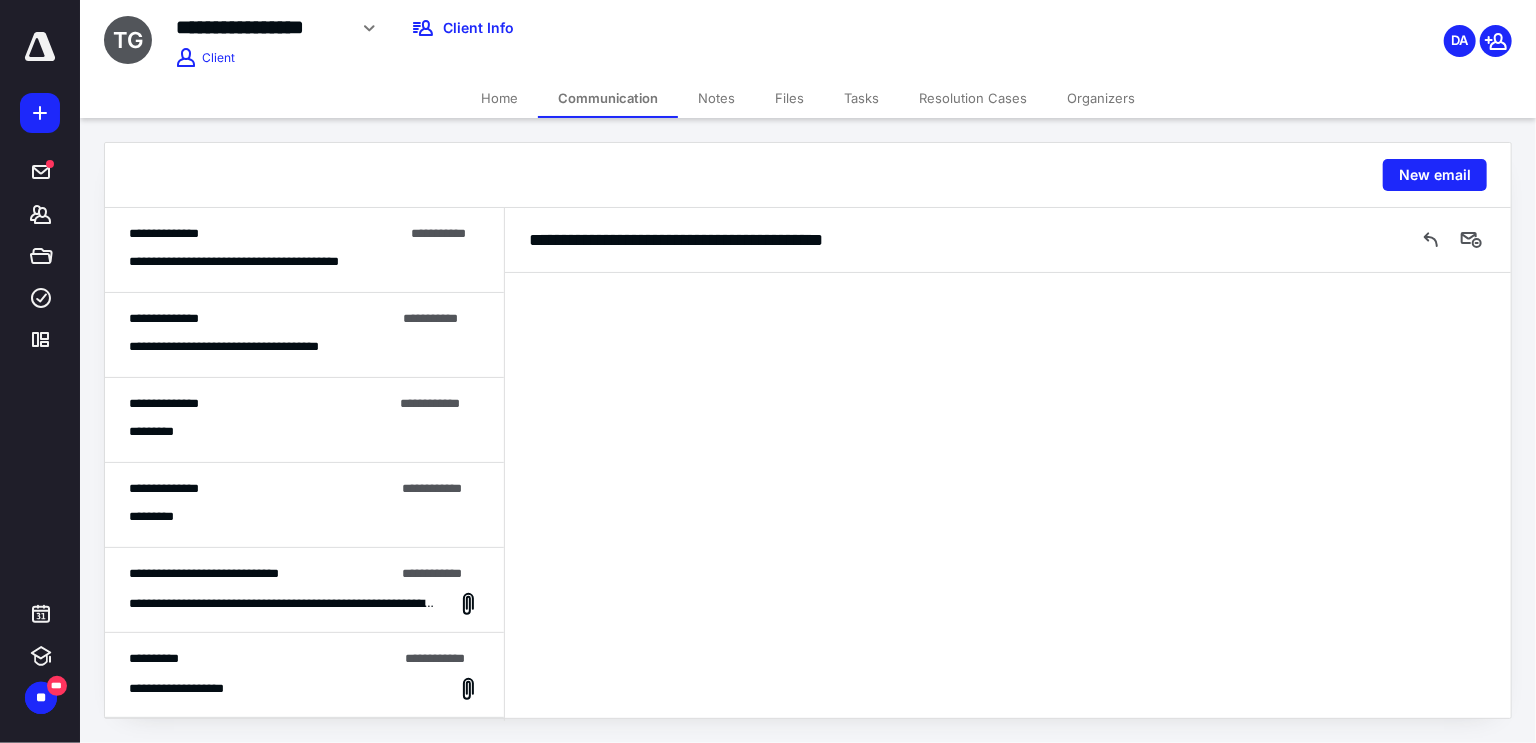 scroll, scrollTop: 0, scrollLeft: 0, axis: both 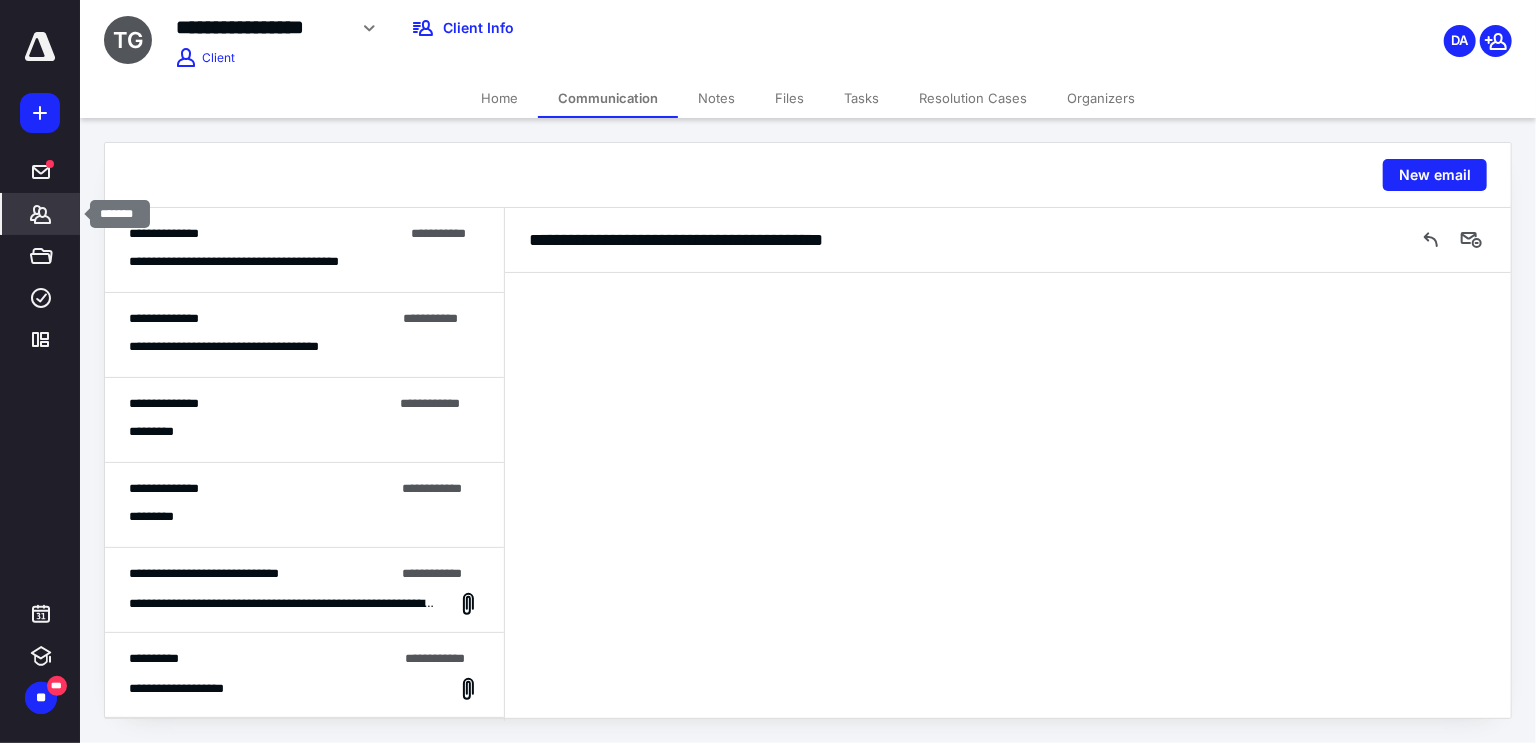 click 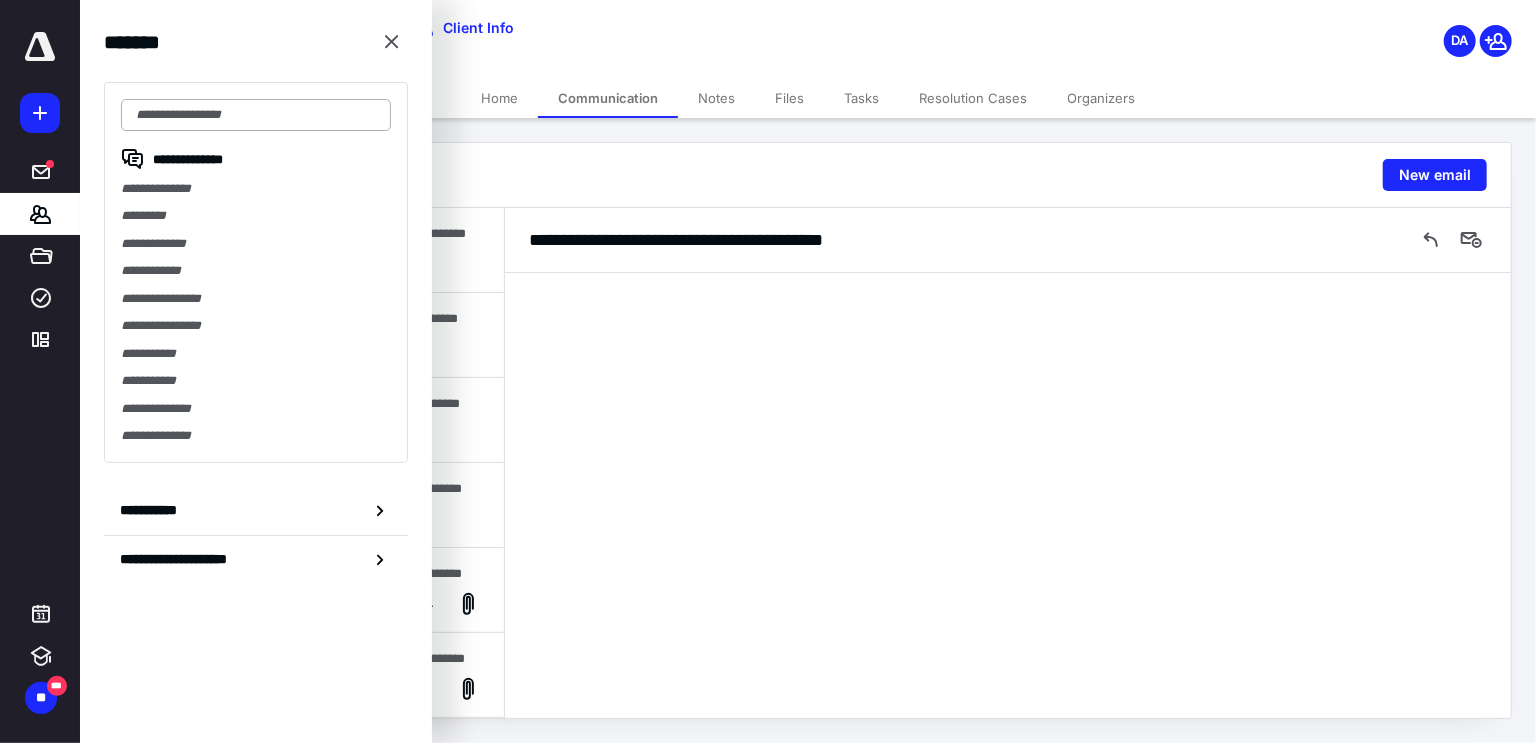 click at bounding box center [256, 115] 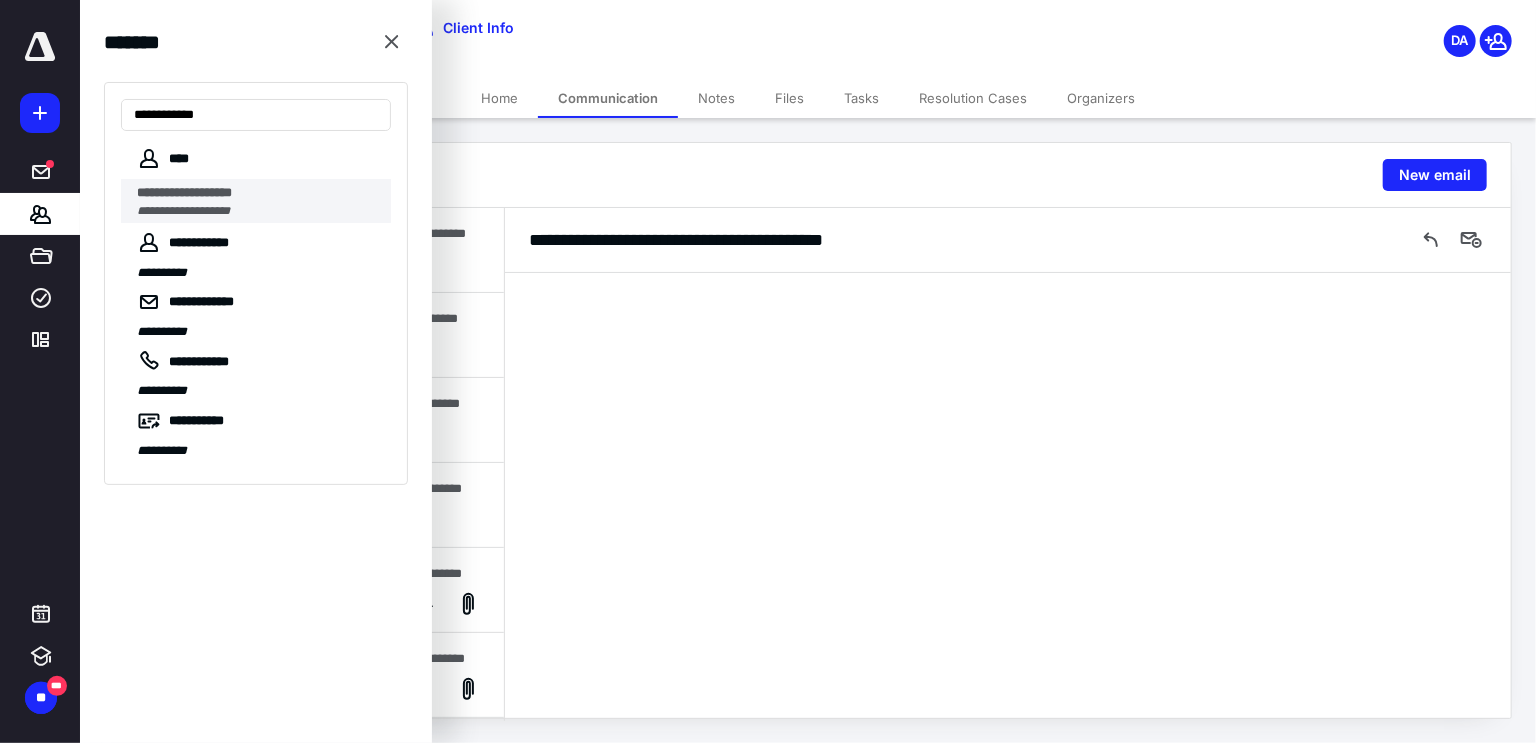 type on "**********" 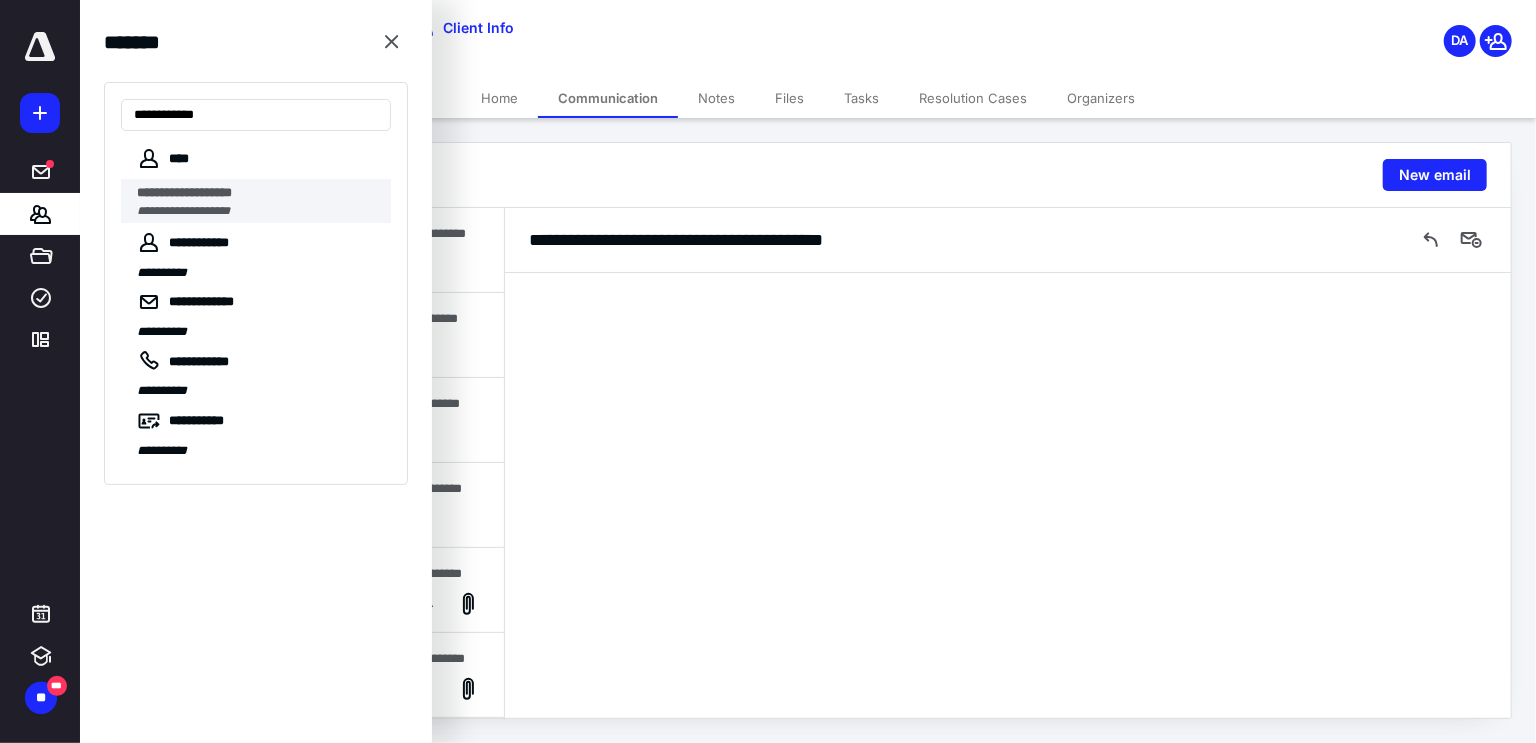 click on "**********" at bounding box center [184, 192] 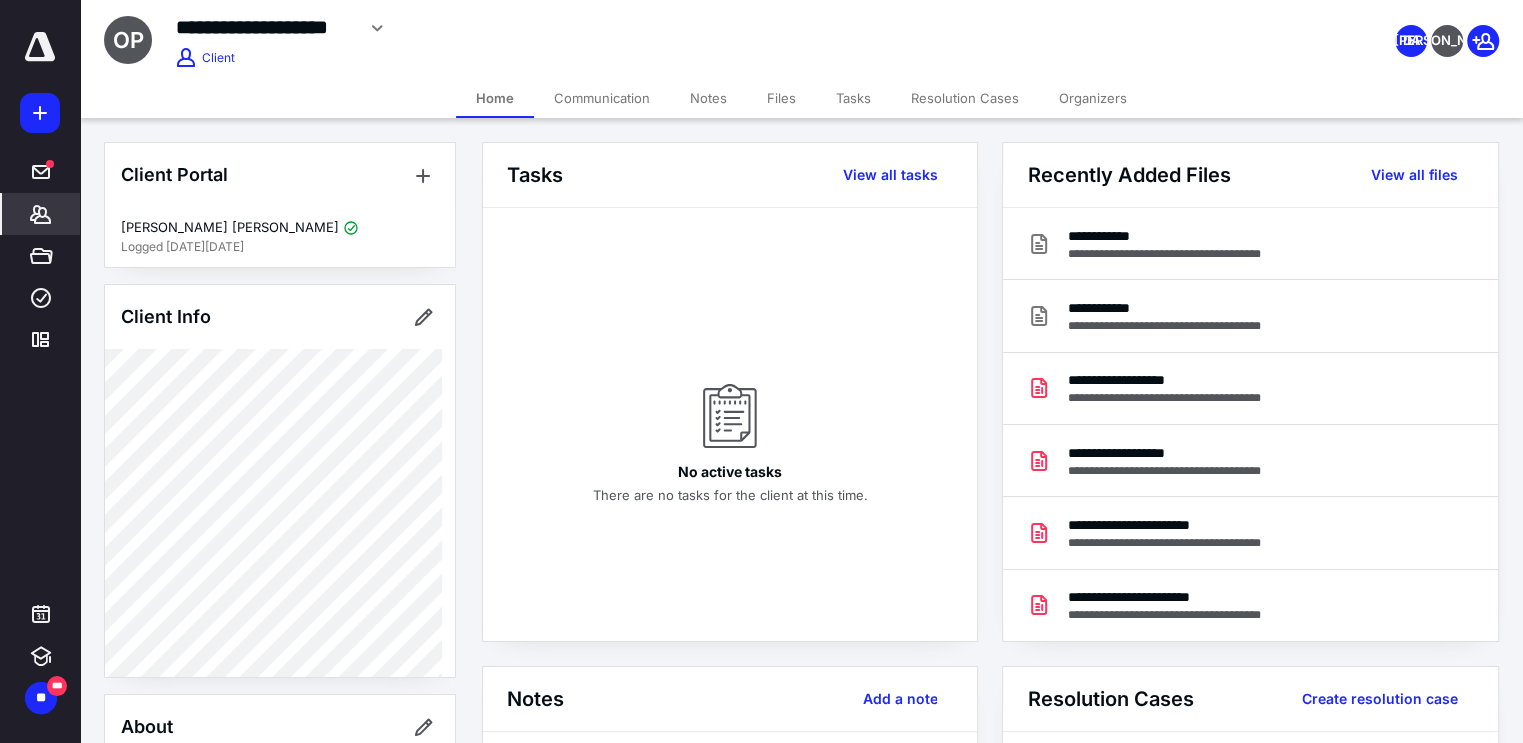 click 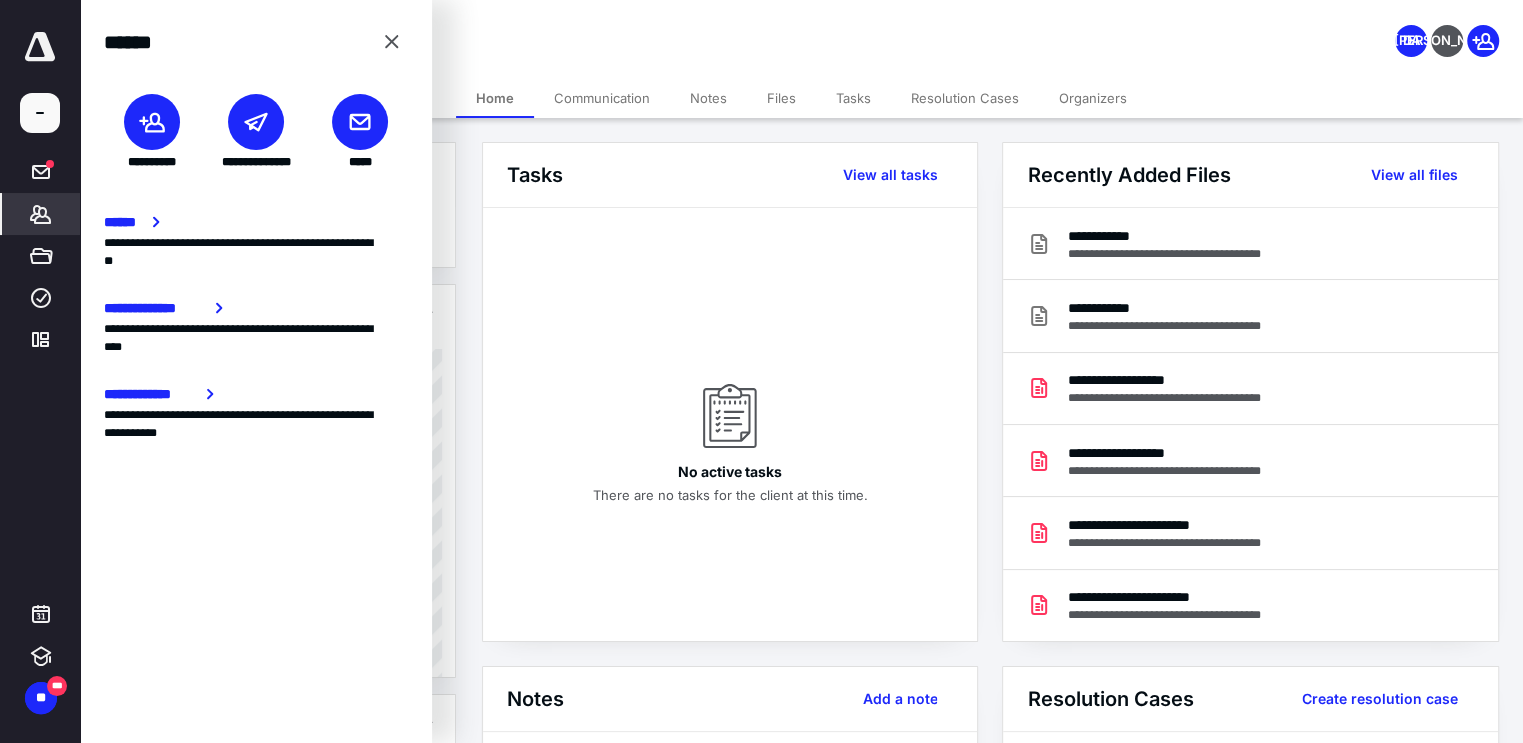 click 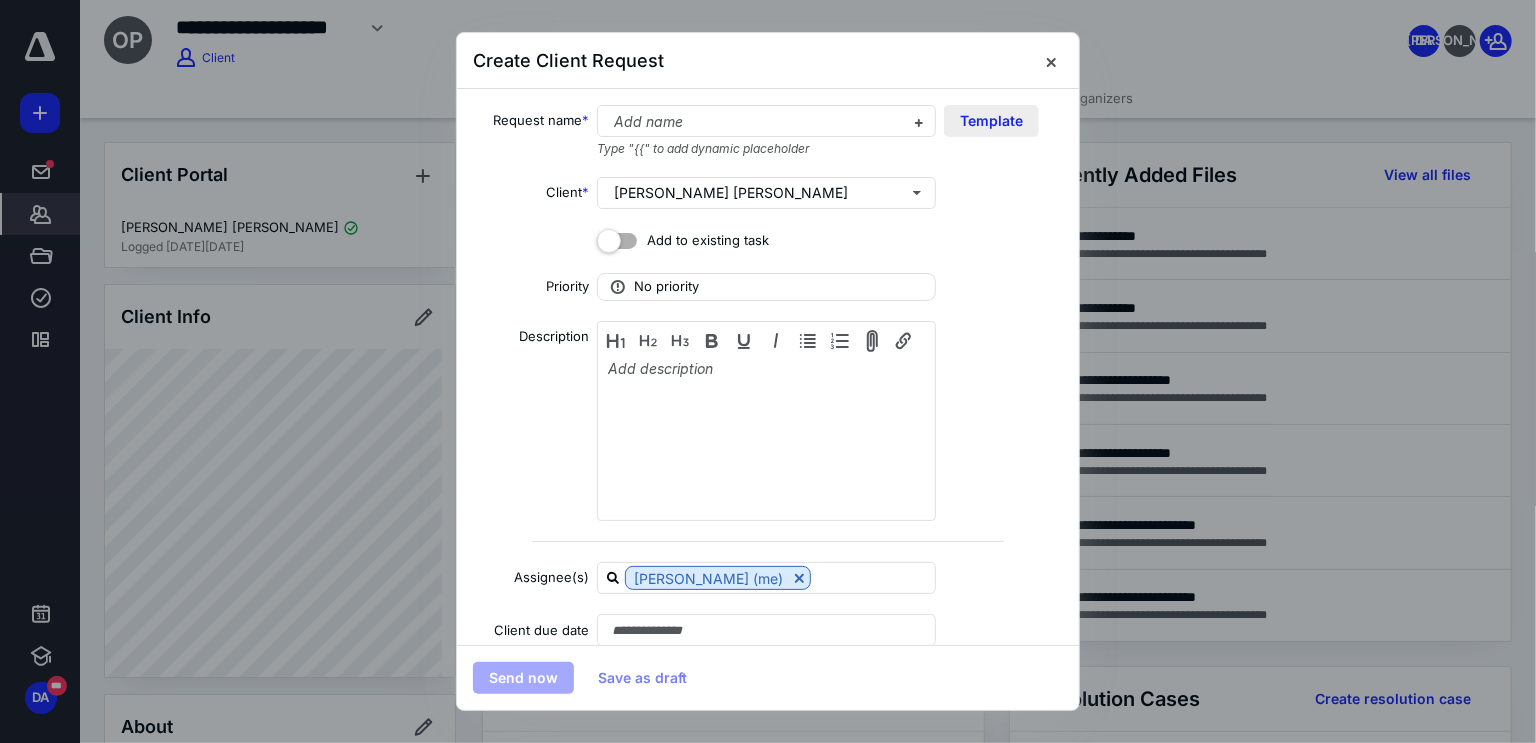 click on "Template" at bounding box center [991, 121] 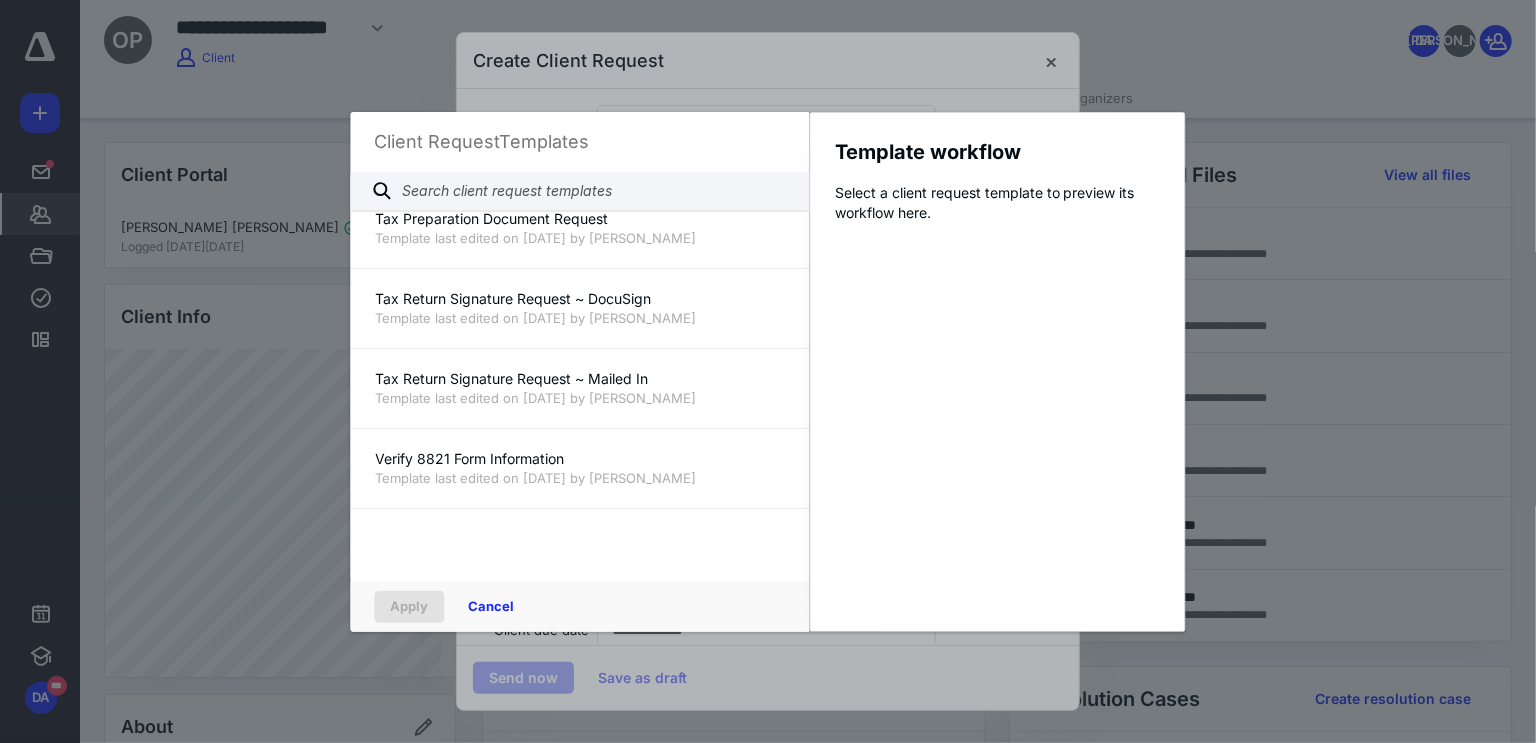 scroll, scrollTop: 1636, scrollLeft: 0, axis: vertical 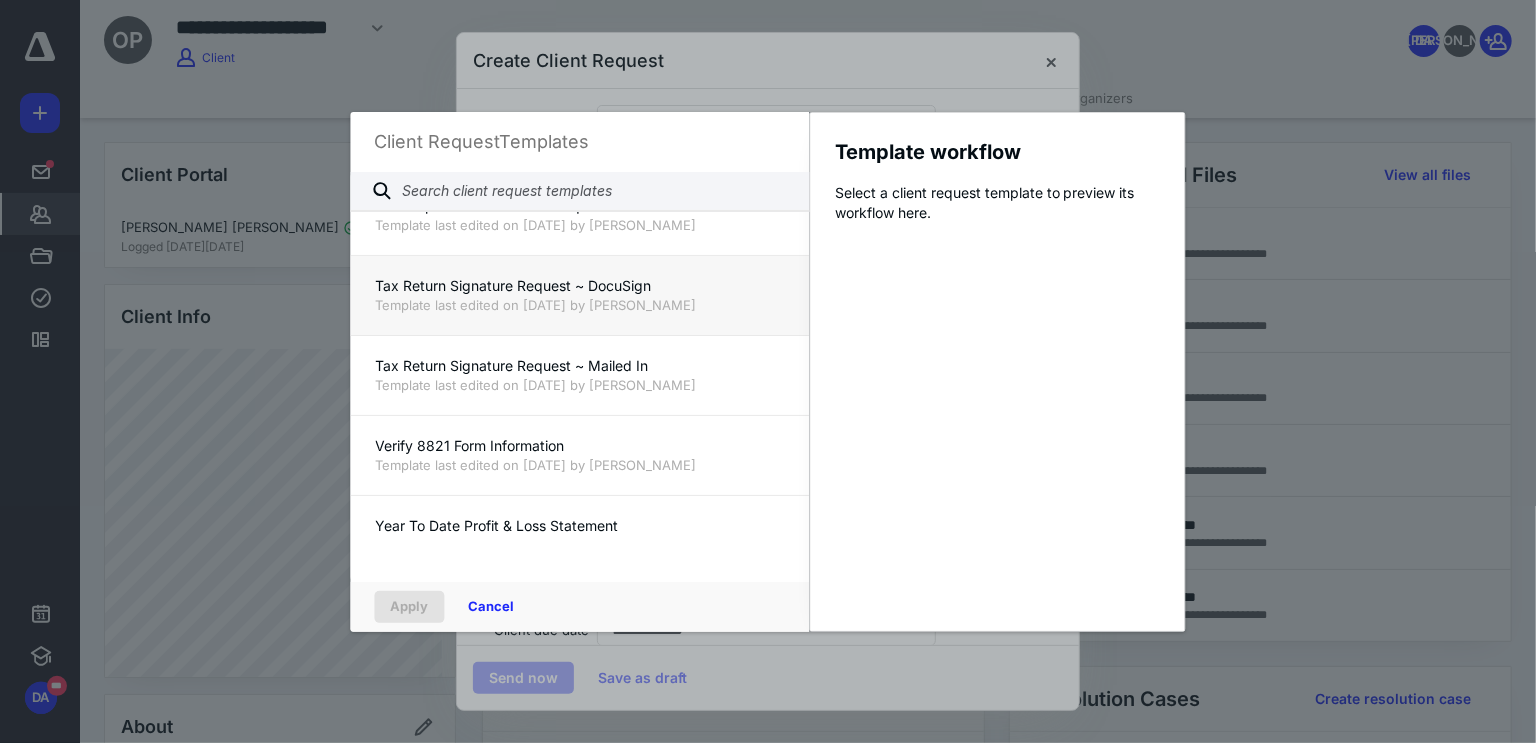 click on "Tax Return Signature Request ~ DocuSign" at bounding box center (580, 286) 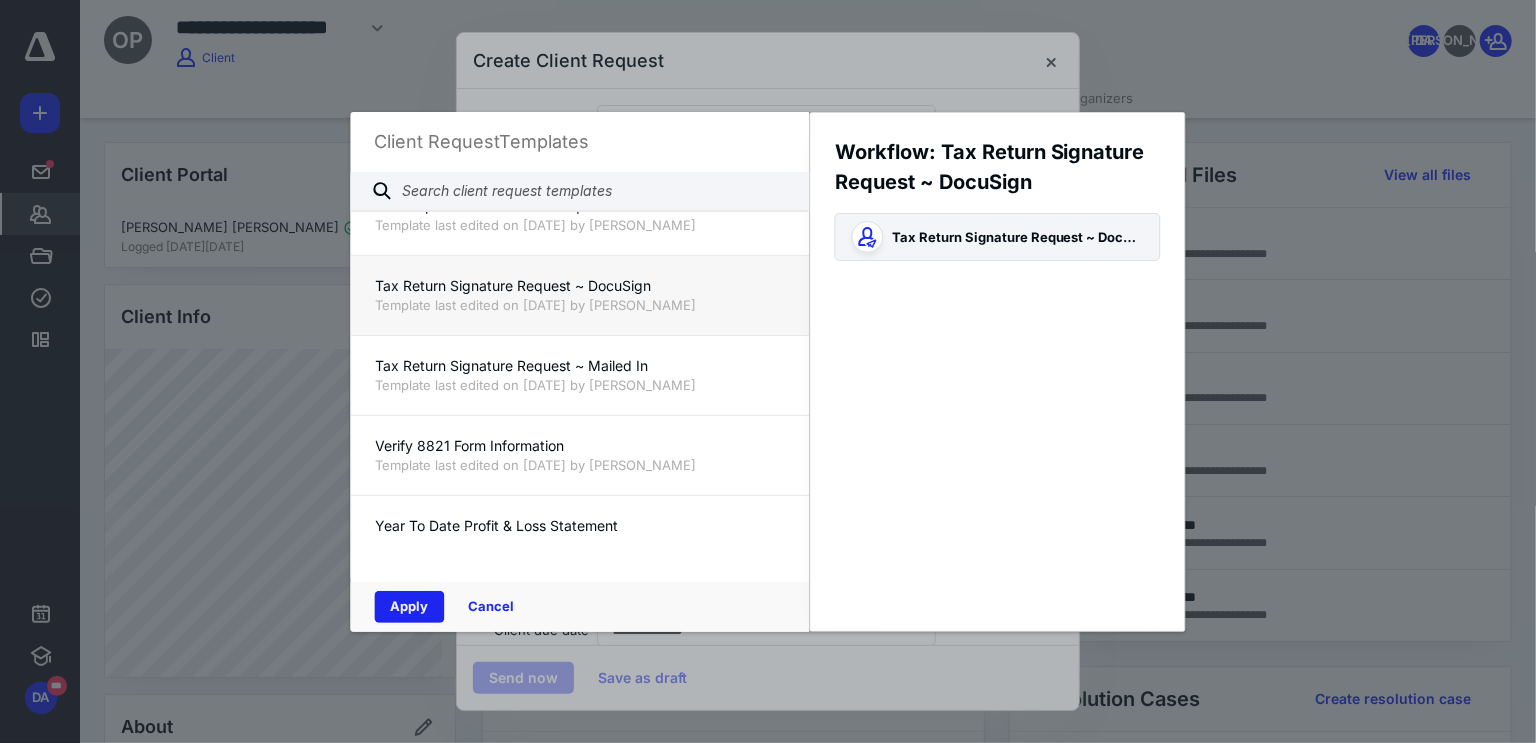 click on "Apply" at bounding box center [410, 607] 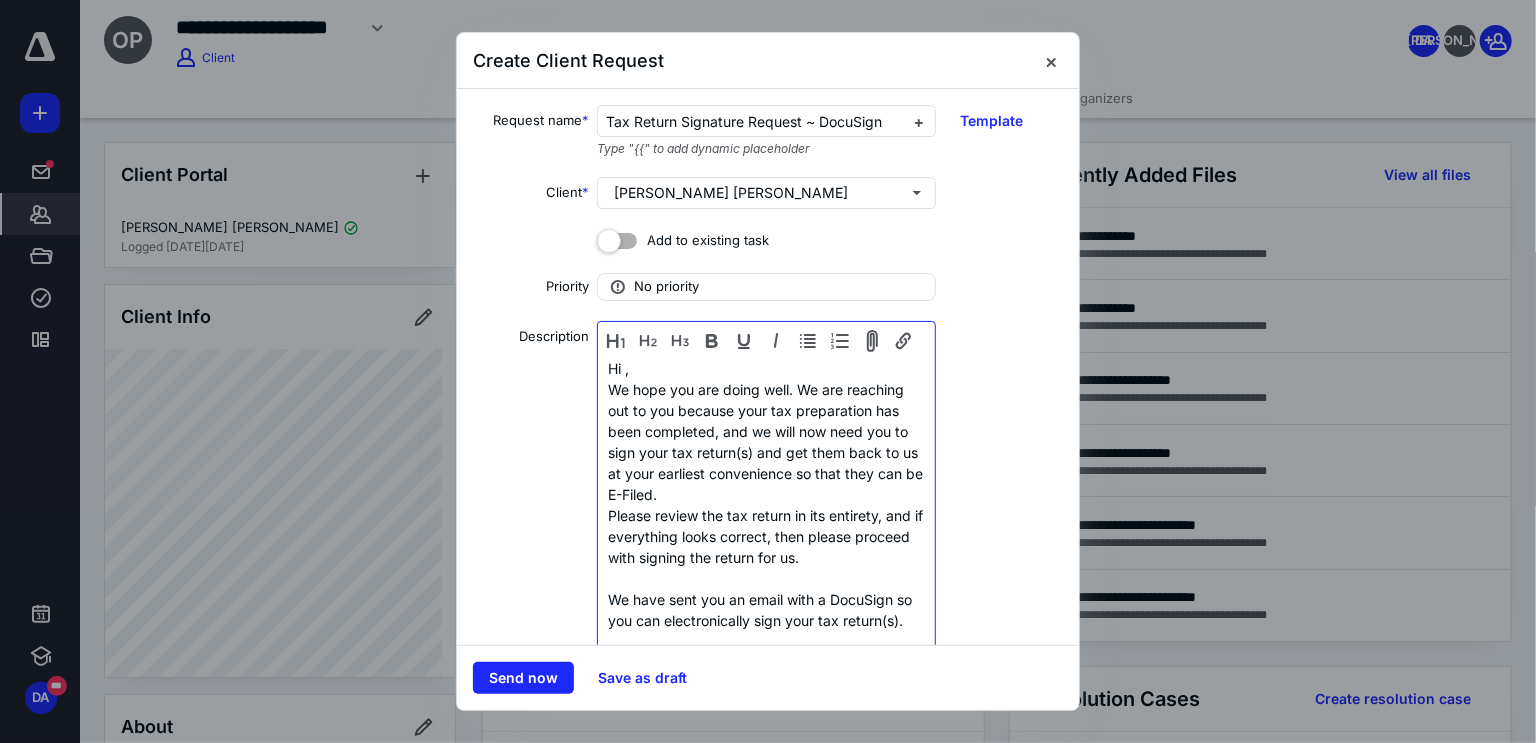 click on "Hi ," at bounding box center (766, 368) 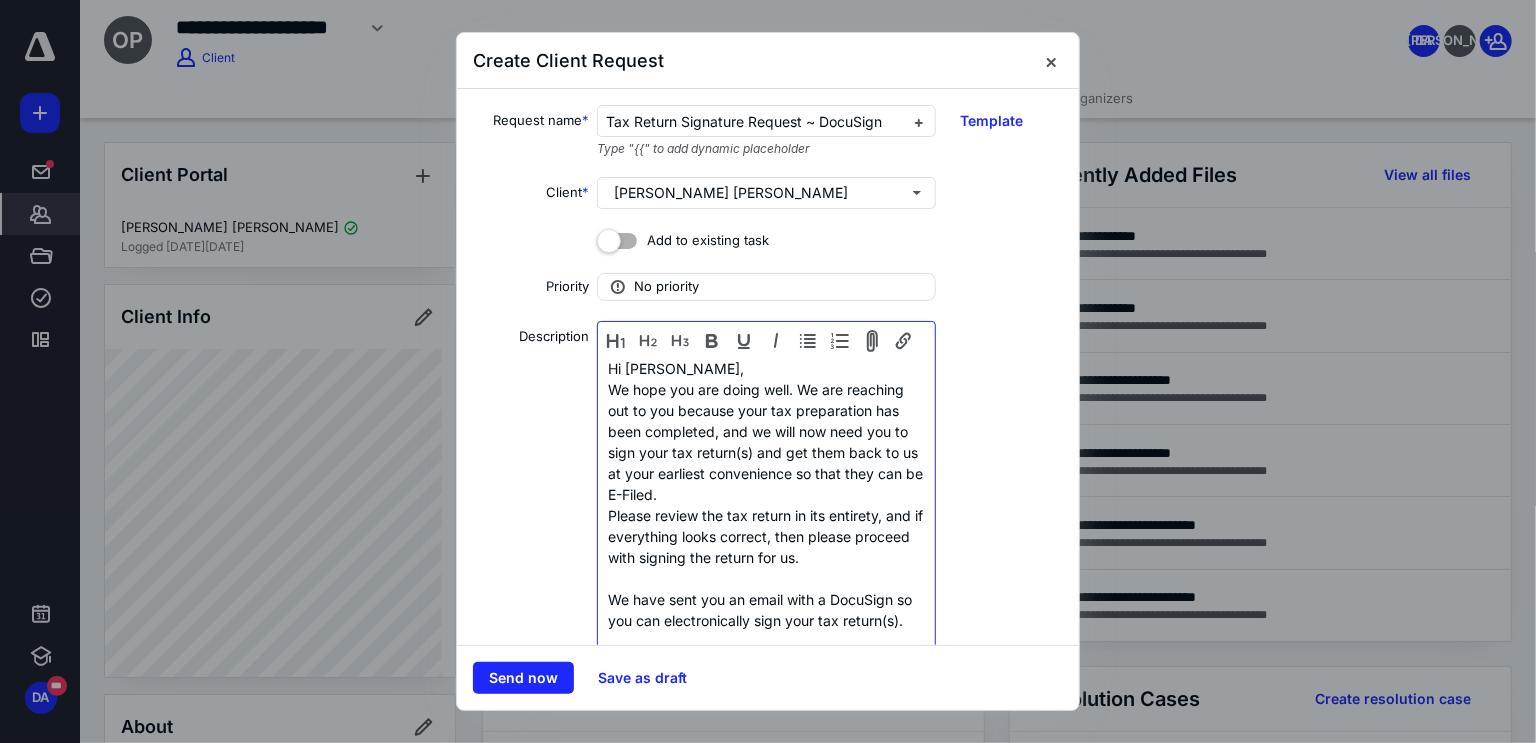 click on "Hi Olivia," at bounding box center (766, 368) 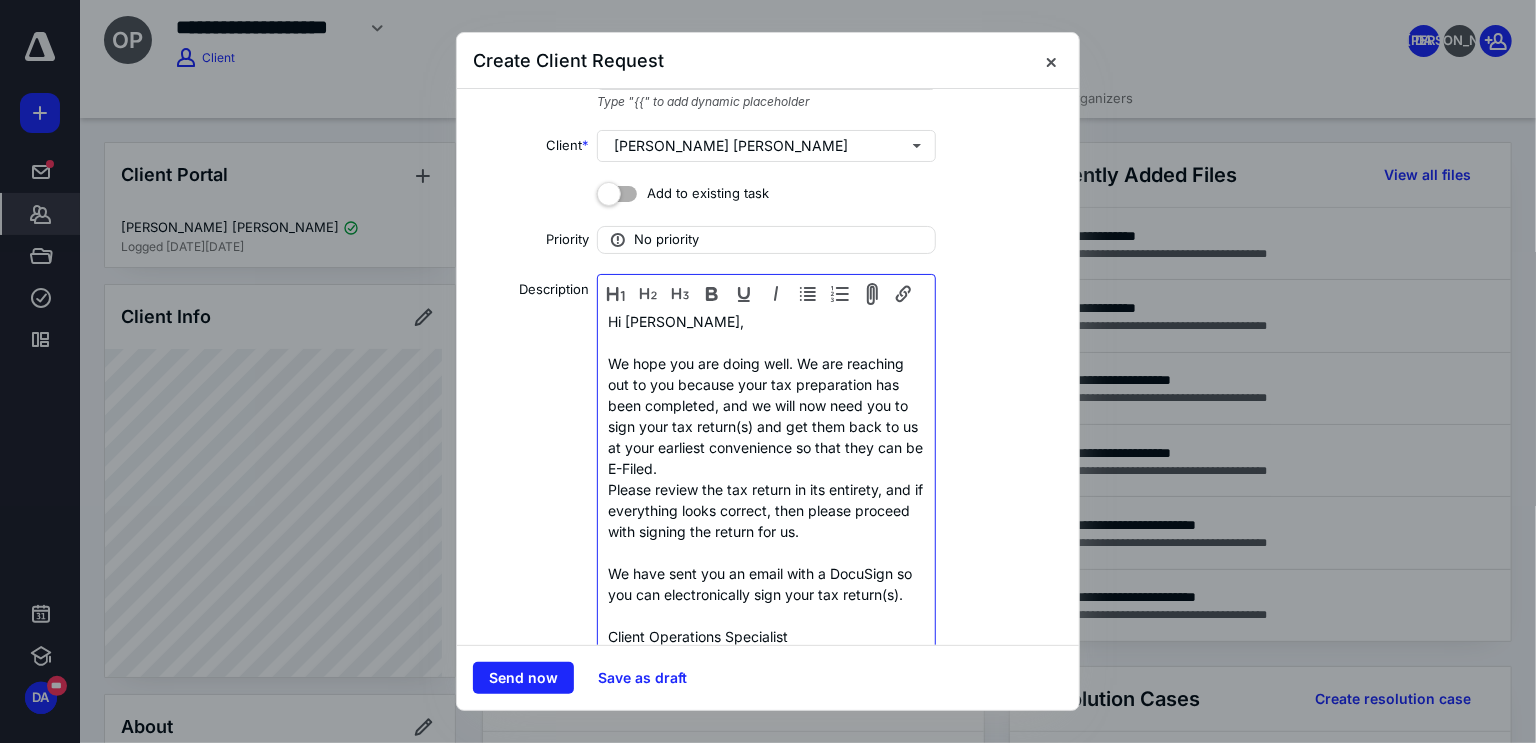 scroll, scrollTop: 90, scrollLeft: 0, axis: vertical 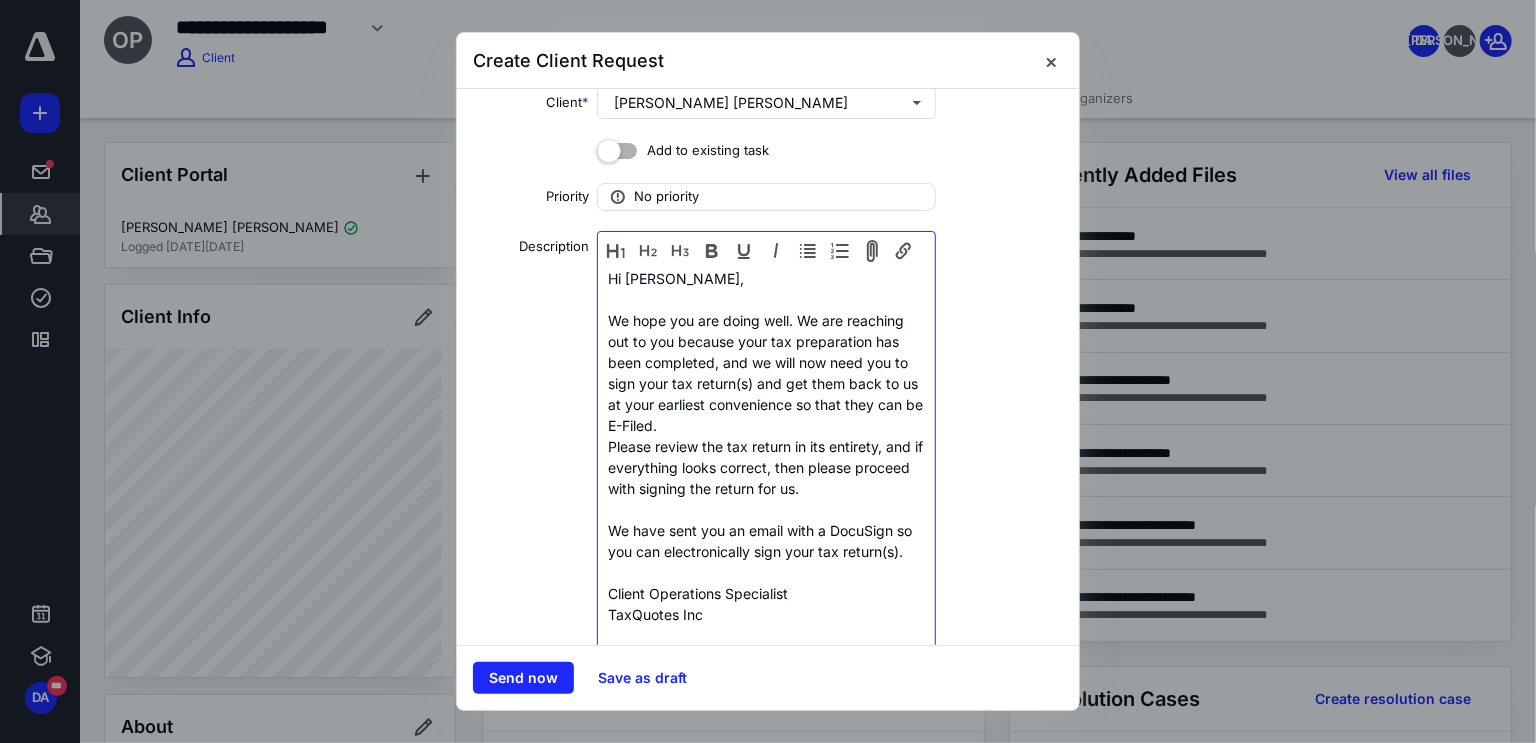 click on "Hi Olivia," at bounding box center [766, 278] 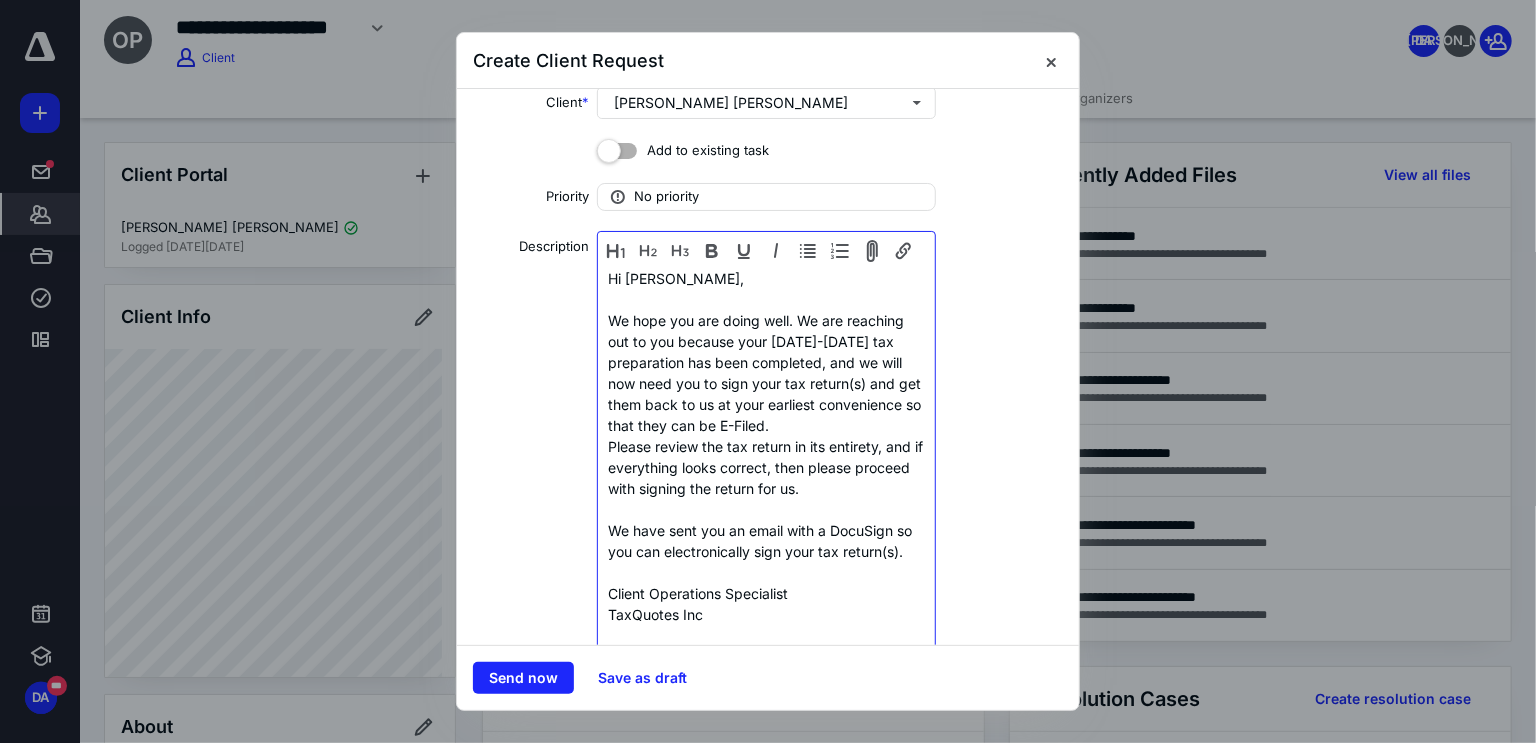 click on "We hope you are doing well. We are reaching out to you because your 2023-2024 tax preparation has been completed, and we will now need you to sign your tax return(s) and get them back to us at your earliest convenience so that they can be E-Filed." at bounding box center [766, 373] 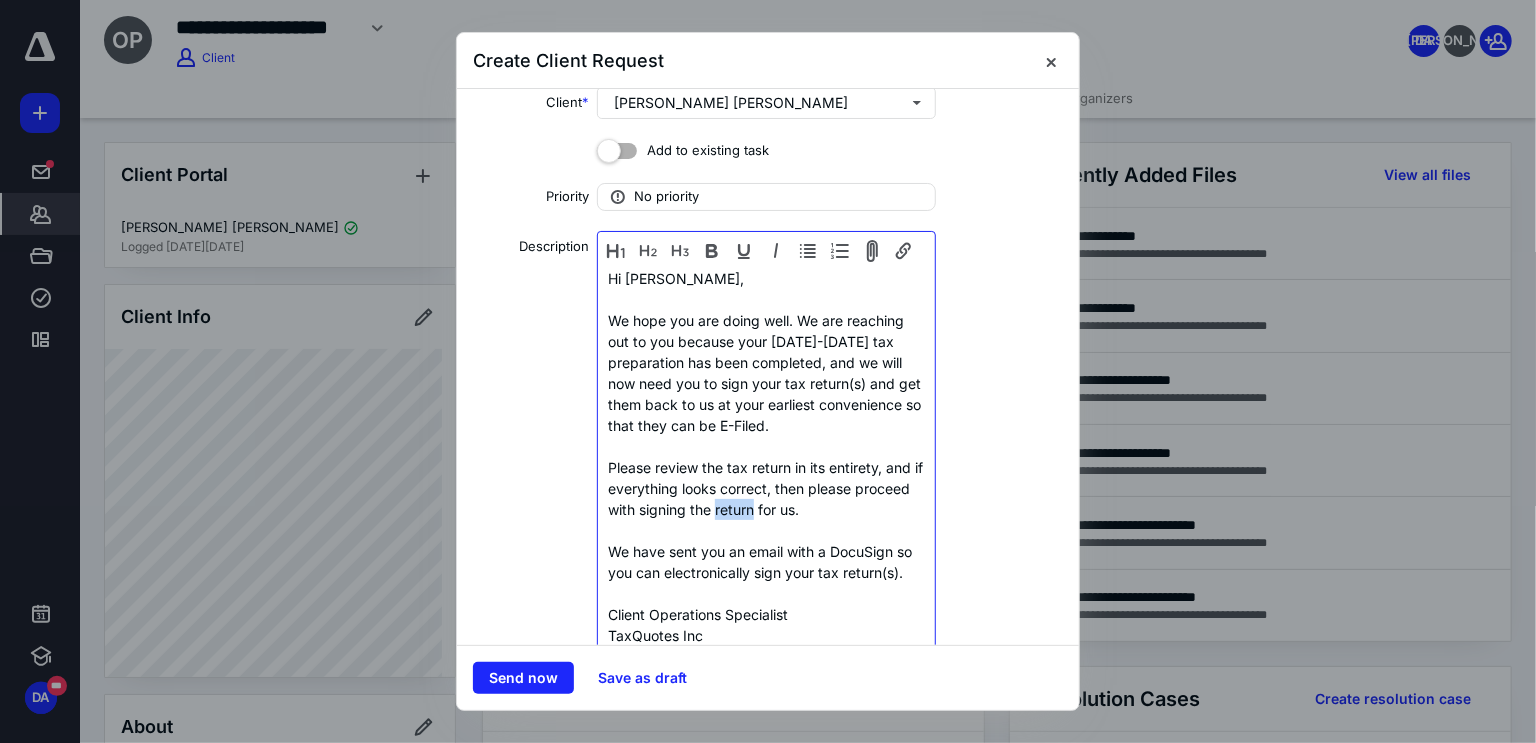 drag, startPoint x: 773, startPoint y: 506, endPoint x: 811, endPoint y: 506, distance: 38 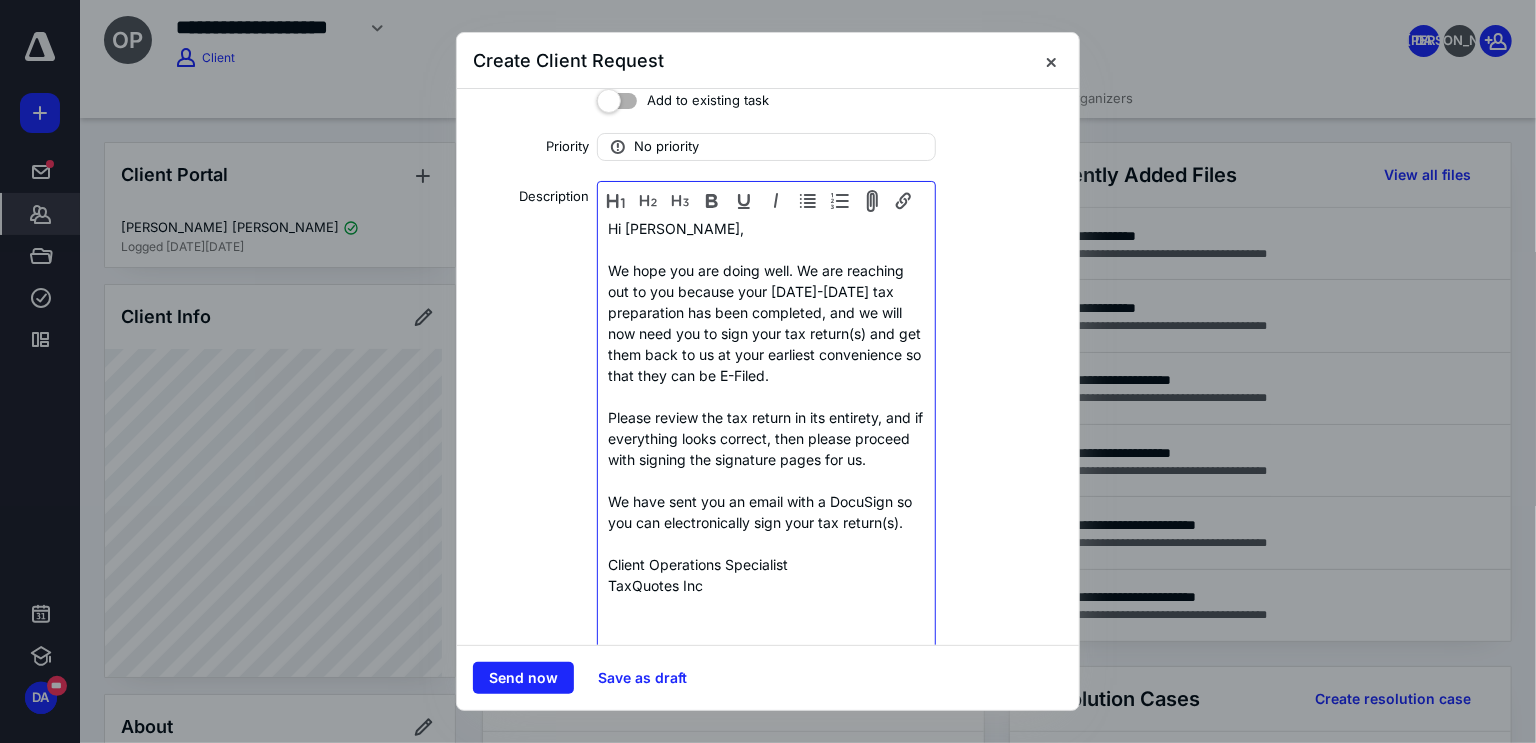 scroll, scrollTop: 181, scrollLeft: 0, axis: vertical 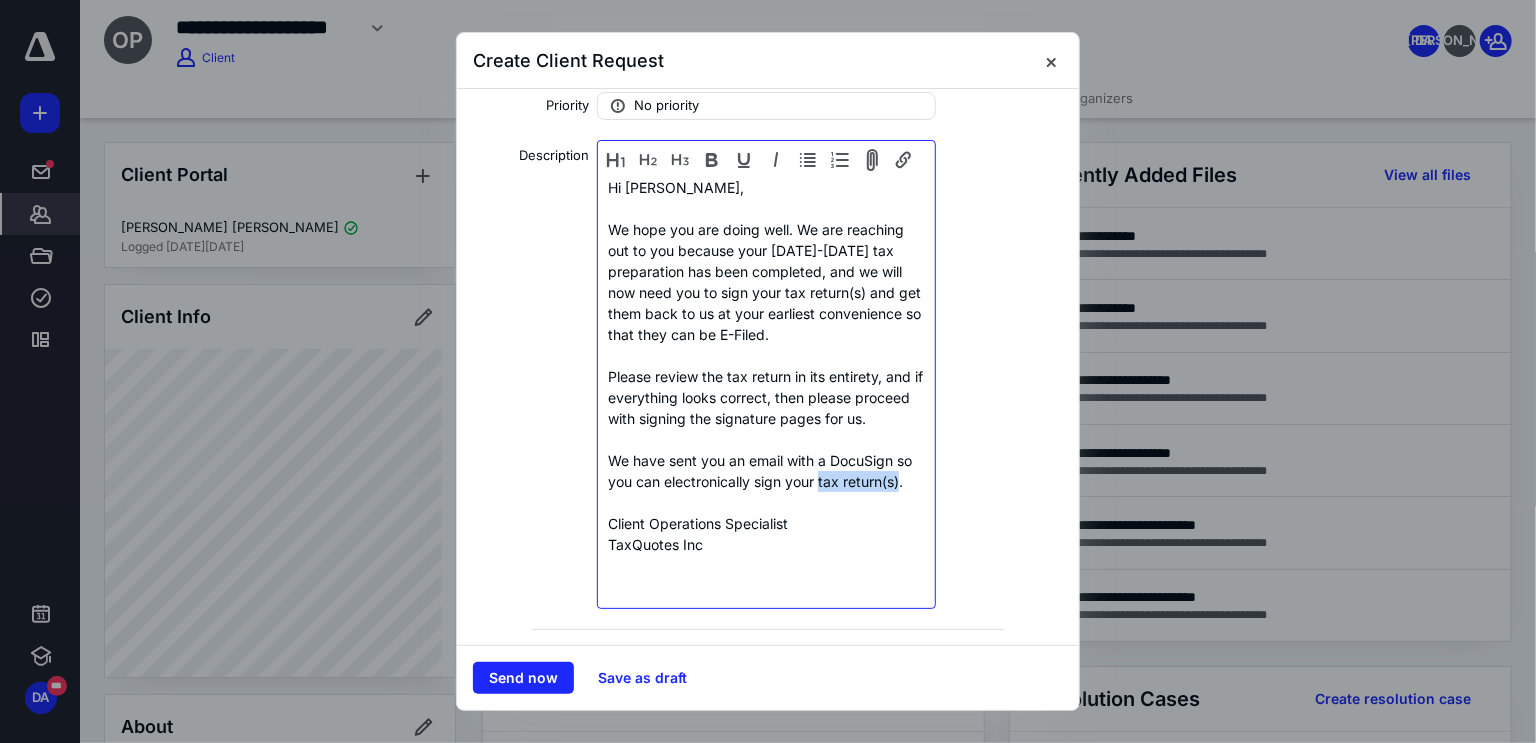 drag, startPoint x: 838, startPoint y: 504, endPoint x: 663, endPoint y: 519, distance: 175.64168 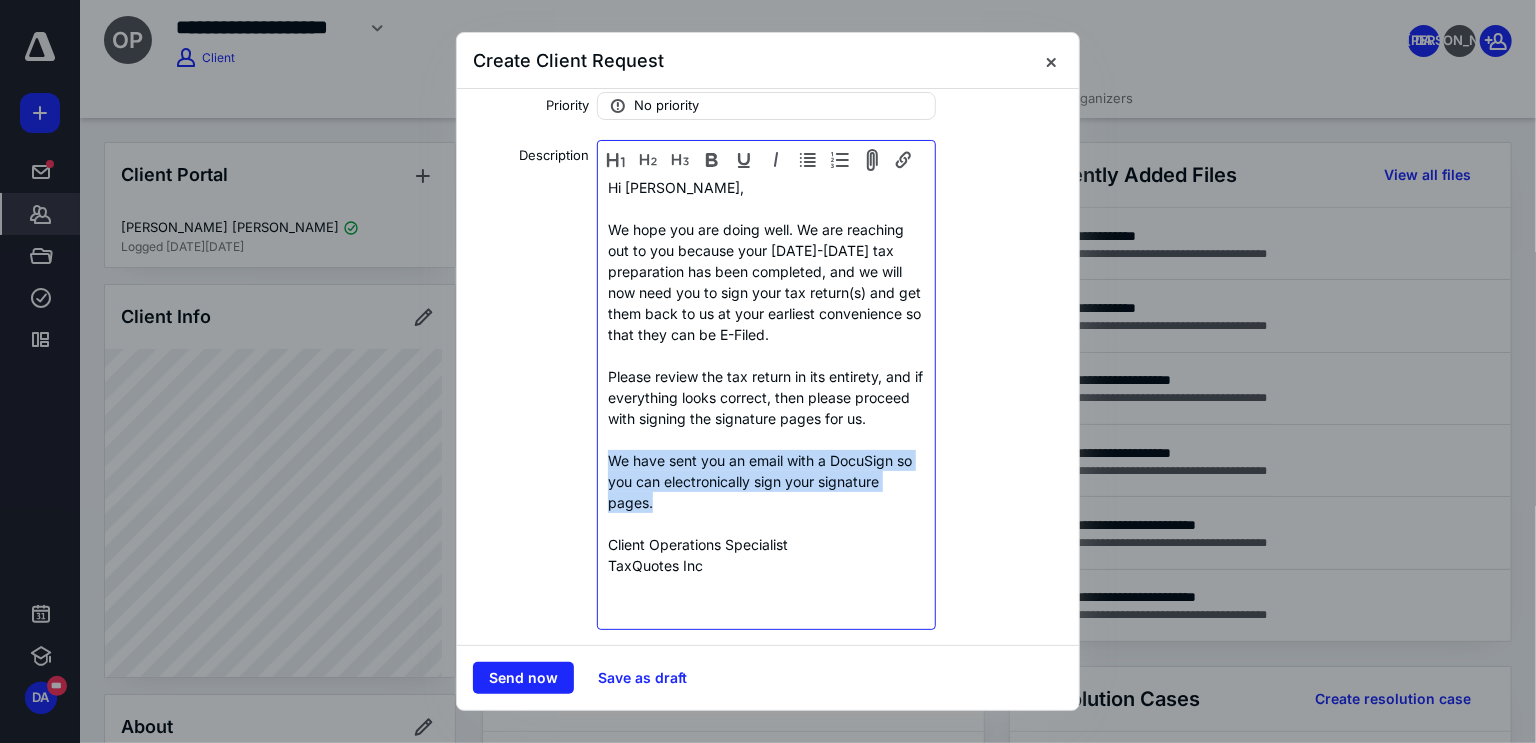 drag, startPoint x: 610, startPoint y: 476, endPoint x: 657, endPoint y: 516, distance: 61.7171 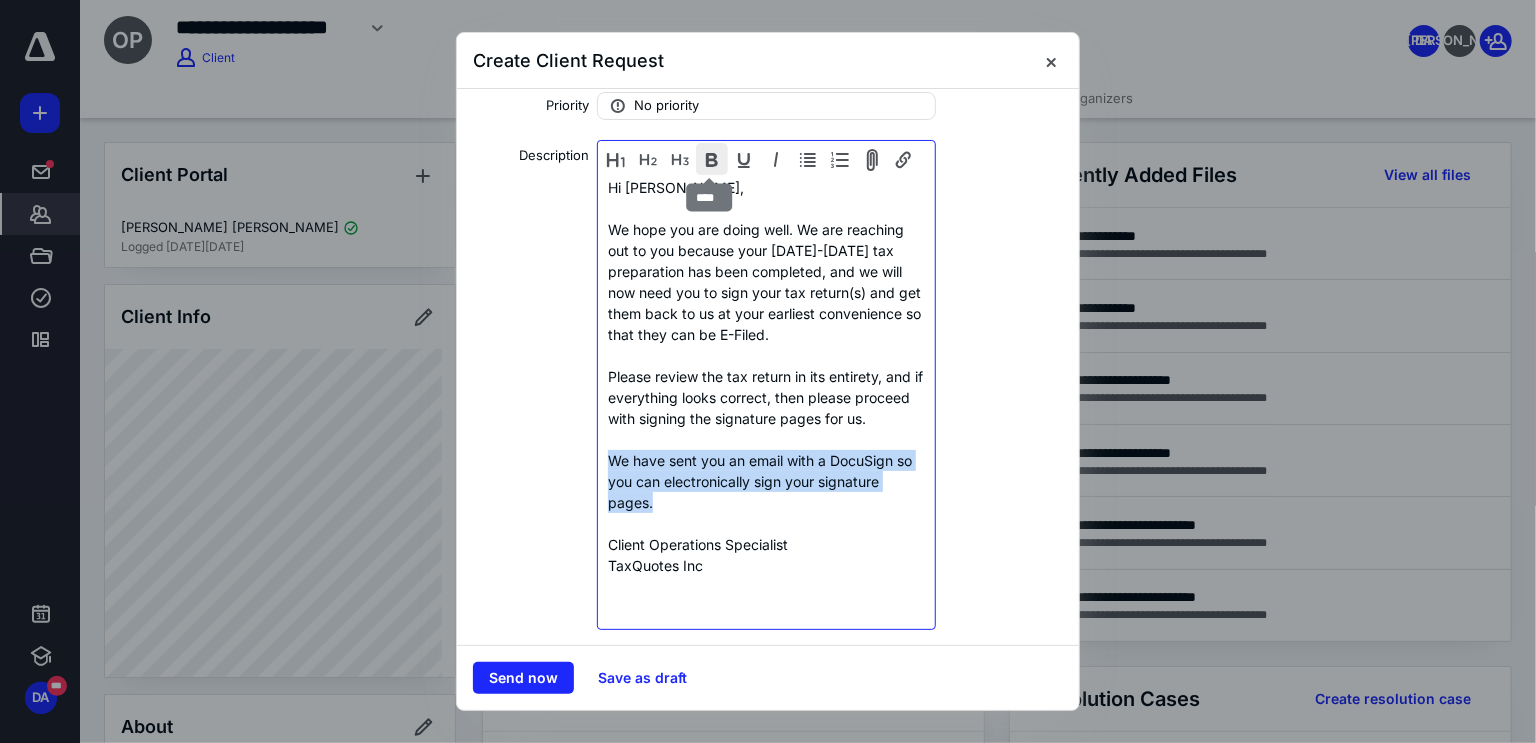 click at bounding box center (712, 159) 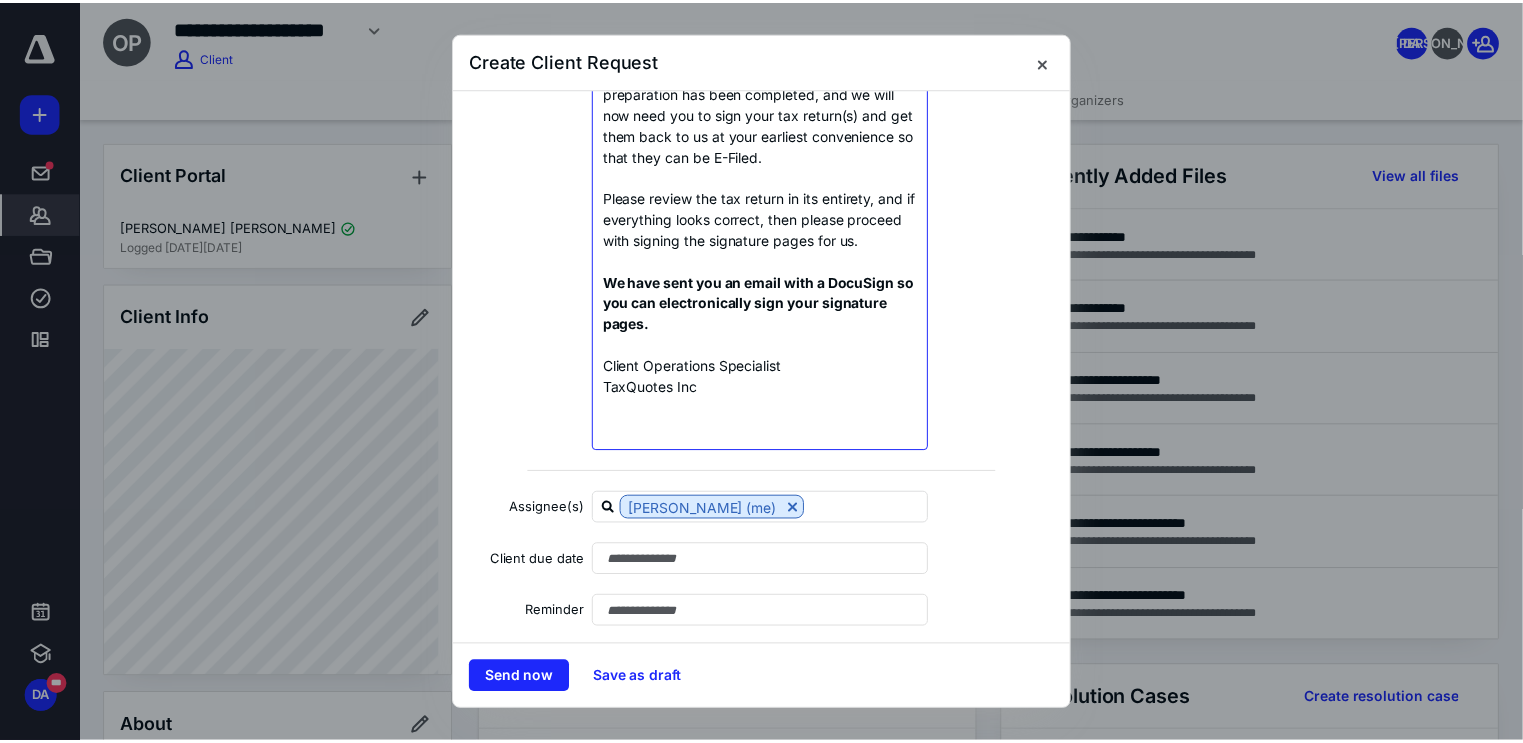 scroll, scrollTop: 399, scrollLeft: 0, axis: vertical 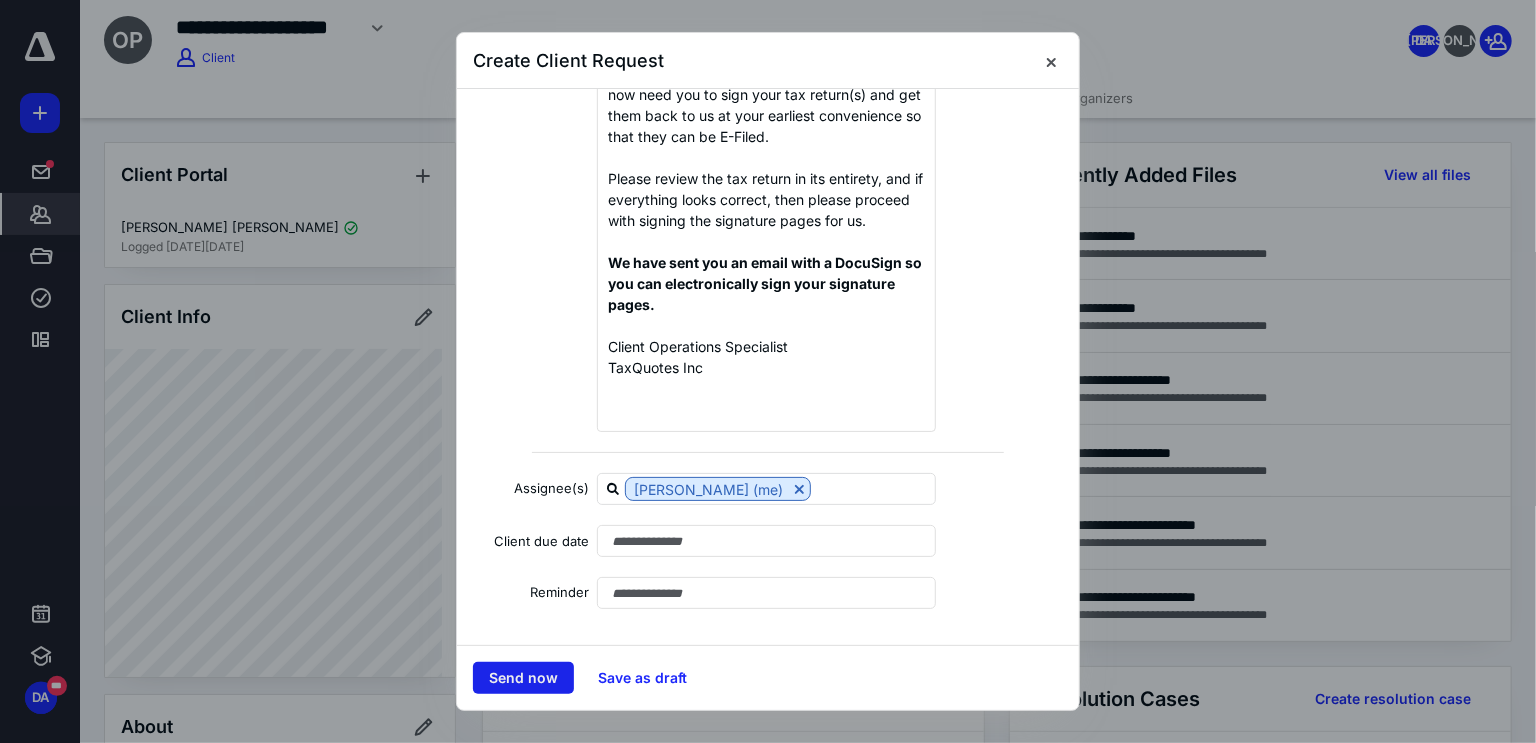 click on "Send now" at bounding box center [523, 678] 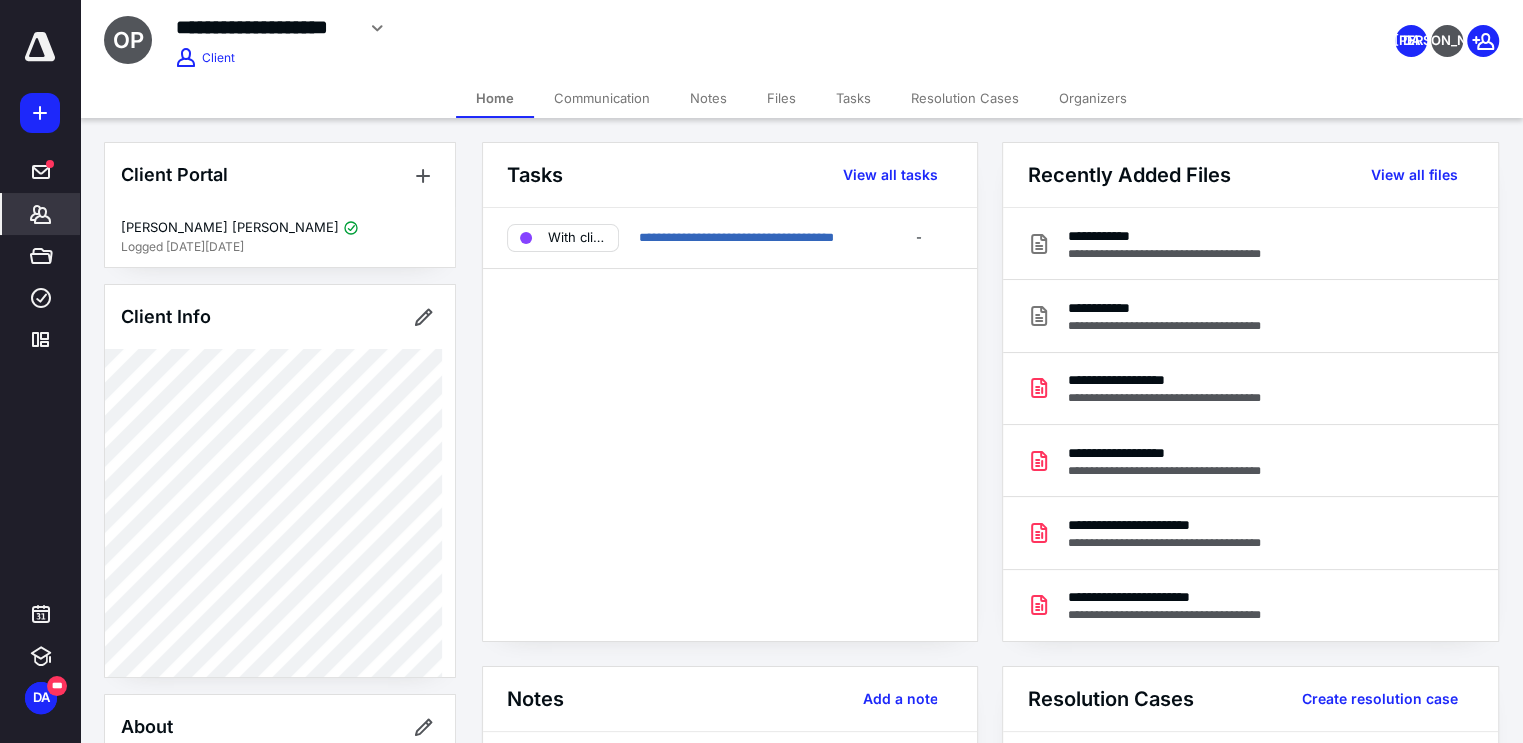 click on "Files" at bounding box center (781, 98) 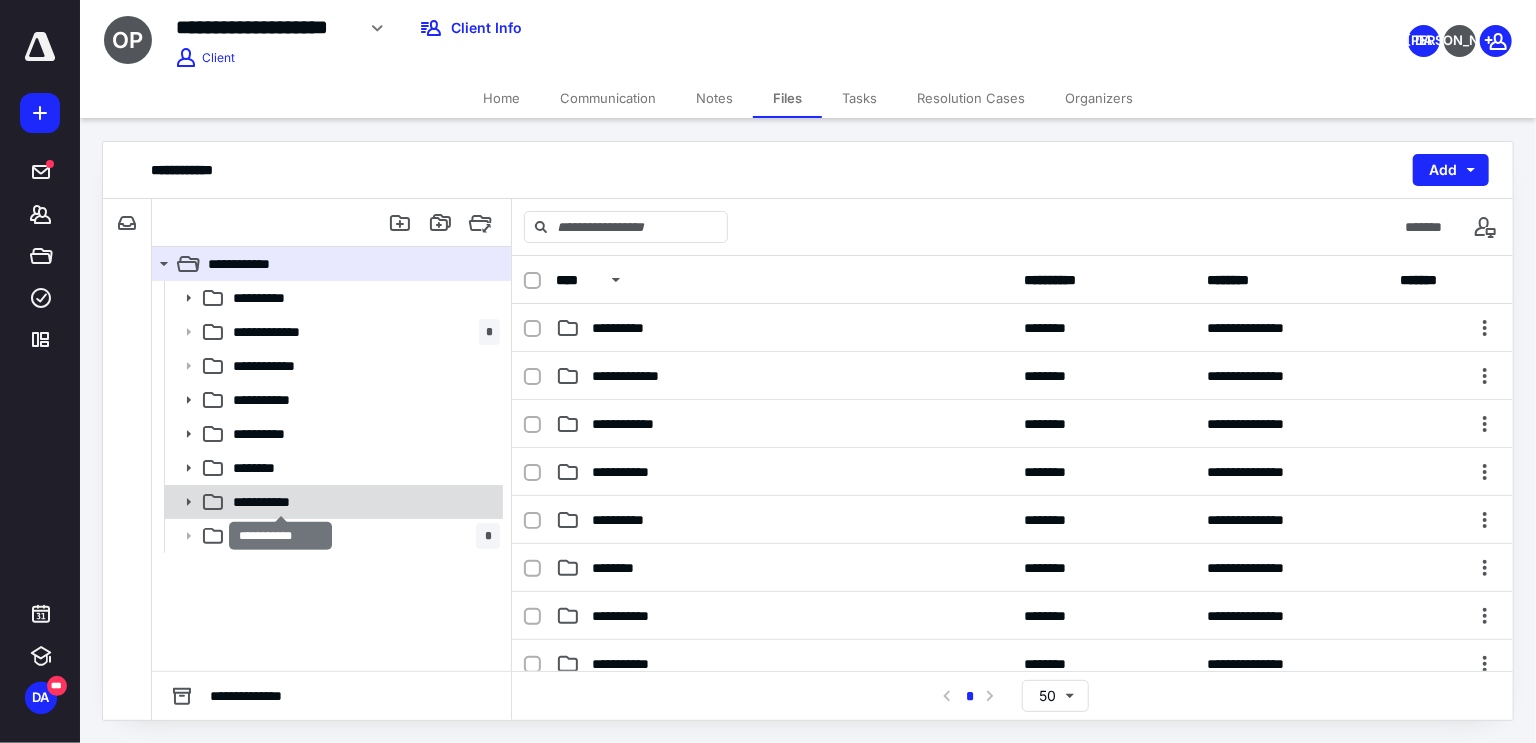 click on "**********" at bounding box center [281, 502] 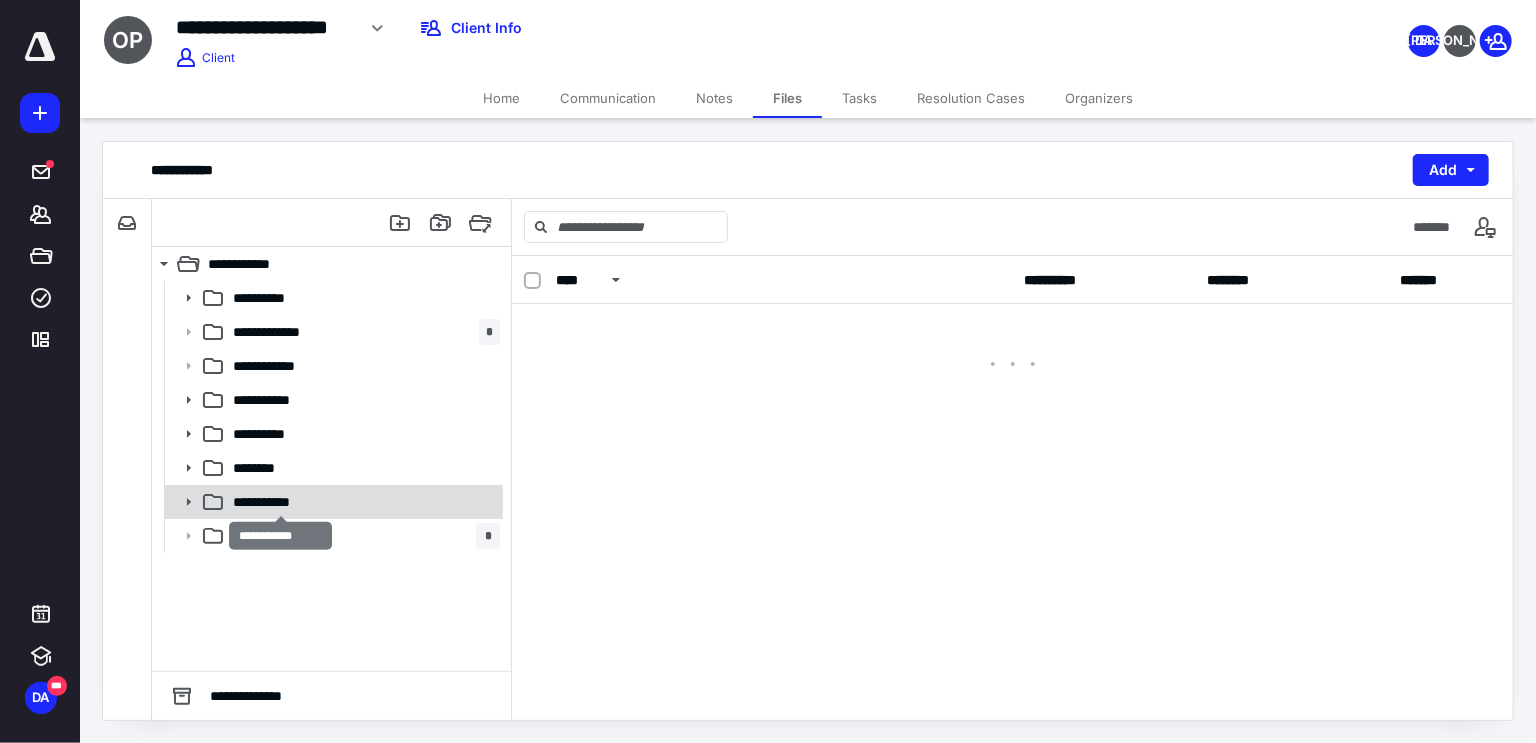 click on "**********" at bounding box center [281, 502] 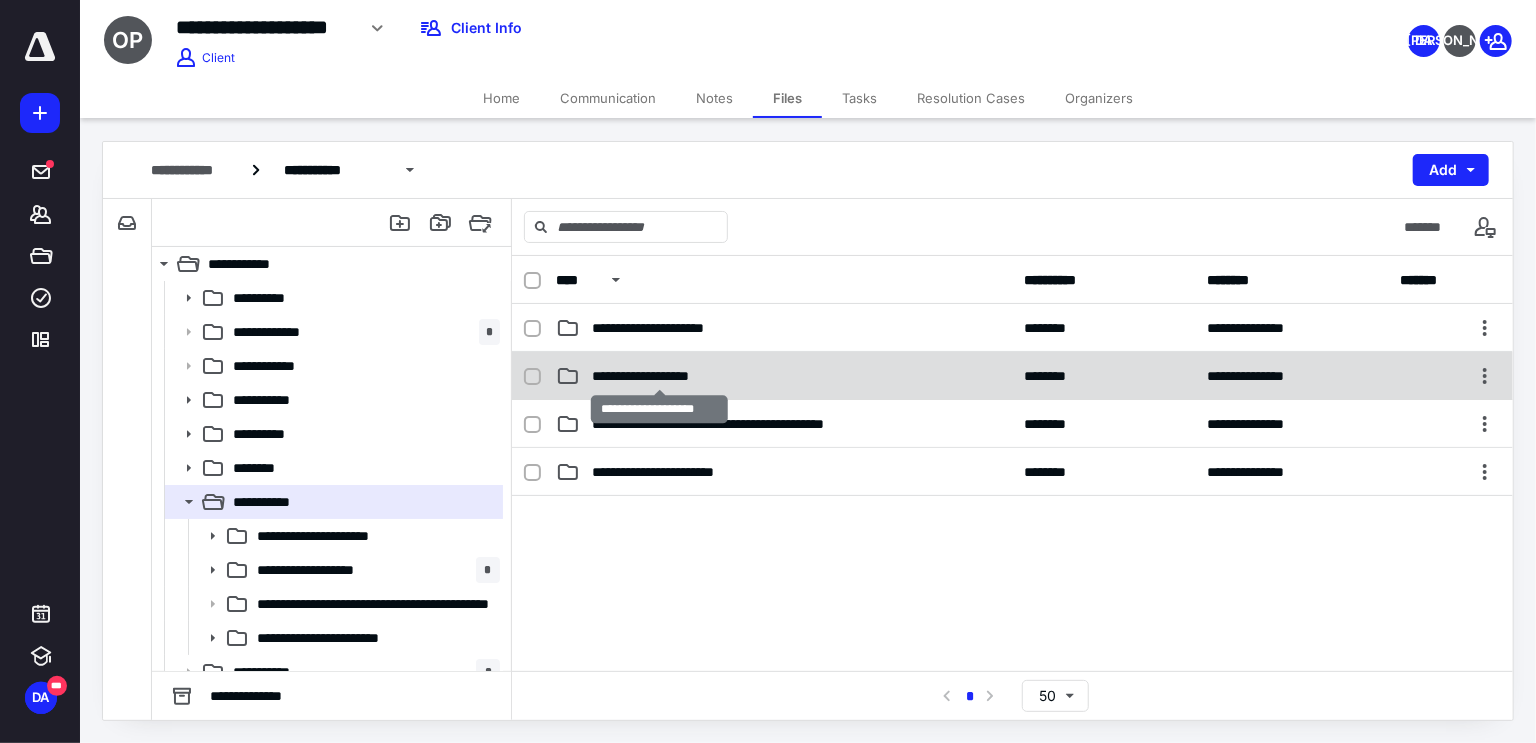 click on "**********" at bounding box center (659, 376) 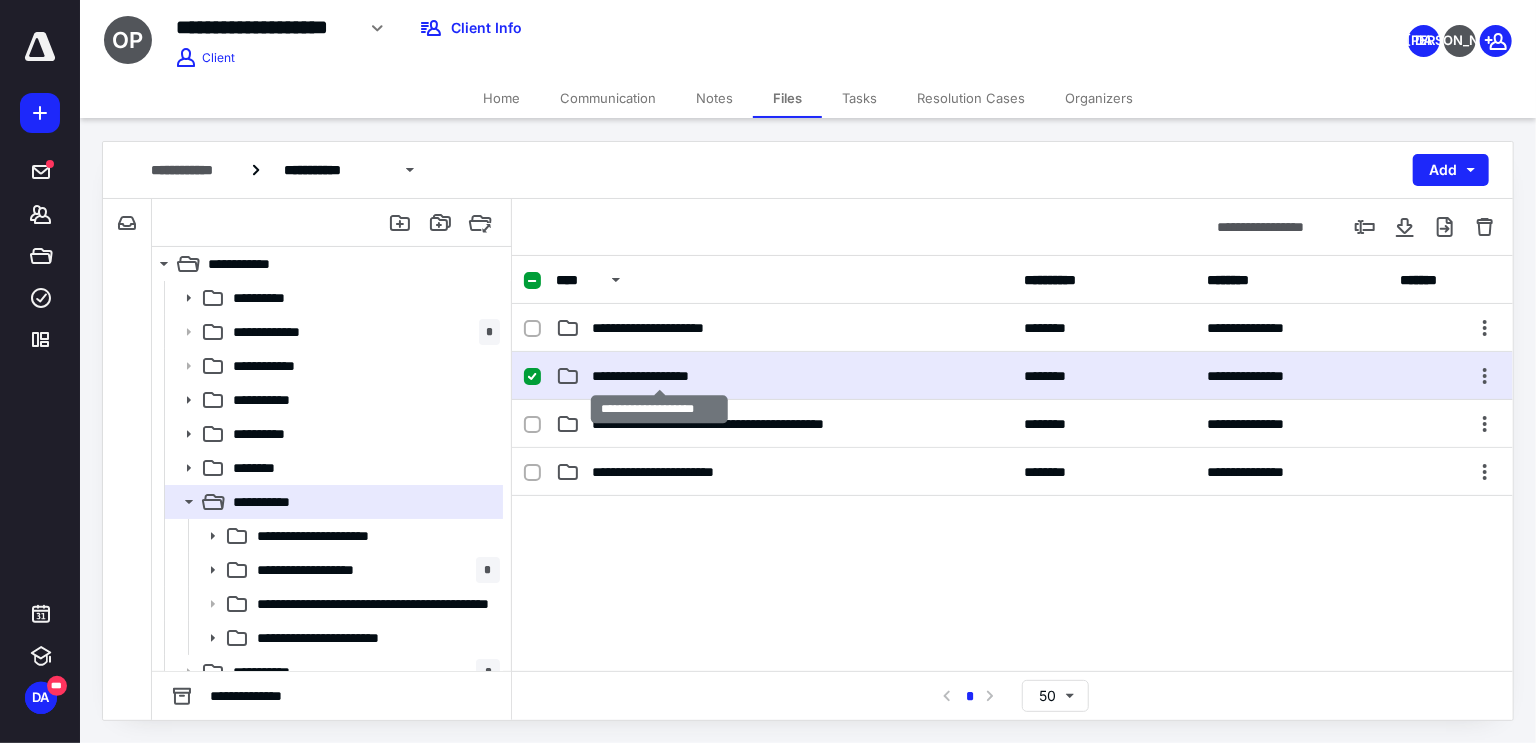 click on "**********" at bounding box center (659, 376) 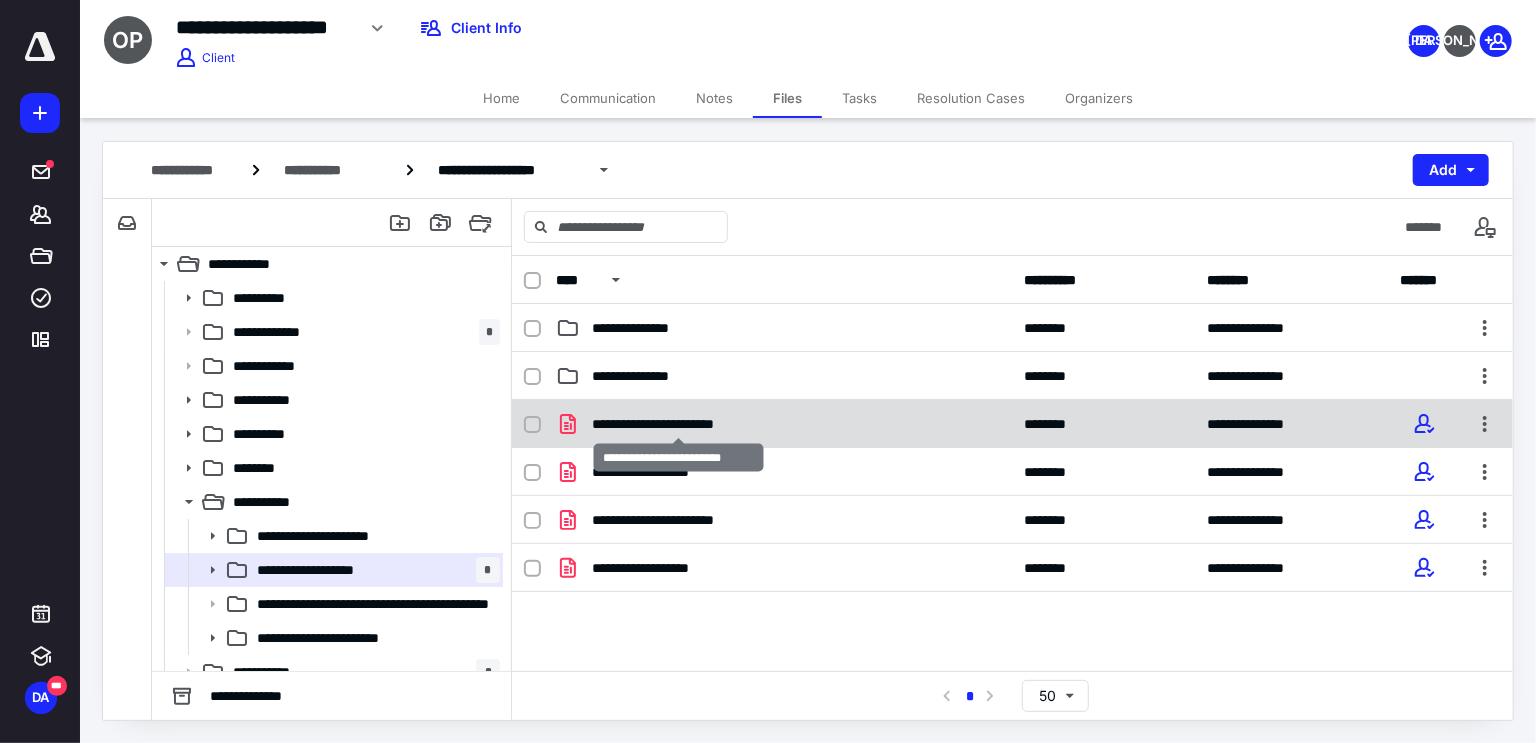 click on "**********" at bounding box center [678, 424] 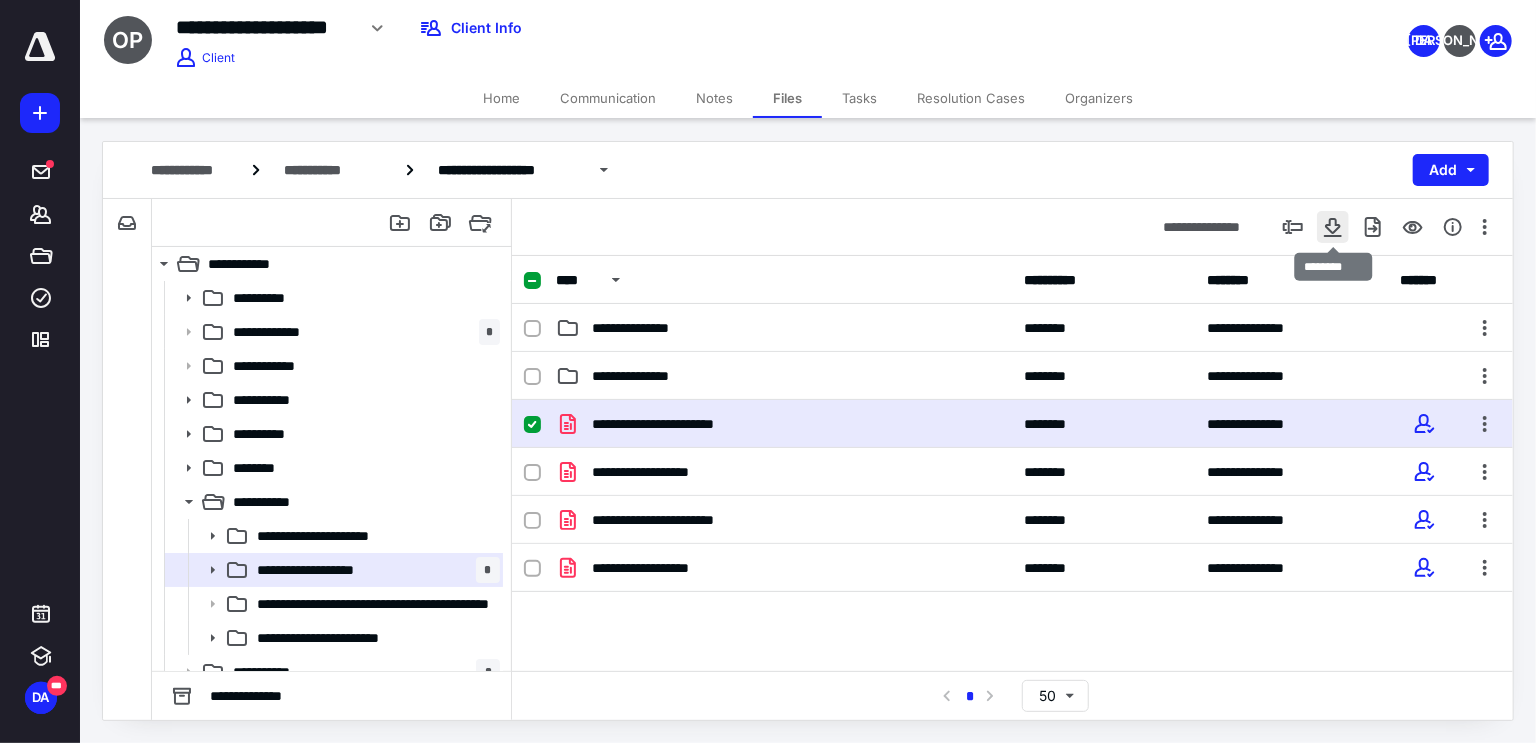 click at bounding box center (1333, 227) 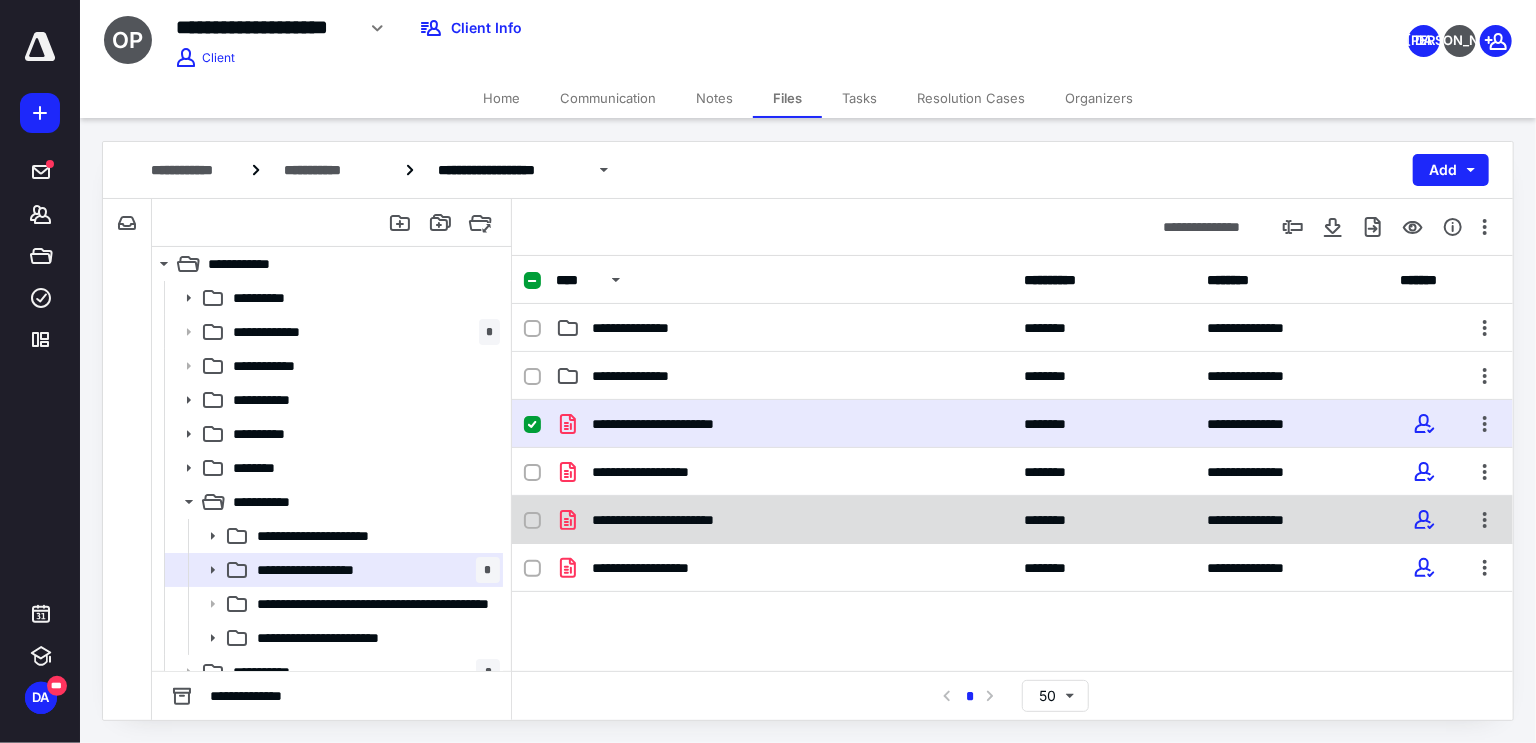 click on "**********" at bounding box center (784, 520) 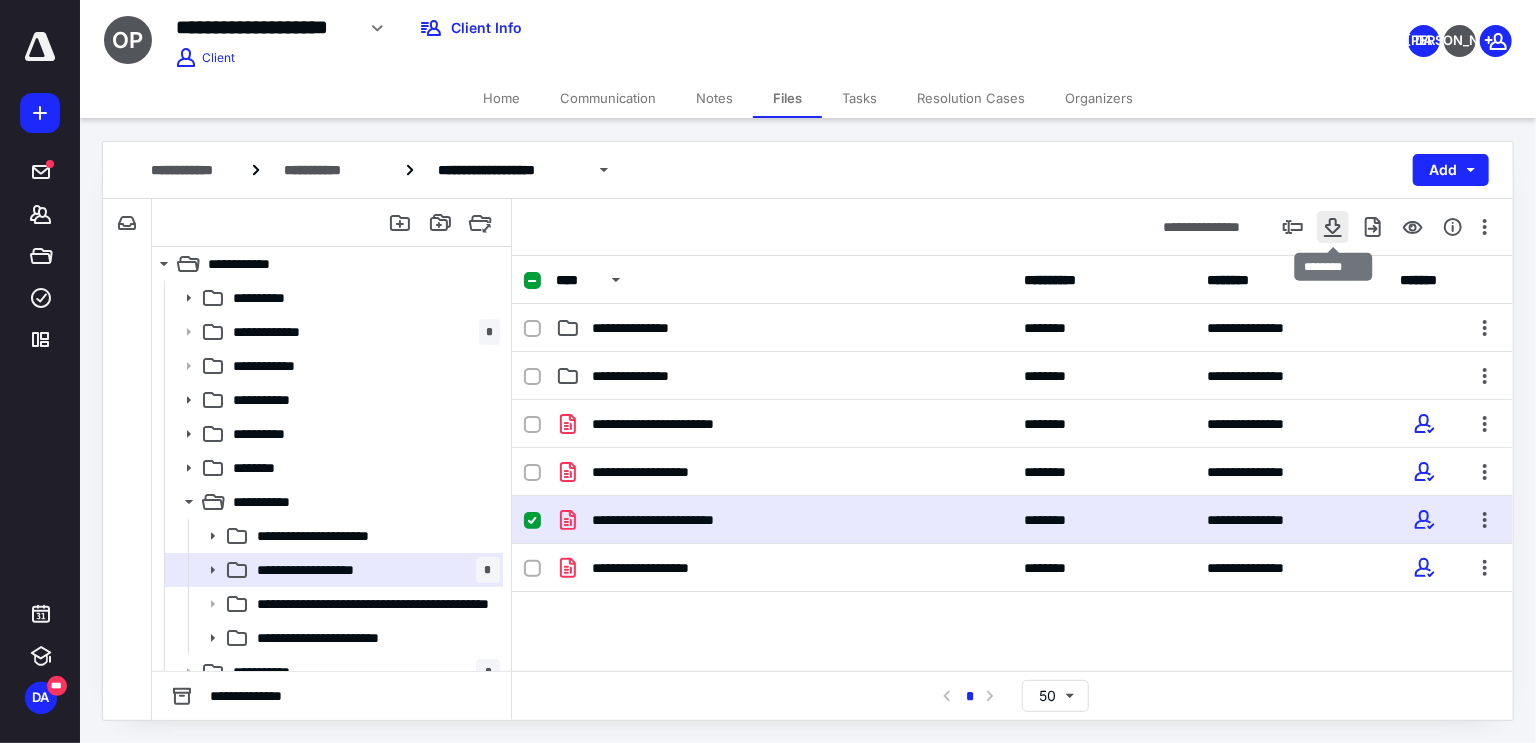 click at bounding box center (1333, 227) 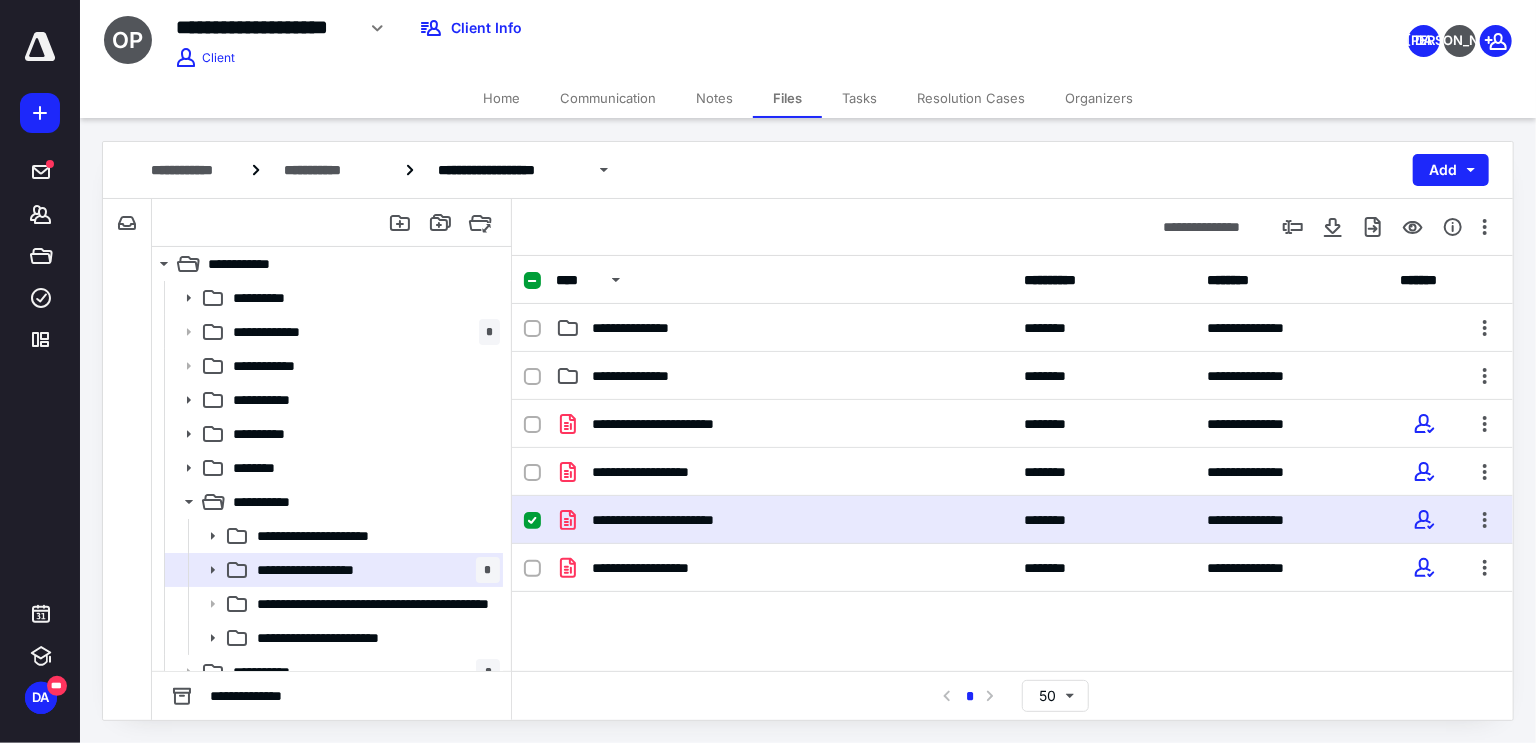 click on "Home" at bounding box center [501, 98] 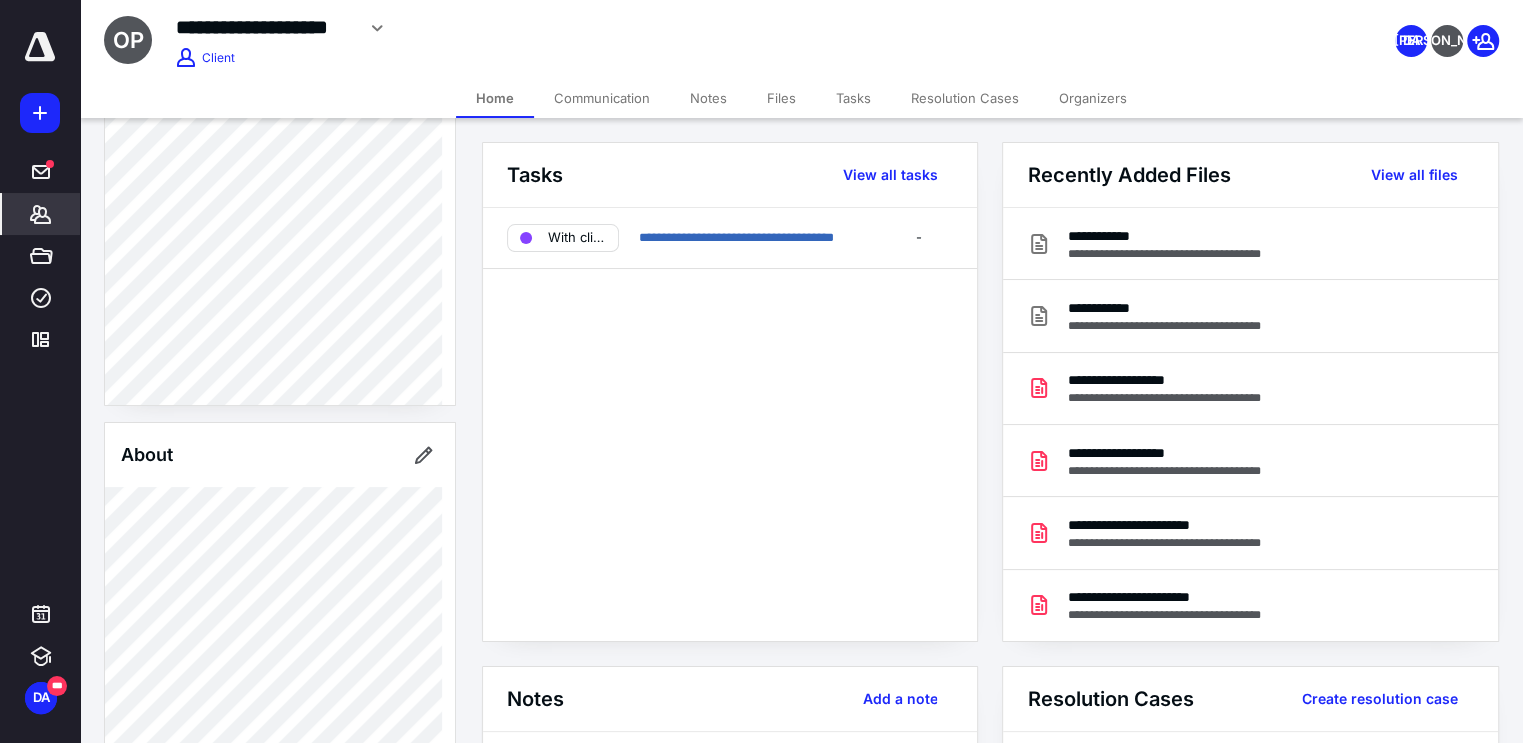 scroll, scrollTop: 0, scrollLeft: 0, axis: both 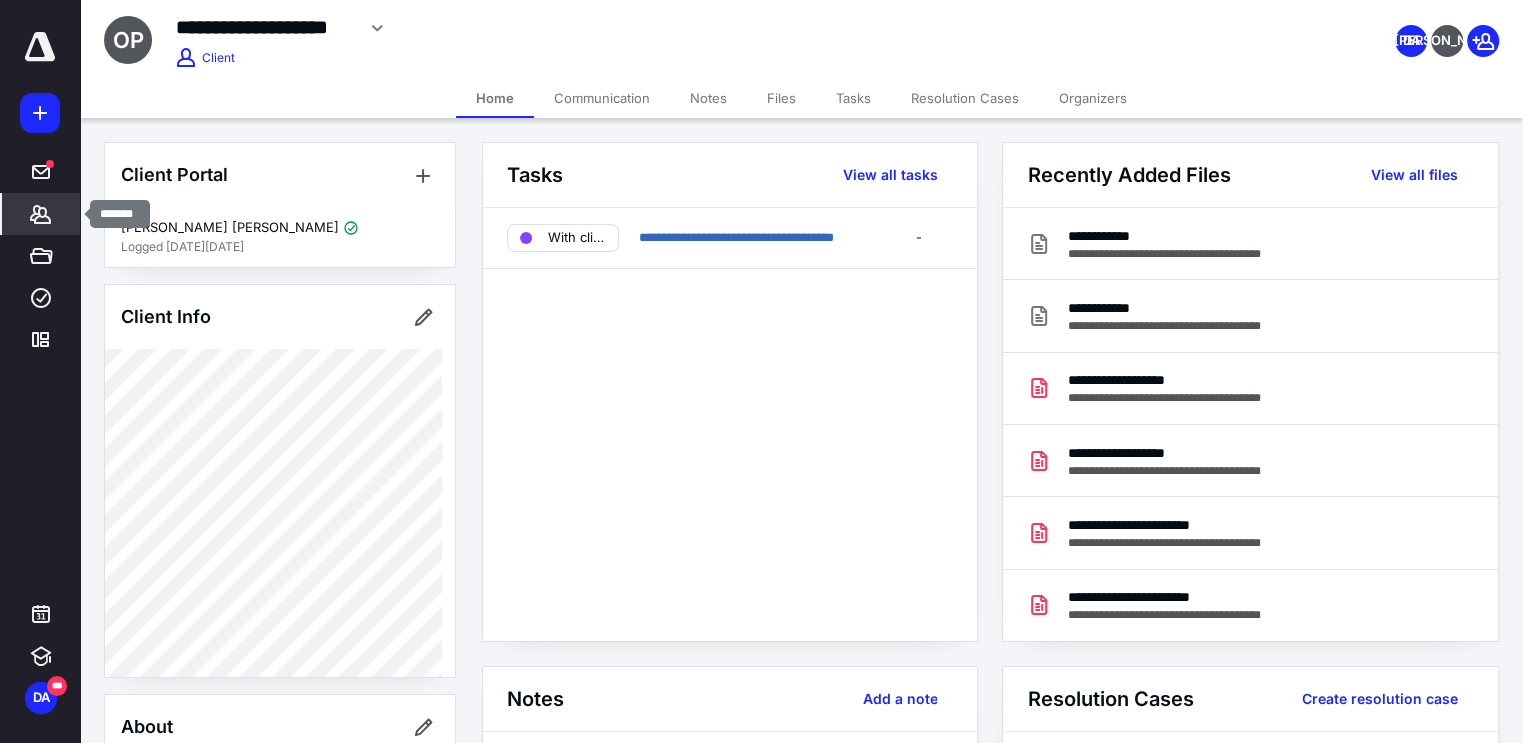 click 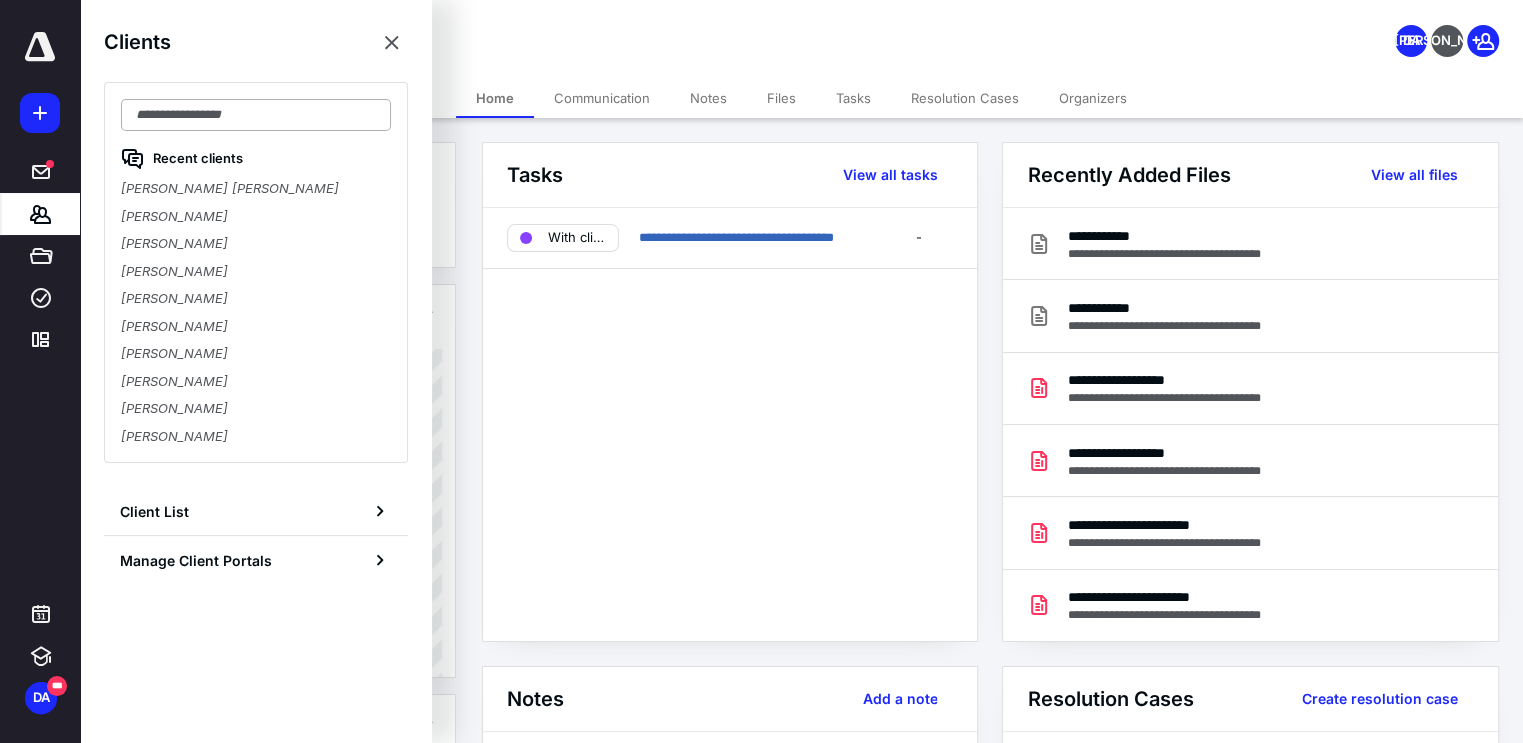 click at bounding box center (256, 115) 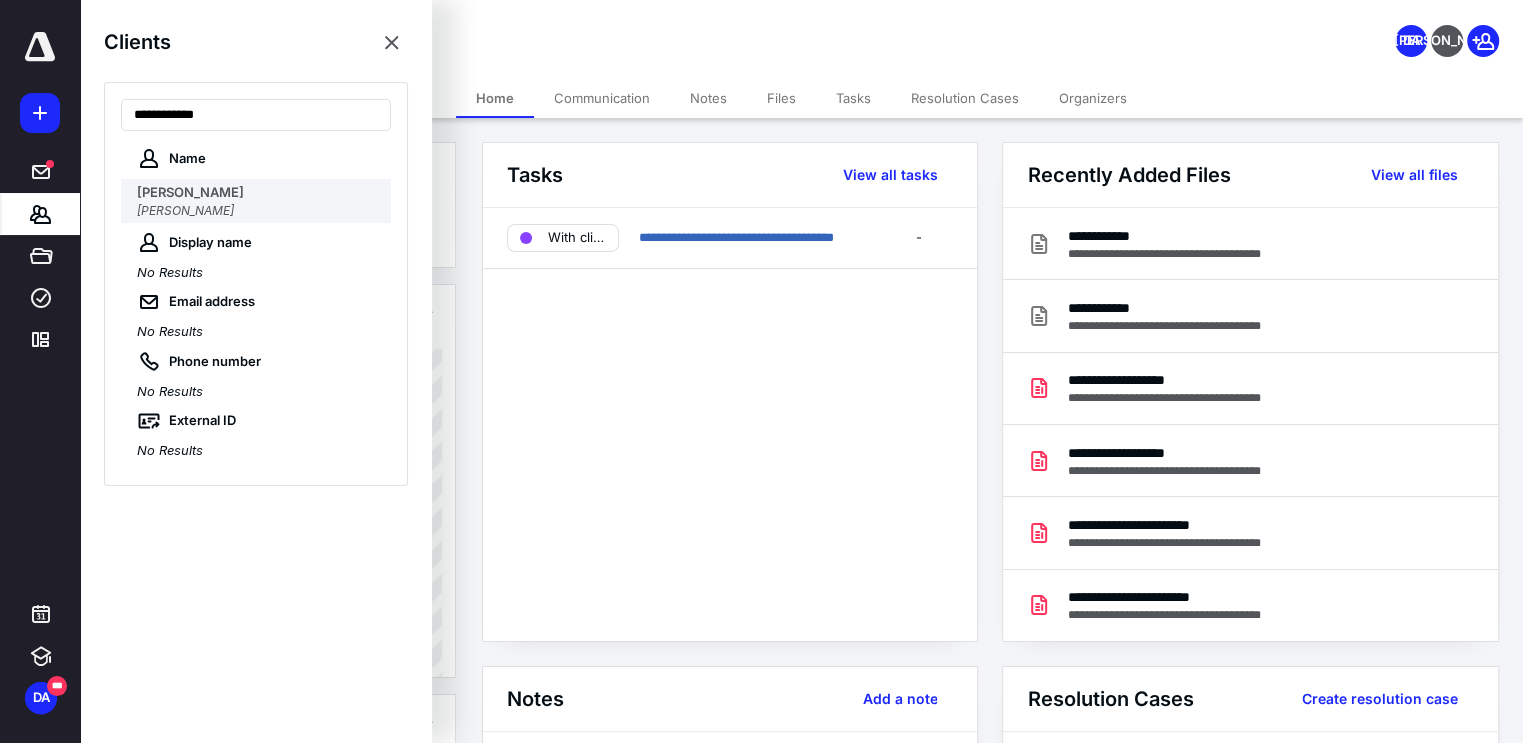 type on "**********" 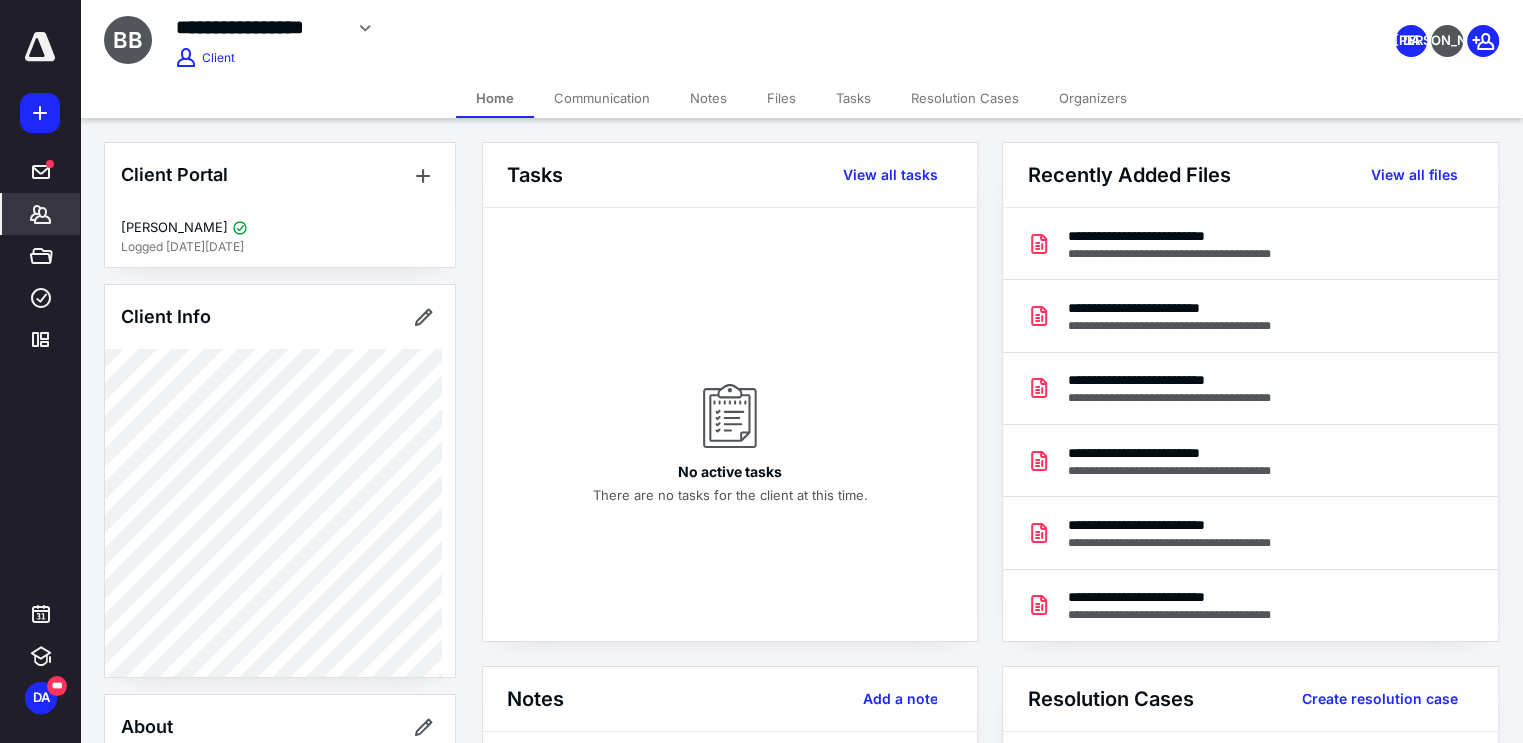 click 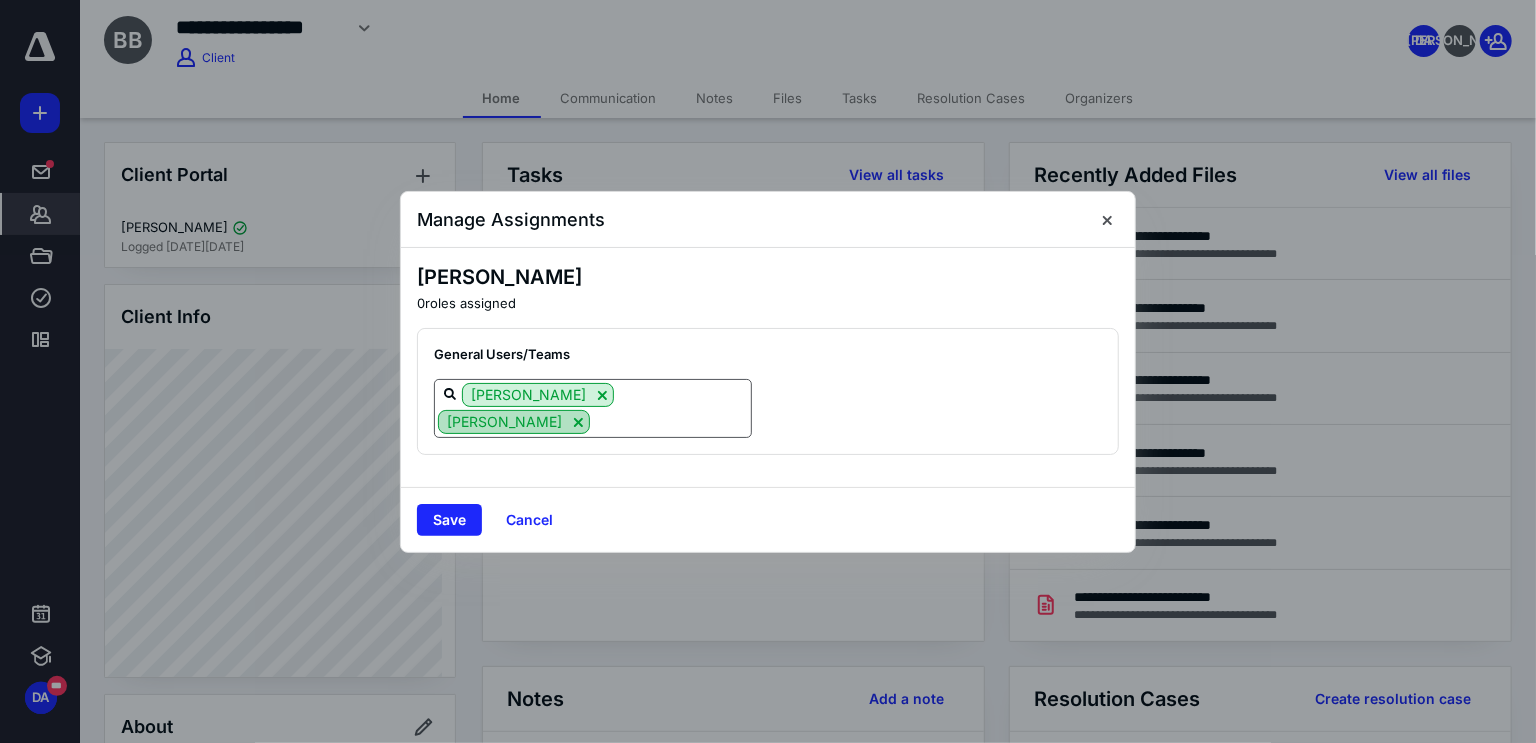 click at bounding box center (578, 422) 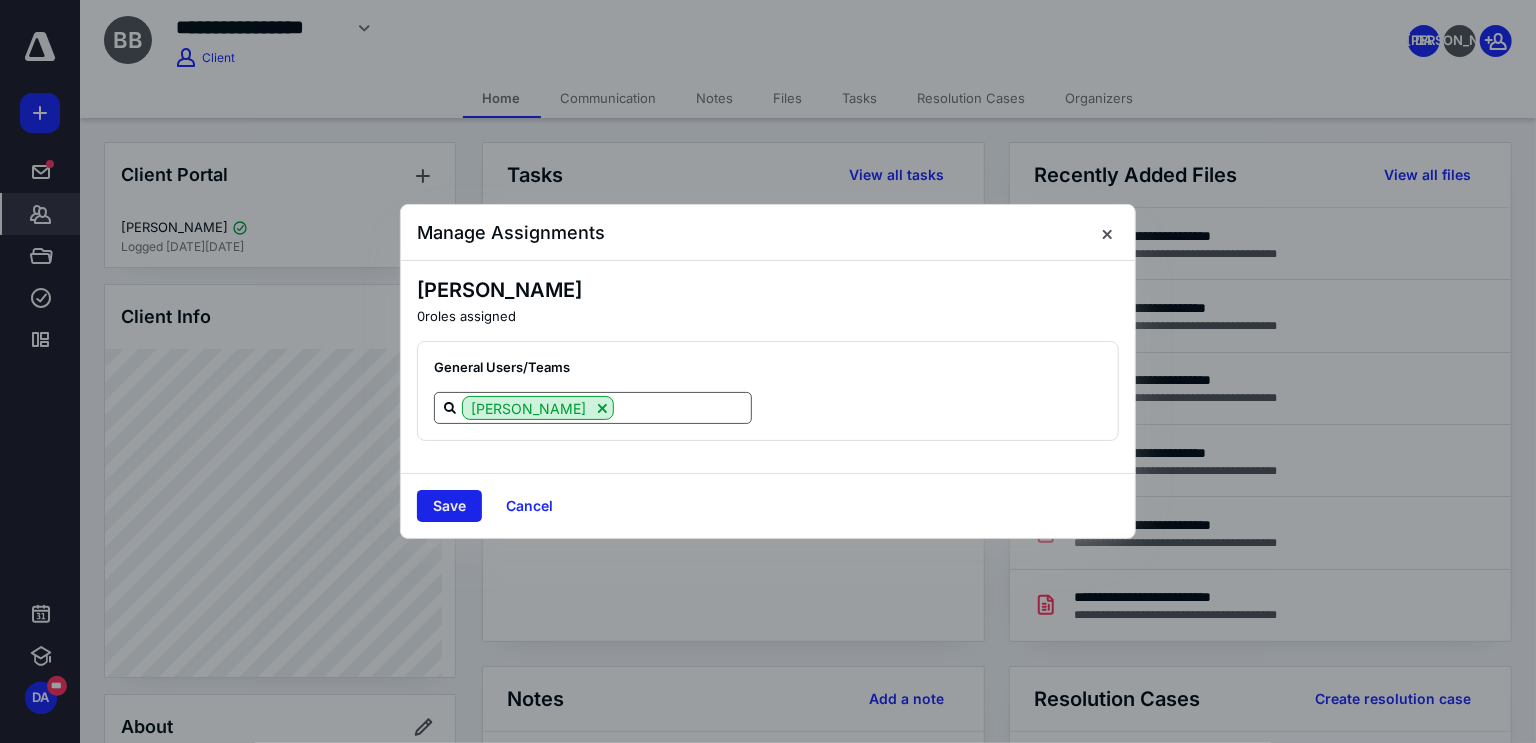 click on "Save" at bounding box center [449, 506] 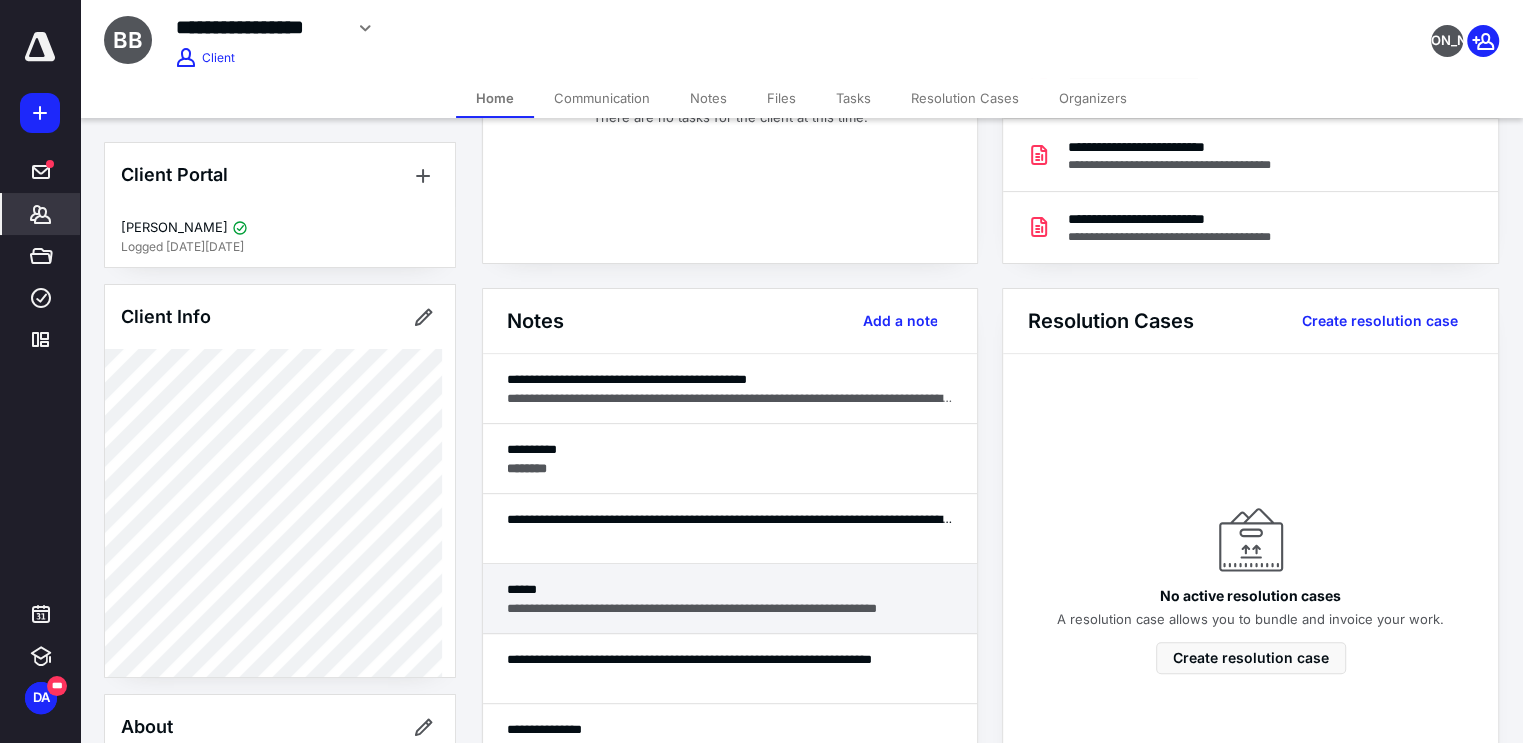 scroll, scrollTop: 363, scrollLeft: 0, axis: vertical 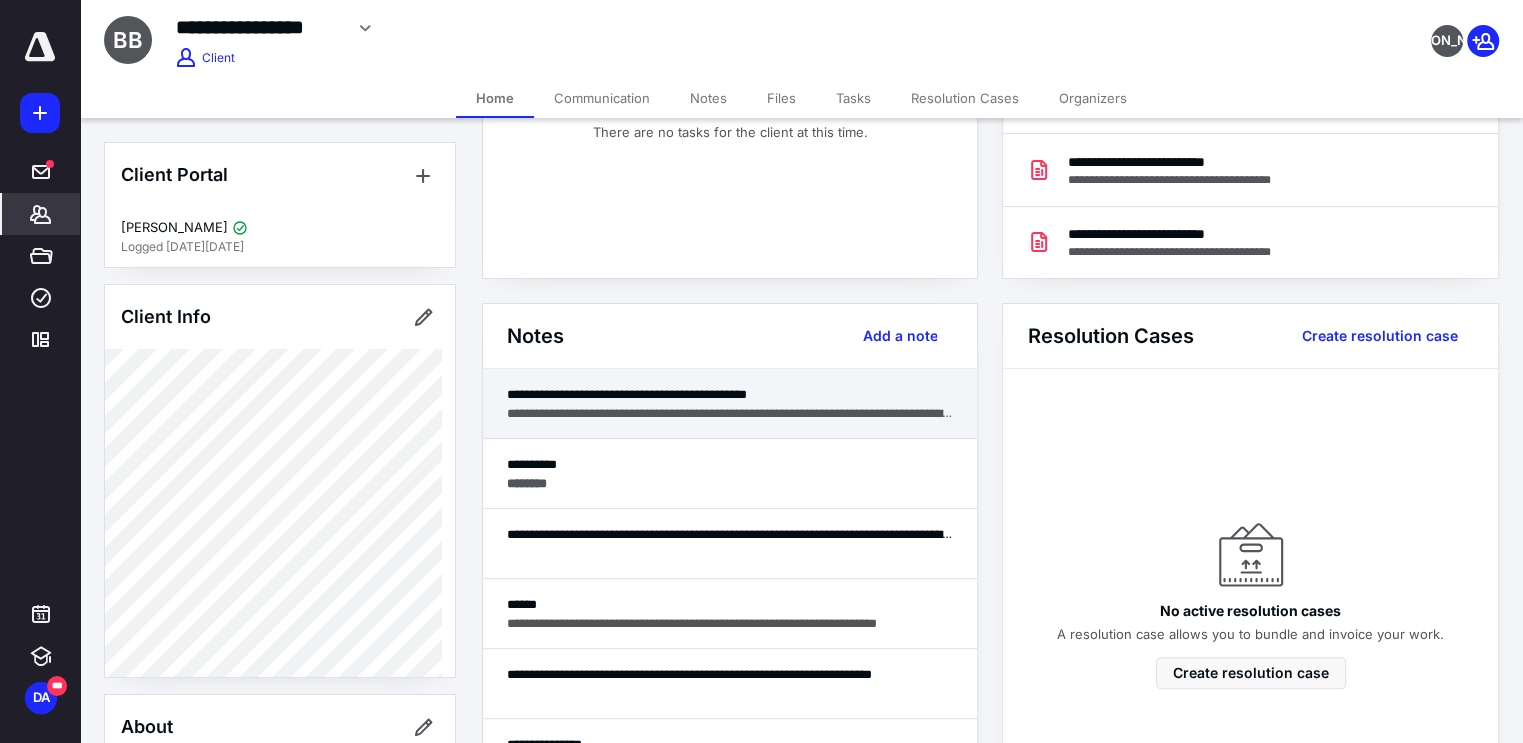 click on "**********" at bounding box center (730, 394) 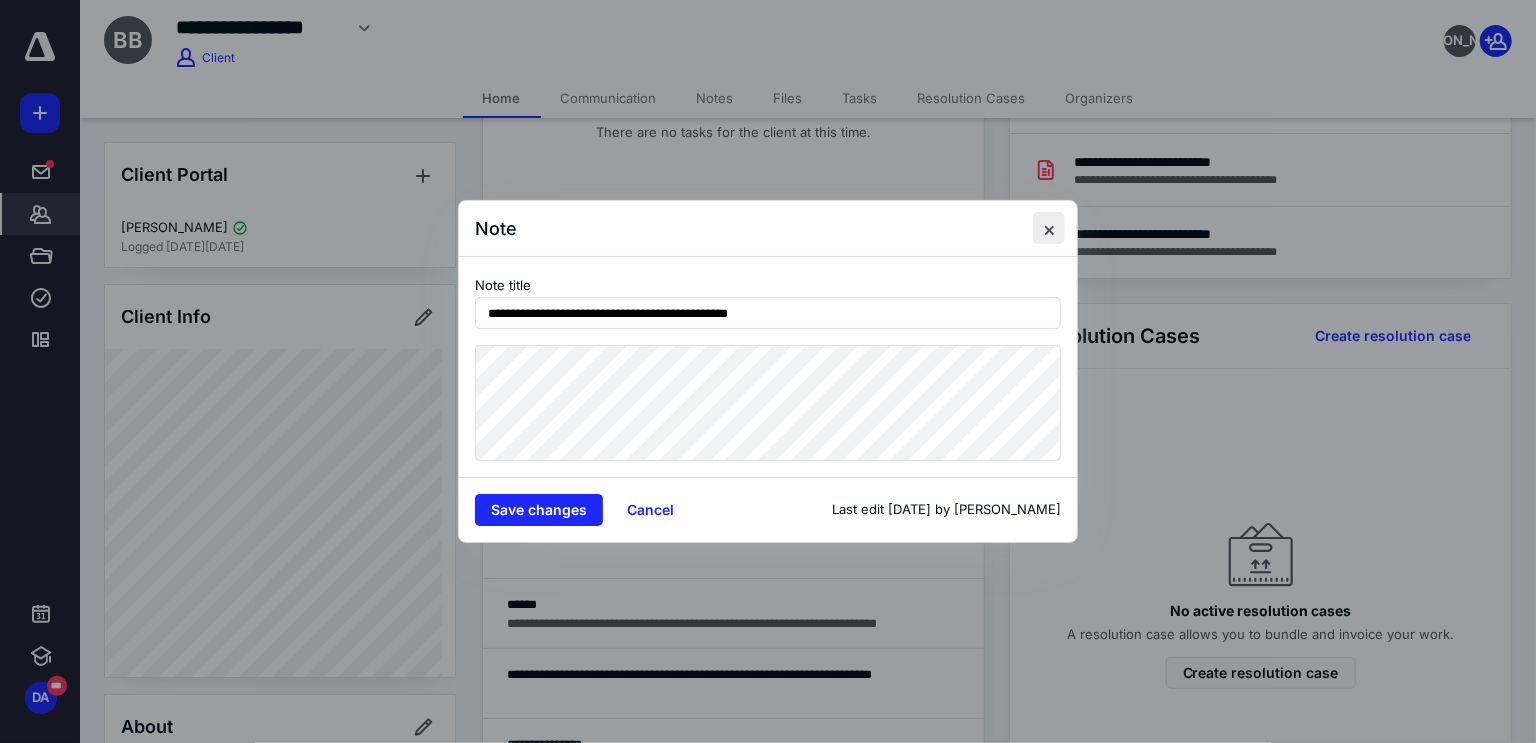 click at bounding box center (1049, 228) 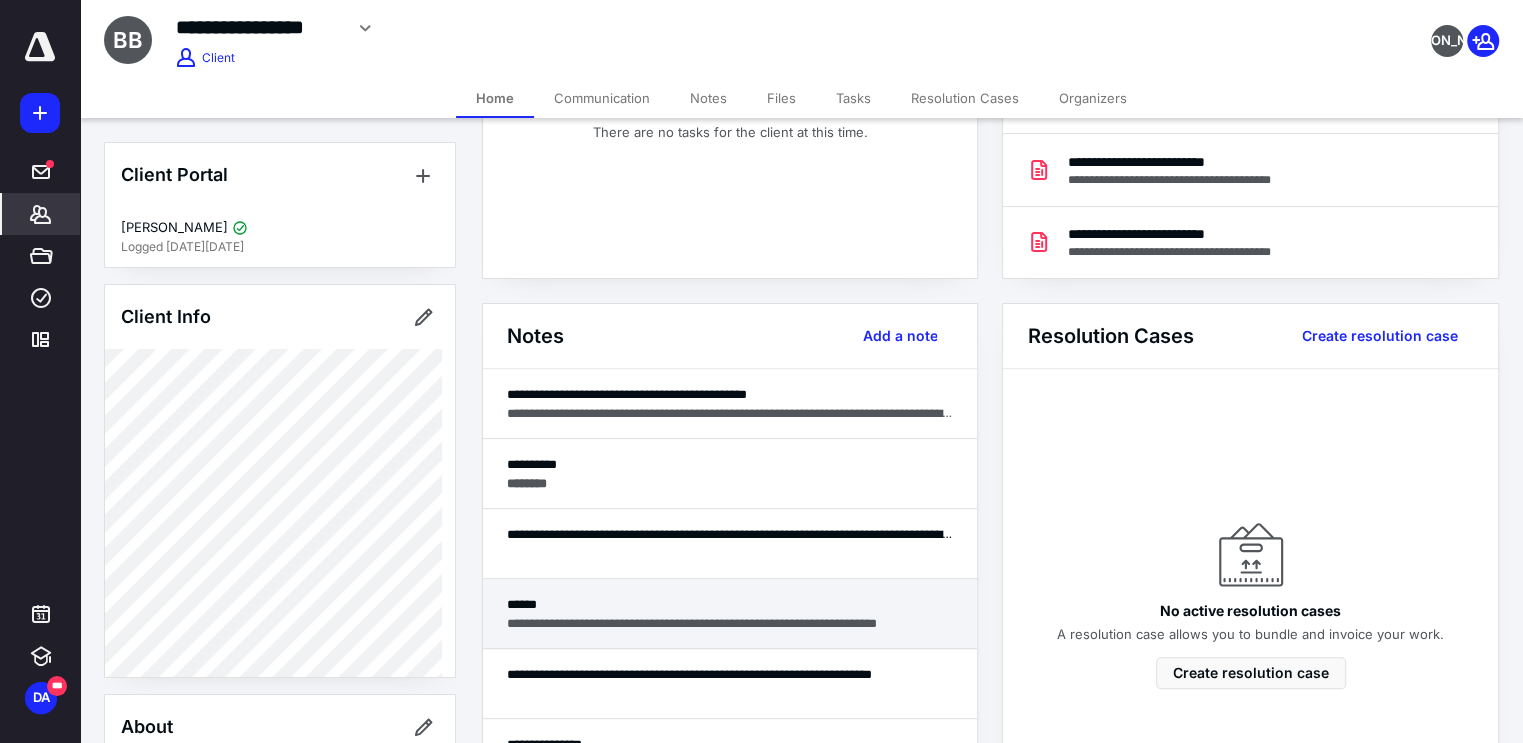 click on "**********" at bounding box center (730, 623) 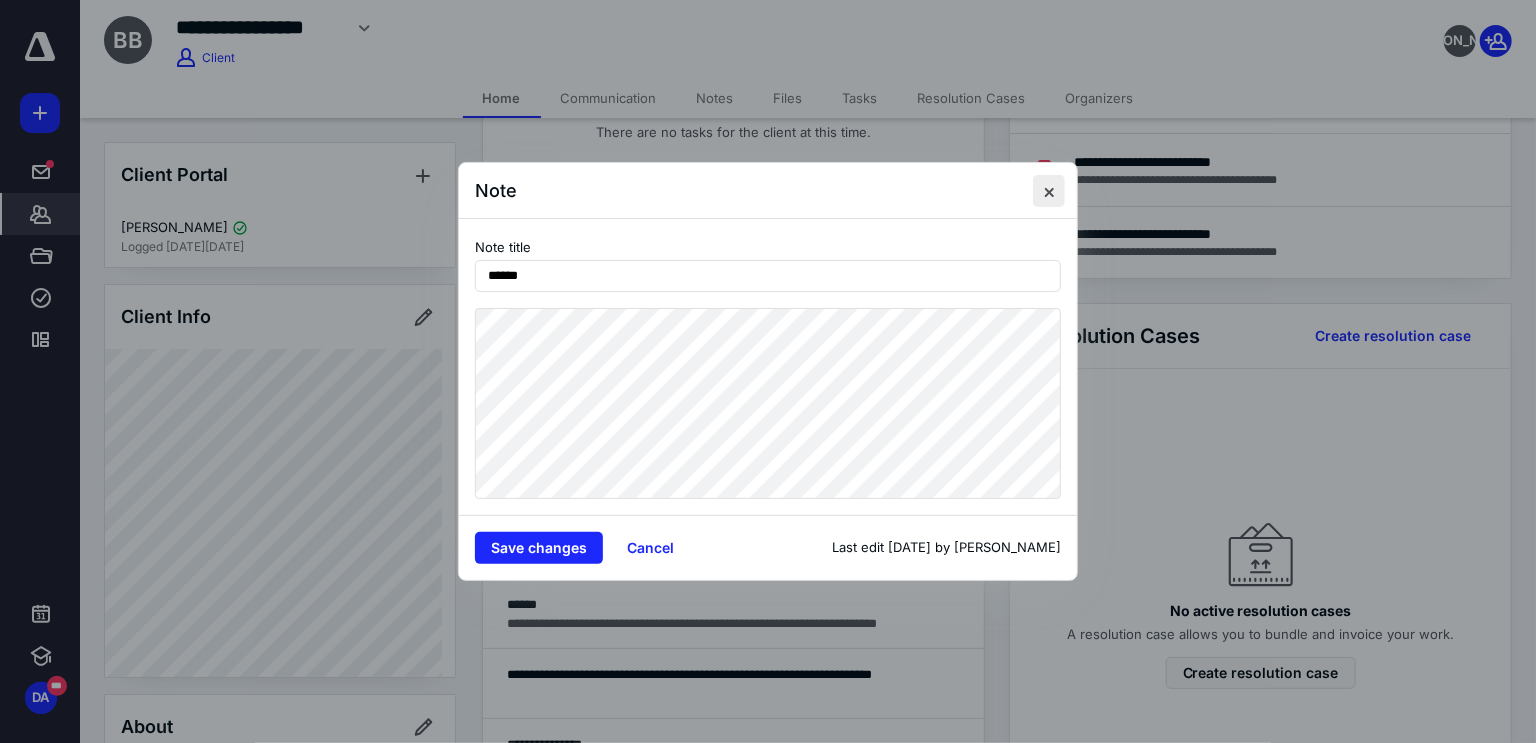 click at bounding box center [1049, 191] 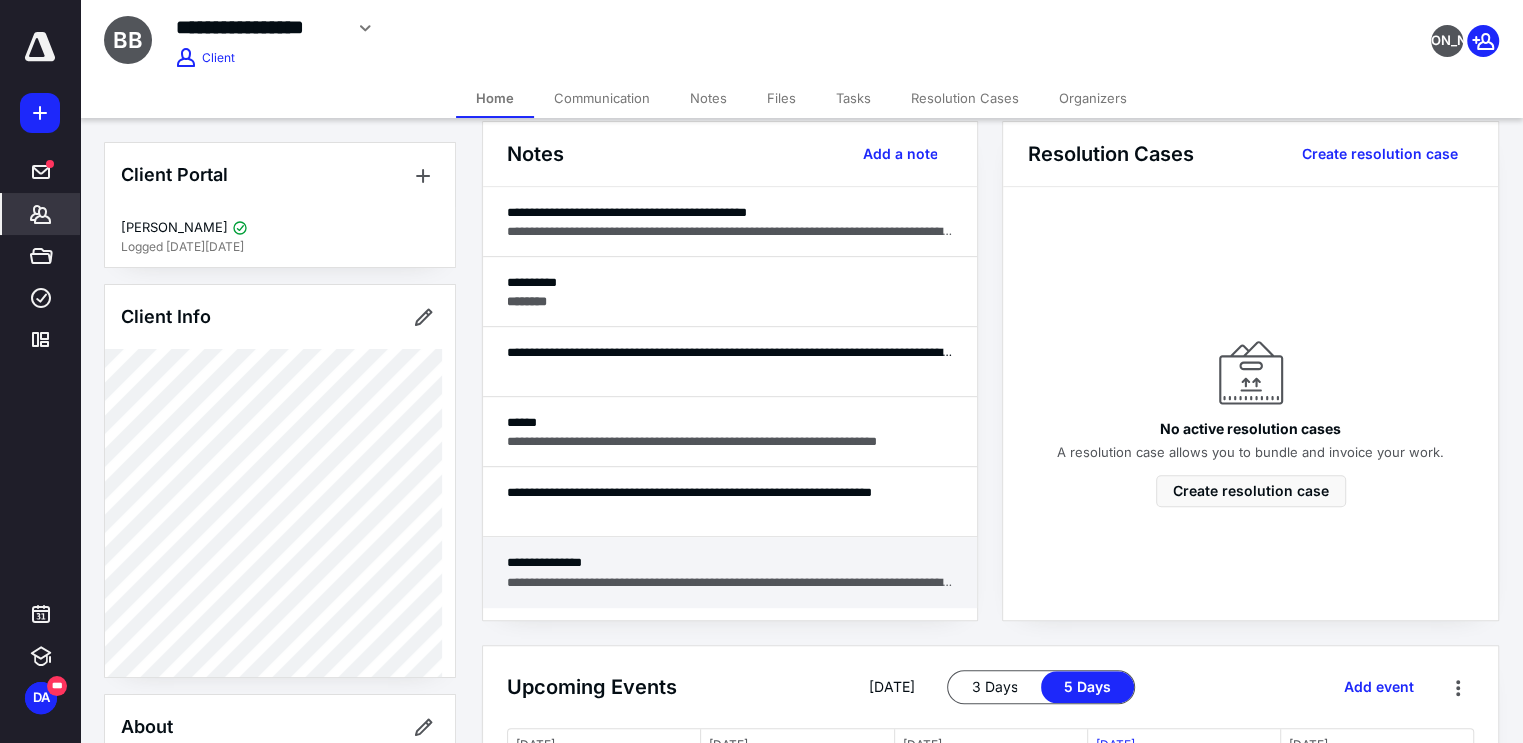 scroll, scrollTop: 636, scrollLeft: 0, axis: vertical 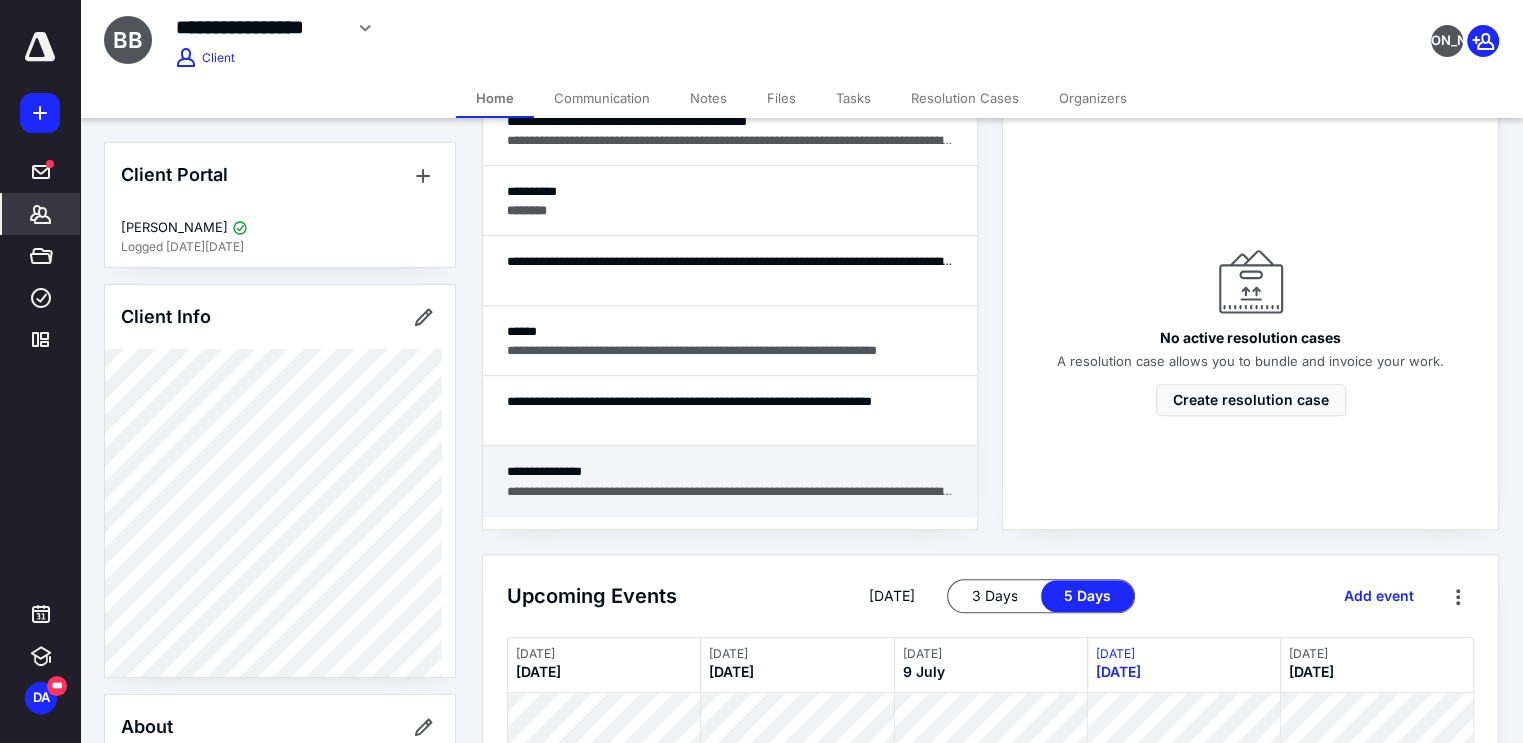 click on "**********" at bounding box center [730, 491] 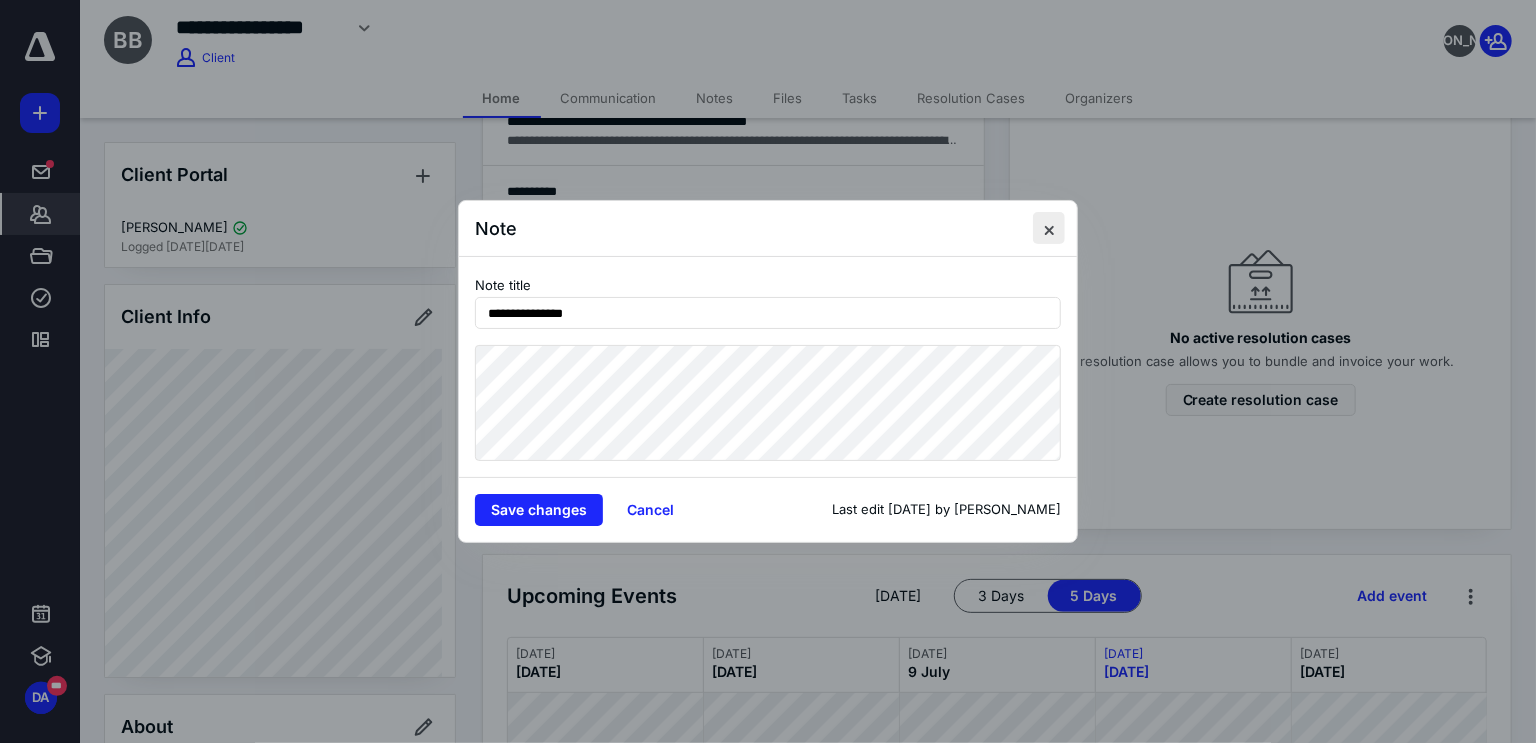 click at bounding box center [1049, 228] 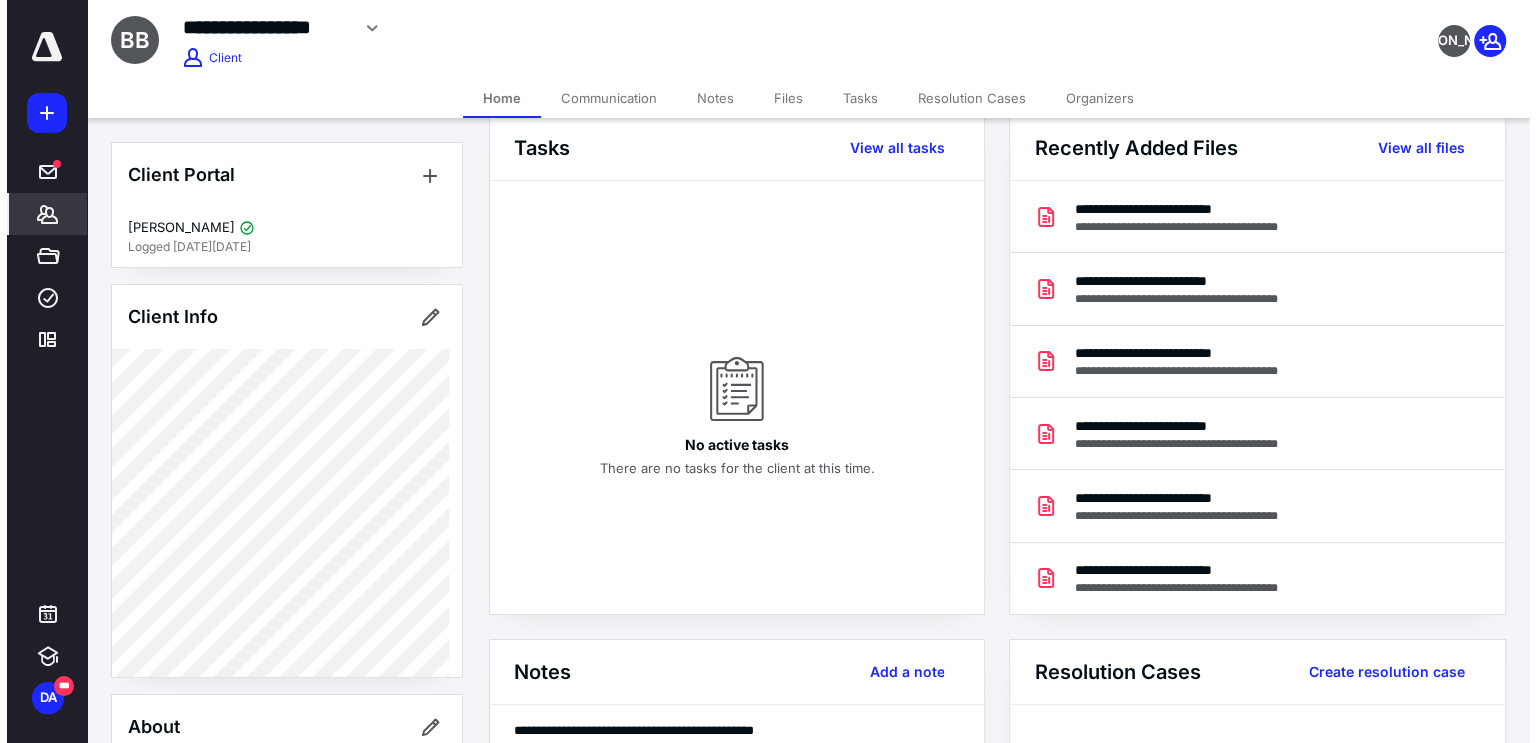 scroll, scrollTop: 0, scrollLeft: 0, axis: both 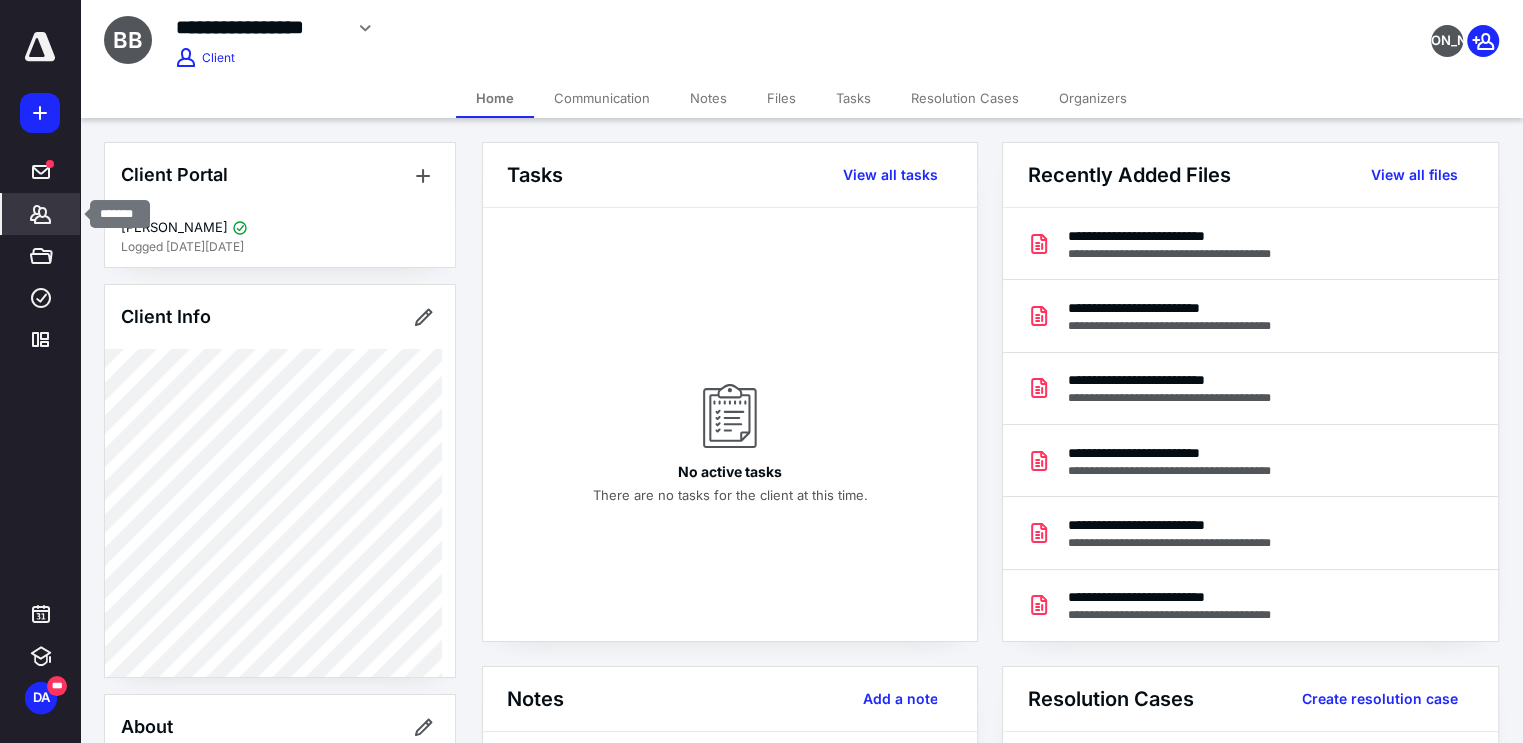 click 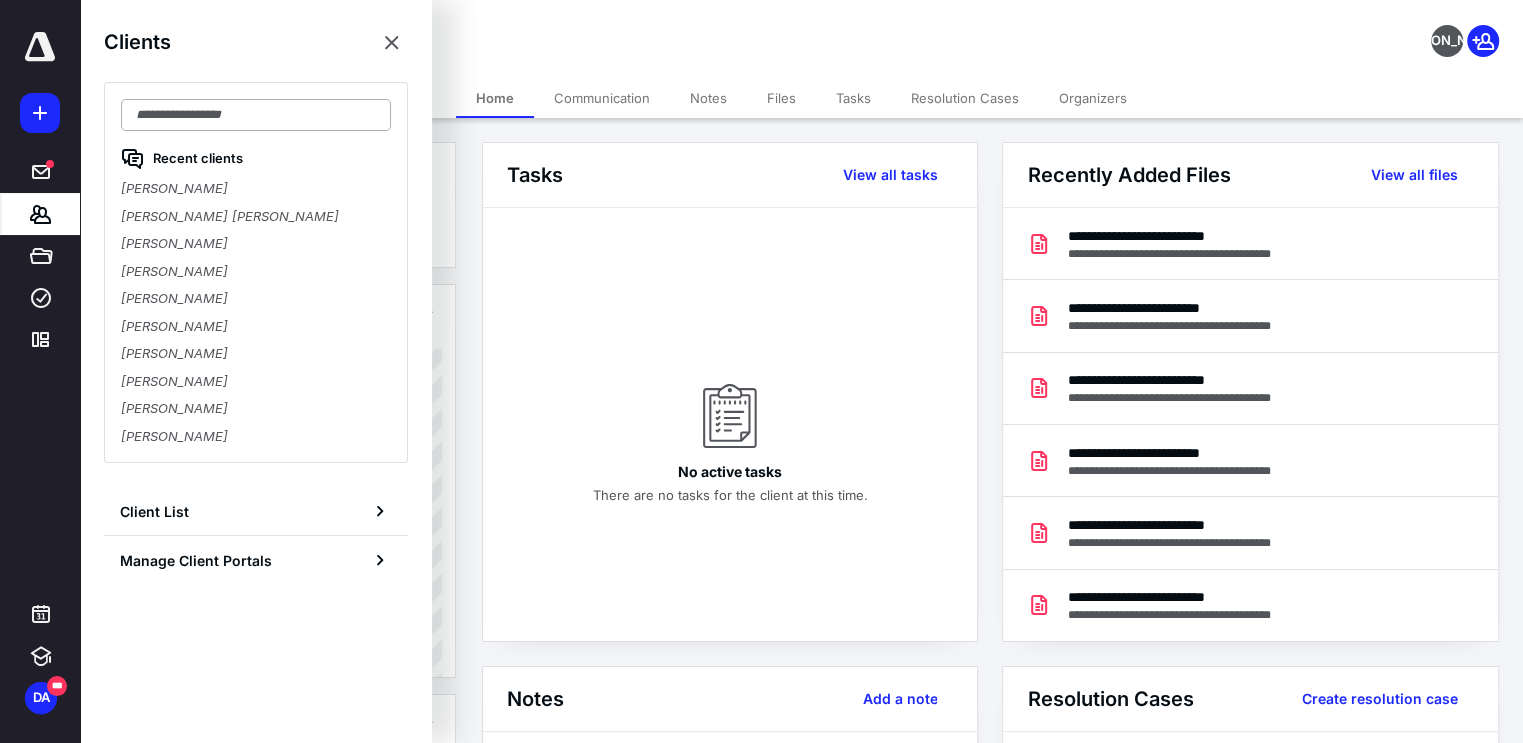 click at bounding box center [256, 115] 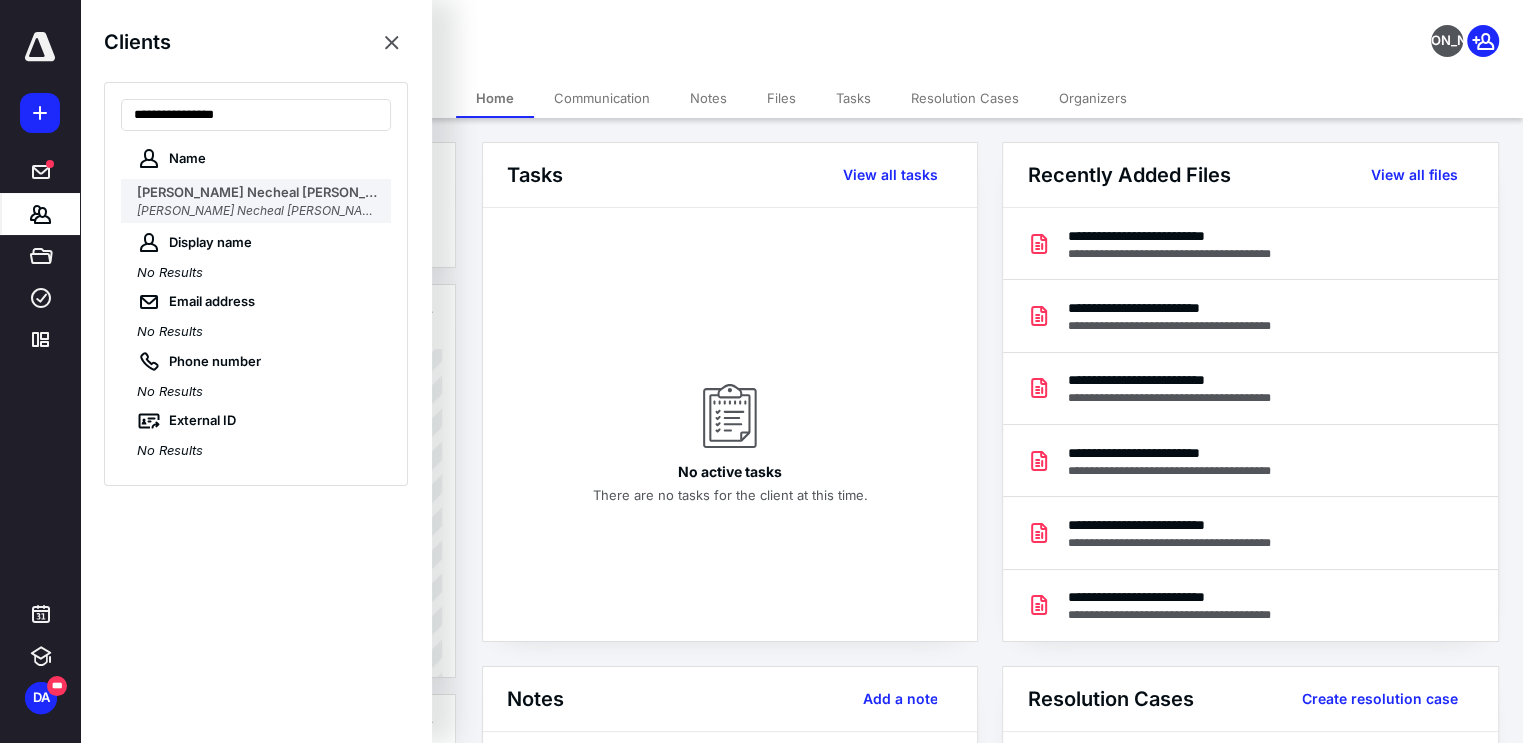 type on "**********" 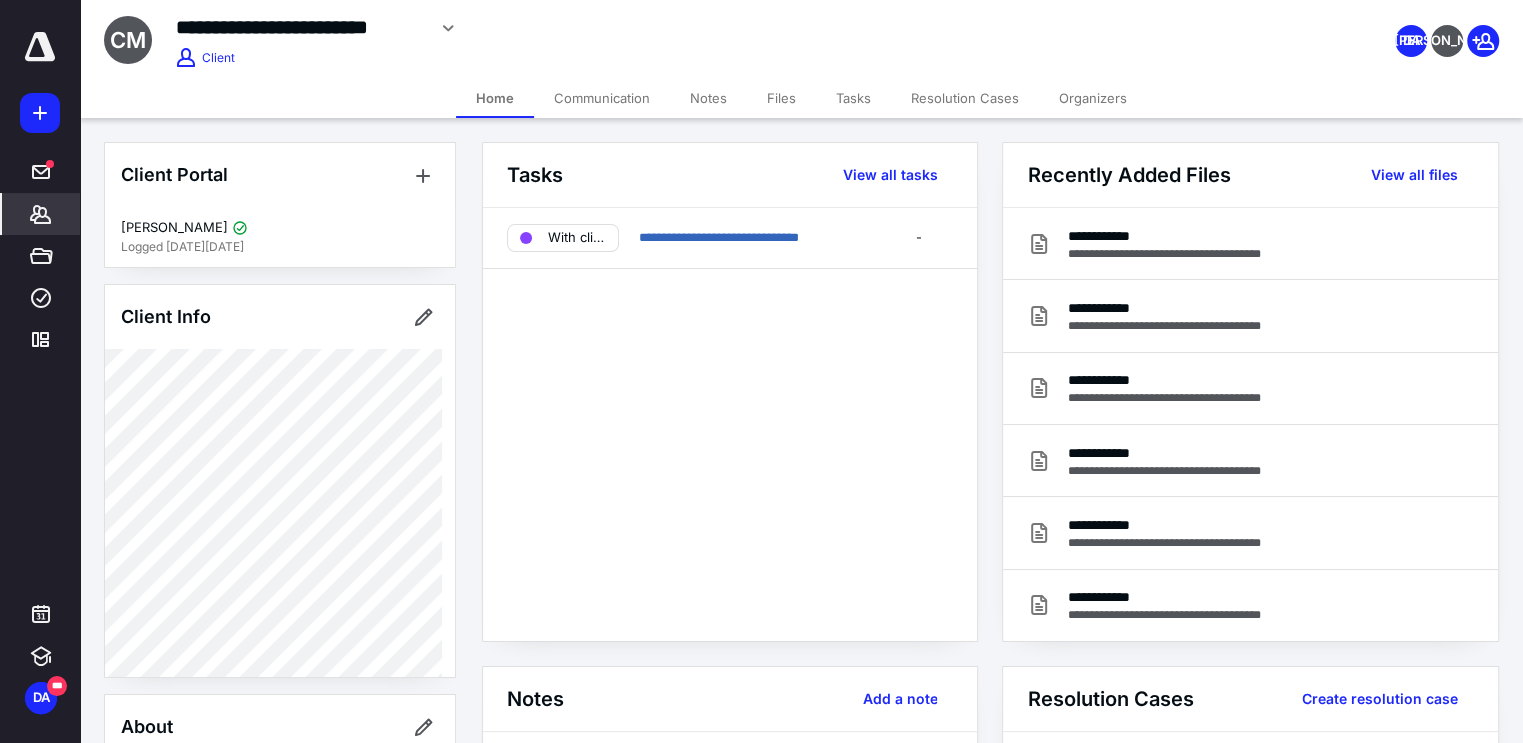 click on "Communication" at bounding box center [602, 98] 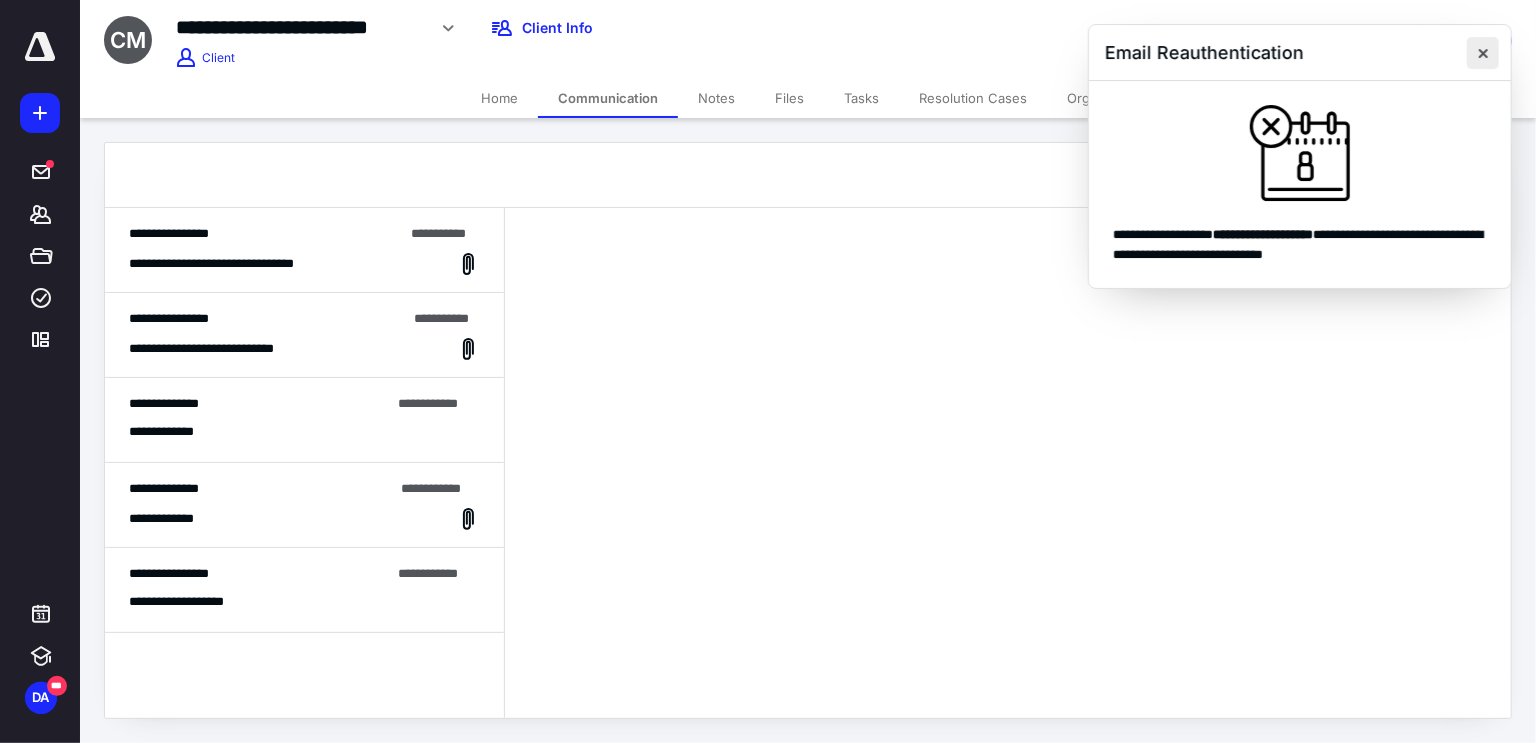 click at bounding box center [1483, 53] 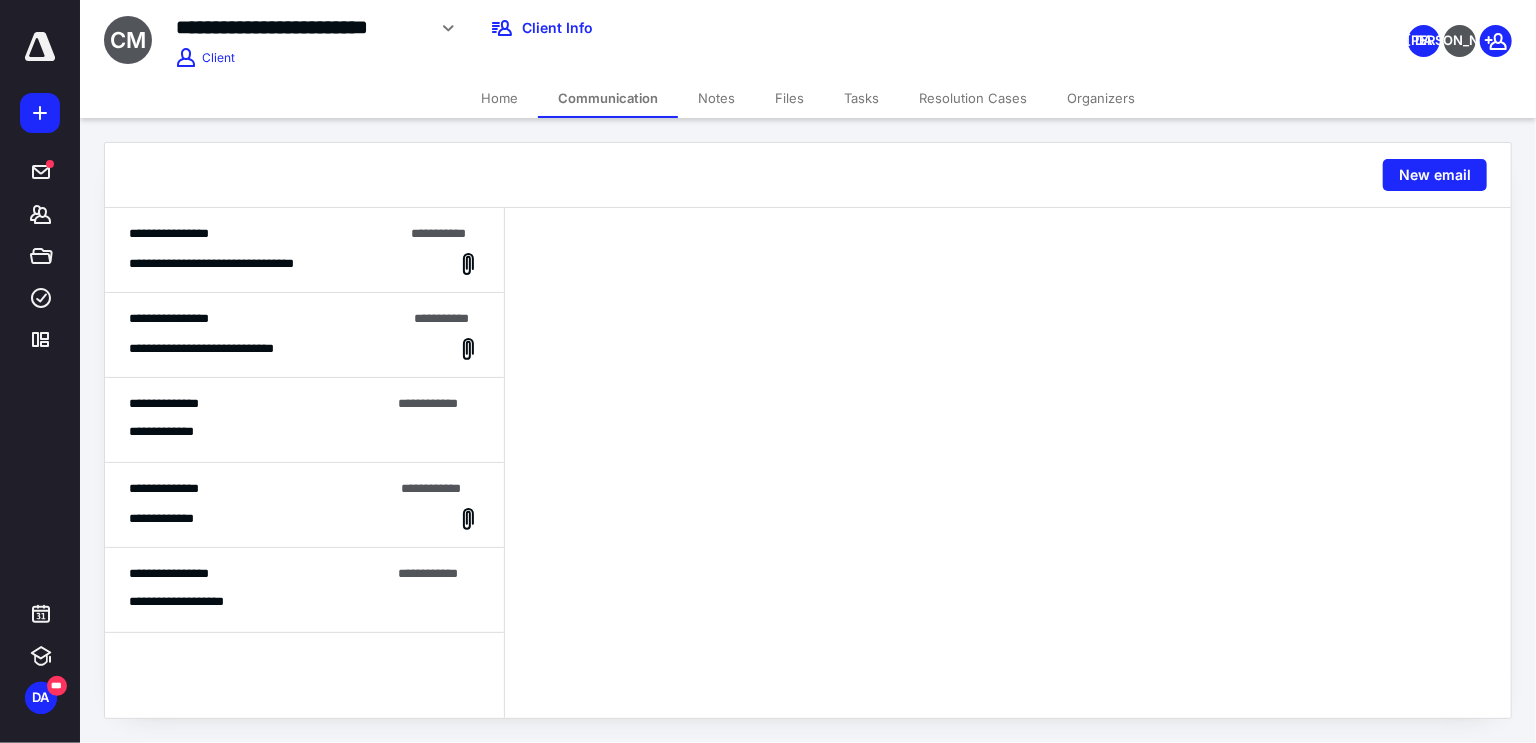 click on "**********" at bounding box center [266, 234] 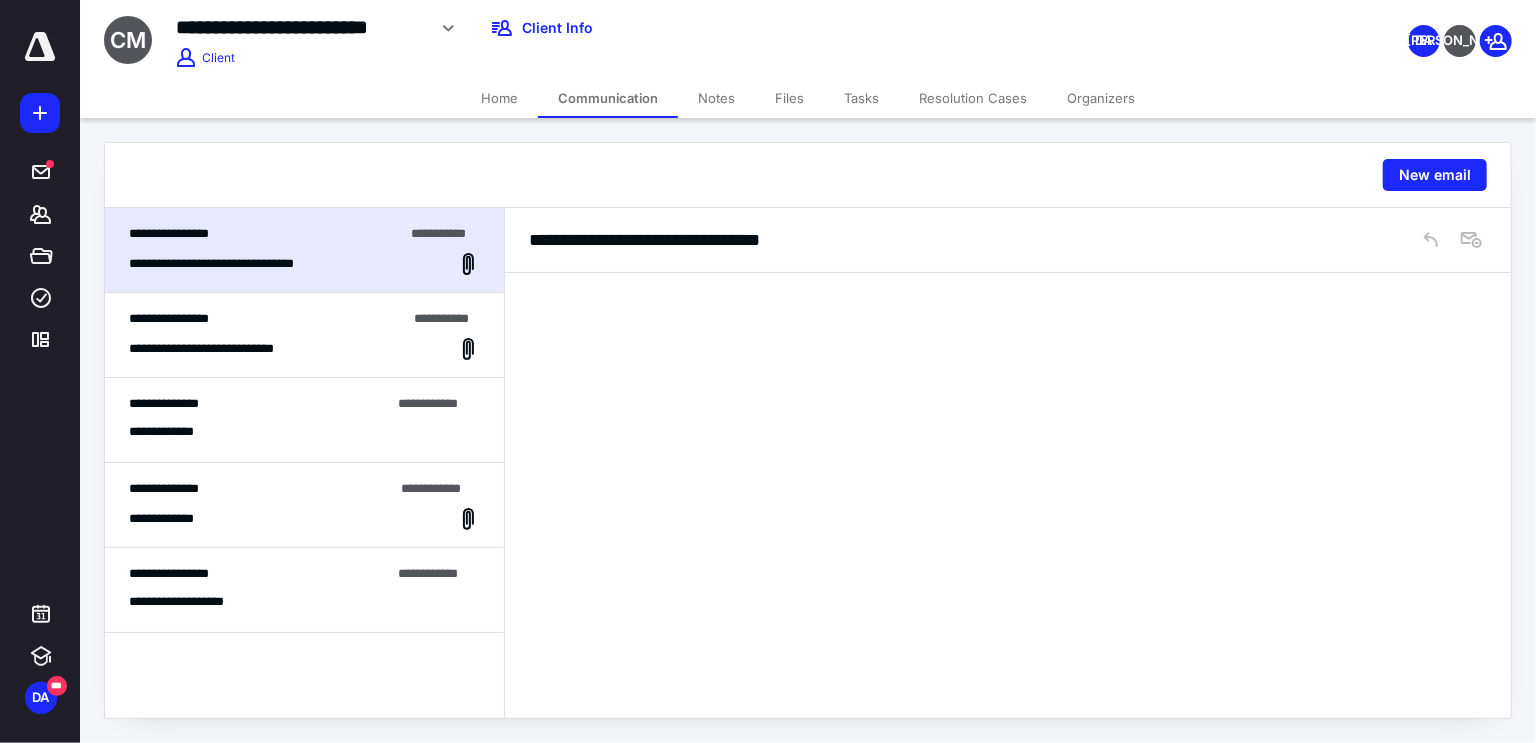 click on "**********" at bounding box center (267, 319) 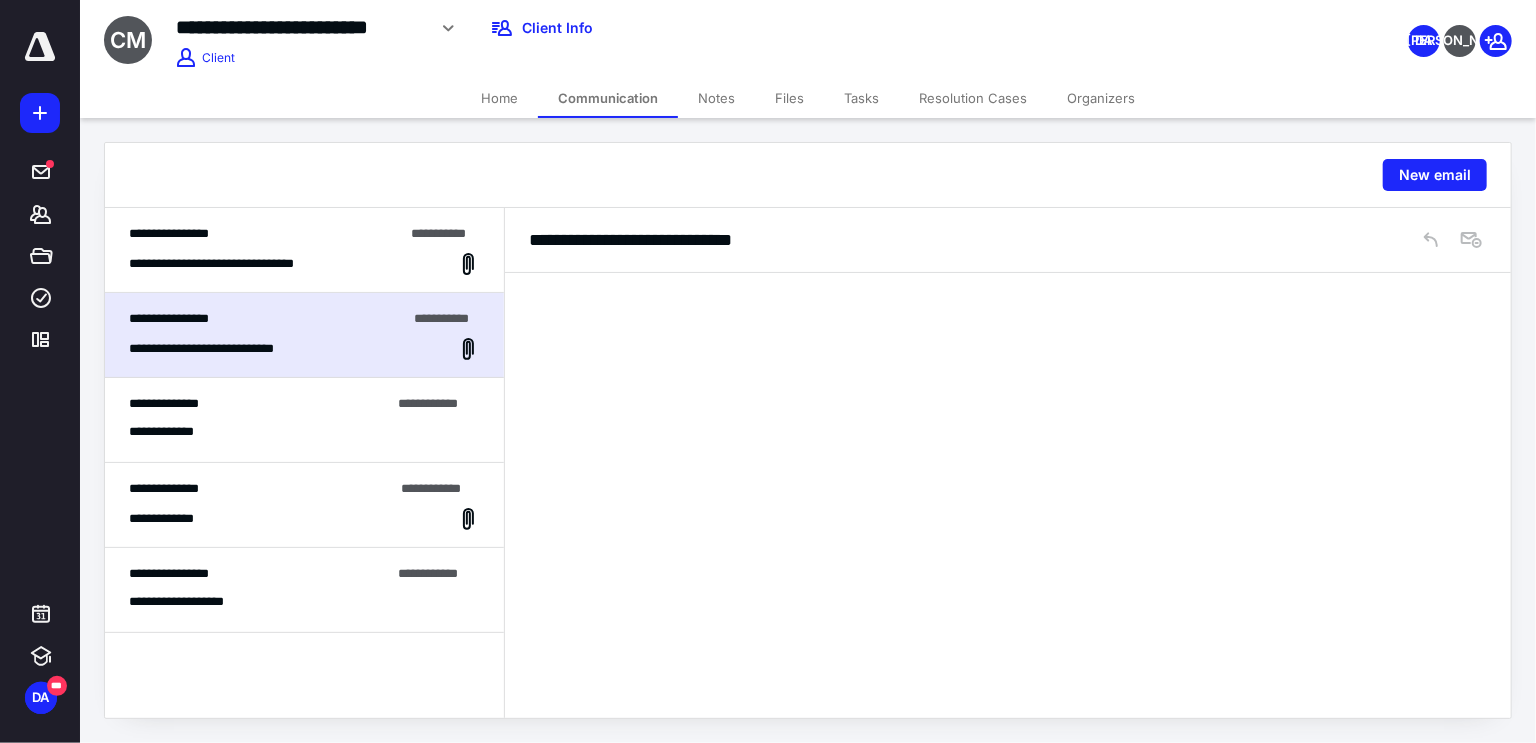 click on "**********" at bounding box center (259, 404) 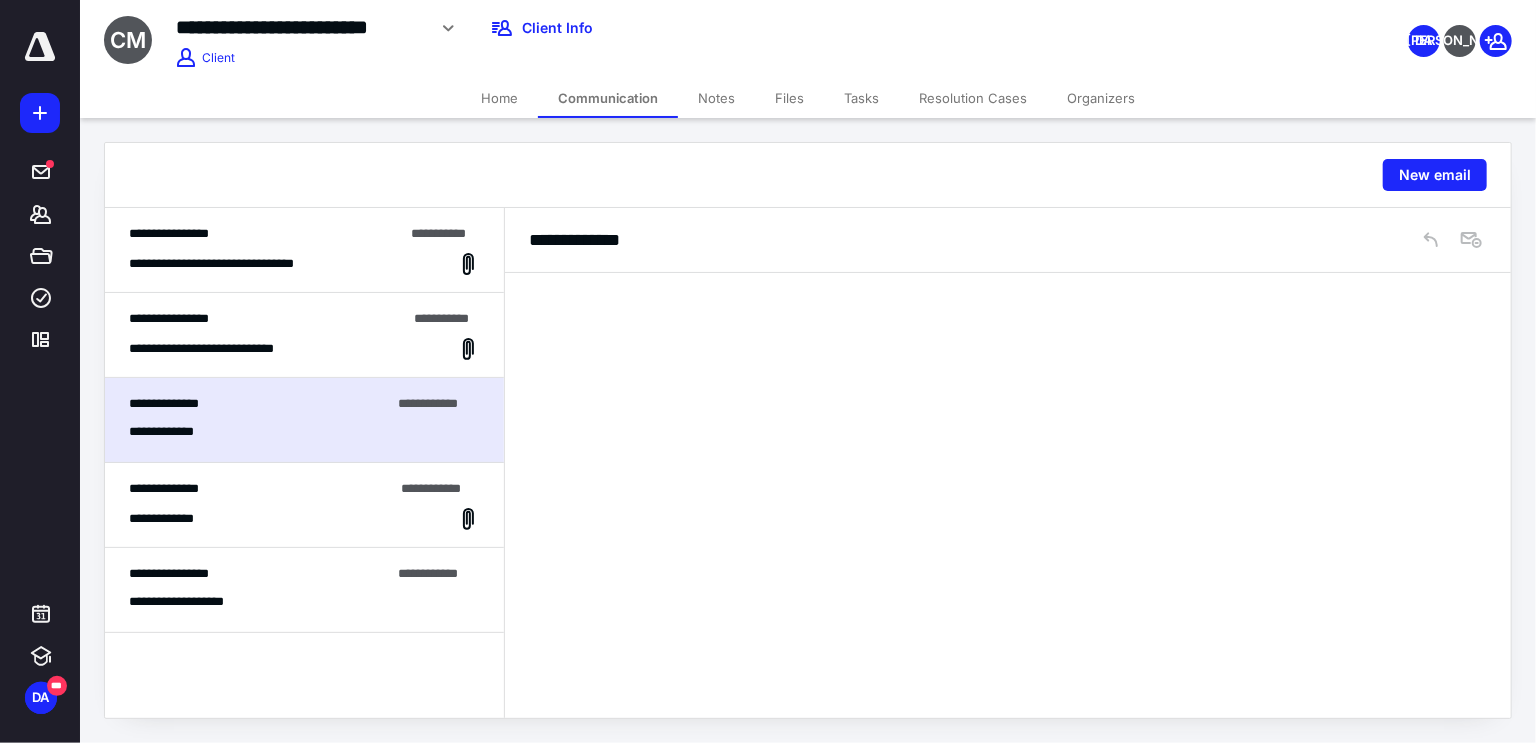 click on "**********" at bounding box center [304, 505] 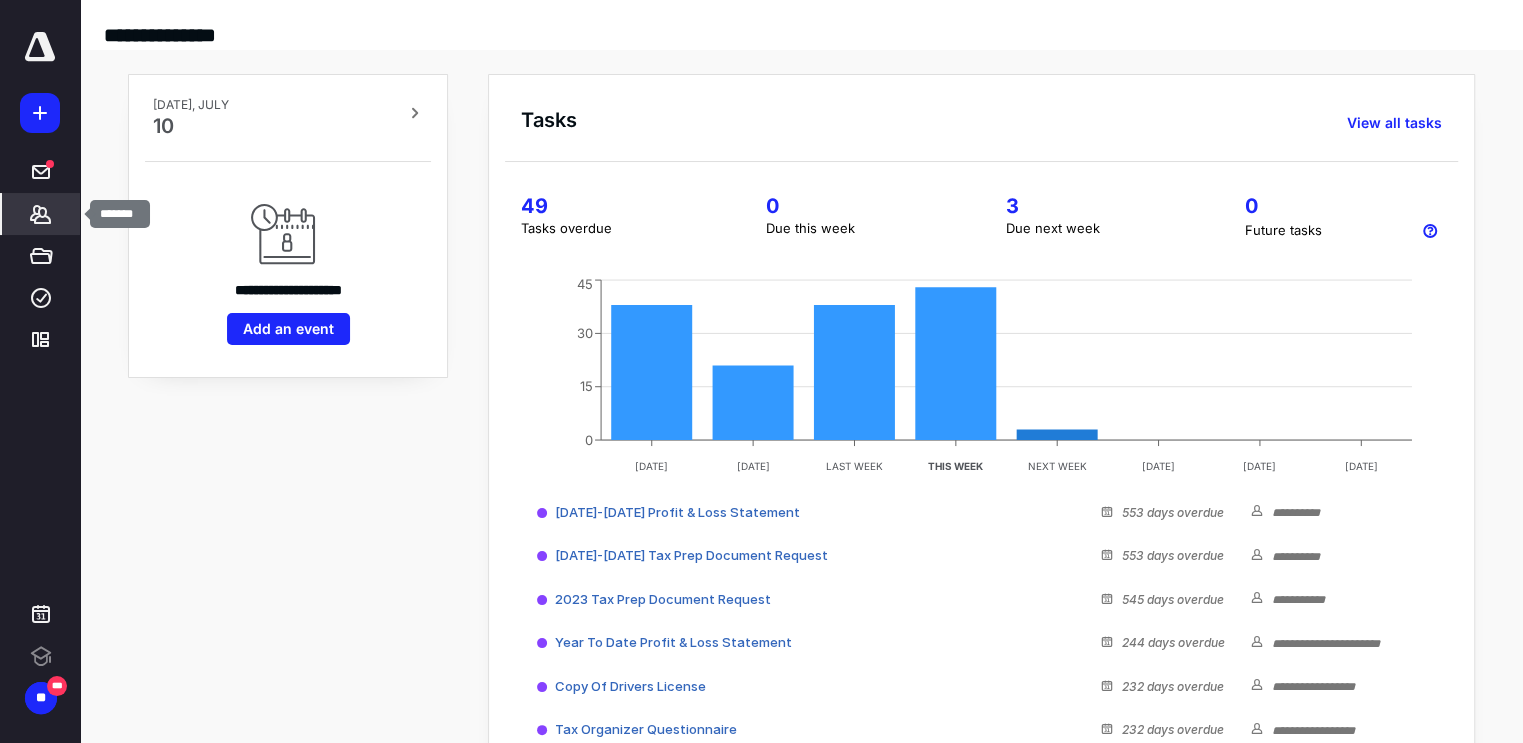 scroll, scrollTop: 0, scrollLeft: 0, axis: both 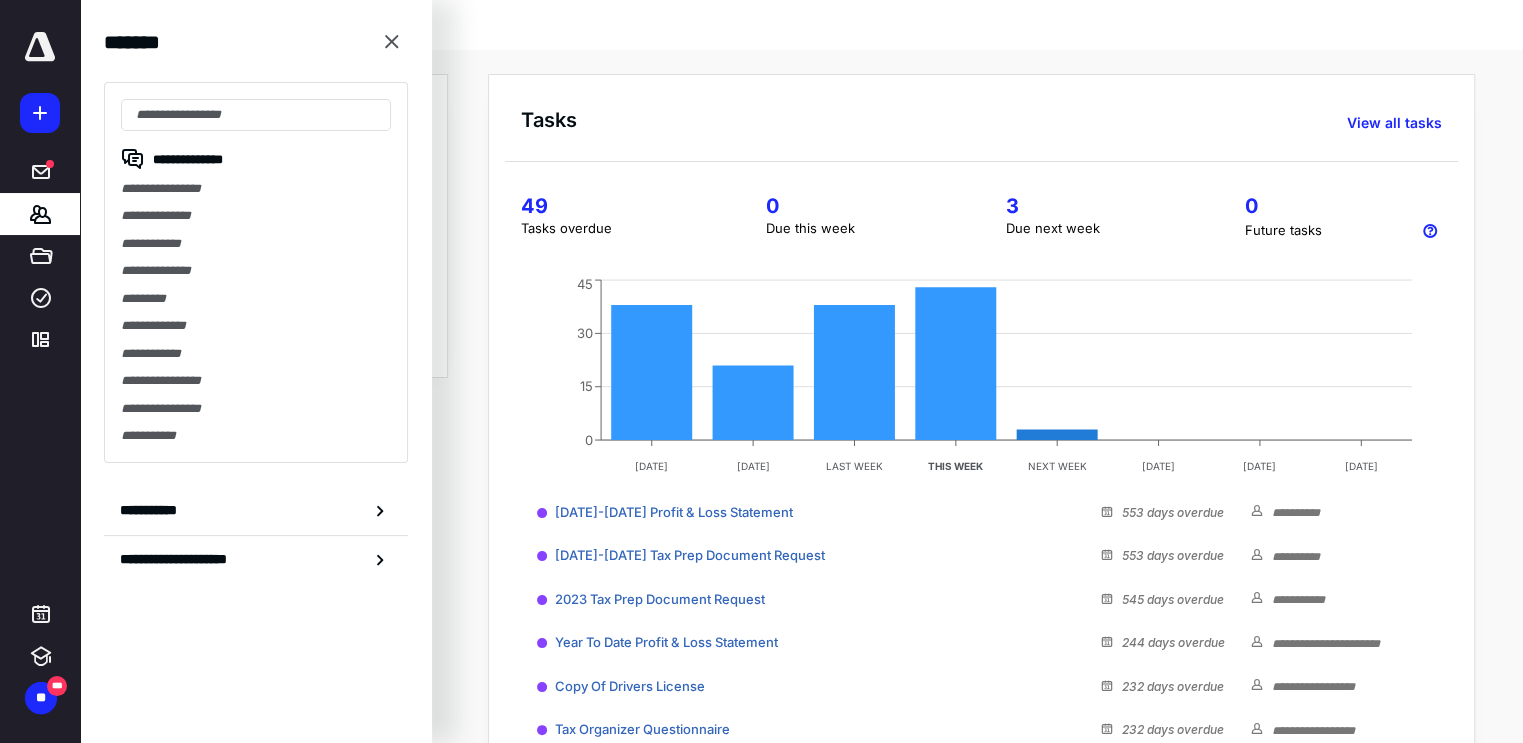 click on "**********" at bounding box center [256, 188] 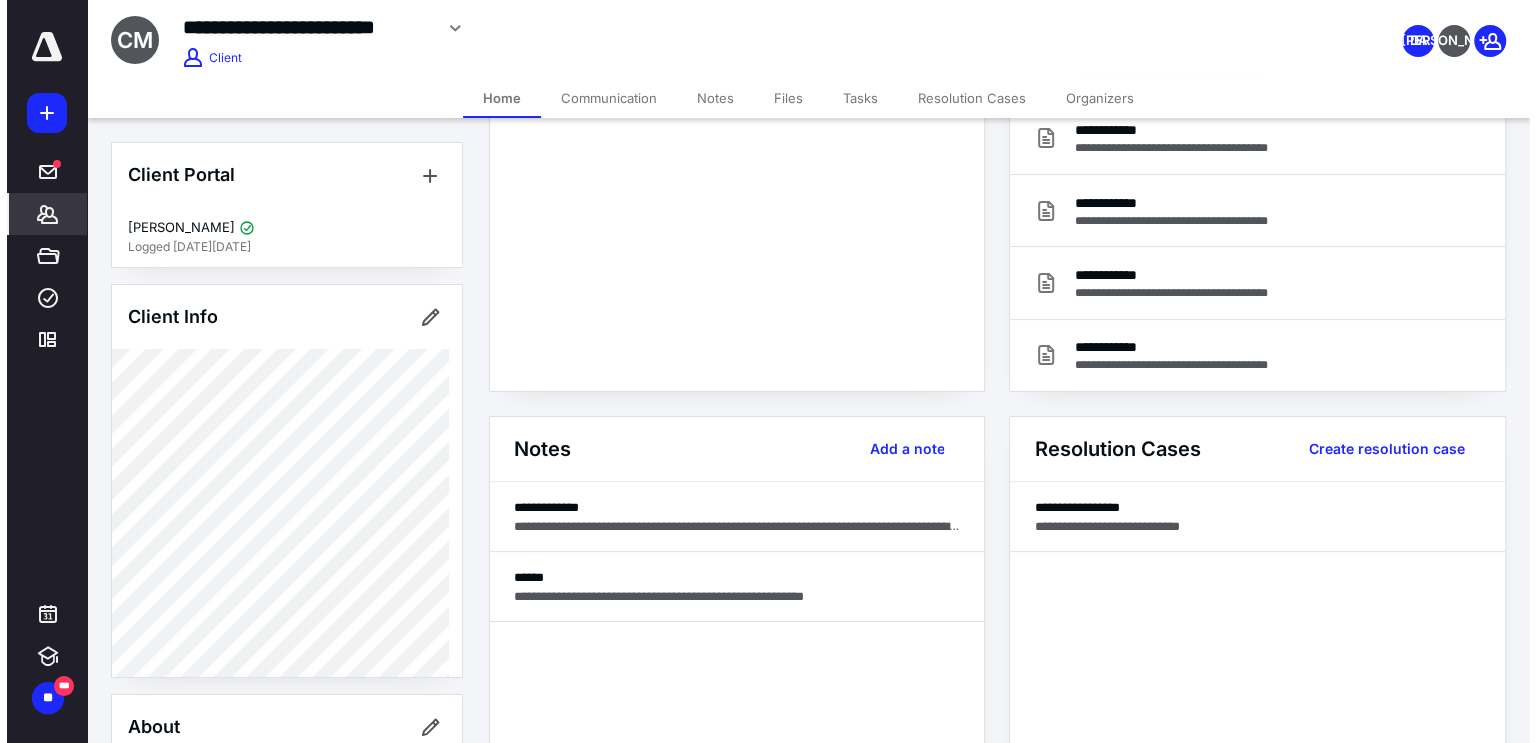 scroll, scrollTop: 0, scrollLeft: 0, axis: both 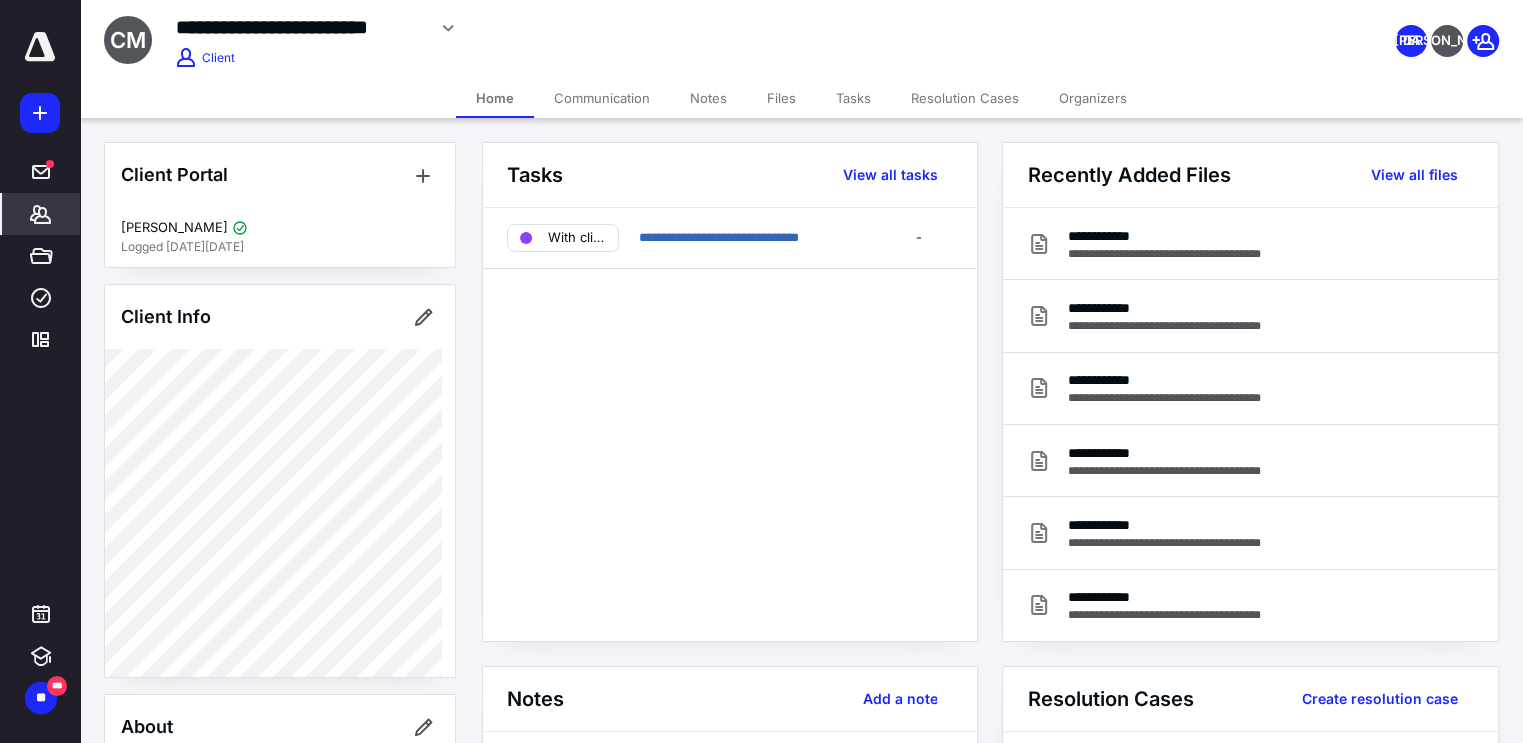 click on "Communication" at bounding box center (602, 98) 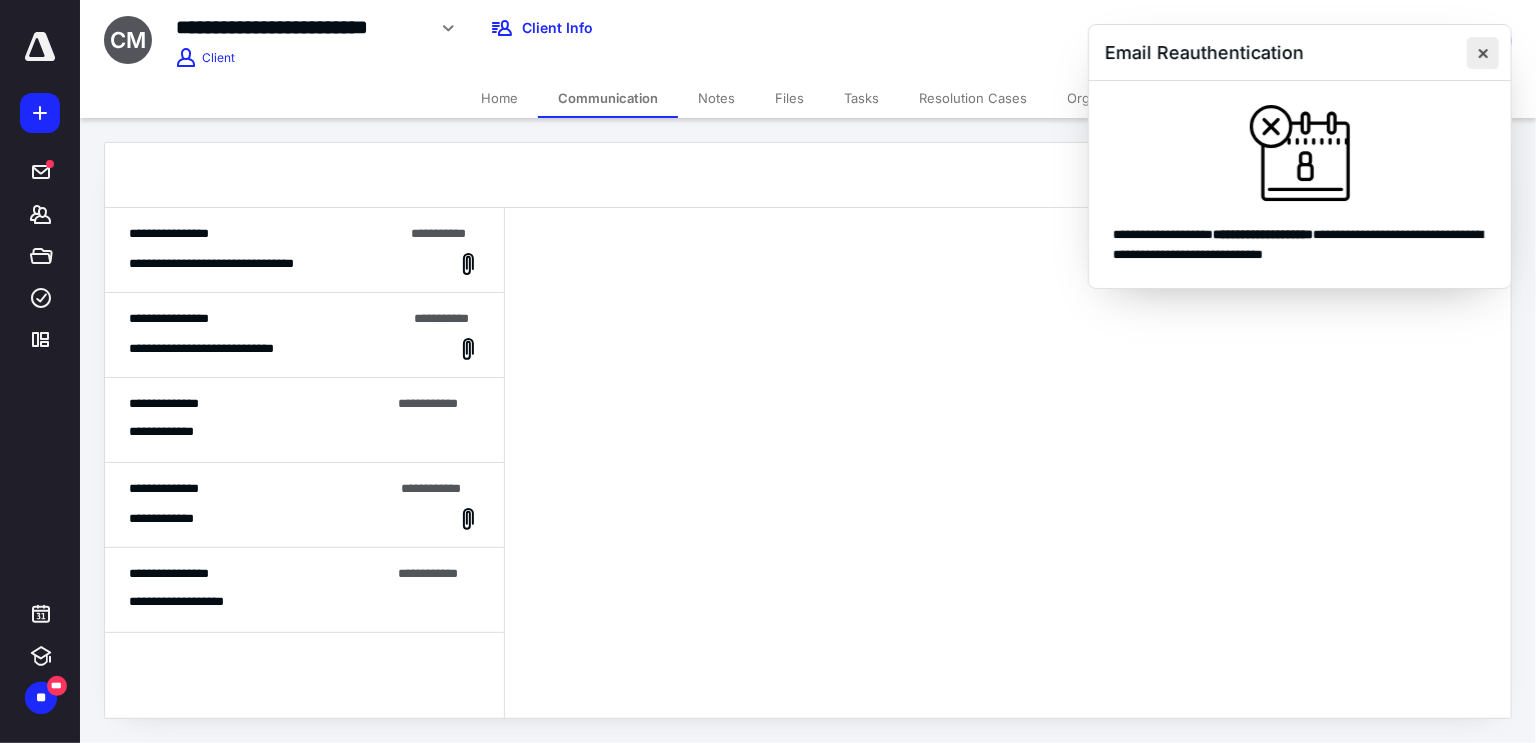 click at bounding box center [1483, 53] 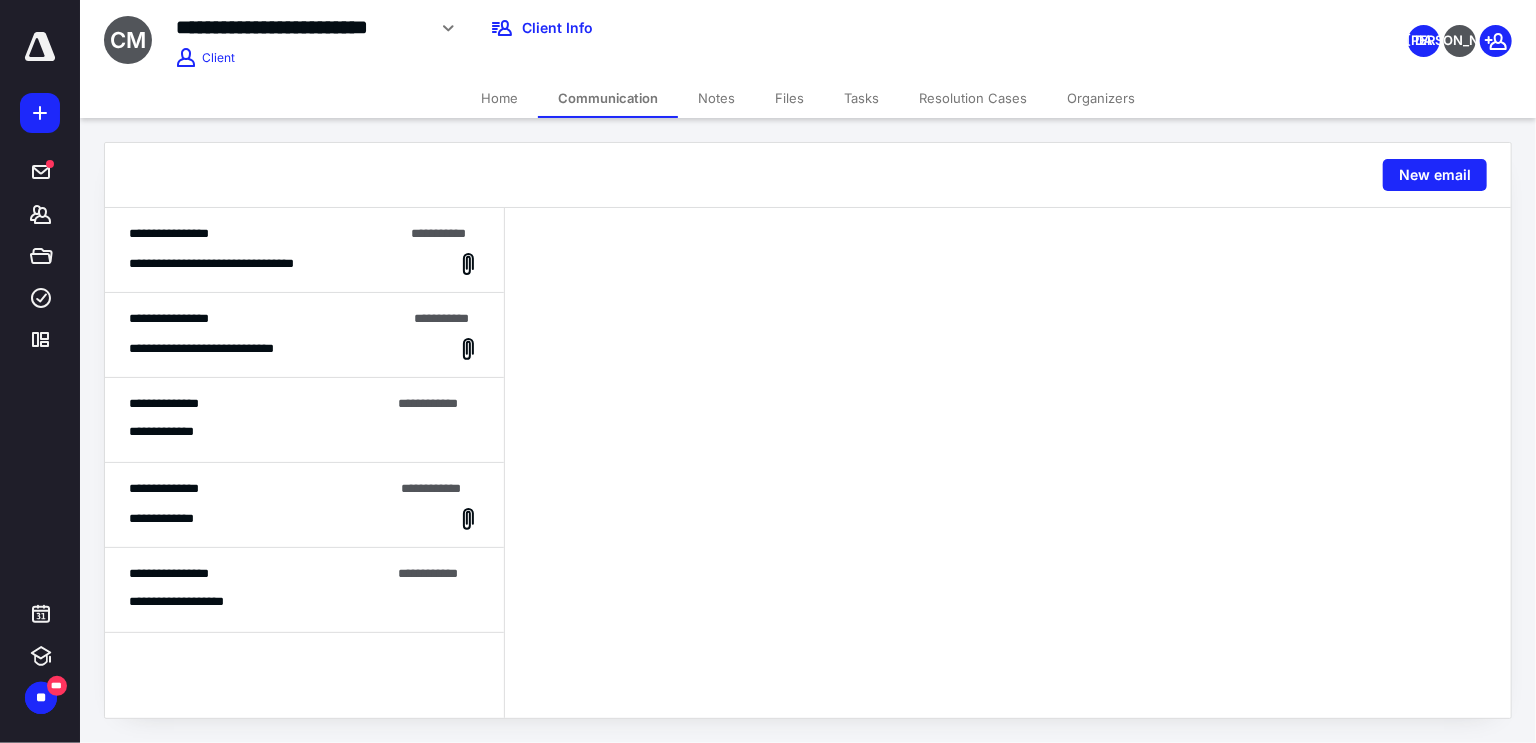 click on "**********" at bounding box center (266, 234) 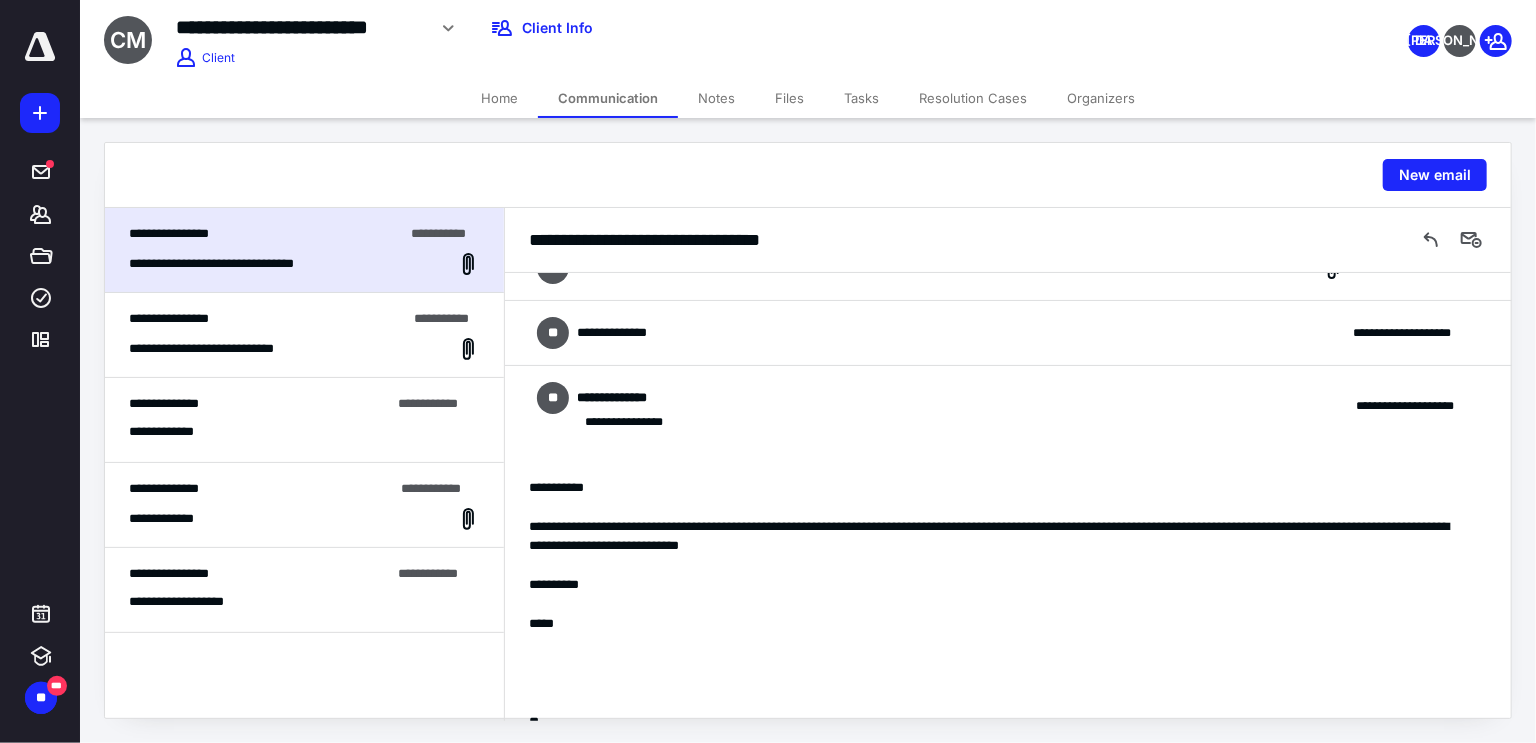 scroll, scrollTop: 0, scrollLeft: 0, axis: both 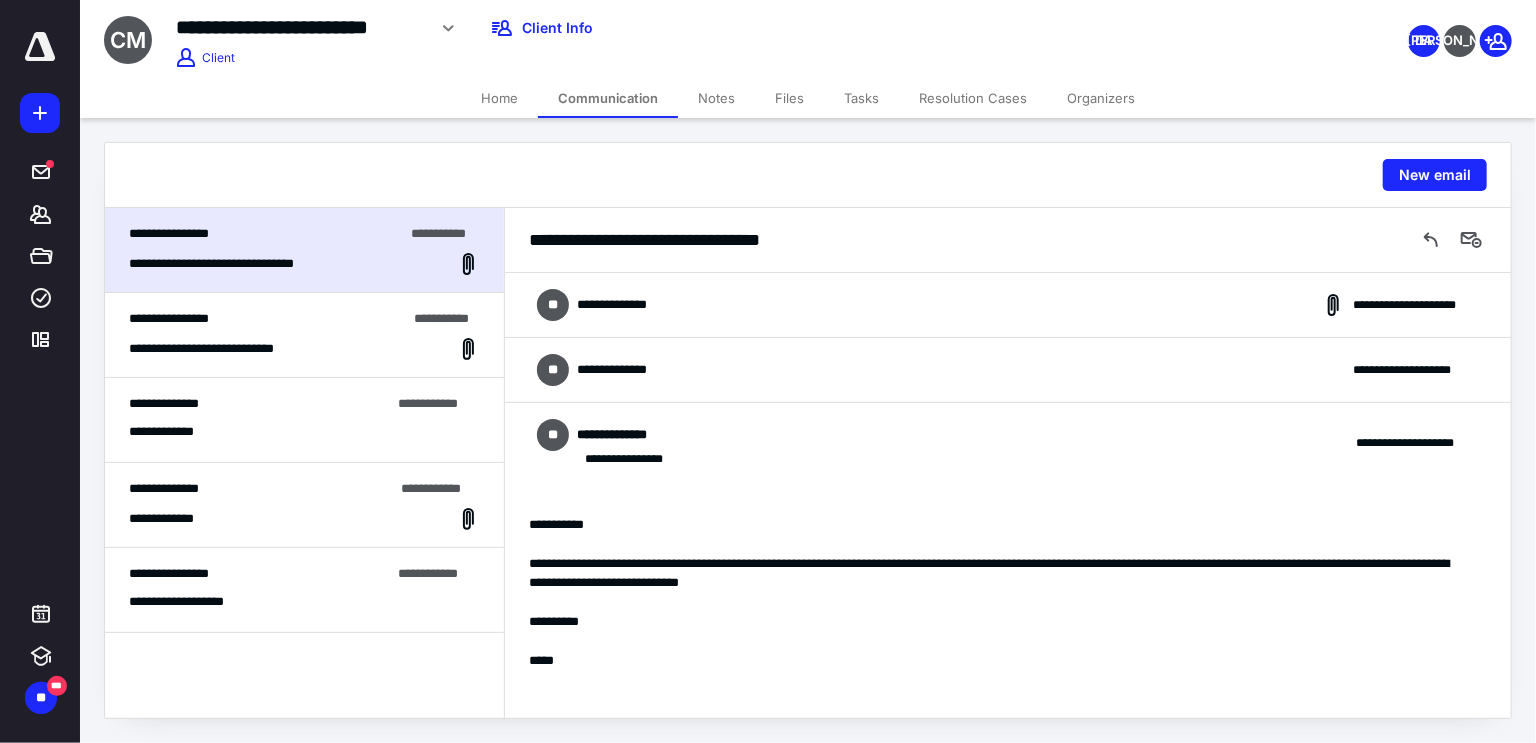click on "**********" at bounding box center (304, 349) 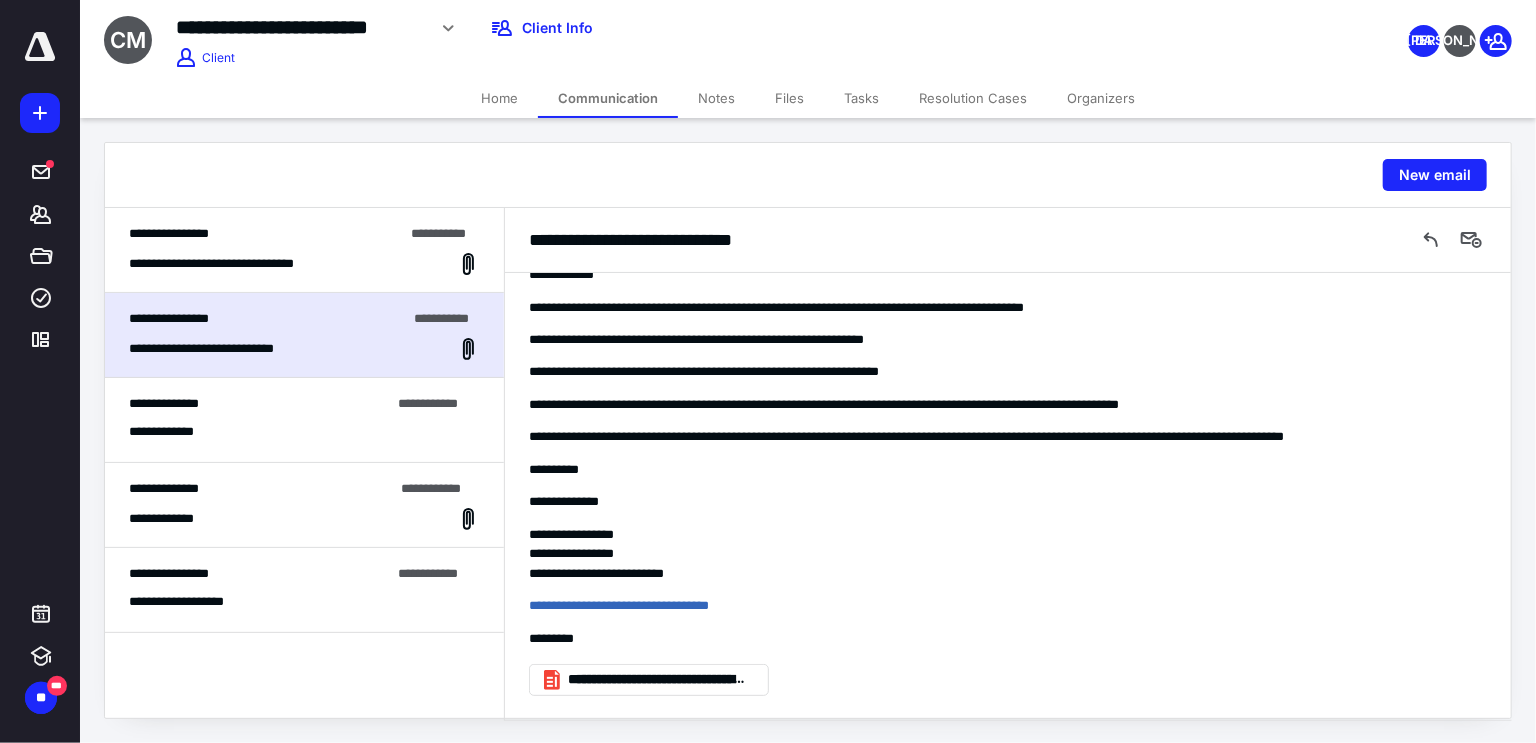 scroll, scrollTop: 0, scrollLeft: 0, axis: both 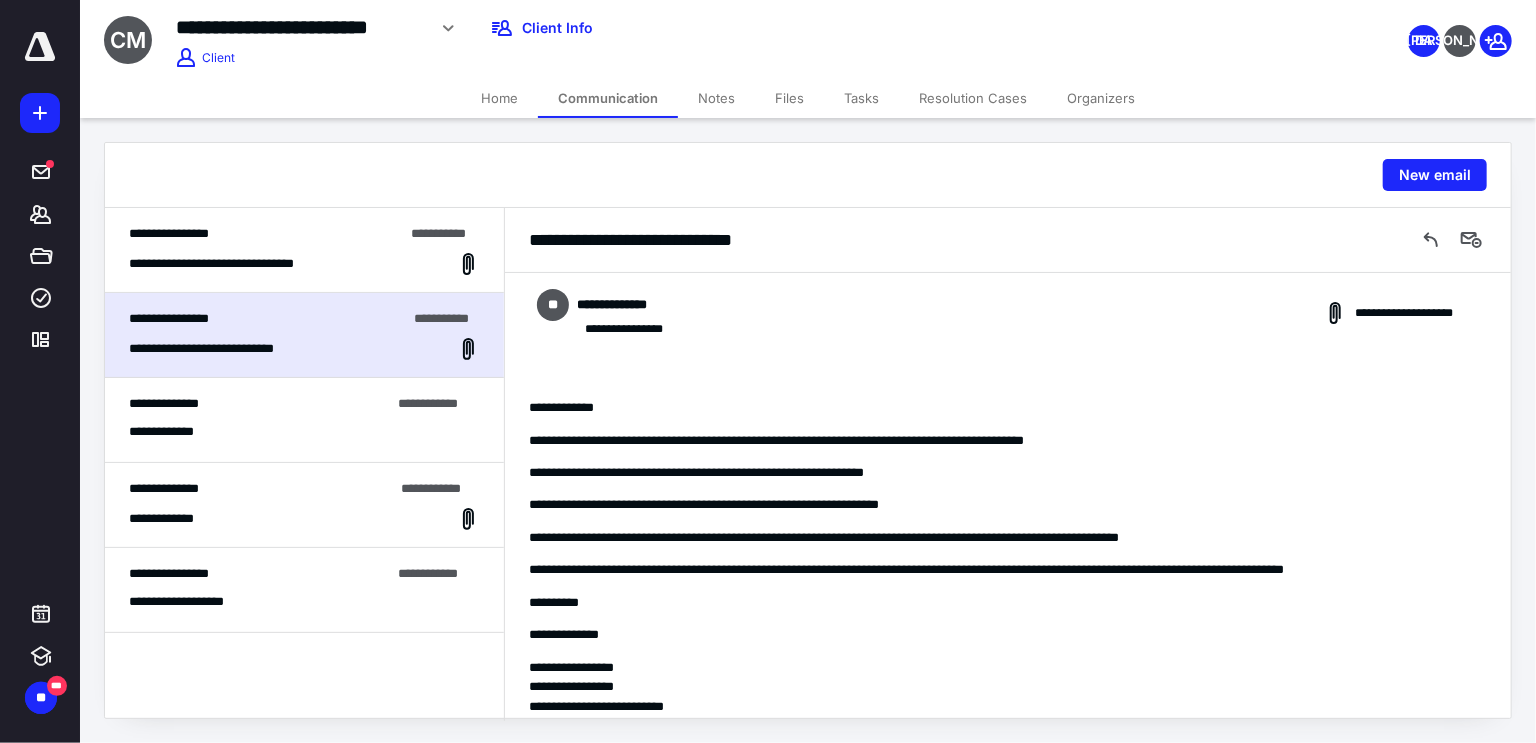 click on "**********" at bounding box center [304, 431] 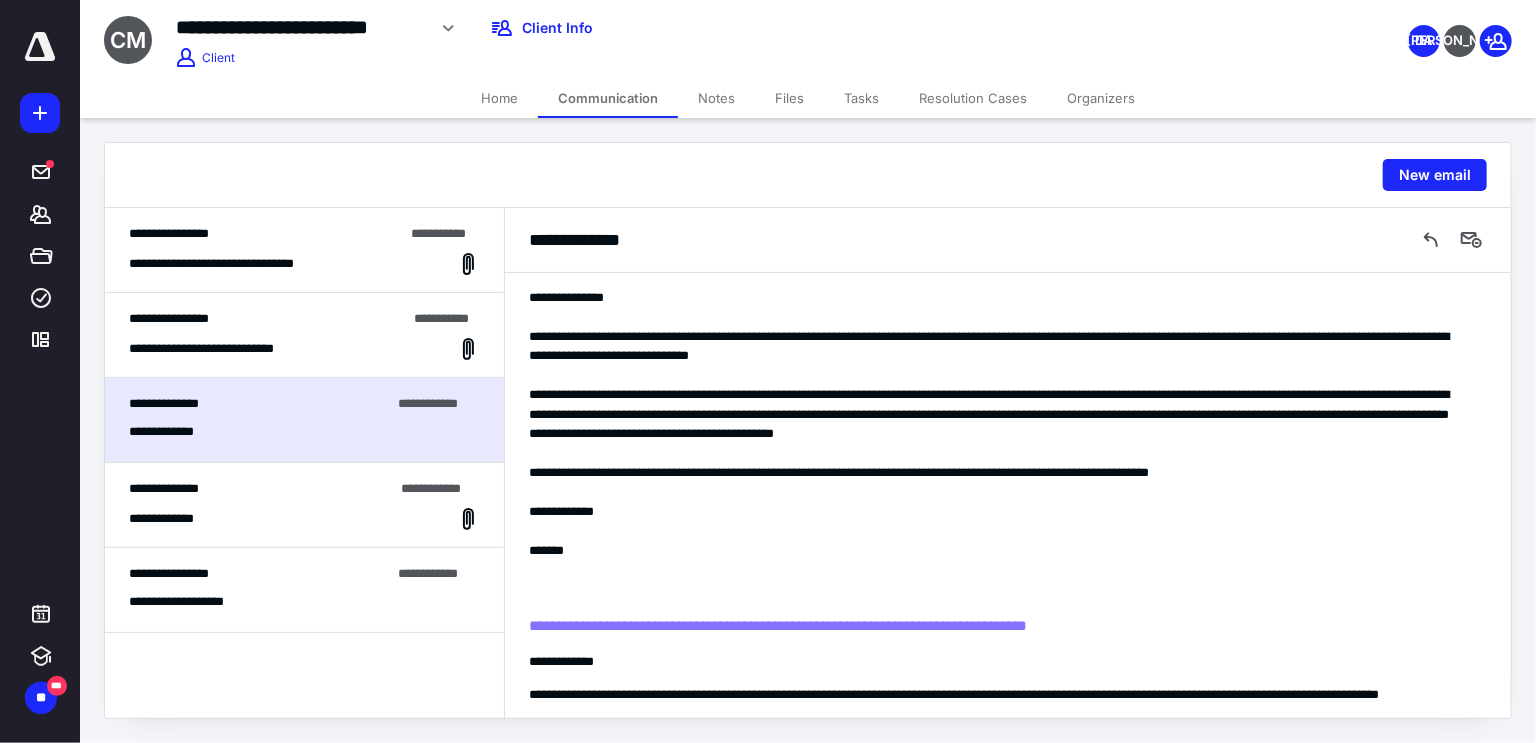scroll, scrollTop: 181, scrollLeft: 0, axis: vertical 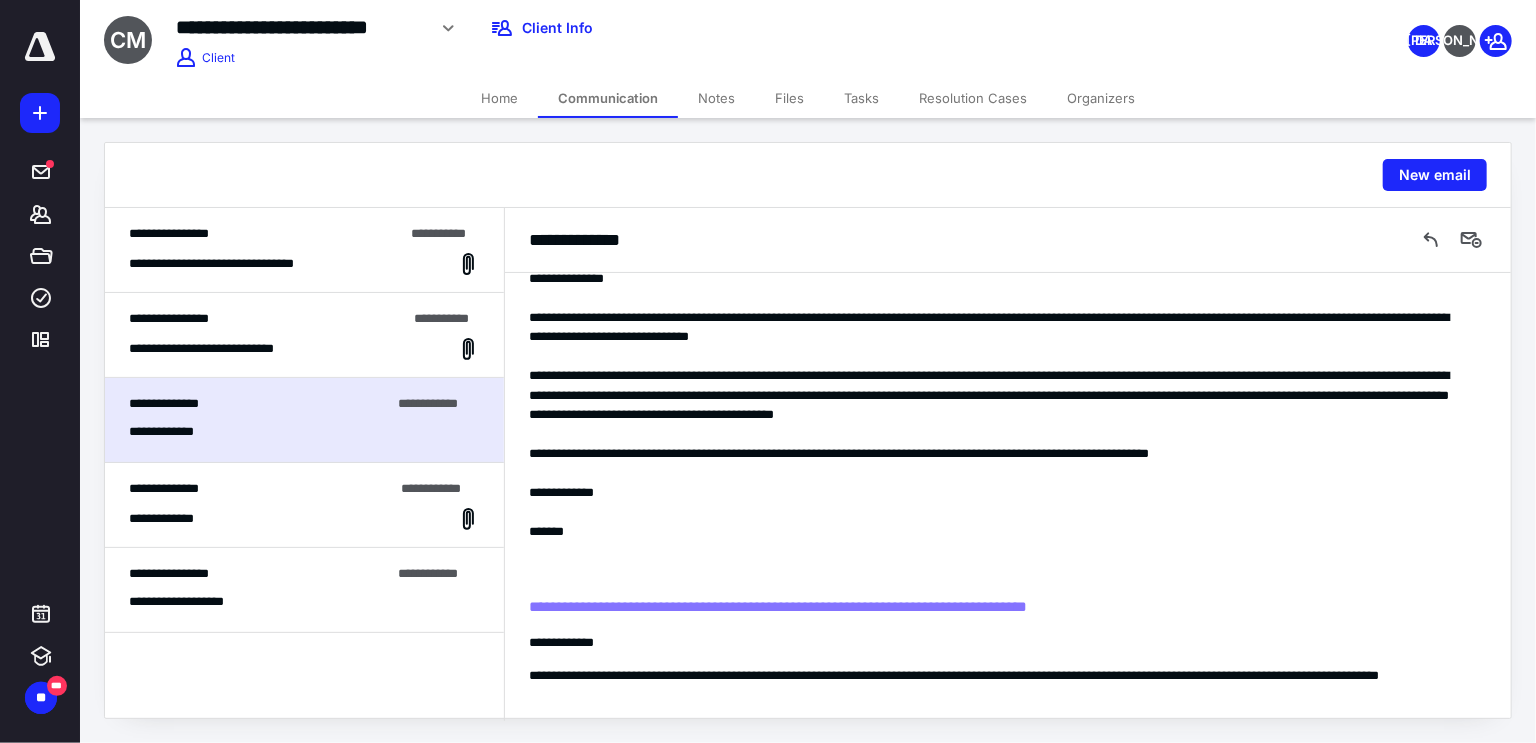 click on "**********" at bounding box center (267, 319) 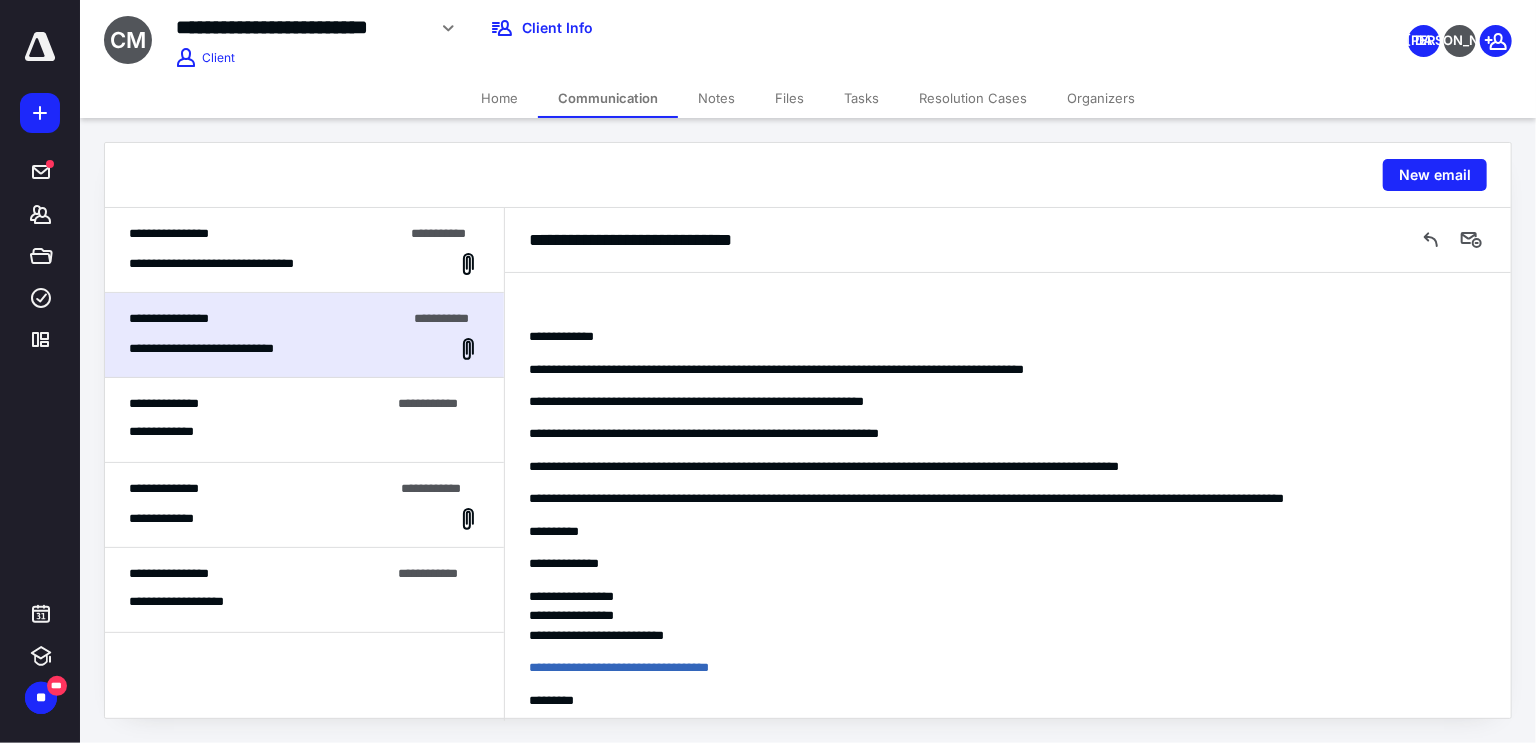 scroll, scrollTop: 0, scrollLeft: 0, axis: both 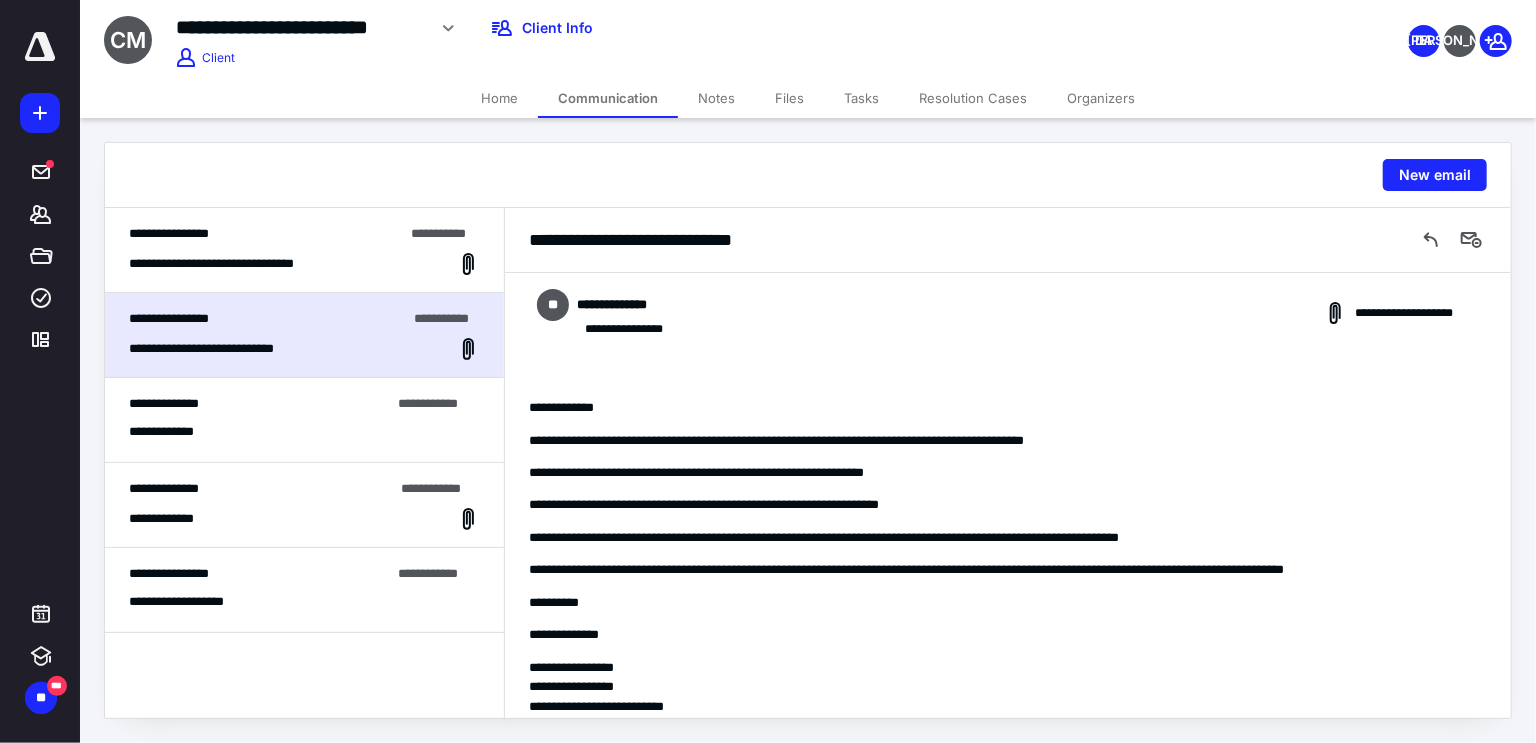 click on "**********" at bounding box center (266, 234) 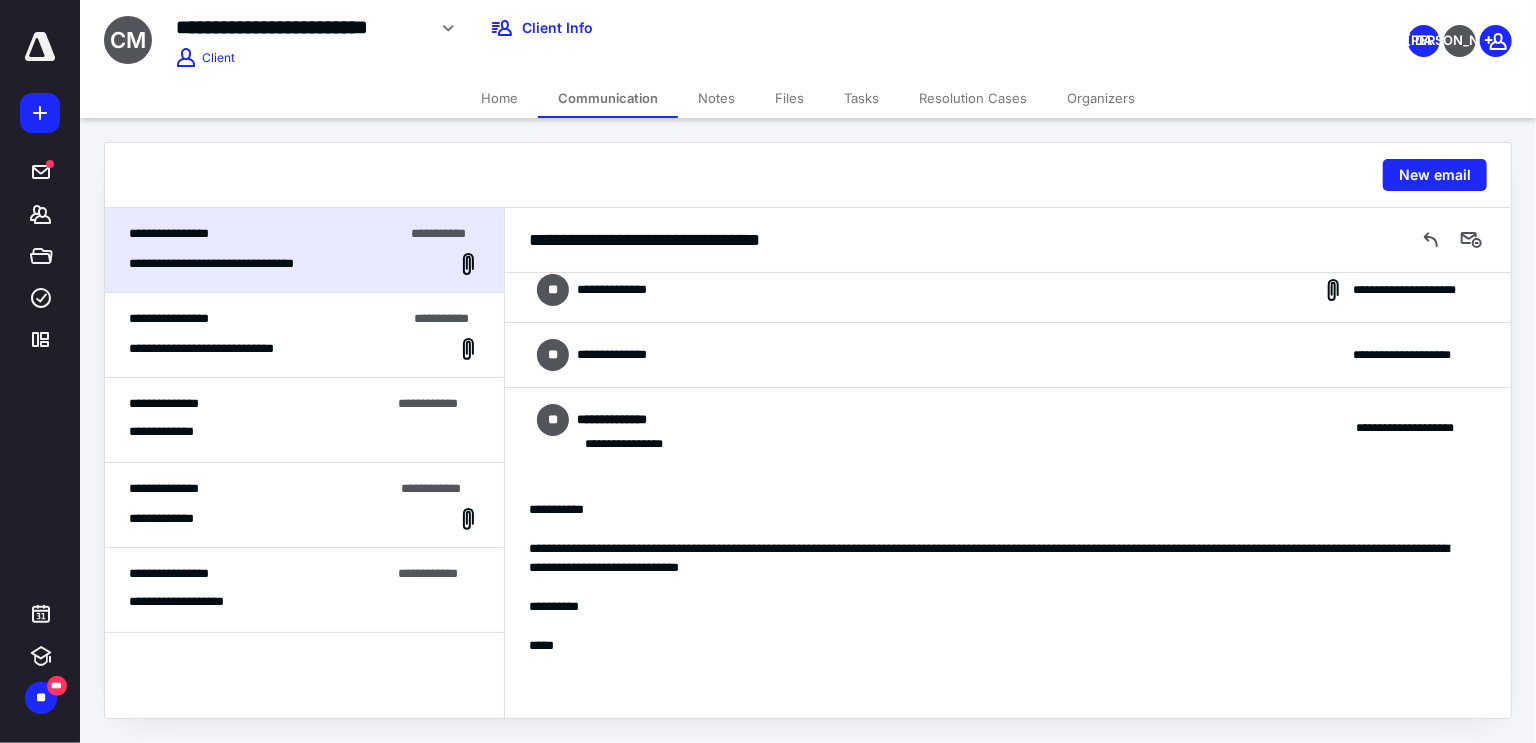 scroll, scrollTop: 0, scrollLeft: 0, axis: both 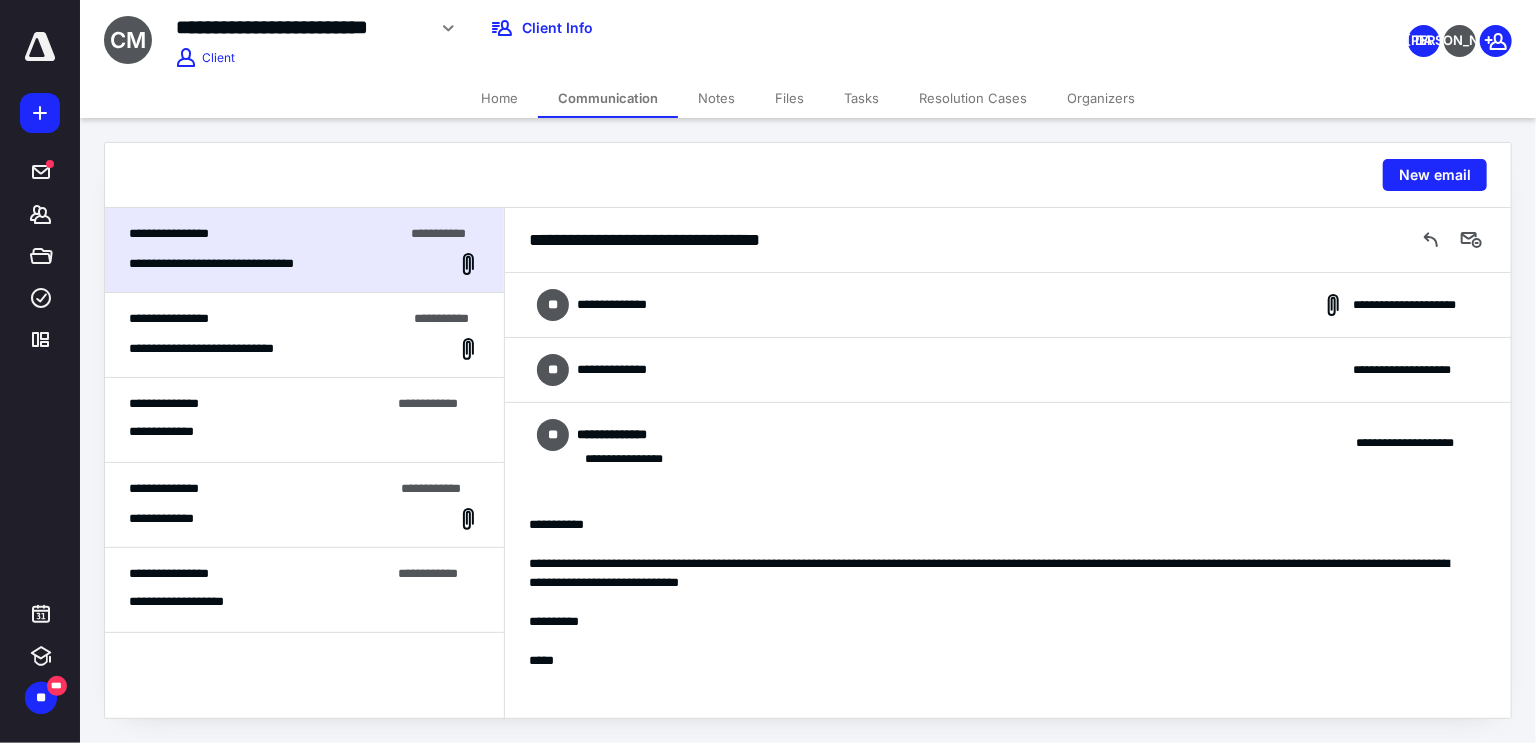 click on "**********" at bounding box center (1008, 305) 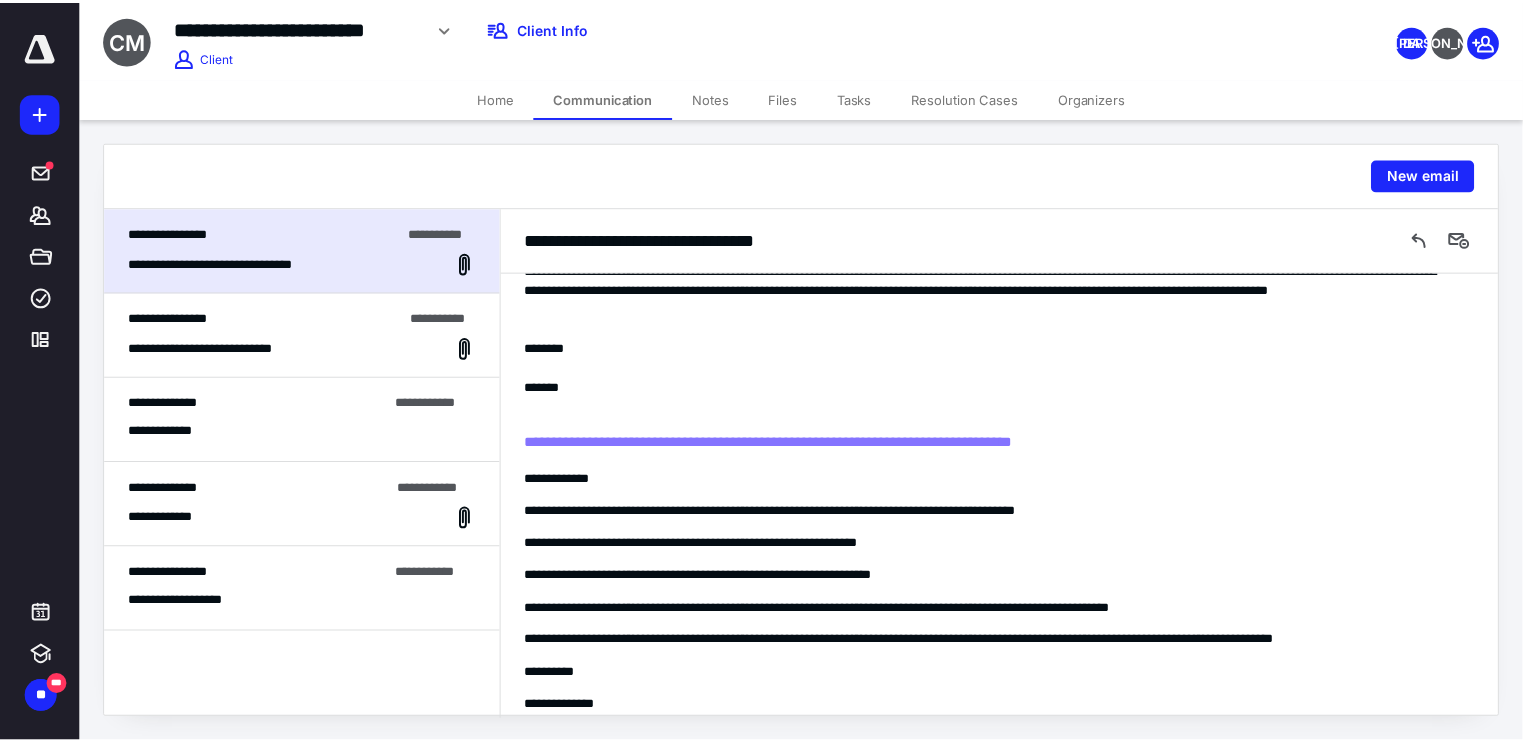 scroll, scrollTop: 0, scrollLeft: 0, axis: both 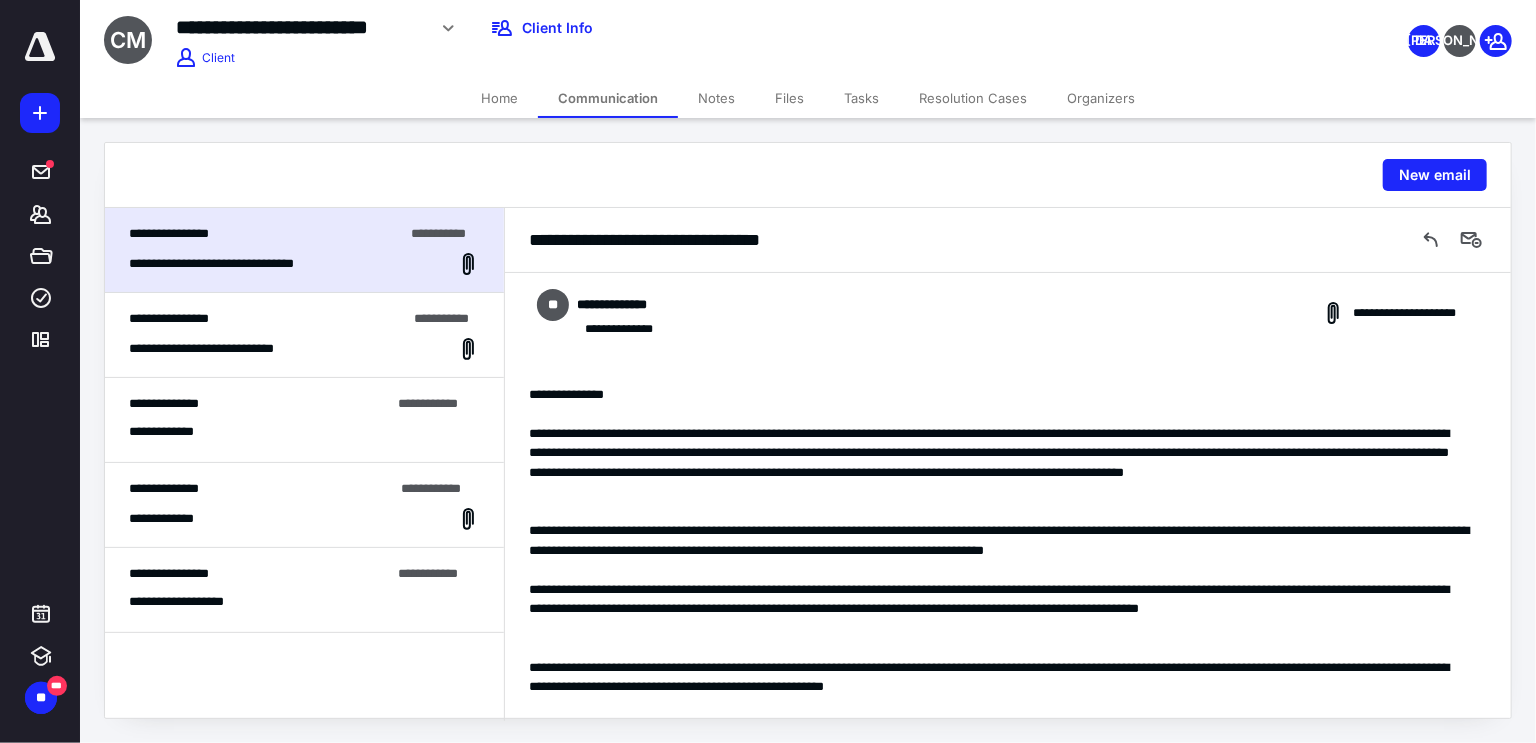click on "Home" at bounding box center (499, 98) 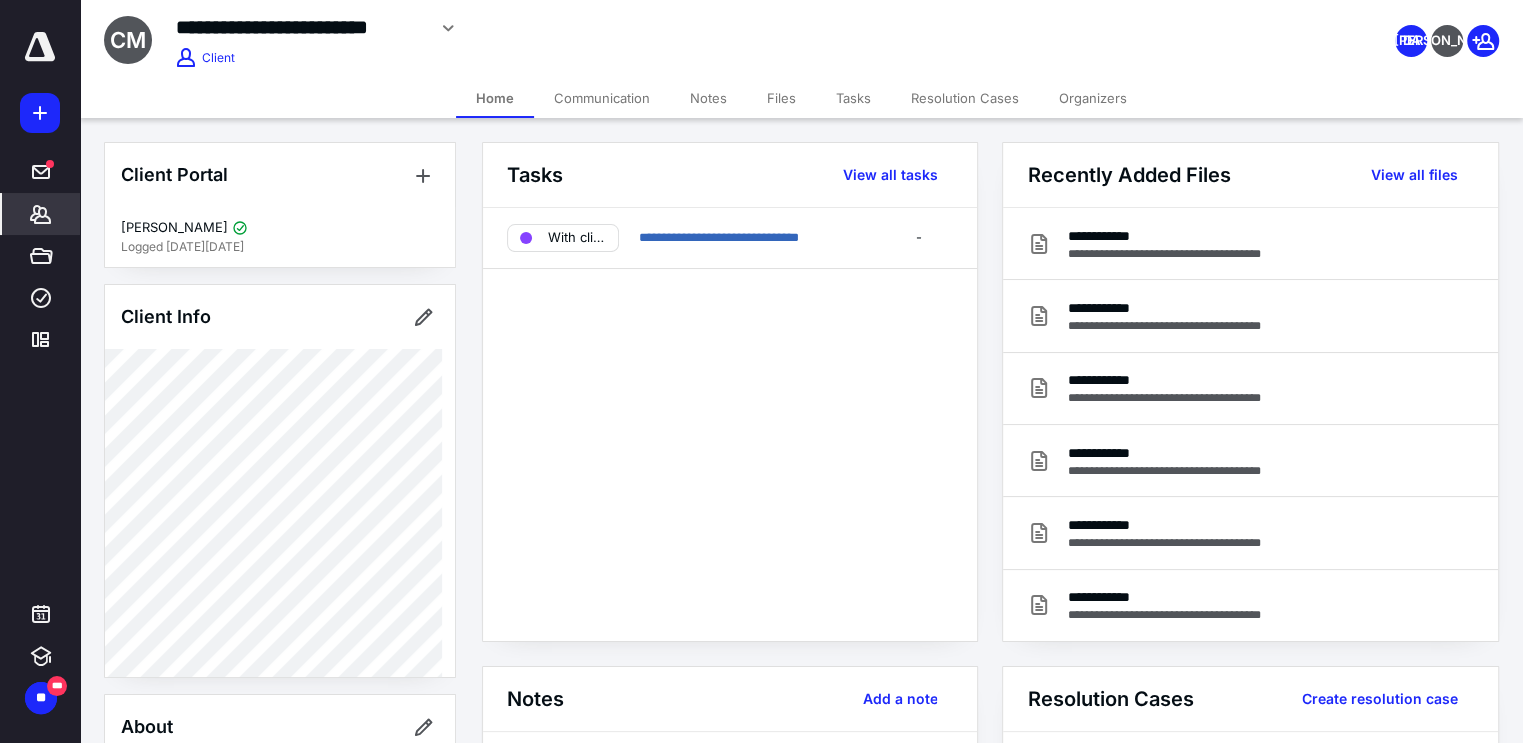 click on "Files" at bounding box center (781, 98) 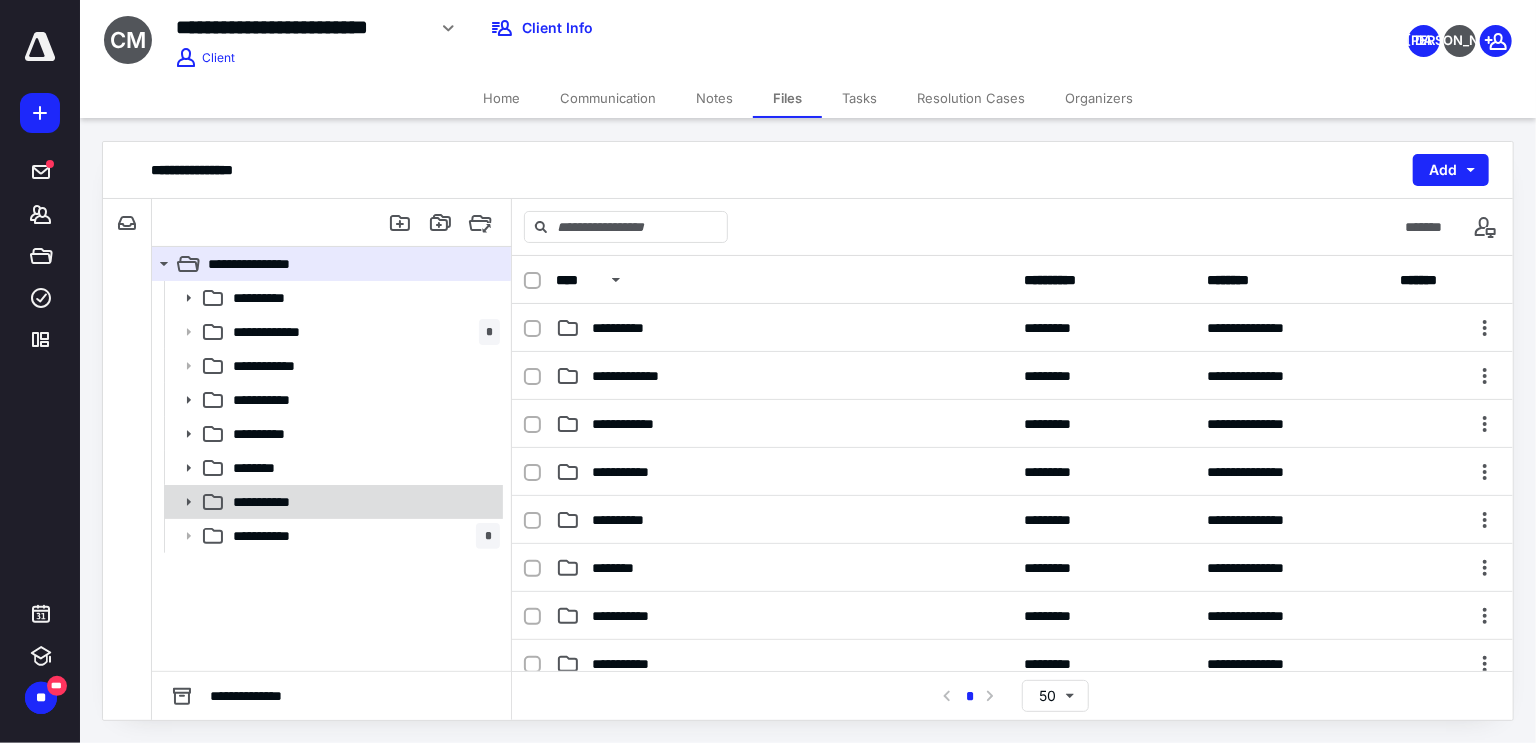 click on "**********" at bounding box center (332, 502) 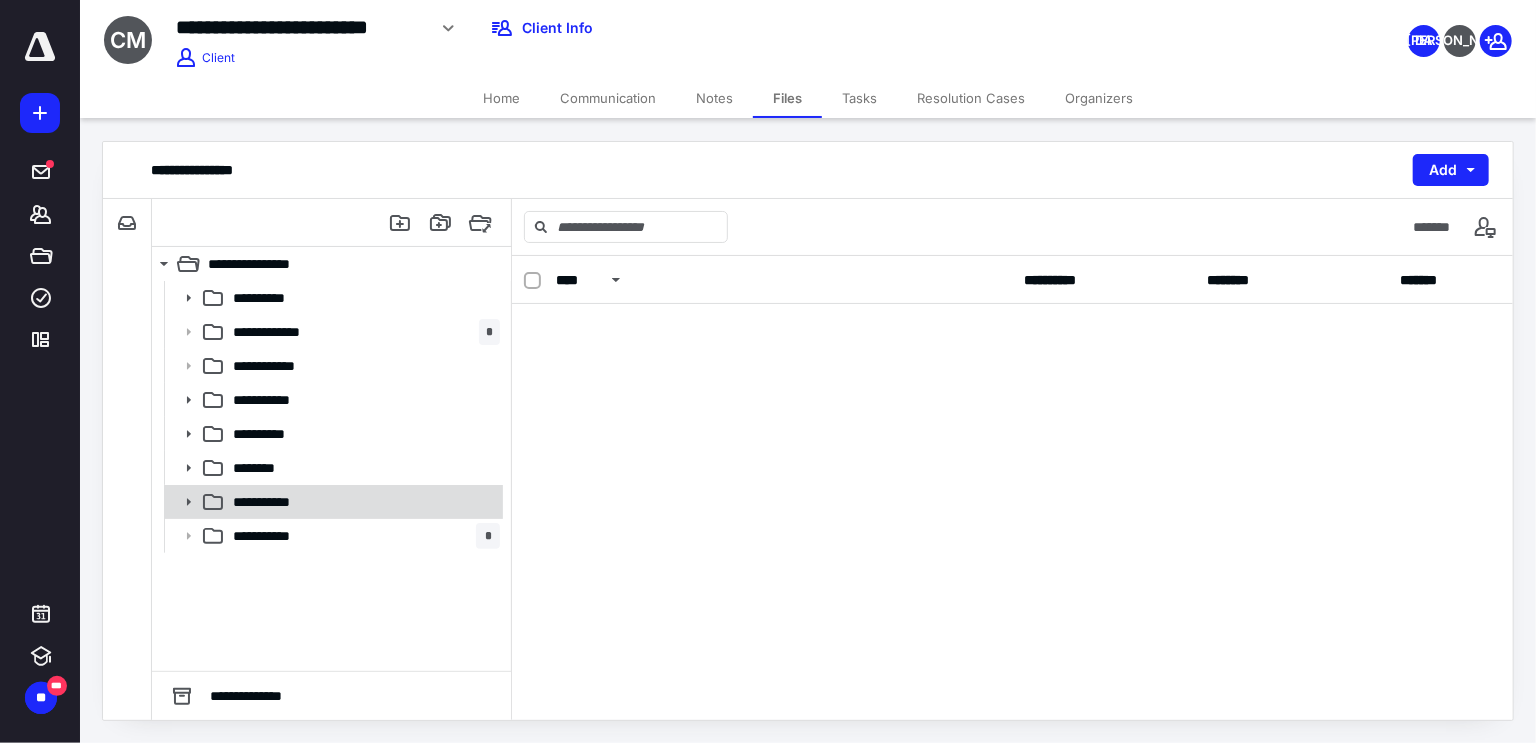 click on "**********" at bounding box center (332, 502) 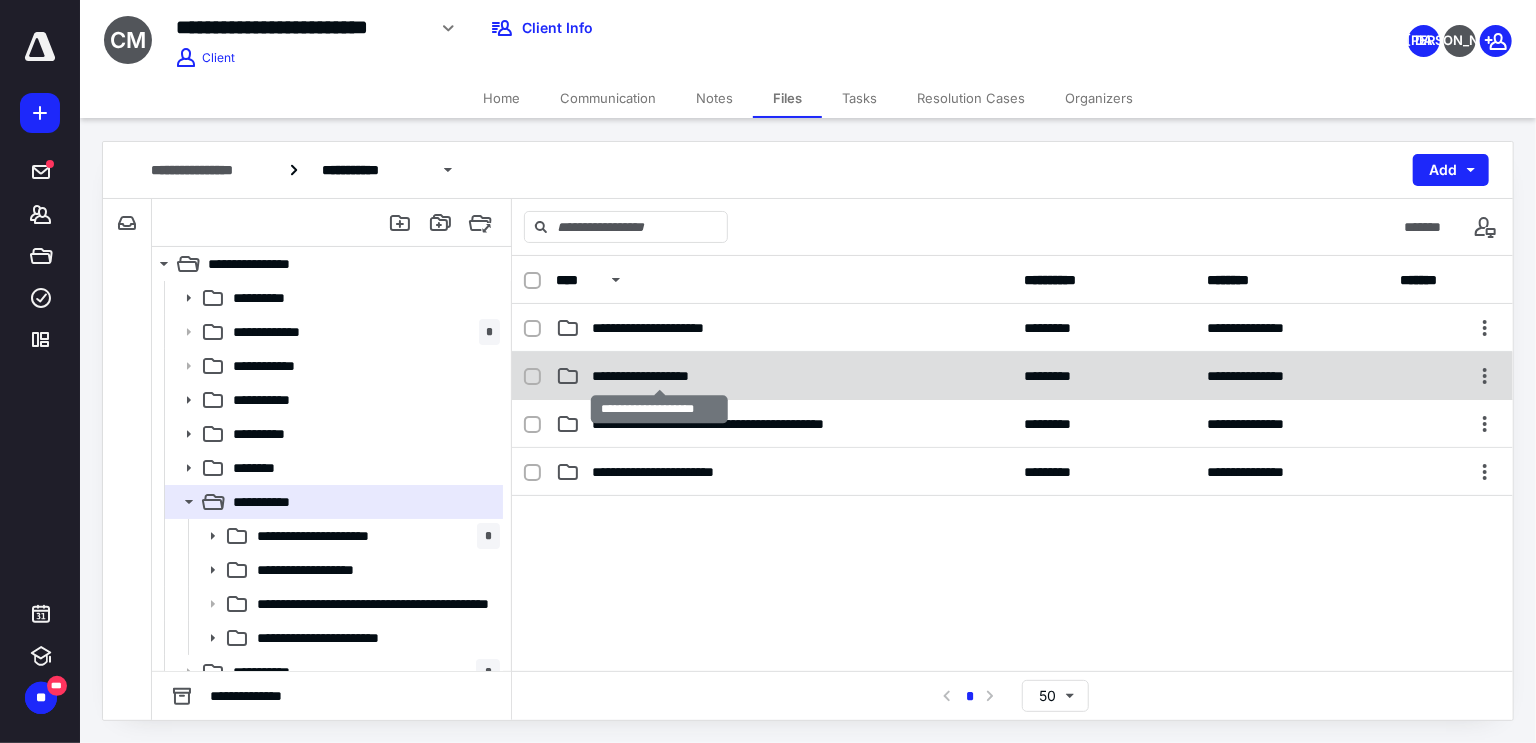 click on "**********" at bounding box center [659, 376] 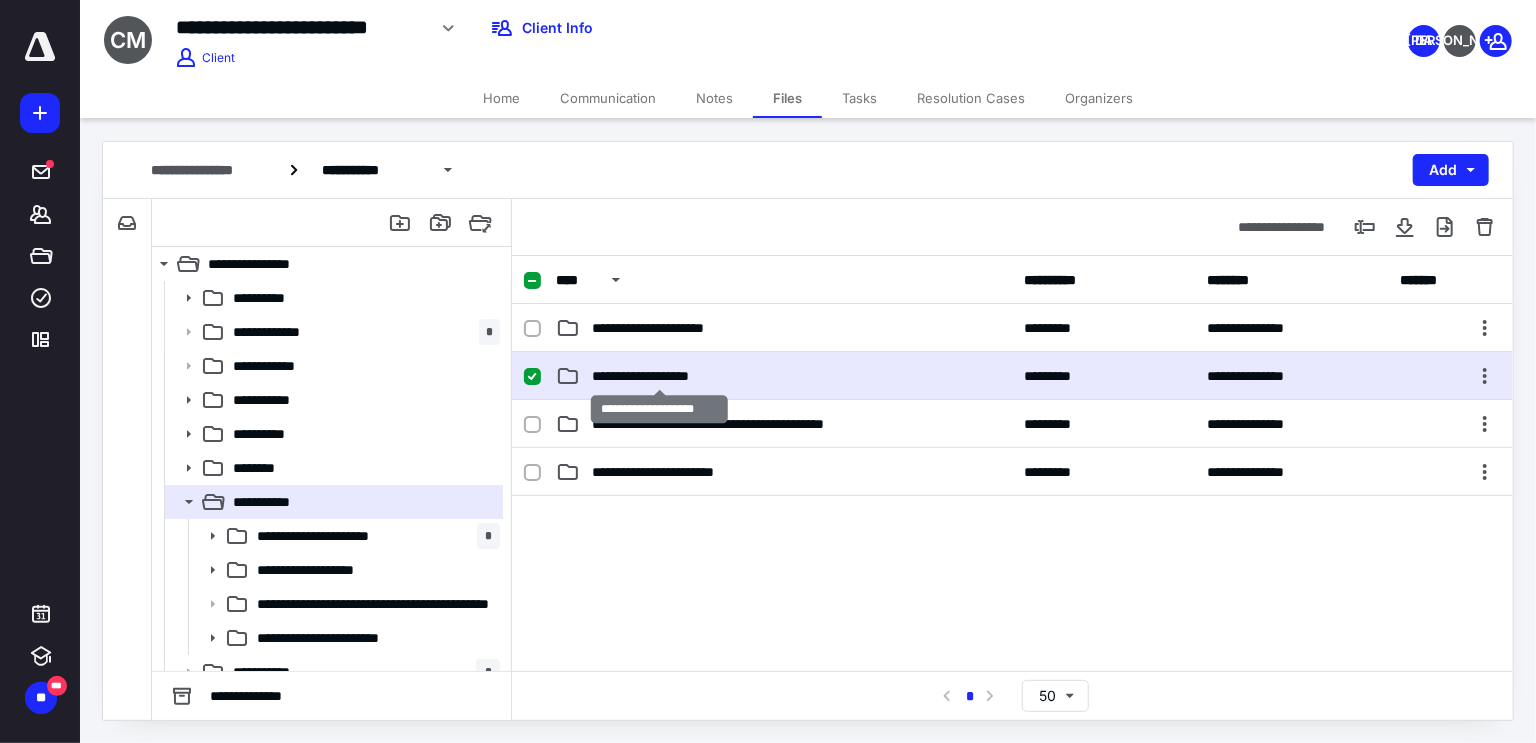 click on "**********" at bounding box center [659, 376] 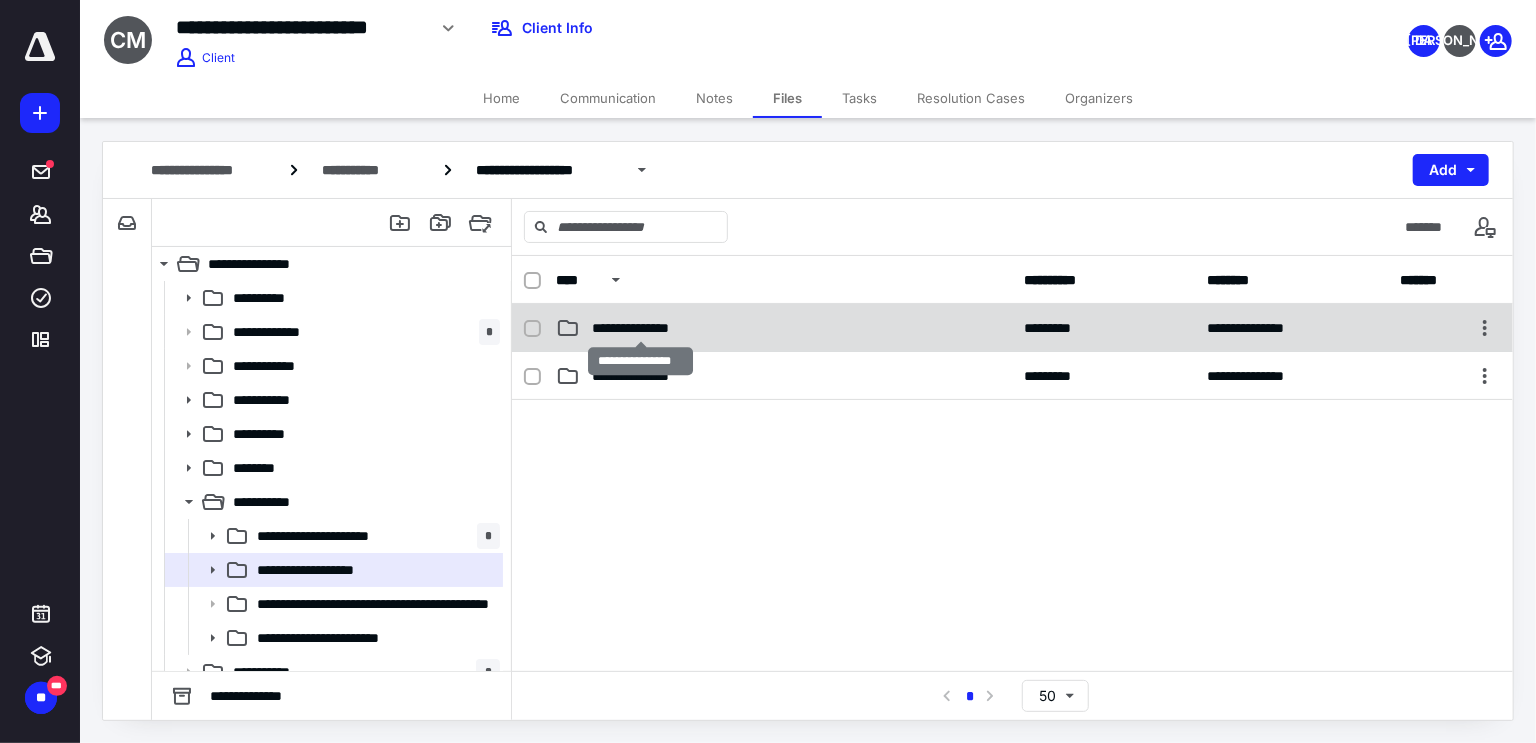 click on "**********" at bounding box center [641, 328] 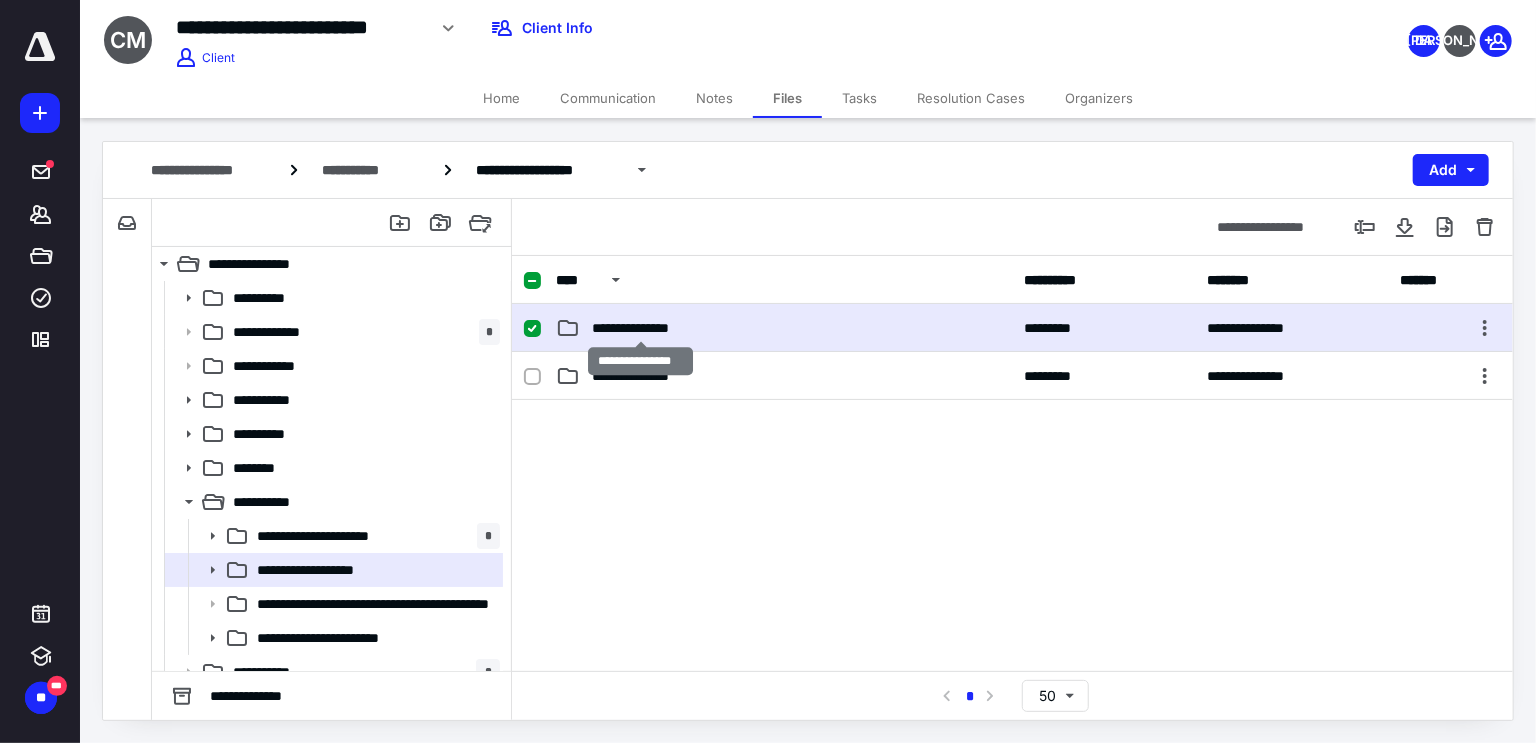 click on "**********" at bounding box center [641, 328] 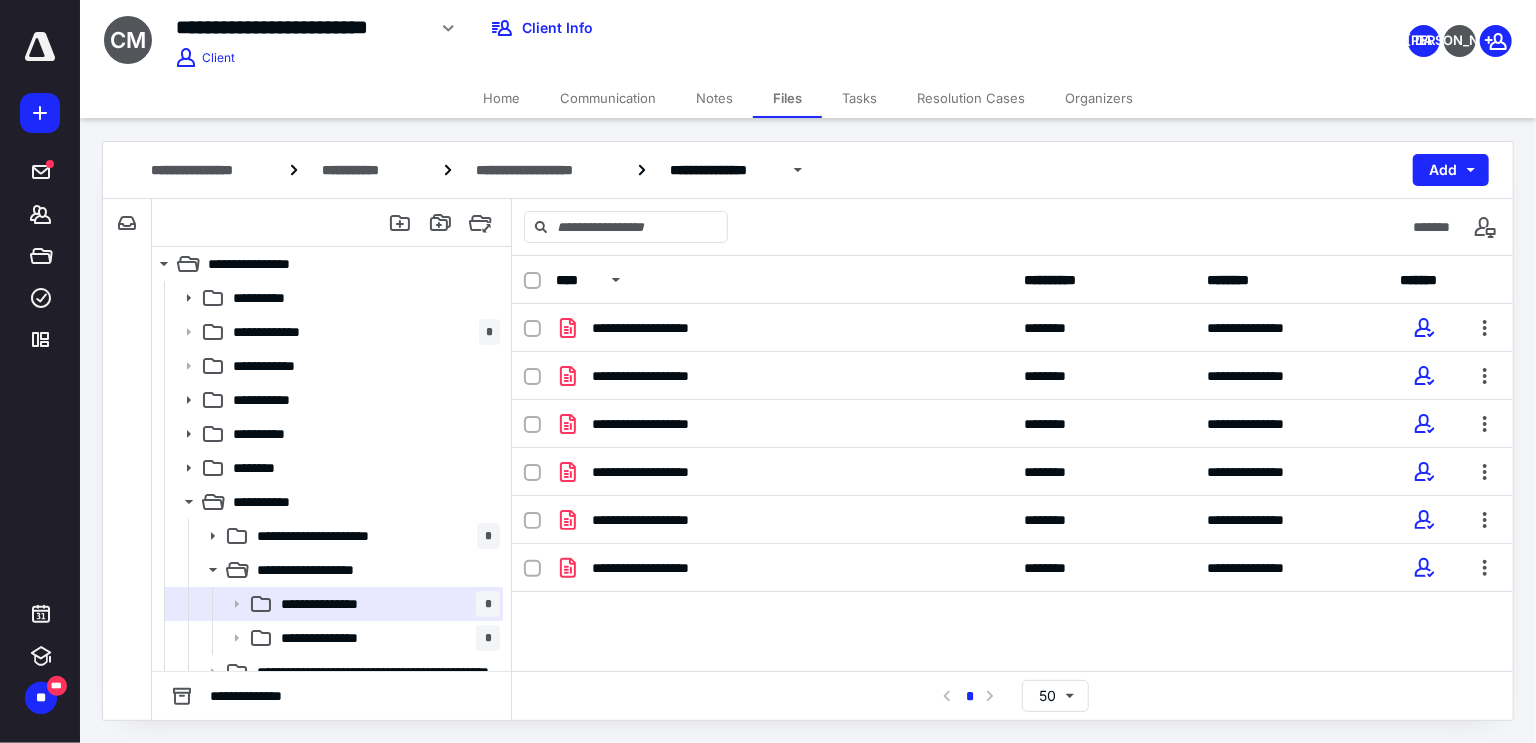 click on "Home" at bounding box center (501, 98) 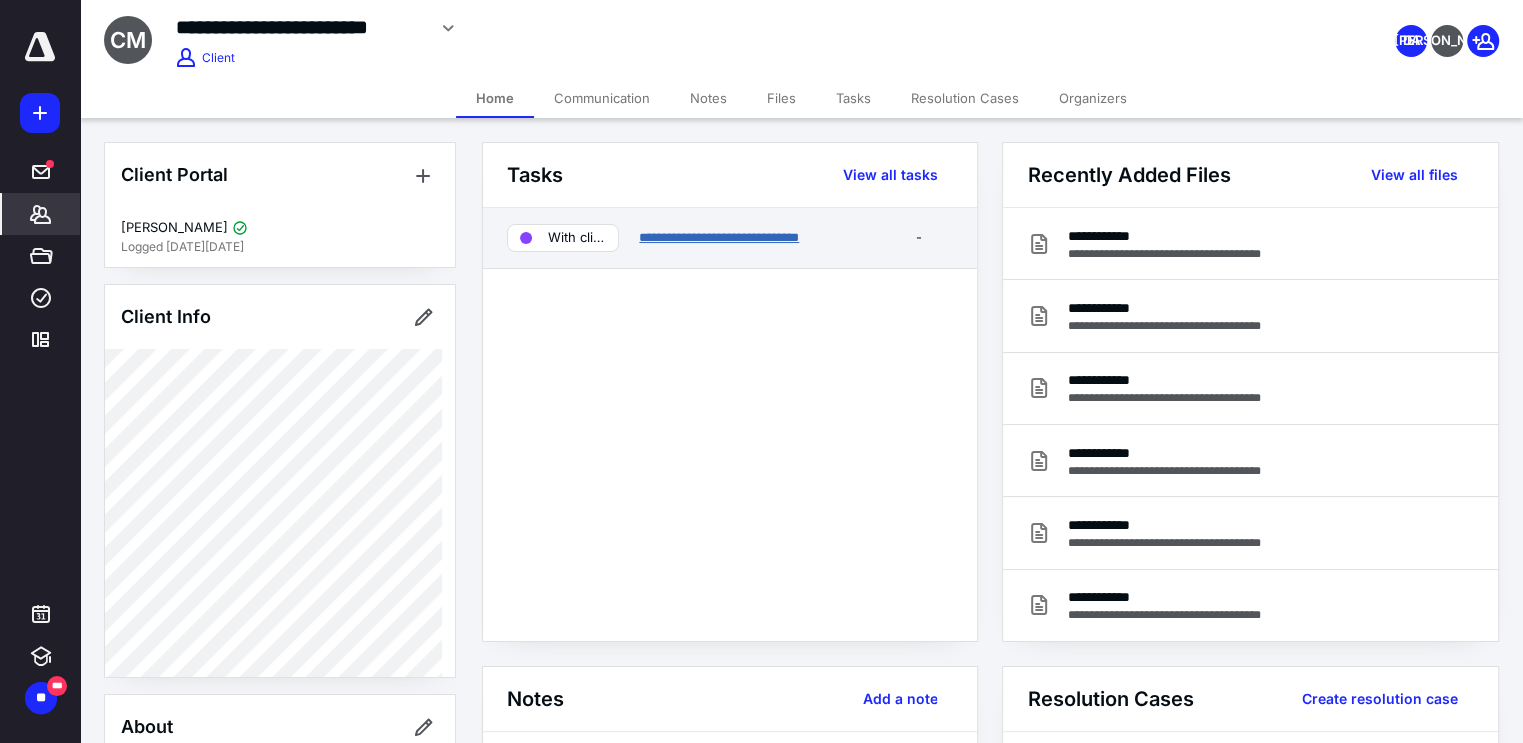 click on "**********" at bounding box center (719, 237) 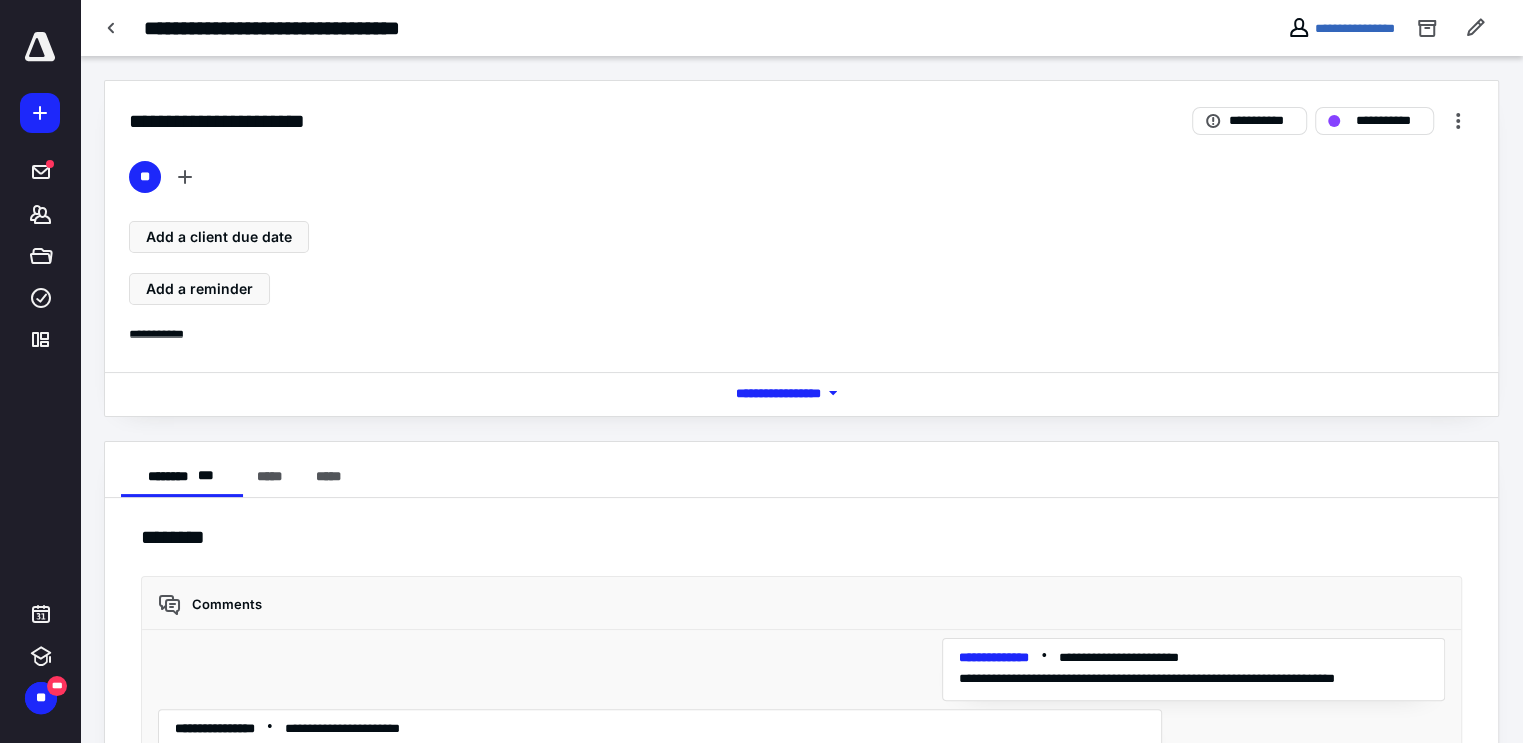 scroll, scrollTop: 383, scrollLeft: 0, axis: vertical 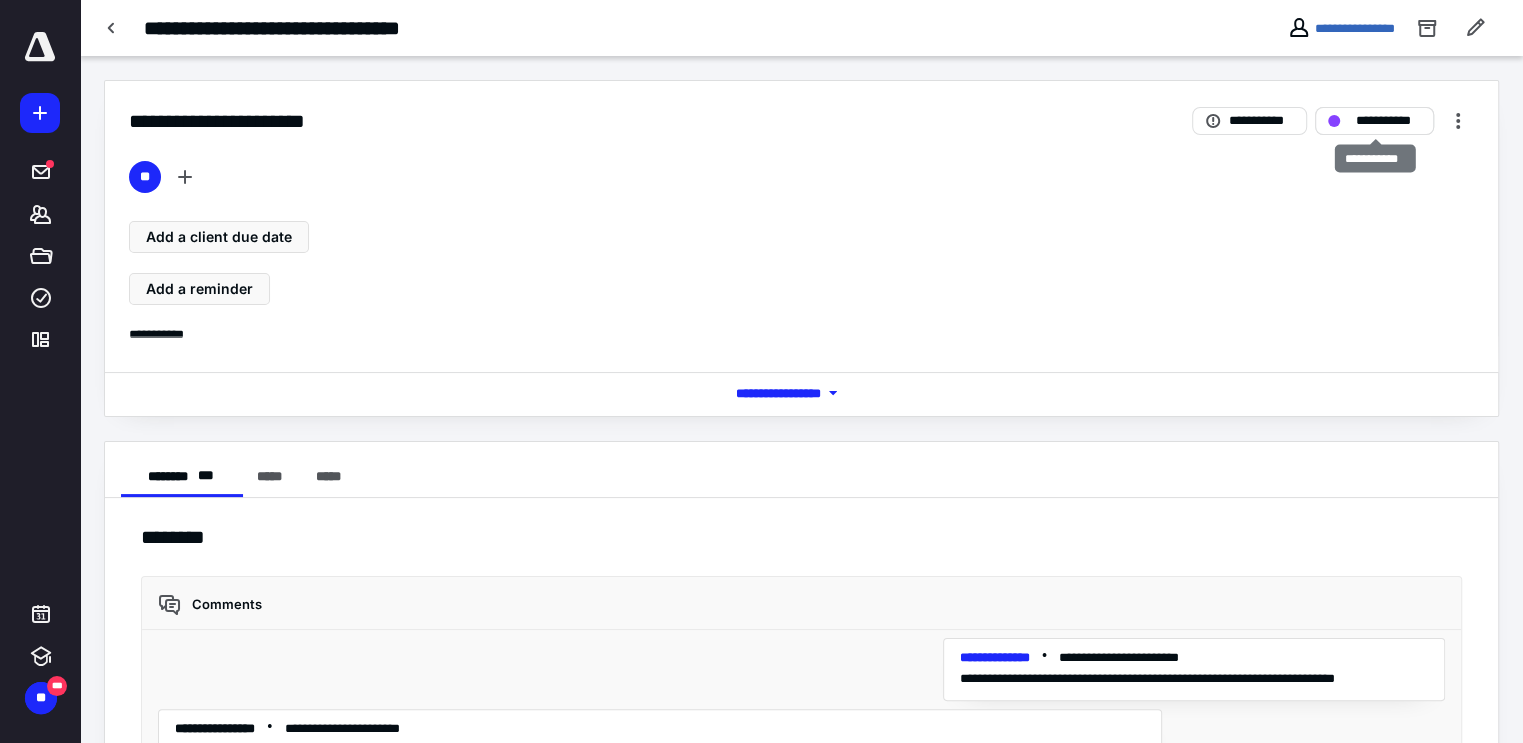 click on "**********" at bounding box center (1388, 120) 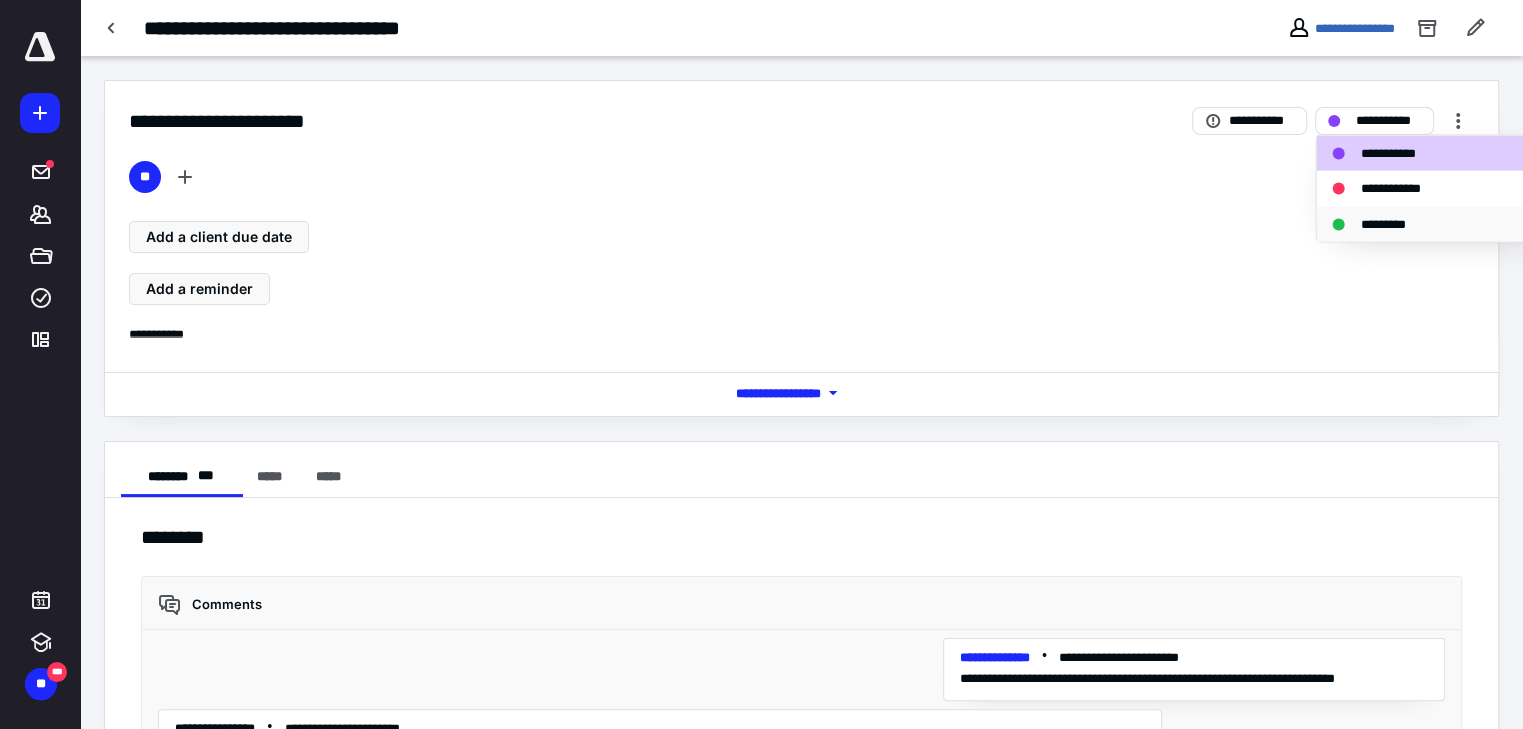click on "*********" at bounding box center [1393, 224] 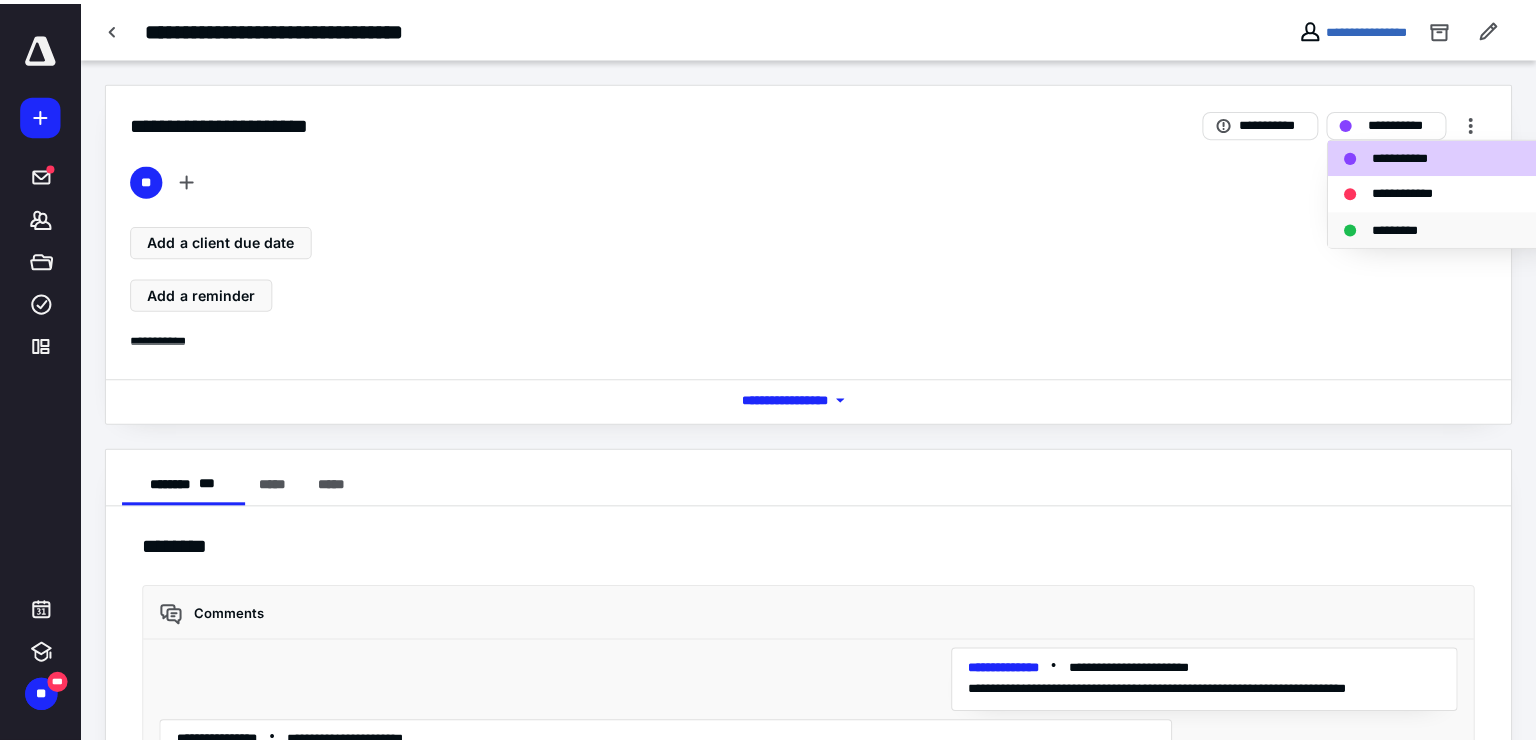 scroll, scrollTop: 383, scrollLeft: 0, axis: vertical 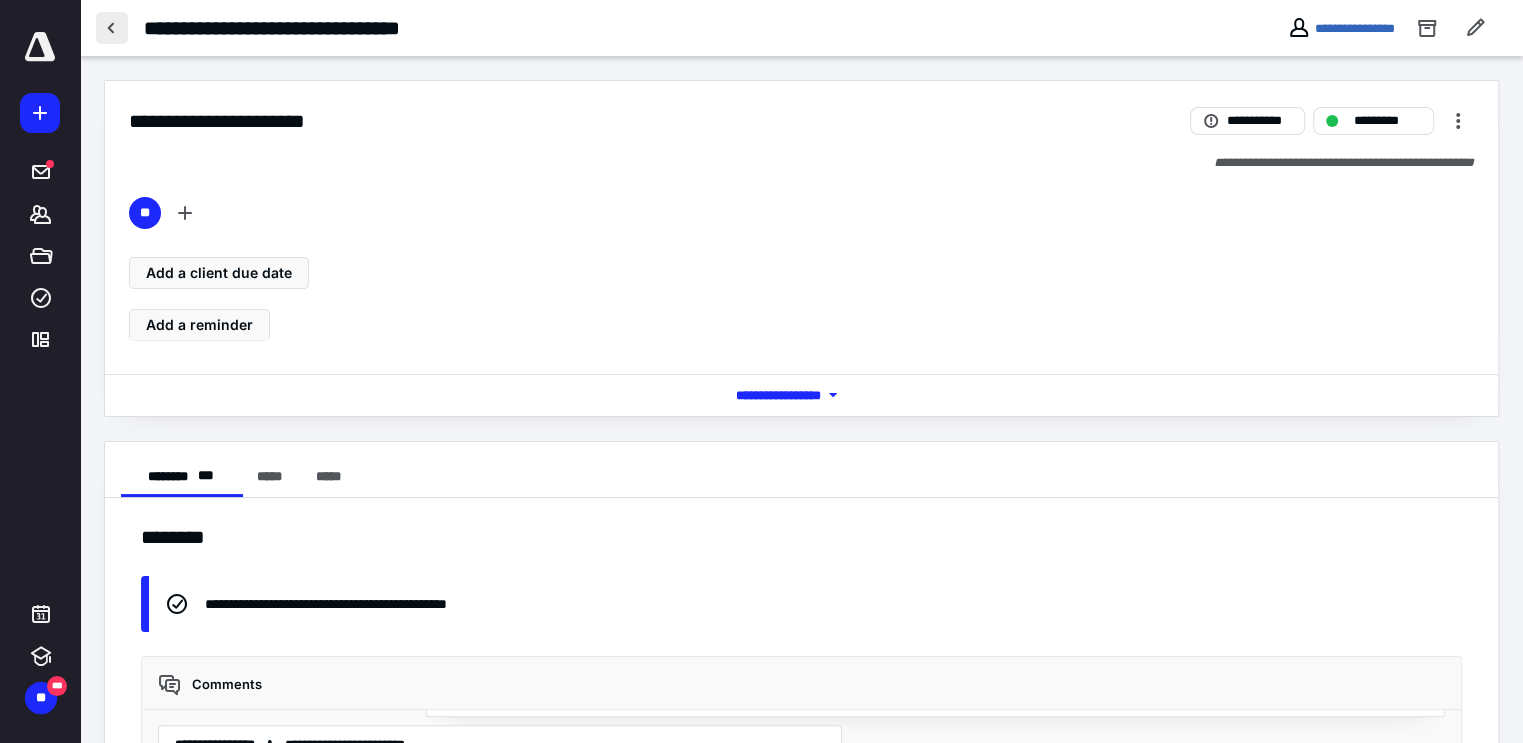 click at bounding box center [112, 28] 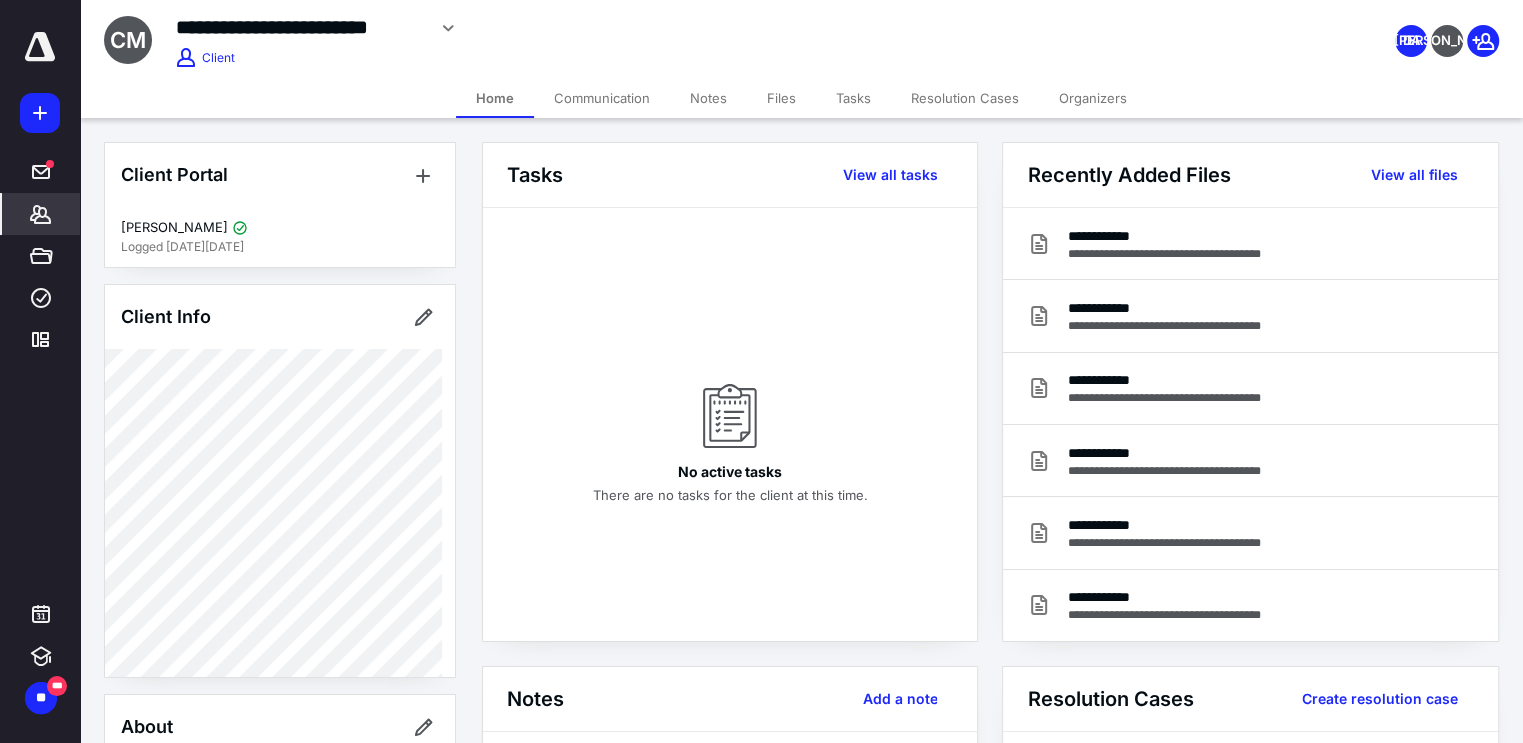 click 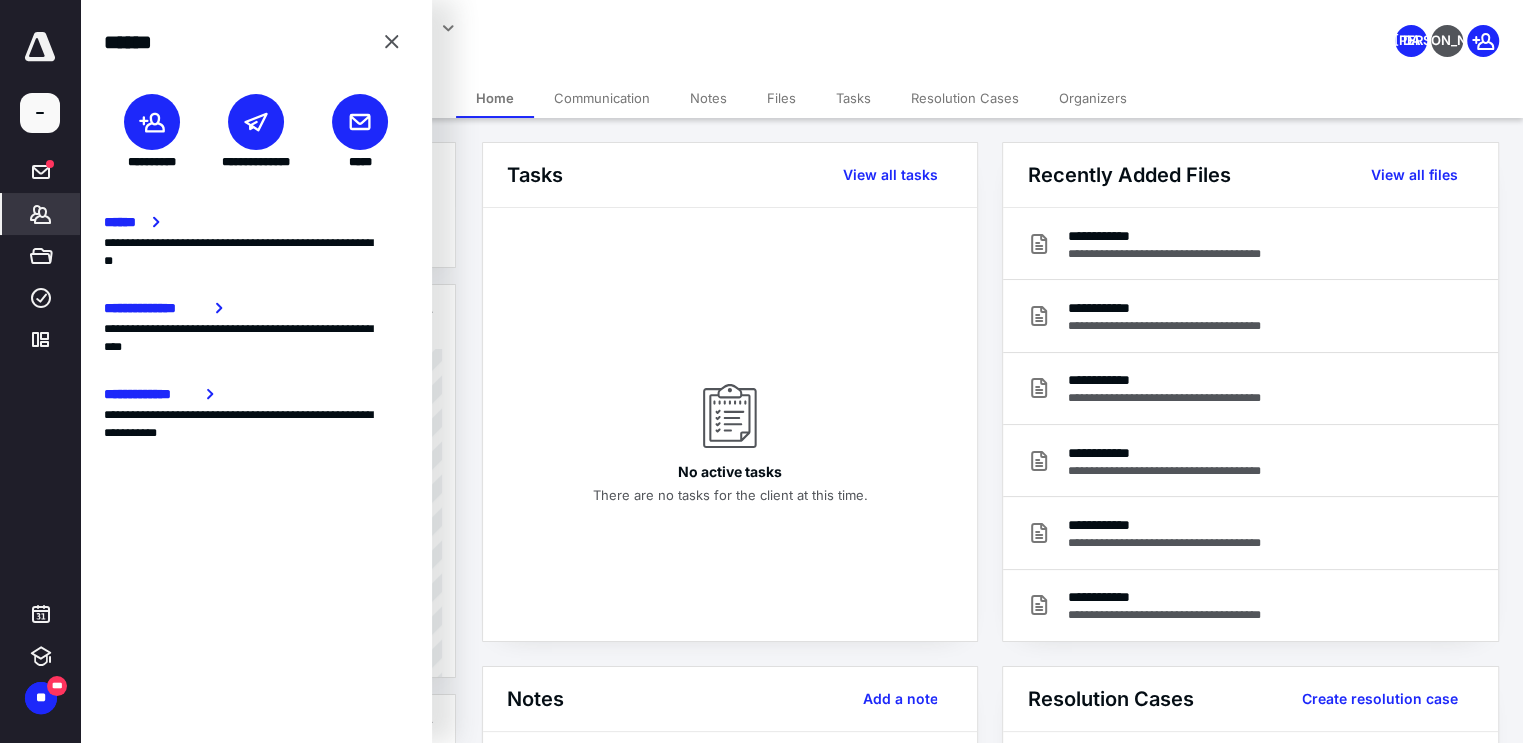 click 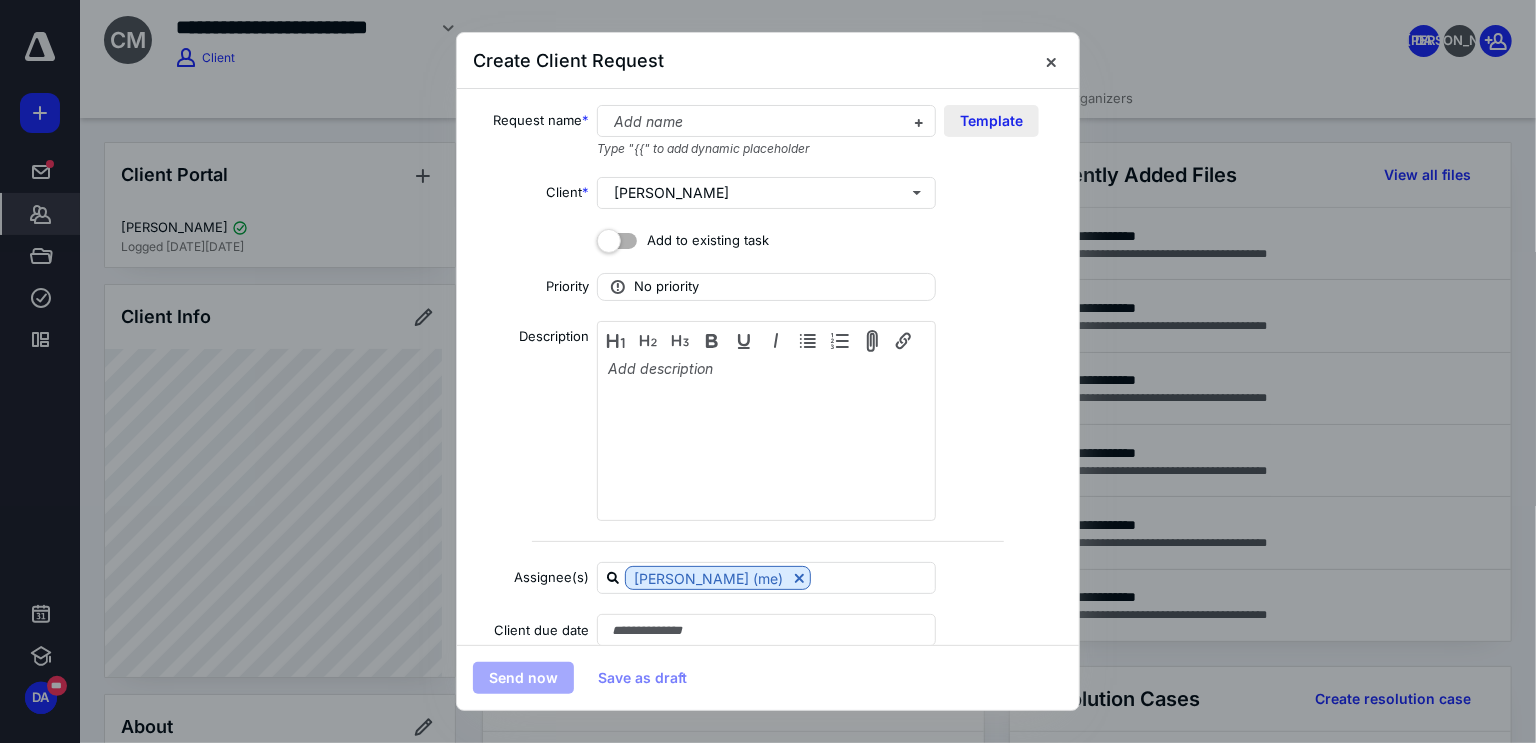 click on "Template" at bounding box center (991, 121) 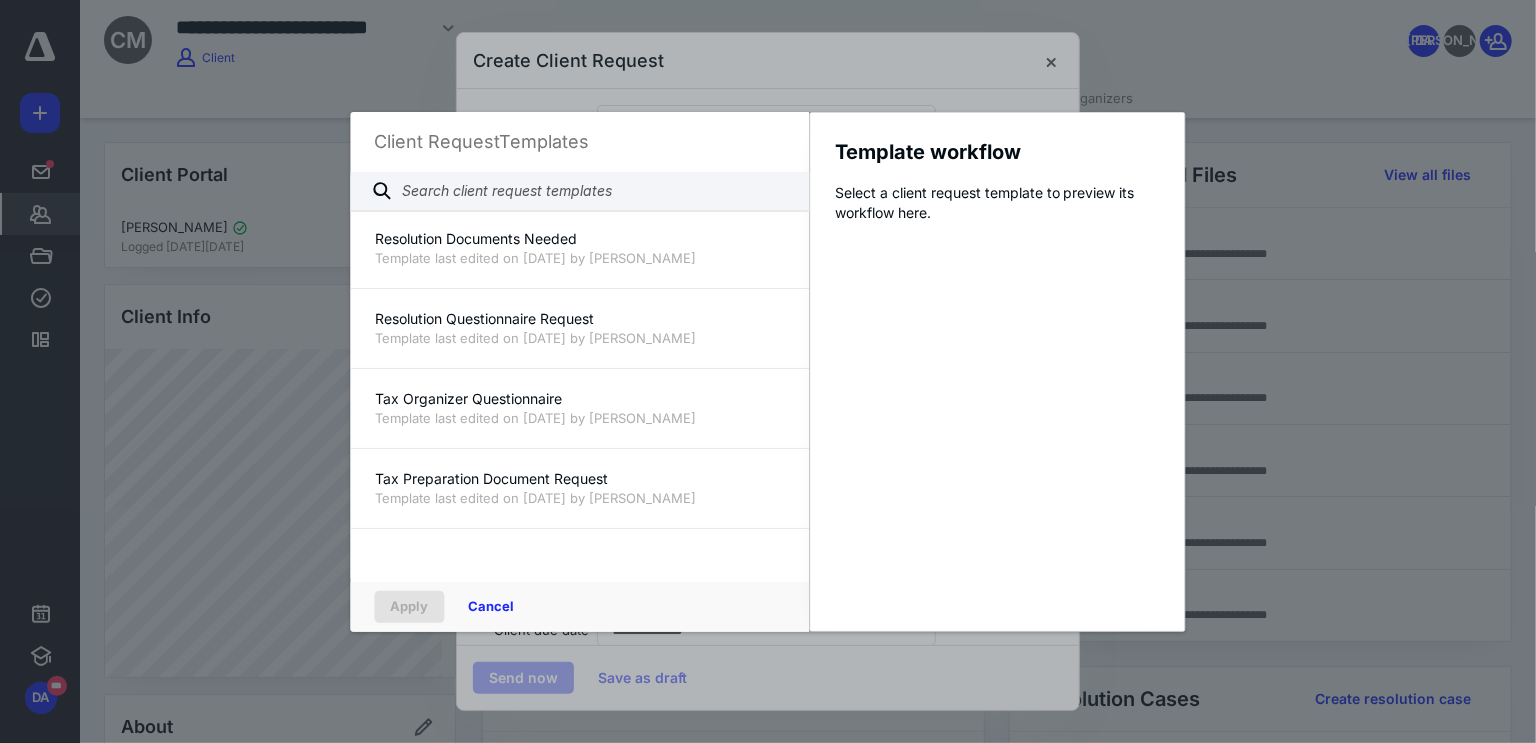 scroll, scrollTop: 1545, scrollLeft: 0, axis: vertical 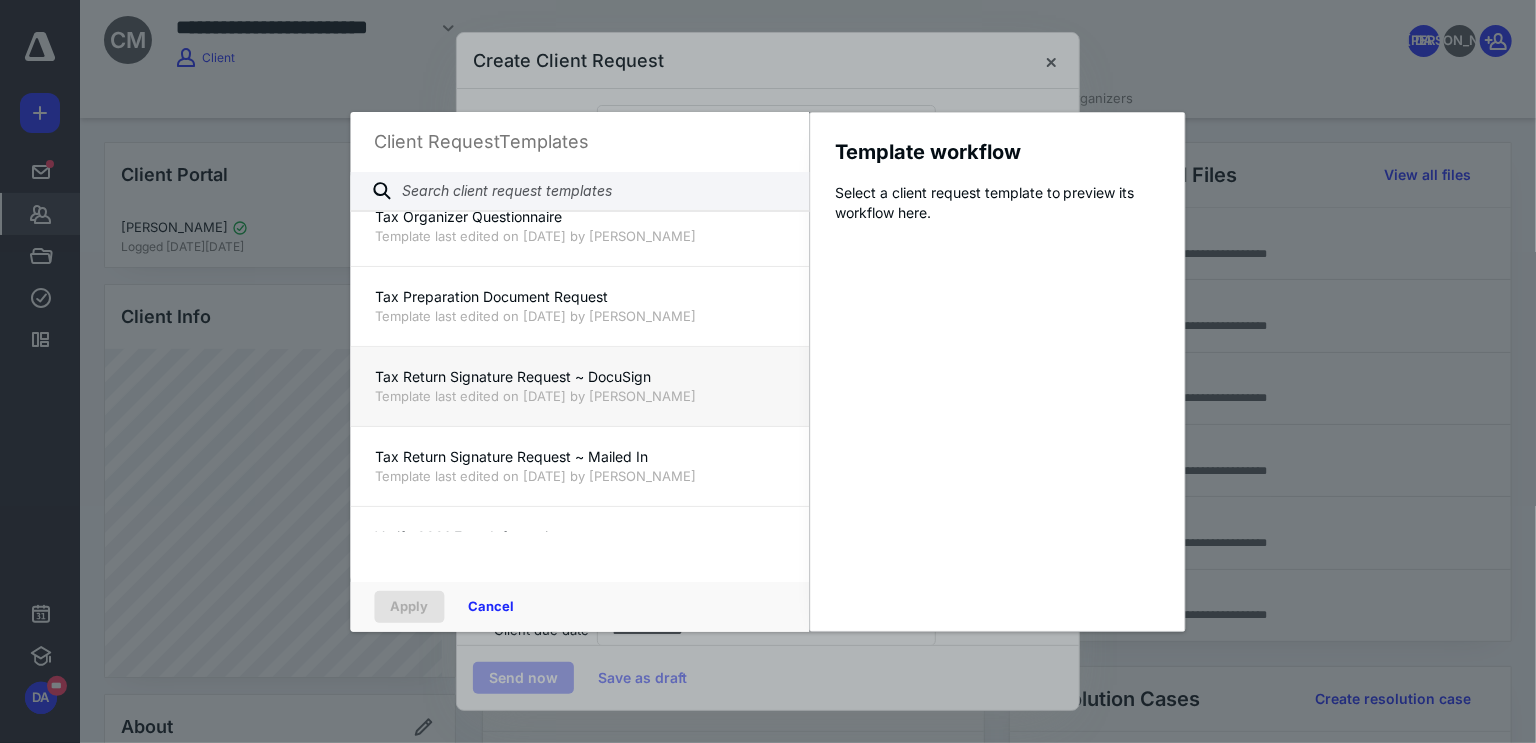 click on "Tax Return Signature Request ~ DocuSign Template last edited on 7/5/2025 by Mariah Pongener" at bounding box center (580, 386) 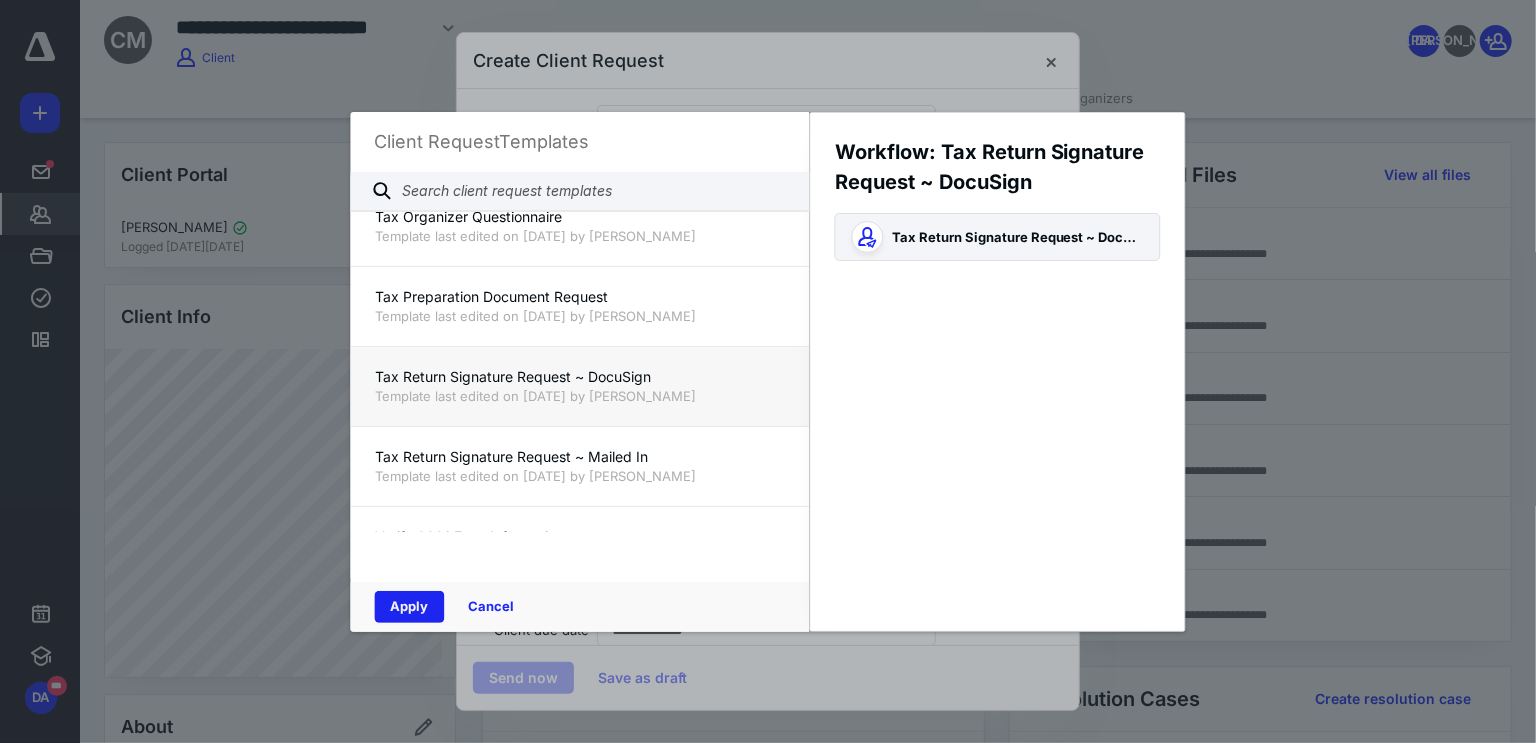 click on "Apply" at bounding box center [410, 607] 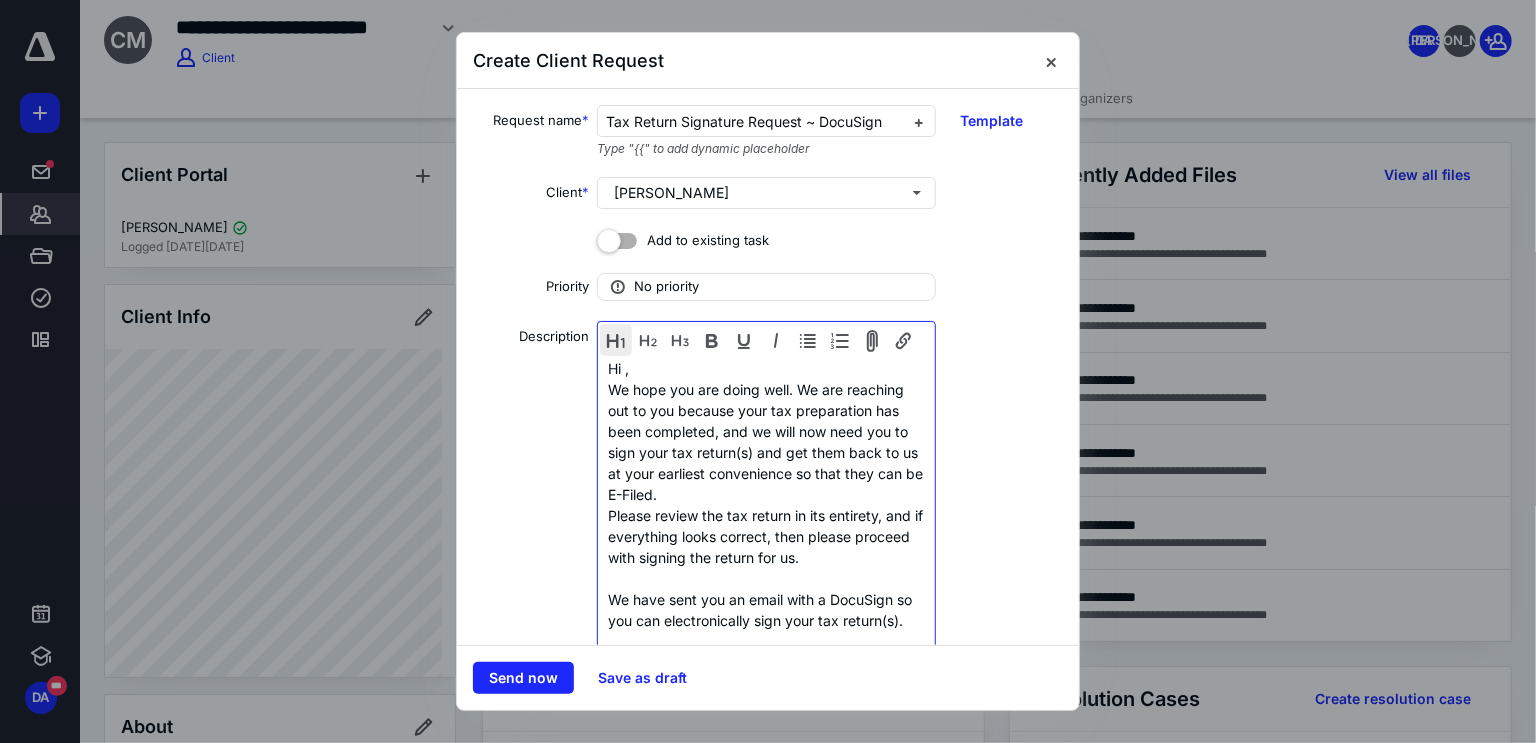 click at bounding box center (616, 340) 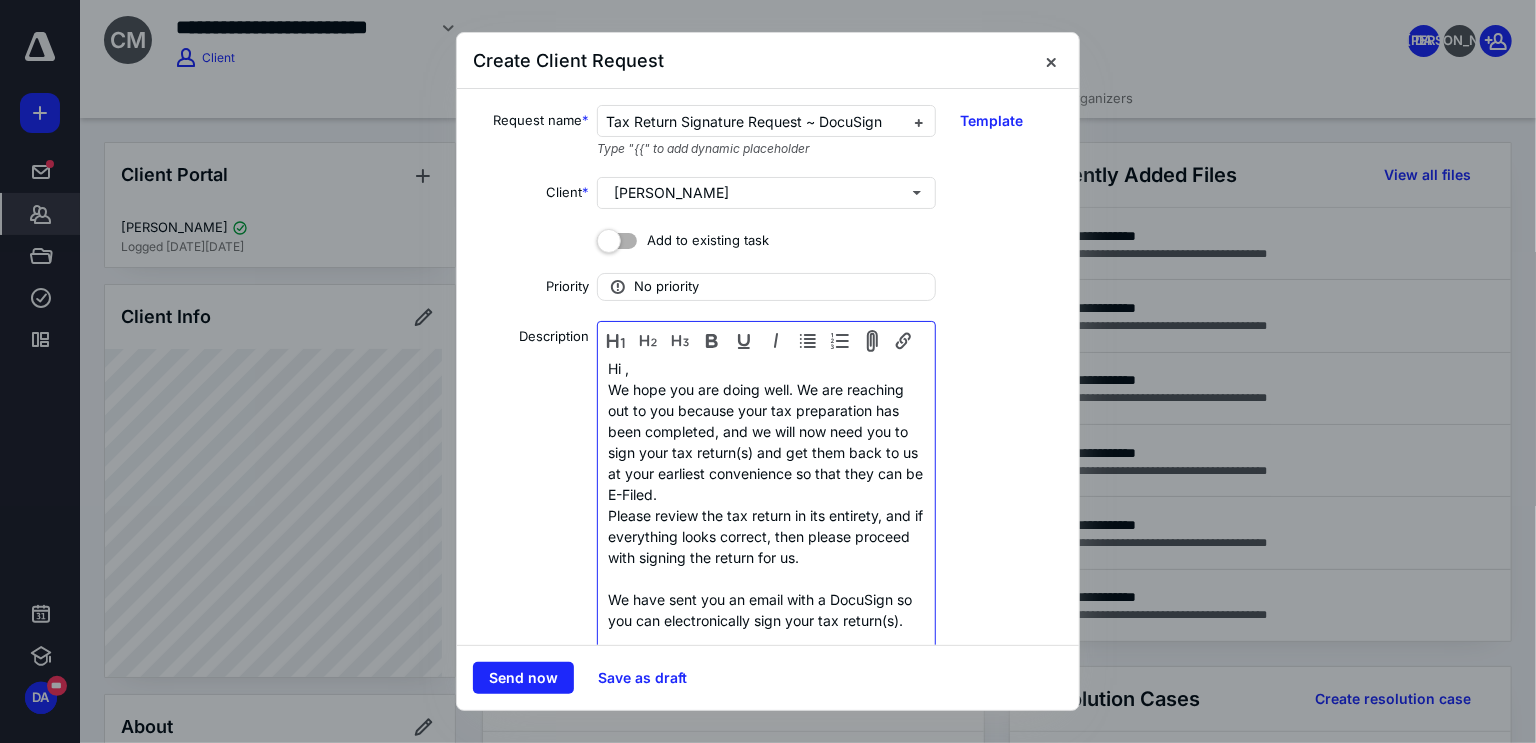 click on "We hope you are doing well. We are reaching out to you because your tax preparation has been completed, and we will now need you to sign your tax return(s) and get them back to us at your earliest convenience so that they can be E-Filed." at bounding box center (766, 442) 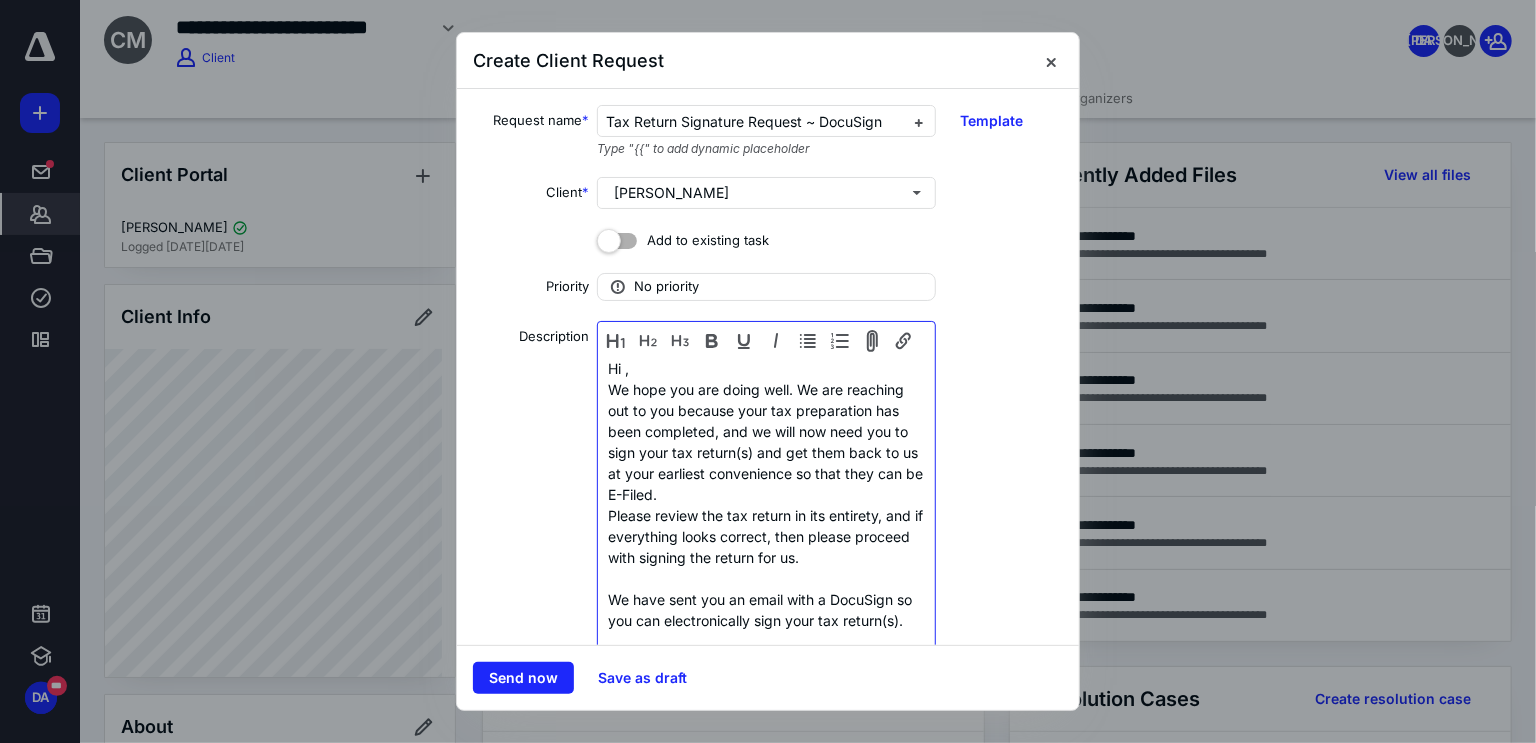 click on "We hope you are doing well. We are reaching out to you because your tax preparation has been completed, and we will now need you to sign your tax return(s) and get them back to us at your earliest convenience so that they can be E-Filed." at bounding box center [766, 442] 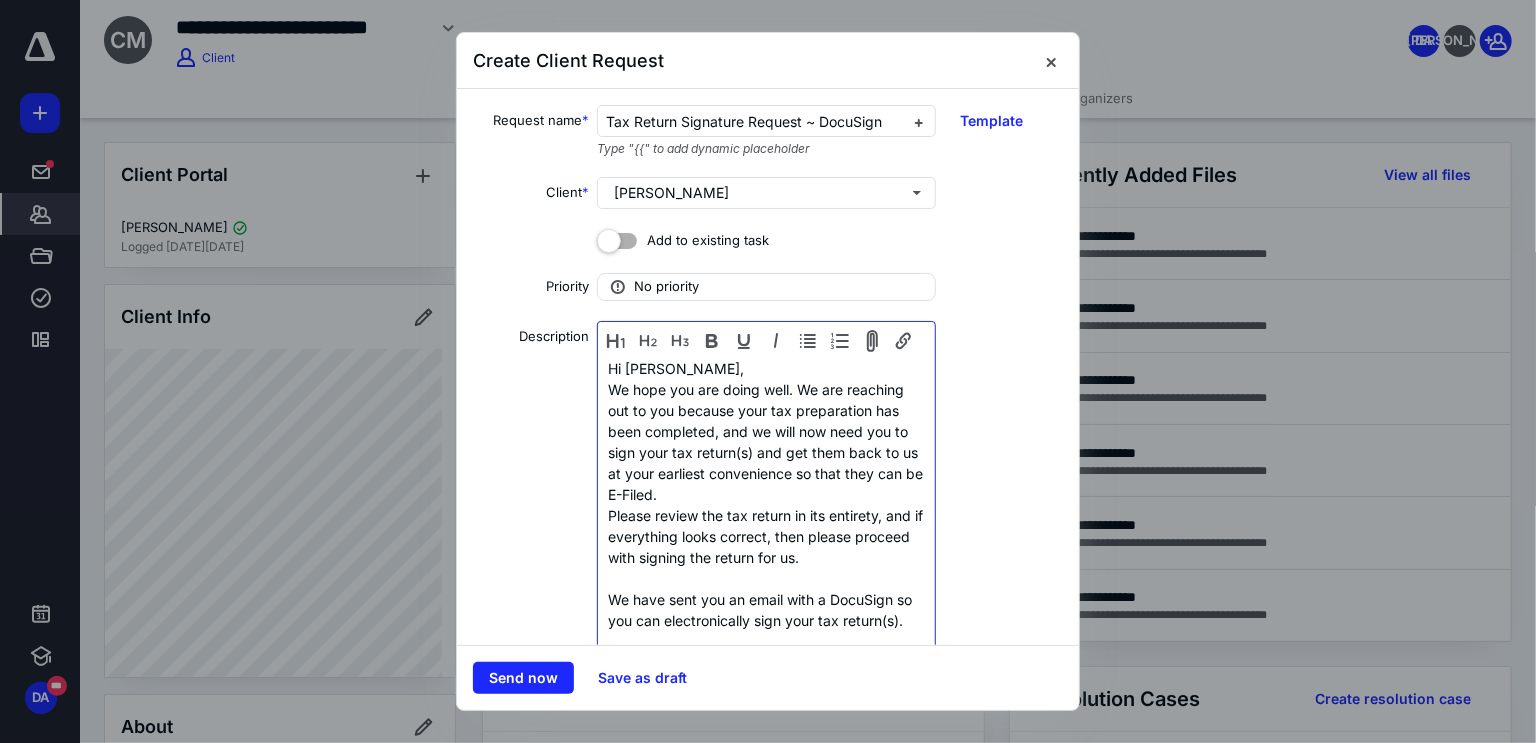 click on "Hi Christlyn," at bounding box center [766, 368] 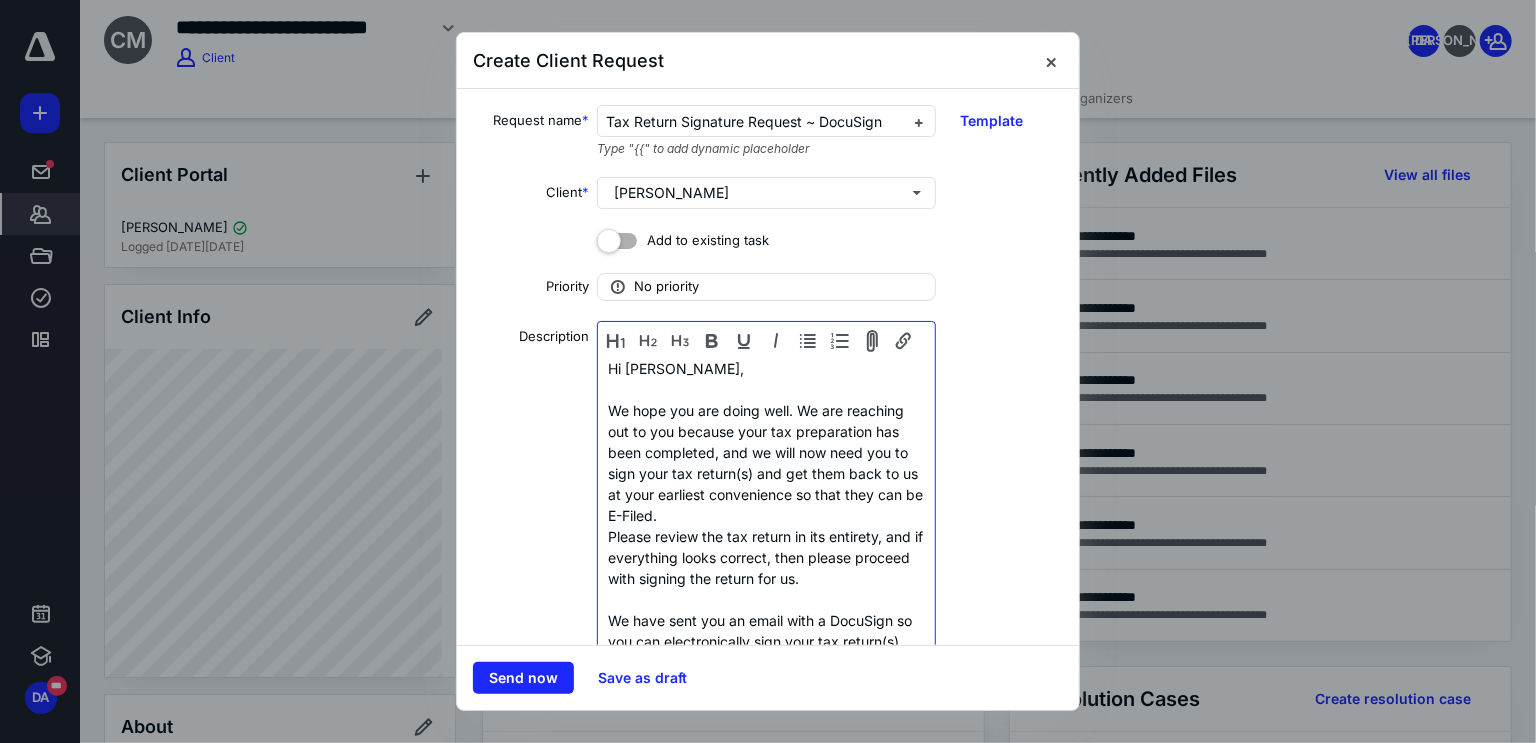 click on "We hope you are doing well. We are reaching out to you because your tax preparation has been completed, and we will now need you to sign your tax return(s) and get them back to us at your earliest convenience so that they can be E-Filed." at bounding box center [766, 463] 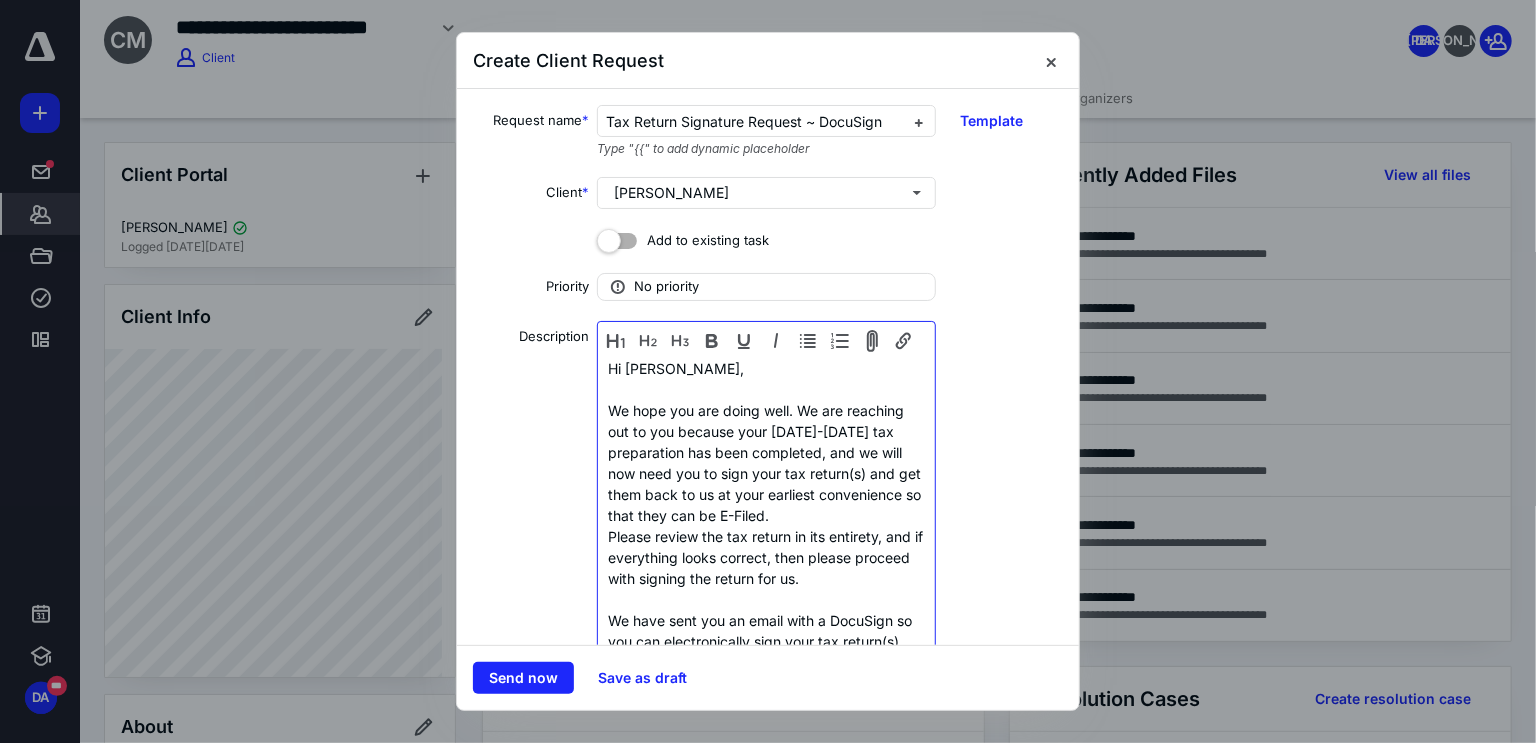 click on "We hope you are doing well. We are reaching out to you because your 2022-2024 tax preparation has been completed, and we will now need you to sign your tax return(s) and get them back to us at your earliest convenience so that they can be E-Filed." at bounding box center [766, 463] 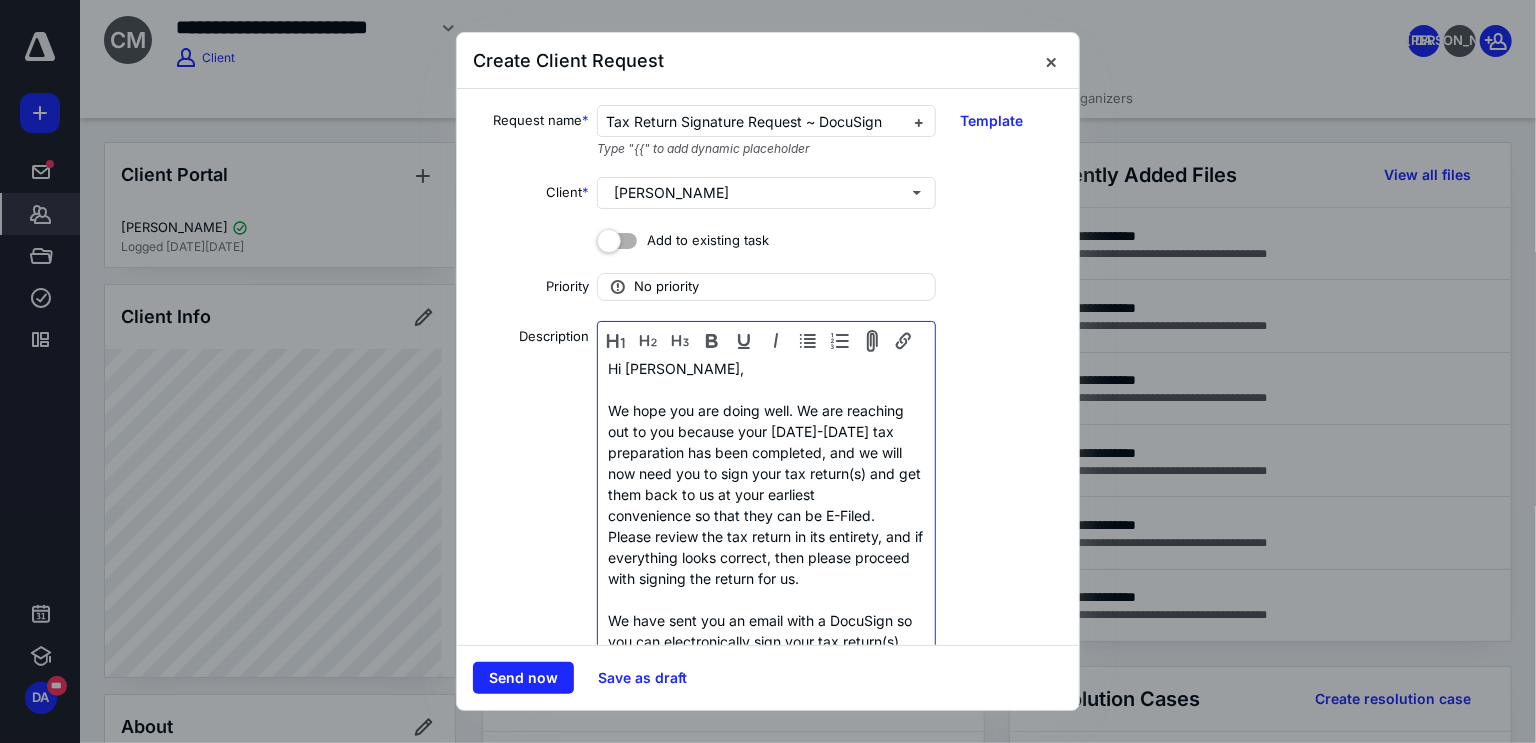 click on "We hope you are doing well. We are reaching out to you because your 2022-2024 tax preparation has been completed, and we will now need you to sign your tax return(s) and get them back to us at your earliest" at bounding box center [766, 452] 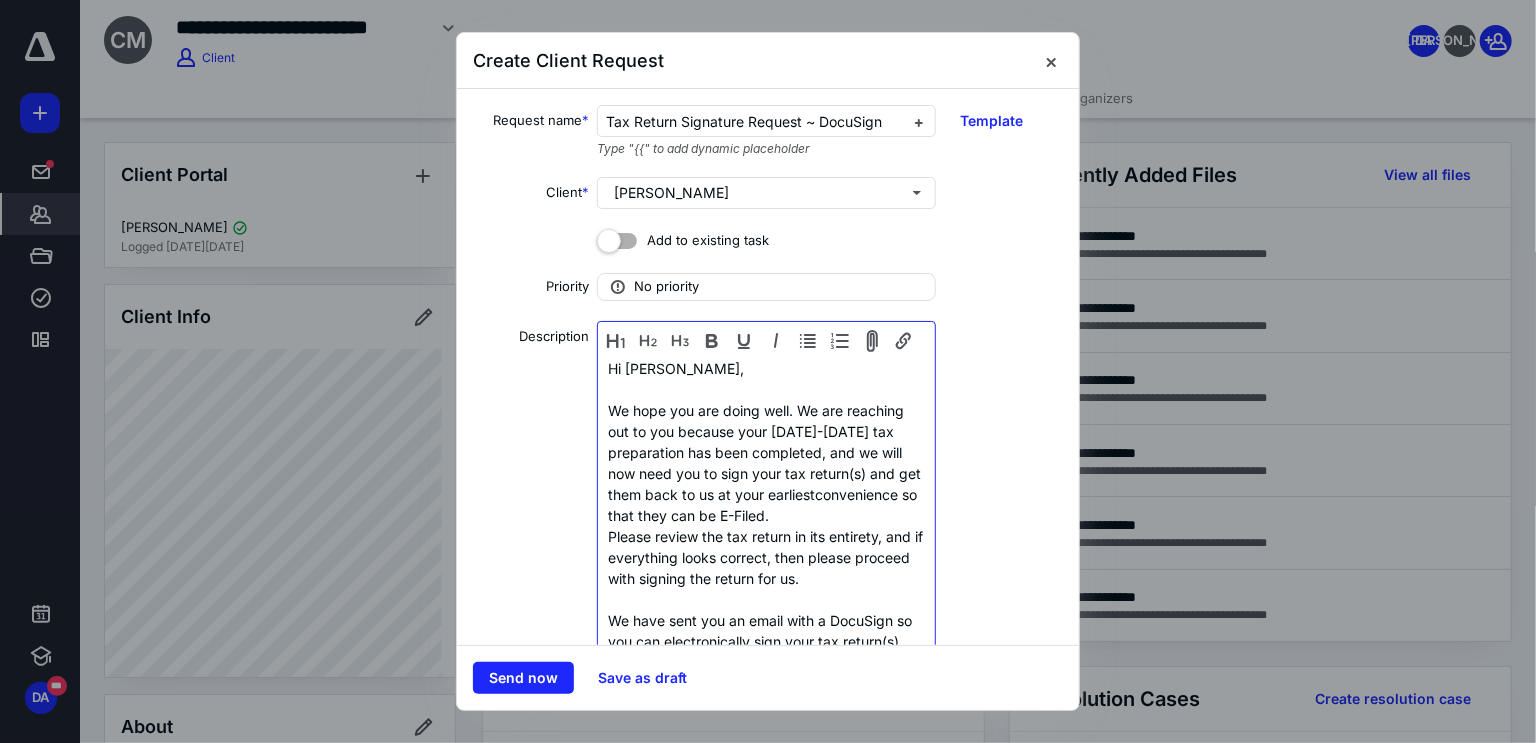 click on "We hope you are doing well. We are reaching out to you because your 2022-2024 tax preparation has been completed, and we will now need you to sign your tax return(s) and get them back to us at your earliest  convenience so that they can be E-Filed." at bounding box center [766, 463] 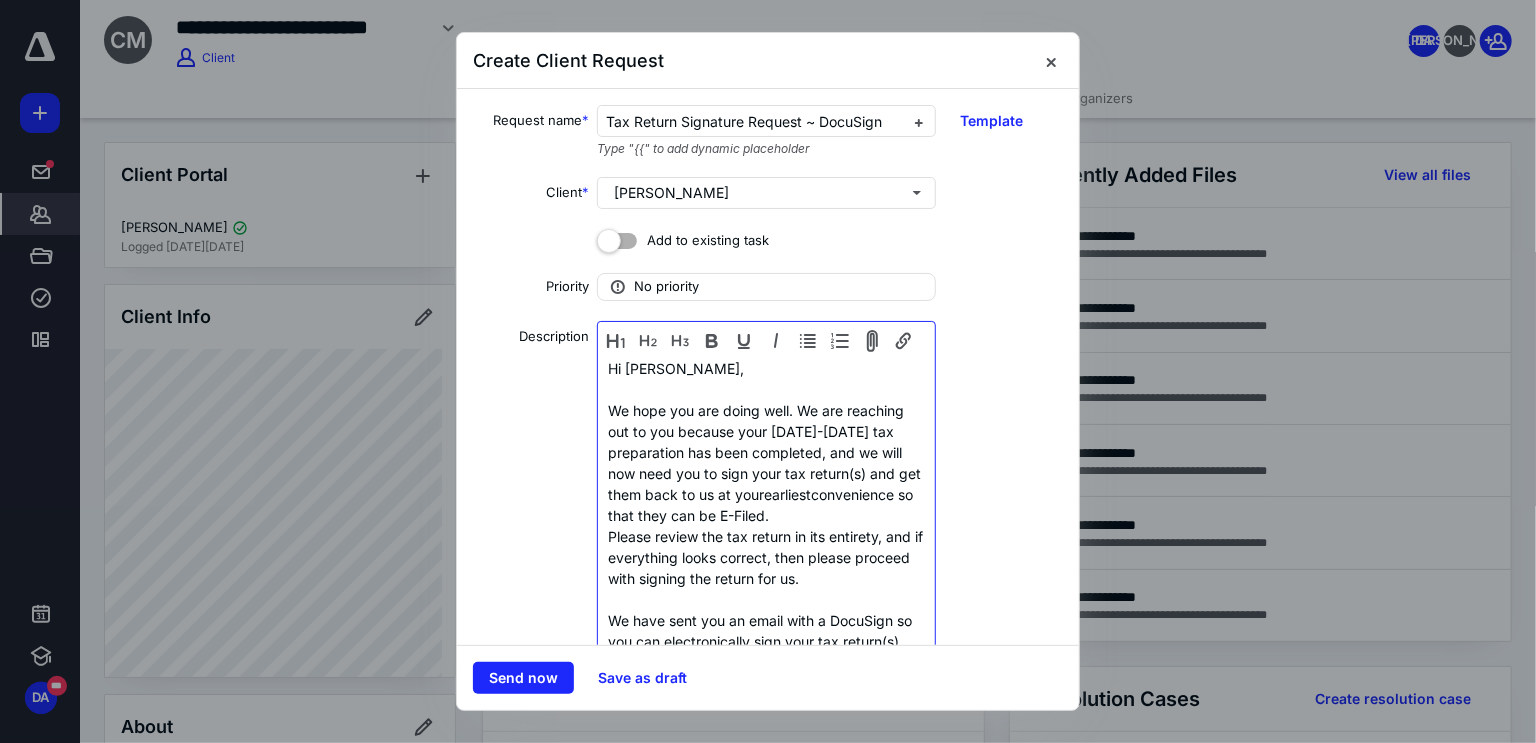 click on "We hope you are doing well. We are reaching out to you because your 2022-2024 tax preparation has been completed, and we will now need you to sign your tax return(s) and get them back to us at yourearliest  convenience so that they can be E-Filed." at bounding box center [766, 463] 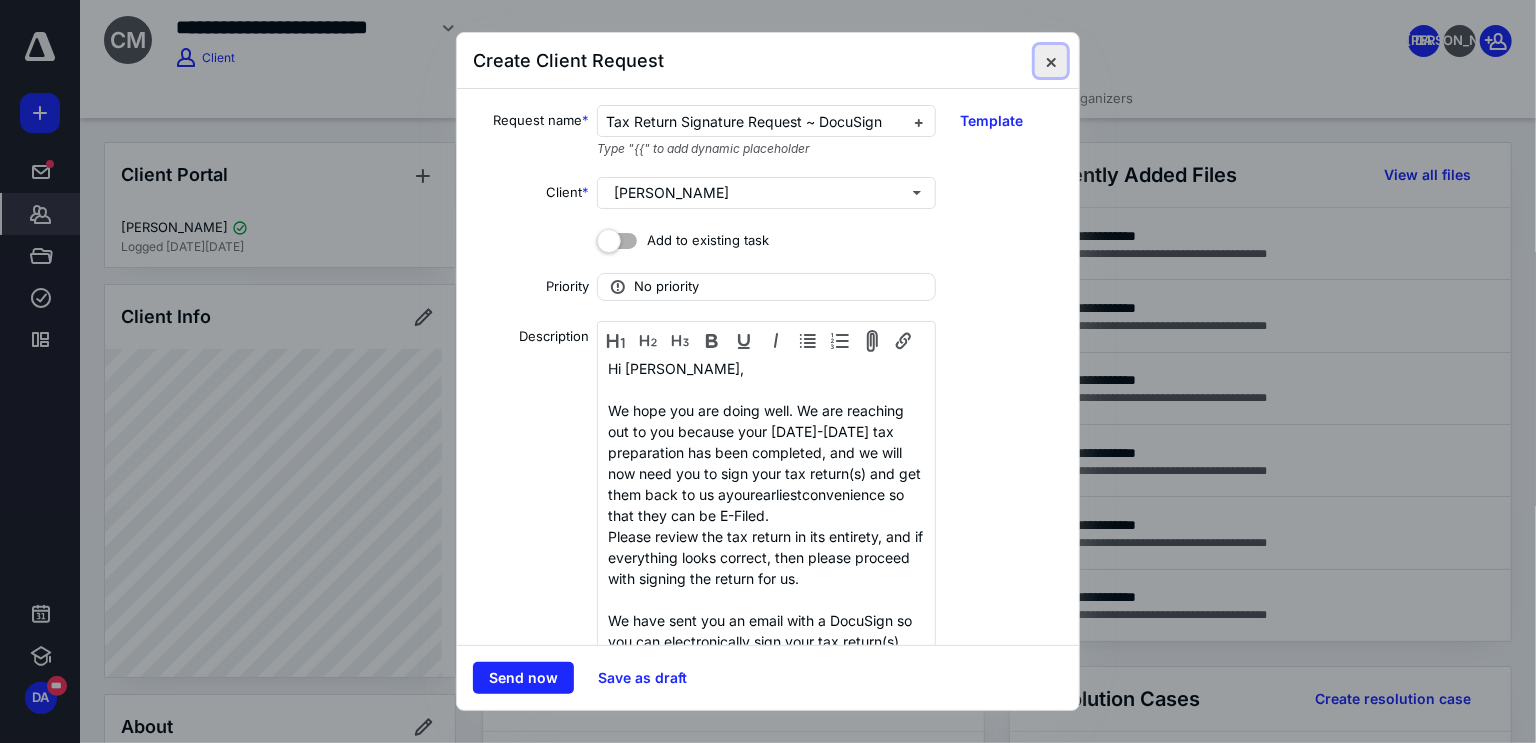 click at bounding box center (1051, 61) 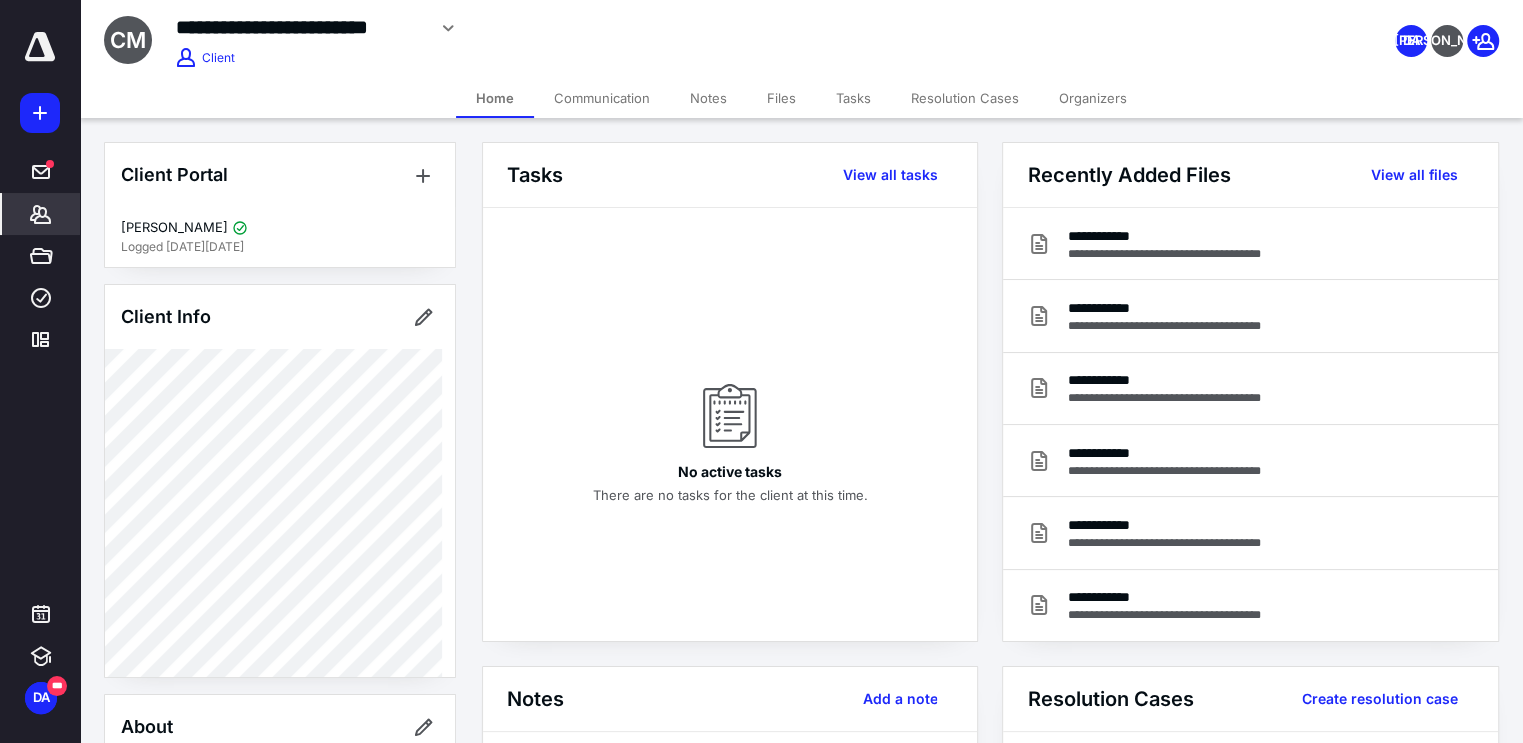 click 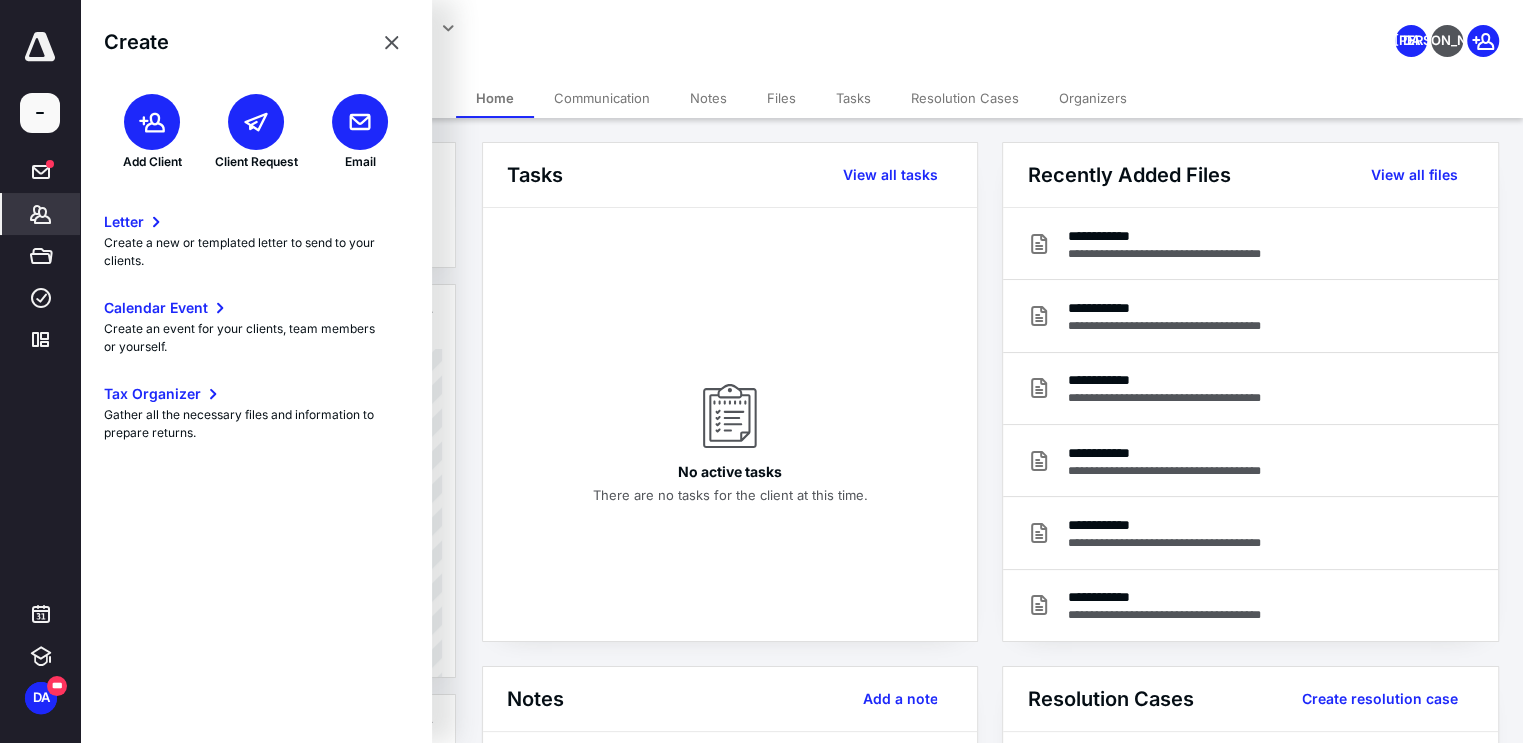 click 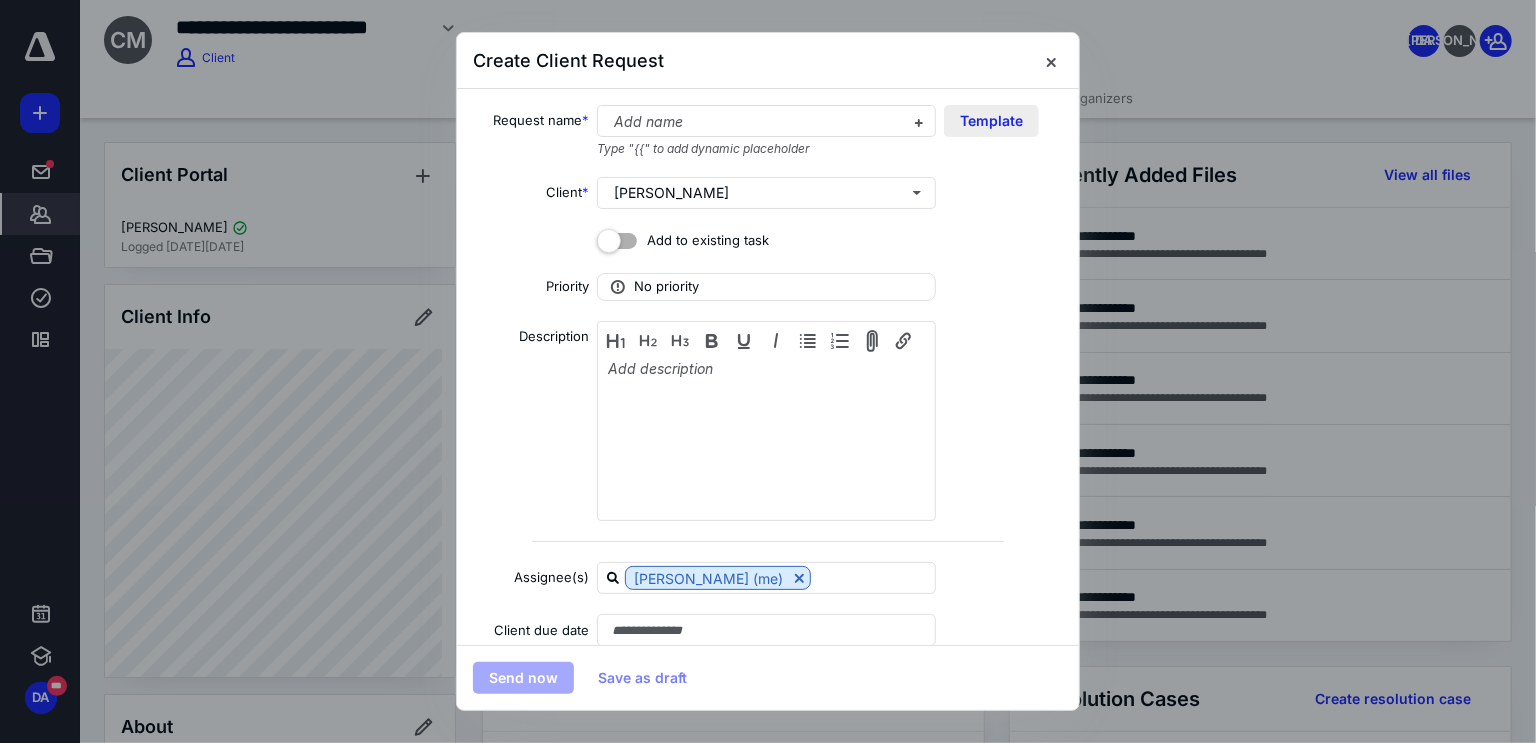 click on "Template" at bounding box center (991, 121) 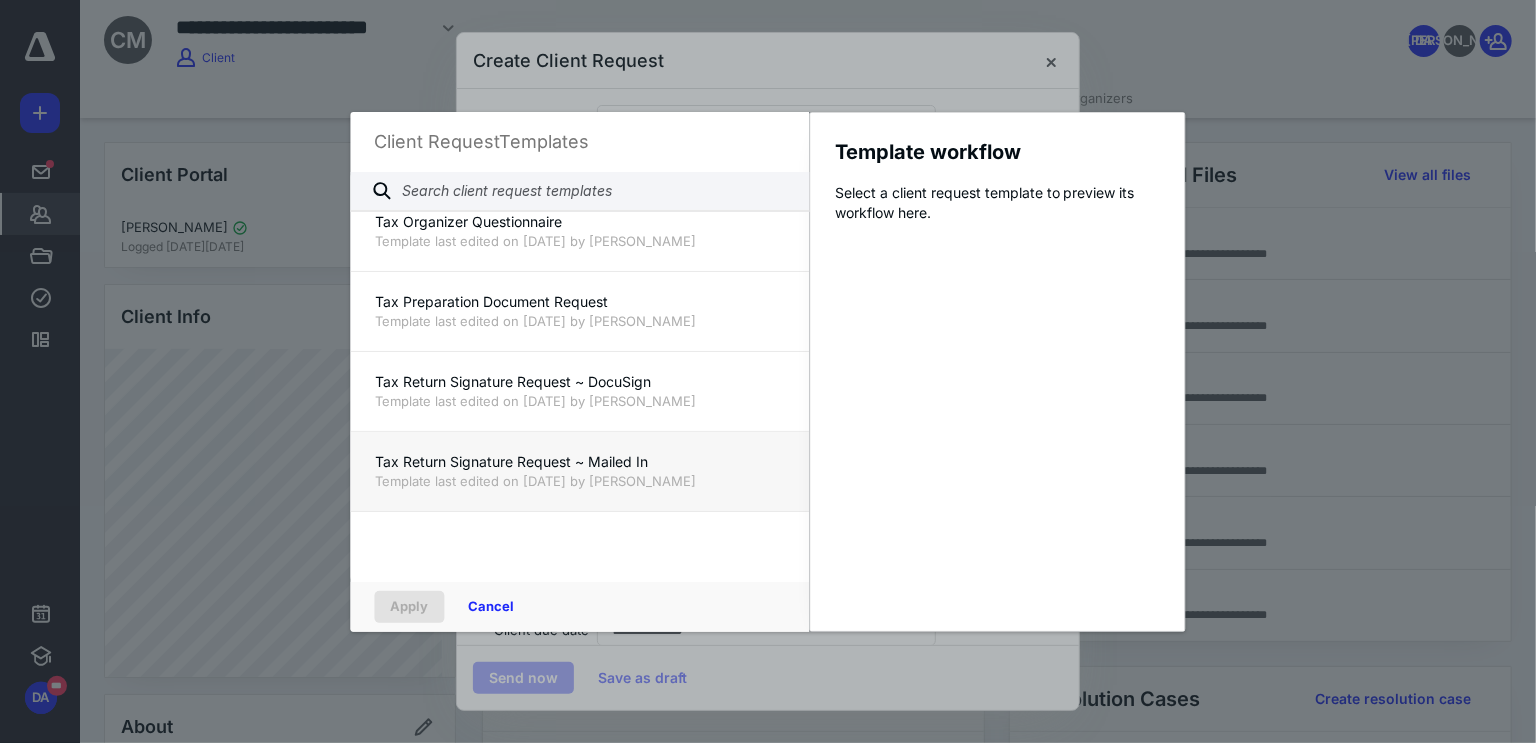 scroll, scrollTop: 1545, scrollLeft: 0, axis: vertical 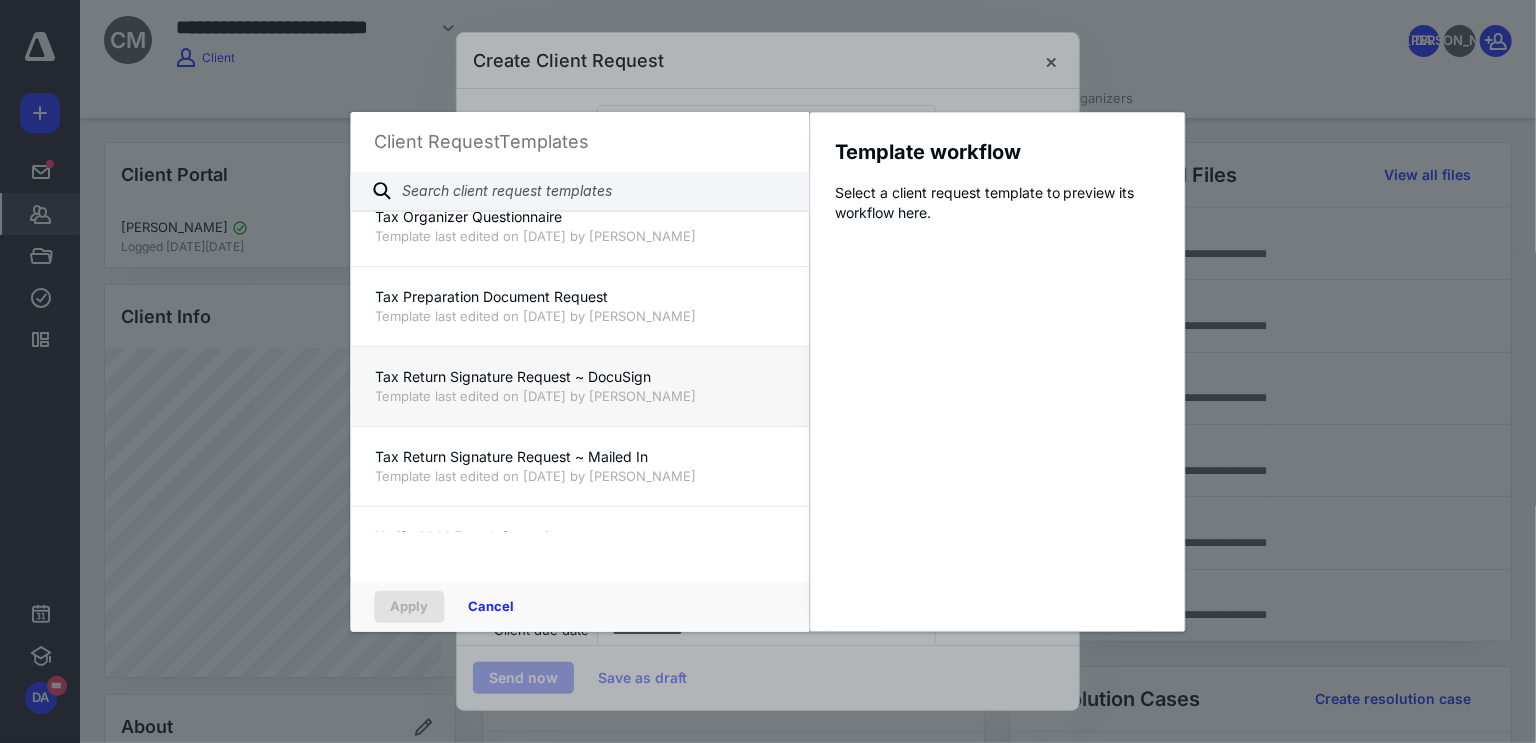 click on "Tax Return Signature Request ~ DocuSign Template last edited on 7/5/2025 by Mariah Pongener" at bounding box center (580, 386) 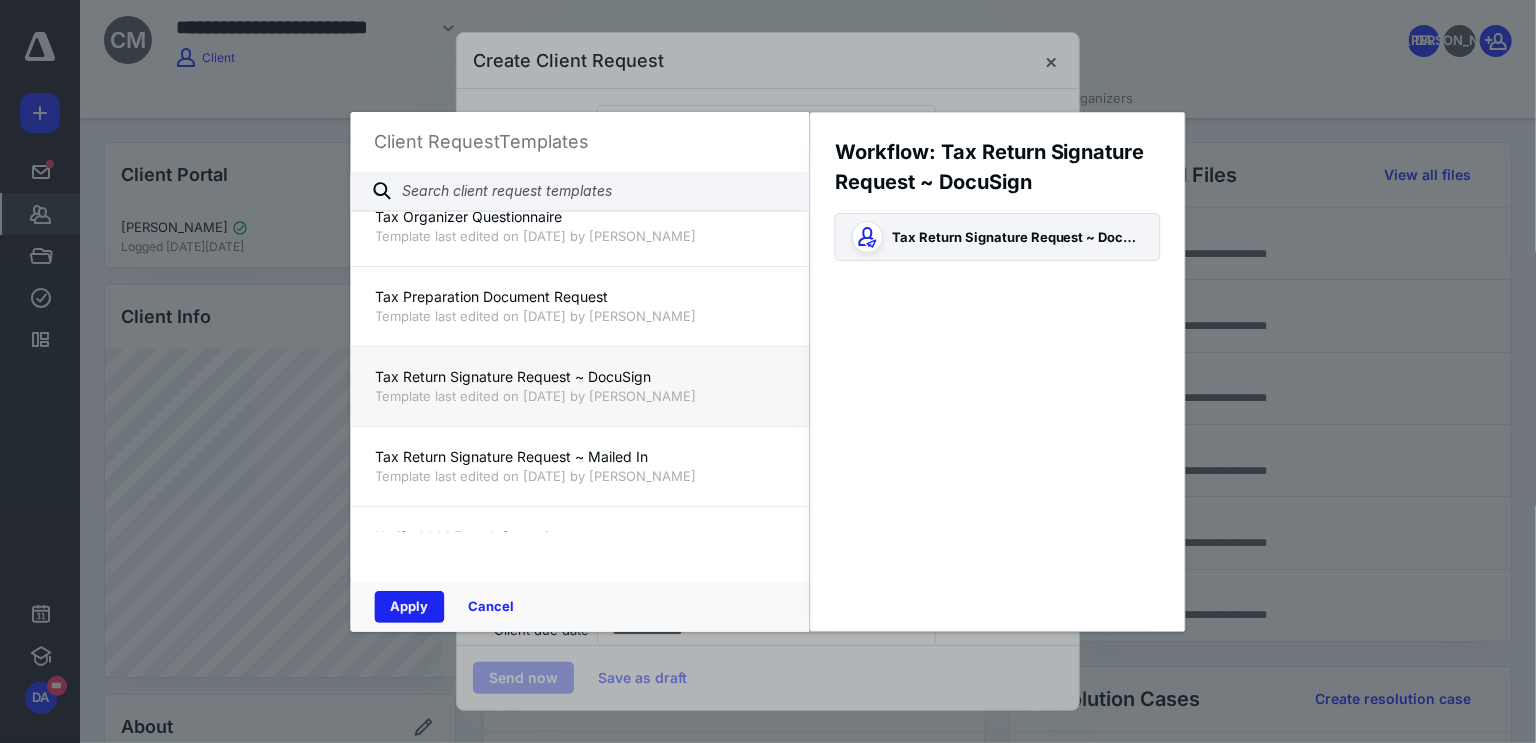 click on "Apply" at bounding box center (410, 607) 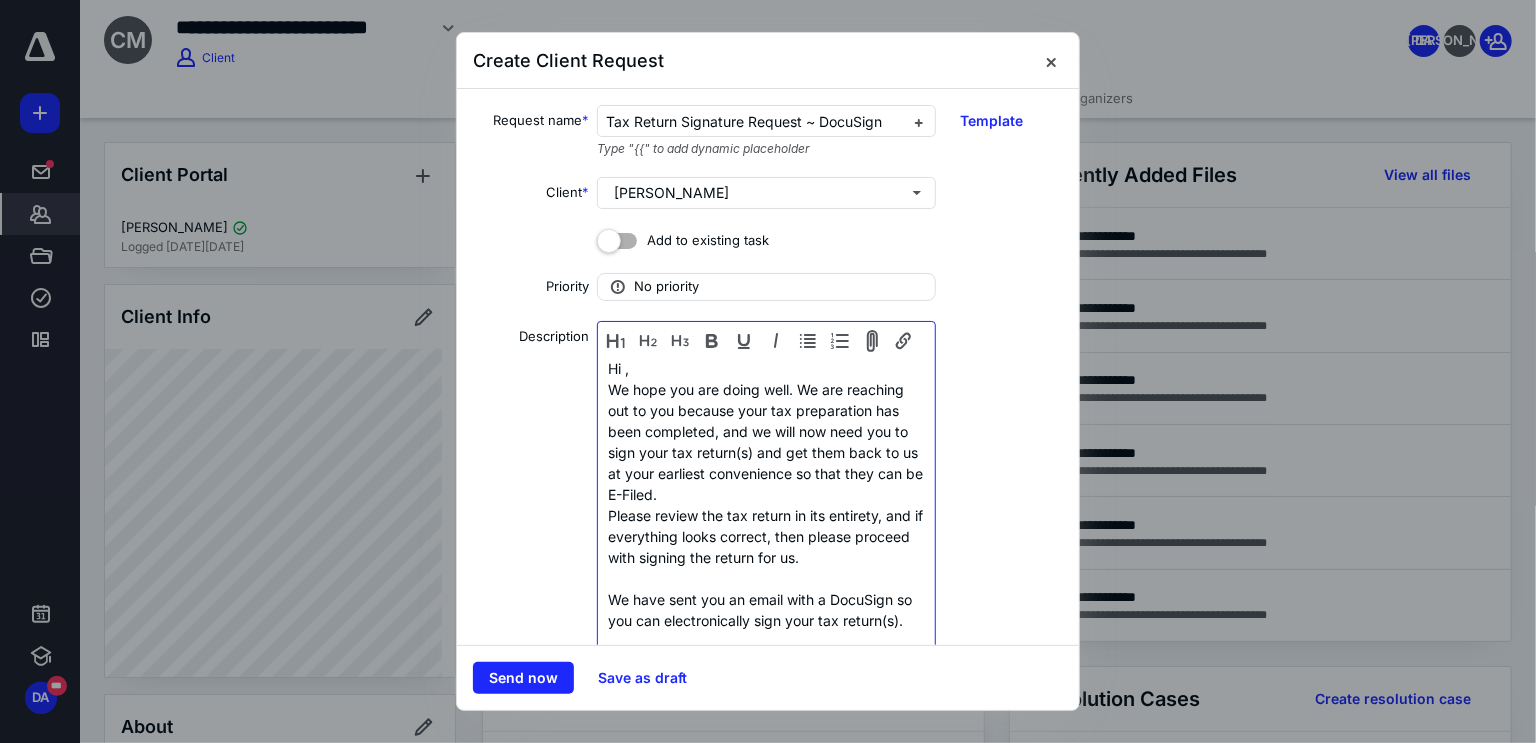 click on "Hi ," at bounding box center (766, 368) 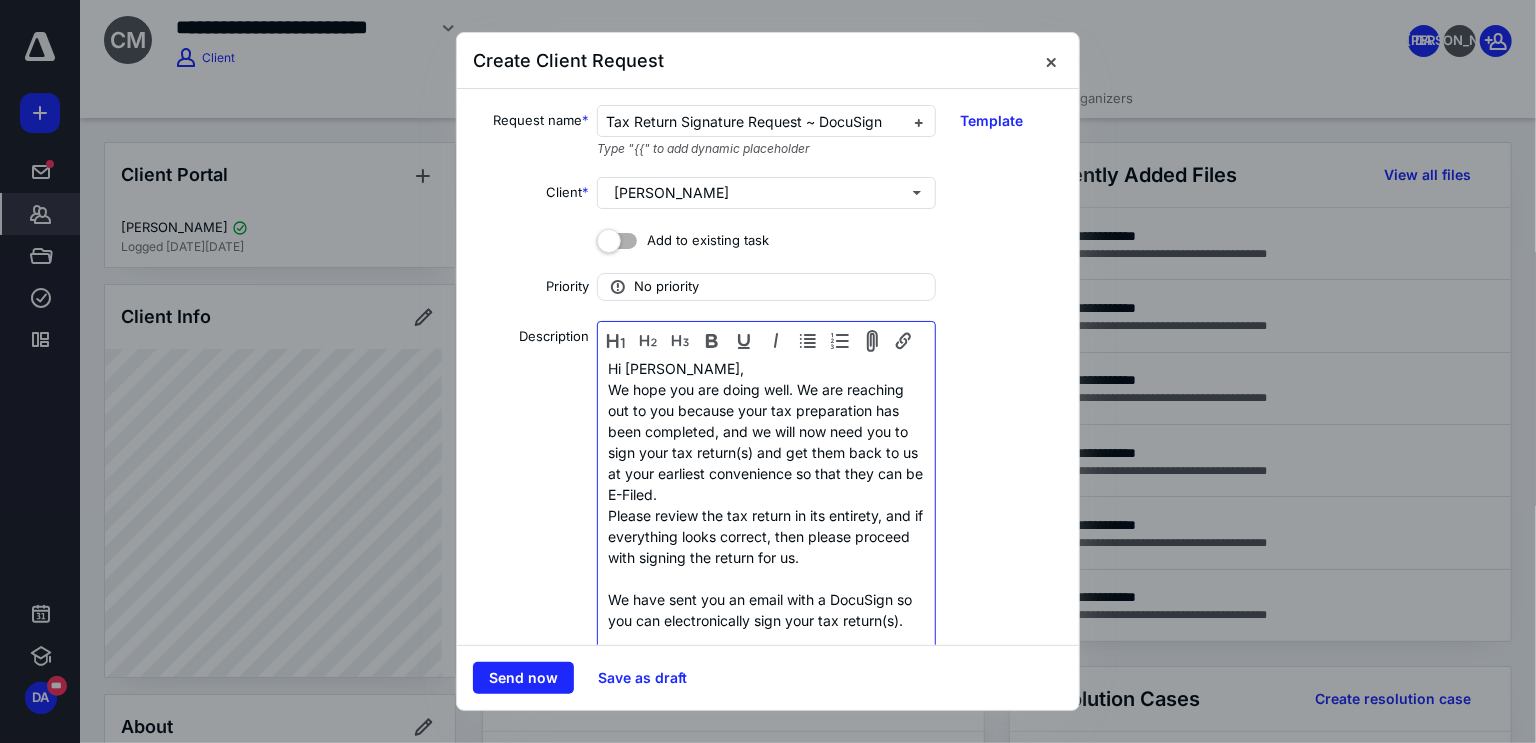 click on "We hope you are doing well. We are reaching out to you because your tax preparation has been completed, and we will now need you to sign your tax return(s) and get them back to us at your earliest convenience so that they can be E-Filed." at bounding box center (766, 442) 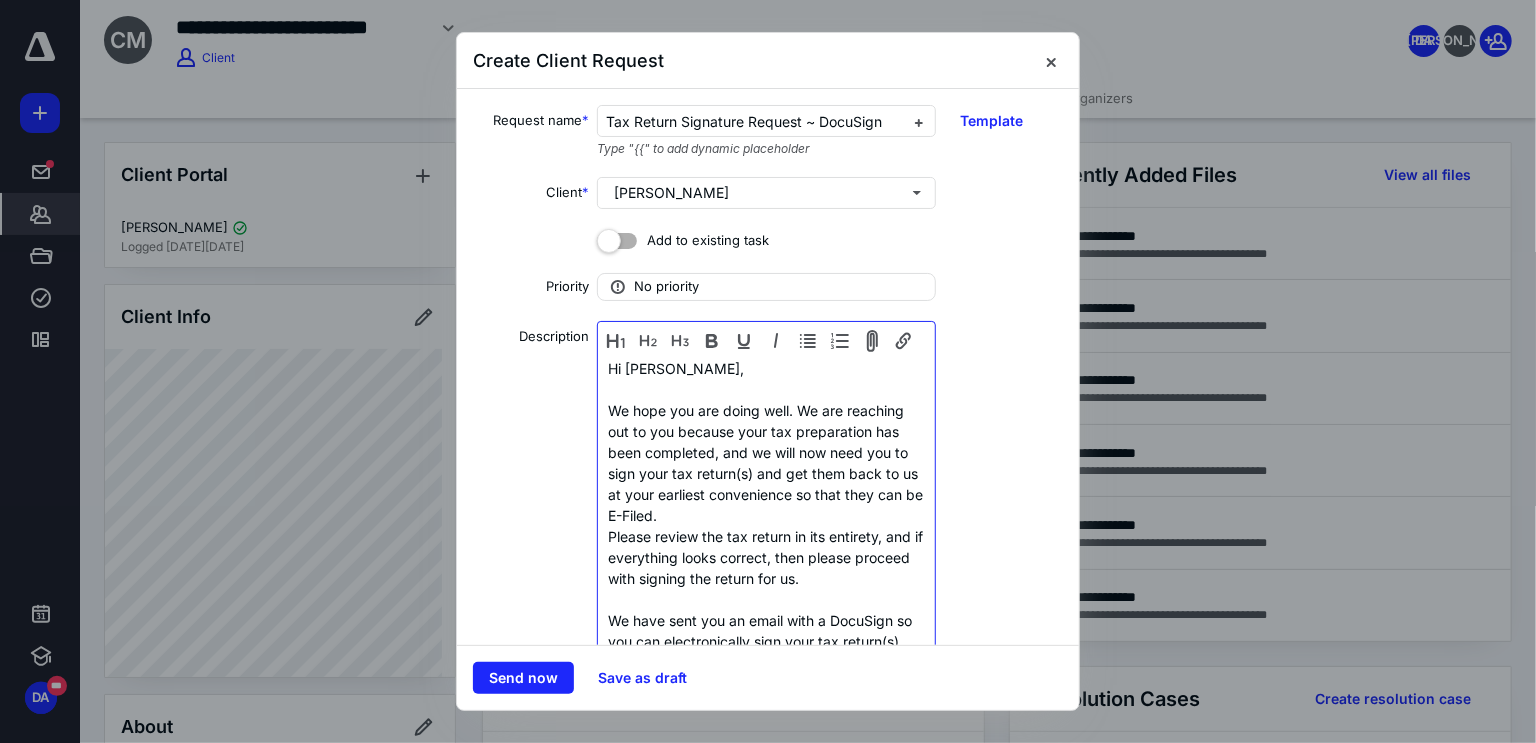 click on "We hope you are doing well. We are reaching out to you because your tax preparation has been completed, and we will now need you to sign your tax return(s) and get them back to us at your earliest convenience so that they can be E-Filed." at bounding box center (766, 463) 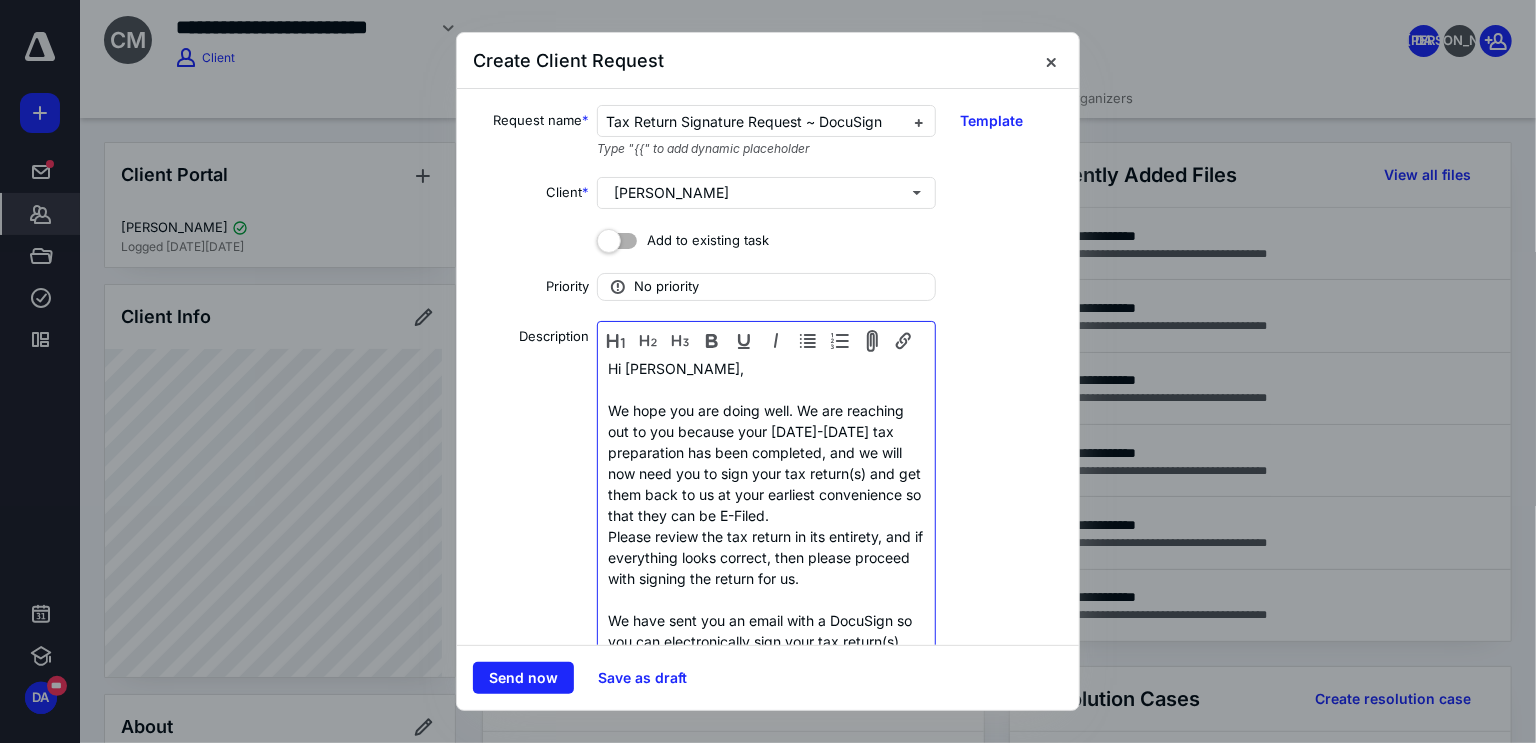 click on "We hope you are doing well. We are reaching out to you because your 2022-2024 tax preparation has been completed, and we will now need you to sign your tax return(s) and get them back to us at your earliest convenience so that they can be E-Filed." at bounding box center (766, 463) 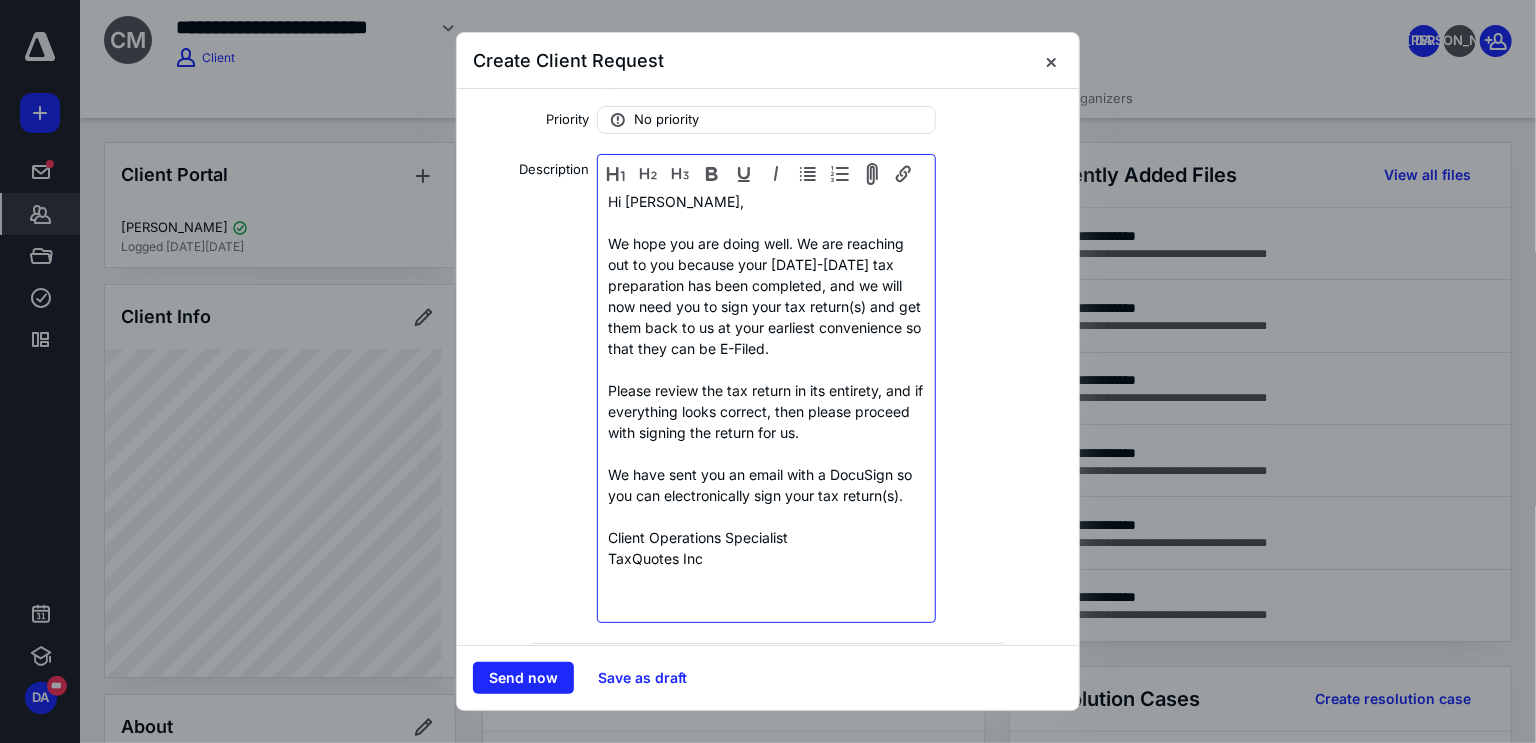 scroll, scrollTop: 181, scrollLeft: 0, axis: vertical 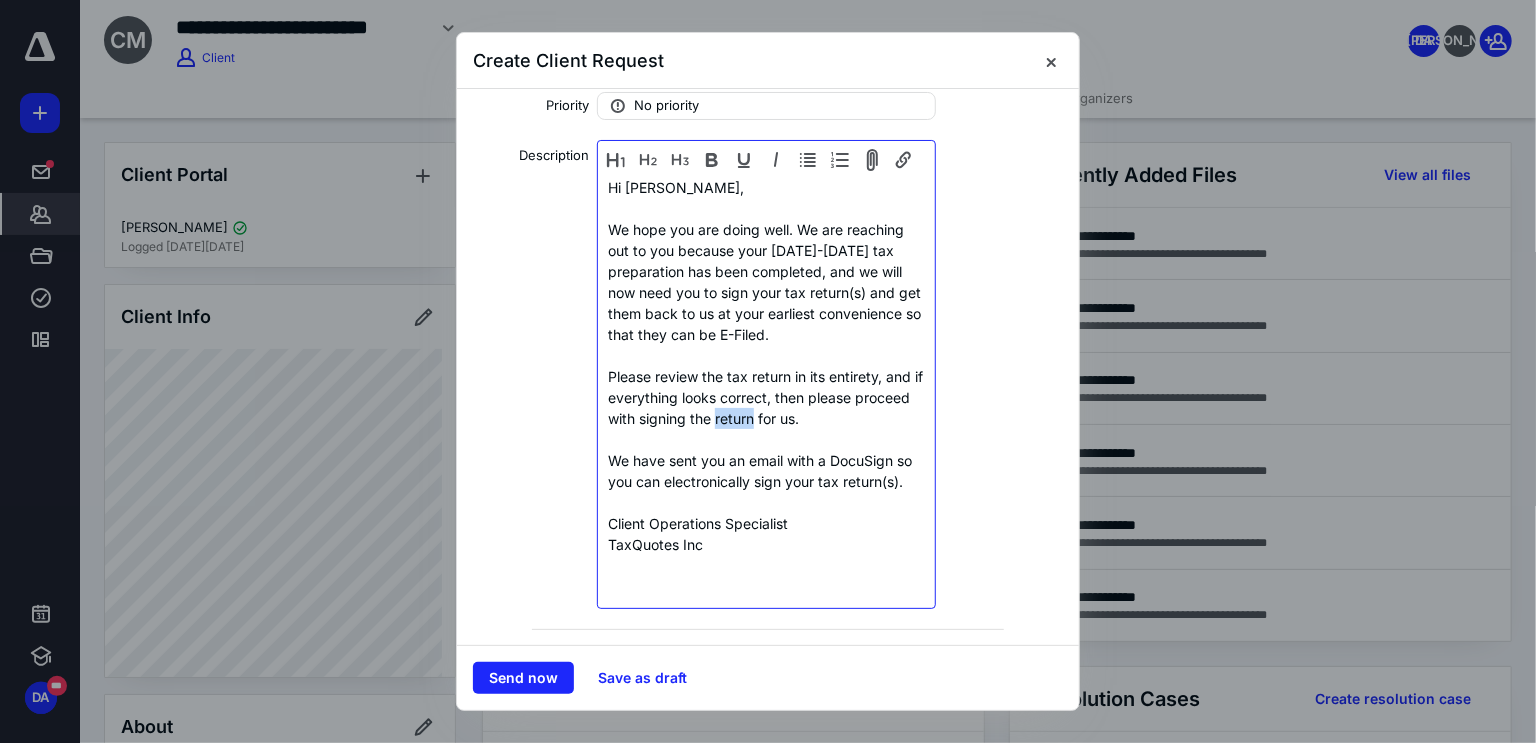 drag, startPoint x: 773, startPoint y: 418, endPoint x: 810, endPoint y: 413, distance: 37.336308 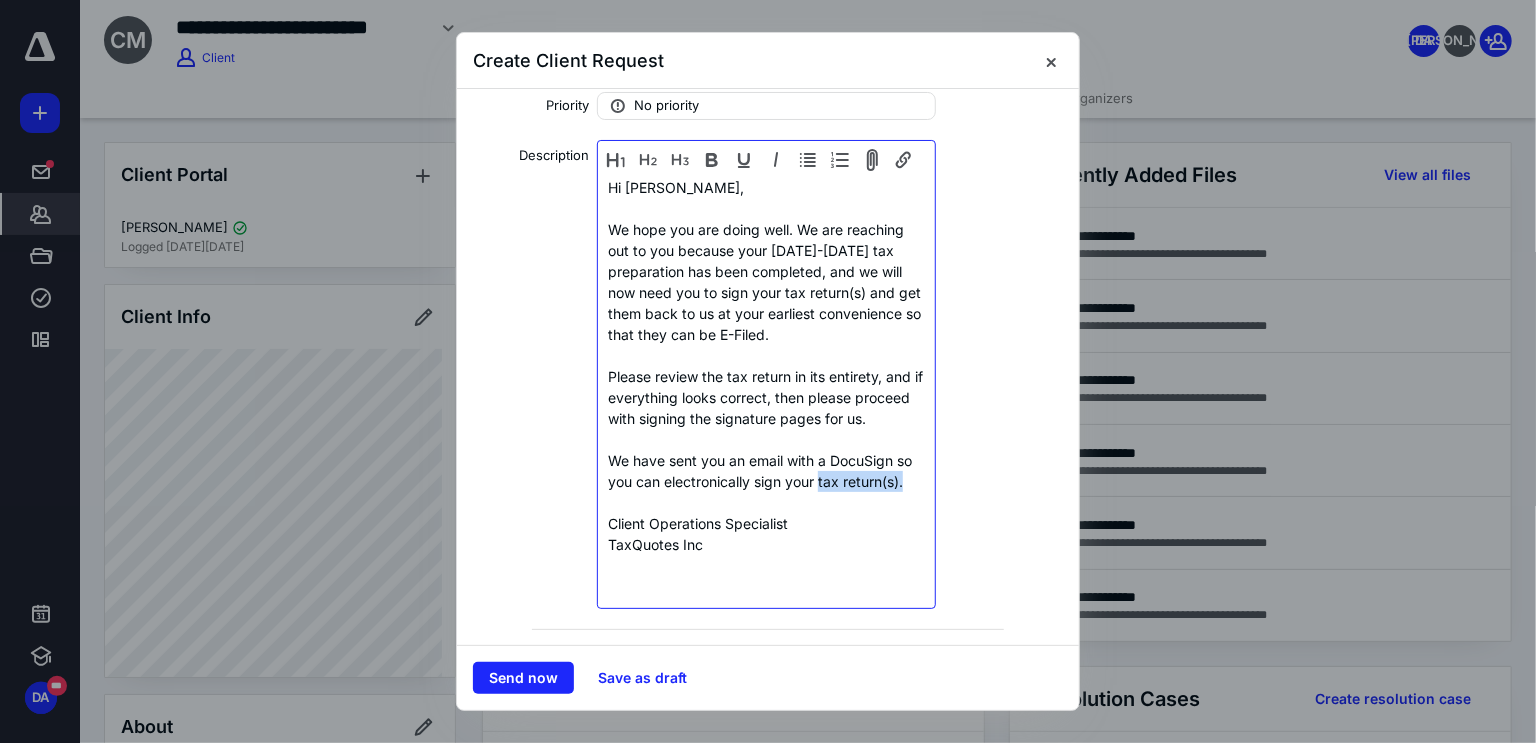 drag, startPoint x: 837, startPoint y: 505, endPoint x: 864, endPoint y: 527, distance: 34.828148 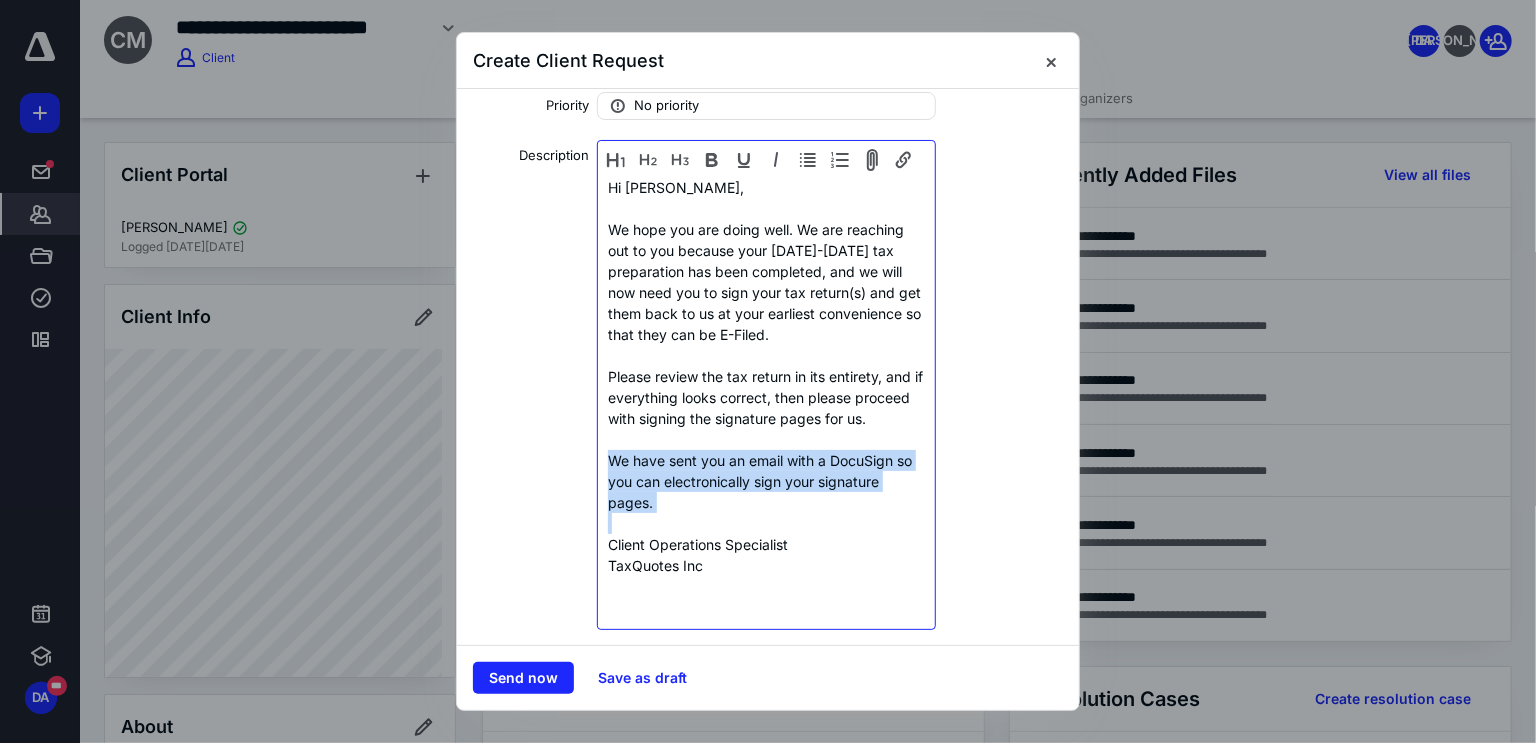 drag, startPoint x: 607, startPoint y: 475, endPoint x: 682, endPoint y: 532, distance: 94.20191 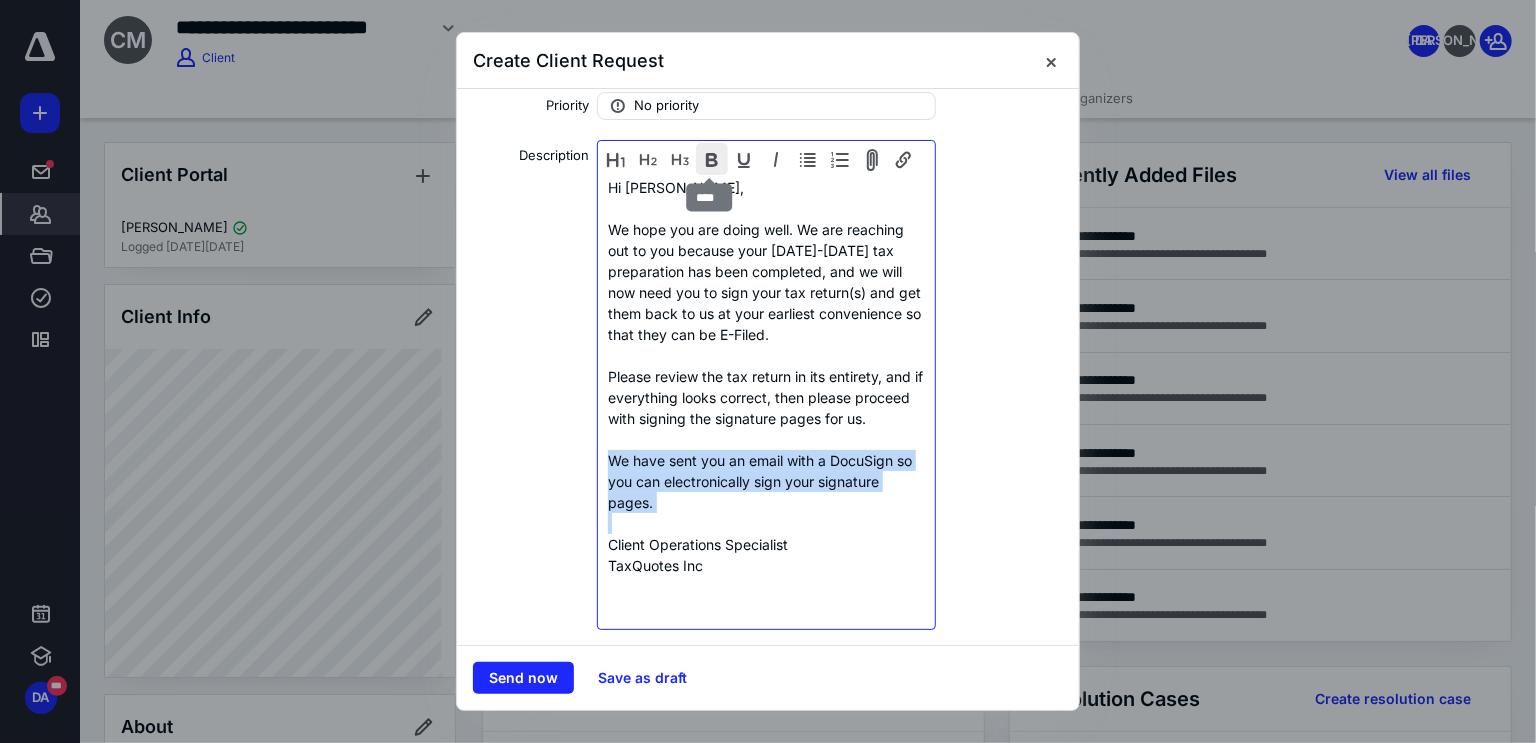 click at bounding box center [712, 159] 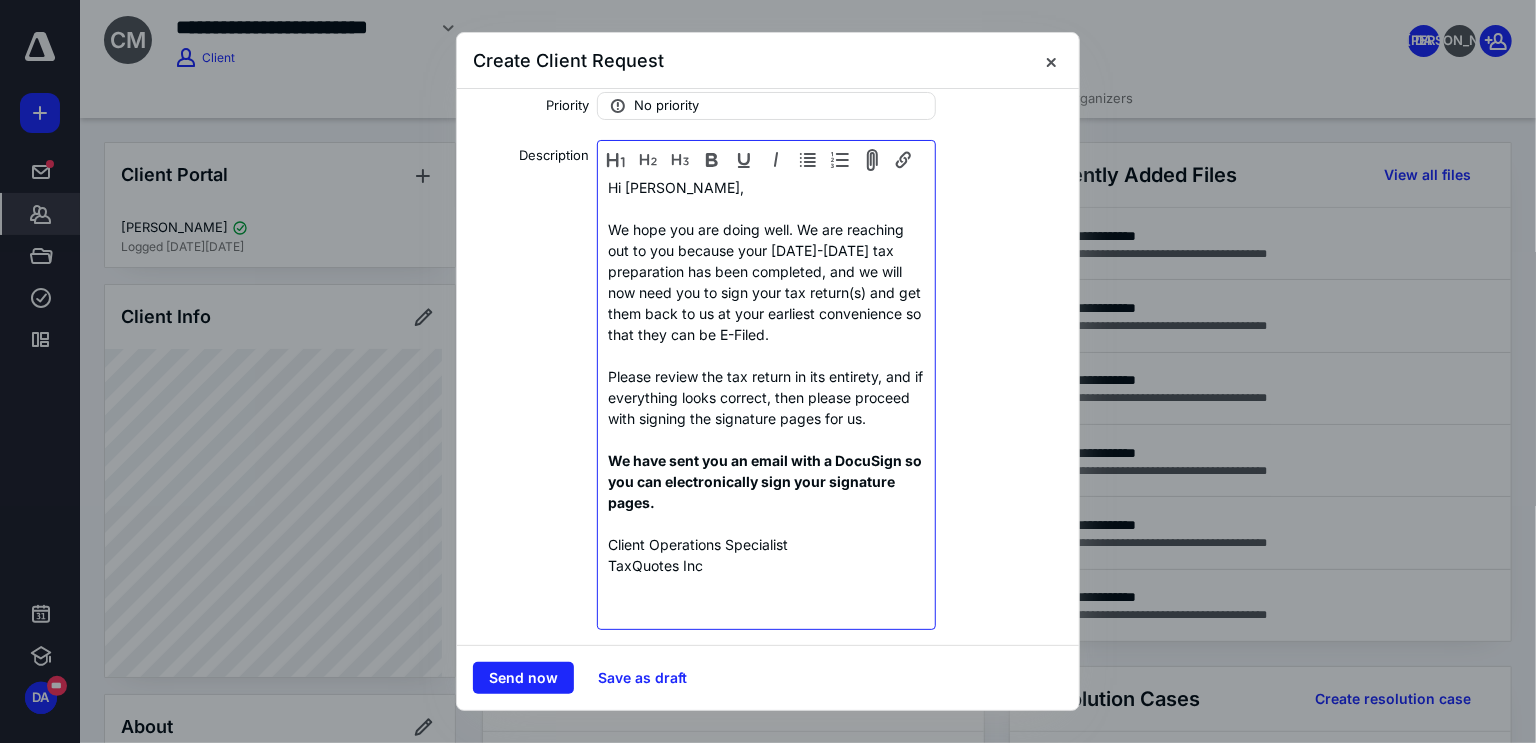 click on "TaxQuotes Inc" at bounding box center [766, 565] 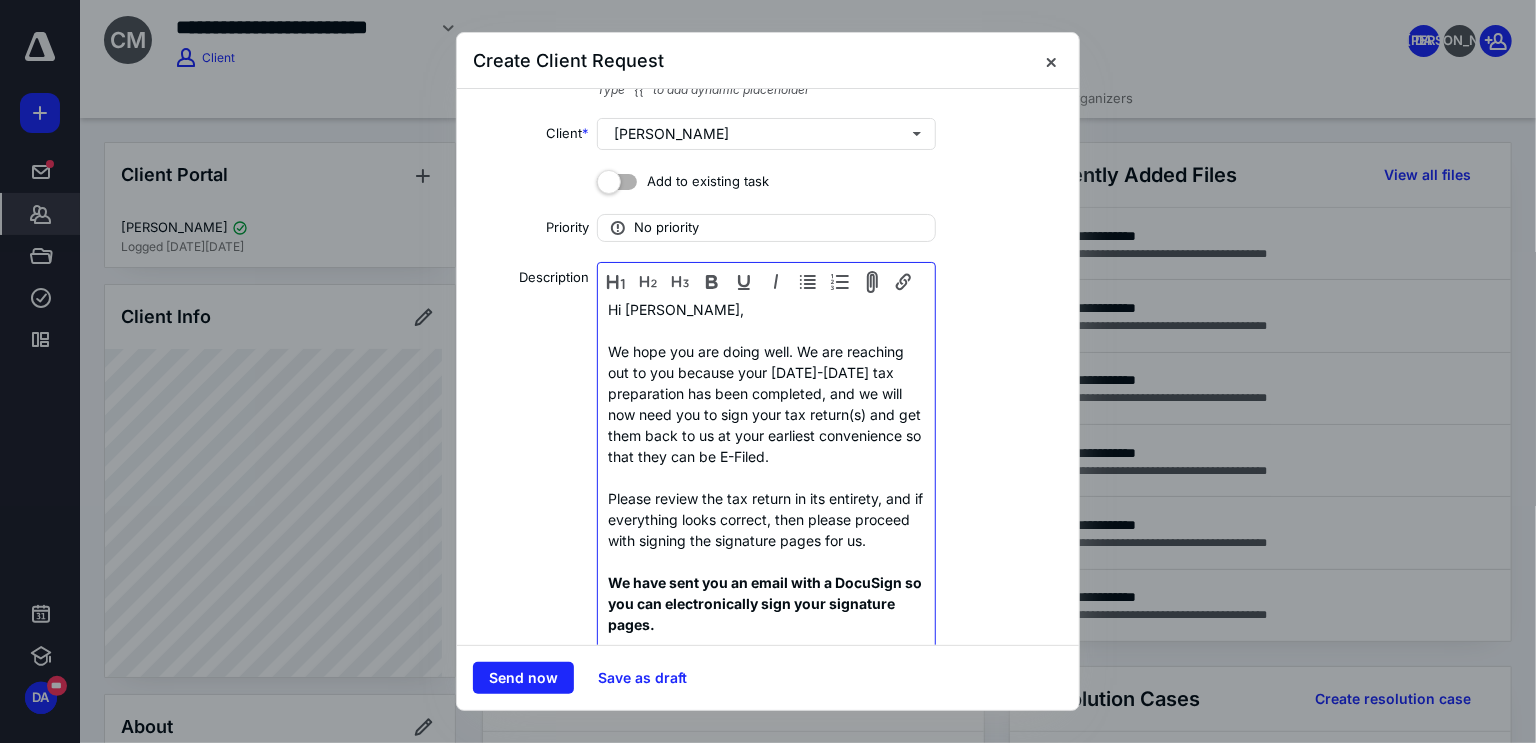 scroll, scrollTop: 90, scrollLeft: 0, axis: vertical 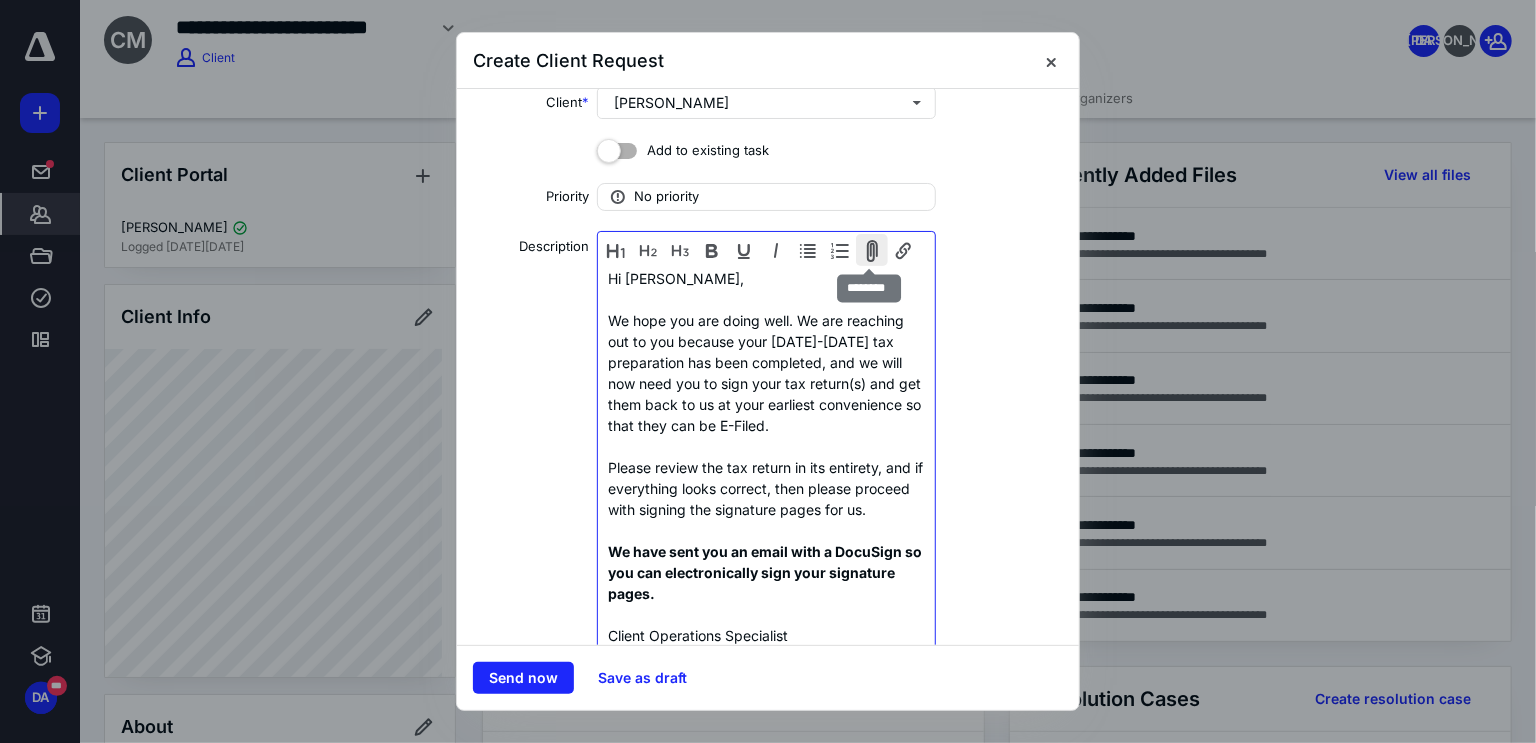 click at bounding box center [872, 250] 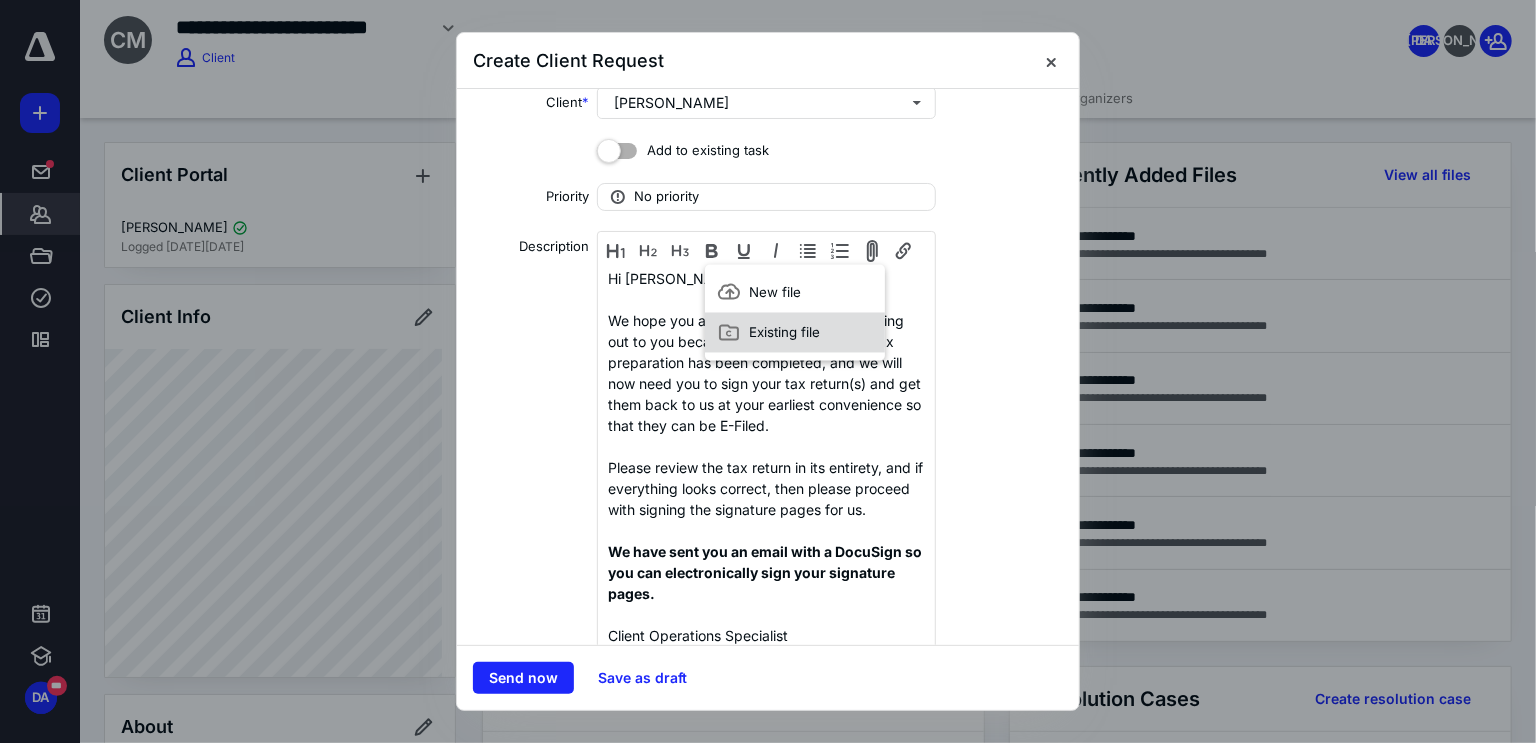click on "Existing file" at bounding box center (795, 333) 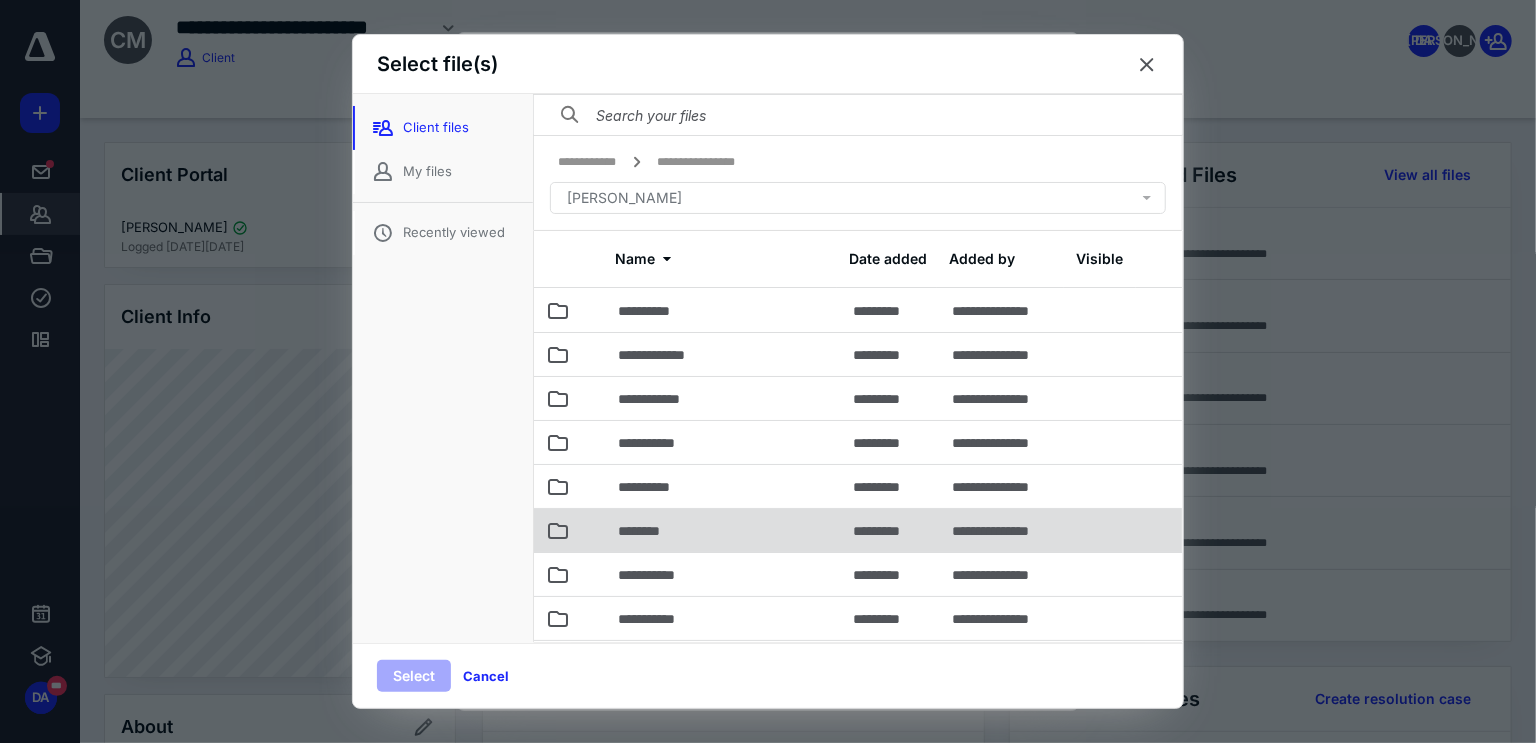 scroll, scrollTop: 56, scrollLeft: 0, axis: vertical 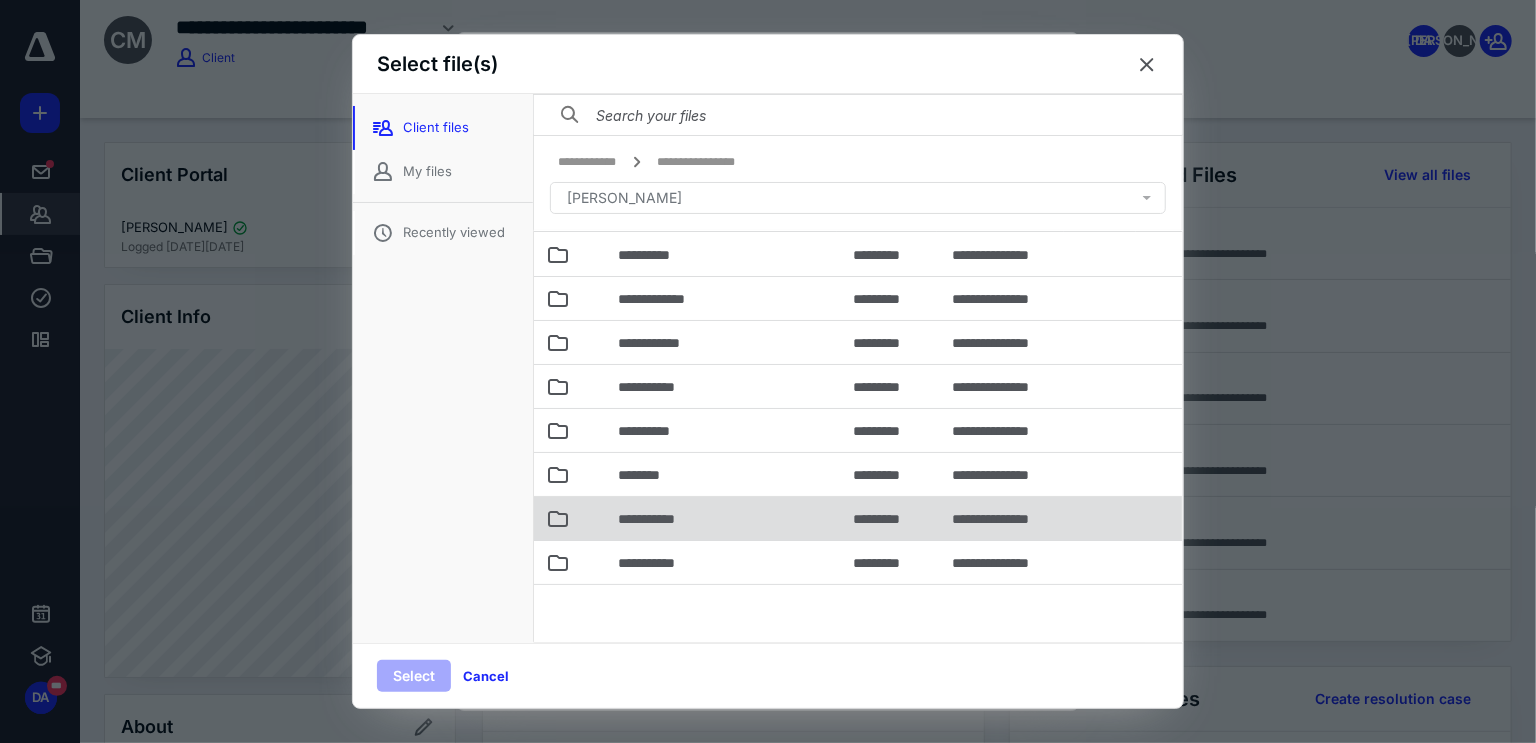 click on "**********" at bounding box center [723, 518] 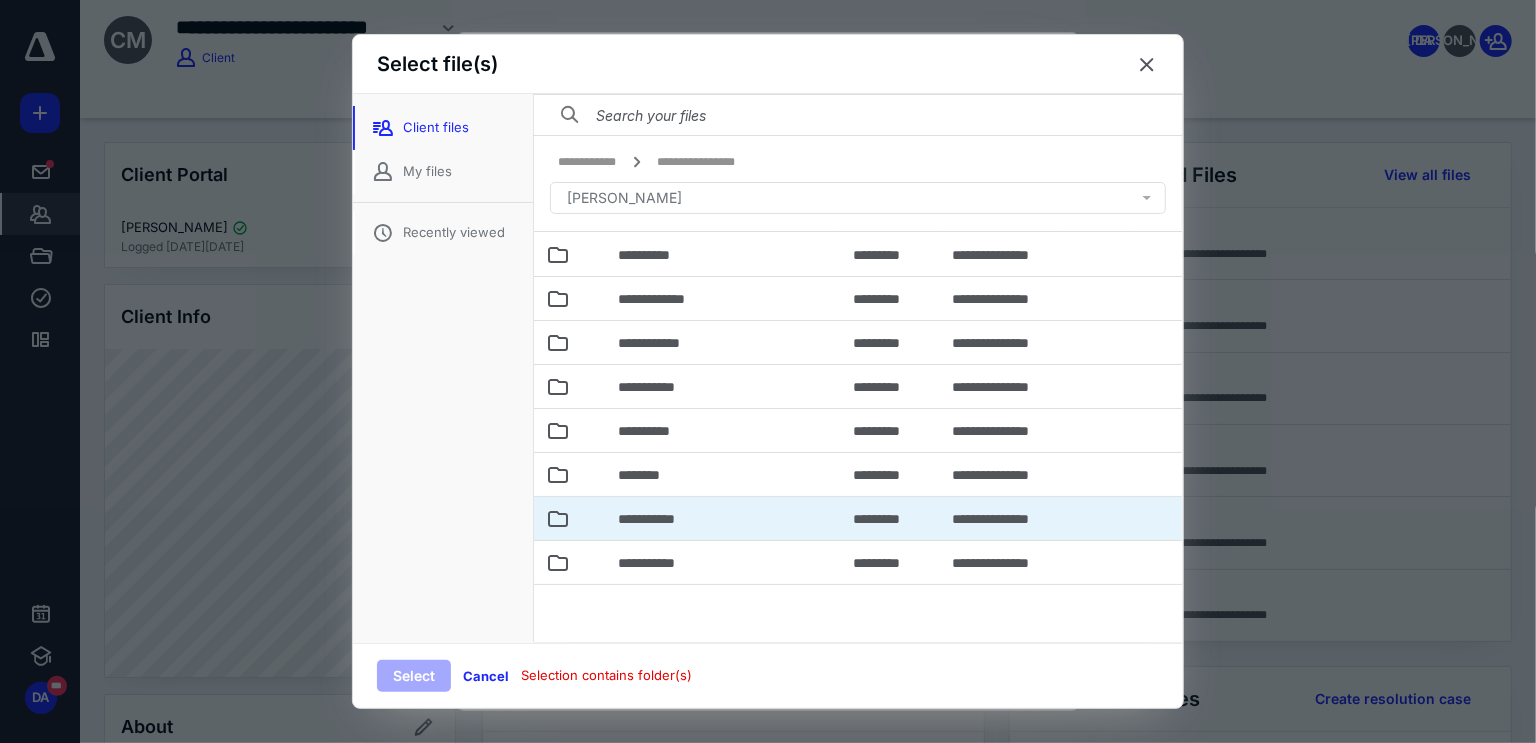 click on "**********" at bounding box center (723, 518) 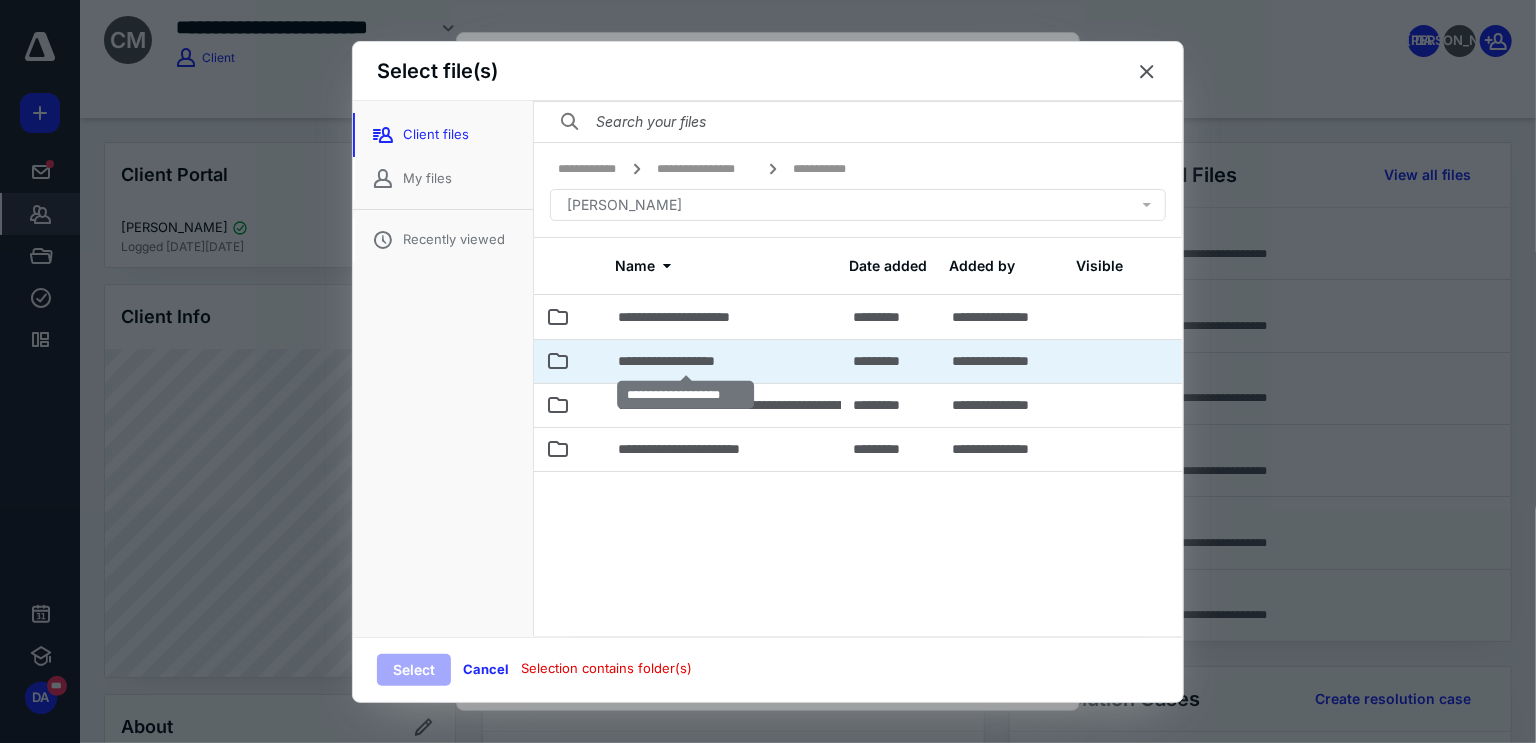 click on "**********" at bounding box center [685, 361] 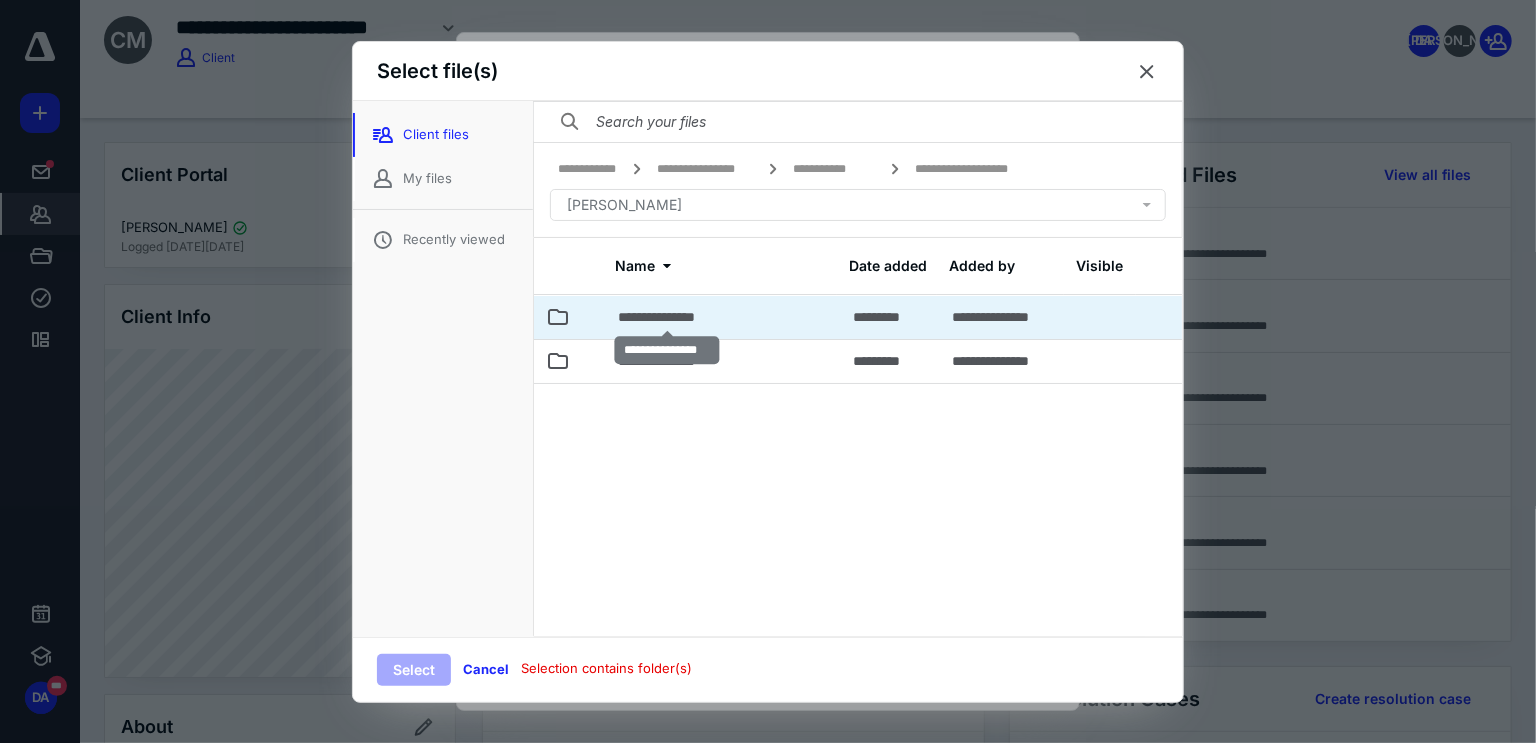 click on "**********" at bounding box center [667, 317] 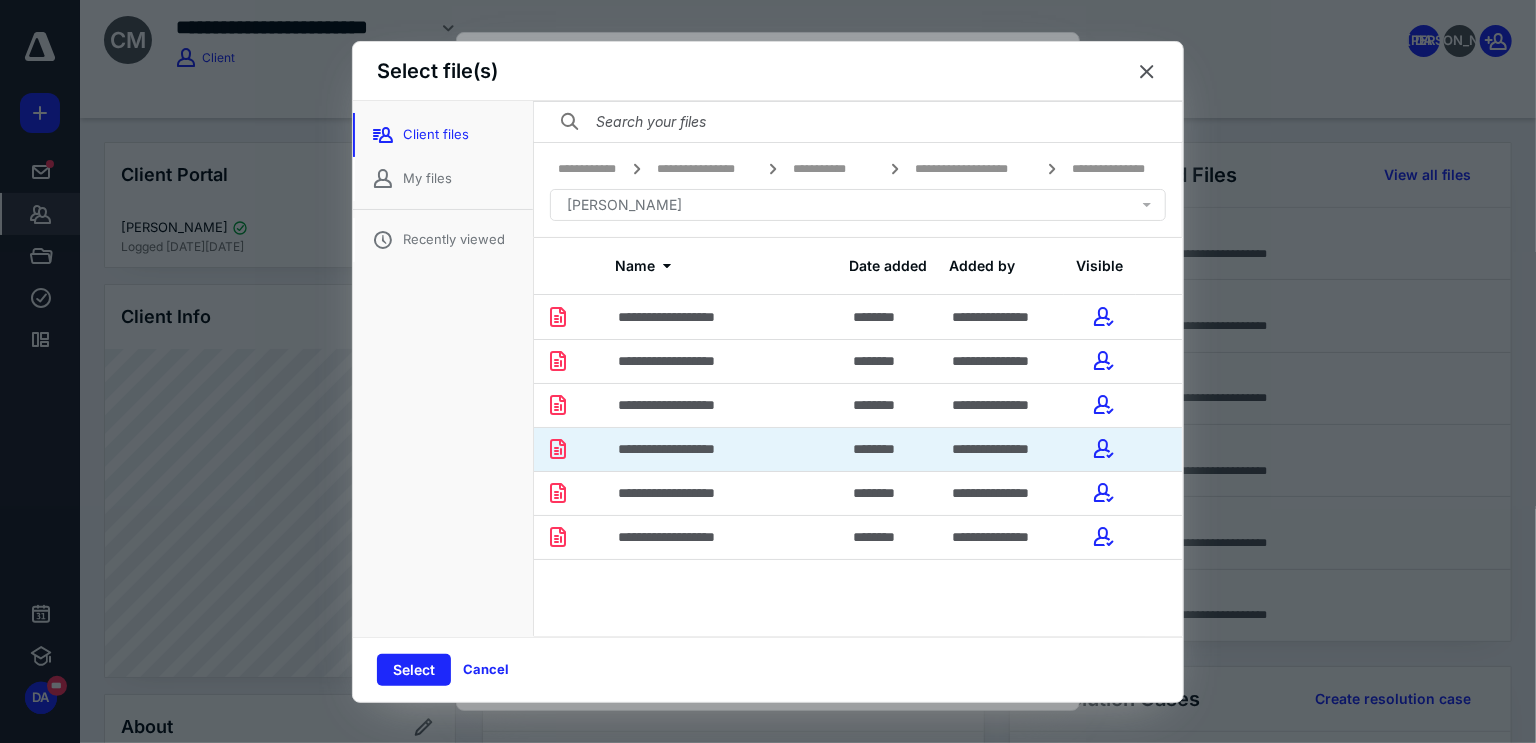 click on "**********" at bounding box center [723, 449] 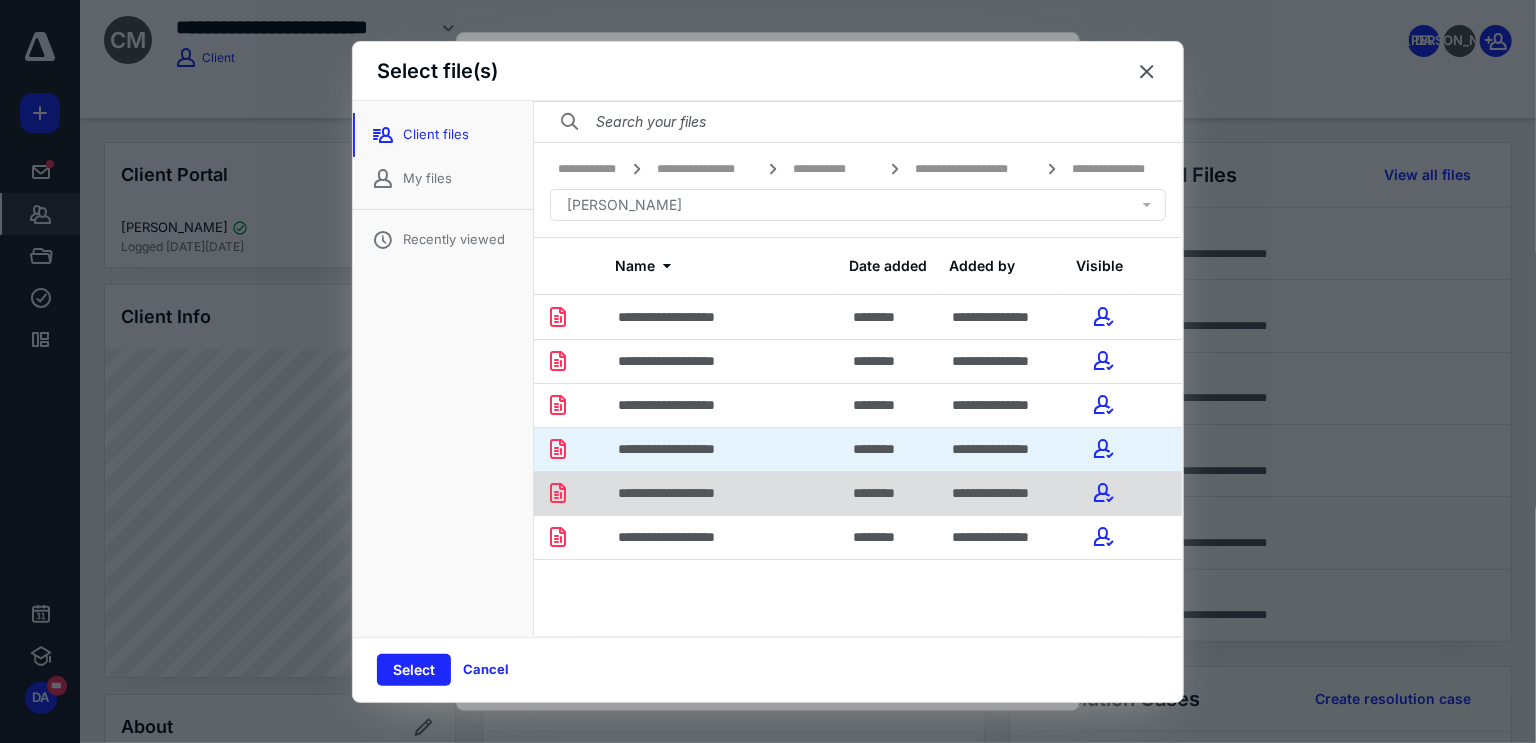 click on "**********" at bounding box center [686, 493] 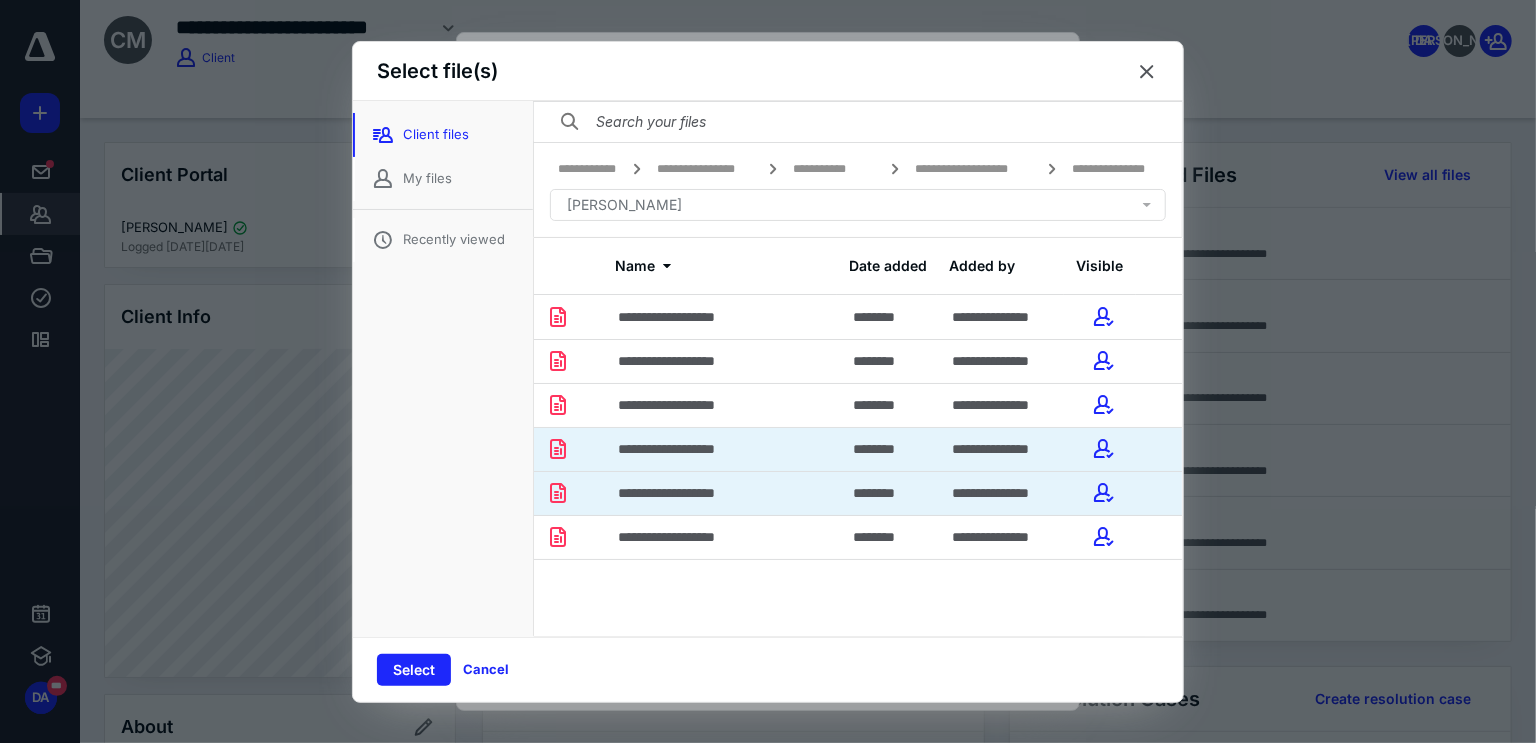 click on "**********" at bounding box center [686, 537] 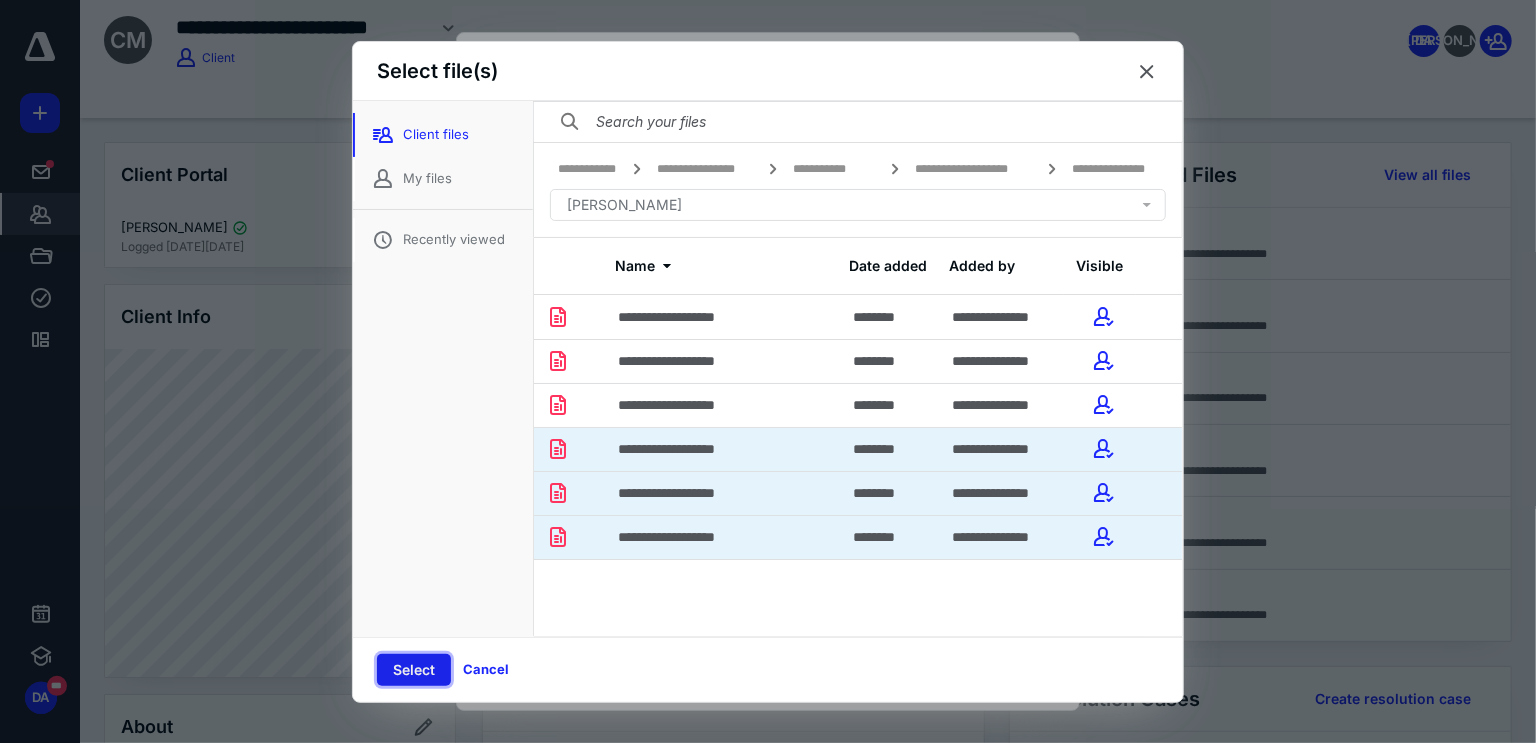 click on "Select" at bounding box center (414, 670) 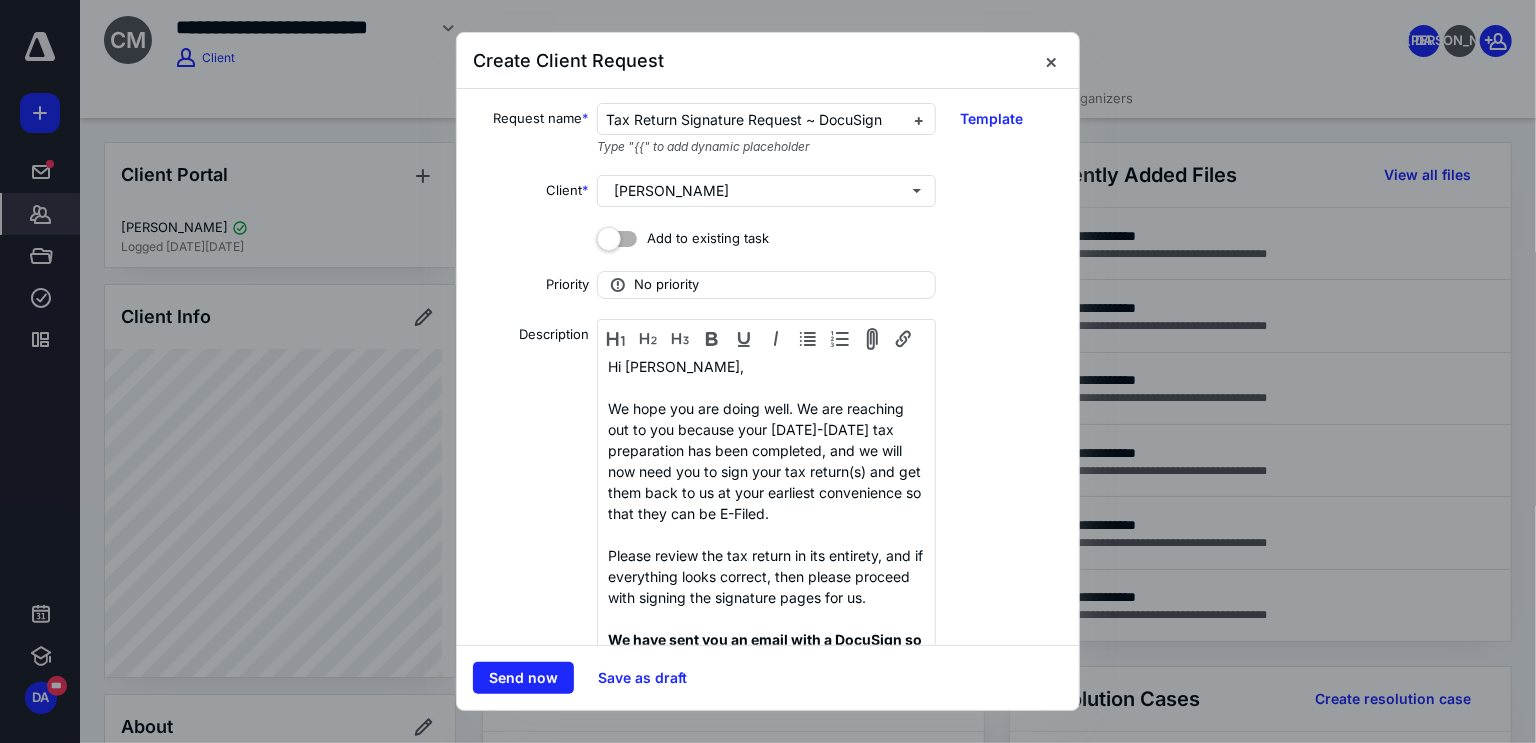 scroll, scrollTop: 0, scrollLeft: 0, axis: both 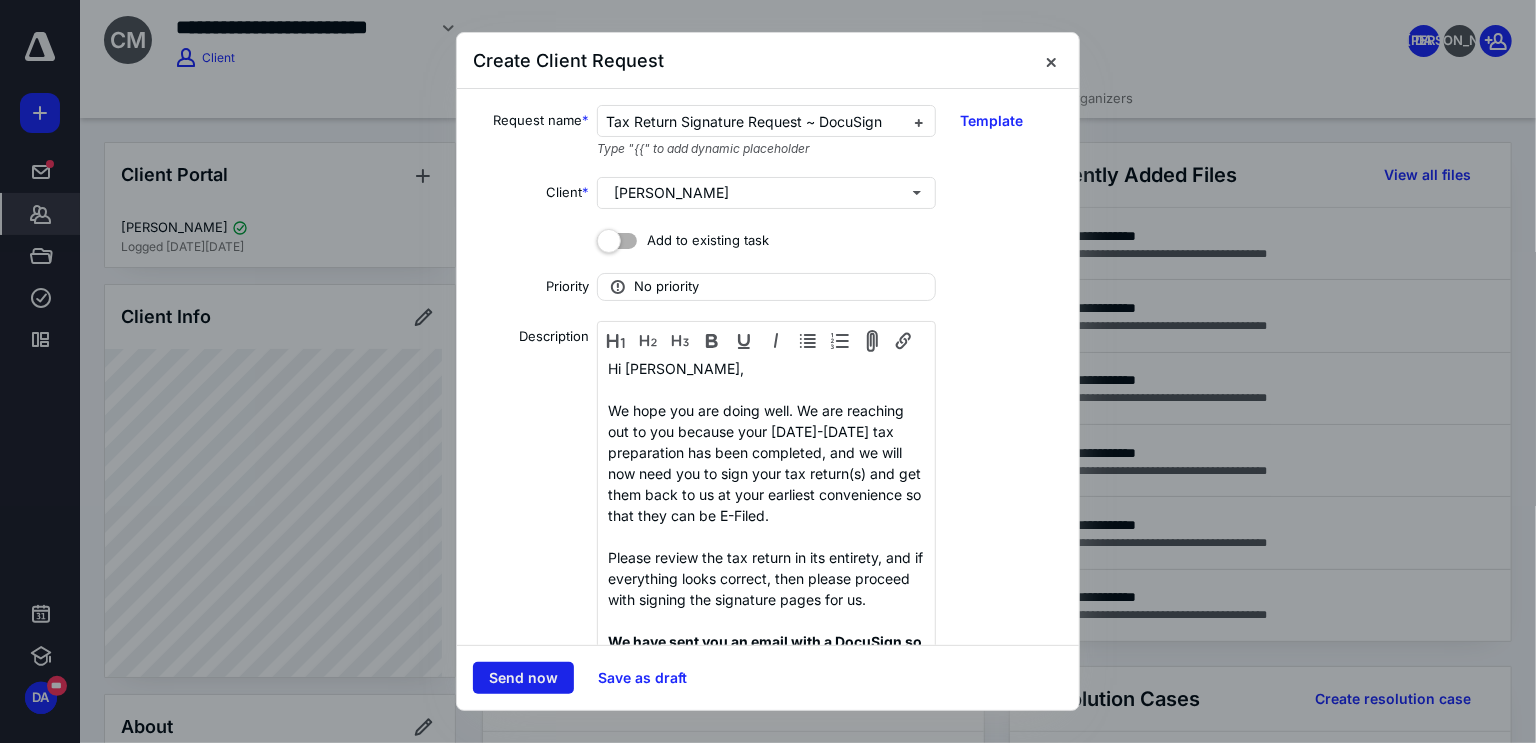 click on "Send now" at bounding box center [523, 678] 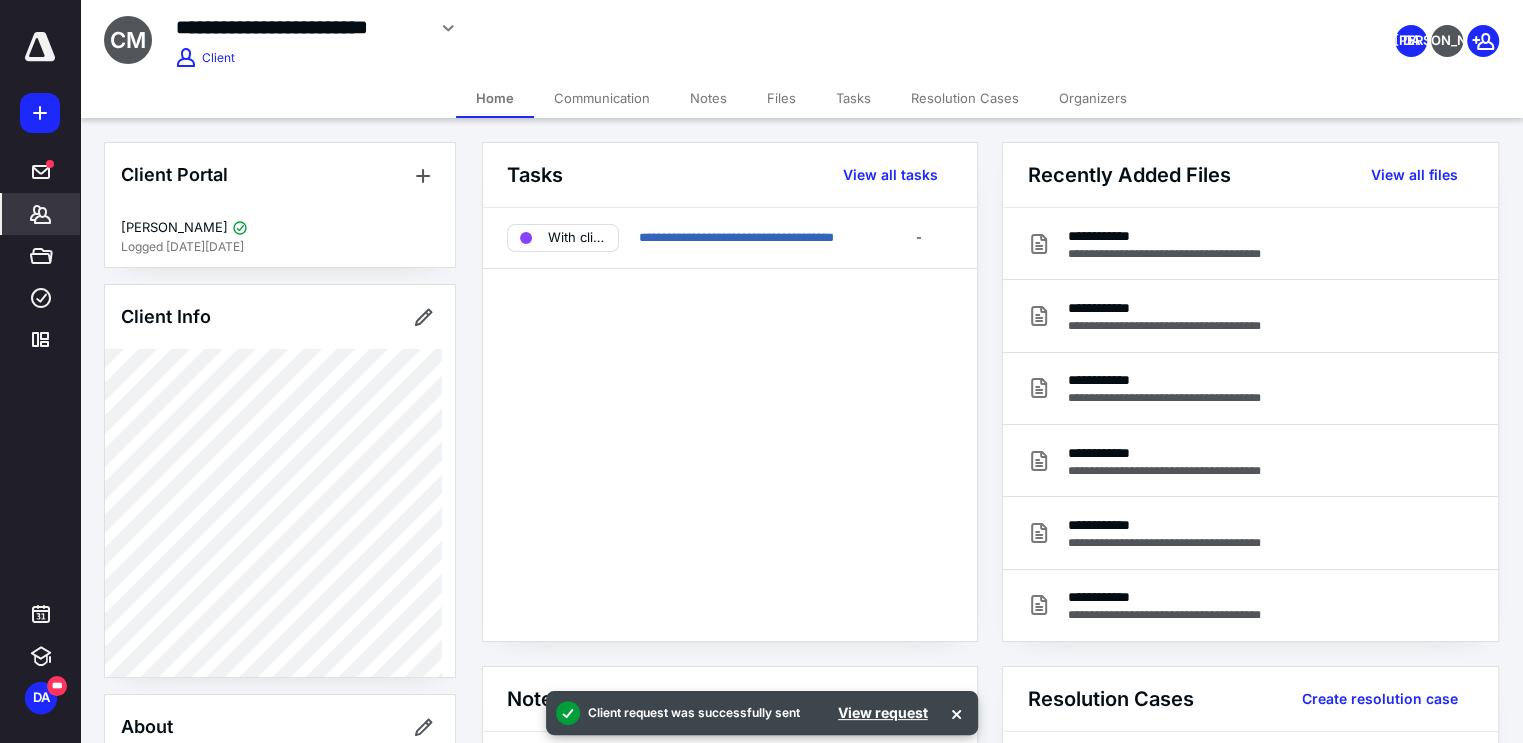 click on "Files" at bounding box center [781, 98] 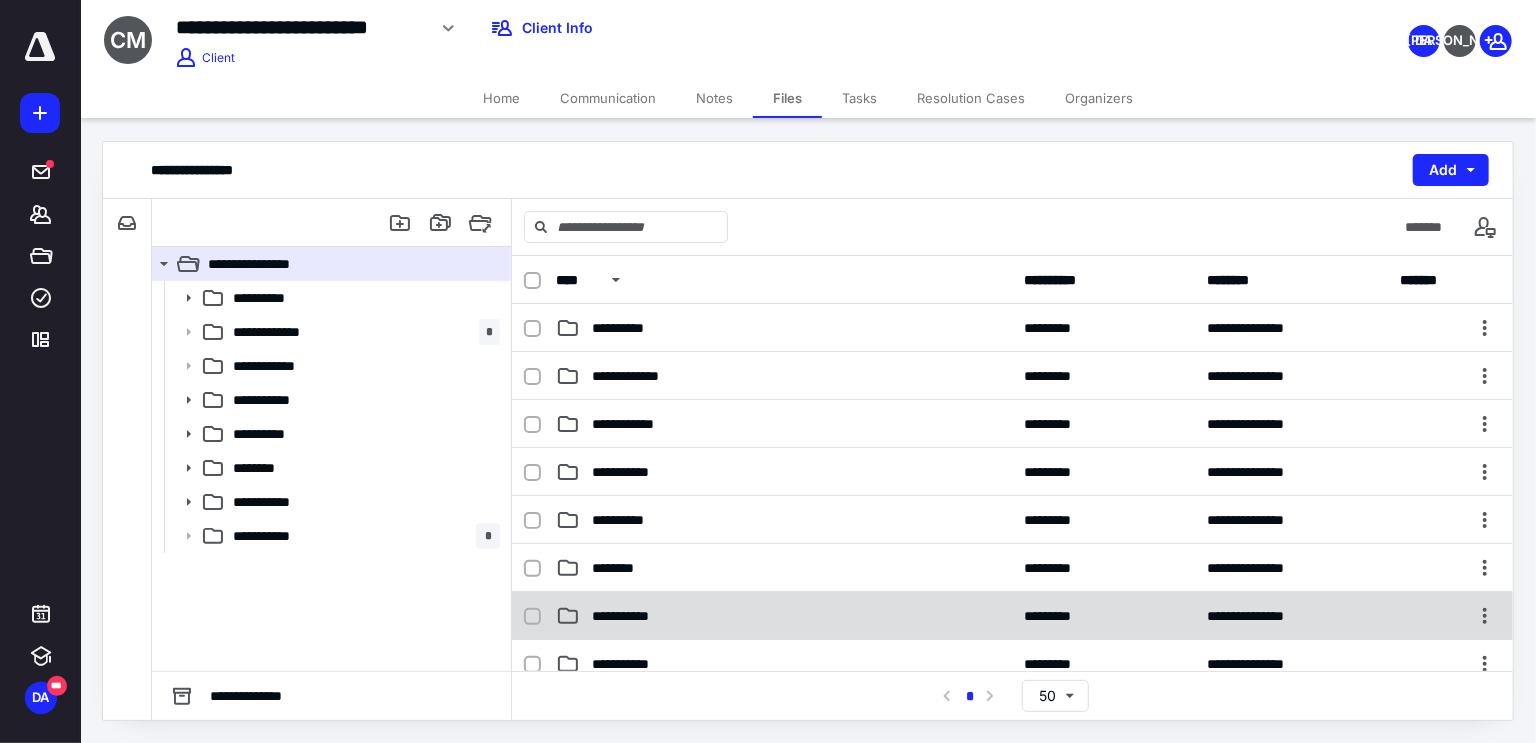 click on "**********" at bounding box center (784, 616) 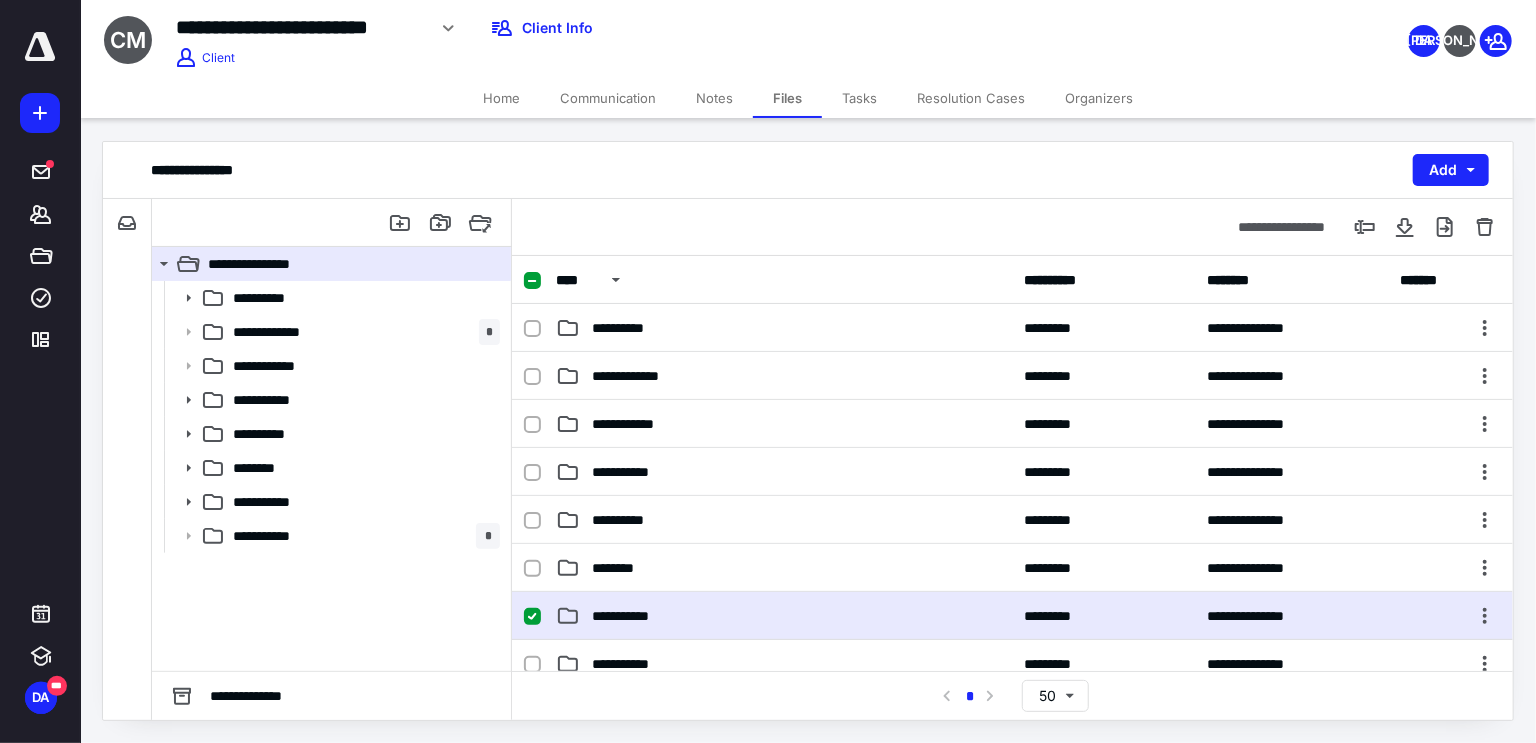 click on "**********" at bounding box center (784, 616) 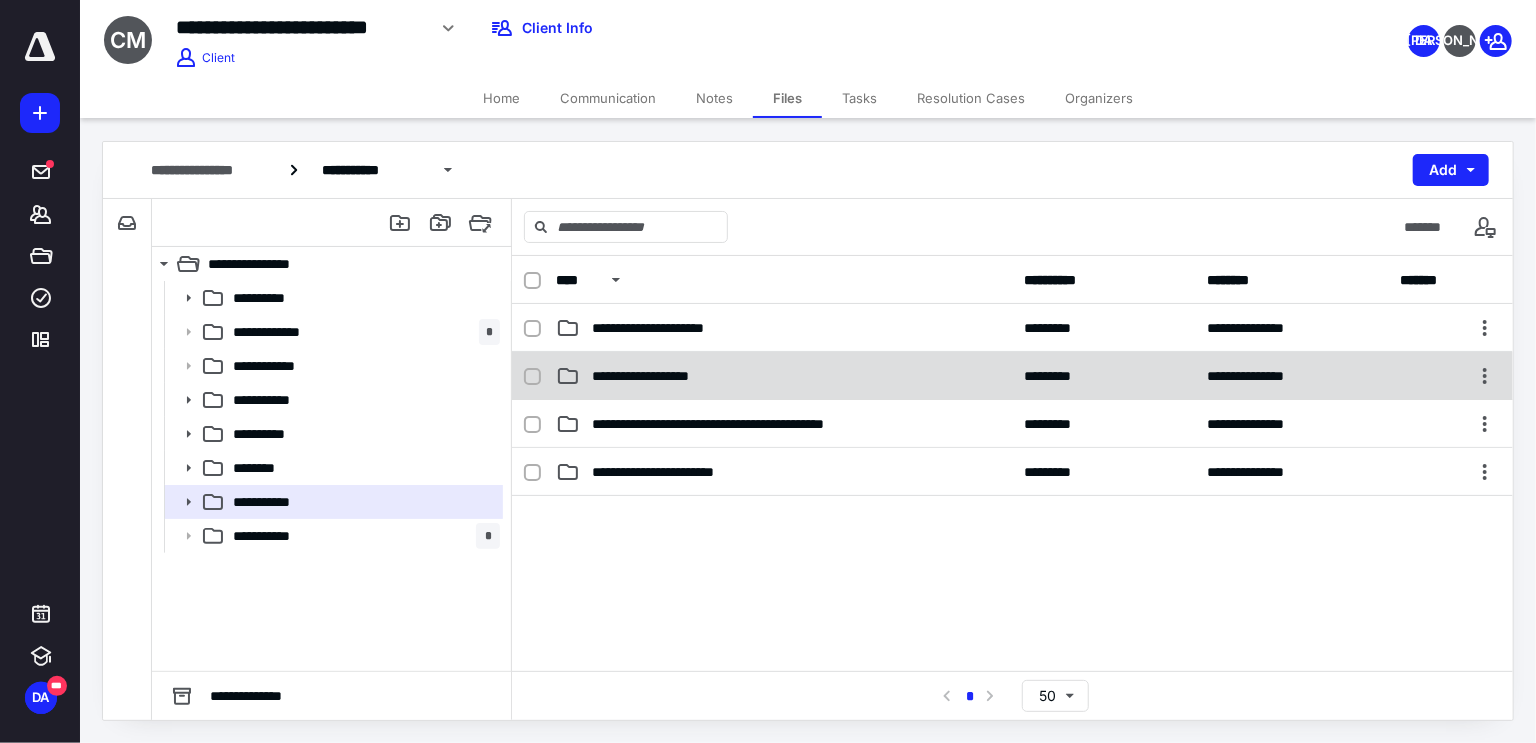 click on "**********" at bounding box center [659, 376] 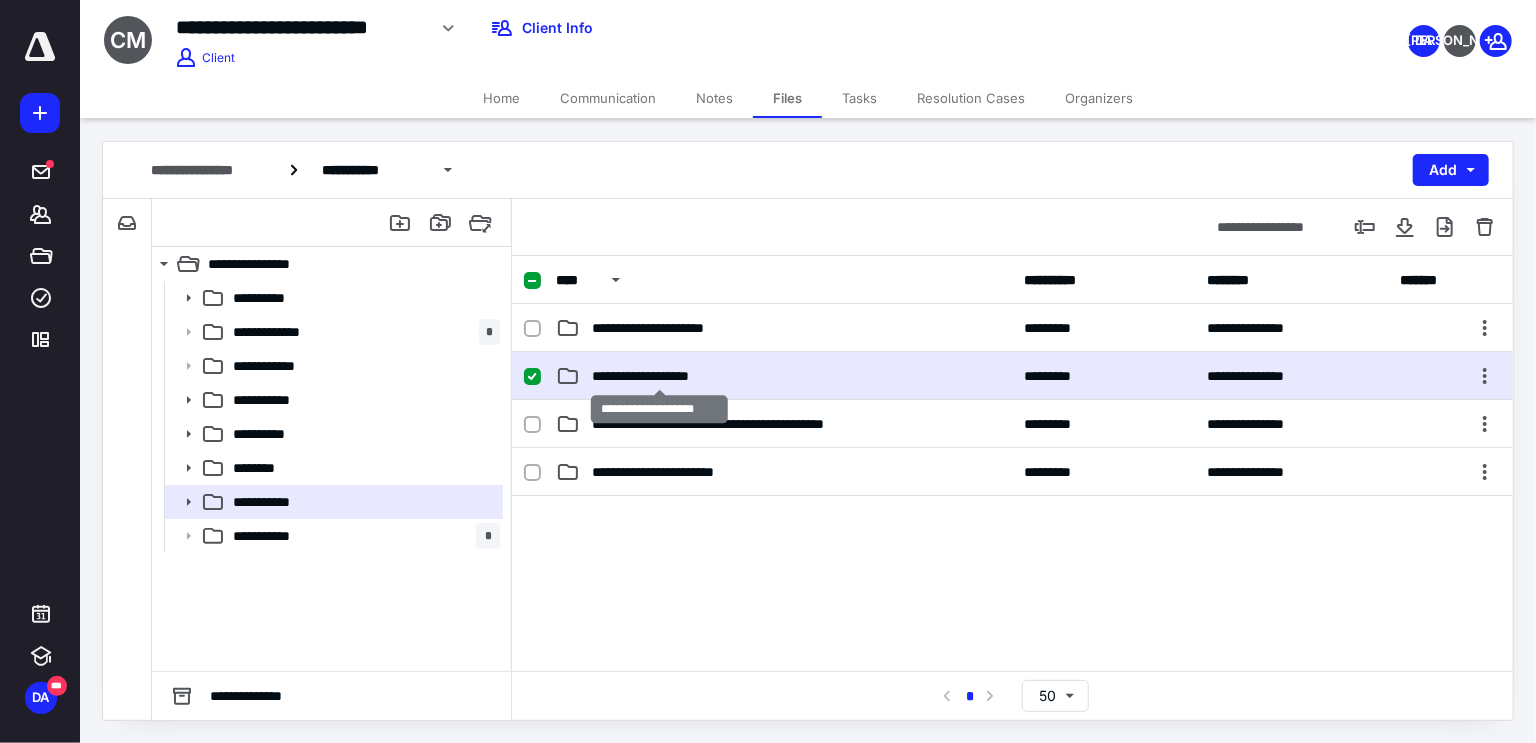 click on "**********" at bounding box center (659, 376) 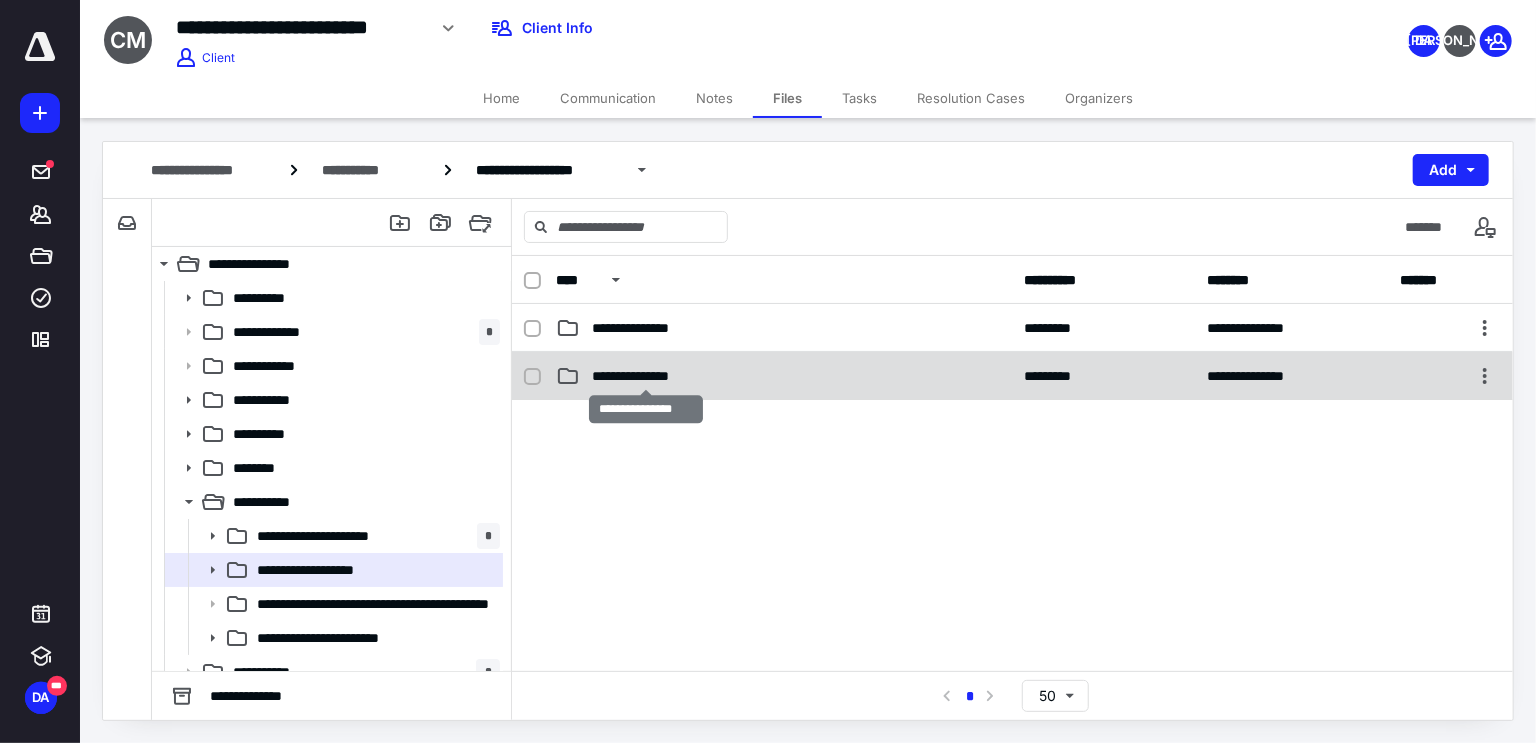 click on "**********" at bounding box center [646, 376] 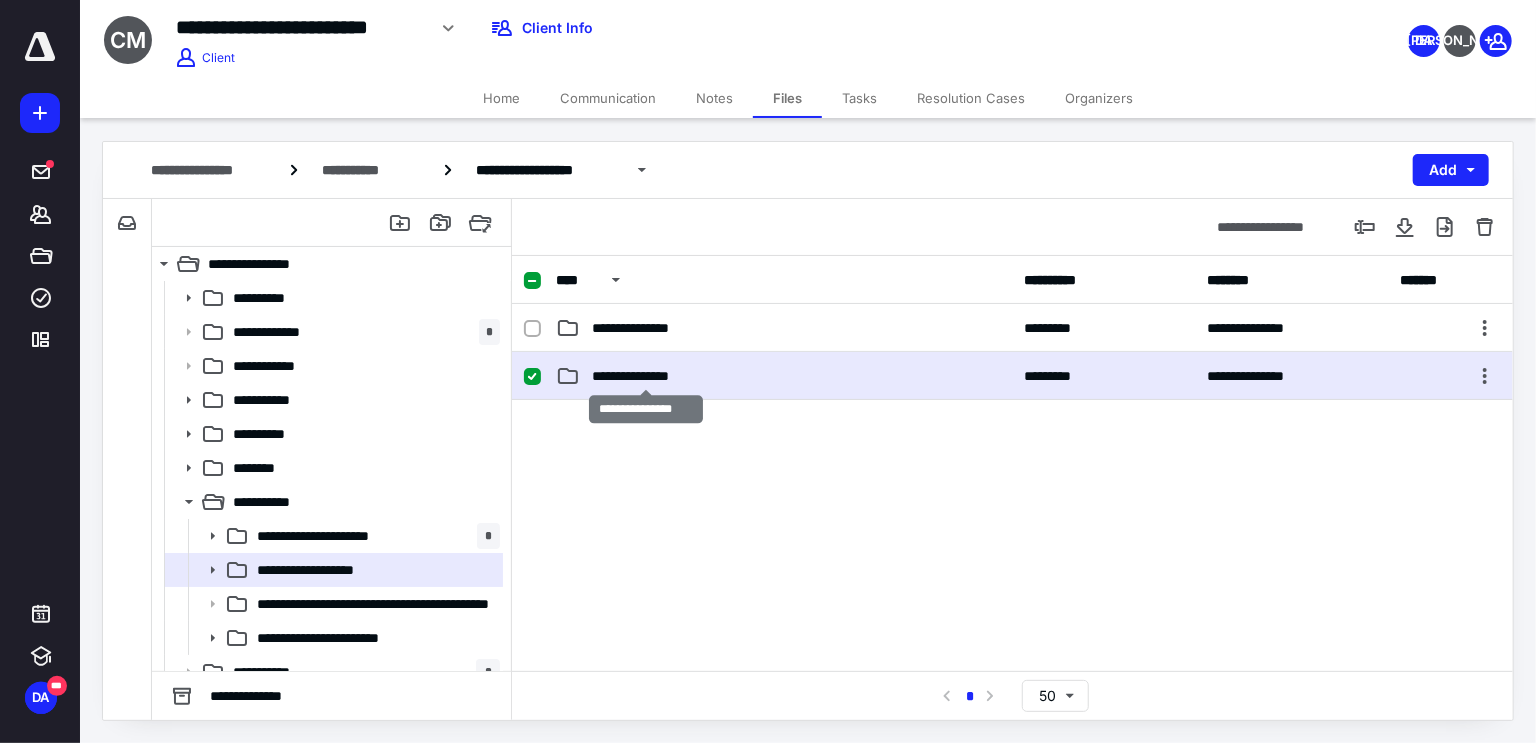 click on "**********" at bounding box center [646, 376] 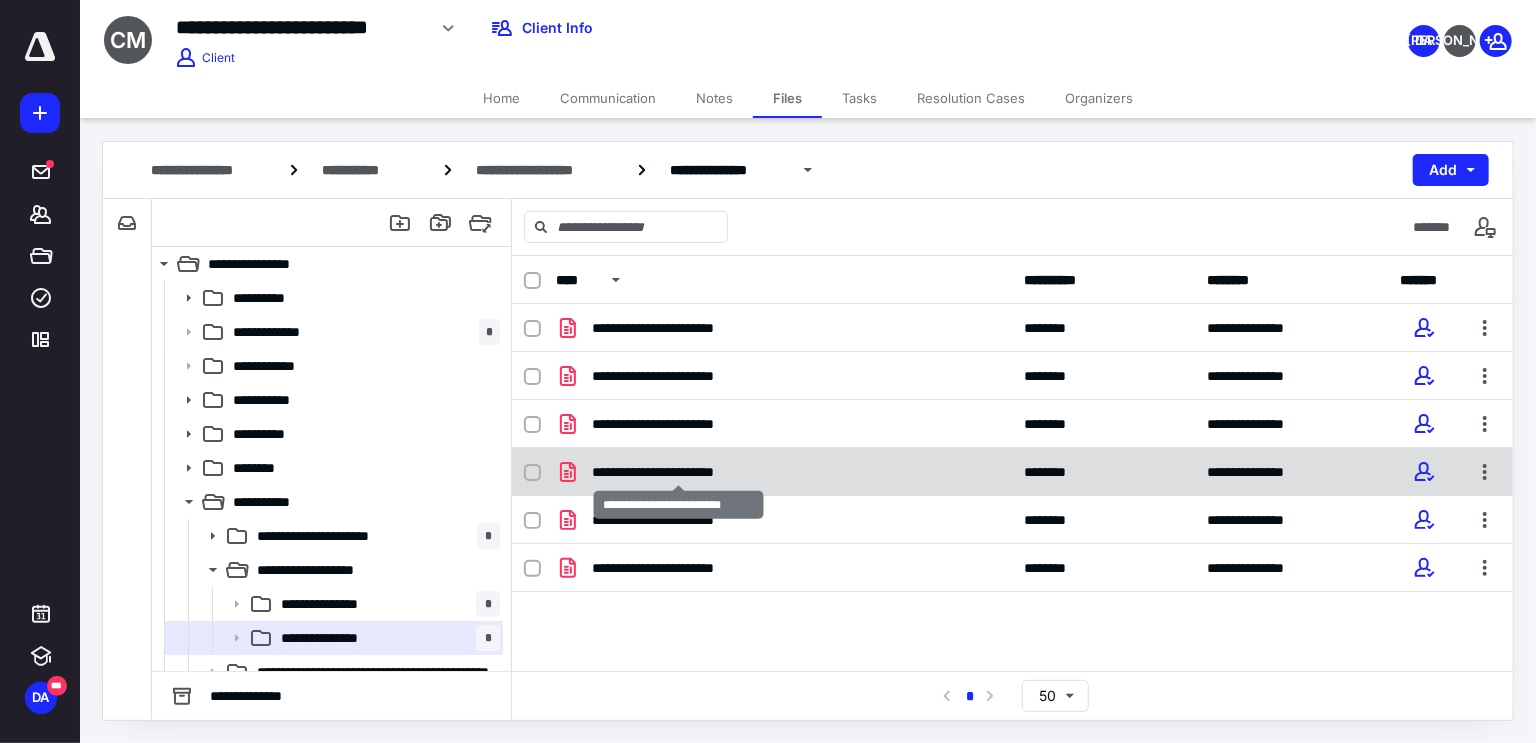 click on "**********" at bounding box center [678, 472] 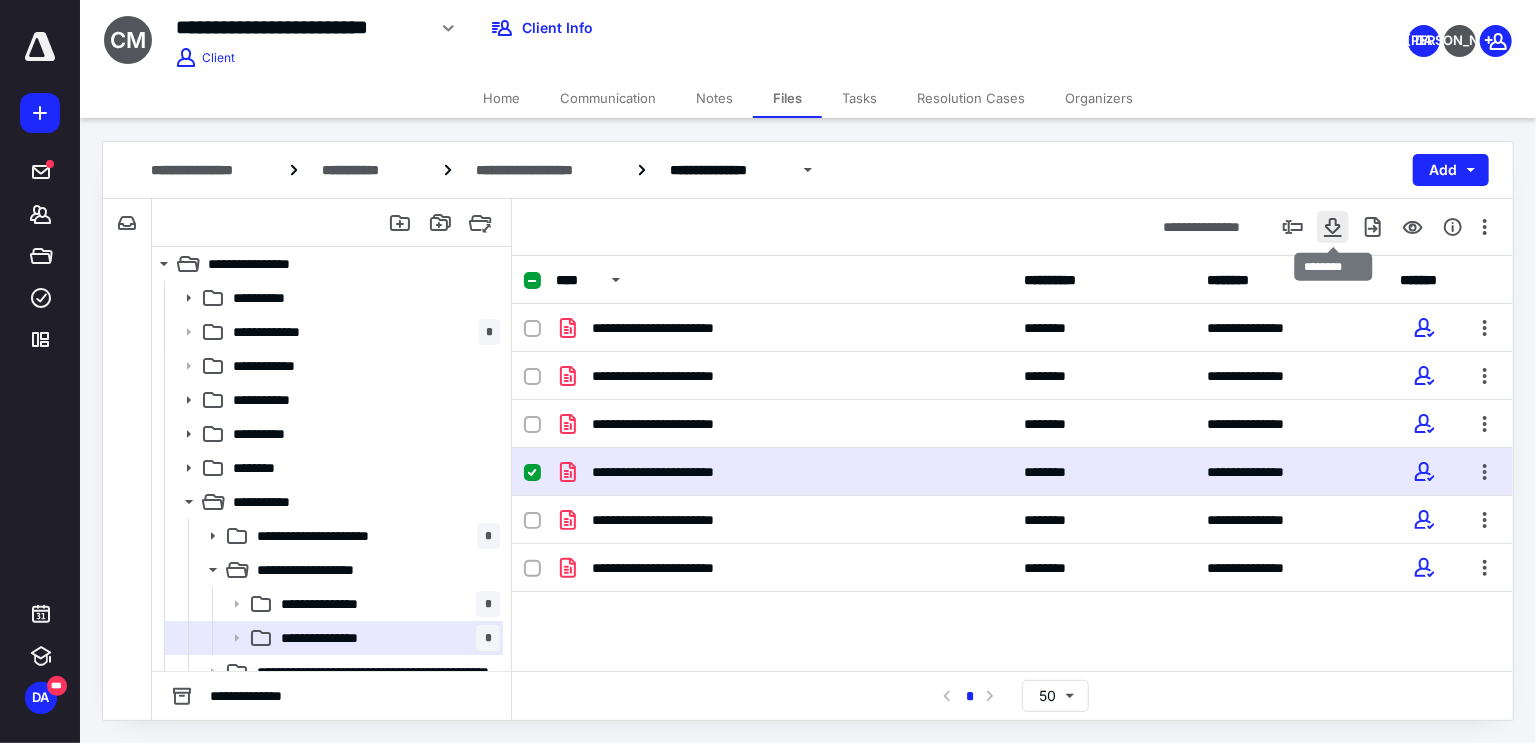 click at bounding box center (1333, 227) 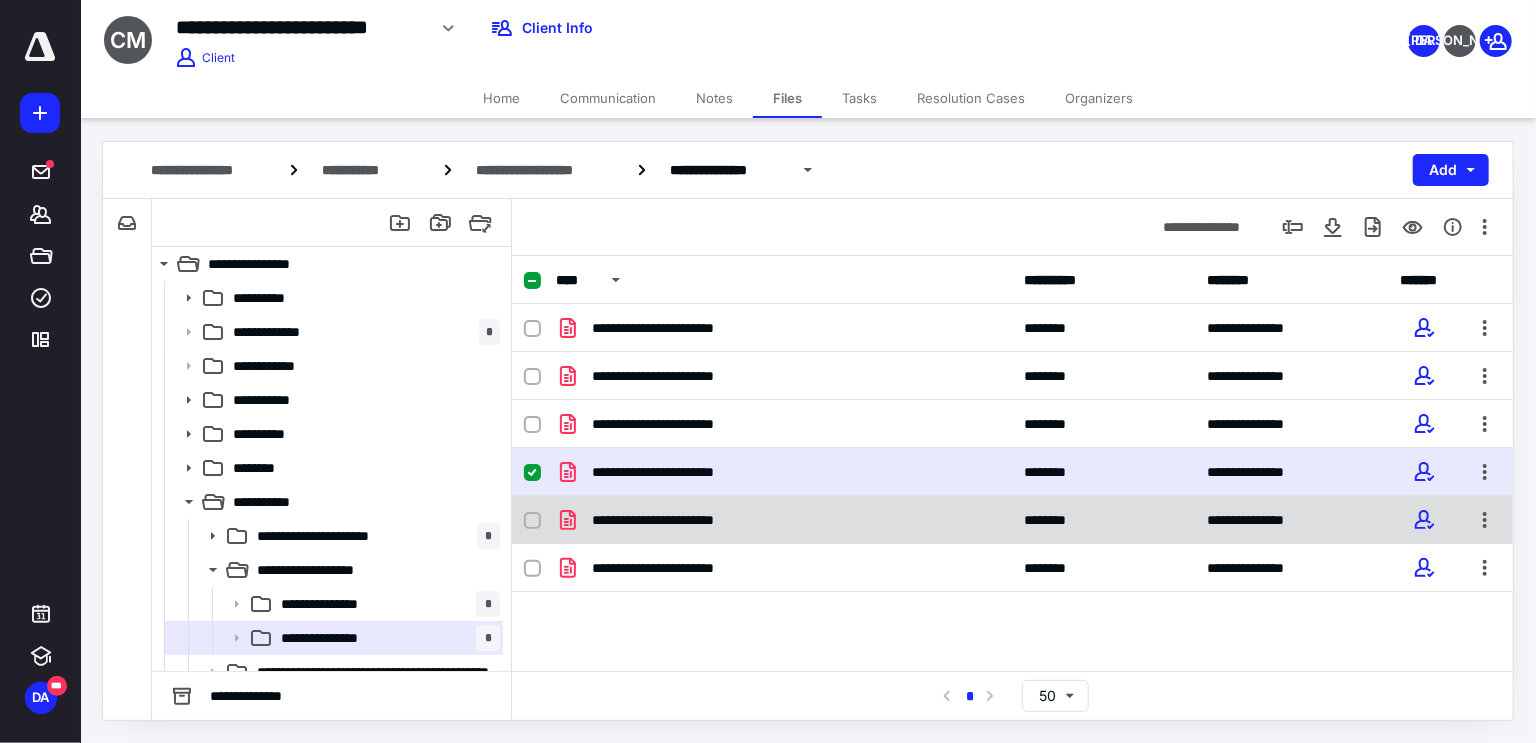 click on "**********" at bounding box center [784, 520] 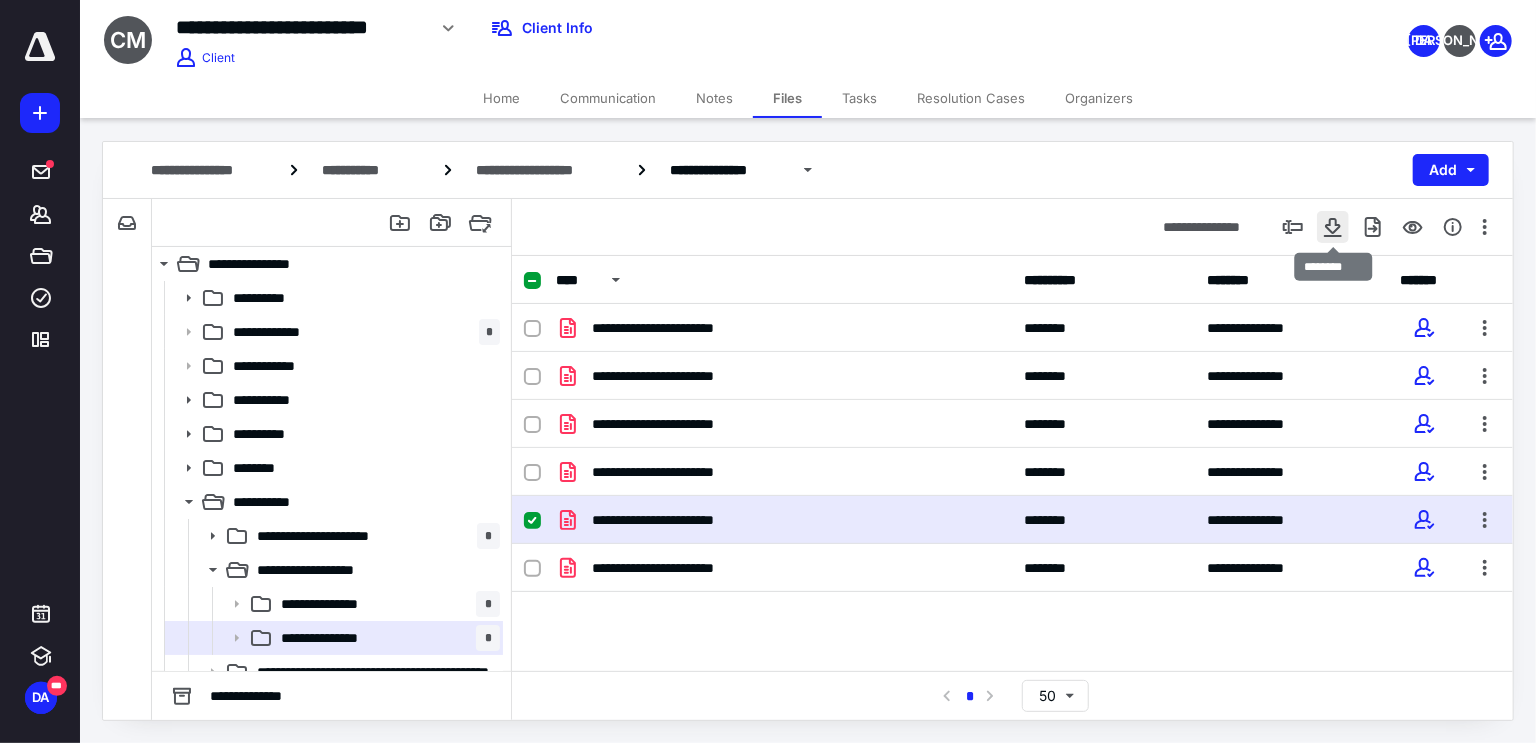 click at bounding box center (1333, 227) 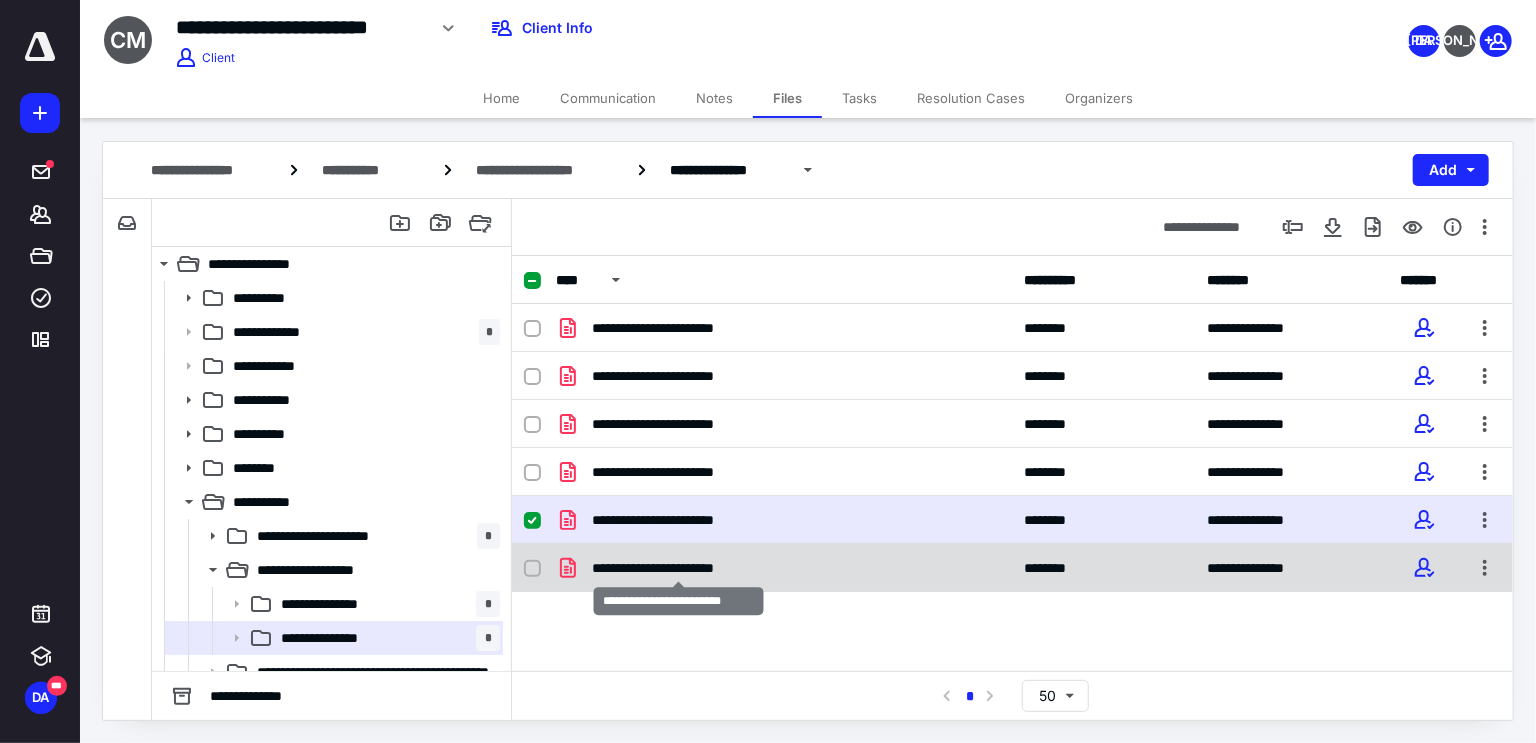 click on "**********" at bounding box center [678, 568] 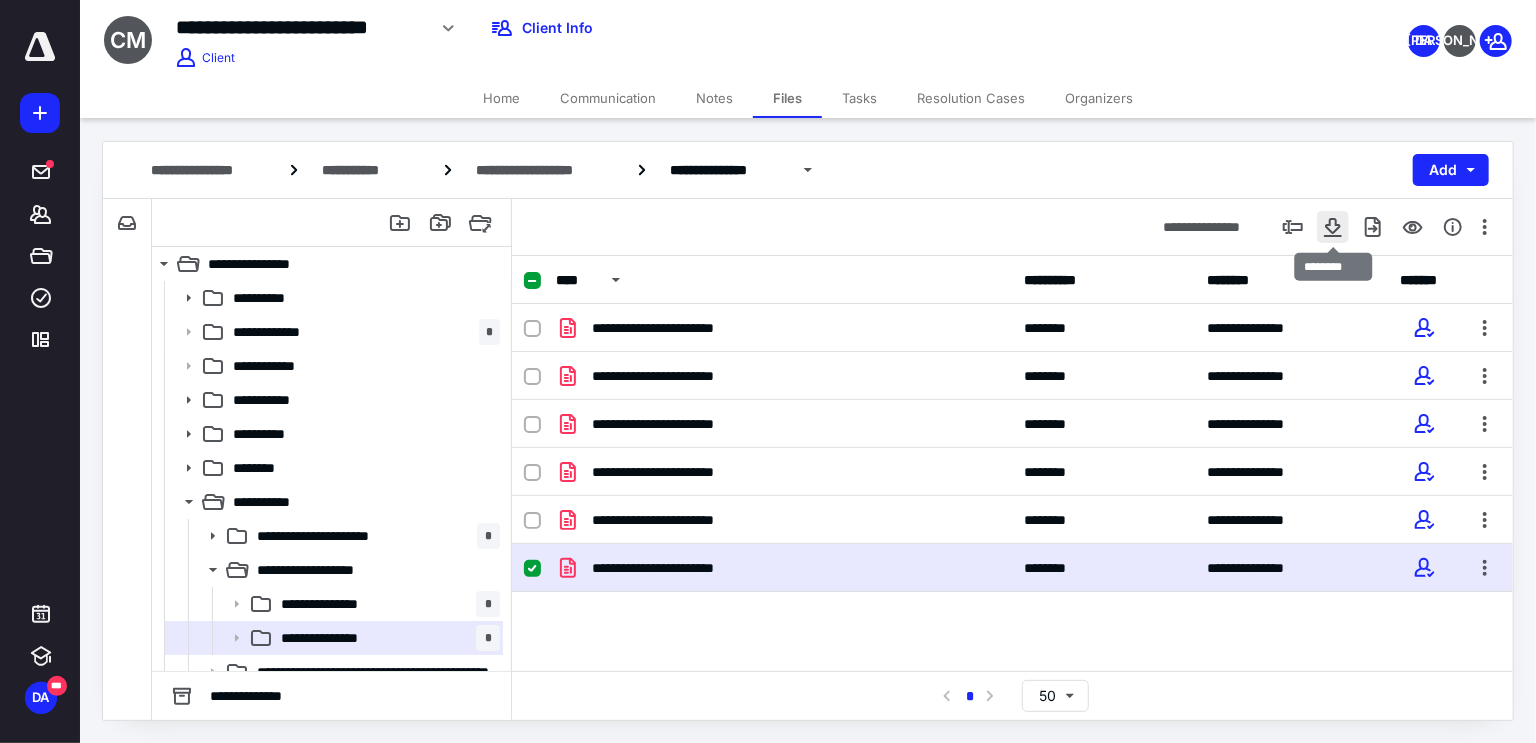 click at bounding box center (1333, 227) 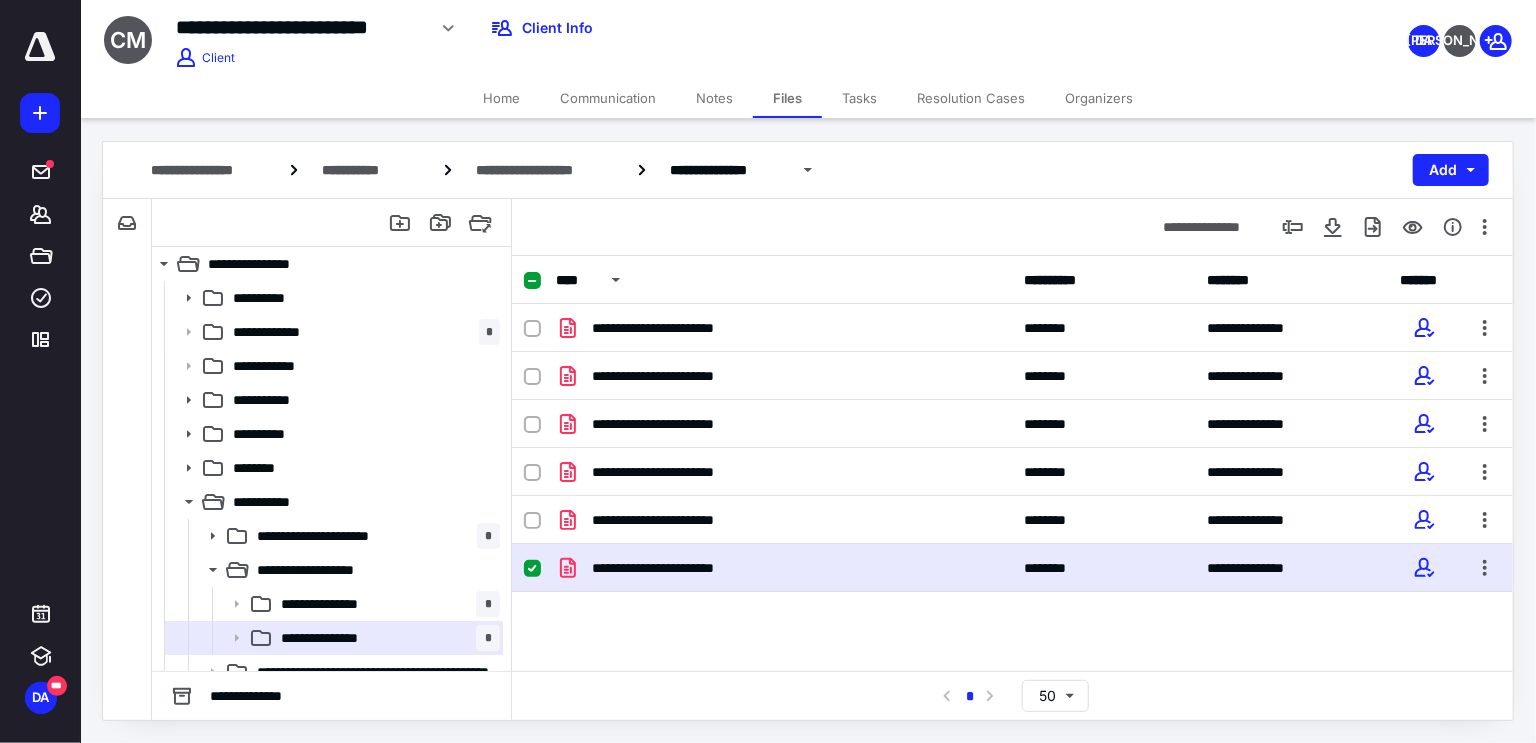 click on "Home" at bounding box center [501, 98] 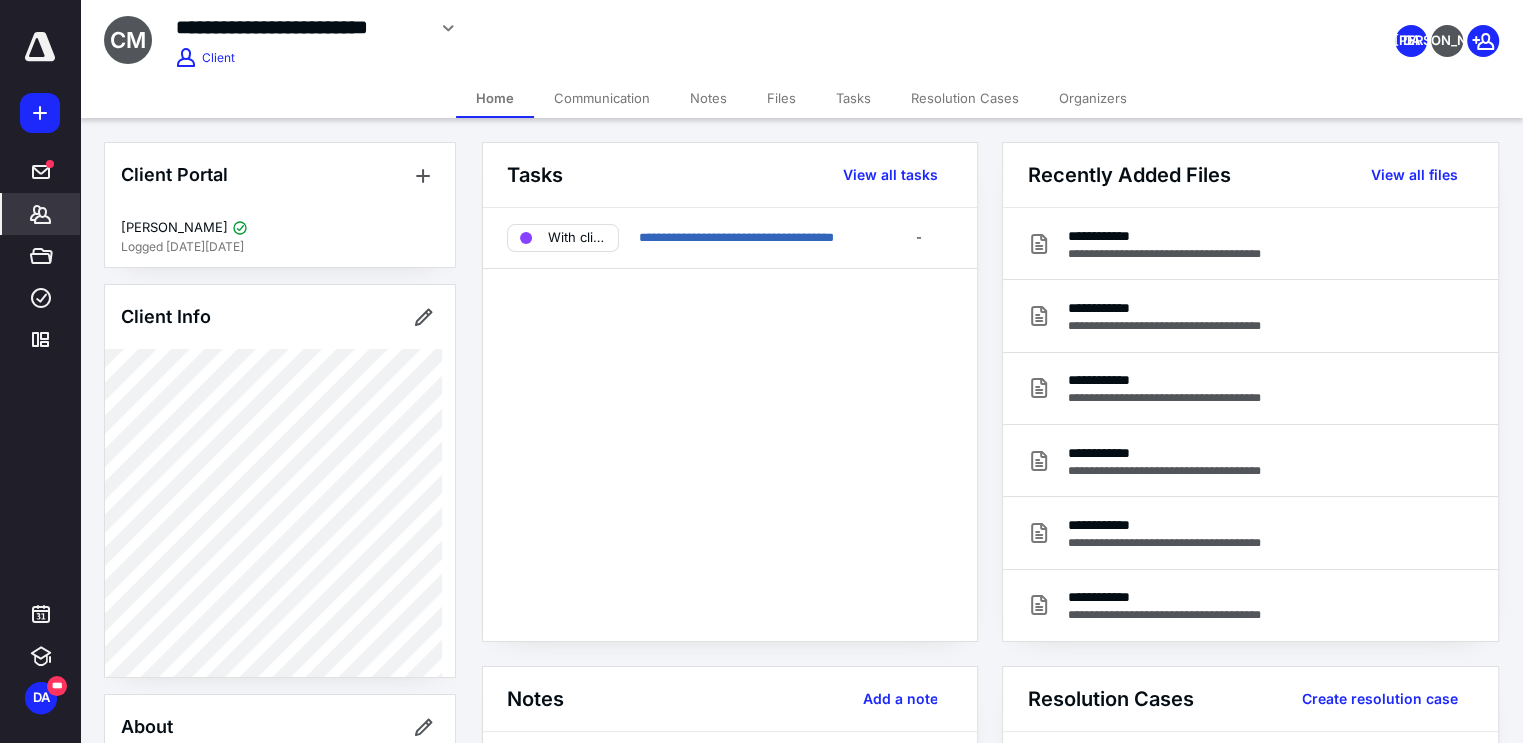 click 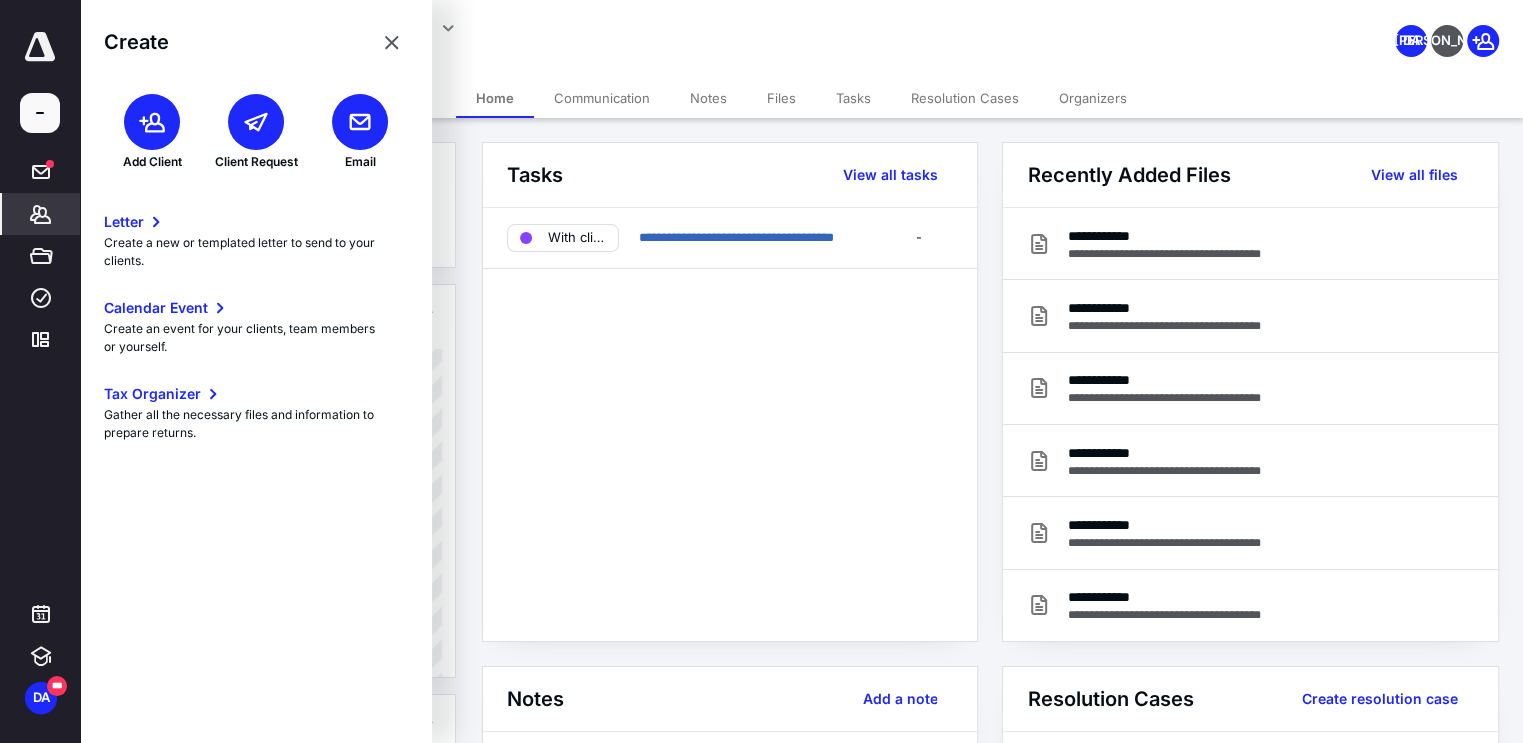 click 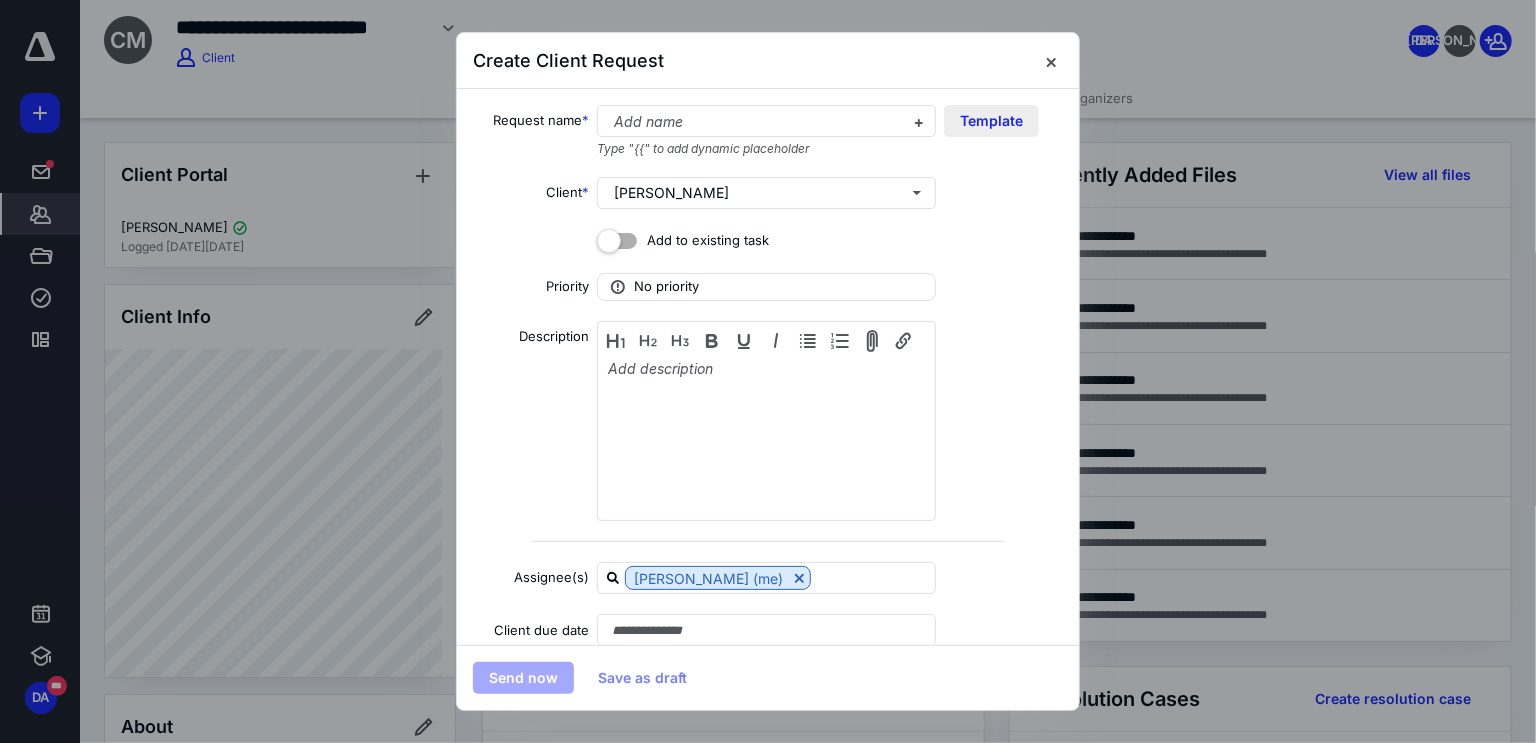 click on "Template" at bounding box center (991, 121) 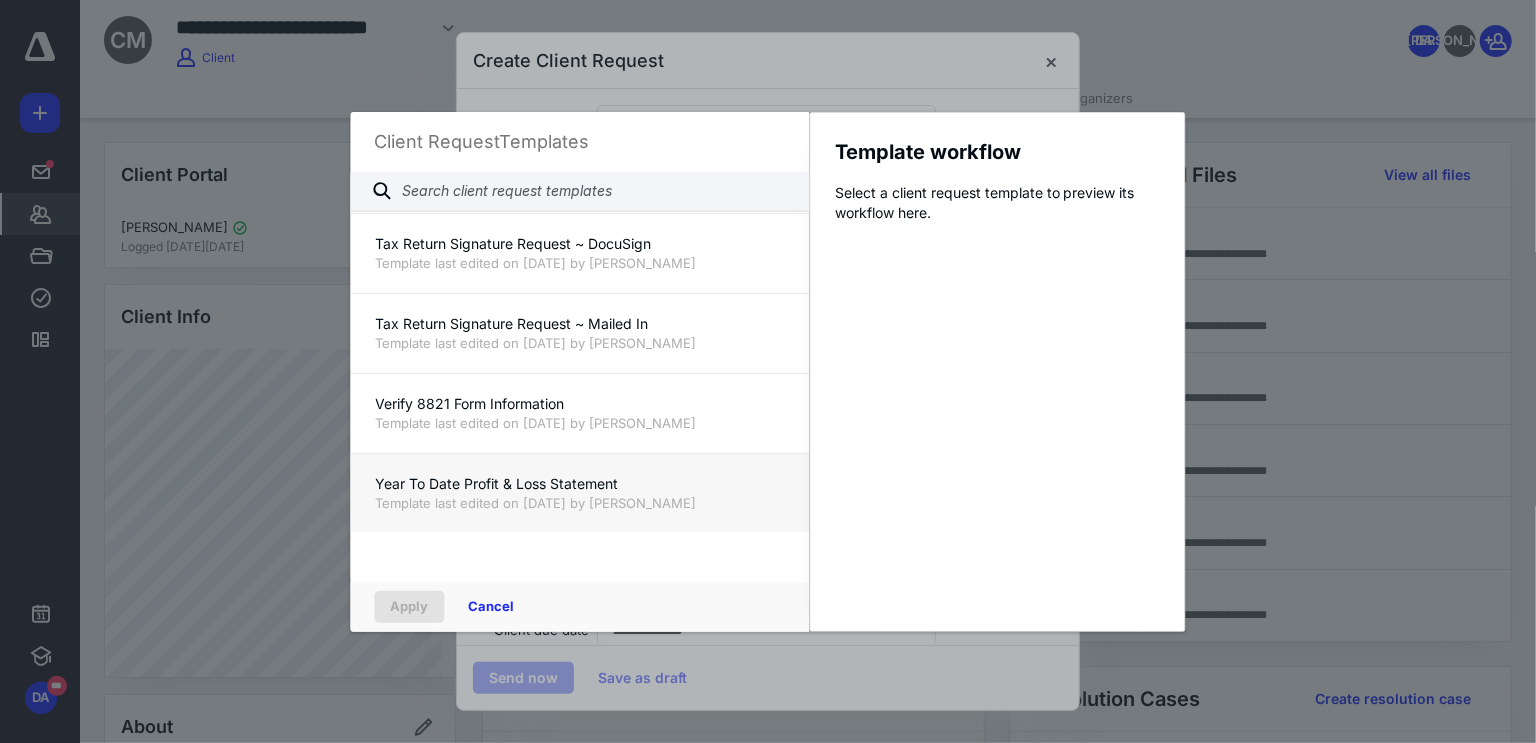 scroll, scrollTop: 1680, scrollLeft: 0, axis: vertical 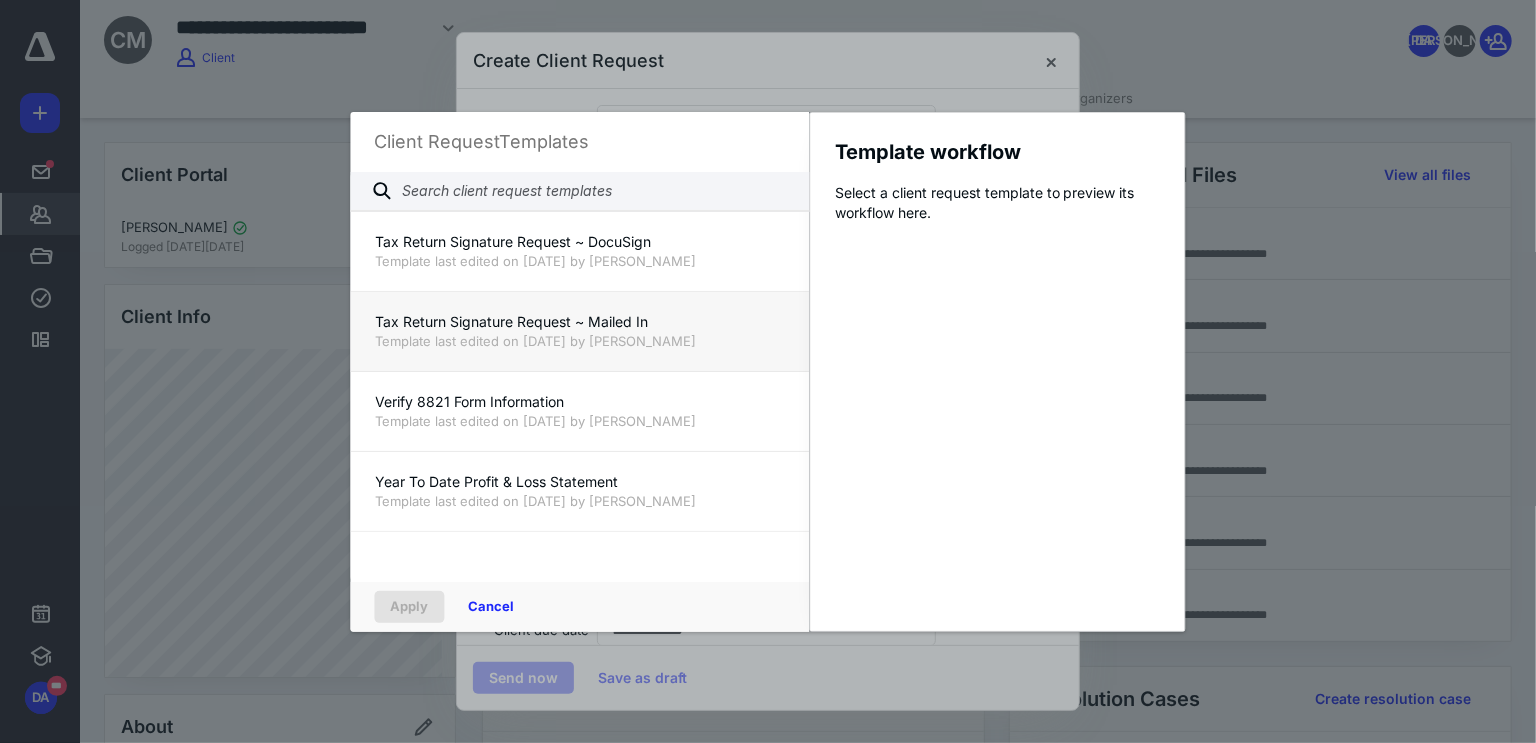 click on "Tax Return Signature Request ~ Mailed In" at bounding box center (580, 322) 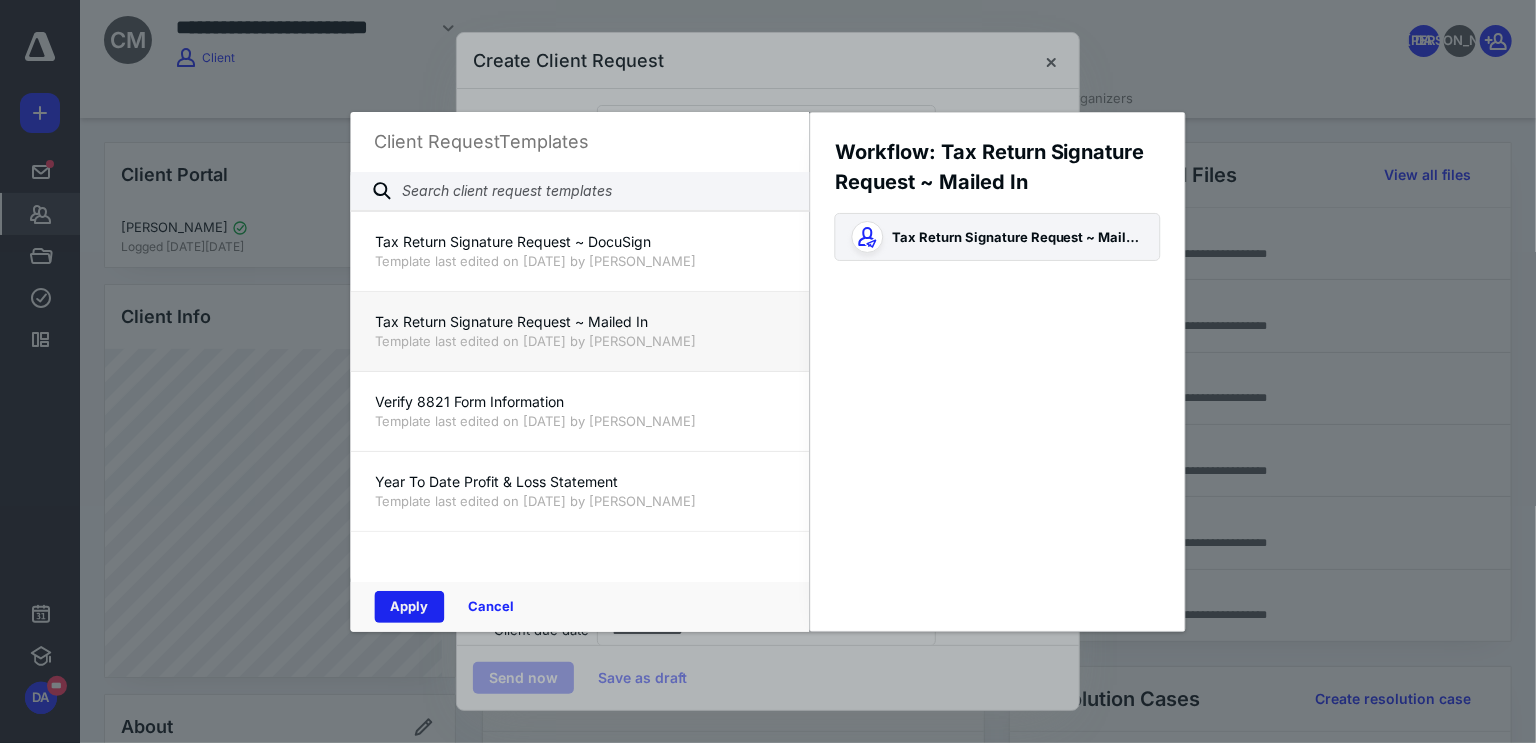 click on "Apply" at bounding box center [410, 607] 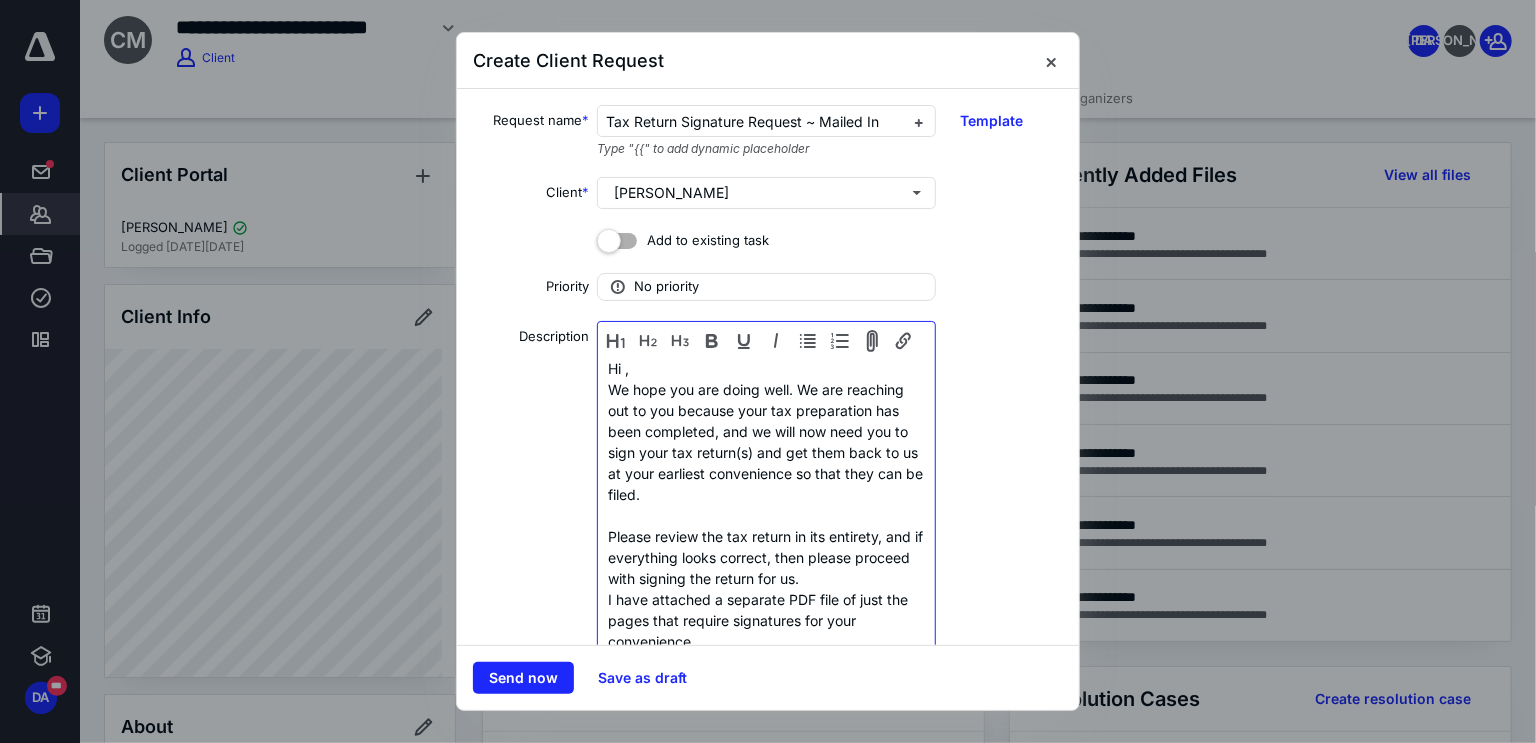 click on "Hi ," at bounding box center [766, 368] 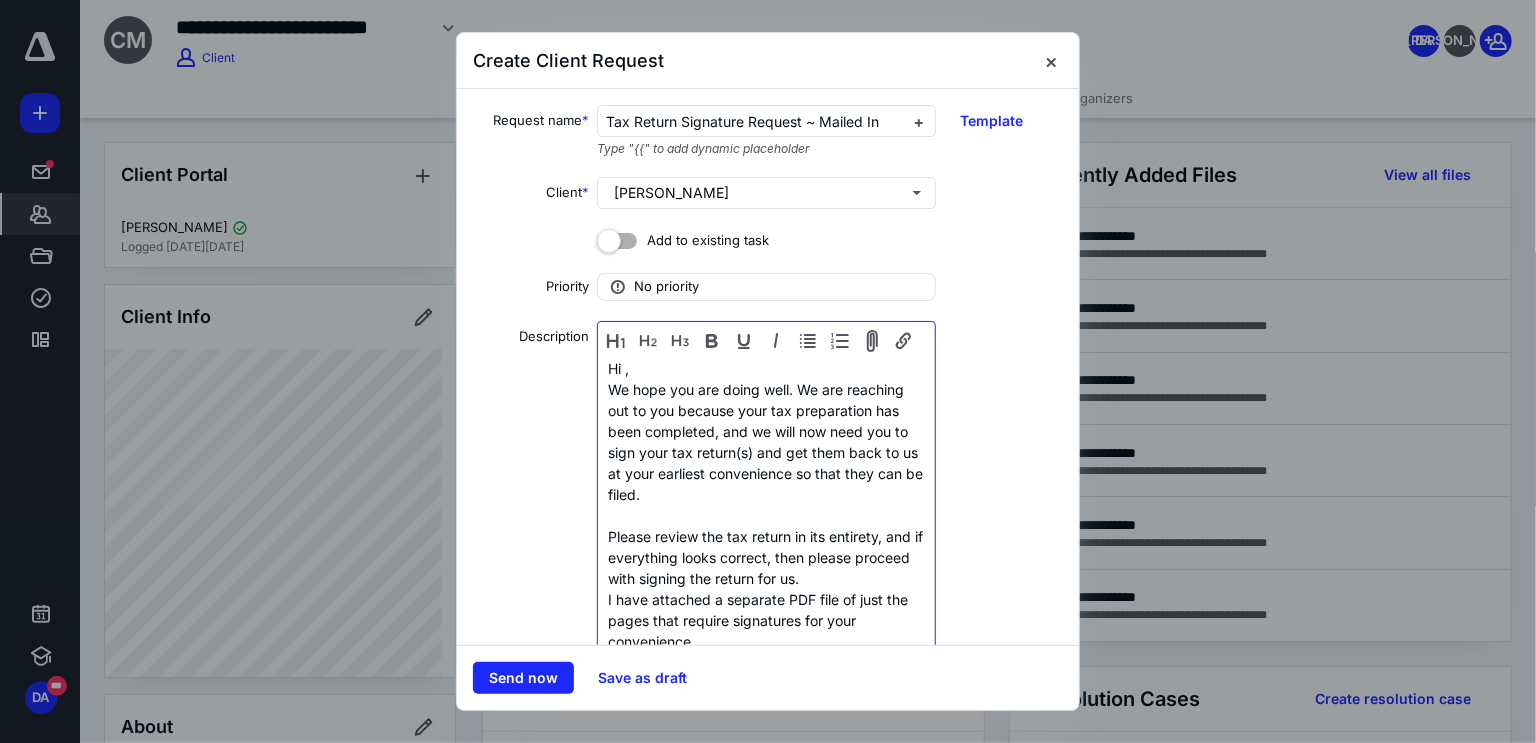 type 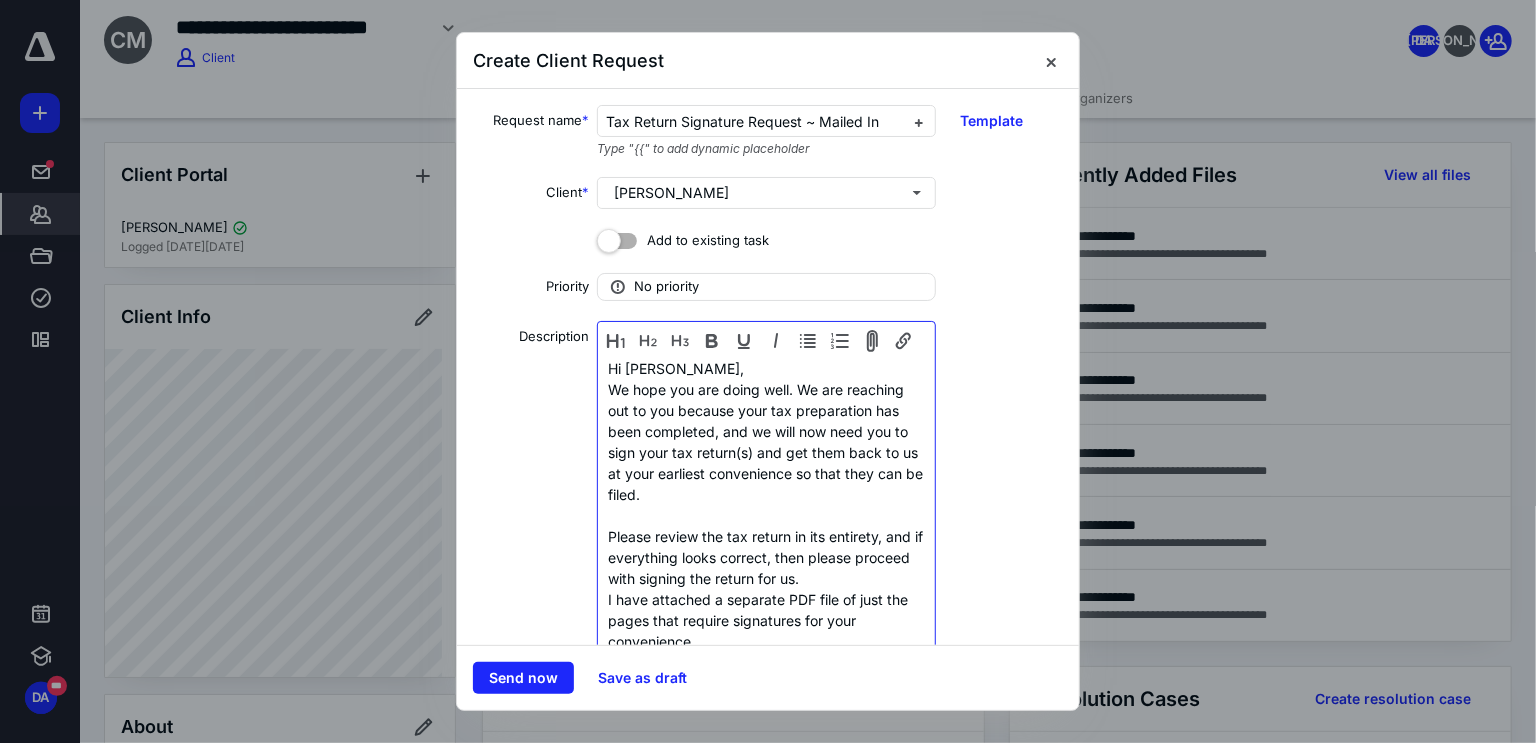 click on "Hi Christlyn," at bounding box center [766, 368] 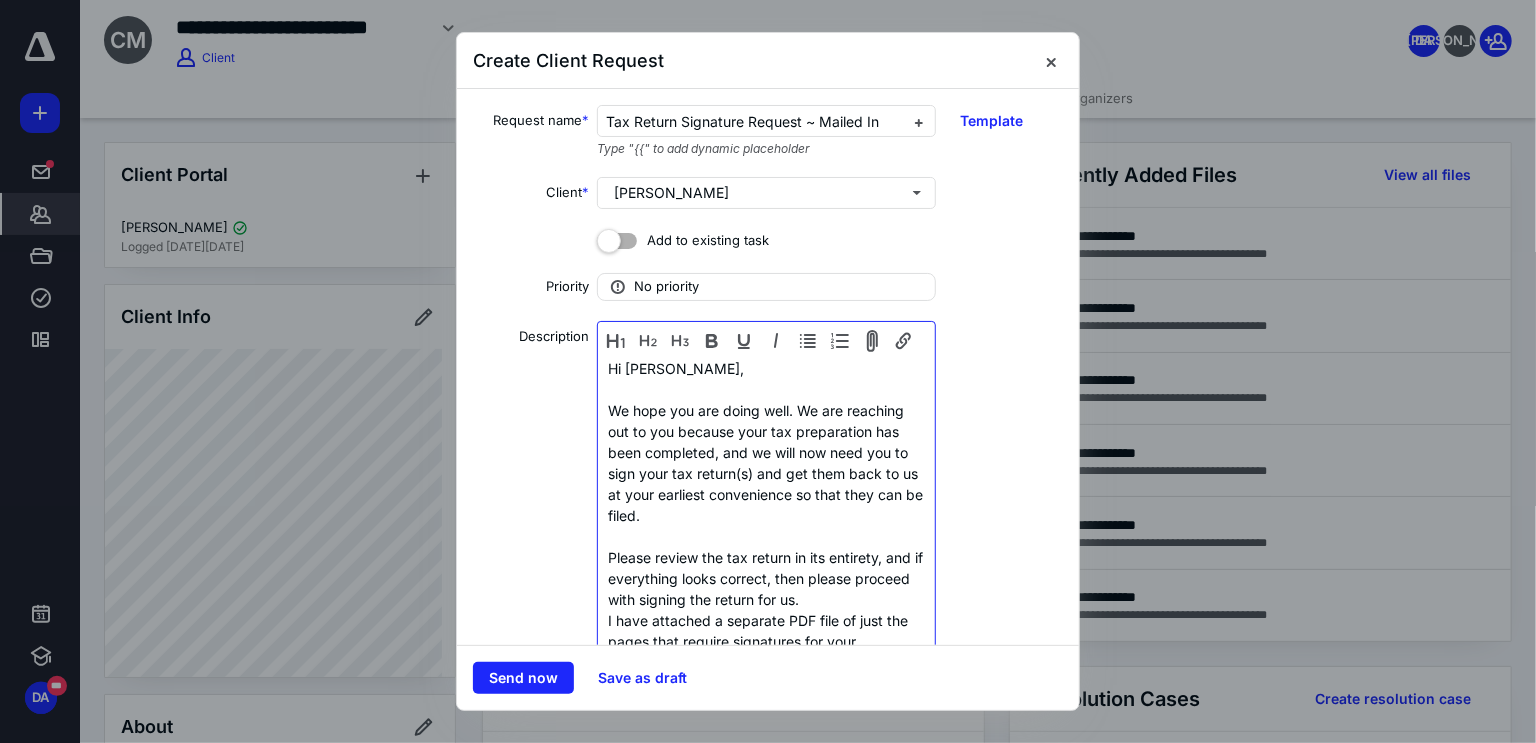 click on "We hope you are doing well. We are reaching out to you because your tax preparation has been completed, and we will now need you to sign your tax return(s) and get them back to us at your earliest convenience so that they can be filed." at bounding box center (766, 463) 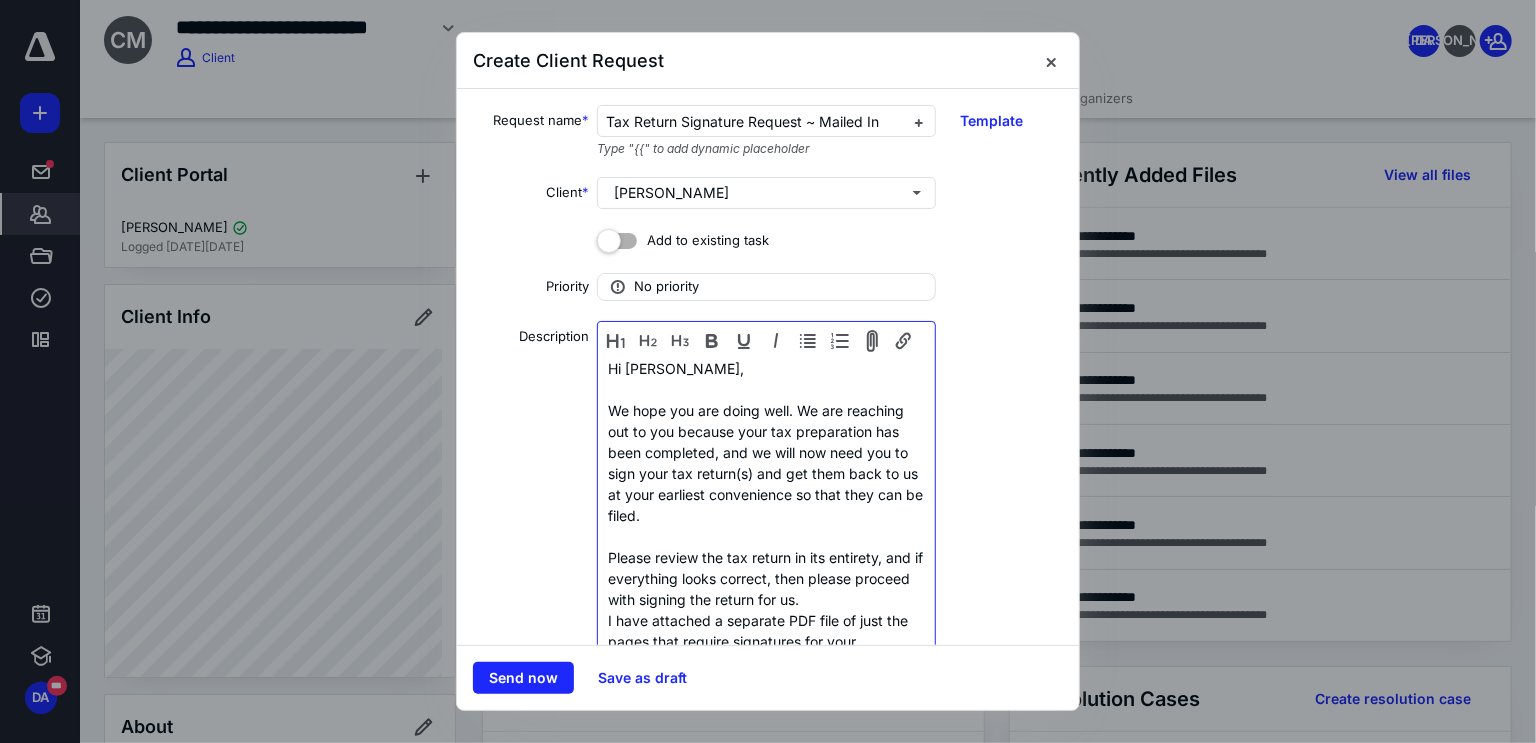 click on "We hope you are doing well. We are reaching out to you because your tax preparation has been completed, and we will now need you to sign your tax return(s) and get them back to us at your earliest convenience so that they can be filed." at bounding box center [766, 463] 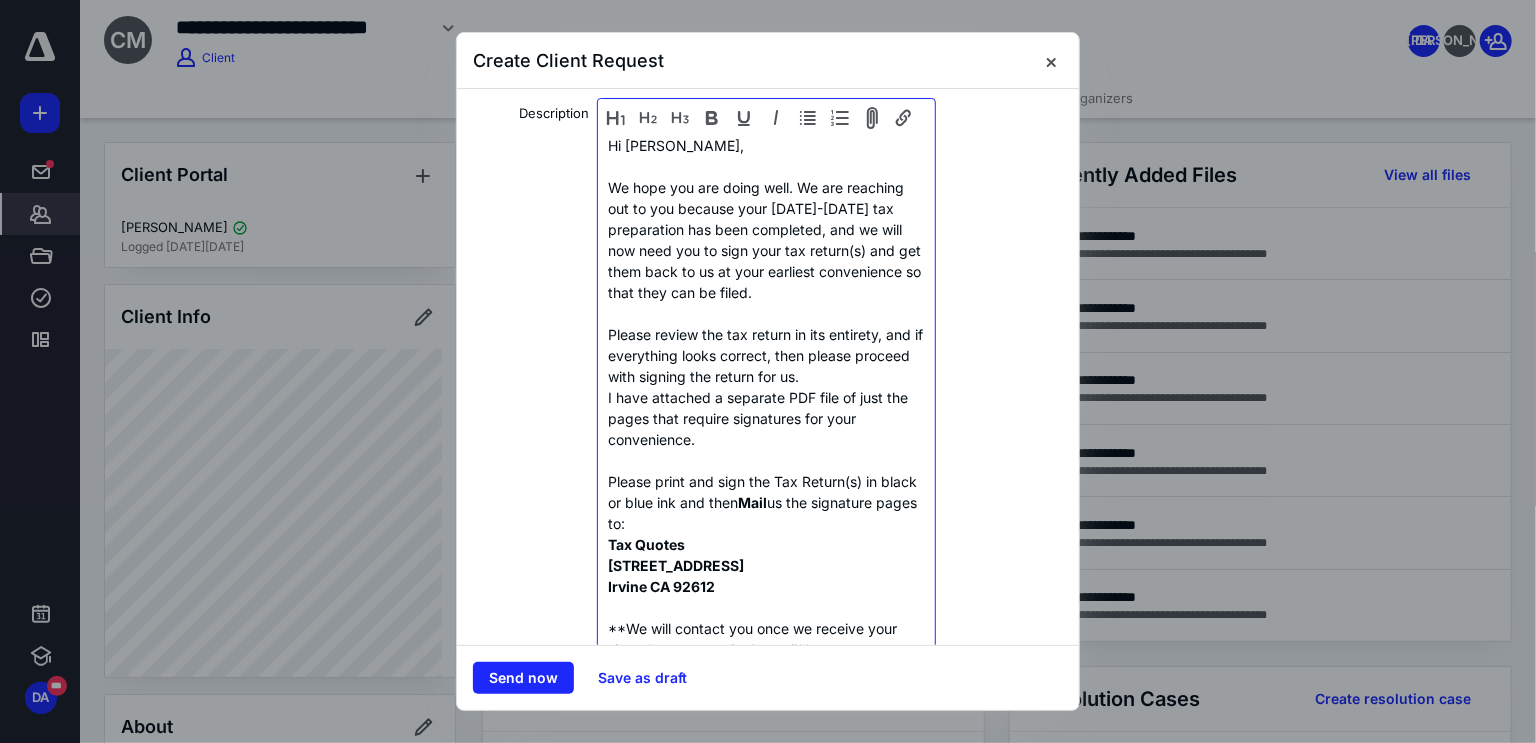 scroll, scrollTop: 272, scrollLeft: 0, axis: vertical 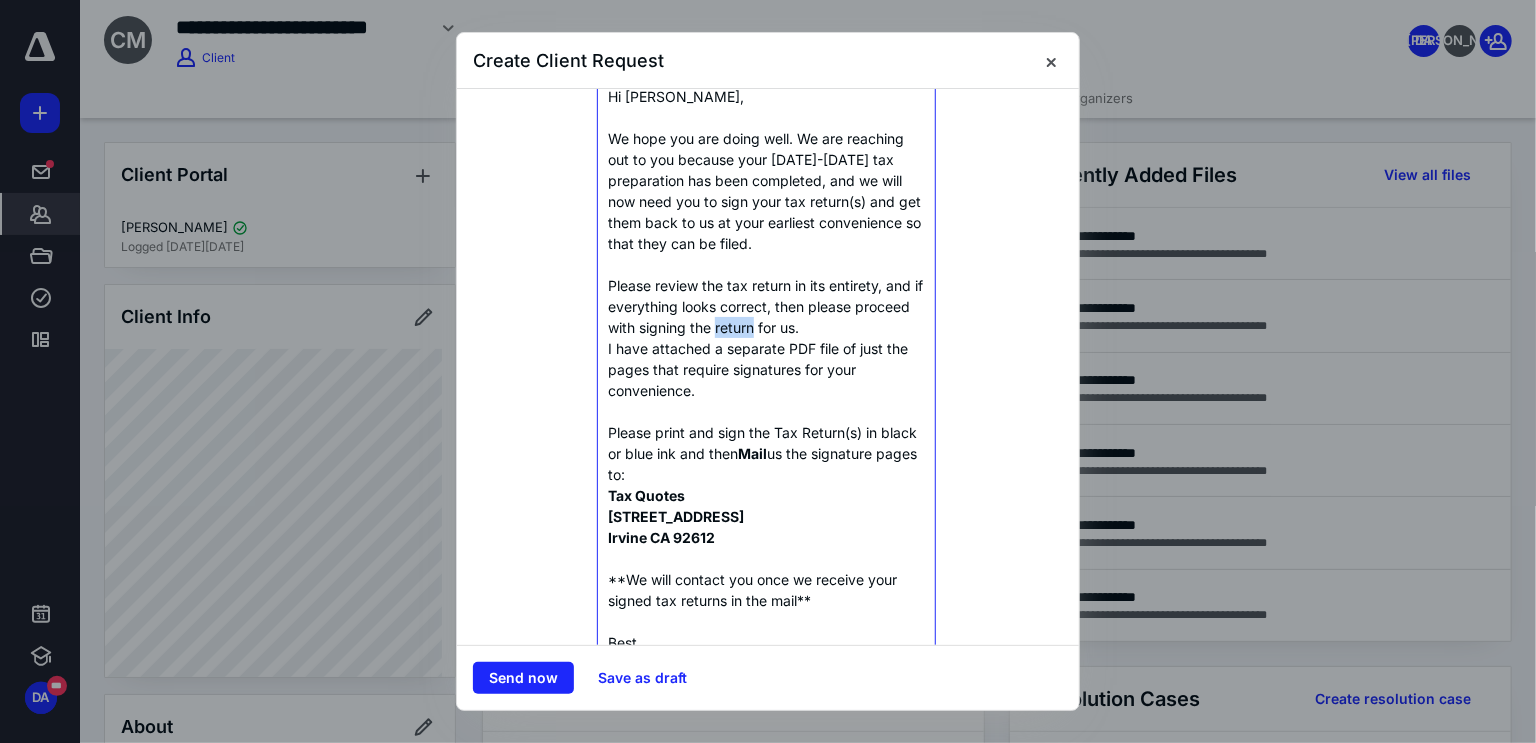 drag, startPoint x: 771, startPoint y: 328, endPoint x: 812, endPoint y: 323, distance: 41.303753 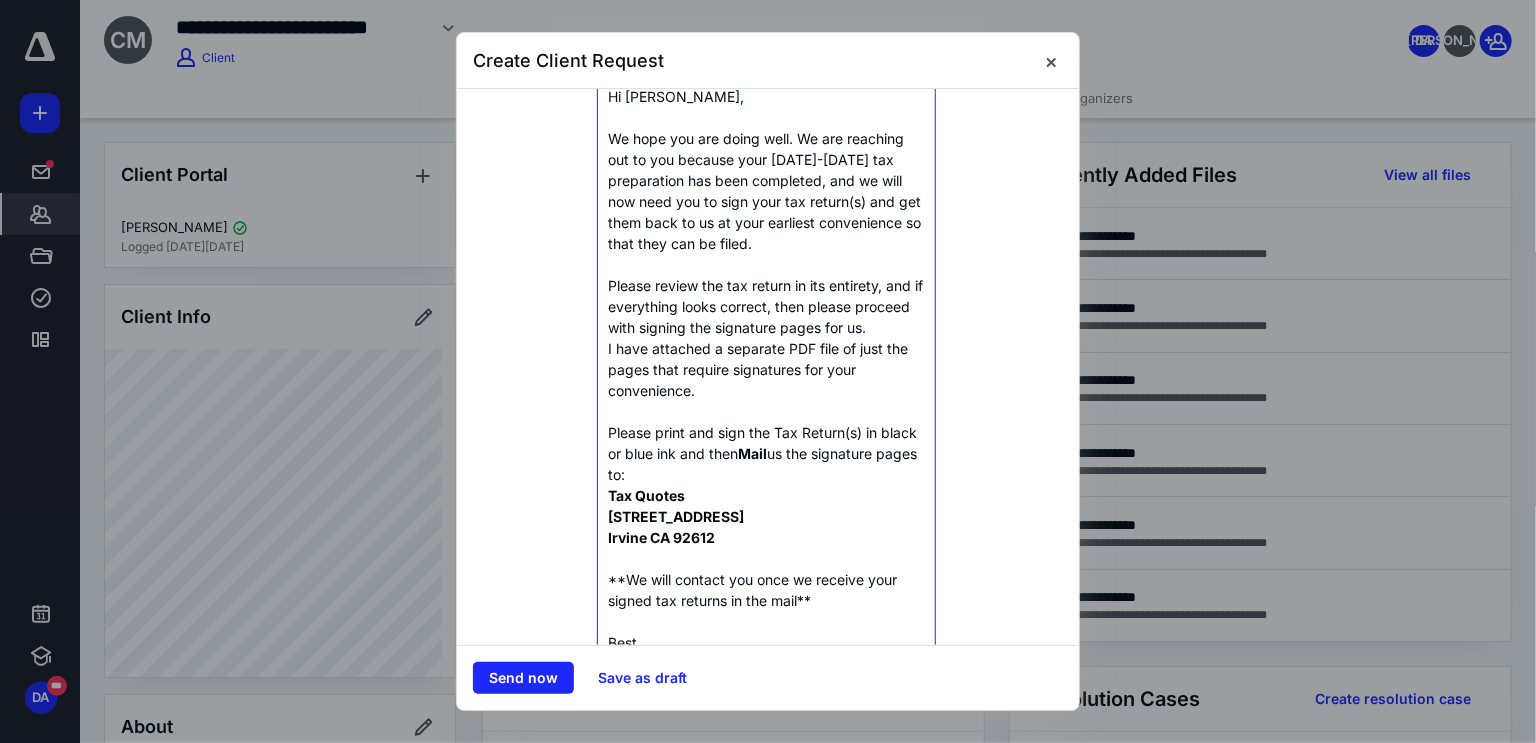 click on "Please review the tax return in its entirety, and if everything looks correct, then please proceed with signing the signature pages for us." at bounding box center [766, 306] 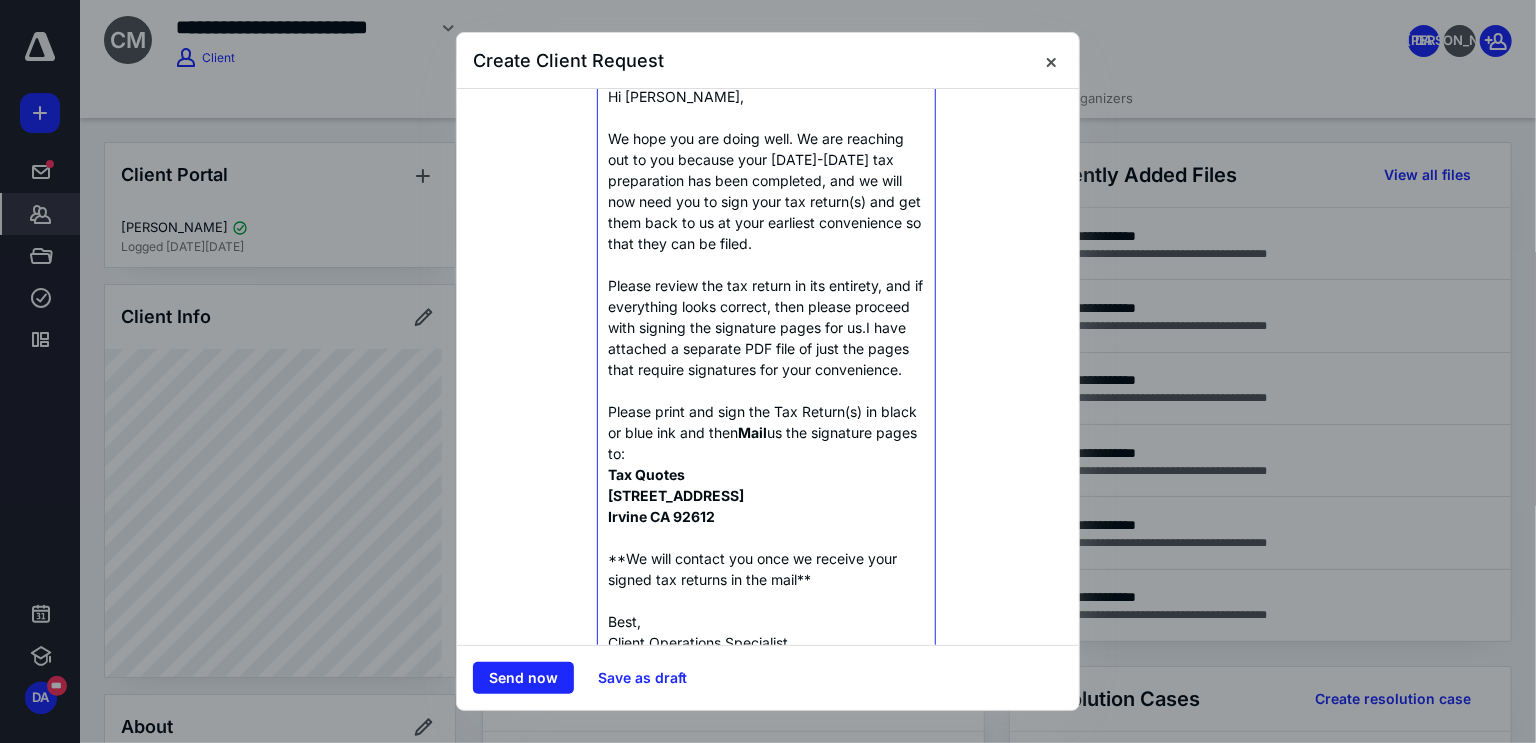 click on "Please print and sign the Tax Return(s) in black or blue ink and then  Mail  us the signature pages to:" at bounding box center (766, 432) 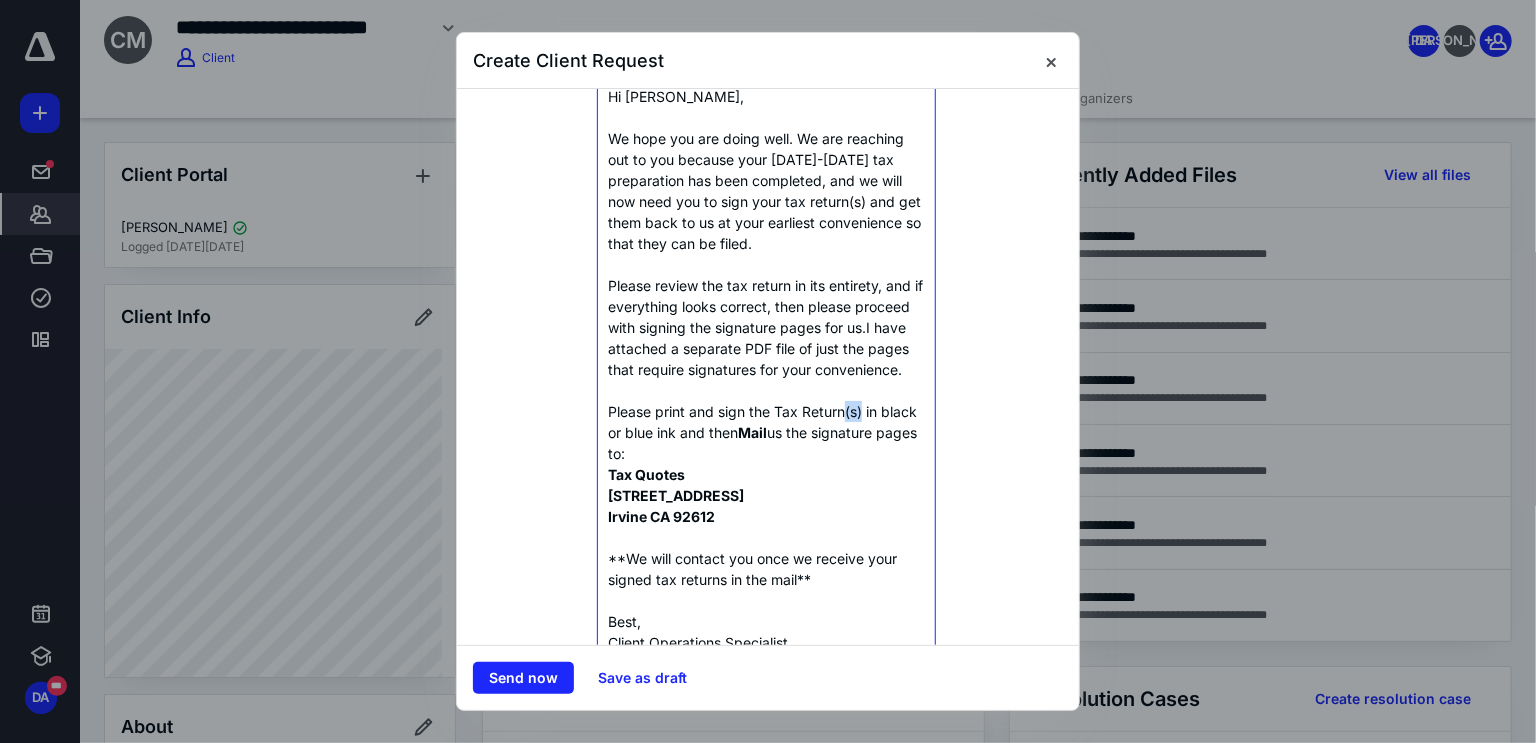drag, startPoint x: 844, startPoint y: 430, endPoint x: 859, endPoint y: 429, distance: 15.033297 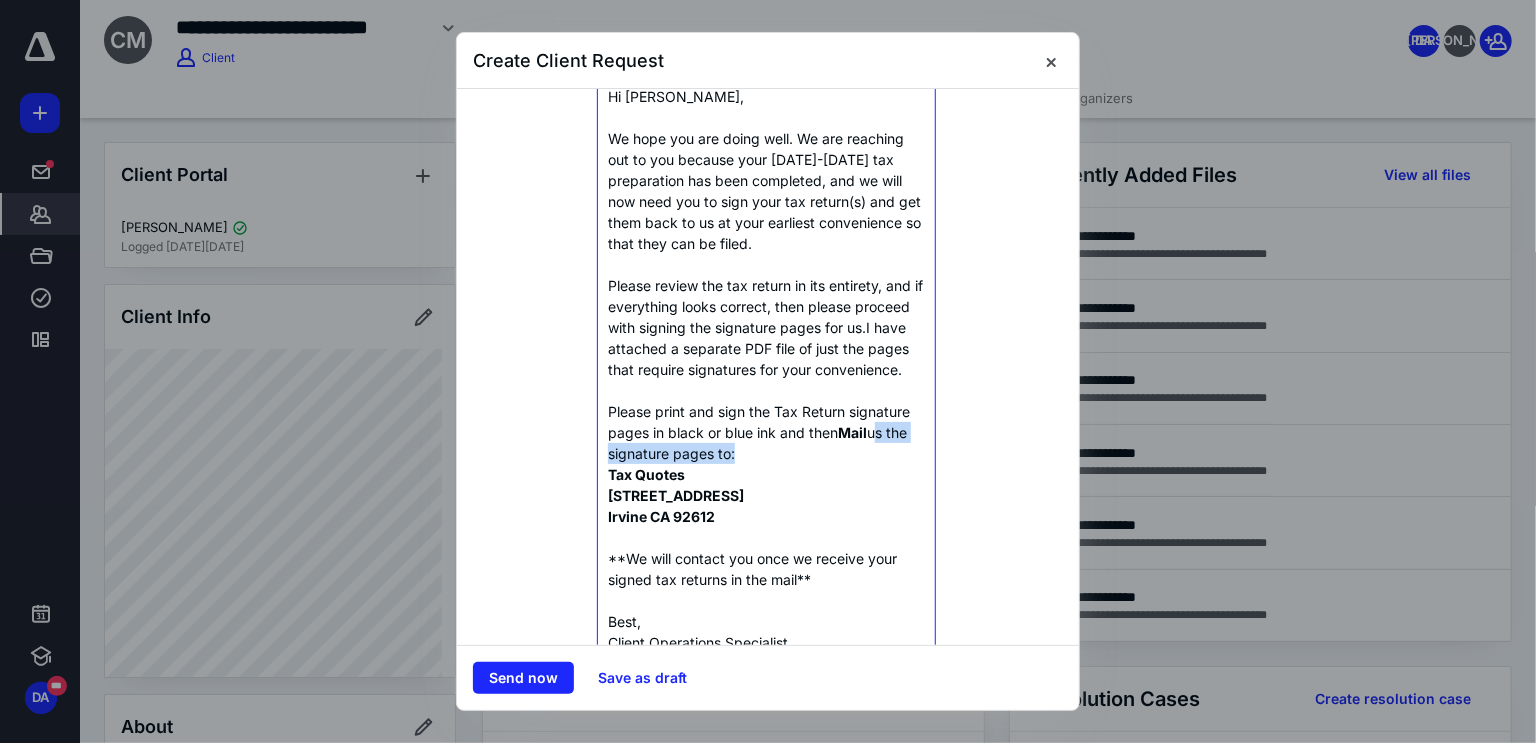 drag, startPoint x: 872, startPoint y: 452, endPoint x: 750, endPoint y: 473, distance: 123.79418 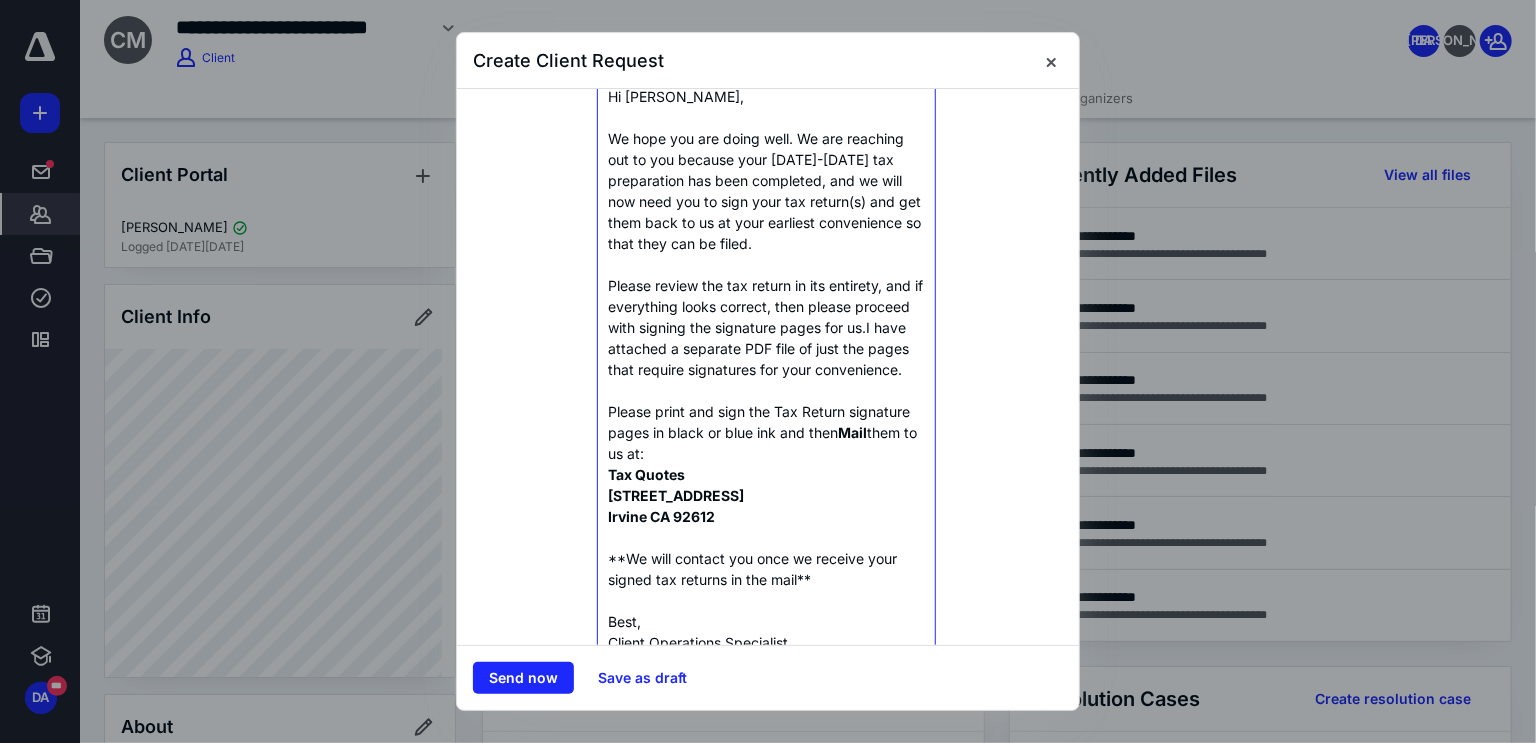 click on "Please print and sign the Tax Return signature pages in black or blue ink and then  Mail  them to us at :" at bounding box center (766, 432) 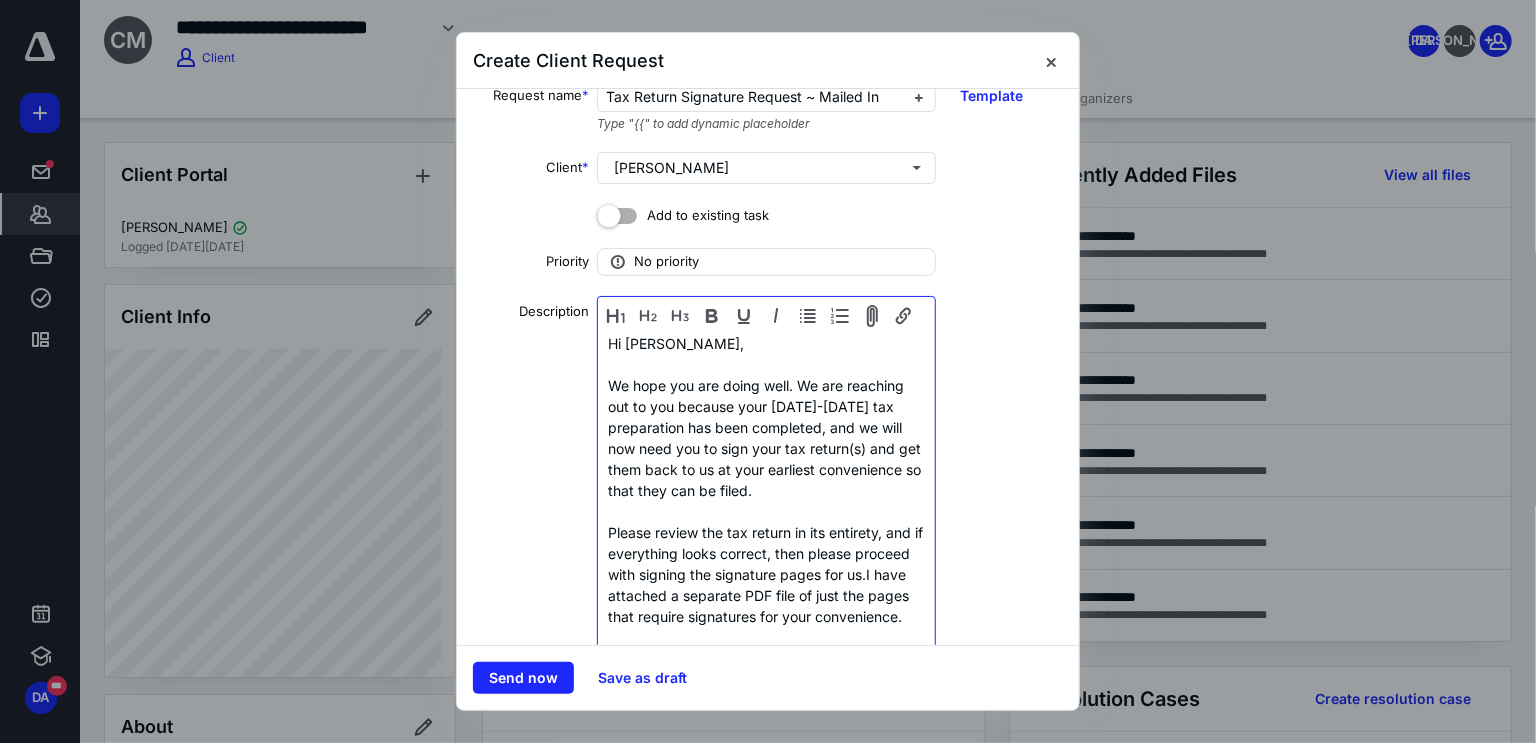 scroll, scrollTop: 0, scrollLeft: 0, axis: both 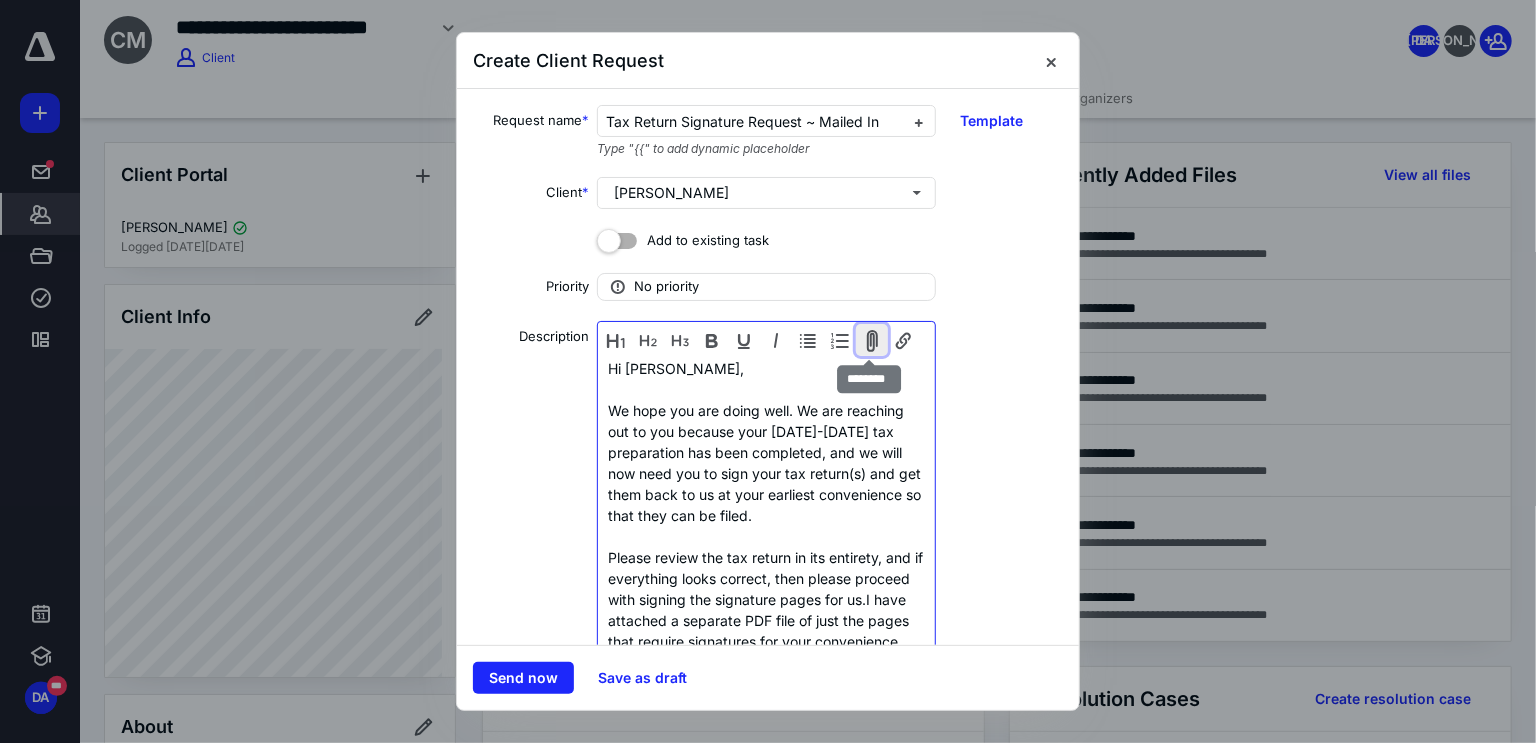 click at bounding box center (872, 340) 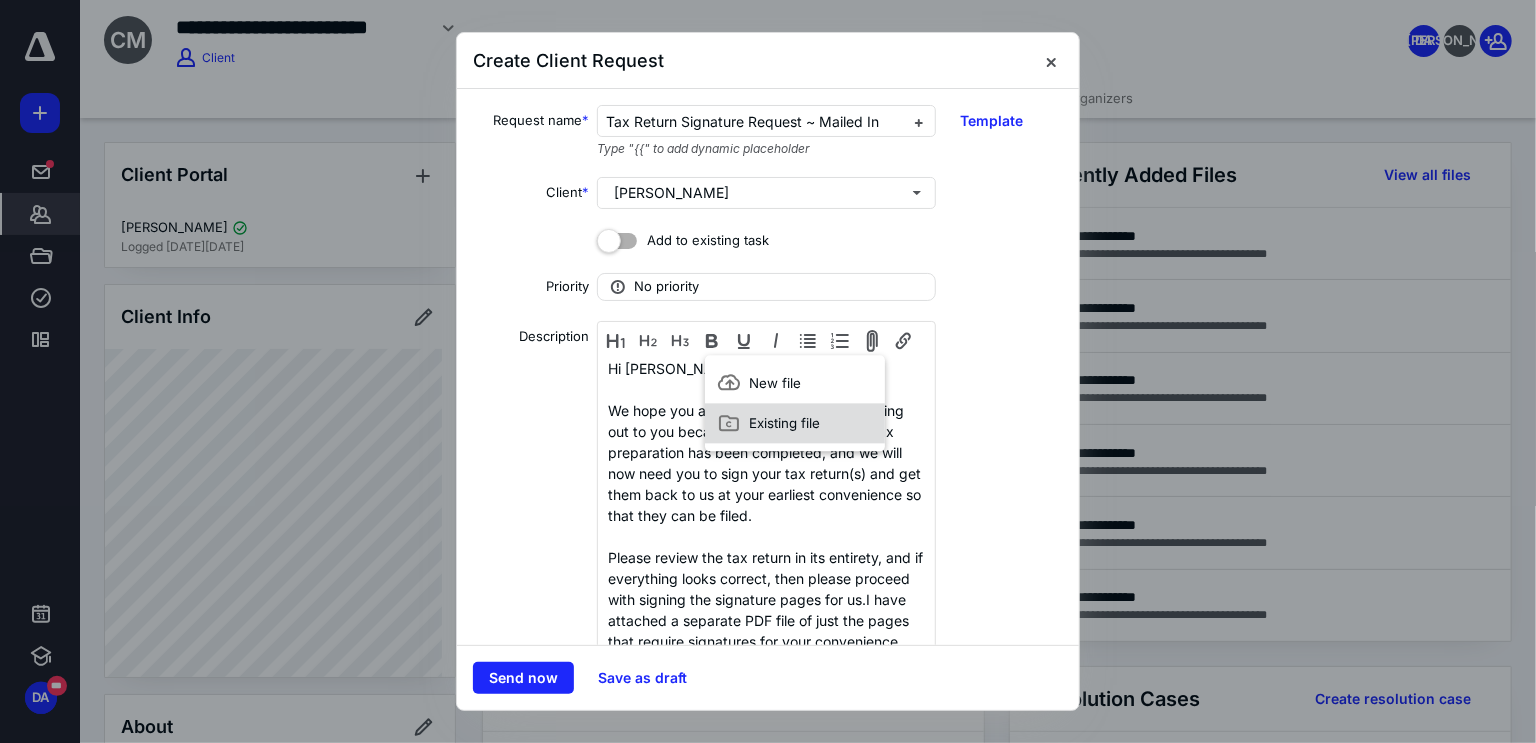 click on "Existing file" at bounding box center [784, 423] 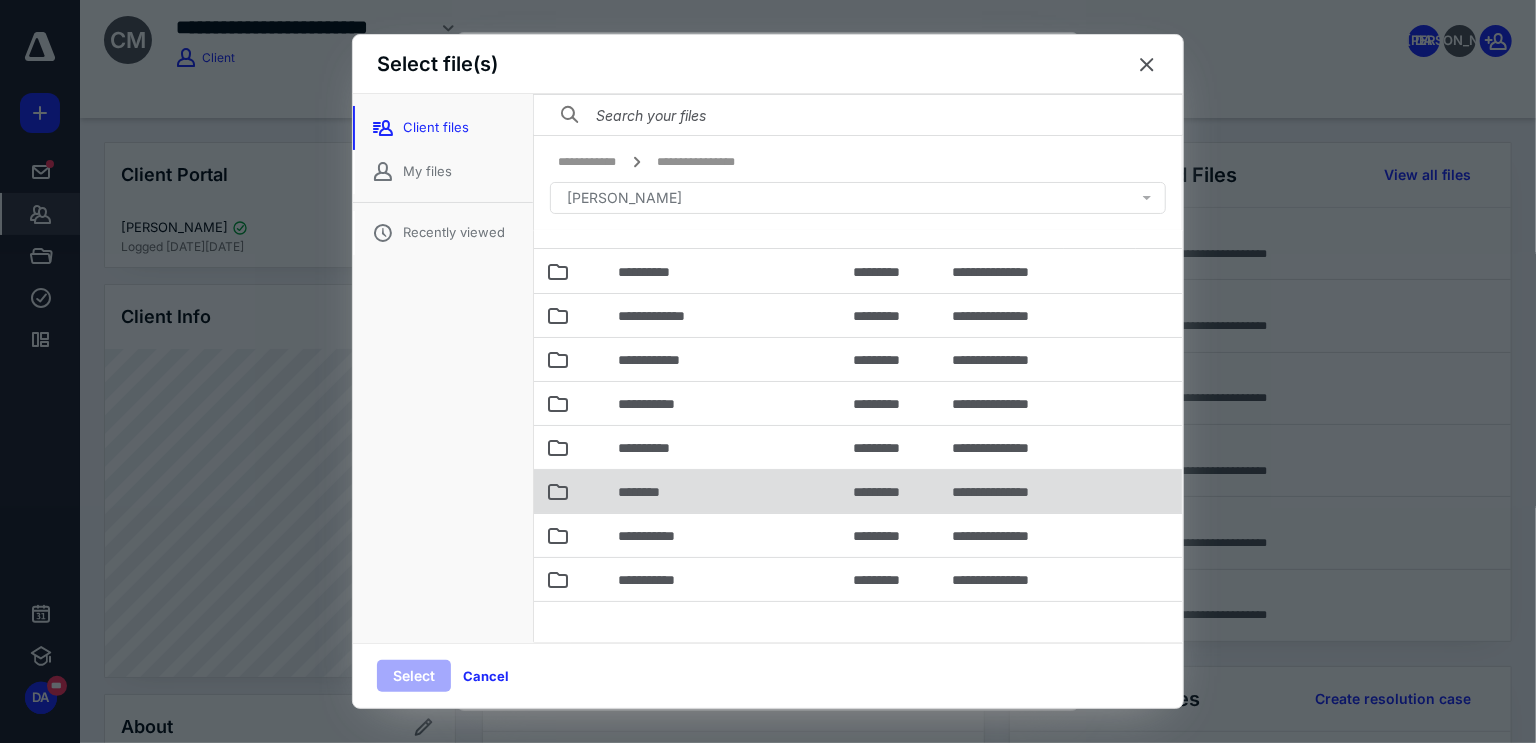 scroll, scrollTop: 56, scrollLeft: 0, axis: vertical 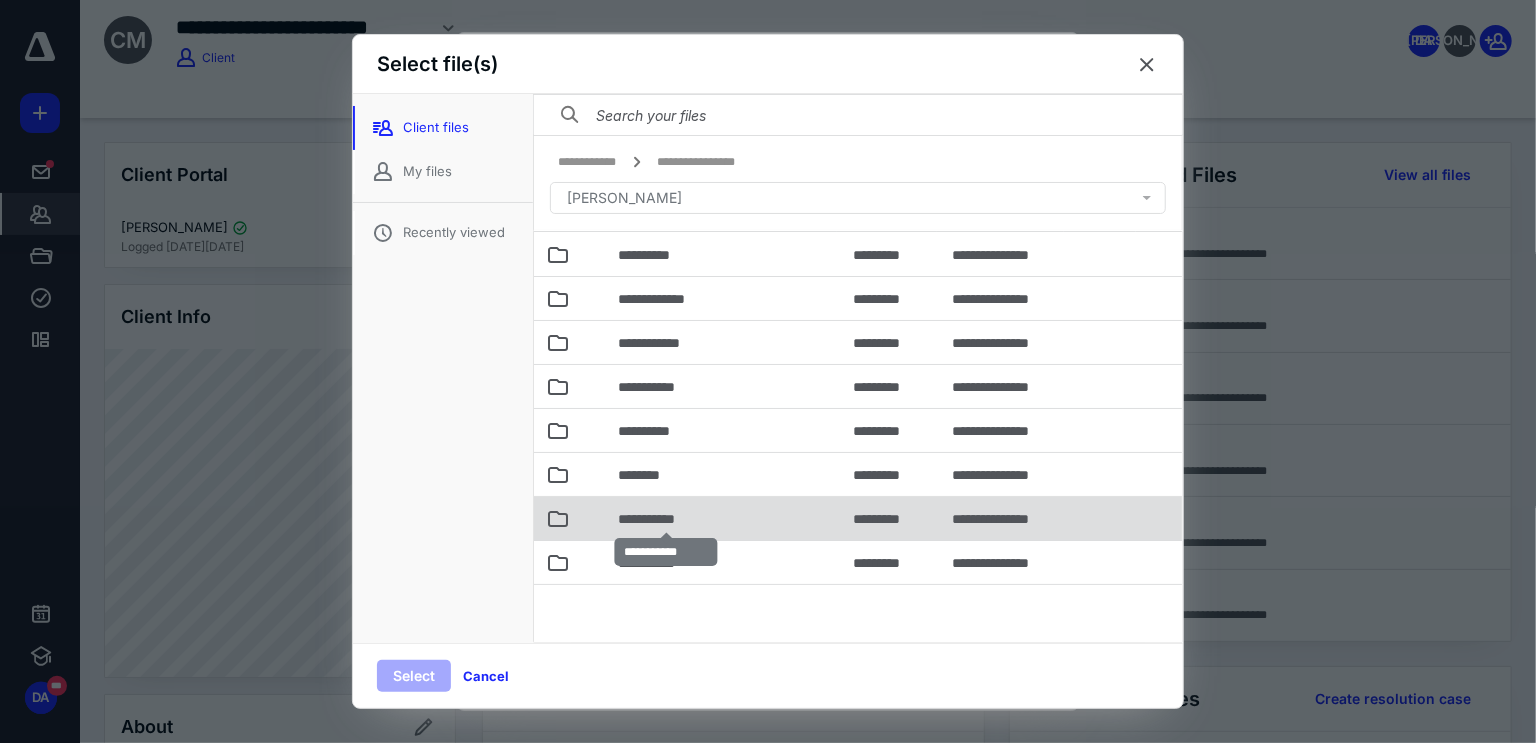 click on "**********" at bounding box center [666, 519] 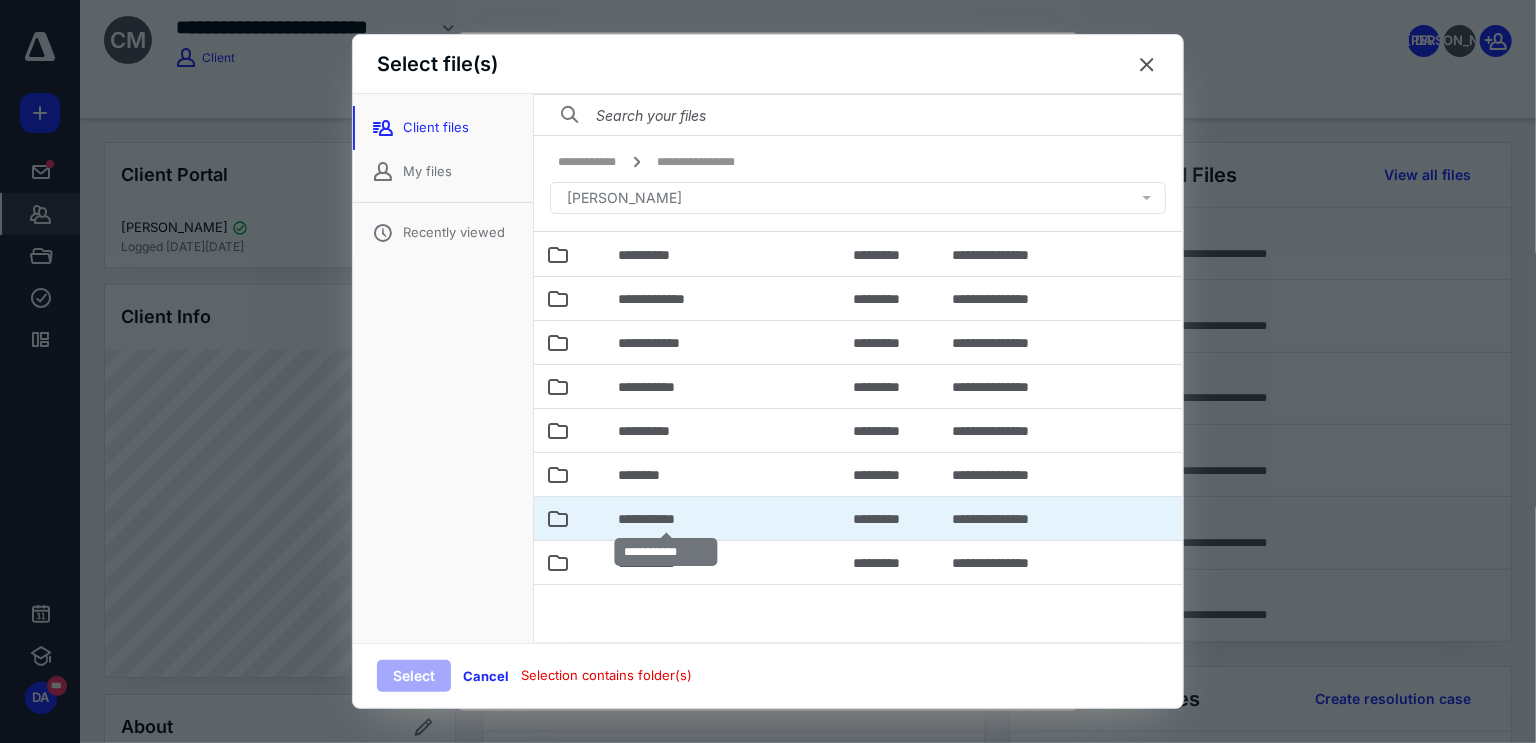 click on "**********" at bounding box center (666, 519) 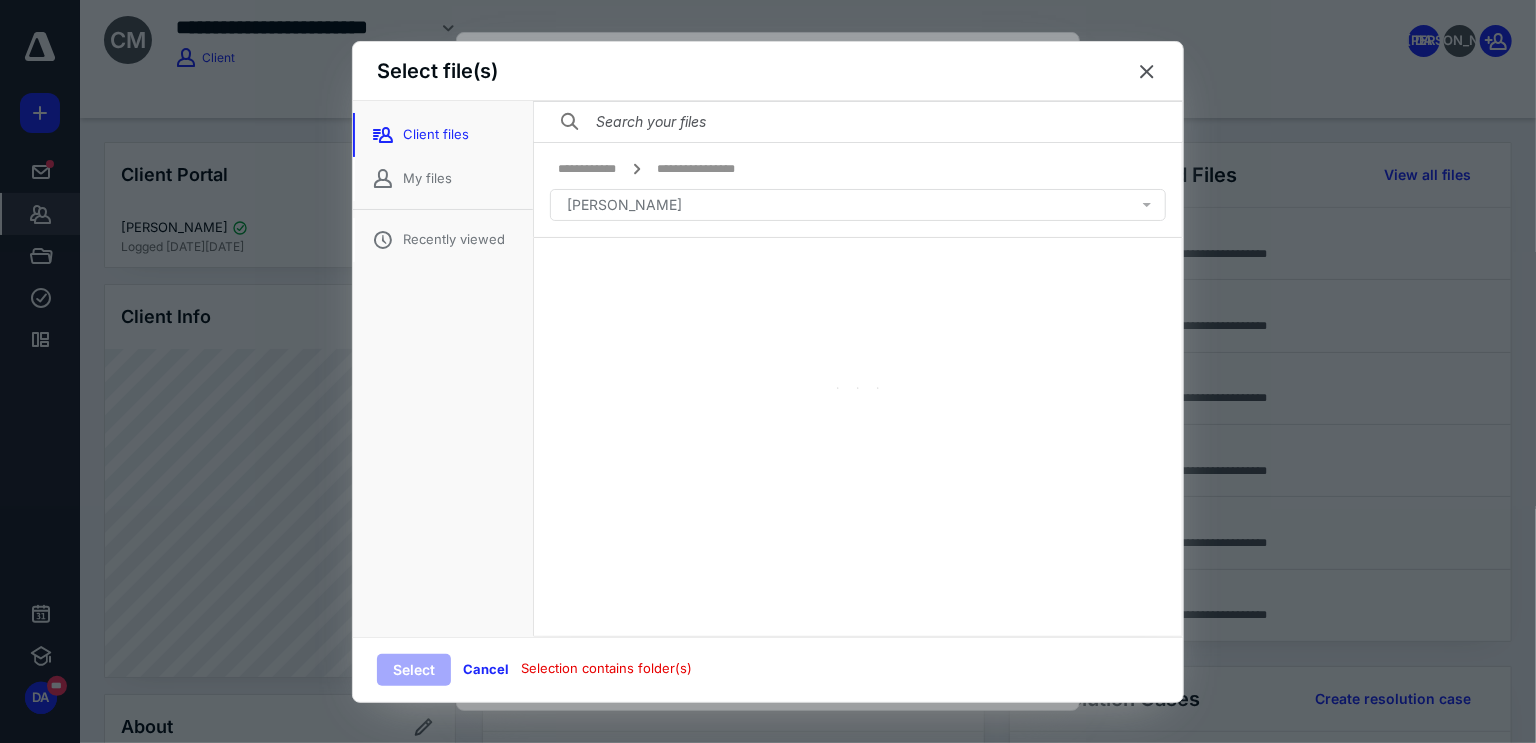 scroll, scrollTop: 0, scrollLeft: 0, axis: both 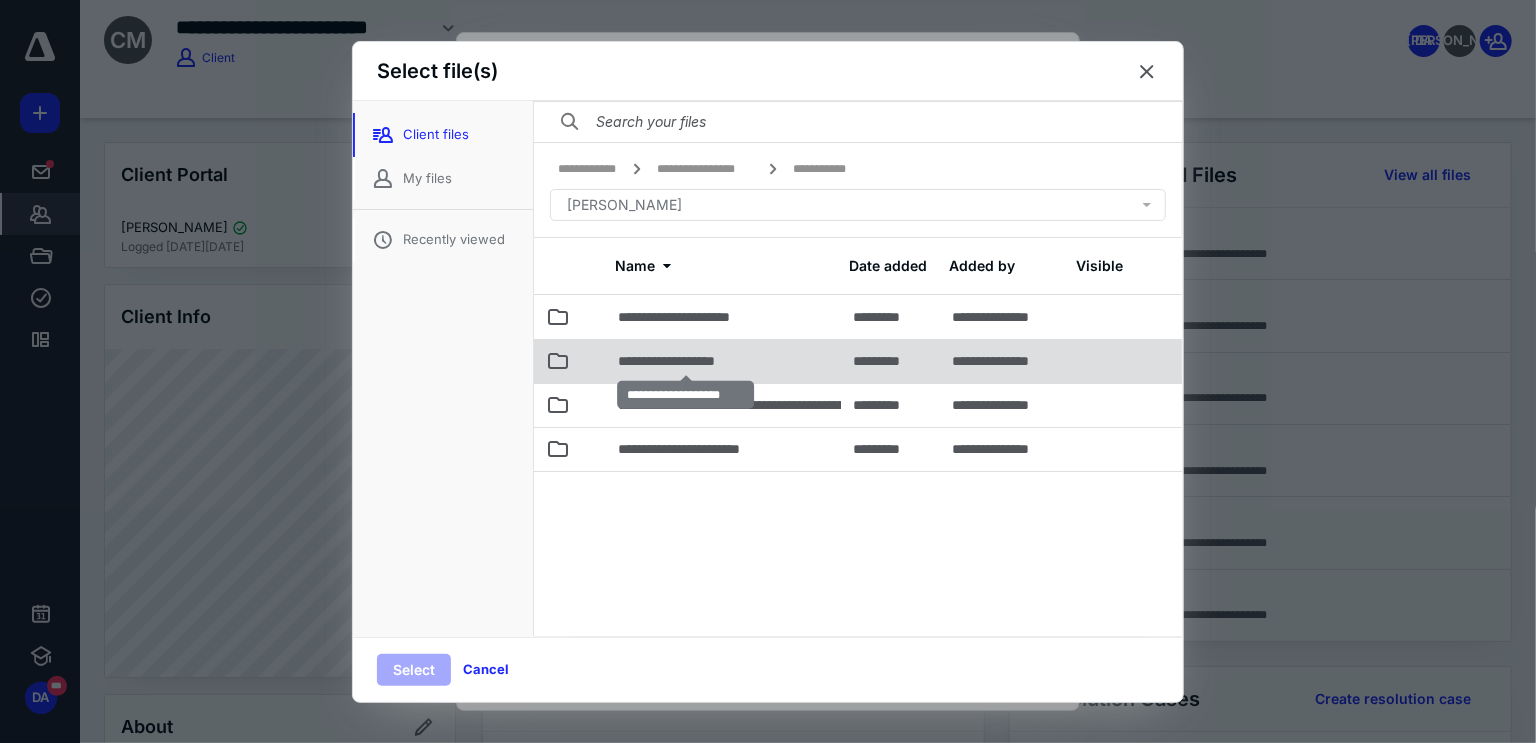 click on "**********" at bounding box center [685, 361] 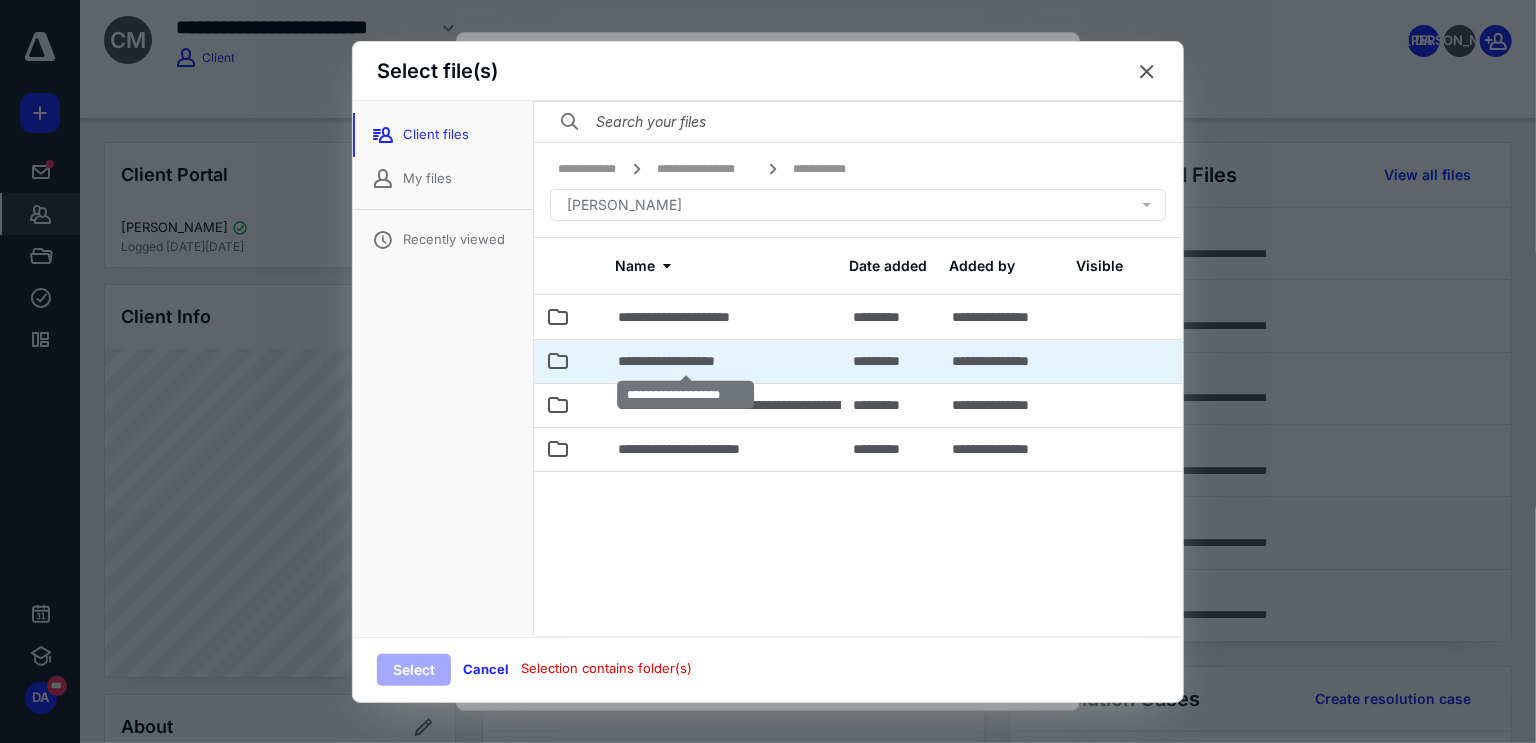 click on "**********" at bounding box center (685, 361) 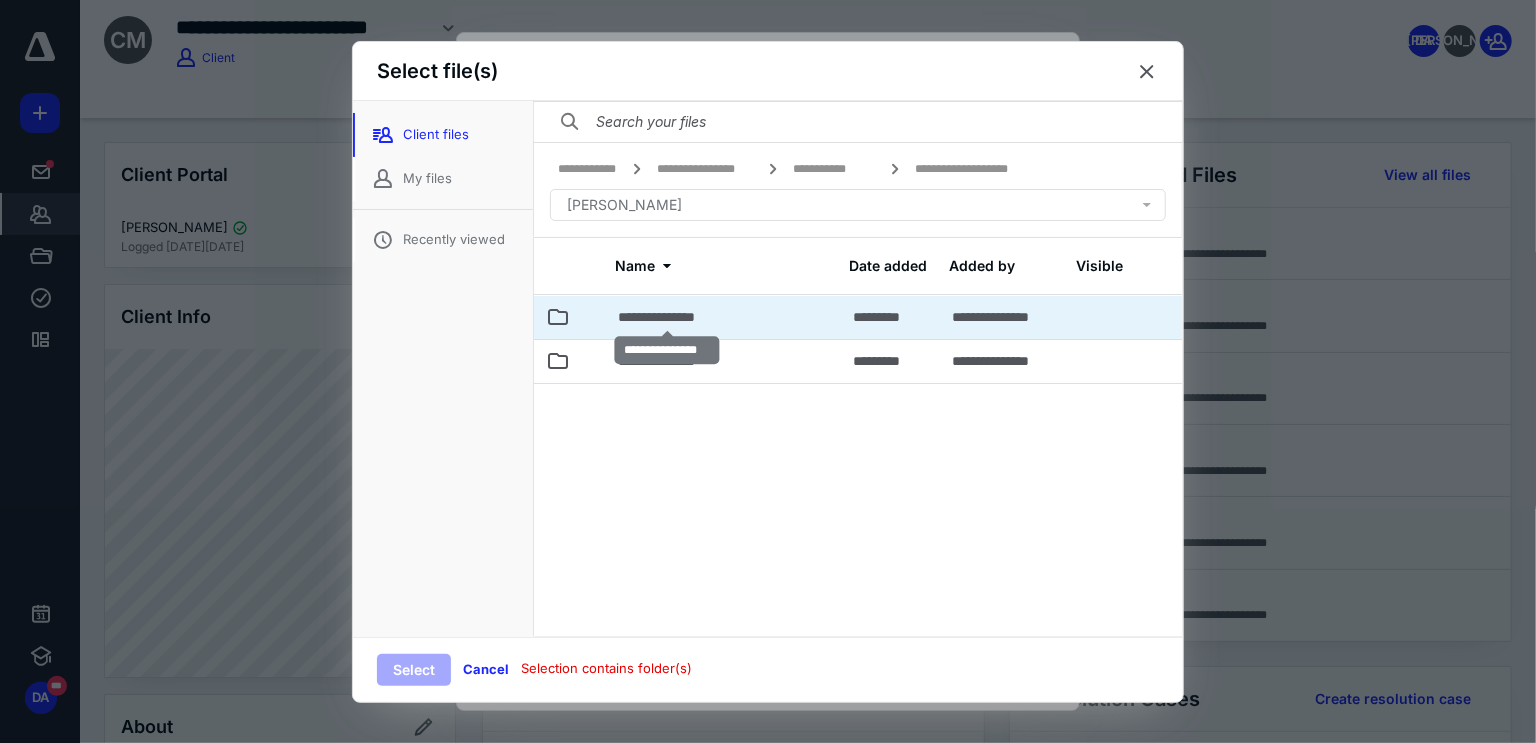 click on "**********" at bounding box center (667, 317) 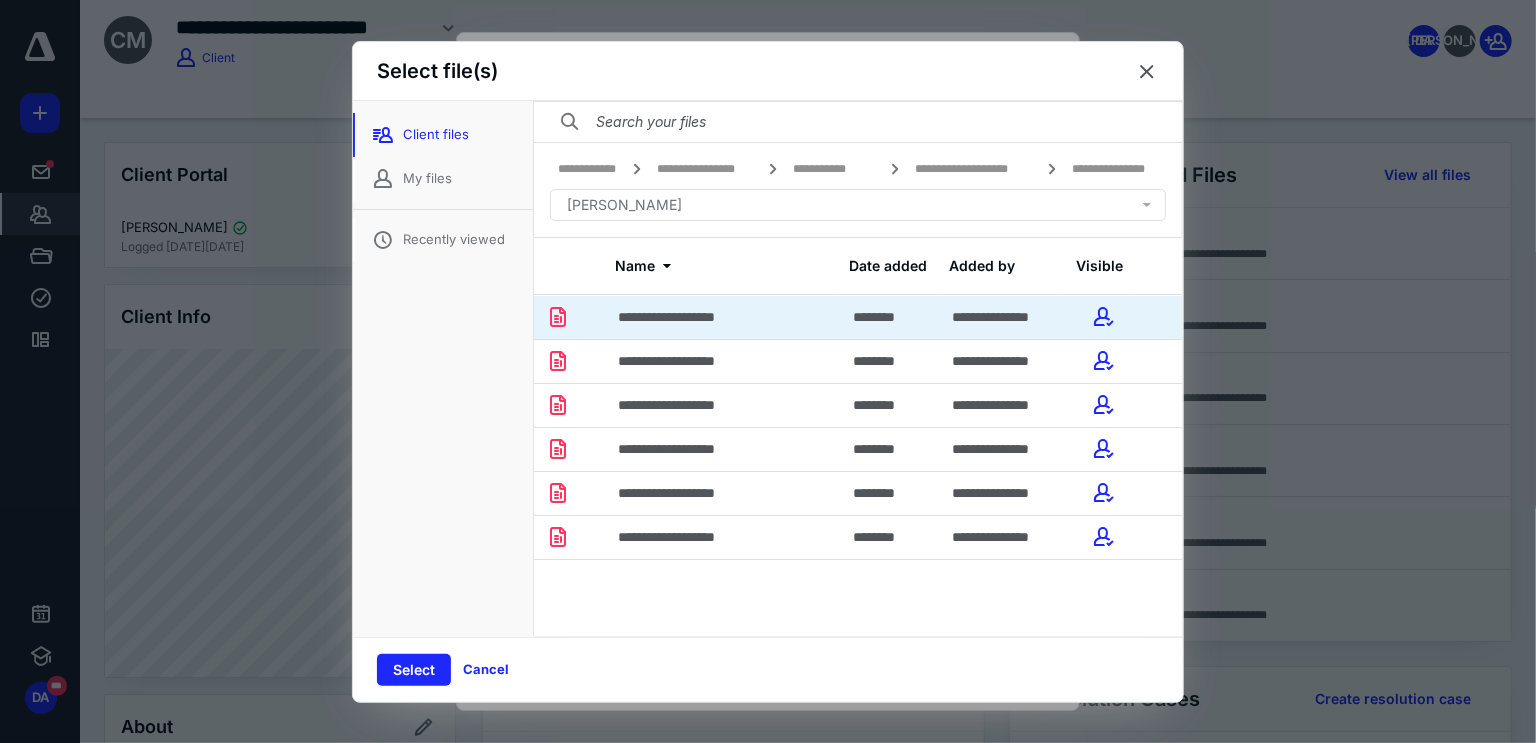 click on "**********" at bounding box center (723, 317) 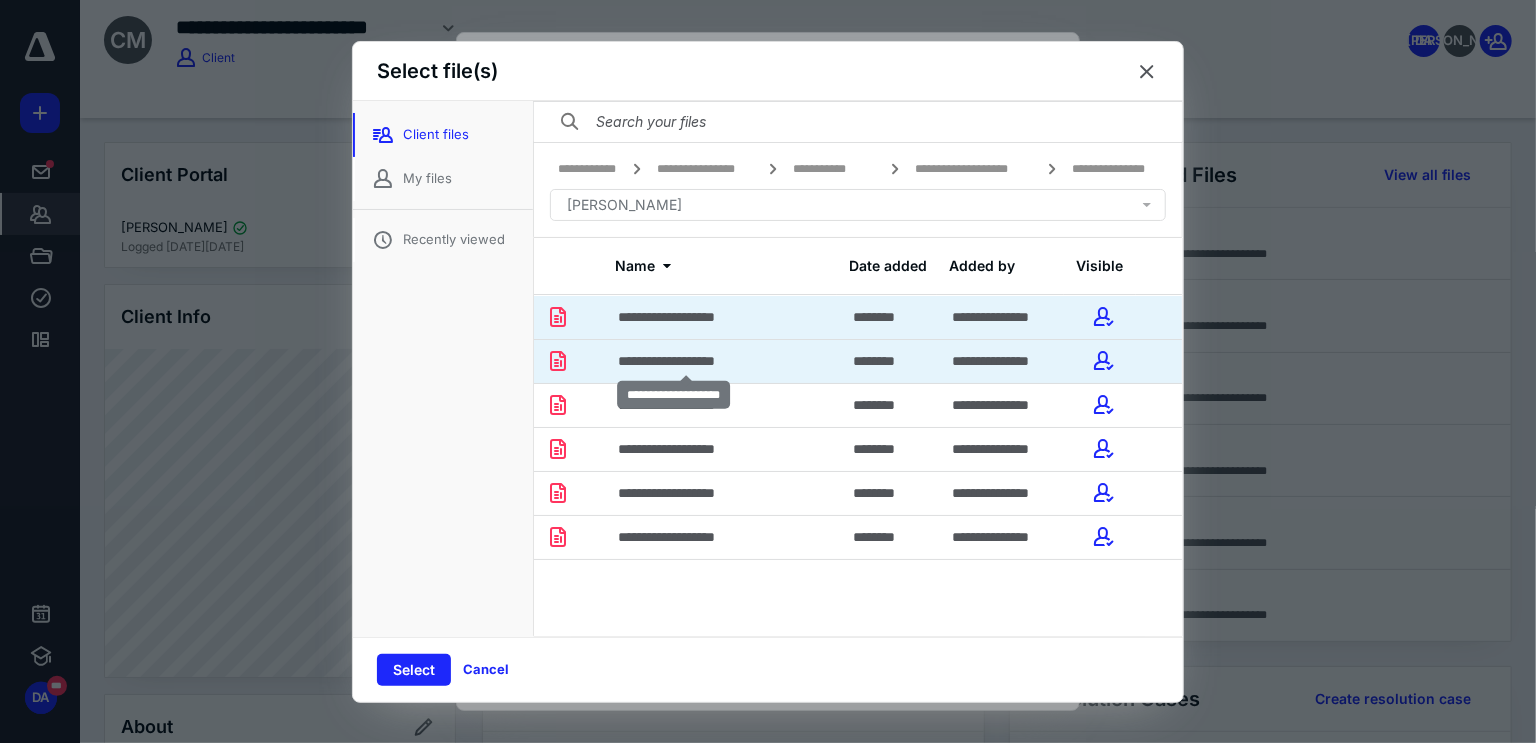 click on "**********" at bounding box center [686, 361] 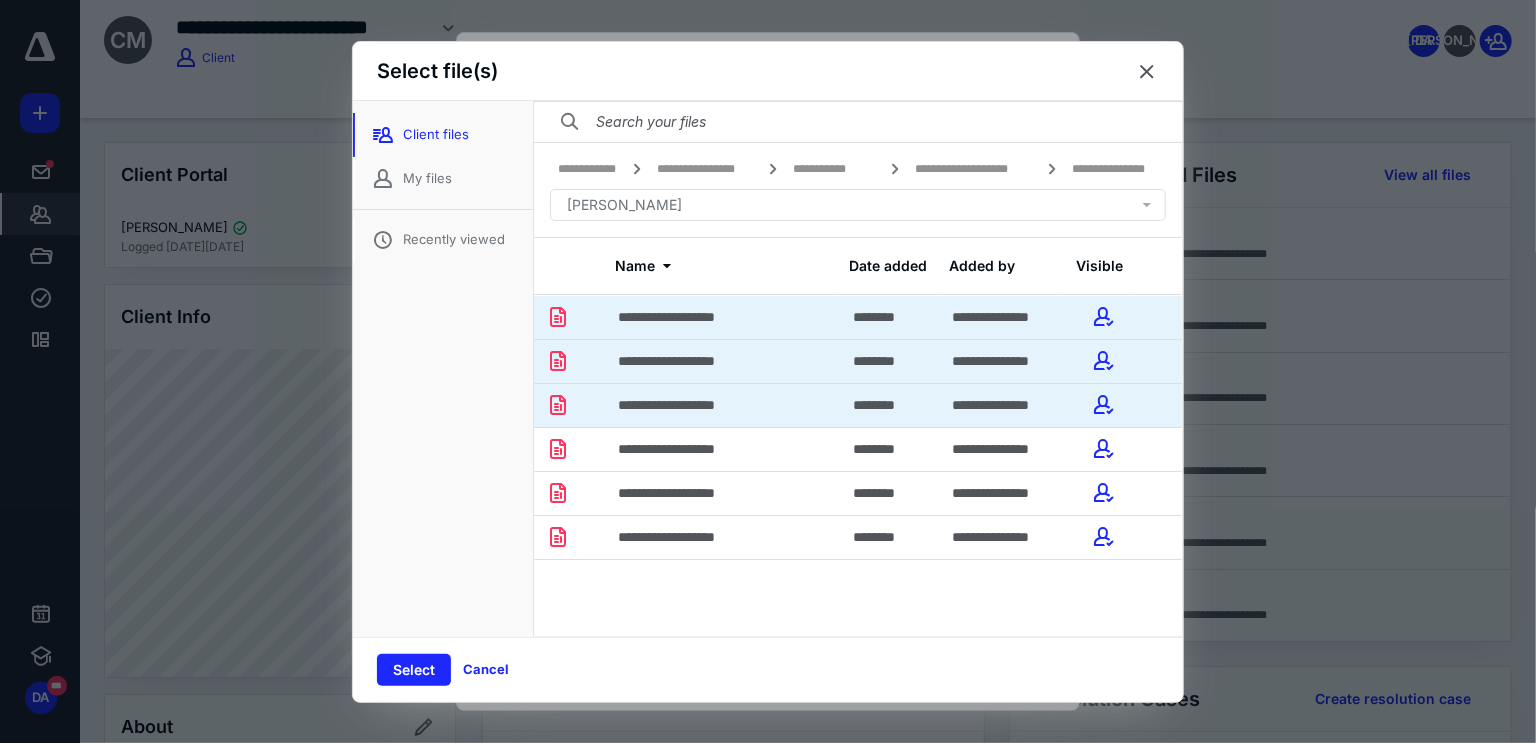 click on "**********" at bounding box center [723, 405] 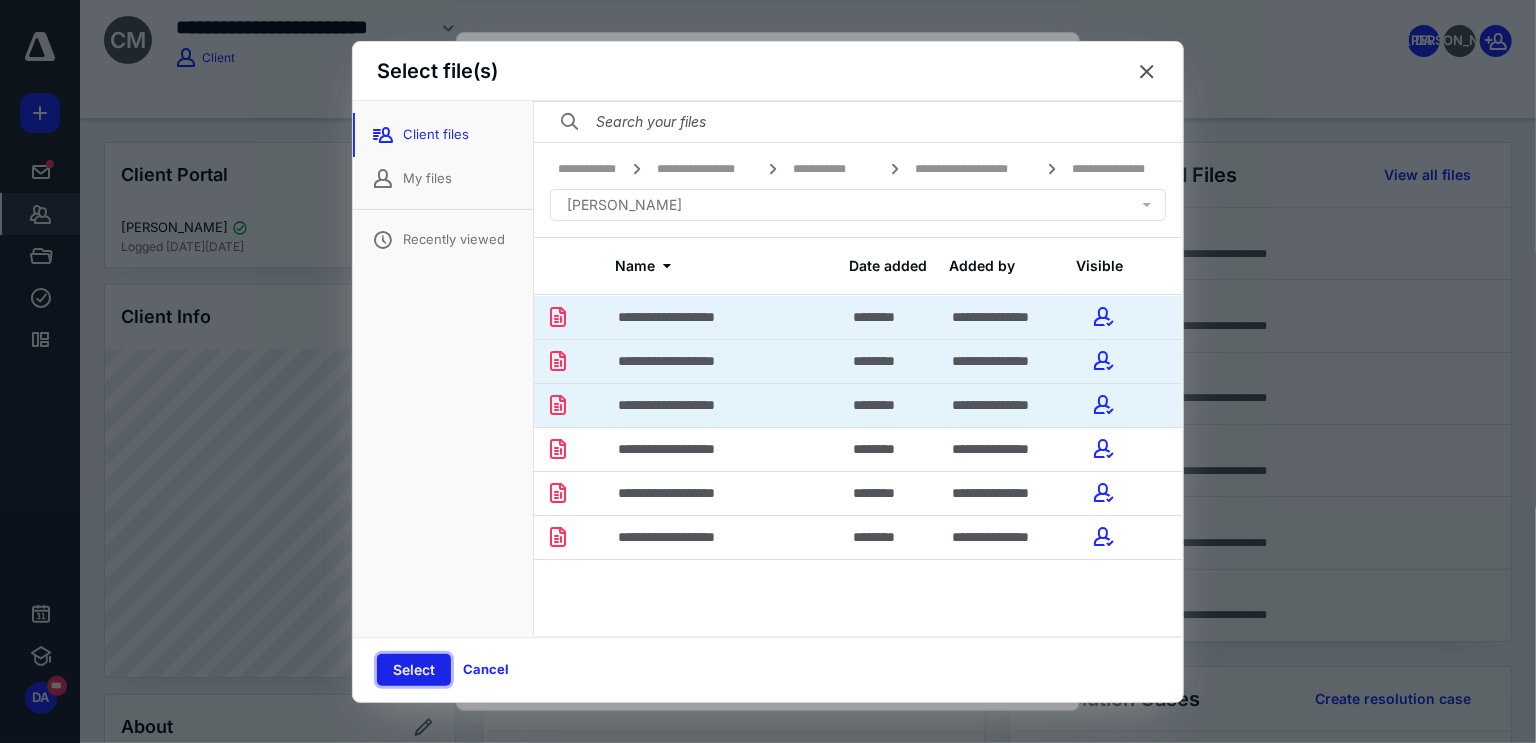 click on "Select" at bounding box center (414, 670) 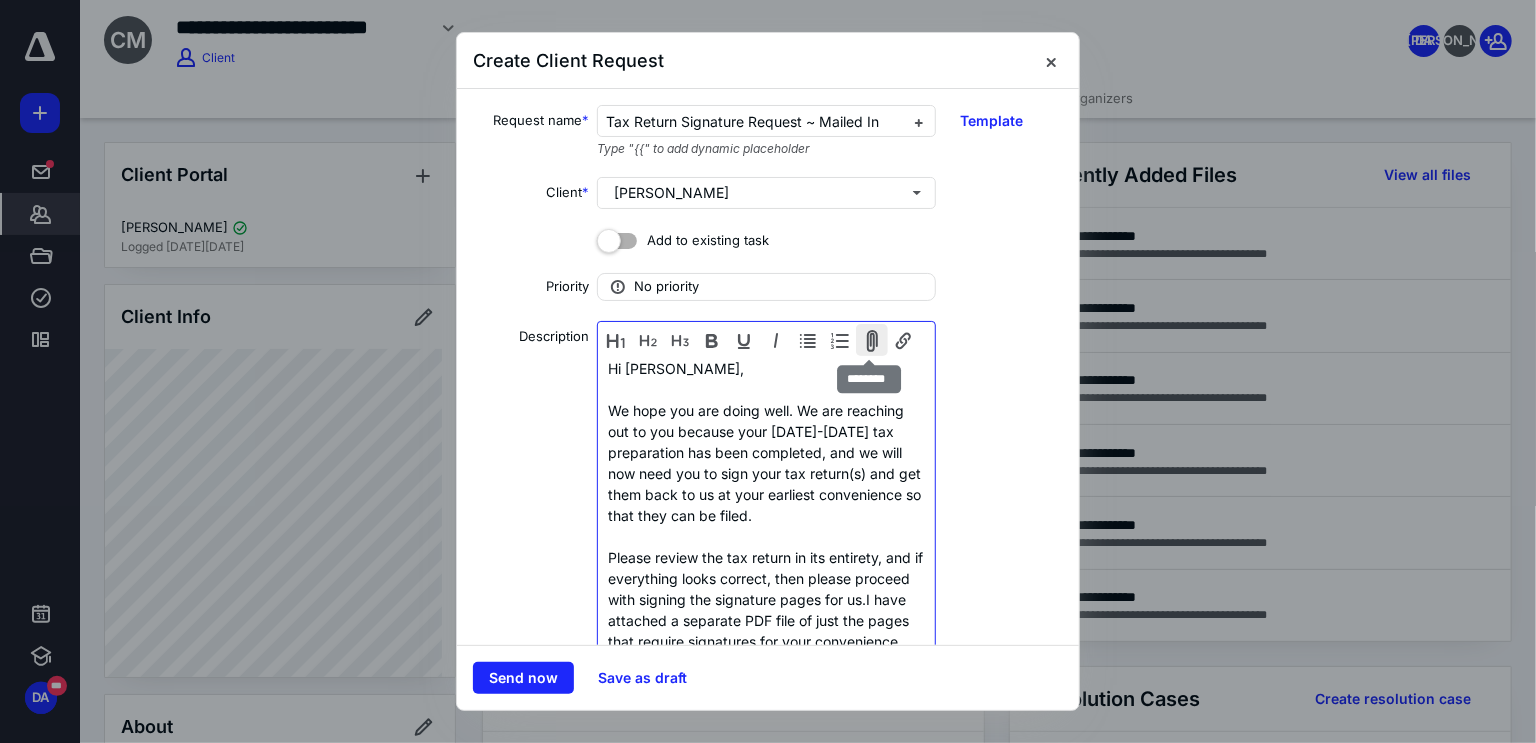 click at bounding box center [872, 340] 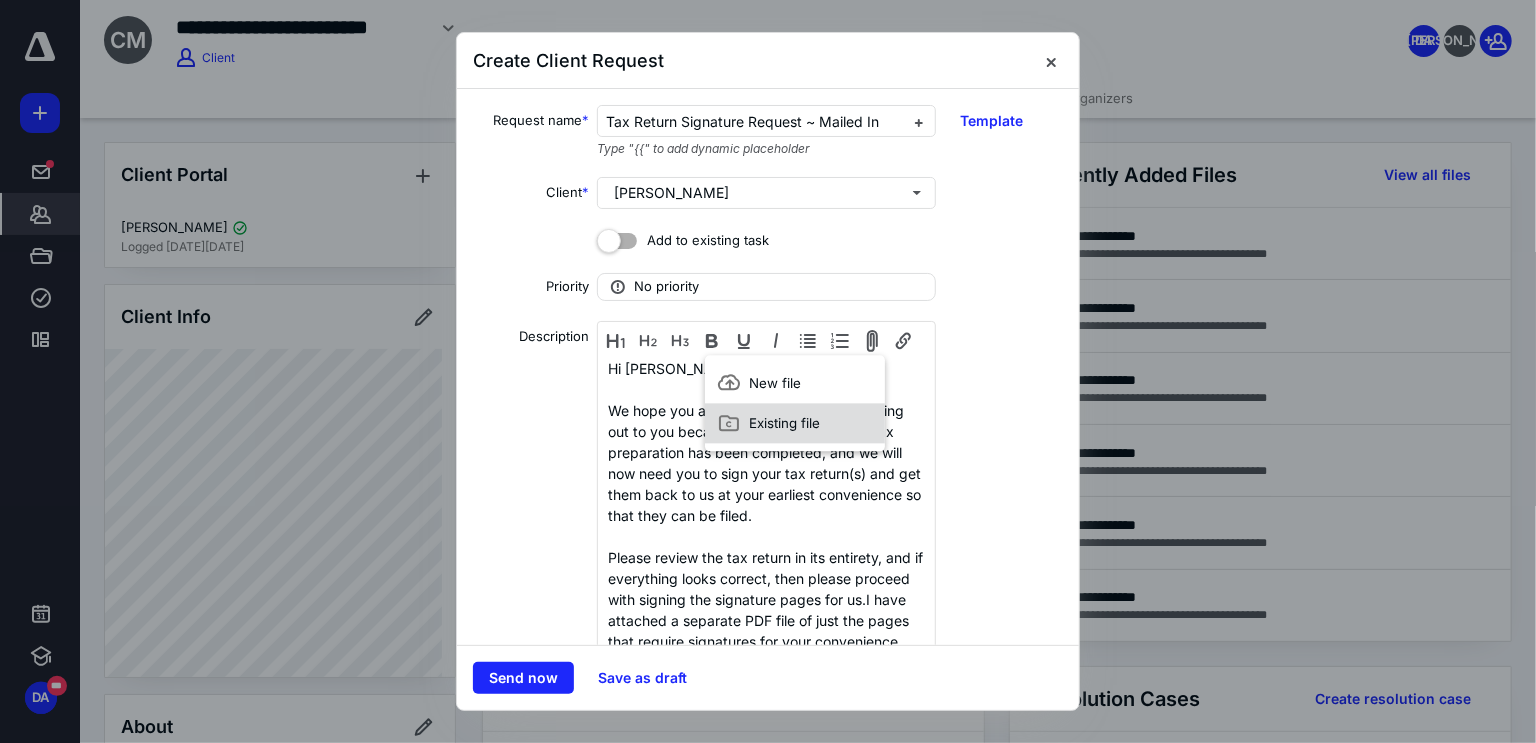 click on "Existing file" at bounding box center [784, 423] 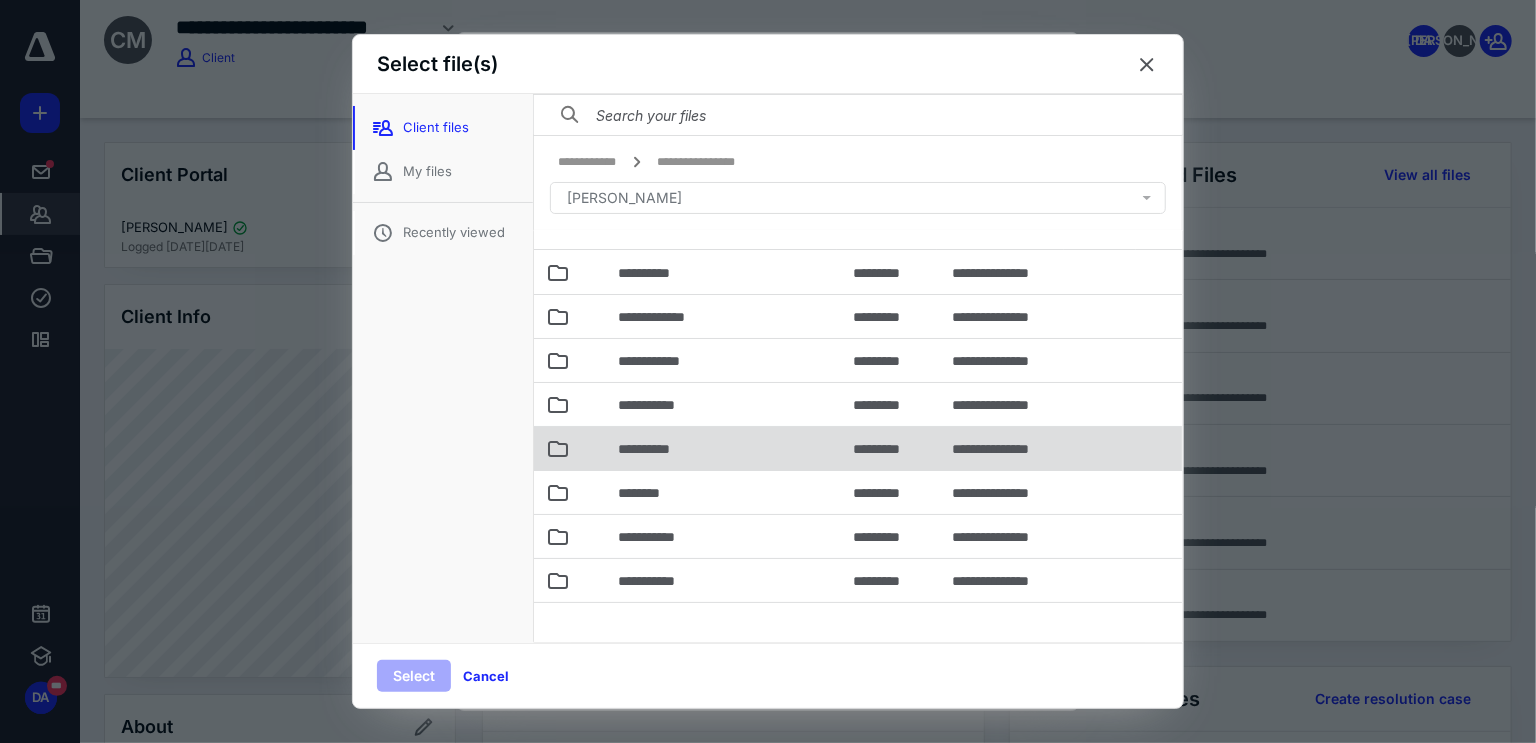 scroll, scrollTop: 56, scrollLeft: 0, axis: vertical 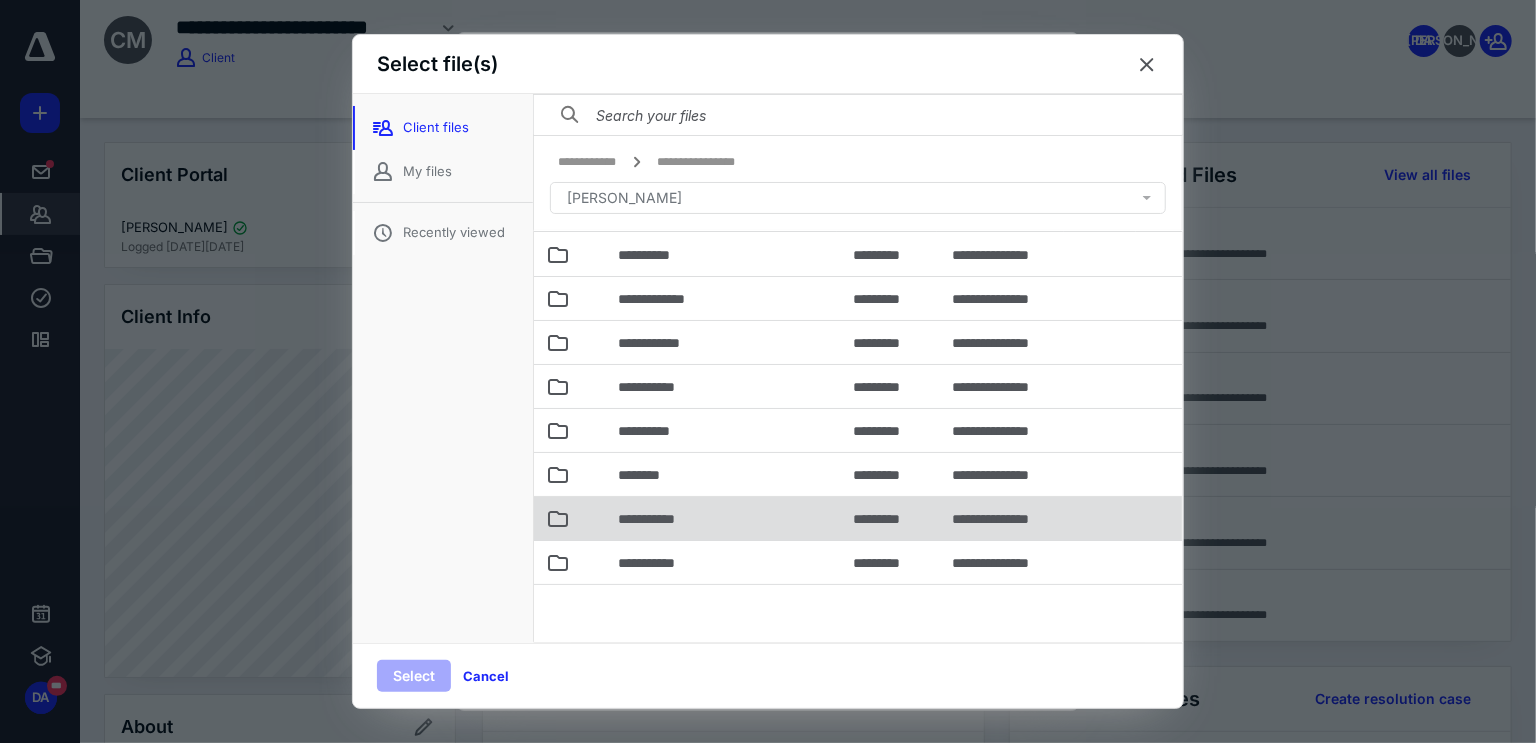 click on "**********" at bounding box center [723, 518] 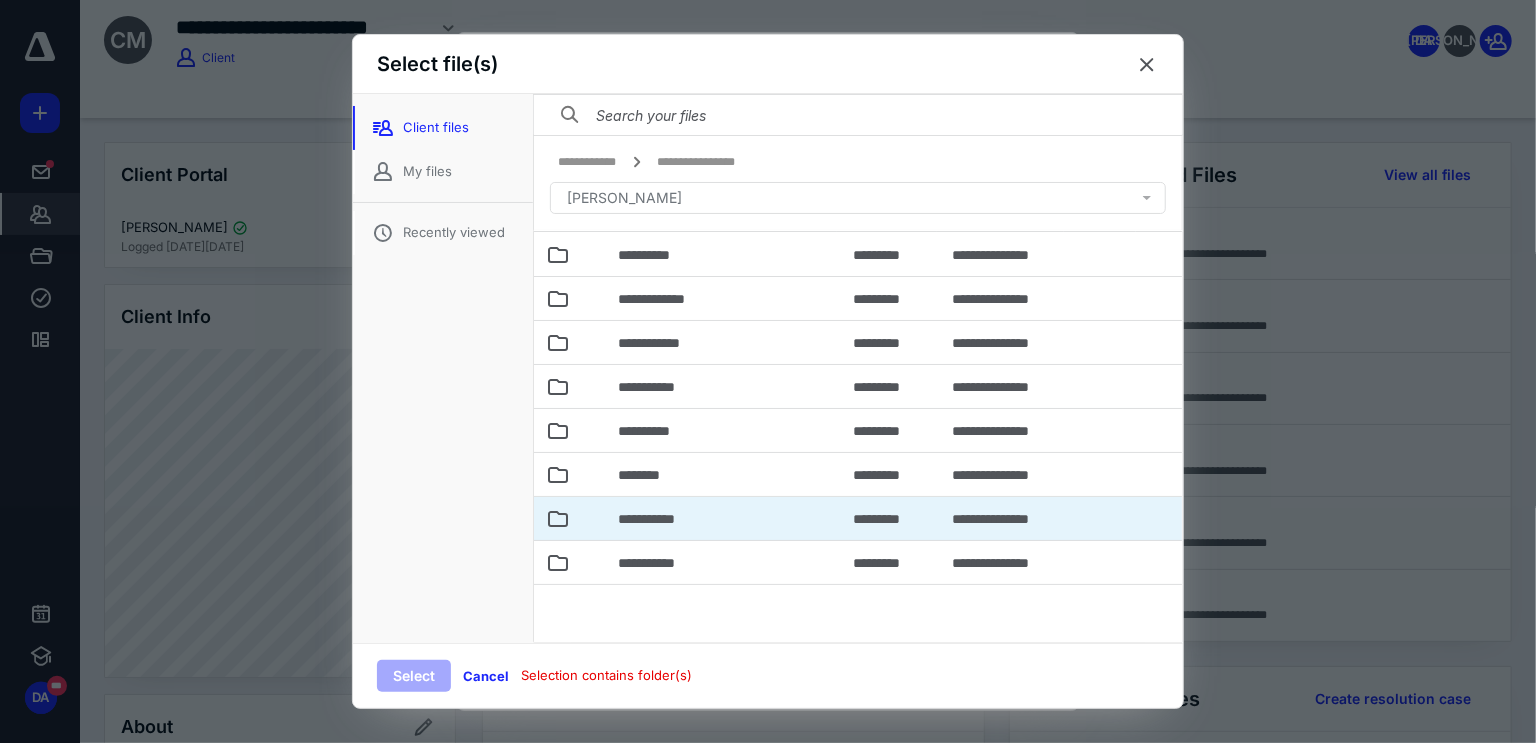 click on "**********" at bounding box center [723, 518] 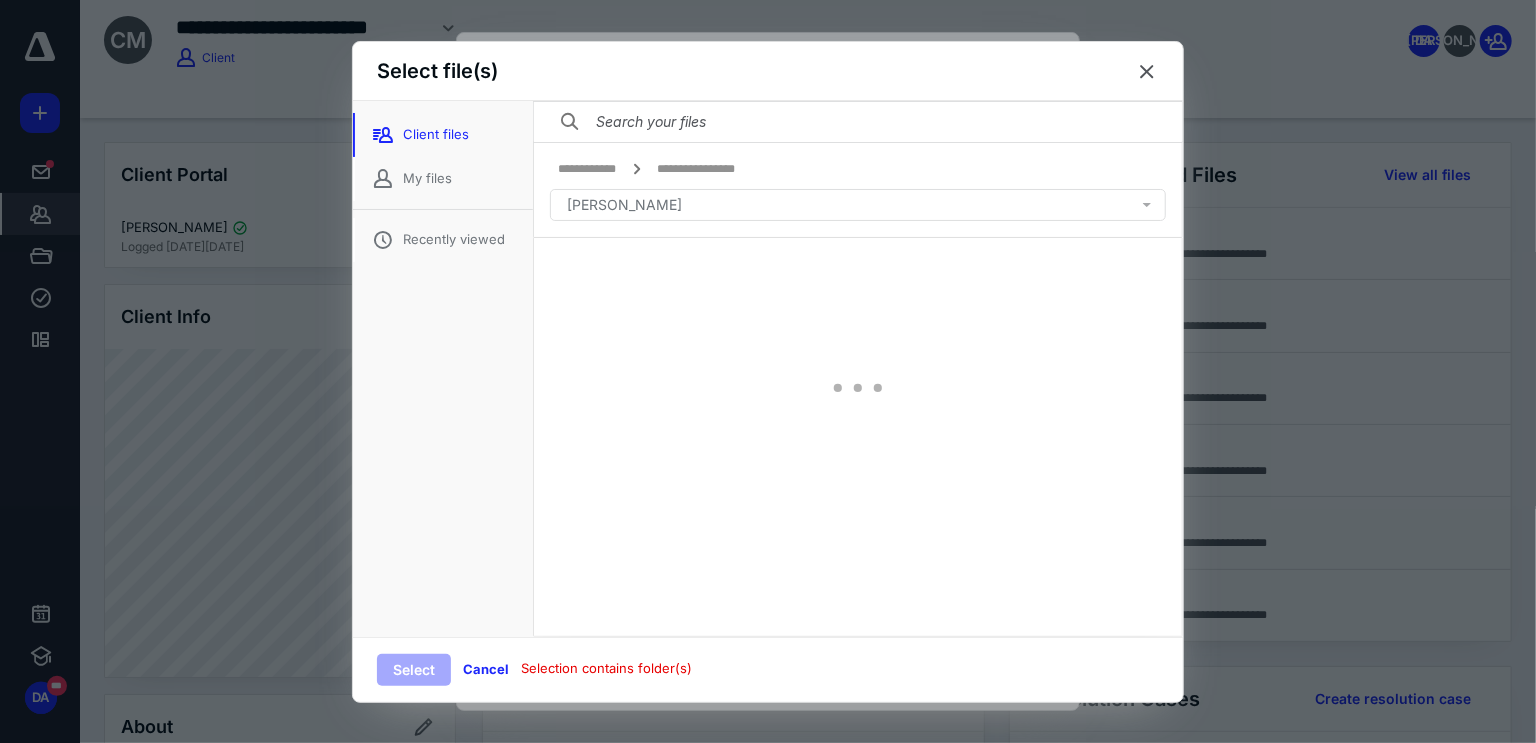 scroll, scrollTop: 0, scrollLeft: 0, axis: both 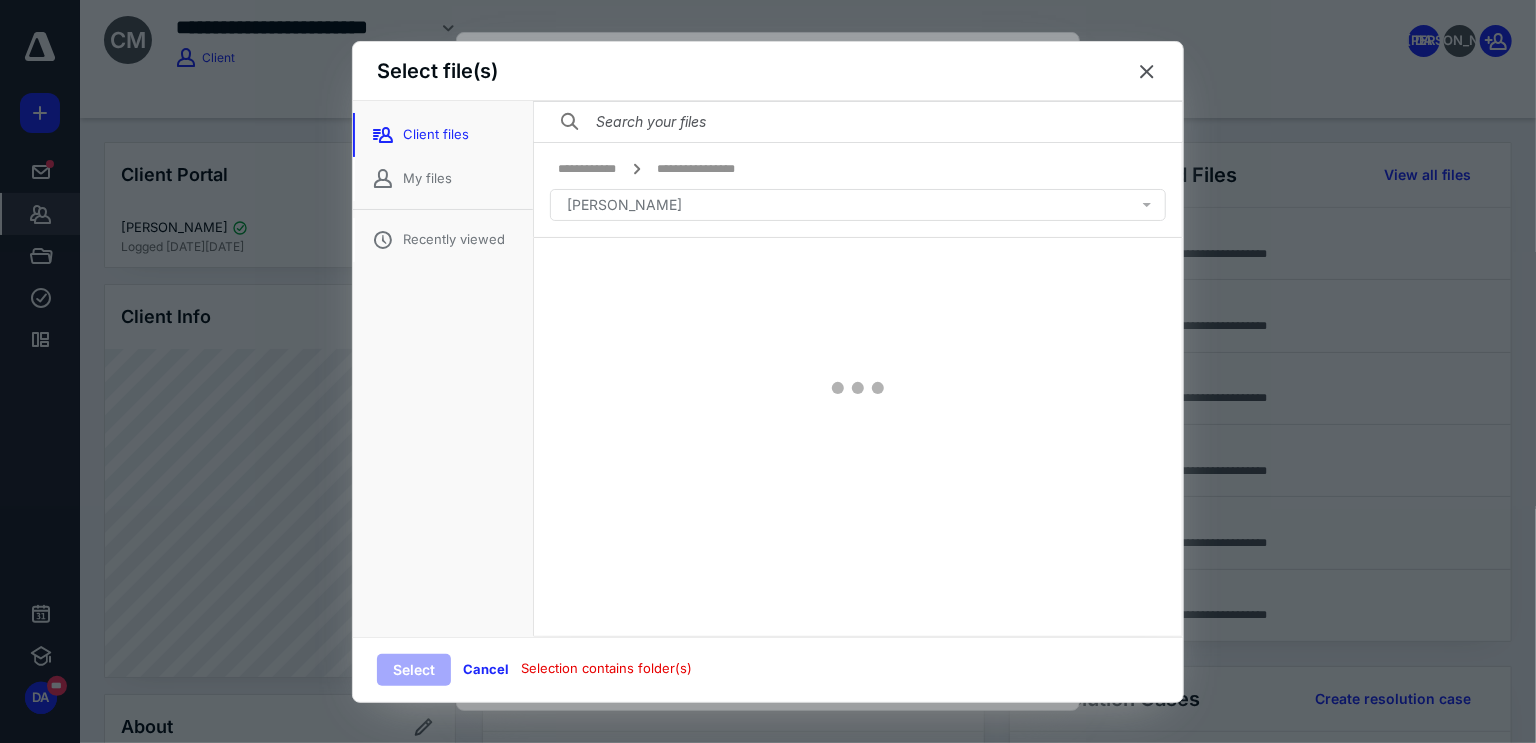 click at bounding box center (858, 388) 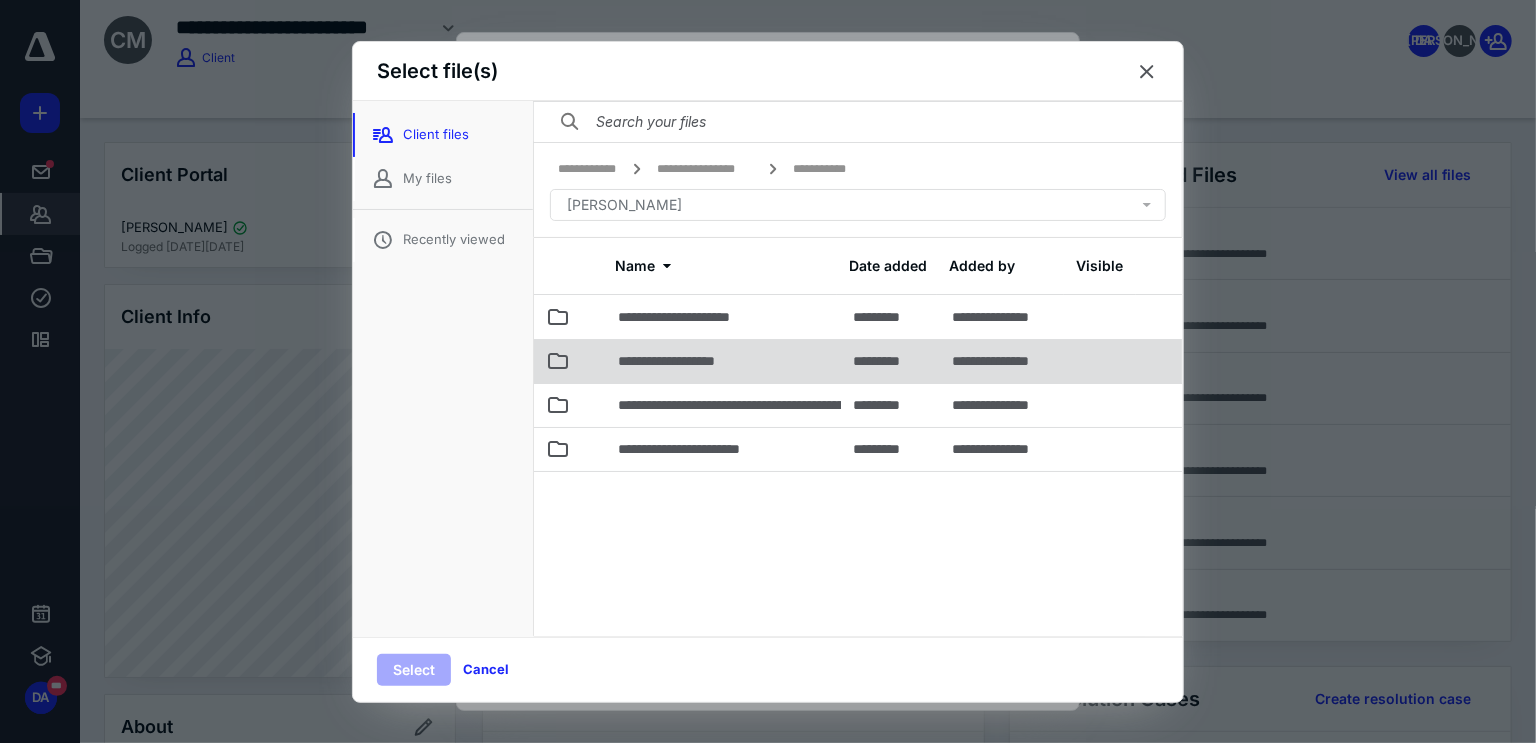 click on "**********" at bounding box center [723, 361] 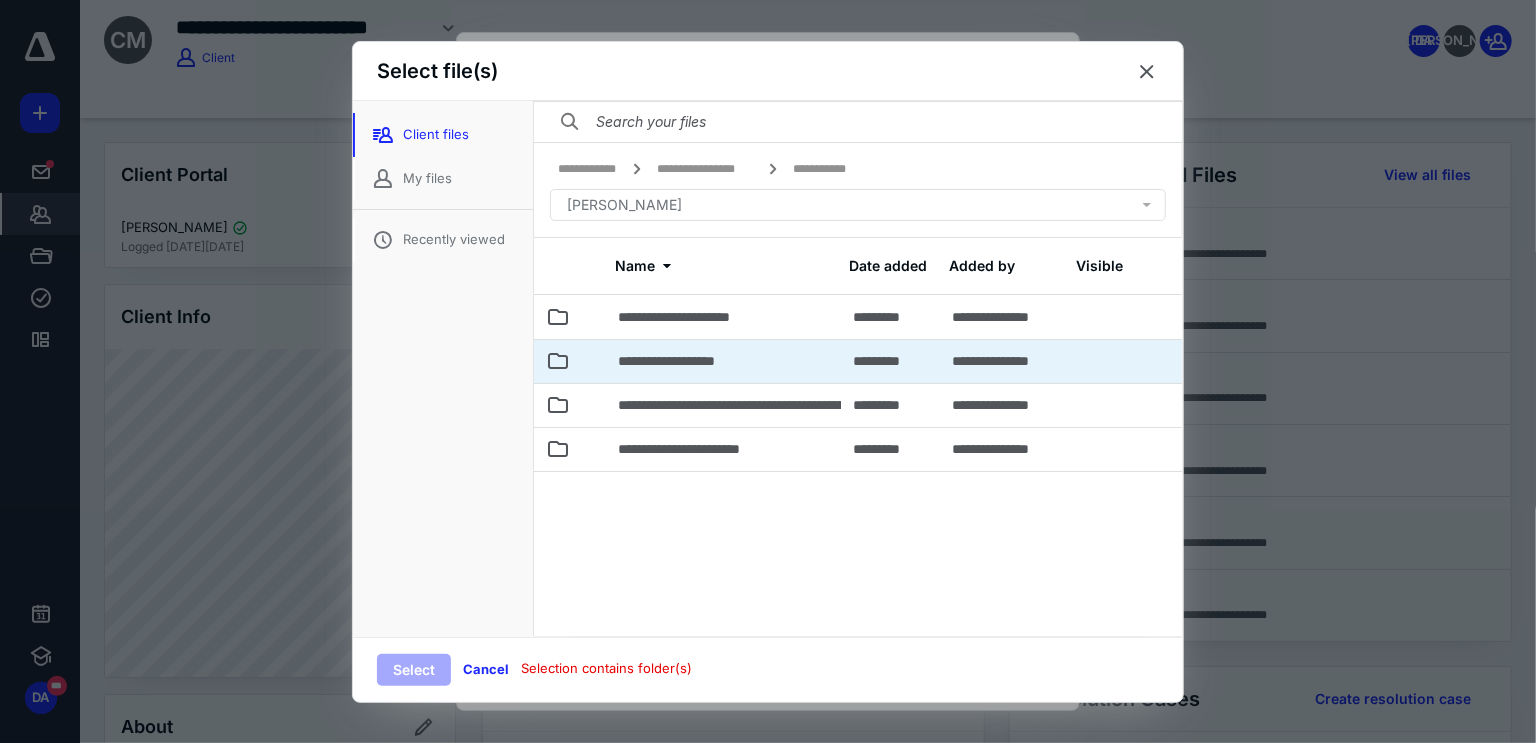 click on "**********" at bounding box center [723, 361] 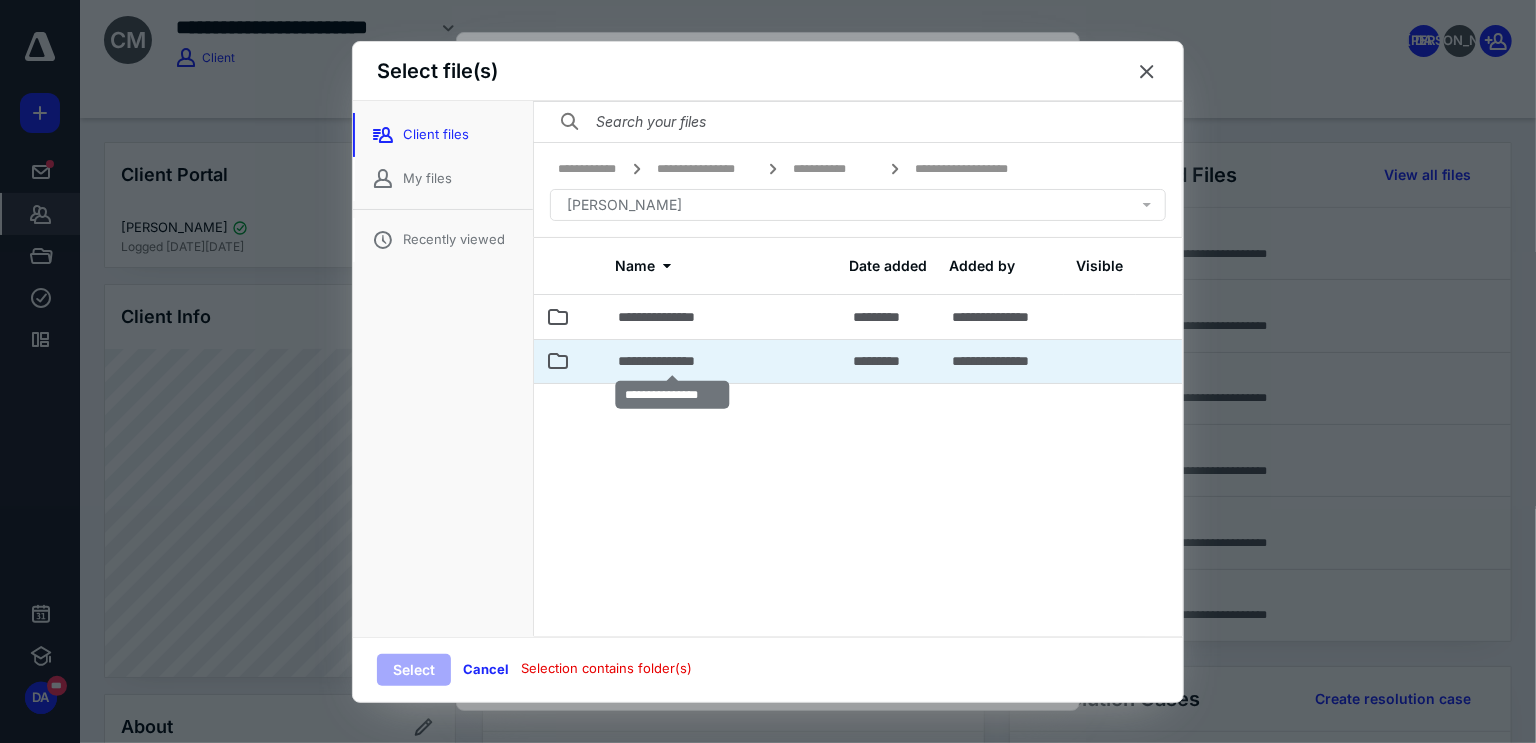 click on "**********" at bounding box center [672, 361] 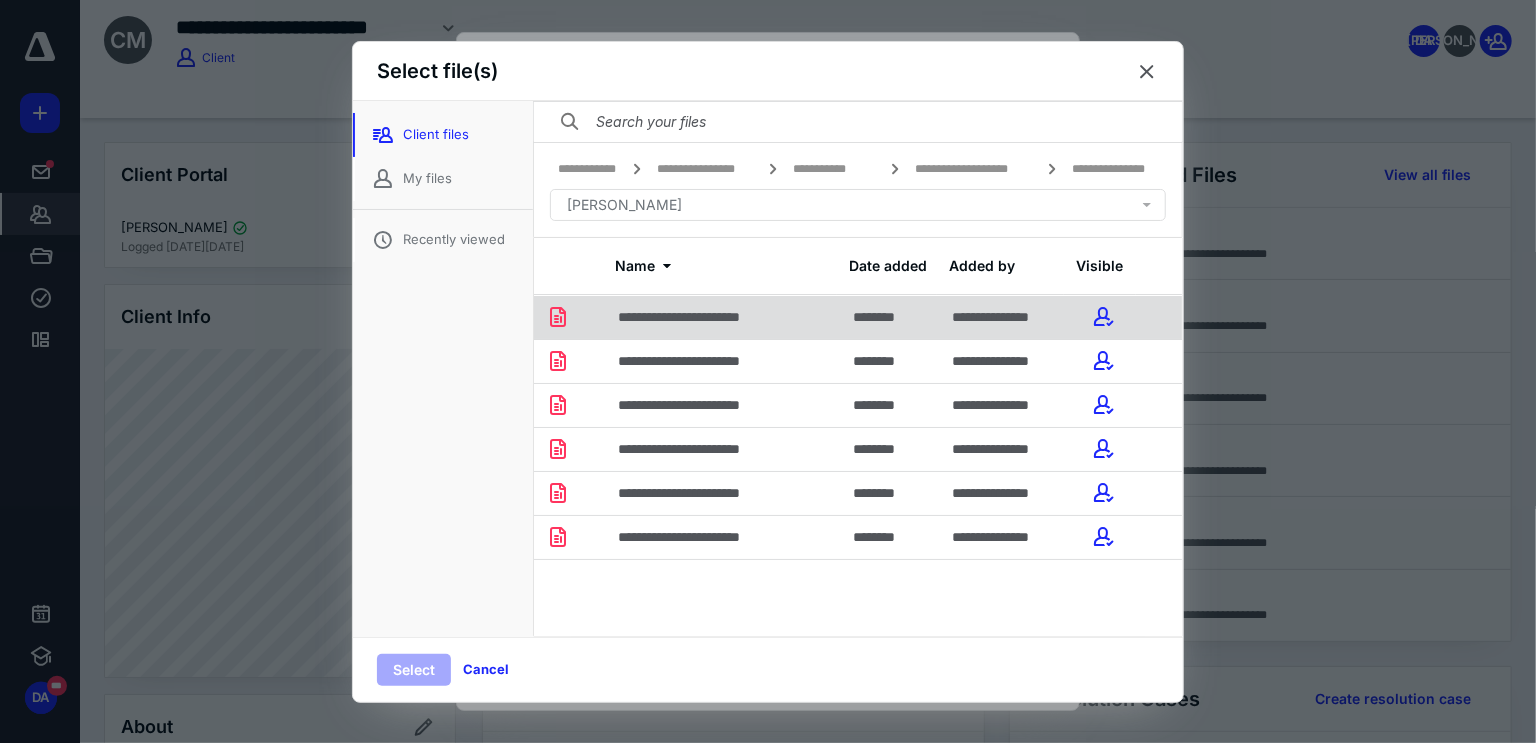 click on "**********" at bounding box center [723, 317] 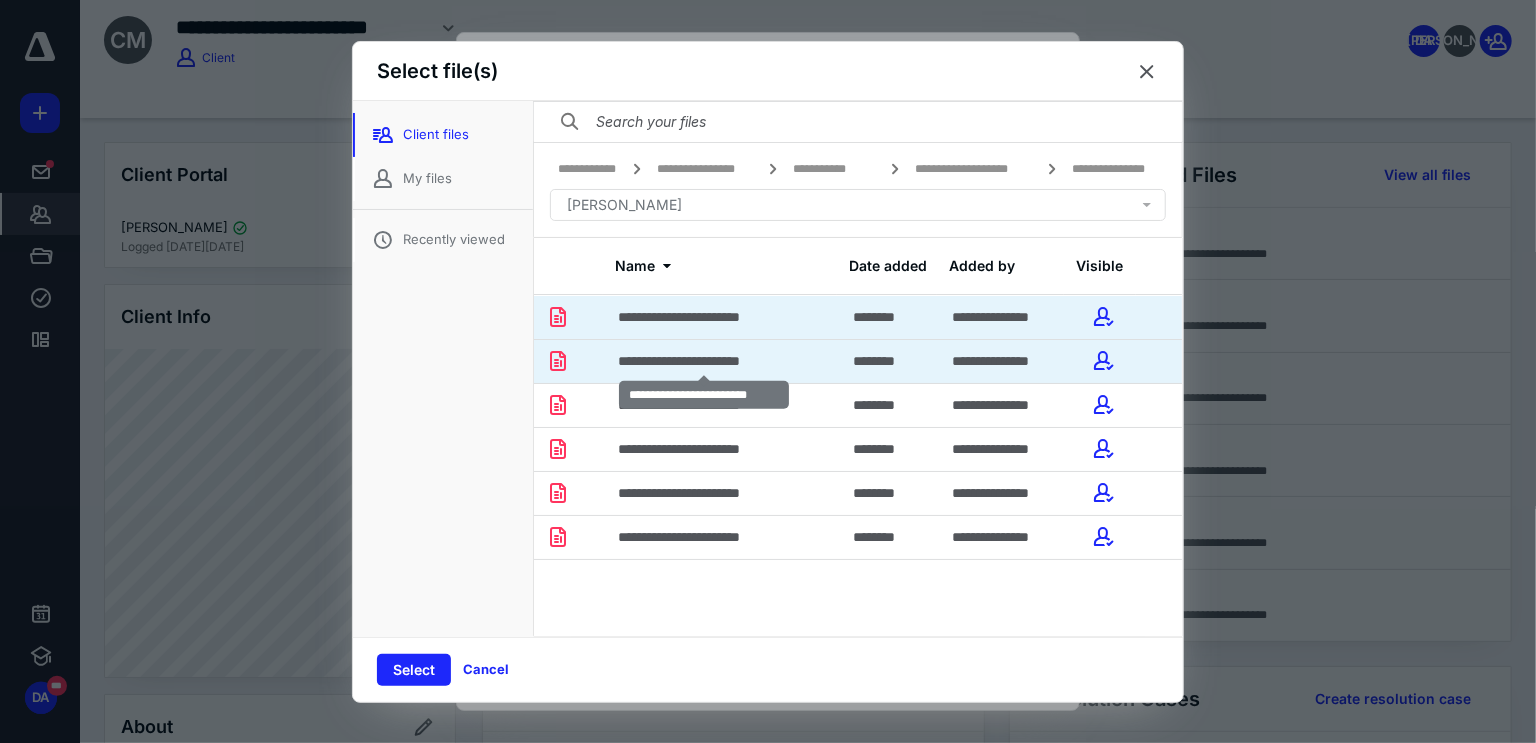 click on "**********" at bounding box center (704, 361) 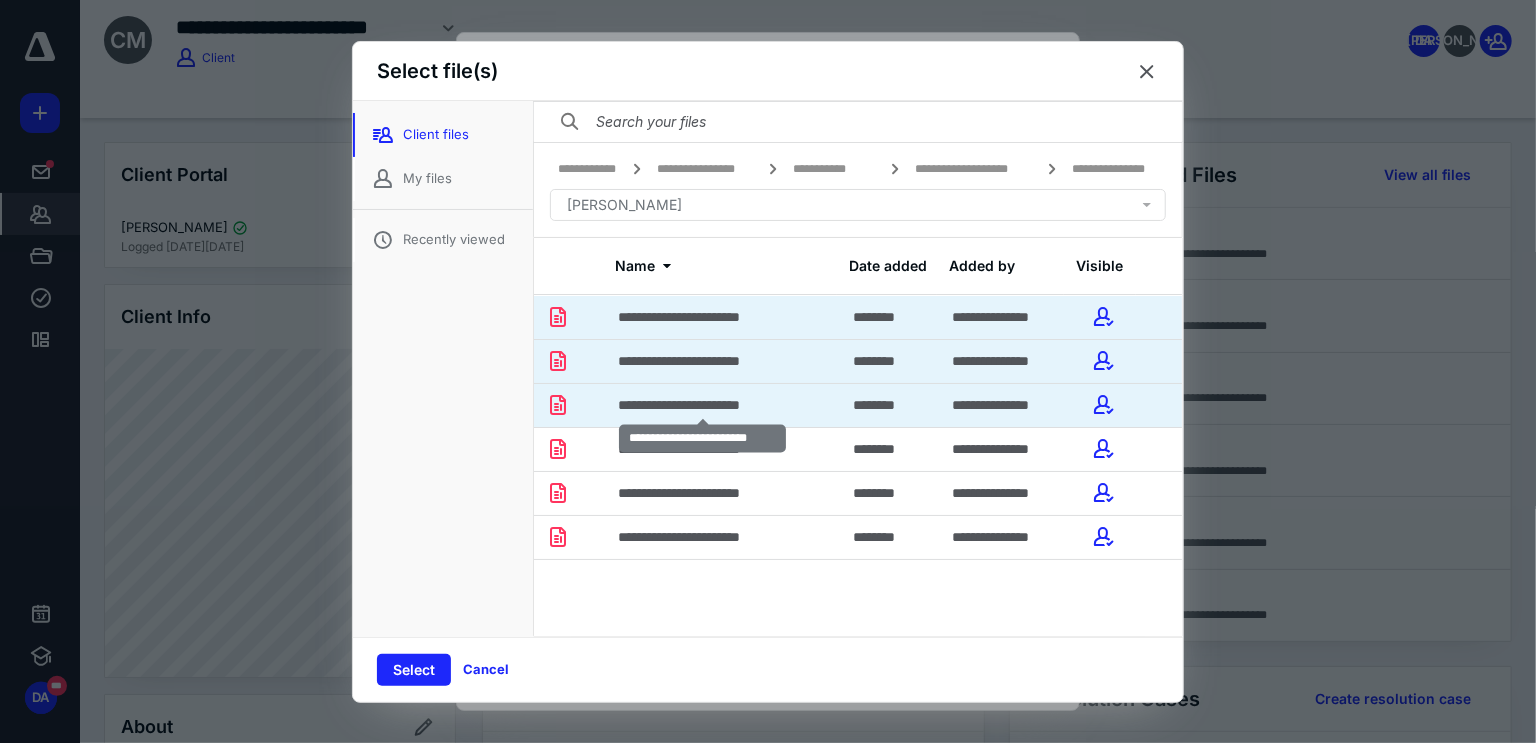 click on "**********" at bounding box center (703, 405) 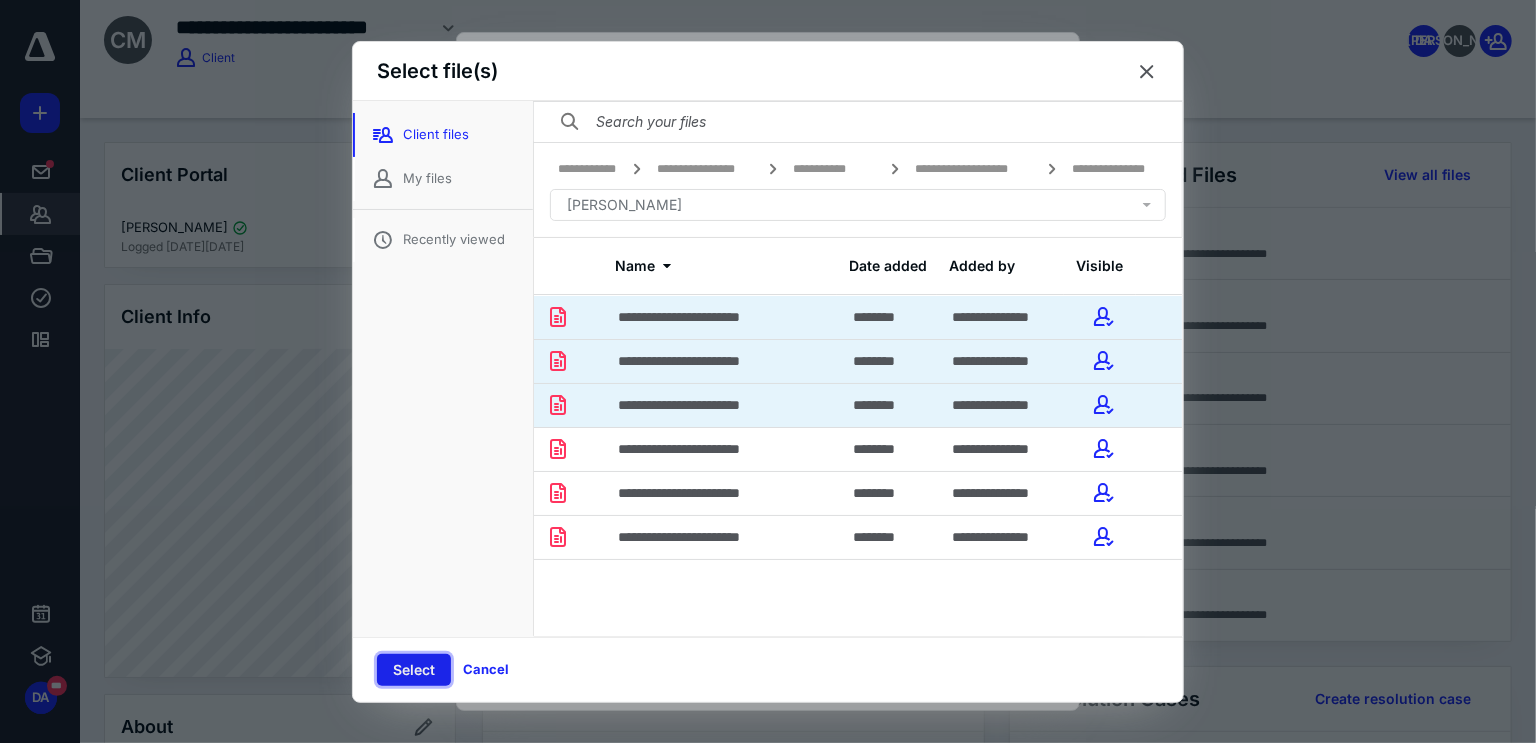 click on "Select" at bounding box center (414, 670) 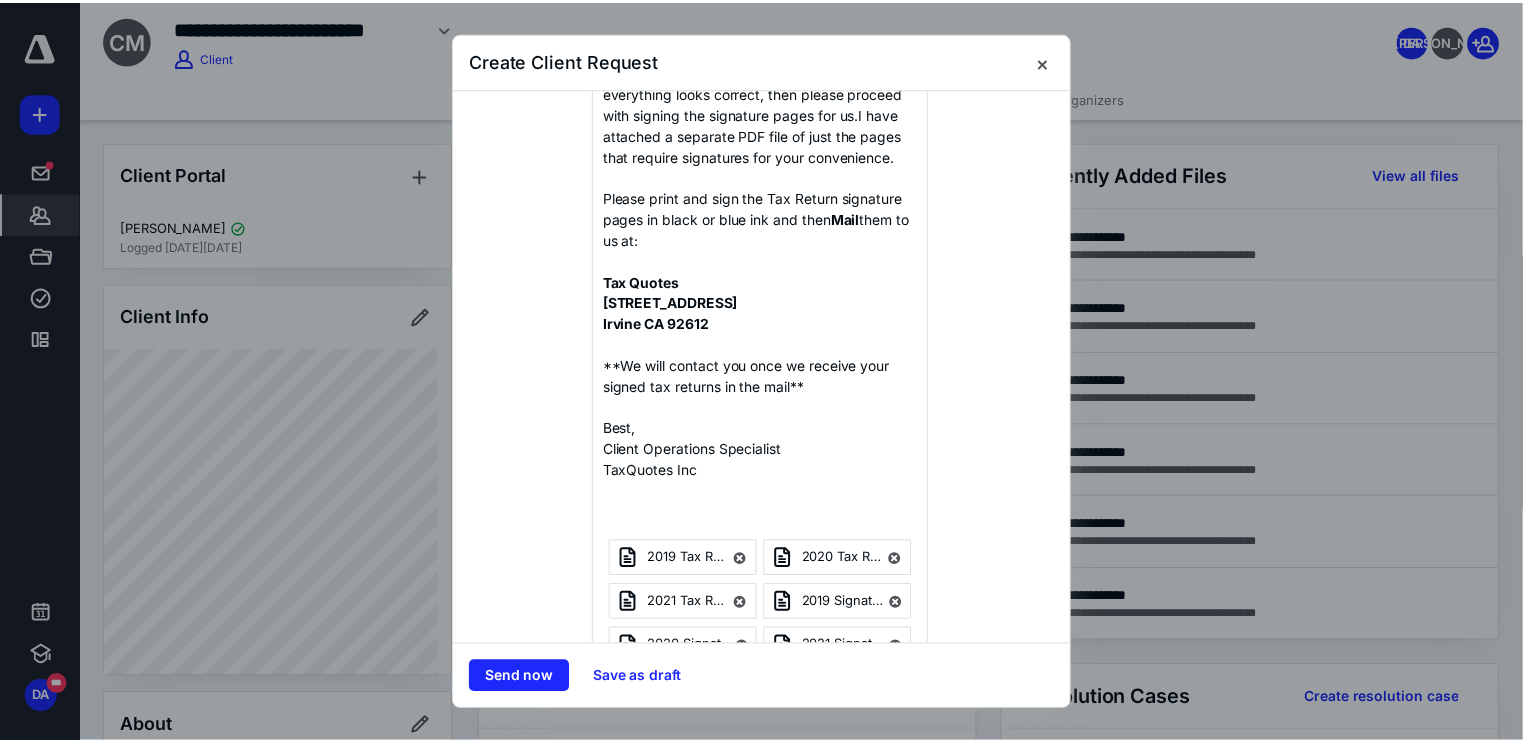 scroll, scrollTop: 762, scrollLeft: 0, axis: vertical 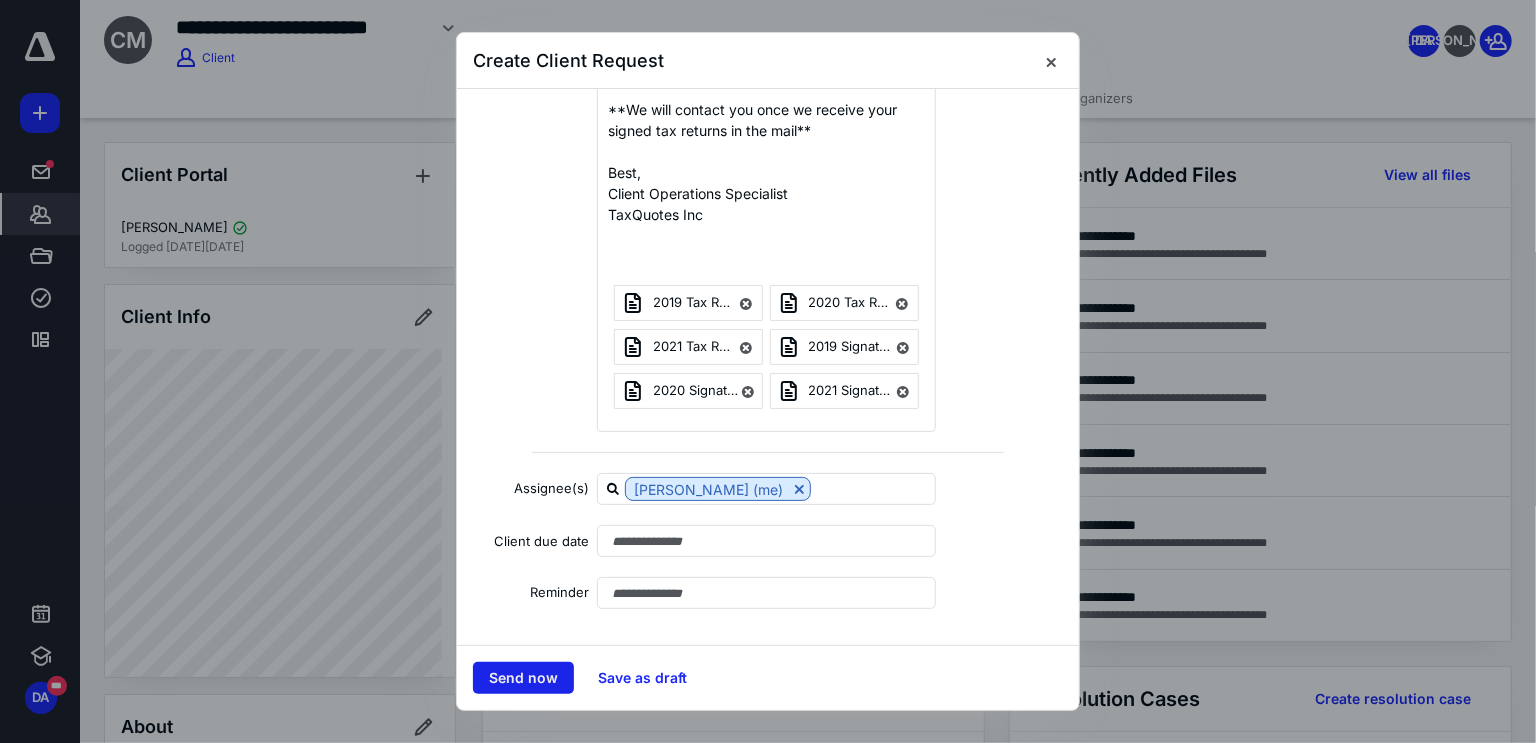 click on "Send now" at bounding box center [523, 678] 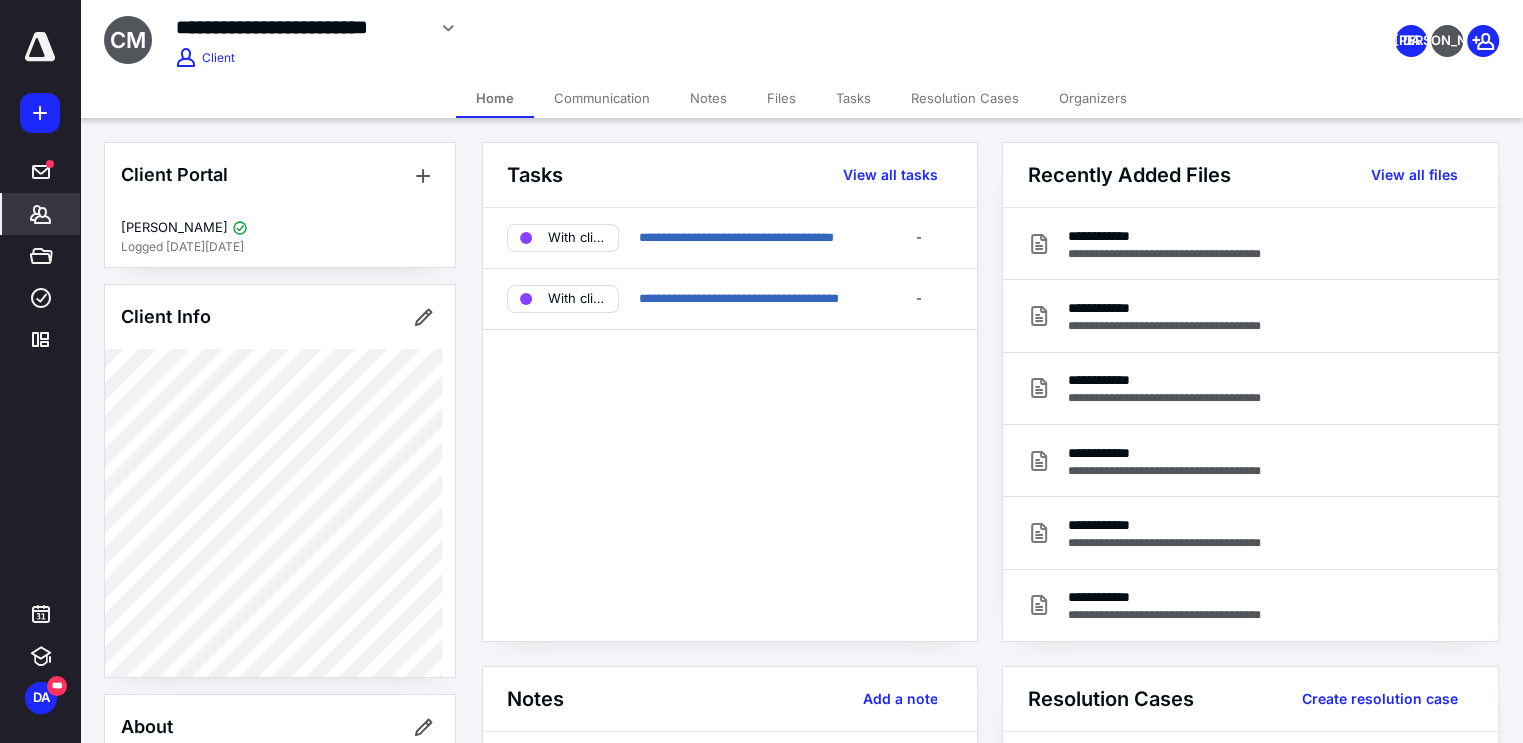 click on "**********" at bounding box center (602, 28) 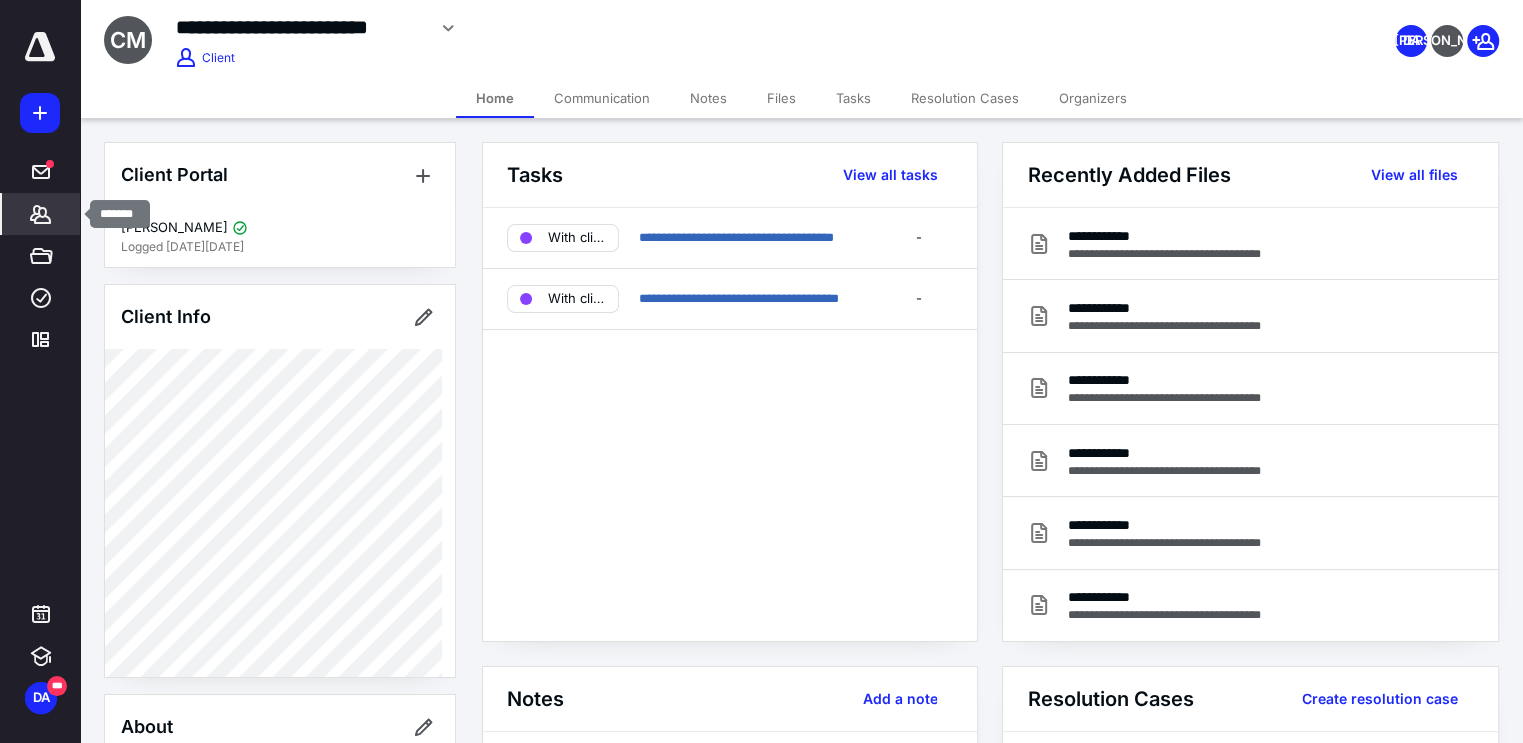 click 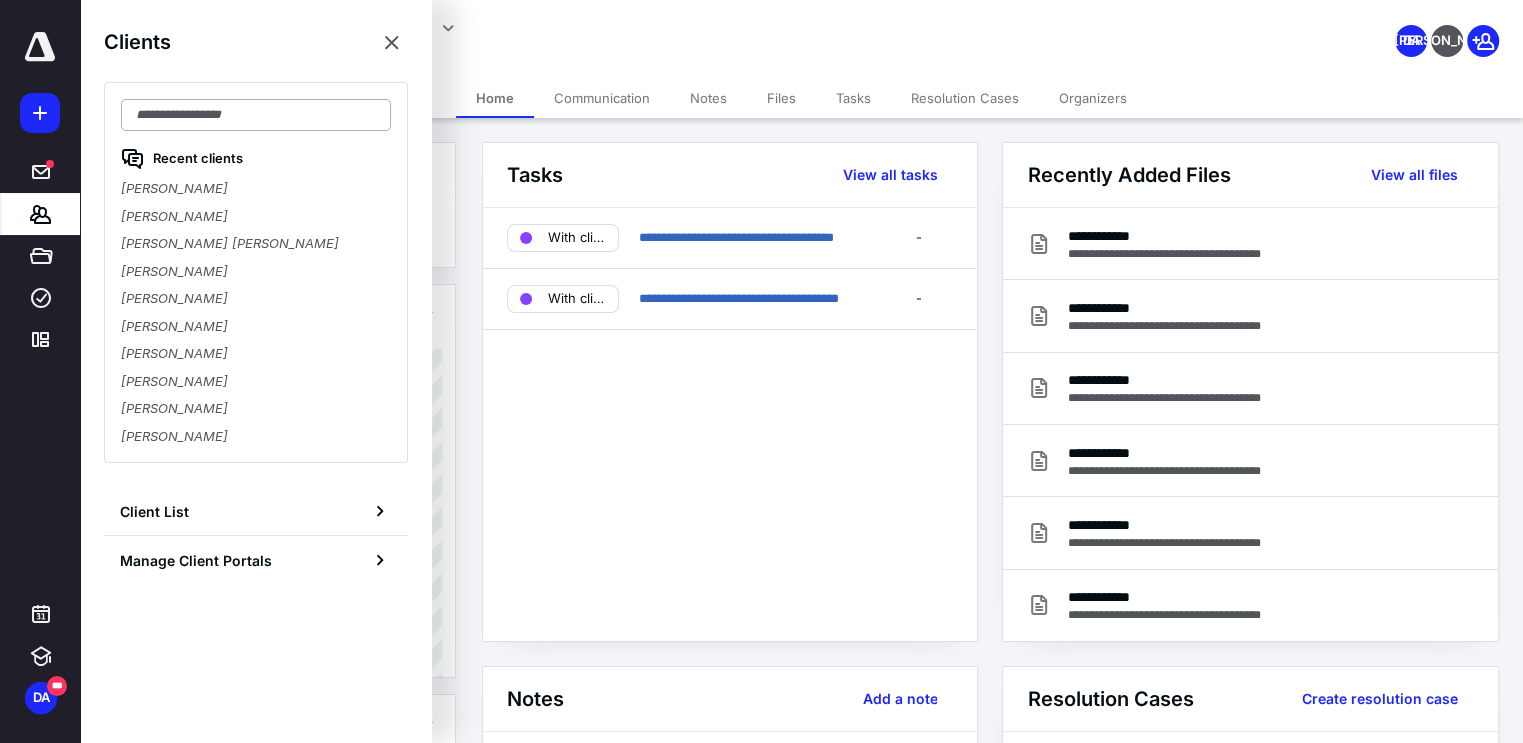 click at bounding box center (256, 115) 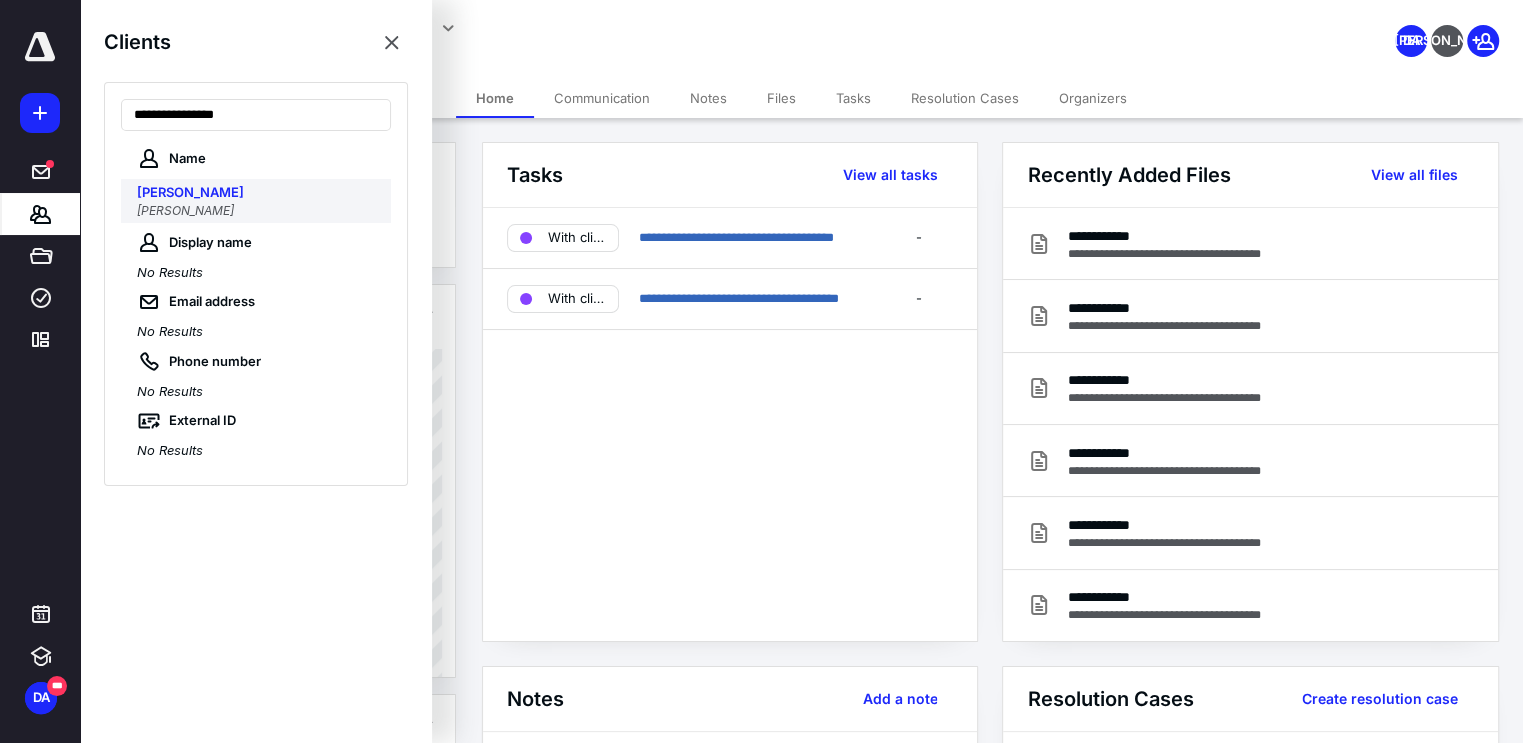 type on "**********" 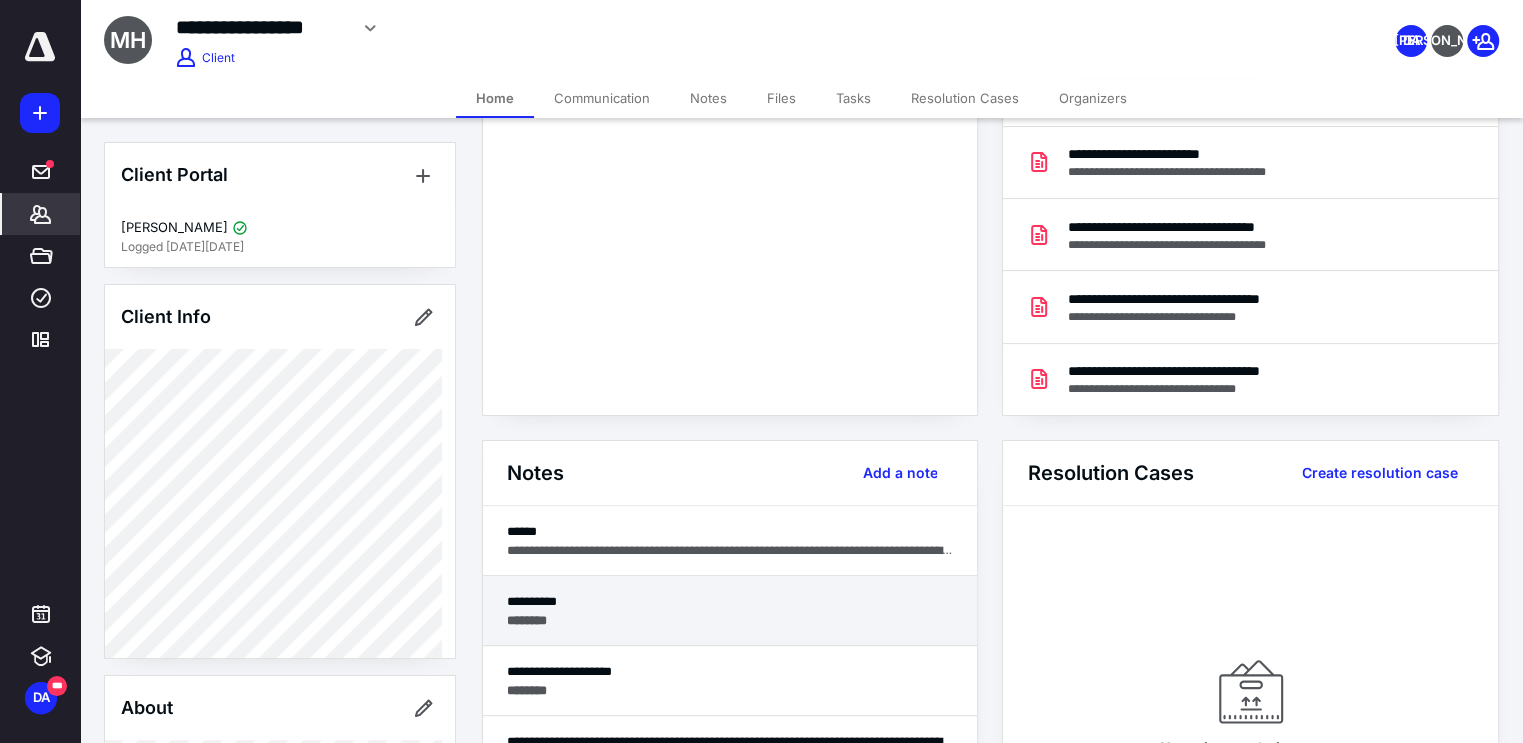 scroll, scrollTop: 272, scrollLeft: 0, axis: vertical 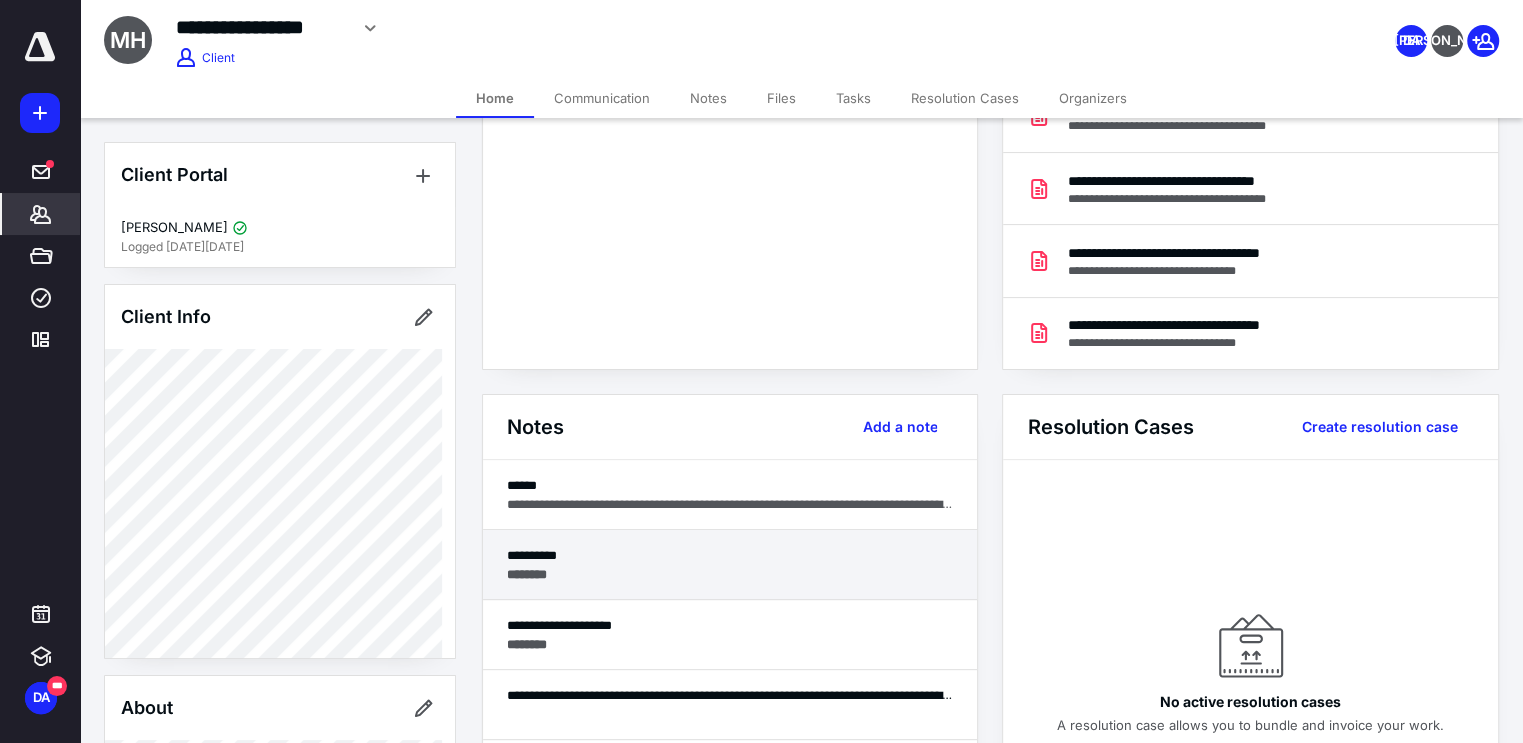 click on "**********" at bounding box center (730, 555) 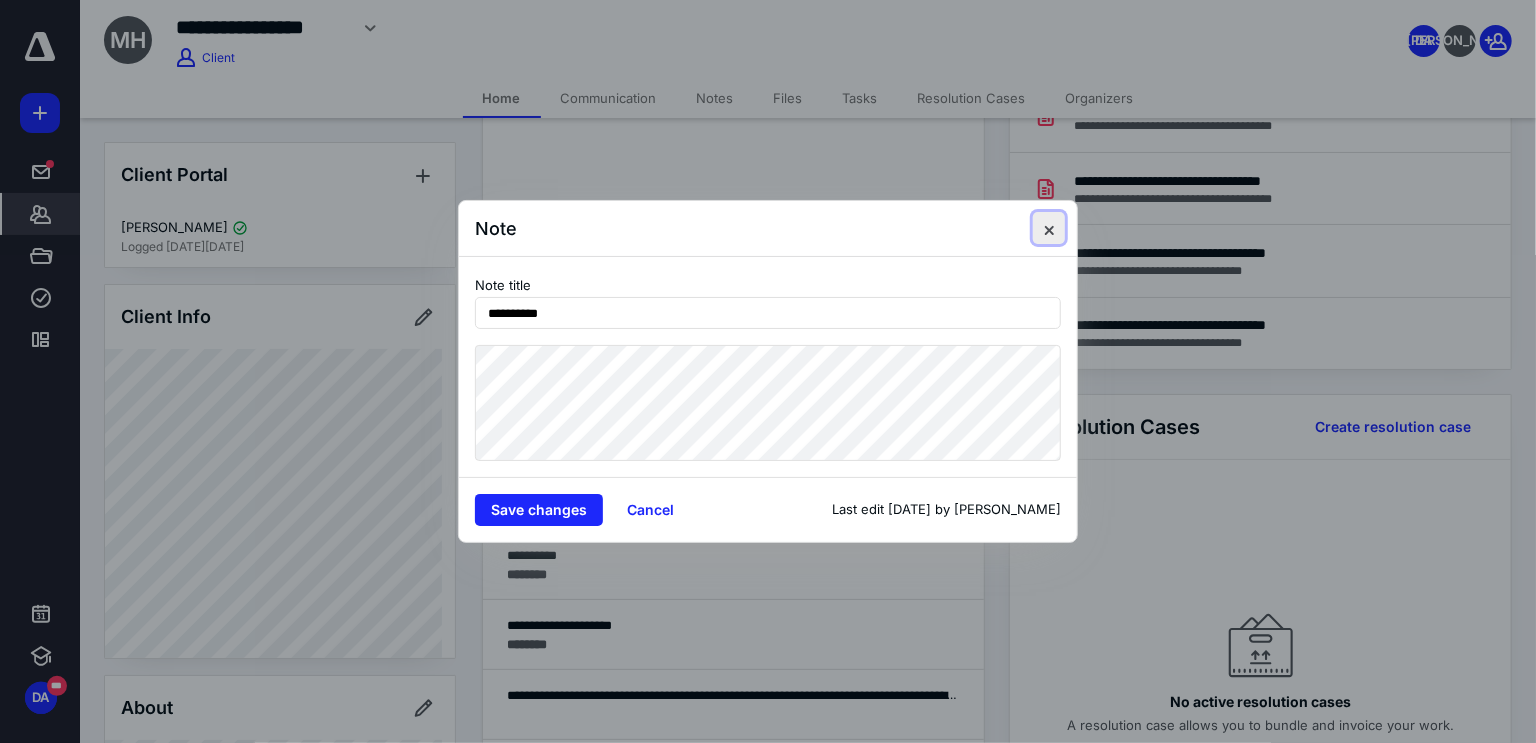 click at bounding box center [1049, 228] 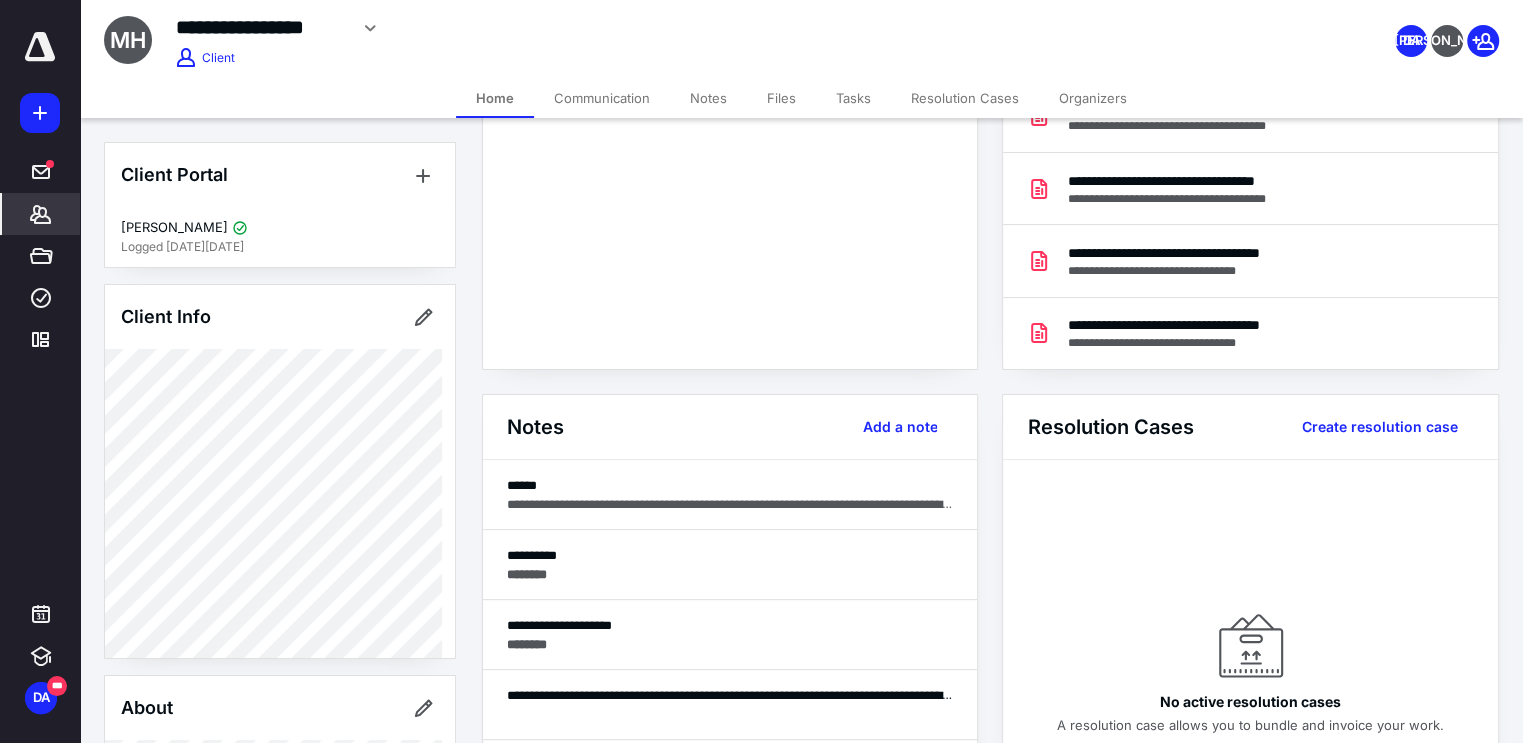 click on "**********" at bounding box center [602, 28] 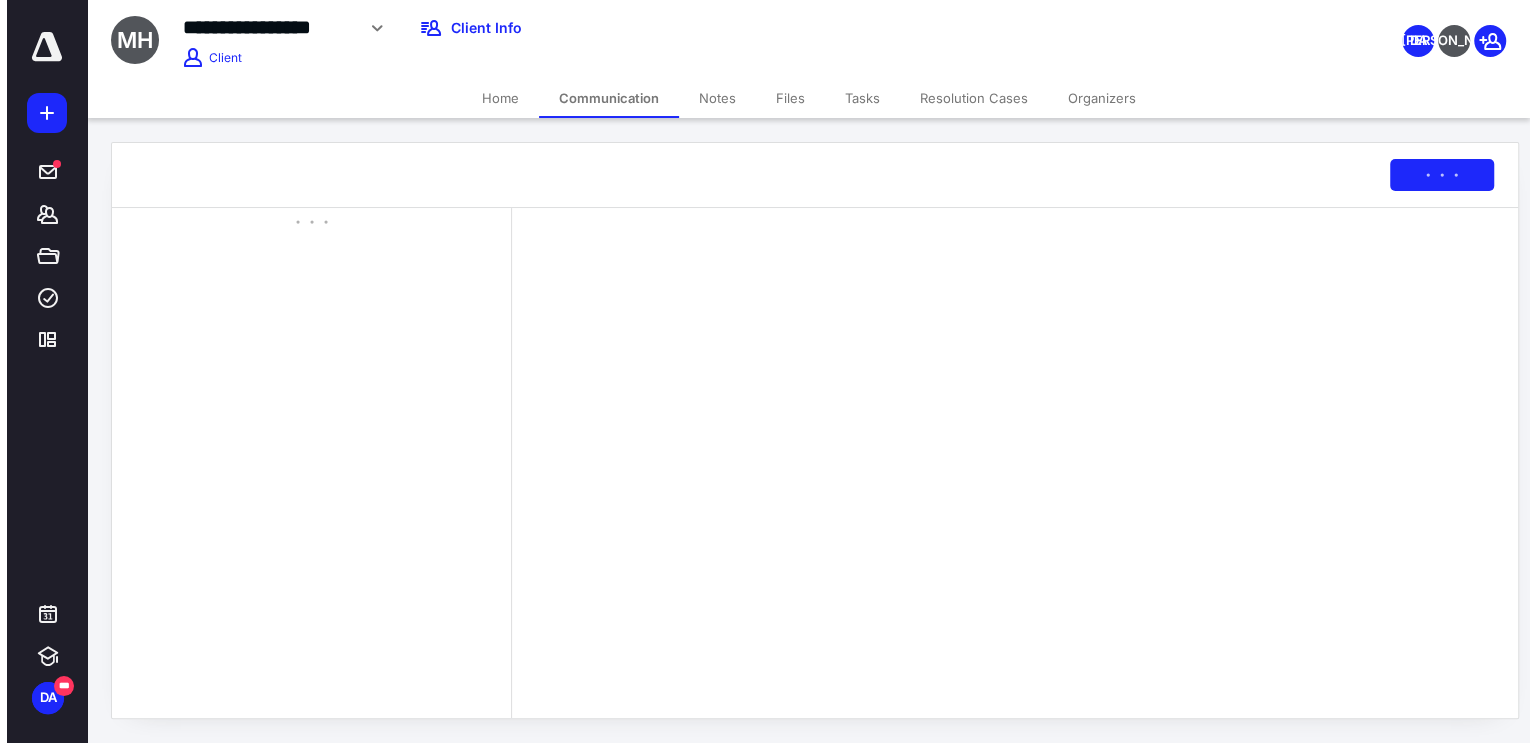 scroll, scrollTop: 0, scrollLeft: 0, axis: both 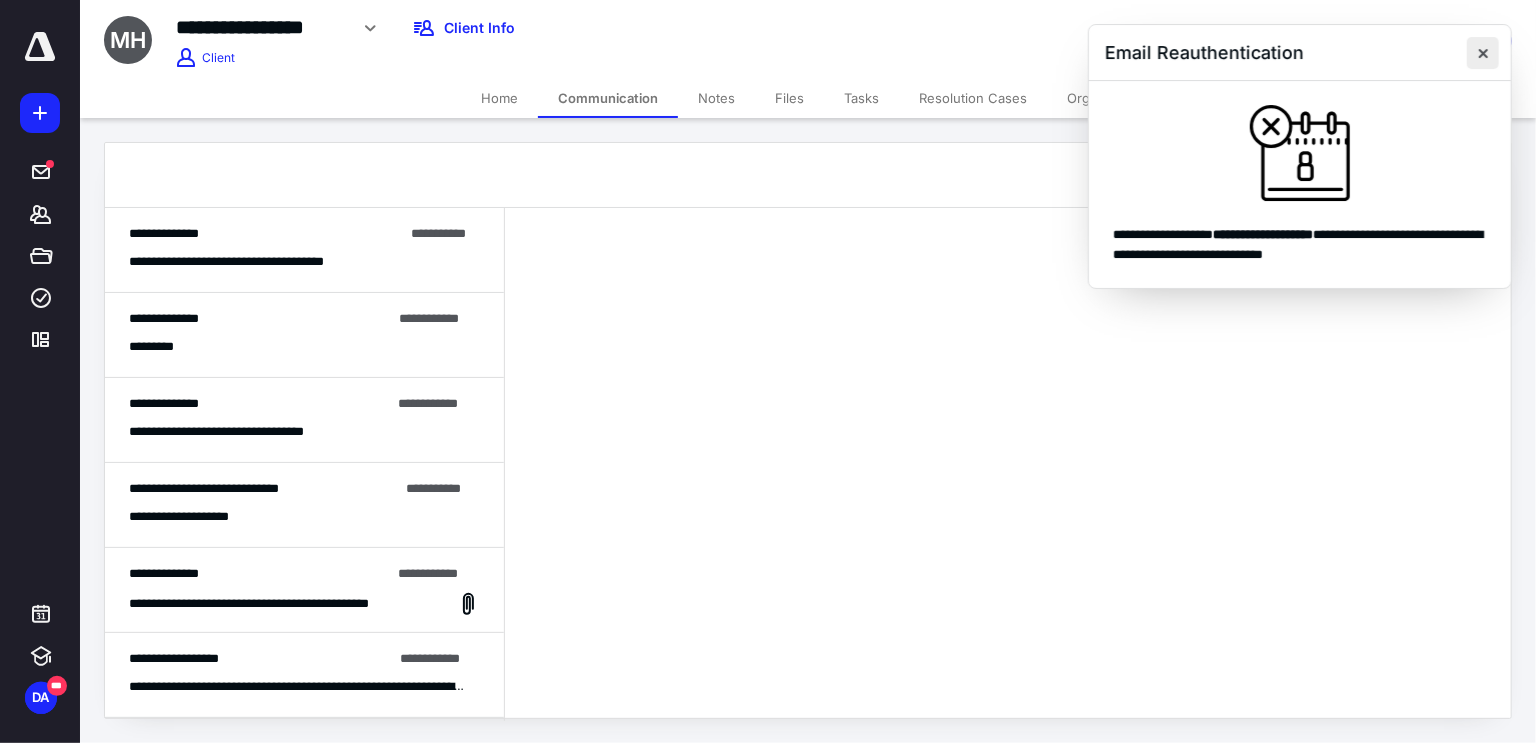 click at bounding box center (1483, 53) 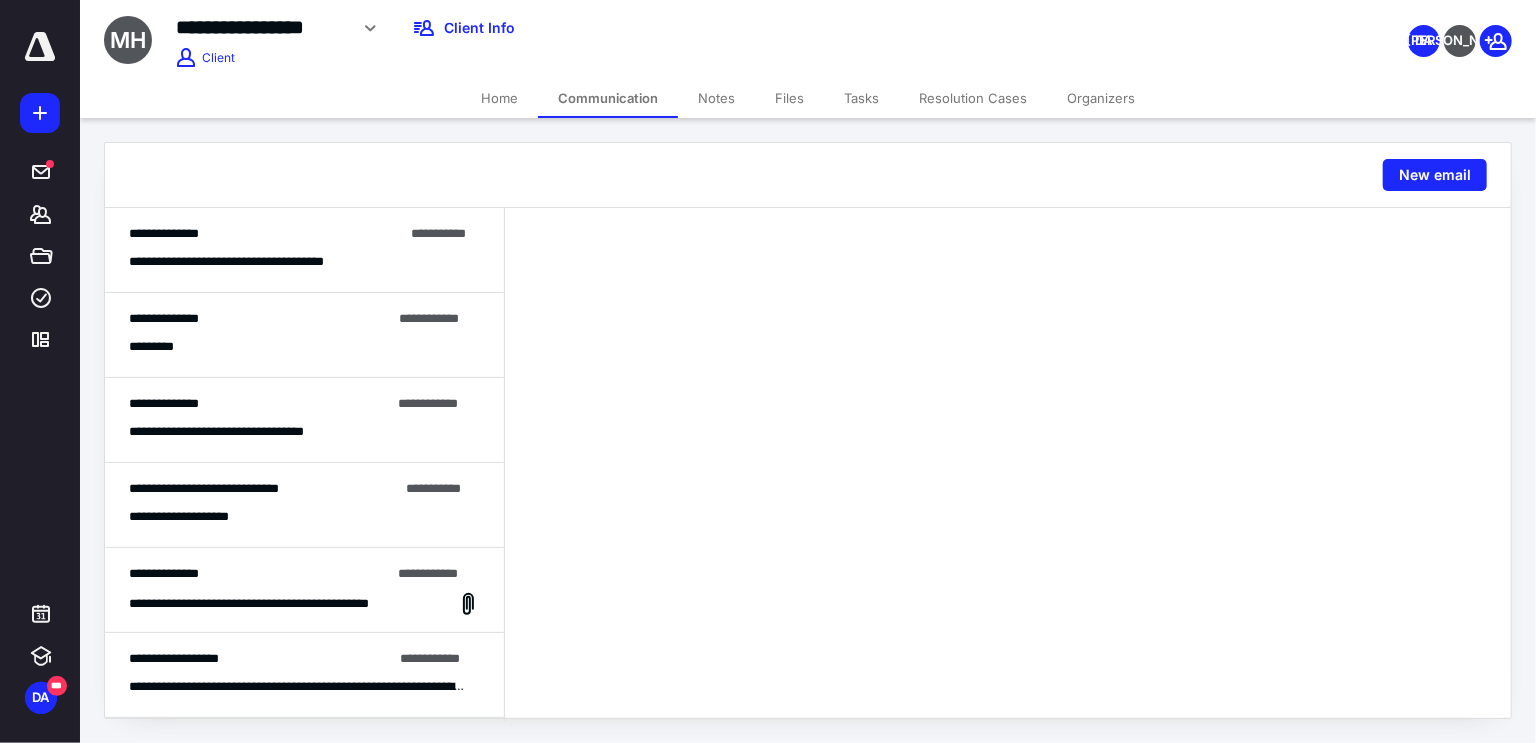 click on "**********" at bounding box center [304, 250] 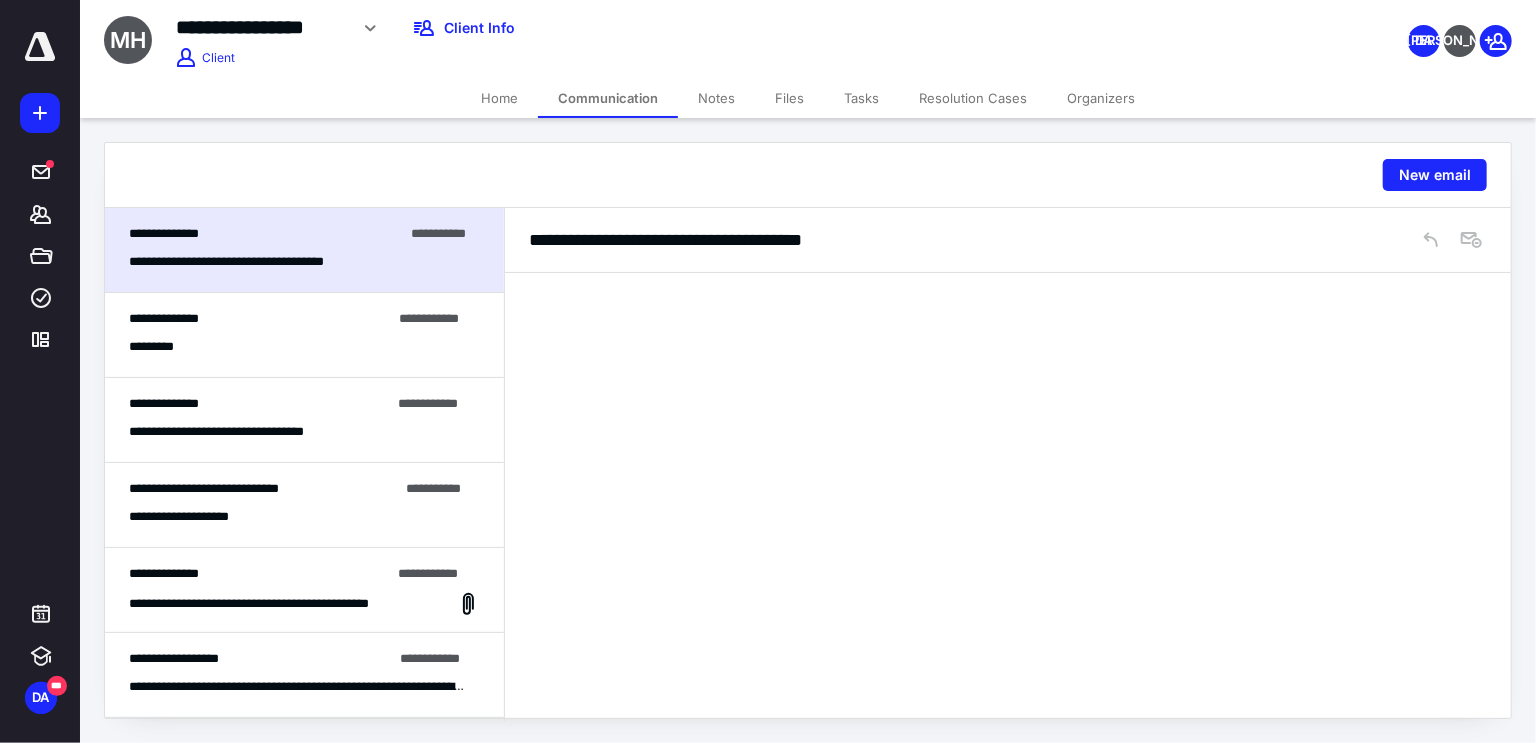 click on "*********" at bounding box center (304, 346) 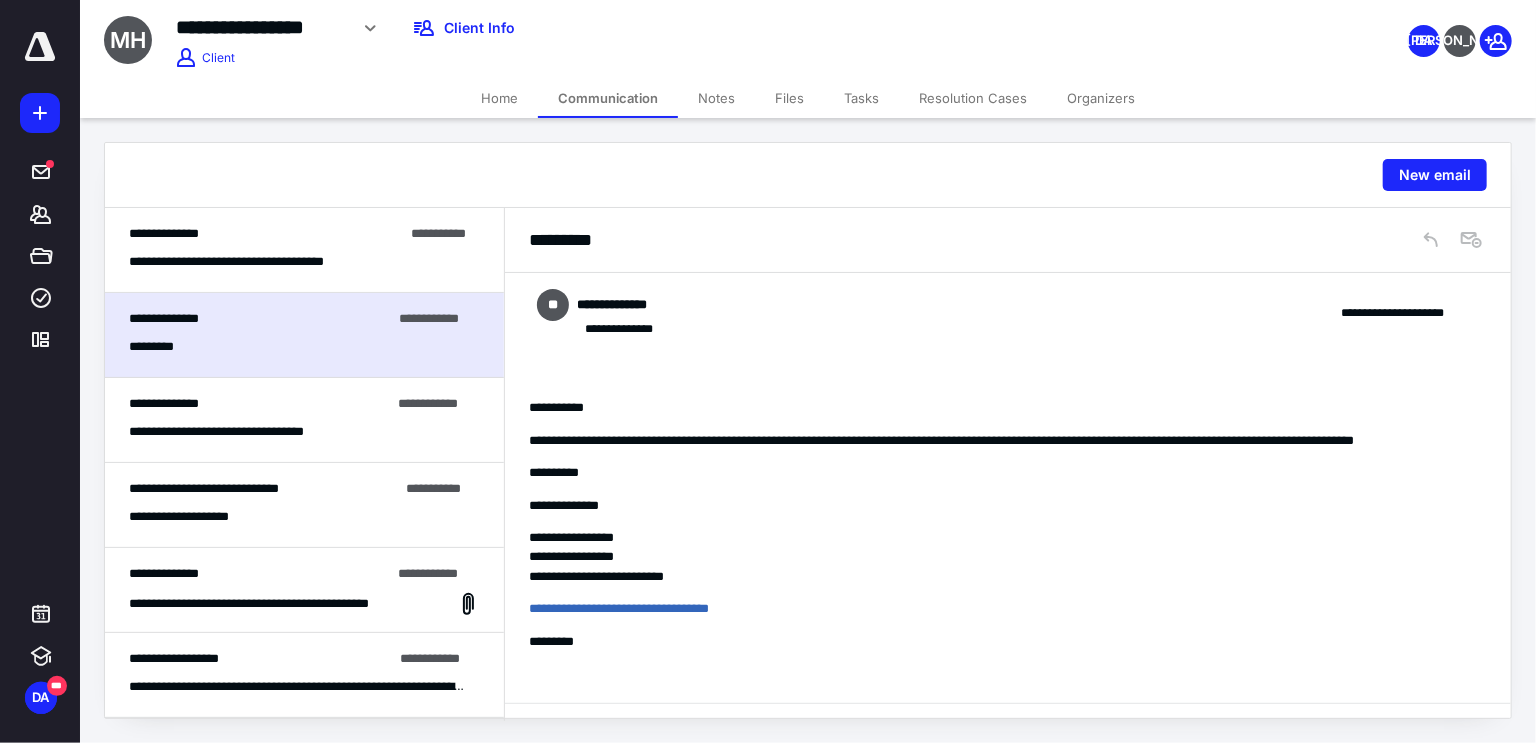 click on "**********" at bounding box center (304, 250) 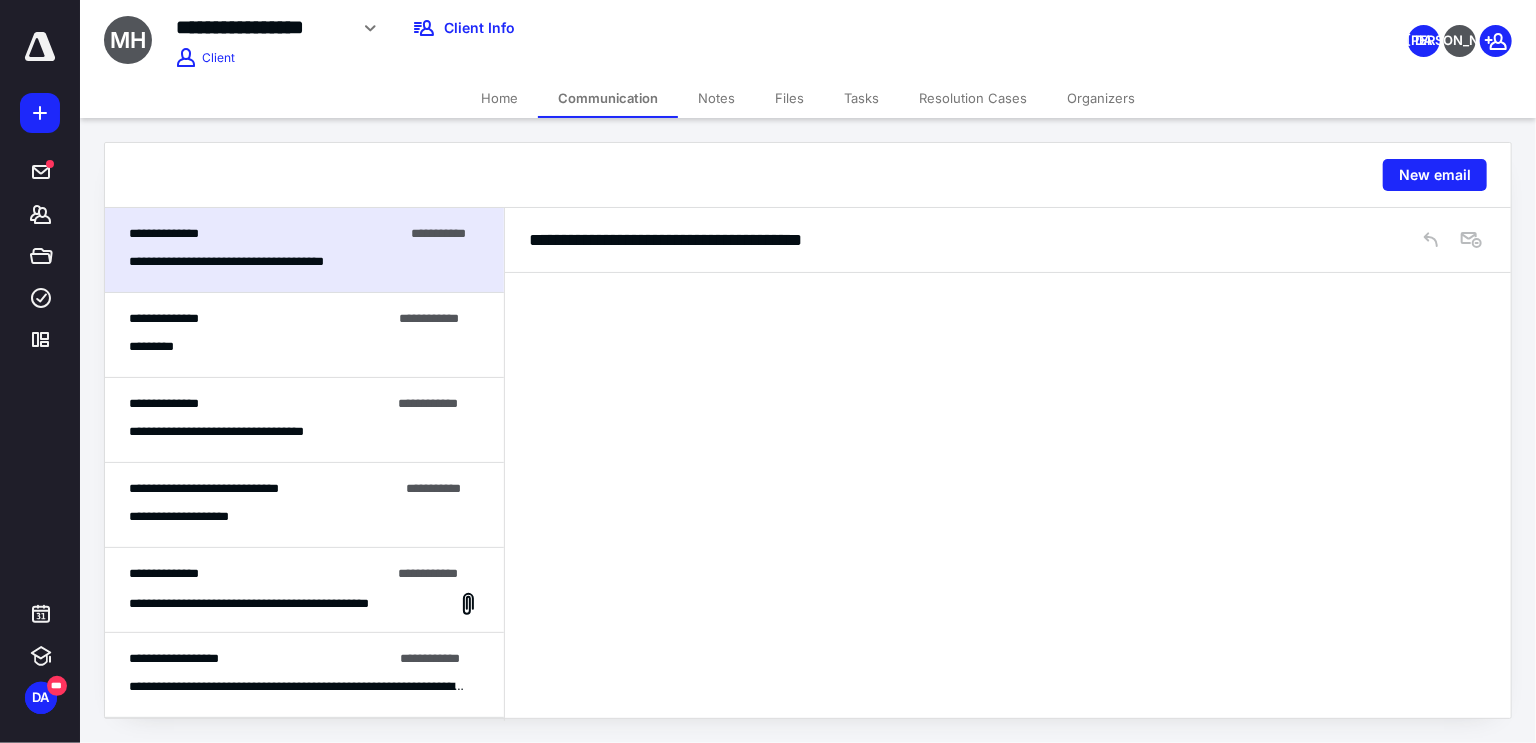 click on "**********" at bounding box center (260, 404) 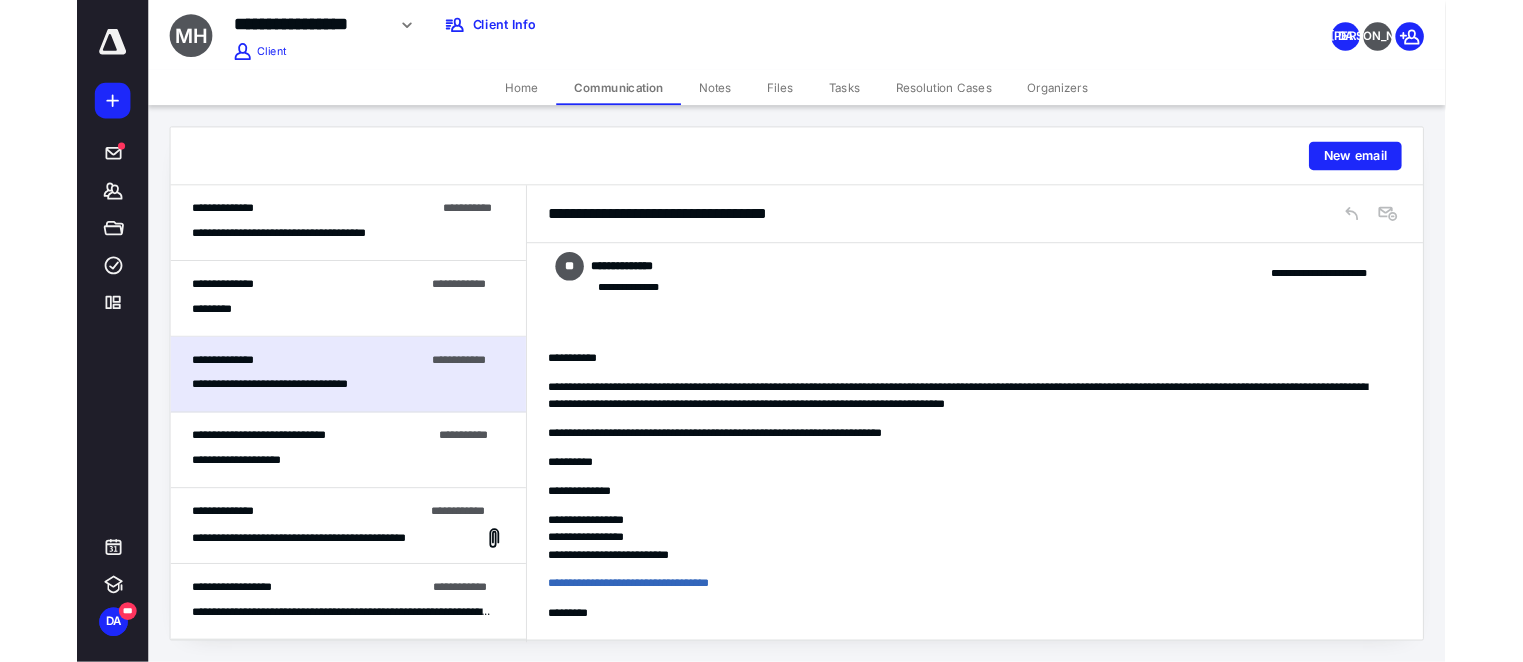scroll, scrollTop: 0, scrollLeft: 0, axis: both 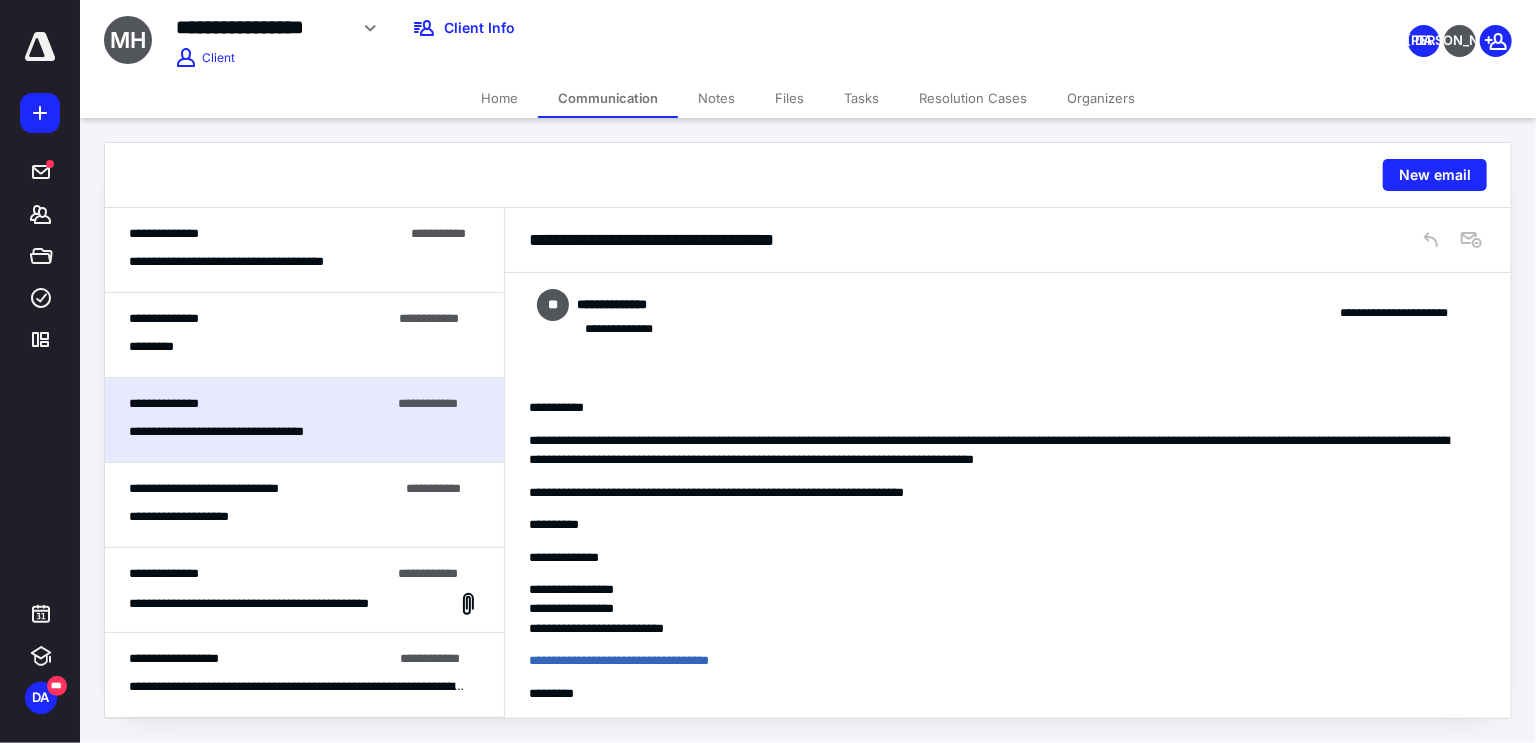 click on "**********" at bounding box center (266, 234) 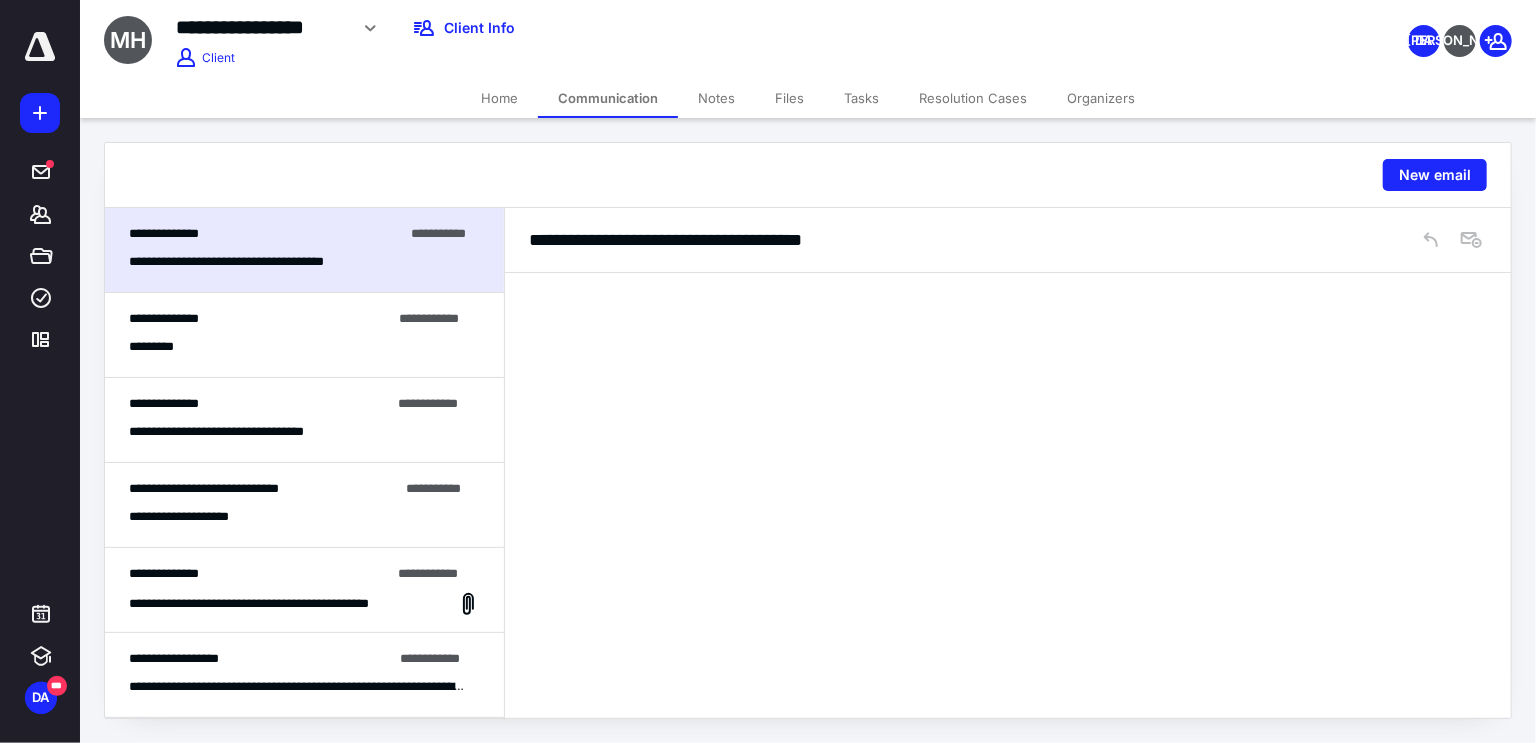 click on "Notes" at bounding box center (716, 98) 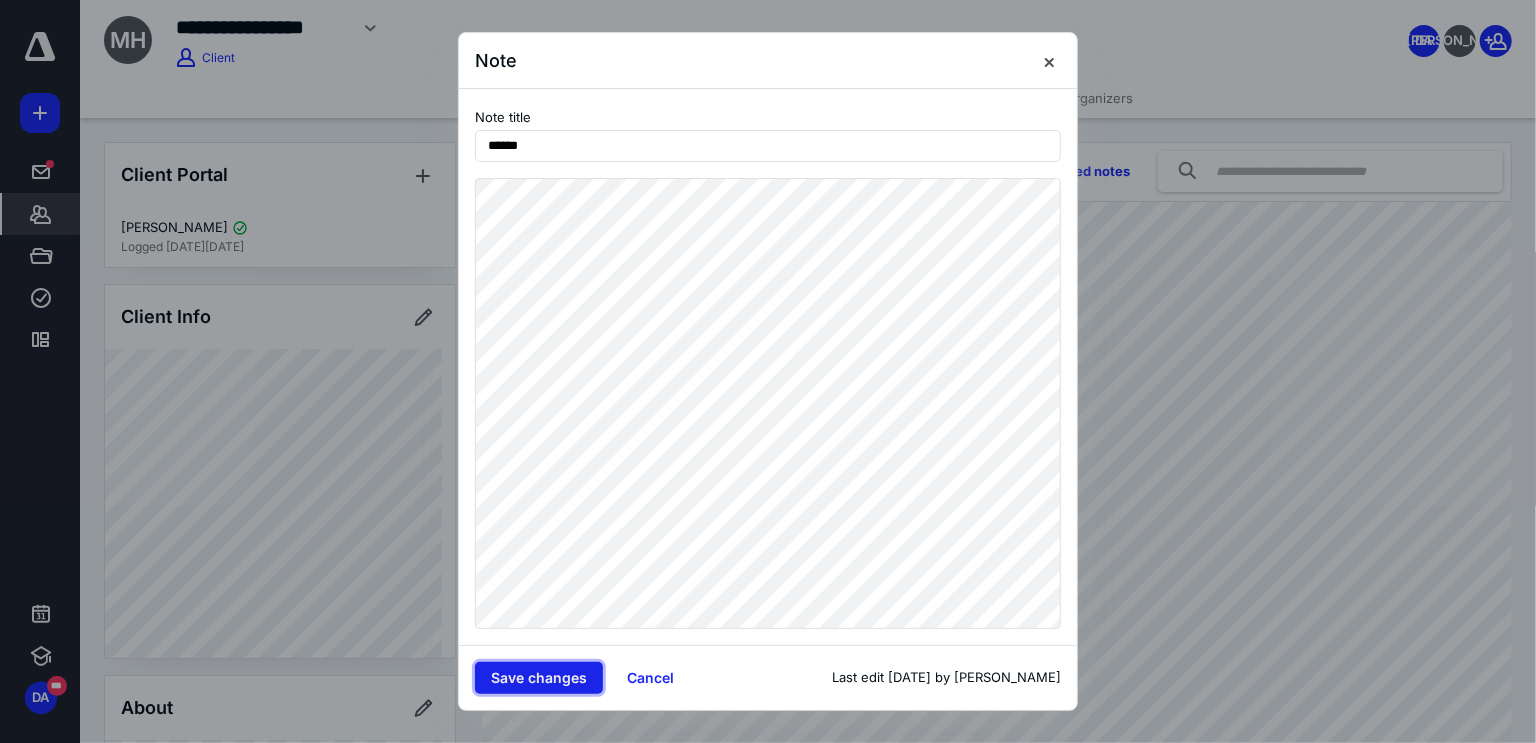 click on "Save changes" at bounding box center [539, 678] 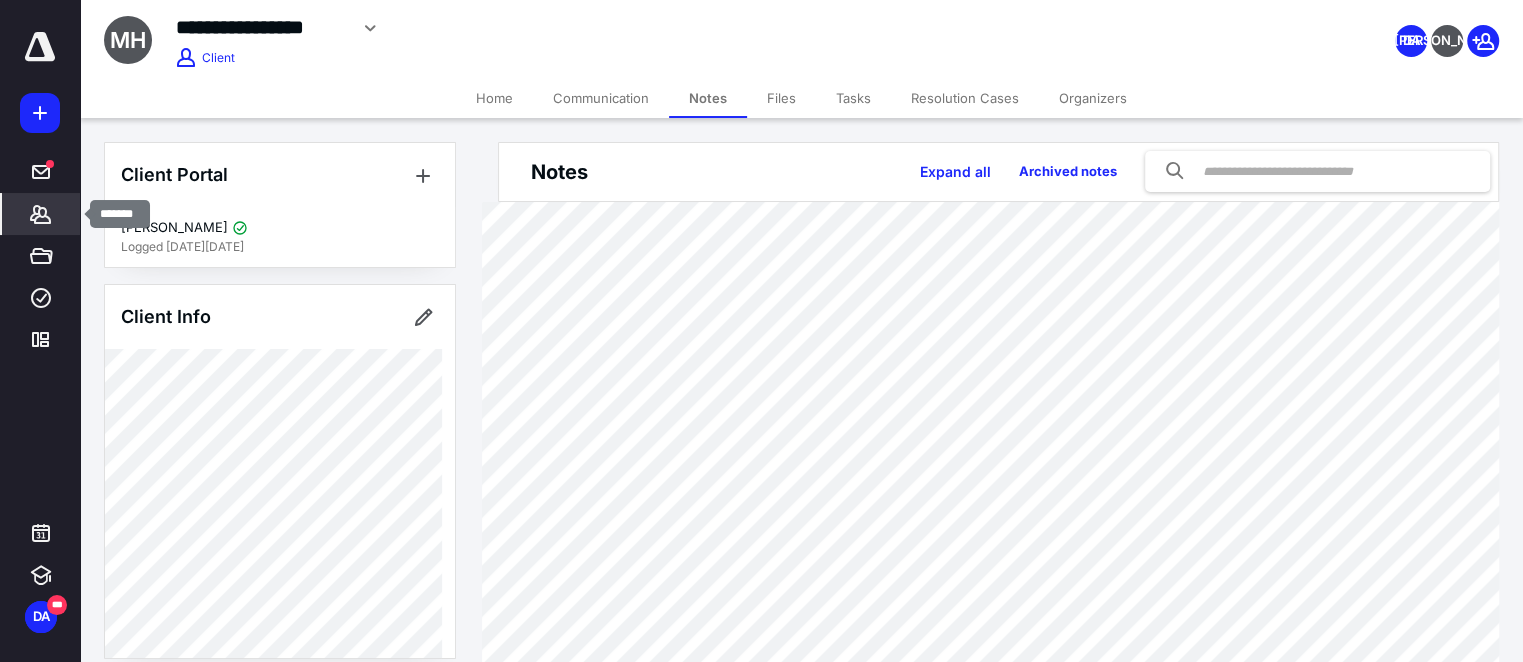 click 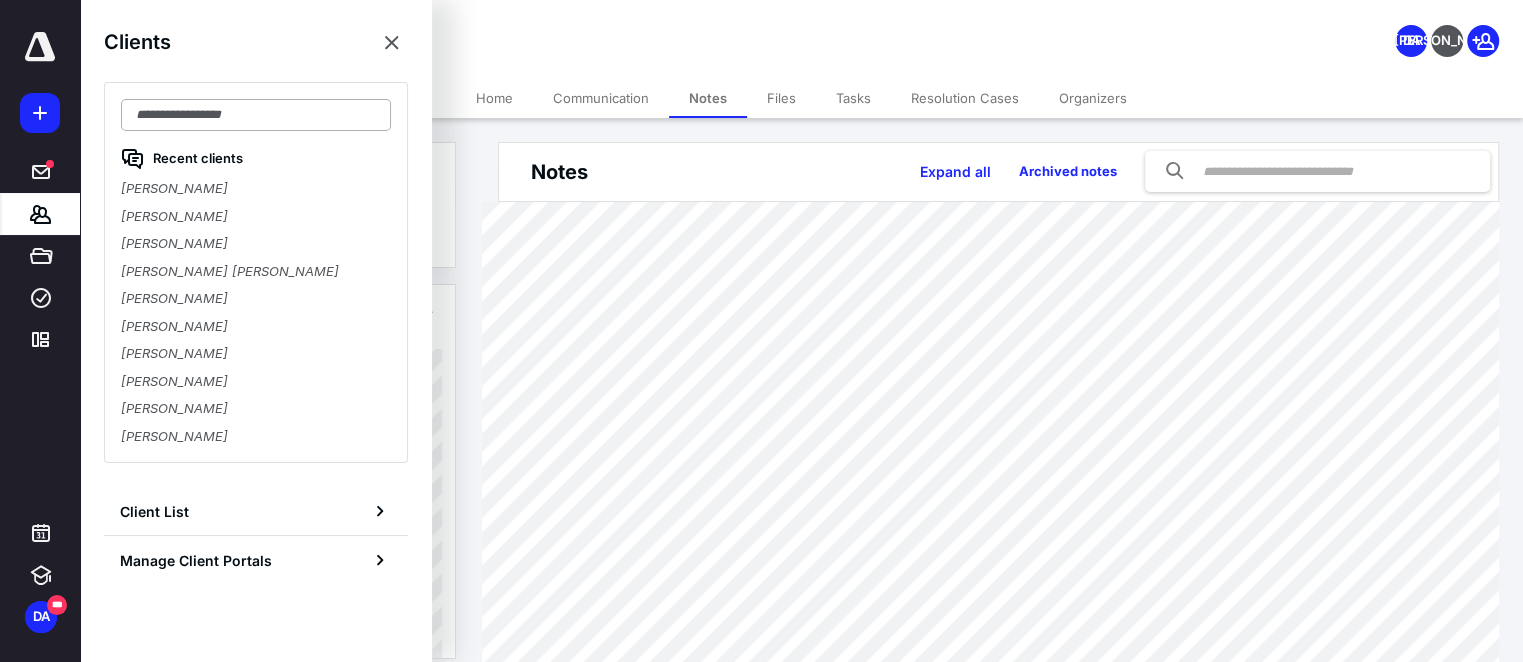 click at bounding box center (256, 115) 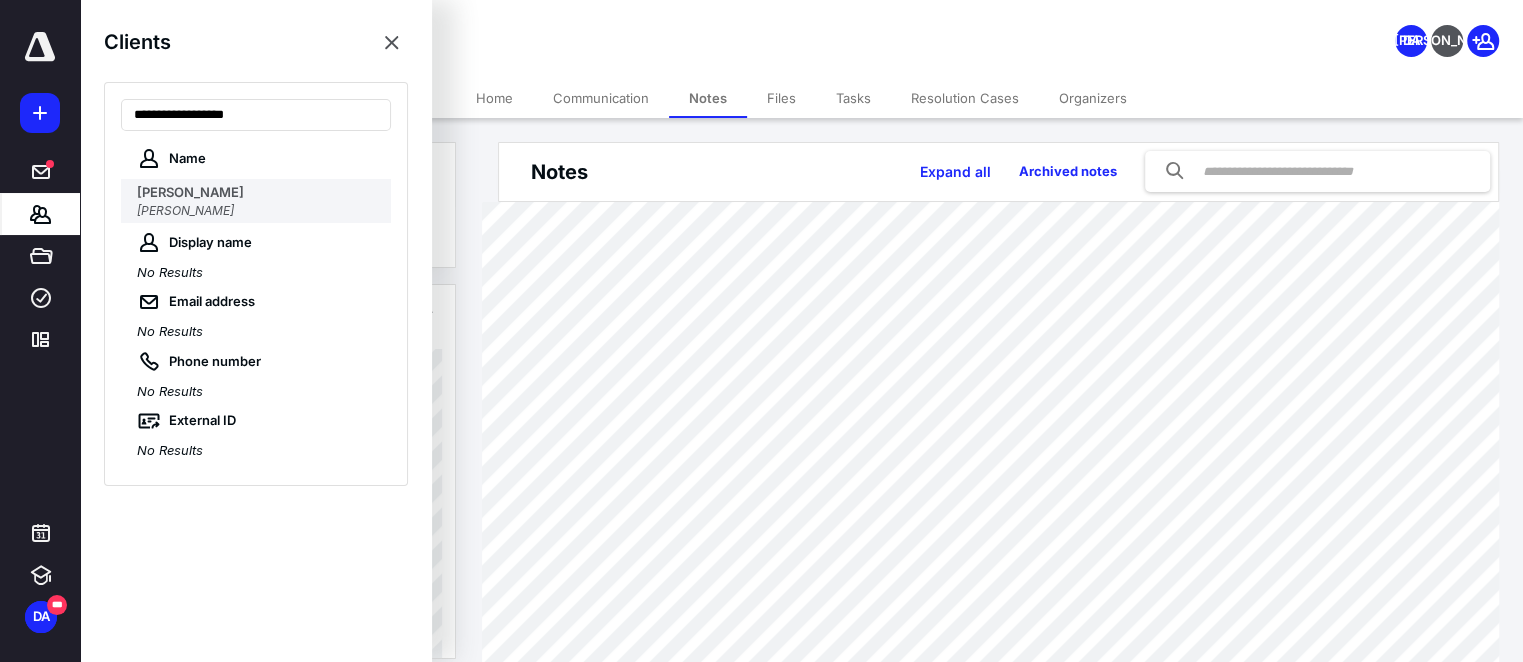 type on "**********" 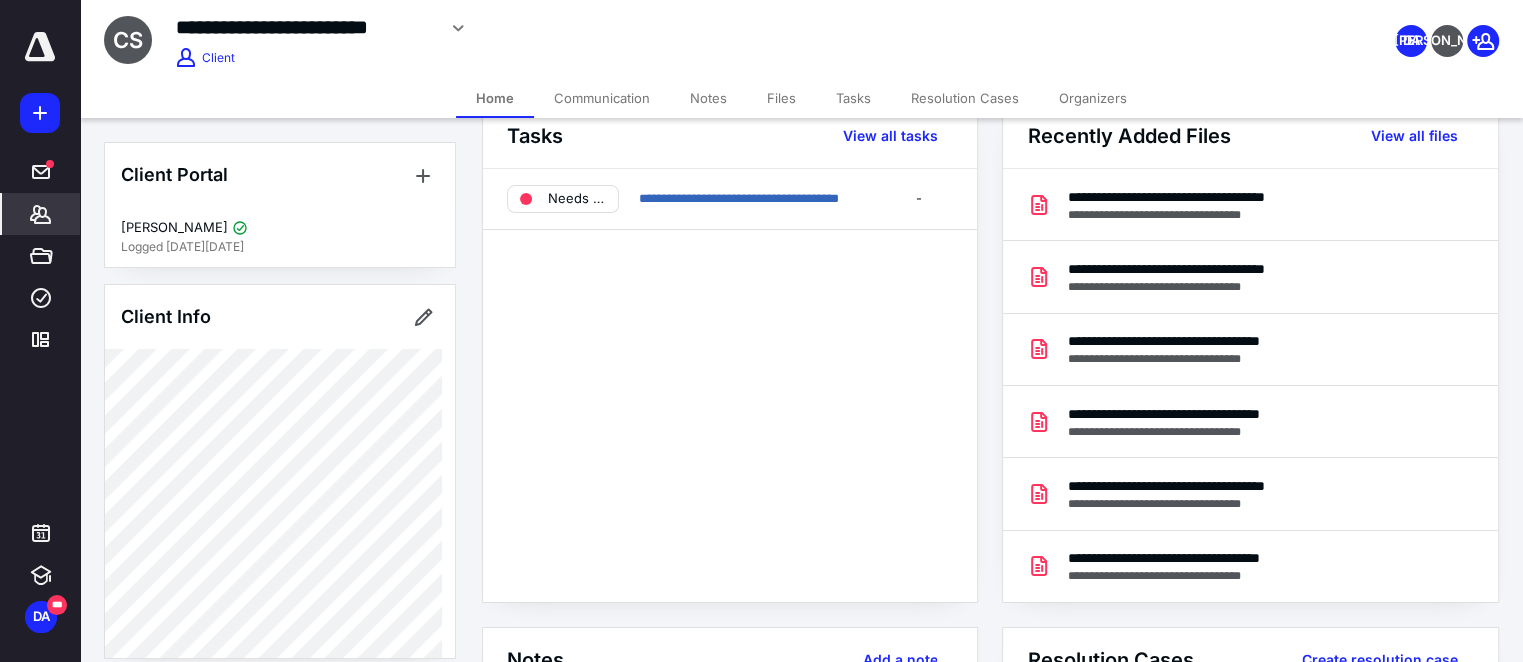 scroll, scrollTop: 0, scrollLeft: 0, axis: both 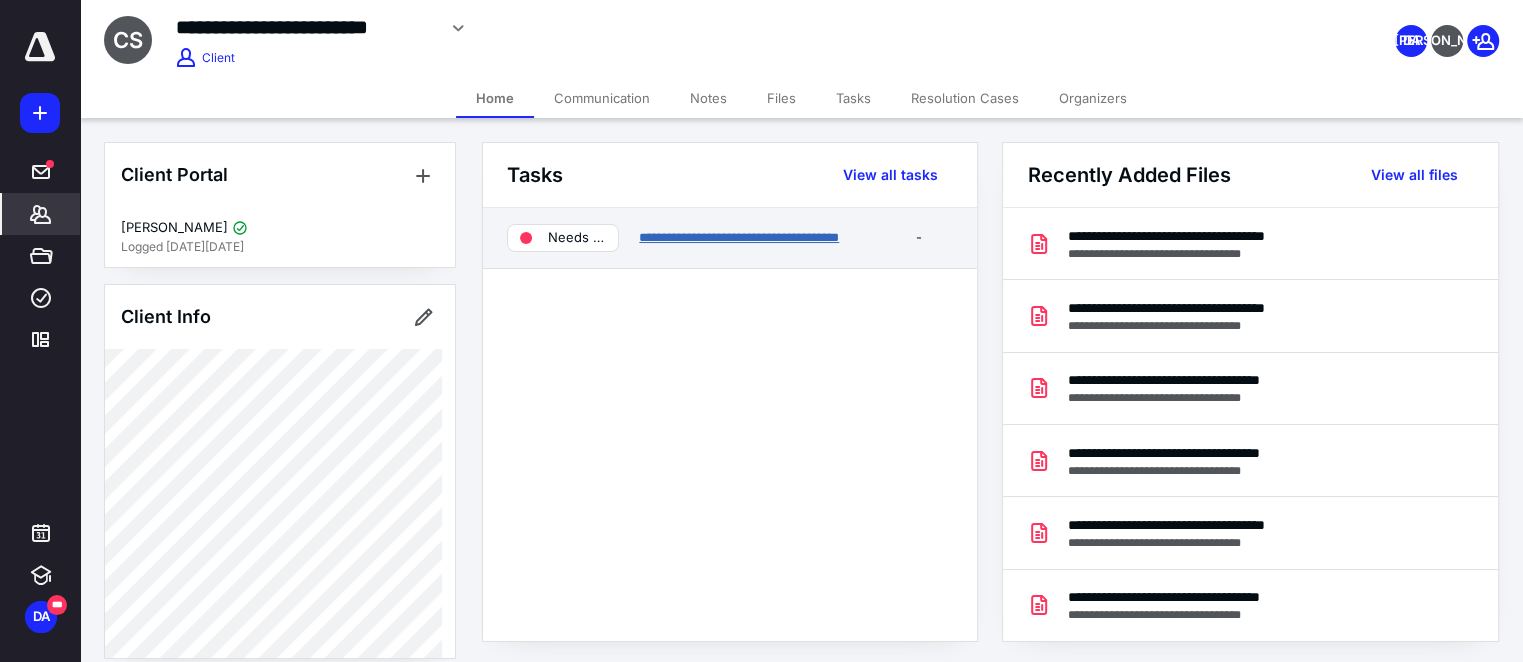 click on "**********" at bounding box center [739, 237] 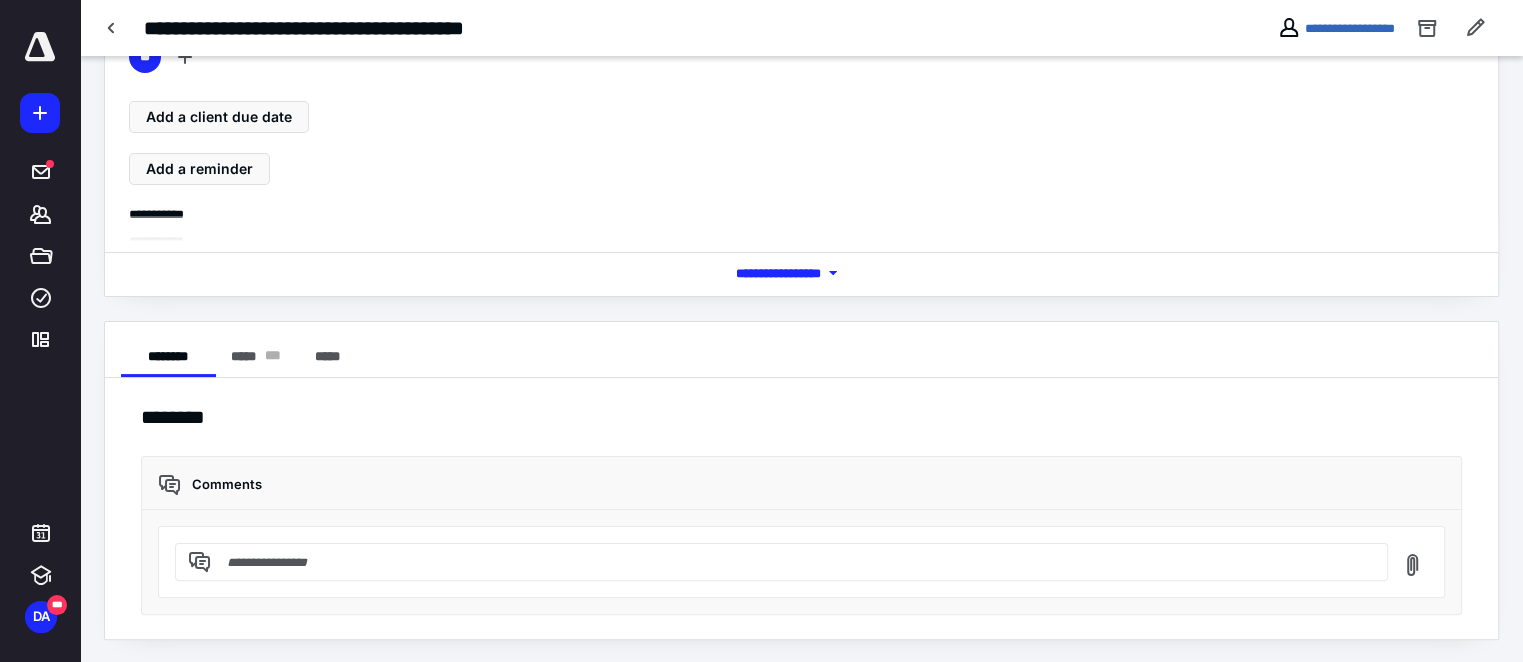 scroll, scrollTop: 120, scrollLeft: 0, axis: vertical 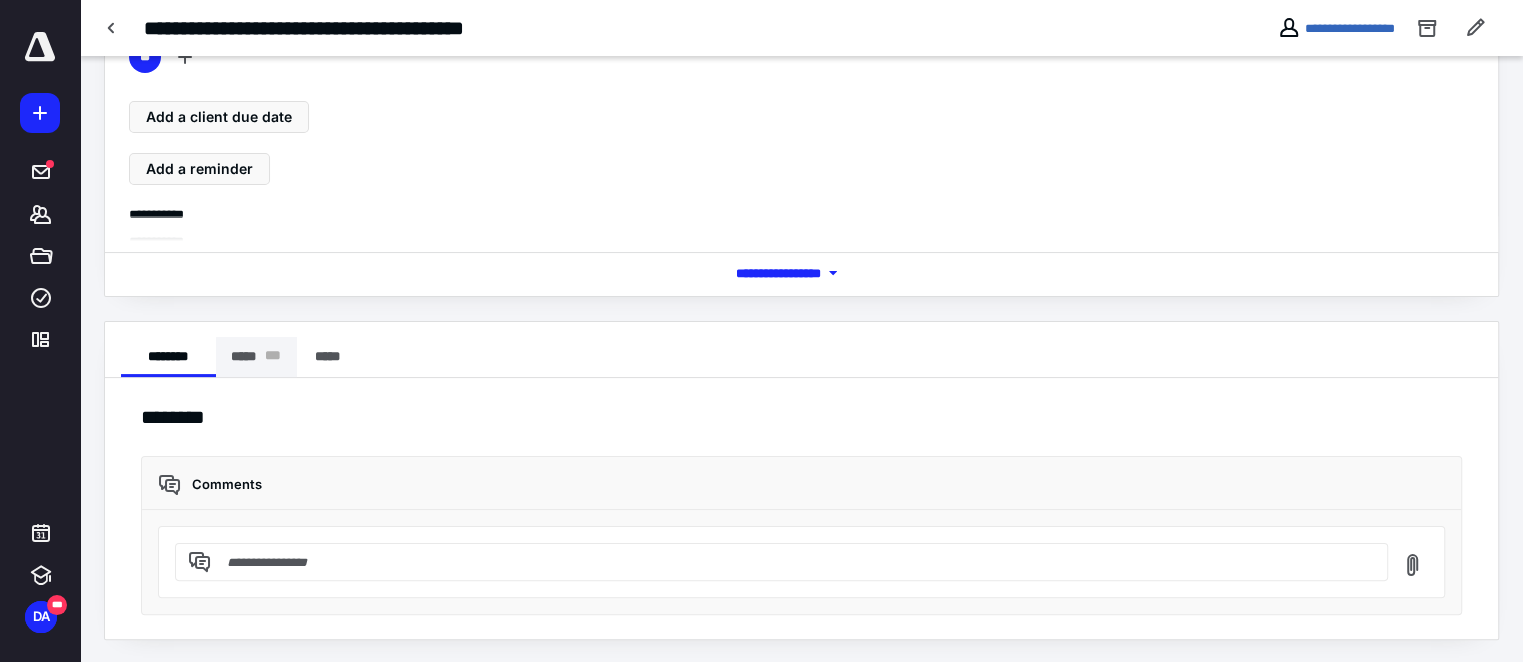 click on "***** * * *" at bounding box center [256, 357] 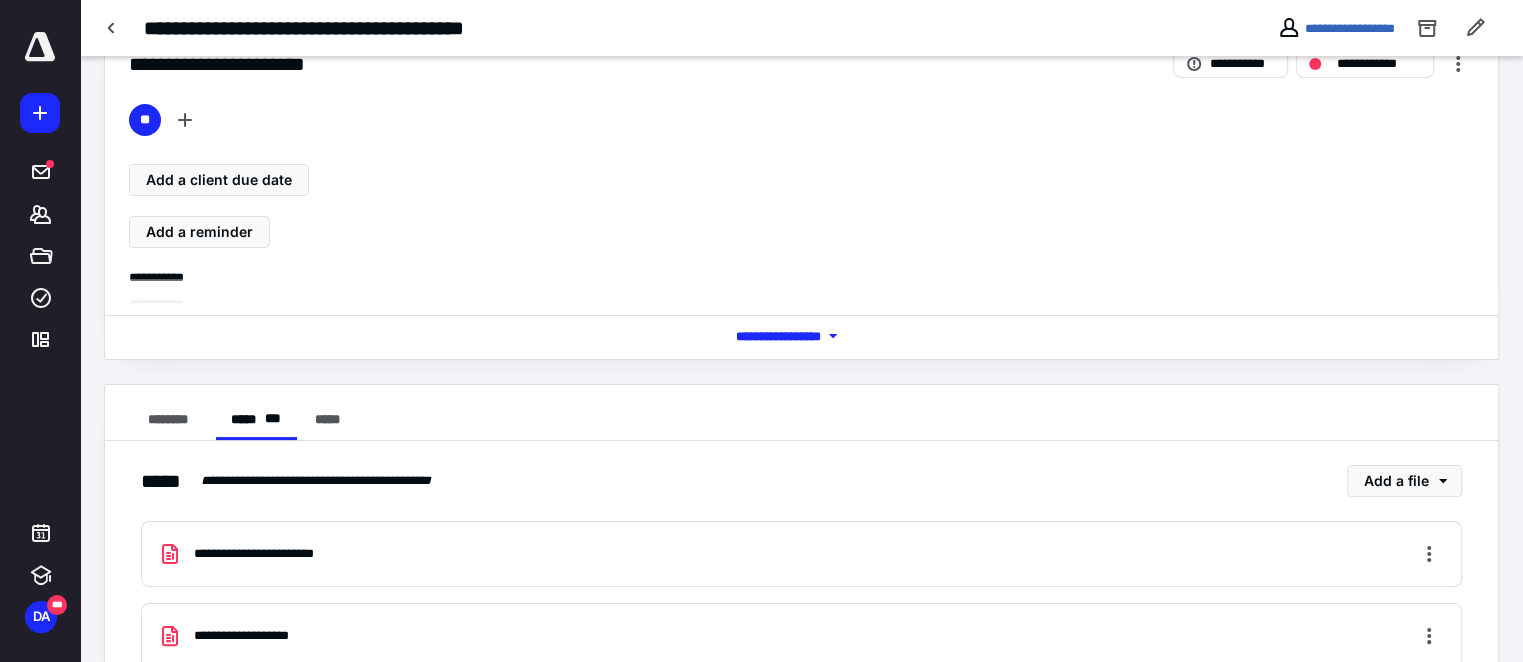 scroll, scrollTop: 0, scrollLeft: 0, axis: both 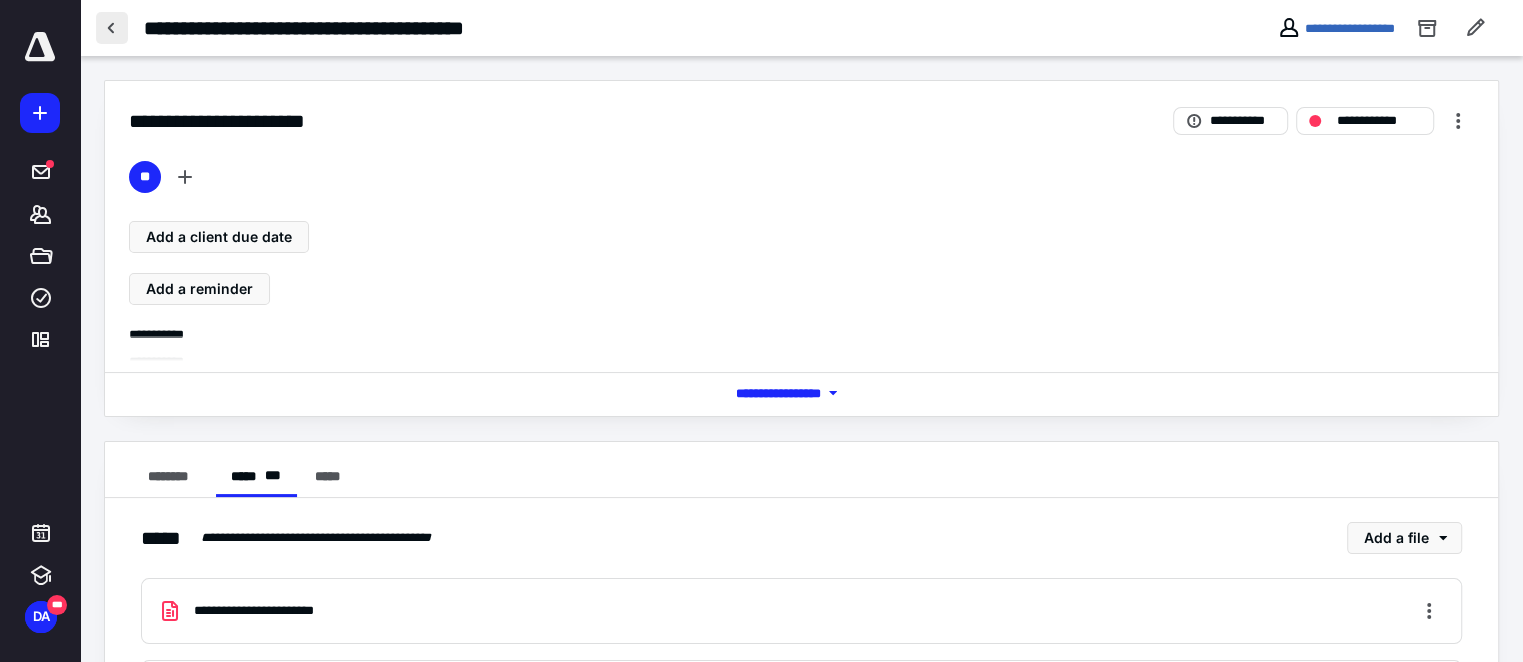 click at bounding box center [112, 28] 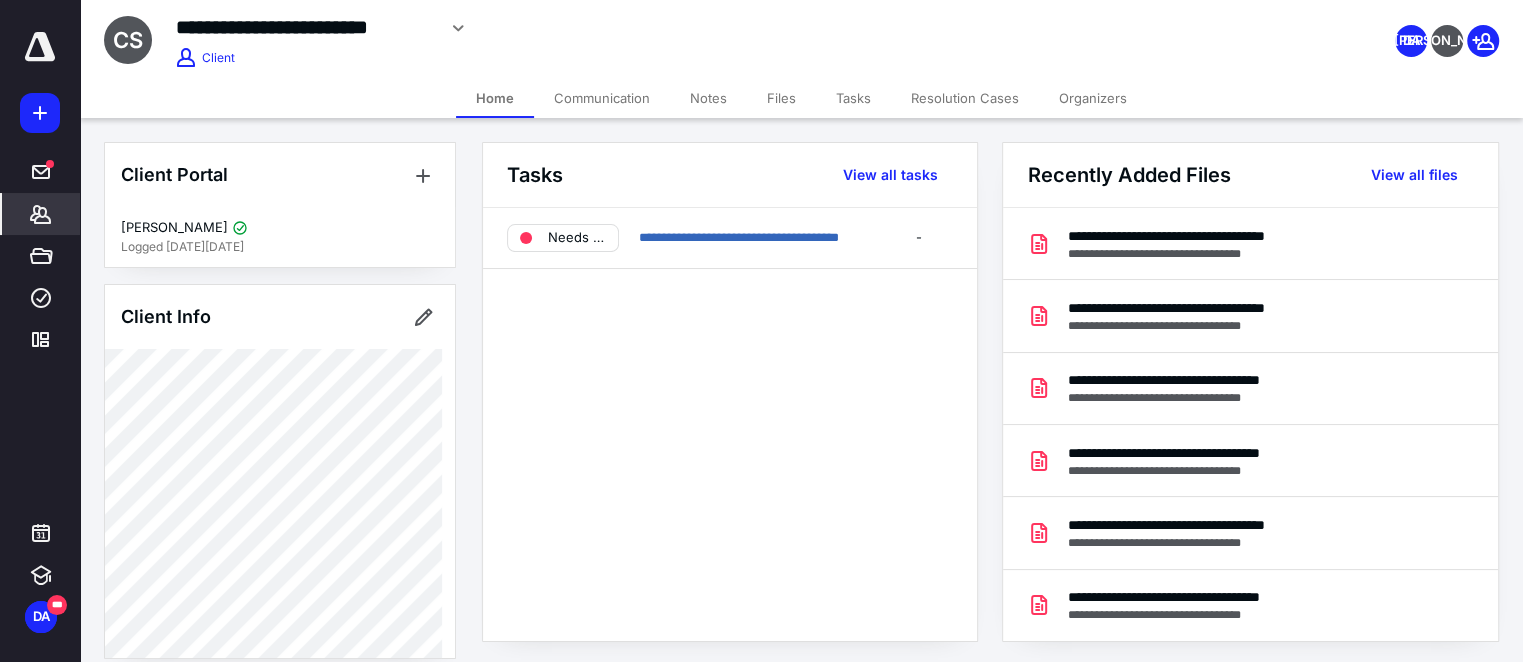click on "Communication" at bounding box center (602, 98) 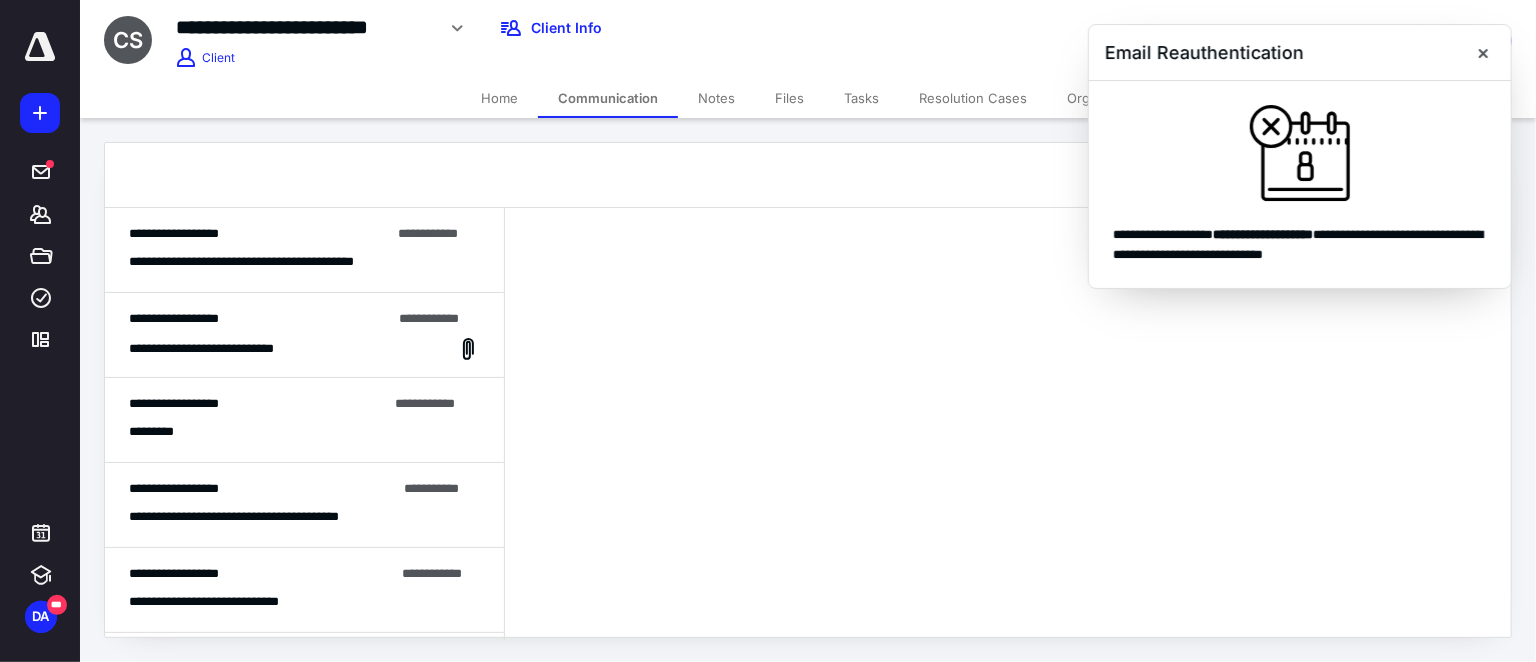 click on "**********" at bounding box center (259, 234) 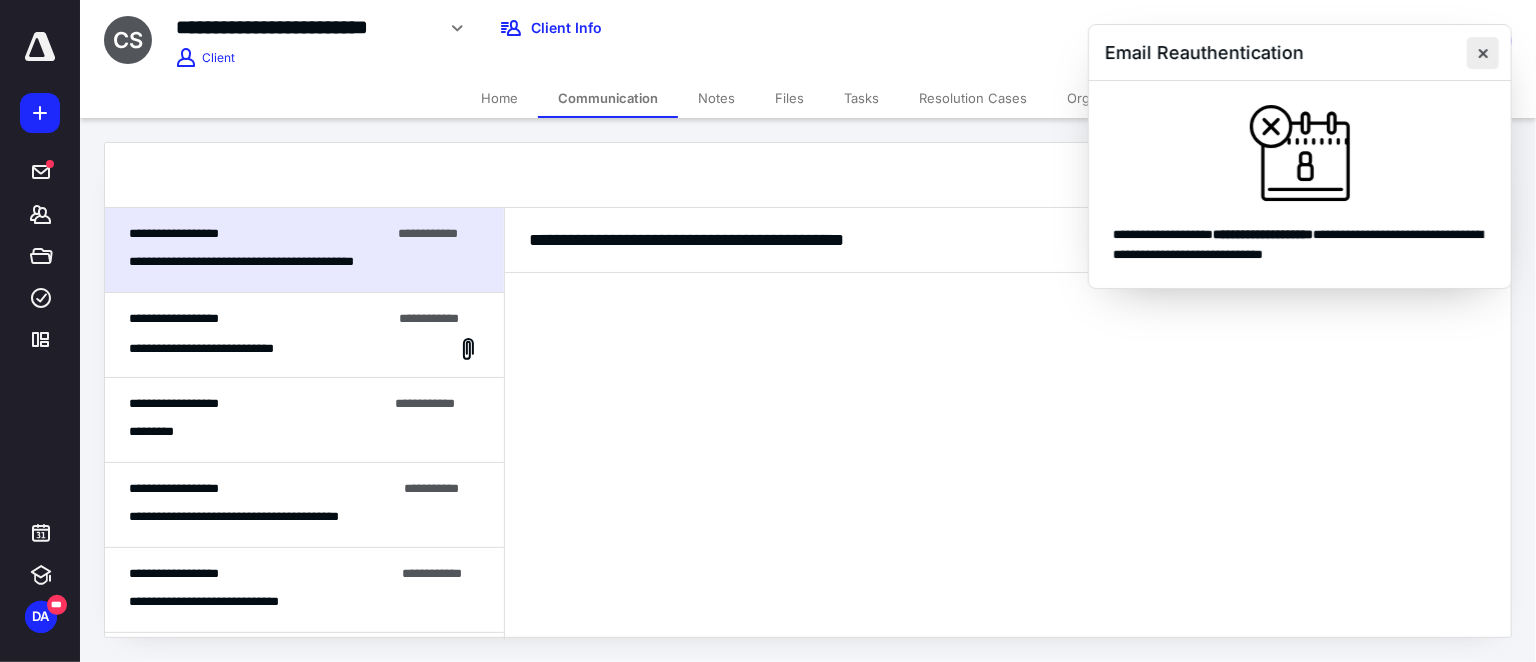 click at bounding box center (1483, 53) 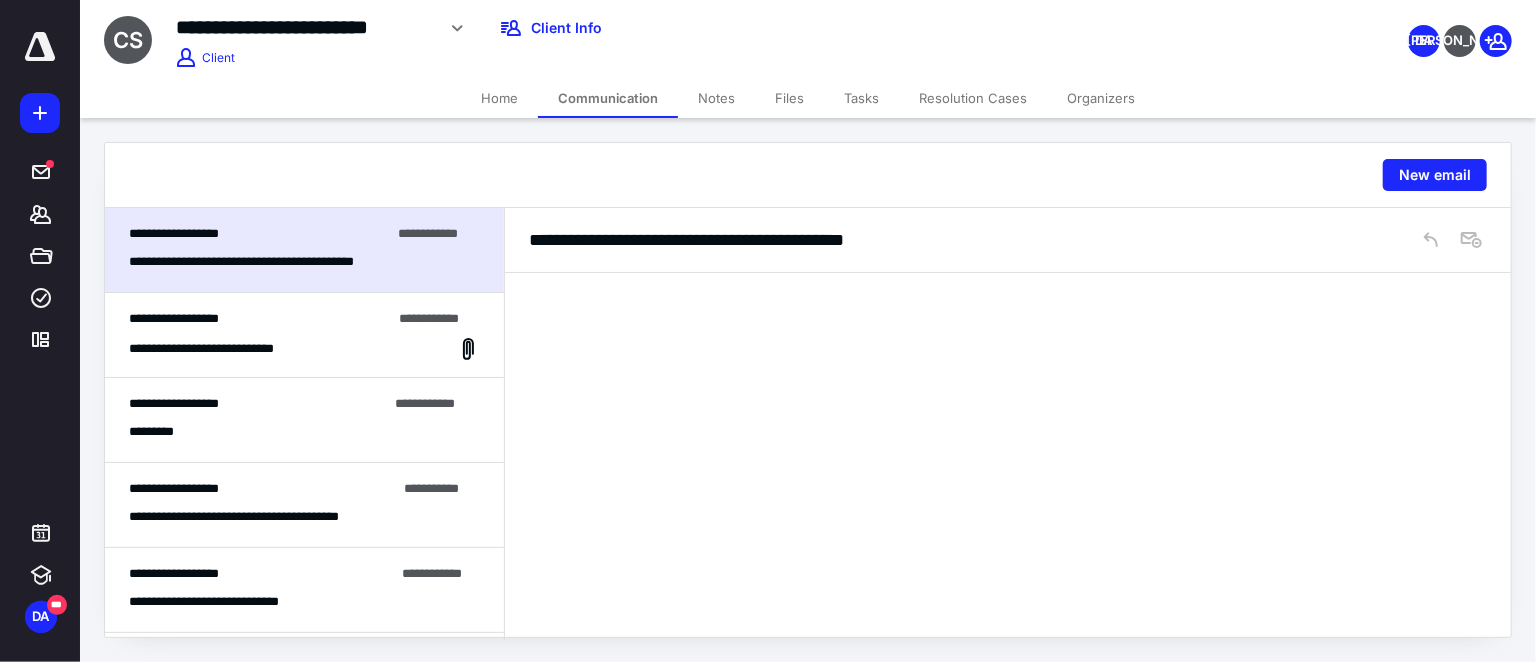 click on "Home" at bounding box center (499, 98) 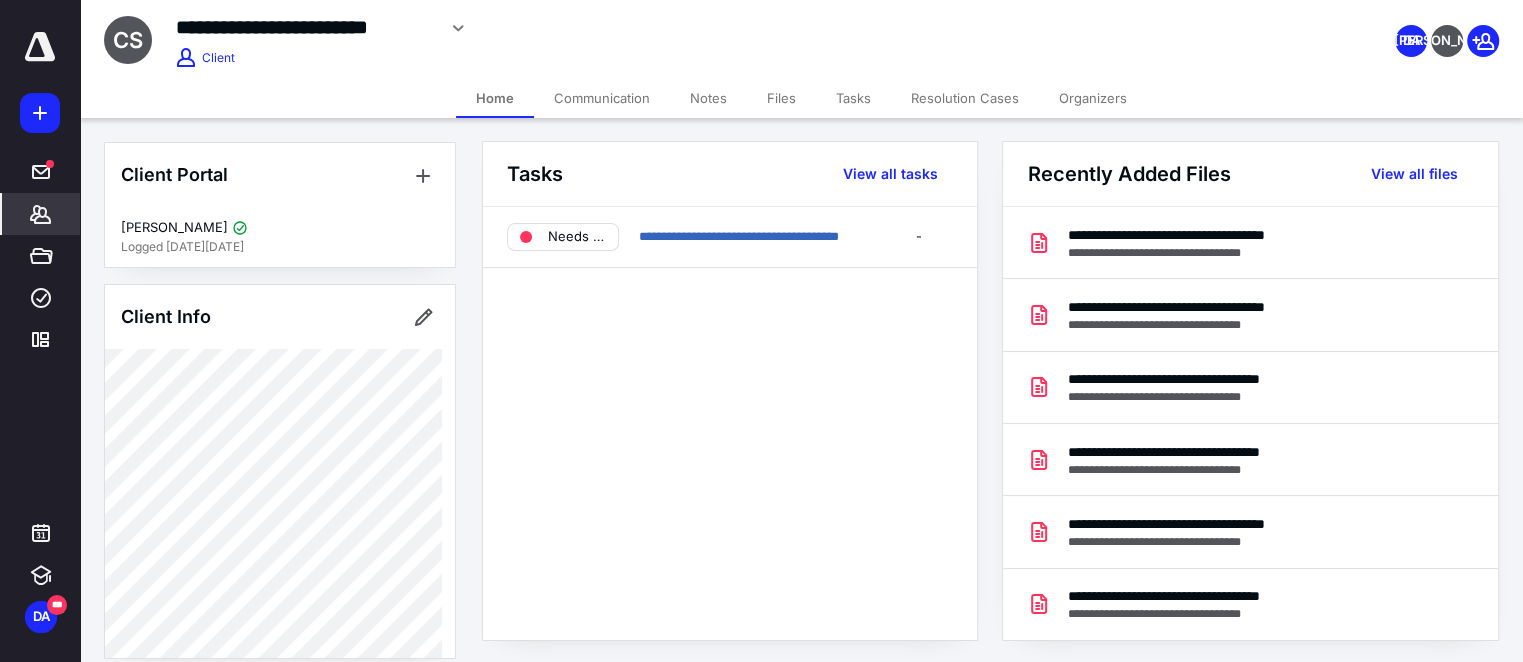scroll, scrollTop: 0, scrollLeft: 0, axis: both 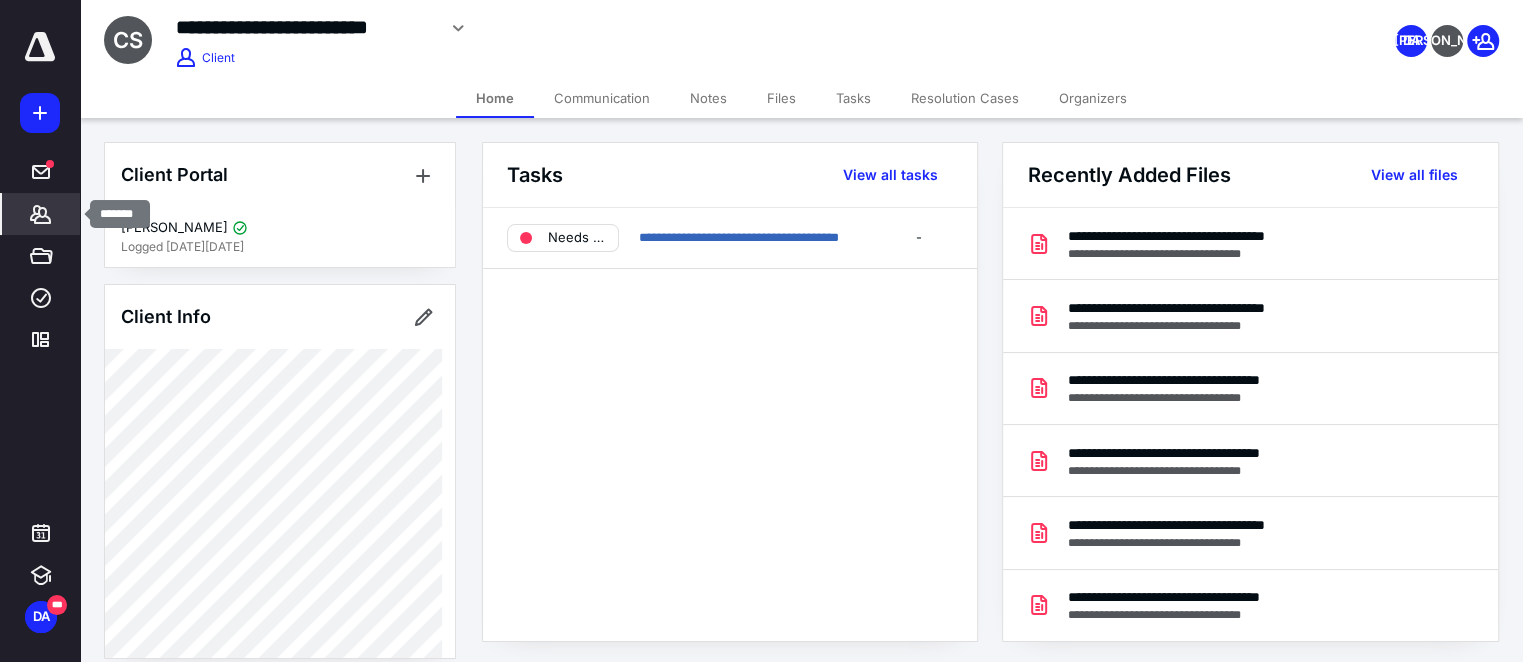 click 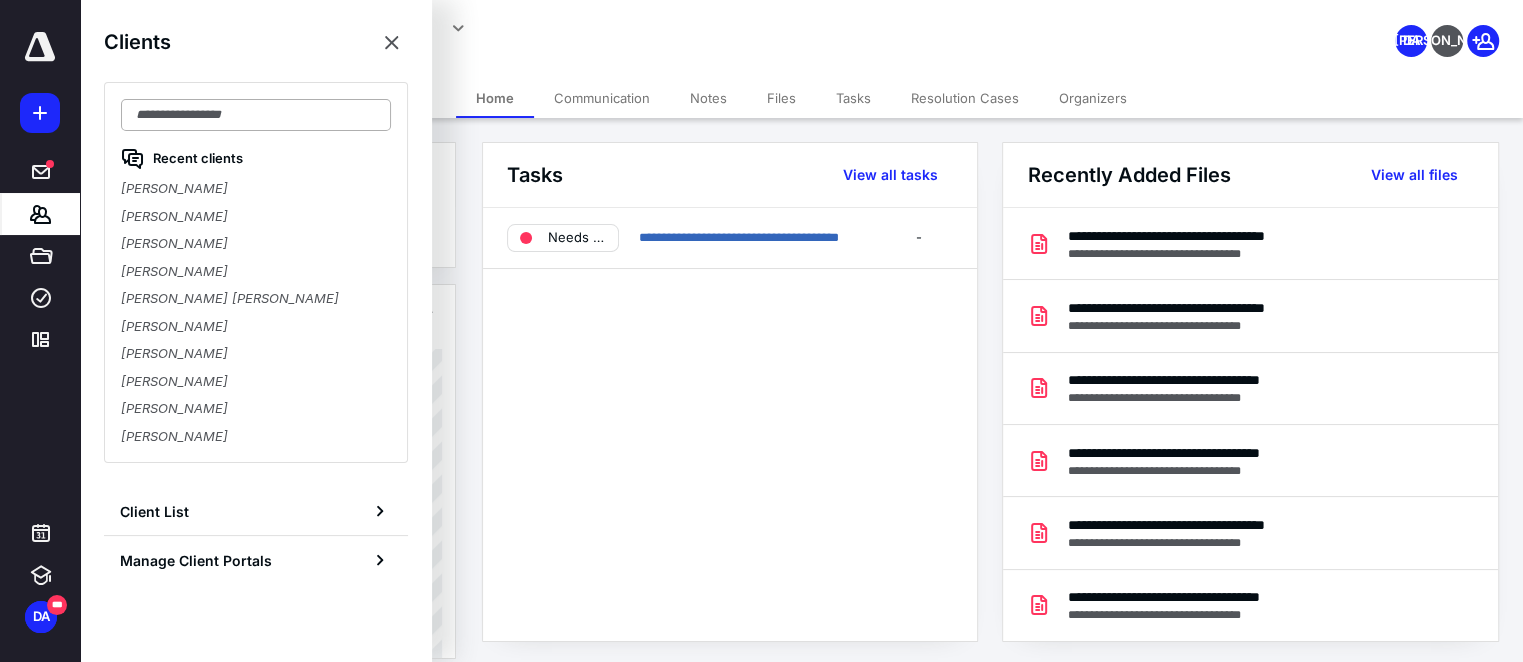 click at bounding box center (256, 115) 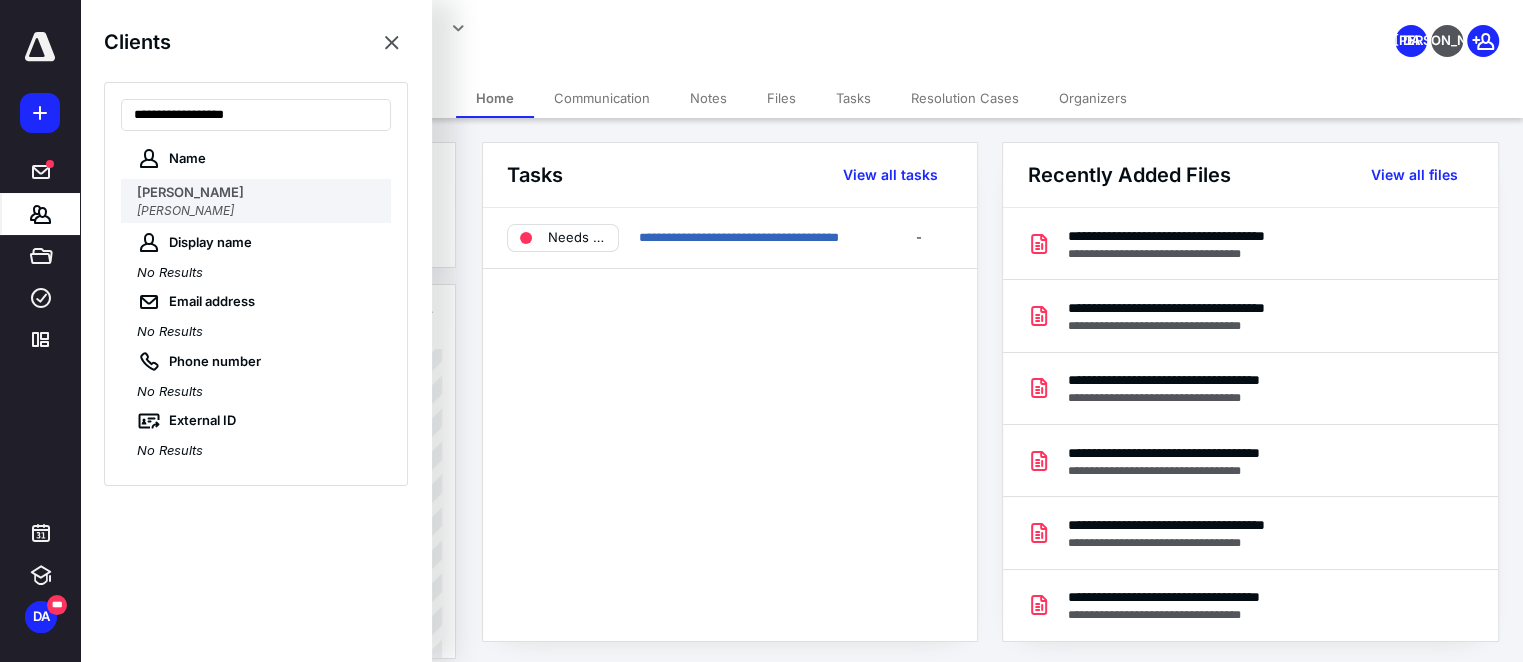 type on "**********" 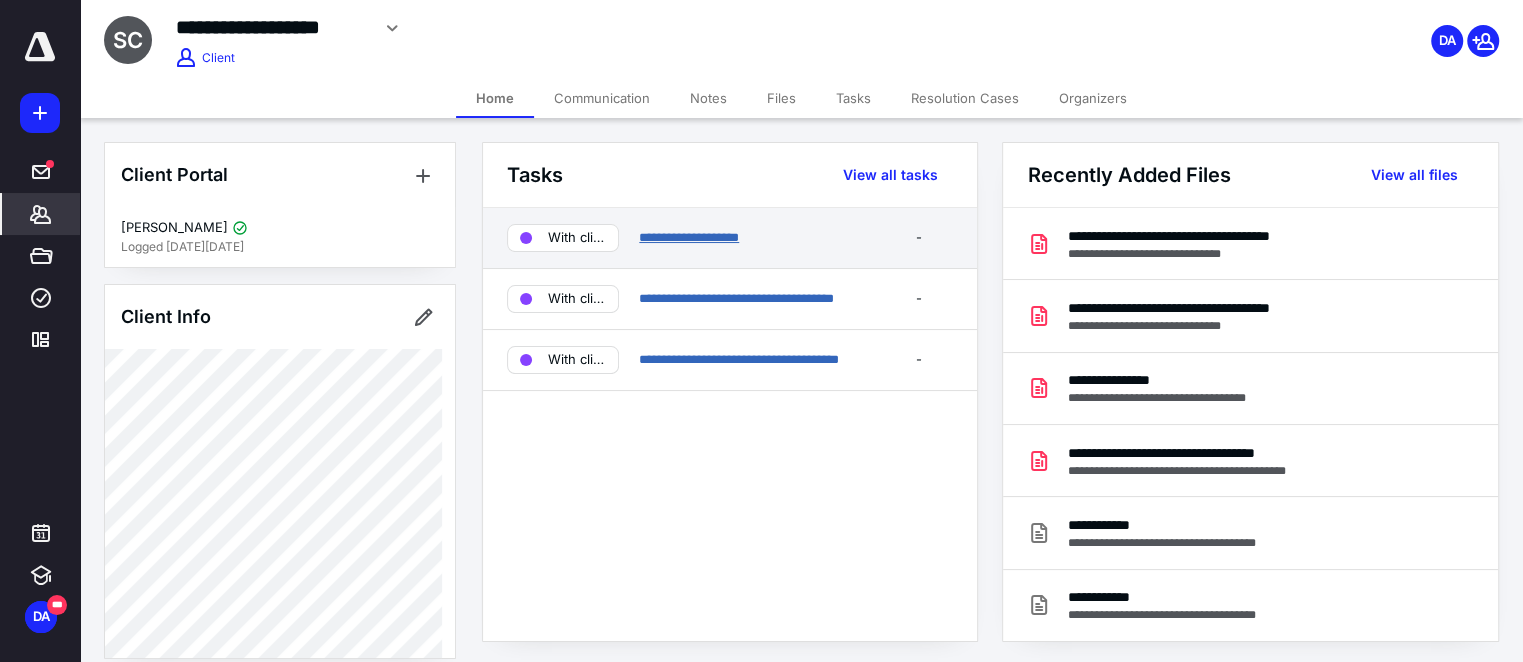 click on "**********" at bounding box center (689, 237) 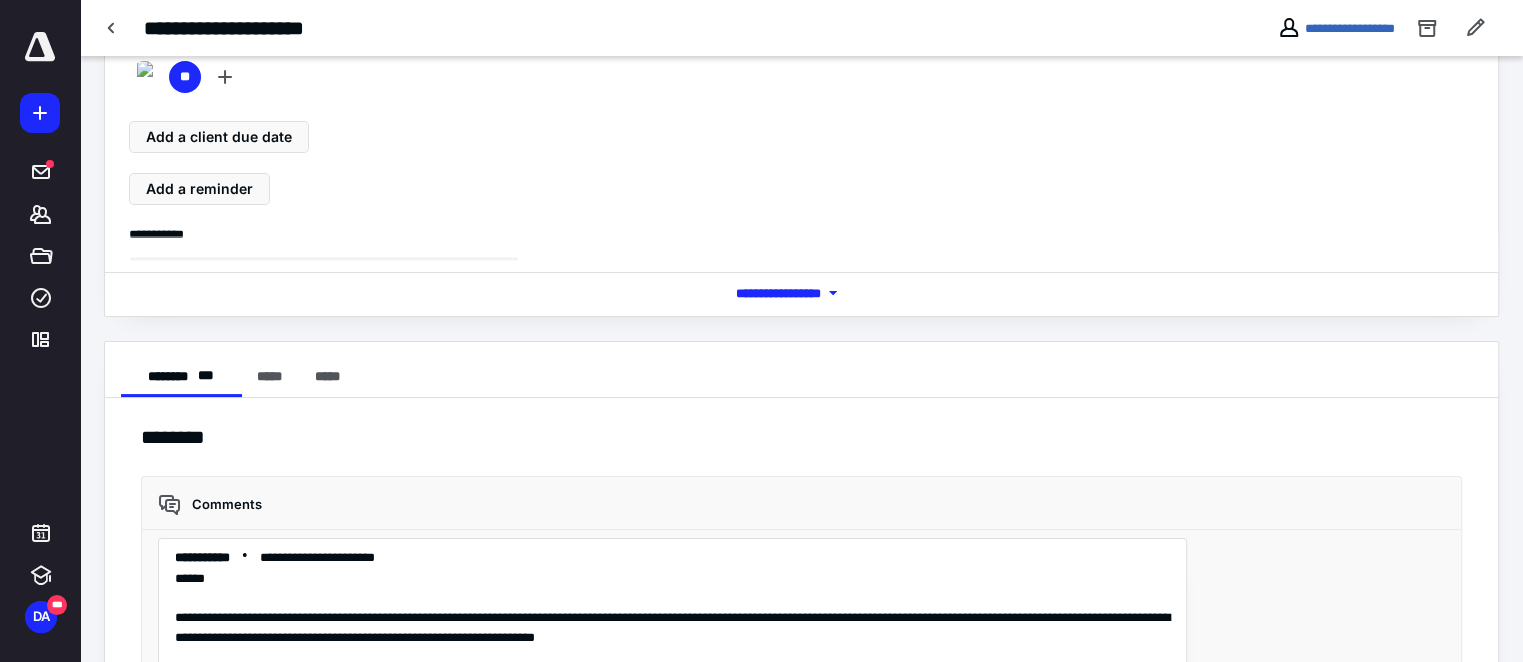 scroll, scrollTop: 509, scrollLeft: 0, axis: vertical 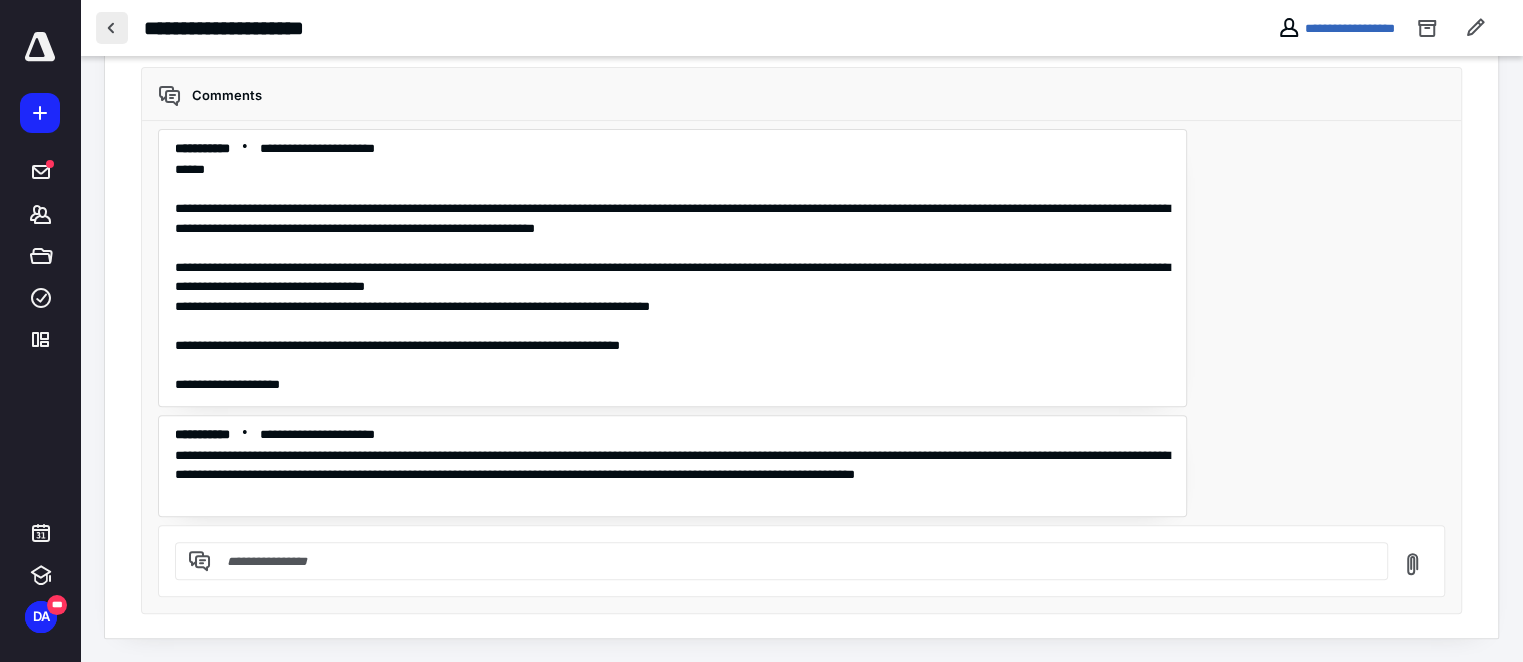 click at bounding box center (112, 28) 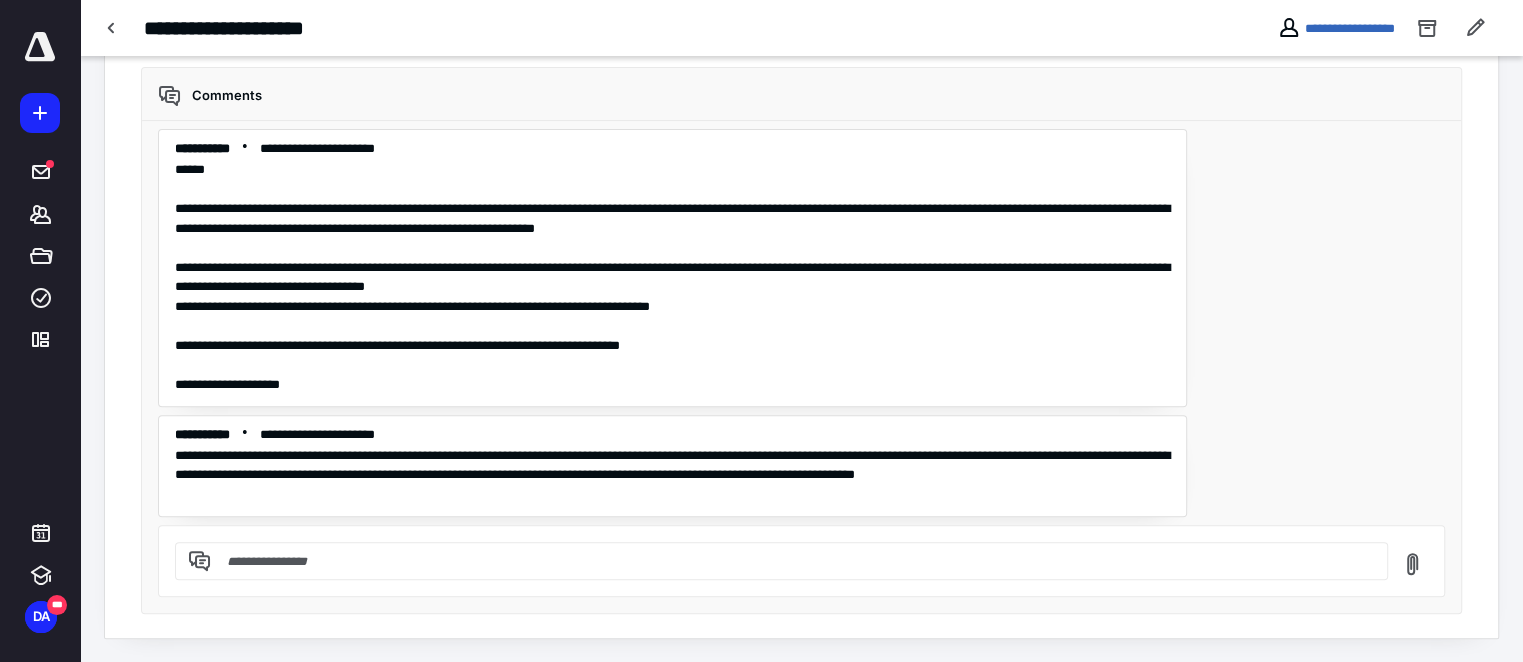 scroll, scrollTop: 0, scrollLeft: 0, axis: both 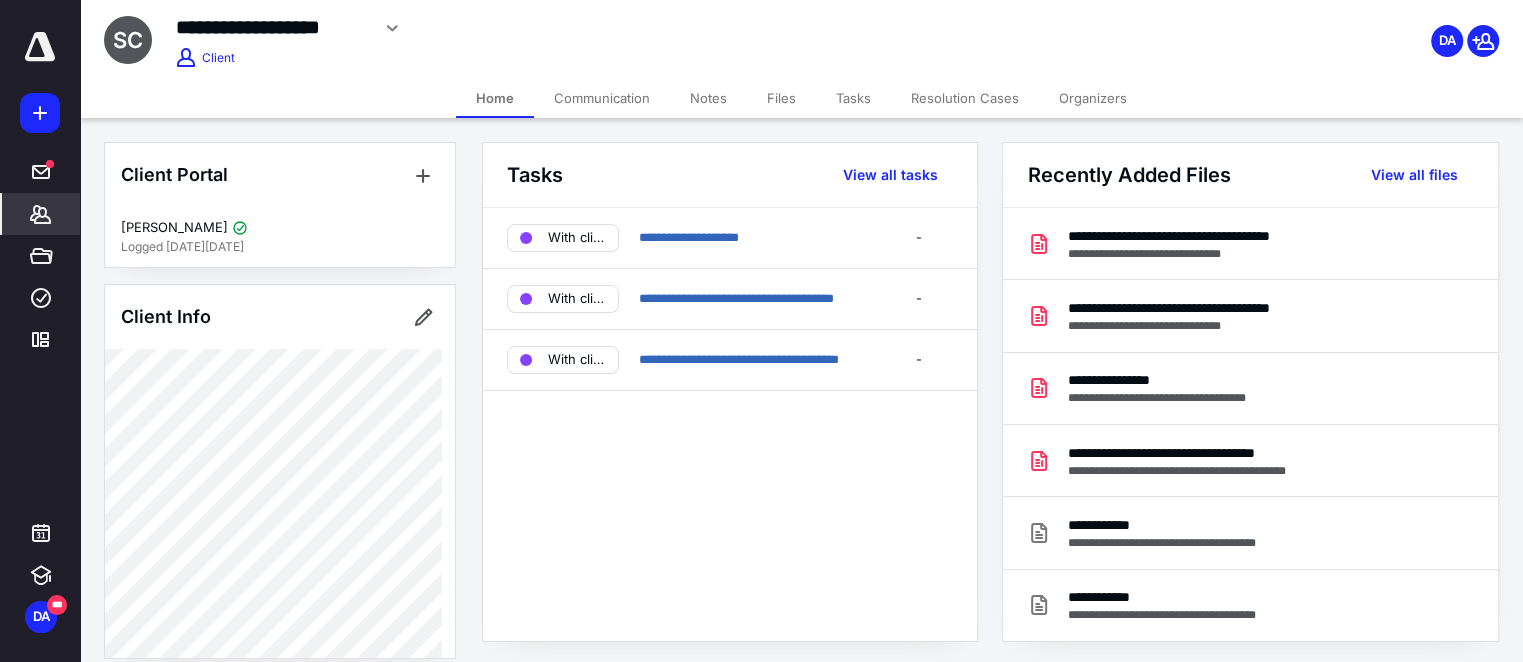 click on "**********" at bounding box center (602, 28) 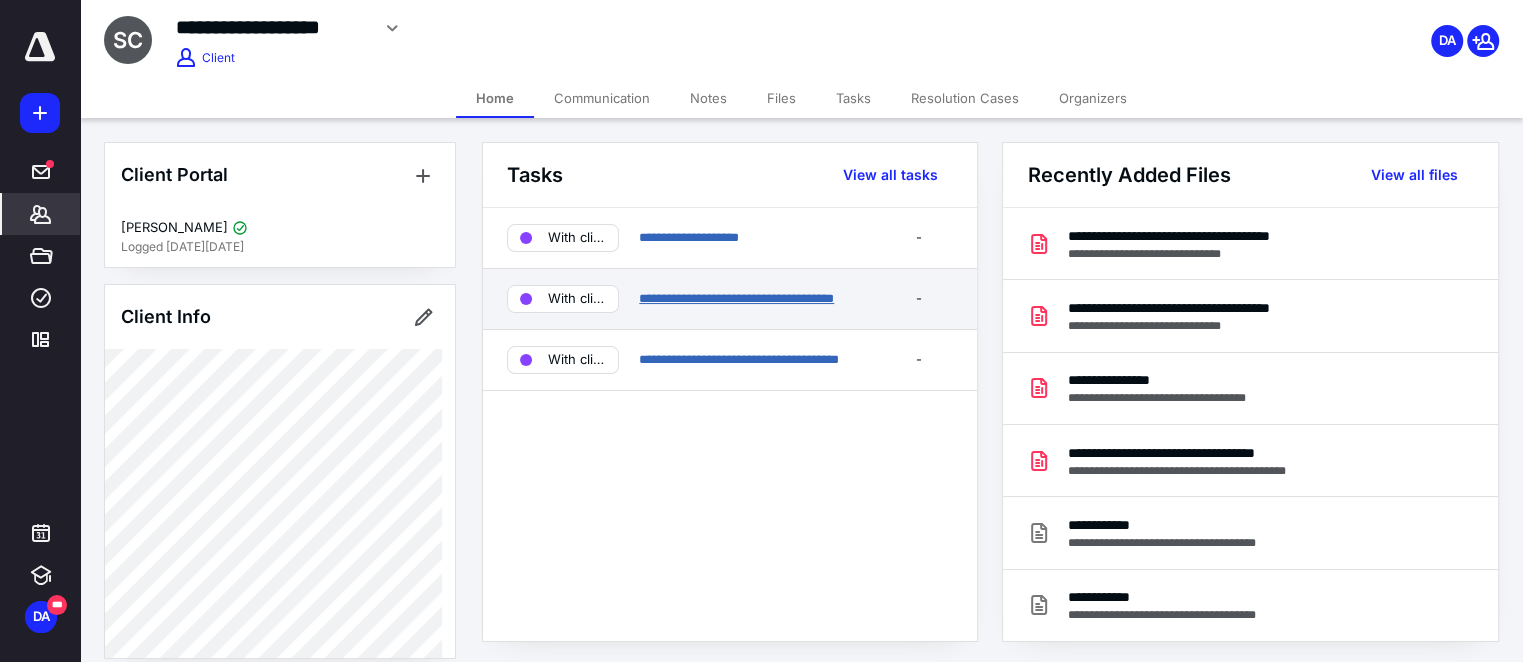 click on "**********" at bounding box center (736, 298) 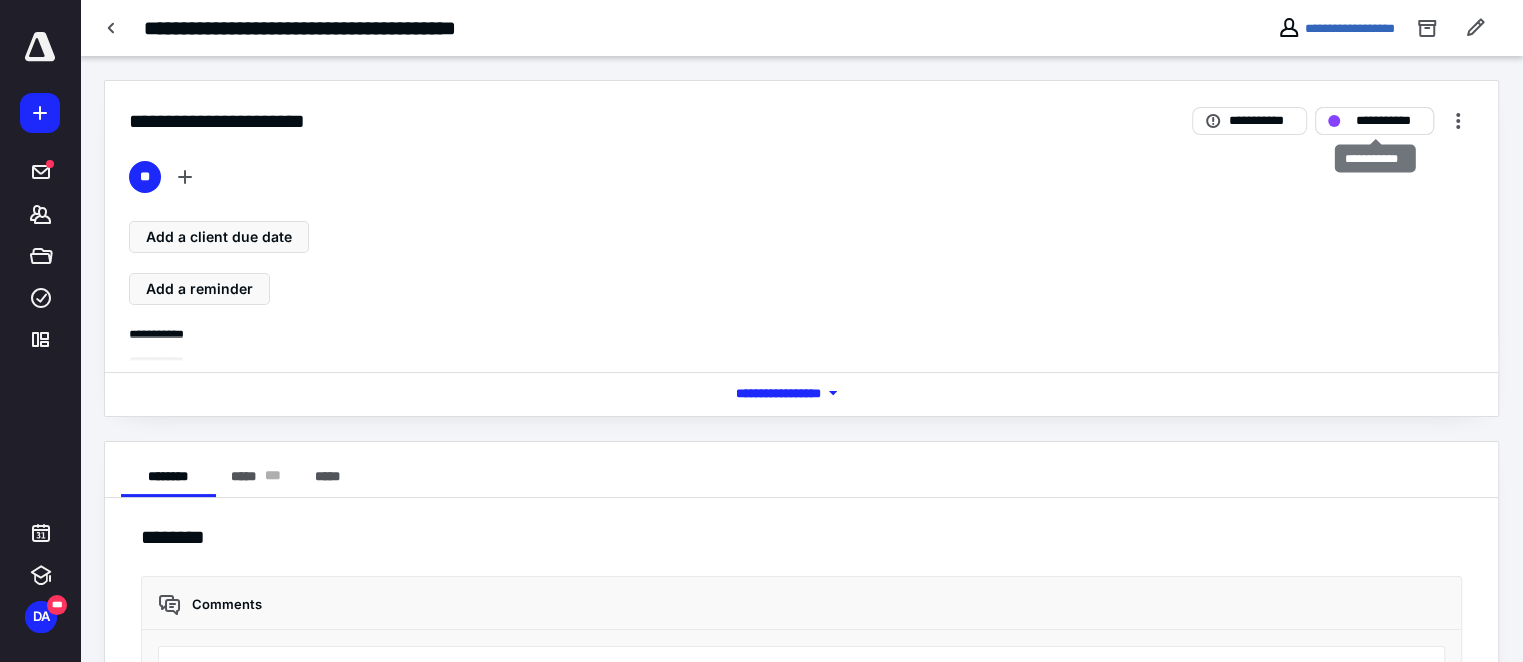click on "**********" at bounding box center [1388, 120] 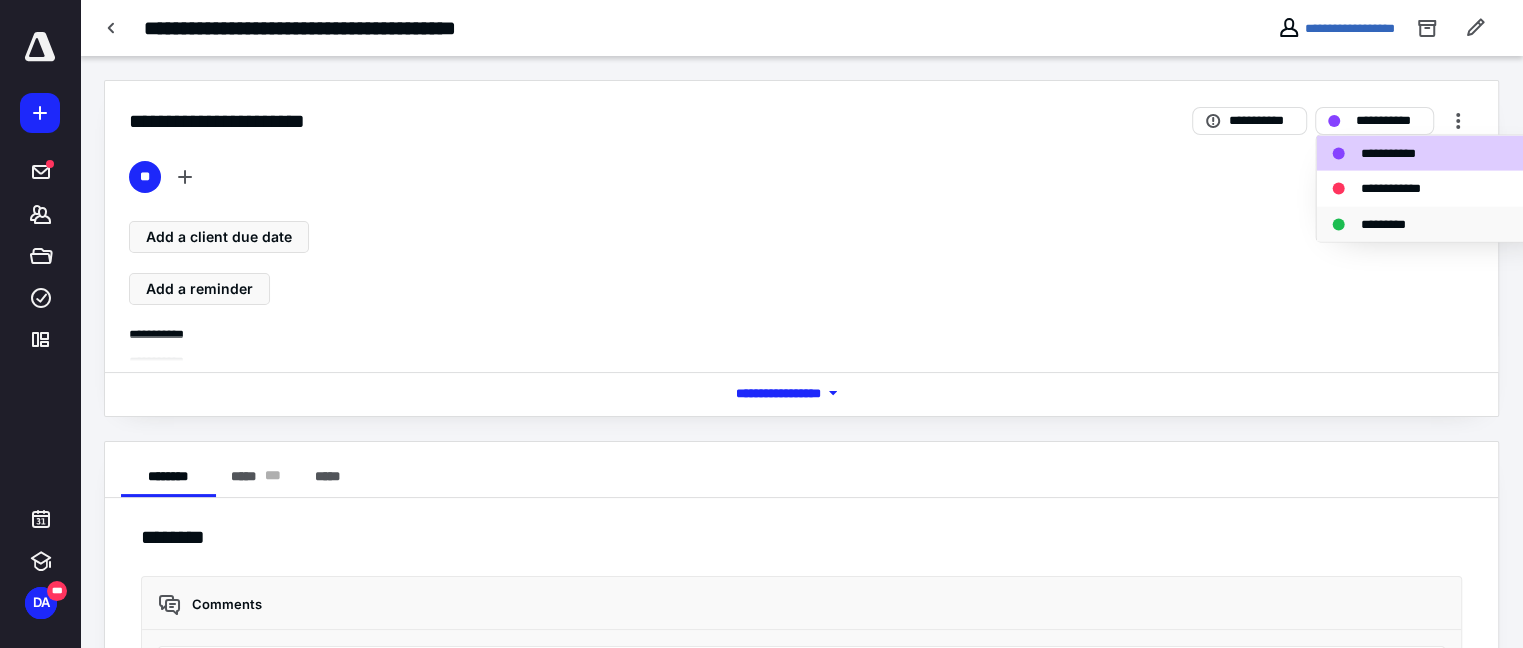 click on "*********" at bounding box center [1393, 224] 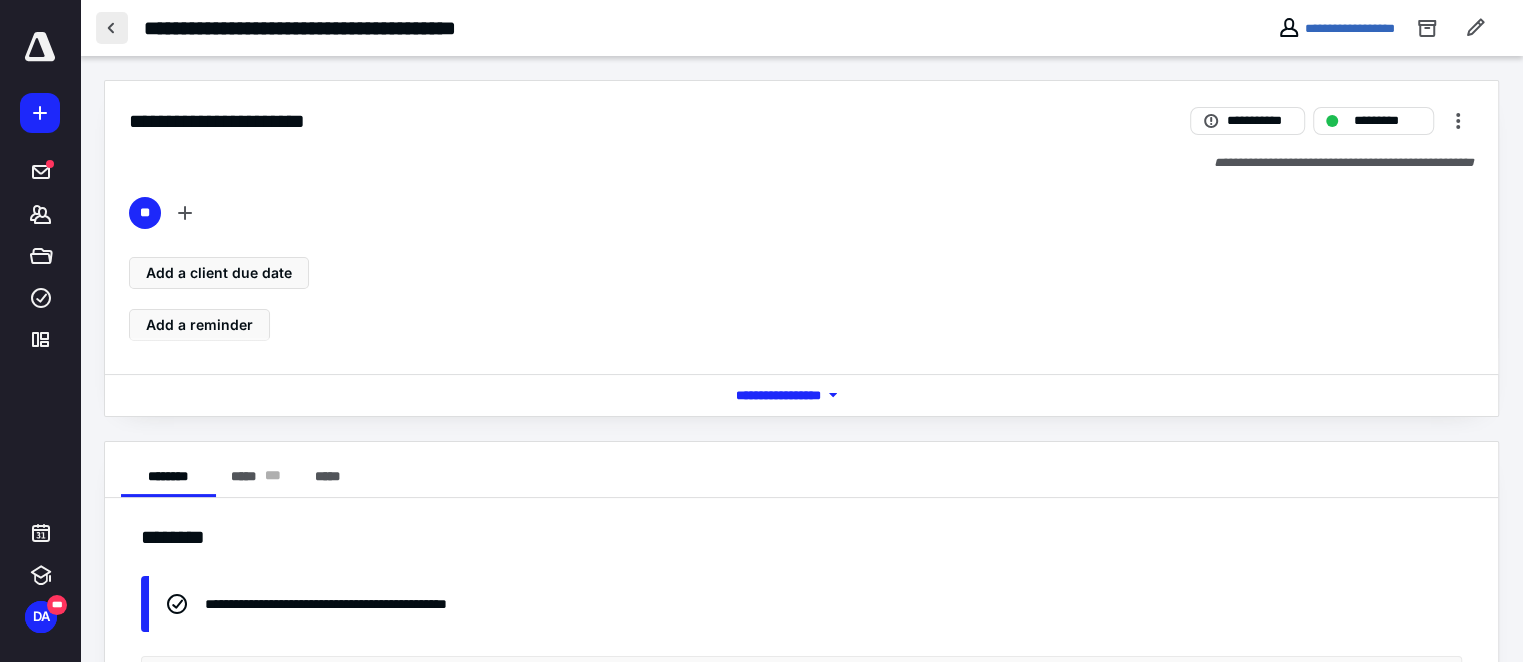click at bounding box center (112, 28) 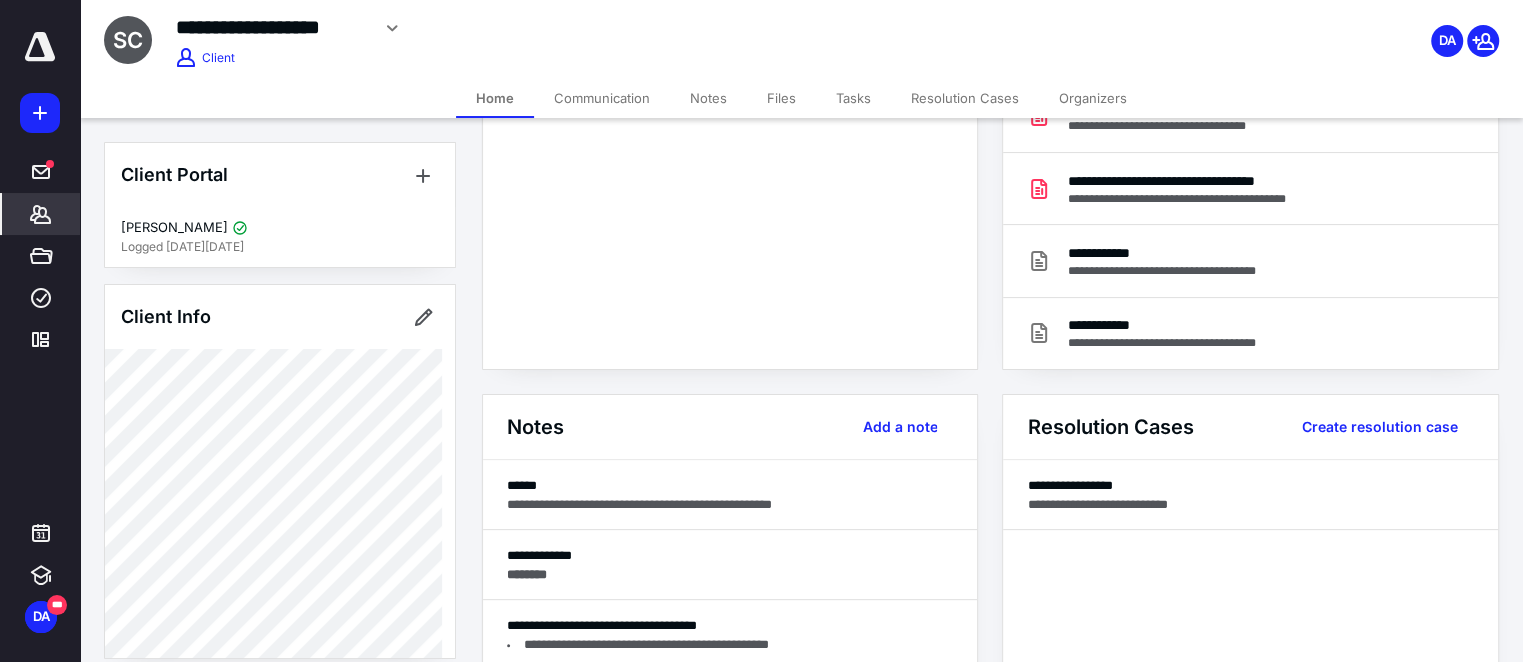 scroll, scrollTop: 0, scrollLeft: 0, axis: both 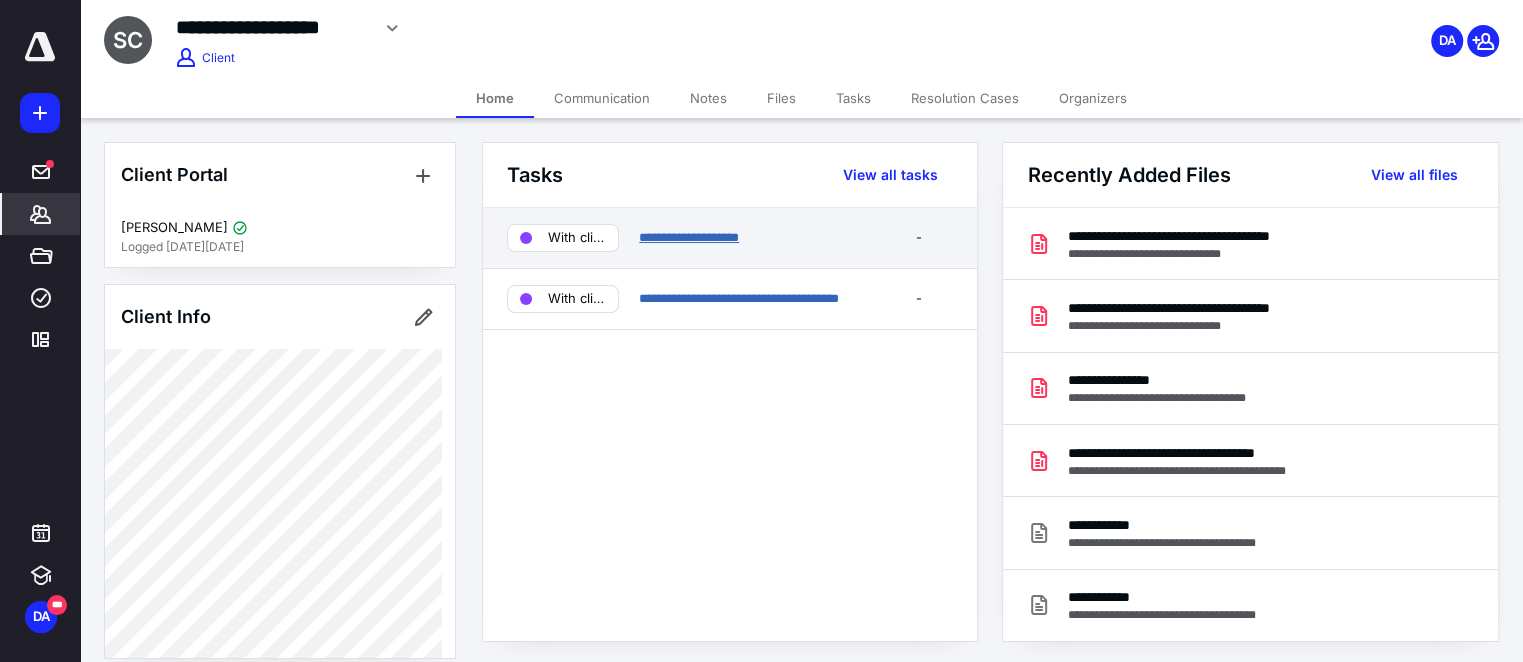 click on "**********" at bounding box center [689, 237] 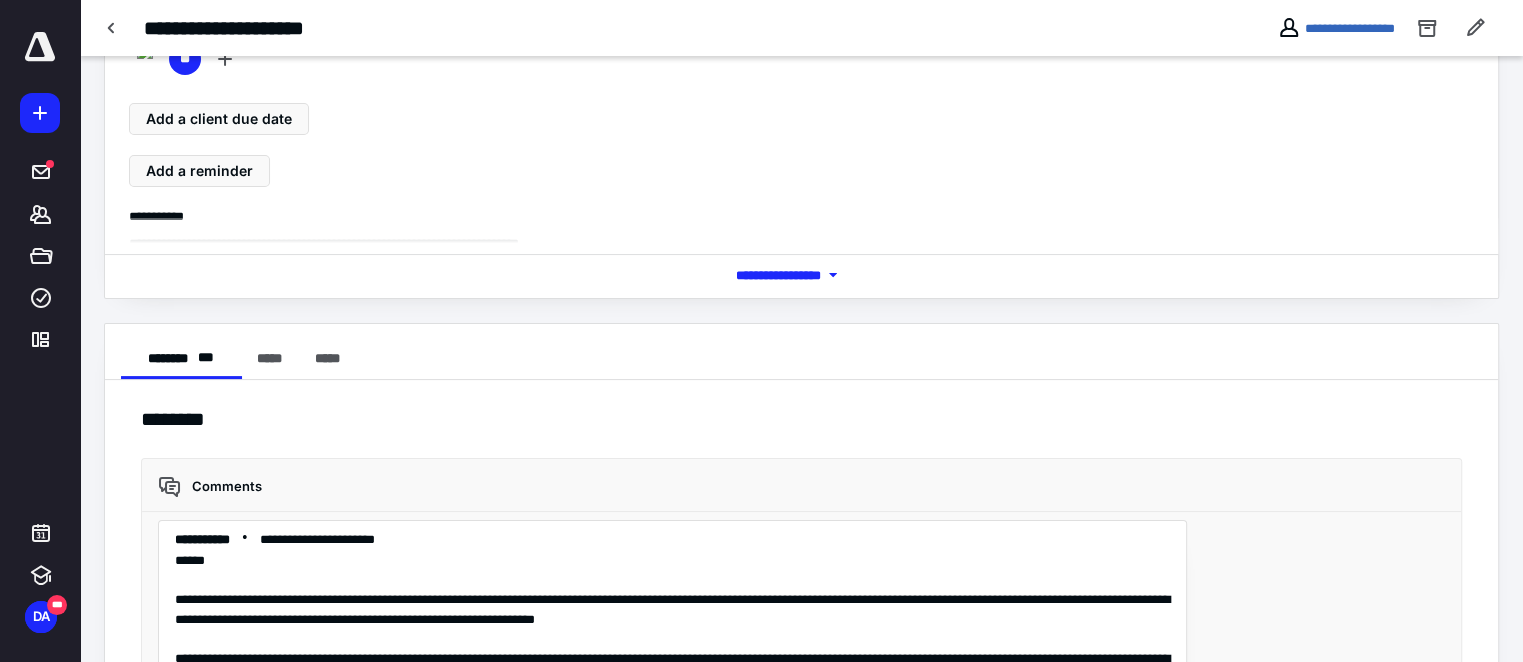 scroll, scrollTop: 0, scrollLeft: 0, axis: both 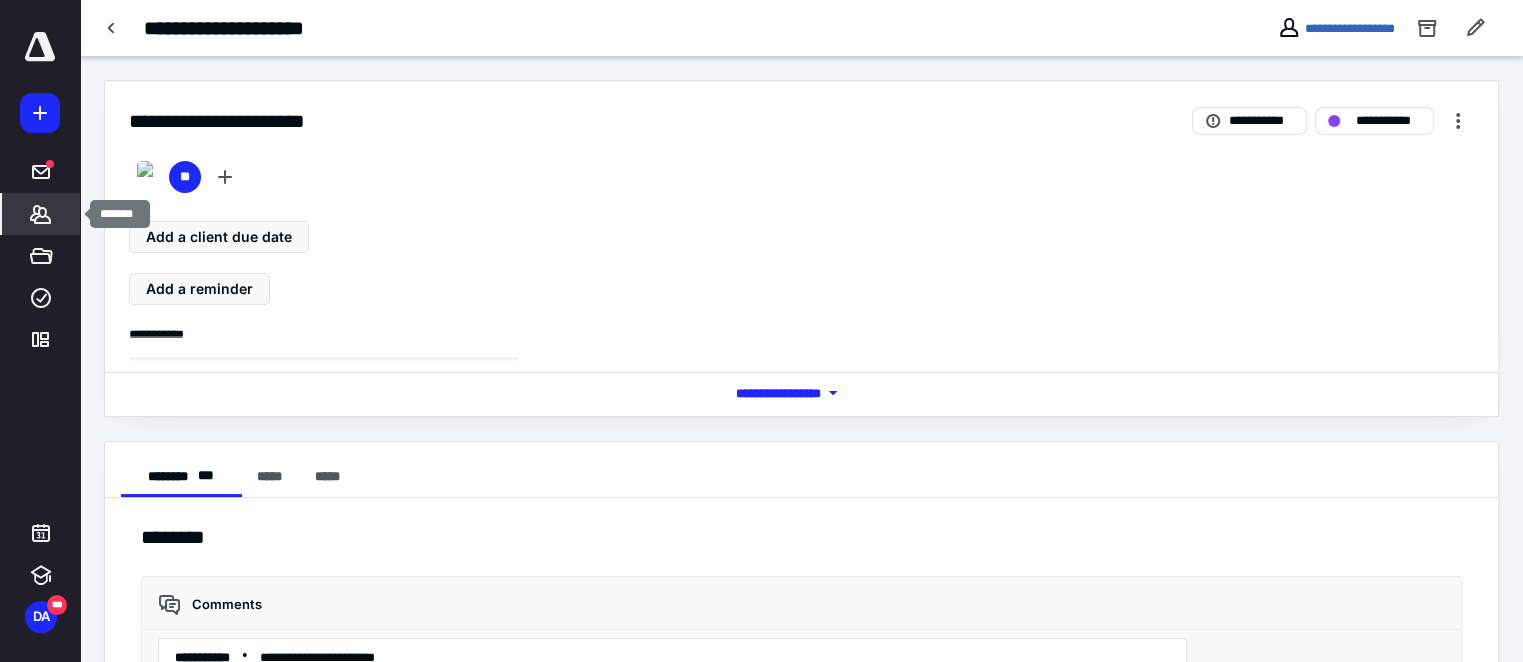 click on "*******" at bounding box center [41, 214] 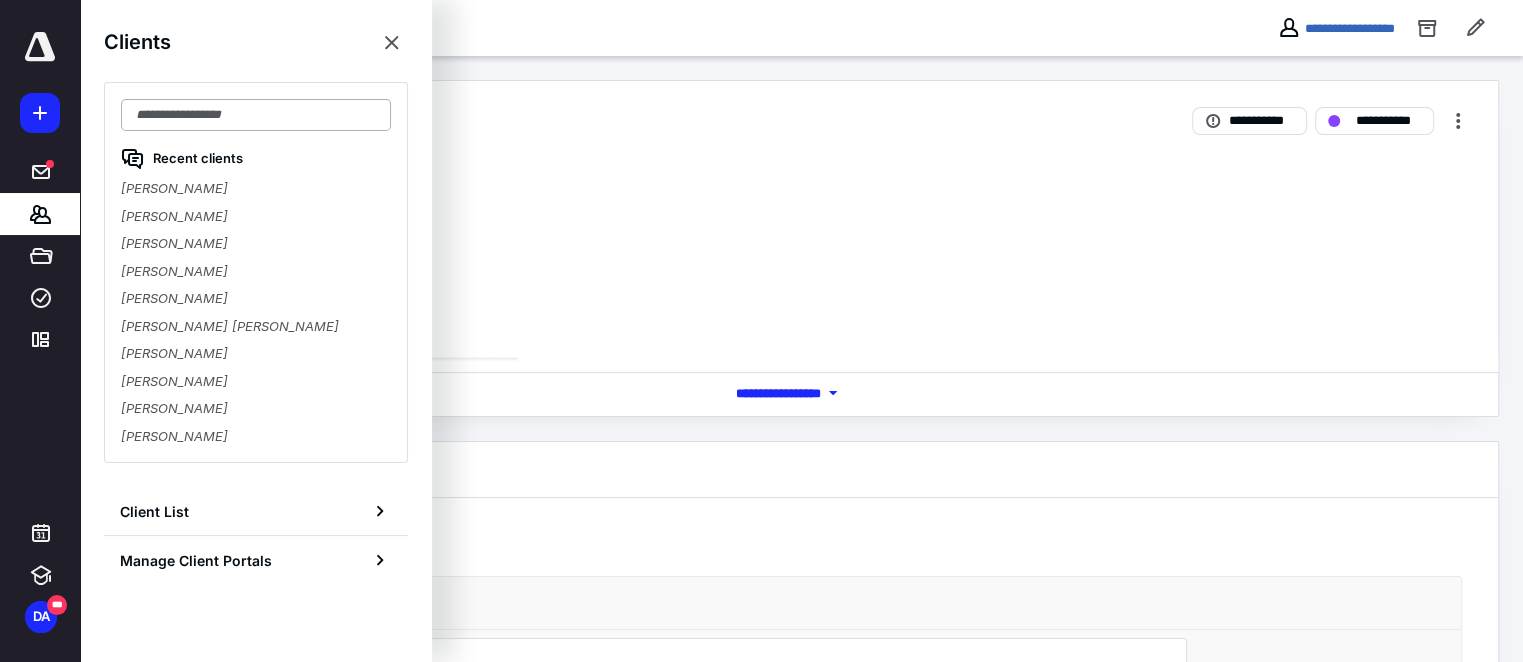 click at bounding box center (256, 115) 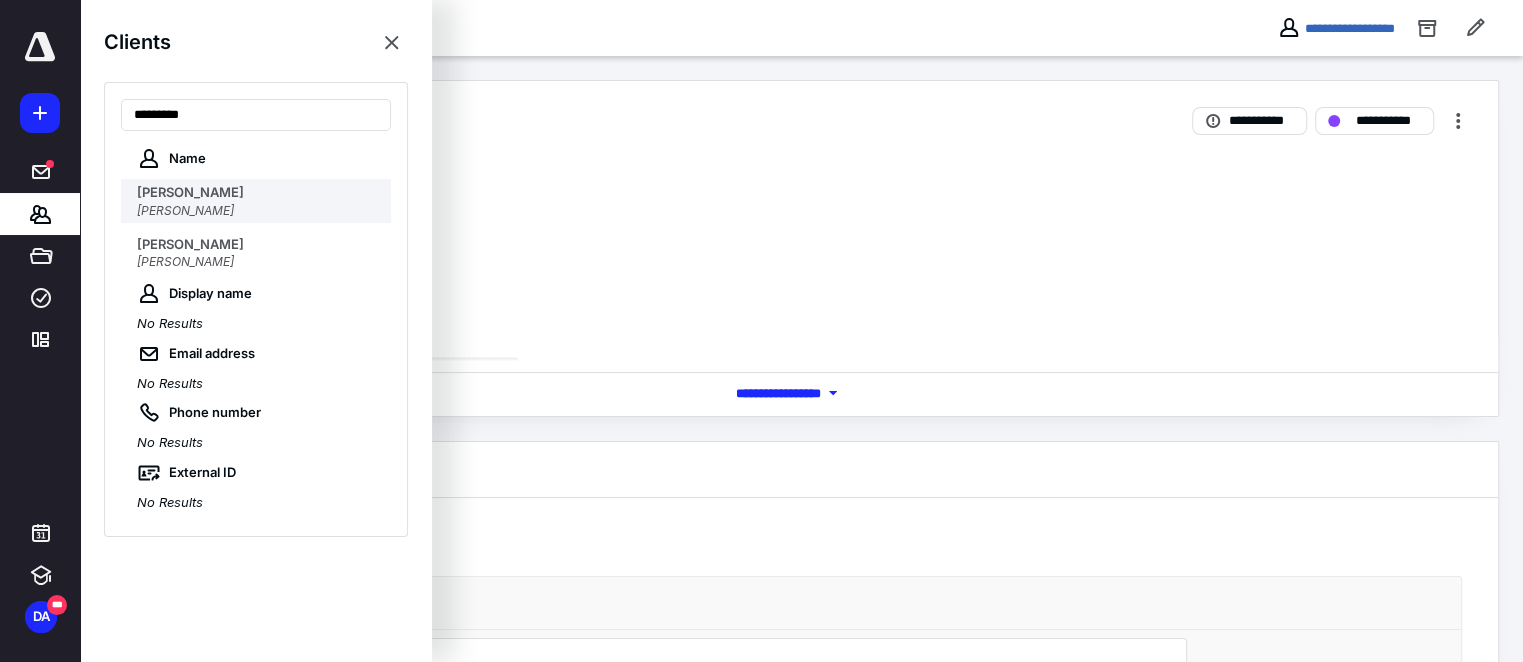 type on "*********" 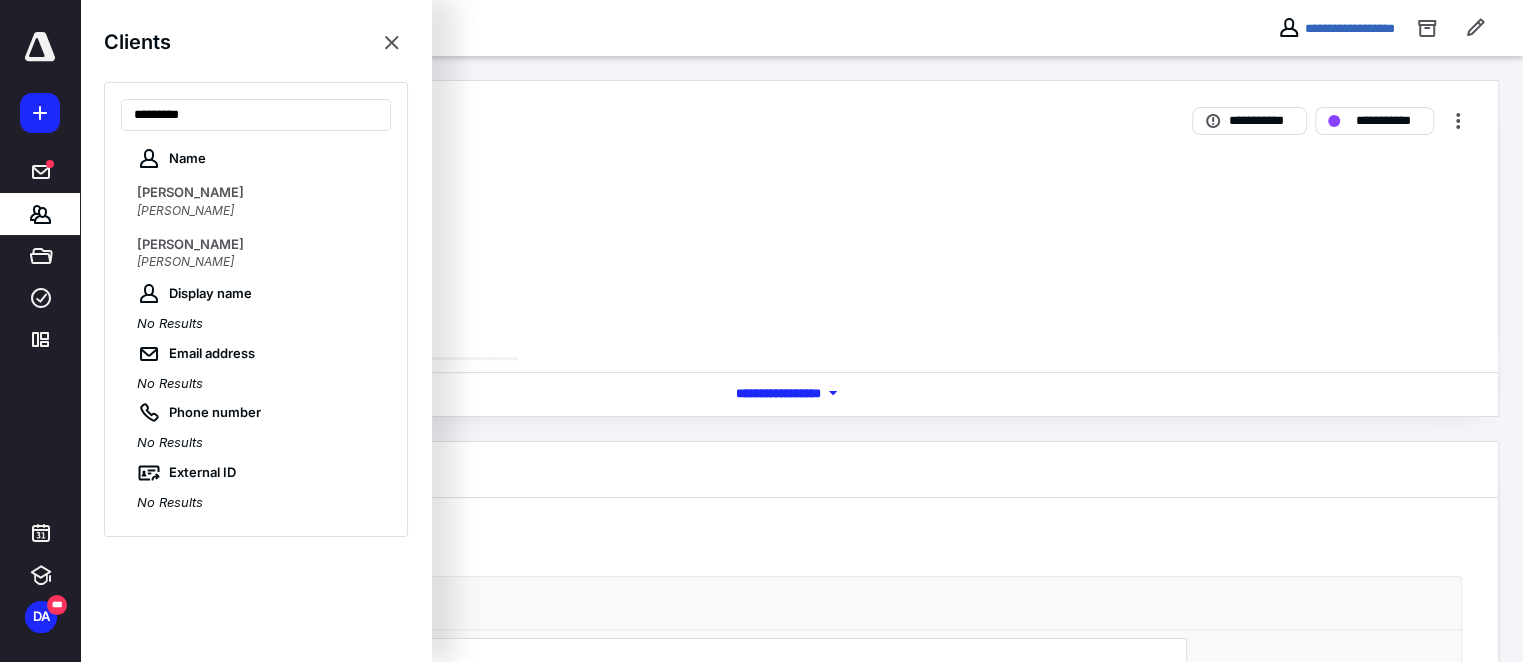 drag, startPoint x: 225, startPoint y: 185, endPoint x: 239, endPoint y: 181, distance: 14.56022 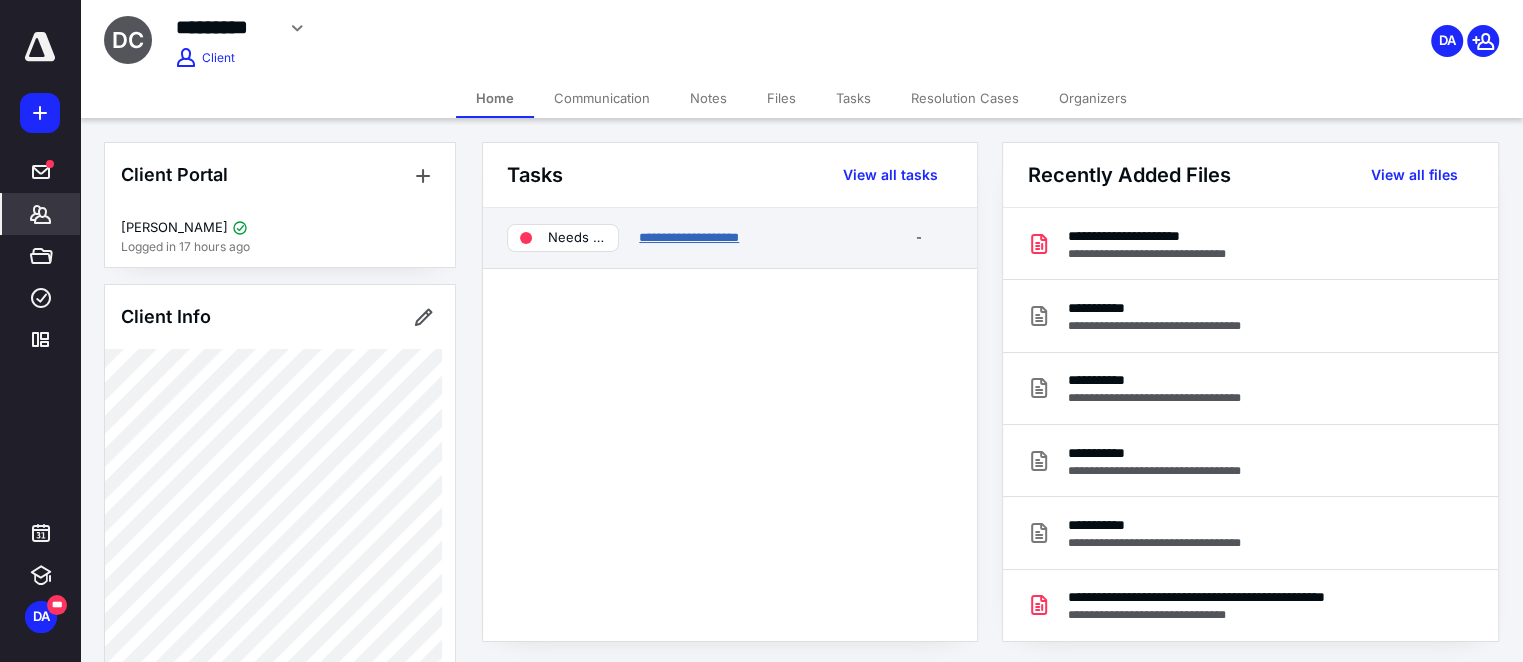 click on "**********" at bounding box center (689, 237) 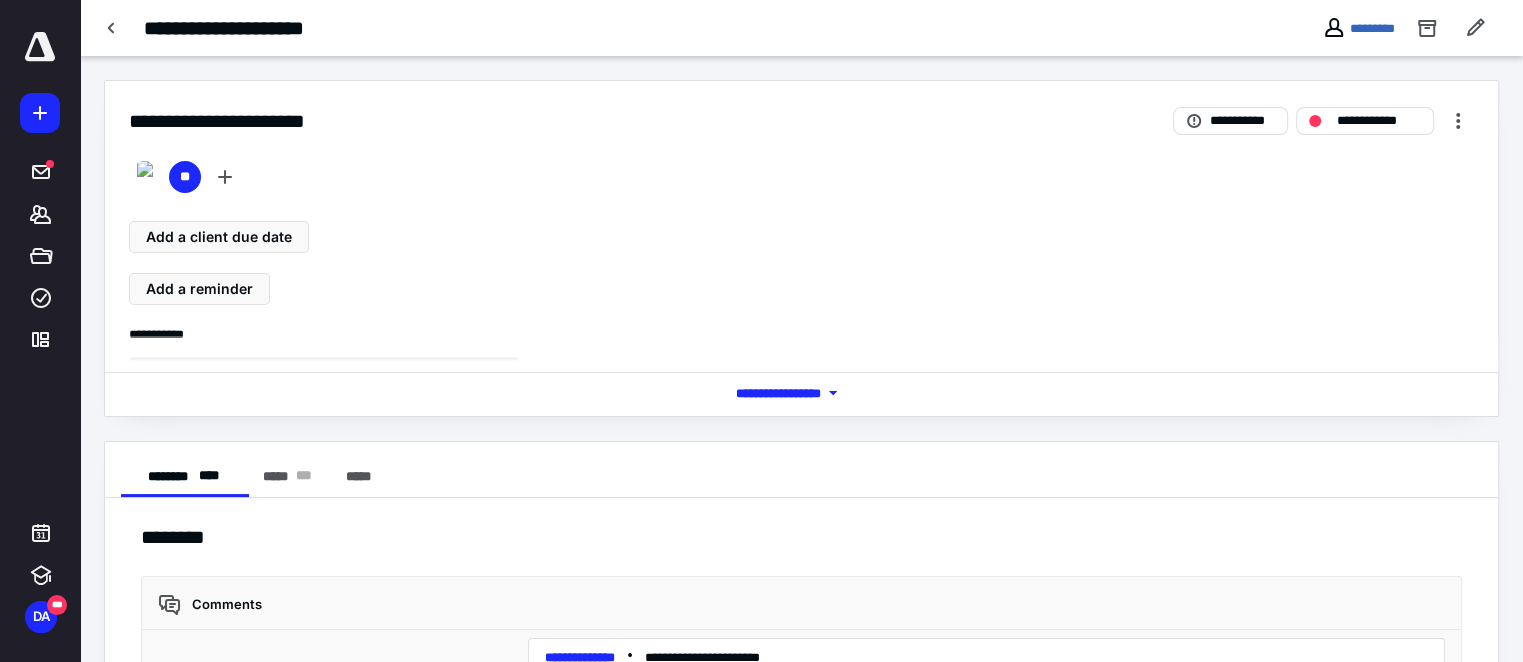 scroll, scrollTop: 981, scrollLeft: 0, axis: vertical 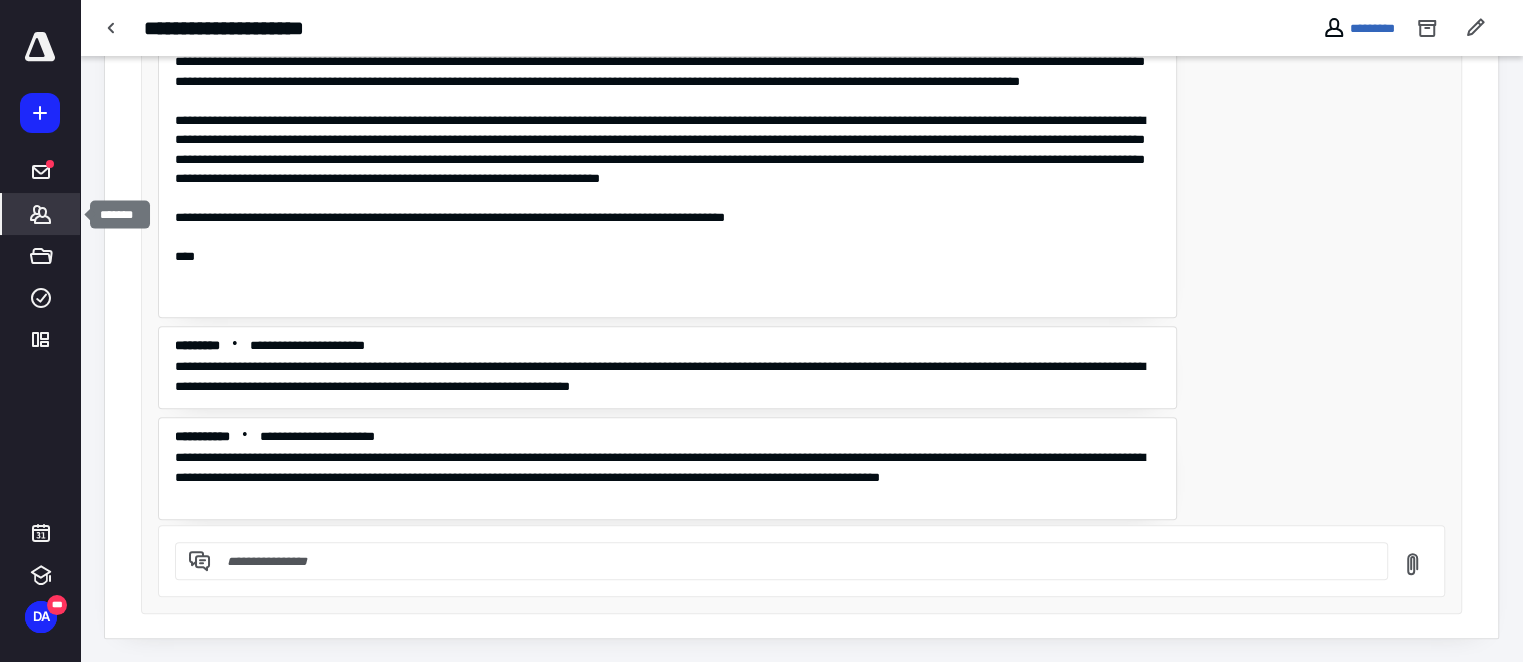 click 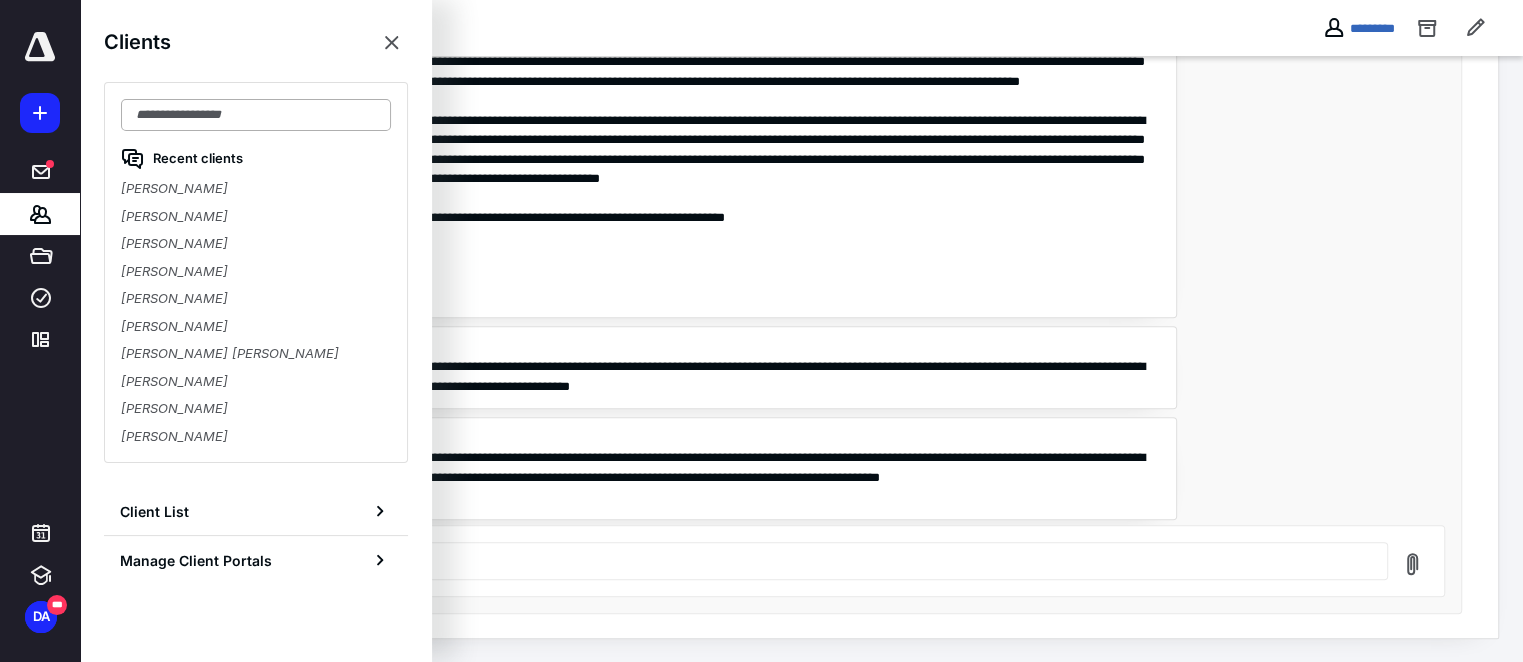 click at bounding box center [256, 115] 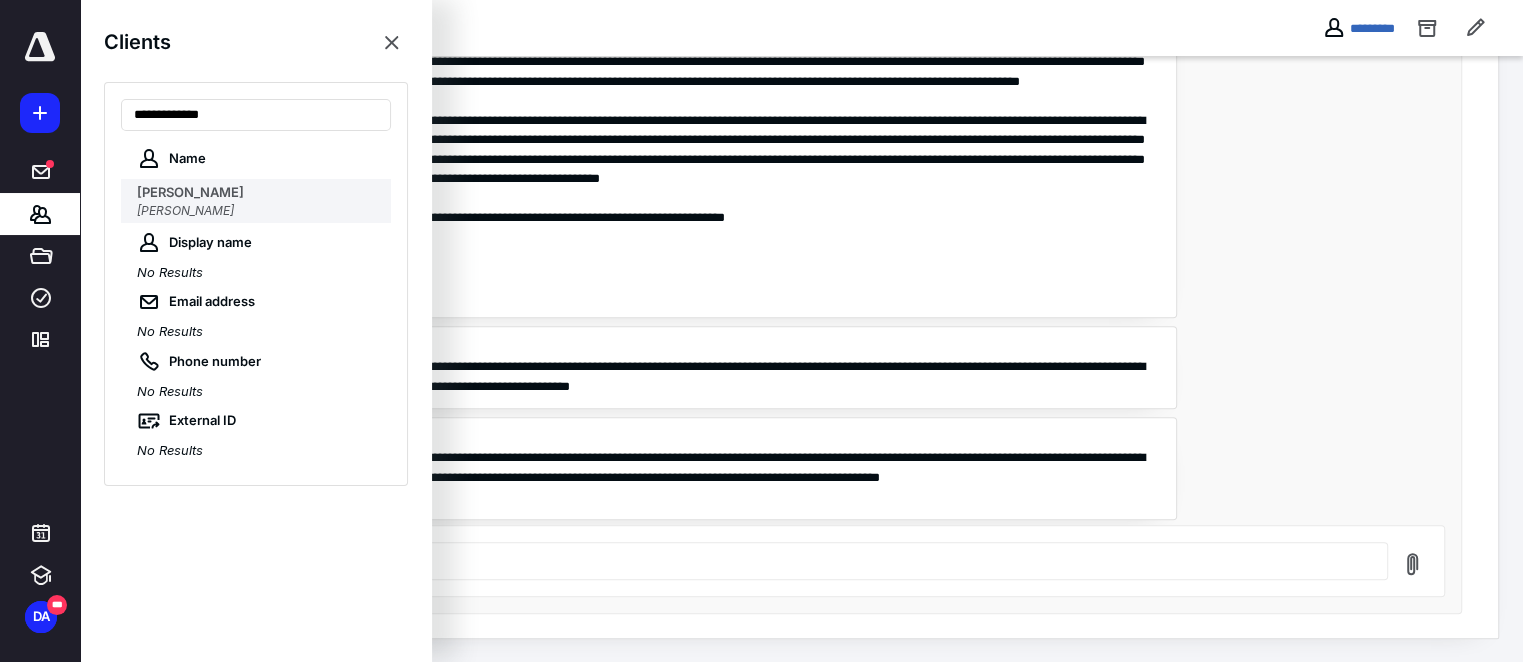 type on "**********" 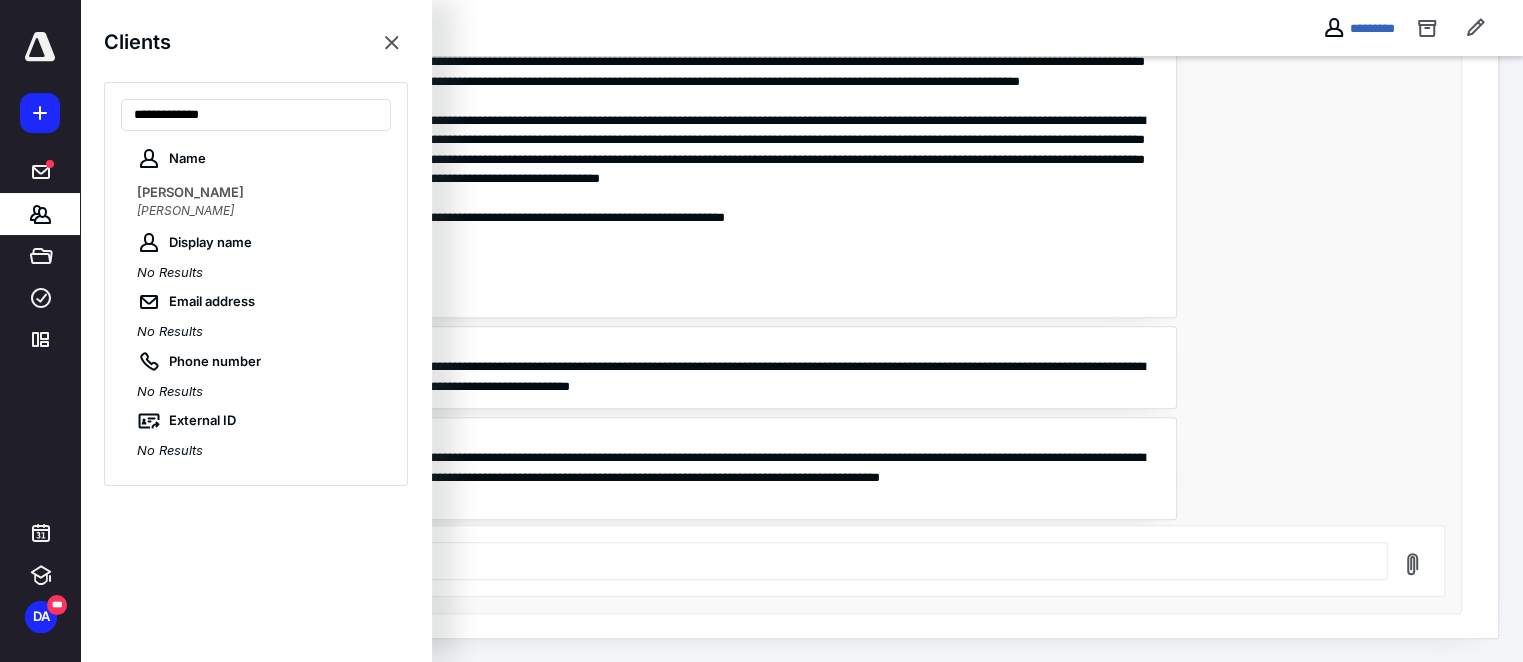 scroll, scrollTop: 0, scrollLeft: 0, axis: both 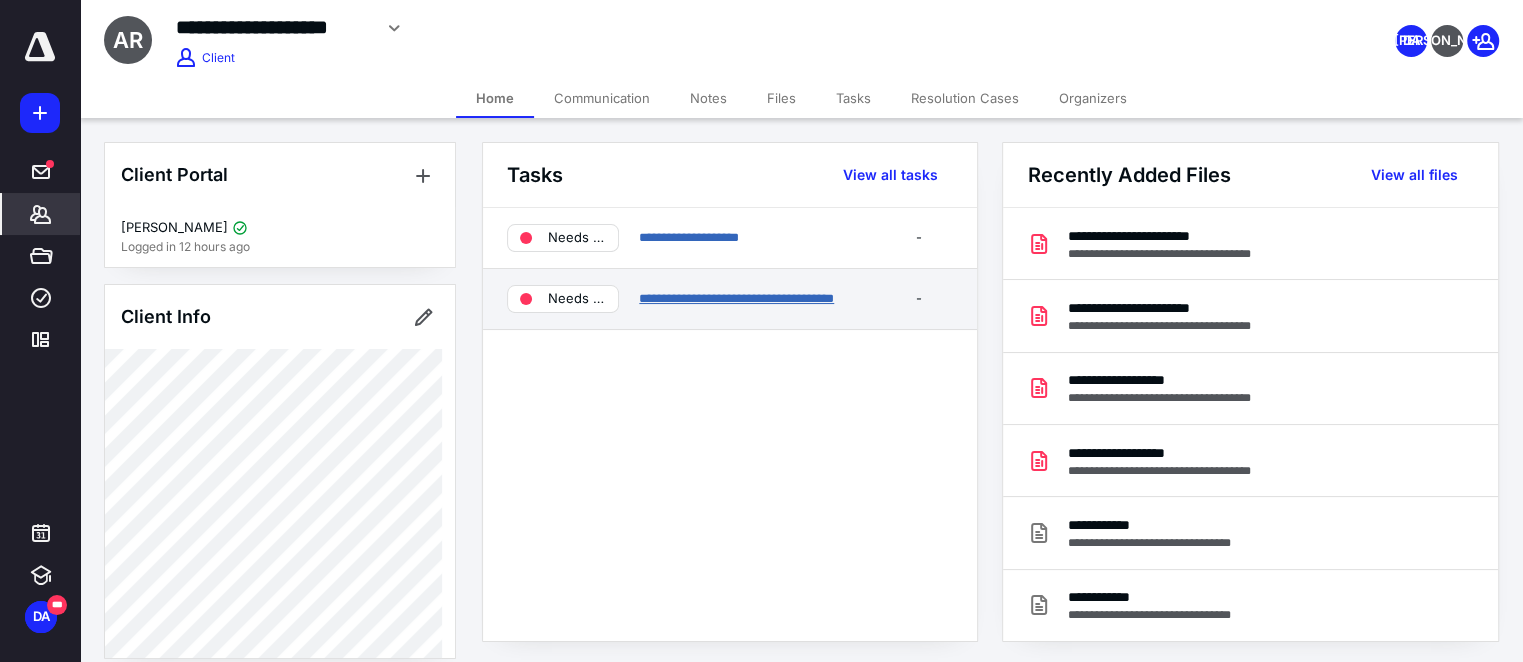 click on "**********" at bounding box center [736, 298] 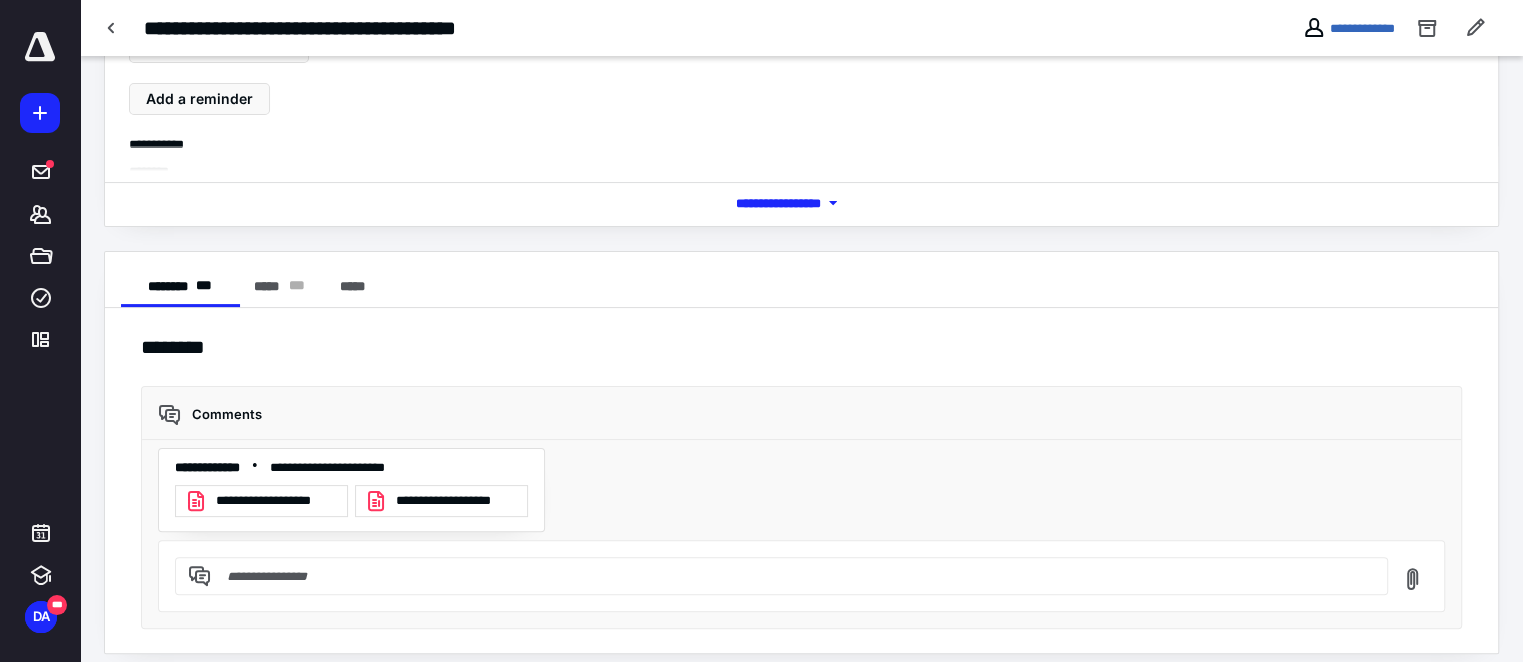 scroll, scrollTop: 205, scrollLeft: 0, axis: vertical 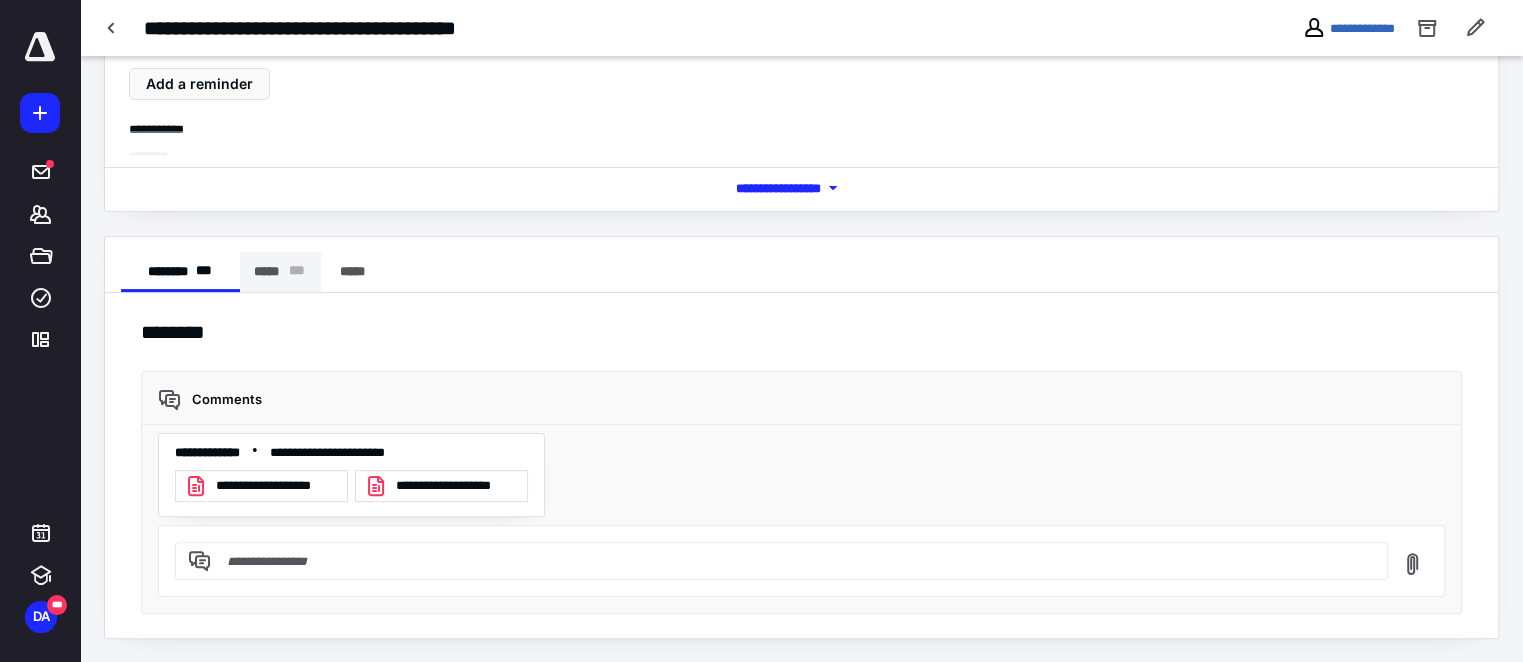 click on "***** * * *" at bounding box center (281, 272) 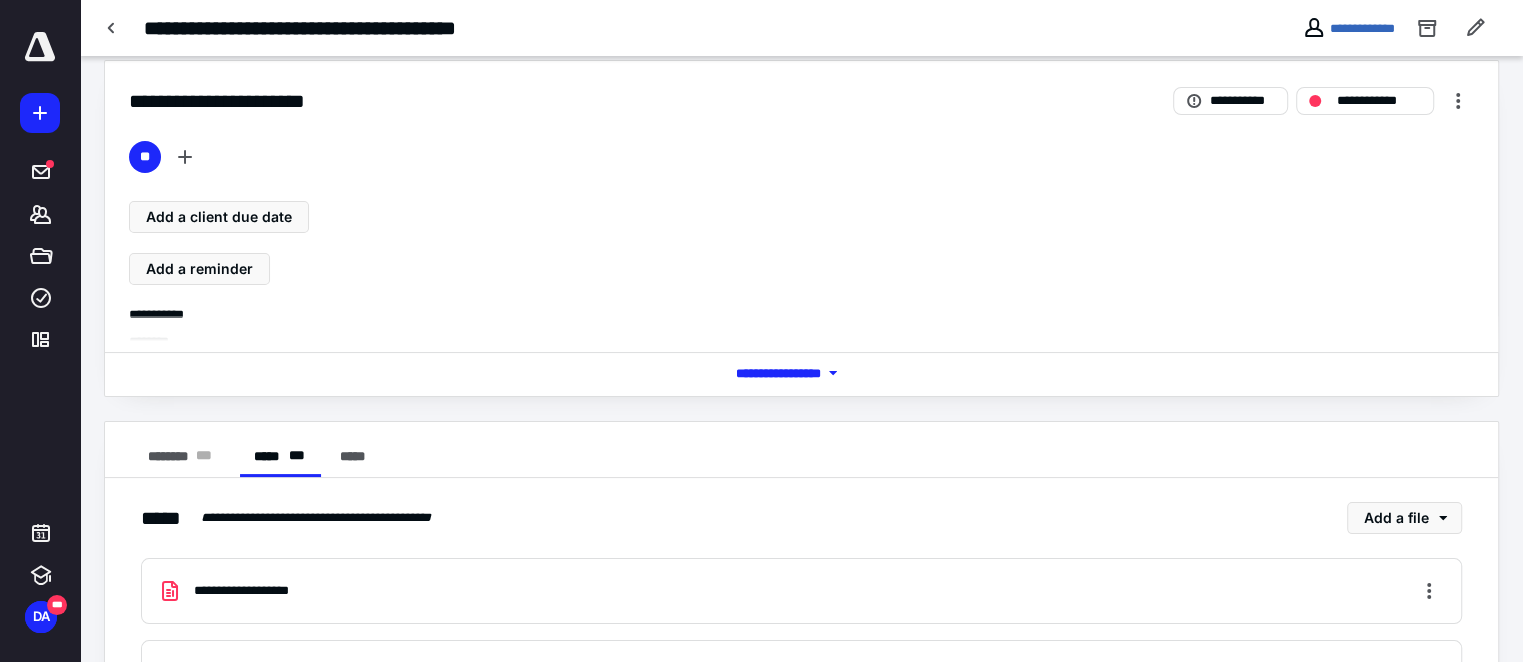 scroll, scrollTop: 0, scrollLeft: 0, axis: both 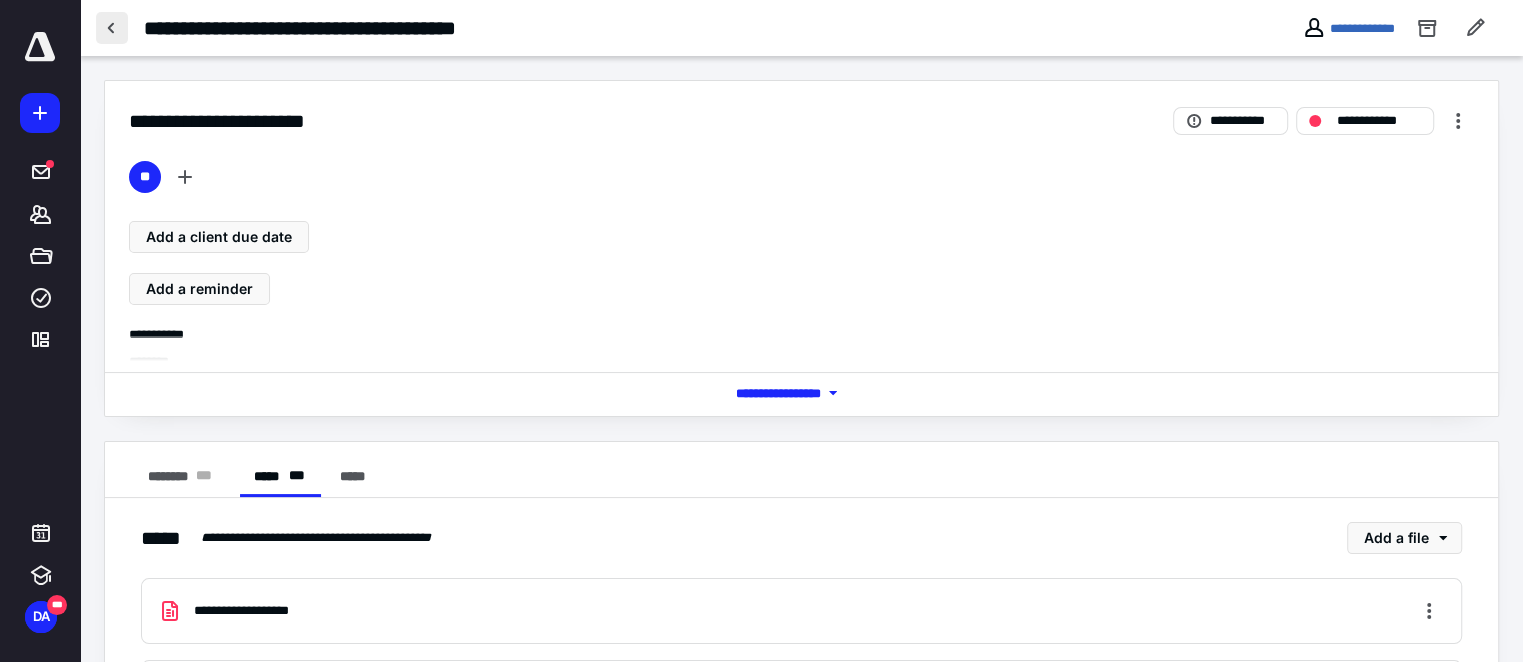 click at bounding box center [112, 28] 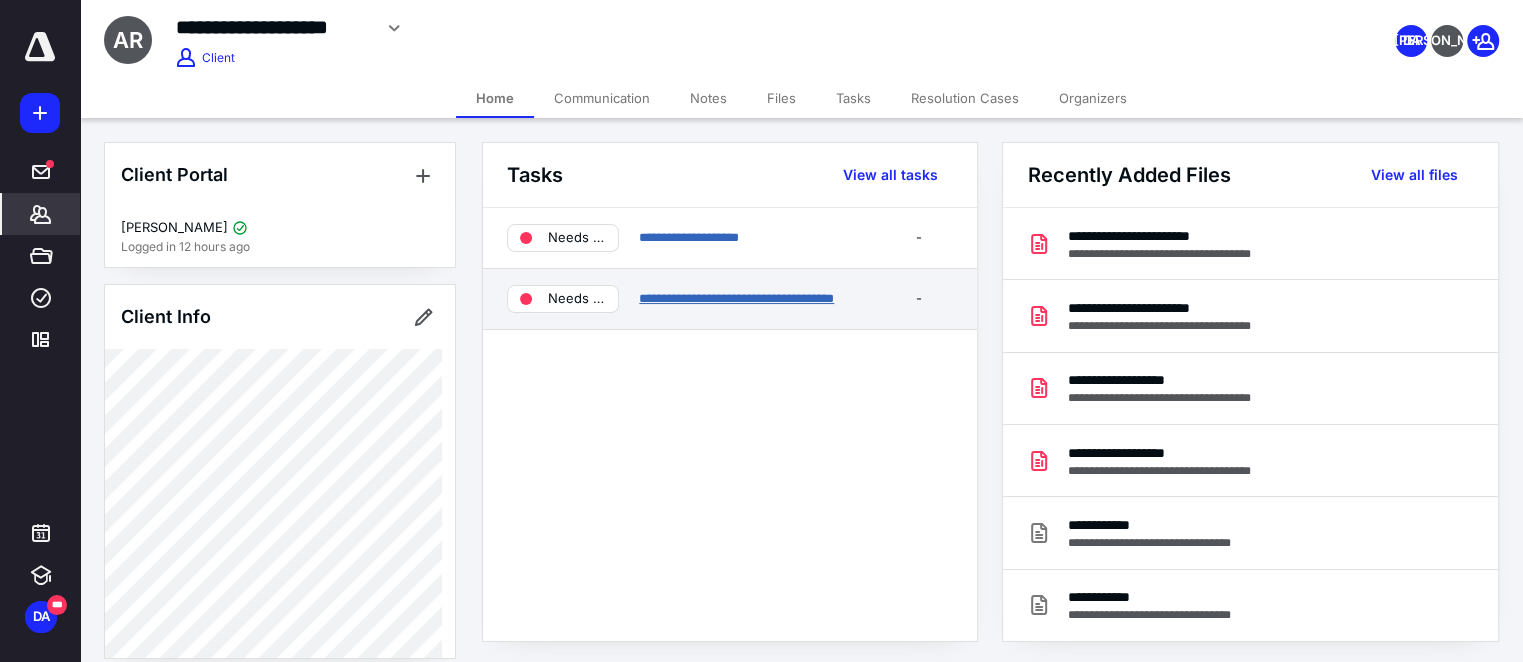 click on "**********" at bounding box center [736, 298] 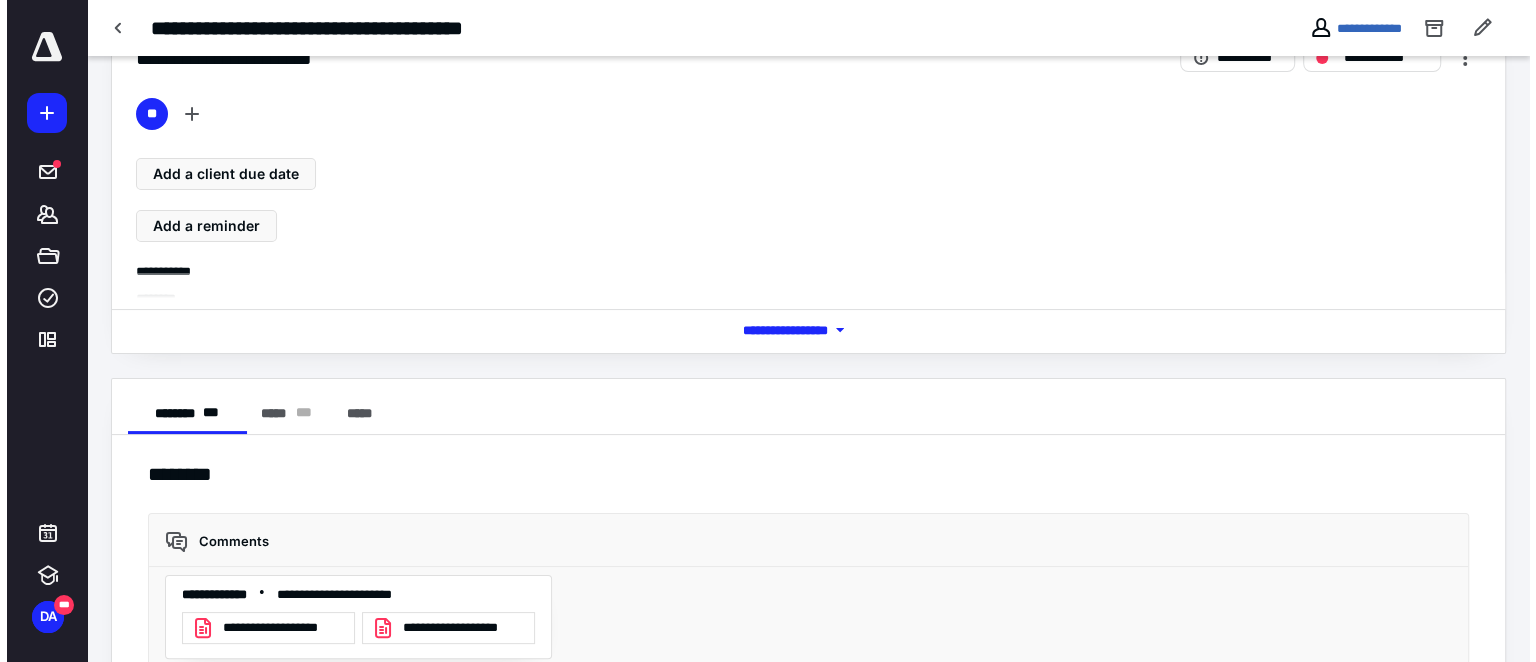 scroll, scrollTop: 205, scrollLeft: 0, axis: vertical 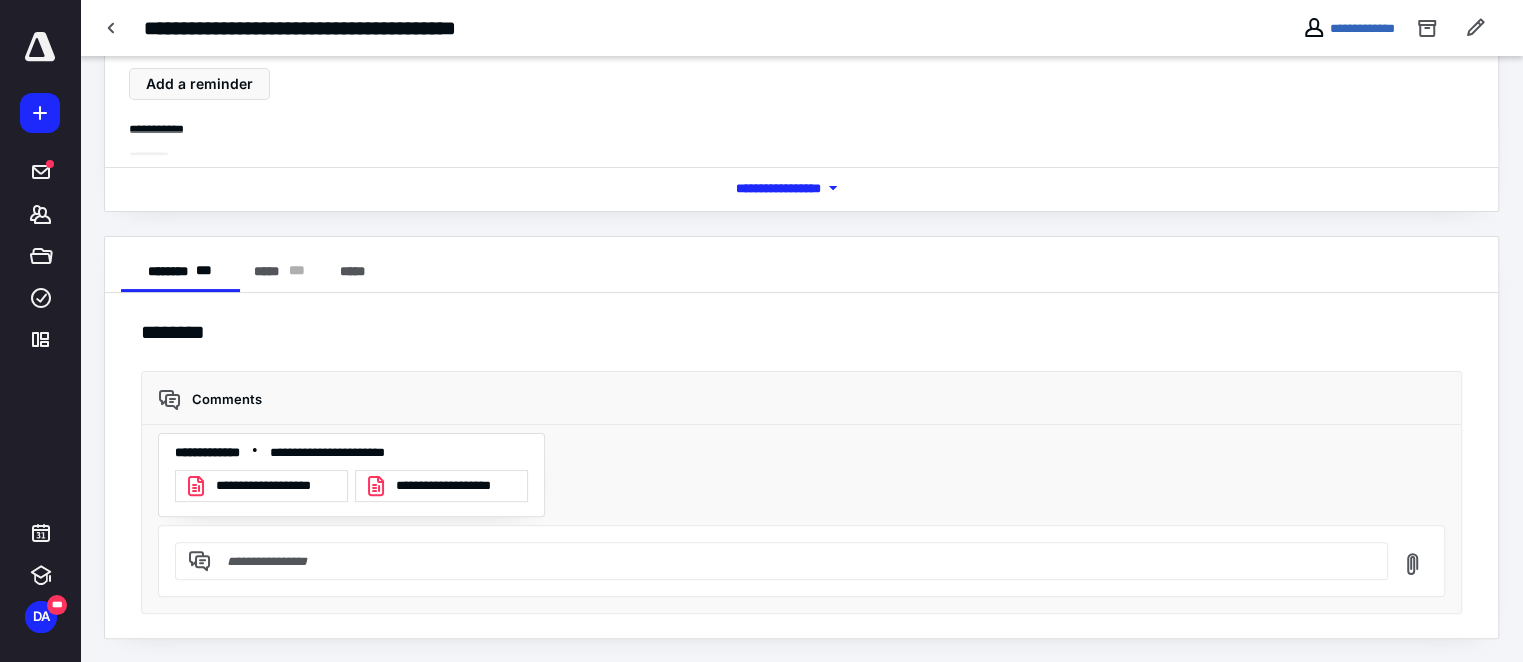 click on "**********" at bounding box center [277, 485] 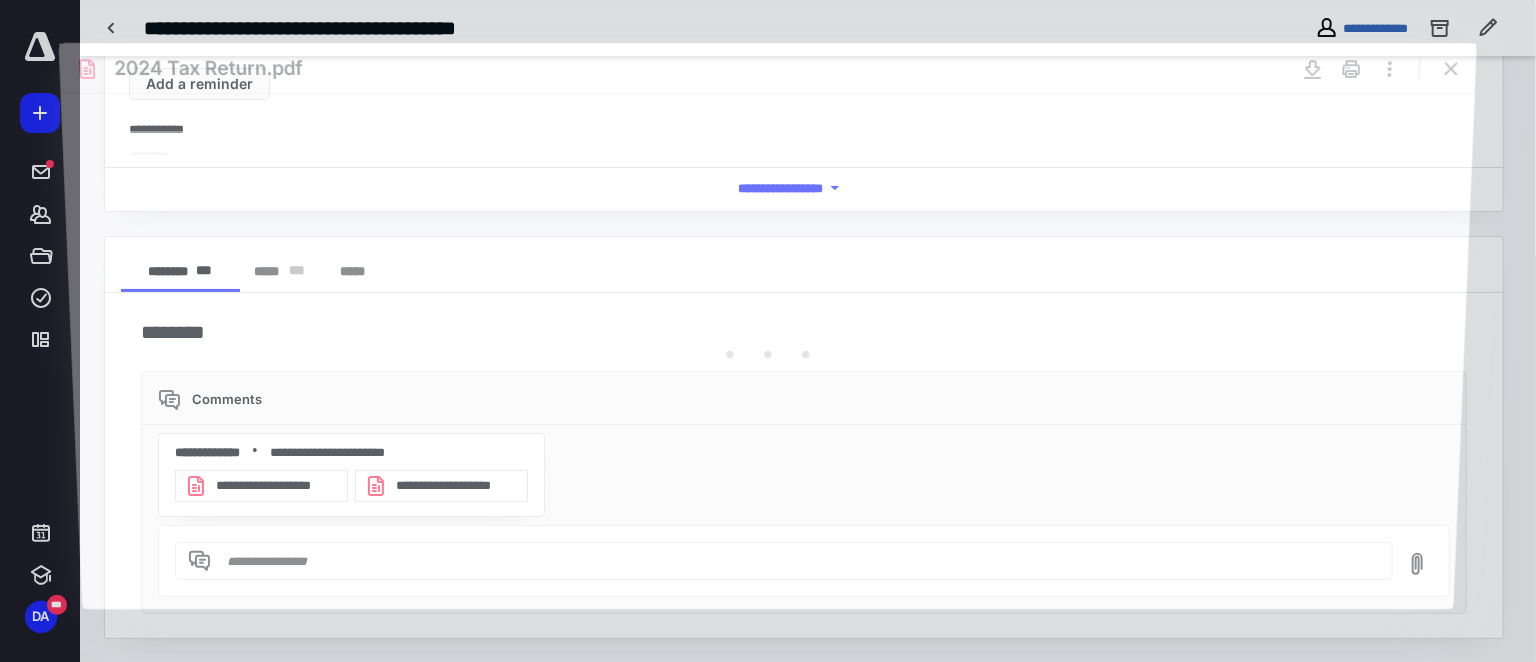 scroll, scrollTop: 0, scrollLeft: 0, axis: both 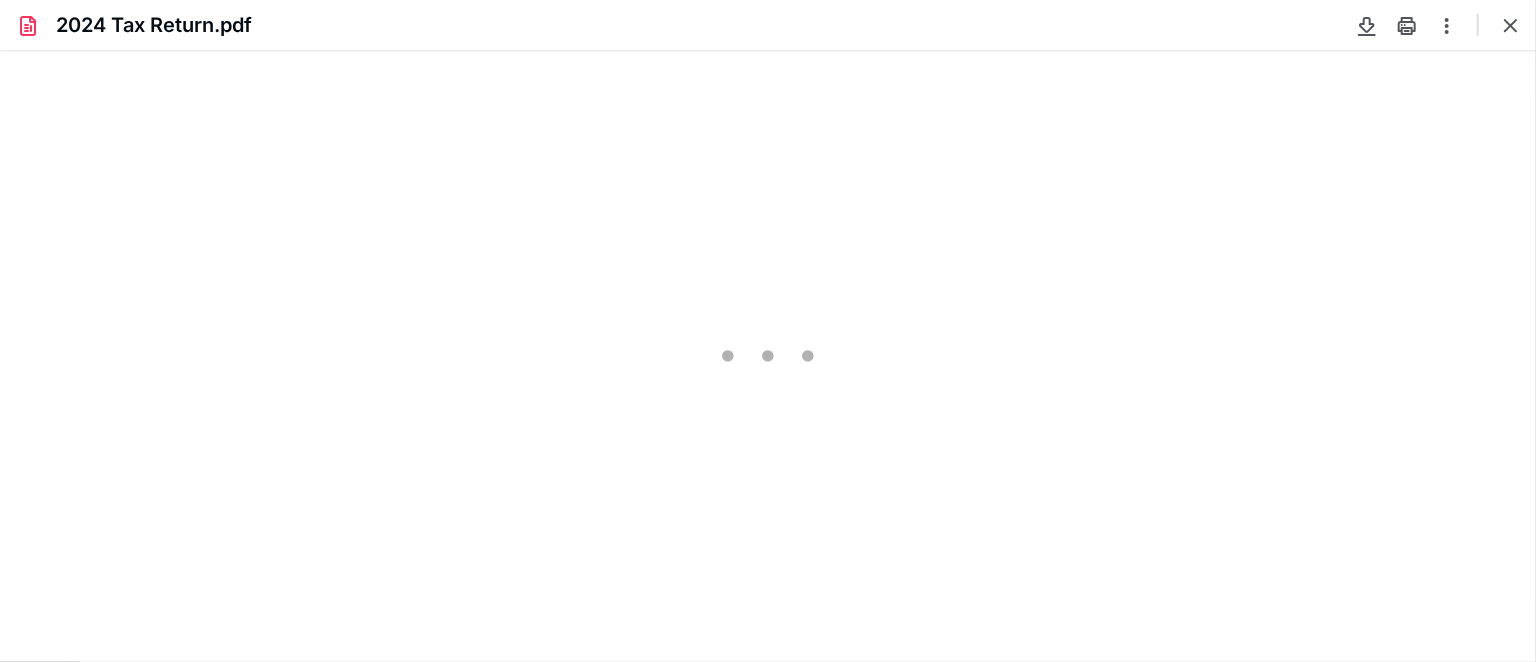 type on "72" 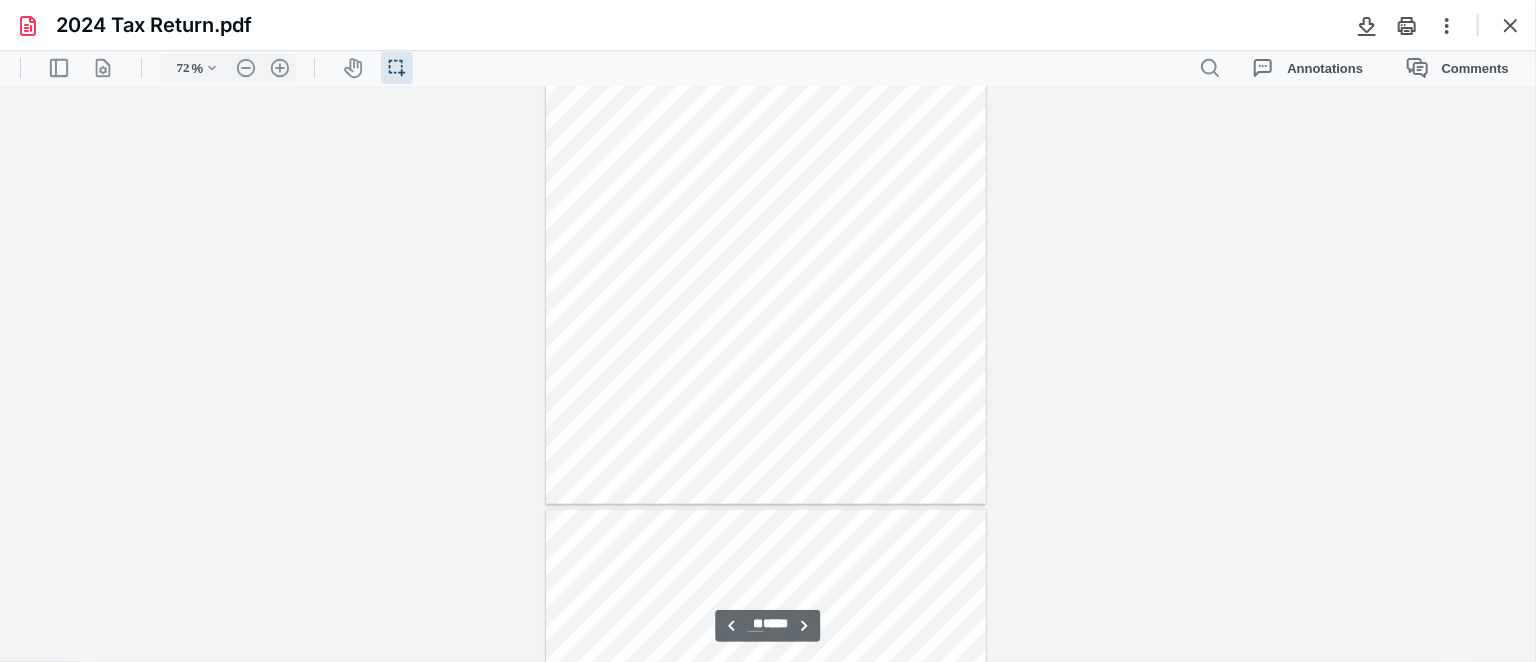 scroll, scrollTop: 5493, scrollLeft: 0, axis: vertical 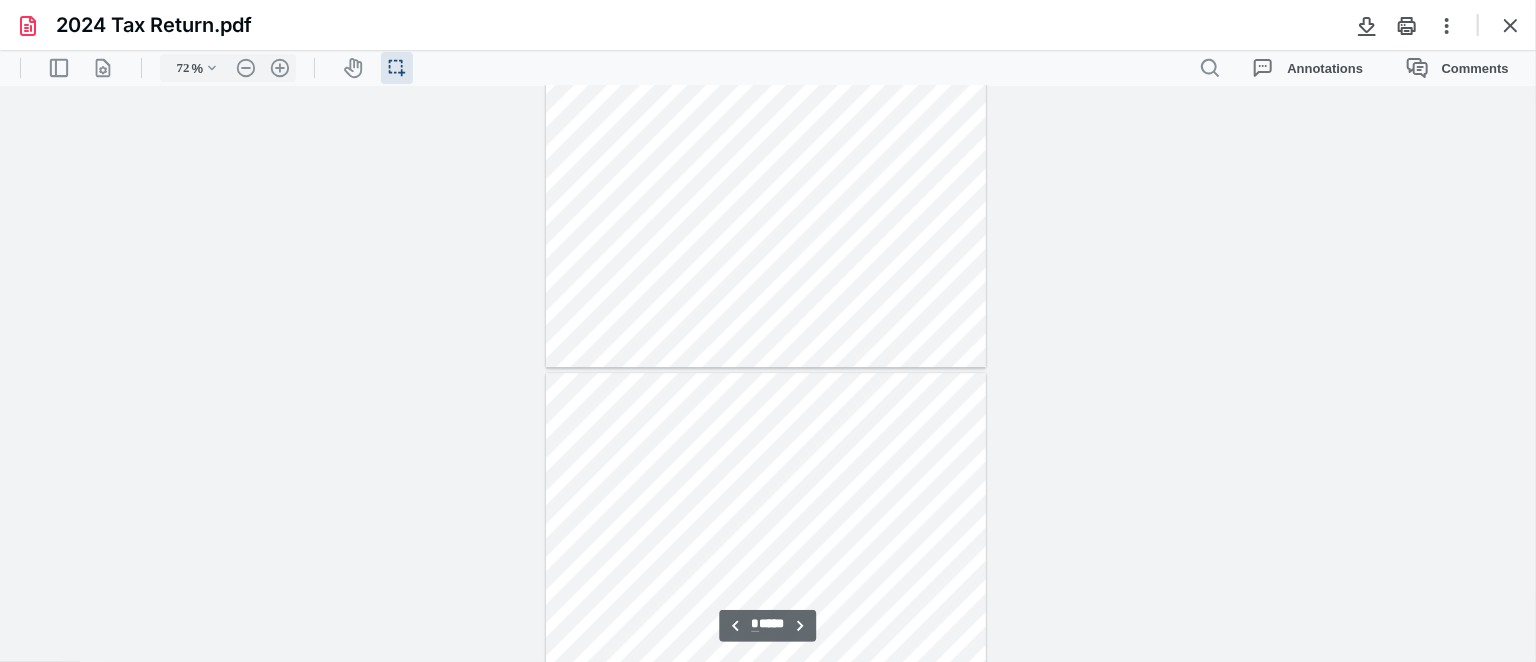 type on "*" 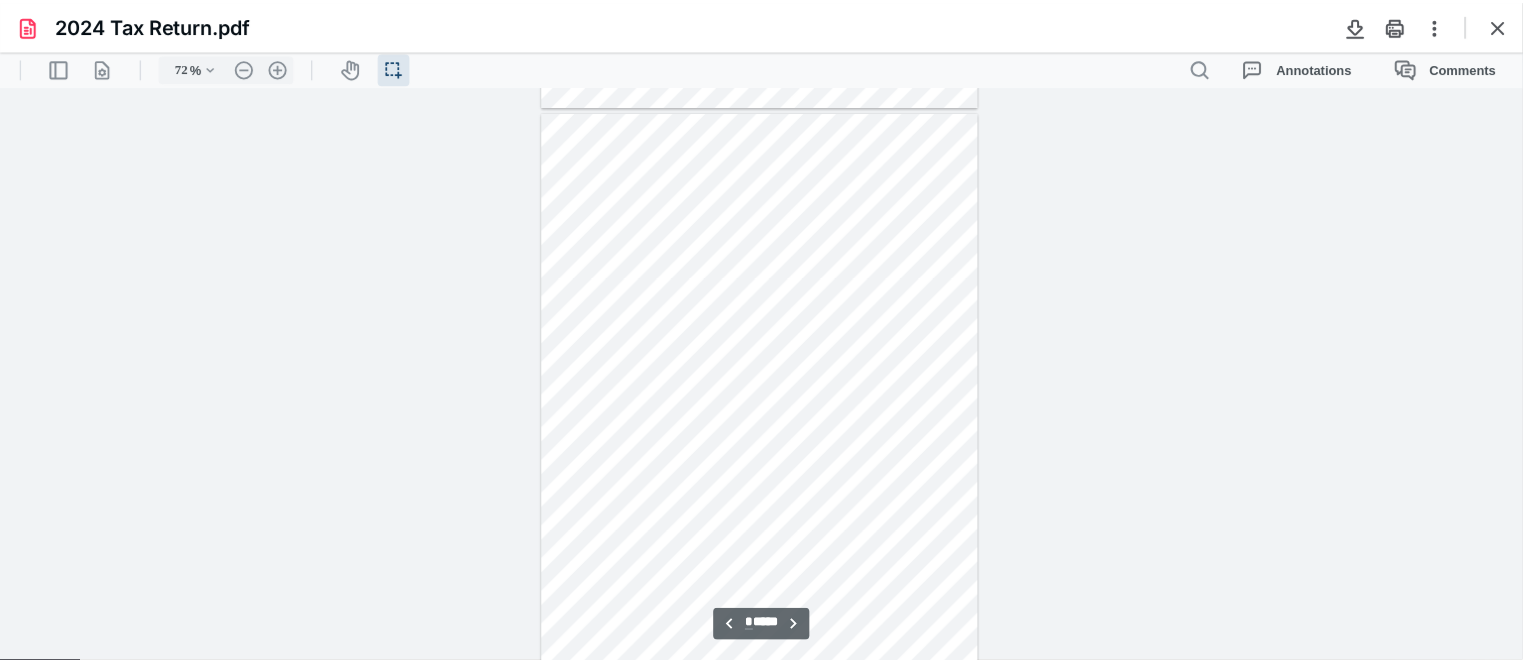 scroll, scrollTop: 2948, scrollLeft: 0, axis: vertical 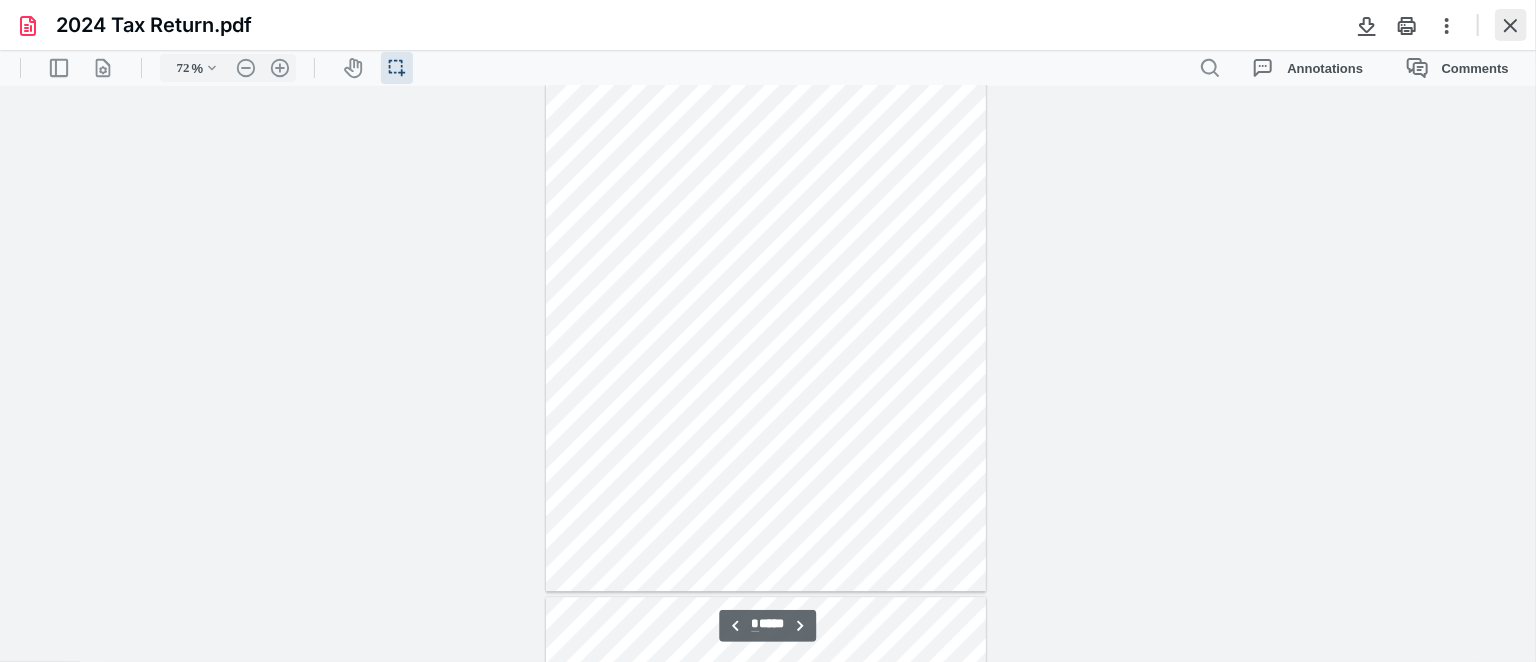 click at bounding box center (1511, 25) 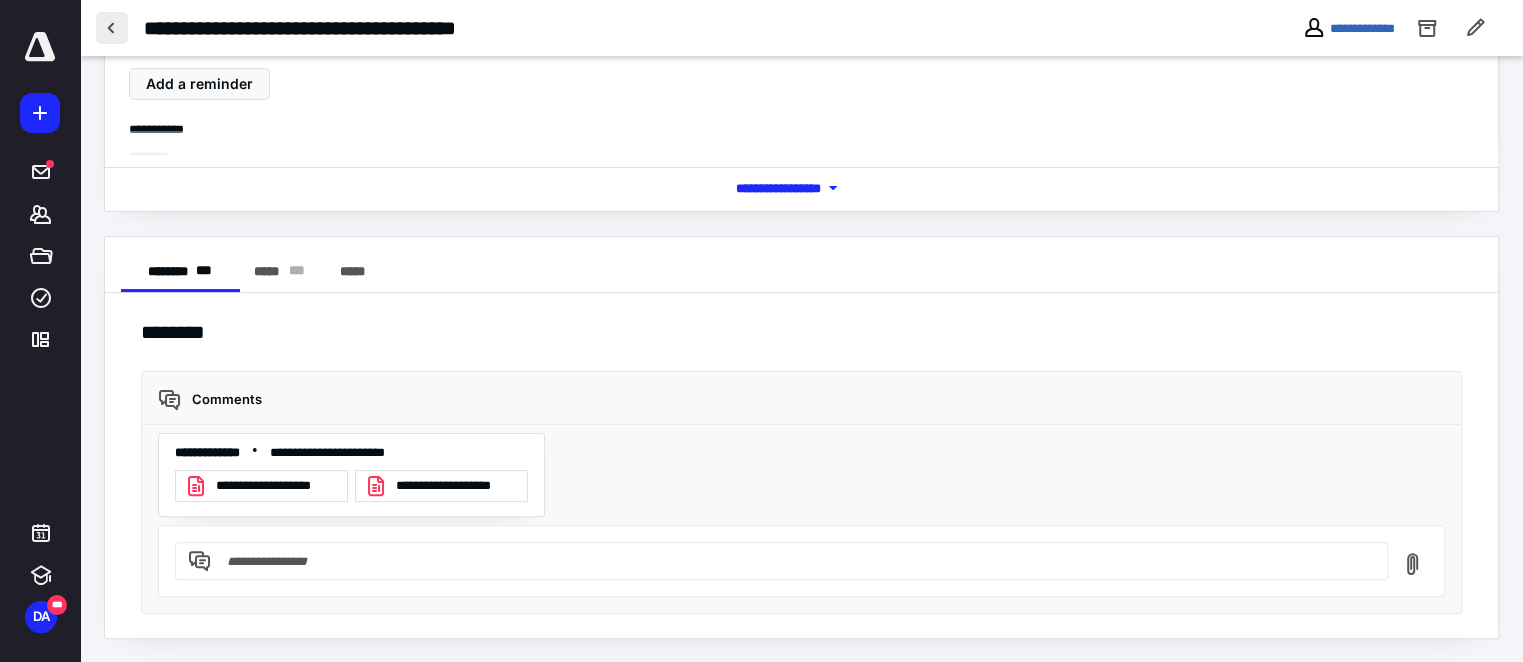 click at bounding box center [112, 28] 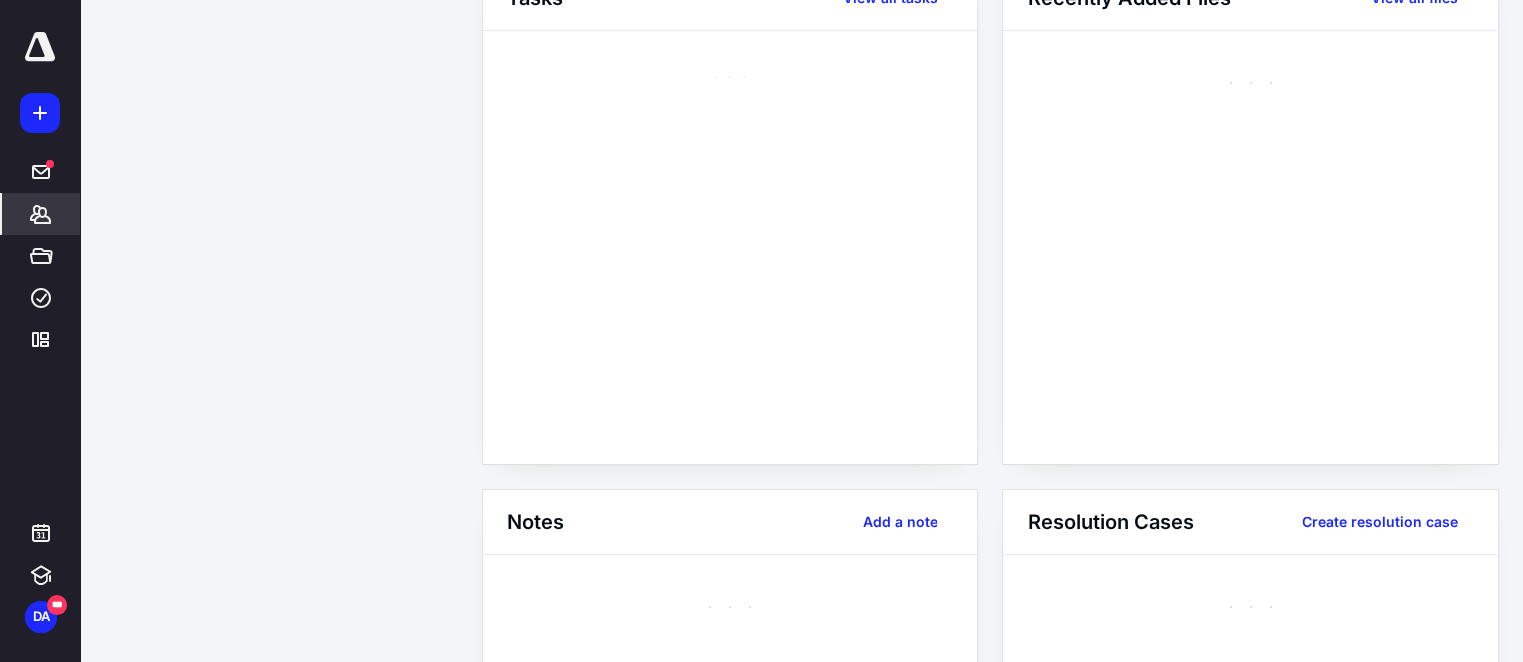 scroll, scrollTop: 0, scrollLeft: 0, axis: both 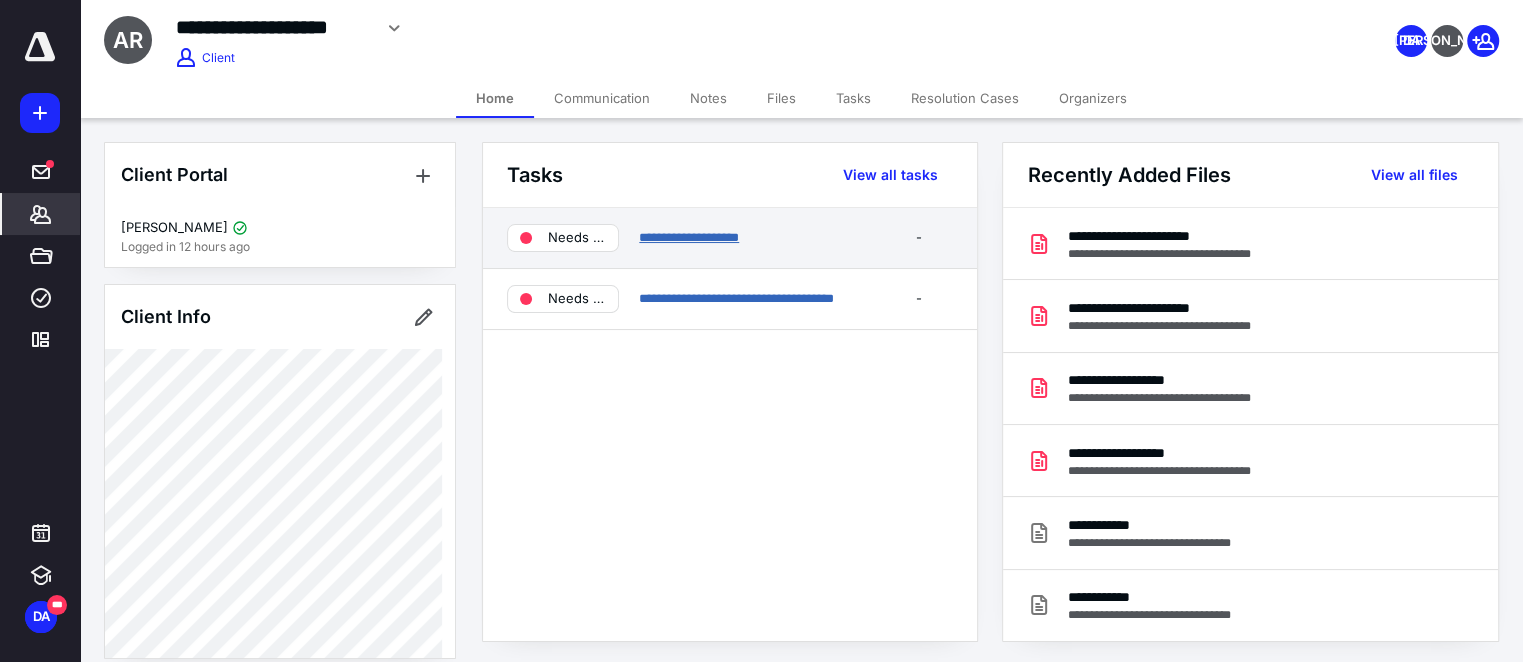 click on "**********" at bounding box center (689, 237) 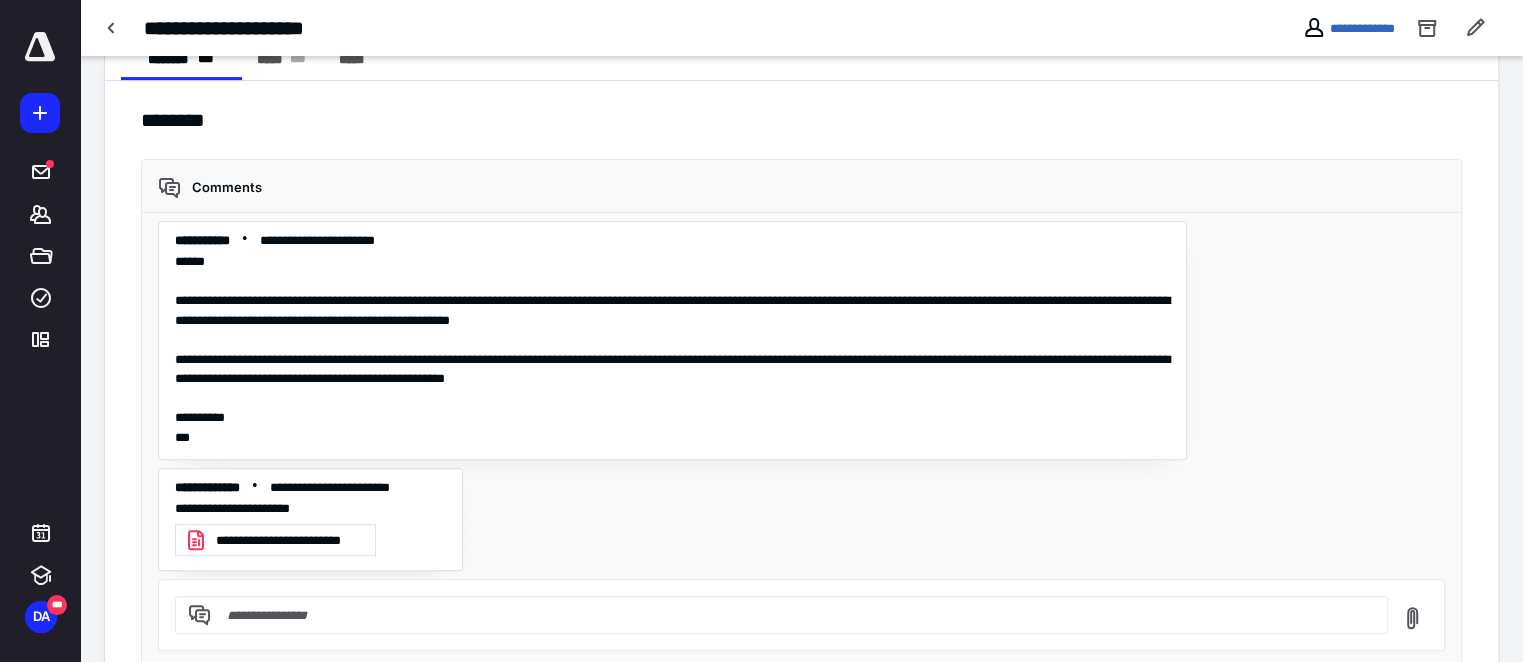 scroll, scrollTop: 470, scrollLeft: 0, axis: vertical 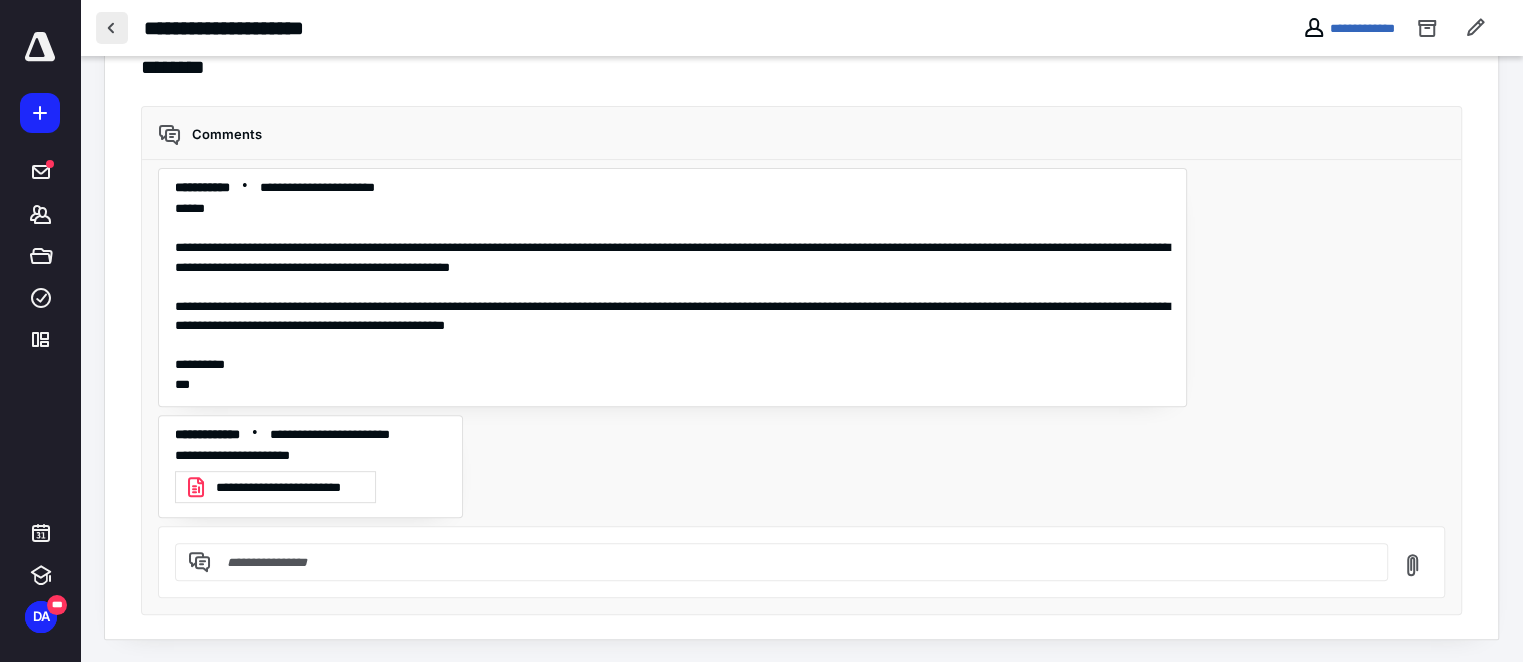 click at bounding box center [112, 28] 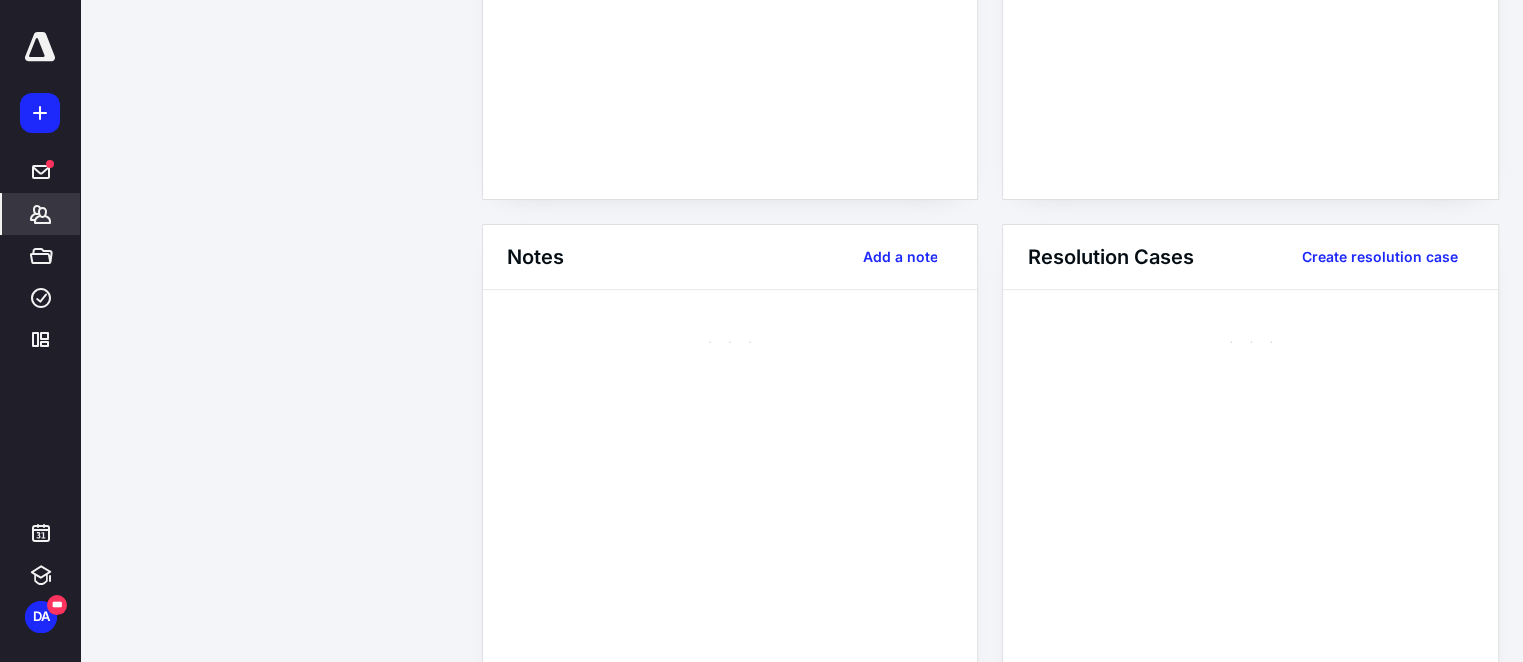 scroll, scrollTop: 0, scrollLeft: 0, axis: both 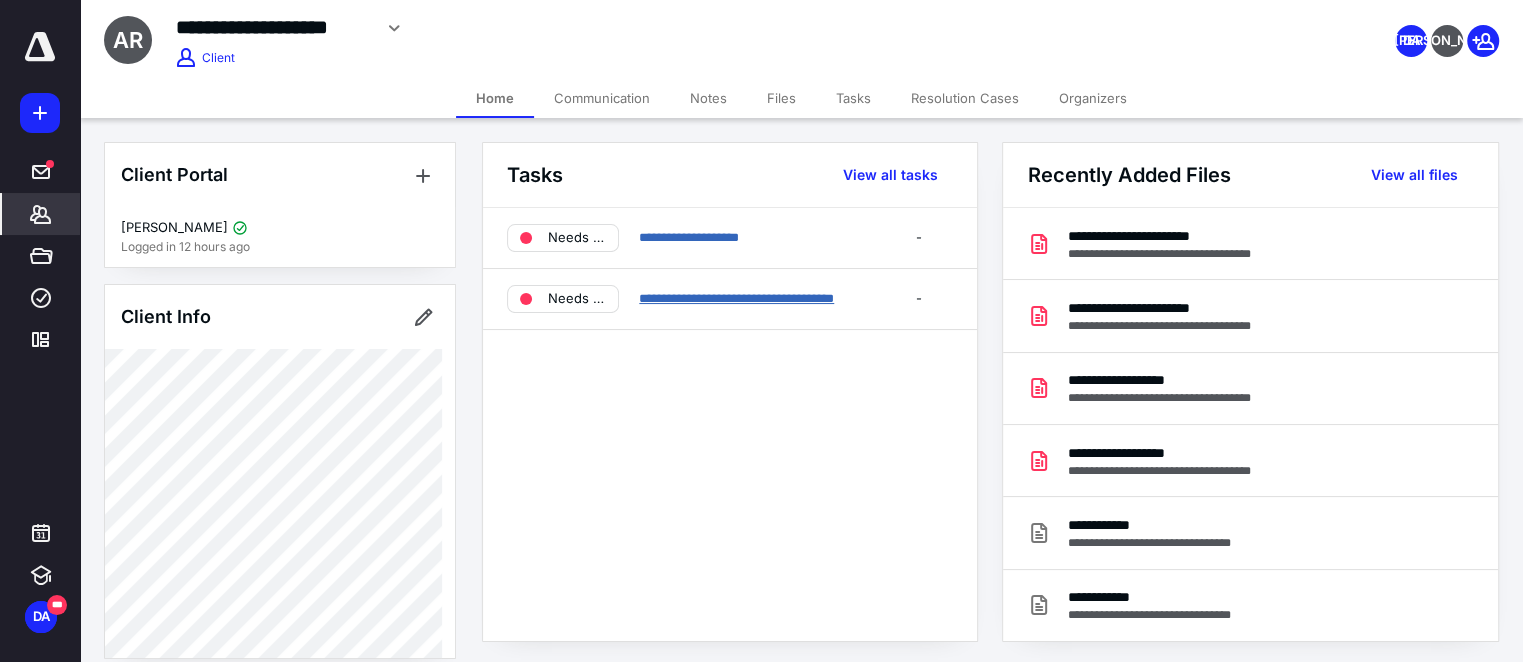 click on "**********" at bounding box center (736, 298) 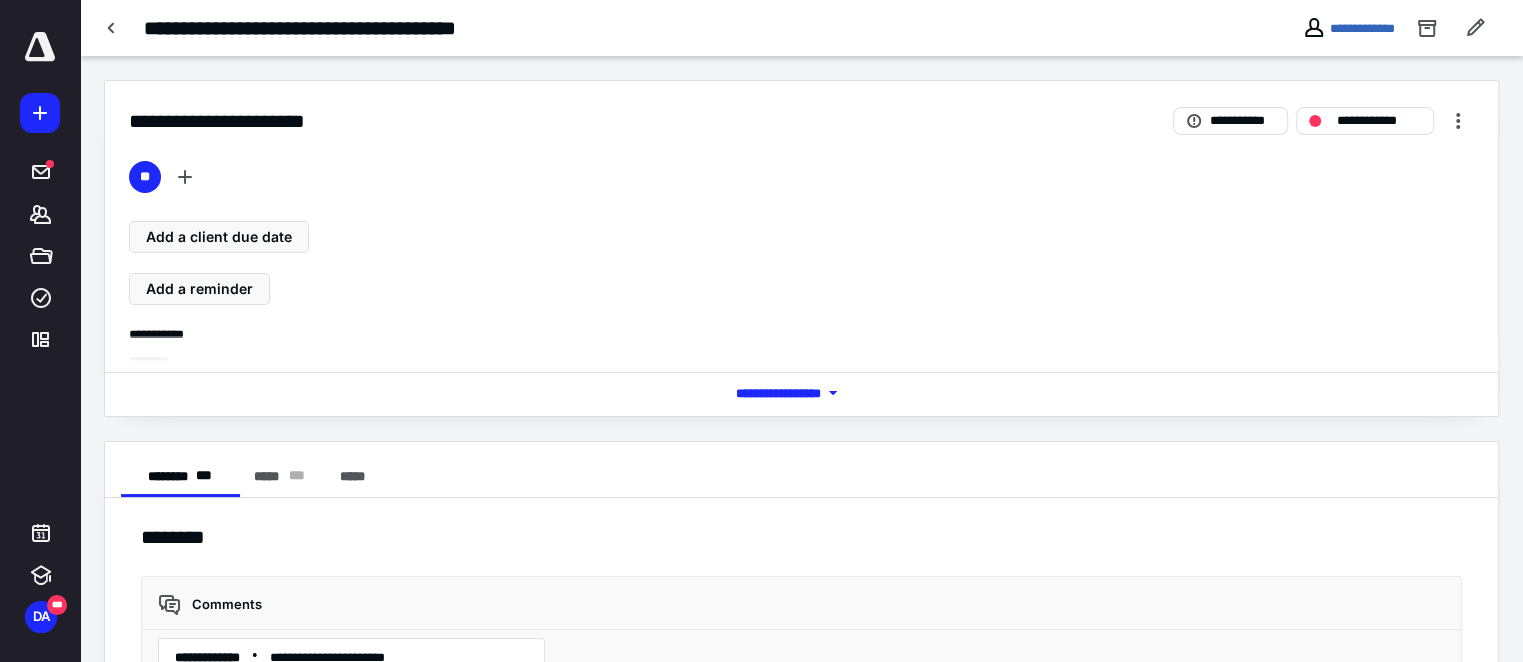 click on "*** **** *******" at bounding box center (802, 393) 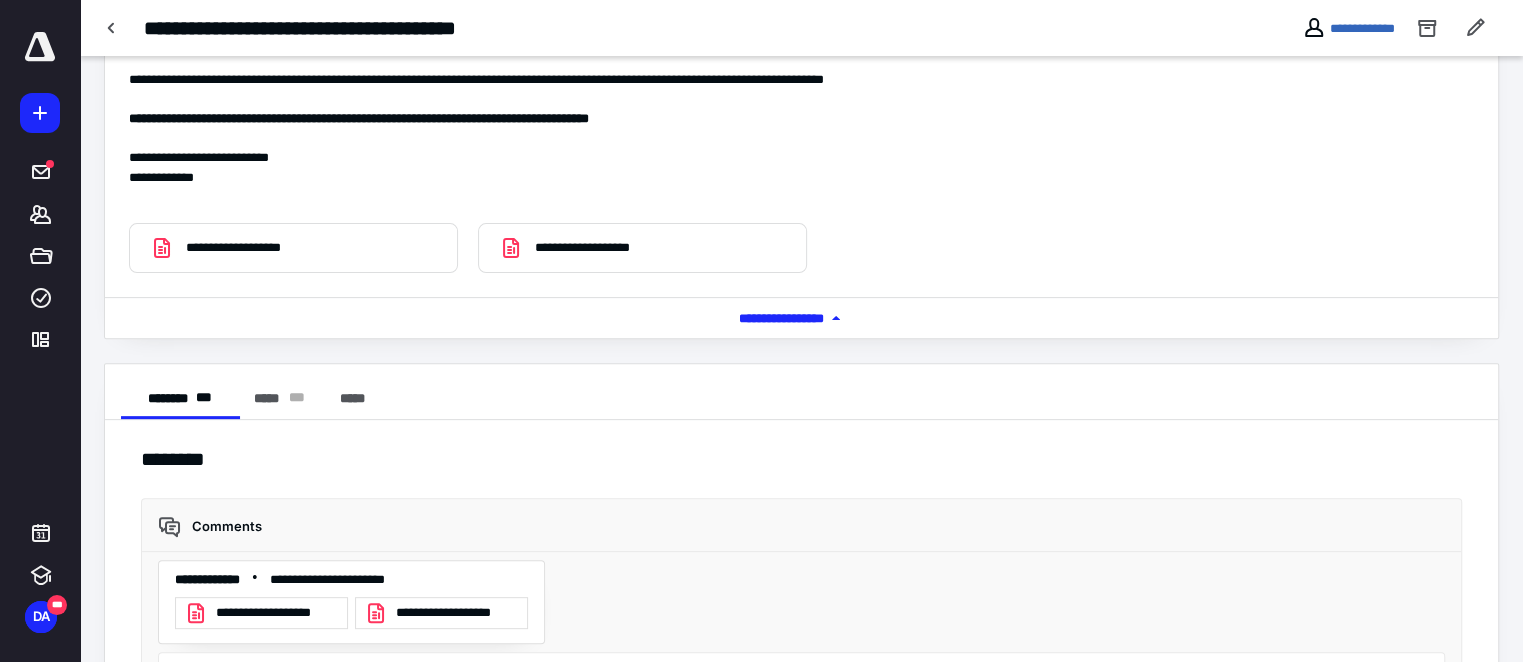 scroll, scrollTop: 363, scrollLeft: 0, axis: vertical 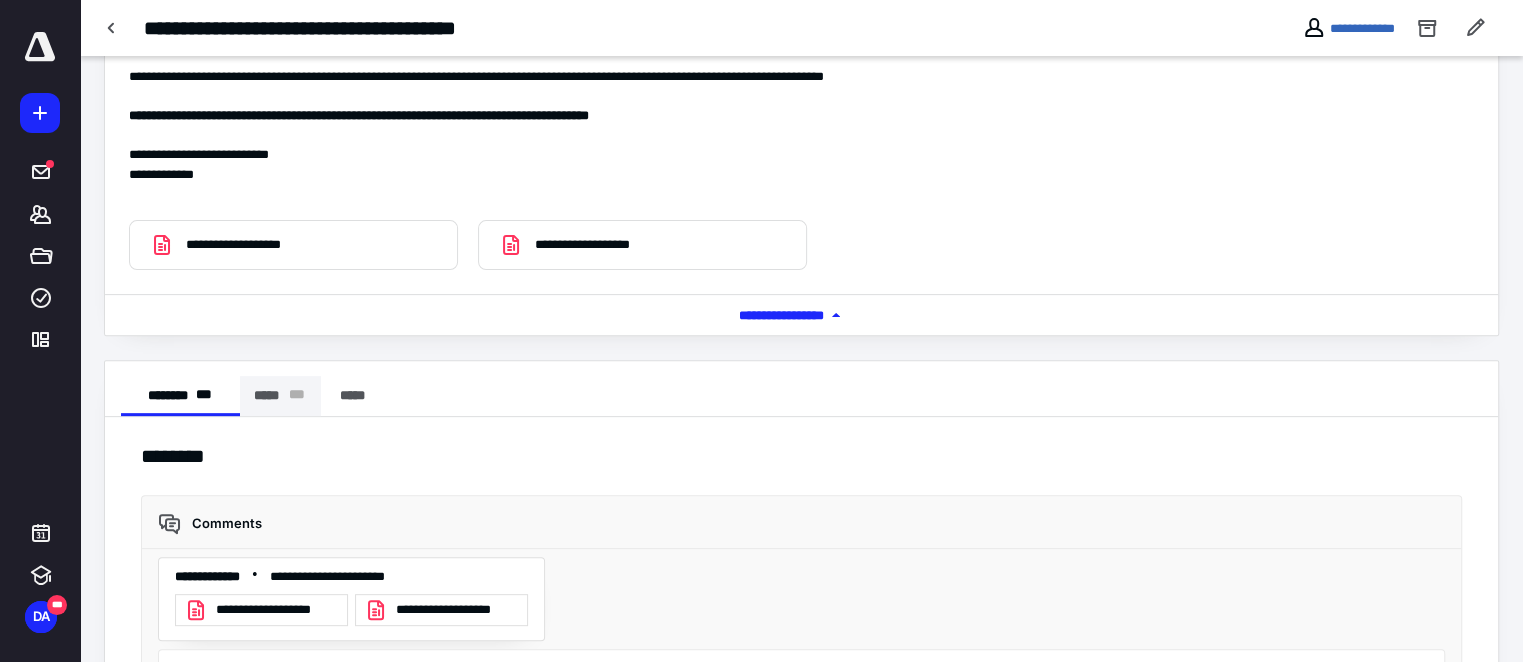 click on "***** * * *" at bounding box center [281, 396] 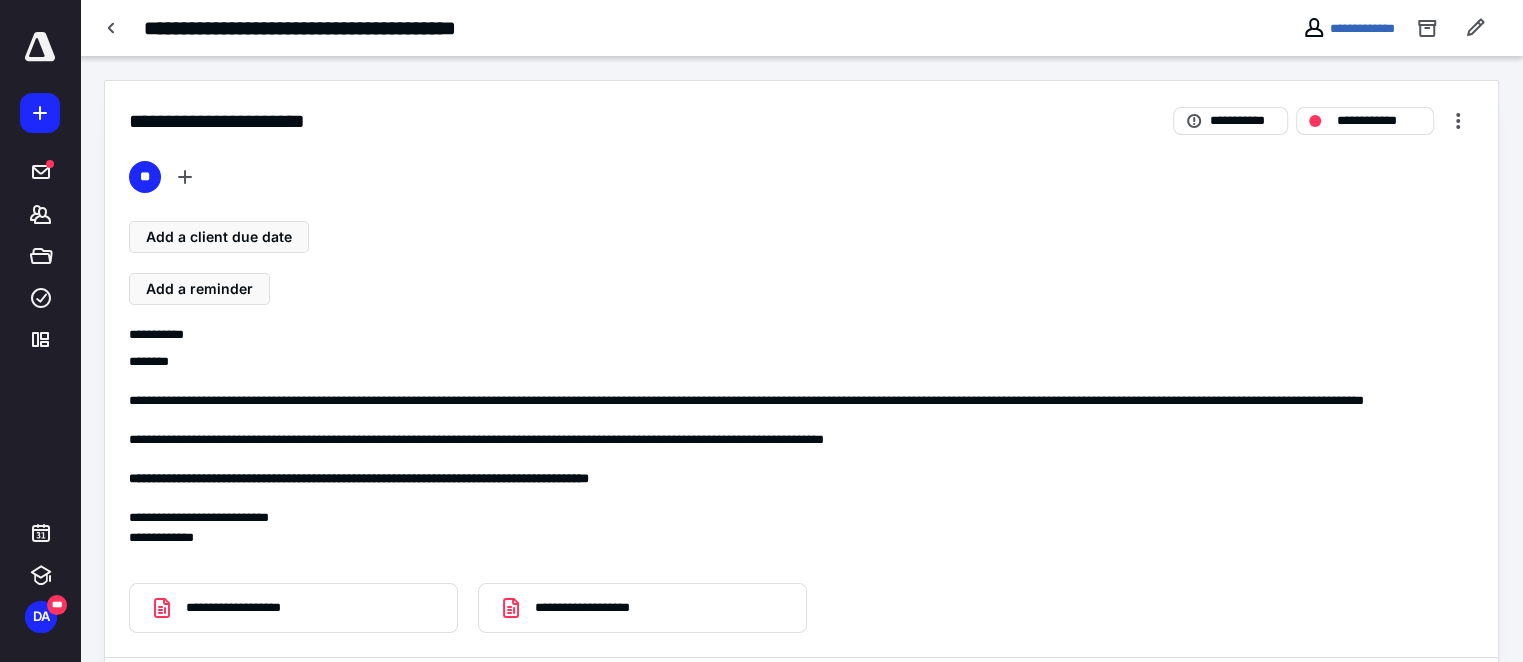 scroll, scrollTop: 0, scrollLeft: 0, axis: both 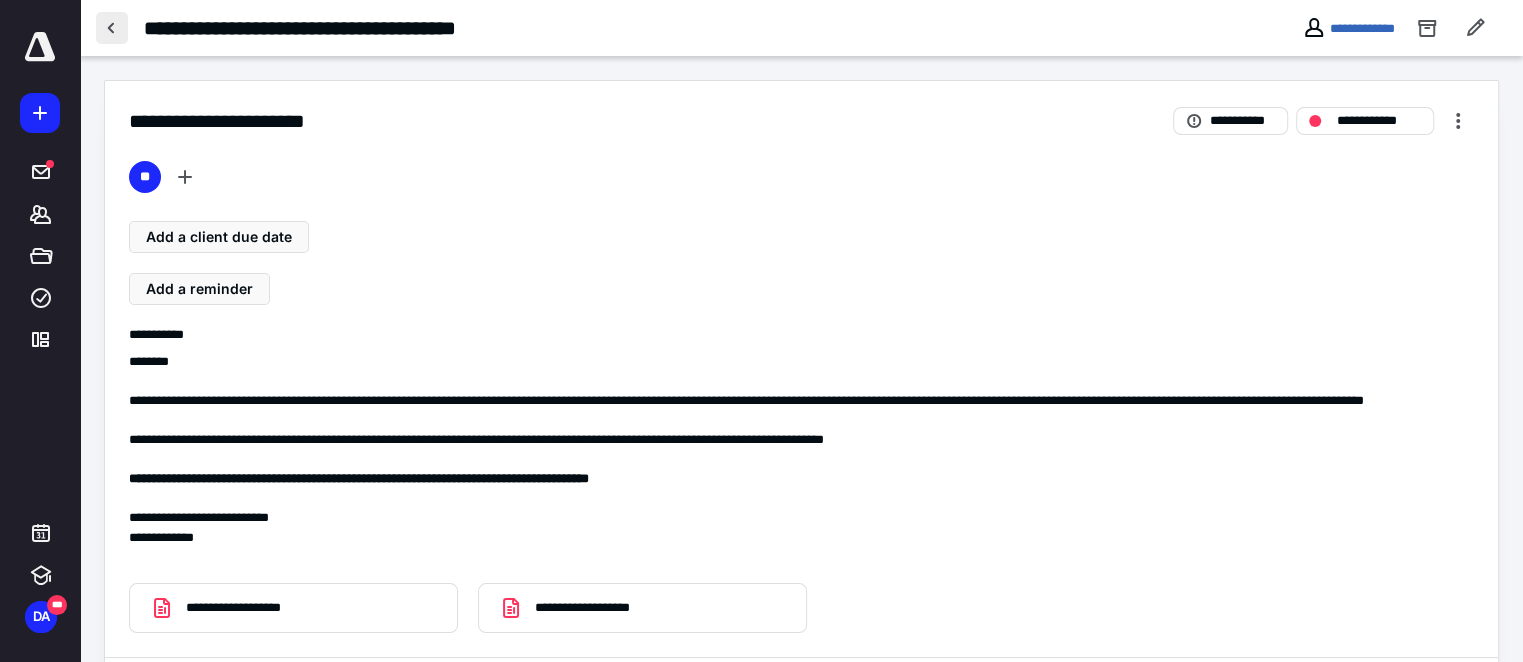 click at bounding box center [112, 28] 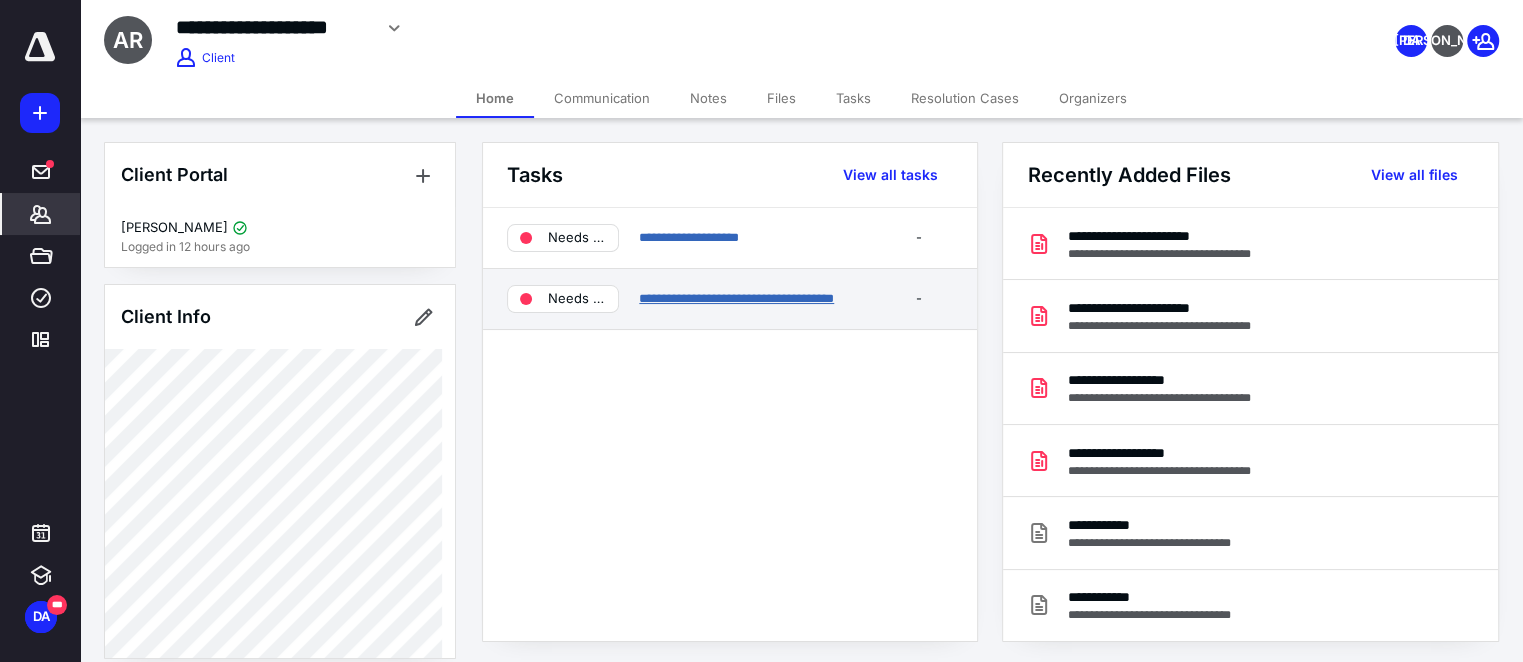 click on "**********" at bounding box center [736, 298] 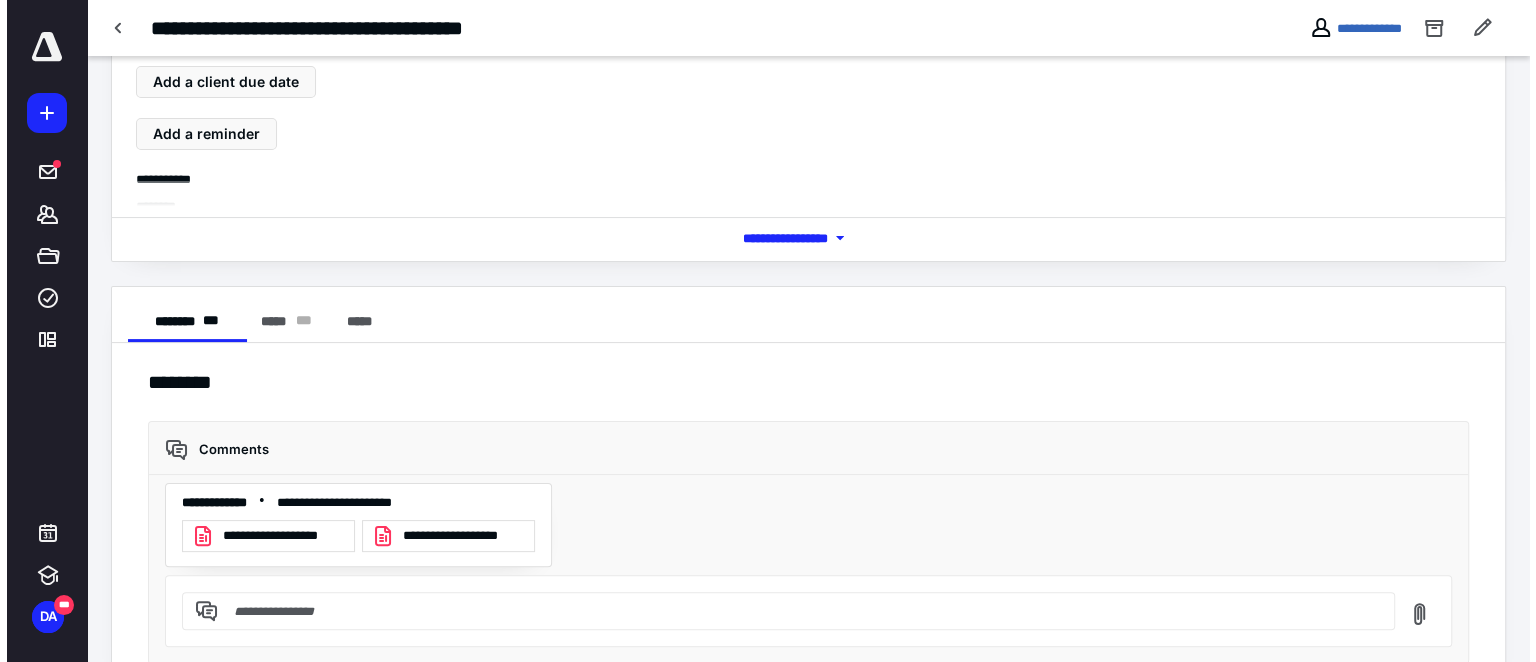 scroll, scrollTop: 205, scrollLeft: 0, axis: vertical 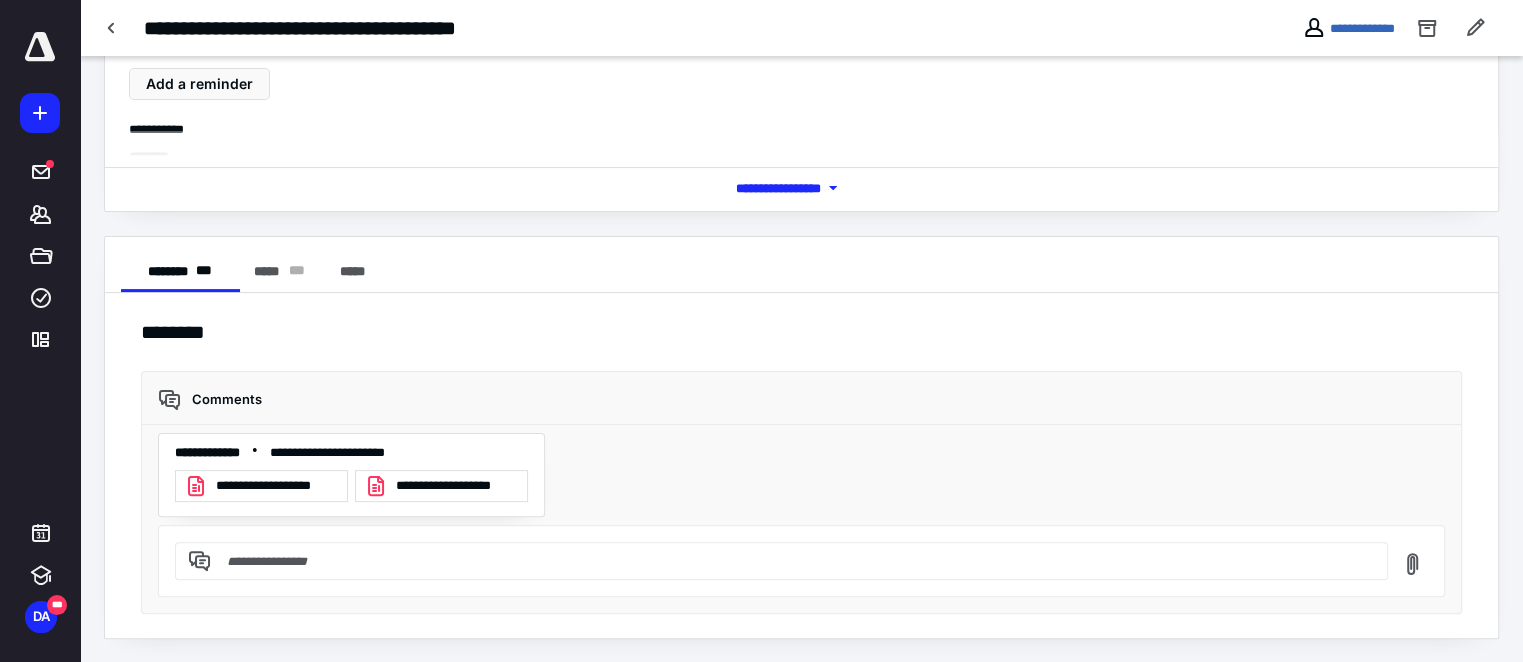 click on "**********" at bounding box center [277, 485] 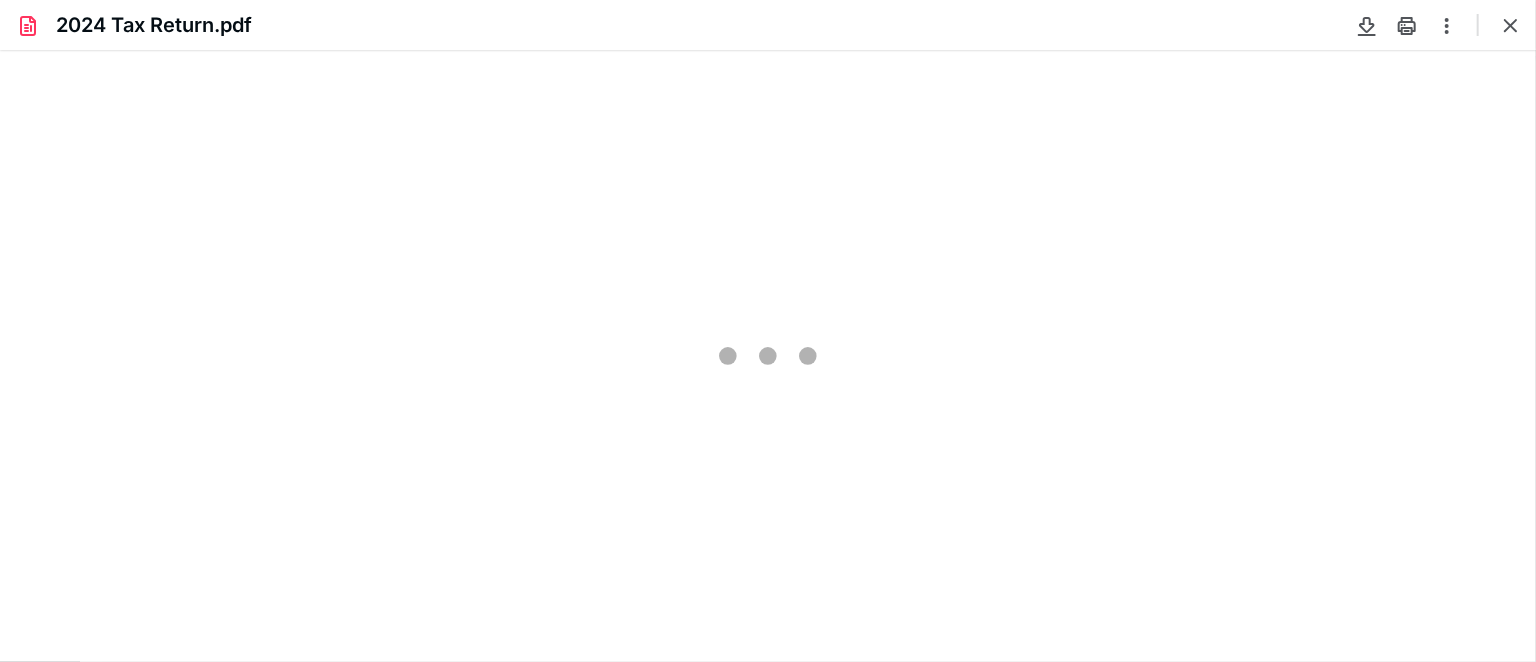 scroll, scrollTop: 0, scrollLeft: 0, axis: both 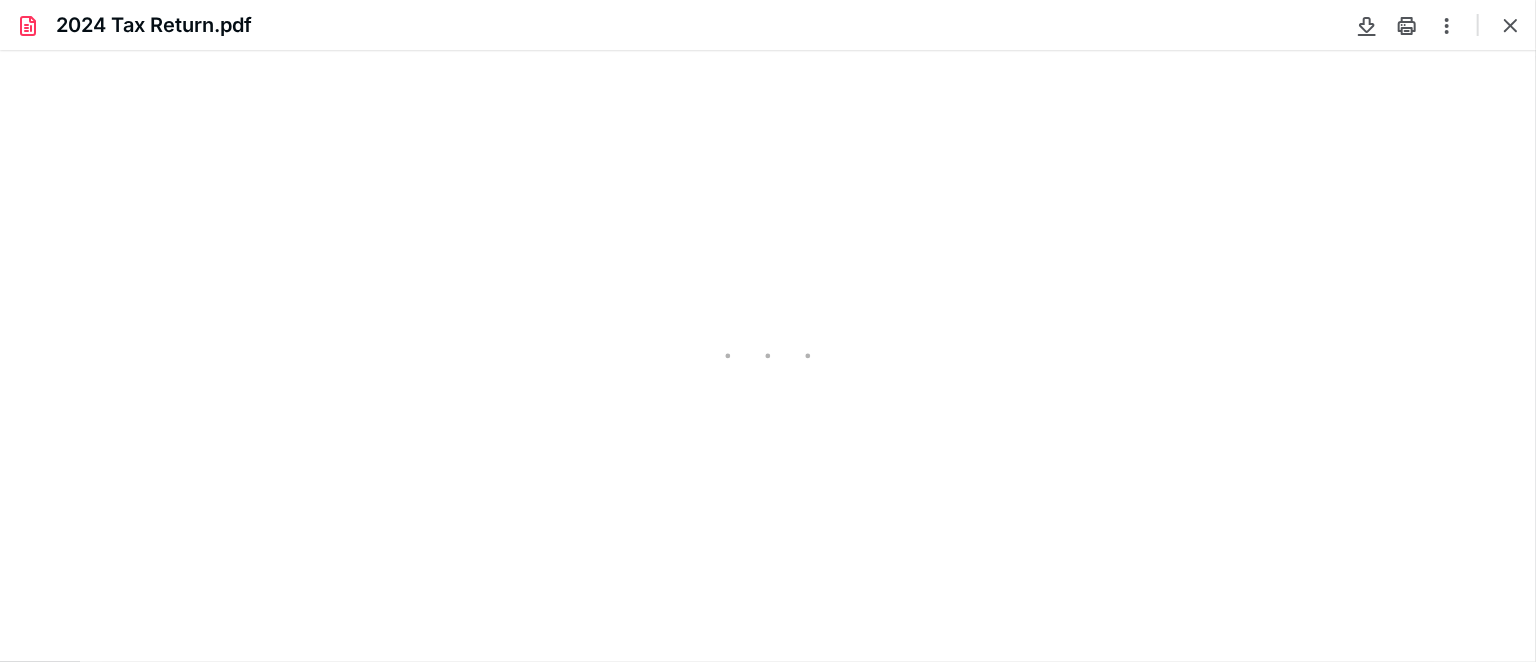 type on "72" 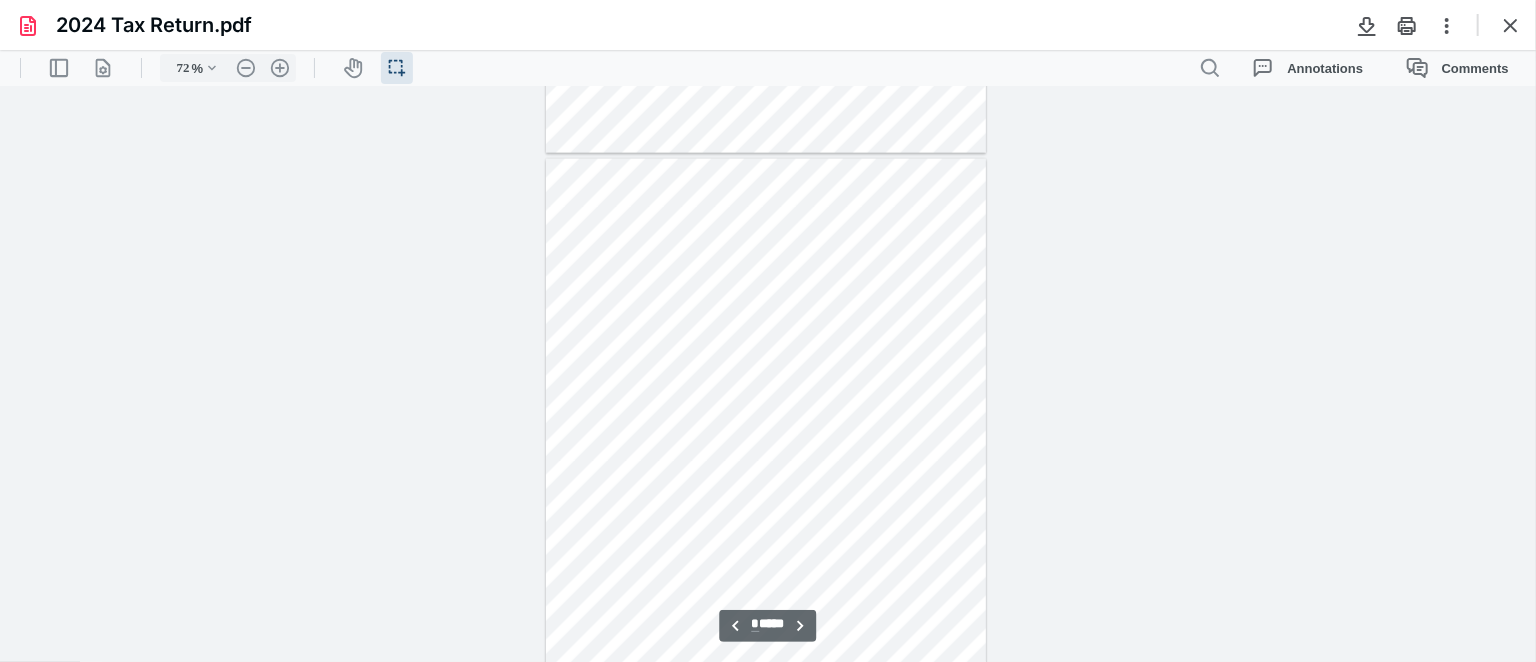 scroll, scrollTop: 1675, scrollLeft: 0, axis: vertical 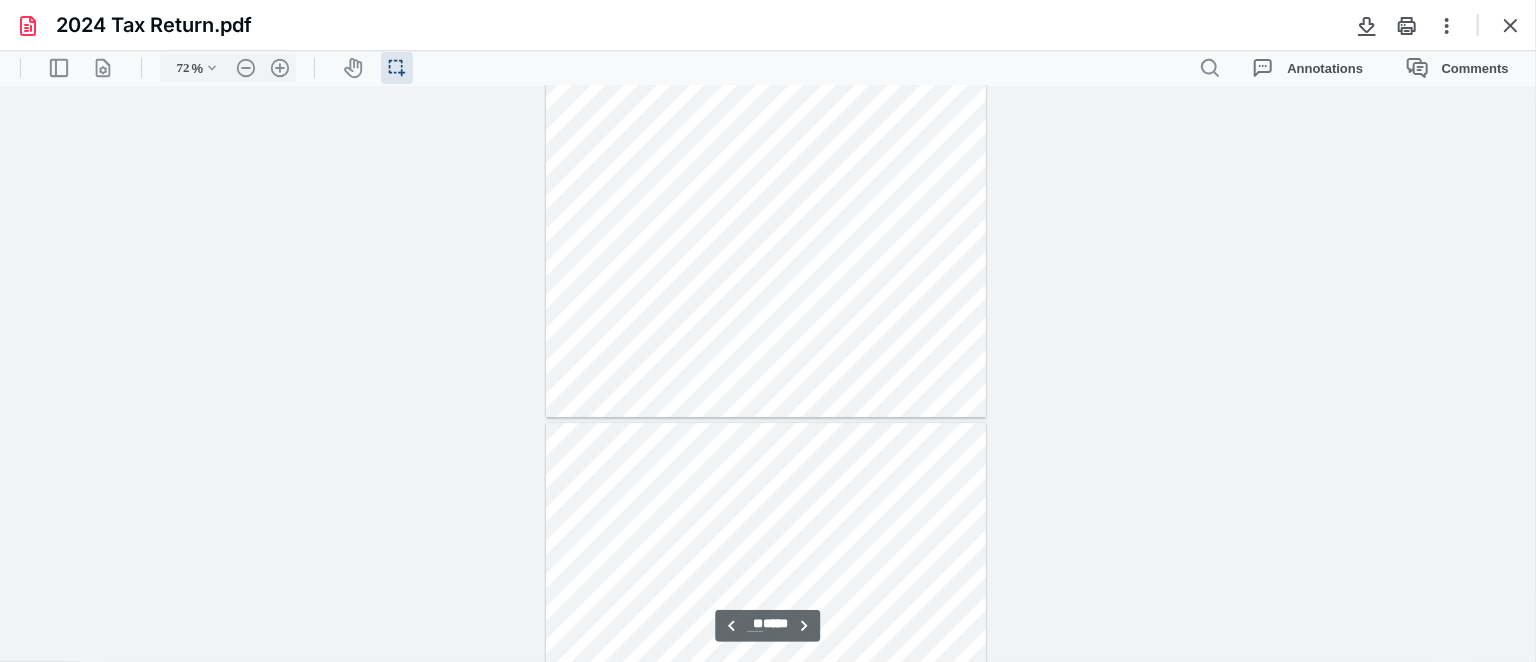 type on "**" 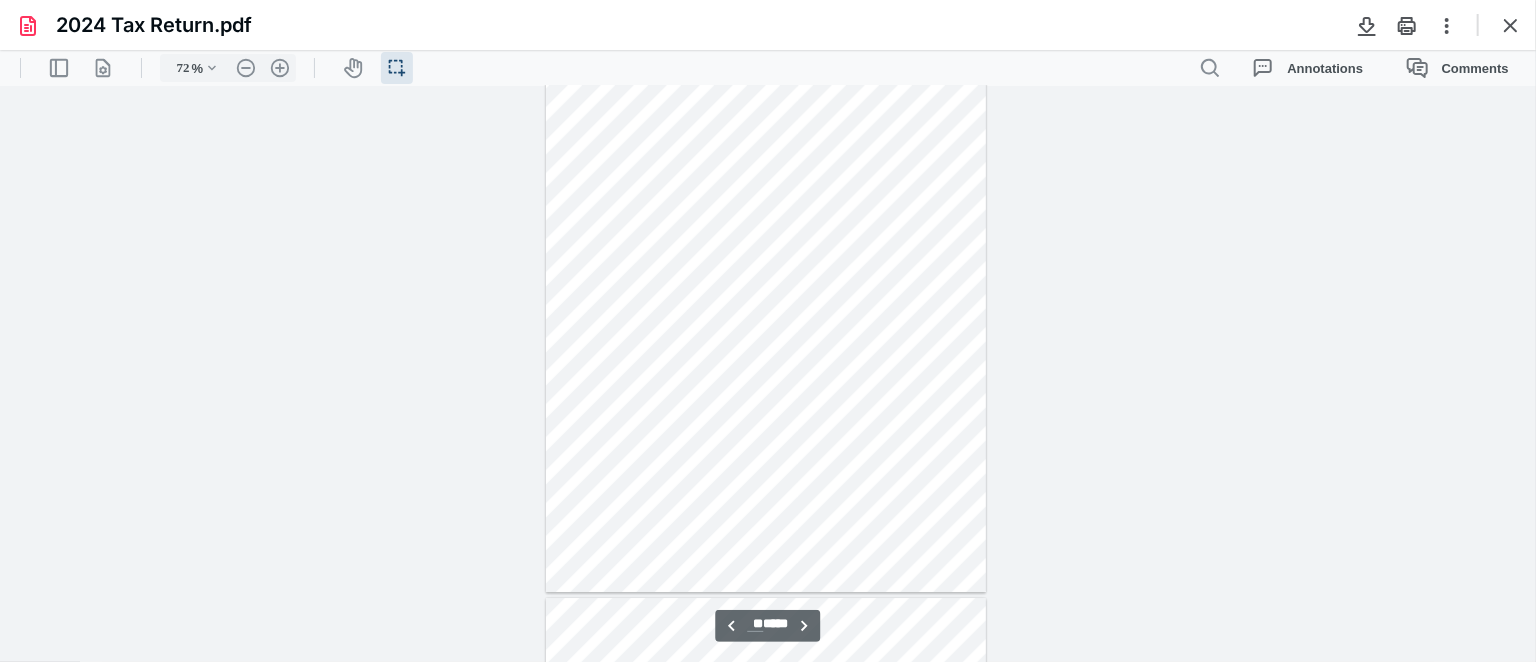scroll, scrollTop: 16189, scrollLeft: 0, axis: vertical 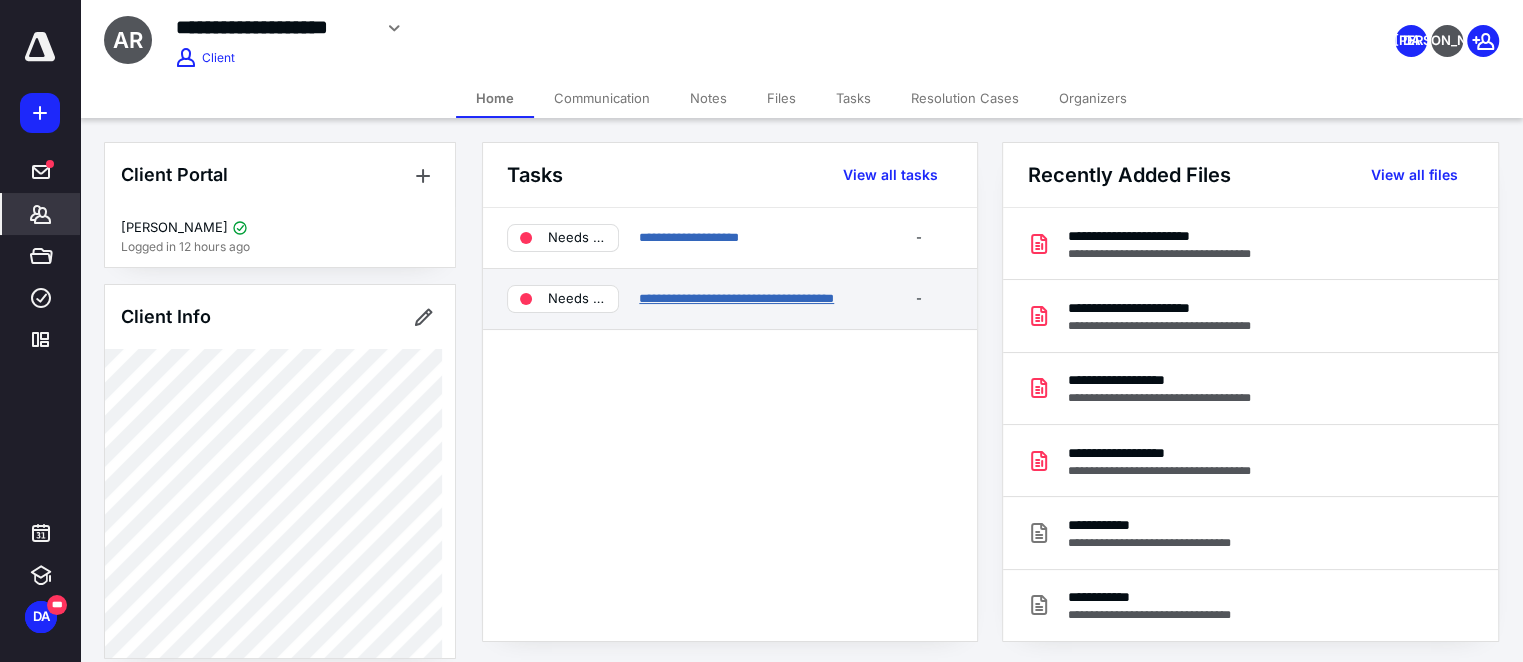 click on "**********" at bounding box center (736, 298) 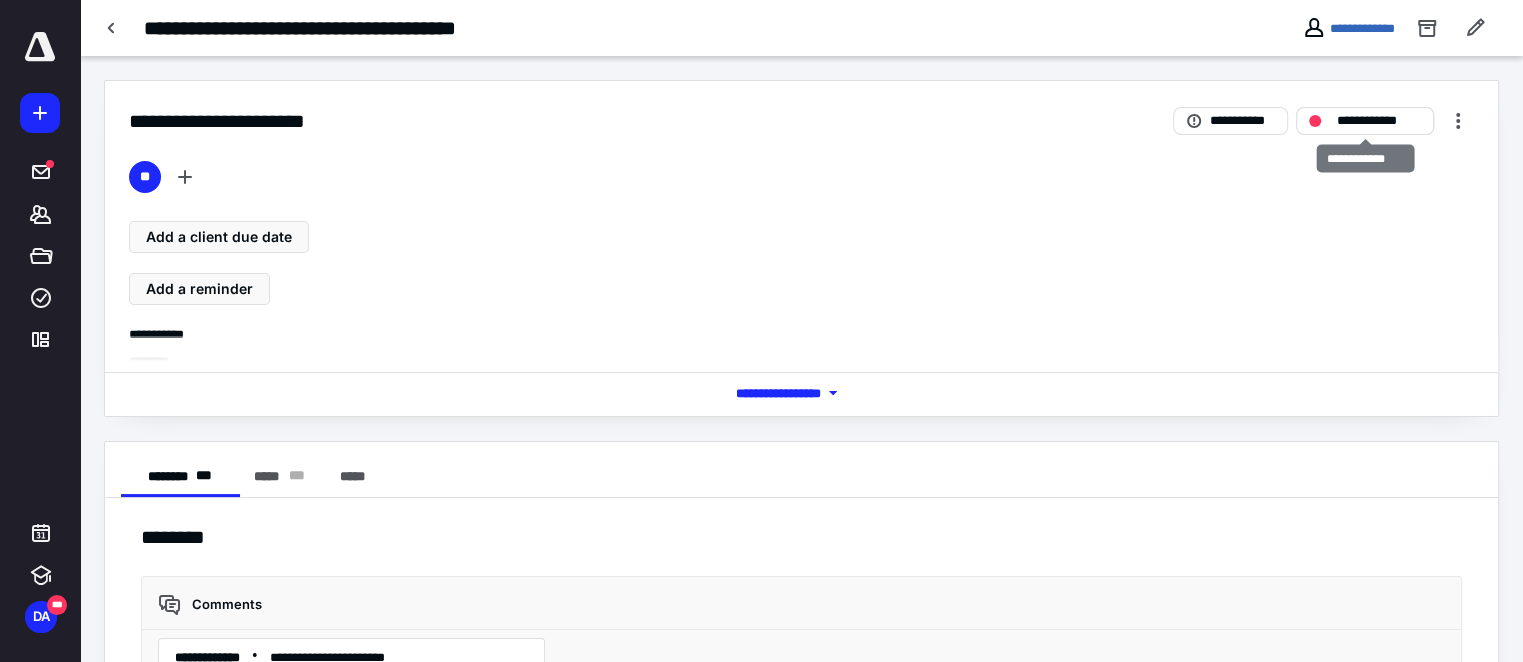 click on "**********" at bounding box center (1379, 120) 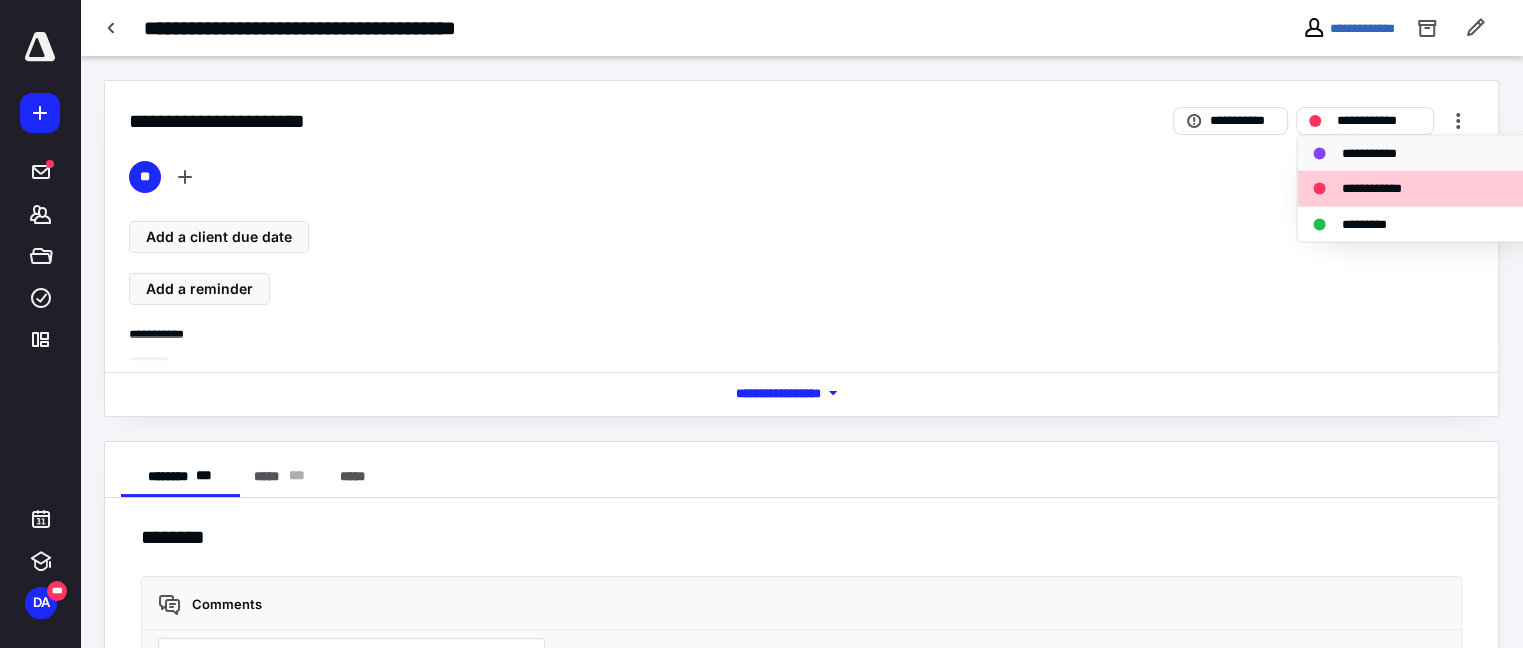 click on "**********" at bounding box center [1373, 153] 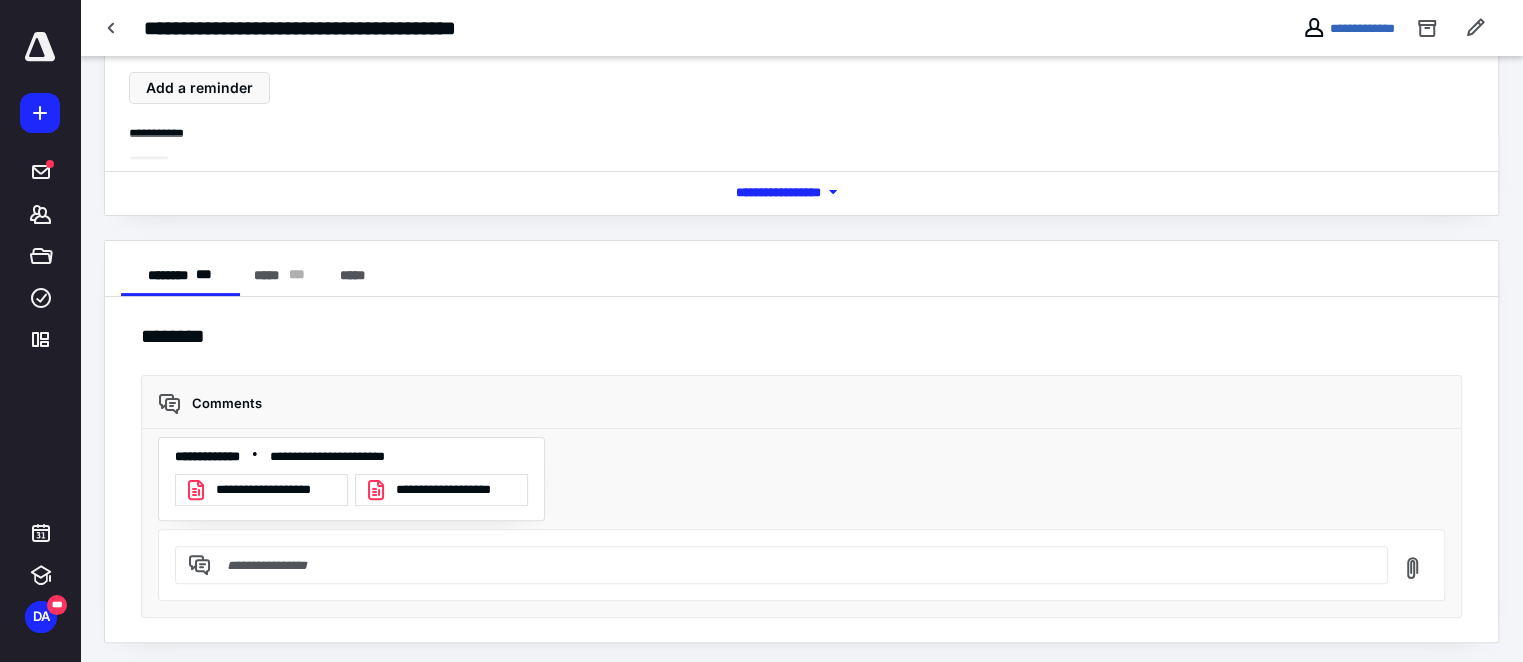 scroll, scrollTop: 205, scrollLeft: 0, axis: vertical 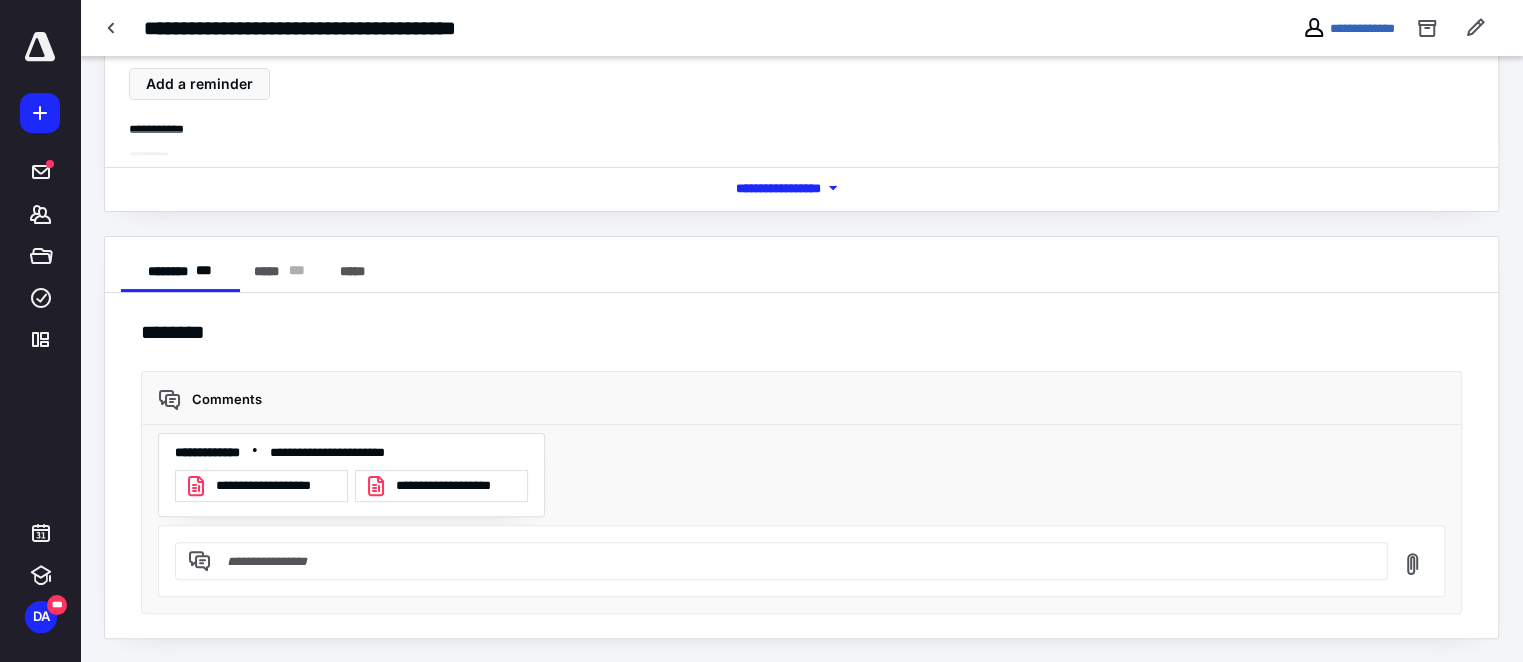click at bounding box center [793, 561] 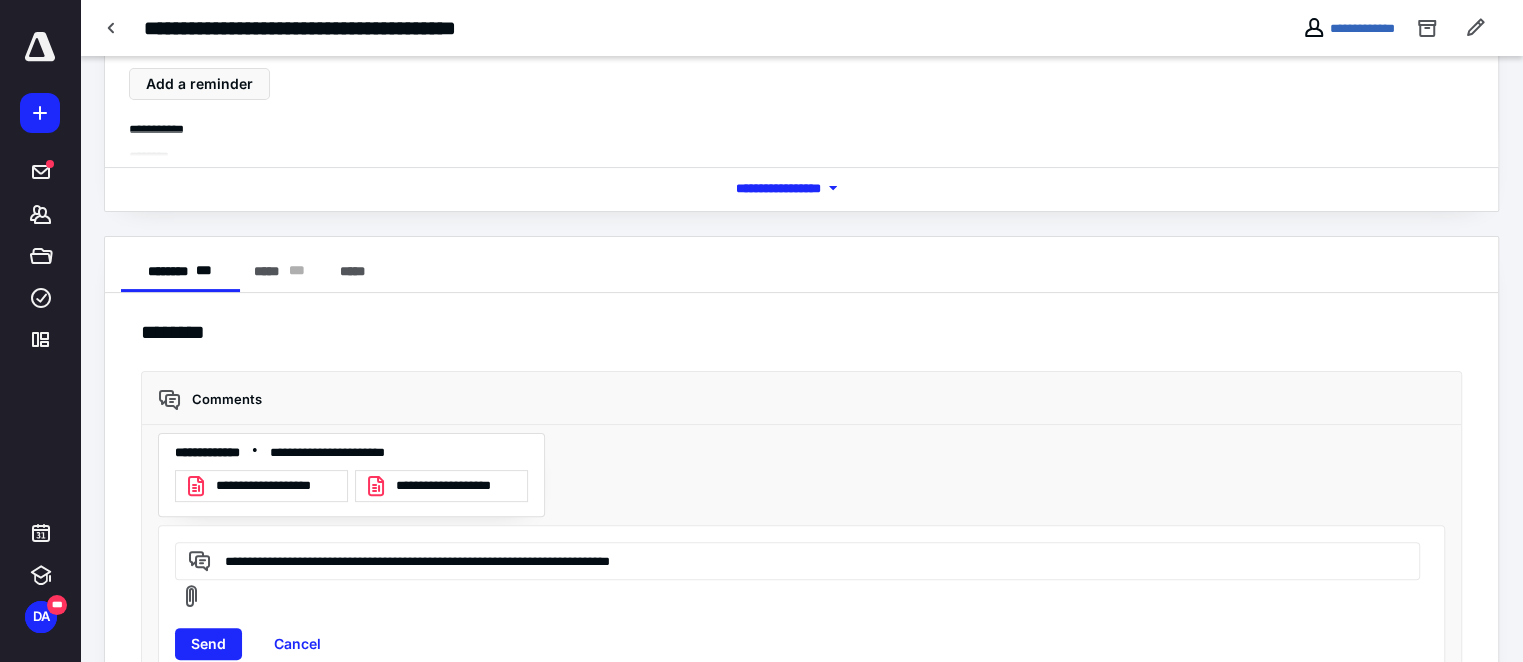 click on "**********" at bounding box center (794, 560) 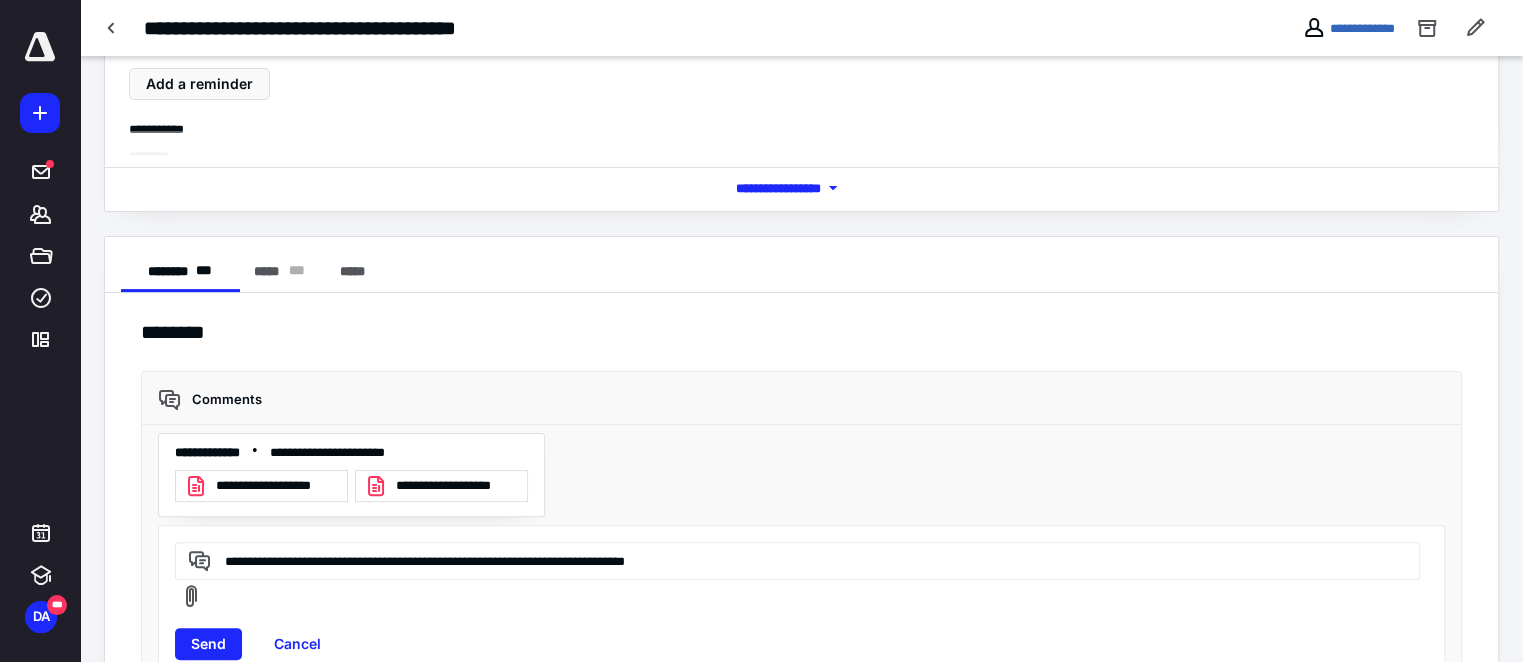 click on "**********" at bounding box center (794, 560) 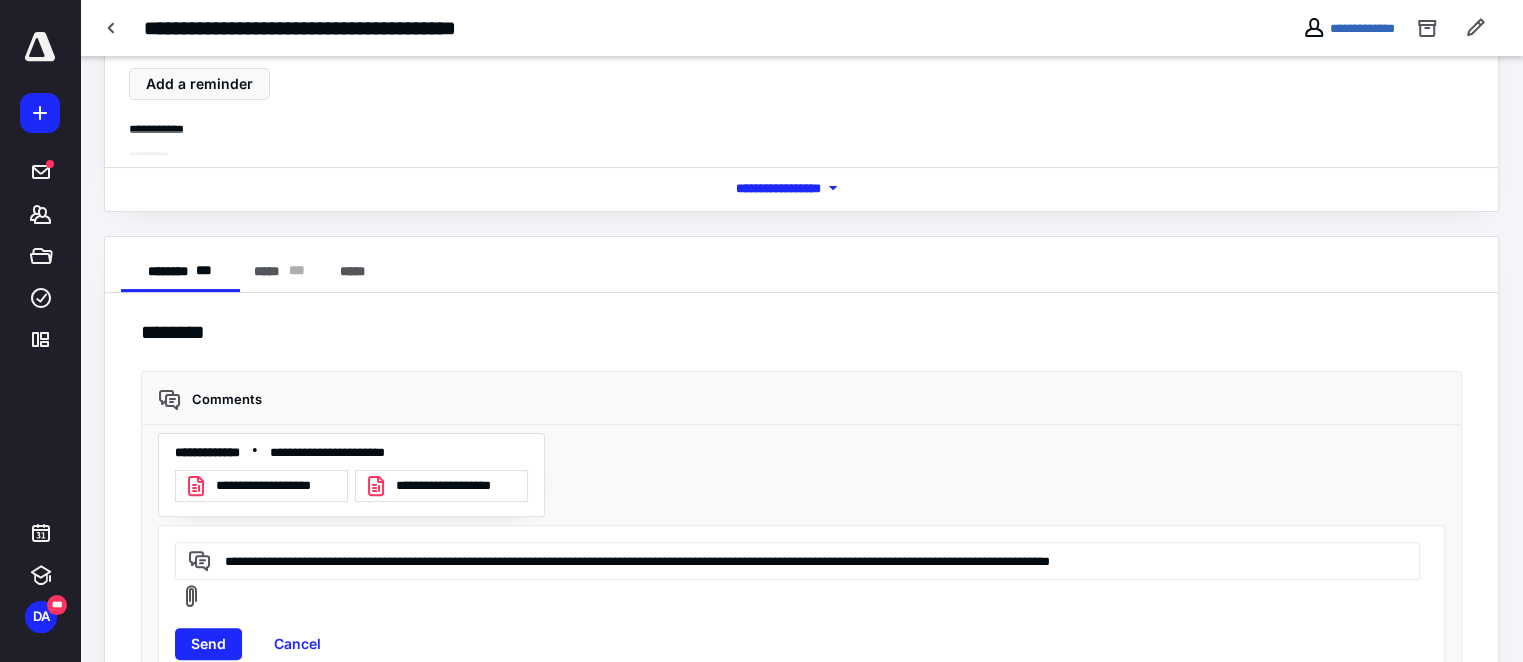 click on "**********" at bounding box center [794, 560] 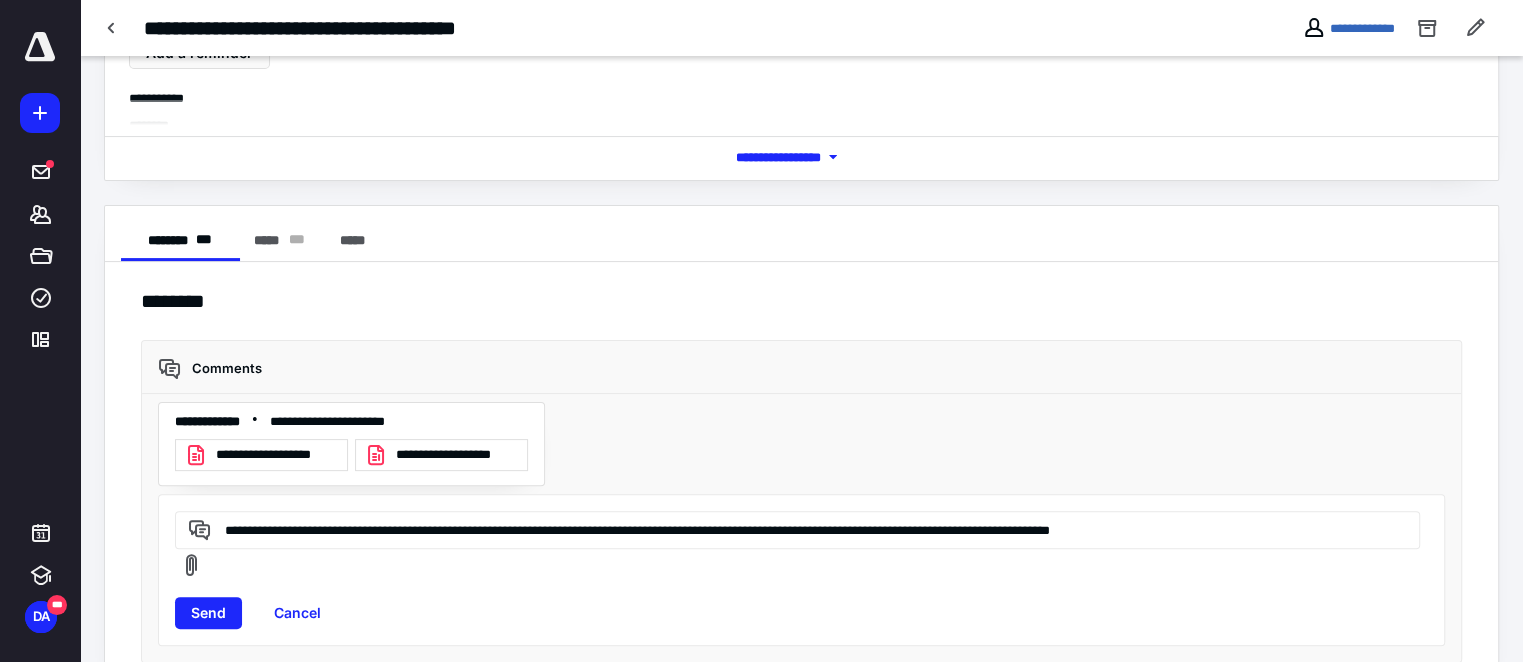 scroll, scrollTop: 252, scrollLeft: 0, axis: vertical 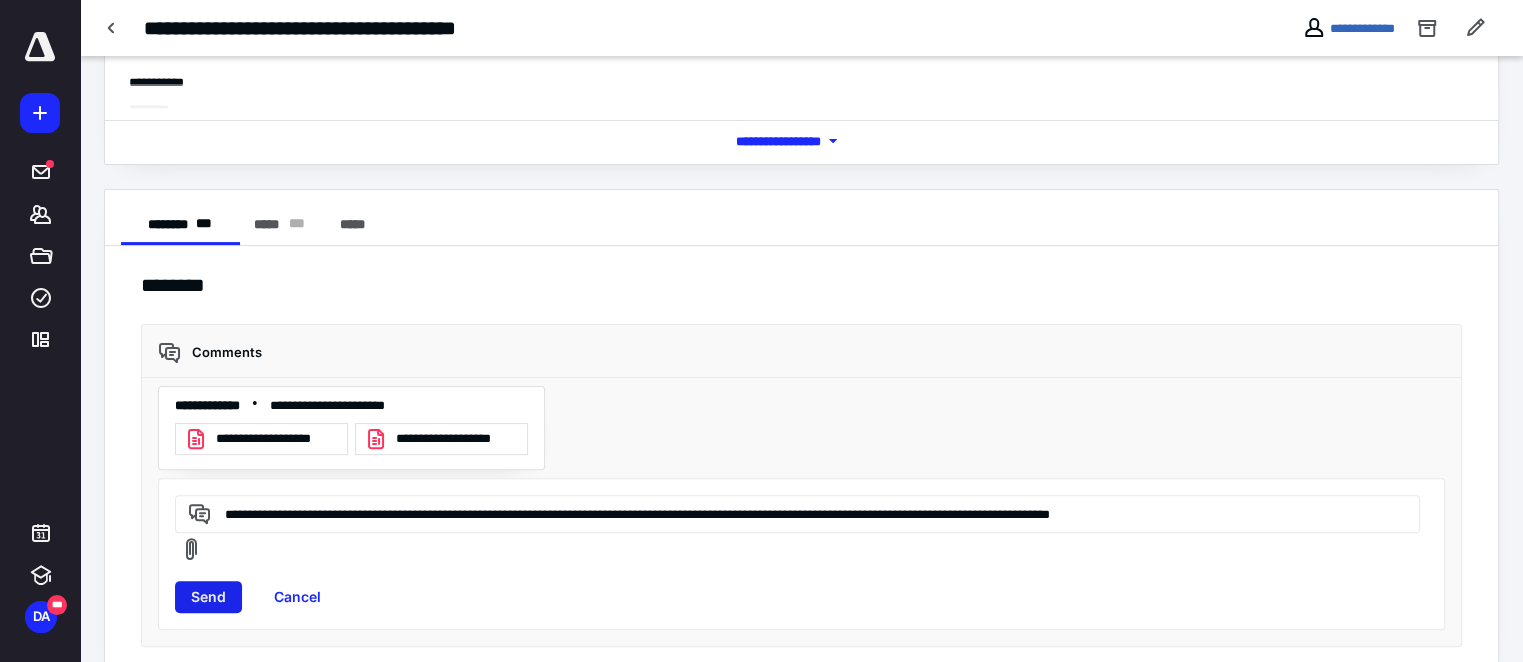 type on "**********" 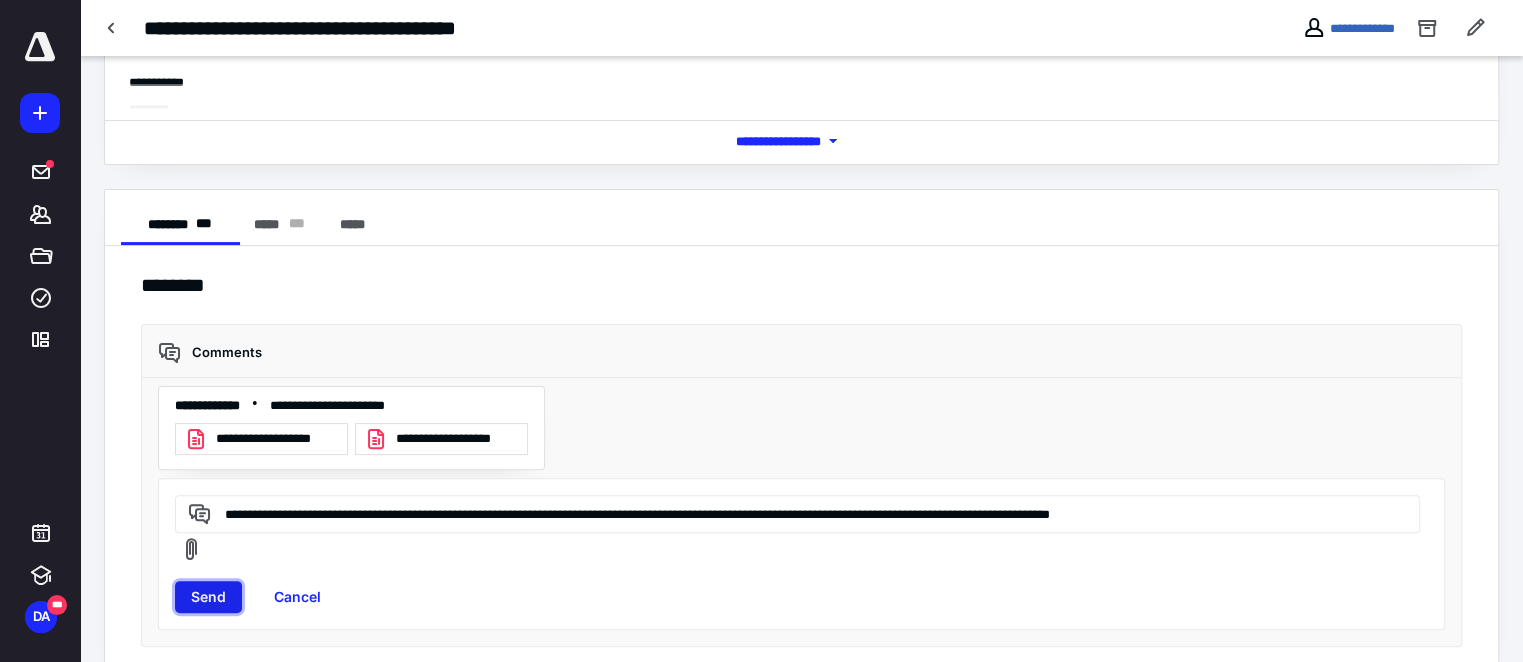 click on "Send" at bounding box center [208, 597] 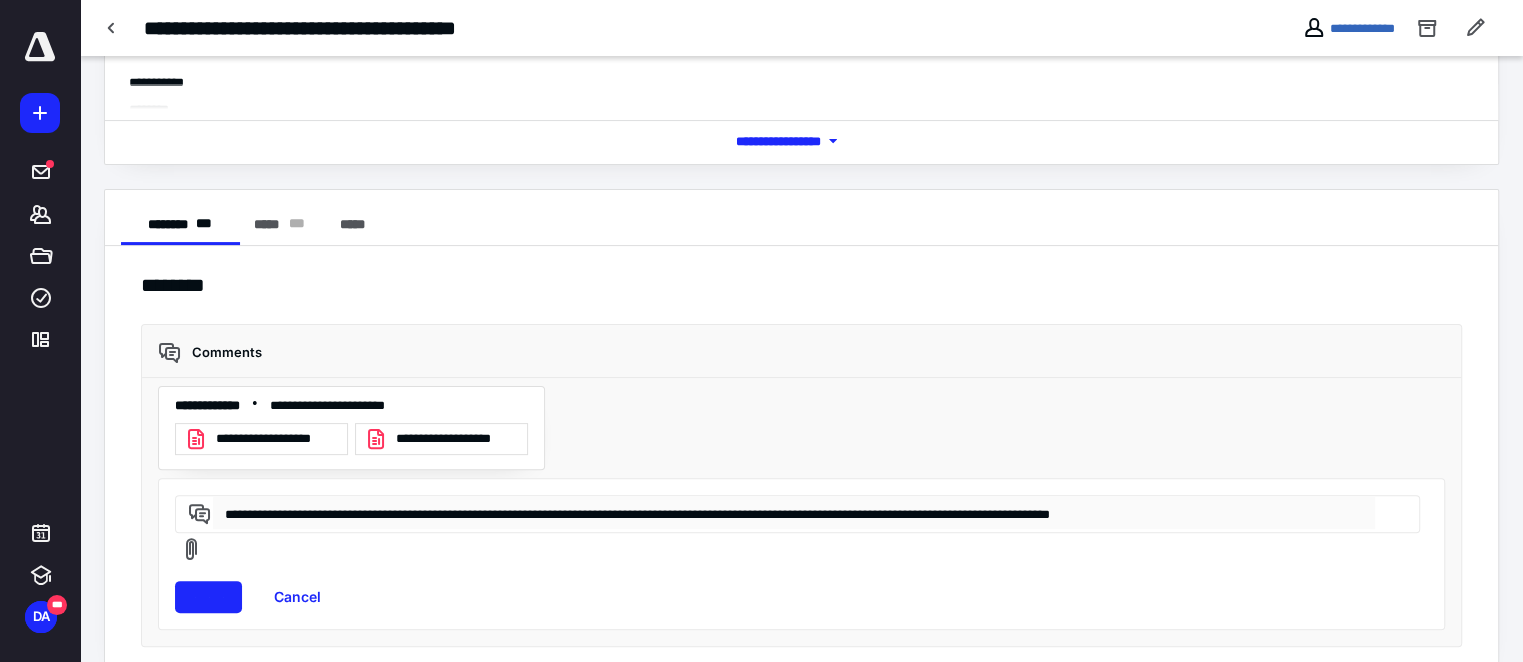 type 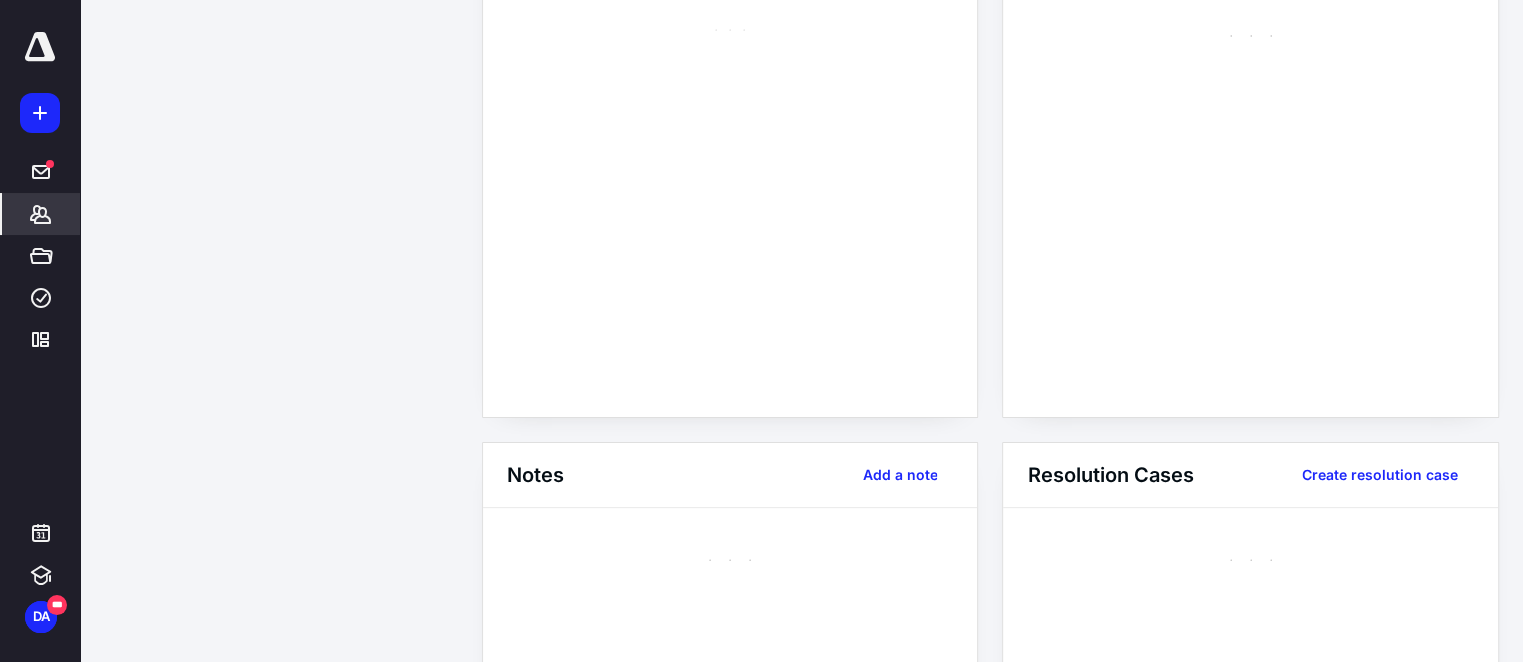 scroll, scrollTop: 0, scrollLeft: 0, axis: both 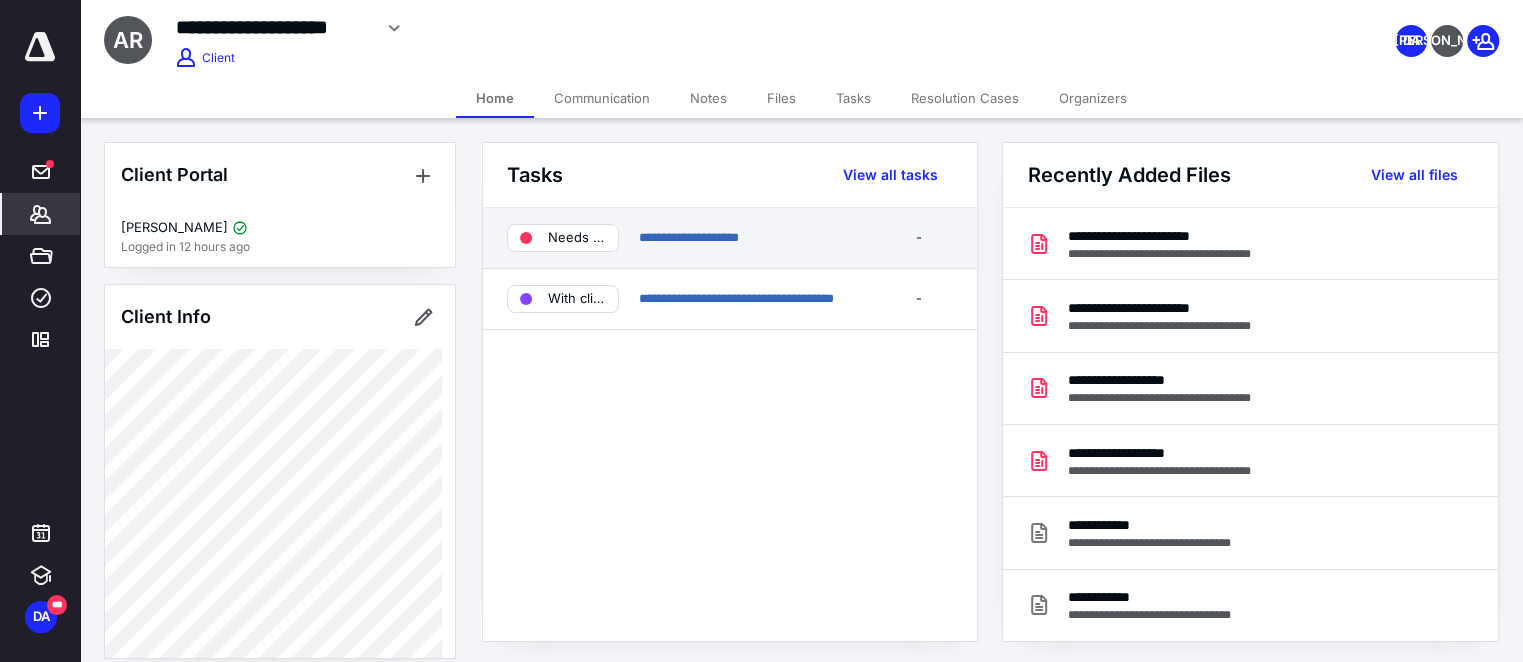 click on "**********" at bounding box center [730, 238] 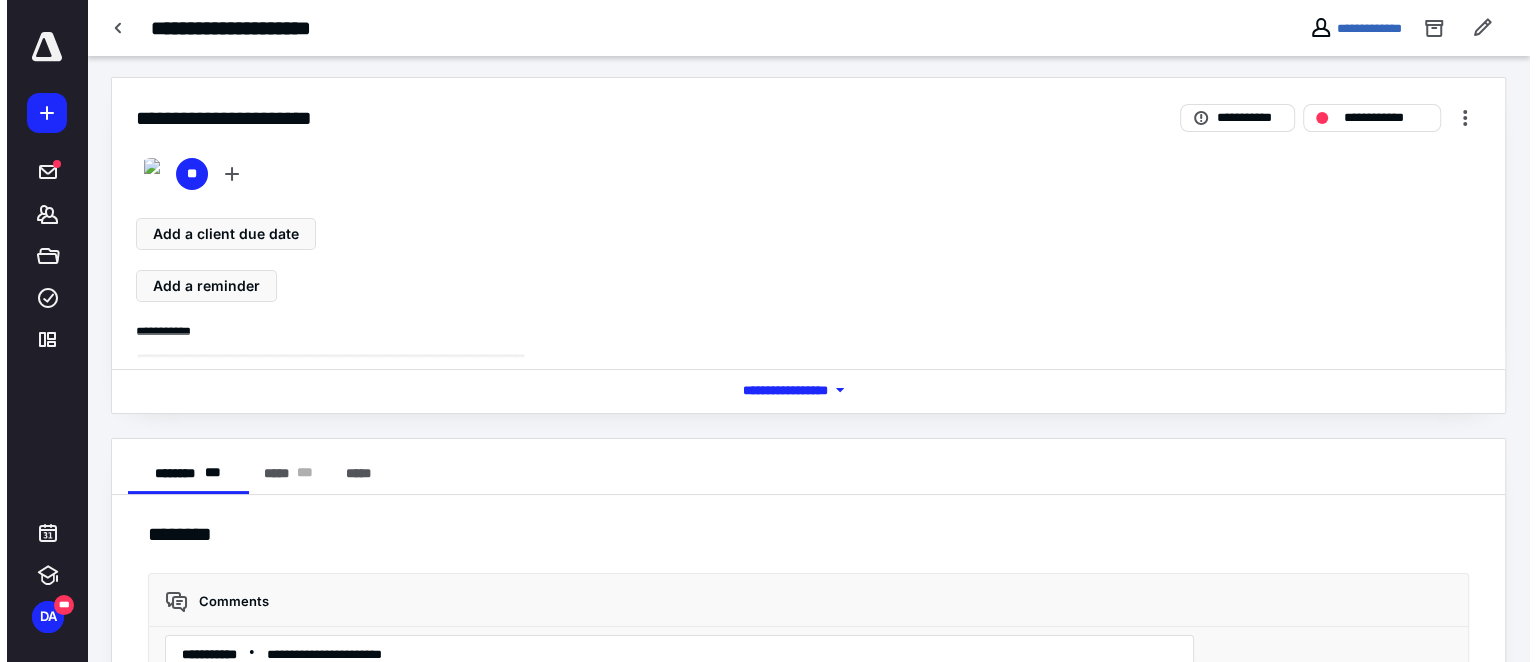 scroll, scrollTop: 0, scrollLeft: 0, axis: both 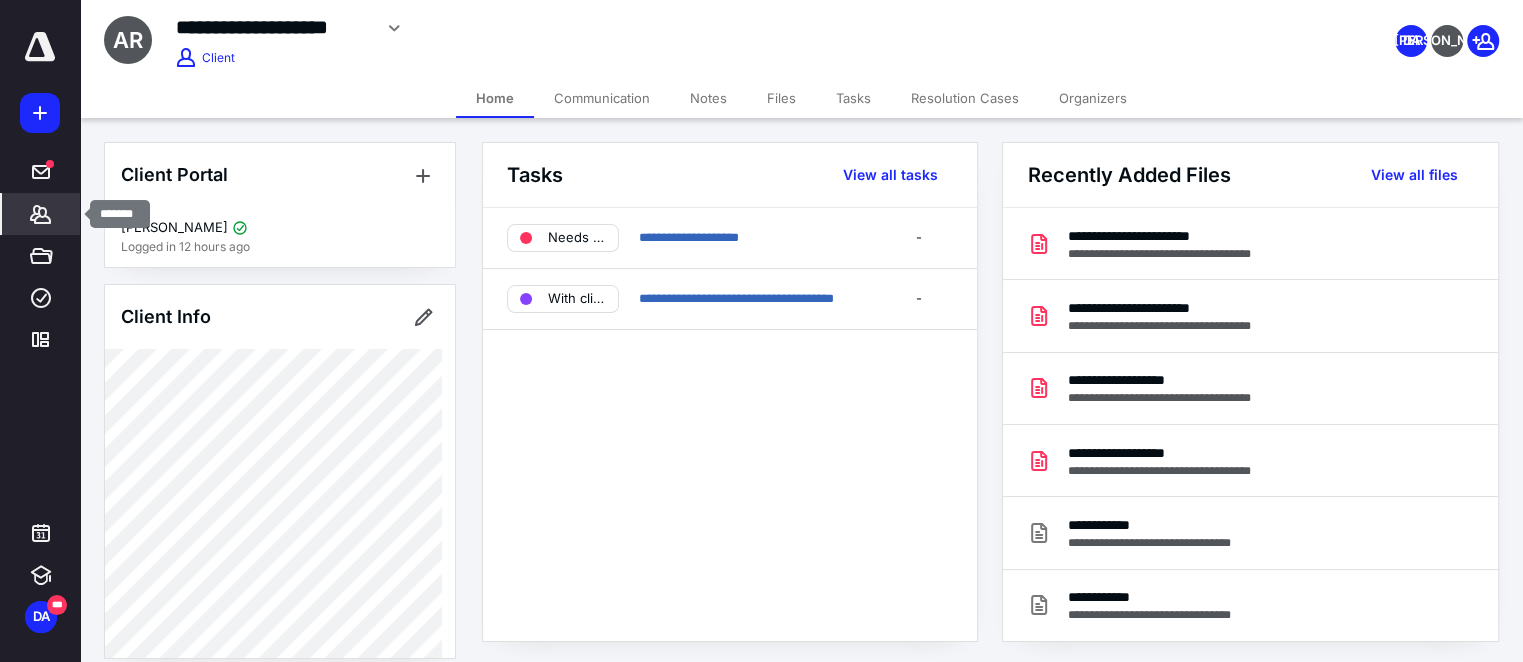 click 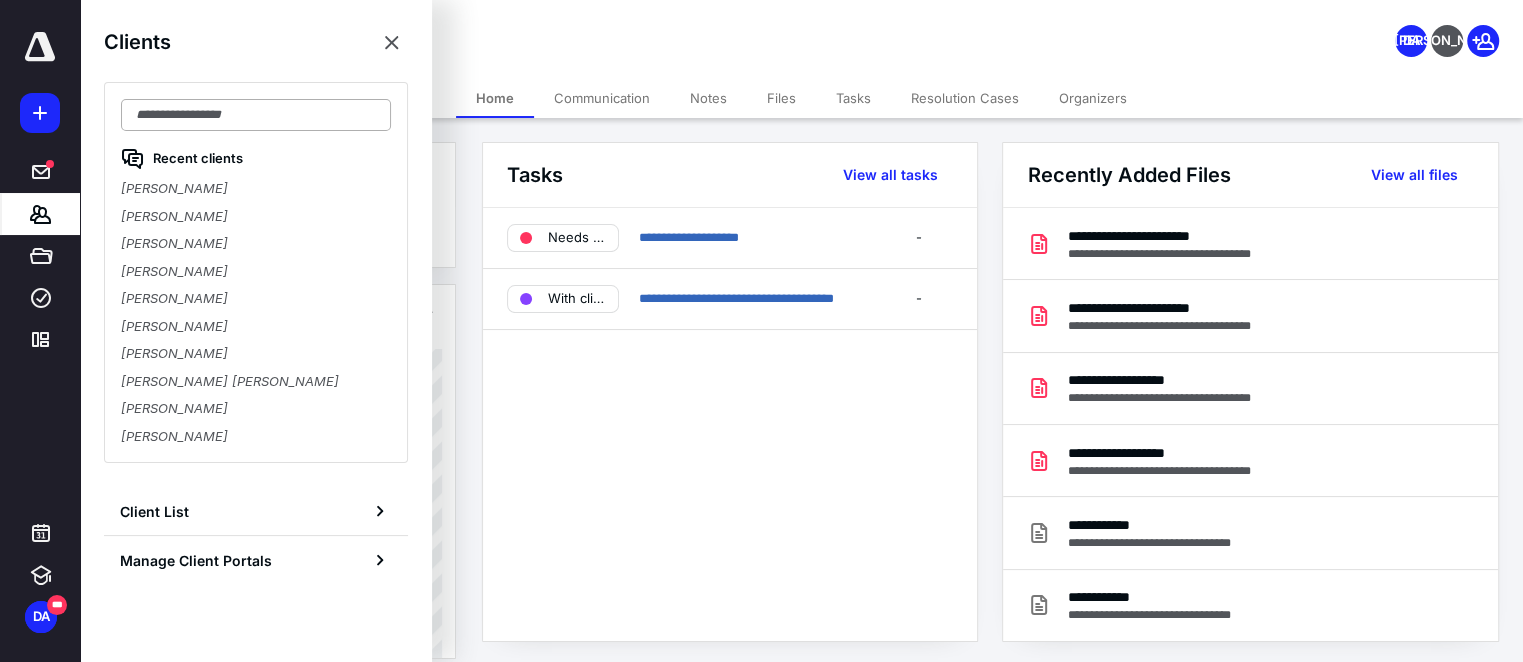 click at bounding box center [256, 115] 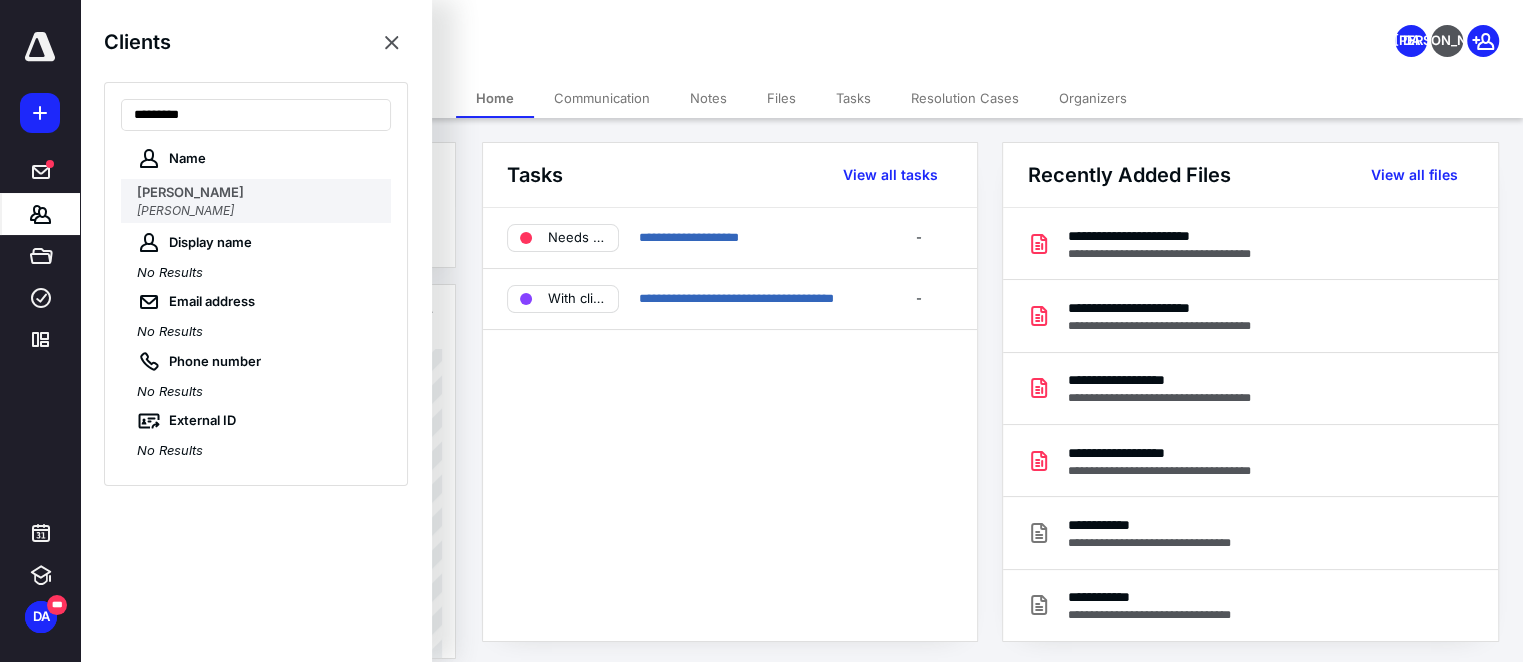 type on "********" 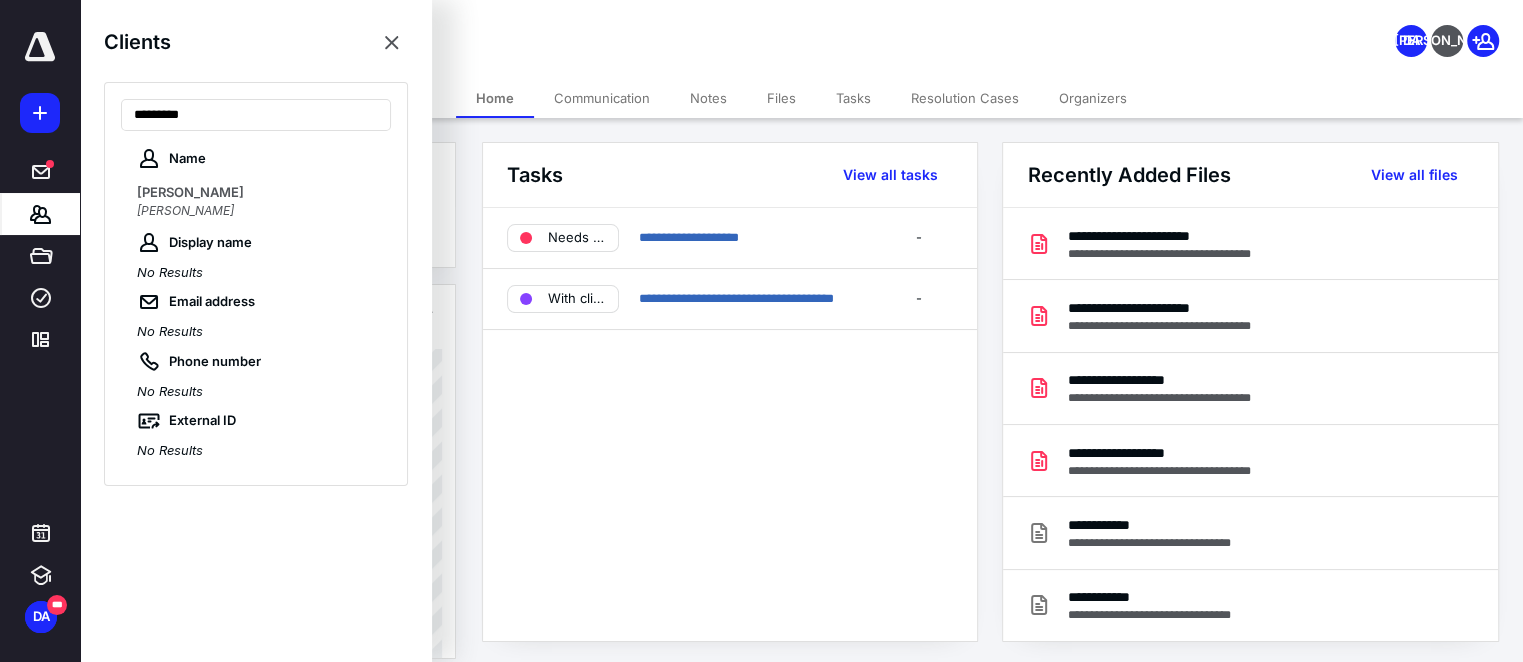 drag, startPoint x: 246, startPoint y: 187, endPoint x: 286, endPoint y: 190, distance: 40.112343 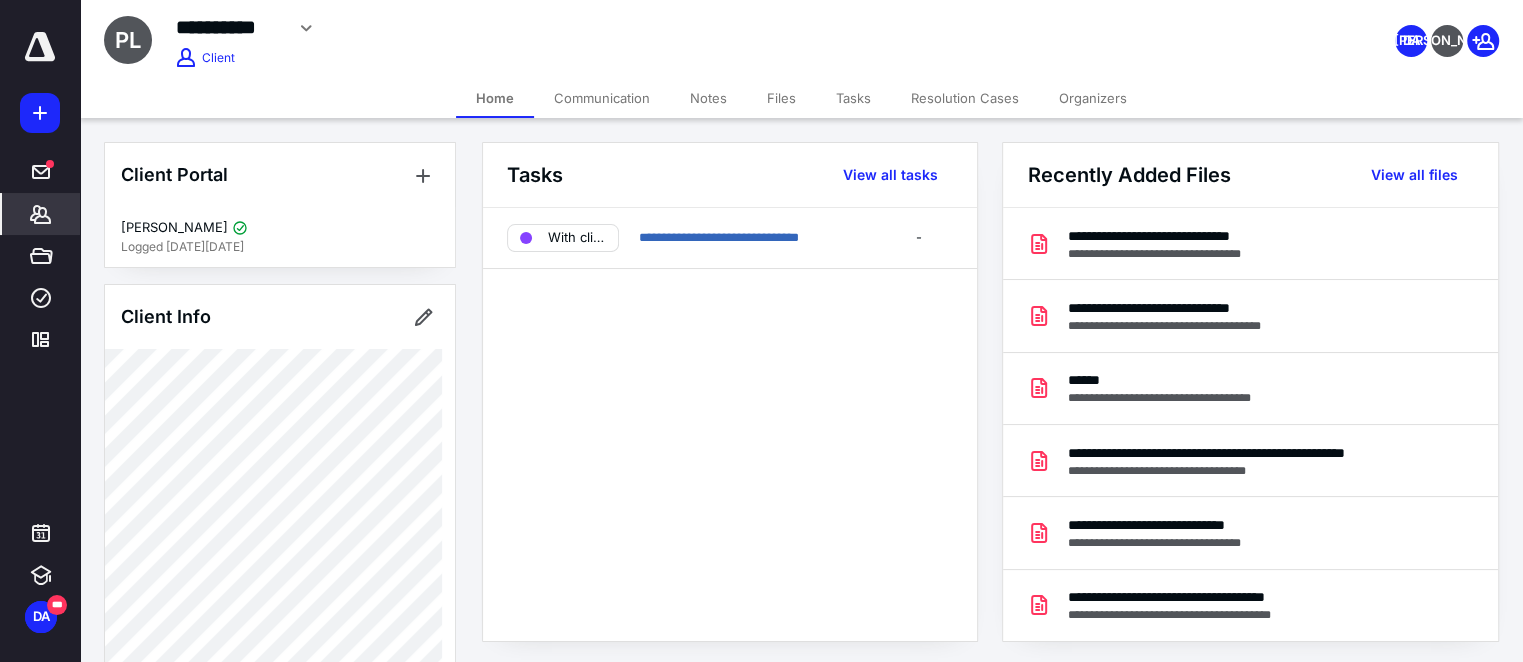 click on "Files" at bounding box center (781, 98) 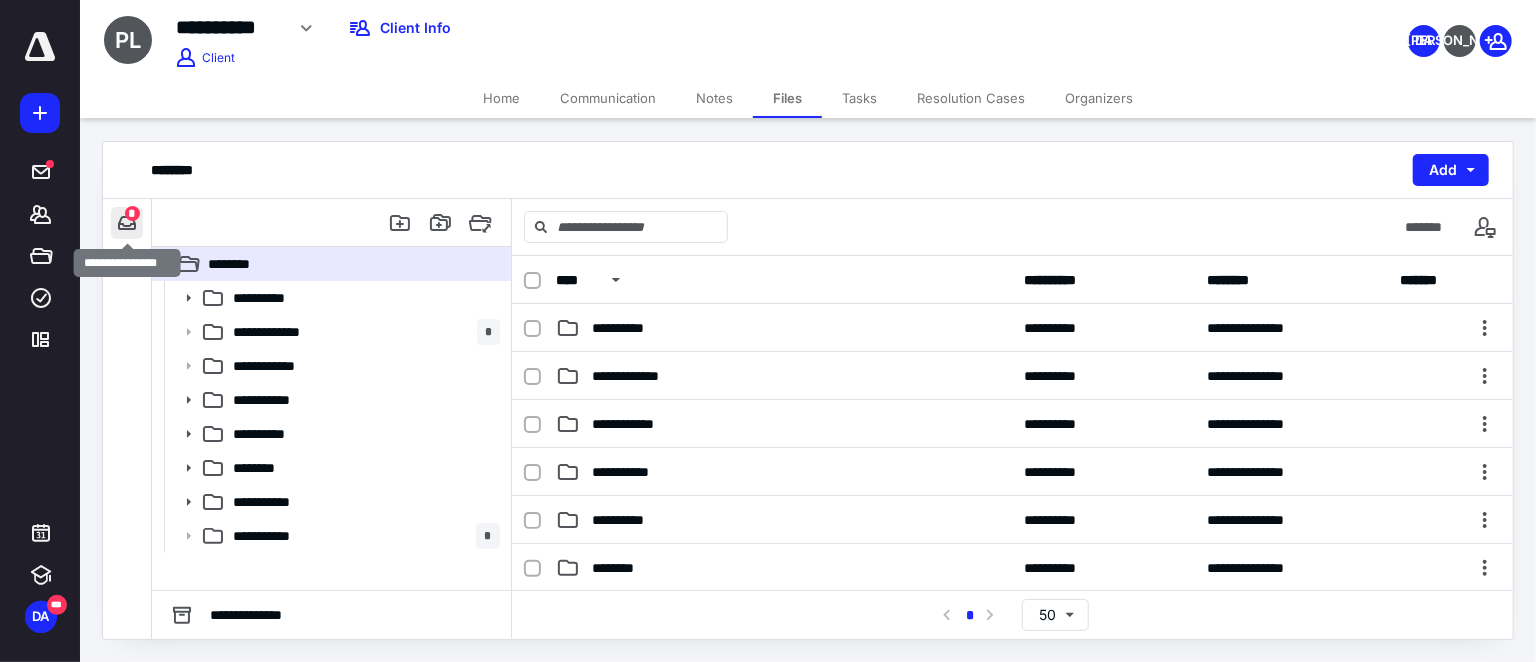 click at bounding box center [127, 223] 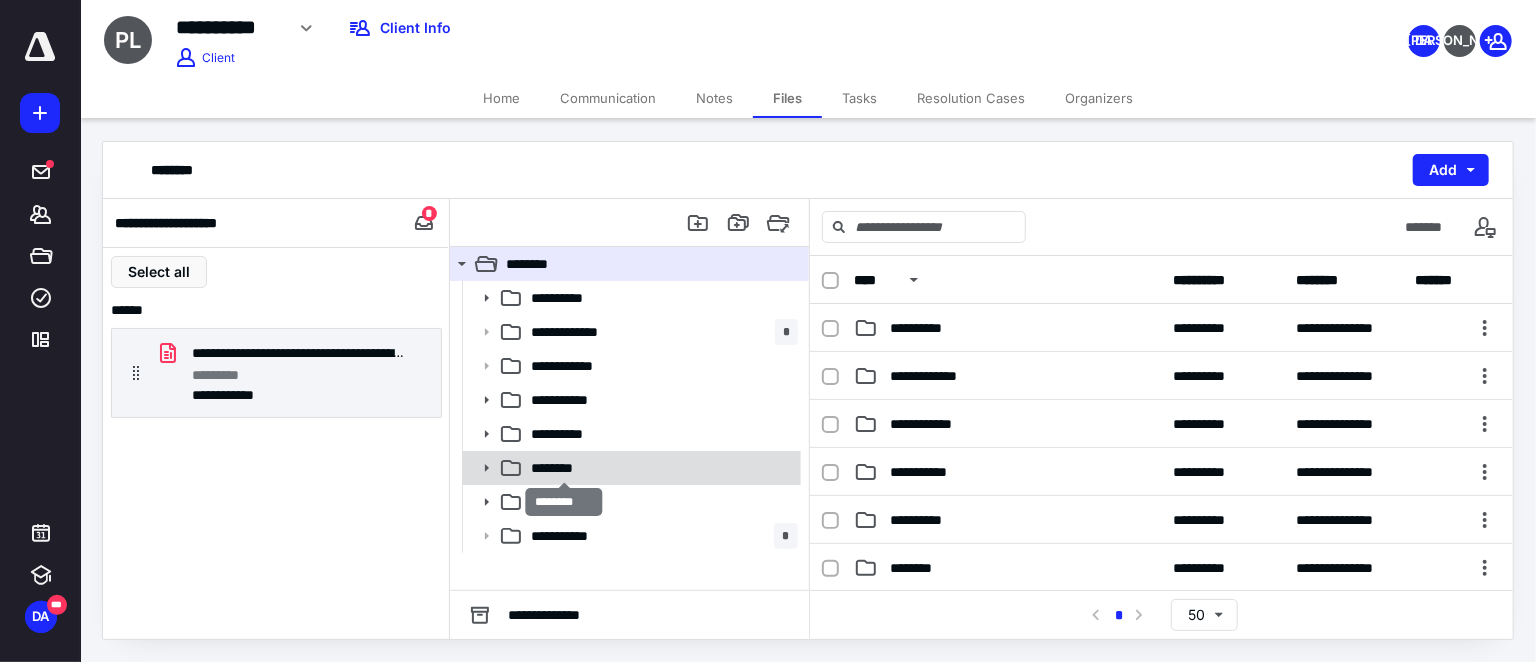 click on "********" at bounding box center (564, 468) 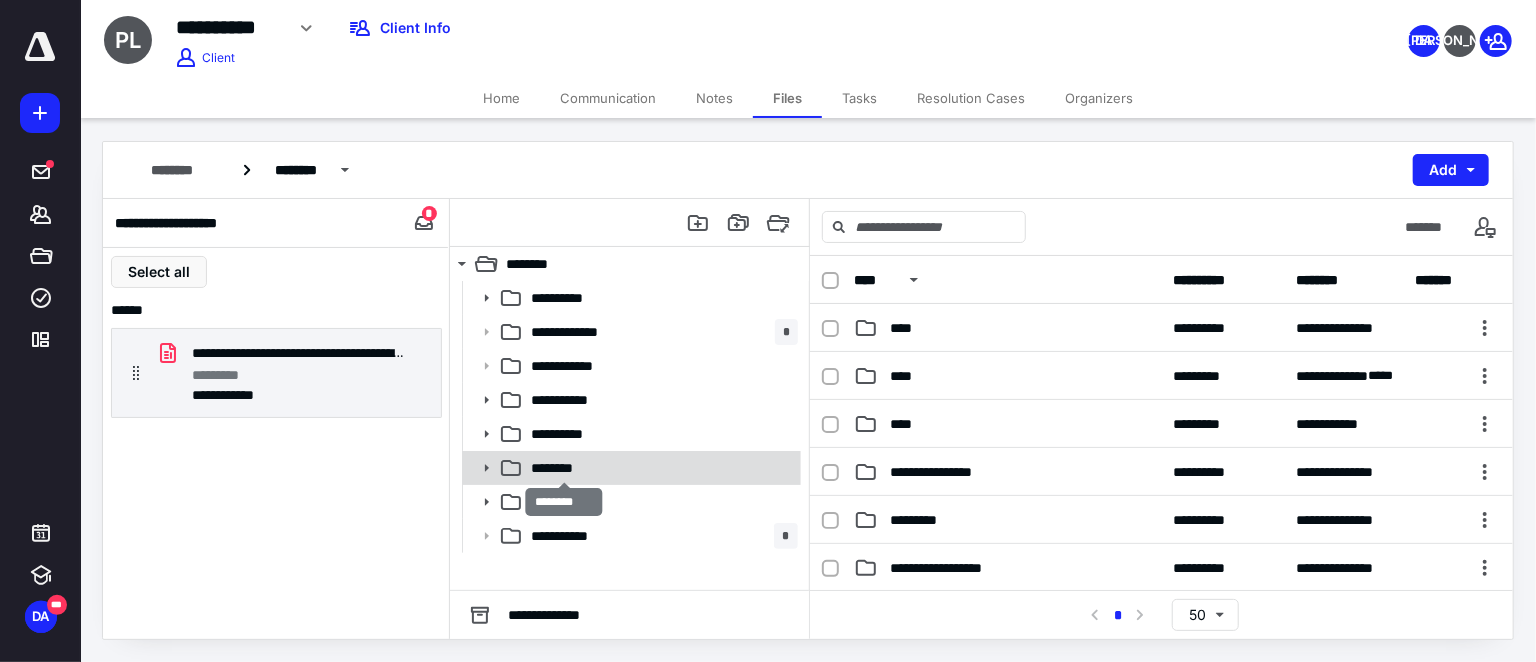 click on "********" at bounding box center [564, 468] 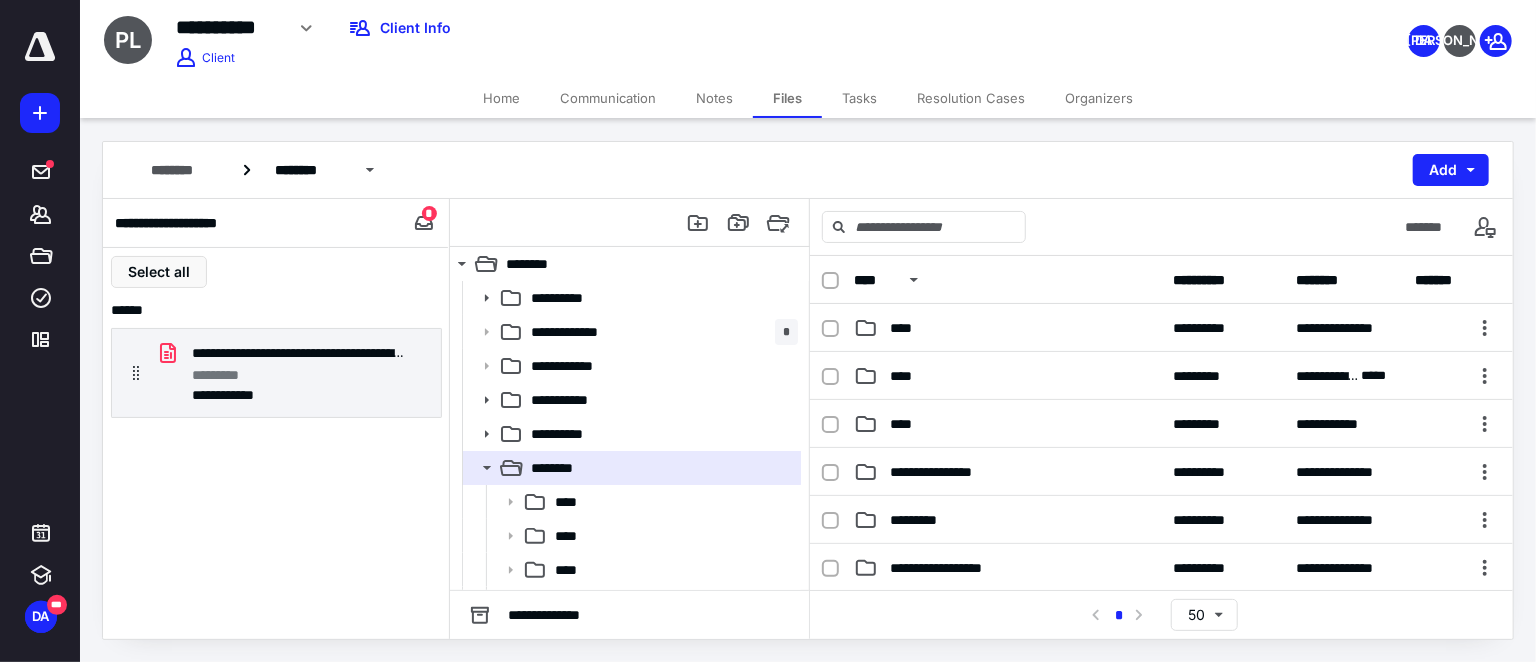 scroll, scrollTop: 166, scrollLeft: 0, axis: vertical 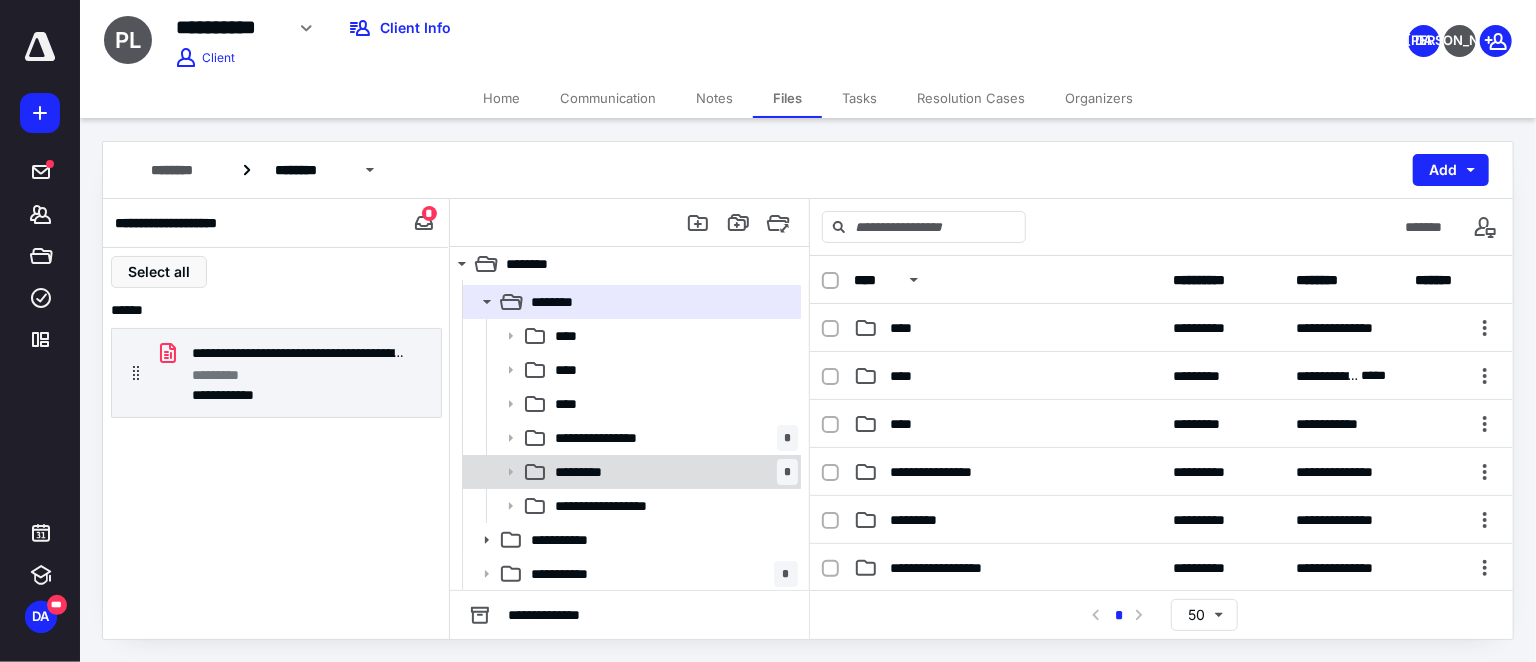 click on "********* *" at bounding box center [672, 472] 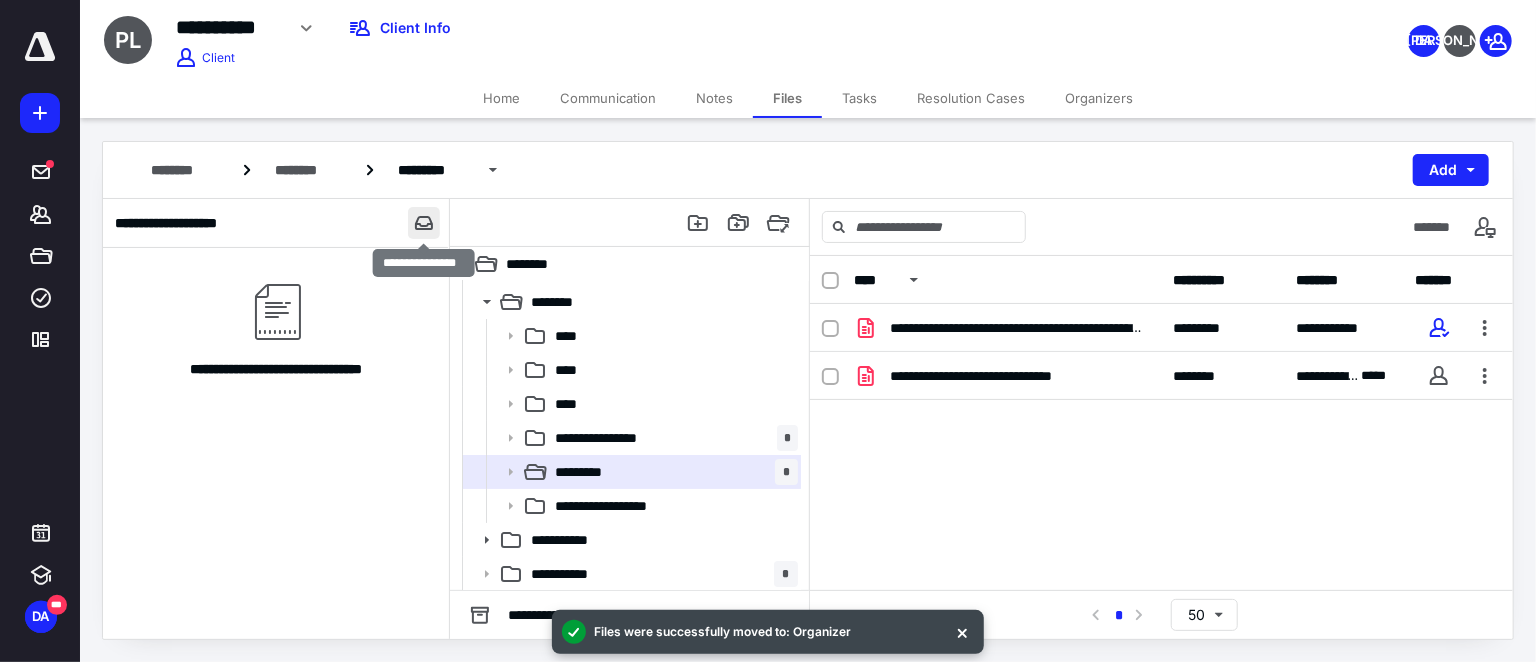 click at bounding box center [424, 223] 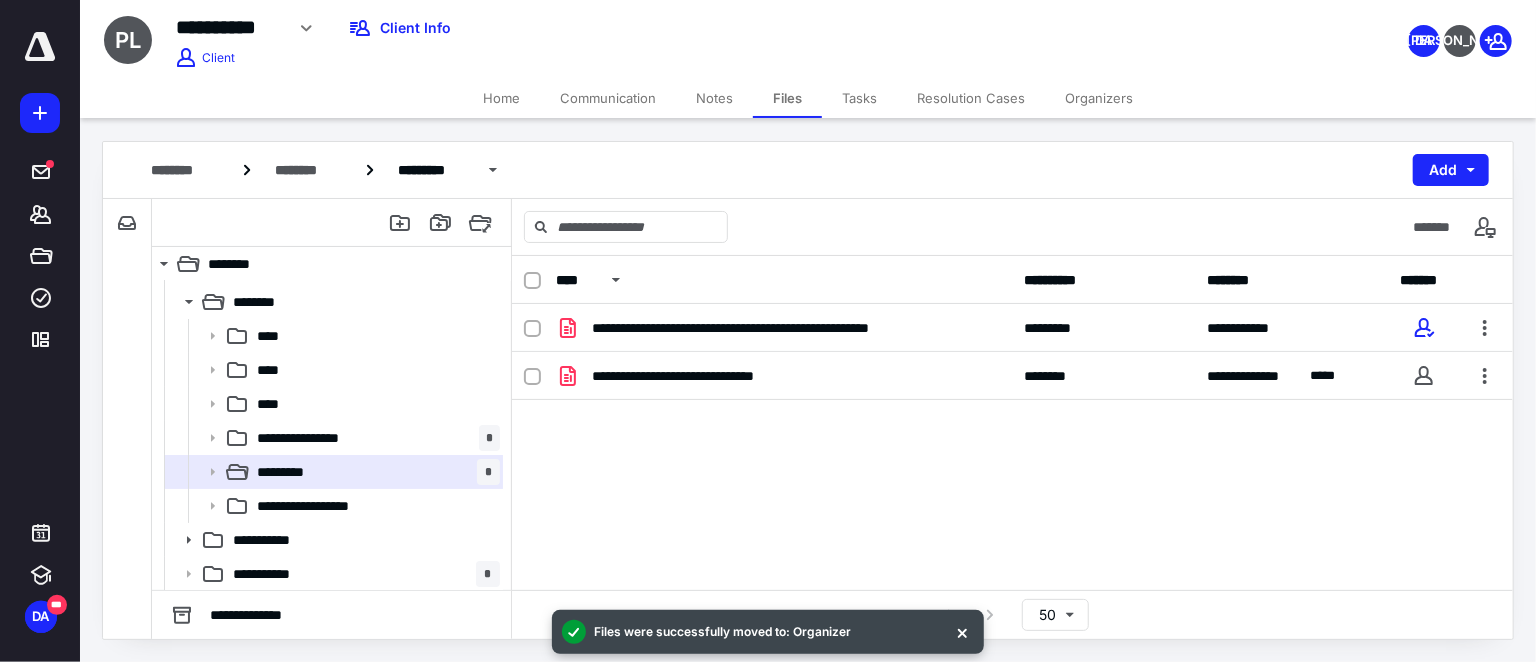 click on "Home" at bounding box center [501, 98] 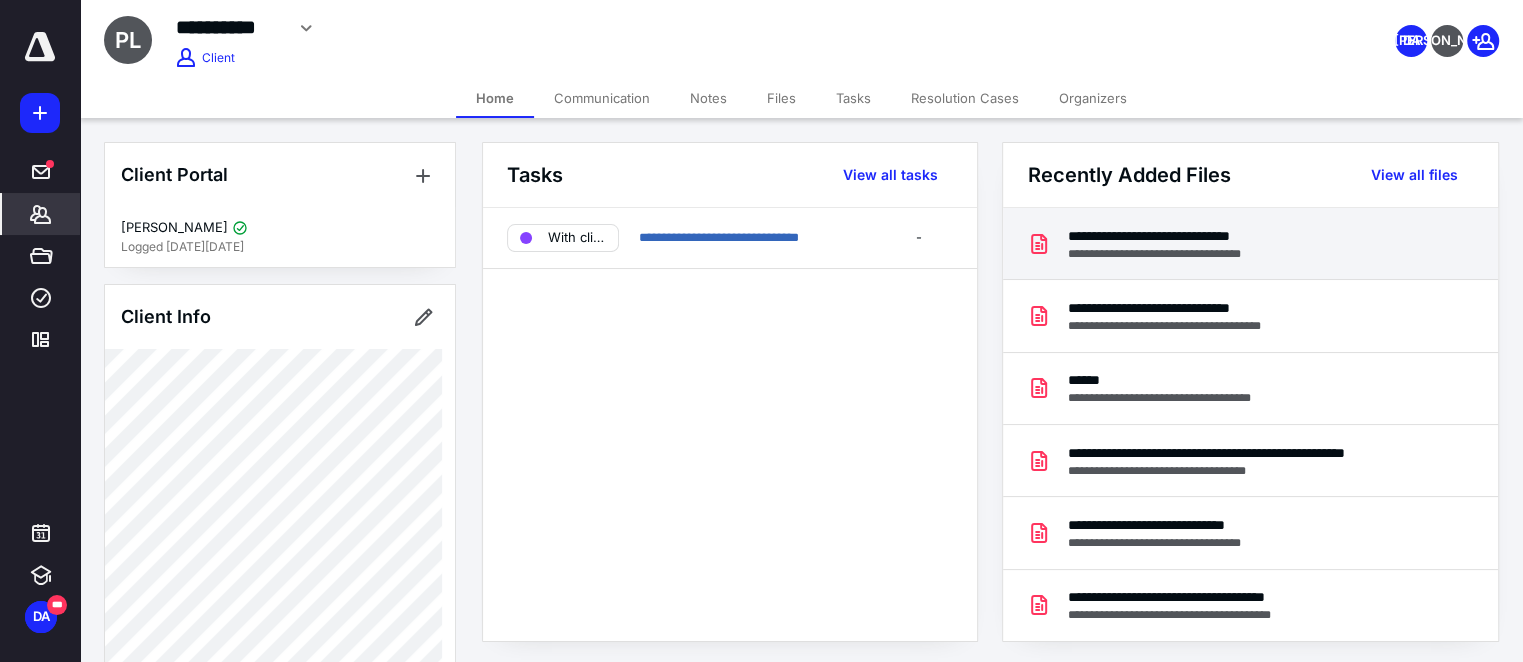 click on "**********" at bounding box center (1177, 236) 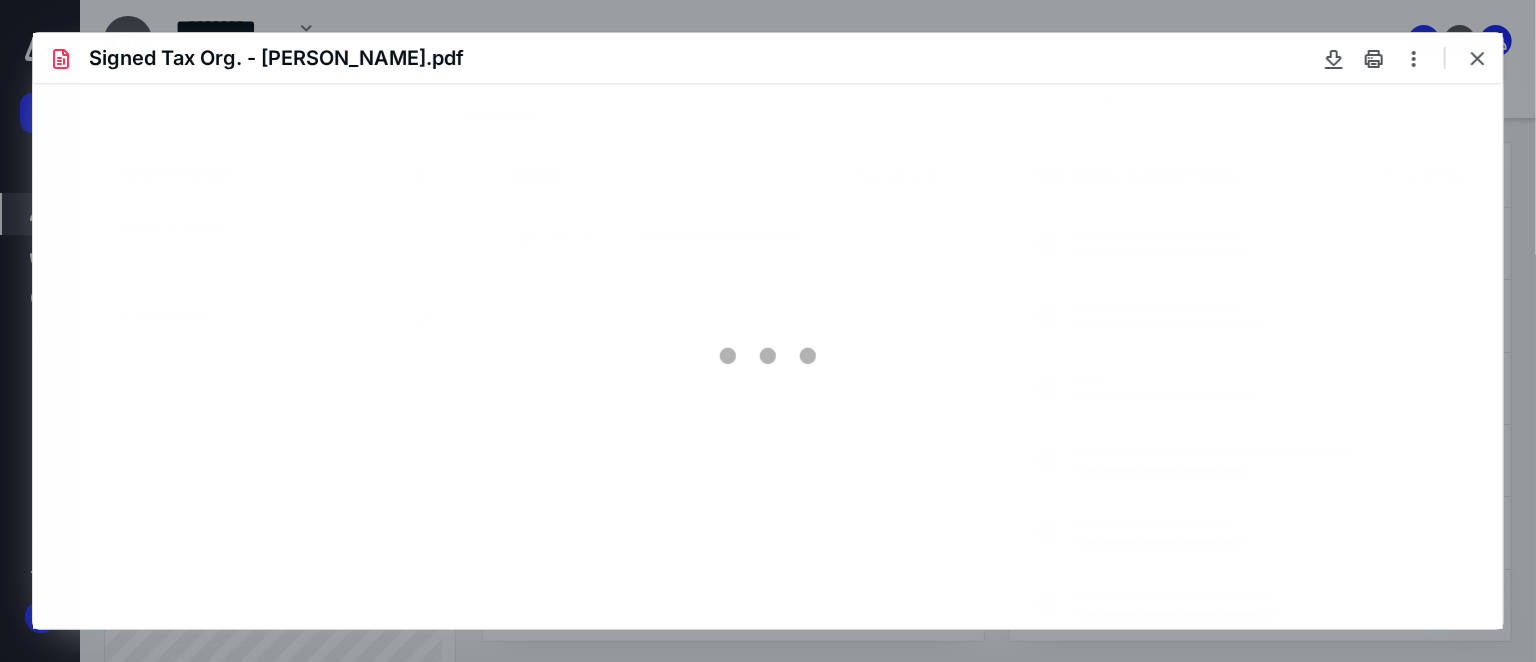 scroll, scrollTop: 0, scrollLeft: 0, axis: both 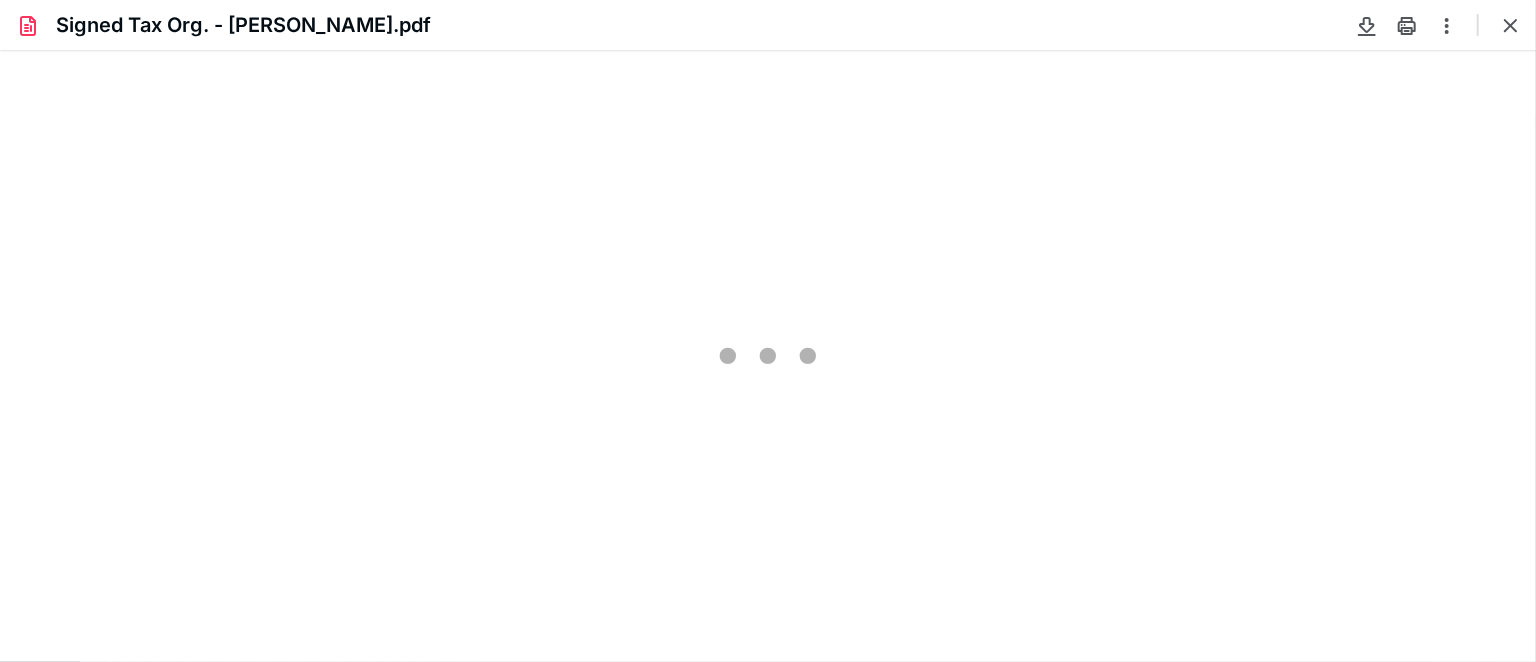 type on "72" 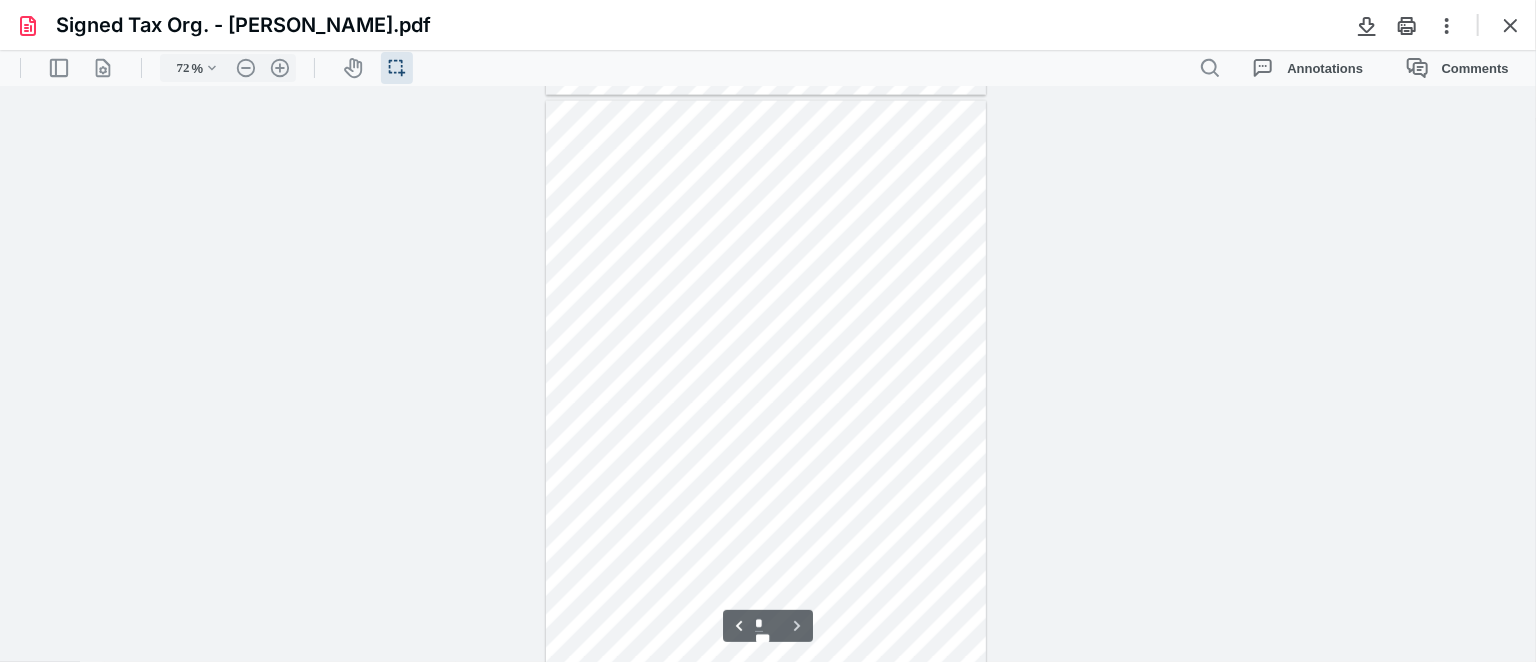 scroll, scrollTop: 1728, scrollLeft: 0, axis: vertical 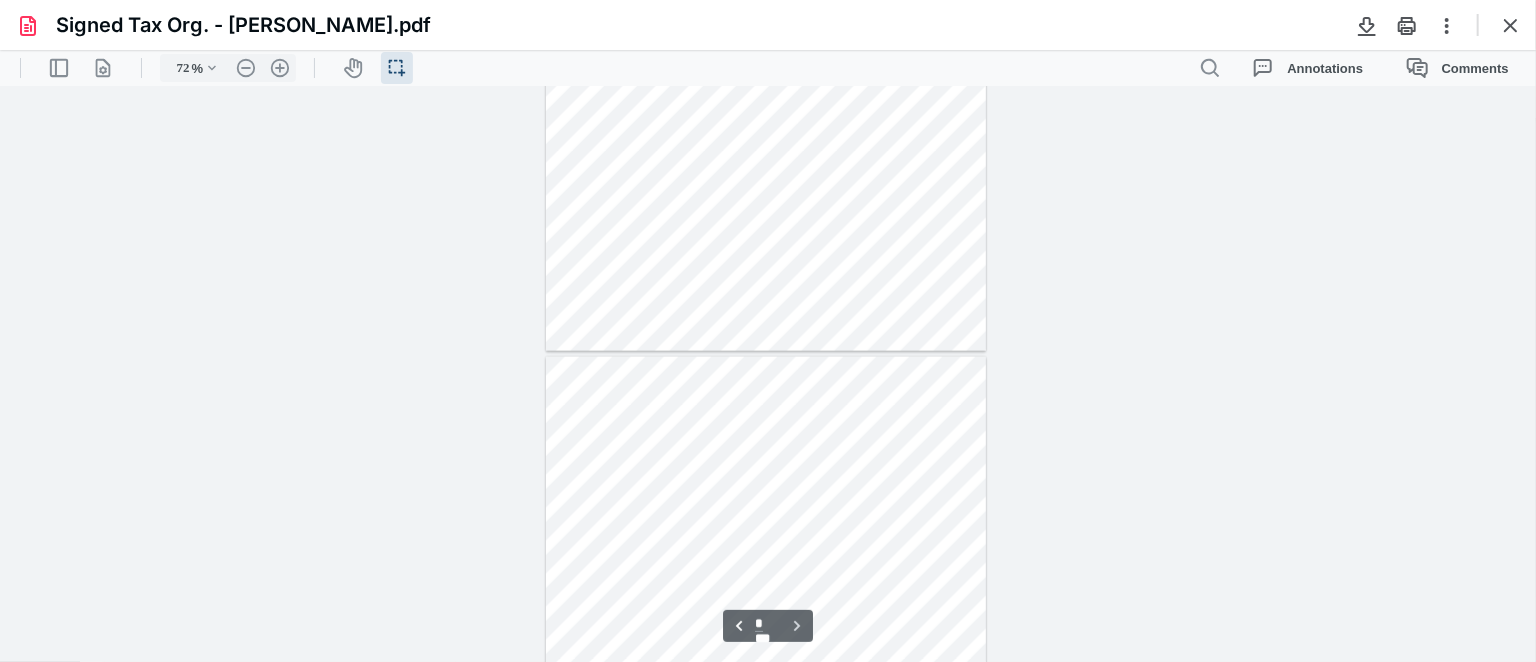type on "*" 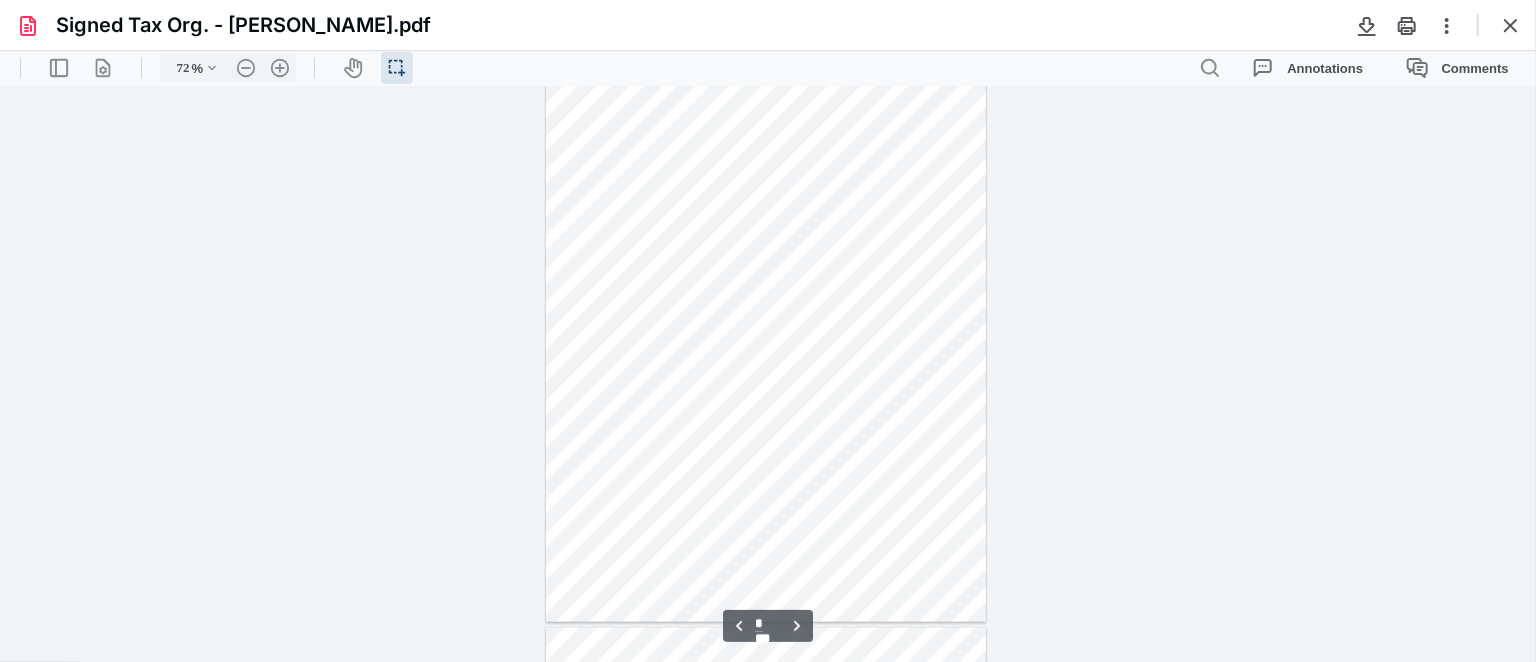 scroll, scrollTop: 1182, scrollLeft: 0, axis: vertical 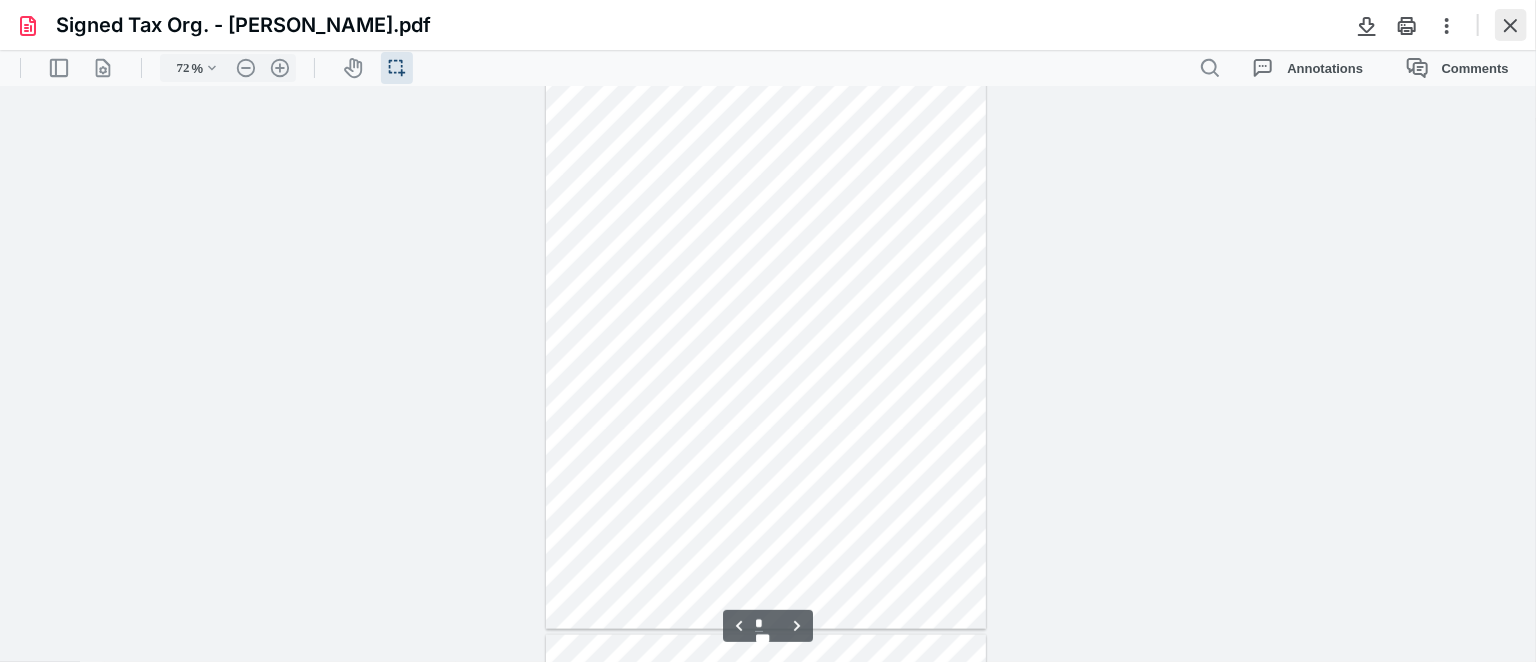 click at bounding box center (1511, 25) 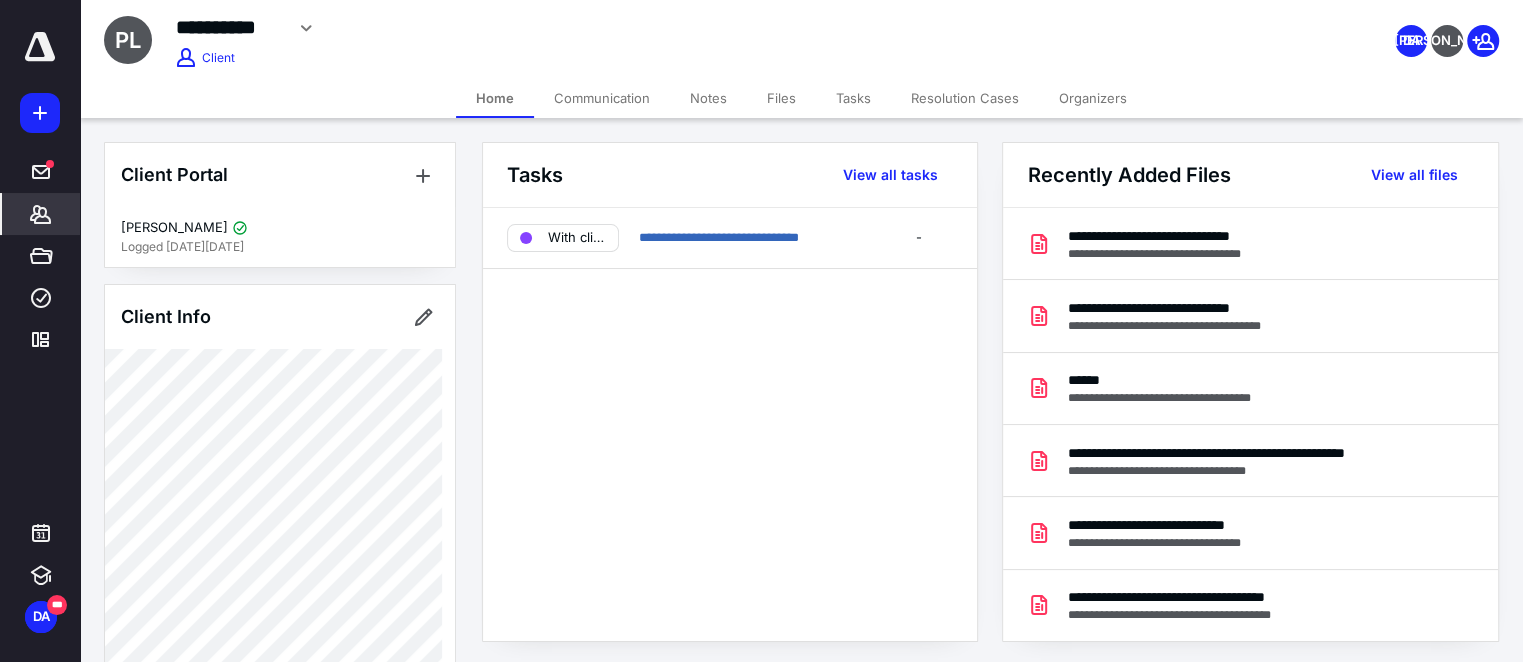 click on "Communication" at bounding box center [602, 98] 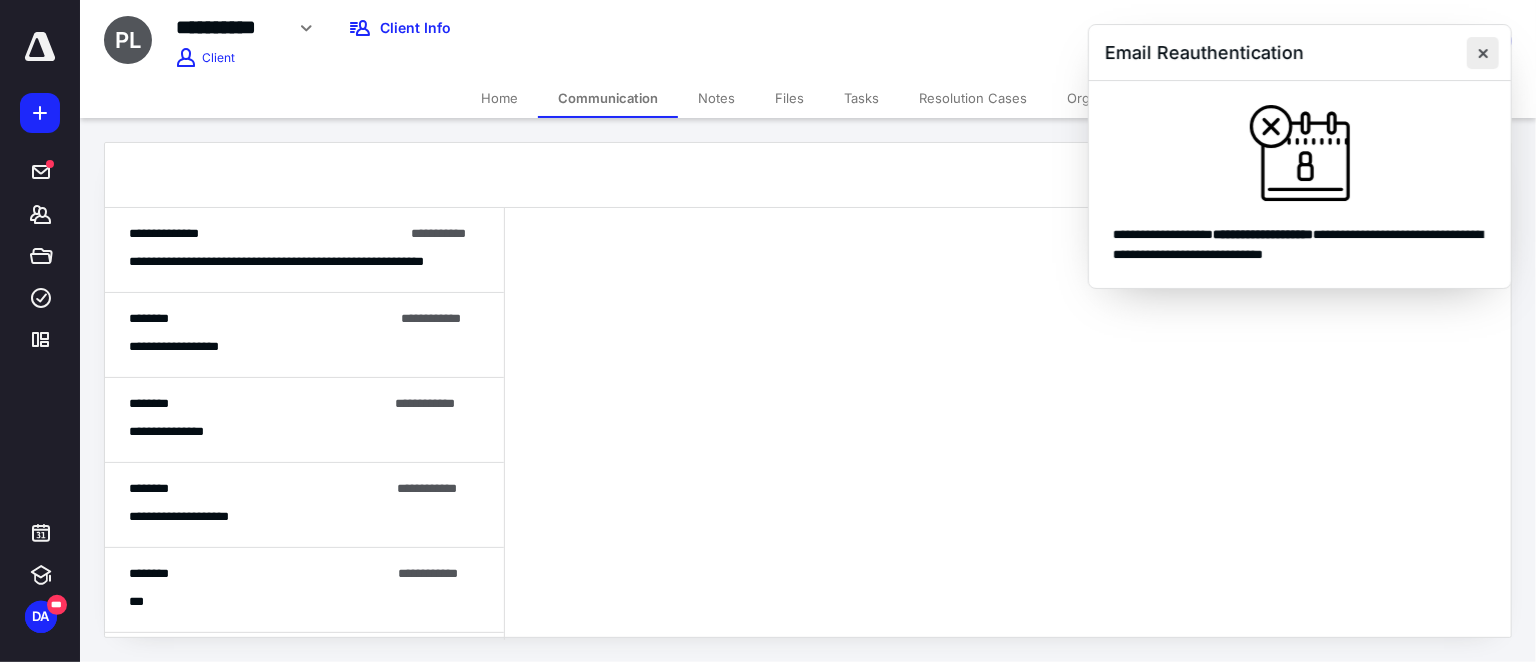 click at bounding box center [1483, 53] 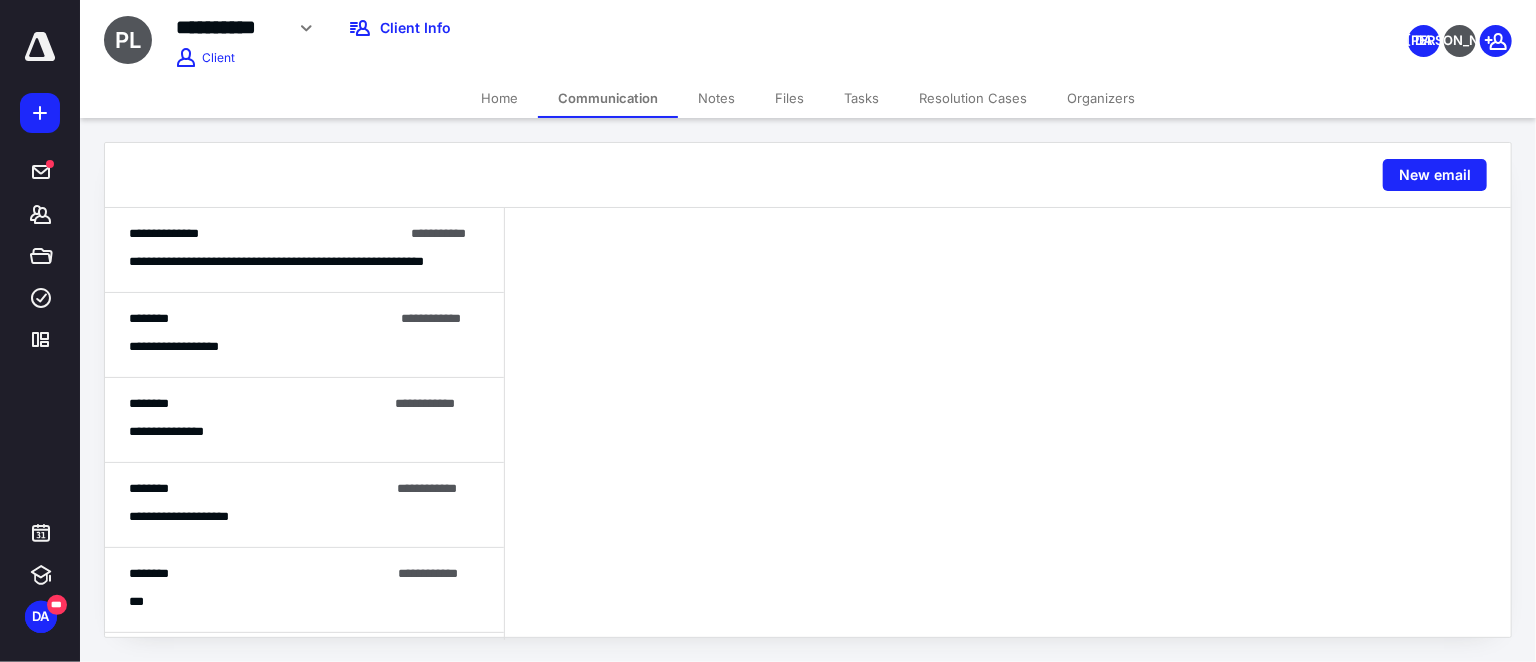 click on "**********" at bounding box center (266, 234) 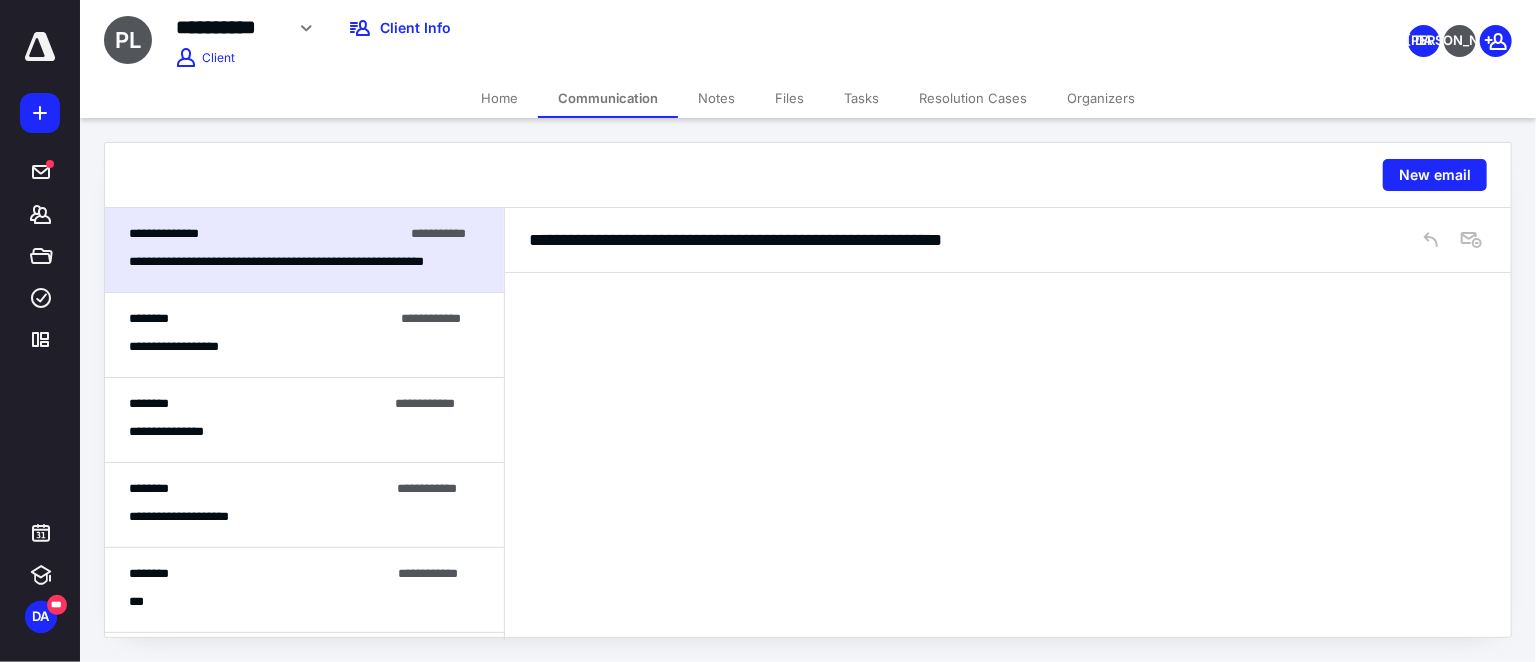 click on "********" at bounding box center (261, 319) 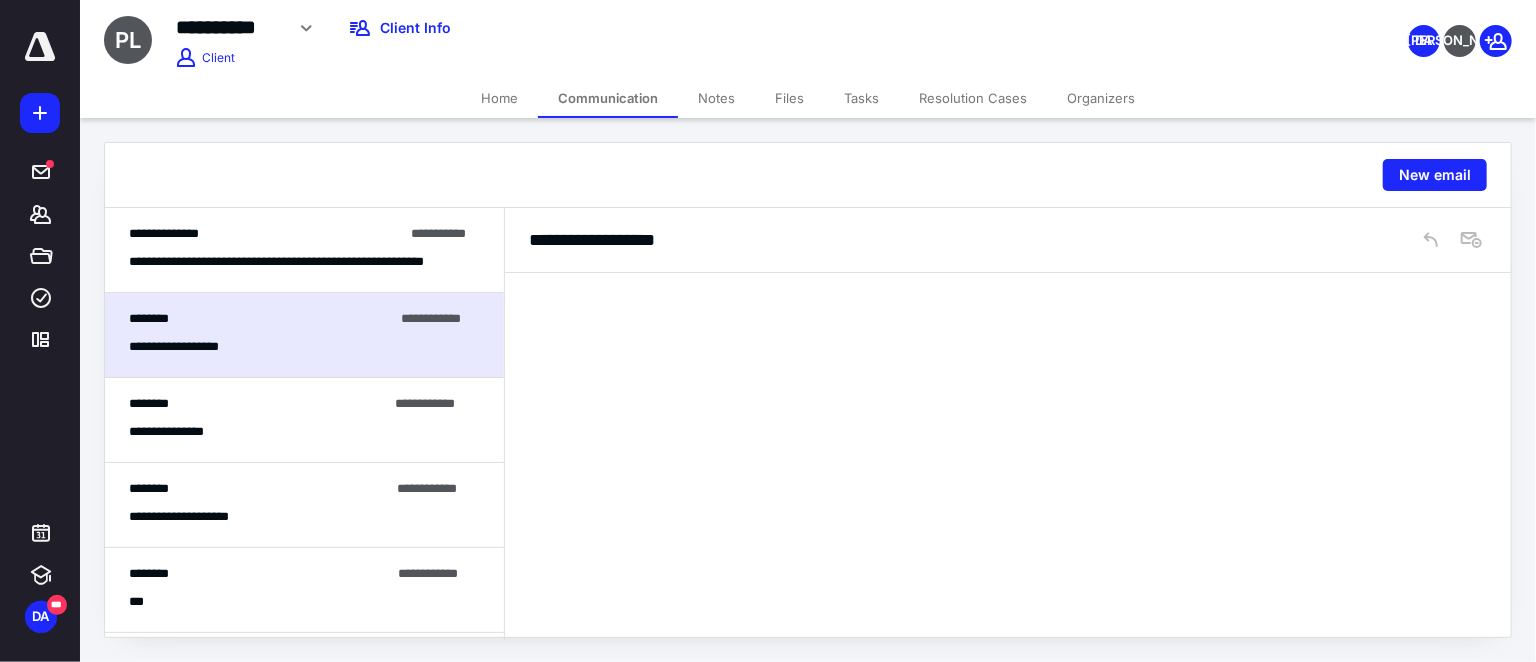click on "********" at bounding box center (258, 404) 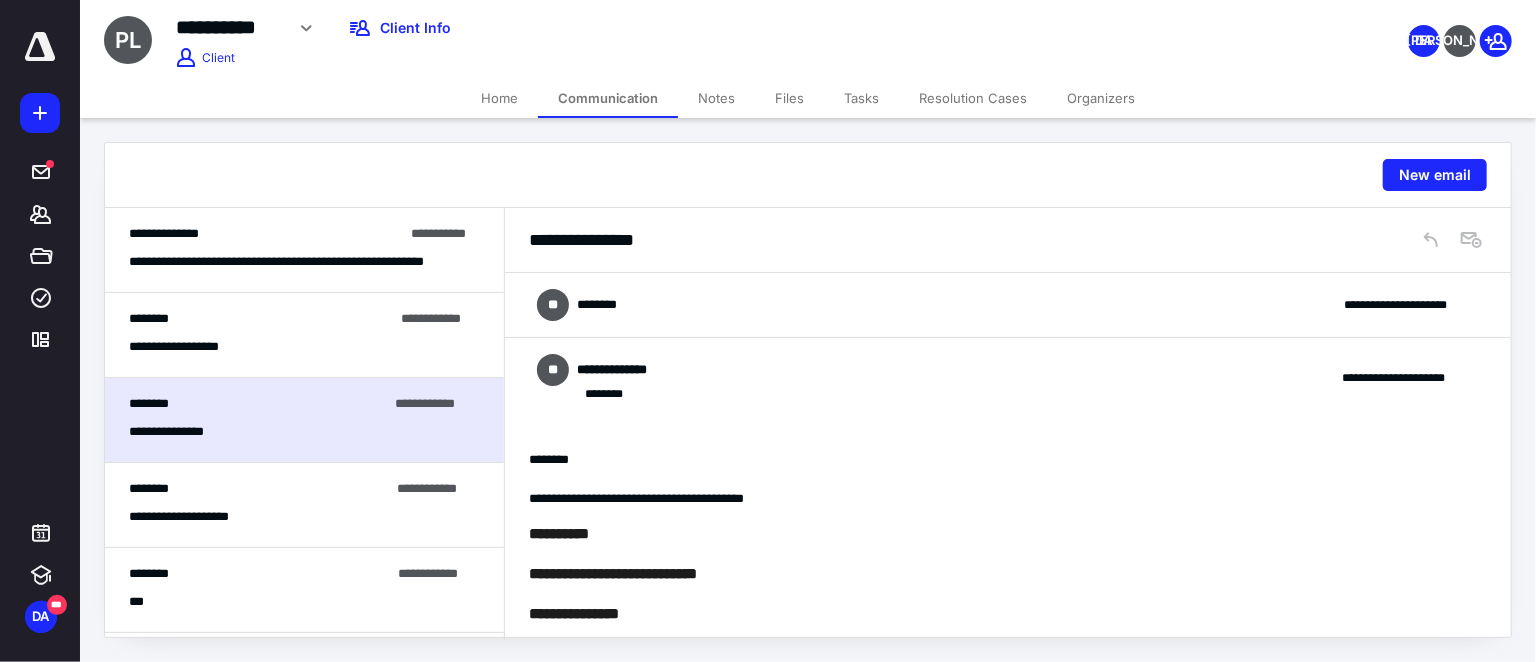 scroll, scrollTop: 394, scrollLeft: 0, axis: vertical 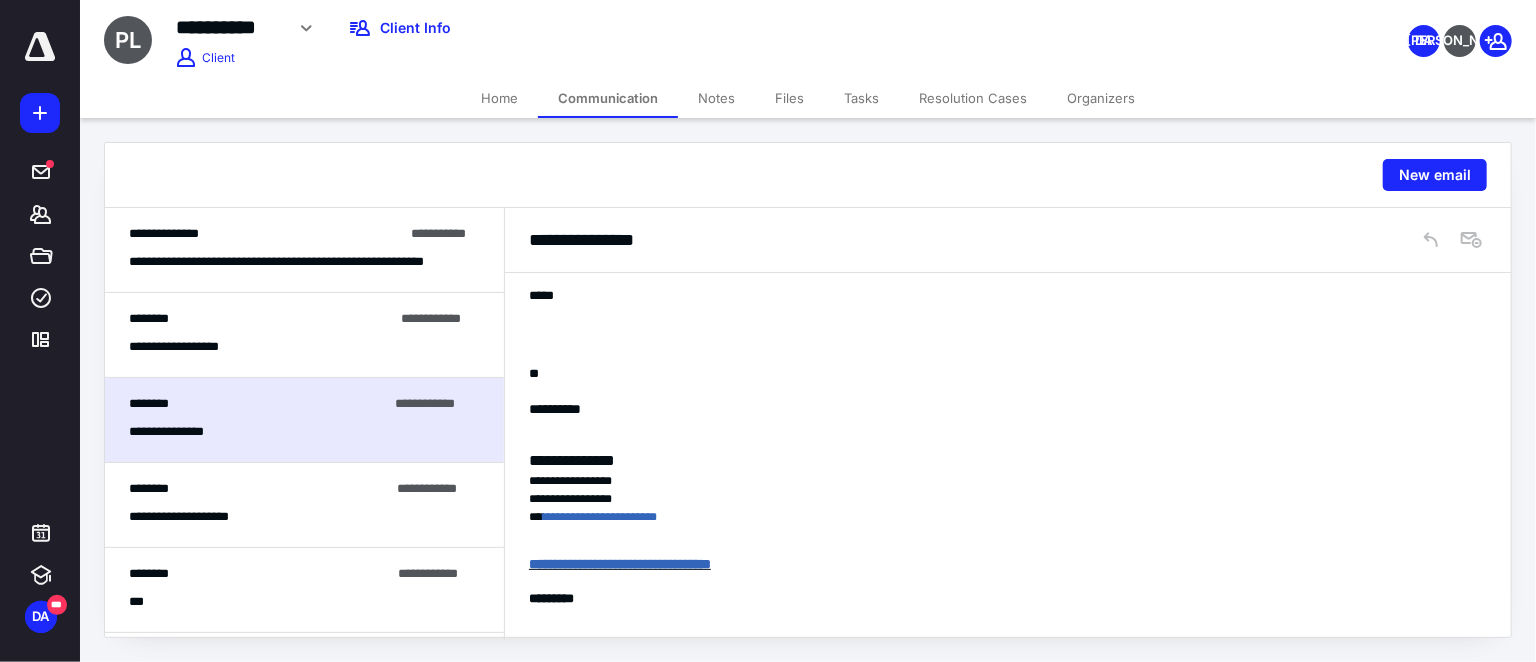 click on "**********" at bounding box center [304, 250] 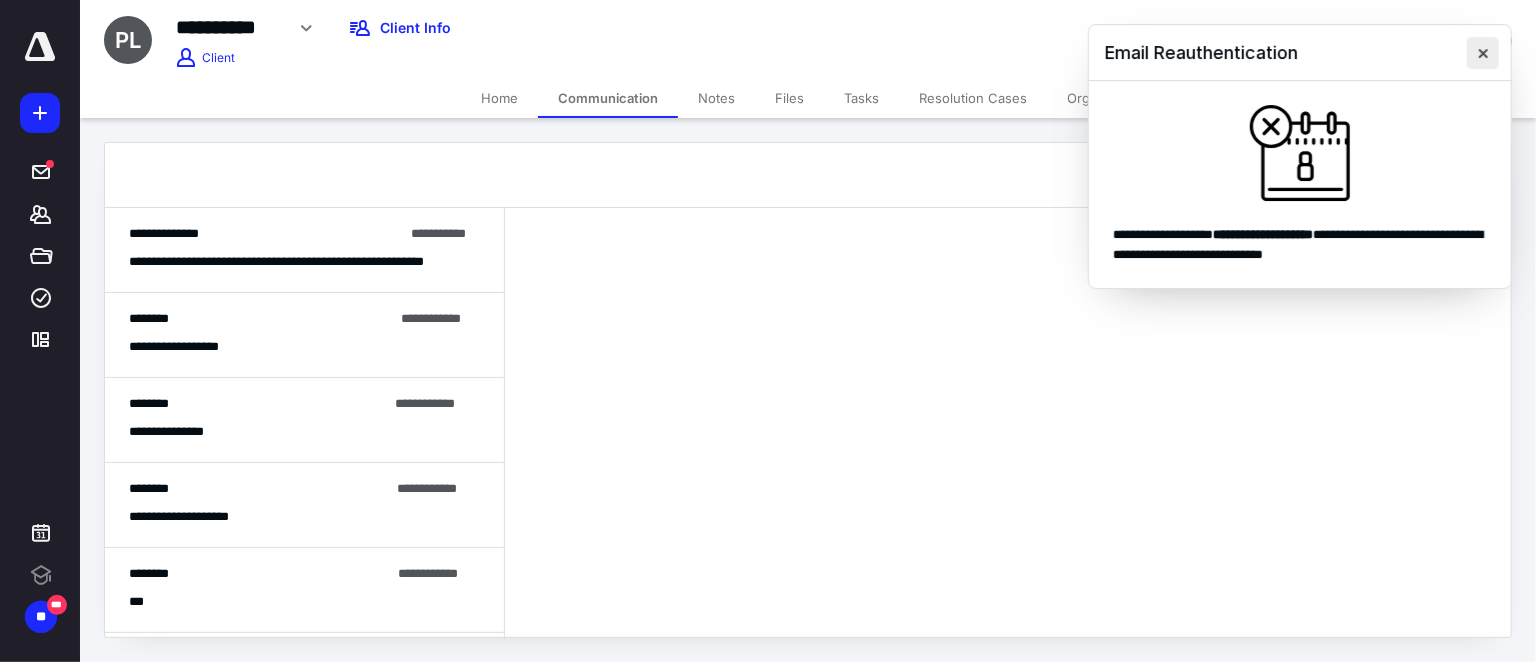 scroll, scrollTop: 0, scrollLeft: 0, axis: both 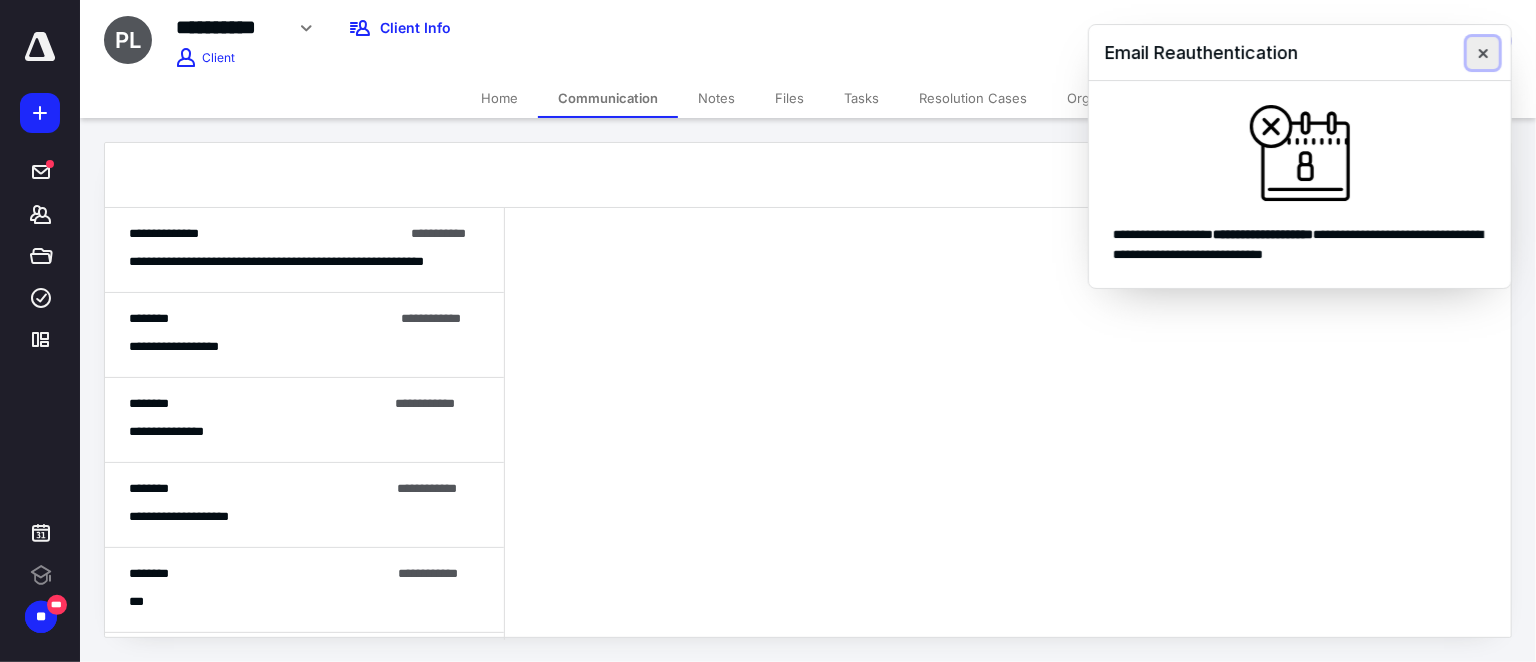 click at bounding box center (1483, 53) 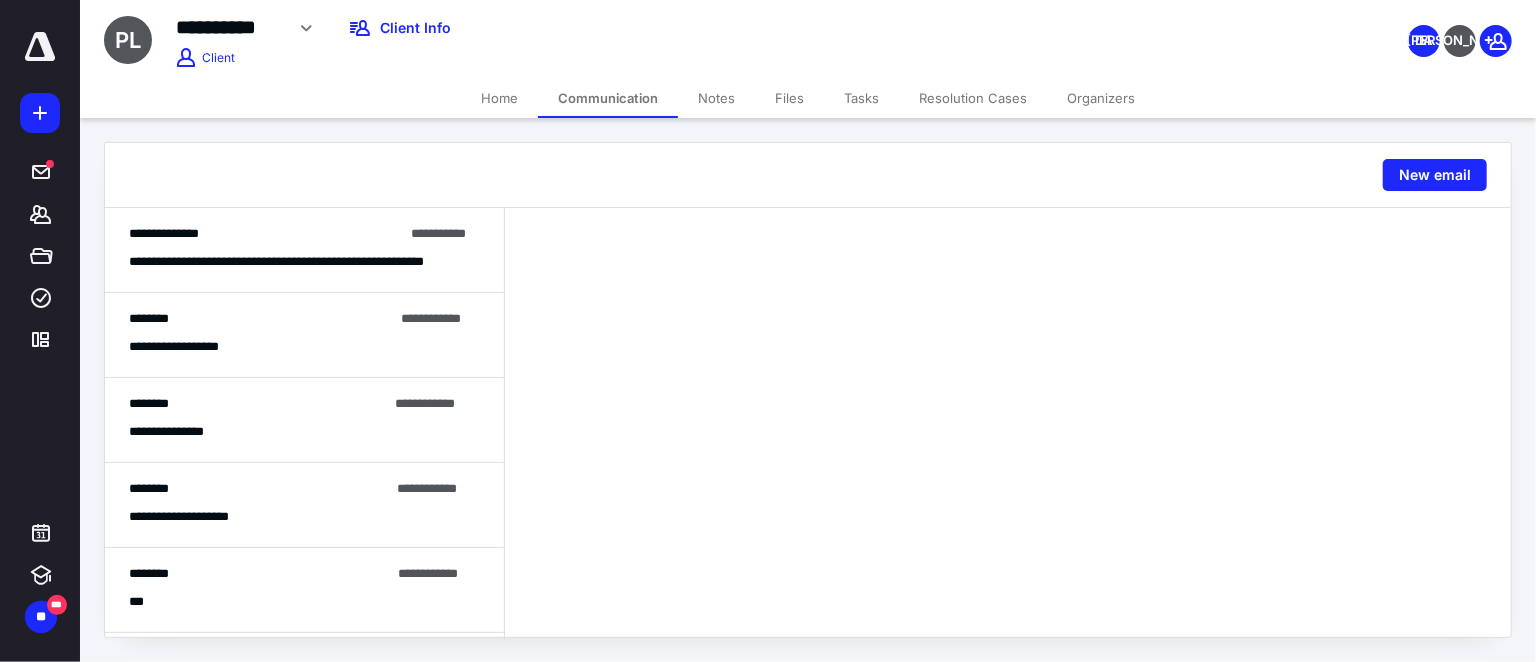 click on "**********" at bounding box center (266, 234) 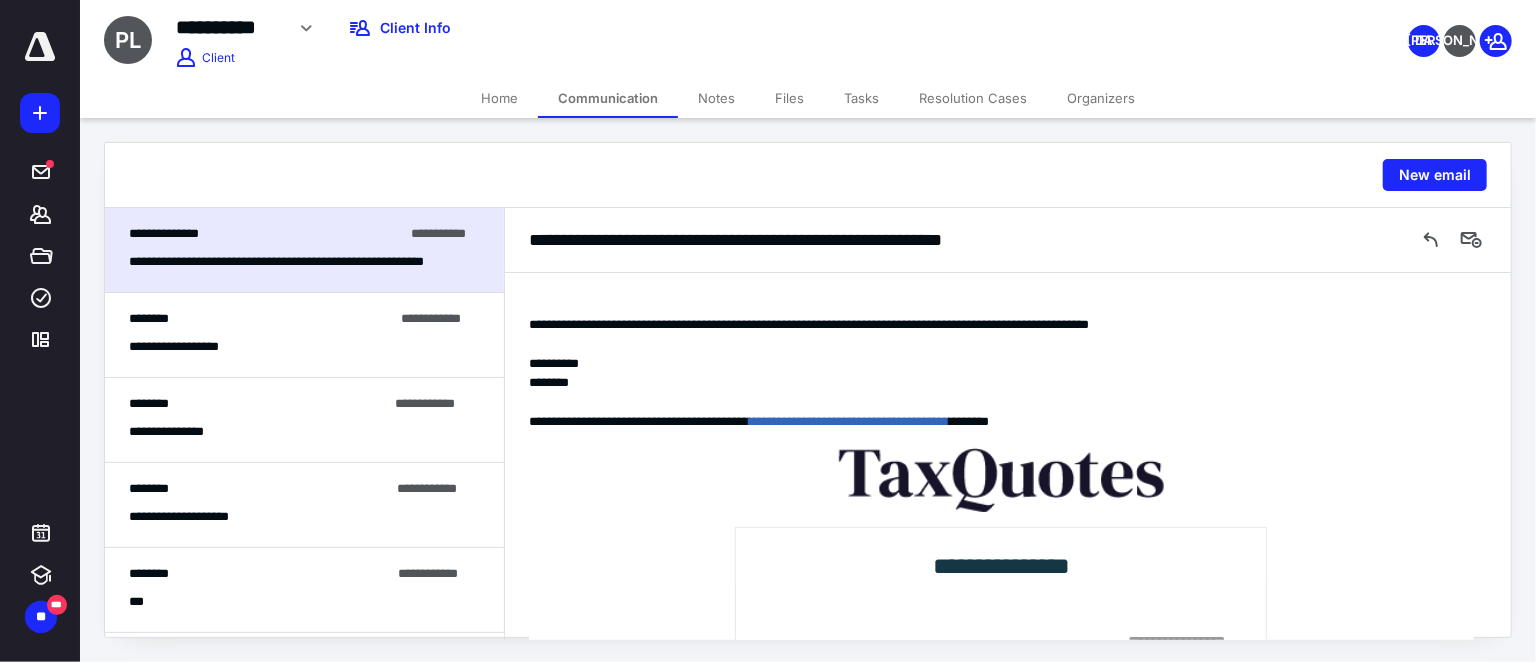 scroll, scrollTop: 0, scrollLeft: 0, axis: both 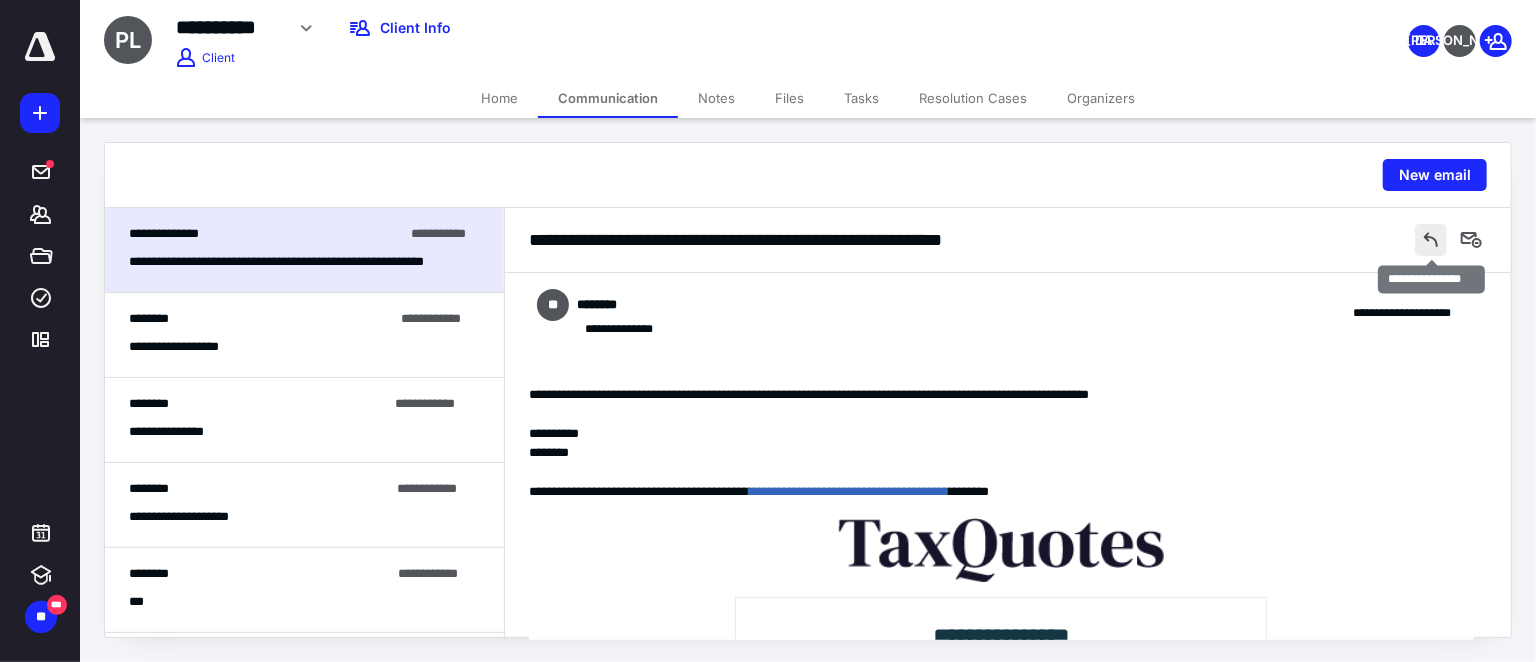 click at bounding box center [1431, 240] 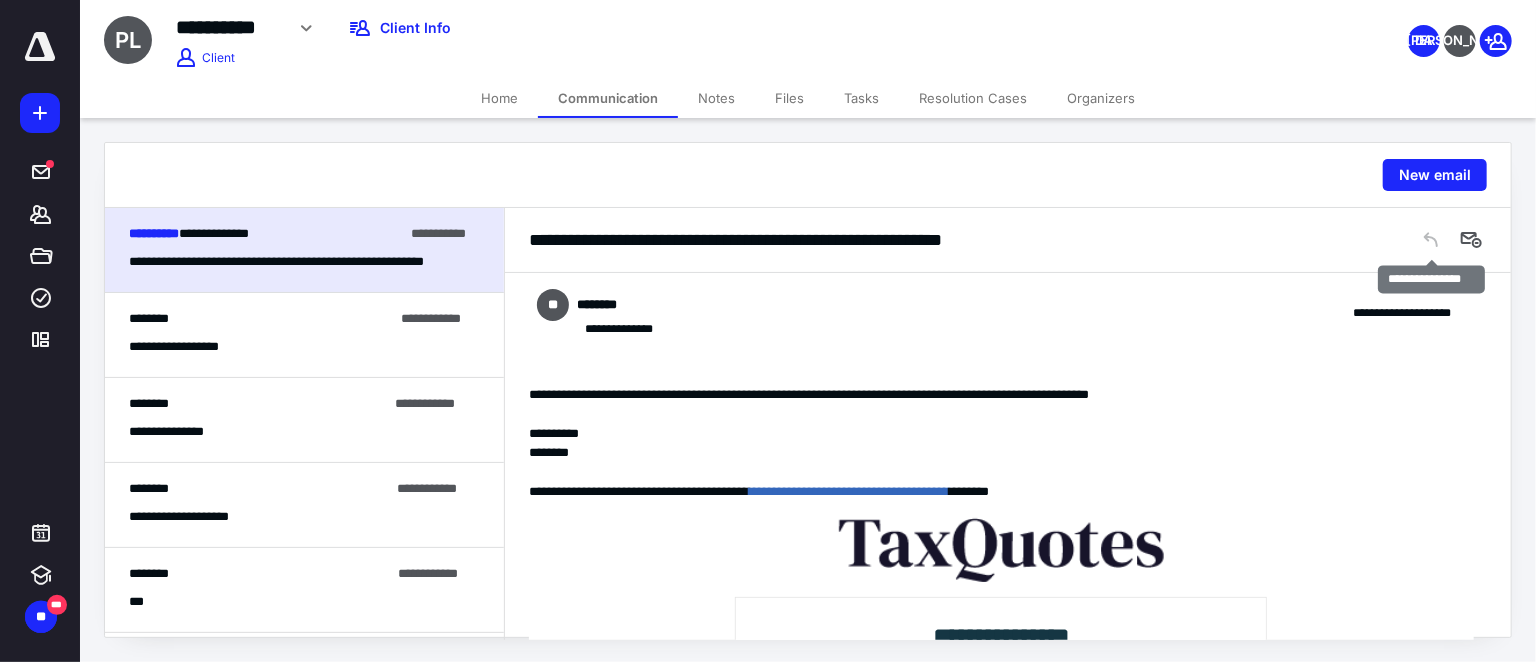 scroll, scrollTop: 1050, scrollLeft: 0, axis: vertical 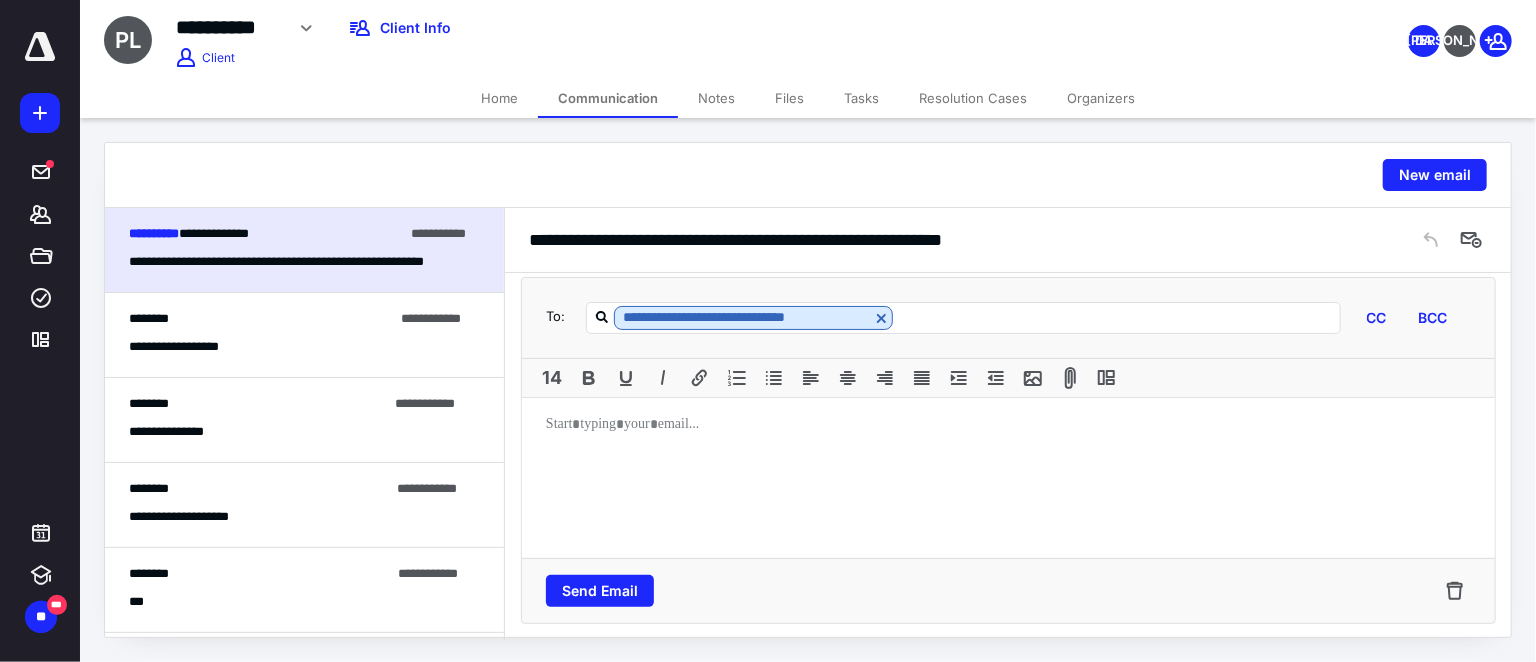 click at bounding box center [1008, 478] 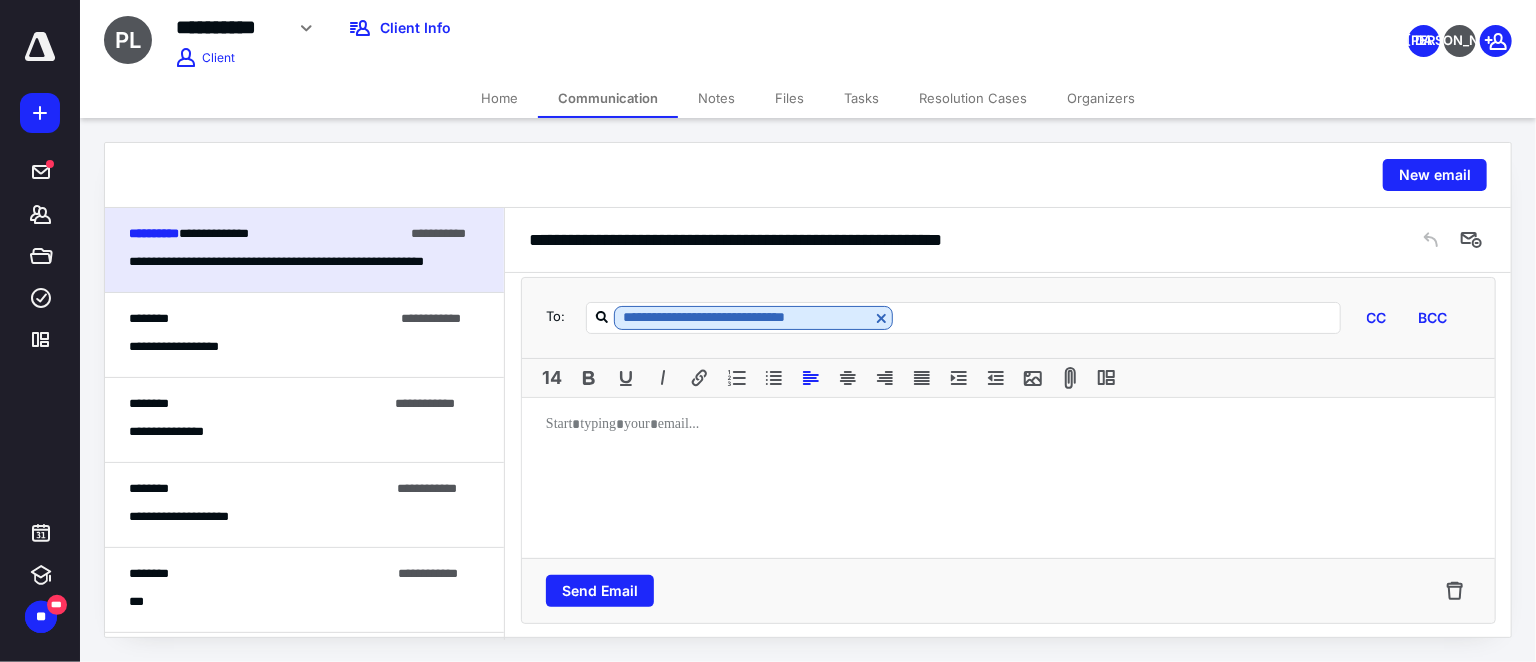 type 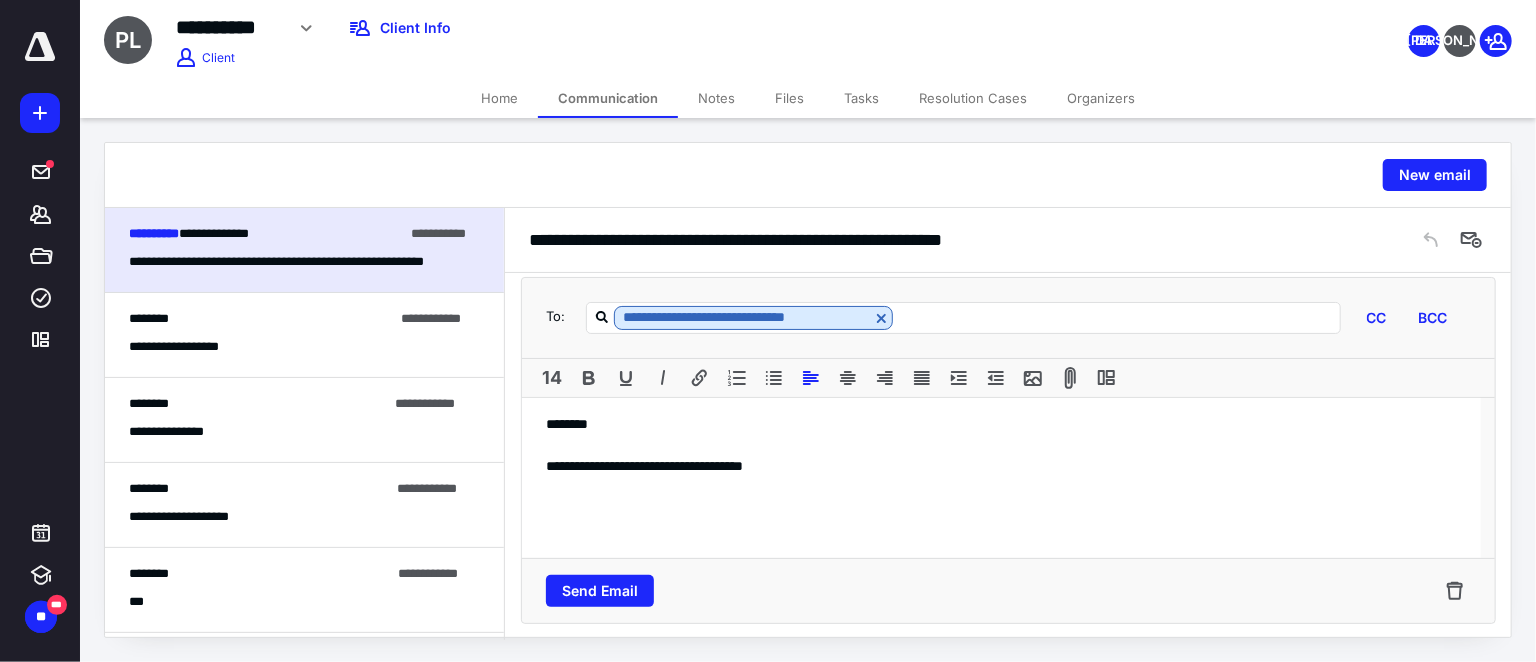 click on "**********" at bounding box center [1001, 466] 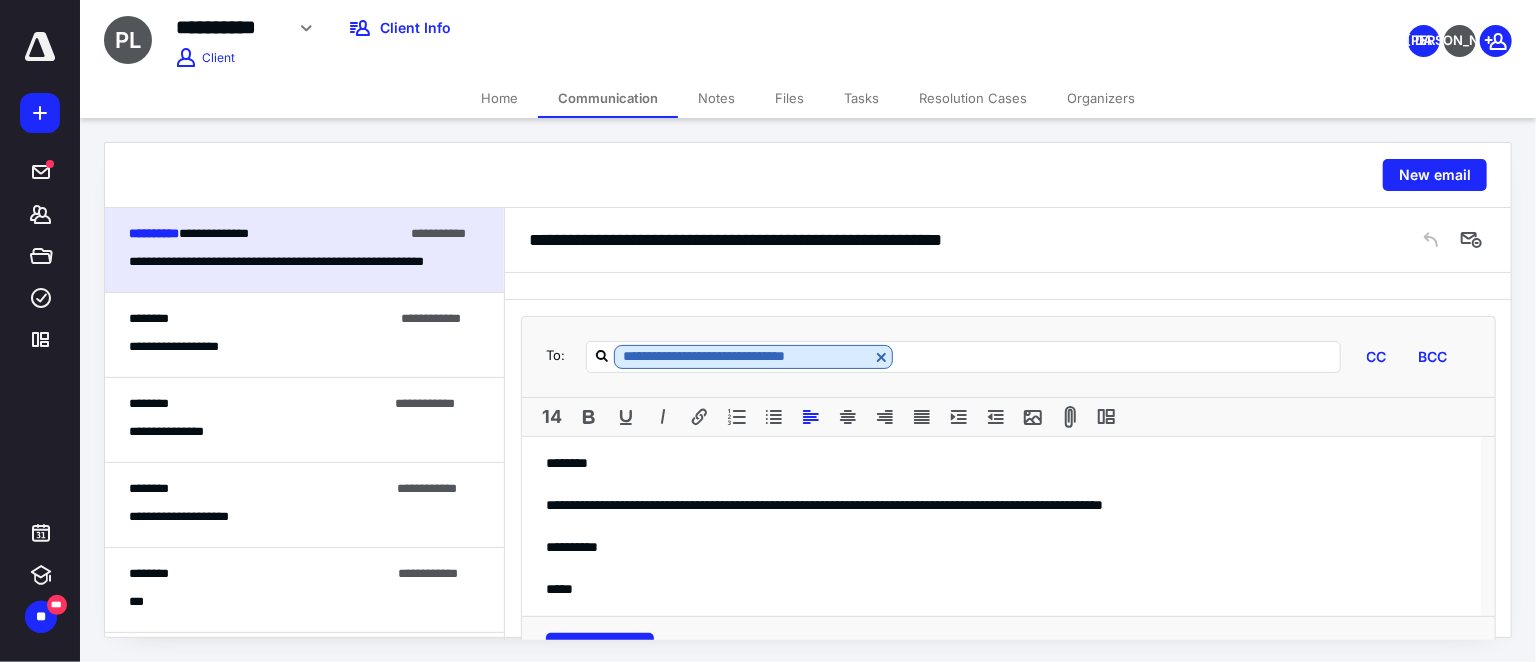 scroll, scrollTop: 1070, scrollLeft: 0, axis: vertical 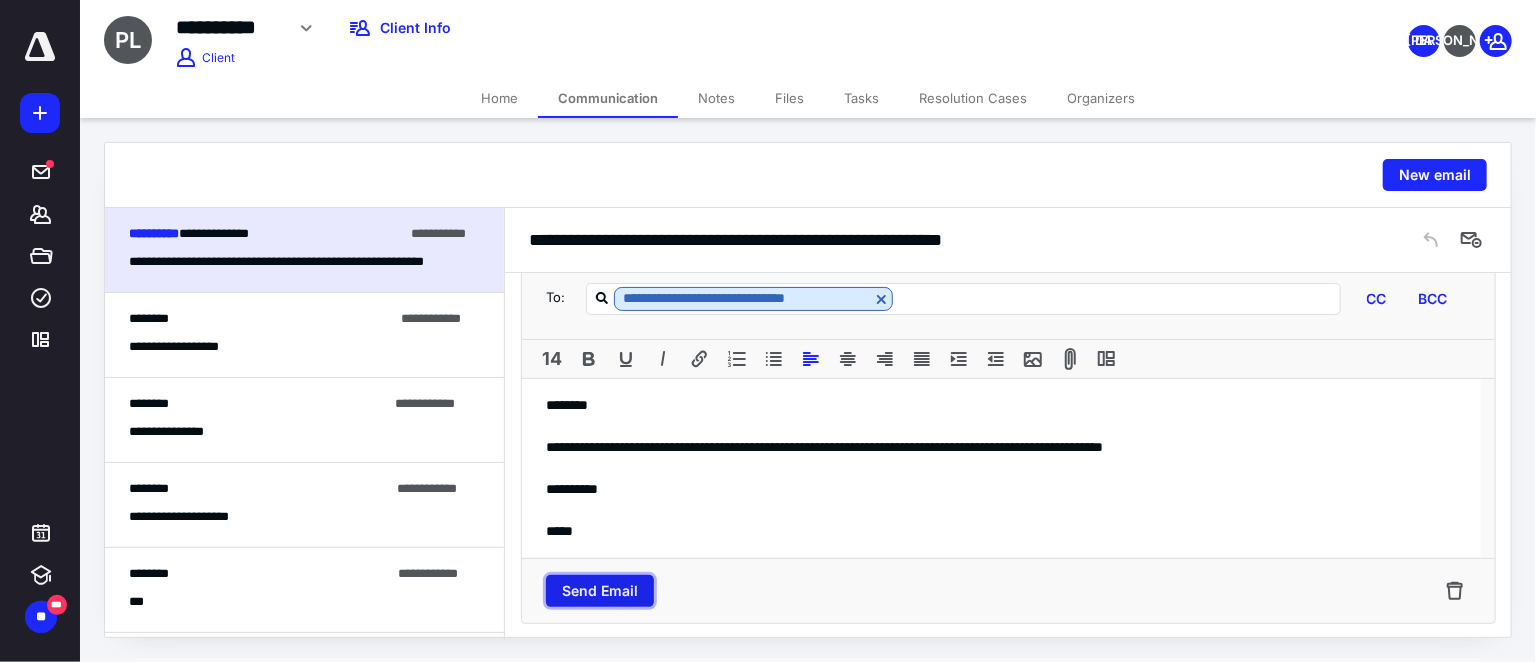click on "Send Email" at bounding box center (600, 591) 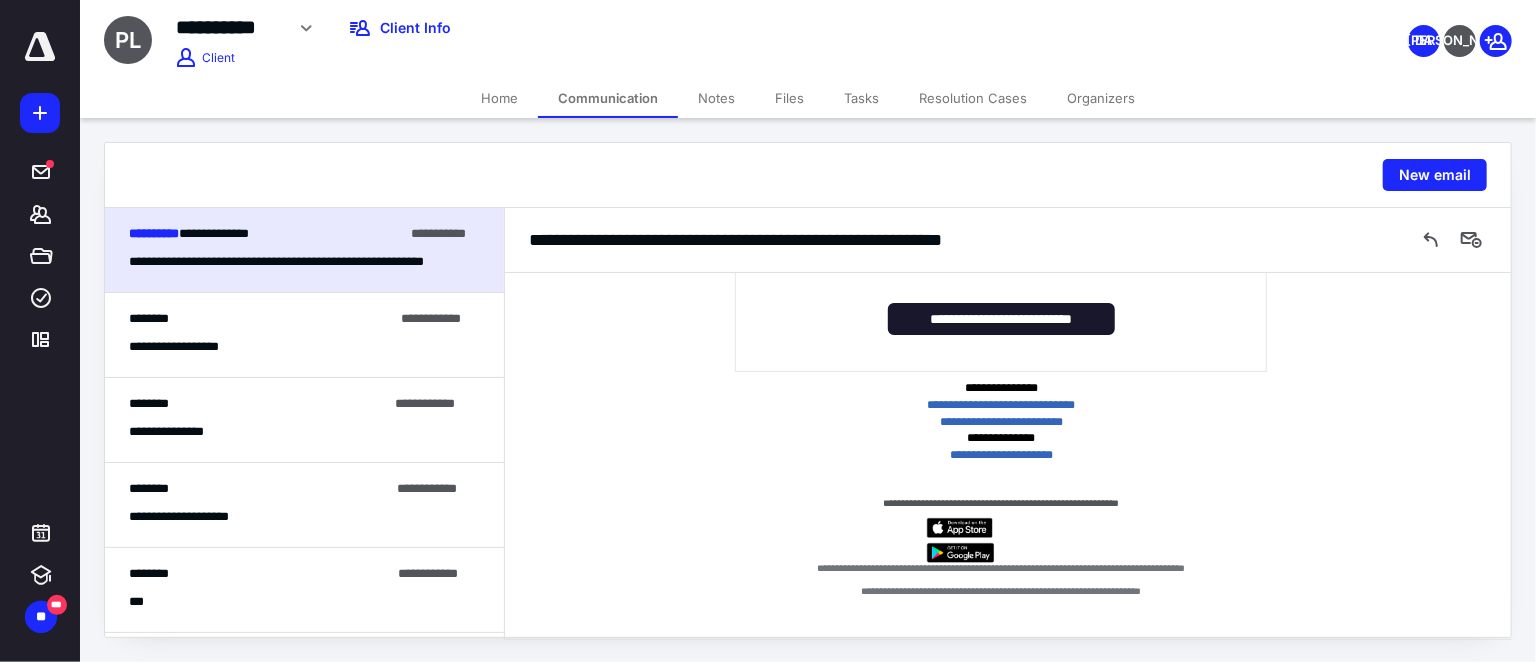 scroll, scrollTop: 671, scrollLeft: 0, axis: vertical 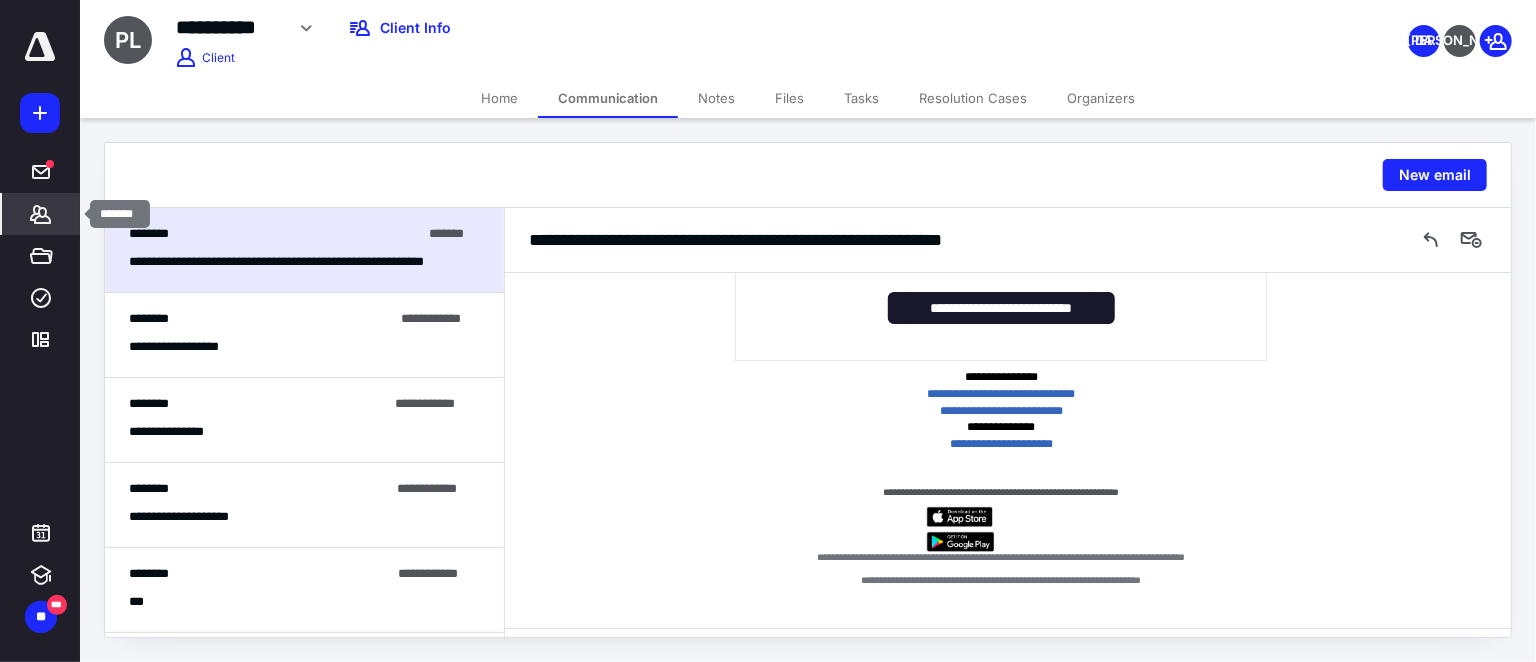 click 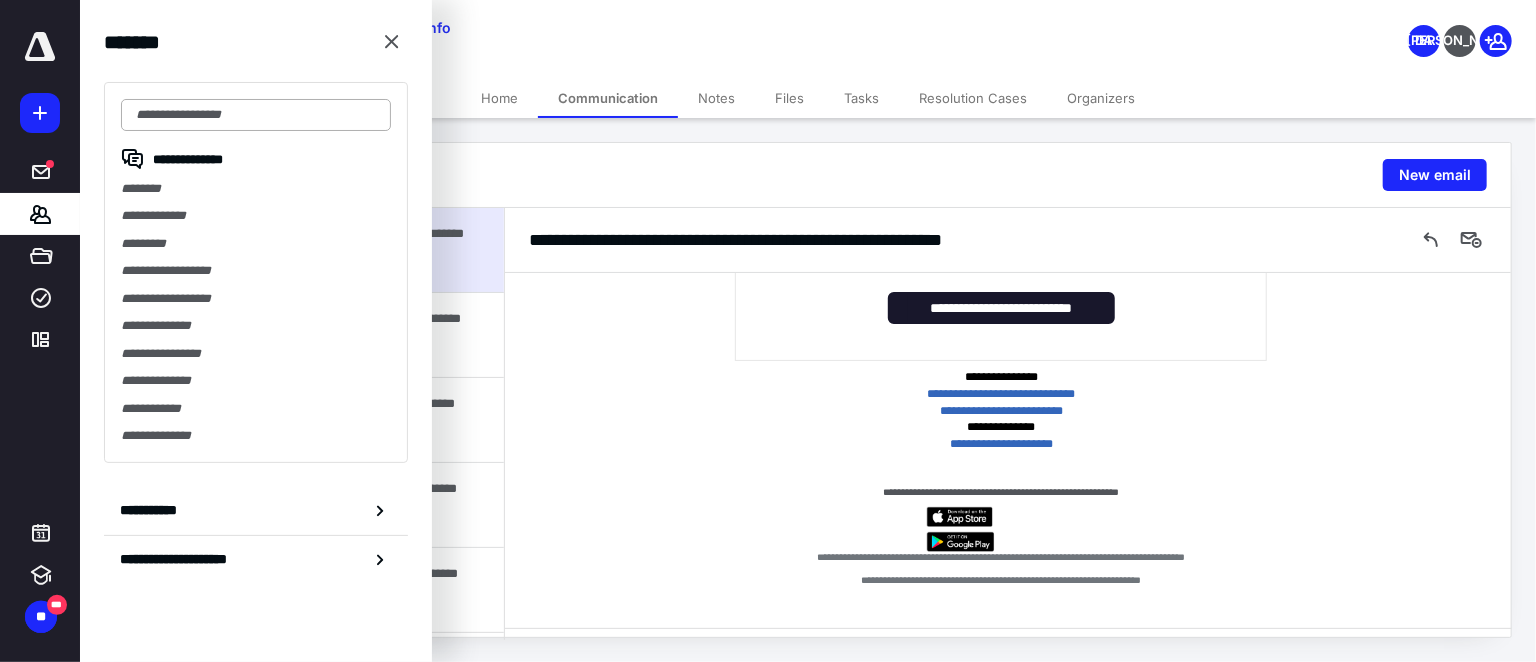 click at bounding box center (256, 115) 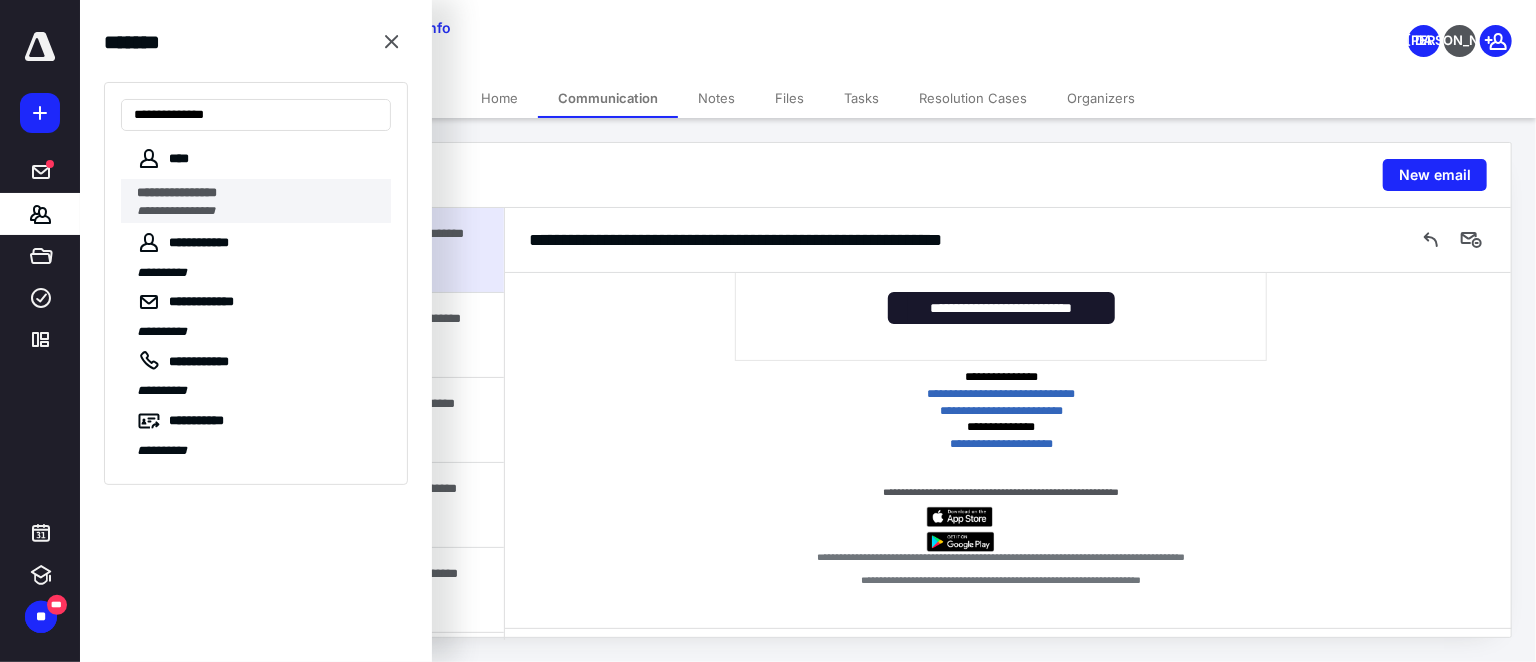 type on "**********" 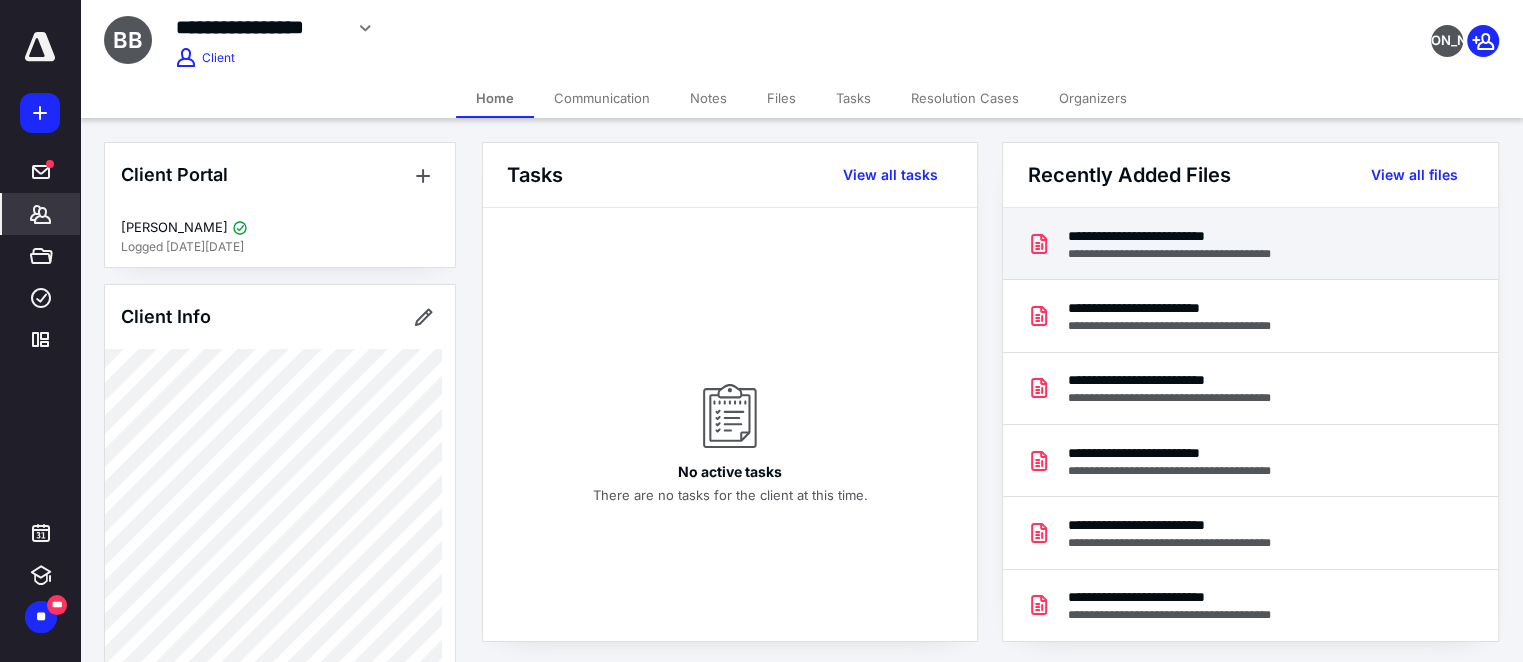click on "**********" at bounding box center (1188, 236) 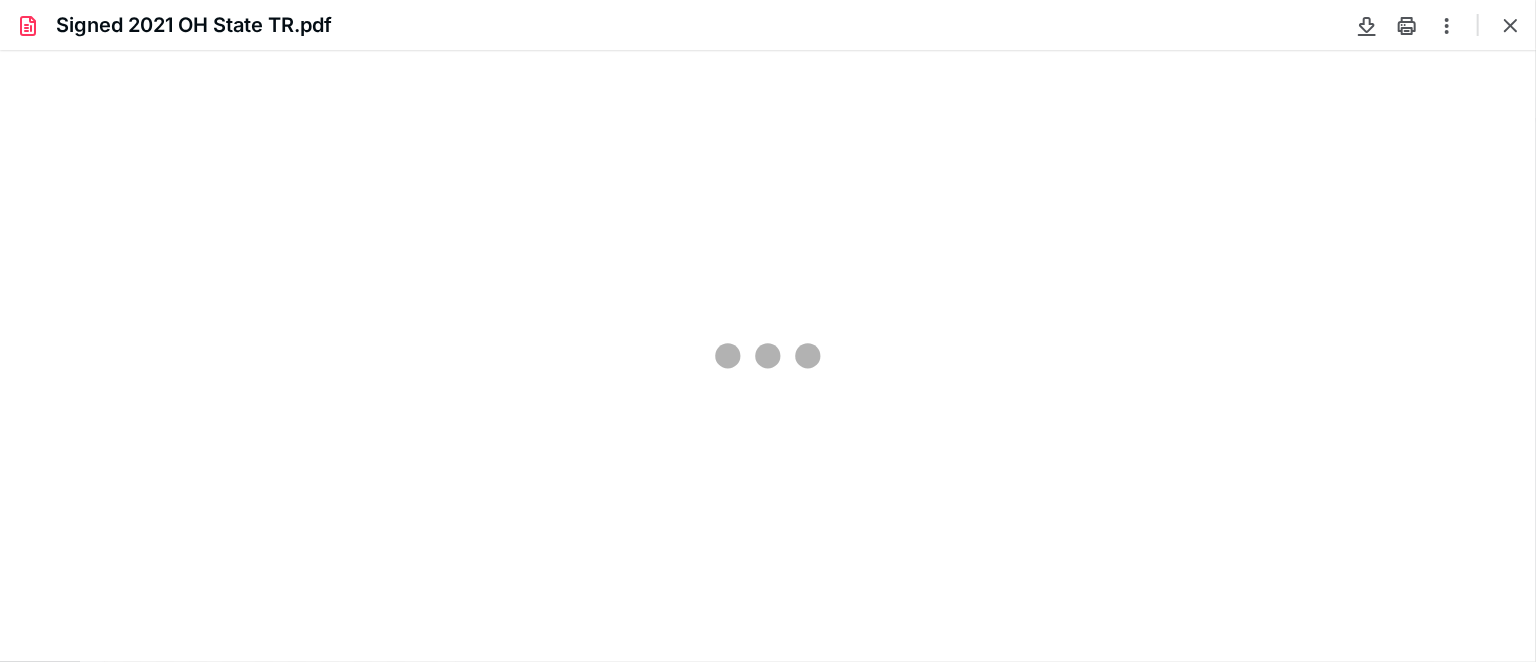 scroll, scrollTop: 0, scrollLeft: 0, axis: both 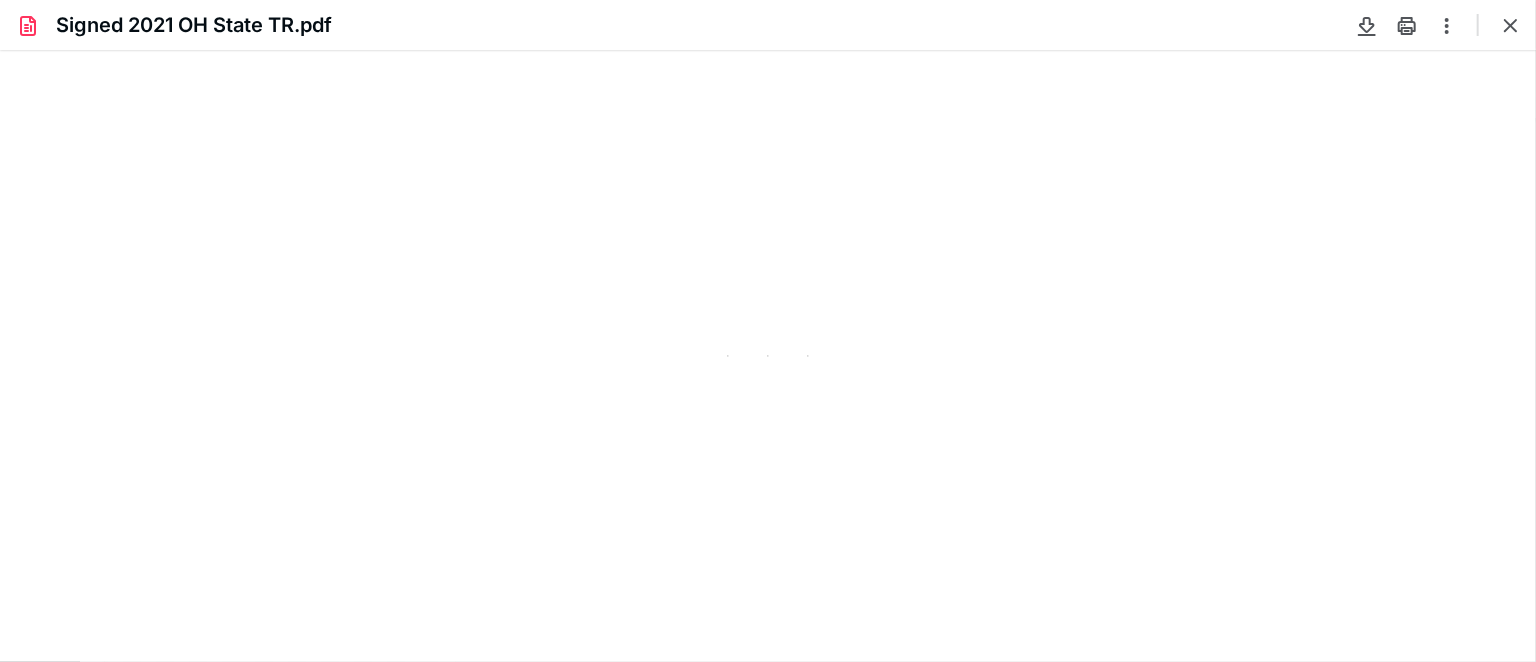 type on "72" 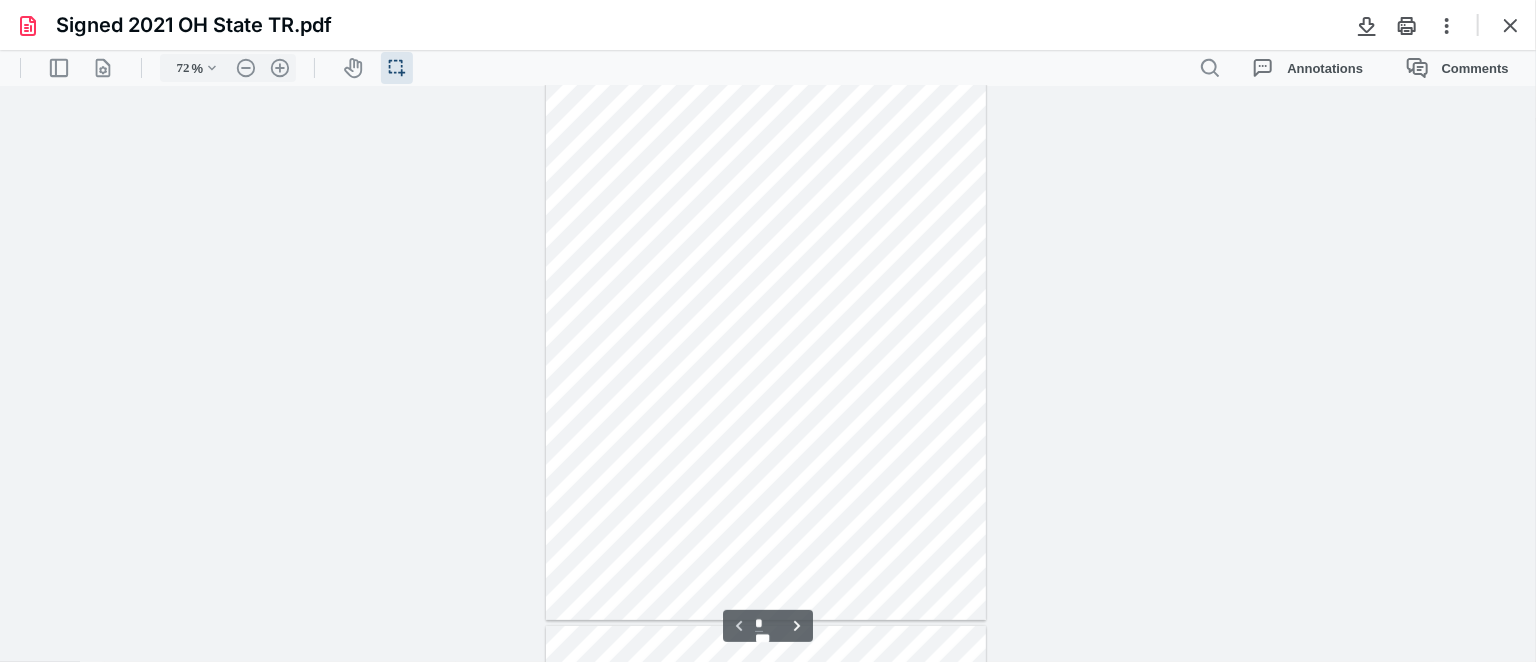 scroll, scrollTop: 0, scrollLeft: 0, axis: both 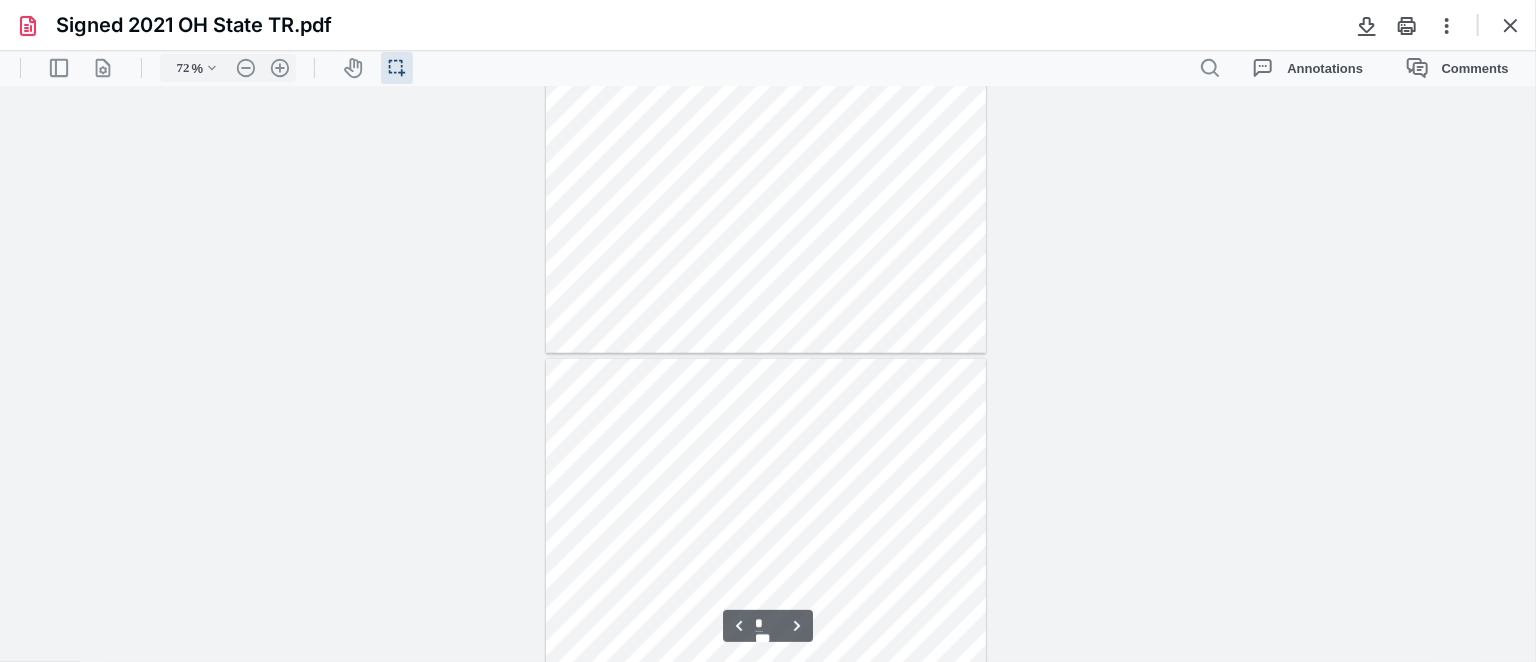 type on "*" 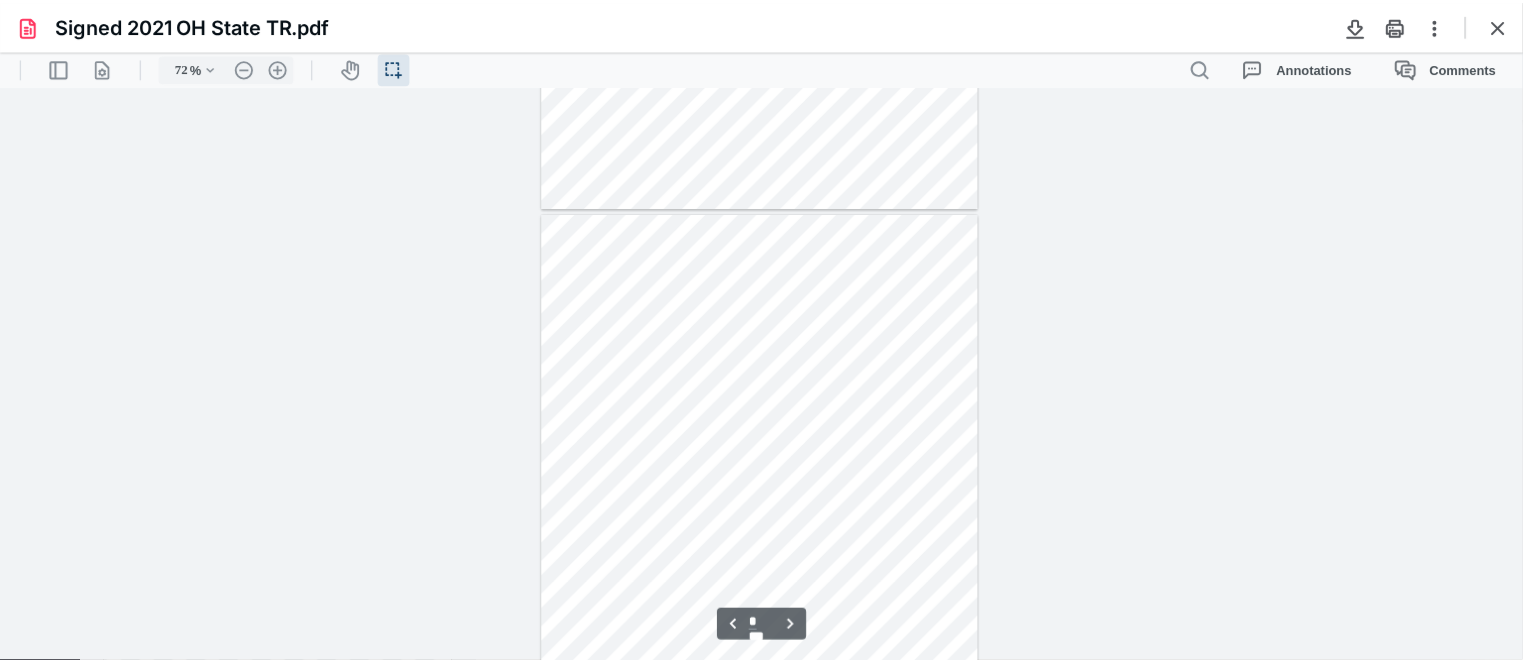 scroll, scrollTop: 1090, scrollLeft: 0, axis: vertical 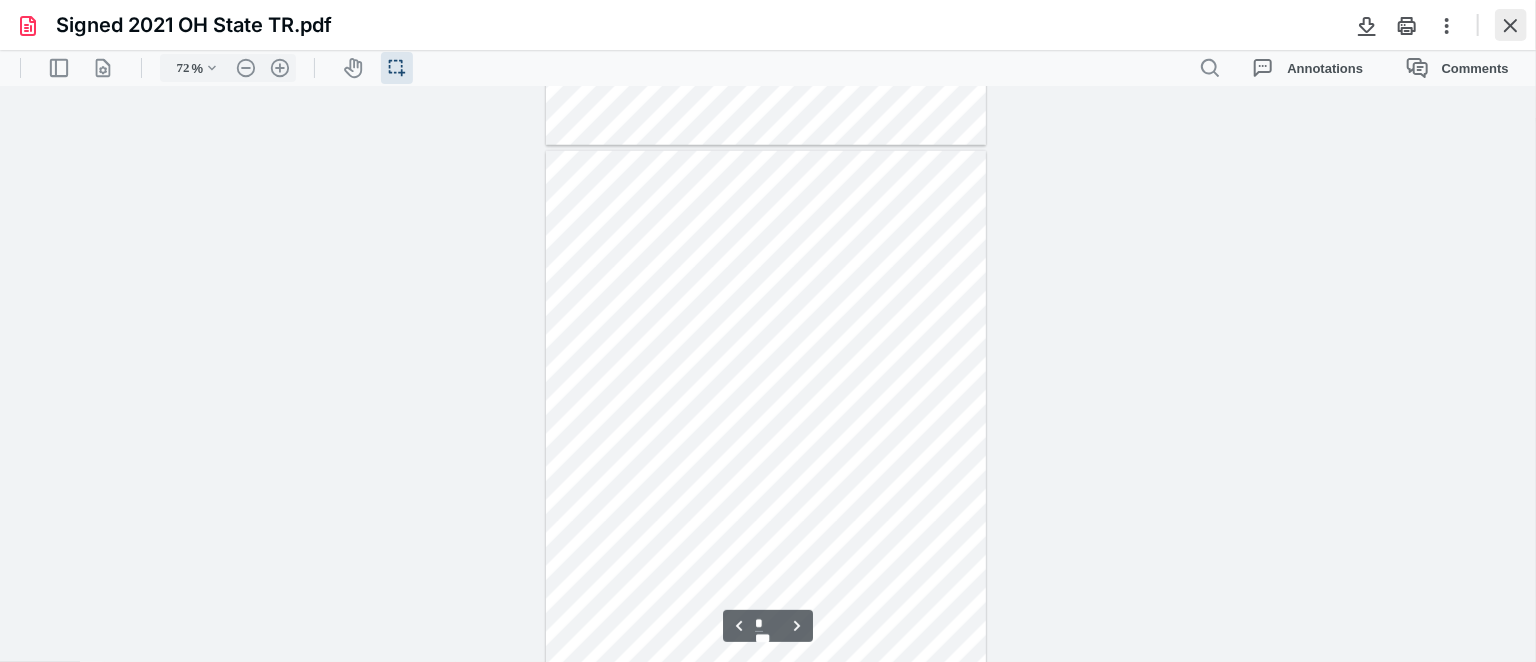 click at bounding box center [1511, 25] 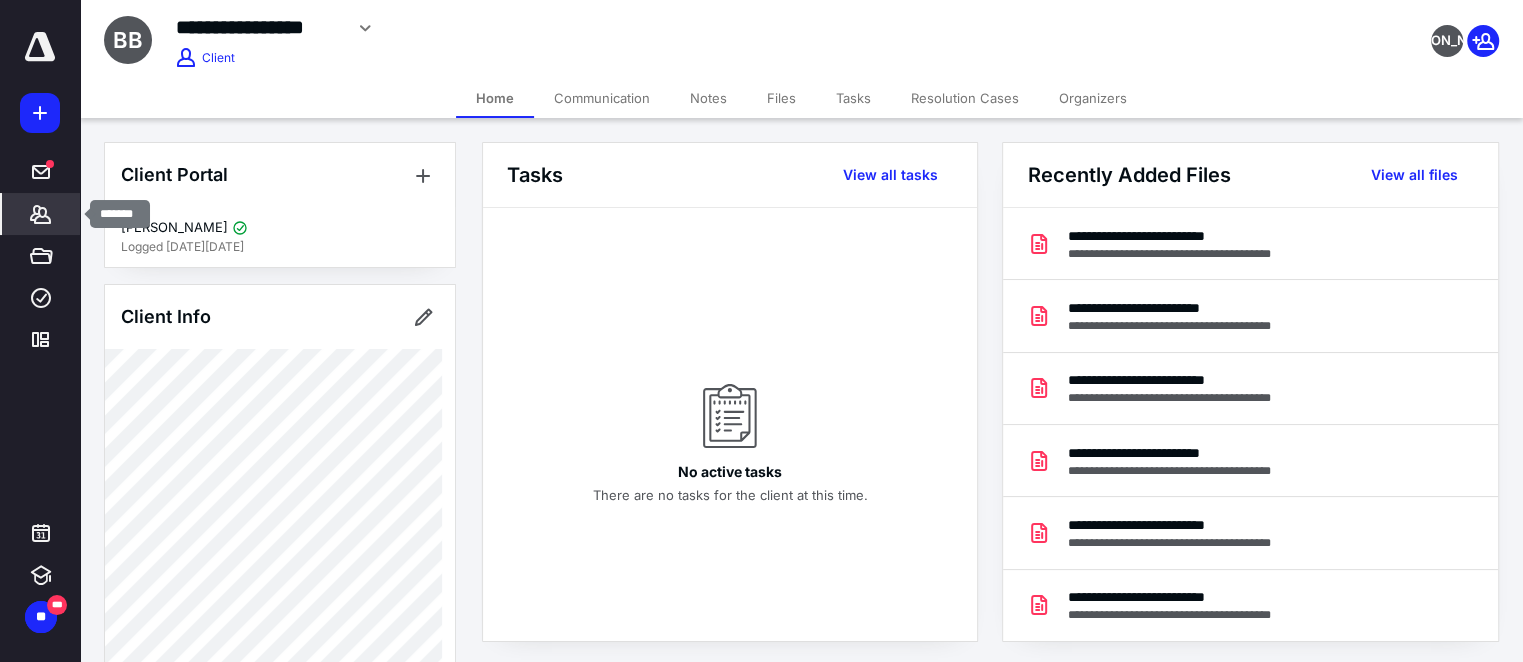 click 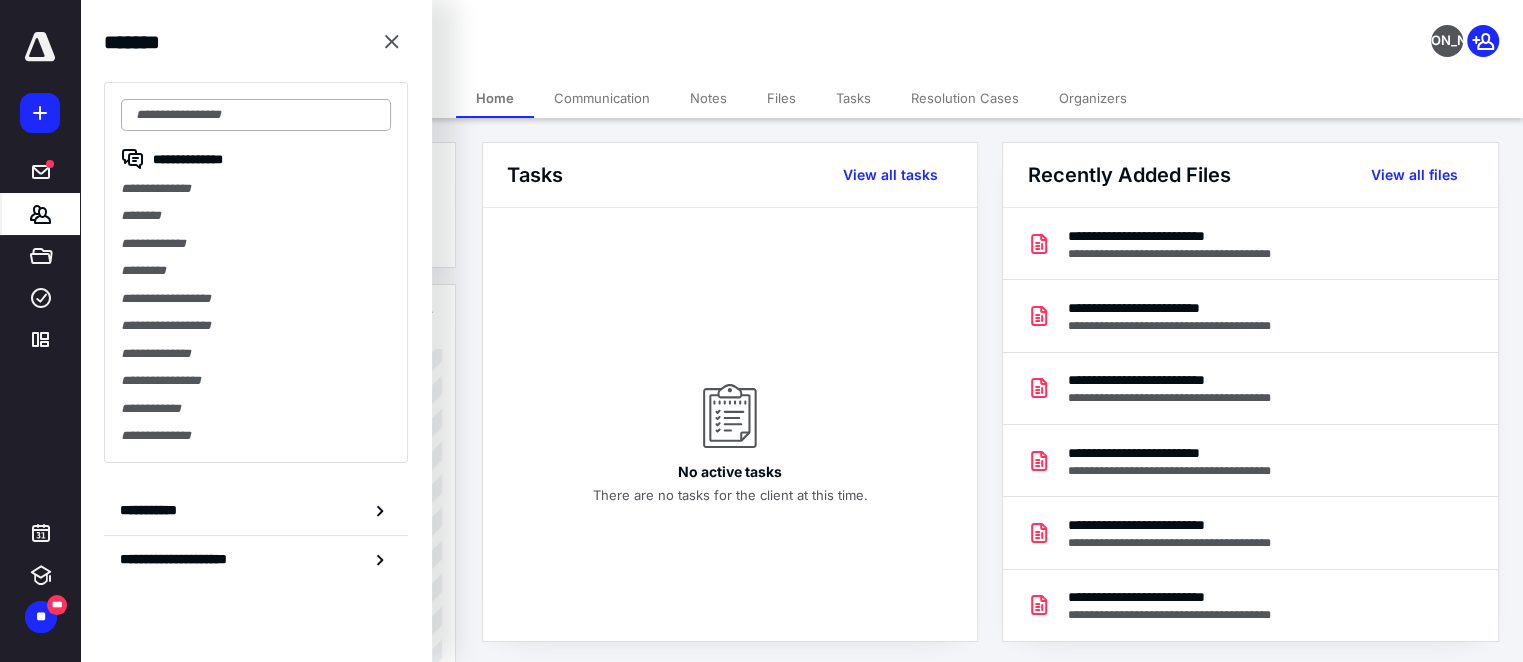 click at bounding box center [256, 115] 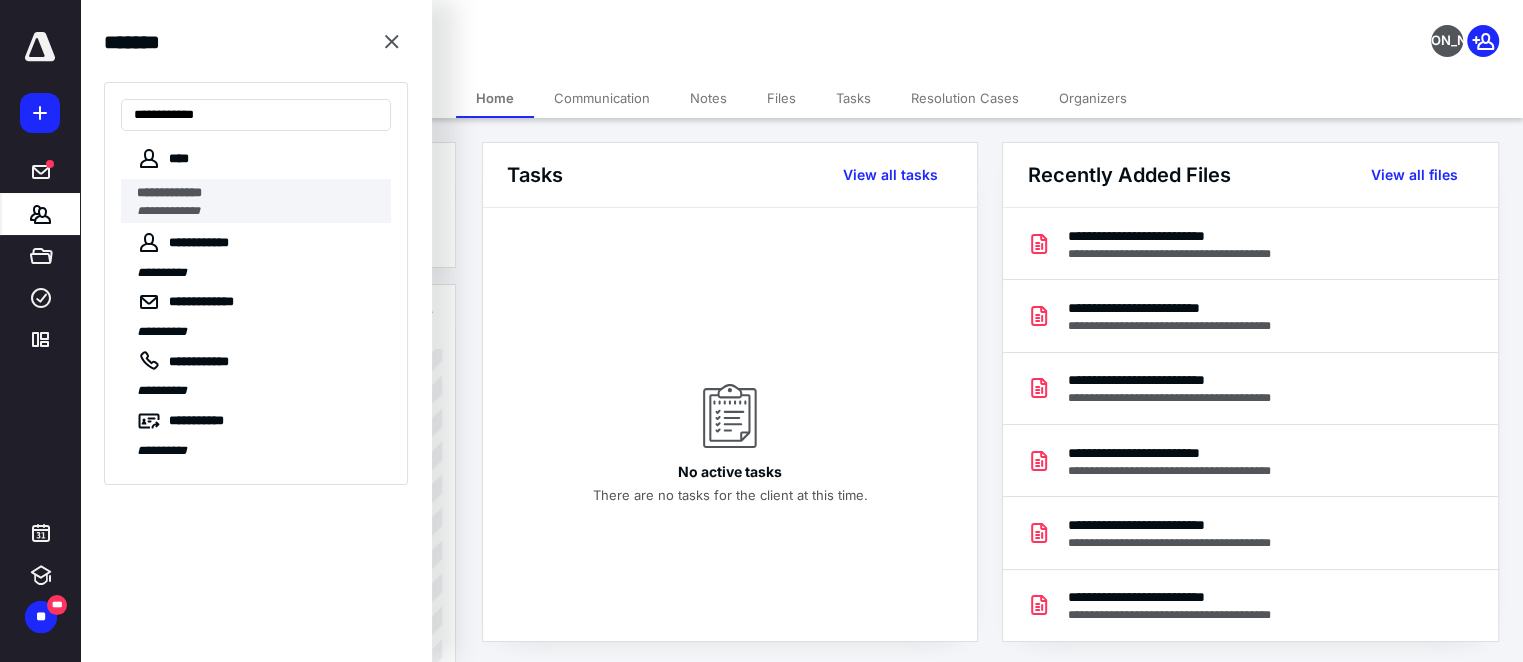 type on "**********" 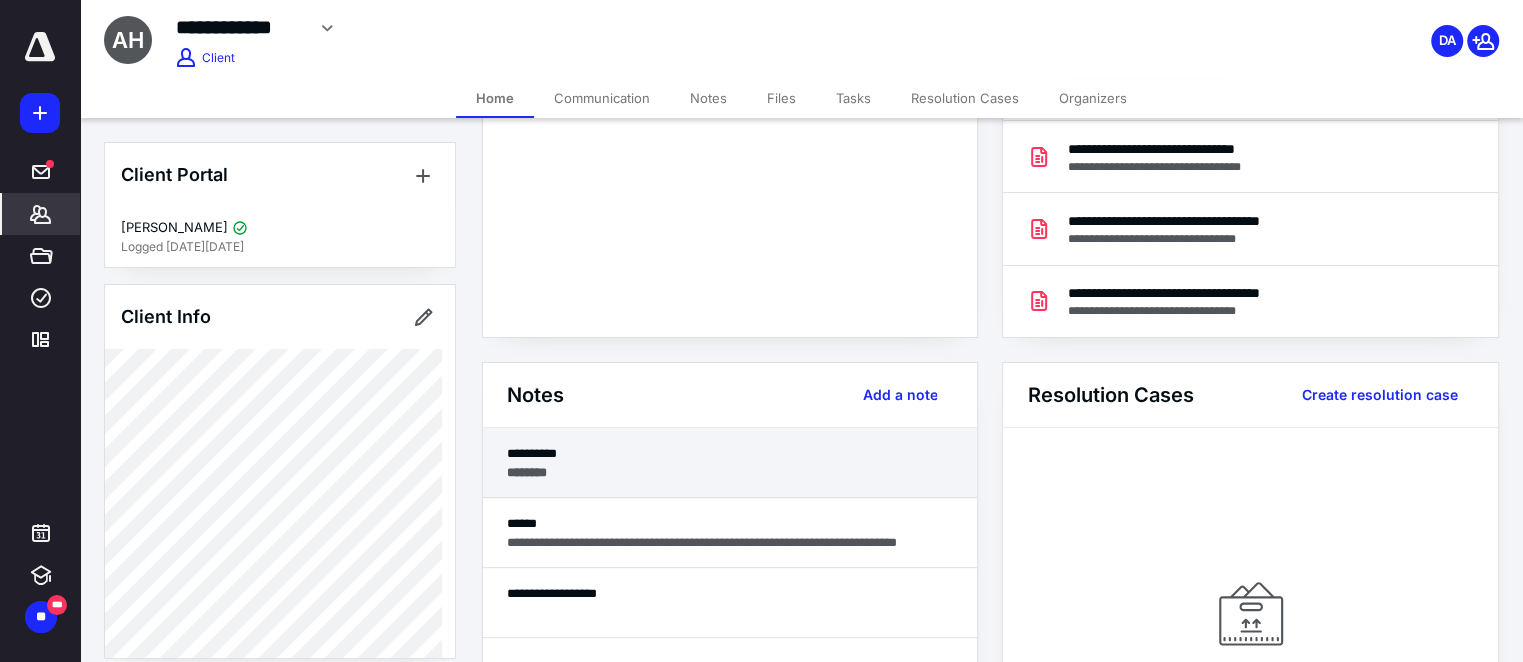 scroll, scrollTop: 363, scrollLeft: 0, axis: vertical 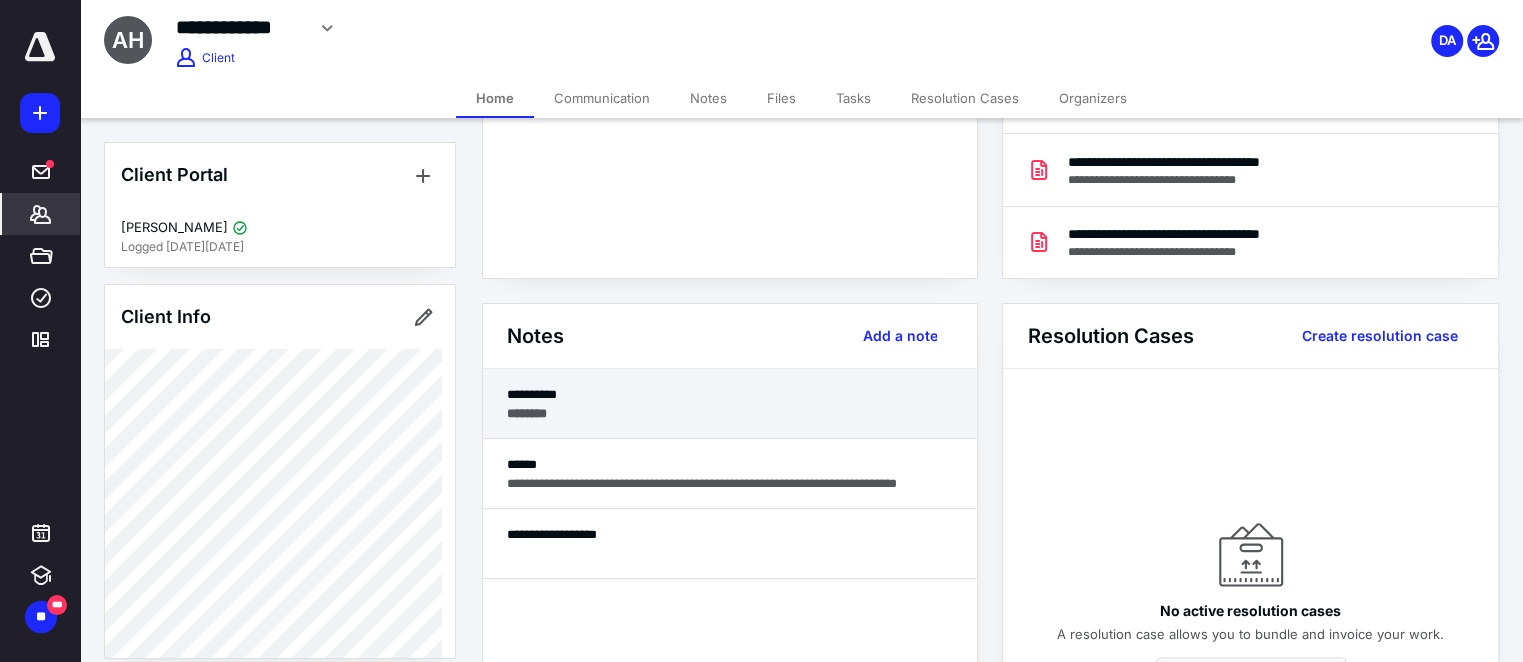 click on "********" at bounding box center [730, 413] 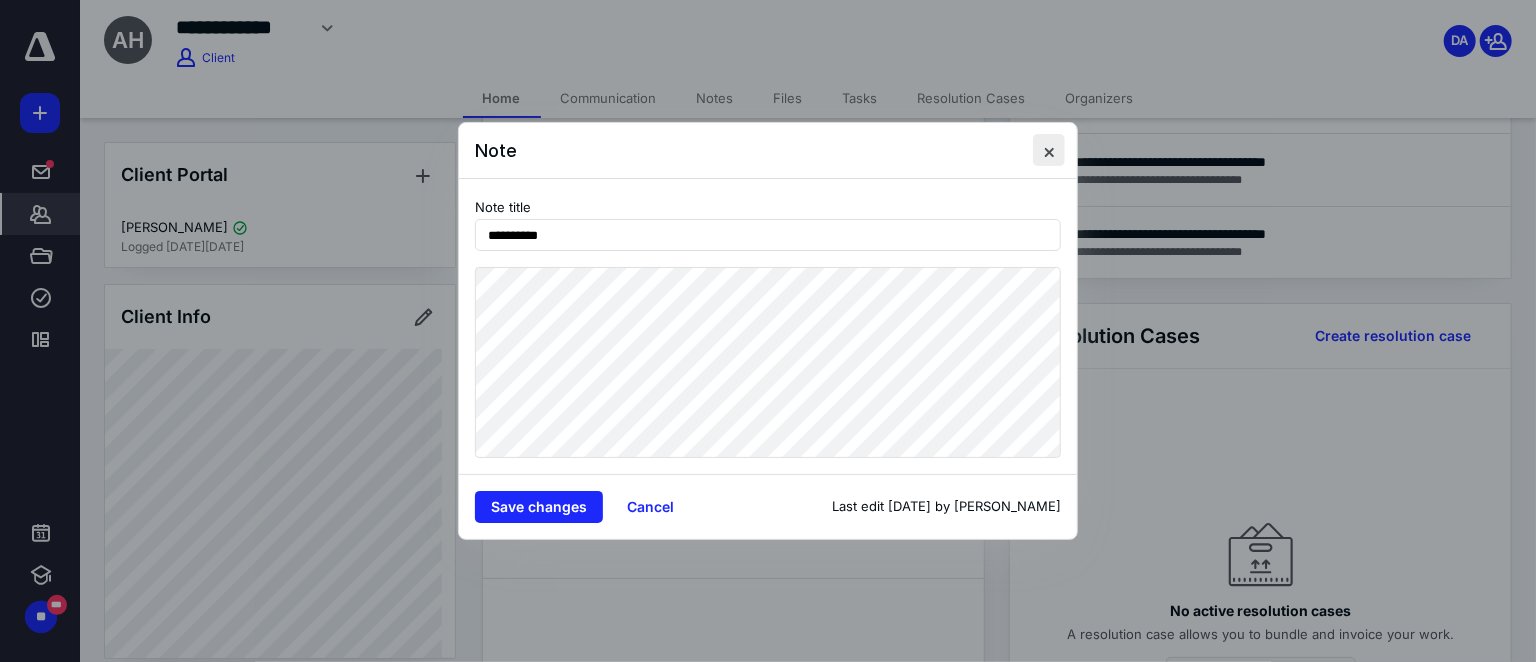 drag, startPoint x: 1049, startPoint y: 146, endPoint x: 1045, endPoint y: 159, distance: 13.601471 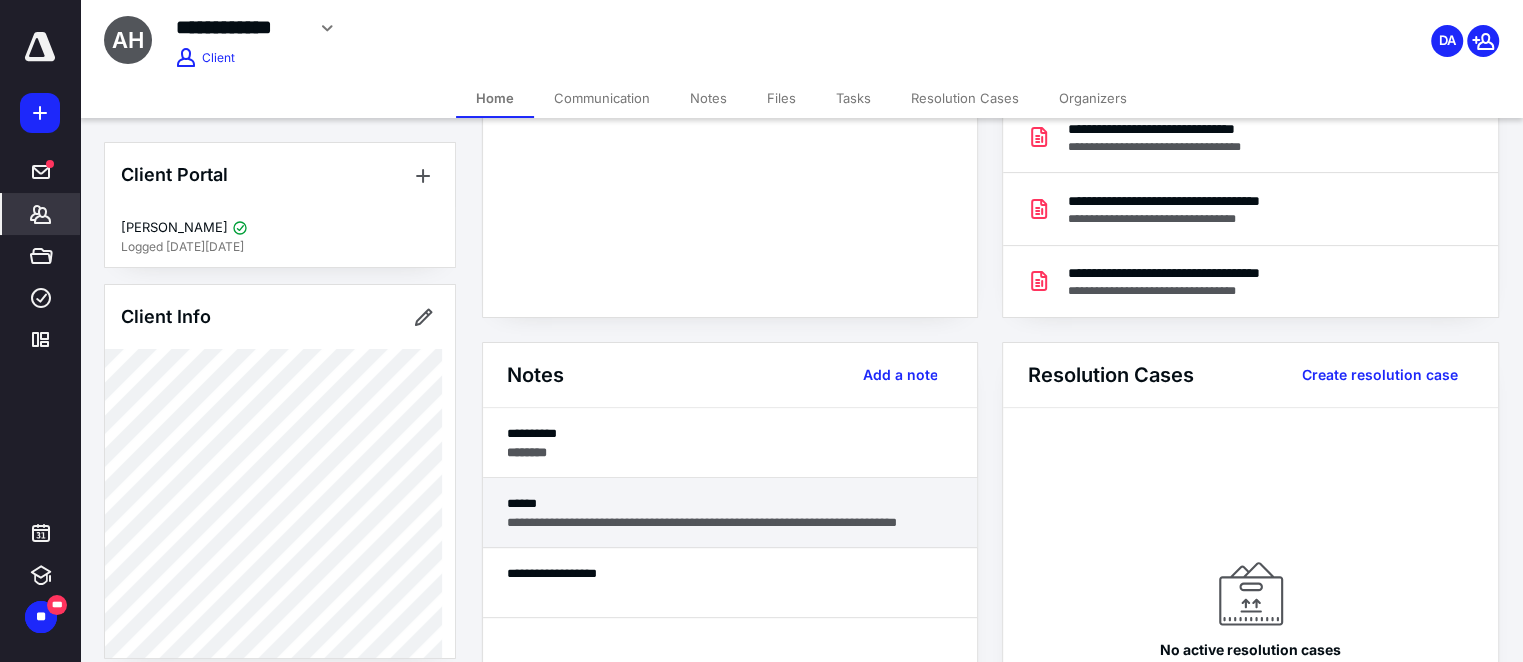 scroll, scrollTop: 363, scrollLeft: 0, axis: vertical 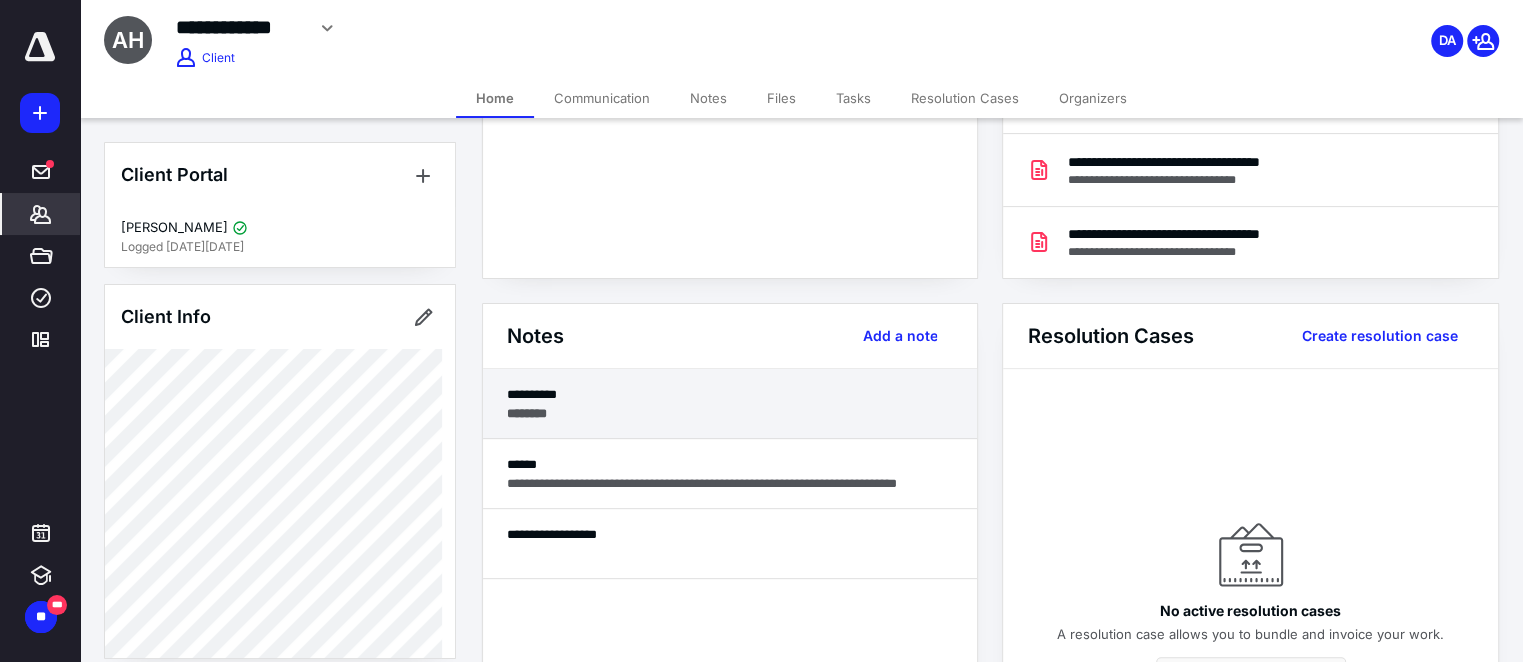 click on "**********" at bounding box center (730, 394) 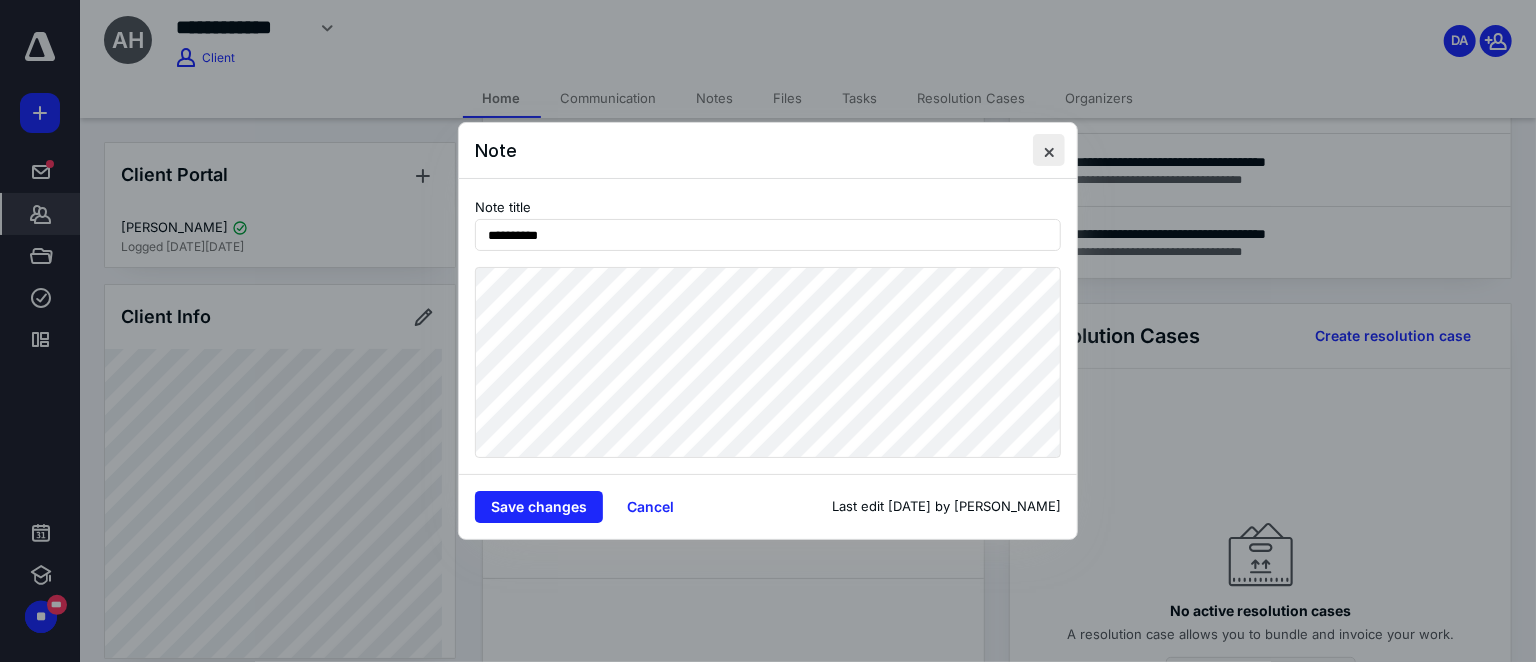 click at bounding box center (1049, 150) 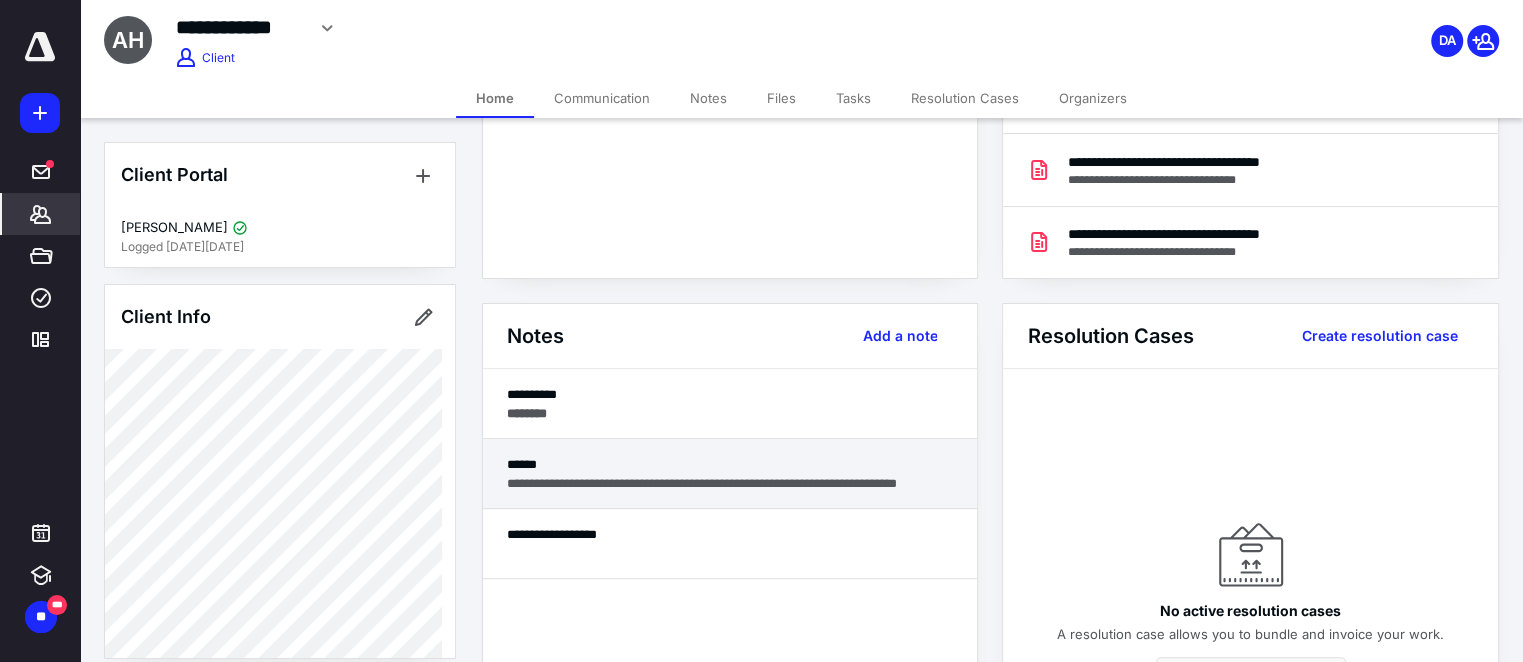 click on "**********" at bounding box center (730, 483) 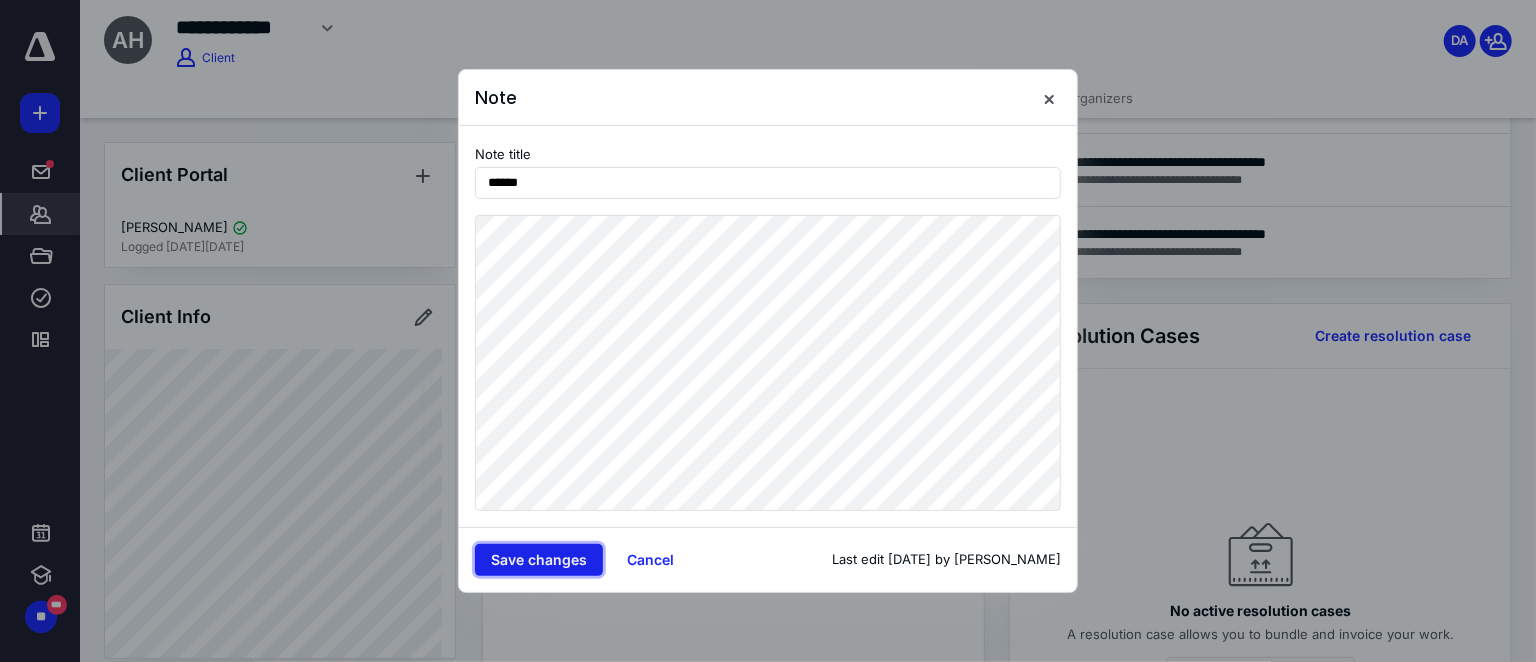 click on "Save changes" at bounding box center [539, 560] 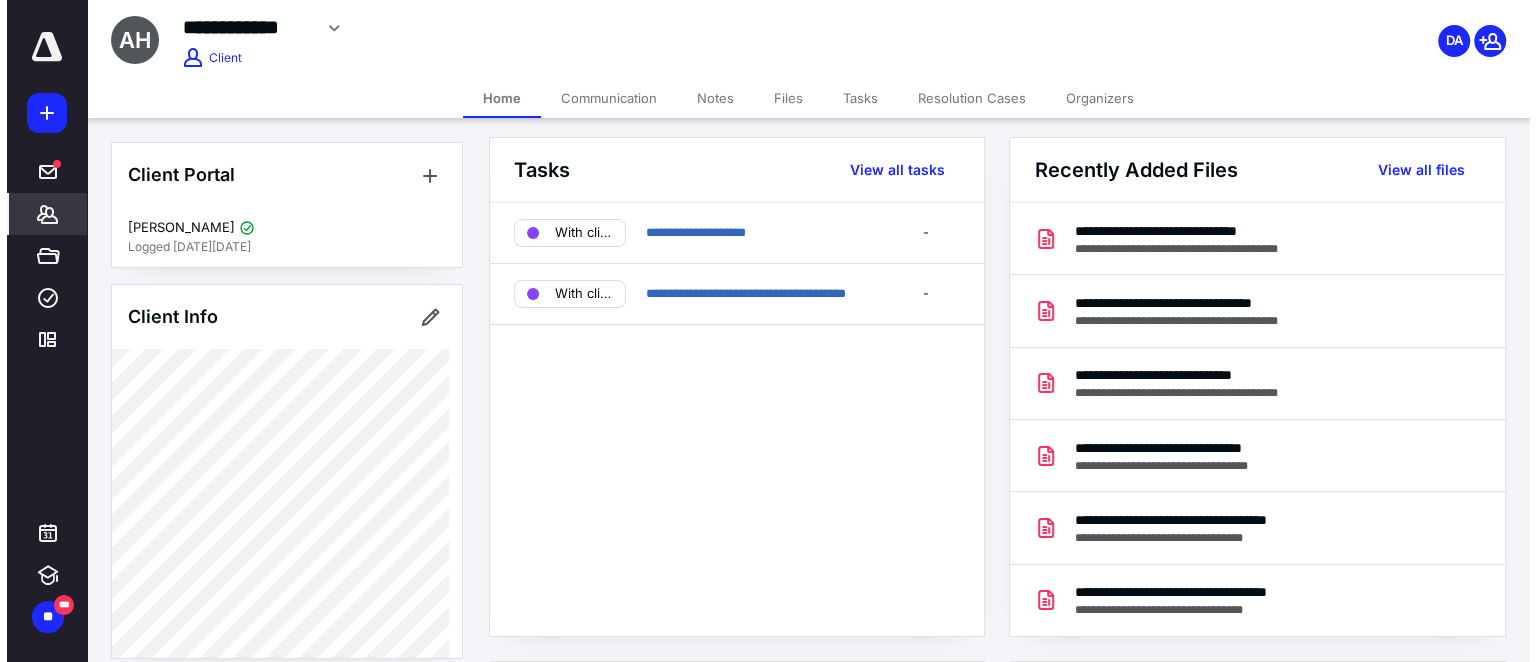 scroll, scrollTop: 0, scrollLeft: 0, axis: both 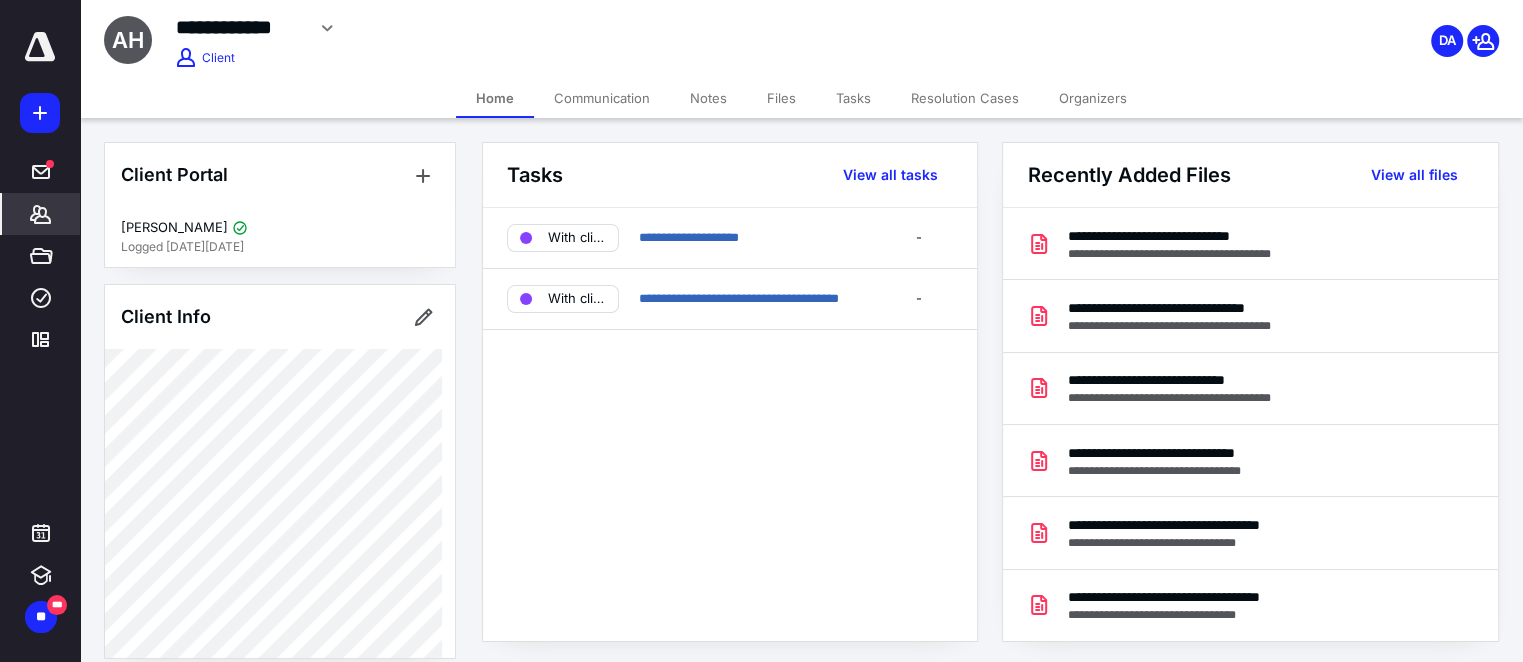 click on "Communication" at bounding box center [602, 98] 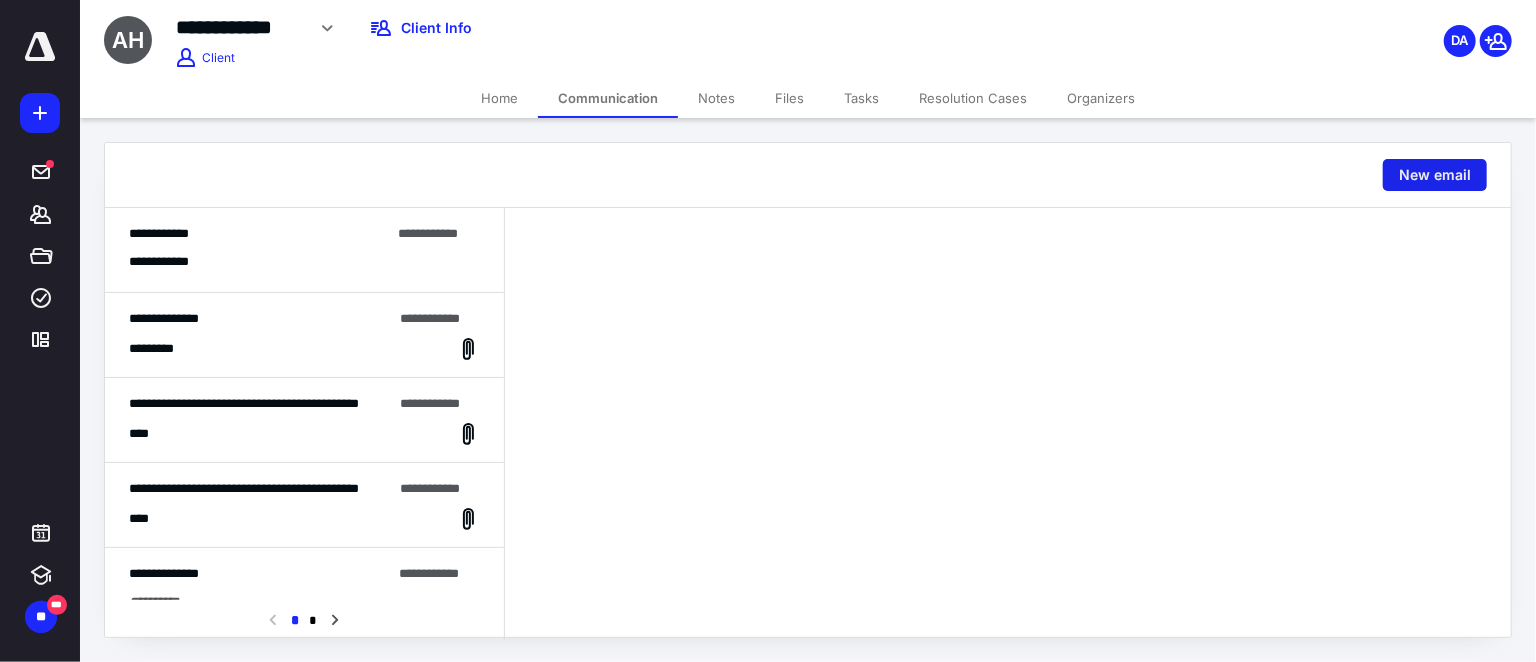 click on "New email" at bounding box center (1435, 175) 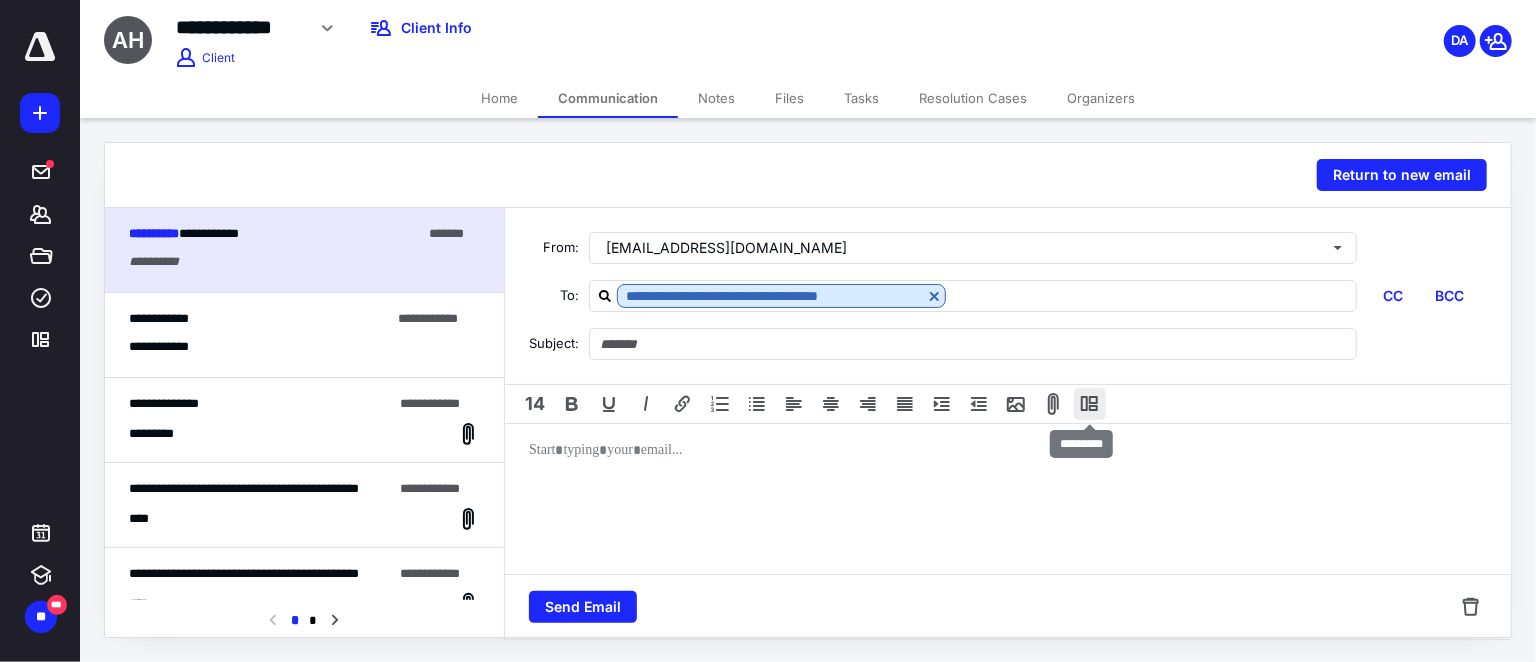 click at bounding box center (1090, 404) 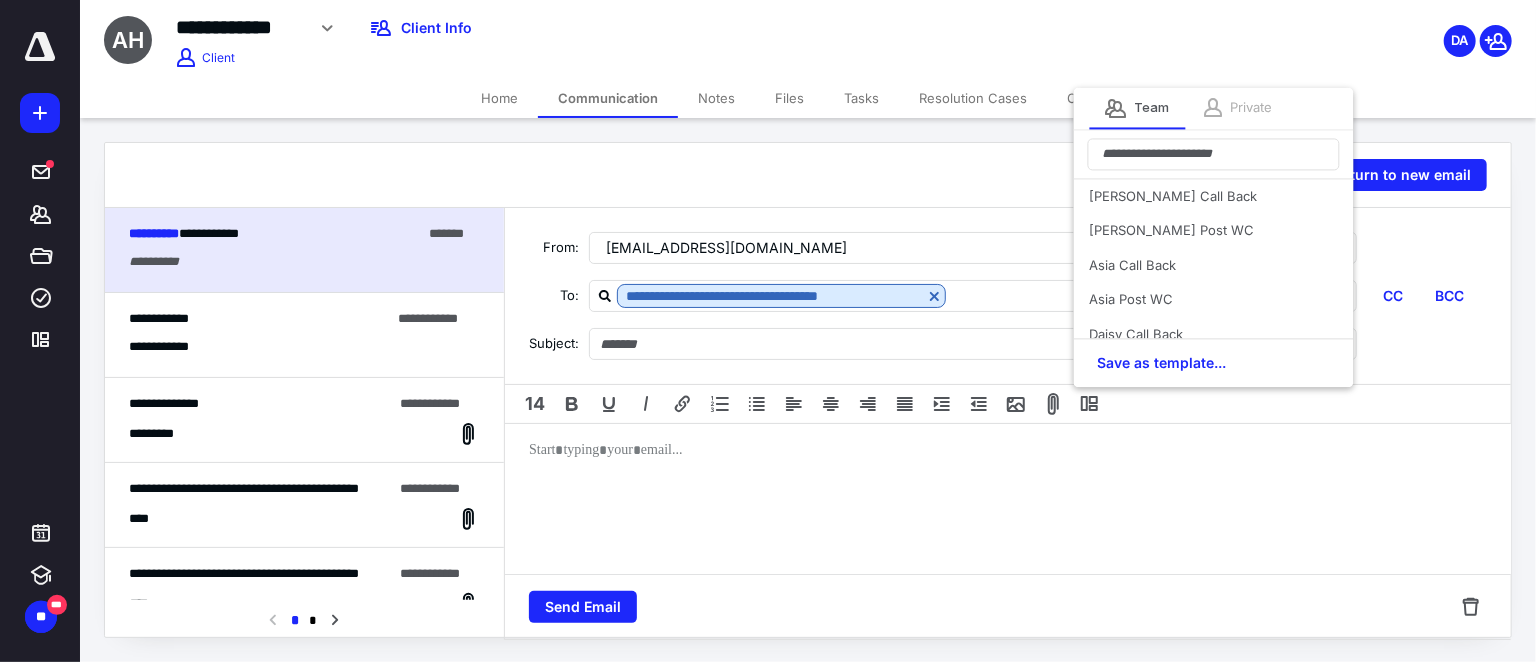 click on "Private" at bounding box center (1252, 108) 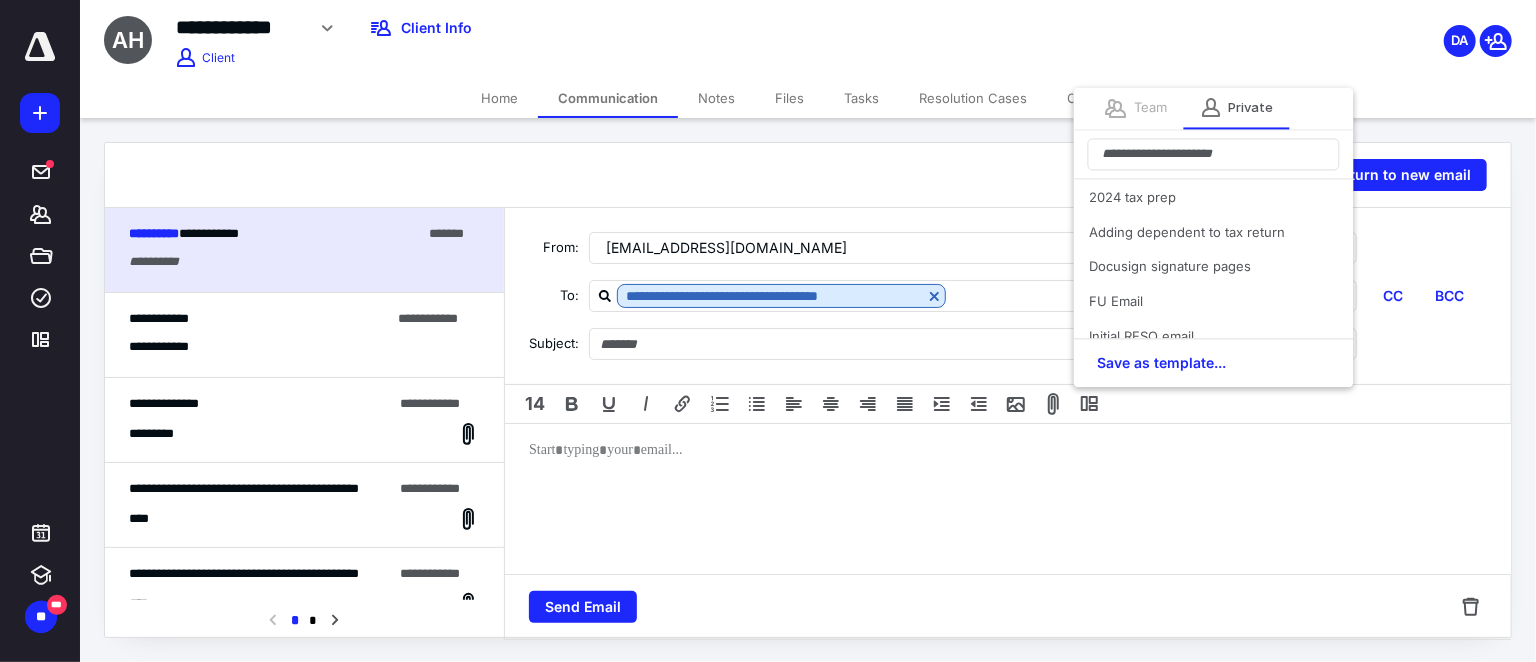 scroll, scrollTop: 90, scrollLeft: 0, axis: vertical 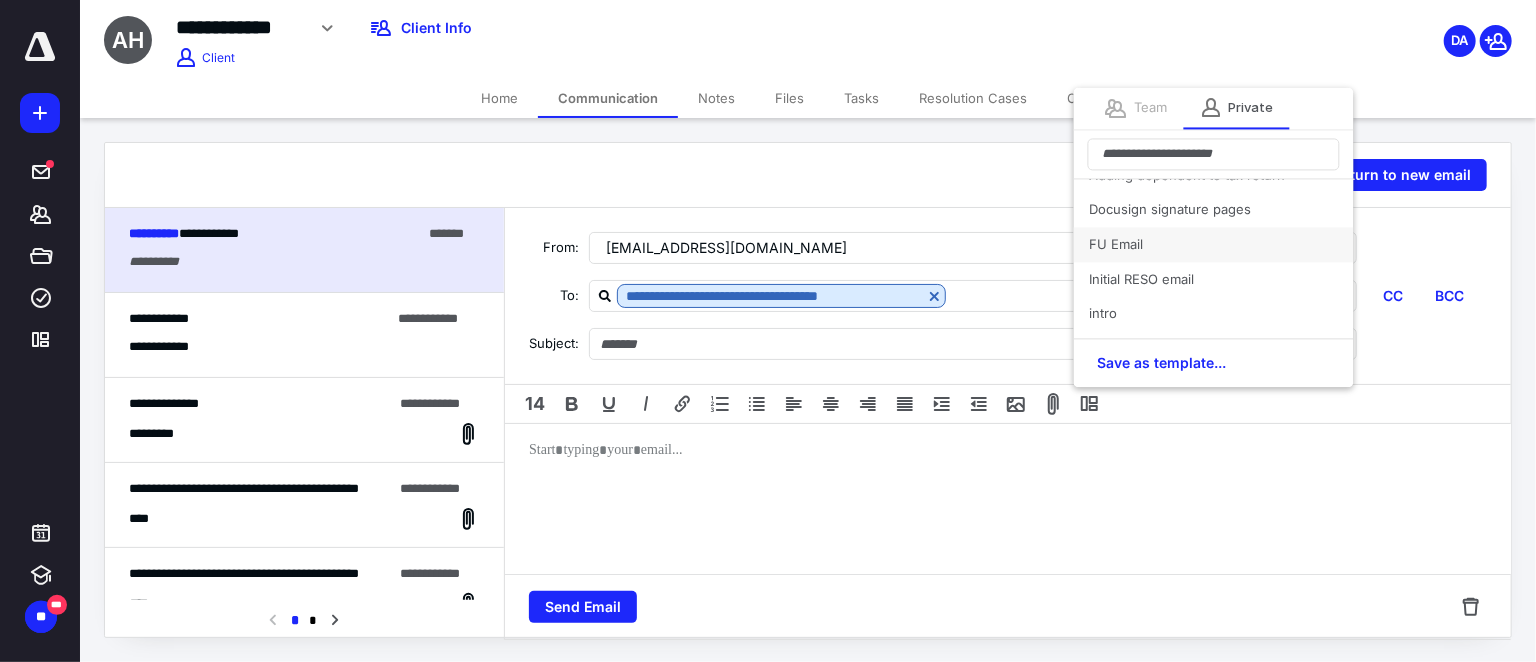 click on "FU Email" at bounding box center [1214, 244] 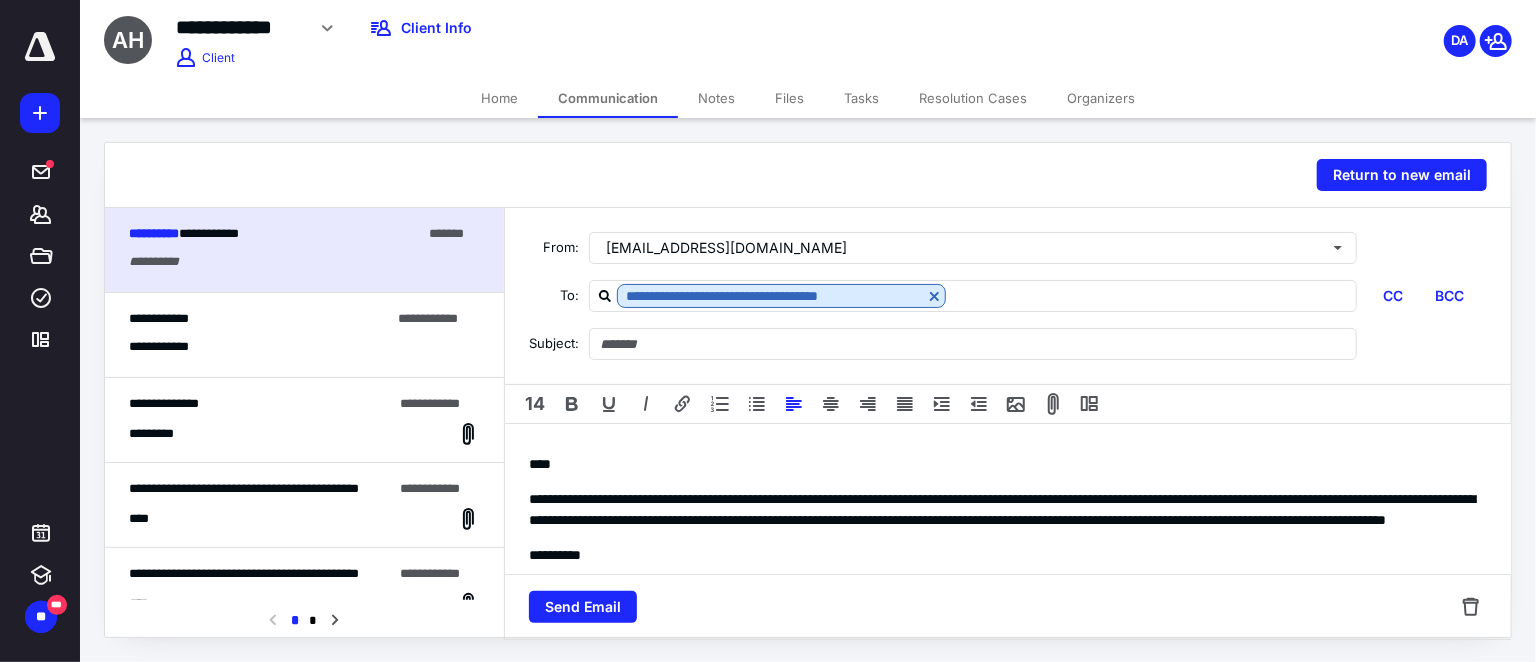 type on "*********" 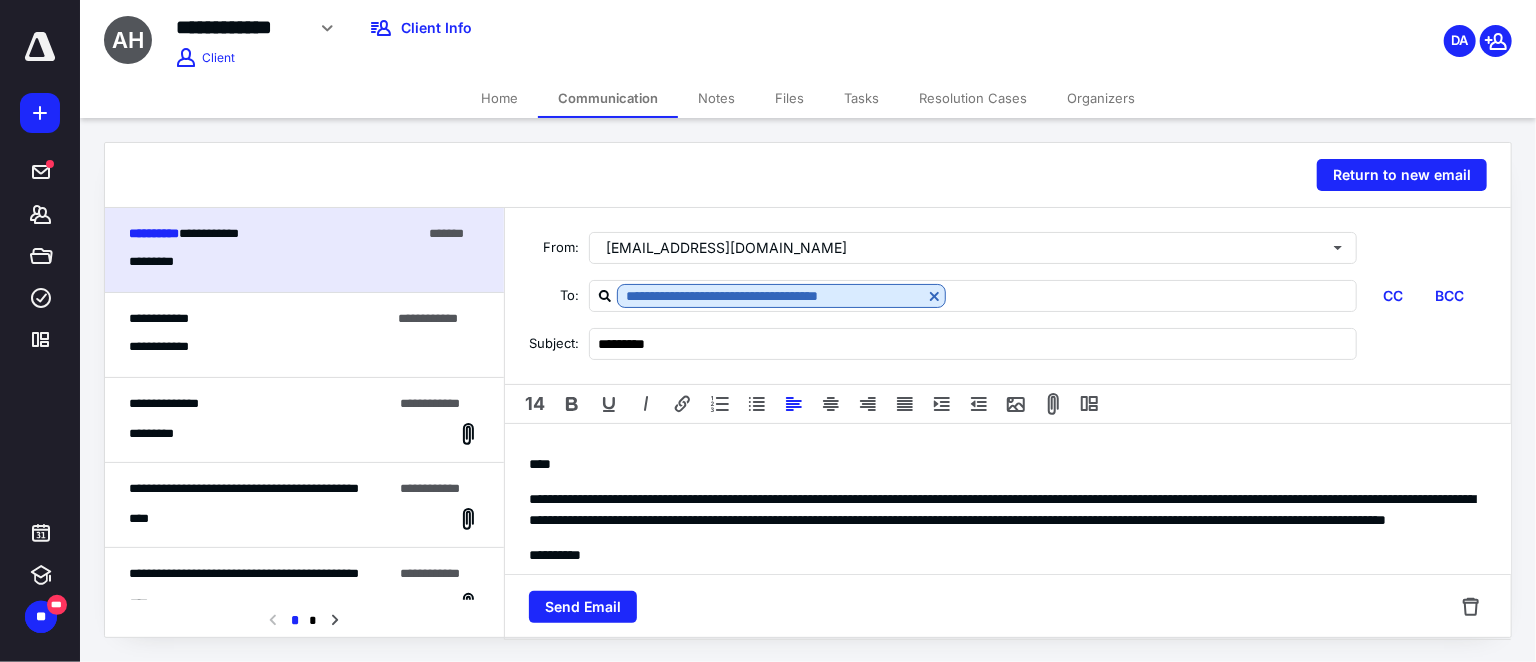 click on "**********" at bounding box center (1008, 602) 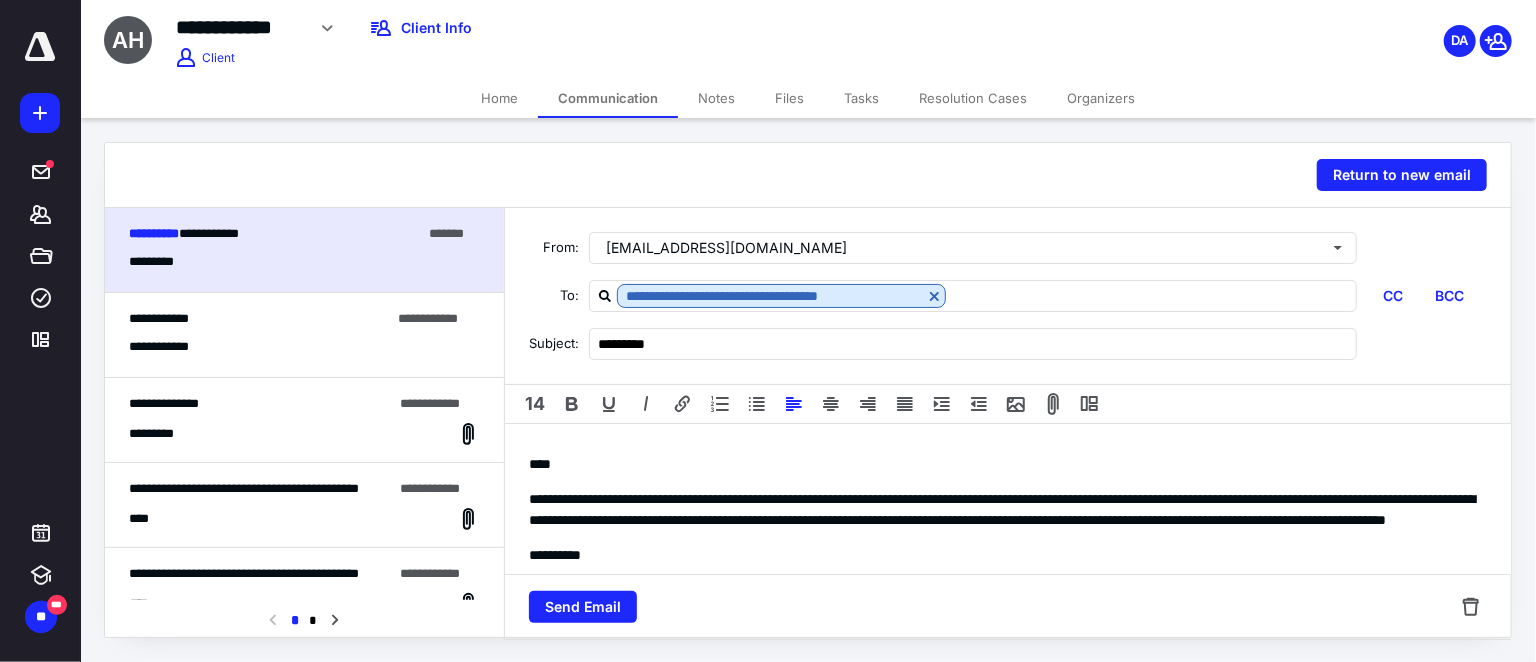 click on "****" at bounding box center [1008, 464] 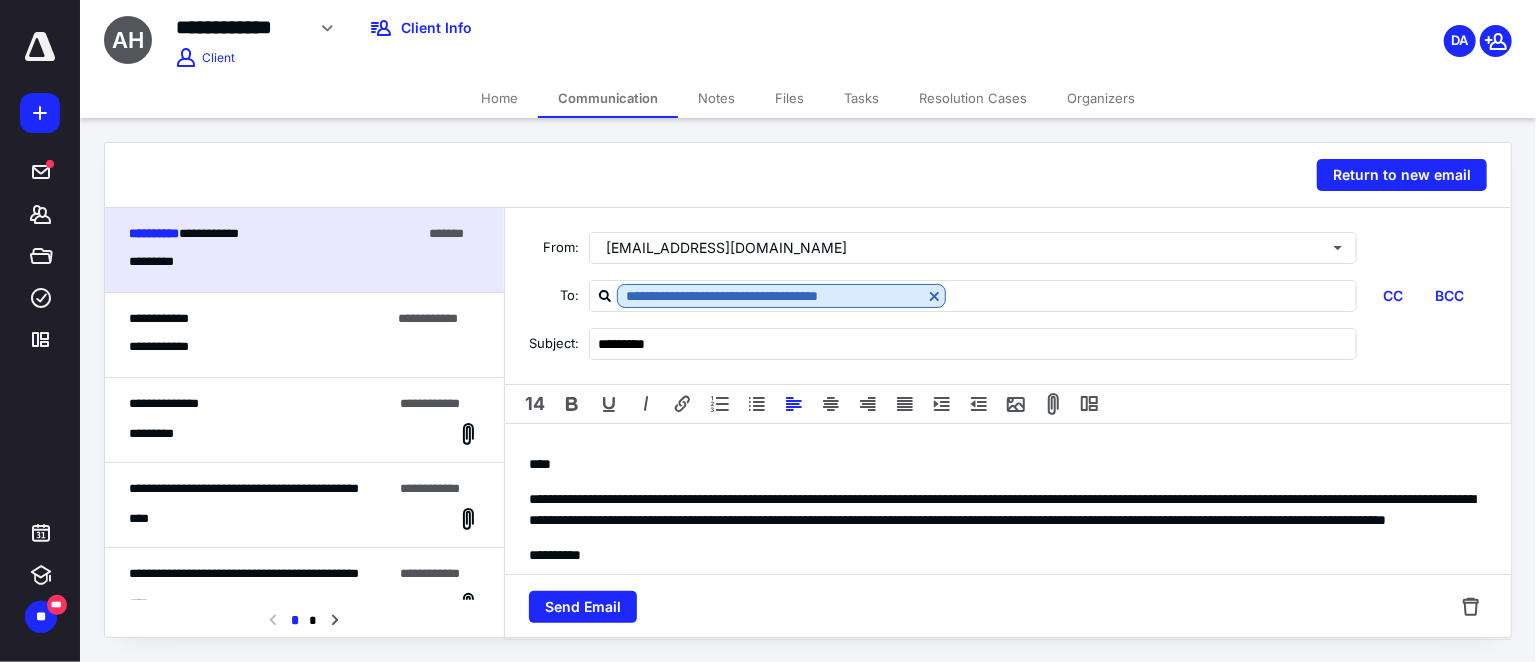 click on "****" at bounding box center (540, 464) 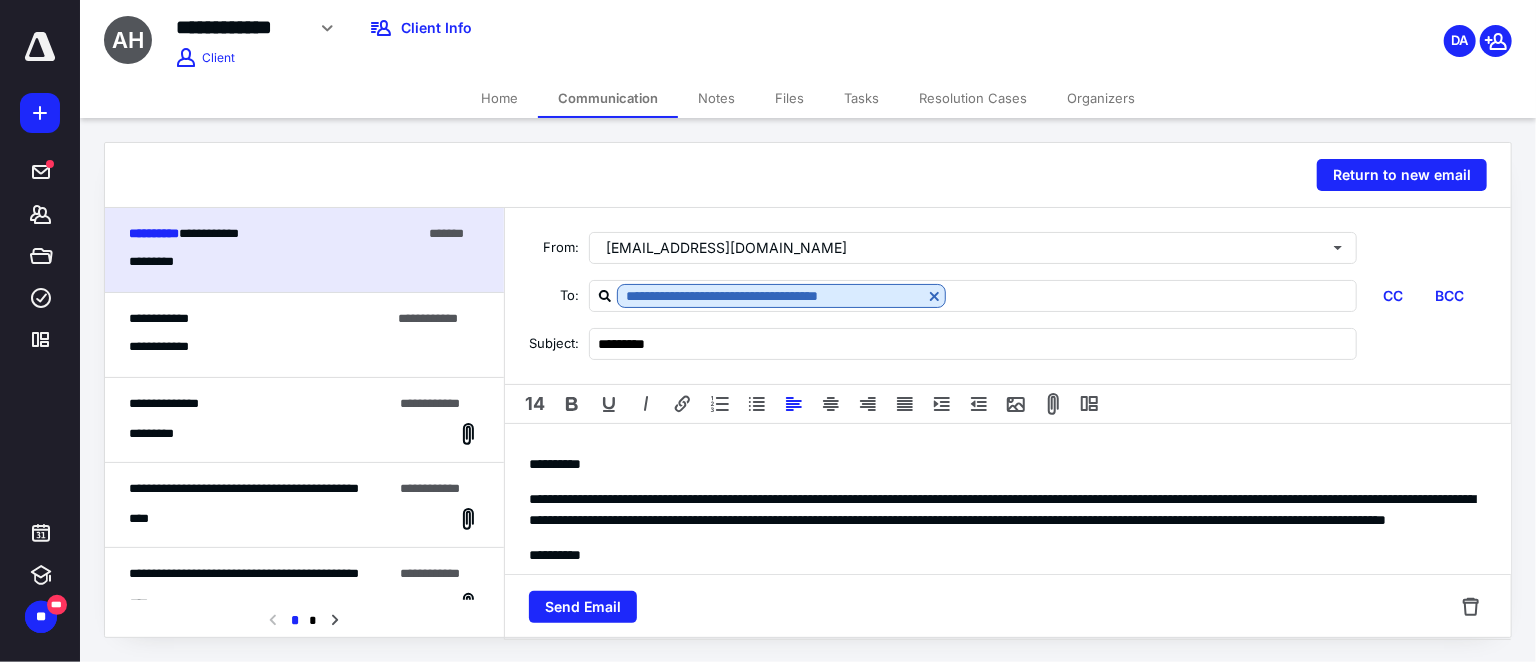 click on "**********" at bounding box center (1002, 509) 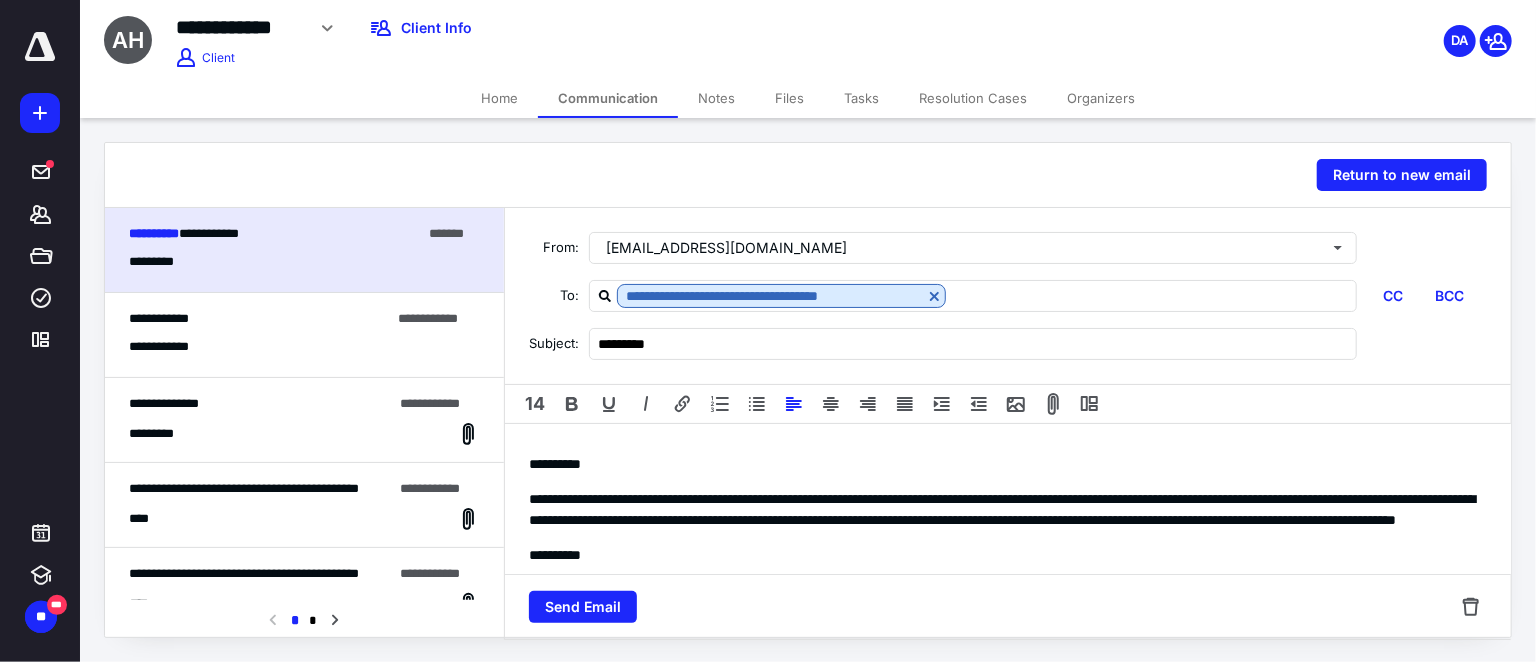 click on "**********" at bounding box center [1002, 509] 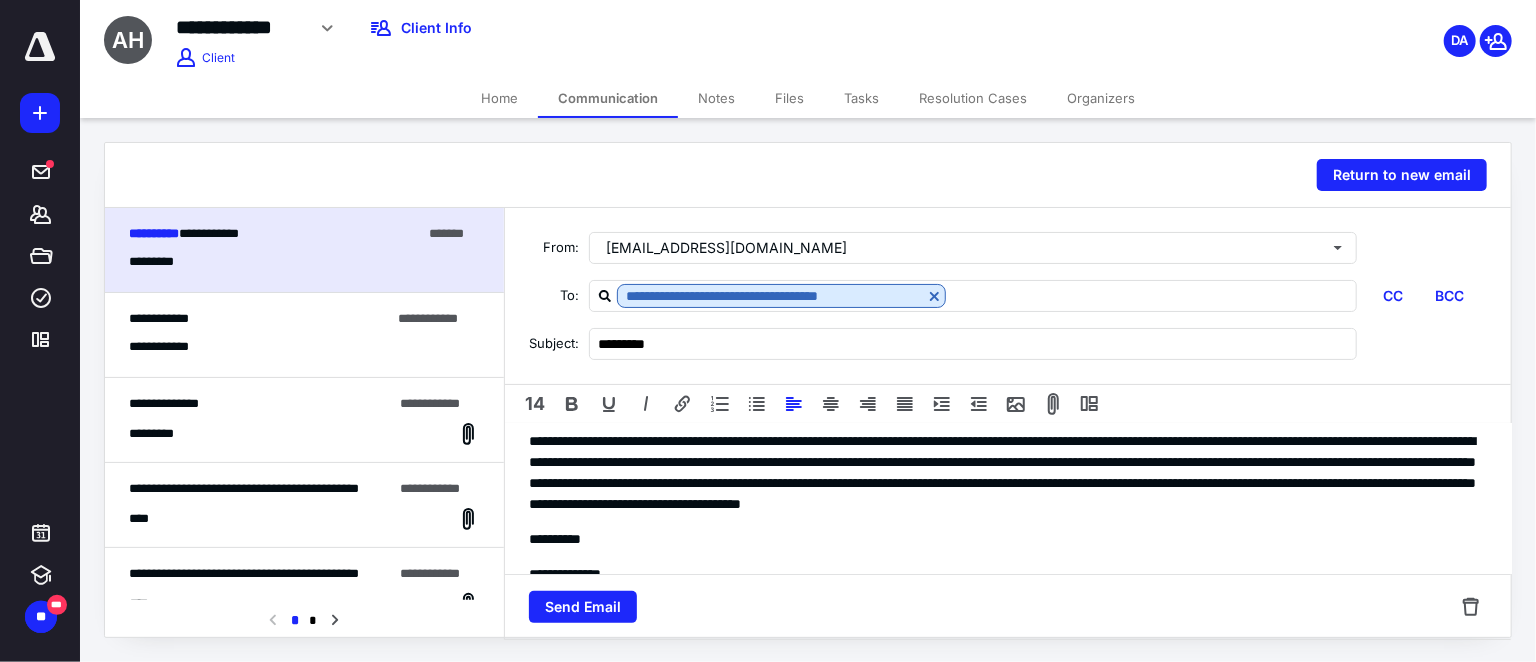 scroll, scrollTop: 90, scrollLeft: 0, axis: vertical 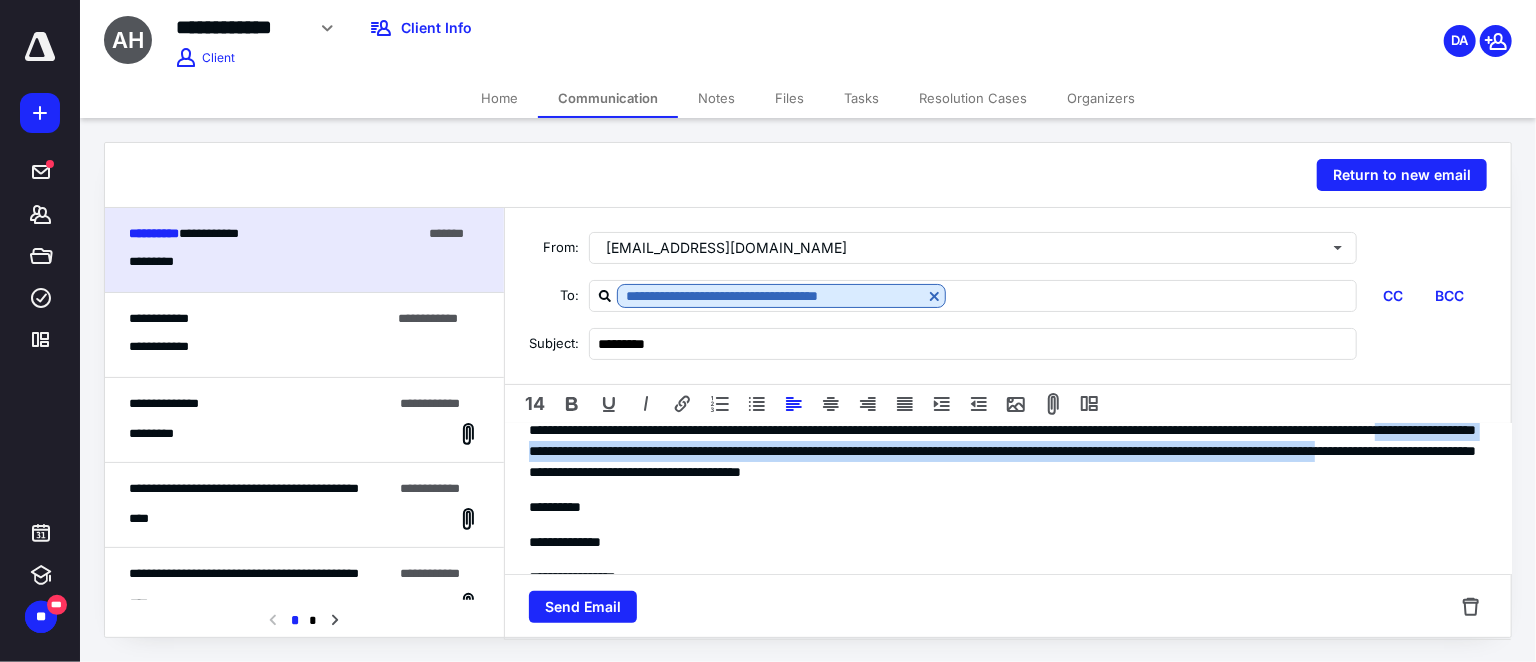 drag, startPoint x: 1013, startPoint y: 449, endPoint x: 1320, endPoint y: 466, distance: 307.47034 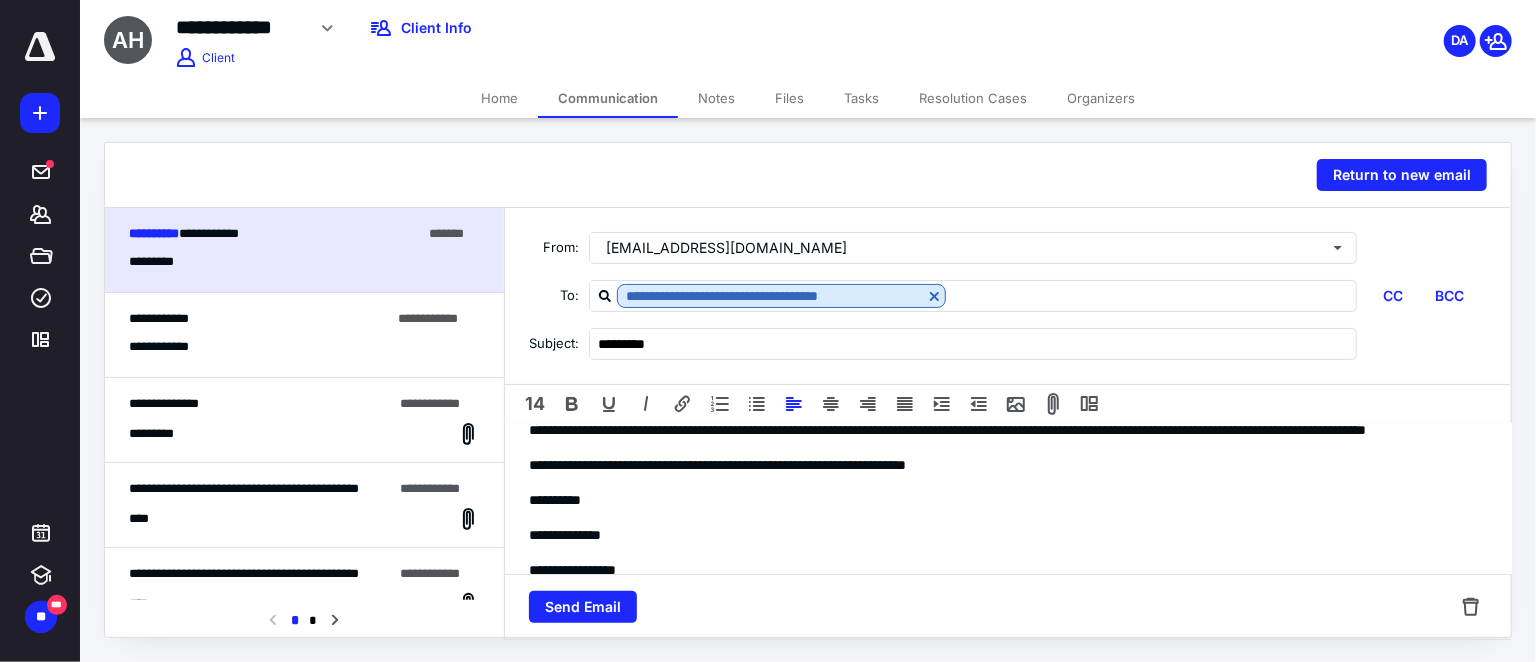 scroll, scrollTop: 90, scrollLeft: 0, axis: vertical 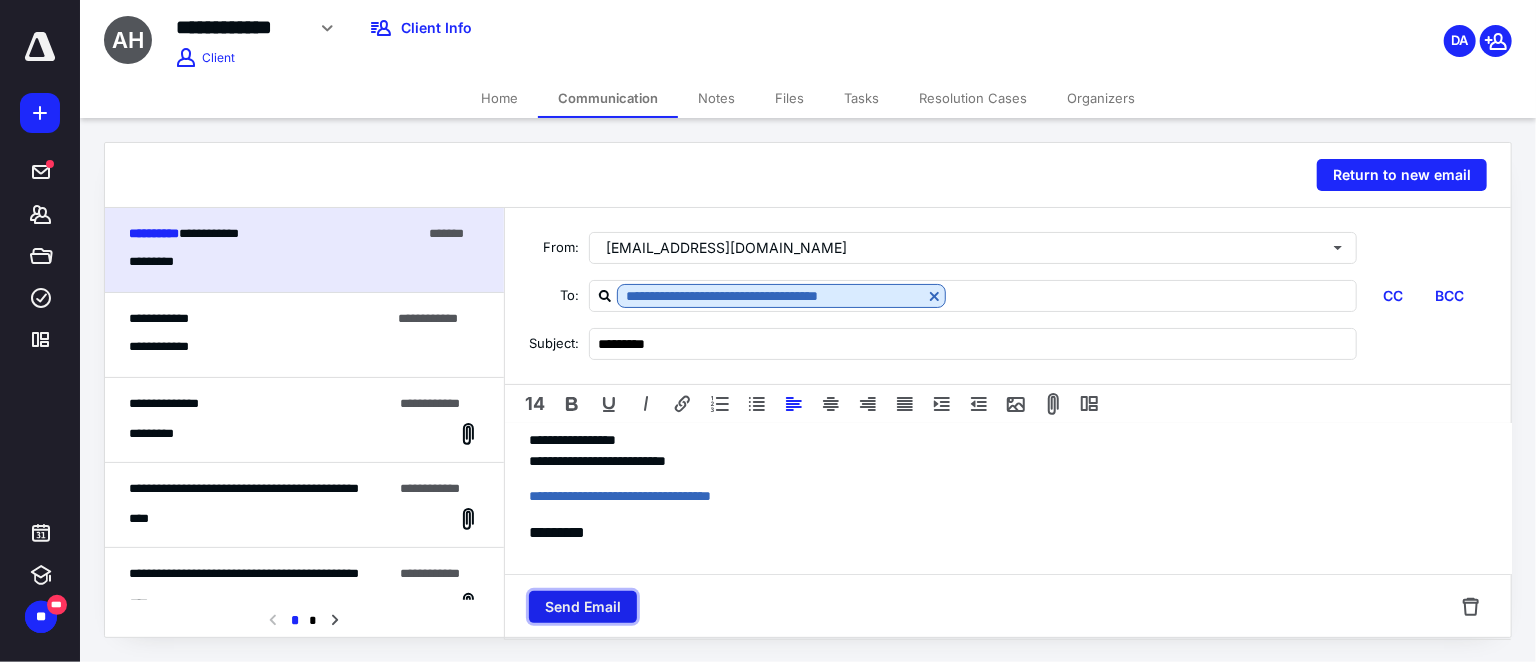 click on "Send Email" at bounding box center [583, 607] 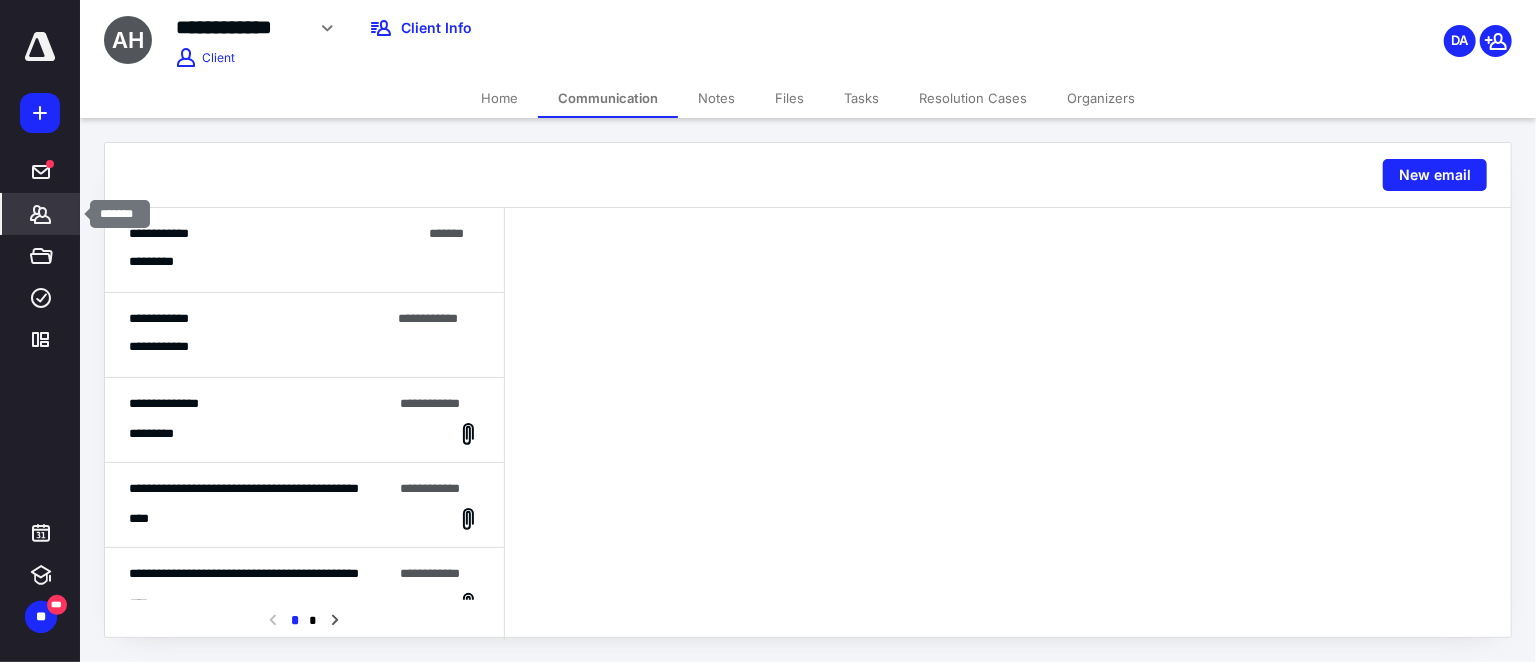 click 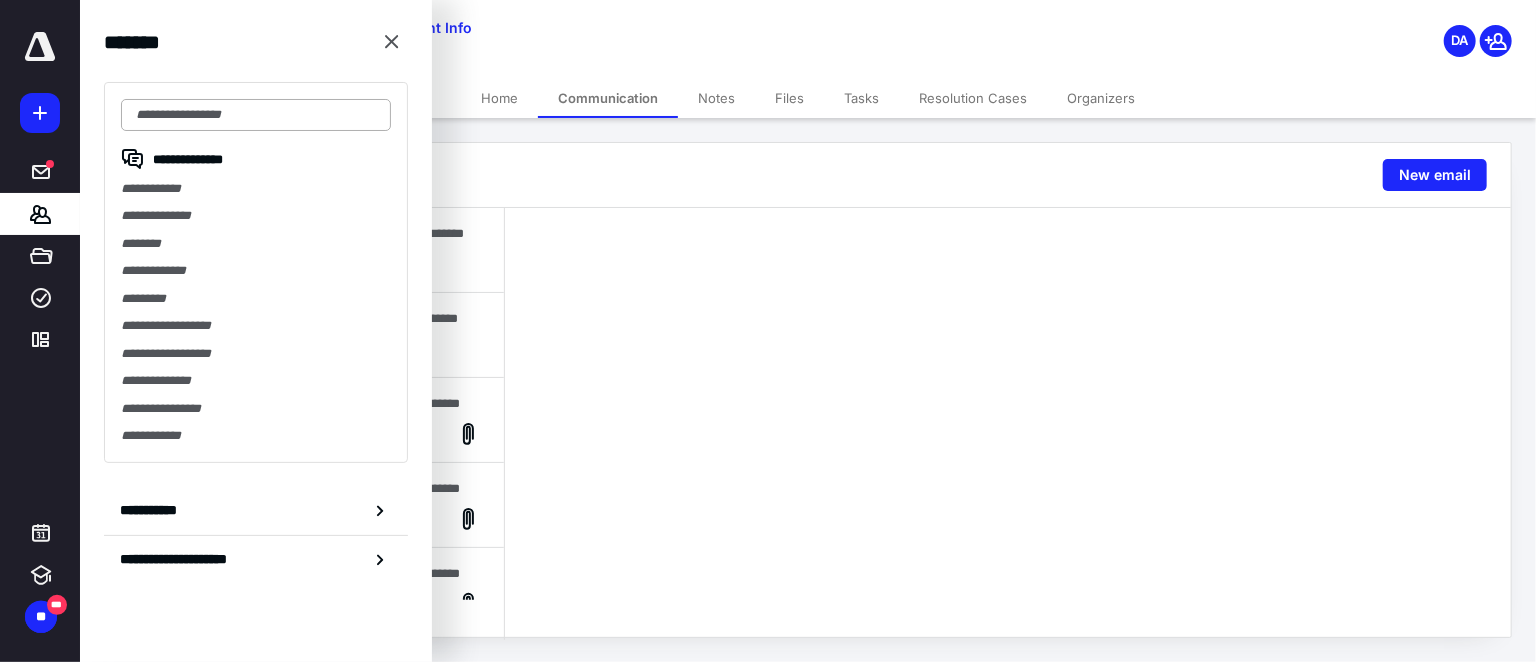 click at bounding box center [256, 115] 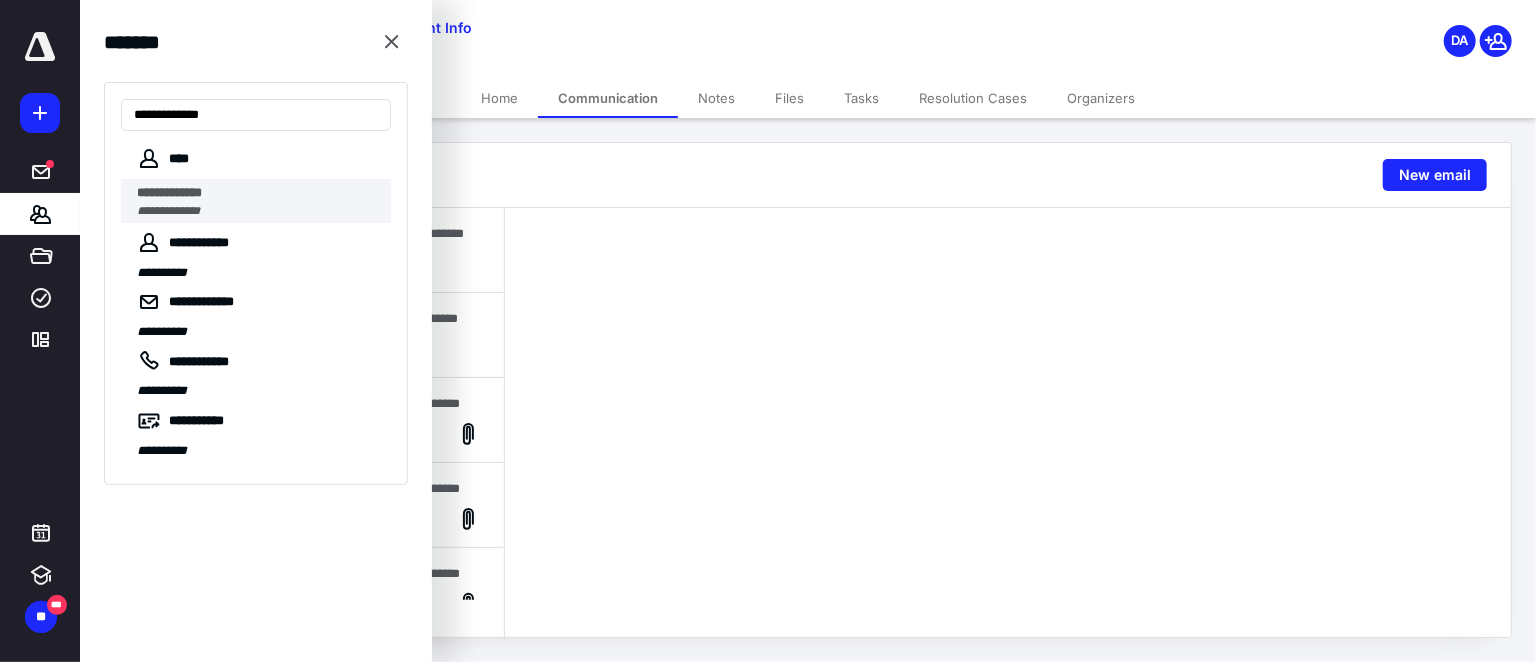 type on "**********" 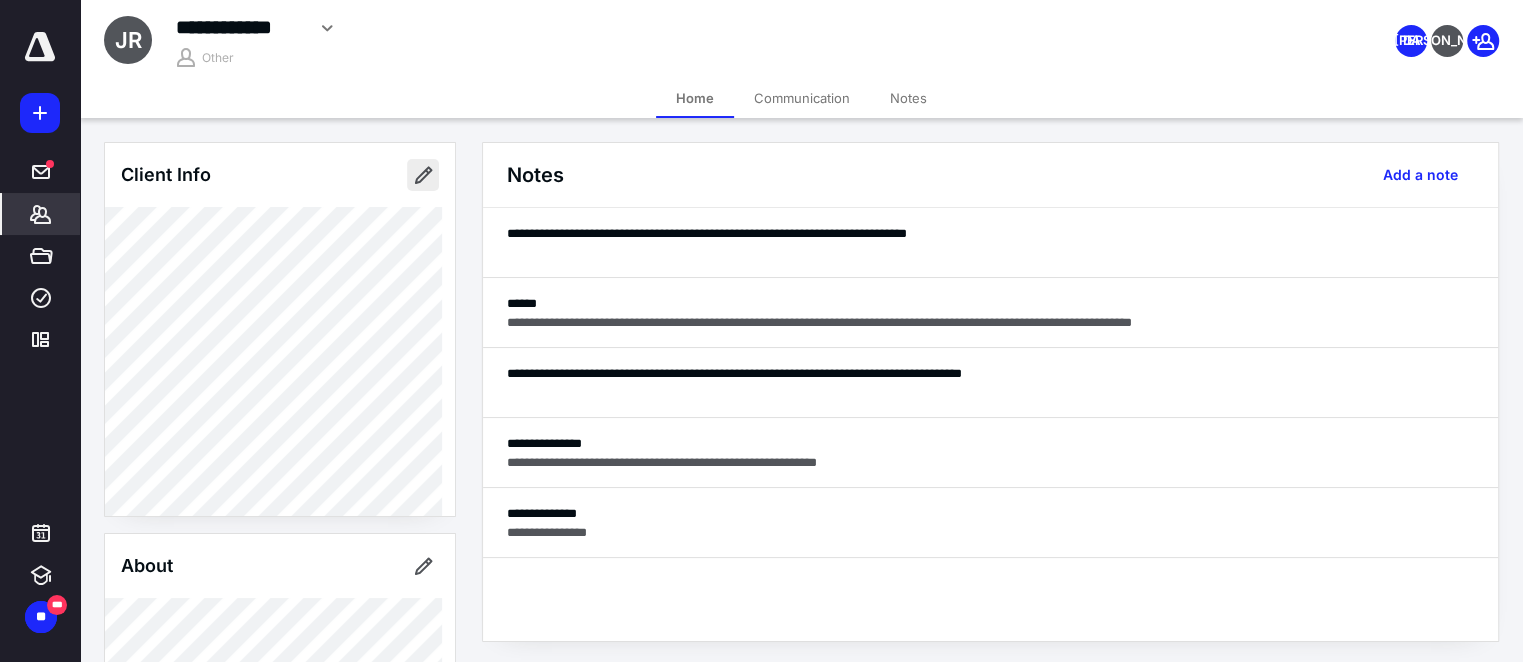 click at bounding box center (423, 175) 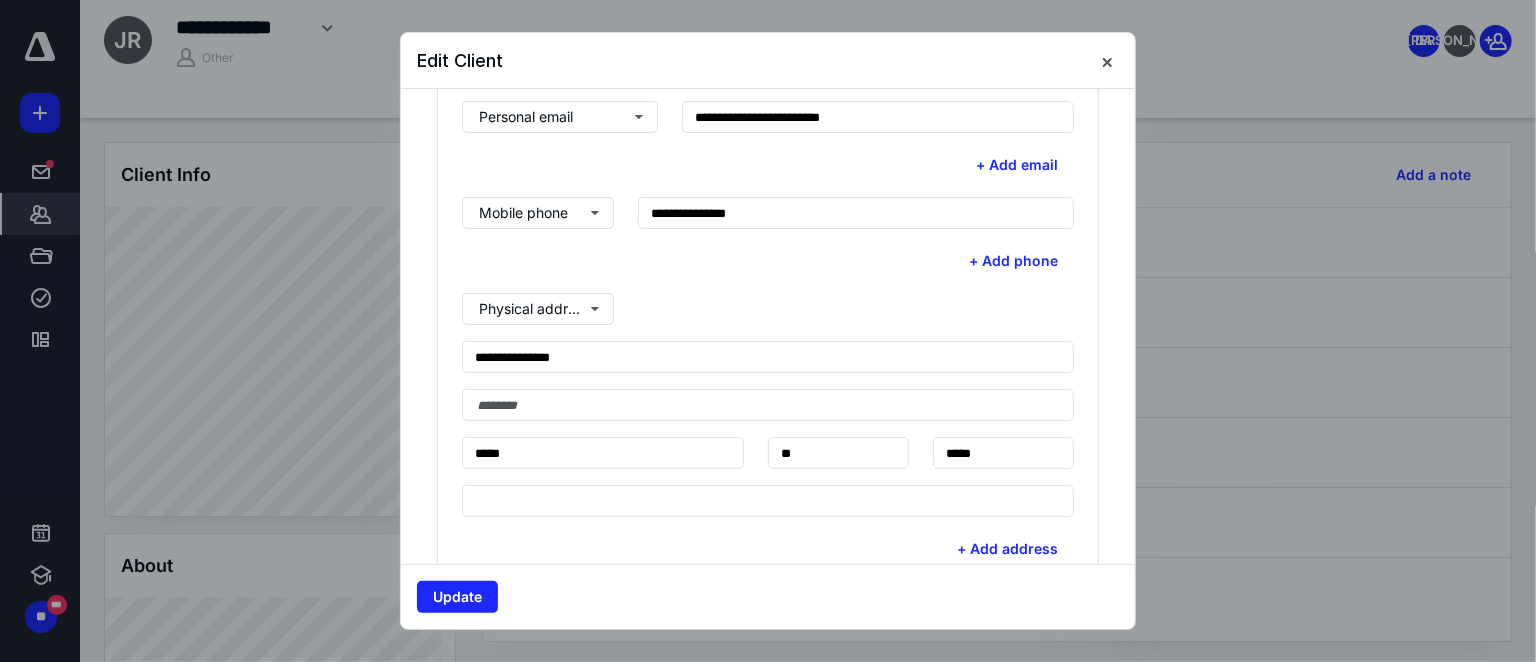 scroll, scrollTop: 545, scrollLeft: 0, axis: vertical 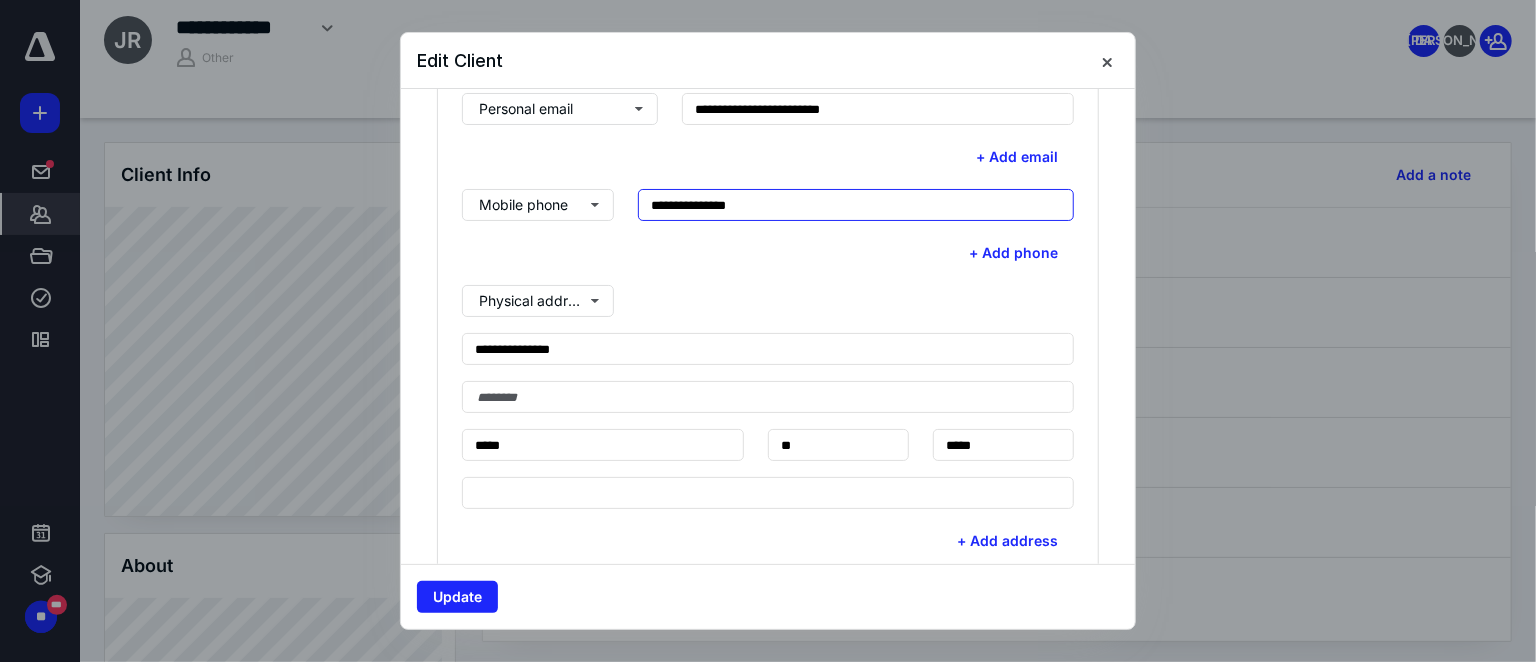 click on "**********" at bounding box center (856, 205) 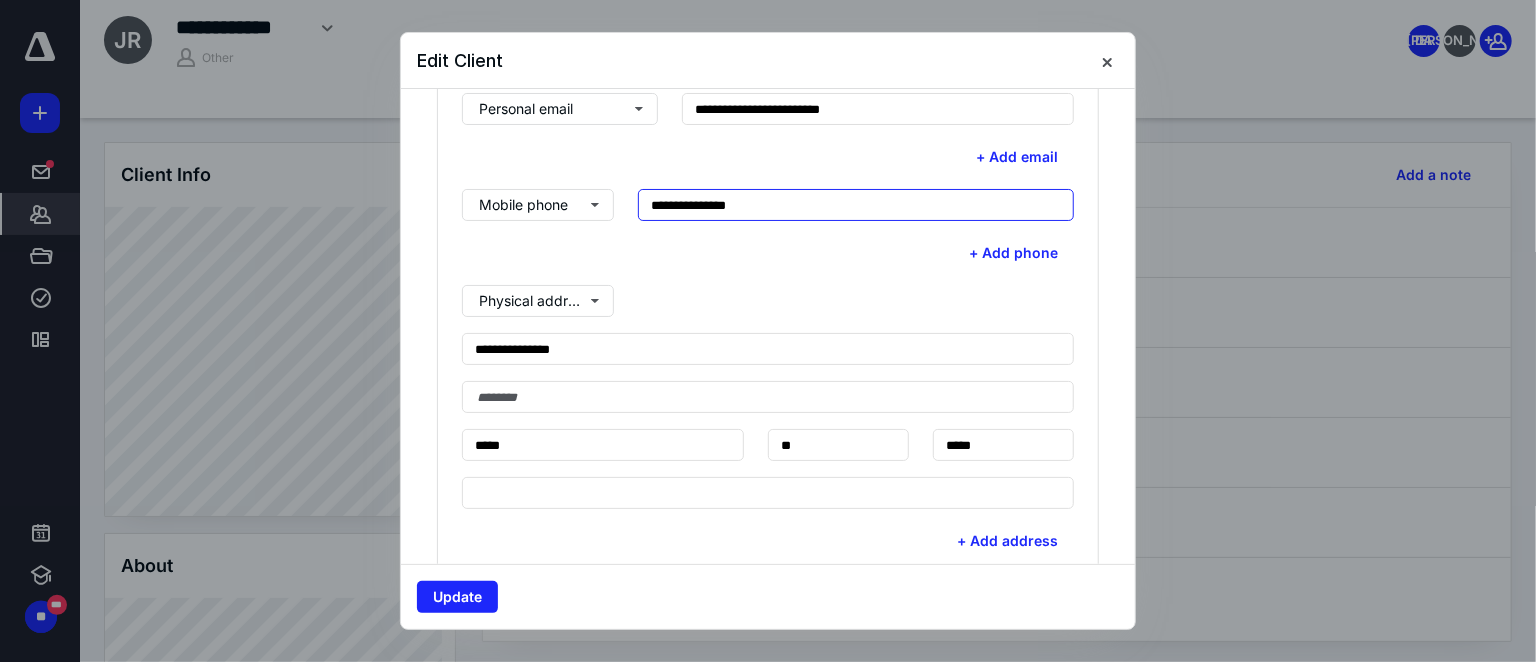 drag, startPoint x: 738, startPoint y: 199, endPoint x: 657, endPoint y: 200, distance: 81.00617 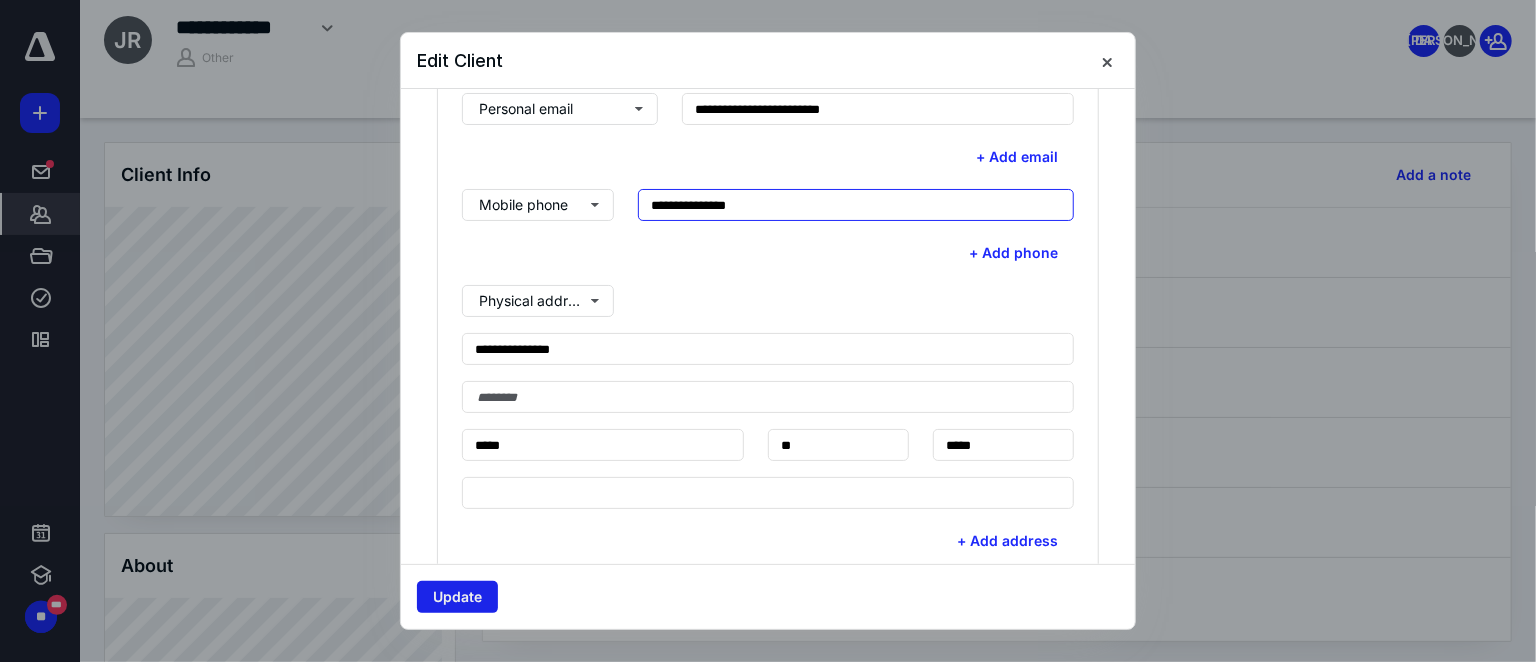type on "**********" 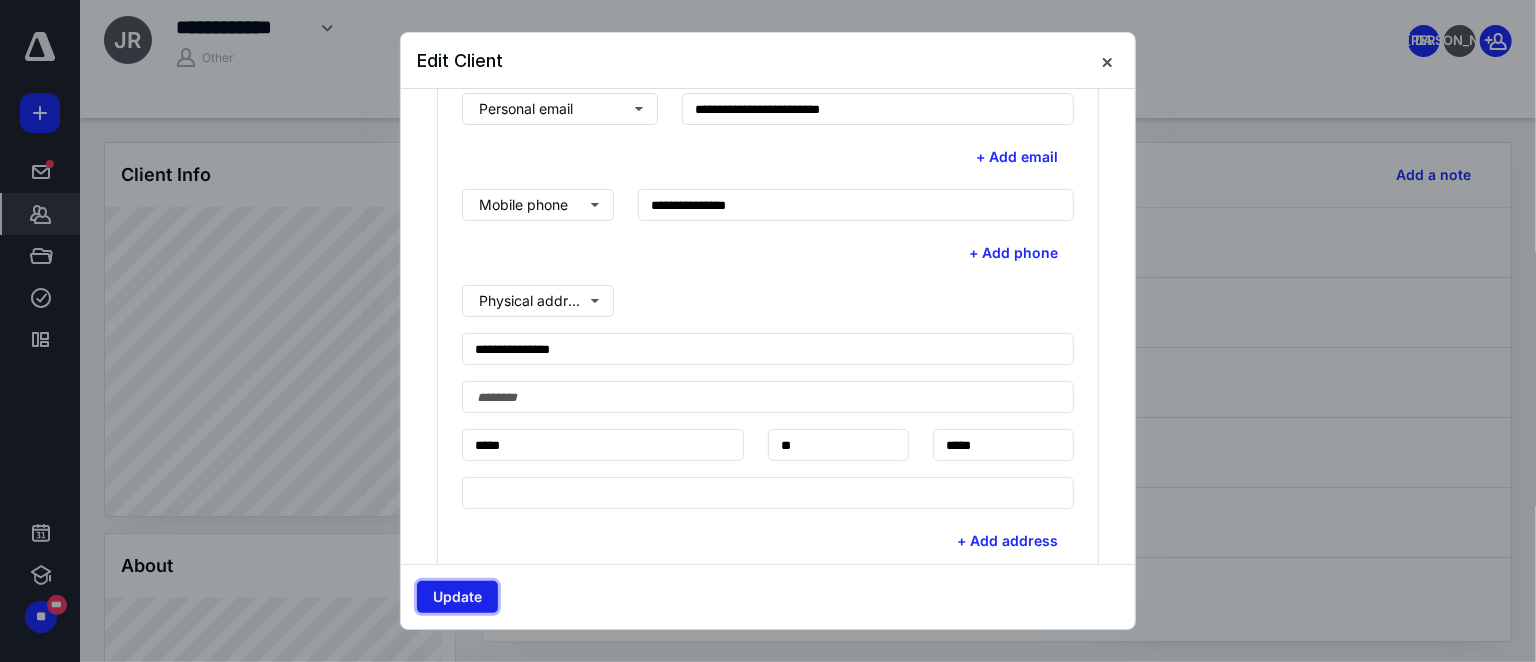 click on "Update" at bounding box center (457, 597) 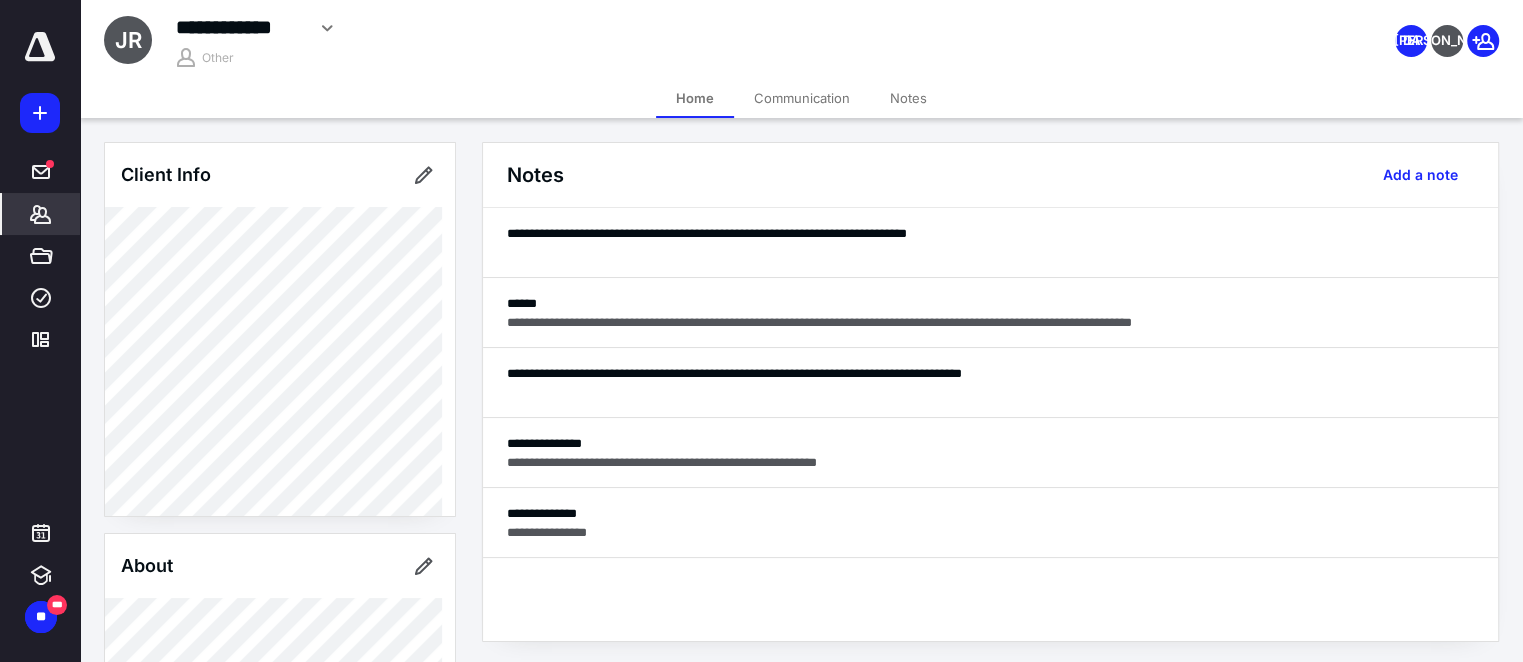 click on "Communication" at bounding box center [802, 98] 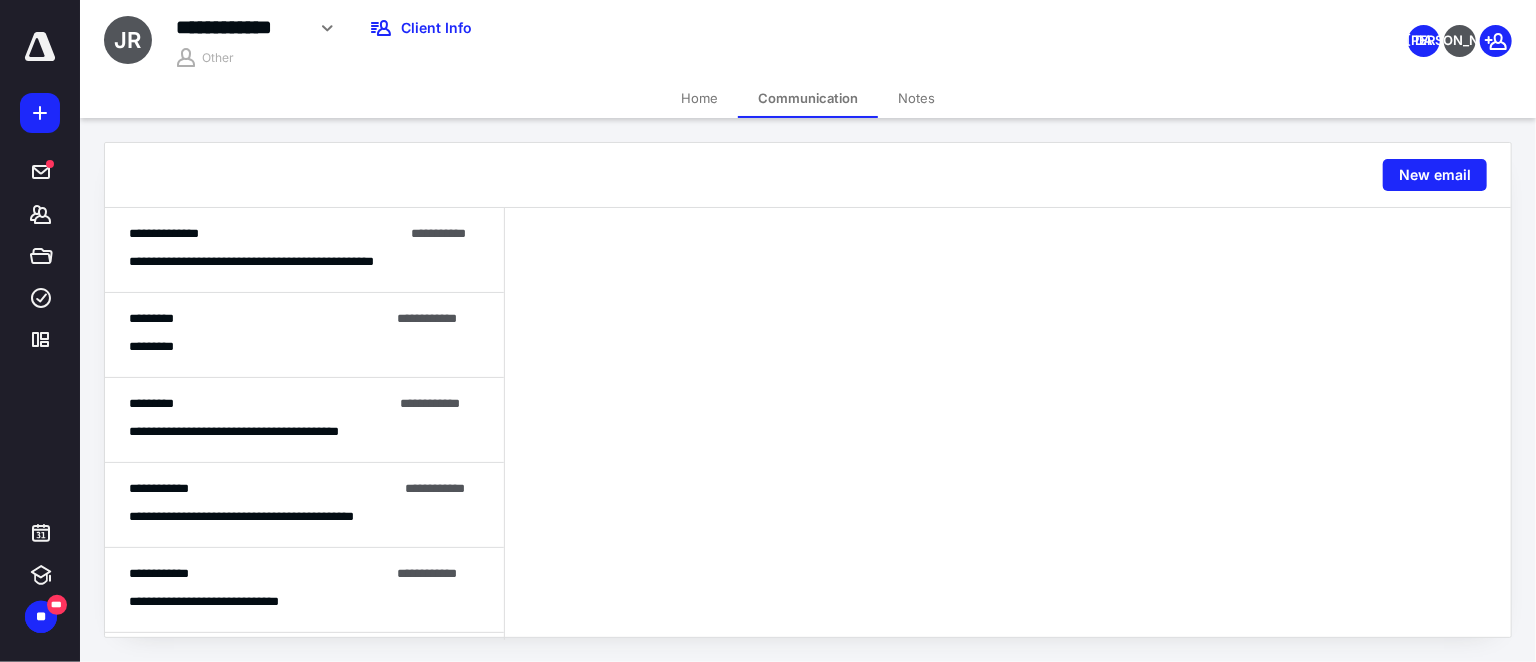 click on "**********" at bounding box center [304, 250] 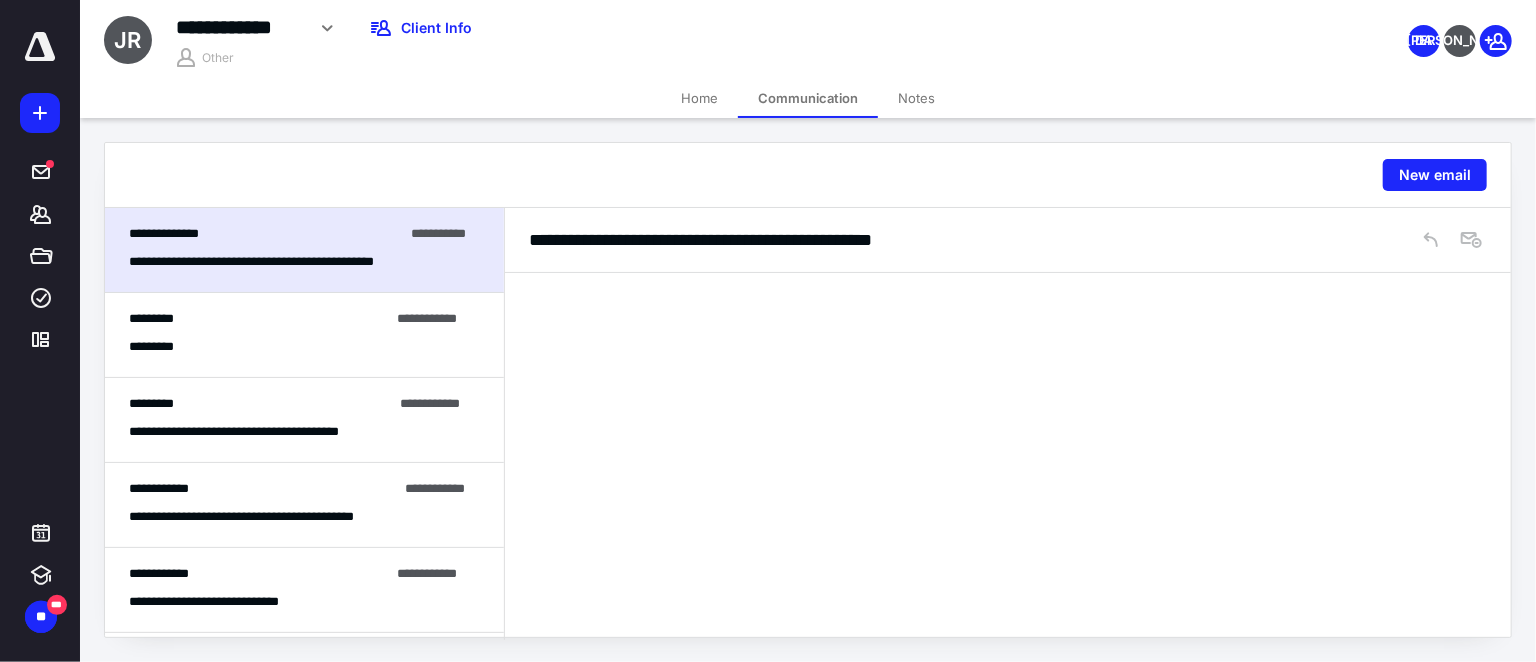 click on "*********" at bounding box center [259, 319] 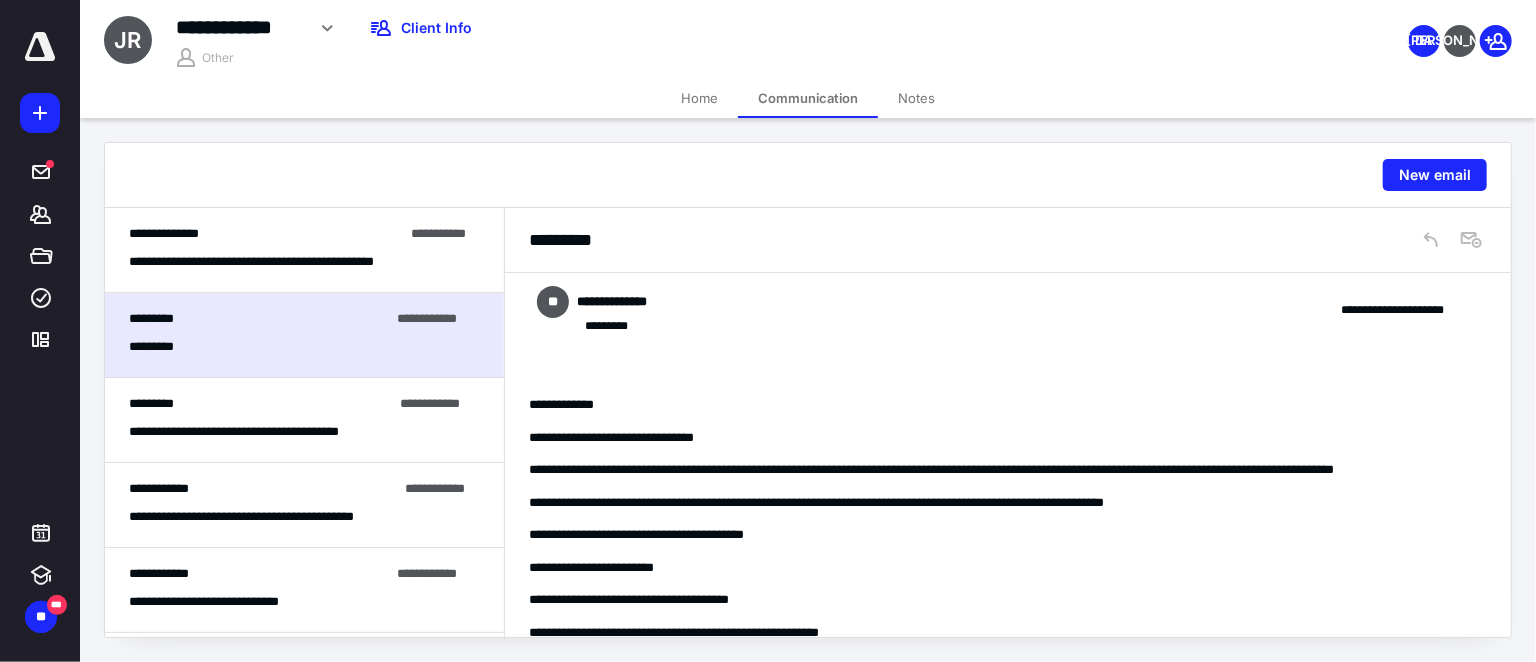scroll, scrollTop: 0, scrollLeft: 0, axis: both 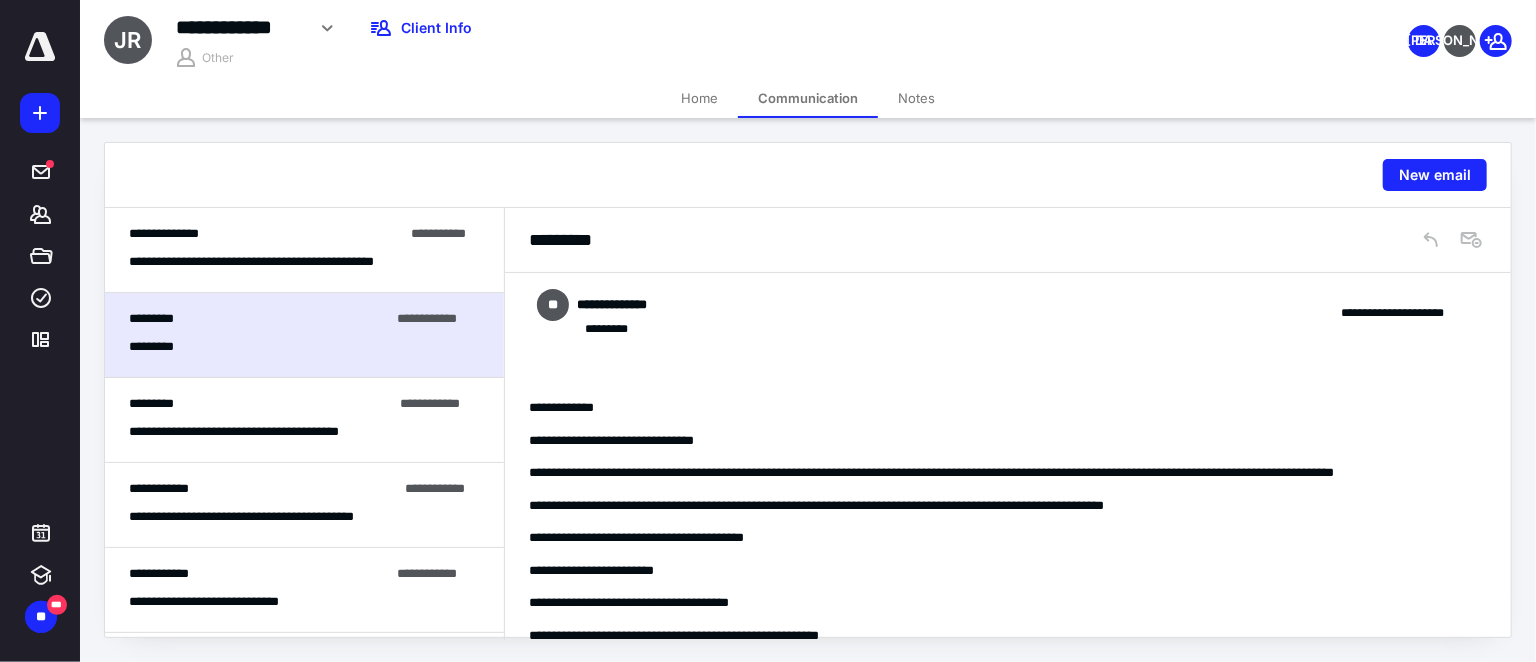 click on "**********" at bounding box center (266, 234) 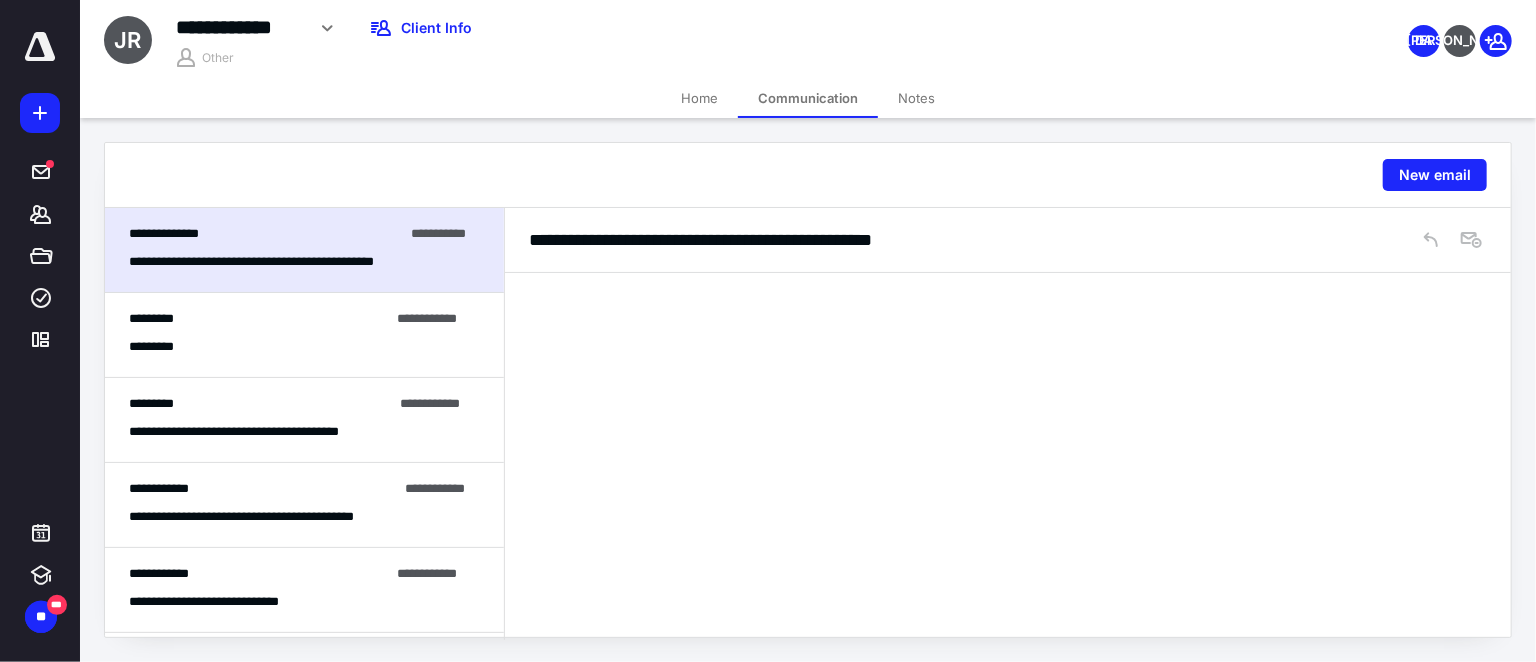 click on "*********" at bounding box center [304, 346] 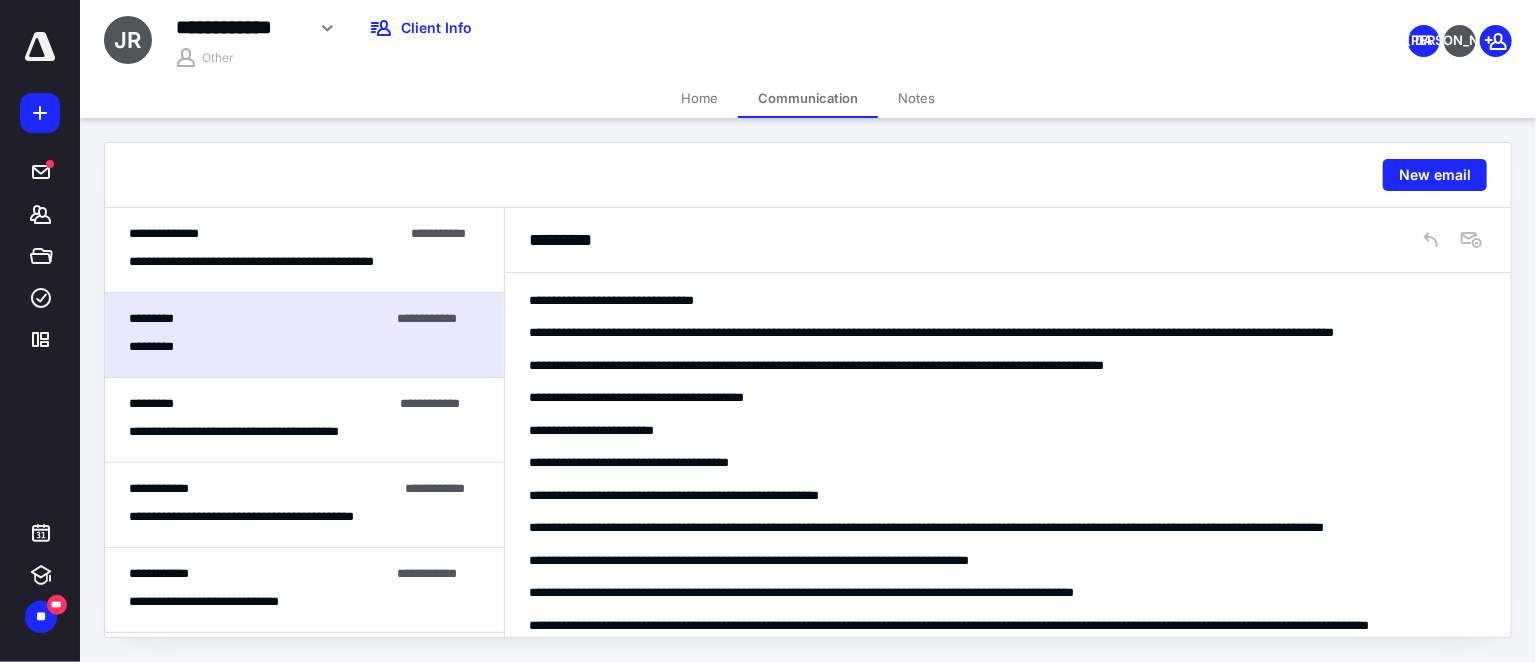 scroll, scrollTop: 0, scrollLeft: 0, axis: both 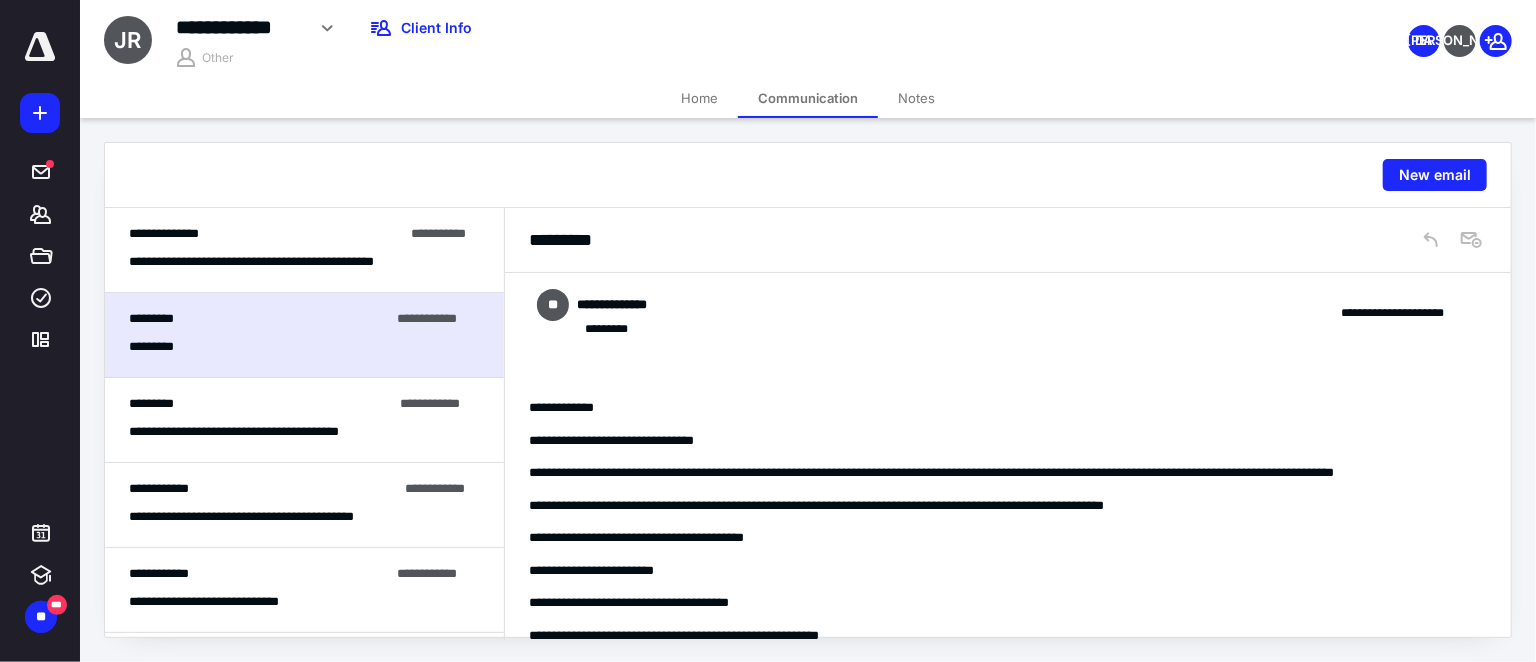click on "Home" at bounding box center [699, 98] 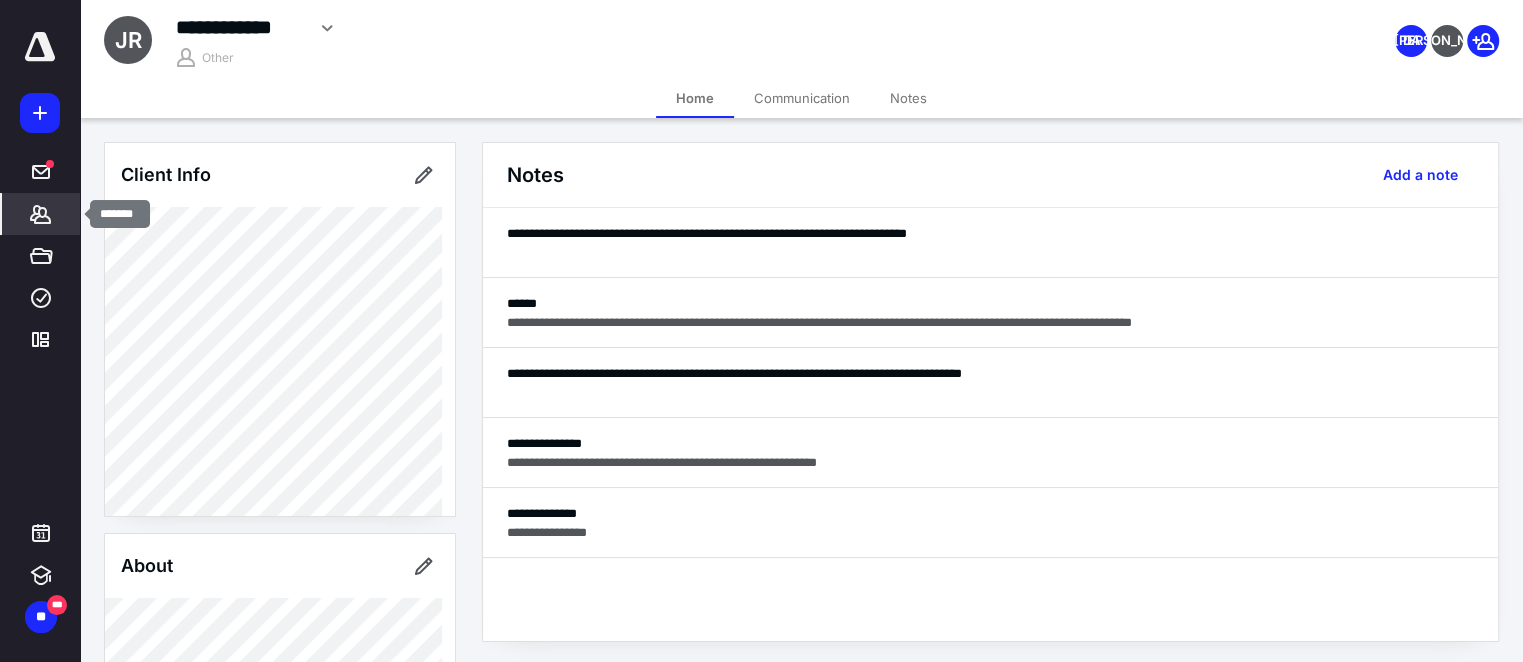 click 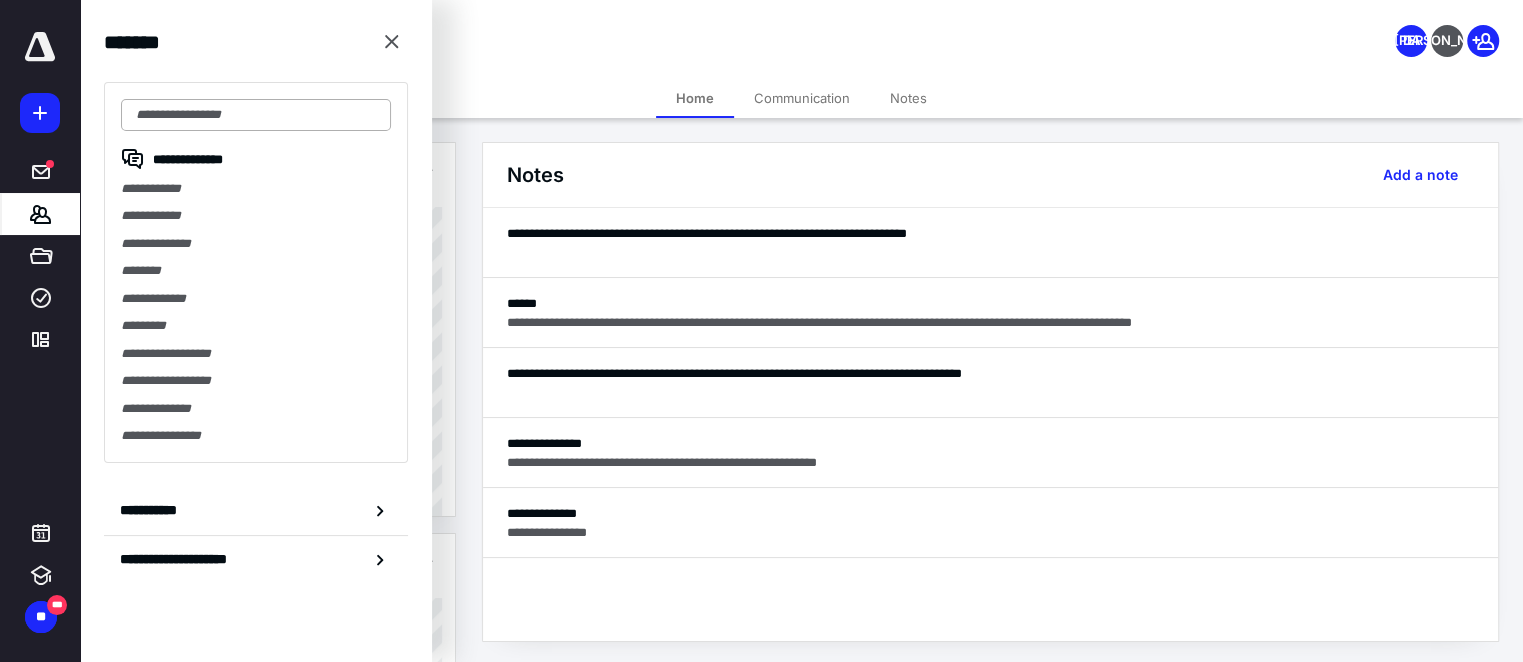 click at bounding box center (256, 115) 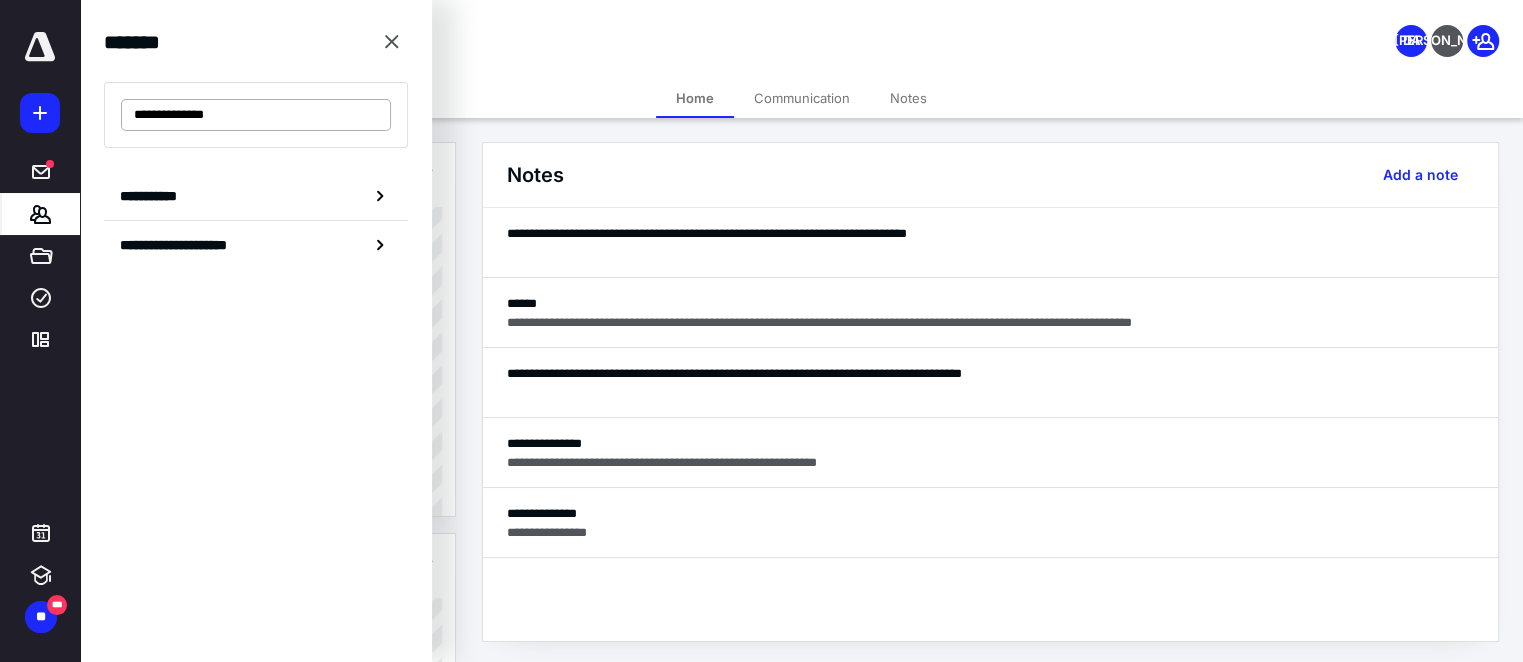 drag, startPoint x: 238, startPoint y: 122, endPoint x: 127, endPoint y: 105, distance: 112.29426 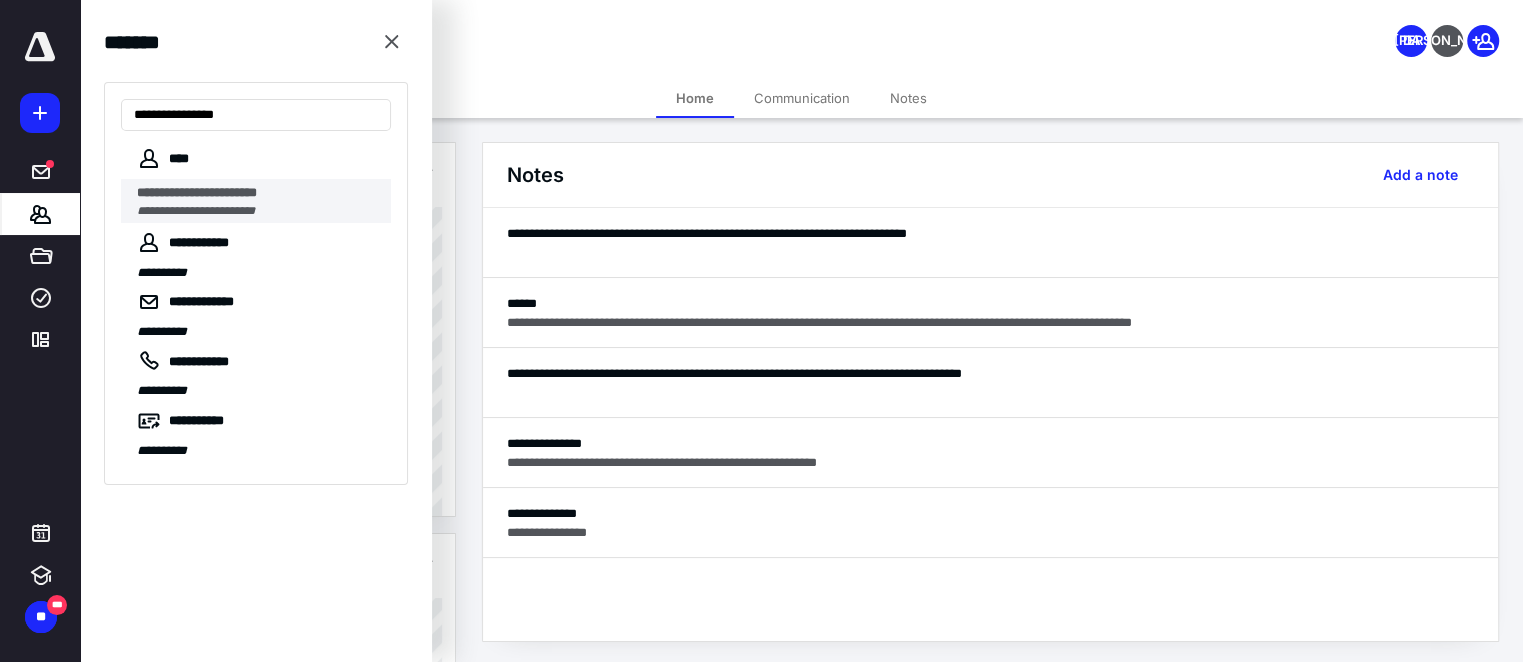 type on "**********" 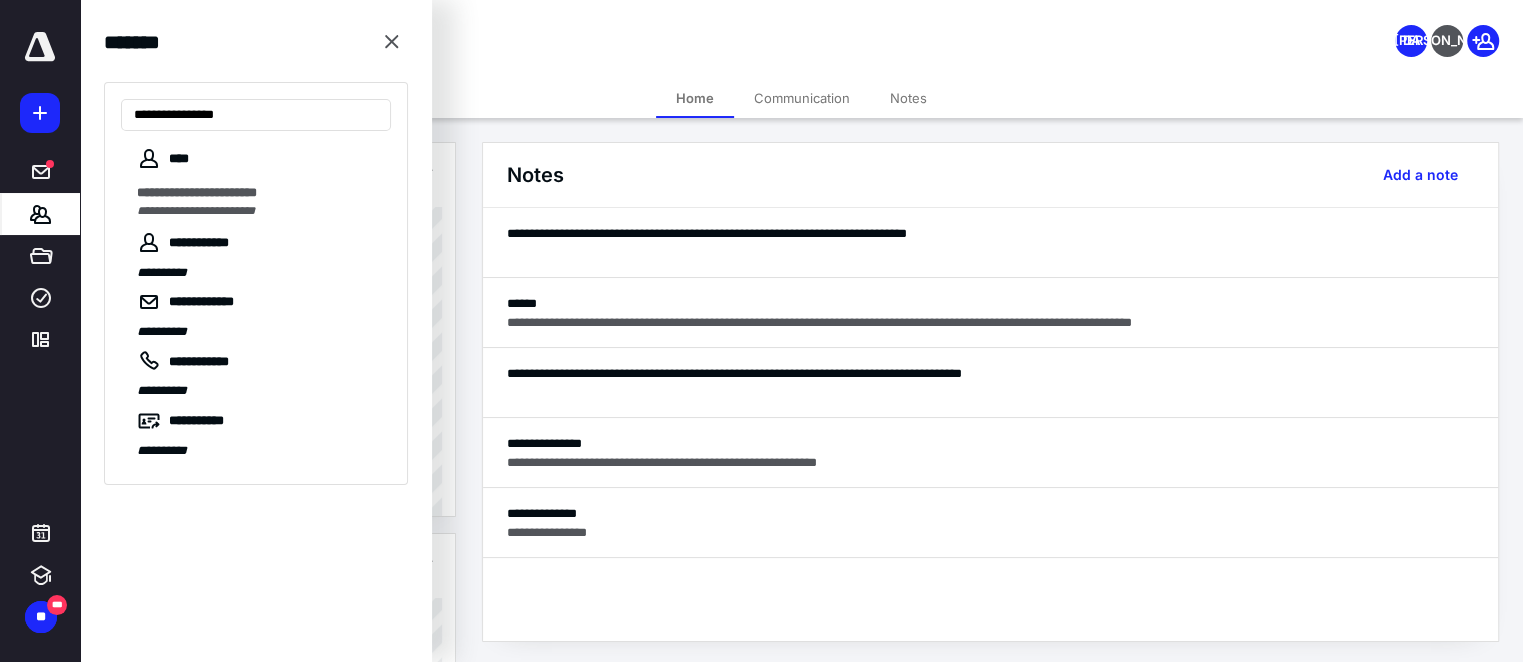 click on "**********" at bounding box center [197, 192] 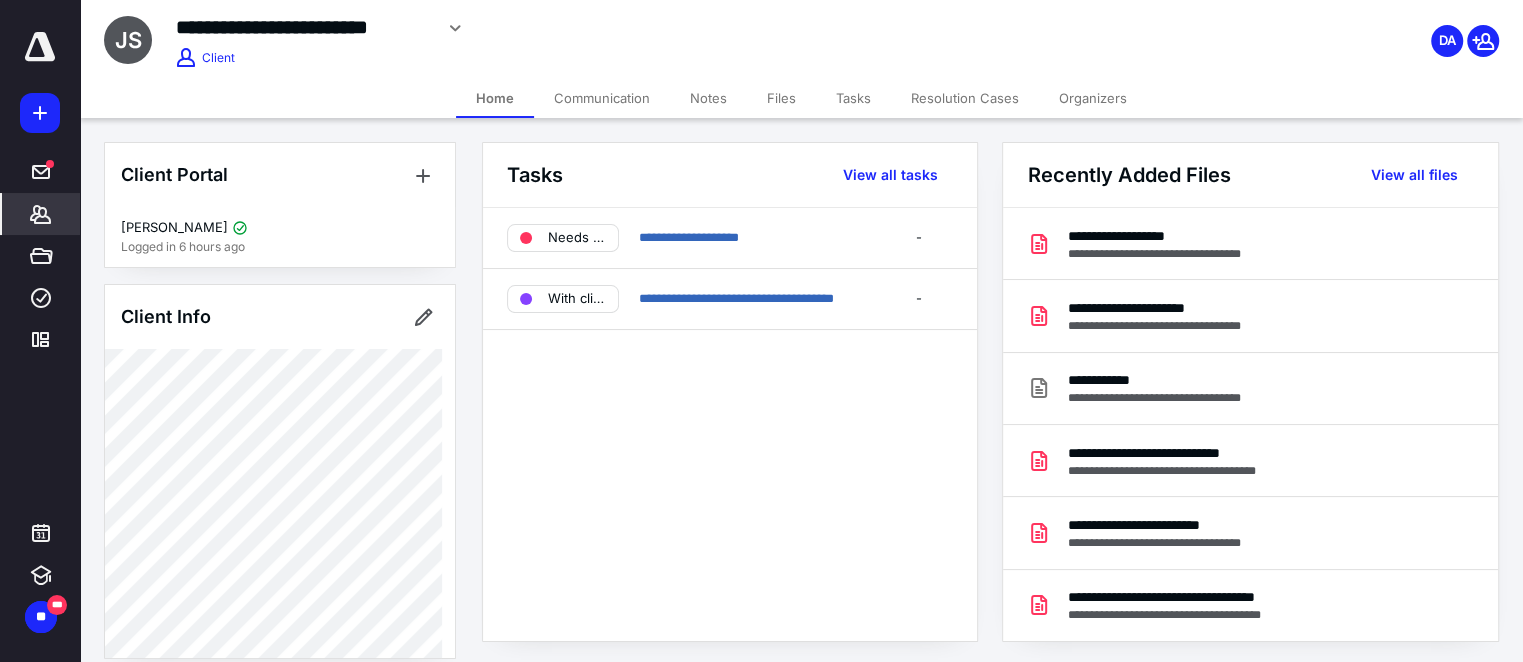 click on "Communication" at bounding box center [602, 98] 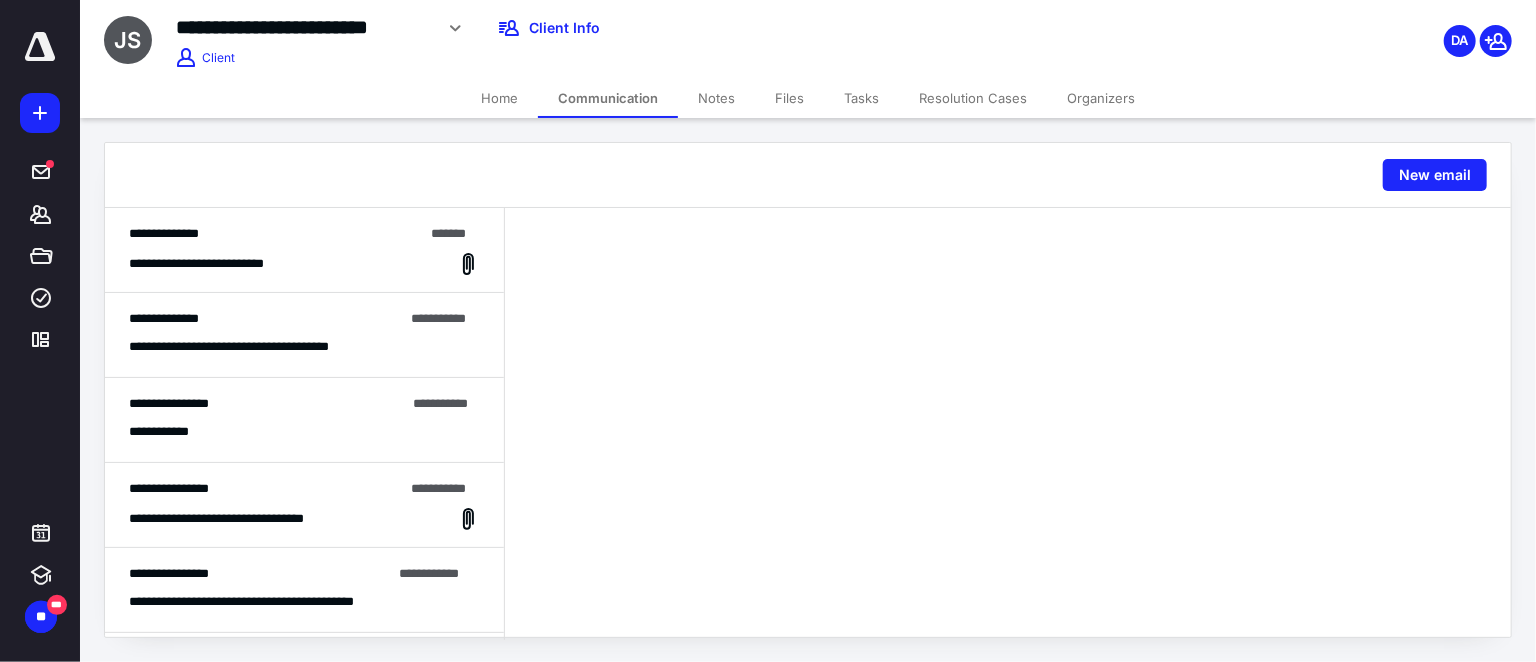 click on "**********" at bounding box center [304, 264] 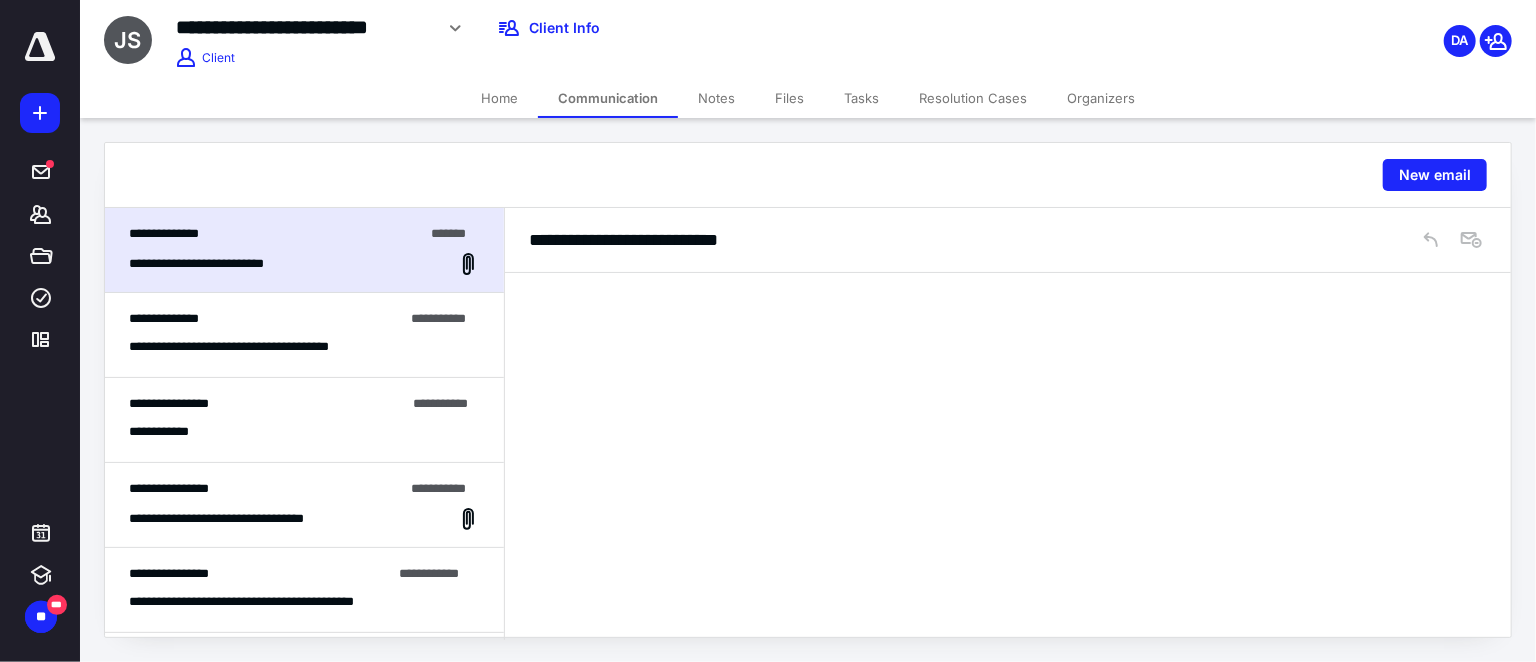 click on "**********" at bounding box center [1008, 424] 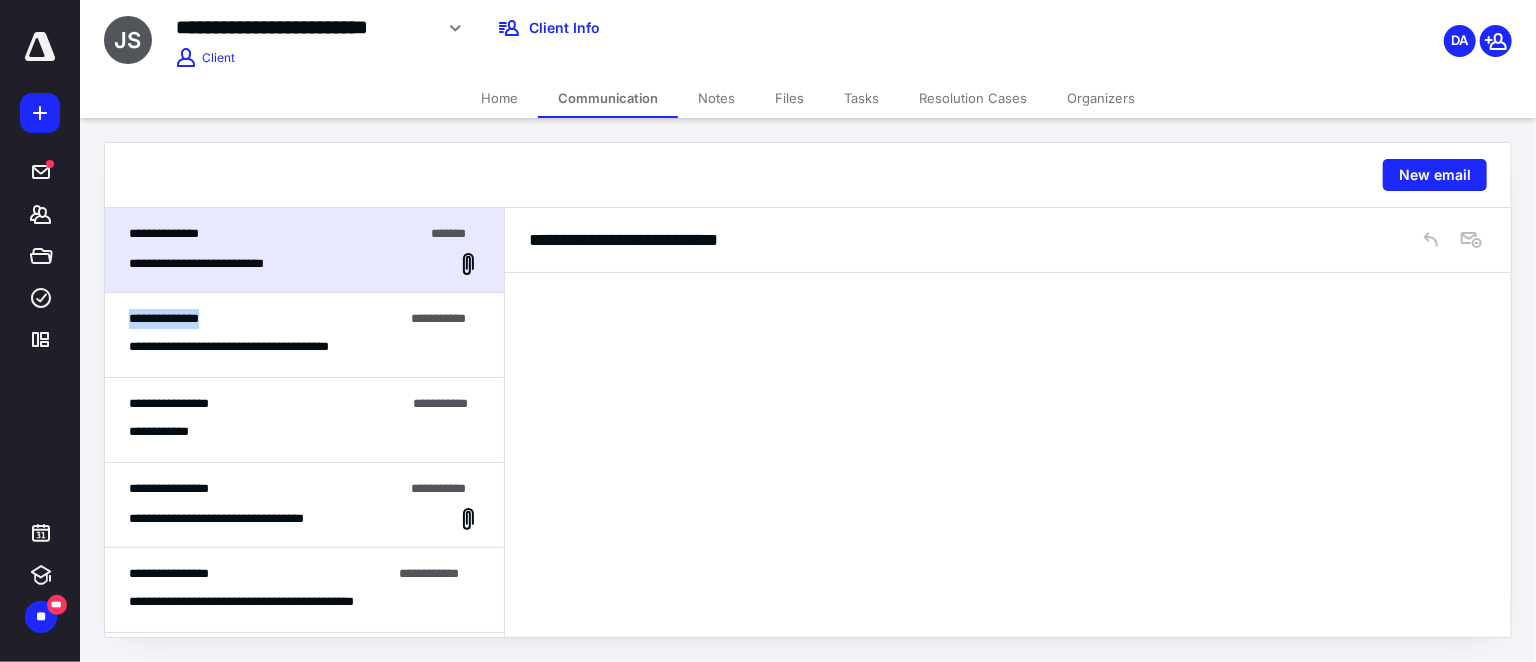 click on "**********" at bounding box center [304, 335] 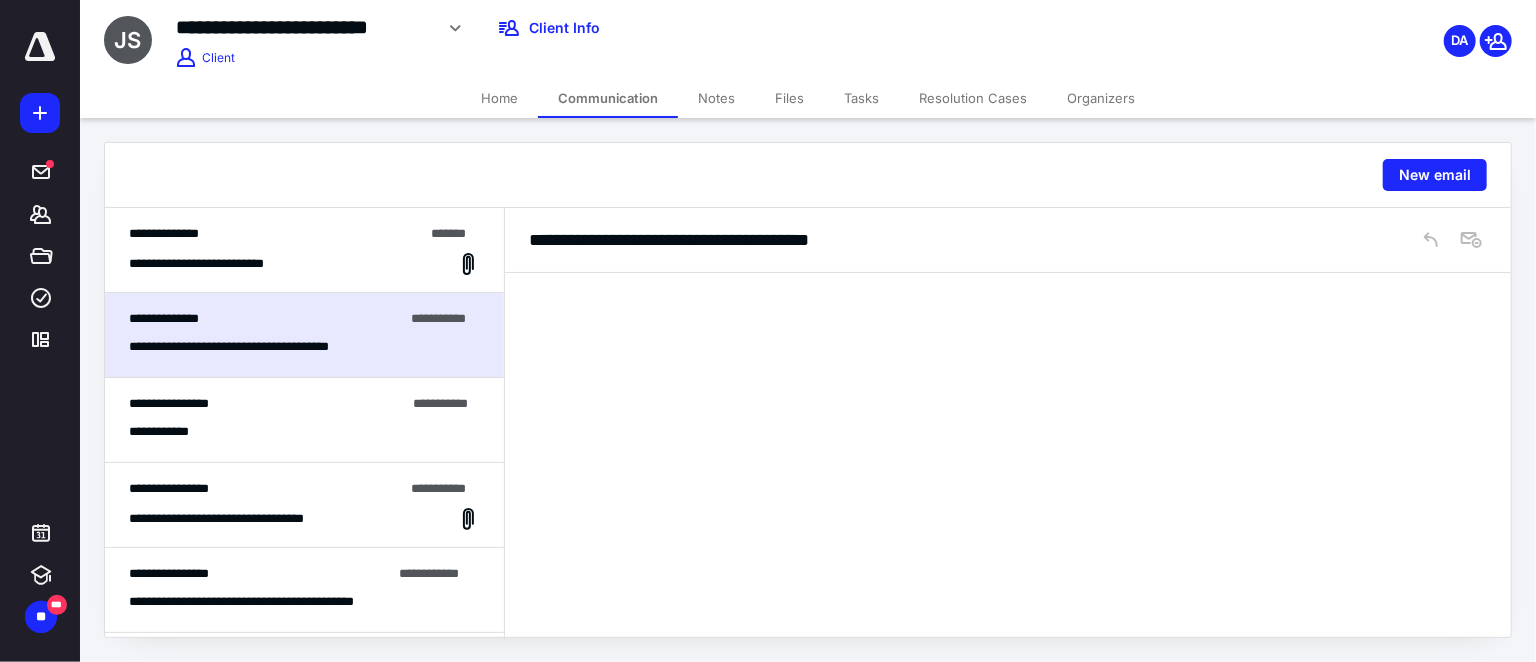 click on "**********" at bounding box center [304, 431] 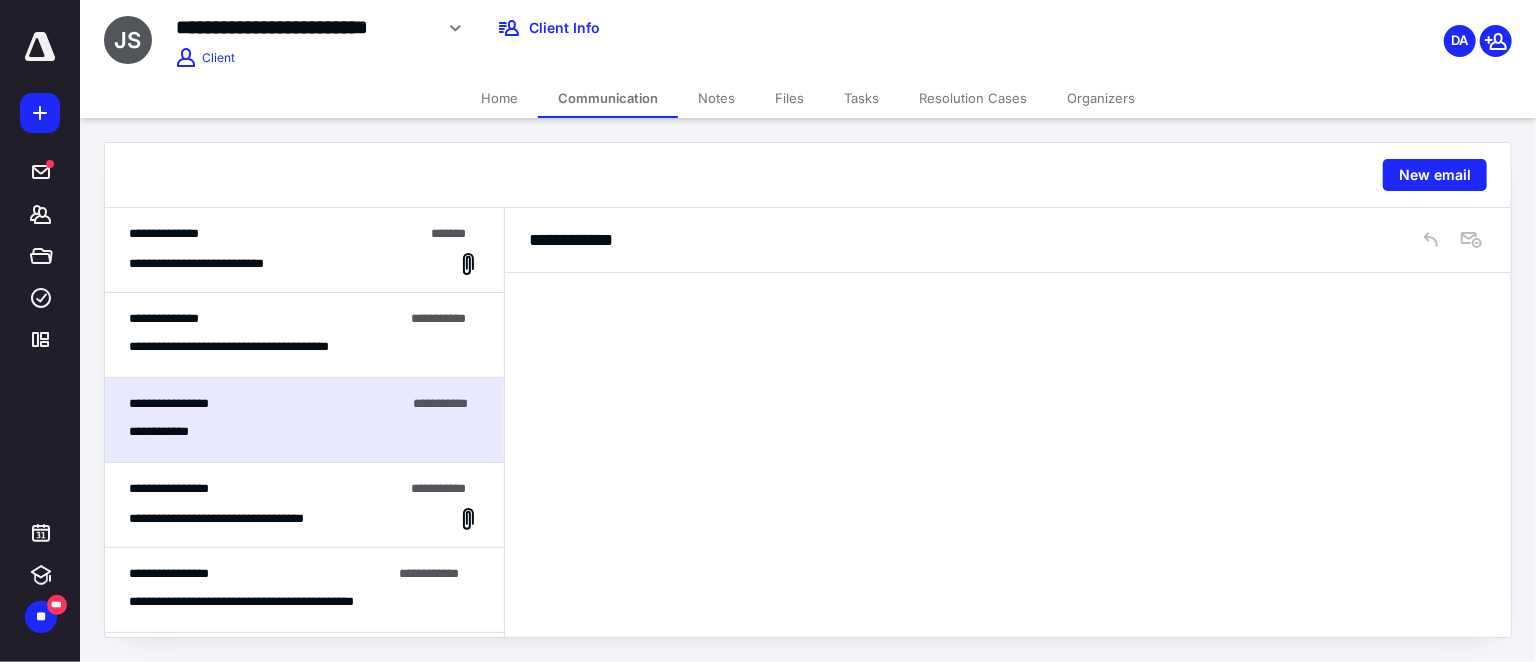 click on "**********" at bounding box center [304, 335] 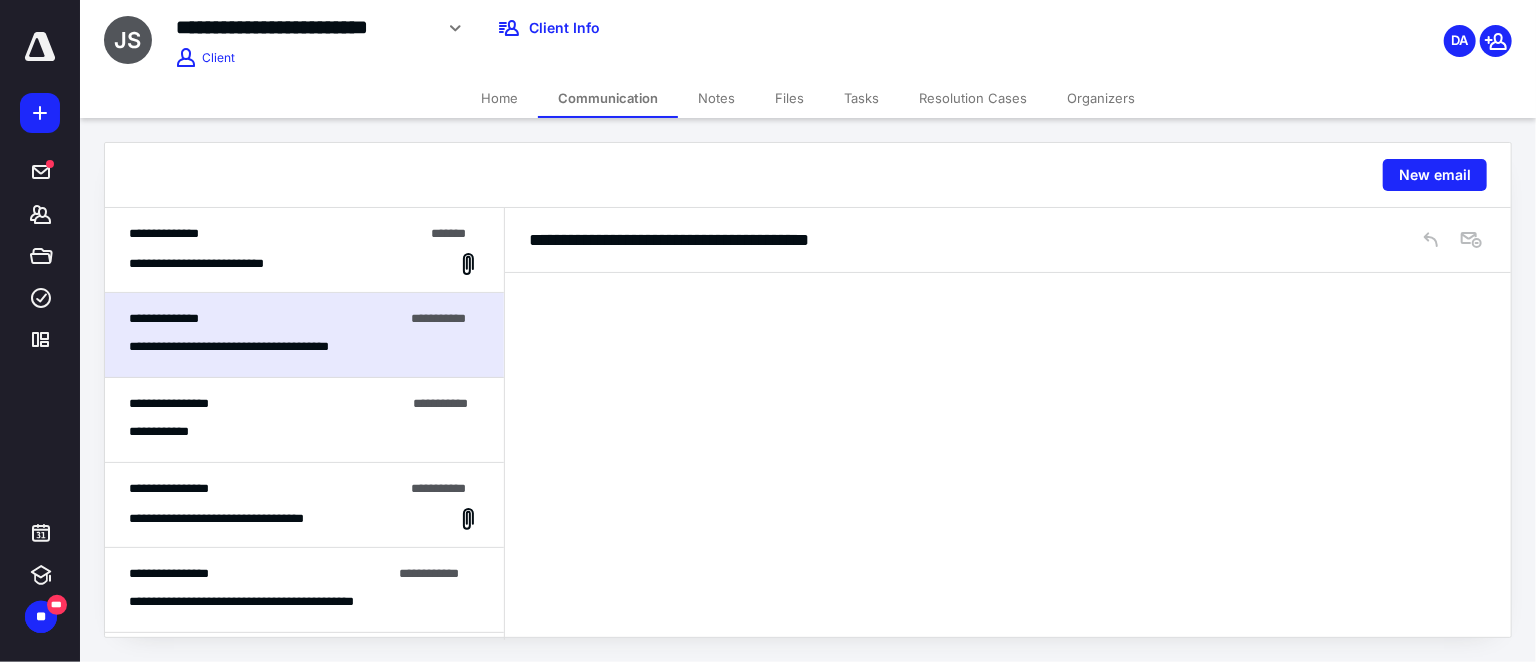 click on "**********" at bounding box center (304, 519) 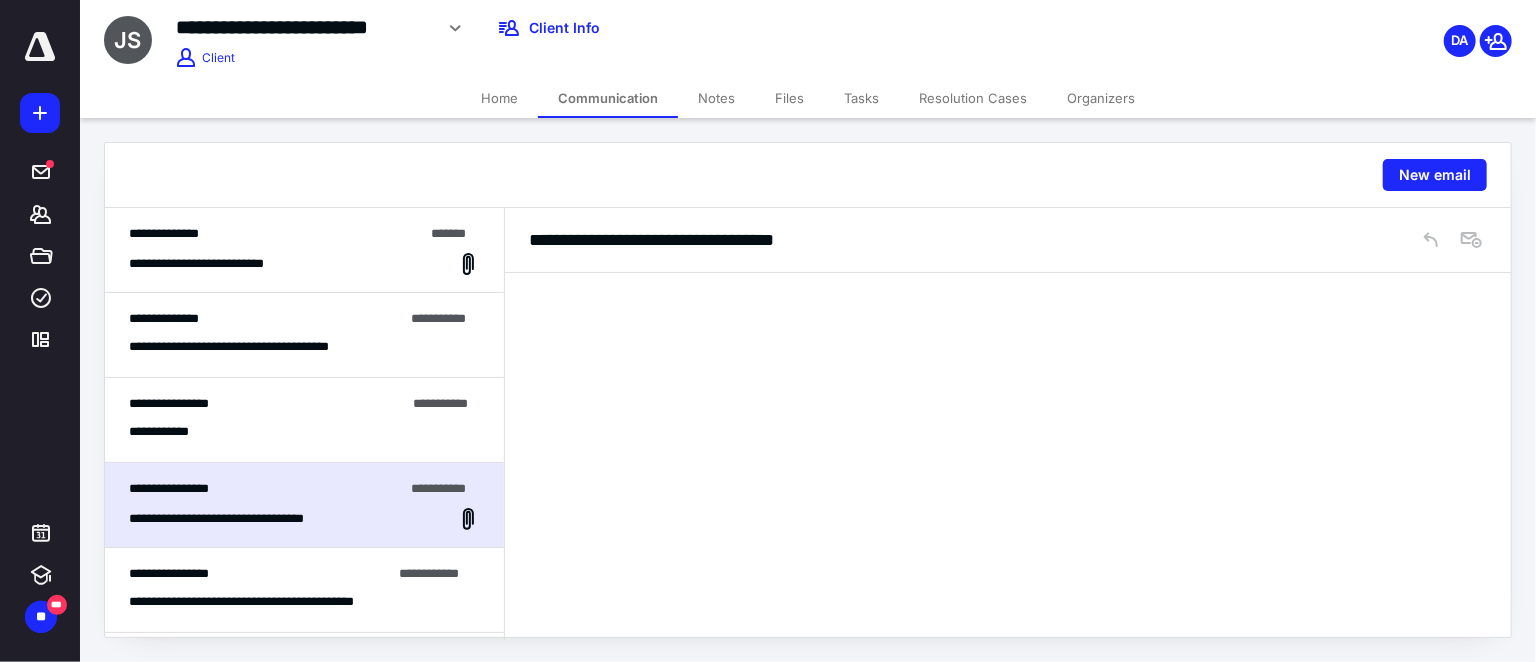 click on "**********" at bounding box center (276, 234) 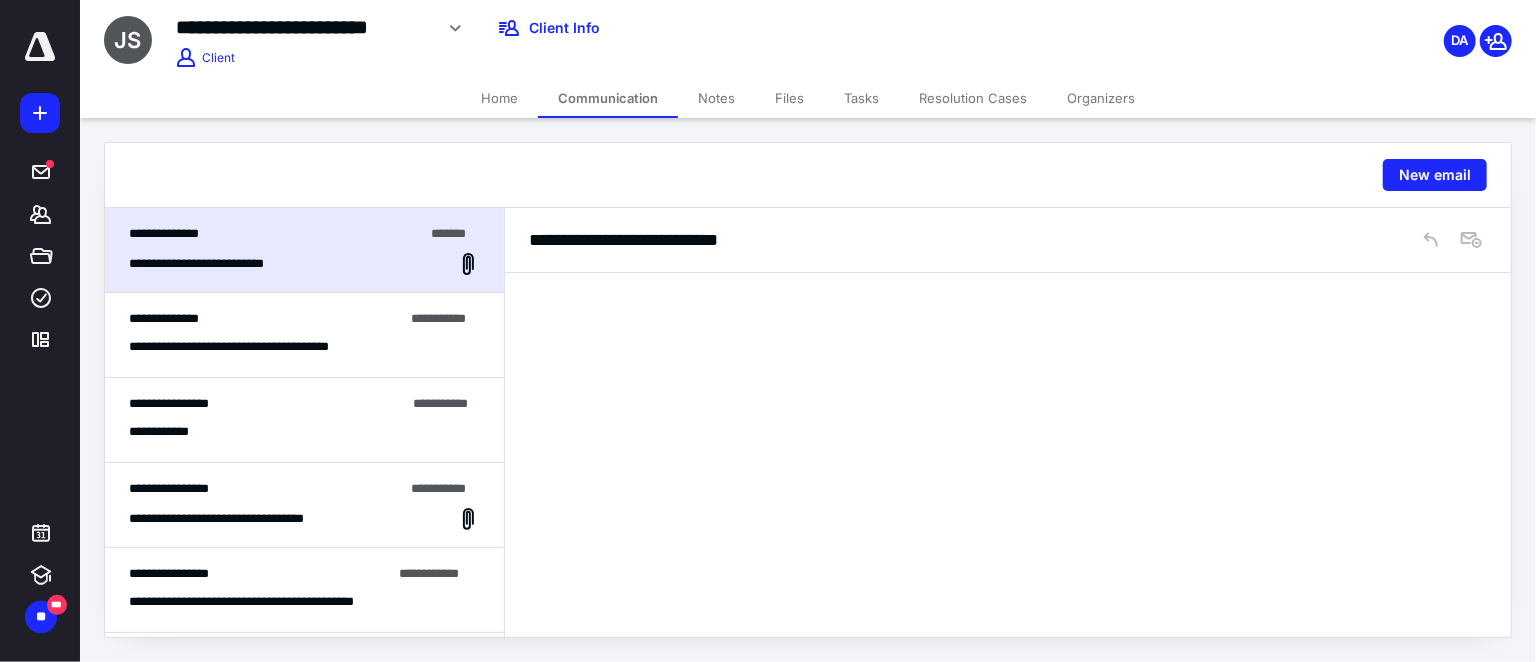 click on "**********" at bounding box center [276, 234] 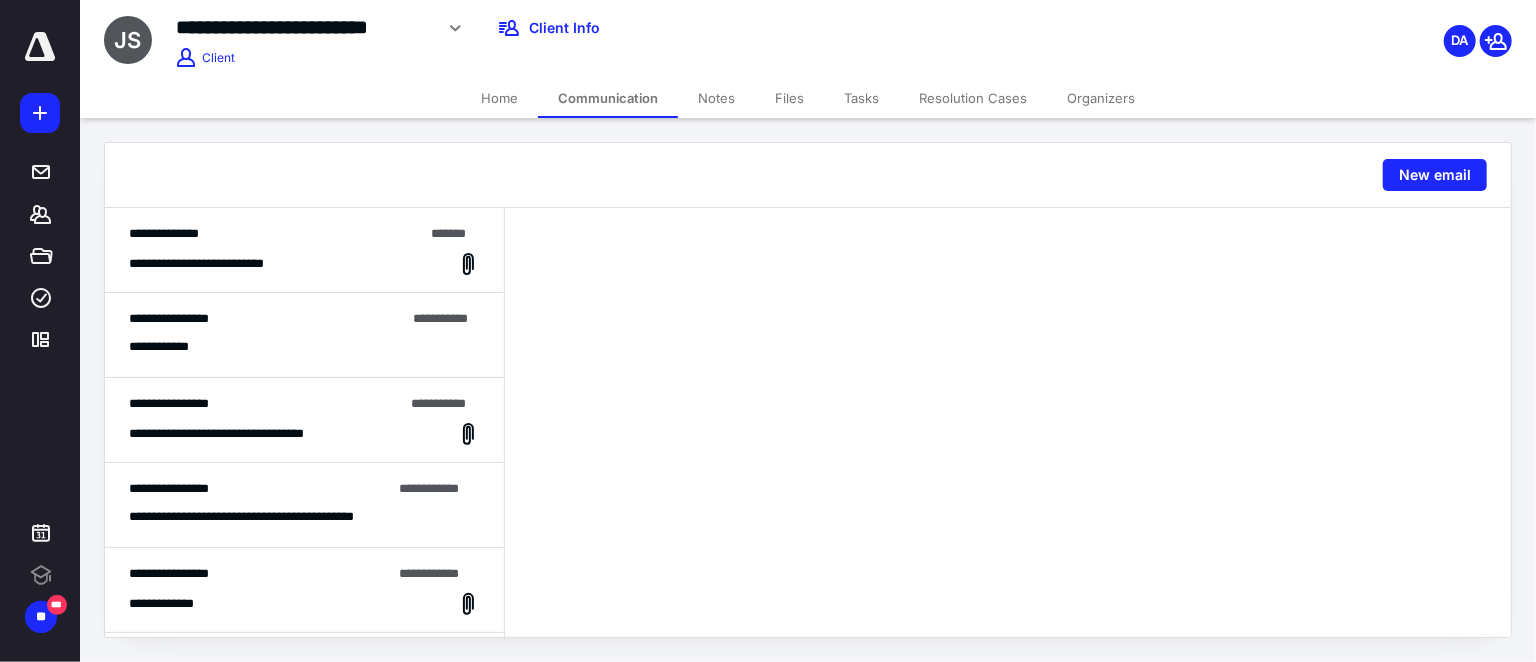 scroll, scrollTop: 0, scrollLeft: 0, axis: both 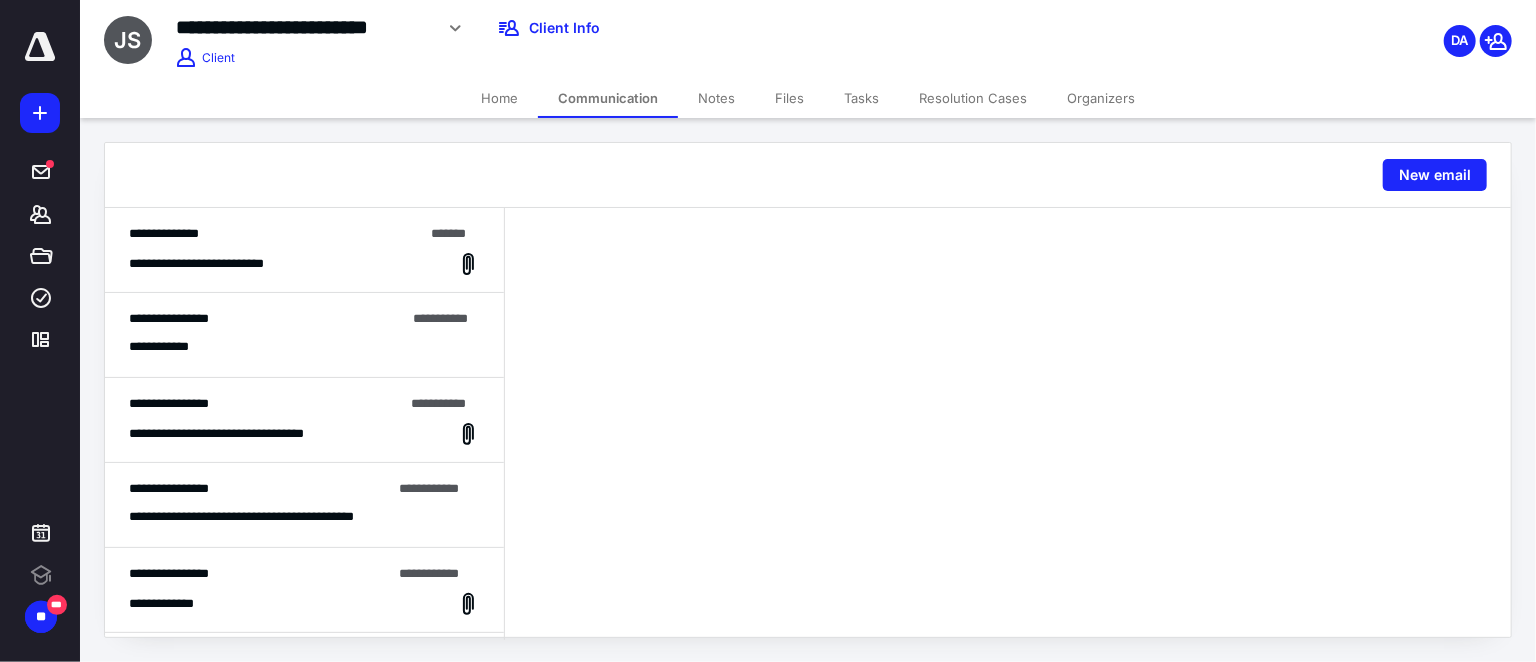click on "**********" at bounding box center [276, 234] 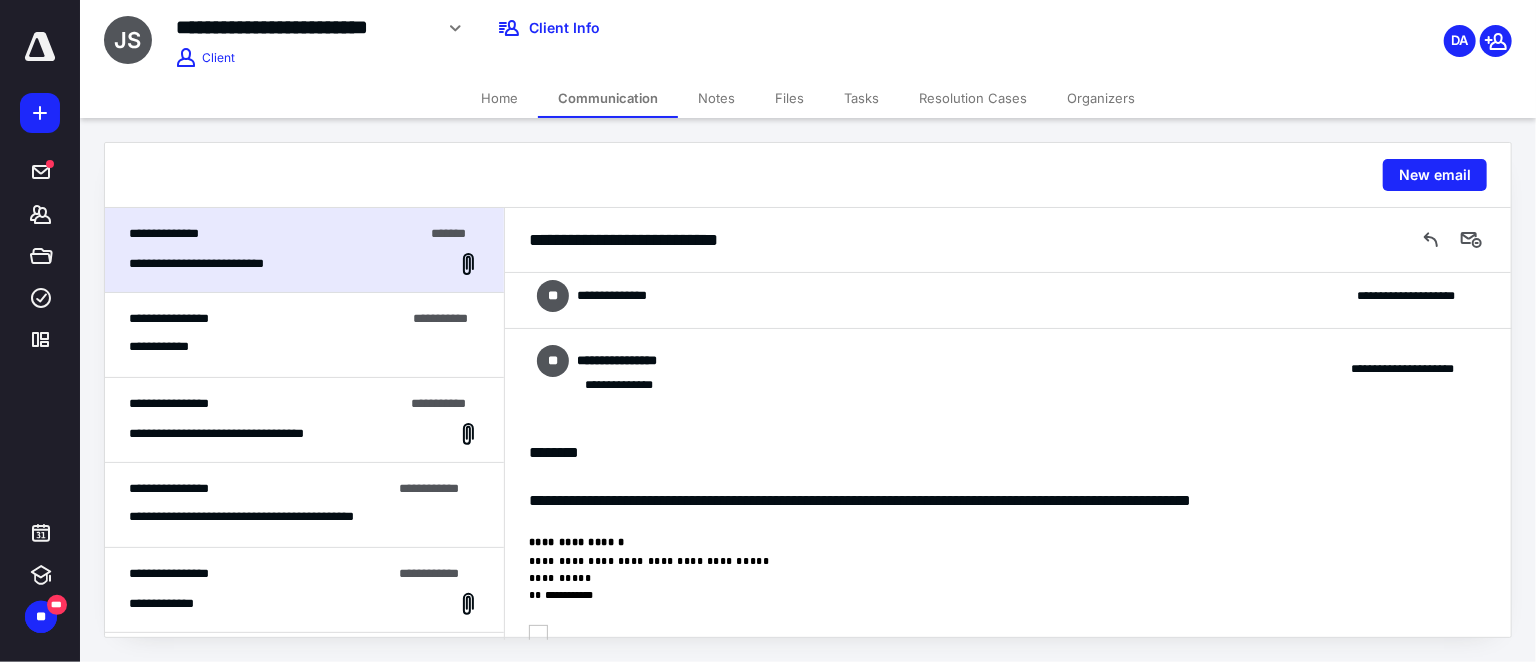 scroll, scrollTop: 428, scrollLeft: 0, axis: vertical 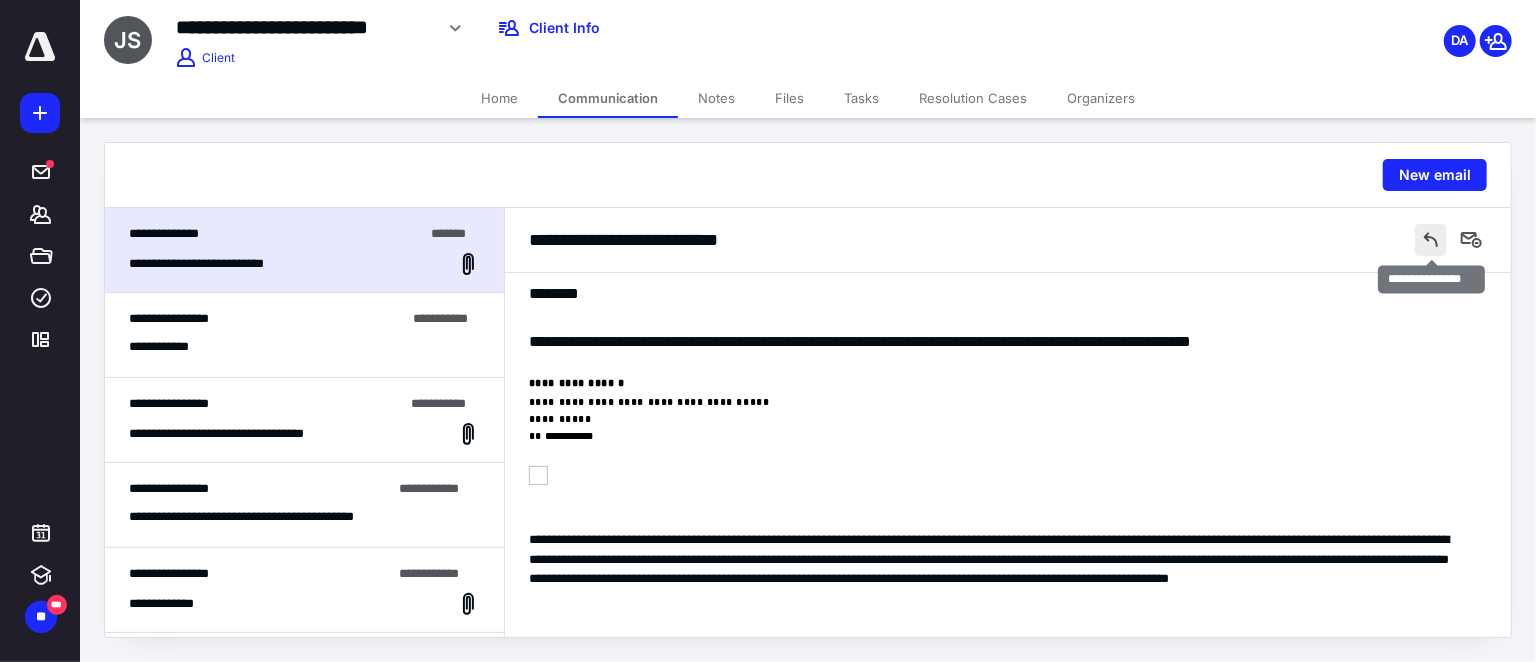 click at bounding box center (1431, 240) 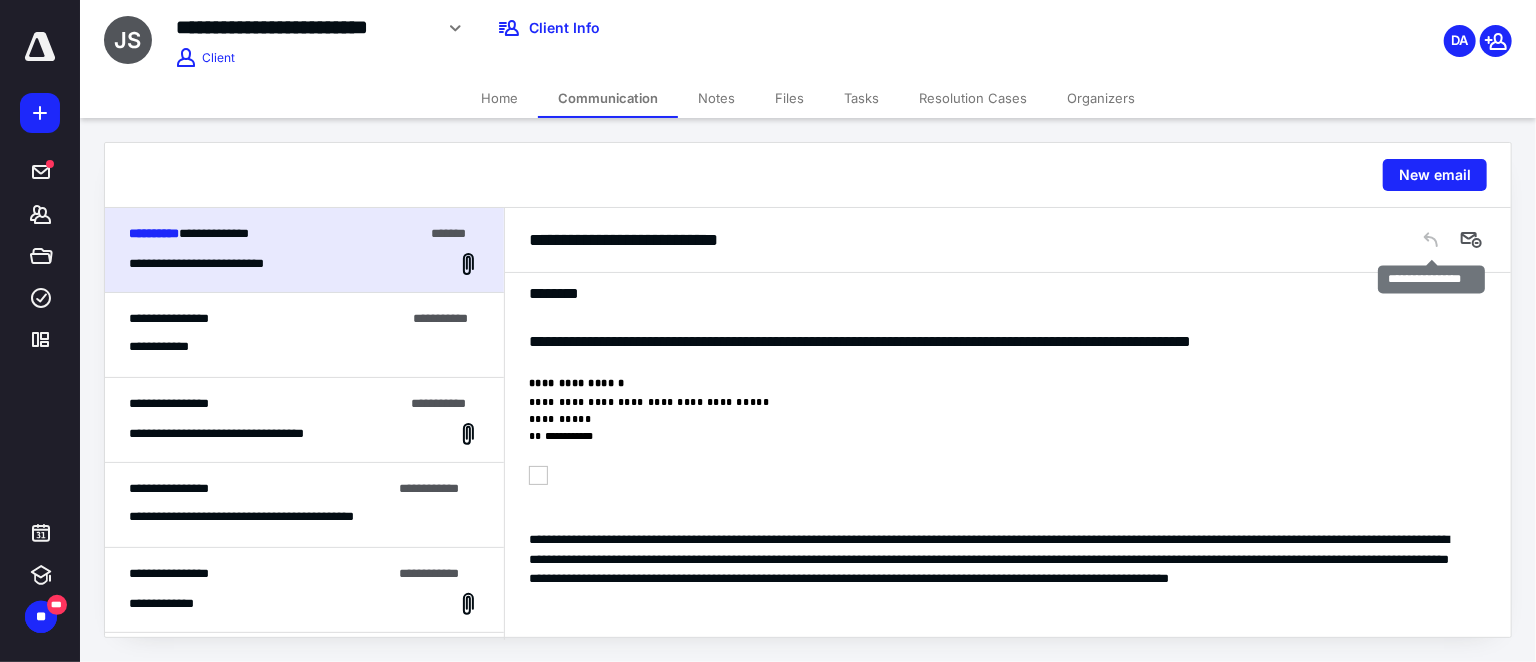 scroll, scrollTop: 807, scrollLeft: 0, axis: vertical 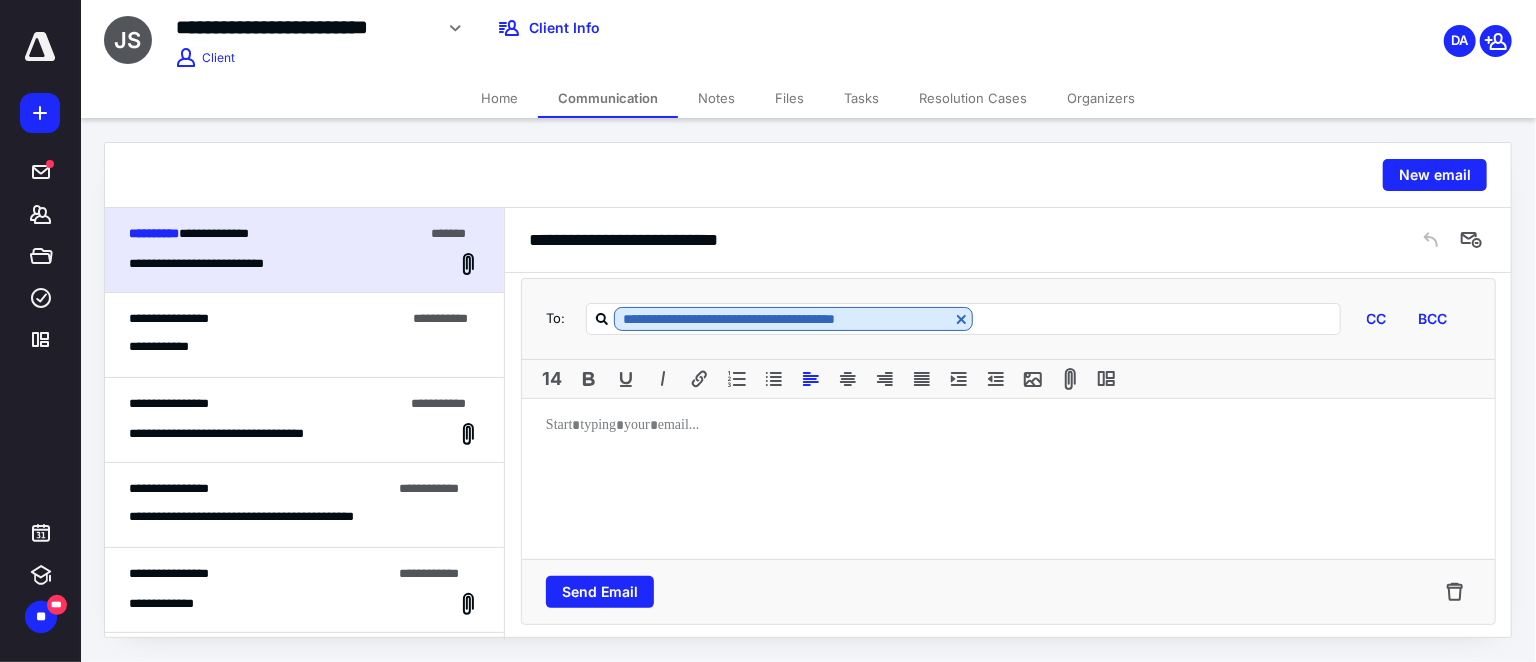 click at bounding box center [1008, 479] 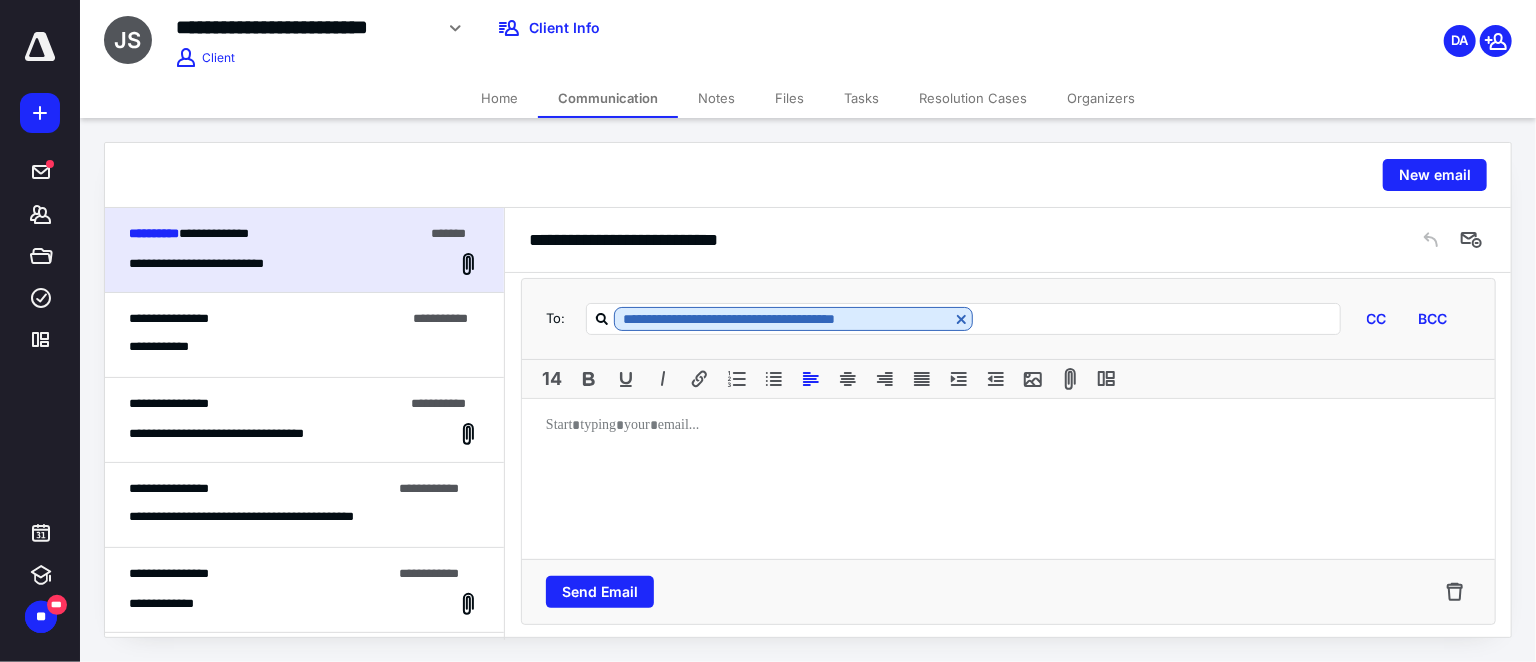 type 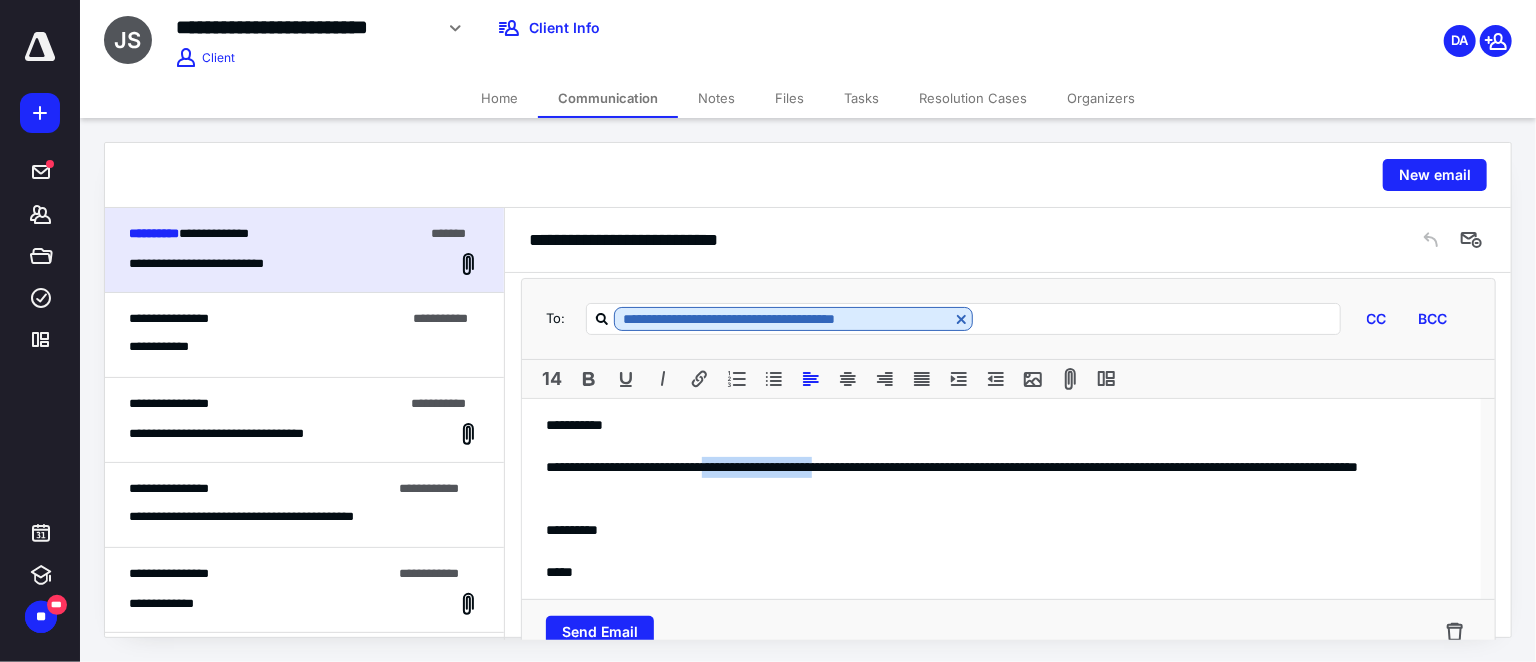 drag, startPoint x: 742, startPoint y: 466, endPoint x: 896, endPoint y: 461, distance: 154.08115 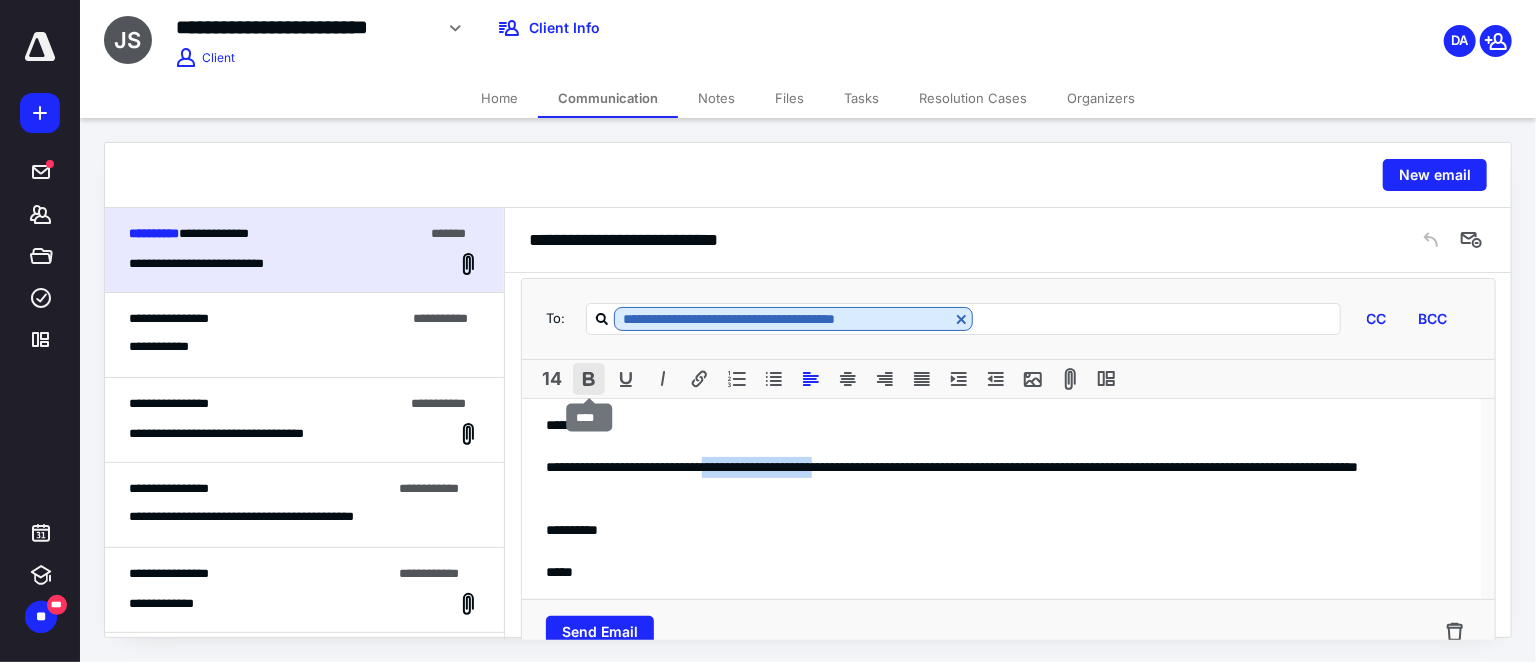 click at bounding box center [589, 379] 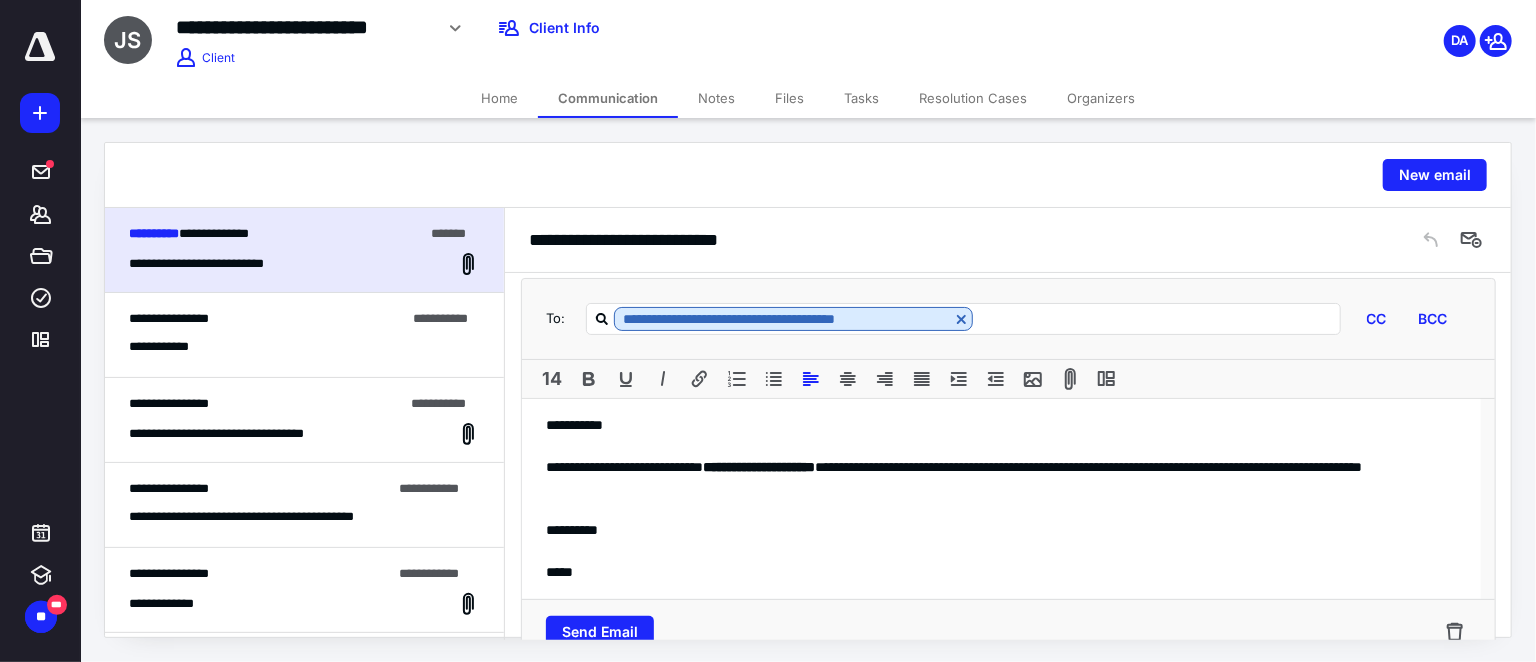 click at bounding box center (1001, 509) 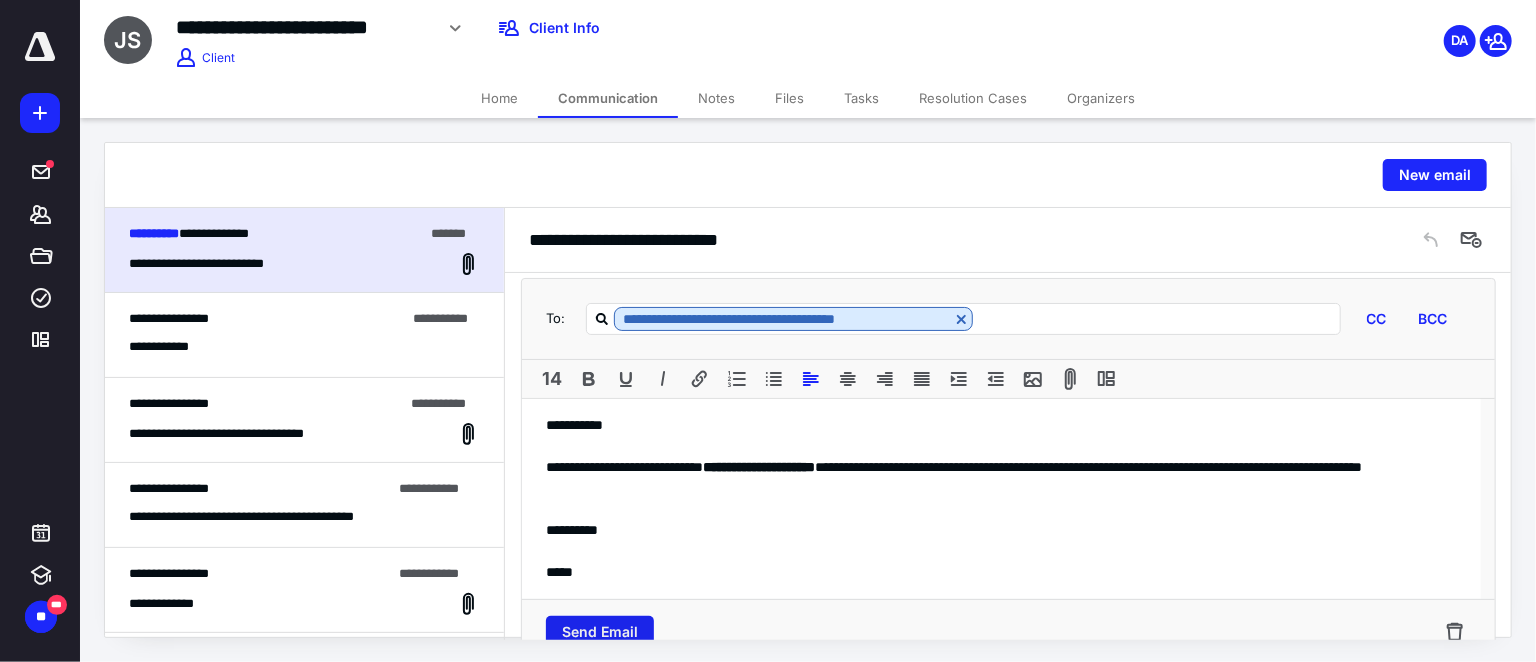 click on "Send Email" at bounding box center (600, 632) 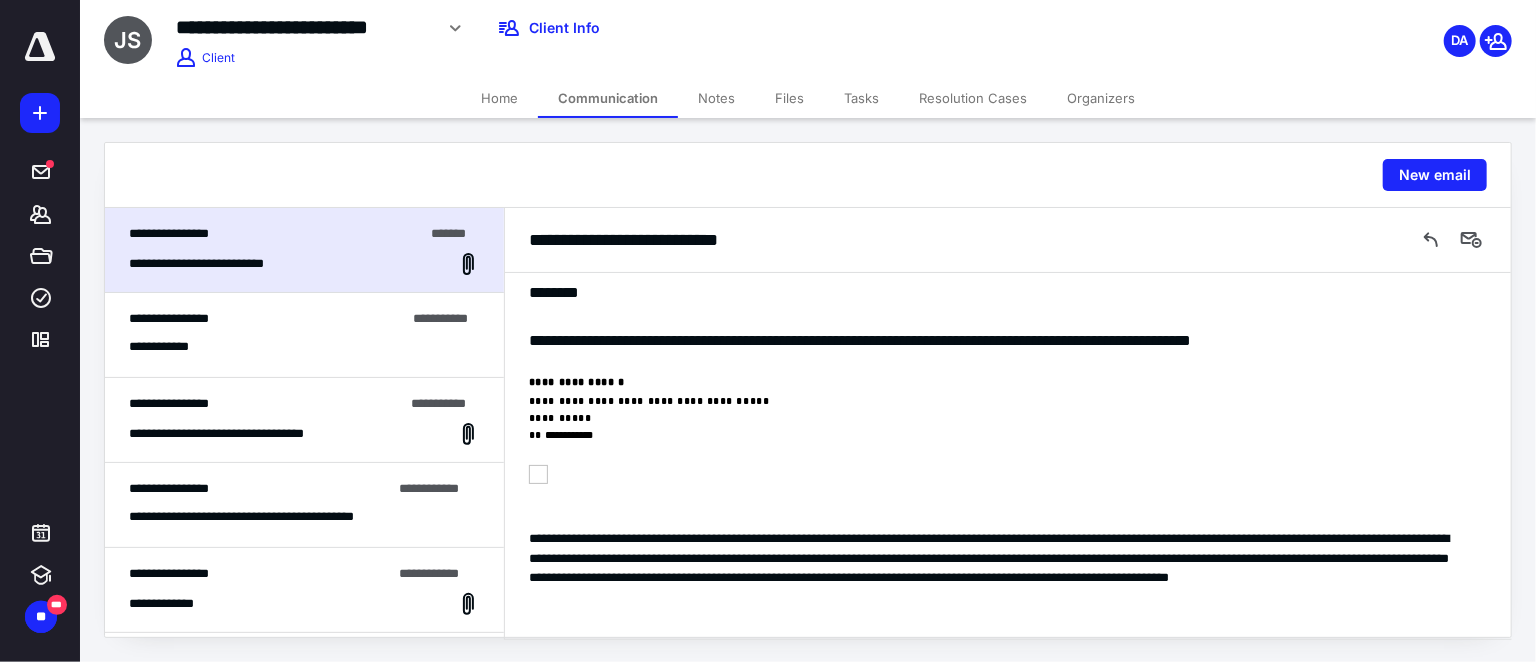 scroll, scrollTop: 428, scrollLeft: 0, axis: vertical 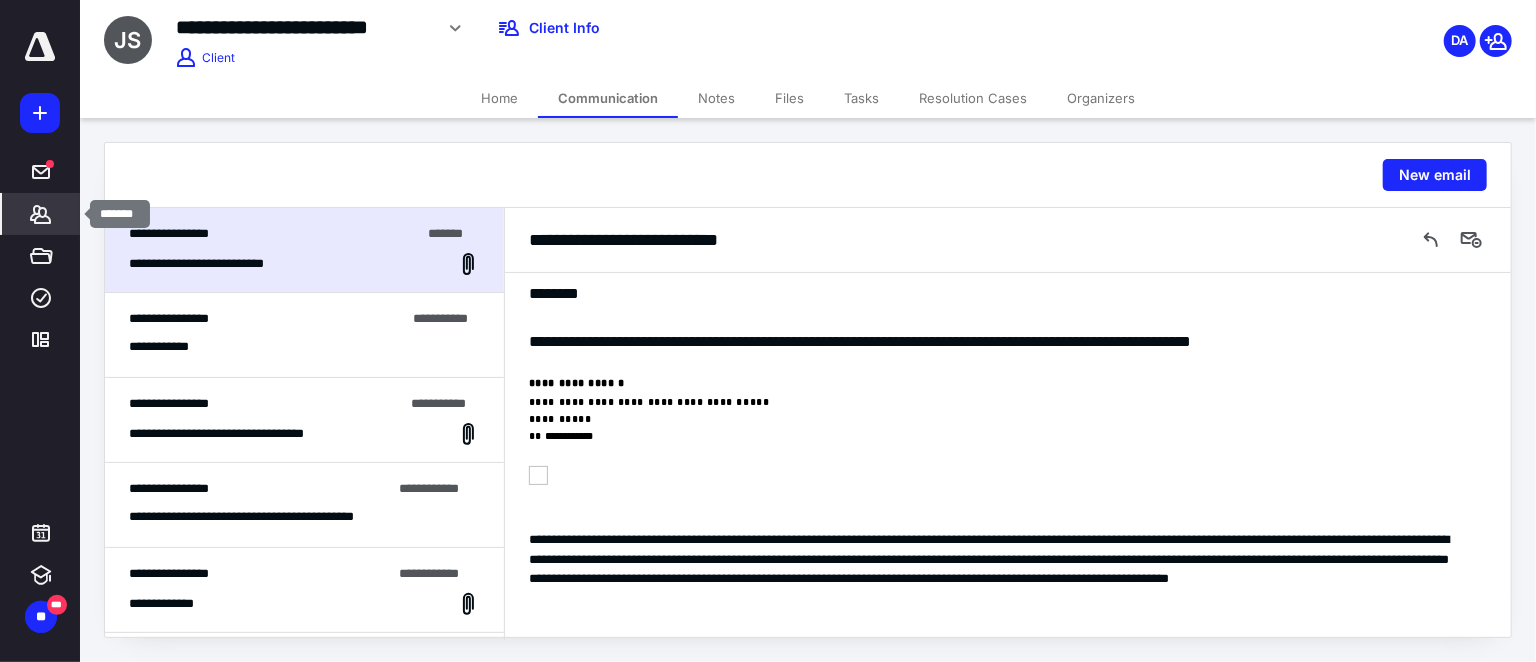click 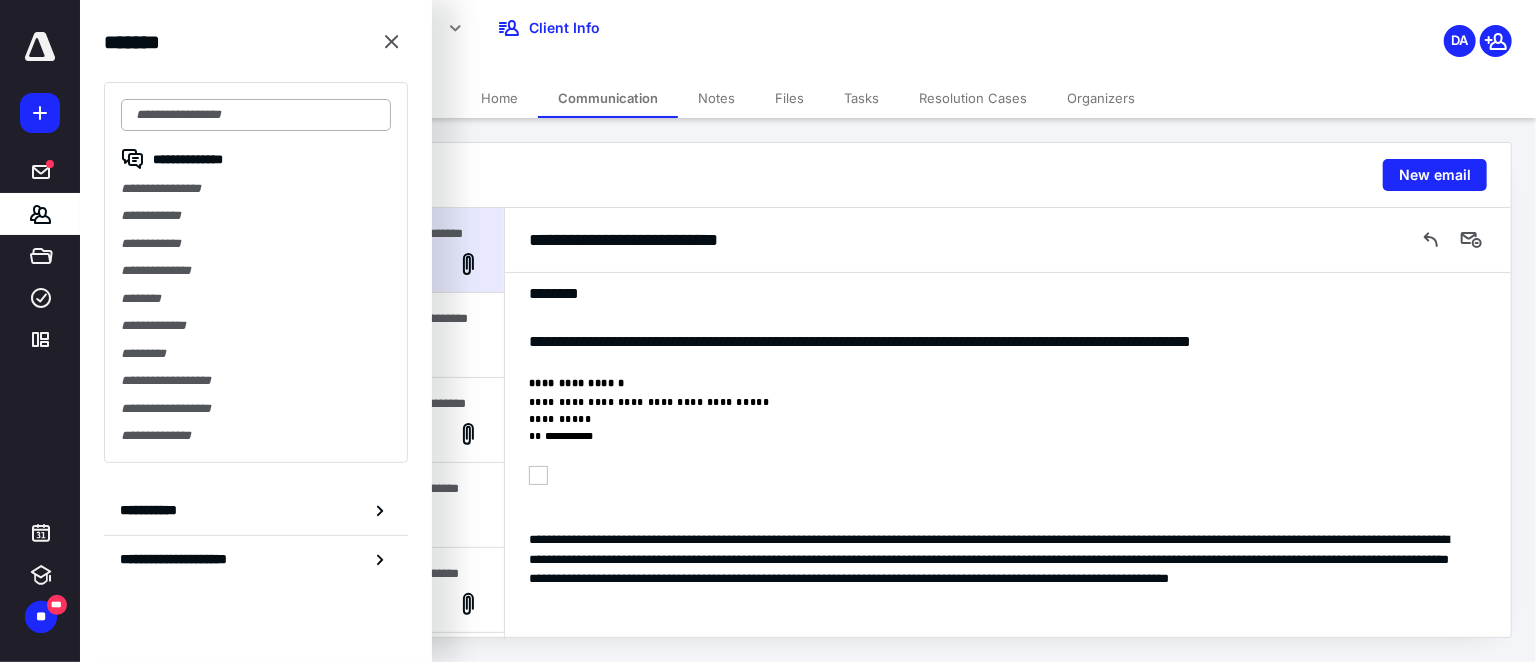 click at bounding box center [256, 115] 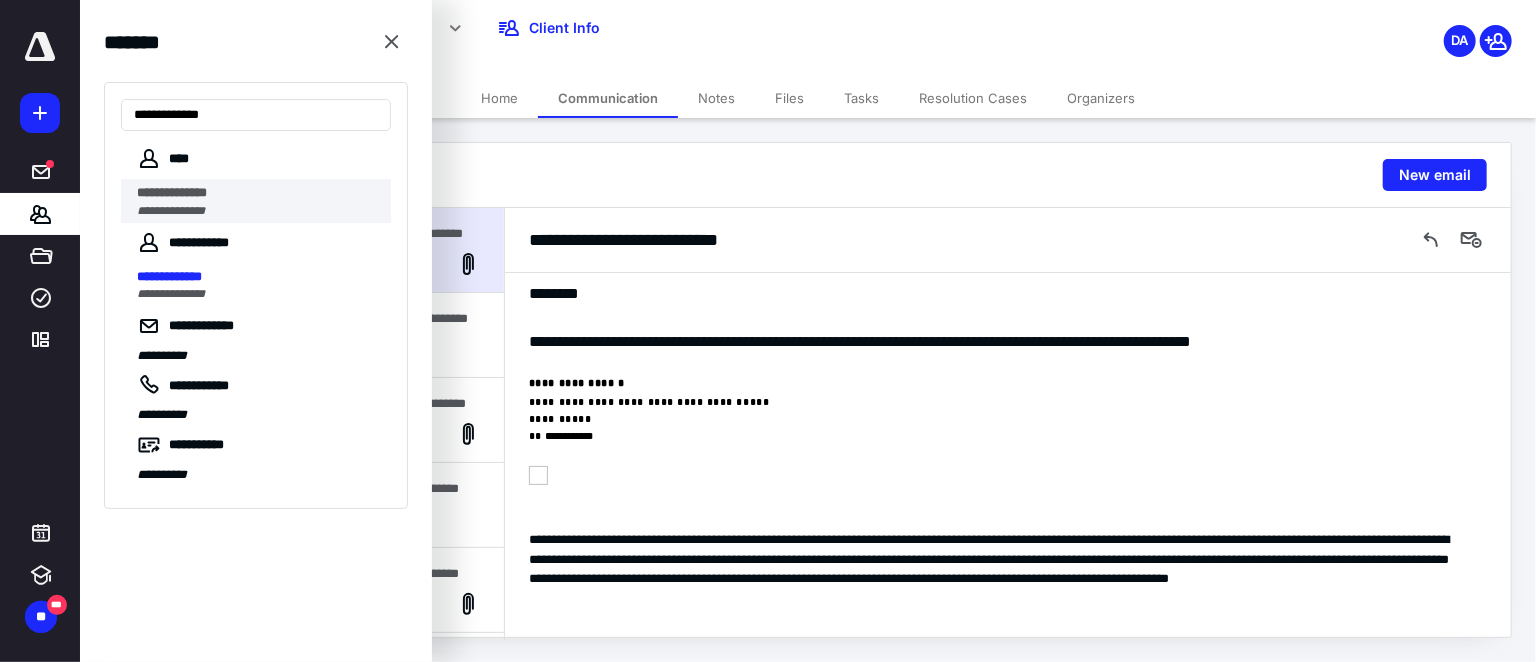 type on "**********" 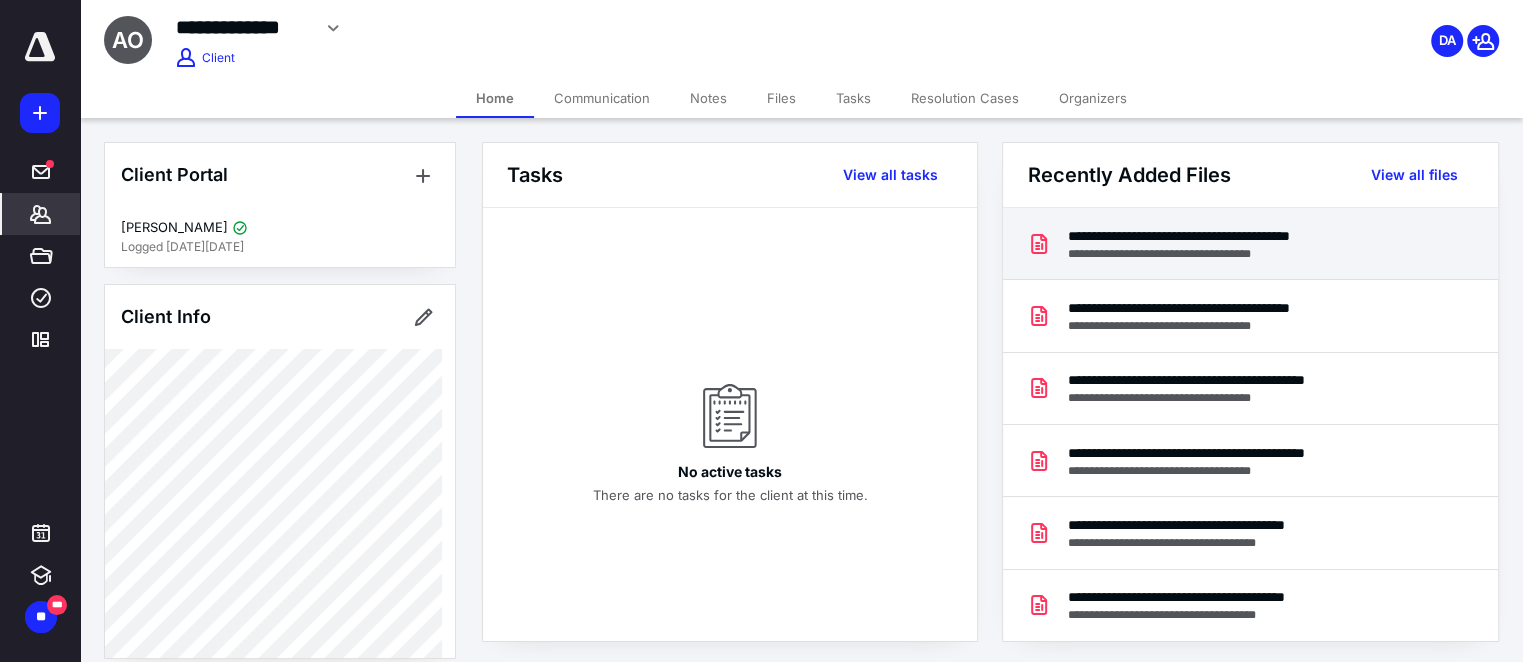 click on "**********" at bounding box center [1250, 244] 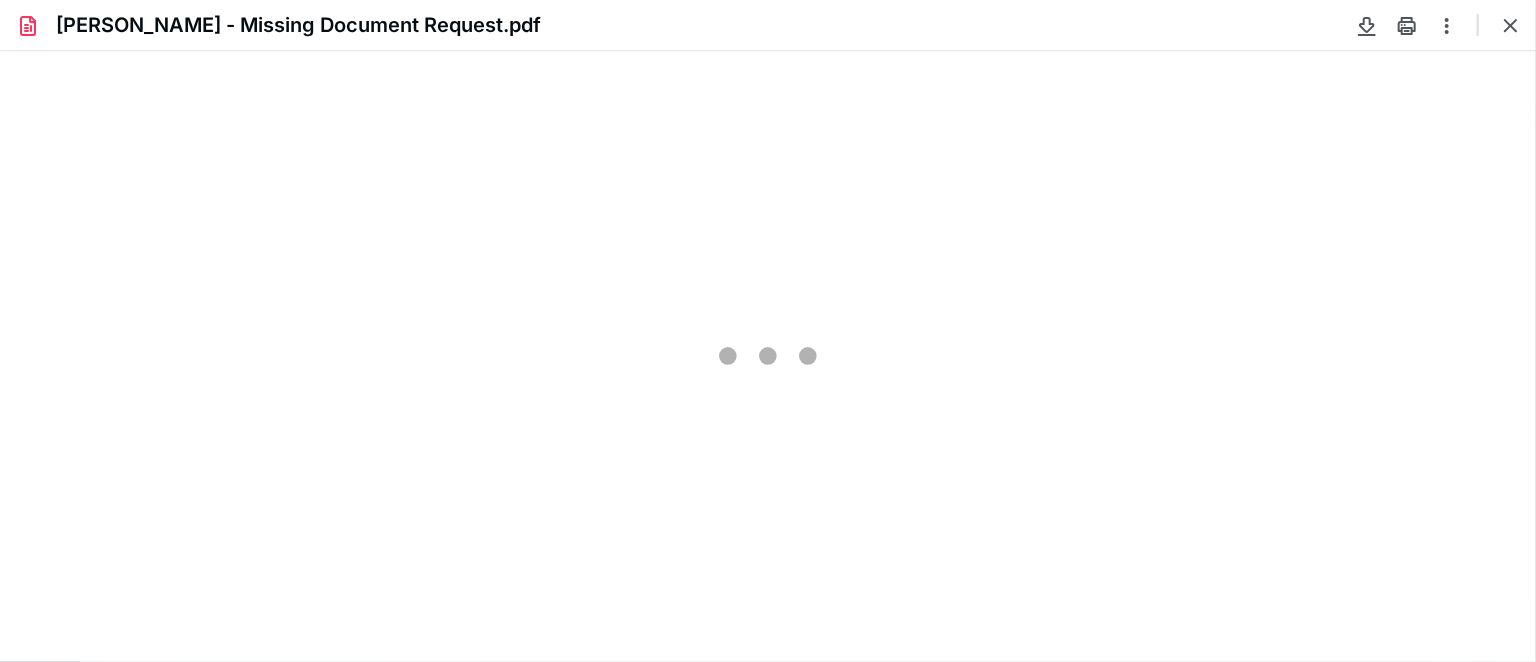 scroll, scrollTop: 0, scrollLeft: 0, axis: both 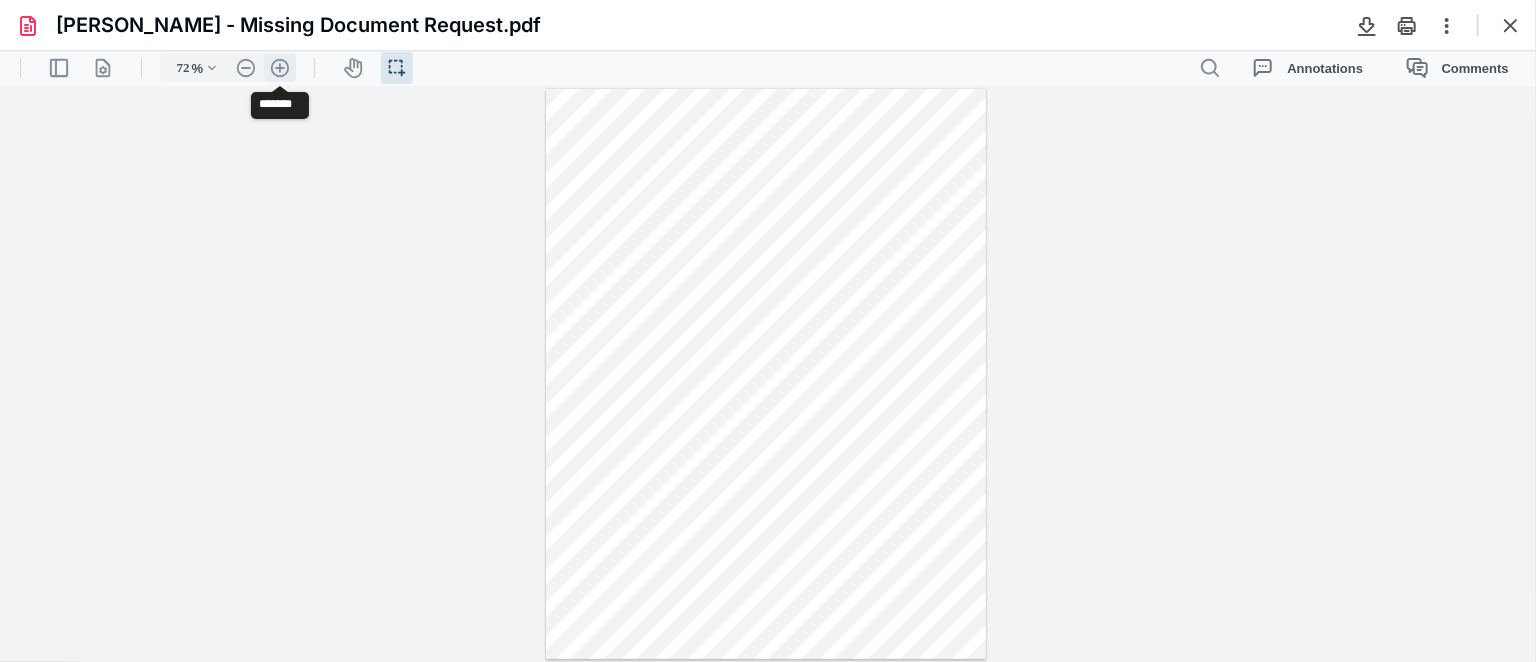 click on ".cls-1{fill:#abb0c4;} icon - header - zoom - in - line" at bounding box center (280, 67) 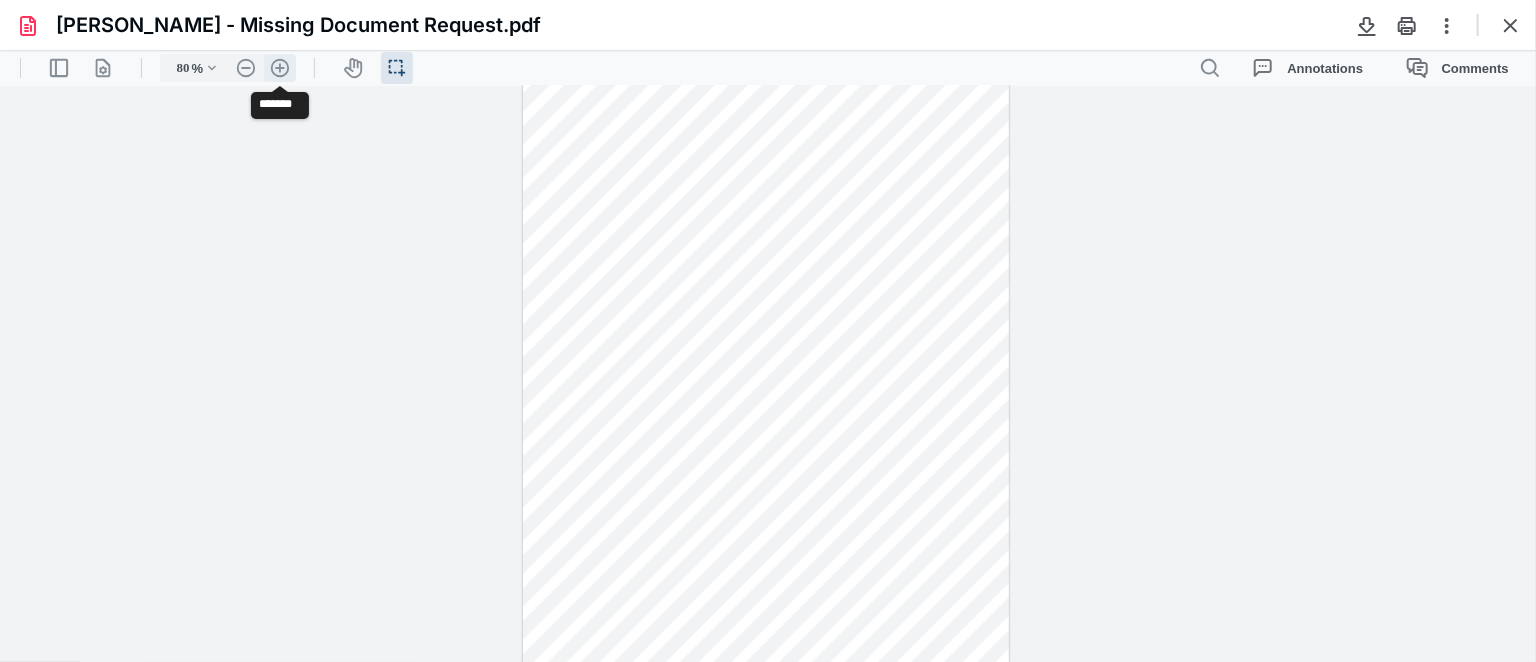 click on ".cls-1{fill:#abb0c4;} icon - header - zoom - in - line" at bounding box center (280, 67) 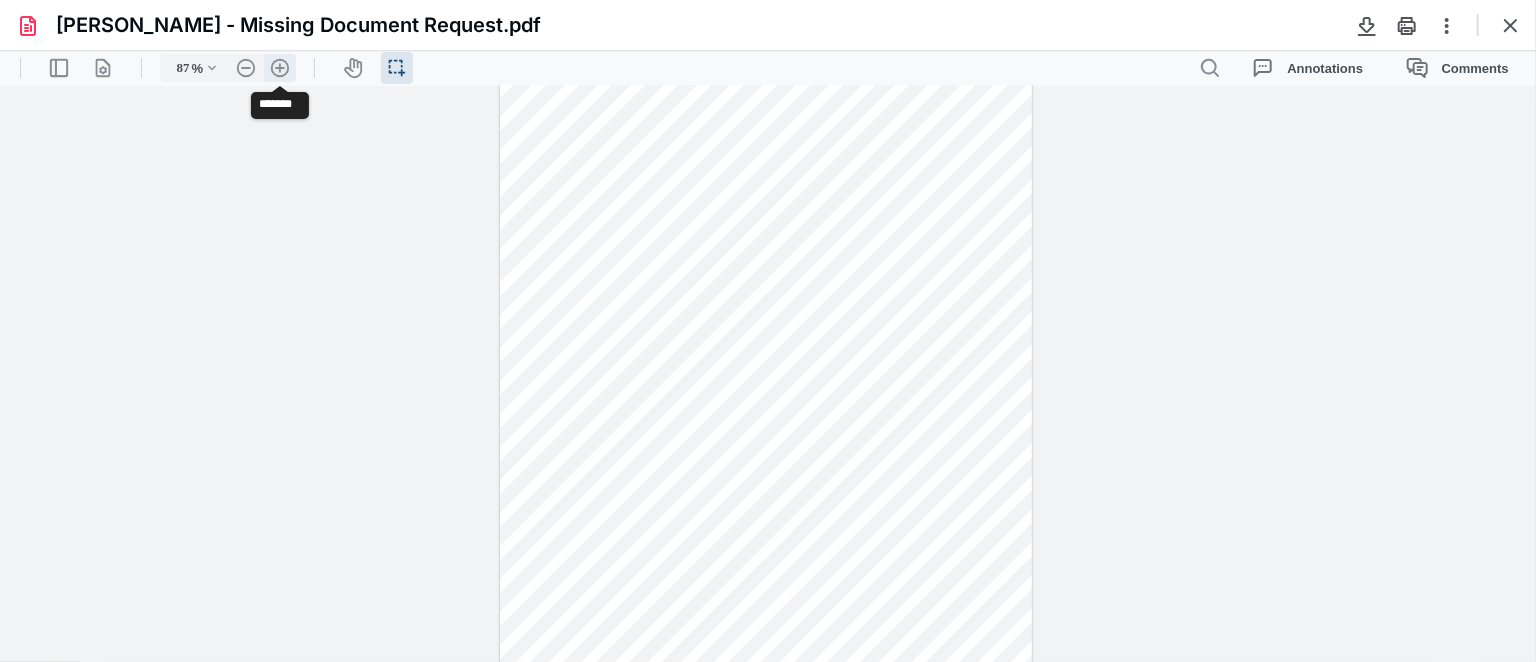 click on ".cls-1{fill:#abb0c4;} icon - header - zoom - in - line" at bounding box center [280, 67] 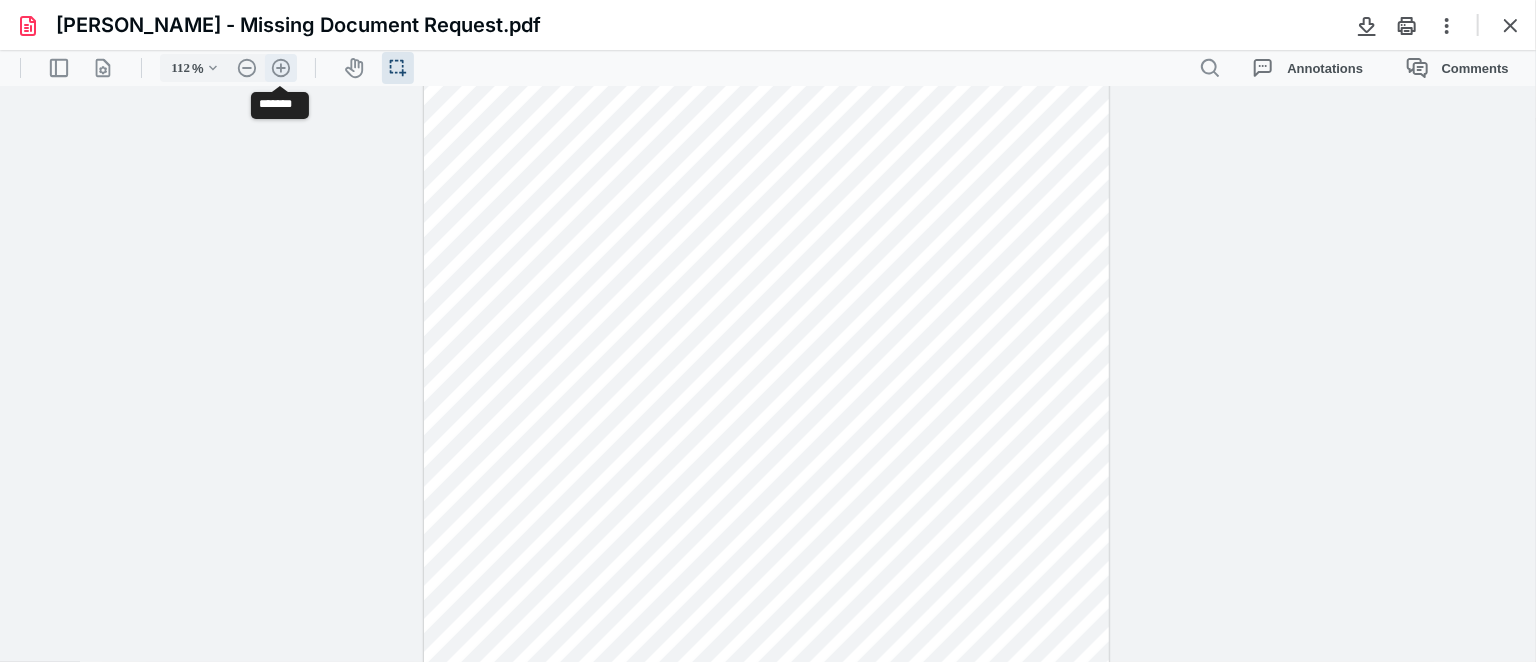 click on ".cls-1{fill:#abb0c4;} icon - header - zoom - in - line" at bounding box center (281, 67) 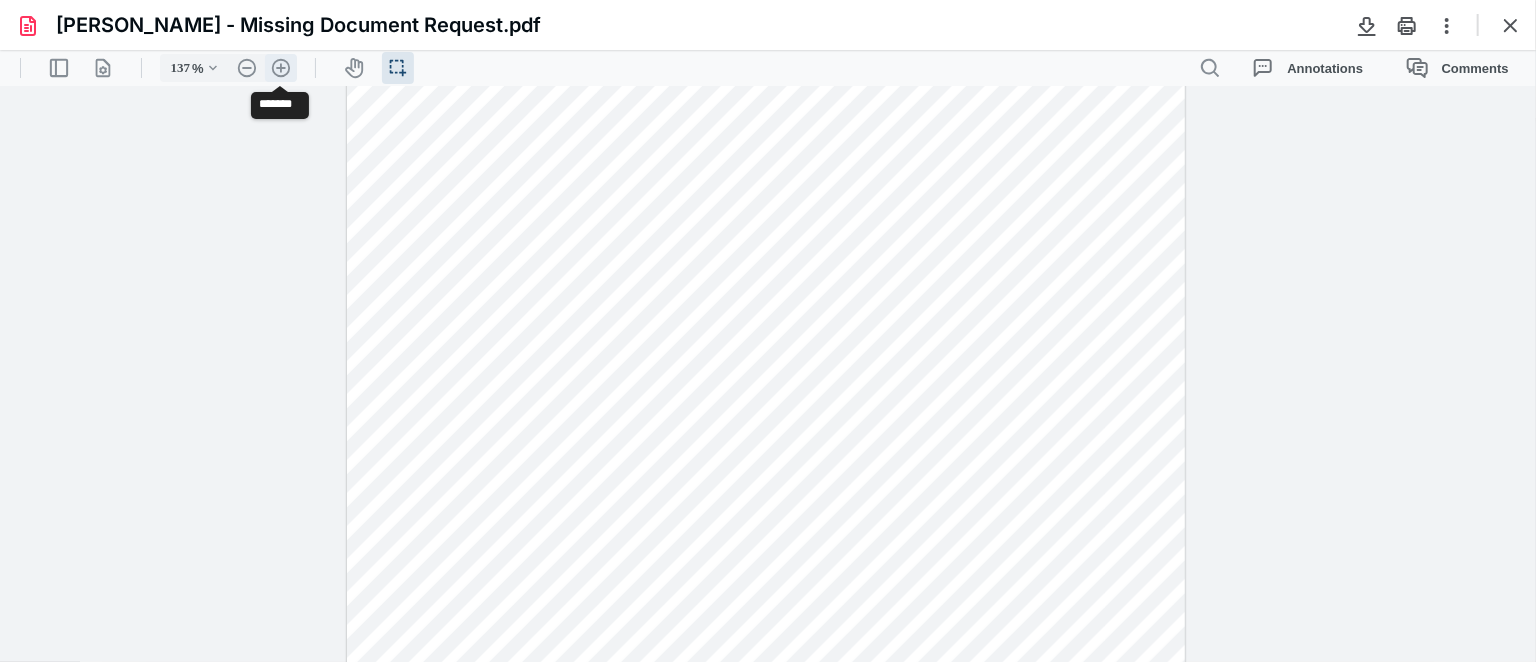 click on ".cls-1{fill:#abb0c4;} icon - header - zoom - in - line" at bounding box center (281, 67) 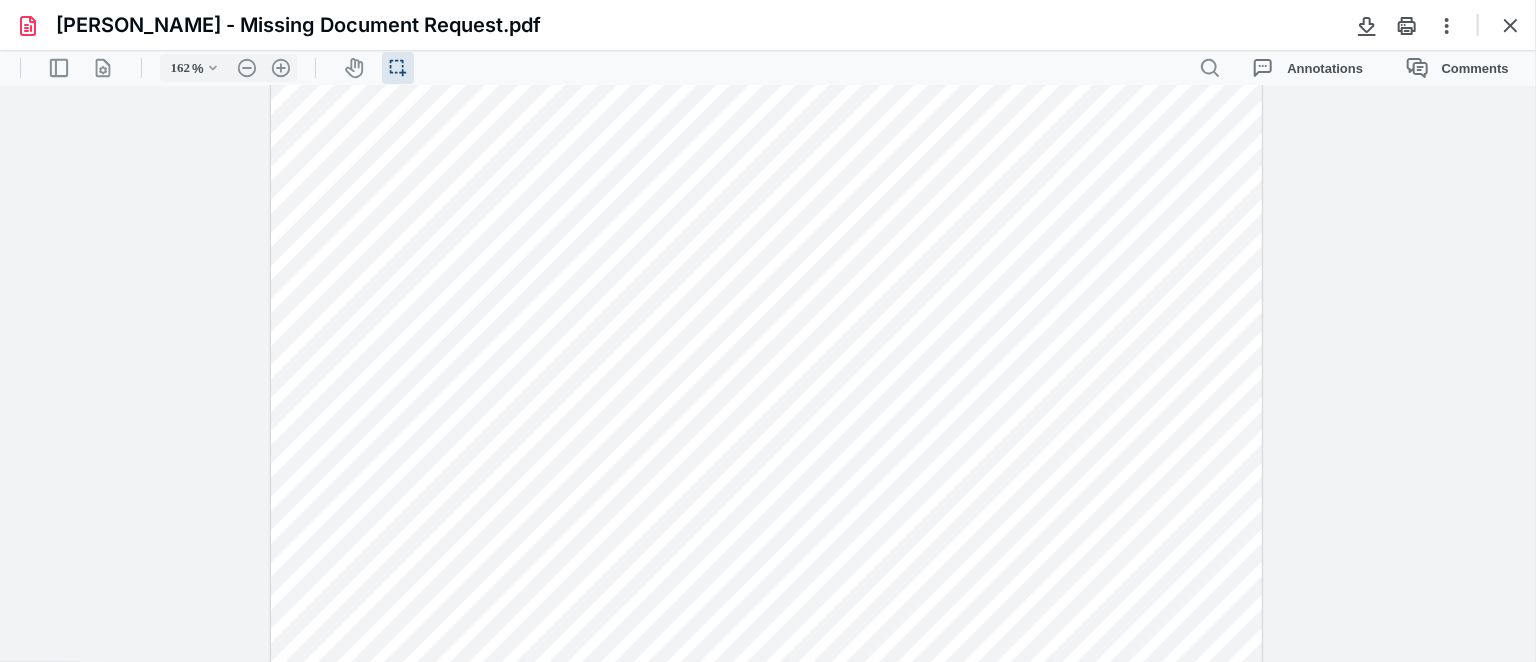 scroll, scrollTop: 0, scrollLeft: 0, axis: both 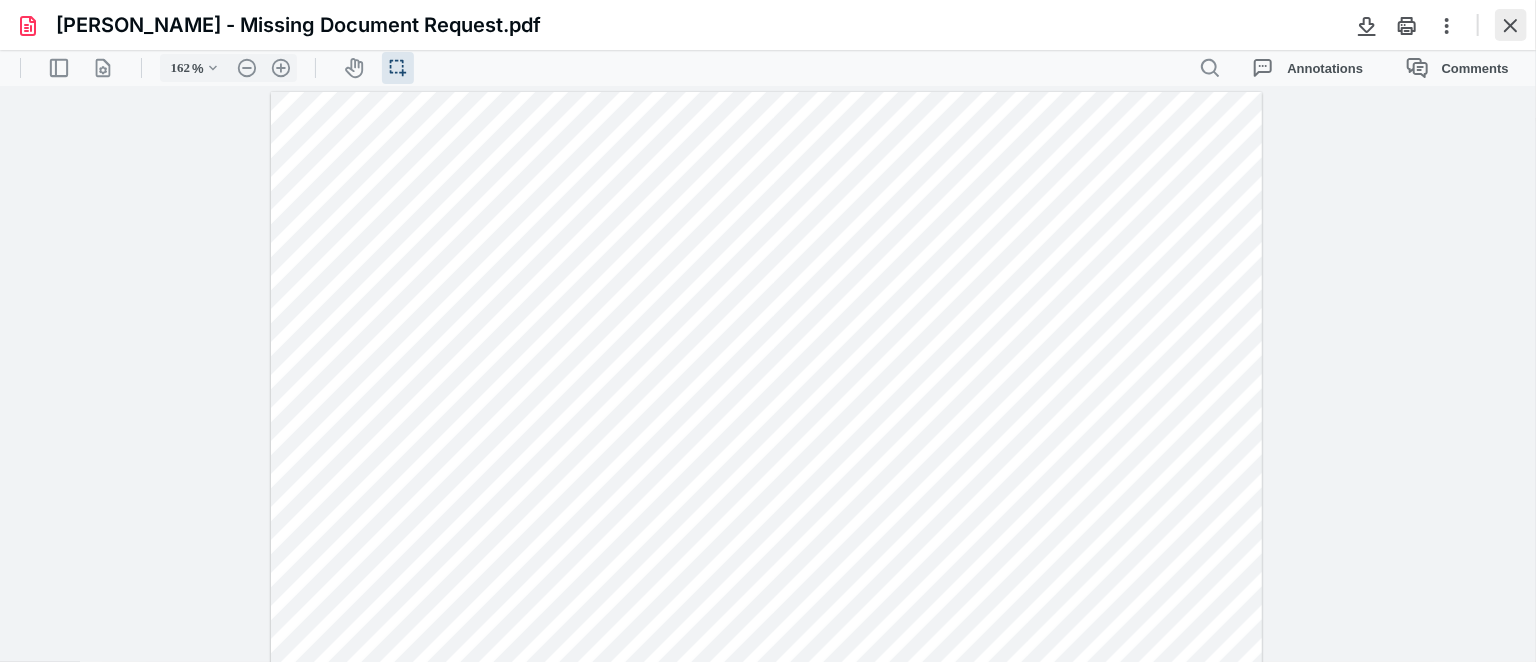 click at bounding box center (1511, 25) 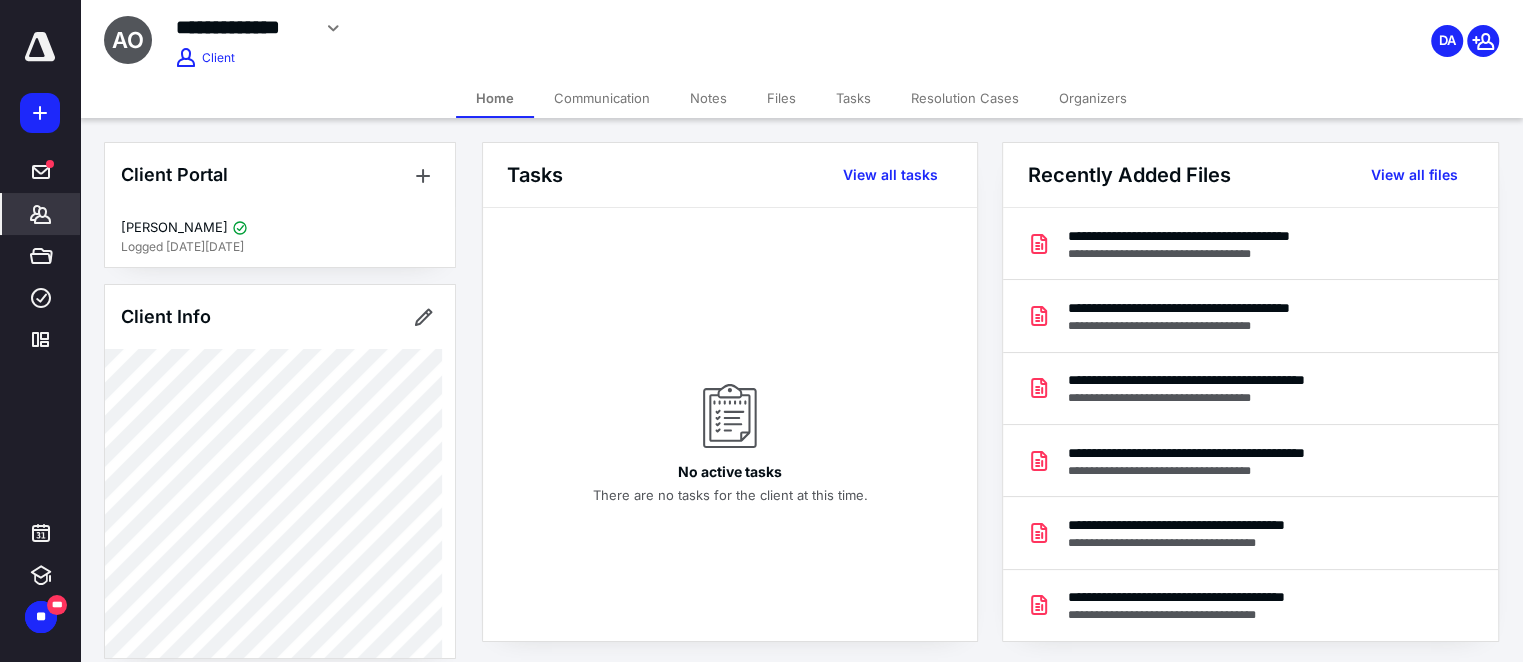 click on "Files" at bounding box center [781, 98] 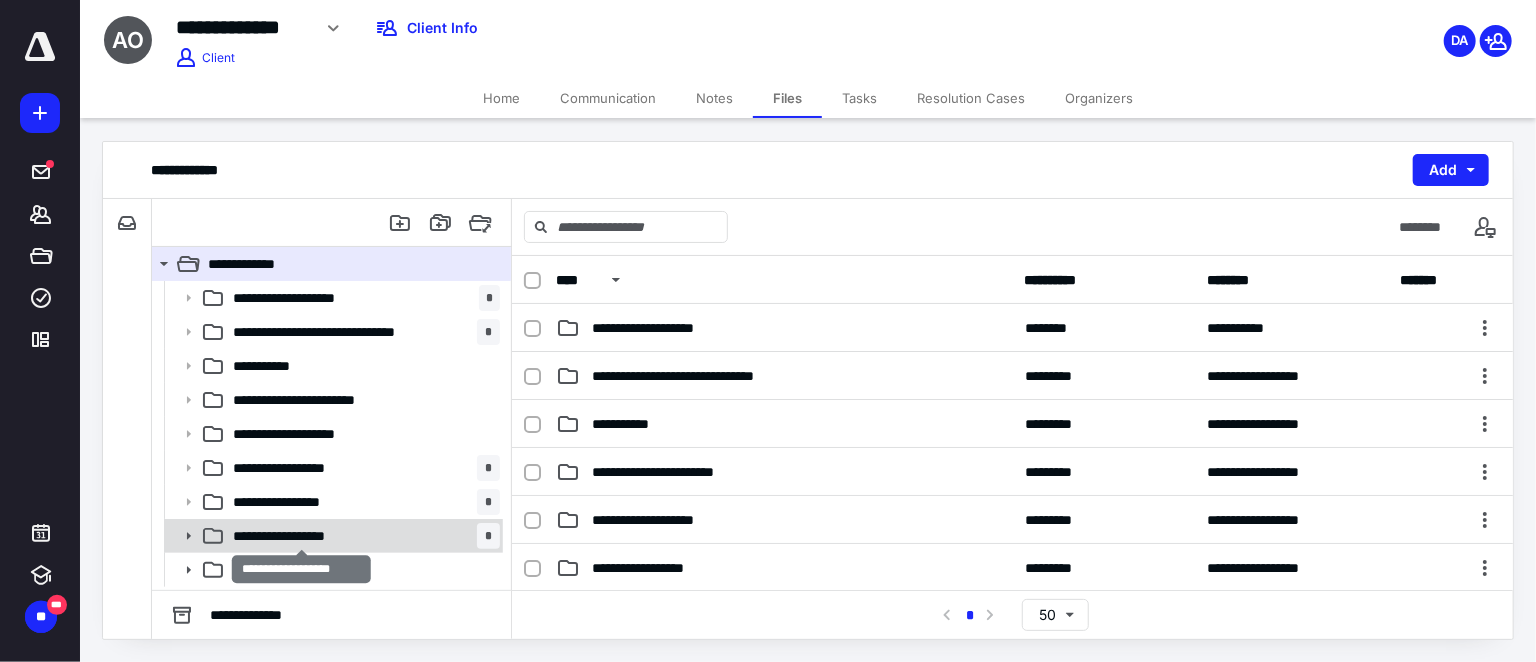 click on "**********" at bounding box center [301, 536] 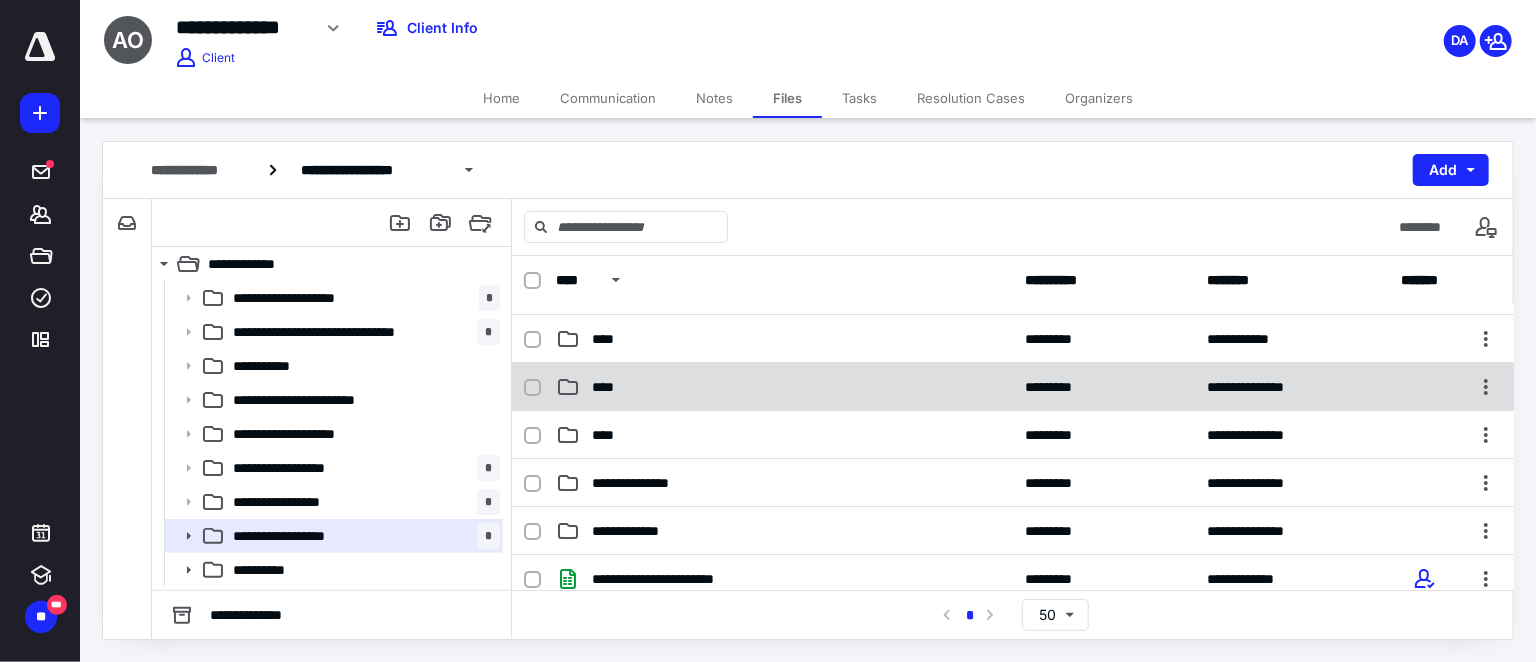 scroll, scrollTop: 363, scrollLeft: 0, axis: vertical 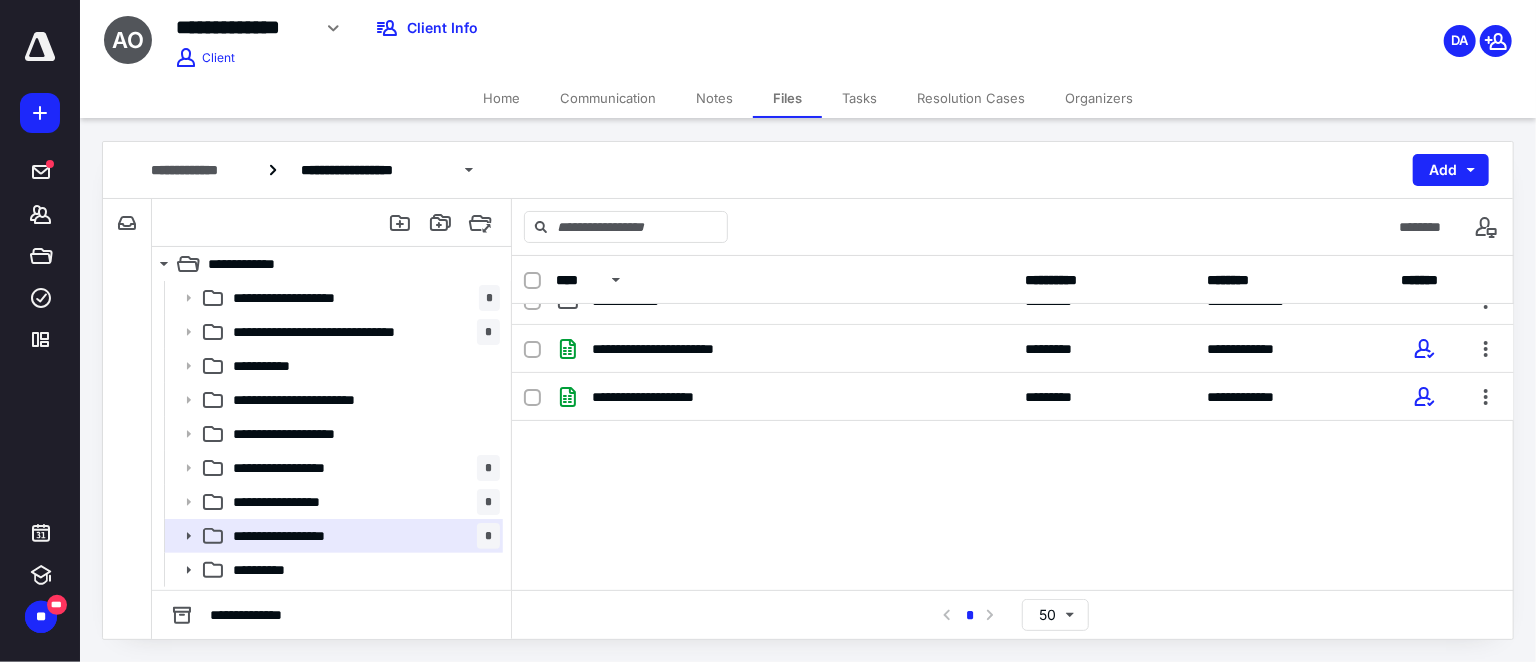 click on "Communication" at bounding box center [608, 98] 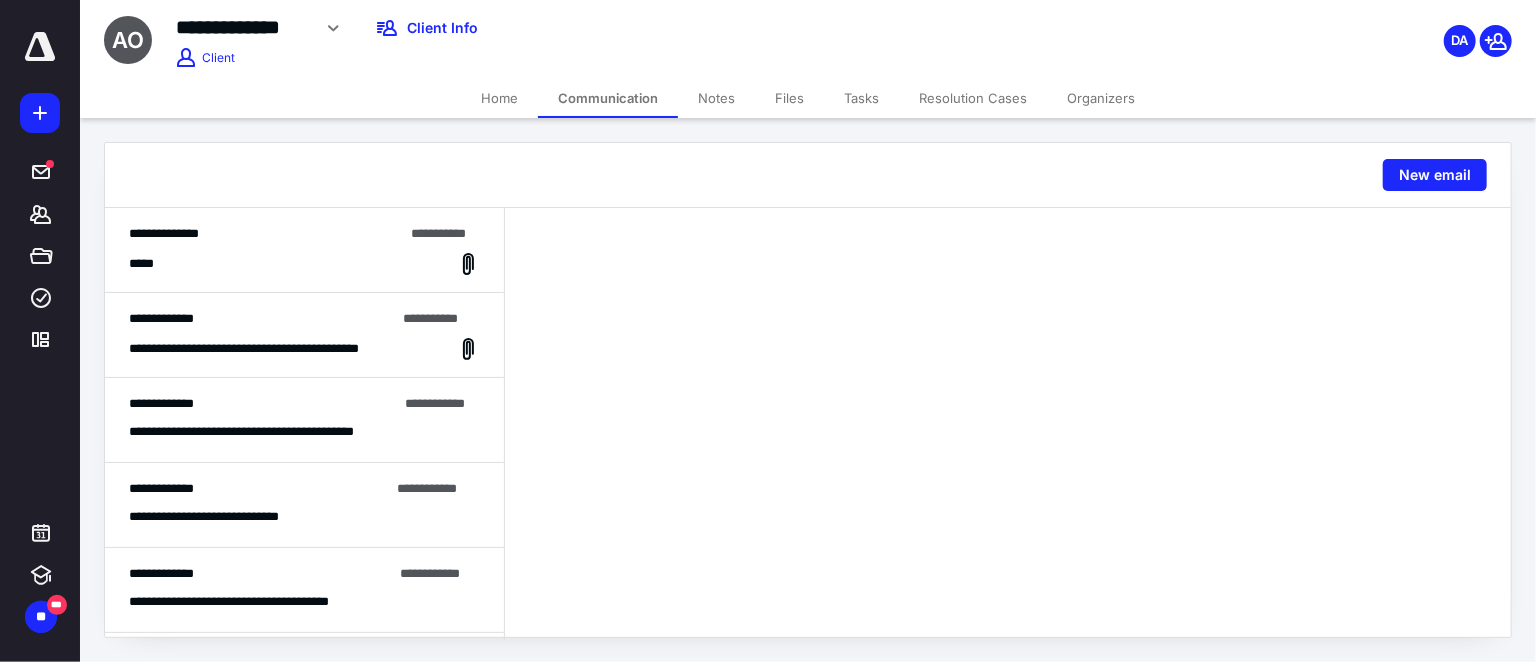 click on "**********" at bounding box center (266, 234) 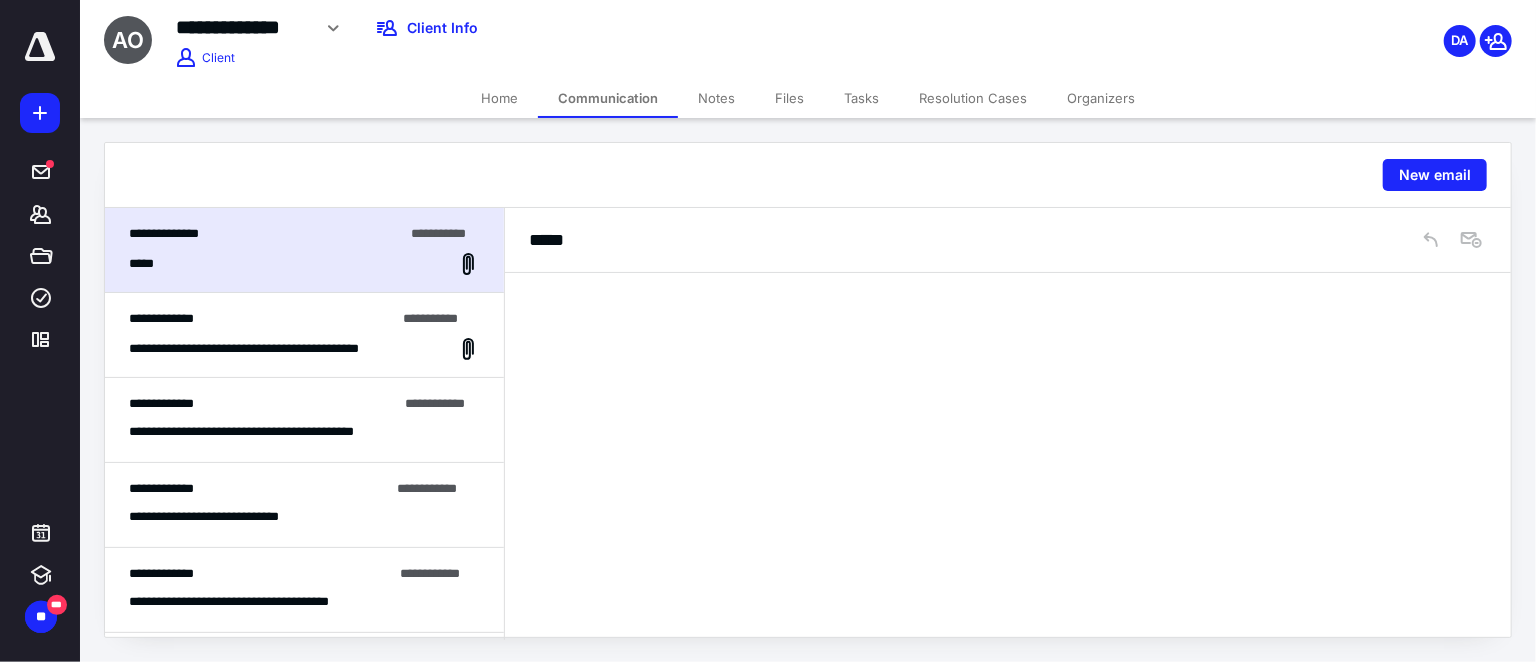 click on "*****" at bounding box center (304, 264) 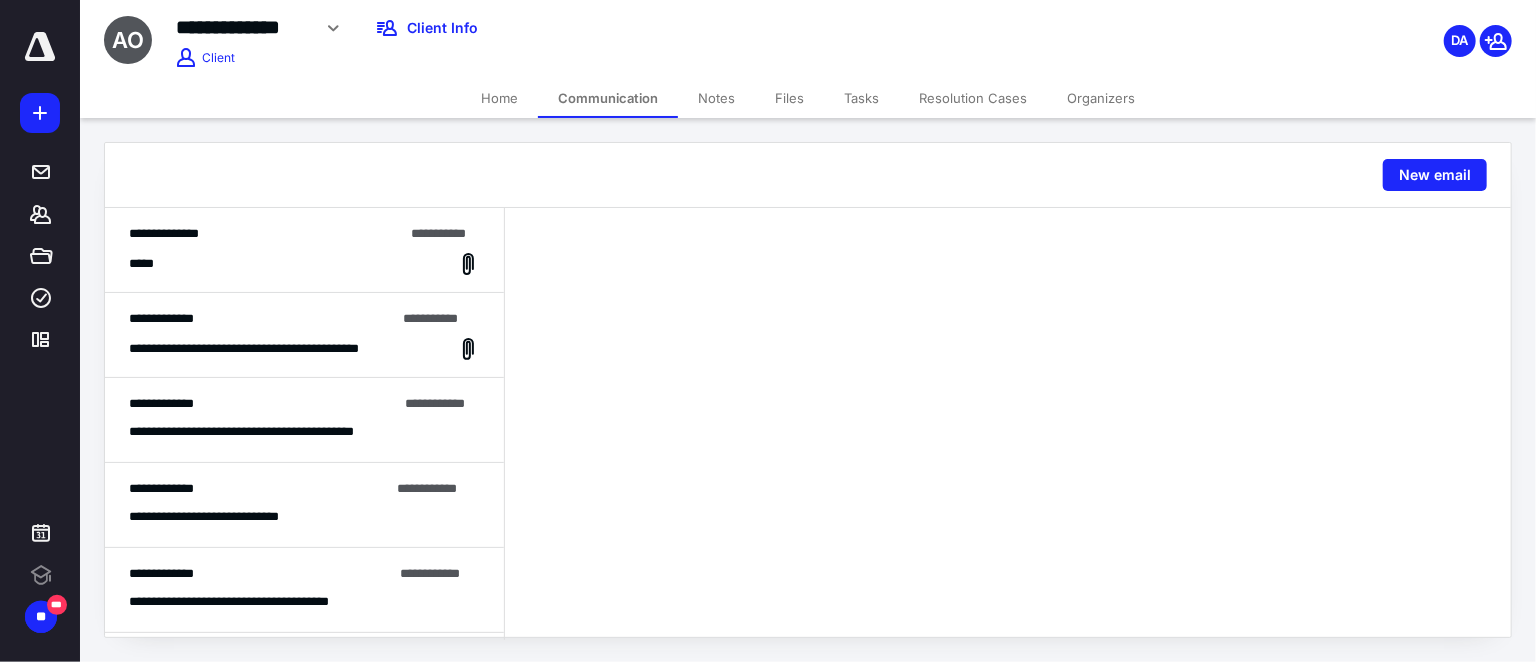 scroll, scrollTop: 0, scrollLeft: 0, axis: both 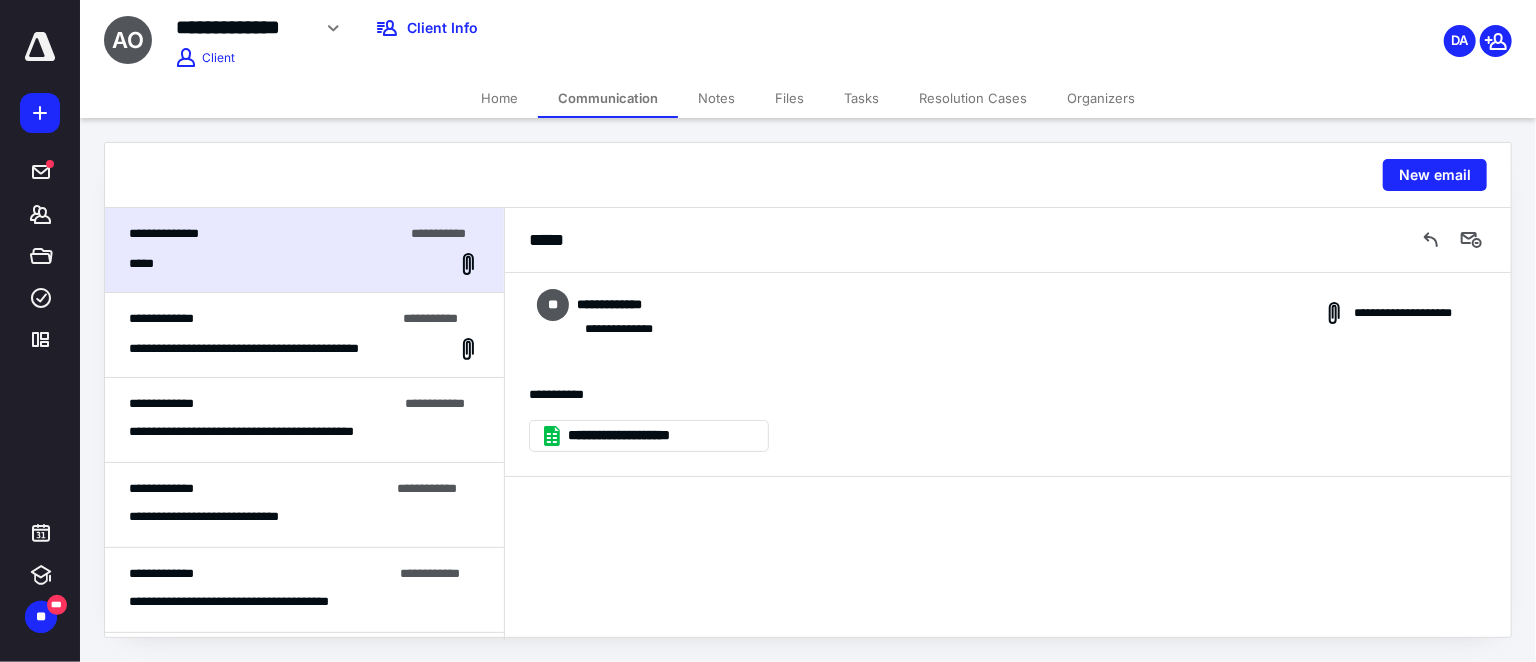 click on "Files" at bounding box center [789, 98] 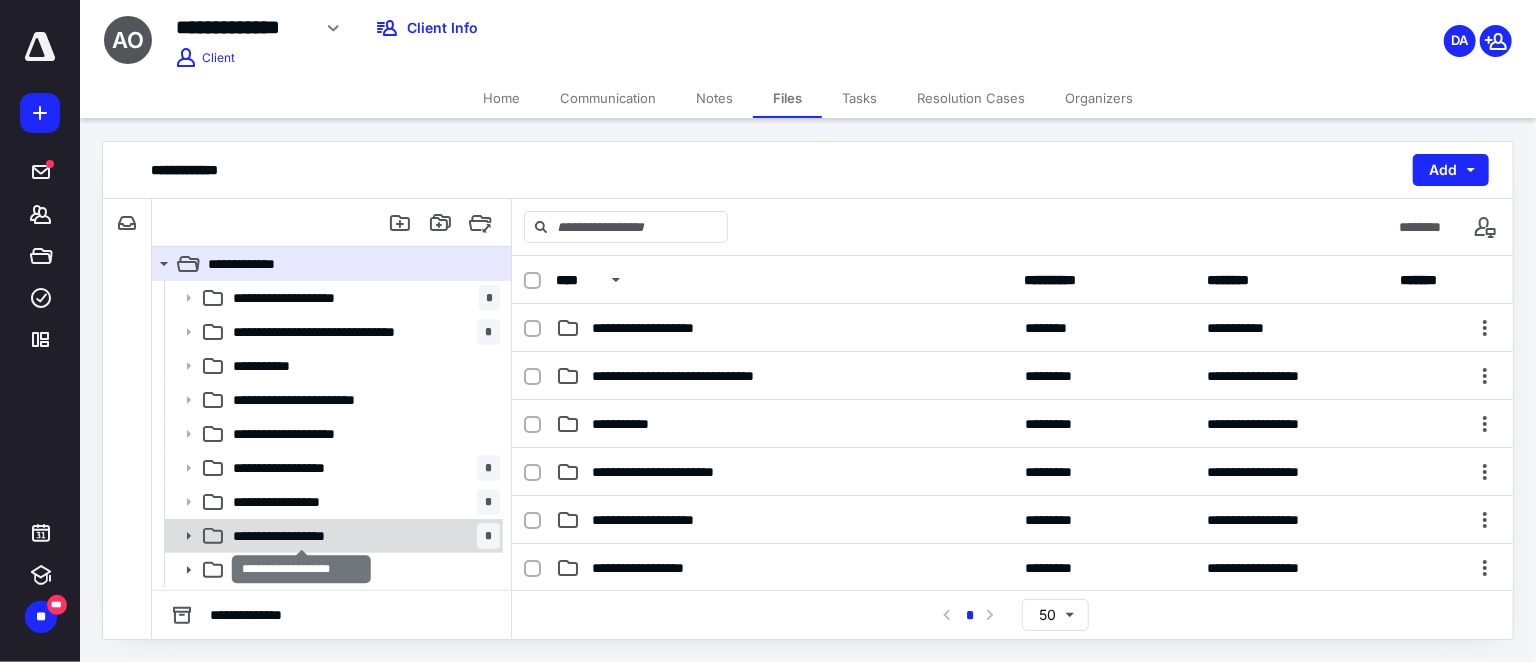 click on "**********" at bounding box center (301, 536) 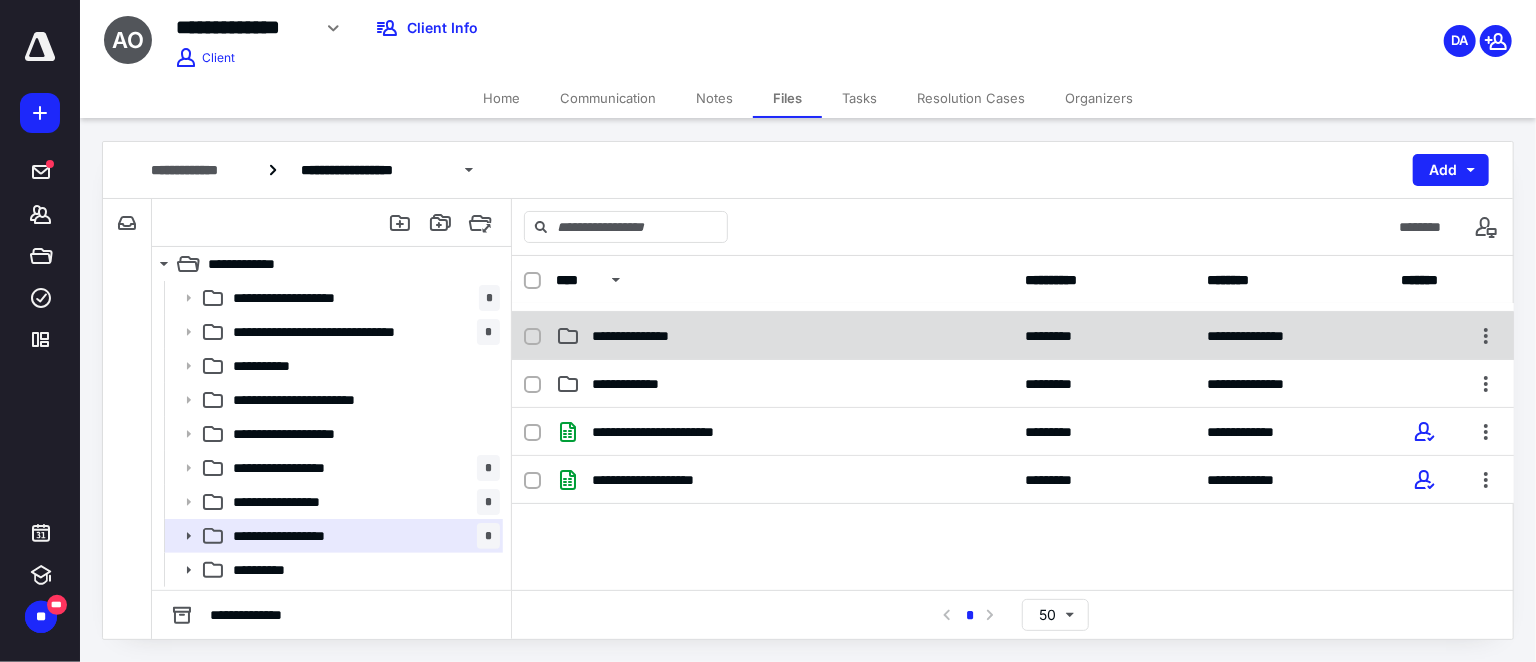 scroll, scrollTop: 396, scrollLeft: 0, axis: vertical 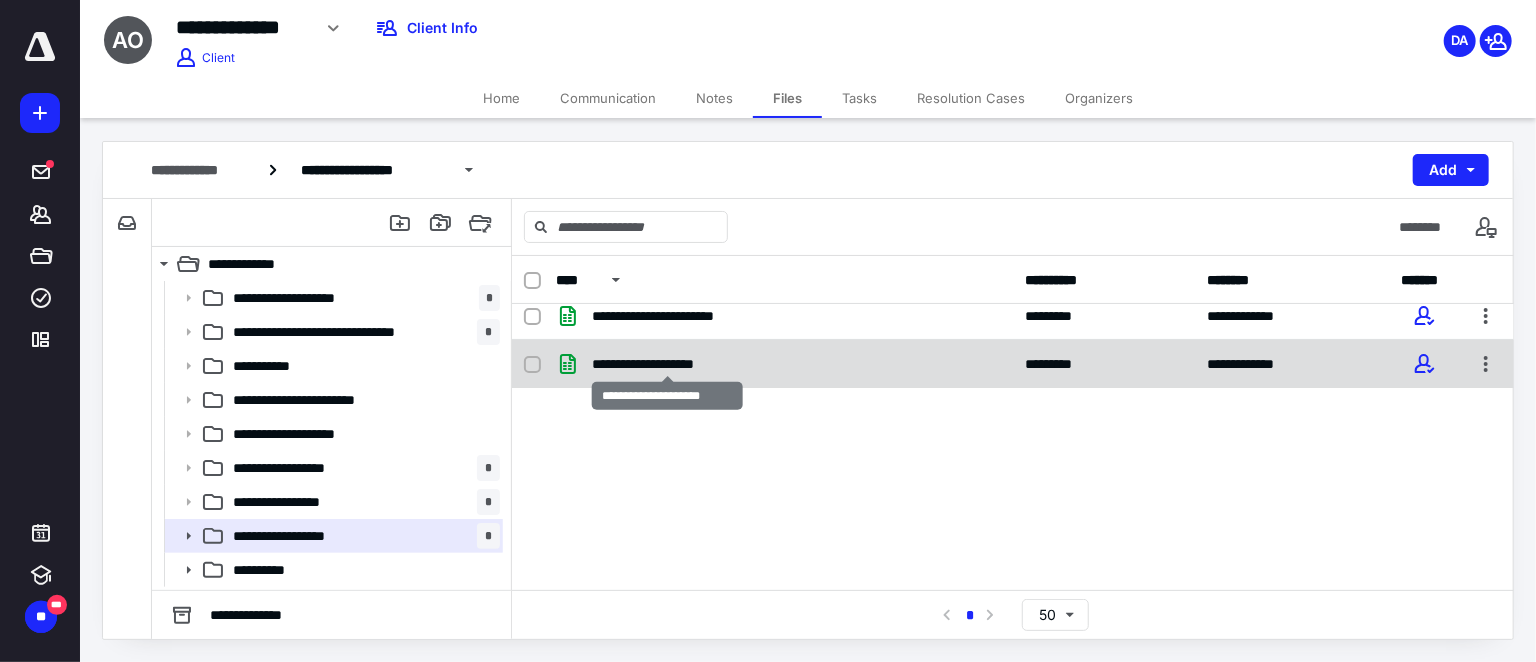 click on "**********" at bounding box center [667, 364] 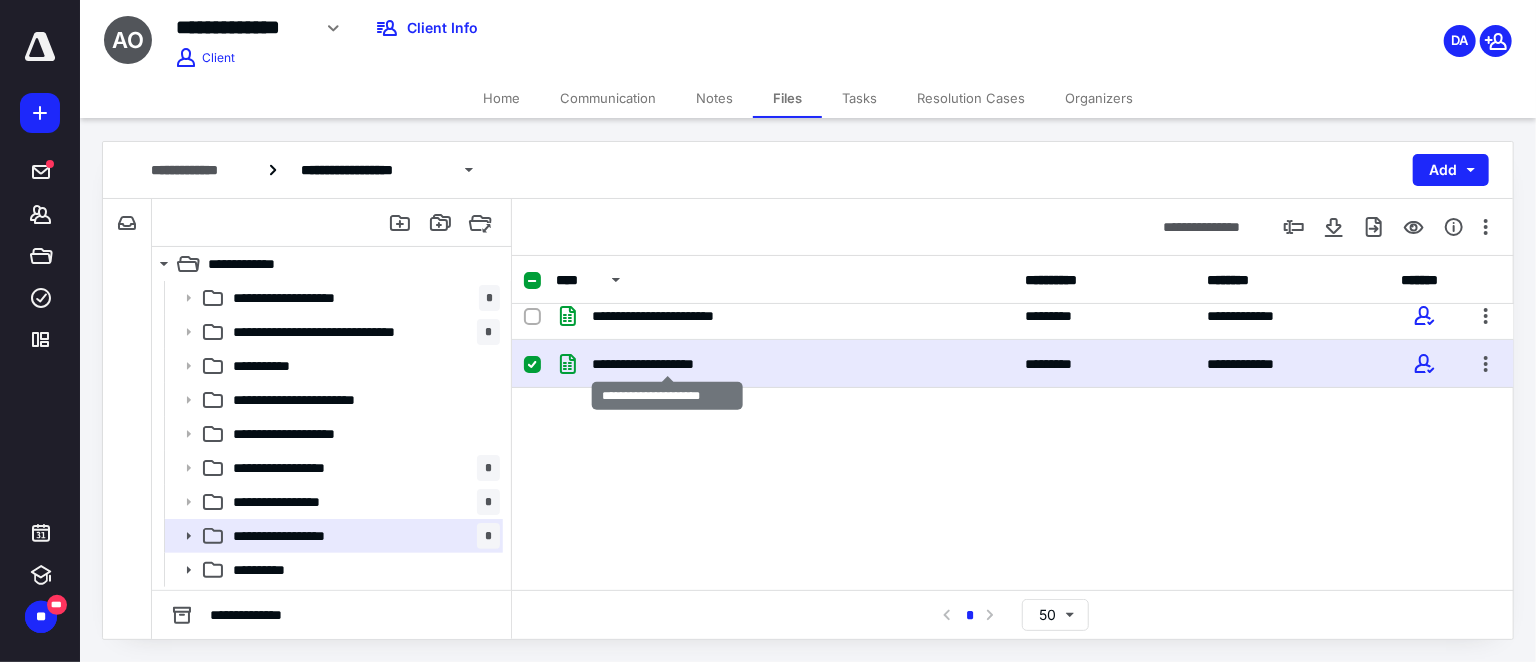 click on "**********" at bounding box center [667, 364] 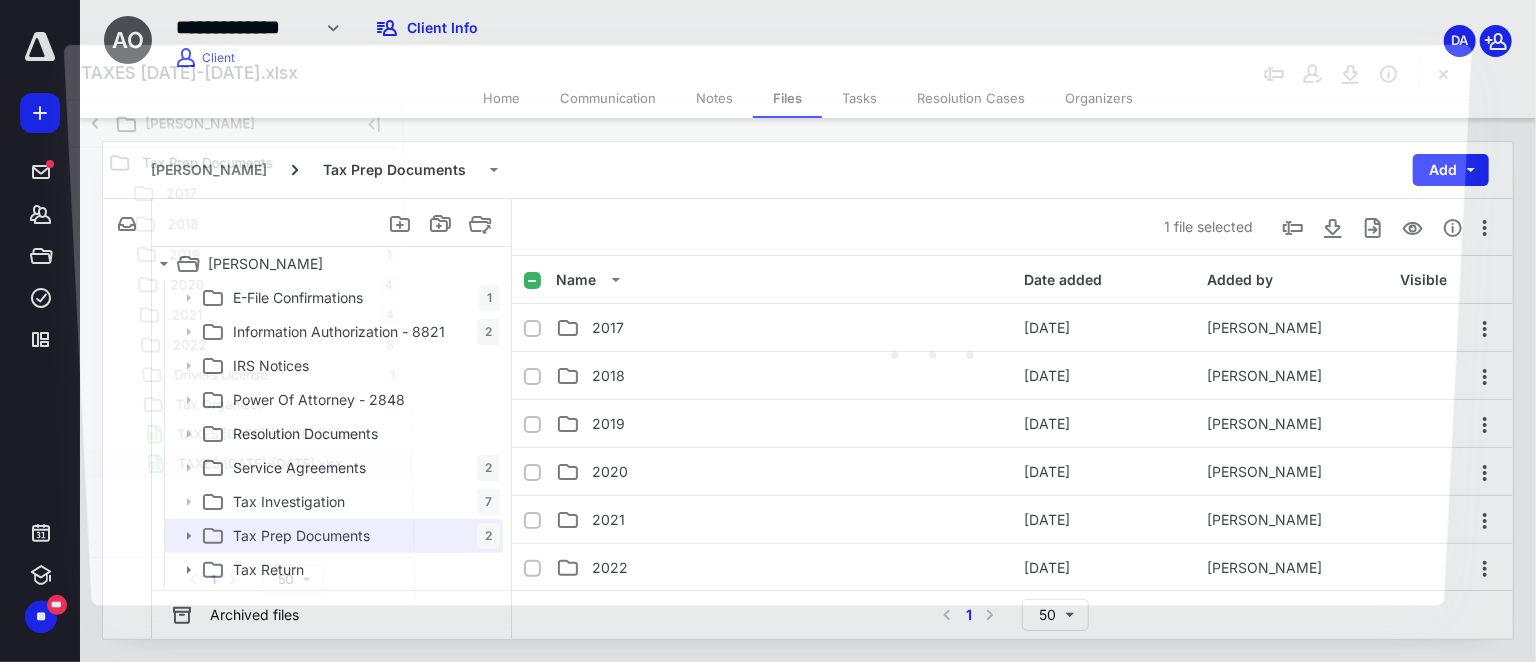 scroll, scrollTop: 396, scrollLeft: 0, axis: vertical 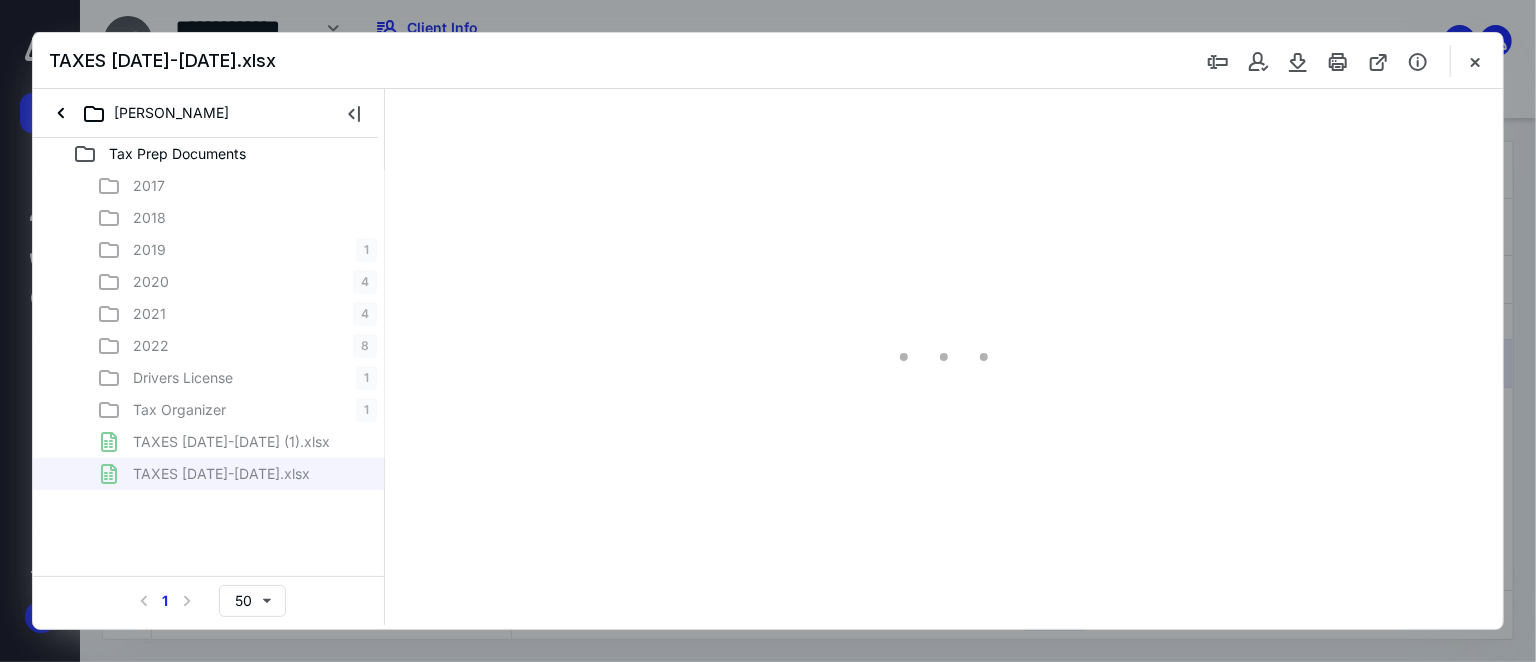 type on "121" 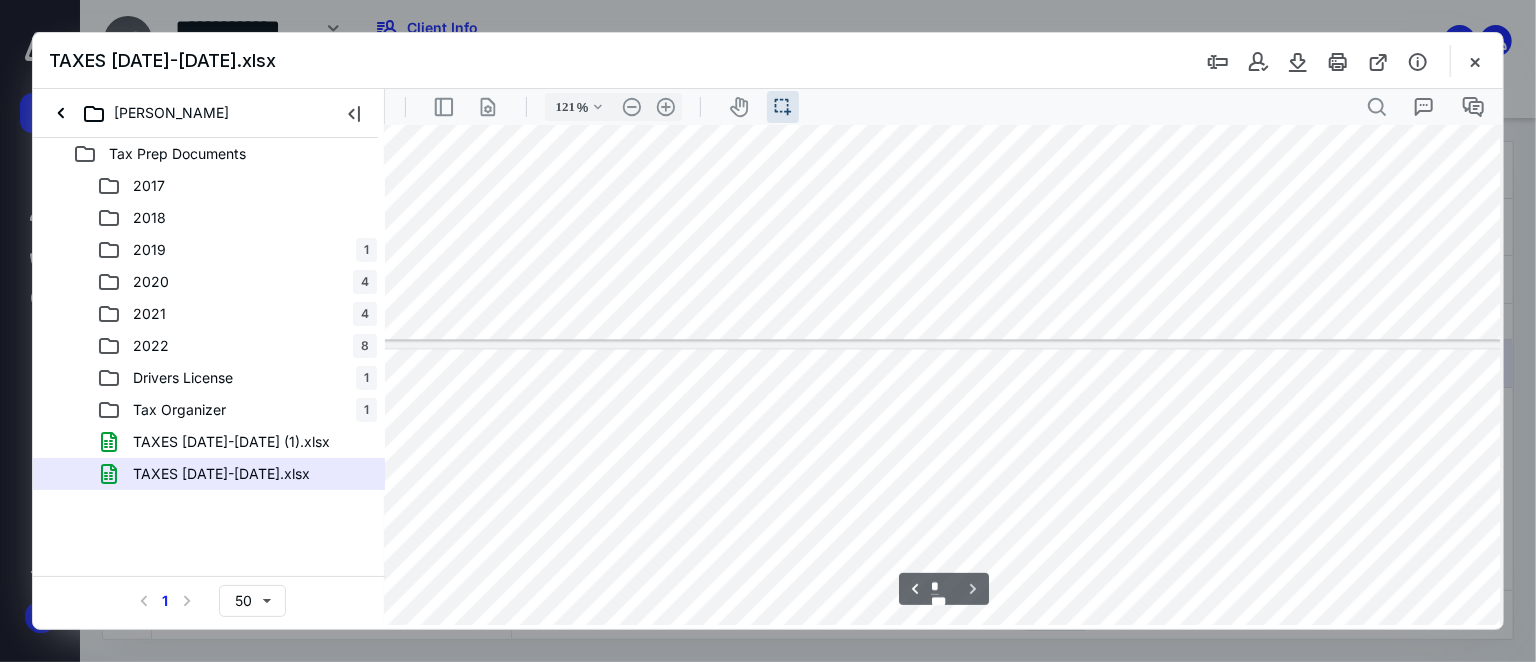 scroll, scrollTop: 2432, scrollLeft: 286, axis: both 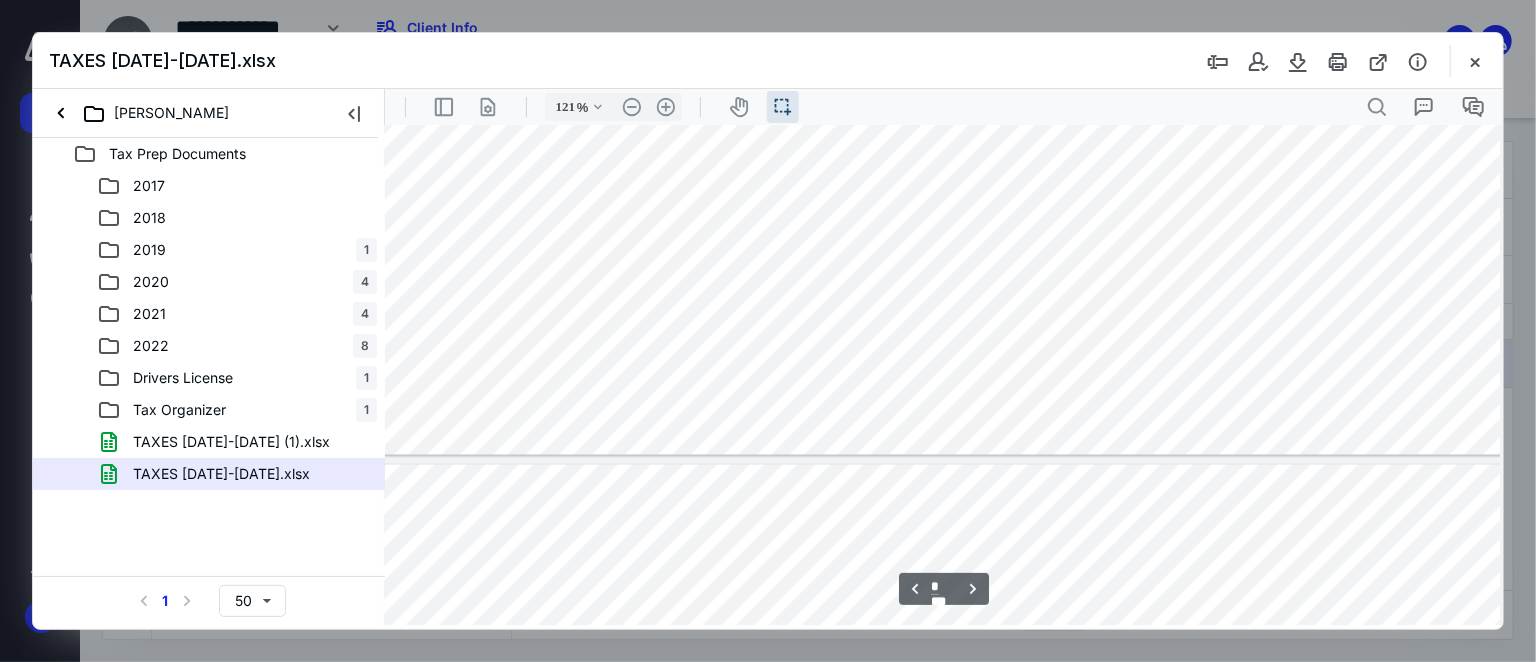 type on "*" 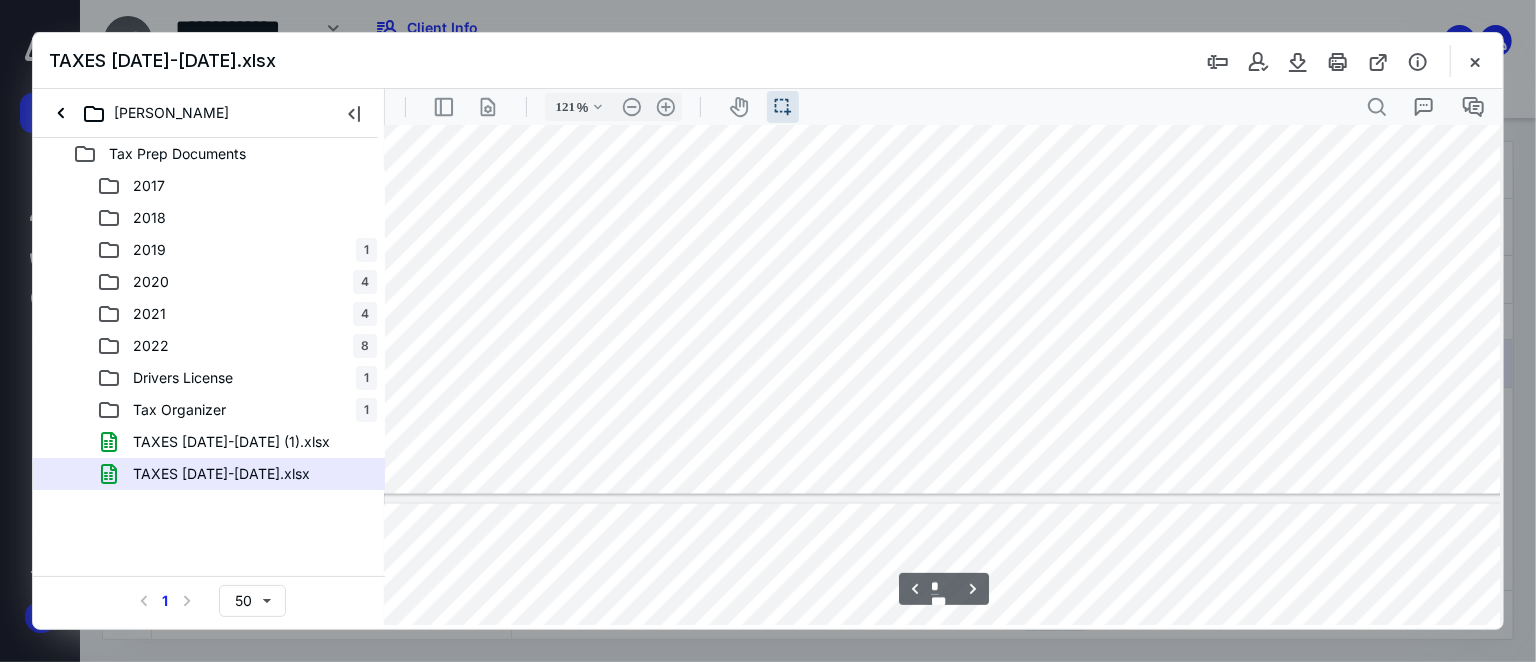 scroll, scrollTop: 1432, scrollLeft: 286, axis: both 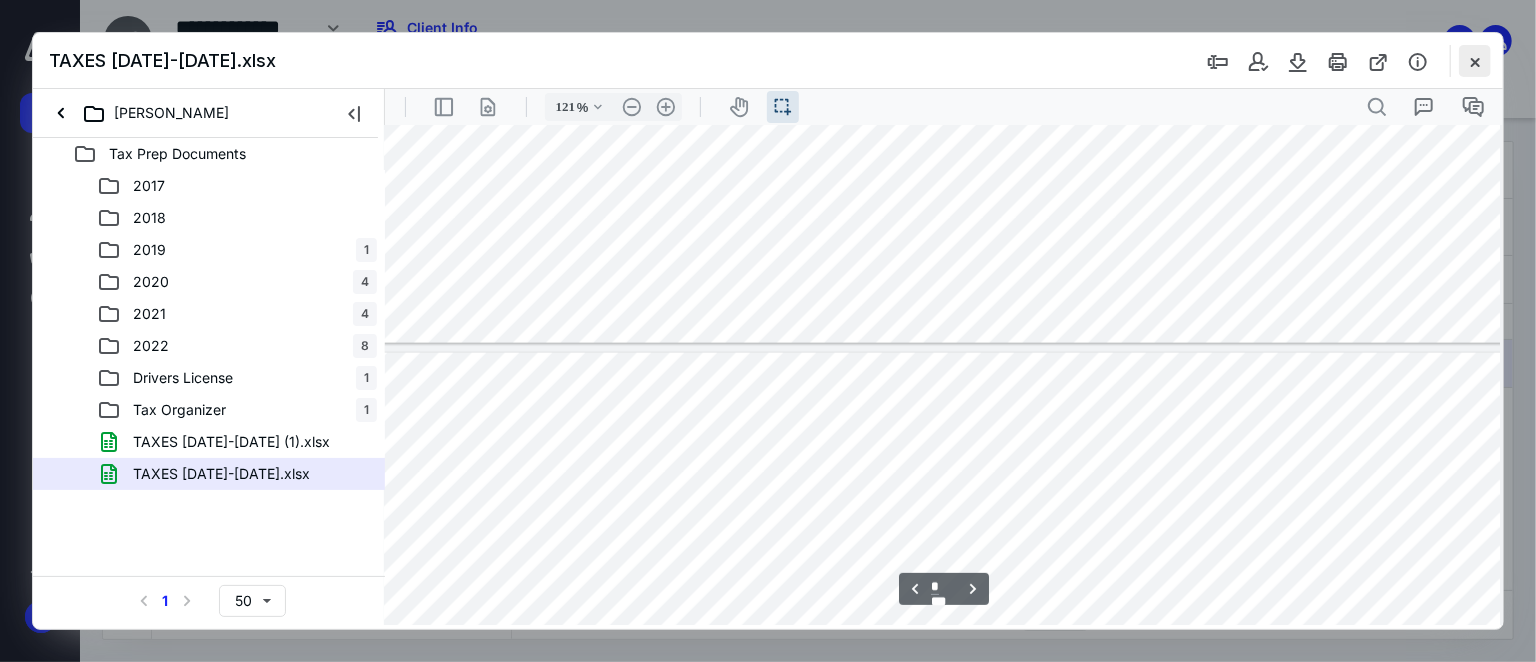 click at bounding box center [1475, 61] 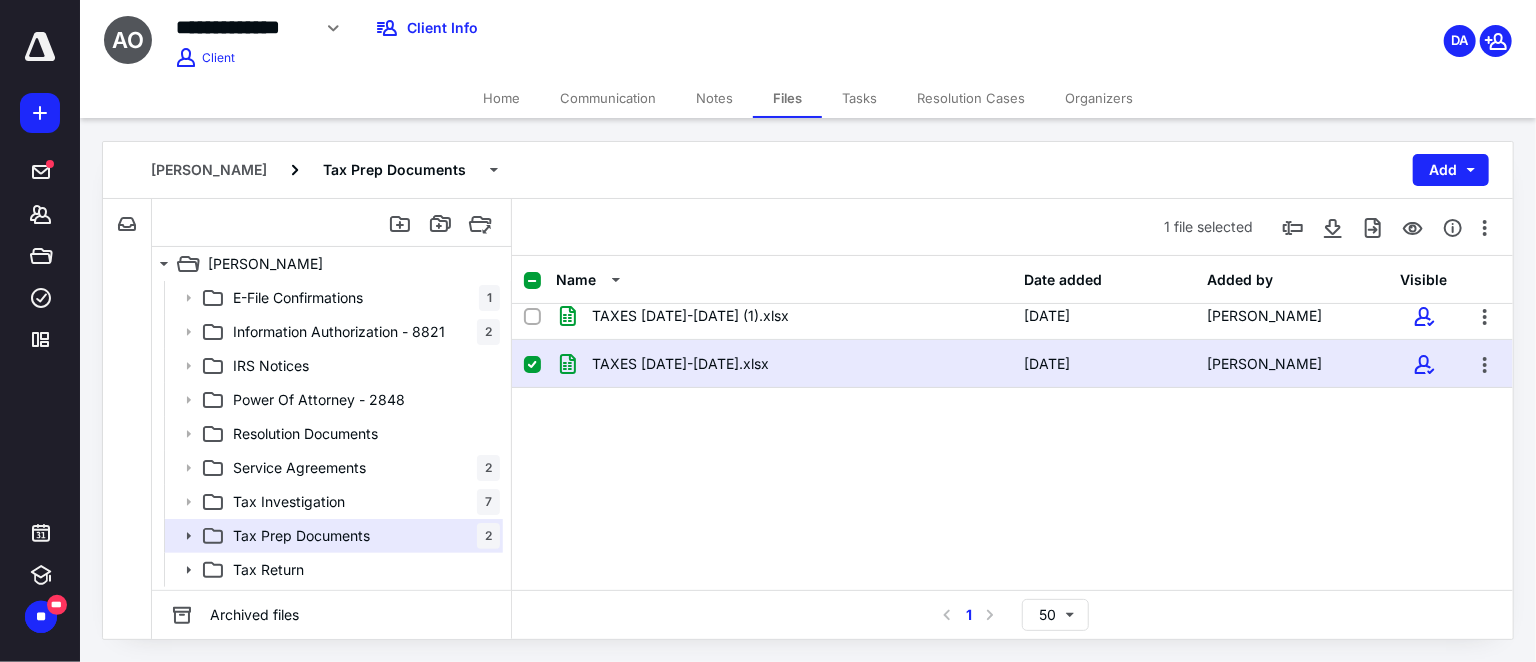 click on "Home" at bounding box center (501, 98) 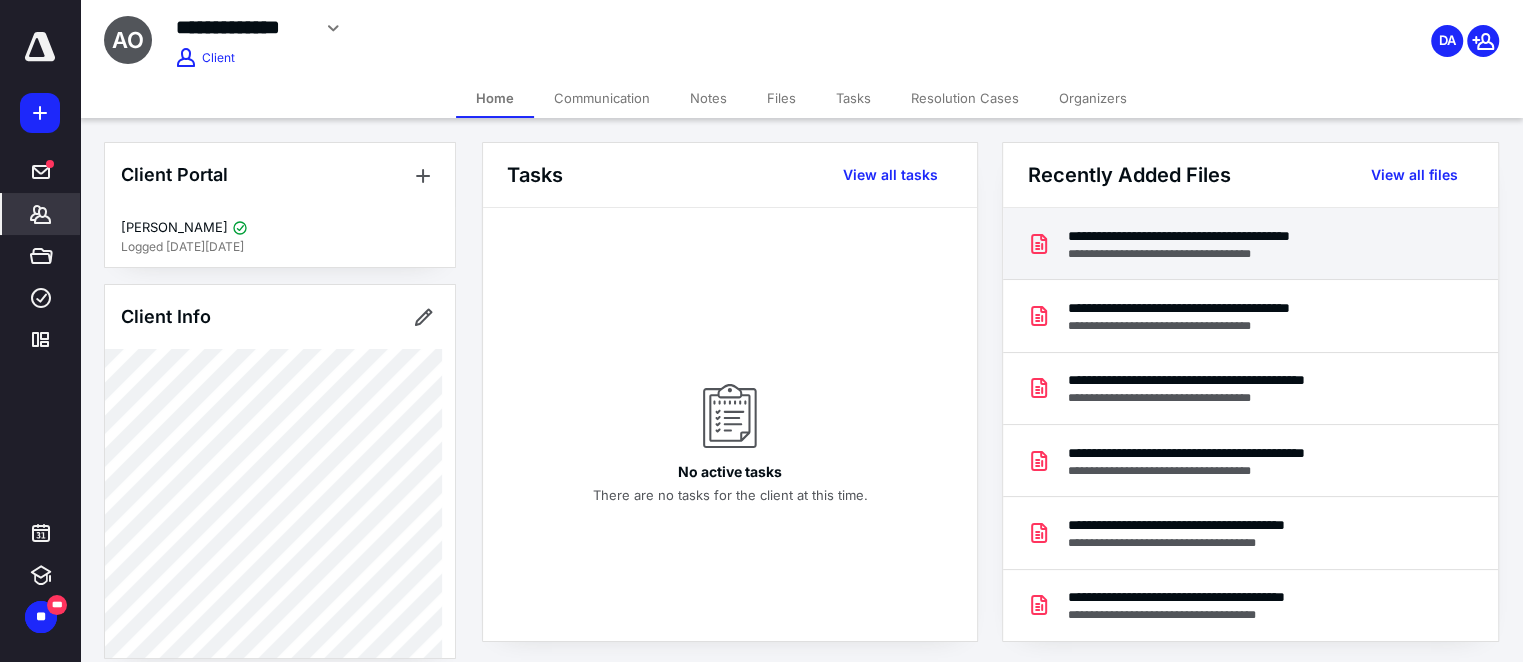 click on "**********" at bounding box center [1223, 236] 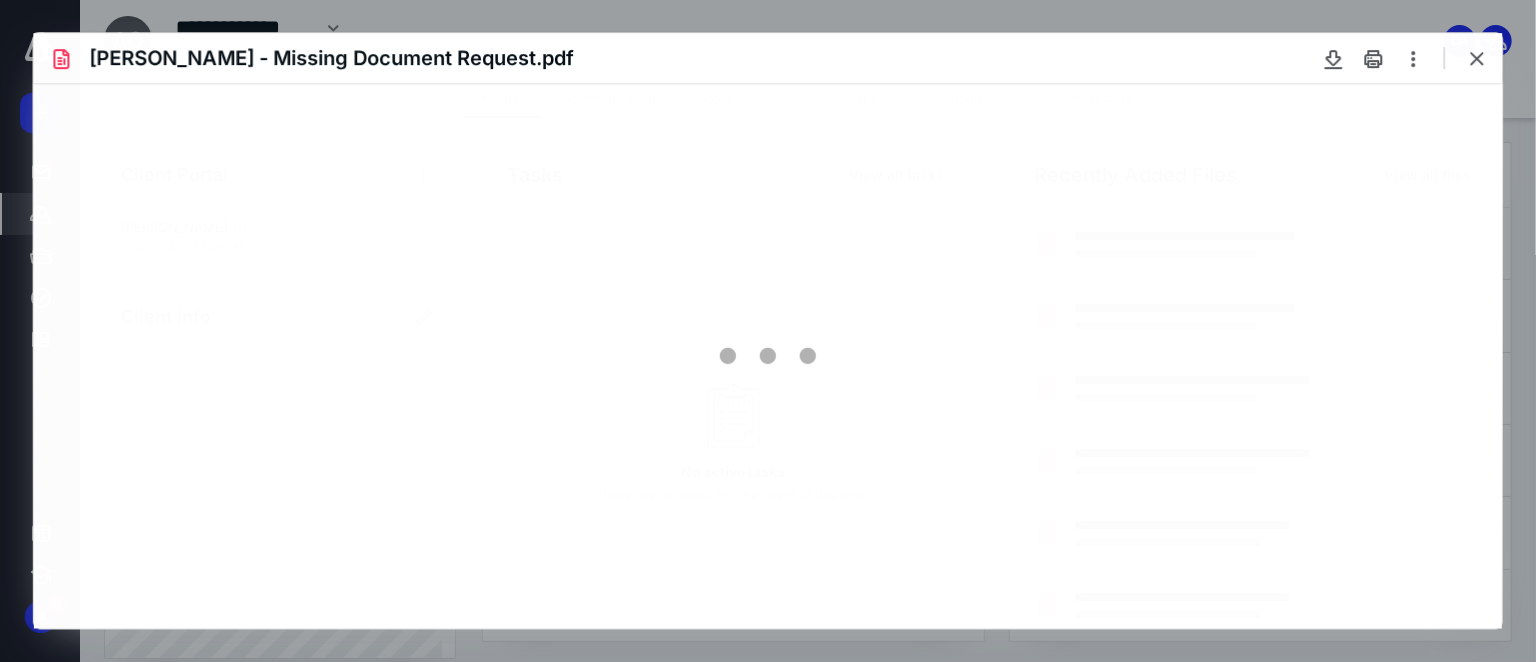 scroll, scrollTop: 0, scrollLeft: 0, axis: both 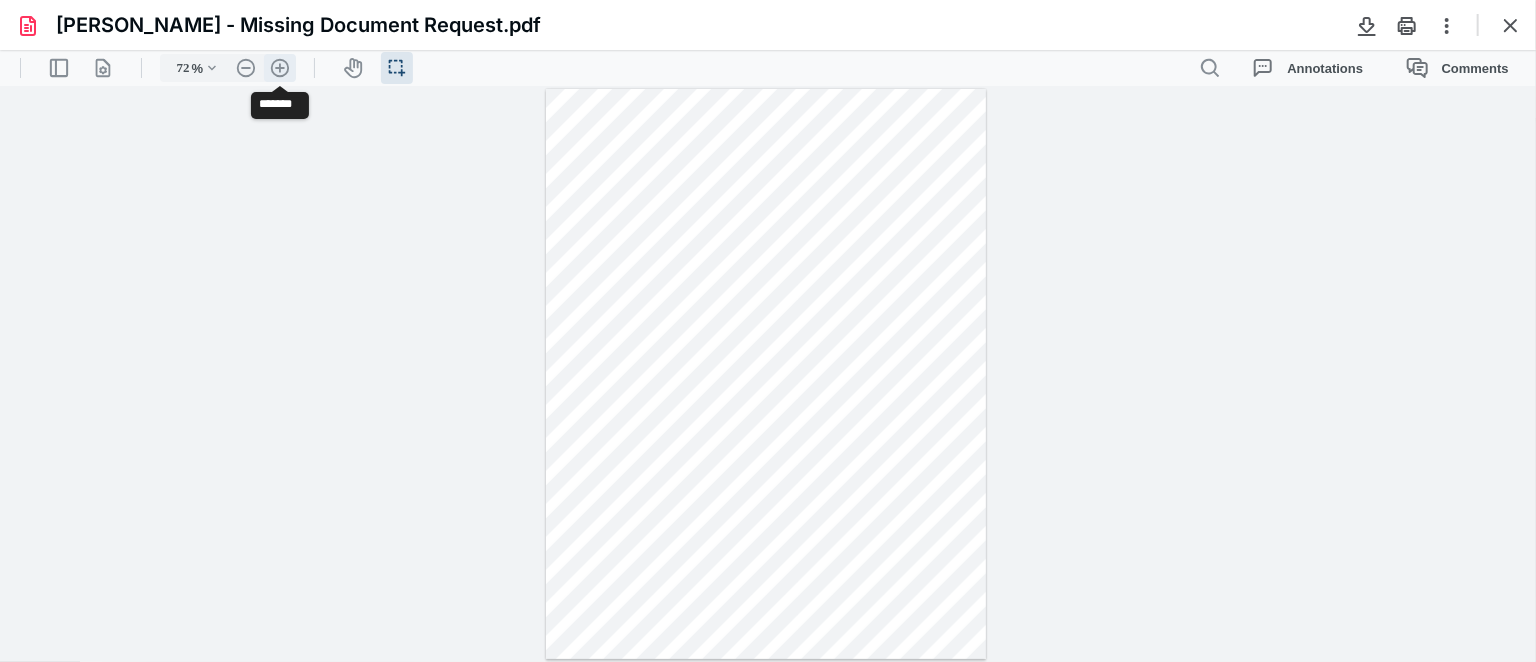 click on ".cls-1{fill:#abb0c4;} icon - header - zoom - in - line" at bounding box center [280, 67] 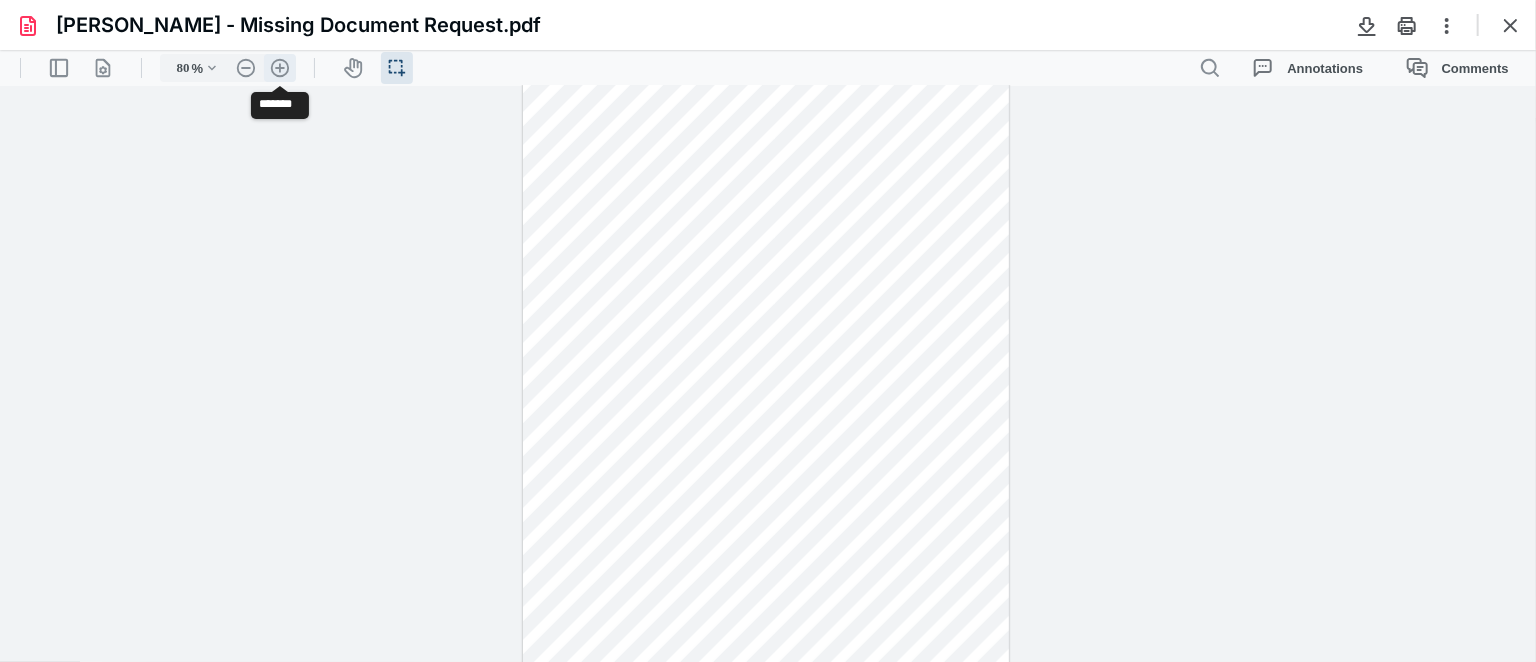 click on ".cls-1{fill:#abb0c4;} icon - header - zoom - in - line" at bounding box center (280, 67) 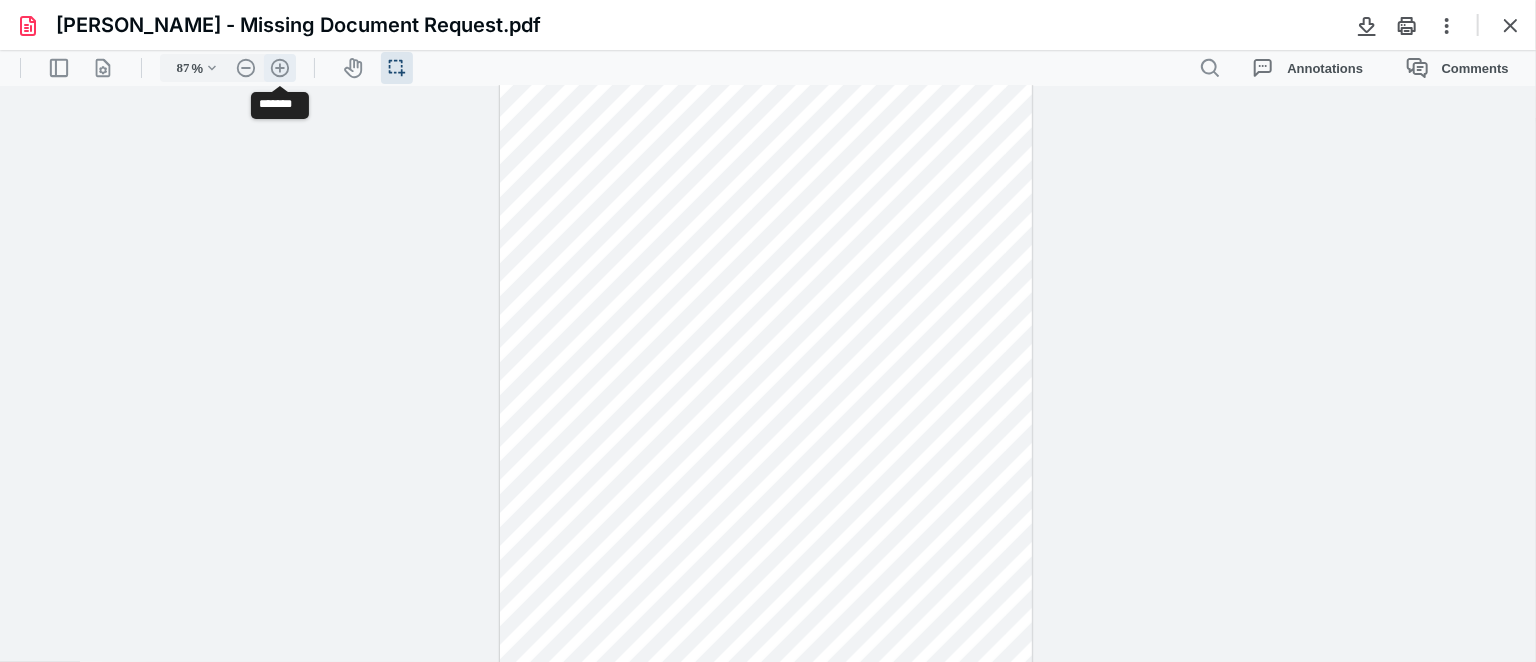 click on ".cls-1{fill:#abb0c4;} icon - header - zoom - in - line" at bounding box center (280, 67) 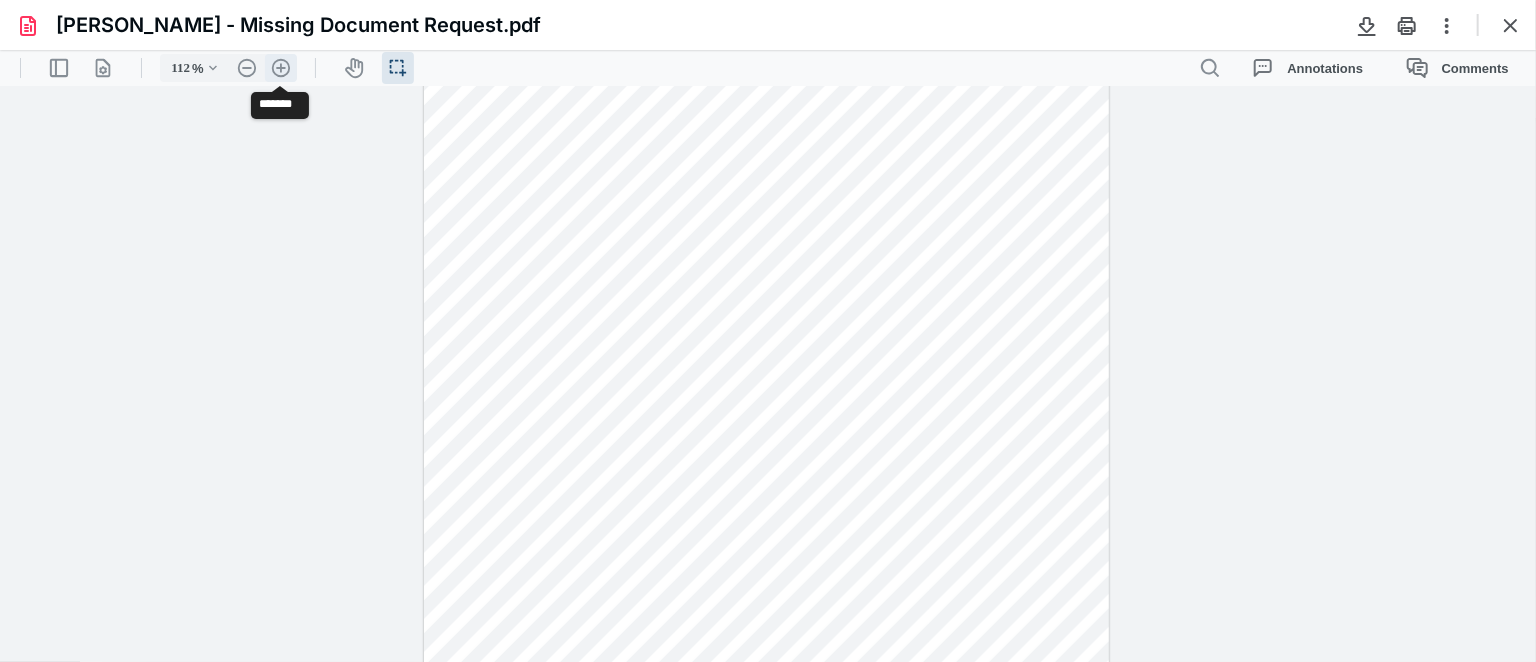 click on ".cls-1{fill:#abb0c4;} icon - header - zoom - in - line" at bounding box center (281, 67) 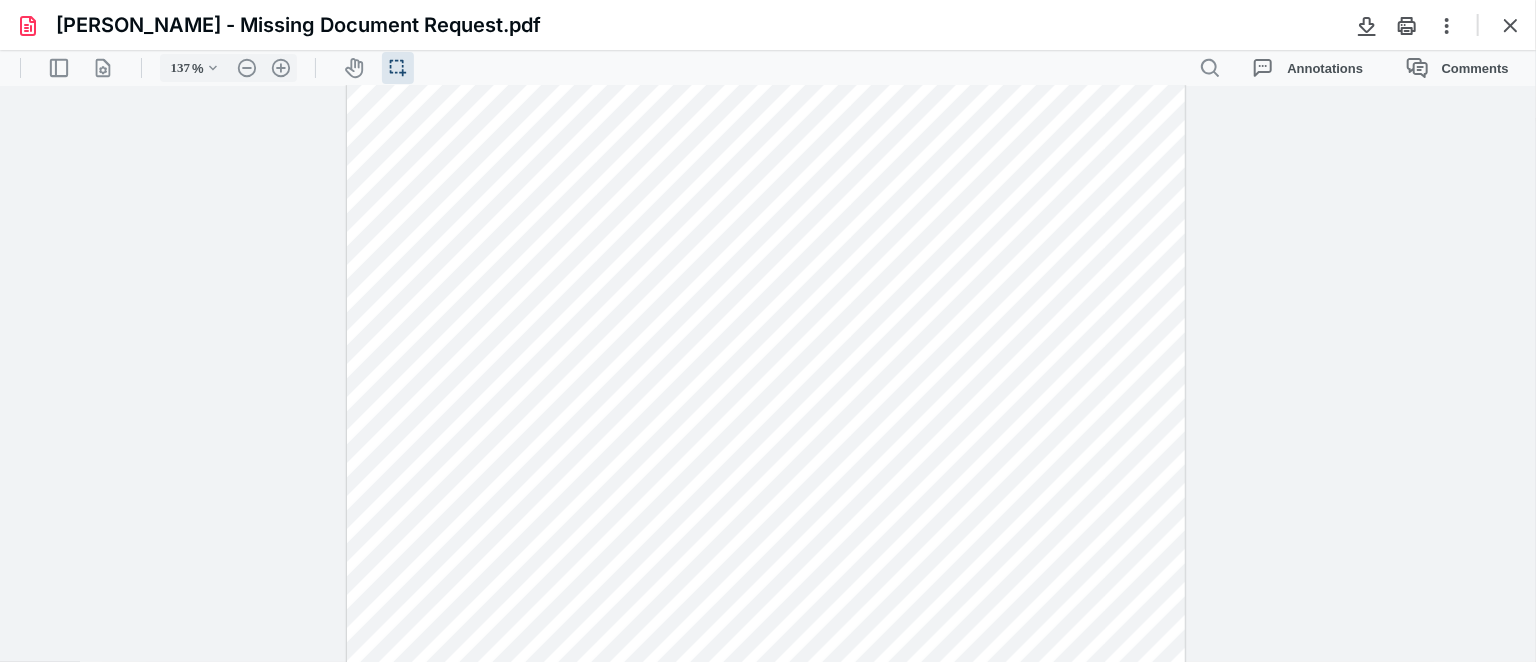 scroll, scrollTop: 0, scrollLeft: 0, axis: both 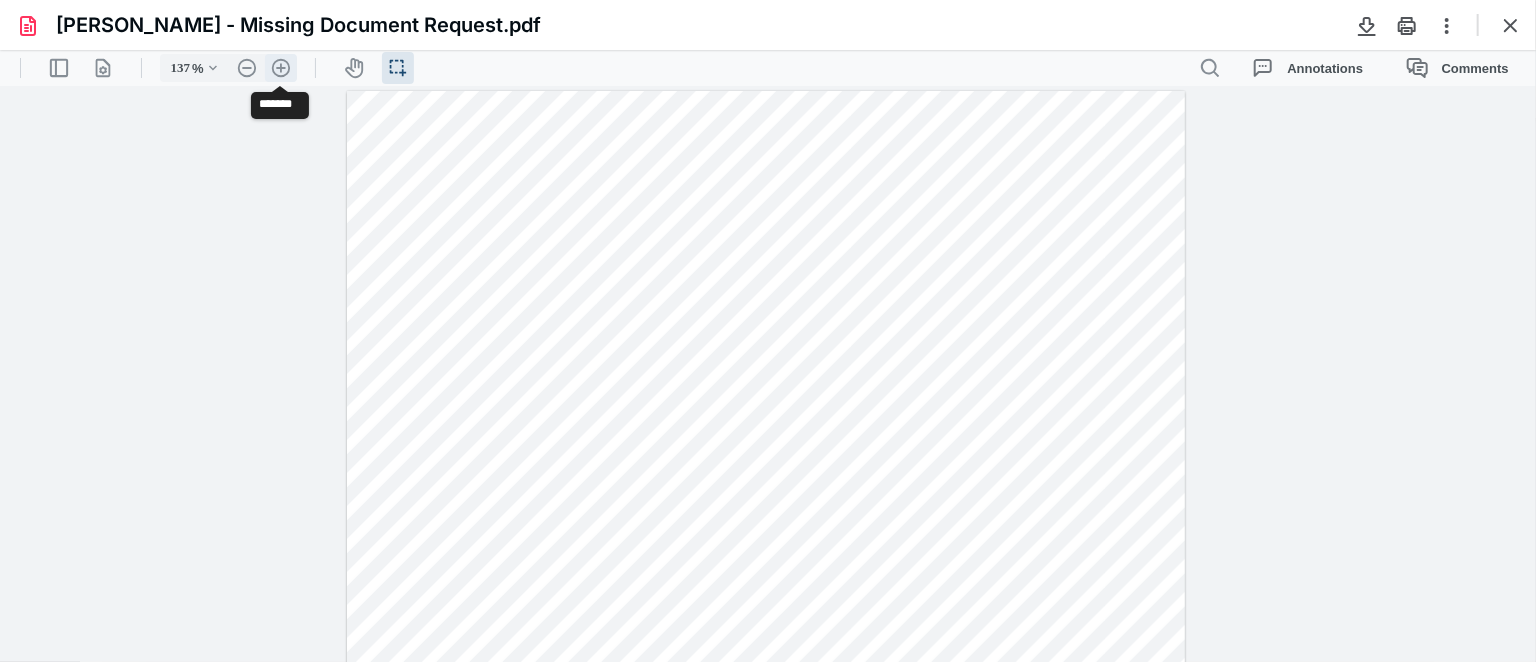 click on ".cls-1{fill:#abb0c4;} icon - header - zoom - in - line" at bounding box center [281, 67] 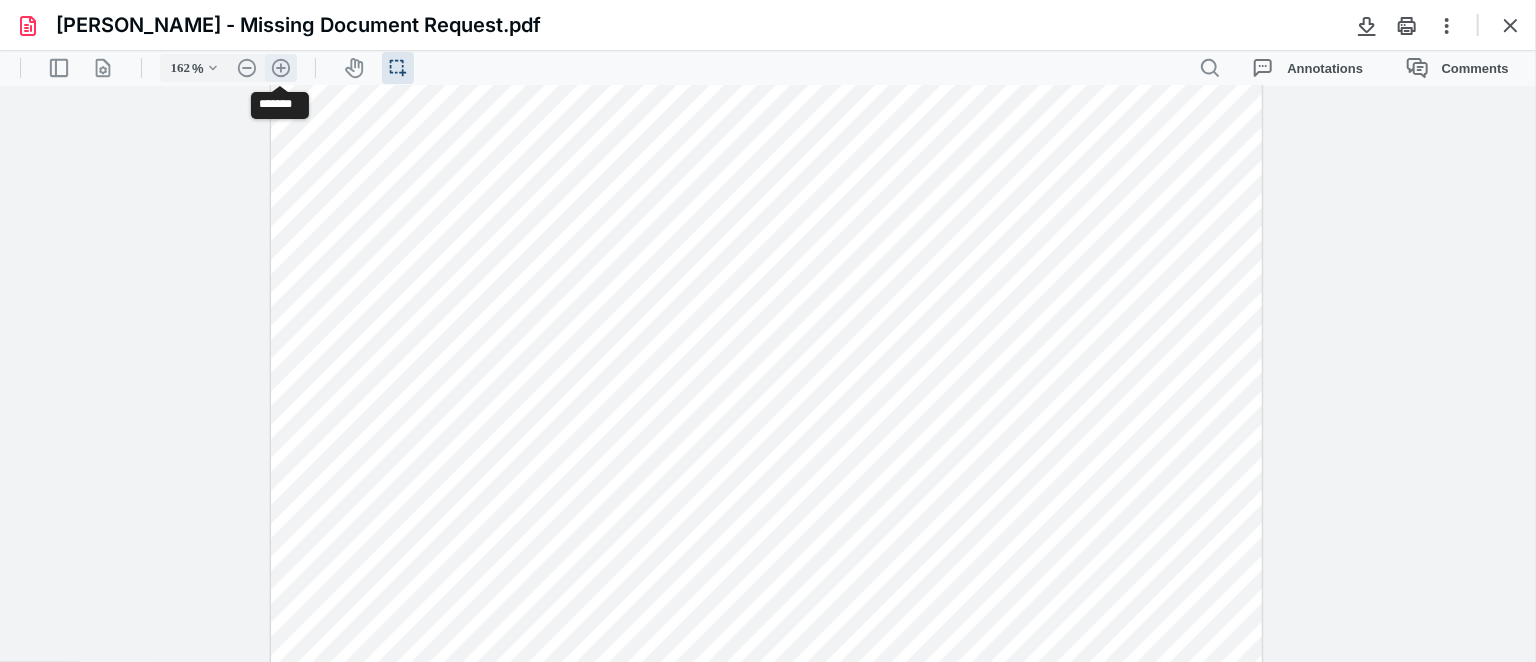 click on ".cls-1{fill:#abb0c4;} icon - header - zoom - in - line" at bounding box center (281, 67) 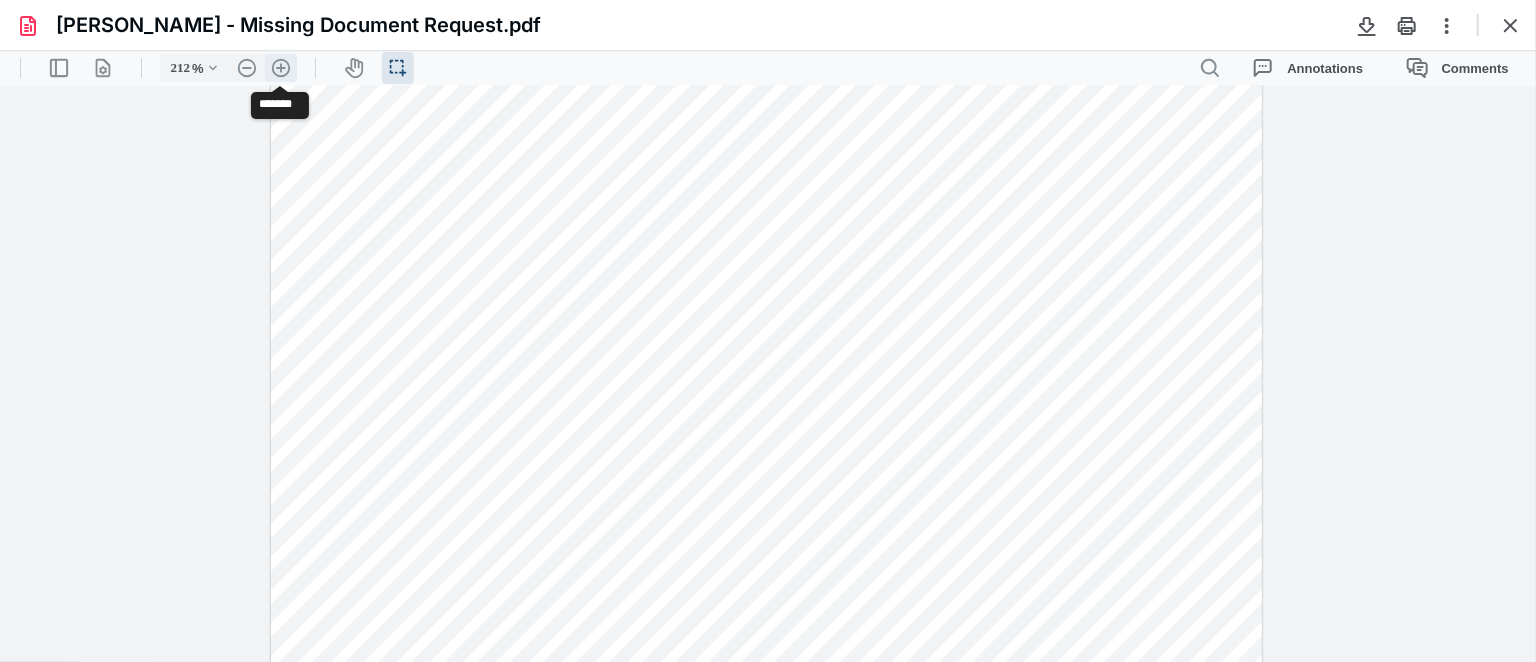 scroll, scrollTop: 147, scrollLeft: 0, axis: vertical 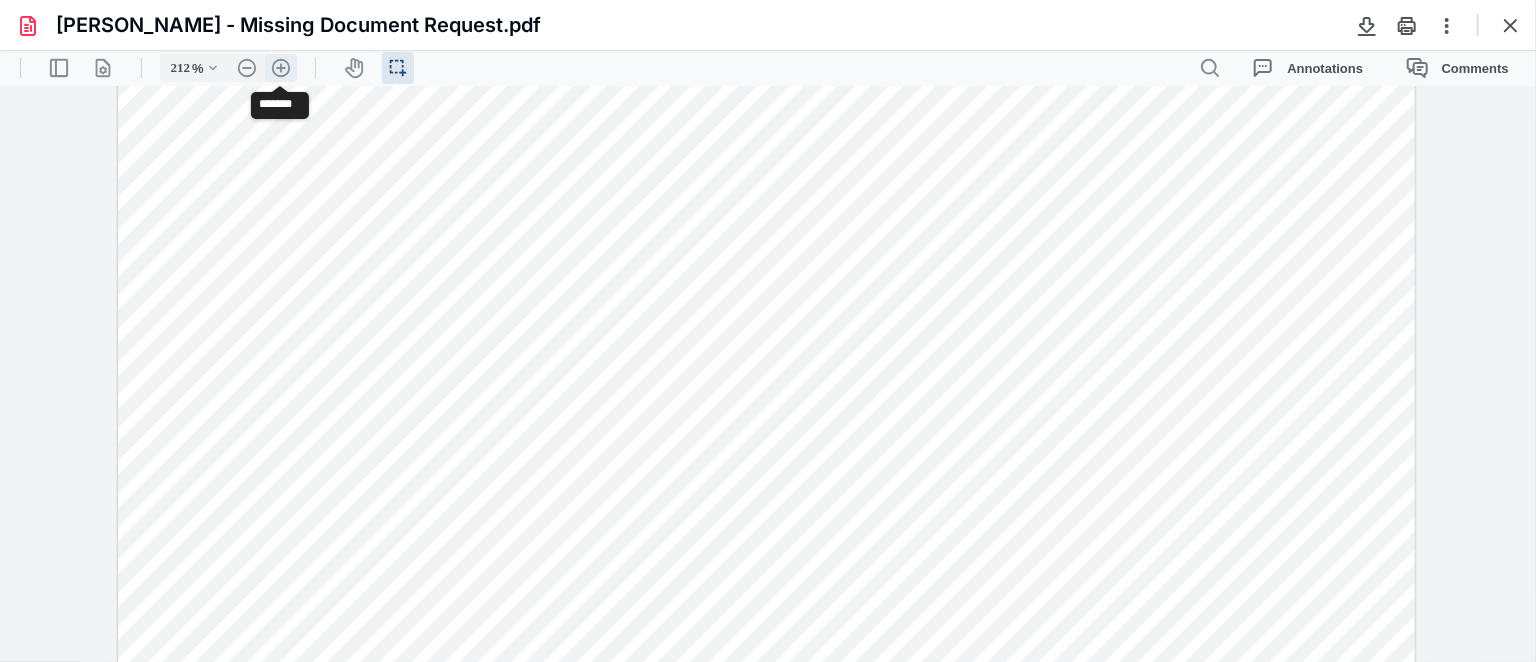 click on ".cls-1{fill:#abb0c4;} icon - header - zoom - in - line" at bounding box center [281, 67] 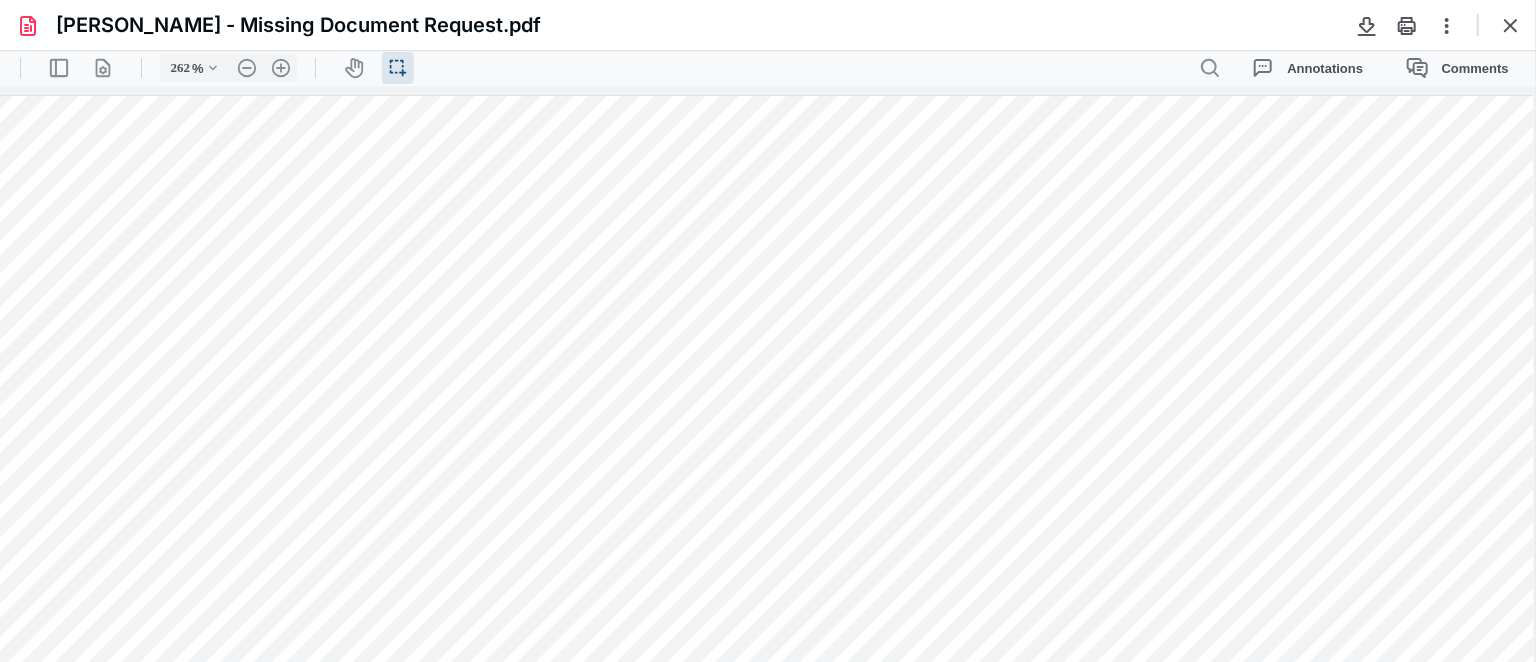 scroll, scrollTop: 272, scrollLeft: 49, axis: both 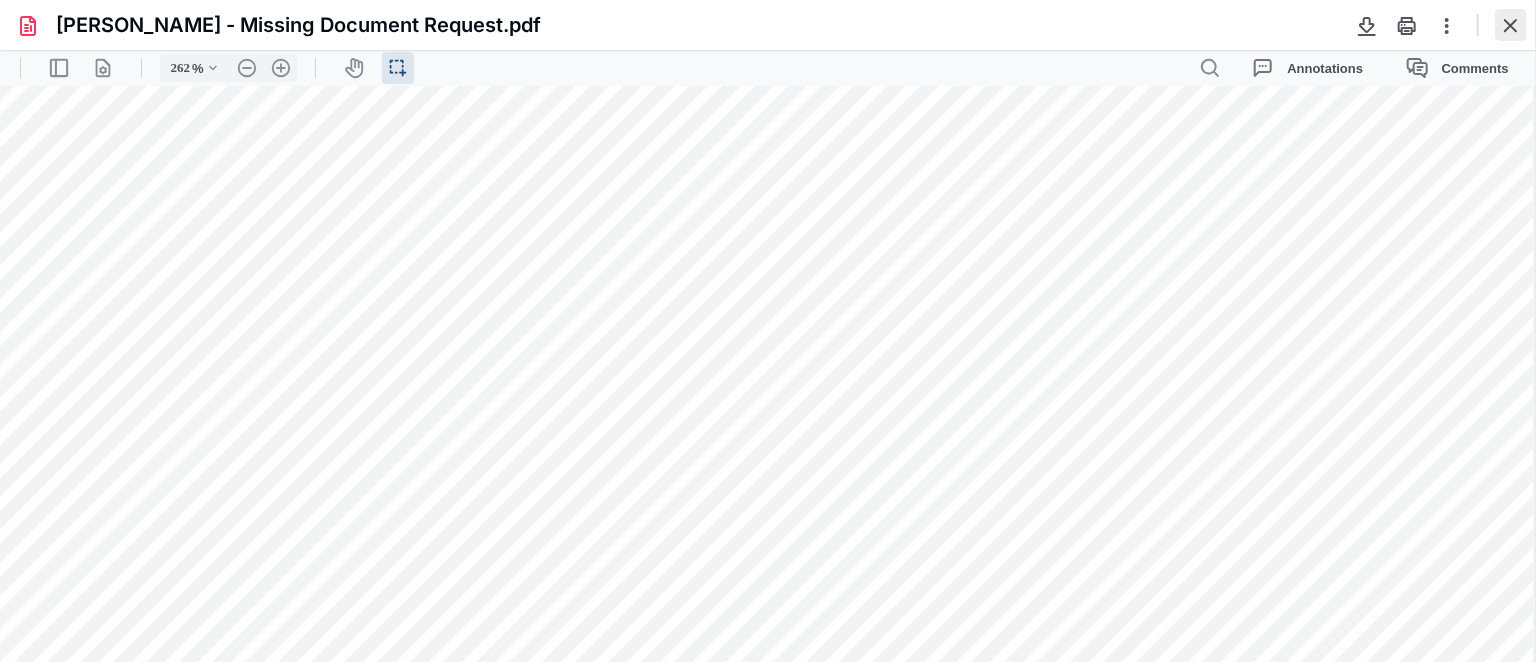 click at bounding box center (1511, 25) 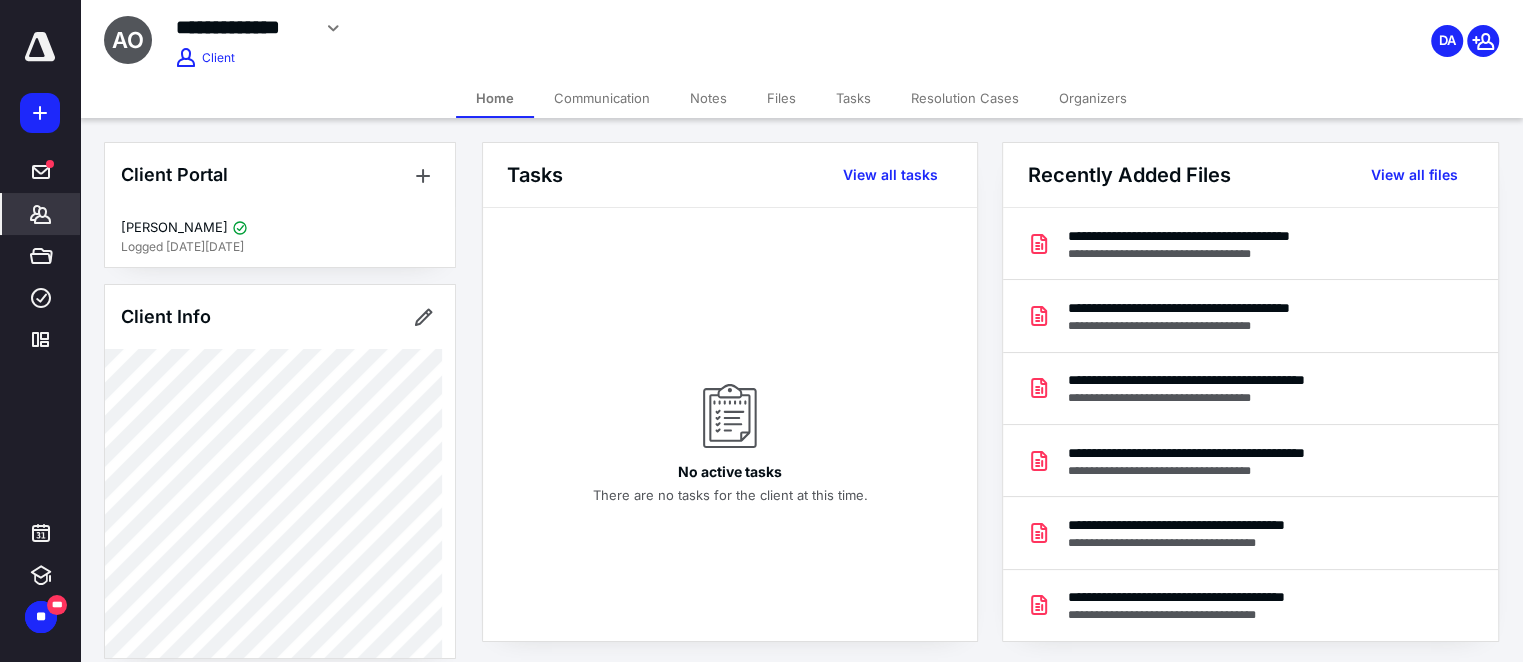 click on "Files" at bounding box center [781, 98] 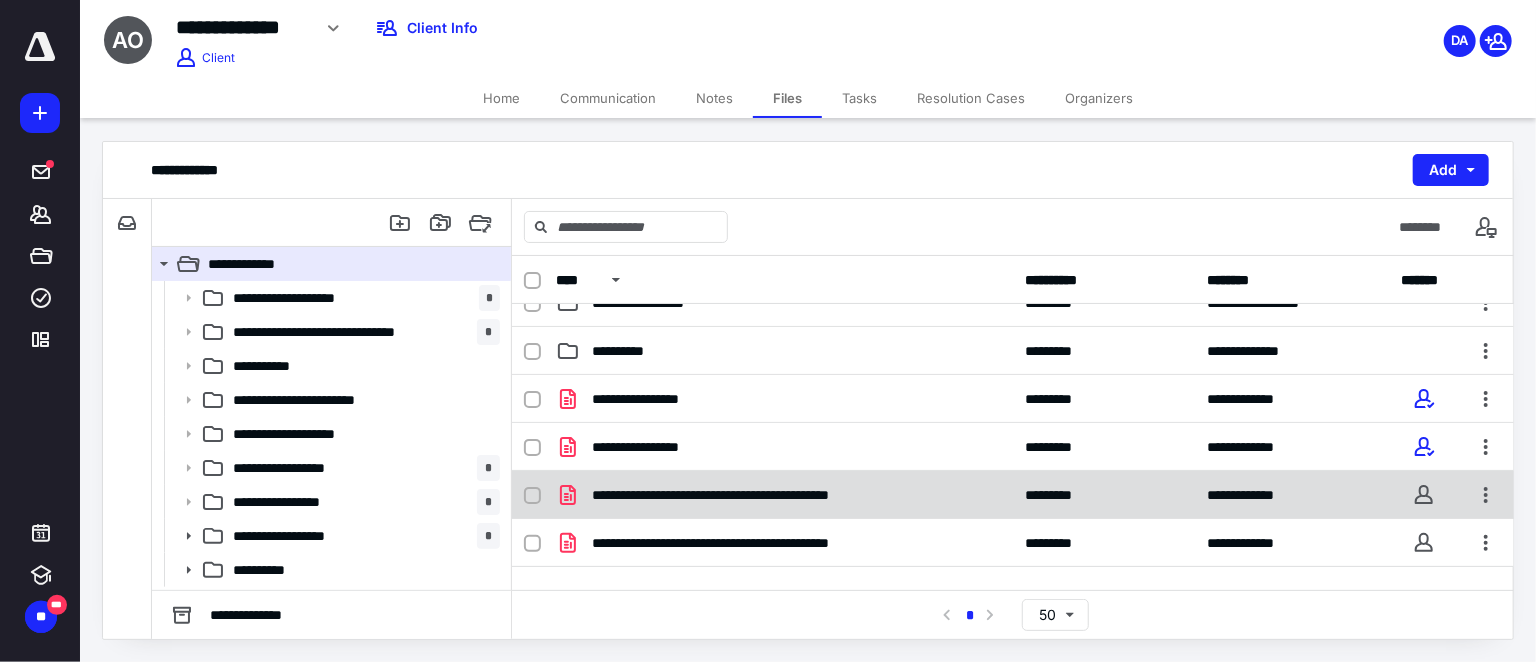 scroll, scrollTop: 363, scrollLeft: 0, axis: vertical 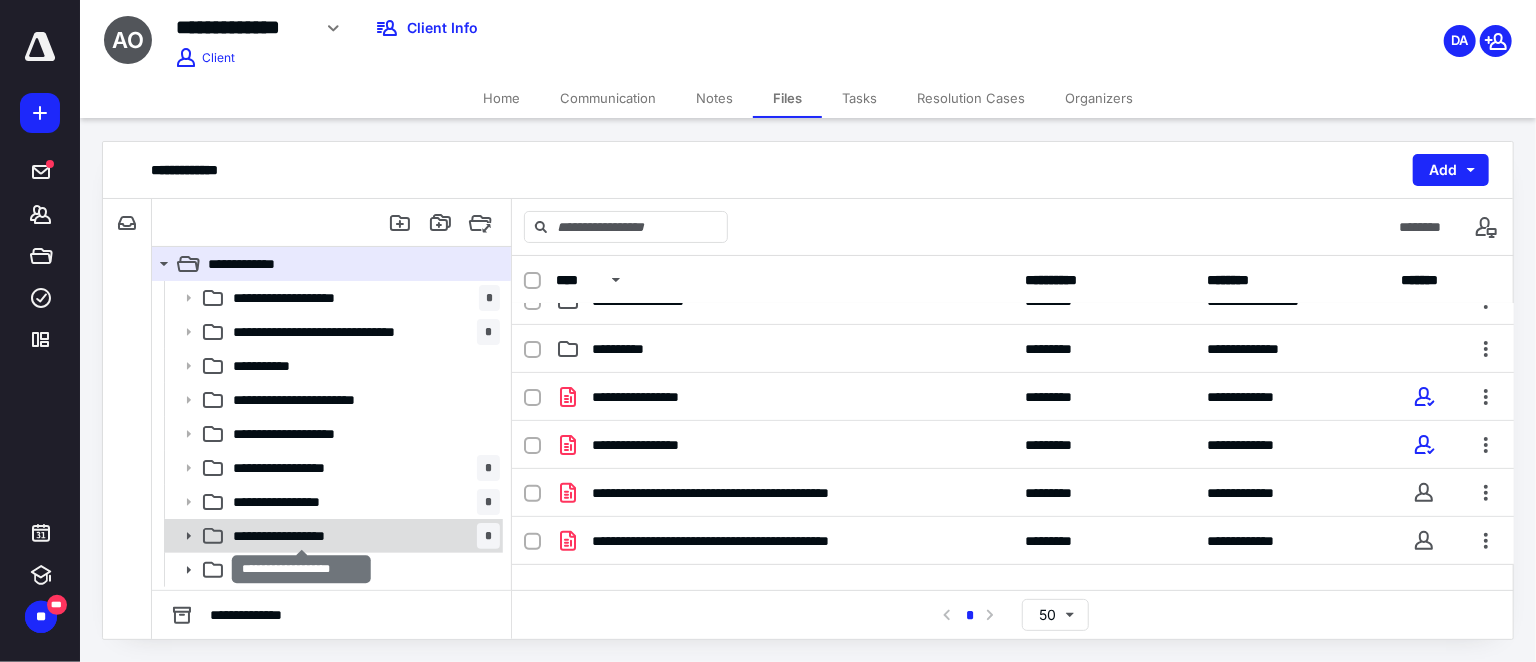 click on "**********" at bounding box center [301, 536] 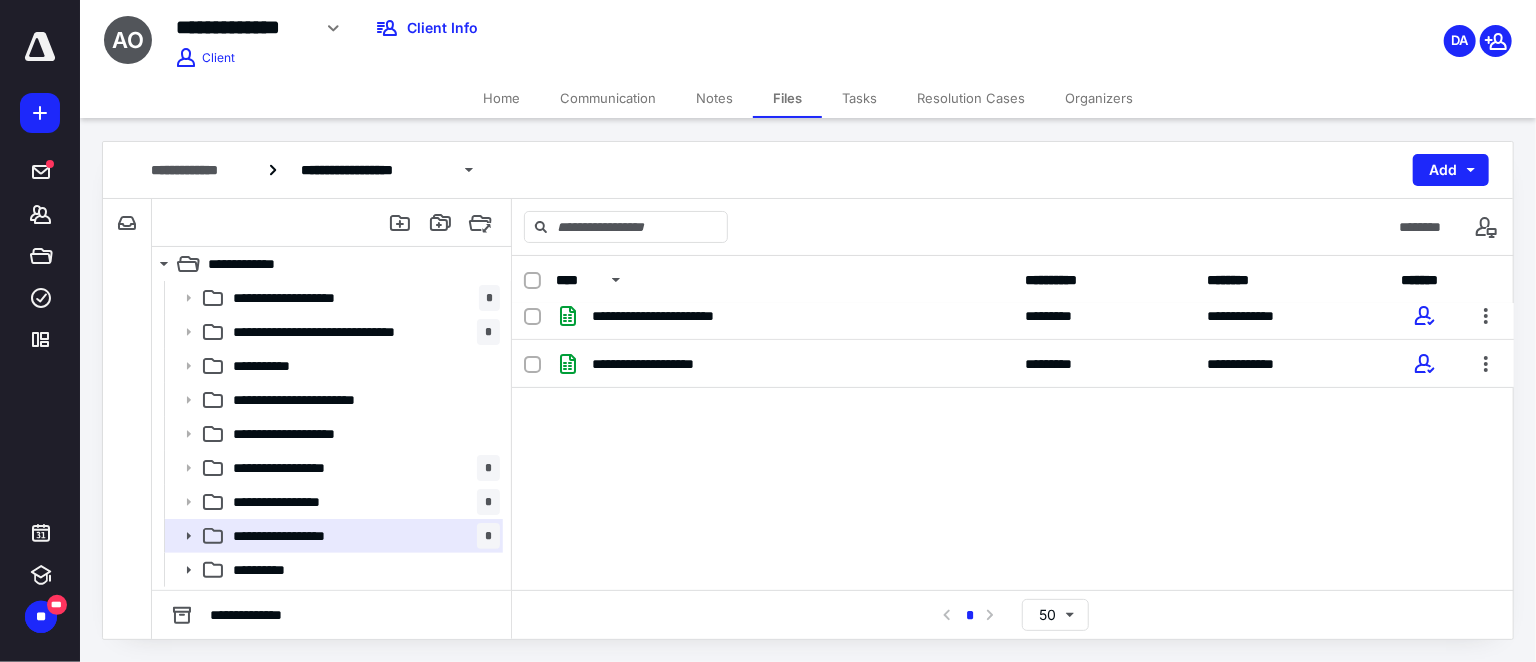 scroll, scrollTop: 305, scrollLeft: 0, axis: vertical 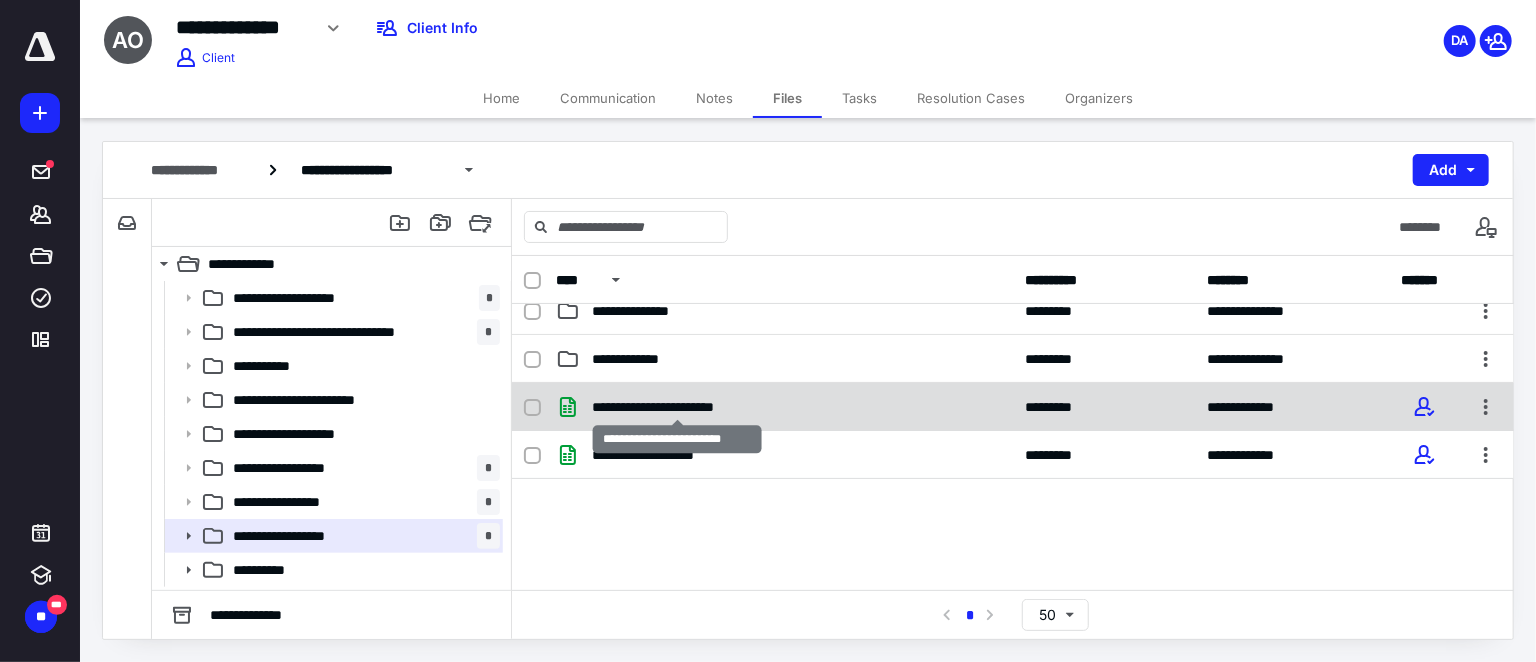 click on "**********" at bounding box center (677, 407) 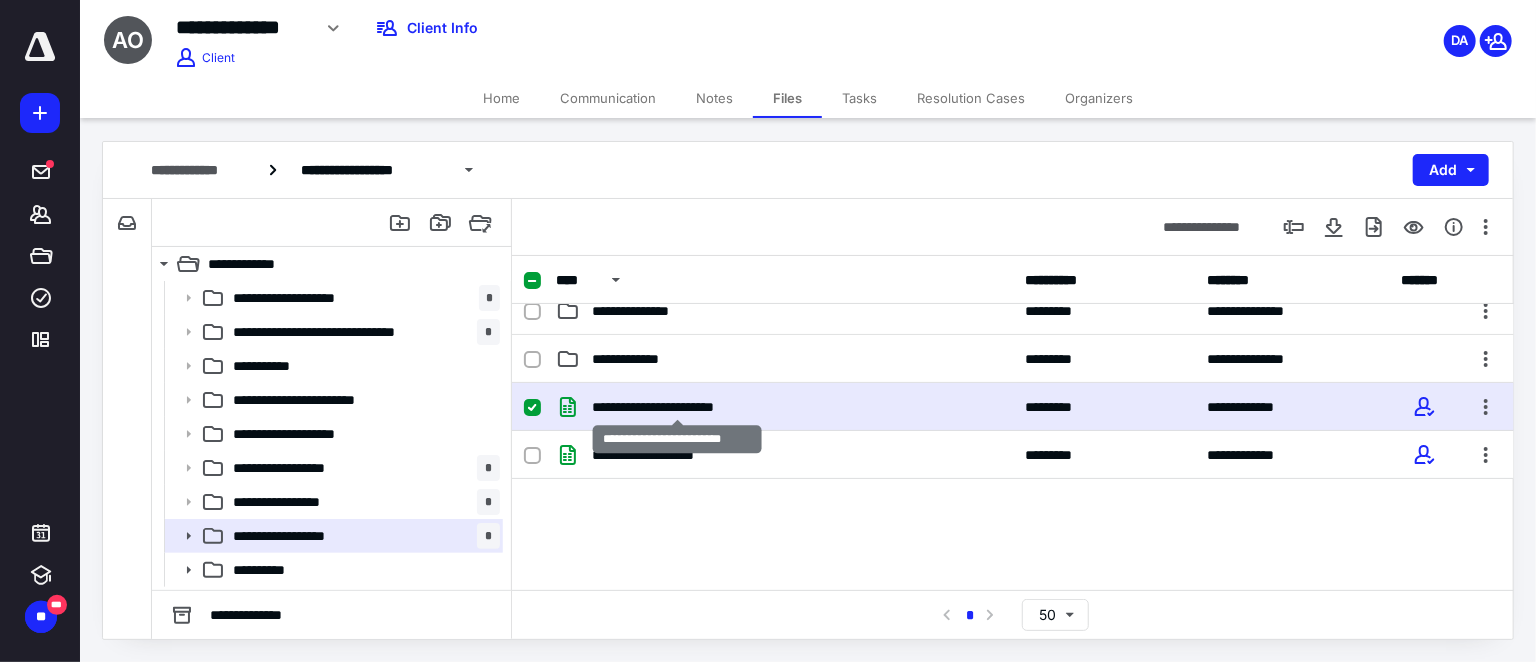 click on "**********" at bounding box center [677, 407] 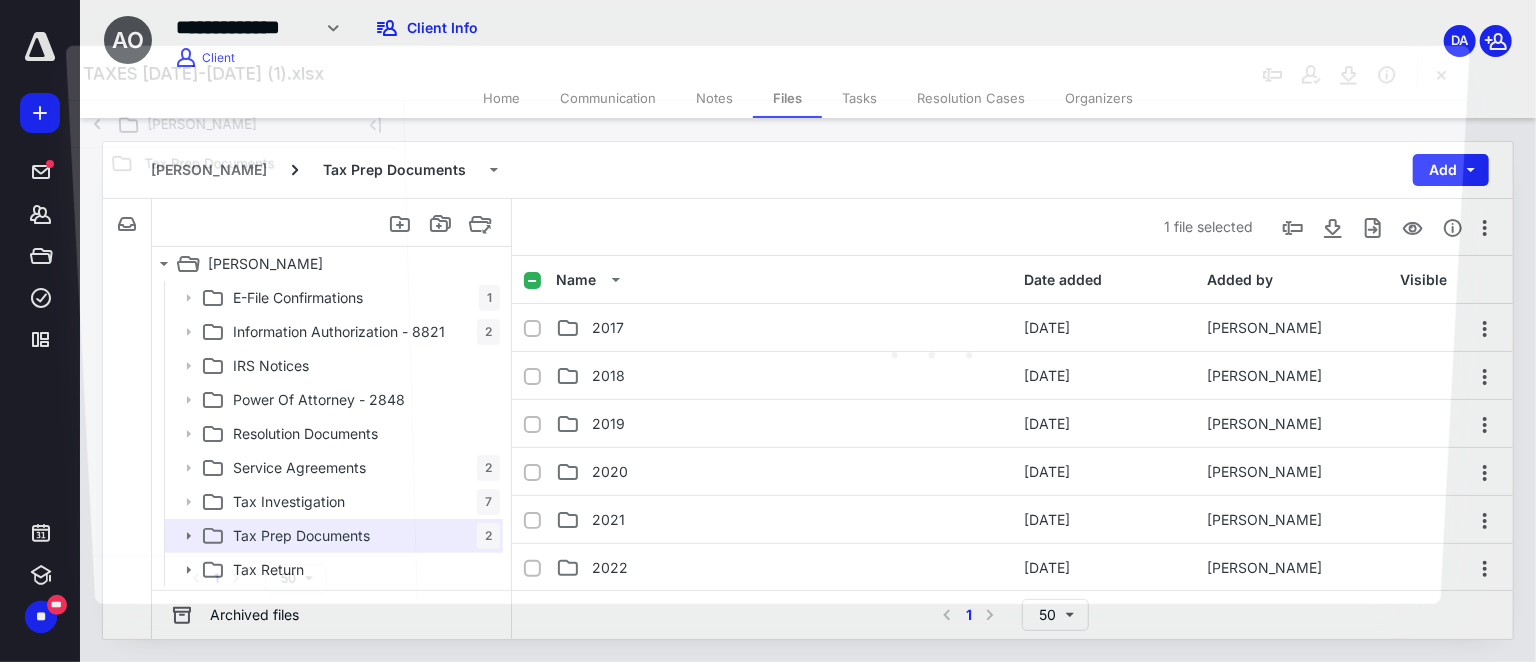 scroll, scrollTop: 305, scrollLeft: 0, axis: vertical 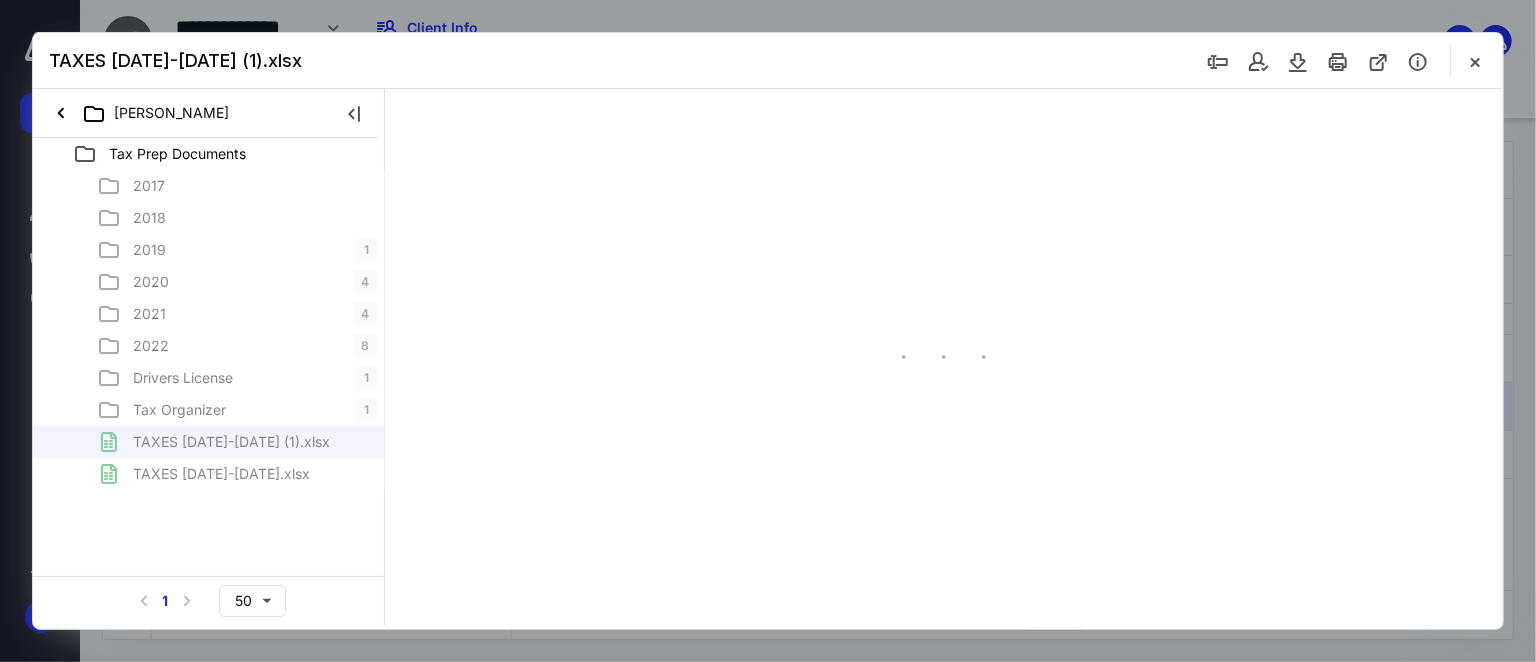 type on "121" 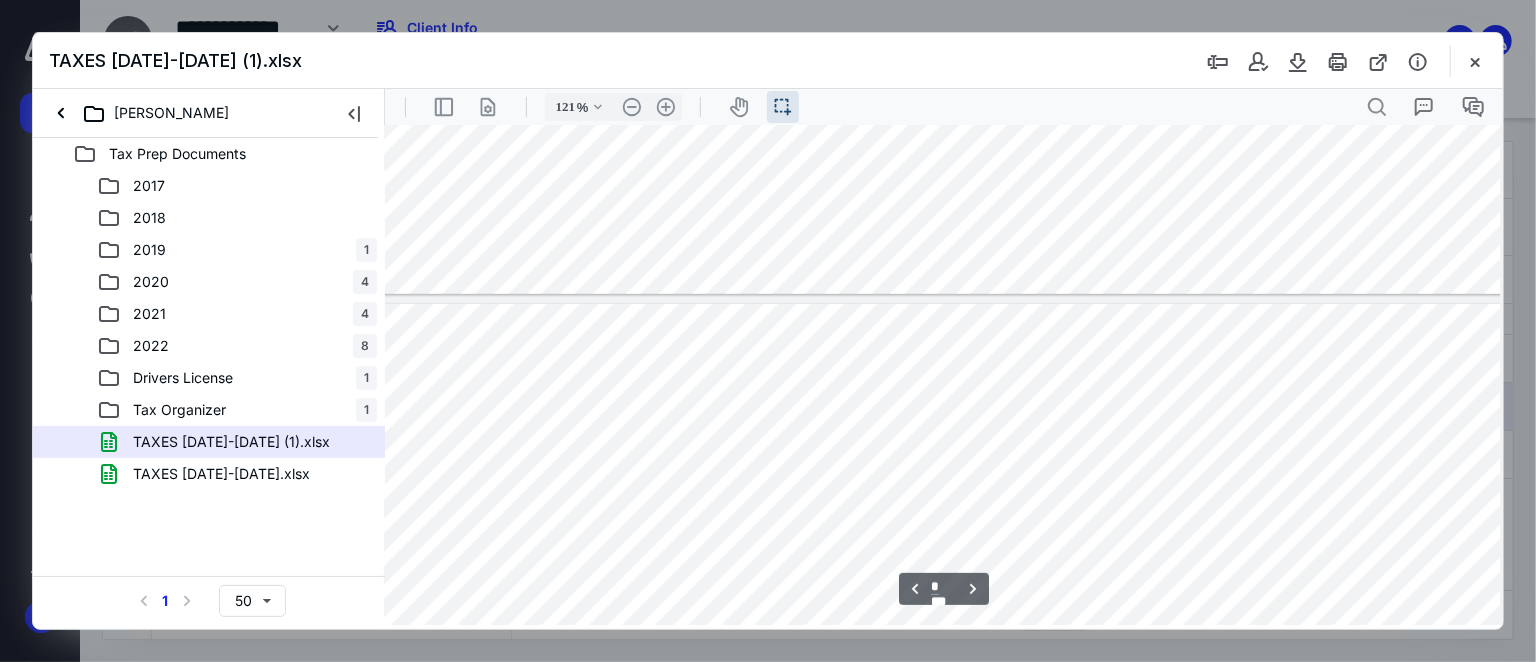 scroll, scrollTop: 636, scrollLeft: 286, axis: both 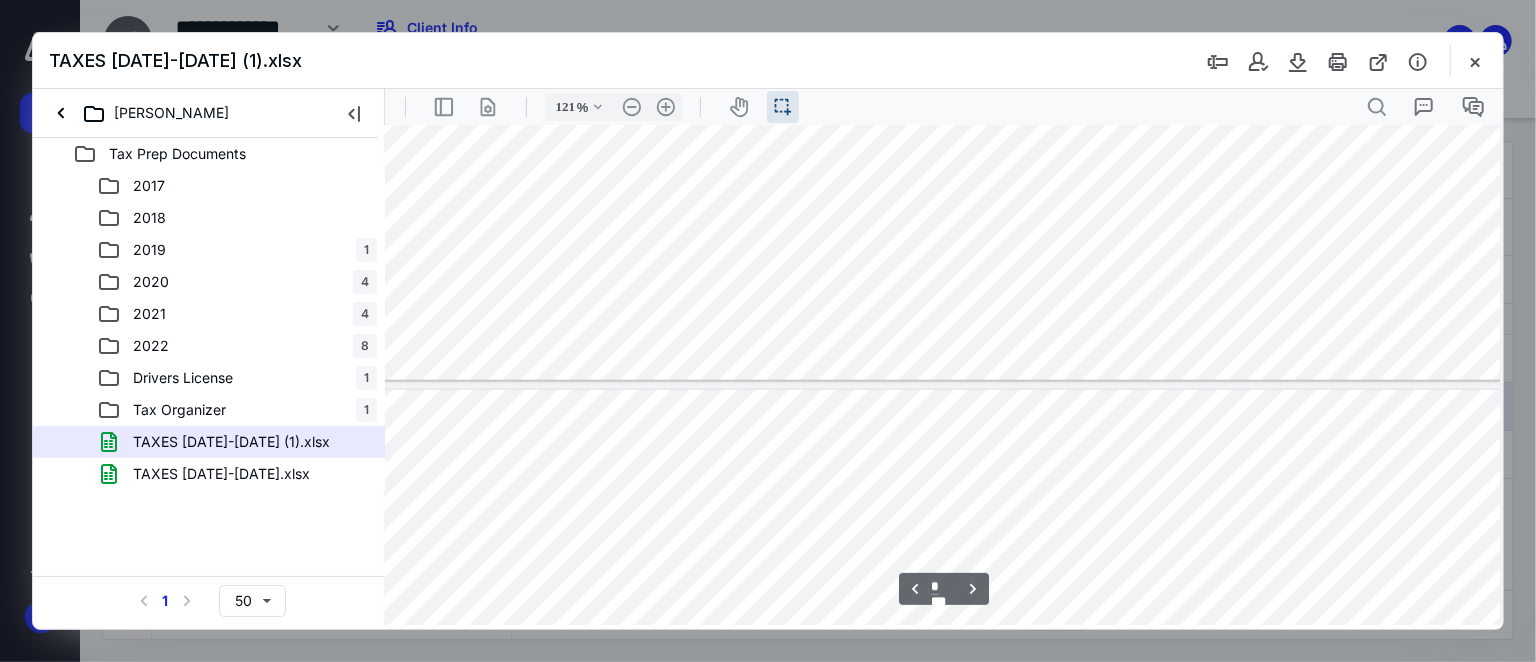 type on "*" 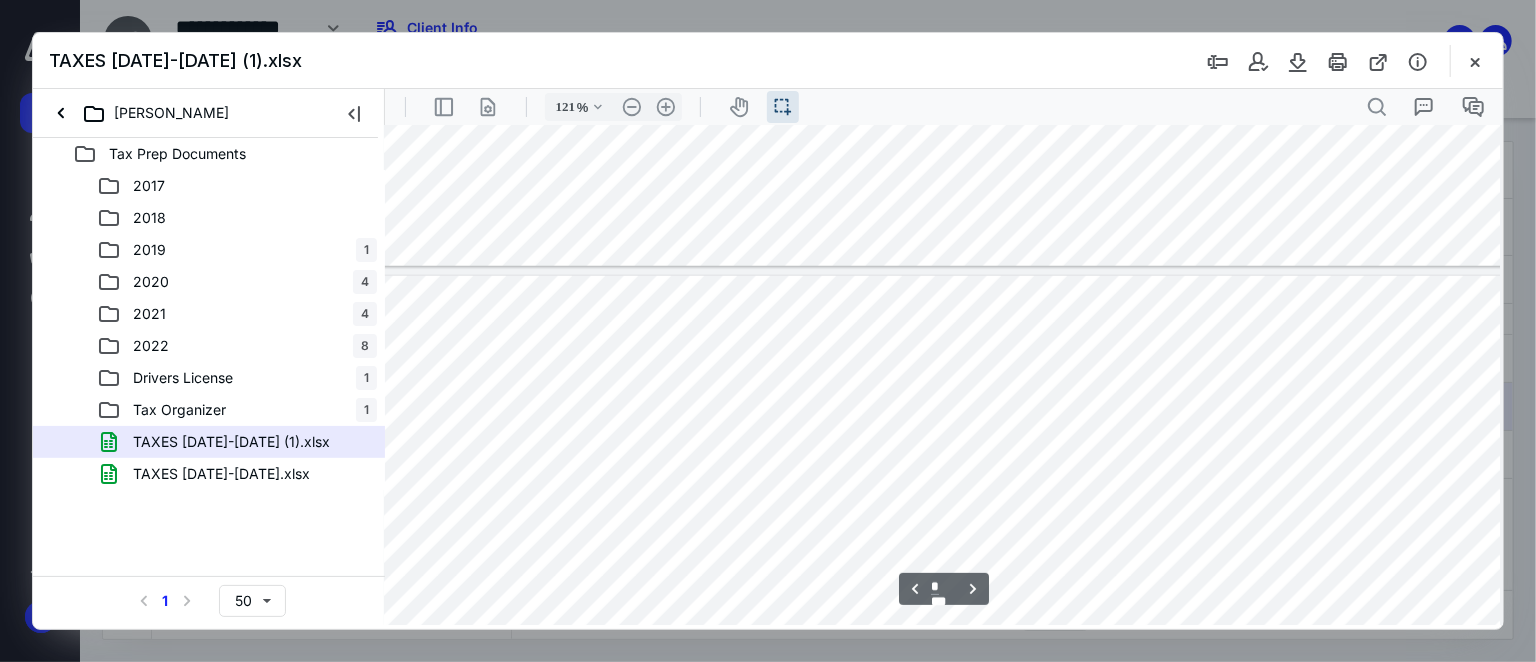 scroll, scrollTop: 1181, scrollLeft: 286, axis: both 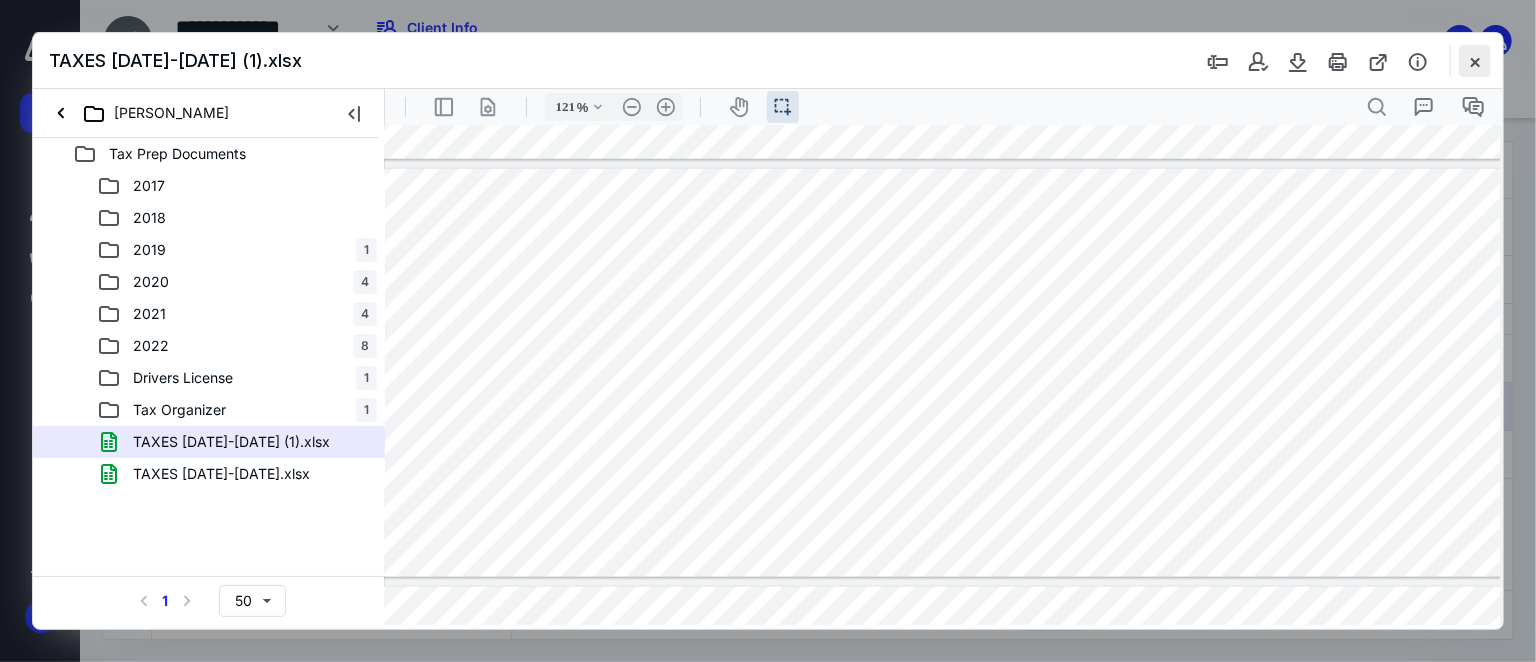 click at bounding box center [1475, 61] 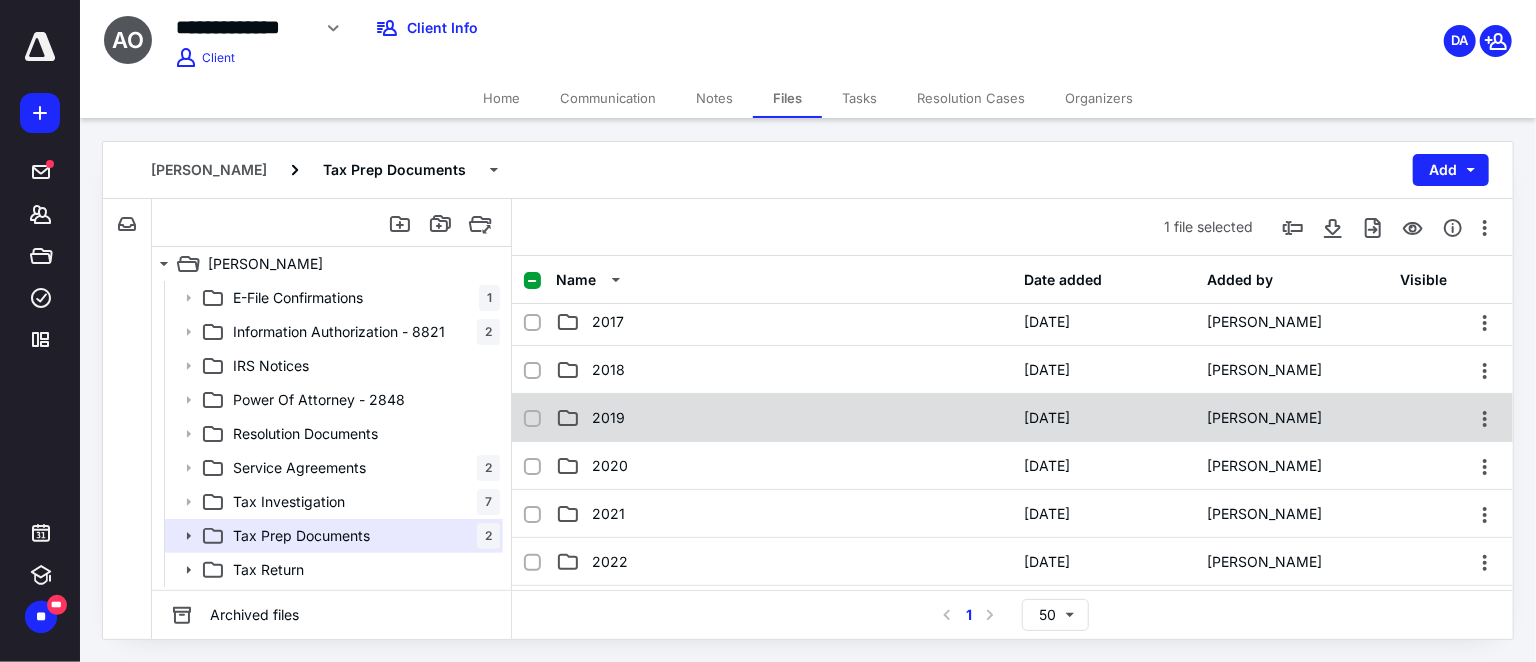 scroll, scrollTop: 0, scrollLeft: 0, axis: both 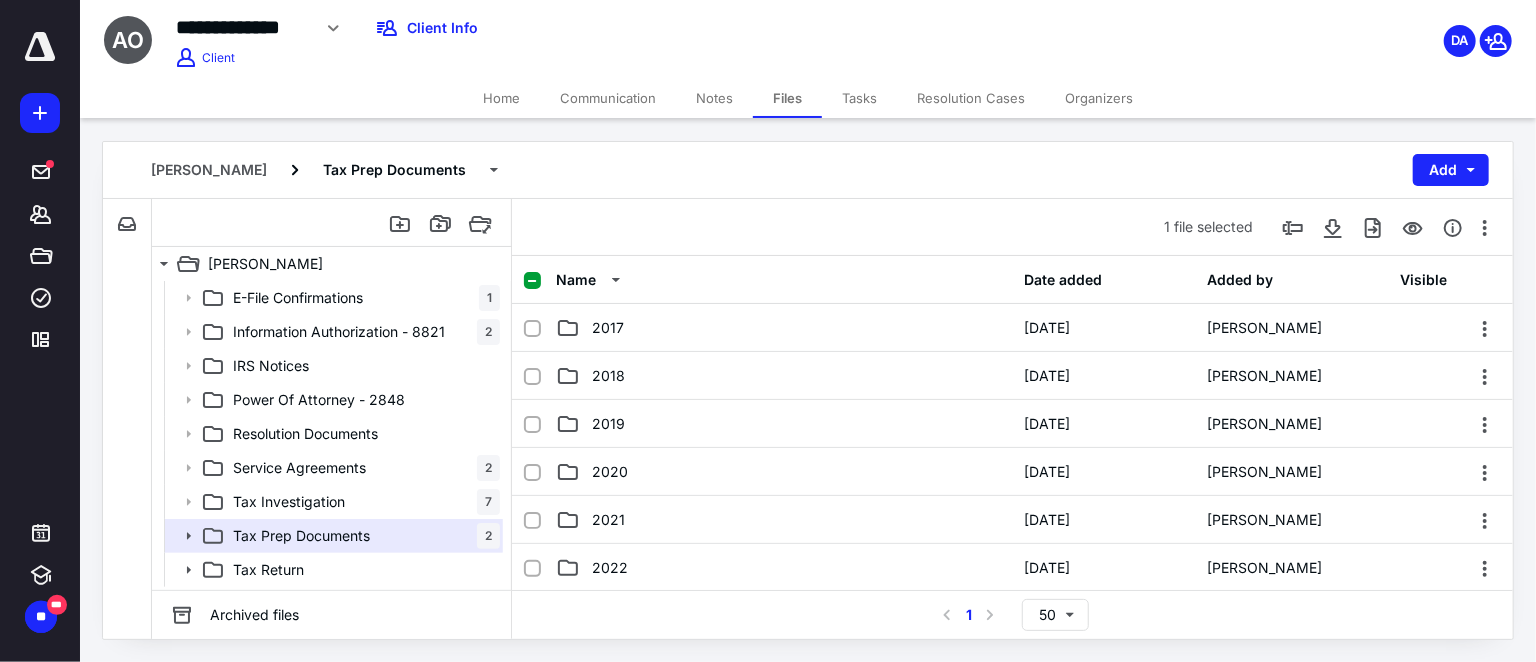 click on "Home" at bounding box center (501, 98) 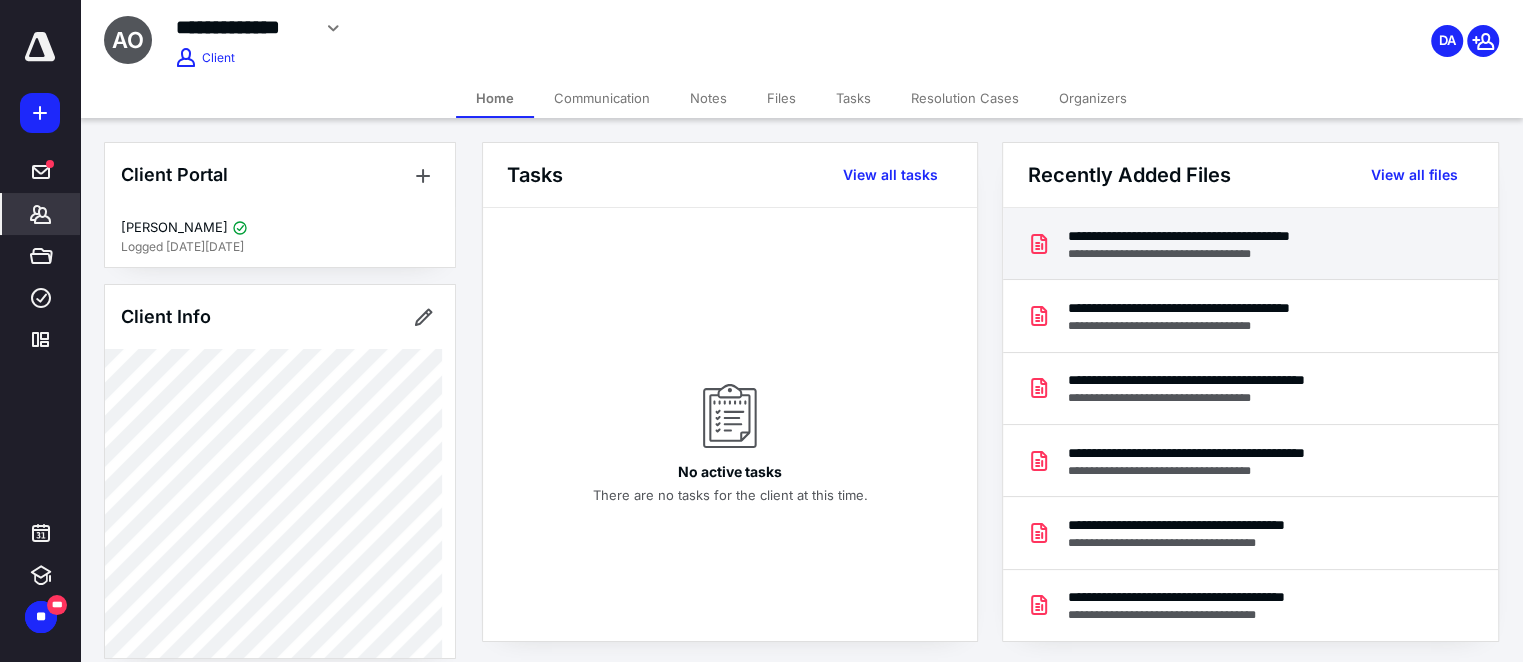 click on "**********" at bounding box center [1223, 236] 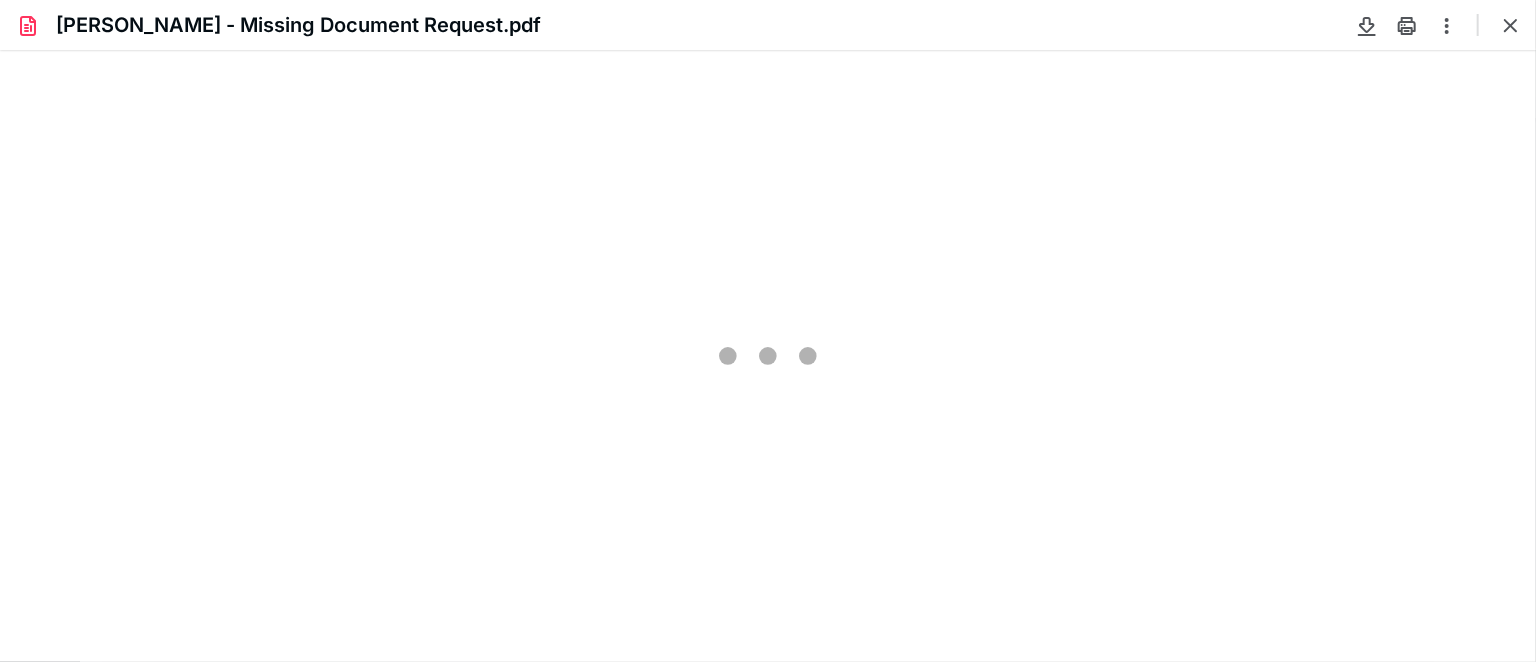 scroll, scrollTop: 0, scrollLeft: 0, axis: both 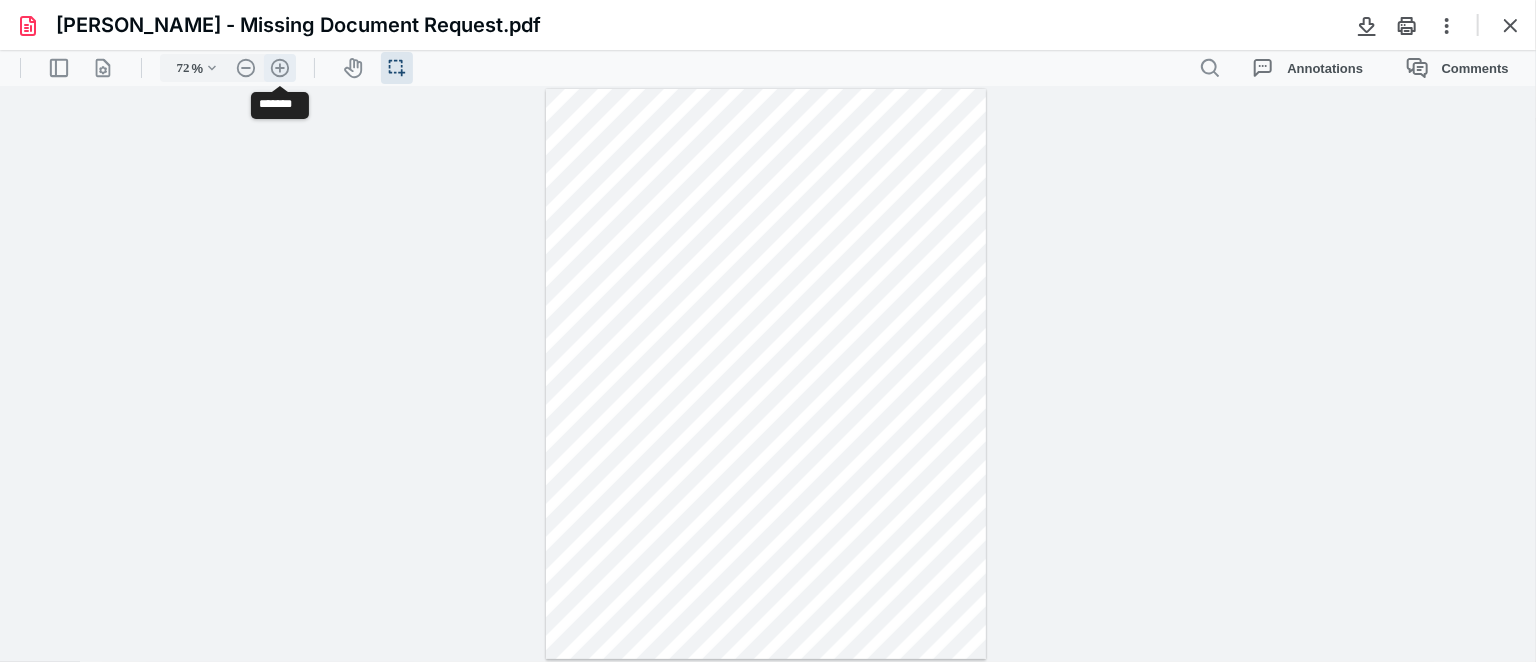 click on ".cls-1{fill:#abb0c4;} icon - header - zoom - in - line" at bounding box center [280, 67] 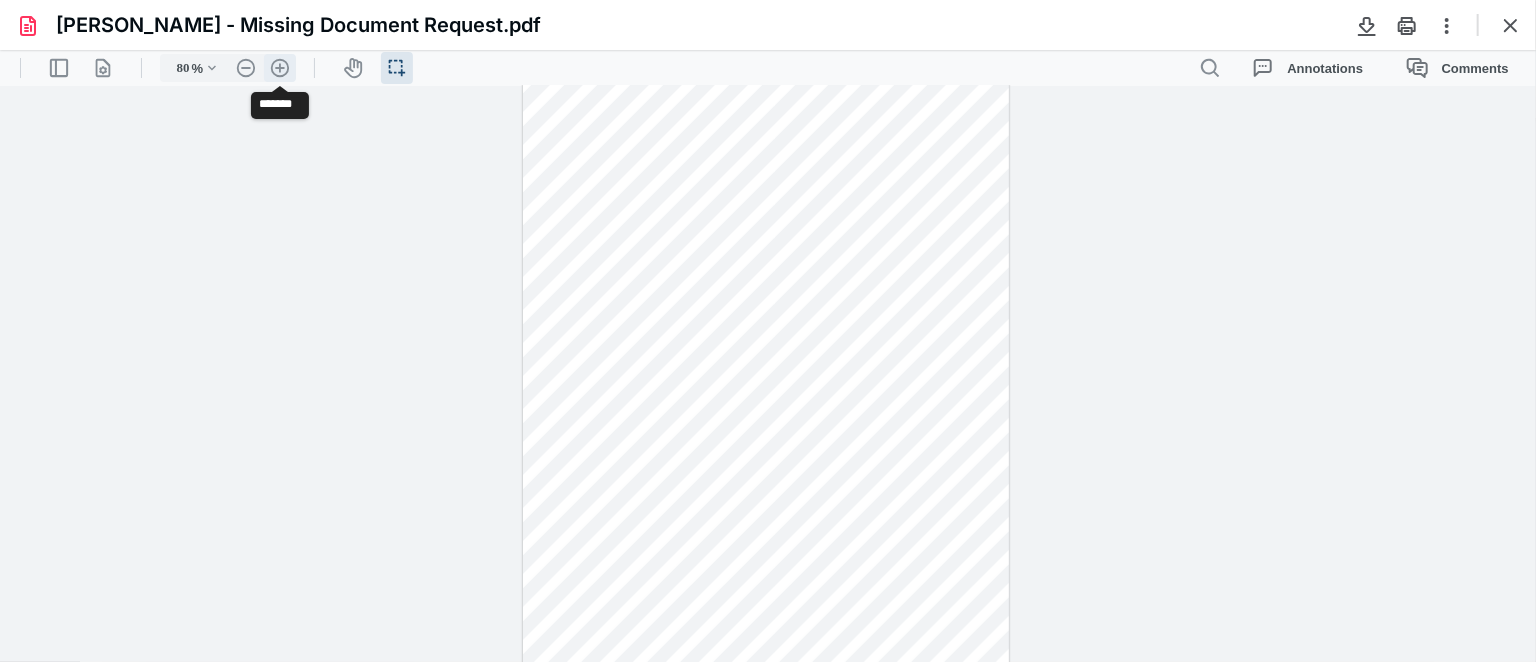 click on ".cls-1{fill:#abb0c4;} icon - header - zoom - in - line" at bounding box center [280, 67] 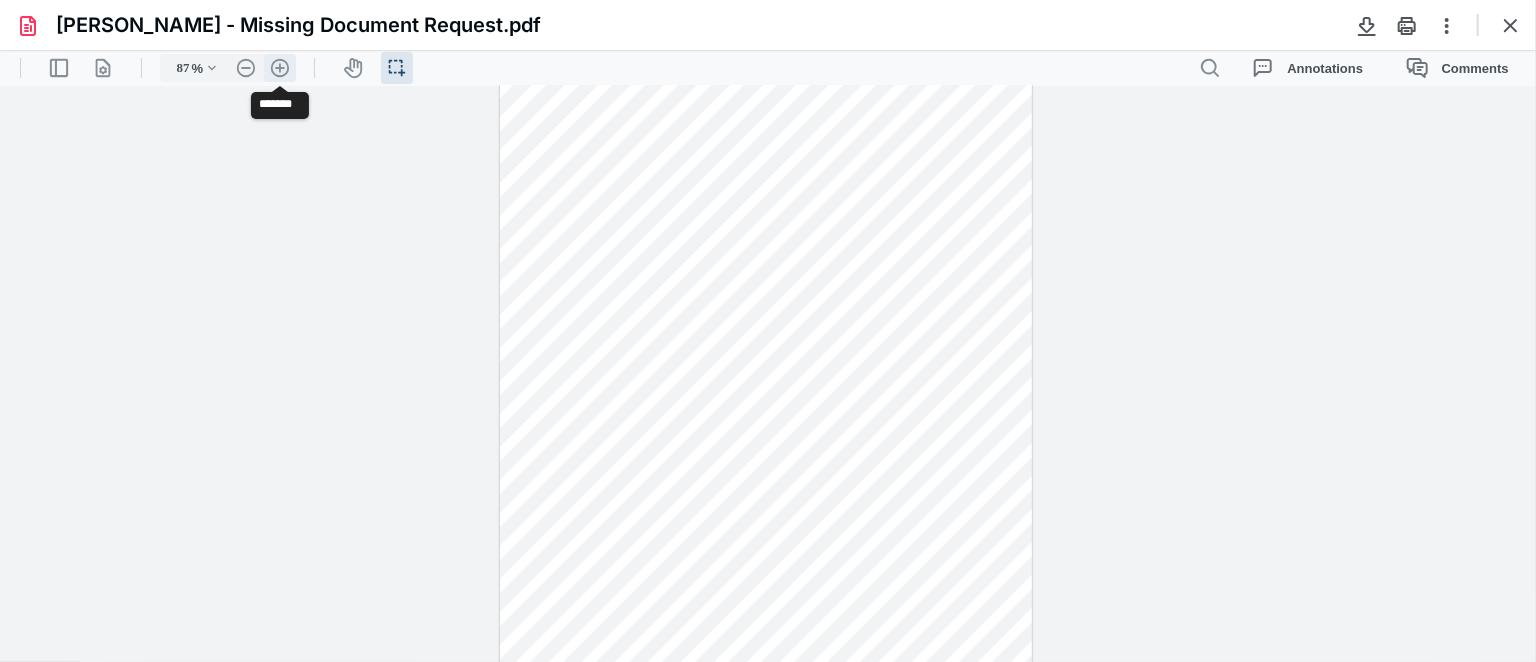click on ".cls-1{fill:#abb0c4;} icon - header - zoom - in - line" at bounding box center [280, 67] 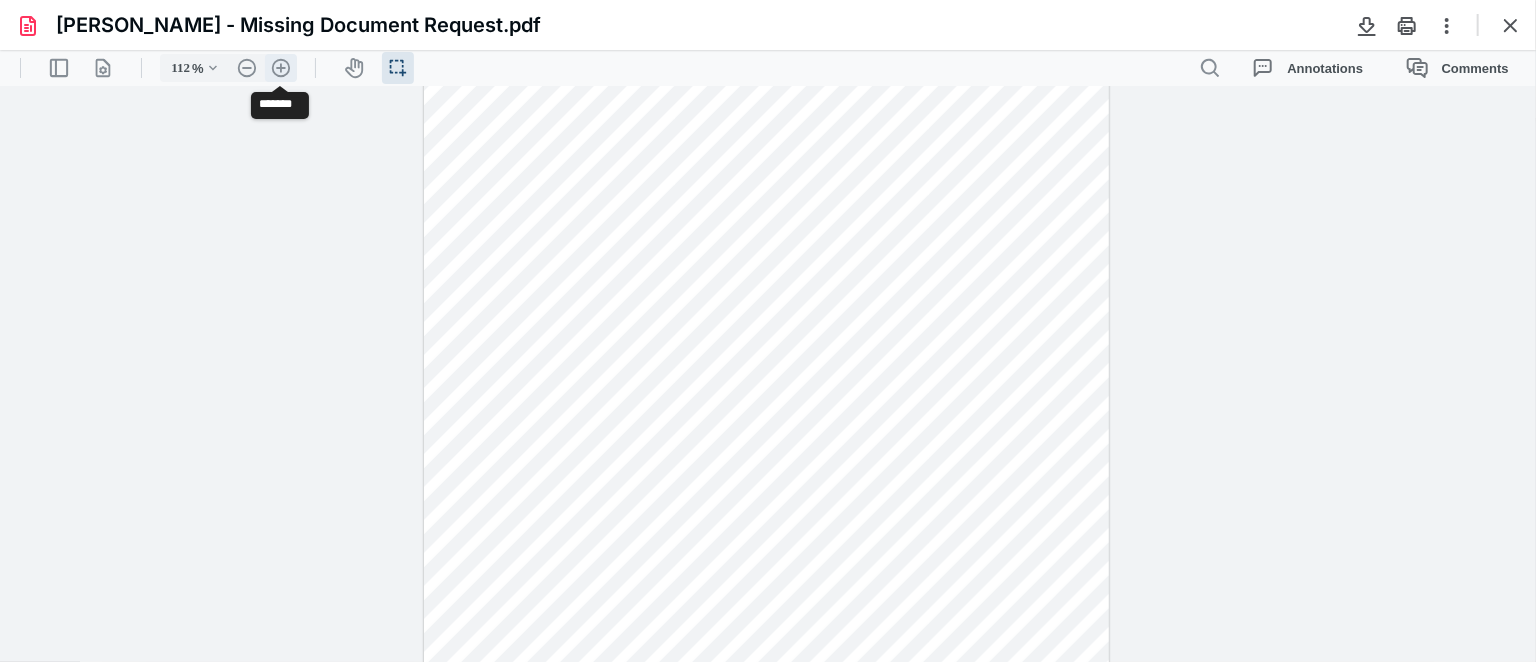 click on ".cls-1{fill:#abb0c4;} icon - header - zoom - in - line" at bounding box center [281, 67] 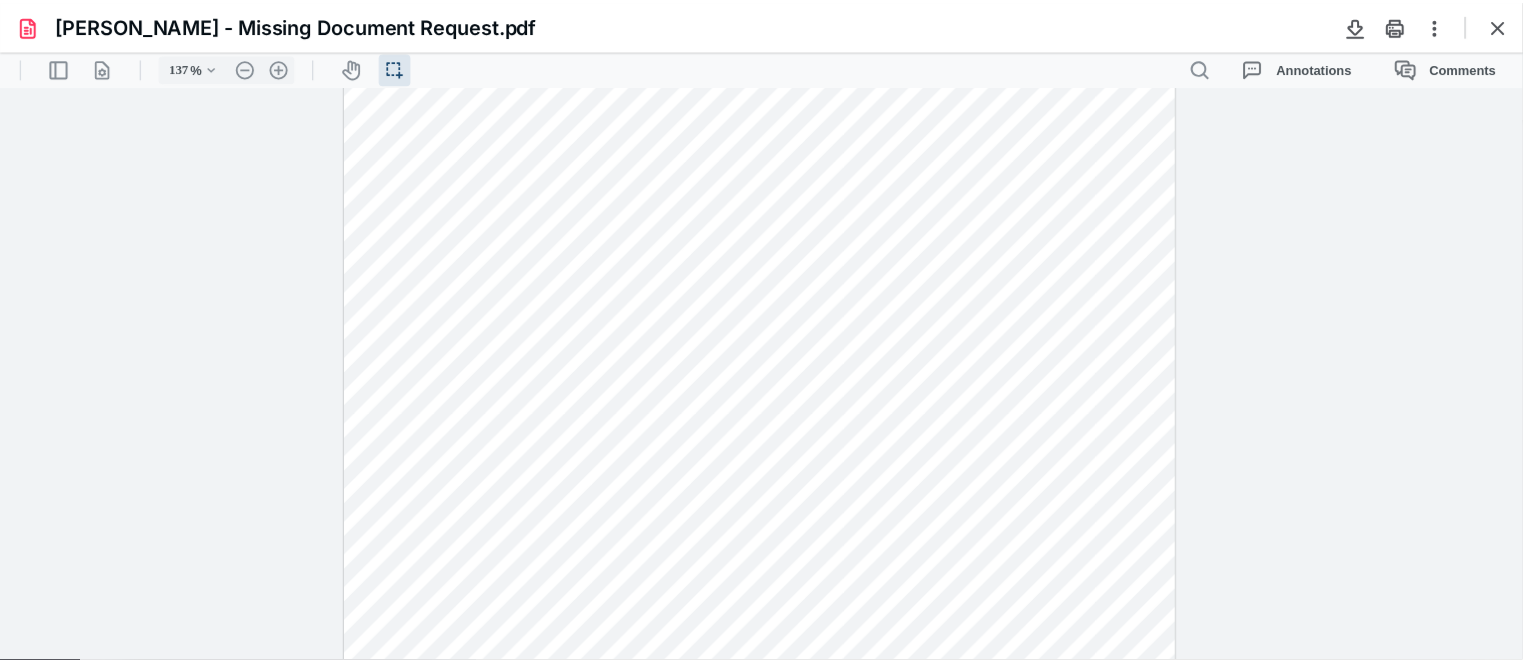 scroll, scrollTop: 0, scrollLeft: 0, axis: both 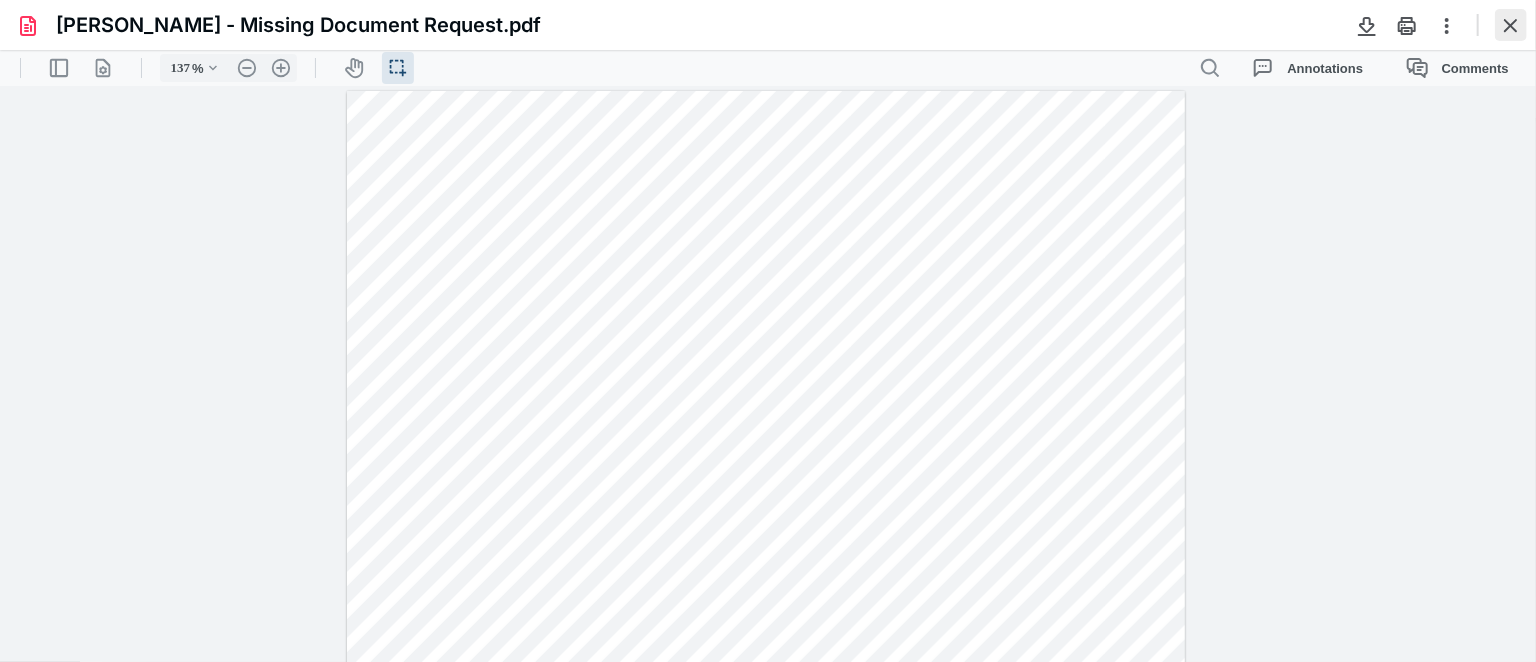 click at bounding box center [1511, 25] 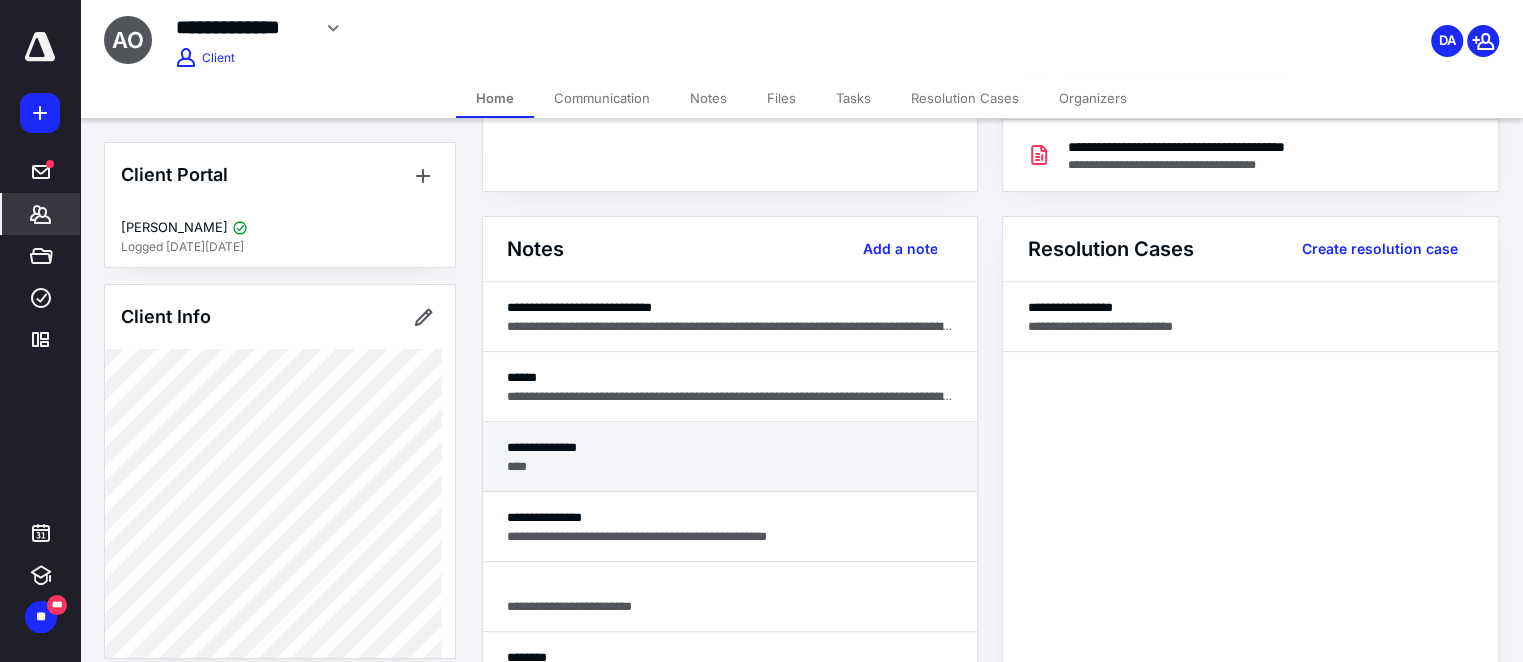 scroll, scrollTop: 454, scrollLeft: 0, axis: vertical 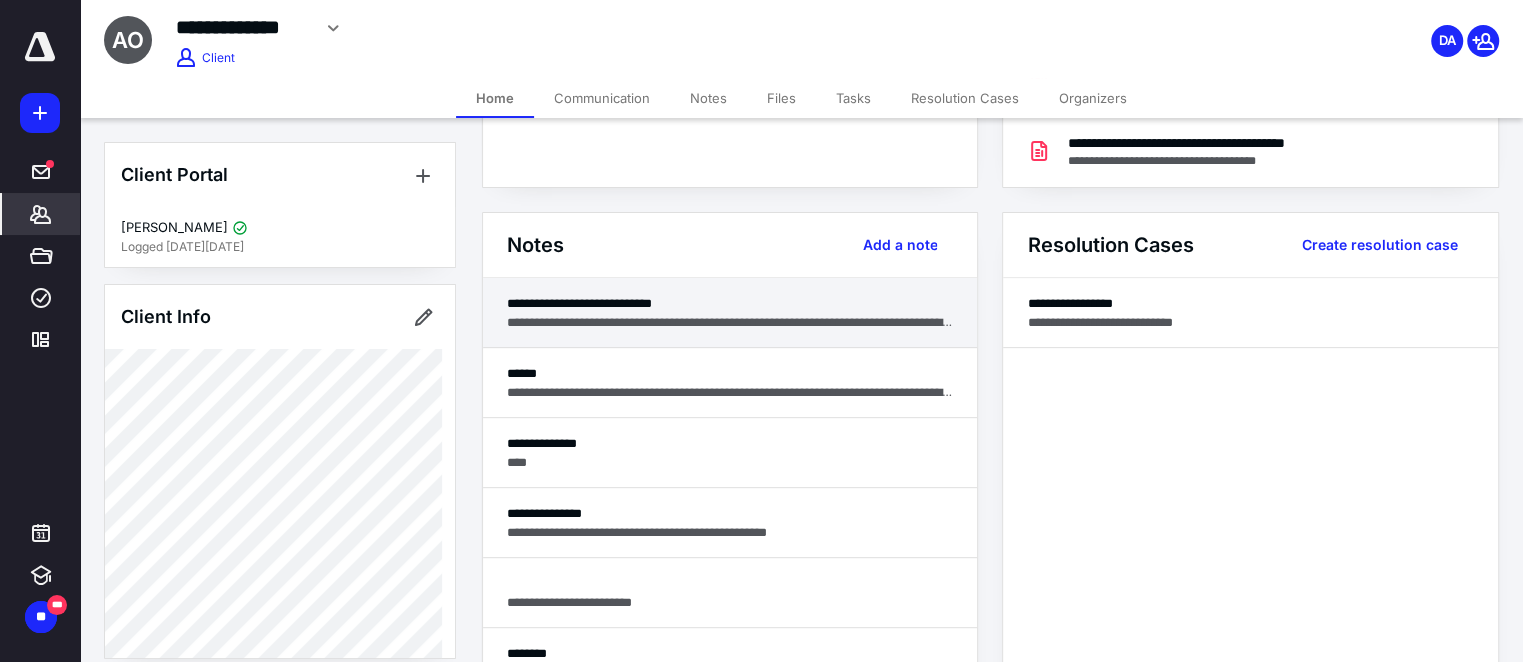 click on "**********" at bounding box center (730, 303) 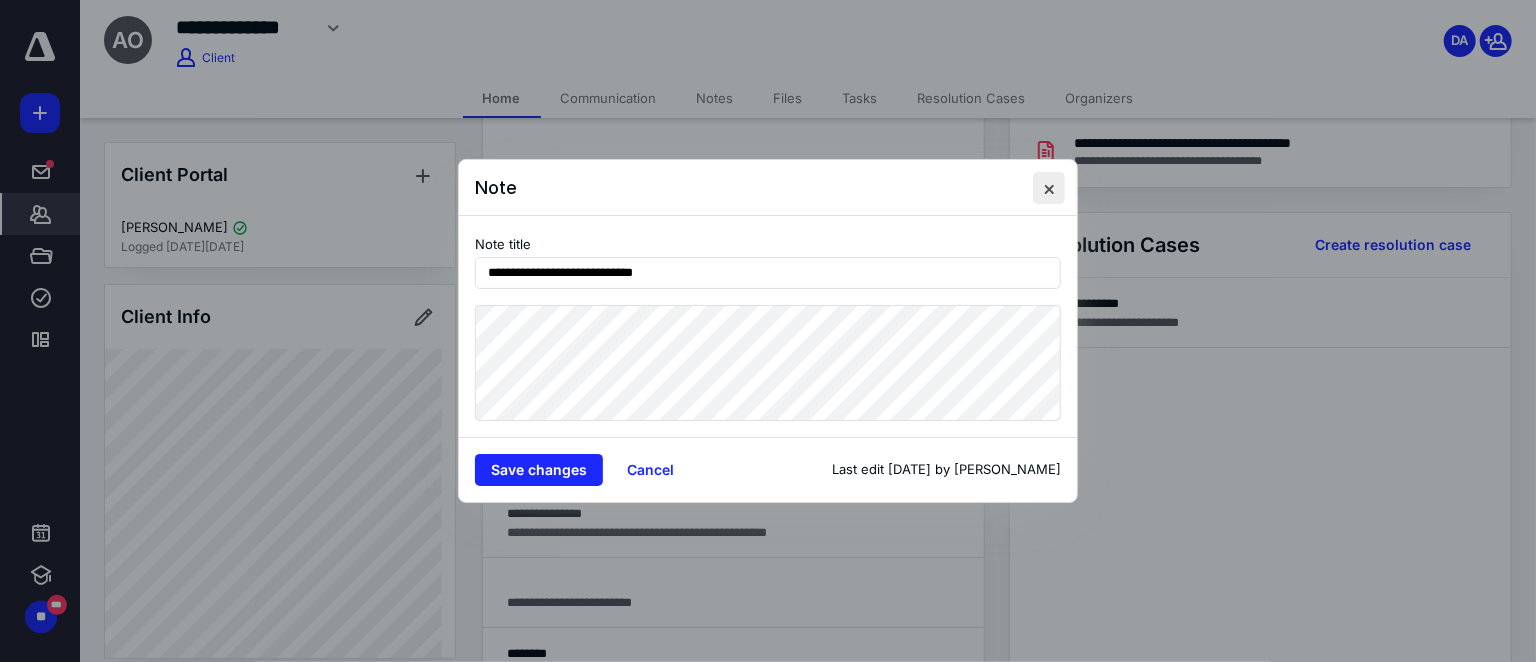 click at bounding box center (1049, 188) 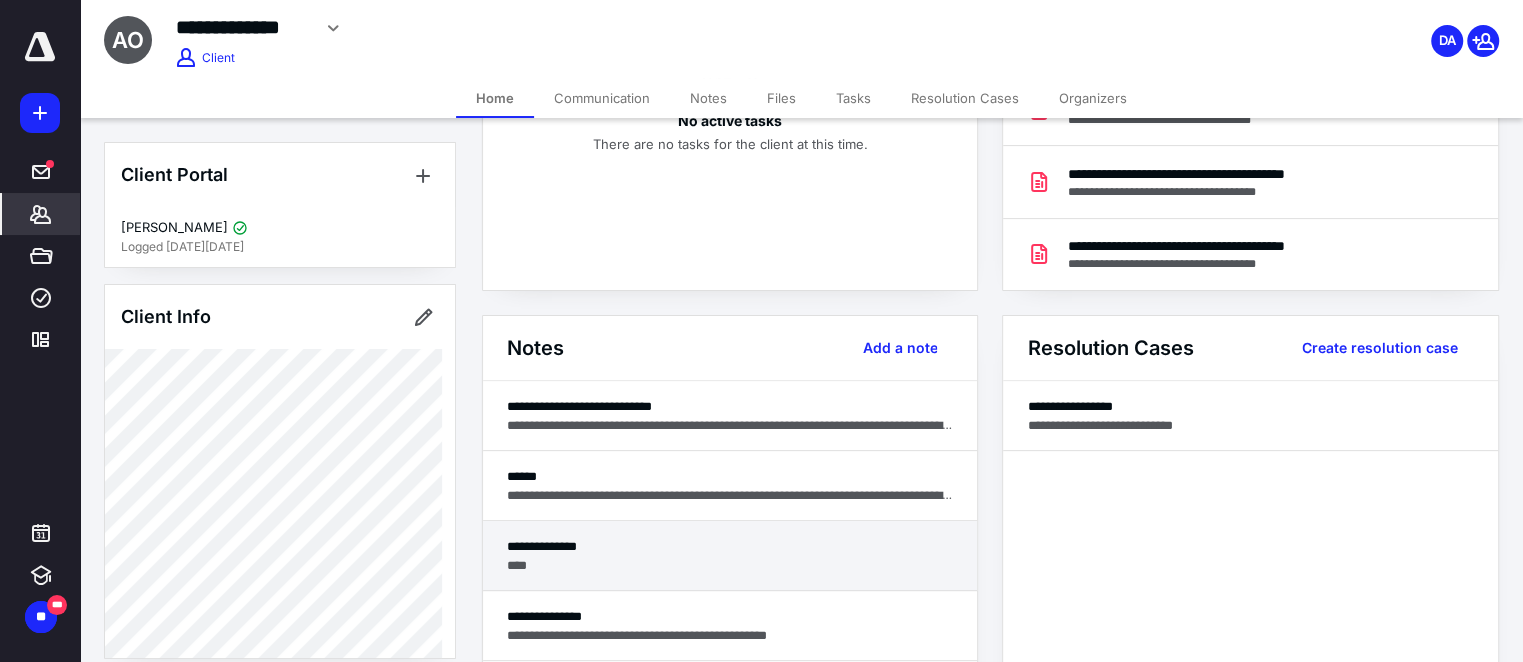 scroll, scrollTop: 363, scrollLeft: 0, axis: vertical 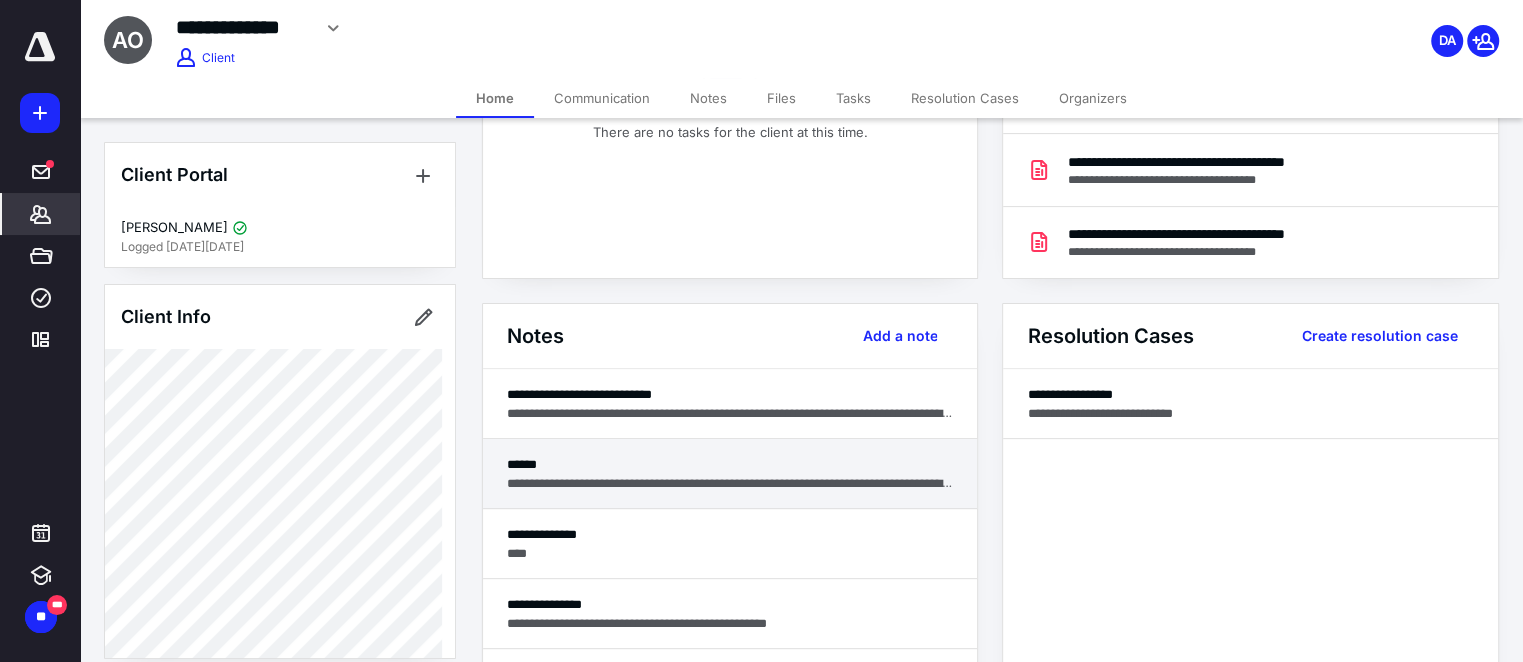 click on "******" at bounding box center (730, 464) 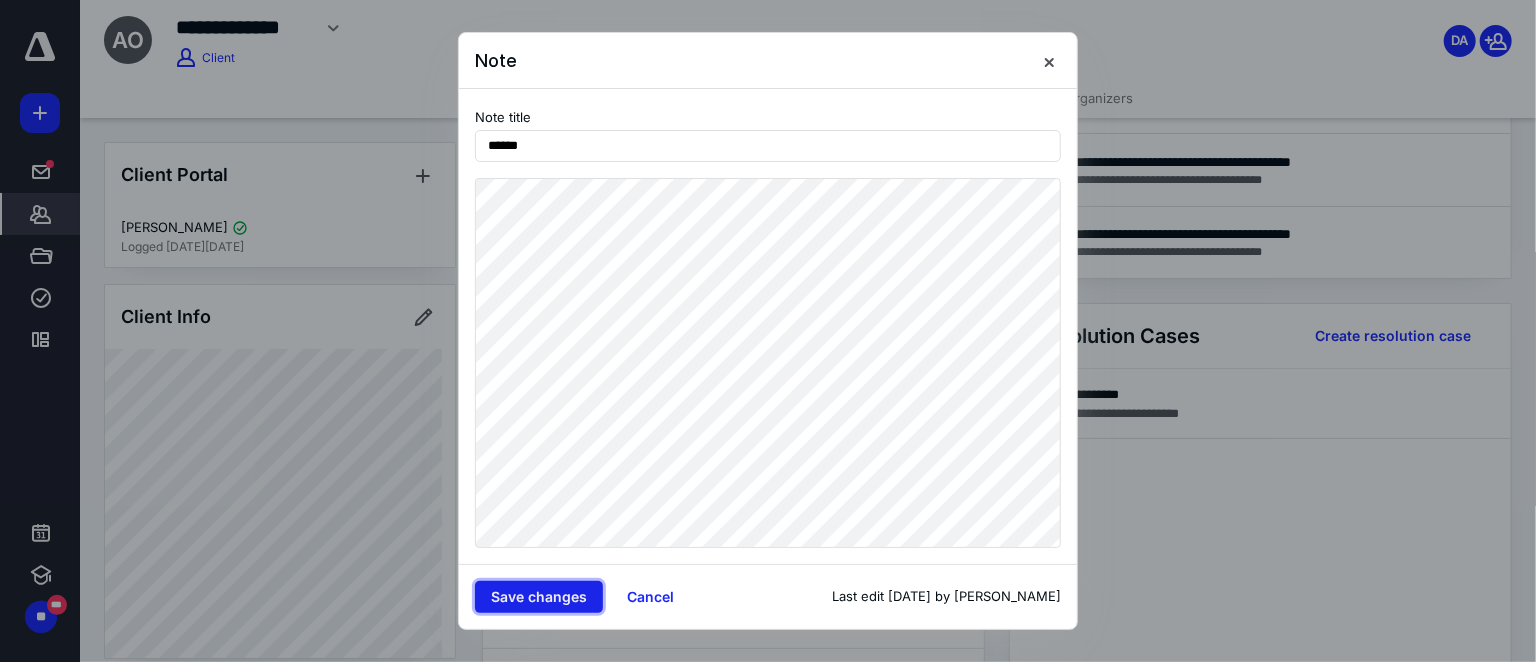 click on "Save changes" at bounding box center [539, 597] 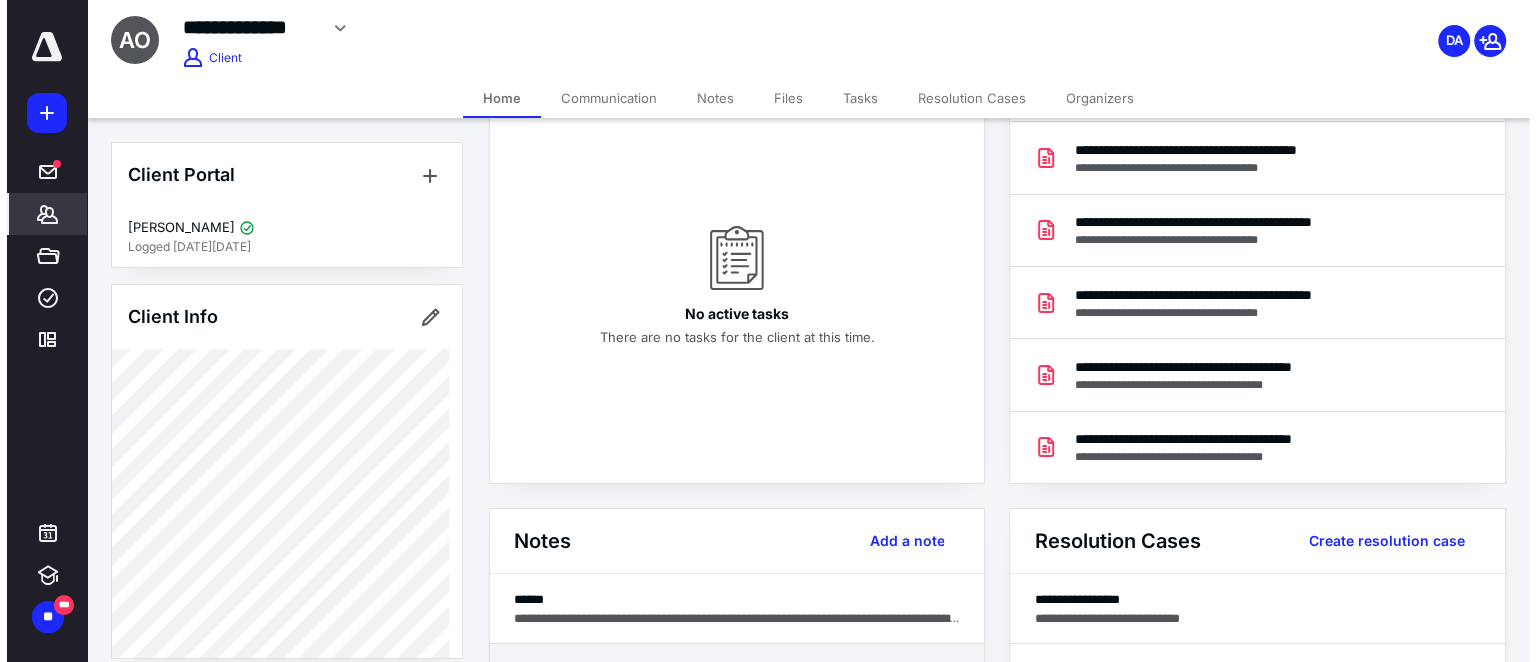 scroll, scrollTop: 0, scrollLeft: 0, axis: both 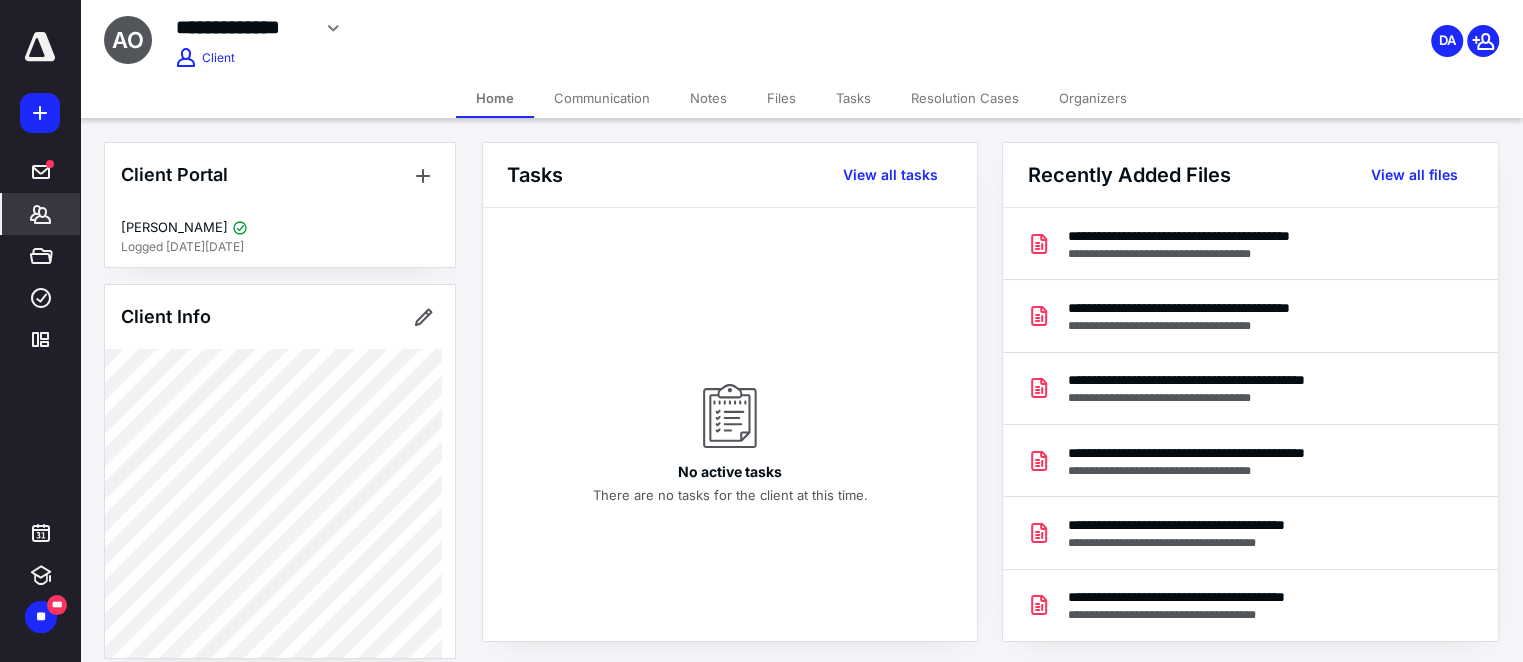 click 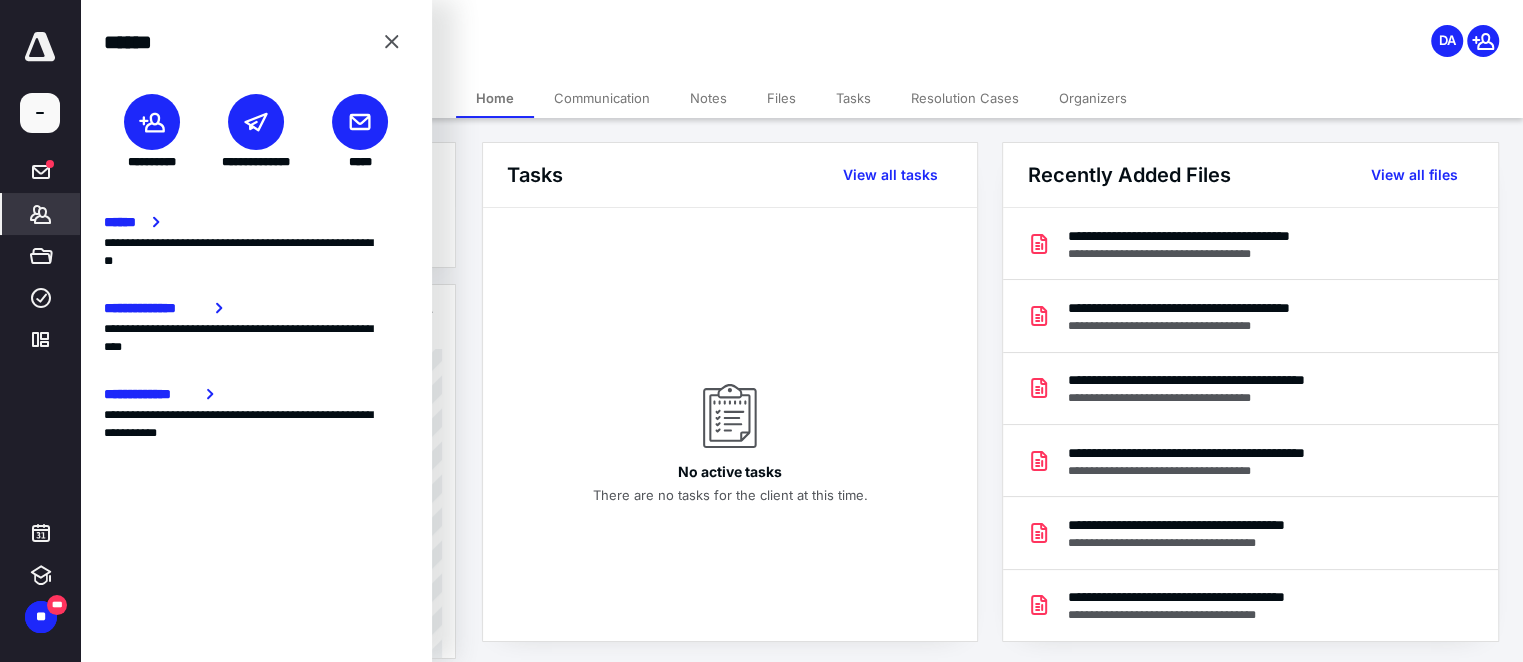 click 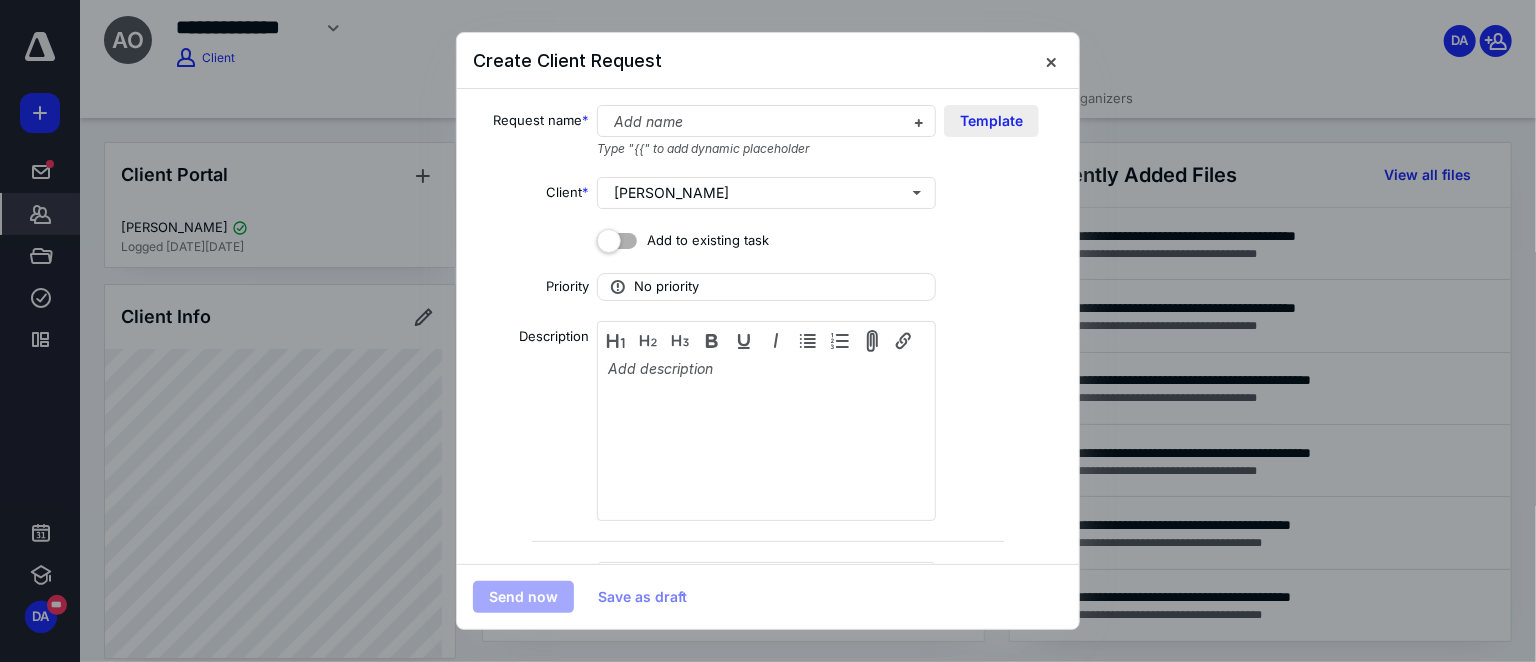 click on "Template" at bounding box center [991, 121] 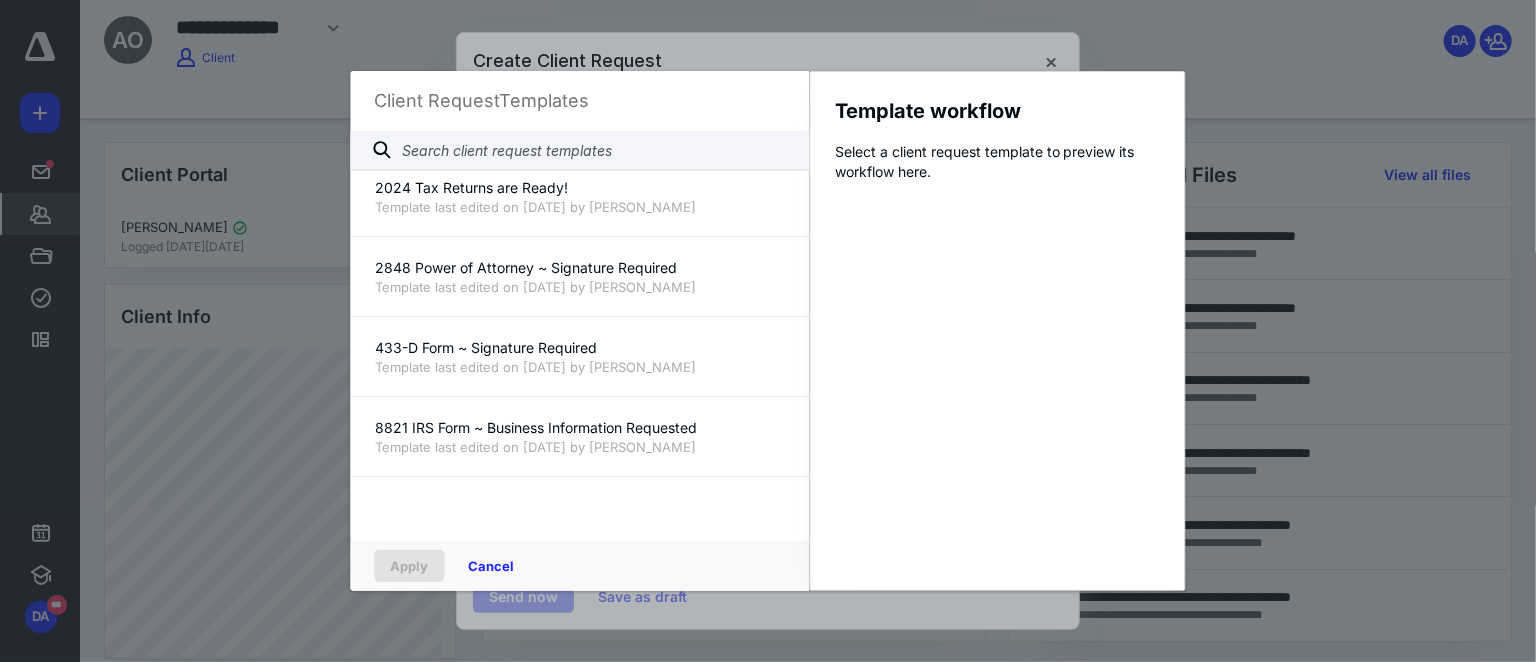 scroll, scrollTop: 0, scrollLeft: 0, axis: both 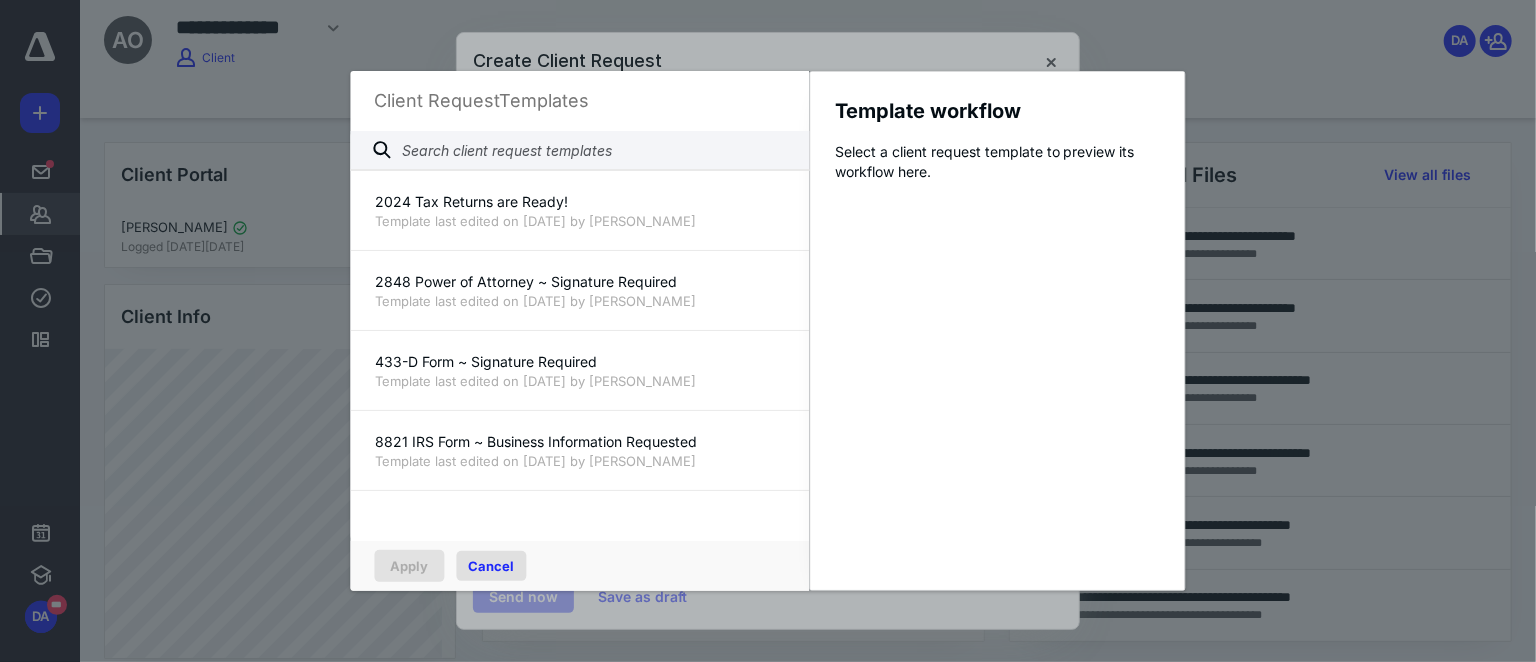 click on "Cancel" at bounding box center [492, 566] 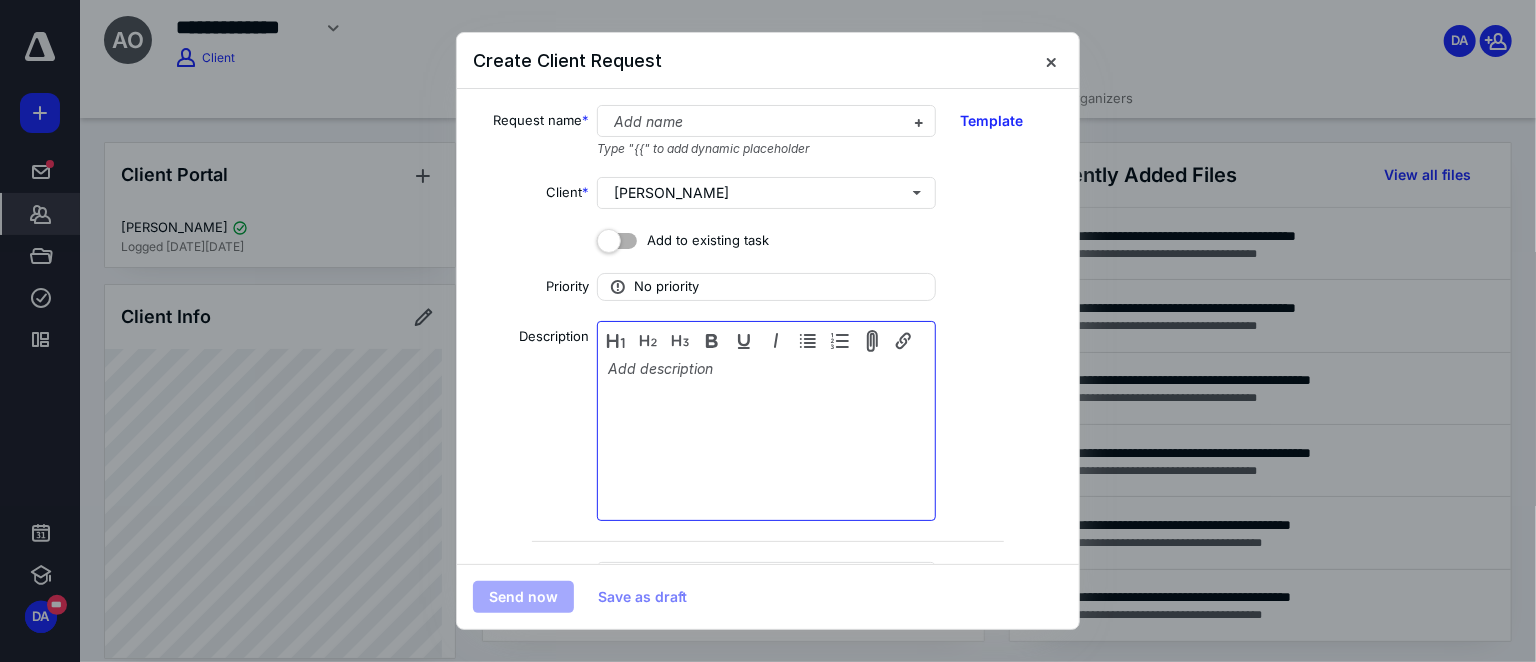 click at bounding box center (766, 423) 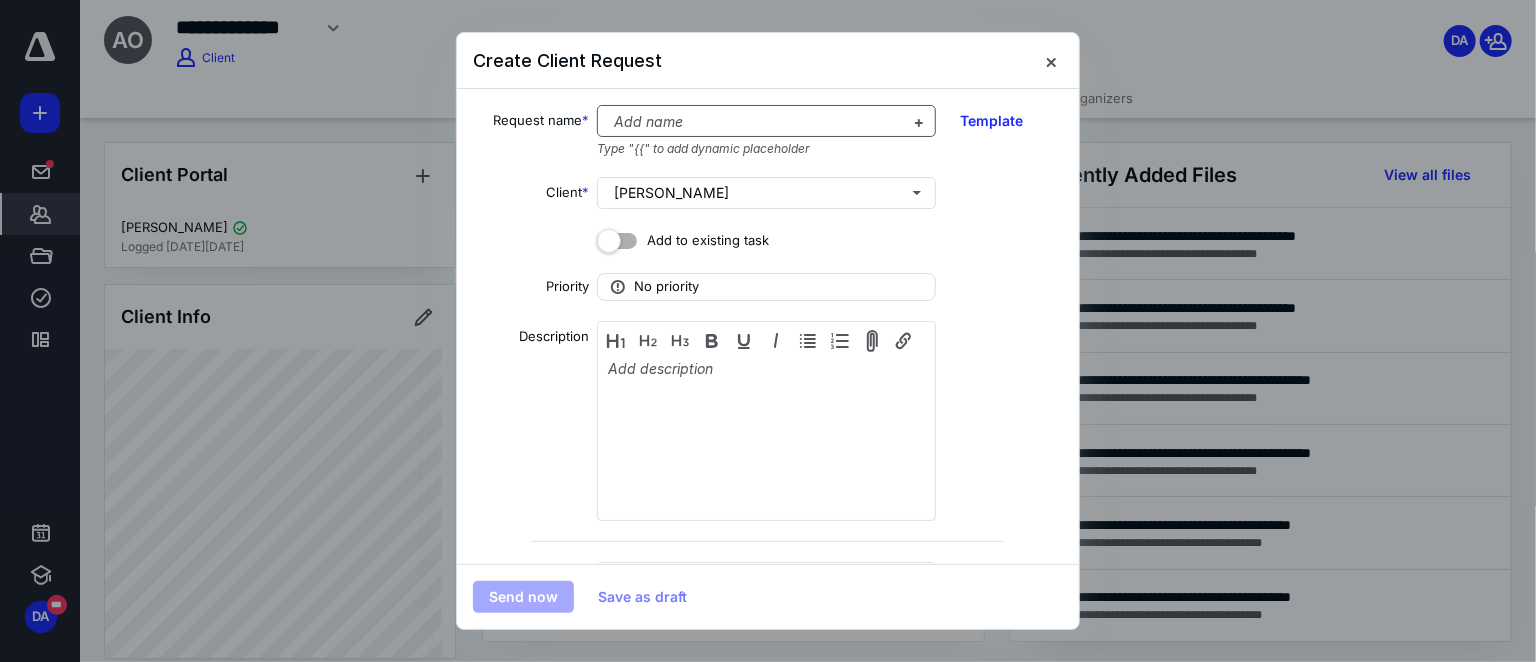 click at bounding box center (754, 122) 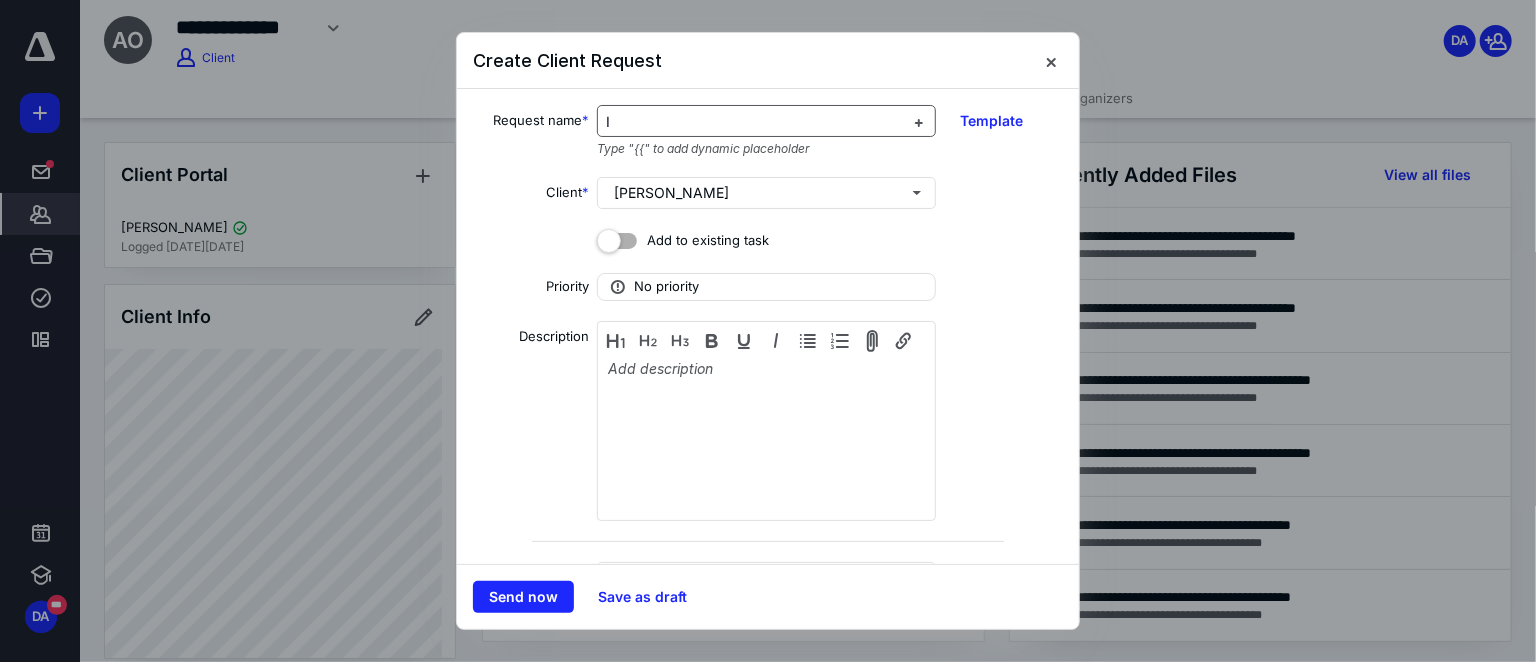 type 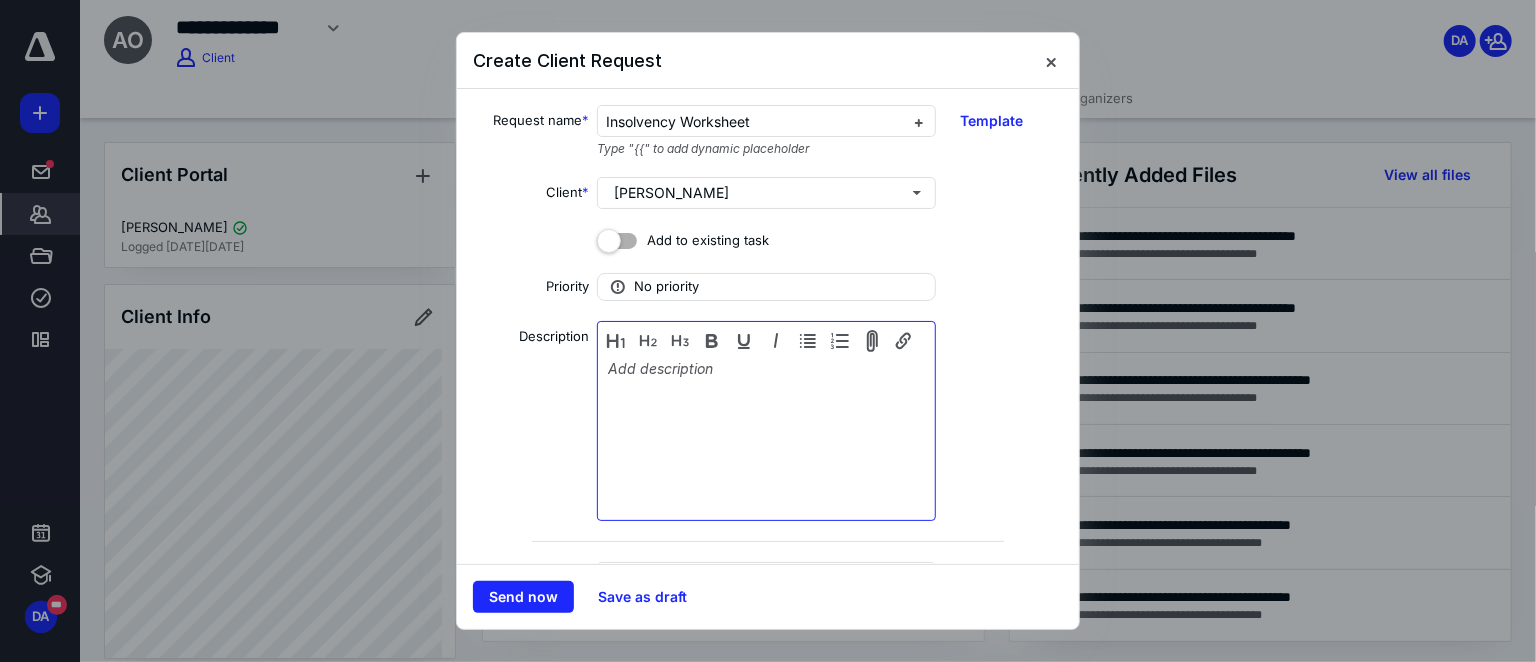 click at bounding box center (766, 423) 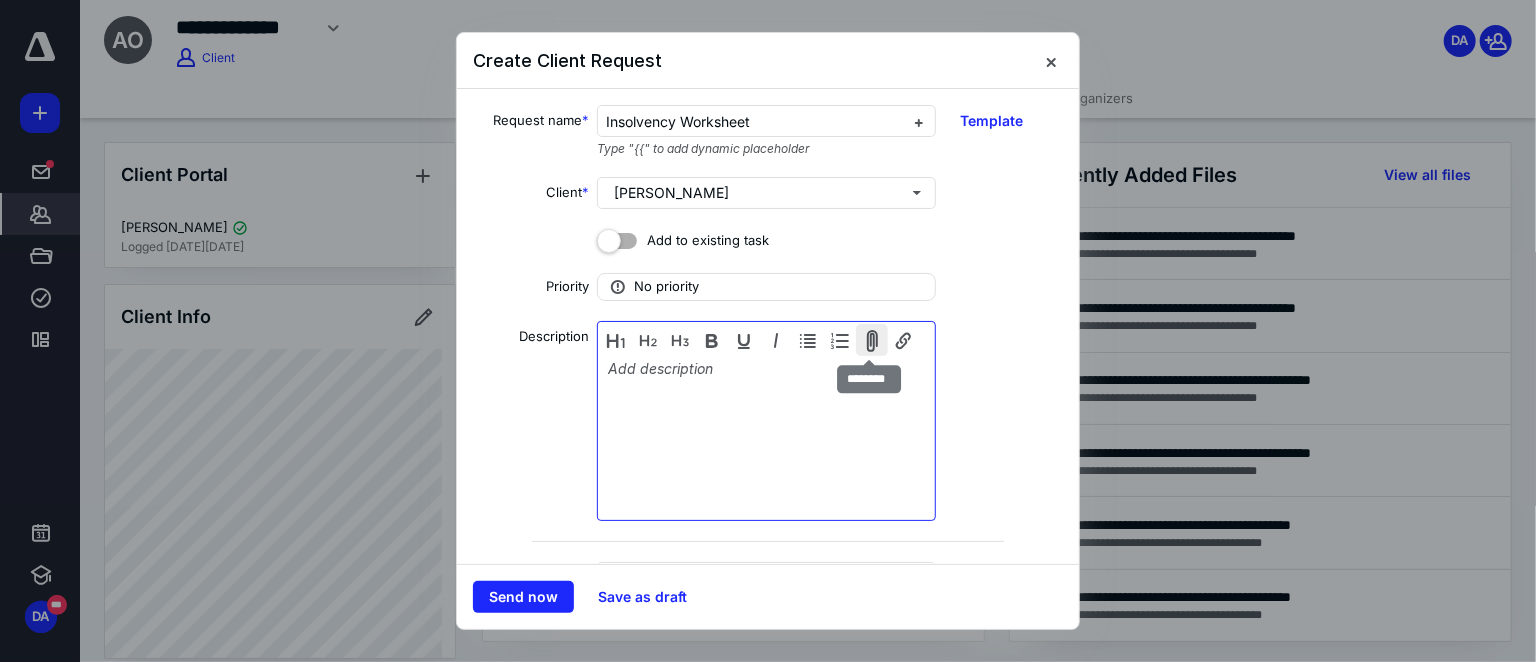 click at bounding box center [872, 340] 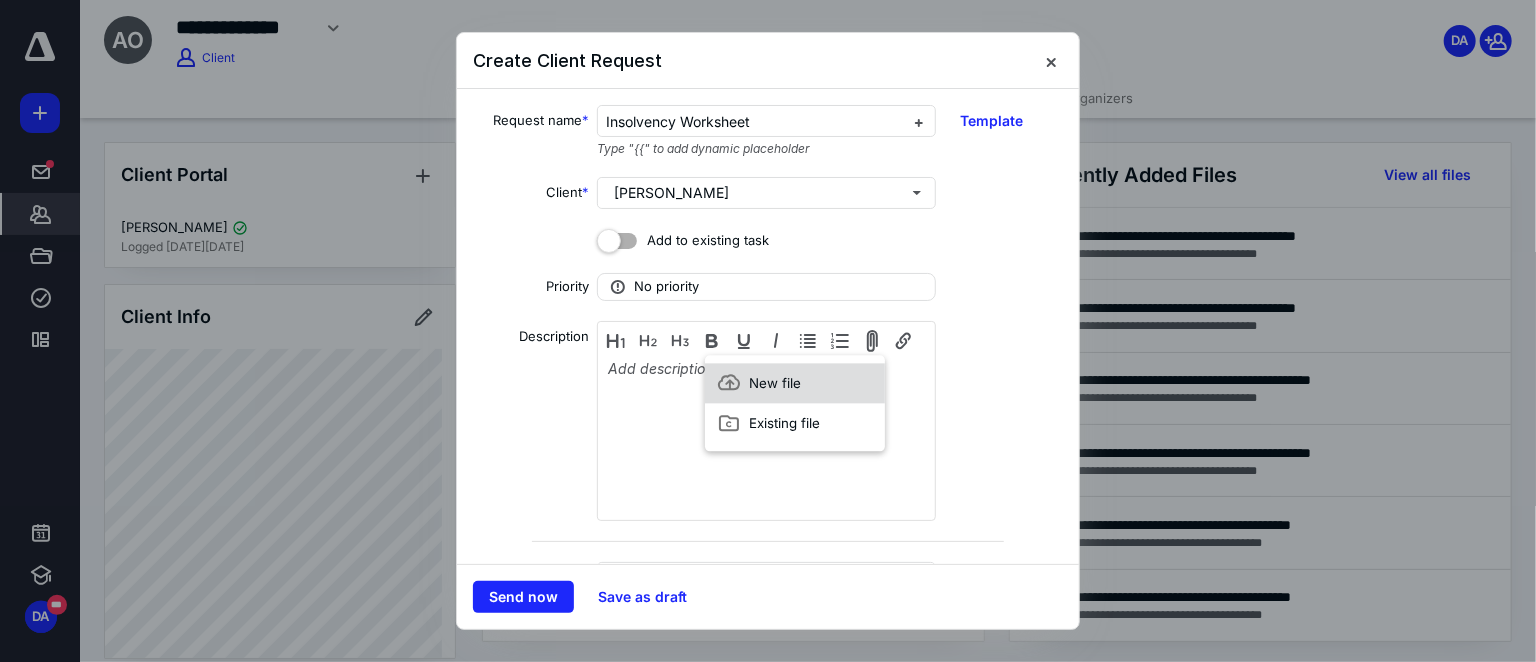 click on "New file" at bounding box center [775, 383] 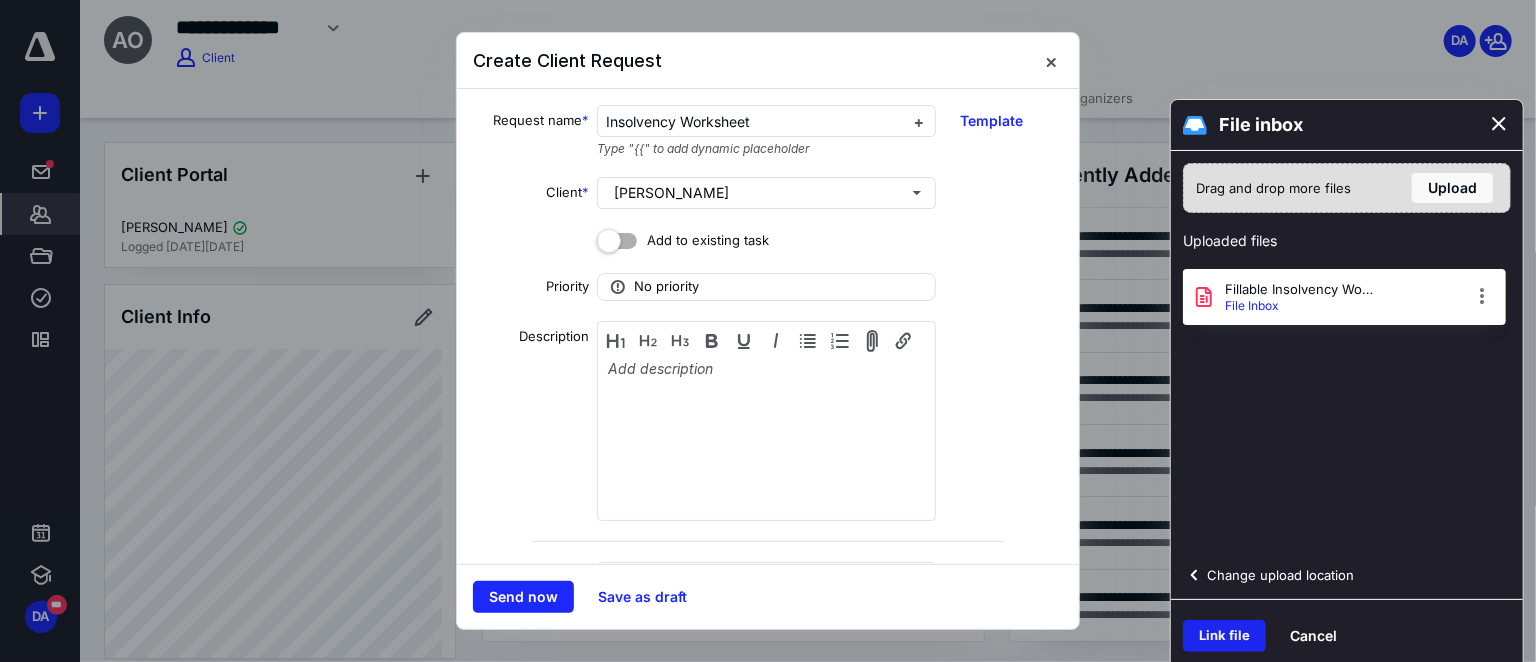 click on "Link file" at bounding box center [1224, 636] 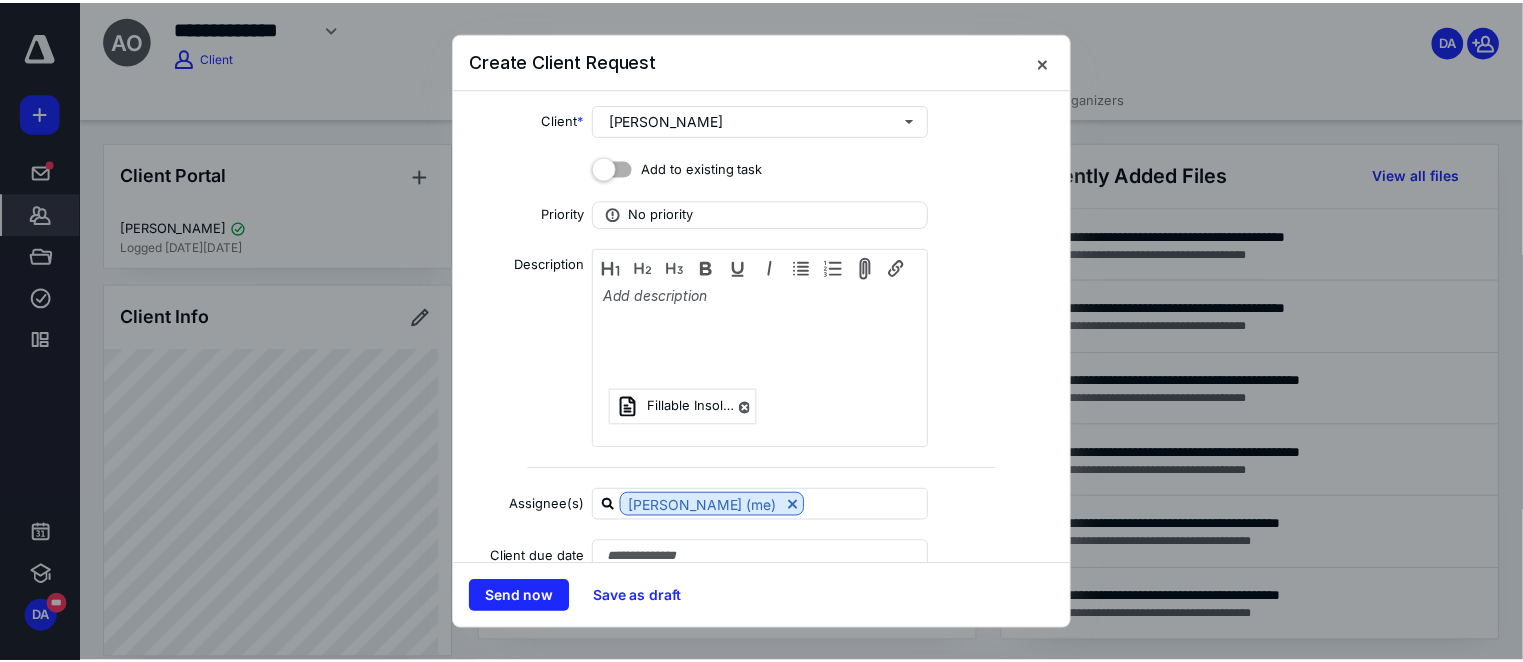 scroll, scrollTop: 169, scrollLeft: 0, axis: vertical 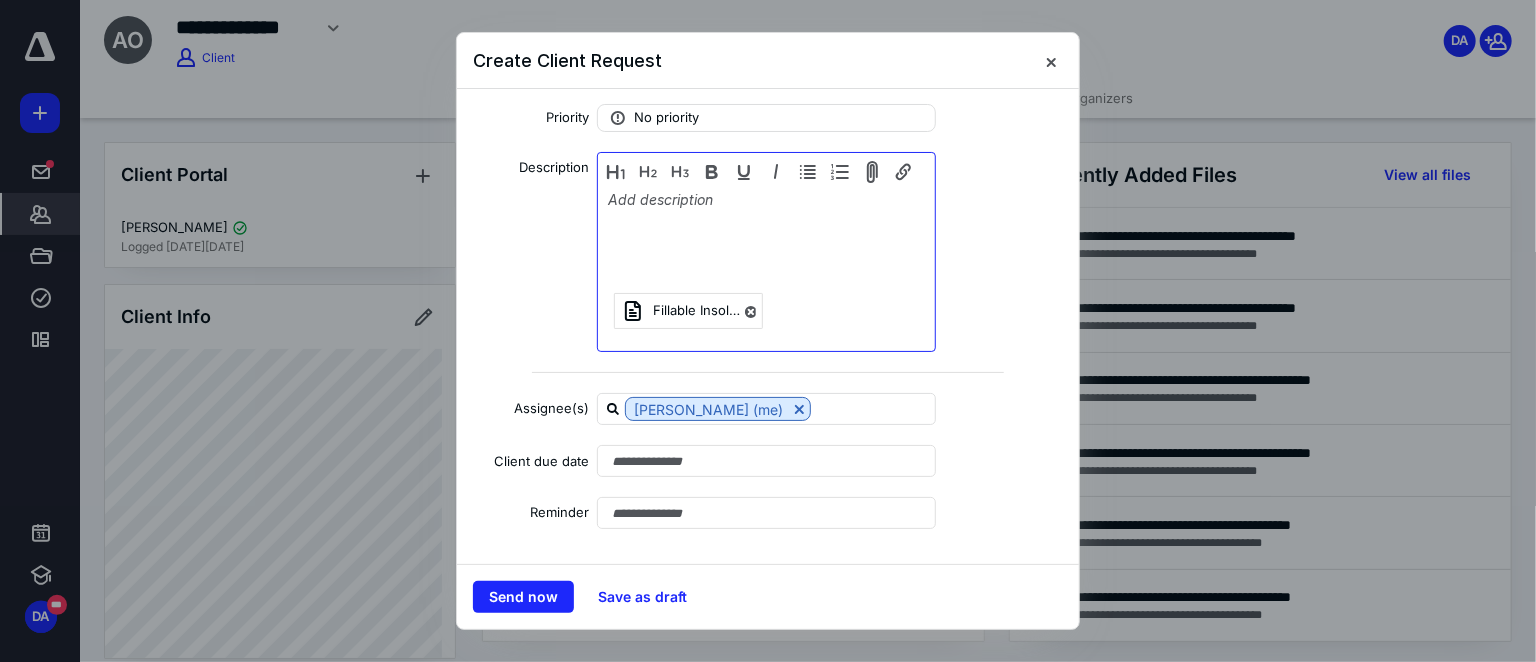 click at bounding box center [766, 232] 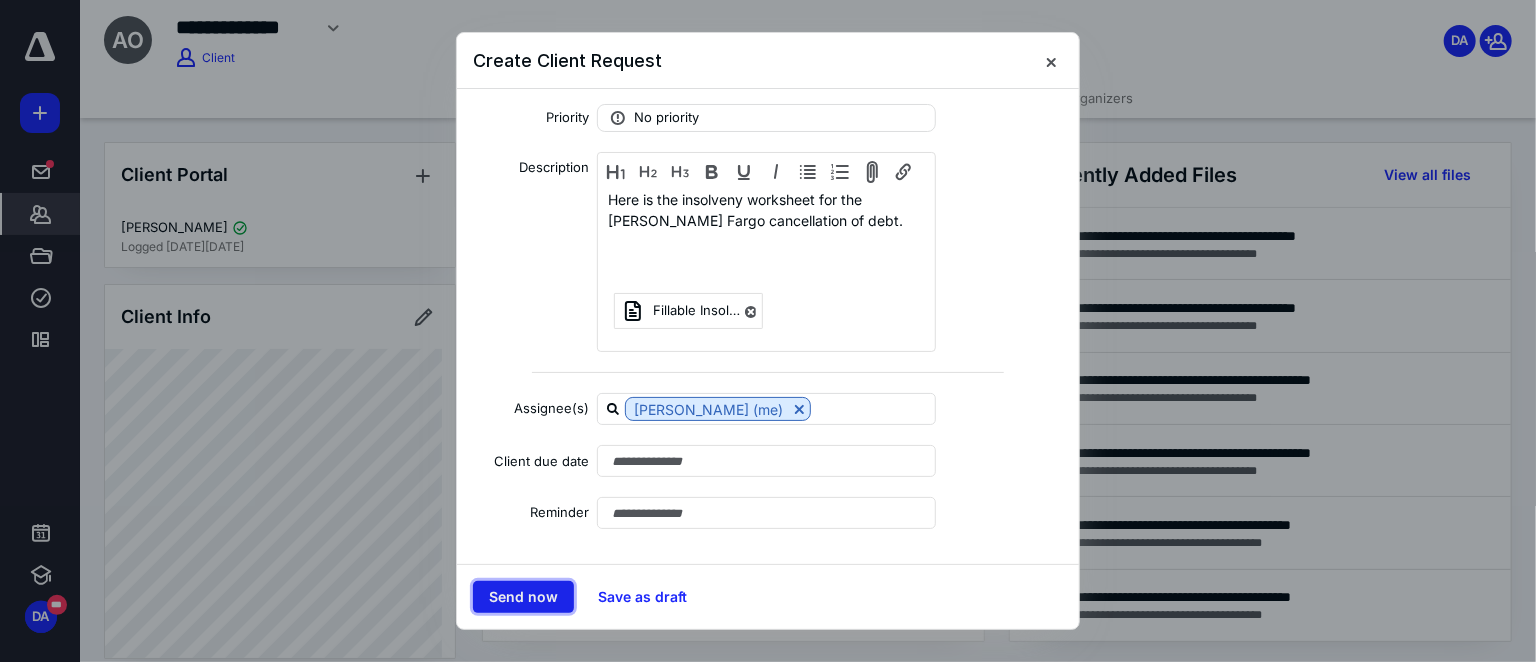 click on "Send now" at bounding box center (523, 597) 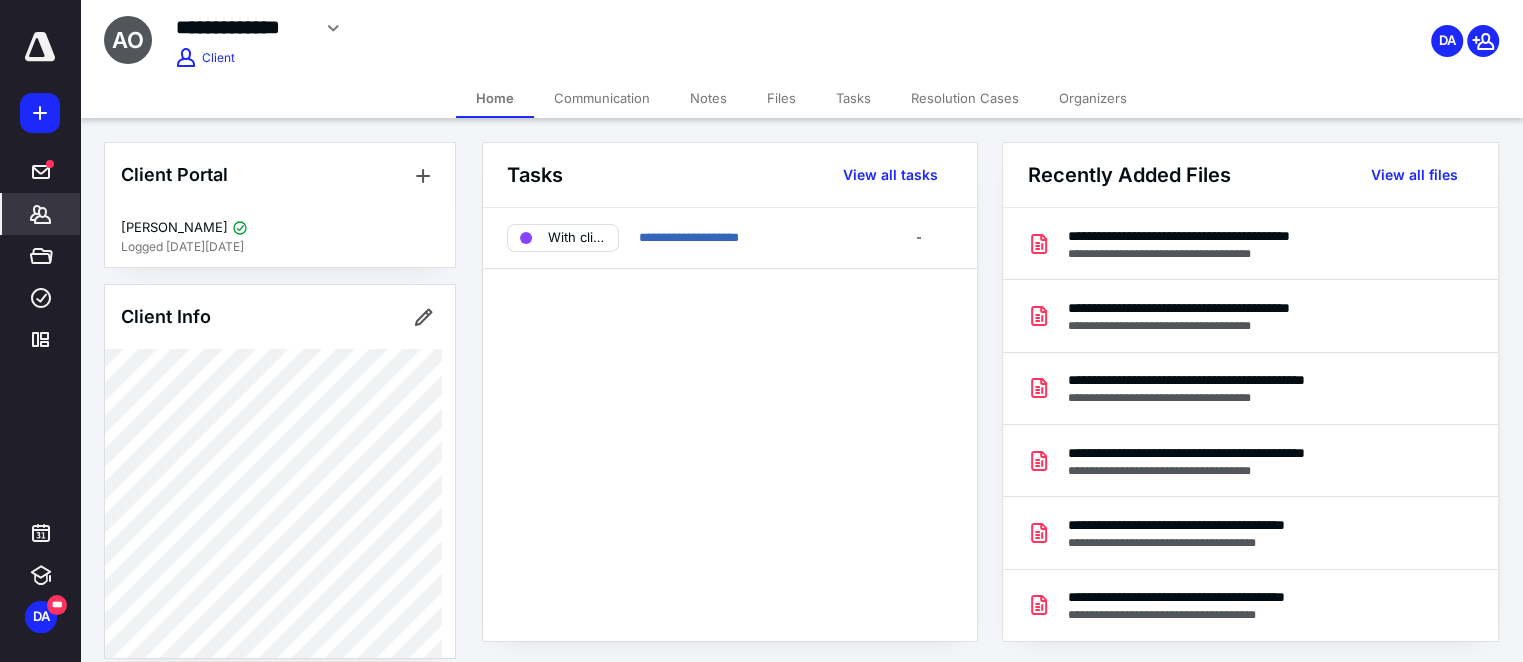 click on "**********" at bounding box center (566, 35) 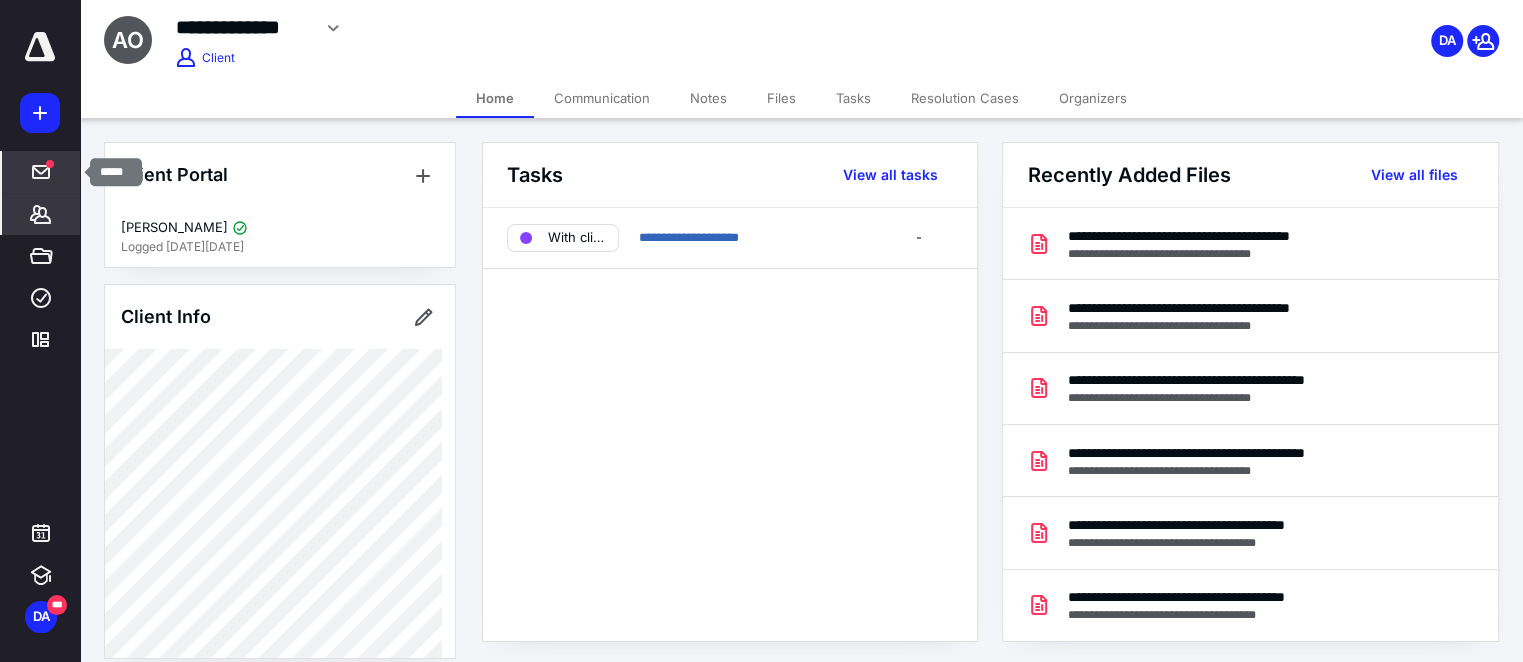 click 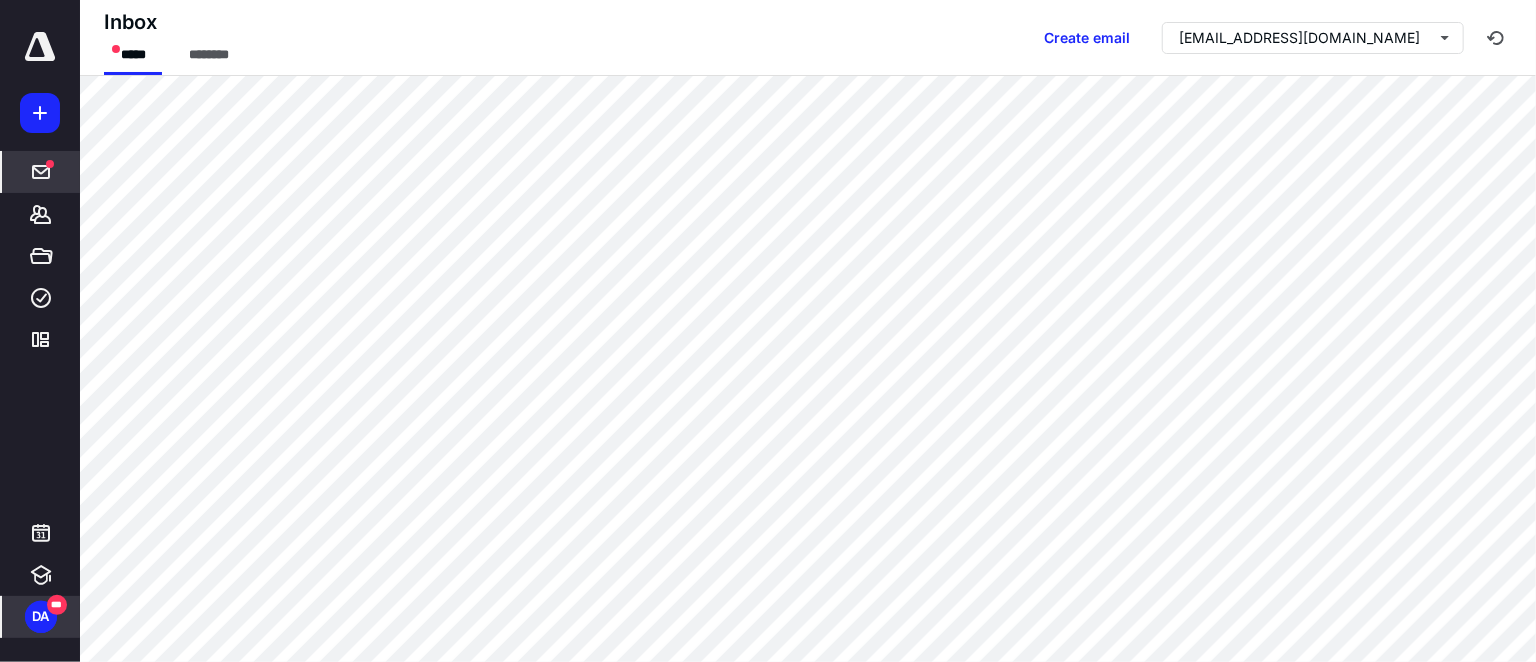 click on "DA" at bounding box center (41, 617) 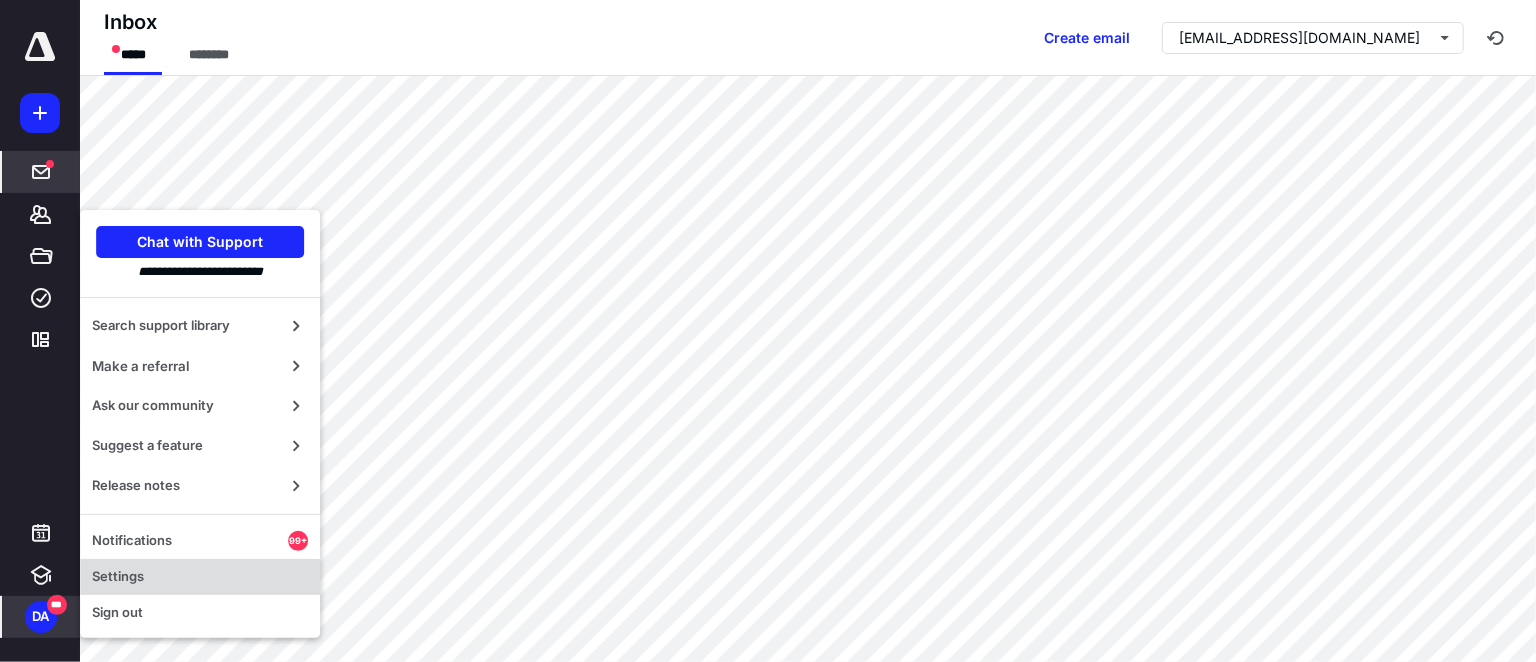 click on "Settings" at bounding box center [200, 577] 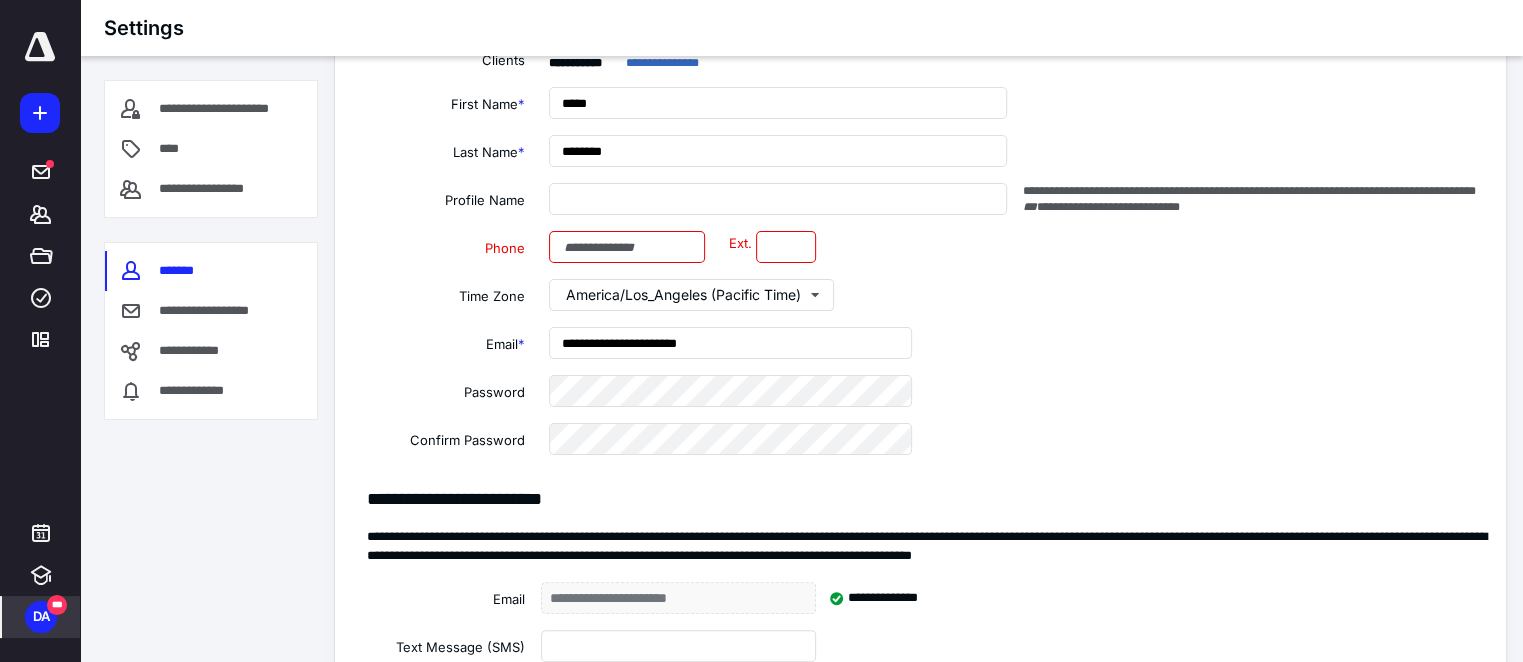 scroll, scrollTop: 182, scrollLeft: 0, axis: vertical 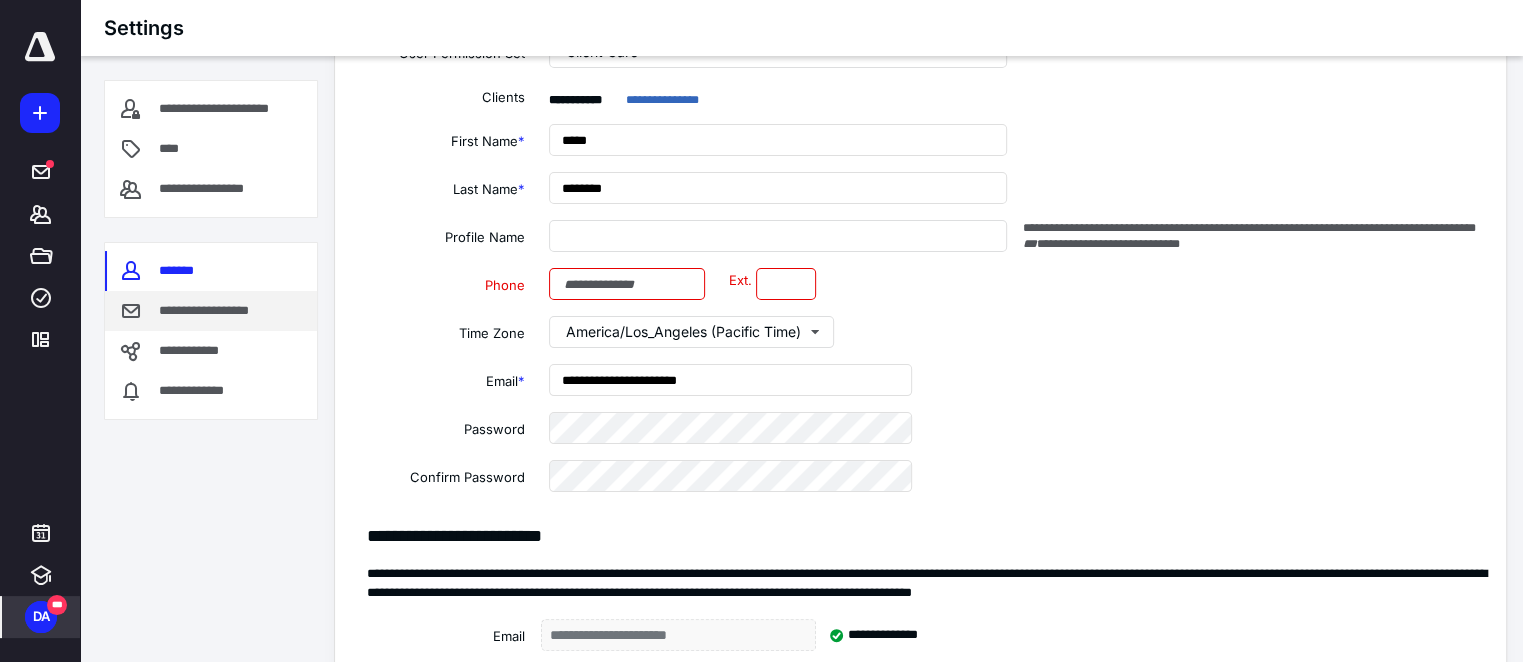 click on "**********" at bounding box center [218, 310] 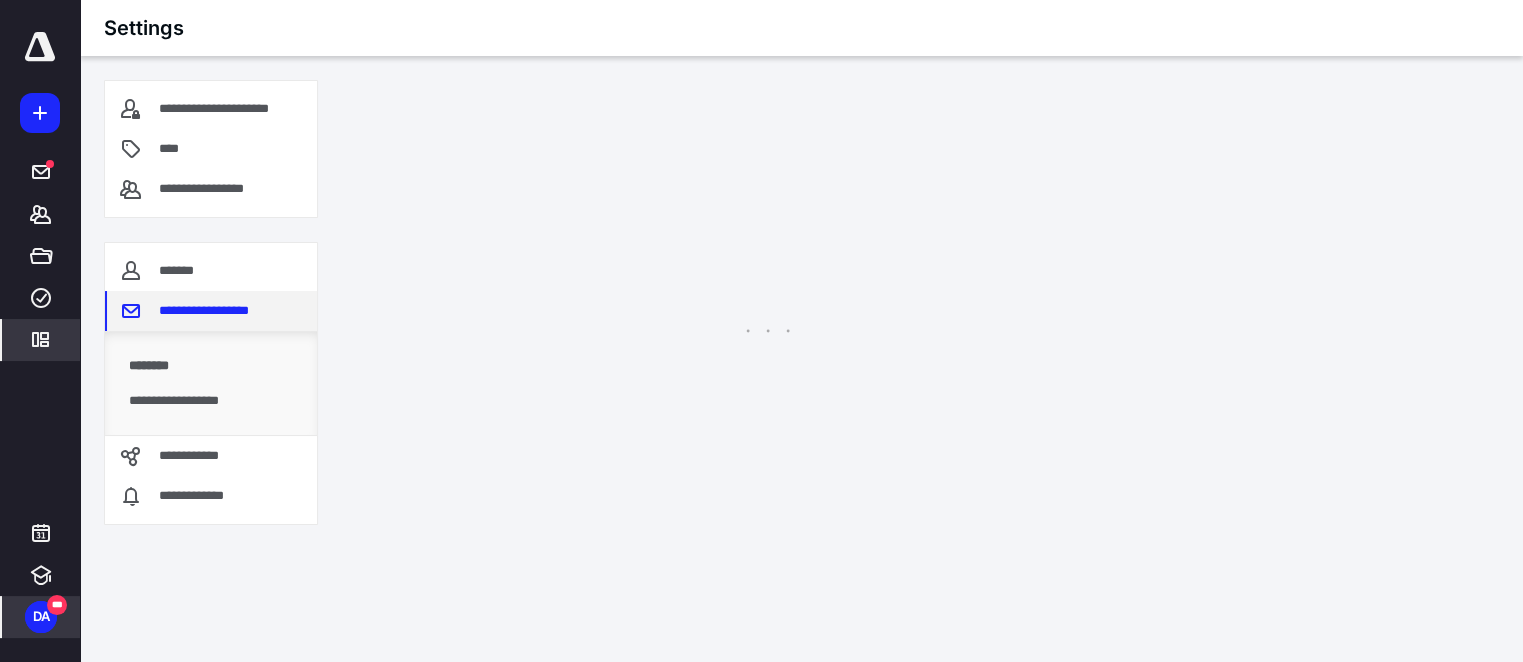 scroll, scrollTop: 0, scrollLeft: 0, axis: both 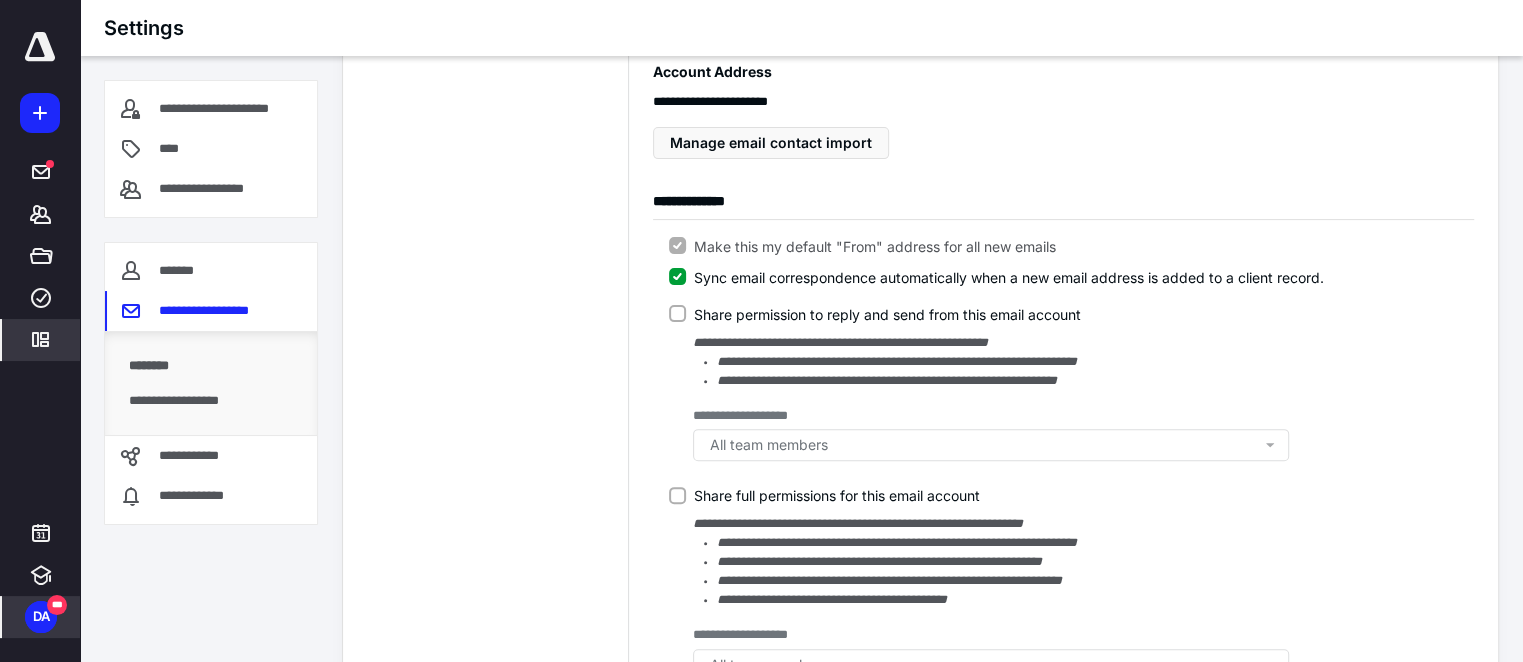 click 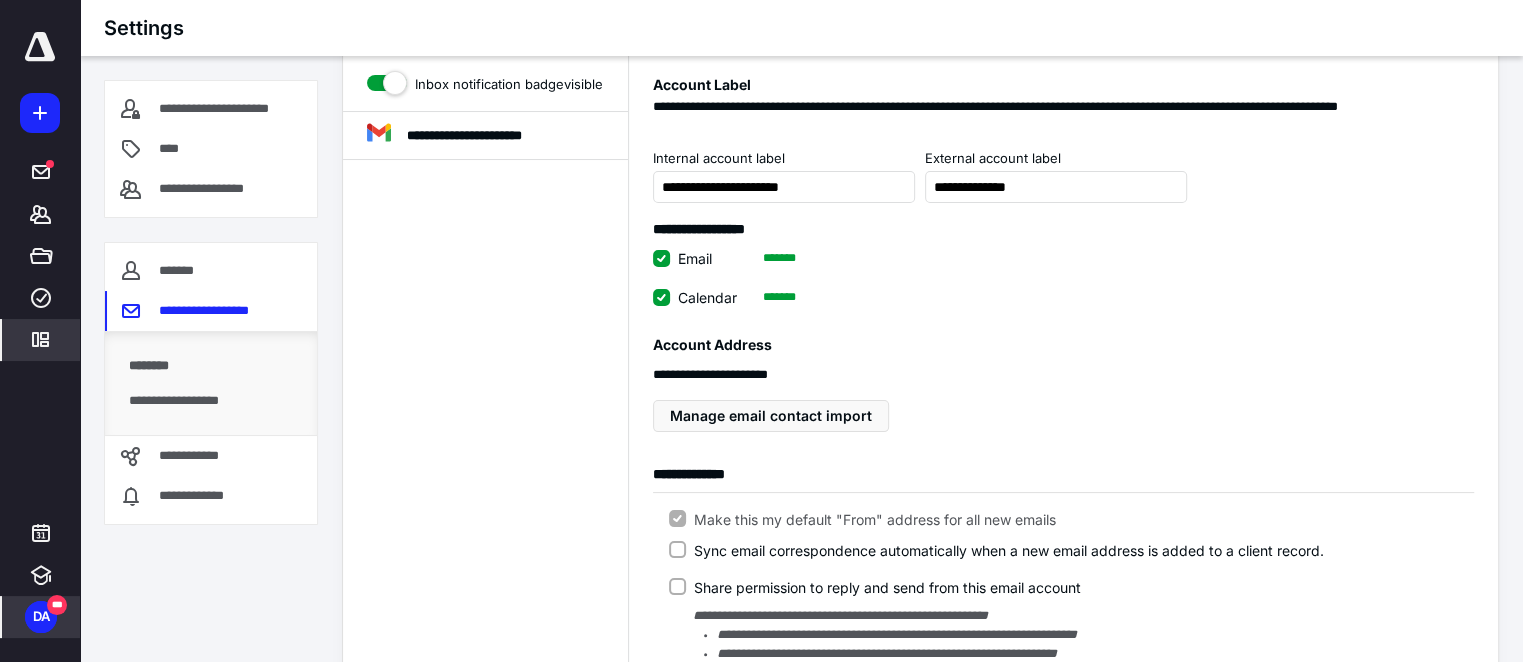 scroll, scrollTop: 181, scrollLeft: 0, axis: vertical 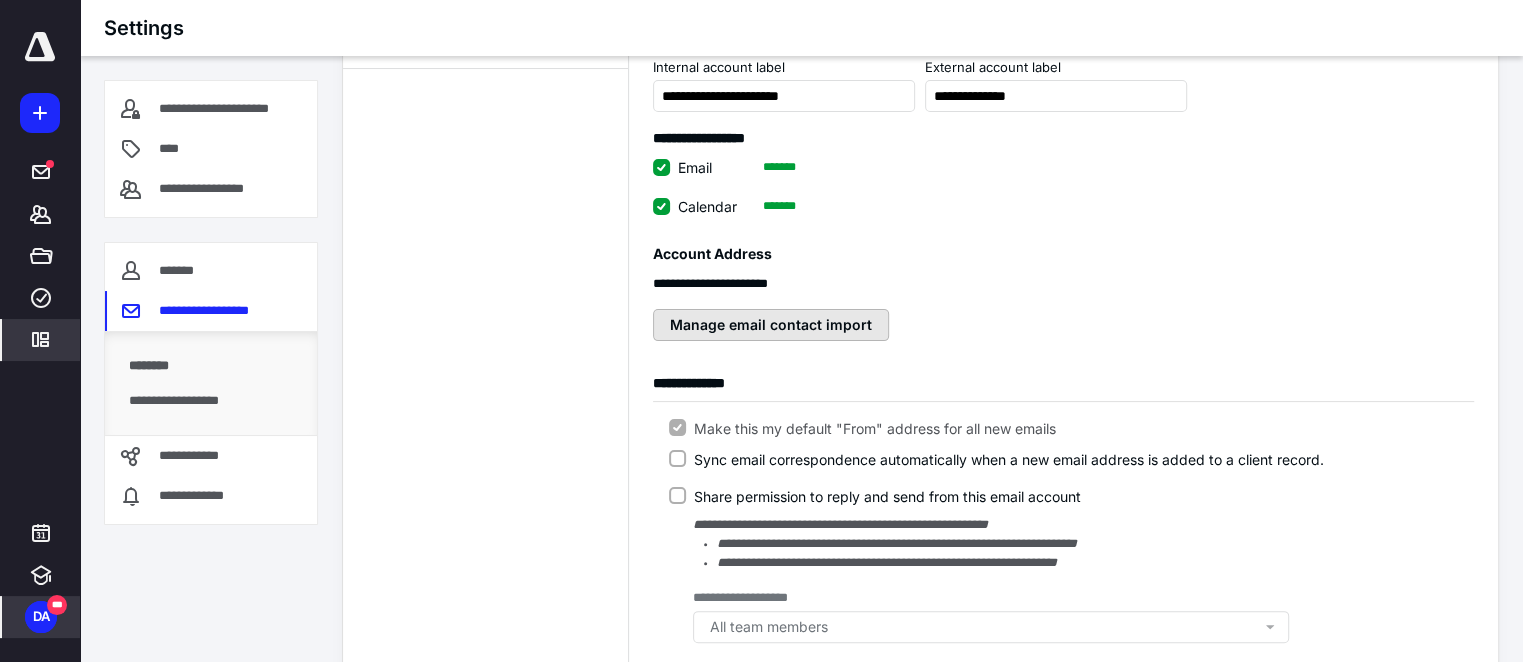 click on "Manage email contact import" at bounding box center (771, 325) 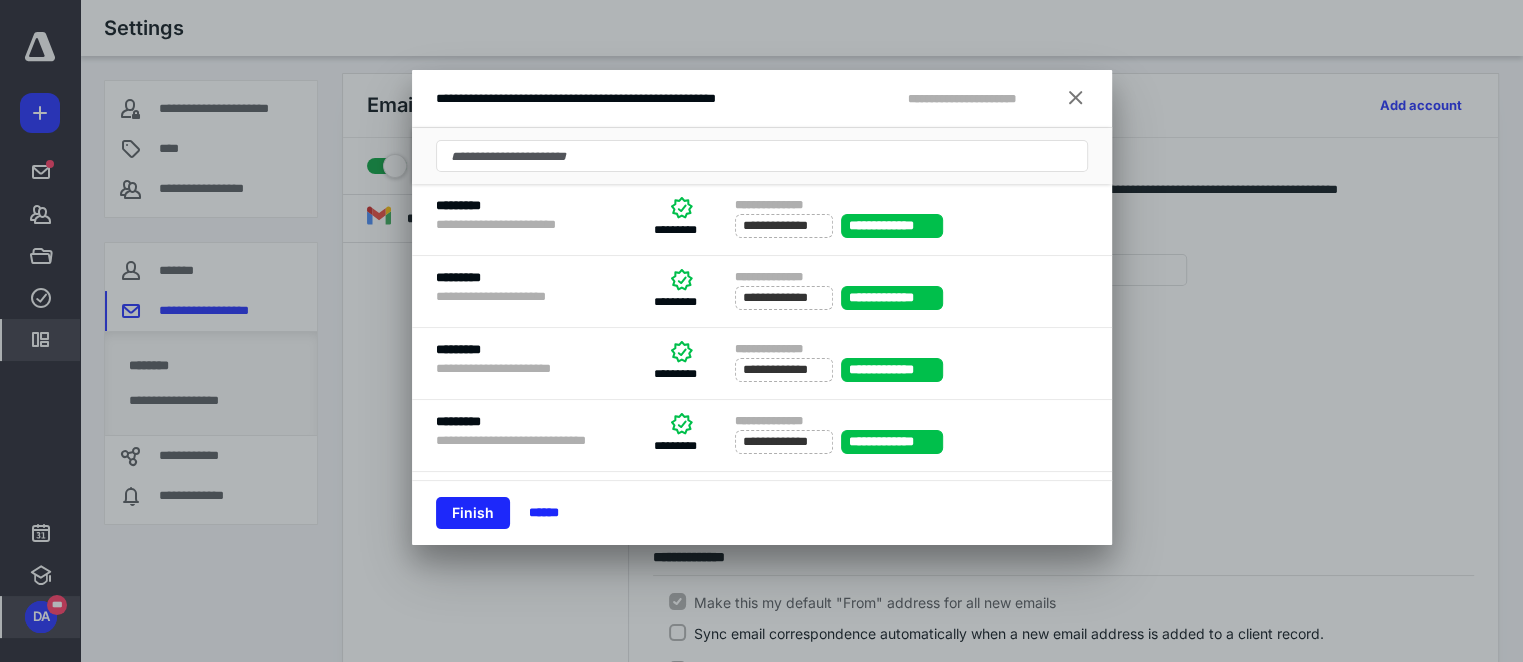 scroll, scrollTop: 0, scrollLeft: 0, axis: both 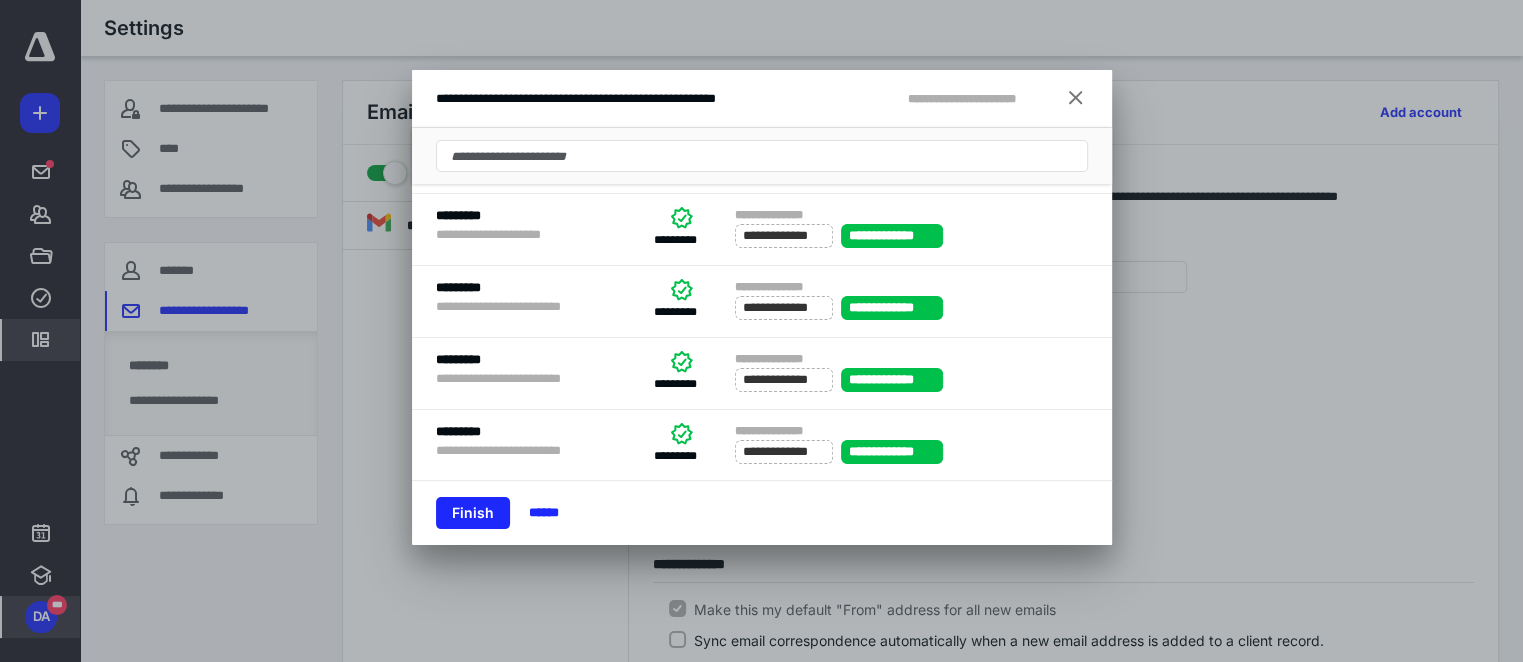 click at bounding box center [1076, 99] 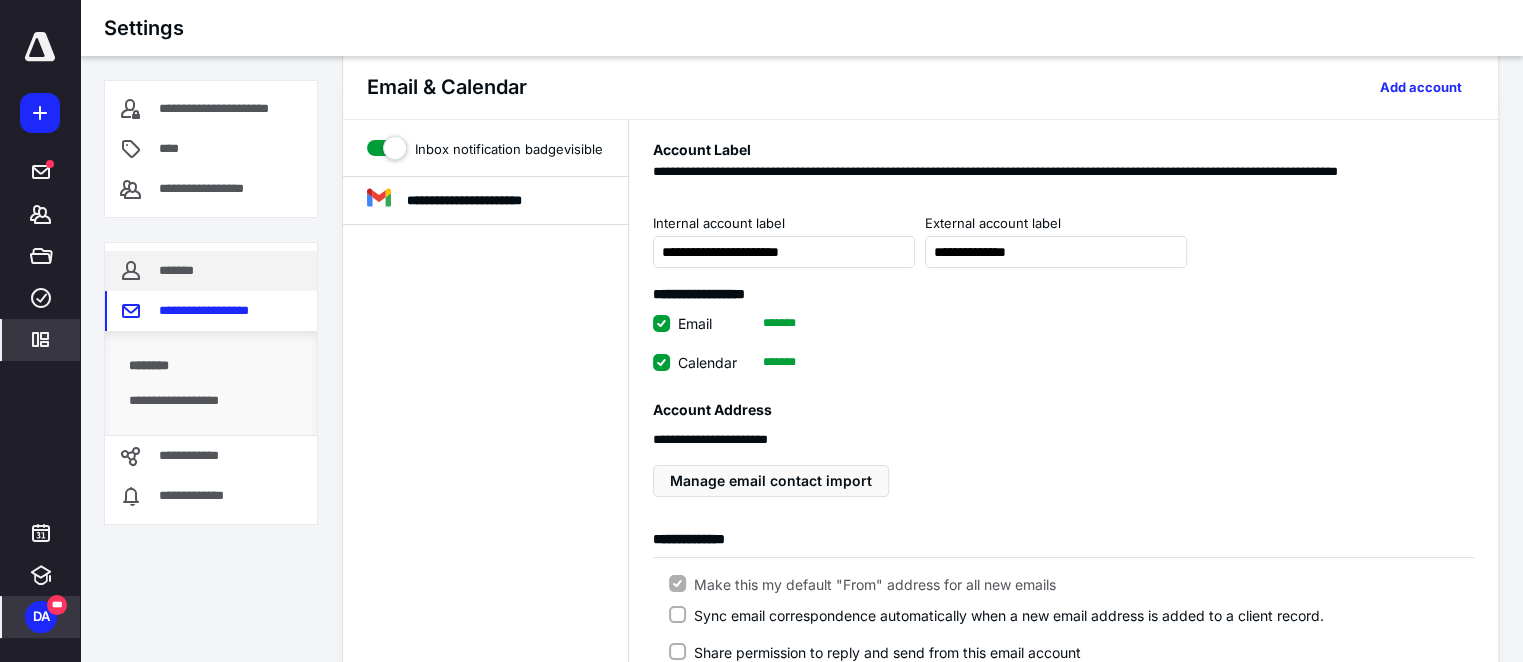 scroll, scrollTop: 0, scrollLeft: 0, axis: both 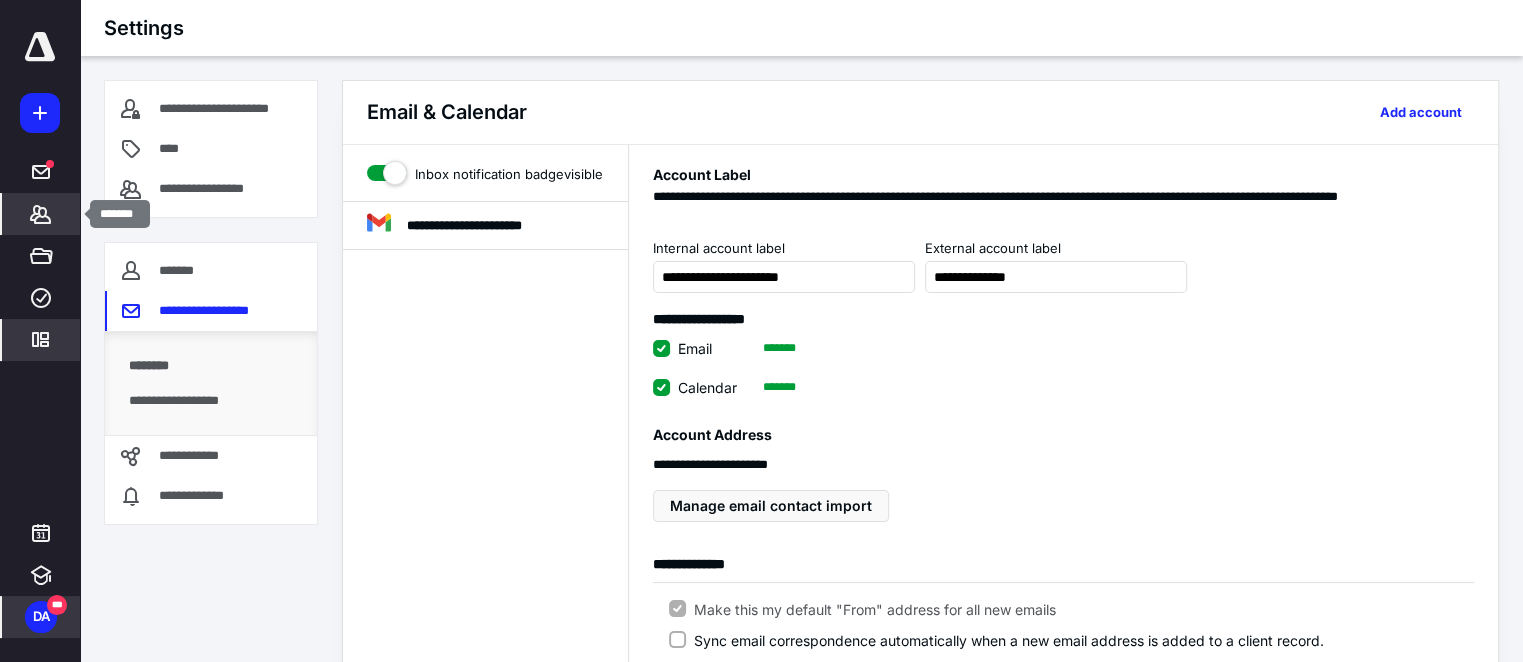 click 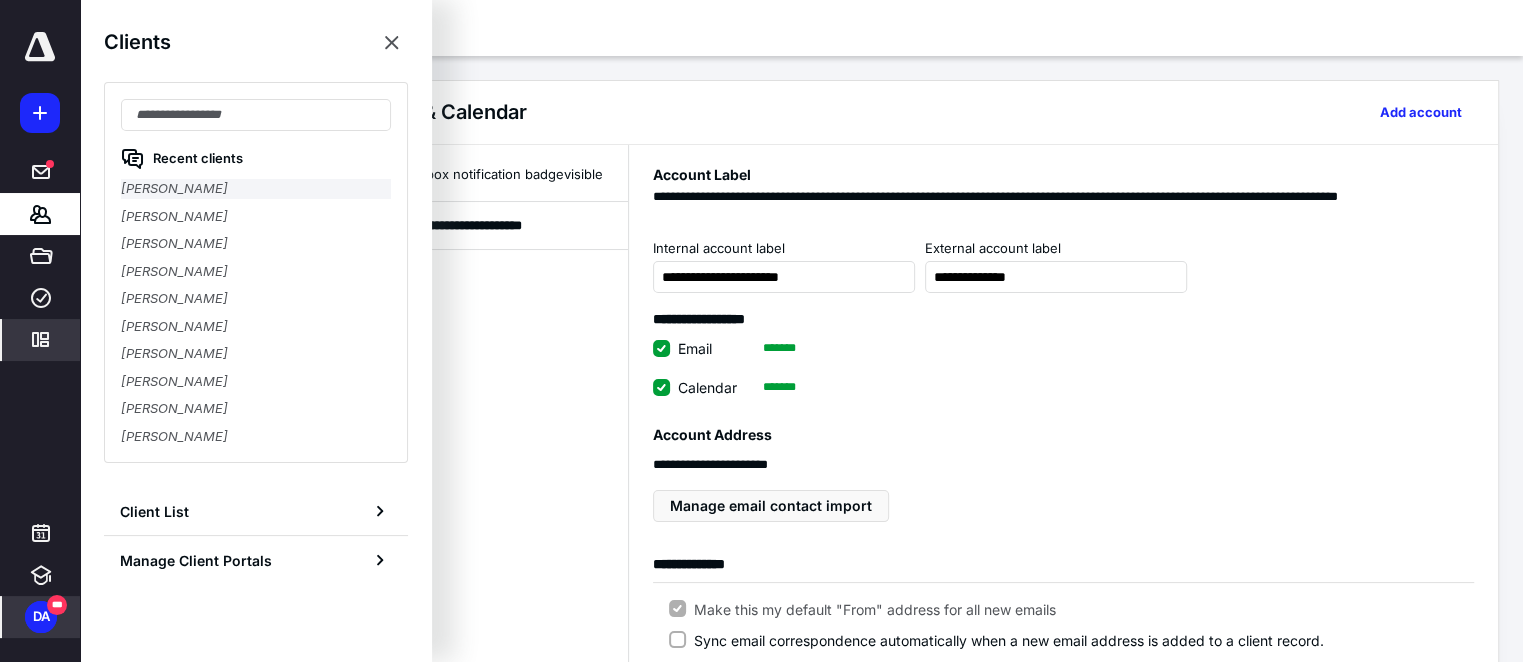 click on "[PERSON_NAME]" at bounding box center (256, 189) 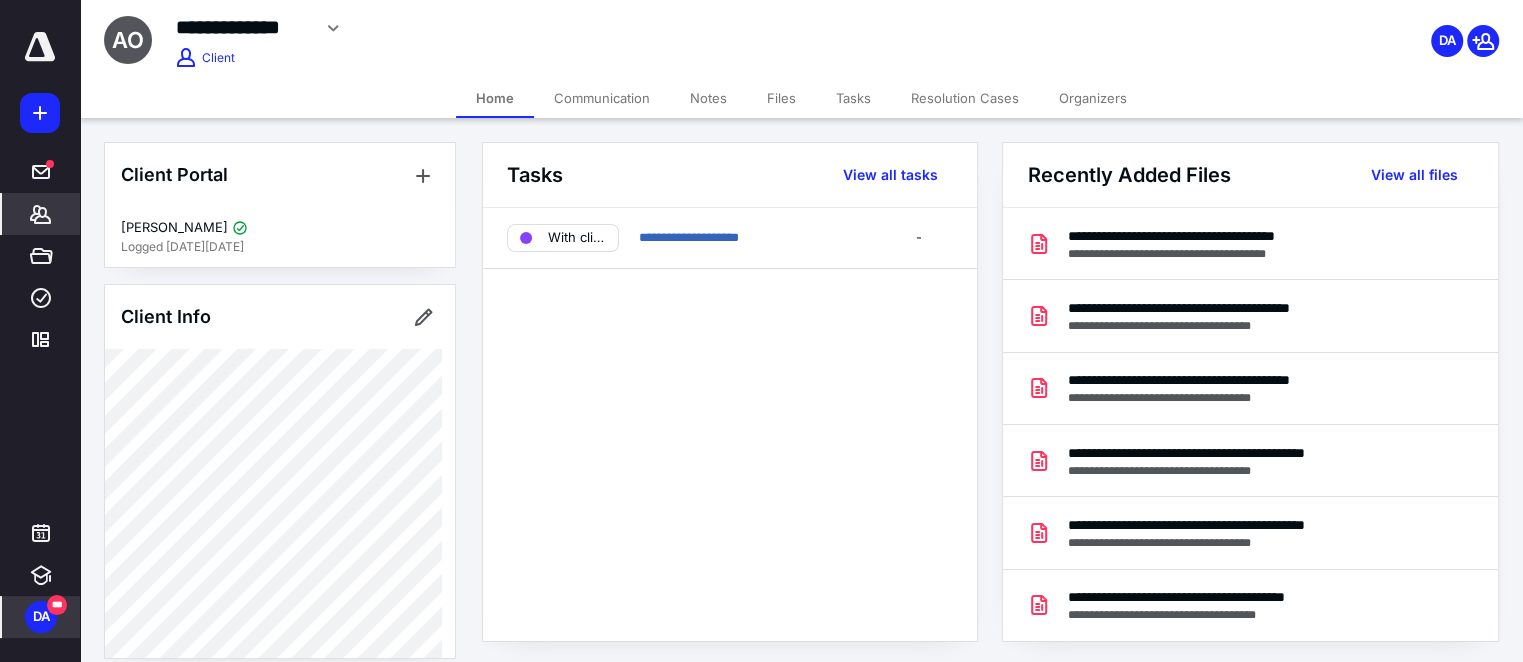 click on "DA" at bounding box center (41, 617) 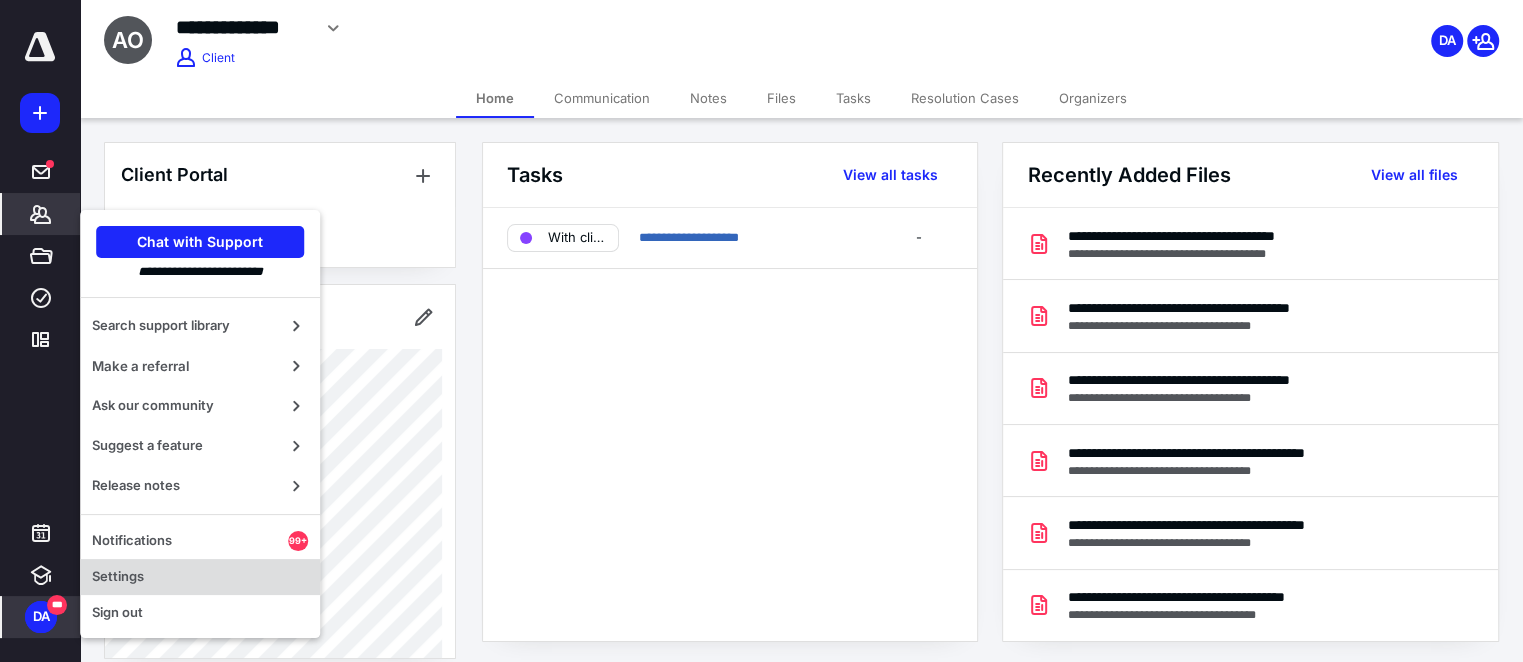 click on "Settings" at bounding box center (200, 577) 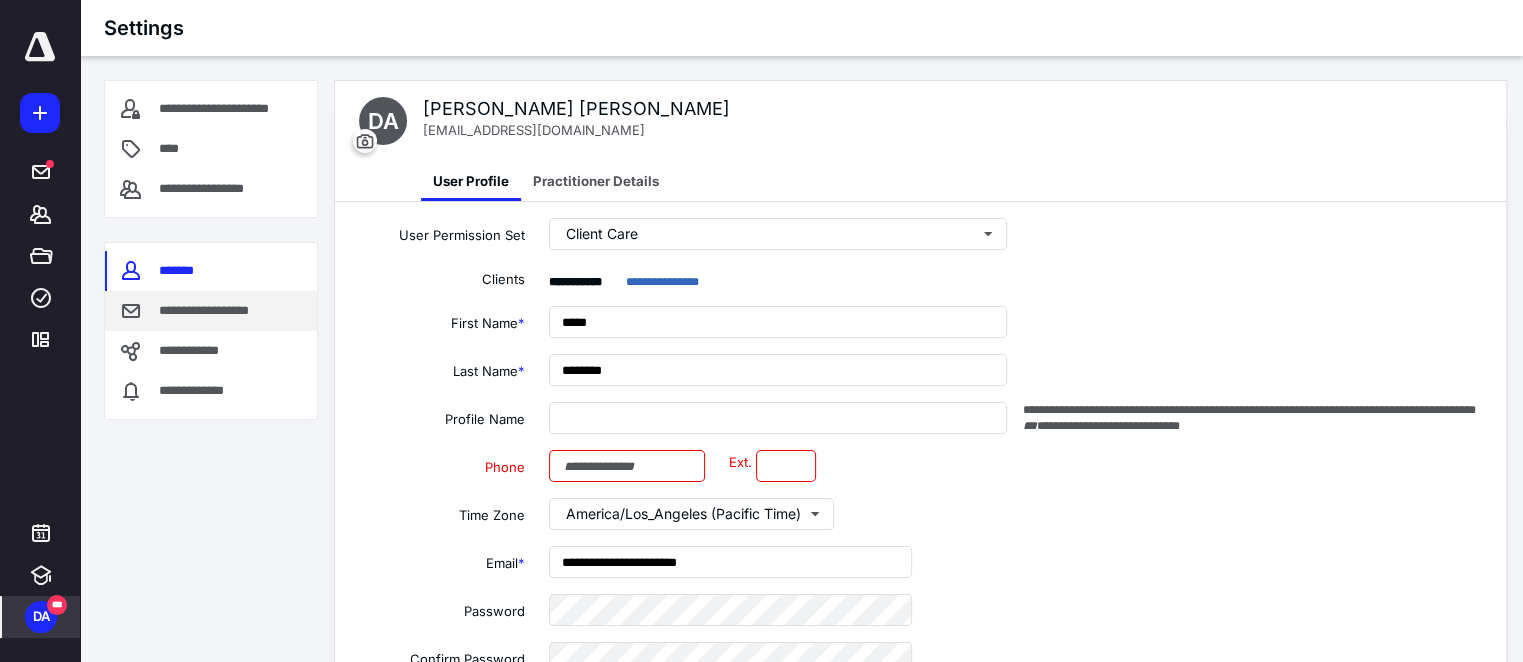click on "**********" at bounding box center [218, 310] 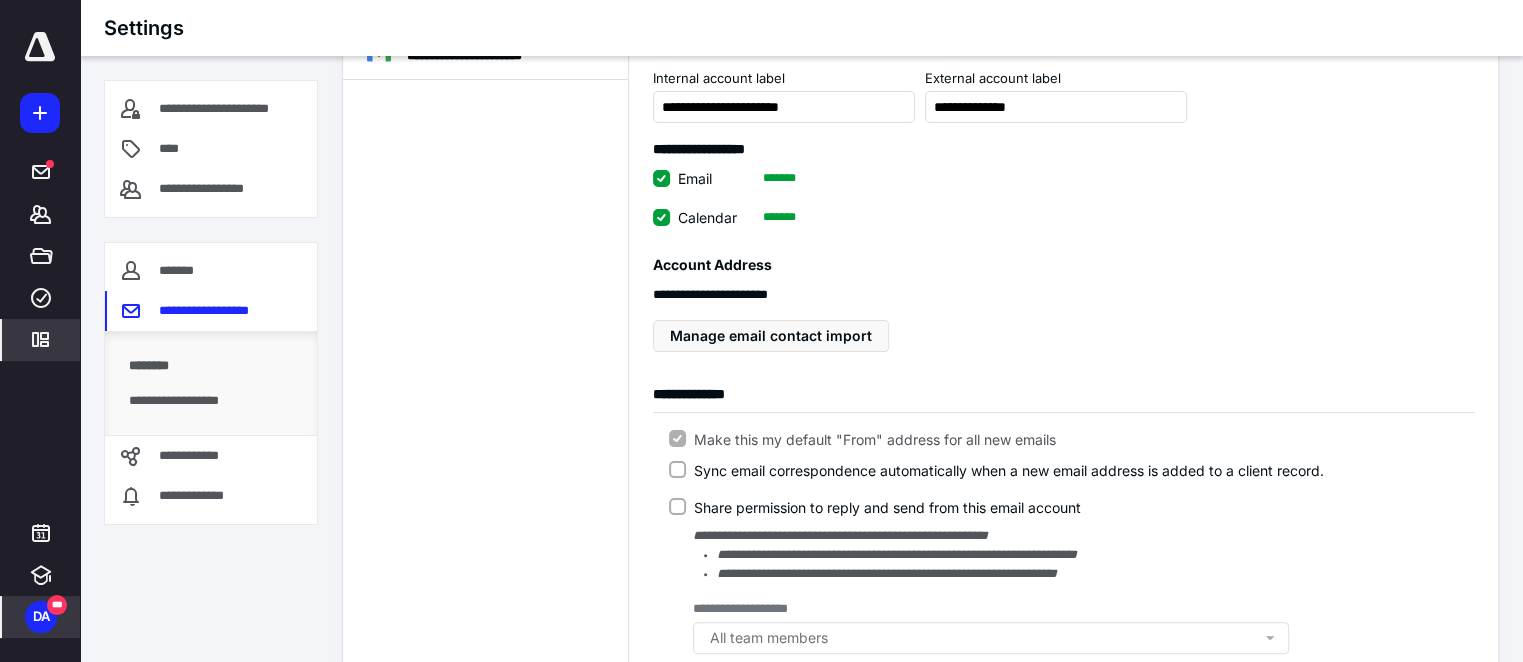 scroll, scrollTop: 0, scrollLeft: 0, axis: both 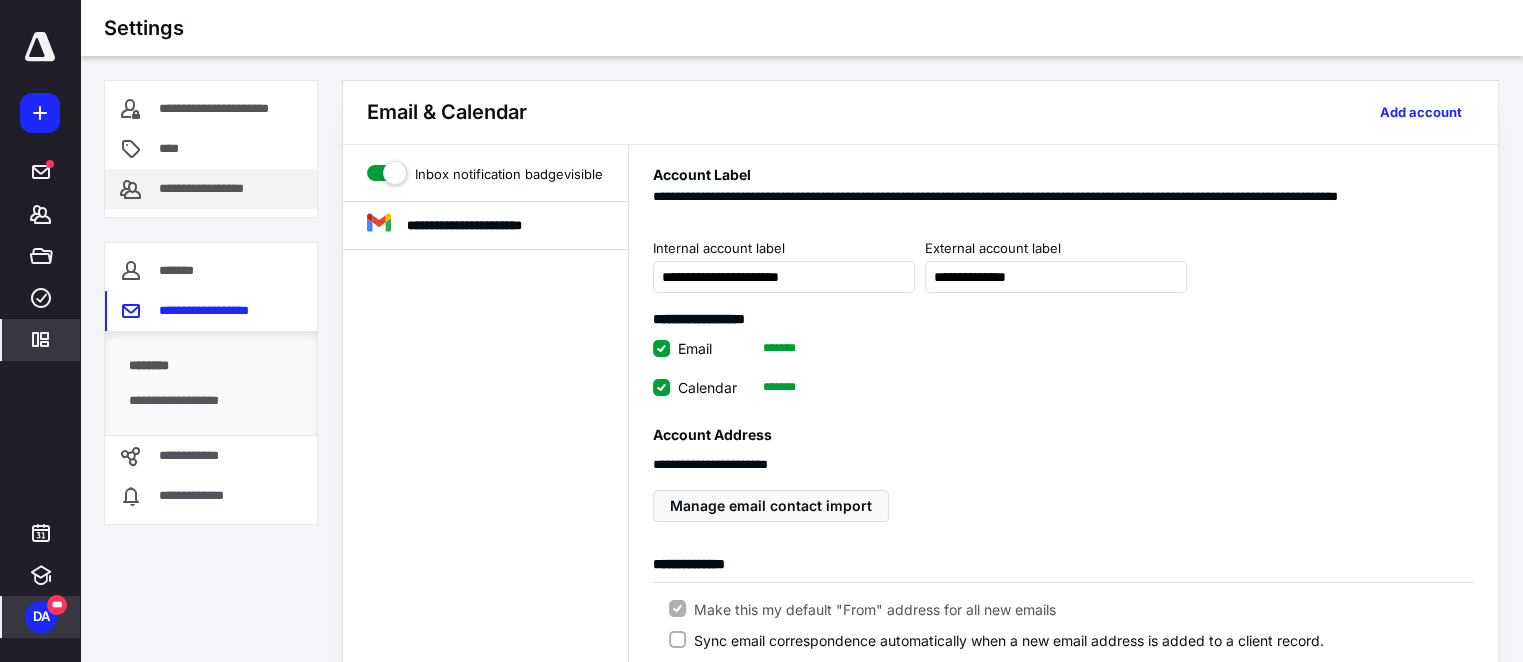 click on "**********" at bounding box center [217, 188] 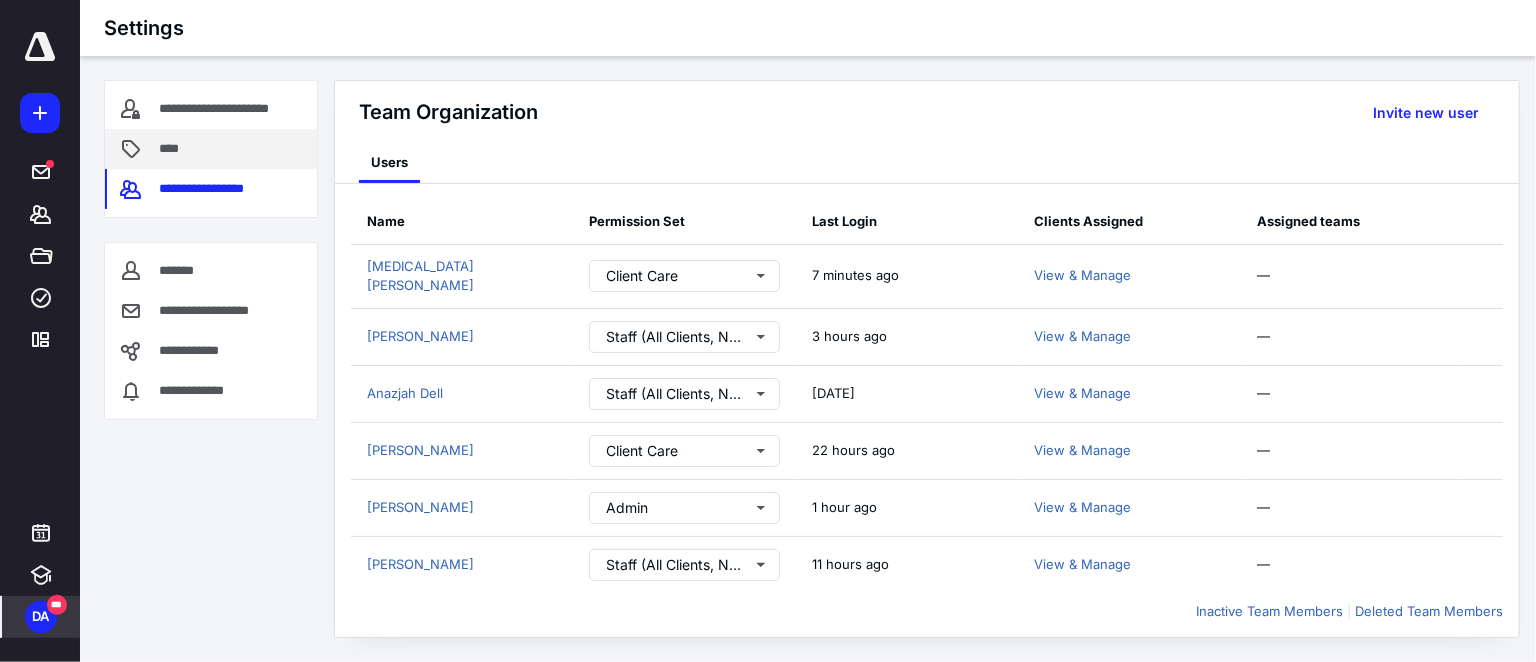 click on "****" at bounding box center (174, 148) 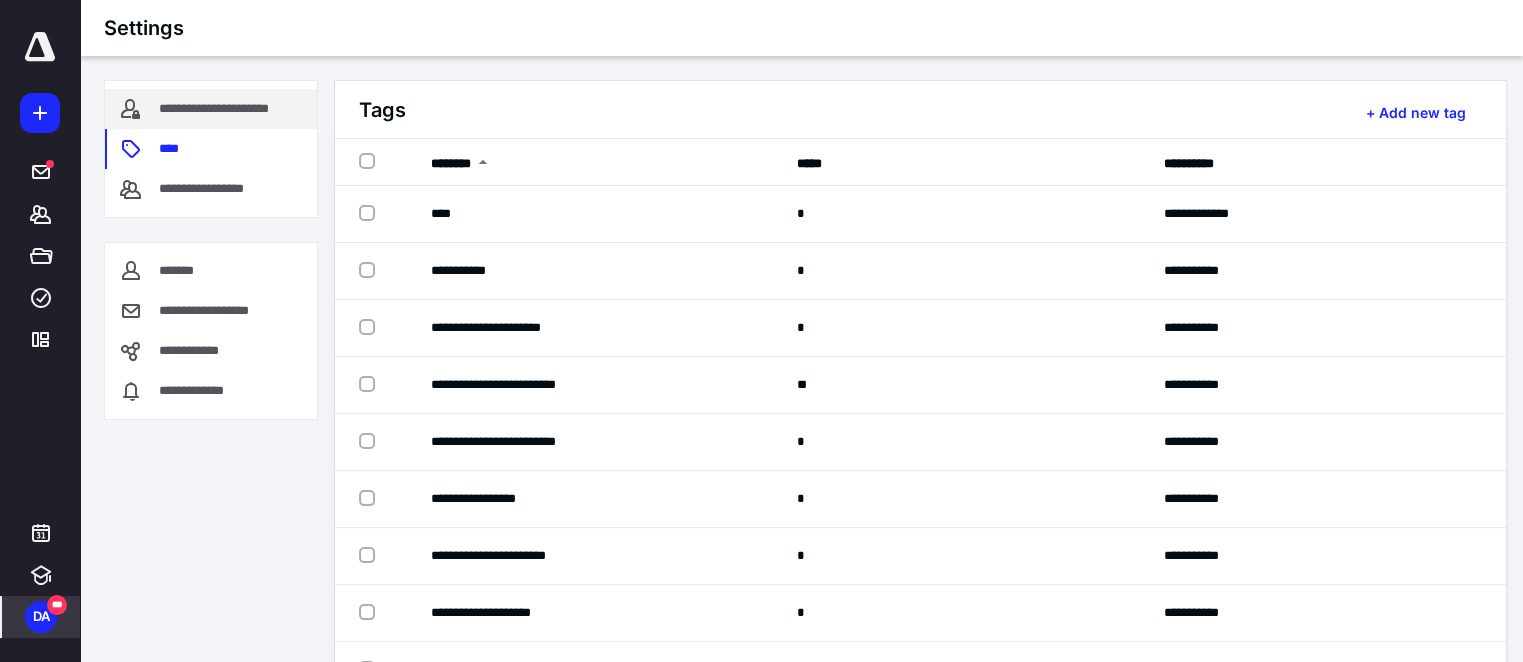 click on "**********" at bounding box center (234, 108) 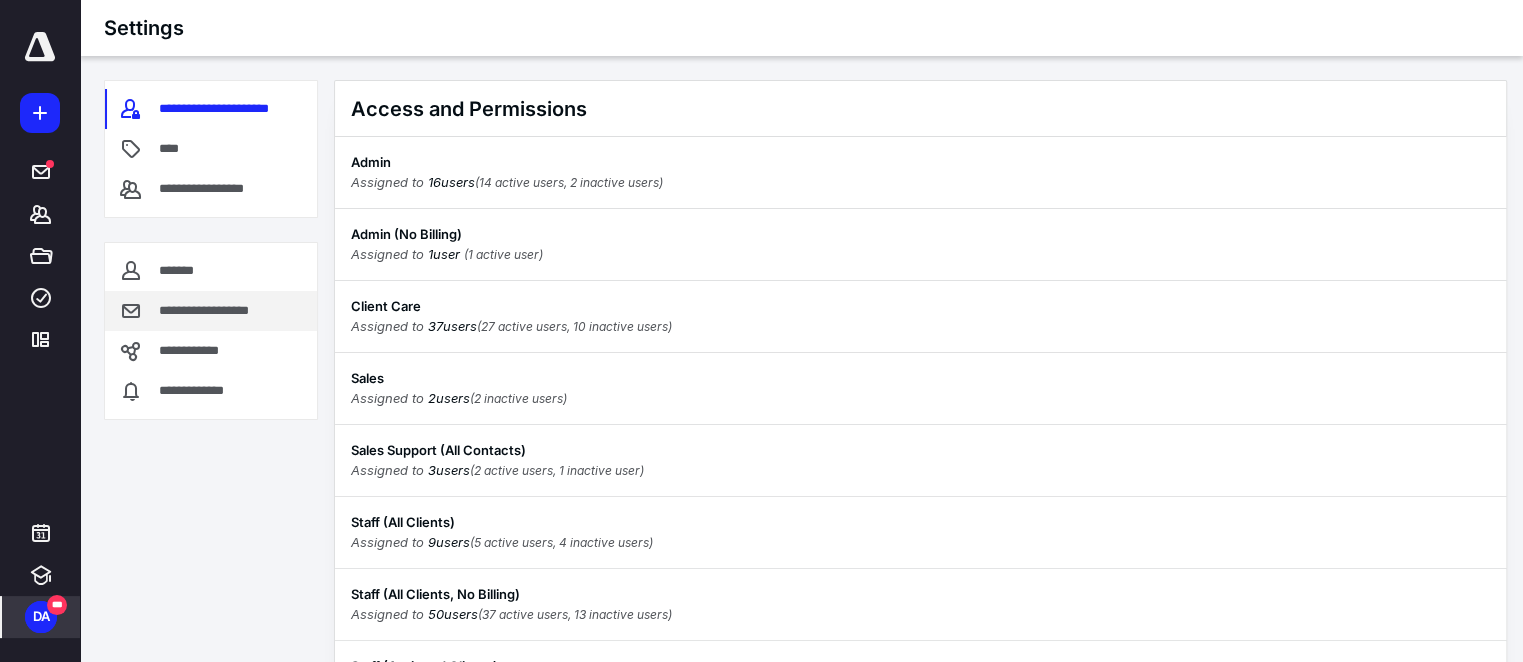 click on "**********" at bounding box center [218, 310] 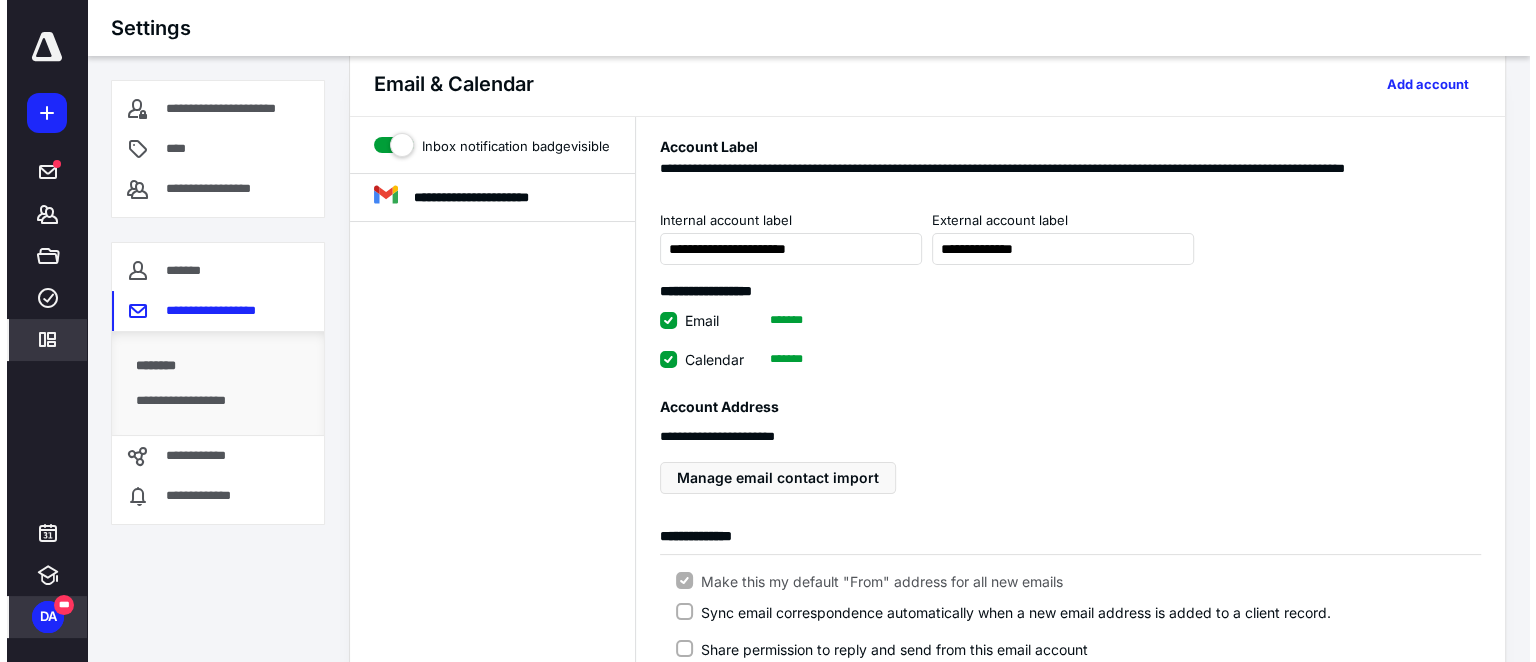 scroll, scrollTop: 0, scrollLeft: 0, axis: both 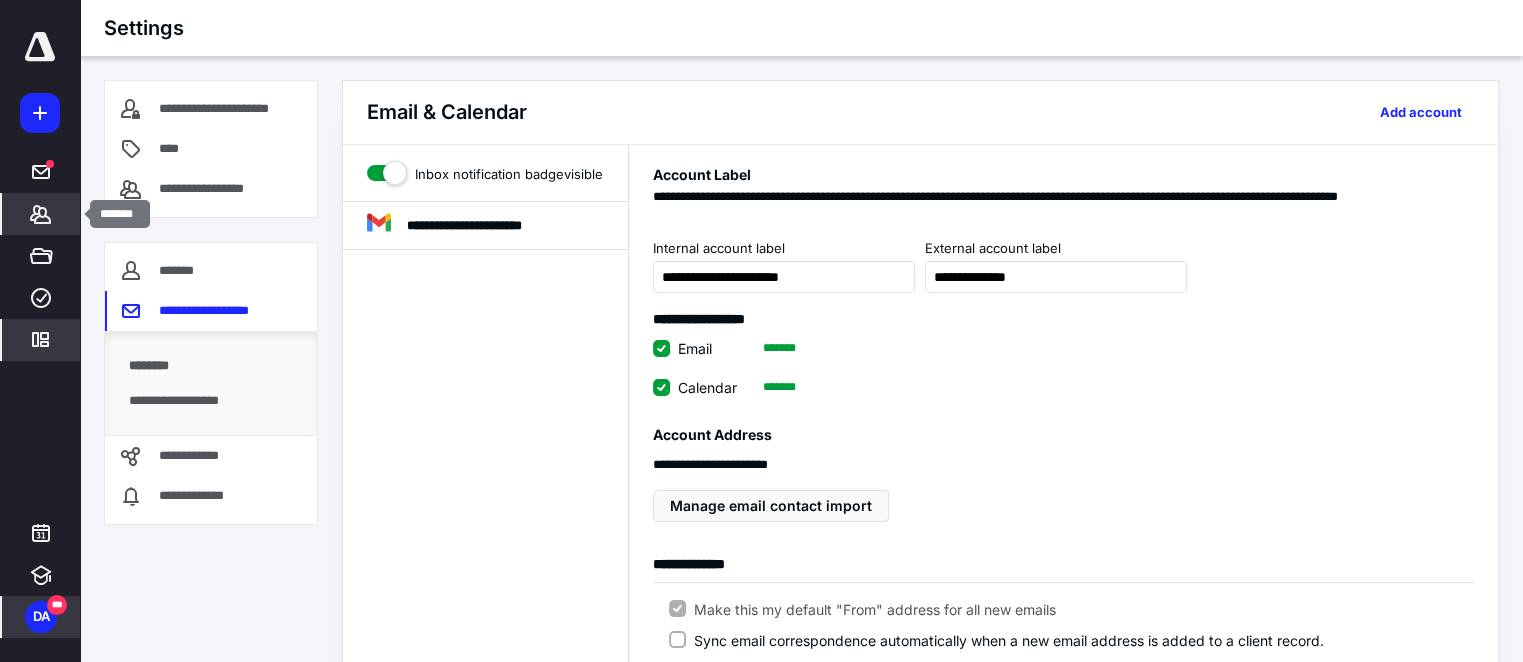 click 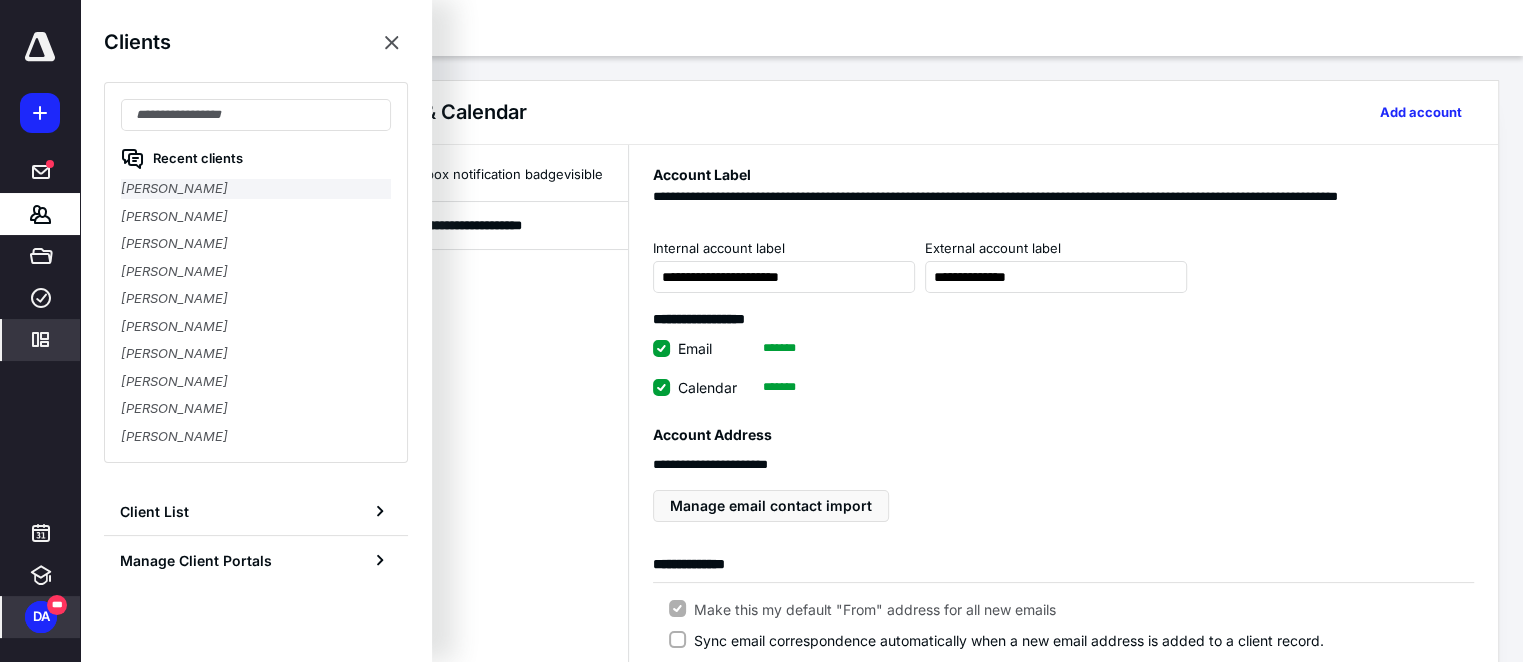 click on "Anthony Ortiz" at bounding box center [256, 189] 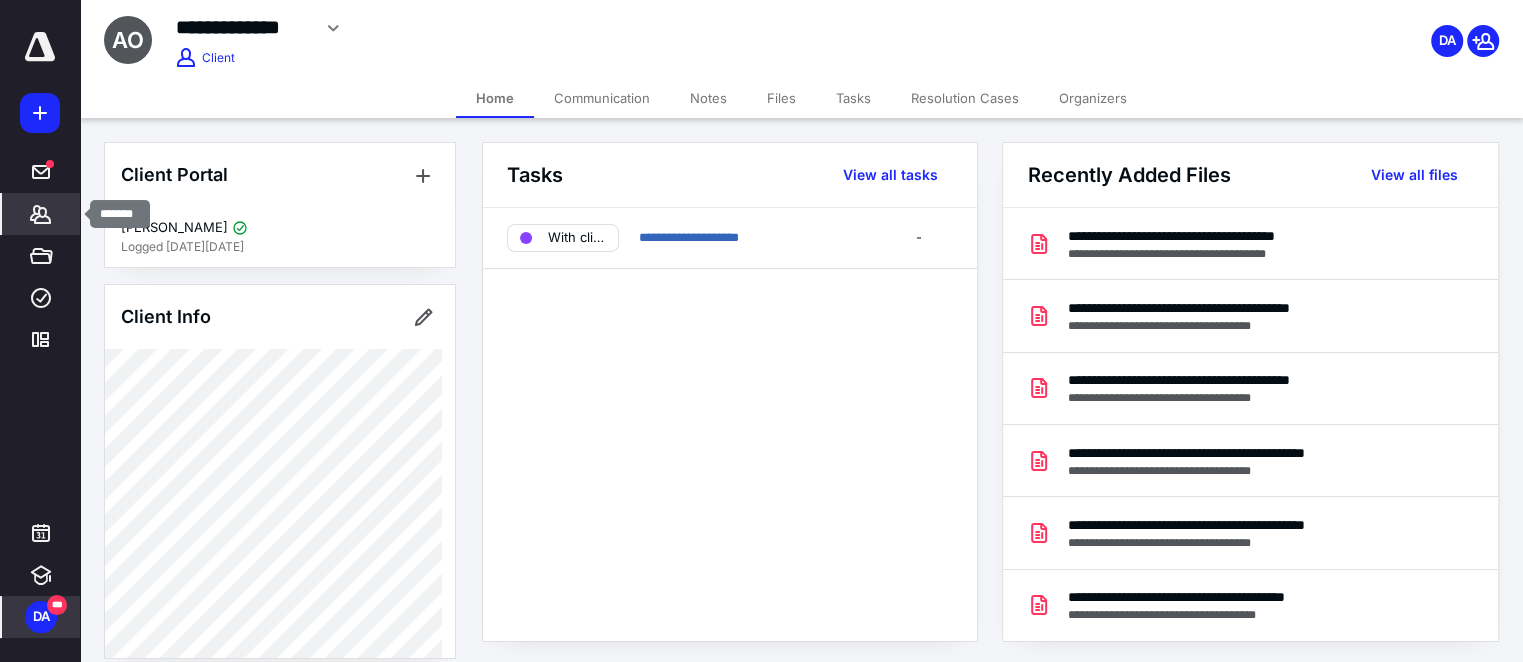 click 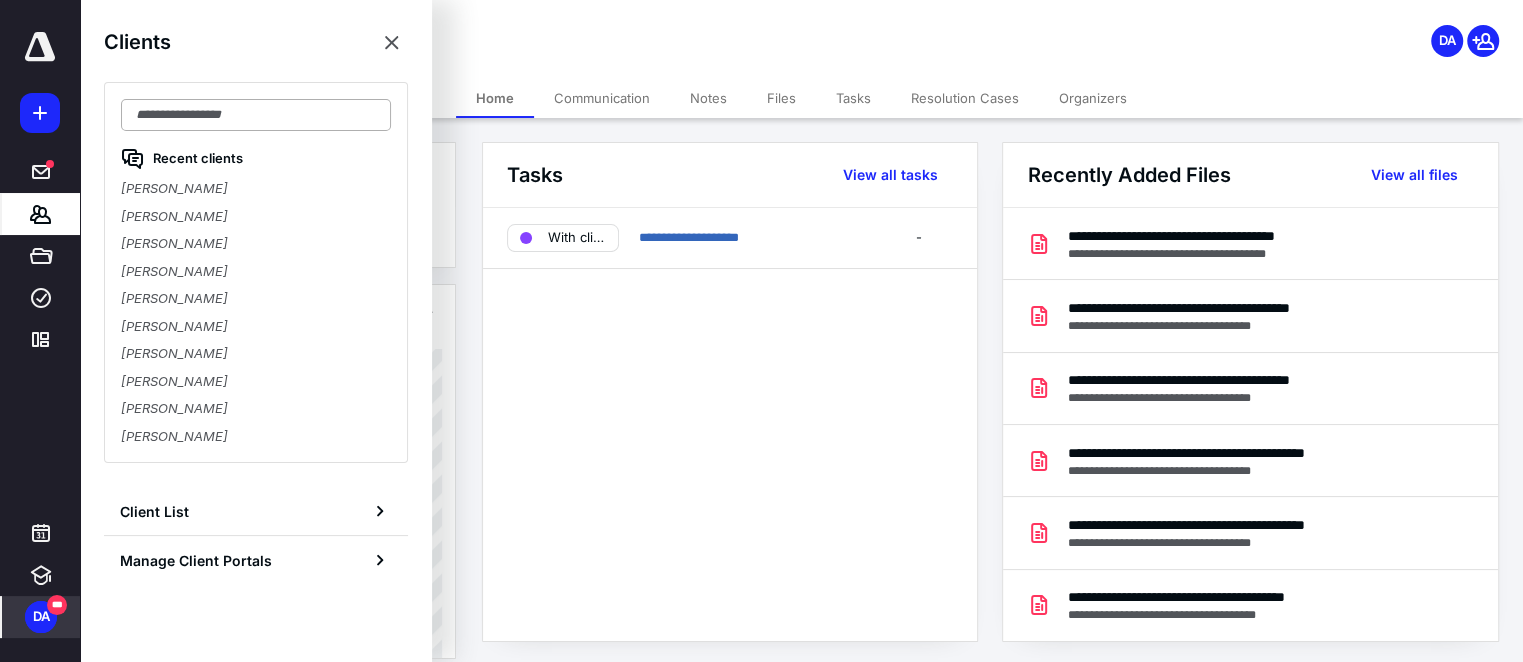 click at bounding box center (256, 115) 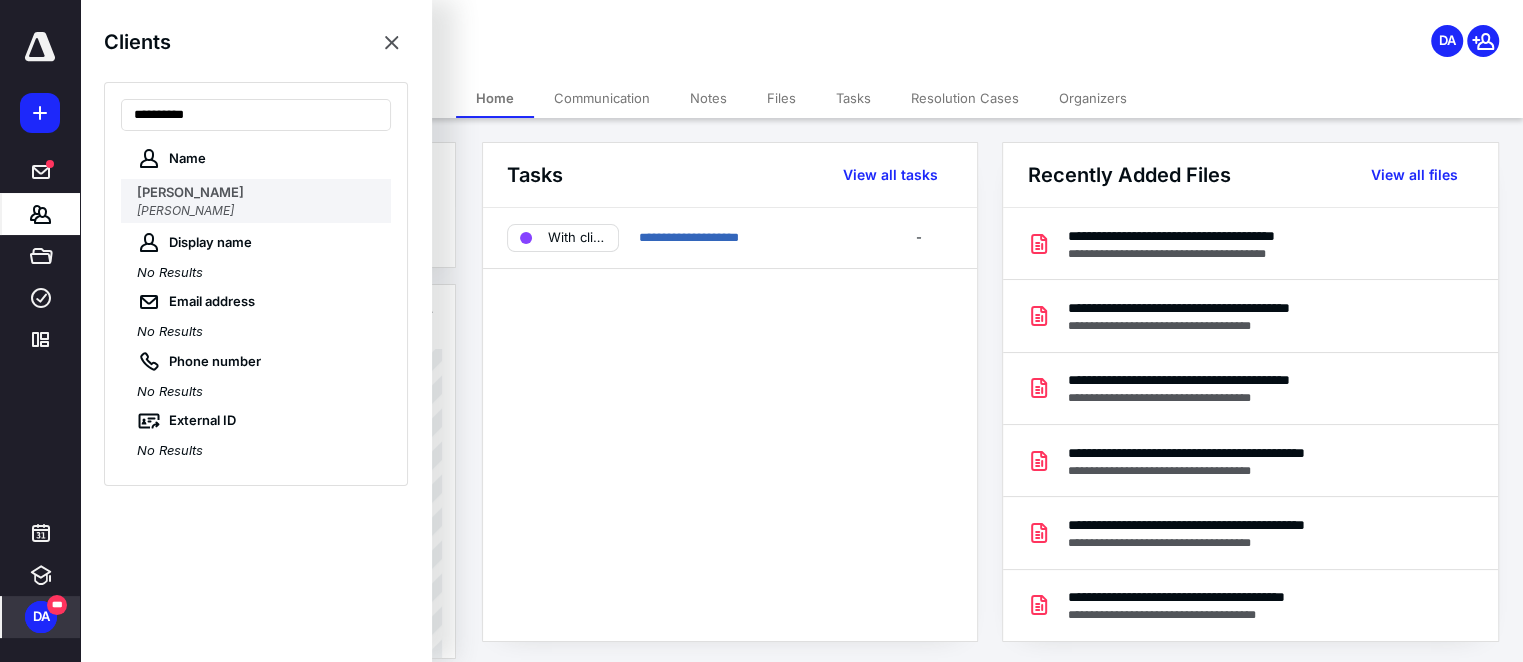 type on "**********" 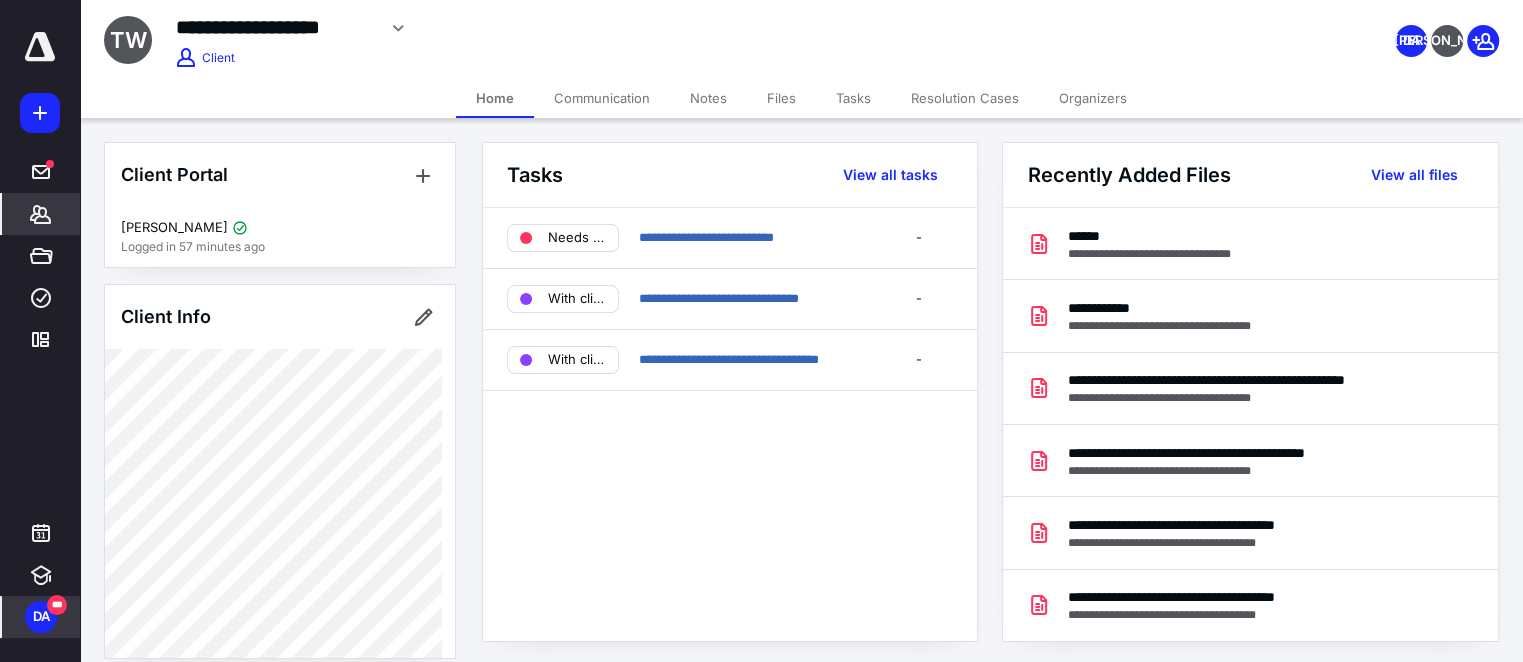 click on "Files" at bounding box center (781, 98) 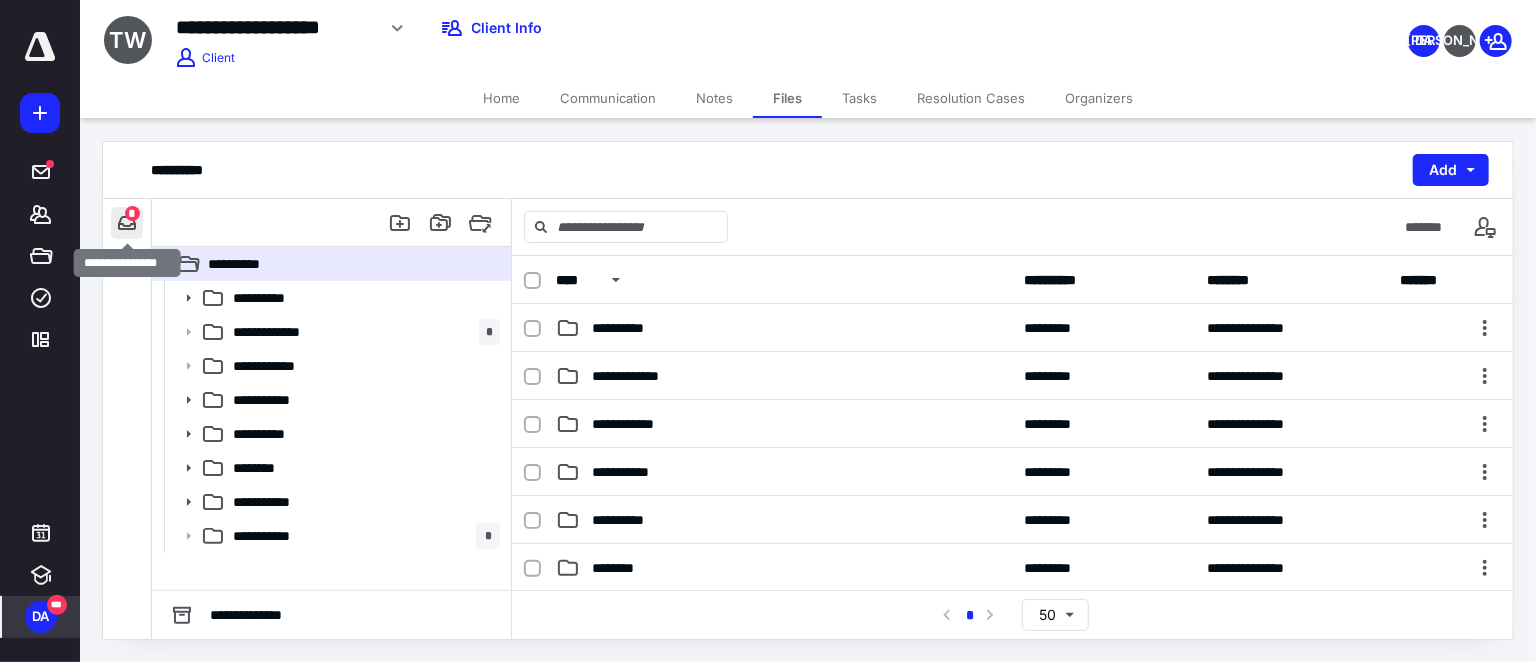 click at bounding box center (127, 223) 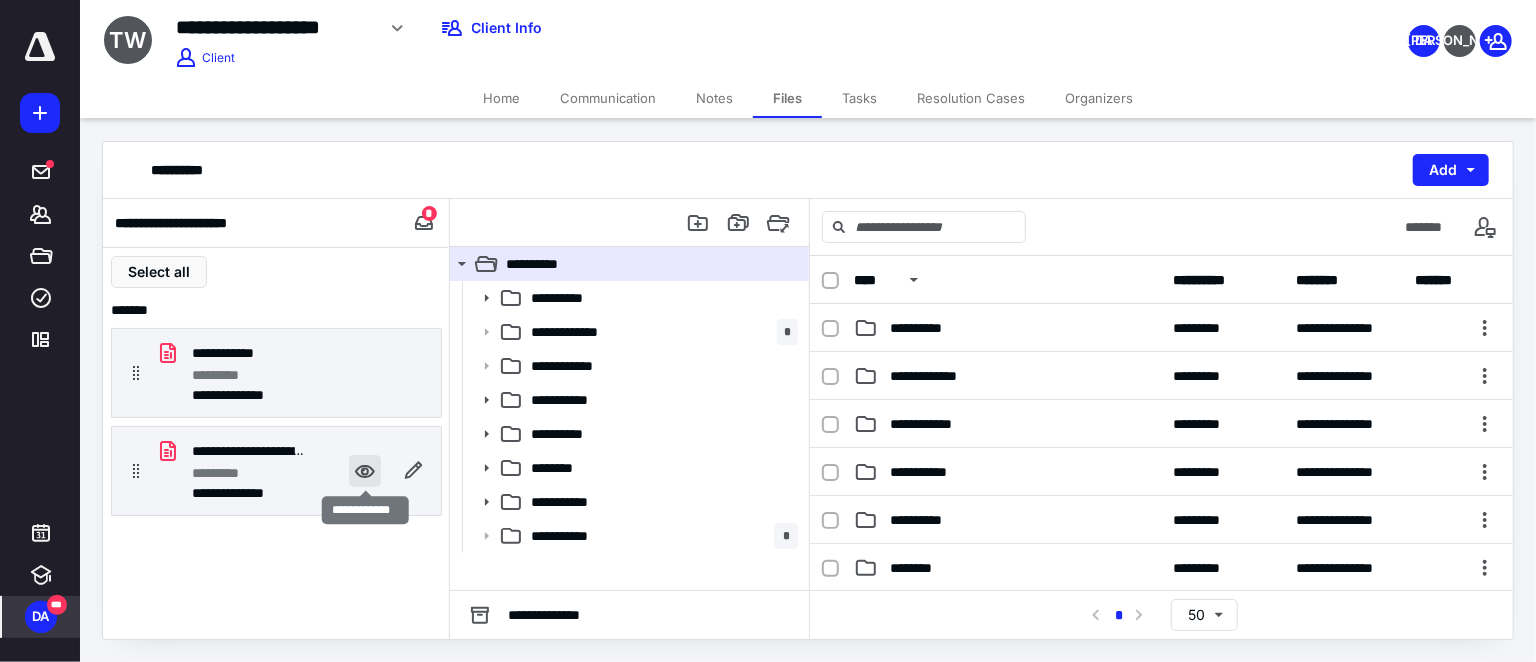 click at bounding box center [365, 471] 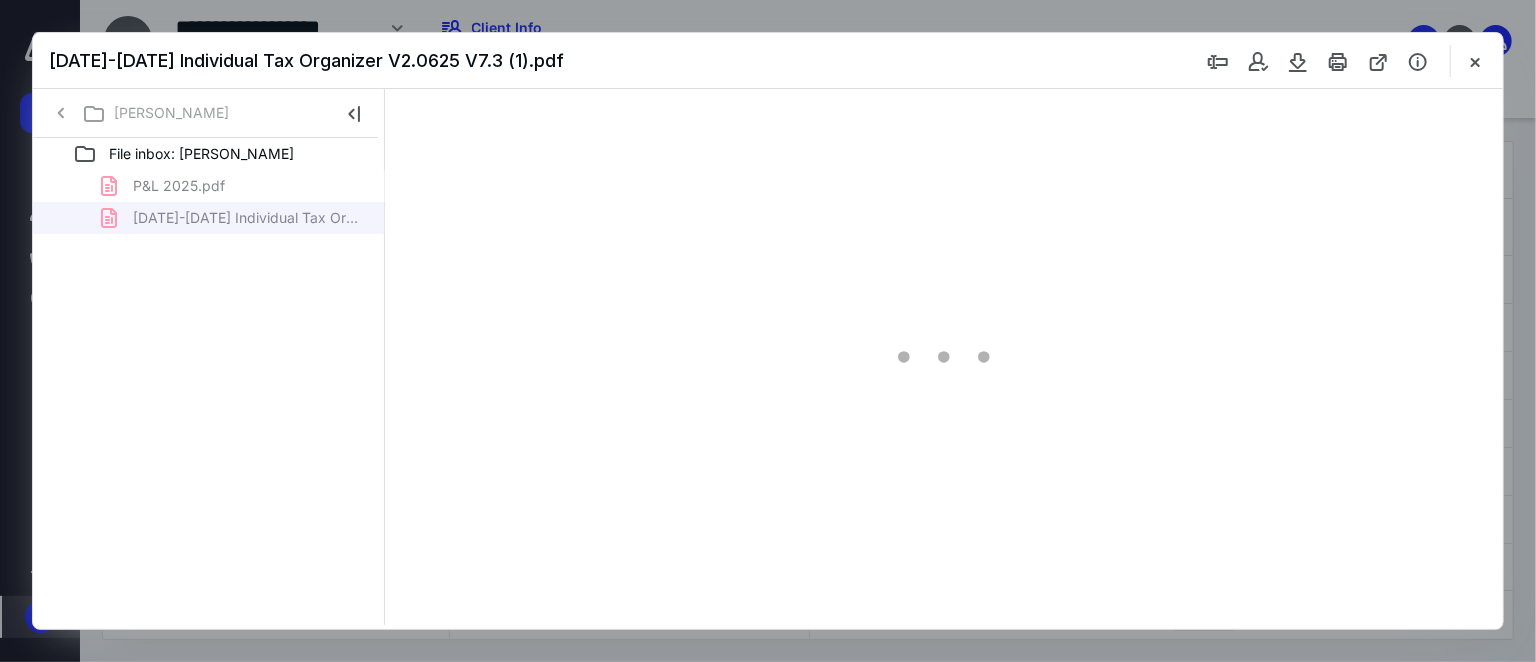 scroll, scrollTop: 0, scrollLeft: 0, axis: both 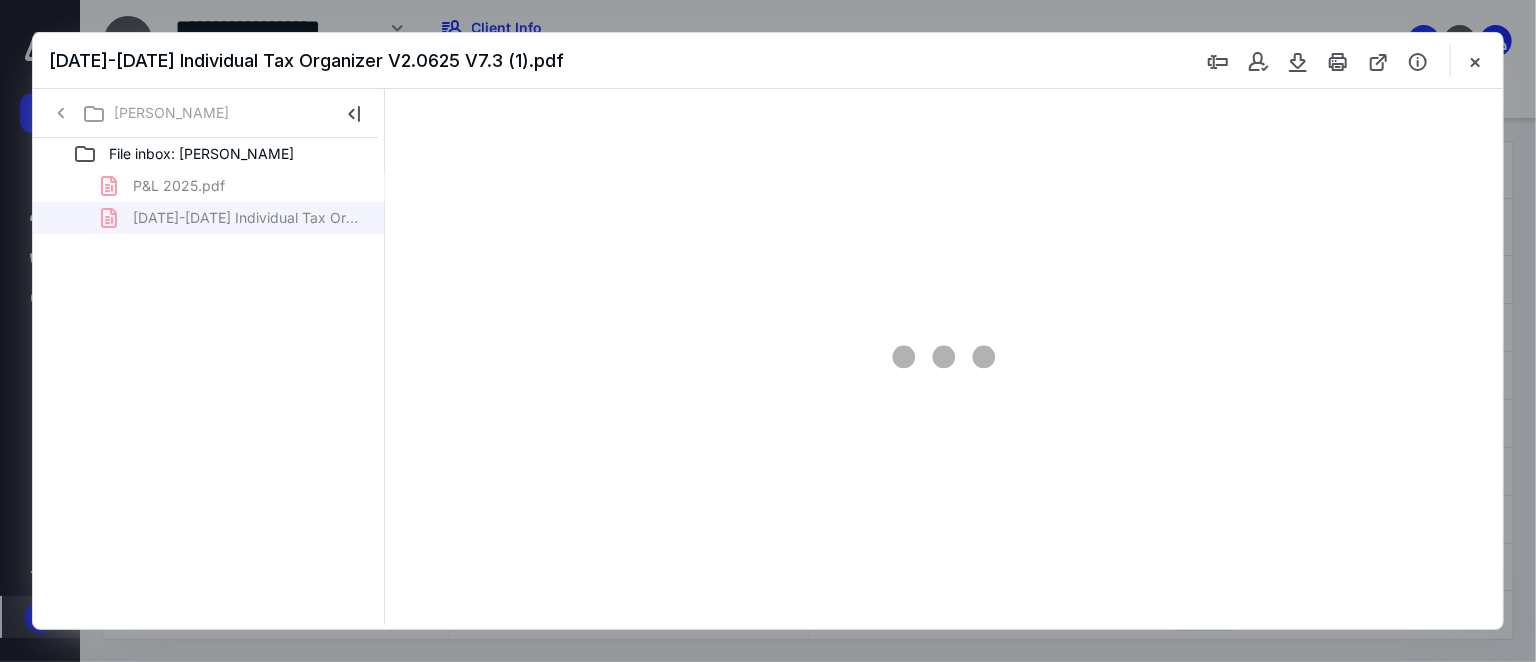 type on "63" 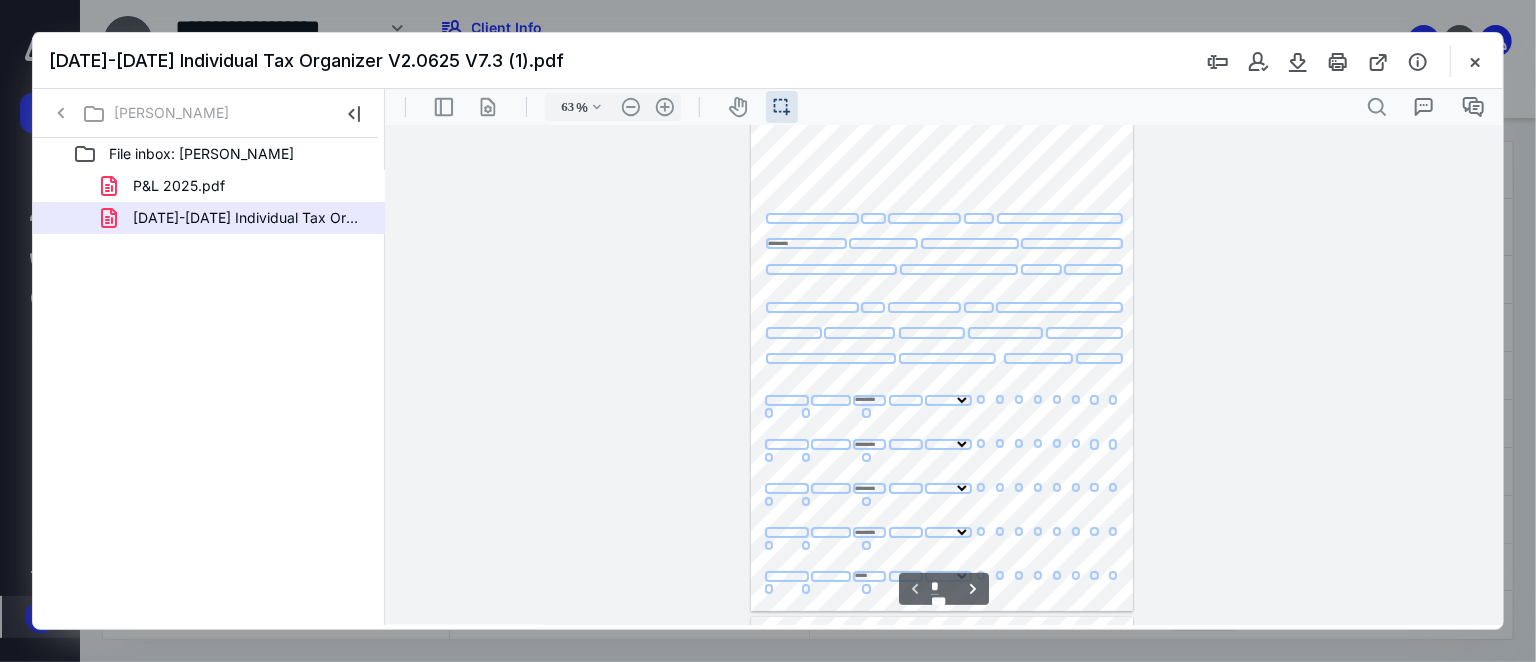 scroll, scrollTop: 0, scrollLeft: 0, axis: both 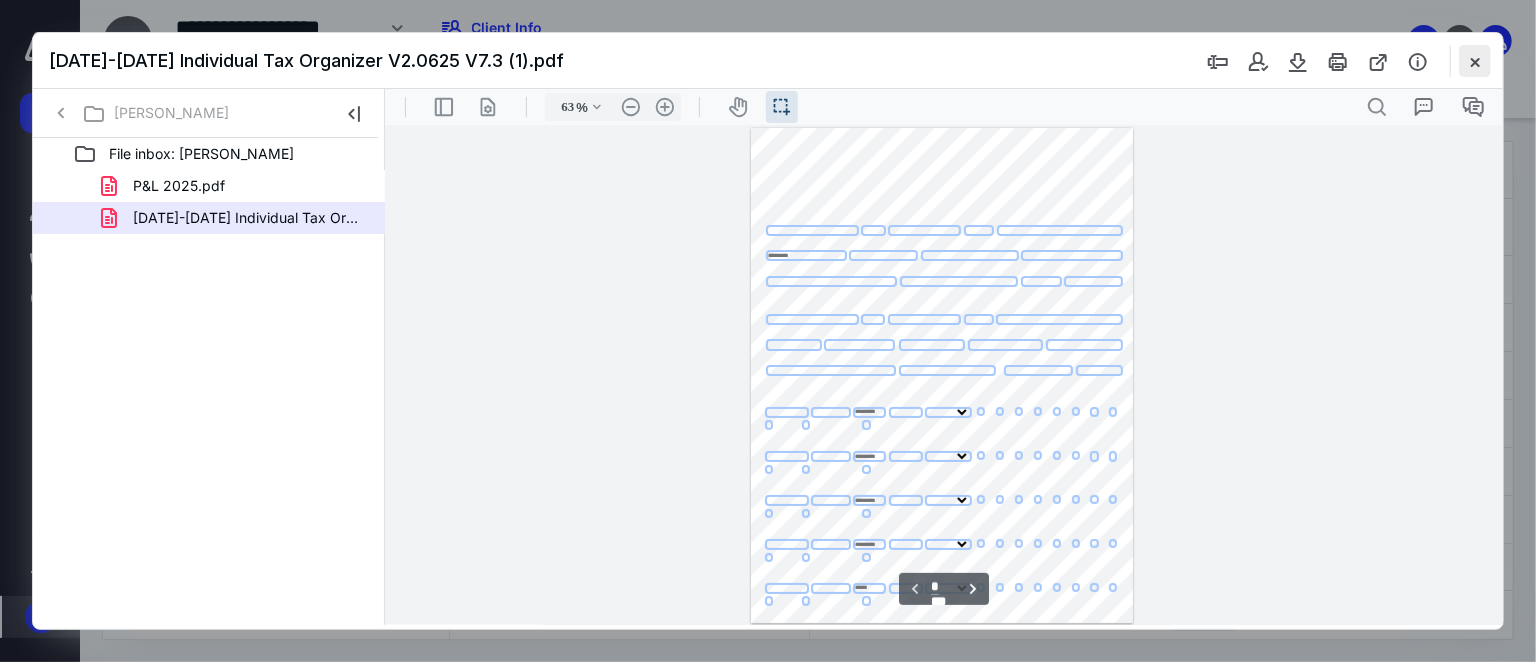 click at bounding box center (1475, 61) 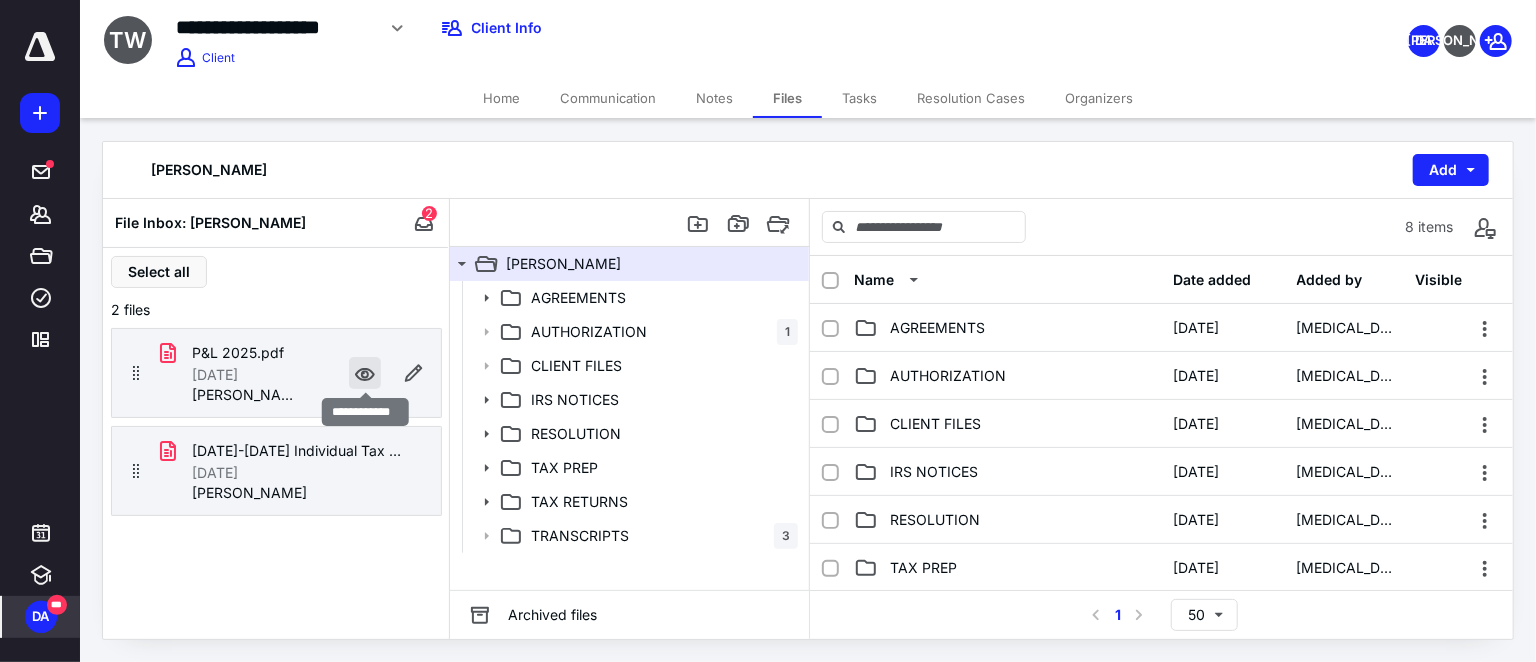 click at bounding box center (365, 373) 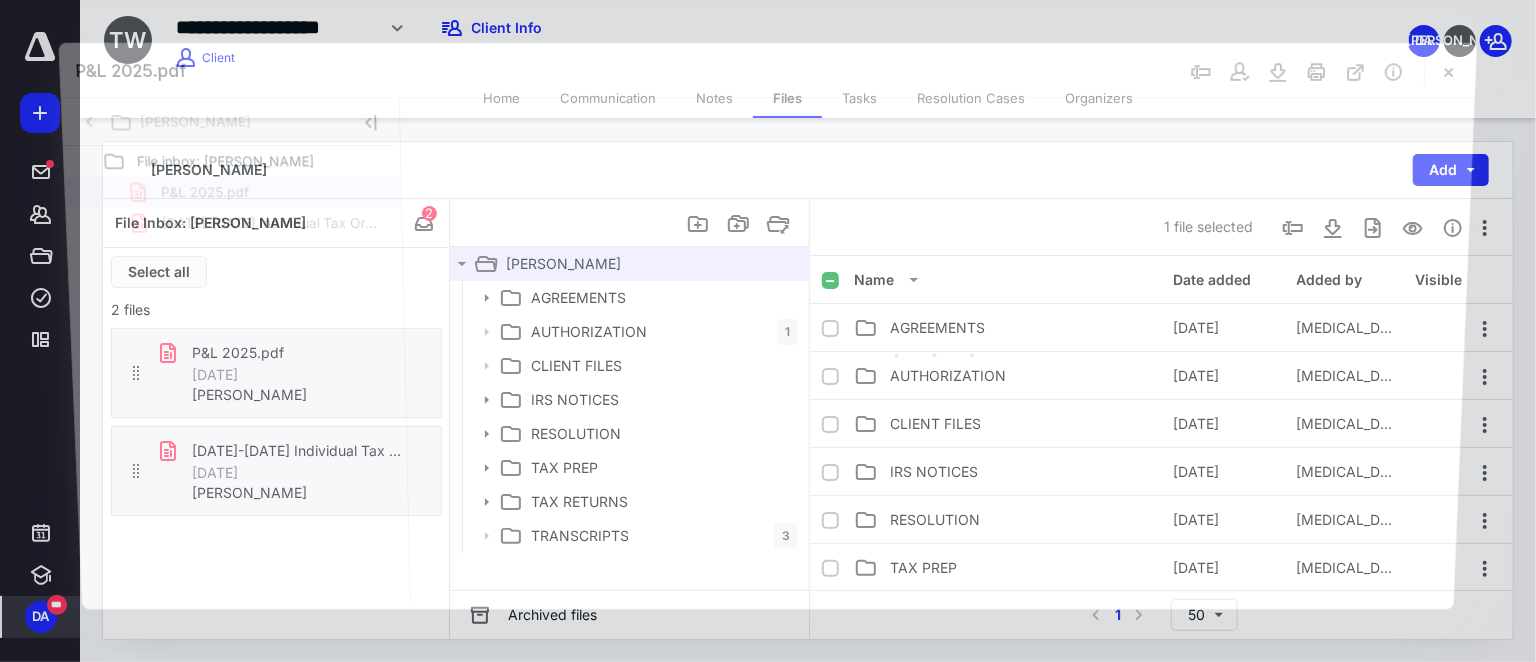 scroll, scrollTop: 0, scrollLeft: 0, axis: both 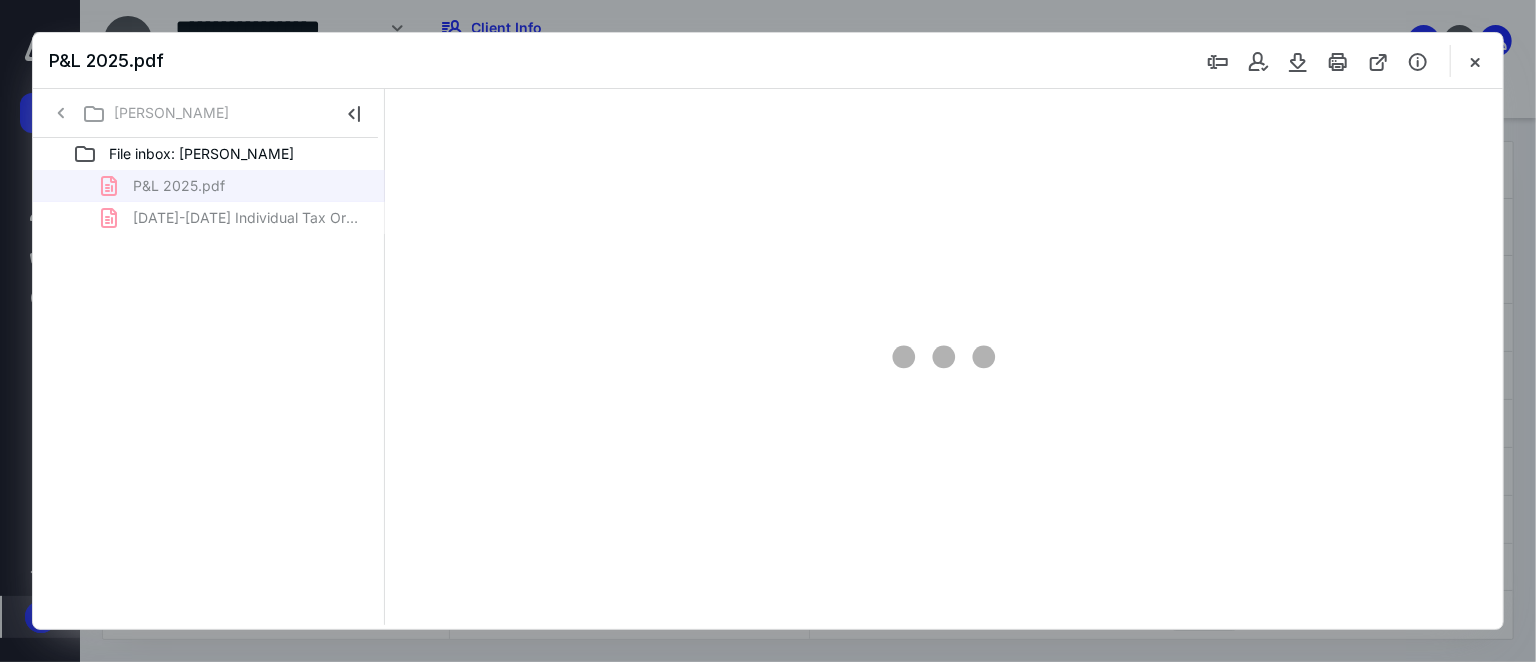 type on "63" 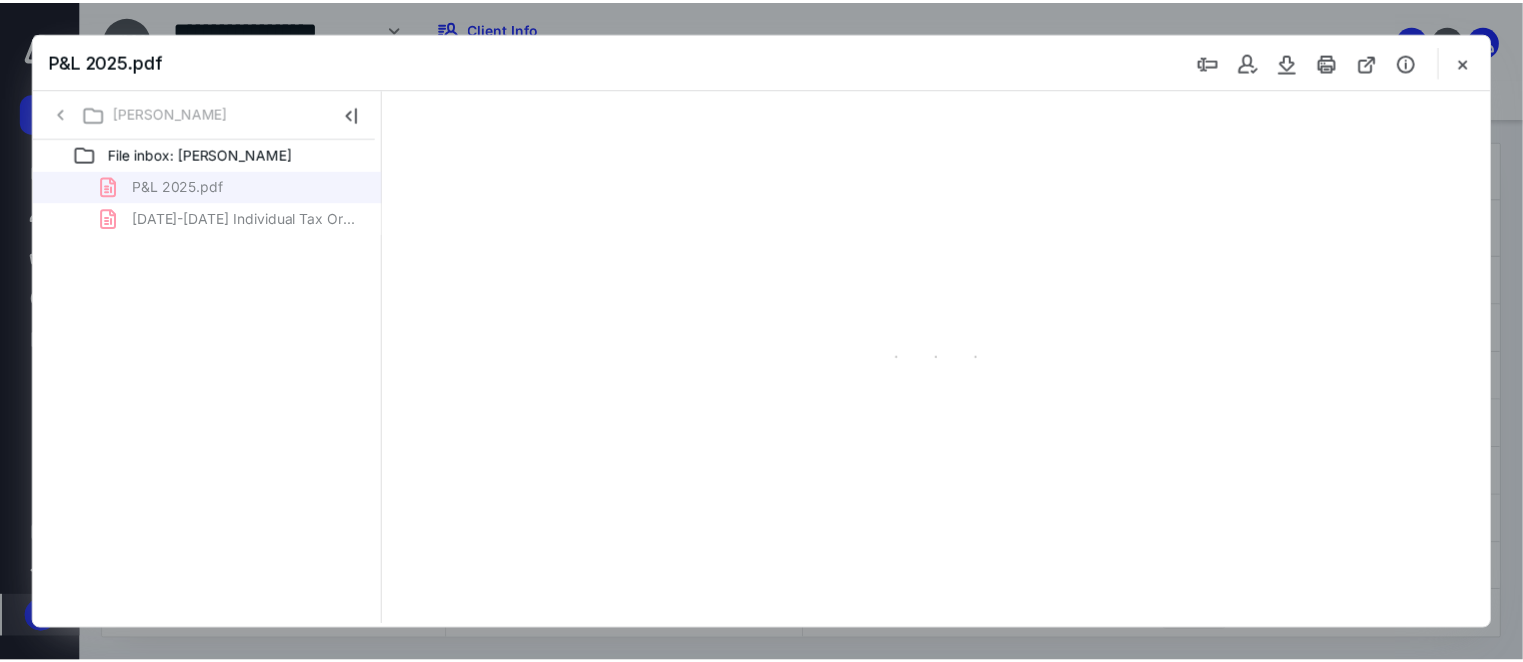 scroll, scrollTop: 39, scrollLeft: 0, axis: vertical 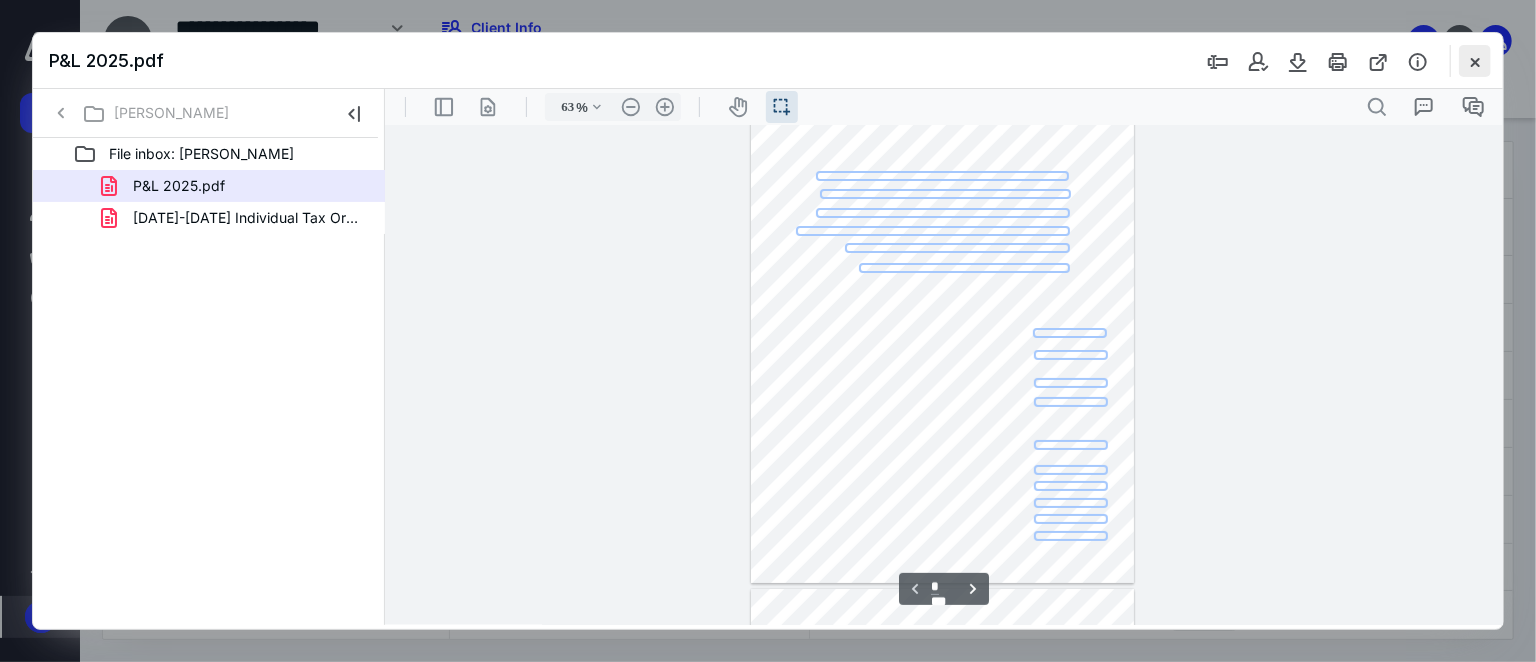 click at bounding box center (1475, 61) 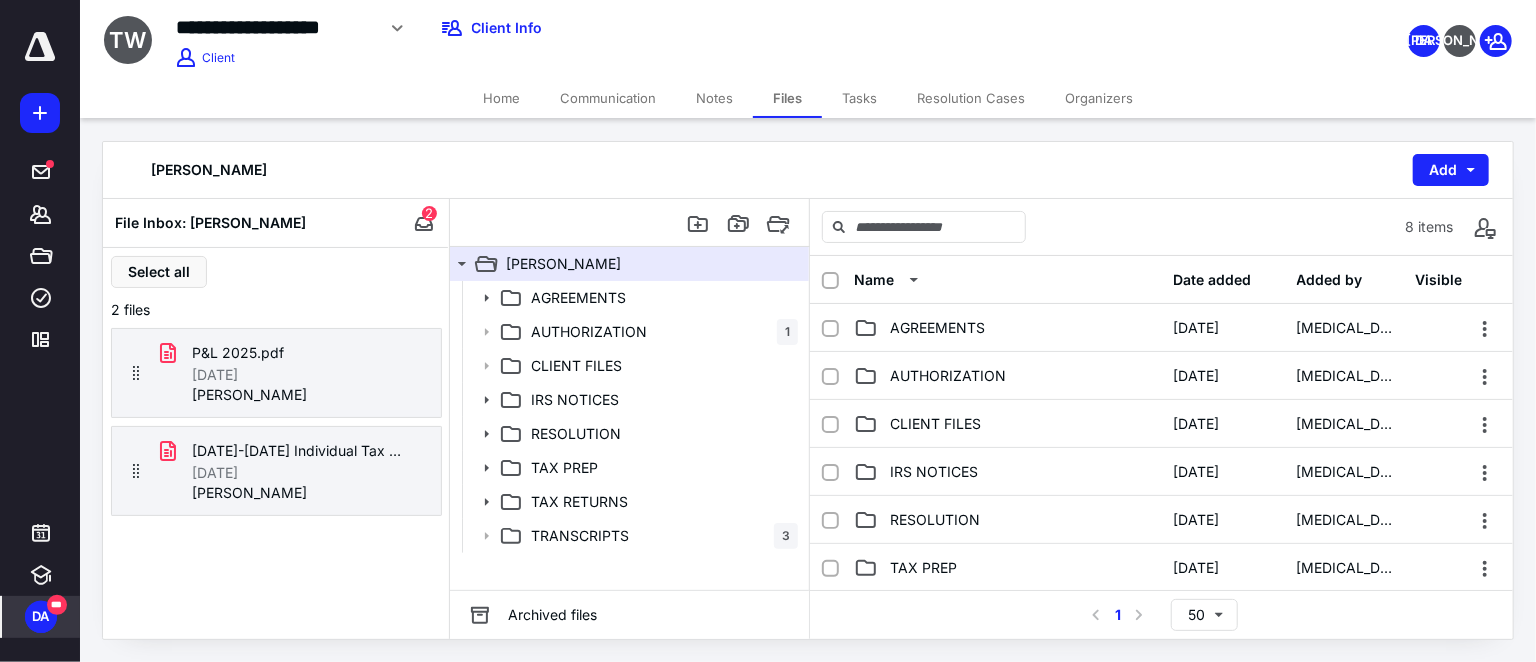 click on "Home" at bounding box center (501, 98) 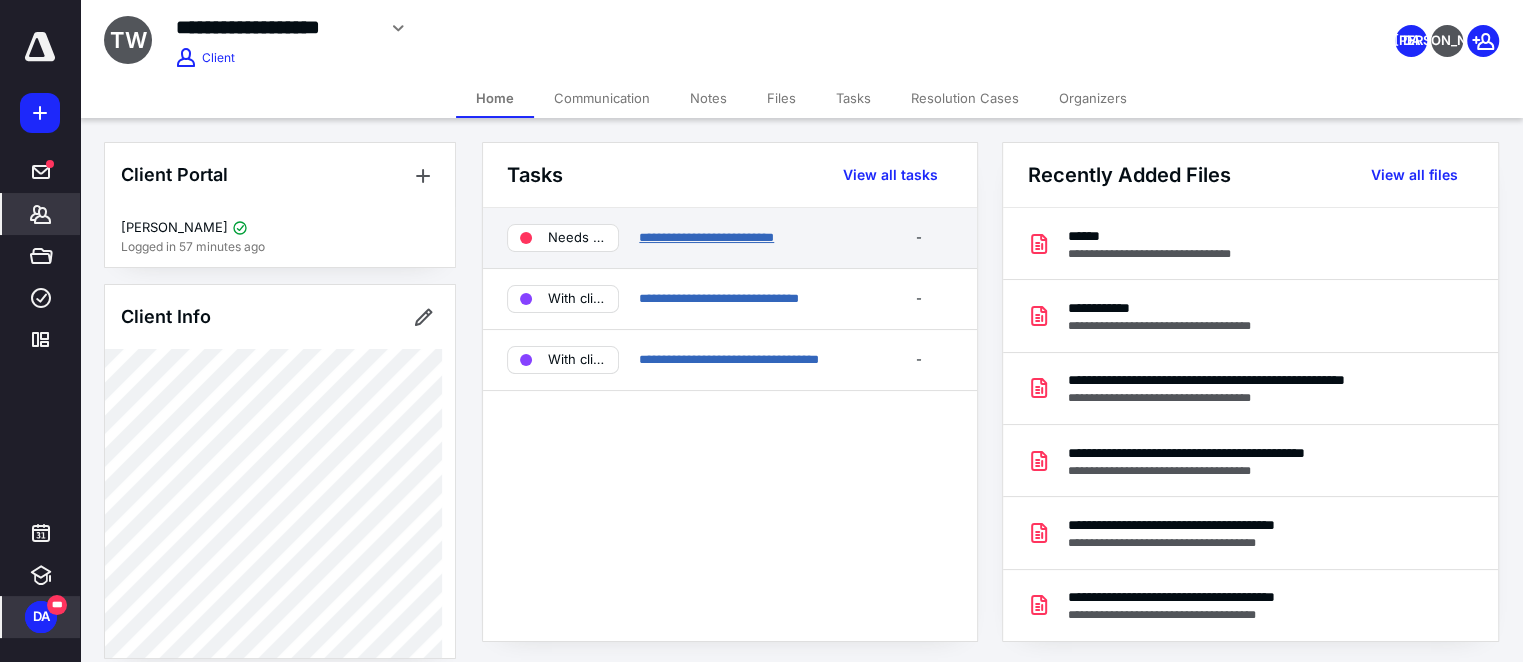 click on "**********" at bounding box center [706, 237] 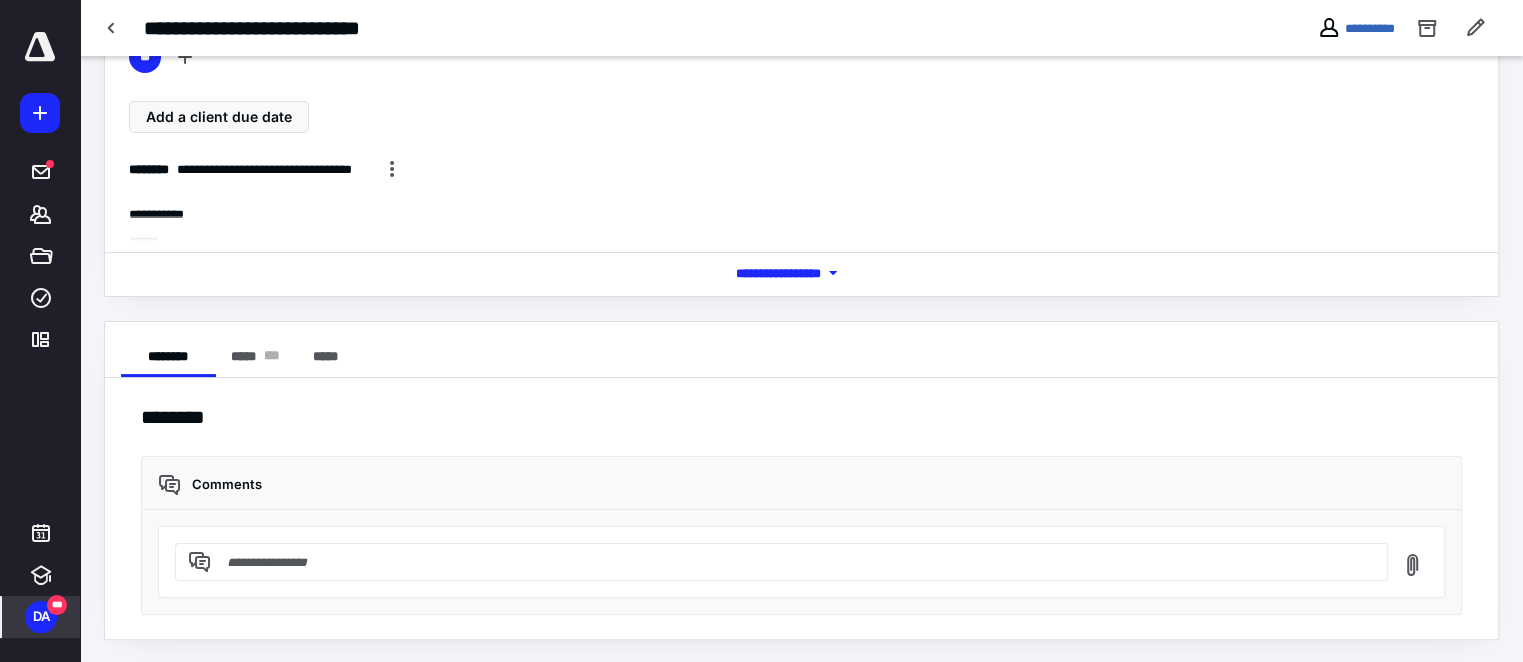 scroll, scrollTop: 120, scrollLeft: 0, axis: vertical 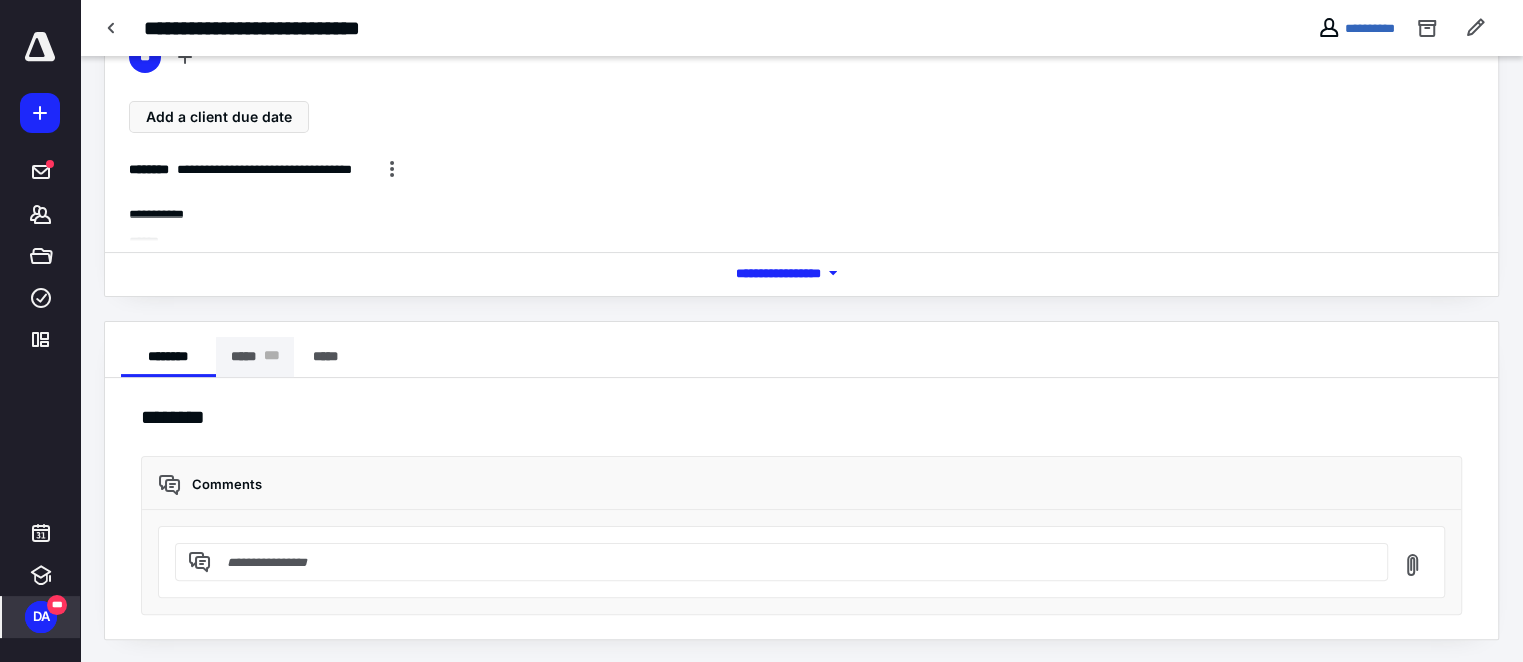 click on "***** * * *" at bounding box center (255, 357) 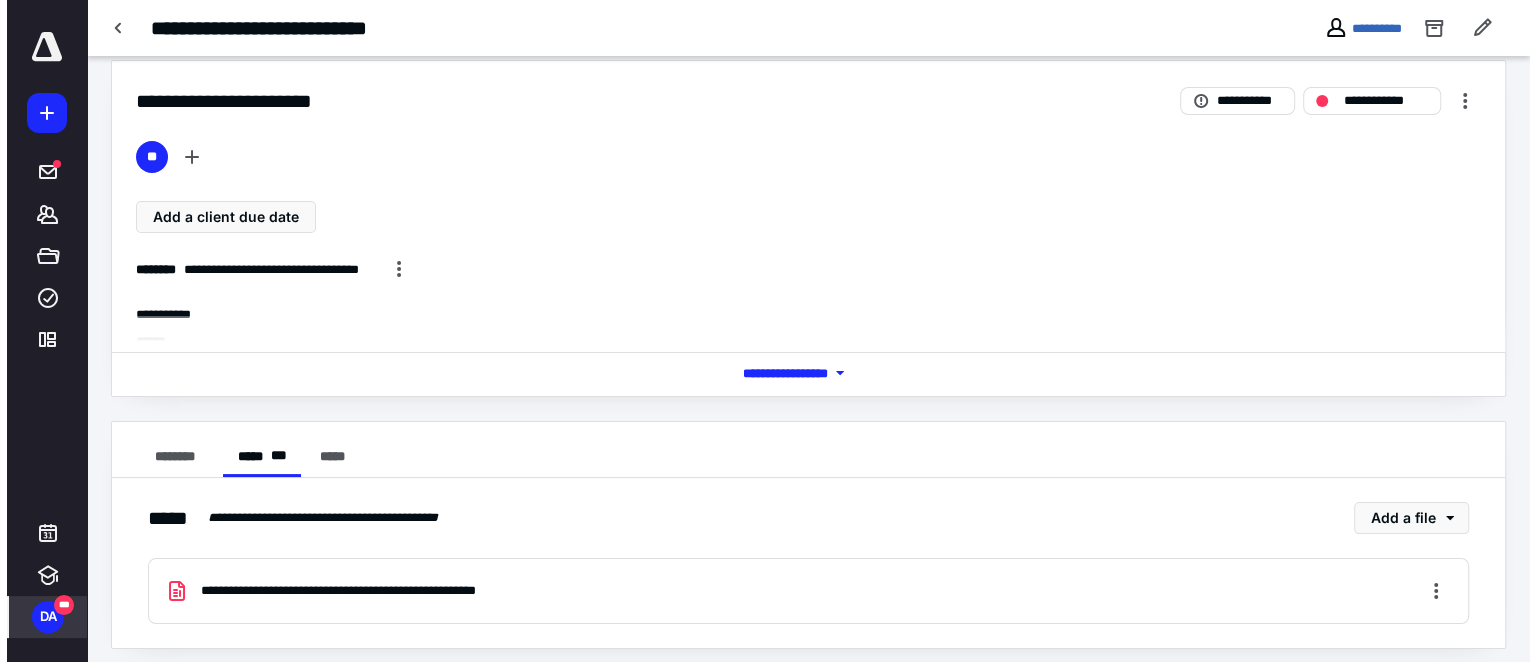 scroll, scrollTop: 30, scrollLeft: 0, axis: vertical 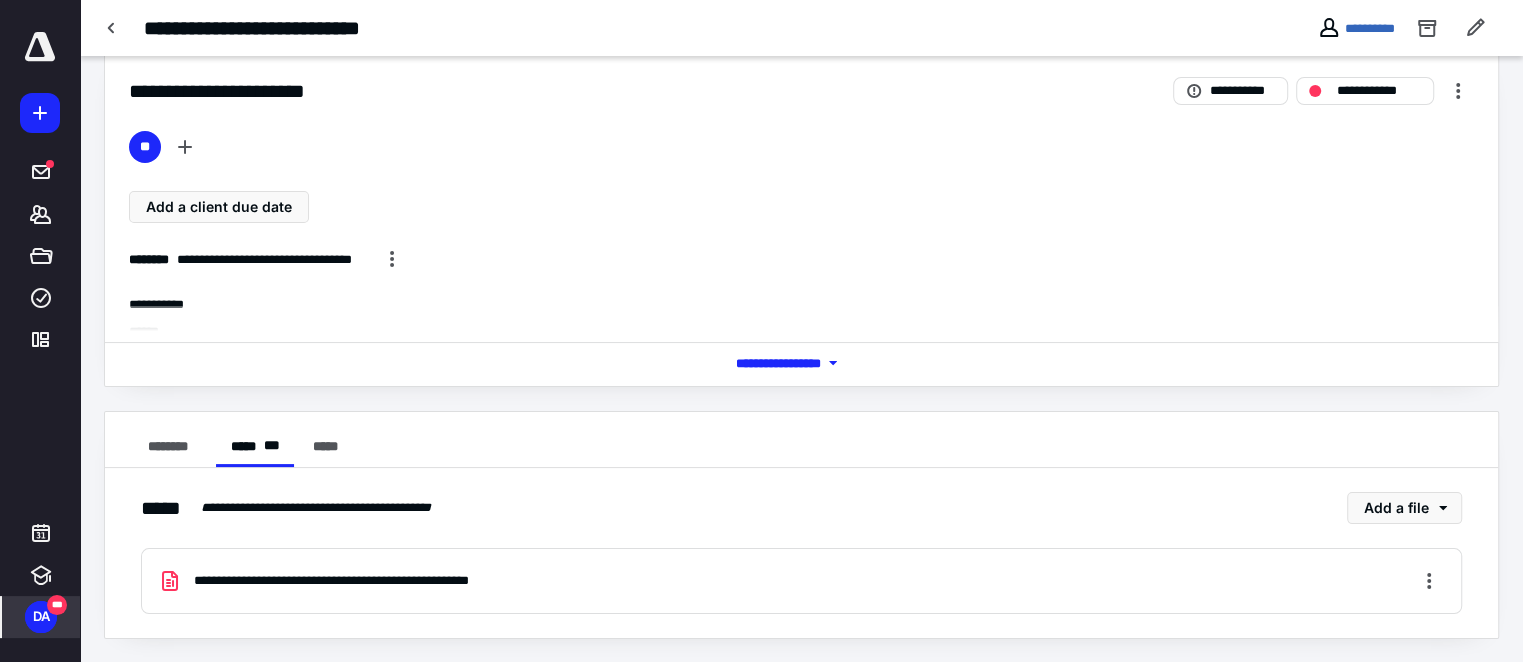 click on "**********" at bounding box center [367, 580] 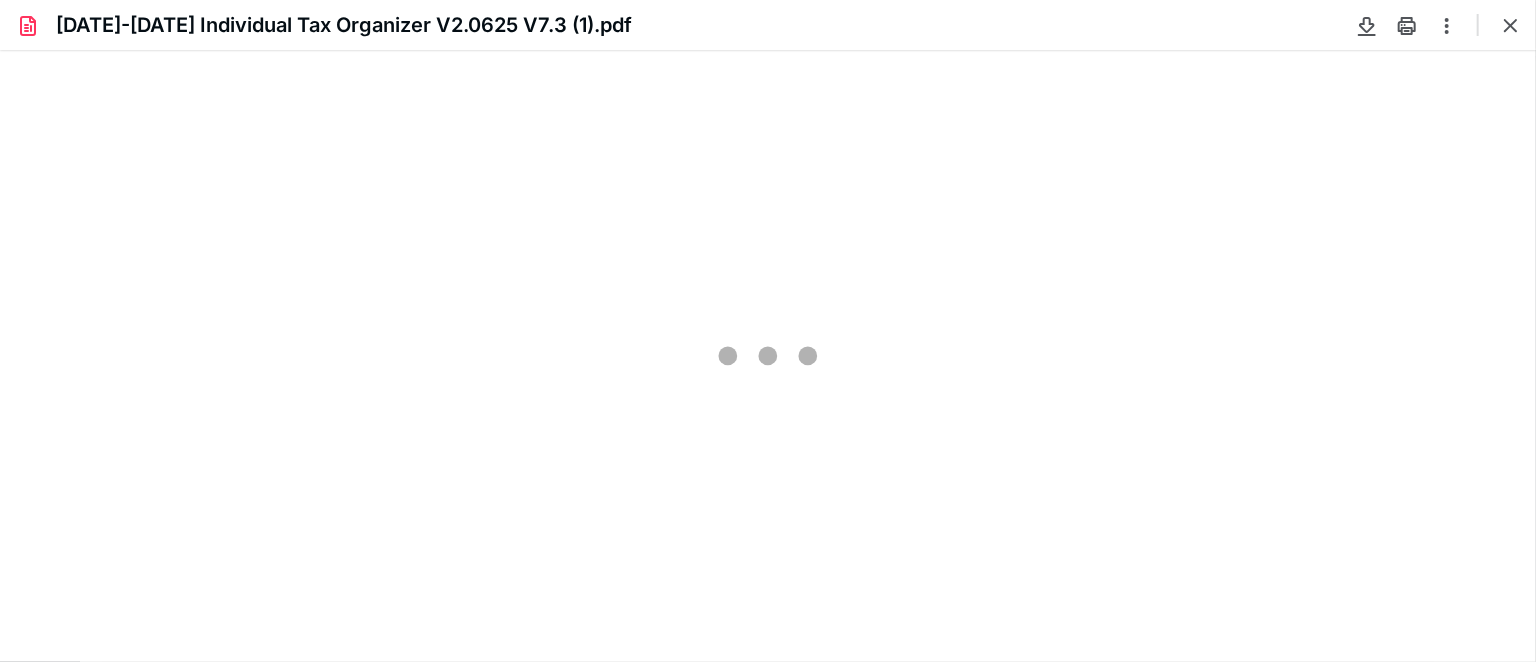 scroll, scrollTop: 0, scrollLeft: 0, axis: both 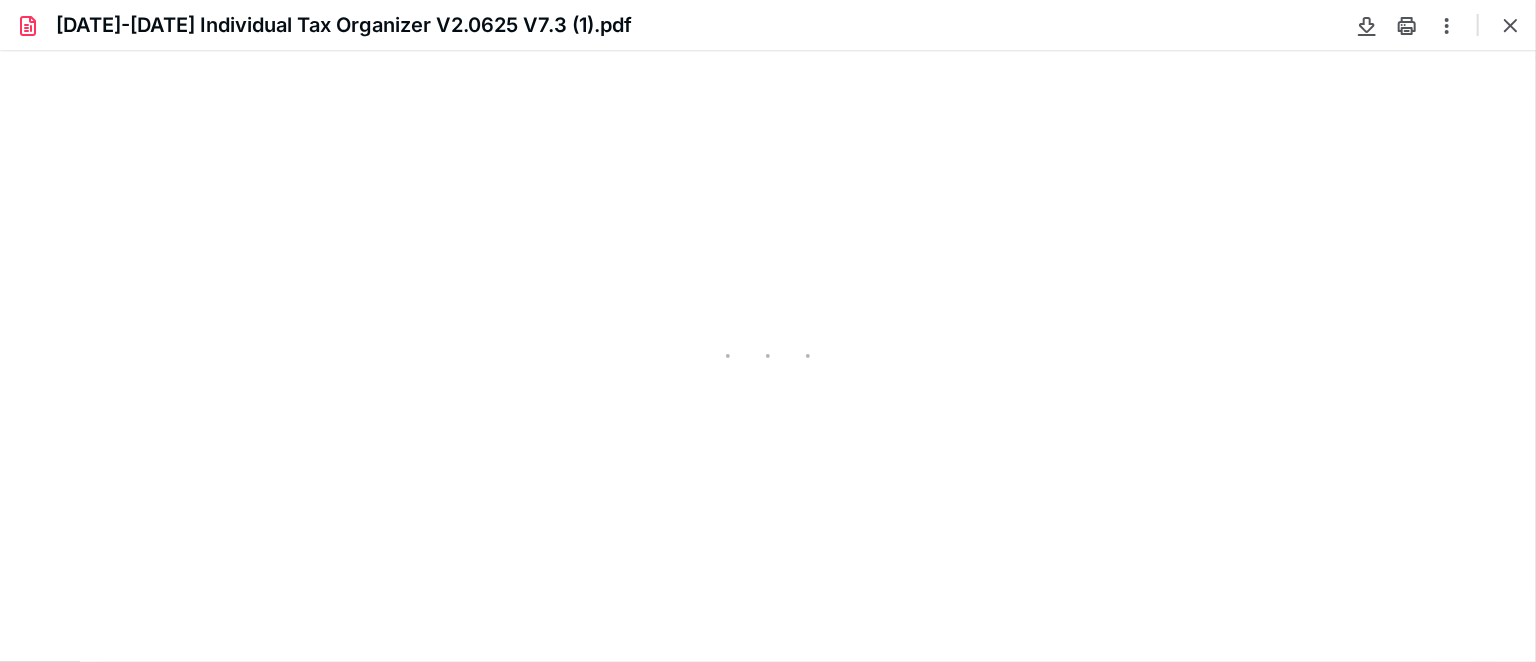 type on "72" 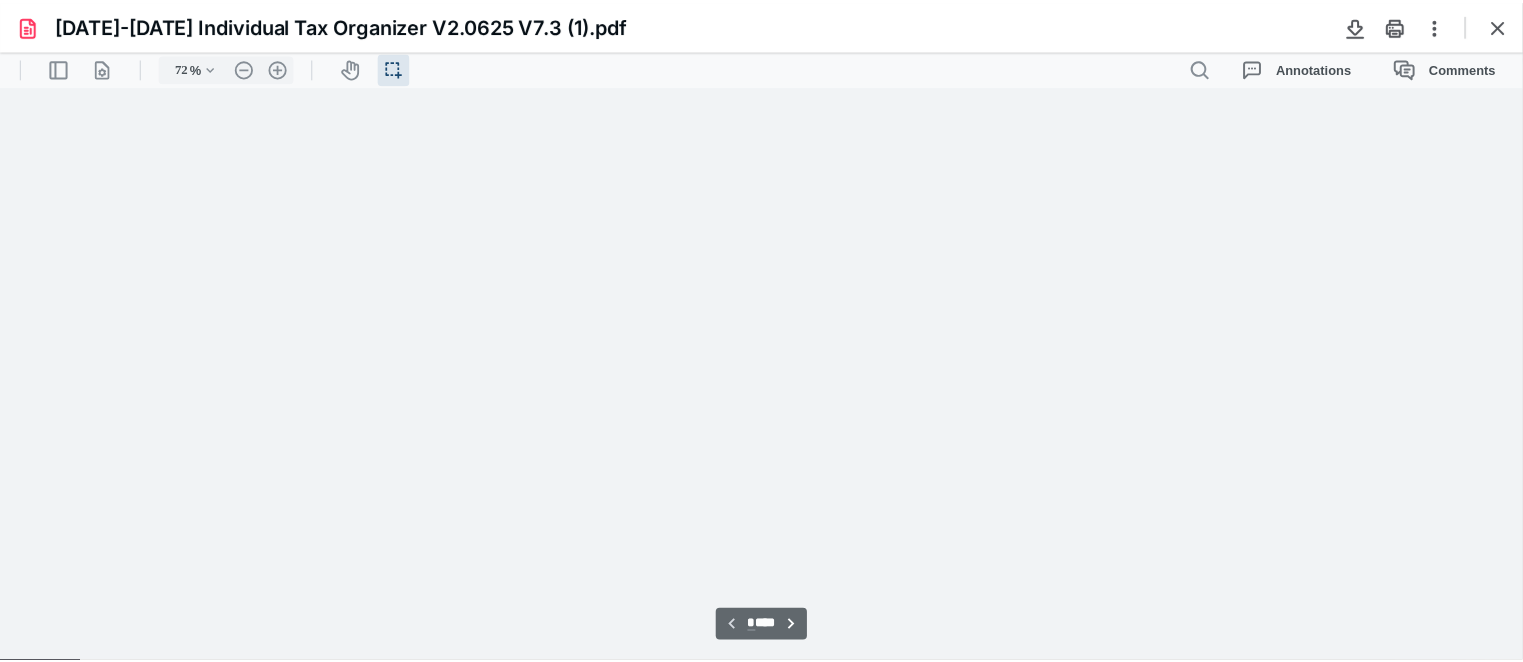 scroll, scrollTop: 39, scrollLeft: 0, axis: vertical 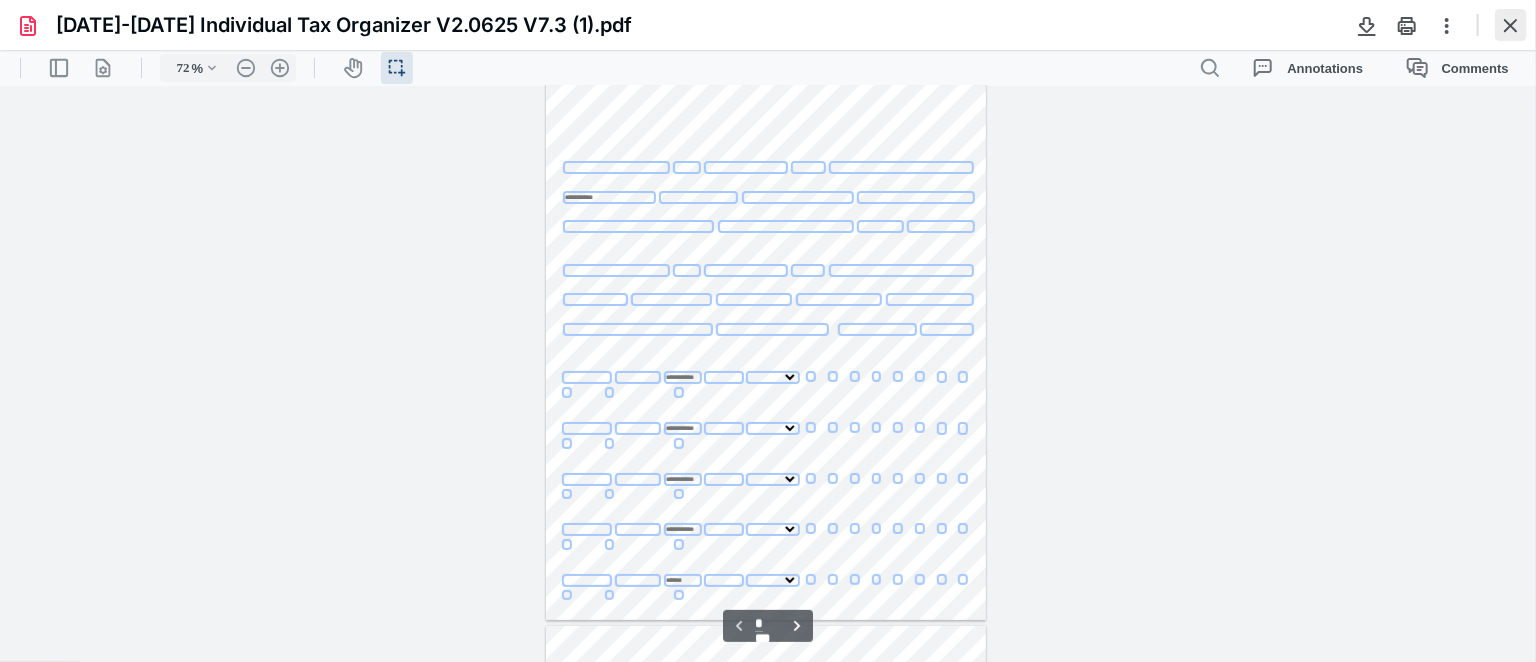 click at bounding box center [1511, 25] 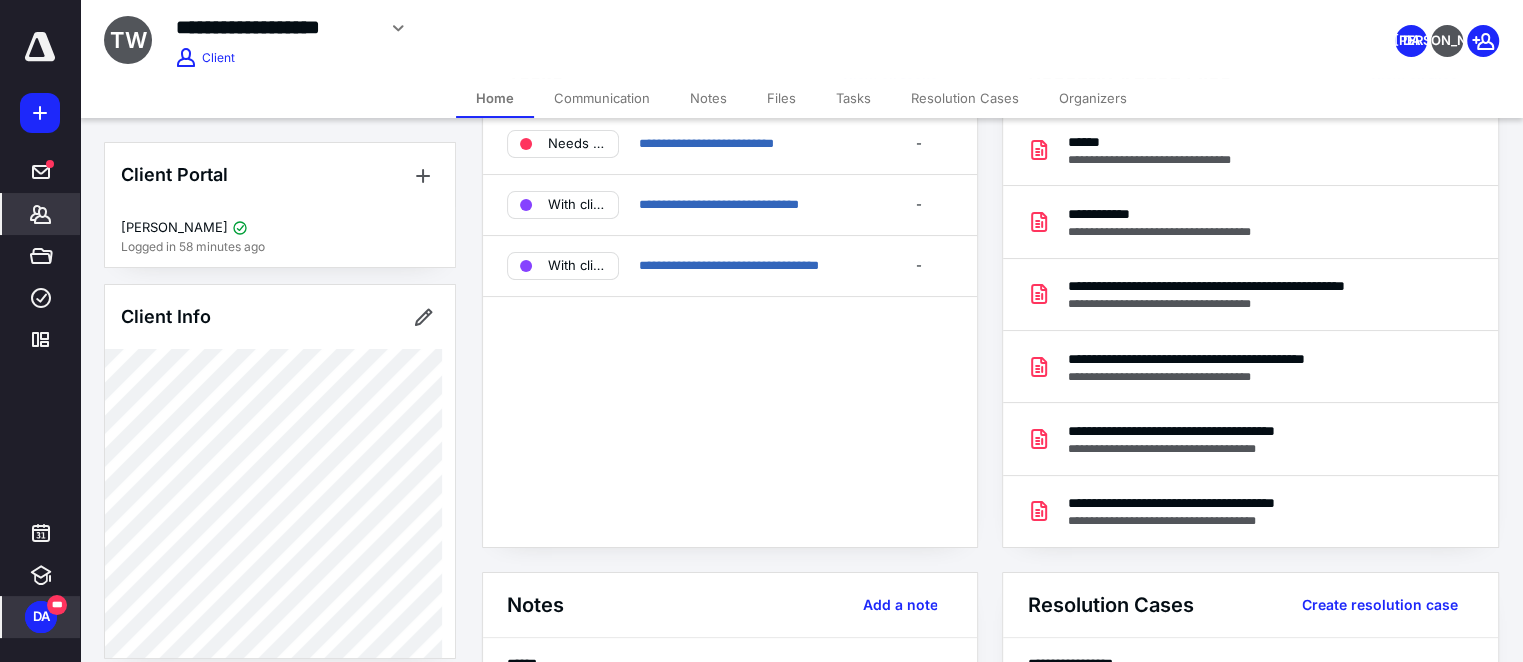 scroll, scrollTop: 272, scrollLeft: 0, axis: vertical 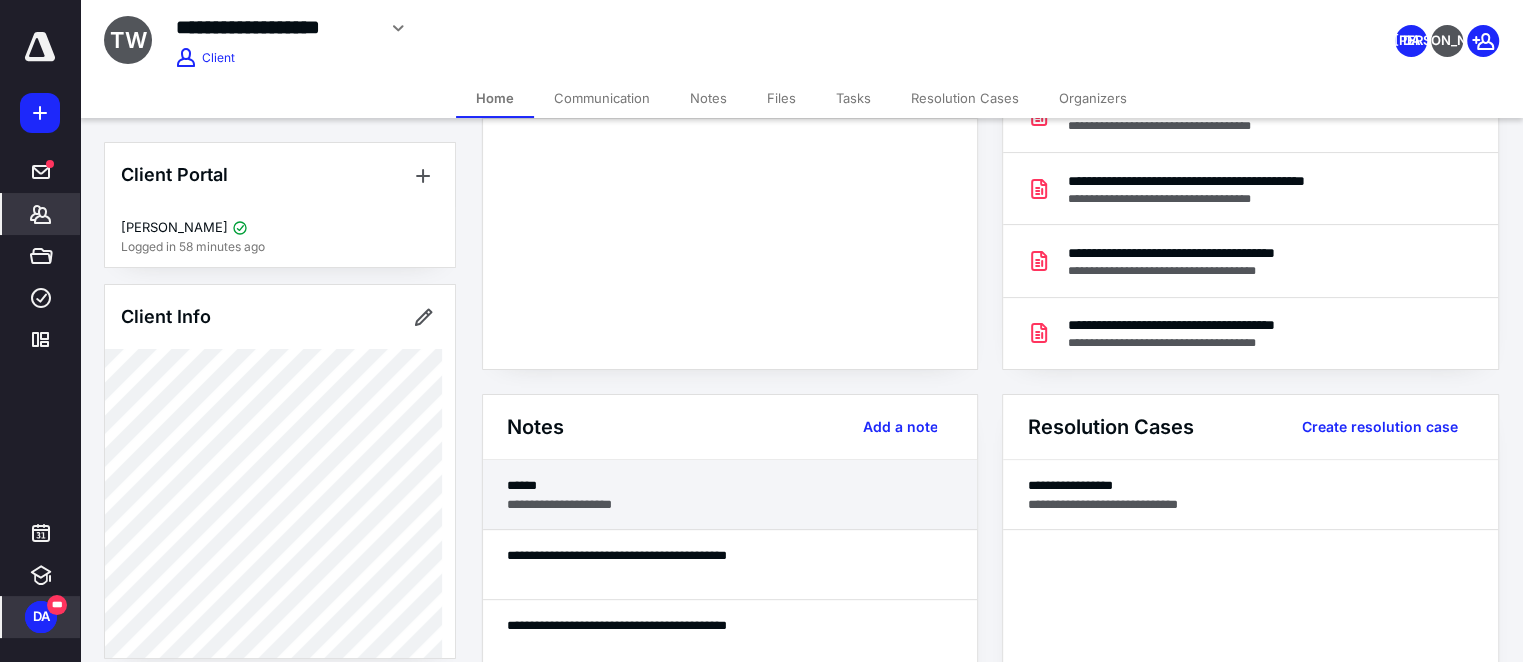 click on "**********" at bounding box center [730, 504] 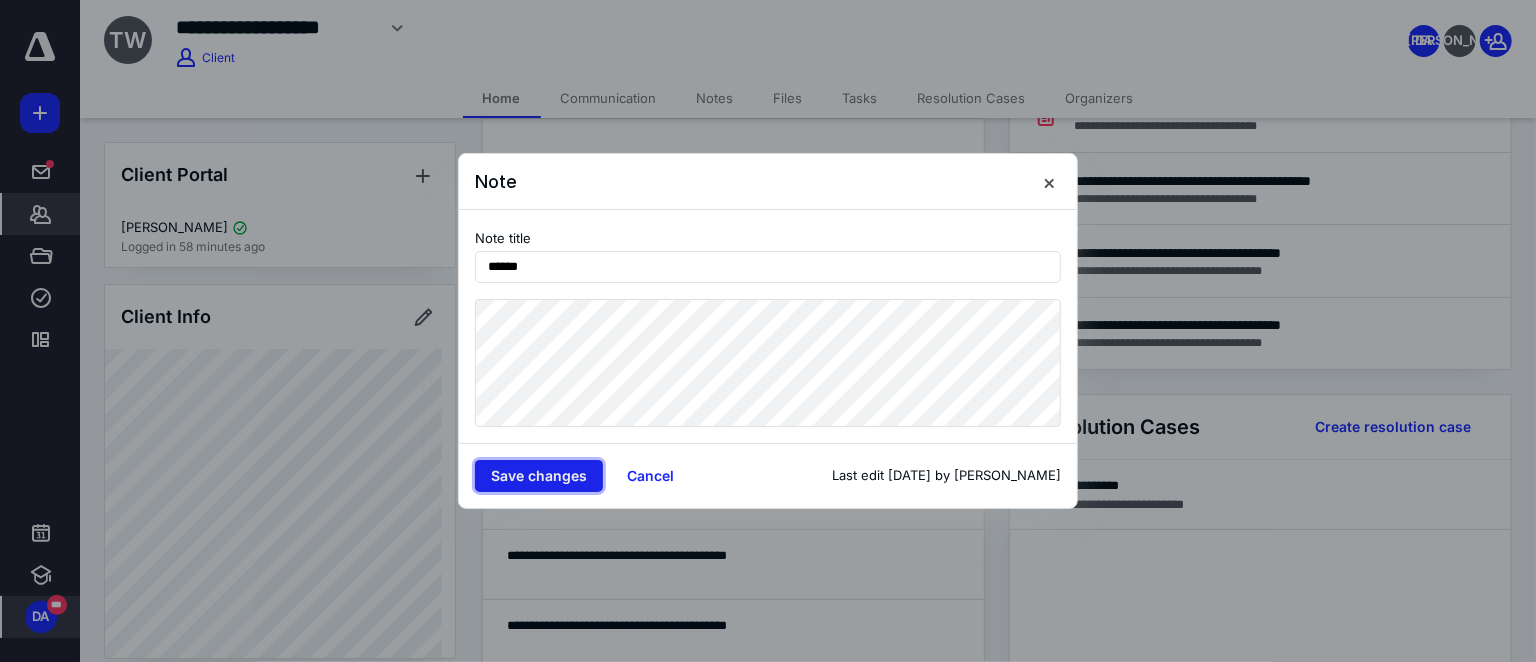 click on "Save changes" at bounding box center [539, 476] 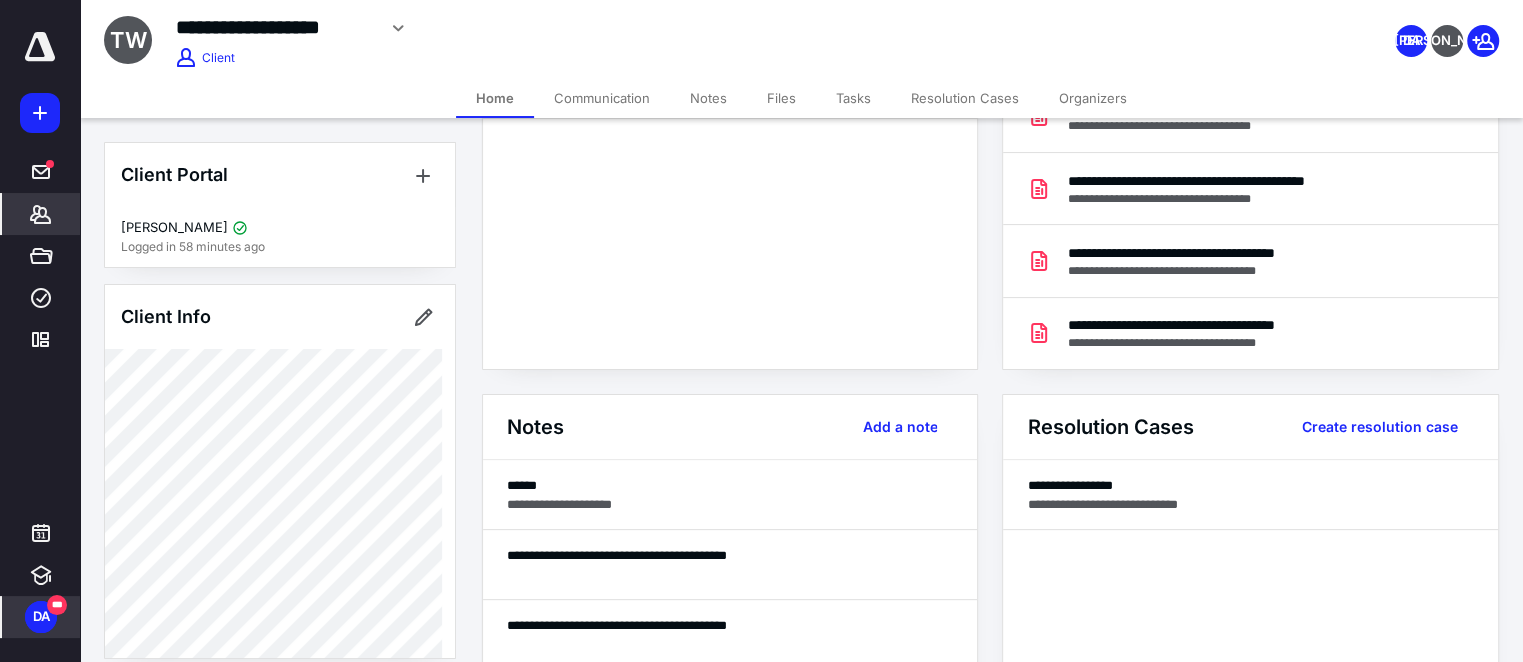 click on "Communication" at bounding box center [602, 98] 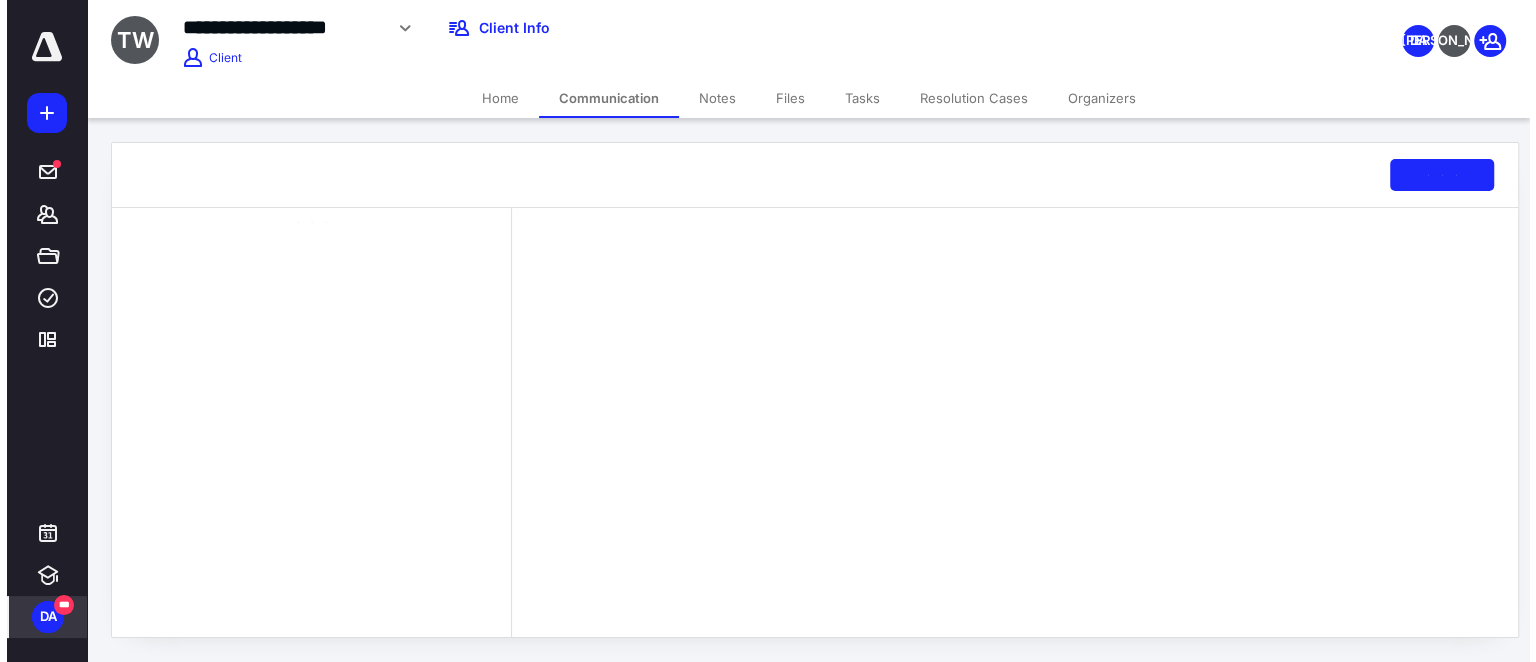 scroll, scrollTop: 0, scrollLeft: 0, axis: both 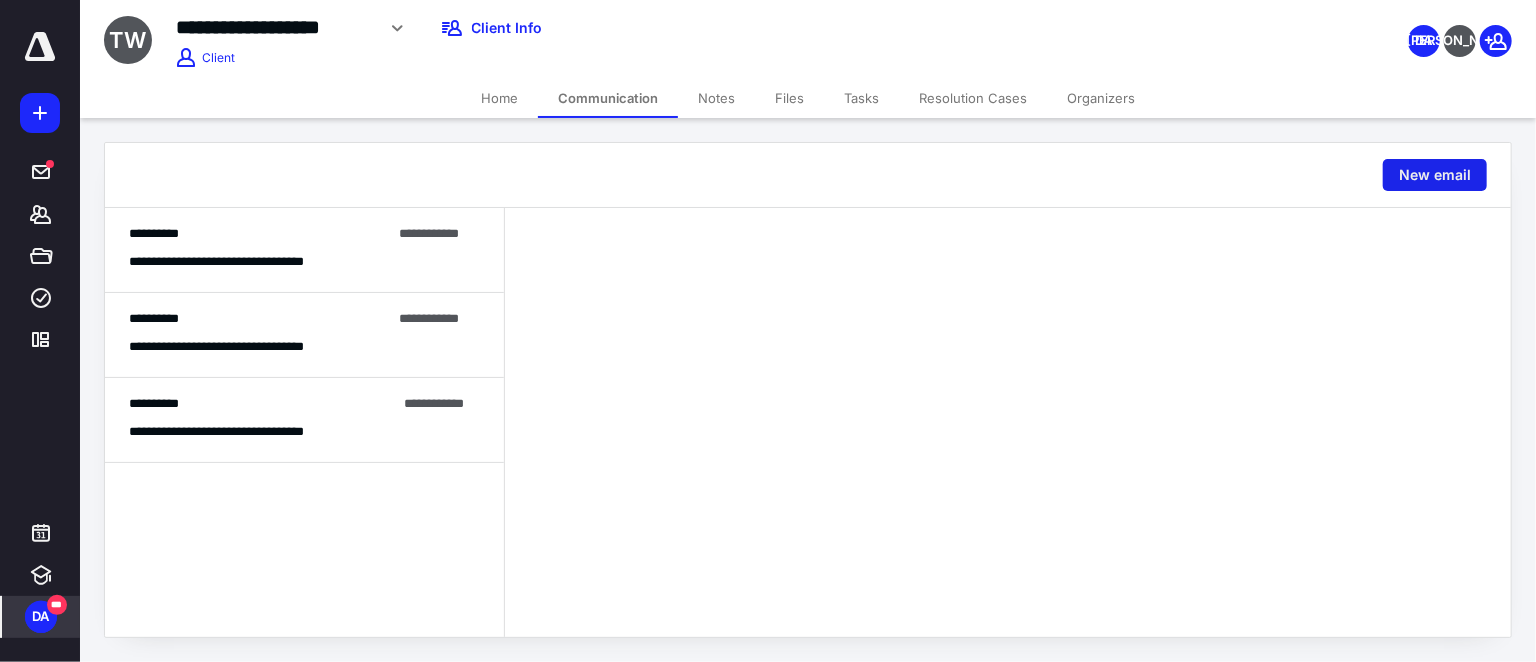 click on "New email" at bounding box center [1435, 175] 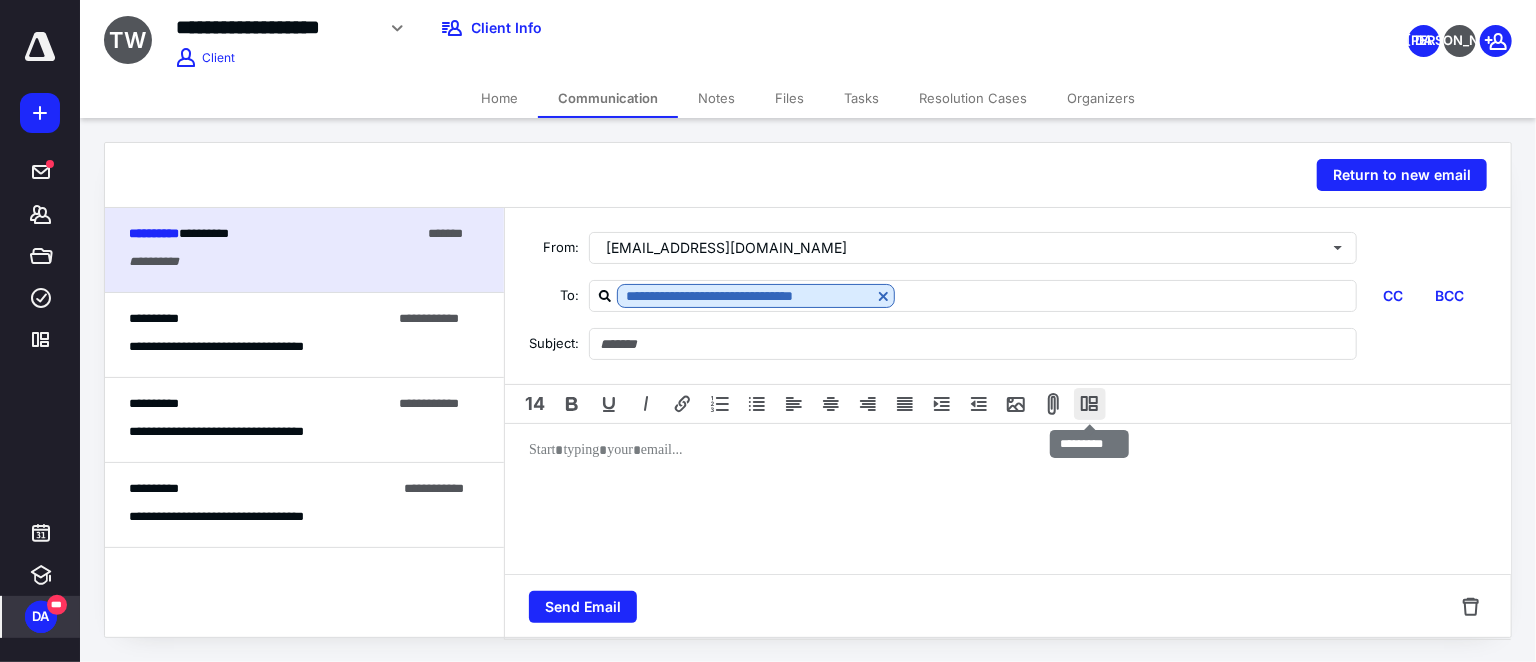 click at bounding box center (1090, 404) 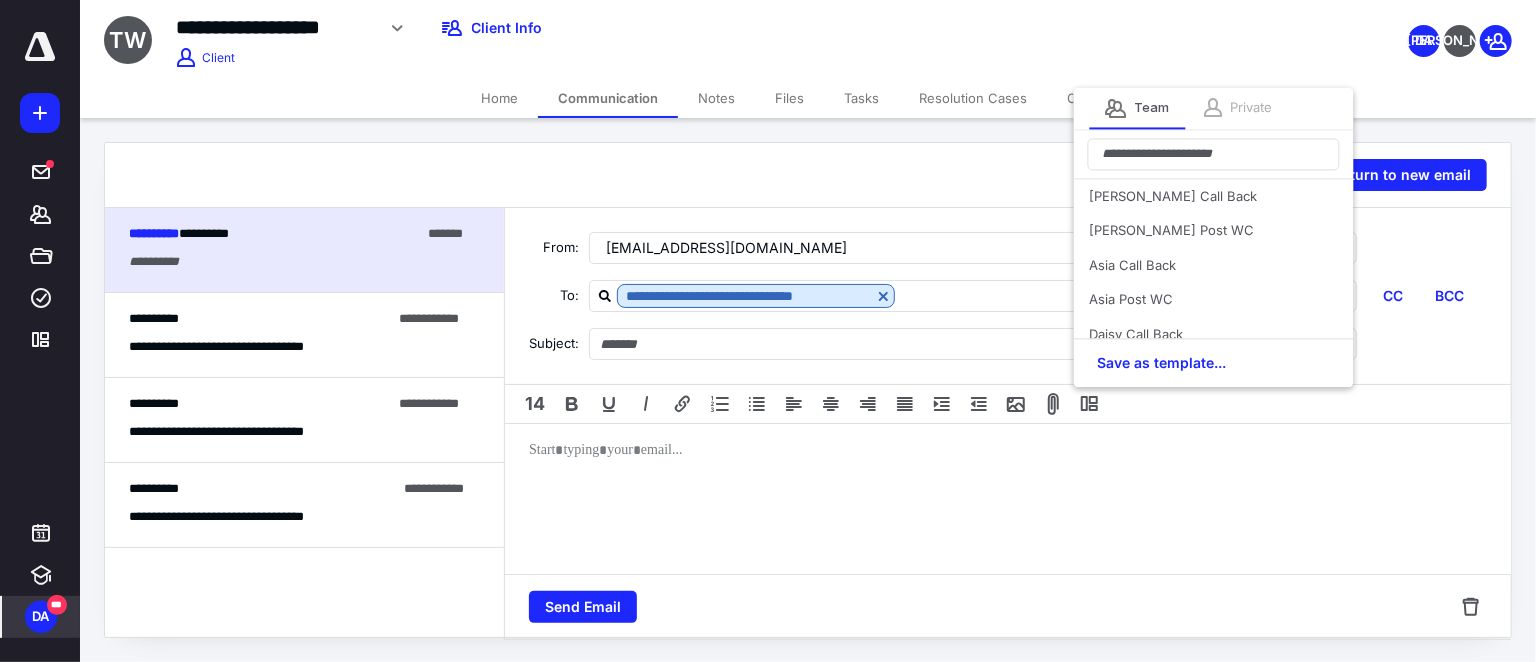 click on "Private" at bounding box center [1252, 108] 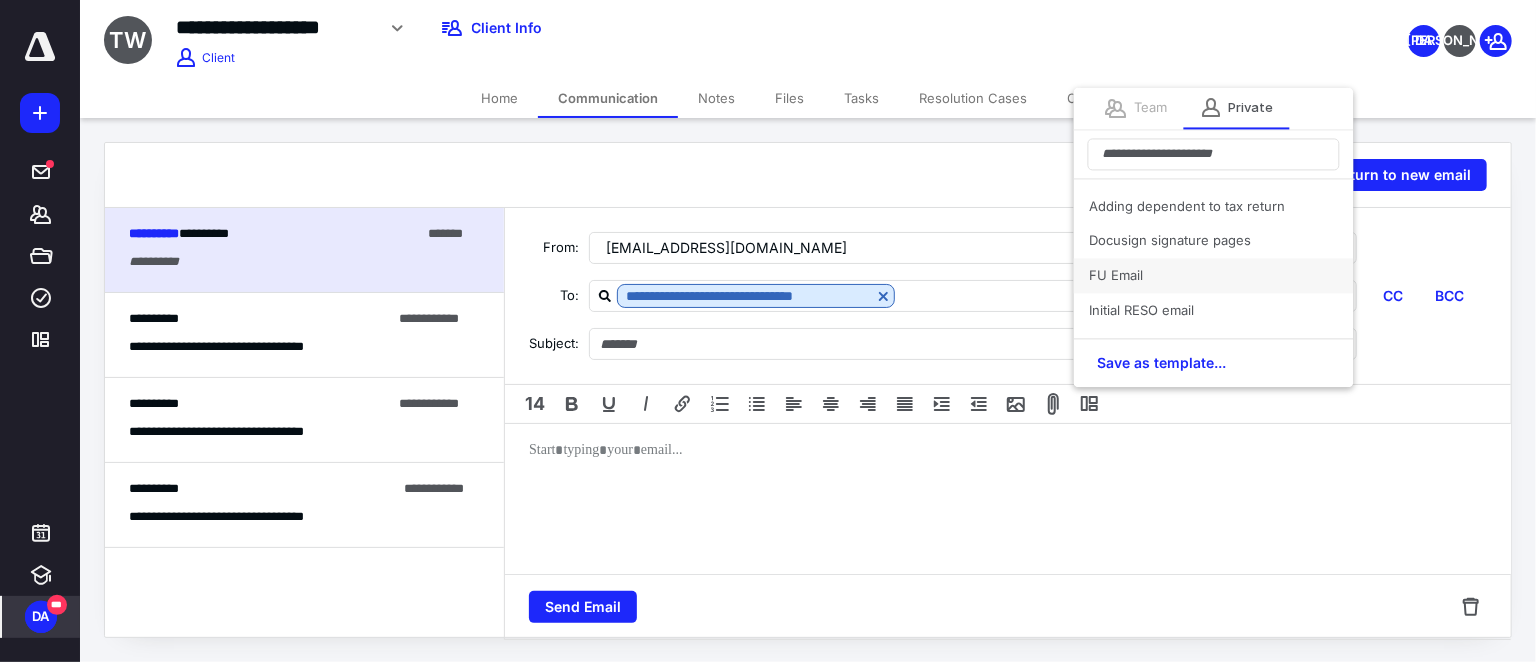 scroll, scrollTop: 90, scrollLeft: 0, axis: vertical 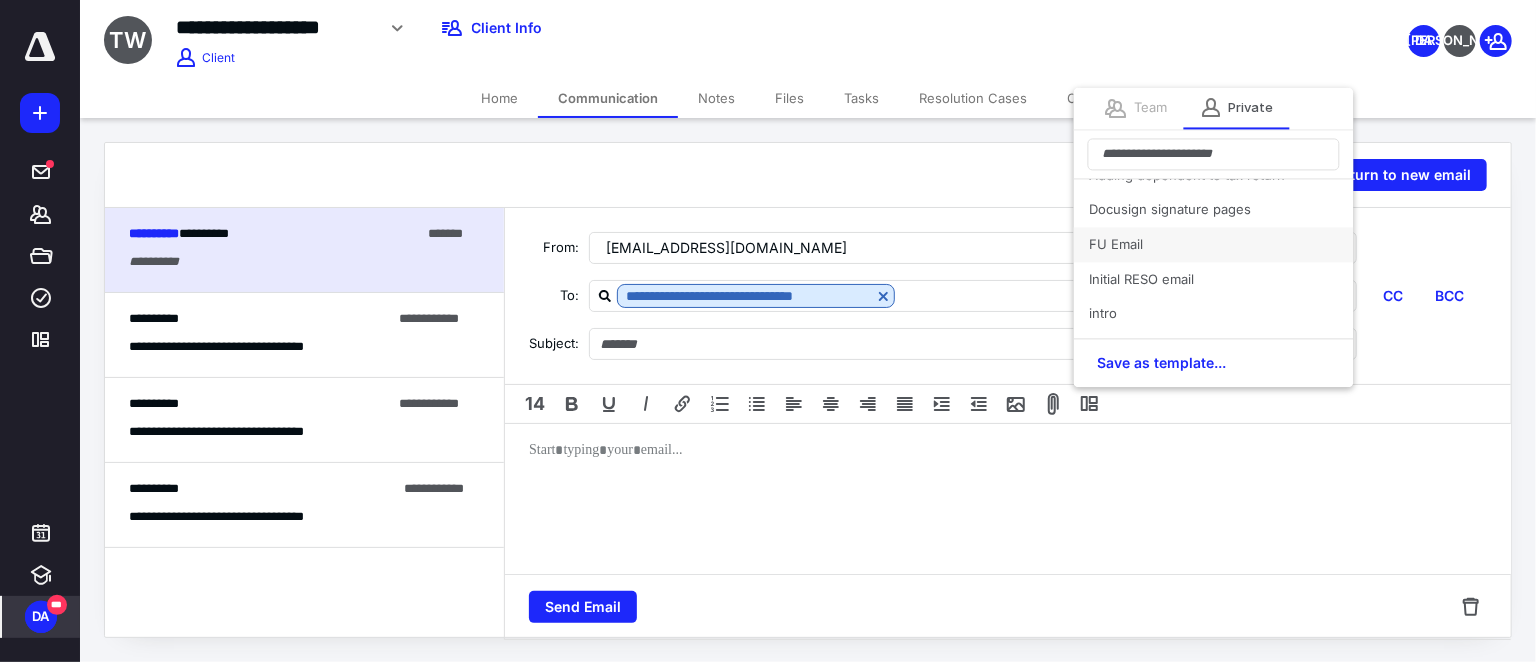 click on "FU Email" at bounding box center [1214, 244] 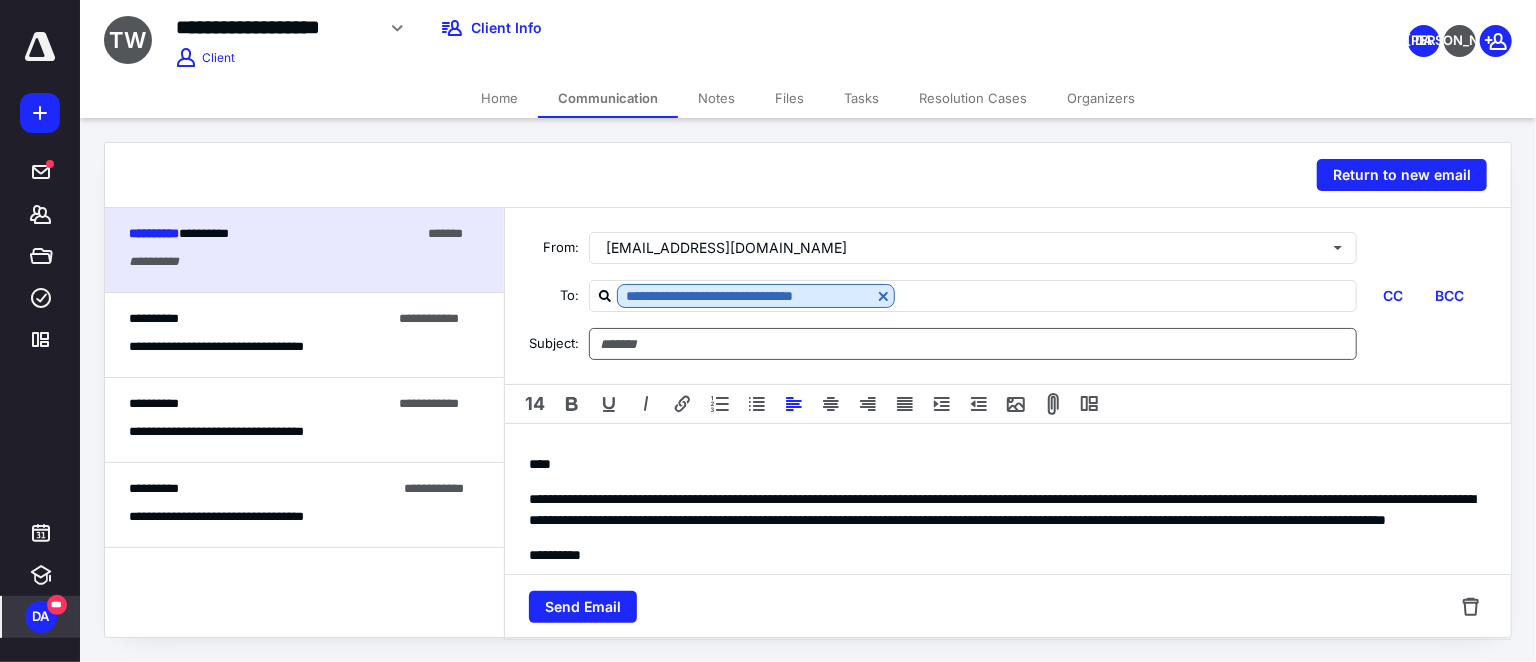 type on "*********" 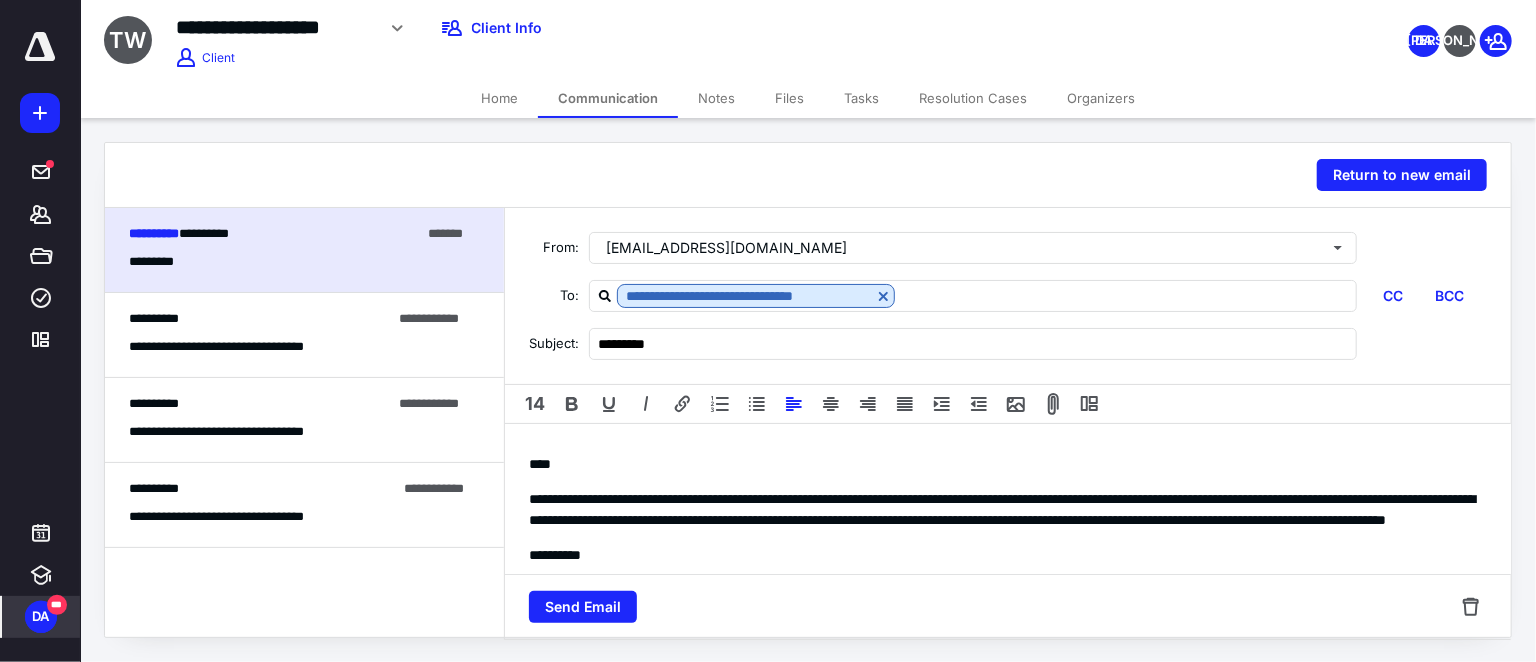 click on "****" at bounding box center (1008, 464) 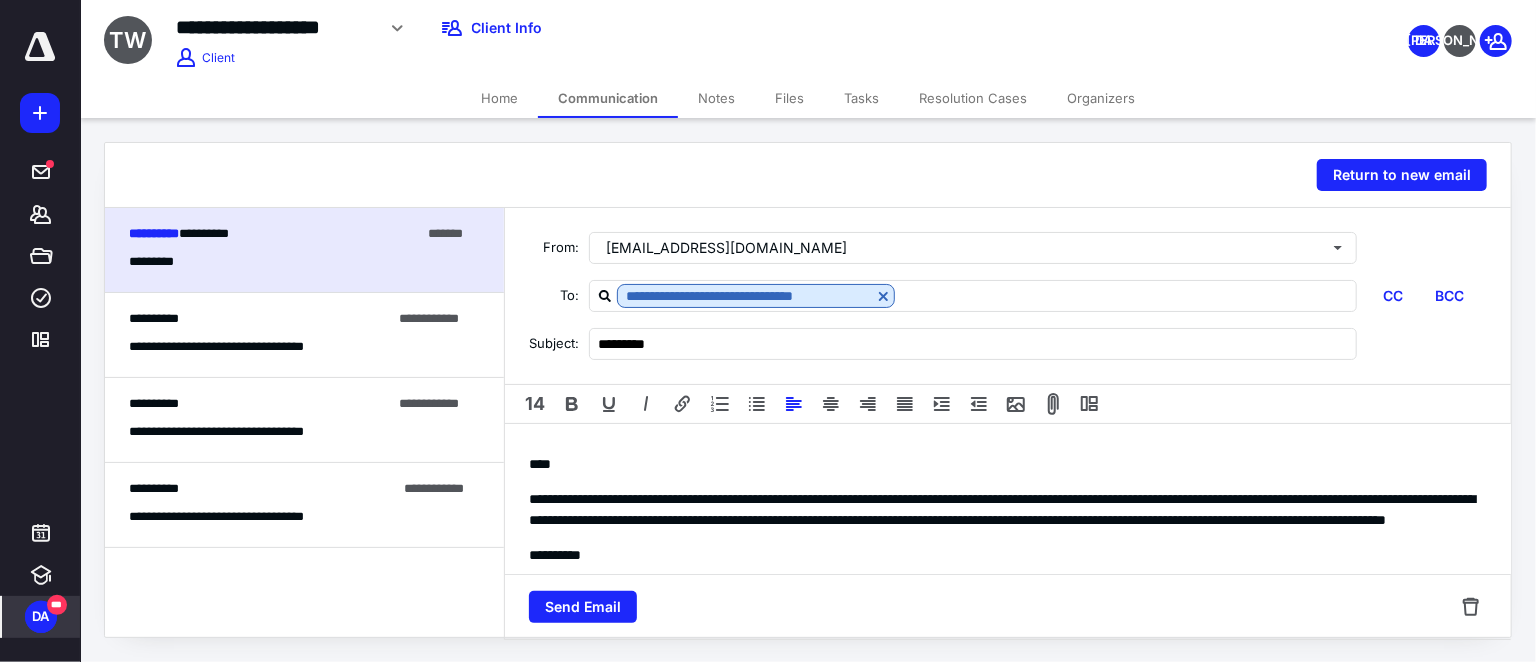 type 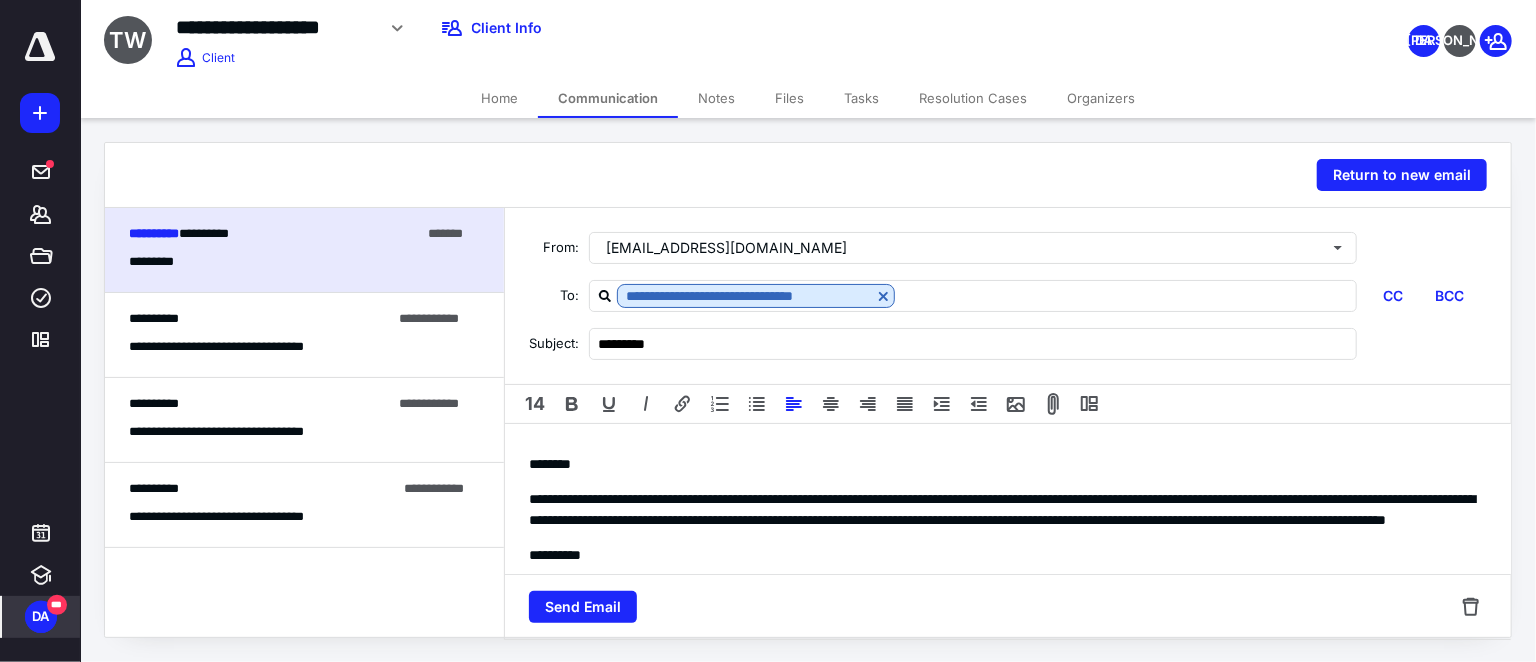 click on "**********" at bounding box center (1002, 509) 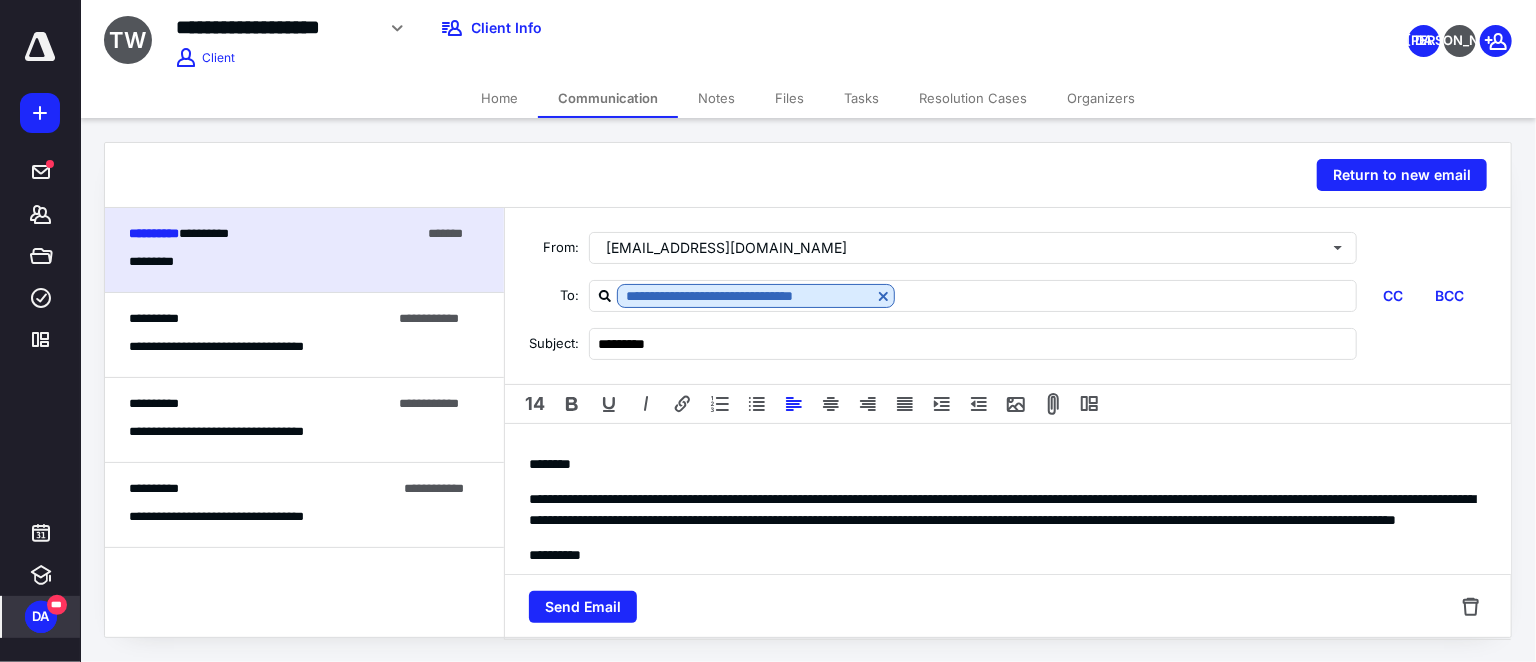 click on "**********" at bounding box center (1002, 509) 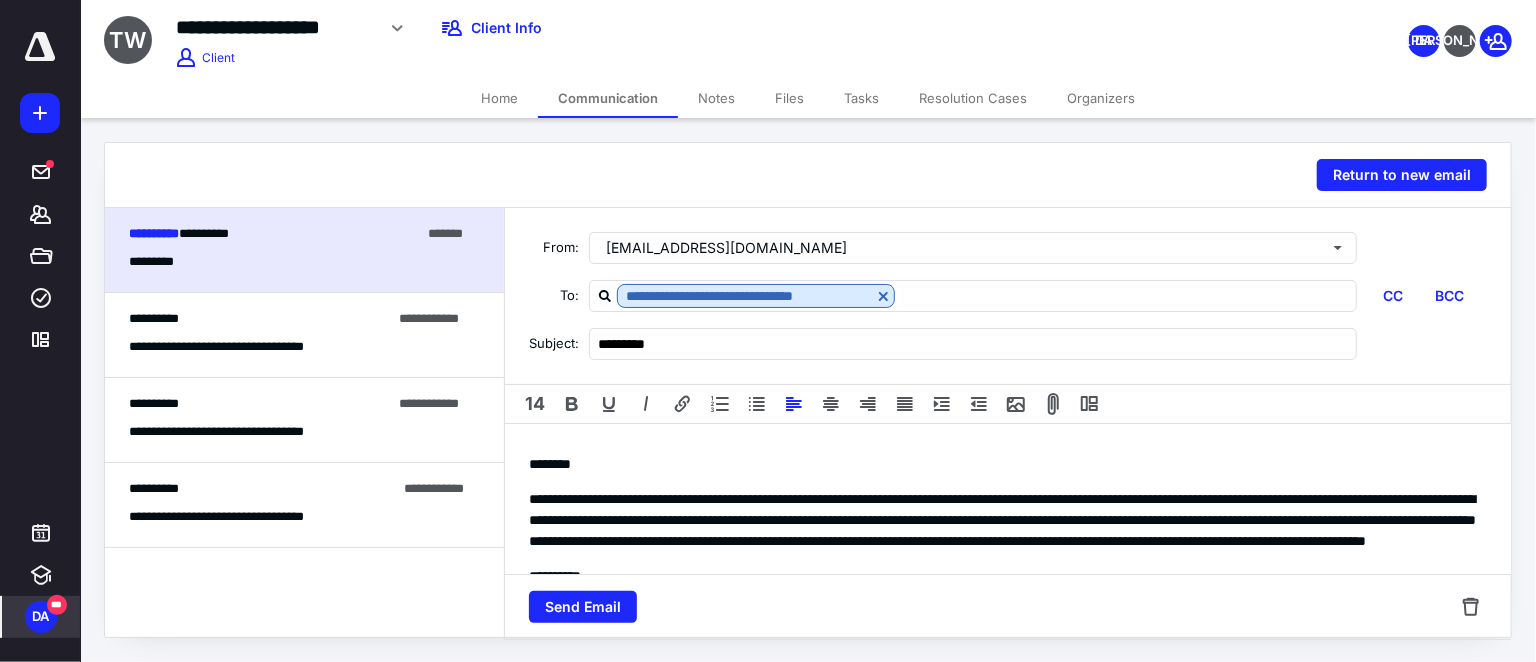 click on "**********" at bounding box center (1002, 520) 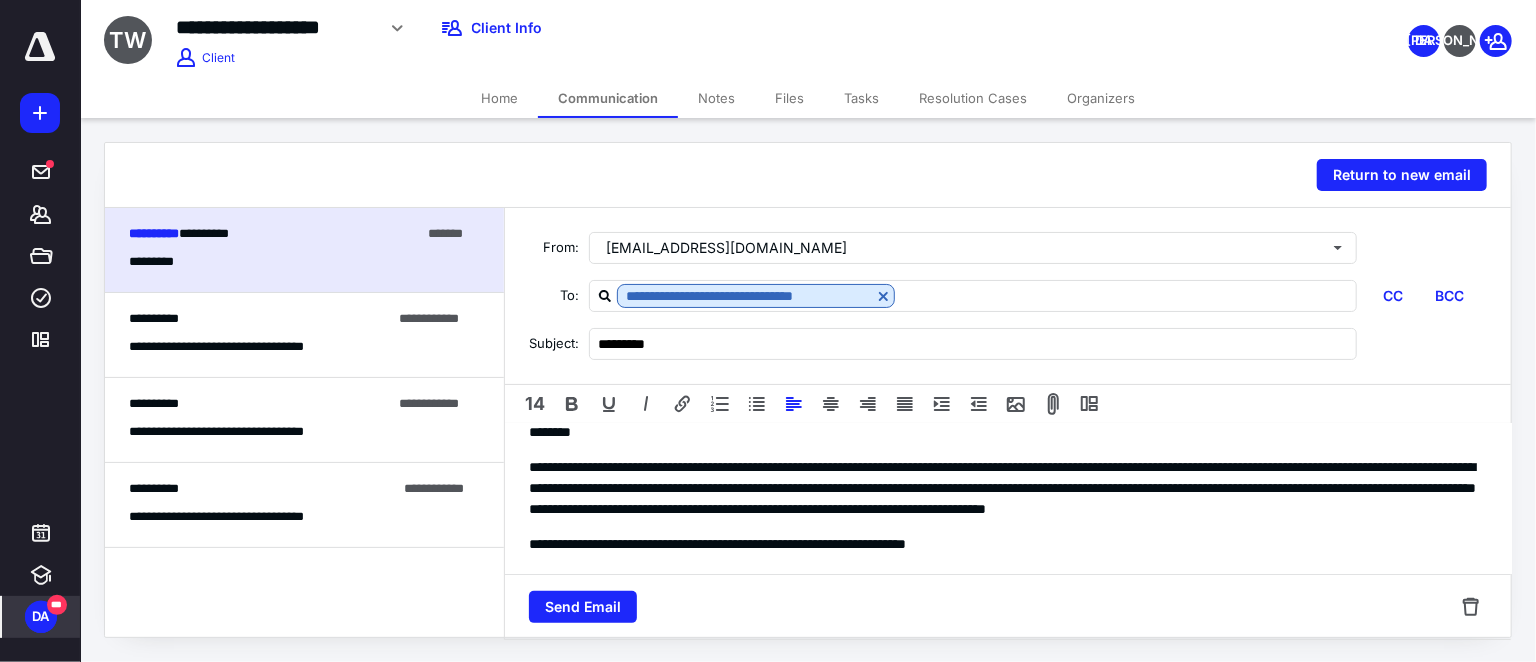 click on "**********" at bounding box center (1002, 488) 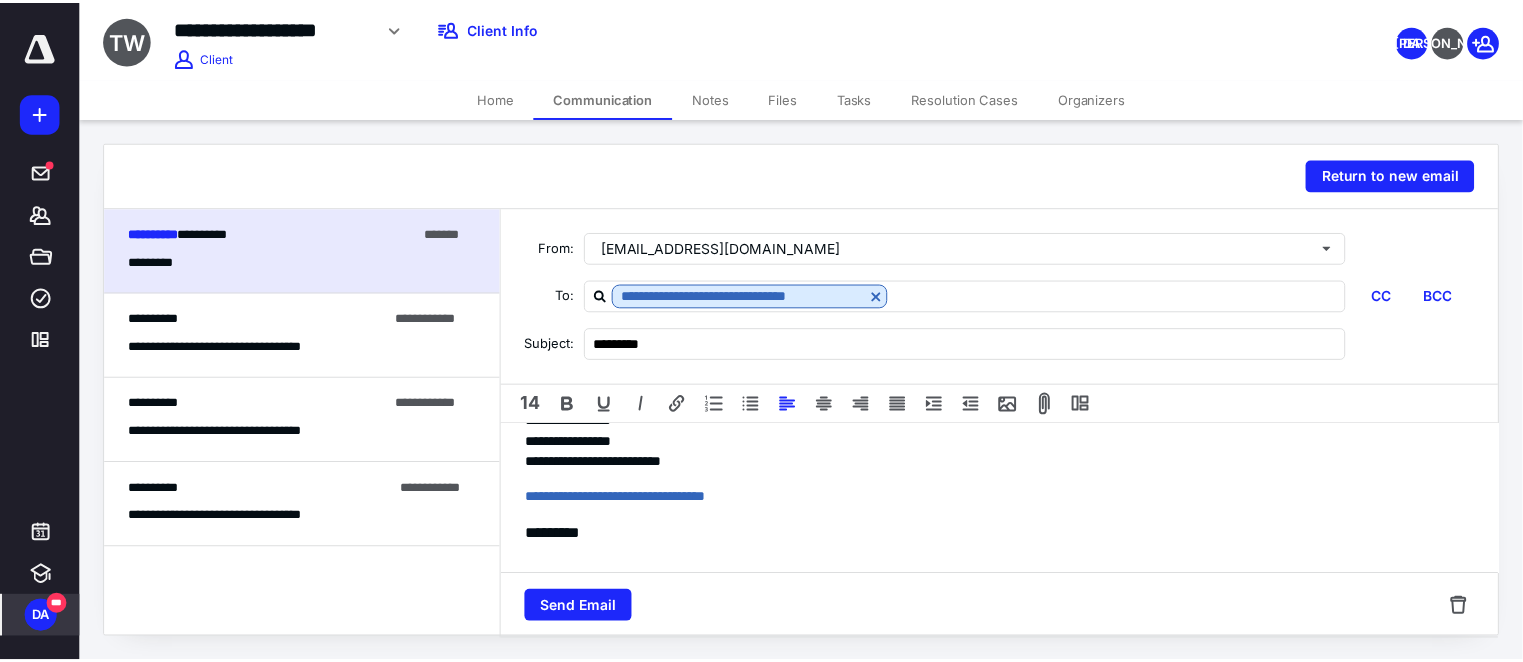 scroll, scrollTop: 283, scrollLeft: 0, axis: vertical 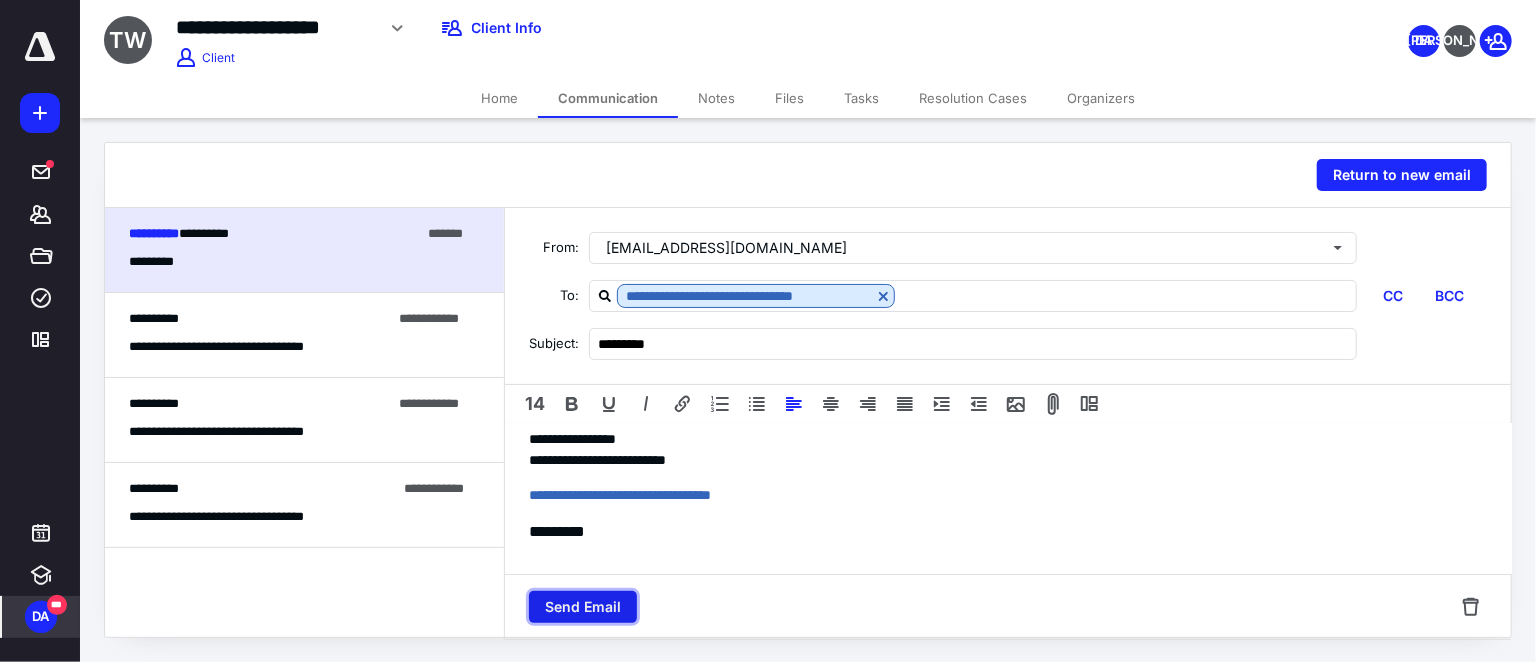 click on "Send Email" at bounding box center (583, 607) 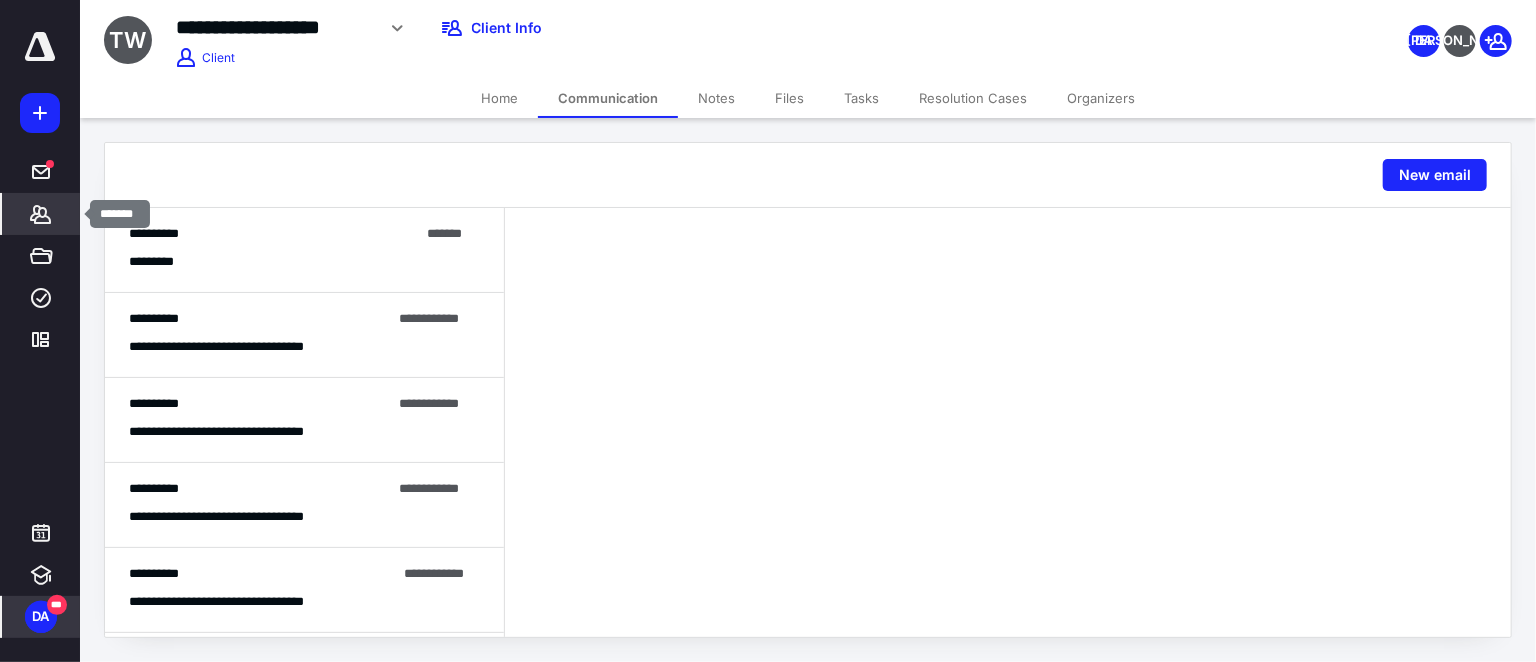 click 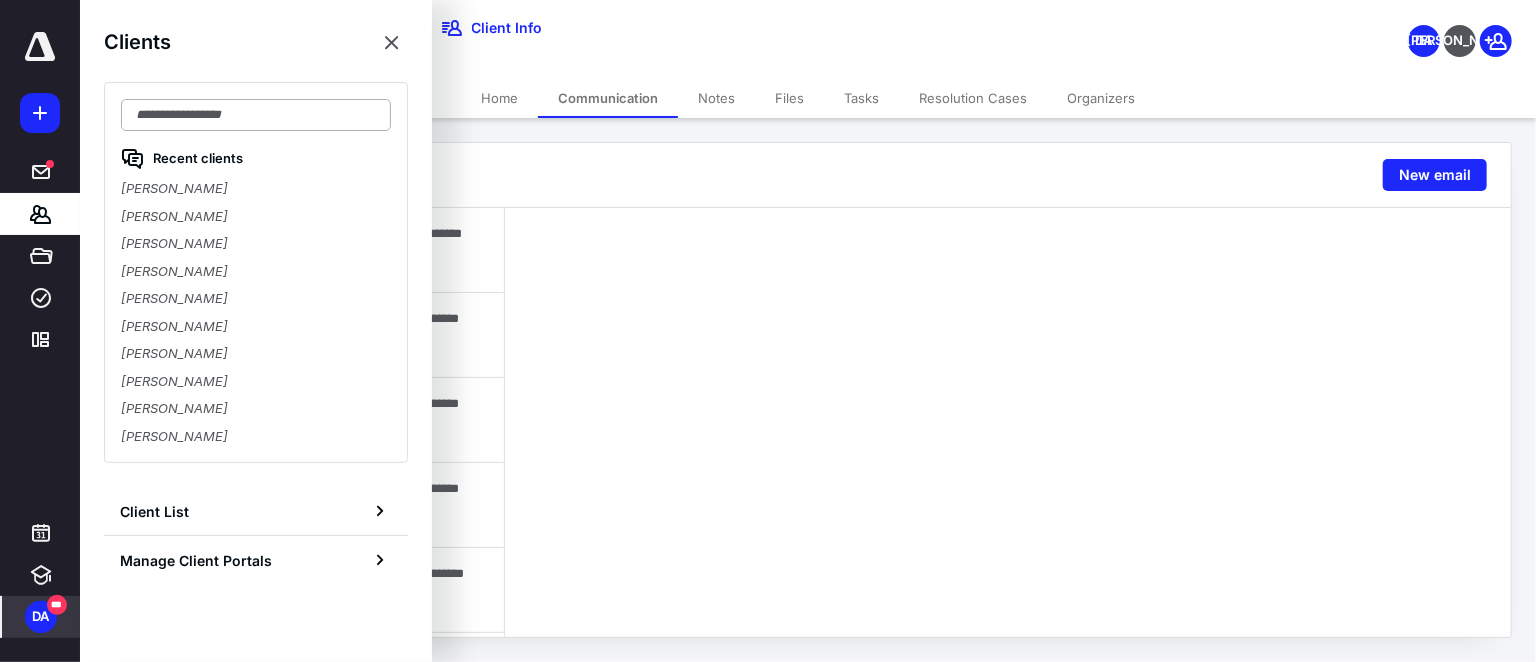 click at bounding box center (256, 115) 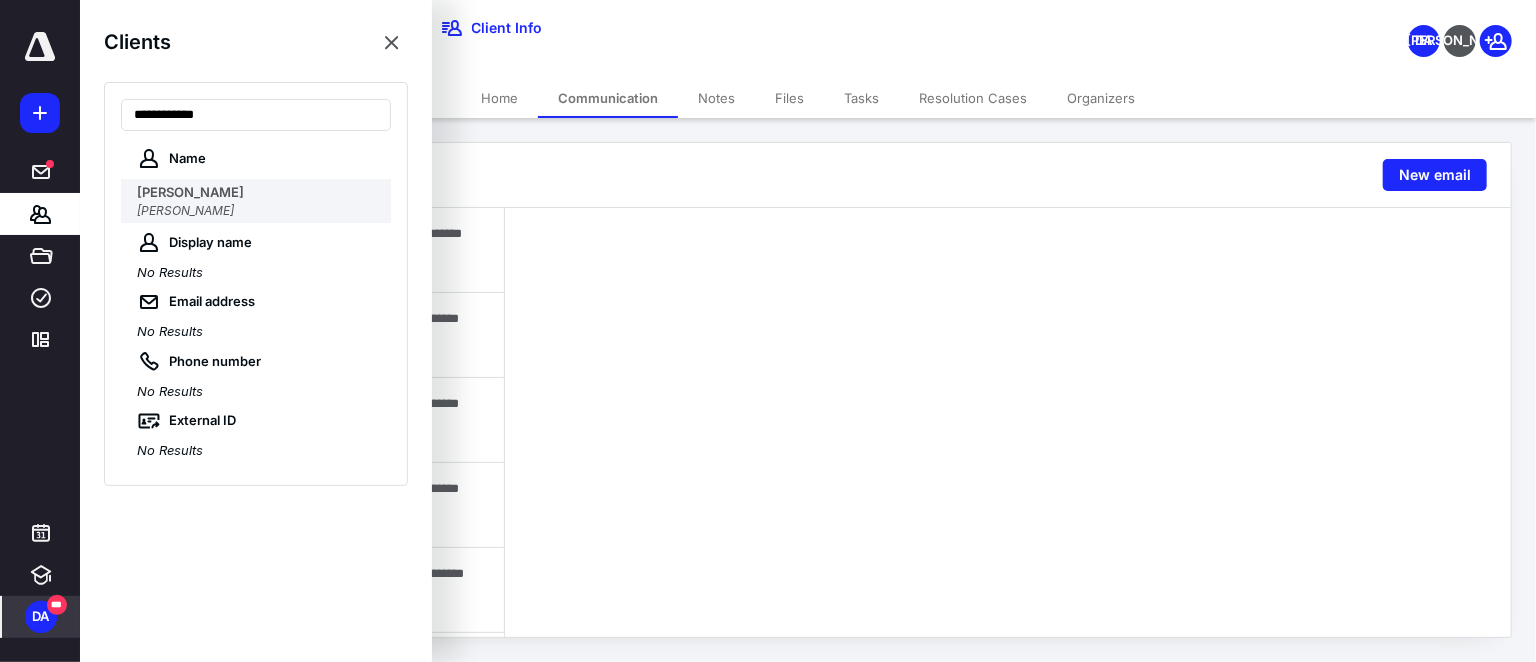 type on "**********" 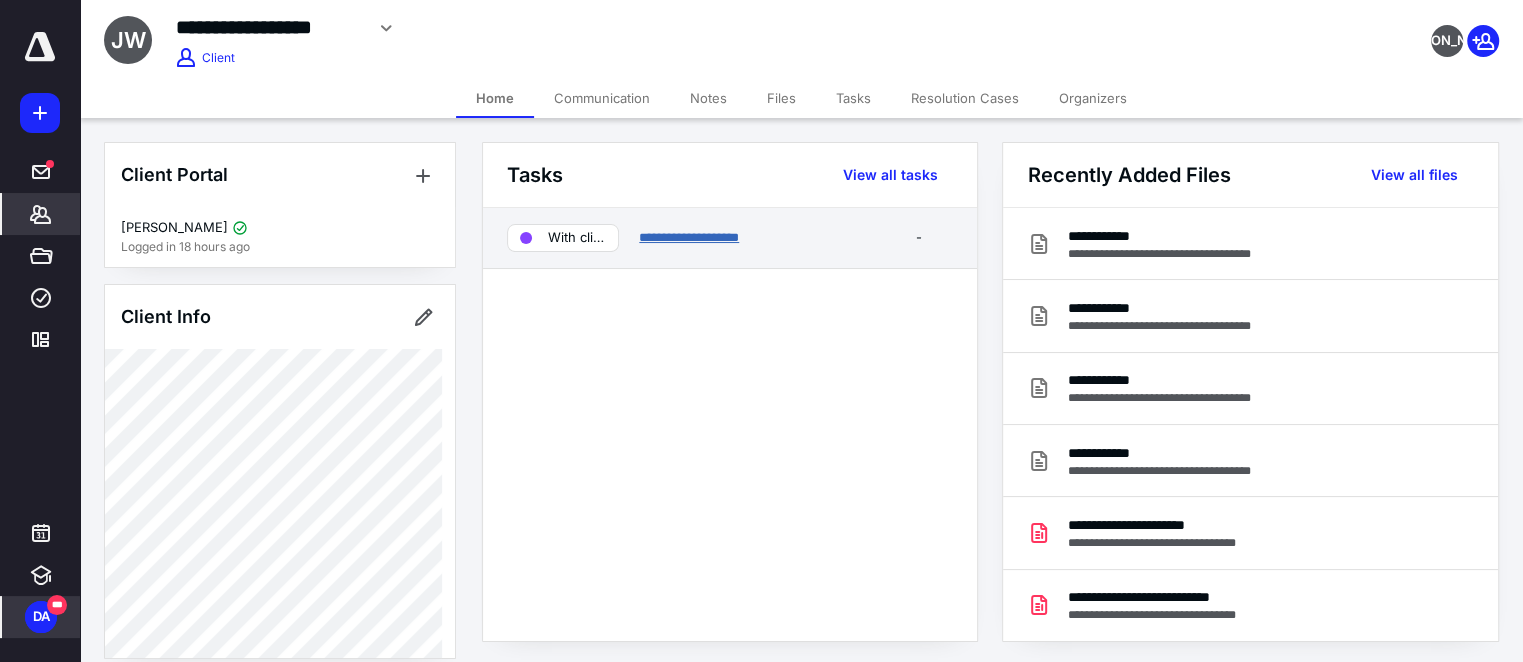 click on "**********" at bounding box center (689, 237) 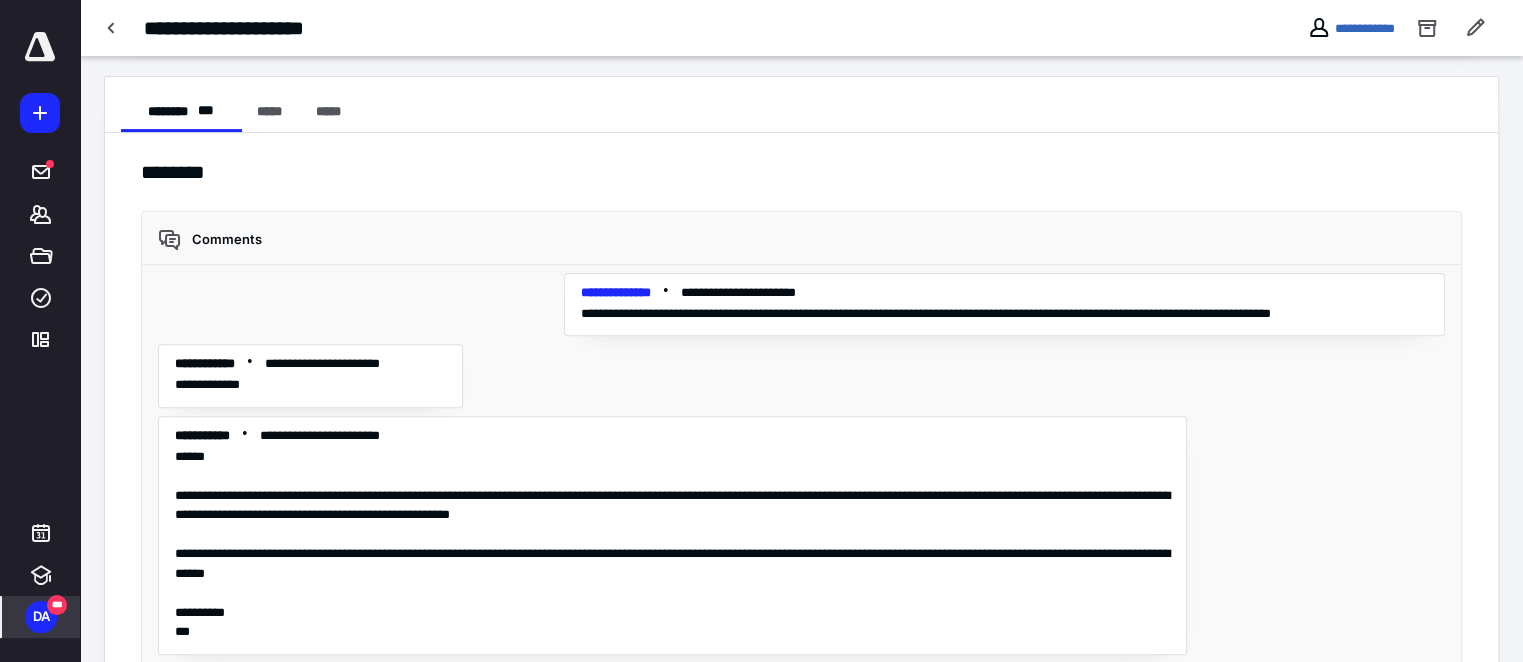 scroll, scrollTop: 502, scrollLeft: 0, axis: vertical 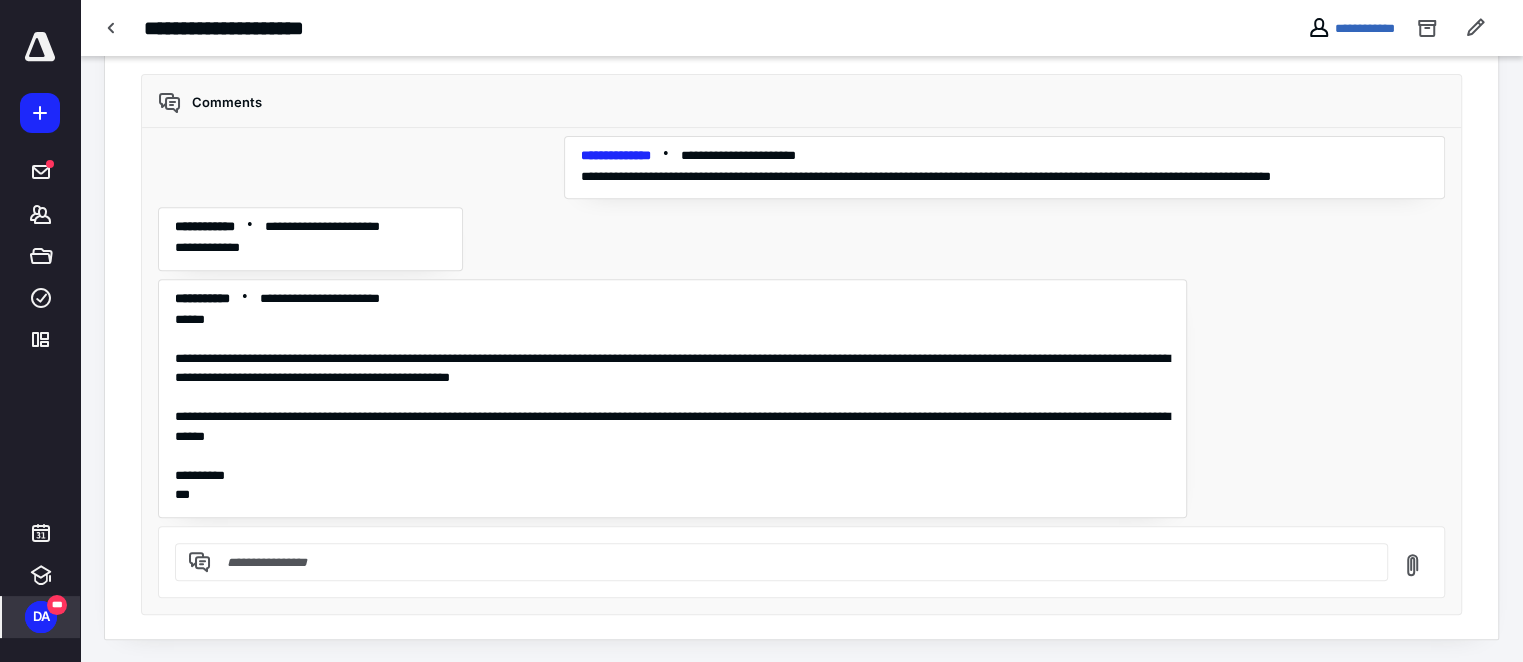 click on "**********" at bounding box center [596, 28] 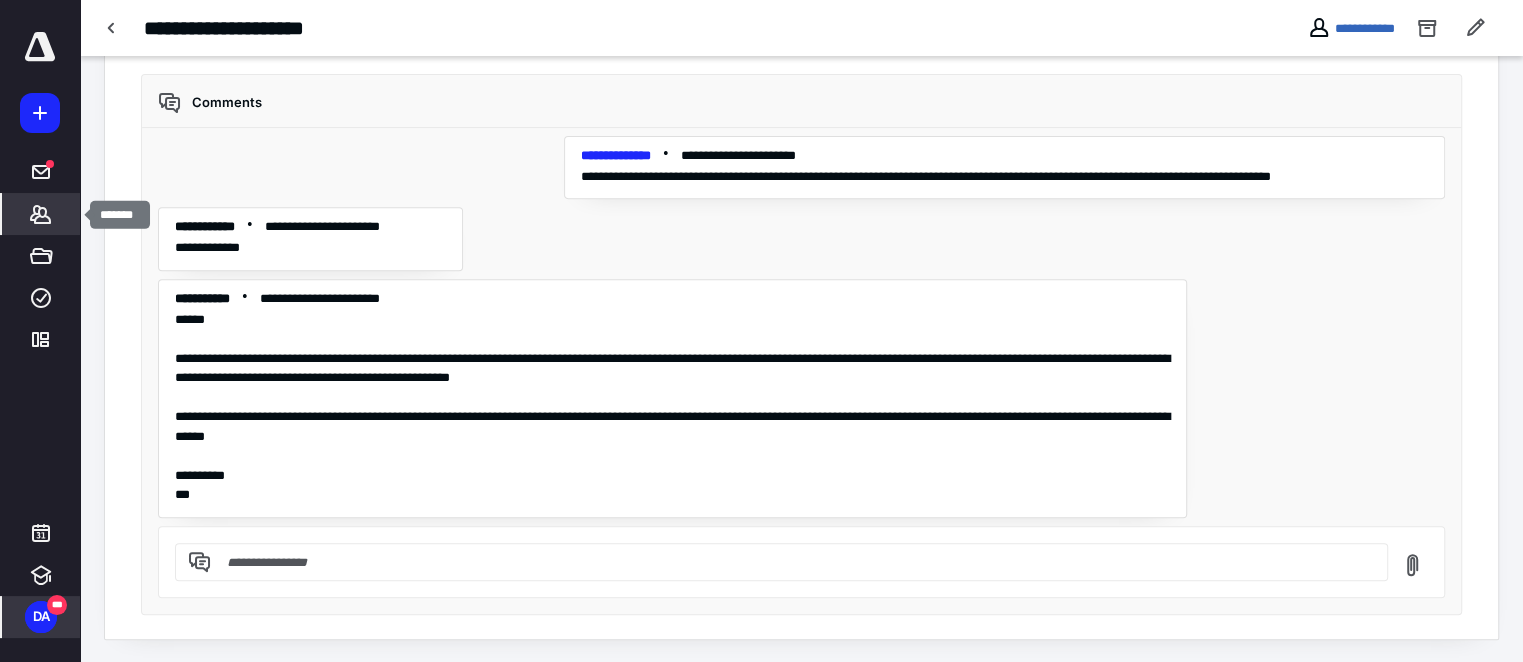 click 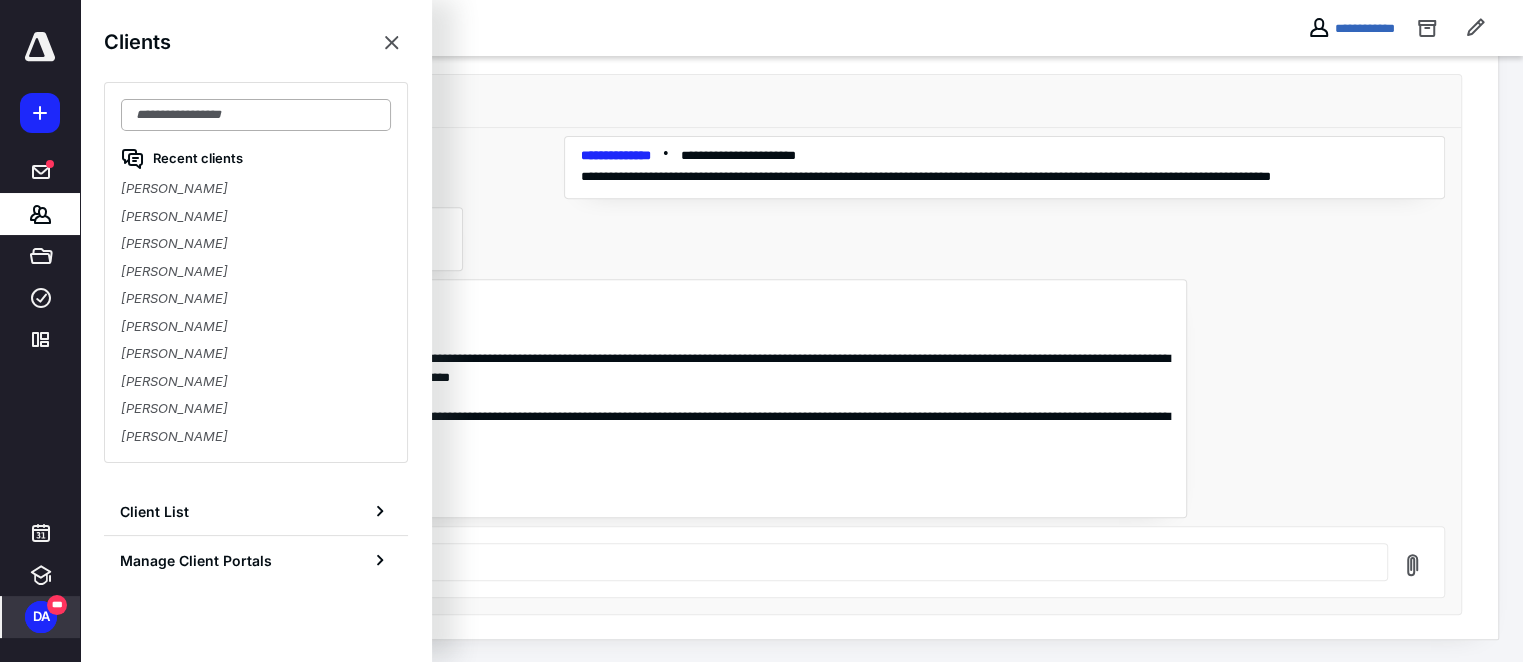 click at bounding box center [256, 115] 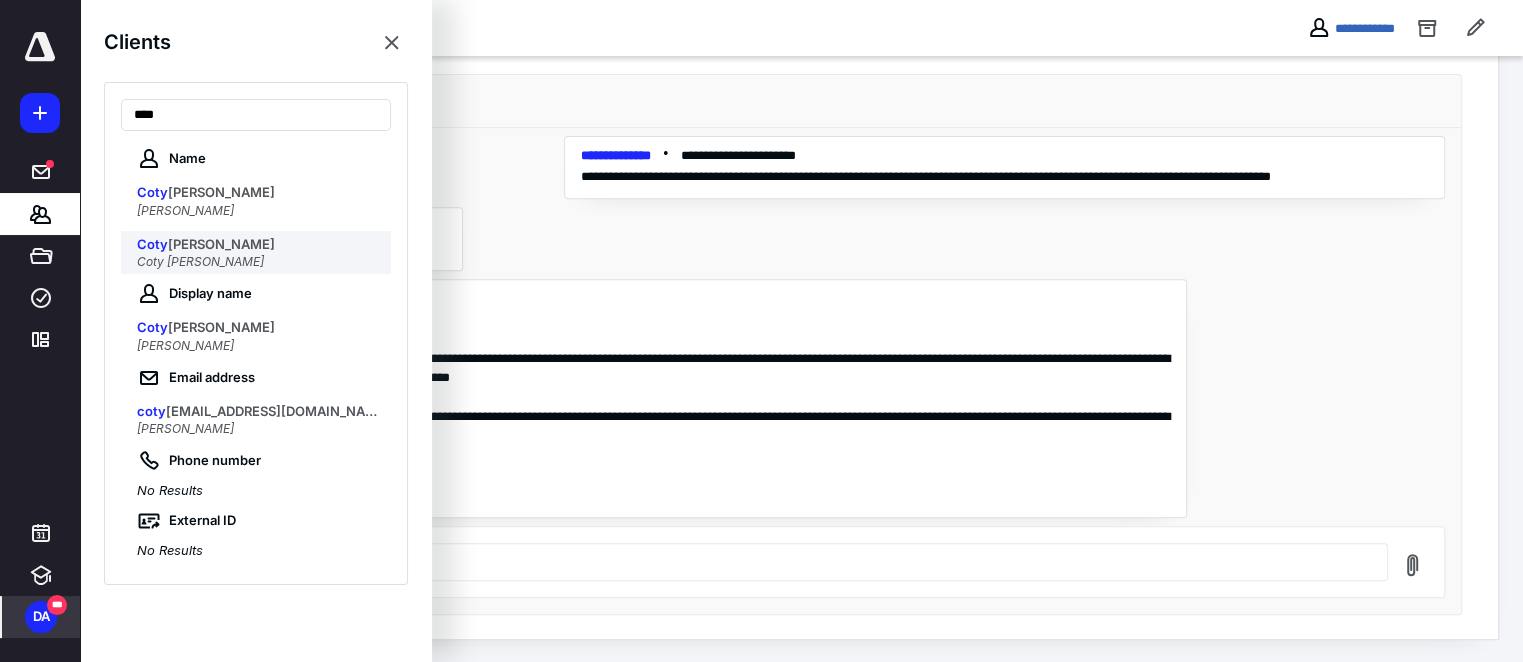 type on "****" 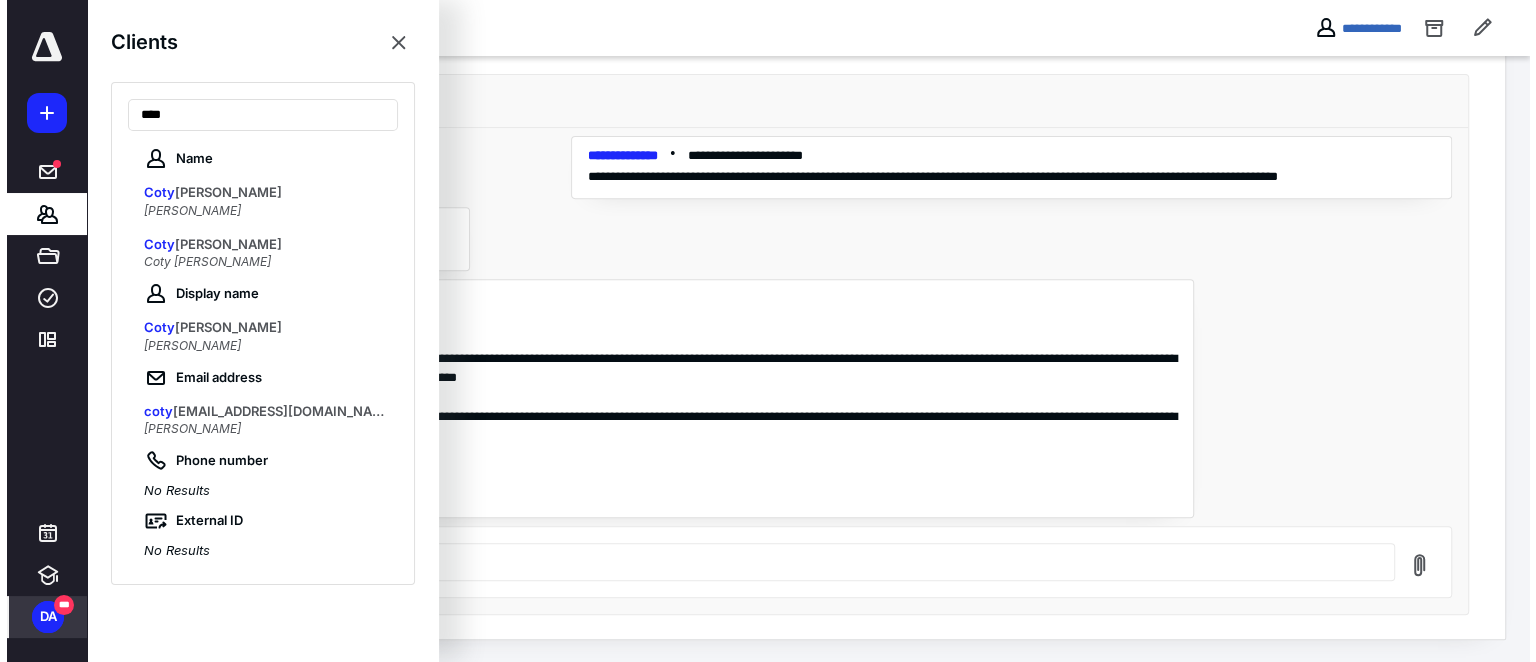scroll, scrollTop: 0, scrollLeft: 0, axis: both 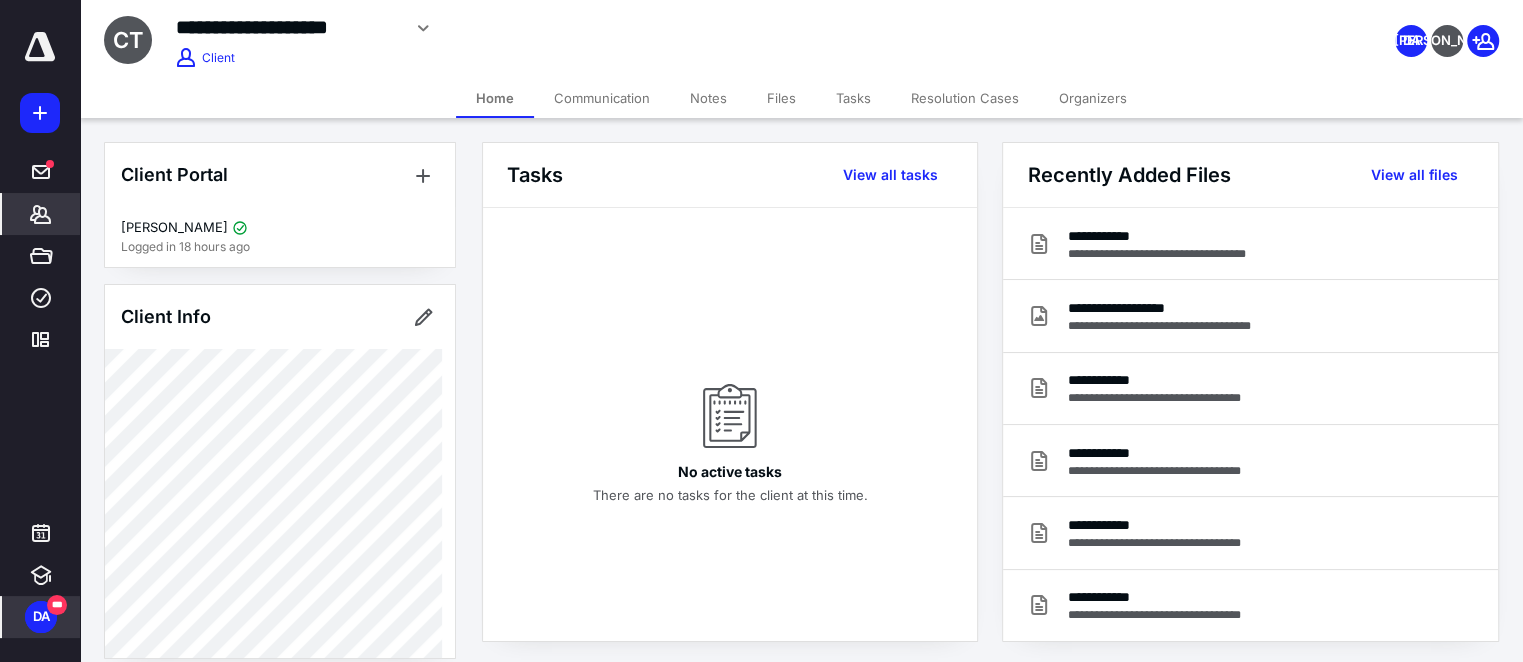 click on "Files" at bounding box center (781, 98) 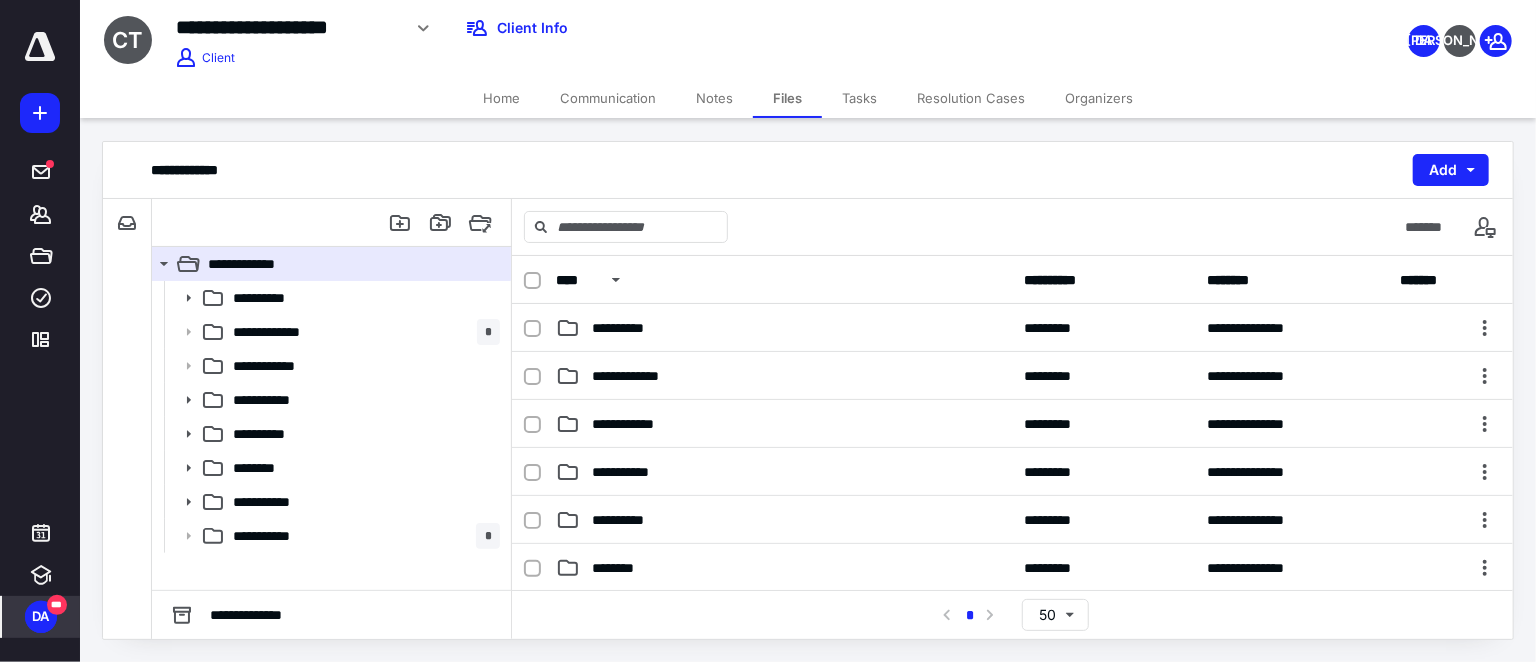 click on "Home" at bounding box center (501, 98) 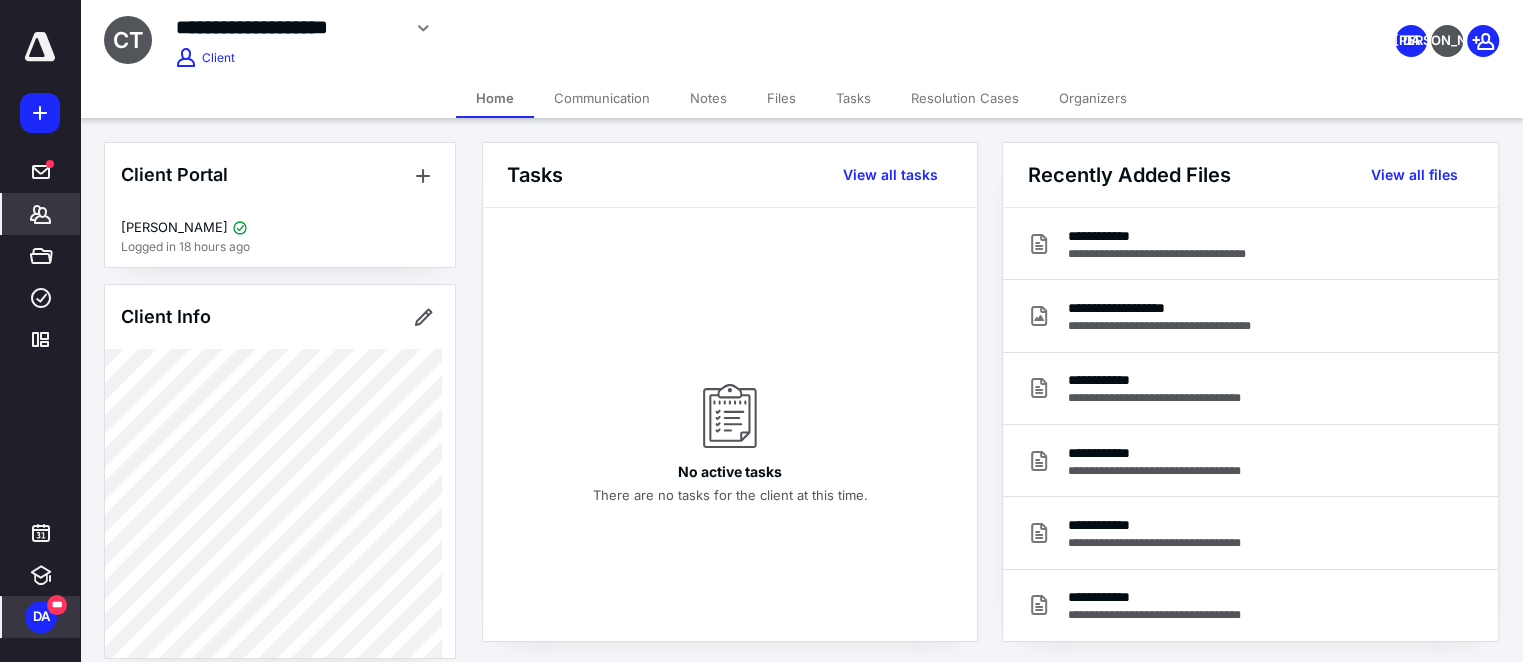 click on "Files" at bounding box center [781, 98] 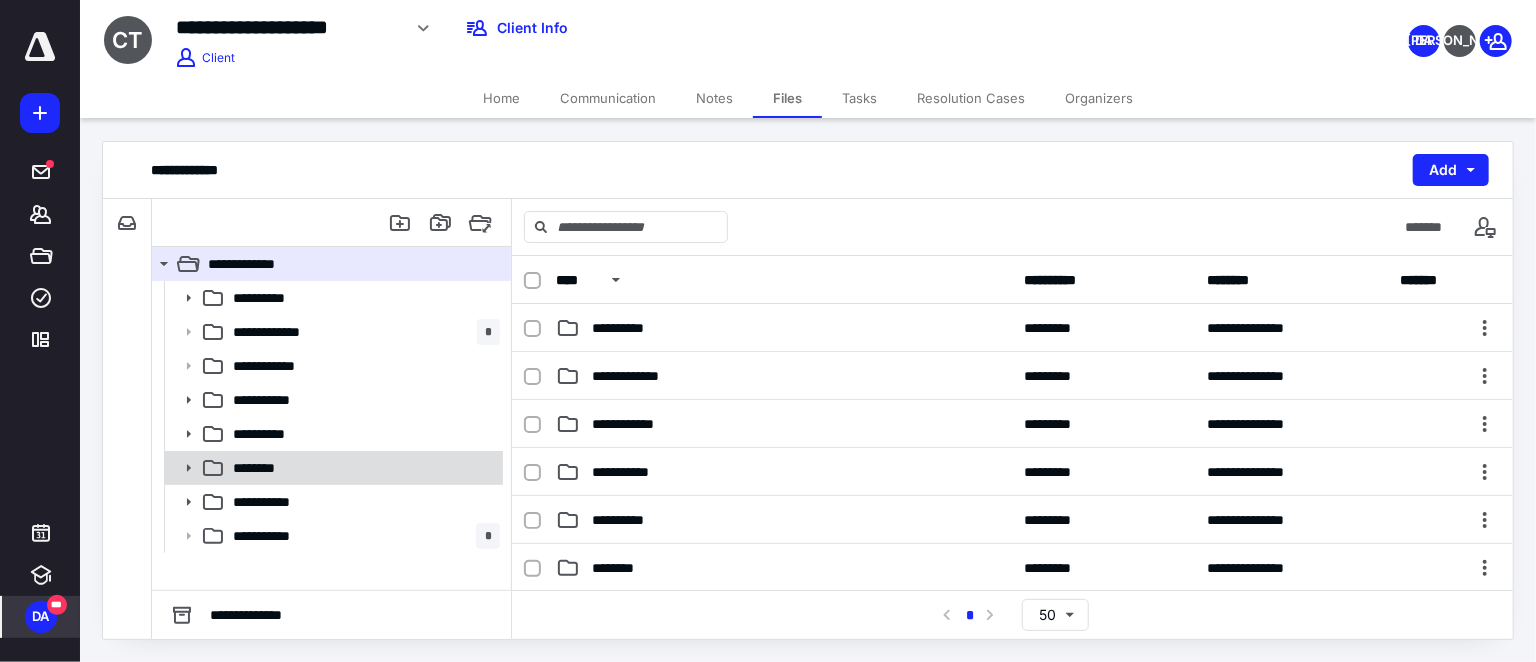 click on "********" at bounding box center (362, 468) 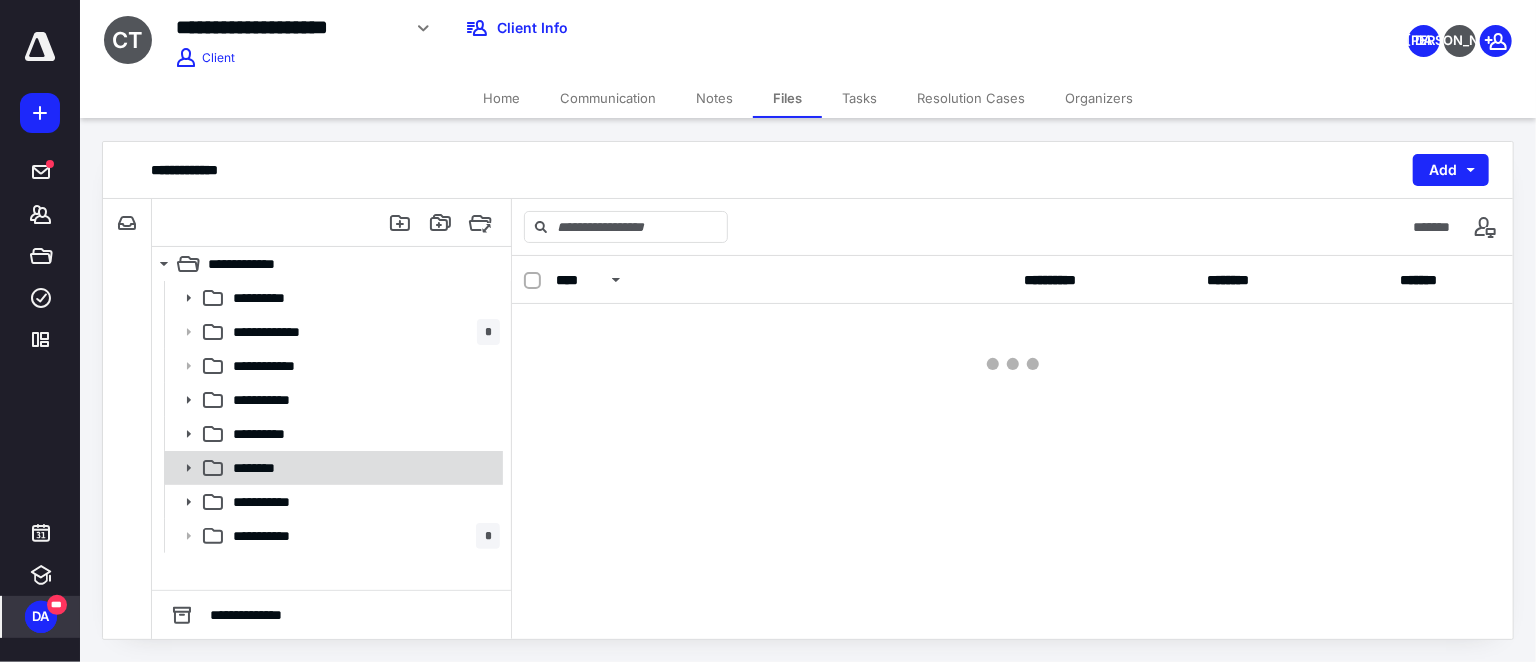 click on "********" at bounding box center [362, 468] 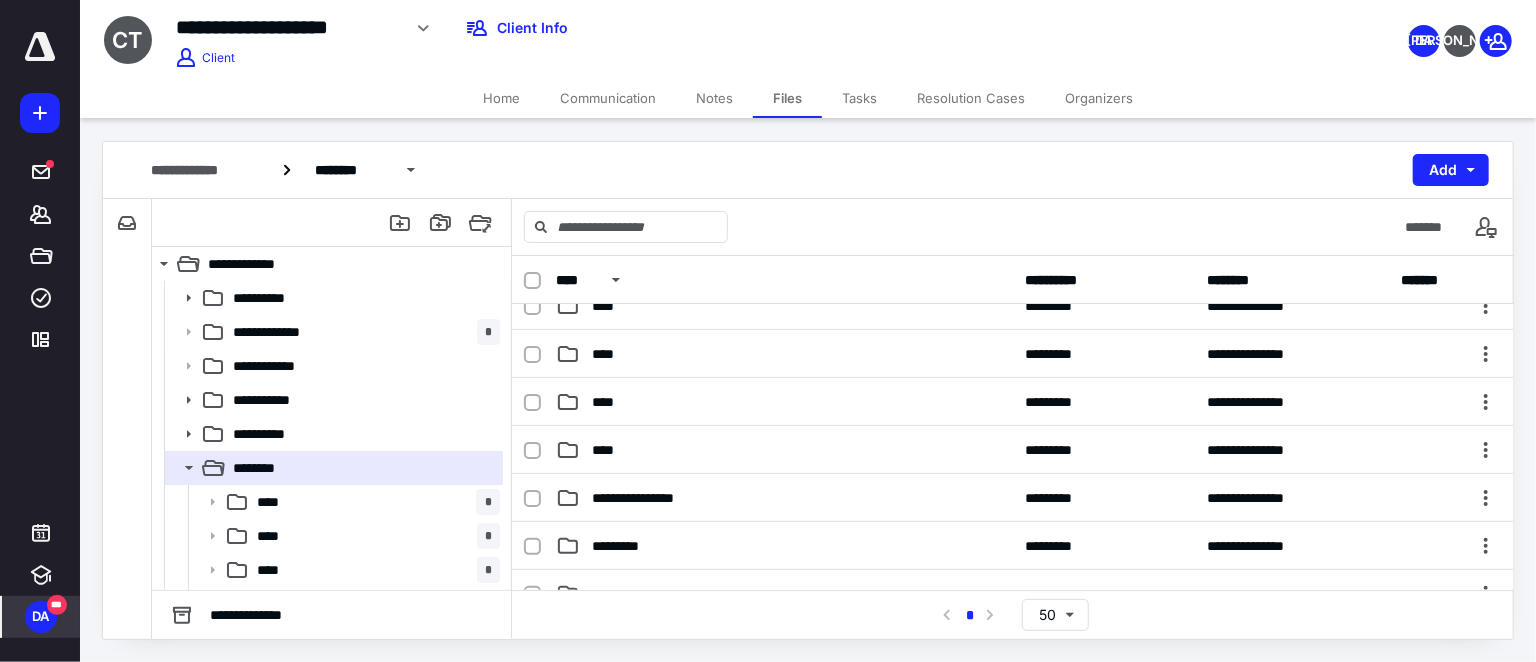 scroll, scrollTop: 0, scrollLeft: 0, axis: both 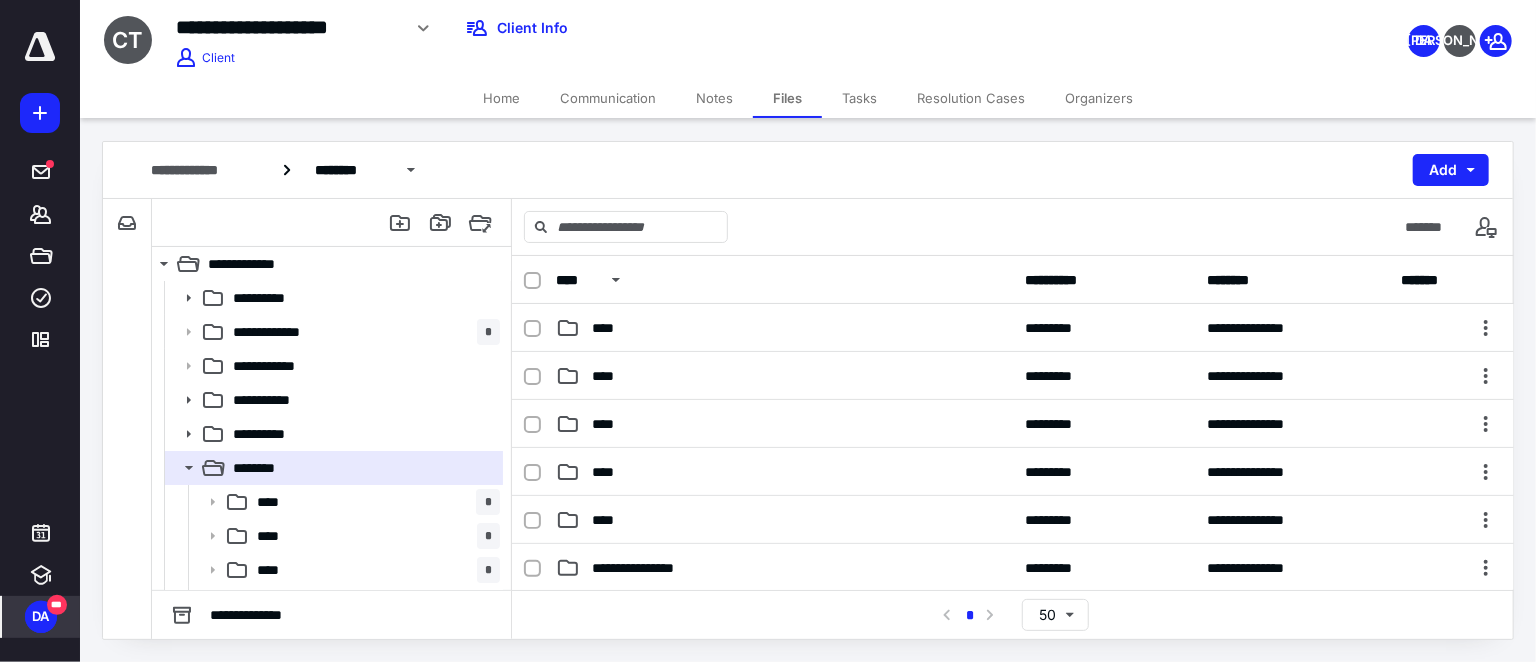click on "**********" at bounding box center [606, 28] 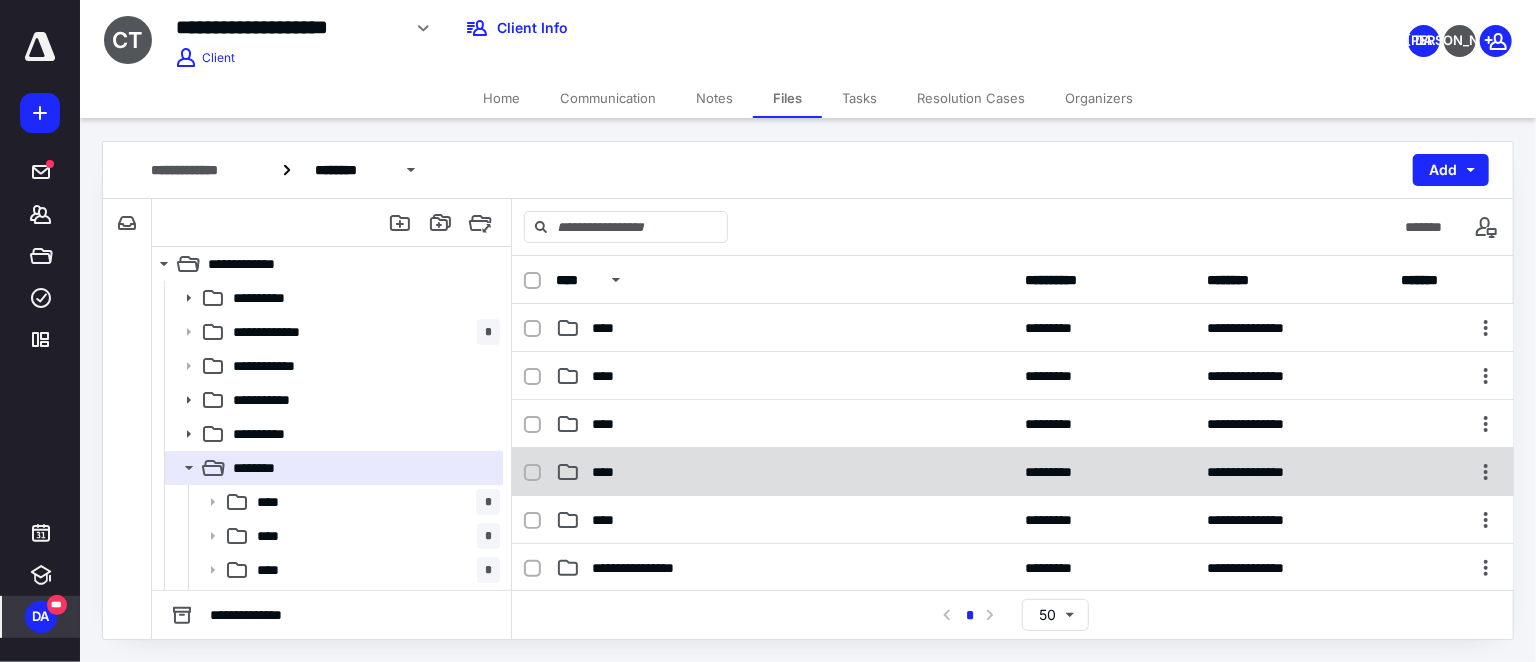 click on "****" at bounding box center (784, 472) 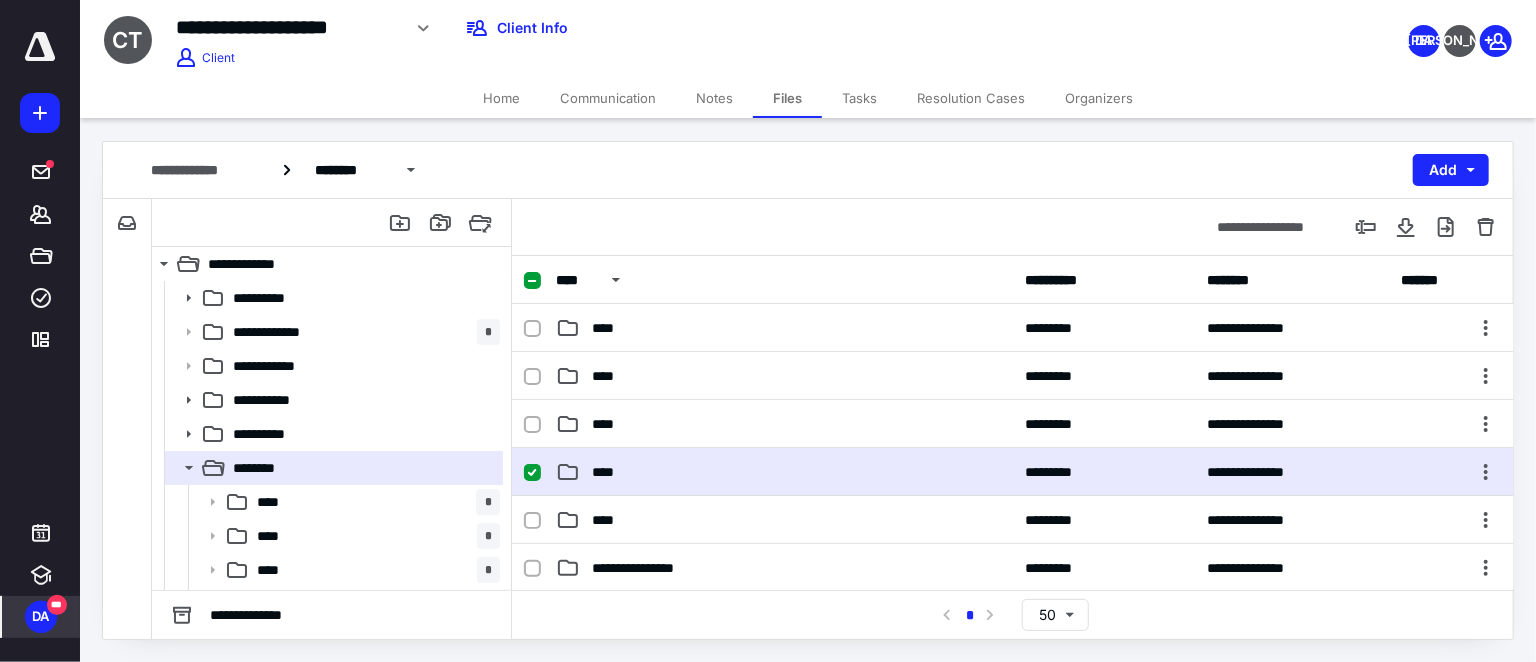 click on "****" at bounding box center (784, 472) 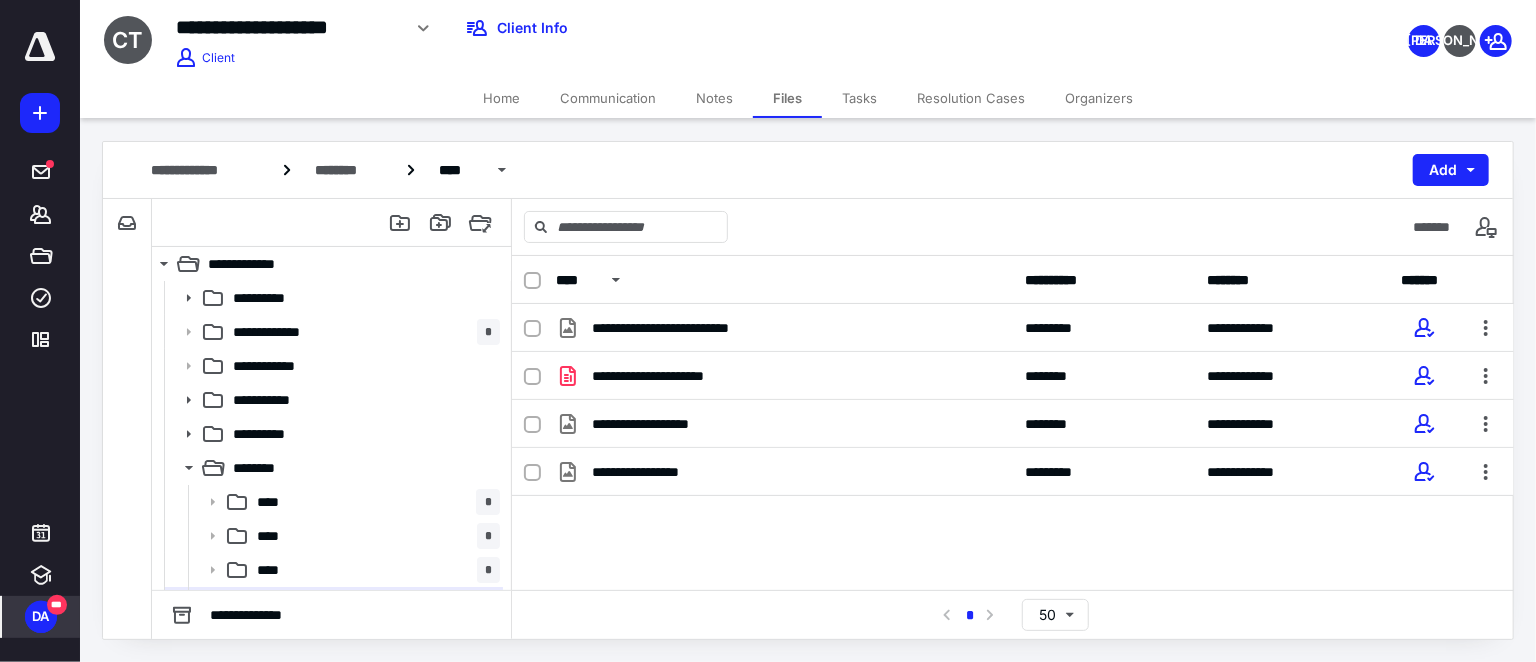 click on "**********" at bounding box center [606, 28] 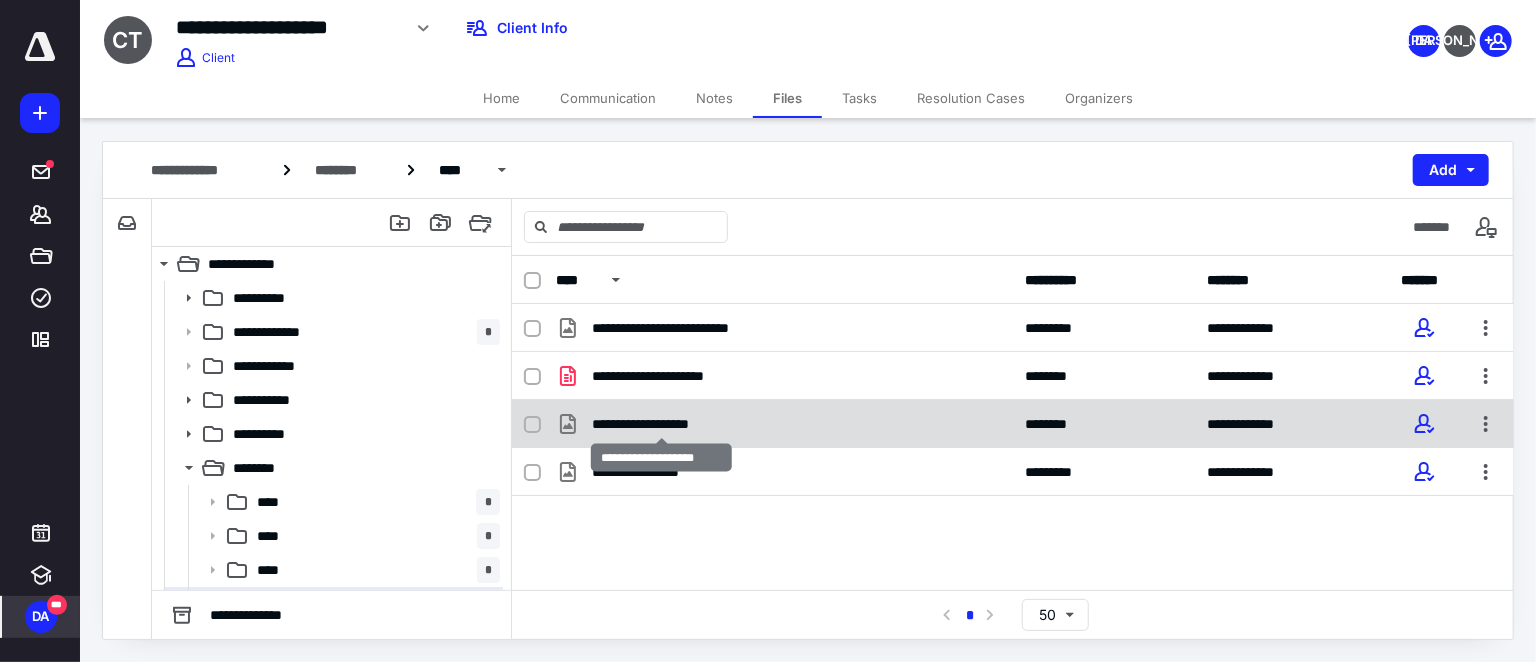click on "**********" at bounding box center (661, 424) 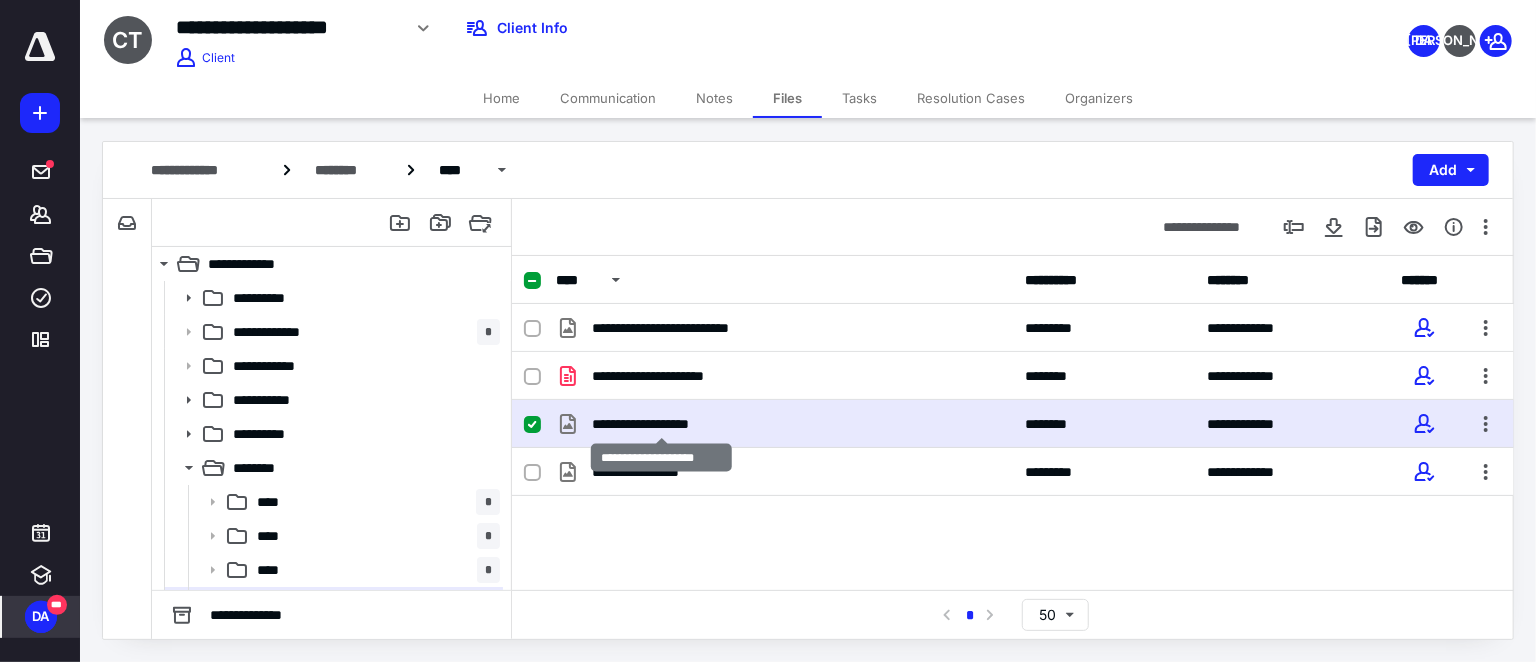 click on "**********" at bounding box center [661, 424] 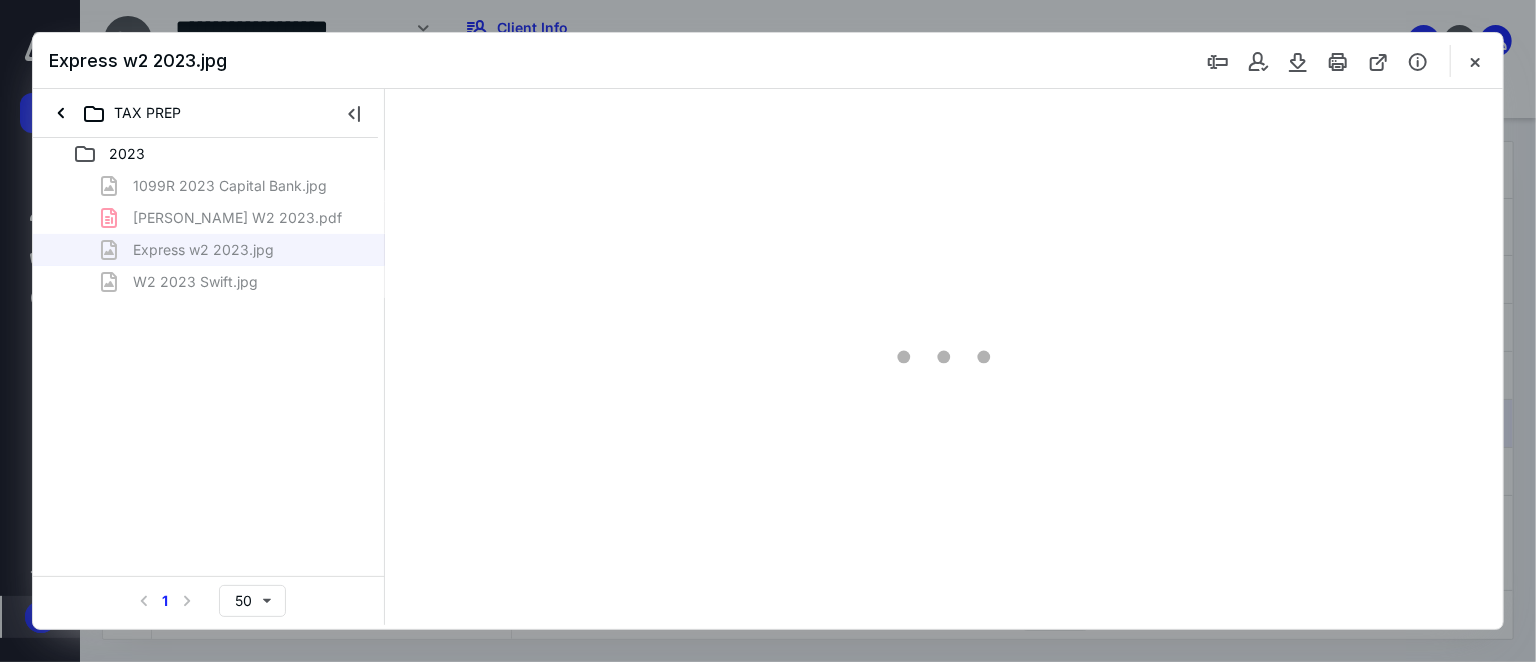 scroll, scrollTop: 0, scrollLeft: 0, axis: both 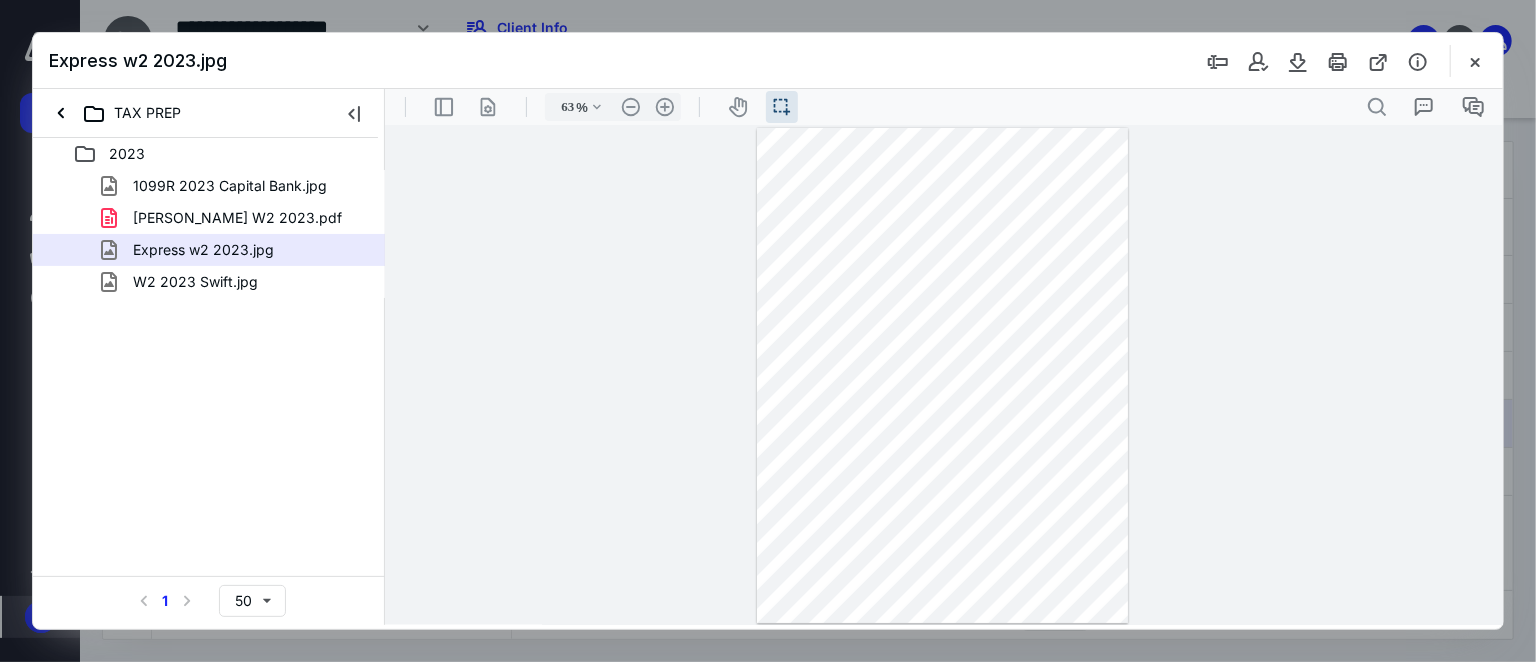 click on "**********" at bounding box center (943, 374) 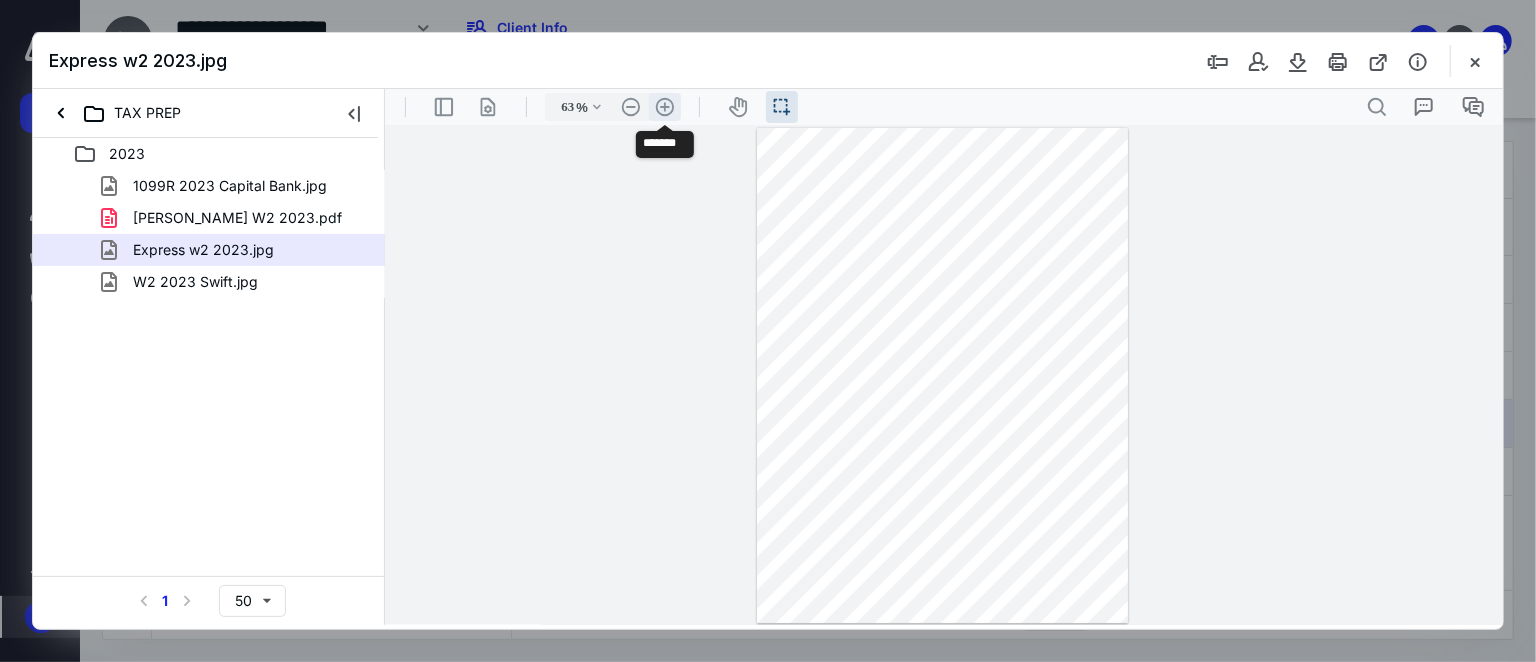 click on ".cls-1{fill:#abb0c4;} icon - header - zoom - in - line" at bounding box center [664, 106] 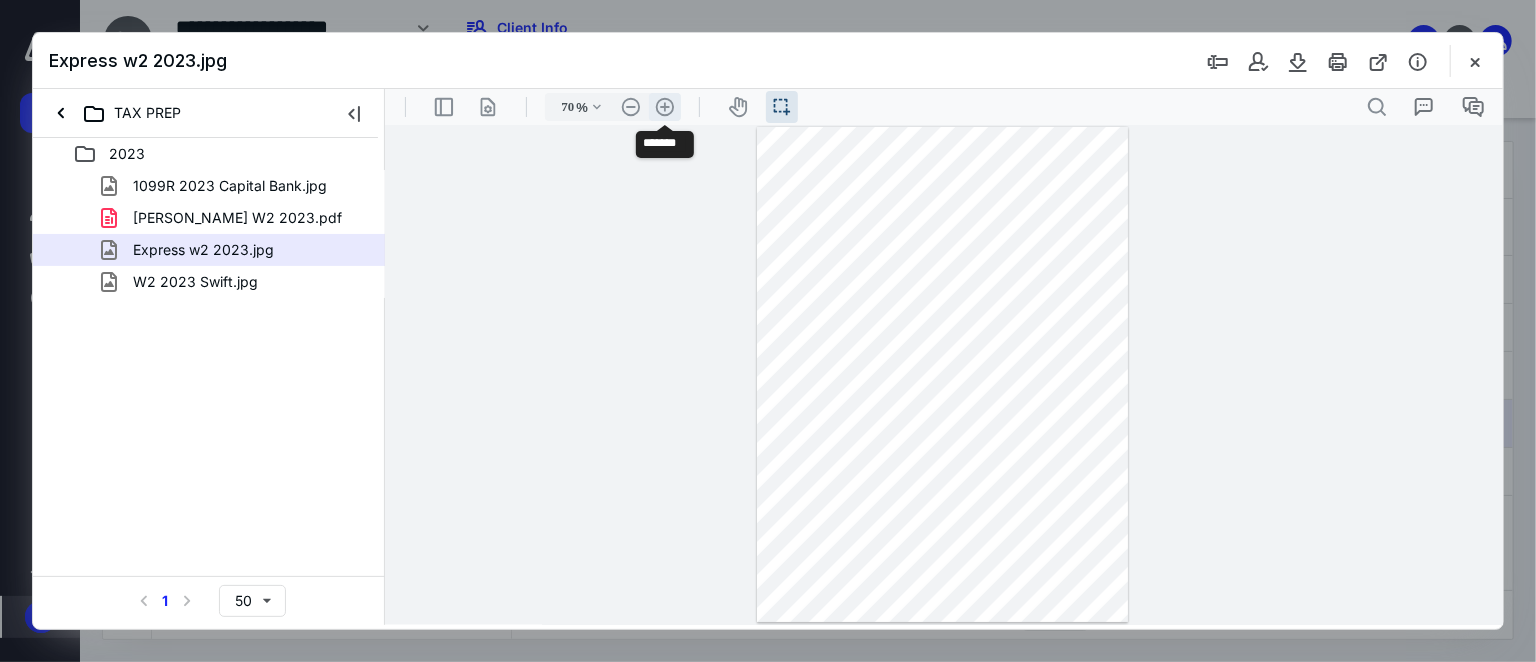 click on ".cls-1{fill:#abb0c4;} icon - header - zoom - in - line" at bounding box center (664, 106) 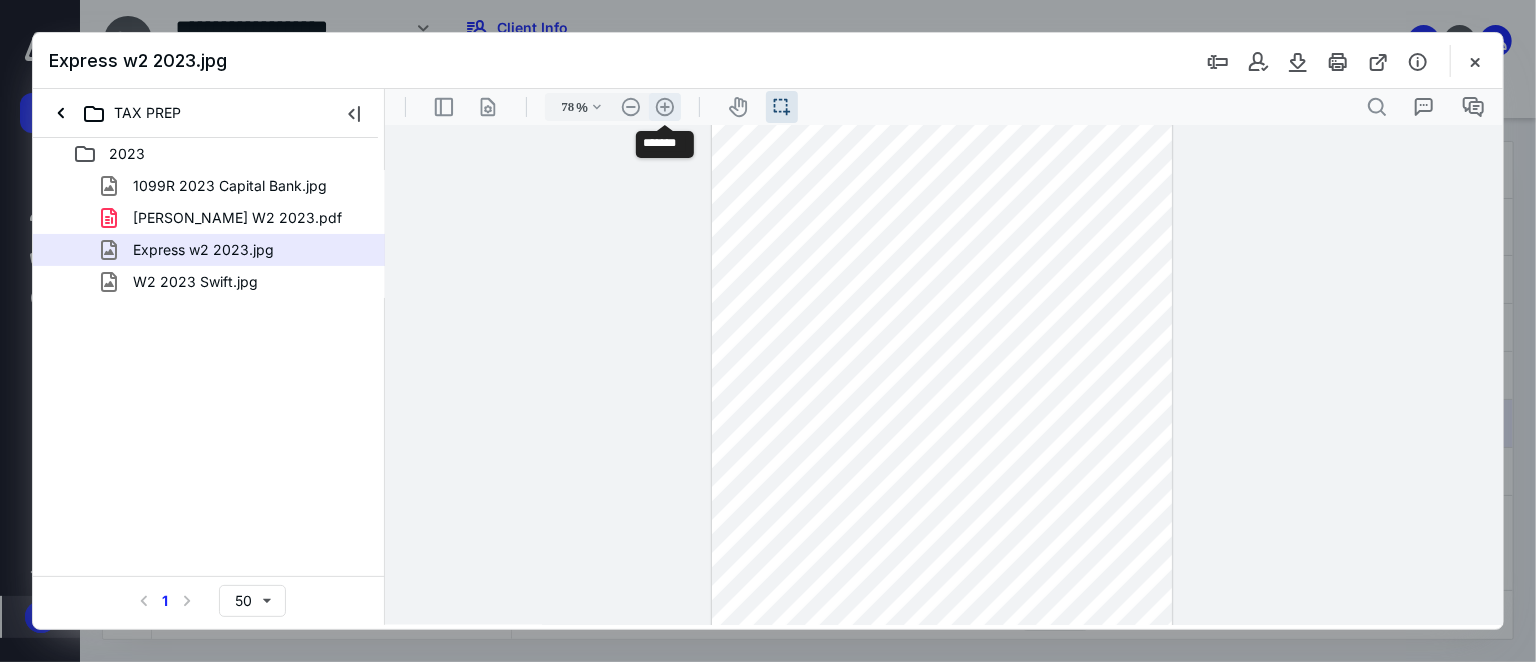 click on ".cls-1{fill:#abb0c4;} icon - header - zoom - in - line" at bounding box center (664, 106) 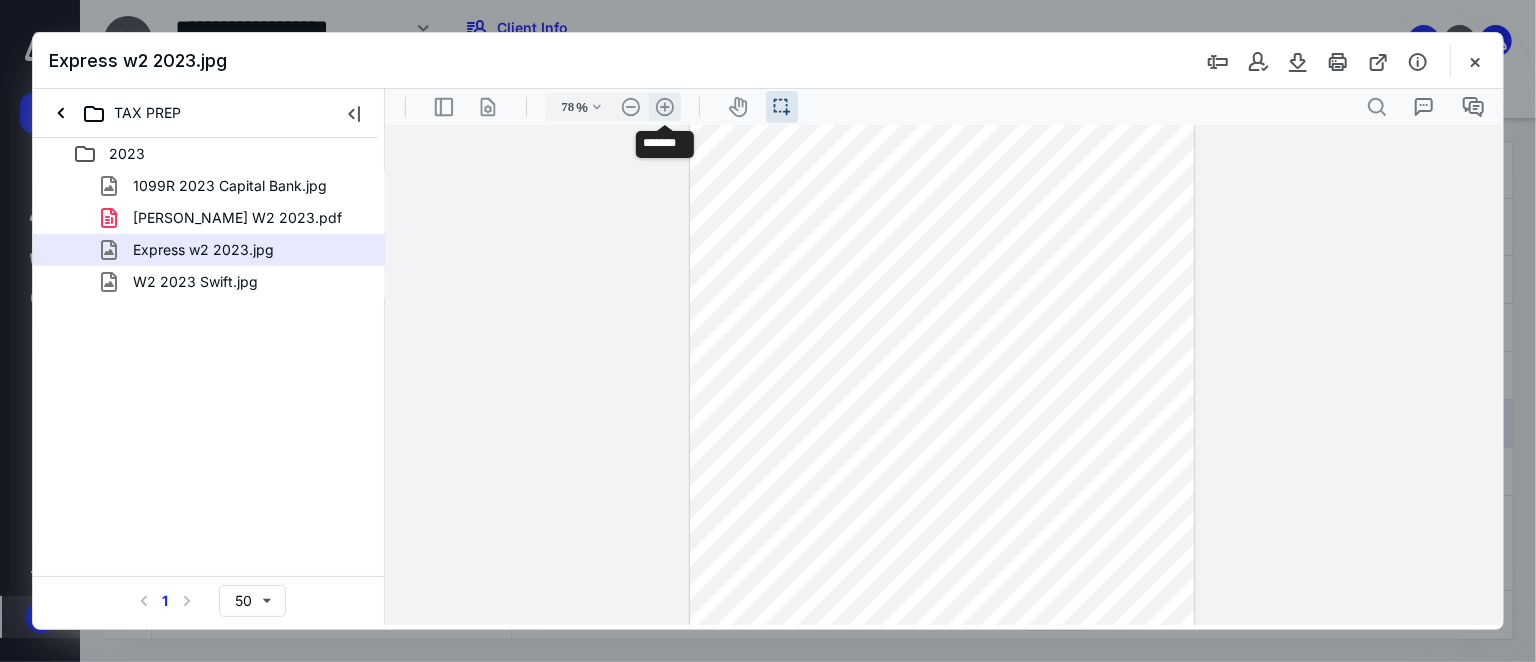 type on "85" 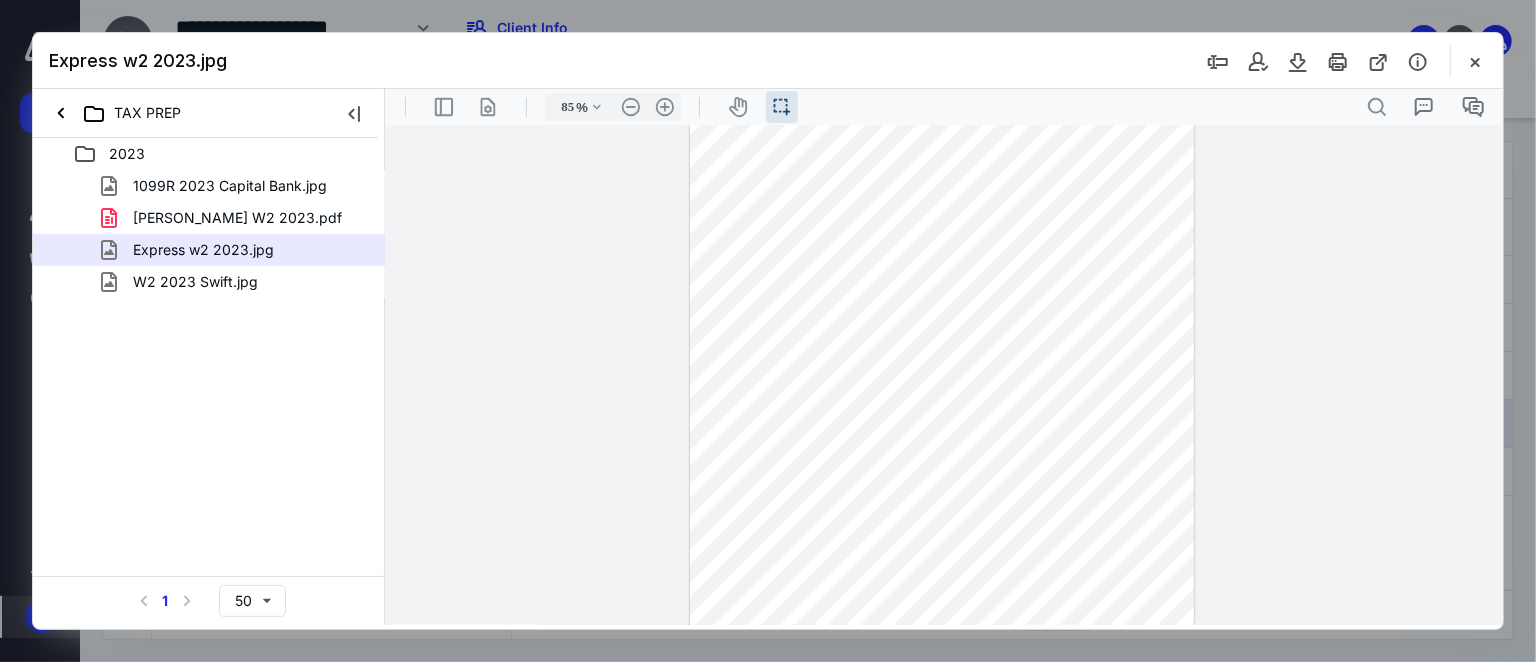 scroll, scrollTop: 0, scrollLeft: 0, axis: both 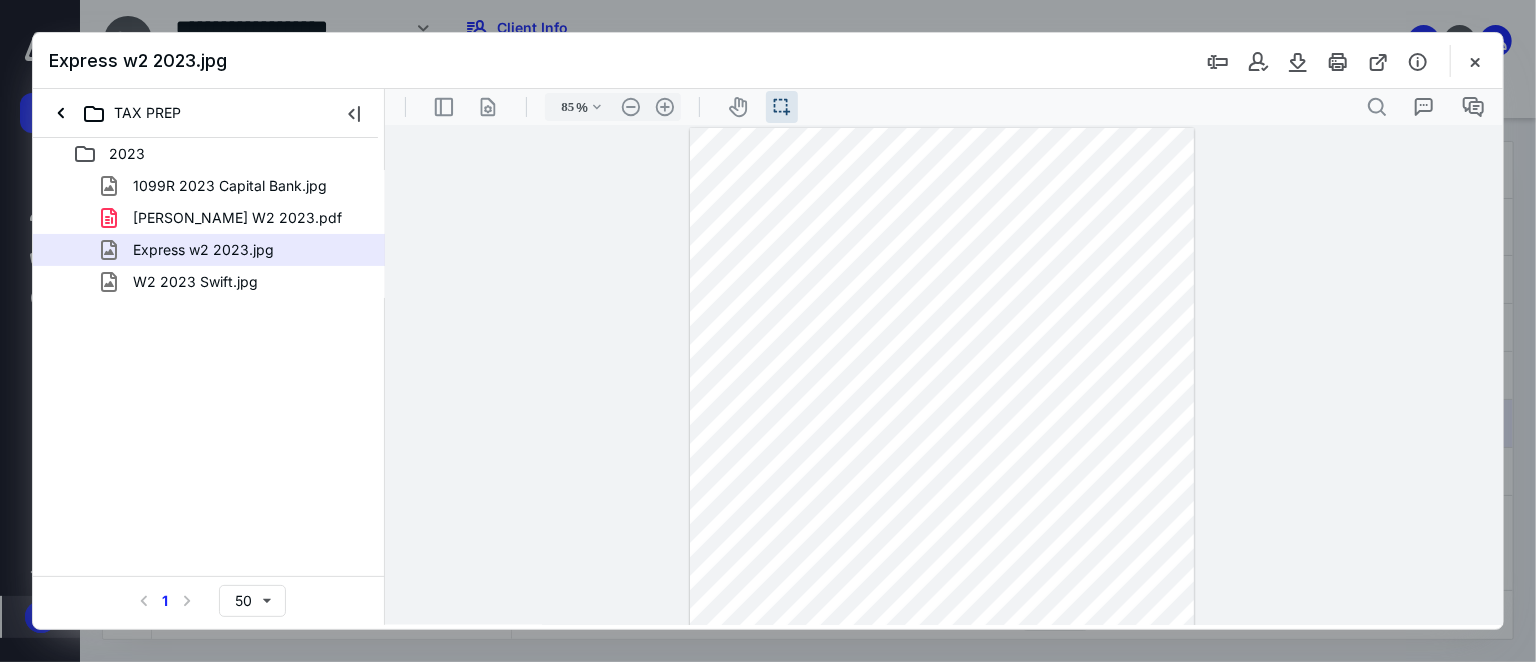 click on "**********" at bounding box center [943, 374] 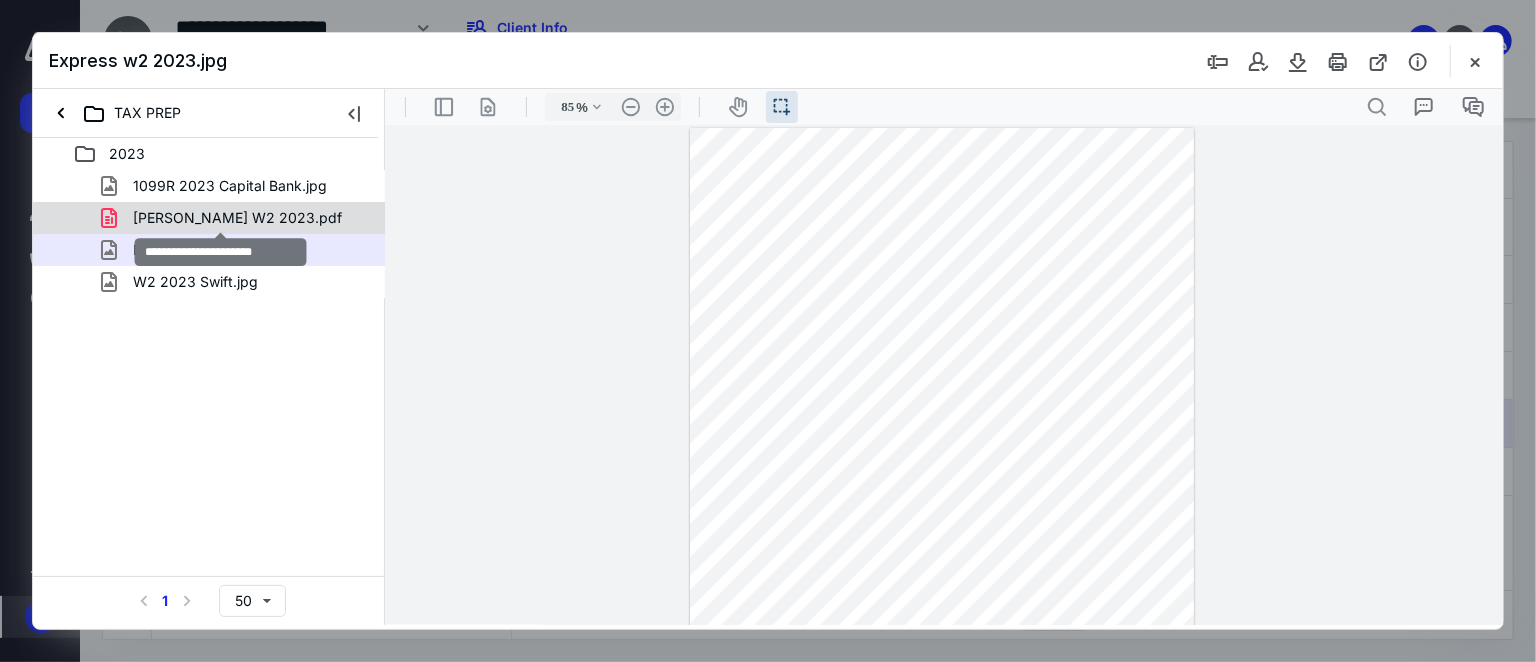 click on "C.Thompson W2 2023.pdf" at bounding box center [237, 218] 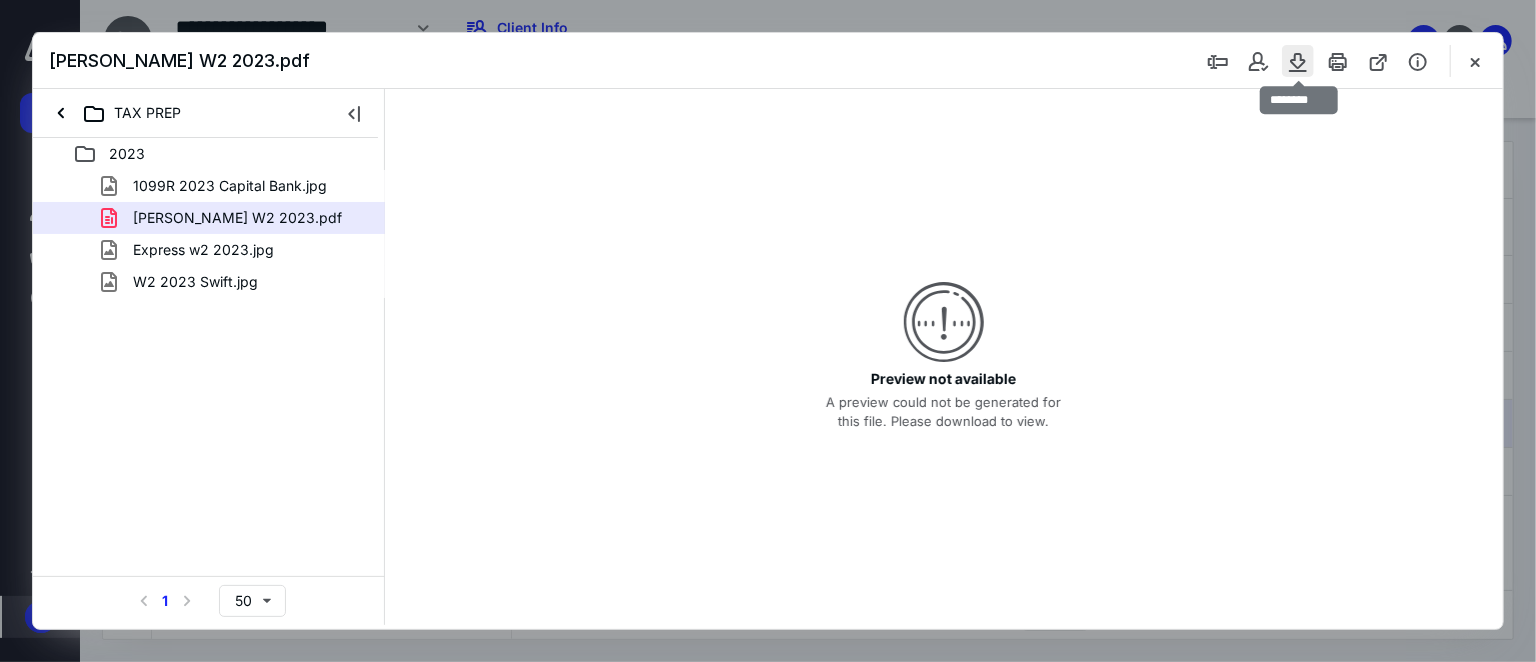 click at bounding box center (1298, 61) 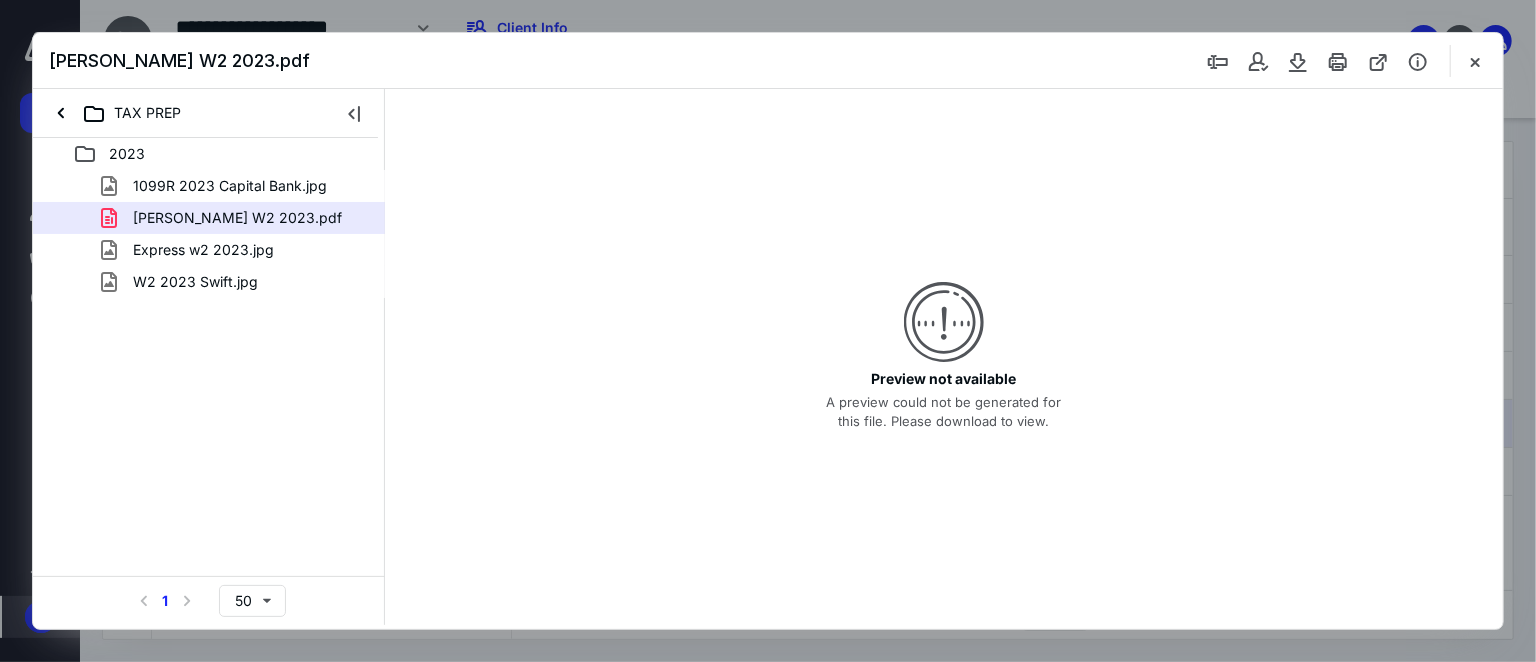 click on "Preview not available A preview could not be generated for this file. Please download to view." at bounding box center (944, 357) 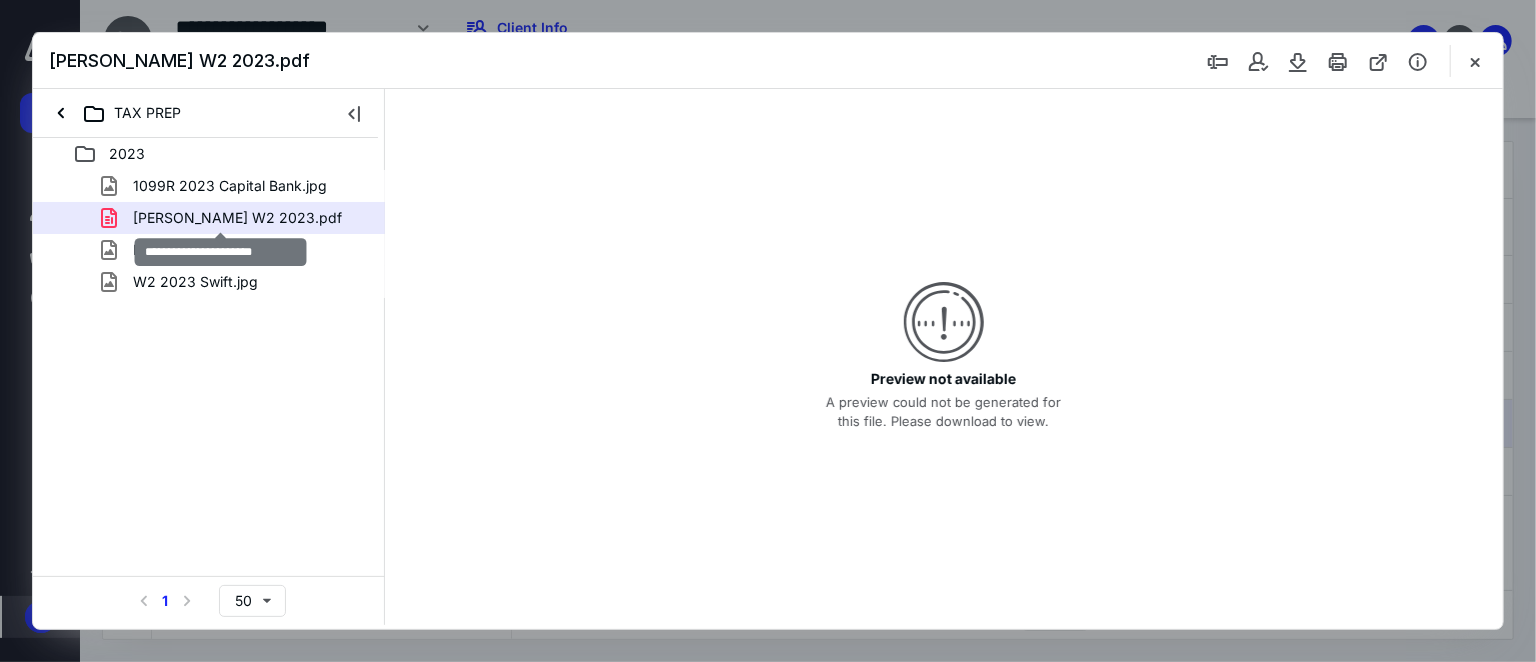 click on "C.Thompson W2 2023.pdf" at bounding box center [237, 218] 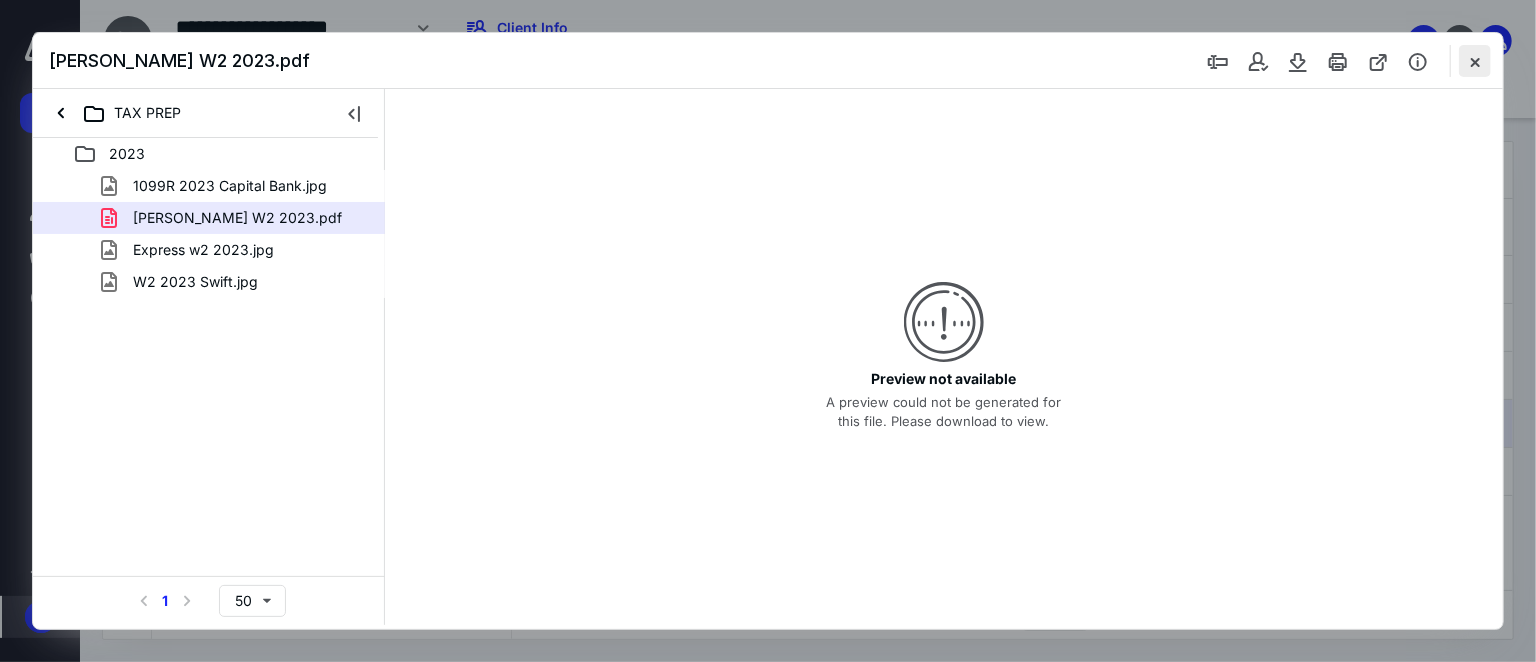 click at bounding box center (1475, 61) 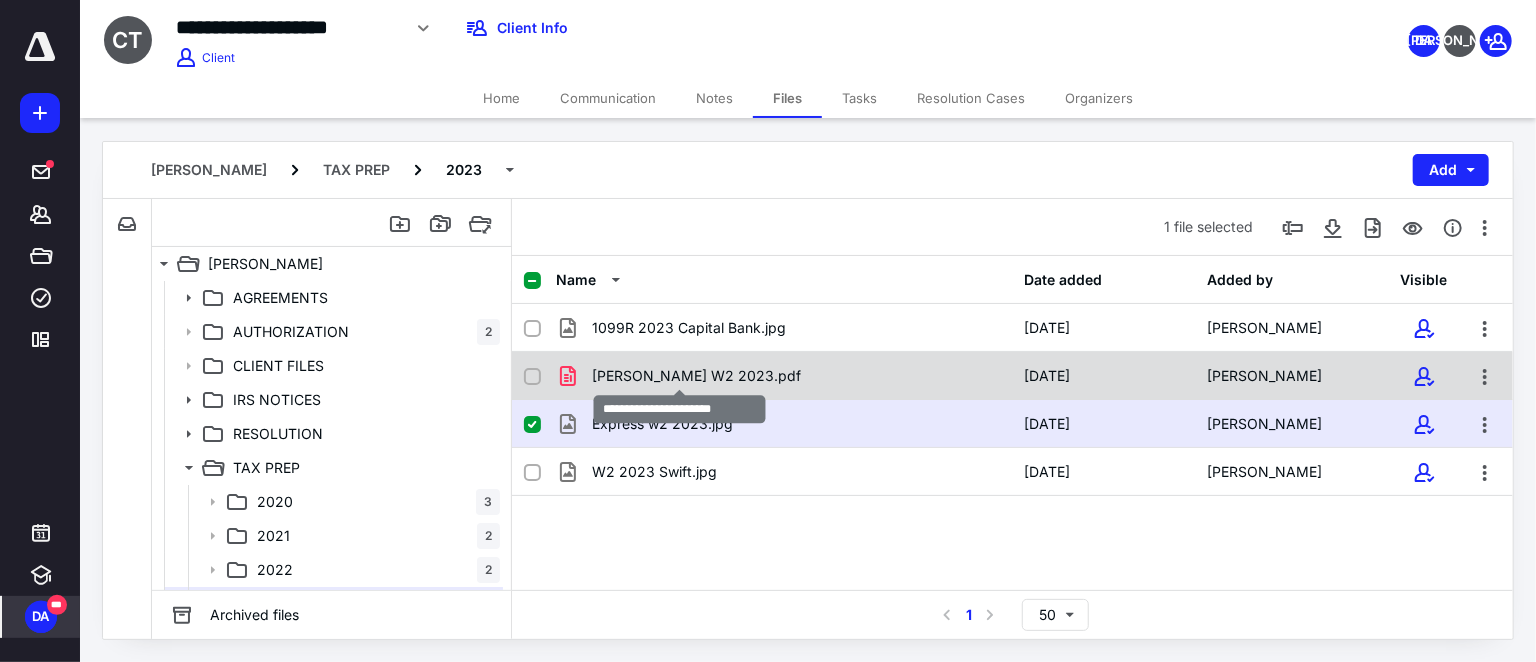 click on "C.Thompson W2 2023.pdf" at bounding box center [696, 376] 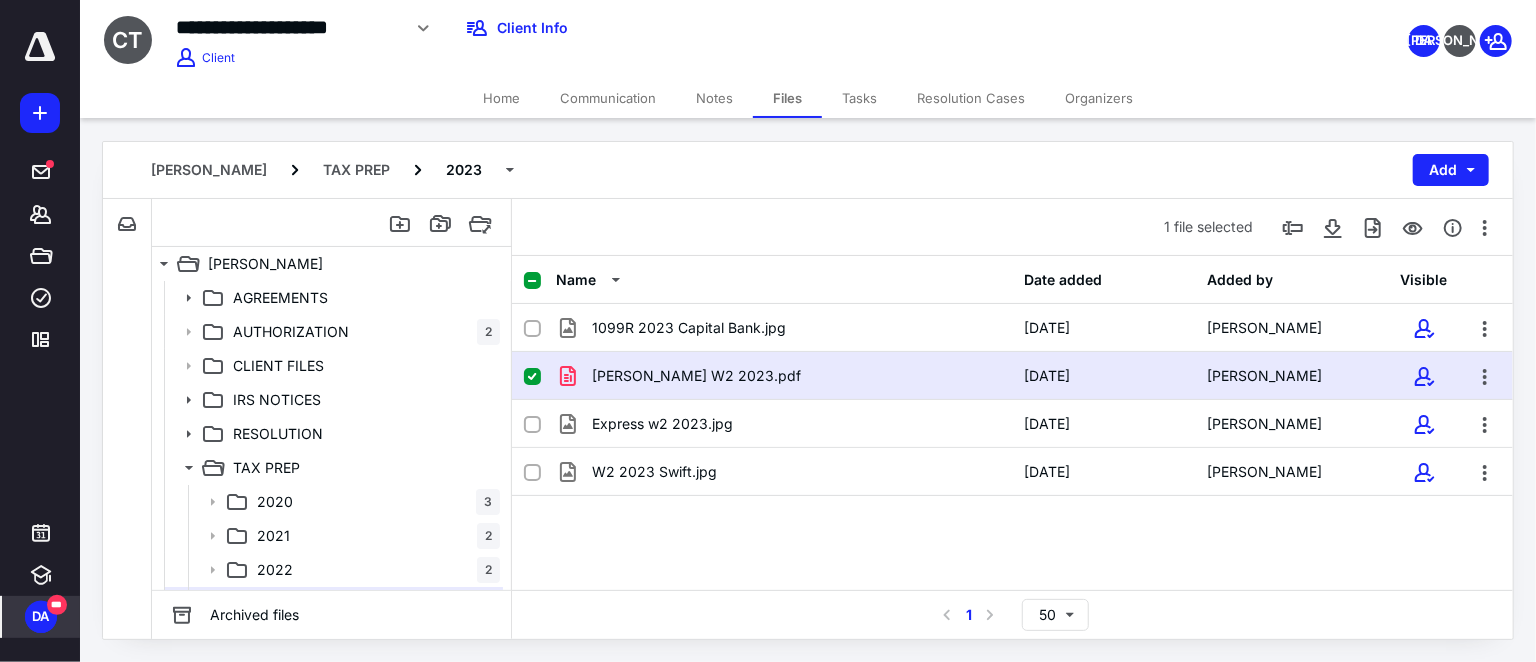 click on "1099R 2023 Capital Bank.jpg 4/14/2025 Coty Thompson C.Thompson W2 2023.pdf 7/2/2025 Coty Thompson Express w2 2023.jpg 7/9/2025 Coty Thompson W2 2023 Swift.jpg 4/14/2025 Coty Thompson" at bounding box center (1012, 454) 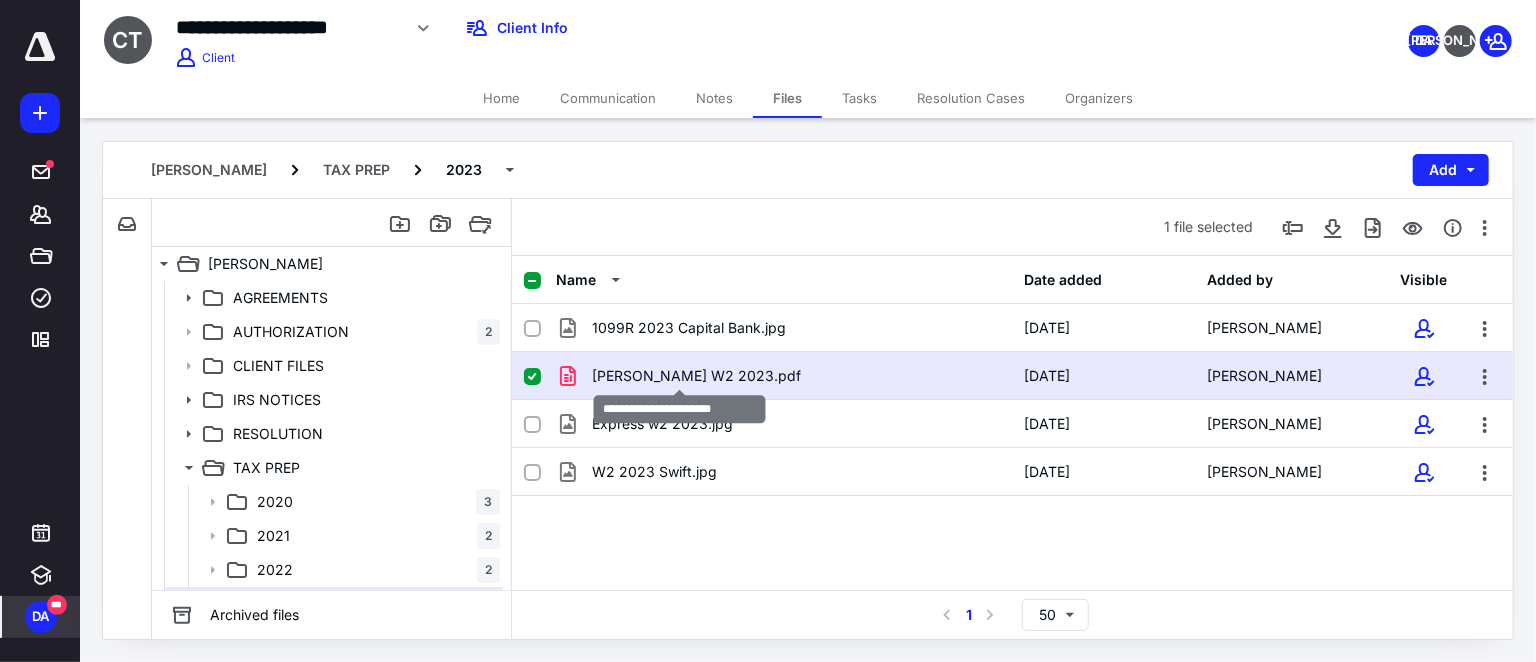 click on "C.Thompson W2 2023.pdf" at bounding box center [696, 376] 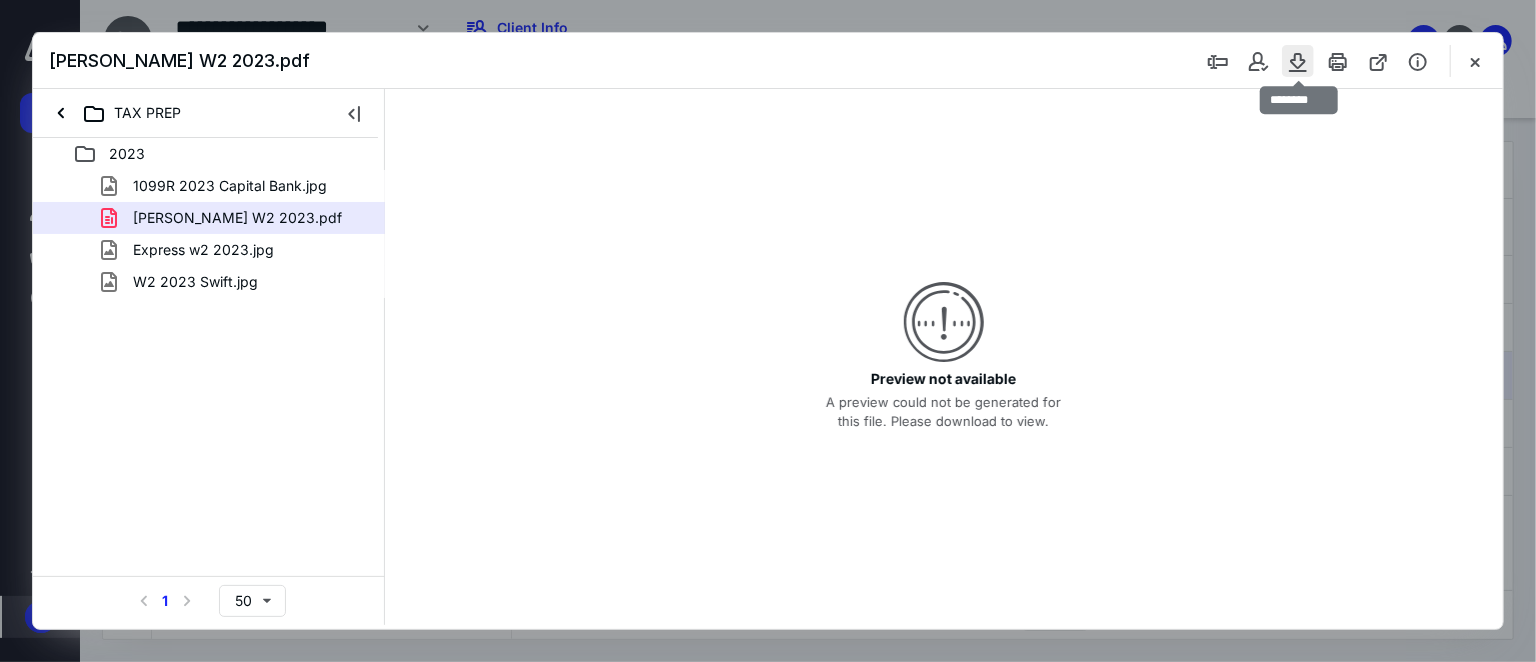 click at bounding box center (1298, 61) 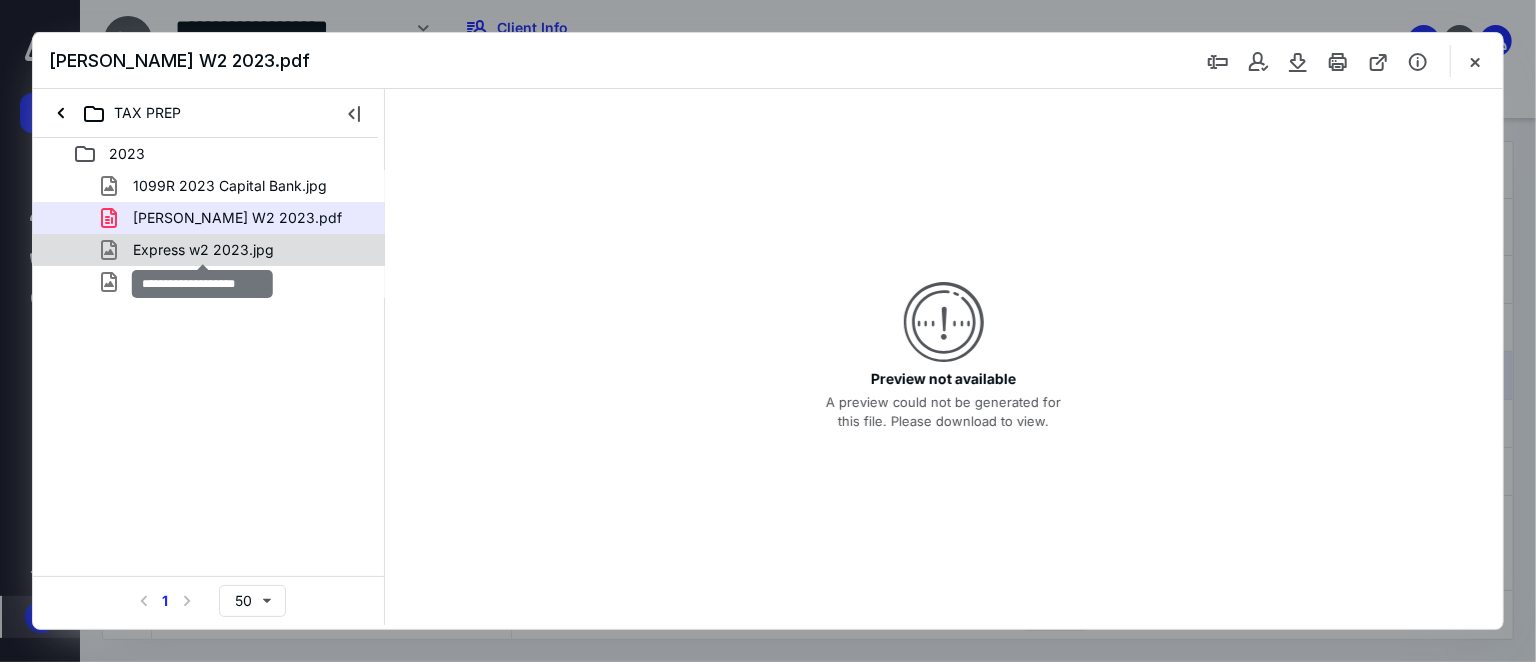 click on "Express w2 2023.jpg" at bounding box center (203, 250) 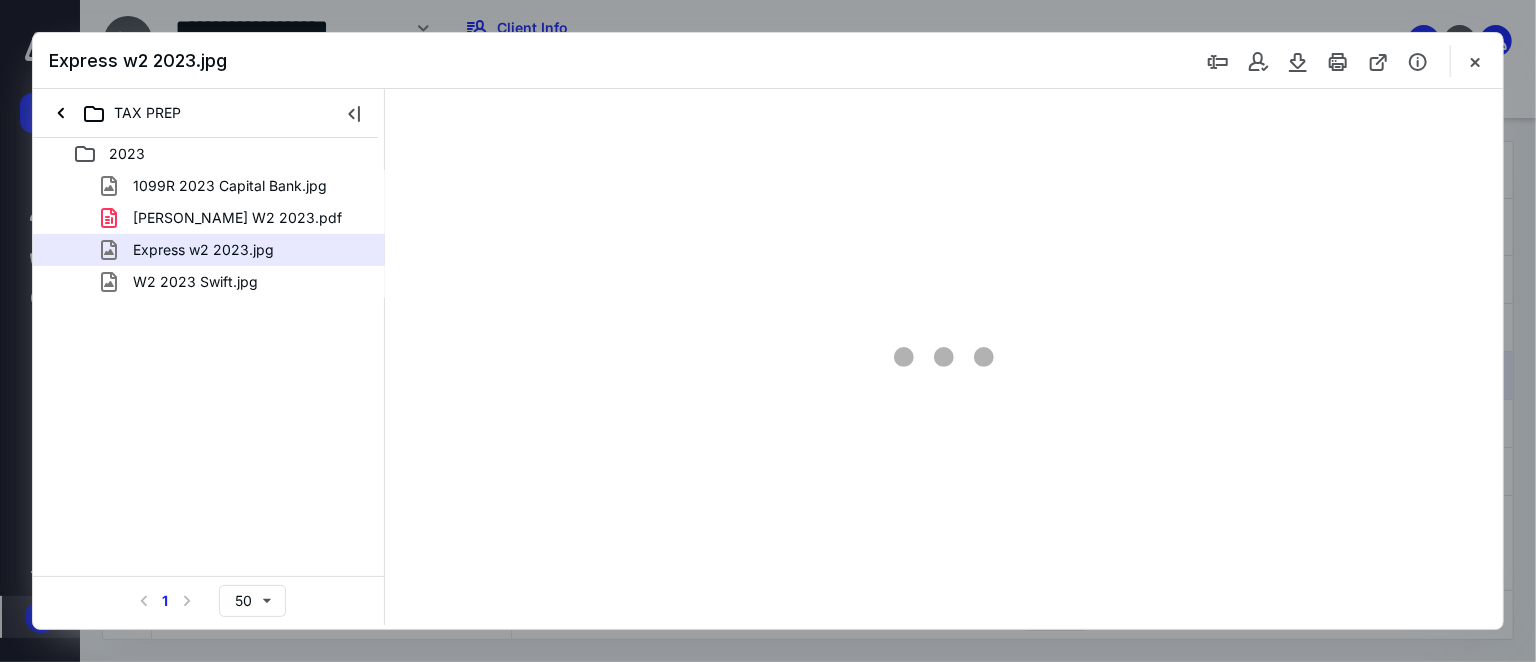 scroll, scrollTop: 0, scrollLeft: 0, axis: both 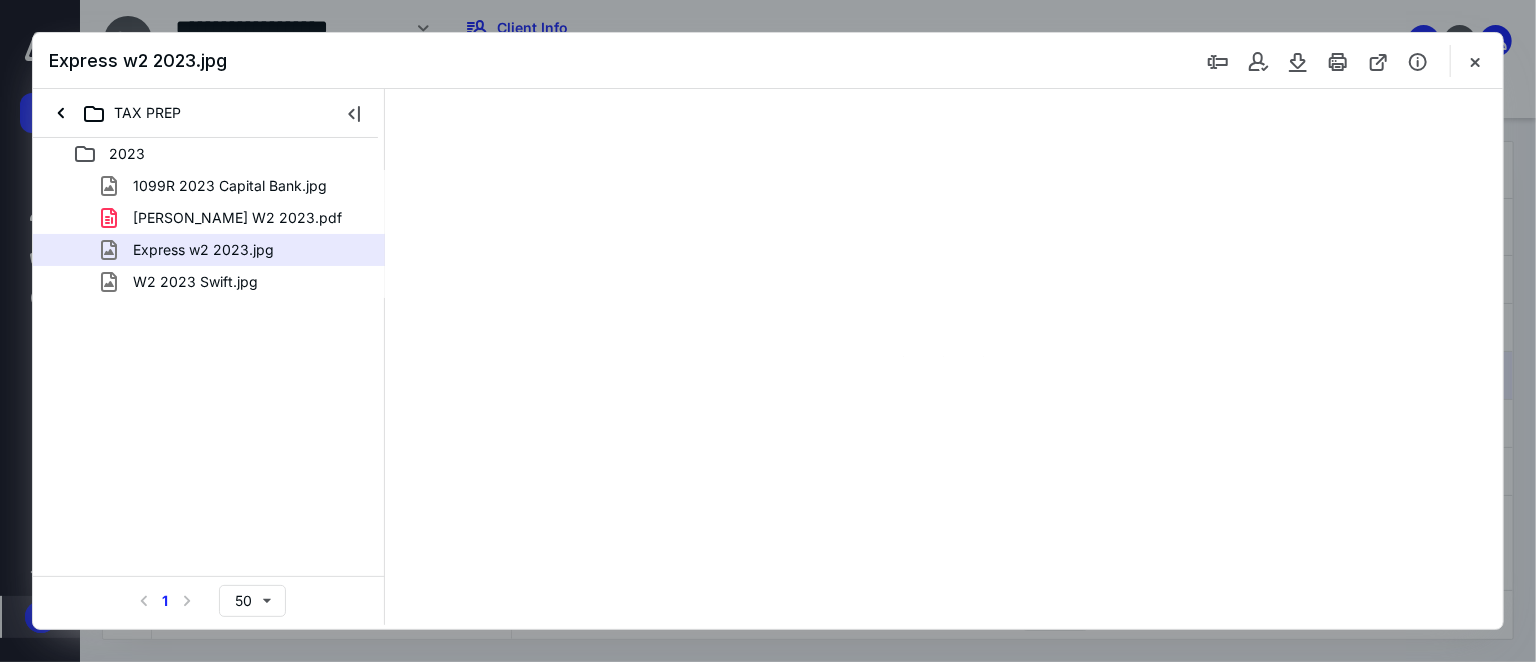 type on "63" 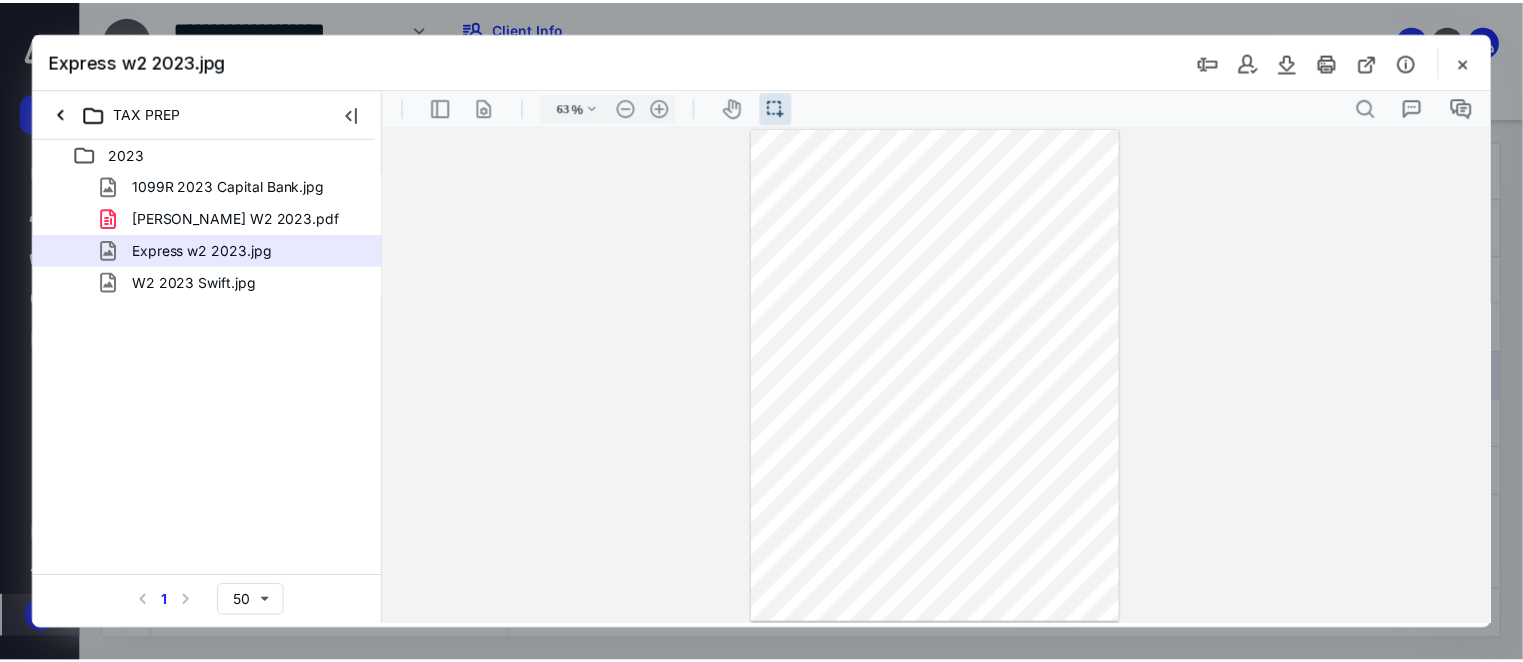 scroll, scrollTop: 0, scrollLeft: 0, axis: both 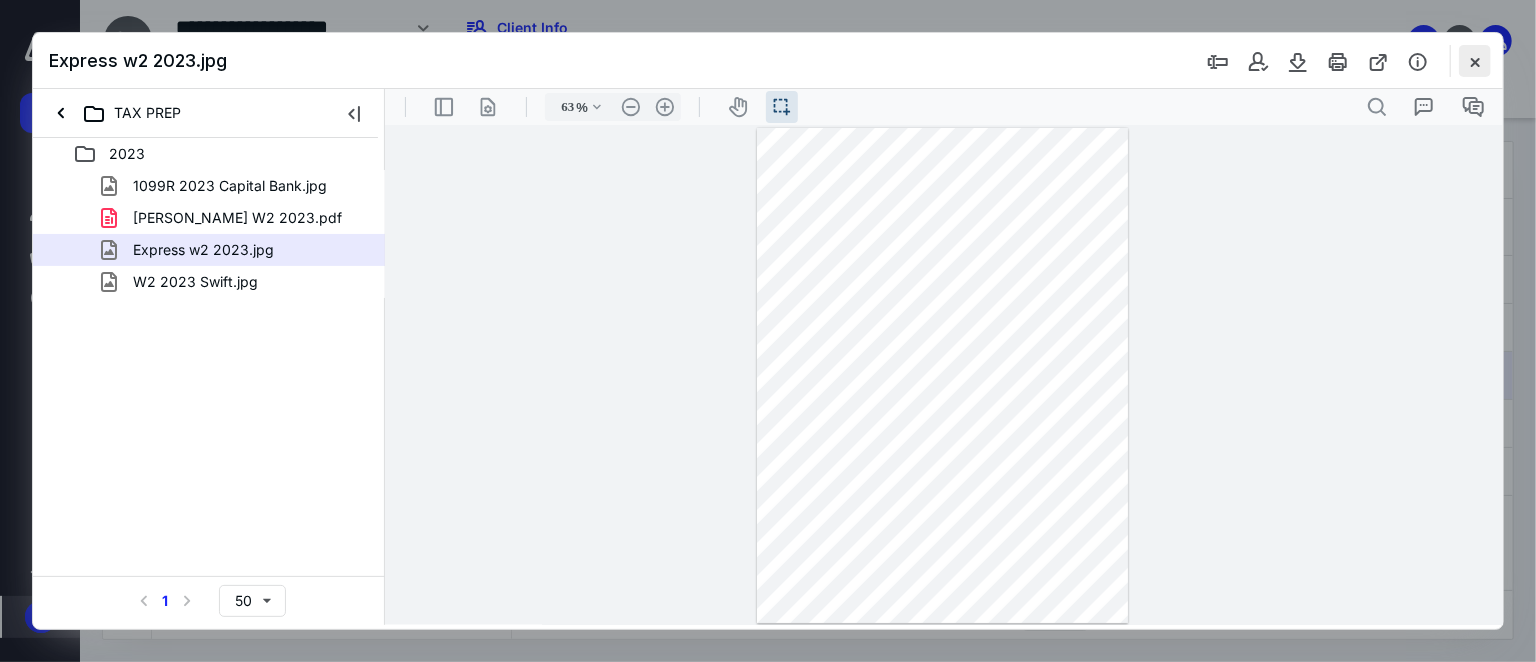 click at bounding box center [1475, 61] 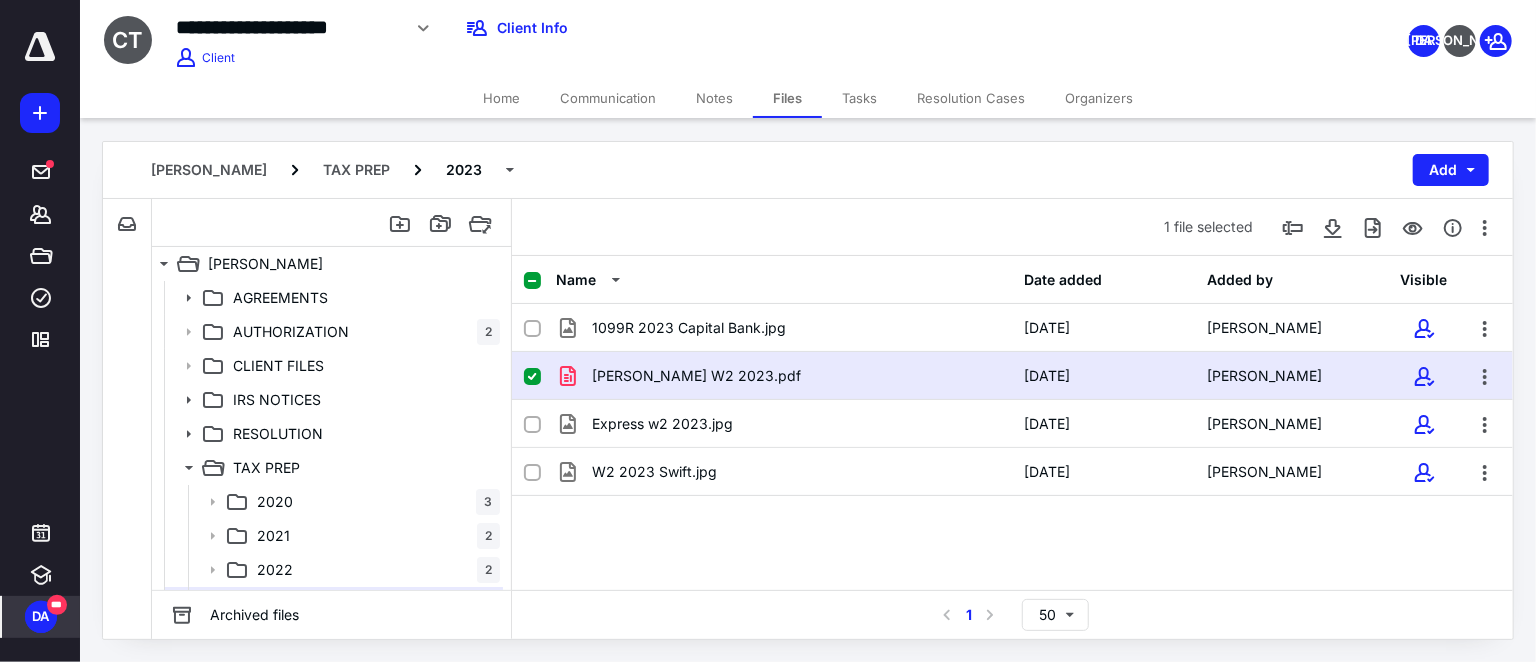 click on "Communication" at bounding box center [608, 98] 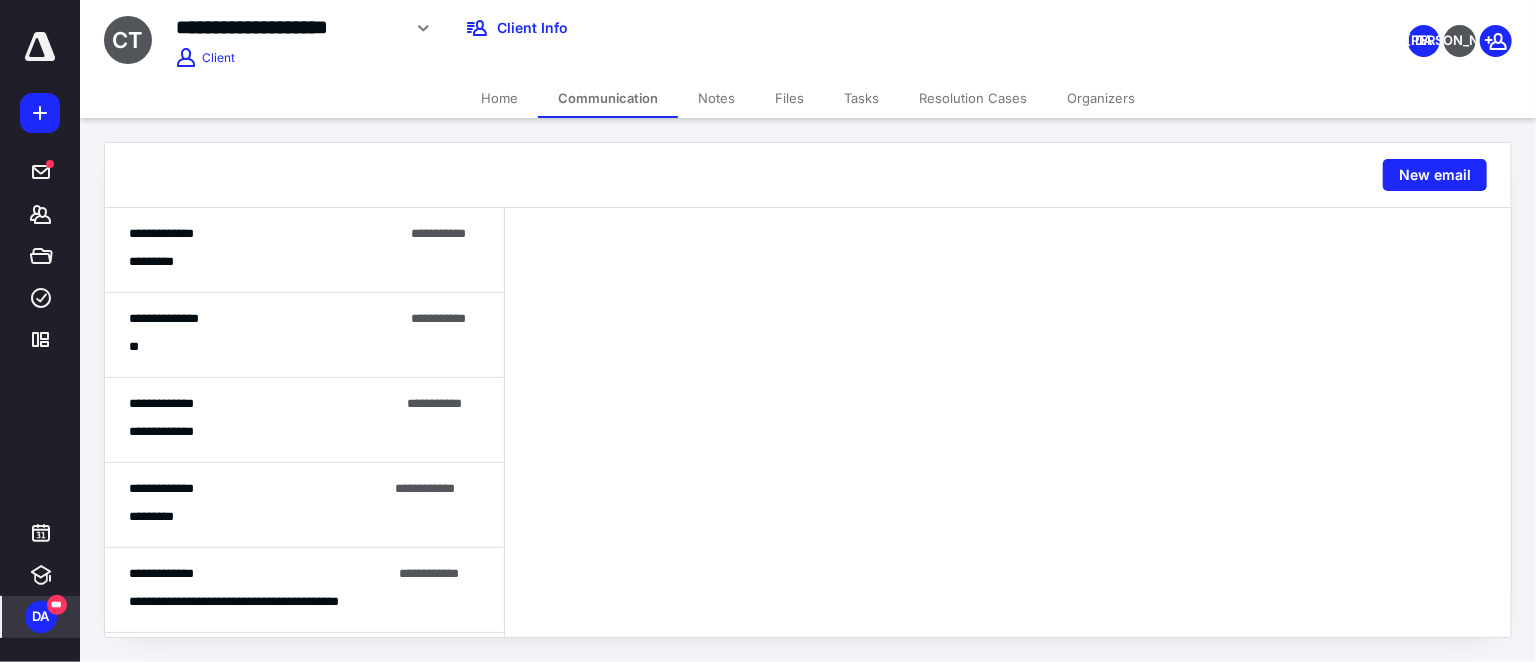 click on "Home" at bounding box center [499, 98] 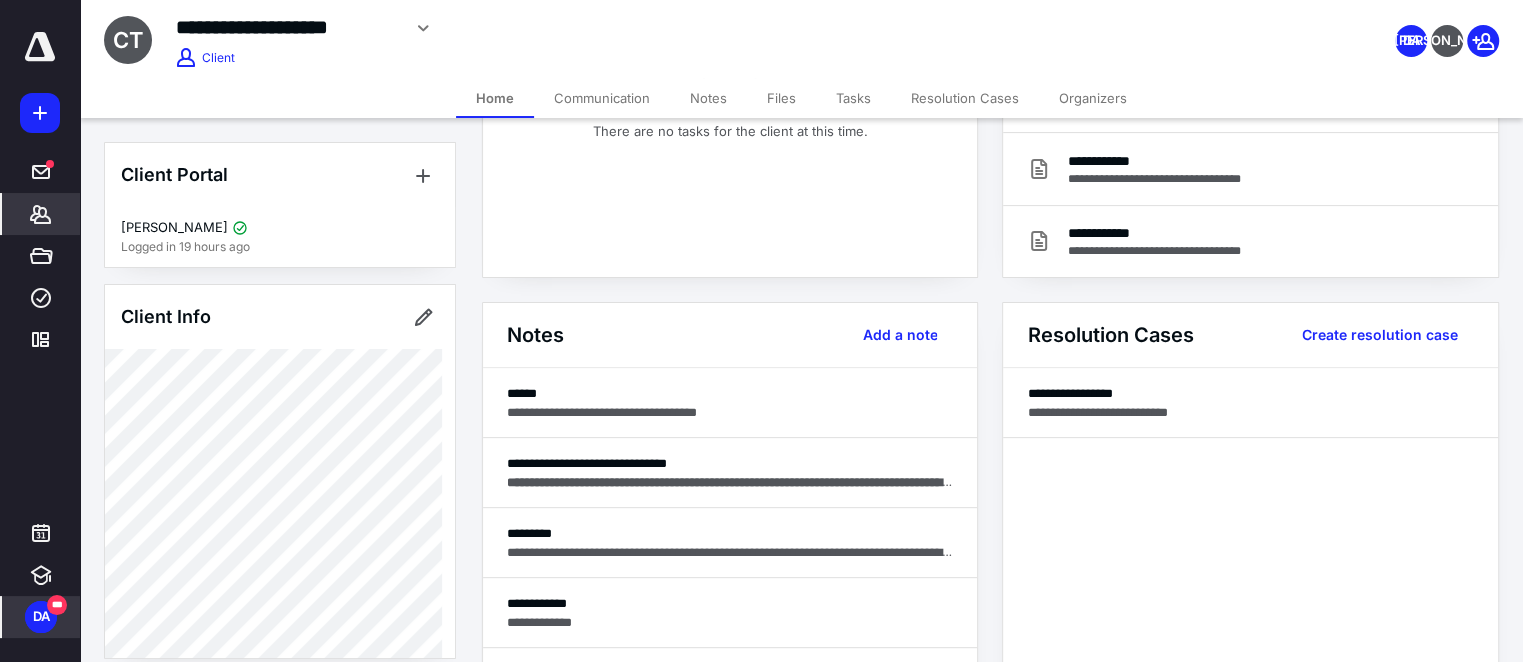 scroll, scrollTop: 363, scrollLeft: 0, axis: vertical 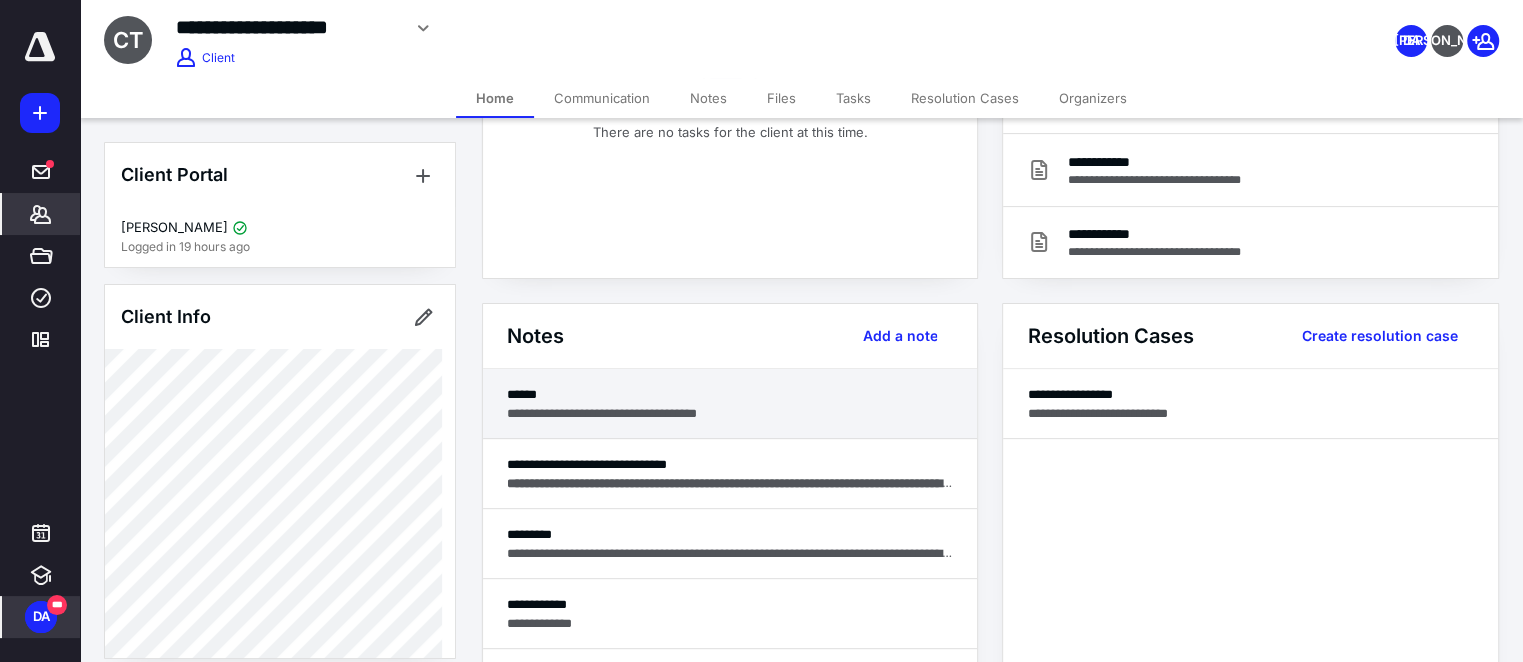 click on "**********" at bounding box center (730, 413) 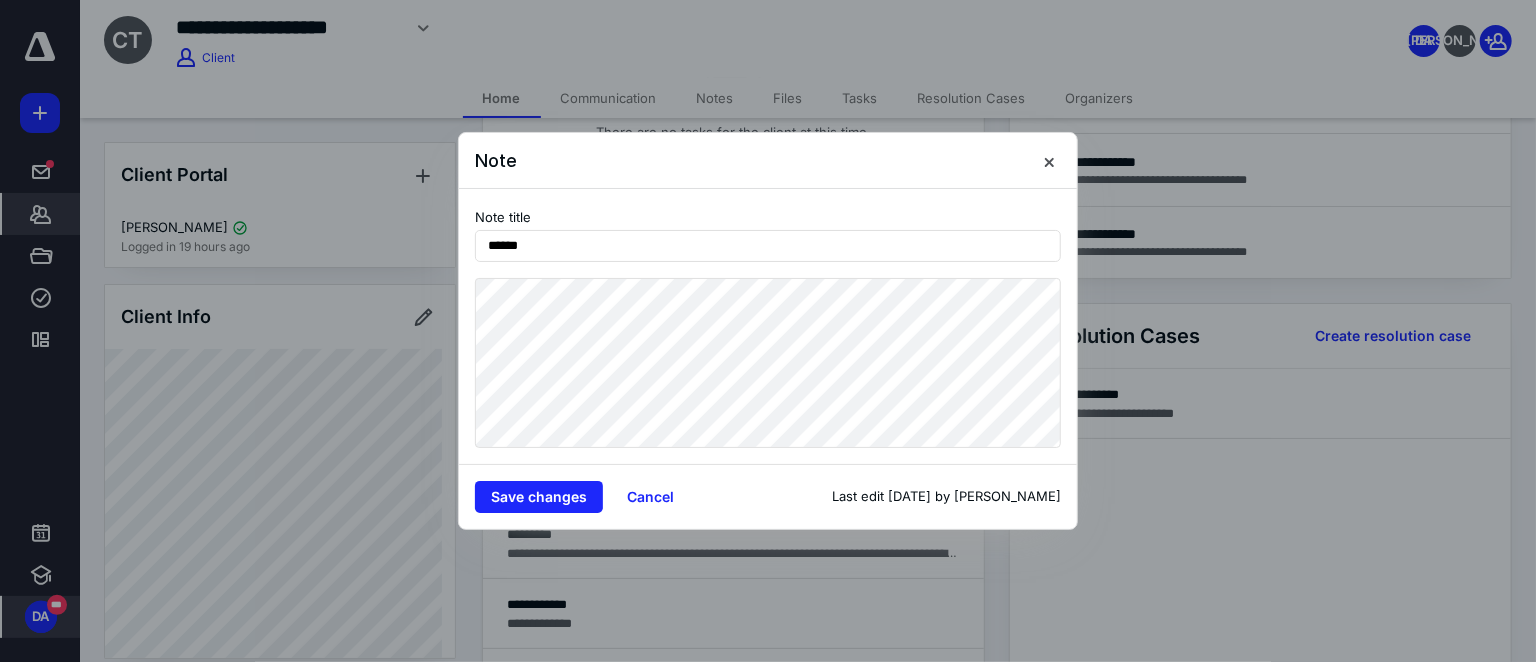 click on "Note title ******" at bounding box center (768, 326) 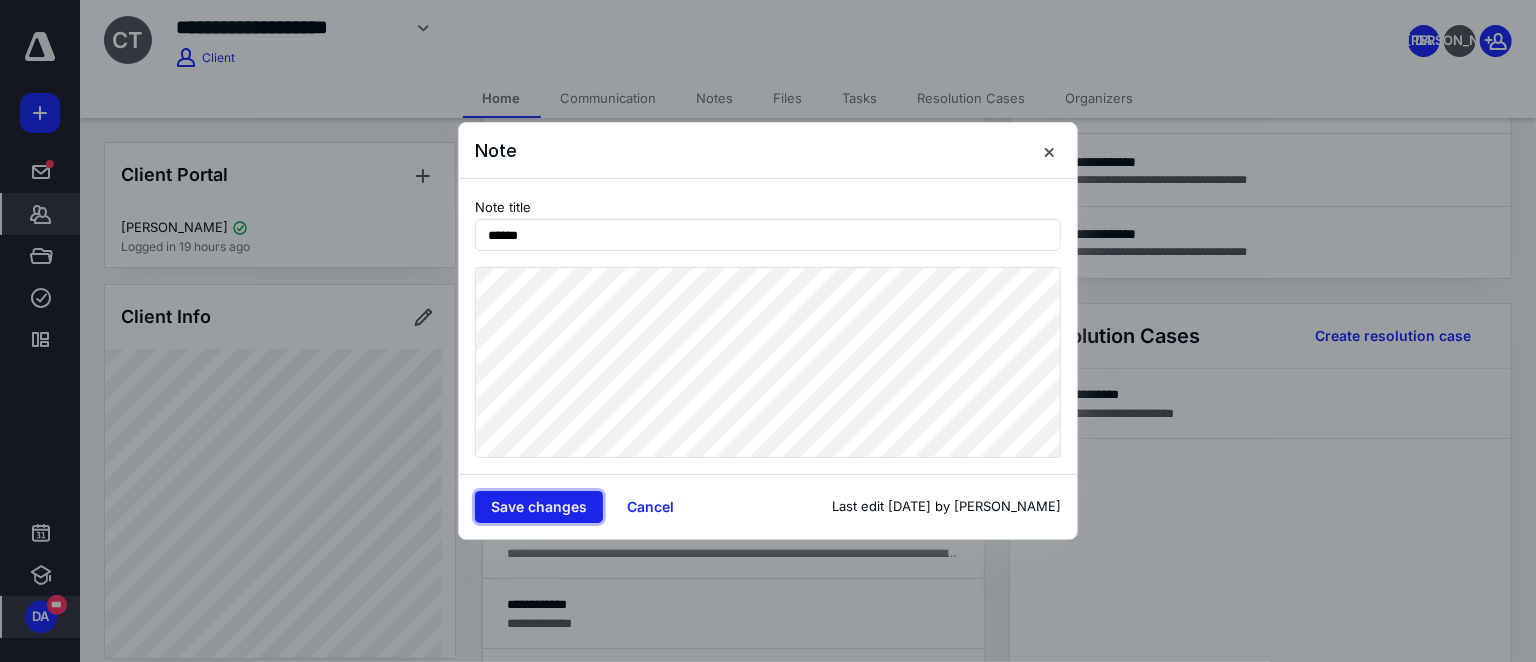 click on "Save changes" at bounding box center (539, 507) 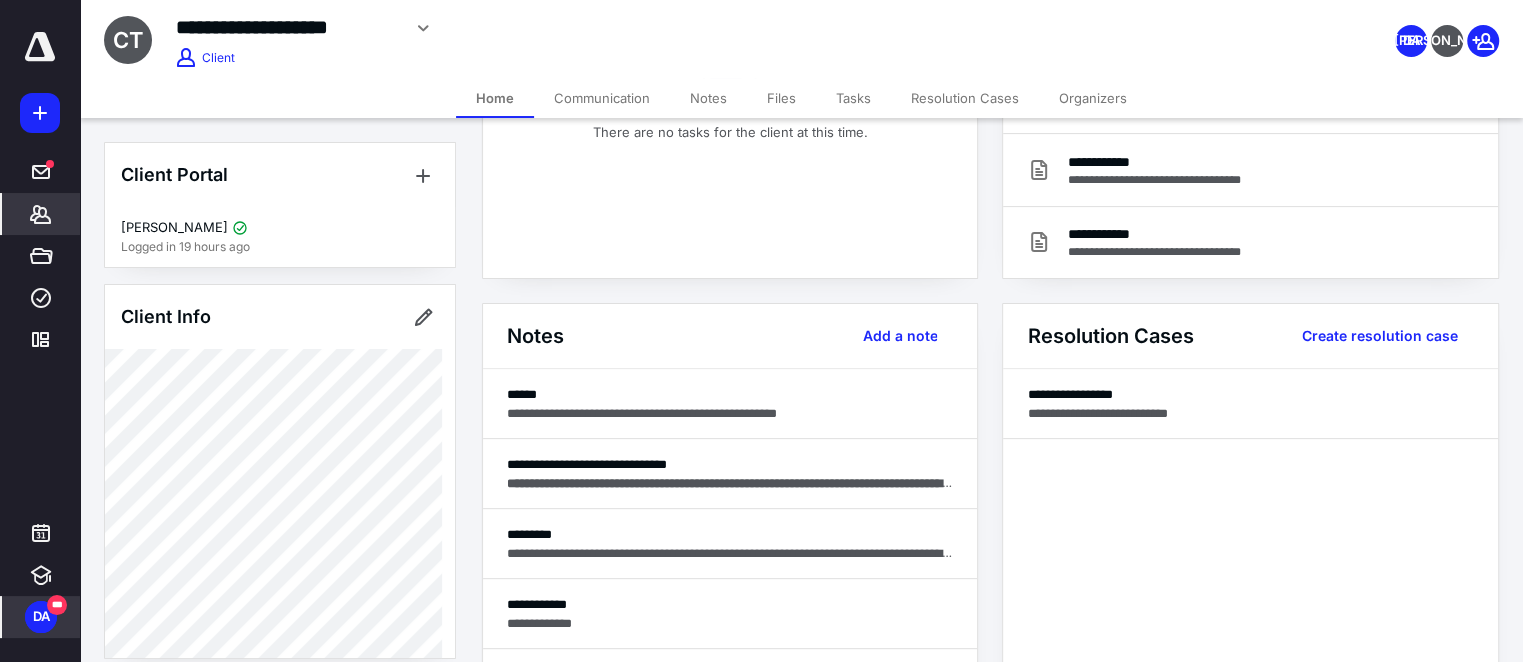 click on "**********" at bounding box center (602, 28) 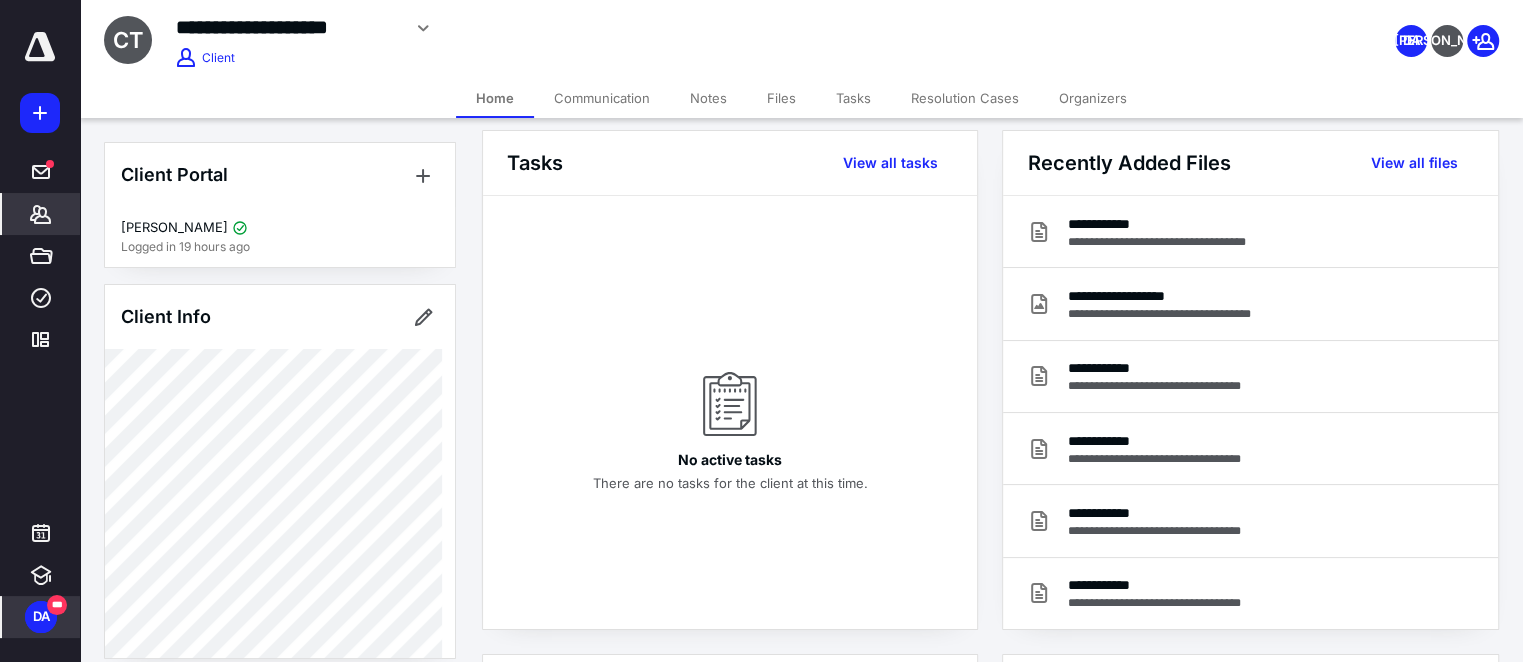 scroll, scrollTop: 0, scrollLeft: 0, axis: both 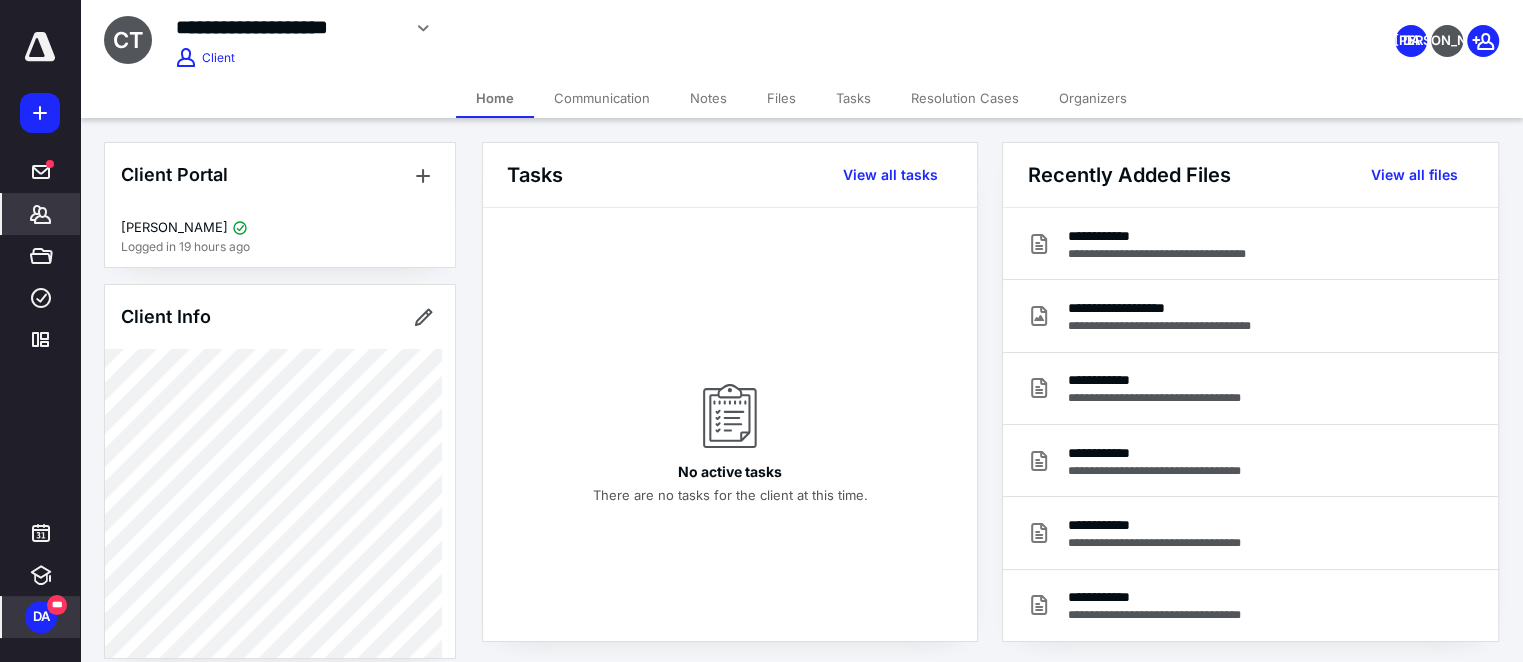 click on "**********" at bounding box center (602, 28) 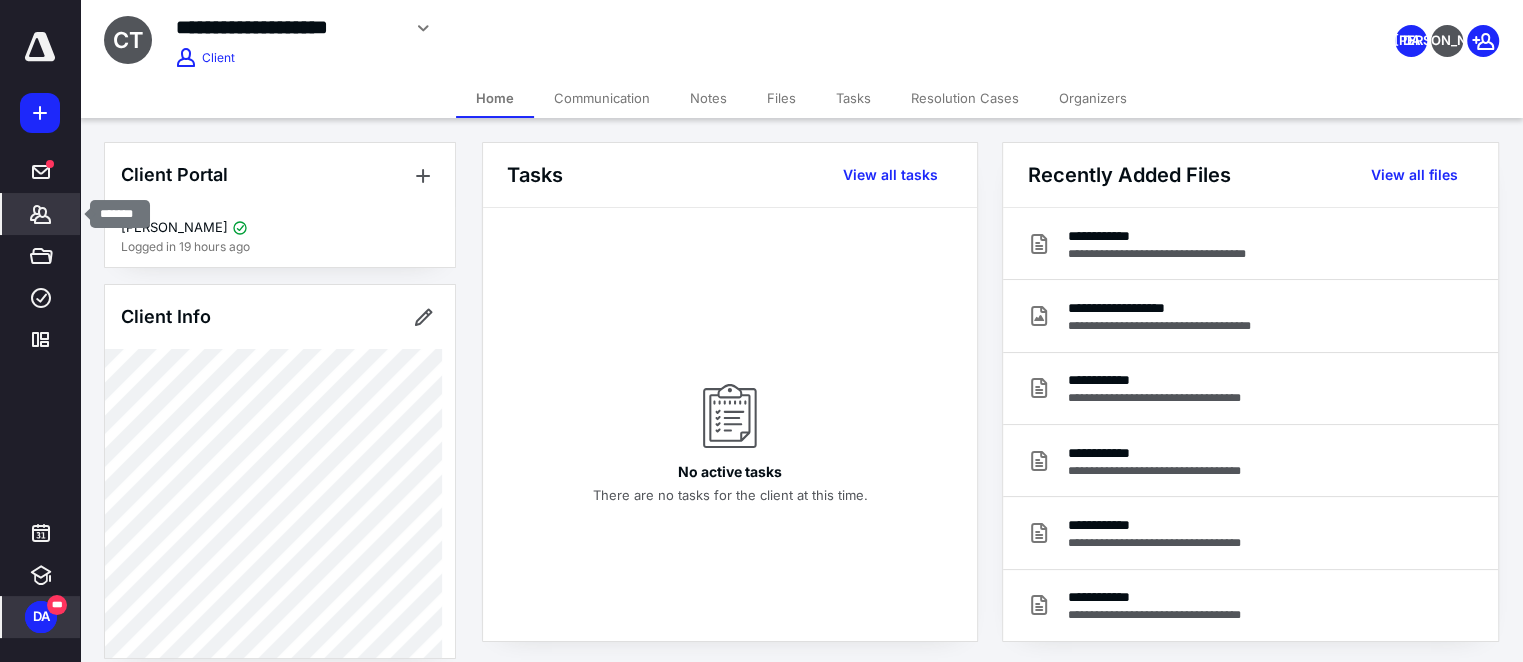 click 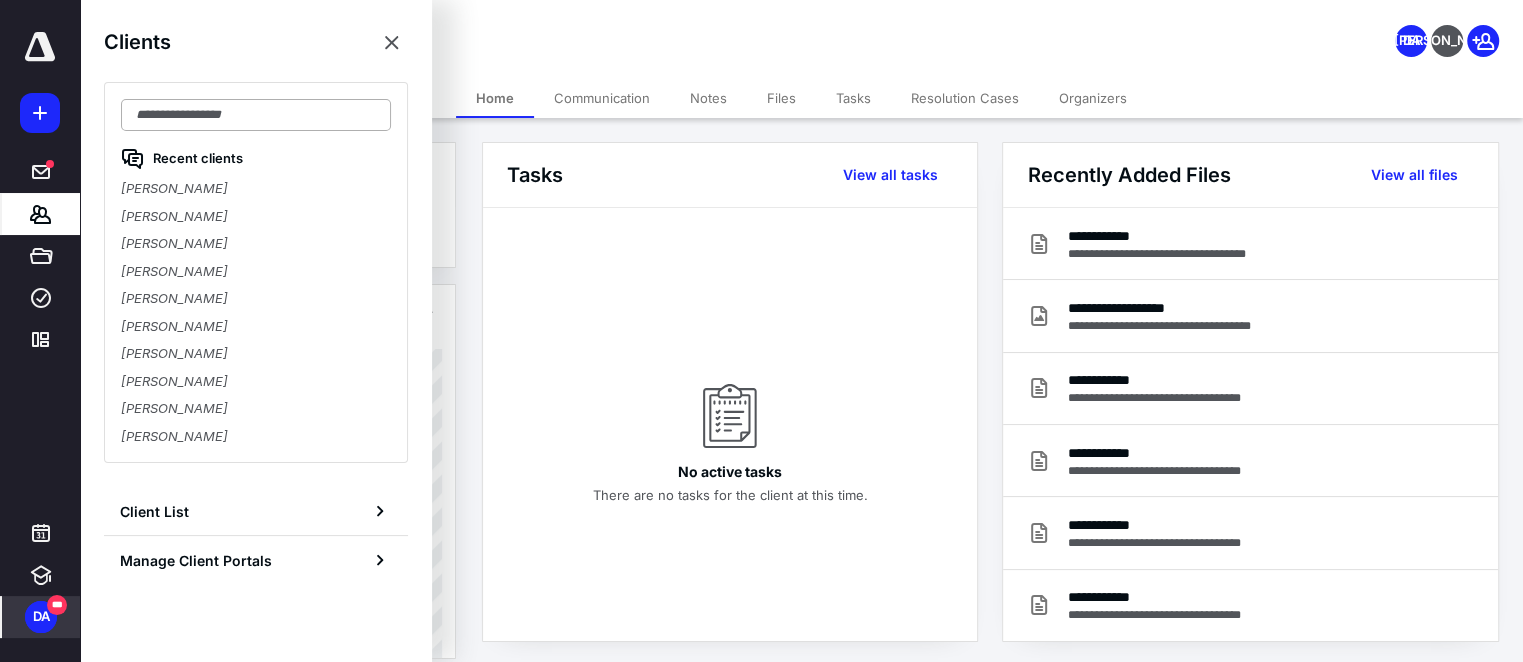 click at bounding box center [256, 115] 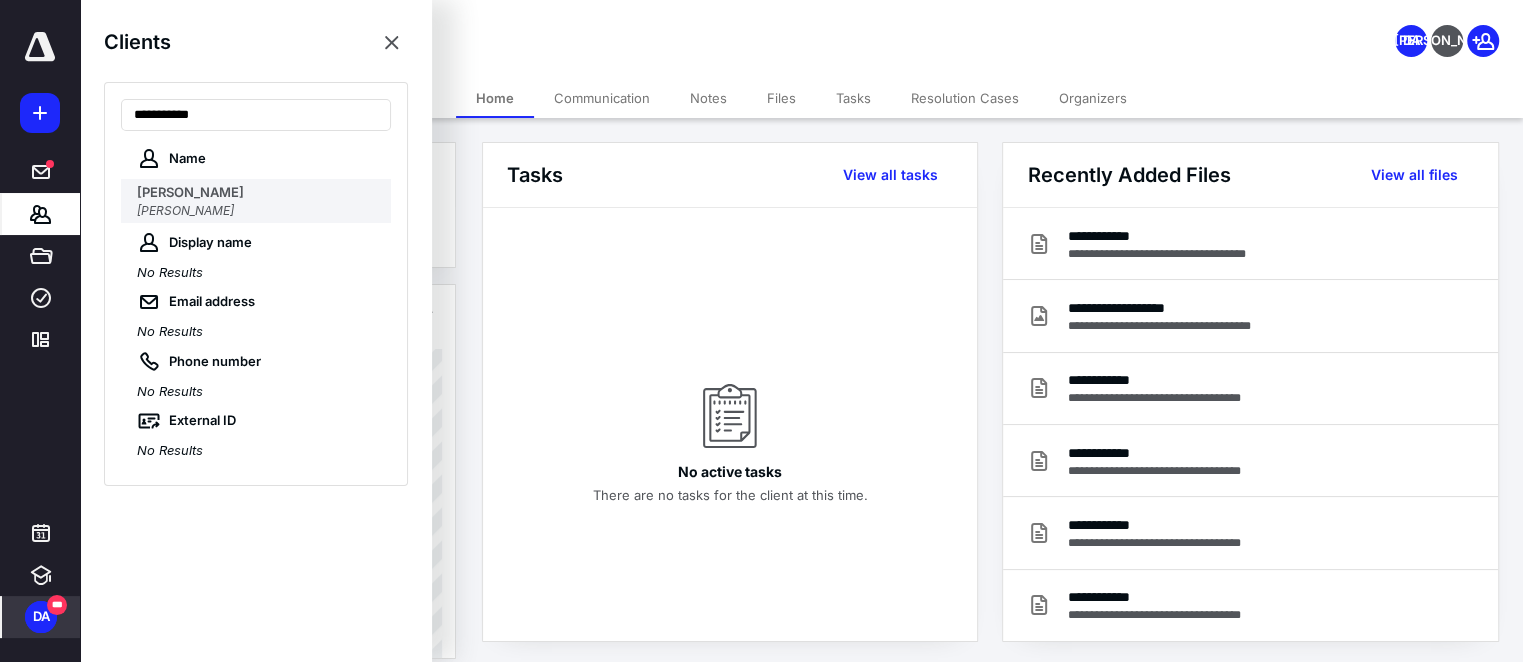 type on "**********" 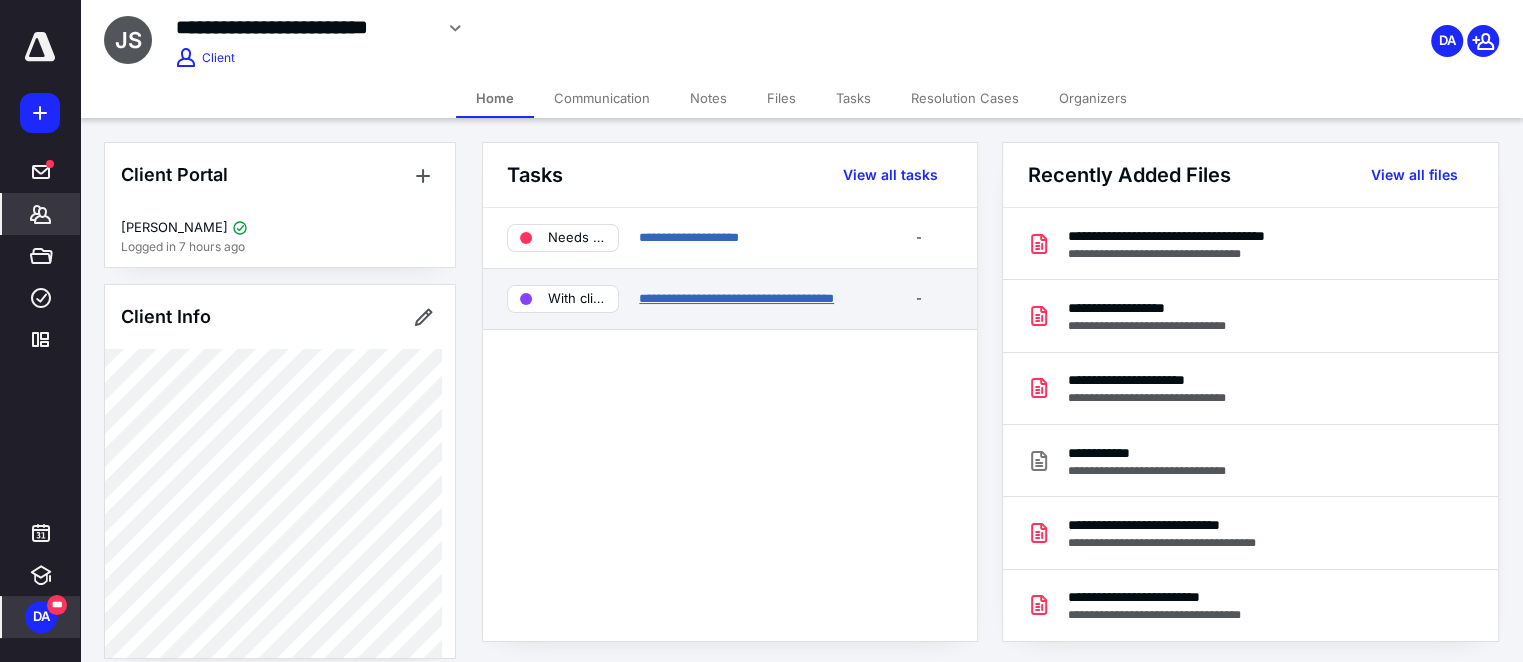 click on "**********" at bounding box center (736, 298) 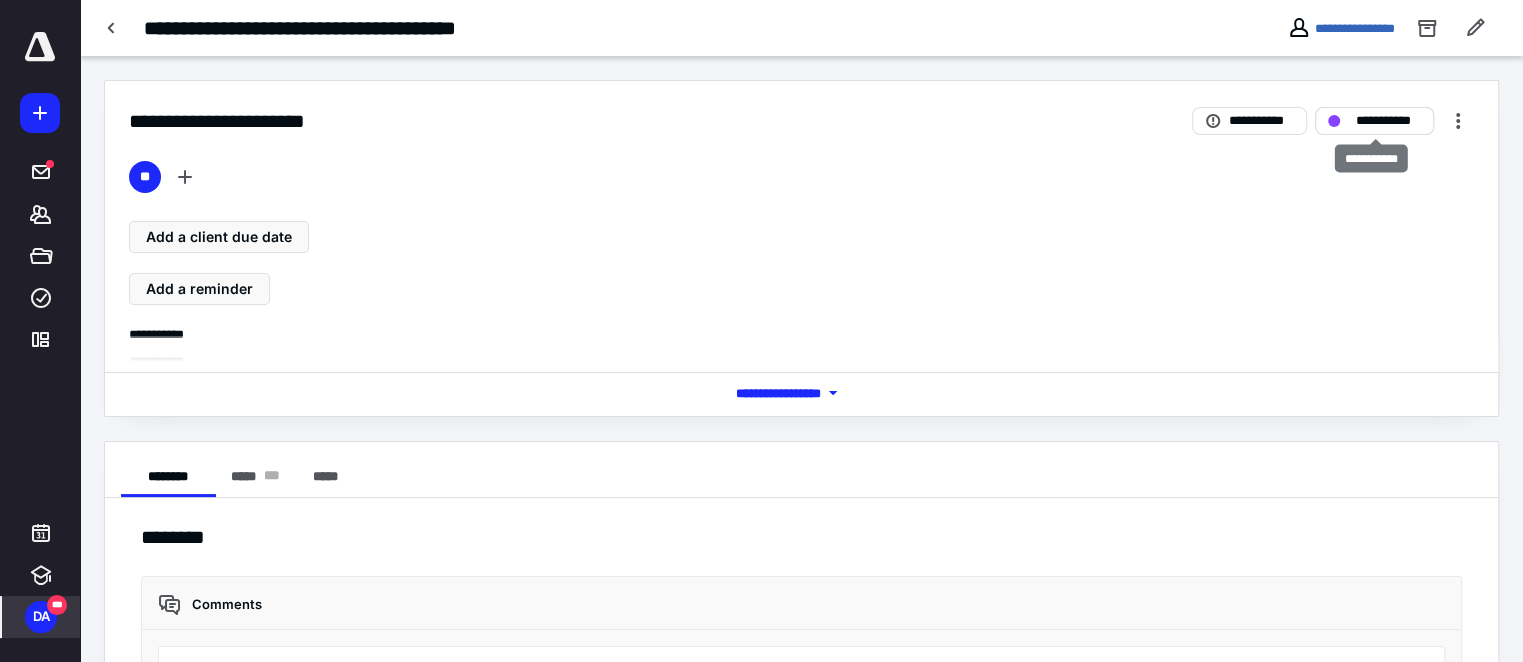 click on "**********" at bounding box center (1374, 121) 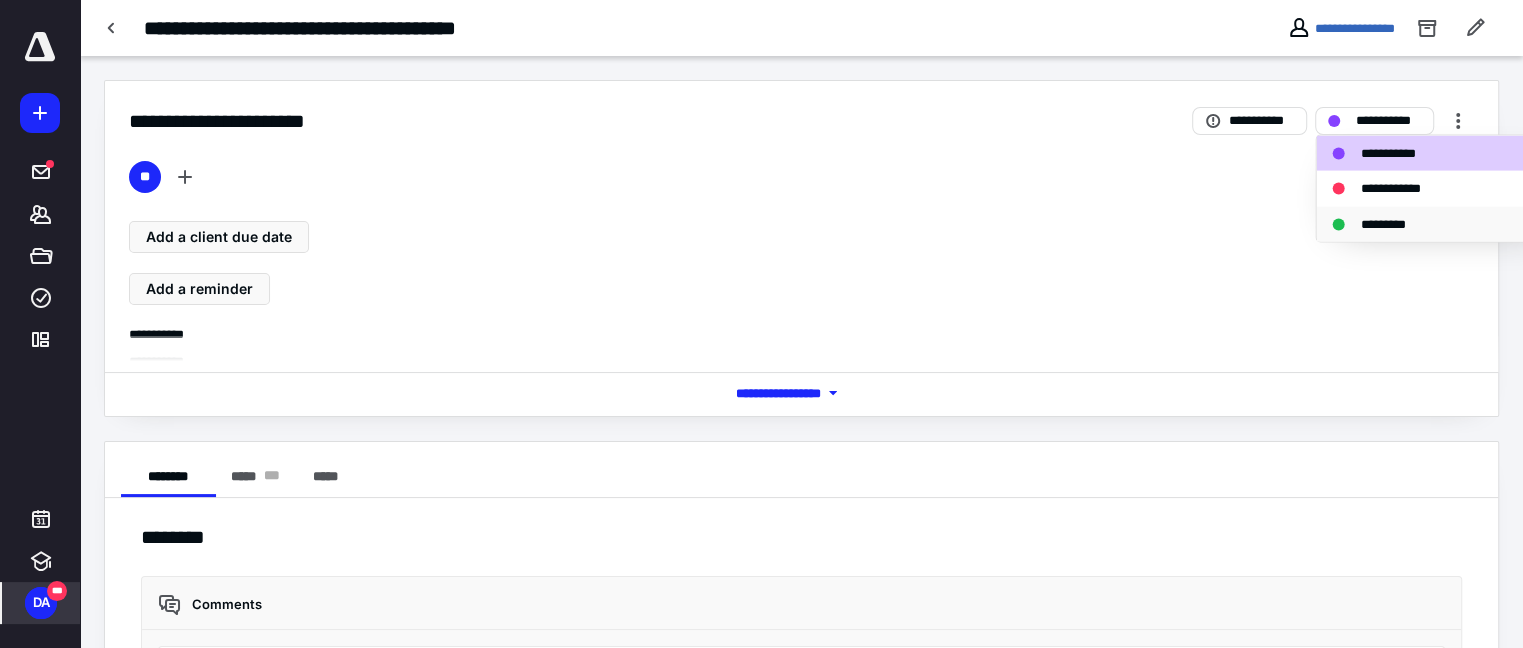 click on "*********" at bounding box center [1393, 224] 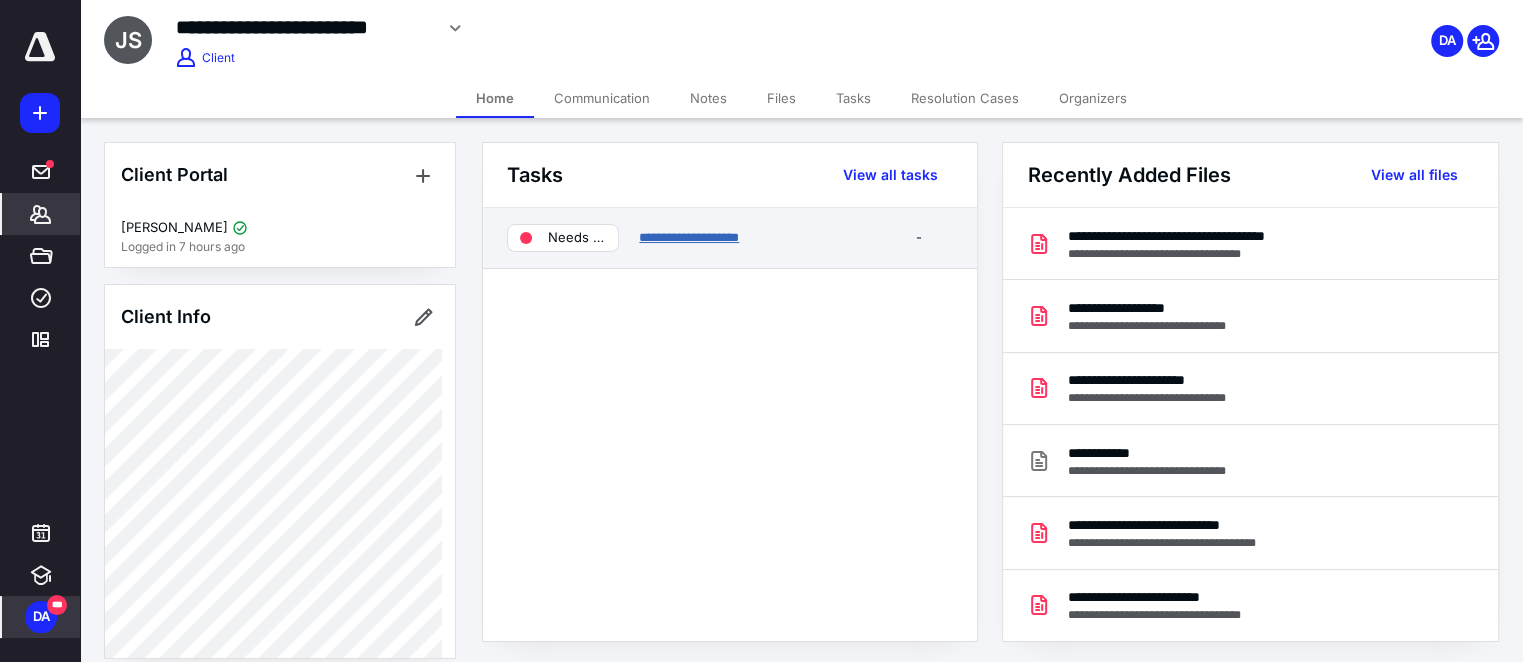 click on "**********" at bounding box center [689, 237] 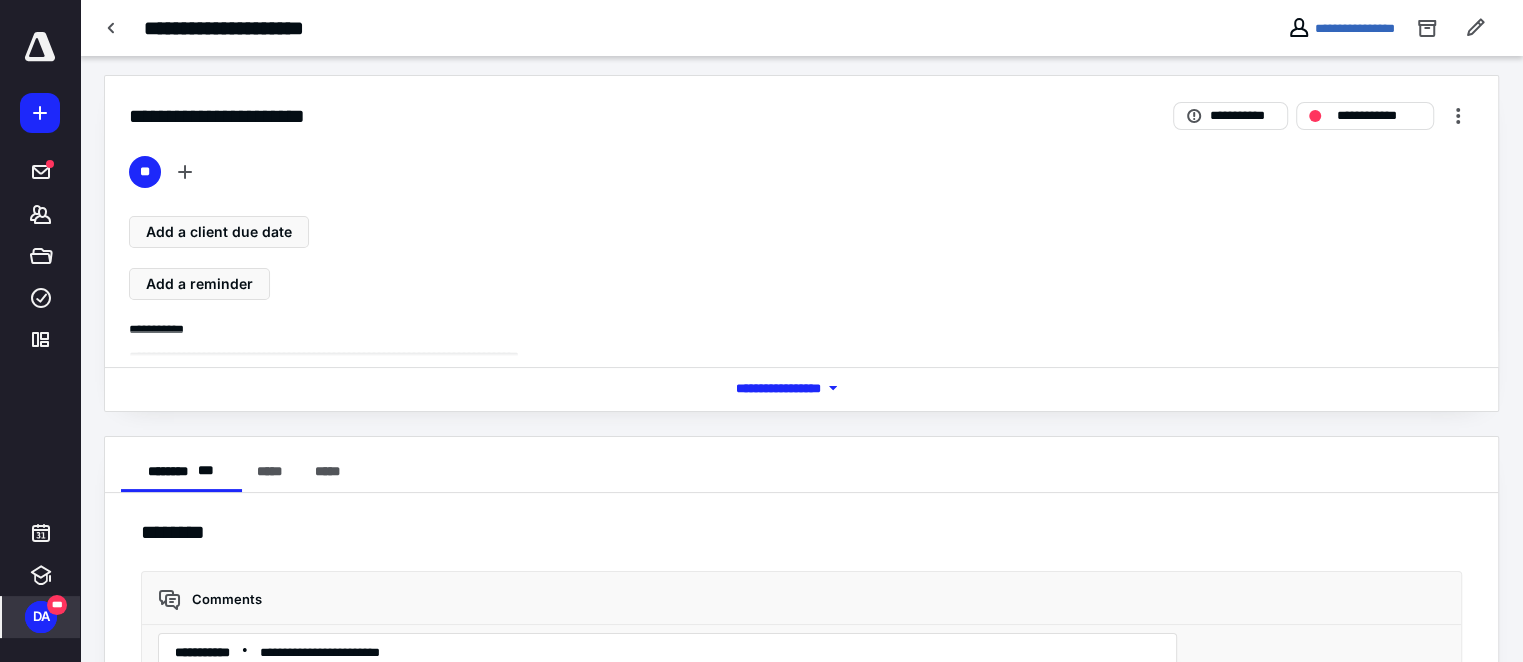 scroll, scrollTop: 595, scrollLeft: 0, axis: vertical 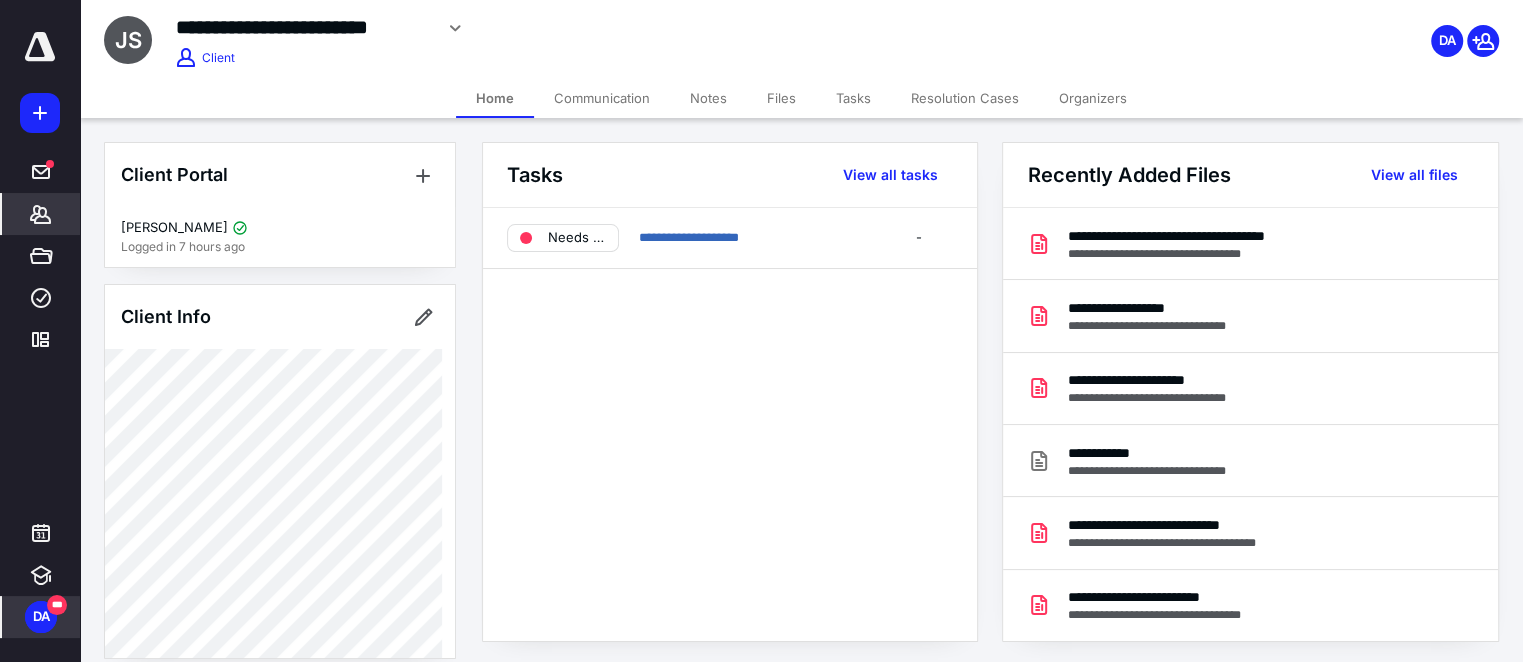 click on "Communication" at bounding box center [602, 98] 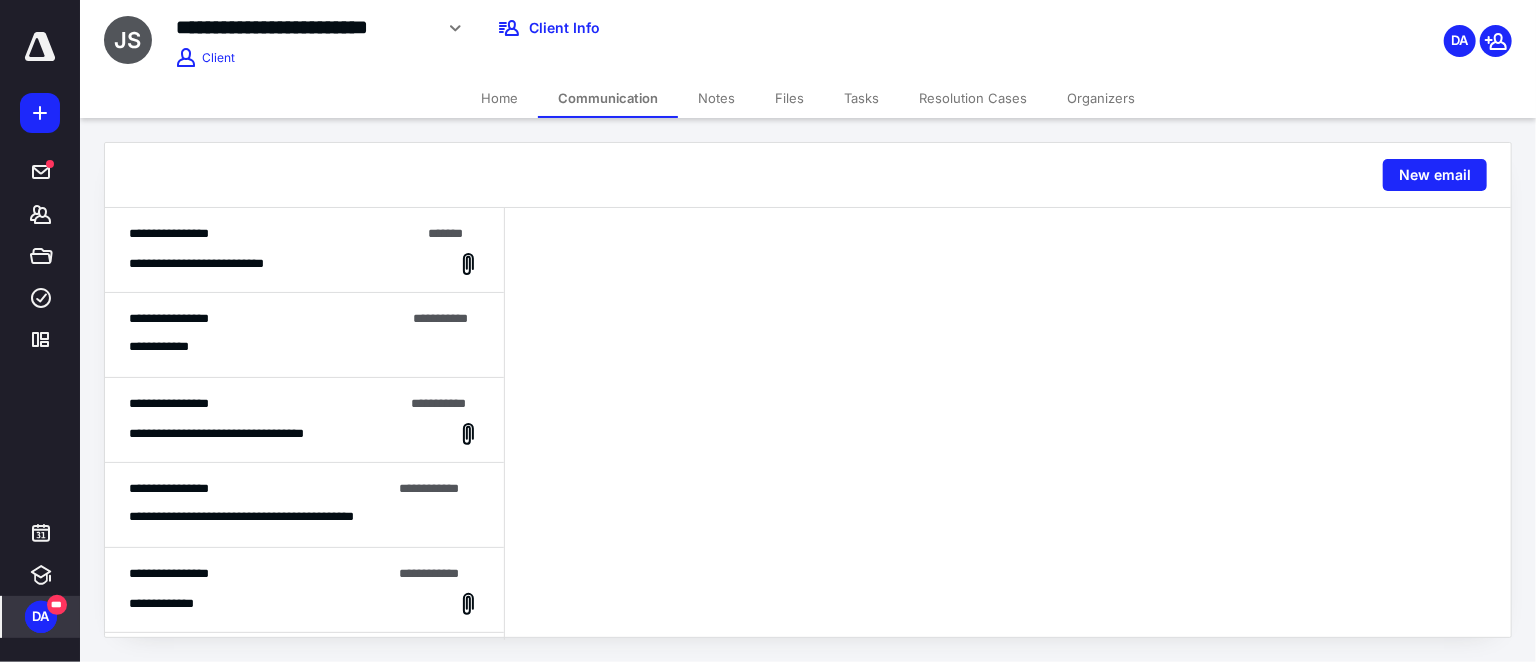 click on "**********" at bounding box center (275, 234) 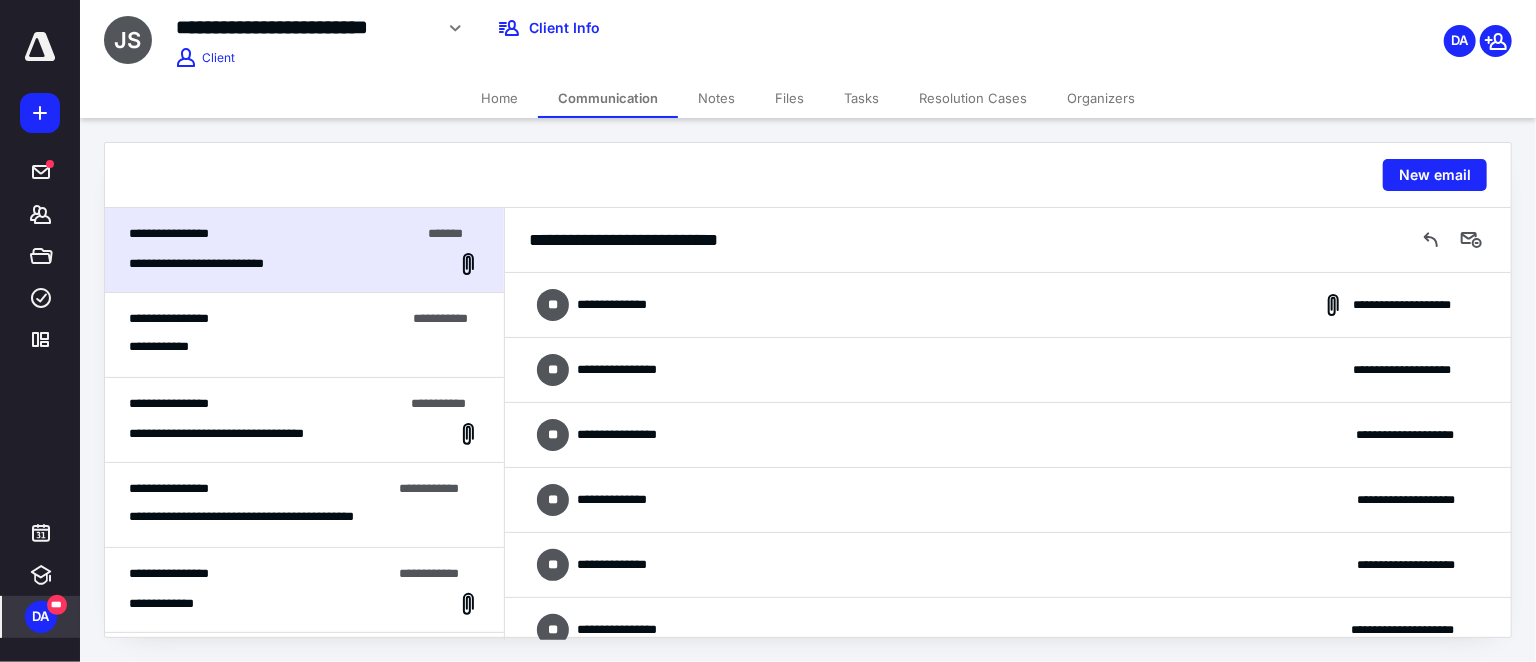 scroll, scrollTop: 322, scrollLeft: 0, axis: vertical 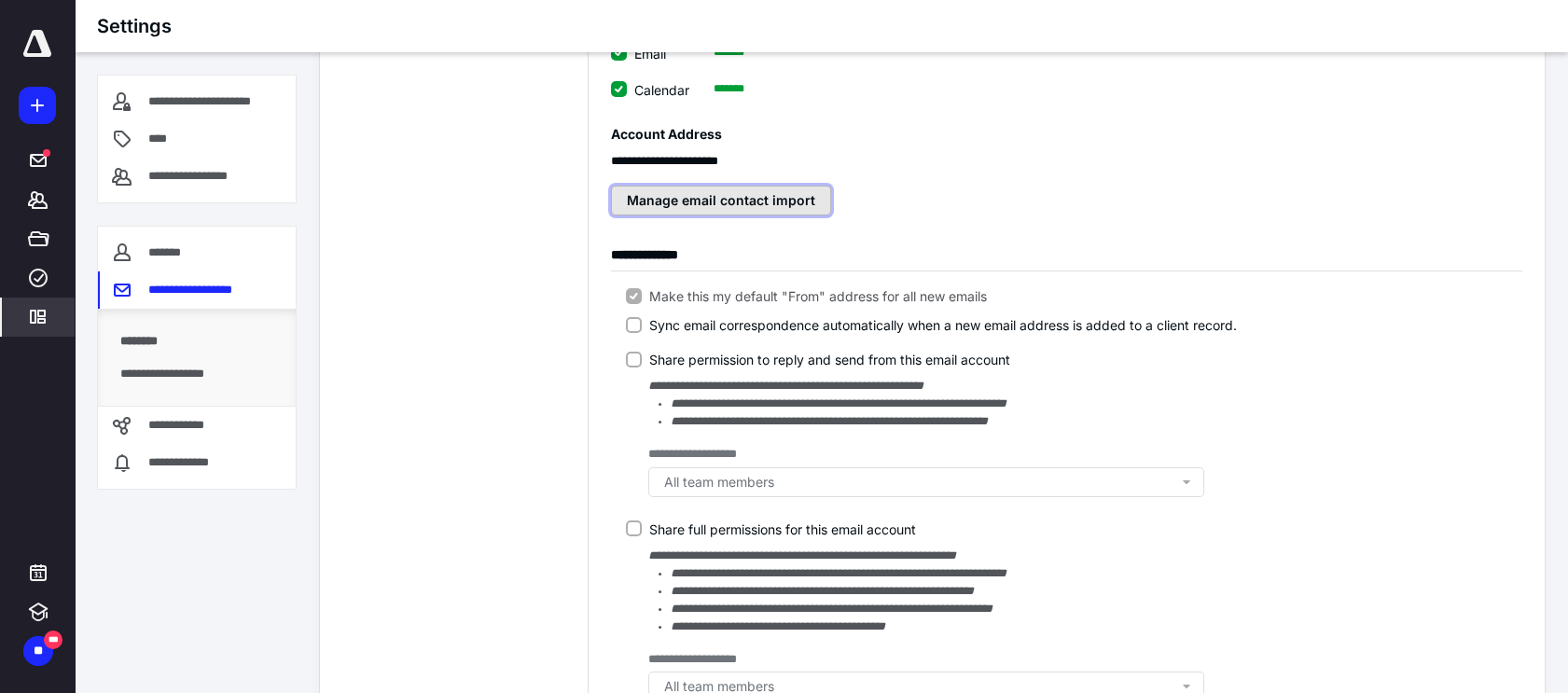 click on "Manage email contact import" at bounding box center (721, 201) 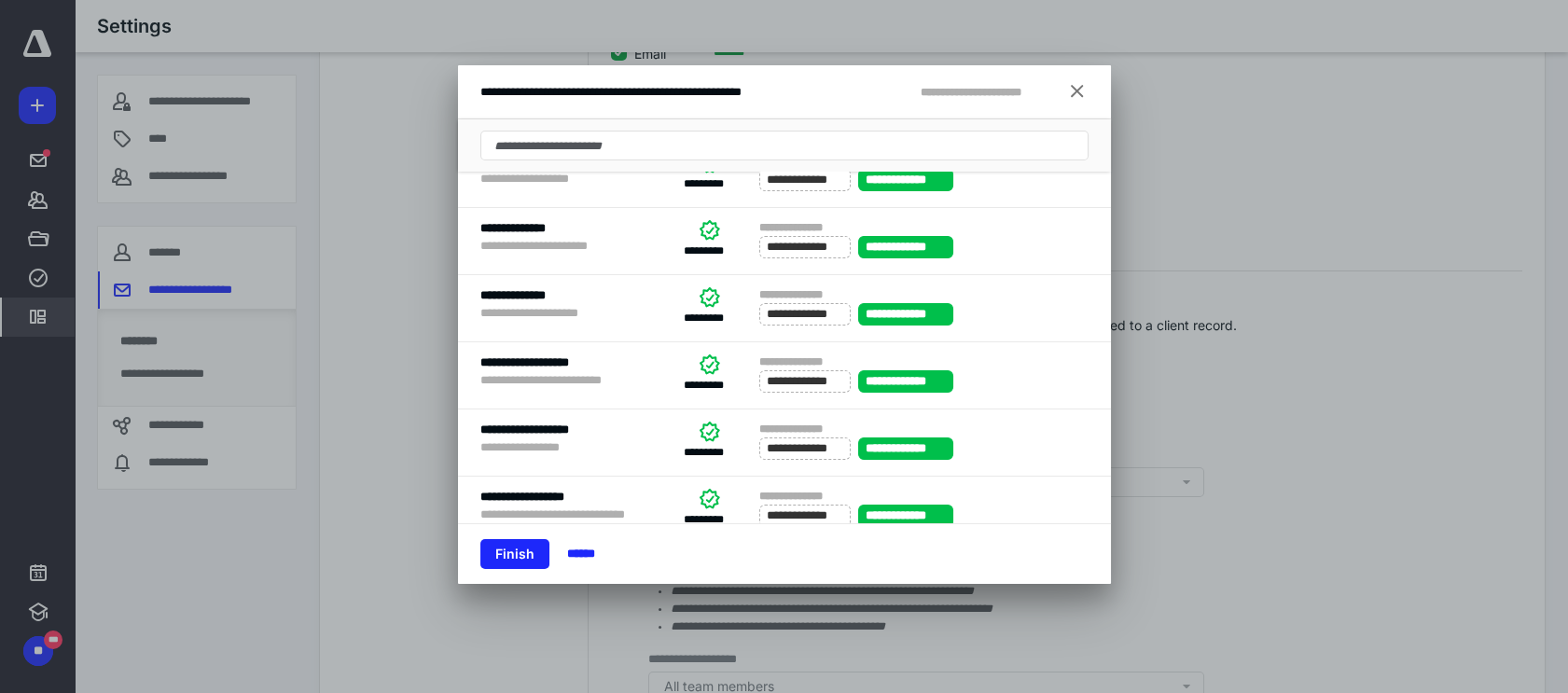 scroll, scrollTop: 24031, scrollLeft: 0, axis: vertical 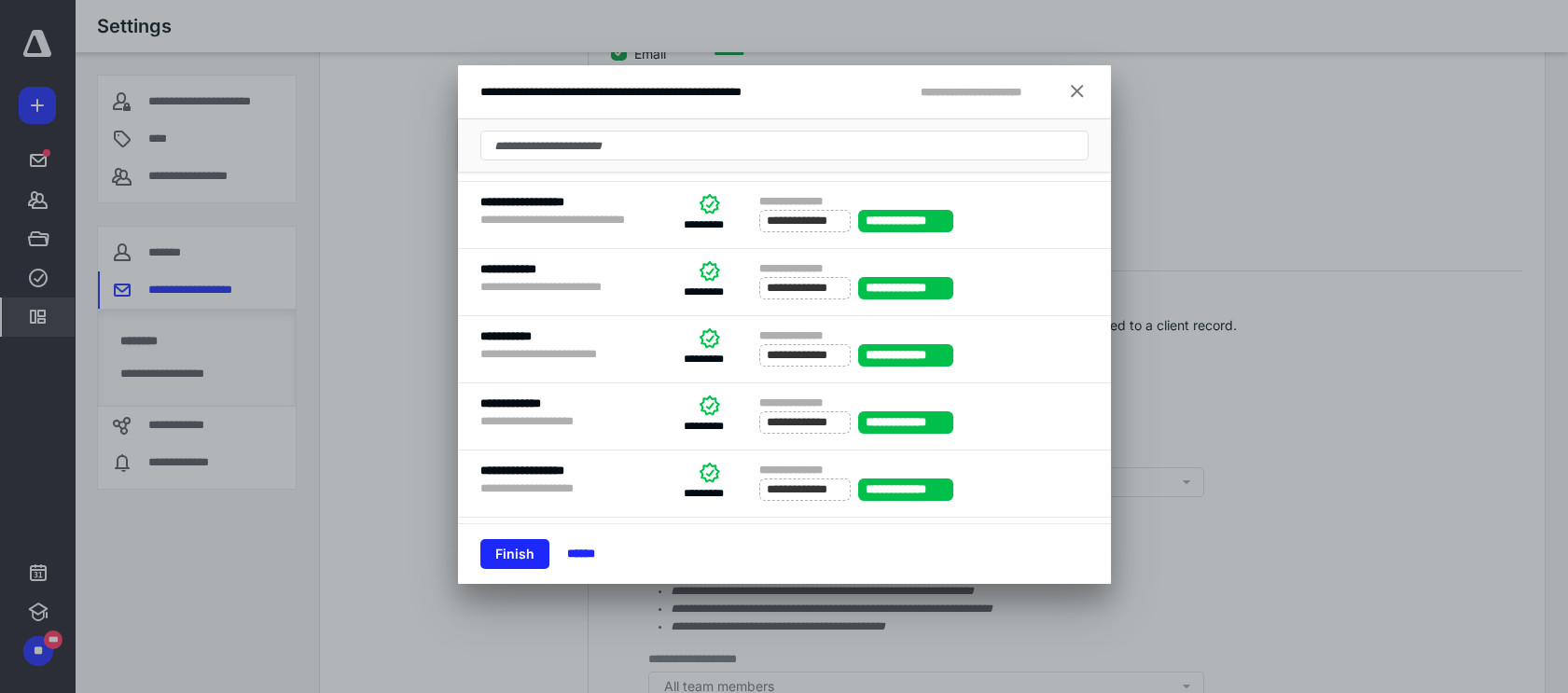 click at bounding box center (1077, 92) 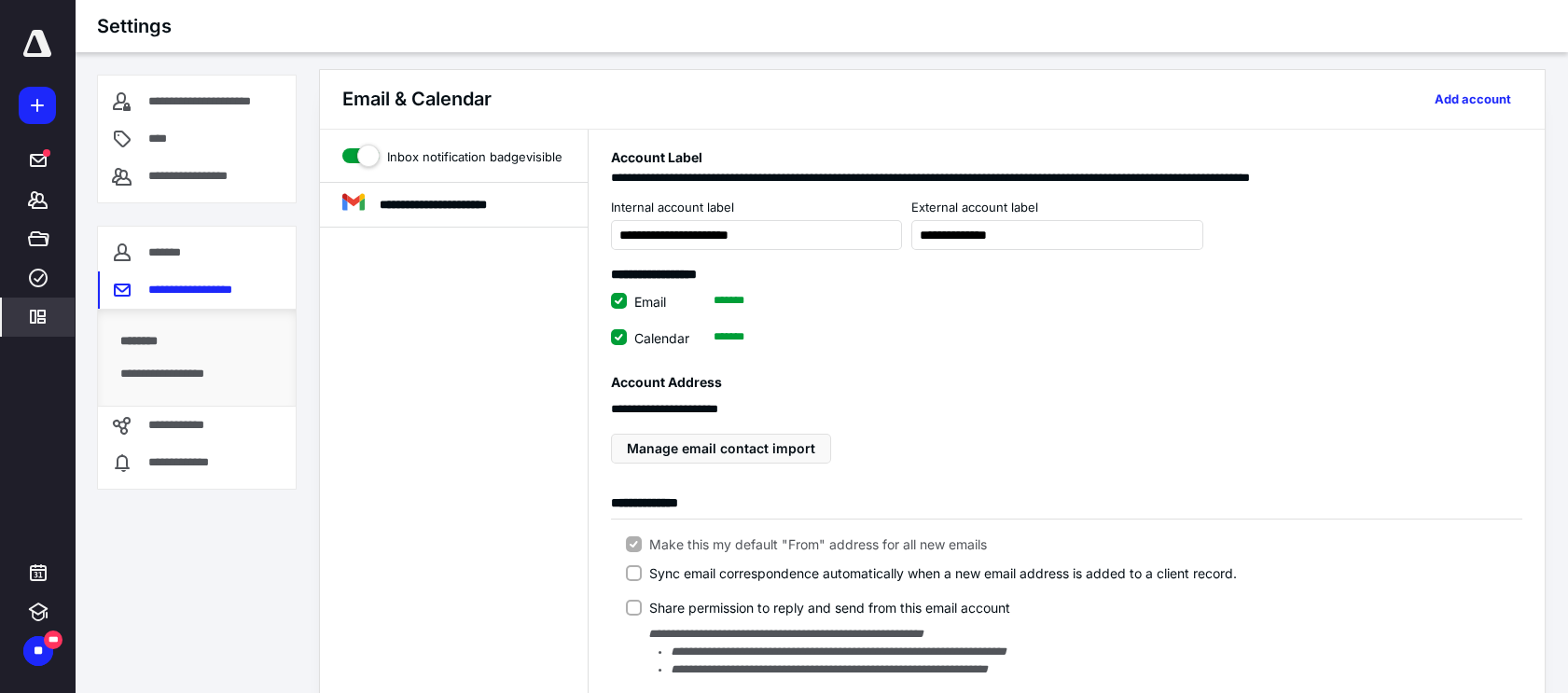 scroll, scrollTop: 0, scrollLeft: 0, axis: both 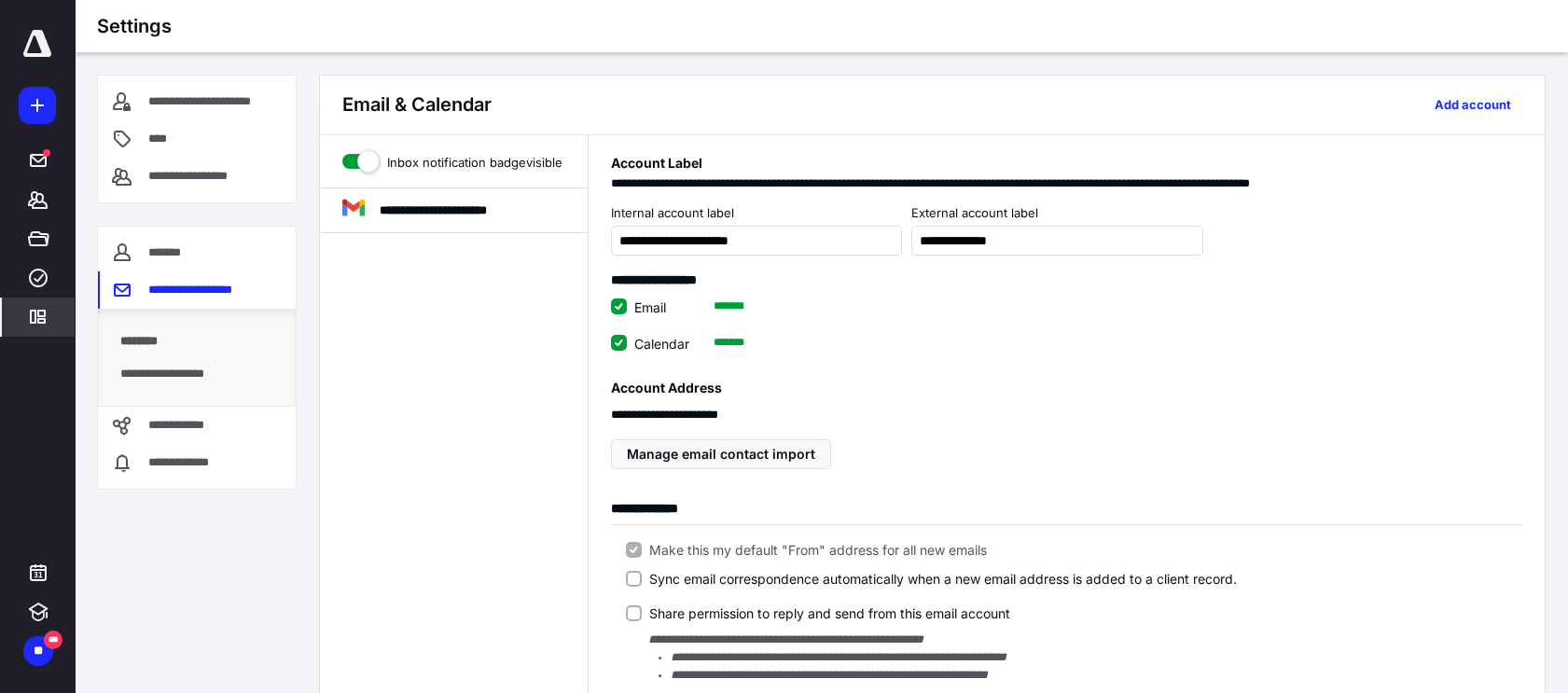 click on "Email" at bounding box center [650, 307] 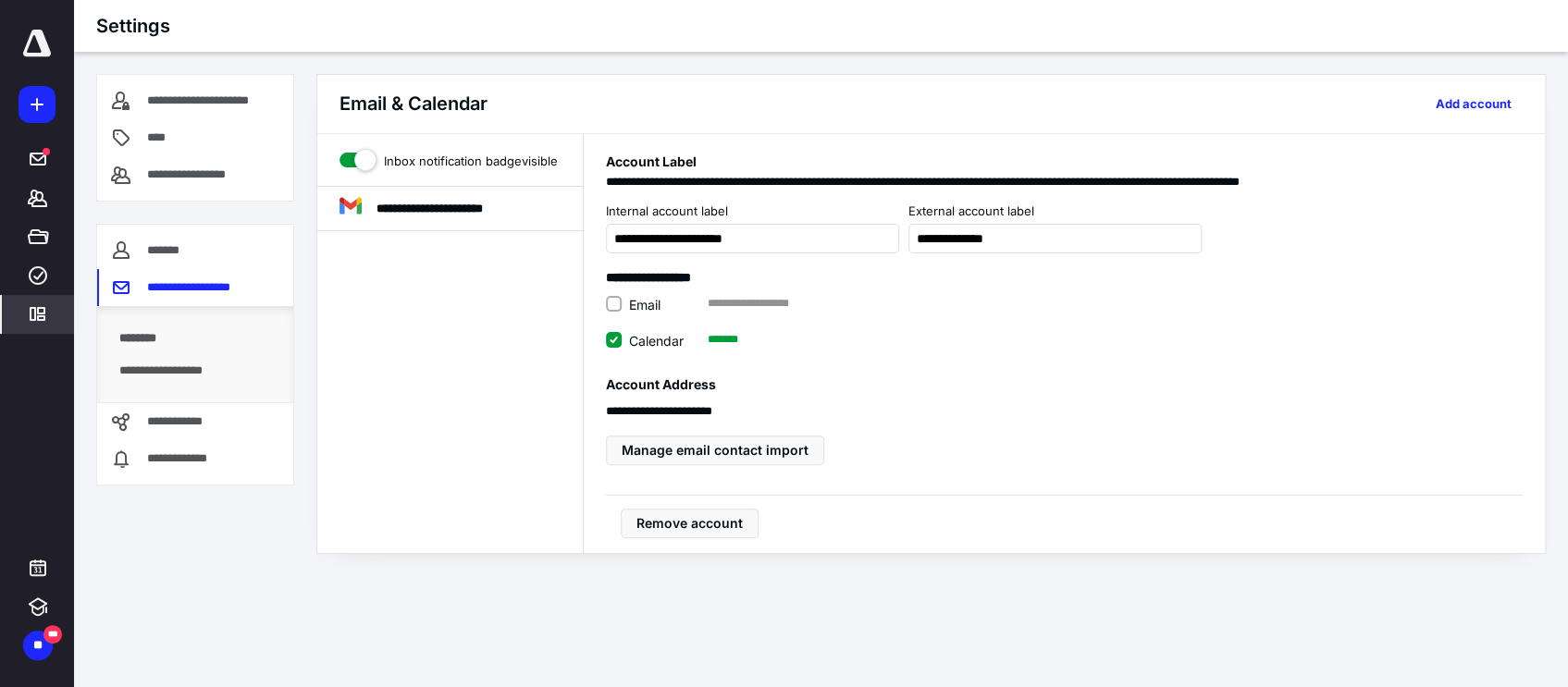 click on "Email" at bounding box center (645, 304) 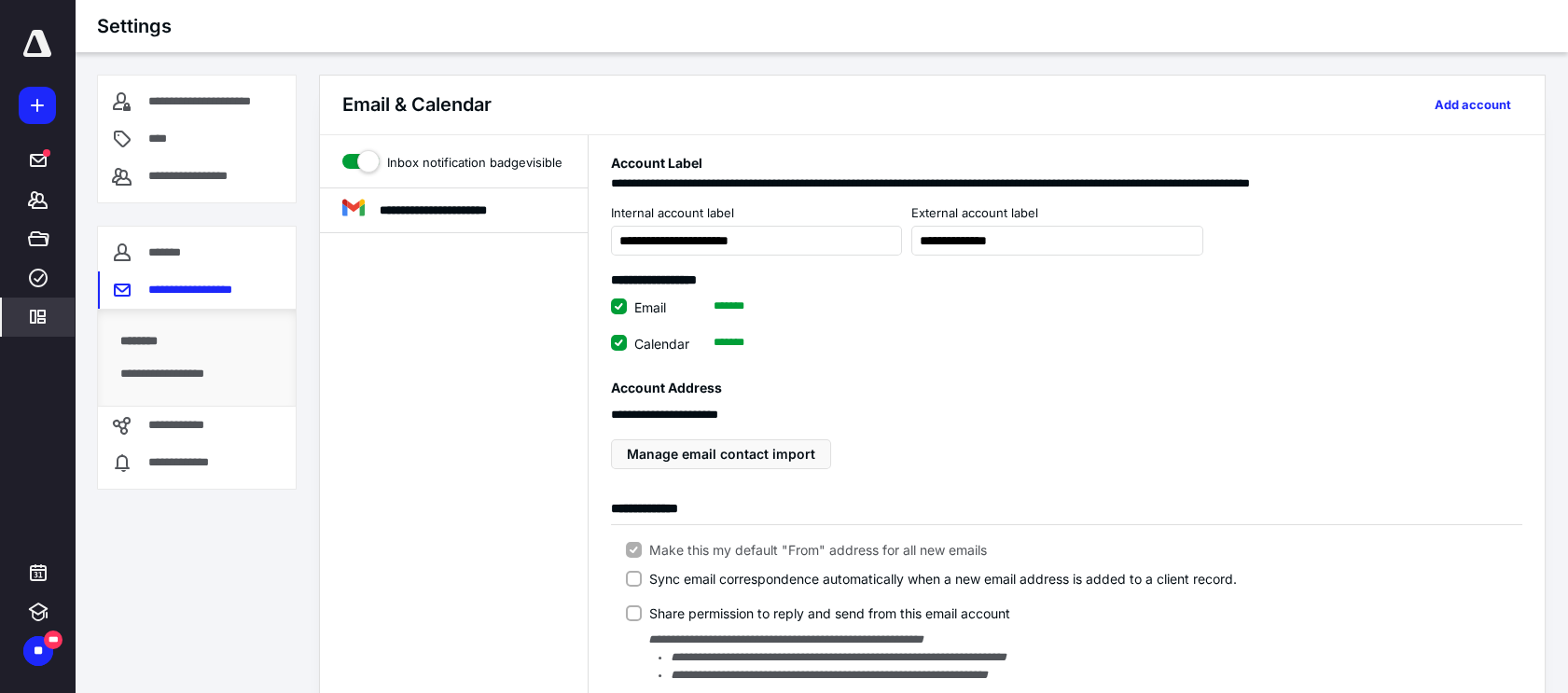 click on "Calendar" at bounding box center [661, 343] 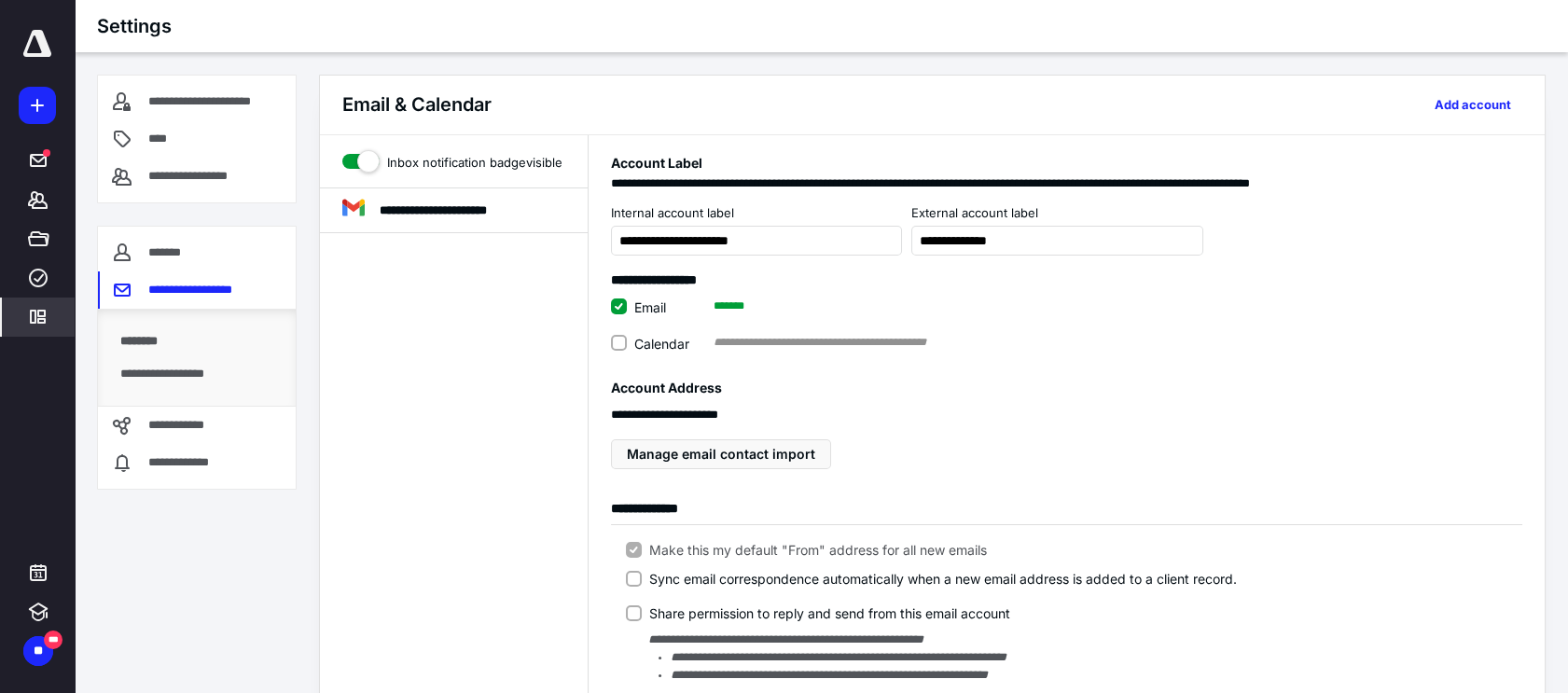 click on "Calendar" at bounding box center (661, 343) 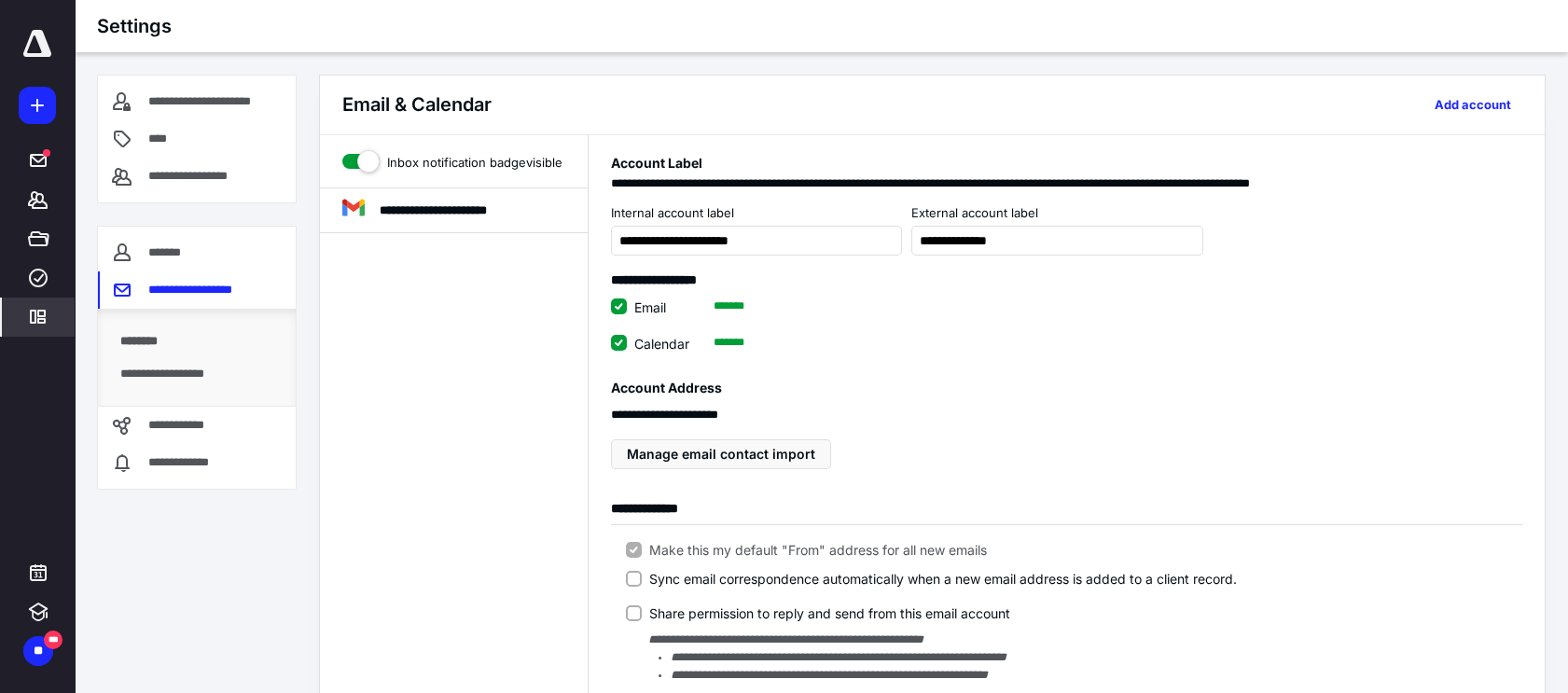click on "Email" at bounding box center [650, 307] 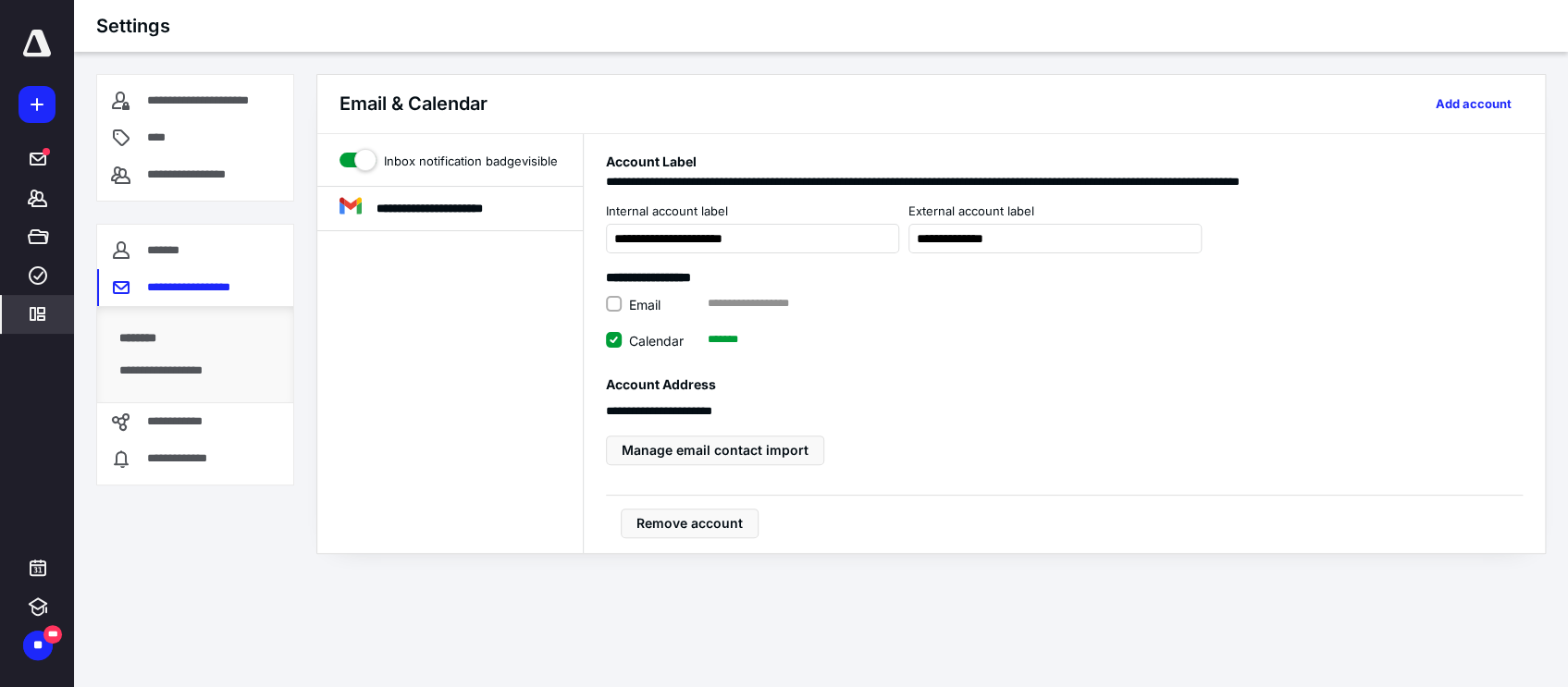 click on "Email" at bounding box center [645, 304] 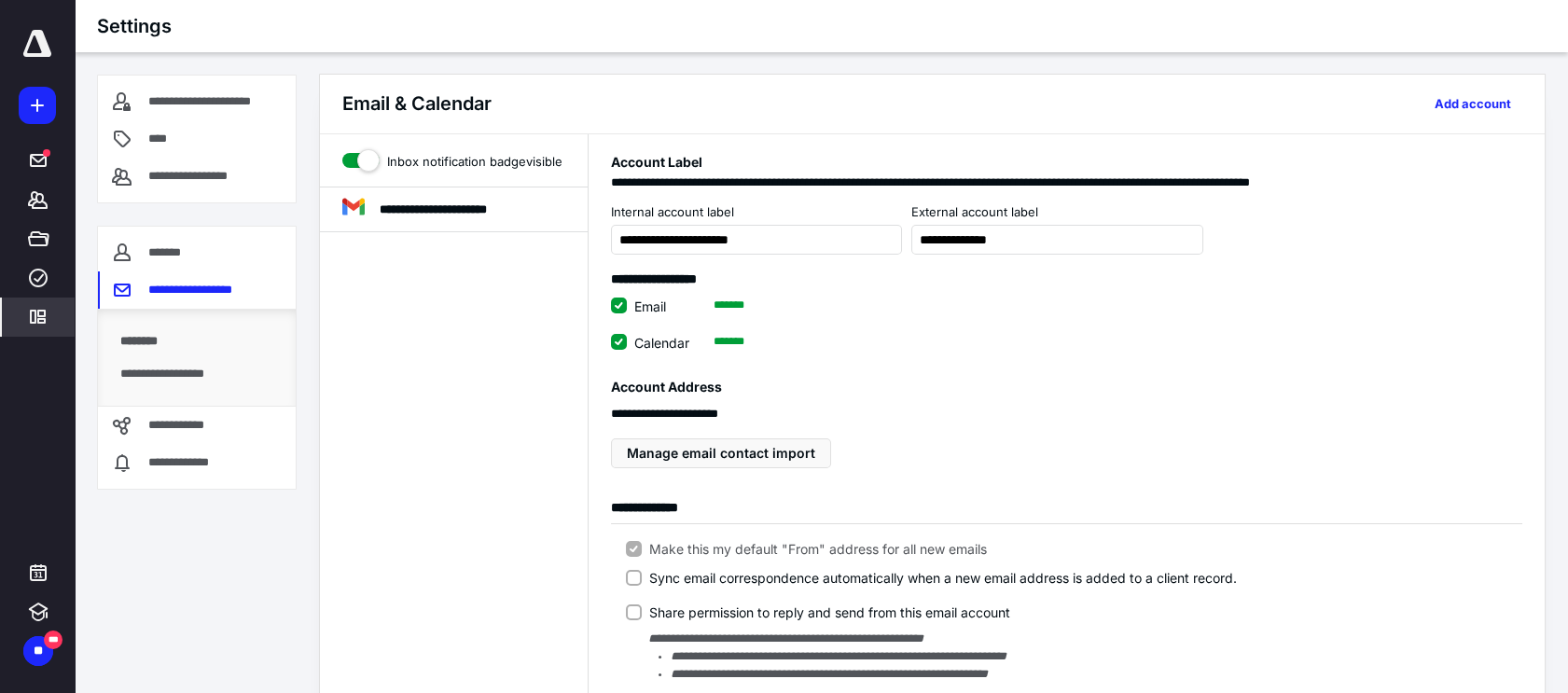scroll, scrollTop: 0, scrollLeft: 0, axis: both 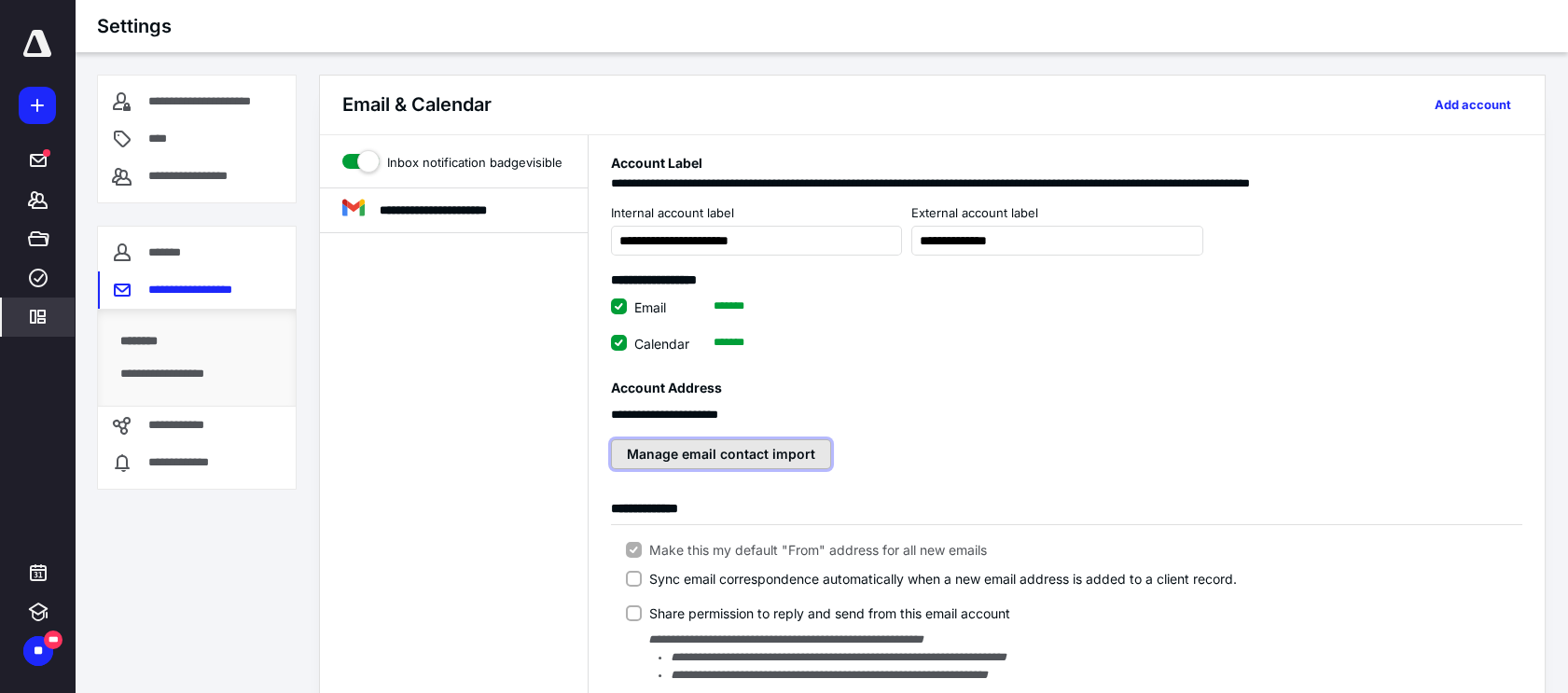click on "Manage email contact import" at bounding box center (721, 454) 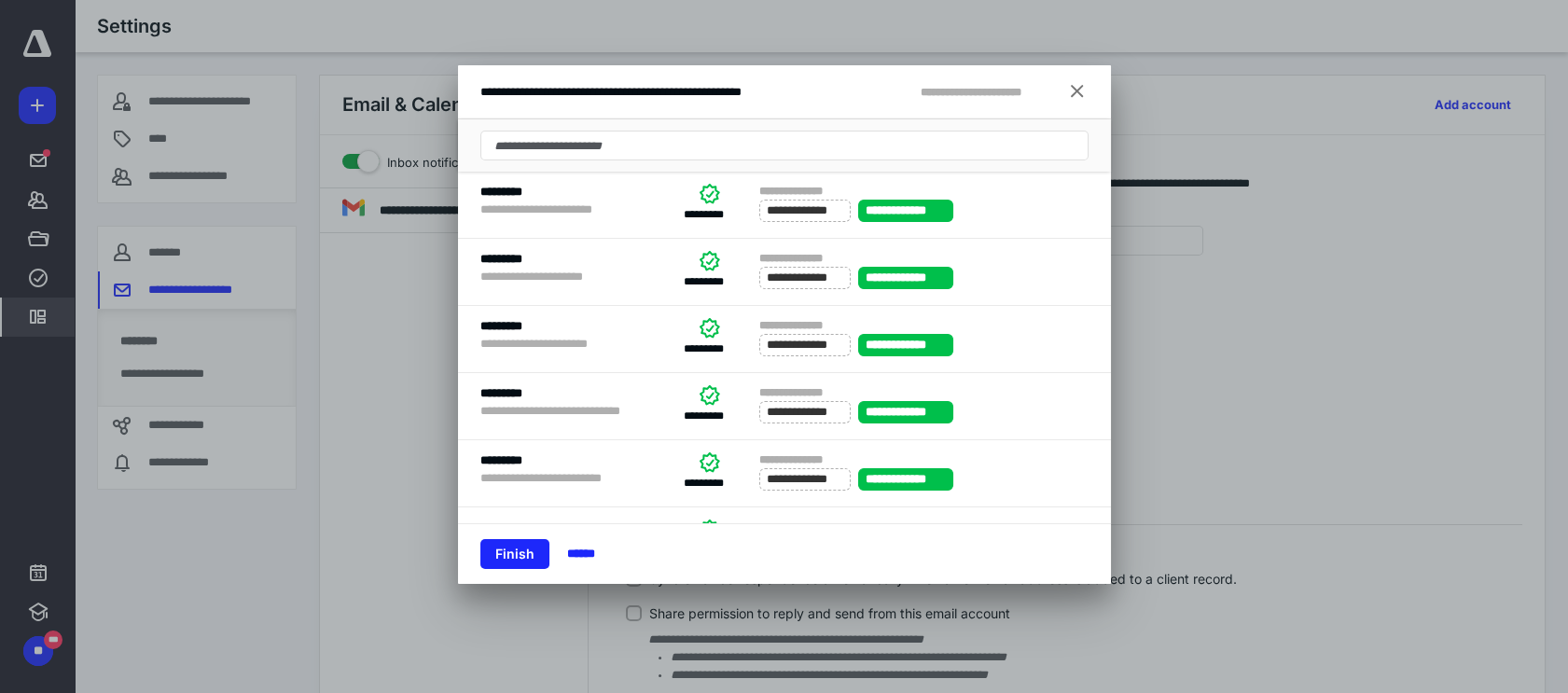 click at bounding box center (1077, 92) 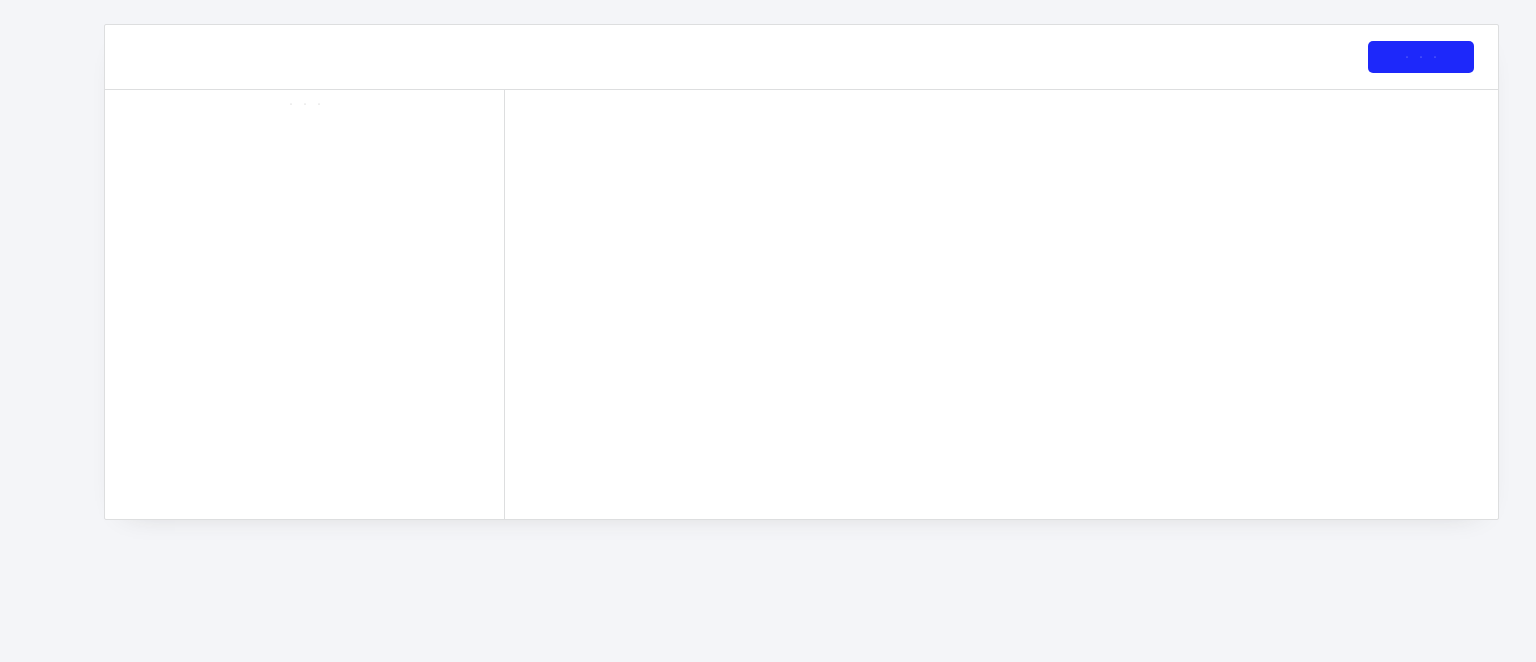 scroll, scrollTop: 0, scrollLeft: 0, axis: both 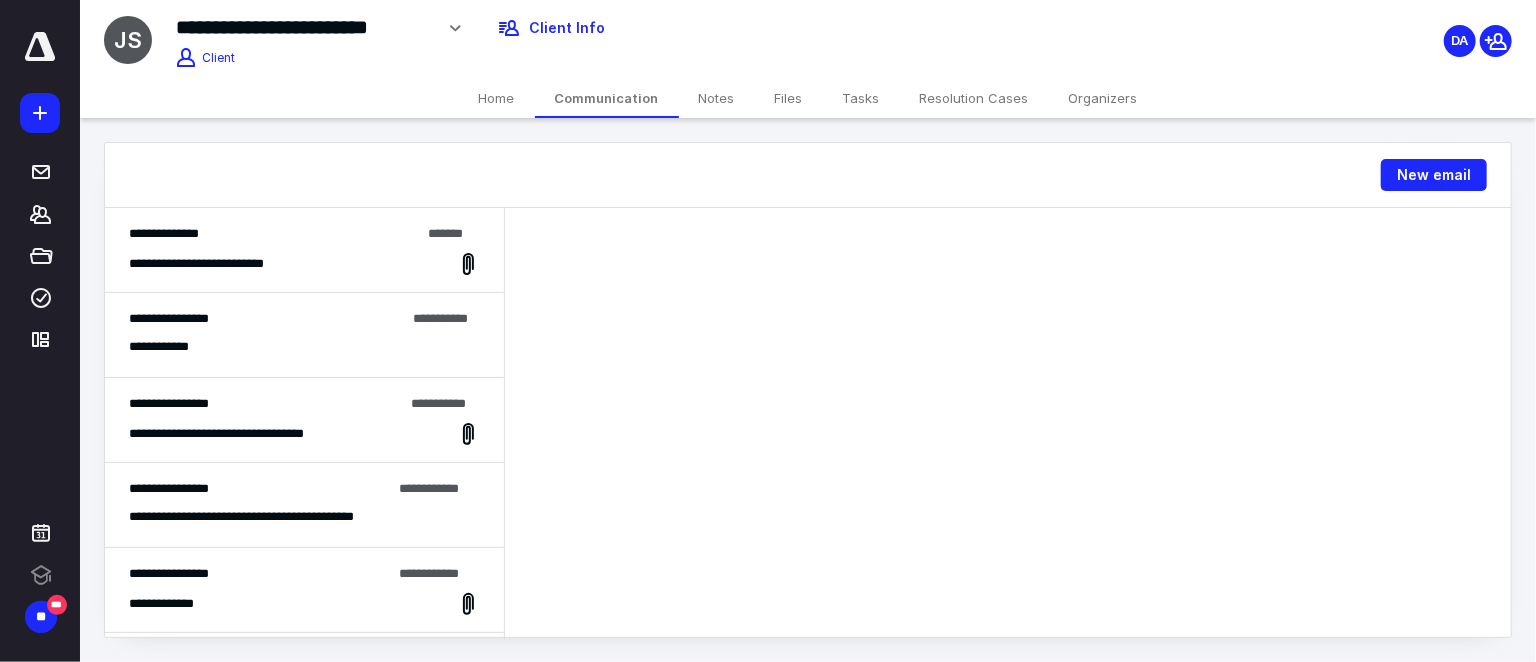 click on "**********" at bounding box center [304, 250] 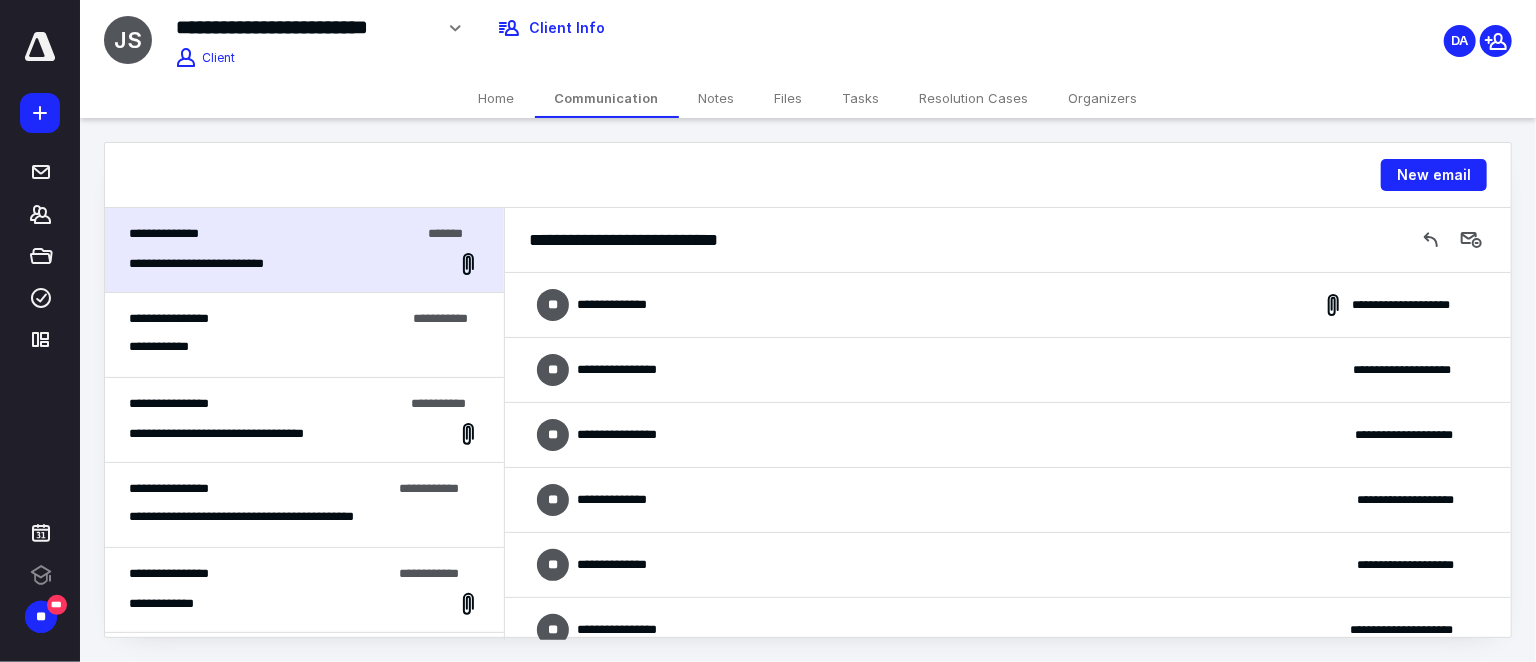 scroll, scrollTop: 619, scrollLeft: 0, axis: vertical 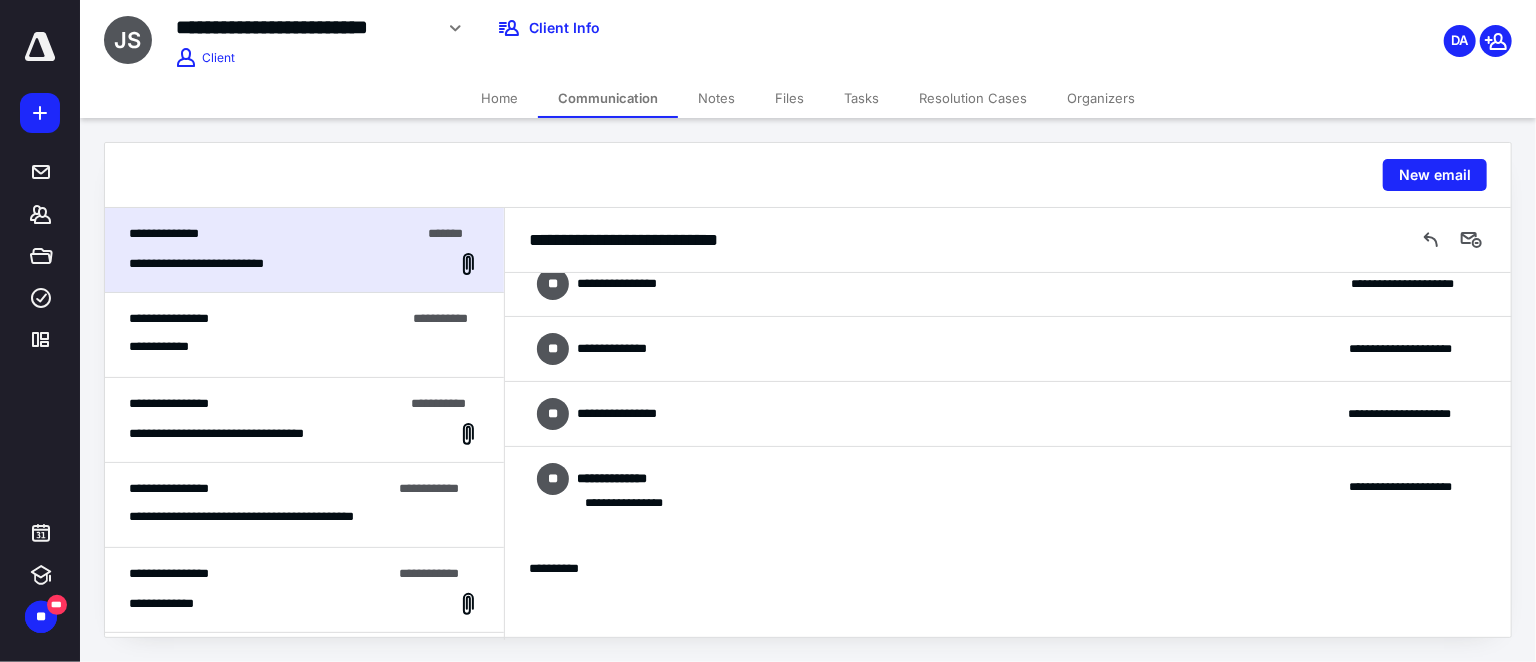 click on "**********" at bounding box center [1008, 414] 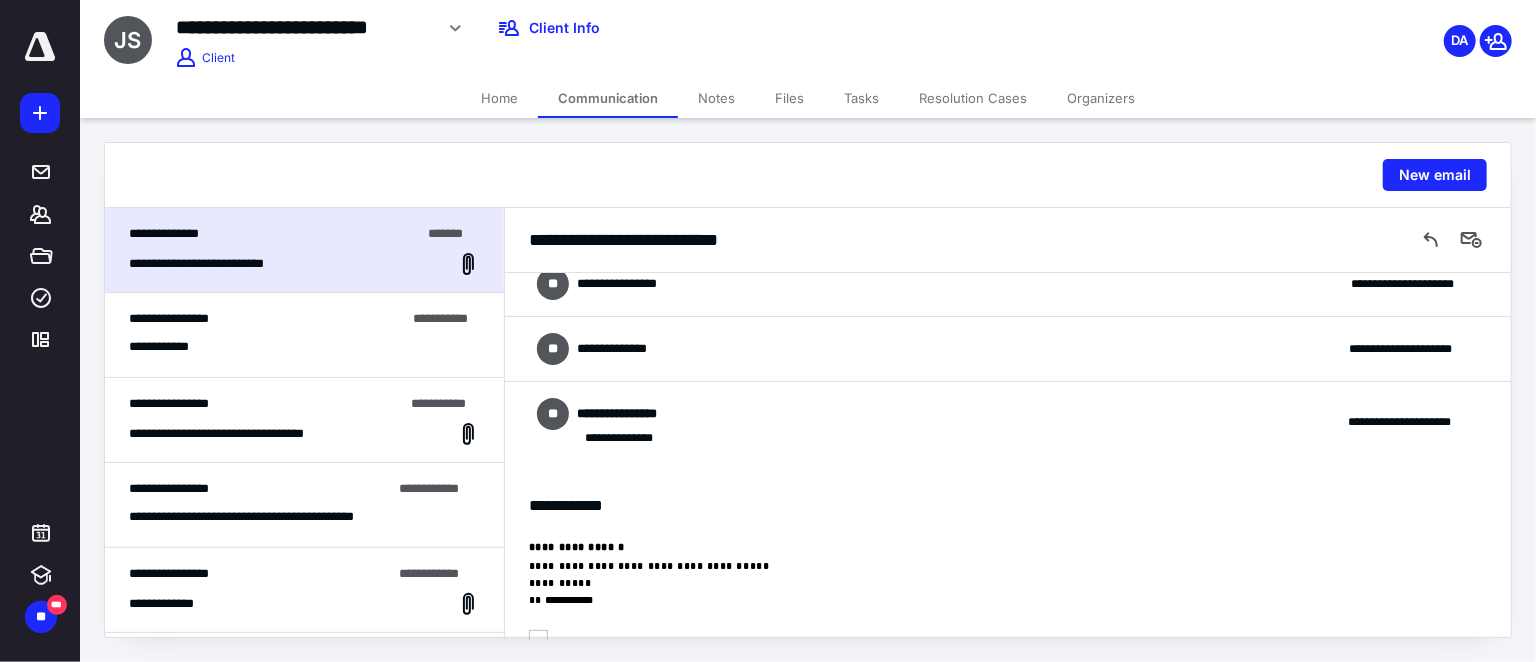 click on "**********" at bounding box center (570, 35) 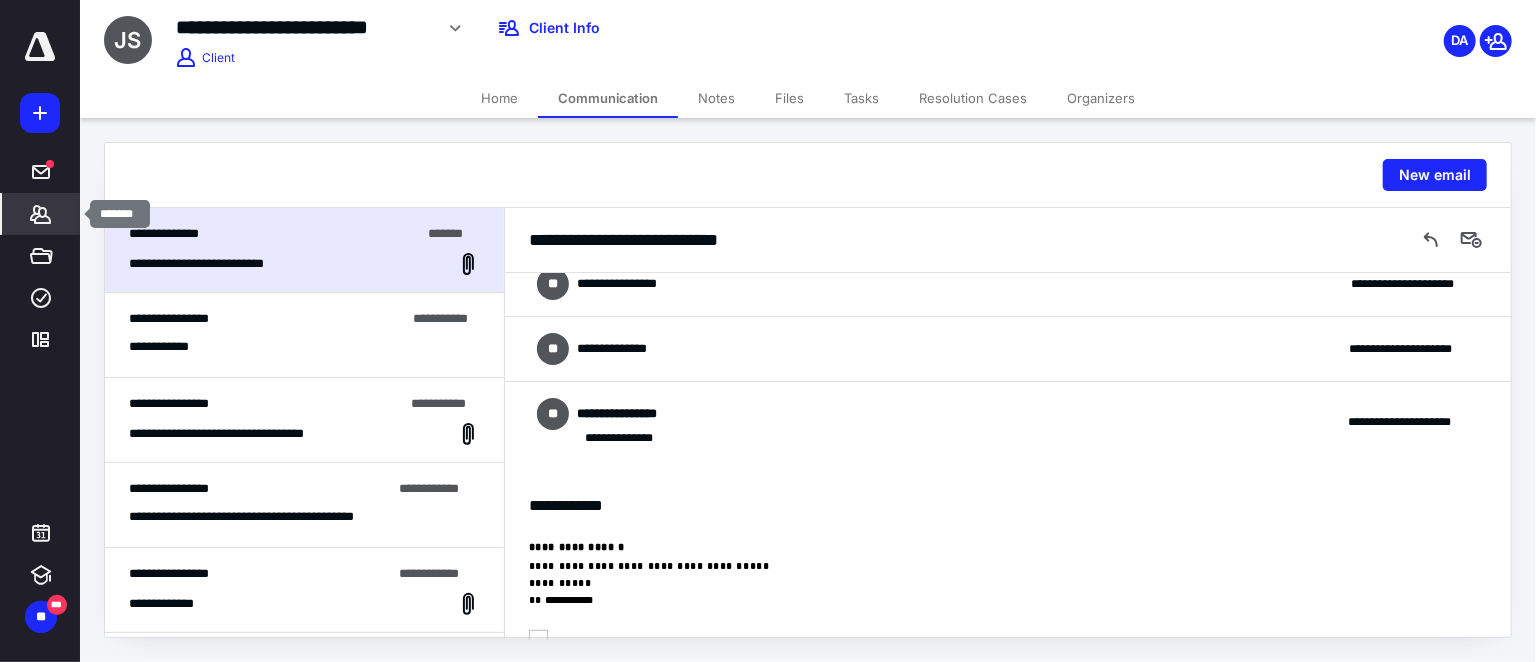 click 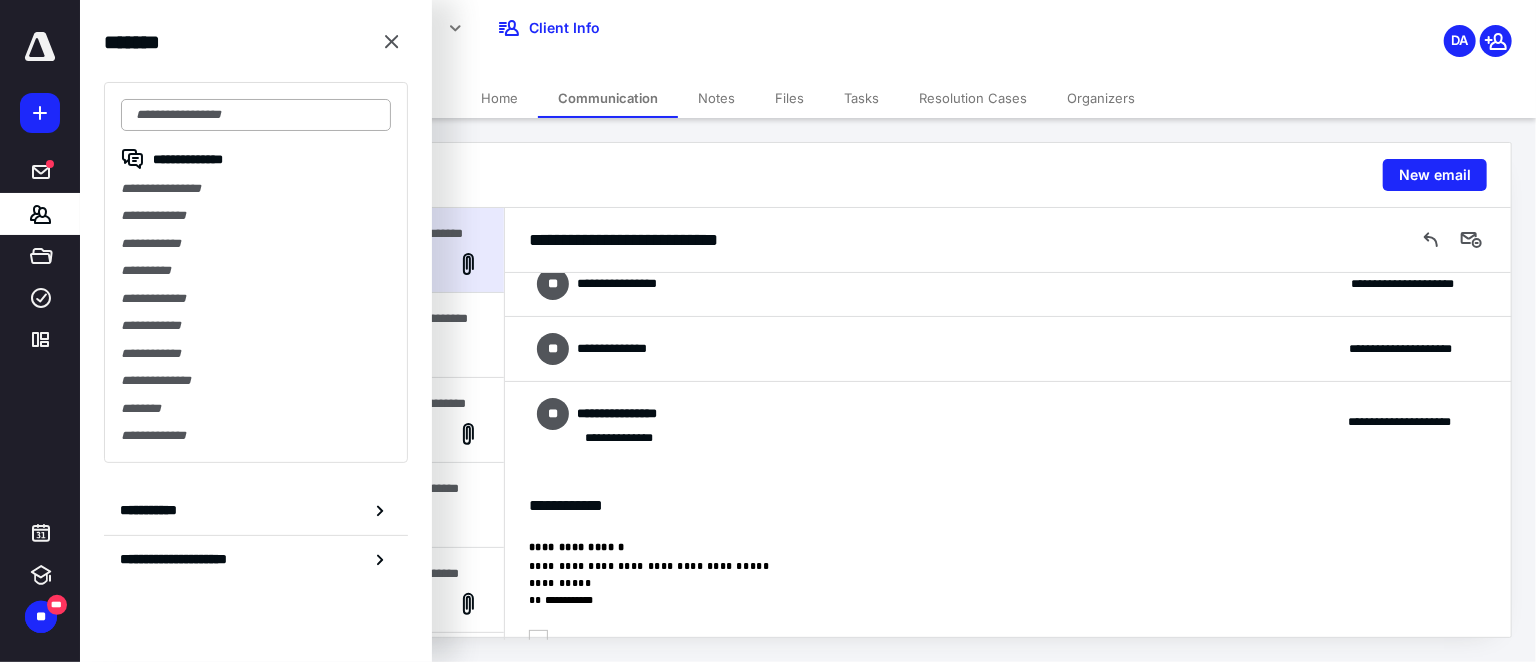 click at bounding box center [256, 115] 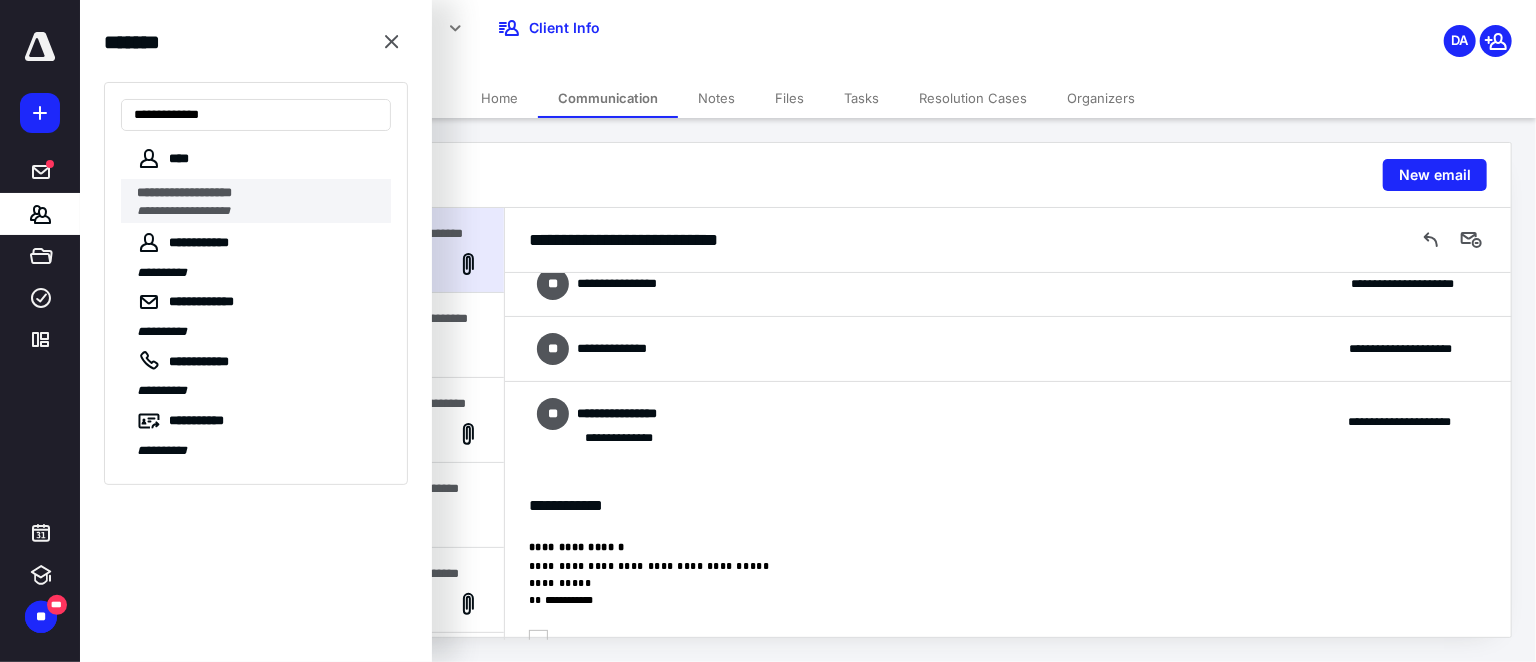 type on "**********" 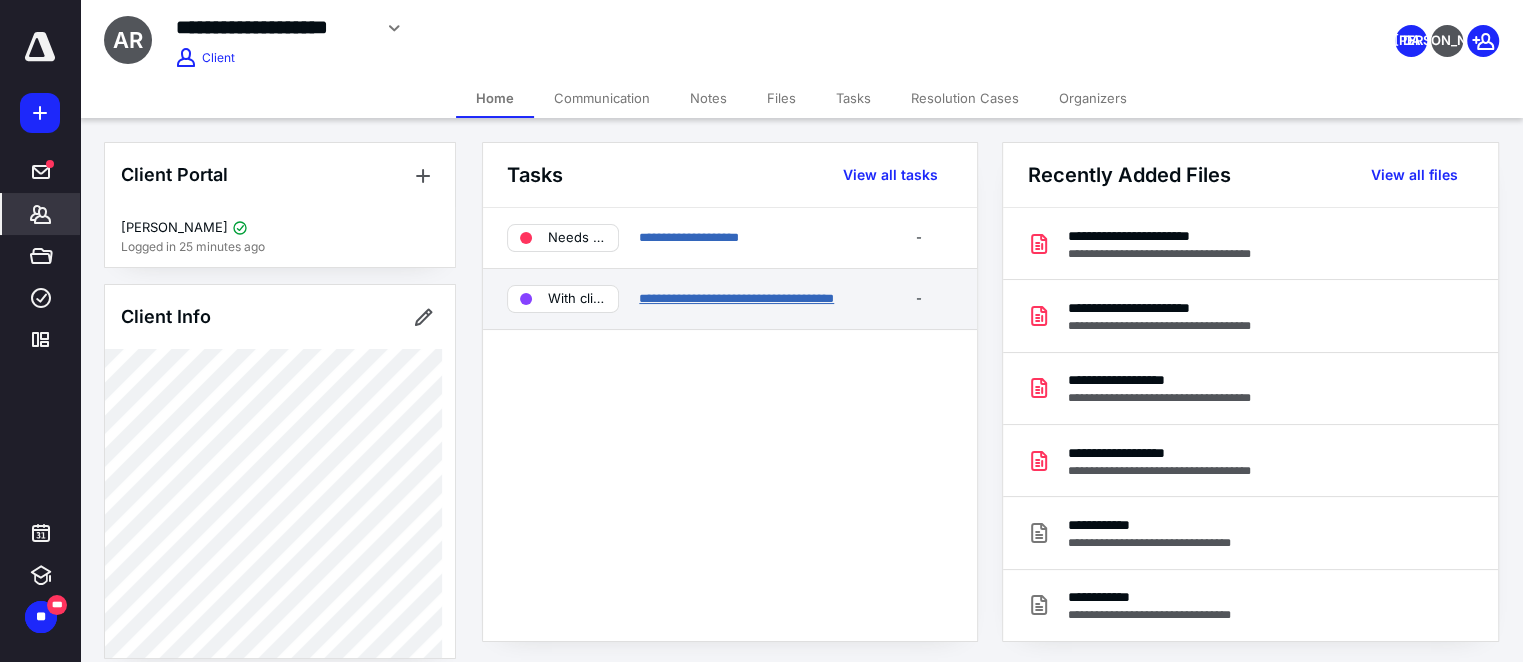click on "**********" at bounding box center (736, 298) 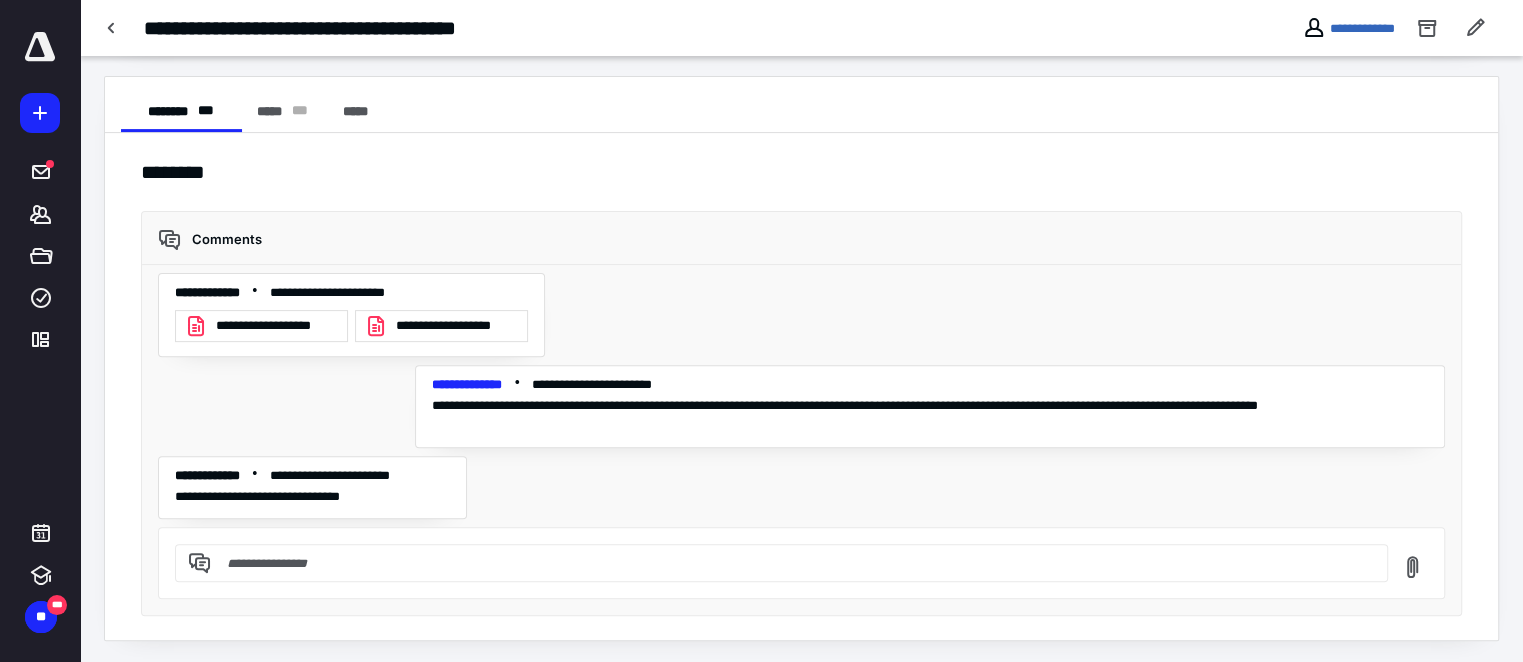 scroll, scrollTop: 367, scrollLeft: 0, axis: vertical 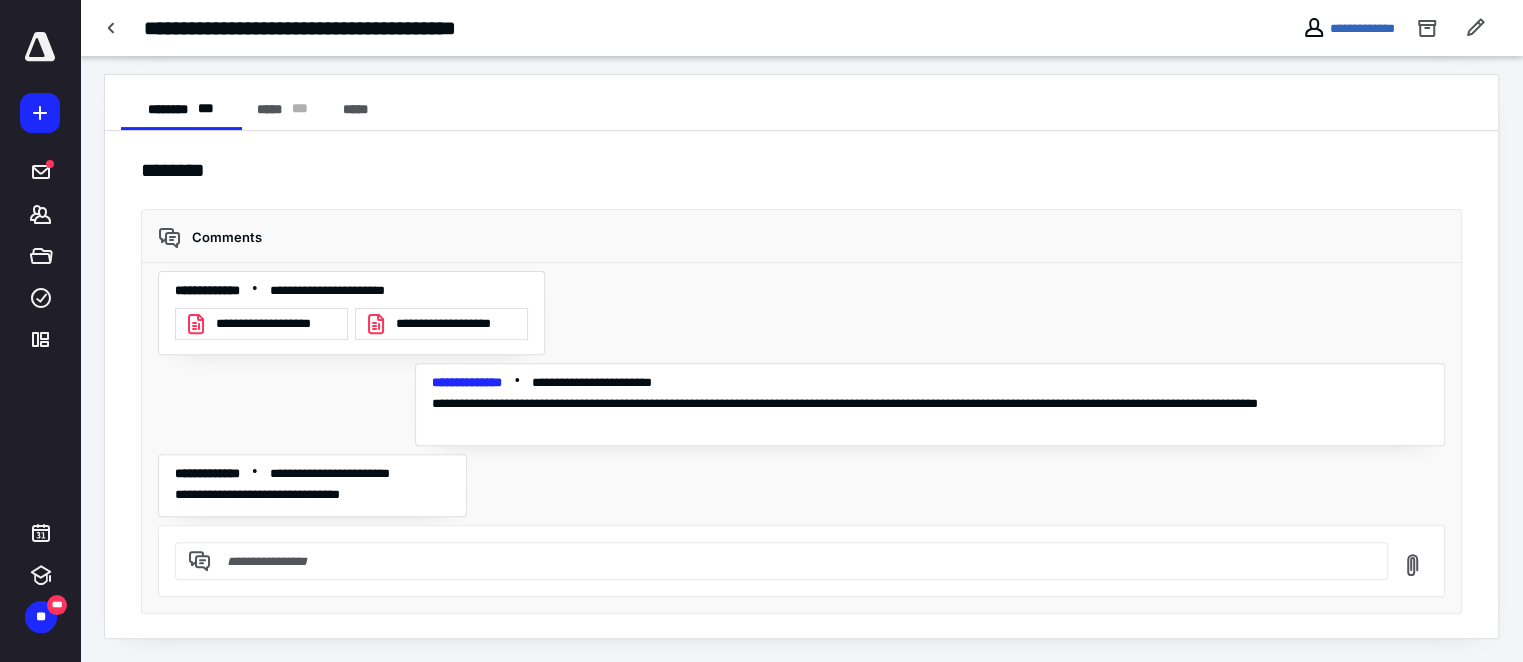 click at bounding box center [793, 561] 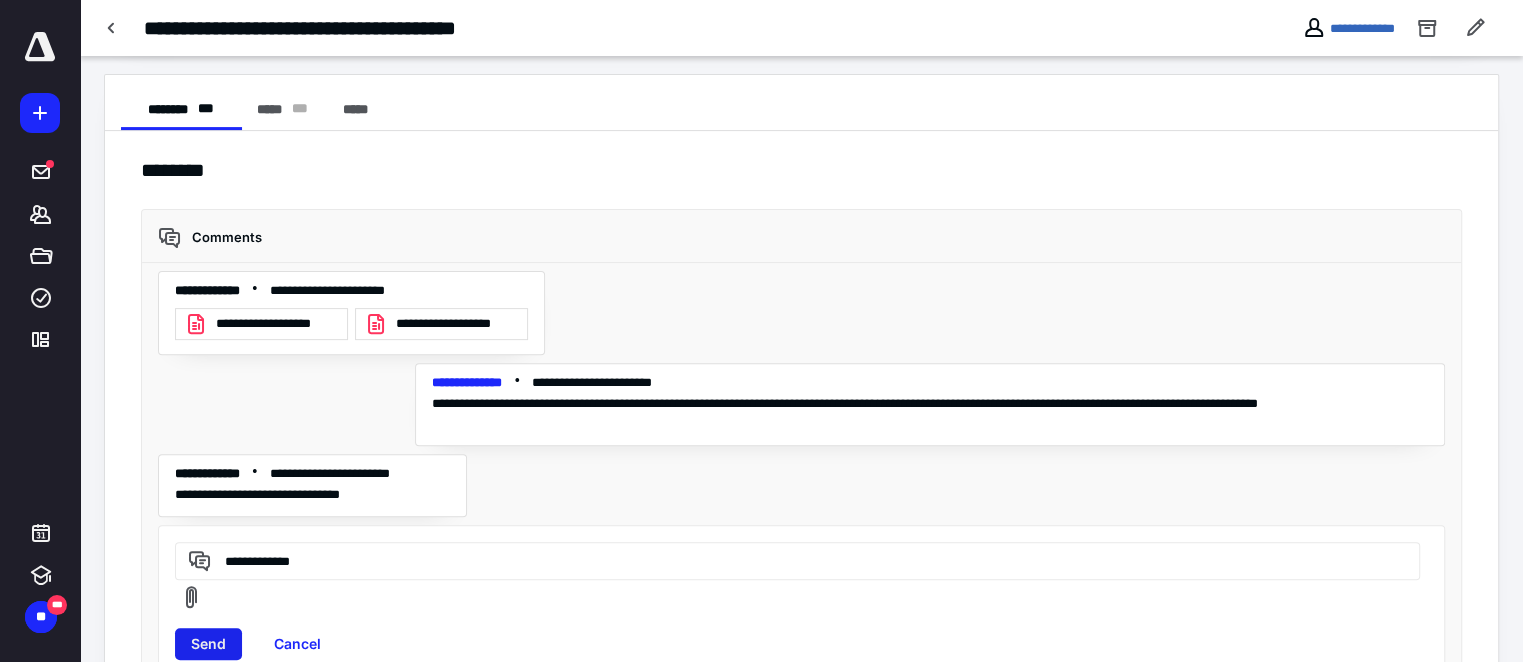 type on "**********" 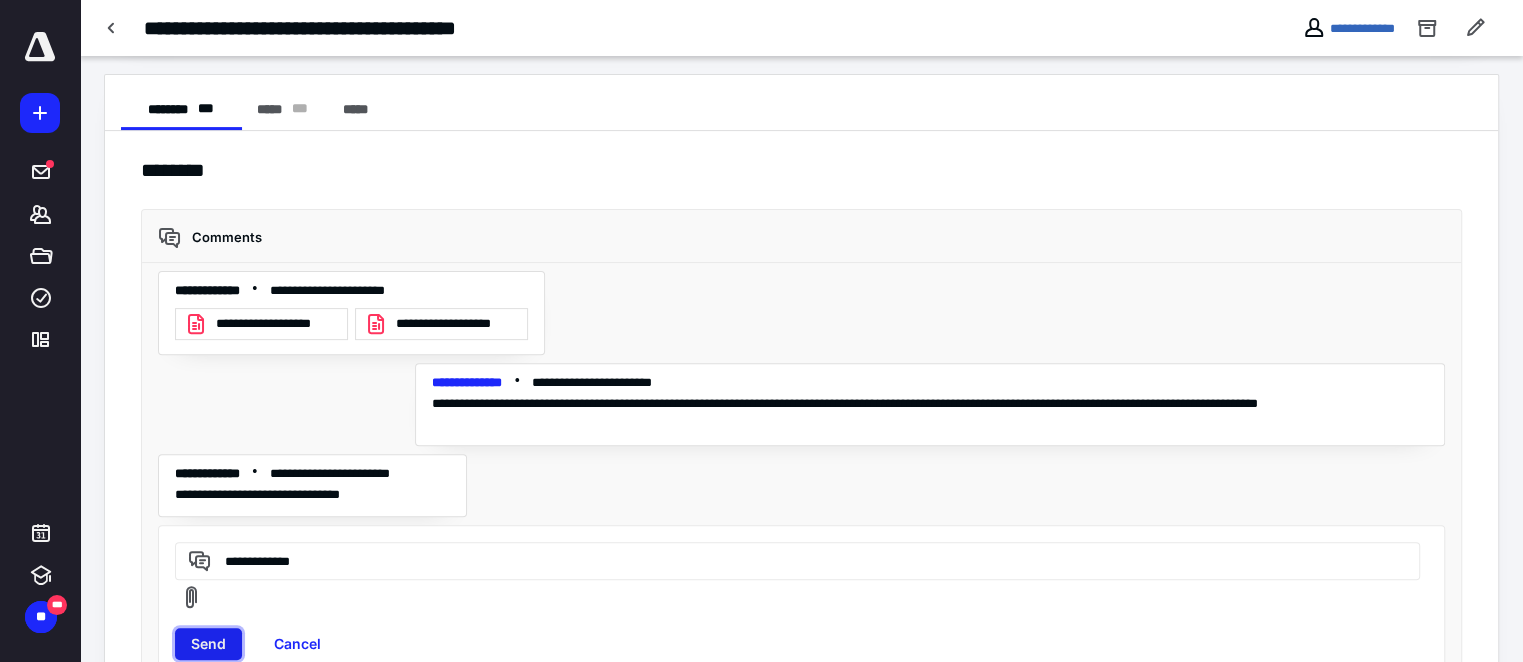 click on "Send" at bounding box center (208, 644) 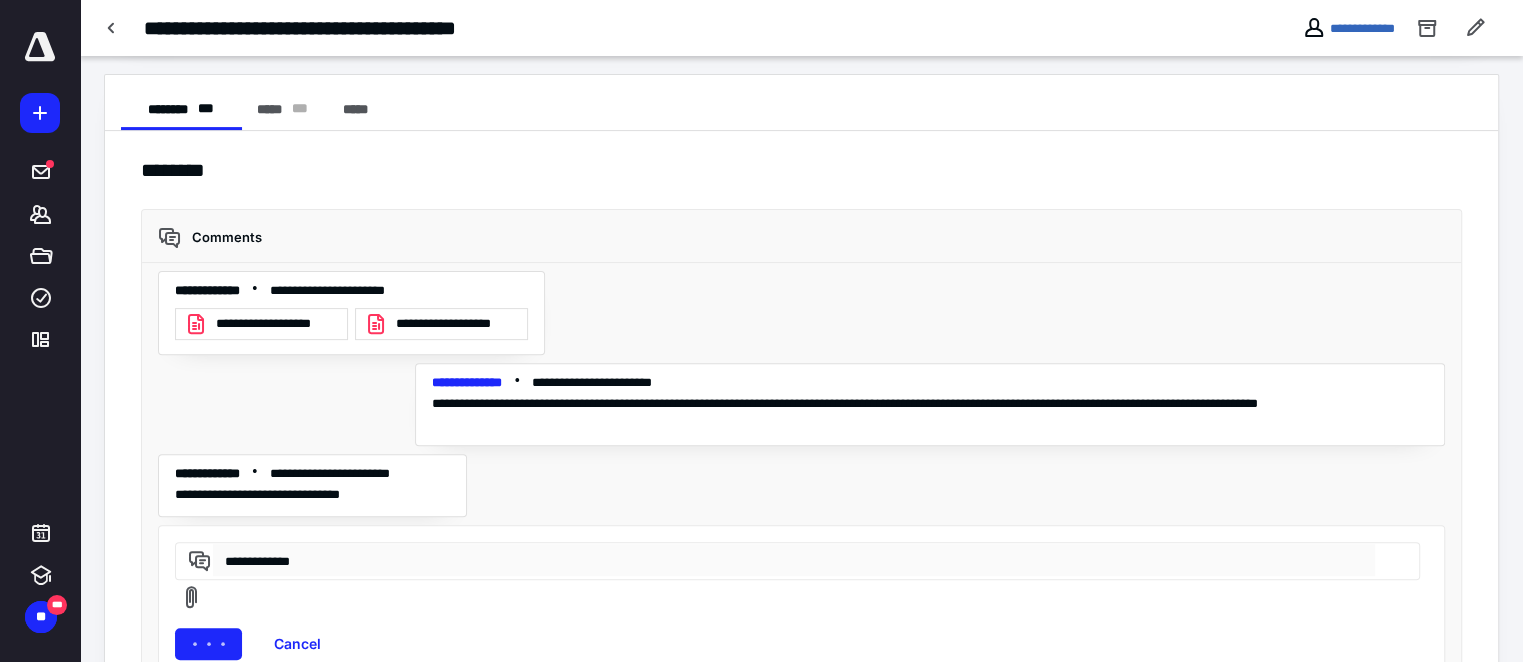 type 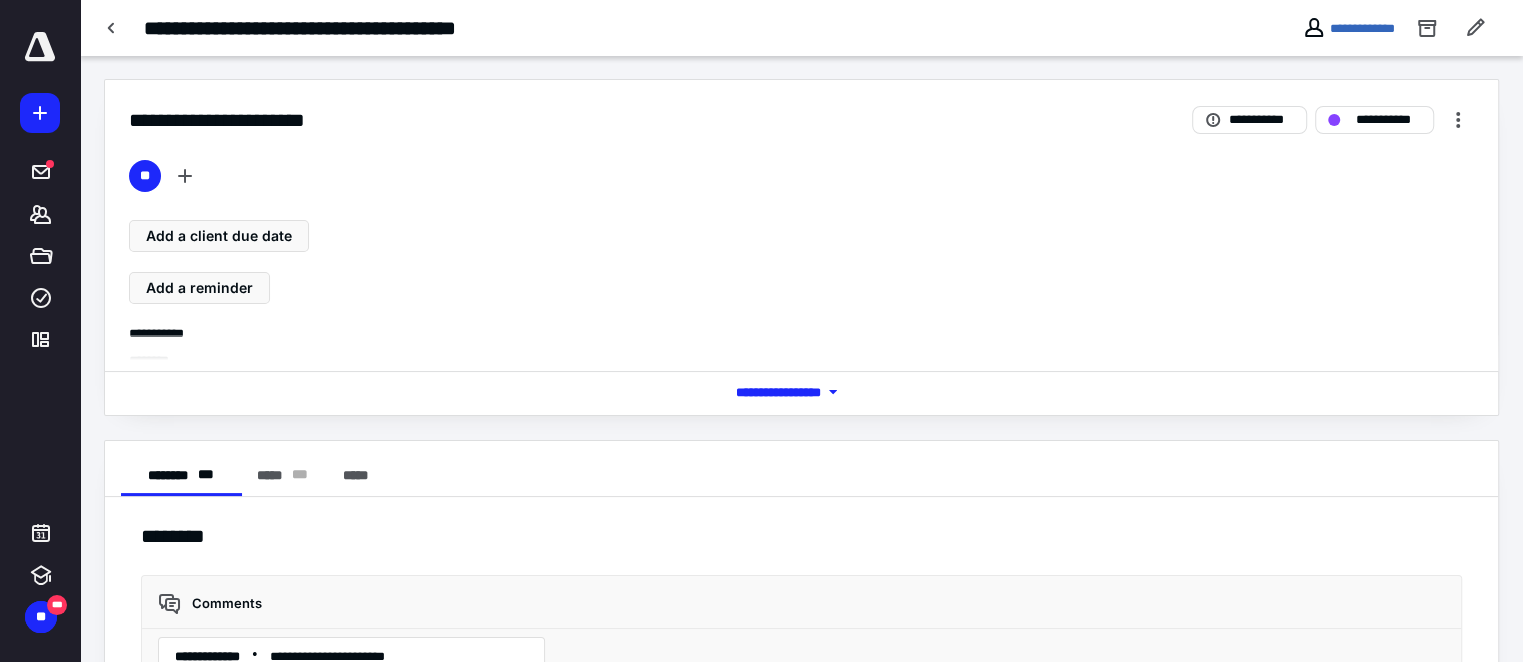 scroll, scrollTop: 0, scrollLeft: 0, axis: both 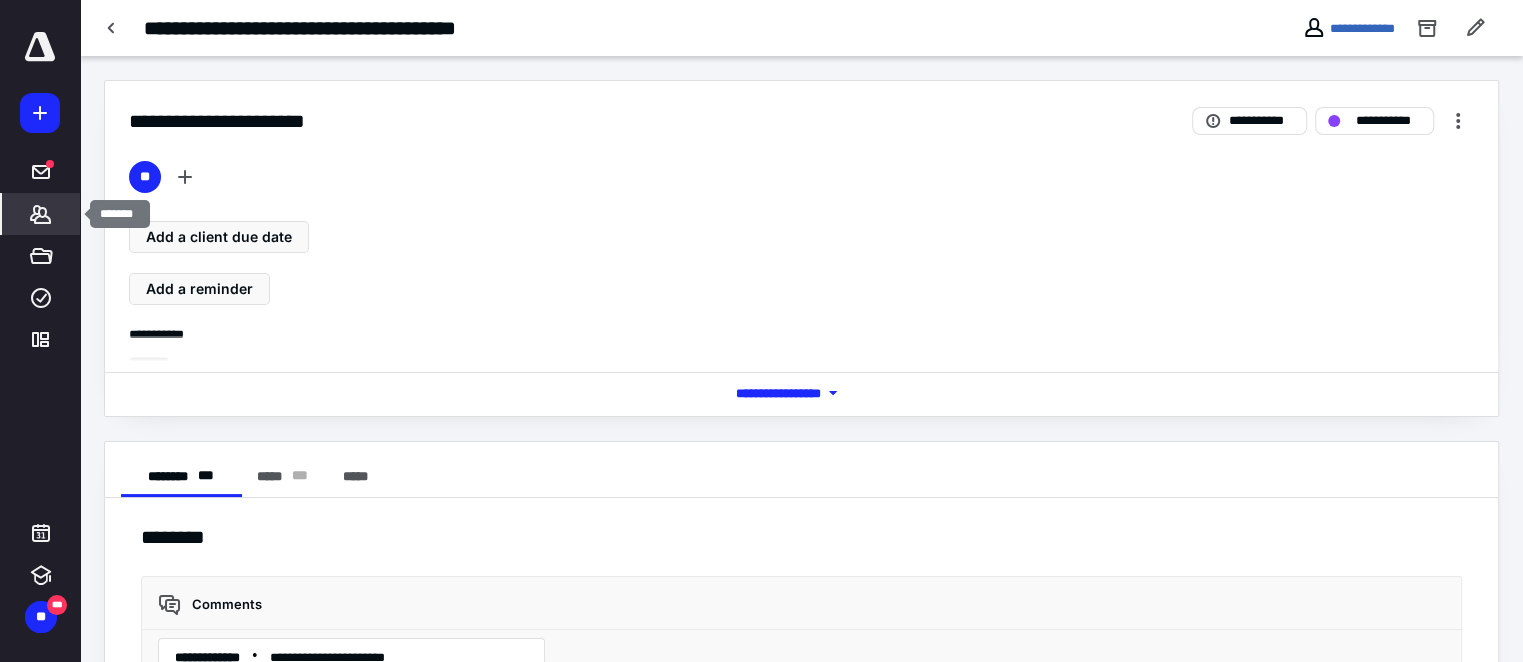 drag, startPoint x: 40, startPoint y: 203, endPoint x: 0, endPoint y: 206, distance: 40.112343 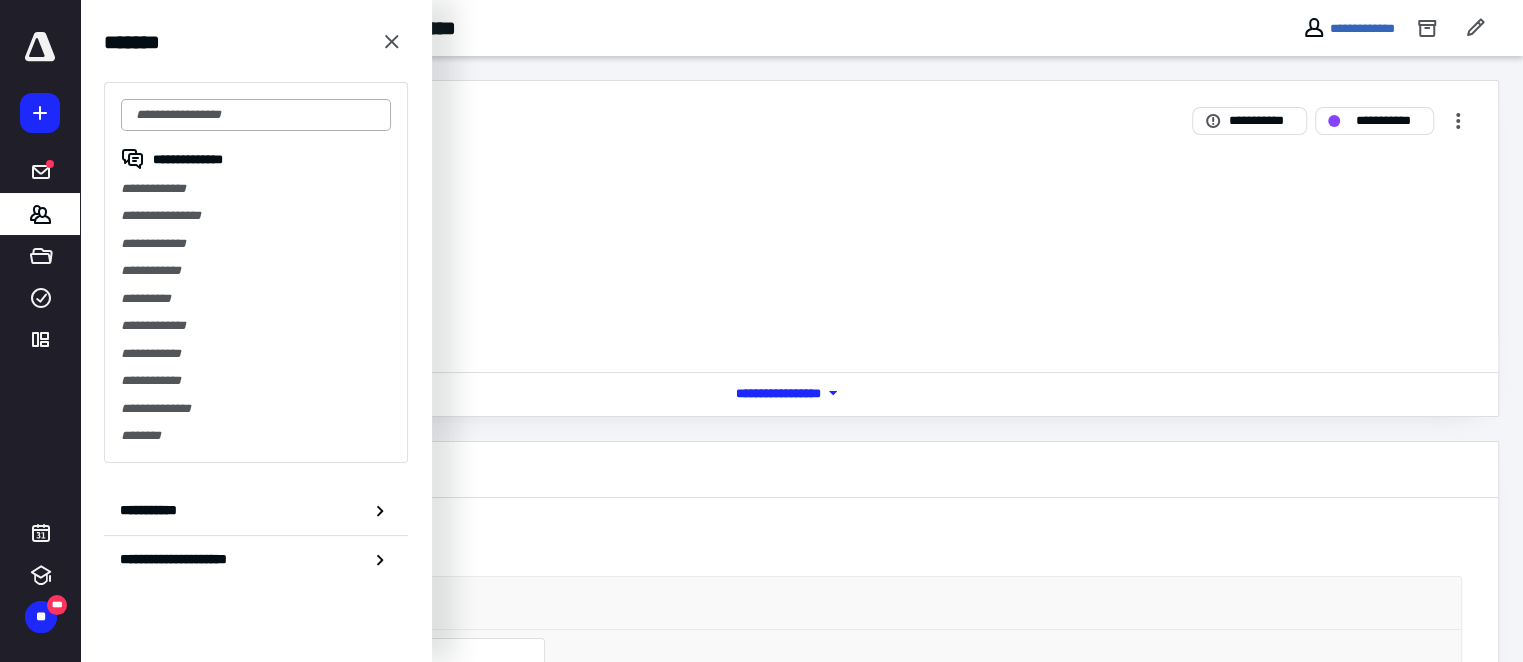 click at bounding box center [256, 115] 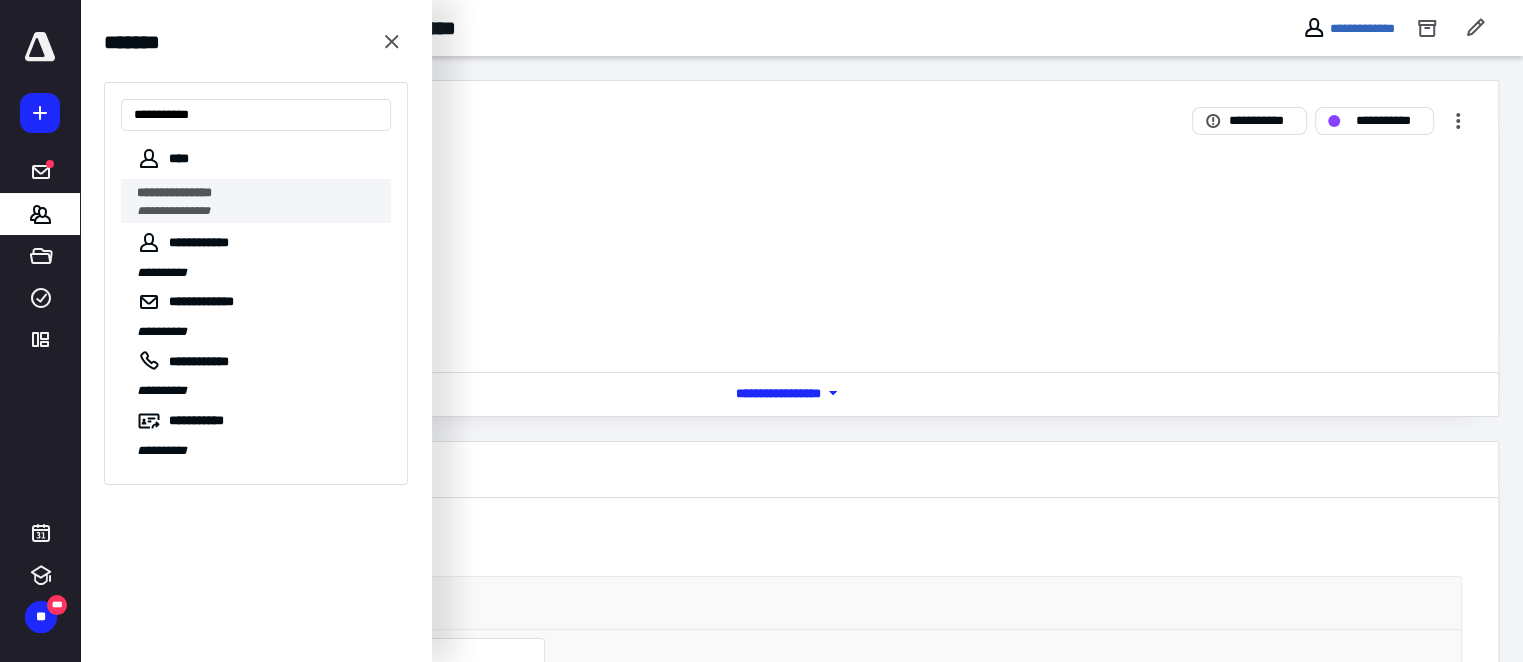 type on "**********" 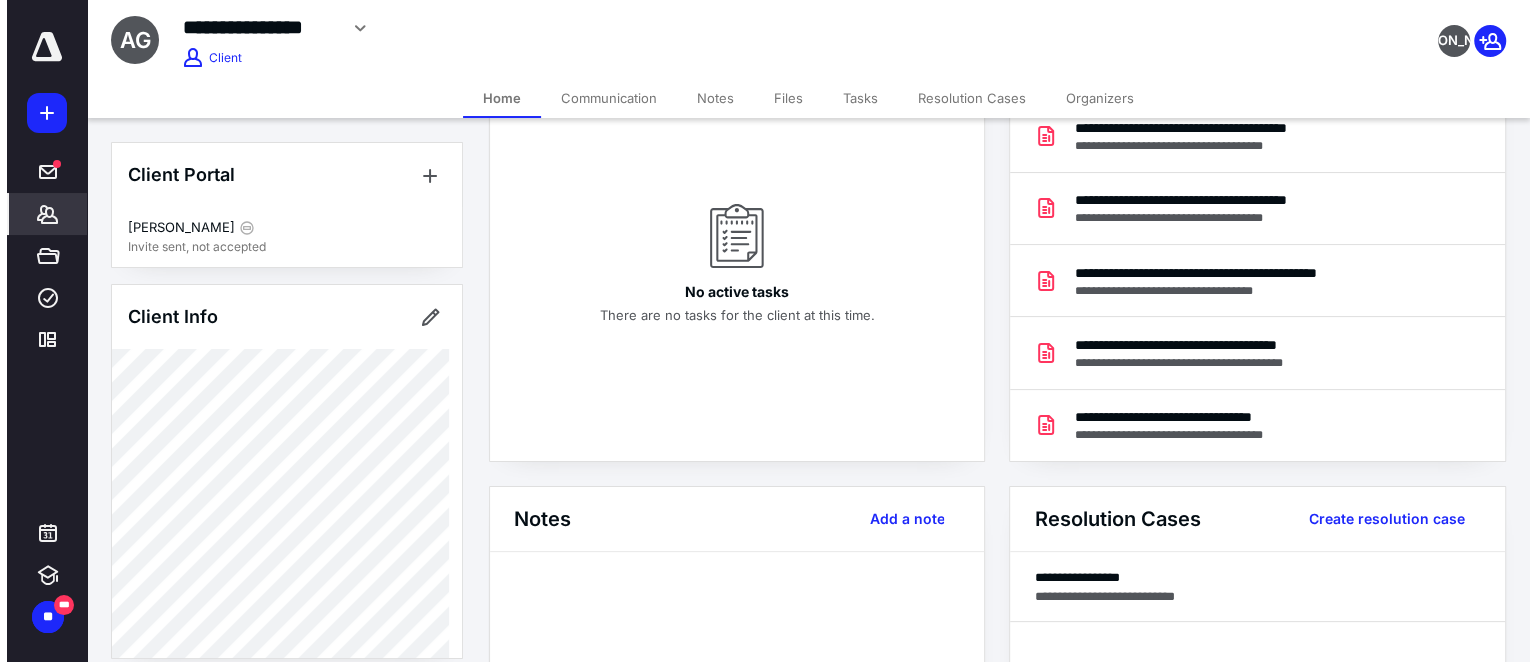 scroll, scrollTop: 0, scrollLeft: 0, axis: both 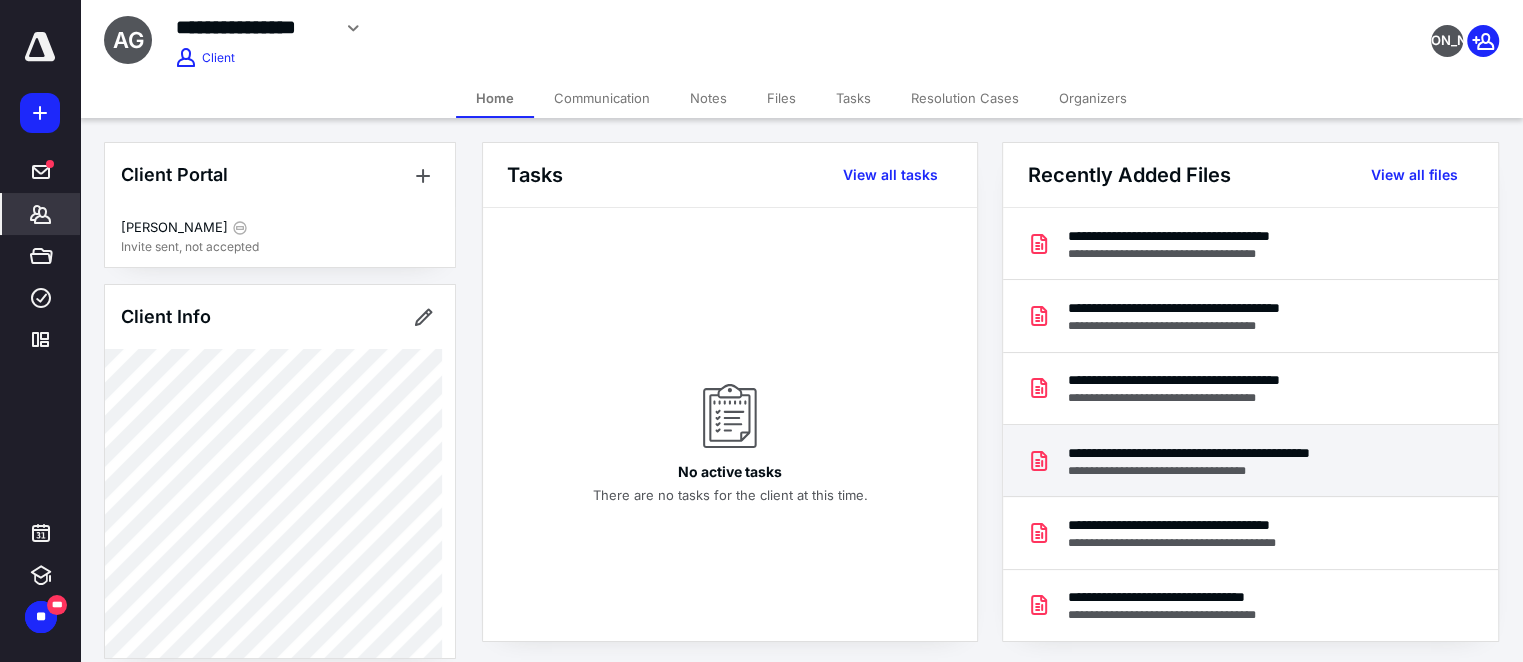 click on "**********" at bounding box center [1236, 453] 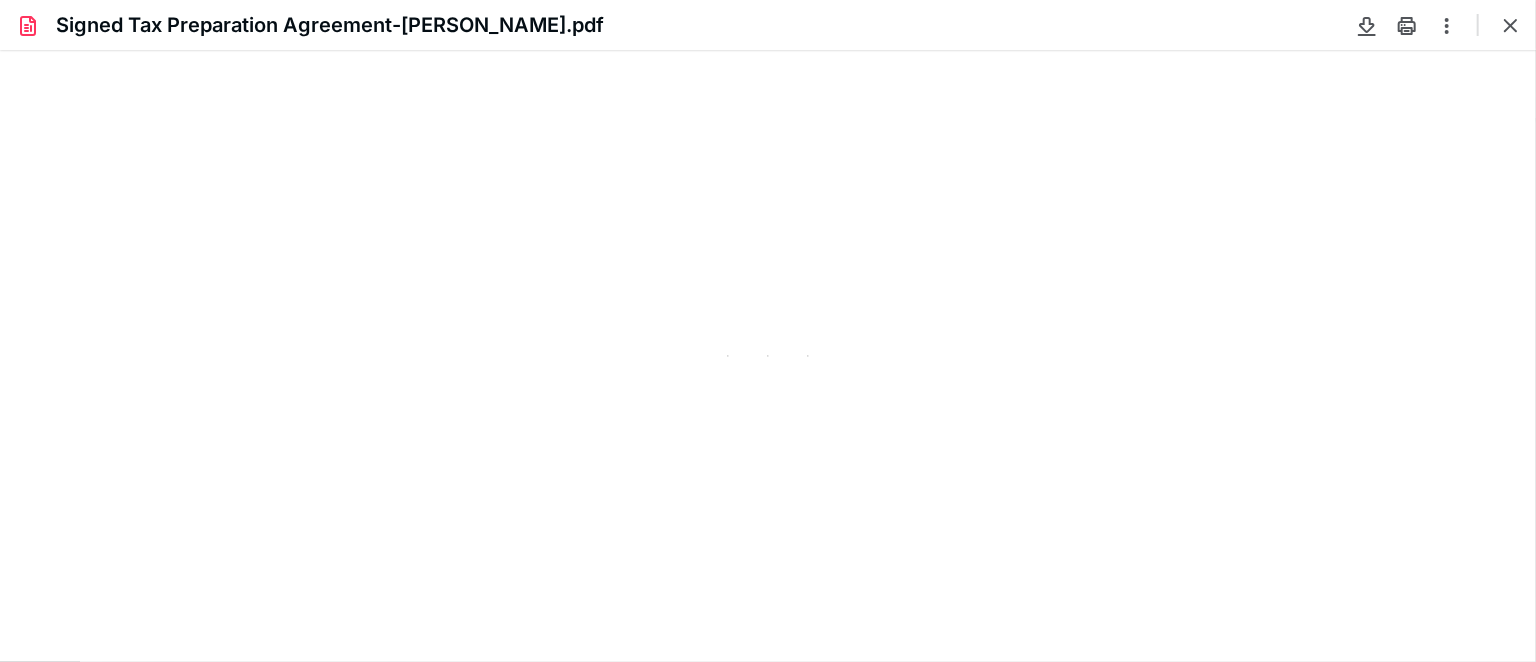 scroll, scrollTop: 0, scrollLeft: 0, axis: both 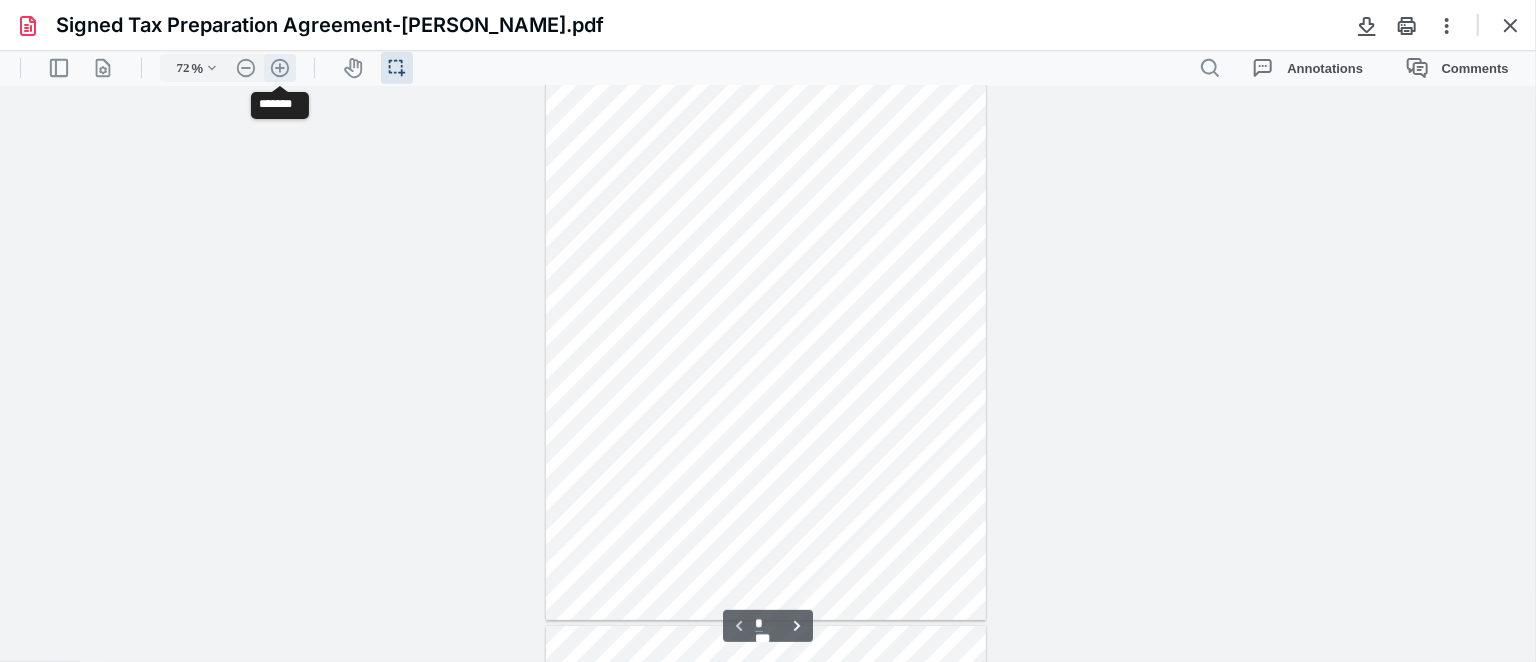 click on ".cls-1{fill:#abb0c4;} icon - header - zoom - in - line" at bounding box center (280, 67) 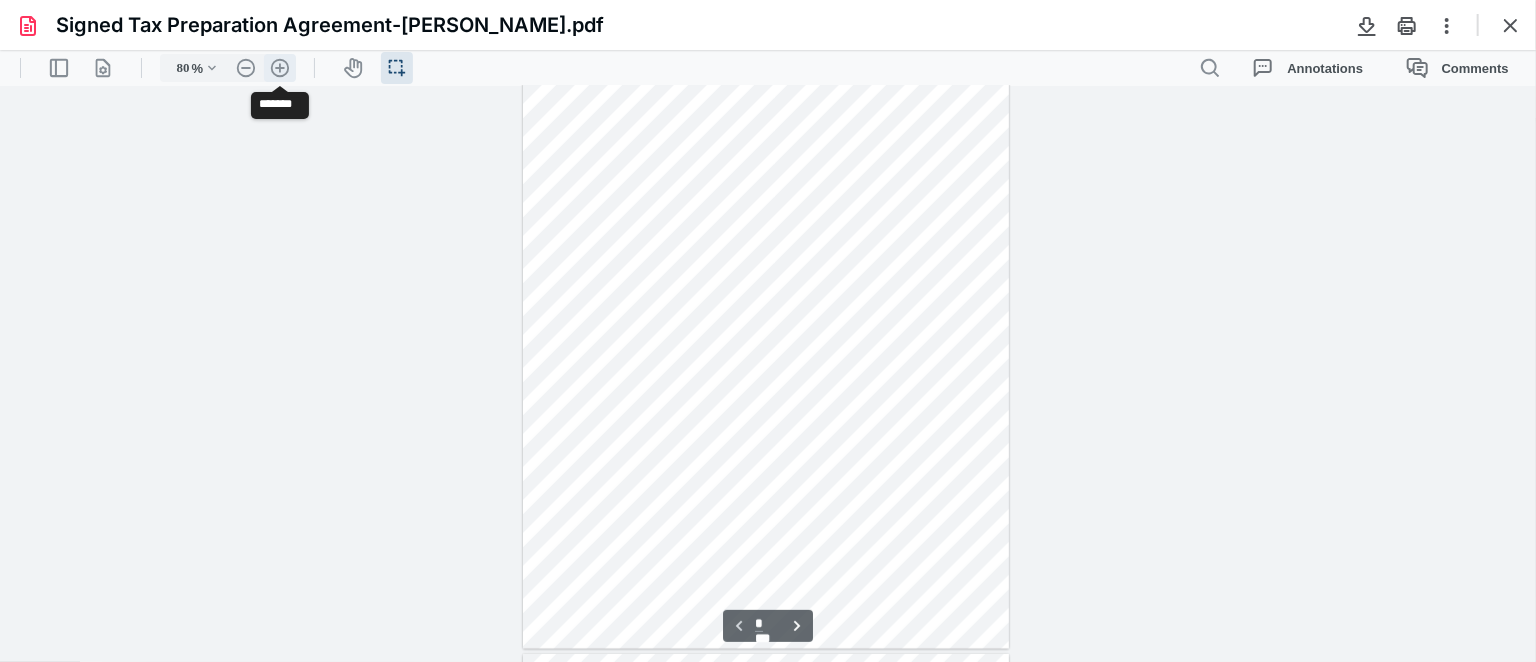 click on ".cls-1{fill:#abb0c4;} icon - header - zoom - in - line" at bounding box center (280, 67) 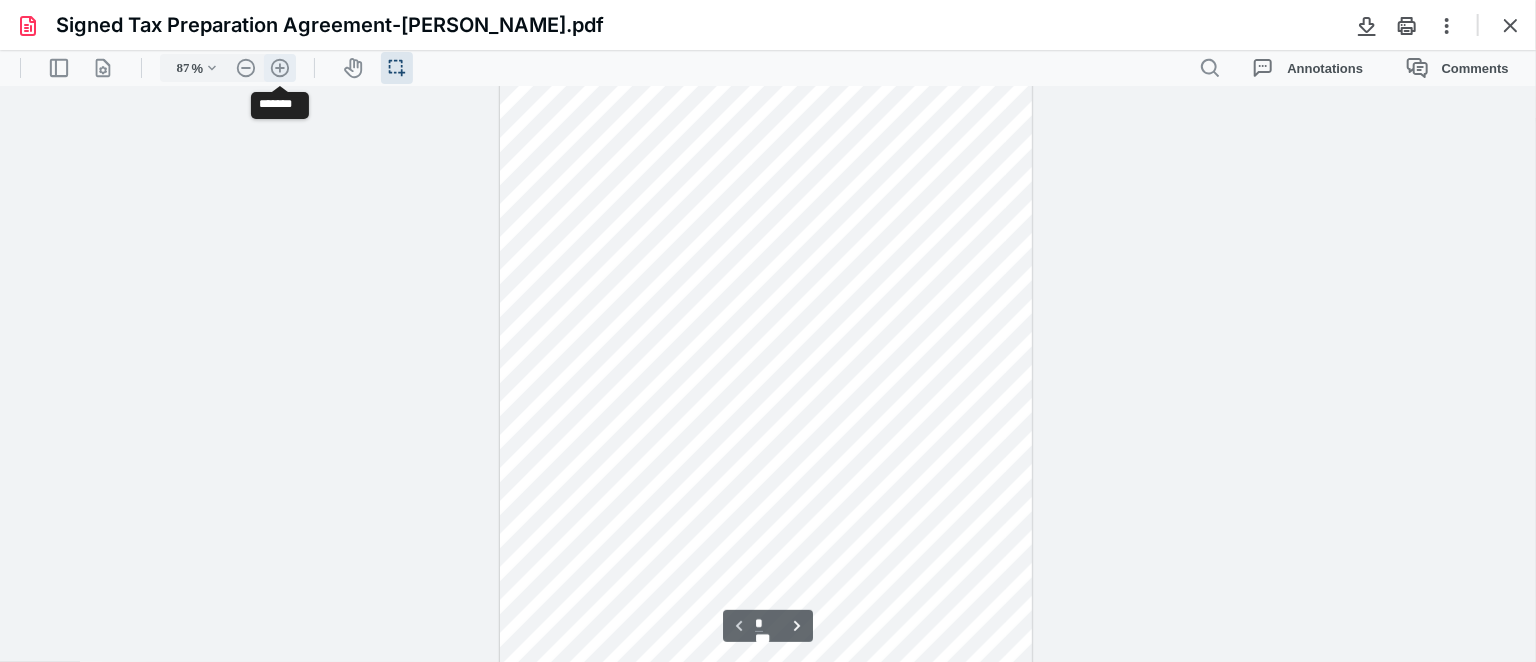 click on ".cls-1{fill:#abb0c4;} icon - header - zoom - in - line" at bounding box center (280, 67) 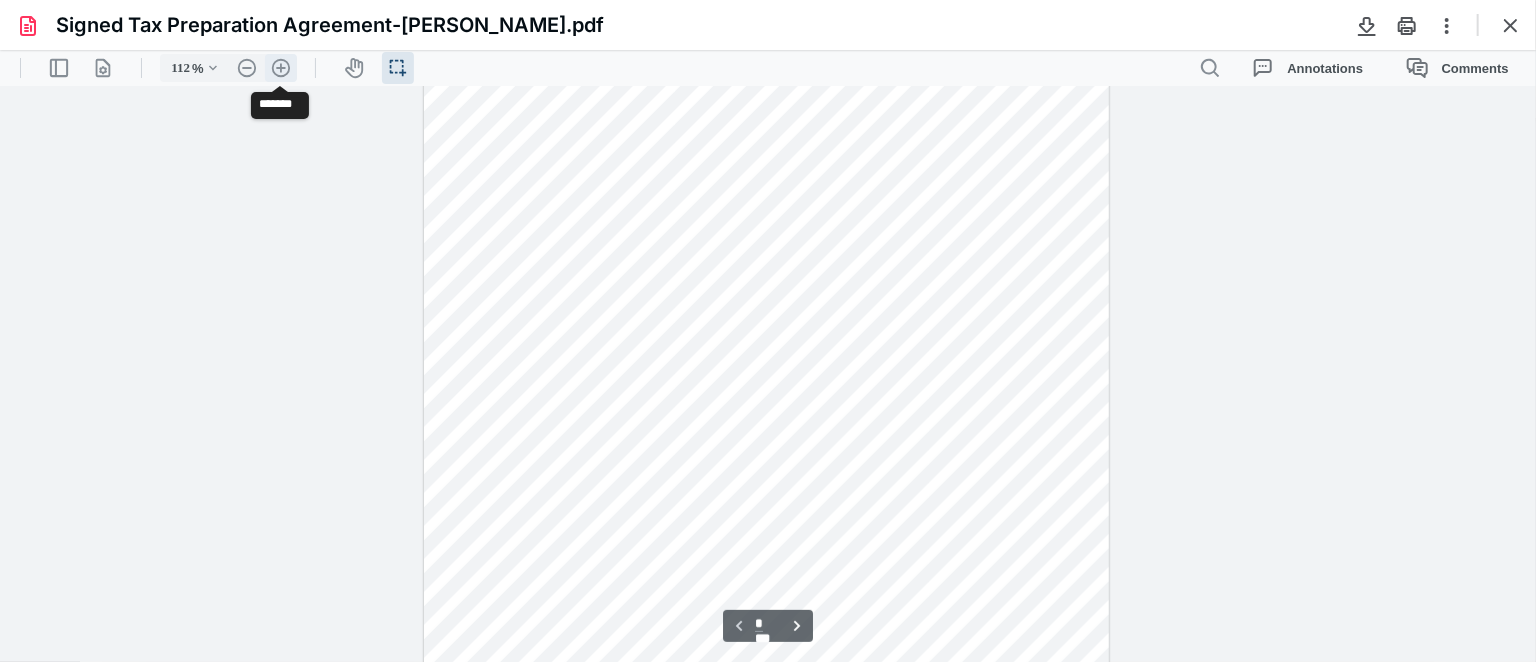 click on ".cls-1{fill:#abb0c4;} icon - header - zoom - in - line" at bounding box center [281, 67] 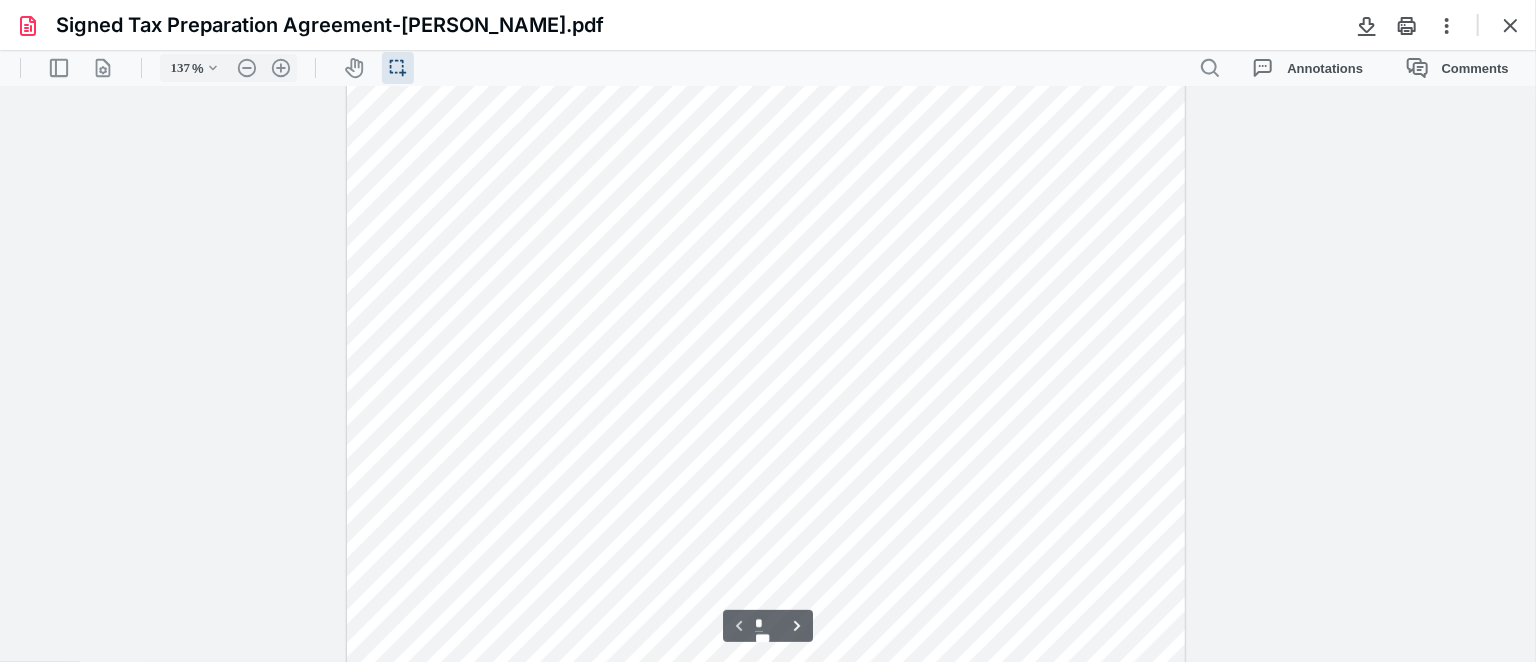 scroll, scrollTop: 135, scrollLeft: 0, axis: vertical 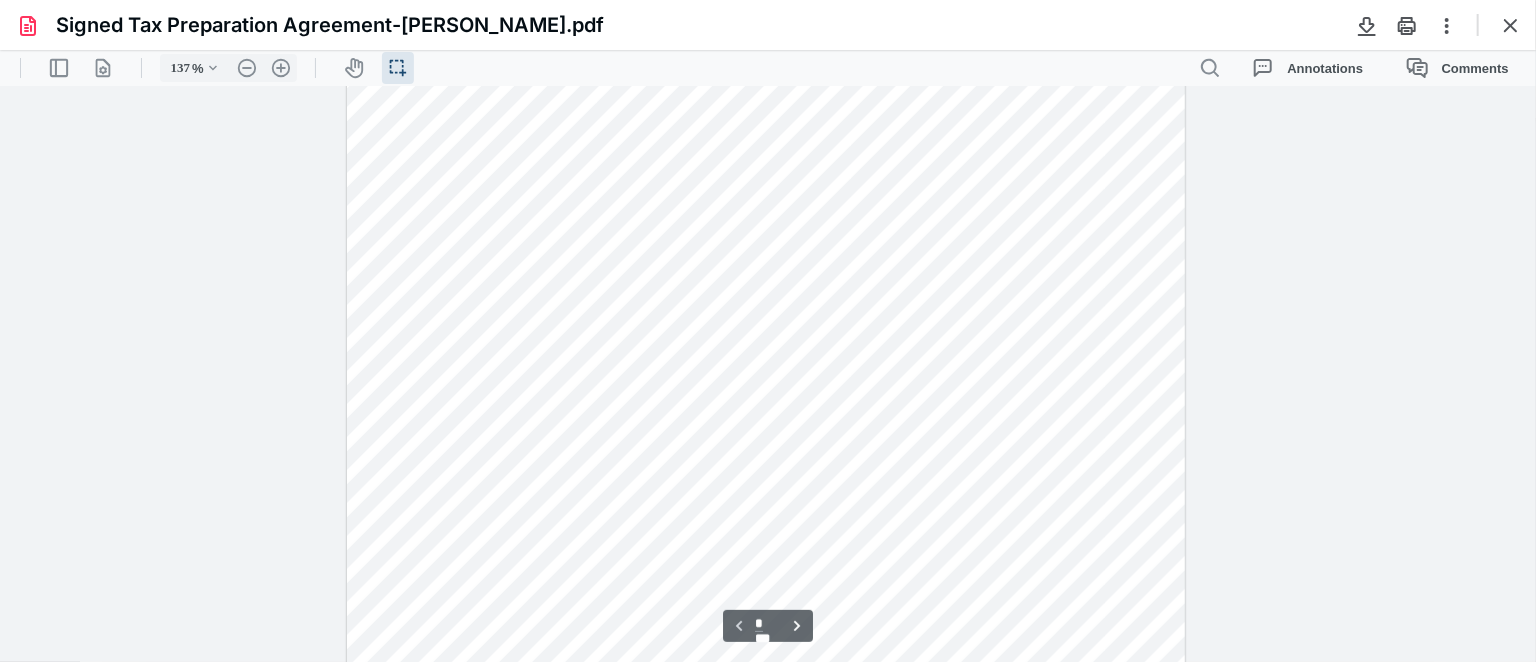 click on "**********" at bounding box center (768, 373) 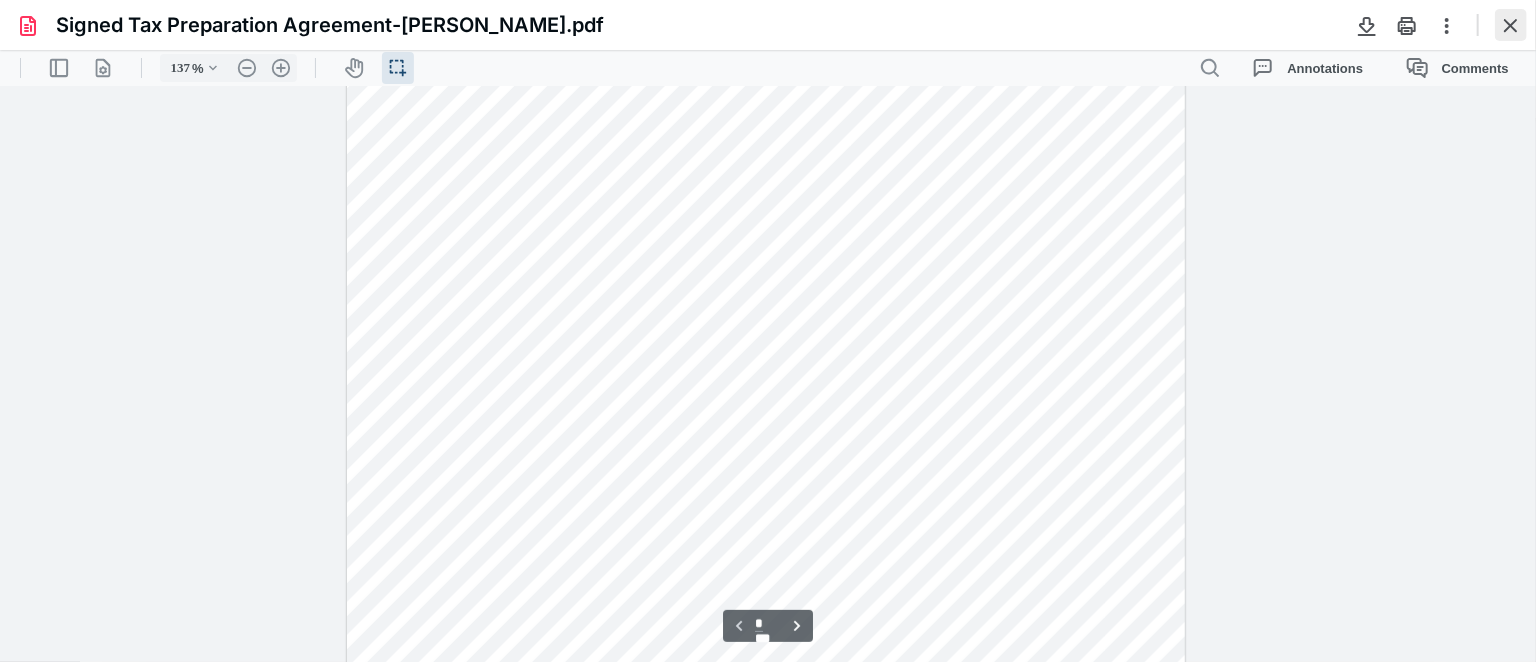 click at bounding box center [1511, 25] 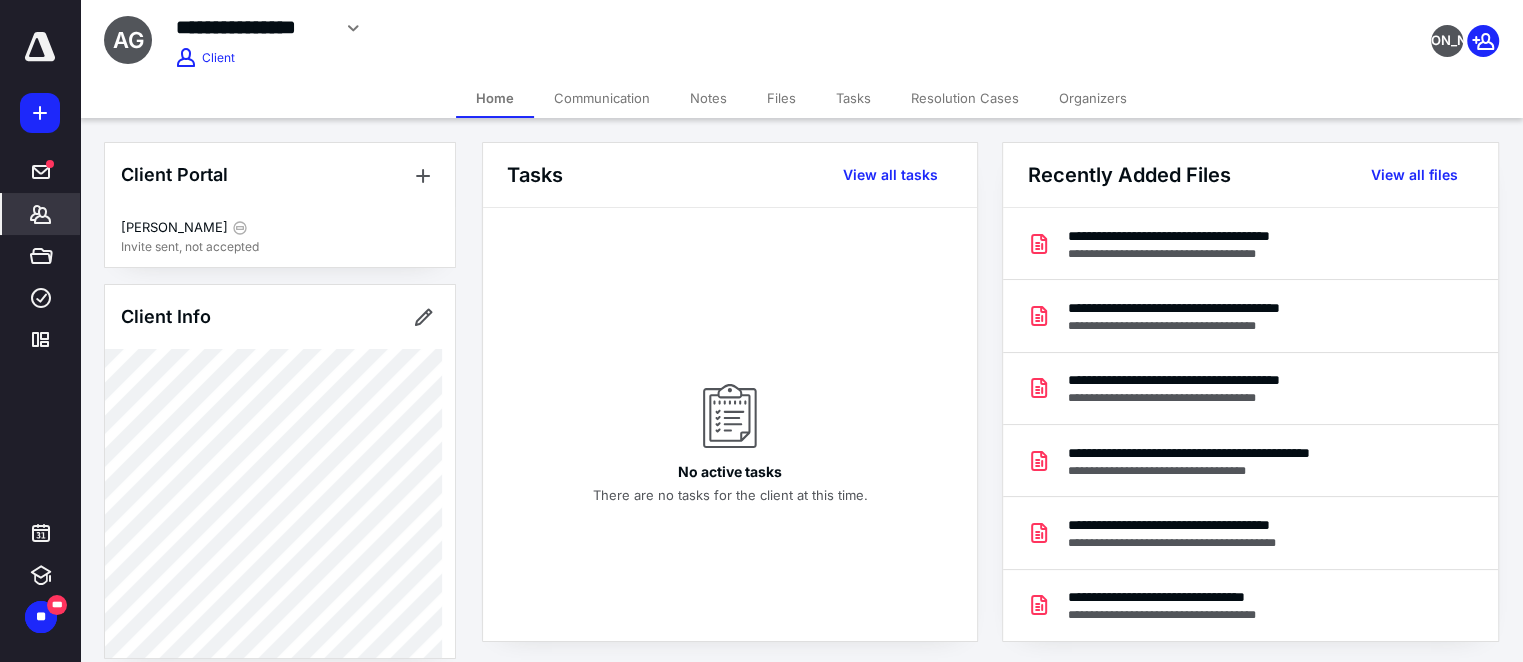 click 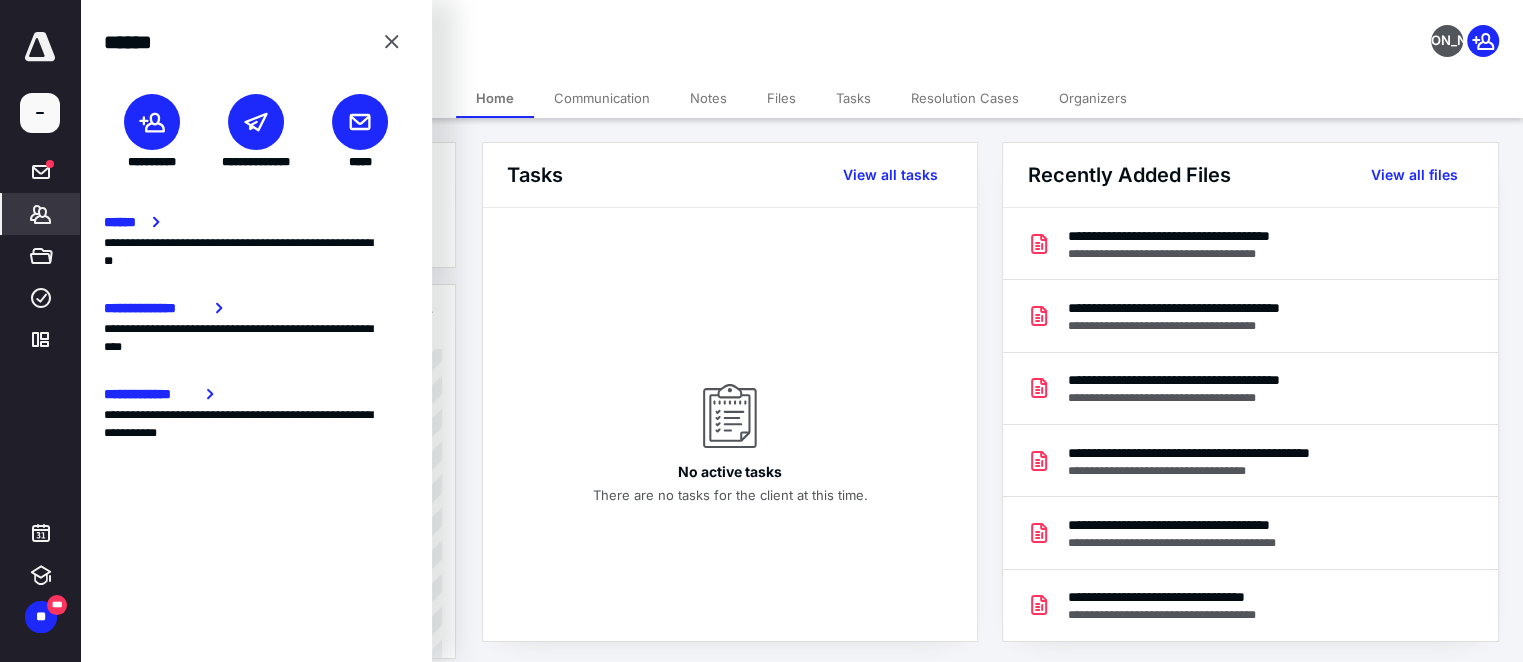 click 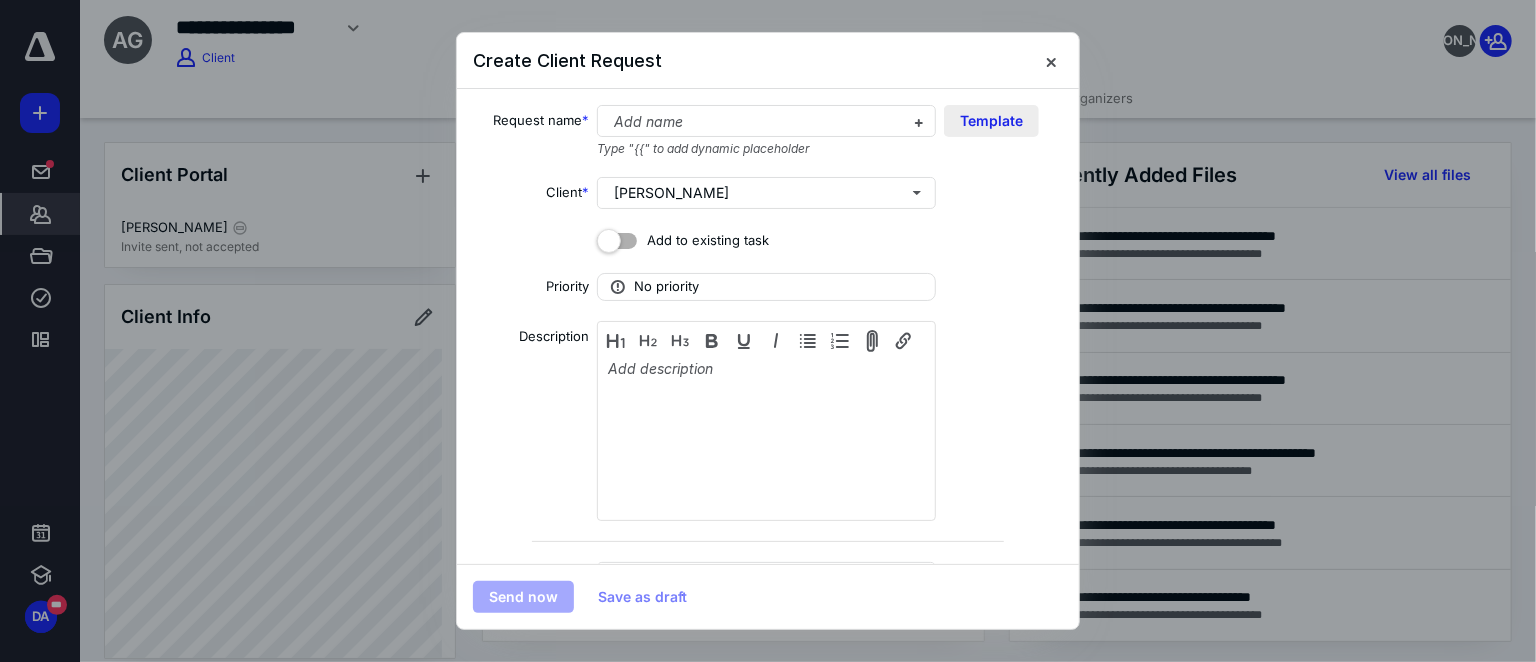 click on "Template" at bounding box center [991, 121] 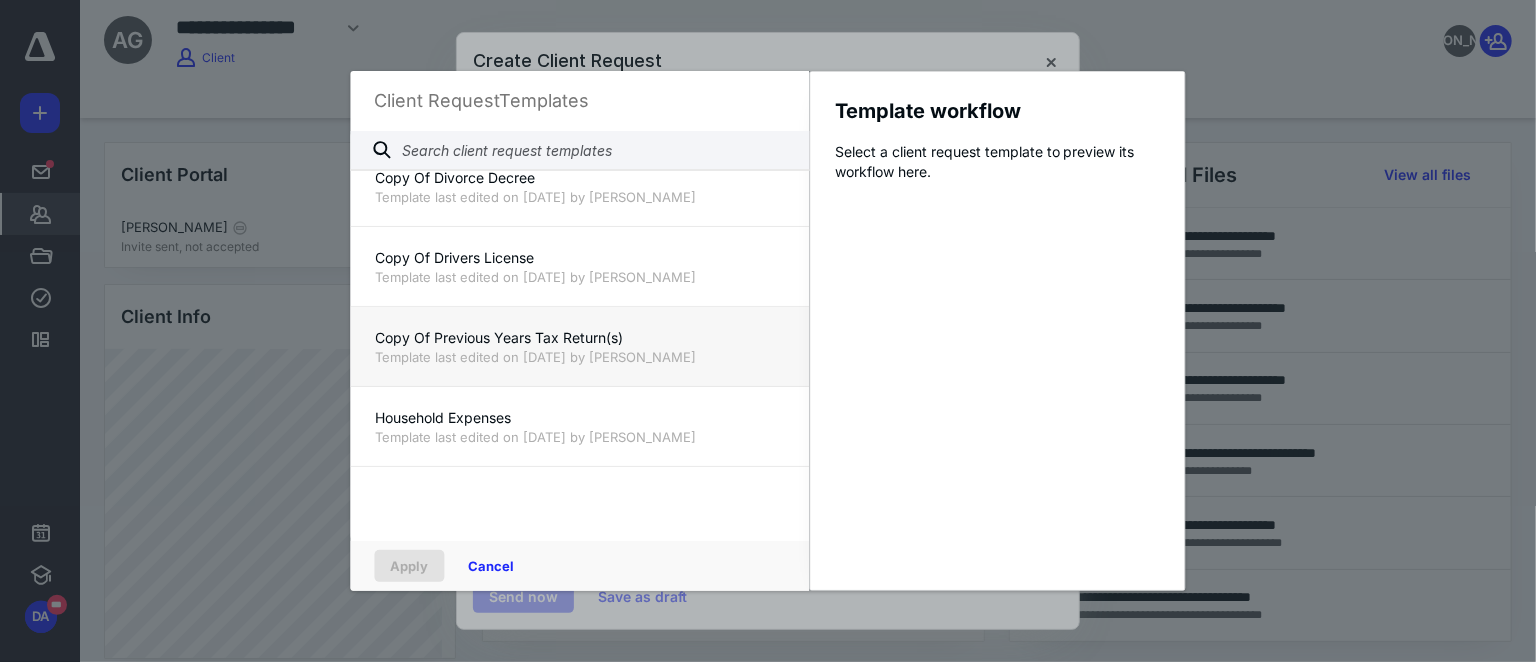 scroll, scrollTop: 909, scrollLeft: 0, axis: vertical 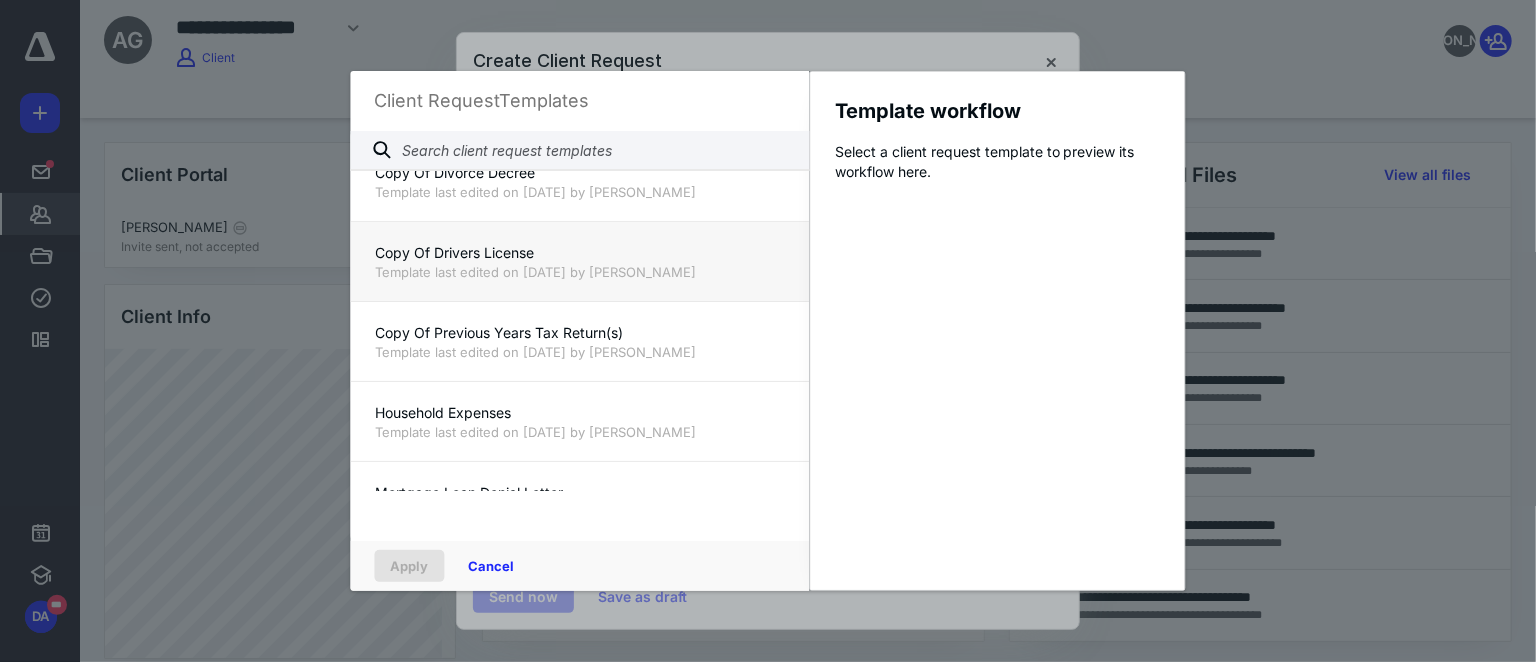 click on "Copy Of Drivers License" at bounding box center [580, 253] 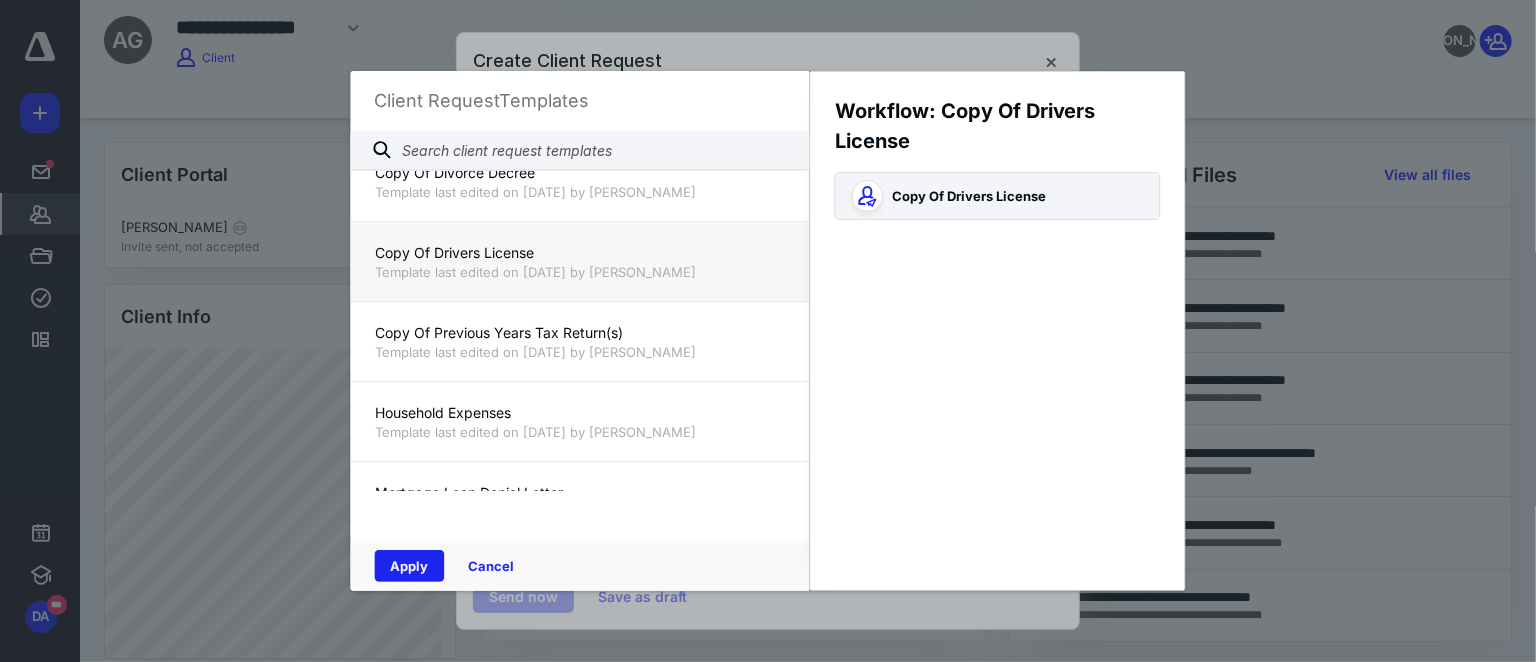 click on "Apply" at bounding box center [410, 566] 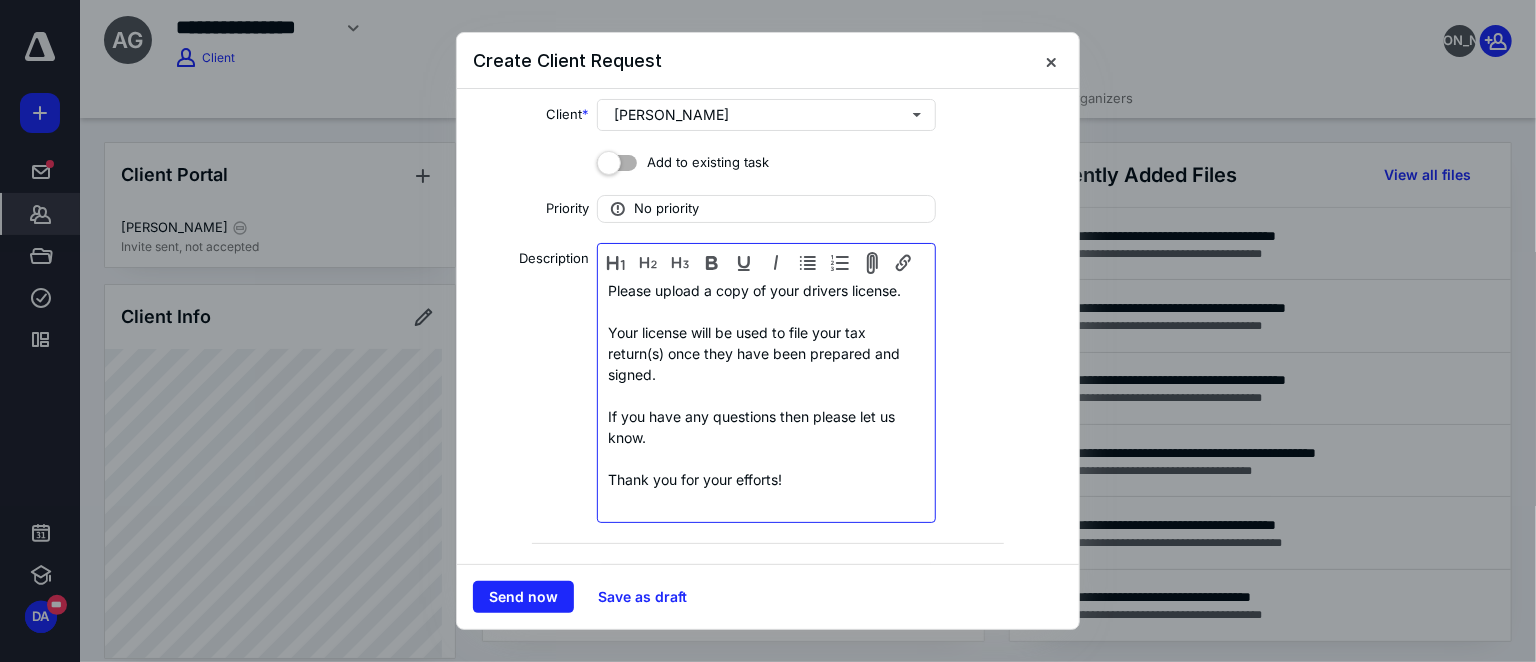 scroll, scrollTop: 249, scrollLeft: 0, axis: vertical 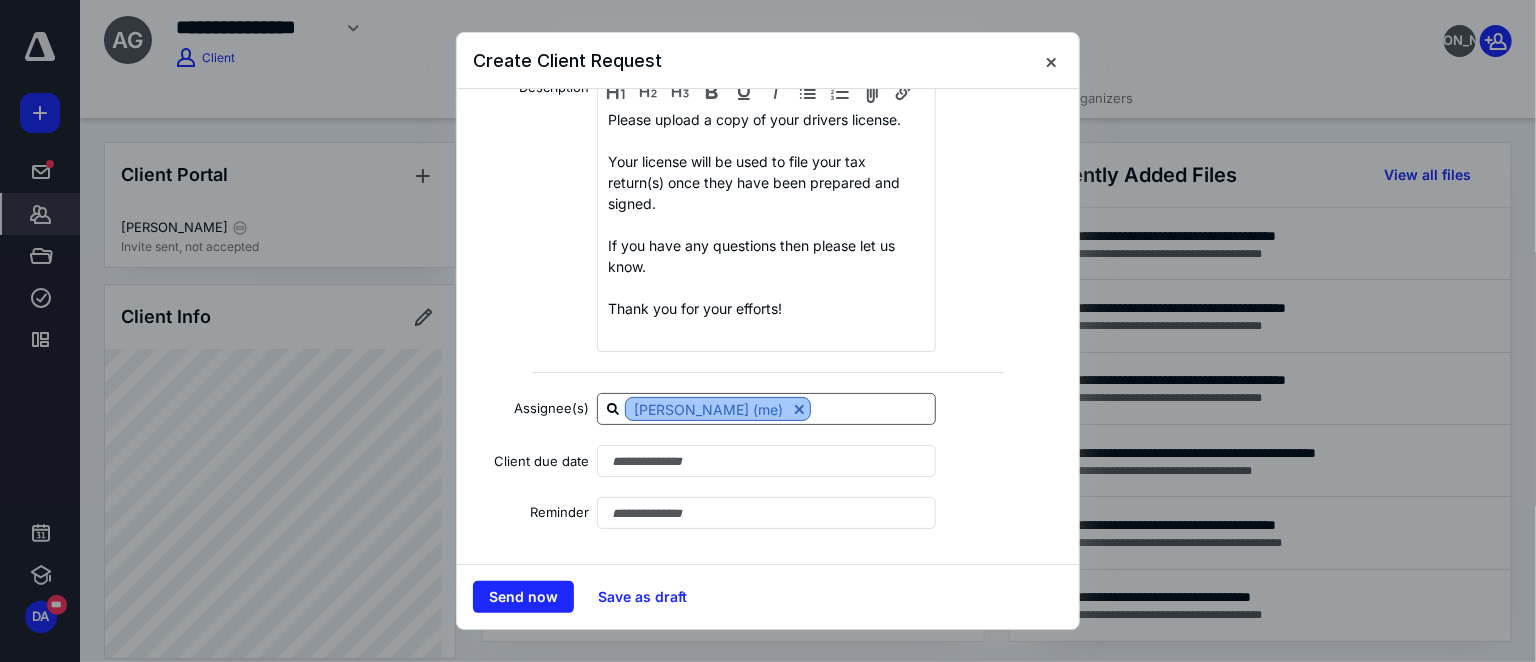 click at bounding box center [799, 409] 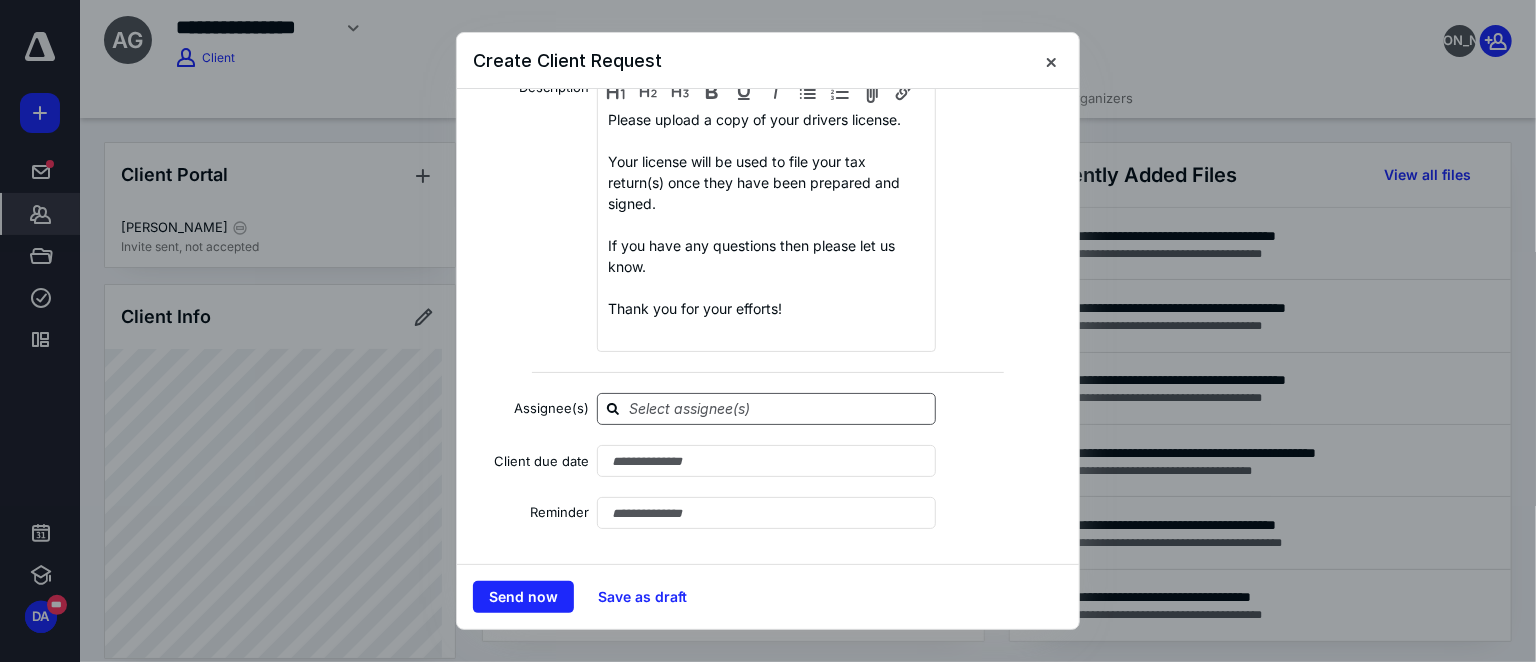 click at bounding box center [778, 408] 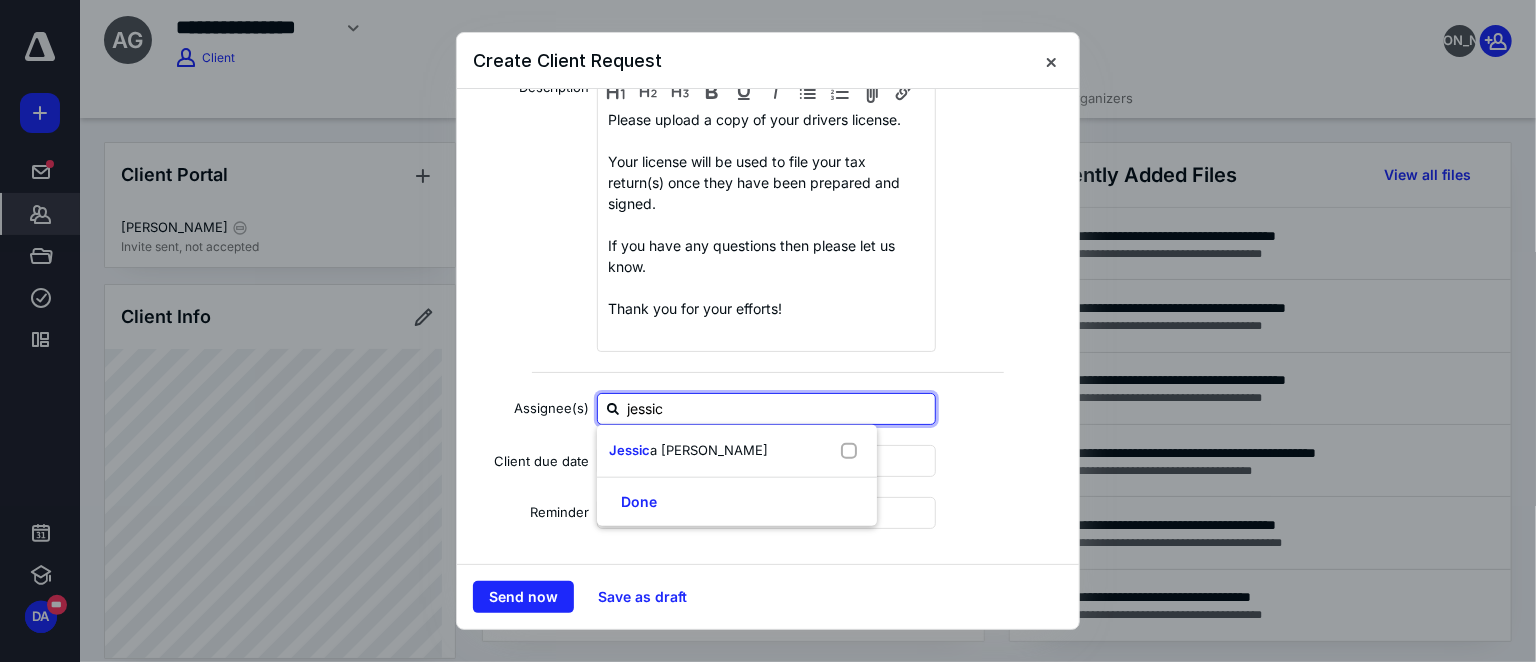 type on "jessica" 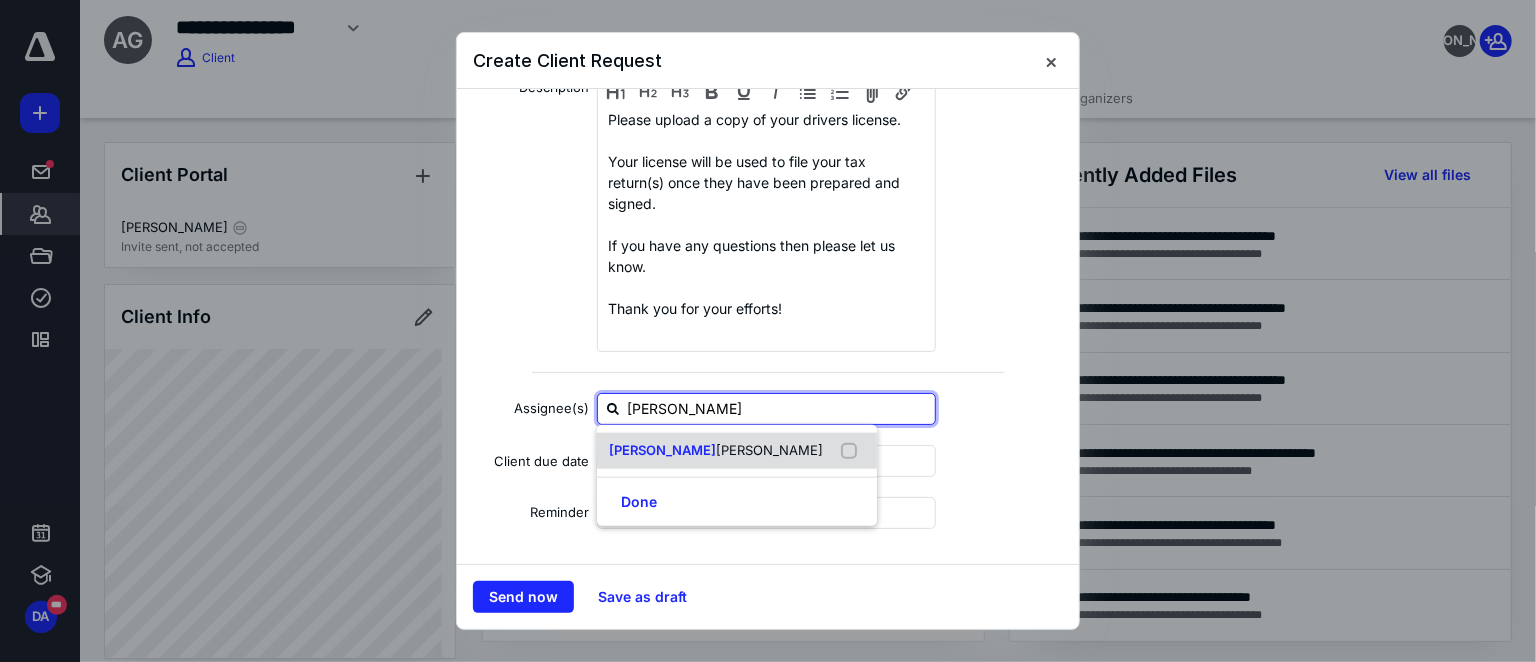 click on "Gatch" at bounding box center [769, 450] 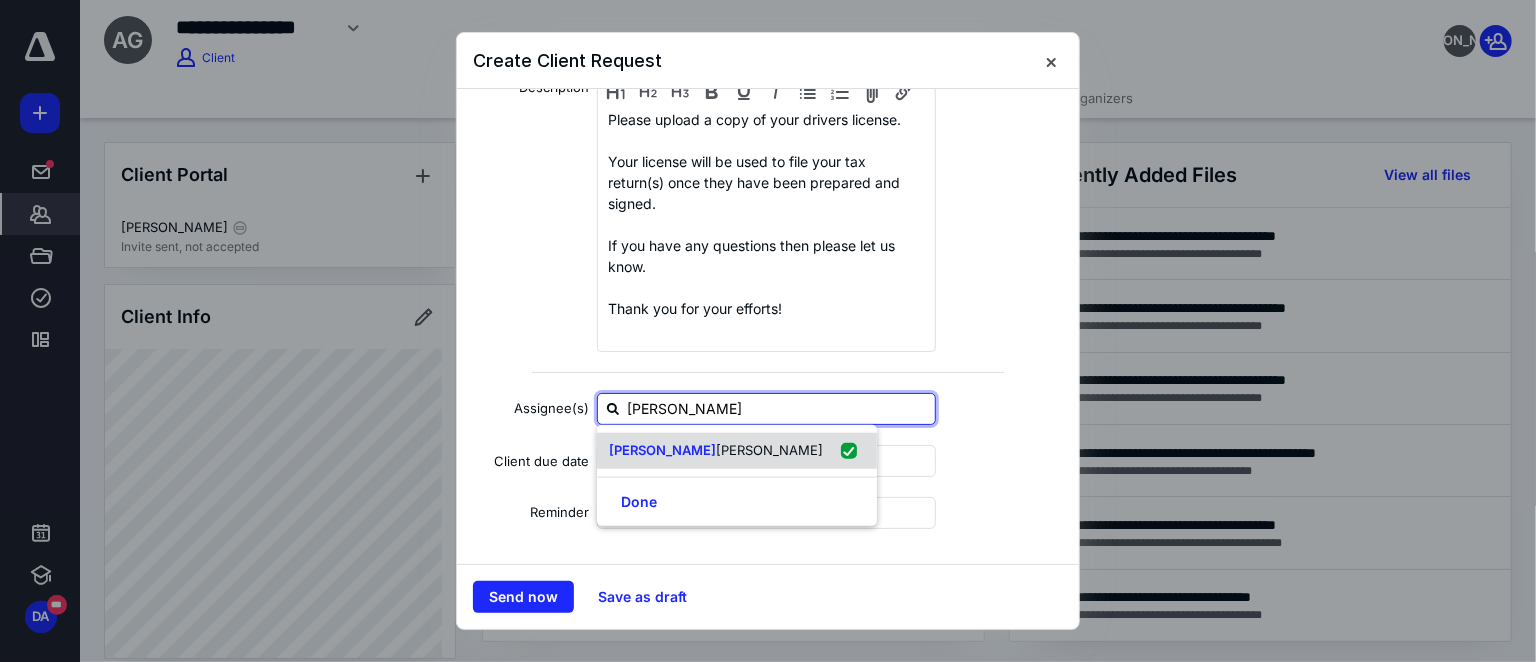 checkbox on "true" 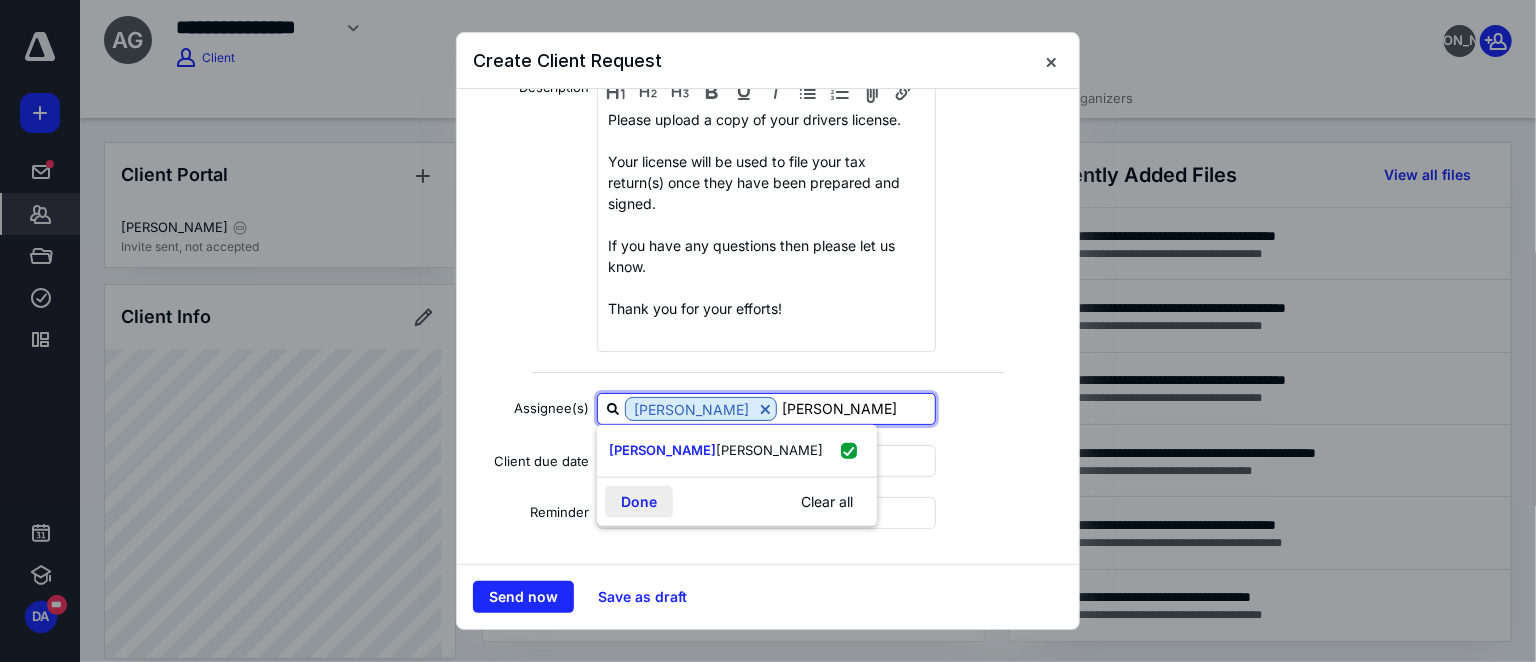 type on "jessica" 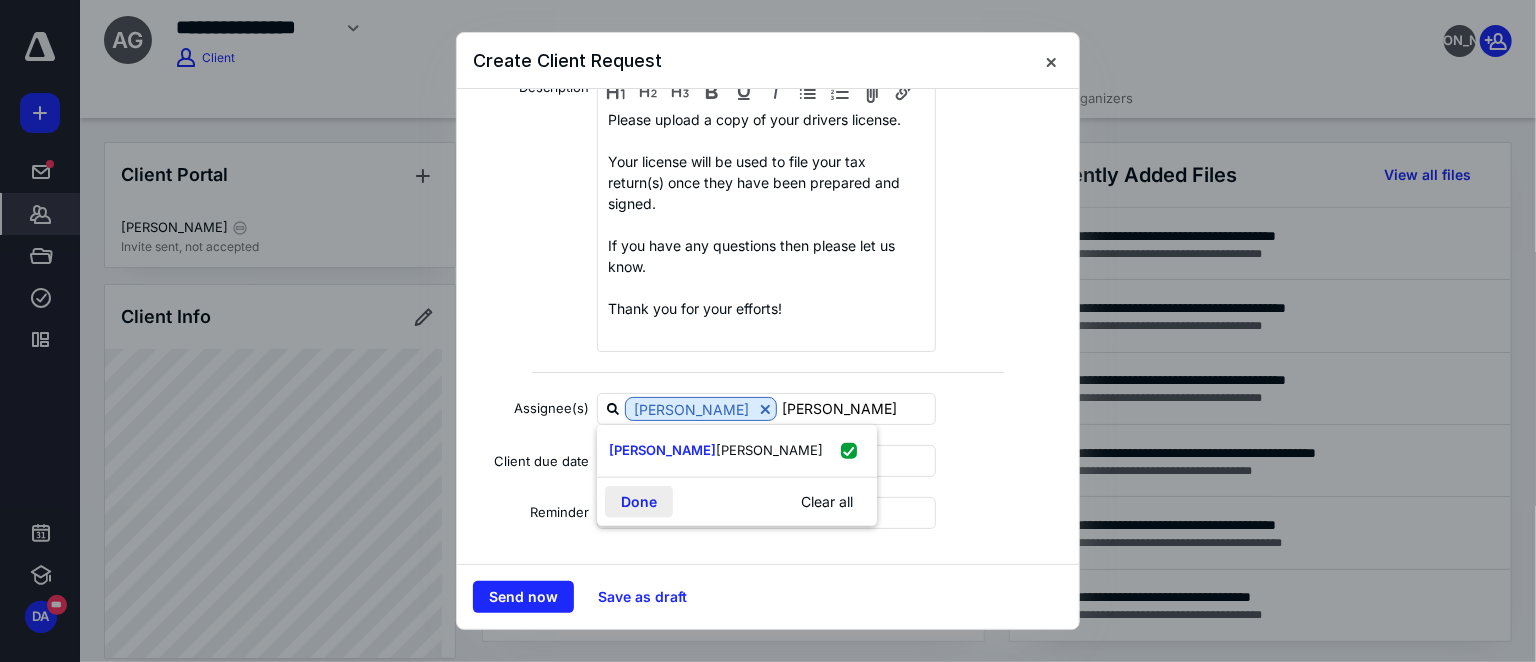 click on "Done" at bounding box center [639, 501] 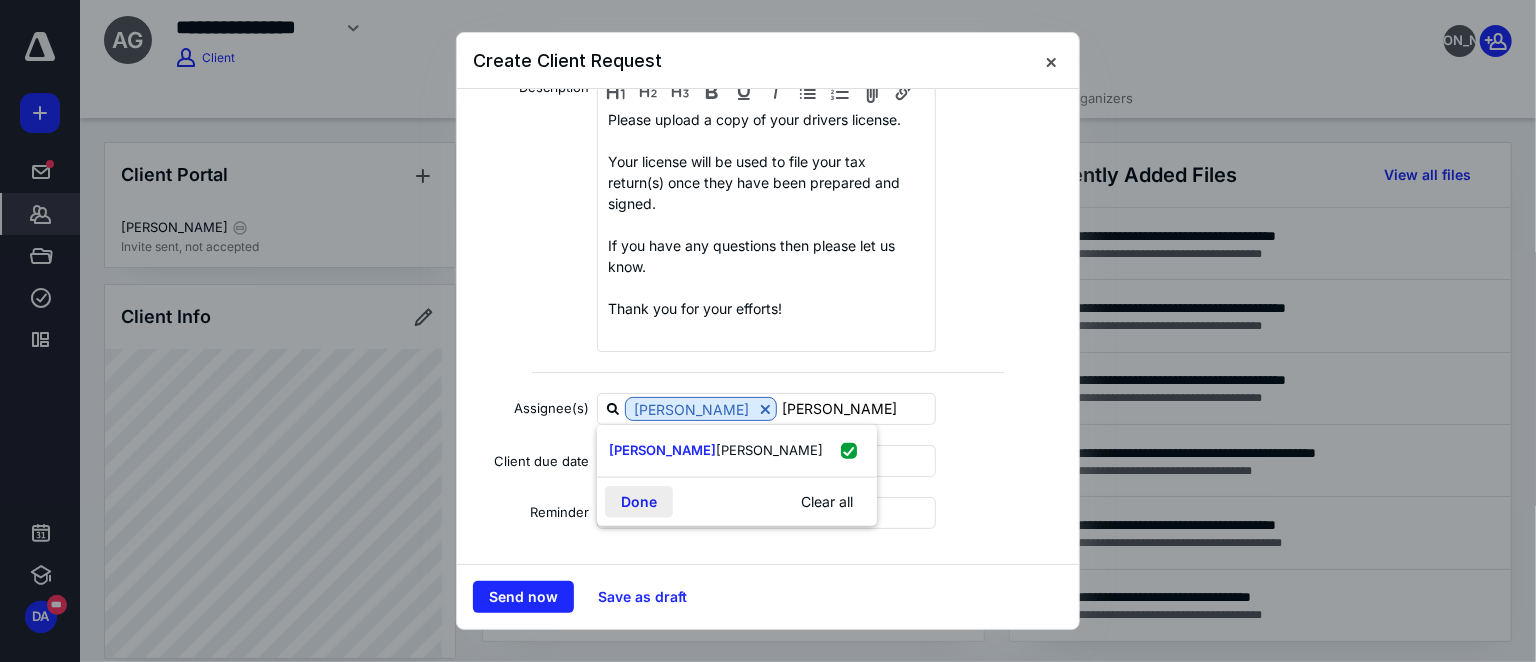 type 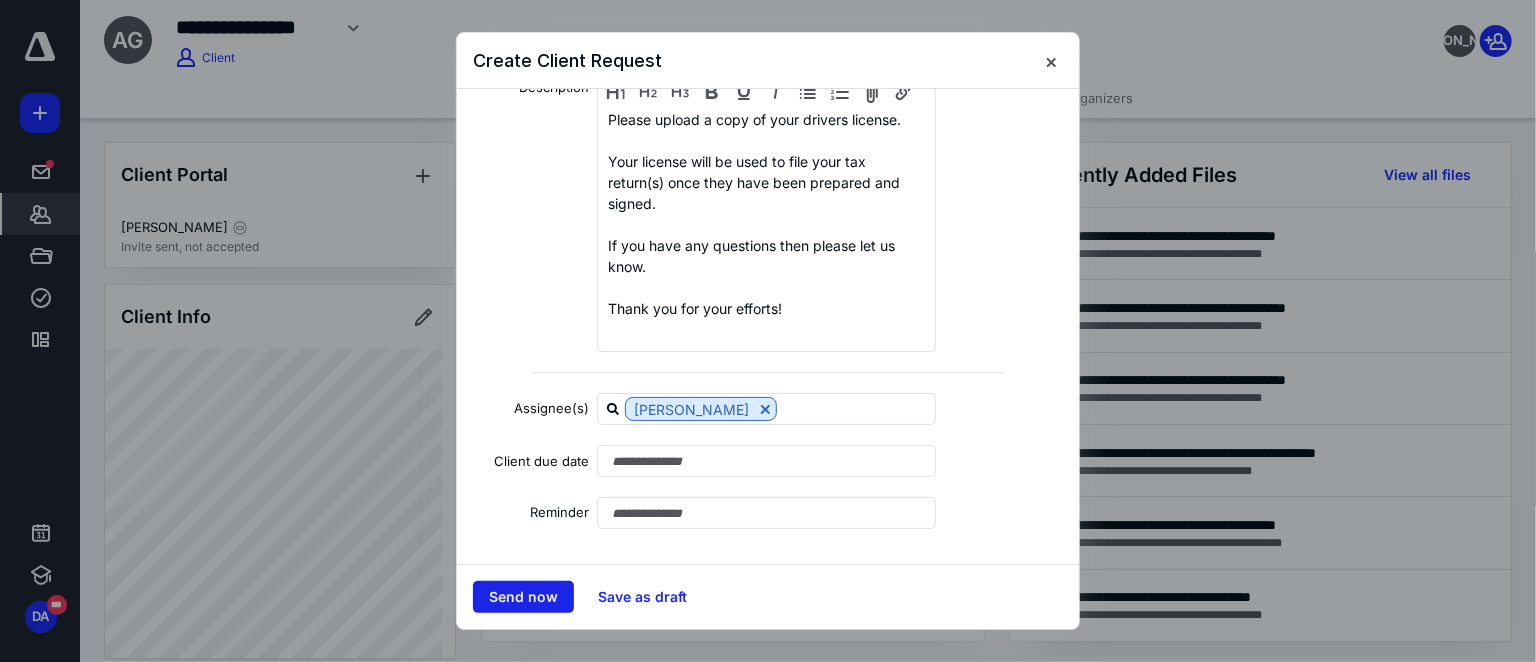 click on "Send now" at bounding box center [523, 597] 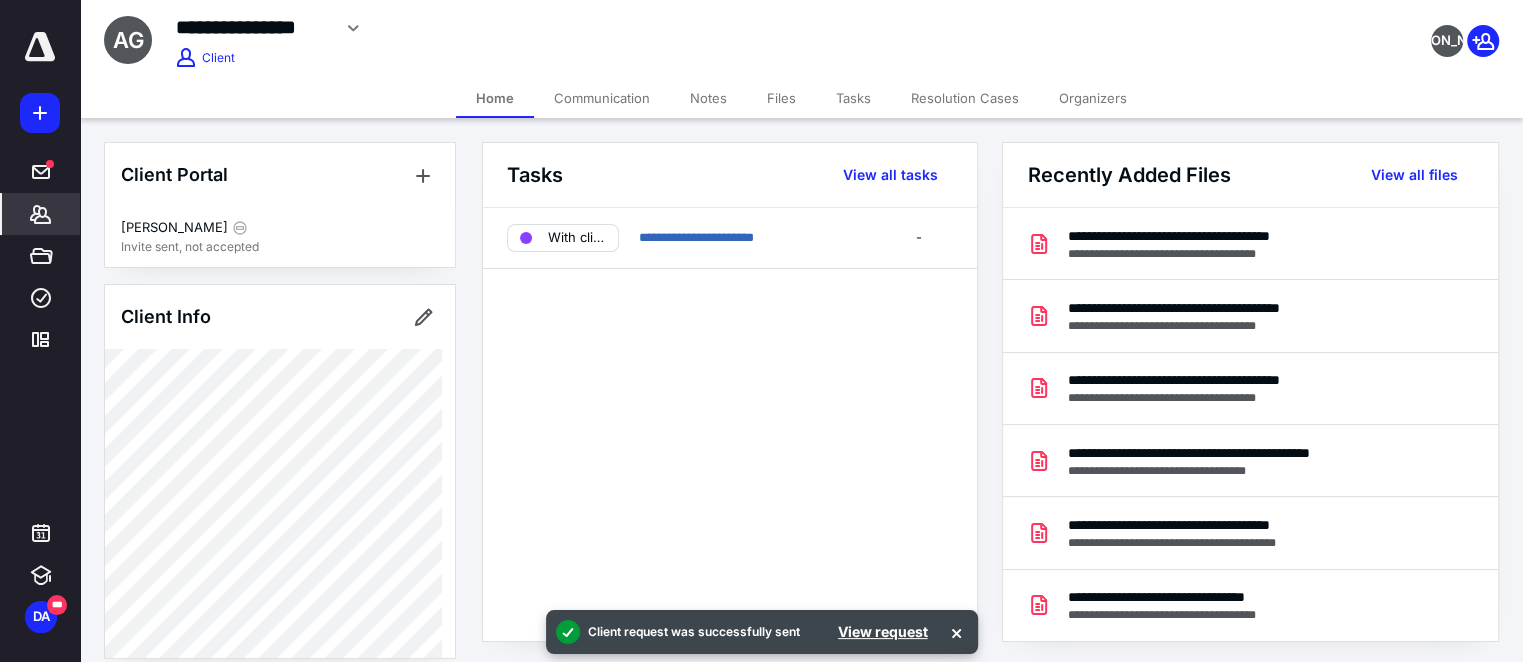click 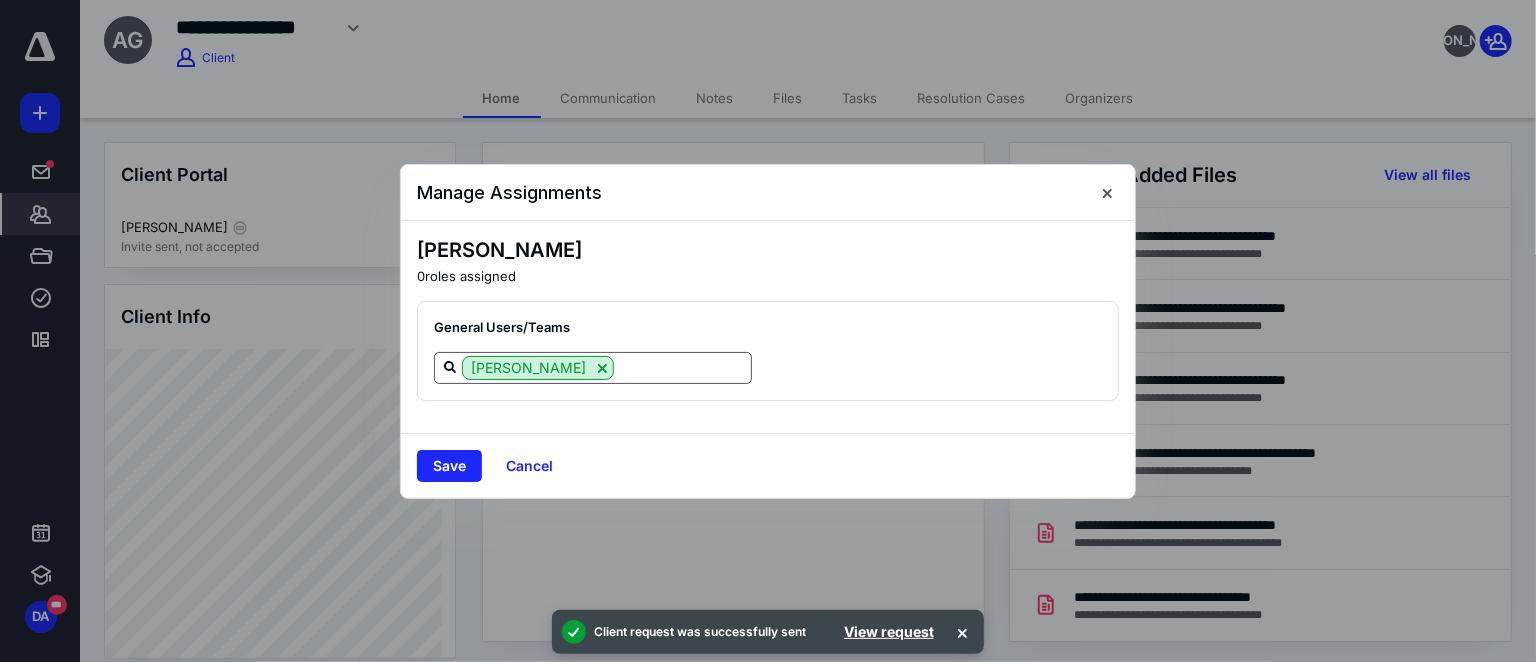 click at bounding box center [682, 367] 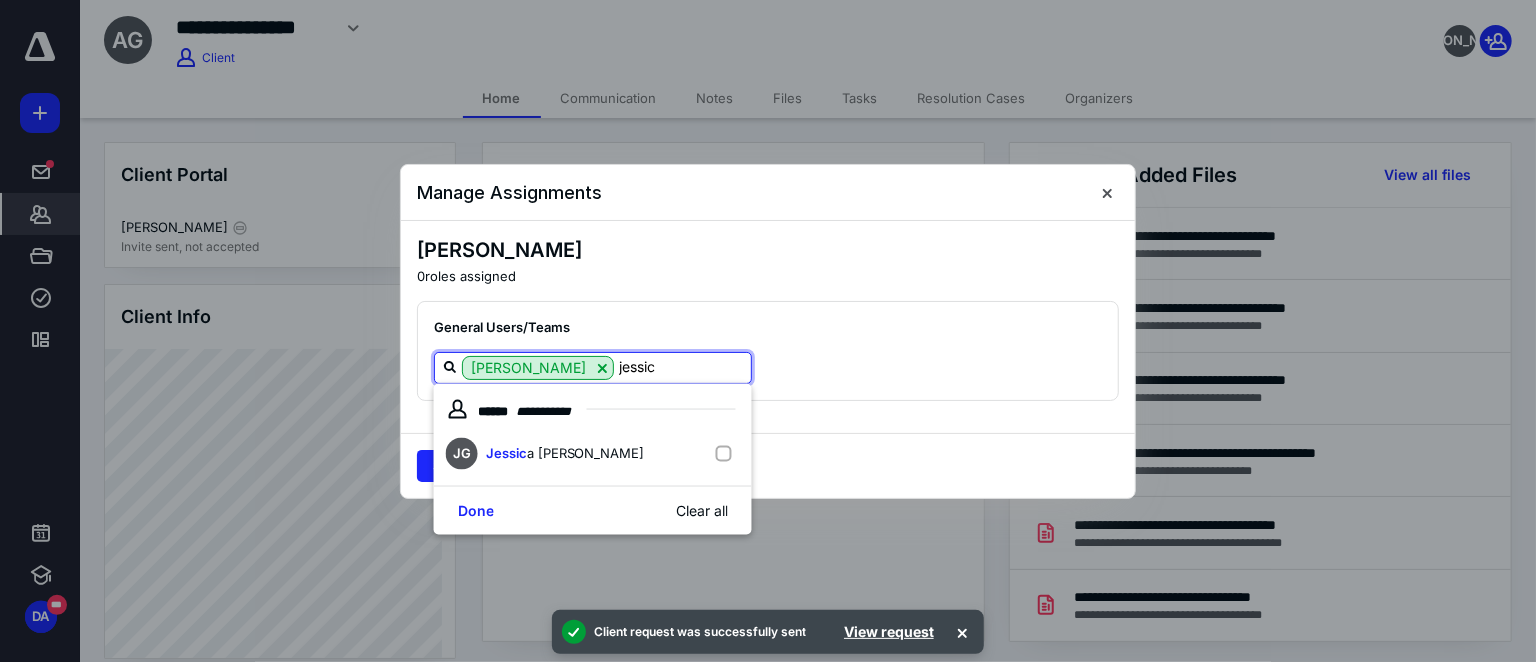 type on "jessica" 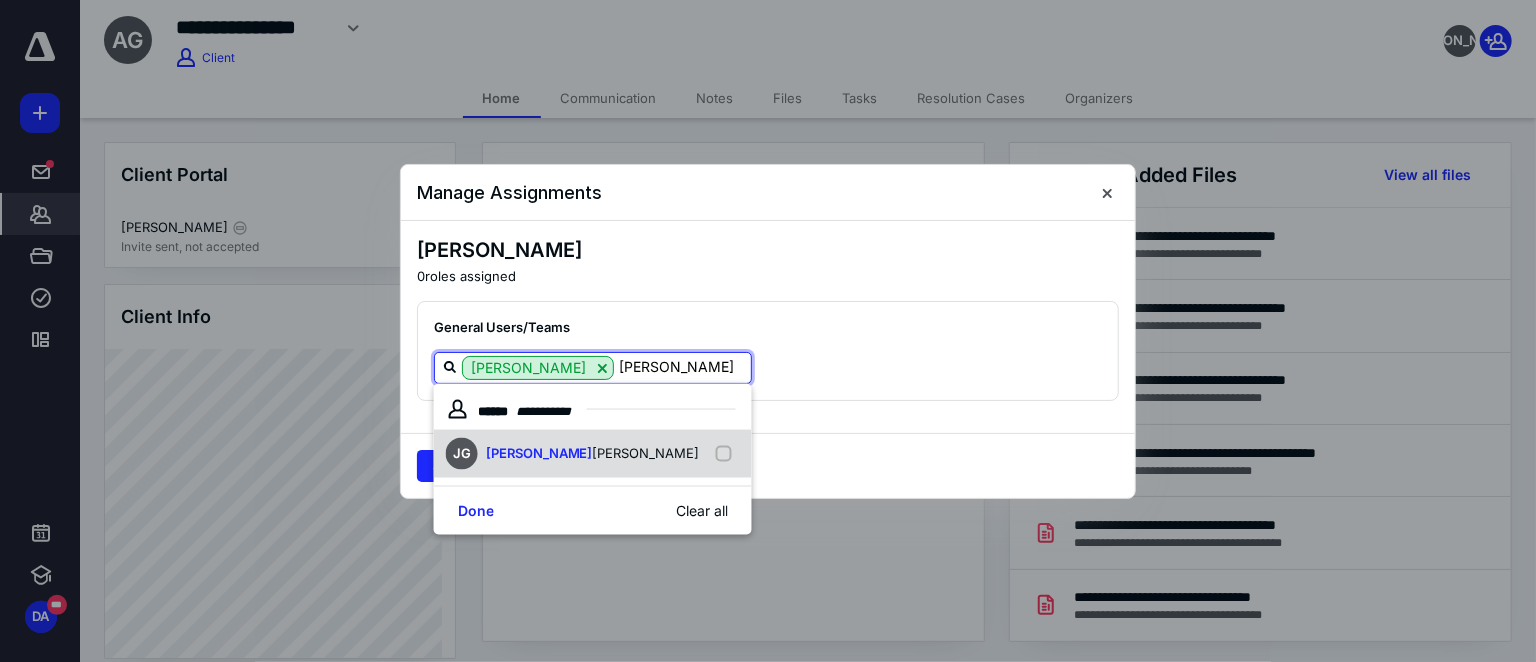 click on "Gatch" at bounding box center [646, 453] 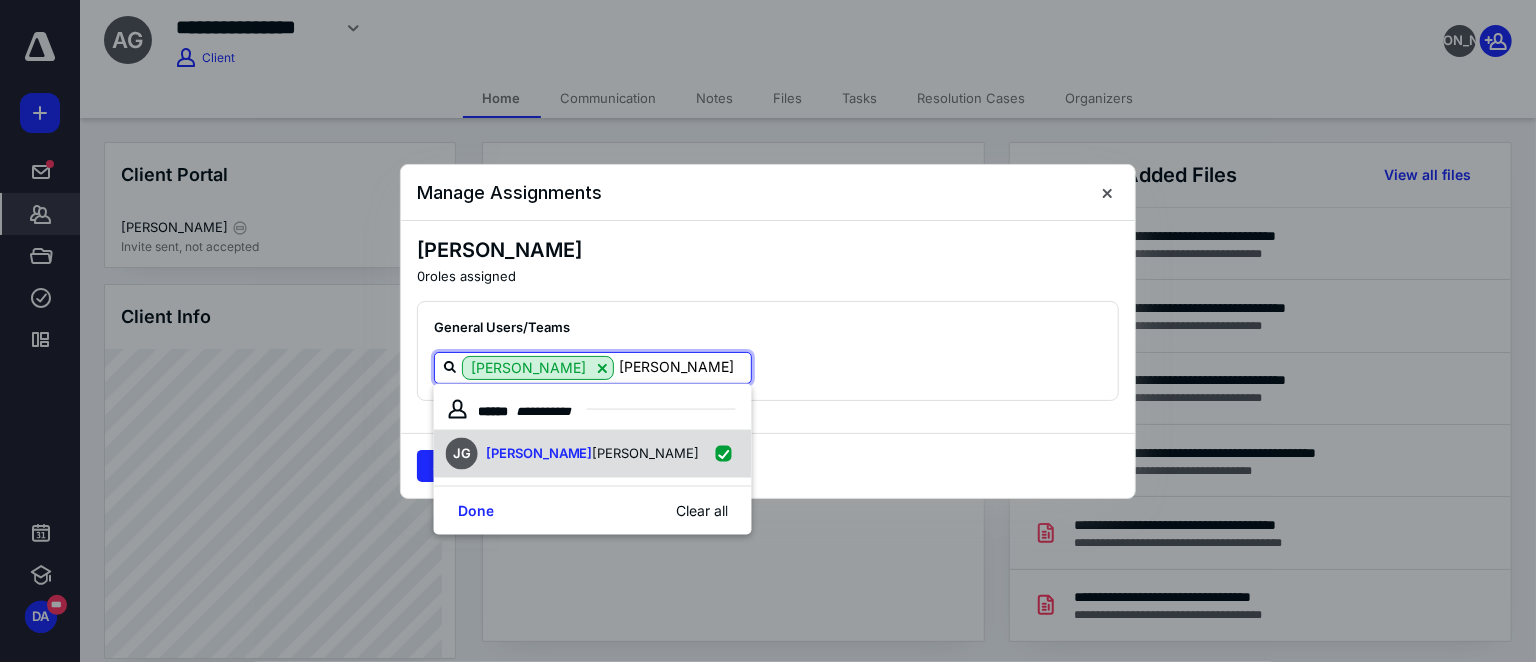 checkbox on "true" 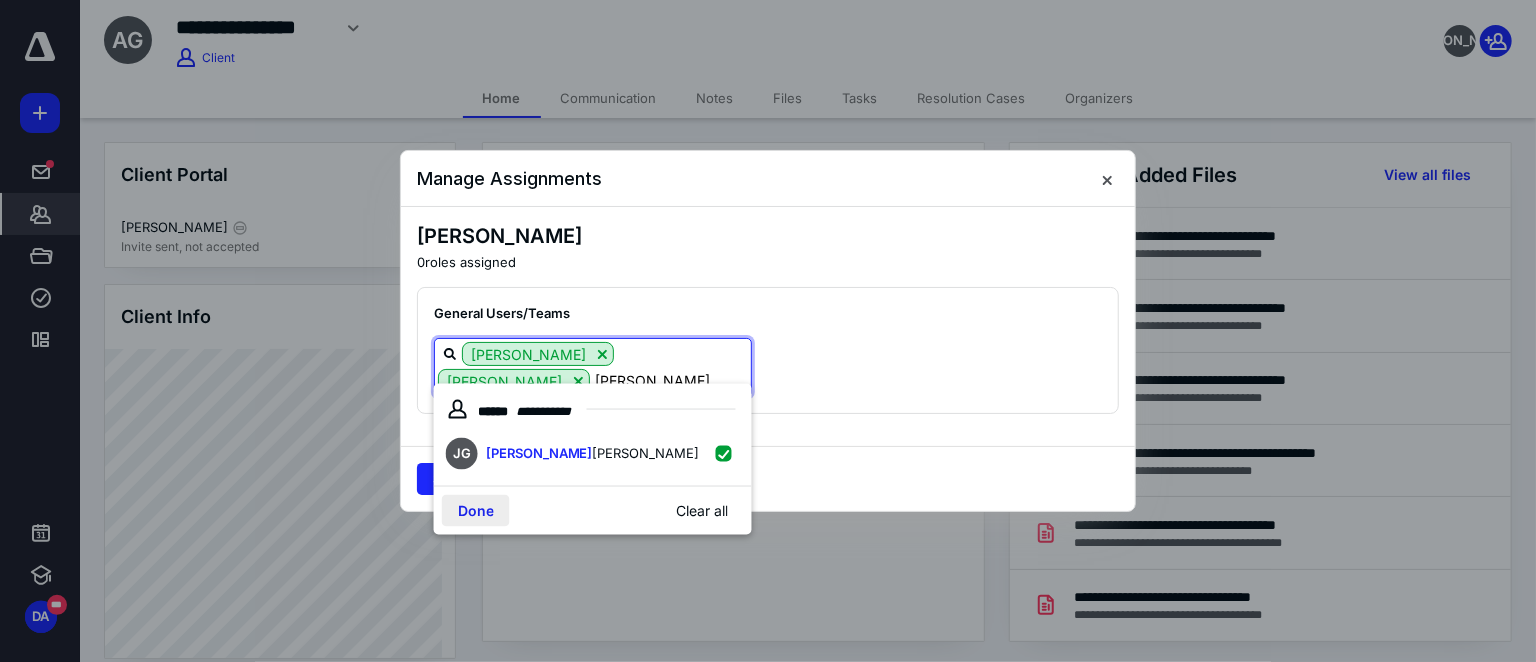 type on "jessica" 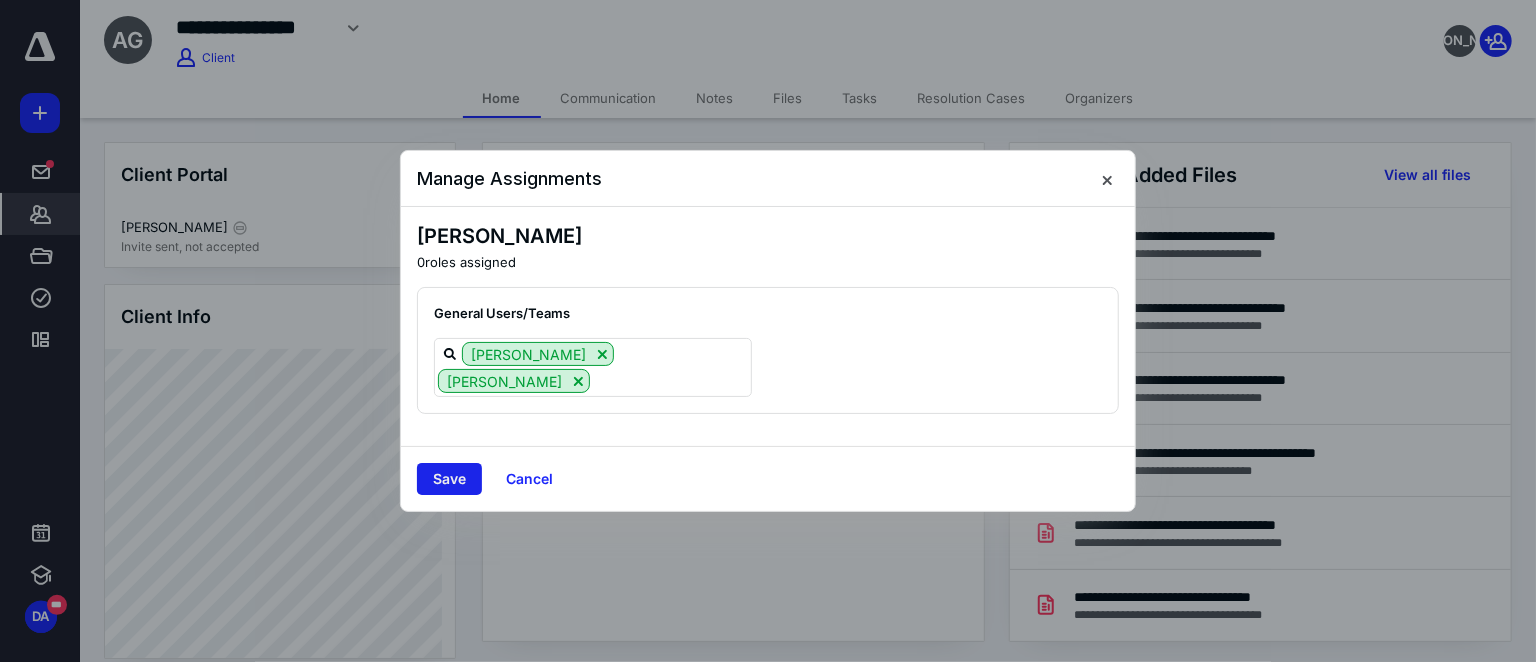 click on "Save" at bounding box center (449, 479) 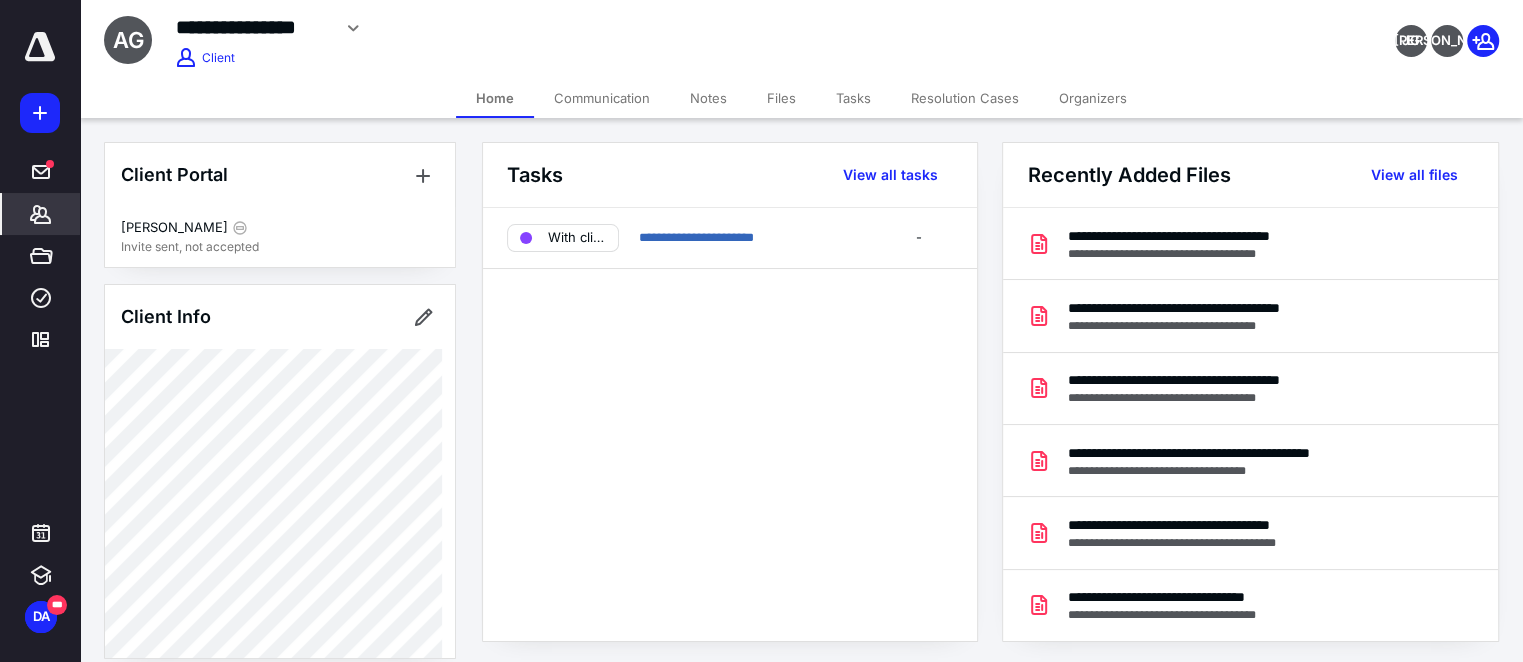 click 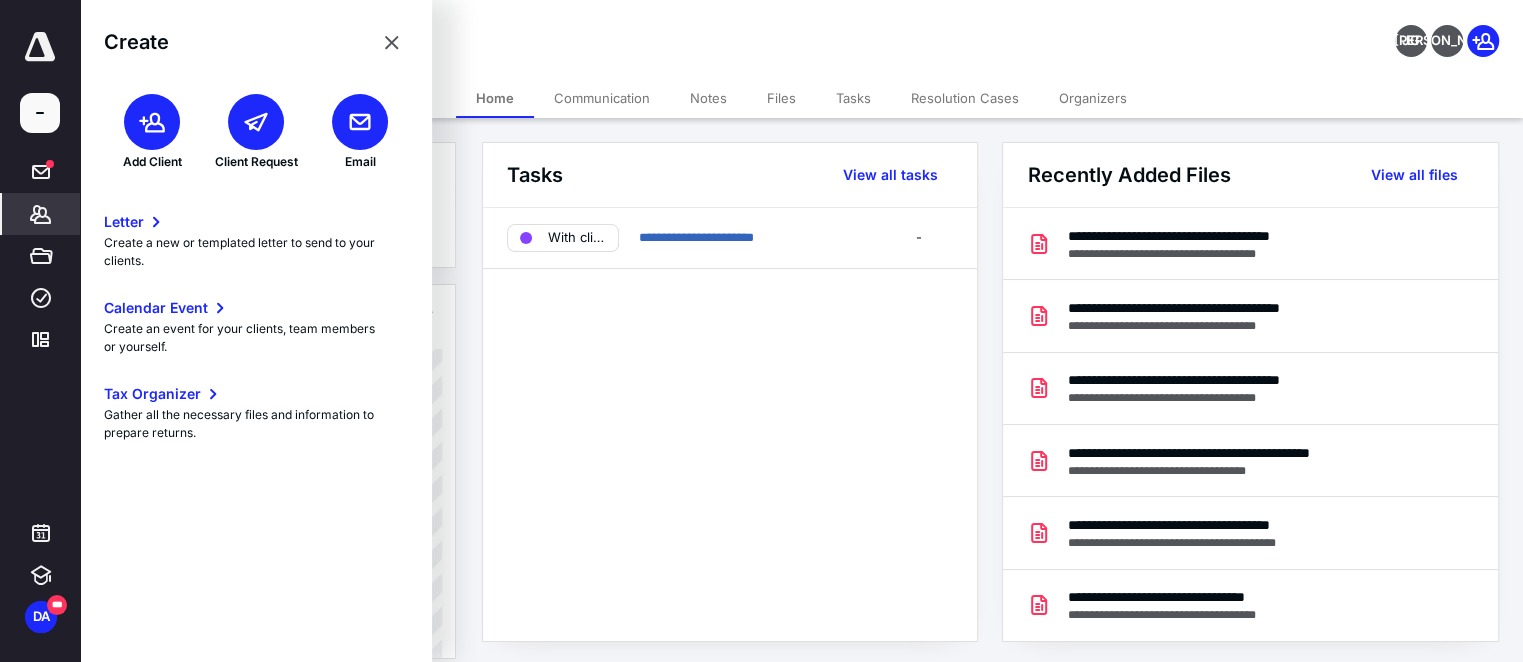 click 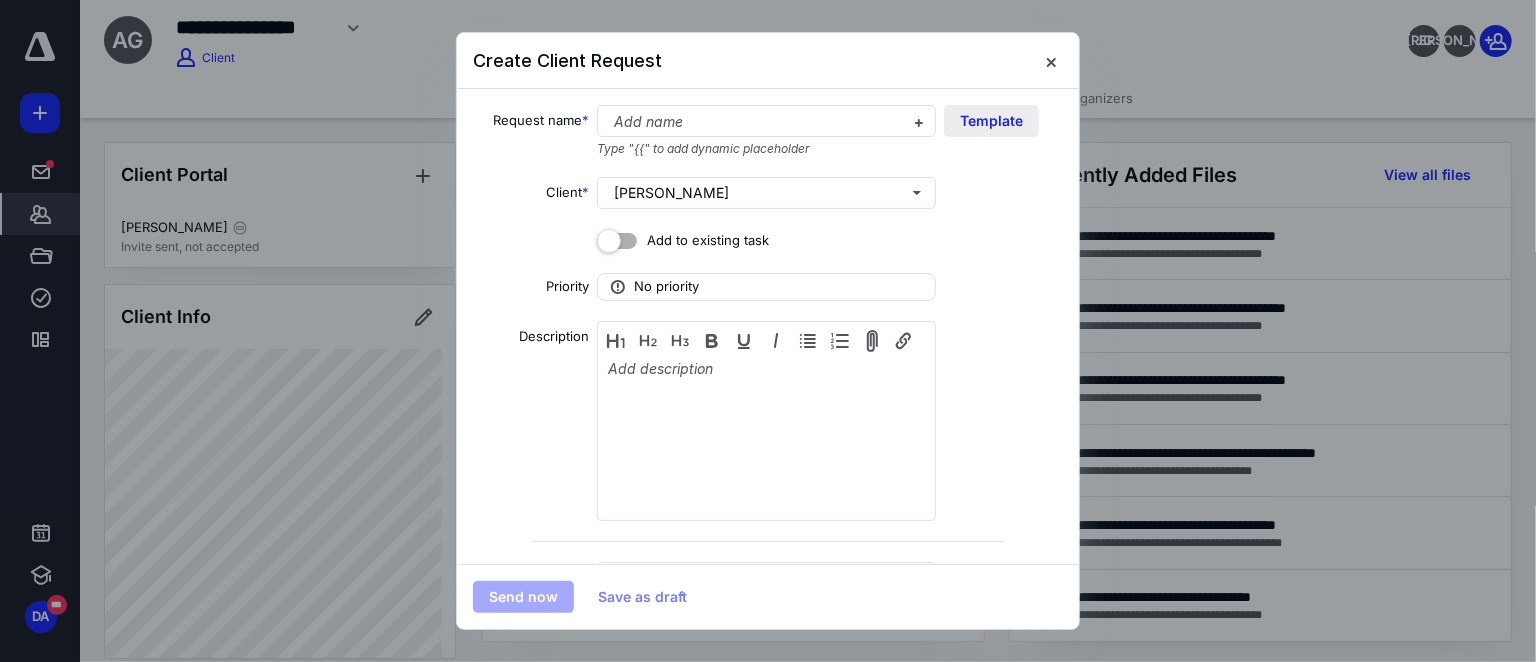 click on "Template" at bounding box center [991, 121] 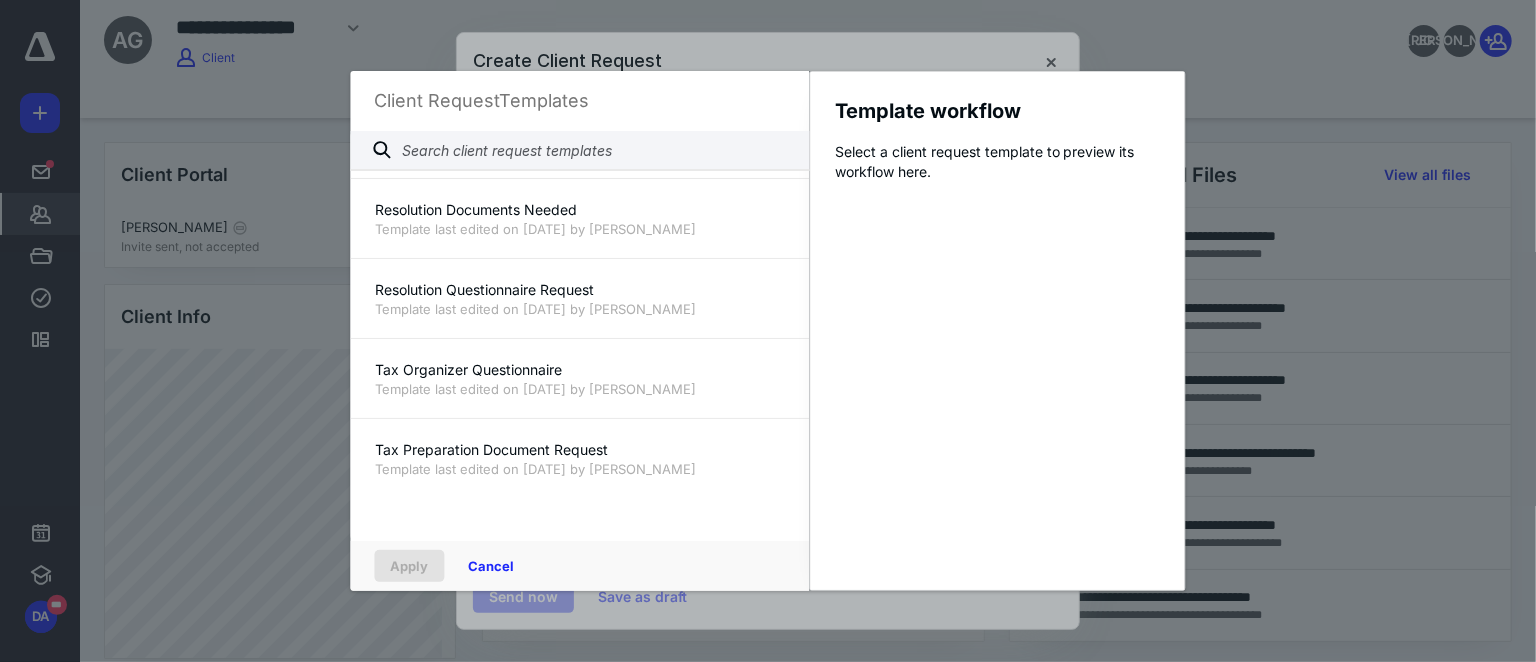 scroll, scrollTop: 1363, scrollLeft: 0, axis: vertical 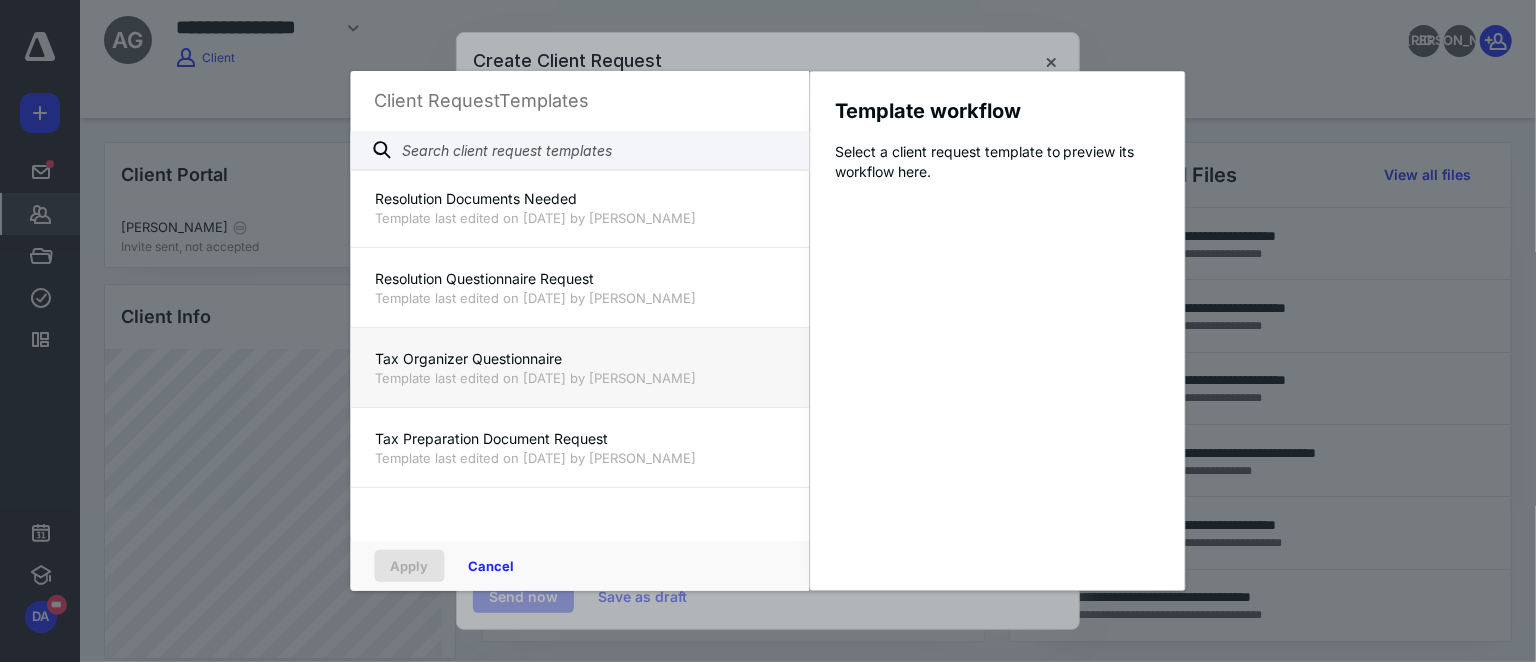 click on "Tax Organizer Questionnaire" at bounding box center [580, 359] 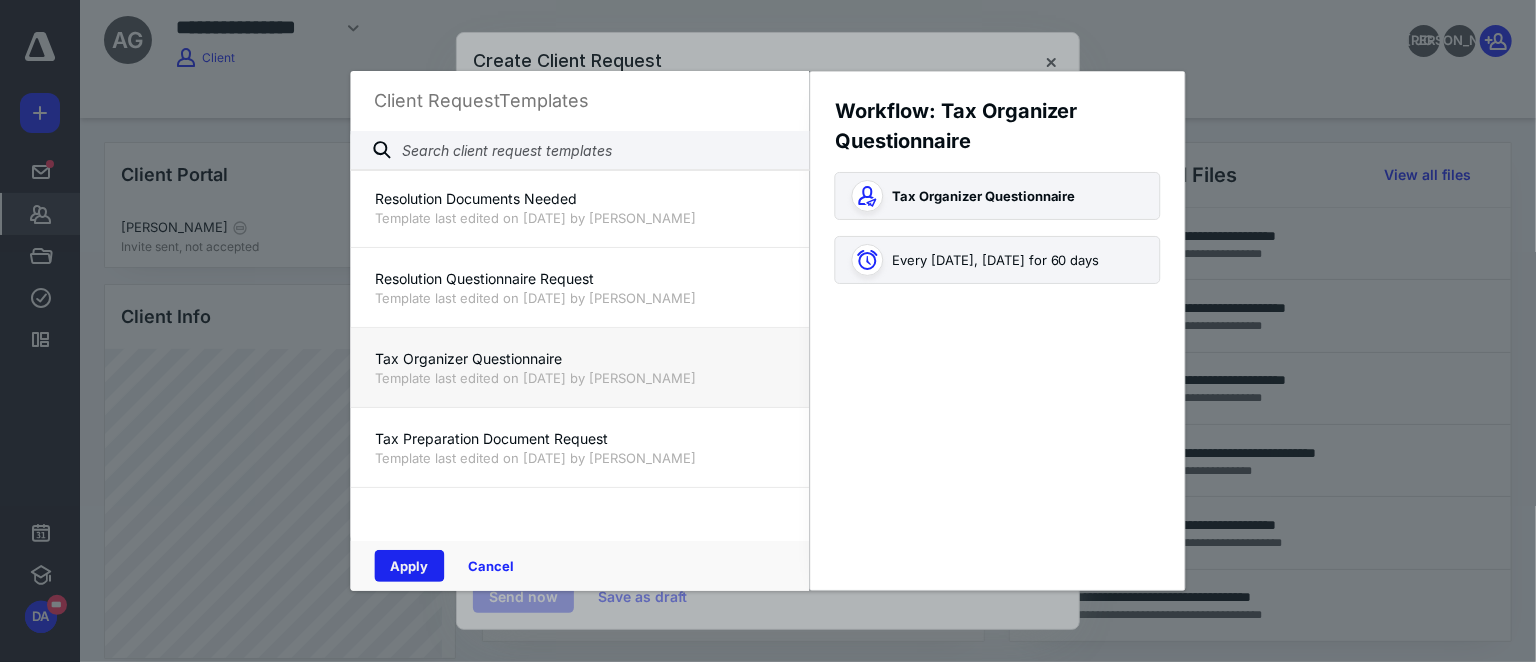 click on "Apply" at bounding box center [410, 566] 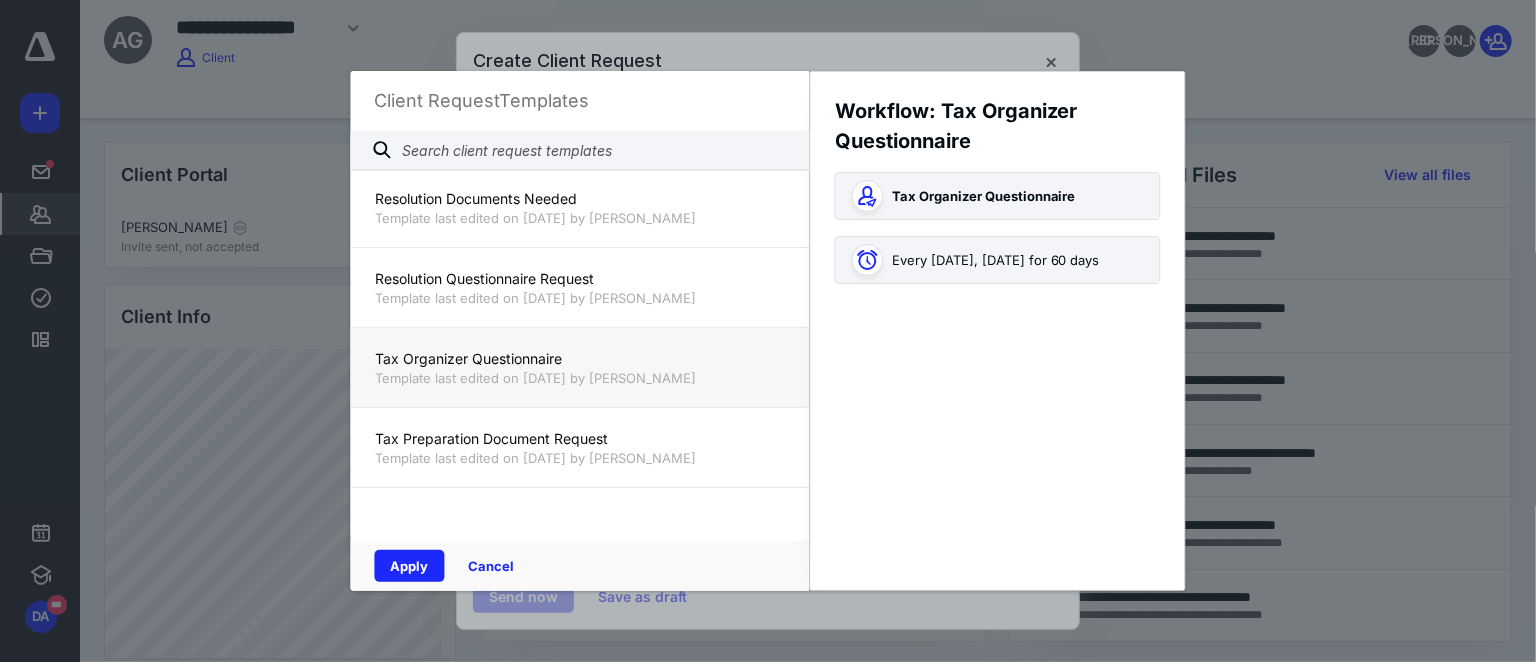 type on "**********" 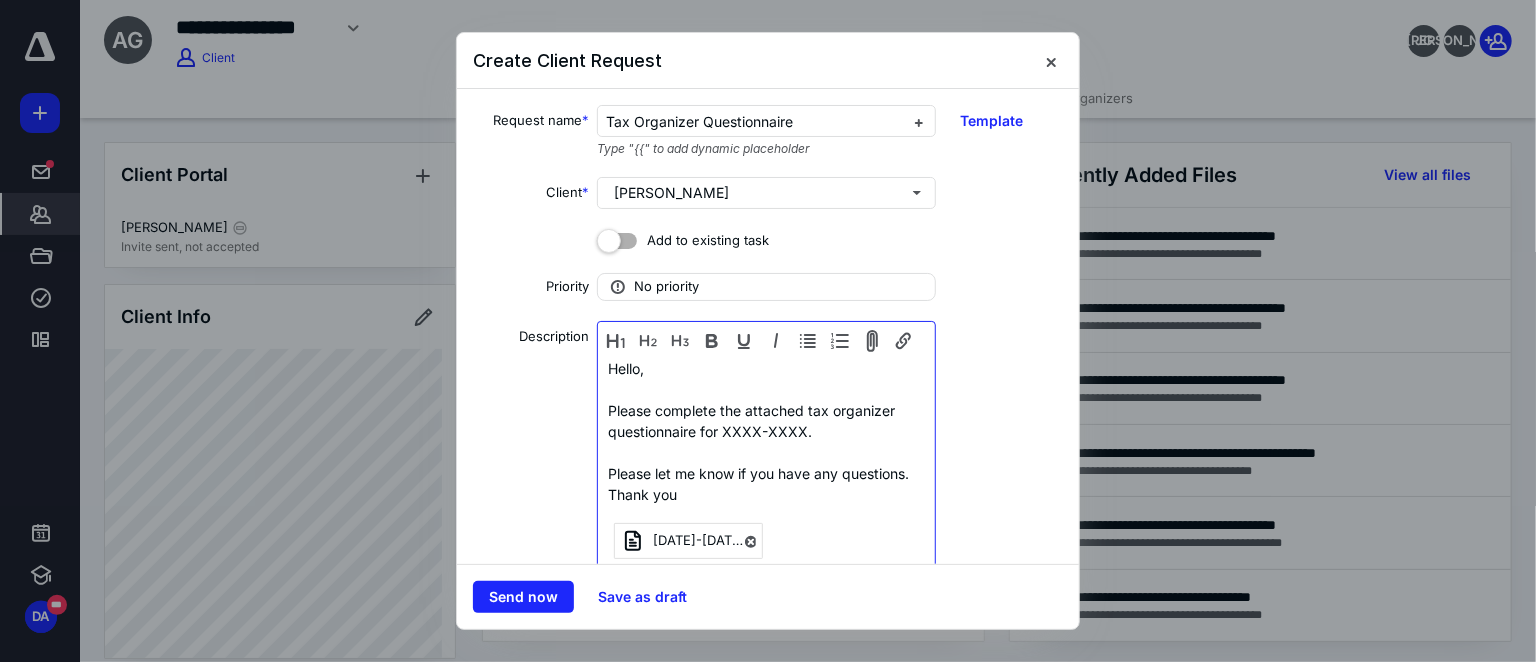 click on "Please complete the attached tax organizer questionnaire for XXXX-XXXX." at bounding box center [766, 421] 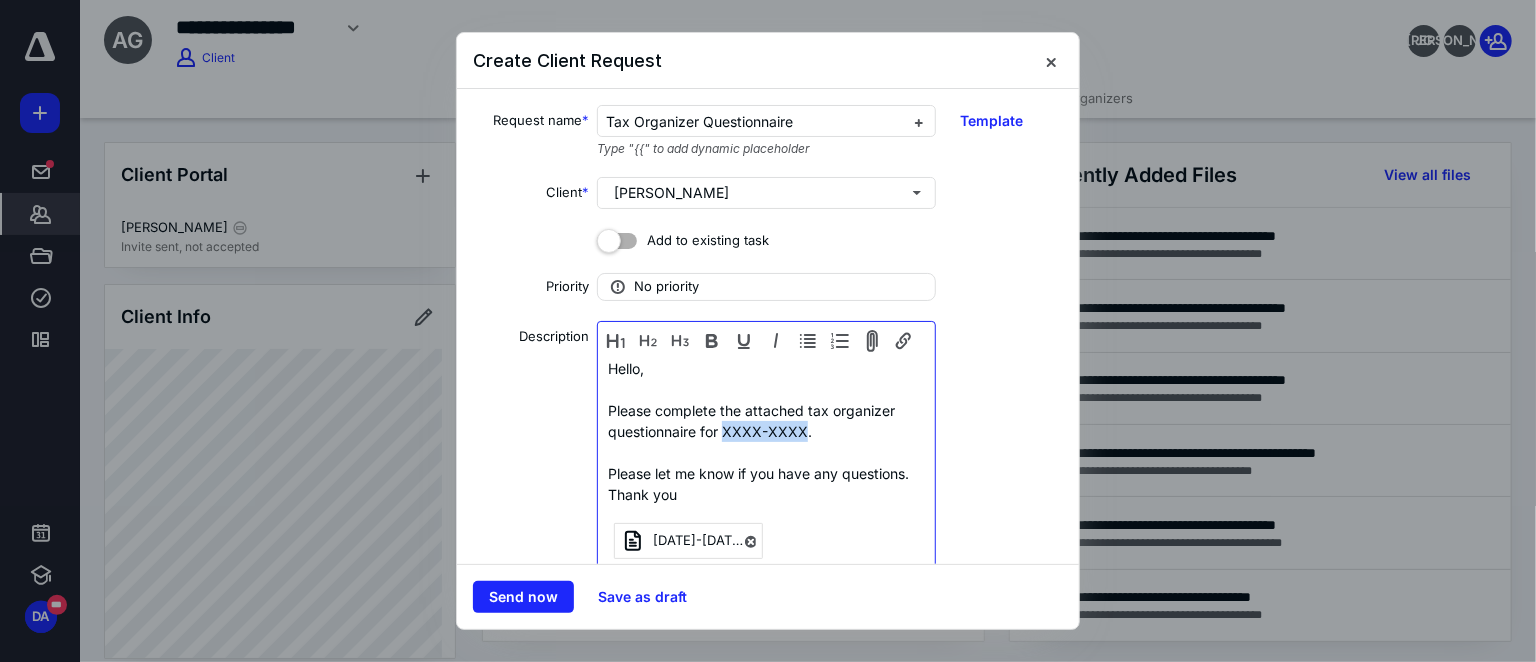 drag, startPoint x: 725, startPoint y: 431, endPoint x: 802, endPoint y: 424, distance: 77.31753 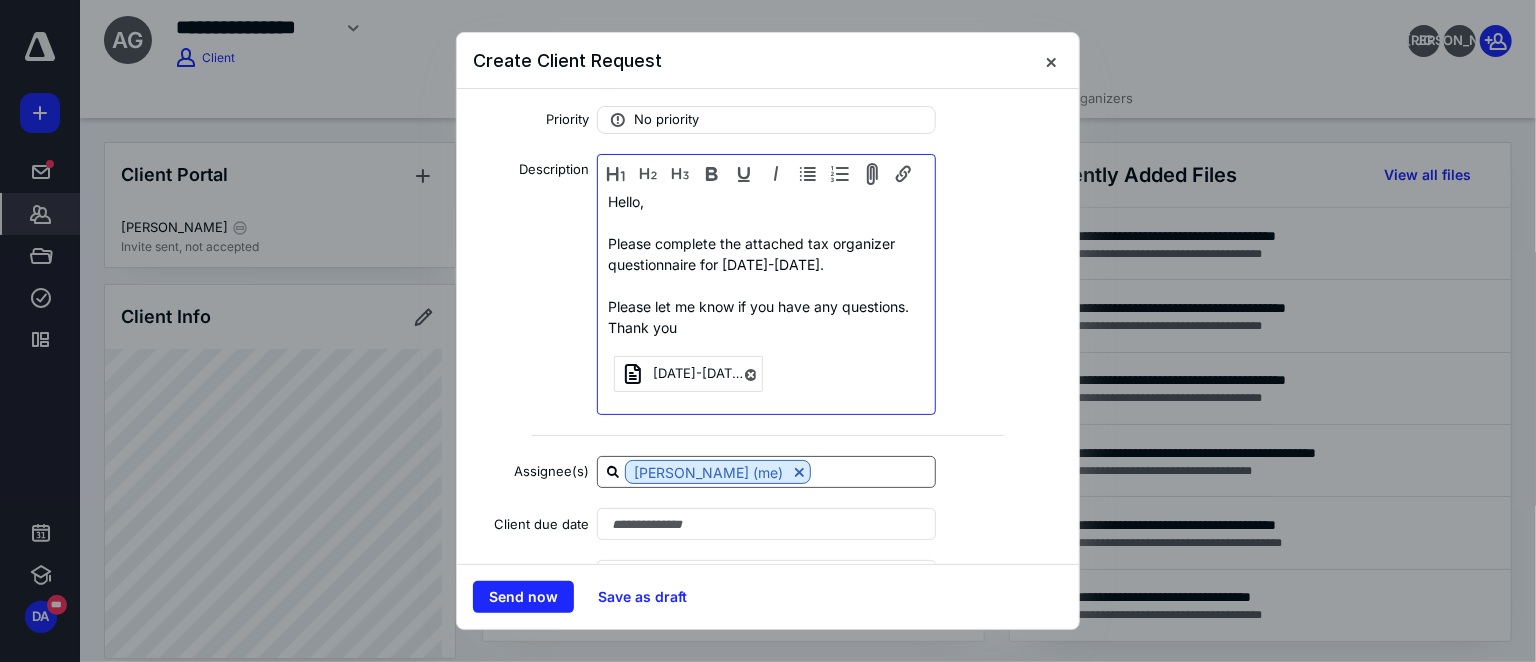 scroll, scrollTop: 230, scrollLeft: 0, axis: vertical 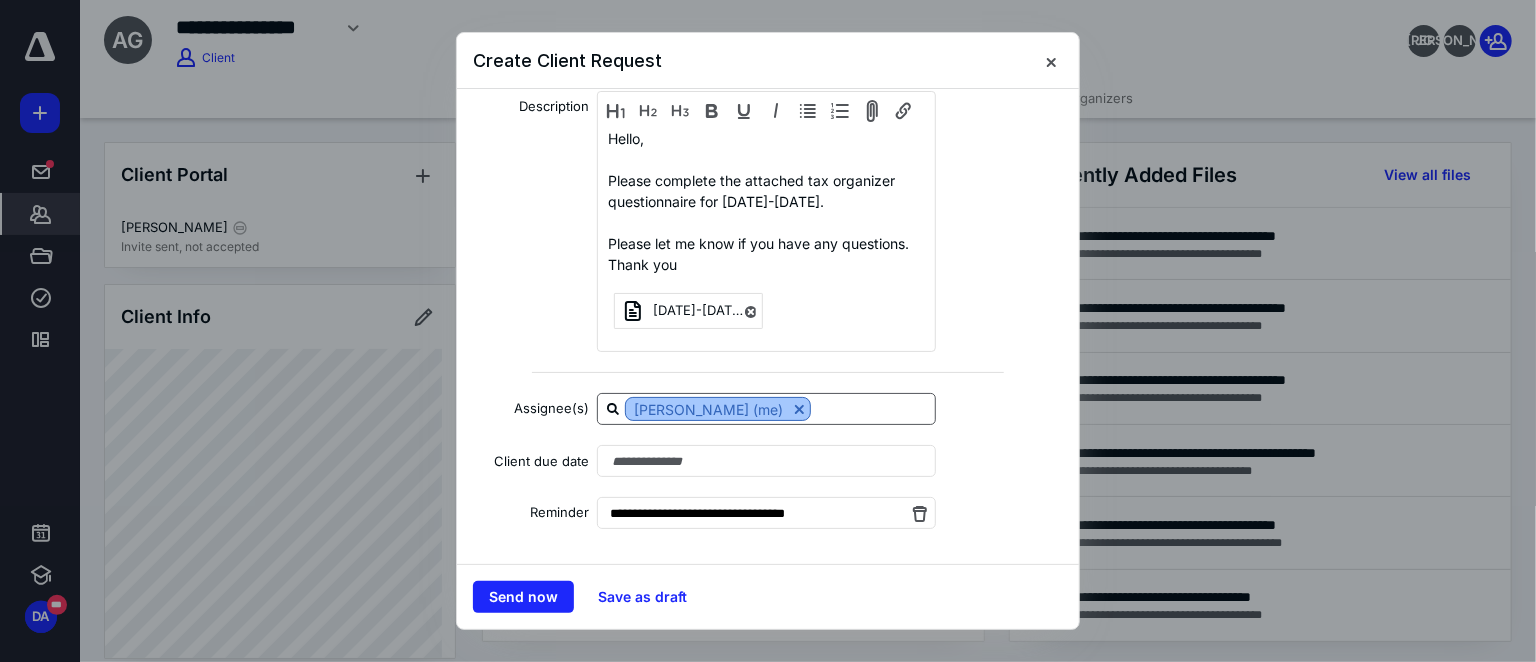 click at bounding box center [799, 409] 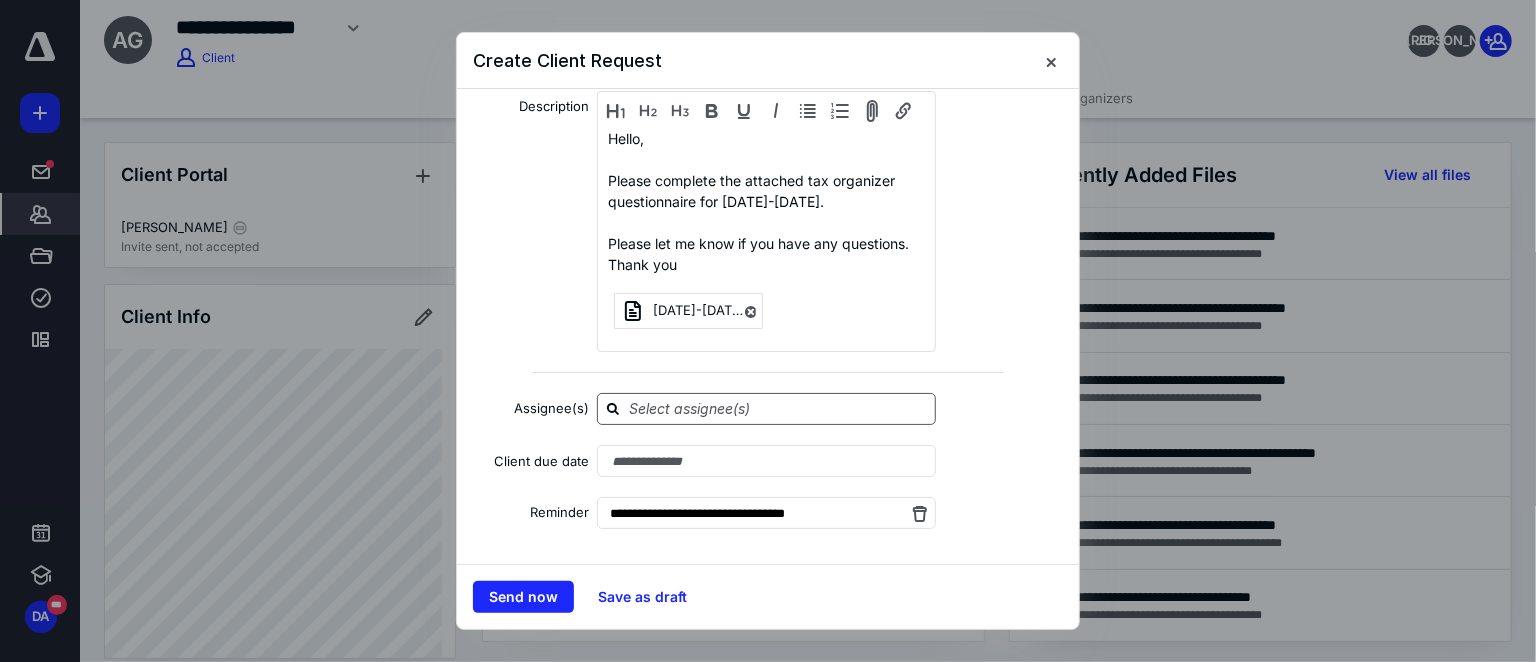 click at bounding box center (778, 408) 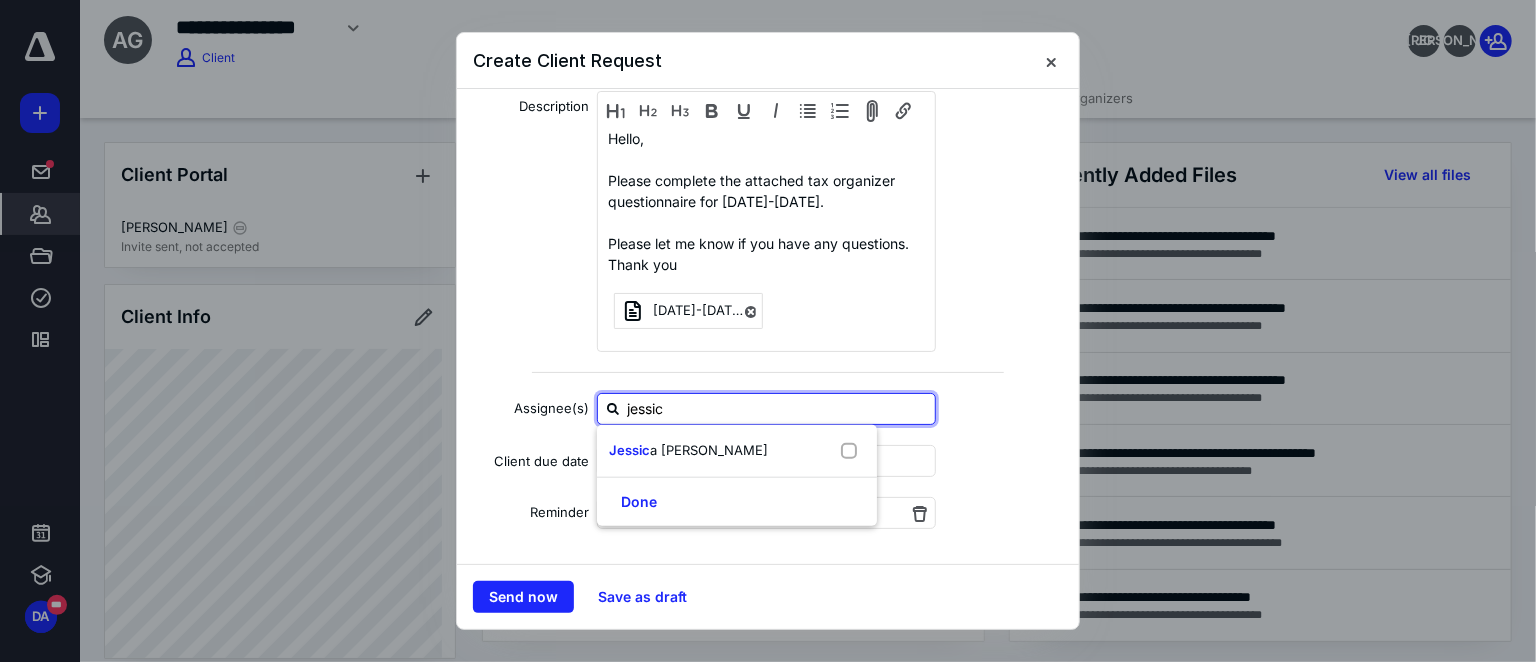 type on "jessica" 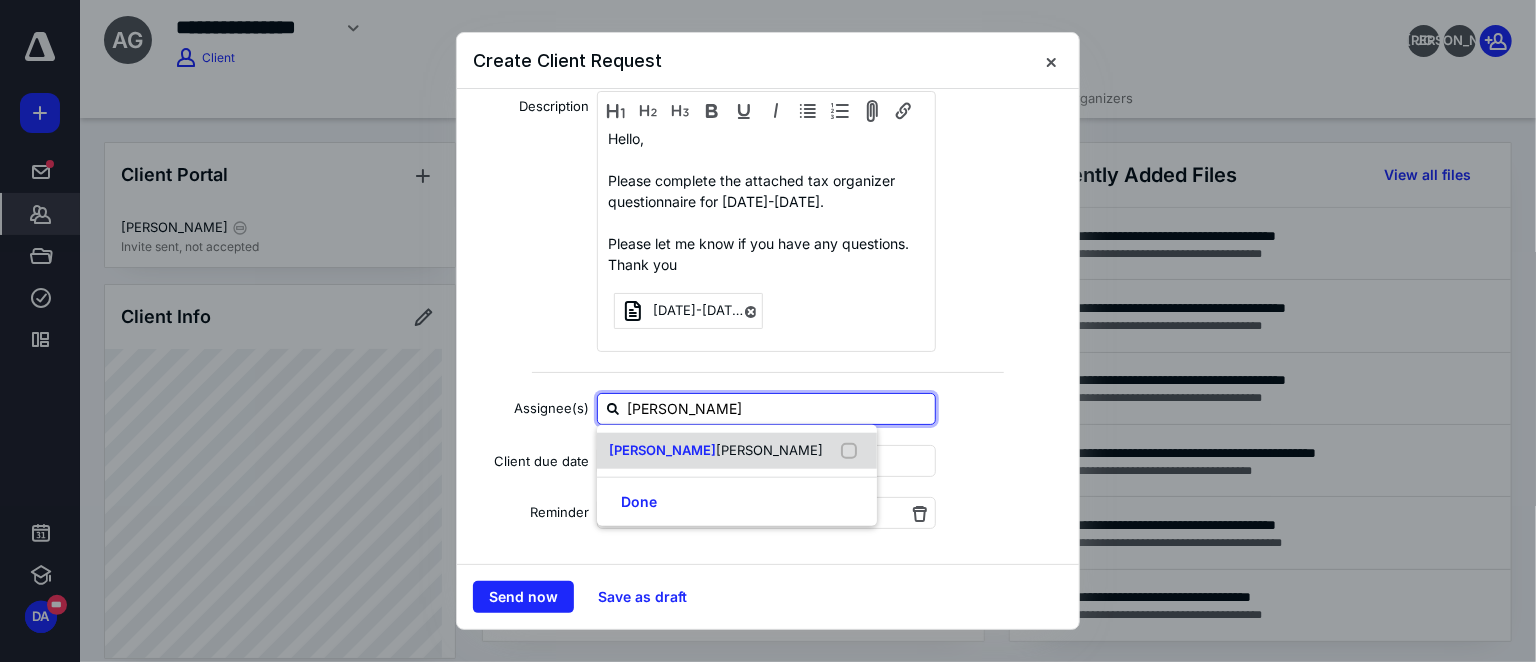 click on "Gatch" at bounding box center [769, 450] 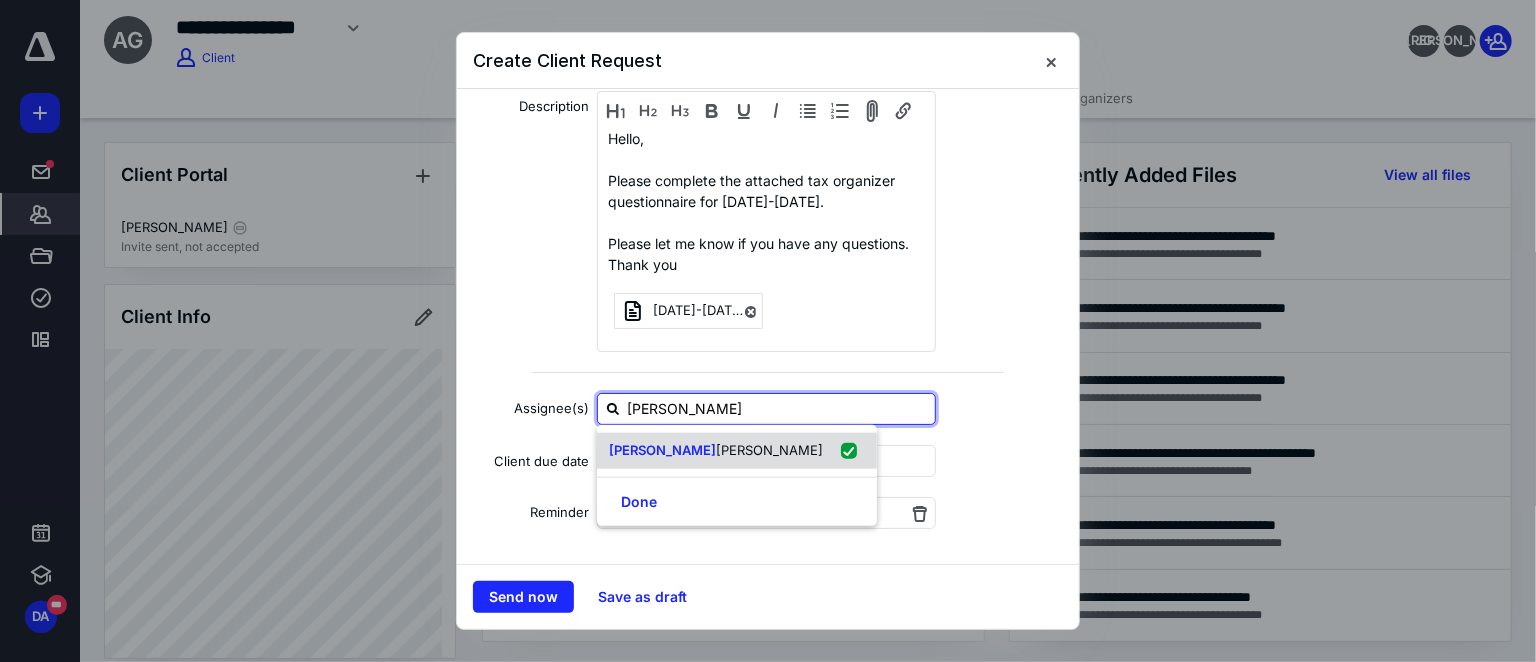 checkbox on "true" 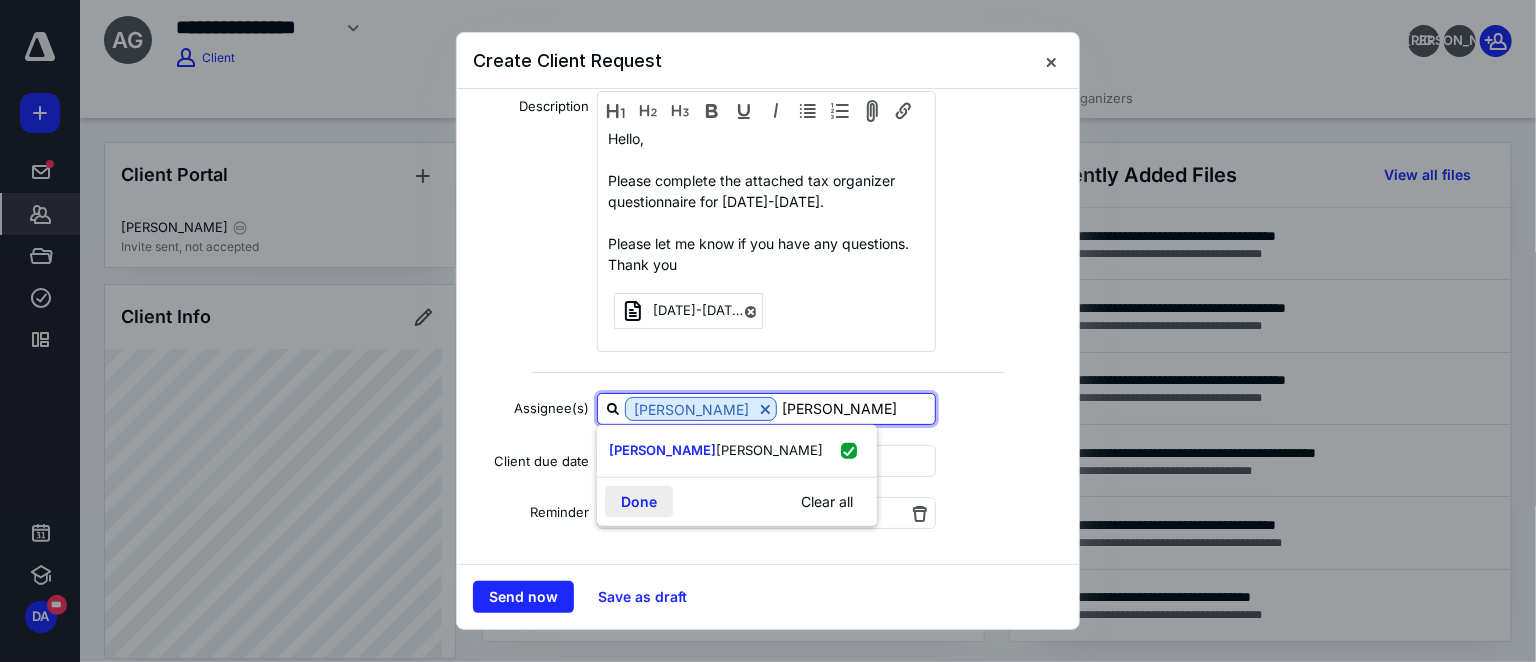 type on "jessica" 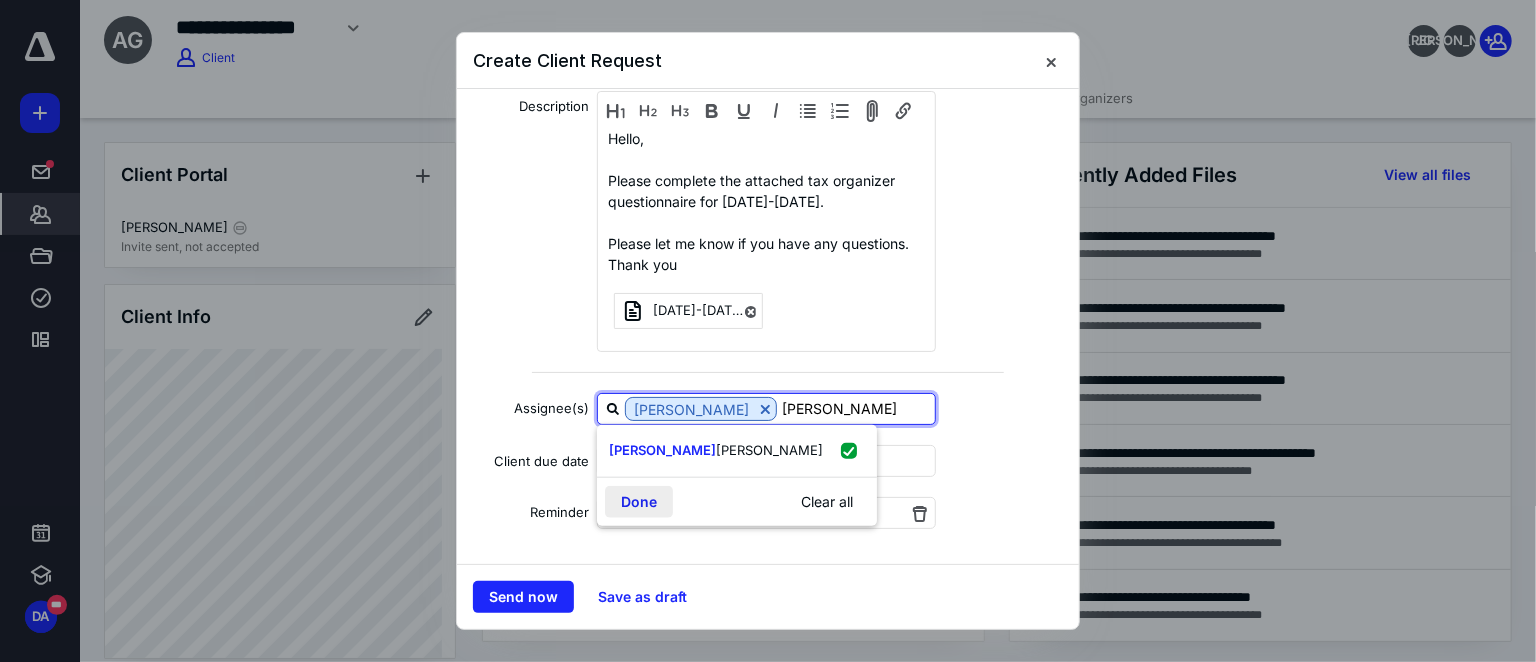 click on "Done" at bounding box center (639, 501) 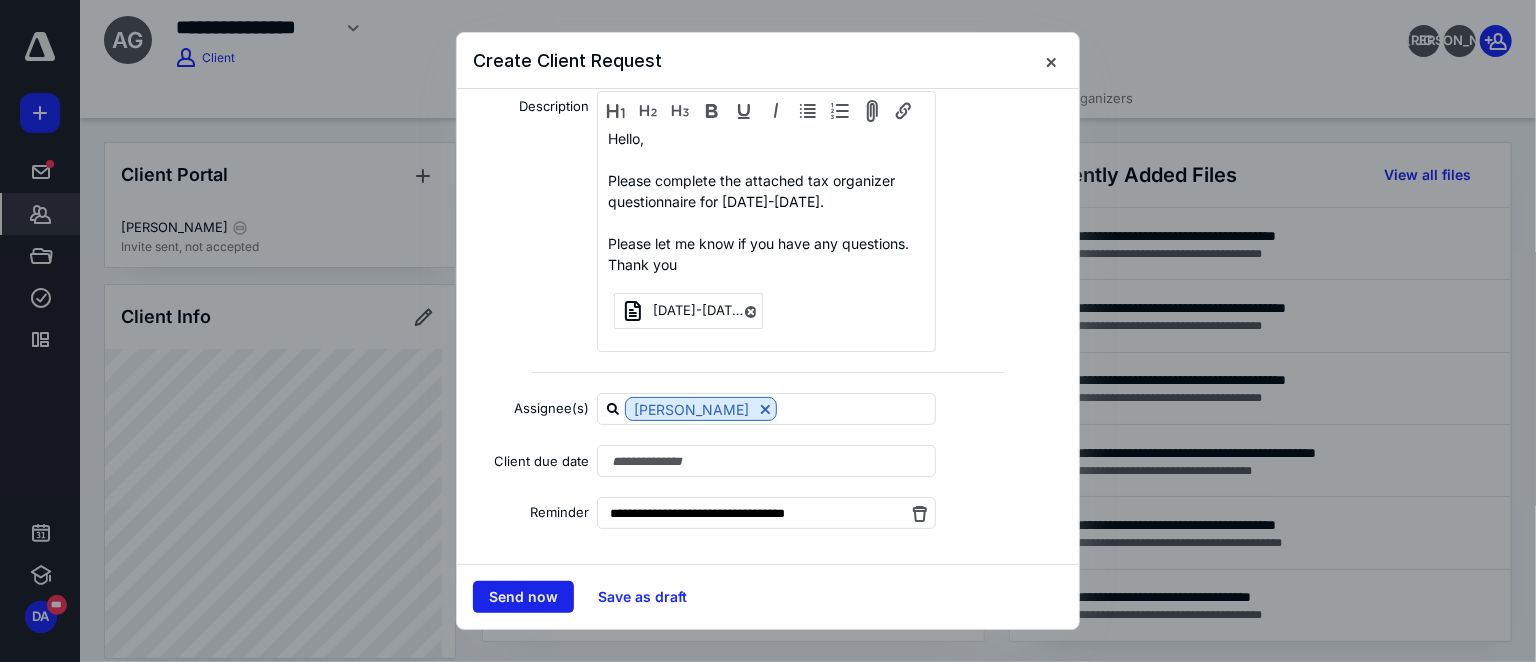 click on "Send now" at bounding box center (523, 597) 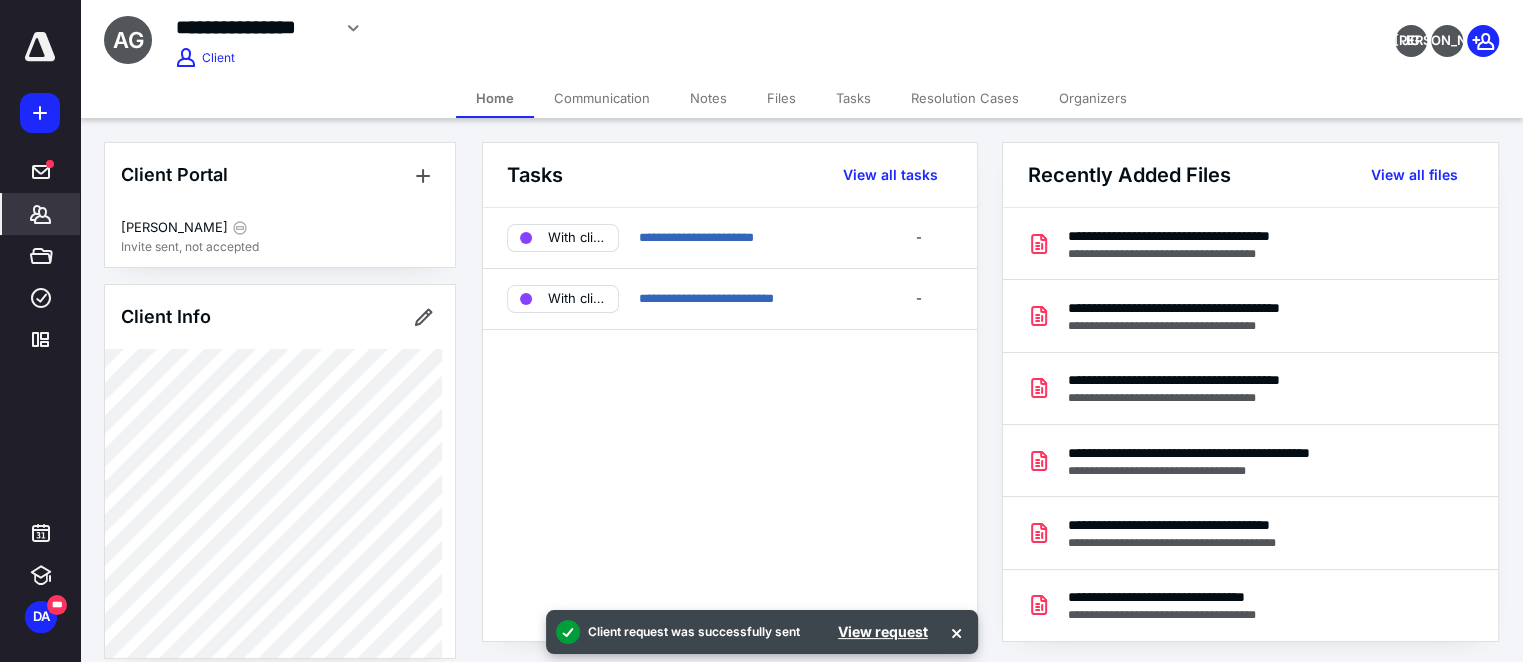 click 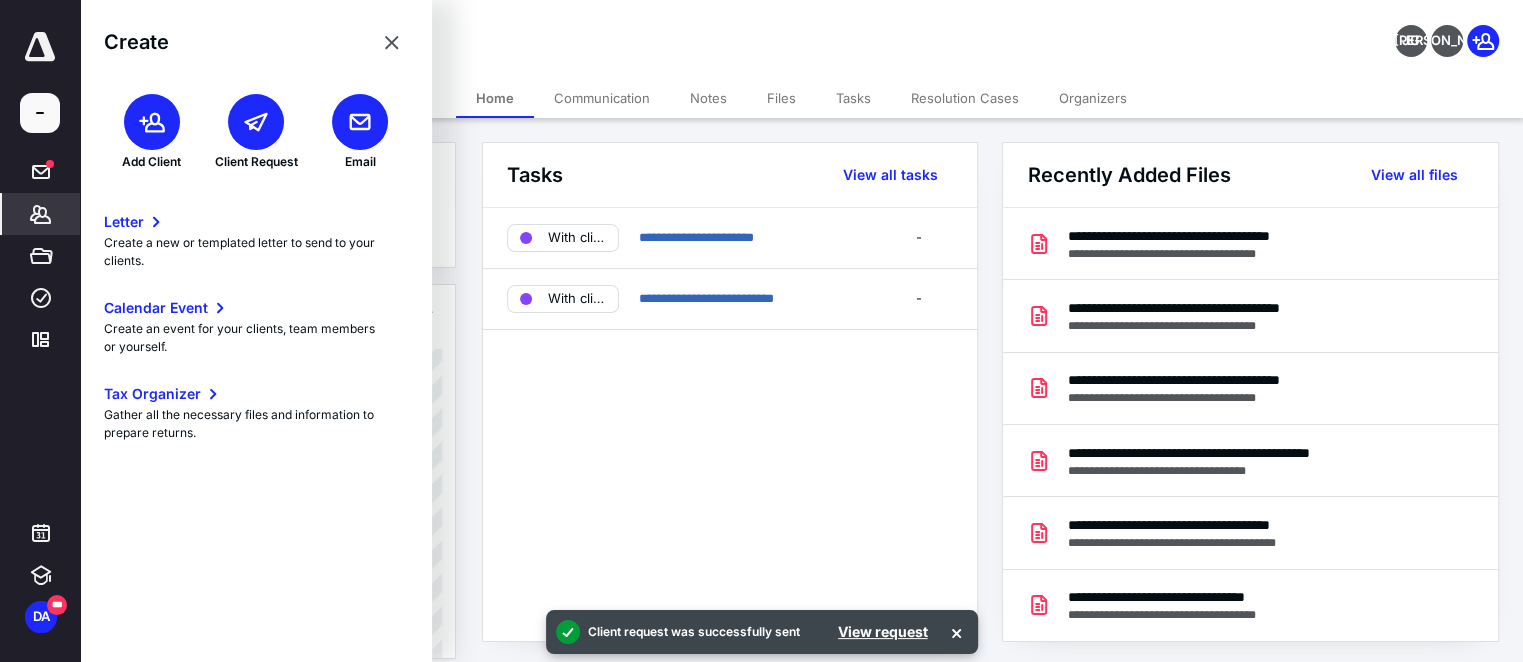 click 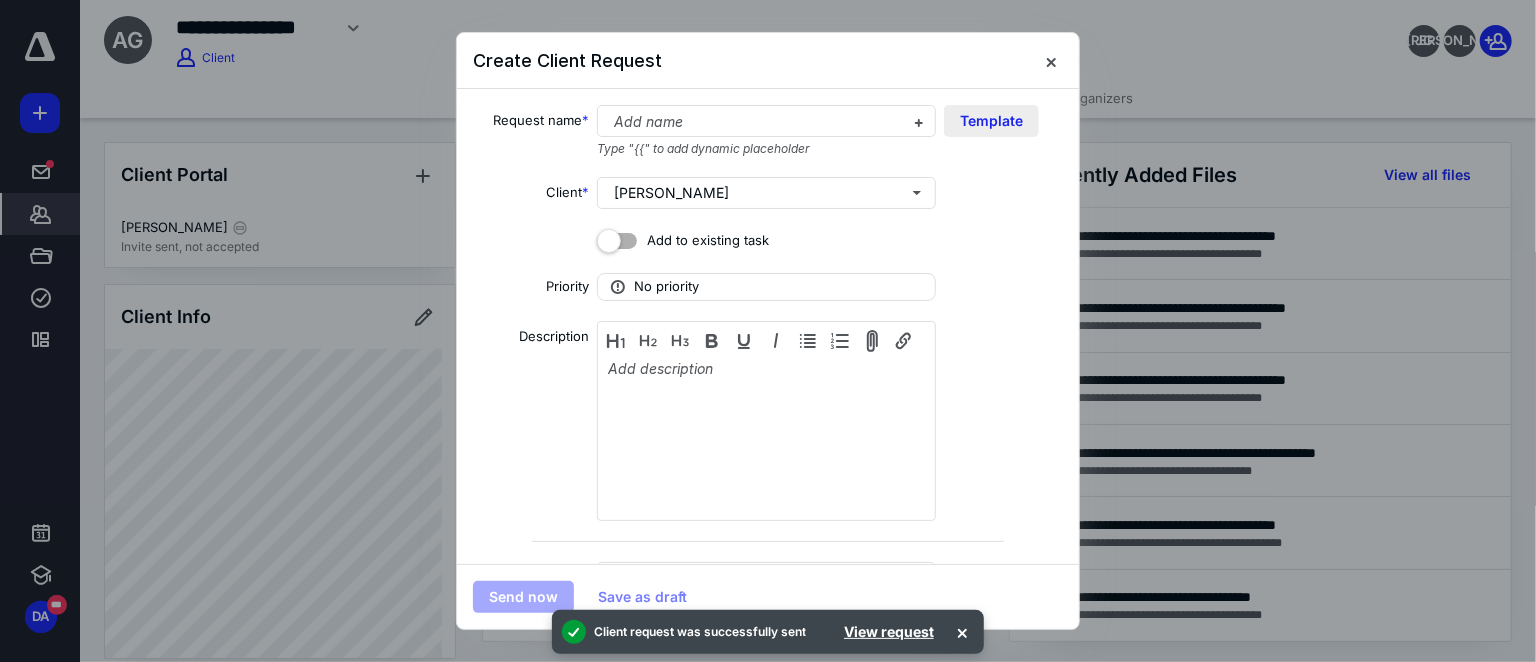 click on "Template" at bounding box center (991, 121) 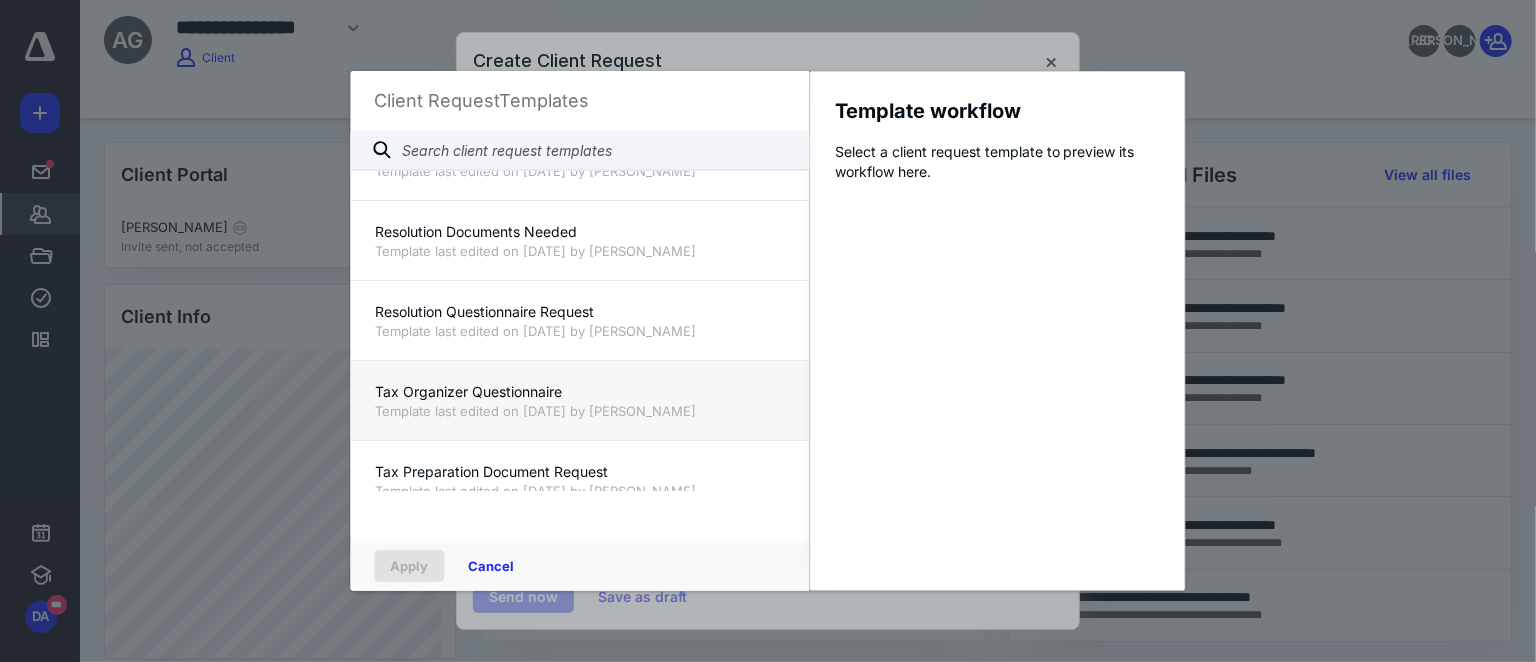 scroll, scrollTop: 1454, scrollLeft: 0, axis: vertical 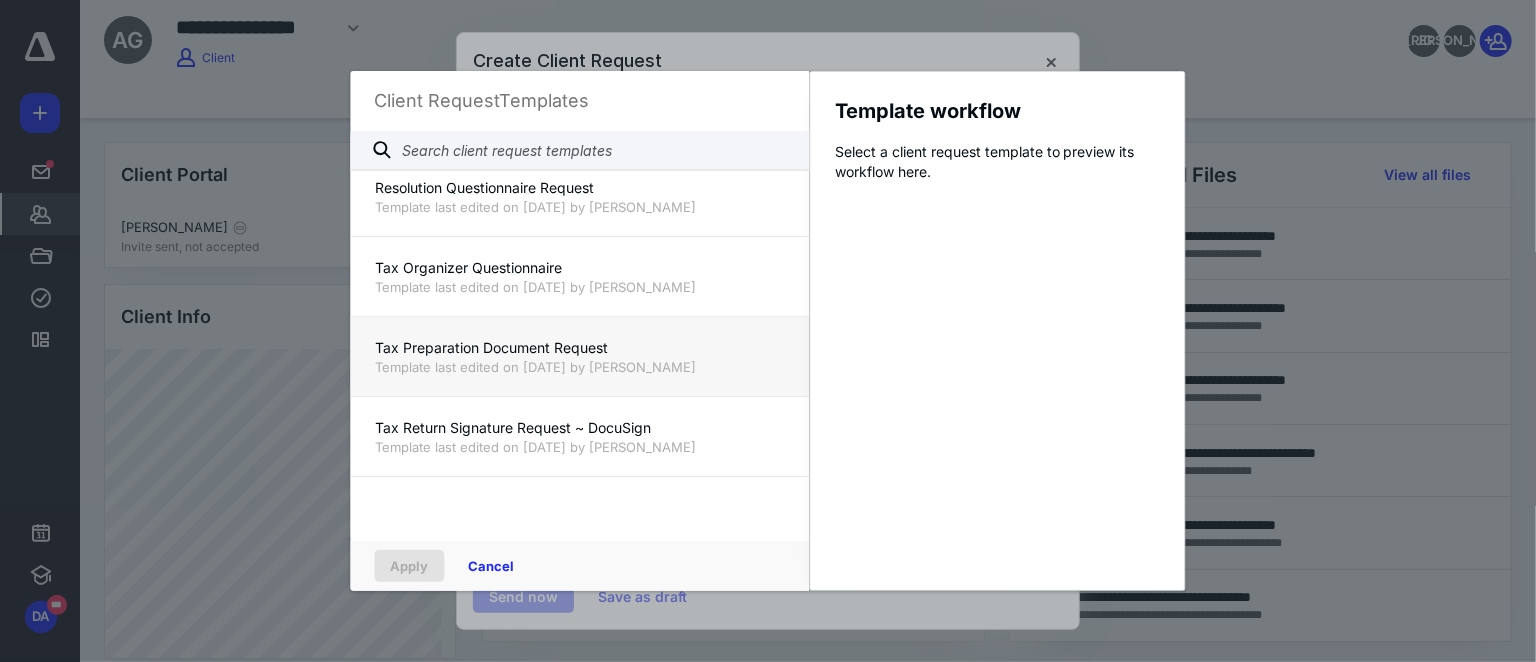 click on "Tax Preparation Document Request" at bounding box center (580, 348) 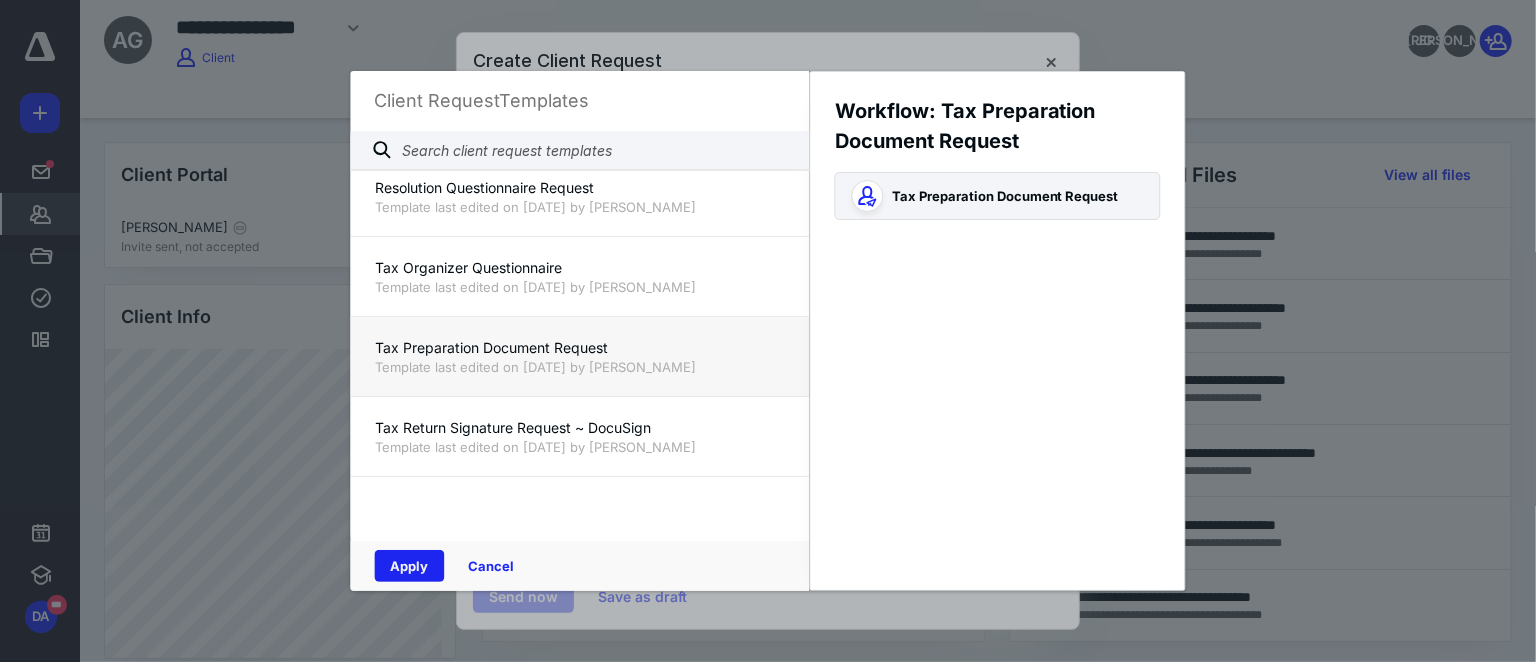 click on "Apply" at bounding box center [410, 566] 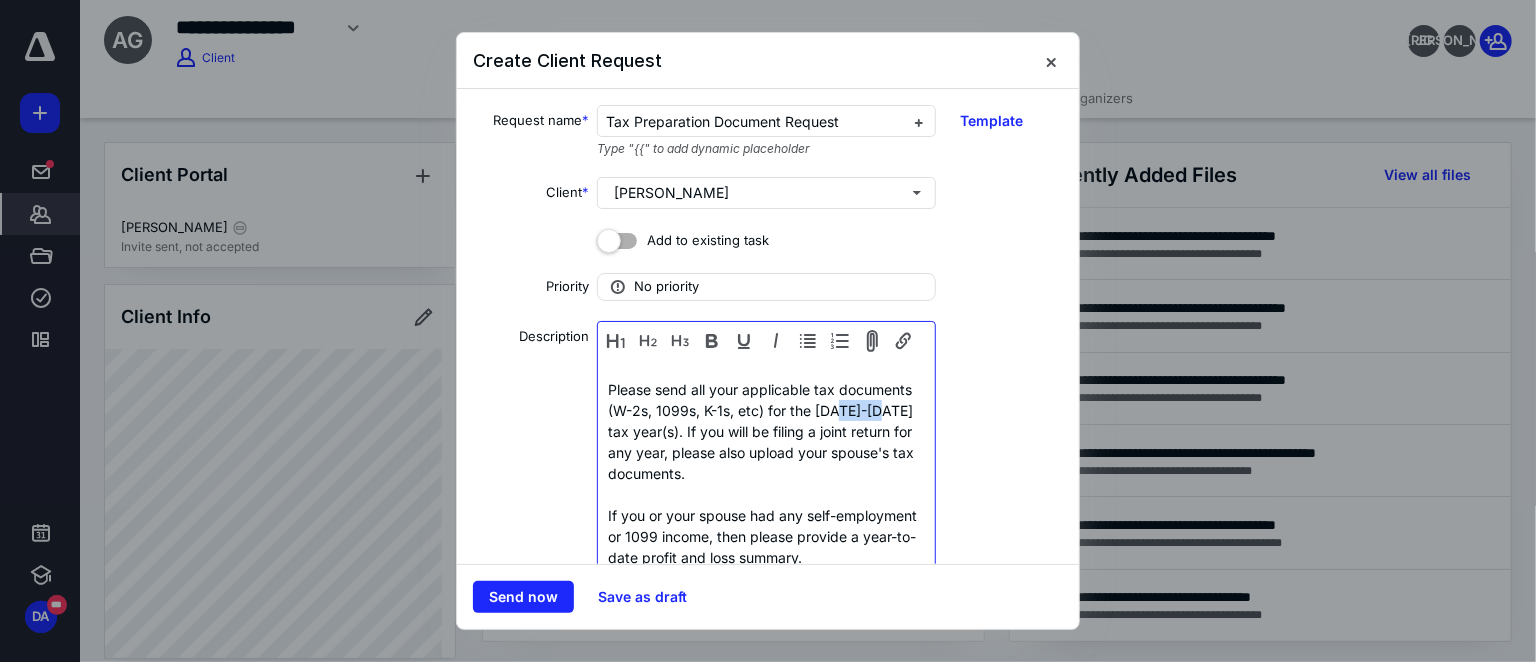 drag, startPoint x: 840, startPoint y: 411, endPoint x: 885, endPoint y: 410, distance: 45.01111 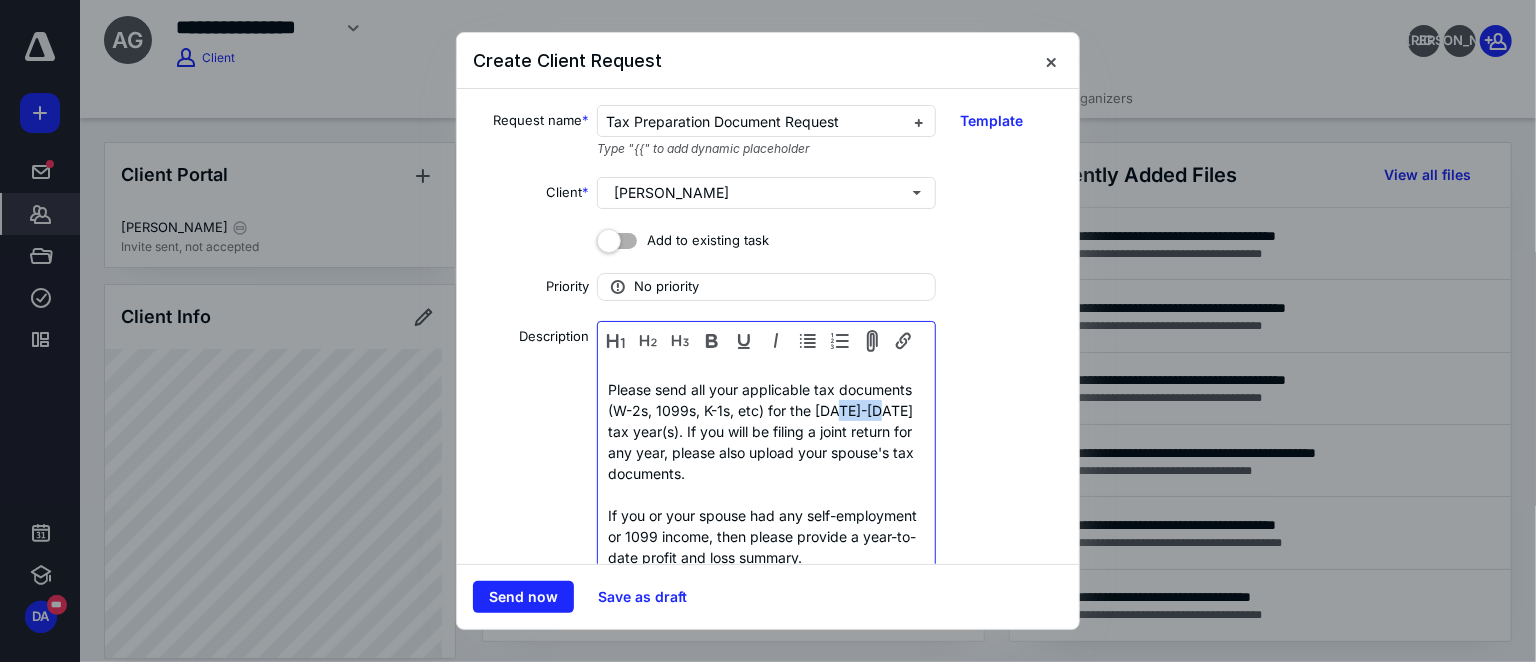 click on "Please send all your applicable tax documents (W-2s, 1099s, K-1s, etc) for the 2020-2023 tax year(s). If you will be filing a joint return for any year, please also upload your spouse's tax documents." at bounding box center [766, 431] 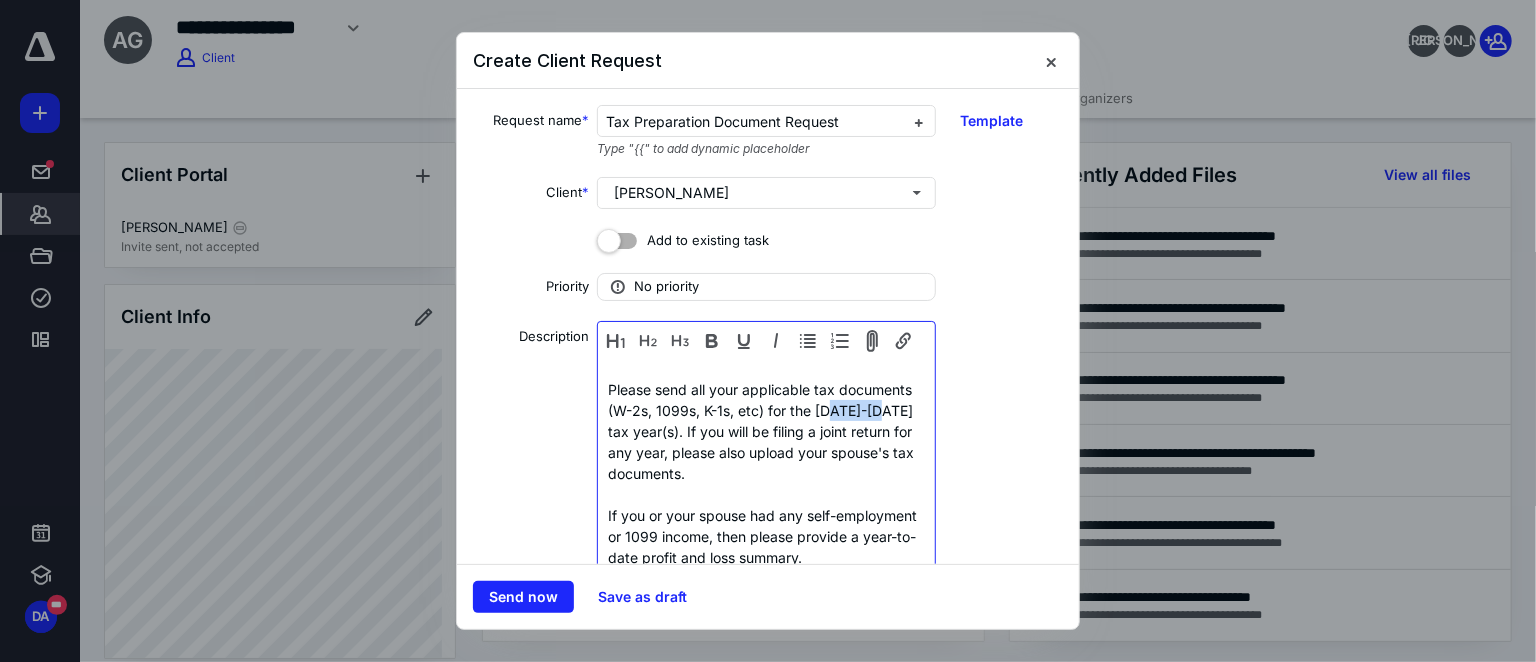 drag, startPoint x: 830, startPoint y: 409, endPoint x: 884, endPoint y: 404, distance: 54.230988 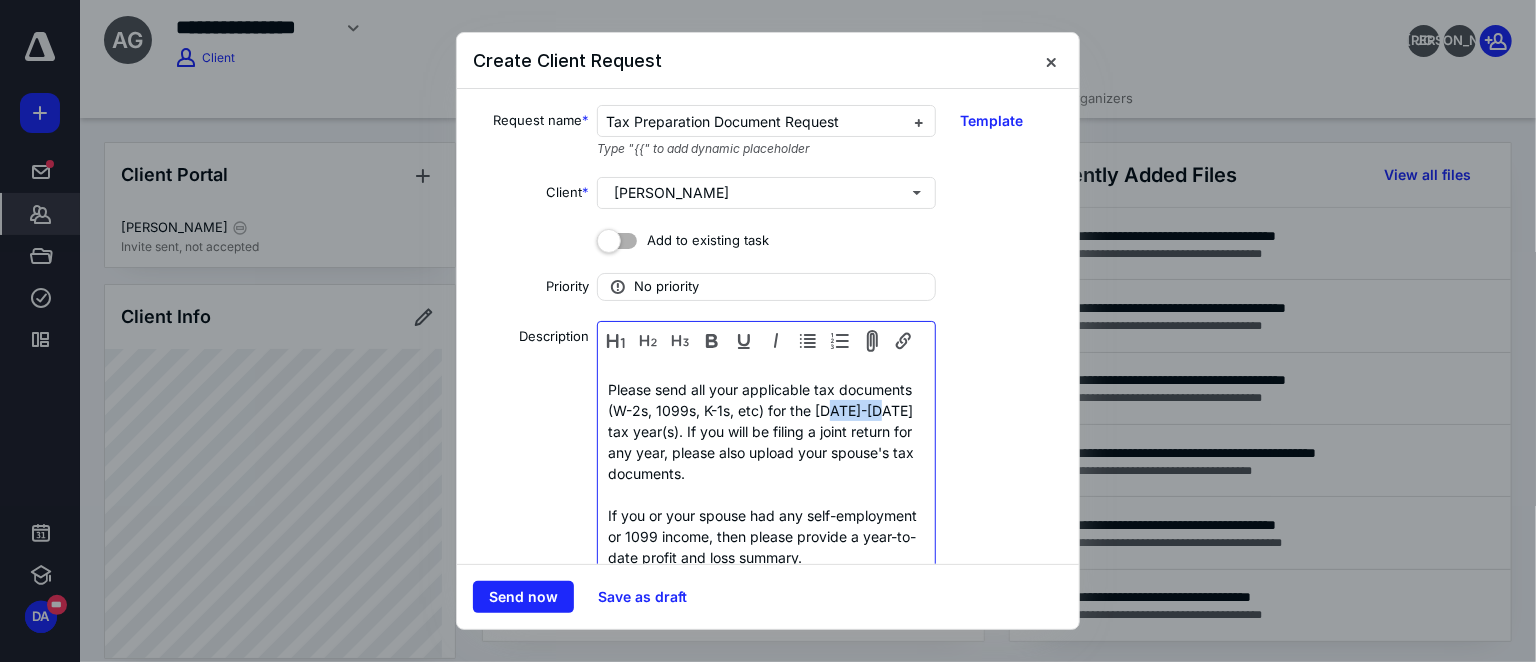 click on "Please send all your applicable tax documents (W-2s, 1099s, K-1s, etc) for the 2020-2023 tax year(s). If you will be filing a joint return for any year, please also upload your spouse's tax documents." at bounding box center [766, 431] 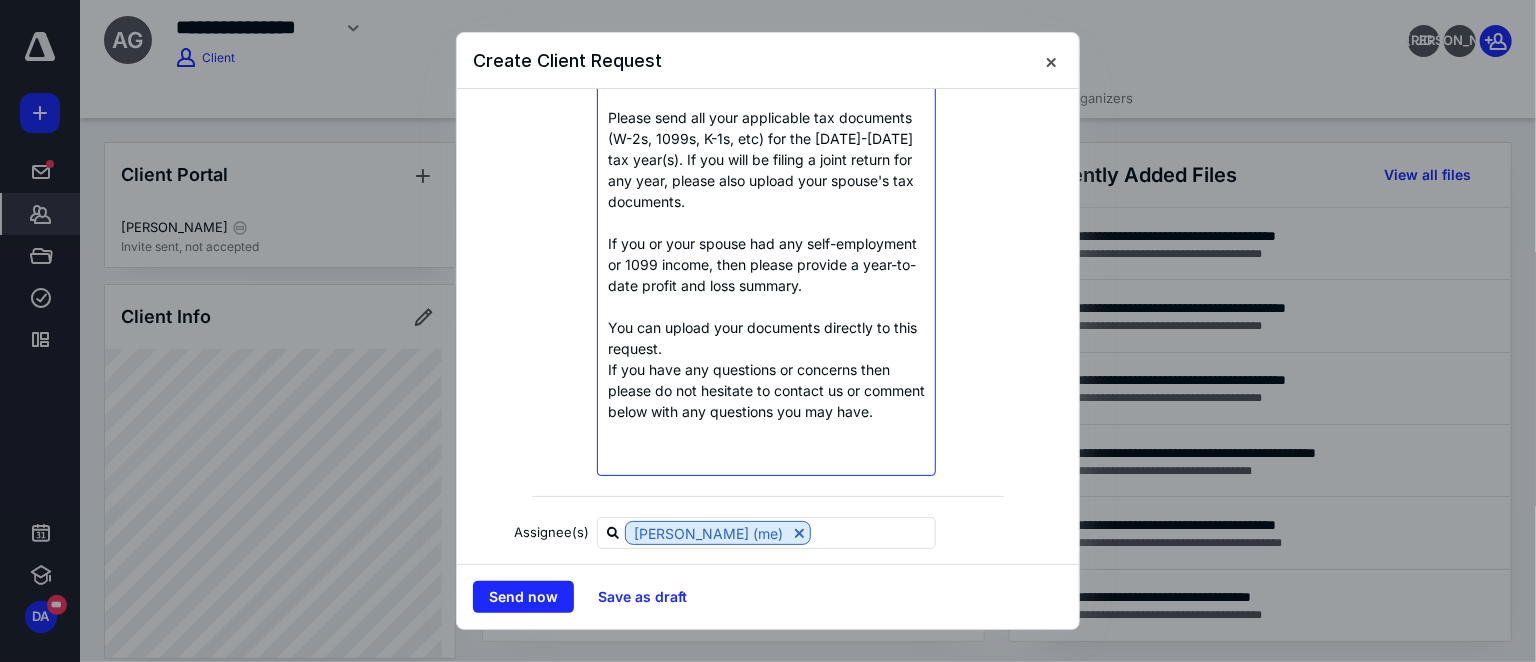 scroll, scrollTop: 438, scrollLeft: 0, axis: vertical 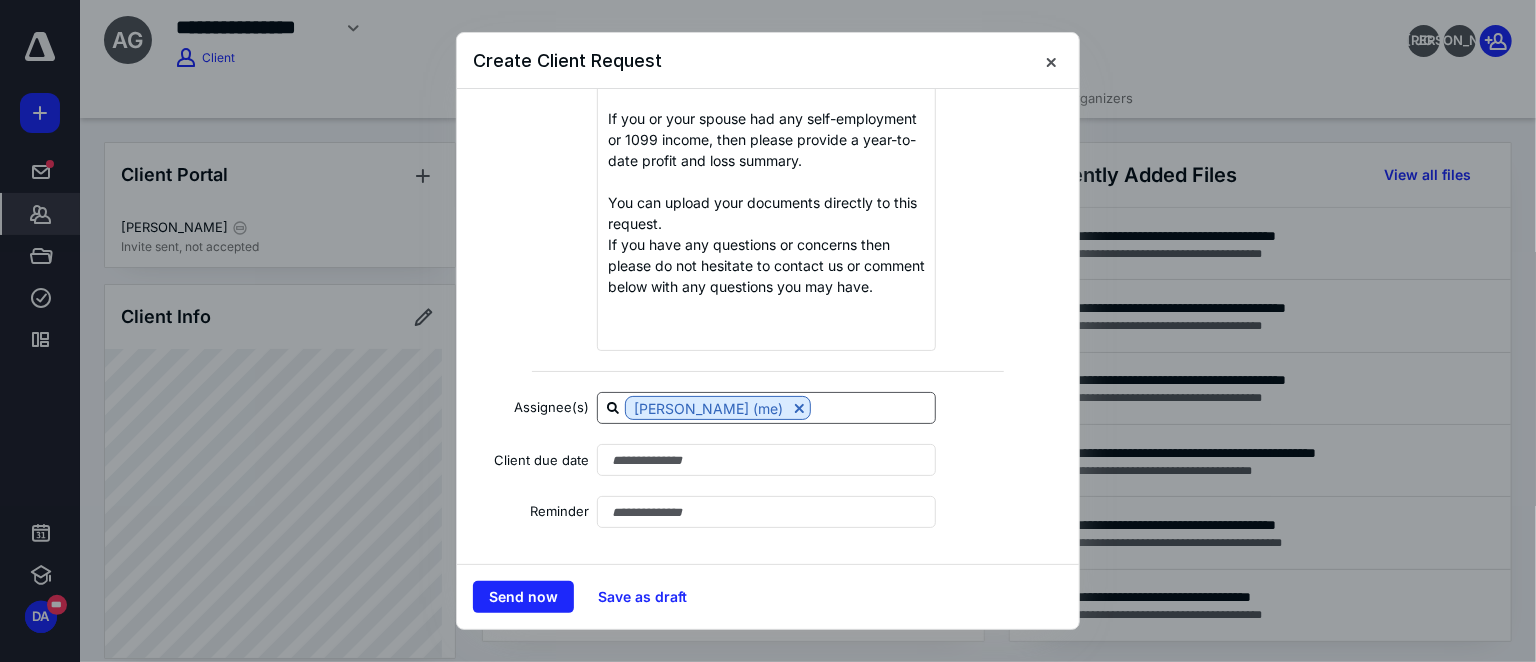 drag, startPoint x: 782, startPoint y: 403, endPoint x: 771, endPoint y: 410, distance: 13.038404 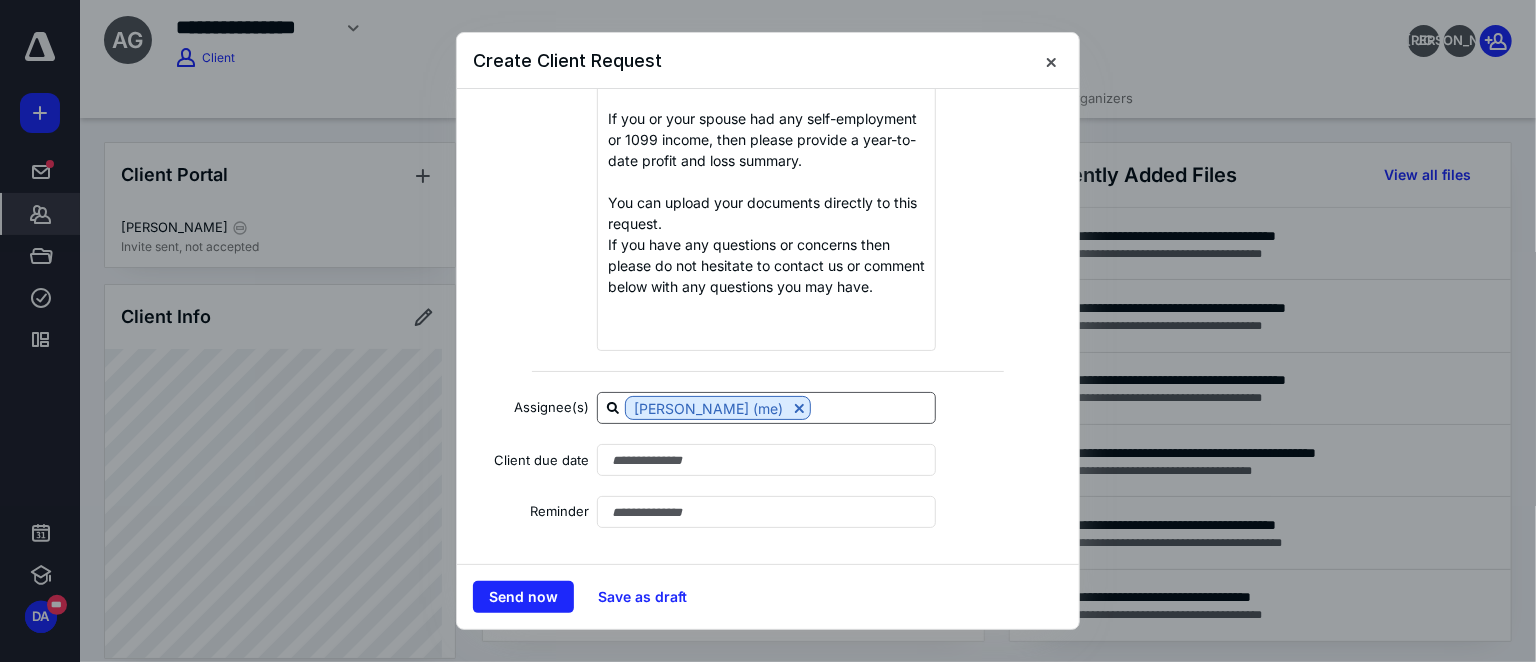 click at bounding box center [799, 408] 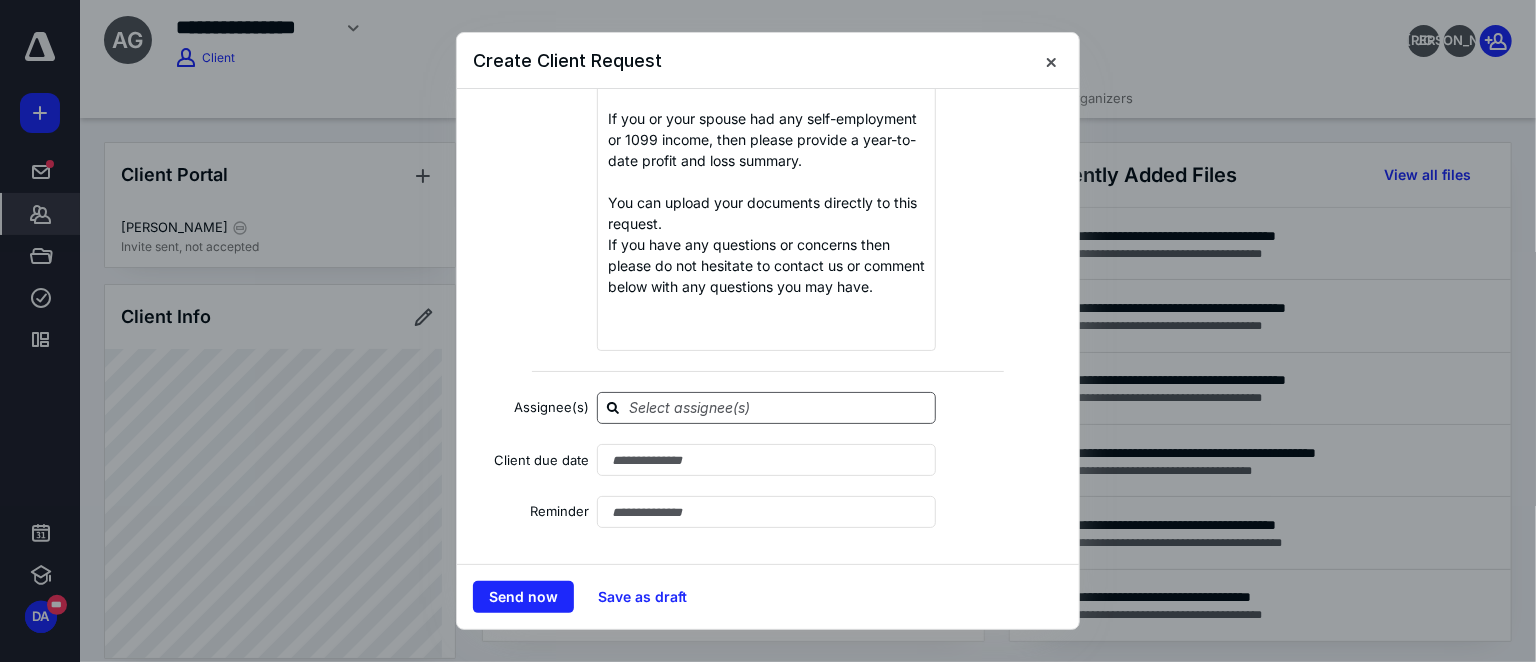 click at bounding box center [778, 407] 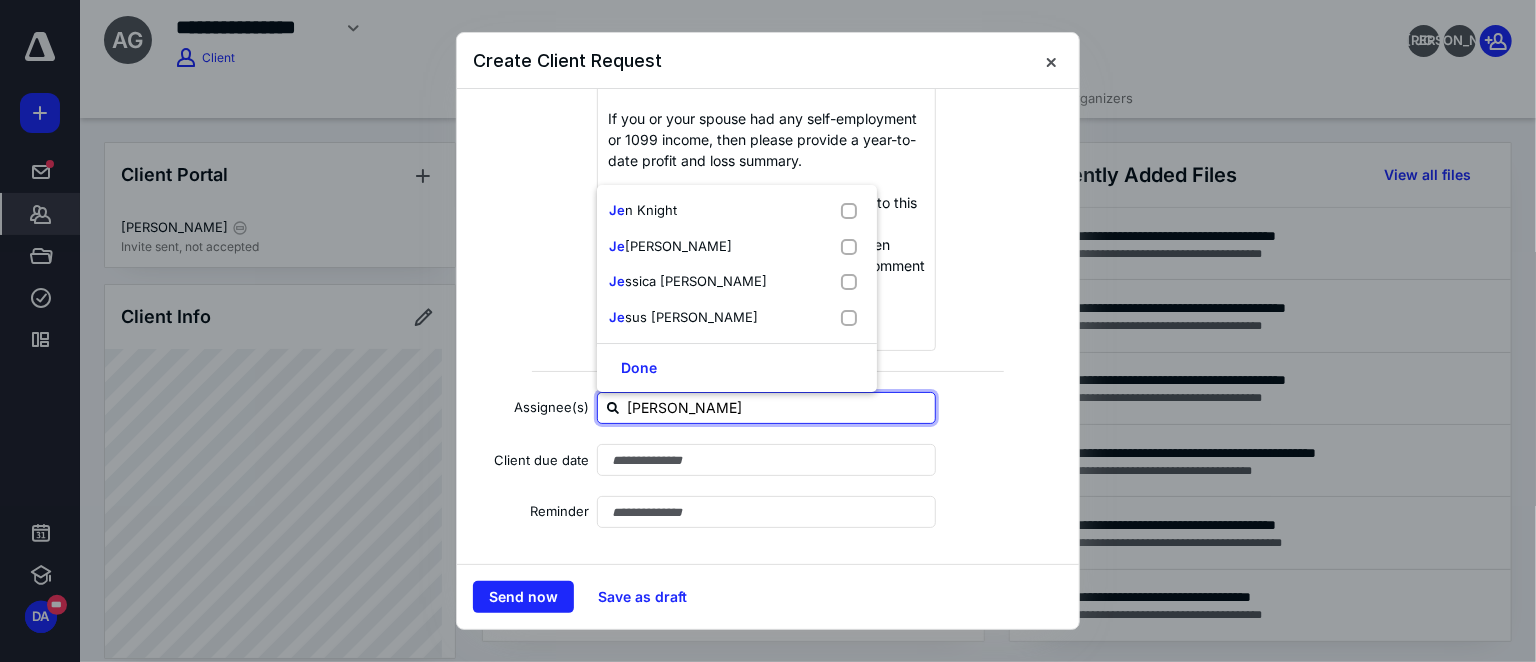 type on "jessi" 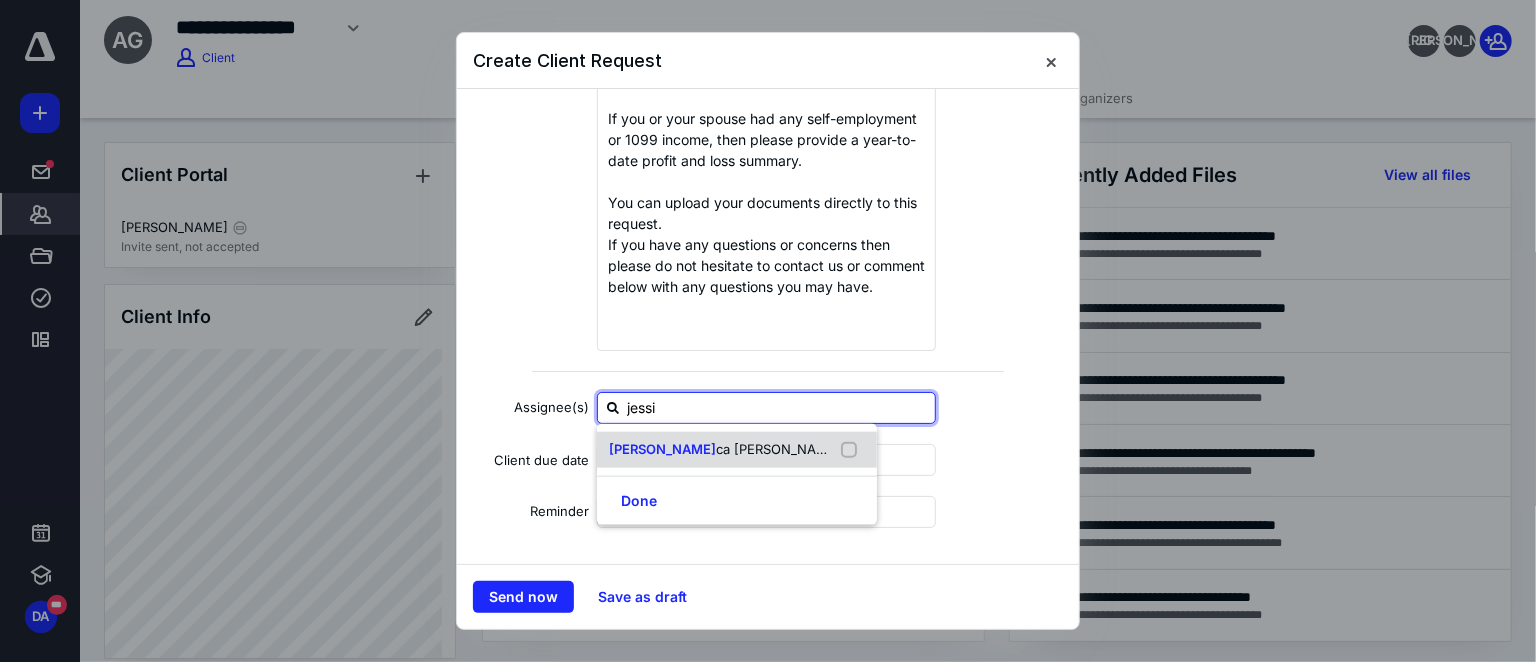 click on "Jessi" at bounding box center (662, 449) 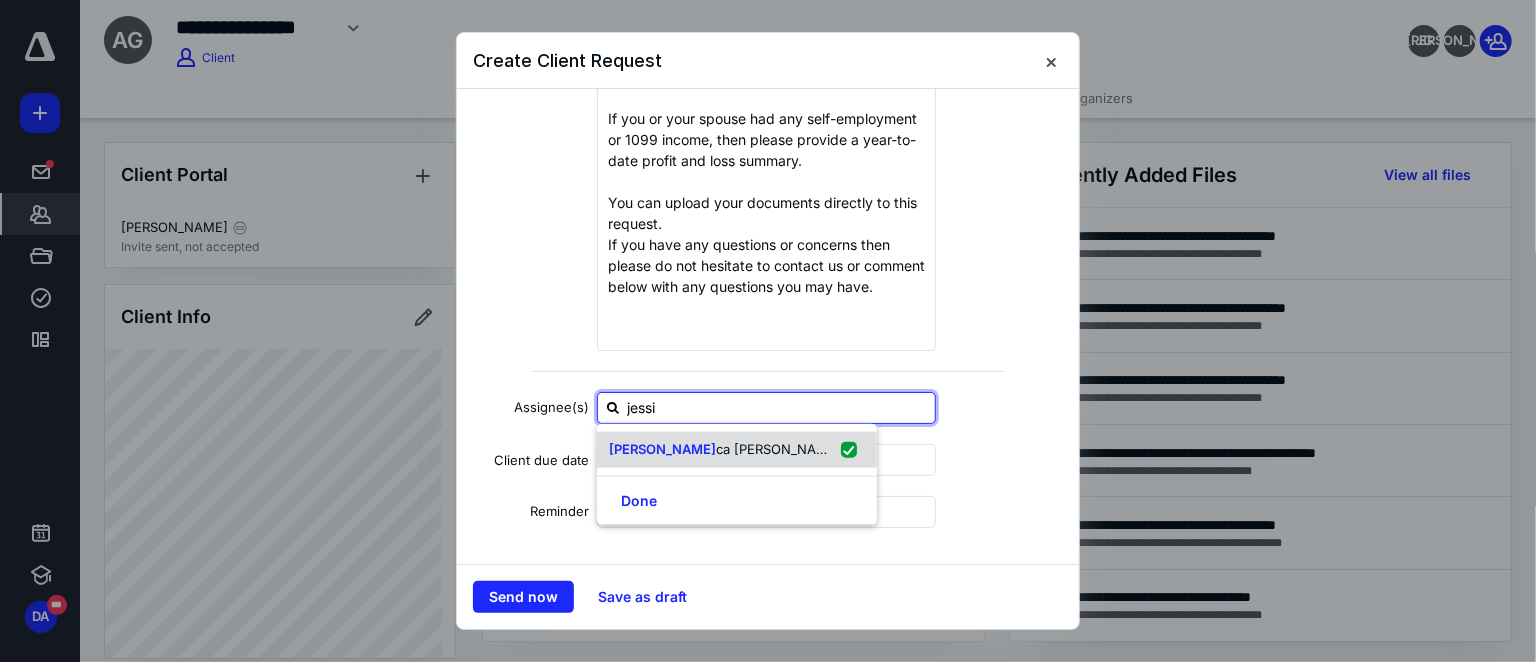 checkbox on "true" 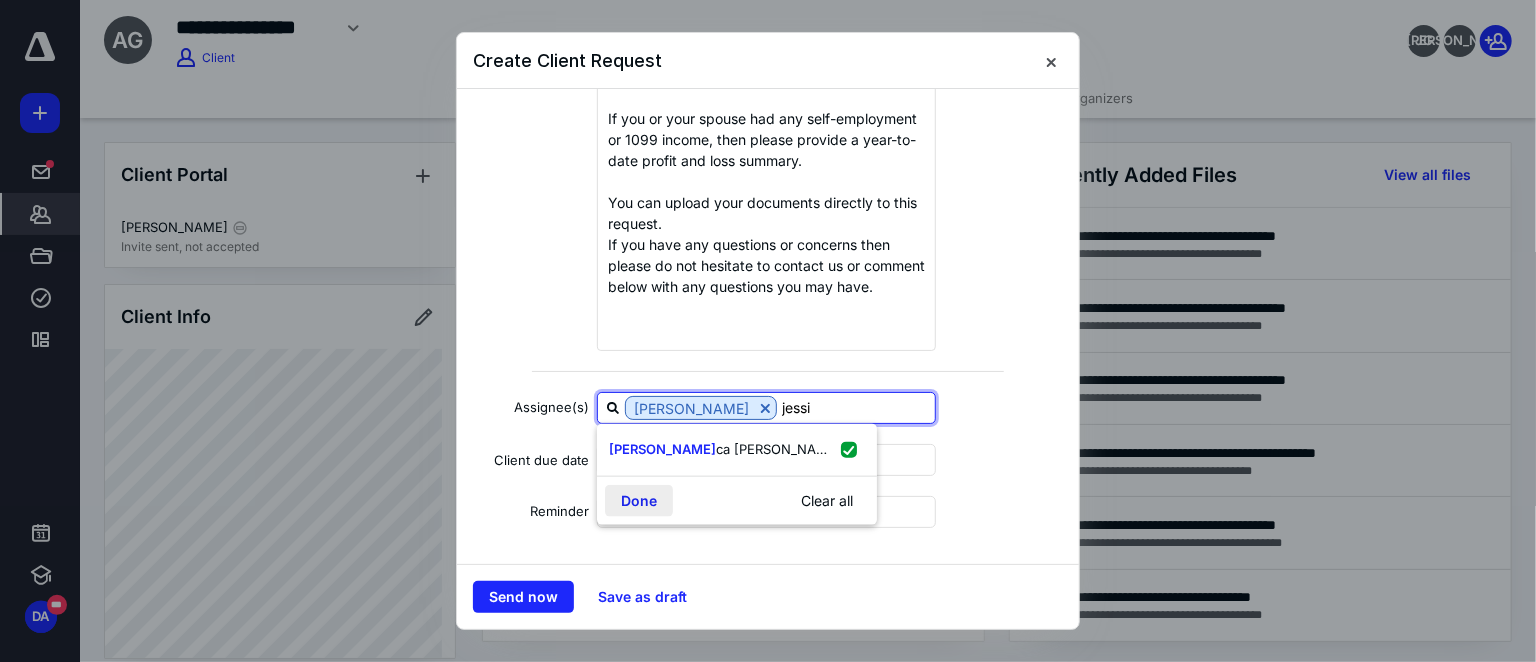 type on "jessi" 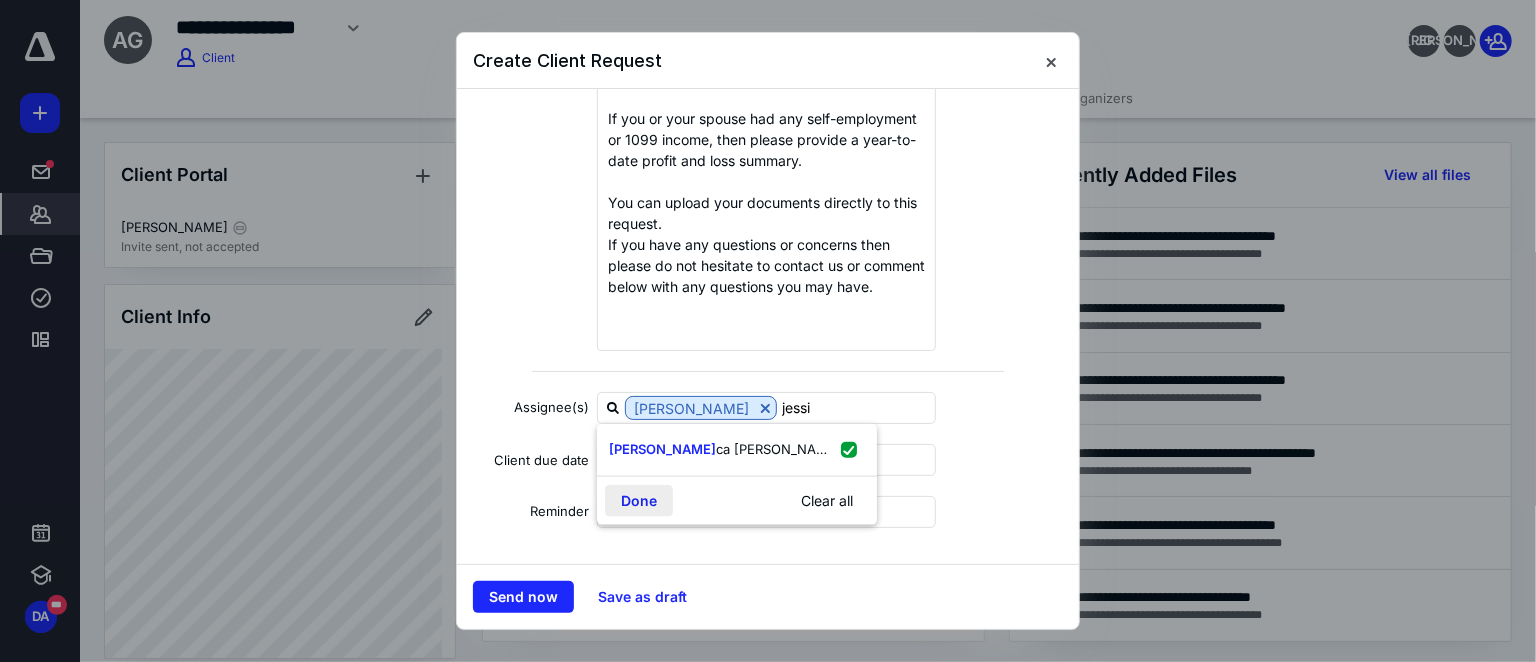 click on "Done" at bounding box center [639, 500] 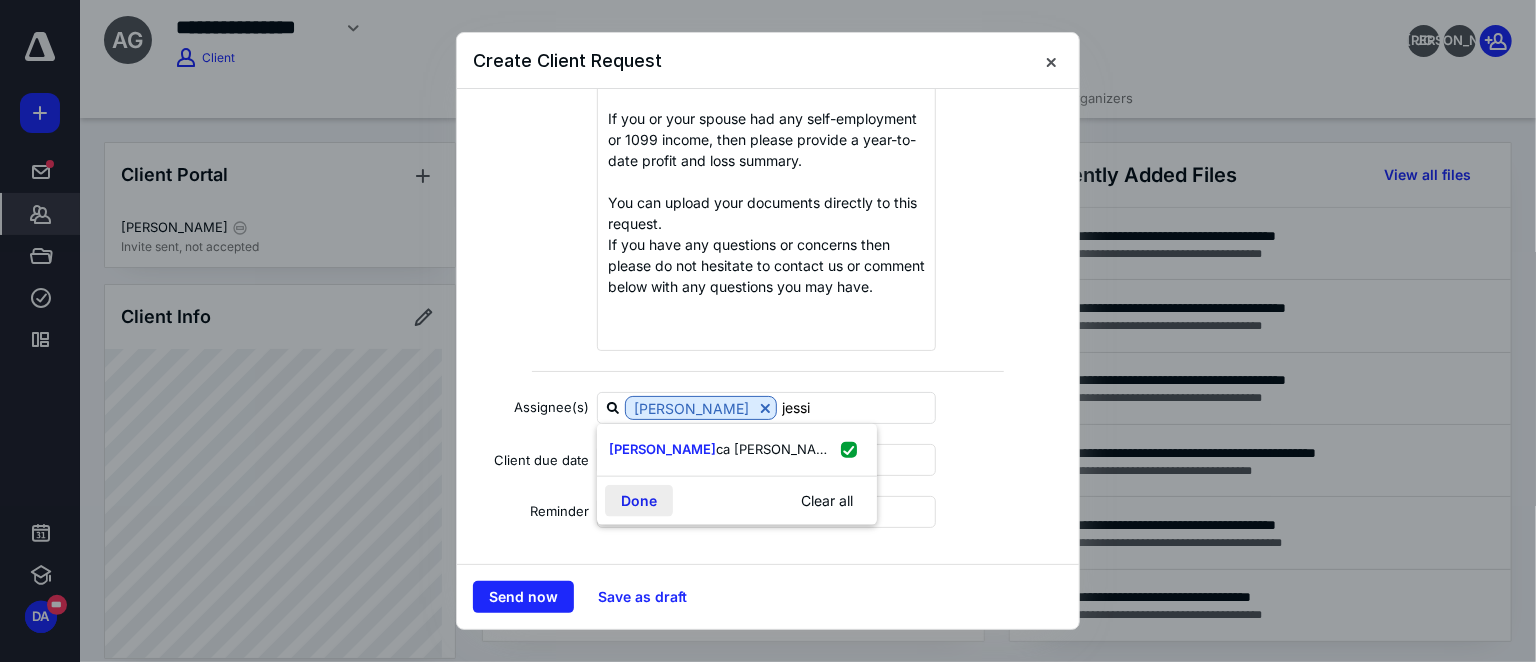 type 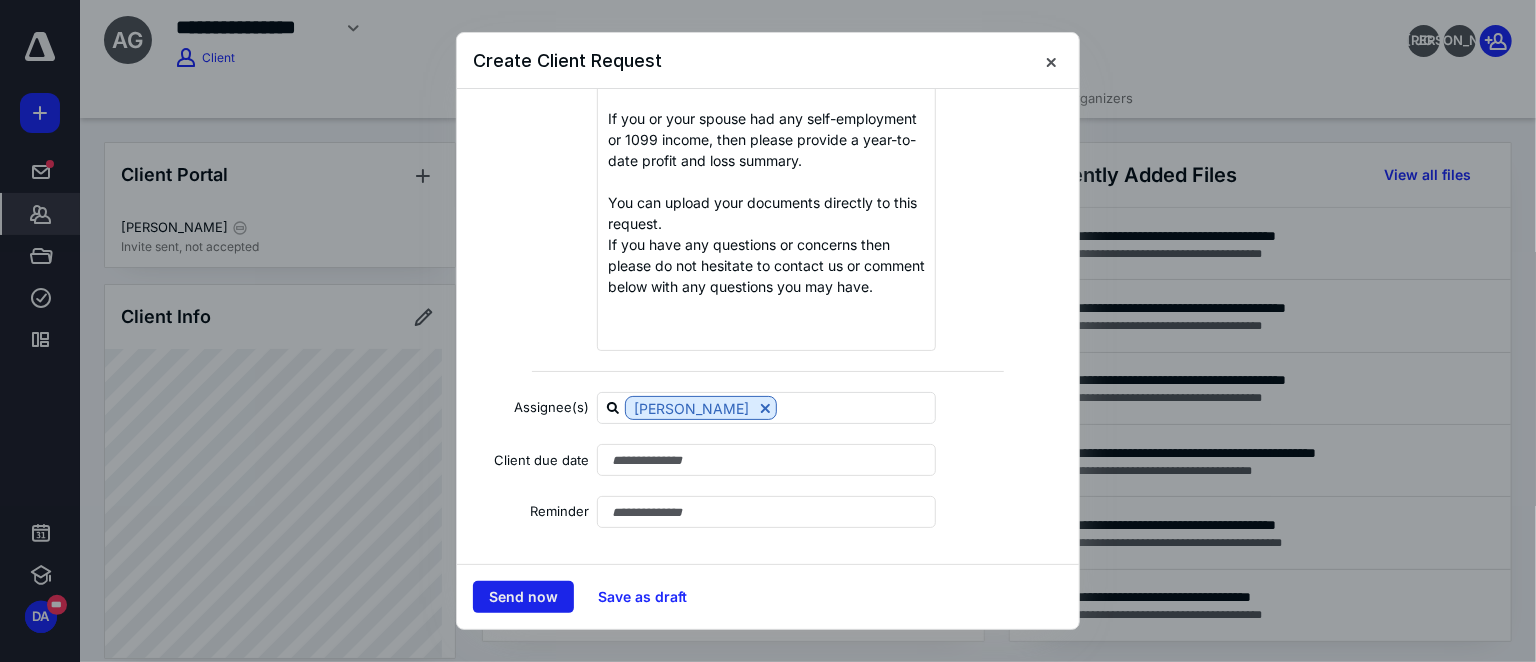 click on "Send now" at bounding box center [523, 597] 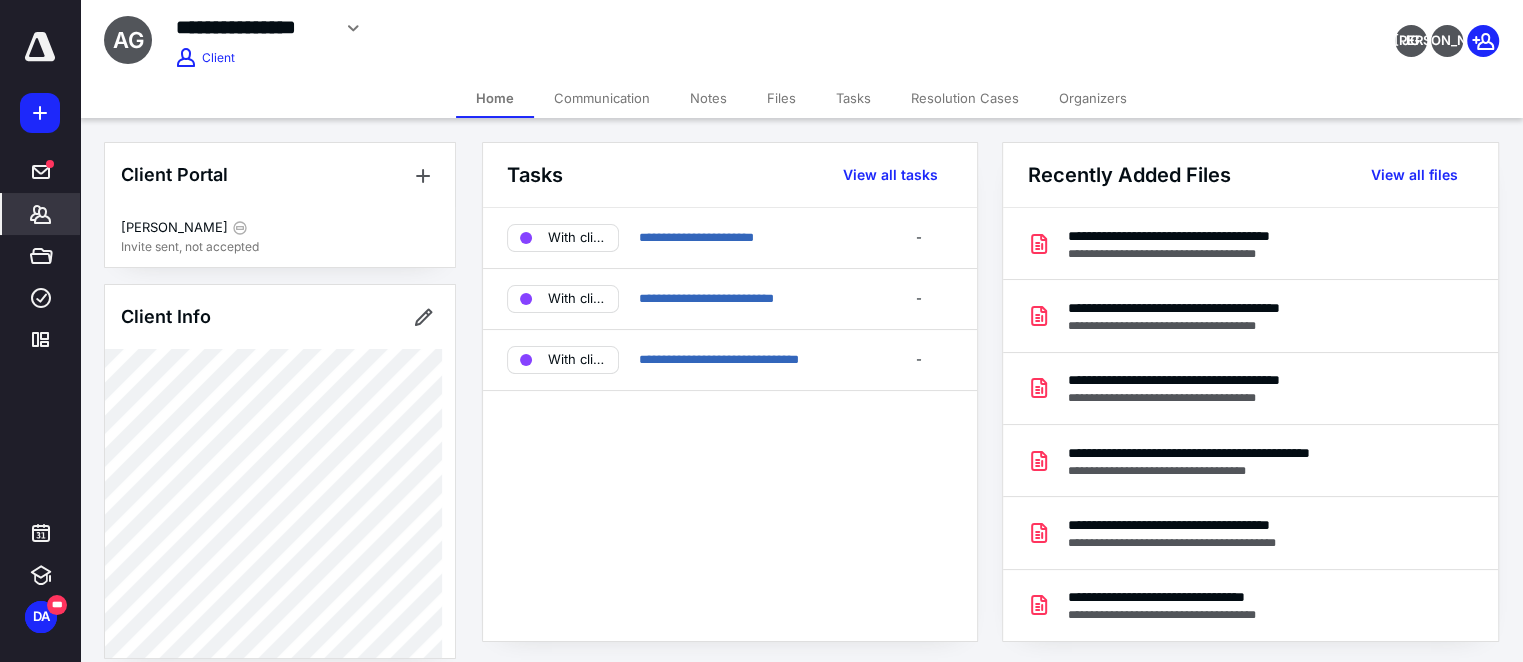 drag, startPoint x: 689, startPoint y: 20, endPoint x: 714, endPoint y: 59, distance: 46.32494 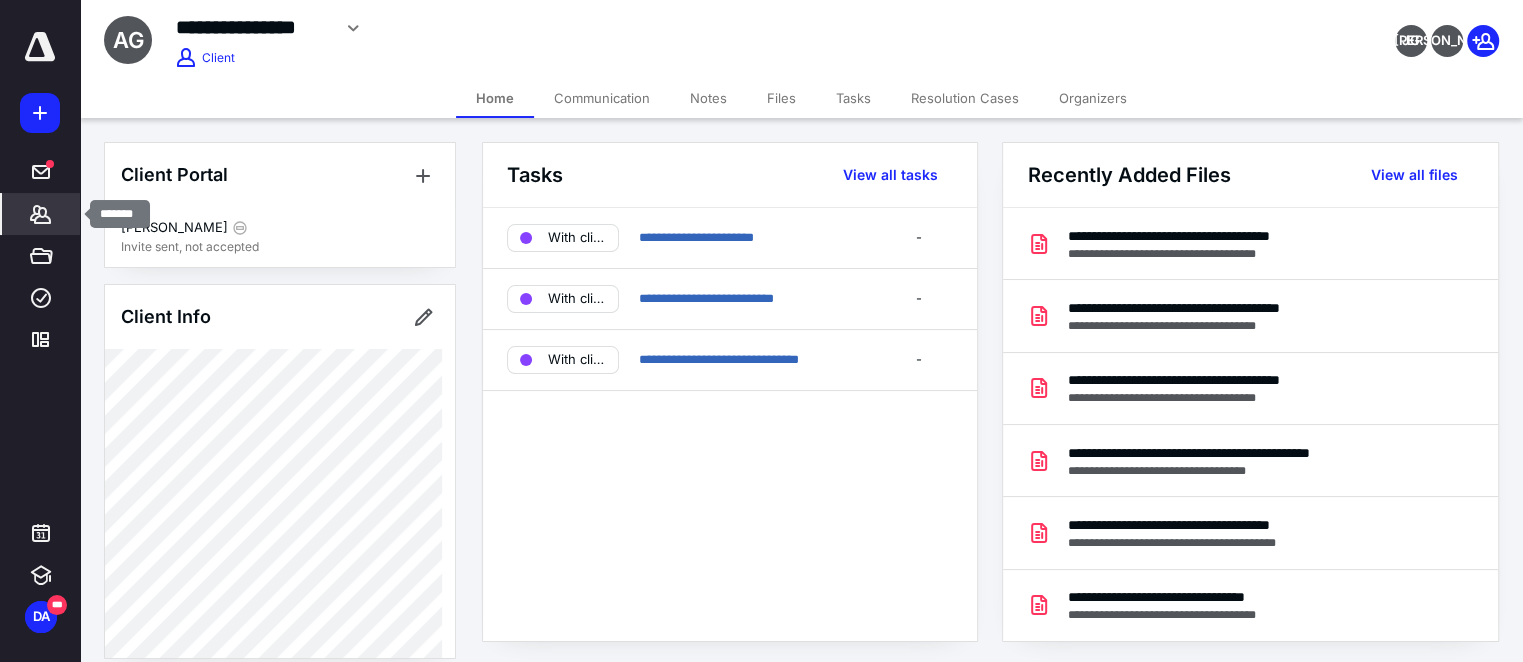 click 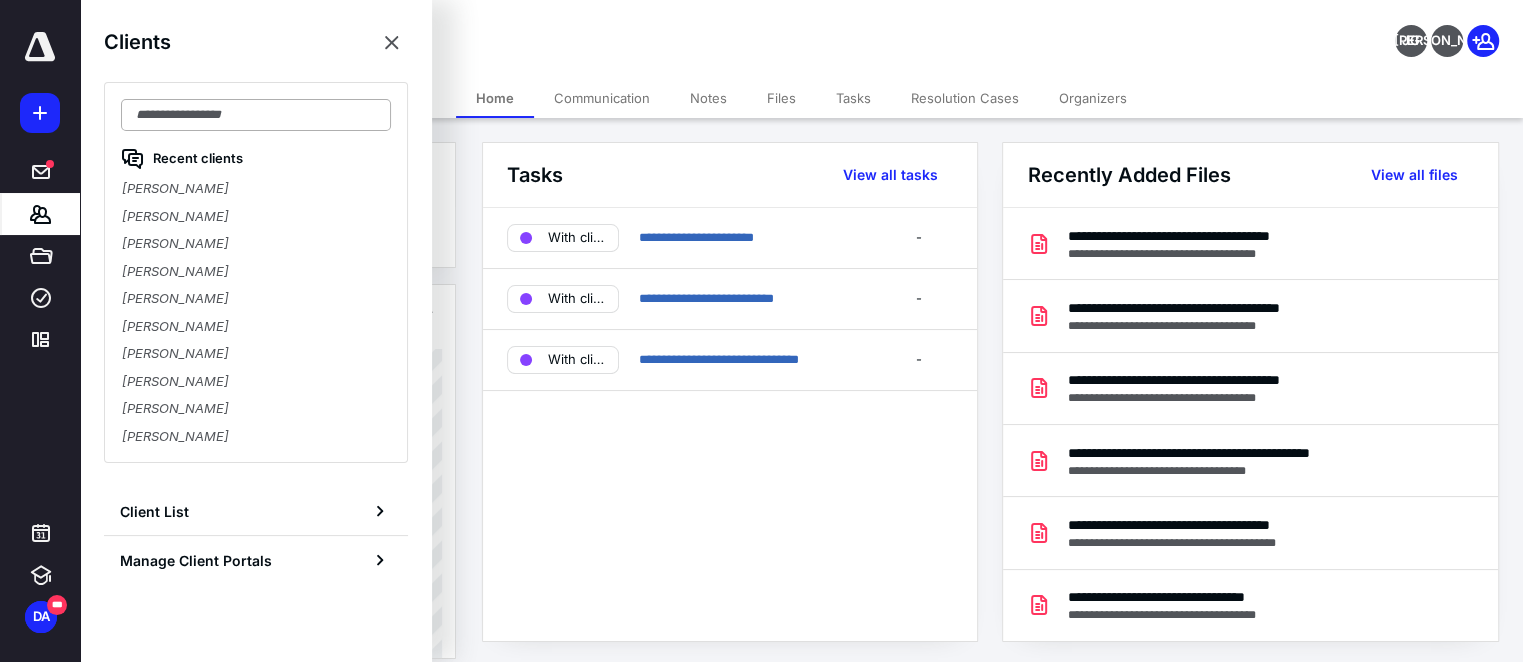 click at bounding box center (256, 115) 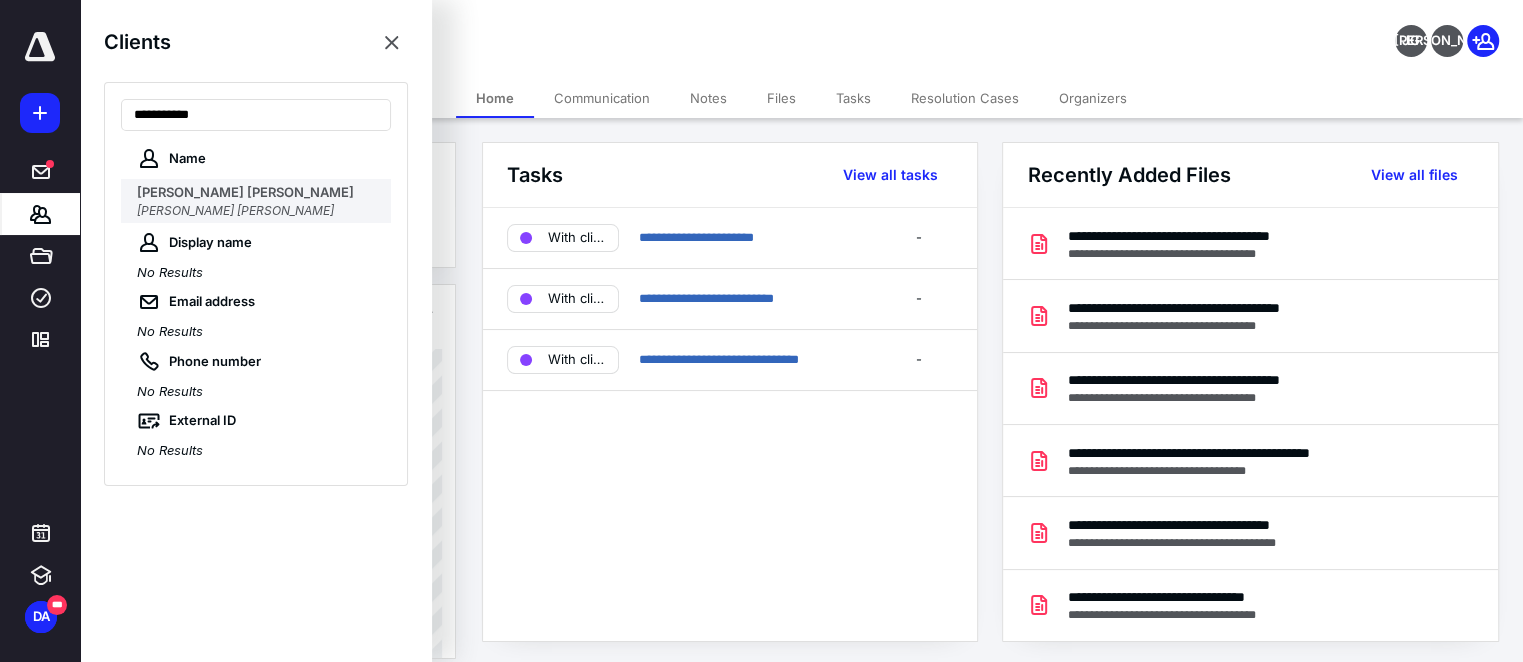 type on "**********" 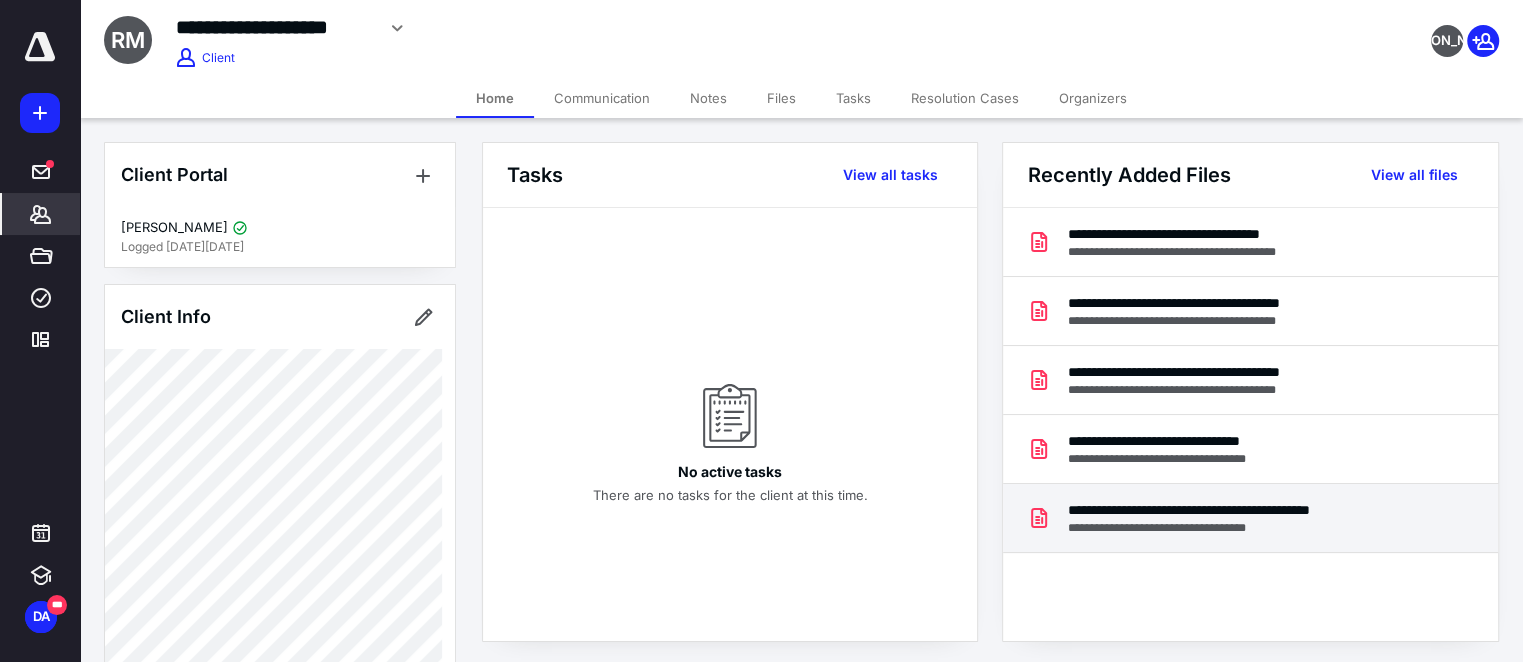 click on "**********" at bounding box center (1239, 510) 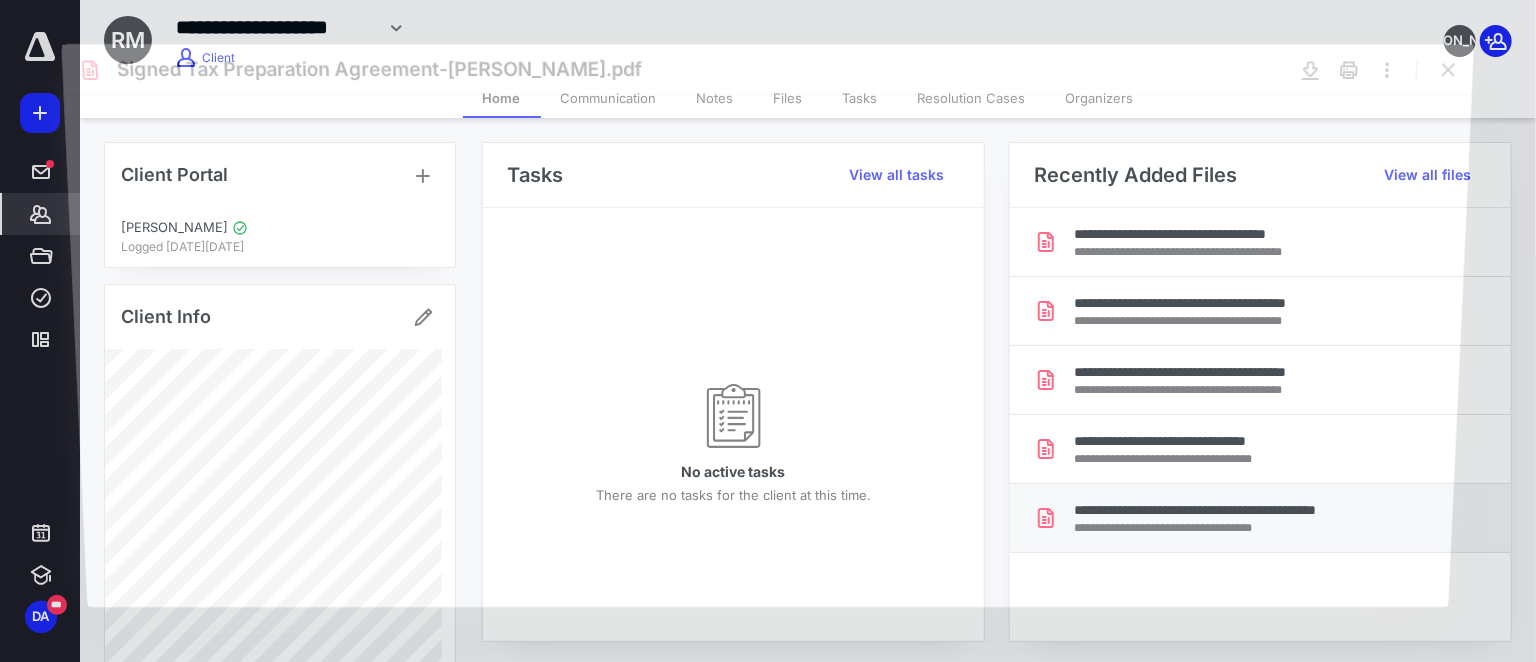 click at bounding box center (767, 350) 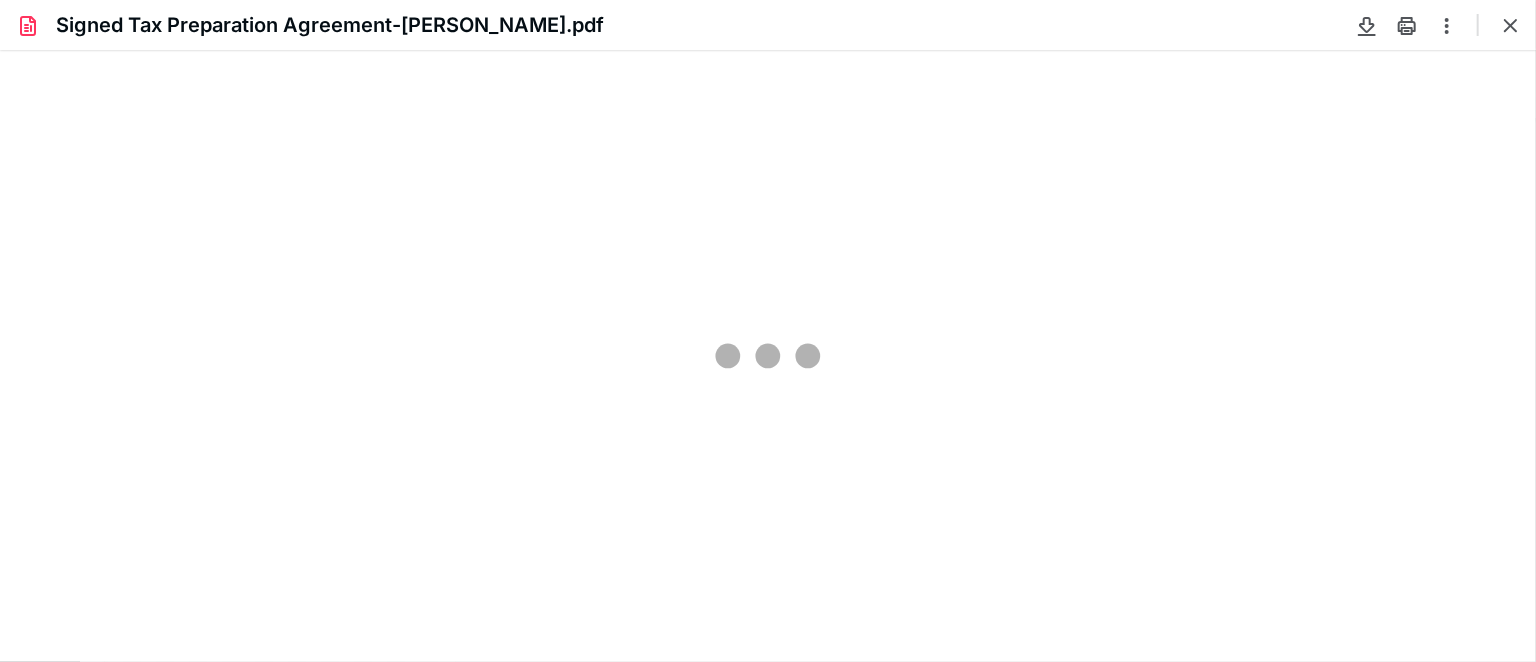 scroll, scrollTop: 0, scrollLeft: 0, axis: both 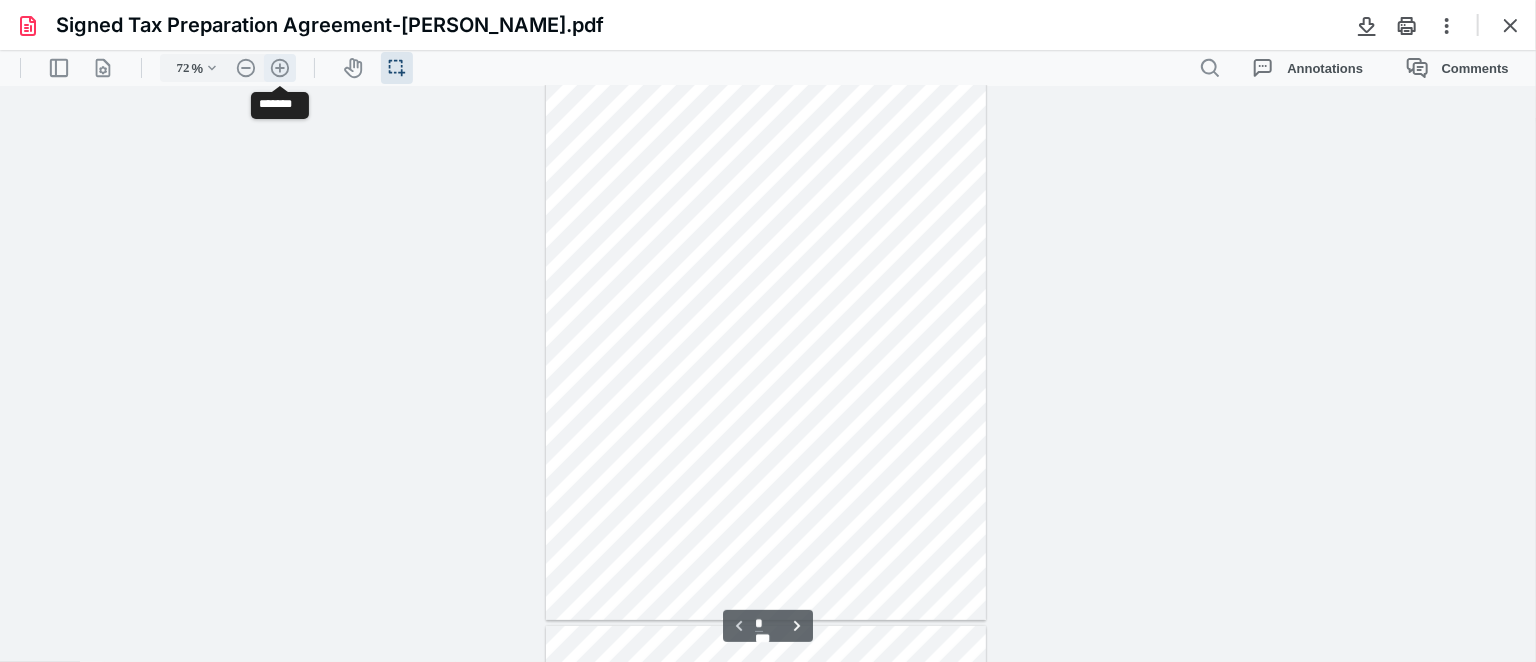 click on ".cls-1{fill:#abb0c4;} icon - header - zoom - in - line" at bounding box center [280, 67] 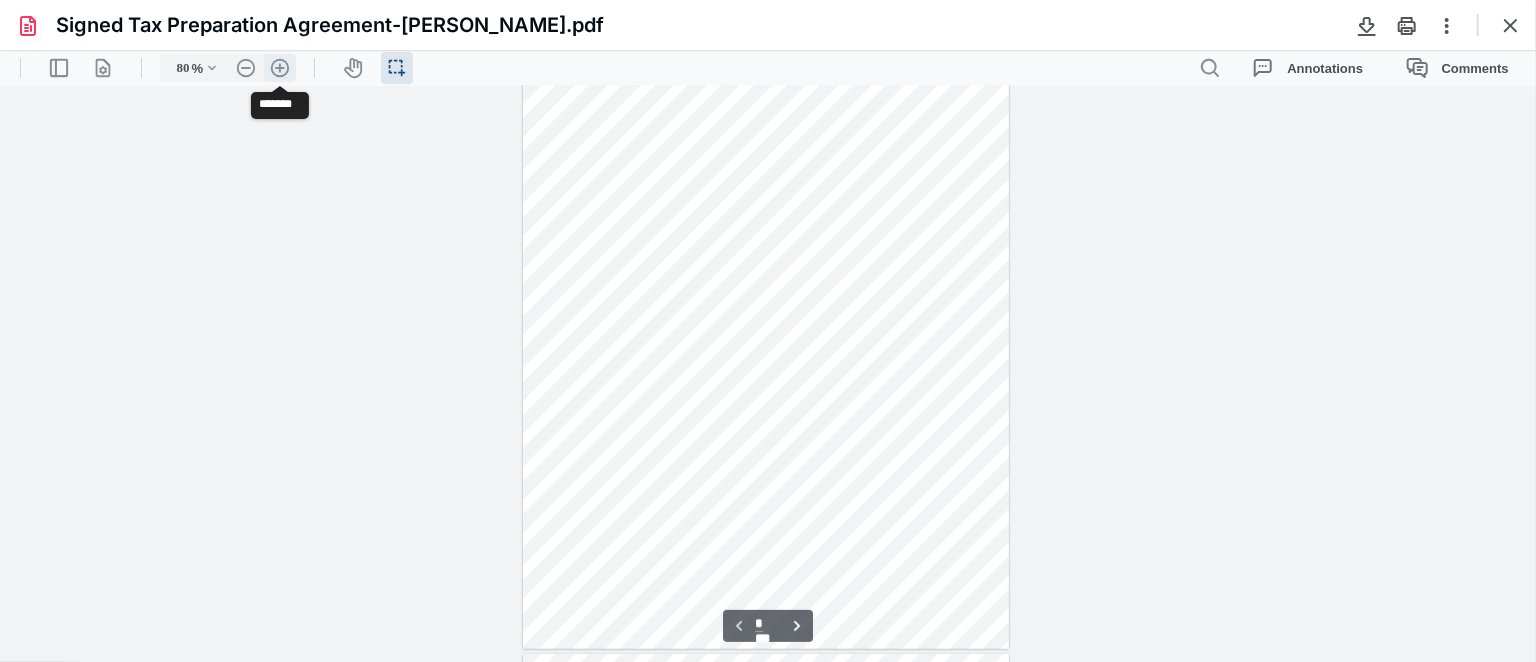 click on ".cls-1{fill:#abb0c4;} icon - header - zoom - in - line" at bounding box center [280, 67] 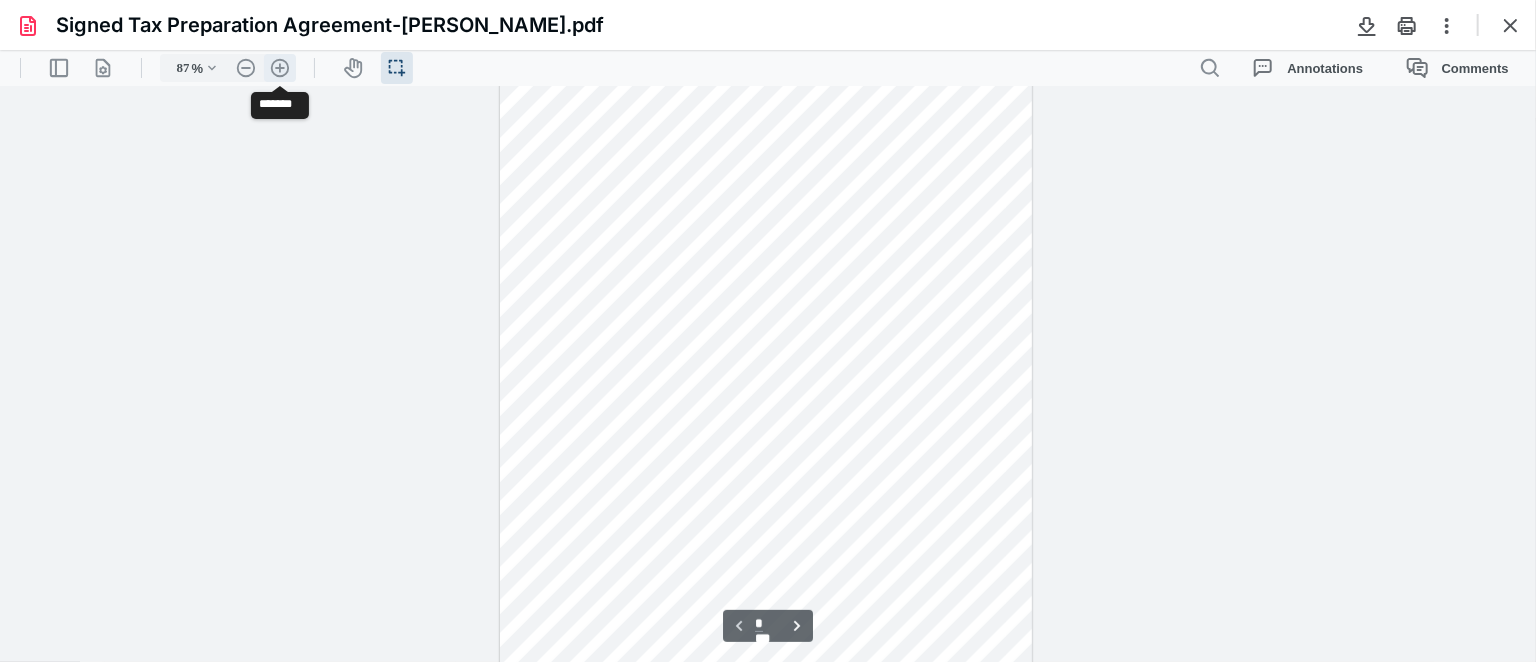 click on ".cls-1{fill:#abb0c4;} icon - header - zoom - in - line" at bounding box center (280, 67) 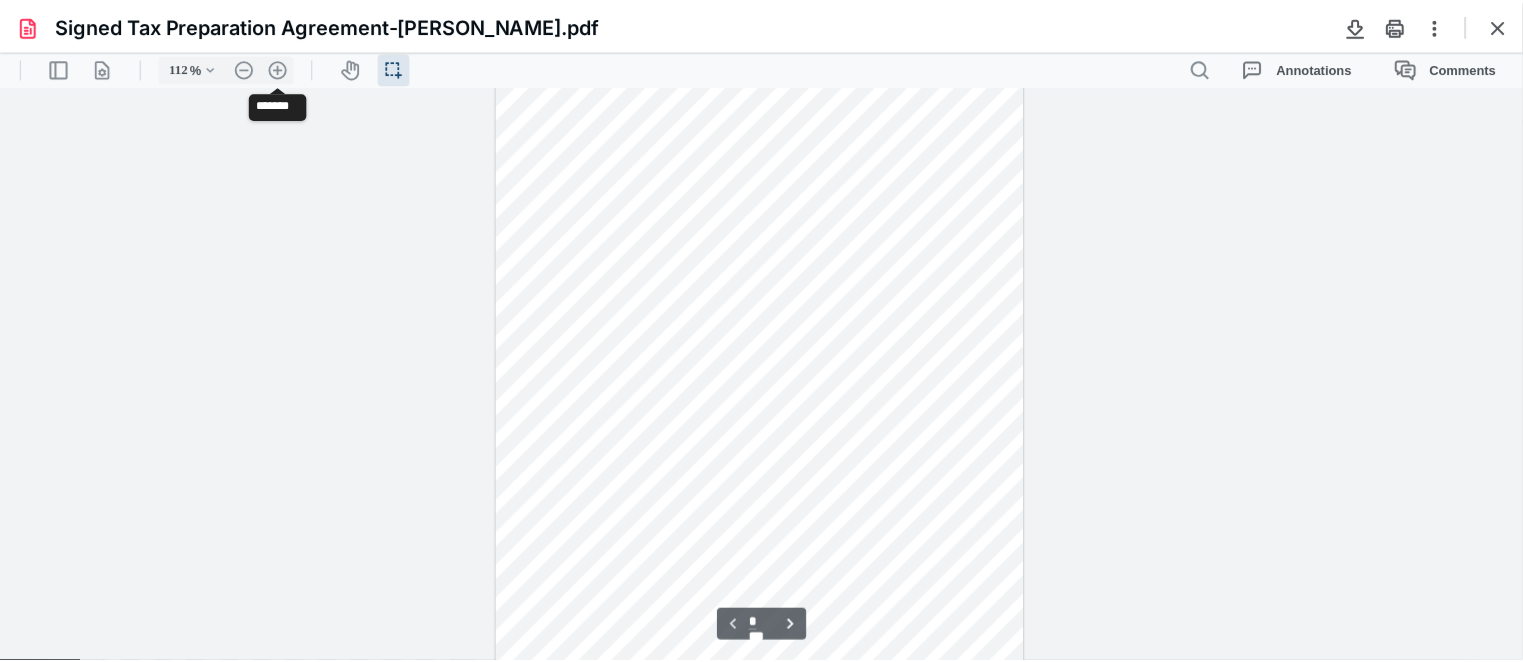 scroll, scrollTop: 210, scrollLeft: 0, axis: vertical 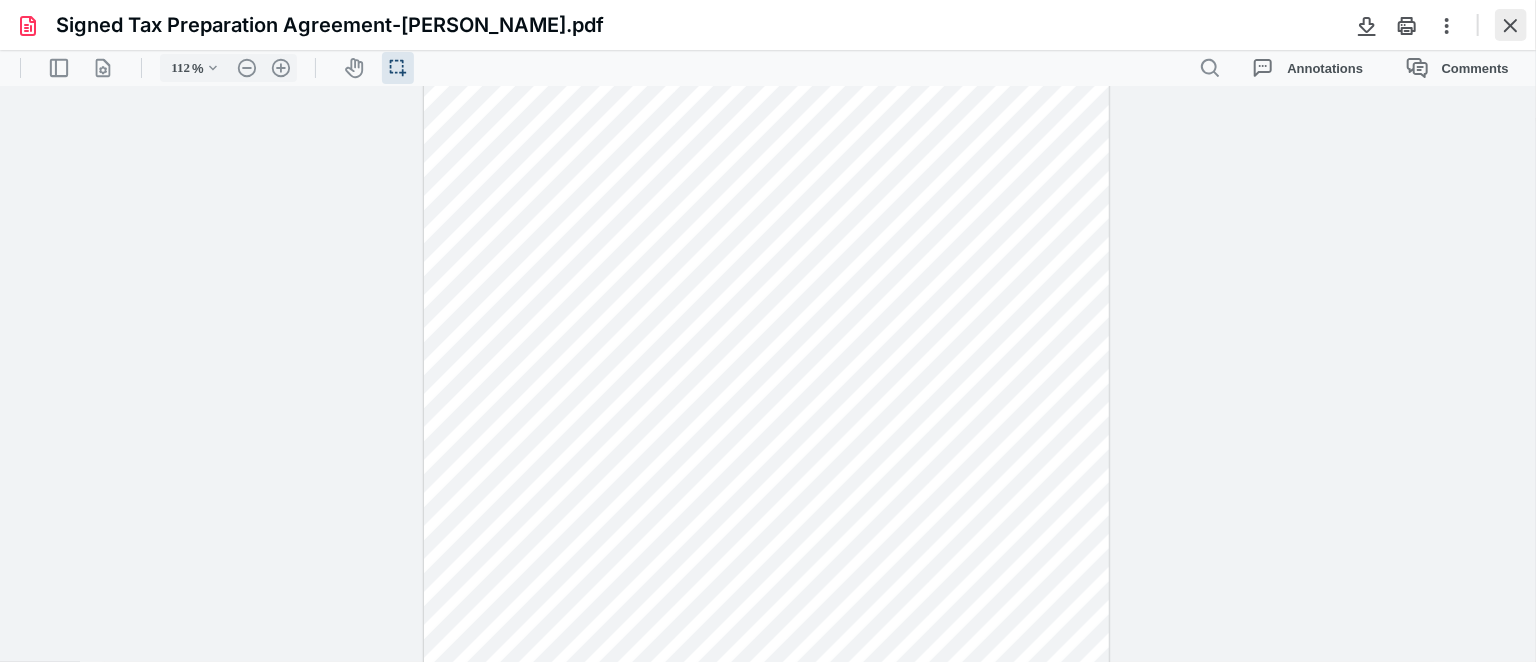 click at bounding box center [1511, 25] 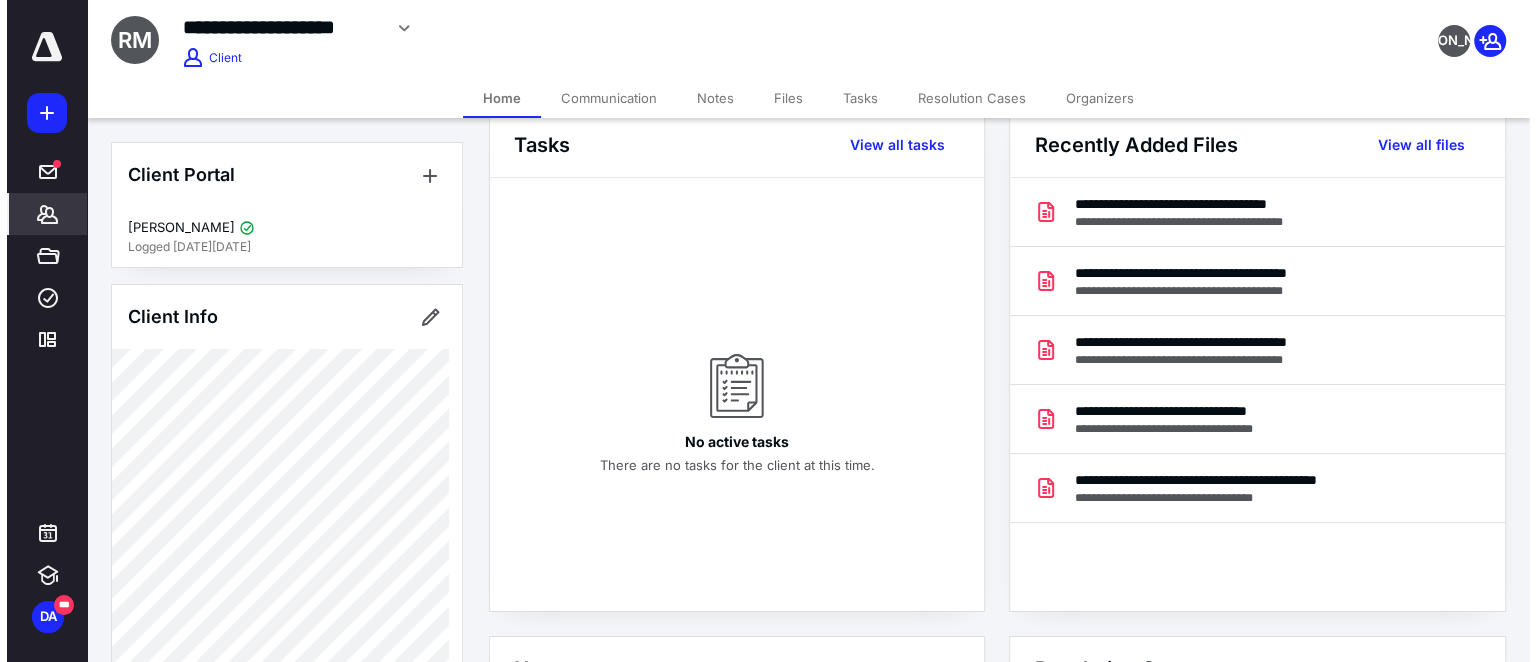 scroll, scrollTop: 0, scrollLeft: 0, axis: both 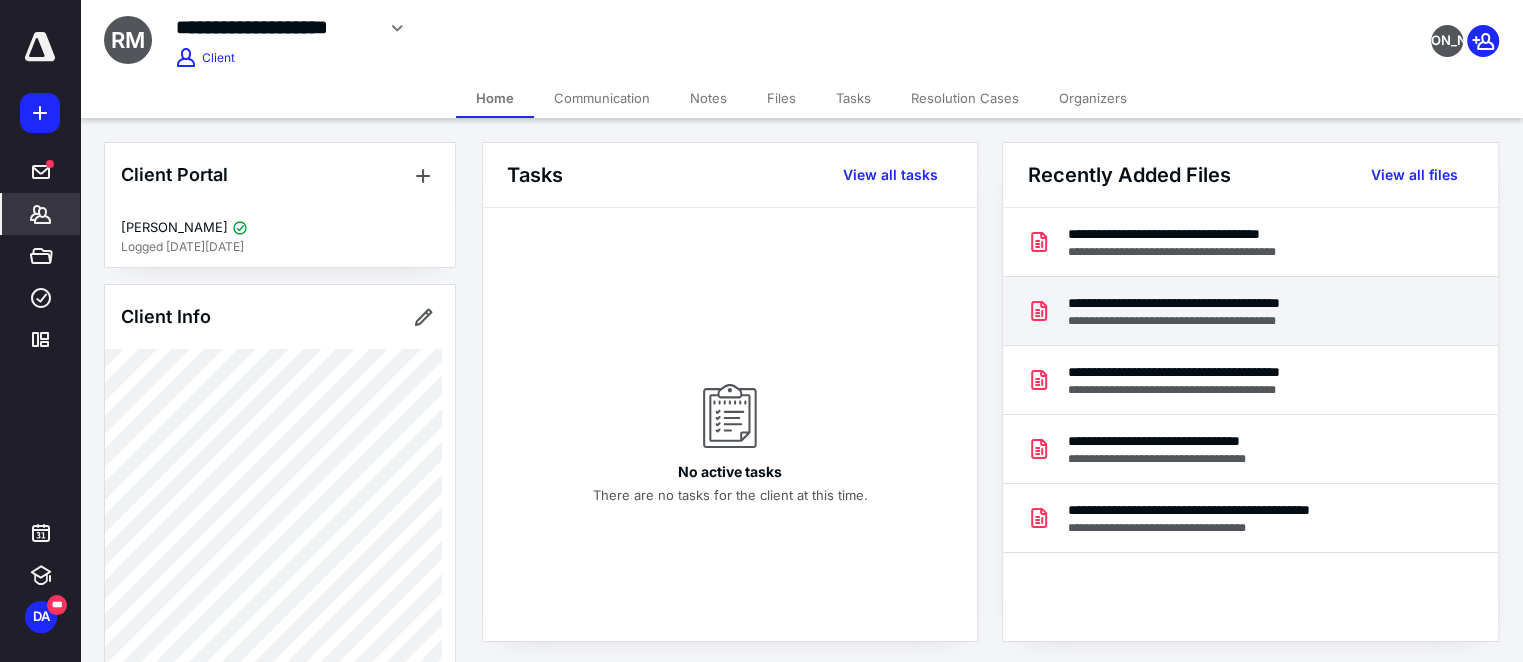 click on "**********" at bounding box center (1229, 303) 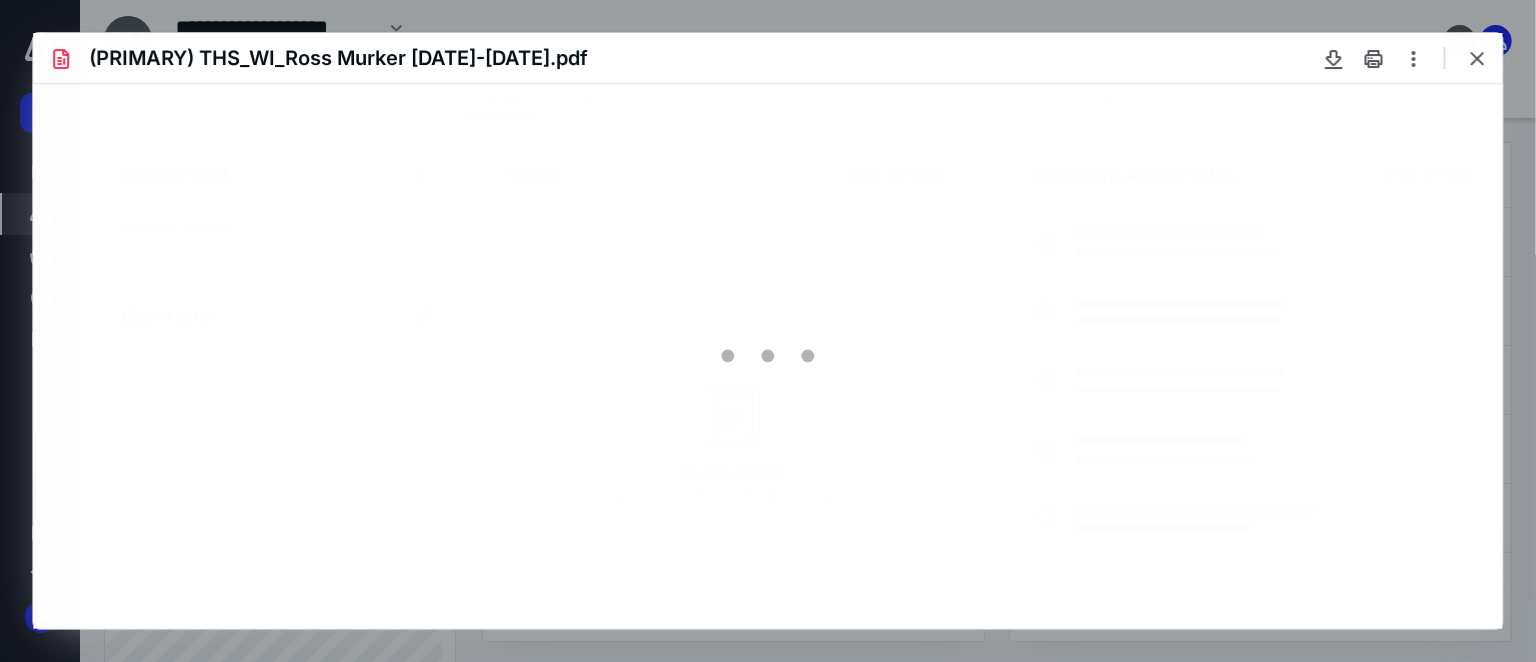 scroll, scrollTop: 0, scrollLeft: 0, axis: both 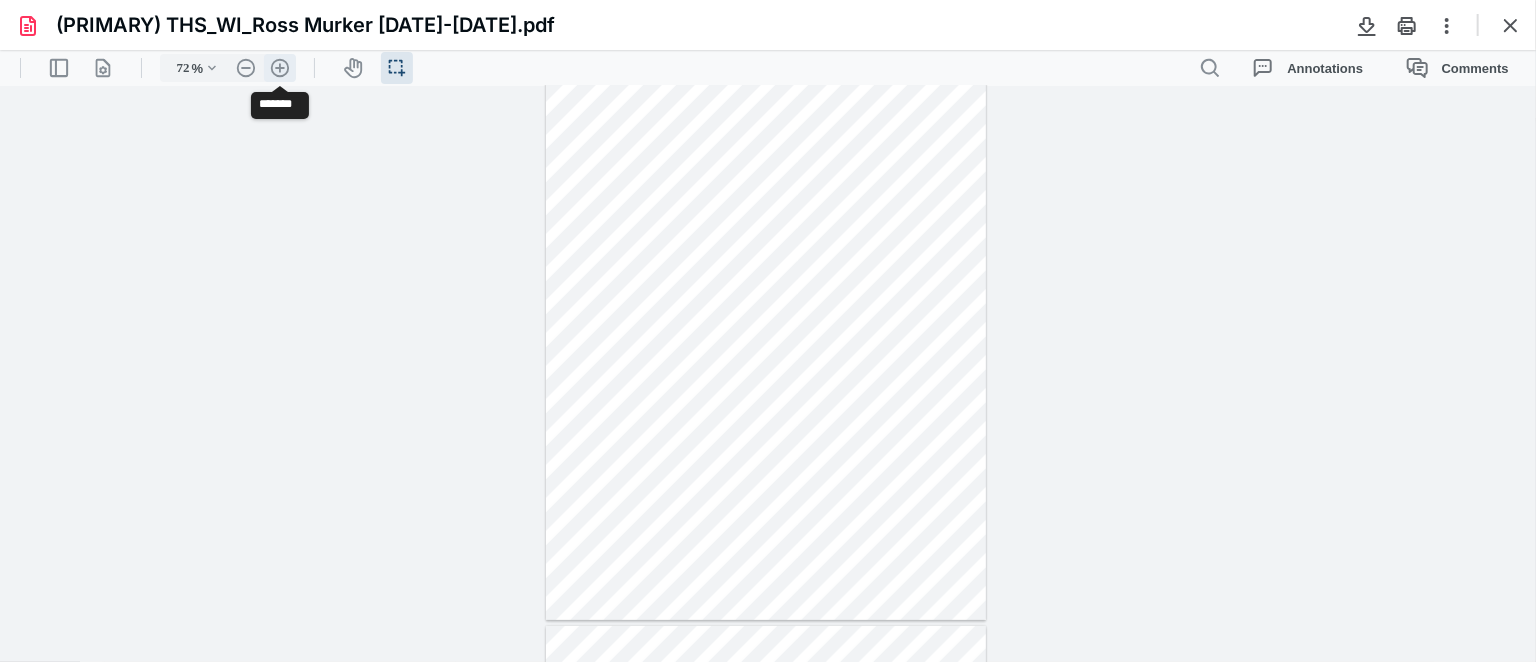 click on ".cls-1{fill:#abb0c4;} icon - header - zoom - in - line" at bounding box center (280, 67) 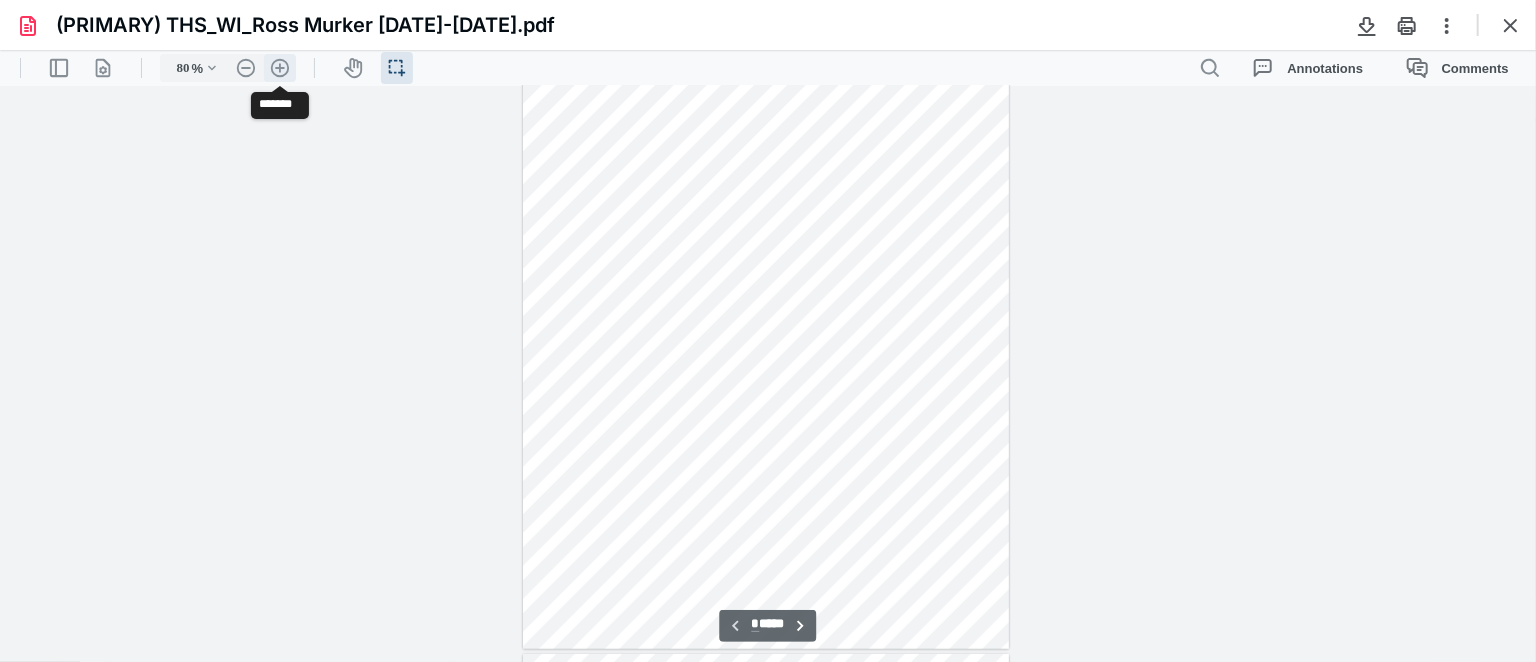 click on ".cls-1{fill:#abb0c4;} icon - header - zoom - in - line" at bounding box center [280, 67] 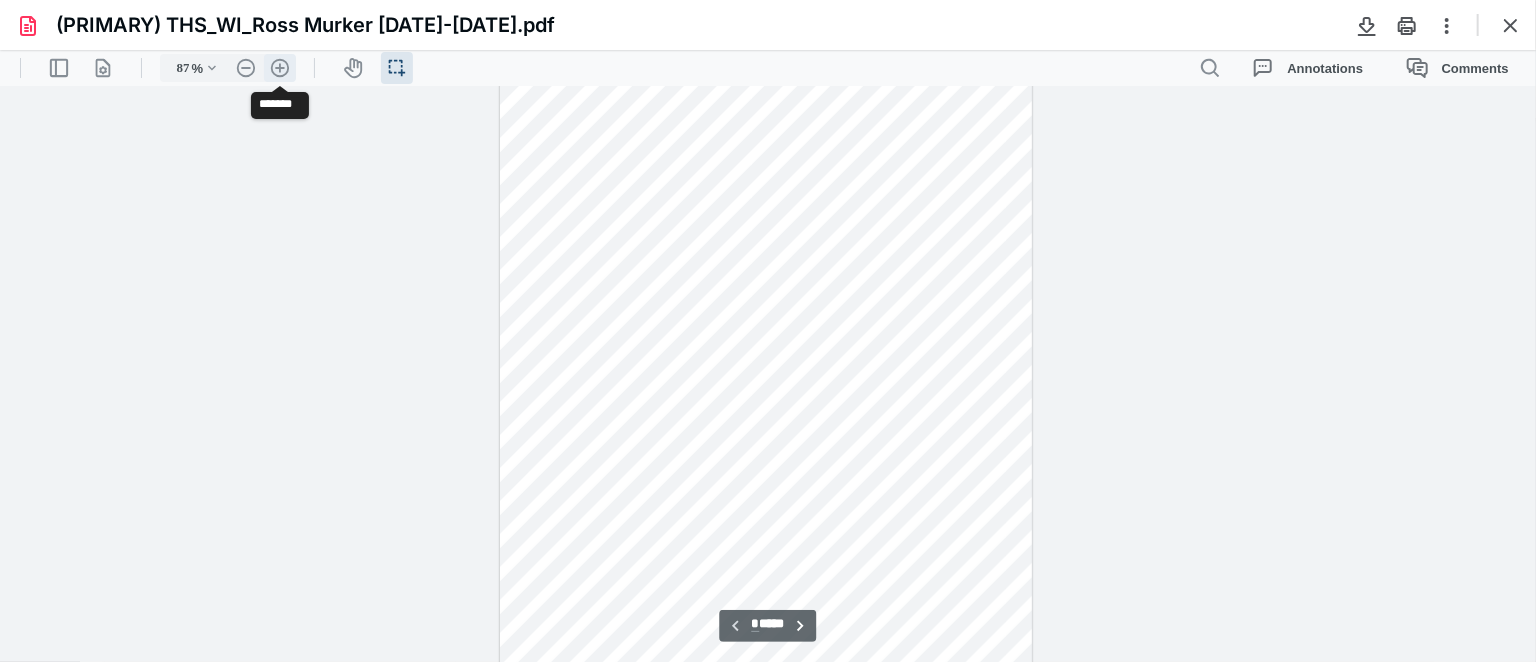 click on ".cls-1{fill:#abb0c4;} icon - header - zoom - in - line" at bounding box center (280, 67) 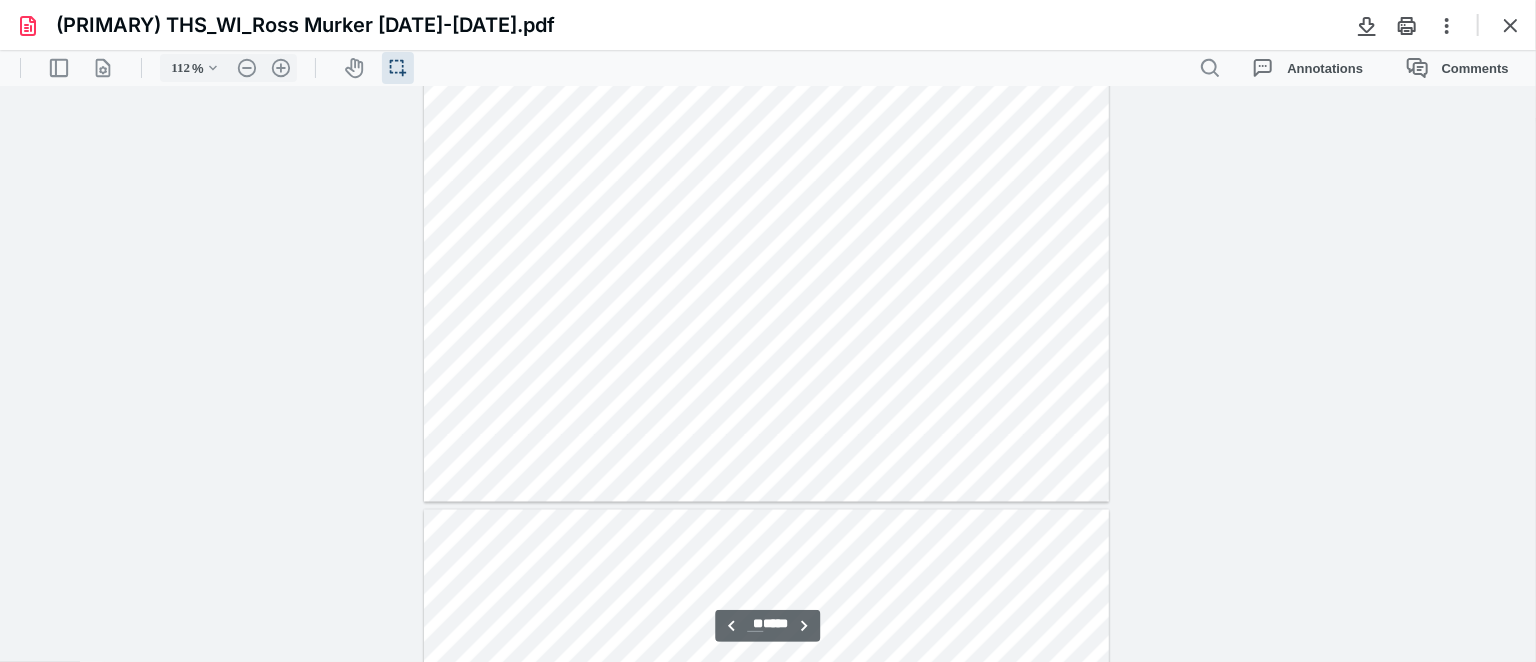 scroll, scrollTop: 10636, scrollLeft: 0, axis: vertical 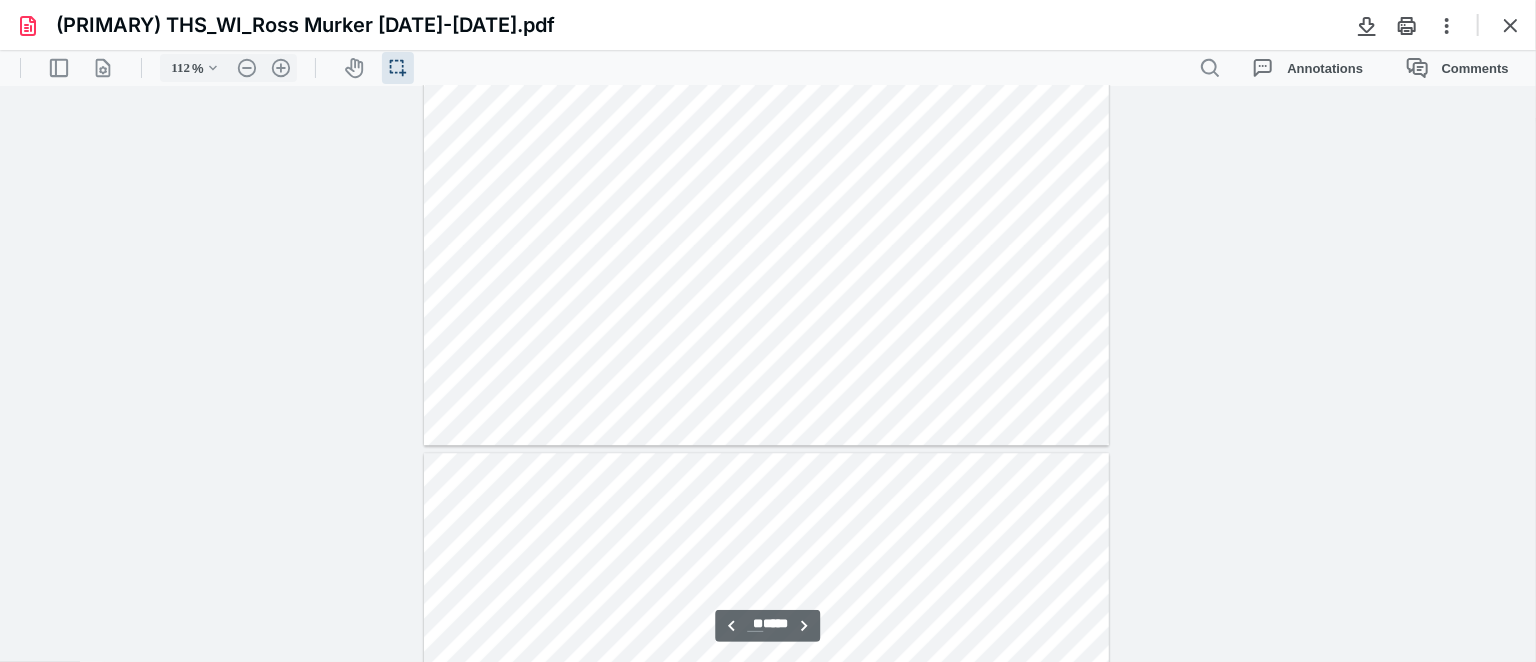 type on "**" 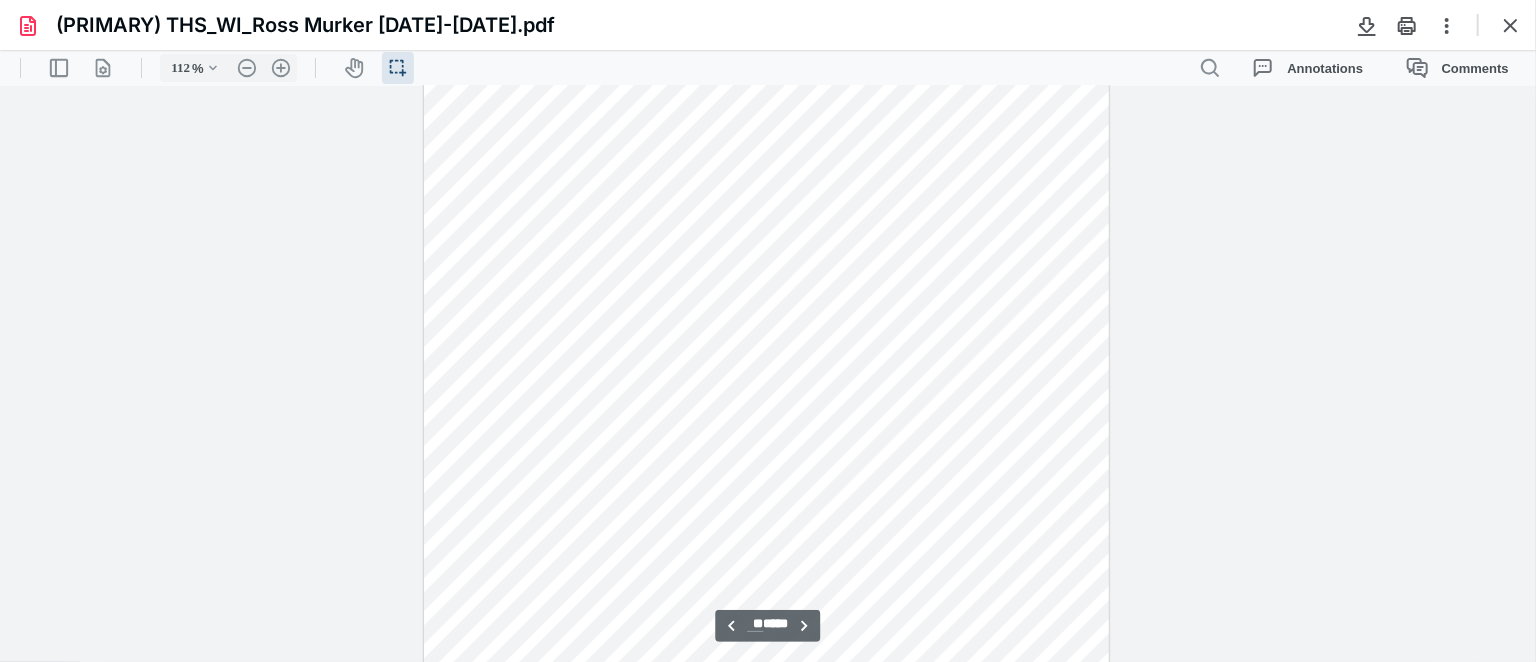 scroll, scrollTop: 11636, scrollLeft: 0, axis: vertical 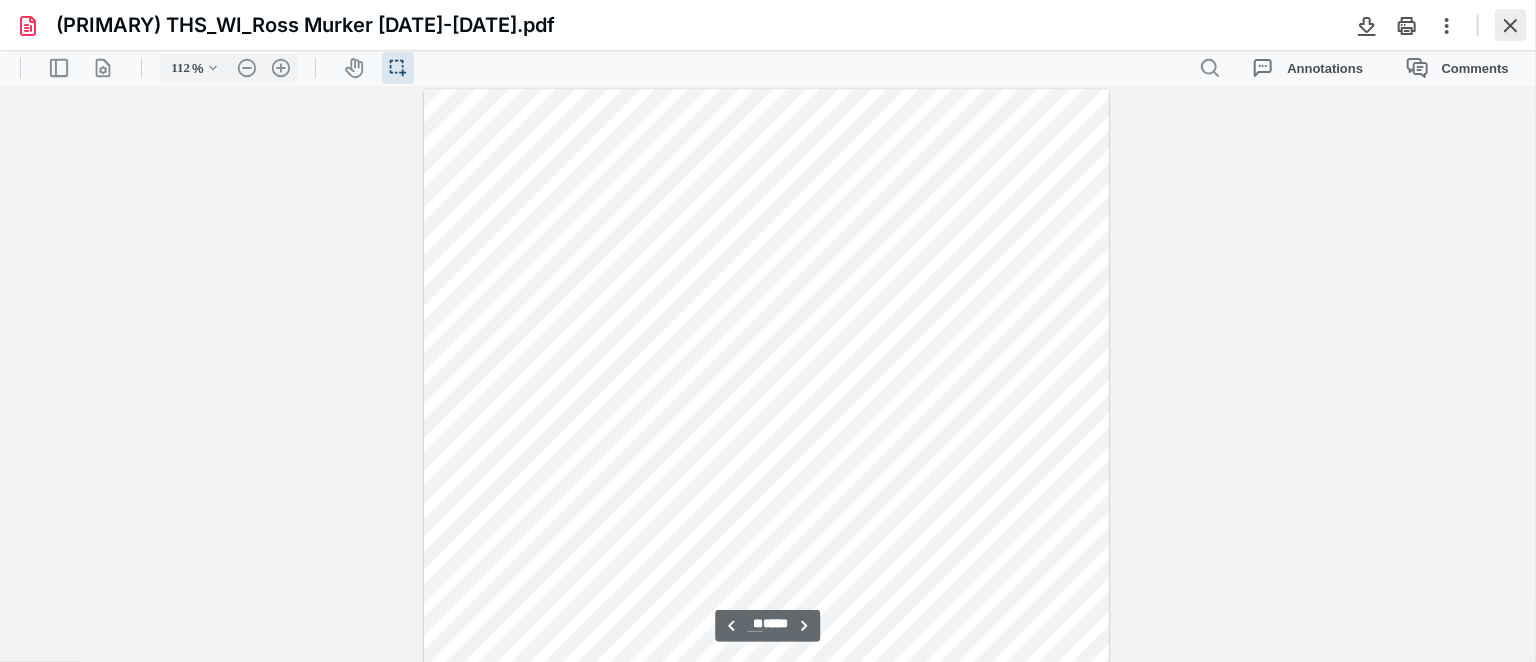 click at bounding box center (1511, 25) 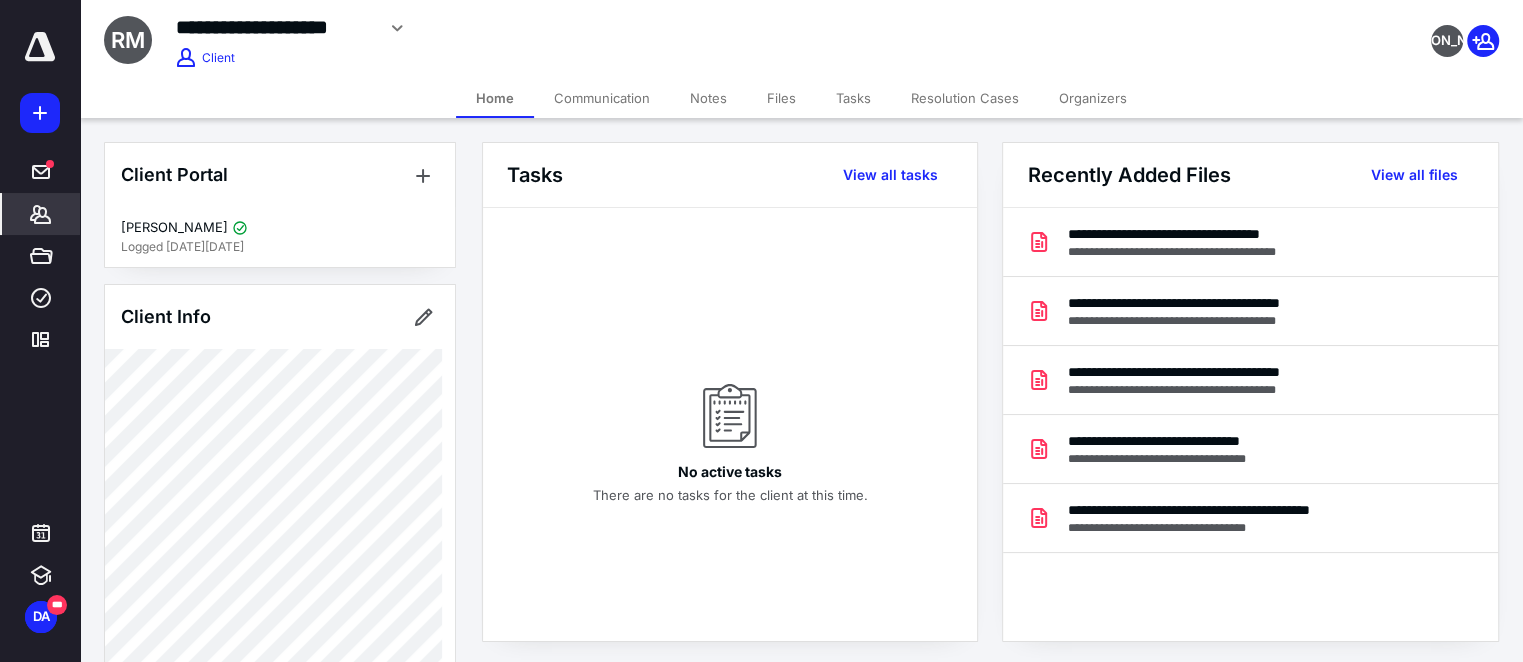 click 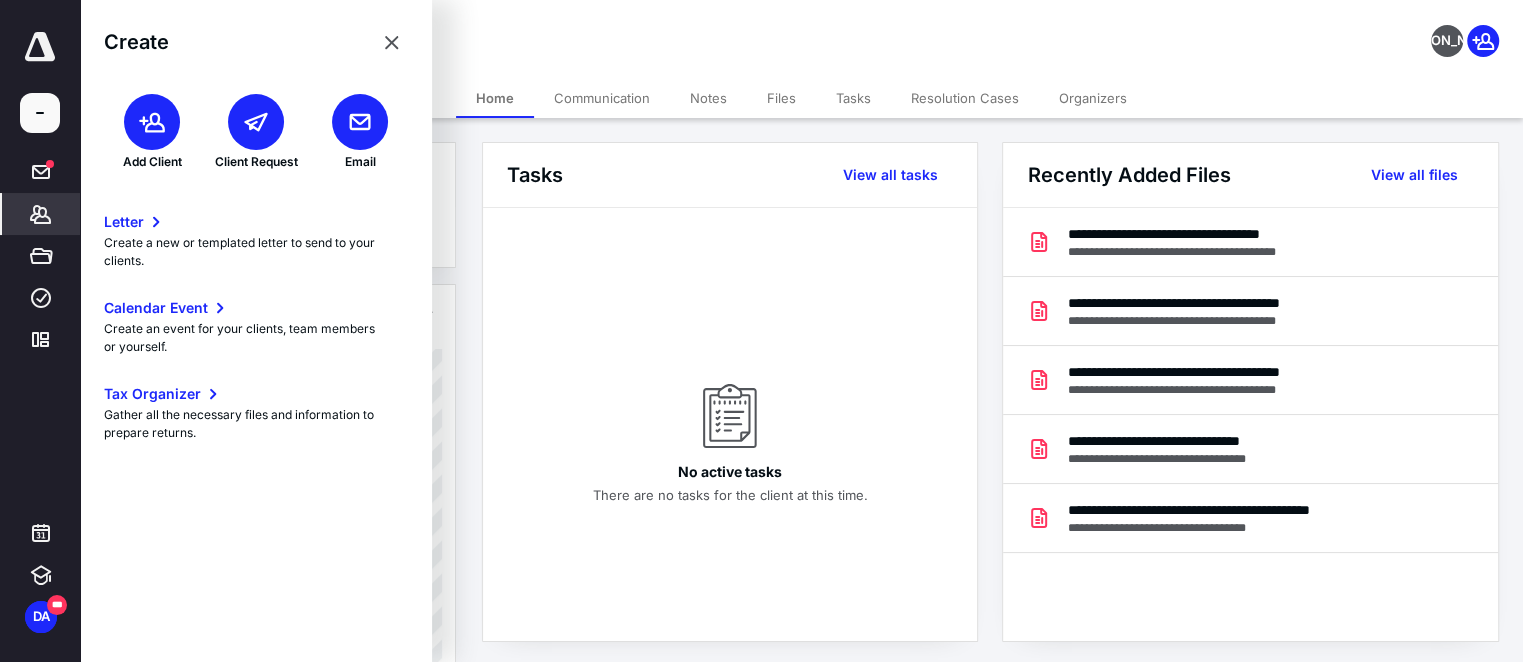 click 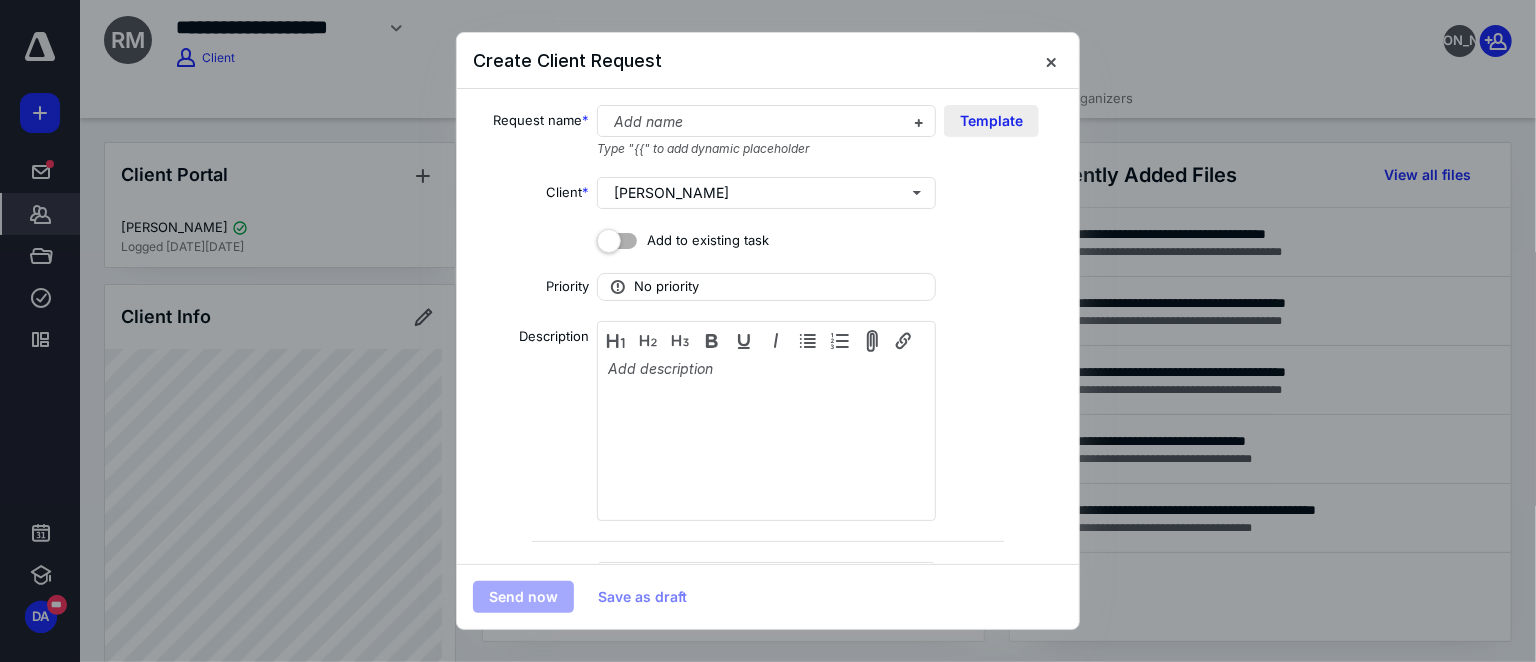 click on "Template" at bounding box center [991, 121] 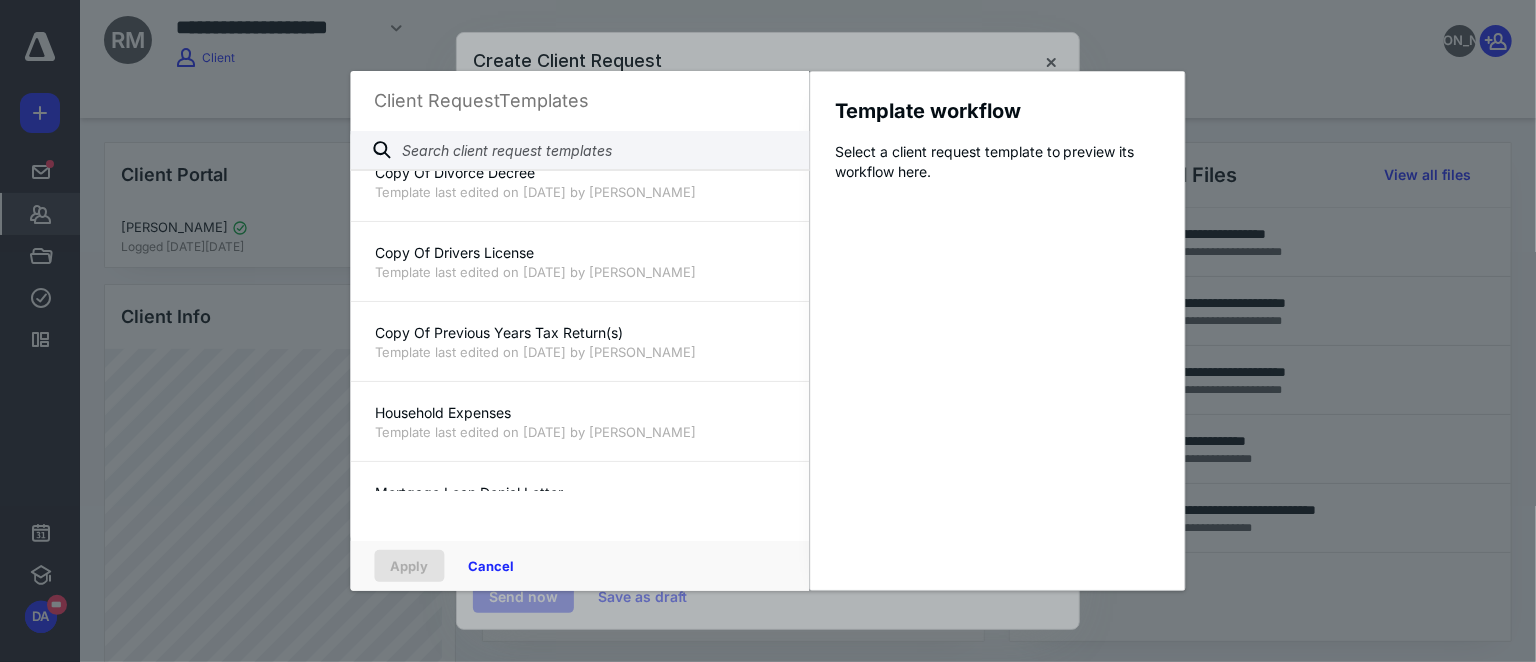 scroll, scrollTop: 818, scrollLeft: 0, axis: vertical 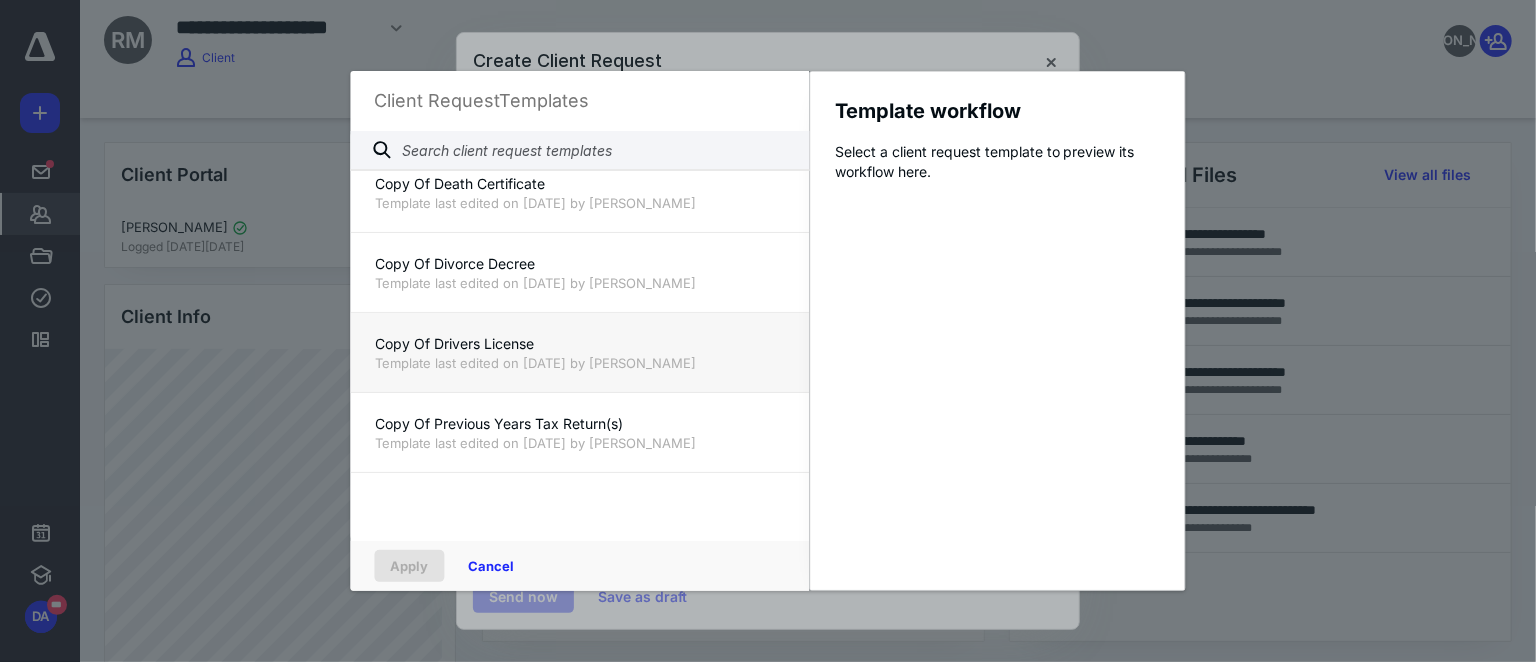 click on "Copy Of Drivers License Template last edited on 4/20/2022 by Sean Savage" at bounding box center (580, 352) 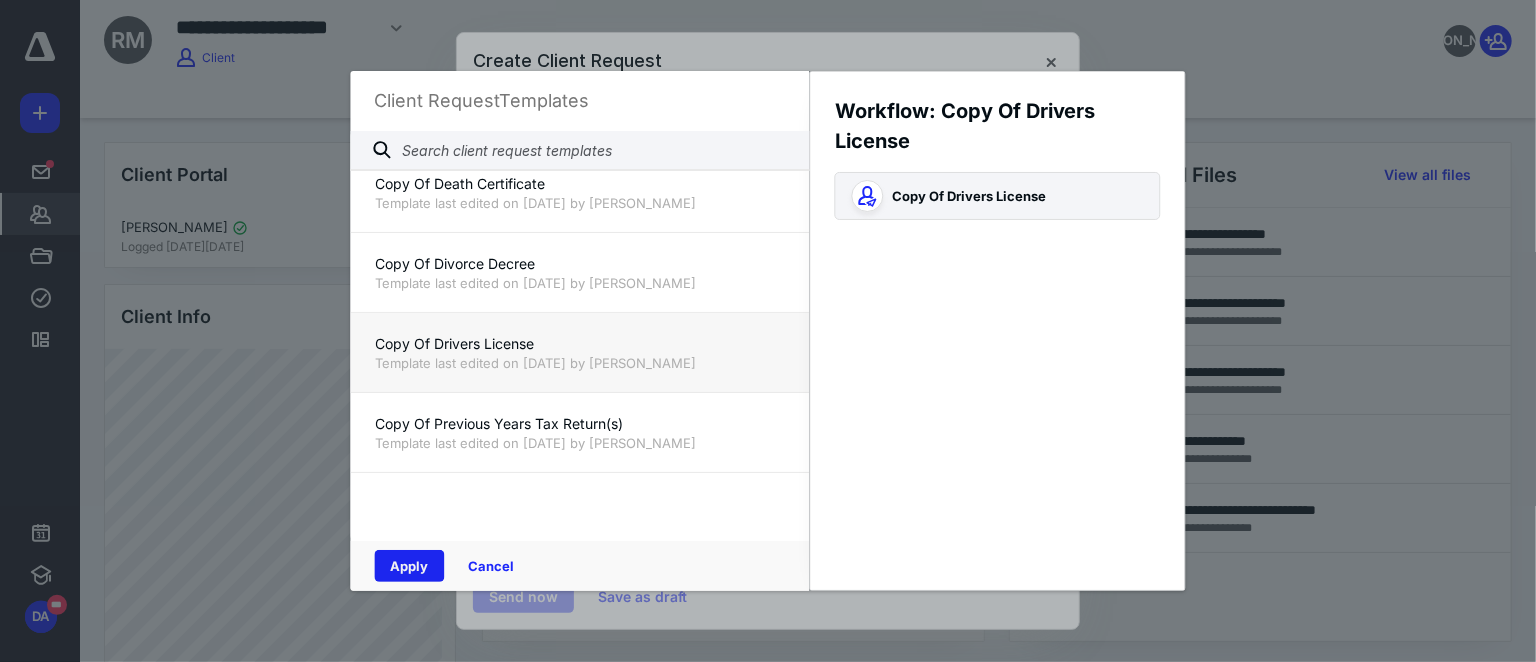 click on "Apply" at bounding box center (410, 566) 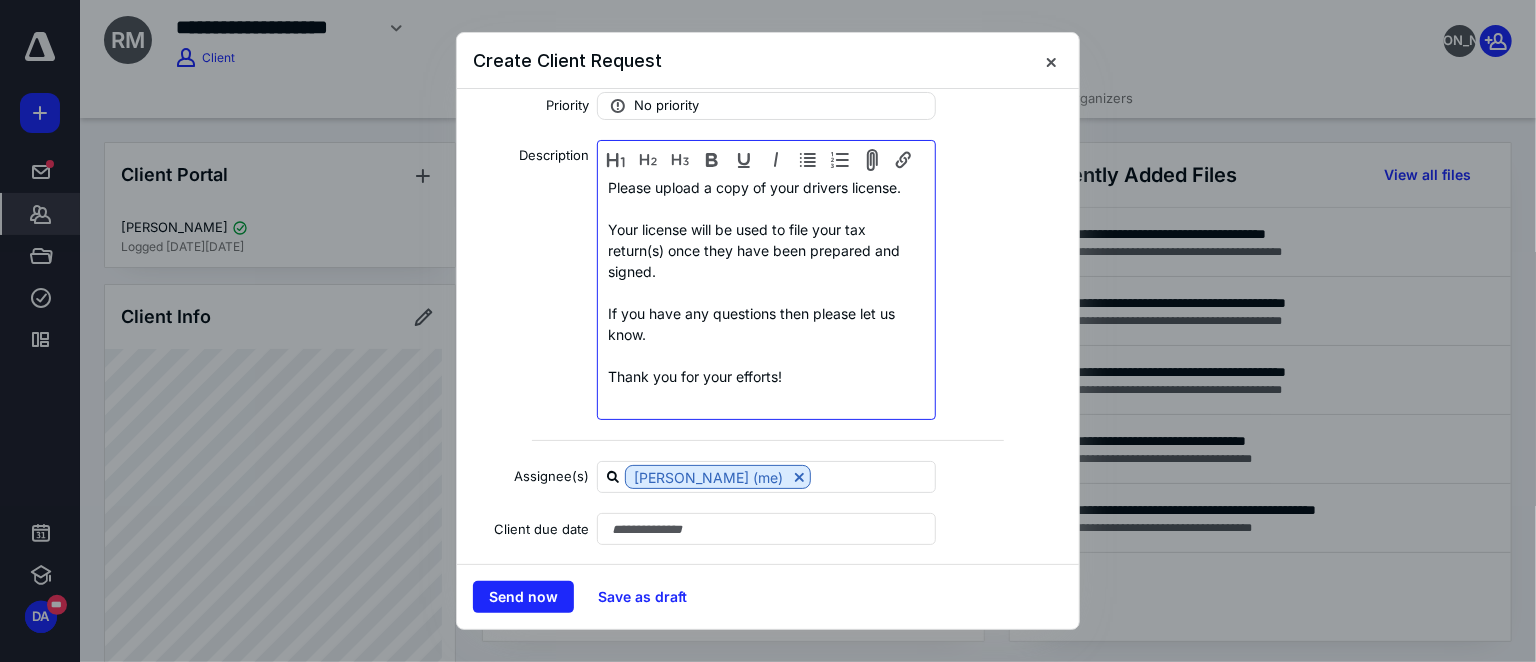 scroll, scrollTop: 249, scrollLeft: 0, axis: vertical 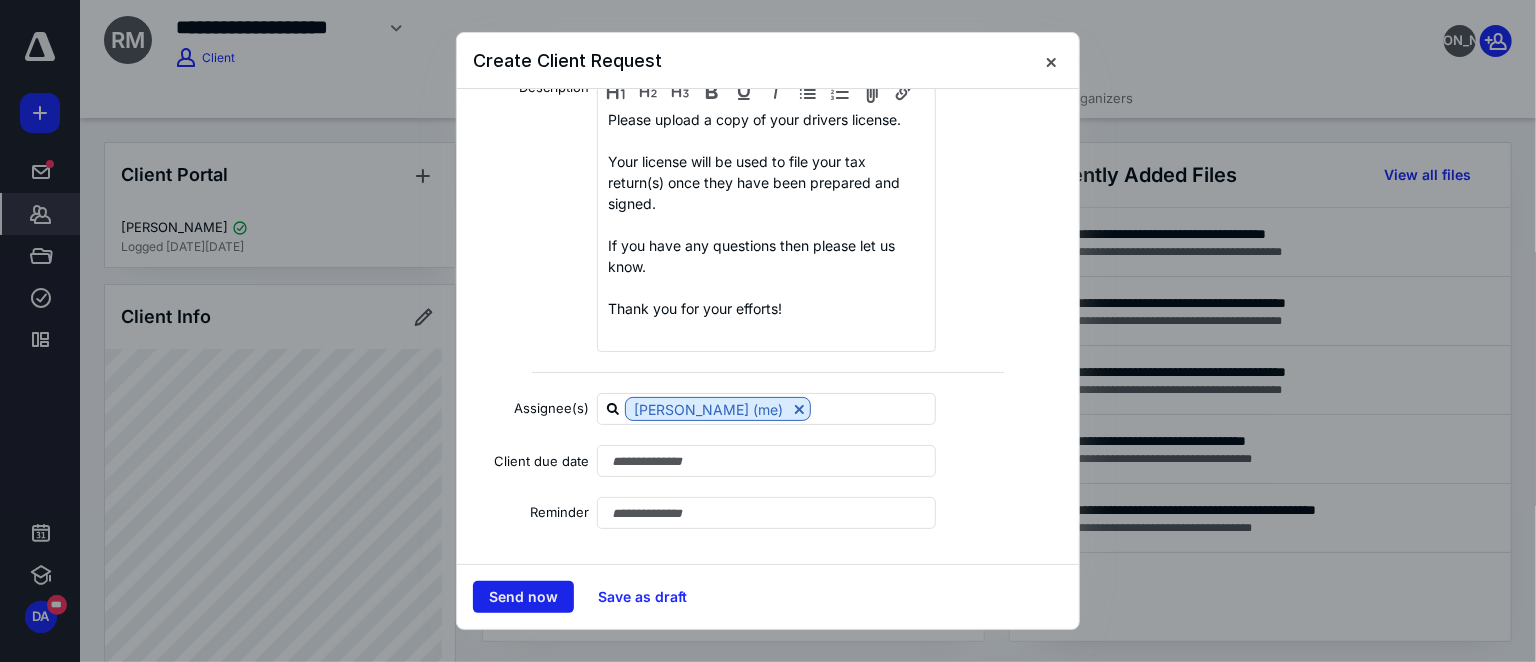 click on "Send now" at bounding box center (523, 597) 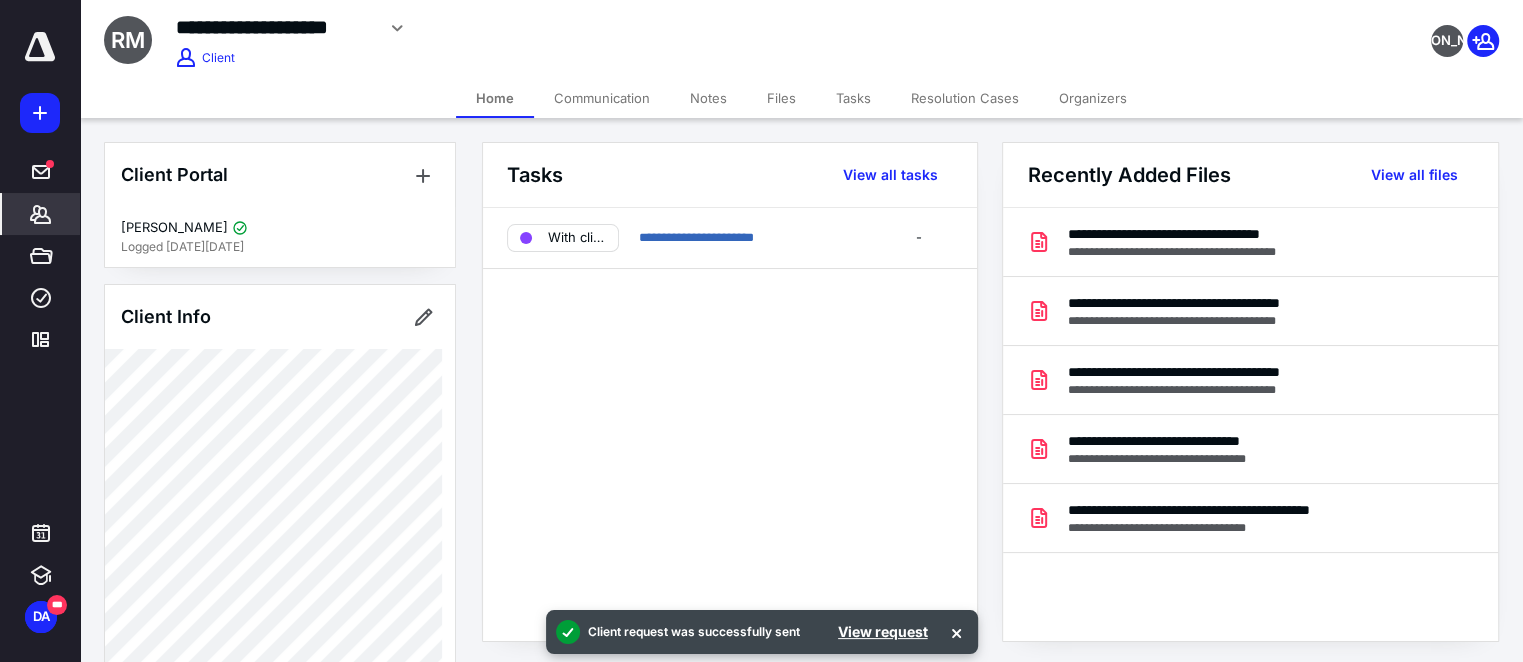 click 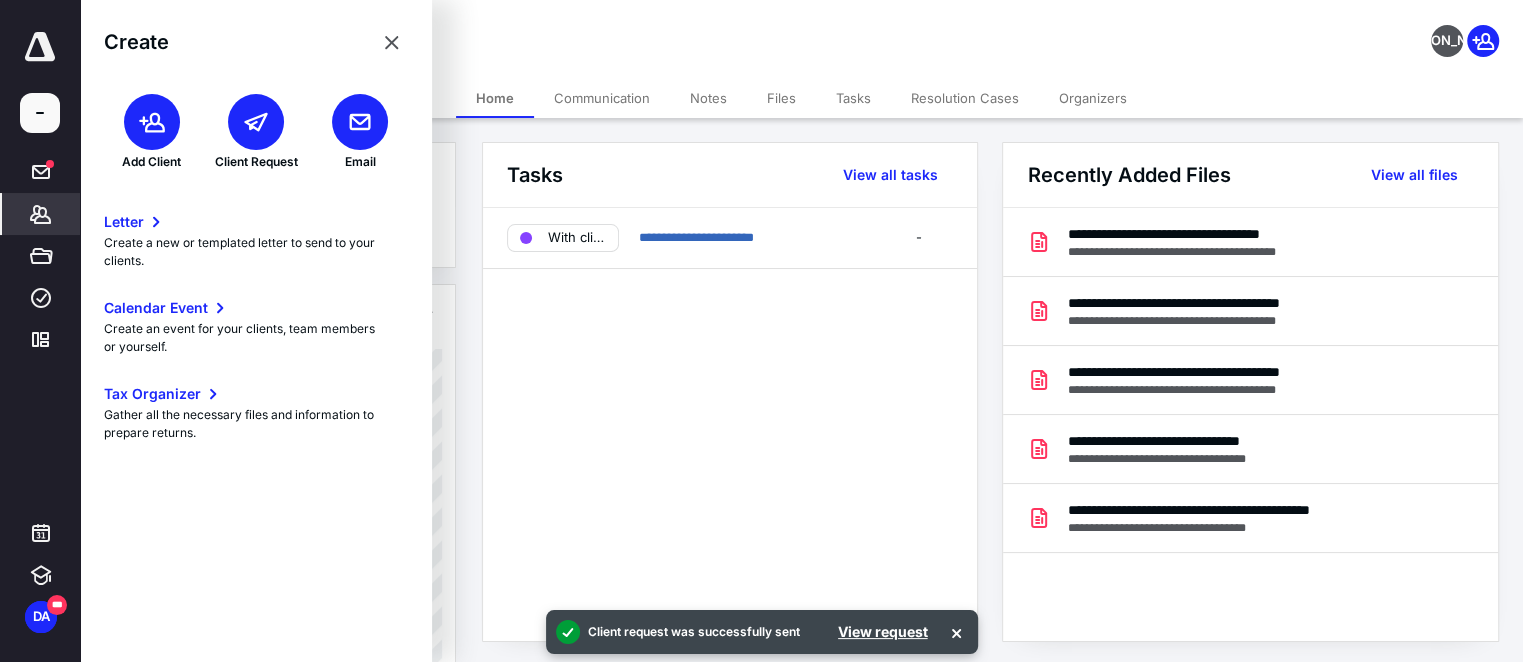 click at bounding box center (256, 122) 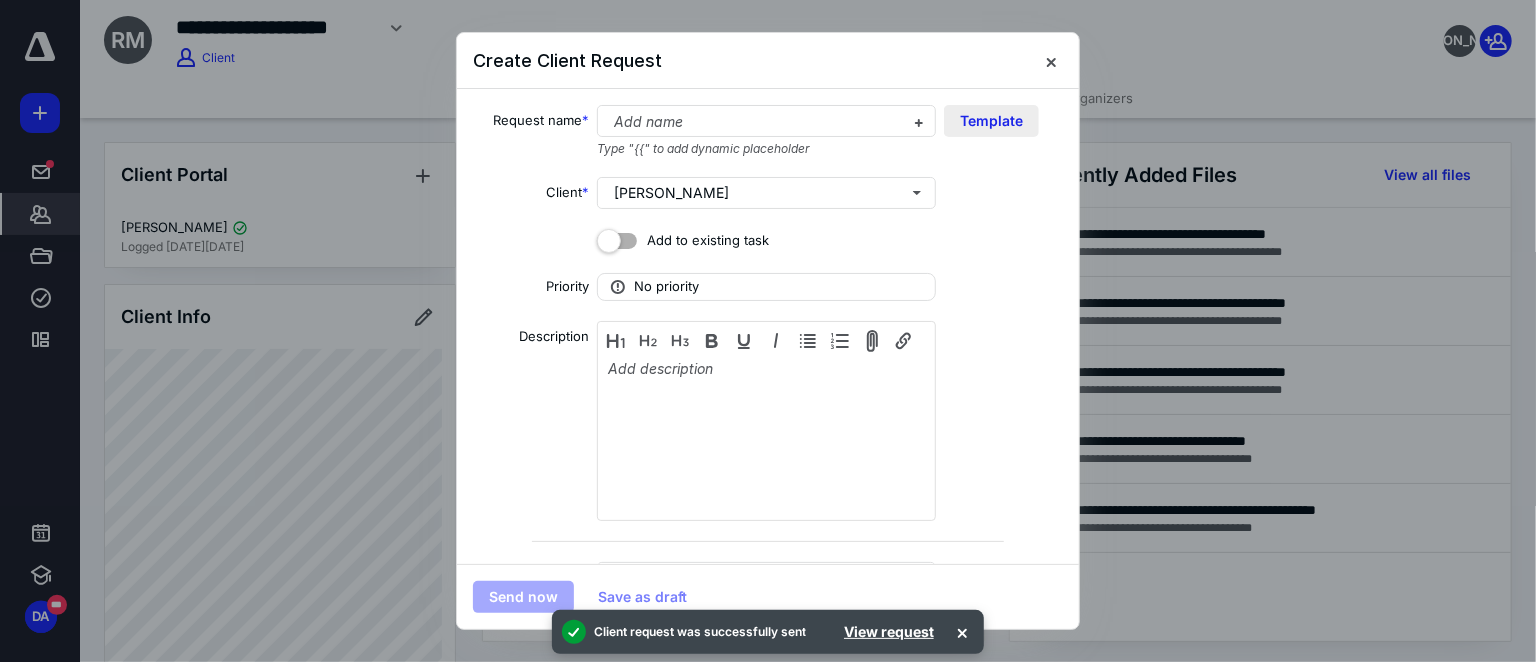 click on "Template" at bounding box center [991, 121] 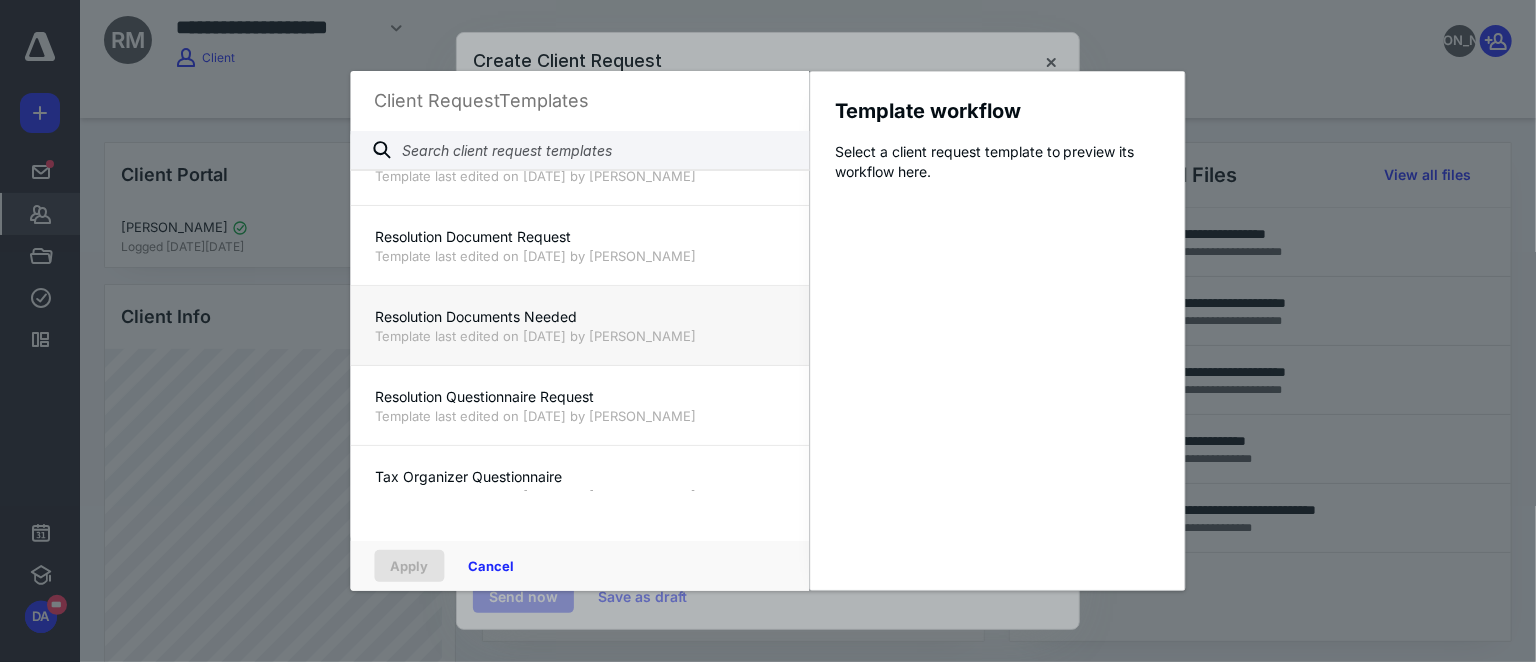 scroll, scrollTop: 1454, scrollLeft: 0, axis: vertical 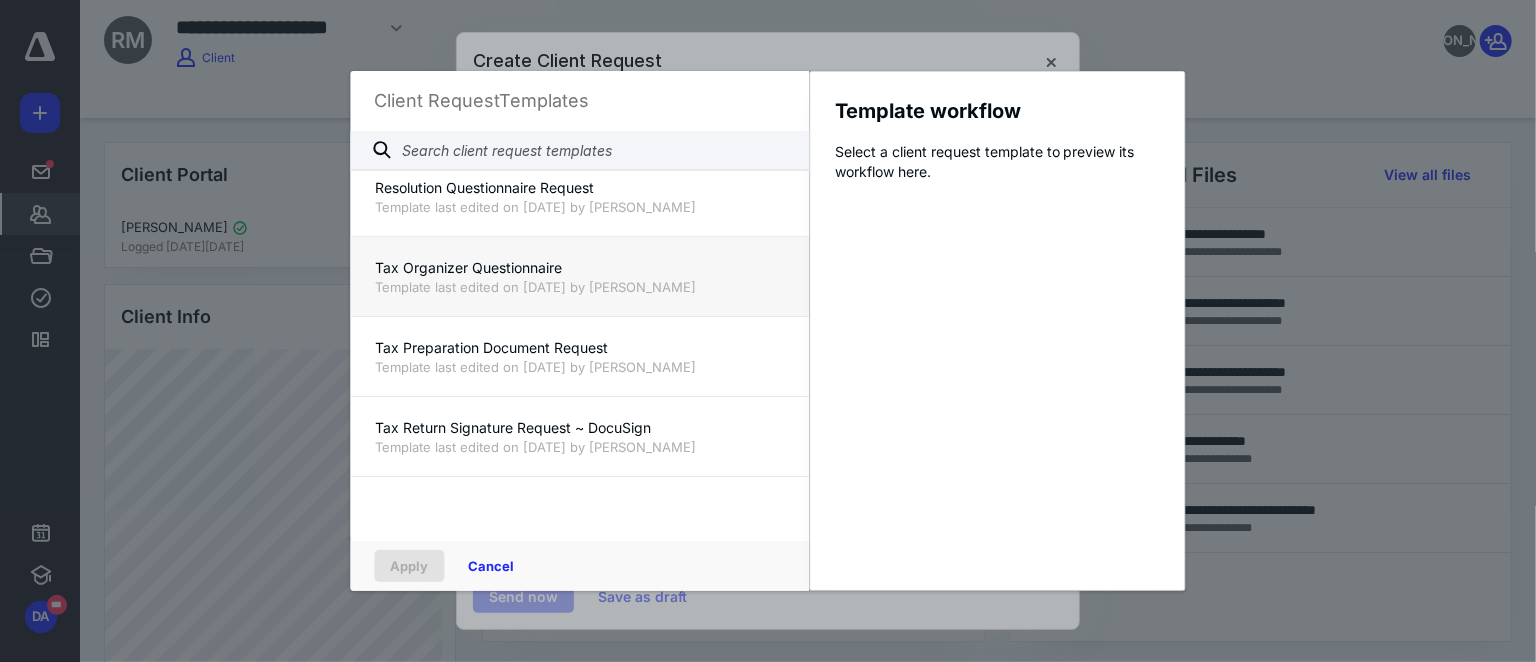 click on "Tax Organizer Questionnaire Template last edited on 6/12/2025 by Geralyn Costantino" at bounding box center [580, 276] 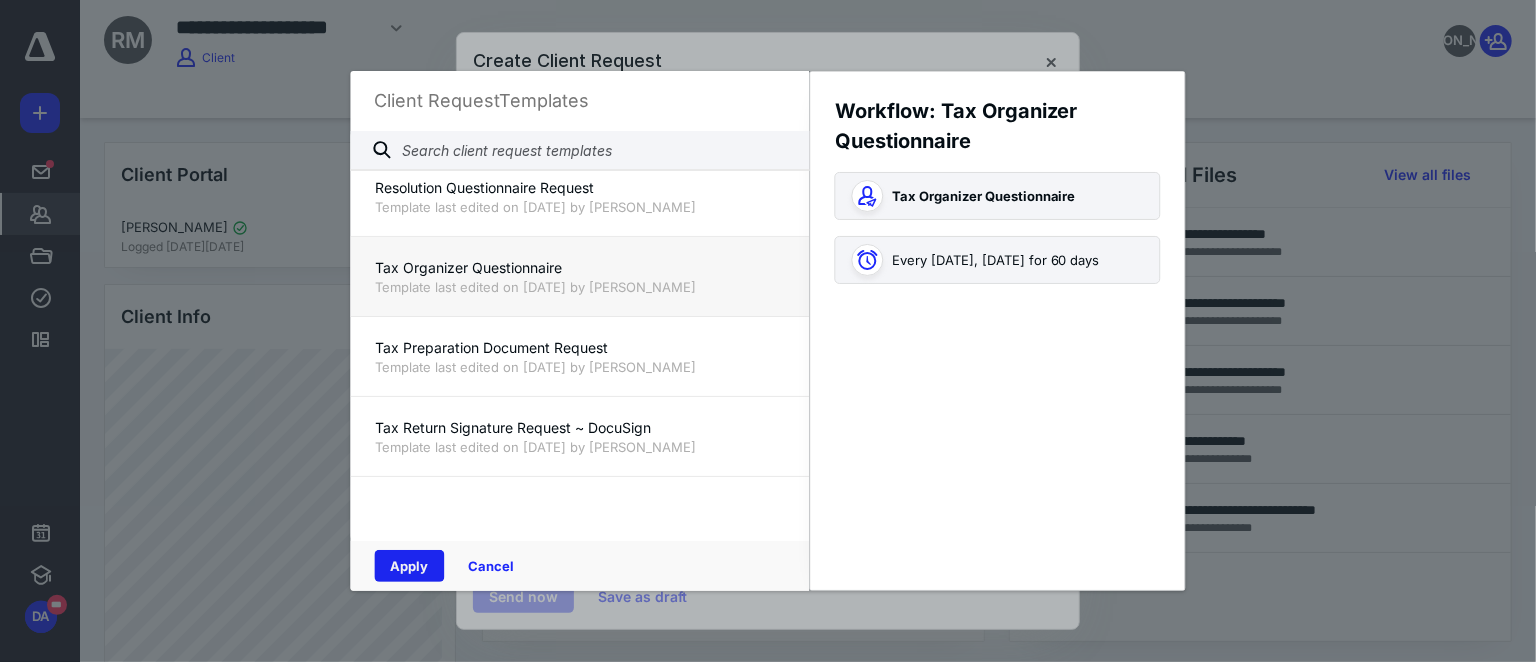 click on "Apply" at bounding box center (410, 566) 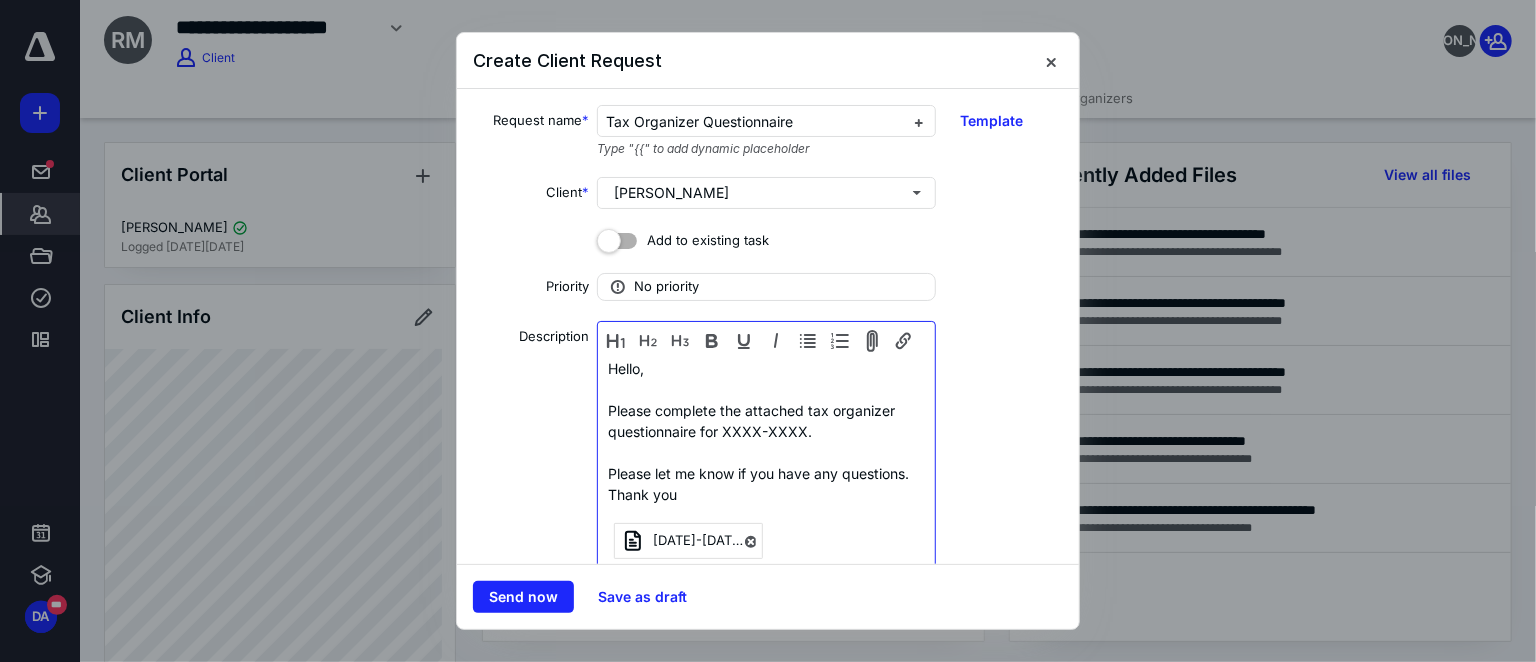 click on "Please complete the attached tax organizer questionnaire for XXXX-XXXX." at bounding box center [766, 421] 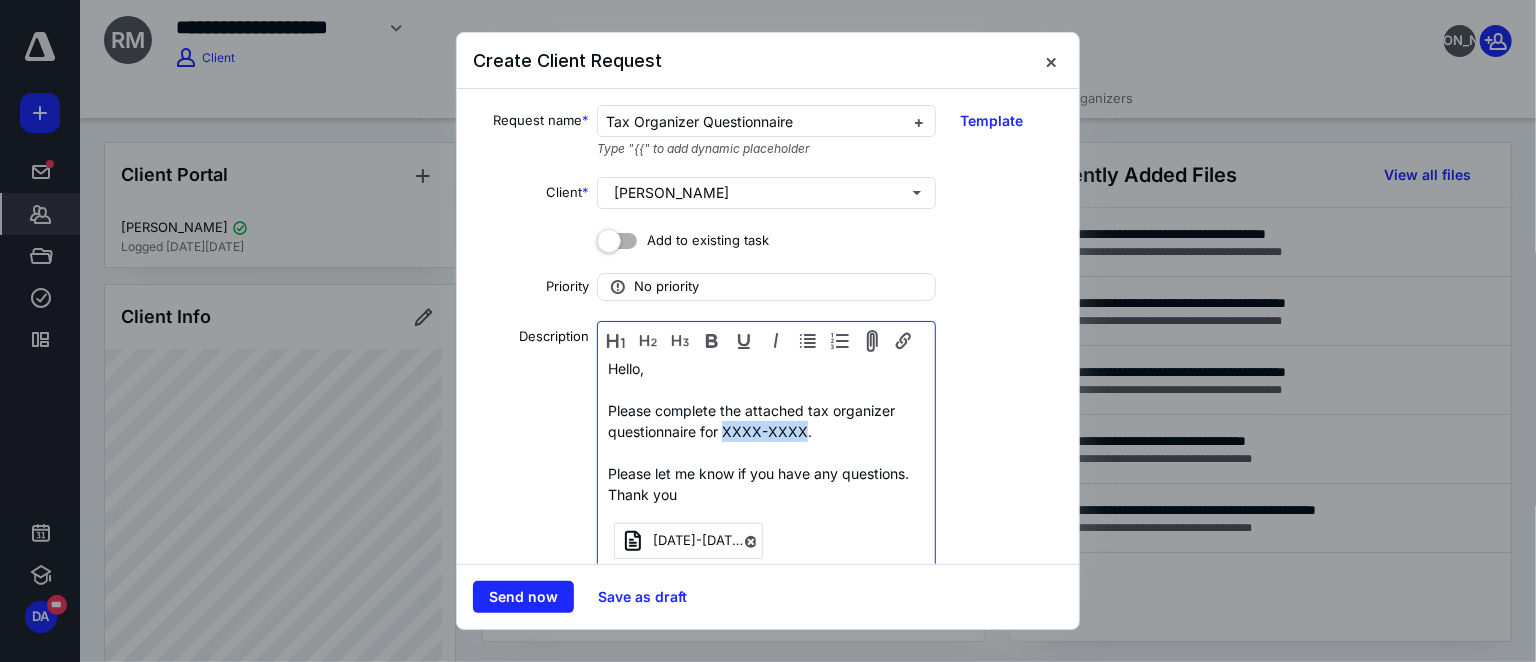 drag, startPoint x: 722, startPoint y: 429, endPoint x: 800, endPoint y: 429, distance: 78 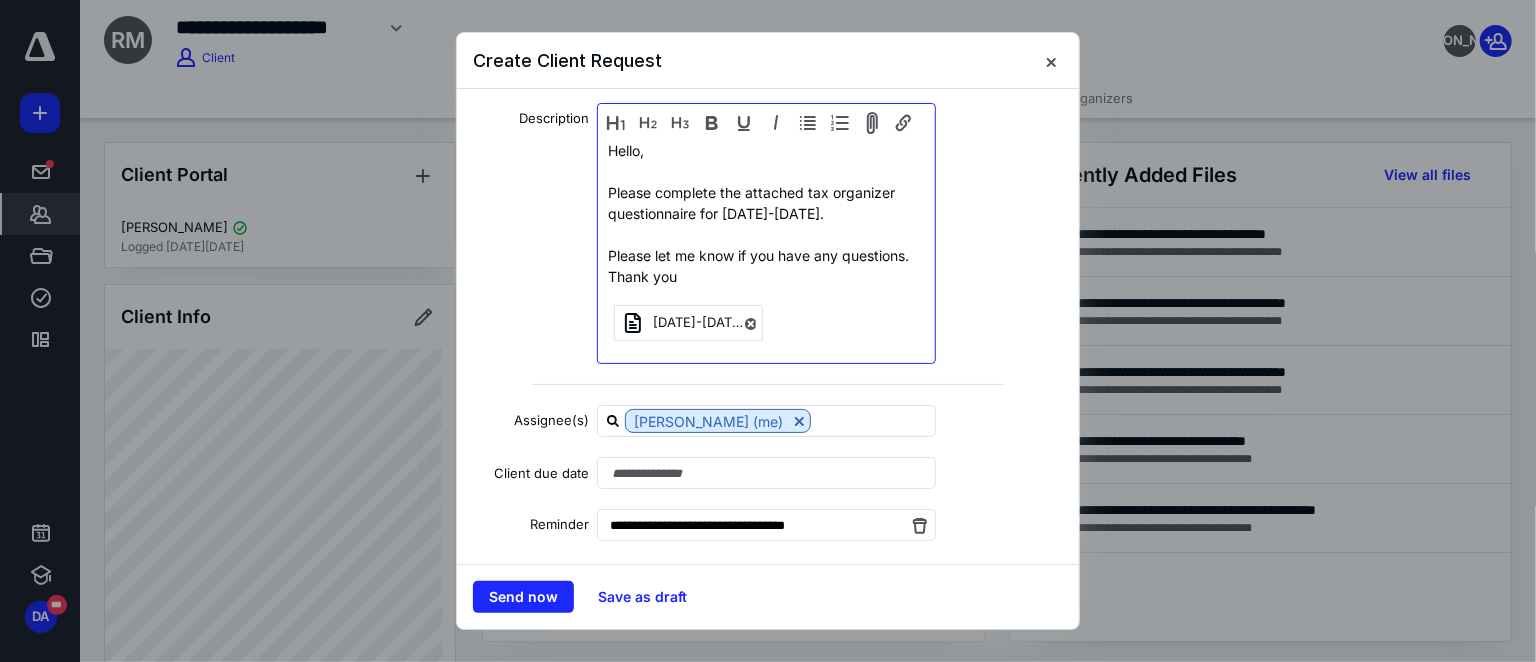 scroll, scrollTop: 230, scrollLeft: 0, axis: vertical 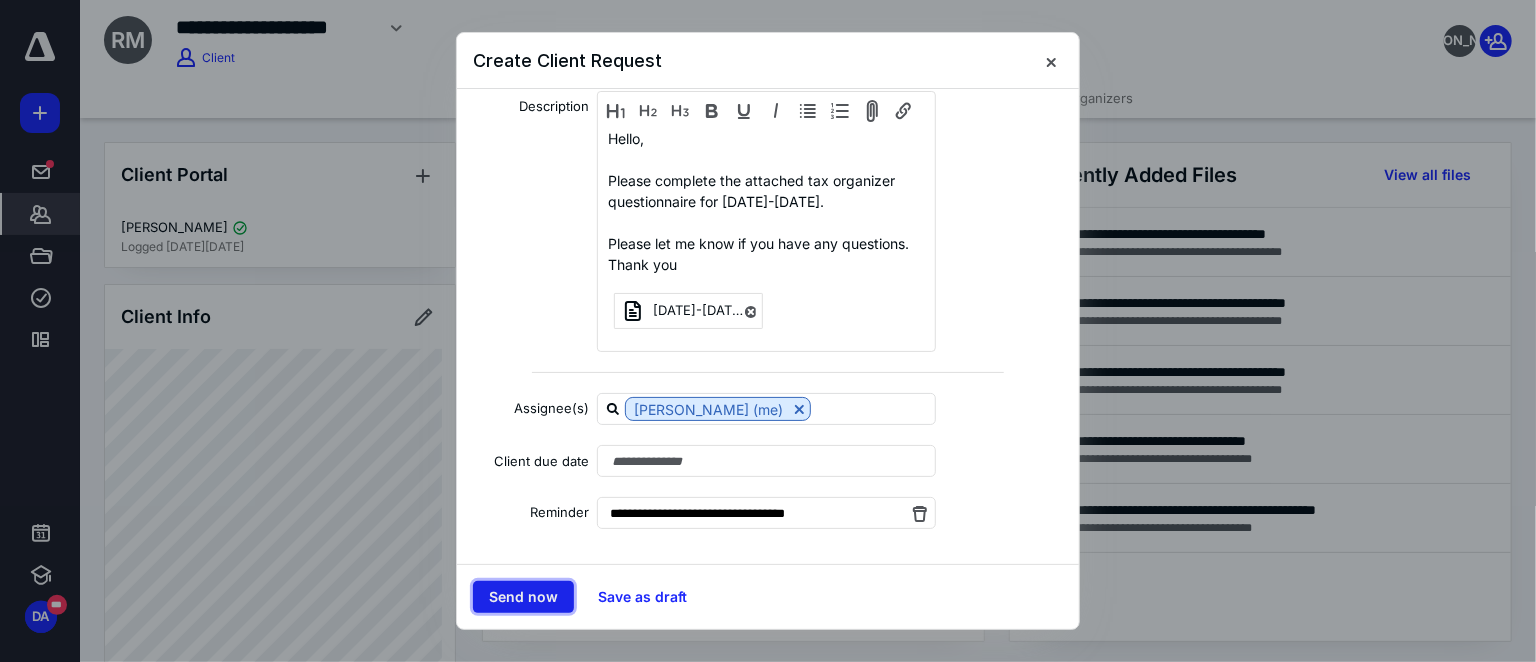 click on "Send now" at bounding box center (523, 597) 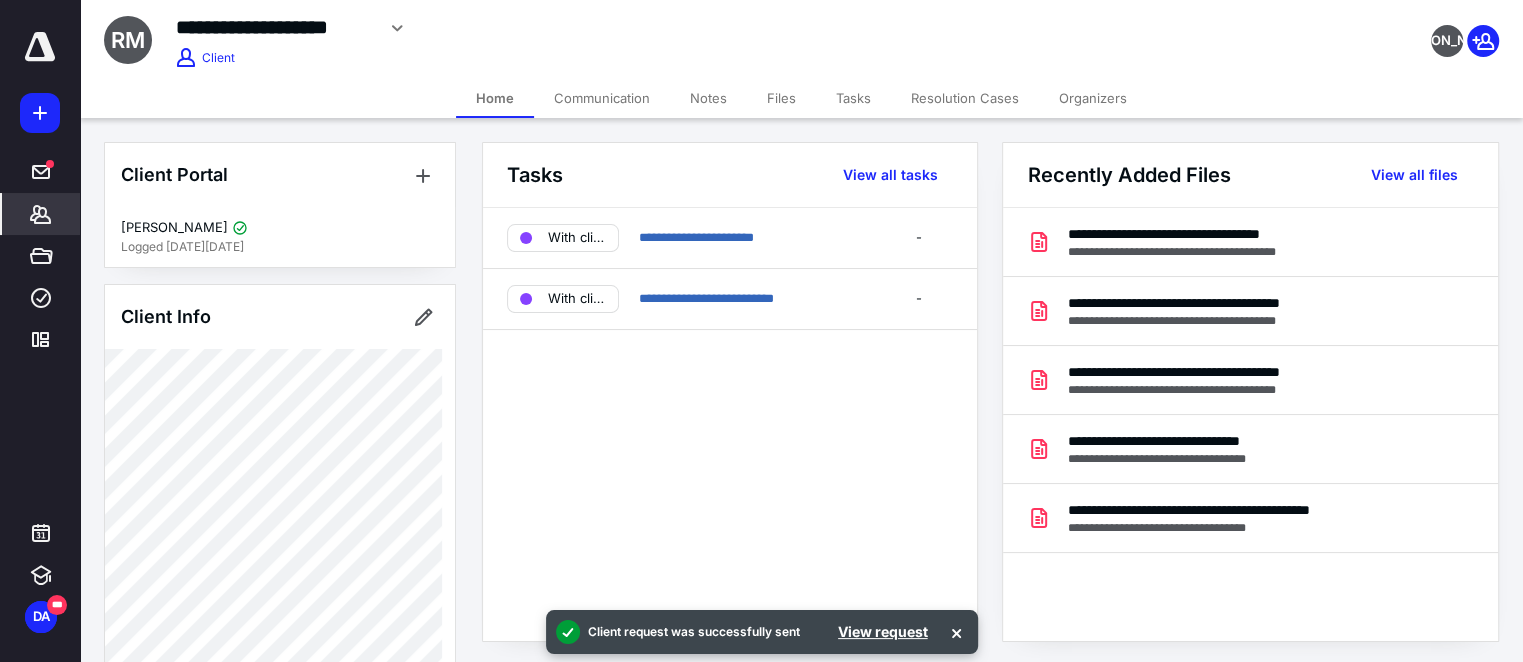 click 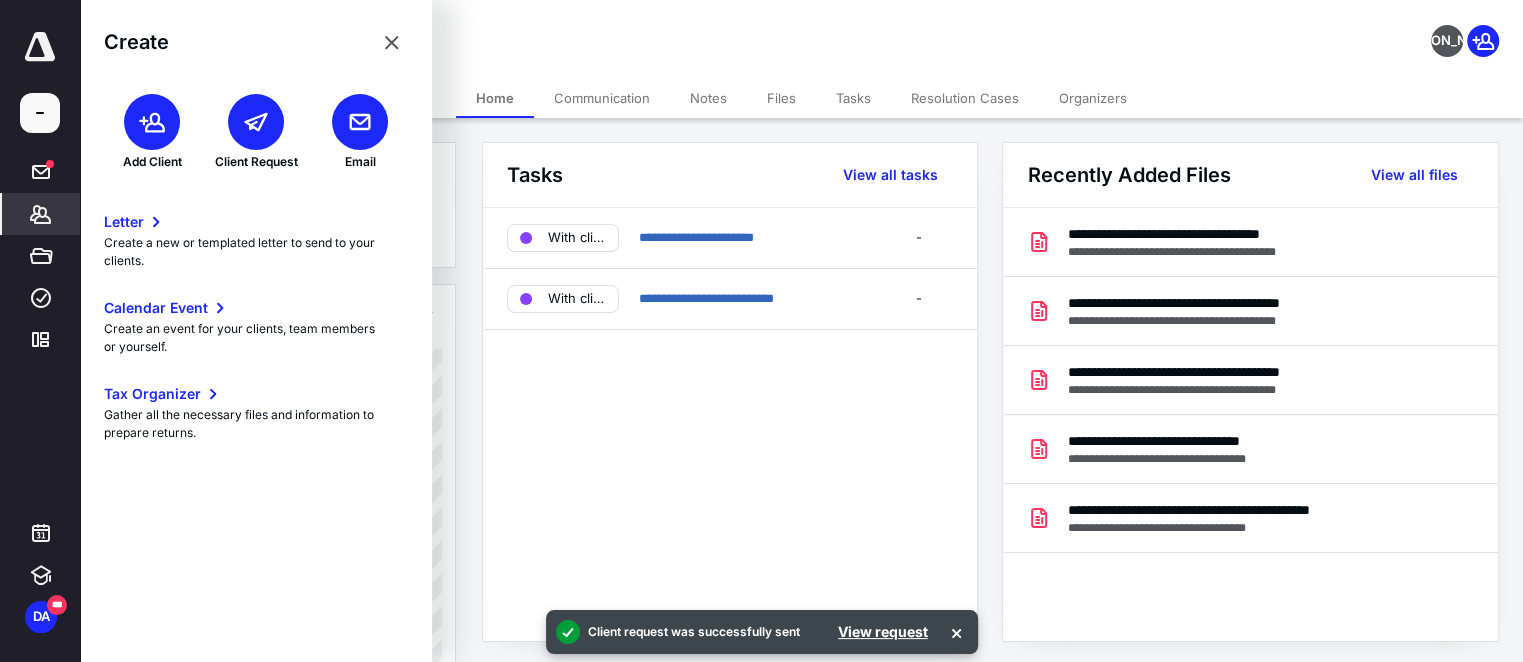click 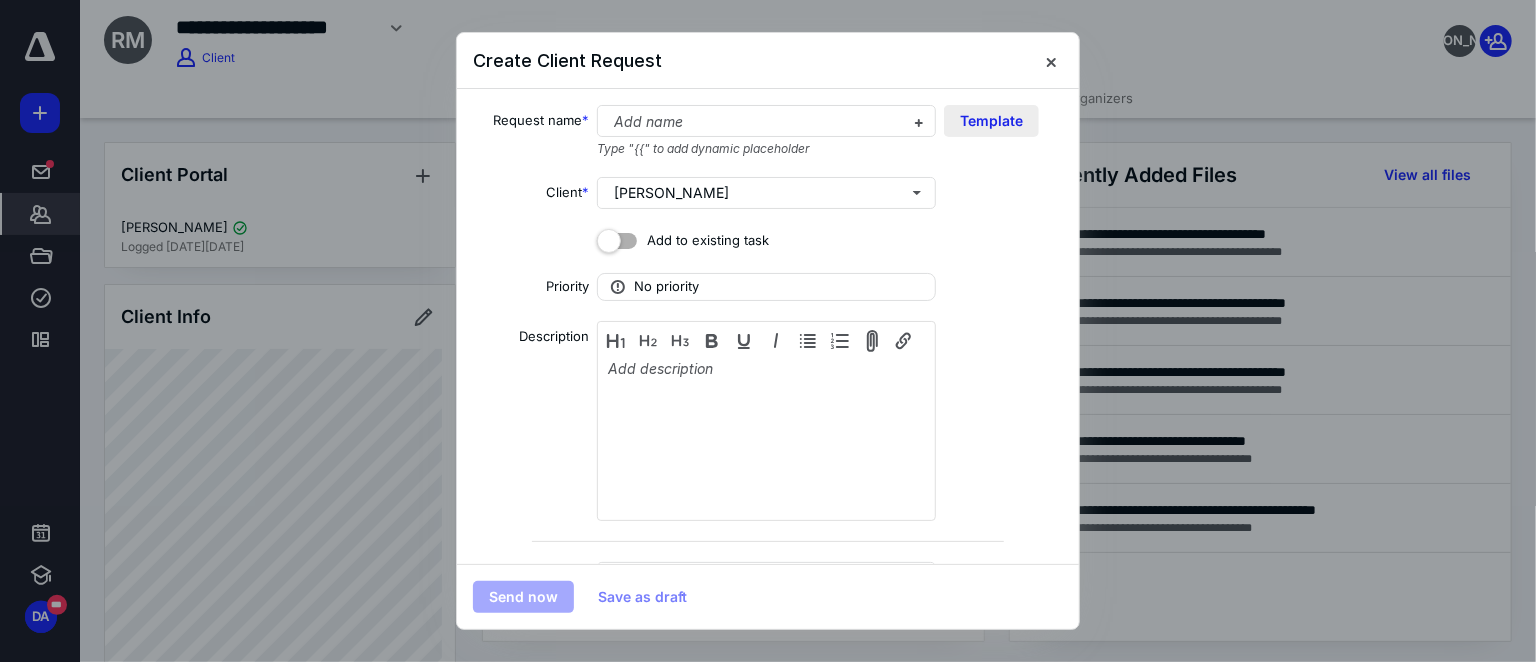 click on "Template" at bounding box center (991, 121) 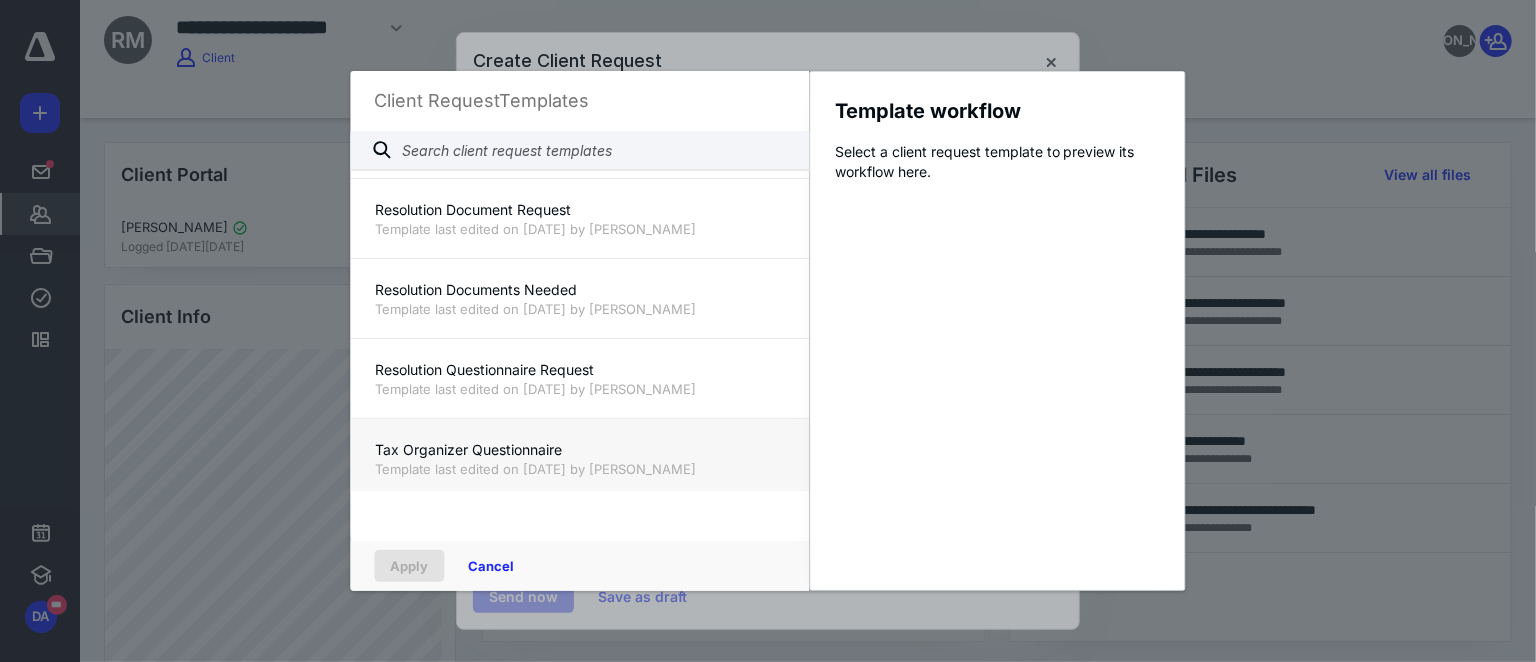 scroll, scrollTop: 1454, scrollLeft: 0, axis: vertical 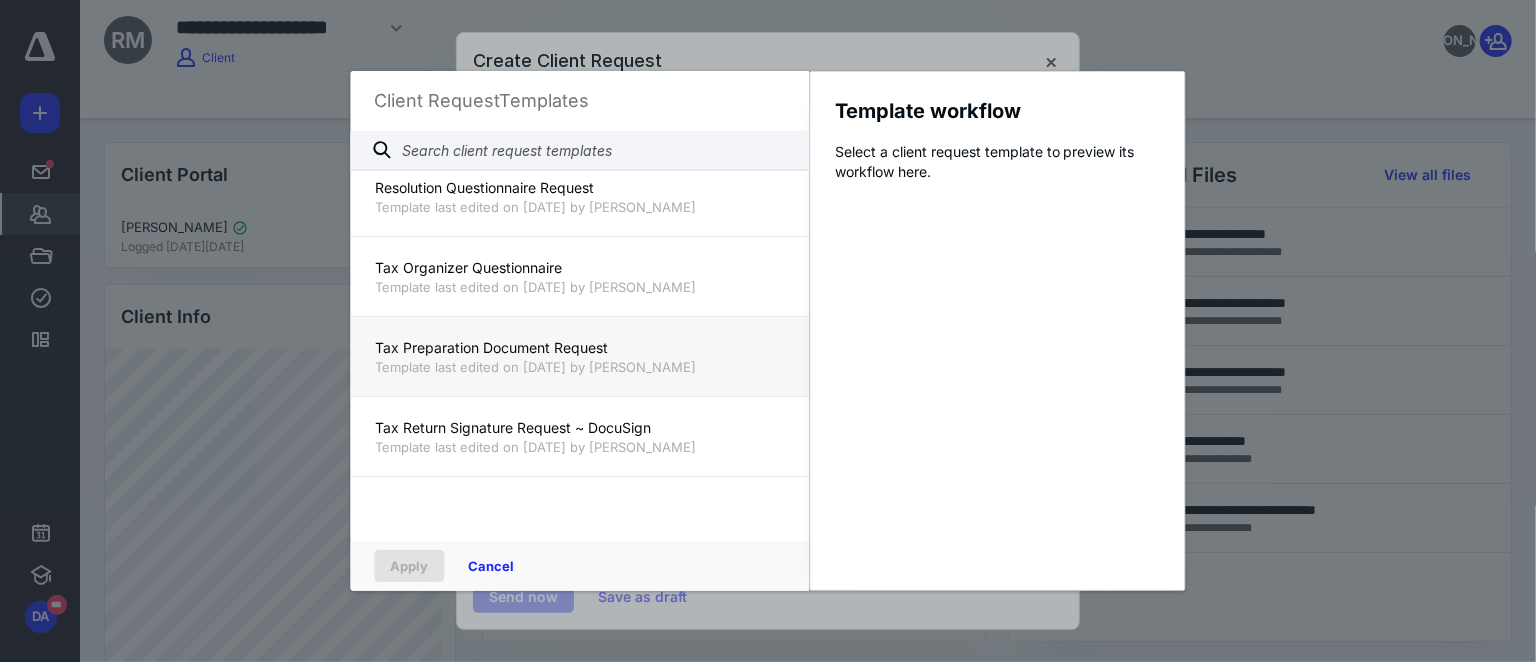 click on "Tax Preparation Document Request" at bounding box center (580, 348) 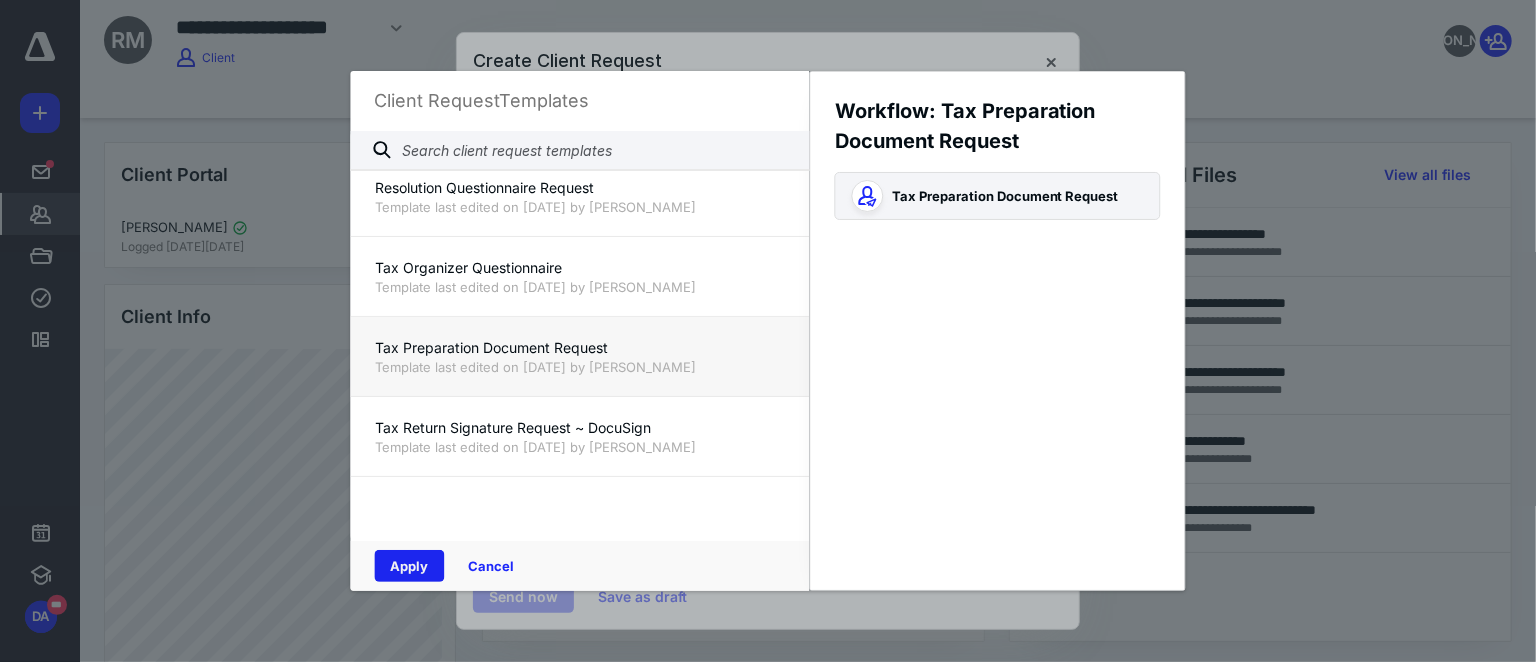 click on "Apply" at bounding box center [410, 566] 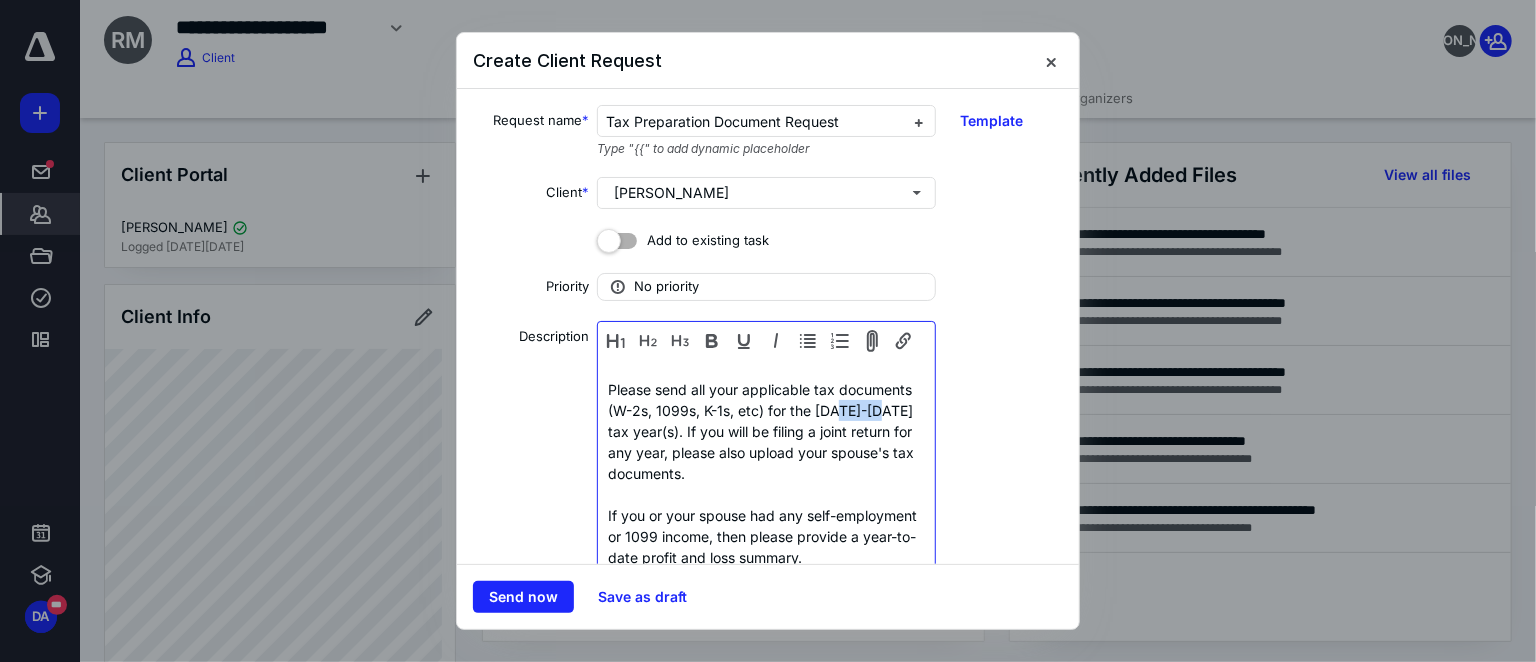 drag, startPoint x: 840, startPoint y: 410, endPoint x: 899, endPoint y: 414, distance: 59.135437 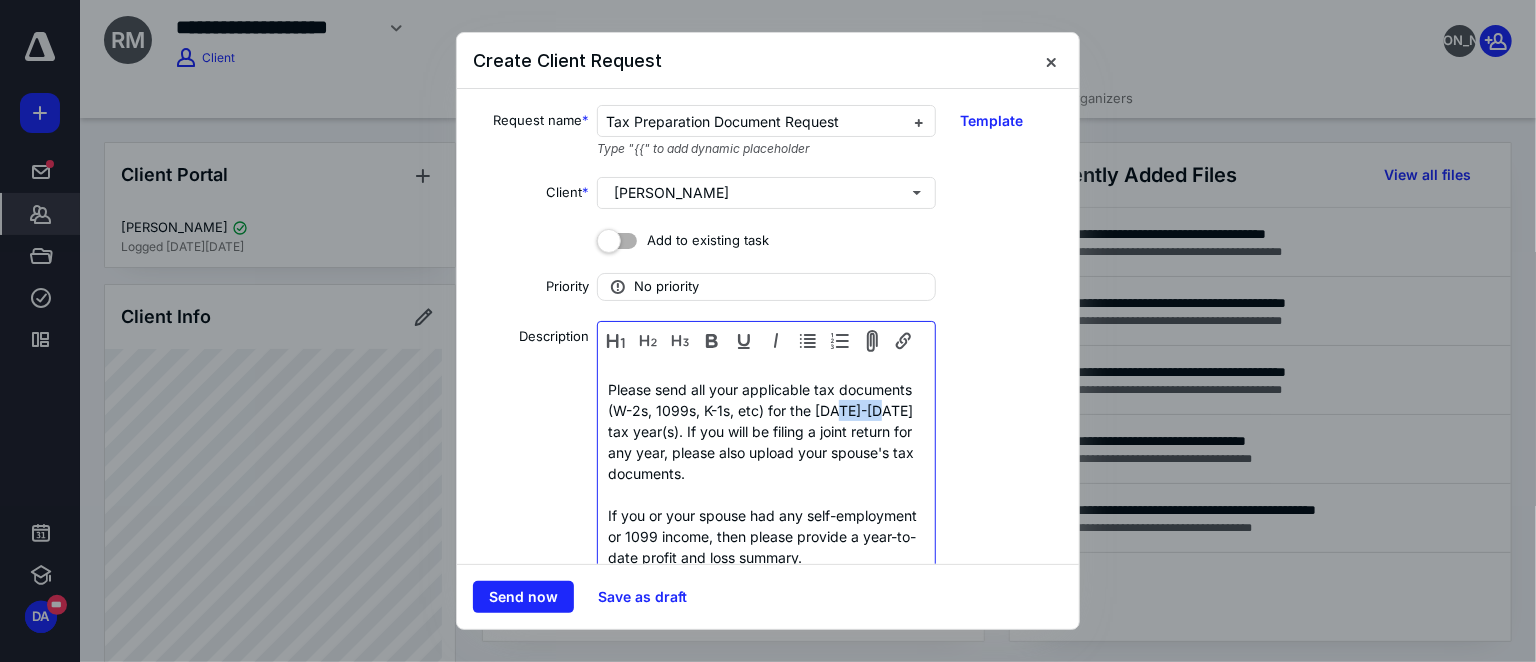click on "Please send all your applicable tax documents (W-2s, 1099s, K-1s, etc) for the 2020-2023 tax year(s). If you will be filing a joint return for any year, please also upload your spouse's tax documents." at bounding box center (766, 431) 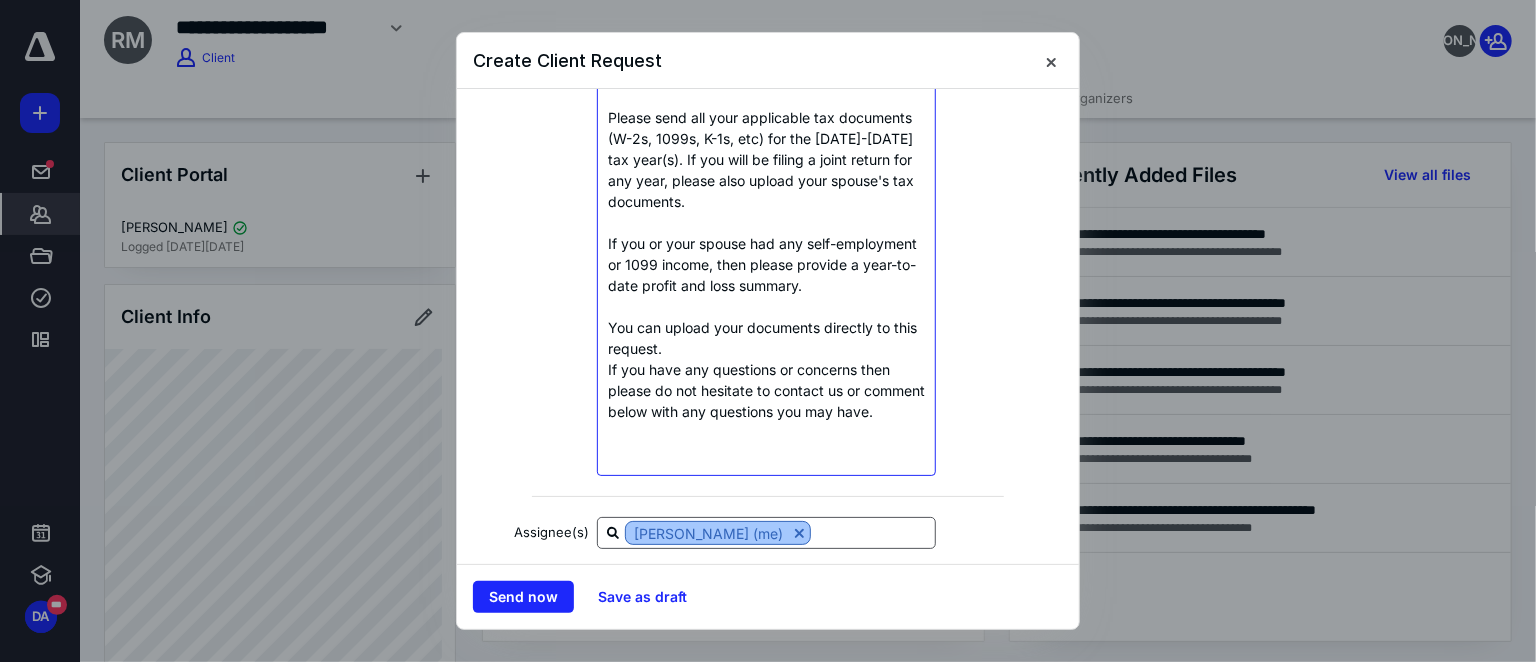 scroll, scrollTop: 438, scrollLeft: 0, axis: vertical 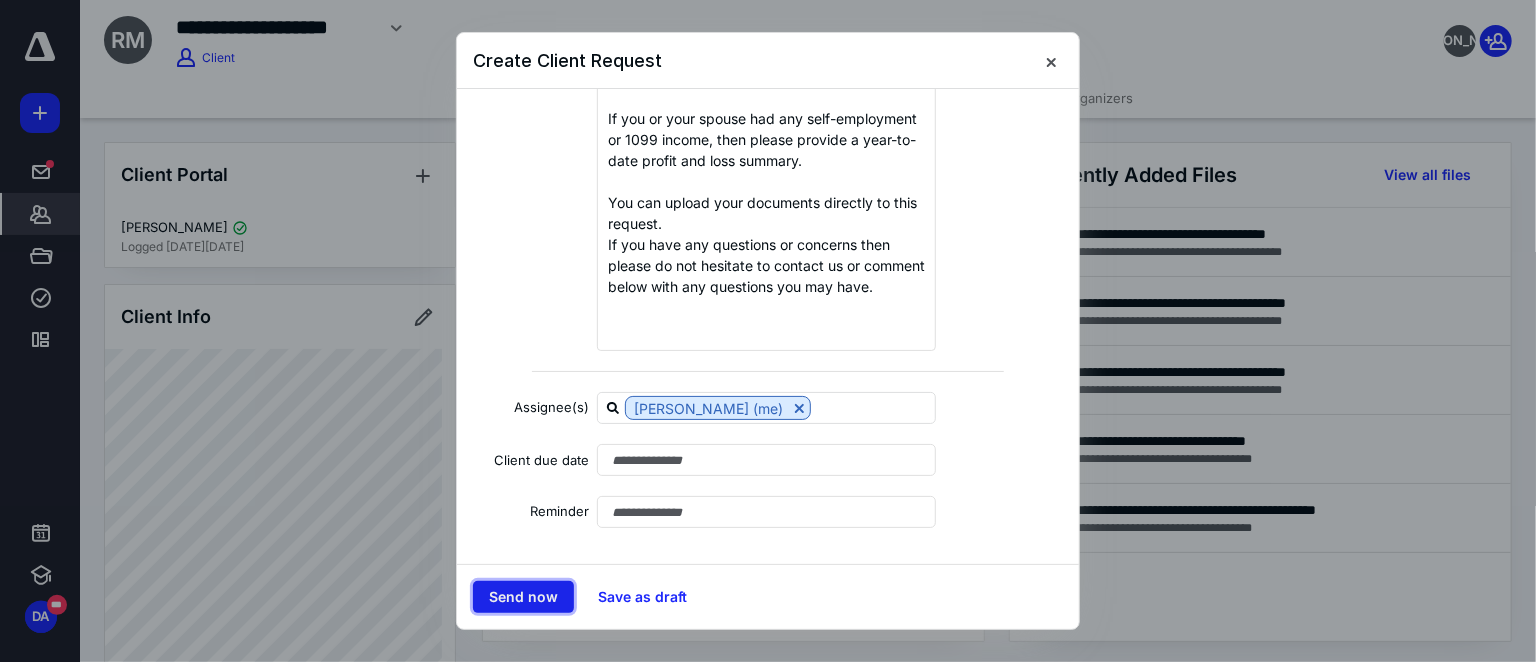 click on "Send now" at bounding box center (523, 597) 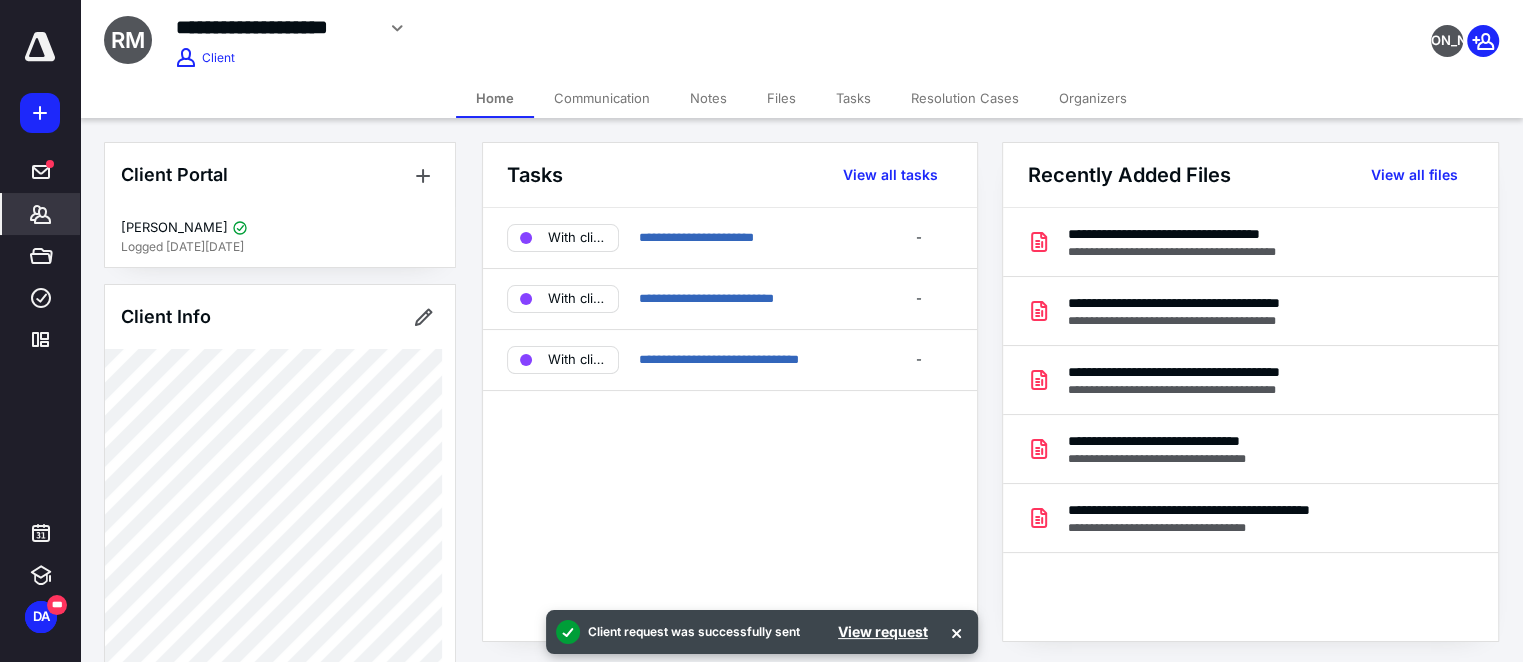 click 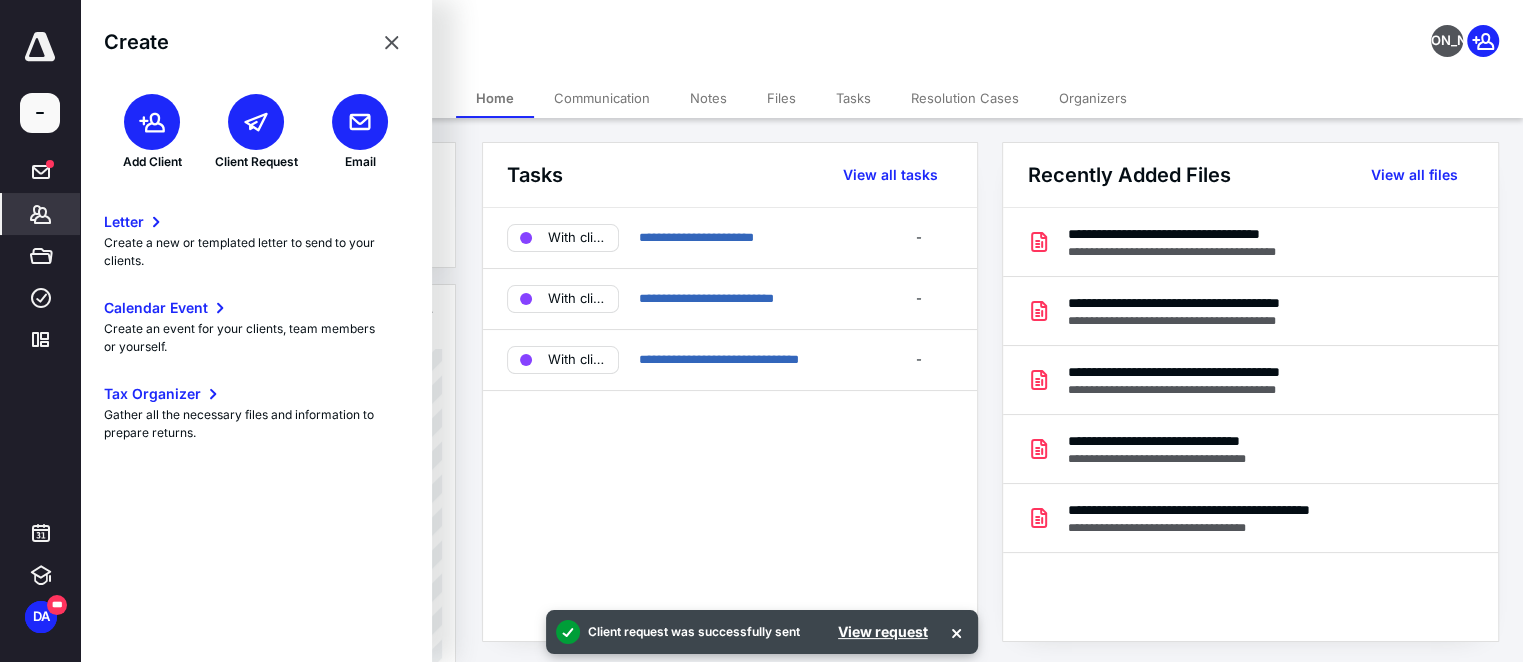 click 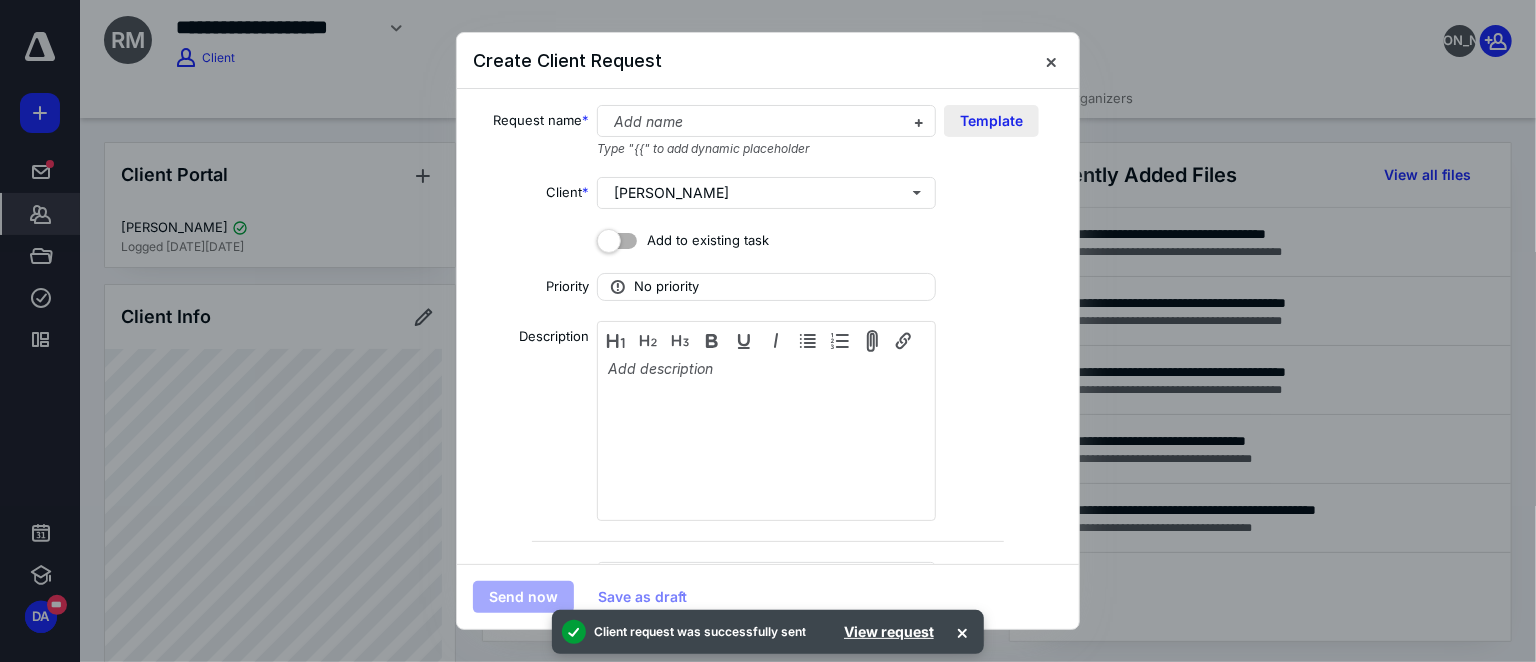 click on "Template" at bounding box center (991, 121) 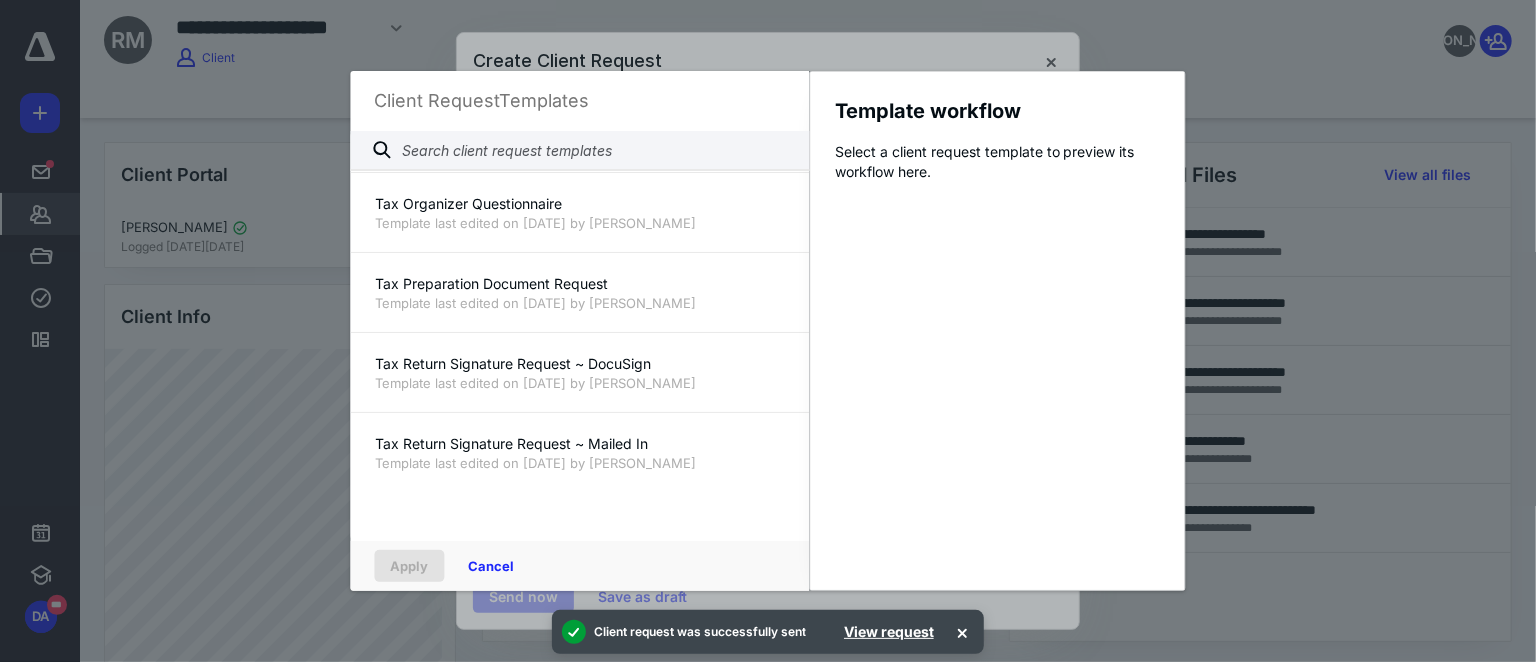 scroll, scrollTop: 1680, scrollLeft: 0, axis: vertical 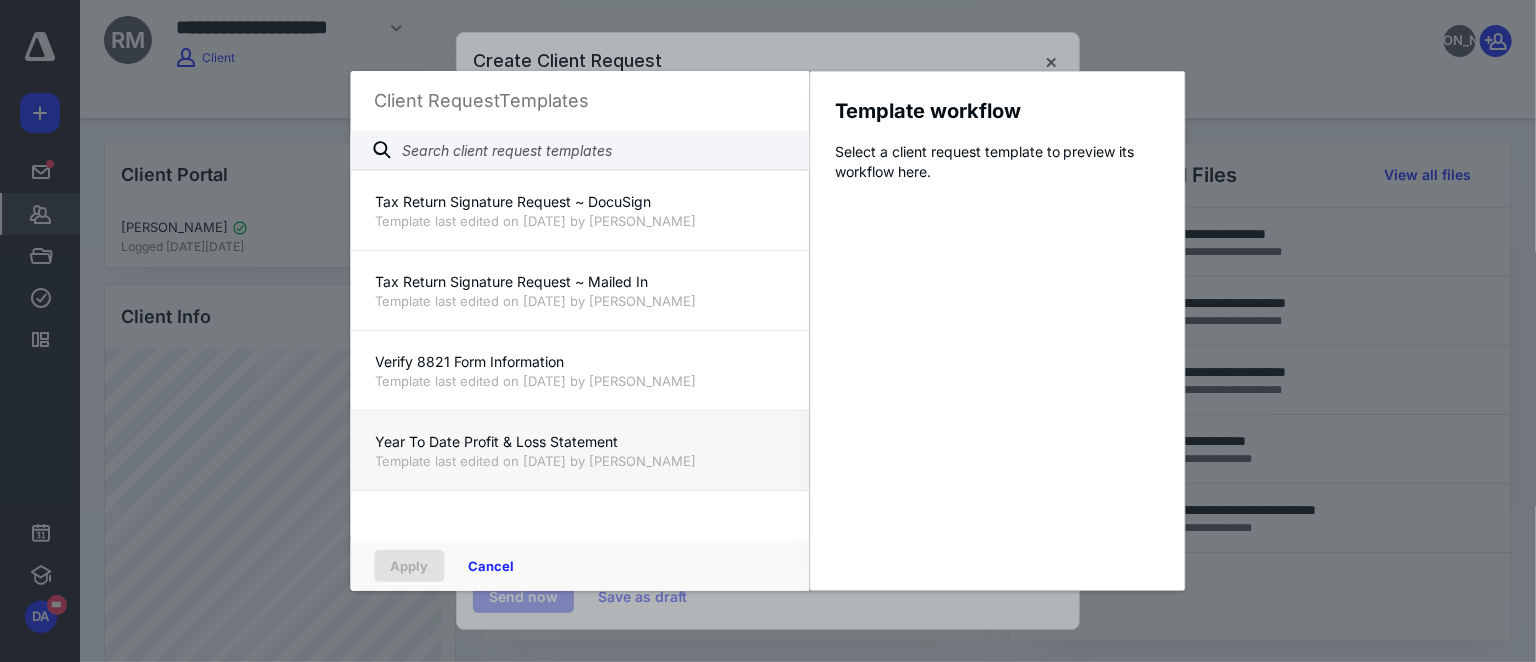 click on "Year To Date Profit & Loss Statement" at bounding box center (580, 442) 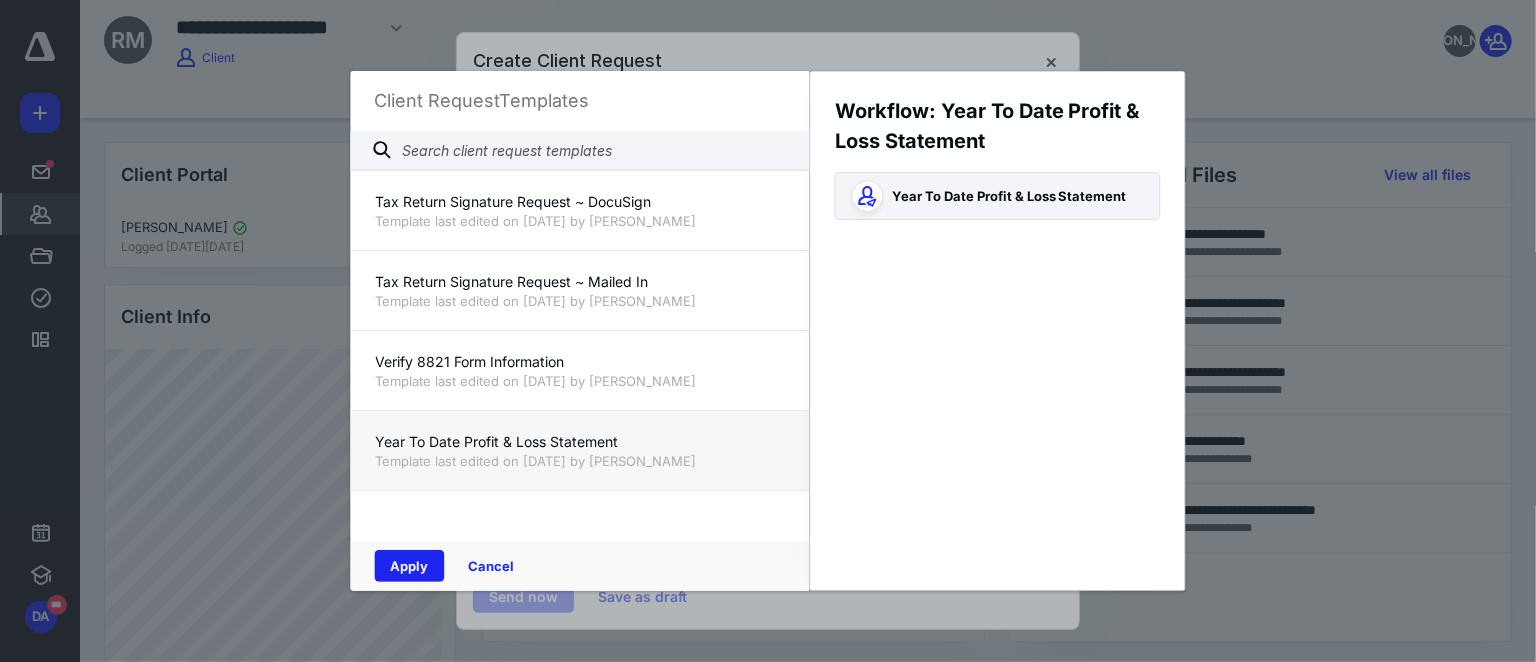 click on "Apply" at bounding box center [410, 566] 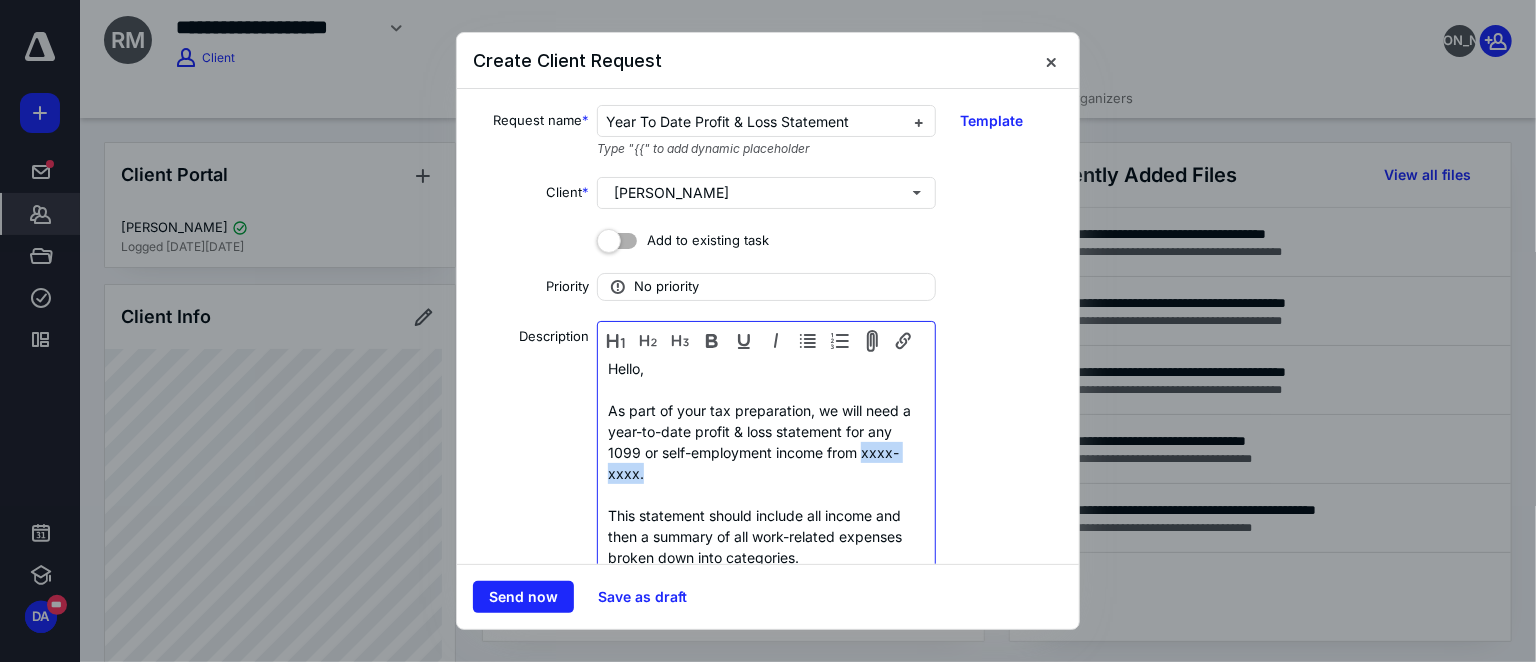 drag, startPoint x: 861, startPoint y: 449, endPoint x: 898, endPoint y: 463, distance: 39.56008 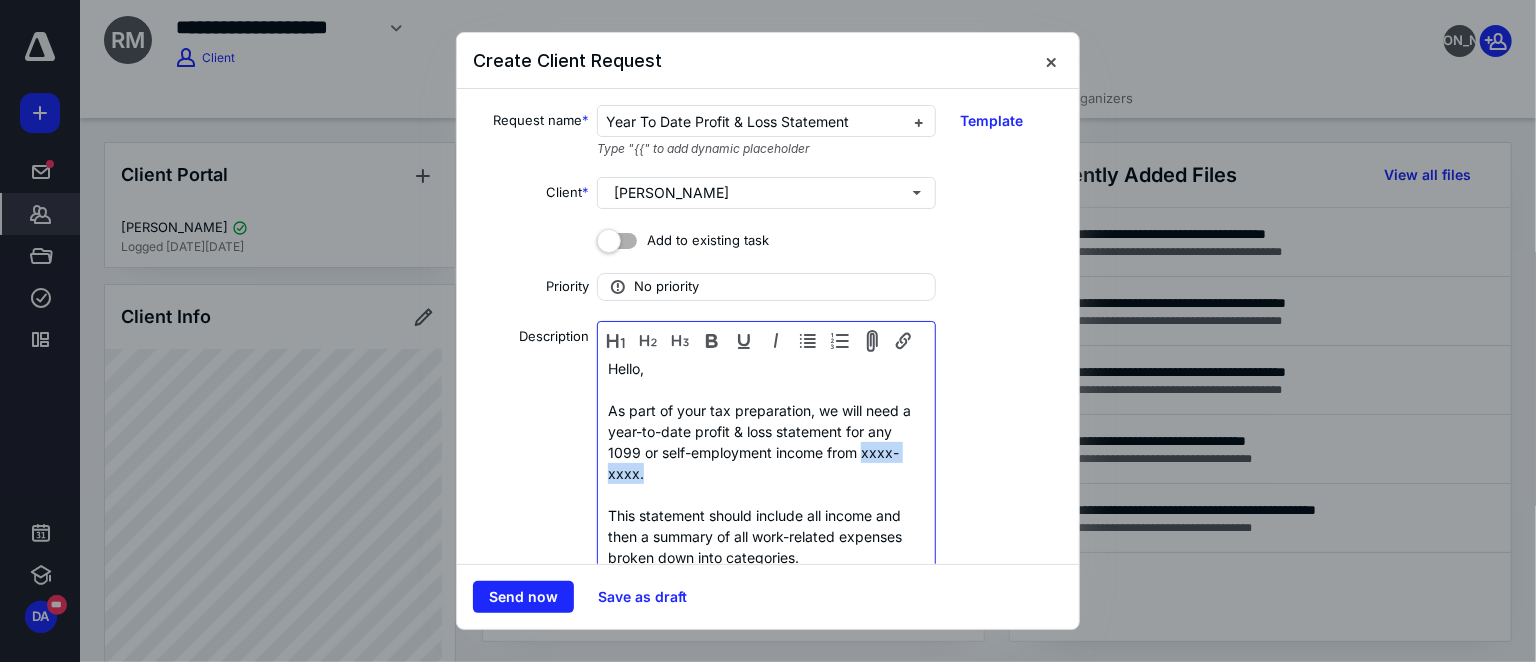 click on "As part of your tax preparation, we will need a year-to-date profit & loss statement for any 1099 or self-employment income from xxxx-xxxx." at bounding box center [766, 442] 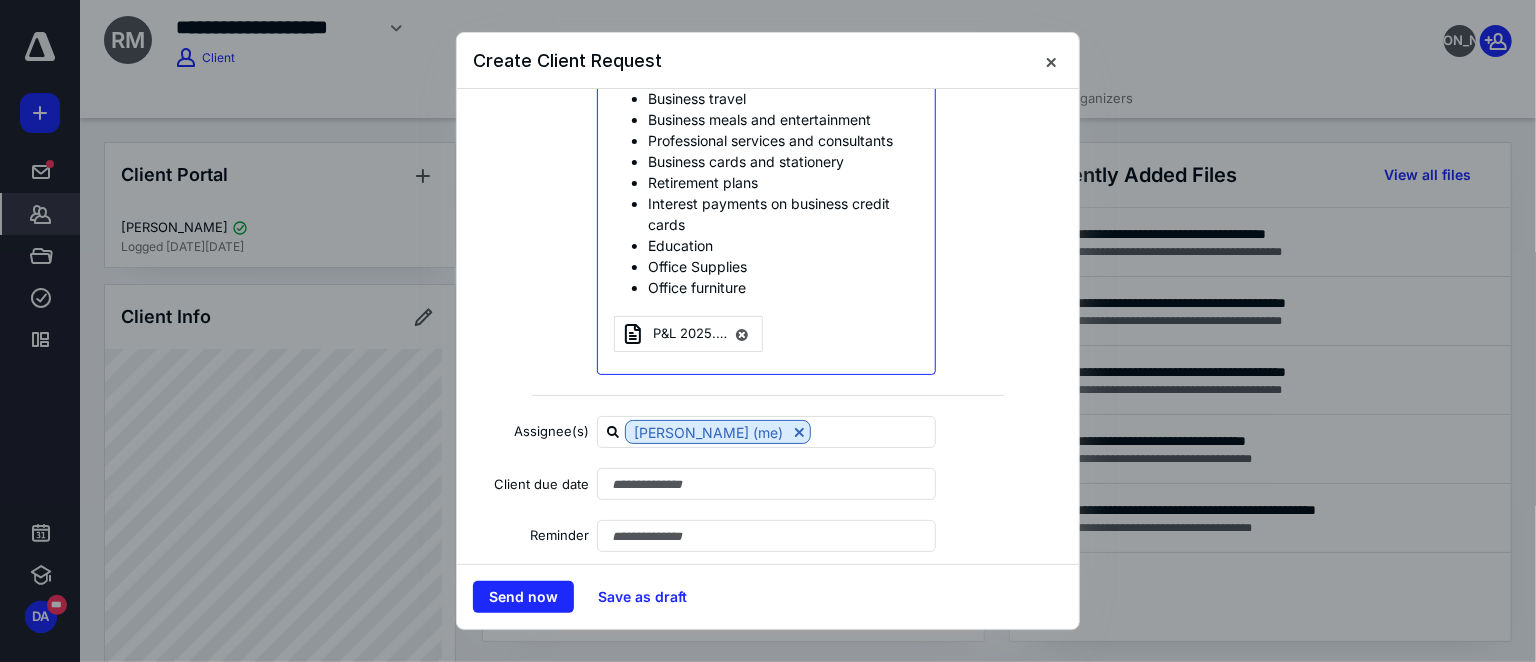 scroll, scrollTop: 1091, scrollLeft: 0, axis: vertical 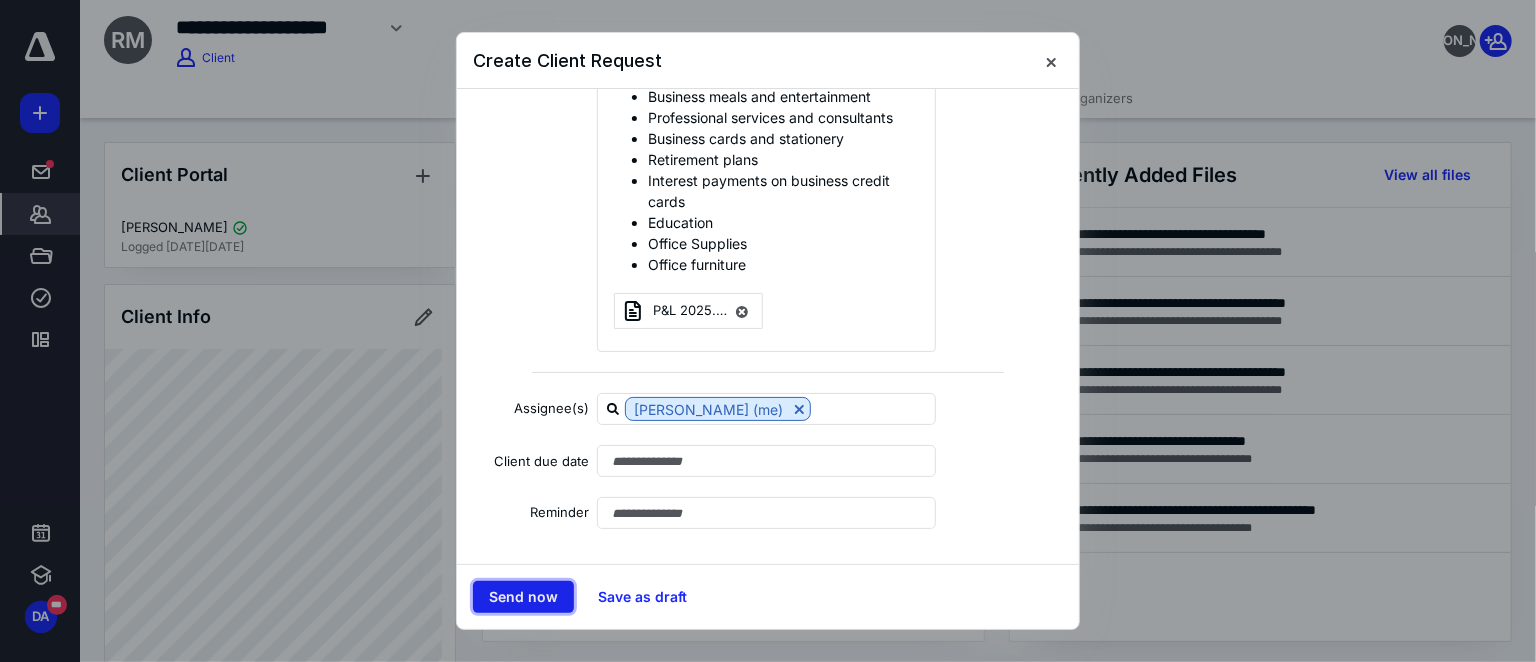 click on "Send now" at bounding box center [523, 597] 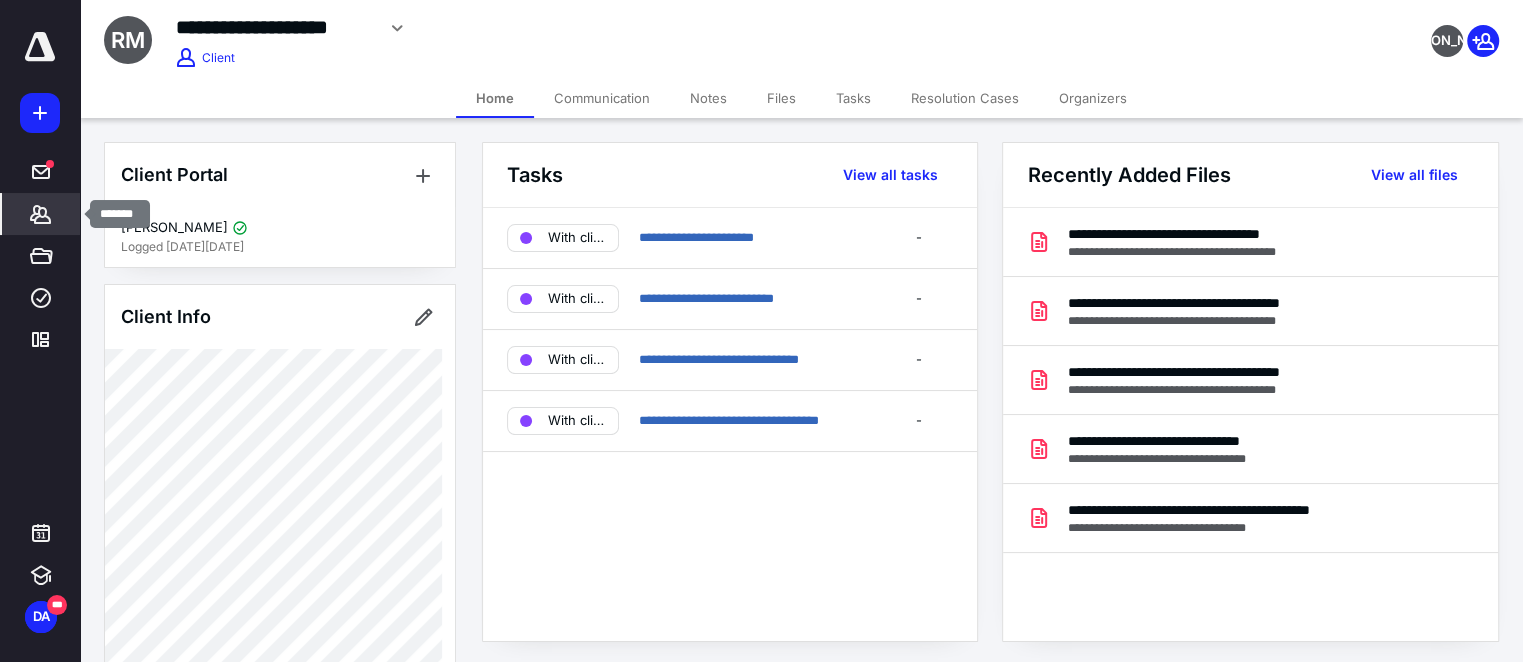 click 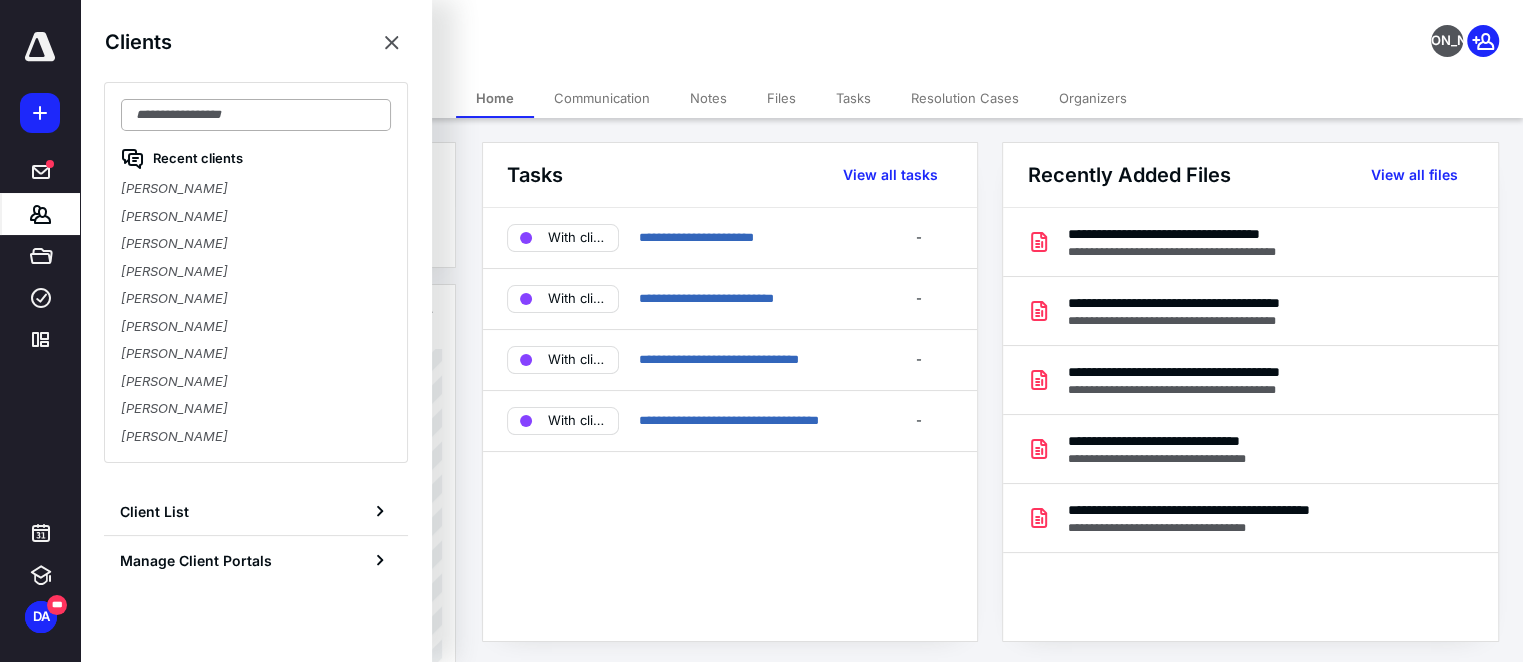 click at bounding box center [256, 115] 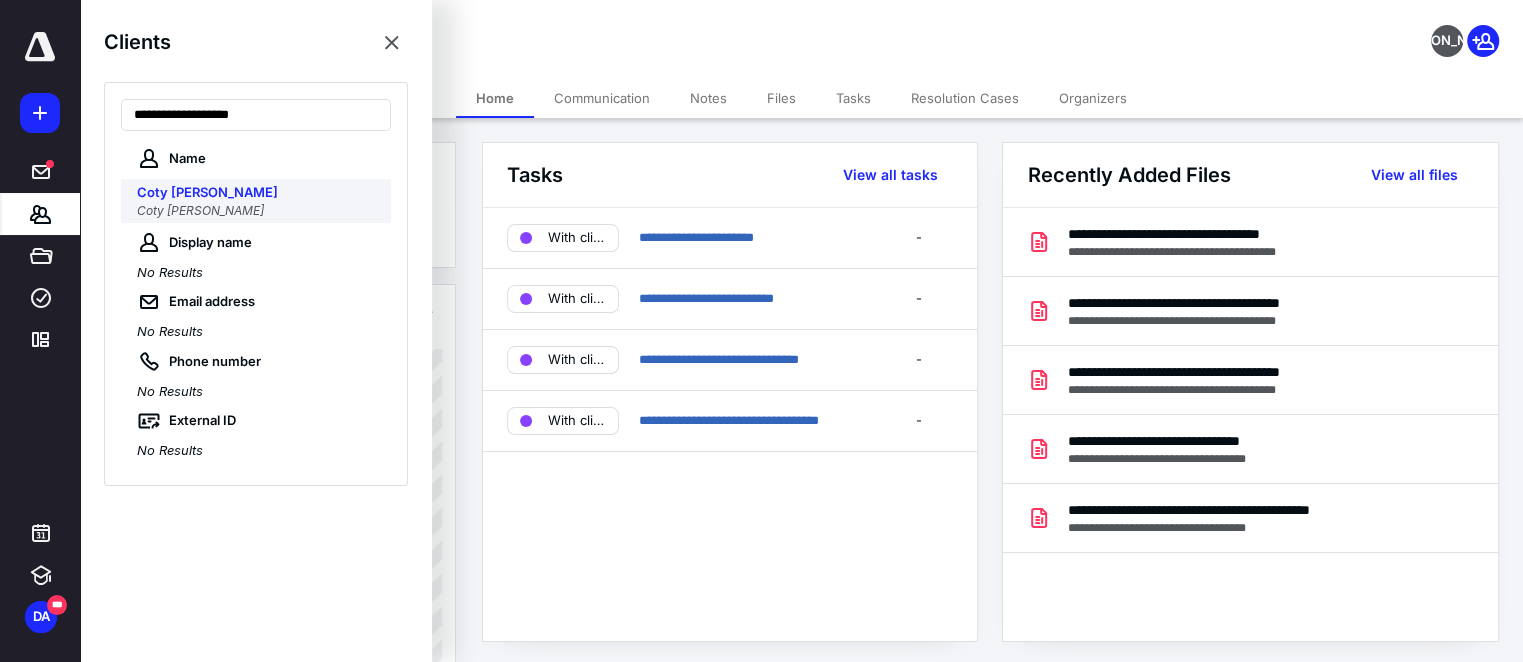 type on "**********" 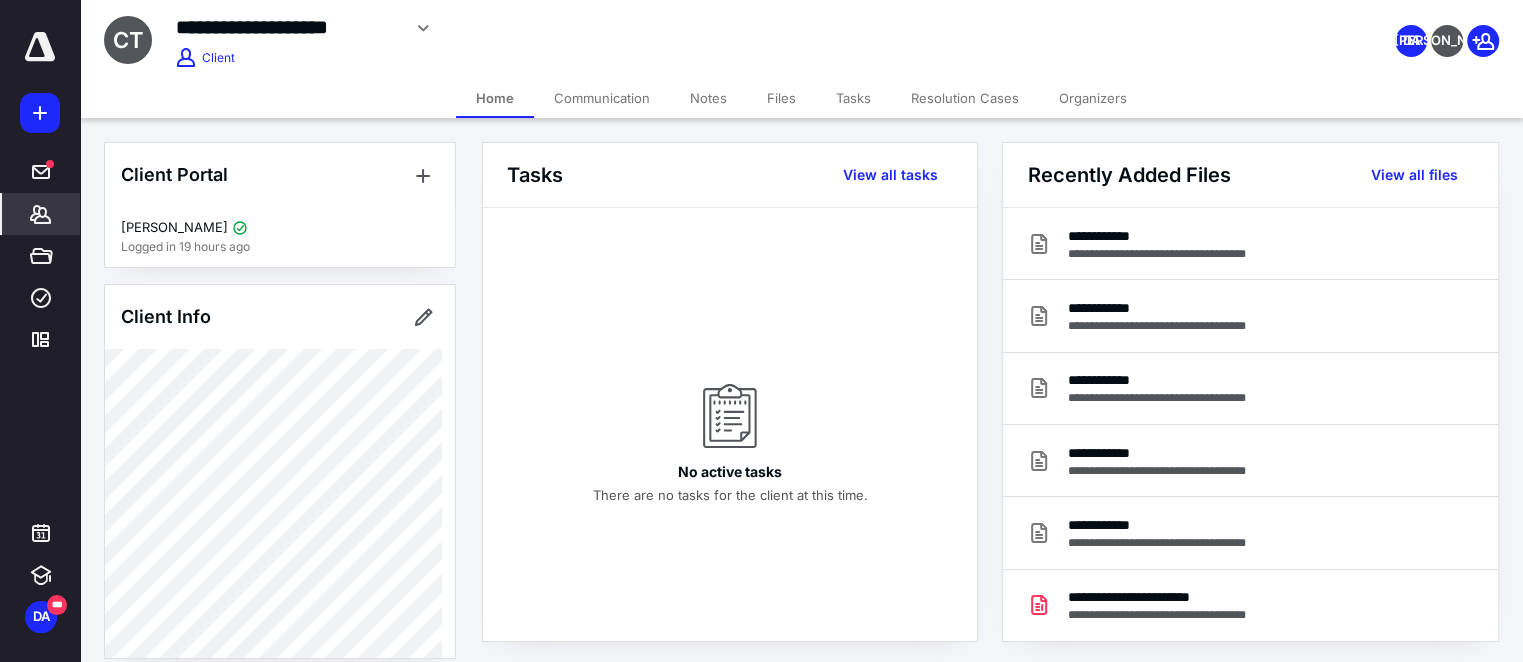 click on "Files" at bounding box center (781, 98) 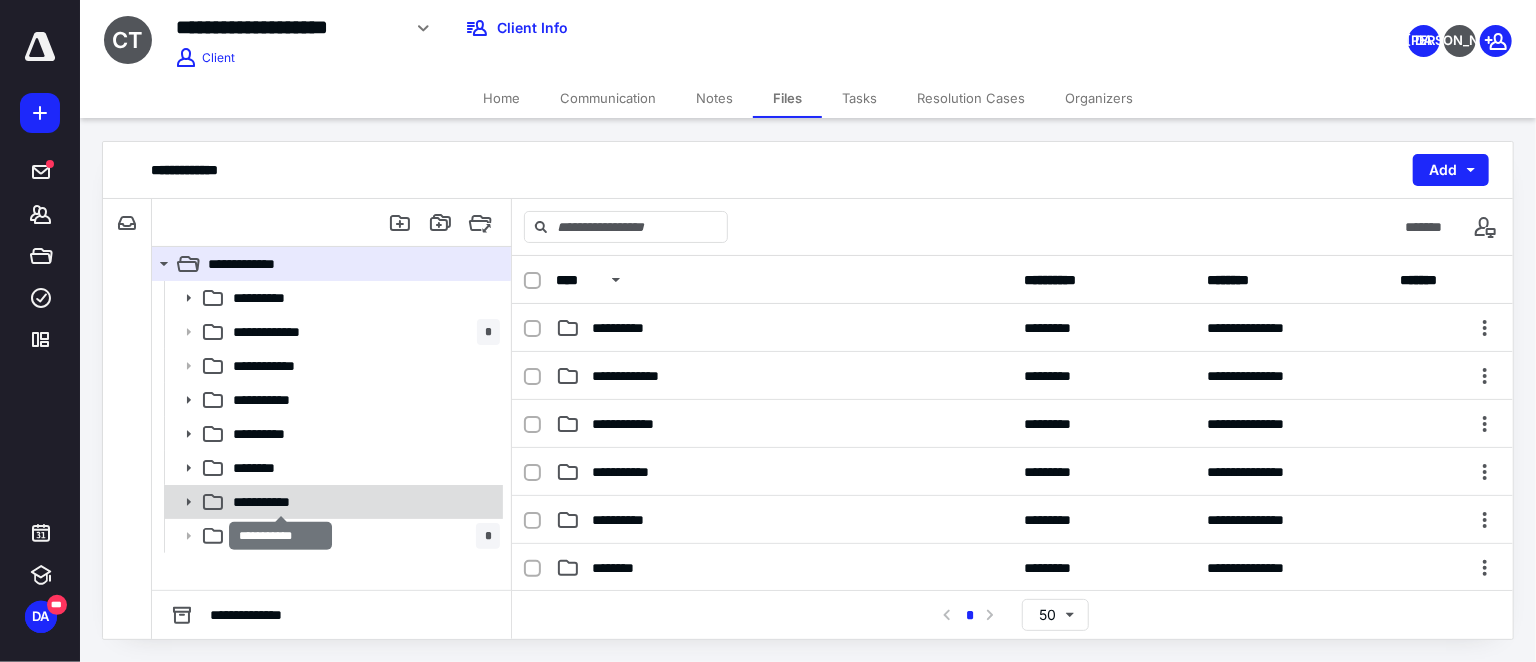 click on "**********" at bounding box center [281, 502] 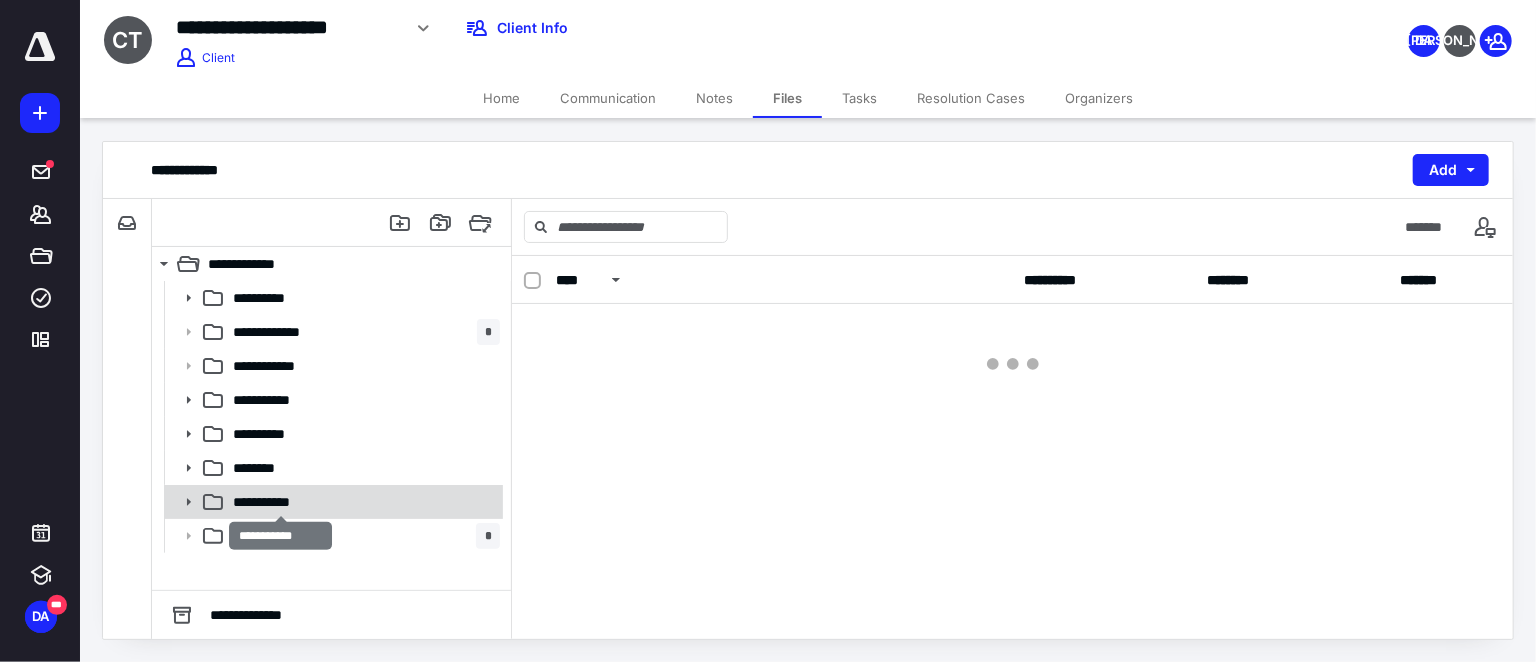 click on "**********" at bounding box center (281, 502) 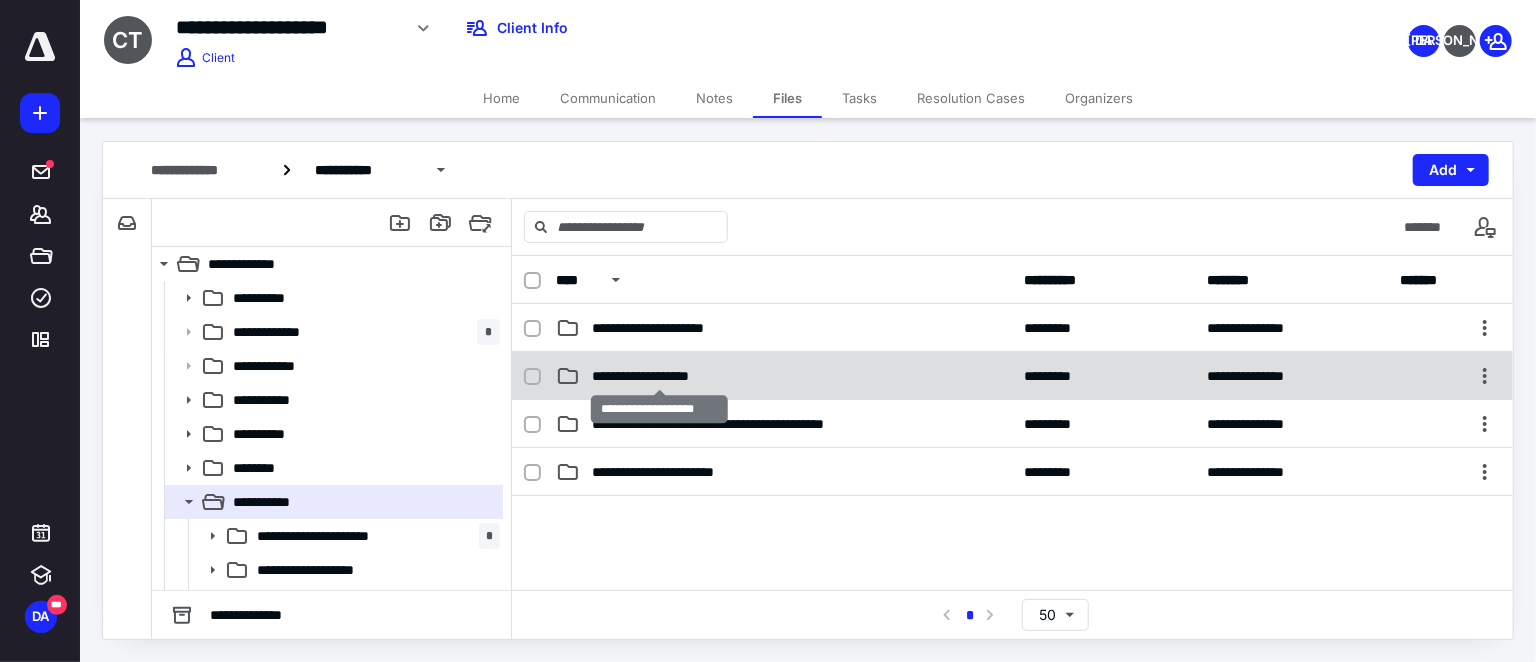 click on "**********" at bounding box center [659, 376] 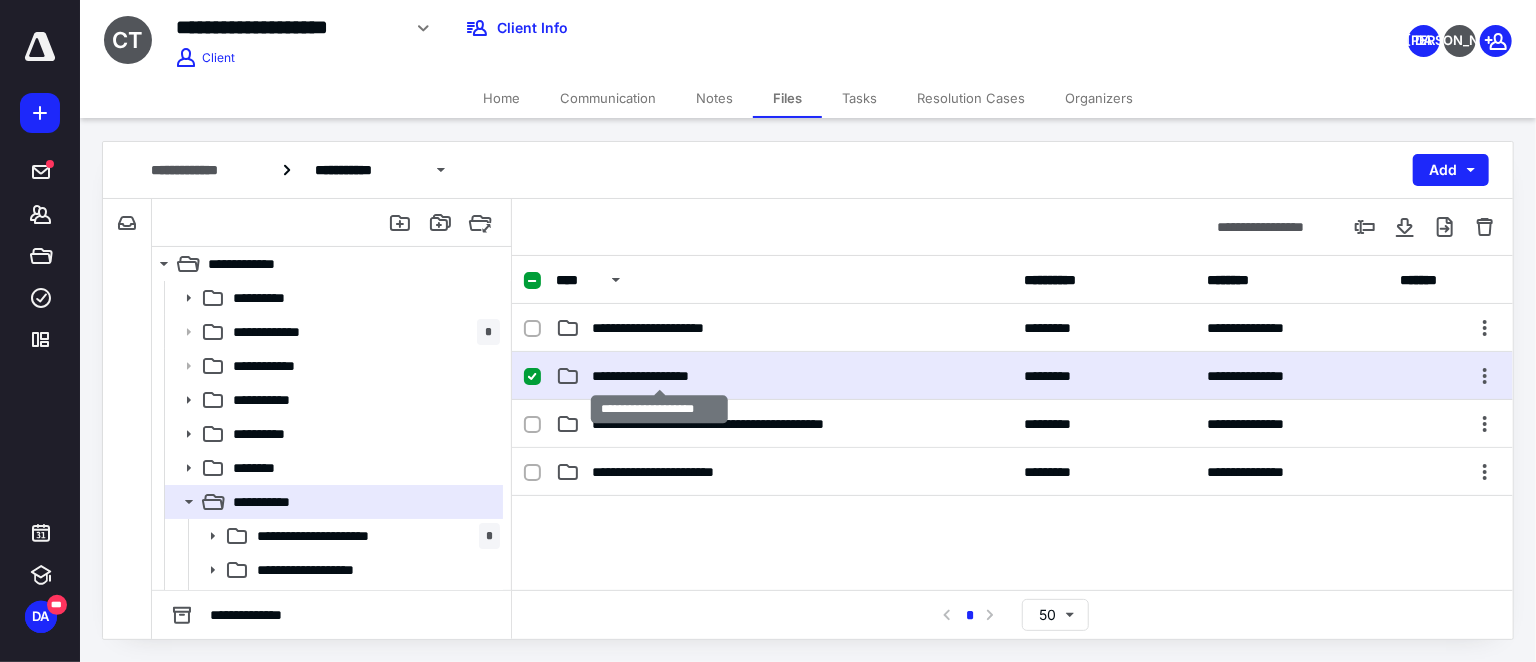 click on "**********" at bounding box center (659, 376) 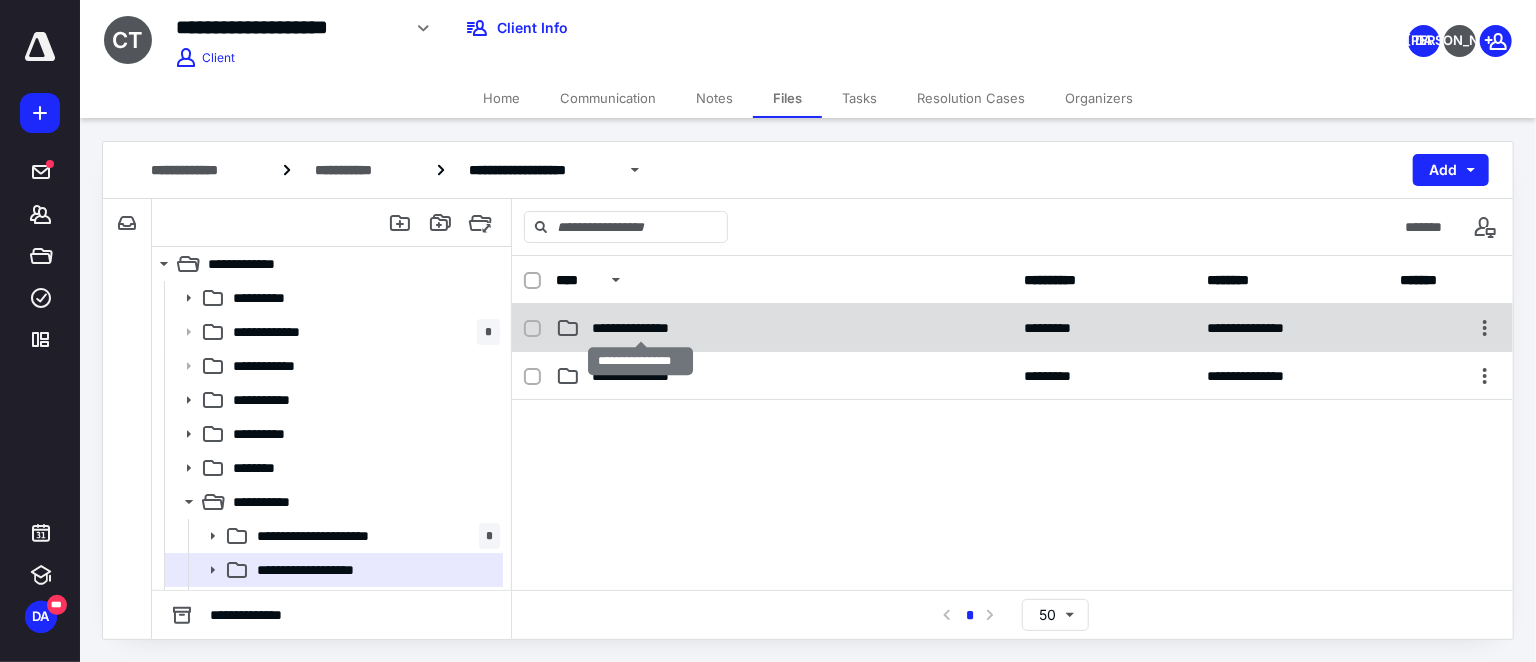 click on "**********" at bounding box center (641, 328) 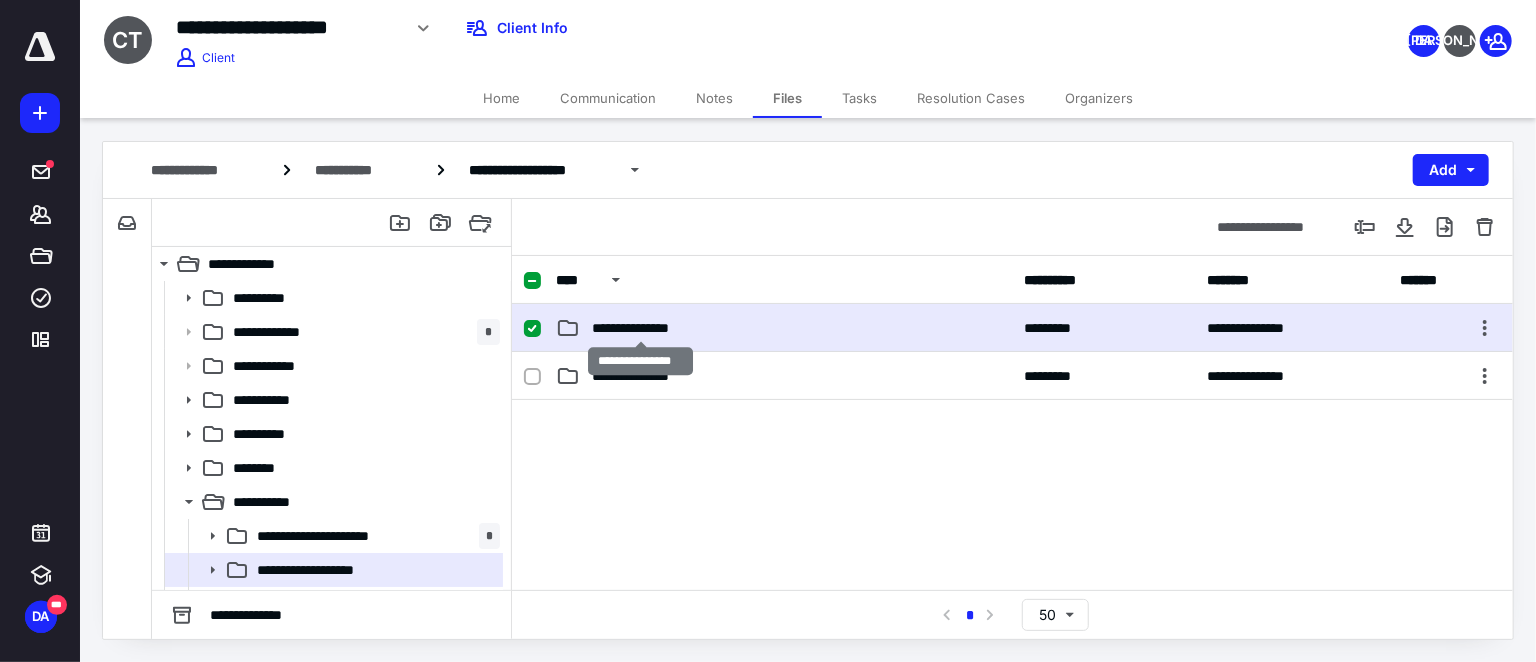 click on "**********" at bounding box center [641, 328] 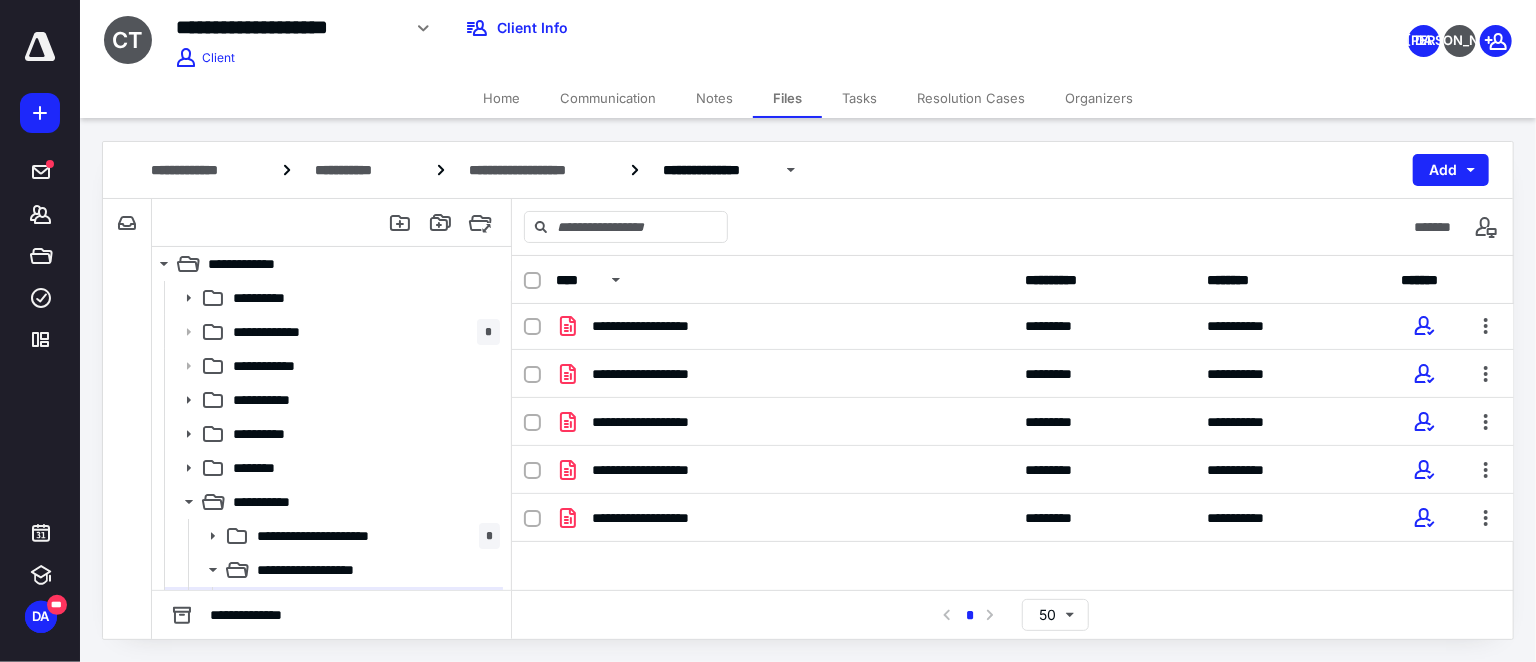scroll, scrollTop: 0, scrollLeft: 0, axis: both 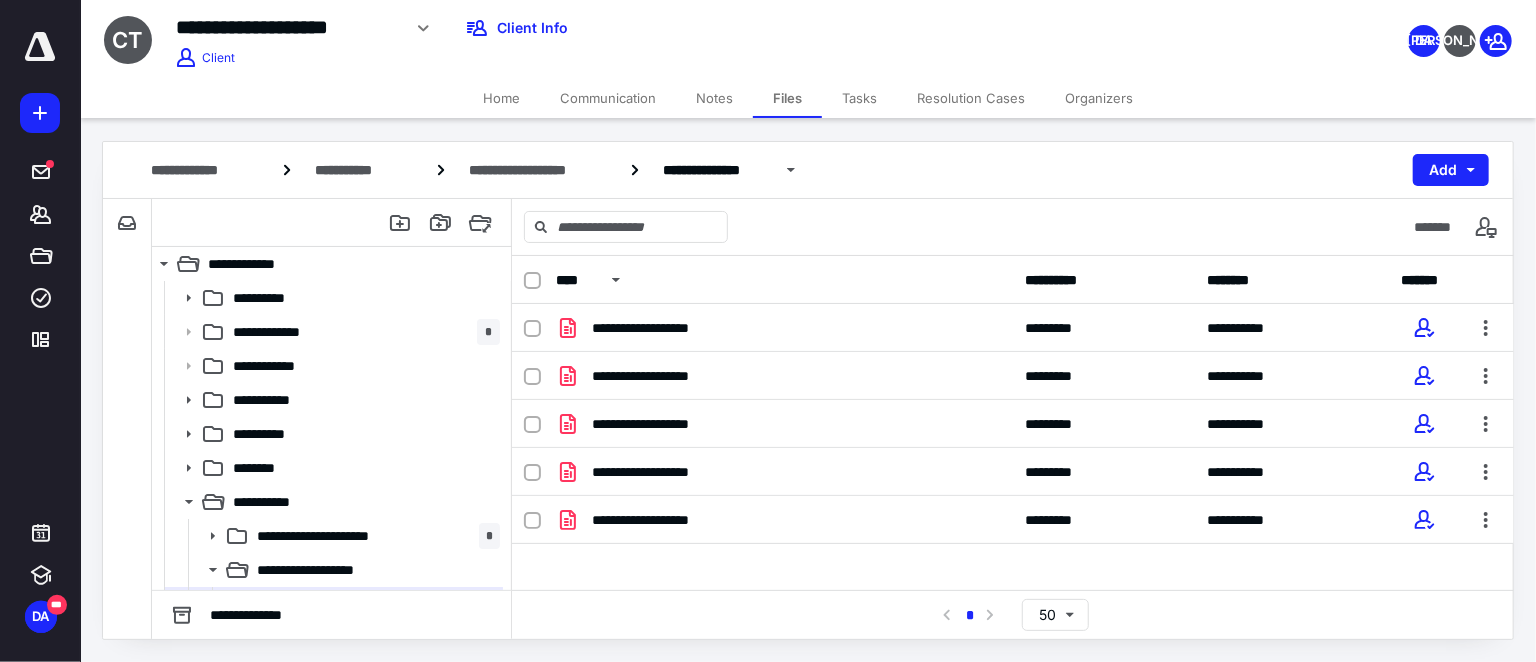 click 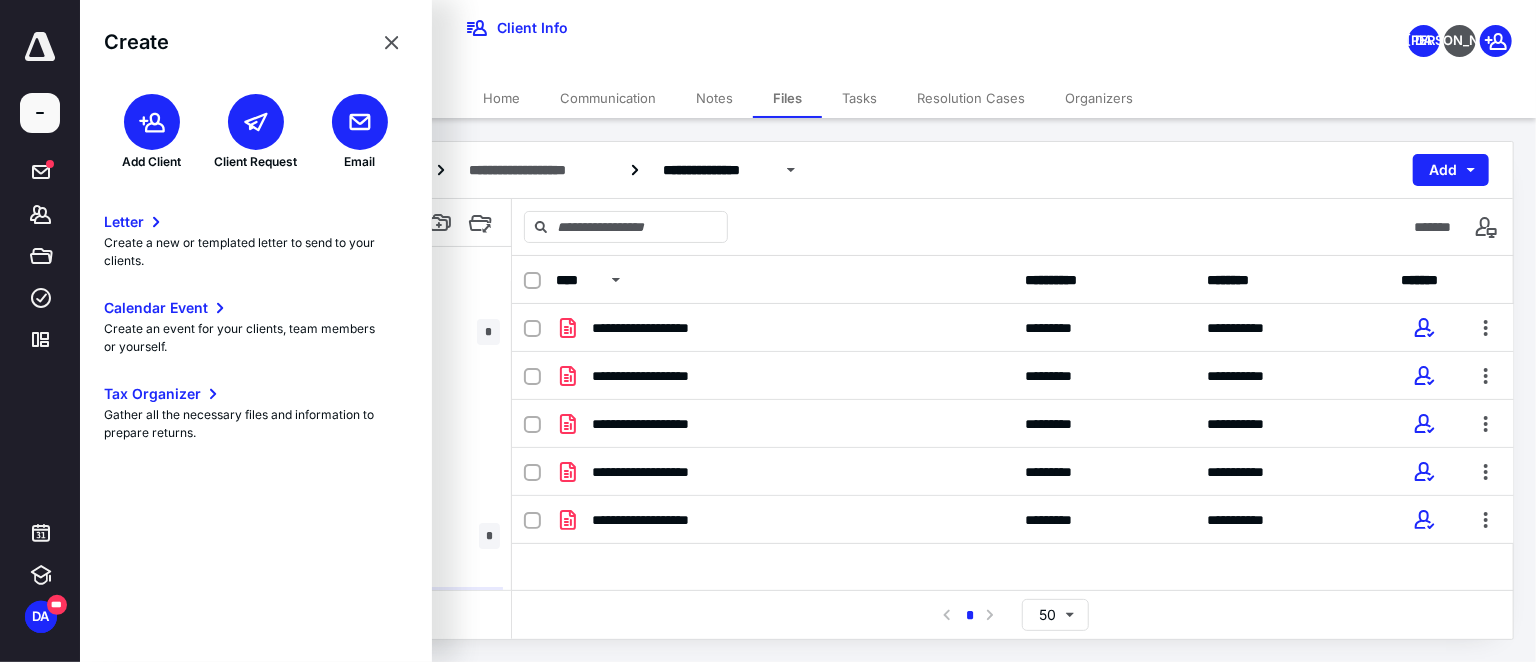 click 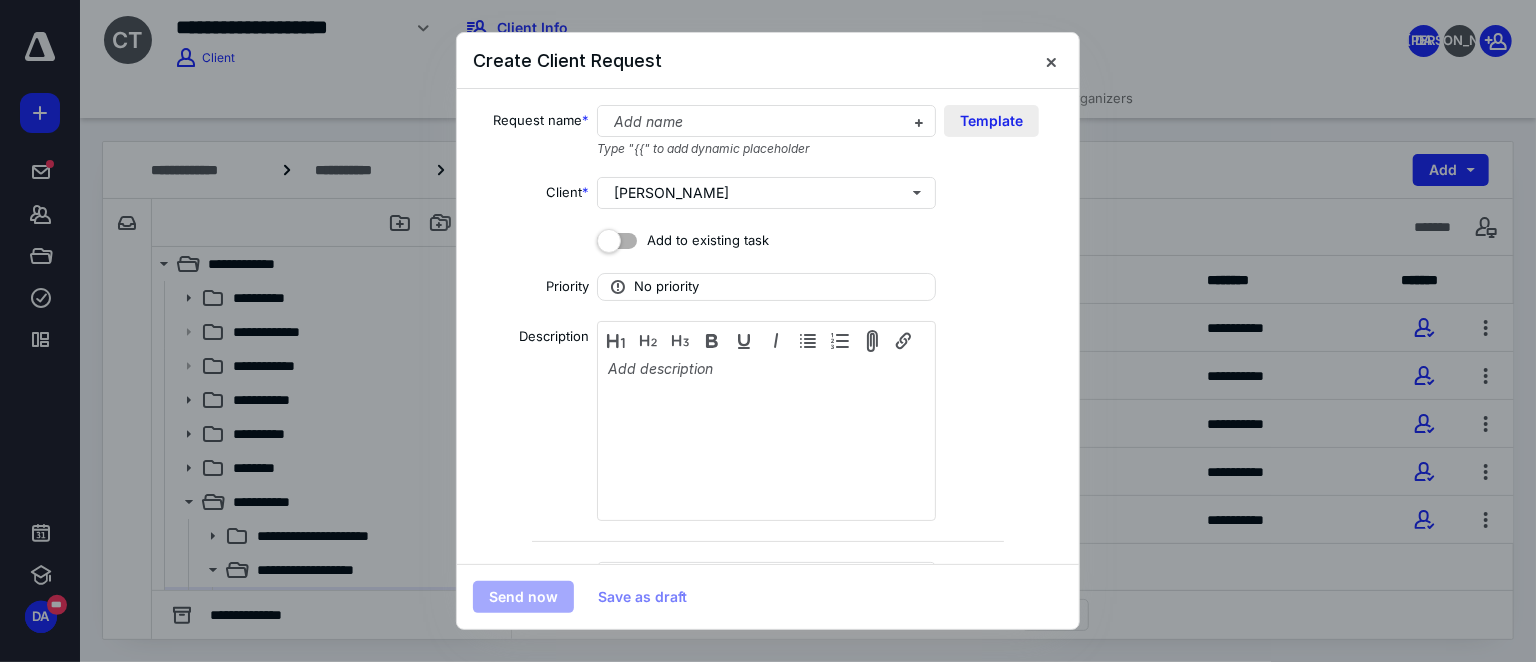click on "Template" at bounding box center (991, 121) 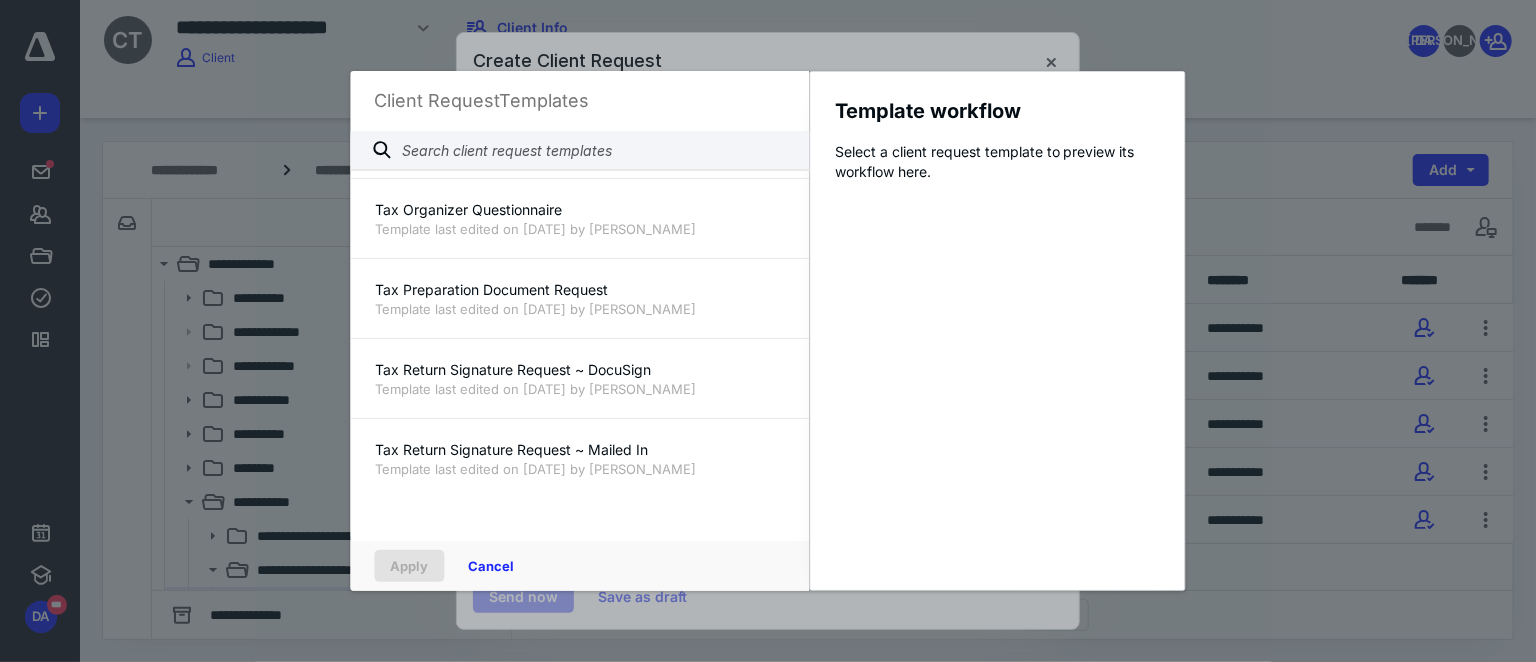 scroll, scrollTop: 1545, scrollLeft: 0, axis: vertical 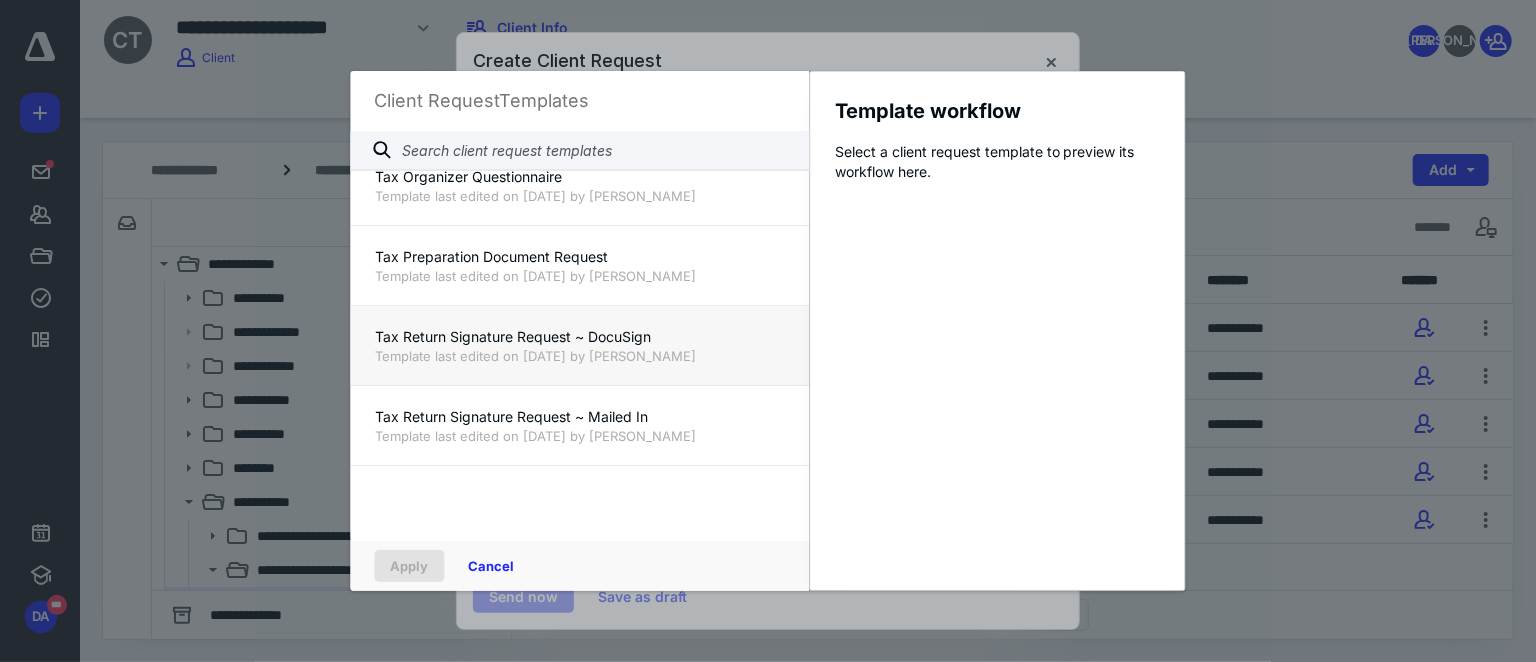 click on "Tax Return Signature Request ~ DocuSign" at bounding box center (580, 337) 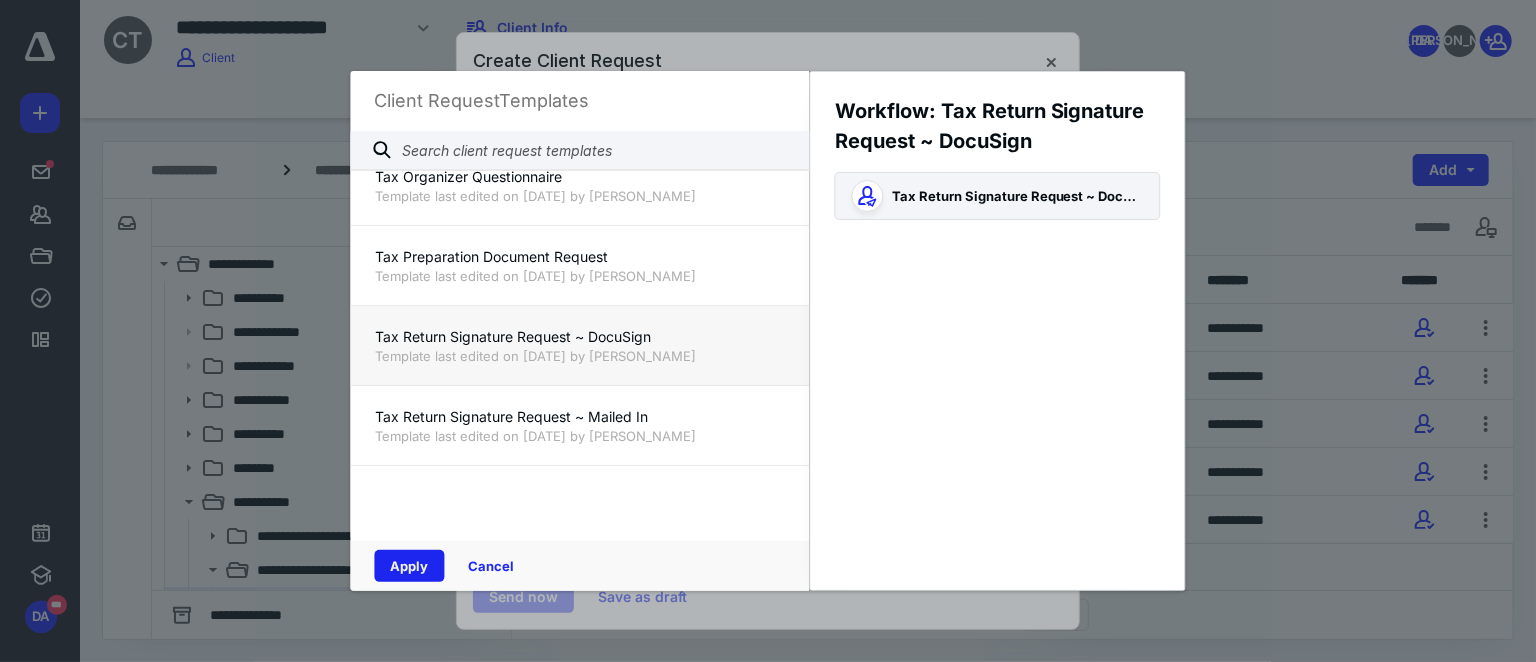 click on "Apply" at bounding box center (410, 566) 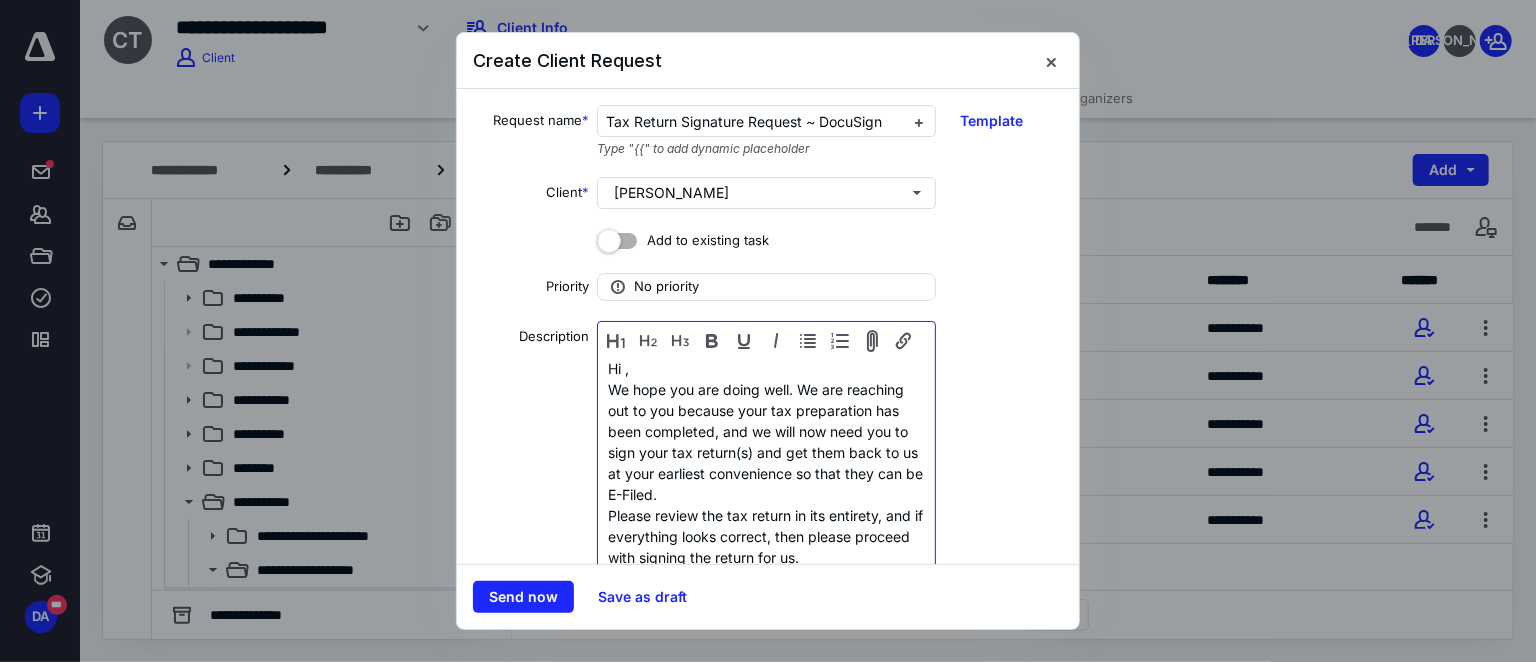 click on "Hi ," at bounding box center [766, 368] 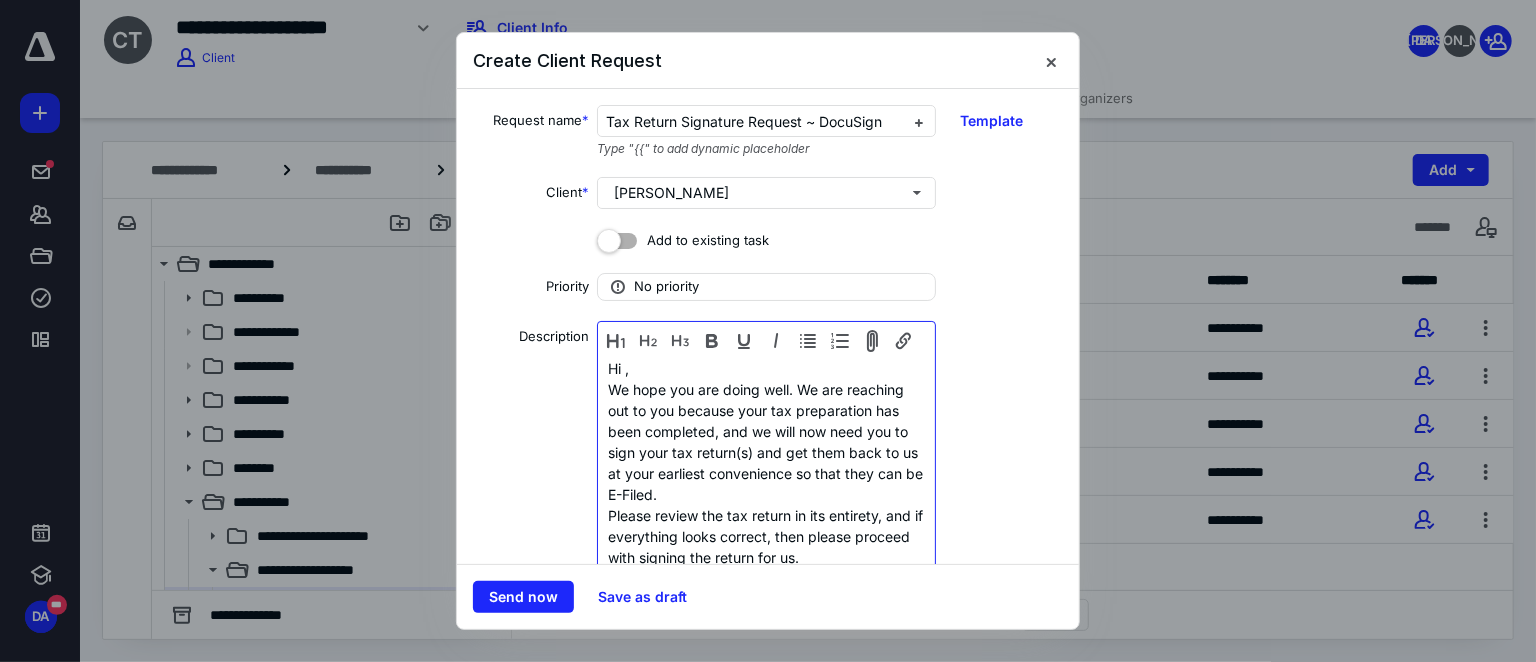 type 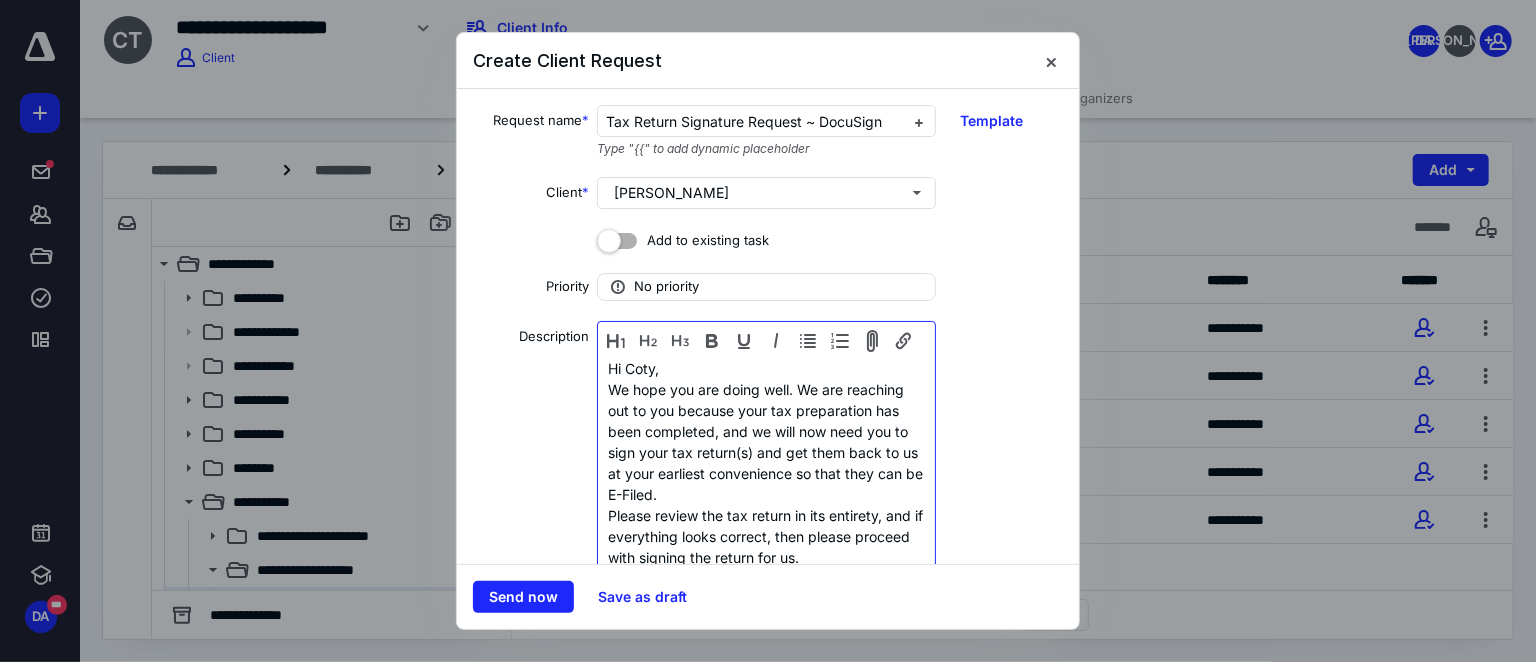 click on "Hi Coty," at bounding box center [766, 368] 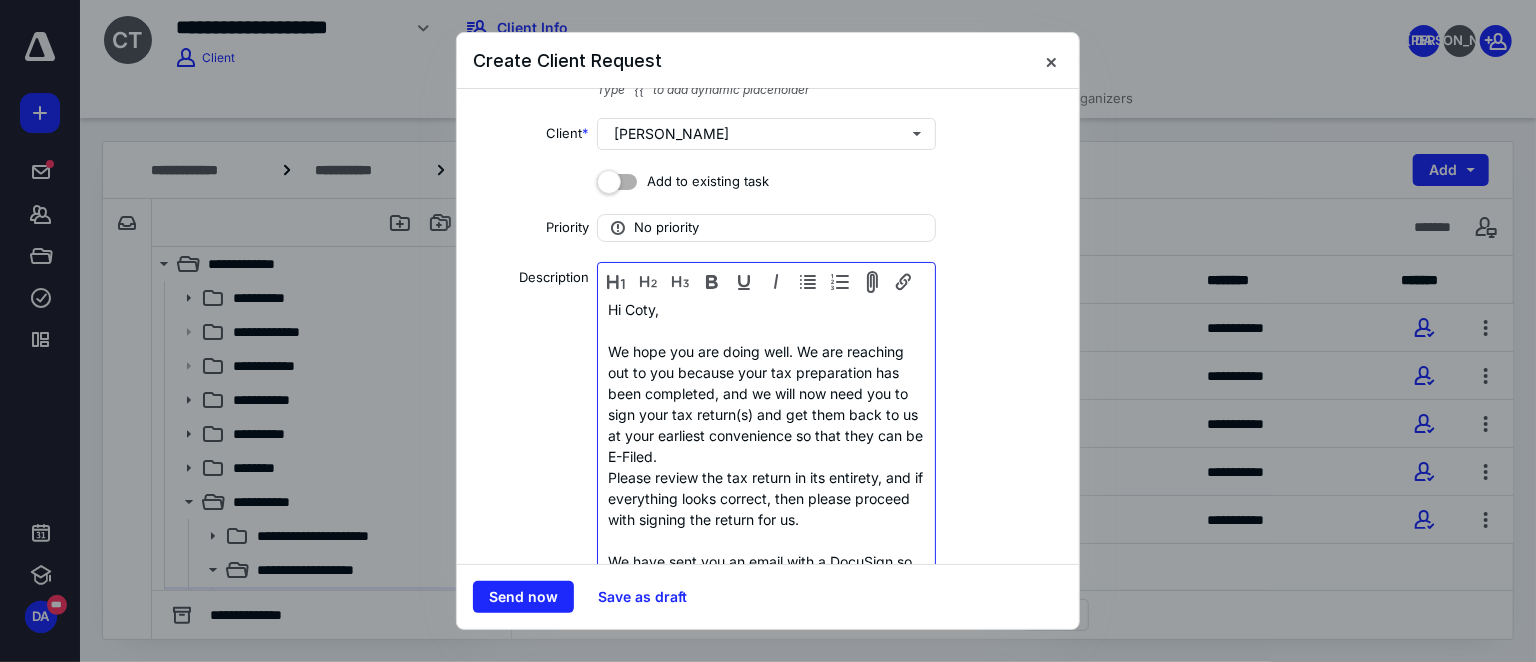 scroll, scrollTop: 90, scrollLeft: 0, axis: vertical 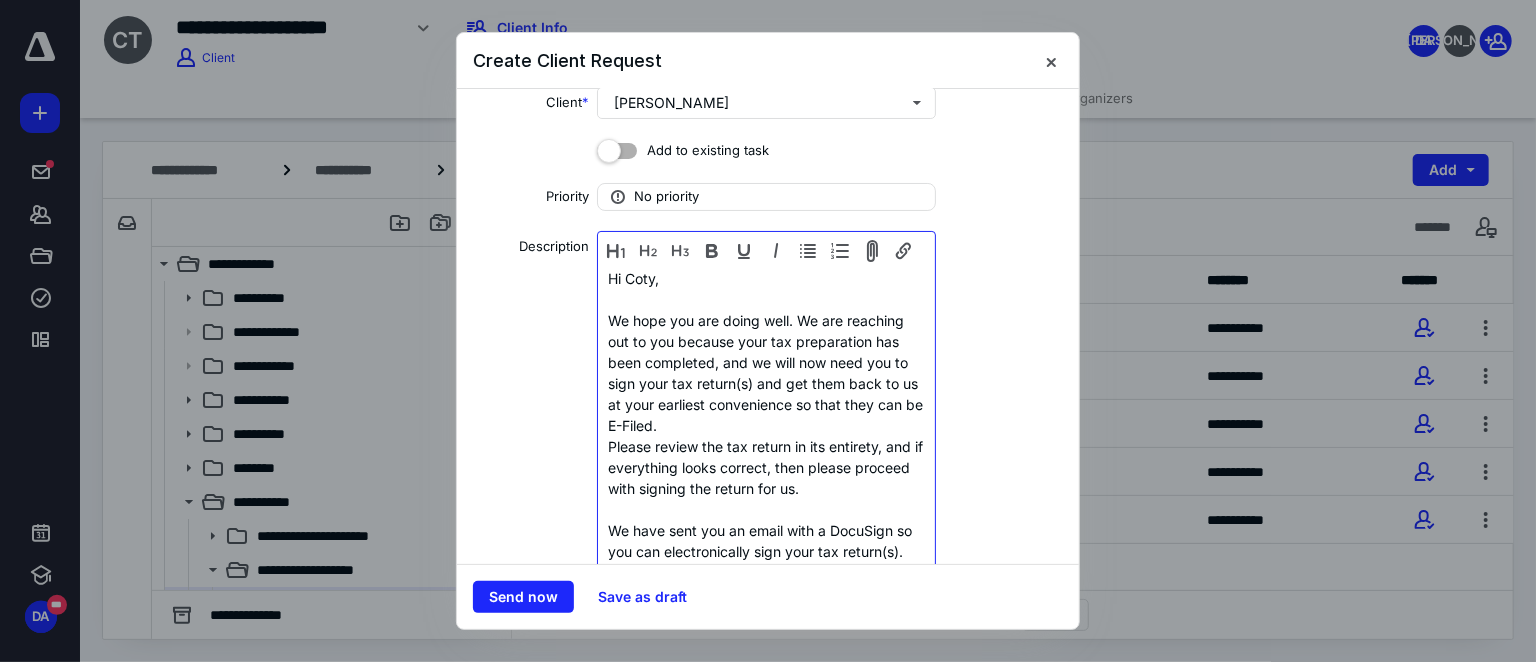 click on "We hope you are doing well. We are reaching out to you because your tax preparation has been completed, and we will now need you to sign your tax return(s) and get them back to us at your earliest convenience so that they can be E-Filed." at bounding box center (766, 373) 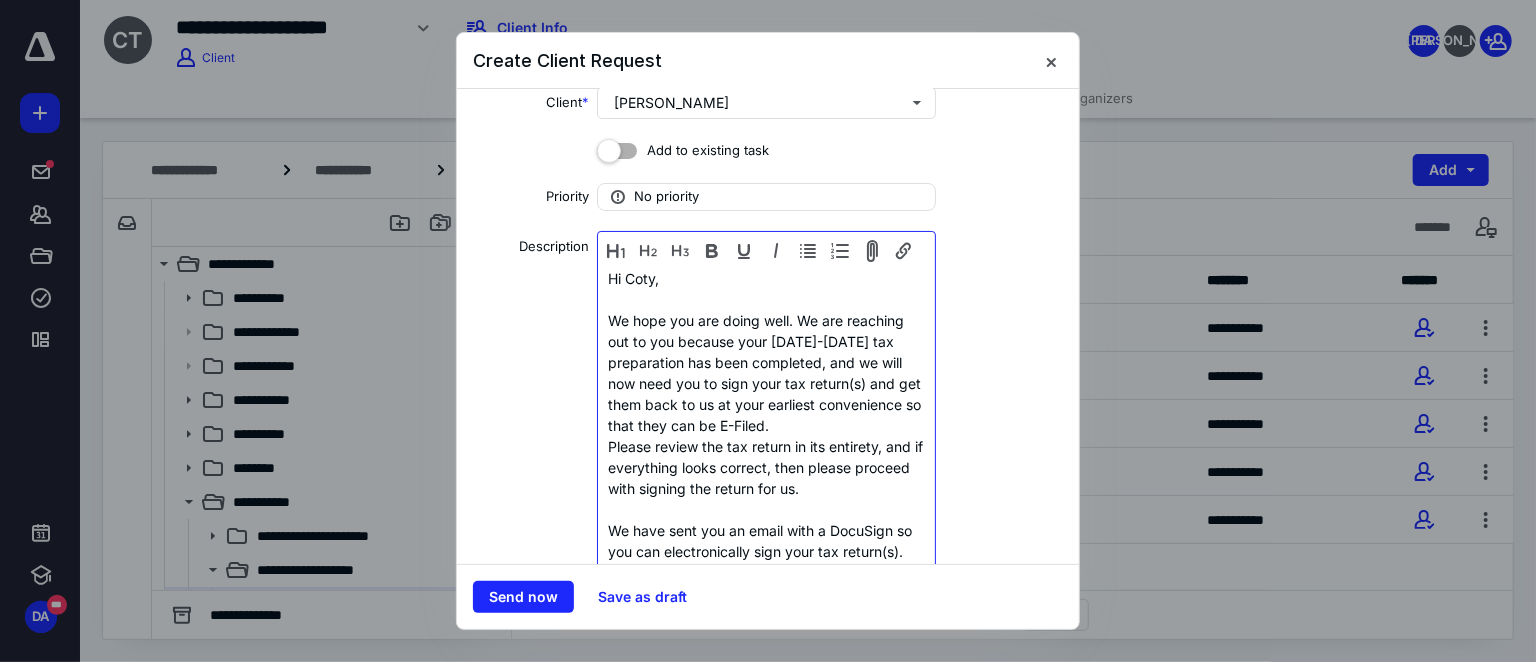click on "We hope you are doing well. We are reaching out to you because your 2022-2024 tax preparation has been completed, and we will now need you to sign your tax return(s) and get them back to us at your earliest convenience so that they can be E-Filed." at bounding box center [766, 373] 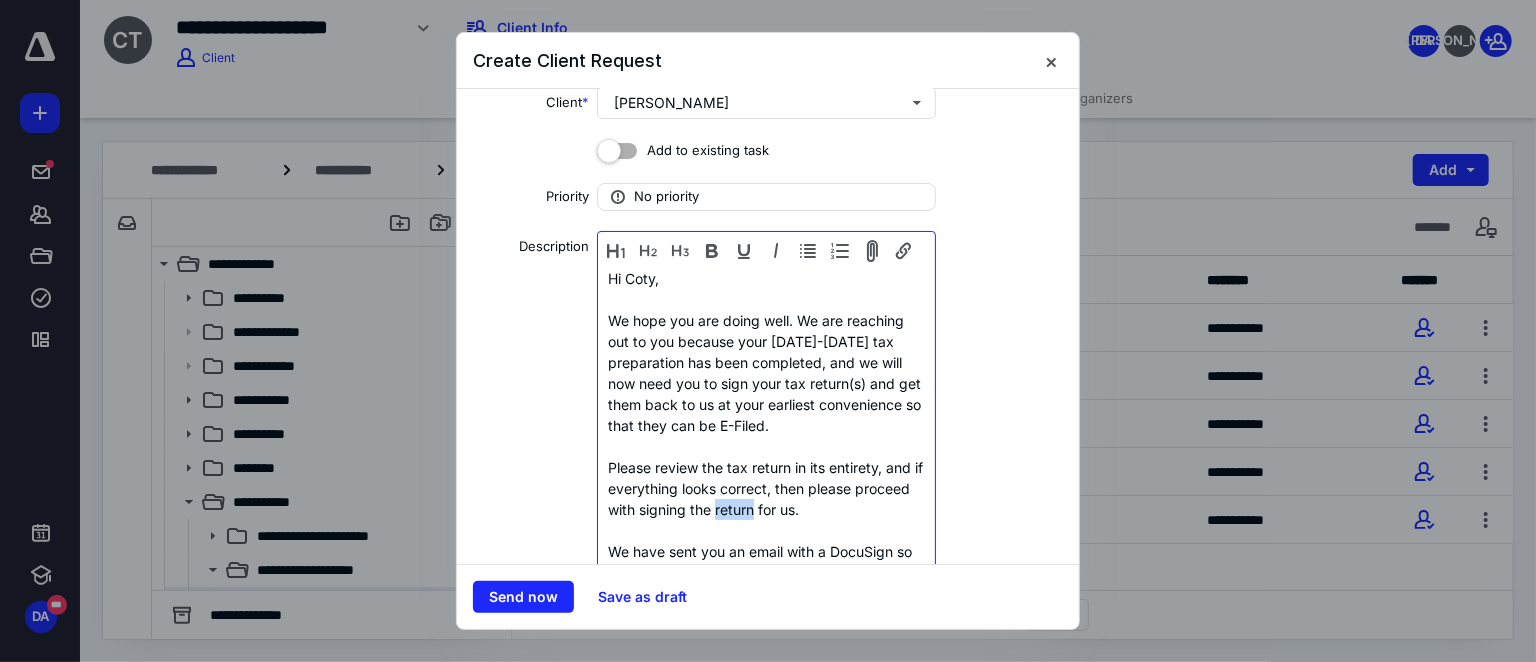 drag, startPoint x: 772, startPoint y: 512, endPoint x: 808, endPoint y: 509, distance: 36.124783 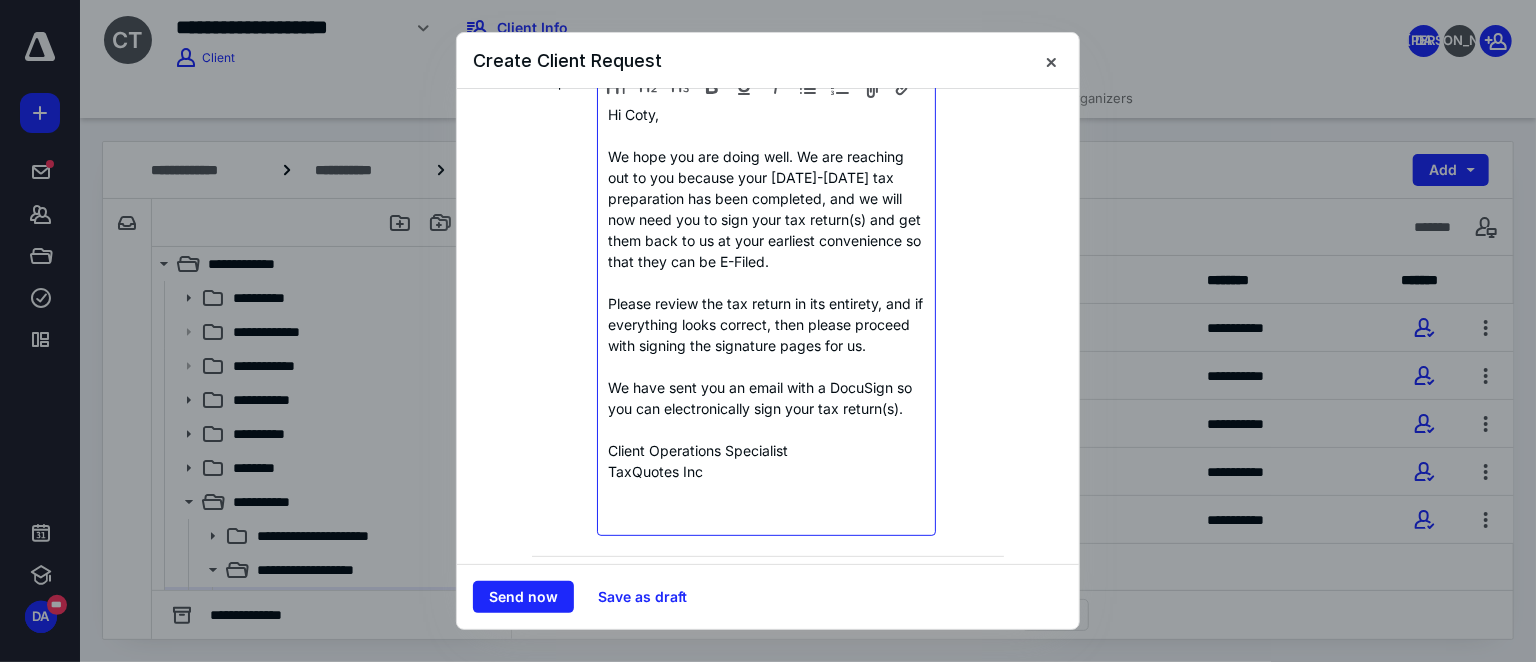 scroll, scrollTop: 272, scrollLeft: 0, axis: vertical 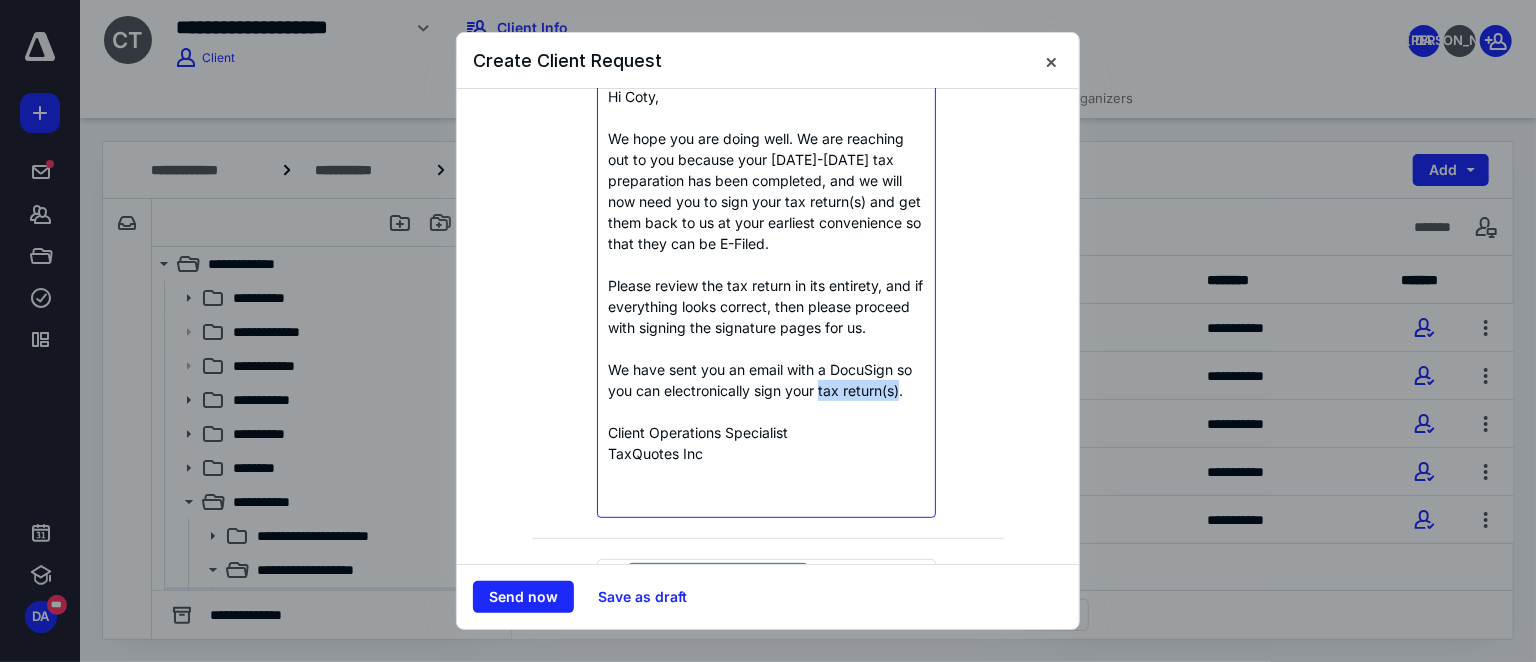 drag, startPoint x: 838, startPoint y: 409, endPoint x: 663, endPoint y: 430, distance: 176.2555 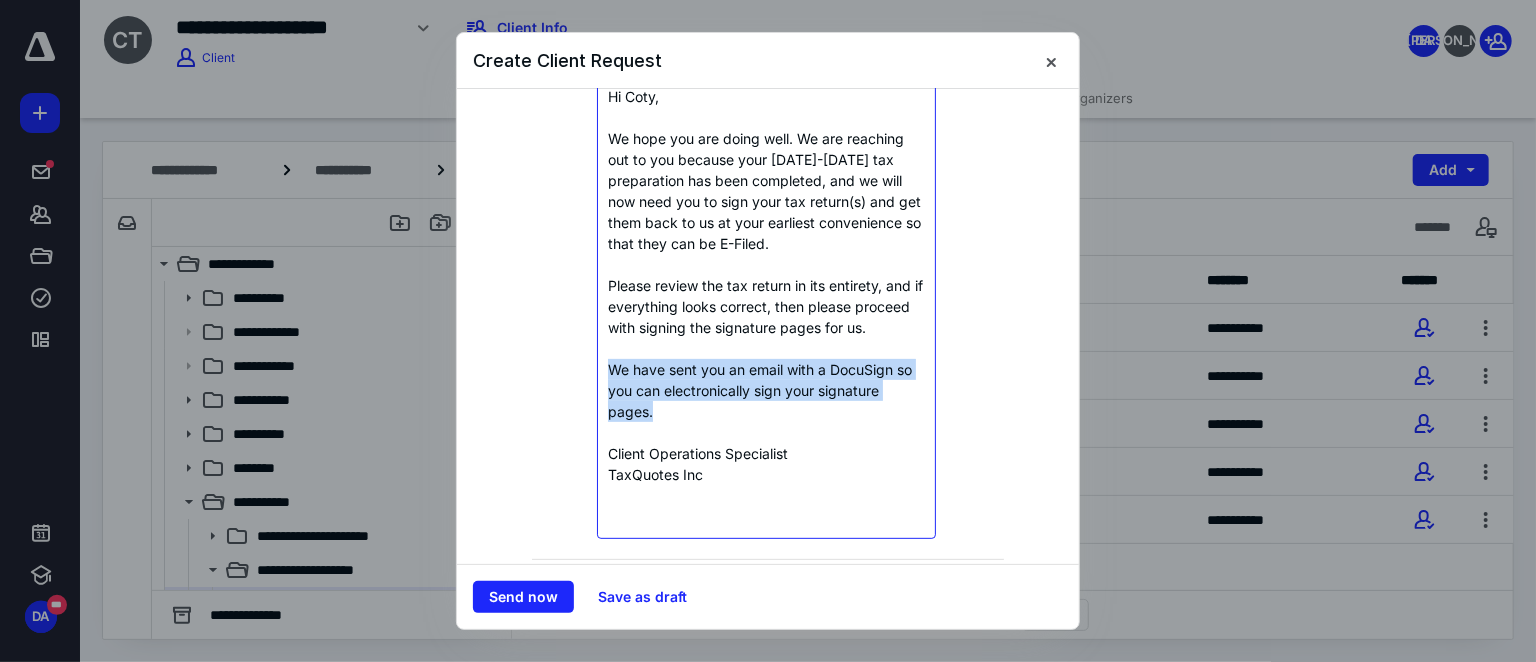 drag, startPoint x: 609, startPoint y: 386, endPoint x: 672, endPoint y: 430, distance: 76.843994 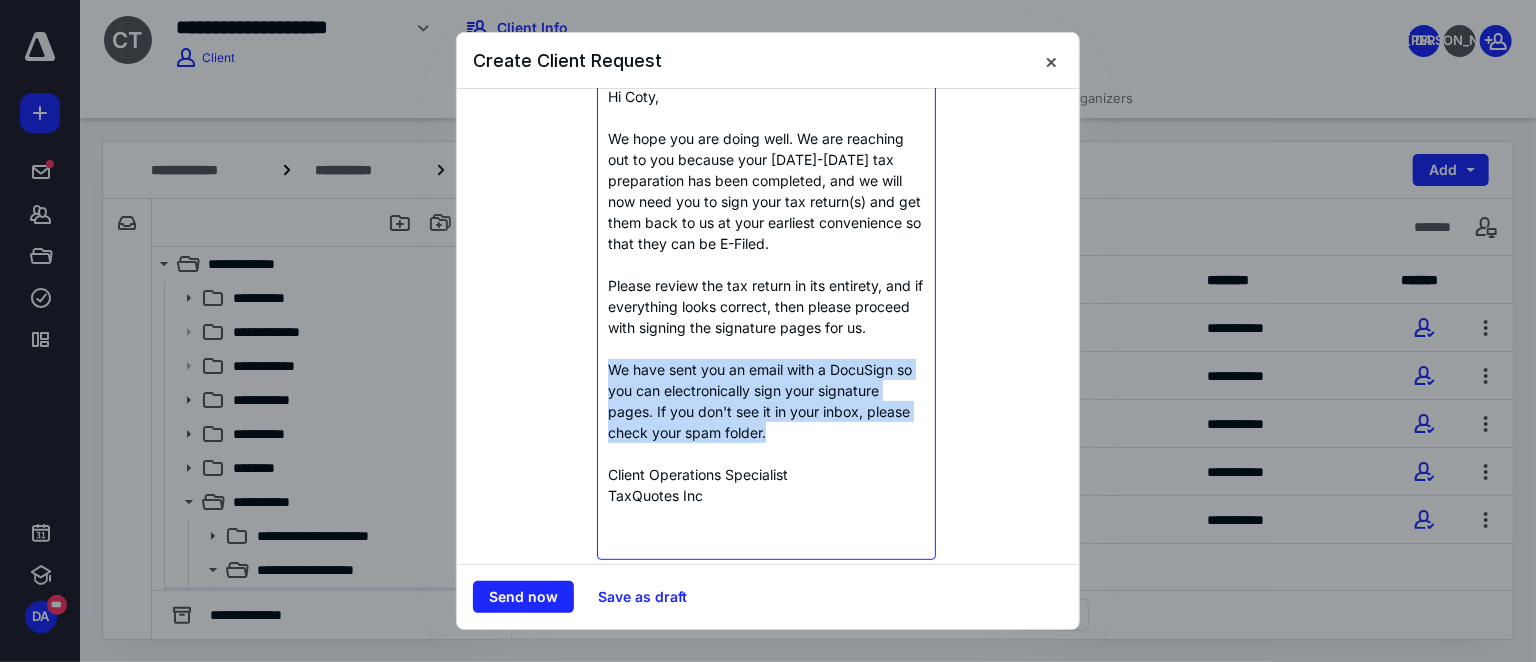 drag, startPoint x: 605, startPoint y: 390, endPoint x: 779, endPoint y: 459, distance: 187.18173 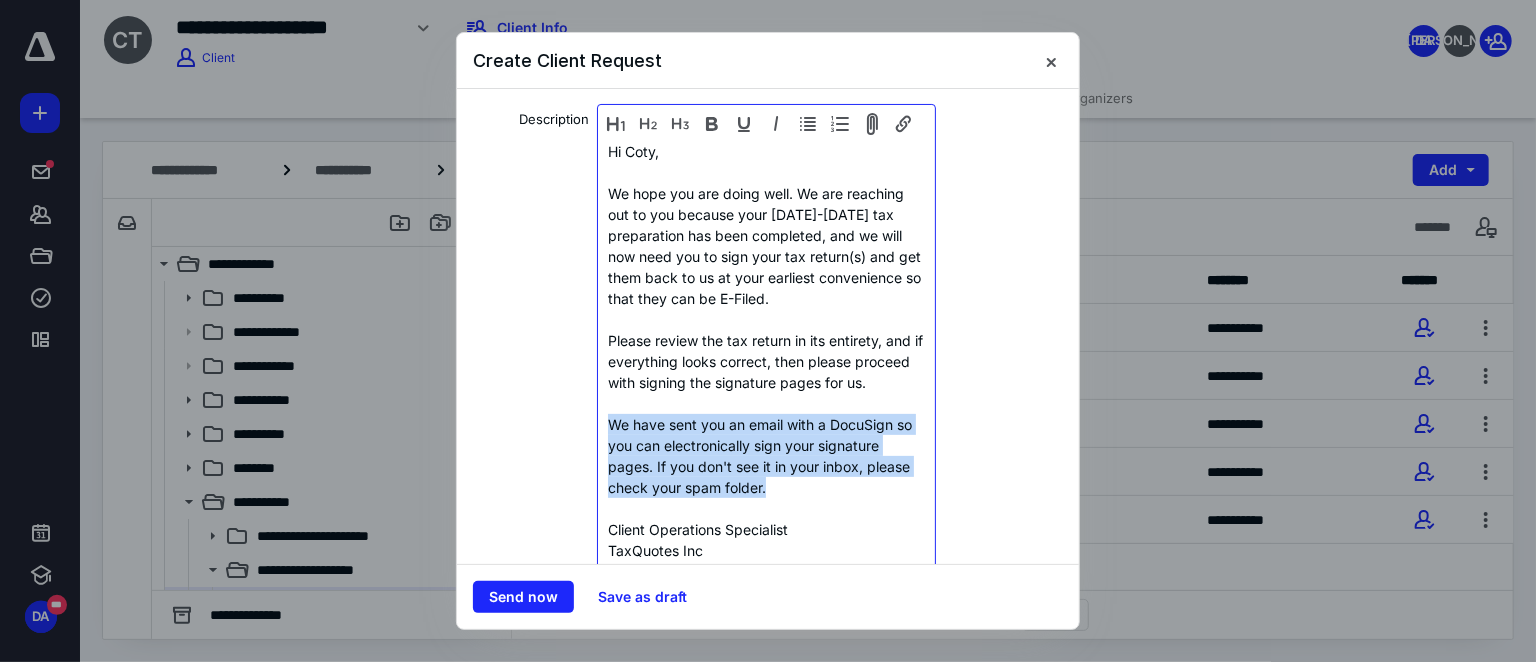 scroll, scrollTop: 0, scrollLeft: 0, axis: both 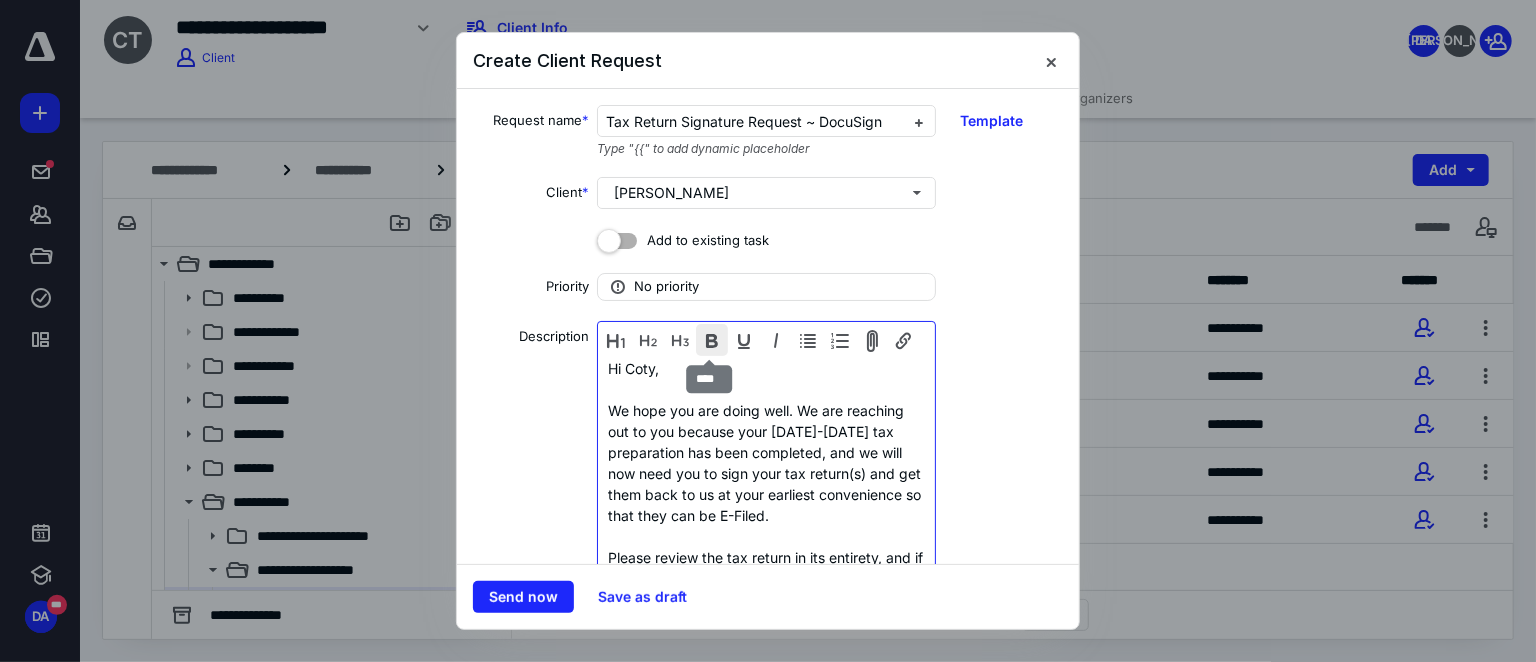 click at bounding box center [712, 340] 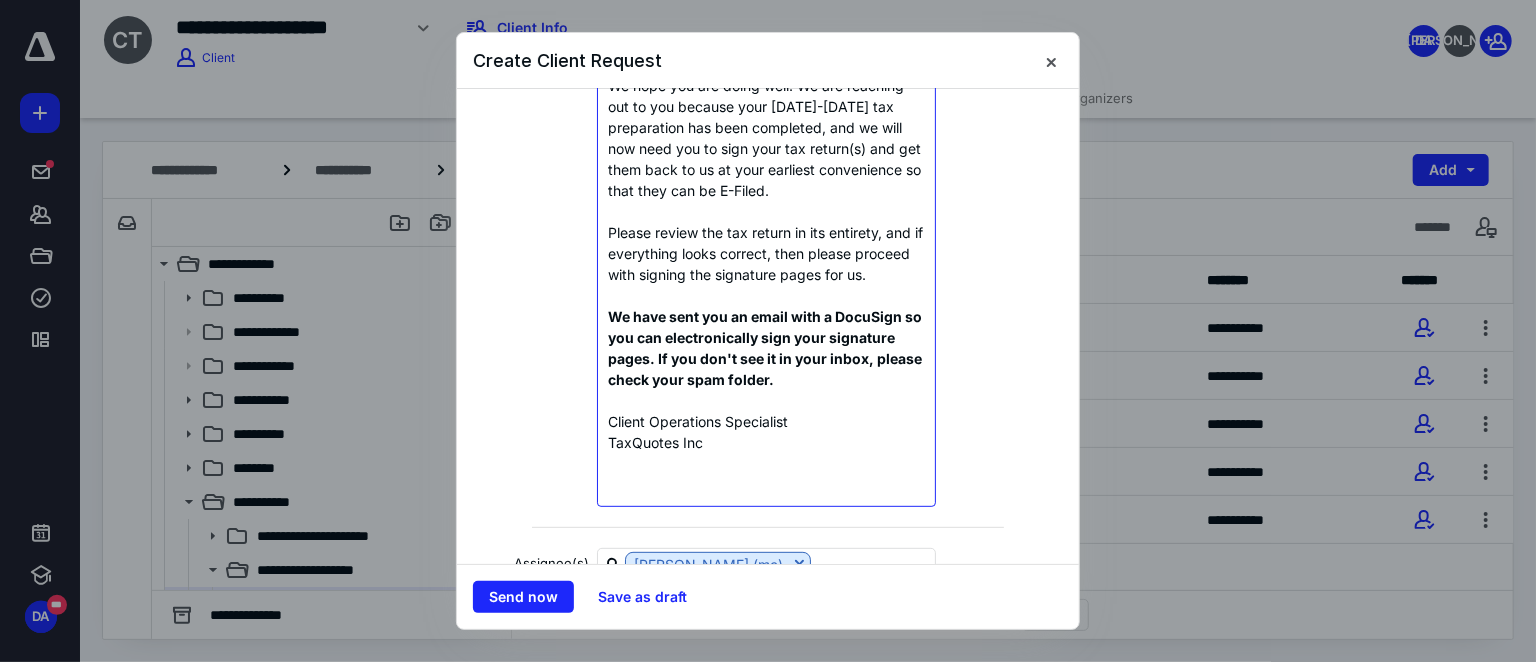 scroll, scrollTop: 363, scrollLeft: 0, axis: vertical 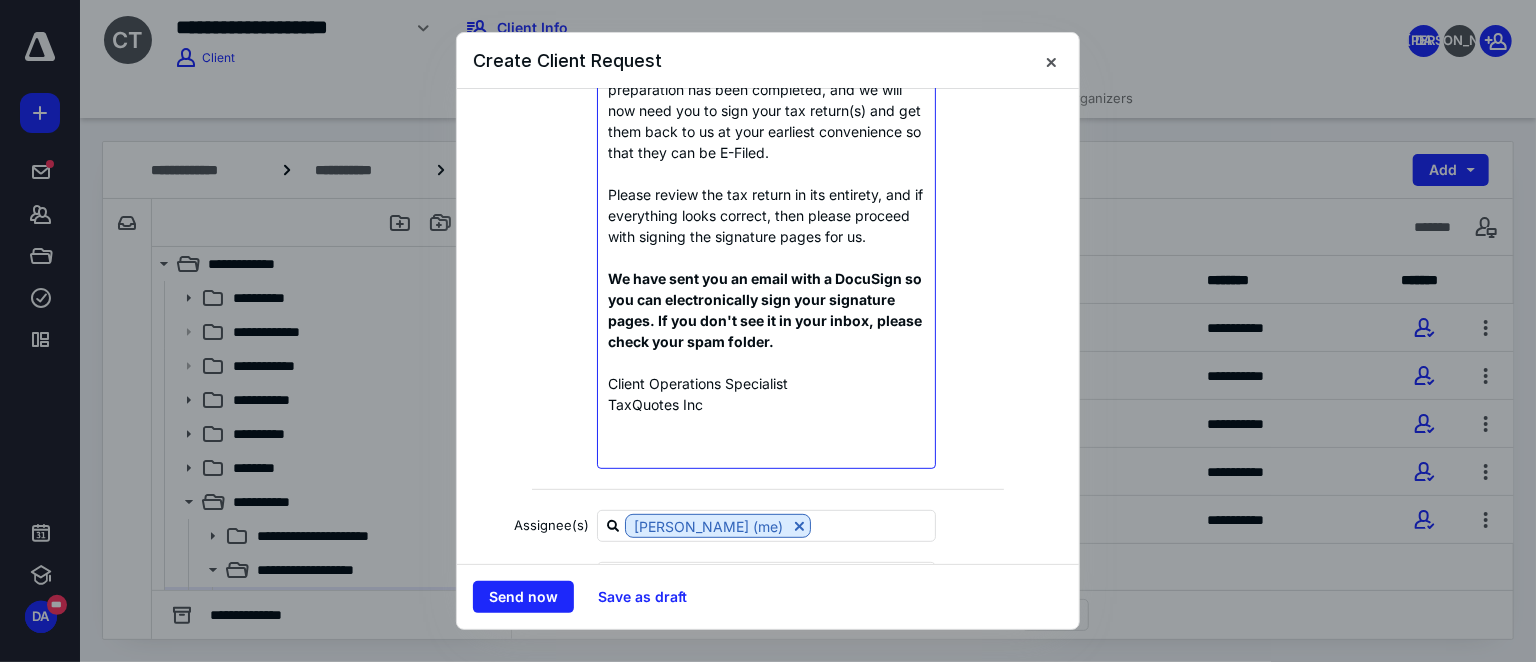 click on "Client Operations Specialist" at bounding box center [766, 383] 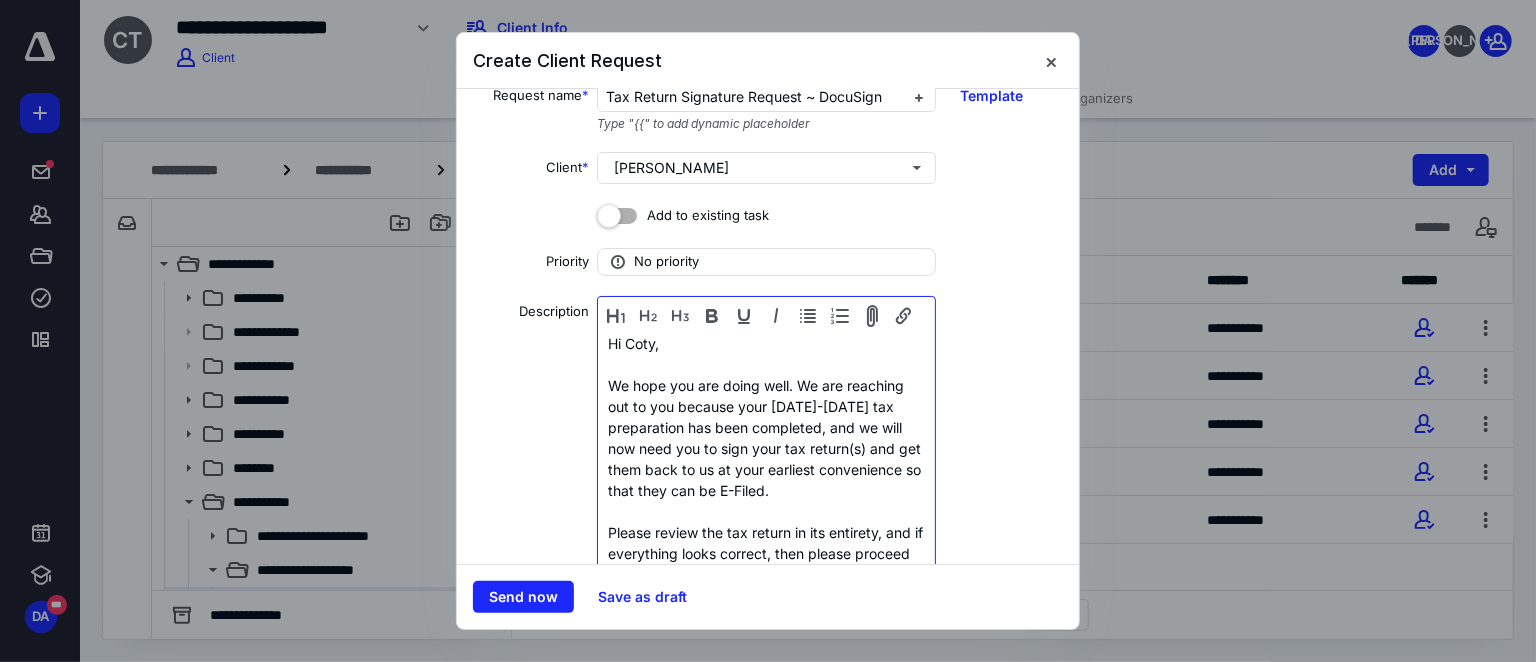 scroll, scrollTop: 0, scrollLeft: 0, axis: both 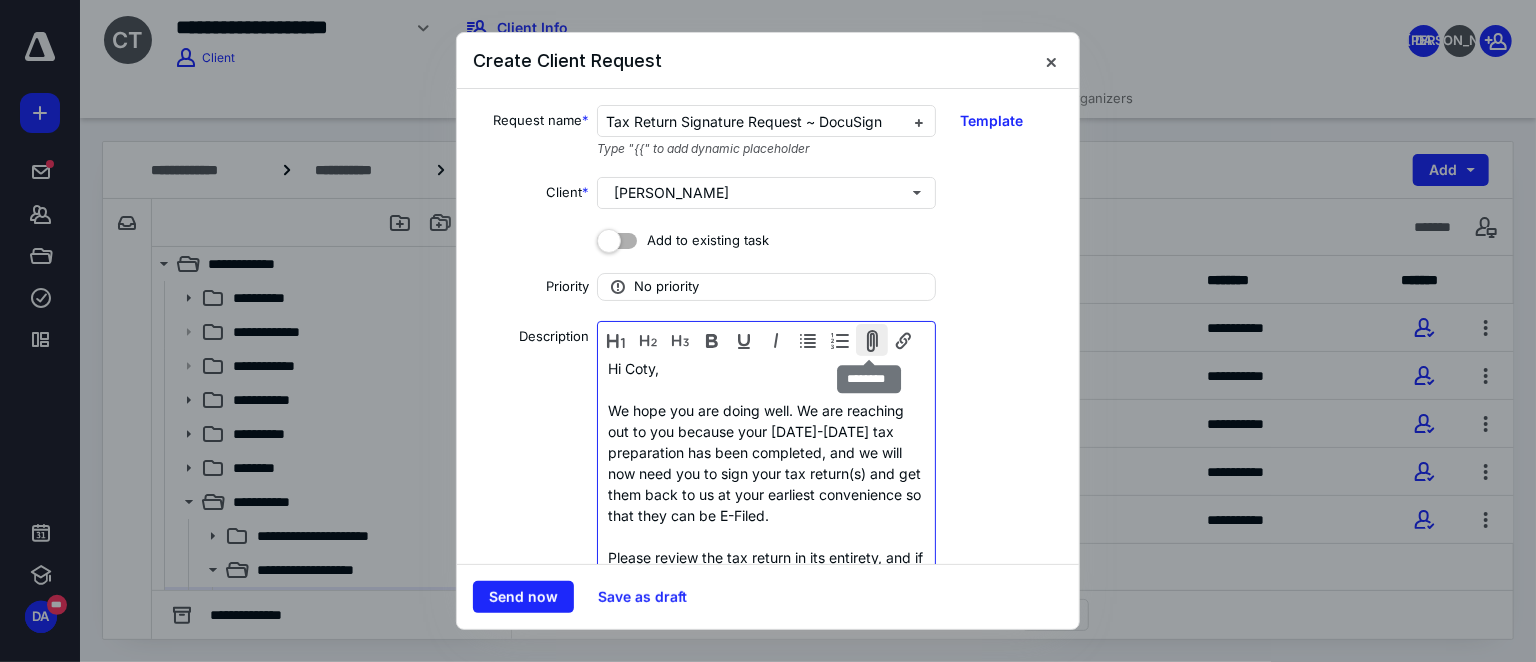 click at bounding box center (872, 340) 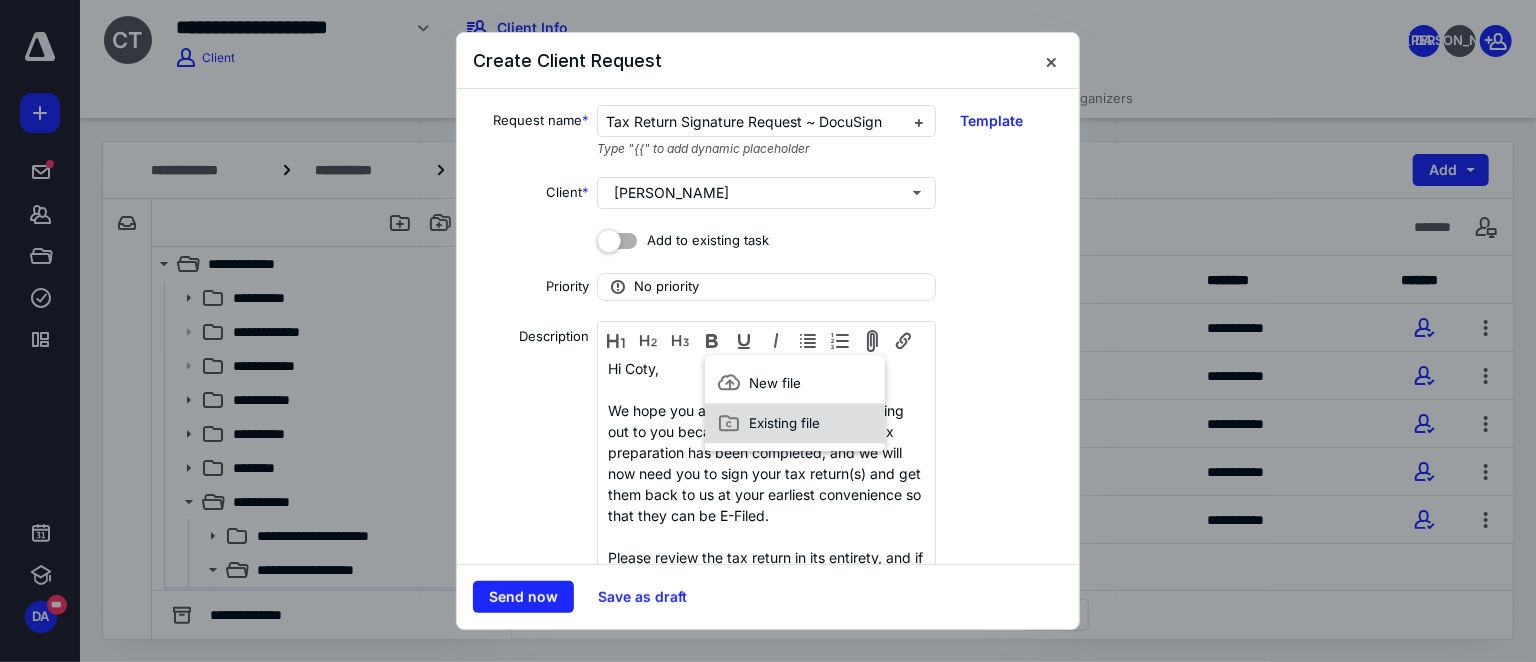 click on "Existing file" at bounding box center (784, 423) 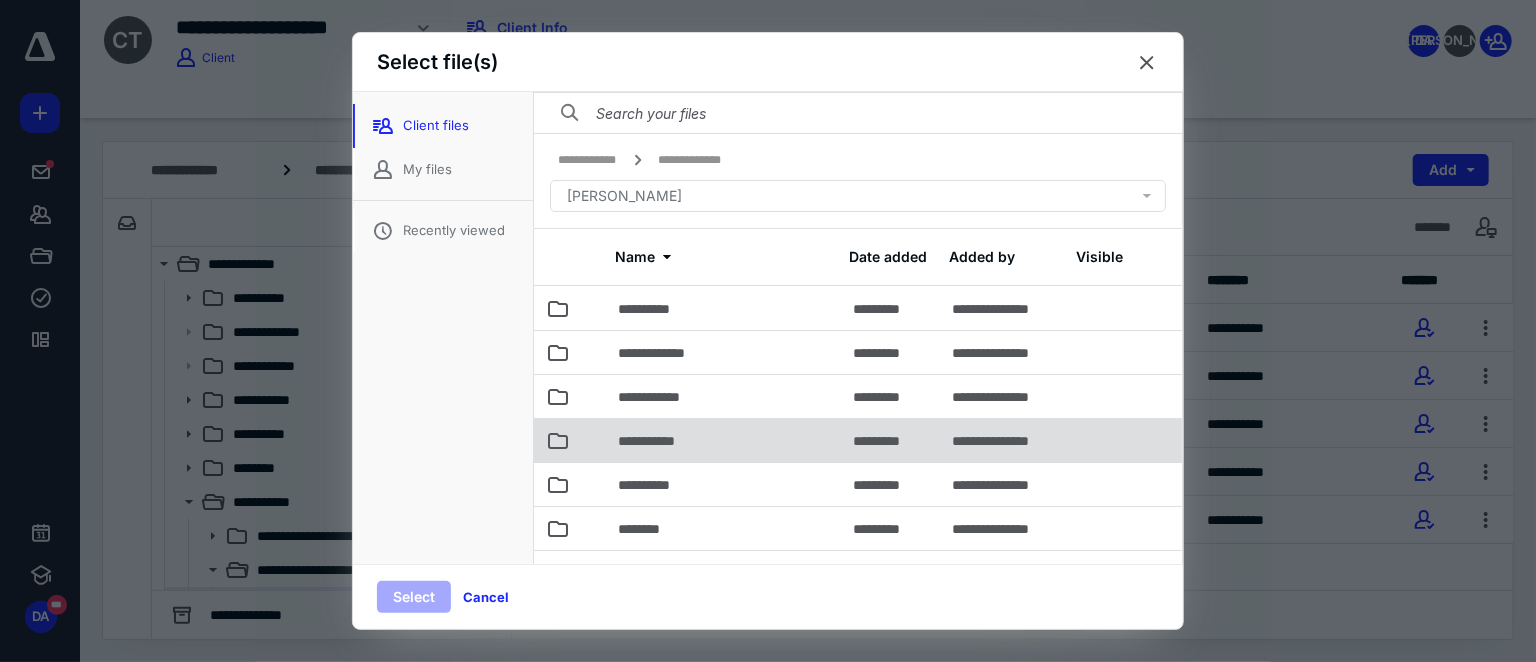 scroll, scrollTop: 56, scrollLeft: 0, axis: vertical 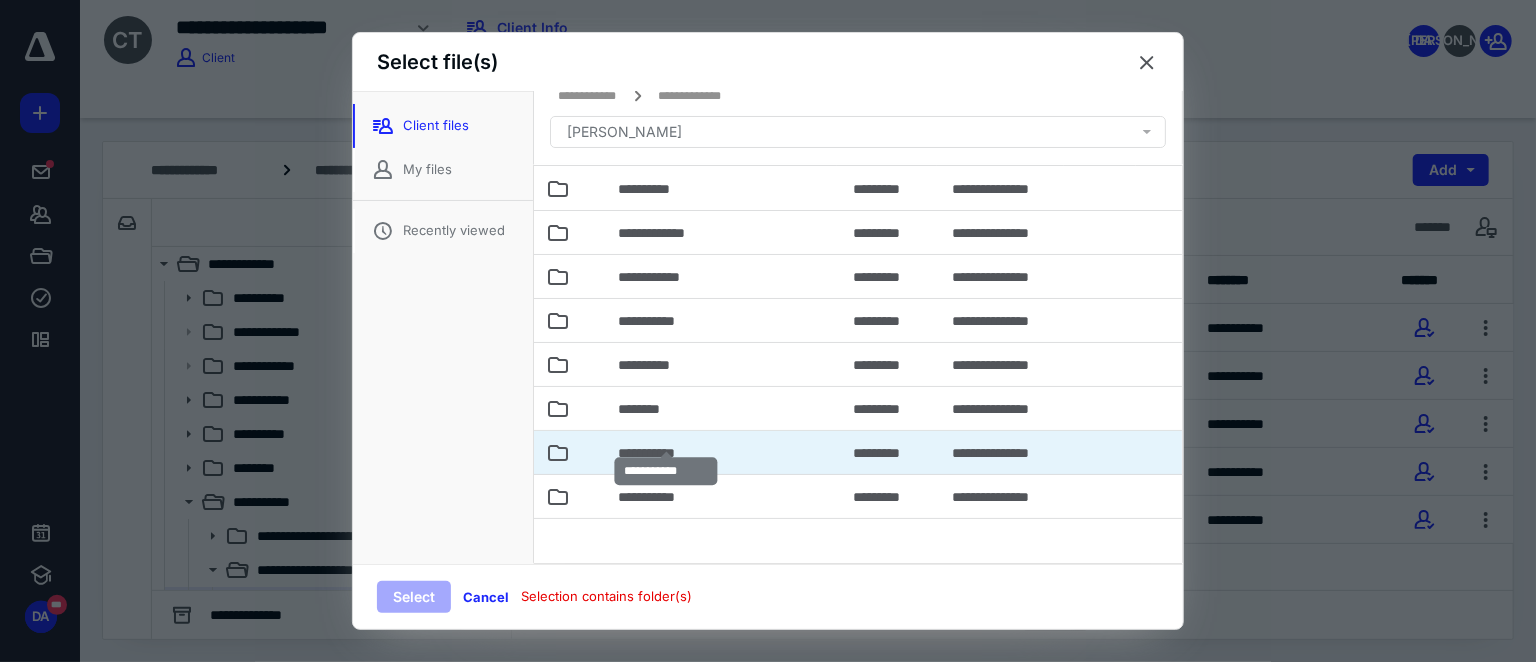 click on "**********" at bounding box center (666, 453) 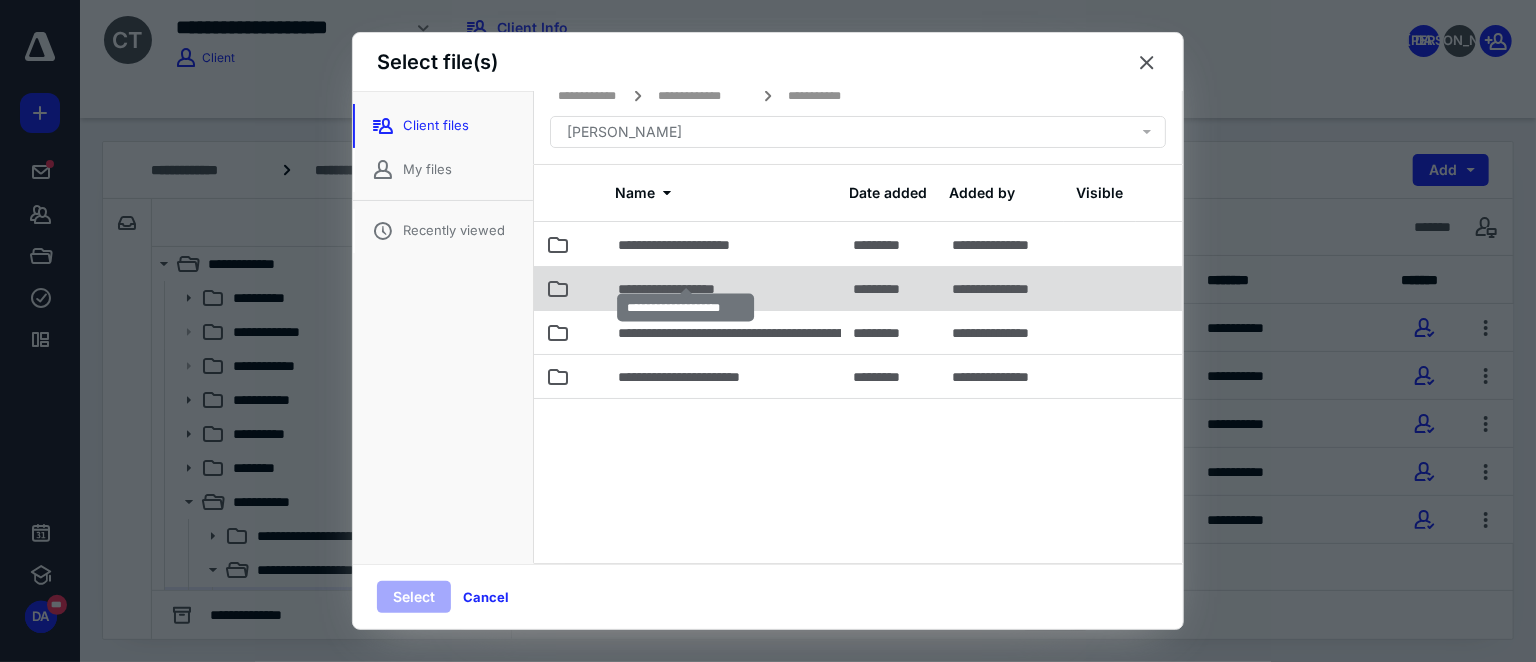 click on "**********" at bounding box center [685, 289] 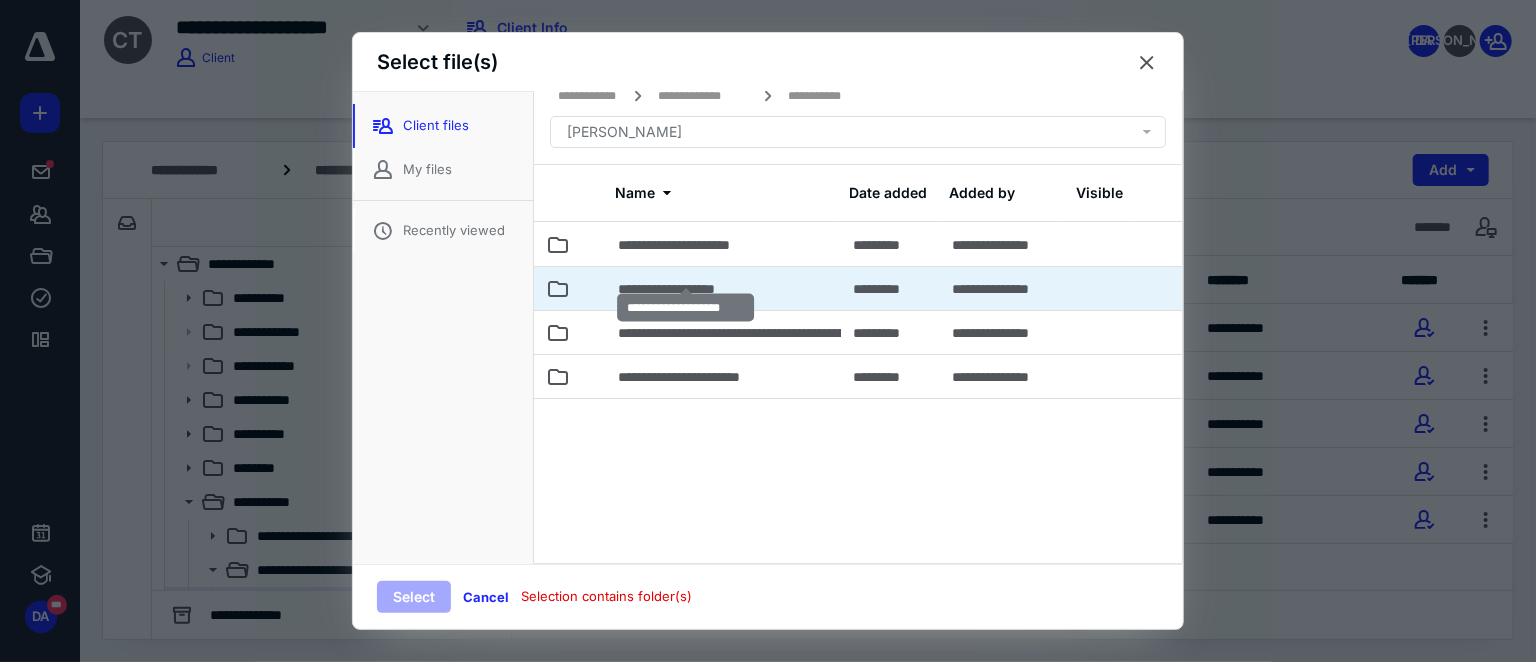 click on "**********" at bounding box center [685, 289] 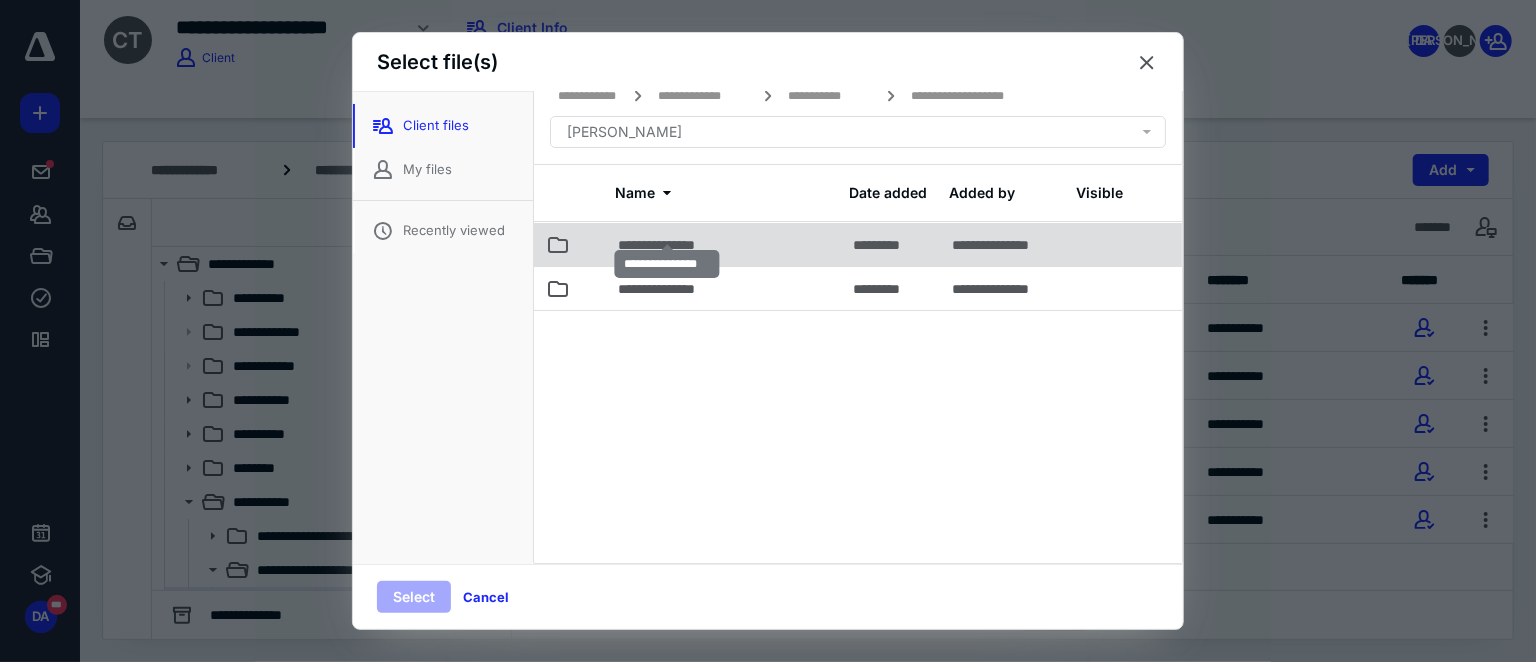 click on "**********" at bounding box center [667, 245] 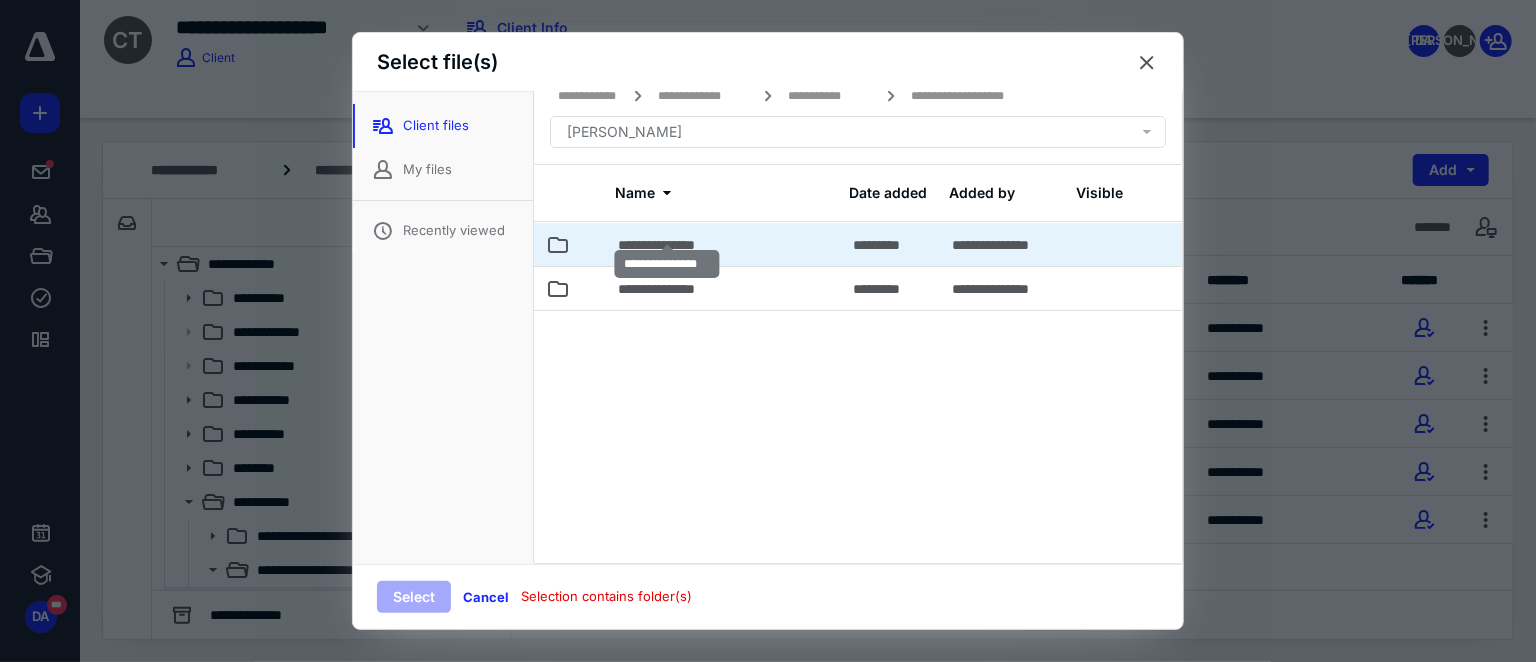 click on "**********" at bounding box center [667, 245] 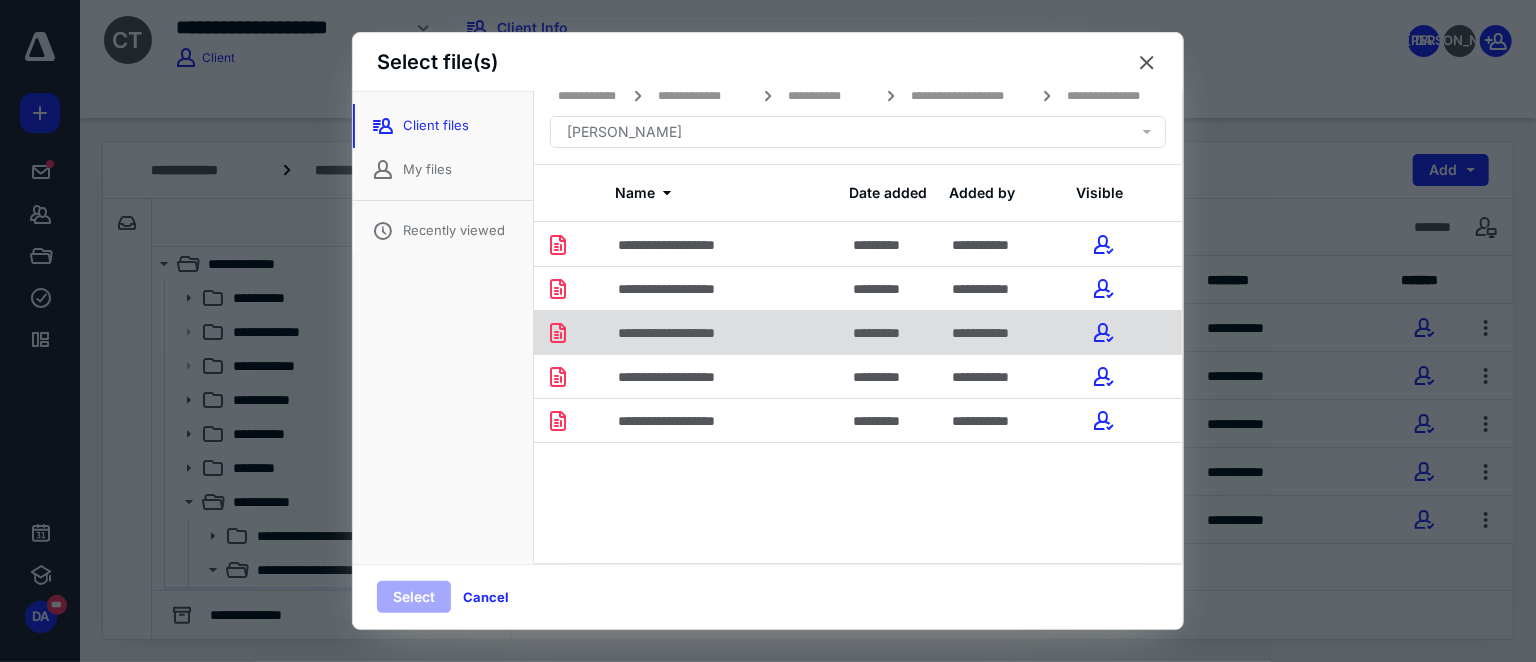 click on "**********" at bounding box center [686, 333] 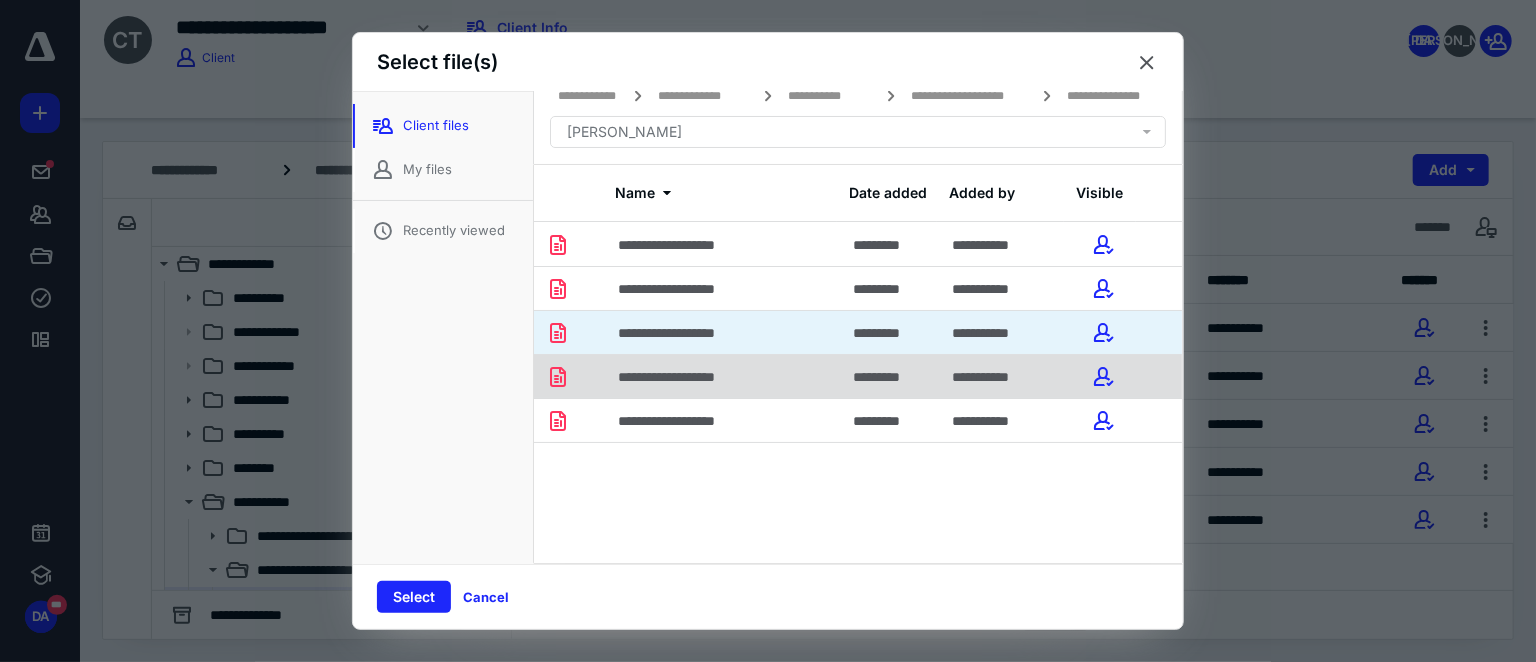 click on "**********" at bounding box center [686, 377] 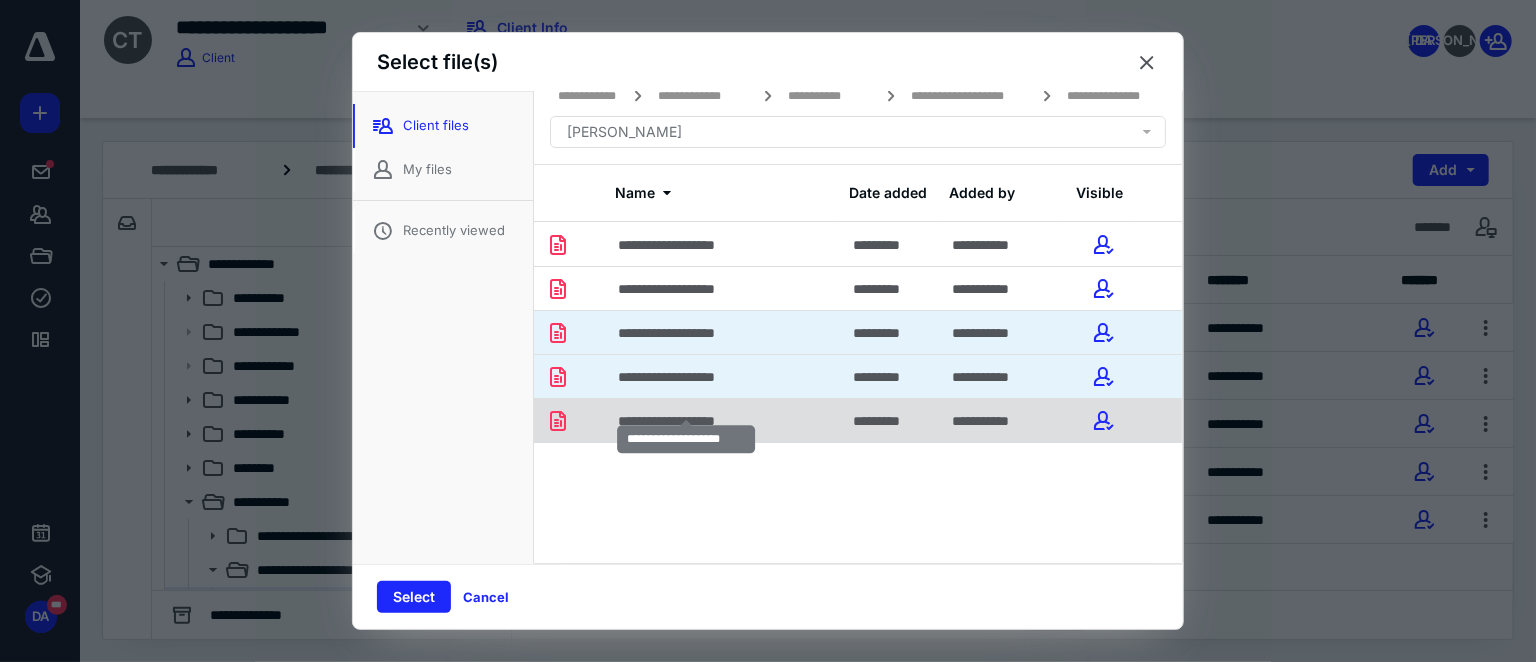 click on "**********" at bounding box center [686, 421] 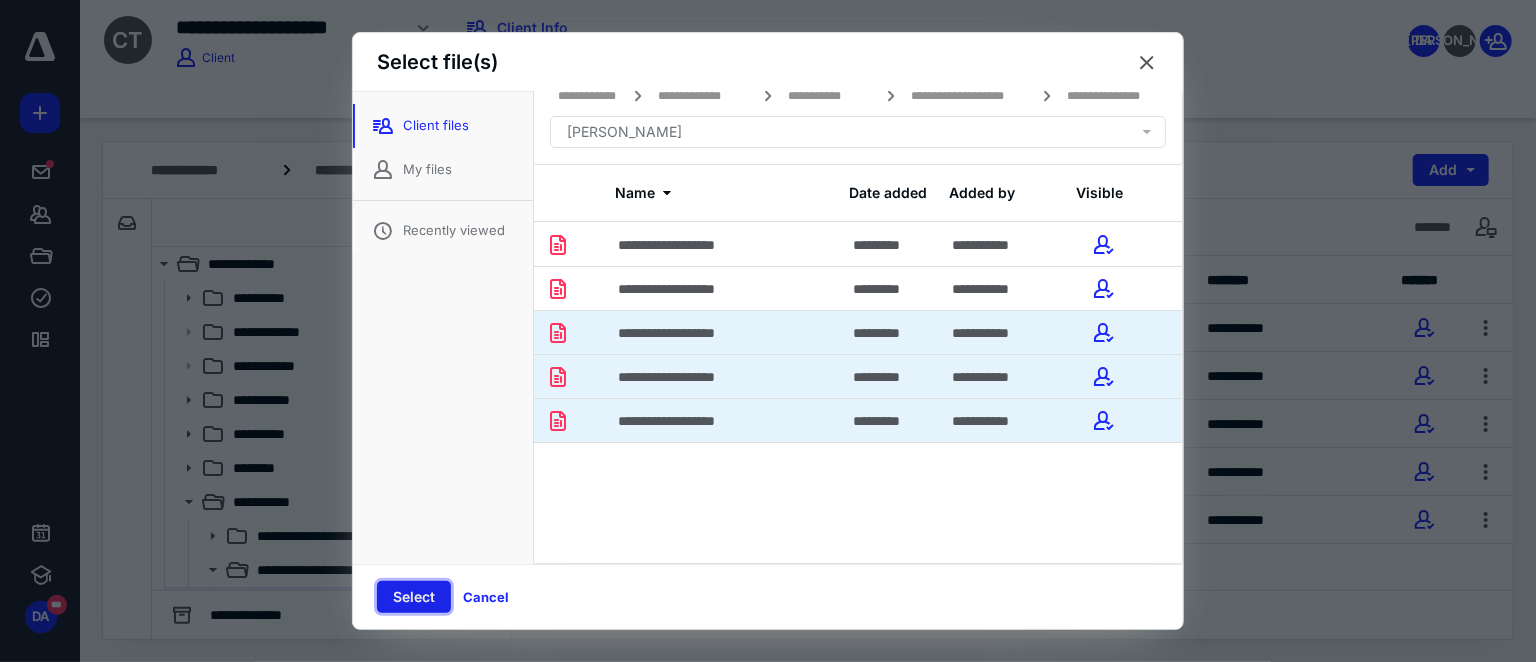 click on "Select" at bounding box center (414, 597) 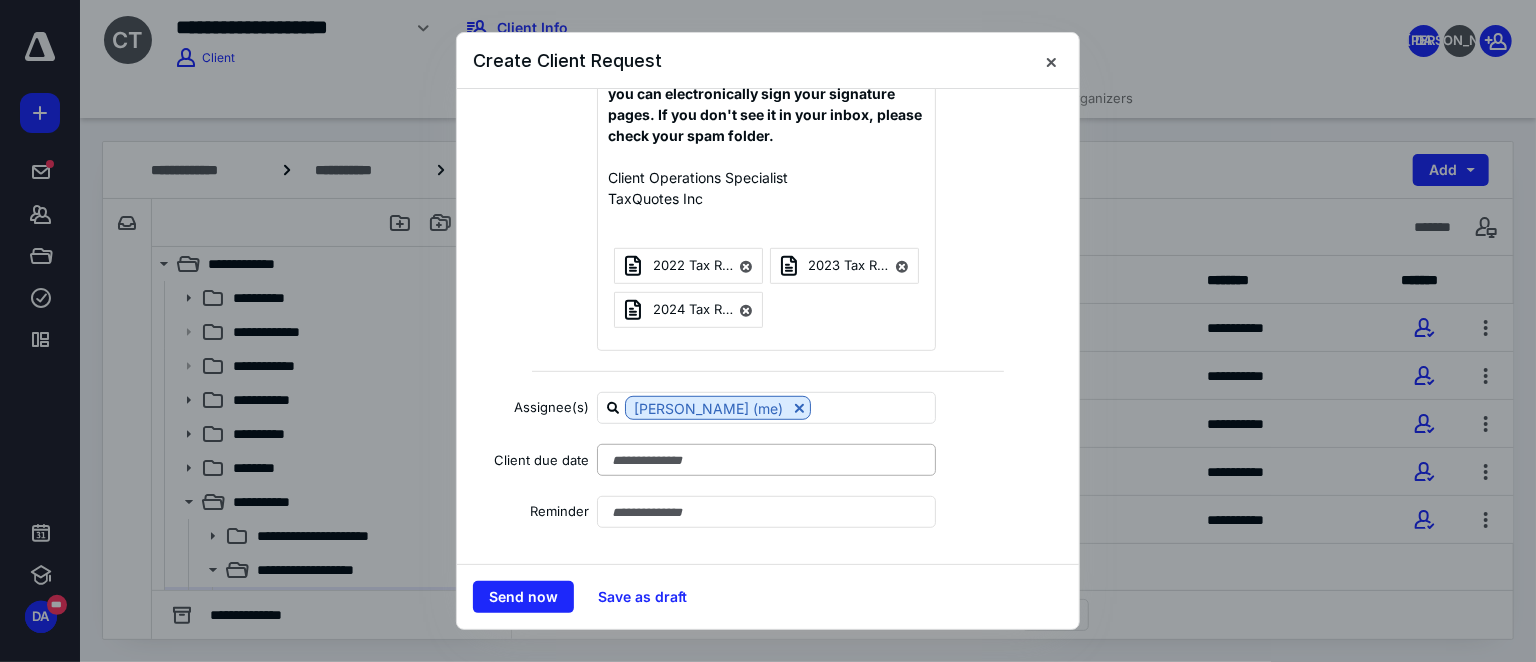scroll, scrollTop: 589, scrollLeft: 0, axis: vertical 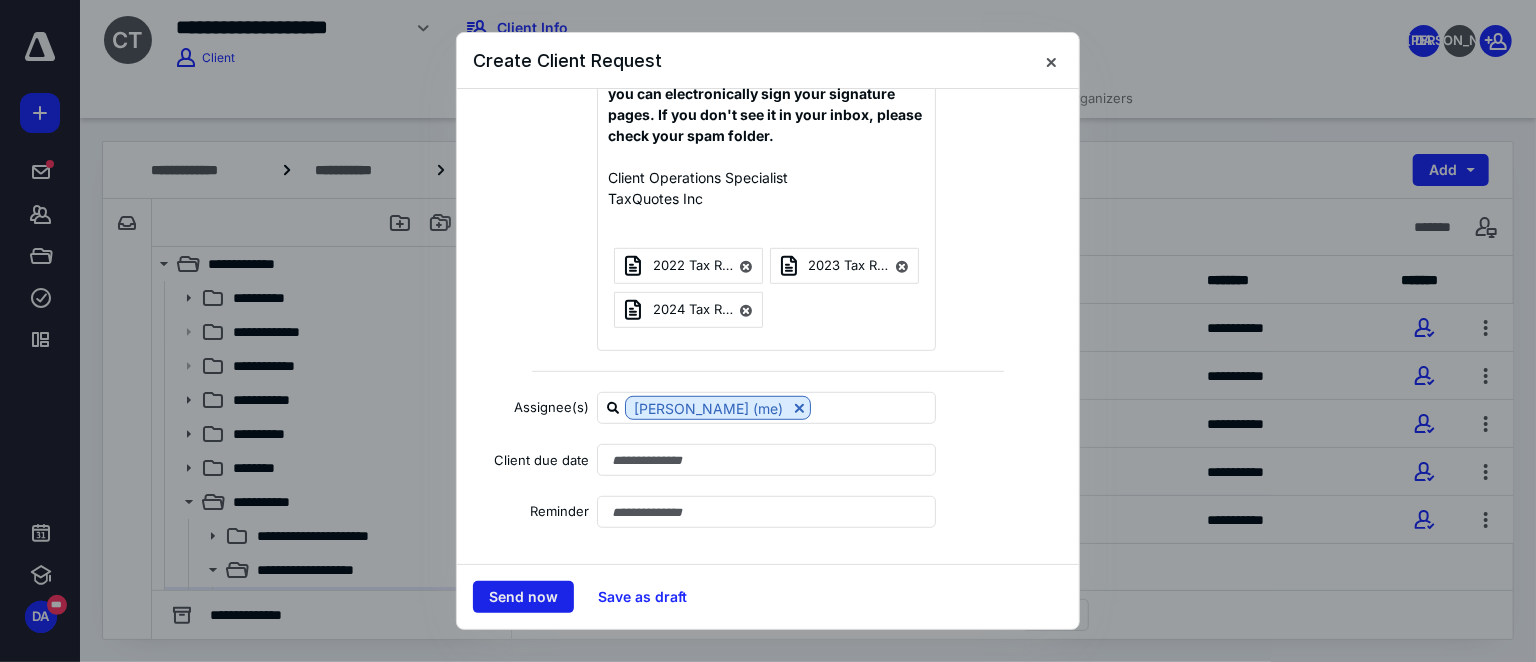 click on "Send now" at bounding box center [523, 597] 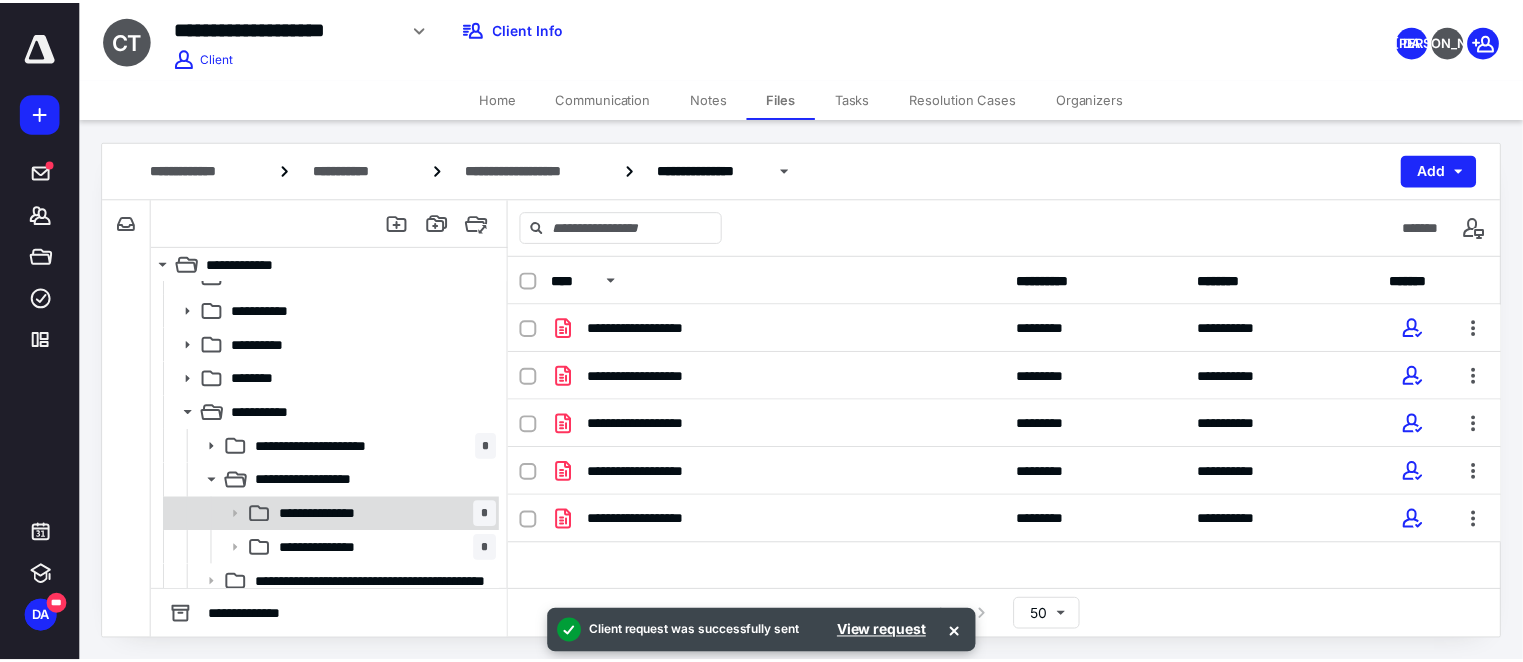 scroll, scrollTop: 166, scrollLeft: 0, axis: vertical 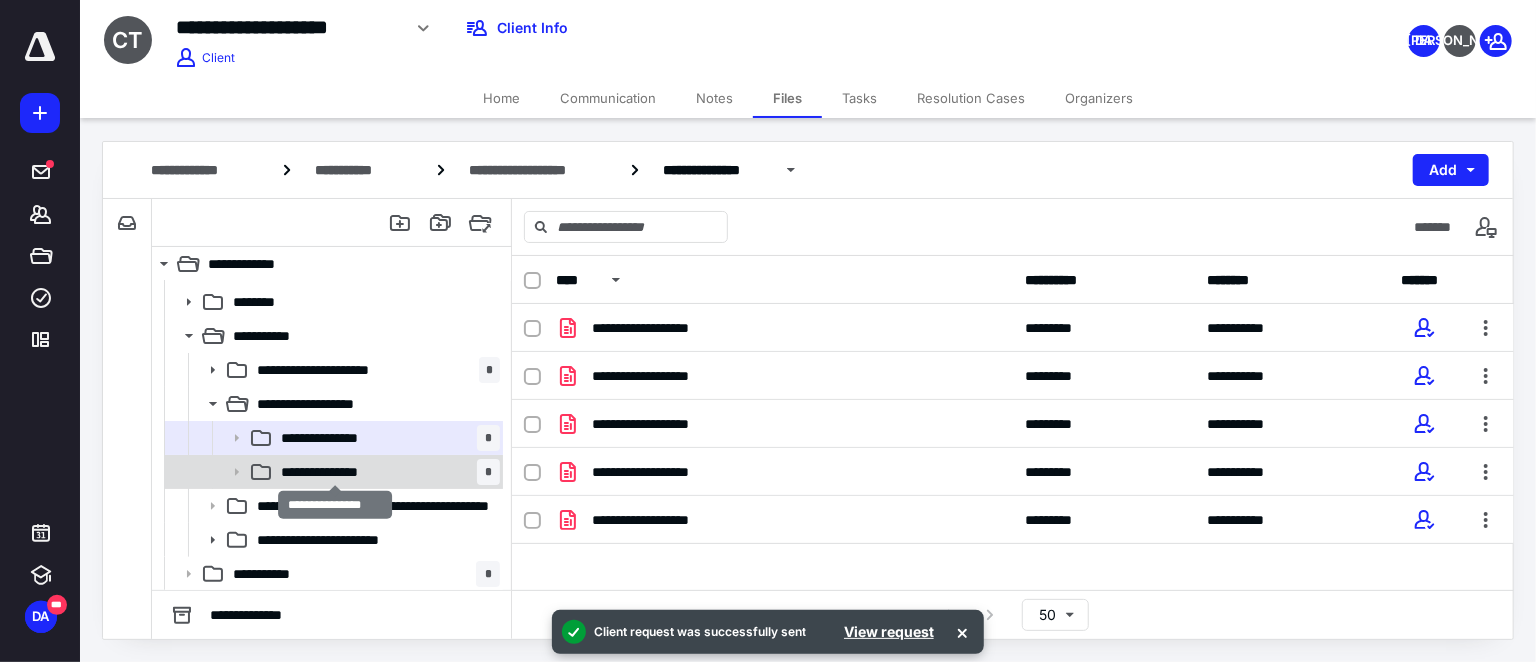 click on "**********" at bounding box center [335, 472] 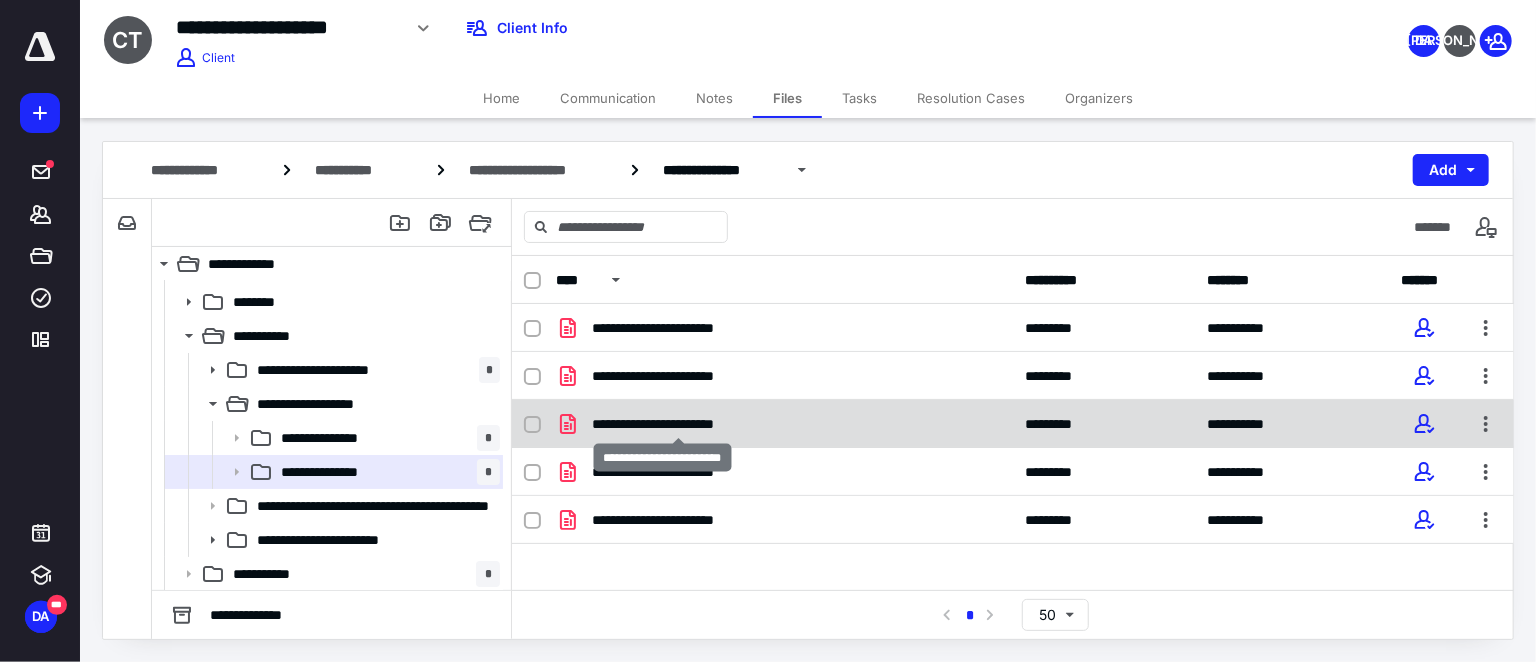 click on "**********" at bounding box center (678, 424) 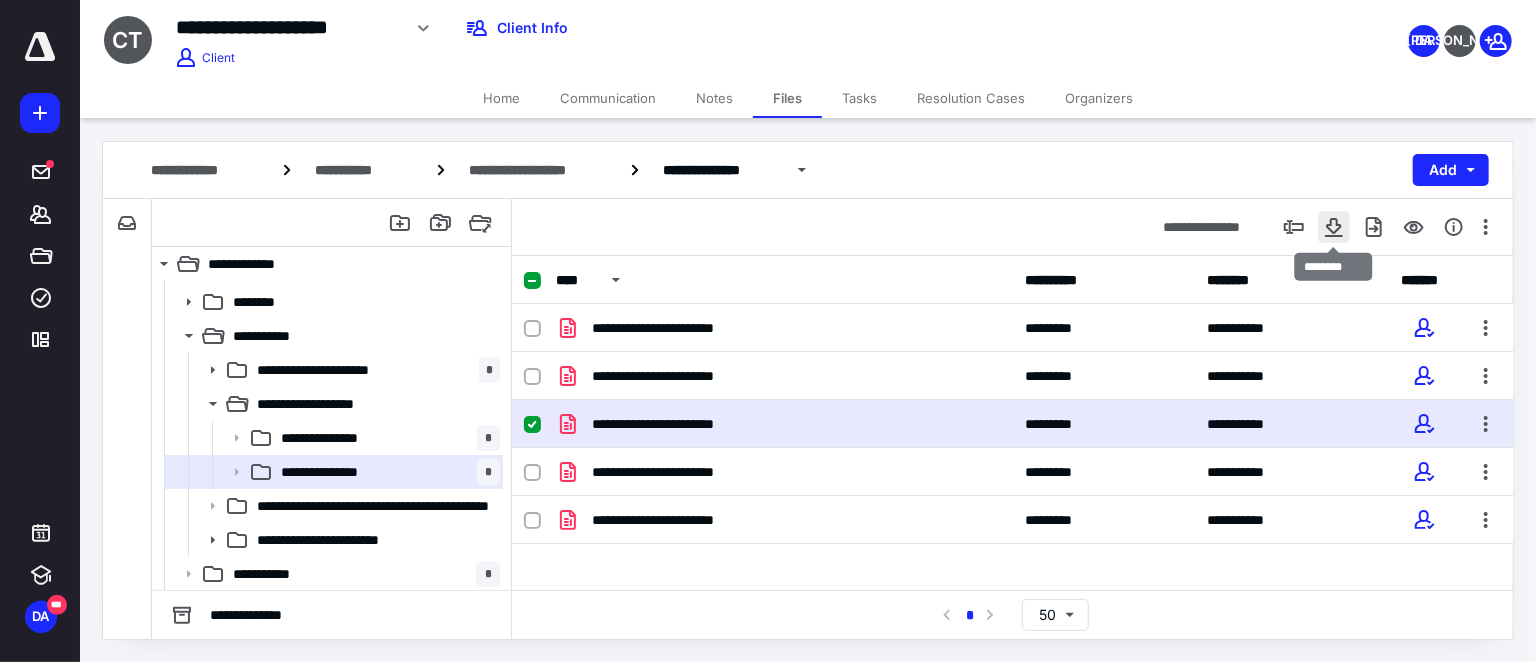 click at bounding box center [1334, 227] 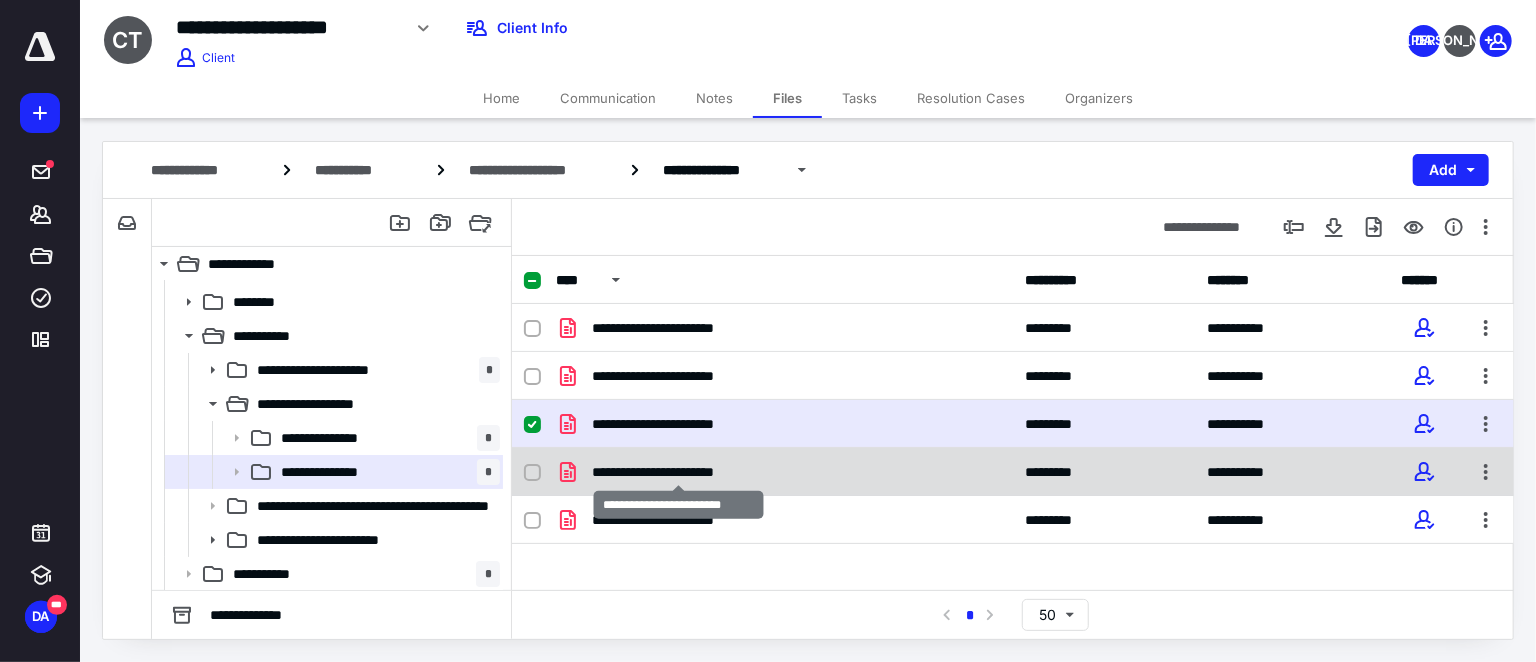 click on "**********" at bounding box center (678, 472) 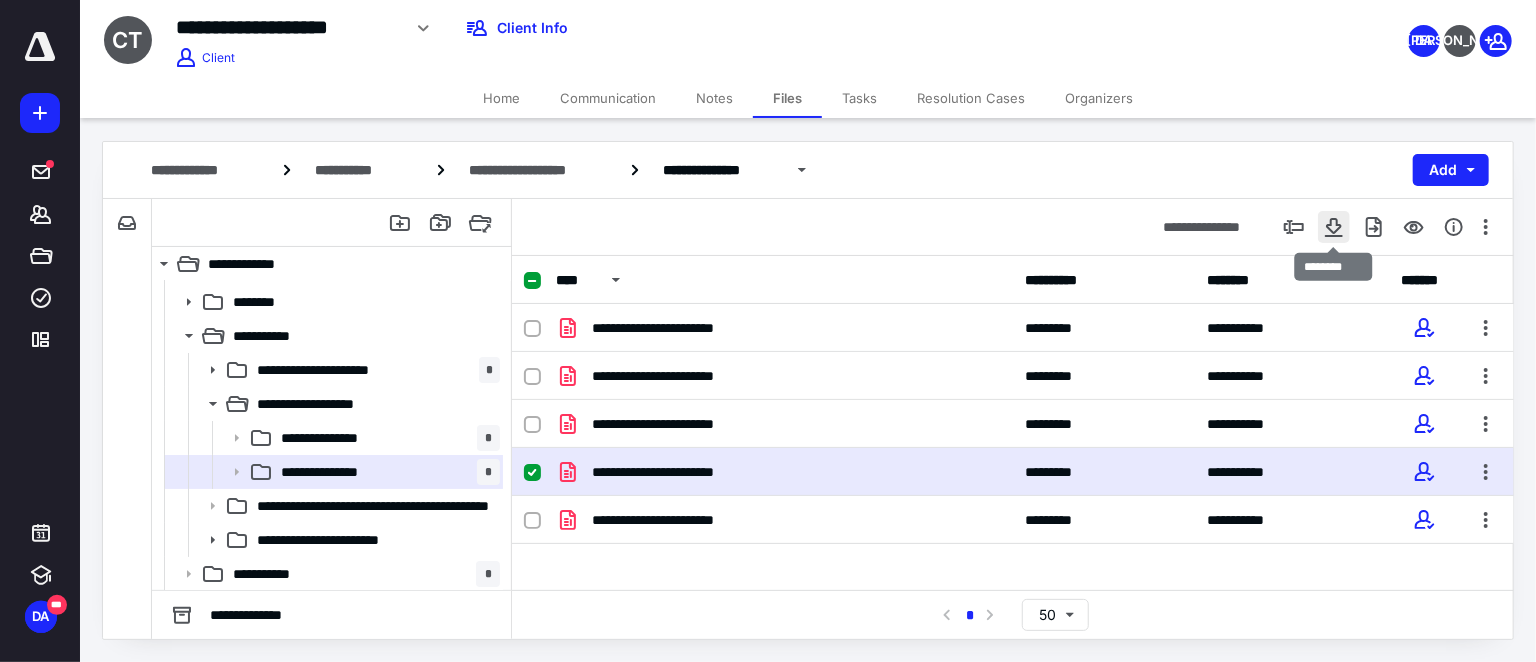 click at bounding box center [1334, 227] 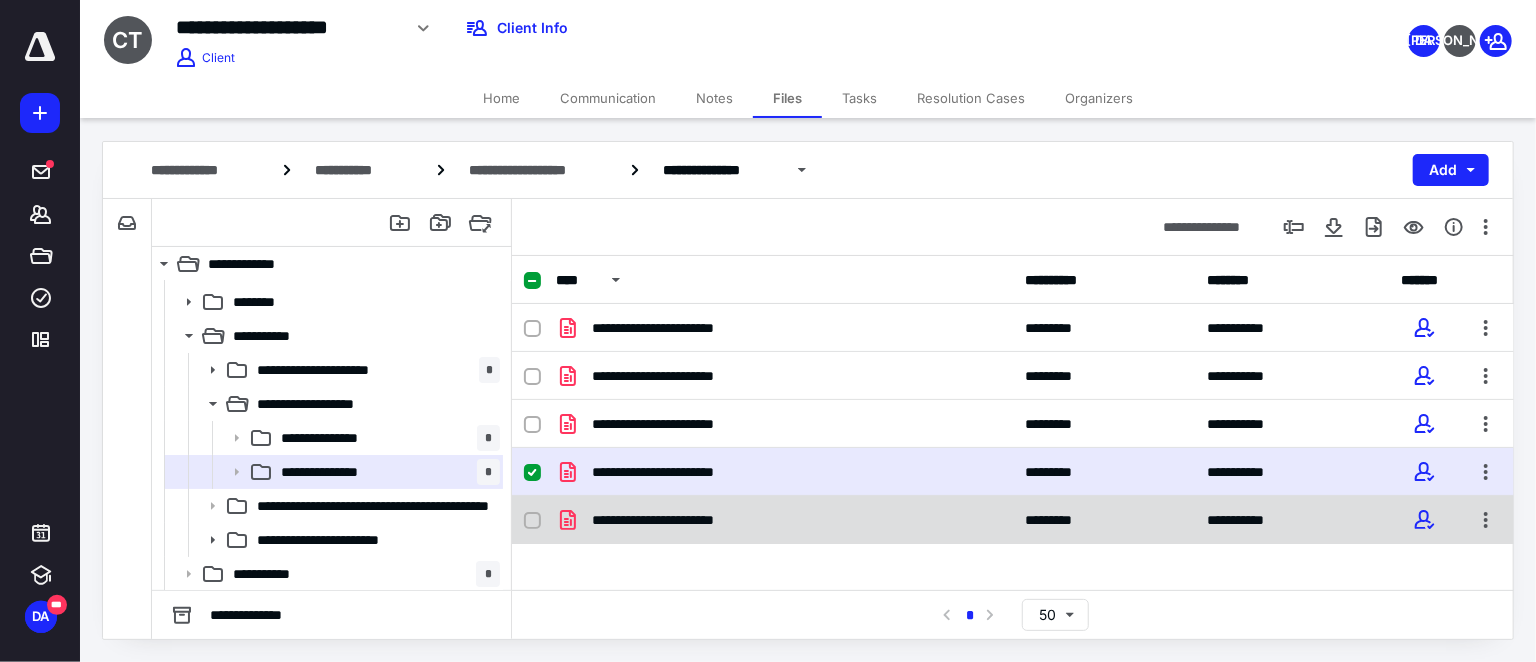 click on "**********" at bounding box center (678, 520) 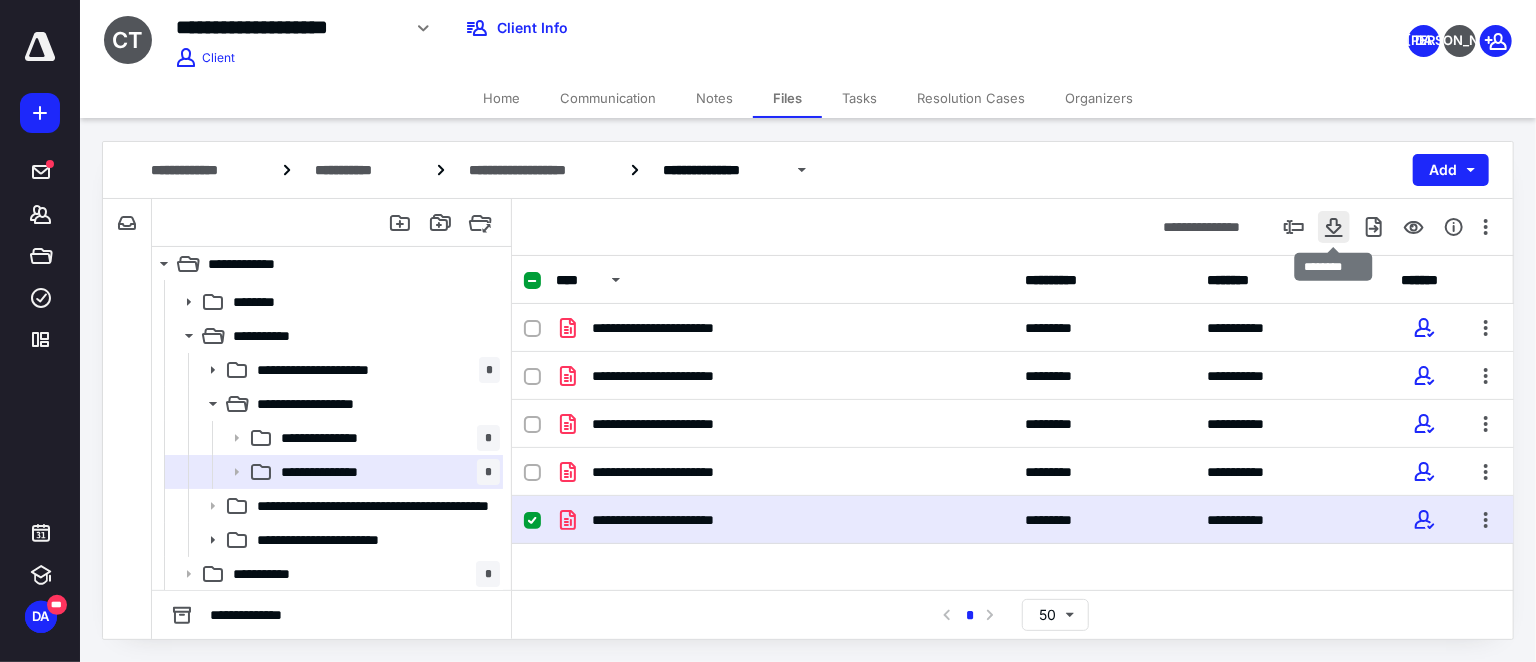 click at bounding box center [1334, 227] 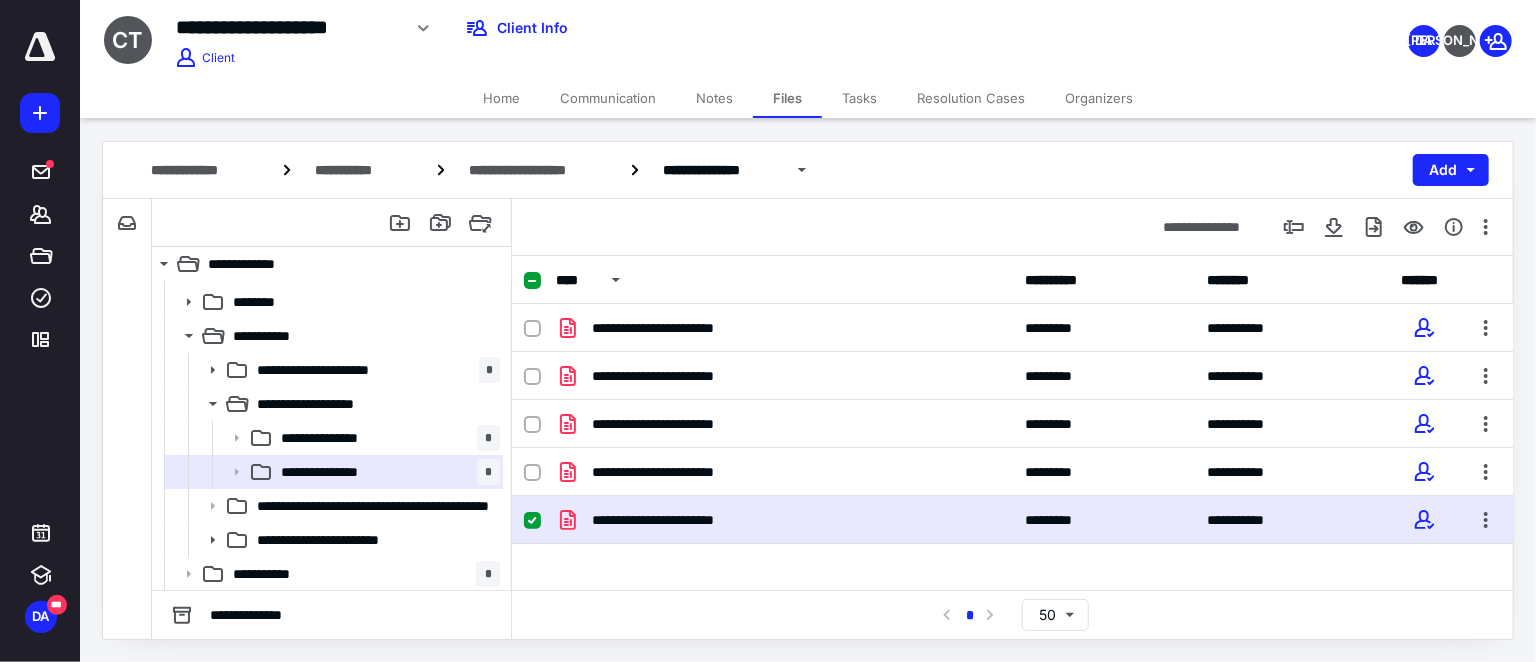 click on "Home" at bounding box center [501, 98] 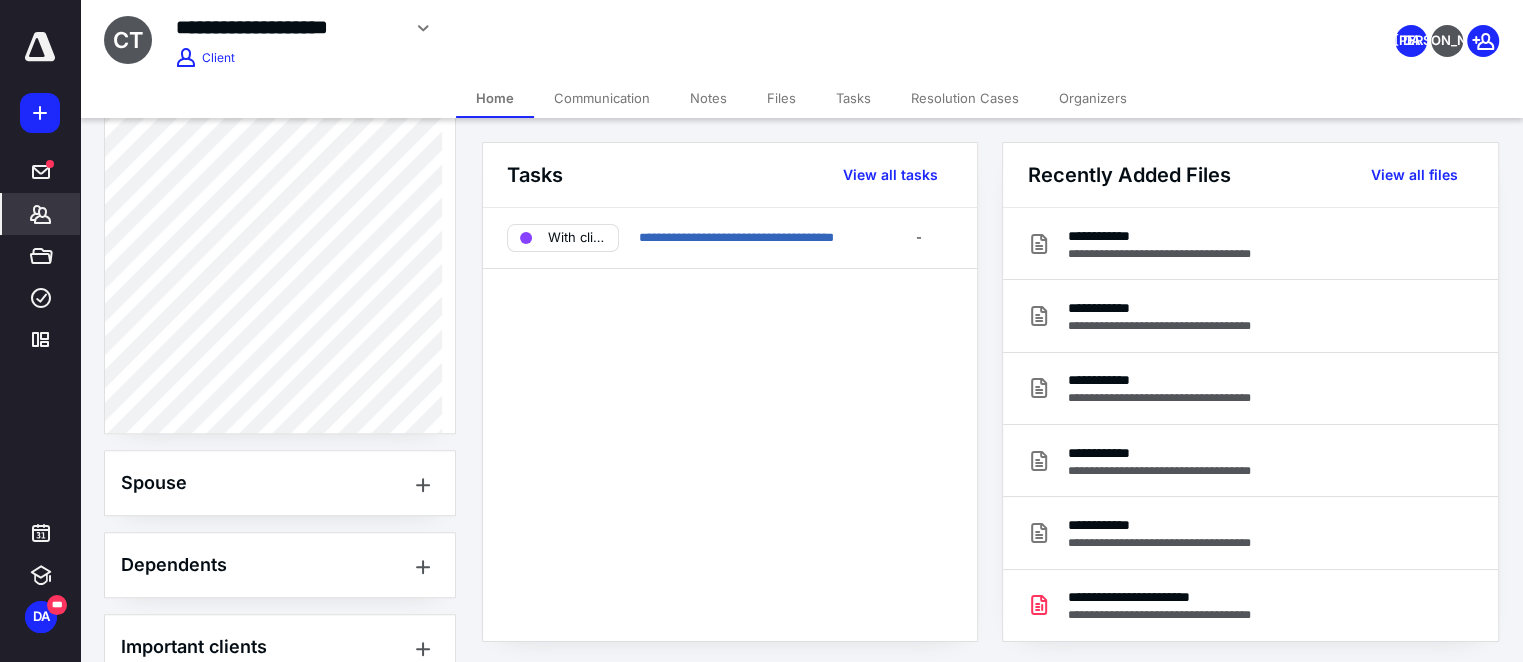 scroll, scrollTop: 909, scrollLeft: 0, axis: vertical 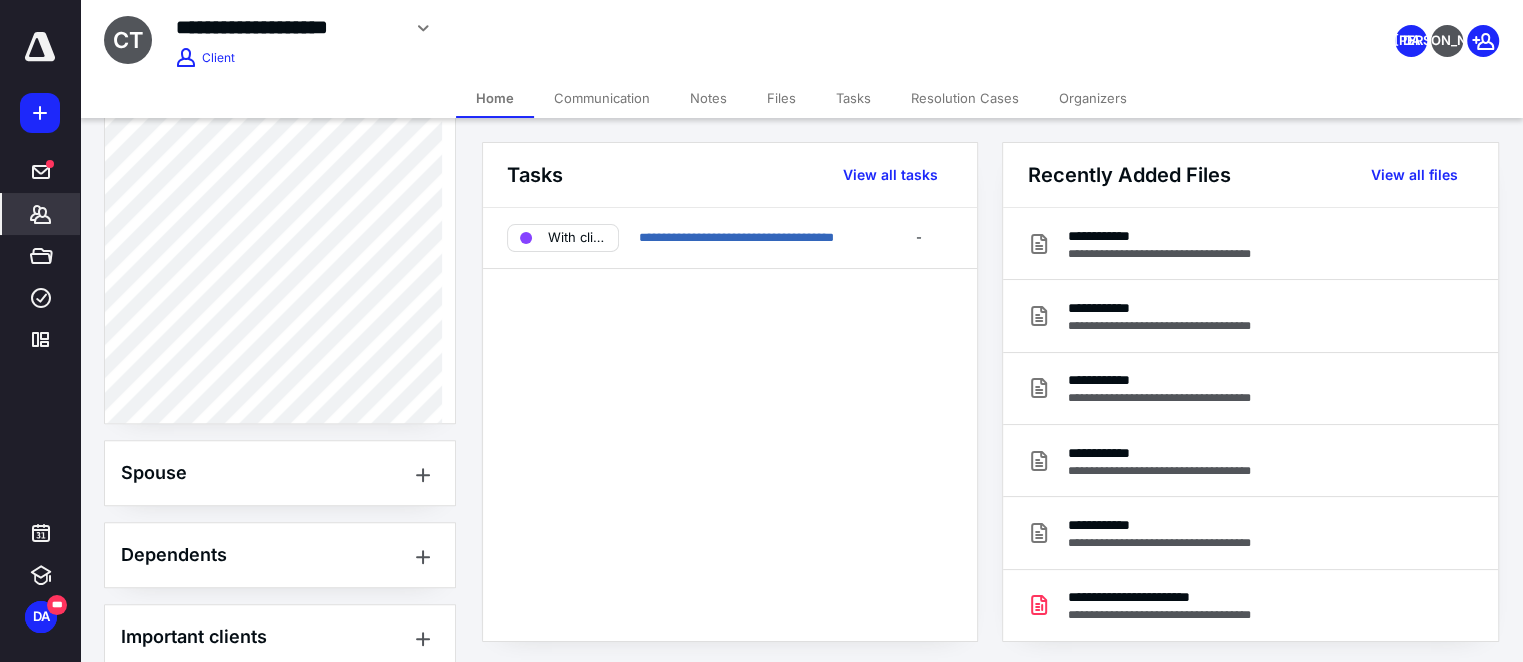 click on "Spouse" at bounding box center [280, 473] 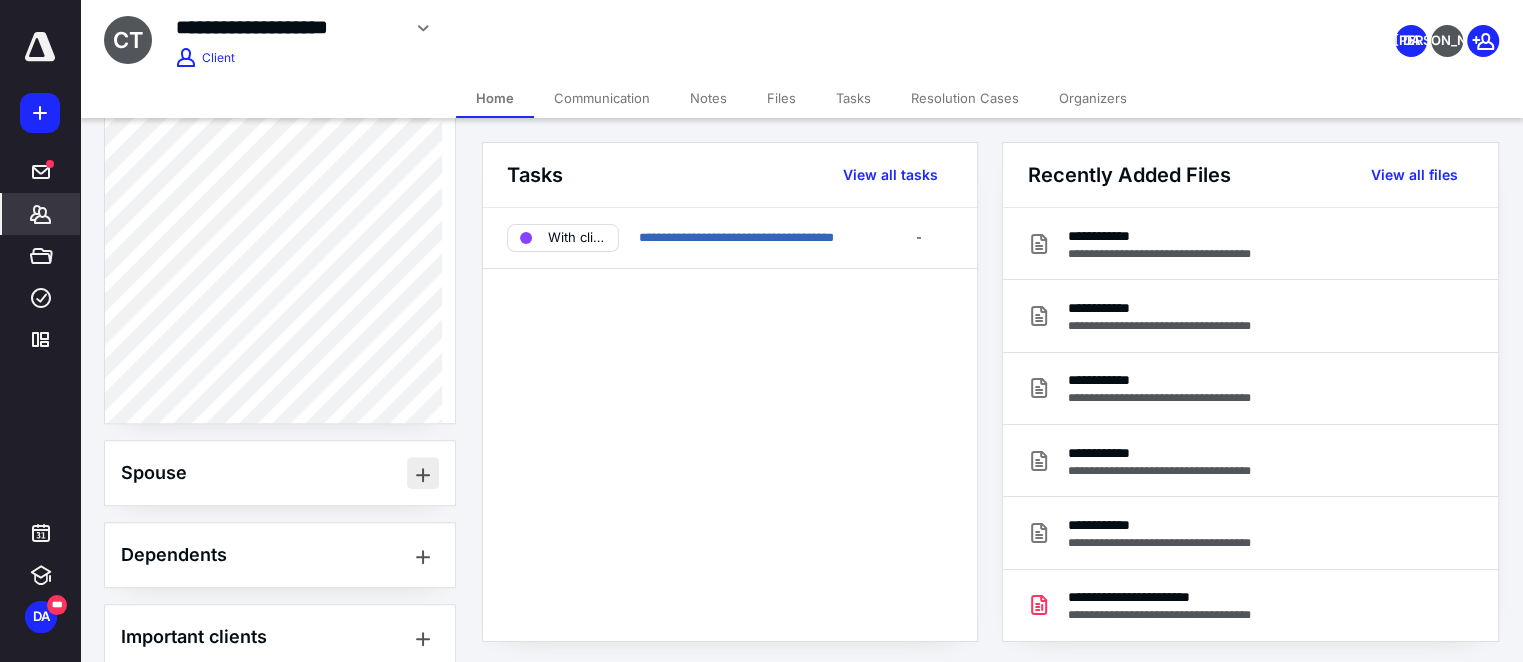 click at bounding box center (423, 473) 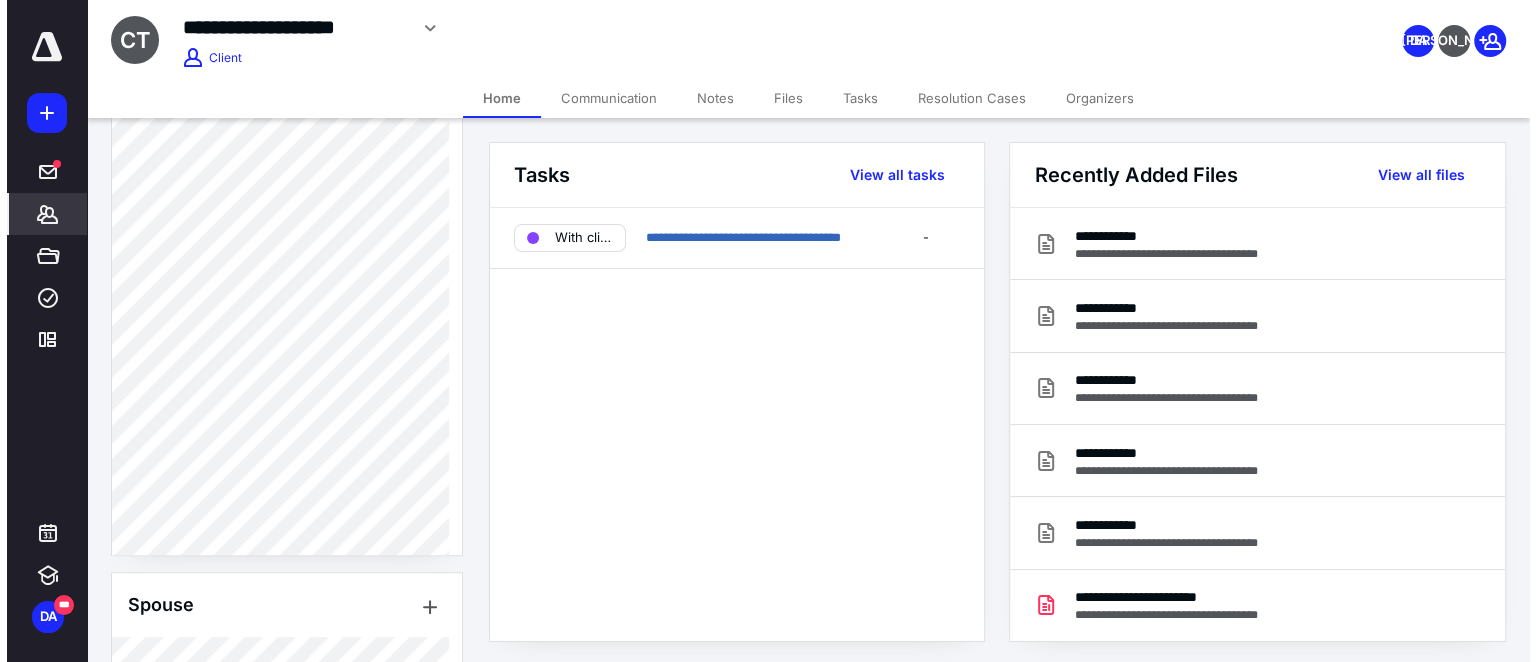 scroll, scrollTop: 454, scrollLeft: 0, axis: vertical 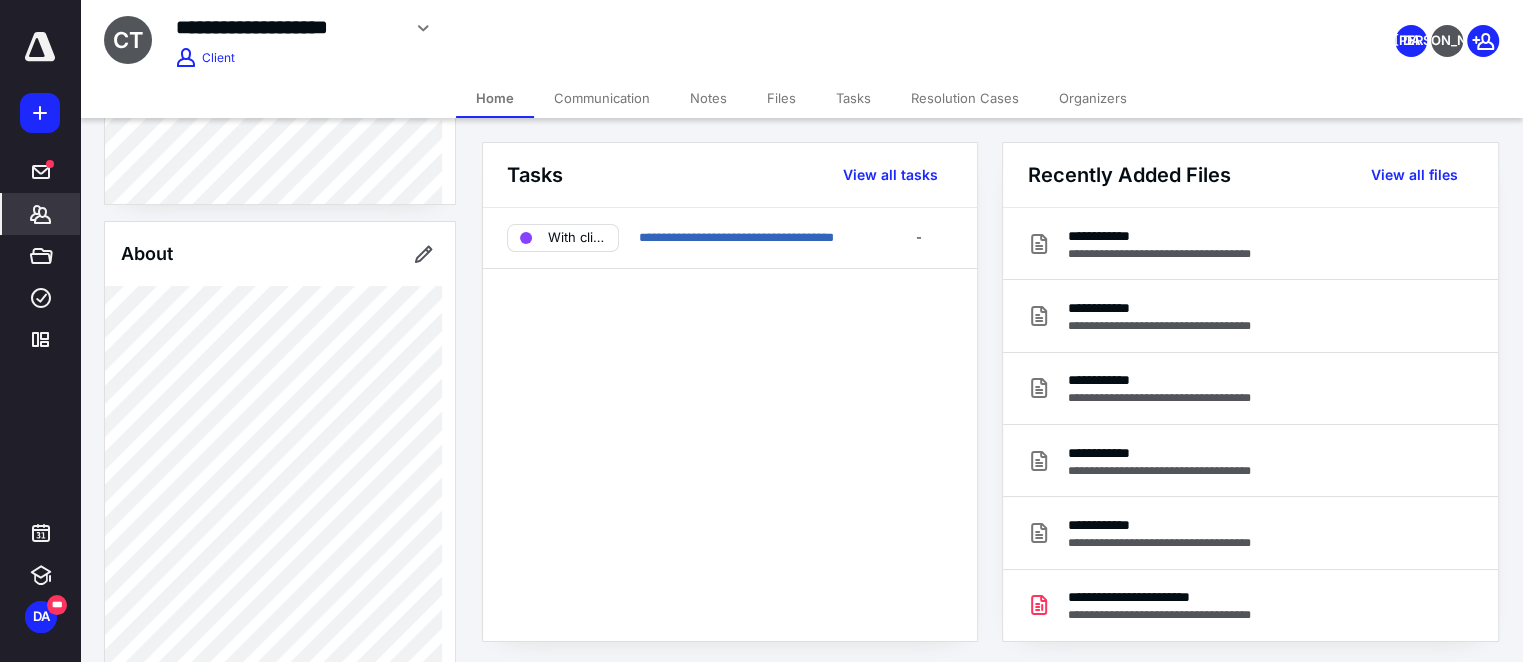 click 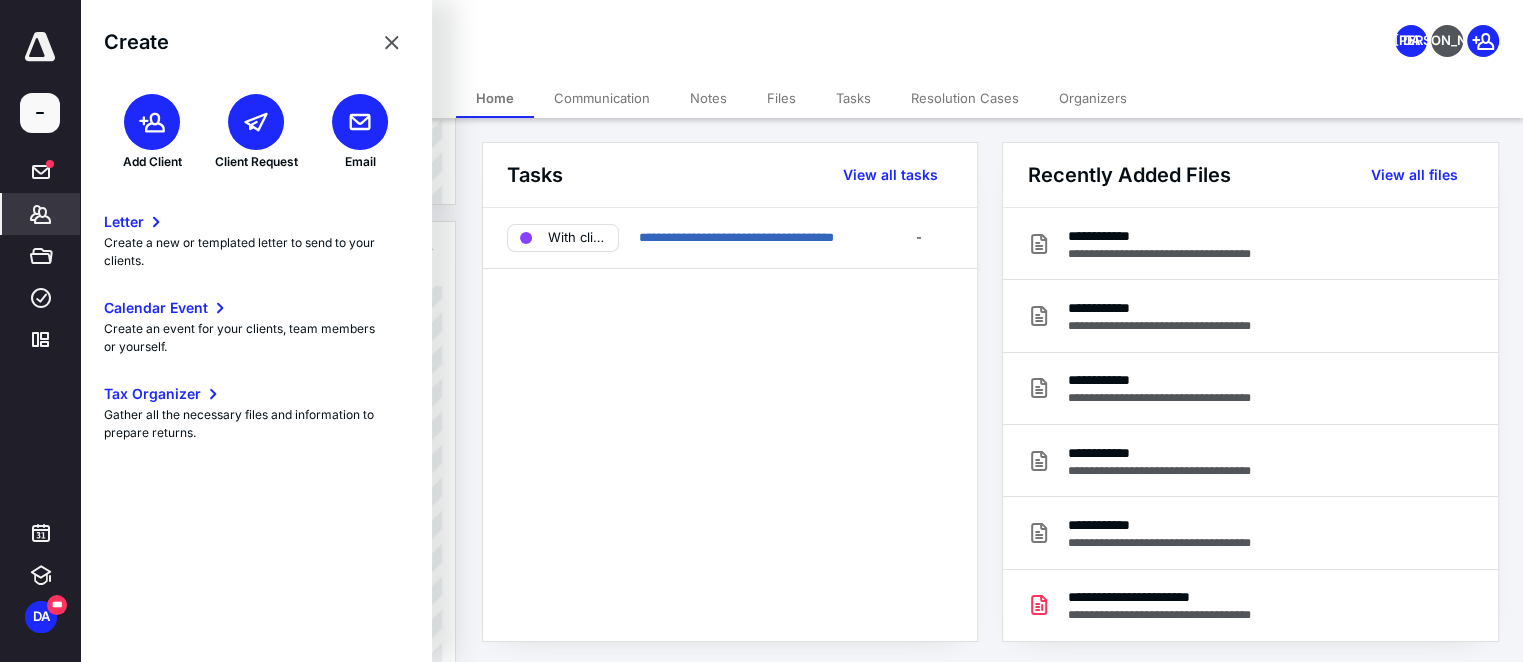click 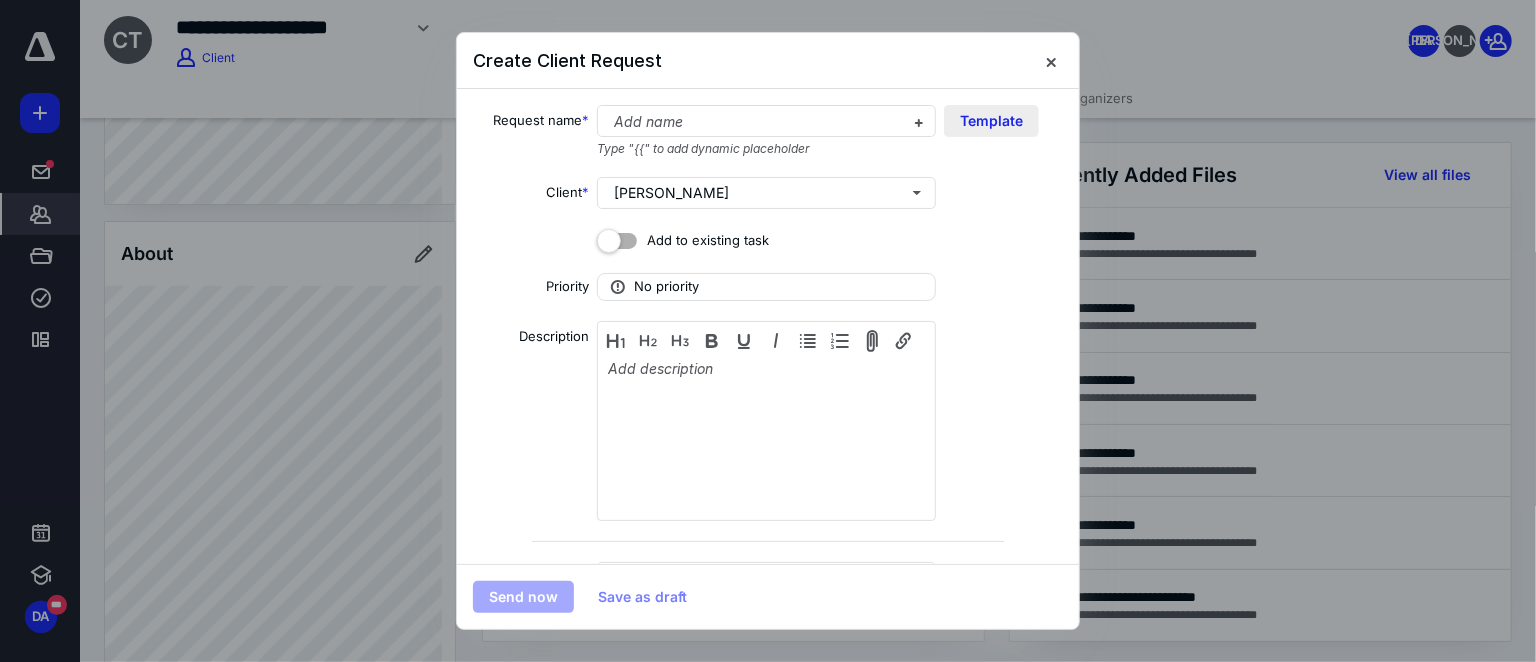 click on "Template" at bounding box center [991, 121] 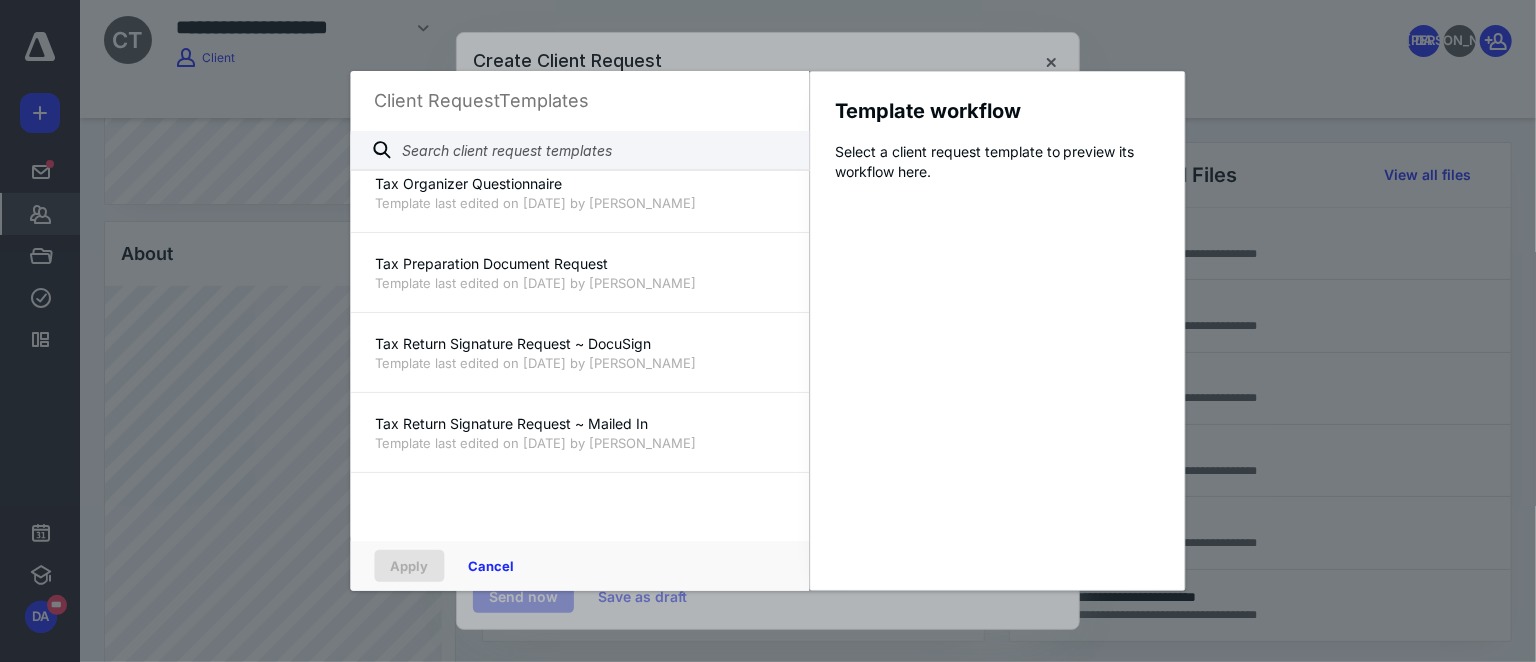 scroll, scrollTop: 1545, scrollLeft: 0, axis: vertical 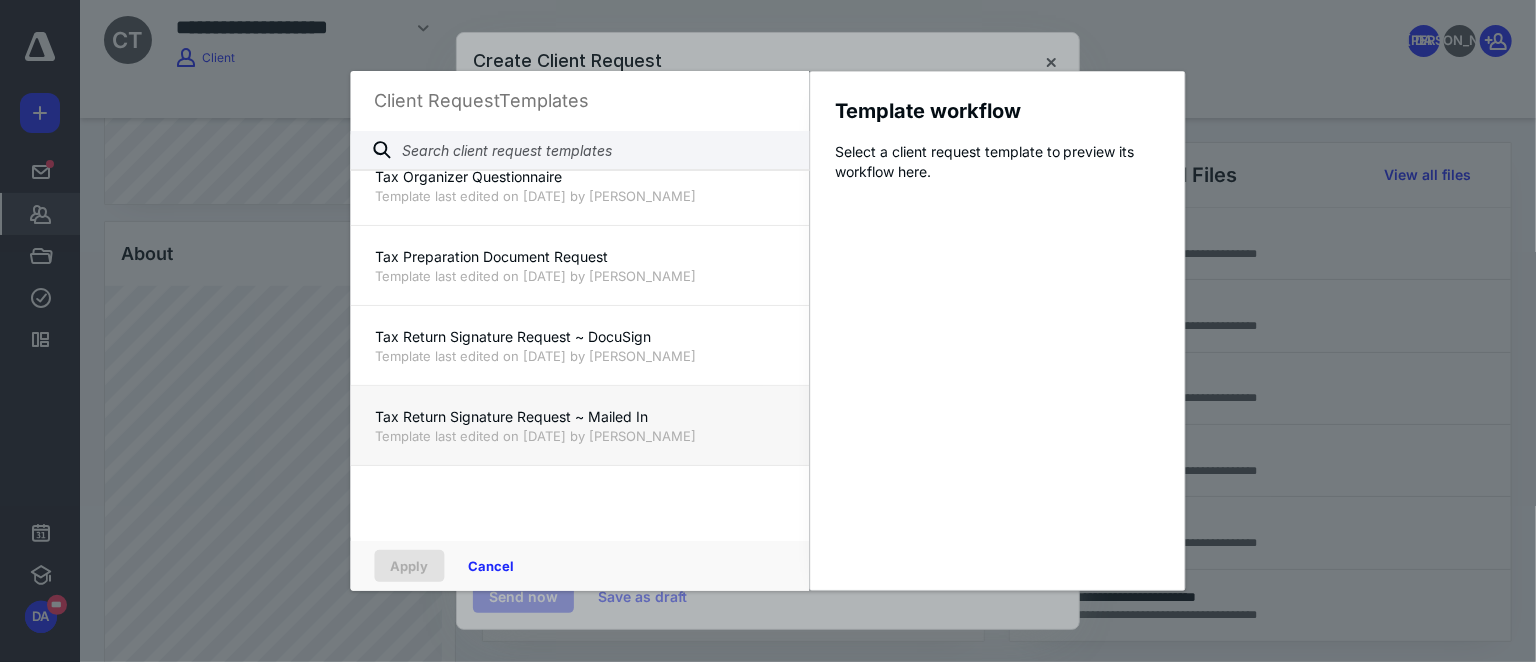 click on "Tax Return Signature Request ~ Mailed In" at bounding box center [580, 417] 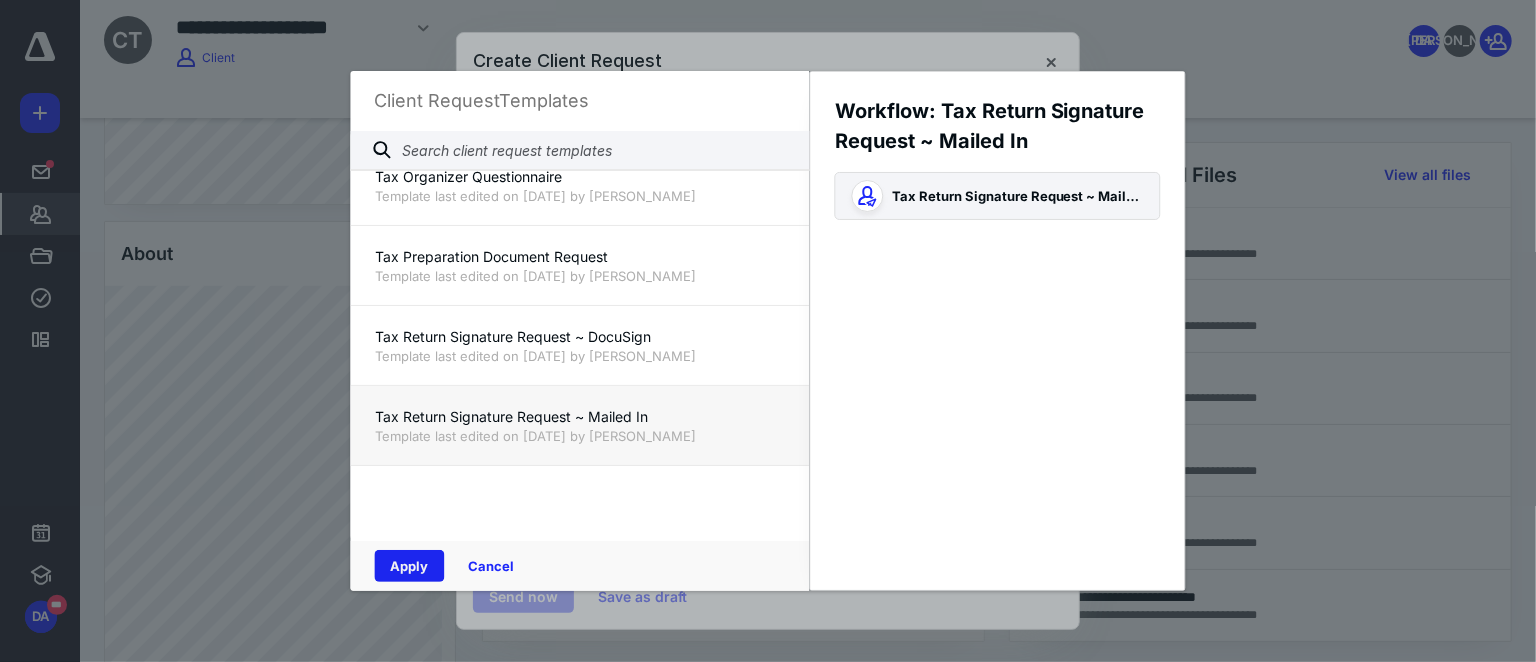 click on "Apply" at bounding box center [410, 566] 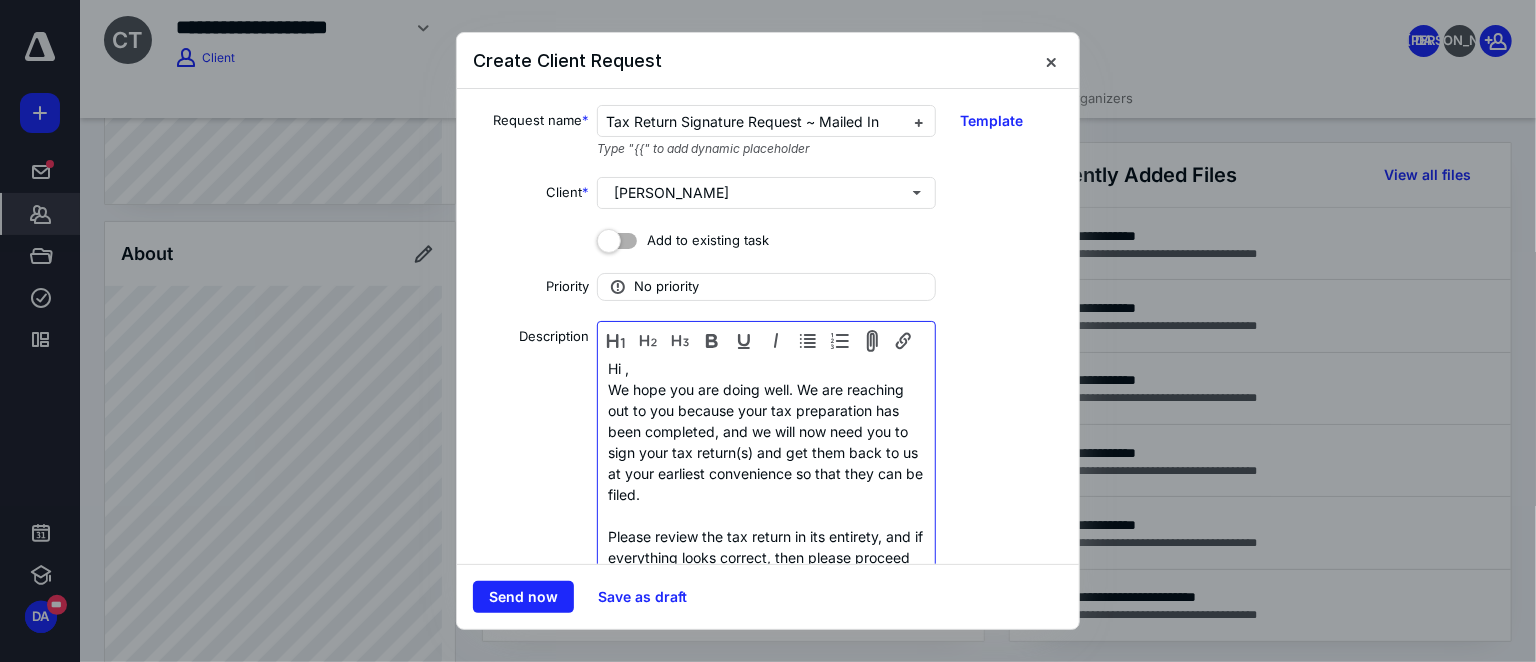 click on "We hope you are doing well. We are reaching out to you because your tax preparation has been completed, and we will now need you to sign your tax return(s) and get them back to us at your earliest convenience so that they can be filed." at bounding box center [766, 442] 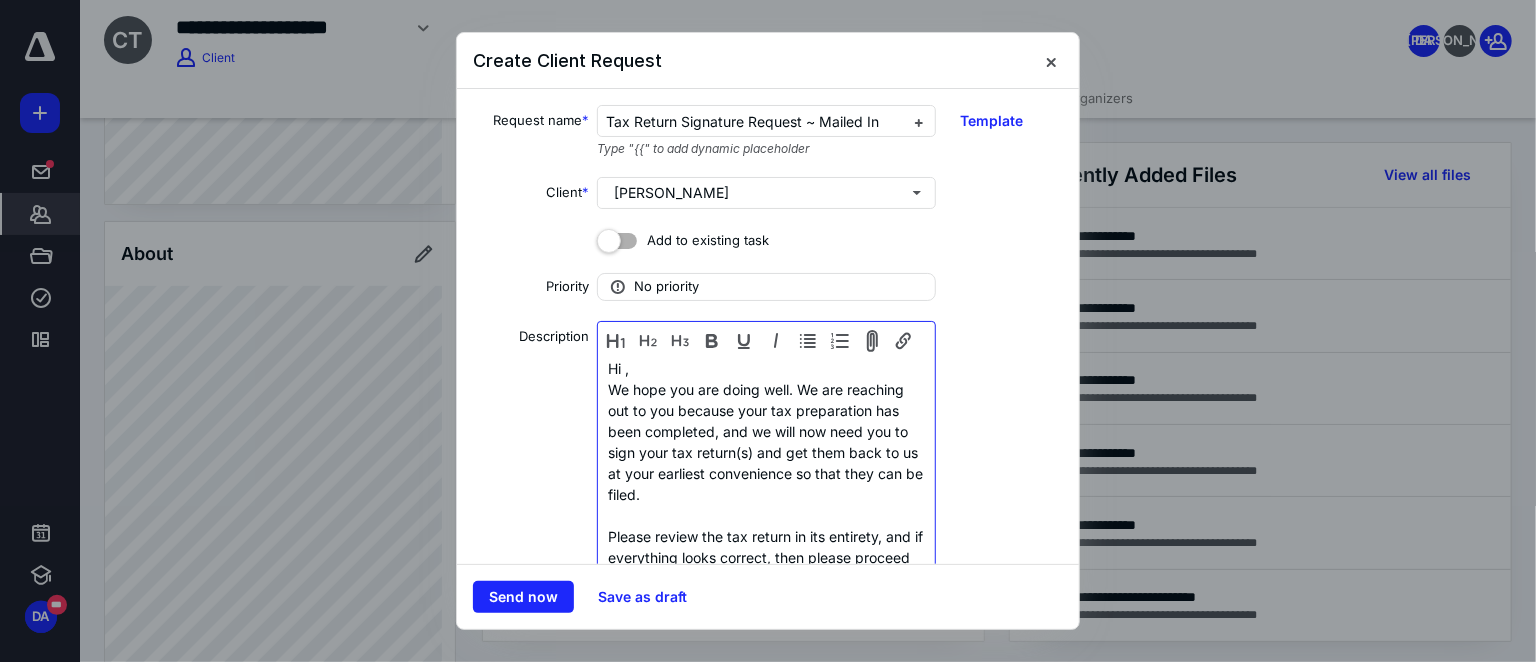 type 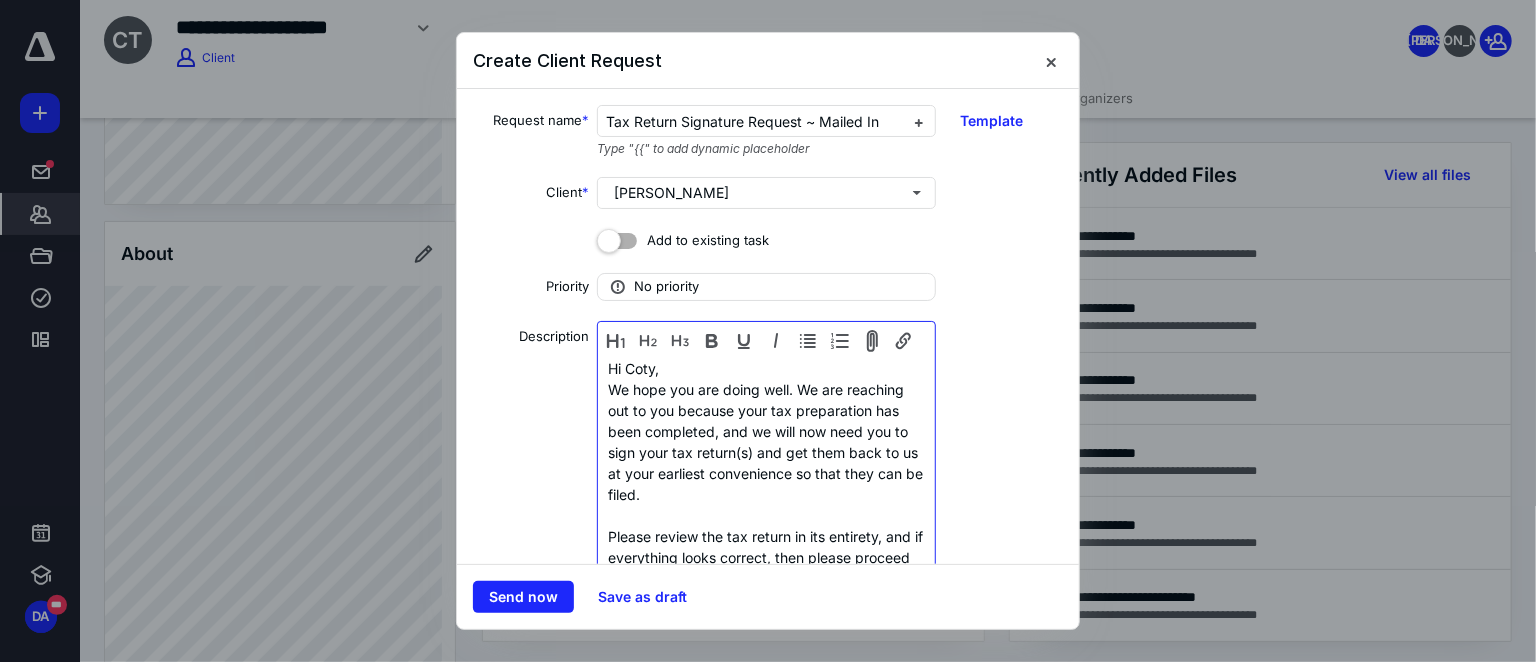 click on "Hi Coty," at bounding box center [766, 368] 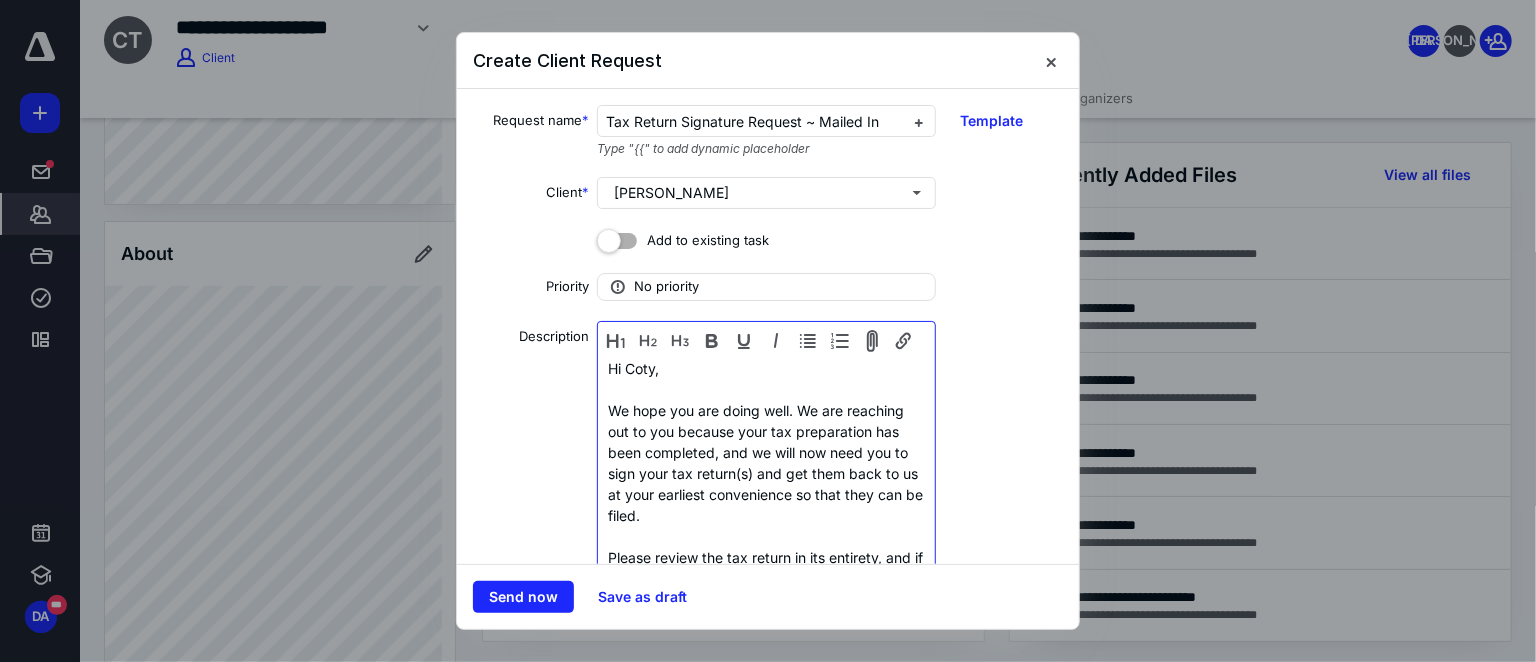 click on "We hope you are doing well. We are reaching out to you because your tax preparation has been completed, and we will now need you to sign your tax return(s) and get them back to us at your earliest convenience so that they can be filed." at bounding box center [766, 463] 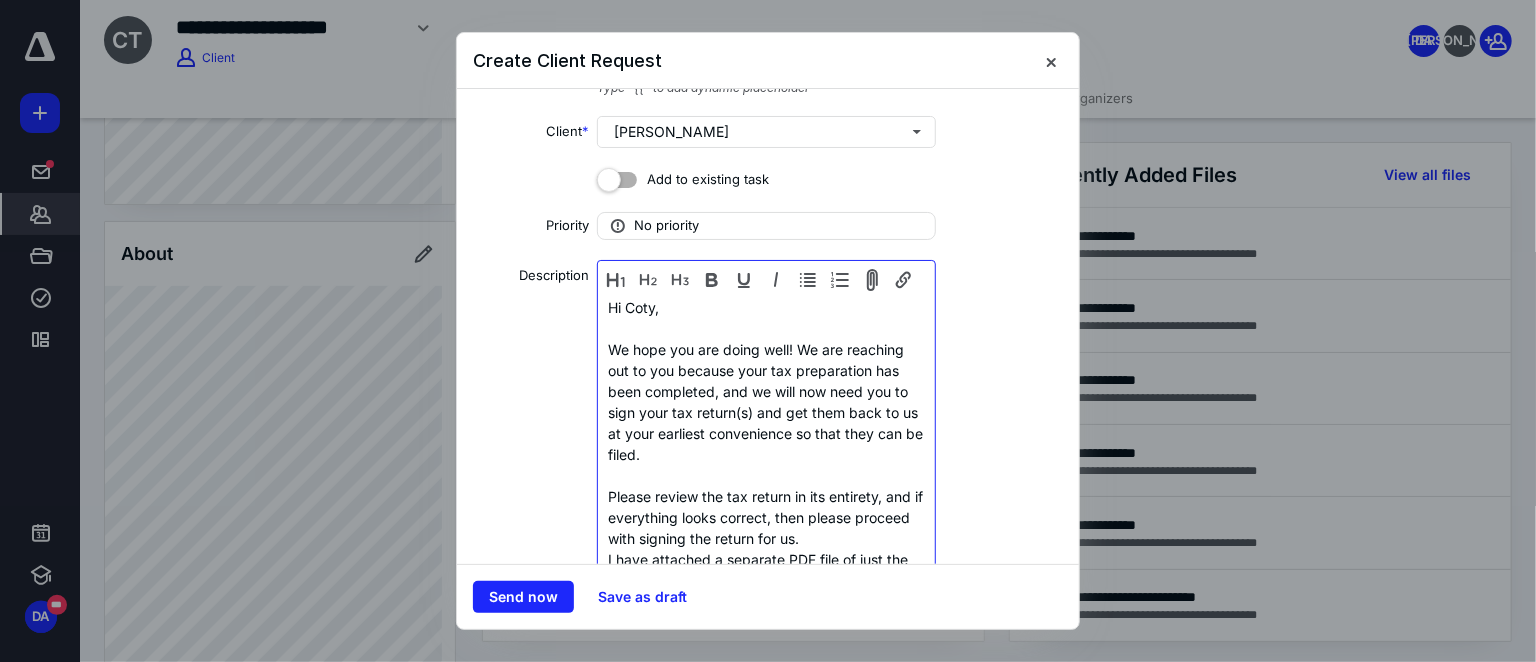 scroll, scrollTop: 90, scrollLeft: 0, axis: vertical 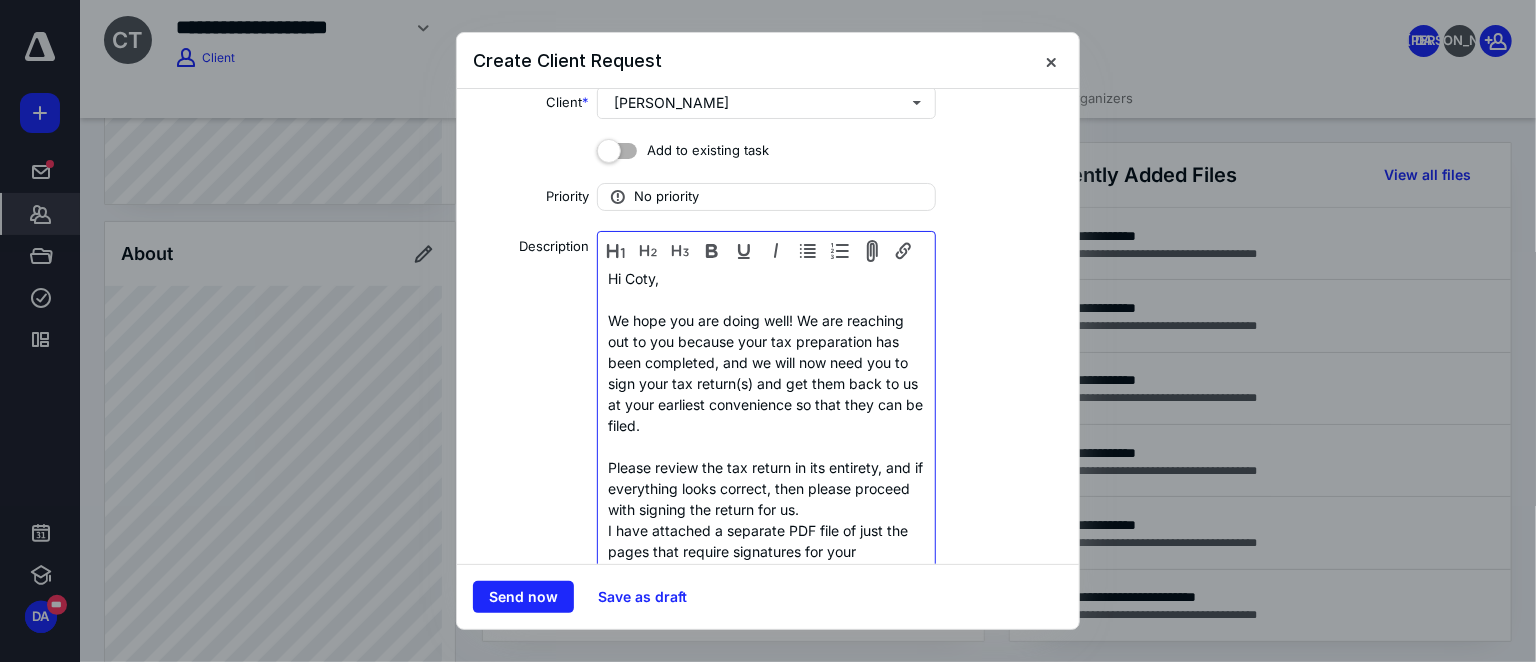 click on "We hope you are doing well! We are reaching out to you because your tax preparation has been completed, and we will now need you to sign your tax return(s) and get them back to us at your earliest convenience so that they can be filed." at bounding box center (766, 373) 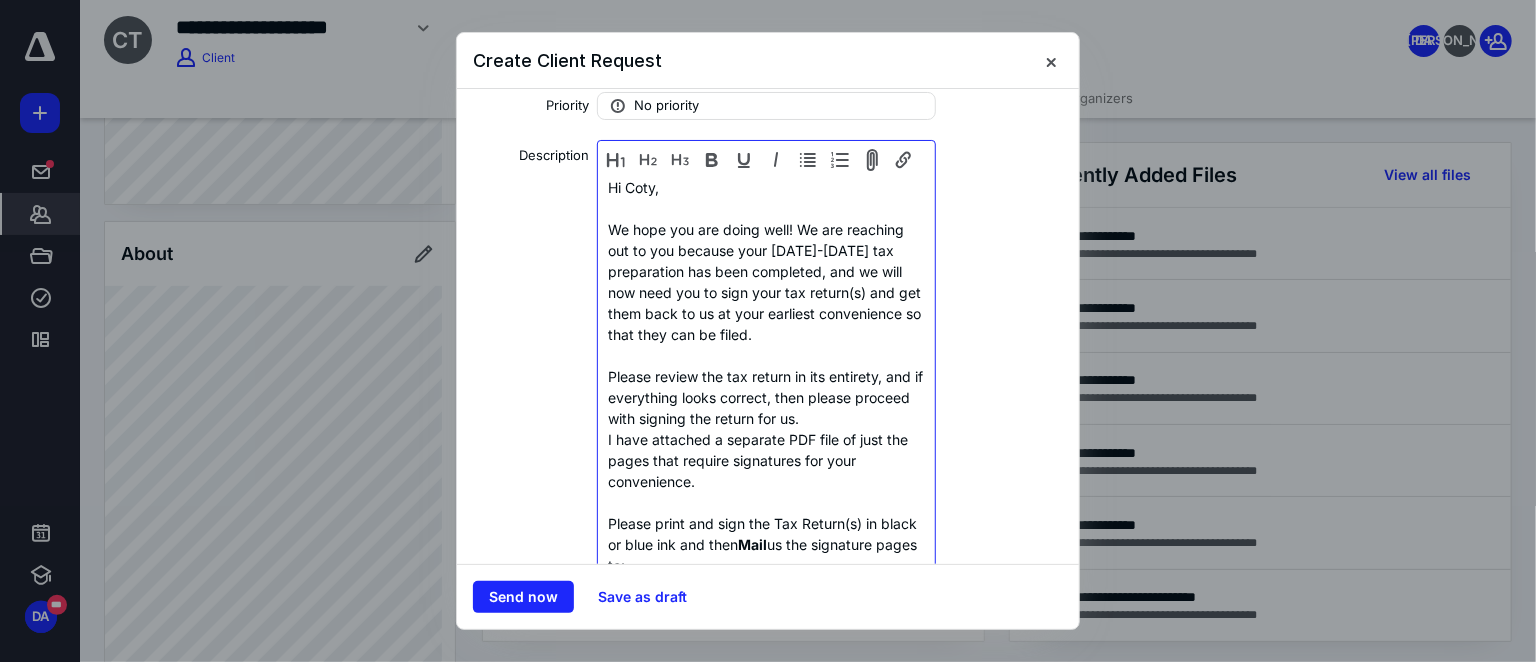 scroll, scrollTop: 272, scrollLeft: 0, axis: vertical 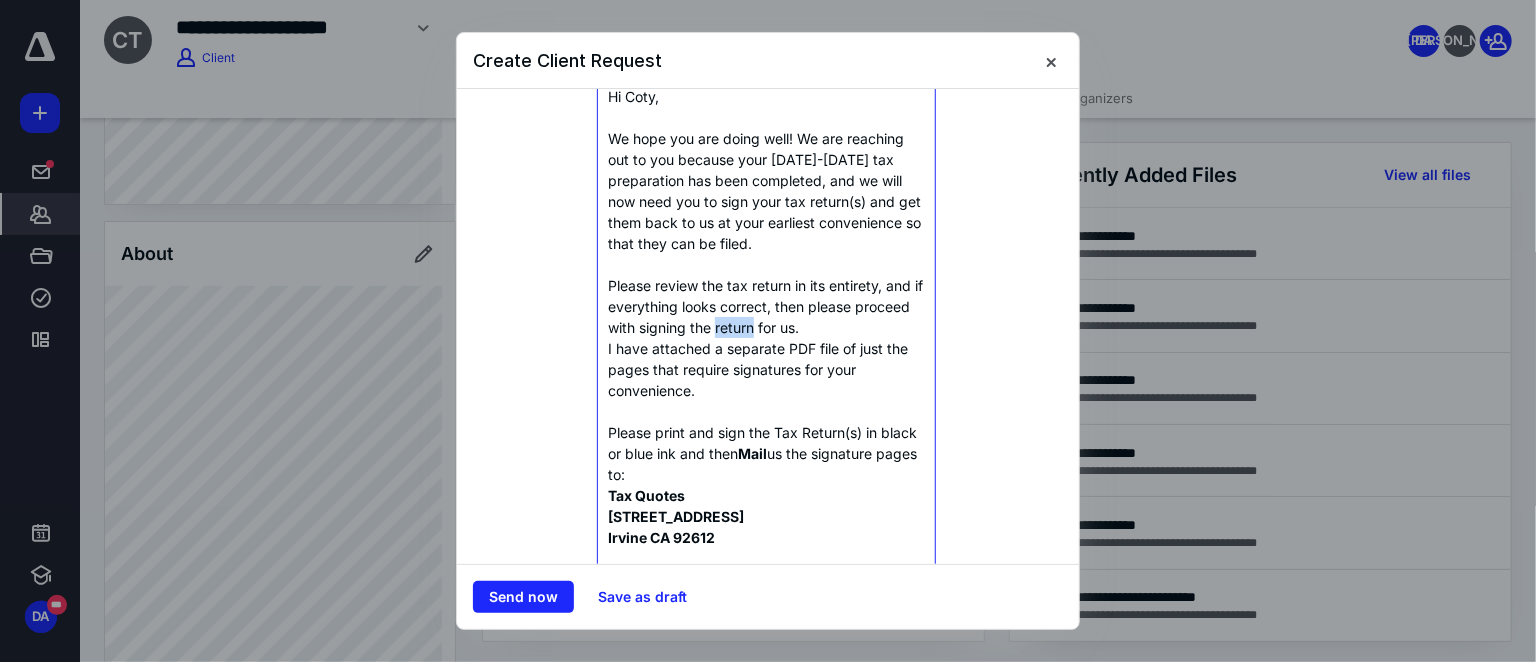 drag, startPoint x: 773, startPoint y: 326, endPoint x: 810, endPoint y: 323, distance: 37.12142 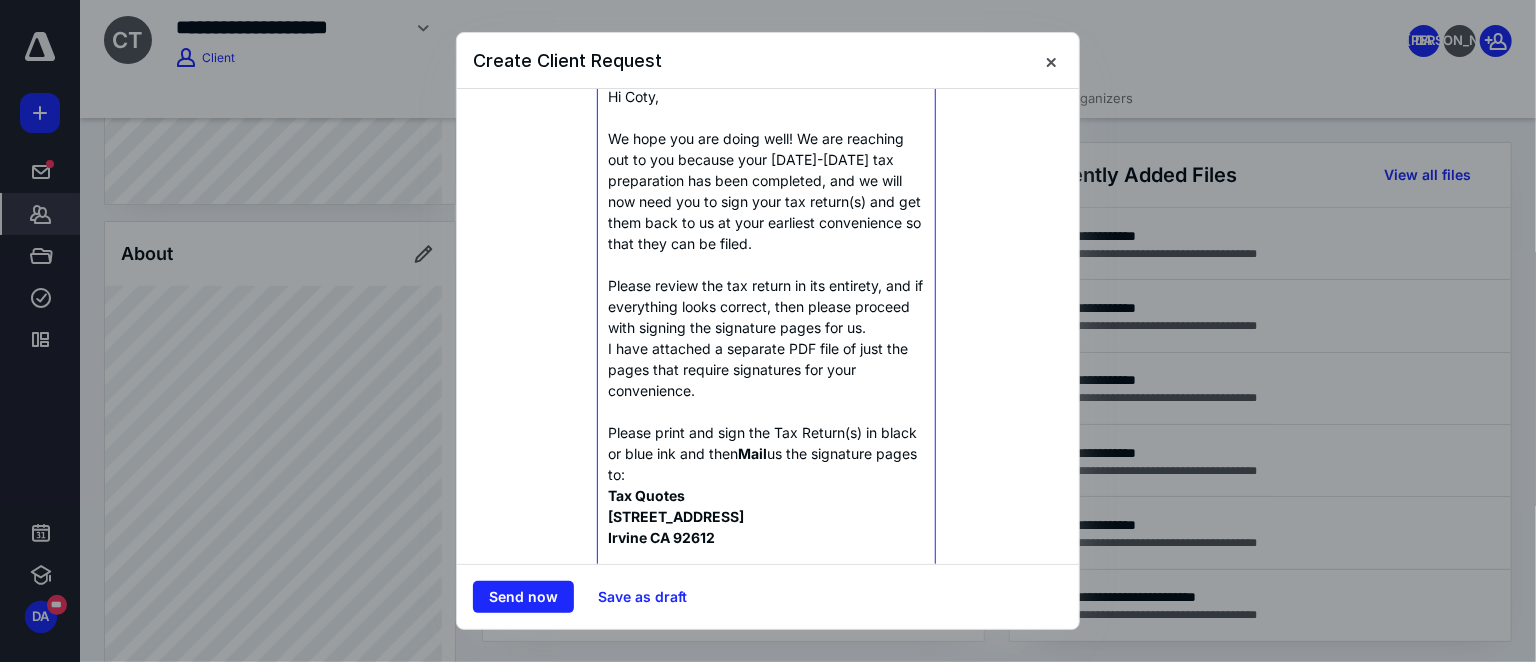 click on "Please review the tax return in its entirety, and if everything looks correct, then please proceed with signing the signature pages for us." at bounding box center [766, 306] 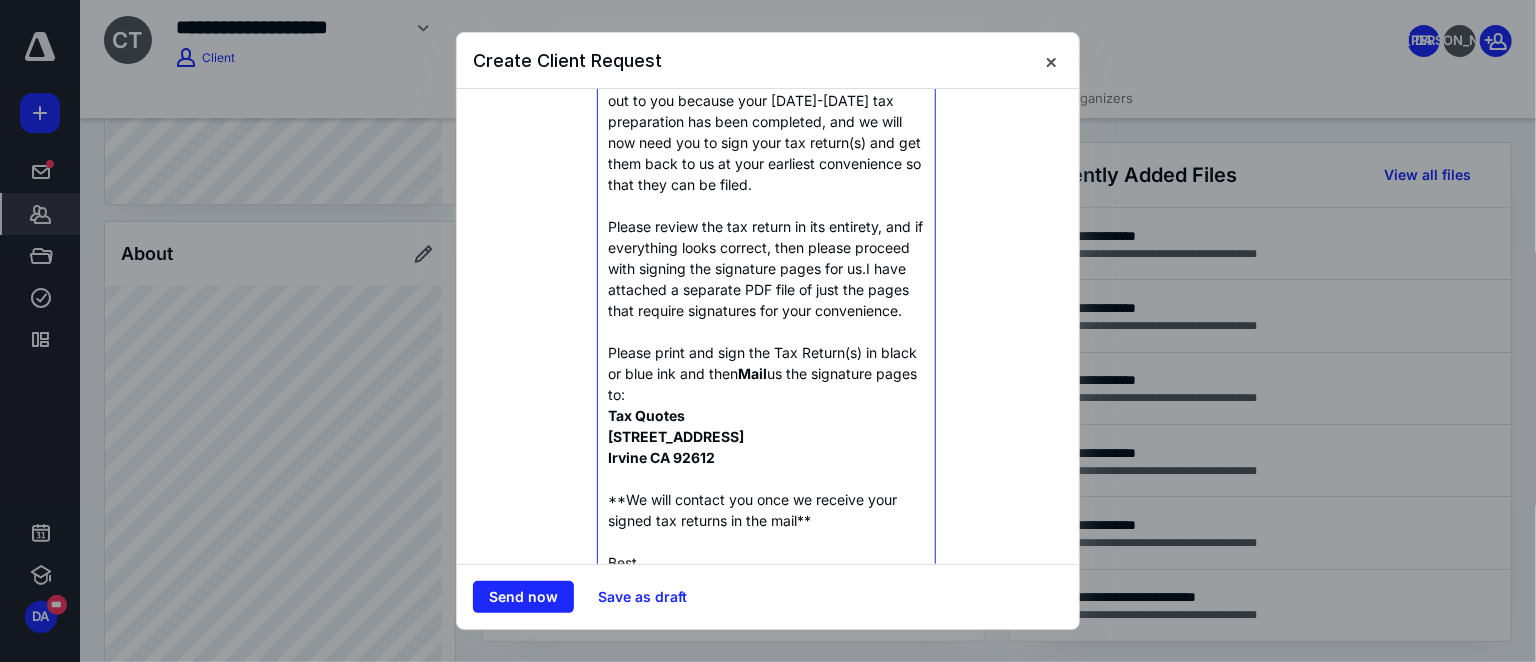 scroll, scrollTop: 363, scrollLeft: 0, axis: vertical 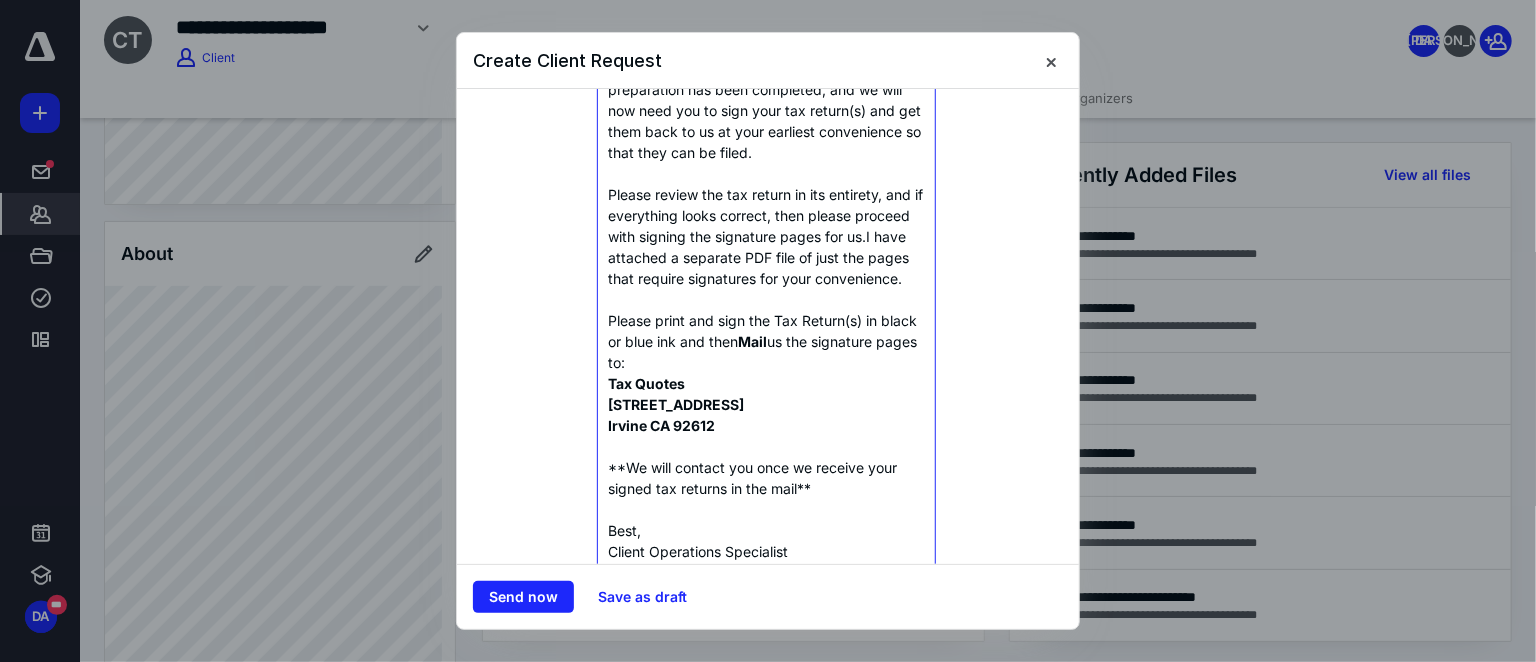 click on "Please print and sign the Tax Return(s) in black or blue ink and then  Mail  us the signature pages to:" at bounding box center (766, 341) 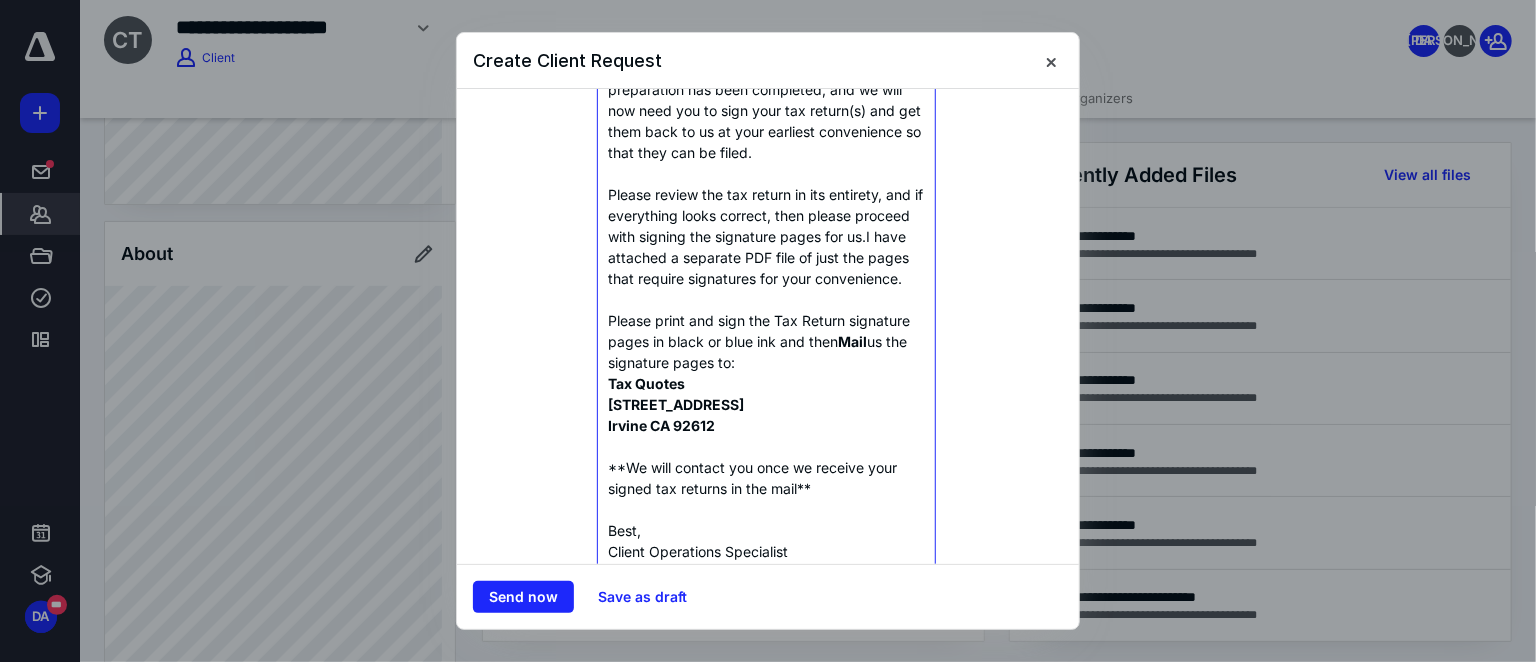 click on "Please print and sign the Tax Return signature pages in black or blue ink and then  Mail  us the signature pages to:" at bounding box center [766, 341] 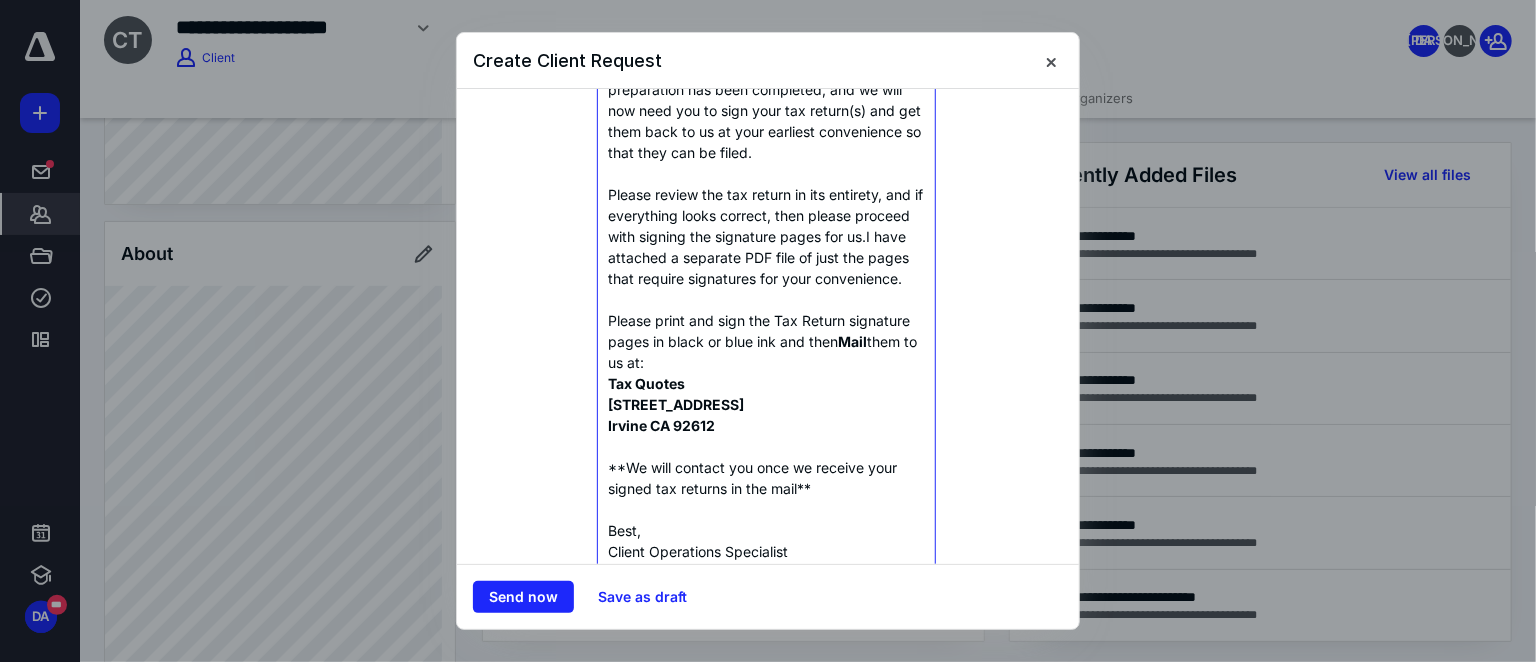 click on "Please print and sign the Tax Return signature pages in black or blue ink and then  Mail  them to us at:" at bounding box center [766, 341] 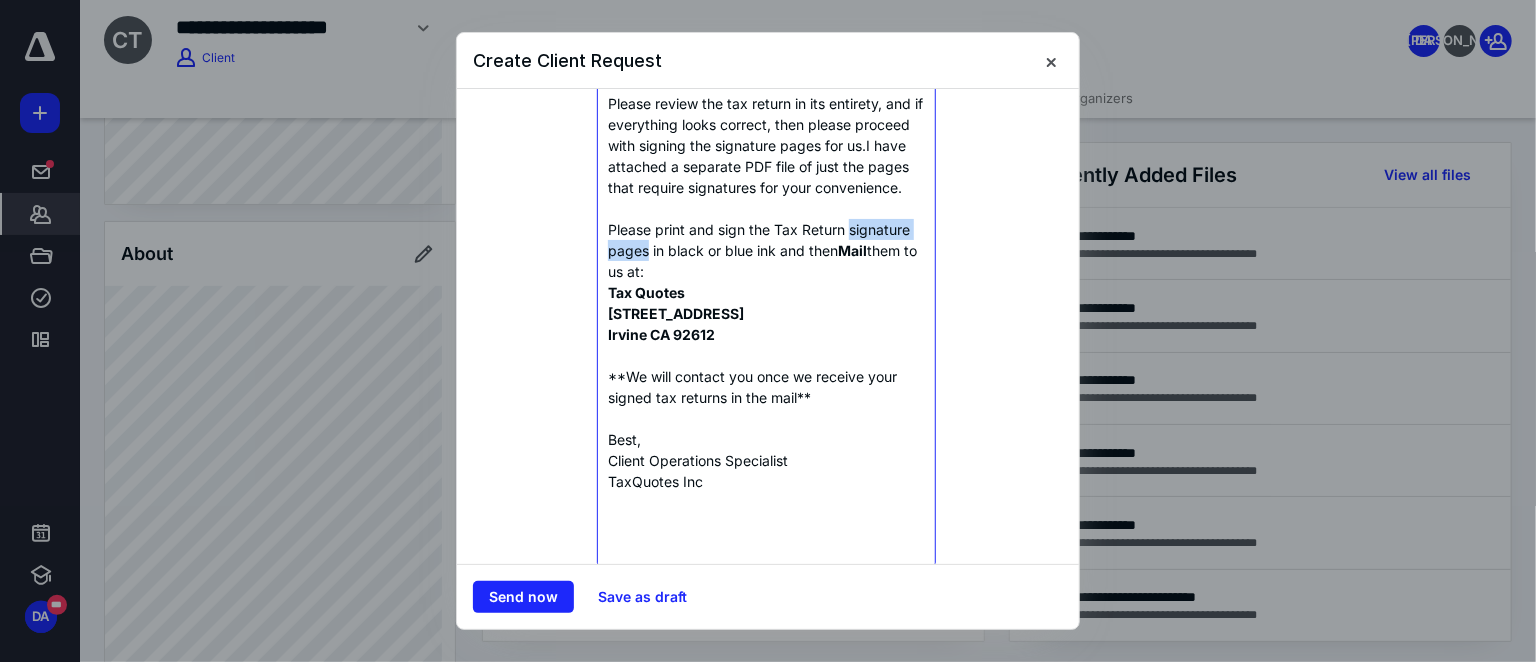 drag, startPoint x: 847, startPoint y: 250, endPoint x: 643, endPoint y: 268, distance: 204.79257 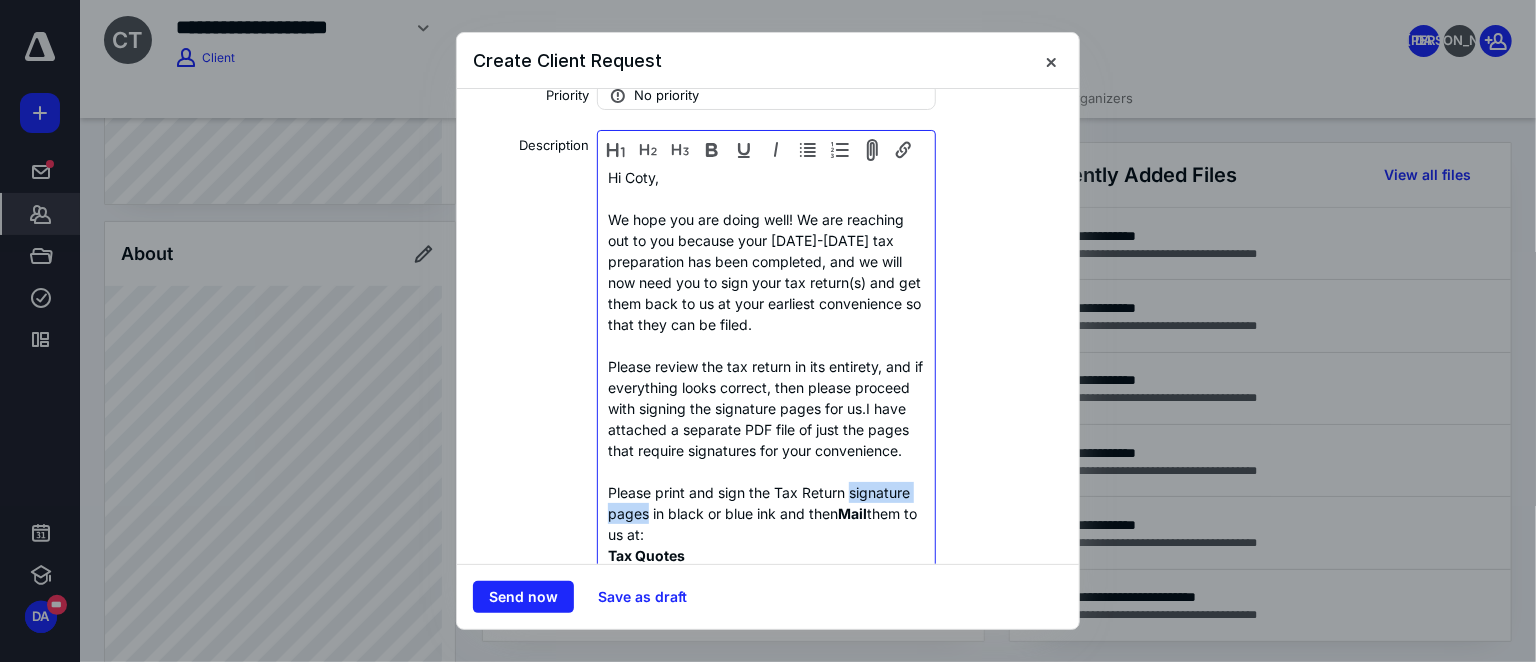 scroll, scrollTop: 181, scrollLeft: 0, axis: vertical 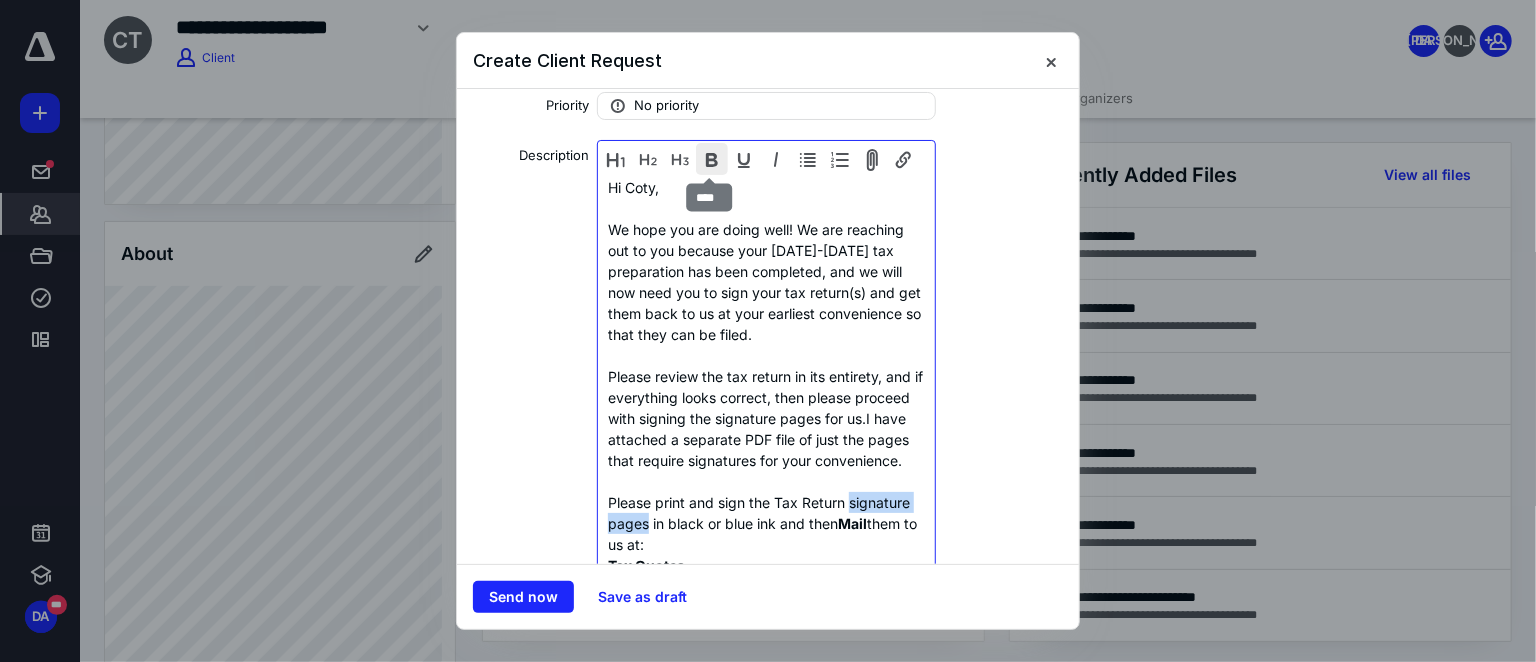 click at bounding box center (712, 159) 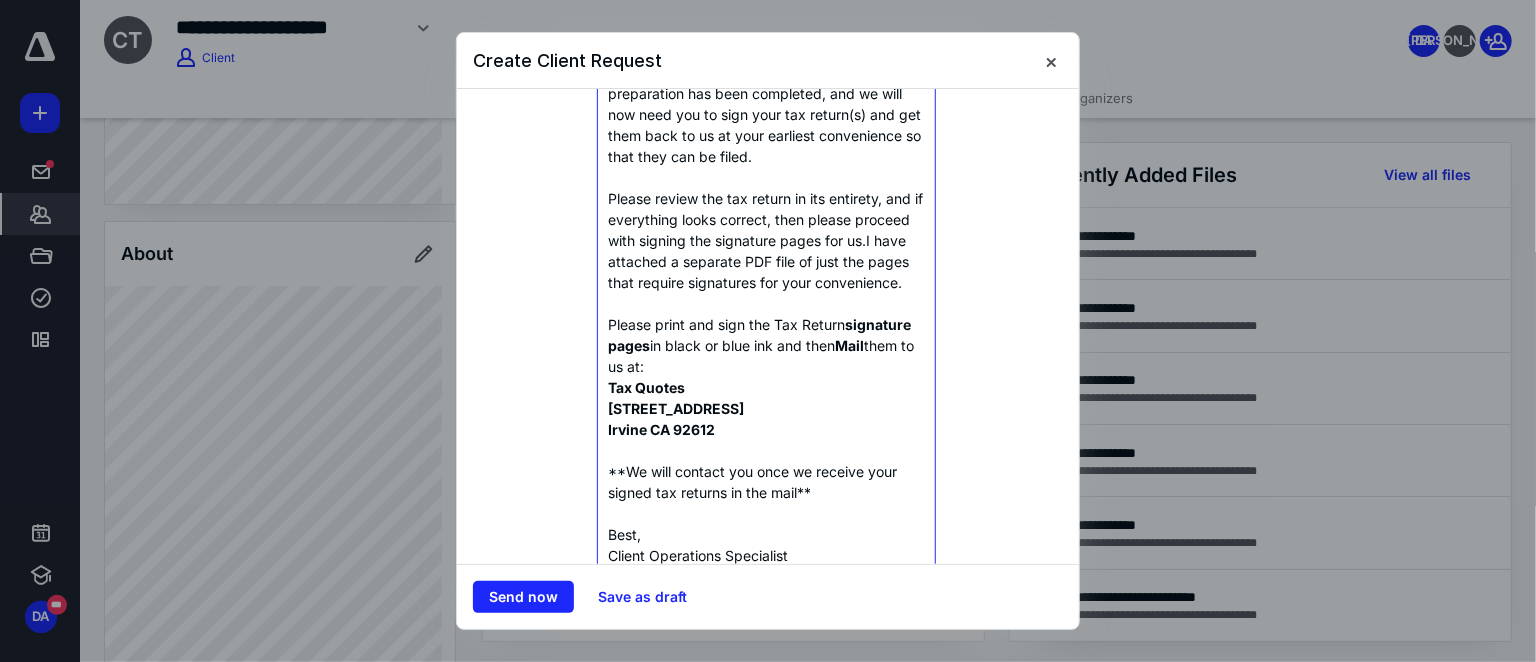 scroll, scrollTop: 363, scrollLeft: 0, axis: vertical 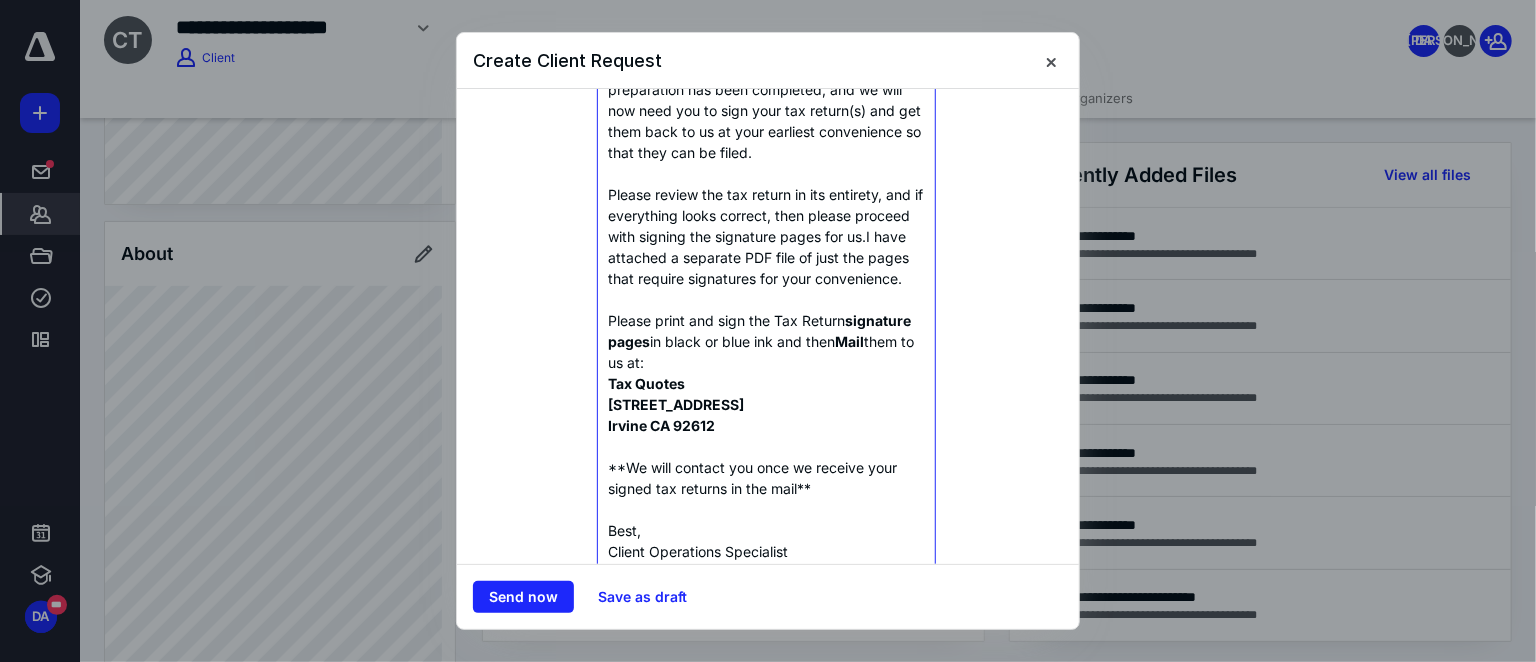 click on "Please print and sign the Tax Return  signature pages  in black or blue ink and then  Mail  them to us at:" at bounding box center (766, 341) 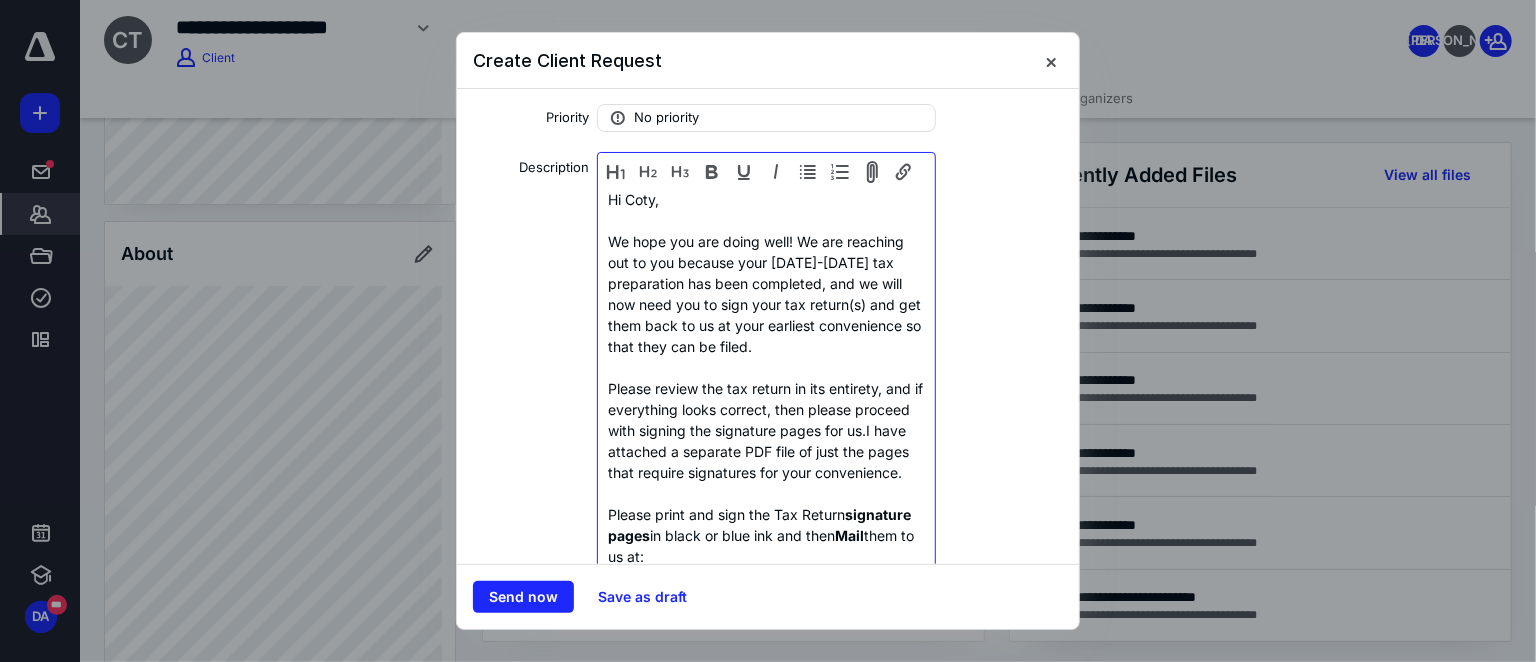 scroll, scrollTop: 0, scrollLeft: 0, axis: both 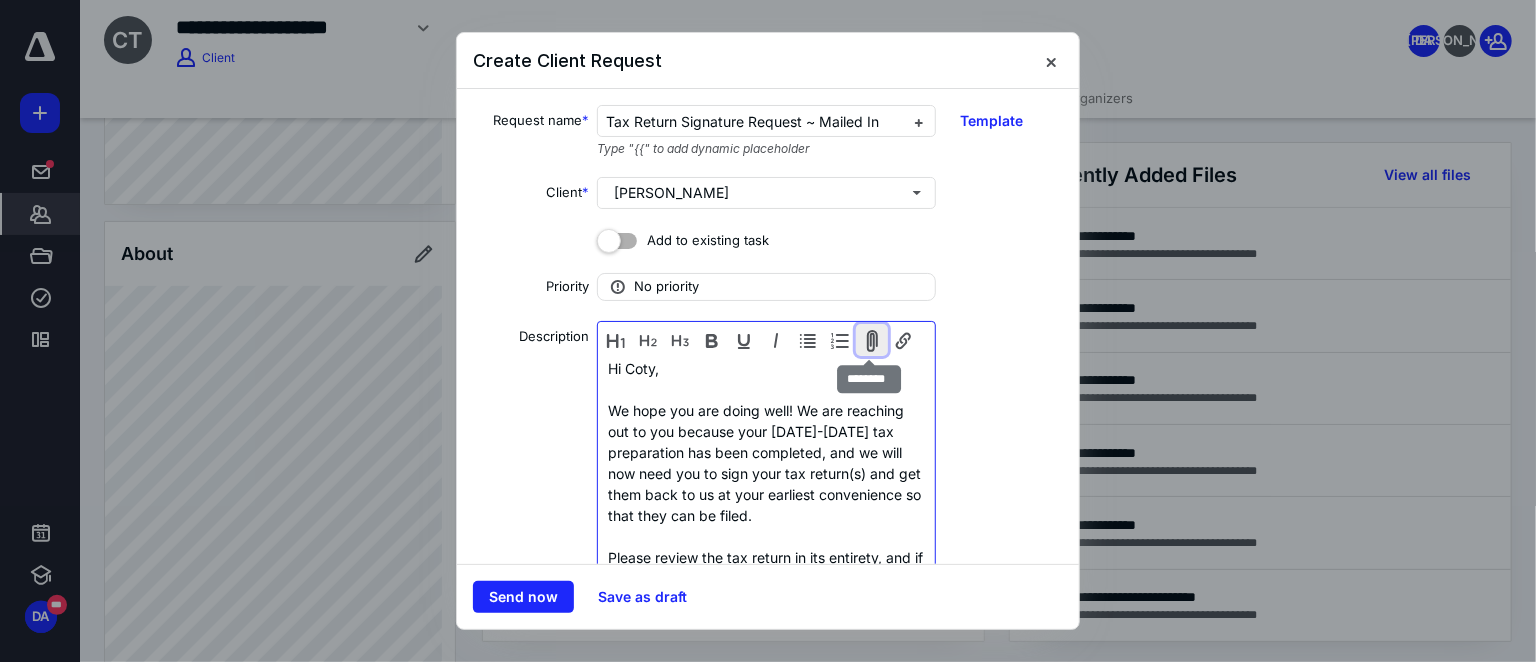 click at bounding box center (872, 340) 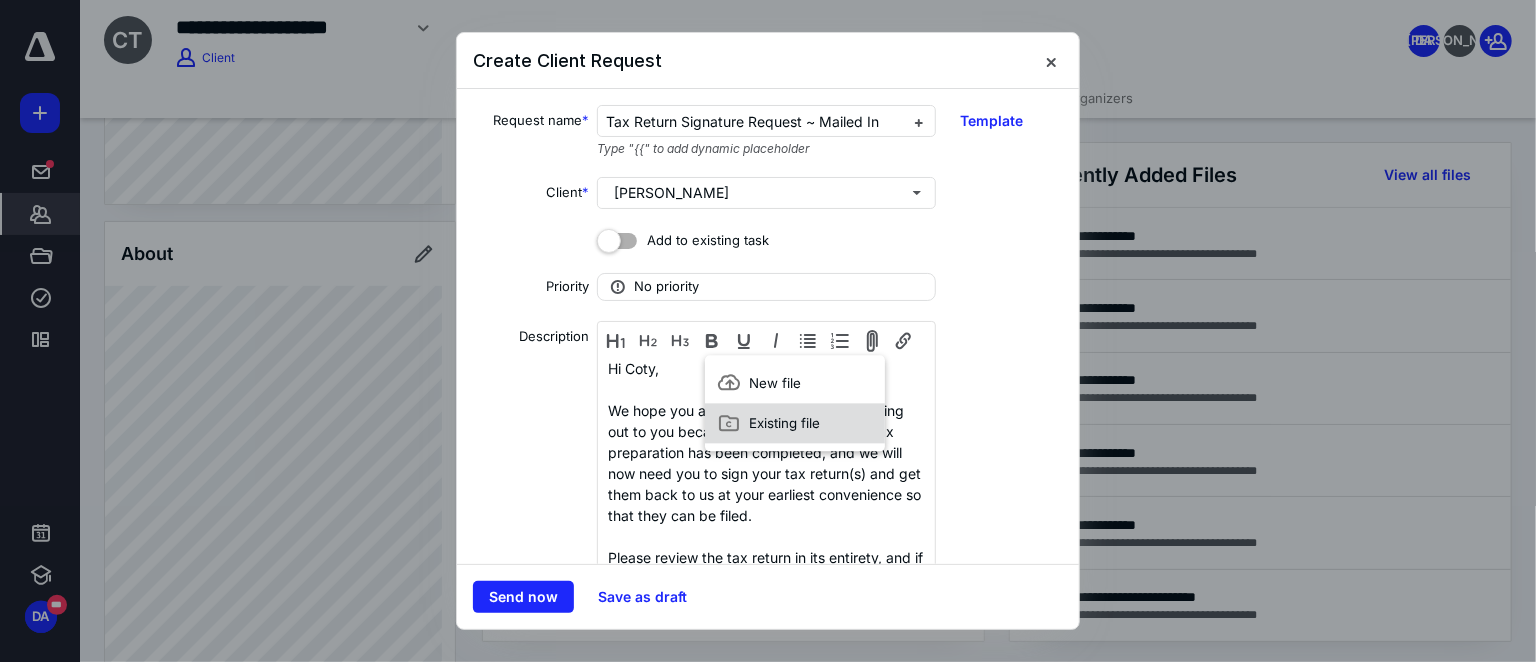 click on "Existing file" at bounding box center [784, 423] 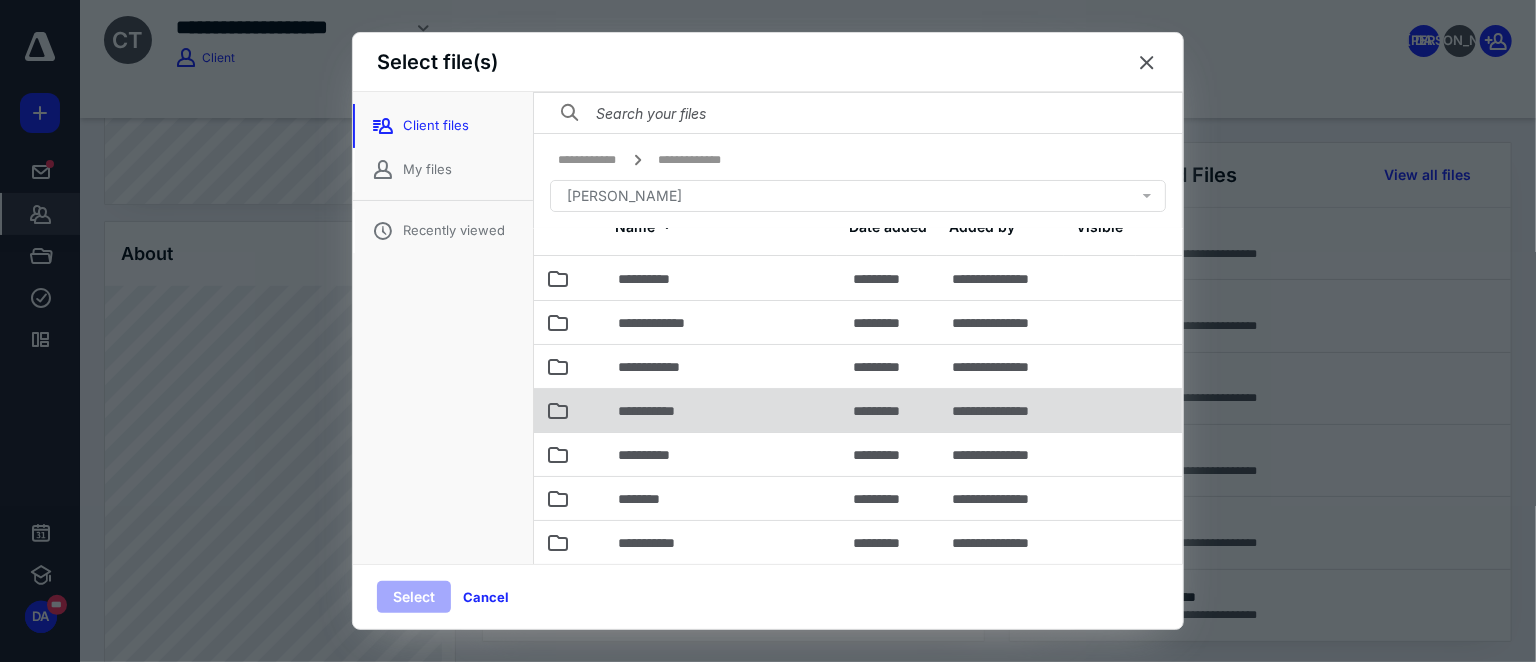 scroll, scrollTop: 56, scrollLeft: 0, axis: vertical 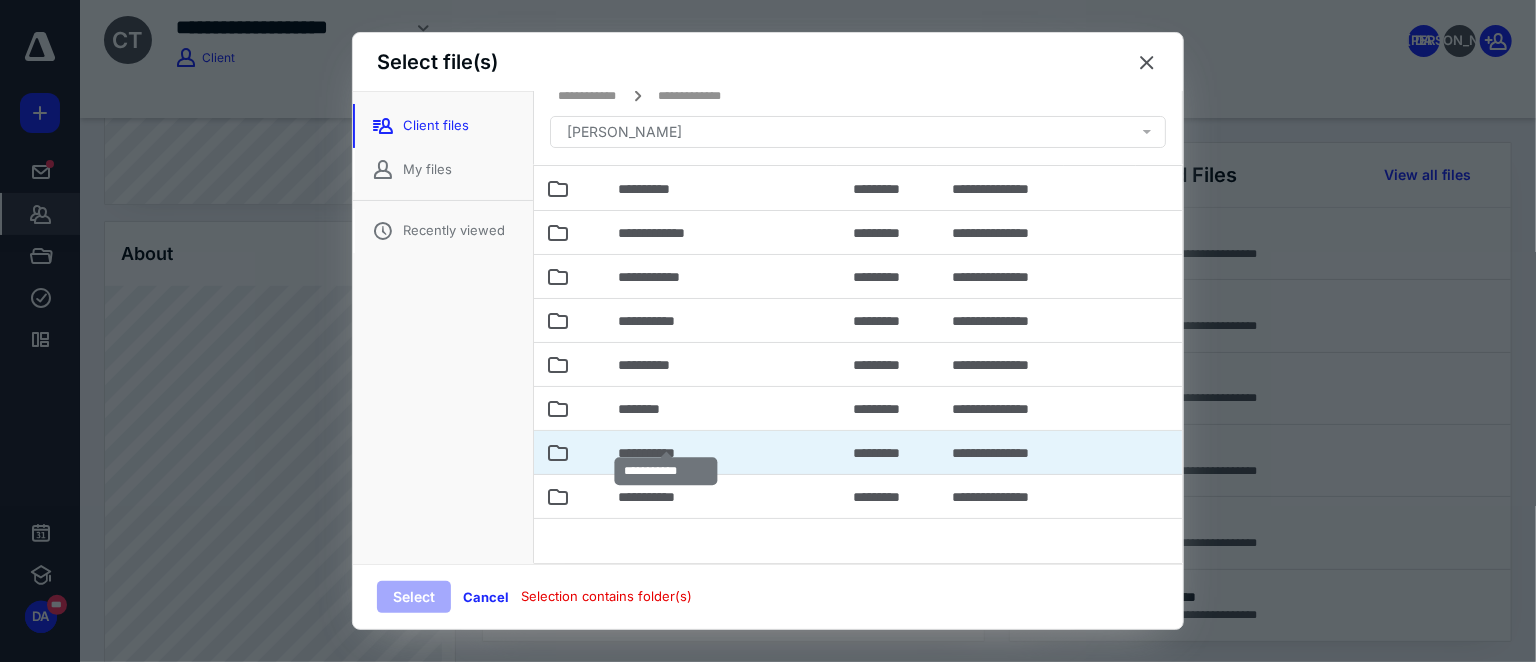 click on "**********" at bounding box center (666, 453) 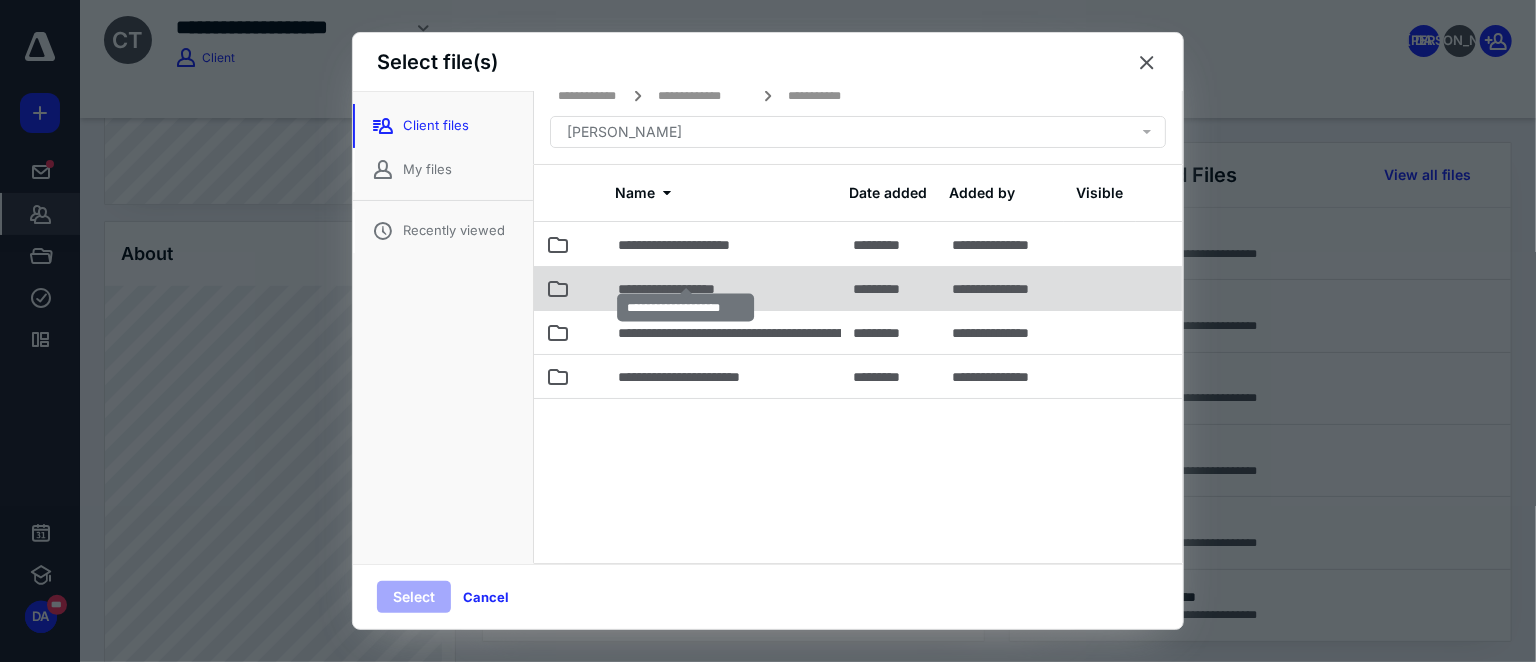 click on "**********" at bounding box center [685, 289] 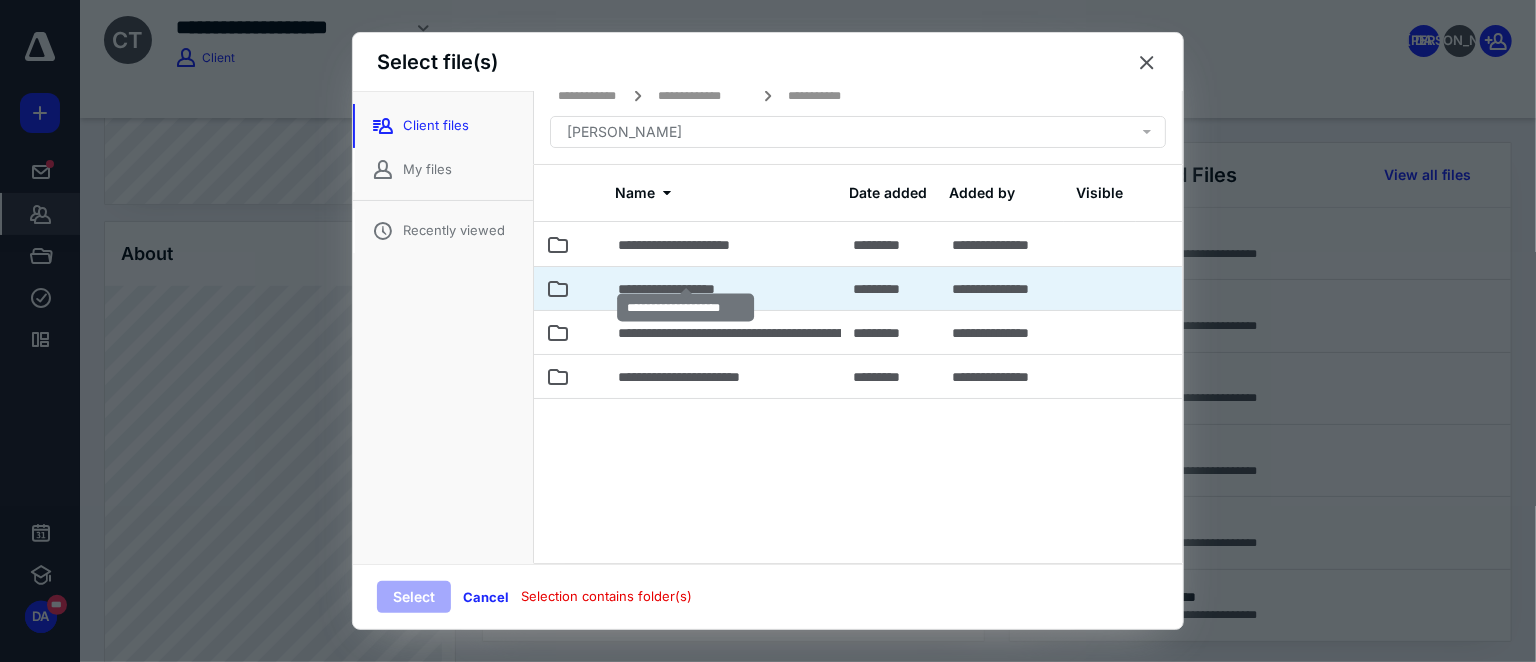 click on "**********" at bounding box center [685, 289] 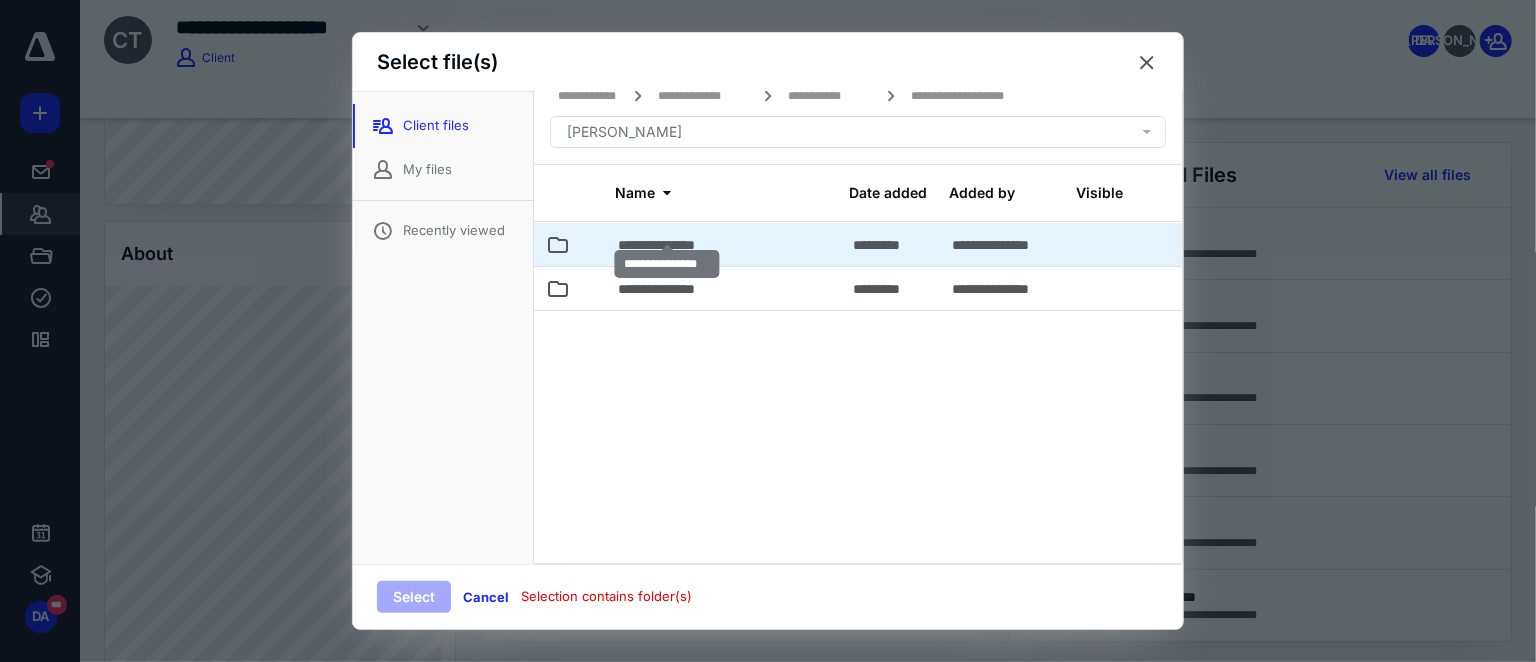 click on "**********" at bounding box center [667, 245] 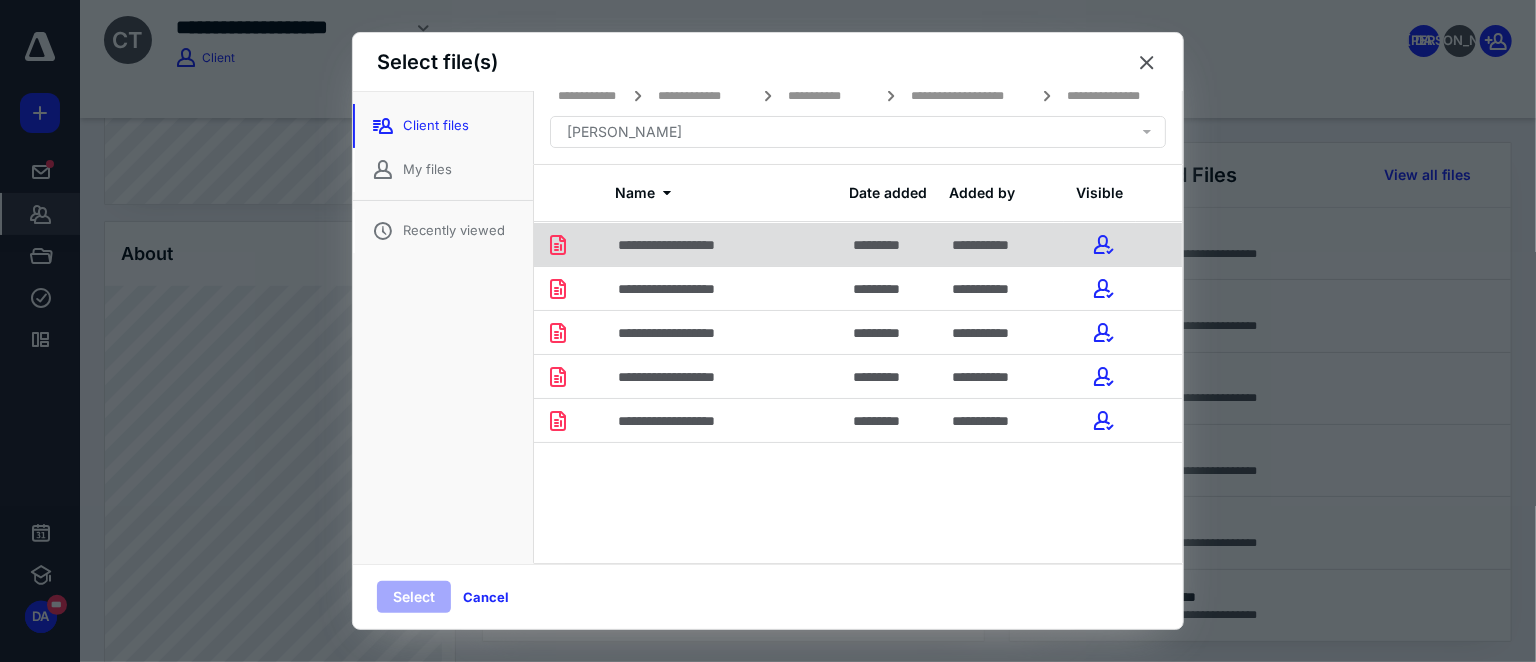 click on "**********" at bounding box center (686, 245) 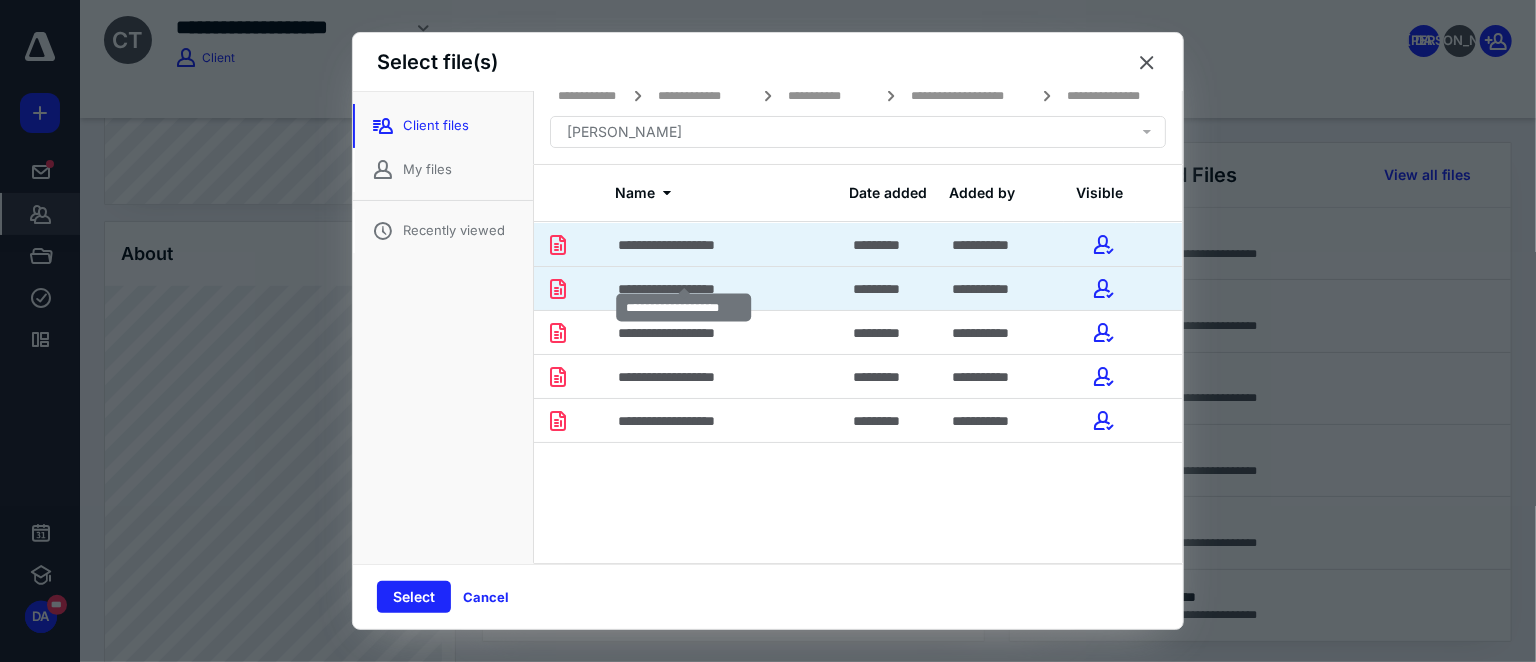 click on "**********" at bounding box center [684, 289] 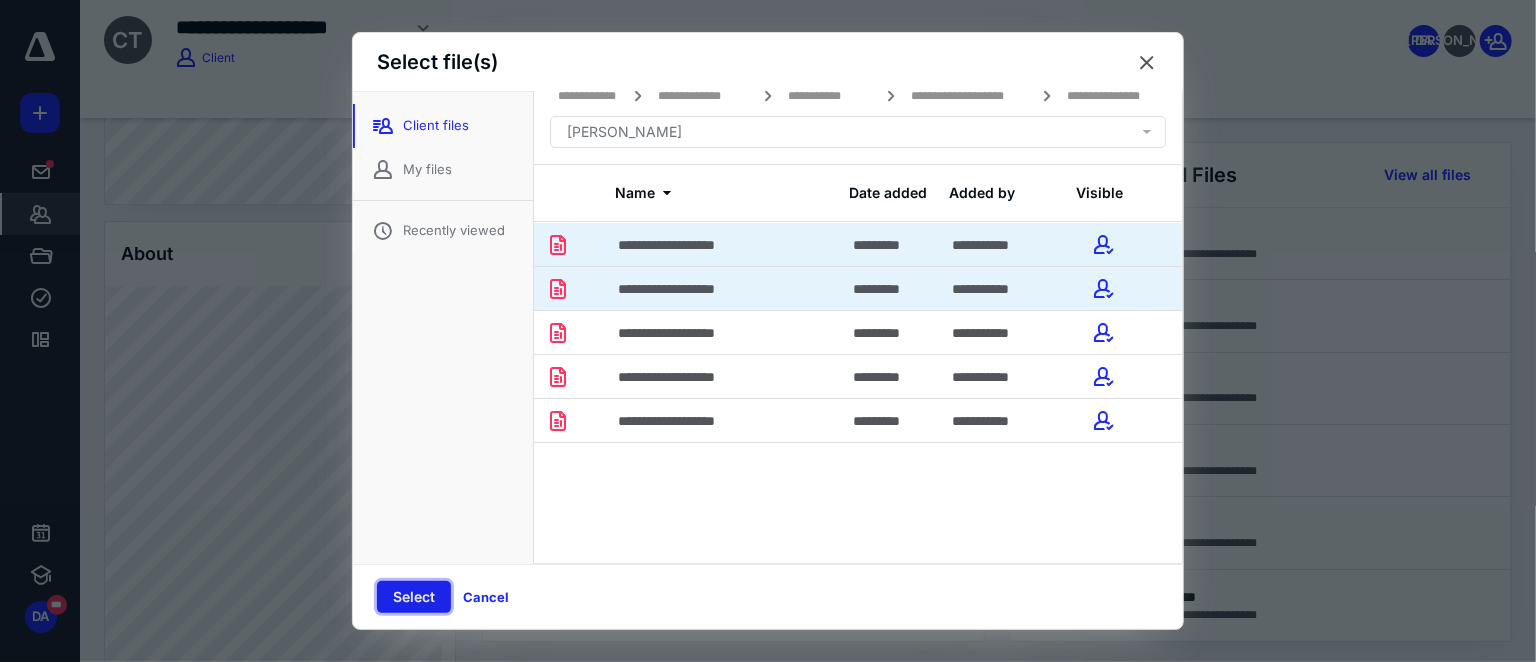 click on "Select" at bounding box center [414, 597] 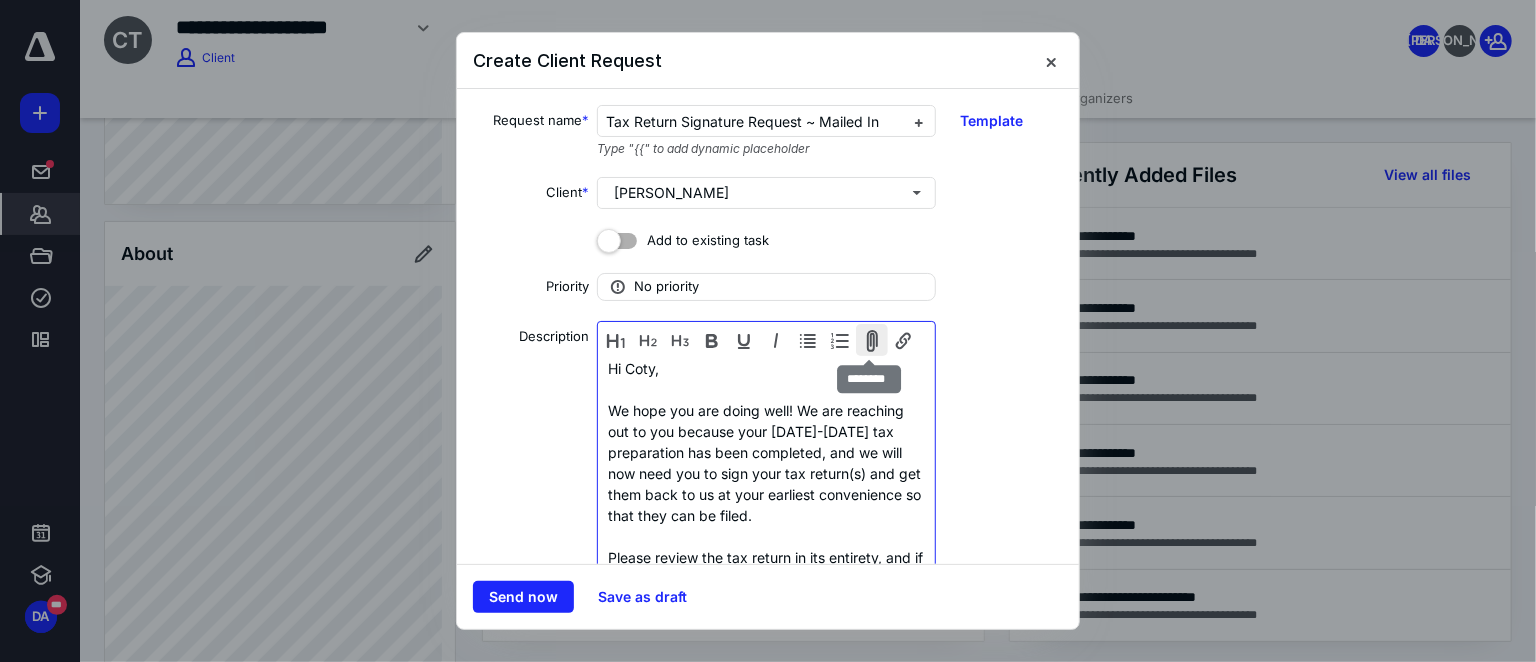 click at bounding box center (872, 340) 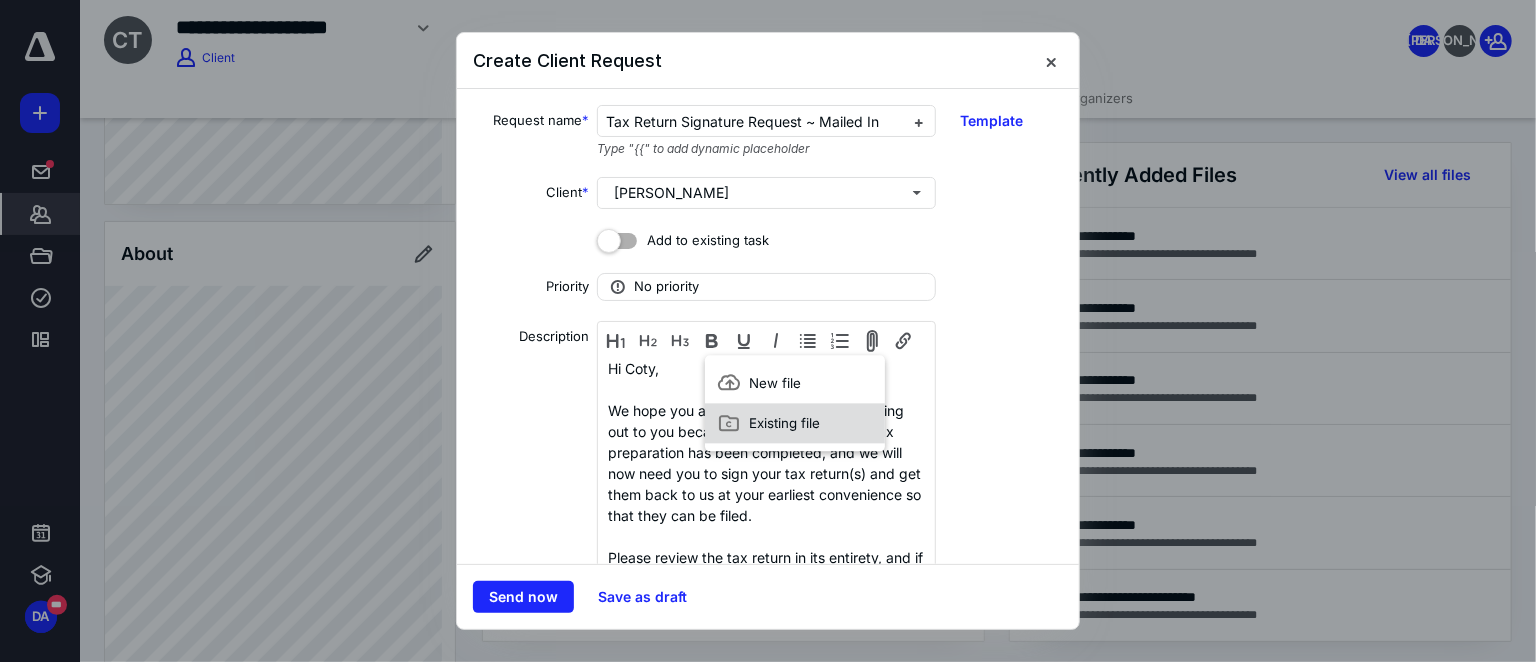 click on "Existing file" at bounding box center [784, 423] 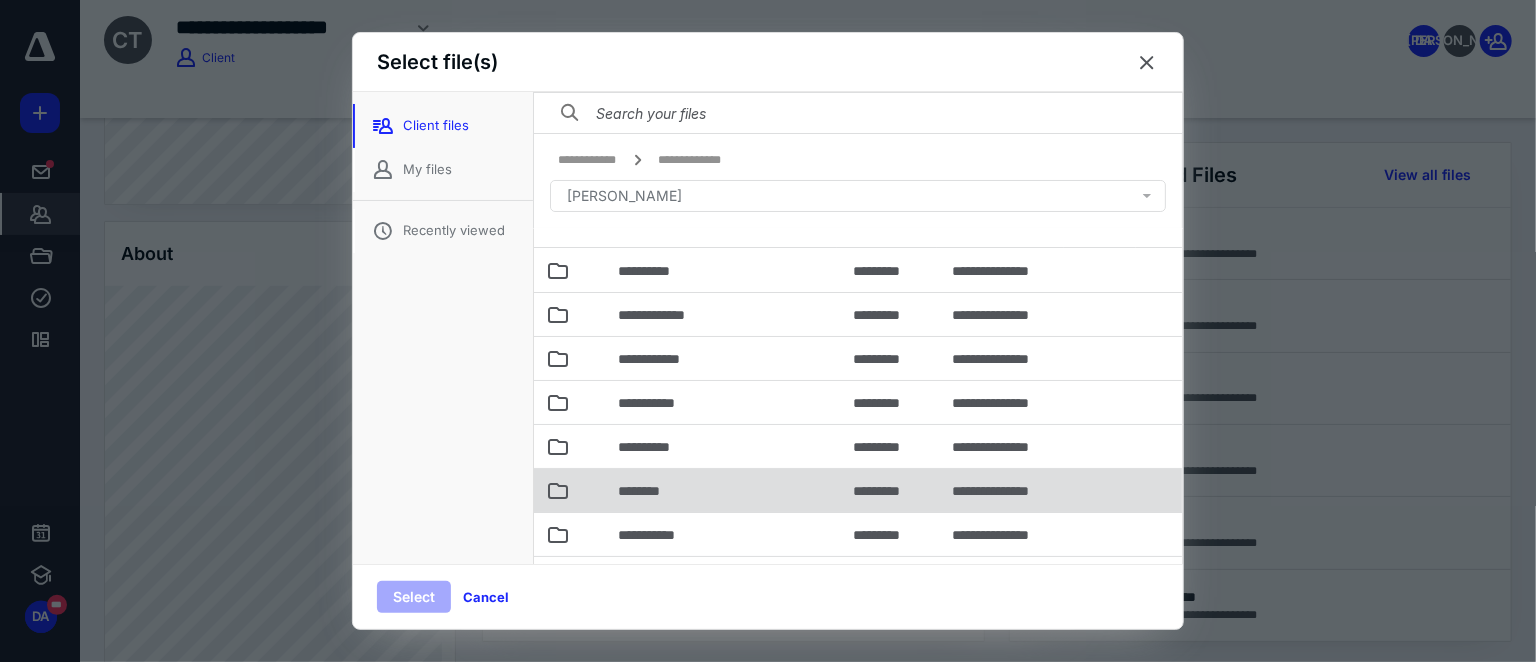 scroll, scrollTop: 56, scrollLeft: 0, axis: vertical 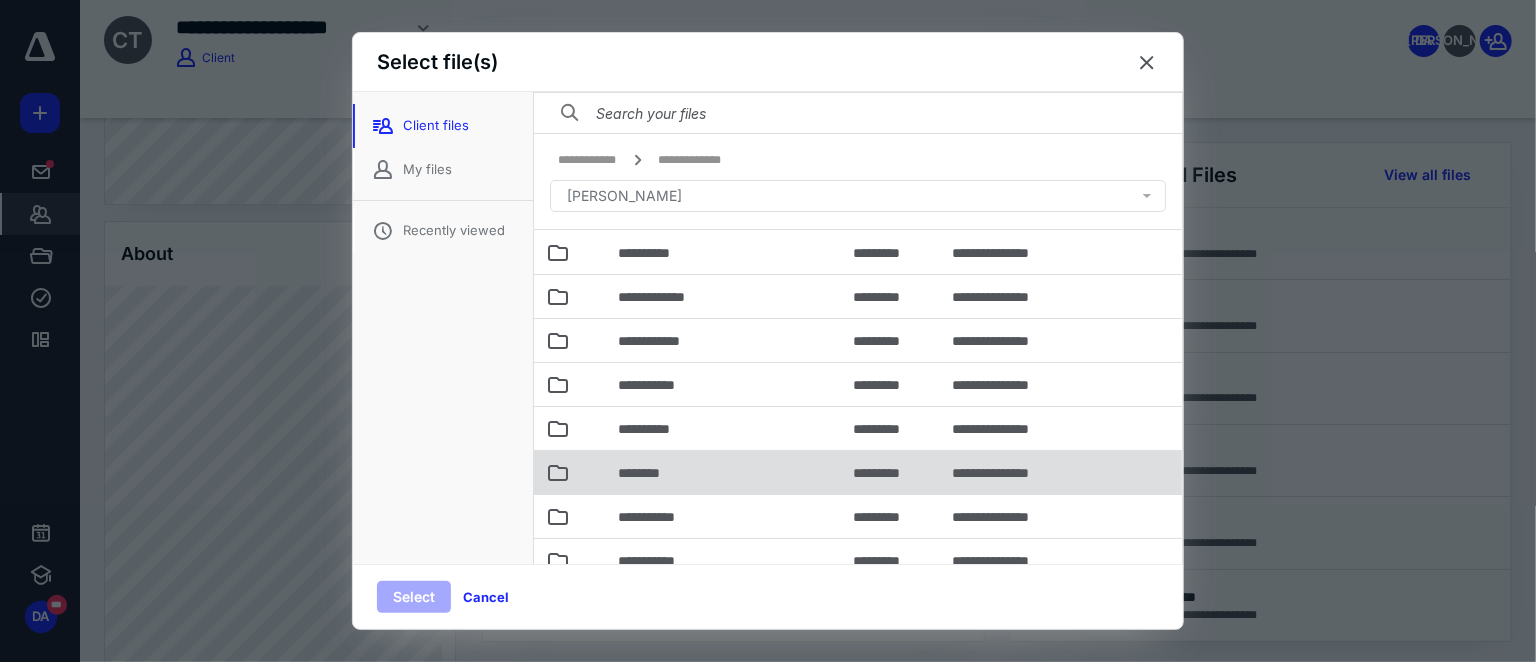 click on "********" at bounding box center (723, 472) 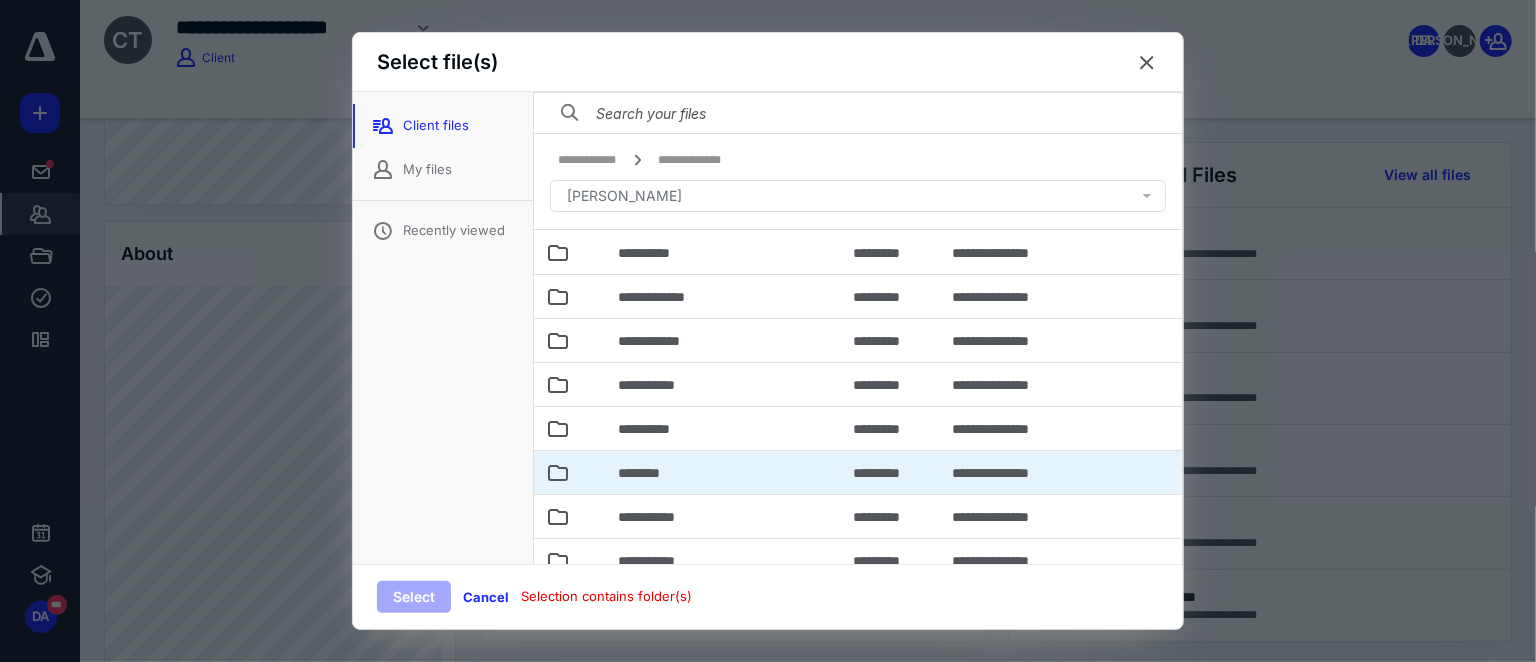 click on "********" at bounding box center (723, 472) 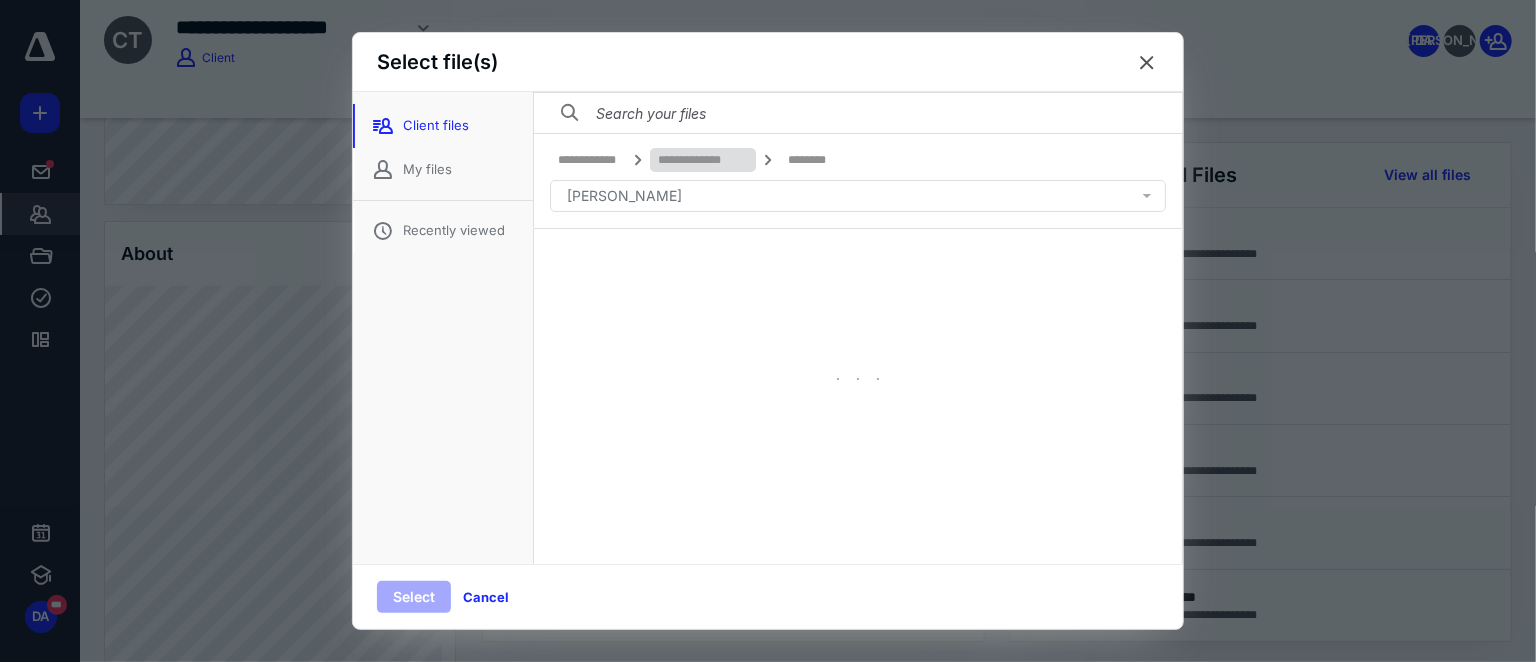 click on "**********" at bounding box center (703, 160) 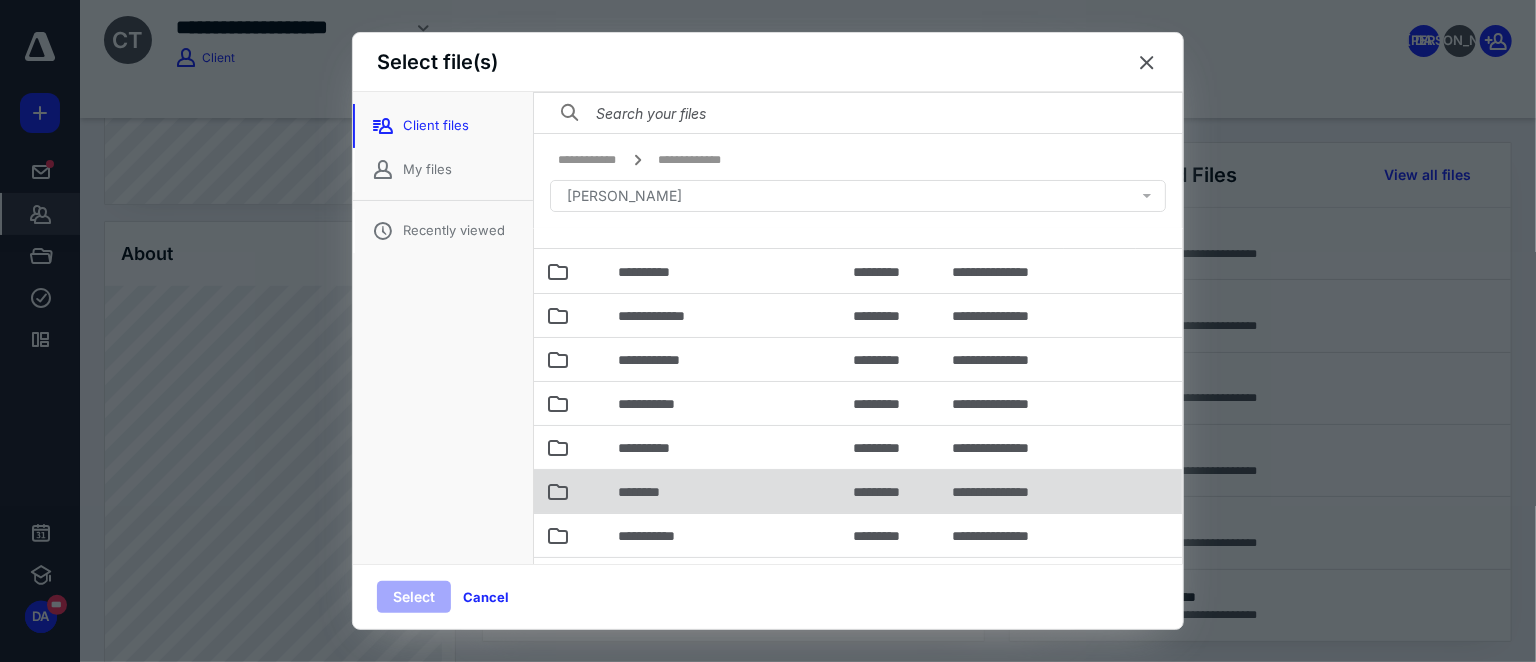 scroll, scrollTop: 56, scrollLeft: 0, axis: vertical 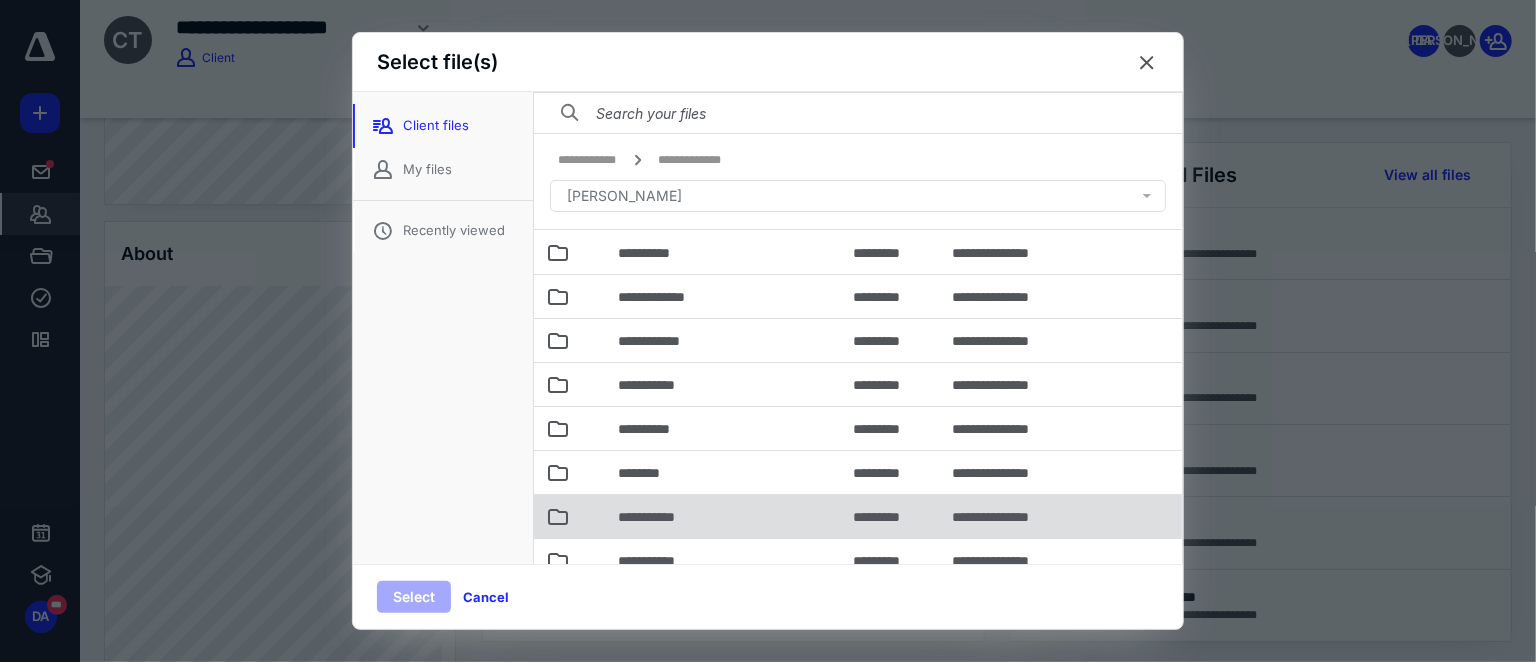 click on "**********" at bounding box center [723, 516] 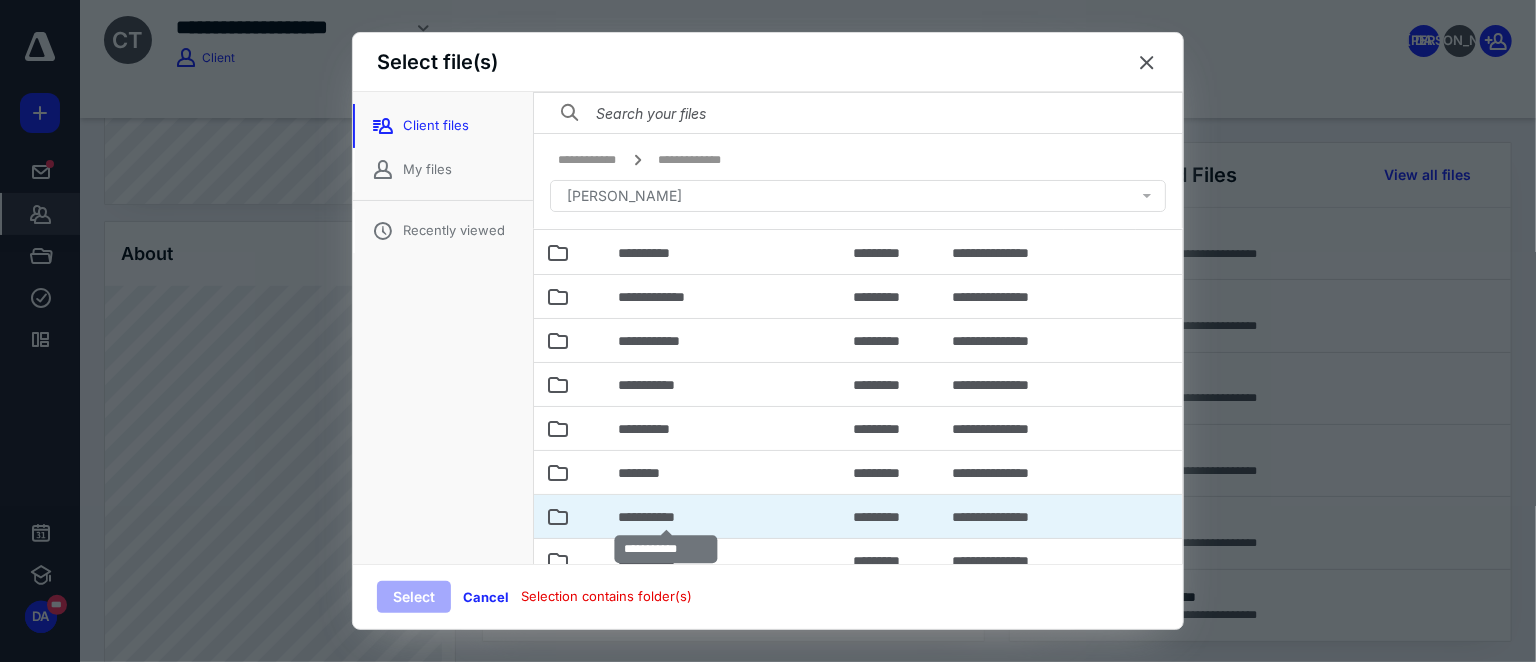click on "**********" at bounding box center [666, 517] 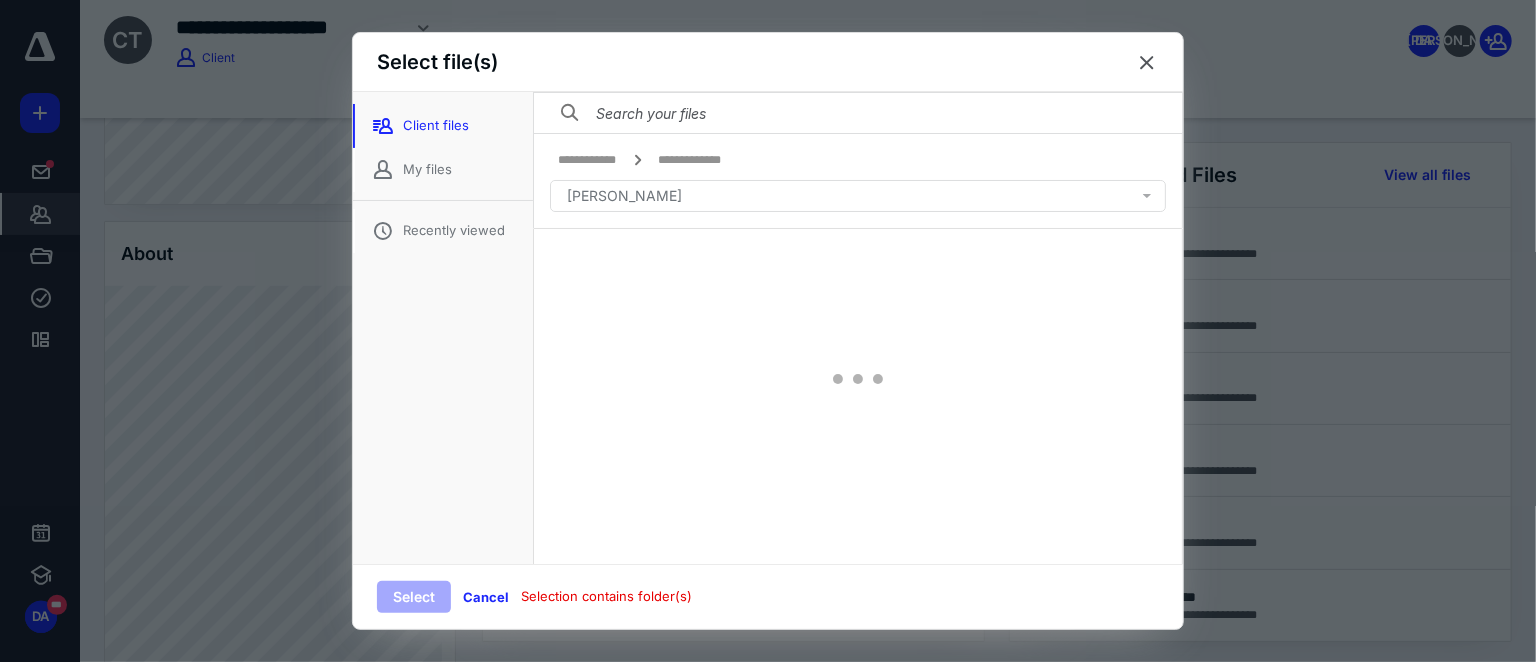 scroll, scrollTop: 0, scrollLeft: 0, axis: both 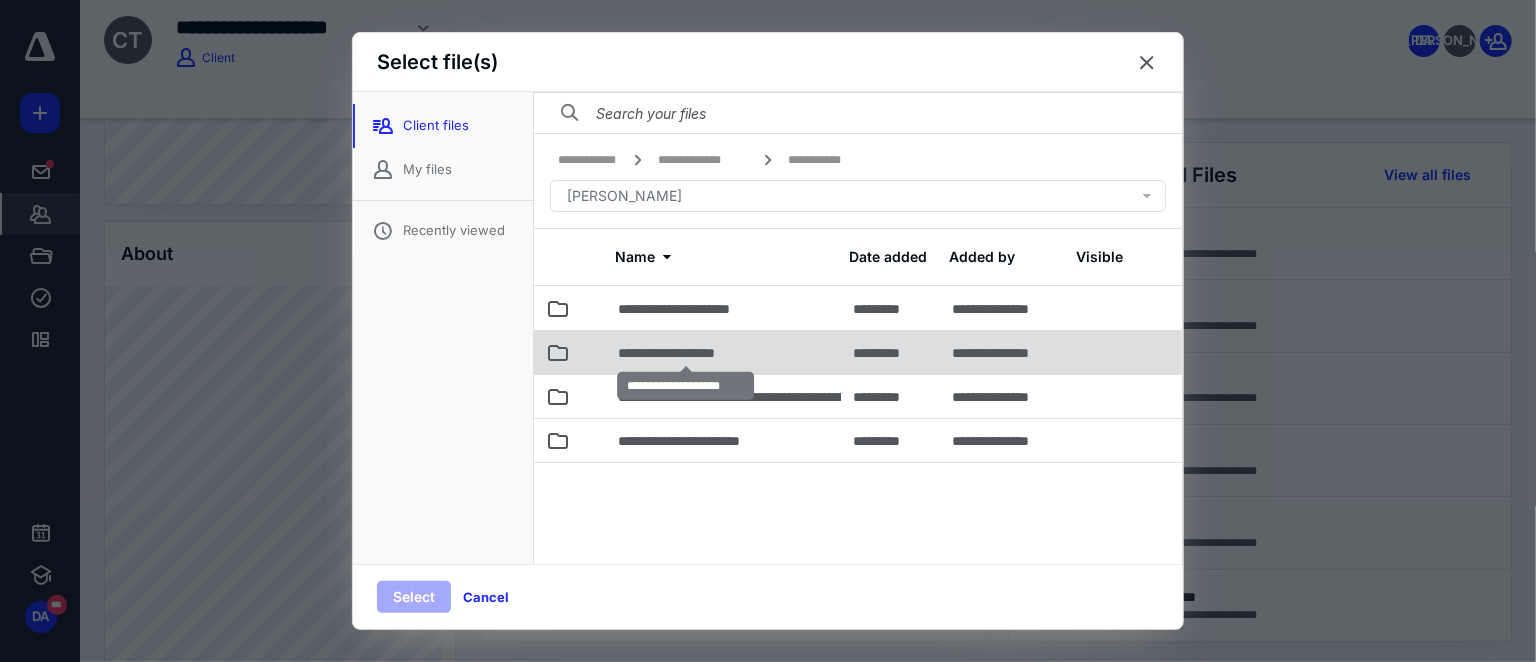 click on "**********" at bounding box center [685, 353] 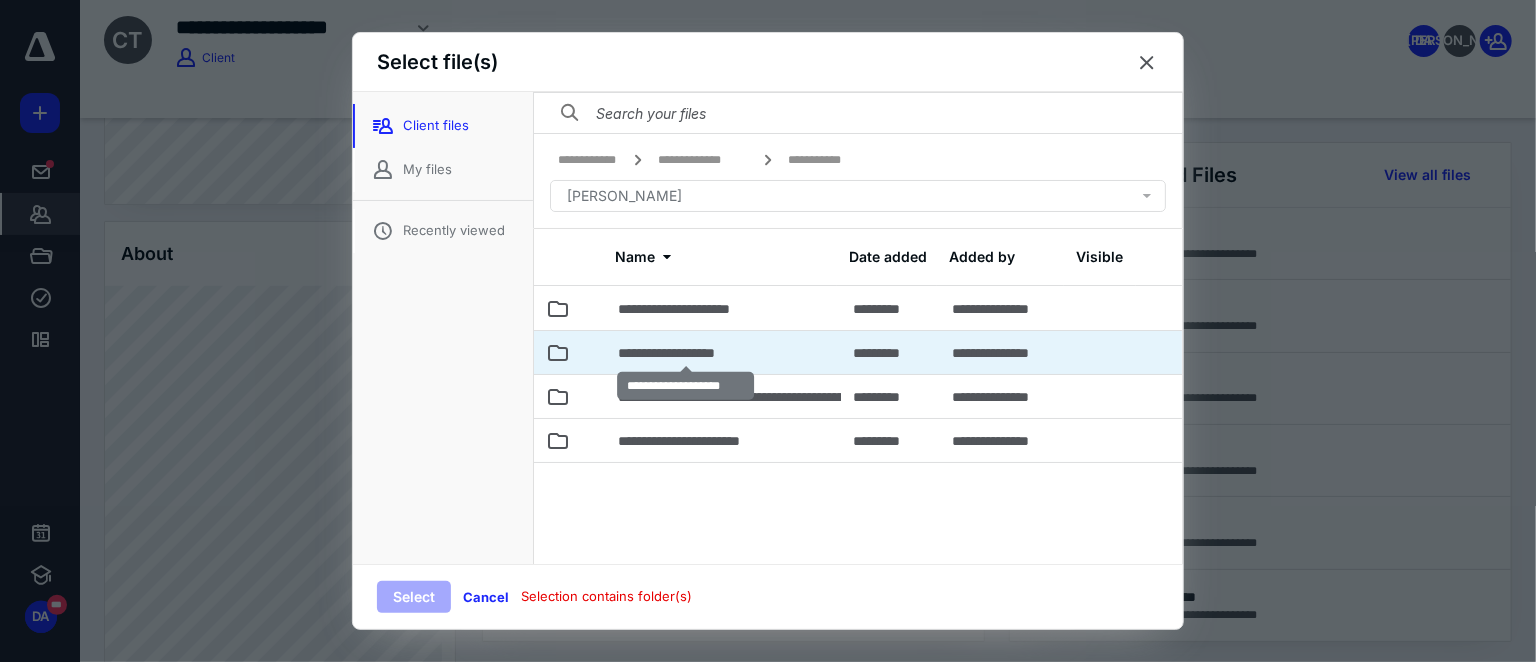 click on "**********" at bounding box center (685, 353) 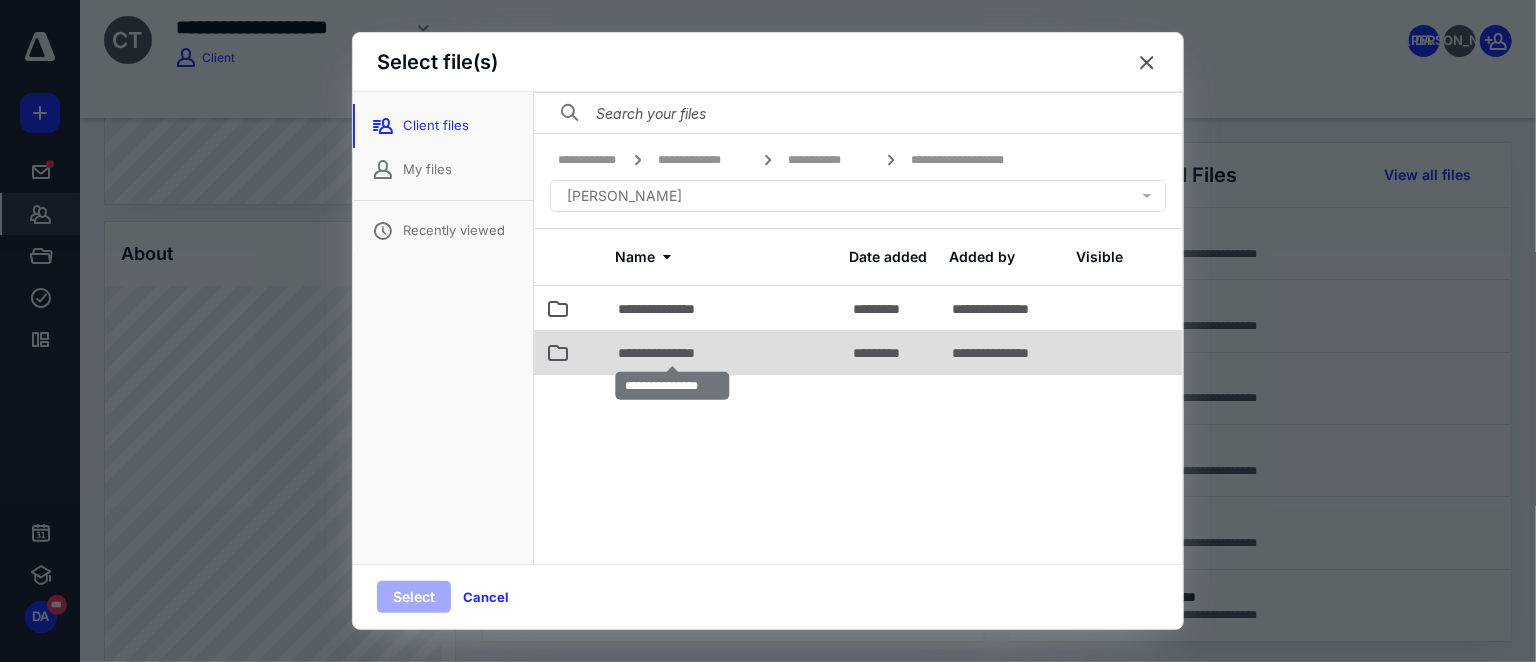 click on "**********" at bounding box center [672, 353] 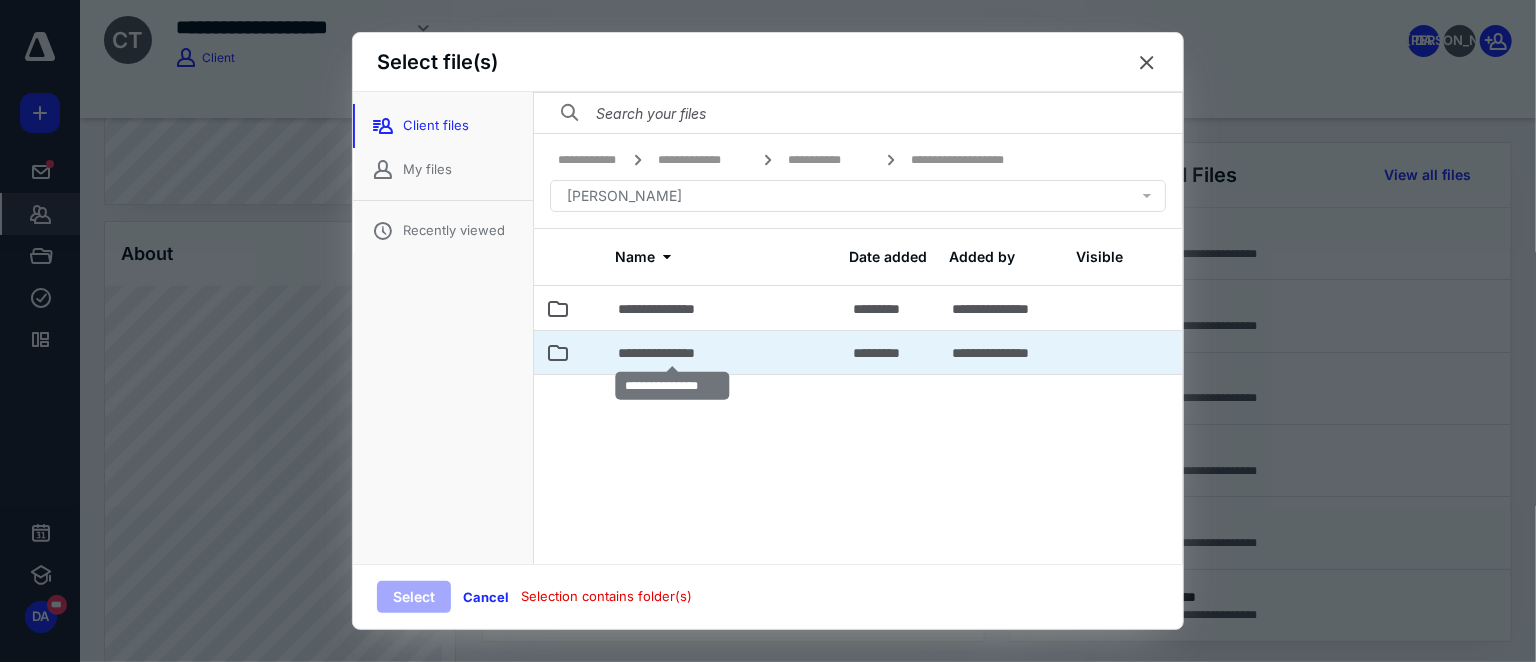 click on "**********" at bounding box center (672, 353) 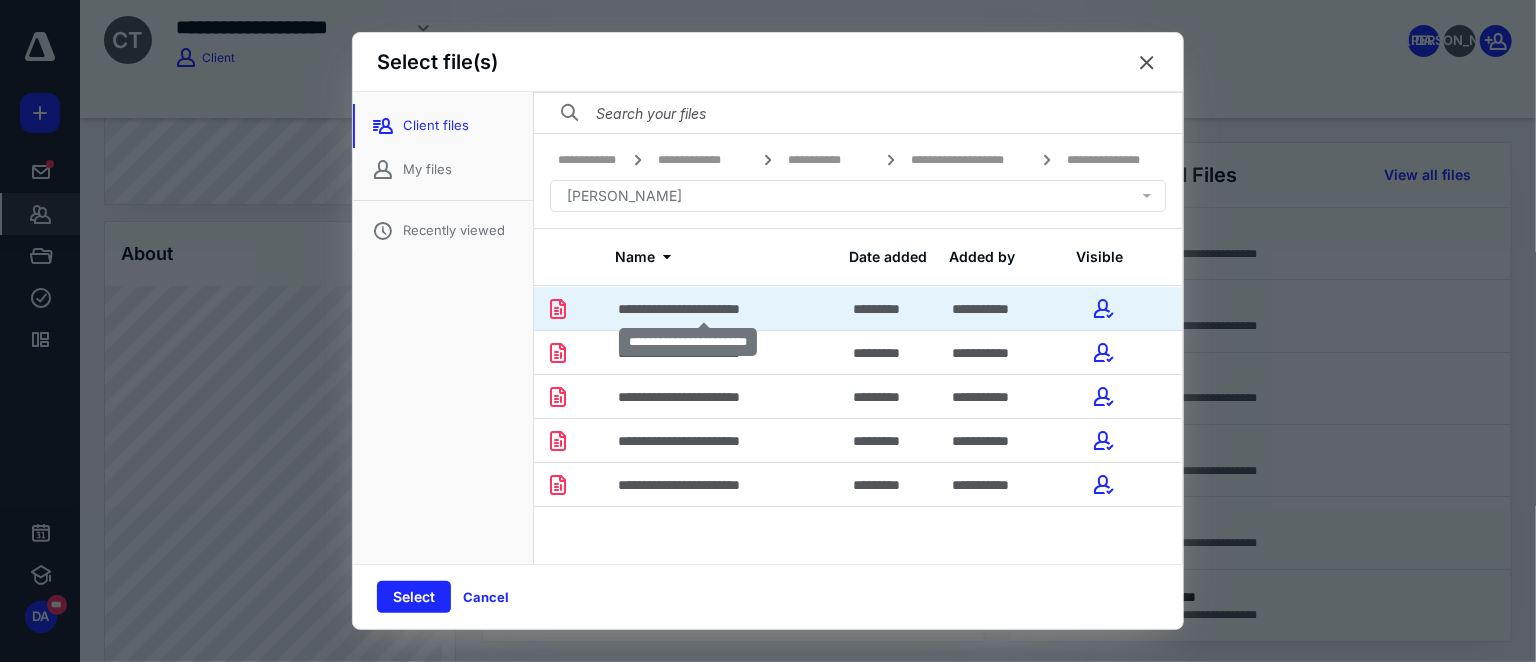 click on "**********" at bounding box center [704, 309] 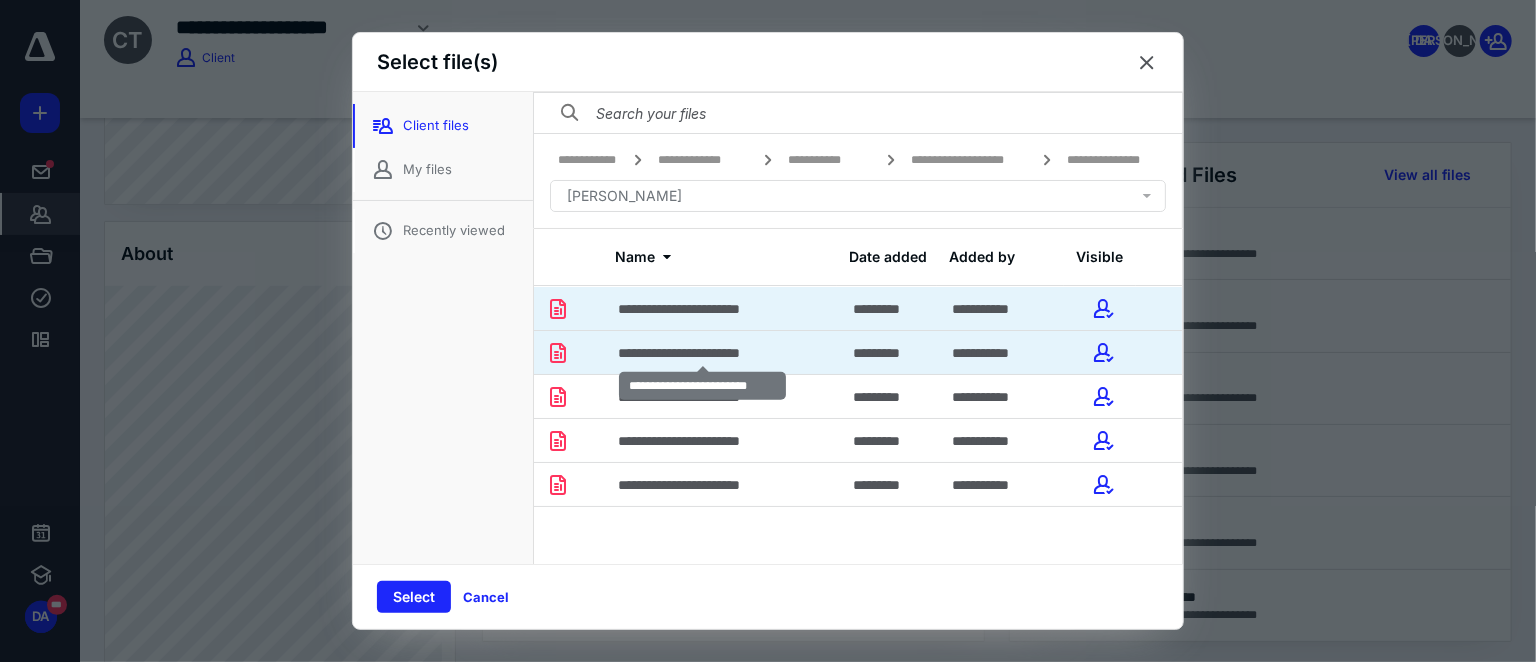 click on "**********" at bounding box center (703, 353) 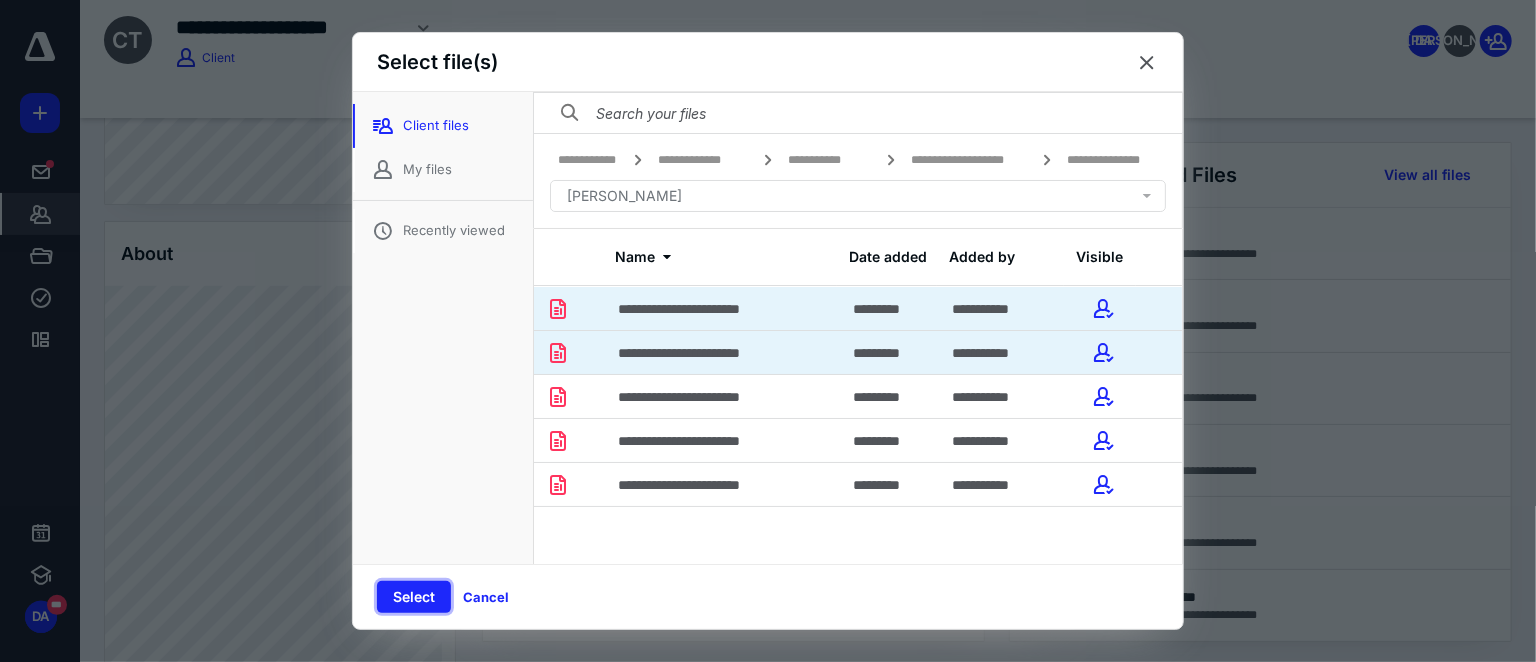 drag, startPoint x: 403, startPoint y: 595, endPoint x: 393, endPoint y: 584, distance: 14.866069 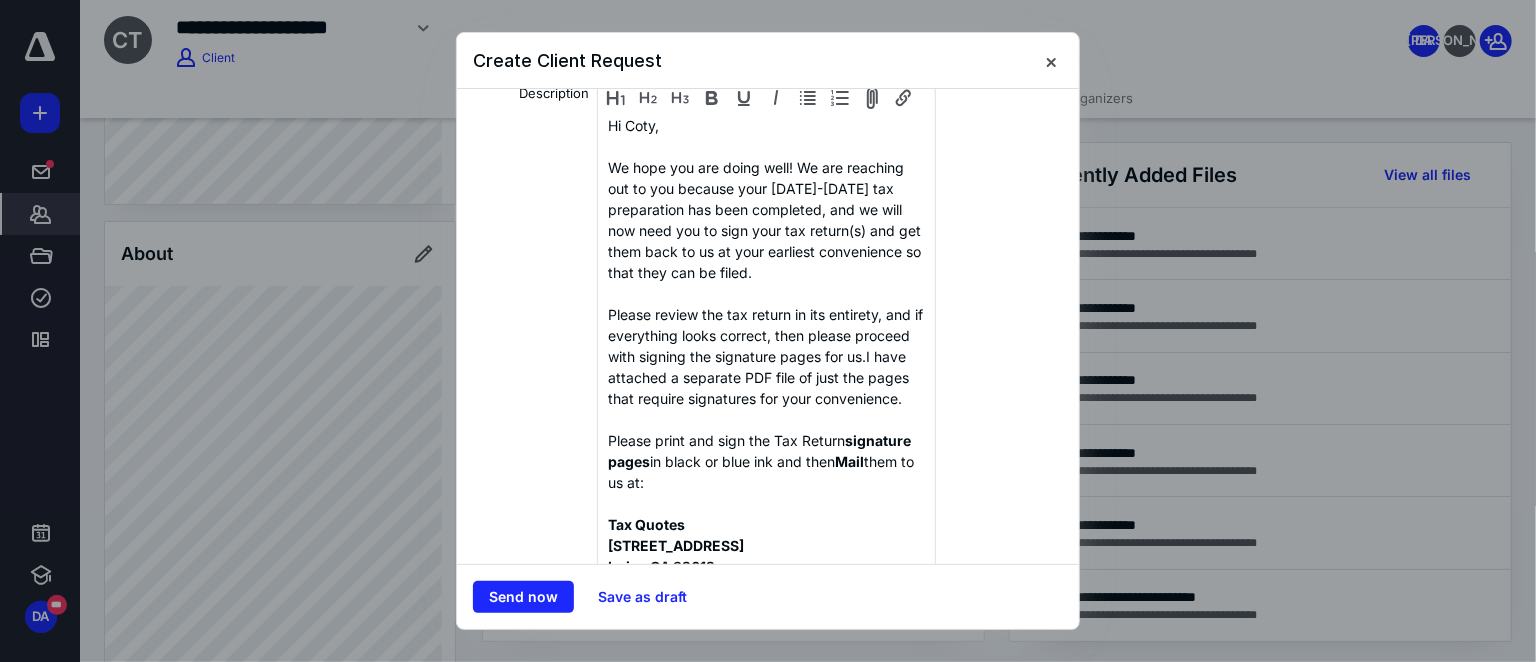 scroll, scrollTop: 272, scrollLeft: 0, axis: vertical 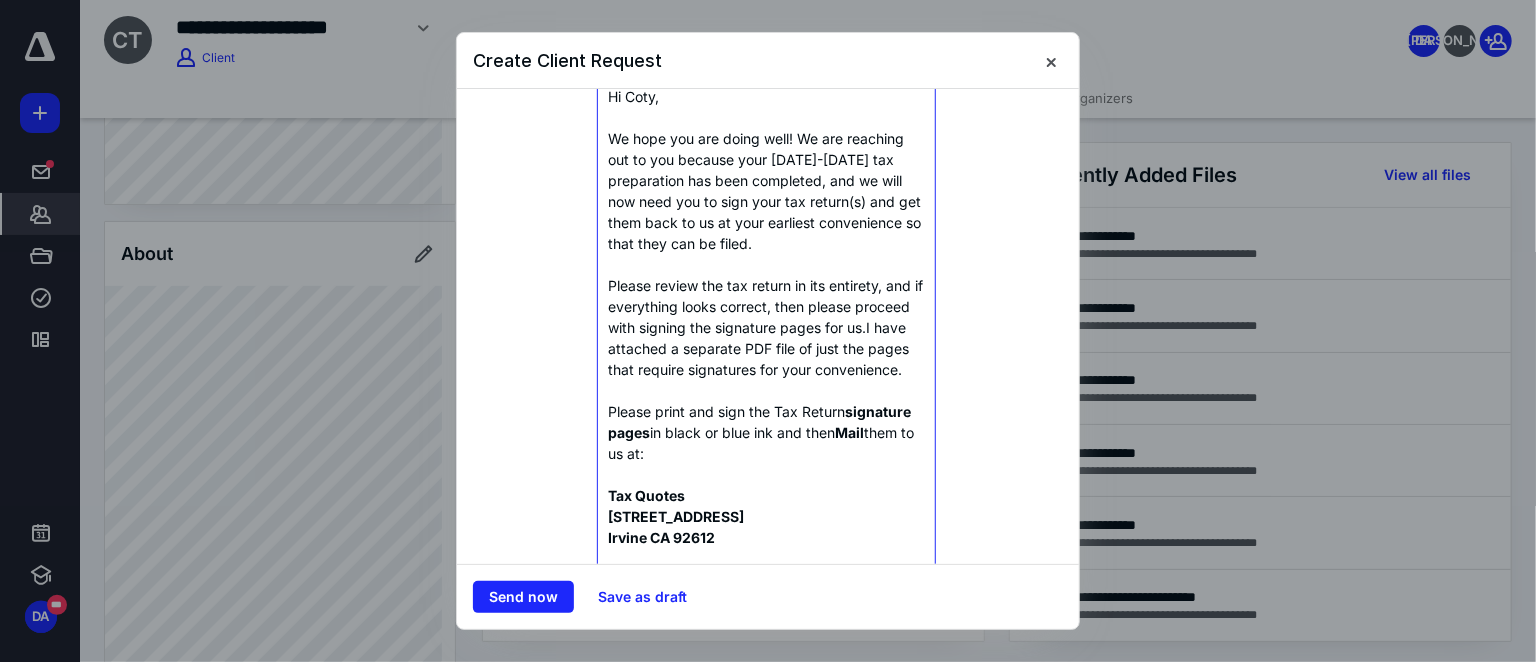 click on "Please print and sign the Tax Return  signature pages  in black or blue ink and then  Mail  them to us at:" at bounding box center [766, 432] 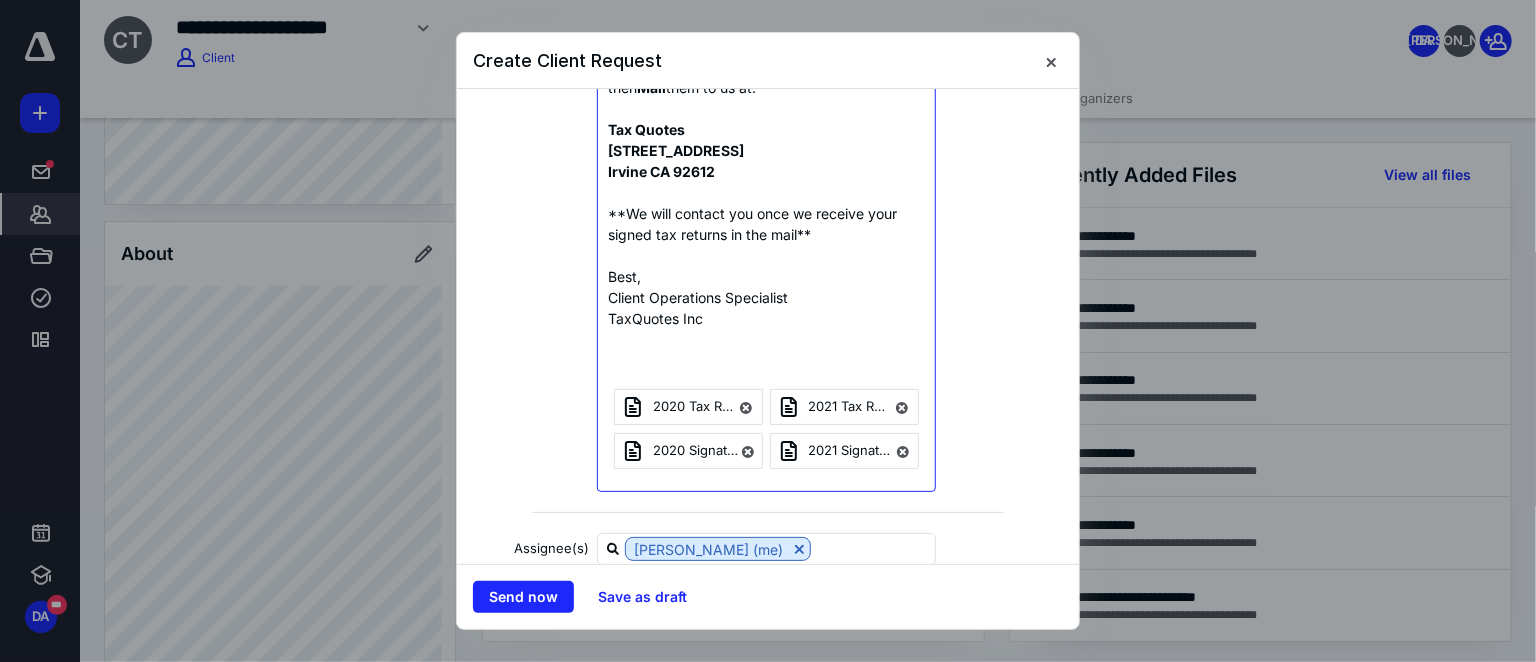 scroll, scrollTop: 799, scrollLeft: 0, axis: vertical 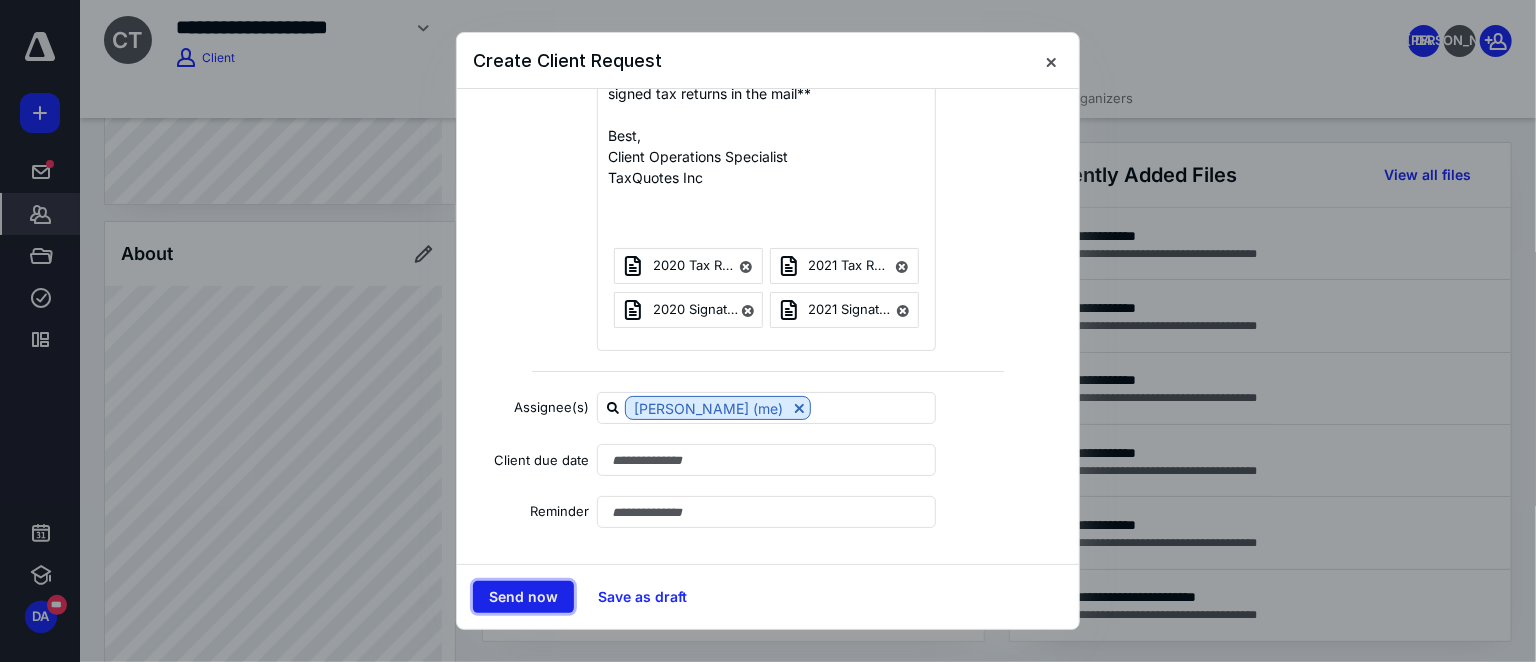 click on "Send now" at bounding box center [523, 597] 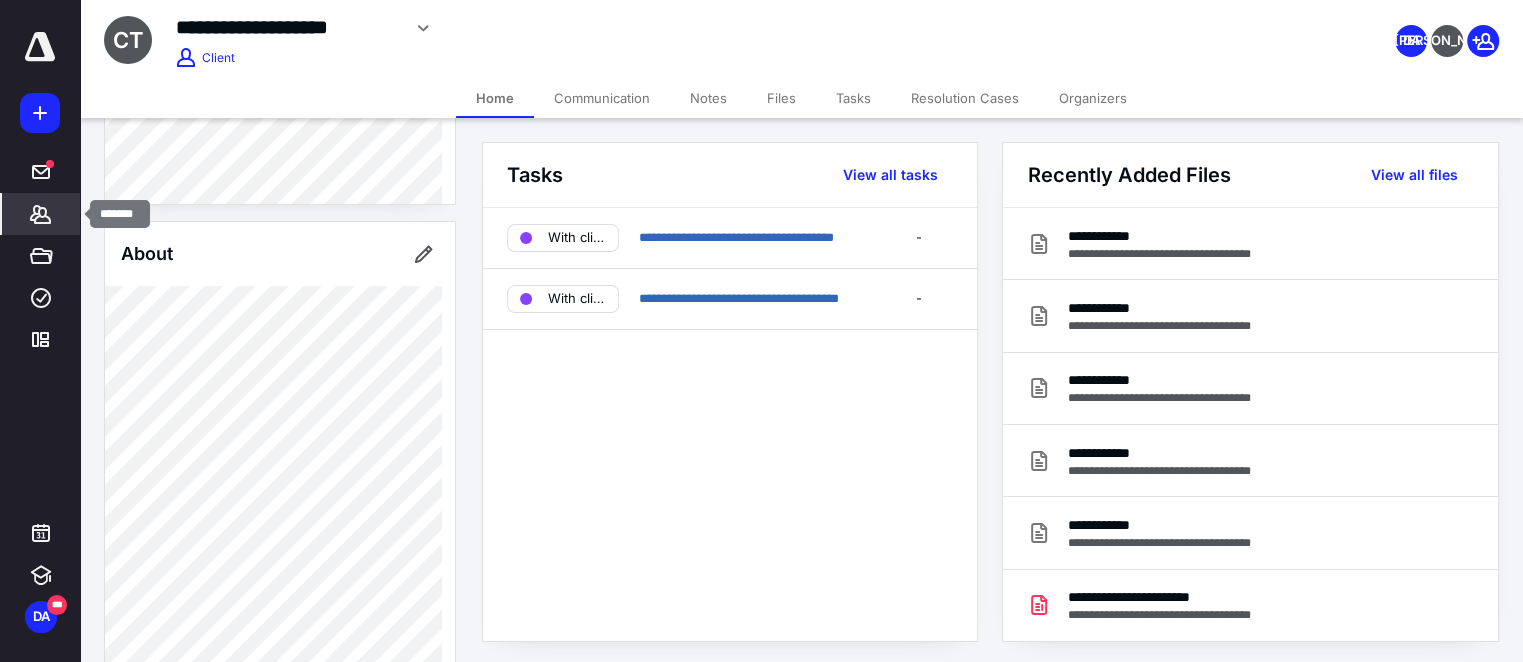 click 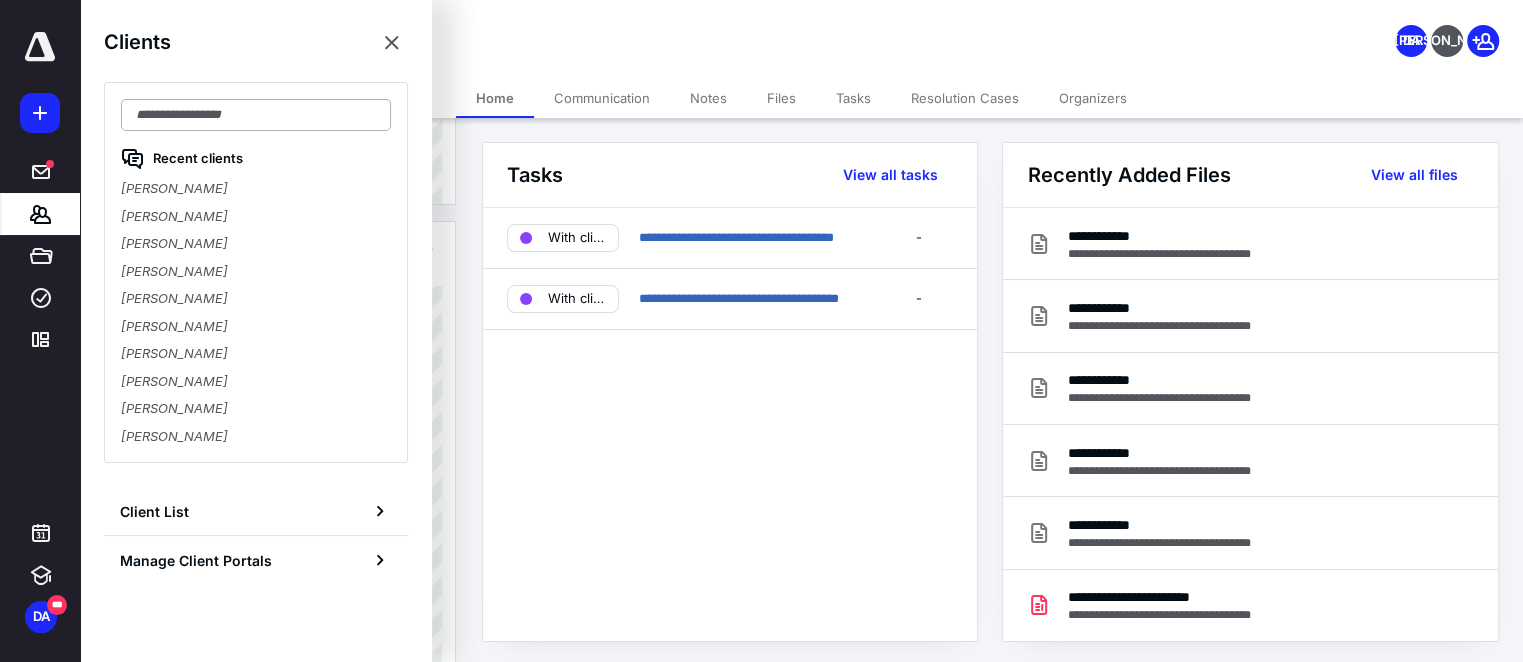 click at bounding box center (256, 115) 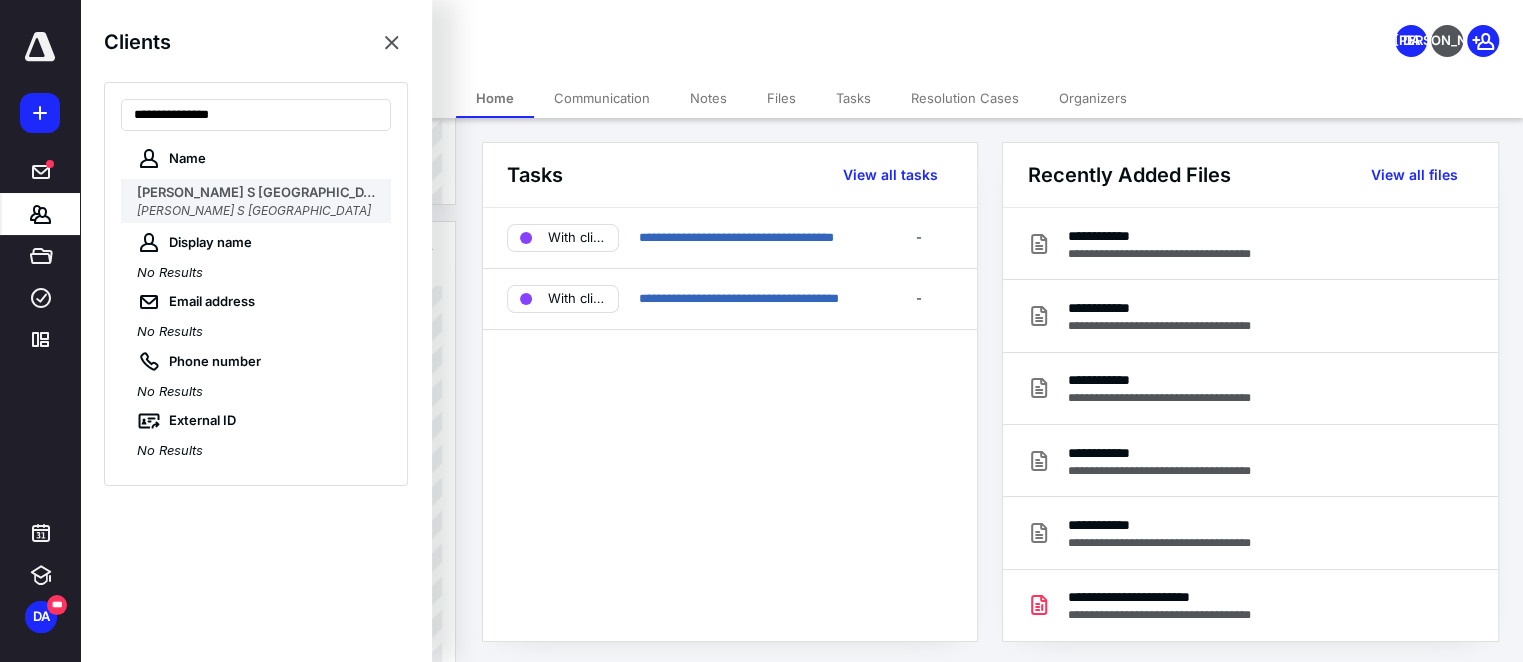 type on "**********" 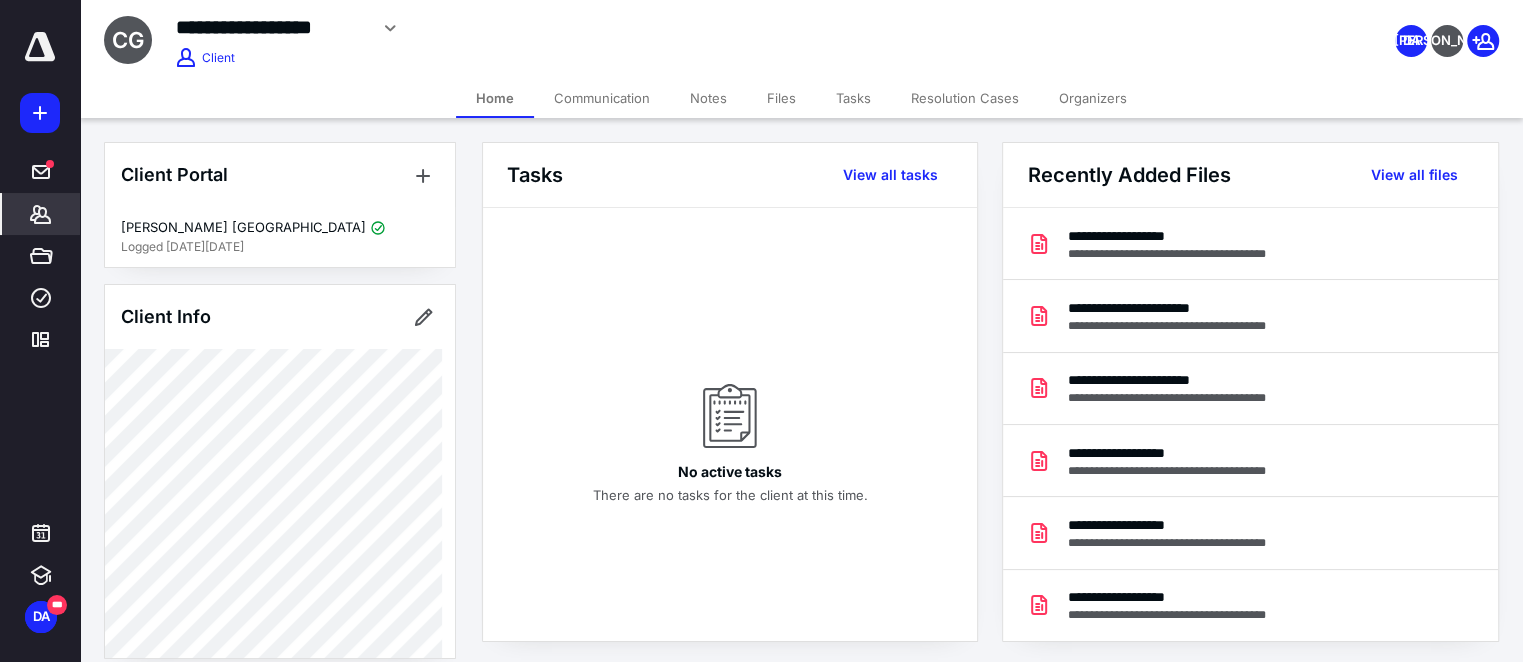 click on "Files" at bounding box center [781, 98] 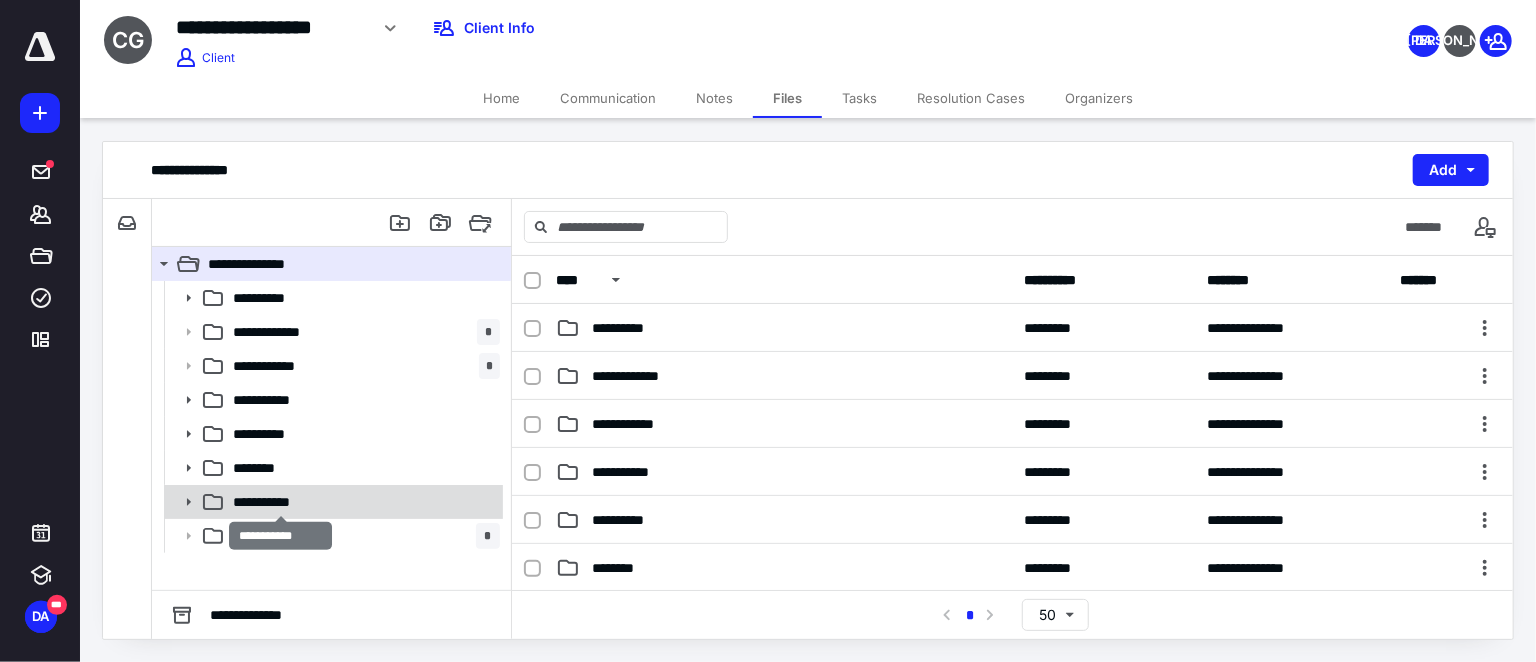 click on "**********" at bounding box center [281, 502] 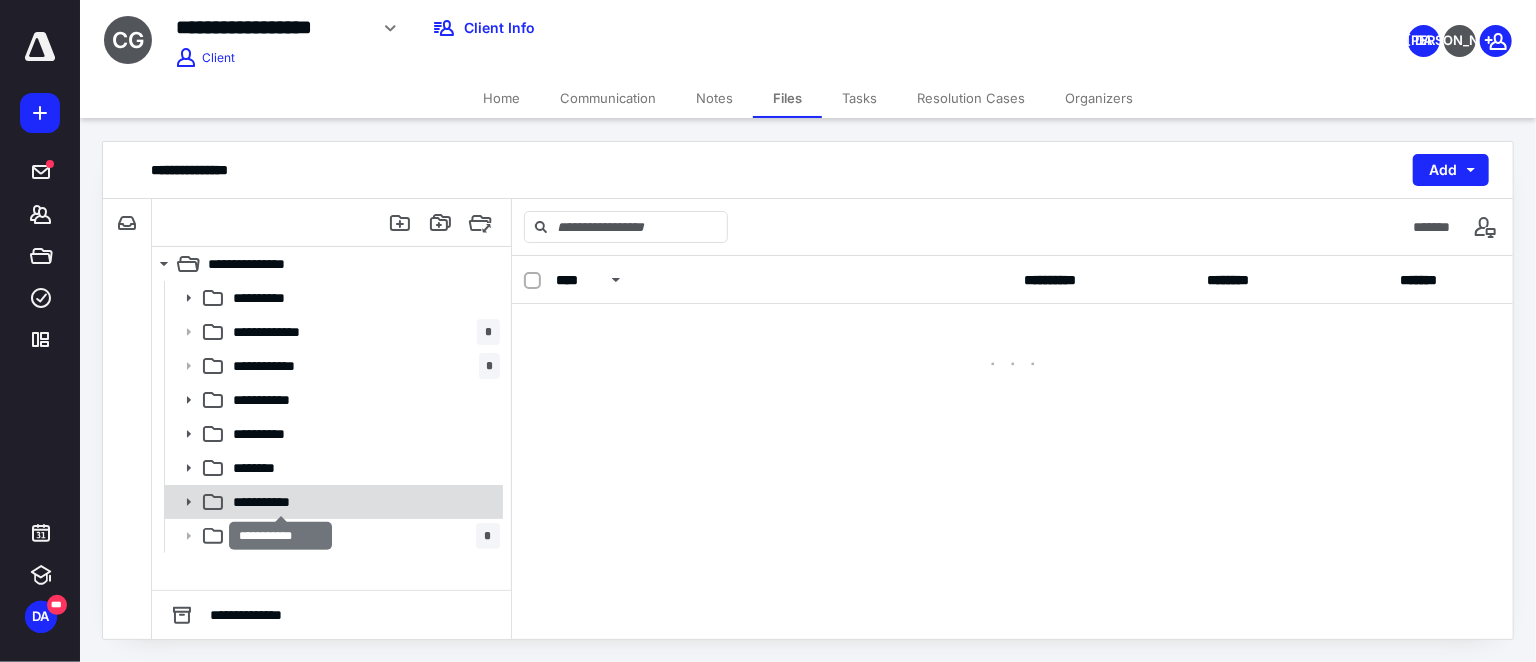 click on "**********" at bounding box center (281, 502) 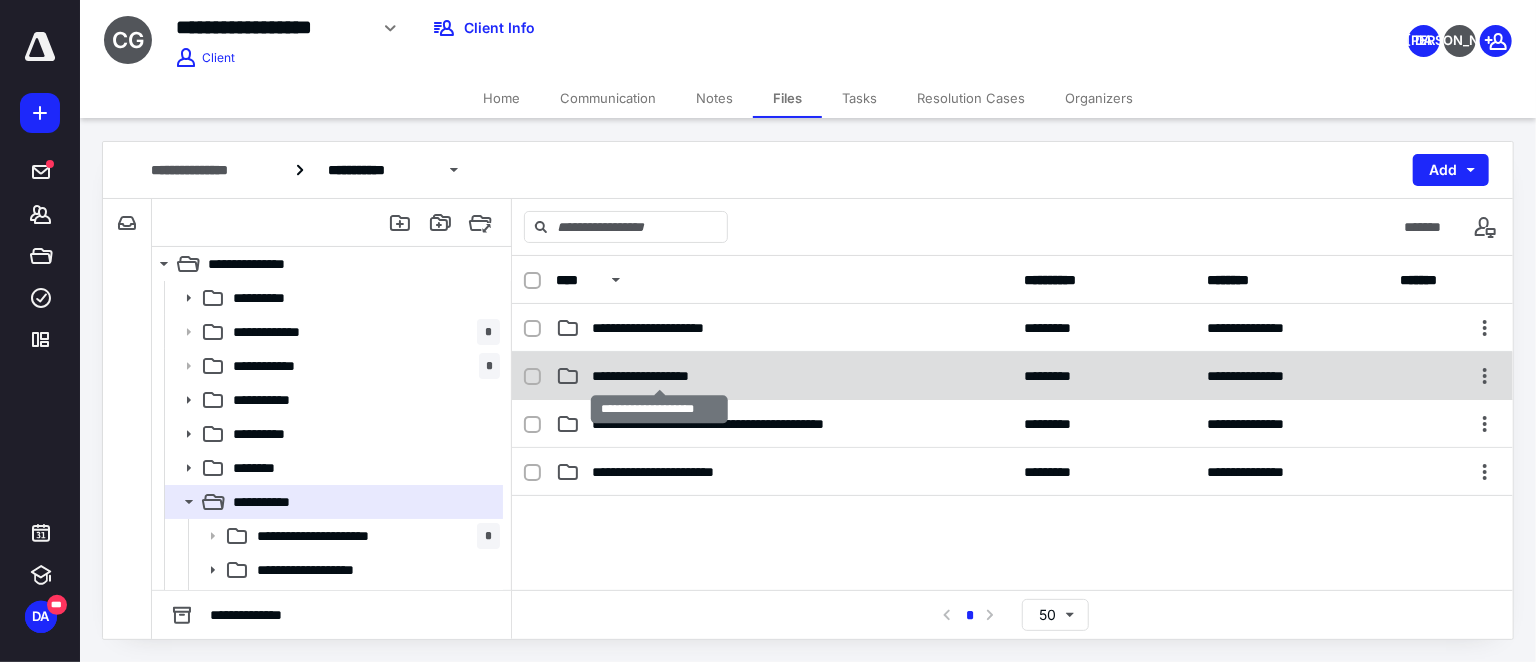 click on "**********" at bounding box center [659, 376] 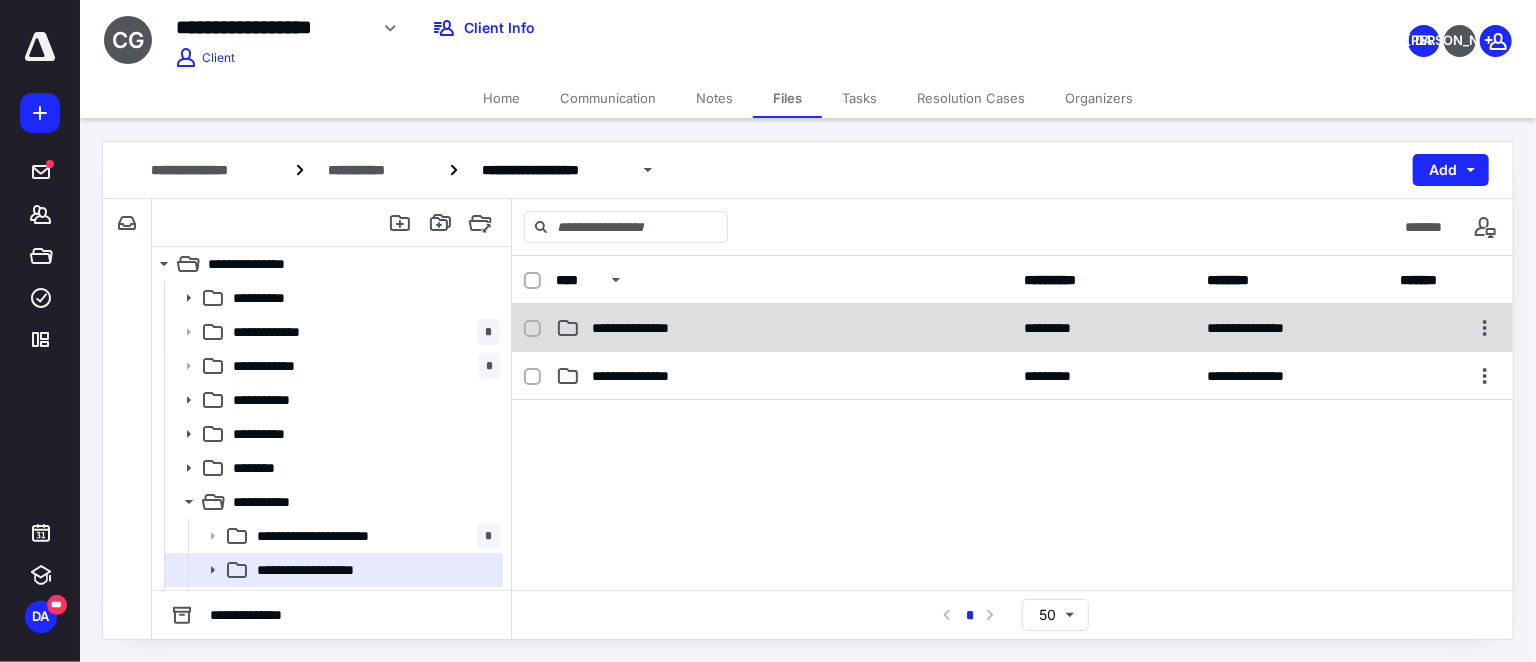 click on "**********" at bounding box center [784, 328] 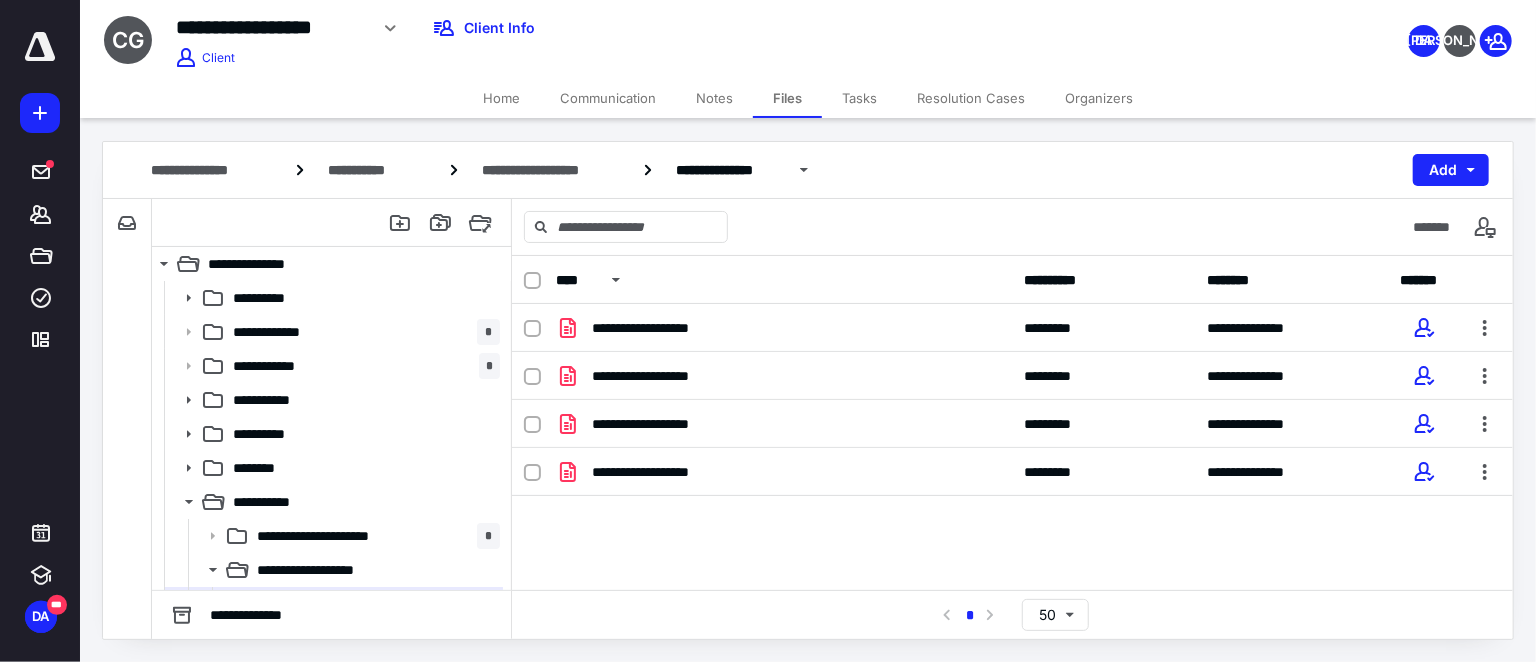 click on "Home" at bounding box center (501, 98) 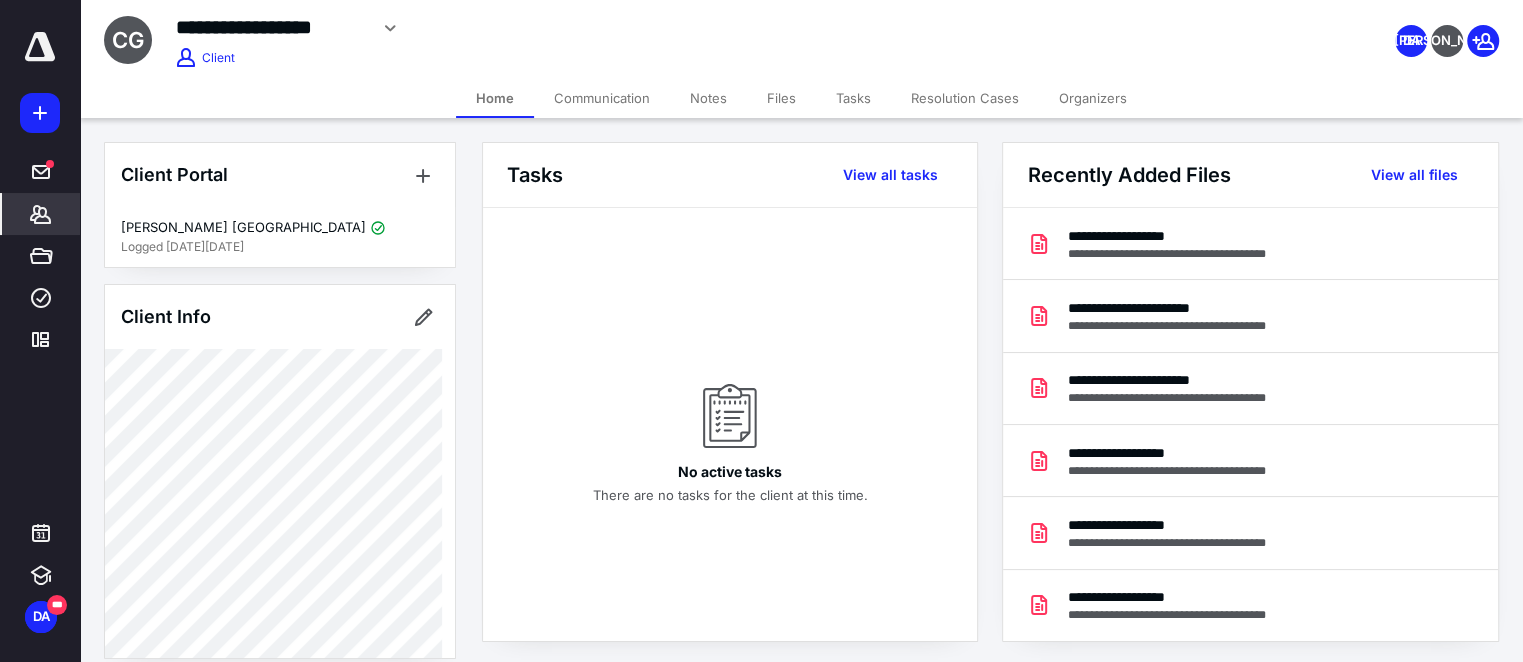 click 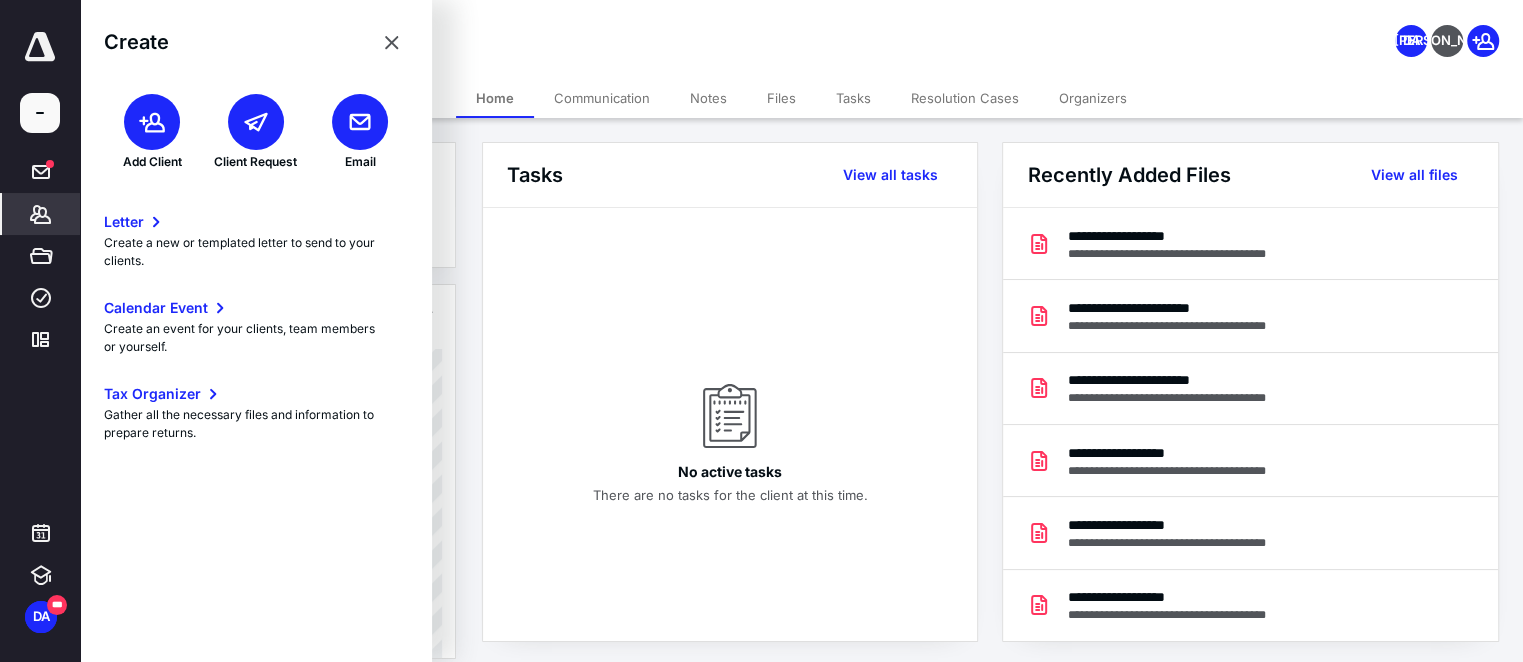 click 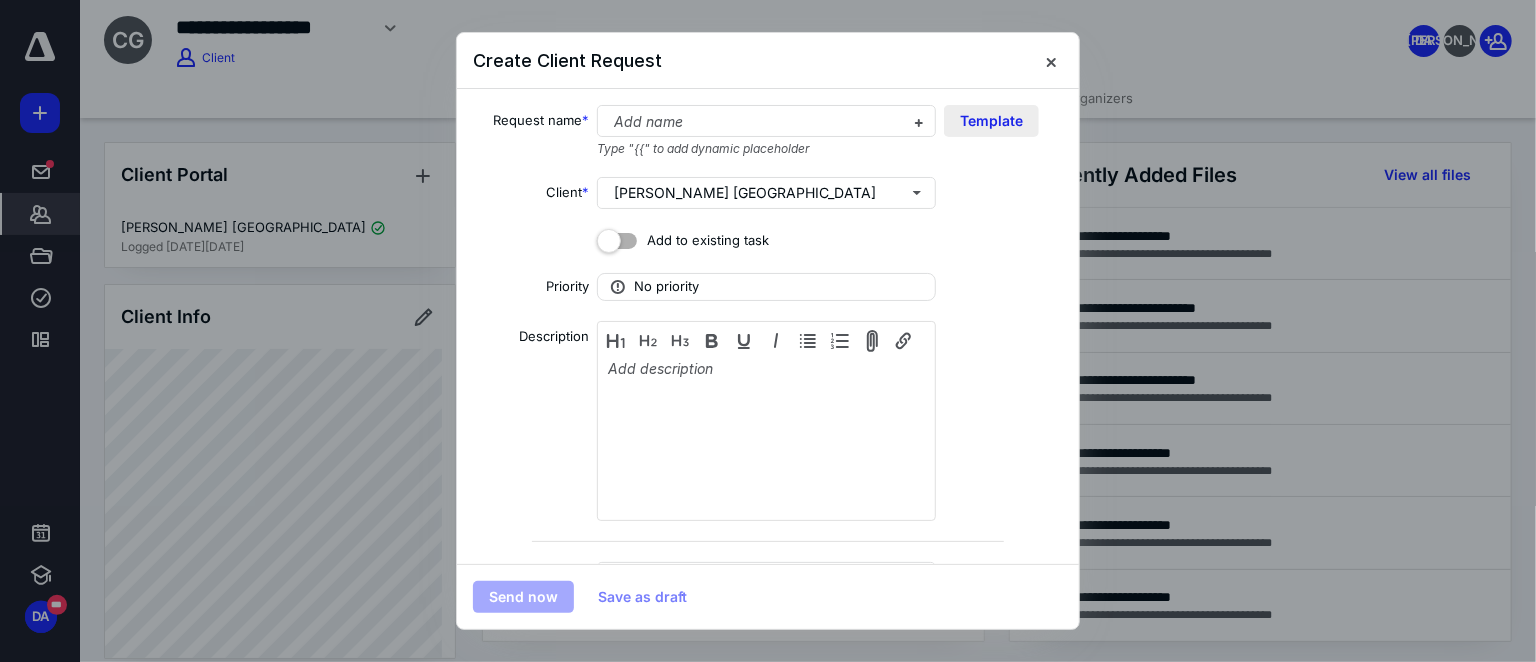 click on "Template" at bounding box center [991, 121] 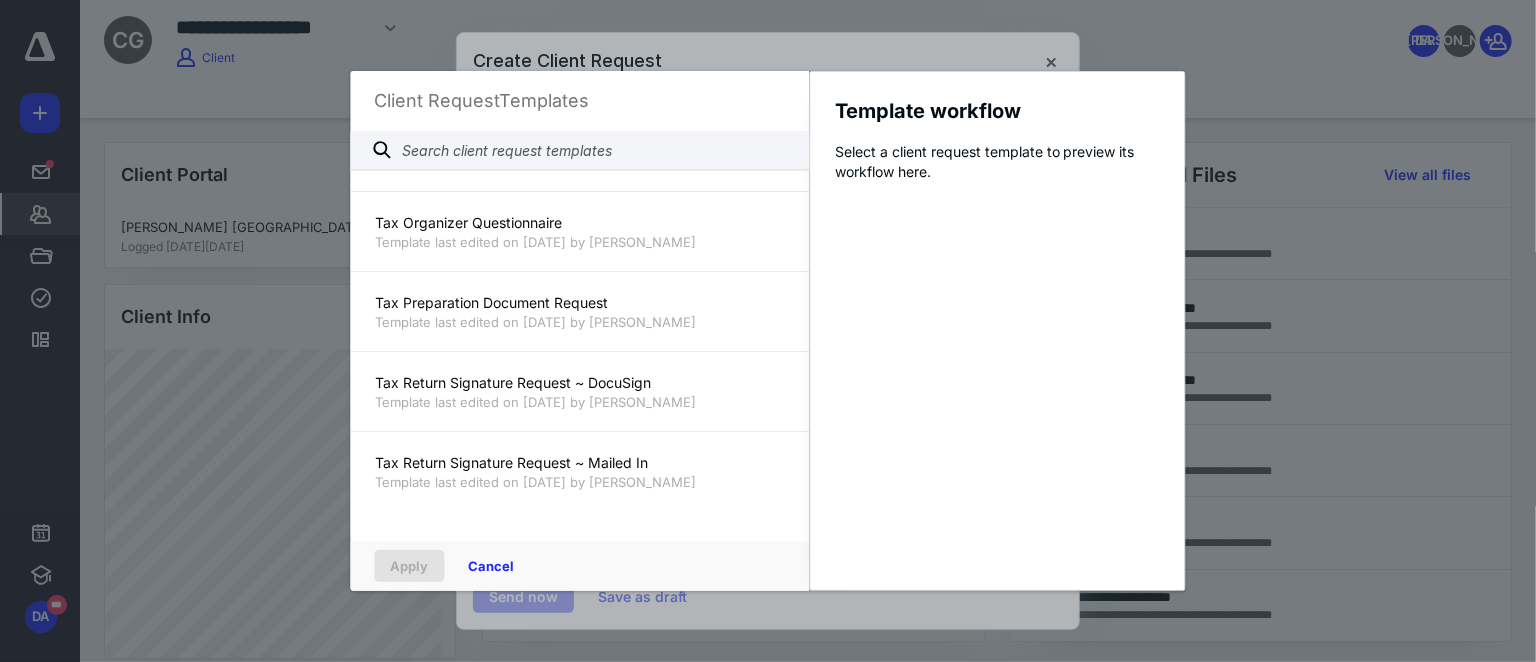 scroll, scrollTop: 1498, scrollLeft: 0, axis: vertical 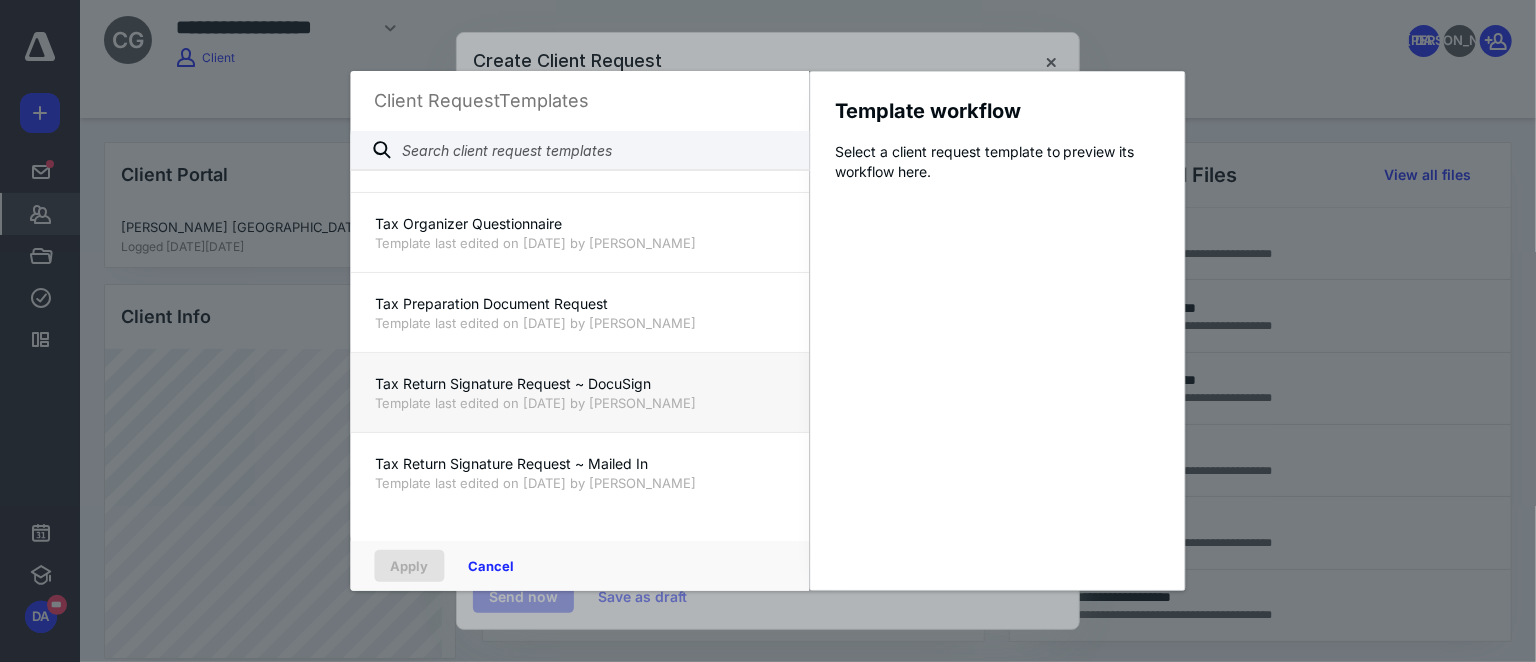 click on "Tax Return Signature Request ~ DocuSign Template last edited on 7/5/2025 by Mariah Pongener" at bounding box center [580, 392] 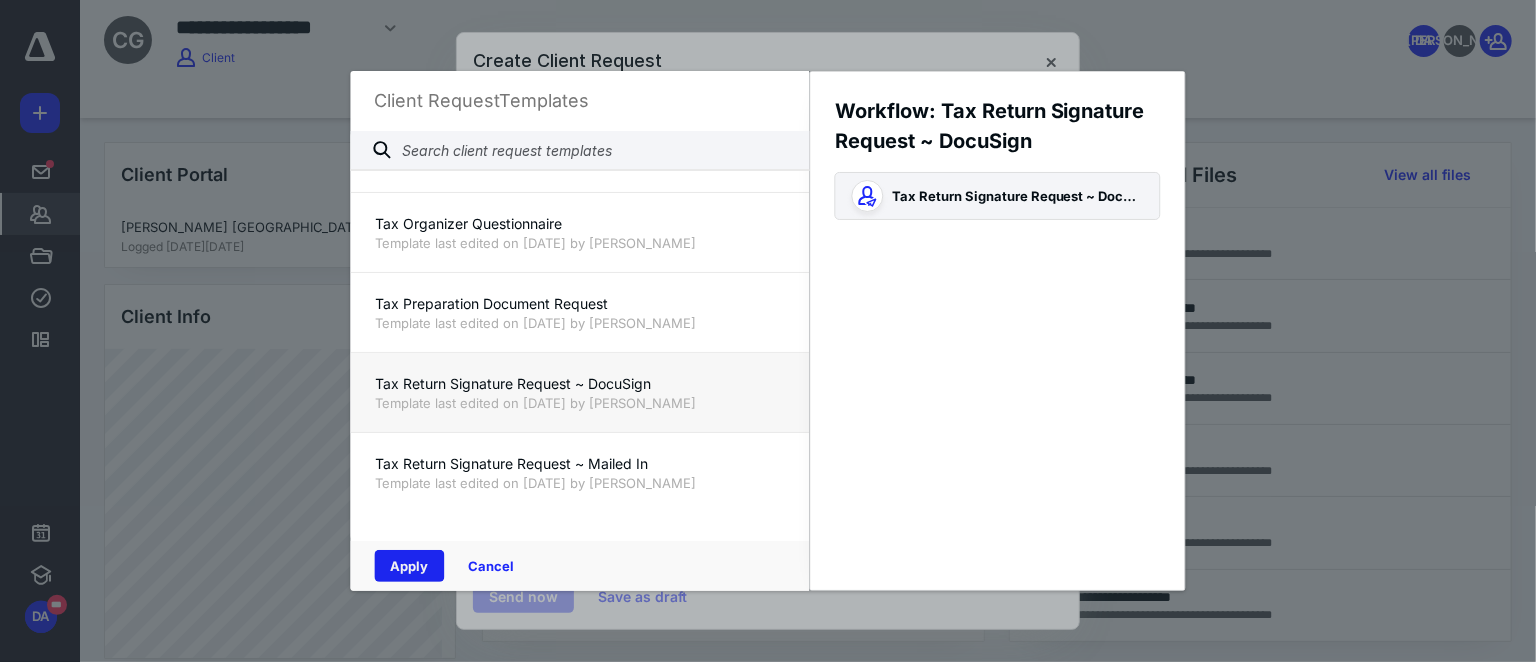 click on "Apply" at bounding box center (410, 566) 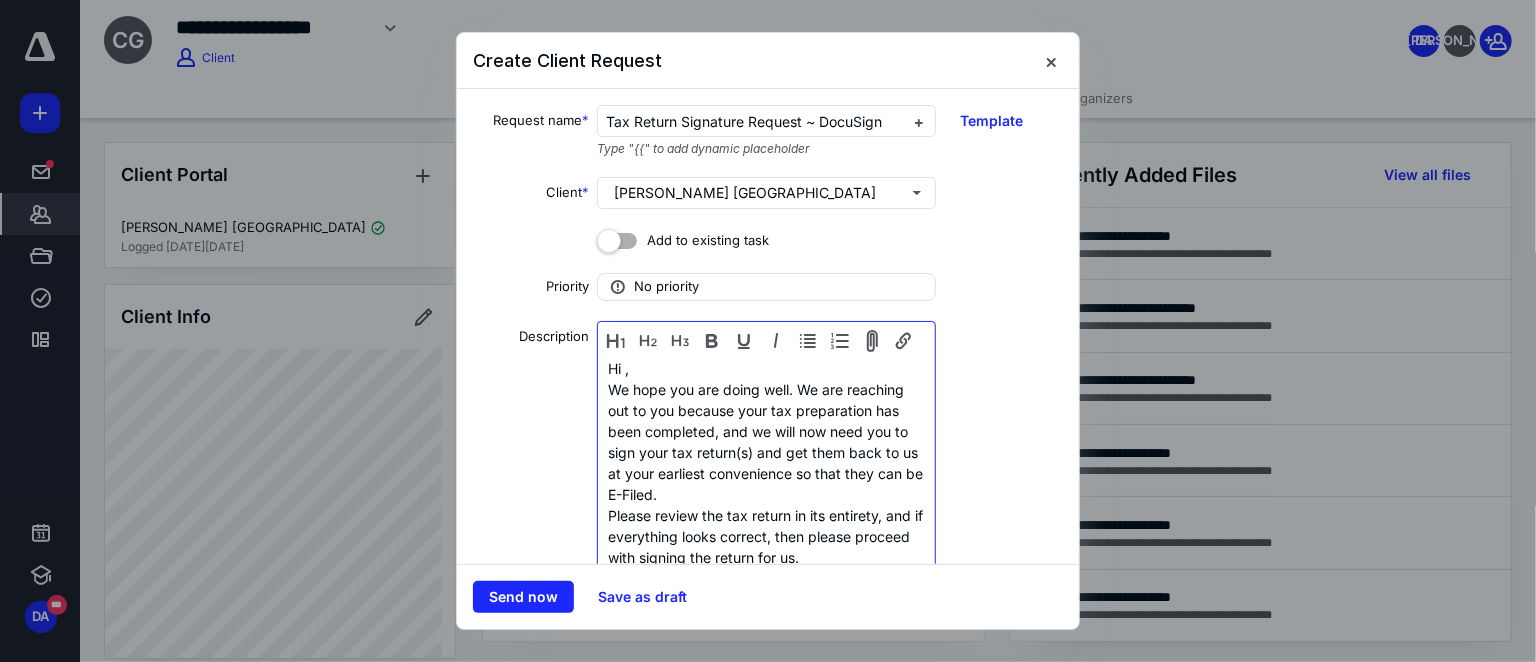 click on "Hi ," at bounding box center [766, 368] 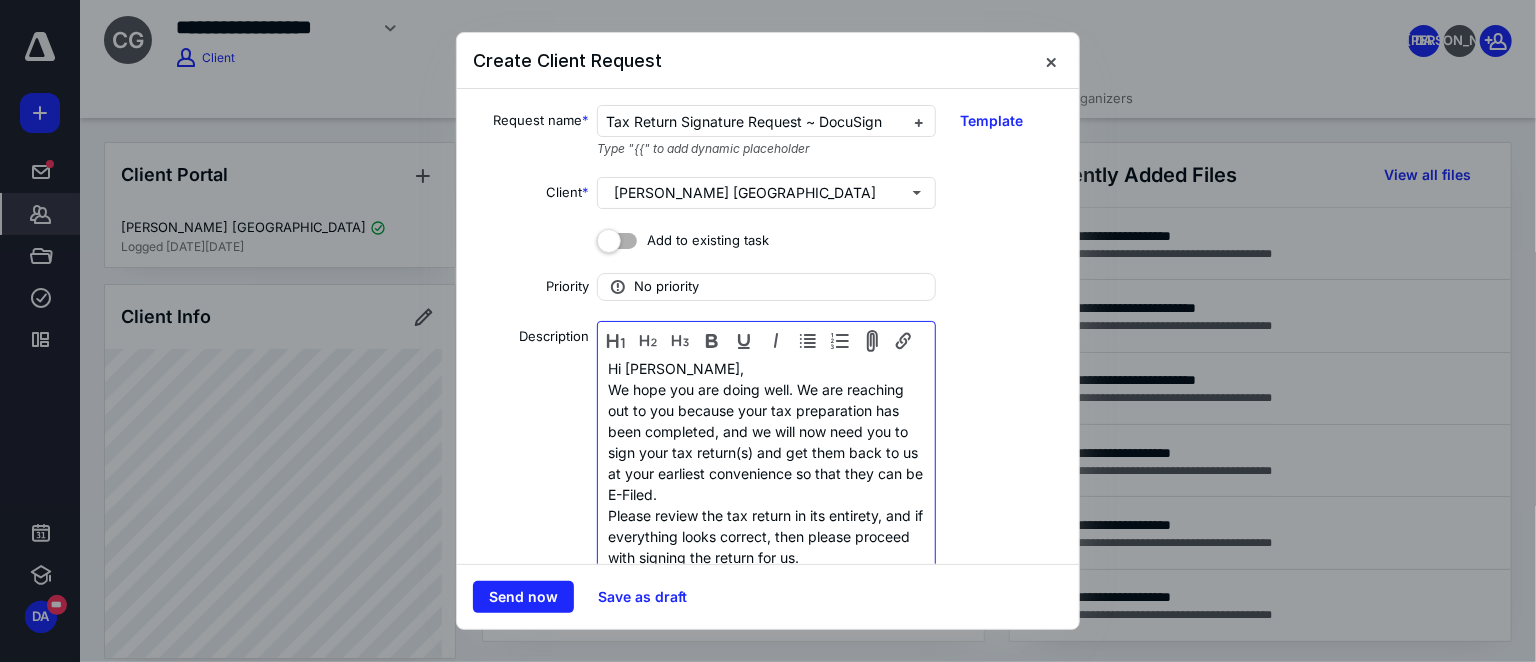 click on "We hope you are doing well. We are reaching out to you because your tax preparation has been completed, and we will now need you to sign your tax return(s) and get them back to us at your earliest convenience so that they can be E-Filed." at bounding box center [766, 442] 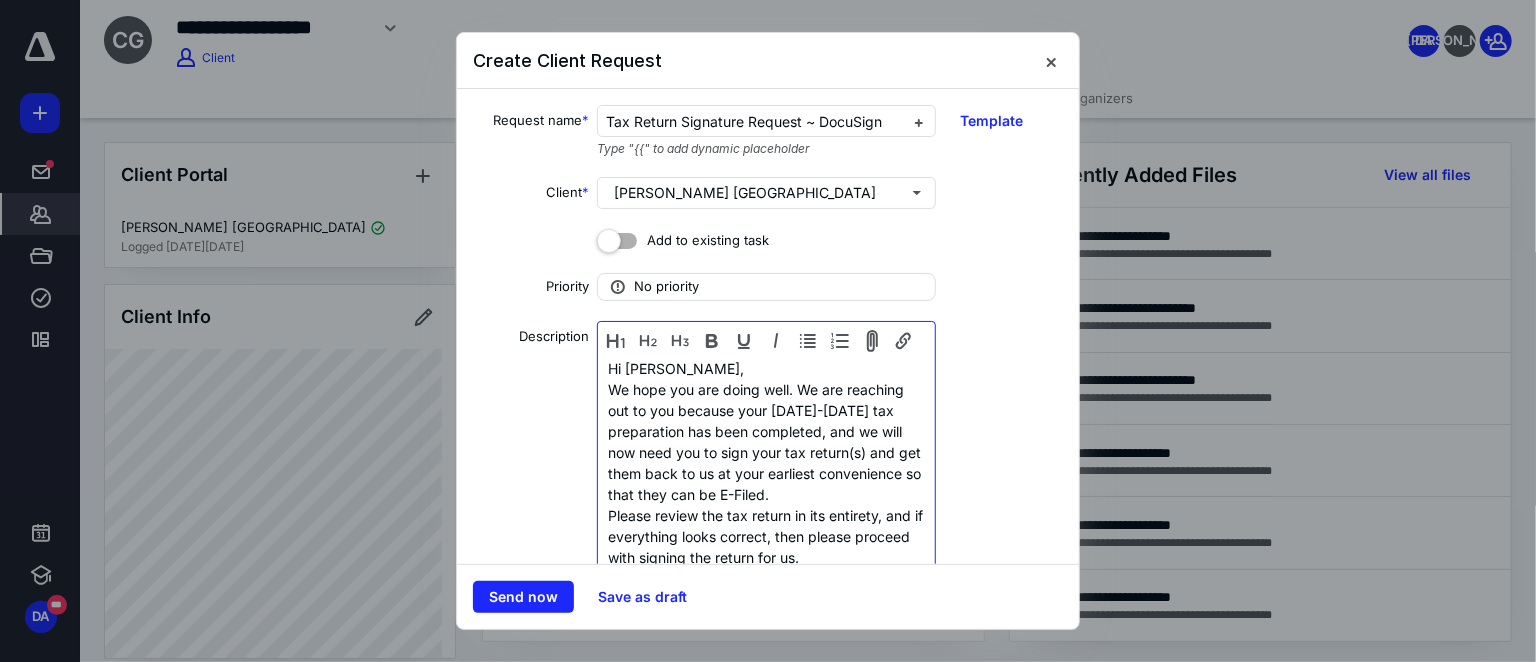 scroll, scrollTop: 90, scrollLeft: 0, axis: vertical 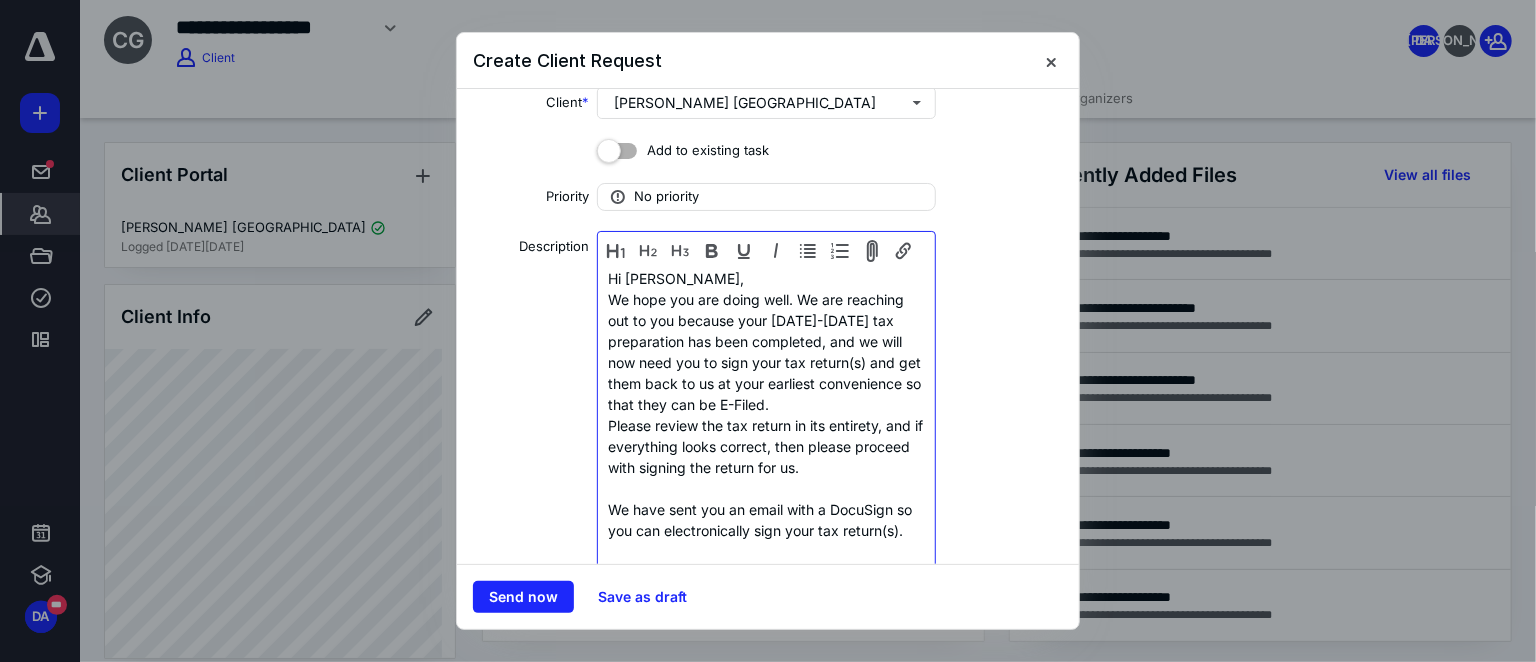 click on "We hope you are doing well. We are reaching out to you because your 2022-2024 tax preparation has been completed, and we will now need you to sign your tax return(s) and get them back to us at your earliest convenience so that they can be E-Filed." at bounding box center (766, 352) 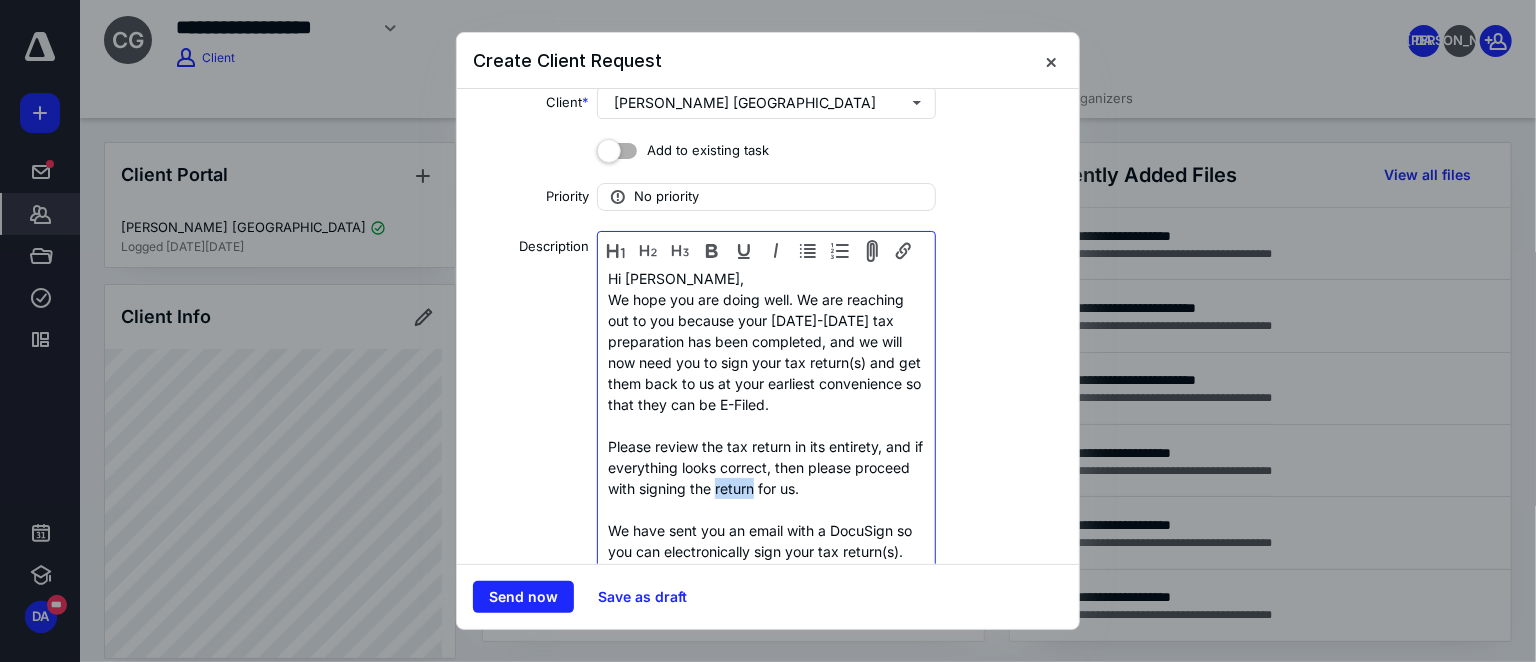 drag, startPoint x: 774, startPoint y: 487, endPoint x: 813, endPoint y: 487, distance: 39 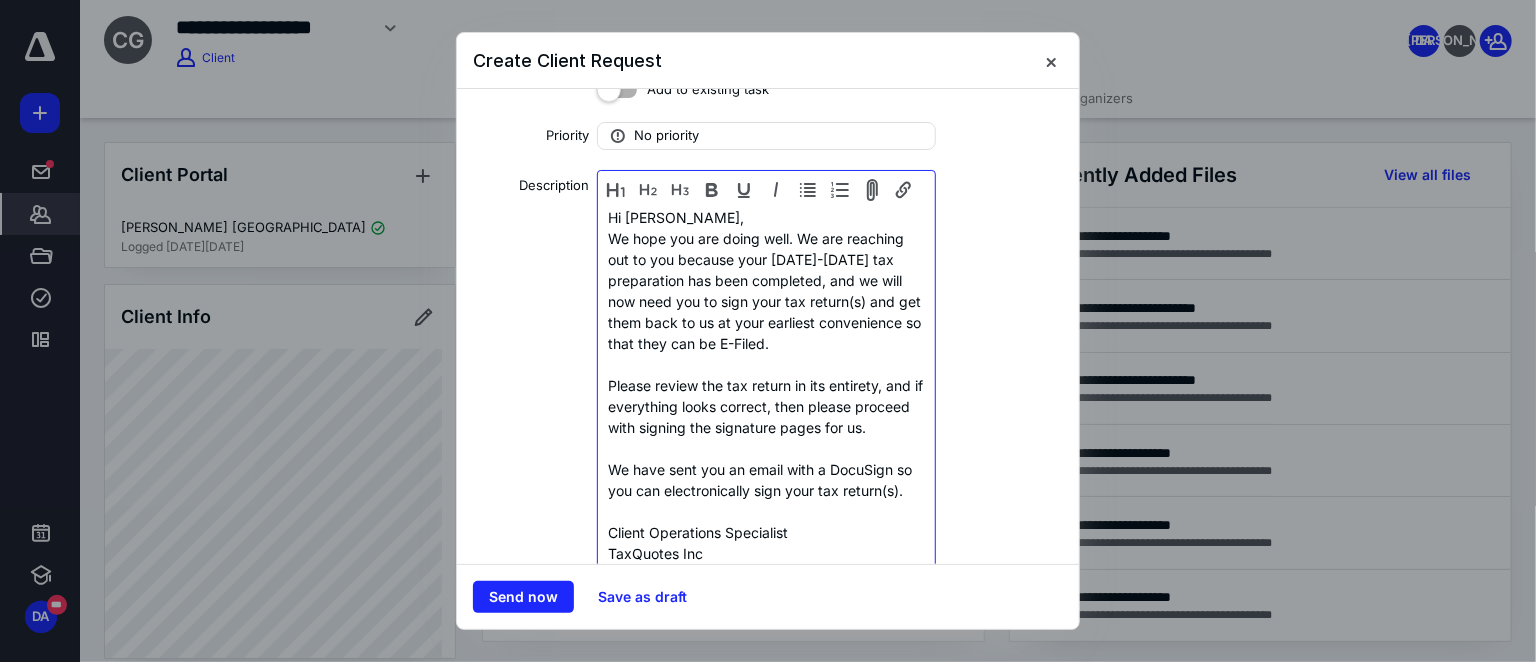 scroll, scrollTop: 181, scrollLeft: 0, axis: vertical 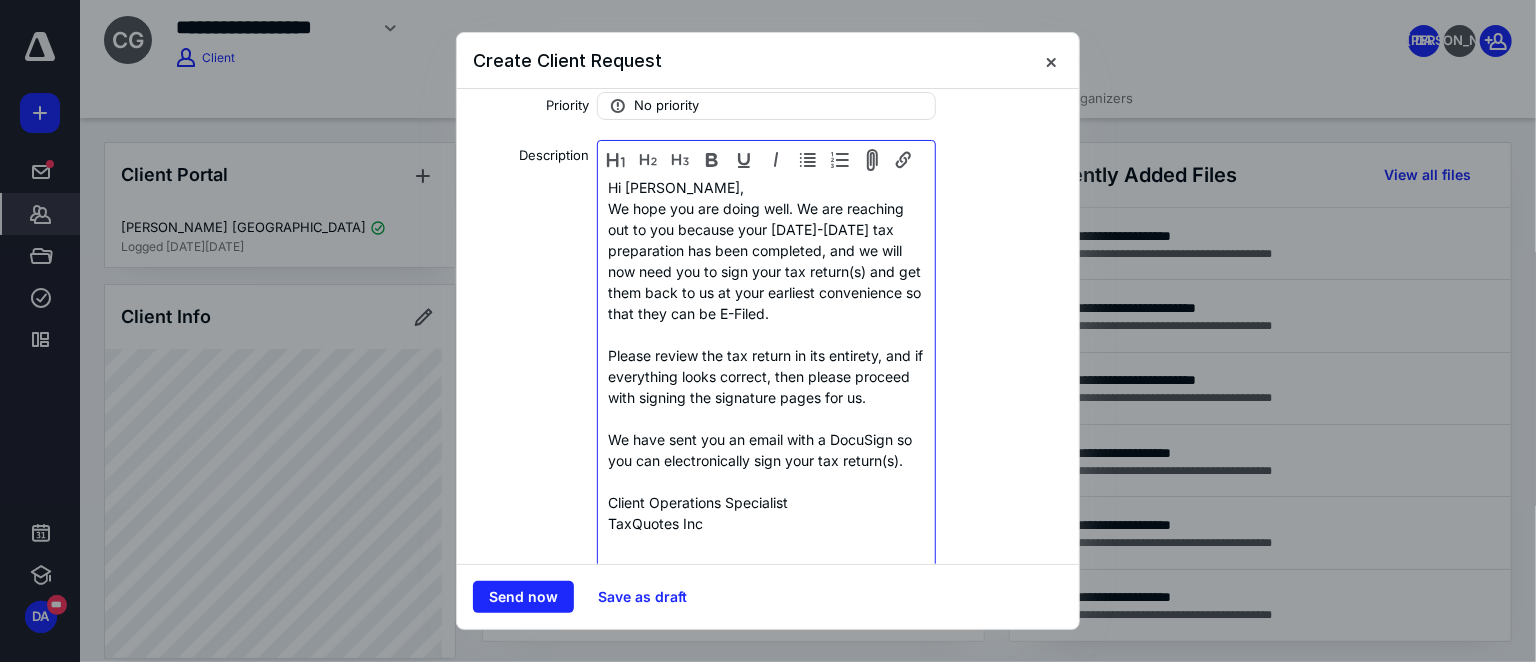 click on "We have sent you an email with a DocuSign so you can electronically sign your tax return(s)." at bounding box center [766, 450] 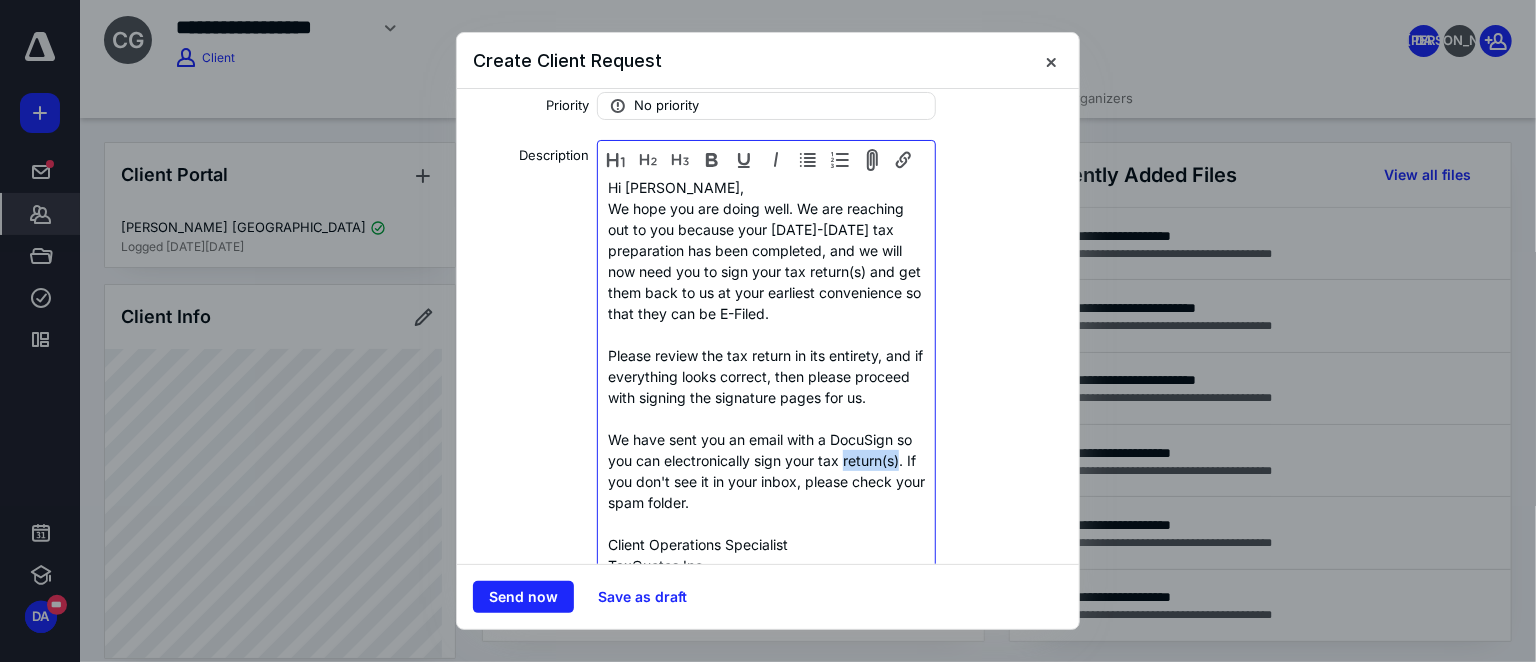 drag, startPoint x: 607, startPoint y: 501, endPoint x: 654, endPoint y: 505, distance: 47.169907 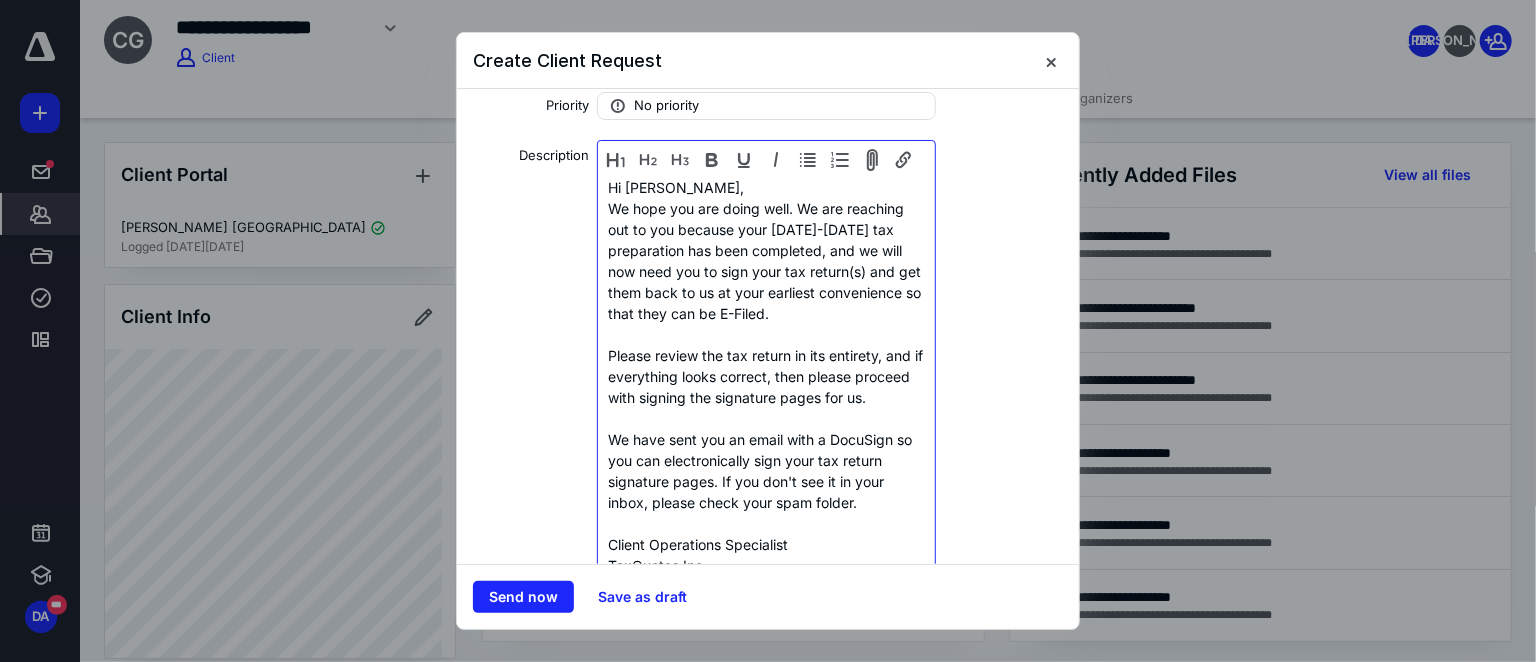scroll, scrollTop: 272, scrollLeft: 0, axis: vertical 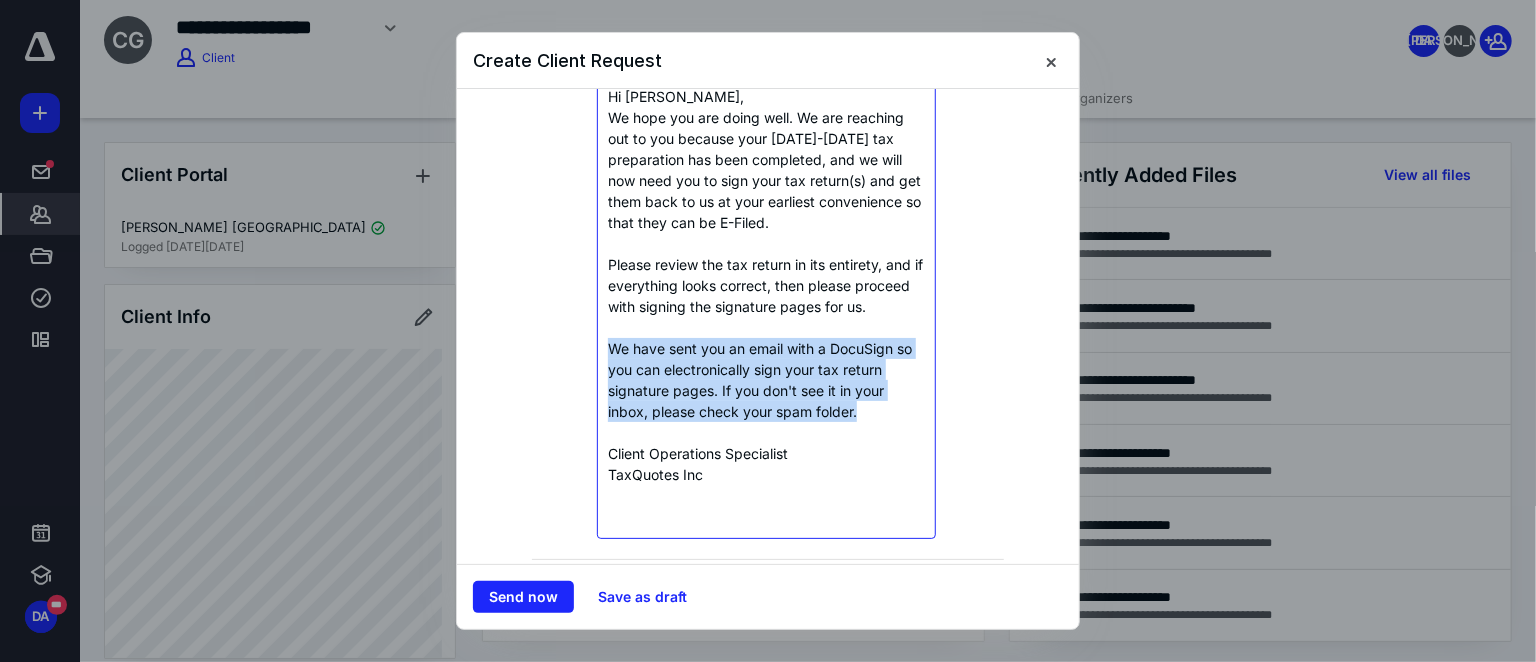 drag, startPoint x: 604, startPoint y: 365, endPoint x: 884, endPoint y: 433, distance: 288.13885 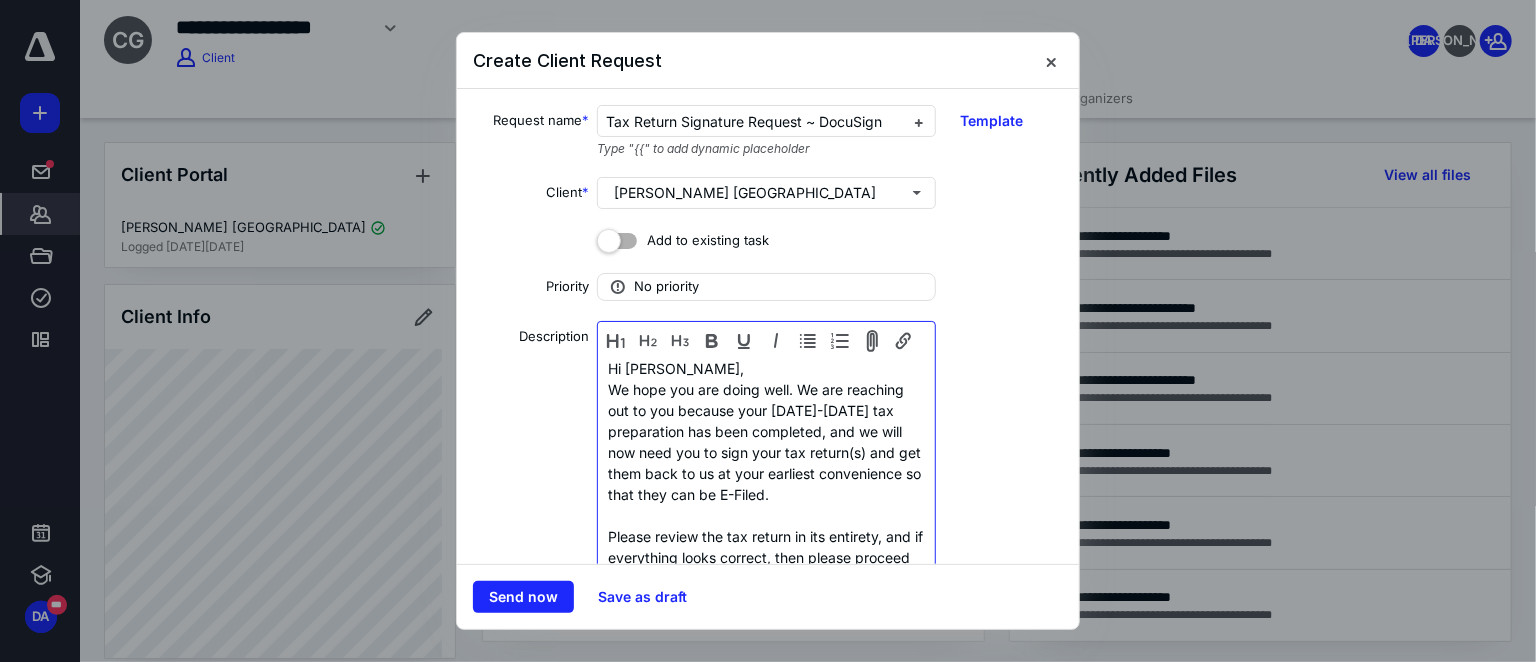 scroll, scrollTop: 0, scrollLeft: 0, axis: both 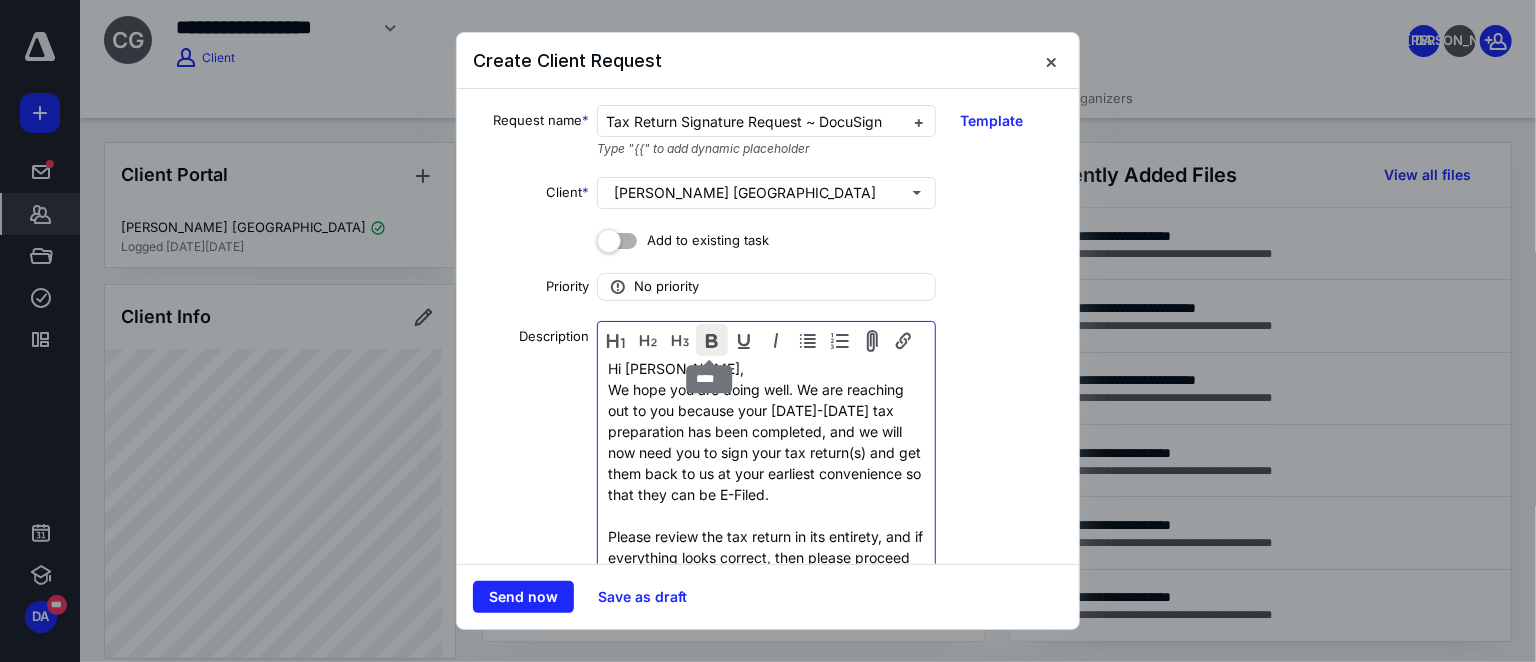 click at bounding box center [712, 340] 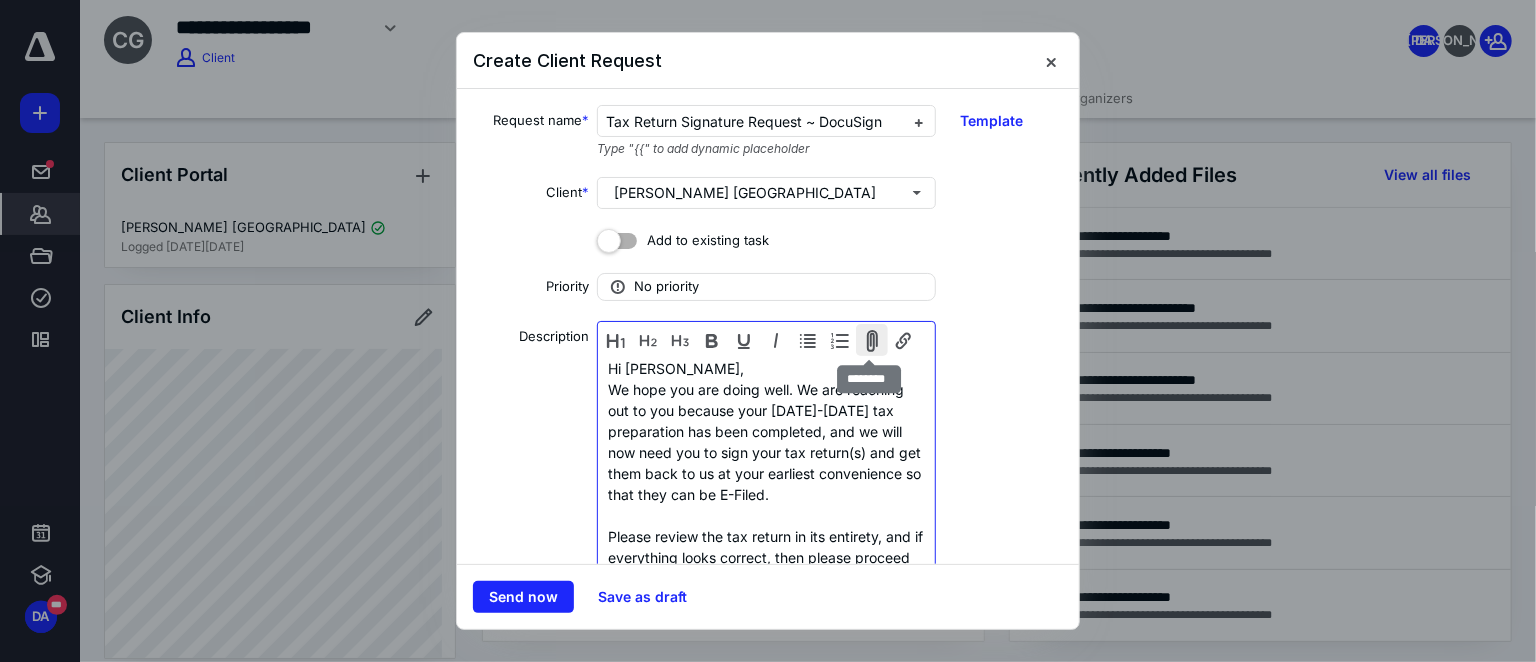click at bounding box center (872, 340) 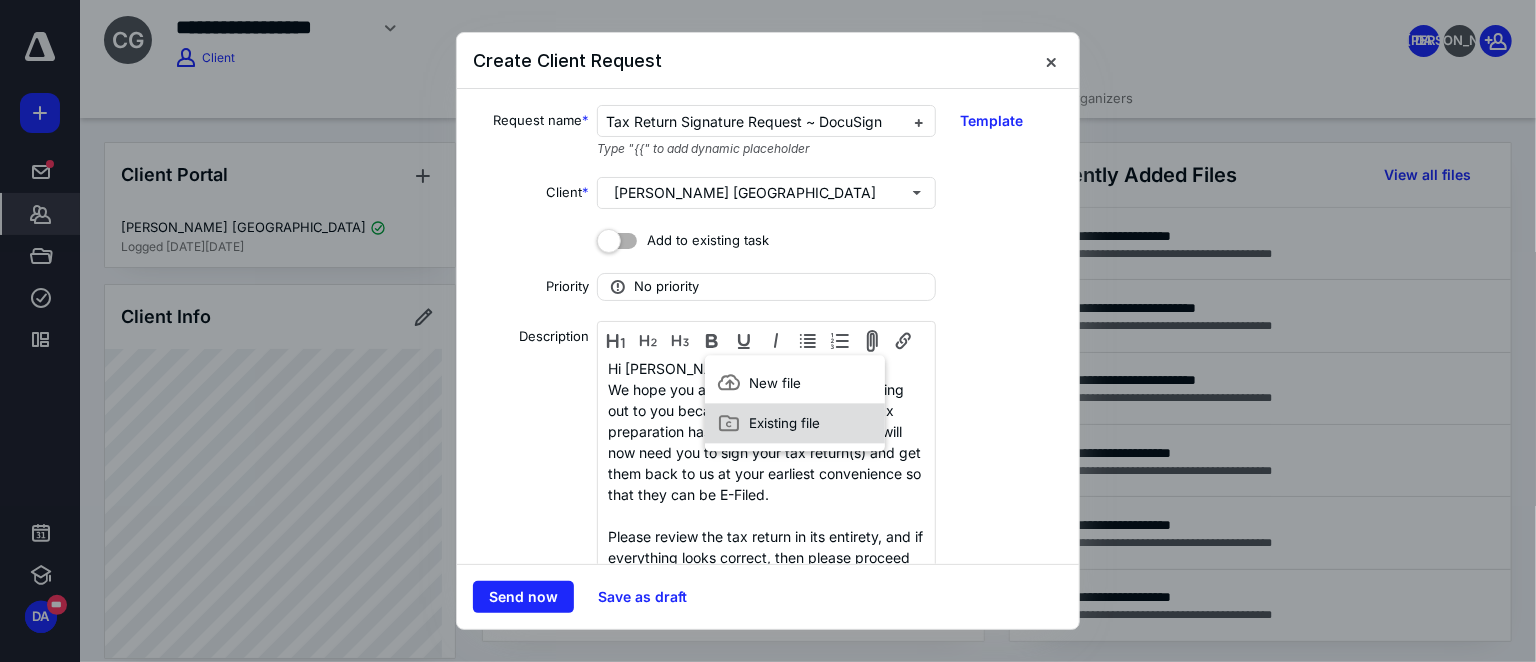 click on "Existing file" at bounding box center [784, 423] 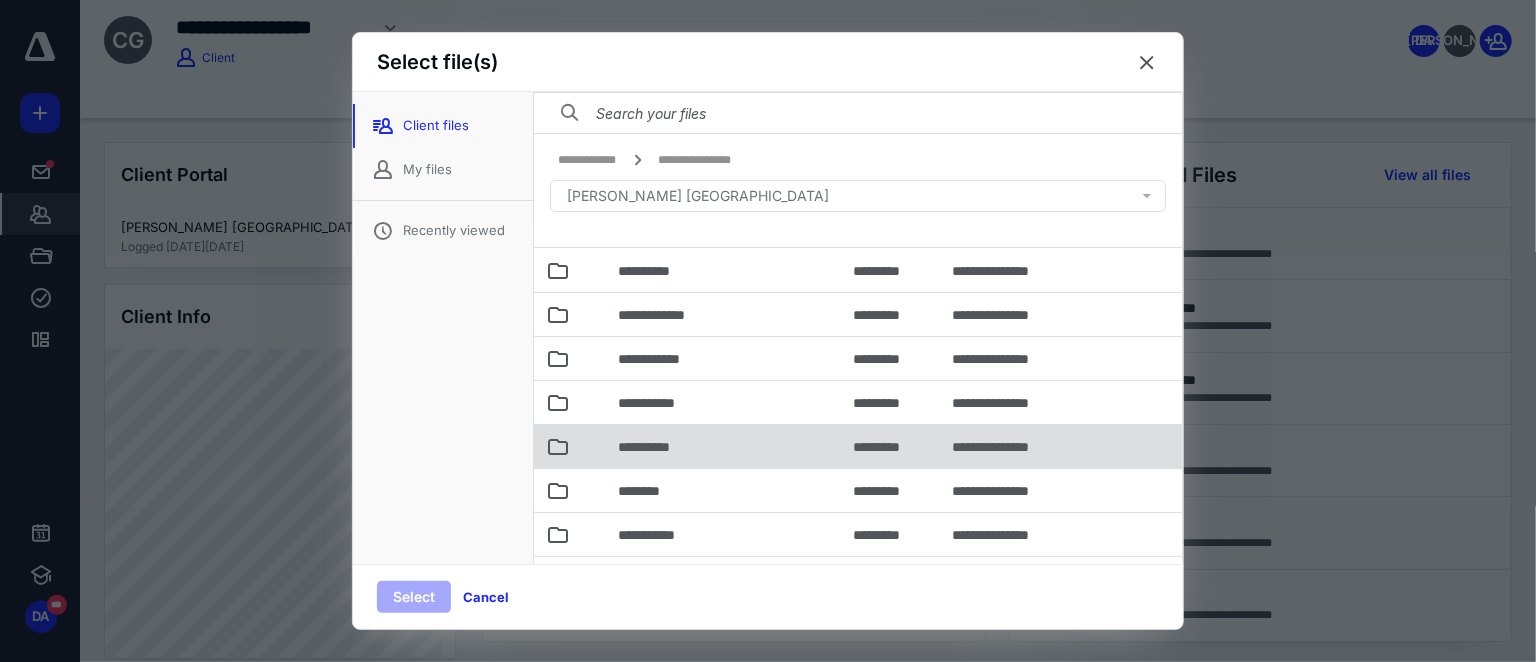 scroll, scrollTop: 56, scrollLeft: 0, axis: vertical 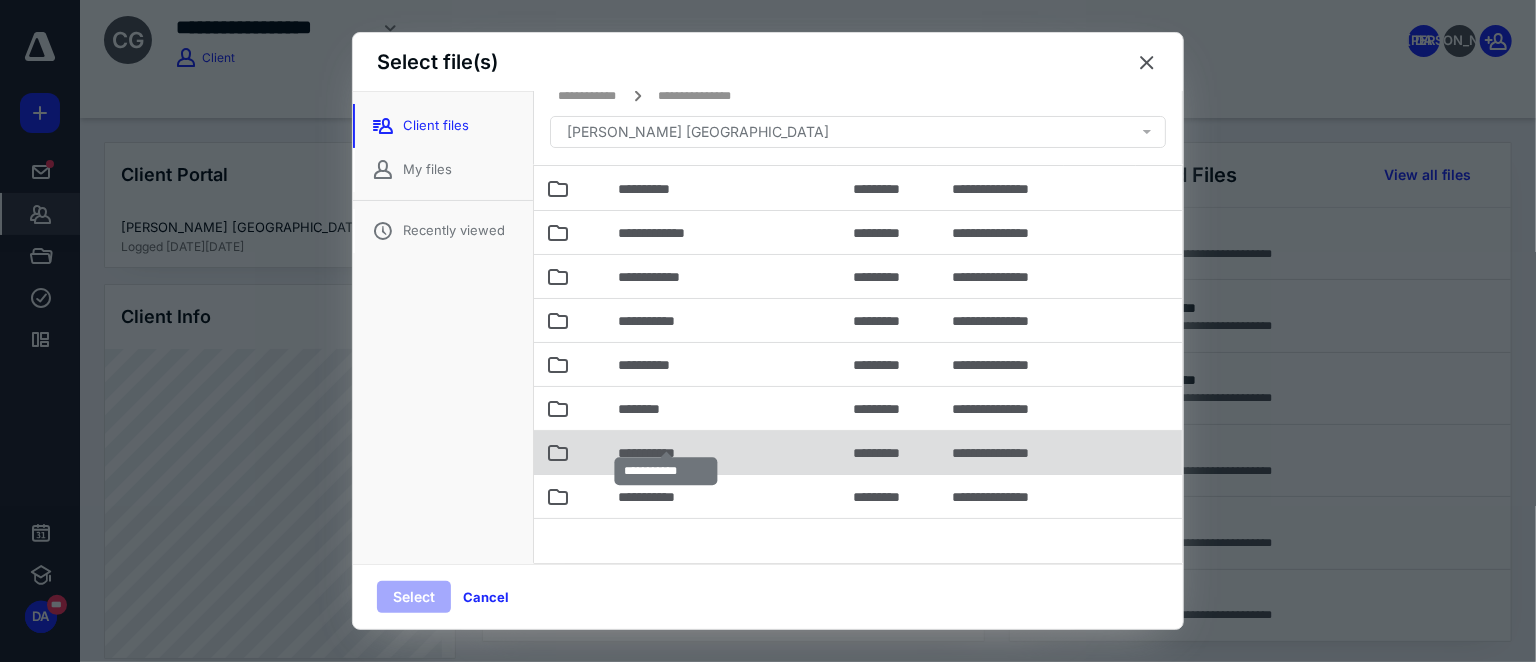 click on "**********" at bounding box center (666, 453) 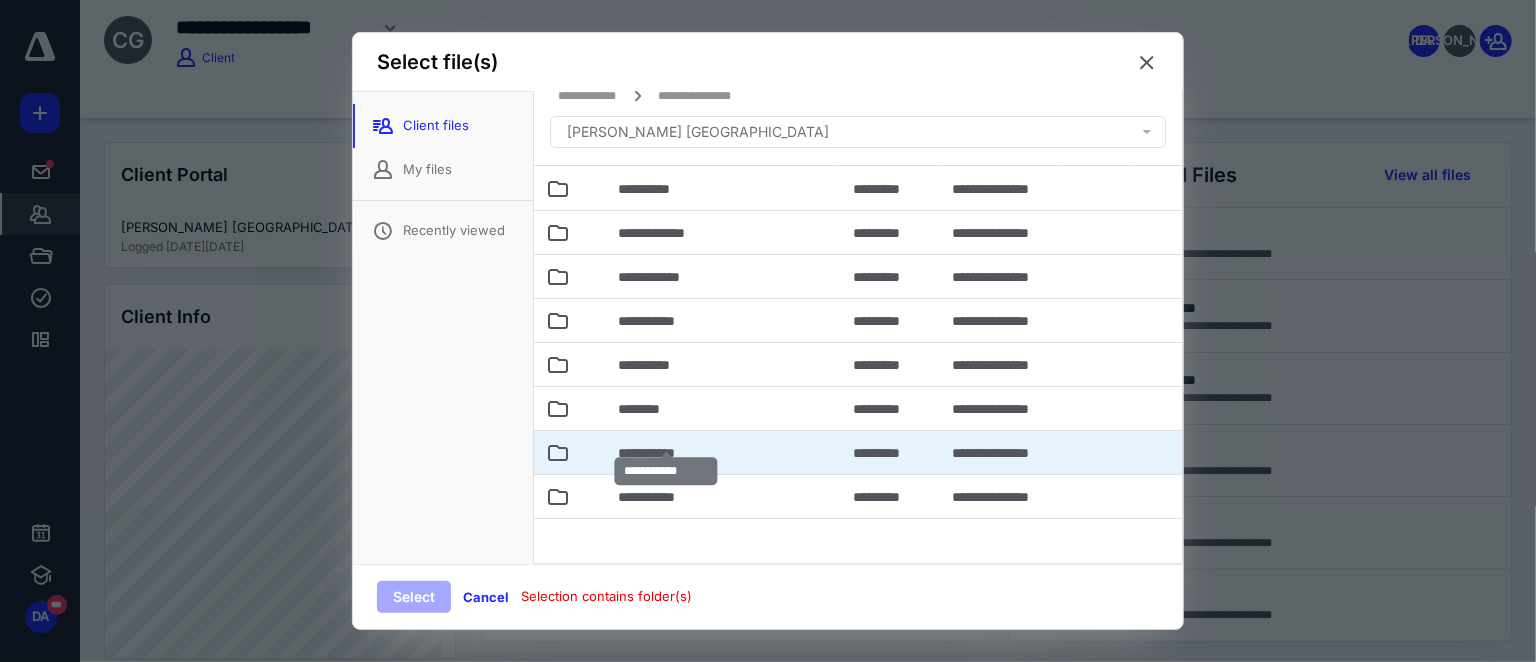 click on "**********" at bounding box center (666, 453) 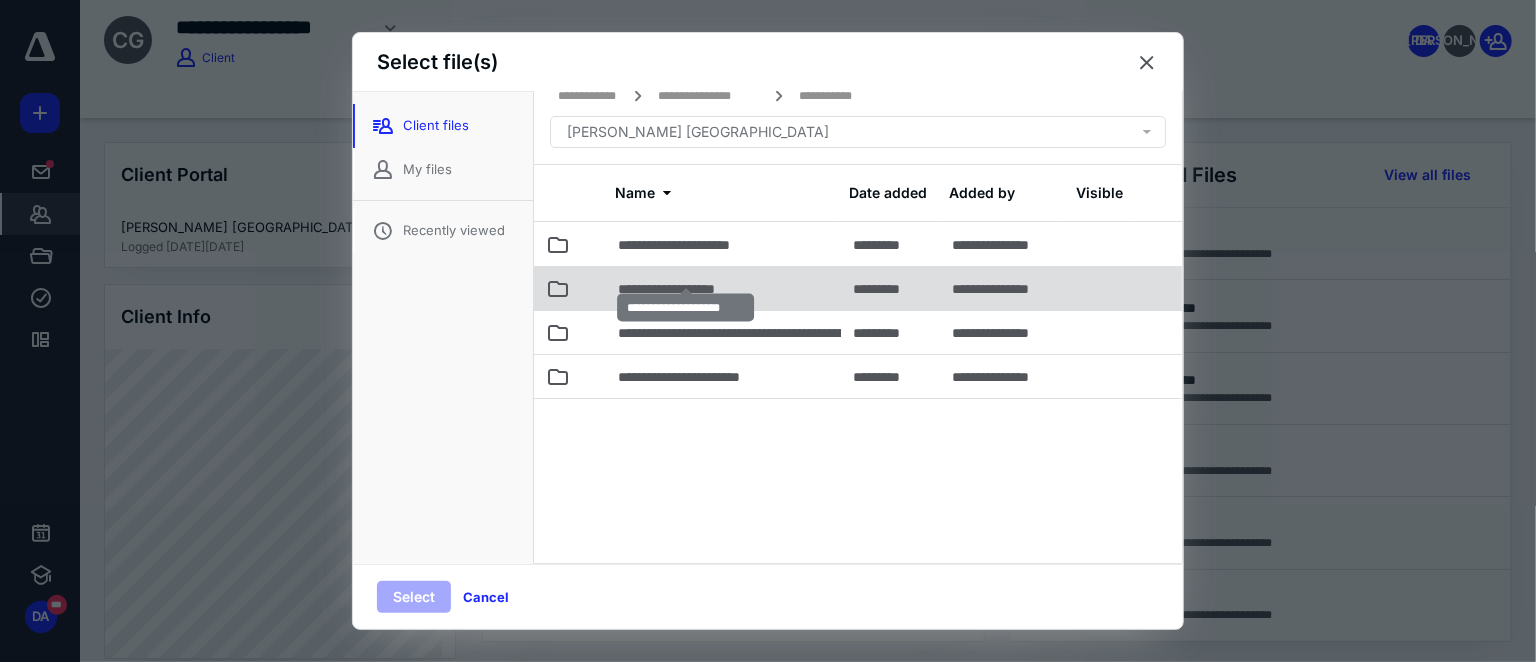 click on "**********" at bounding box center [685, 289] 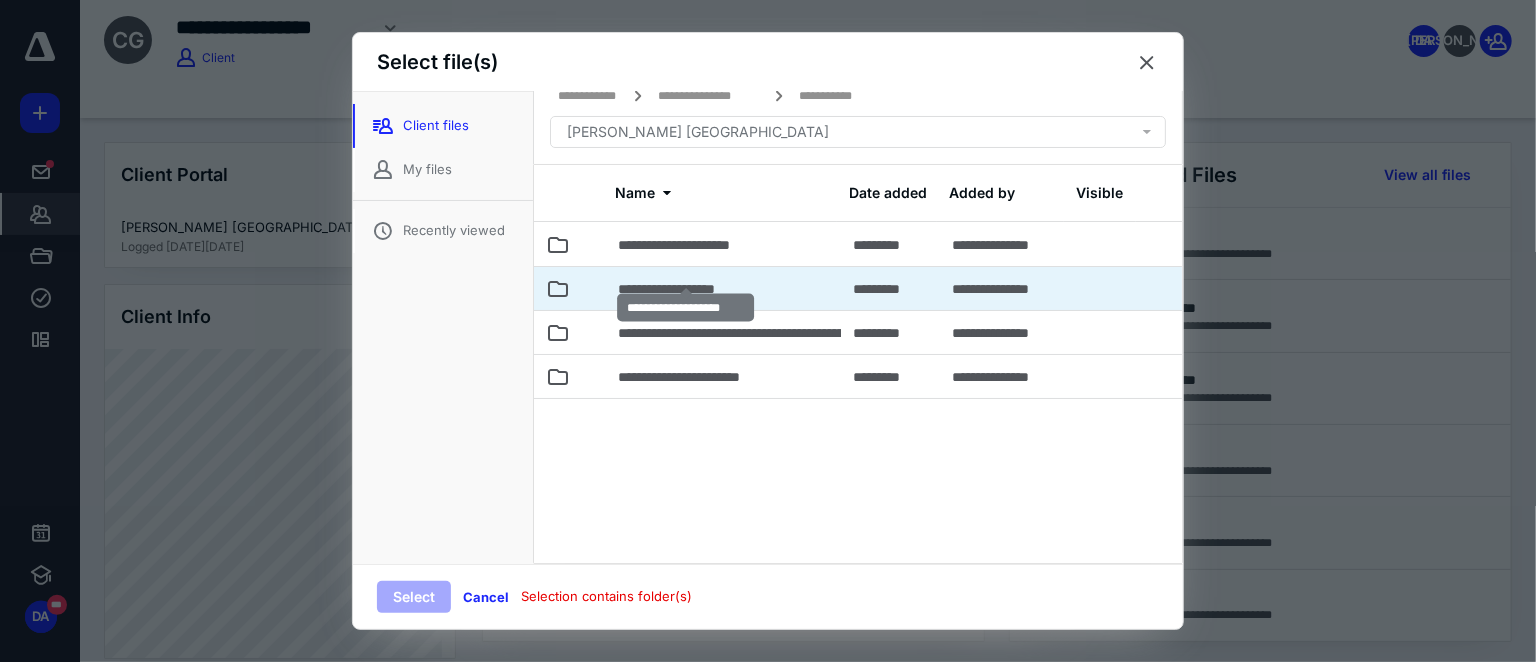 click on "**********" at bounding box center (685, 289) 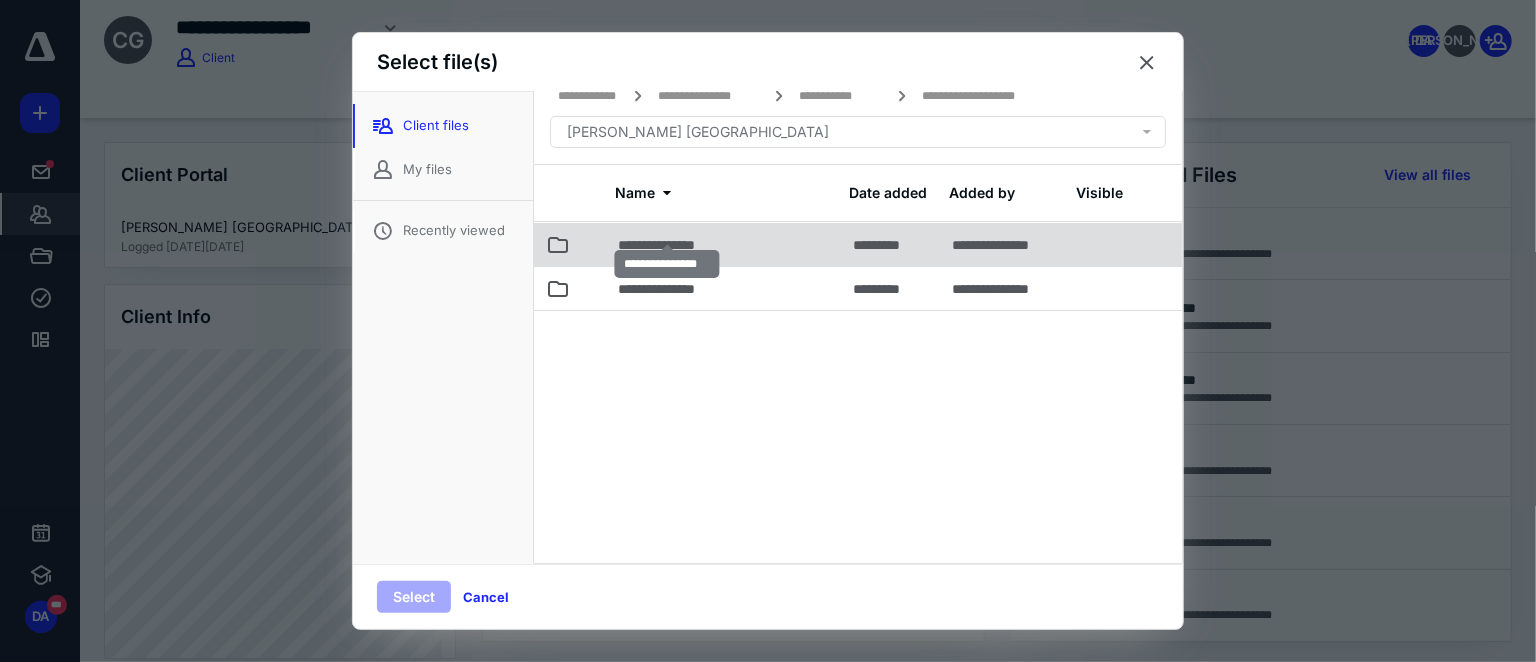 click on "**********" at bounding box center (667, 245) 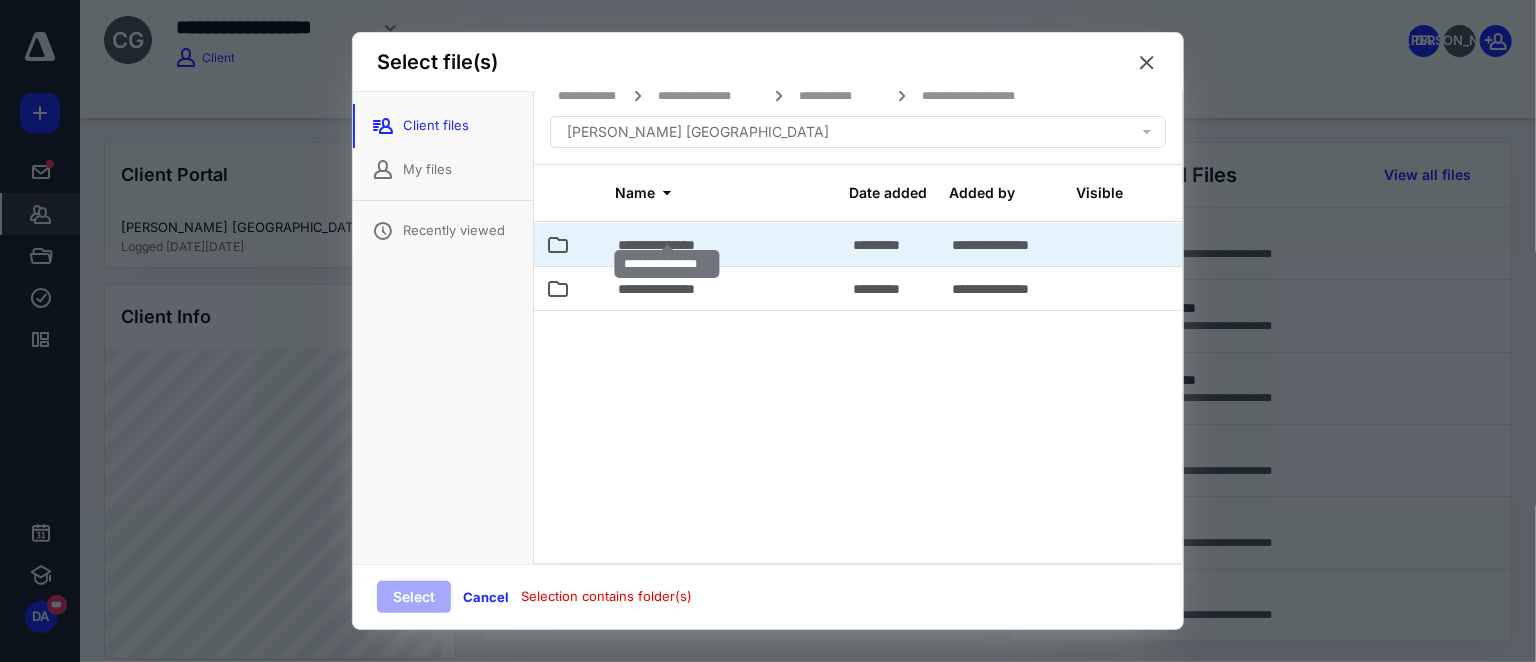 click on "**********" at bounding box center [667, 245] 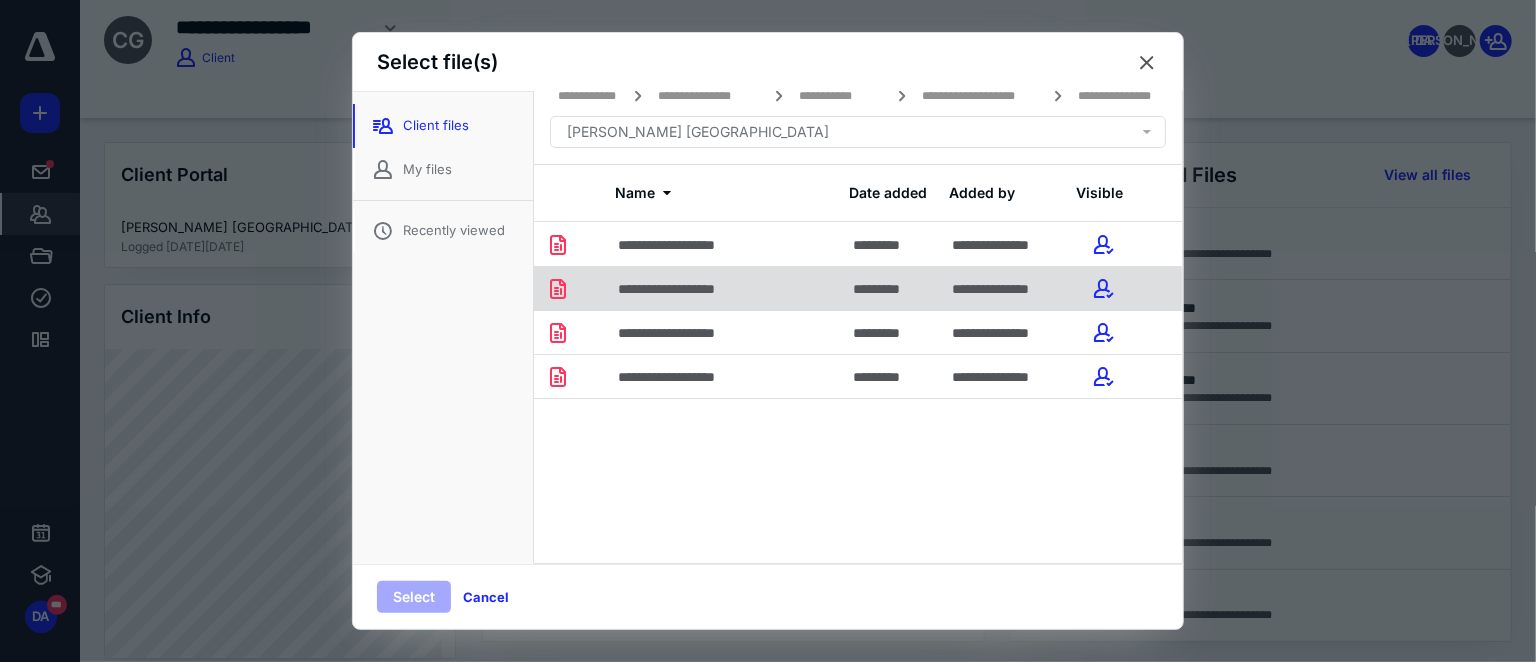 click on "**********" at bounding box center [686, 289] 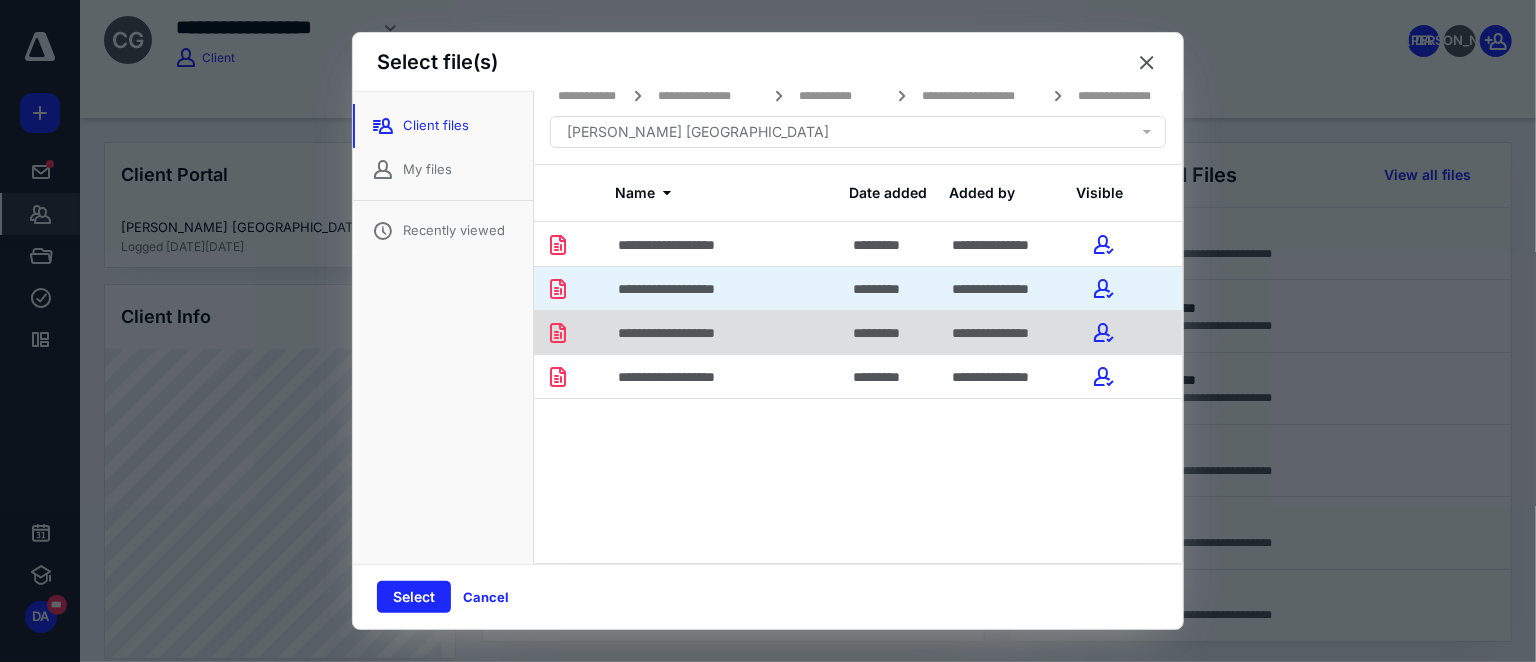 click on "**********" at bounding box center (723, 332) 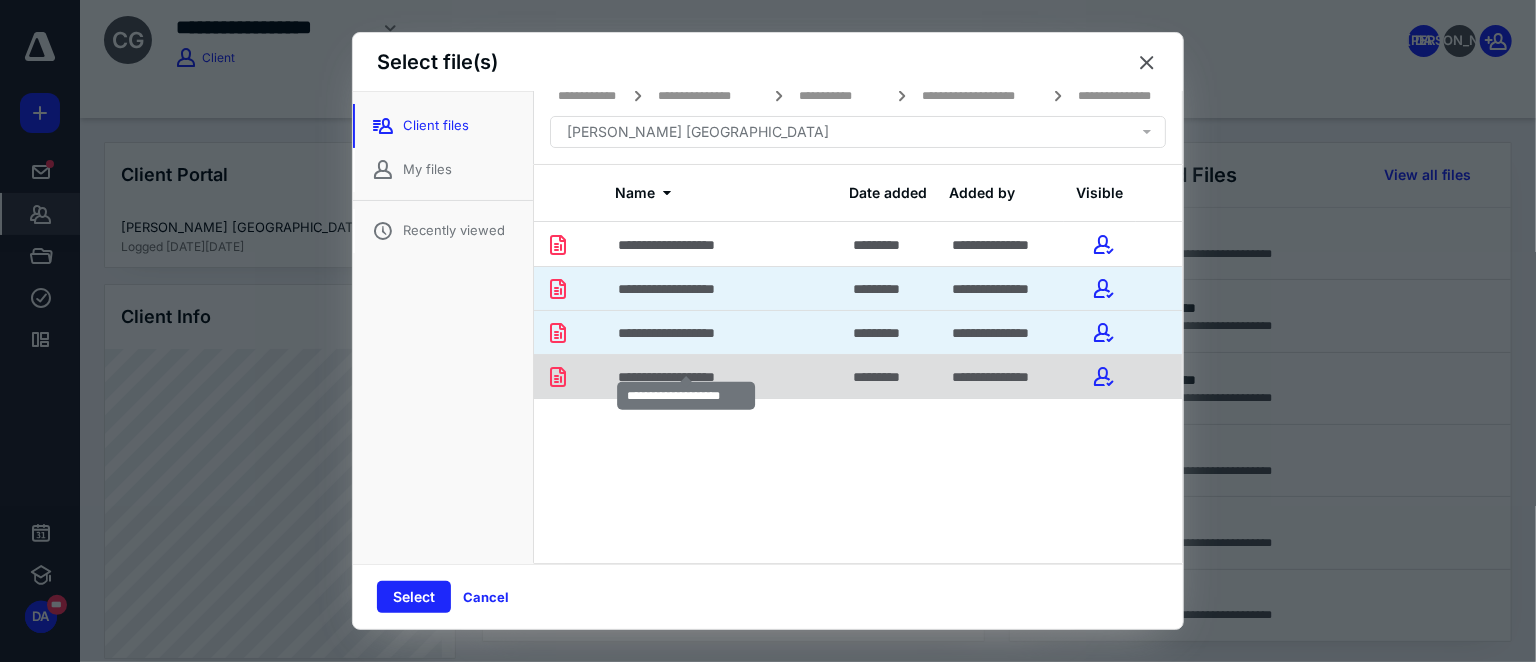 click on "**********" at bounding box center (686, 377) 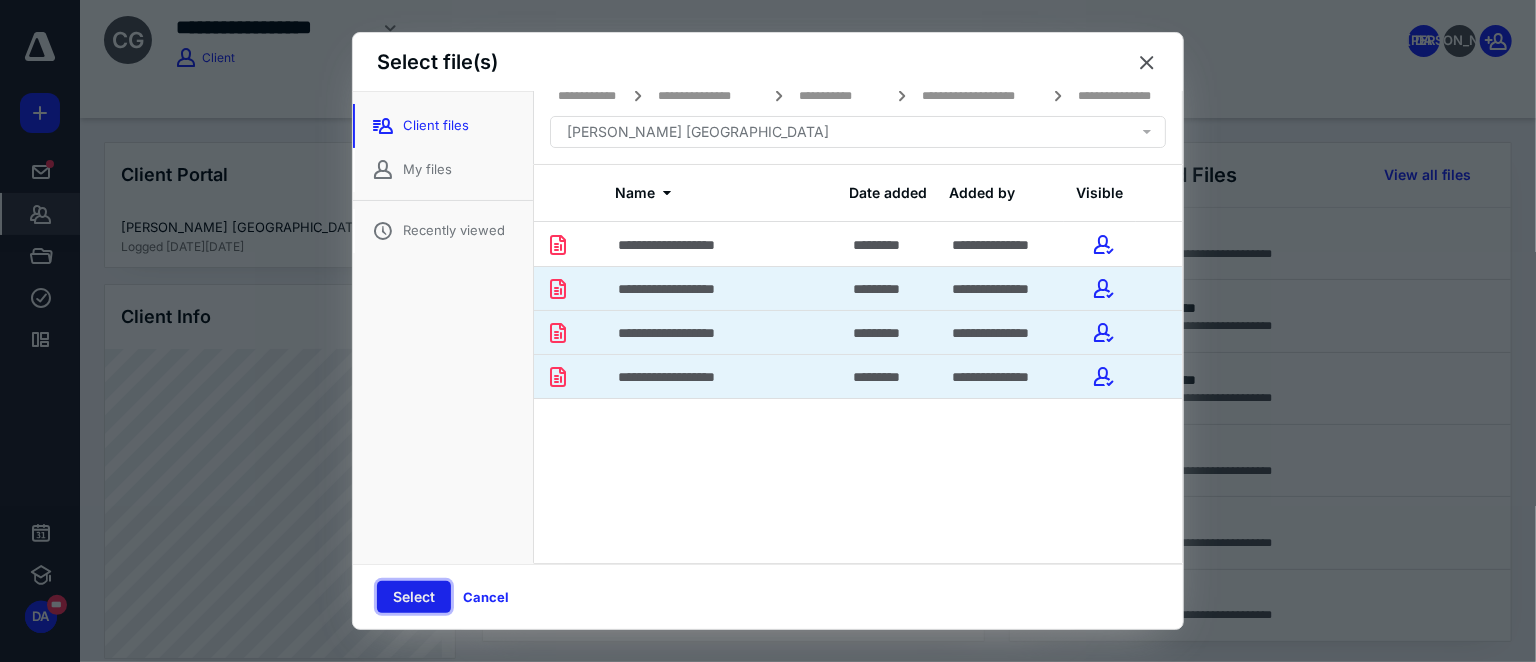 click on "Select" at bounding box center [414, 597] 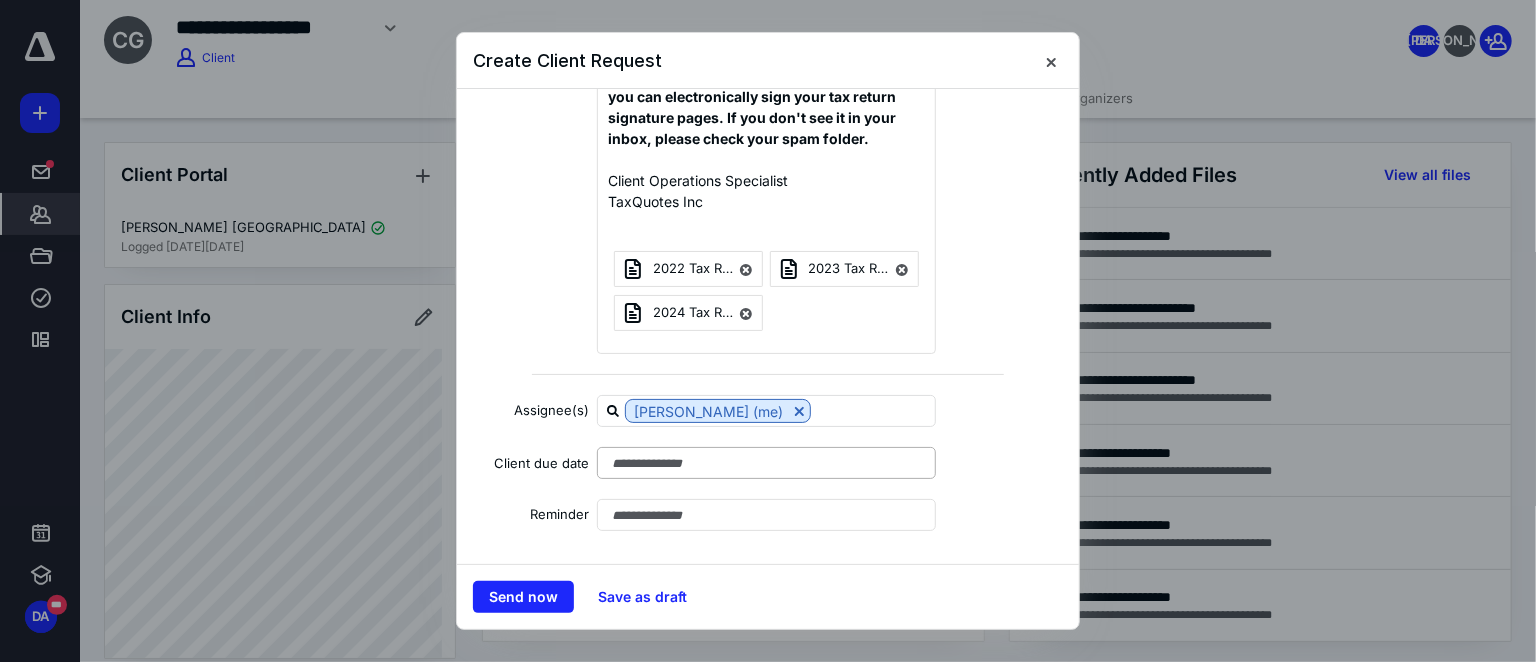 scroll, scrollTop: 568, scrollLeft: 0, axis: vertical 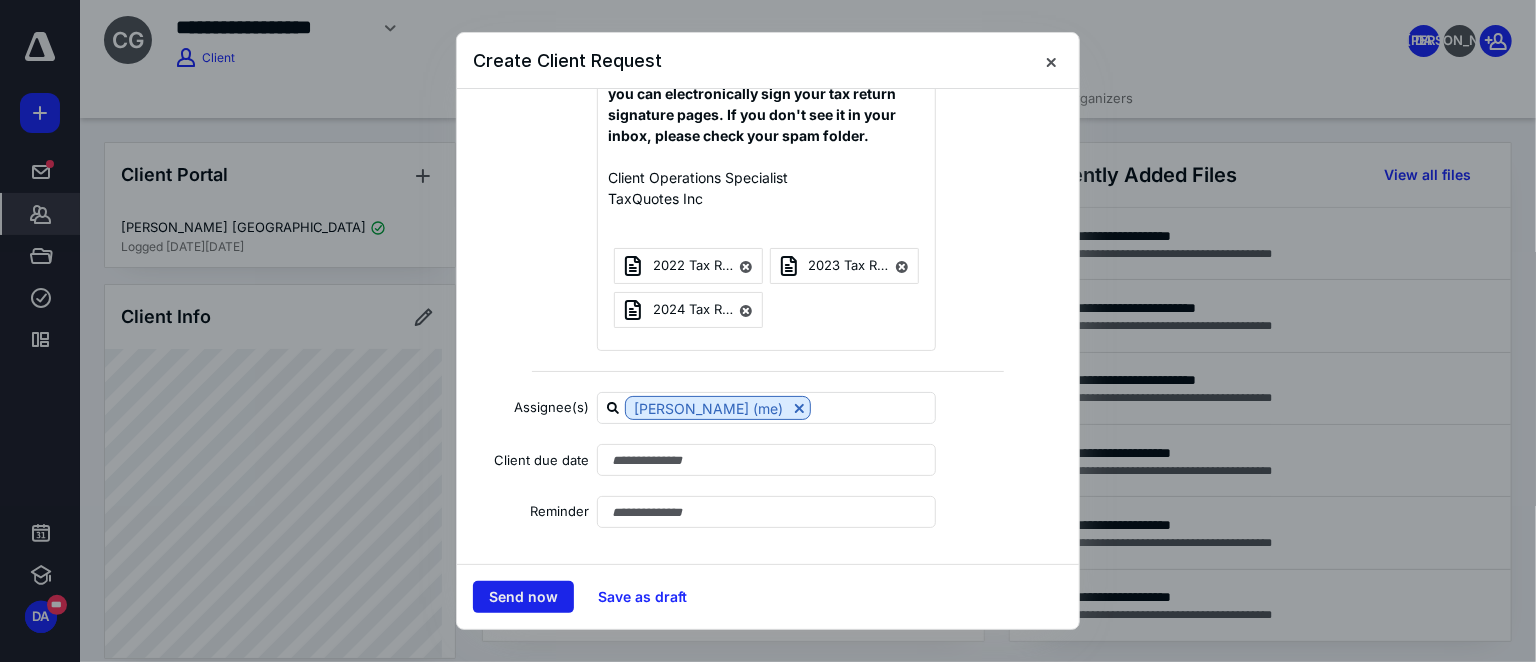 click on "Send now" at bounding box center (523, 597) 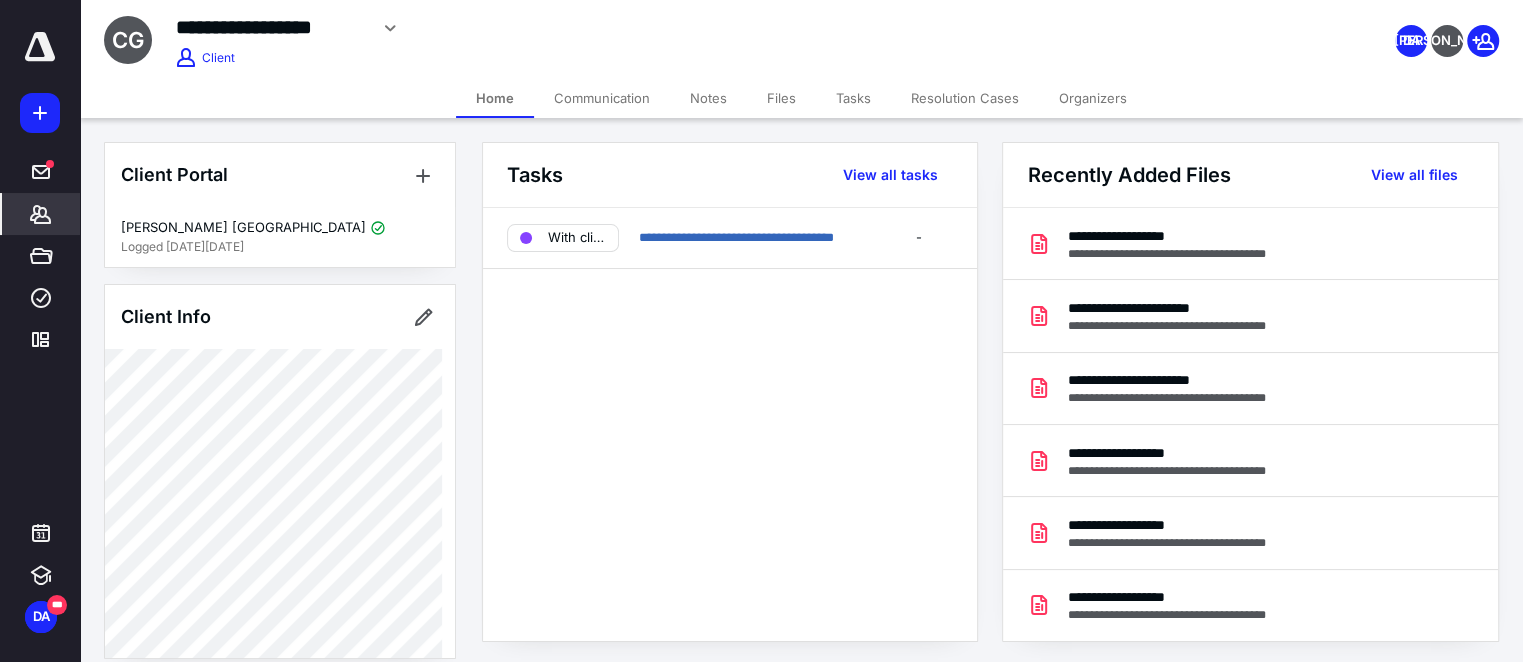 click on "Files" at bounding box center (781, 98) 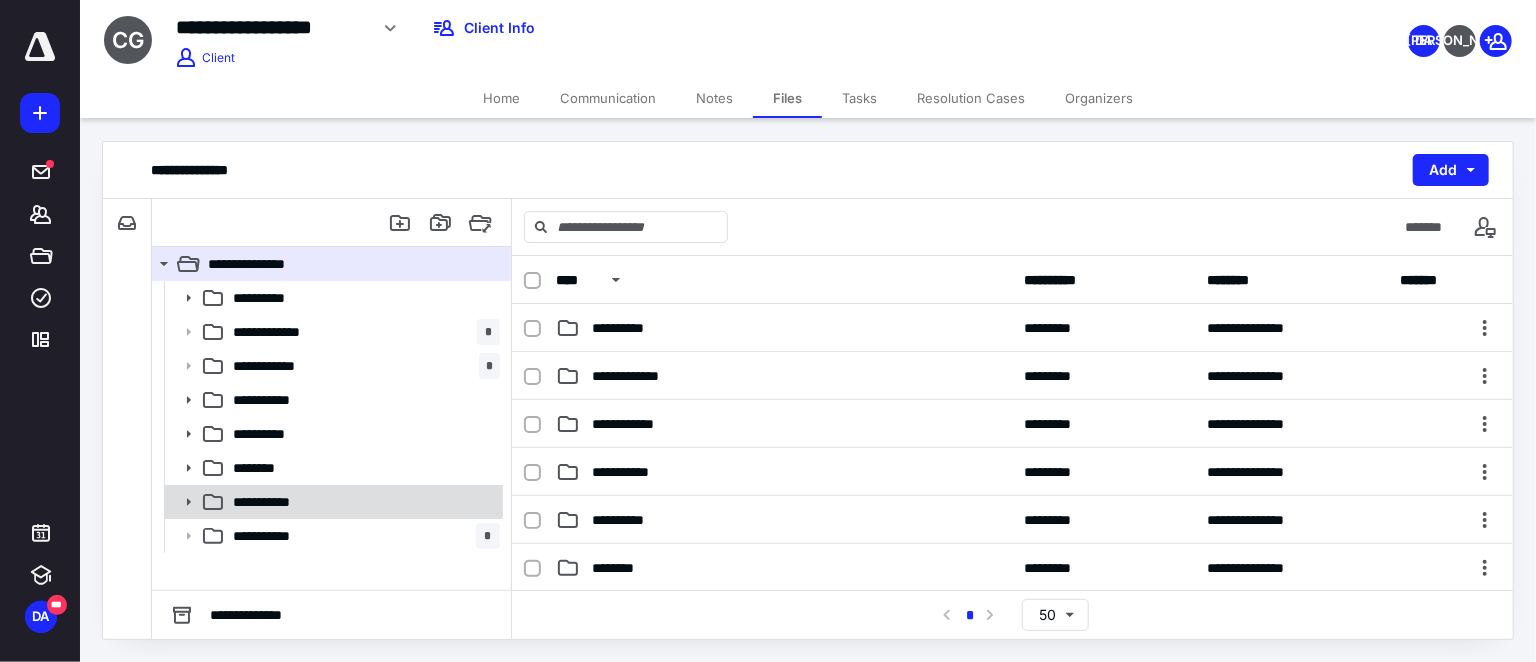 click on "**********" at bounding box center [362, 502] 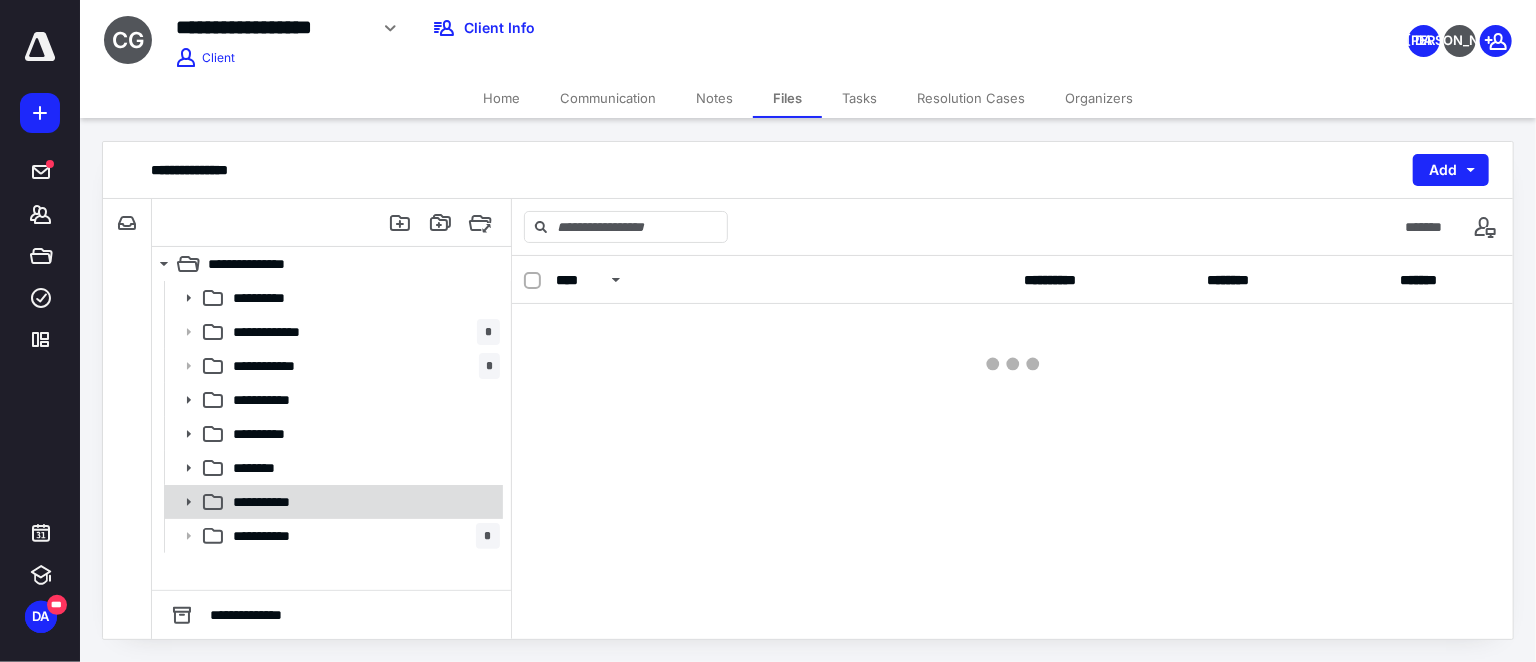 click on "**********" at bounding box center (362, 502) 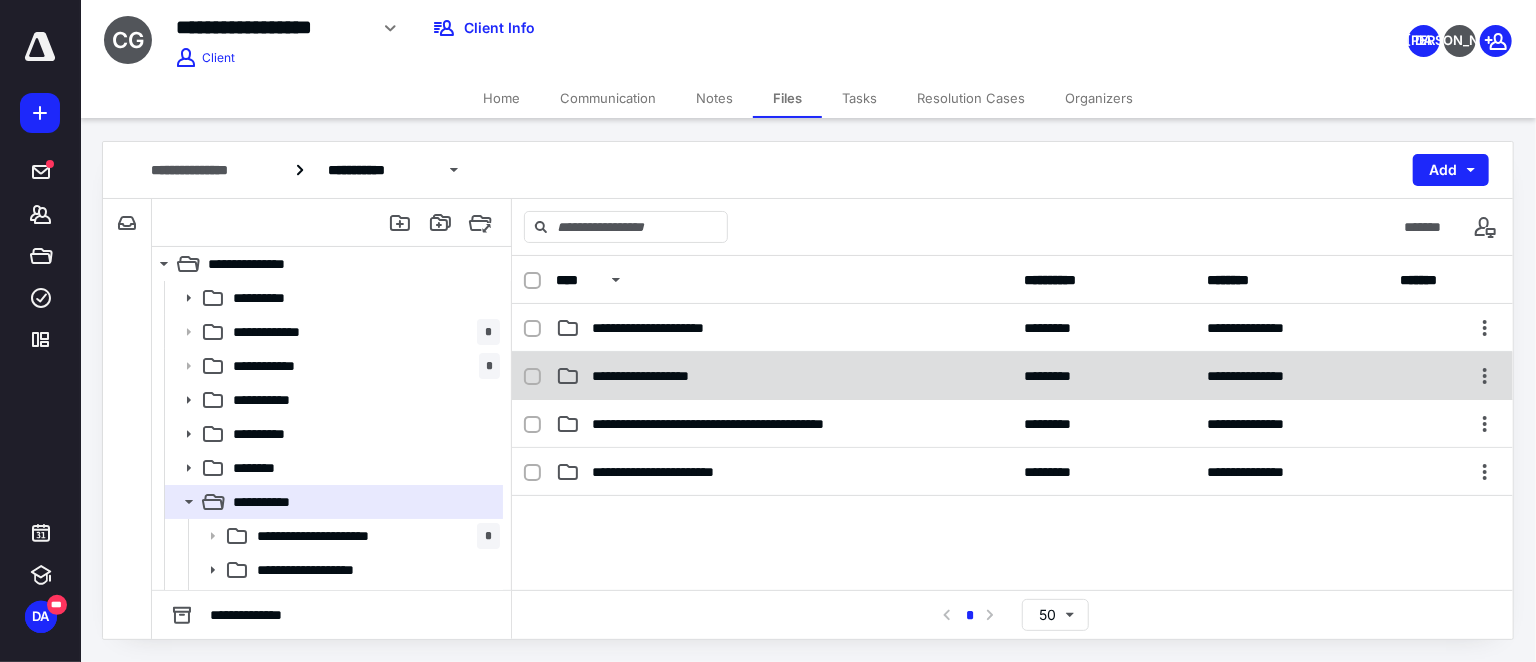 click on "**********" at bounding box center (659, 376) 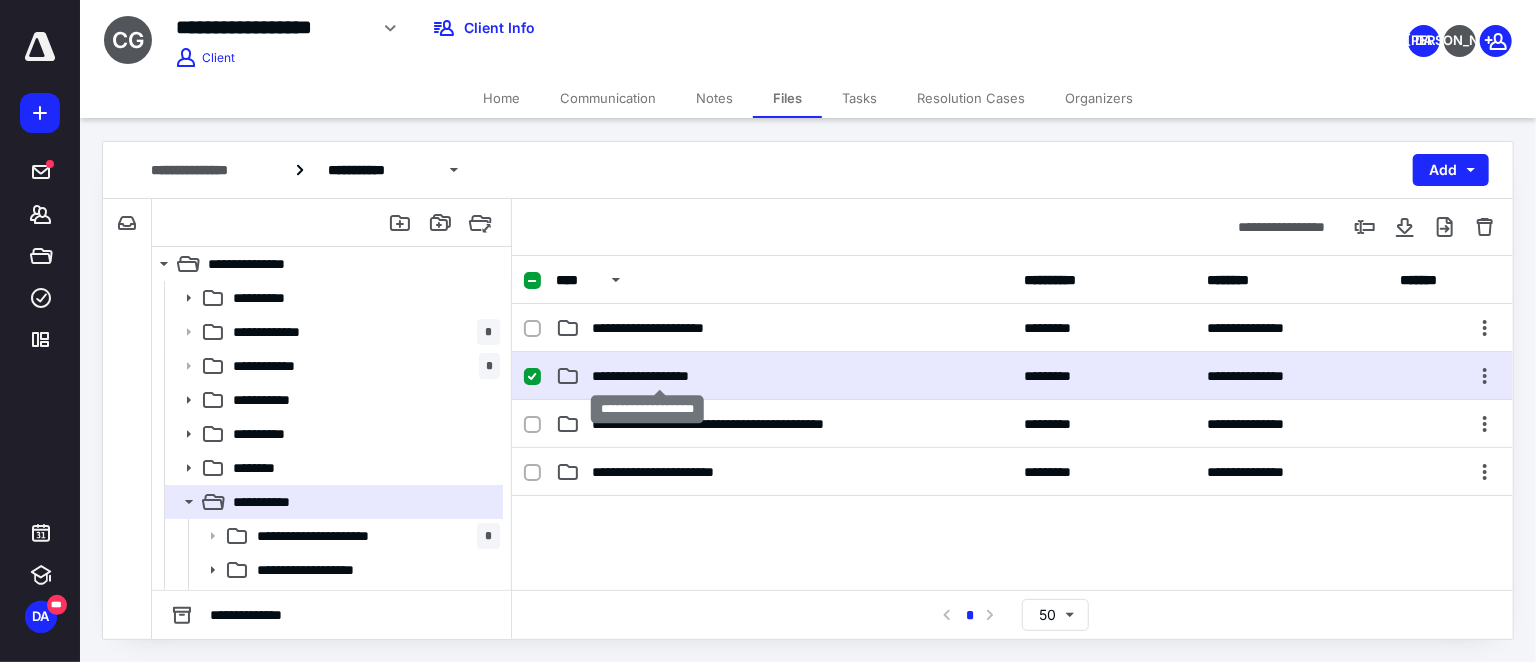 click on "**********" at bounding box center (659, 376) 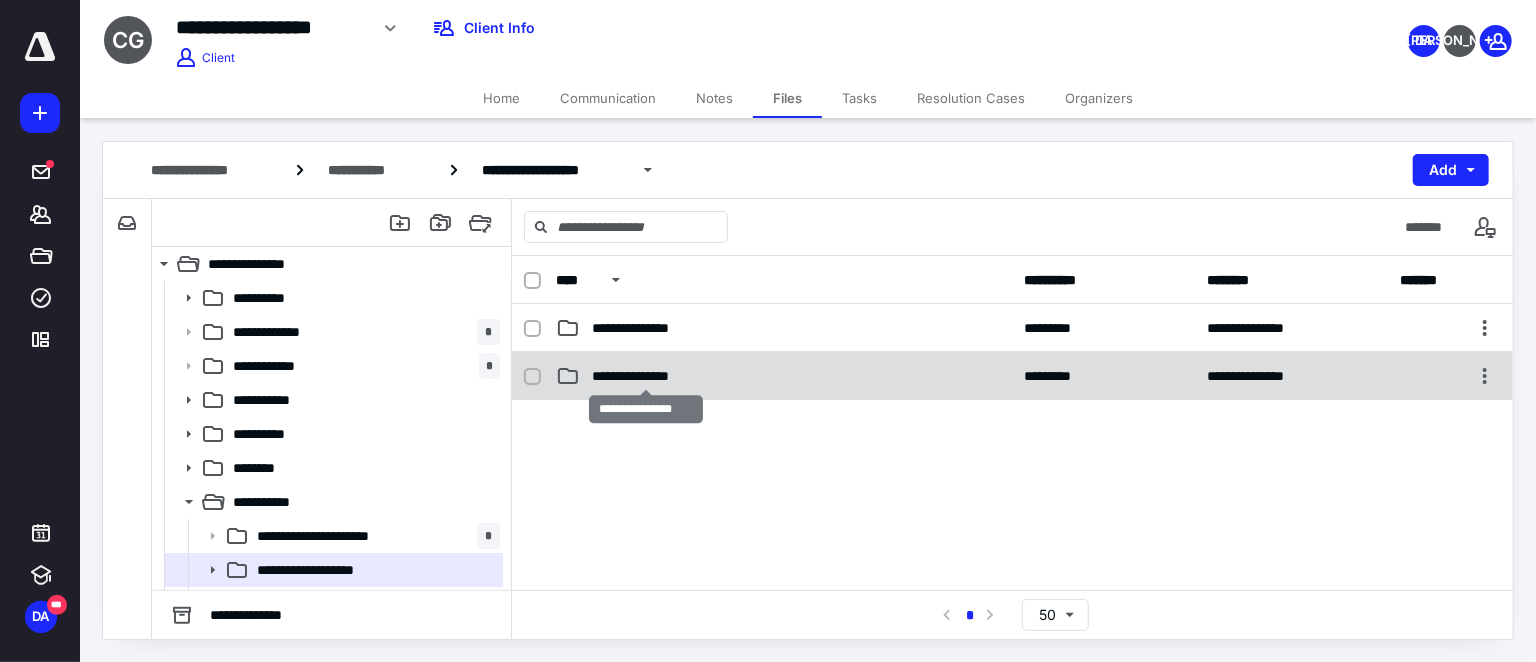 click on "**********" at bounding box center [646, 376] 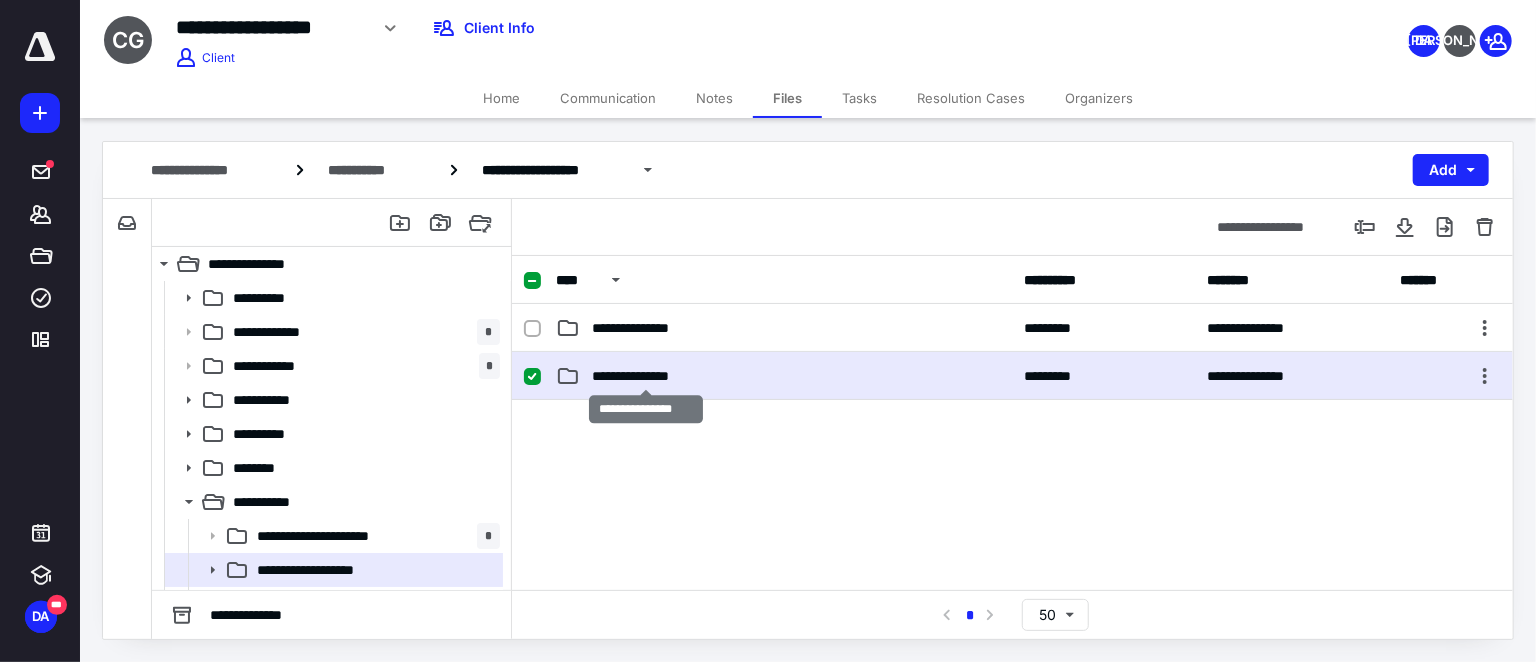 click on "**********" at bounding box center (646, 376) 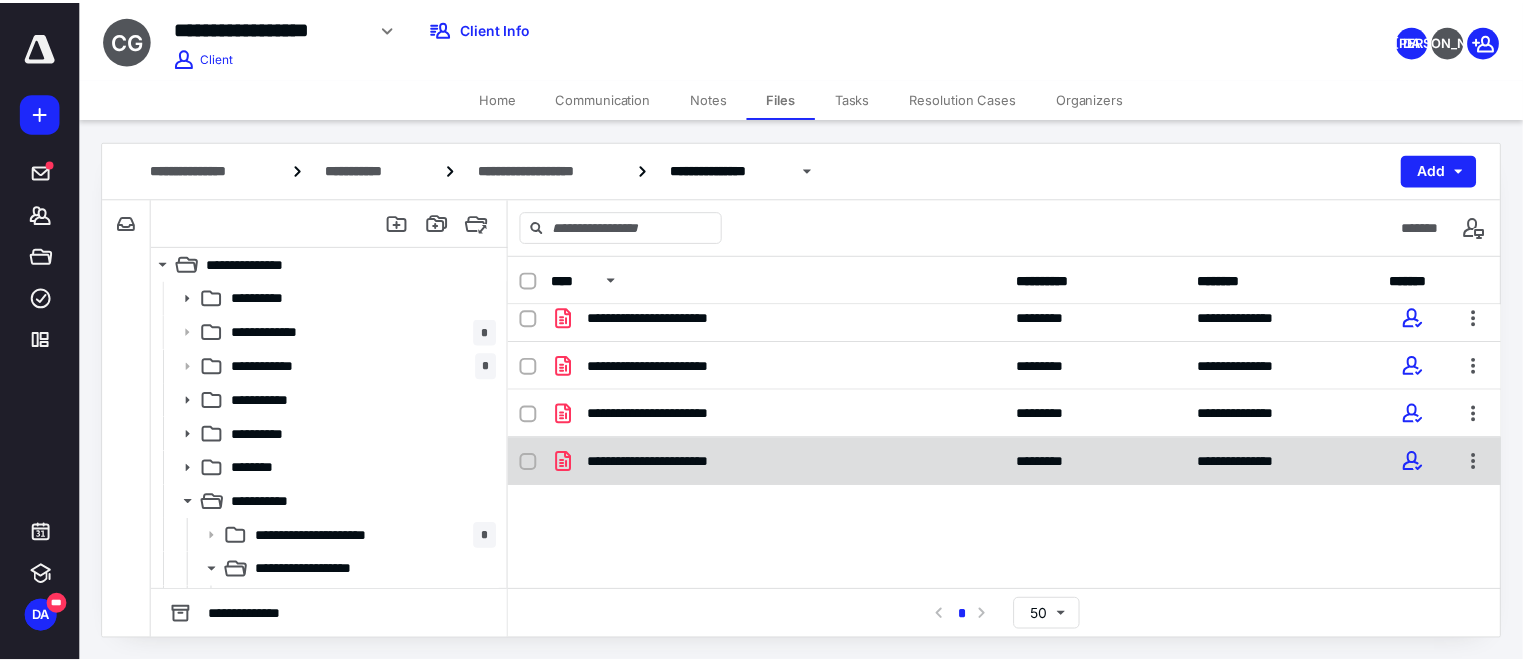 scroll, scrollTop: 13, scrollLeft: 0, axis: vertical 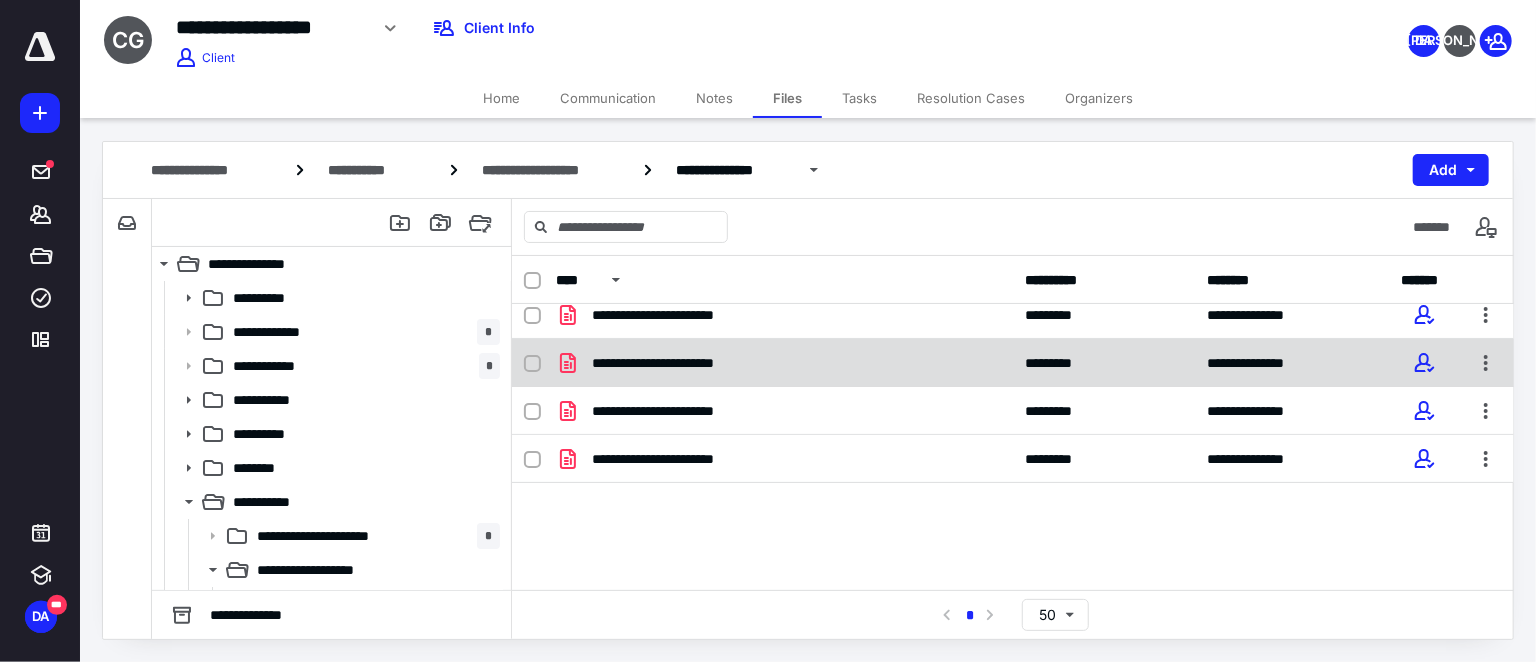 click on "**********" at bounding box center (678, 363) 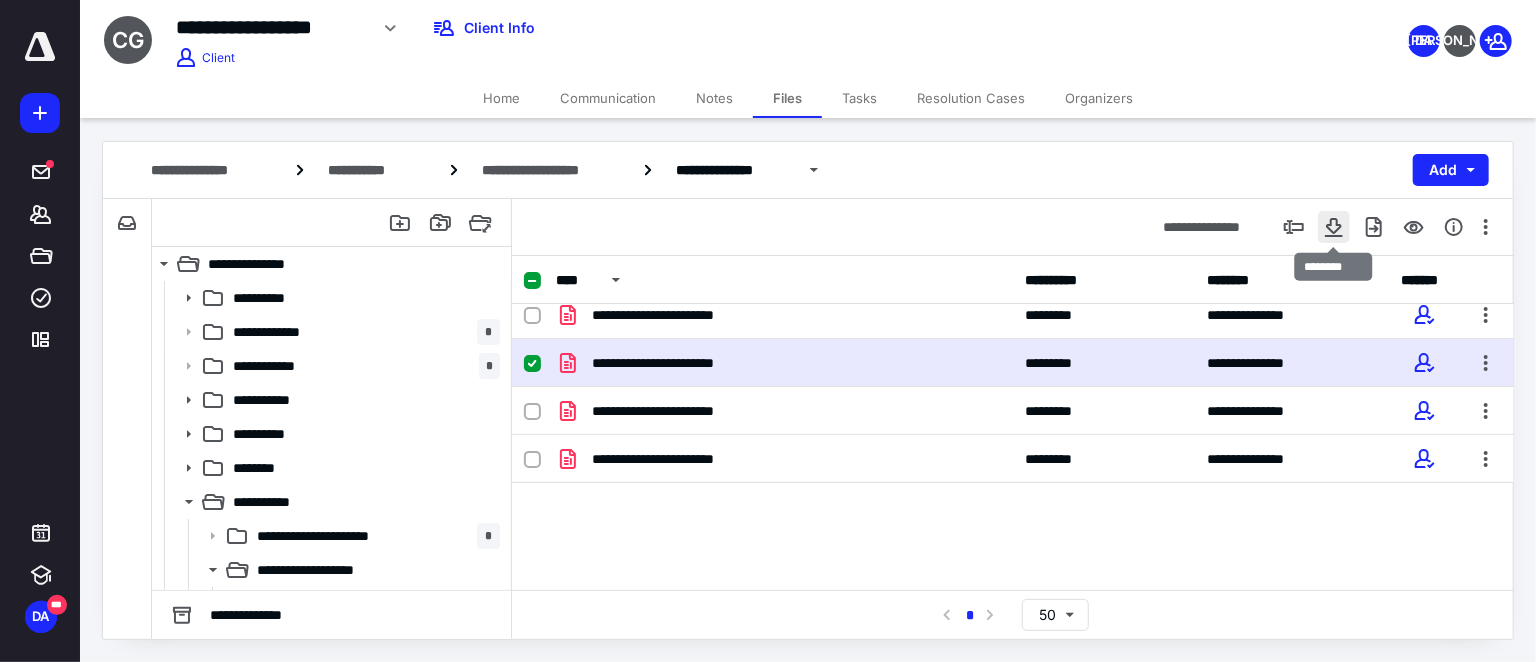 click at bounding box center [1334, 227] 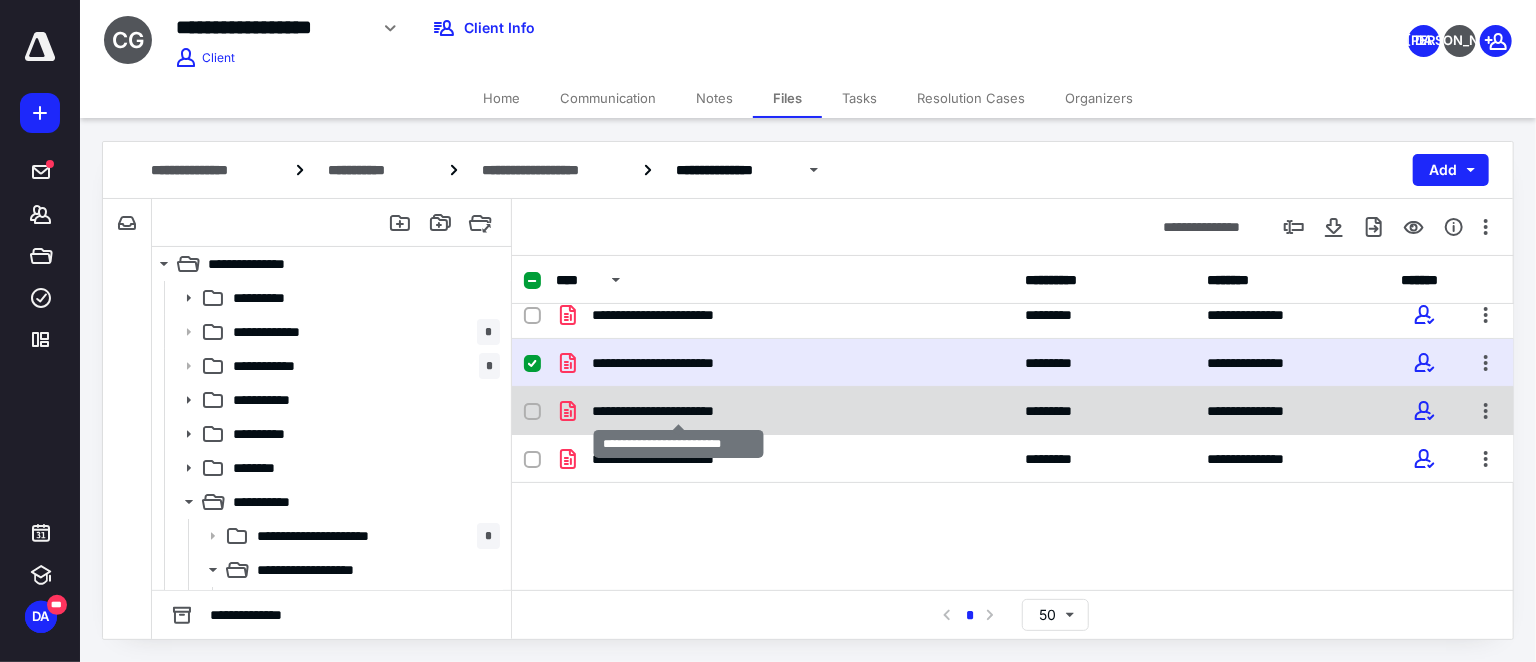 click on "**********" at bounding box center (678, 411) 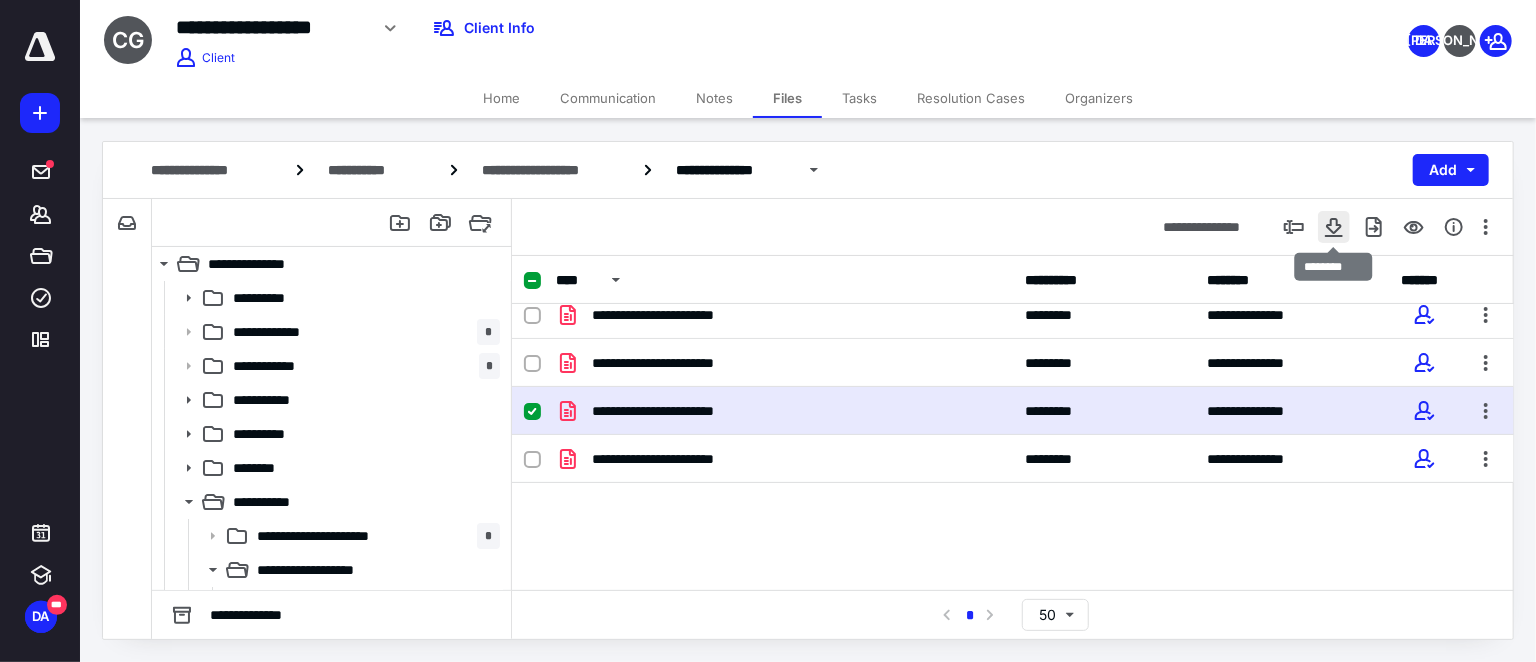click at bounding box center (1334, 227) 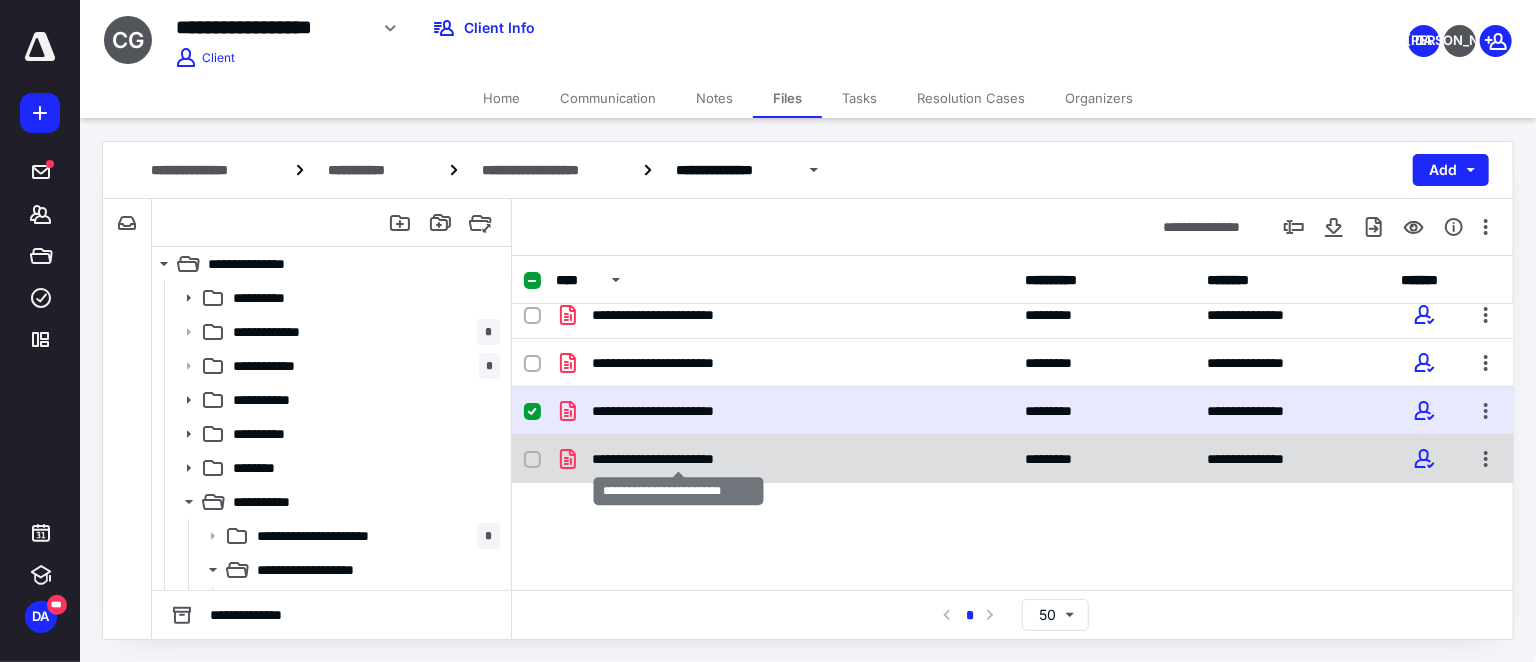 click on "**********" at bounding box center (678, 459) 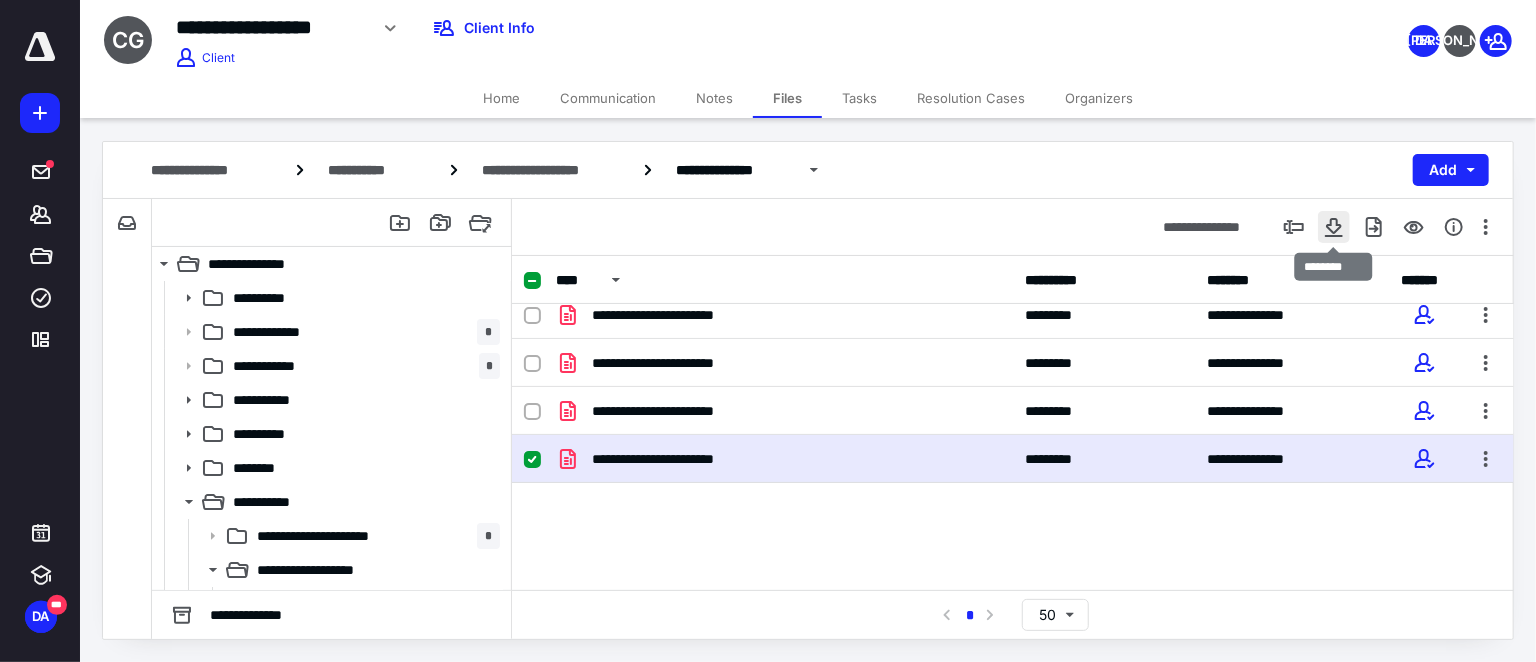 click at bounding box center (1334, 227) 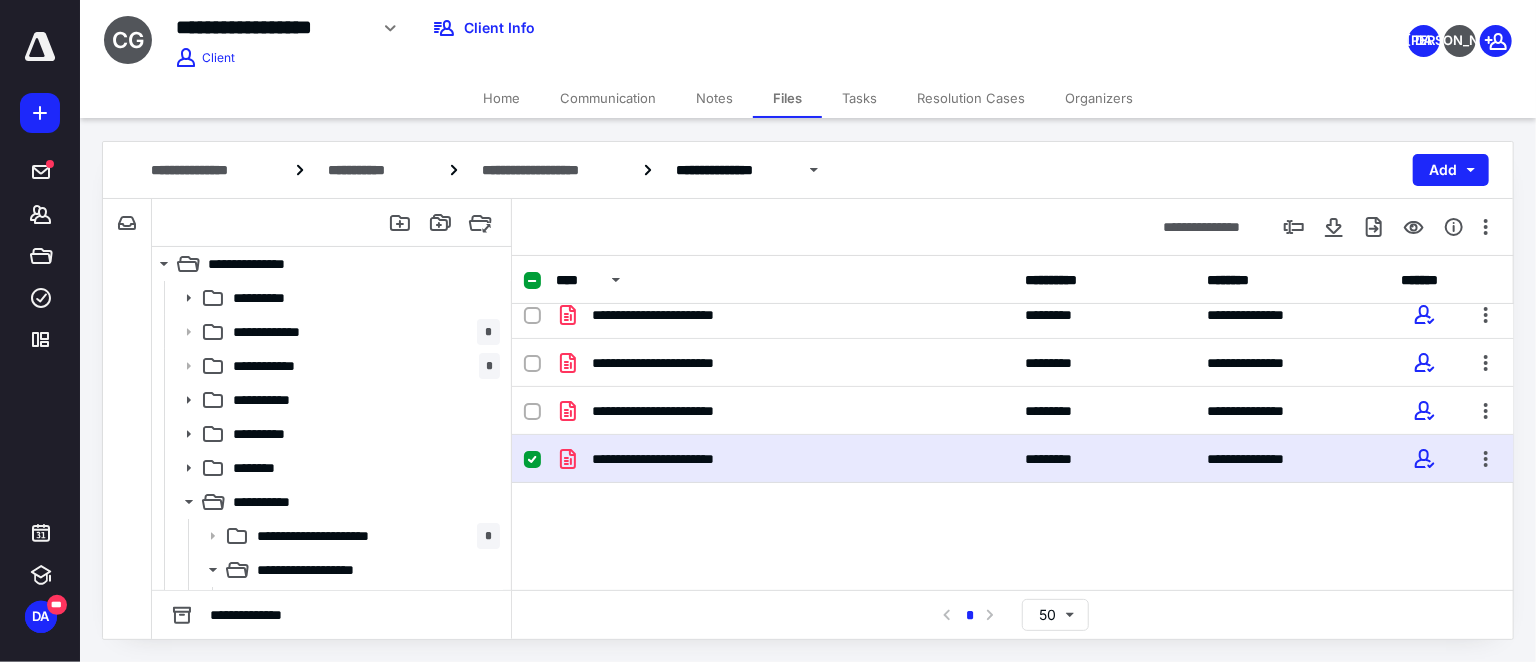 click on "Home" at bounding box center [501, 98] 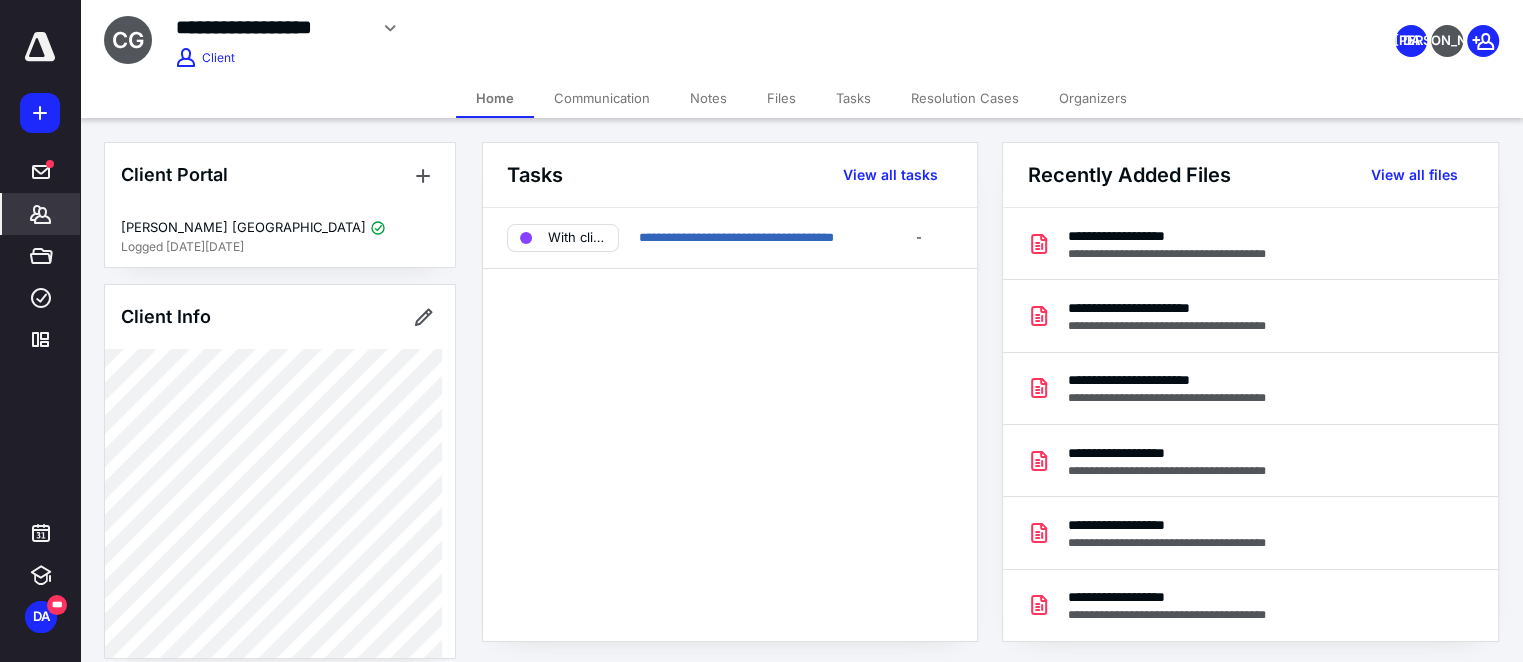 click on "Client Portal Candice Germany Logged in 1 month ago Client Info About Spouse Dependents Important clients Tags Manage all tags" at bounding box center [280, 901] 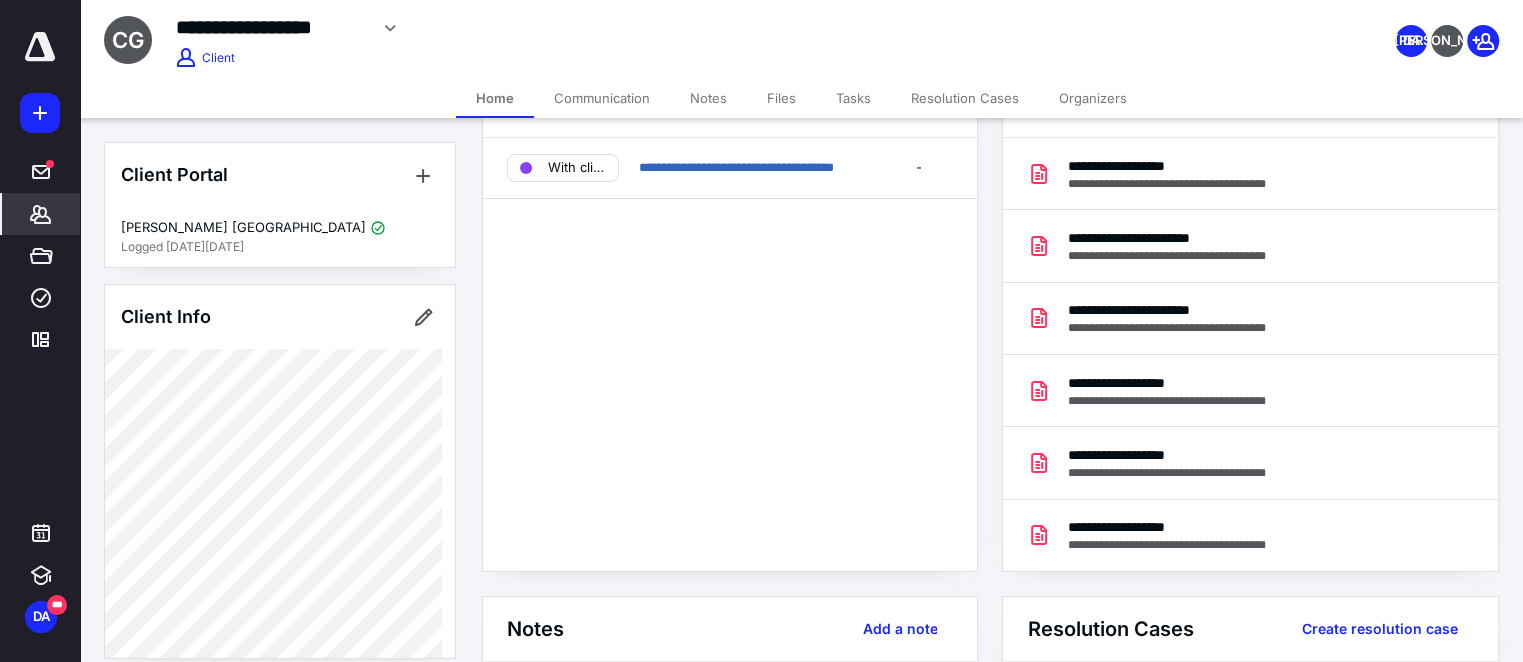 scroll, scrollTop: 90, scrollLeft: 0, axis: vertical 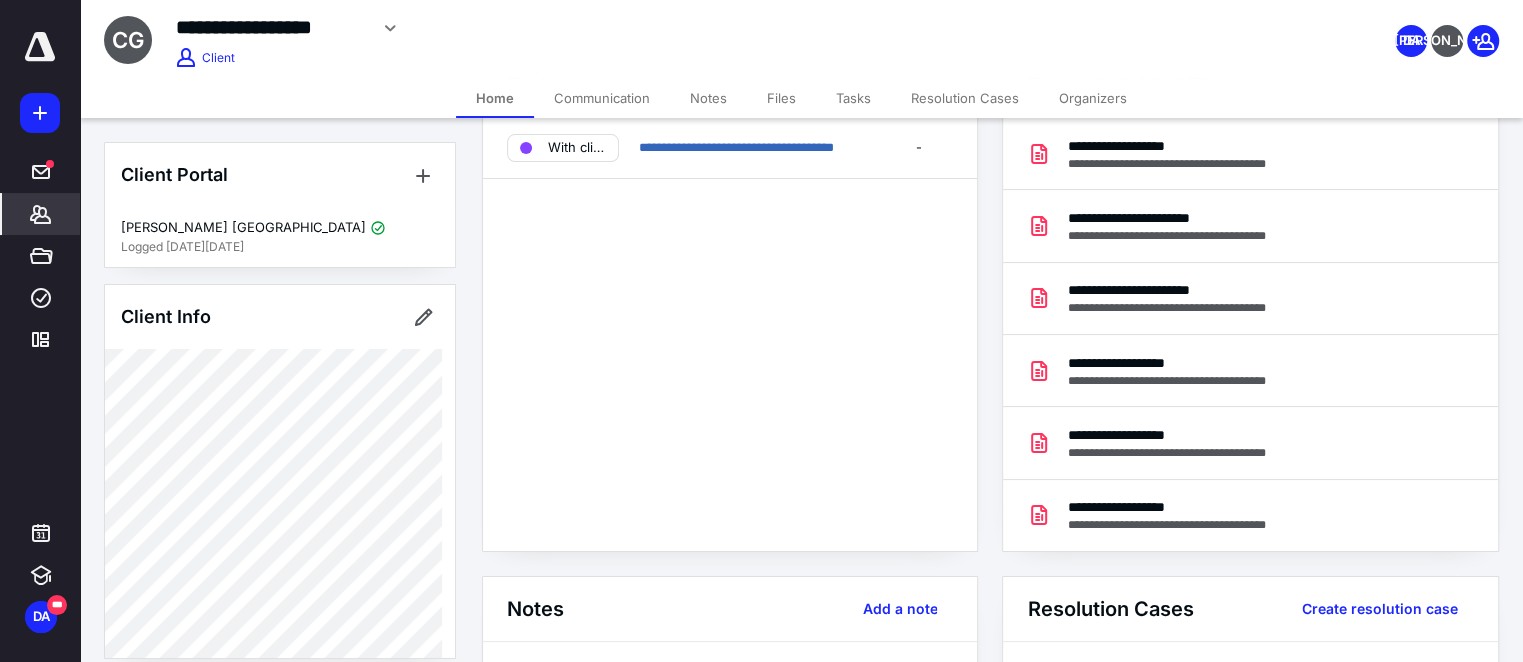 click on "**********" at bounding box center [602, 28] 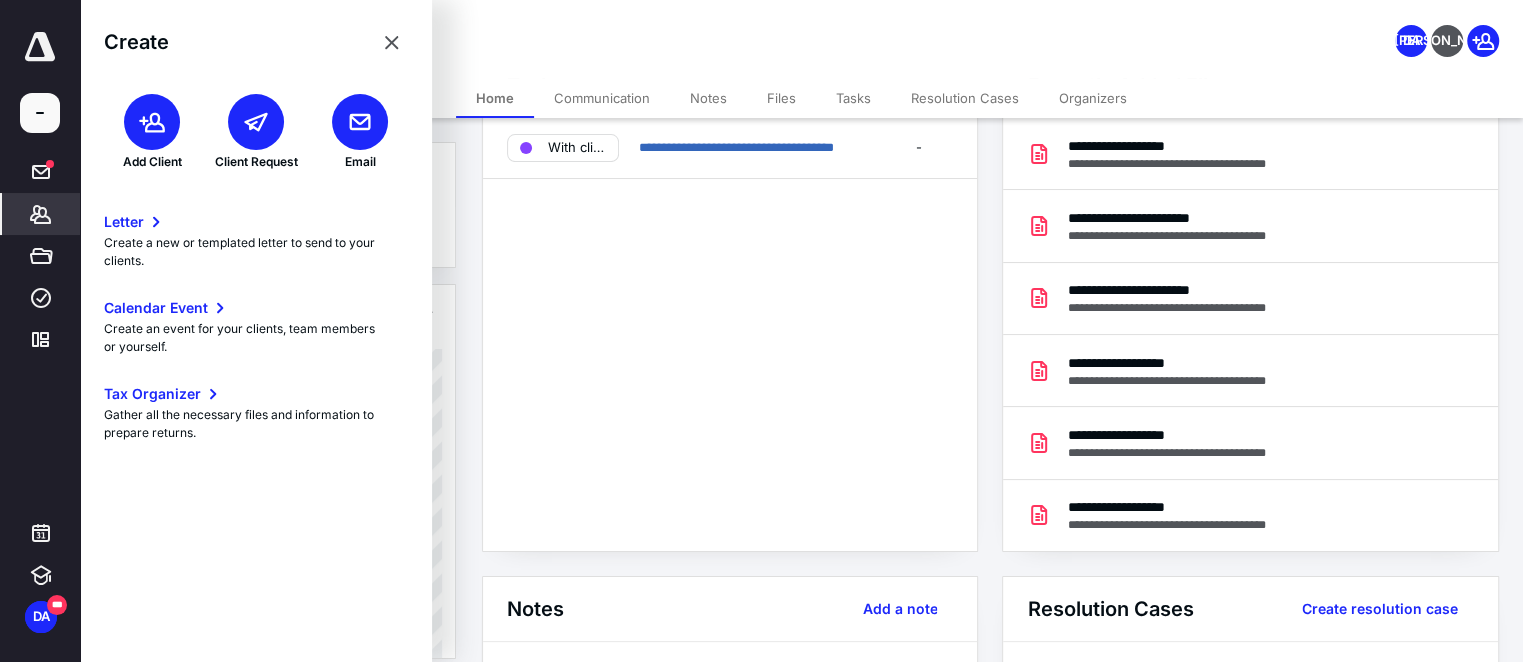 click 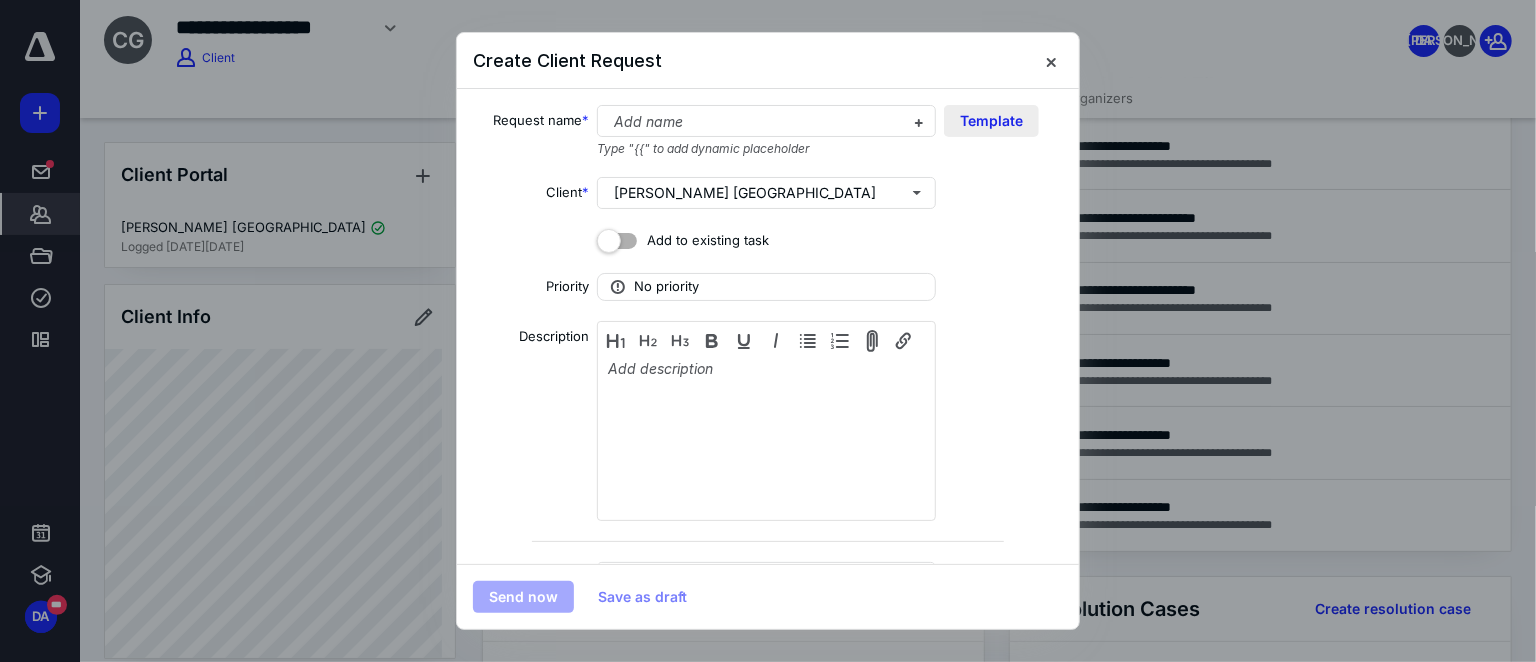 click on "Template" at bounding box center [991, 121] 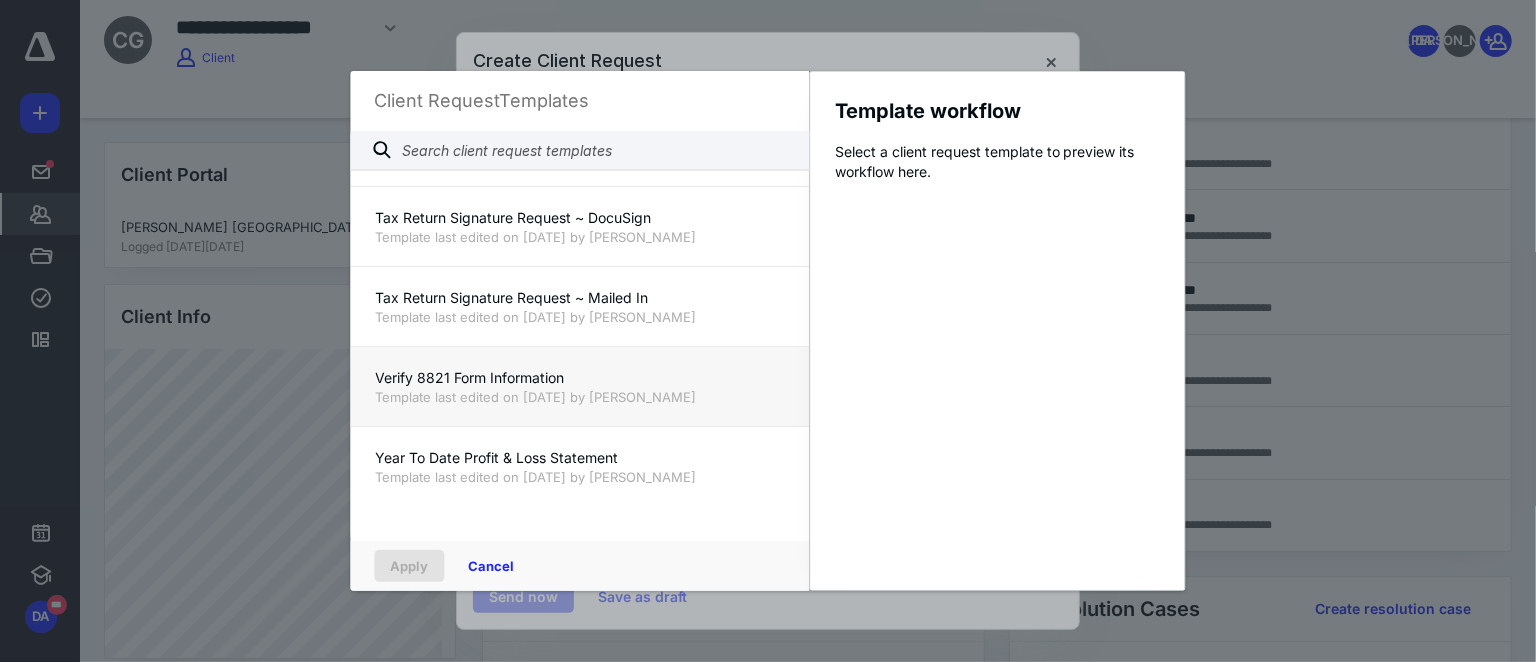 scroll, scrollTop: 1680, scrollLeft: 0, axis: vertical 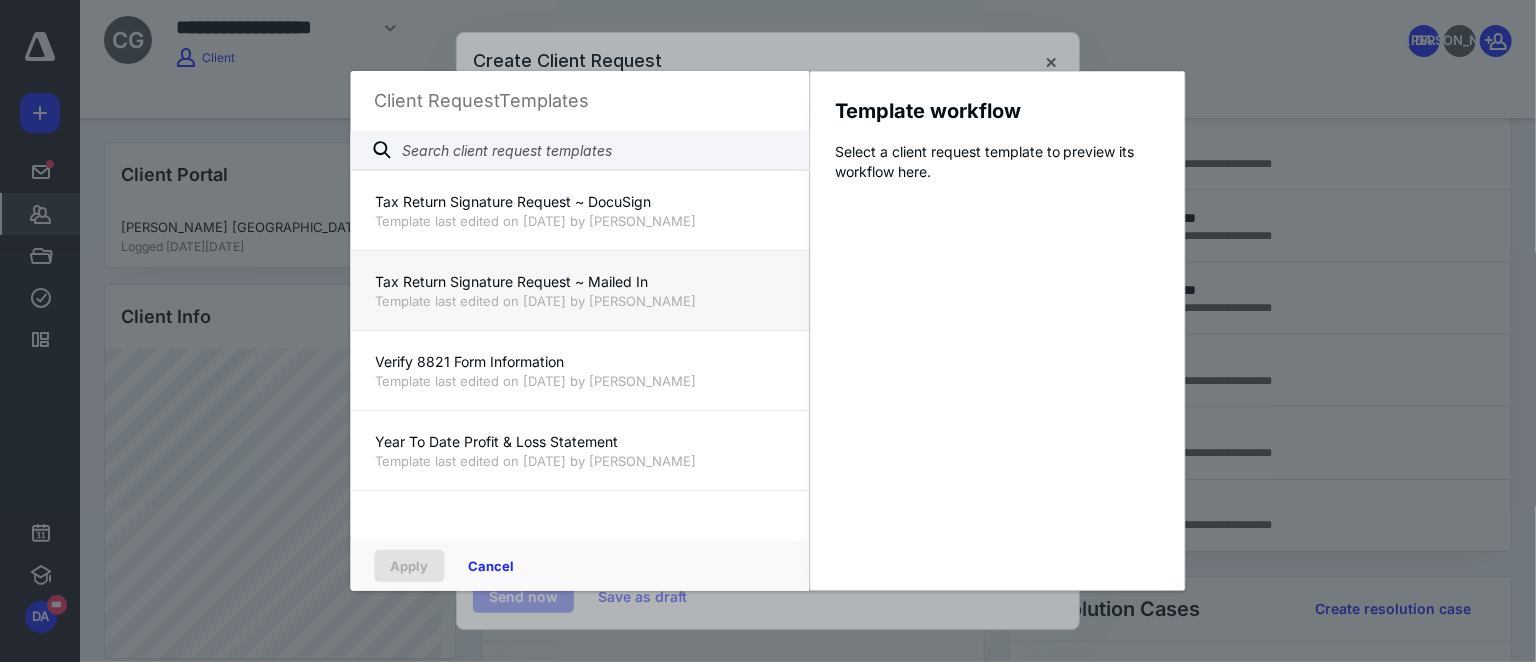 click on "Tax Return Signature Request ~ Mailed In" at bounding box center [580, 282] 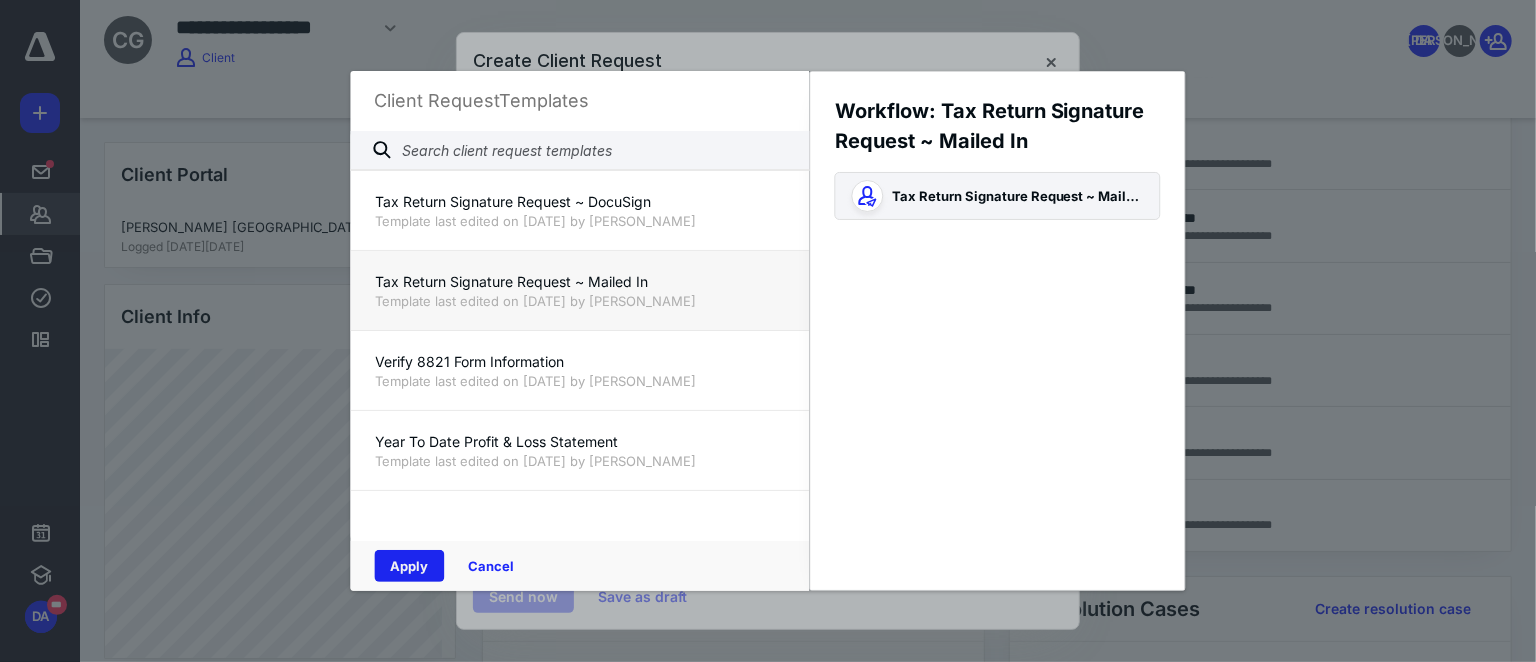 click on "Apply" at bounding box center (410, 566) 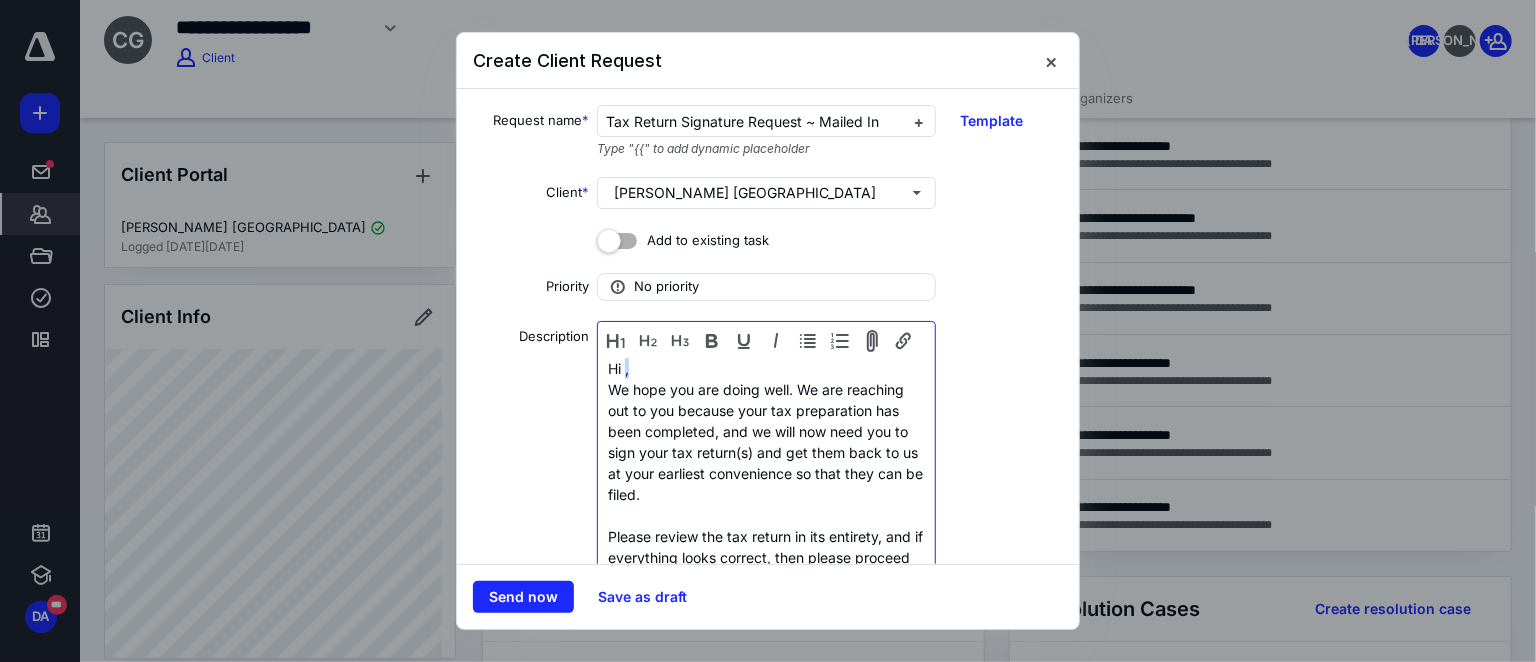 click on "Hi ," at bounding box center (766, 368) 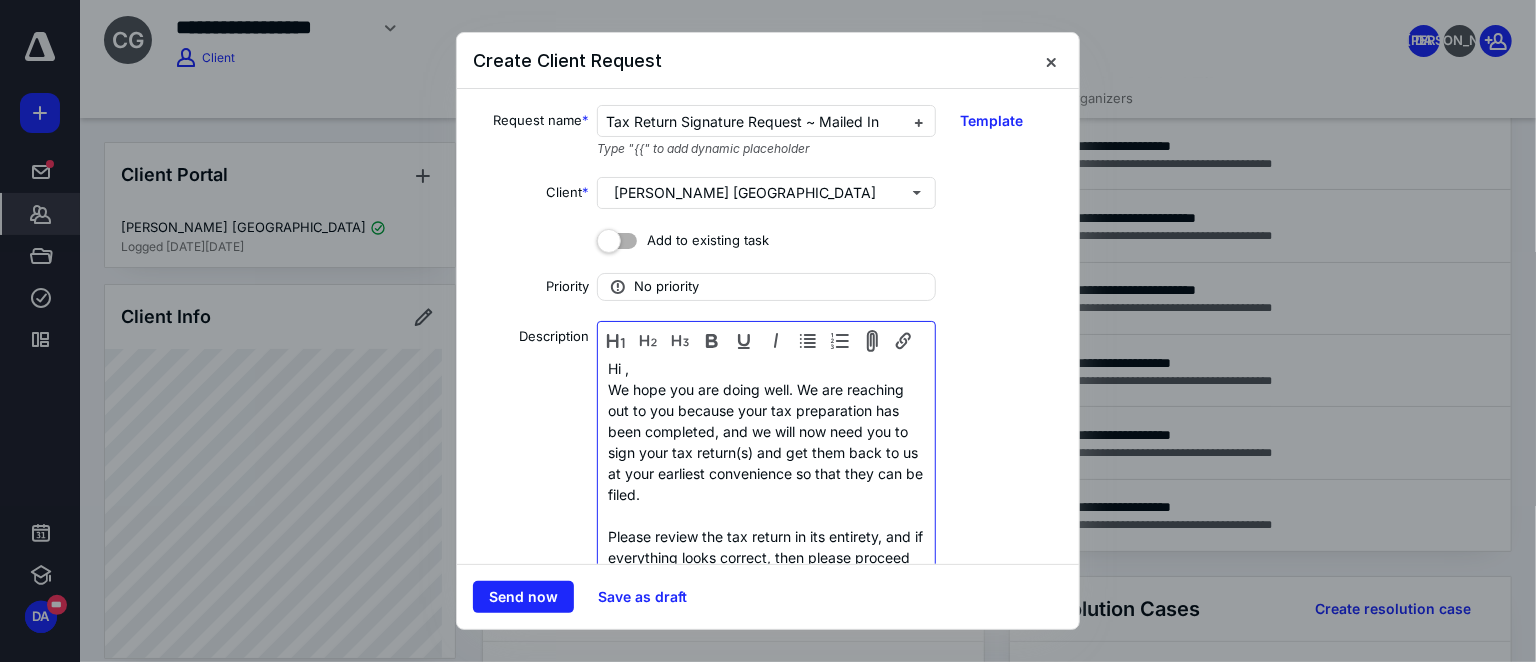 type 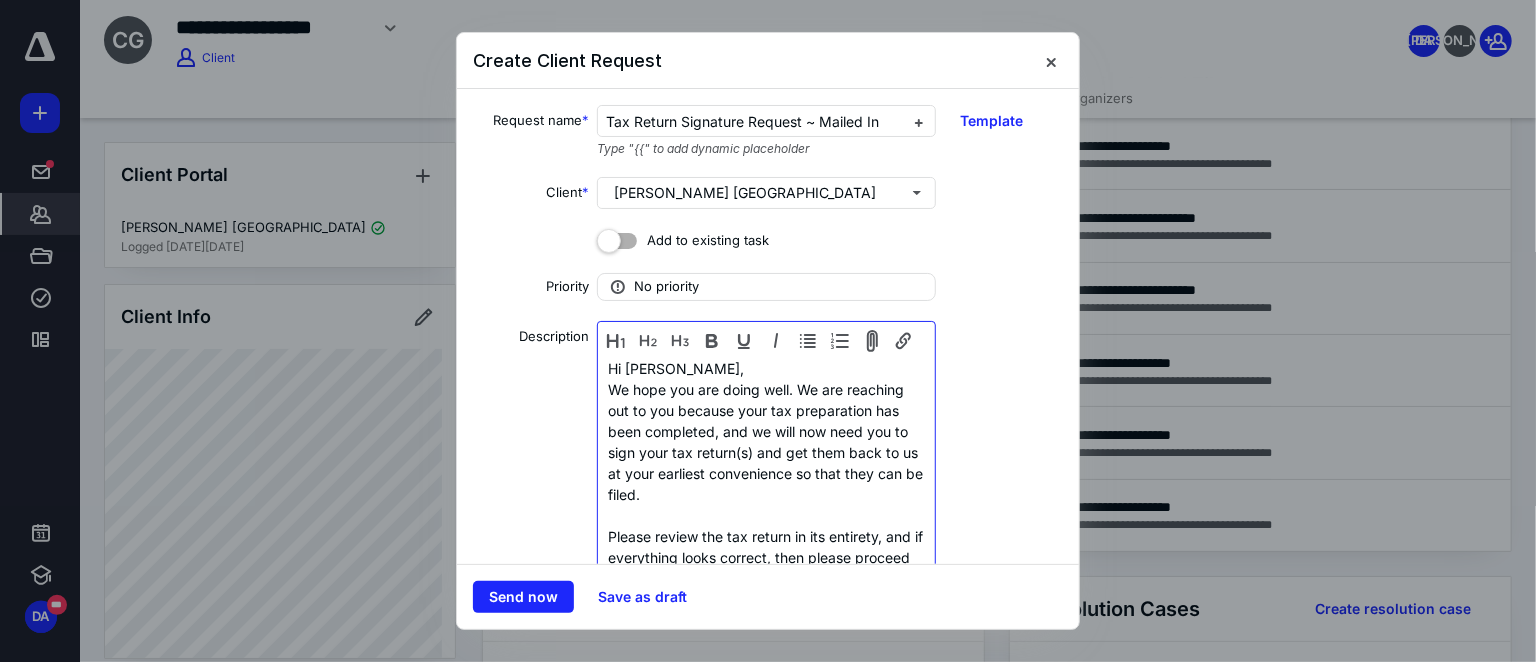 click on "We hope you are doing well. We are reaching out to you because your tax preparation has been completed, and we will now need you to sign your tax return(s) and get them back to us at your earliest convenience so that they can be filed." at bounding box center [766, 442] 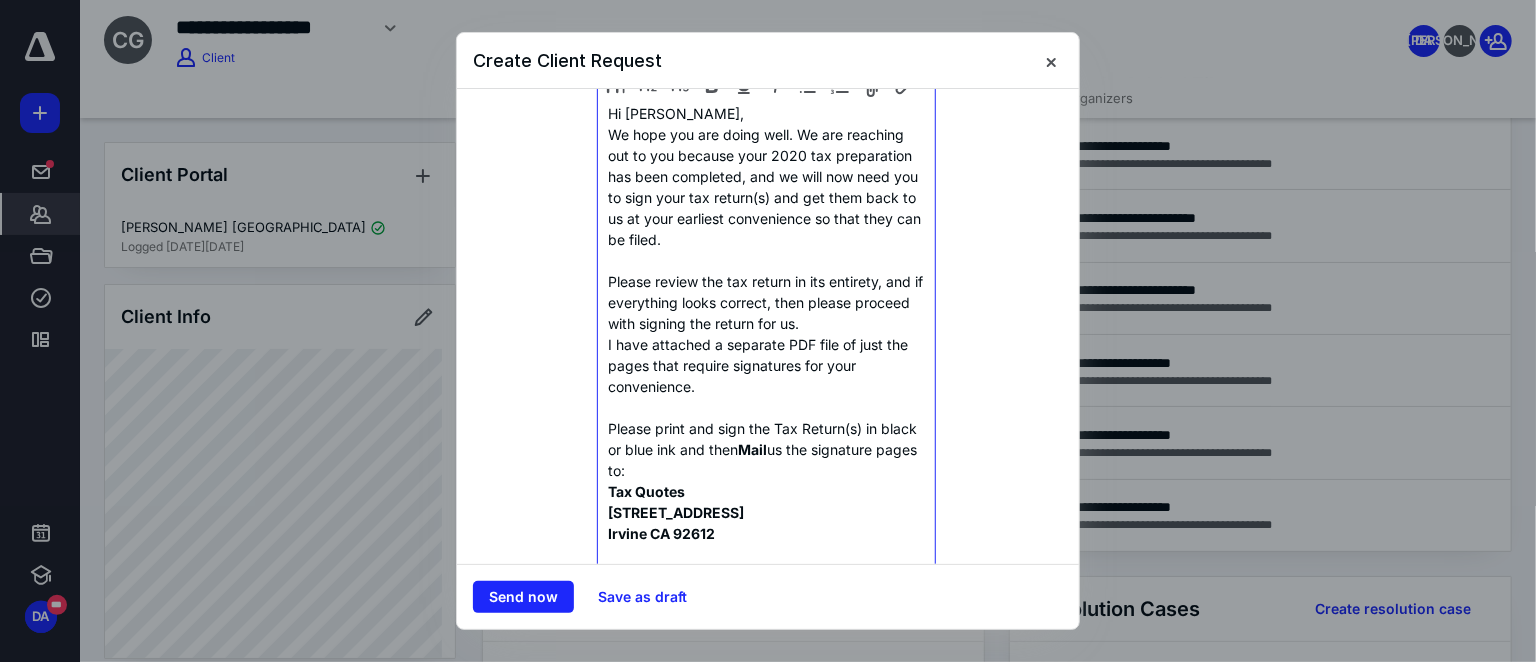 scroll, scrollTop: 272, scrollLeft: 0, axis: vertical 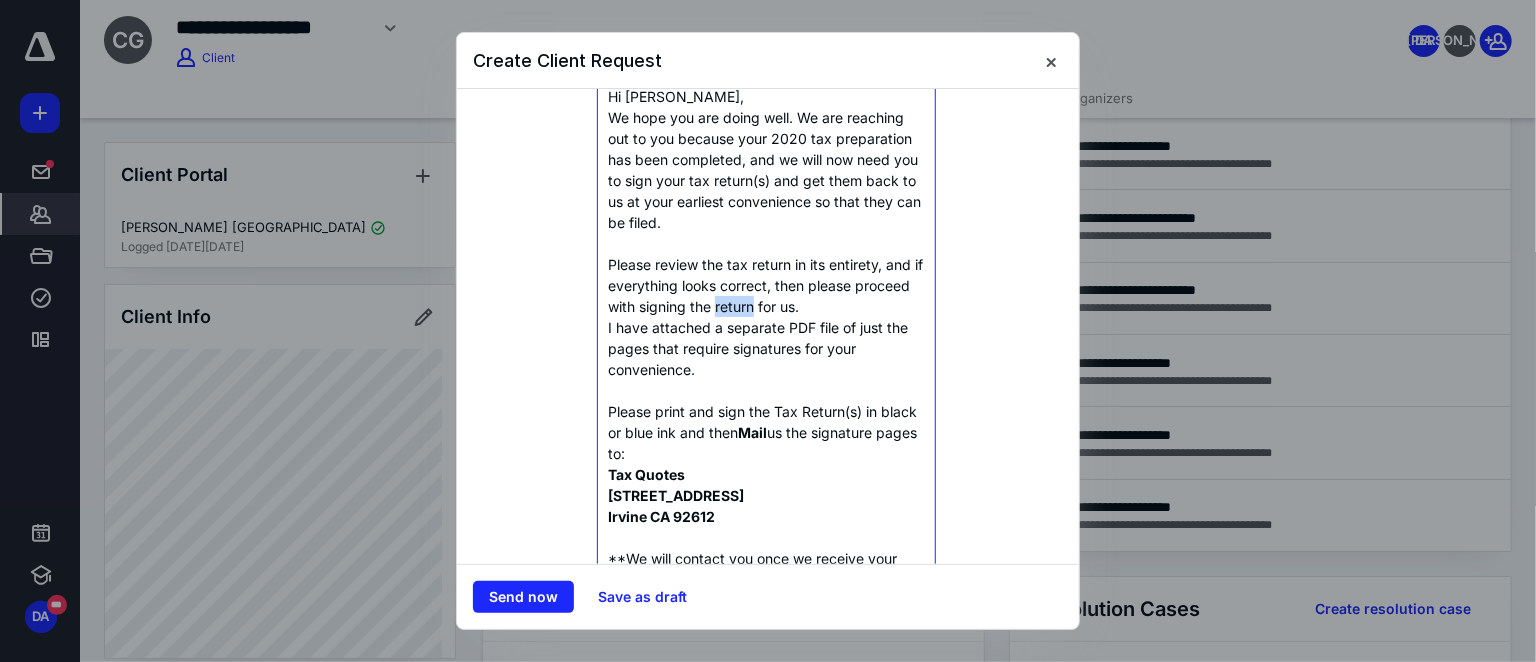 drag, startPoint x: 770, startPoint y: 302, endPoint x: 809, endPoint y: 303, distance: 39.012817 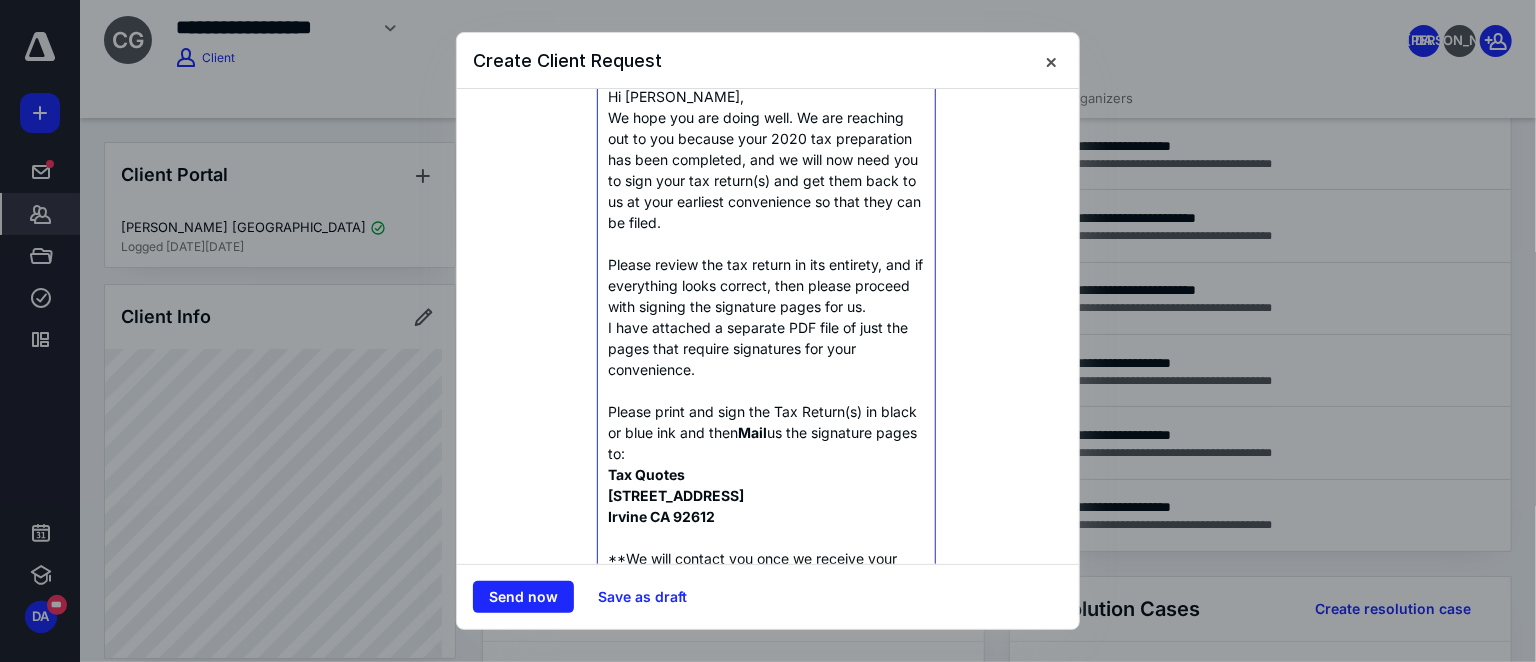 click on "Please review the tax return in its entirety, and if everything looks correct, then please proceed with signing the signature pages for us." at bounding box center [766, 285] 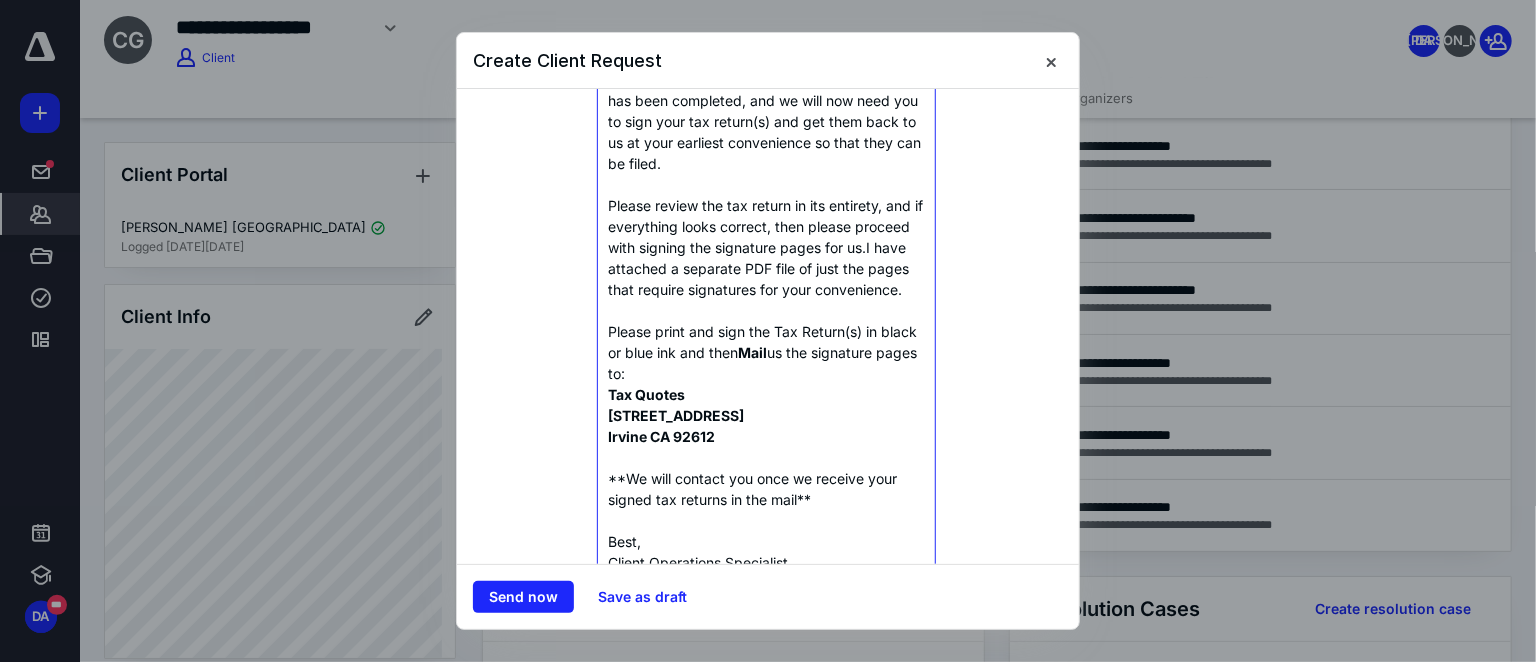 scroll, scrollTop: 363, scrollLeft: 0, axis: vertical 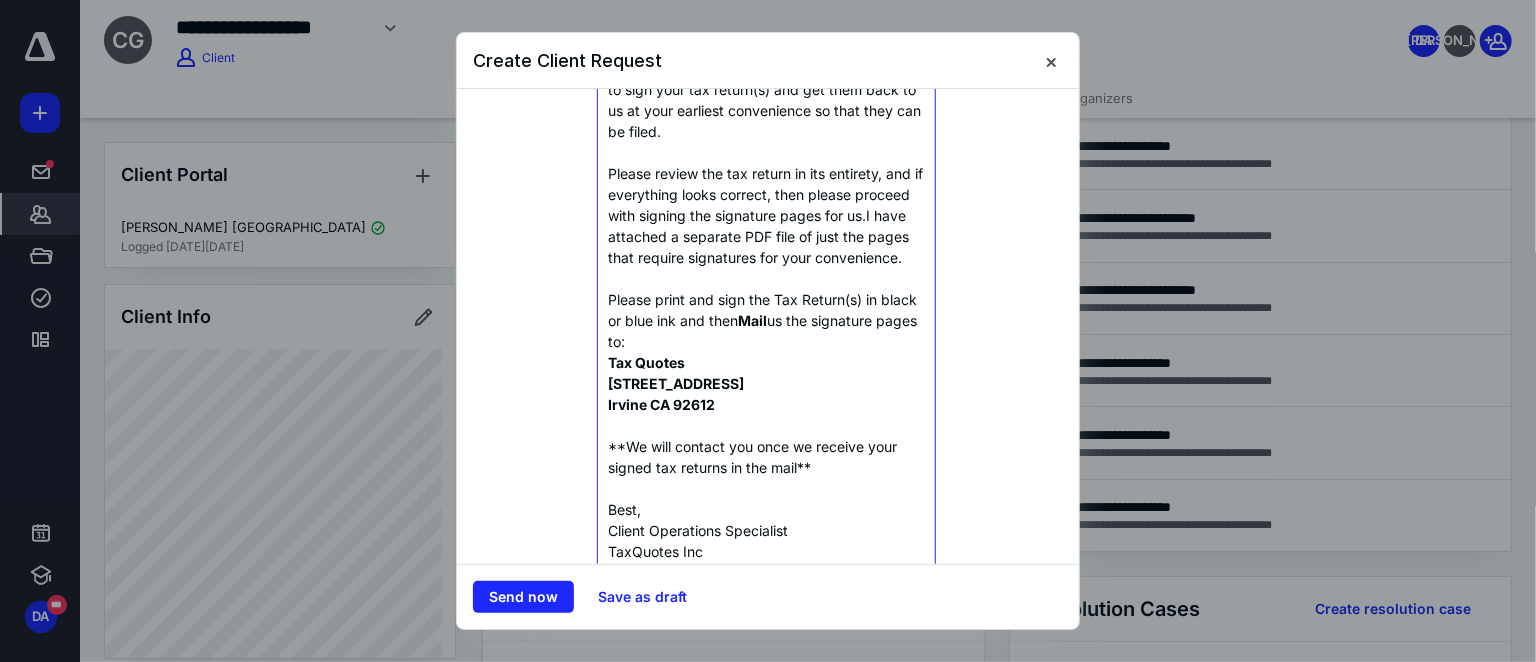 click on "Please print and sign the Tax Return(s) in black or blue ink and then  Mail  us the signature pages to:" at bounding box center (766, 320) 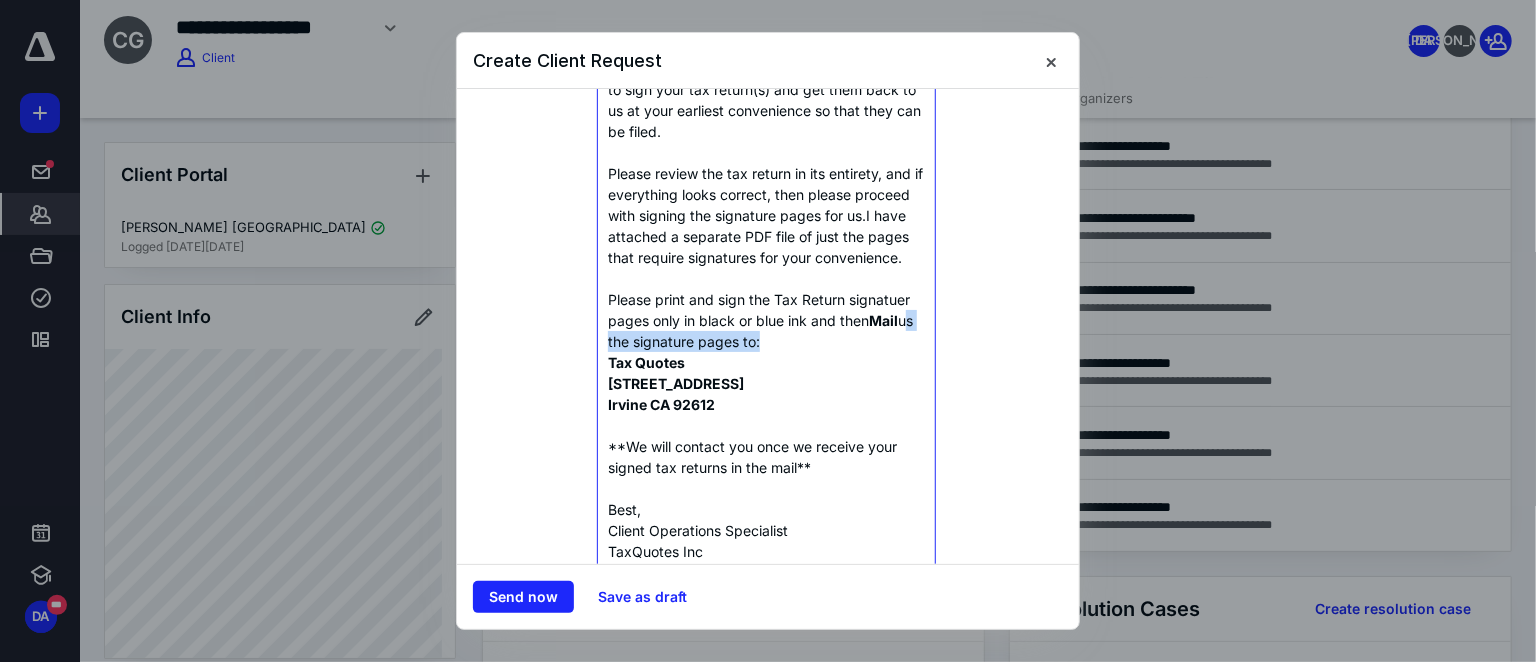 drag, startPoint x: 606, startPoint y: 359, endPoint x: 770, endPoint y: 359, distance: 164 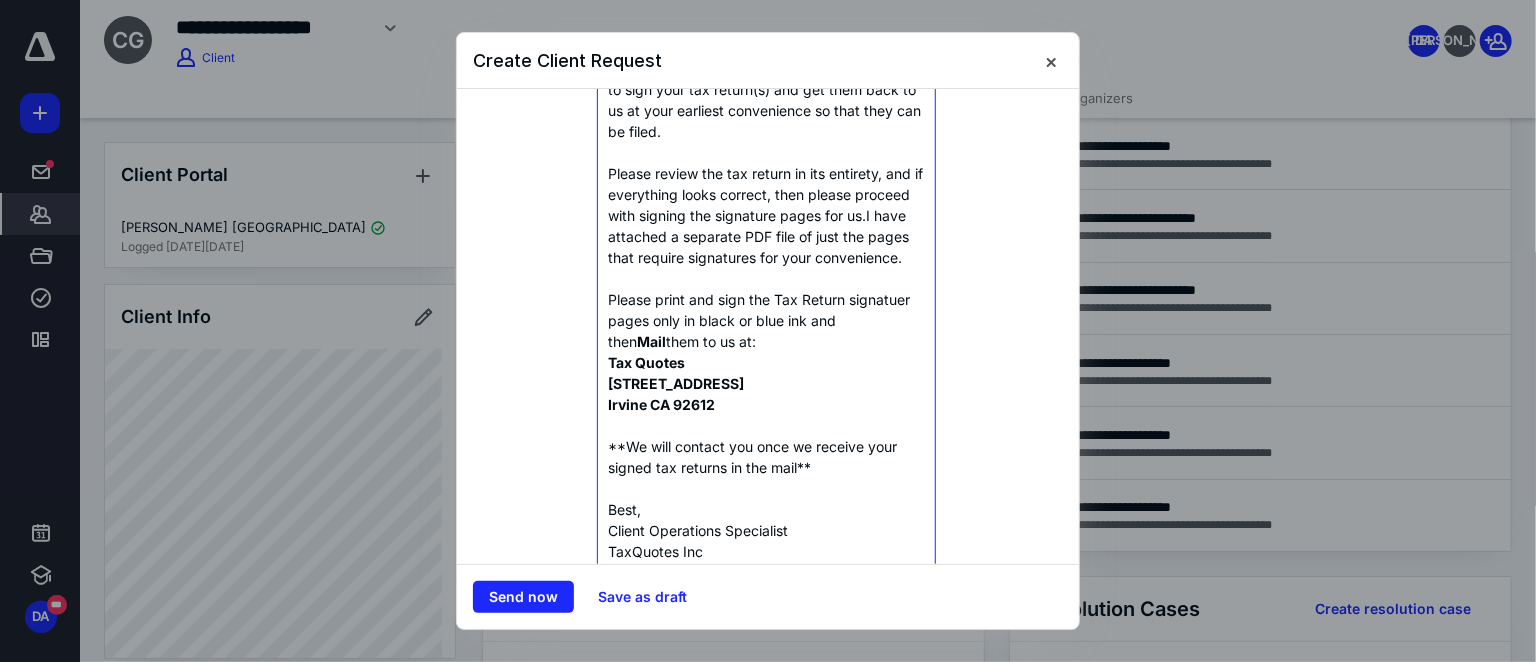 click on "Please print and sign the Tax Return signatuer pages only in black or blue ink and then  Mail  them to us at:" at bounding box center (766, 320) 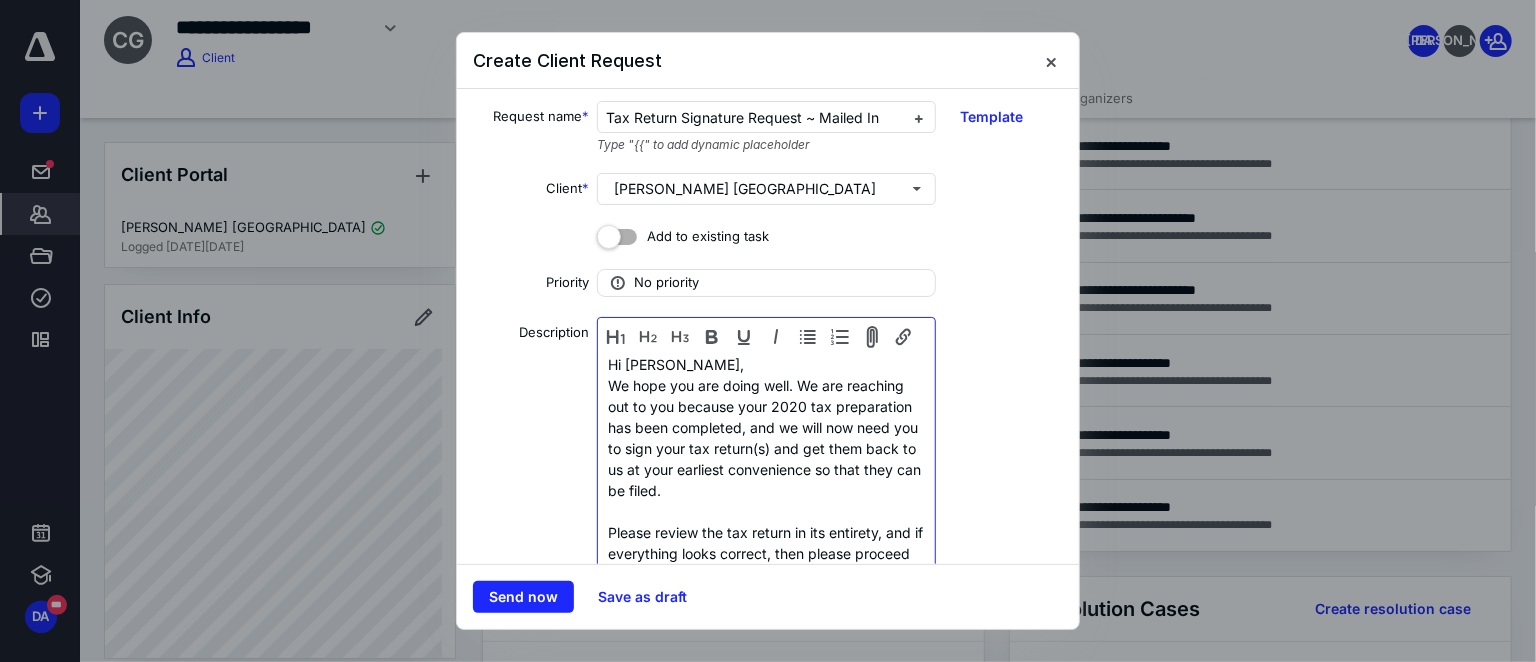 scroll, scrollTop: 0, scrollLeft: 0, axis: both 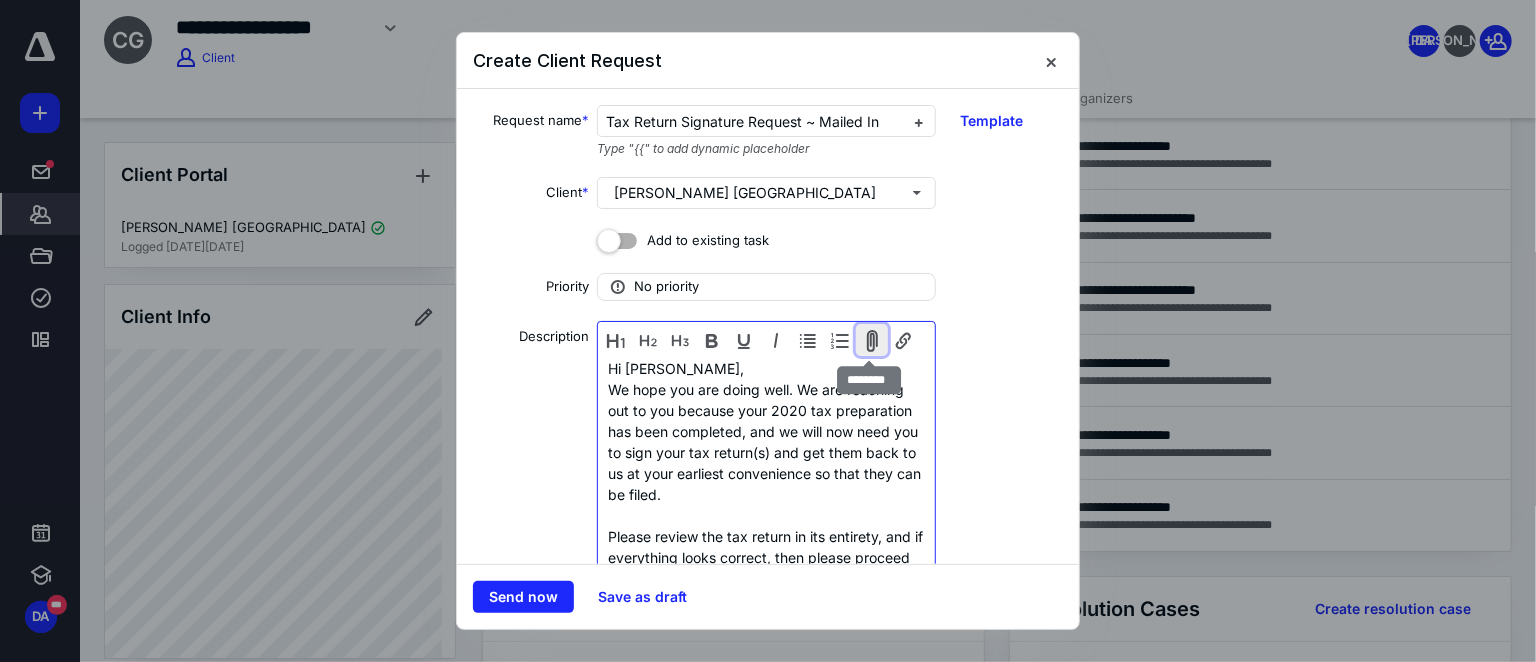 click at bounding box center (872, 340) 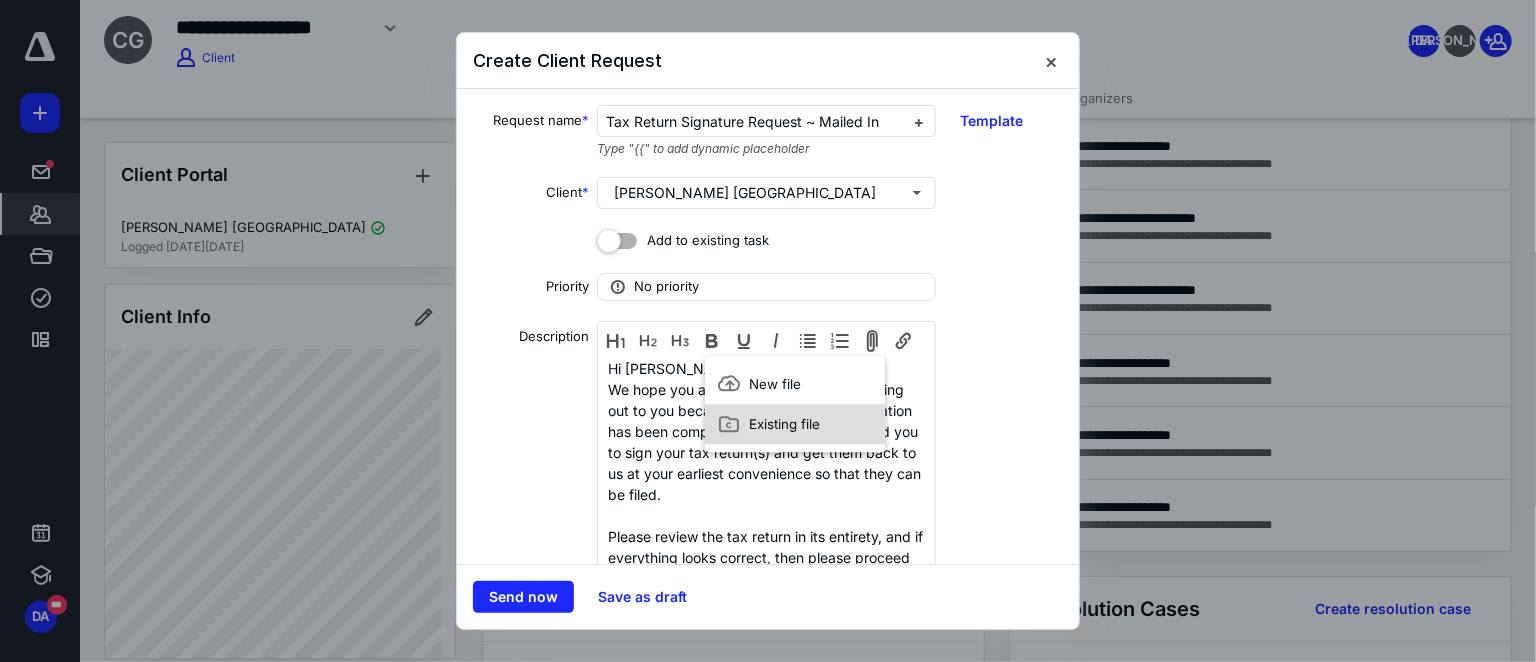 click on "Existing file" at bounding box center [784, 424] 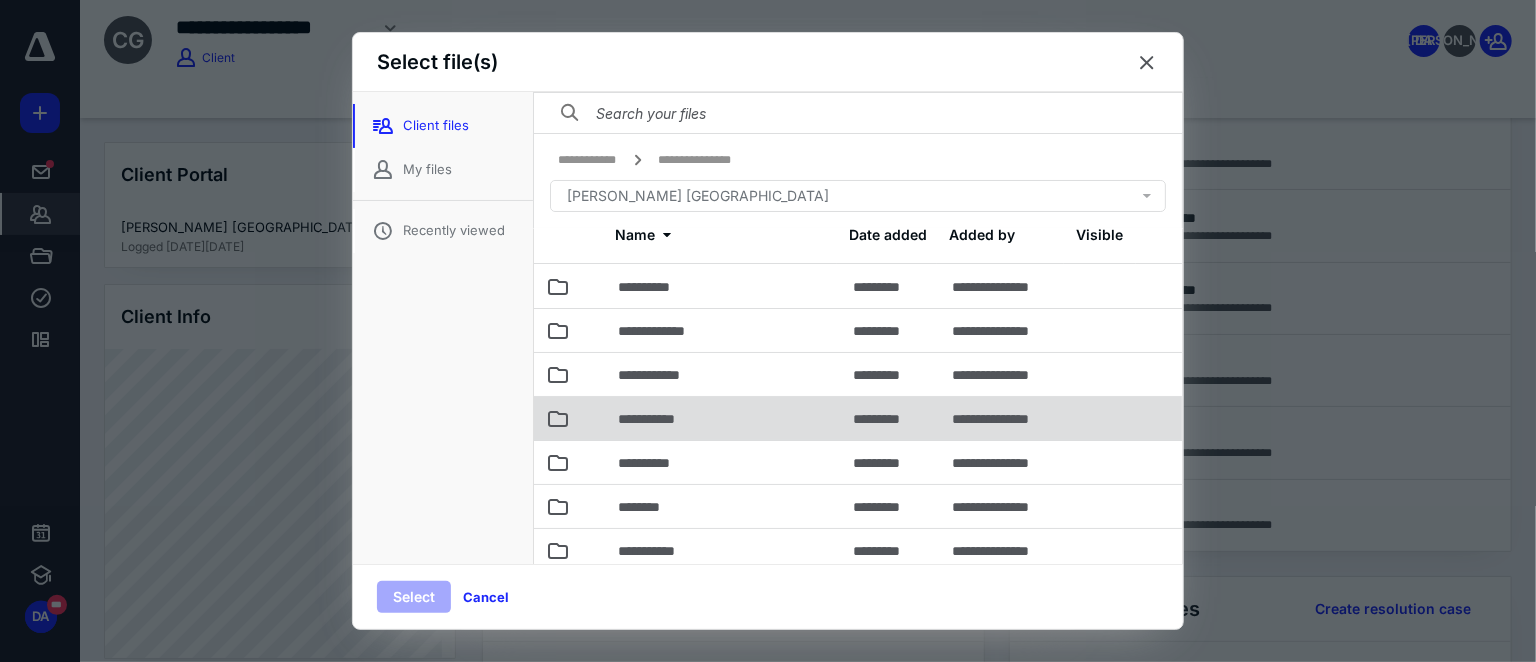 scroll, scrollTop: 56, scrollLeft: 0, axis: vertical 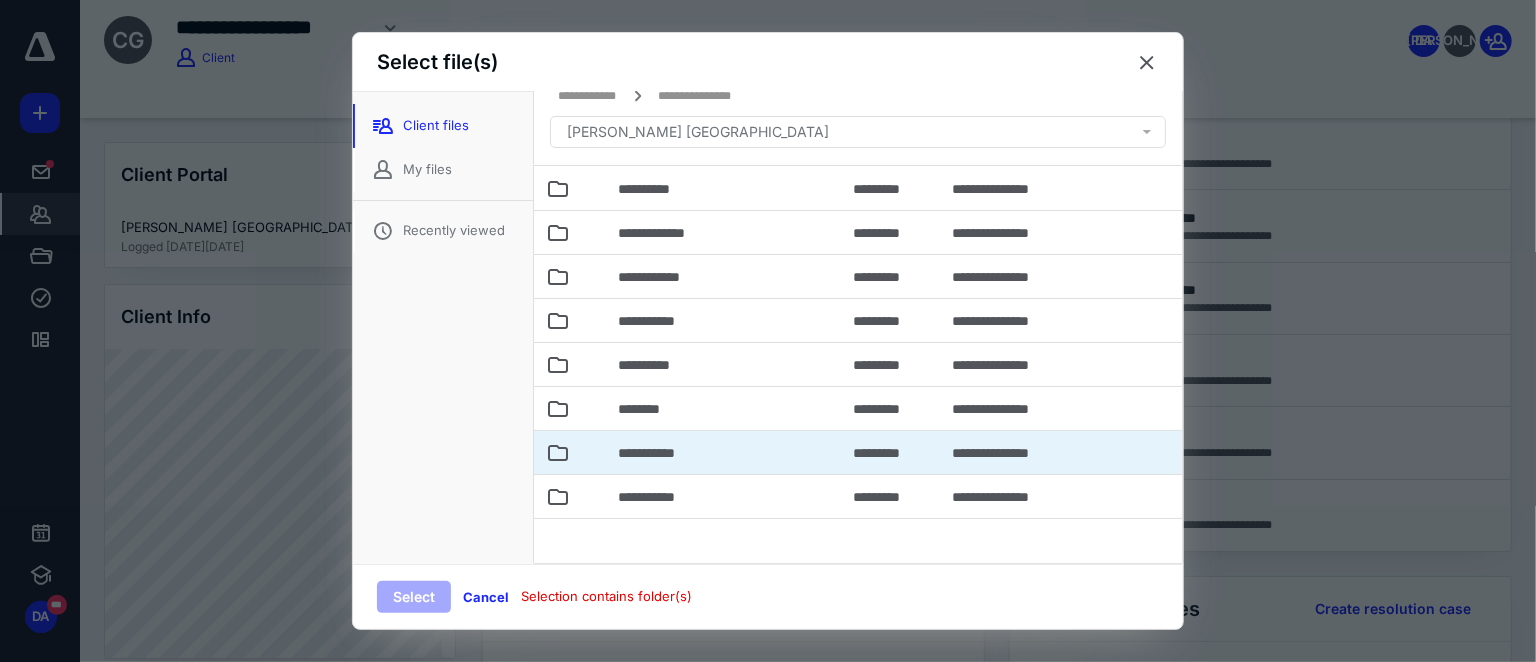 click on "**********" at bounding box center (723, 452) 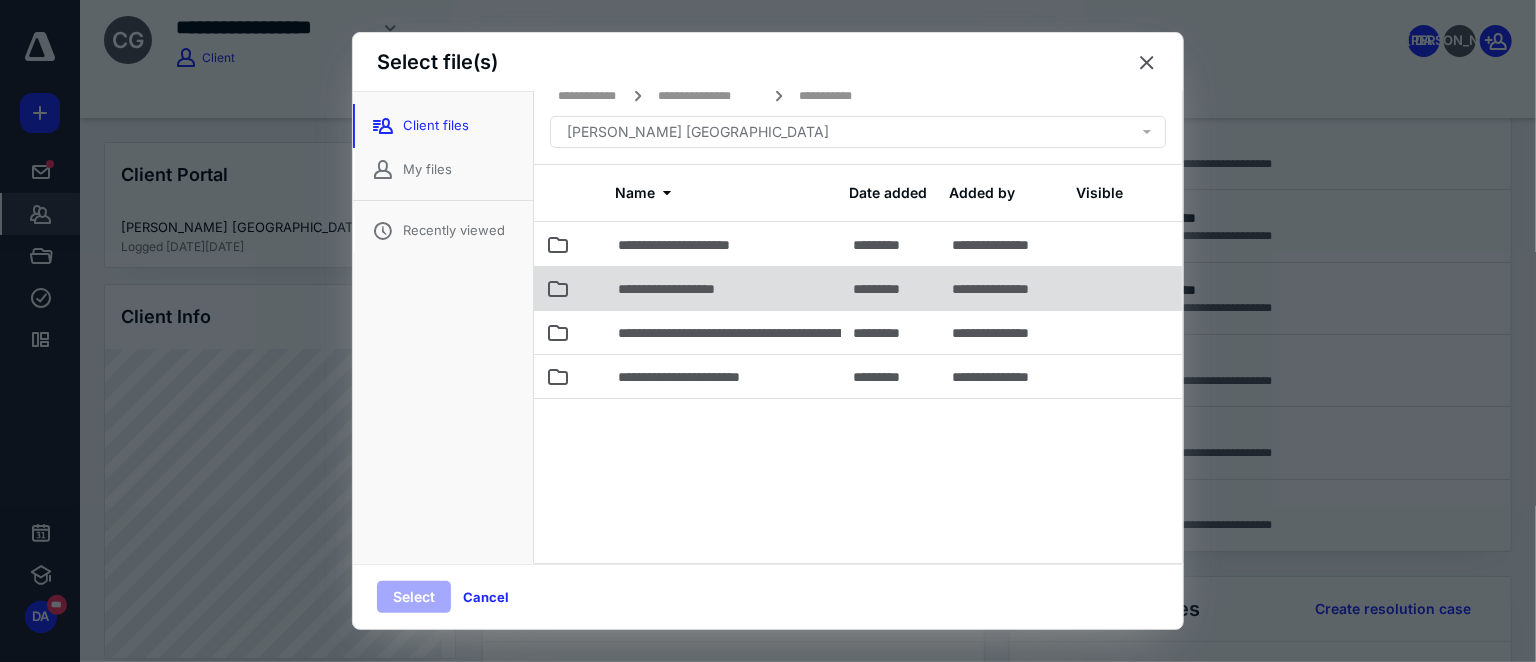 click on "**********" at bounding box center (723, 288) 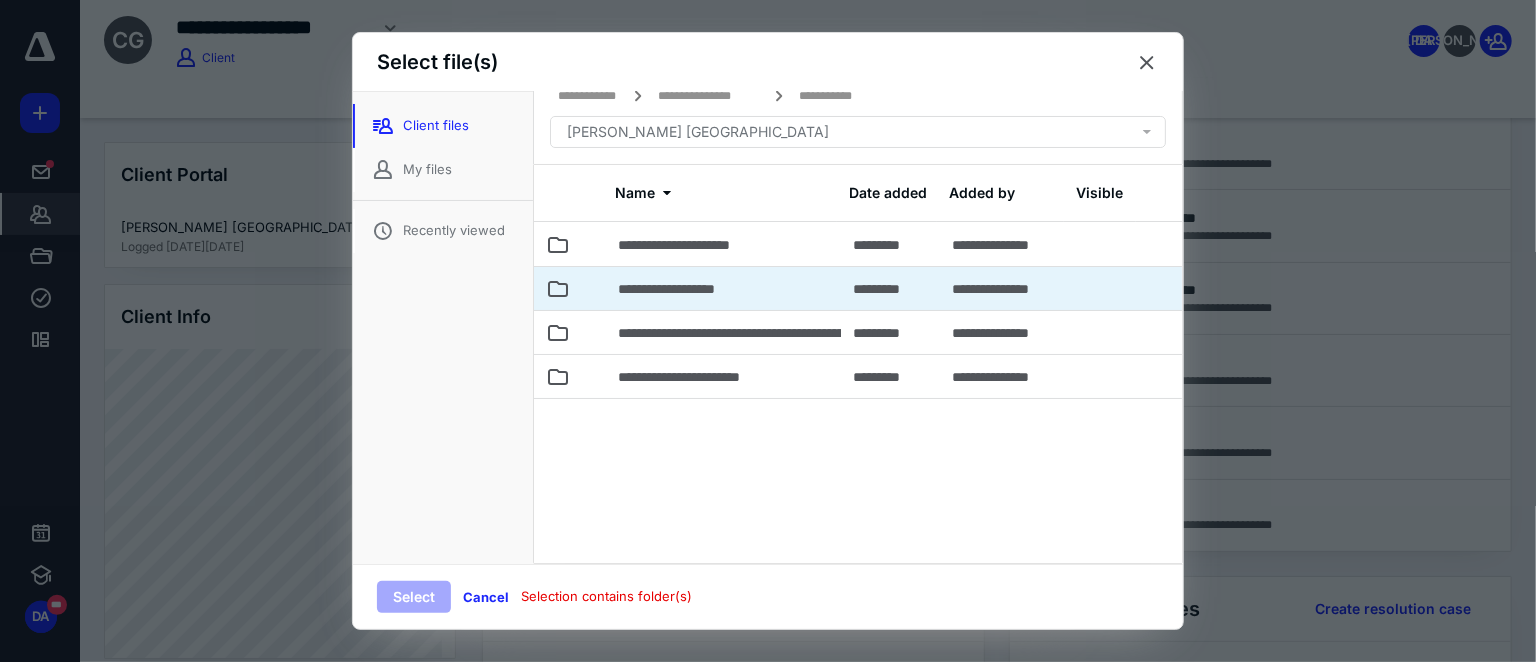 click on "**********" at bounding box center [723, 288] 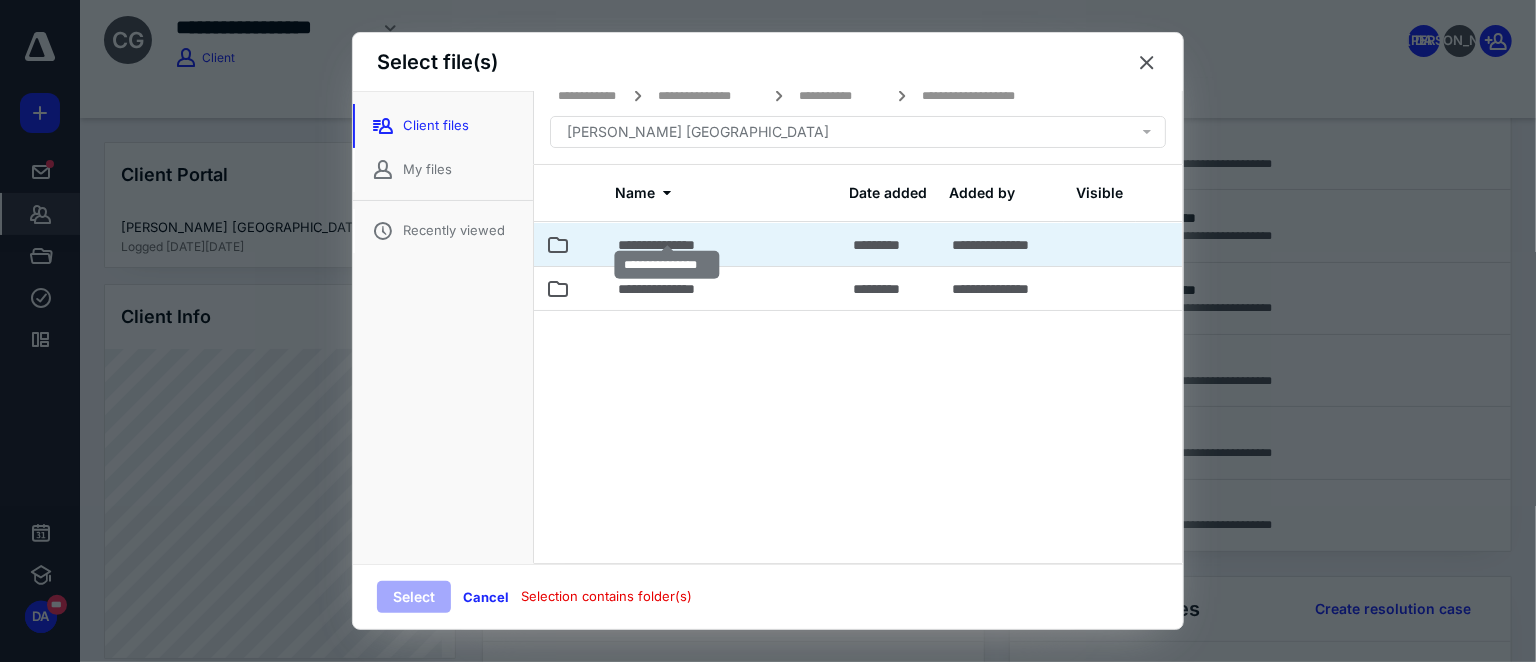 click on "**********" at bounding box center (667, 245) 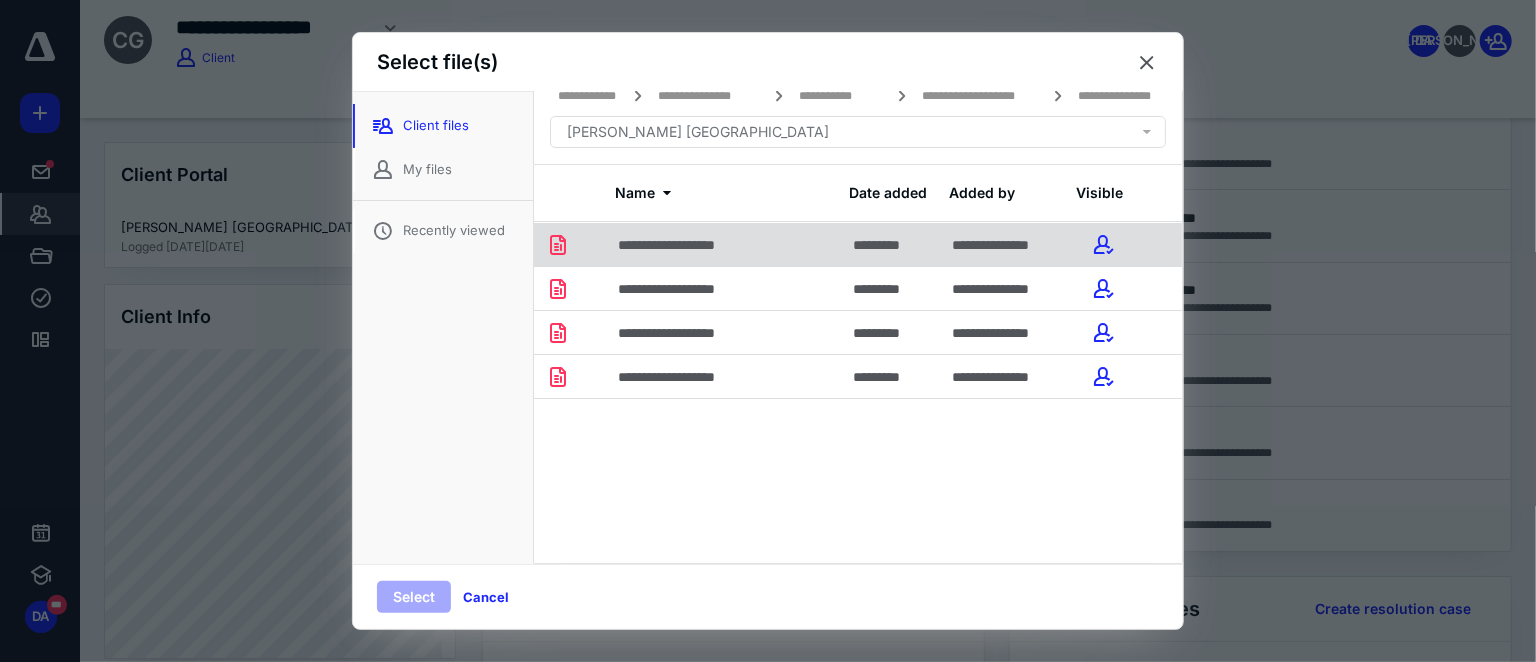 click on "**********" at bounding box center (723, 244) 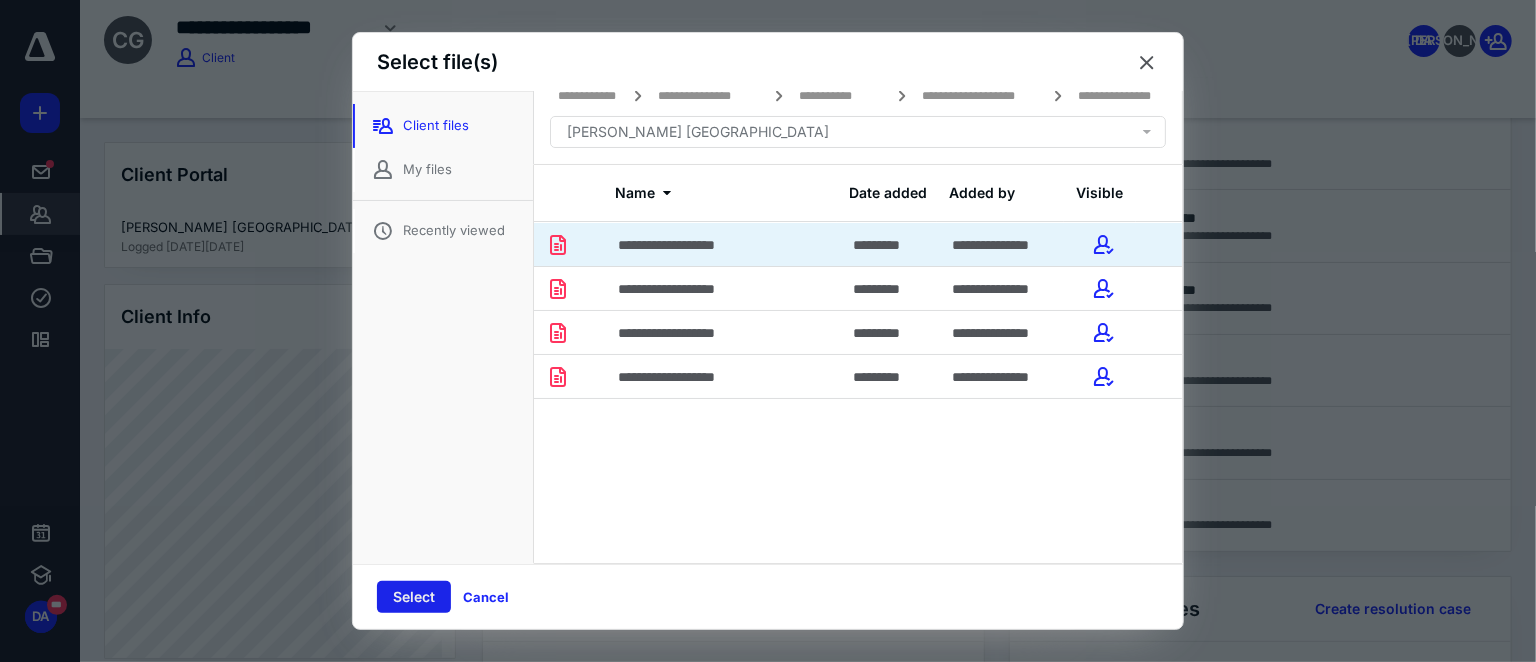 click on "Select" at bounding box center (414, 597) 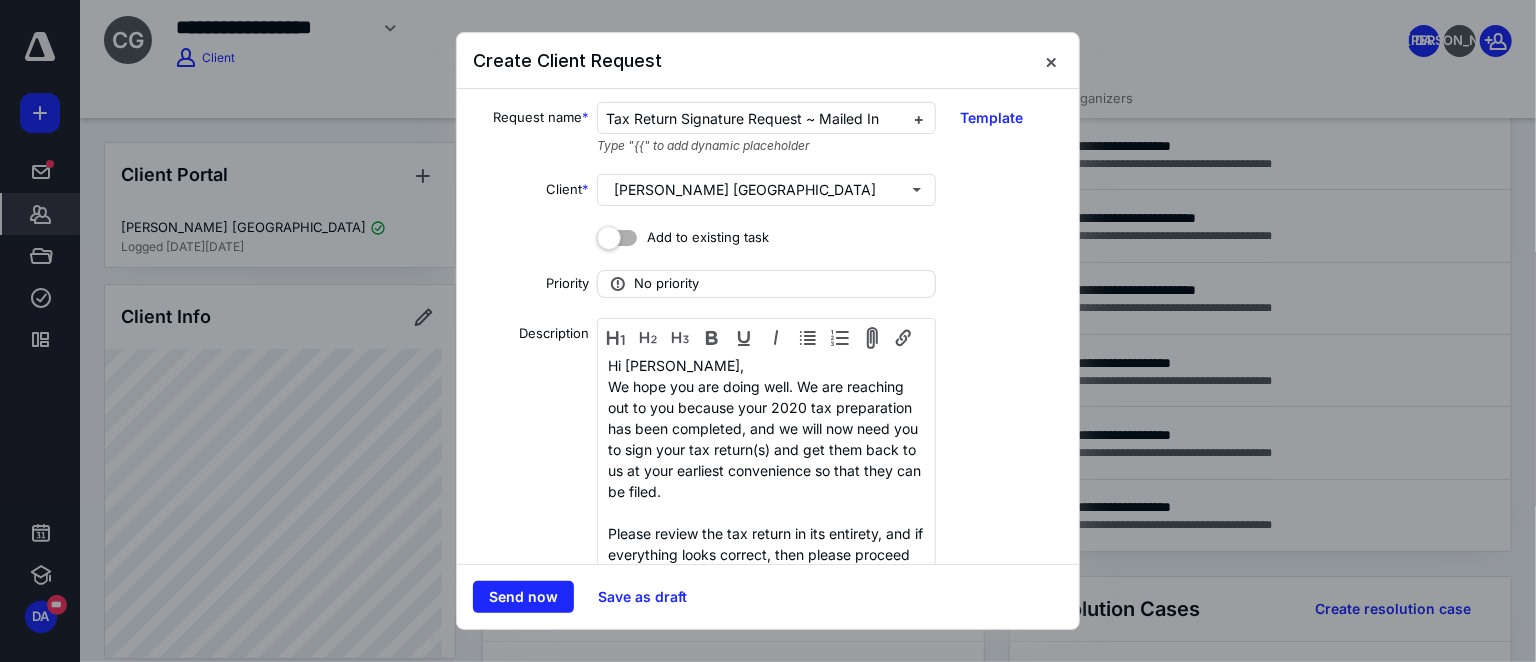 scroll, scrollTop: 0, scrollLeft: 0, axis: both 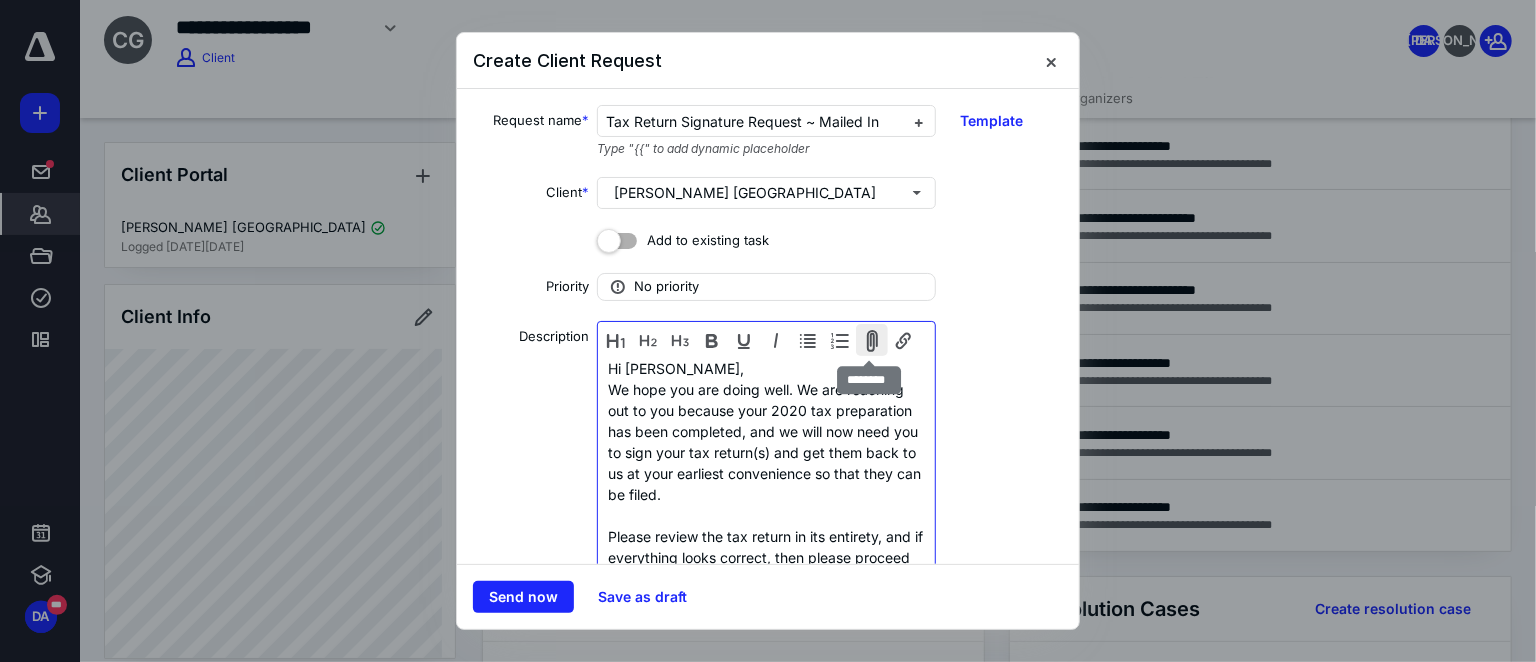 click at bounding box center [872, 340] 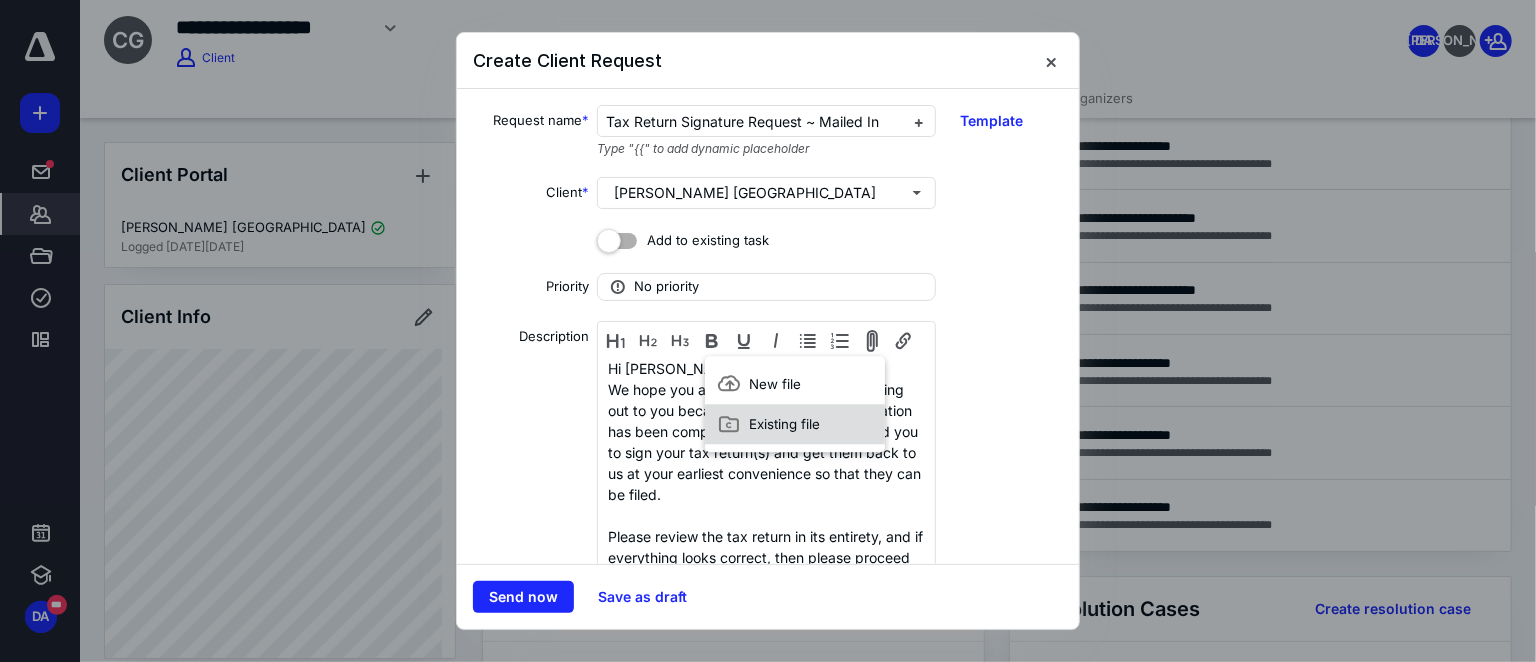 click on "Existing file" at bounding box center [784, 424] 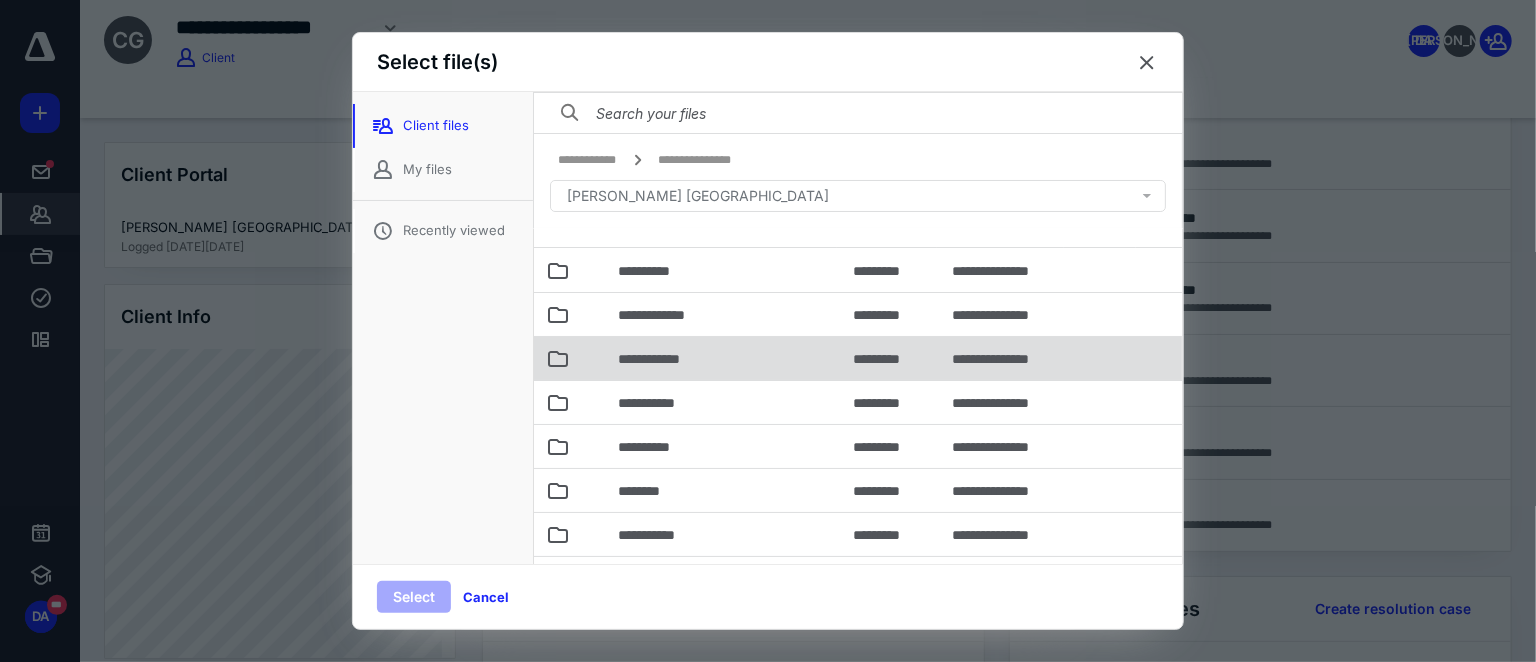 scroll, scrollTop: 56, scrollLeft: 0, axis: vertical 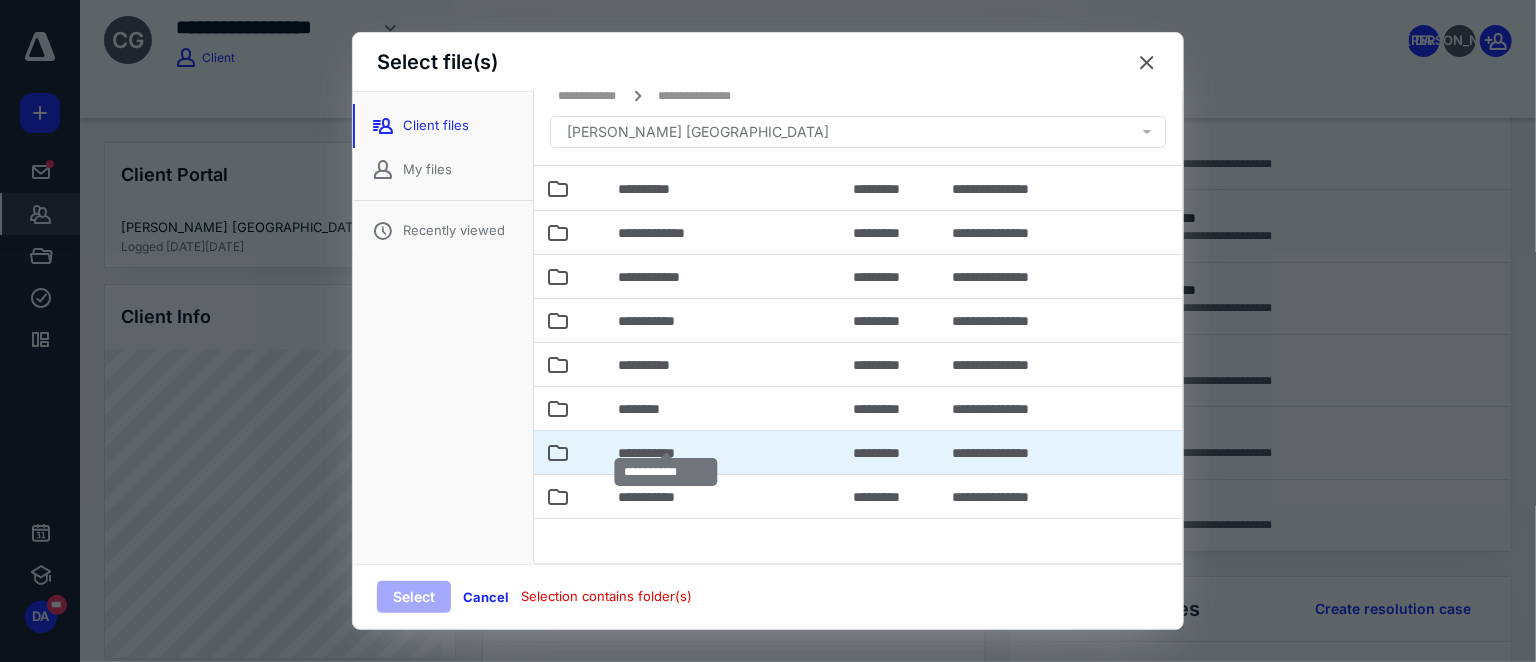 click on "**********" at bounding box center [666, 453] 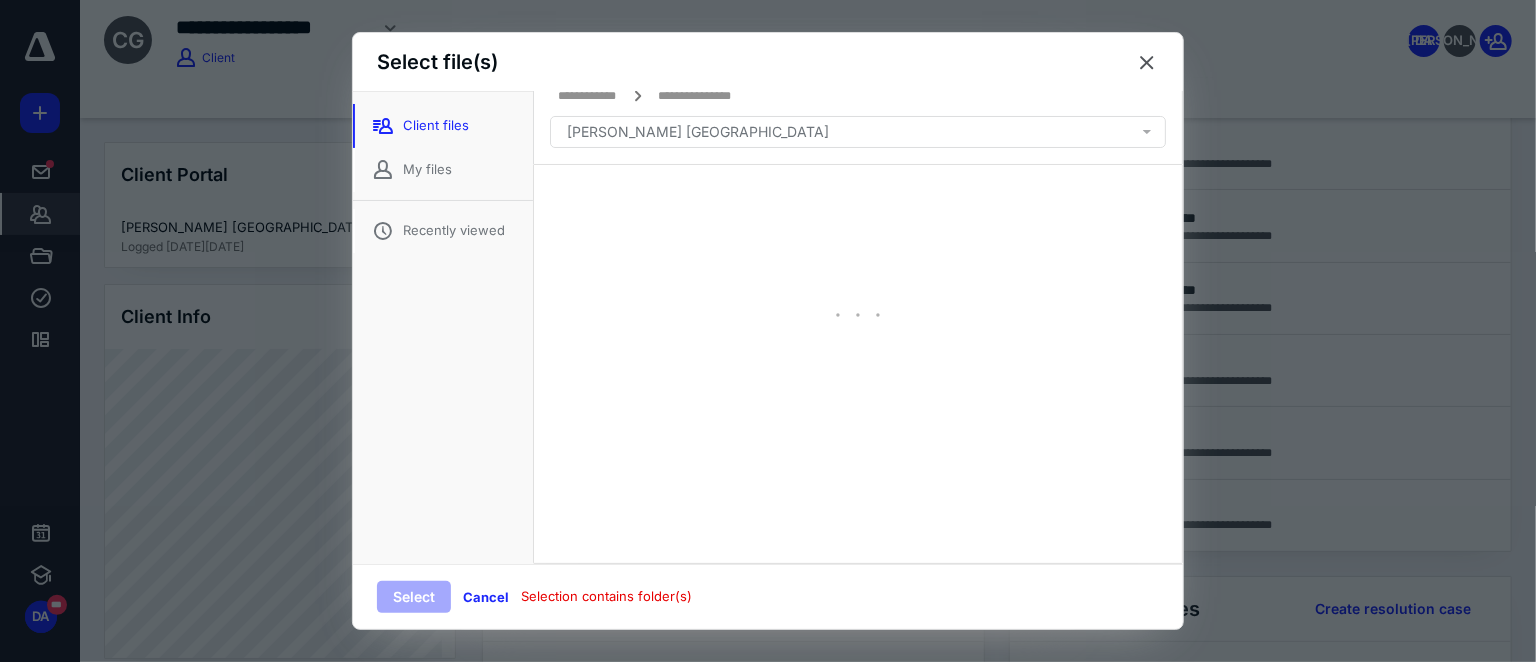 scroll, scrollTop: 0, scrollLeft: 0, axis: both 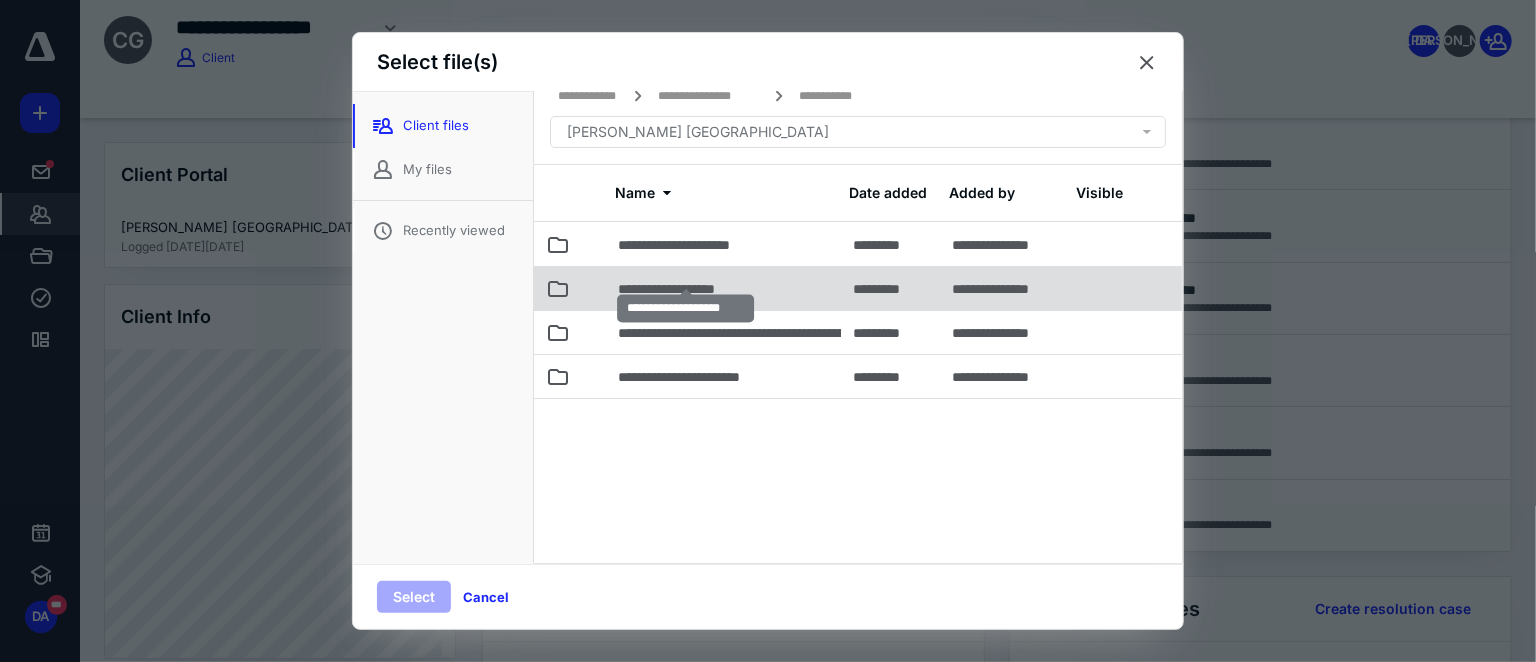click on "**********" at bounding box center [685, 289] 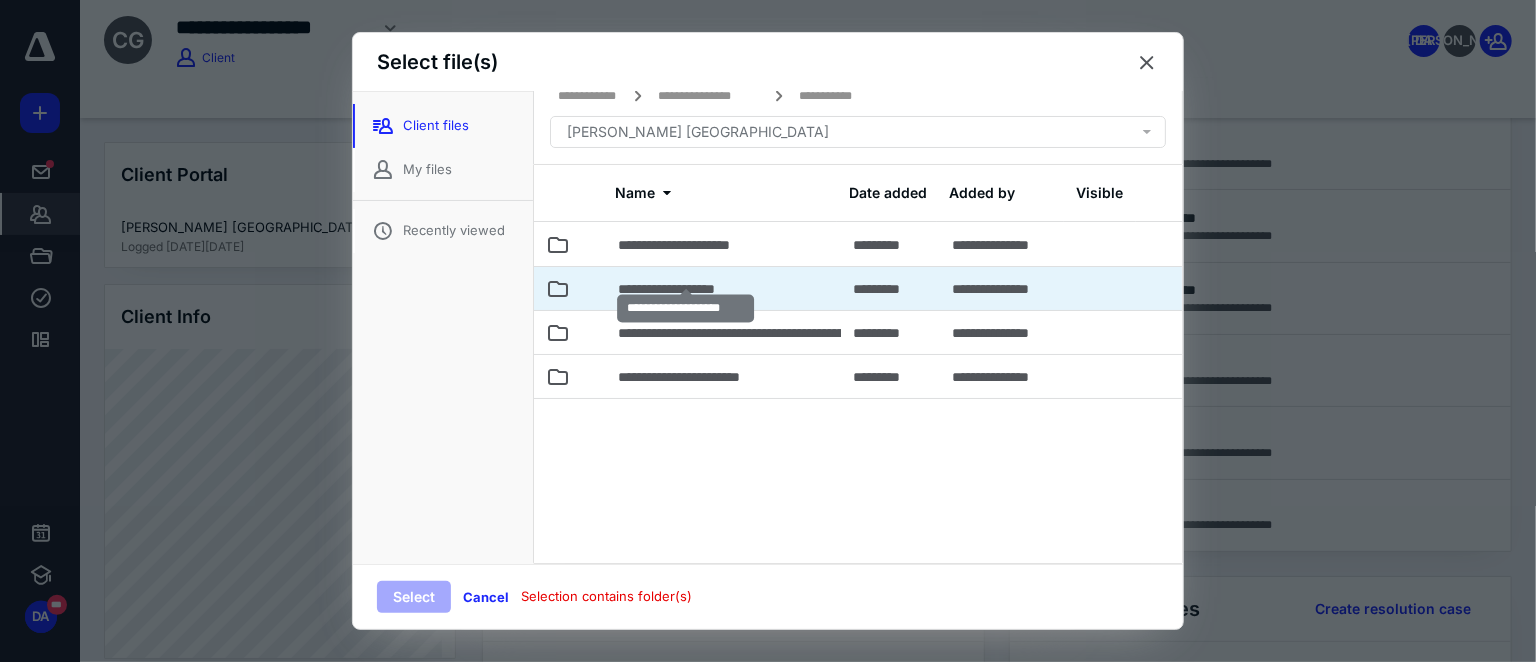 click on "**********" at bounding box center [685, 289] 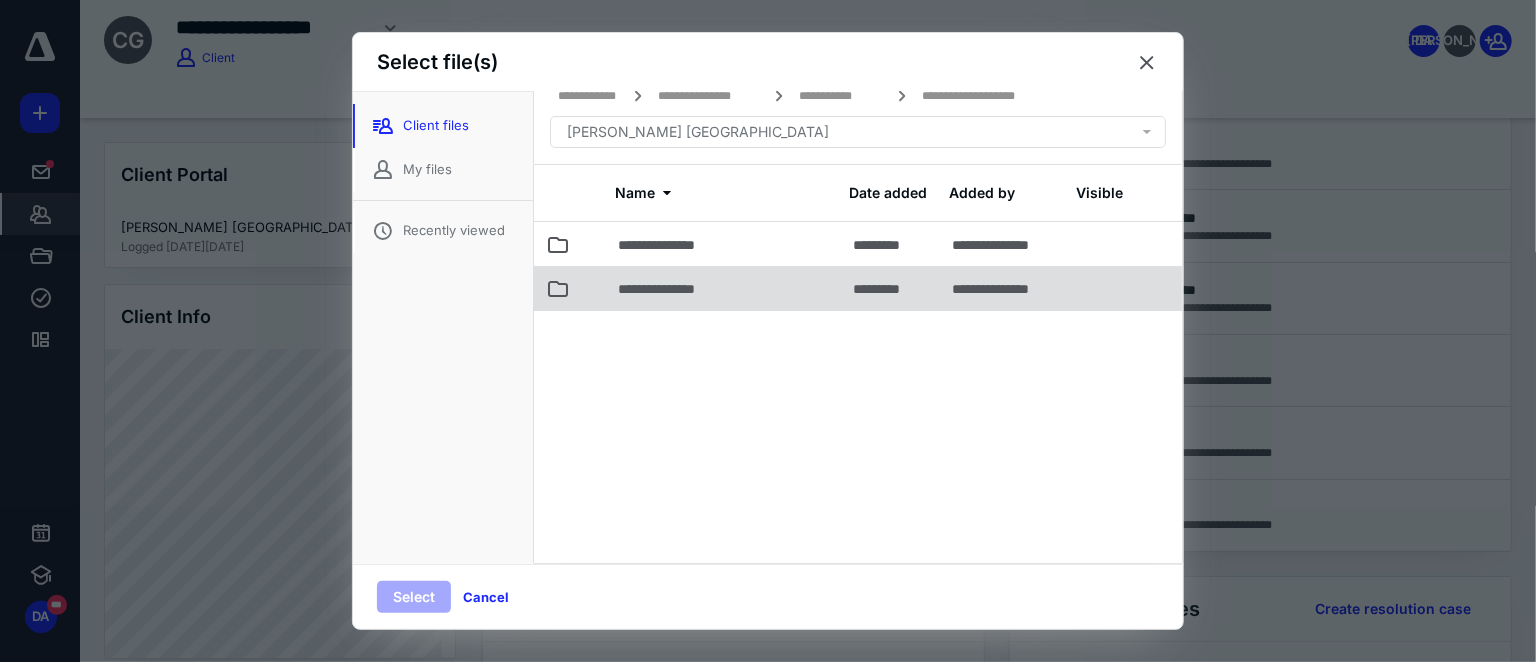 click on "**********" at bounding box center [672, 289] 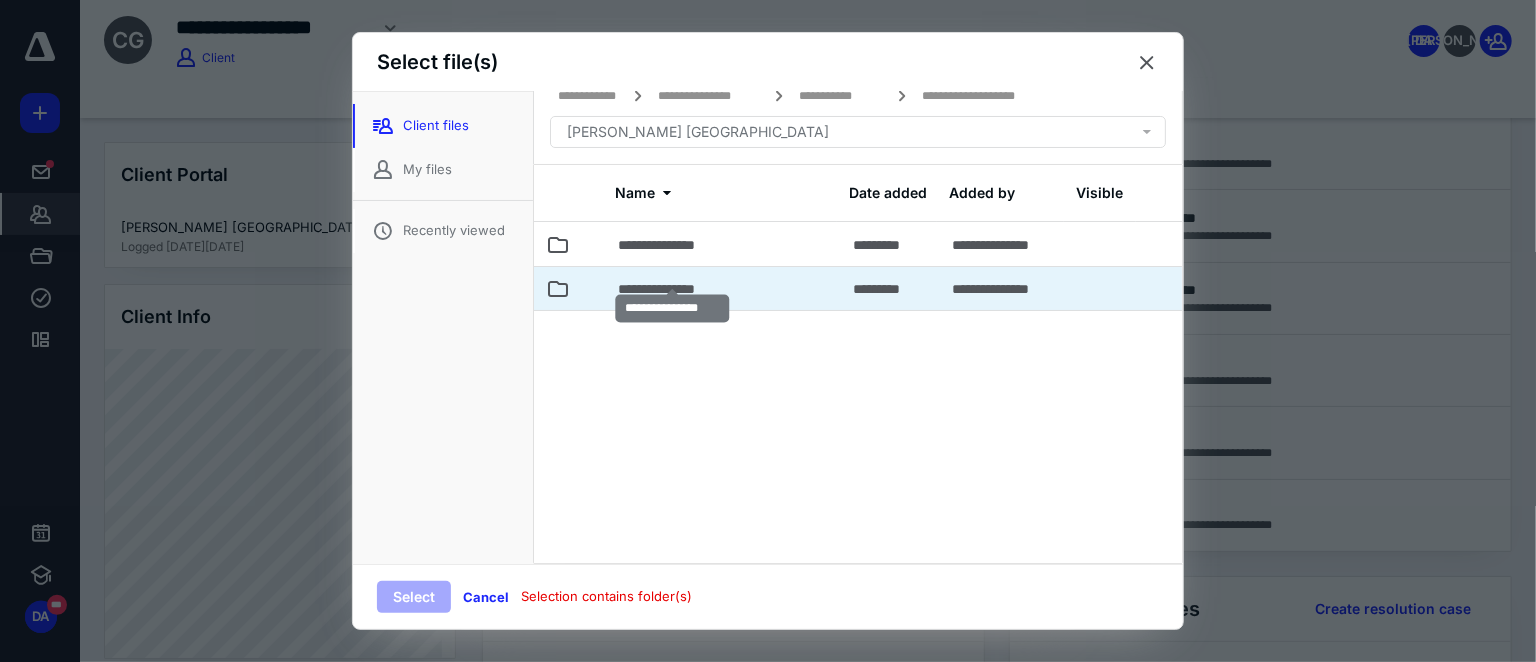 click on "**********" at bounding box center [672, 289] 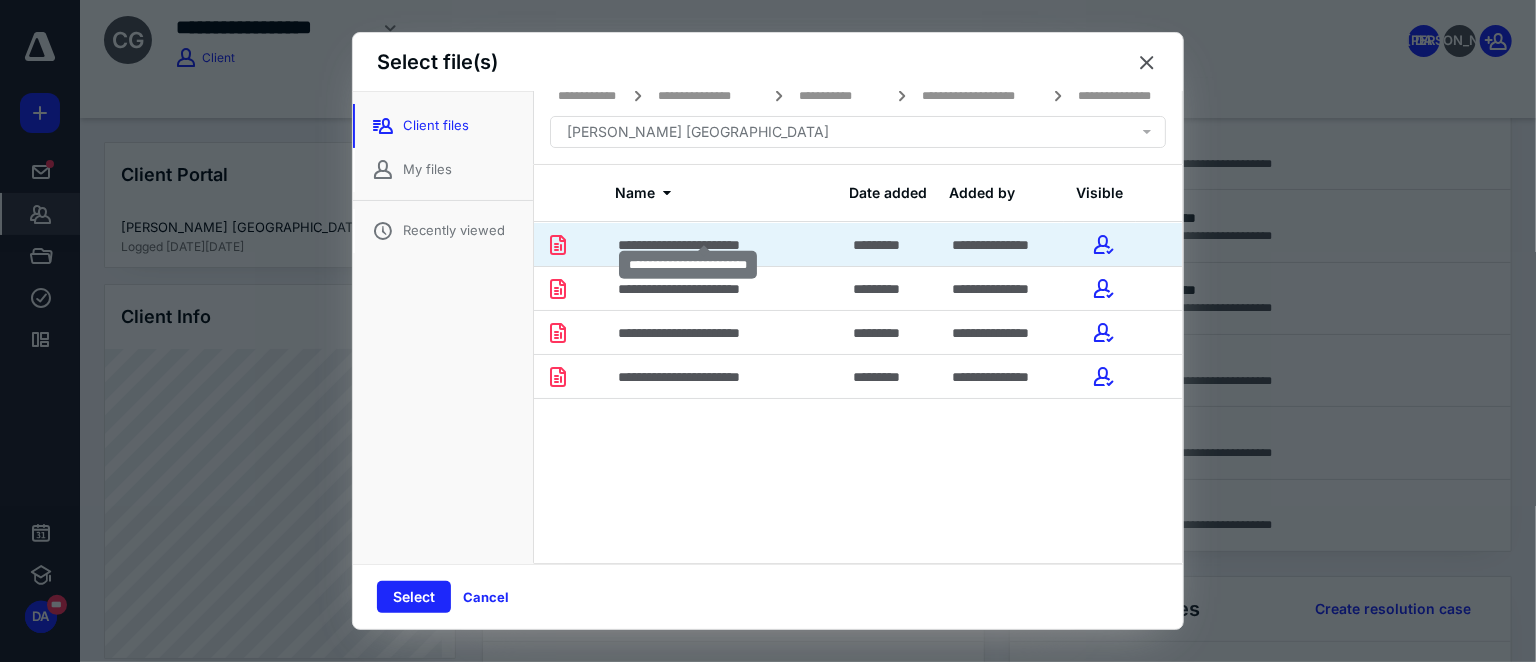 click on "**********" at bounding box center [704, 245] 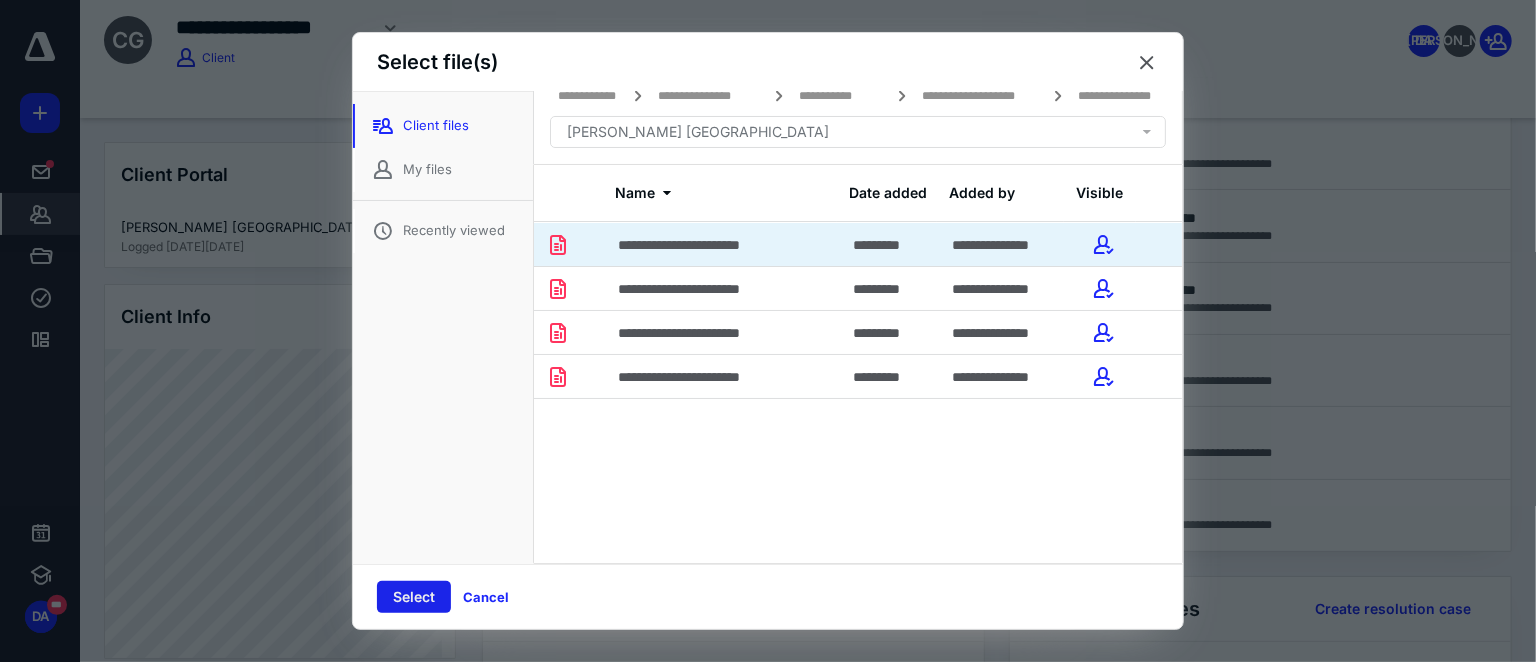 click on "Select" at bounding box center [414, 597] 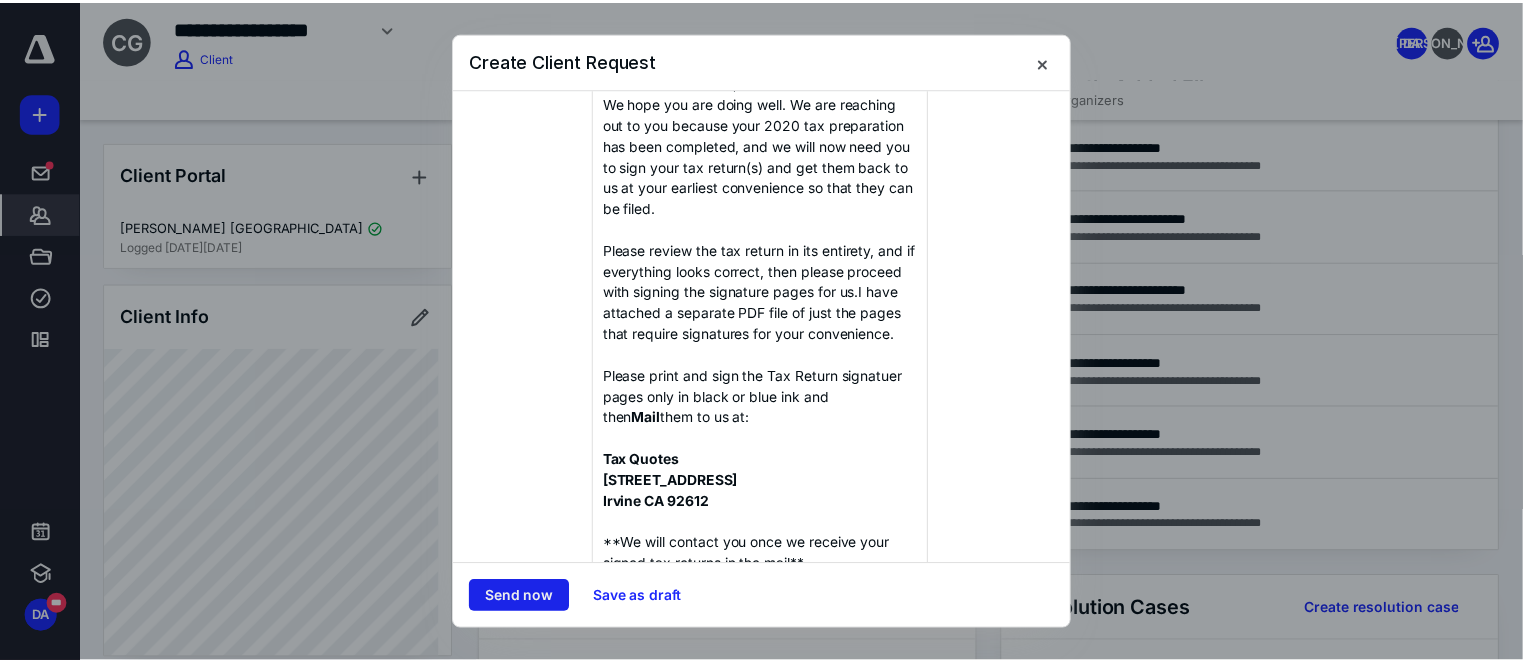 scroll, scrollTop: 363, scrollLeft: 0, axis: vertical 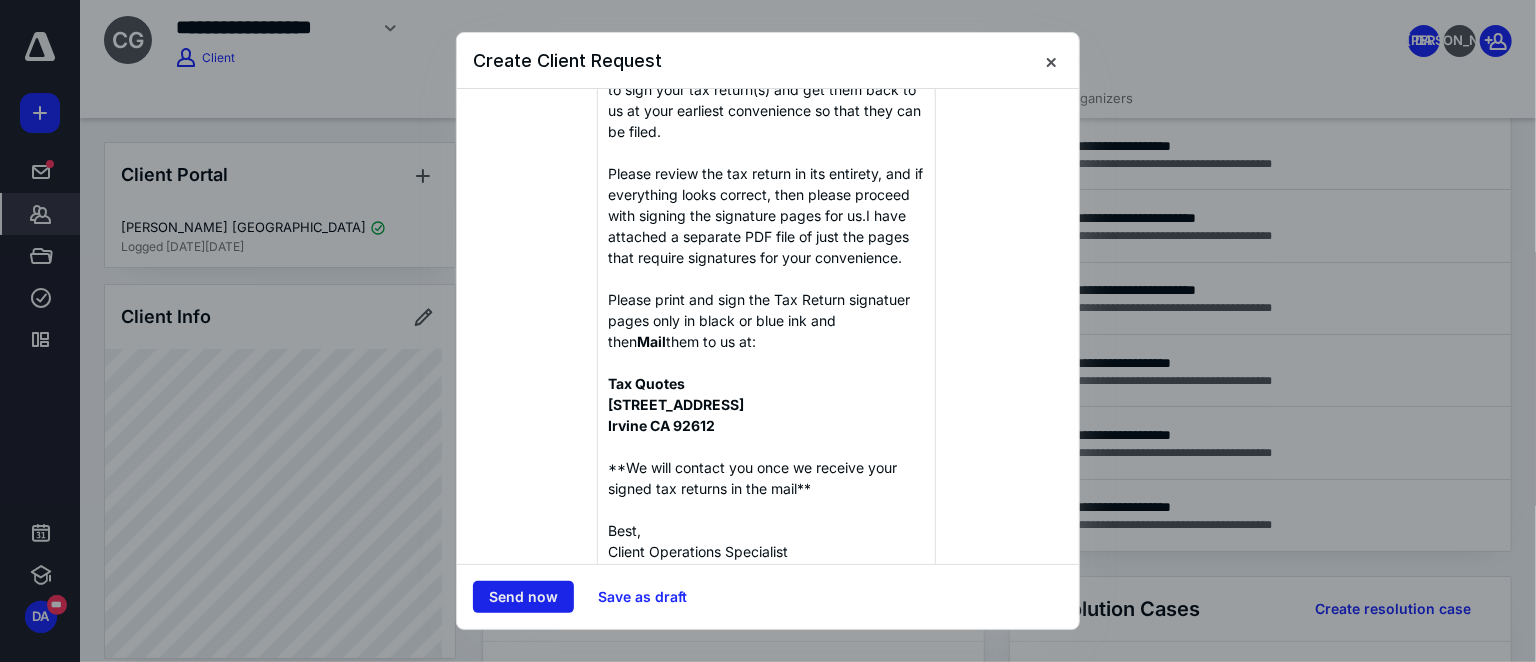 click on "Send now" at bounding box center [523, 597] 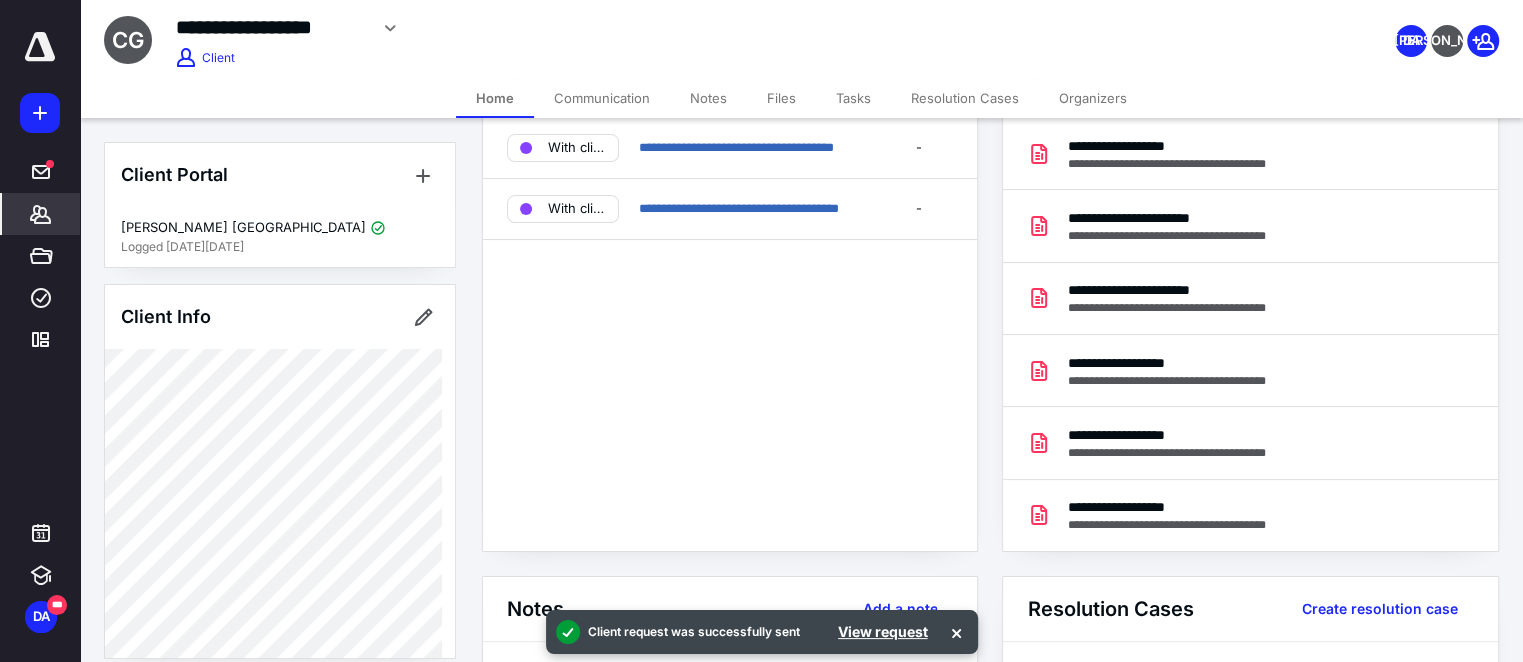 click on "**********" at bounding box center [602, 39] 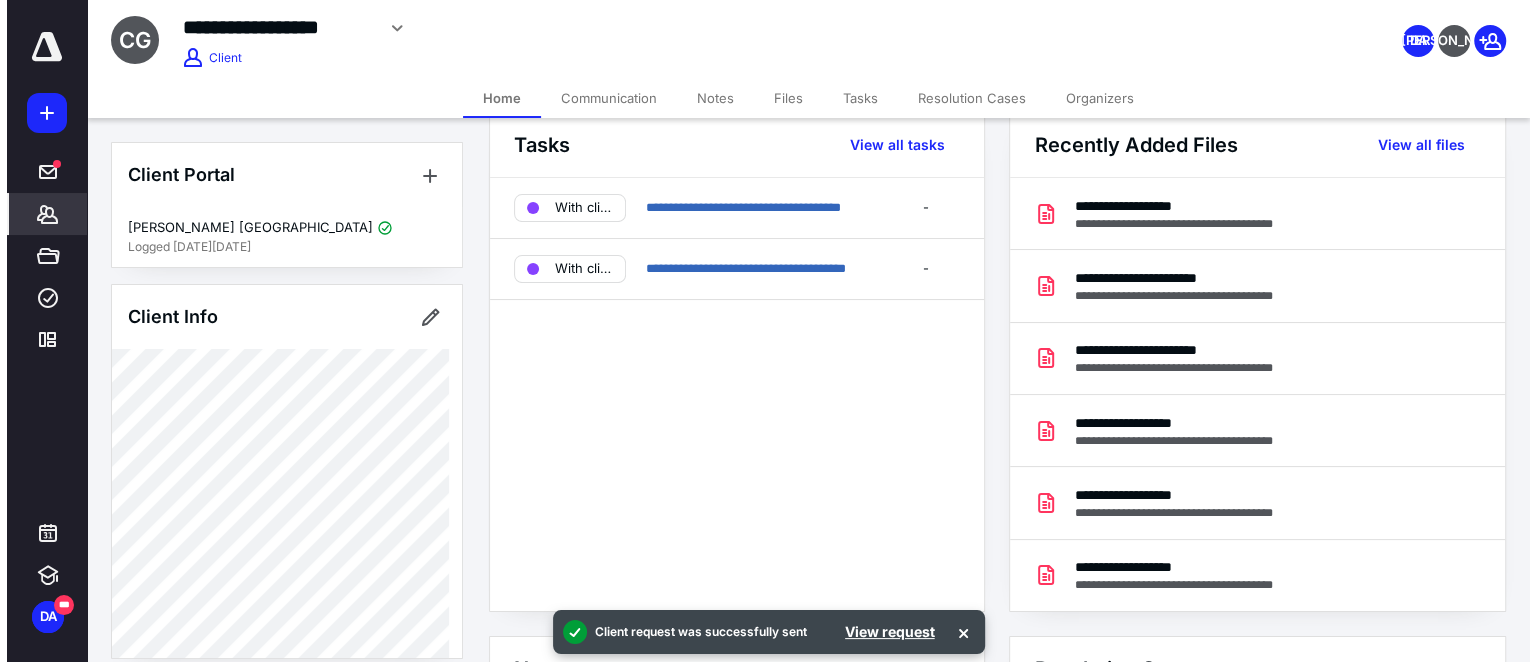scroll, scrollTop: 0, scrollLeft: 0, axis: both 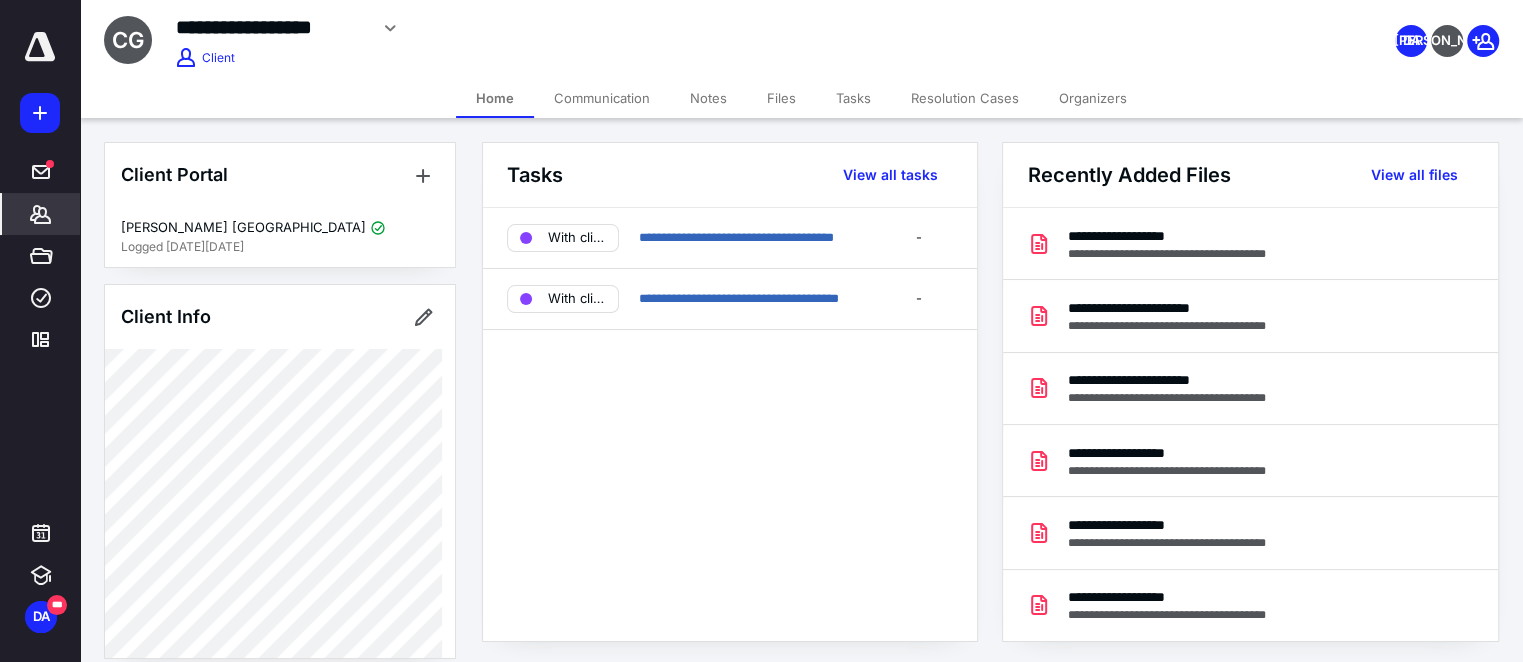 click on "**********" at bounding box center (602, 28) 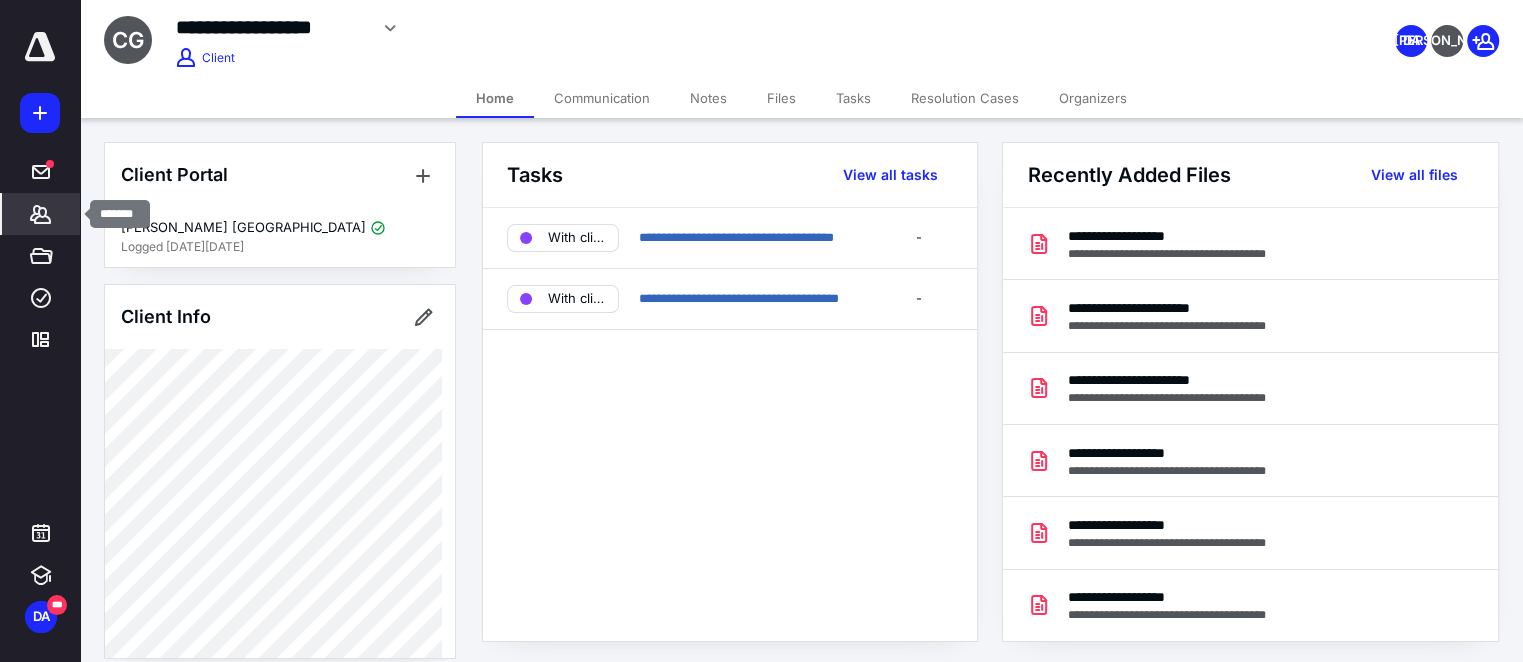 click 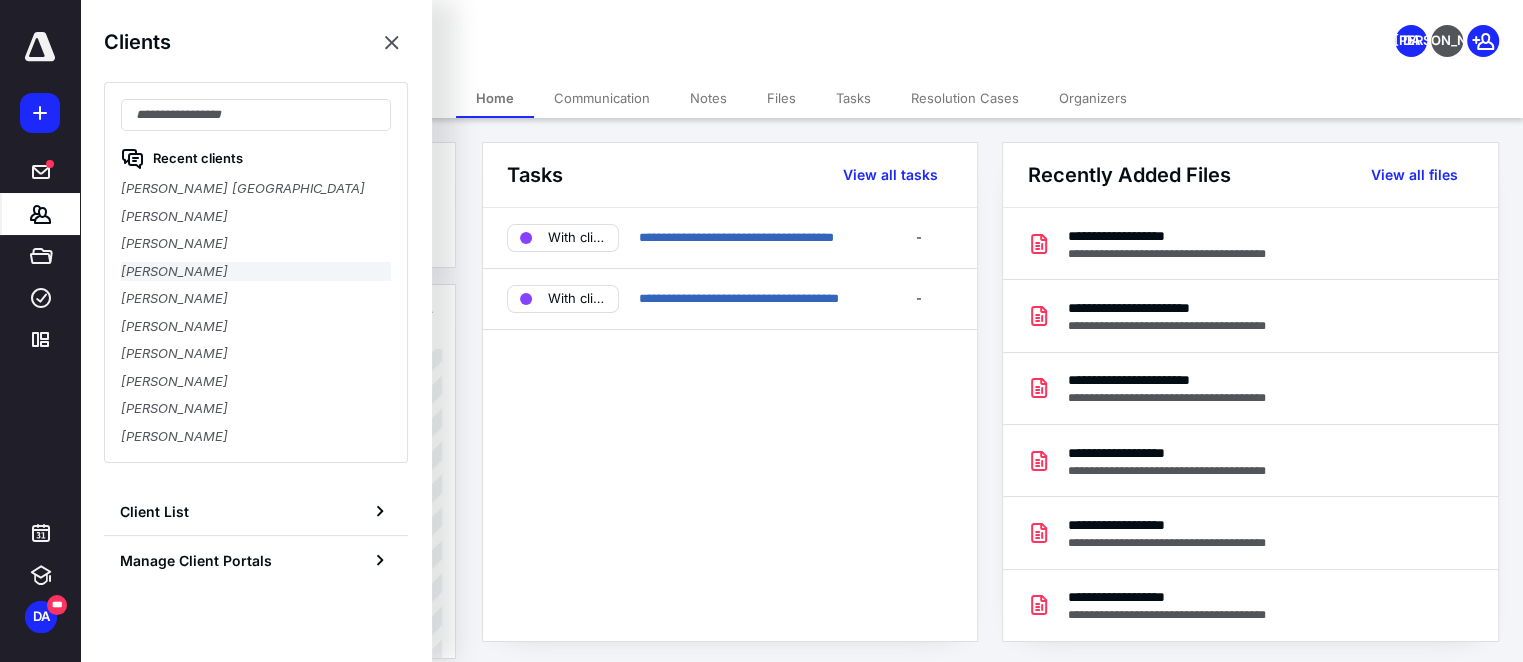 click on "Ada Gallion" at bounding box center [256, 272] 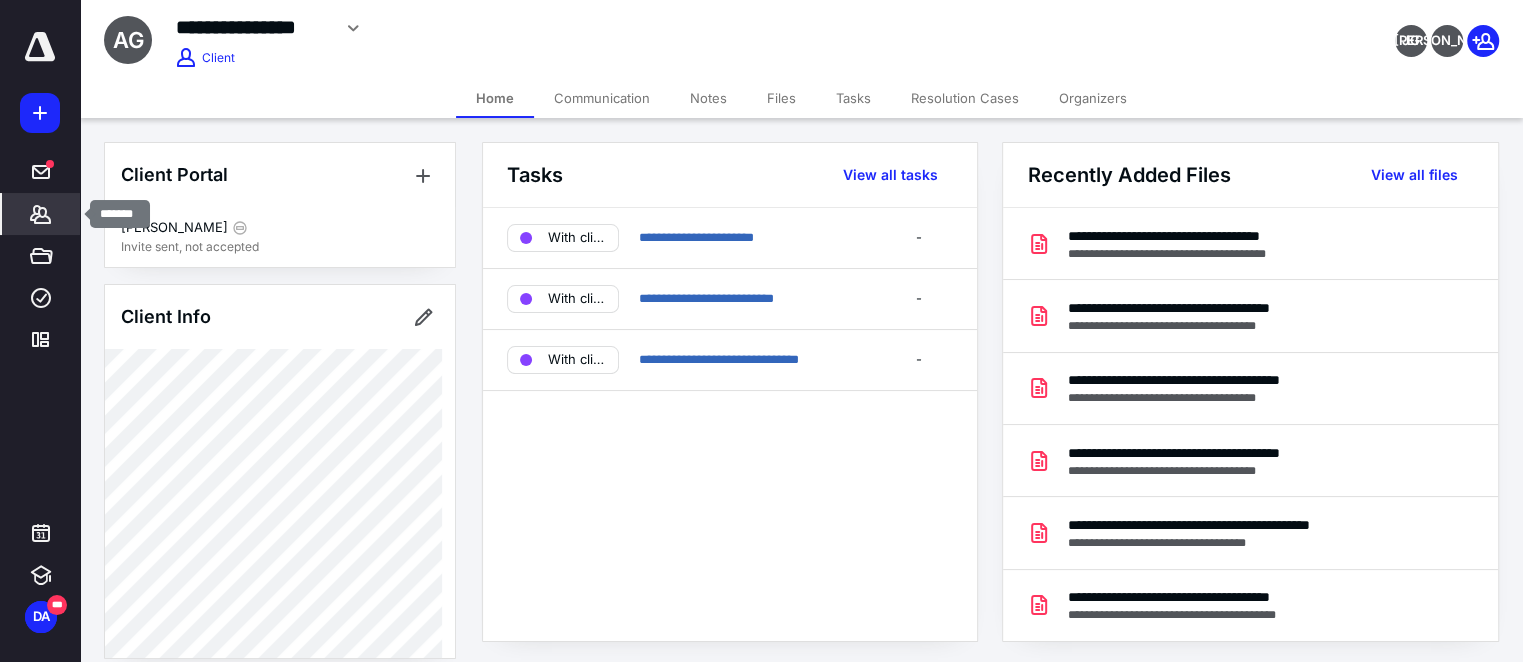 click on "*******" at bounding box center (41, 214) 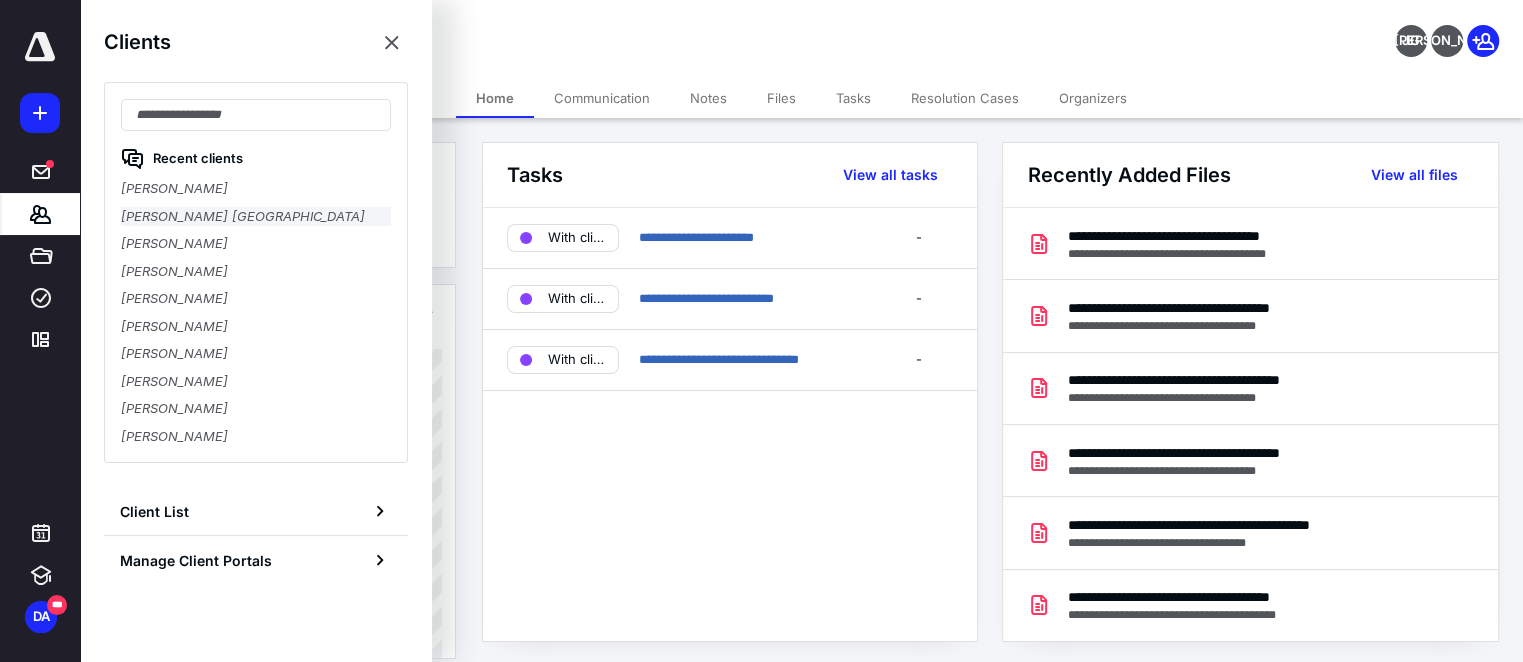 click on "[PERSON_NAME] [GEOGRAPHIC_DATA]" at bounding box center [256, 217] 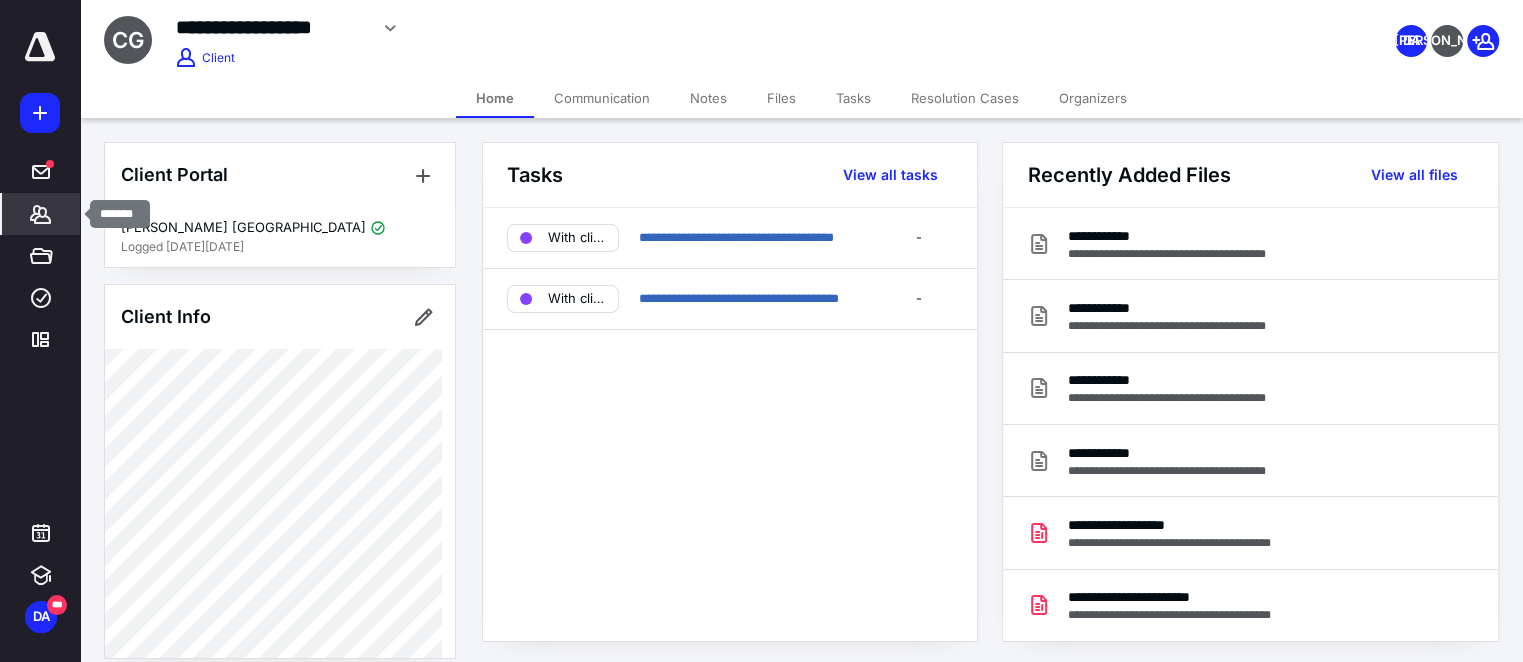 click 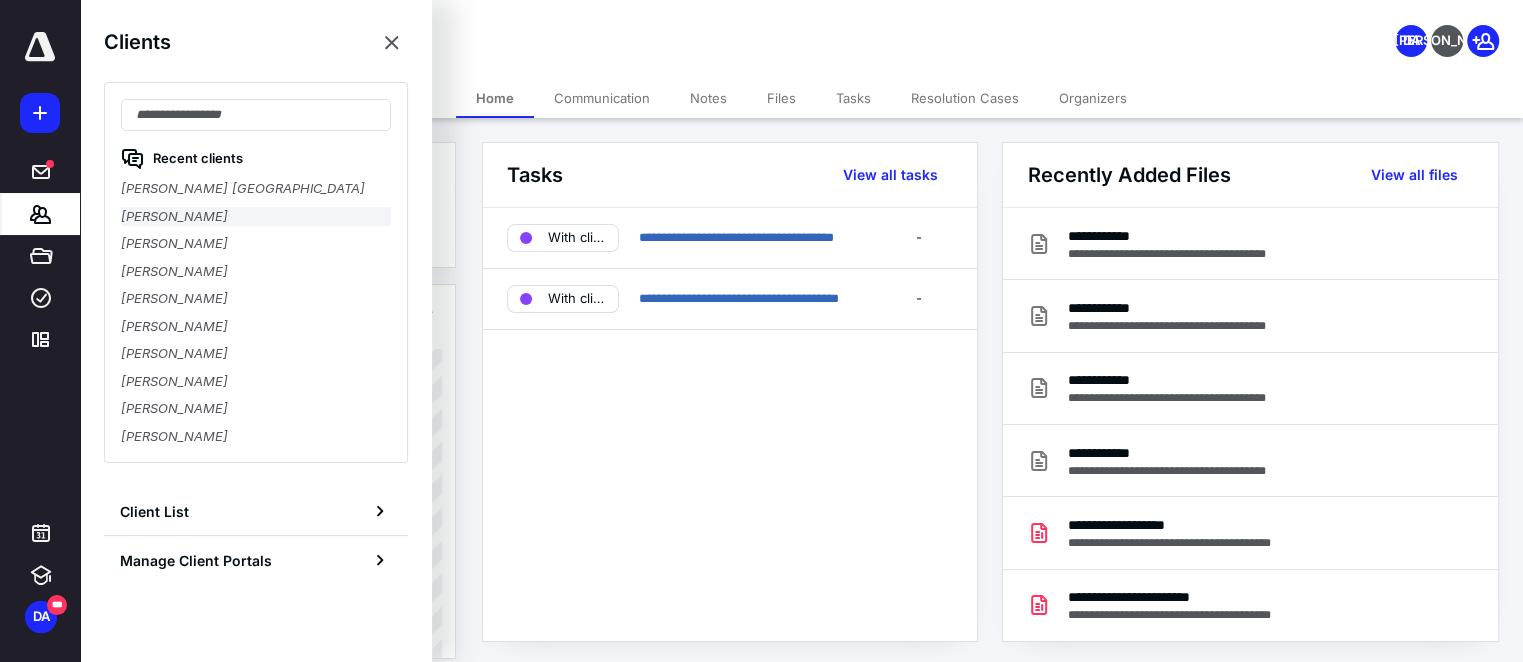 click on "Ada Gallion" at bounding box center (256, 217) 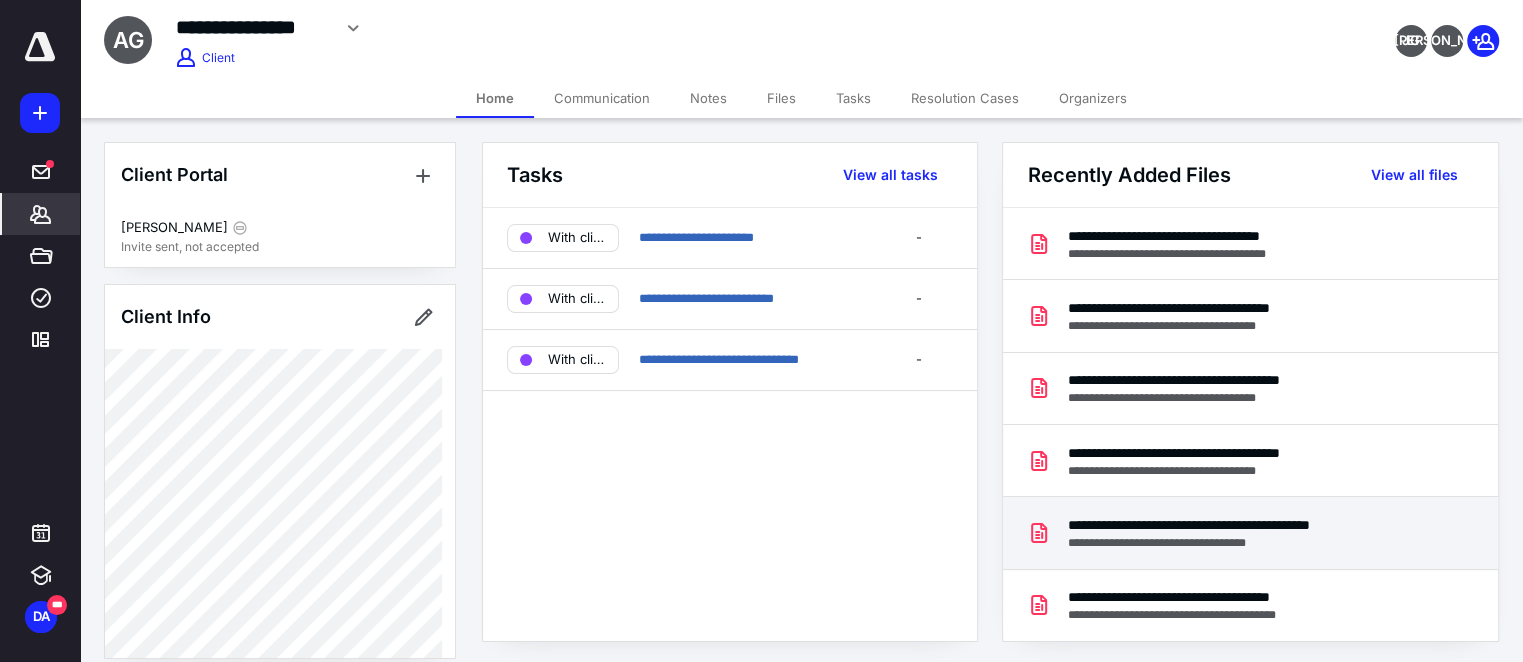 click on "**********" at bounding box center (1236, 525) 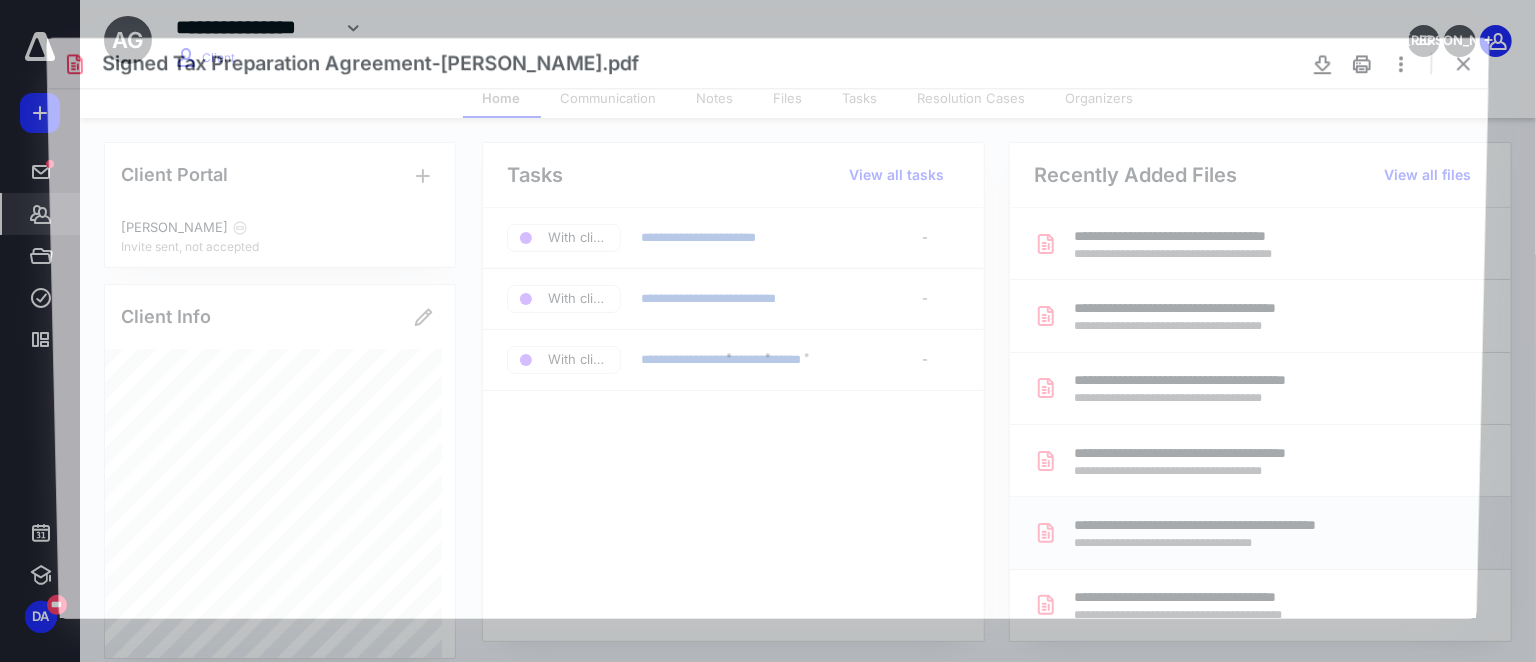 click at bounding box center [768, 353] 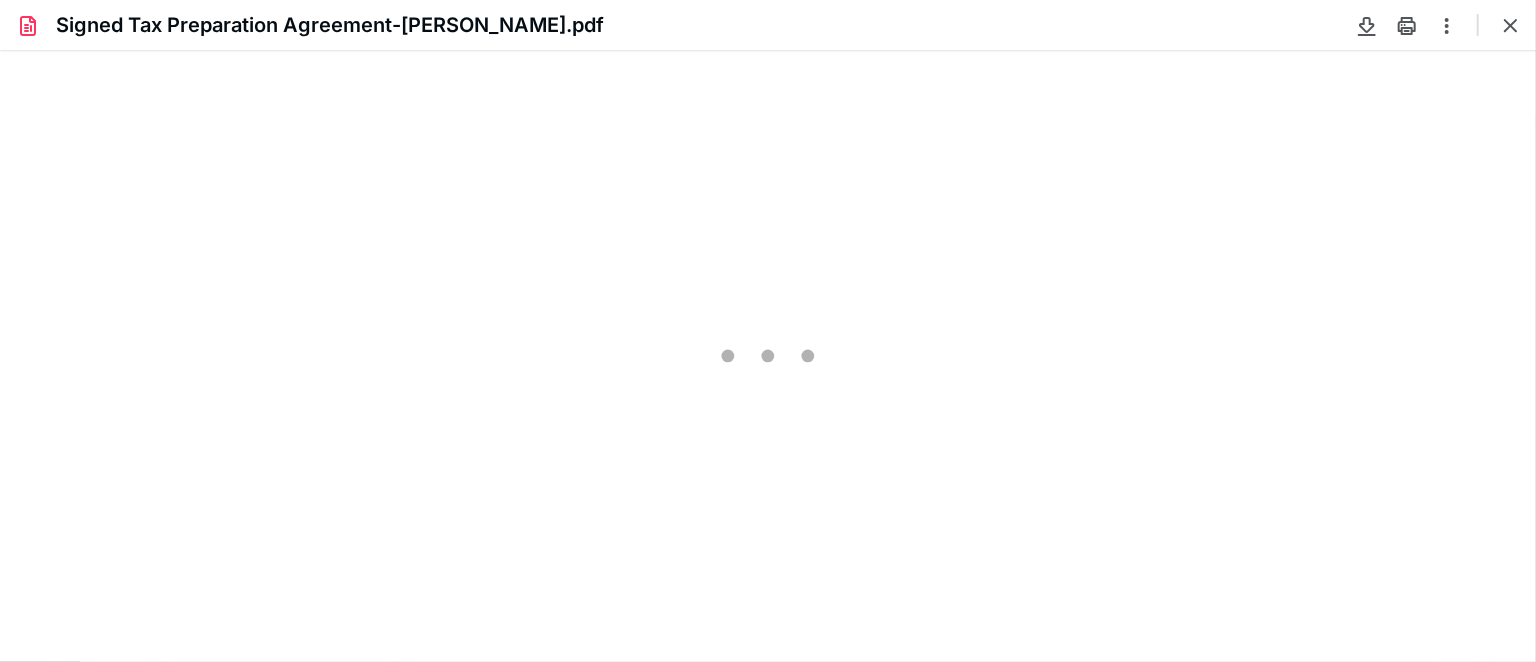scroll, scrollTop: 0, scrollLeft: 0, axis: both 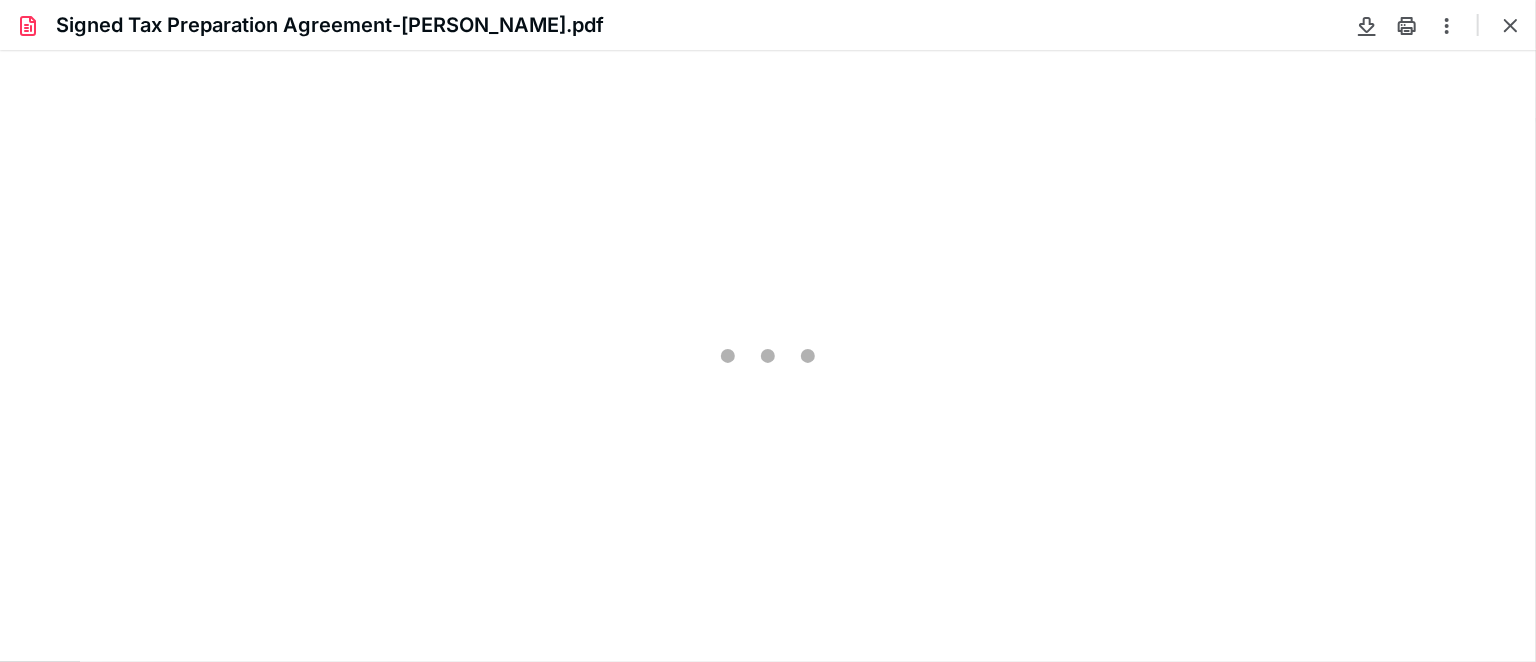 type on "72" 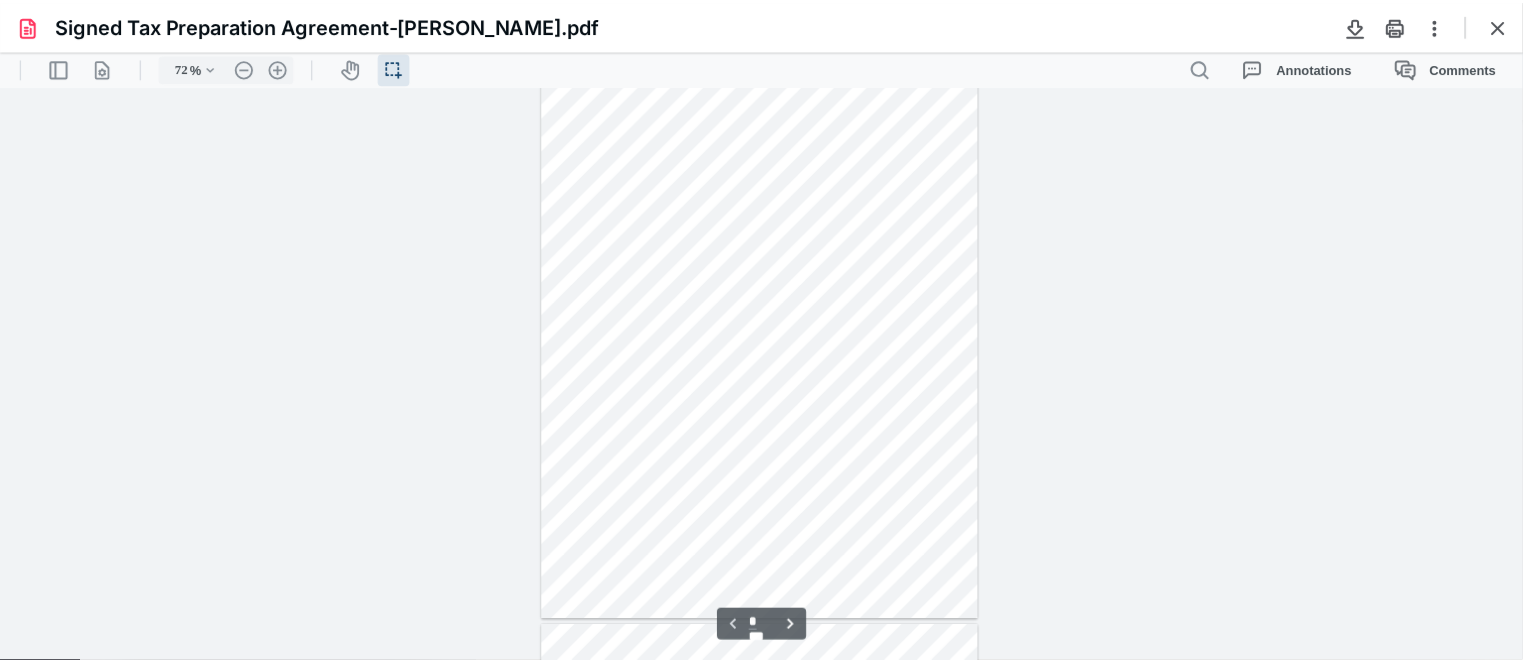 scroll, scrollTop: 0, scrollLeft: 0, axis: both 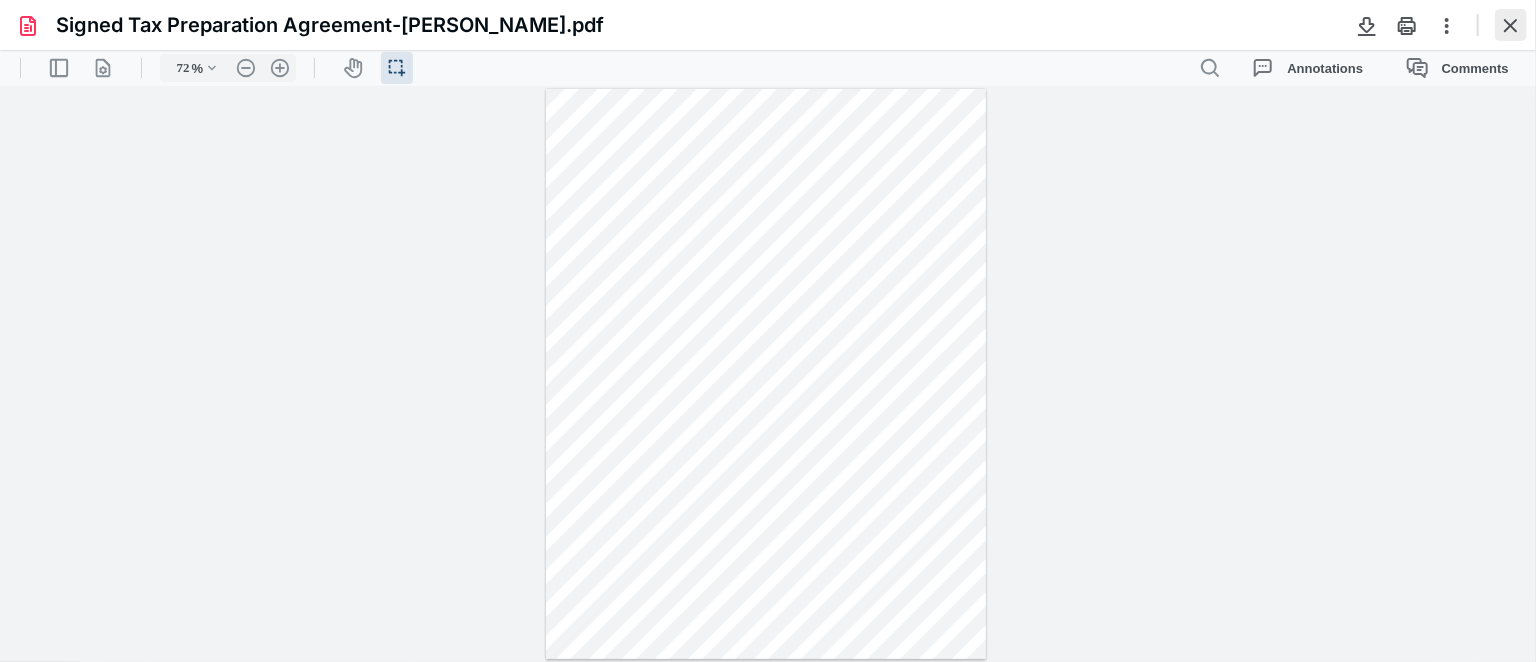 click at bounding box center [1511, 25] 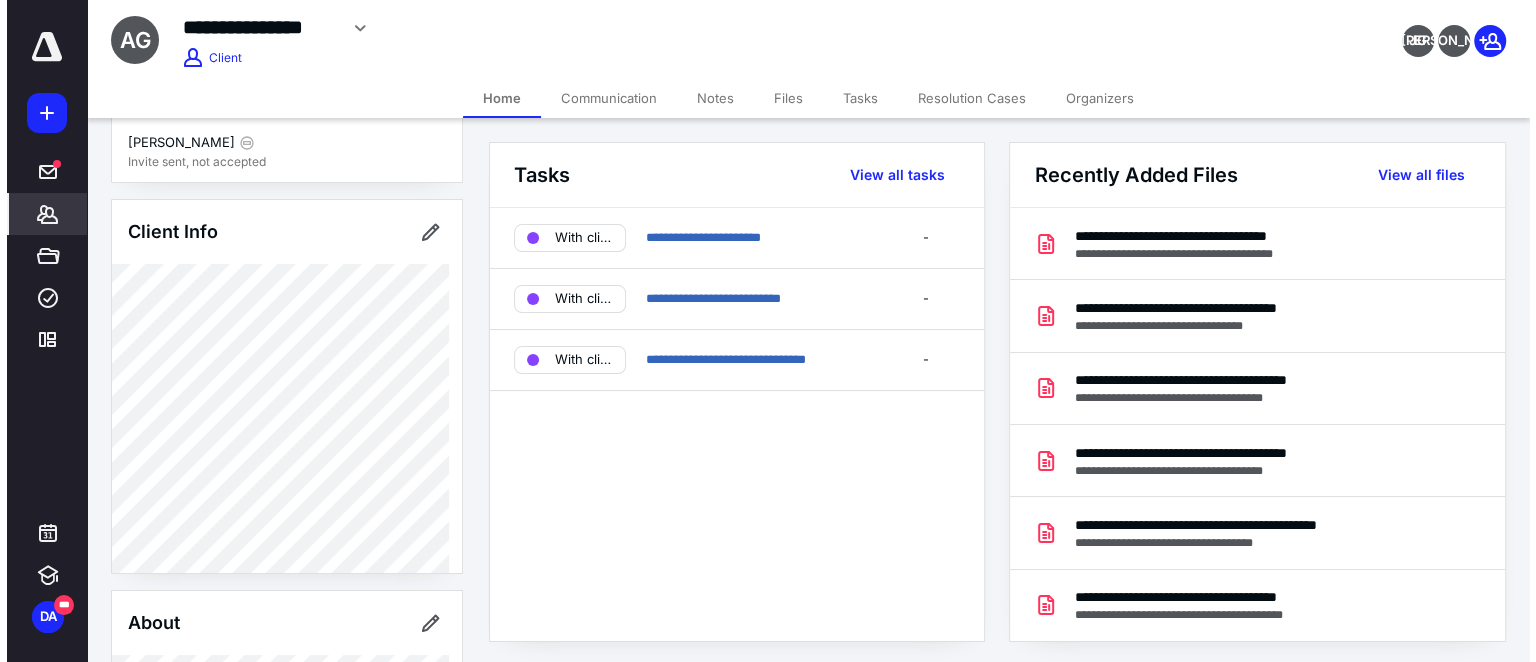 scroll, scrollTop: 181, scrollLeft: 0, axis: vertical 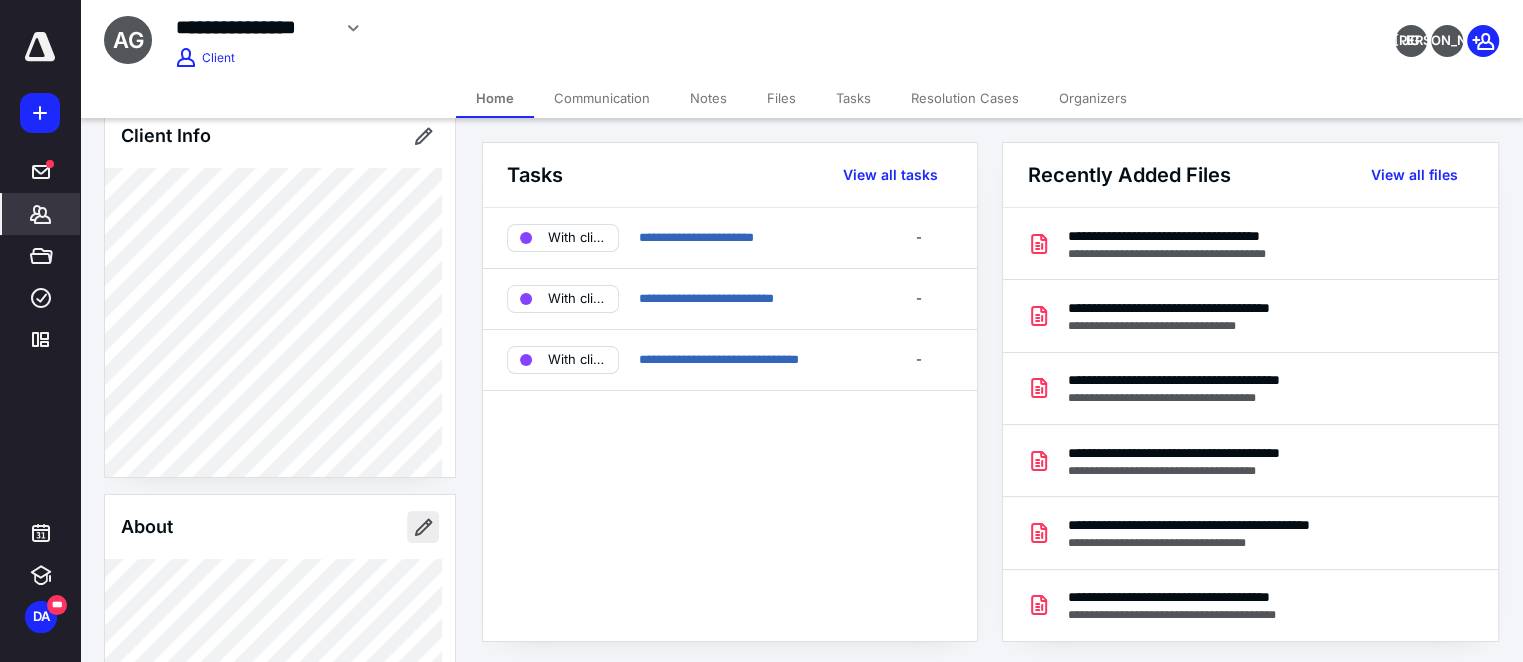 click at bounding box center (423, 527) 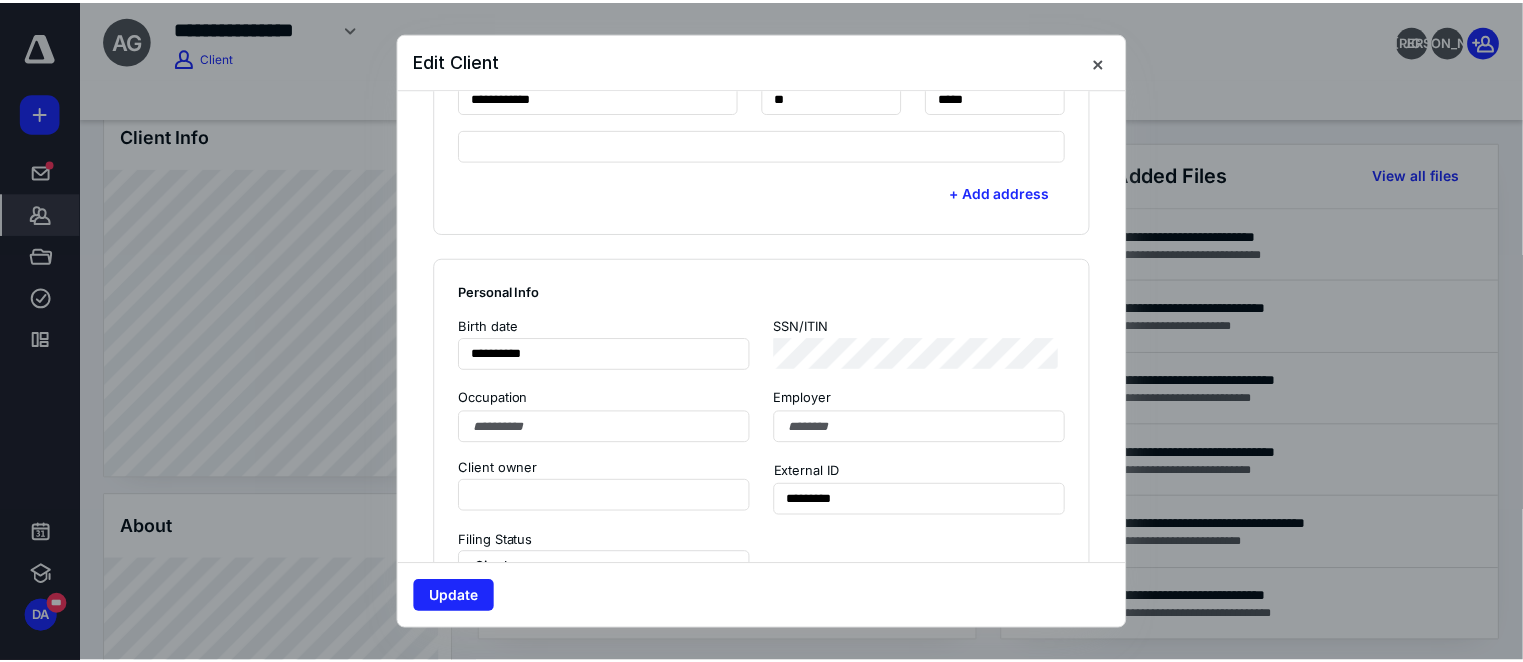 scroll, scrollTop: 909, scrollLeft: 0, axis: vertical 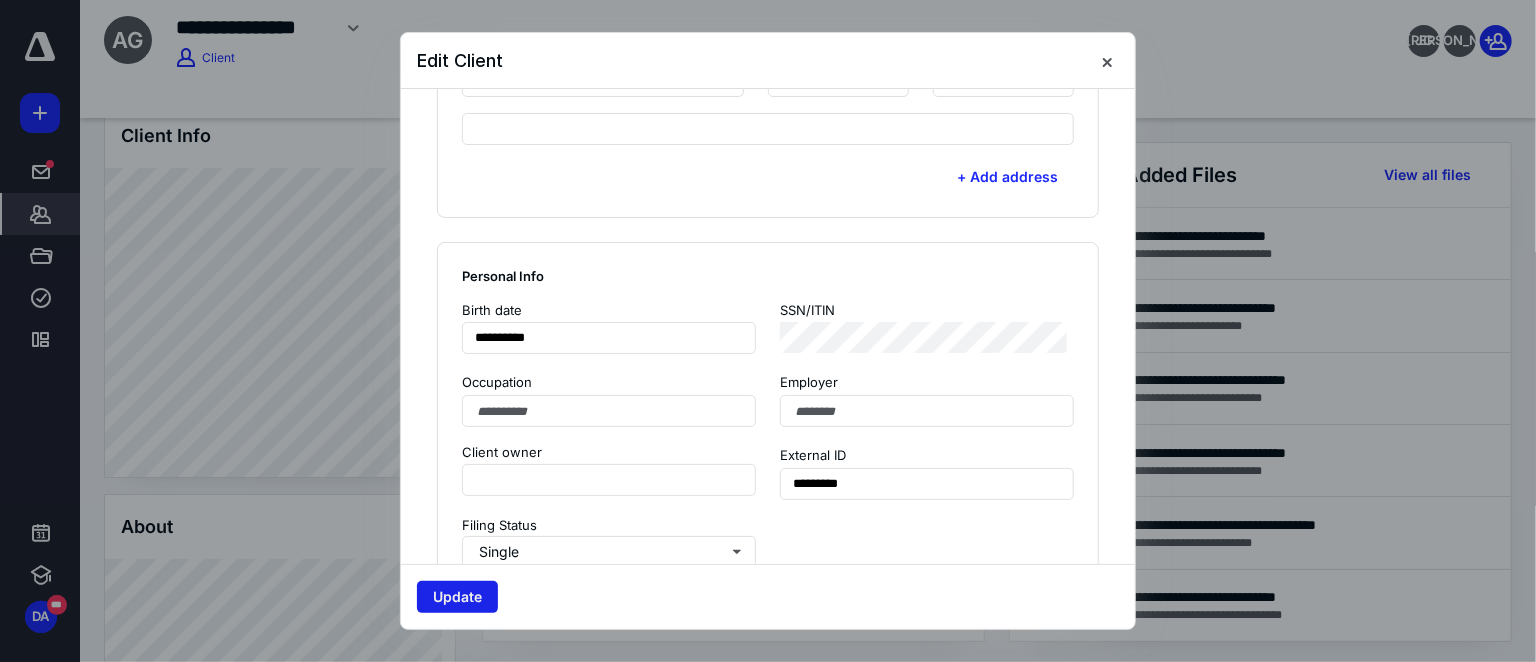 click on "Update" at bounding box center (457, 597) 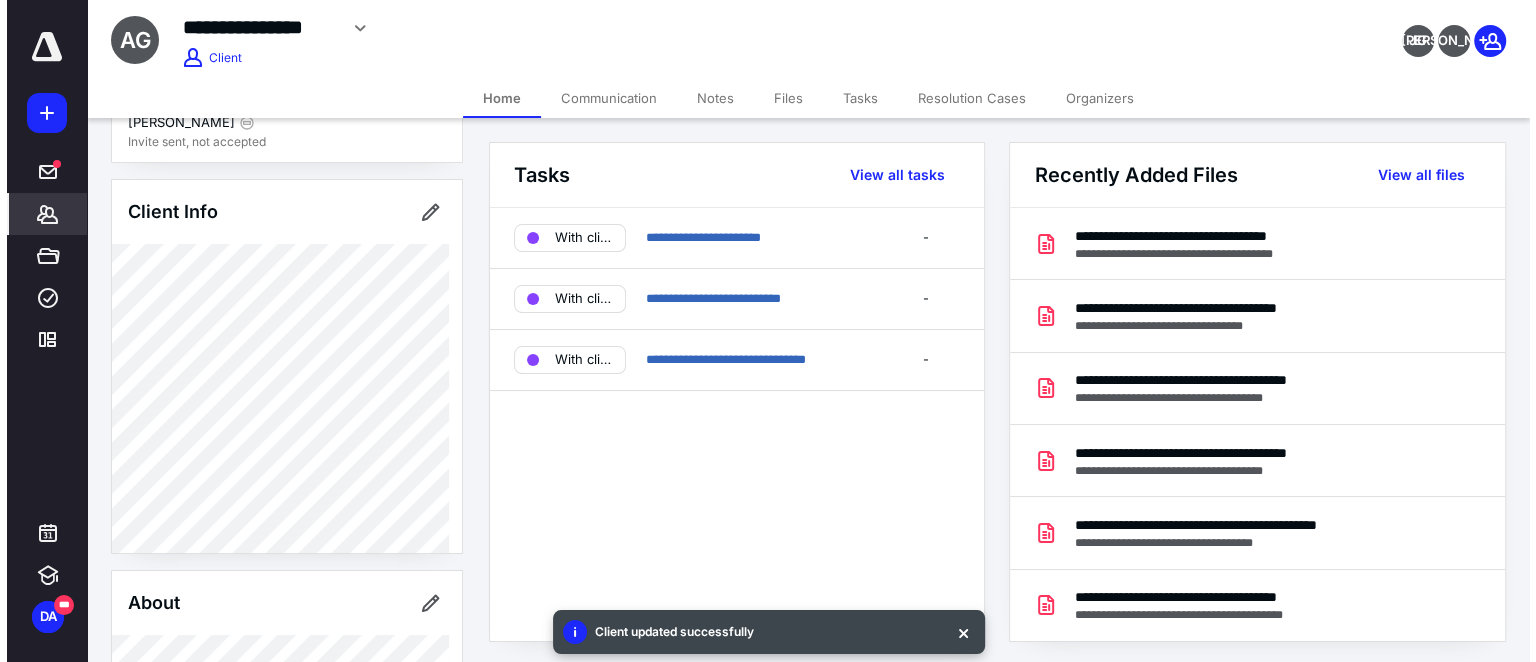 scroll, scrollTop: 0, scrollLeft: 0, axis: both 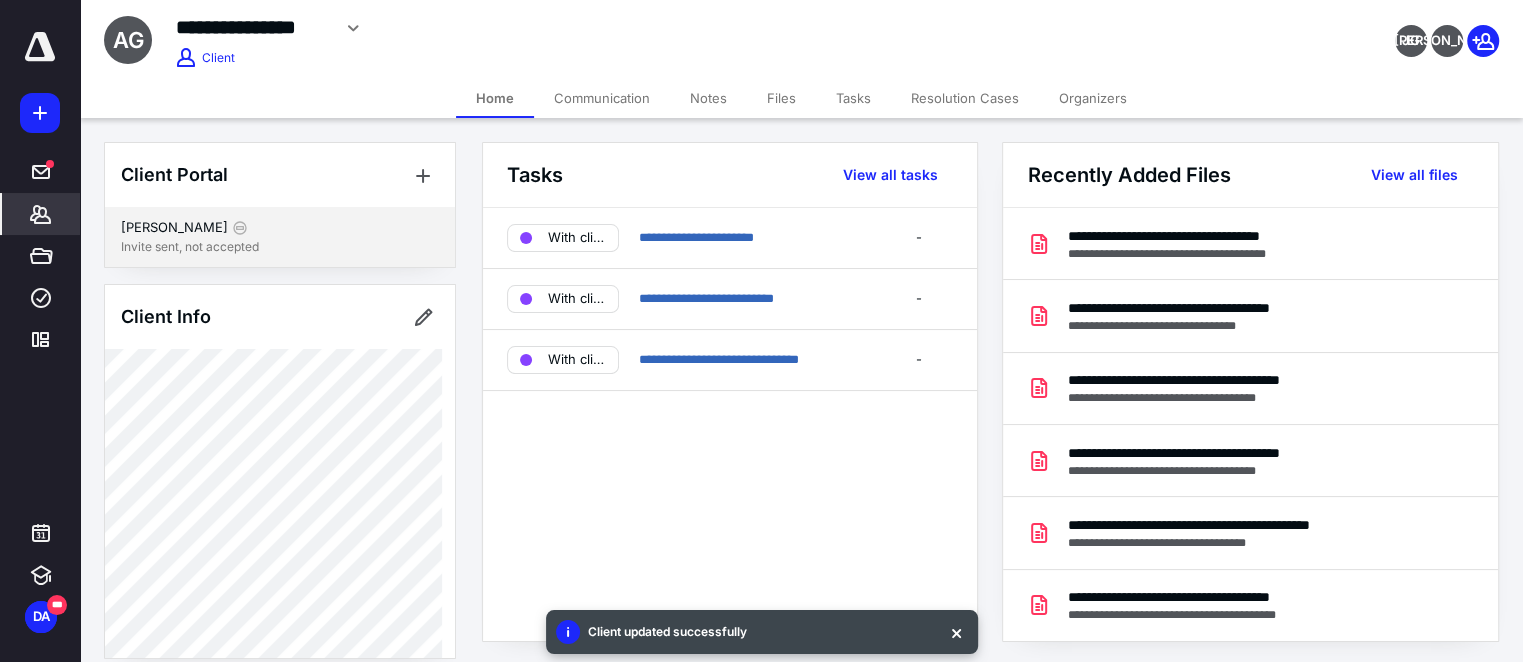 click on "Ada Gallion" at bounding box center (280, 228) 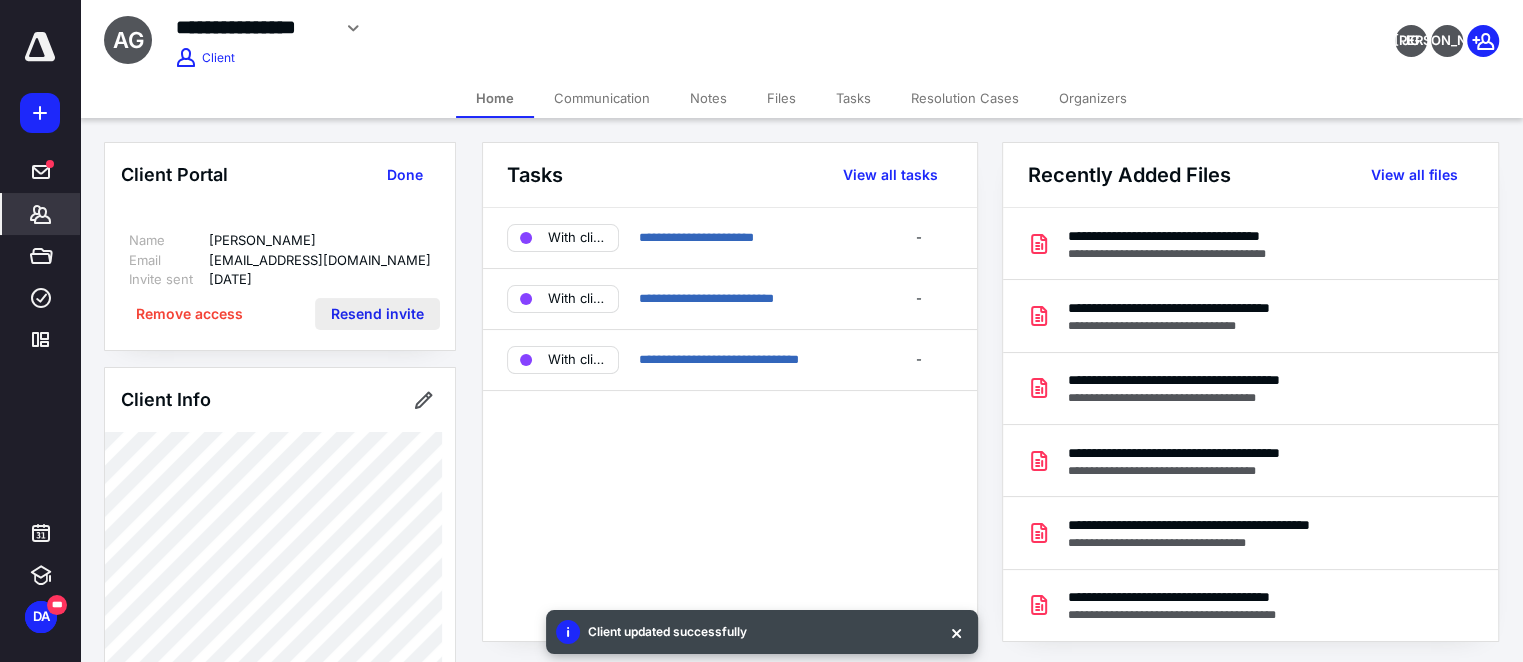click on "Resend invite" at bounding box center (377, 314) 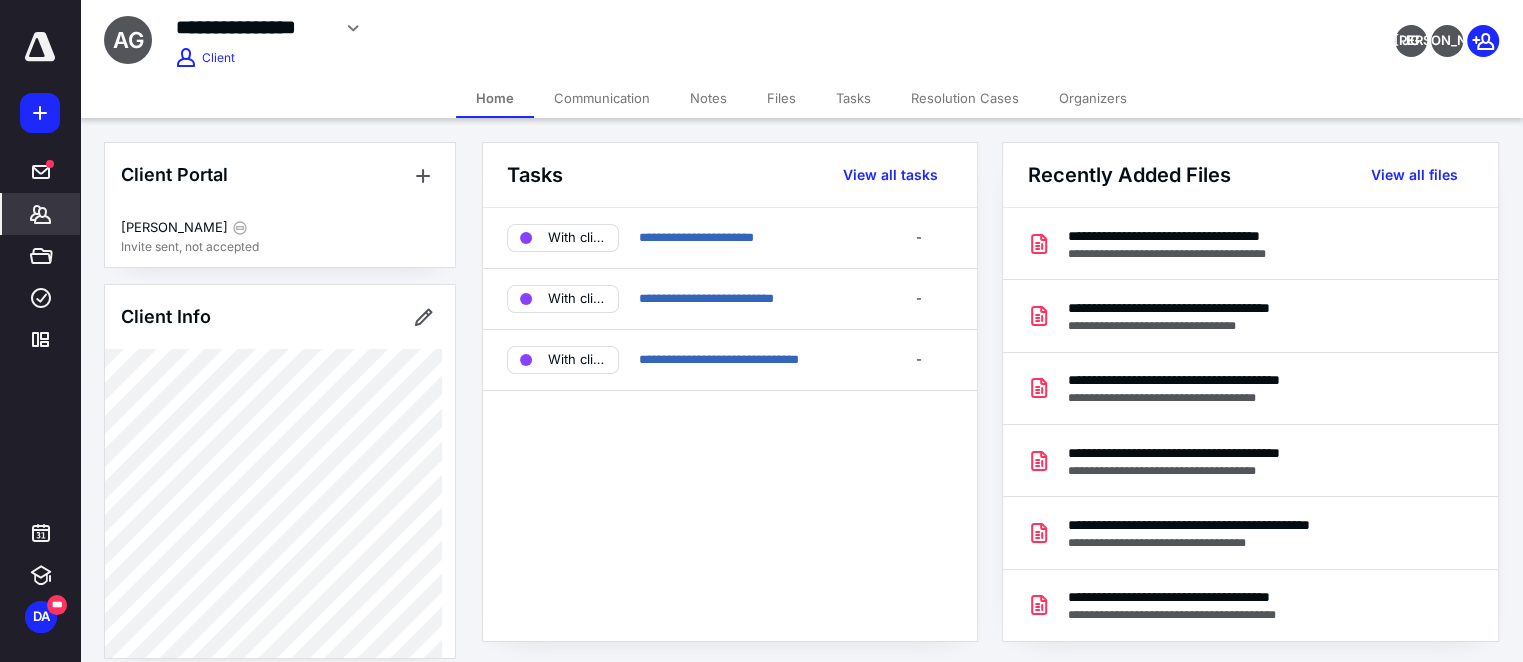 click on "Files" at bounding box center [781, 98] 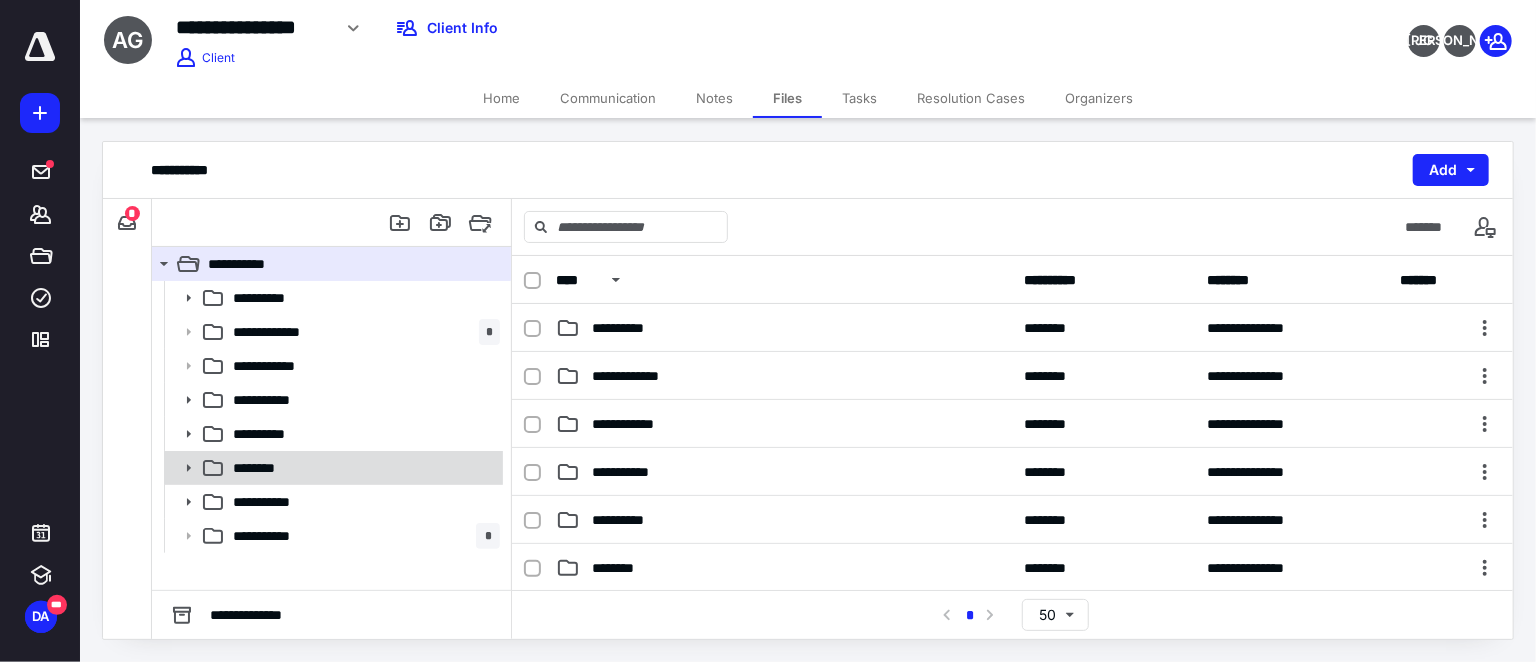 click on "********" at bounding box center [362, 468] 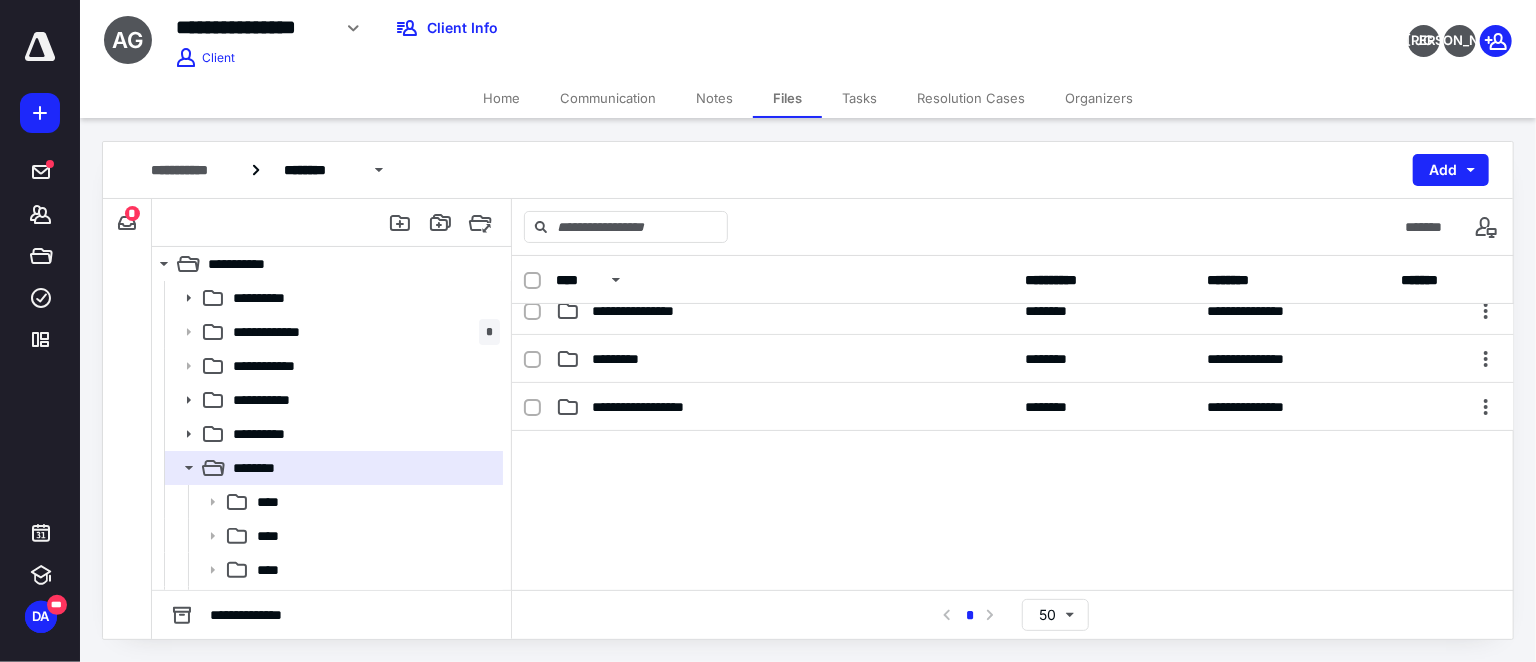 scroll, scrollTop: 272, scrollLeft: 0, axis: vertical 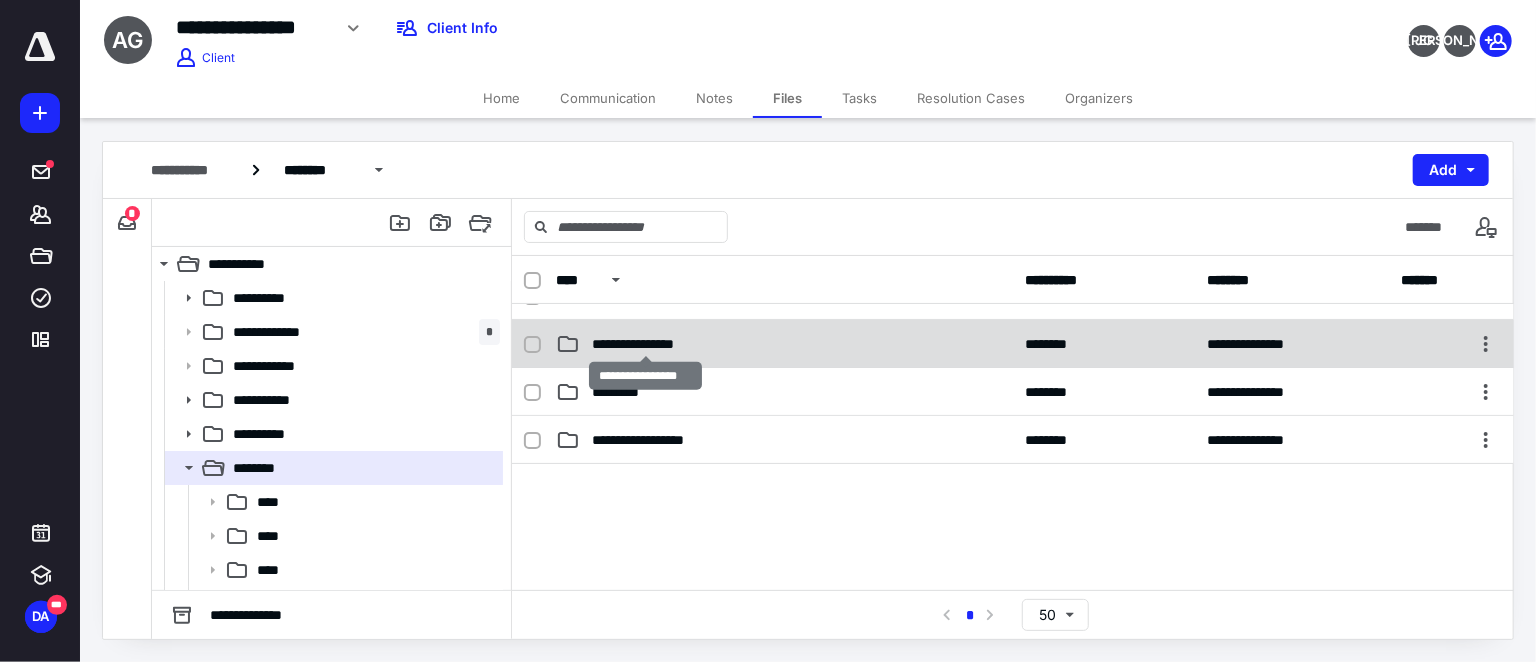 click on "**********" at bounding box center (645, 344) 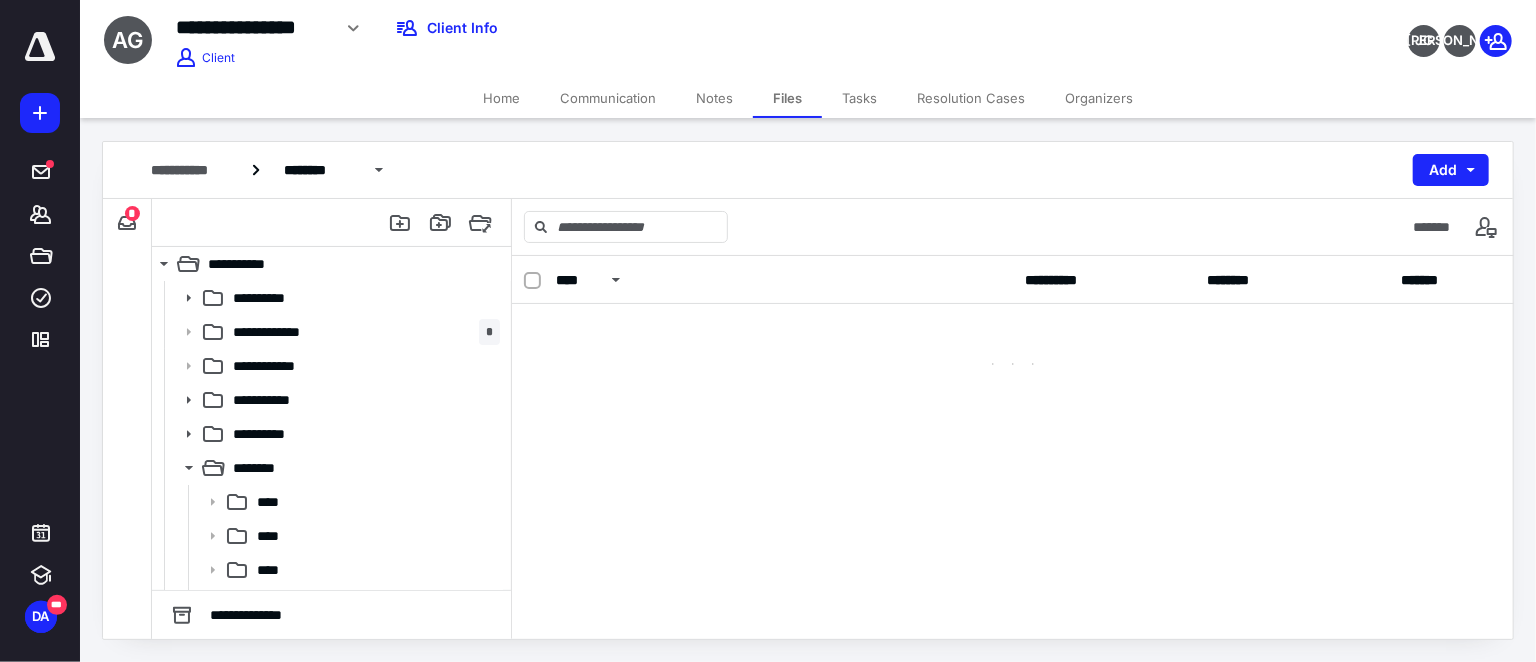 scroll, scrollTop: 0, scrollLeft: 0, axis: both 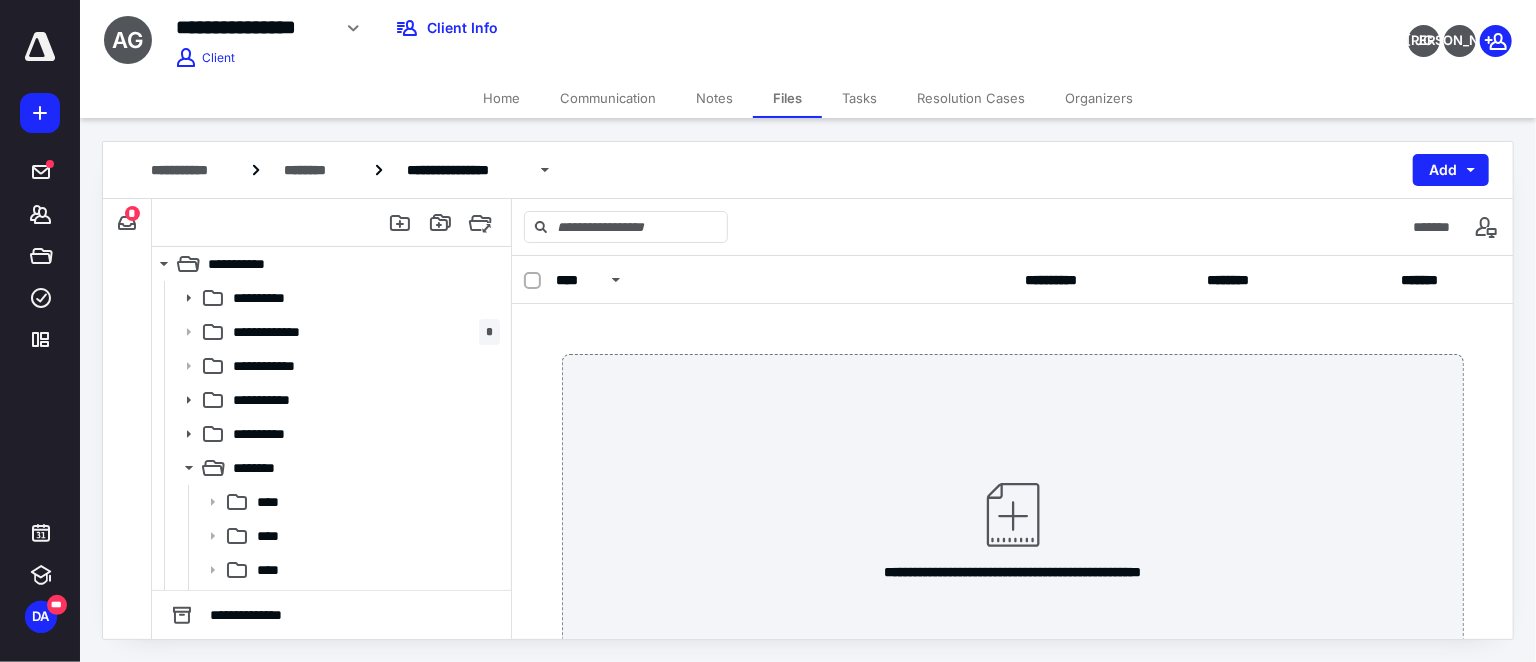 click on "Home" at bounding box center (501, 98) 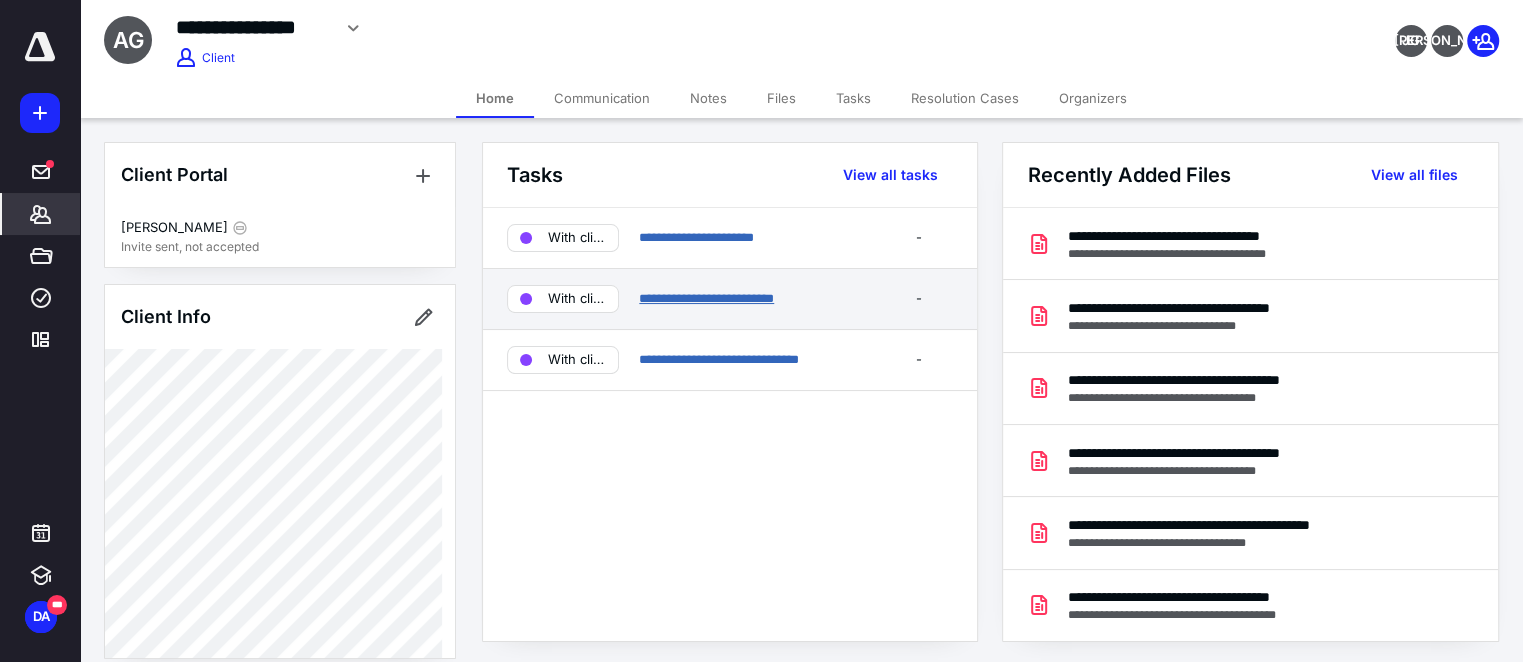 click on "**********" at bounding box center [706, 298] 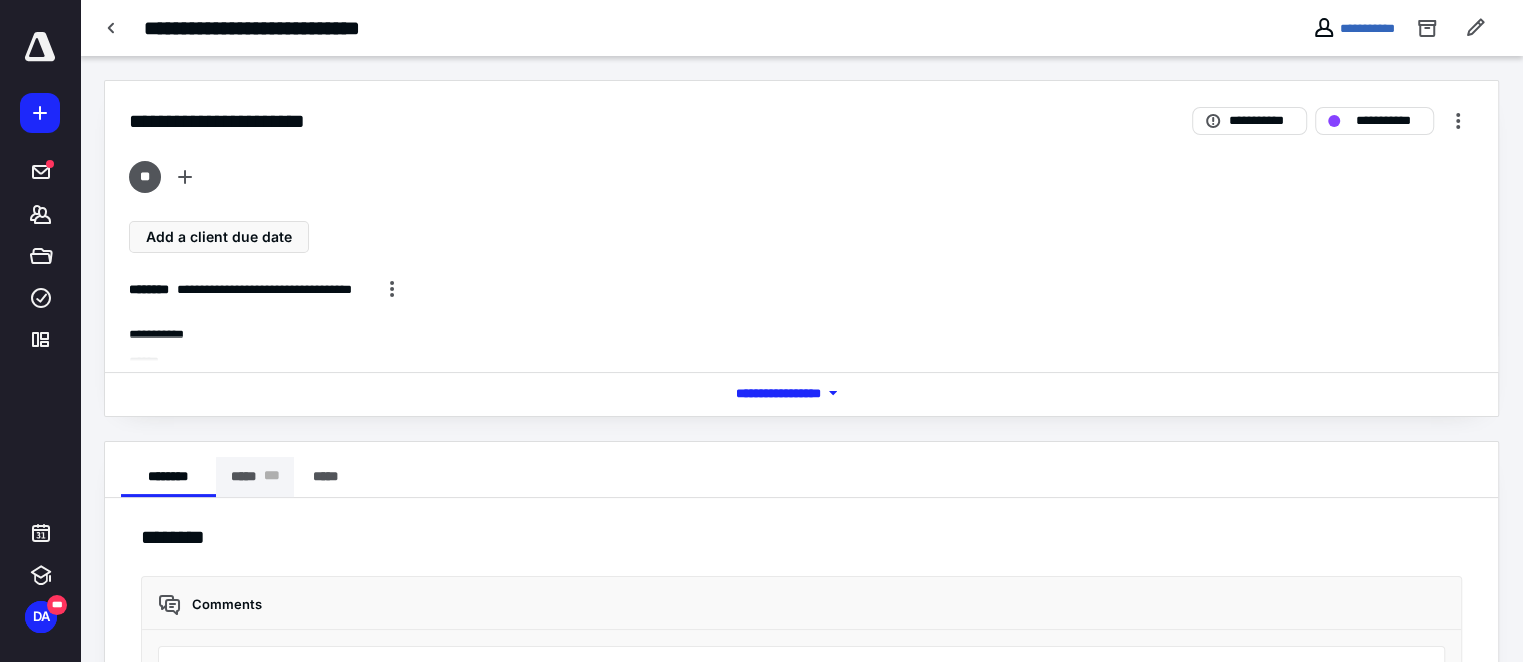 click on "***** * * *" at bounding box center (255, 477) 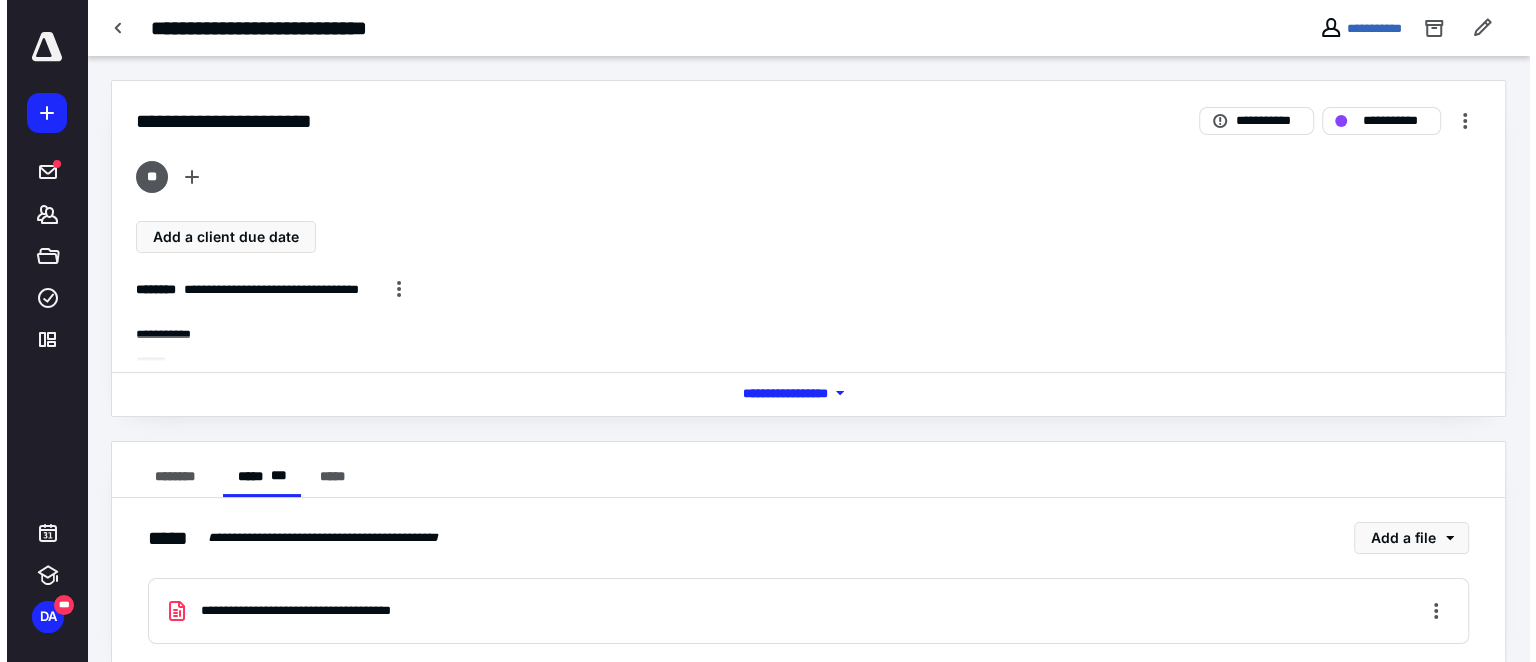 scroll, scrollTop: 30, scrollLeft: 0, axis: vertical 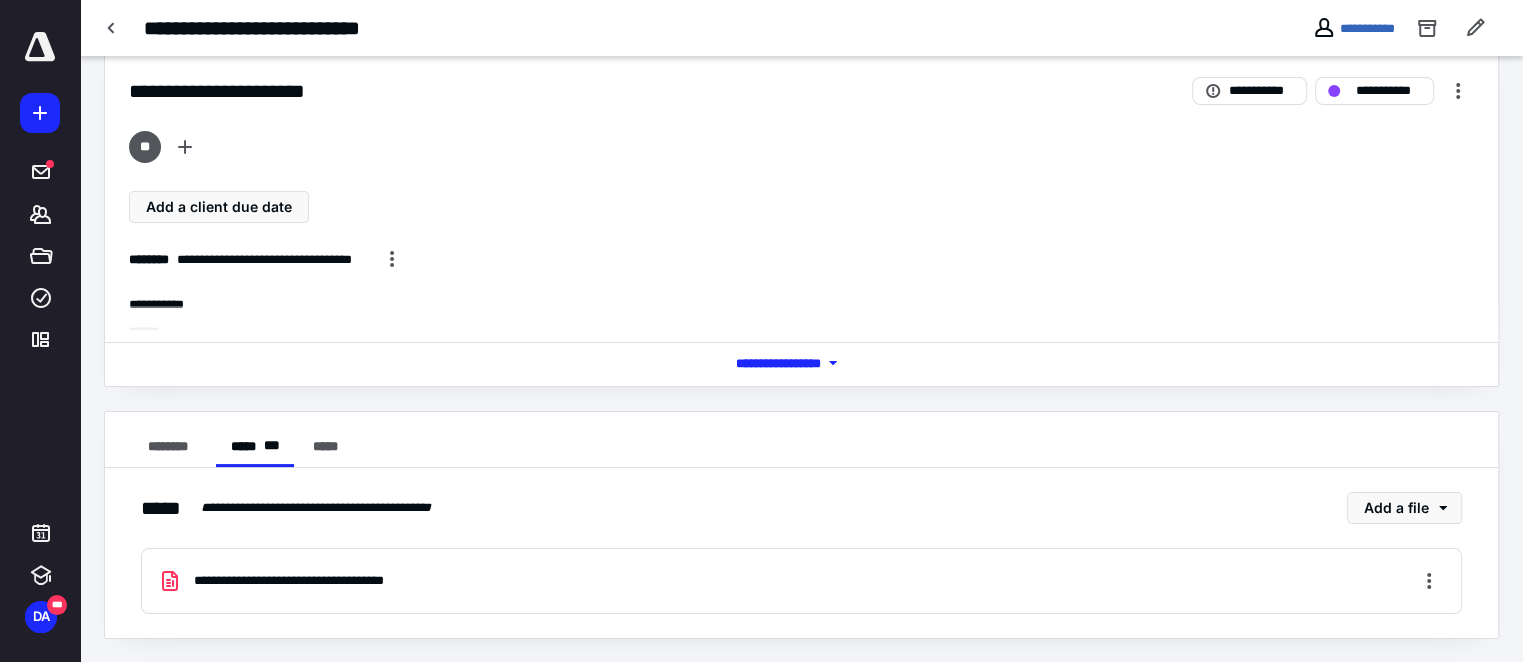 click on "**********" at bounding box center (315, 580) 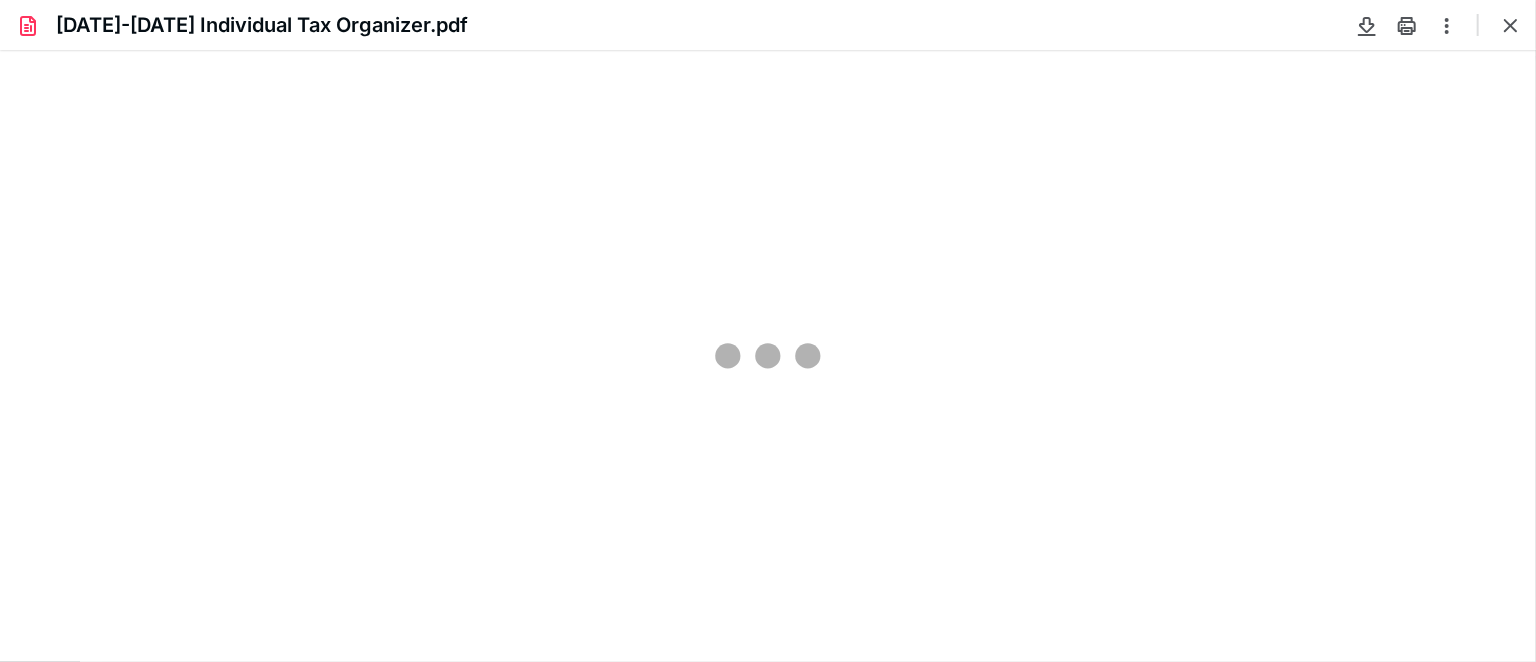 scroll, scrollTop: 0, scrollLeft: 0, axis: both 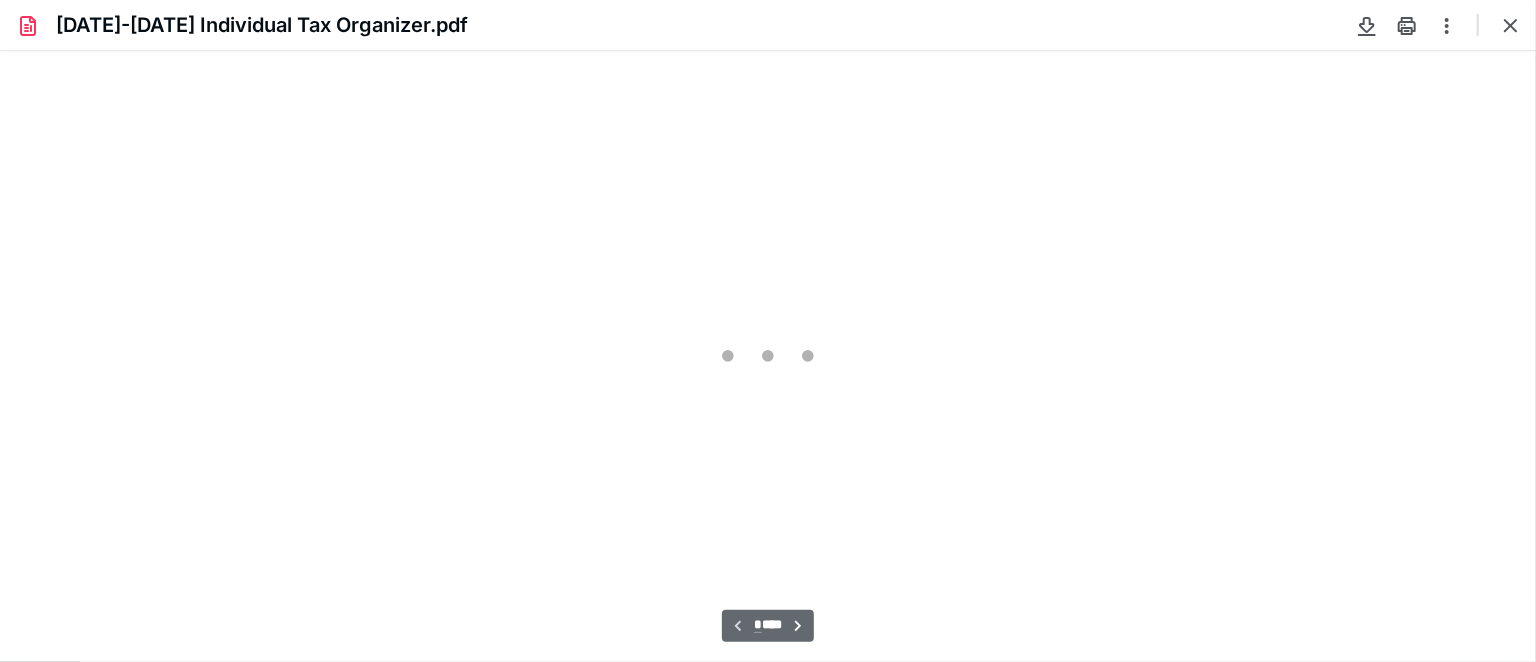 type on "72" 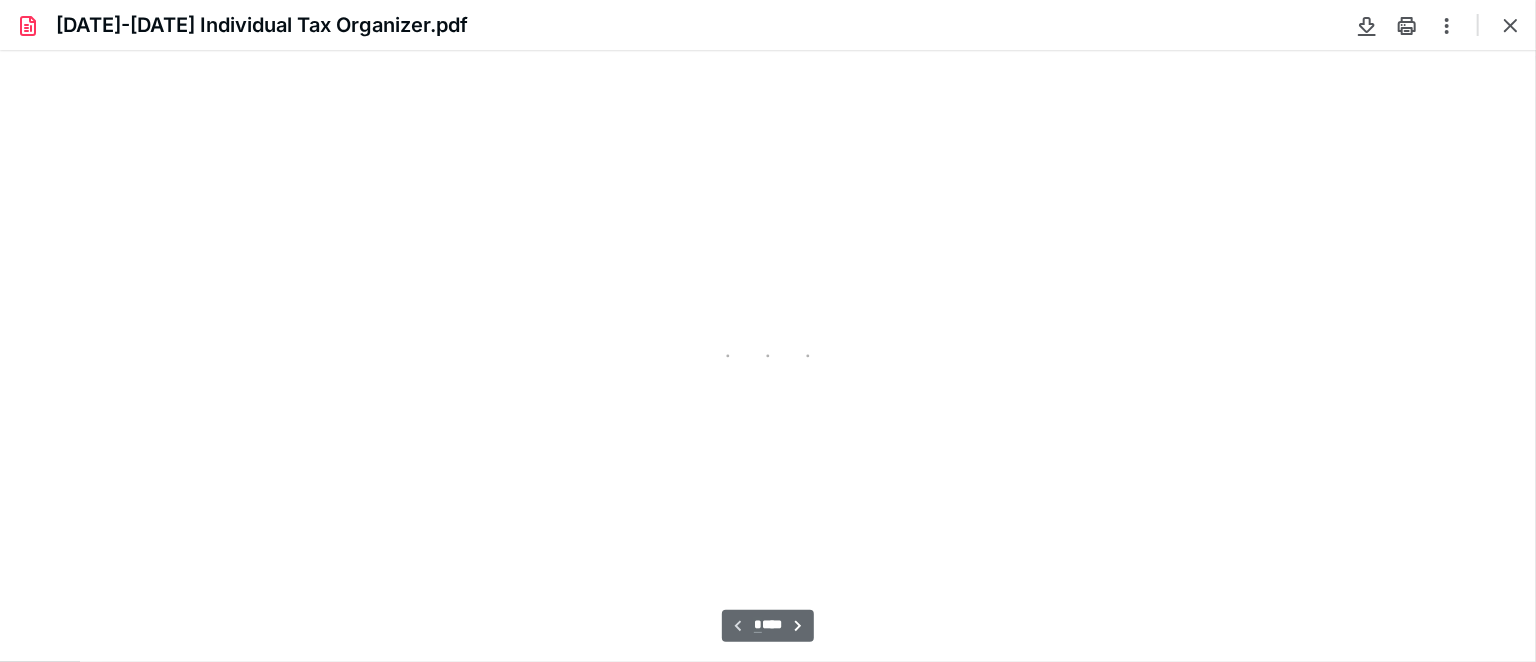 scroll, scrollTop: 39, scrollLeft: 0, axis: vertical 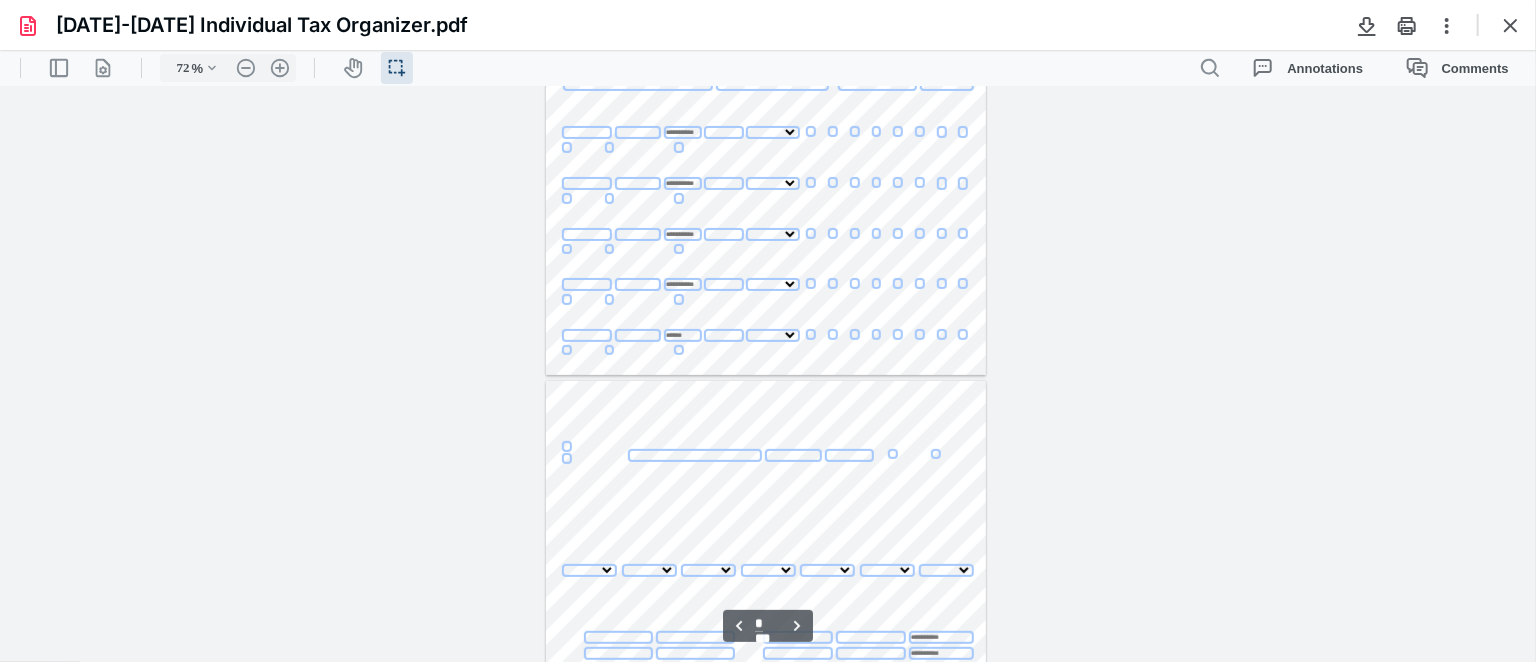 type on "*" 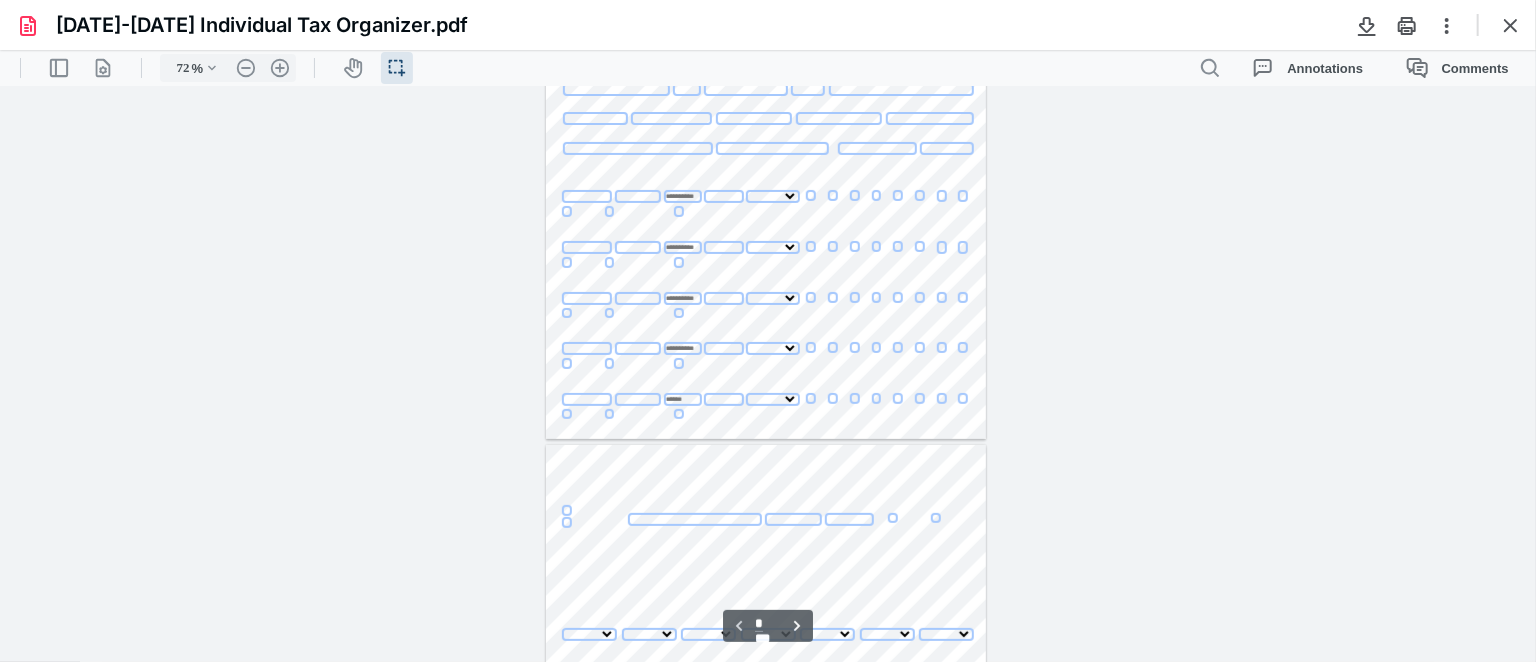 scroll, scrollTop: 130, scrollLeft: 0, axis: vertical 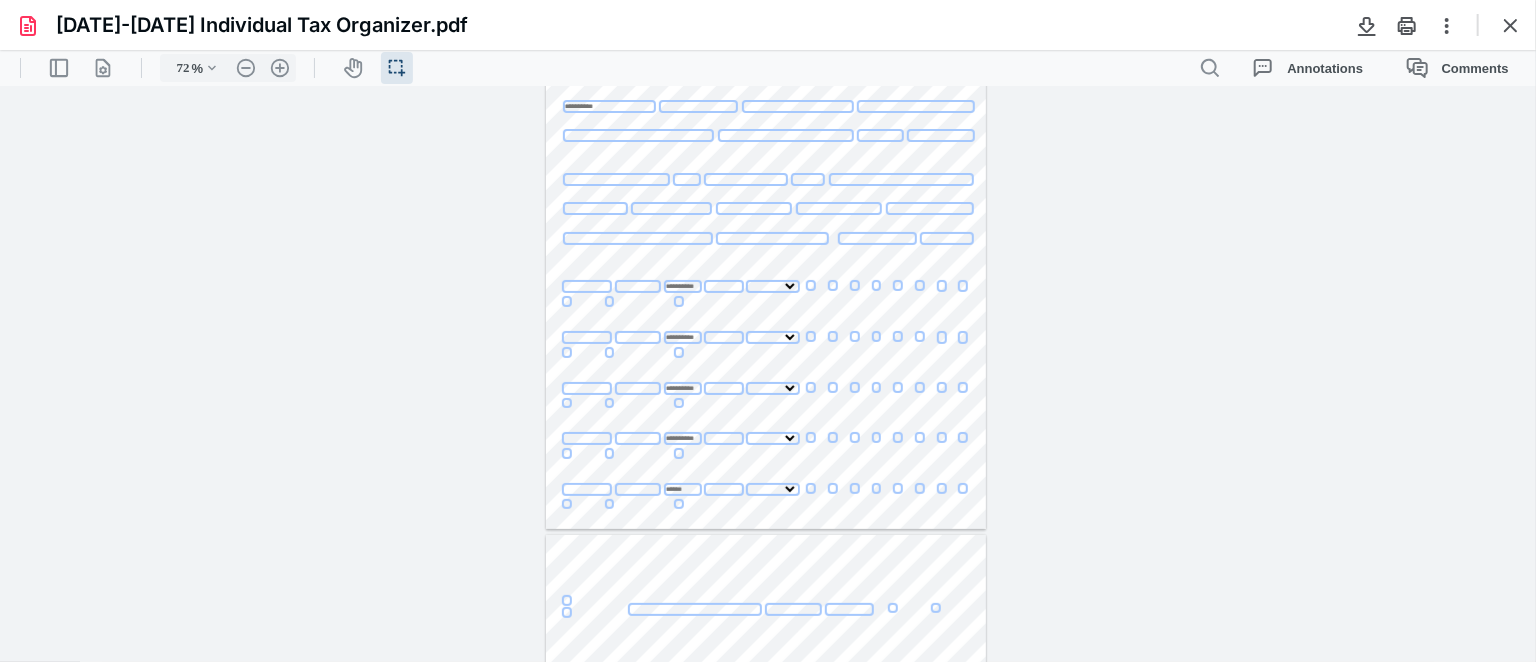 click at bounding box center [587, 285] 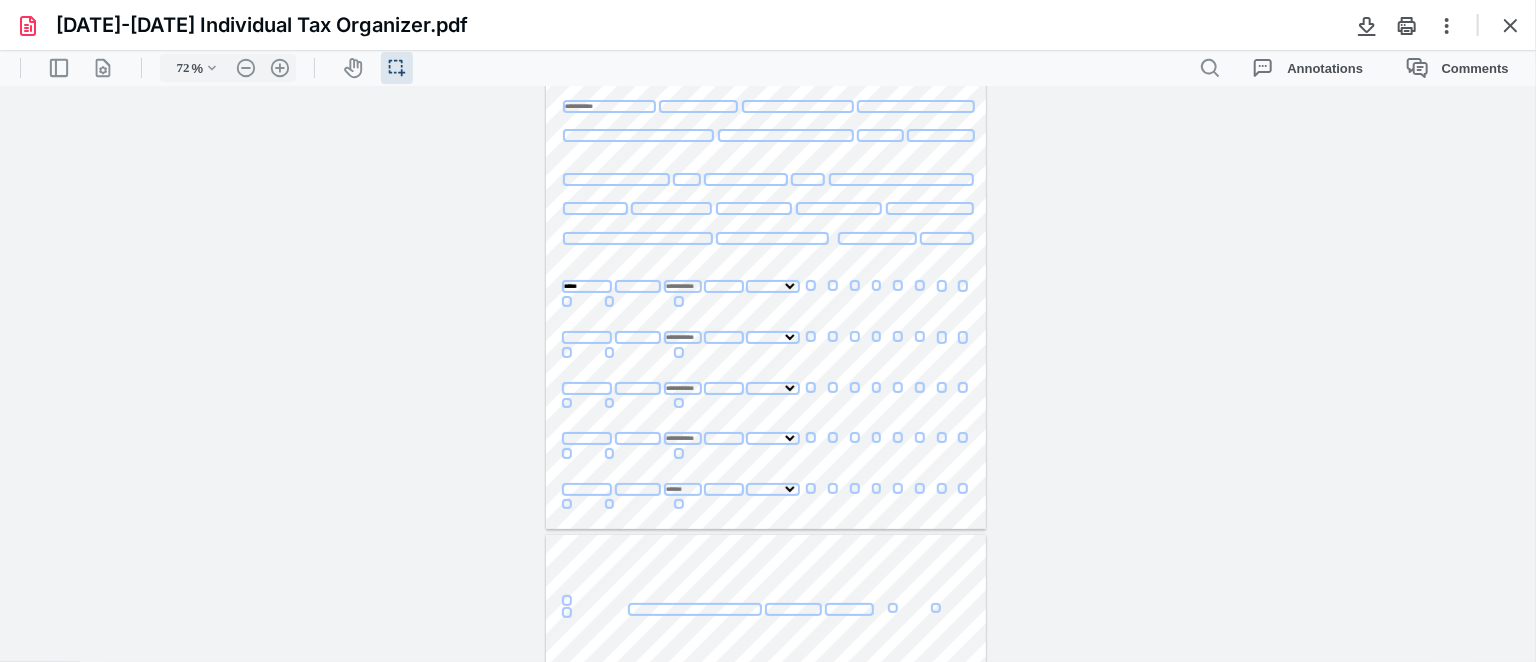 type on "*****" 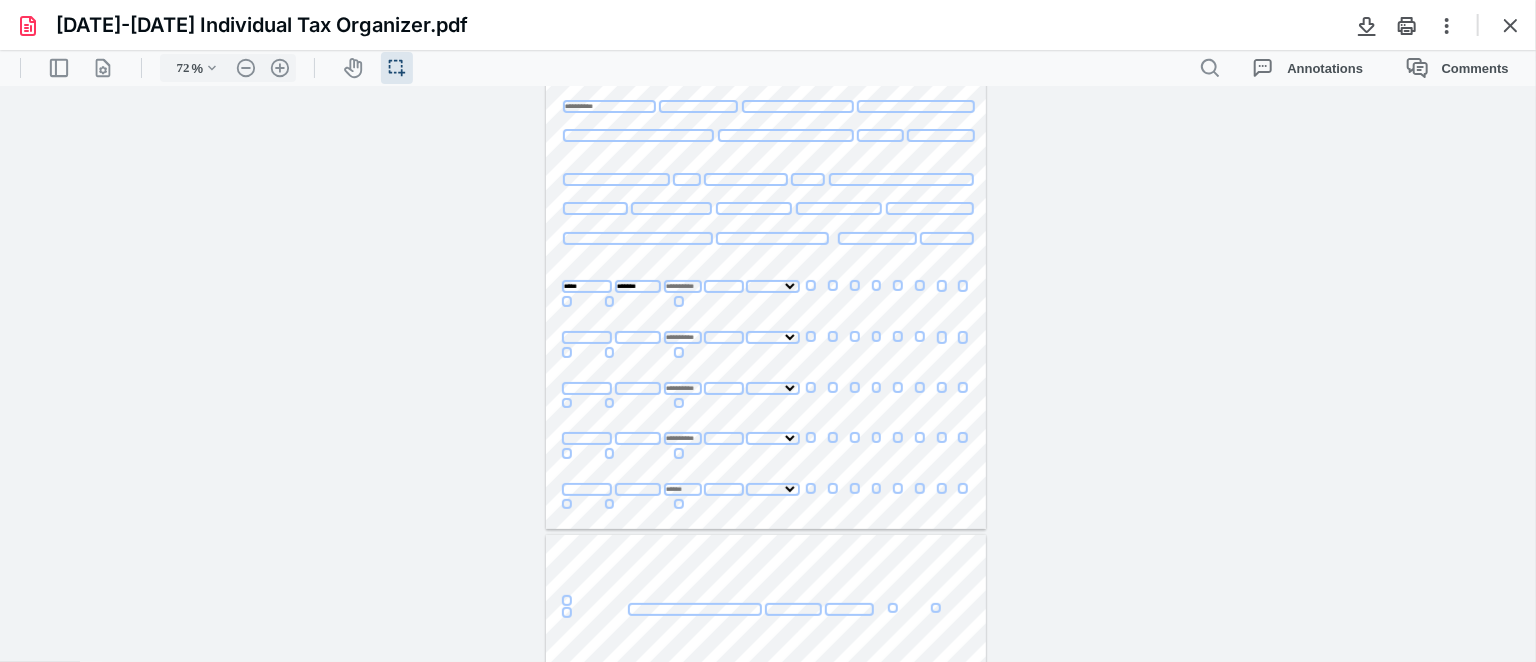 type on "*******" 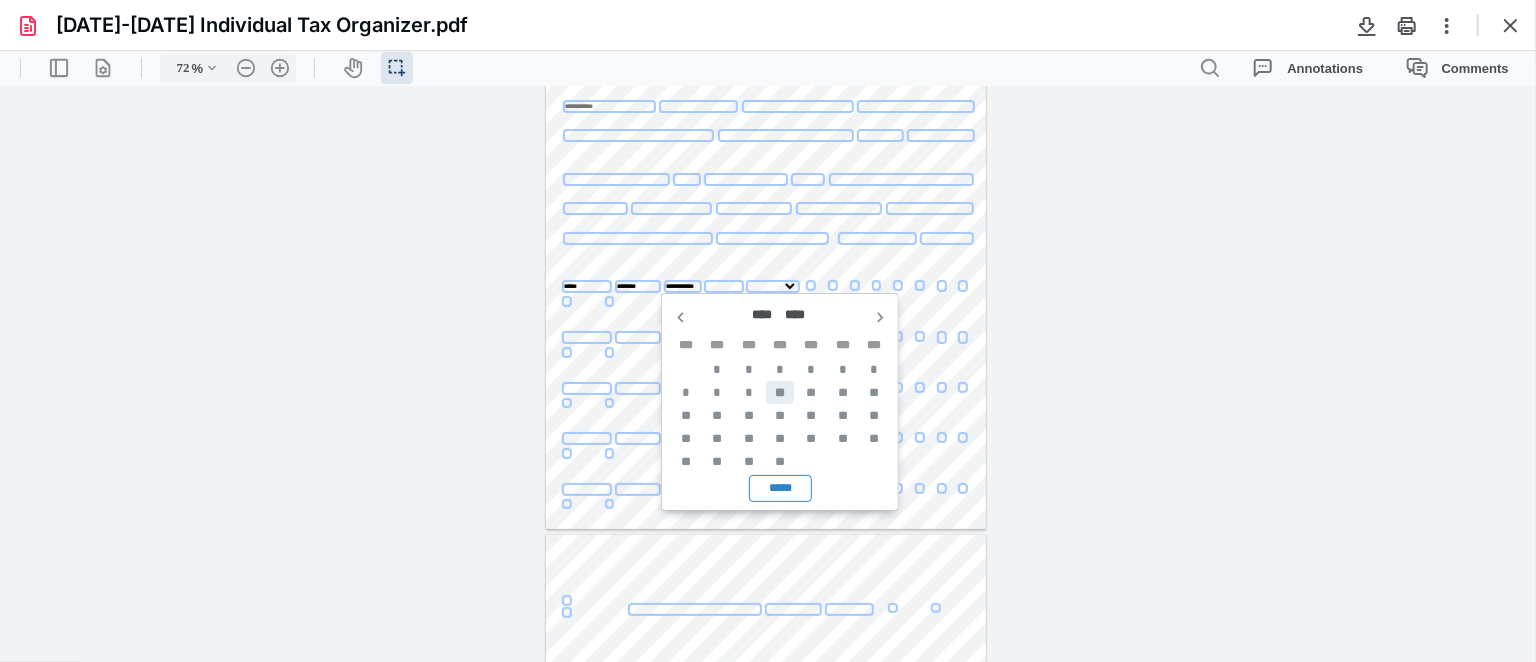 type on "**********" 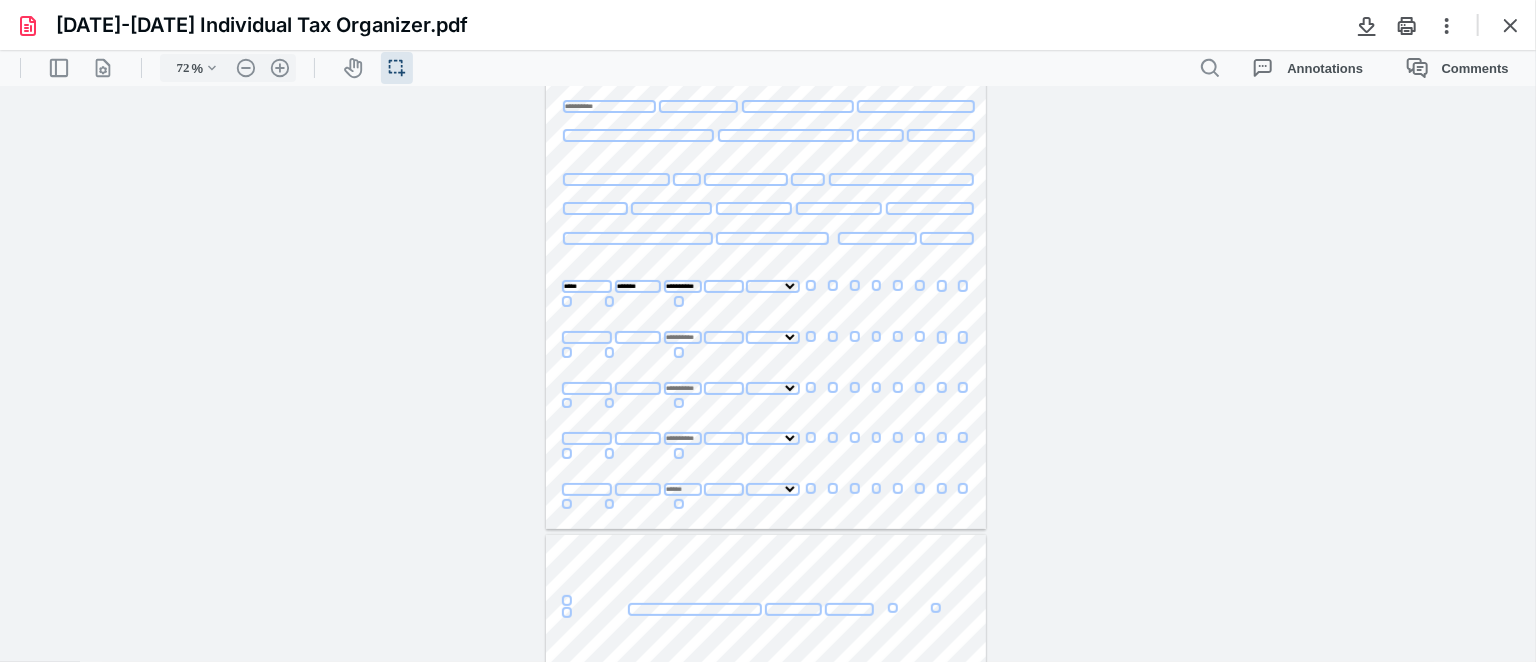 click at bounding box center (724, 285) 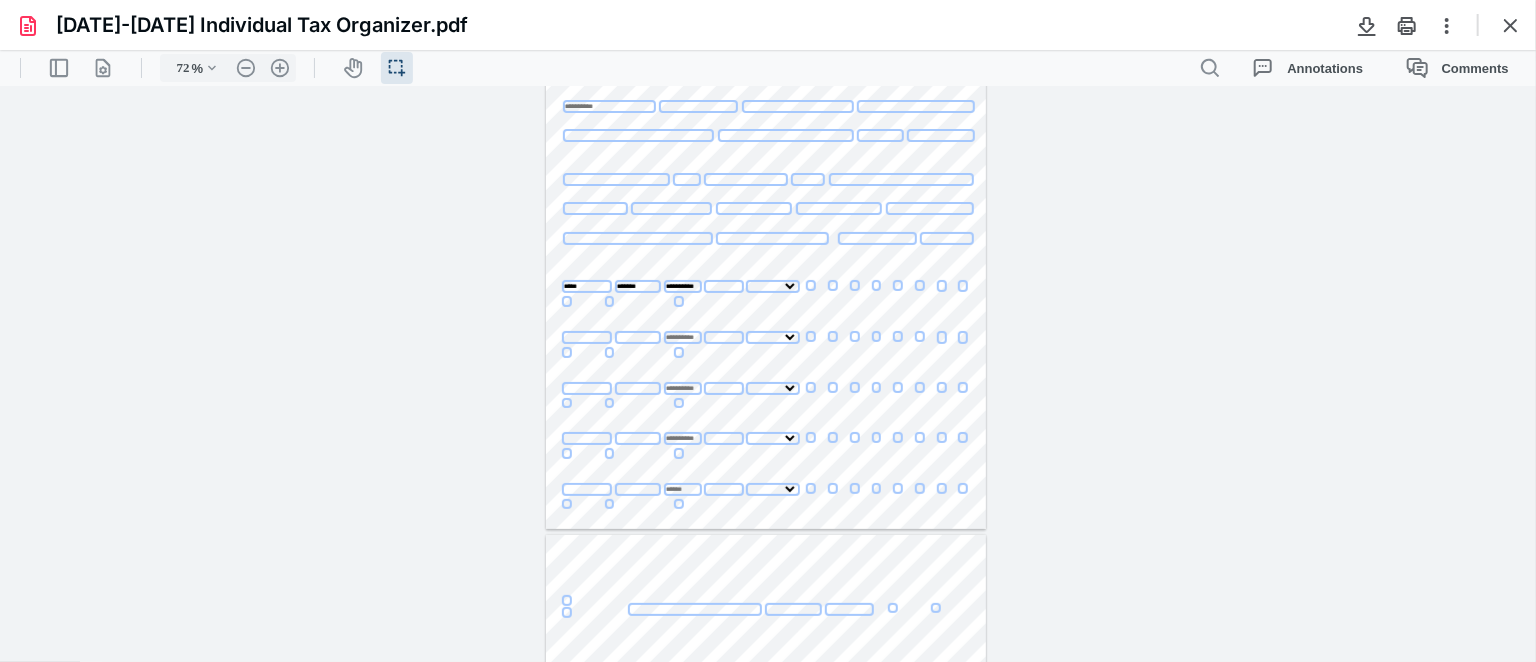 click on "**********" at bounding box center [774, 285] 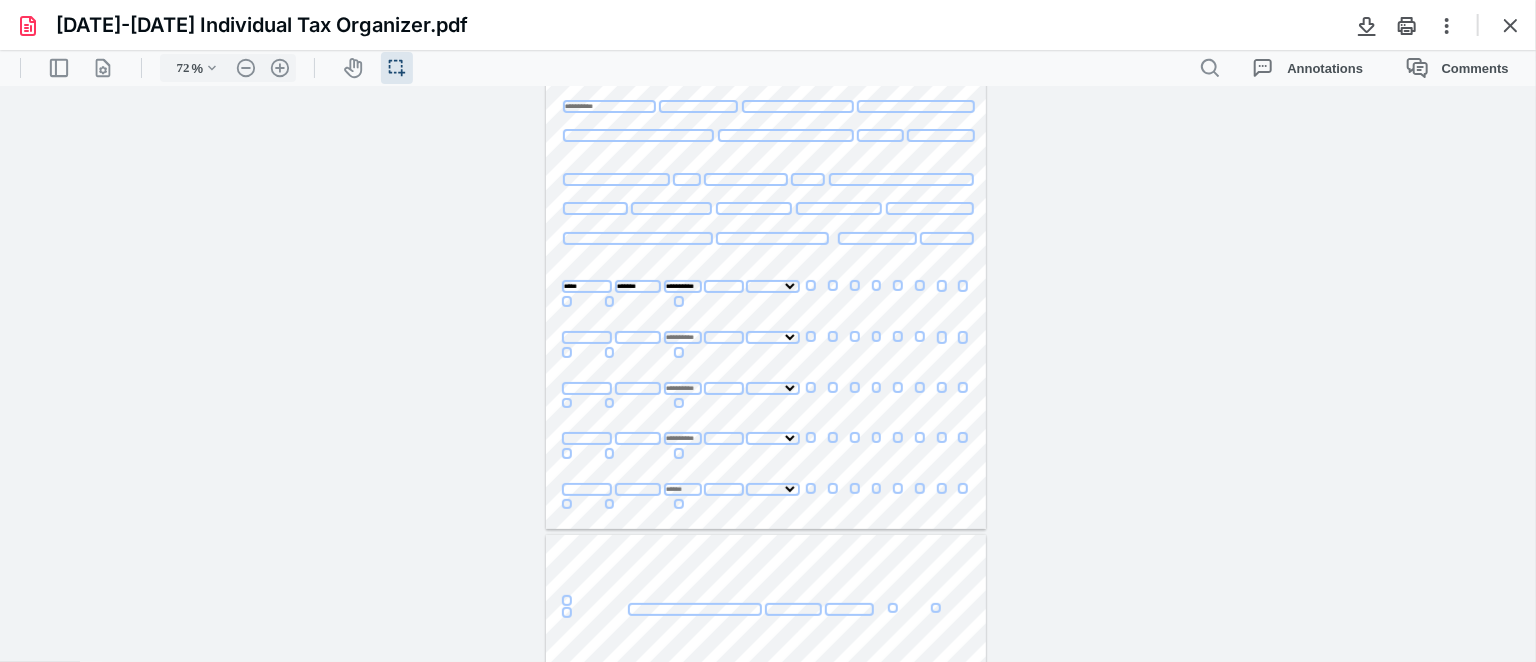 select on "***" 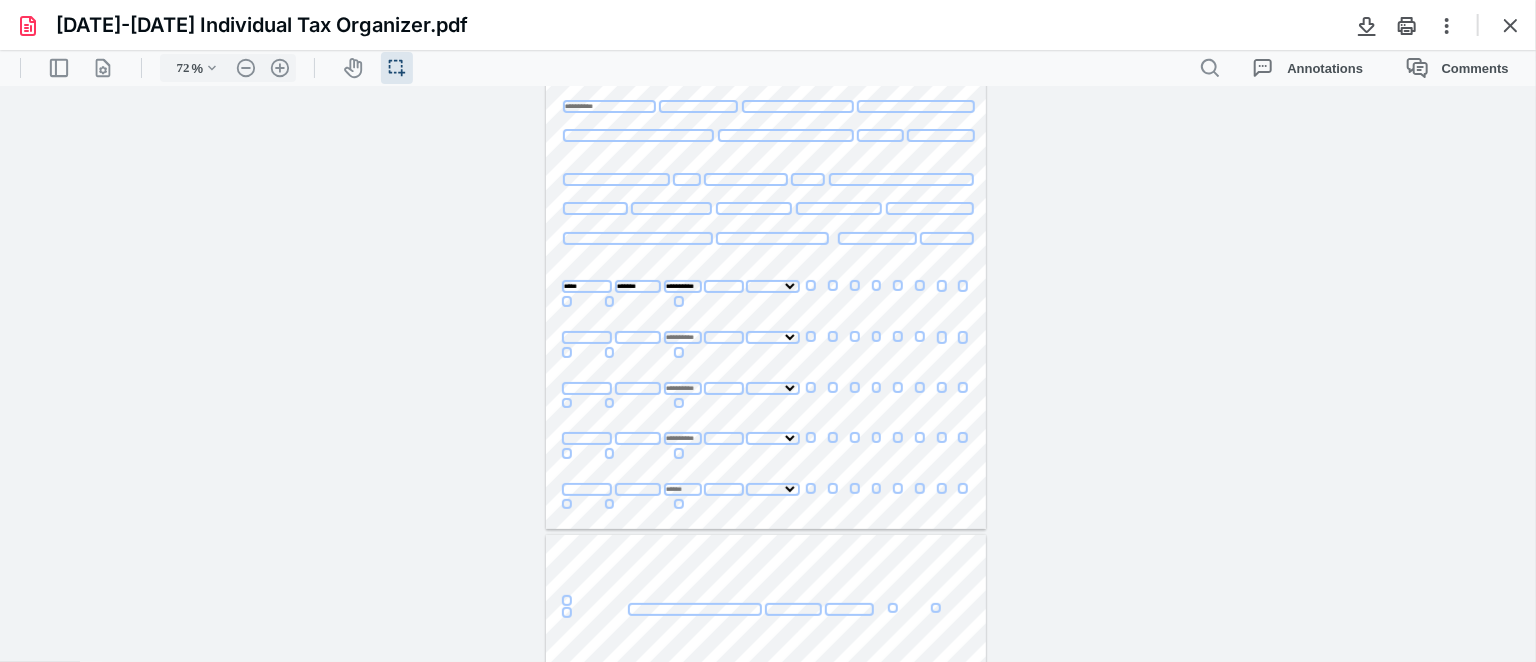 click on "**********" at bounding box center [774, 285] 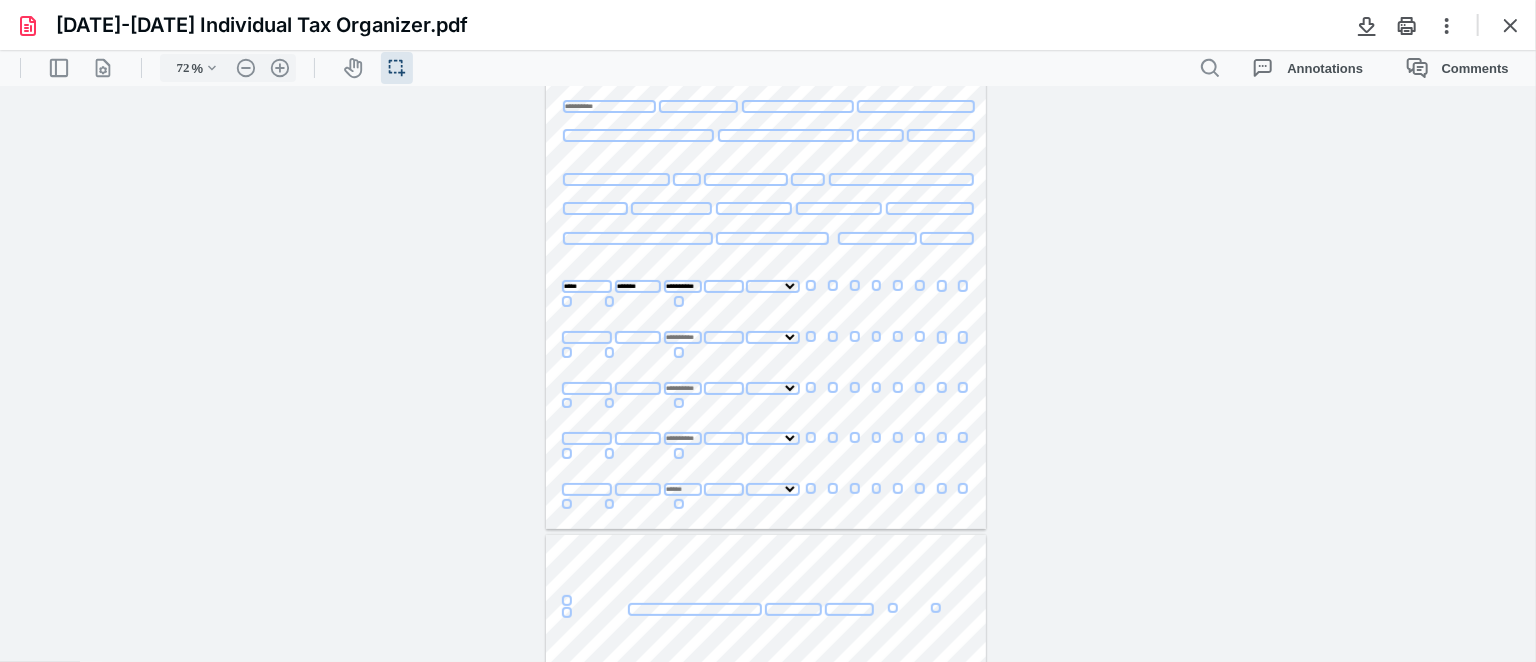 click at bounding box center [724, 285] 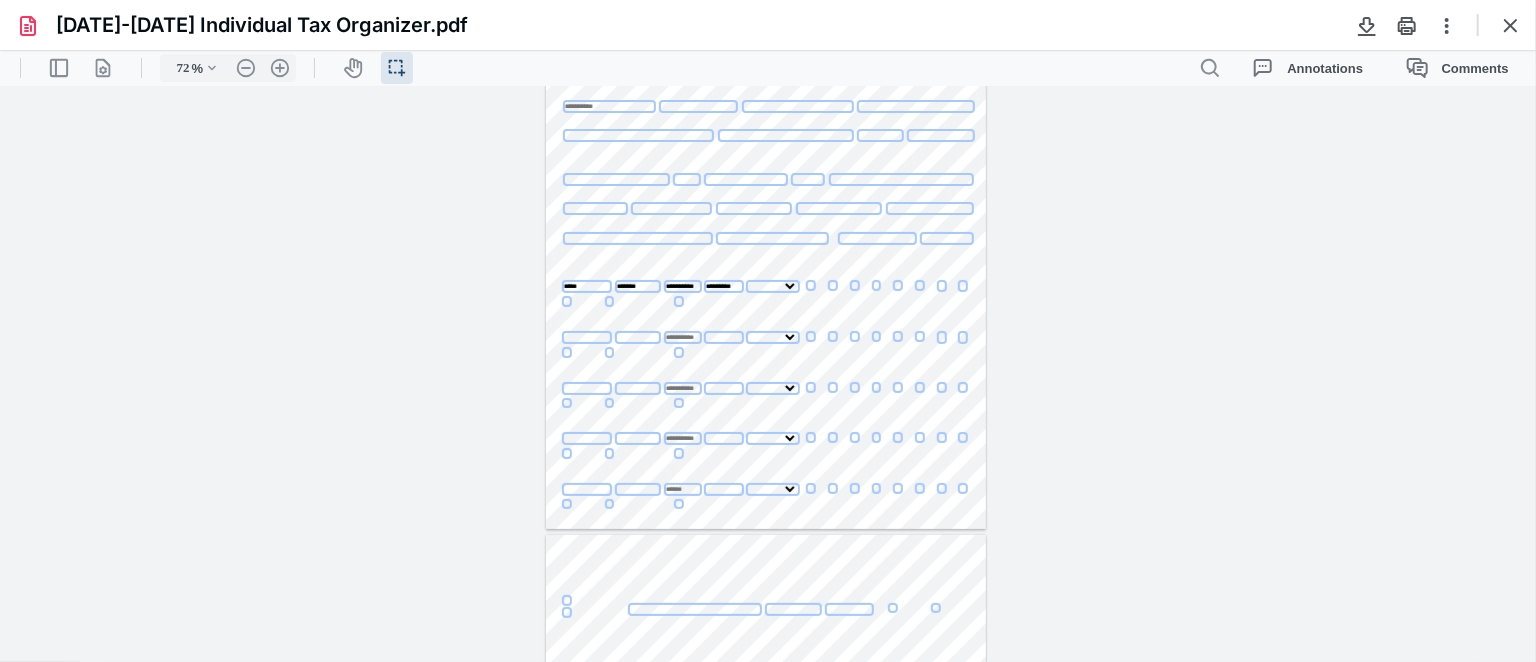 type on "**********" 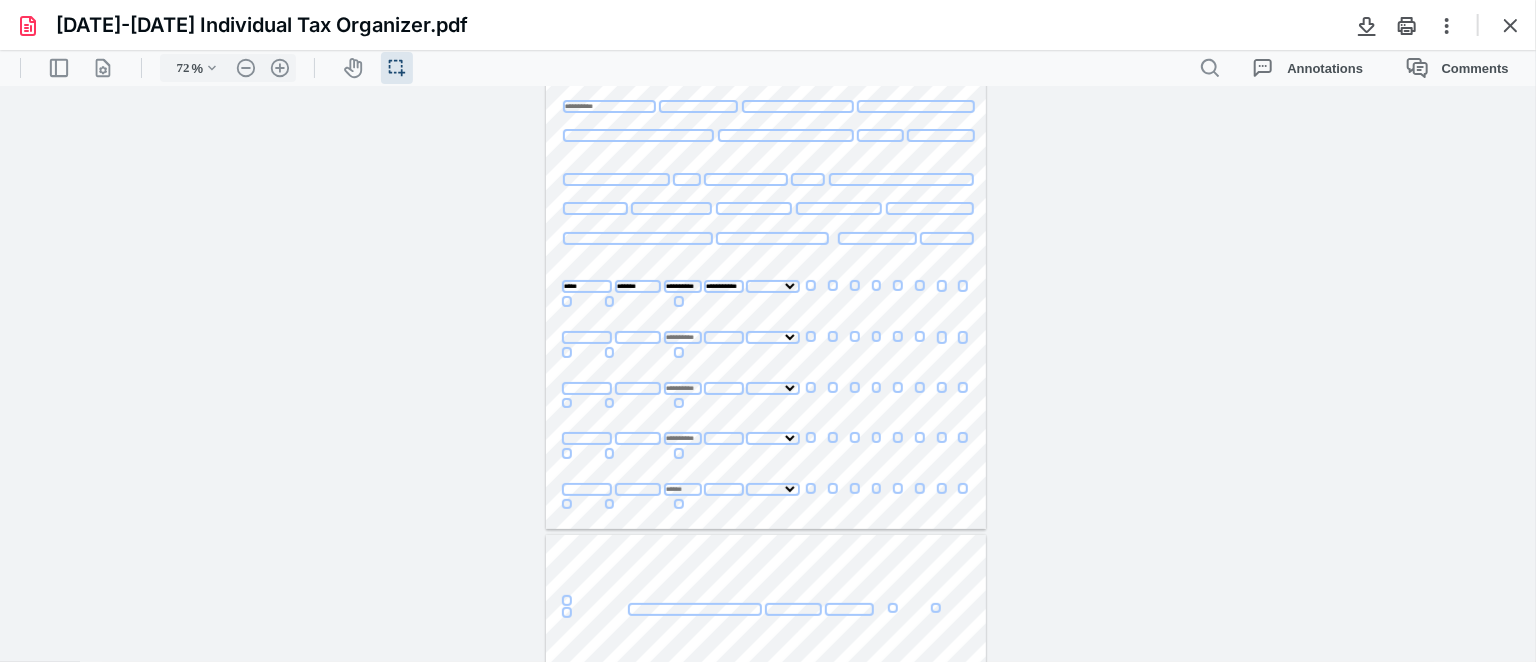 click on "**********" at bounding box center [768, 373] 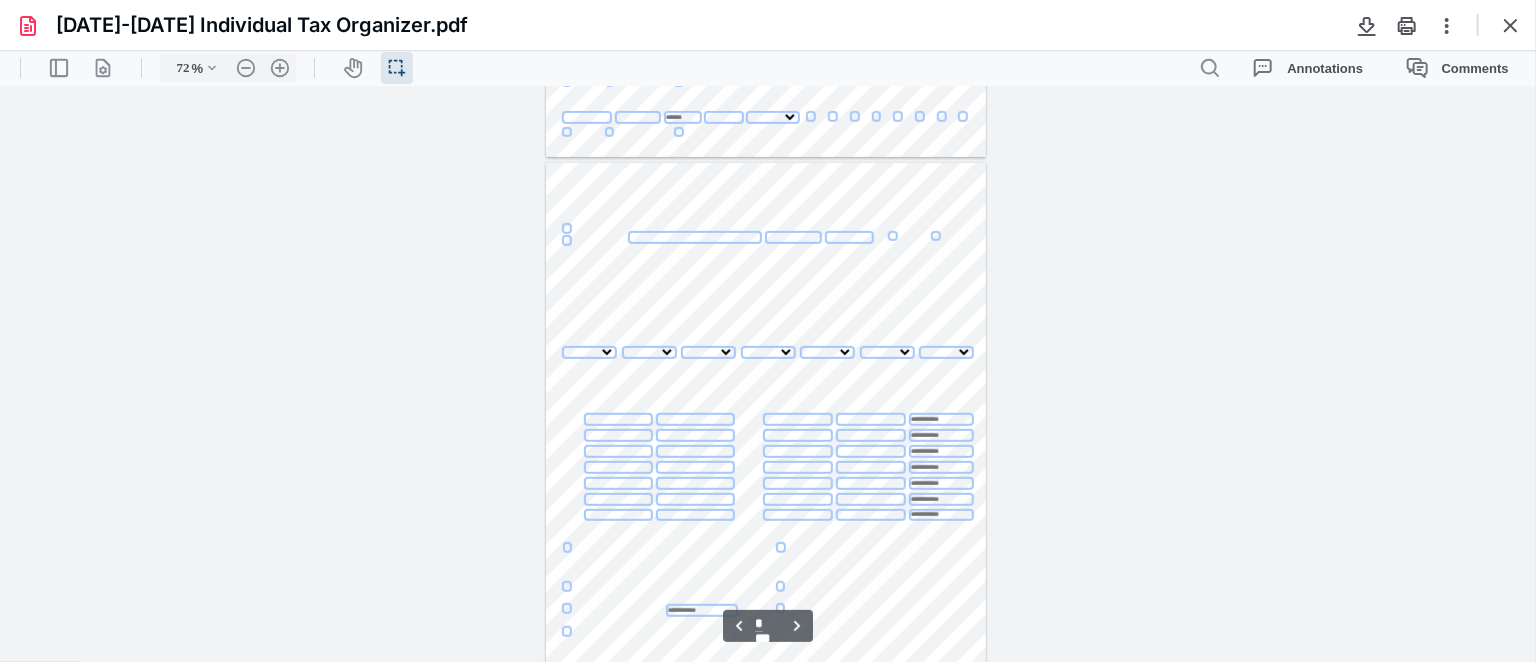 scroll, scrollTop: 402, scrollLeft: 0, axis: vertical 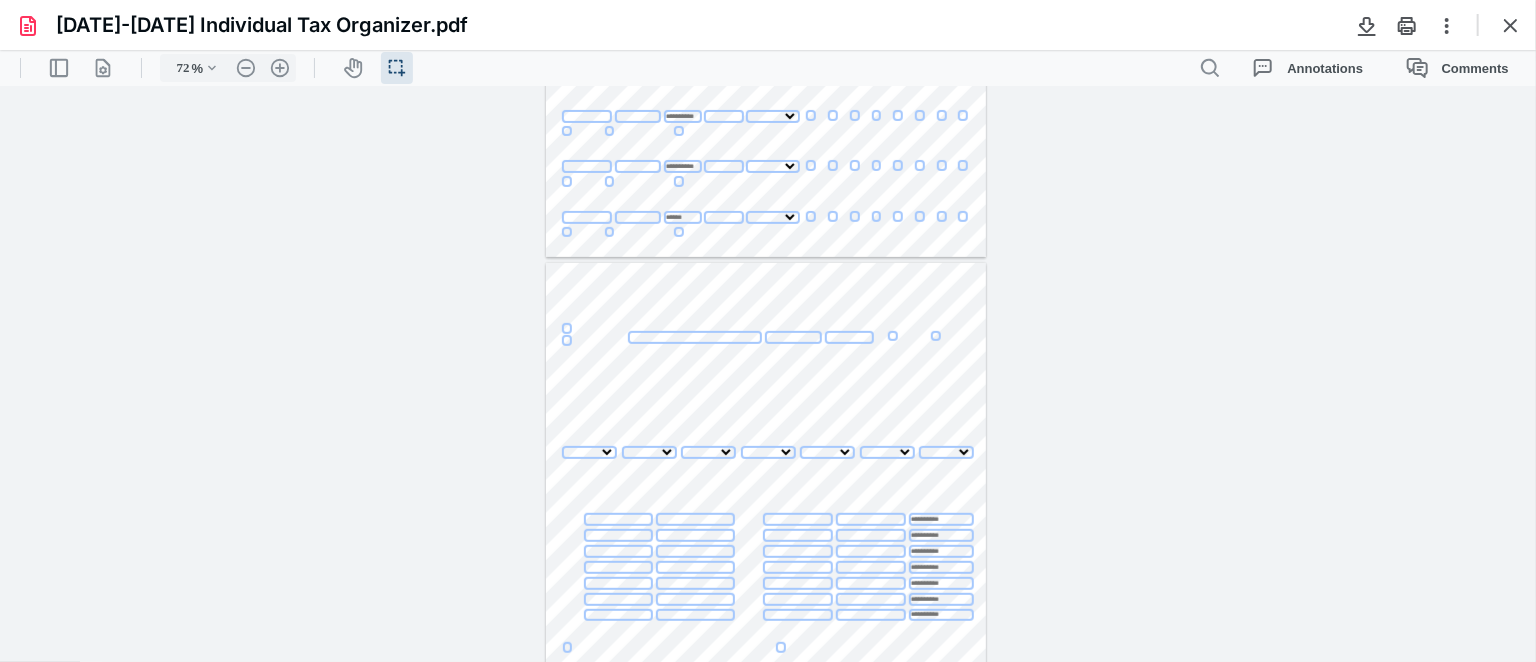 click at bounding box center (567, 339) 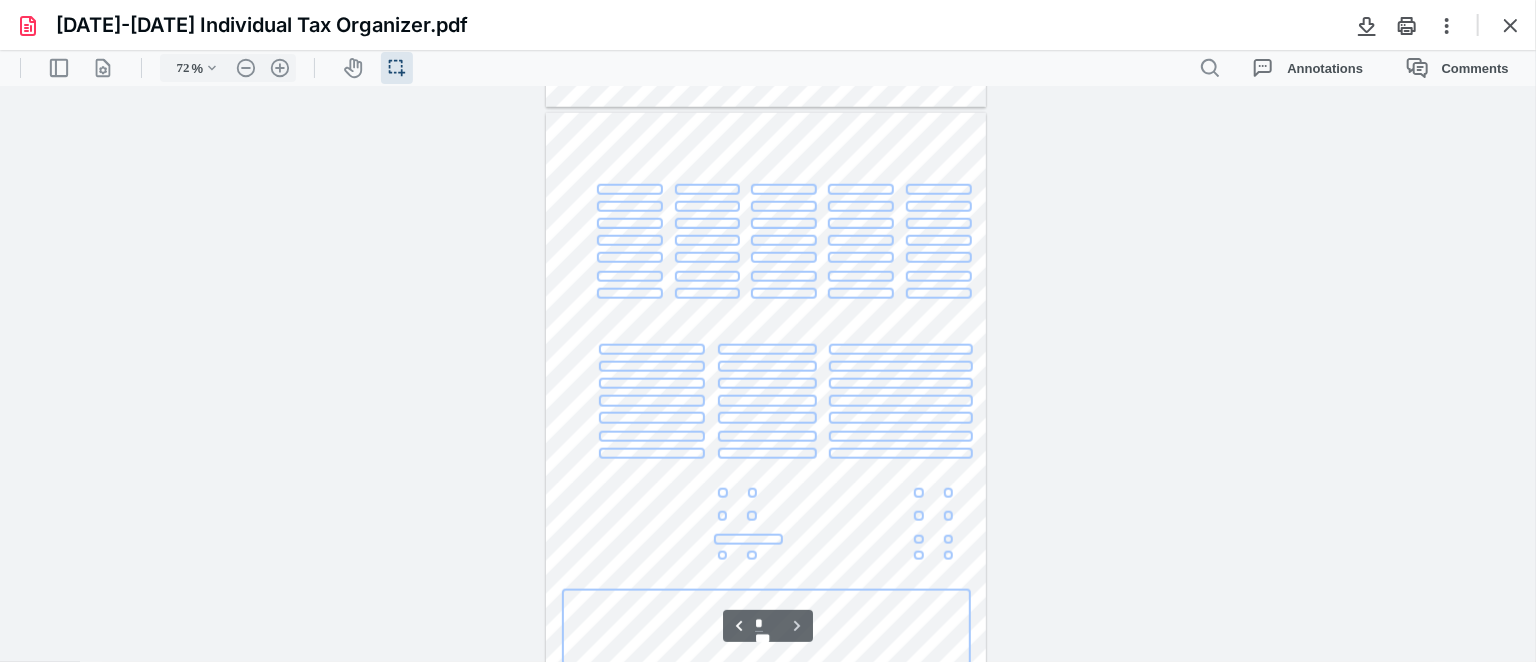 scroll, scrollTop: 1151, scrollLeft: 0, axis: vertical 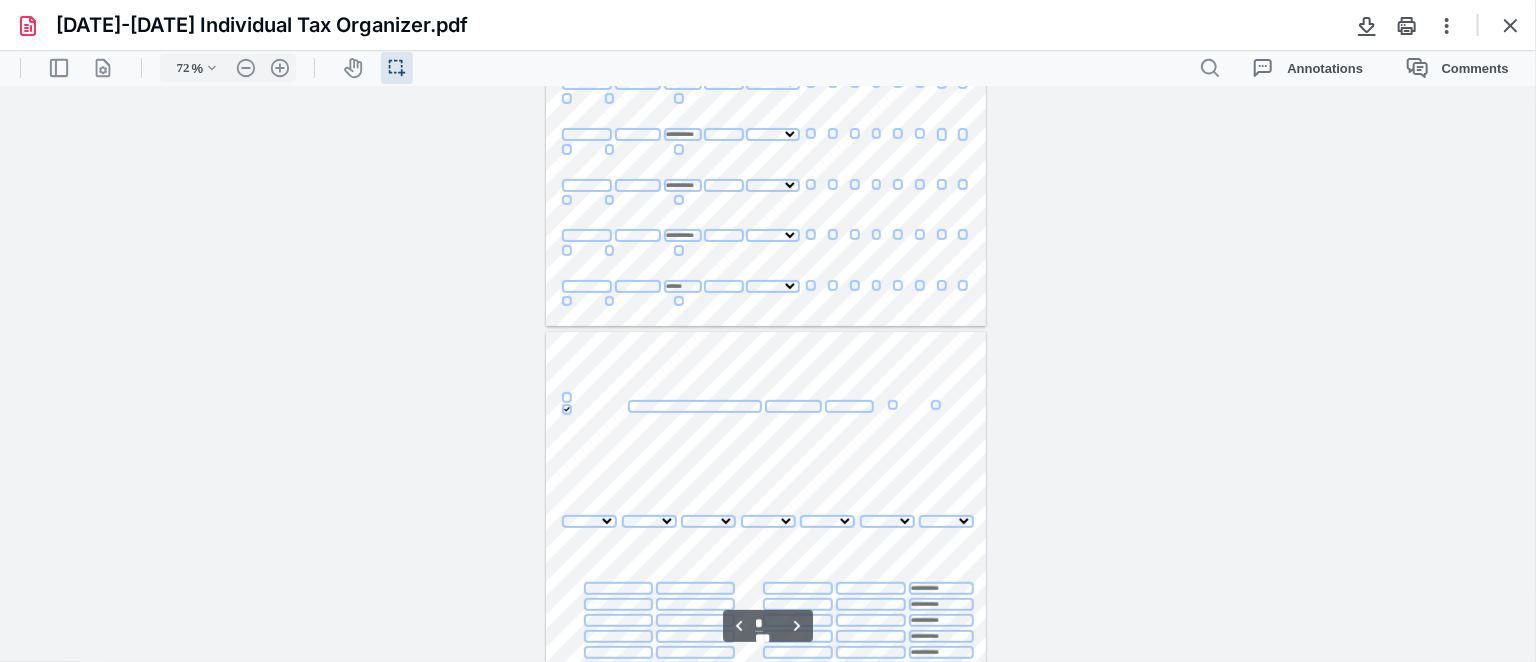 type on "*" 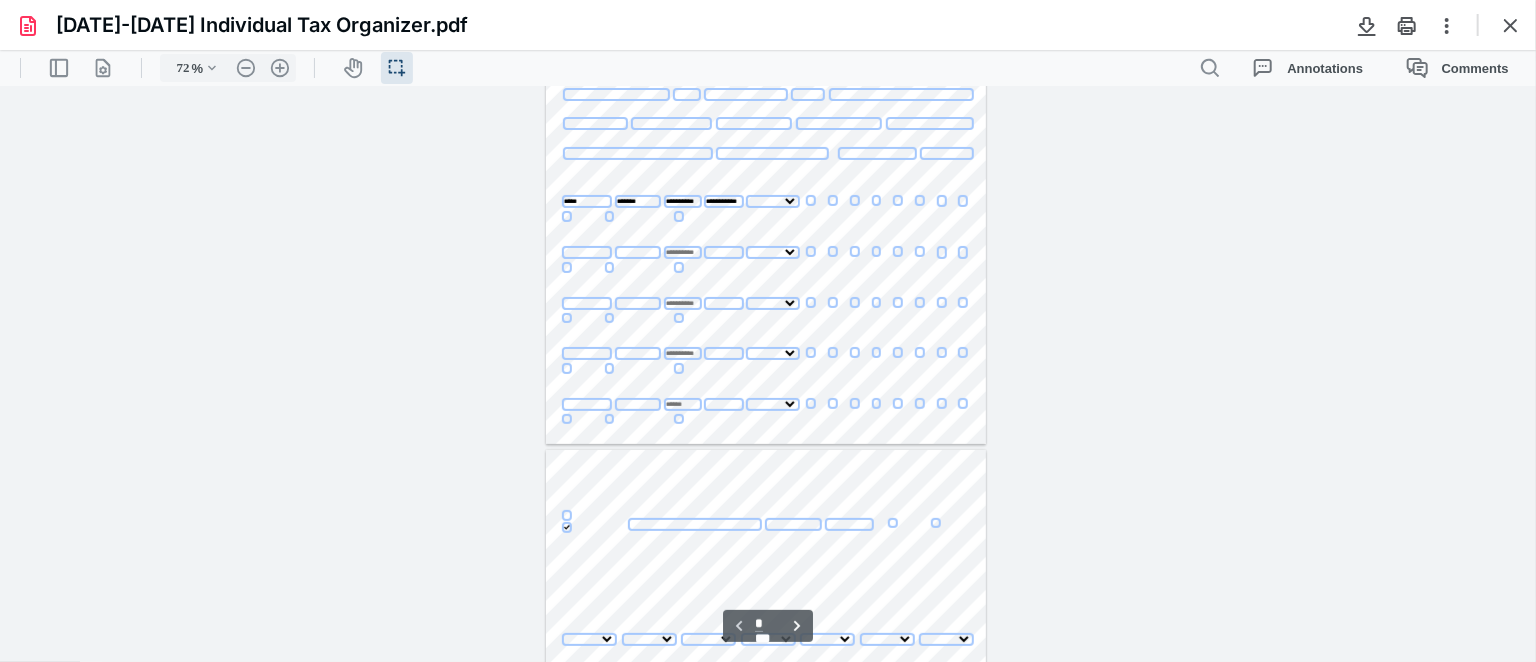 scroll, scrollTop: 0, scrollLeft: 0, axis: both 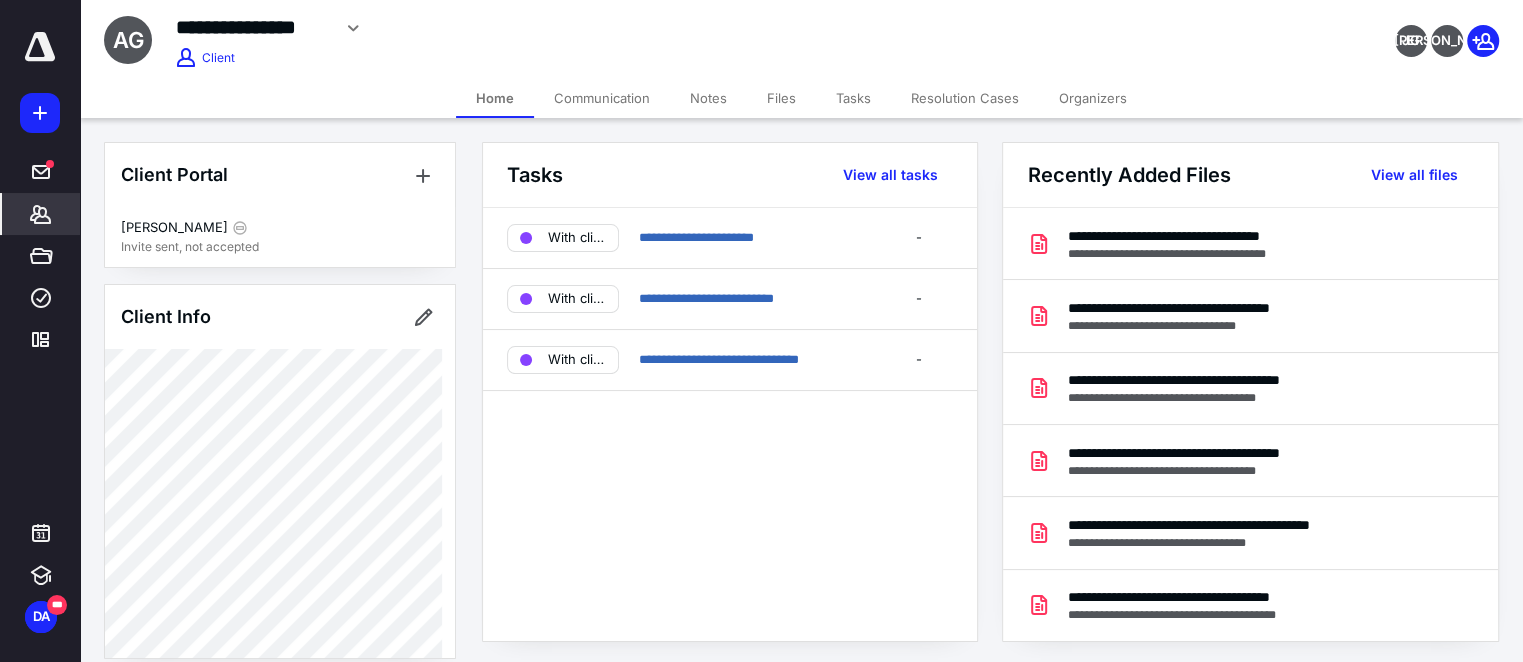 click on "Files" at bounding box center [781, 98] 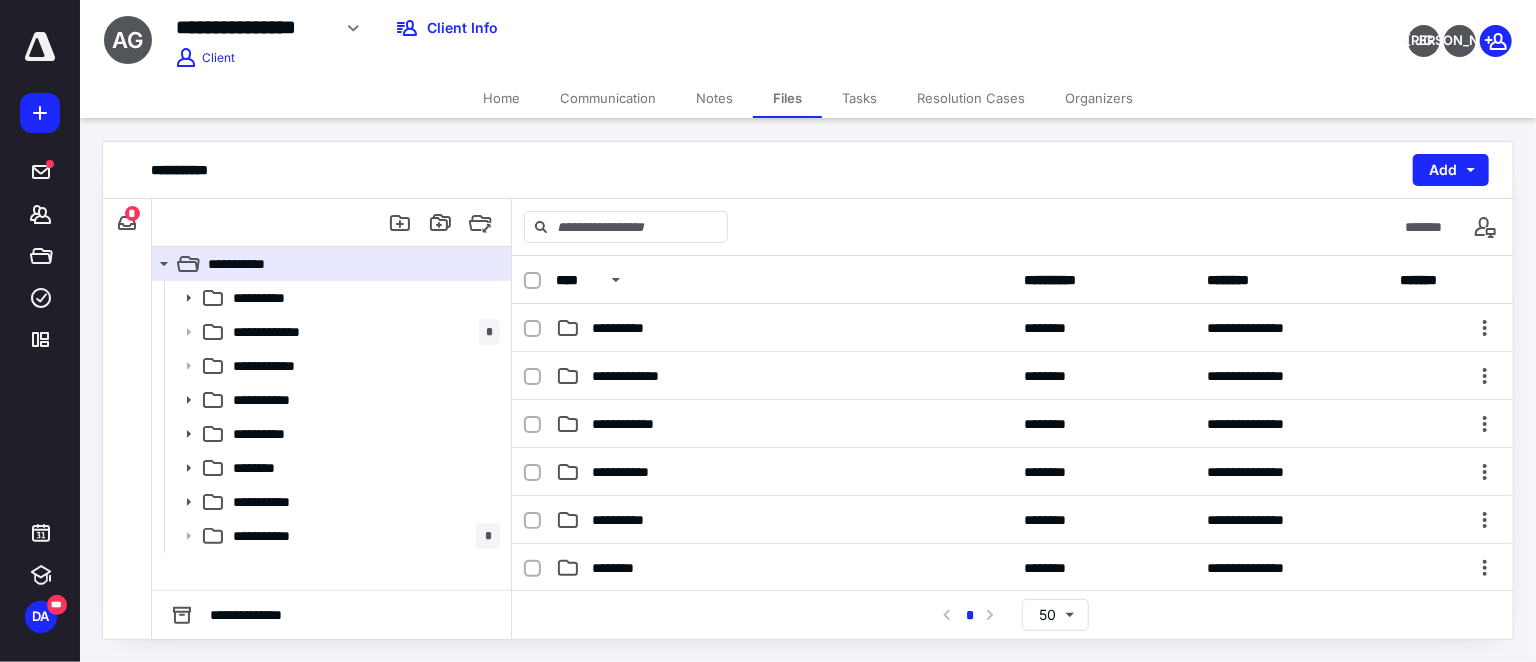 click on "Home" at bounding box center (501, 98) 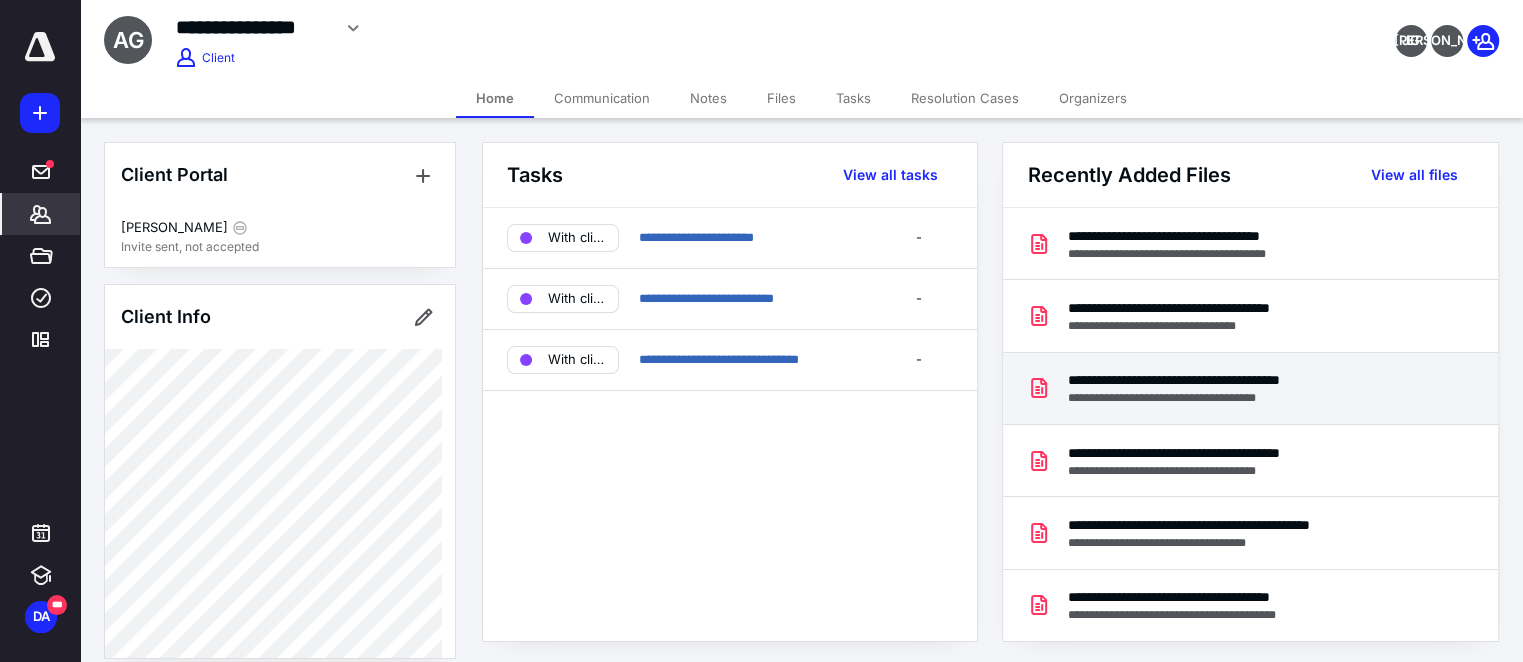 click on "**********" at bounding box center [1223, 380] 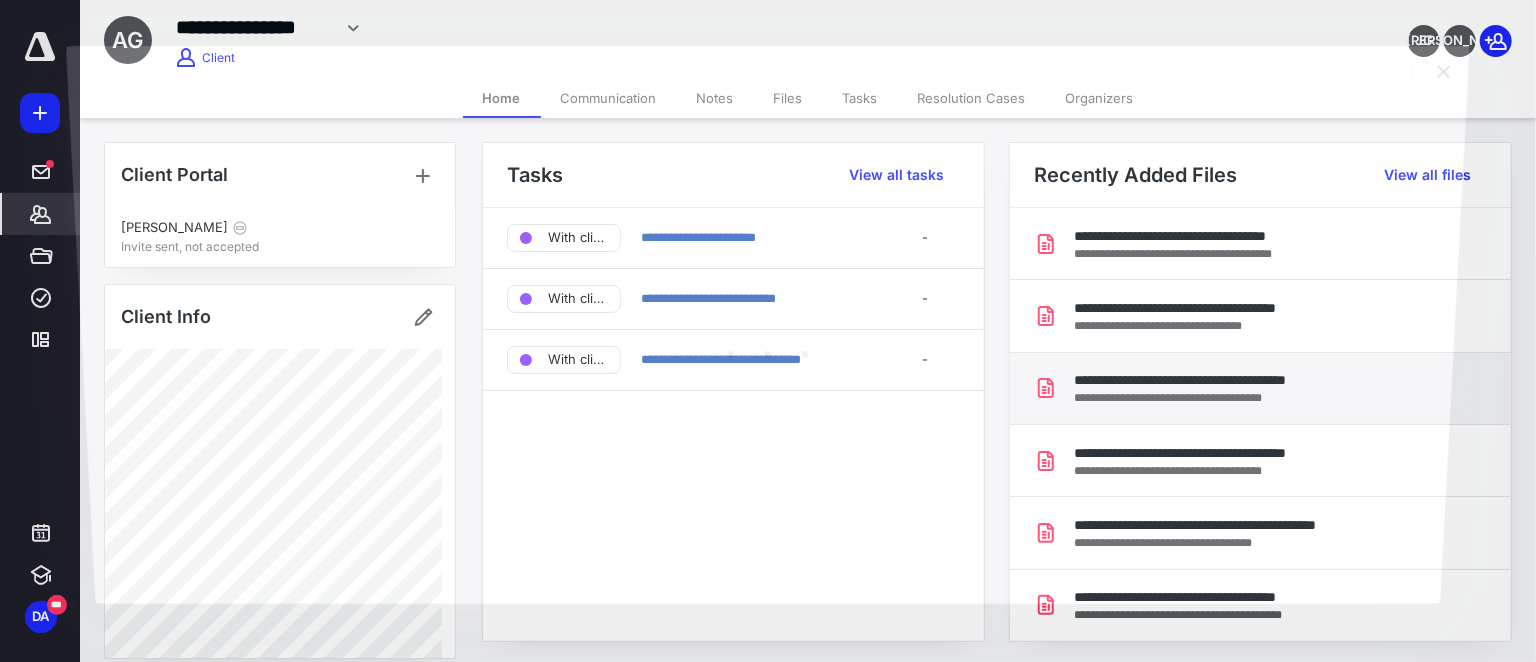 click at bounding box center [768, 349] 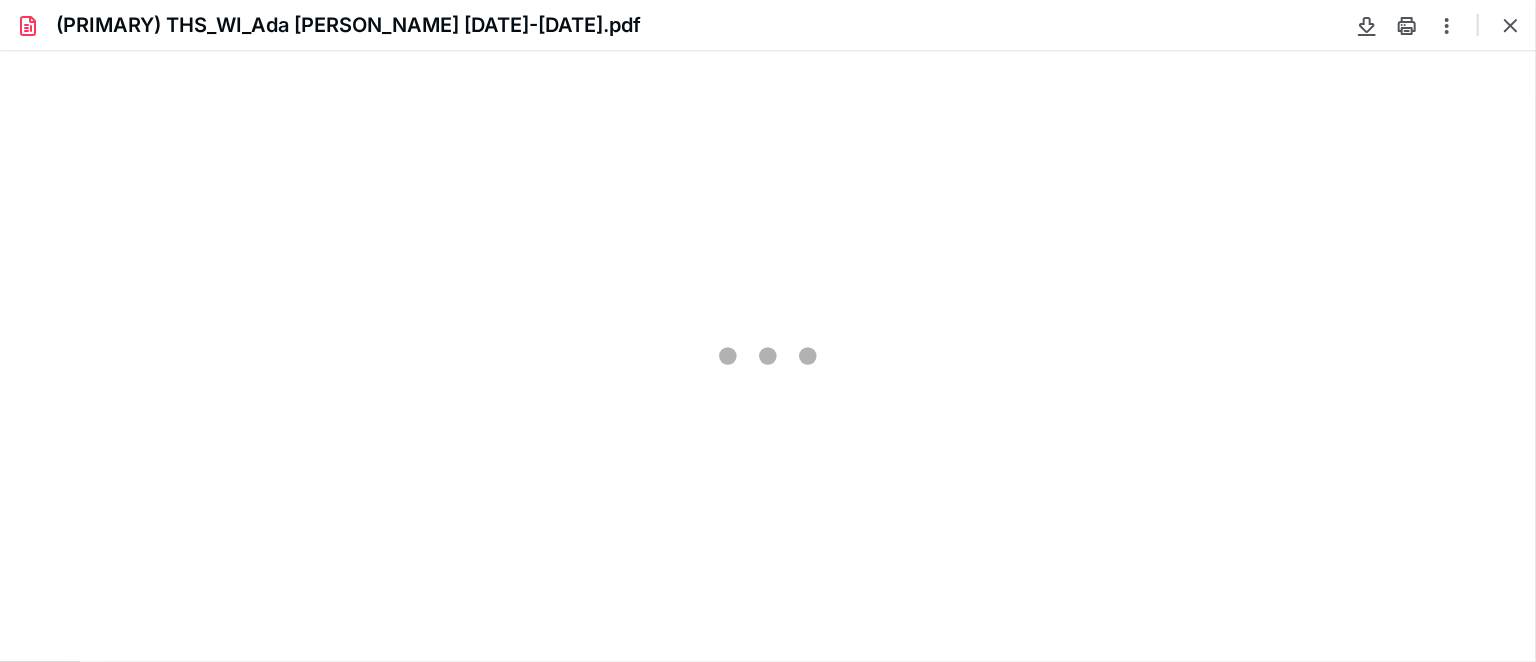scroll, scrollTop: 0, scrollLeft: 0, axis: both 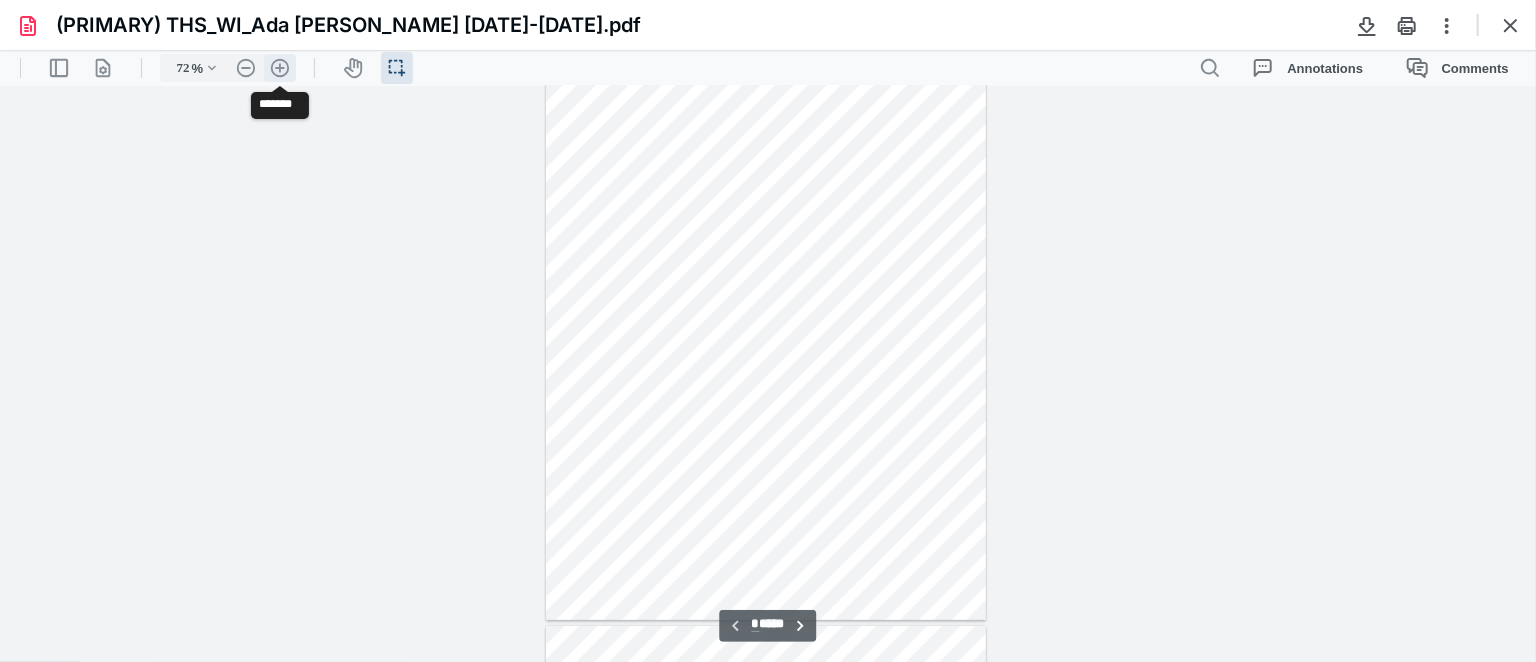 click on ".cls-1{fill:#abb0c4;} icon - header - zoom - in - line" at bounding box center [280, 67] 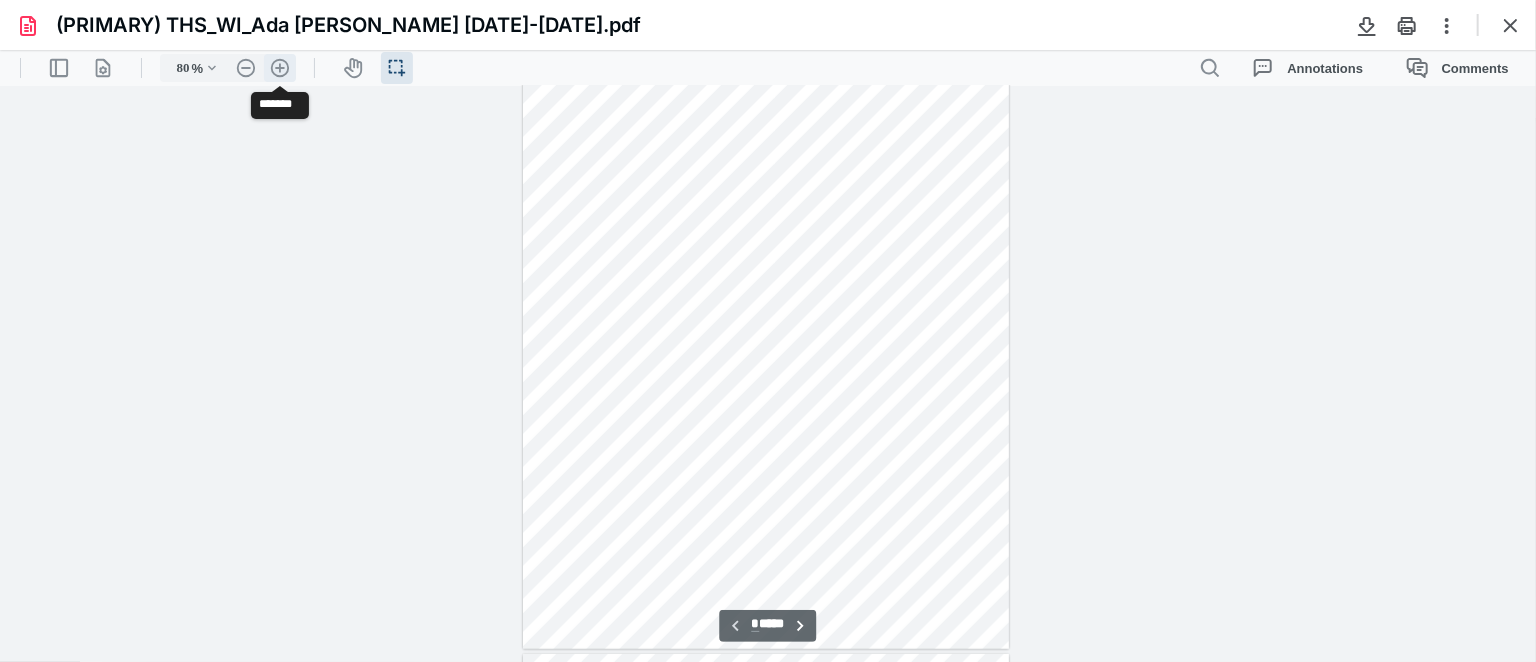 click on ".cls-1{fill:#abb0c4;} icon - header - zoom - in - line" at bounding box center [280, 67] 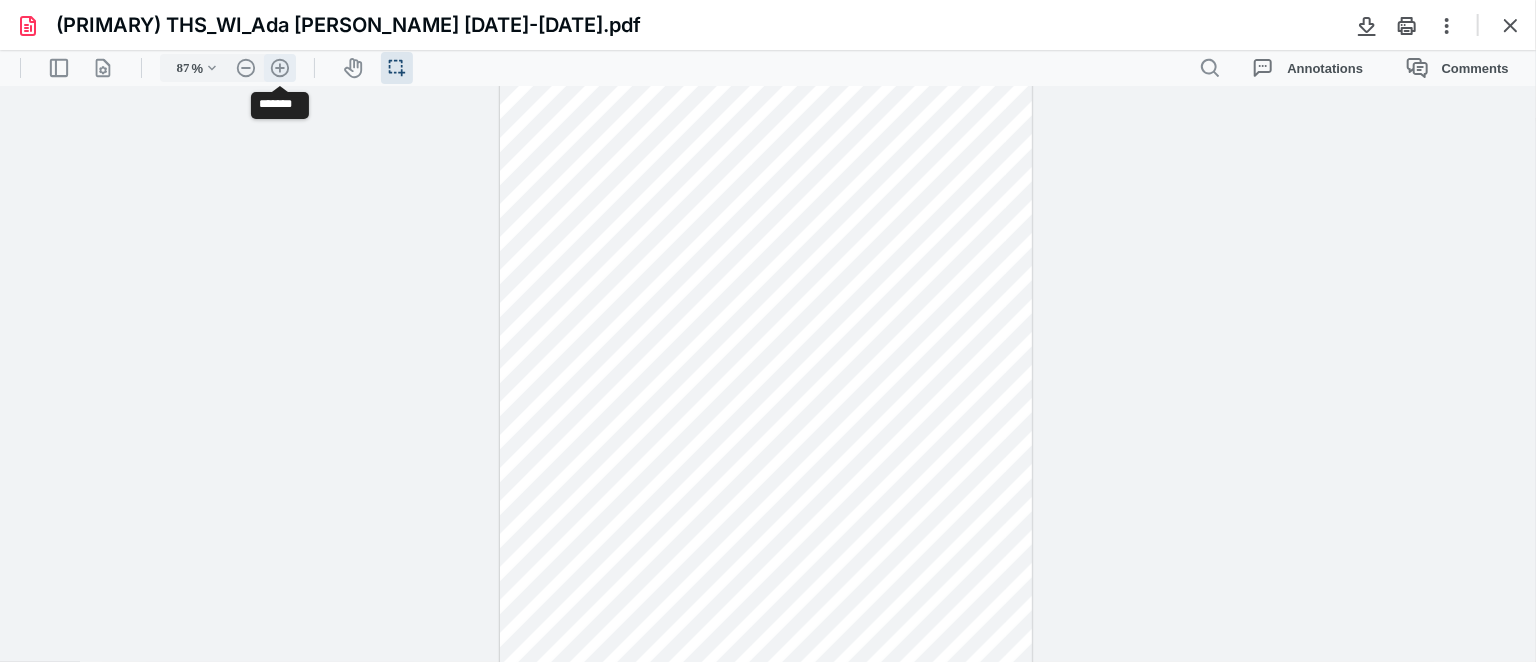click on ".cls-1{fill:#abb0c4;} icon - header - zoom - in - line" at bounding box center [280, 67] 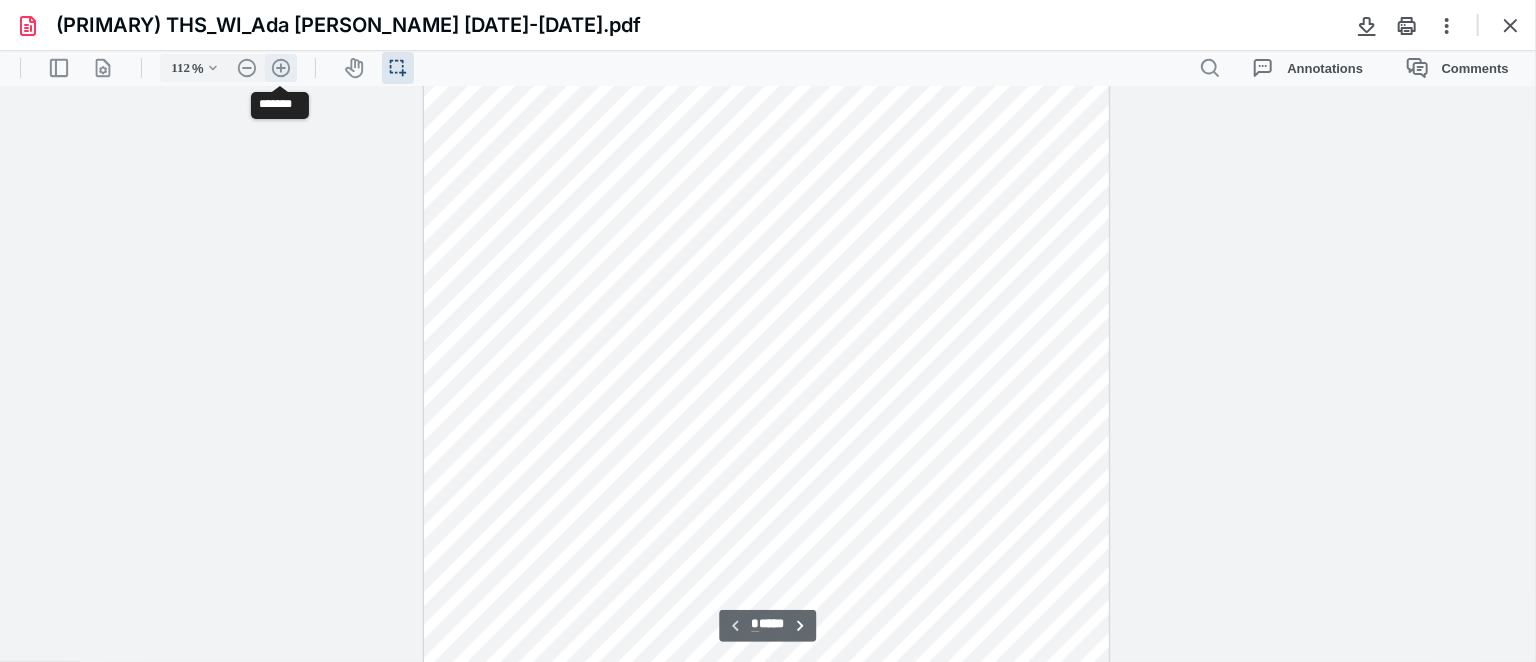 click on ".cls-1{fill:#abb0c4;} icon - header - zoom - in - line" at bounding box center [281, 67] 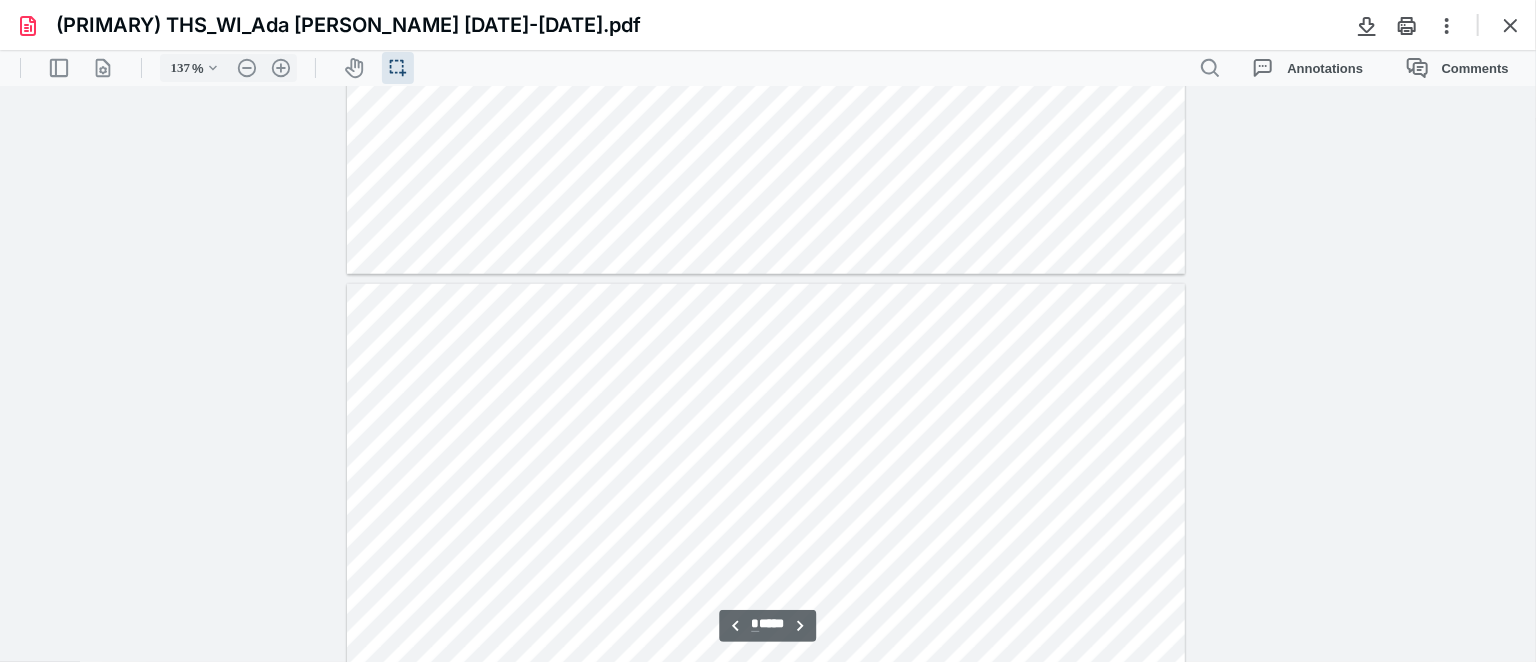 scroll, scrollTop: 5181, scrollLeft: 0, axis: vertical 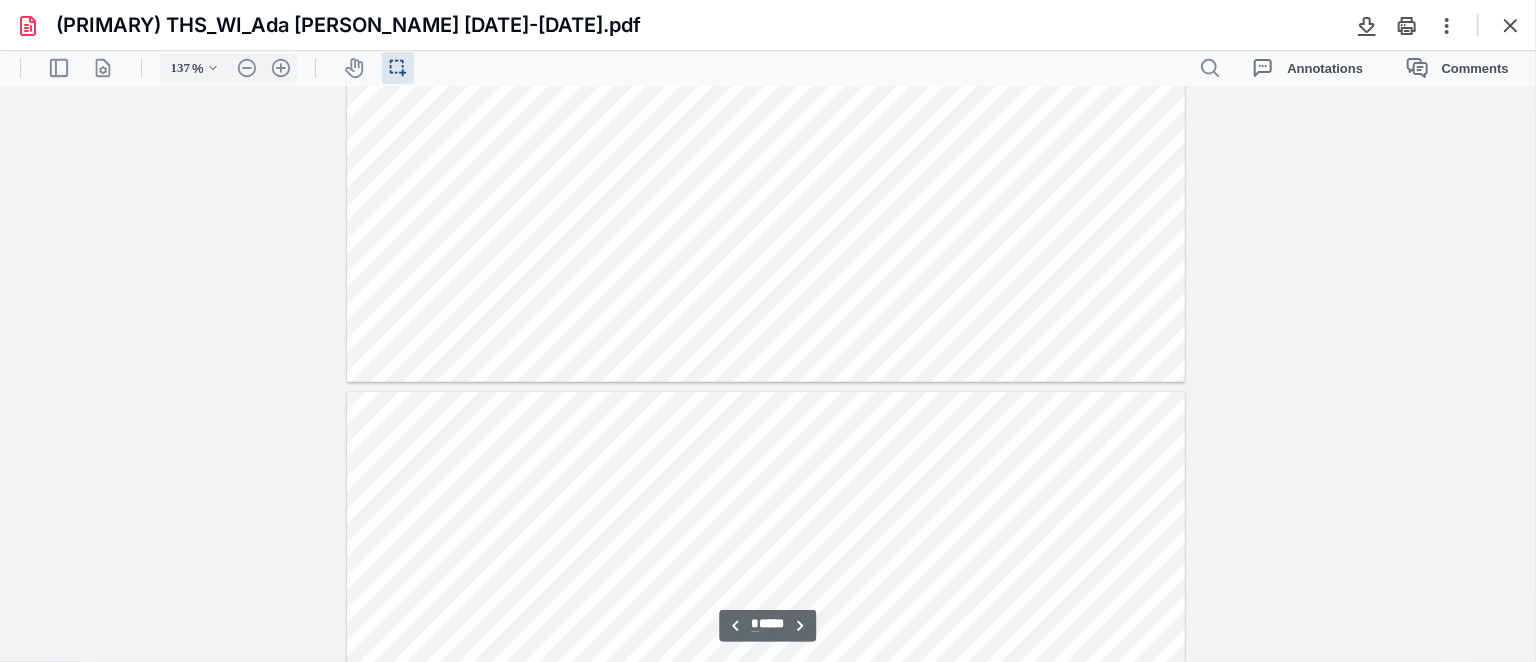 type on "*" 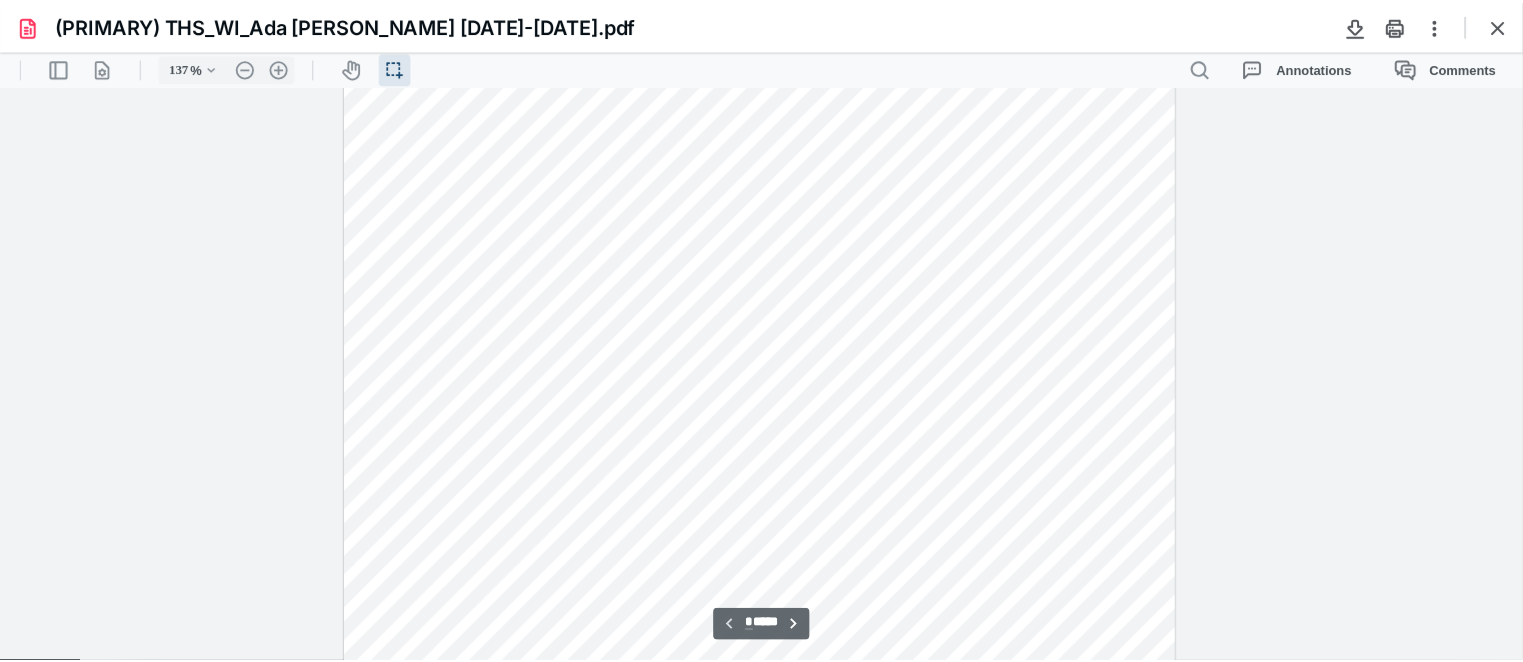 scroll, scrollTop: 0, scrollLeft: 0, axis: both 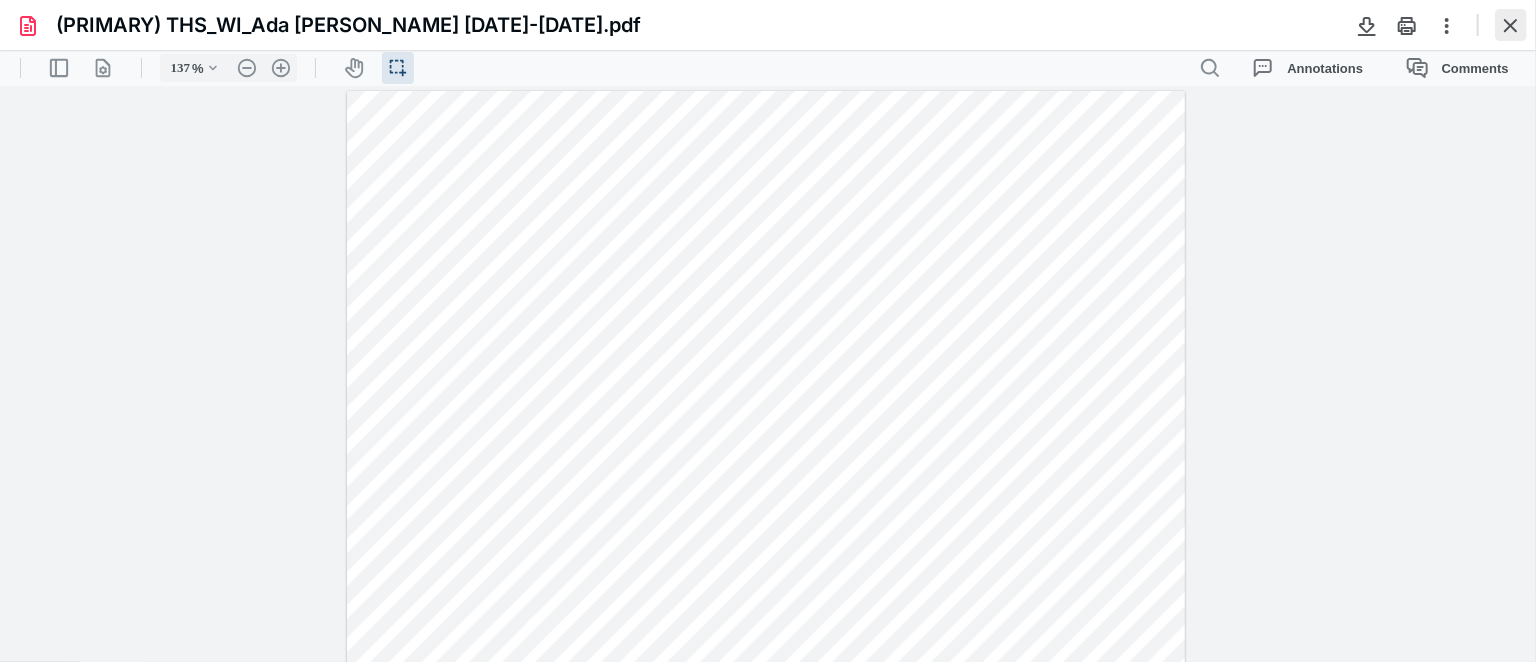 click at bounding box center (1511, 25) 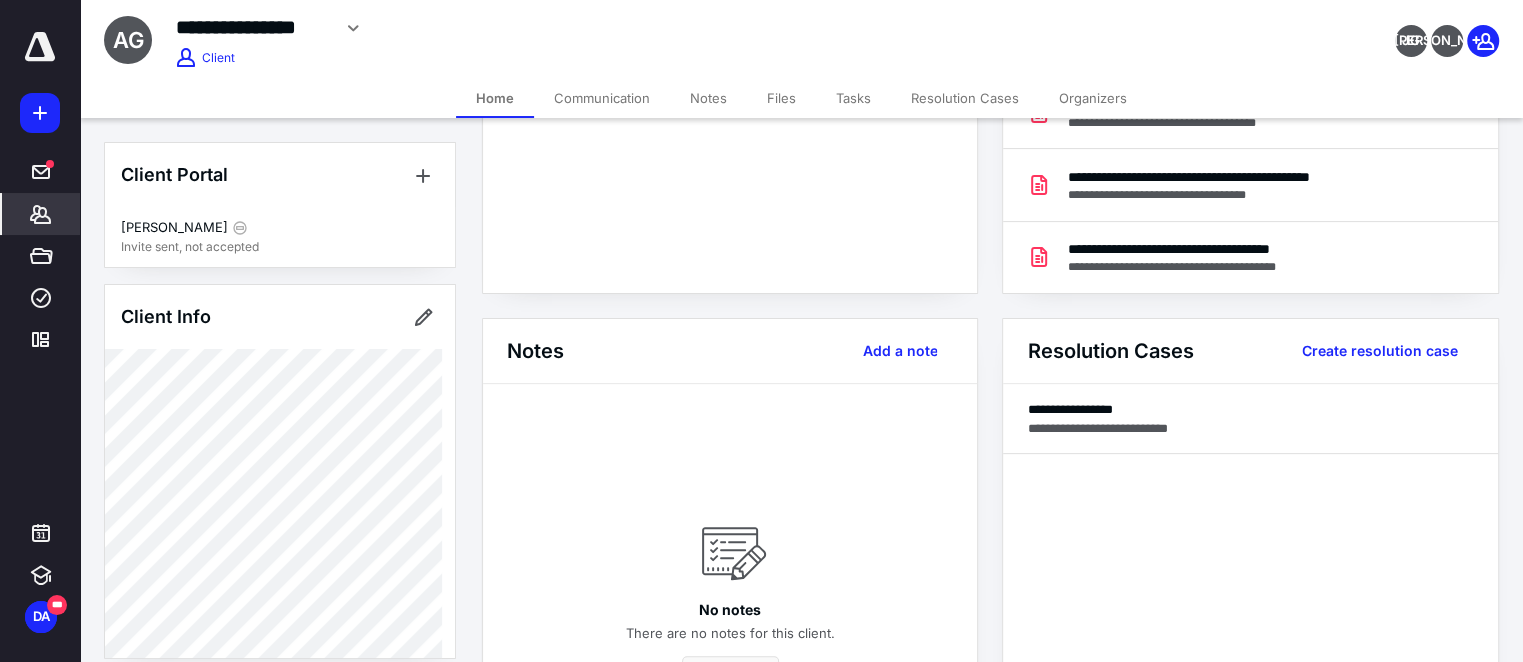 scroll, scrollTop: 363, scrollLeft: 0, axis: vertical 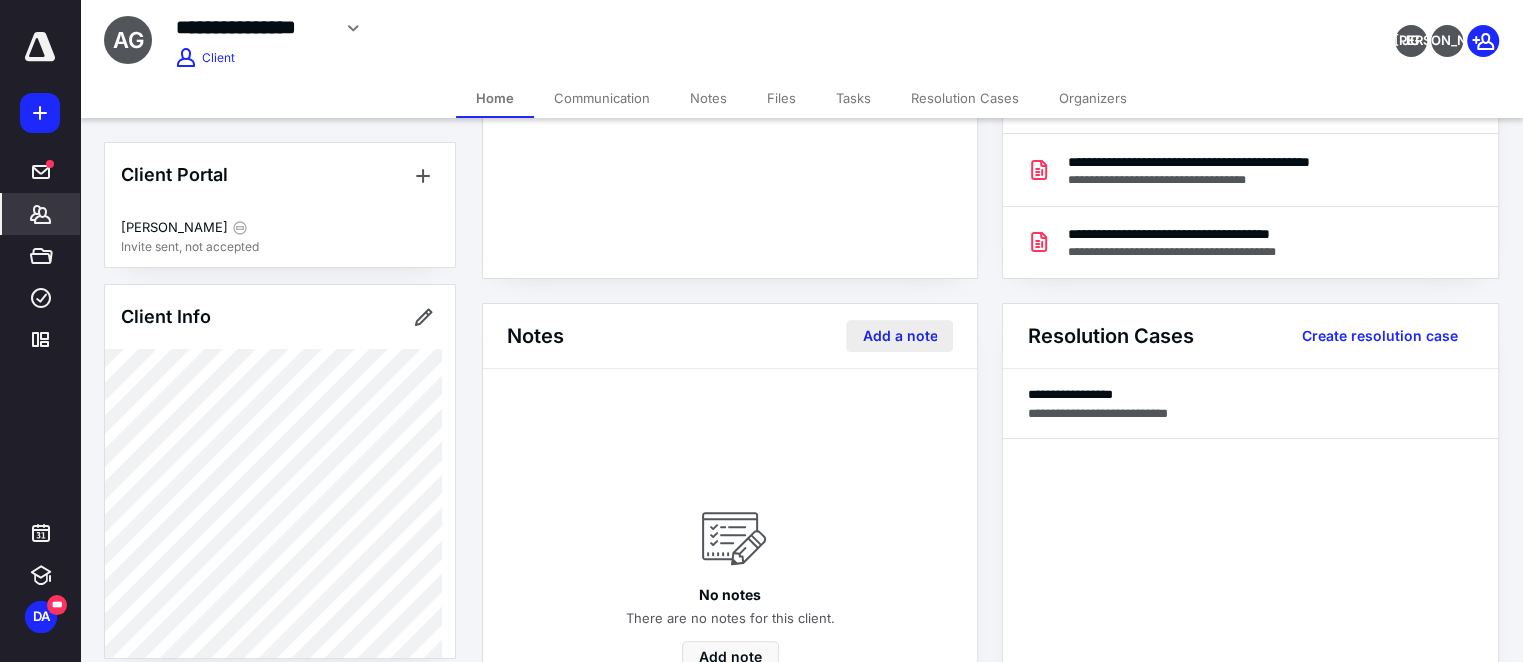 click on "Add a note" at bounding box center [899, 336] 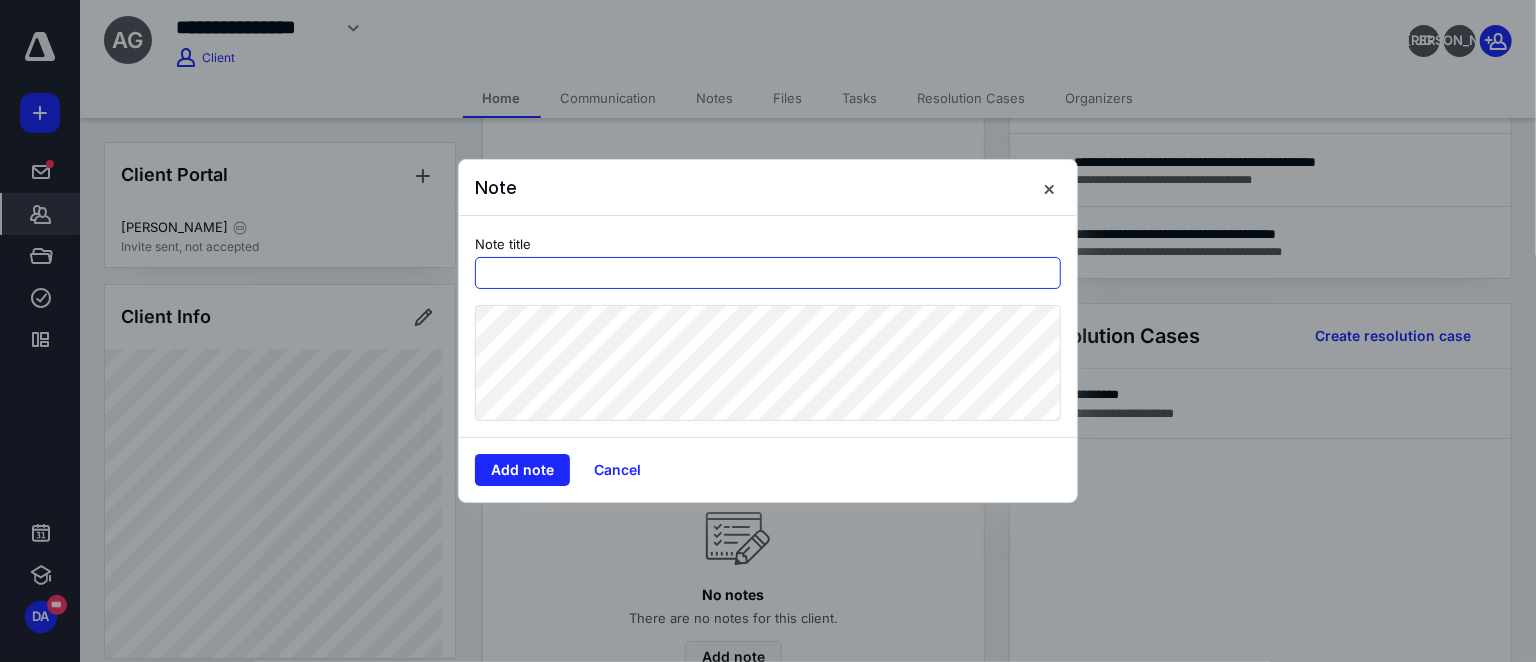 click at bounding box center [768, 273] 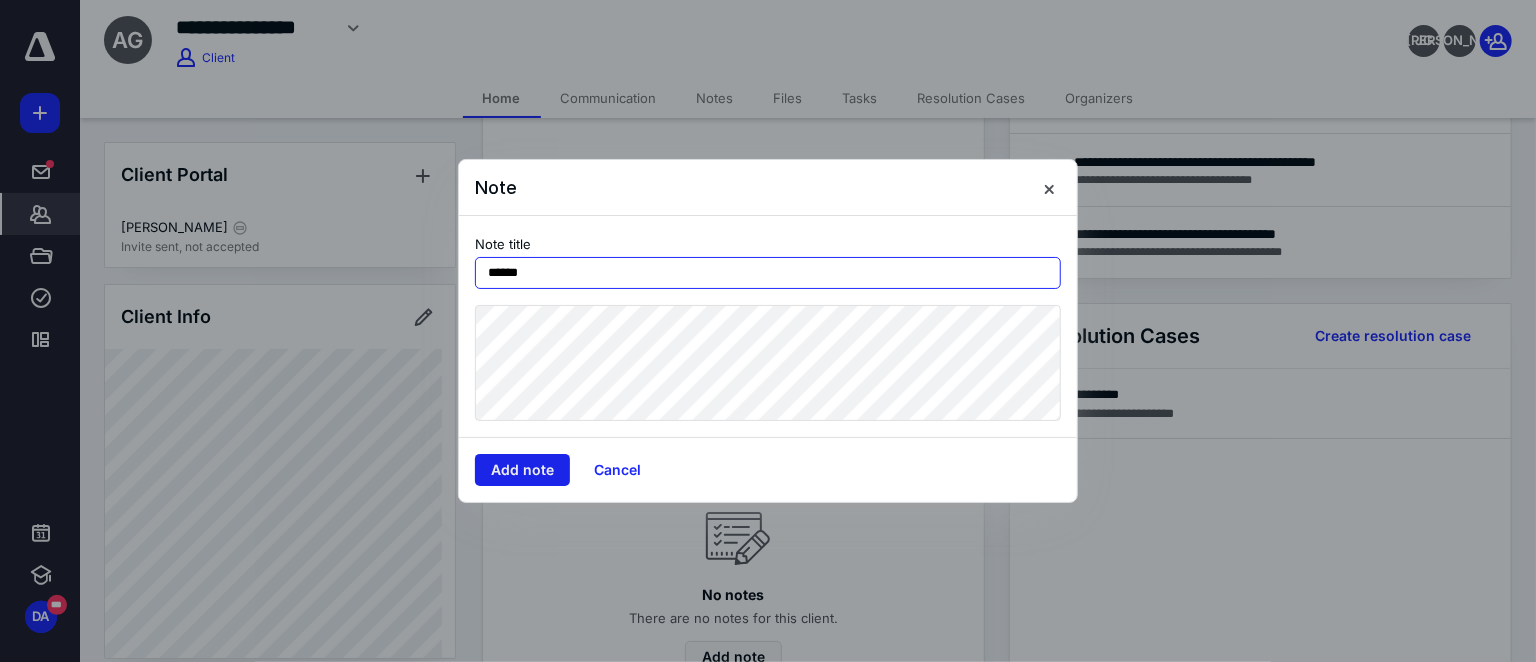 type on "******" 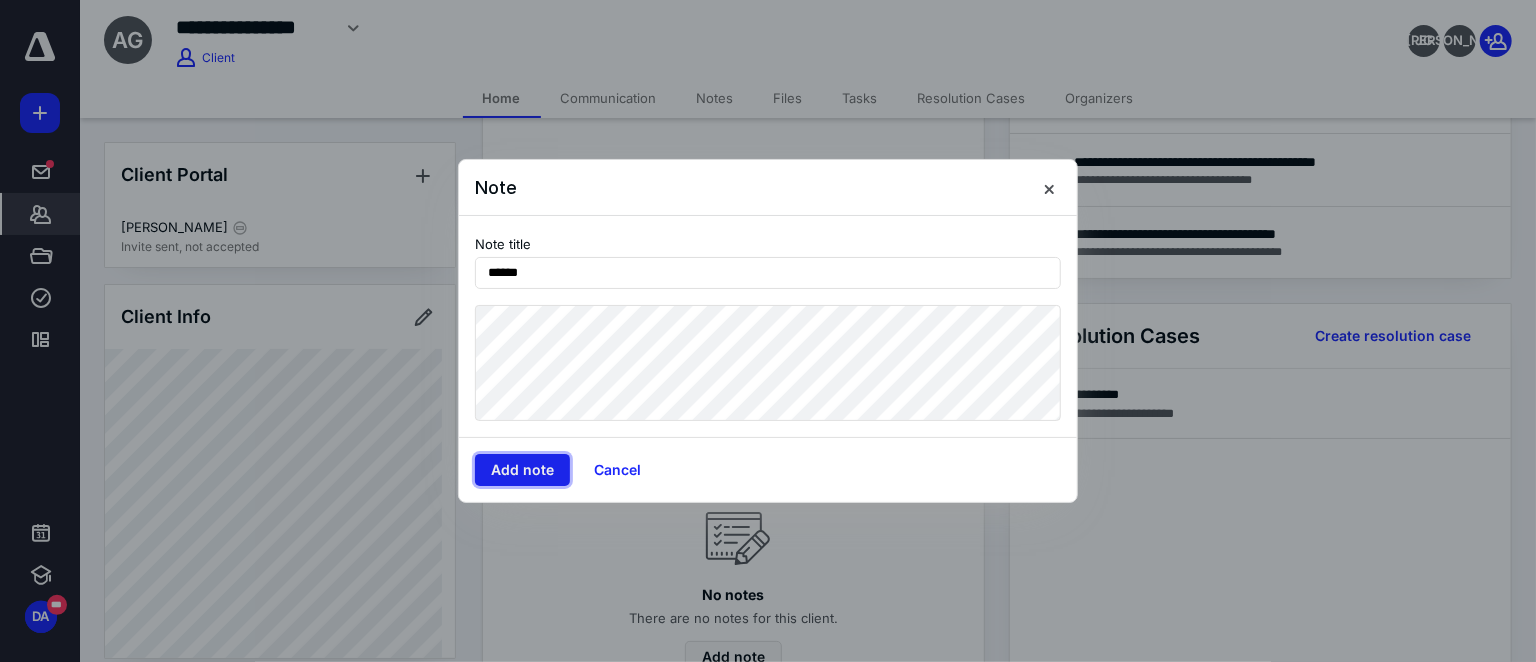 click on "Add note" at bounding box center [522, 470] 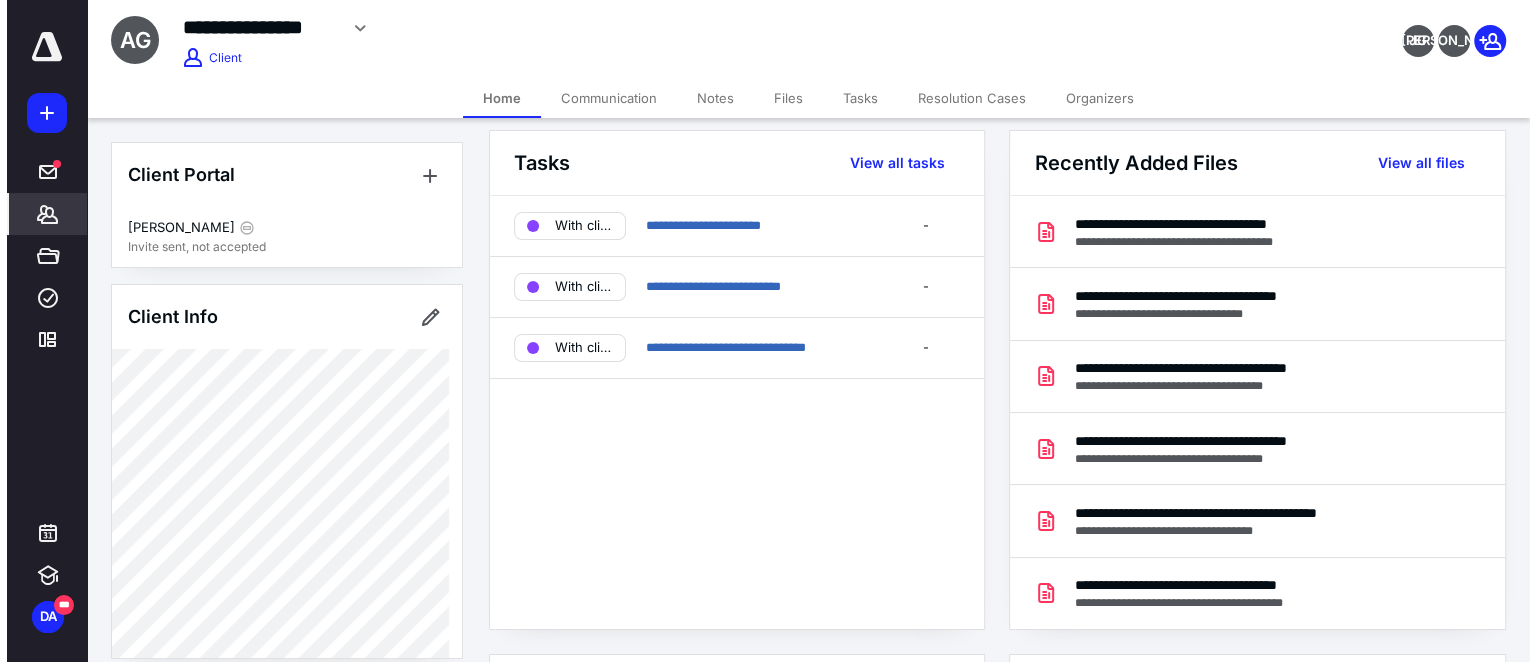 scroll, scrollTop: 0, scrollLeft: 0, axis: both 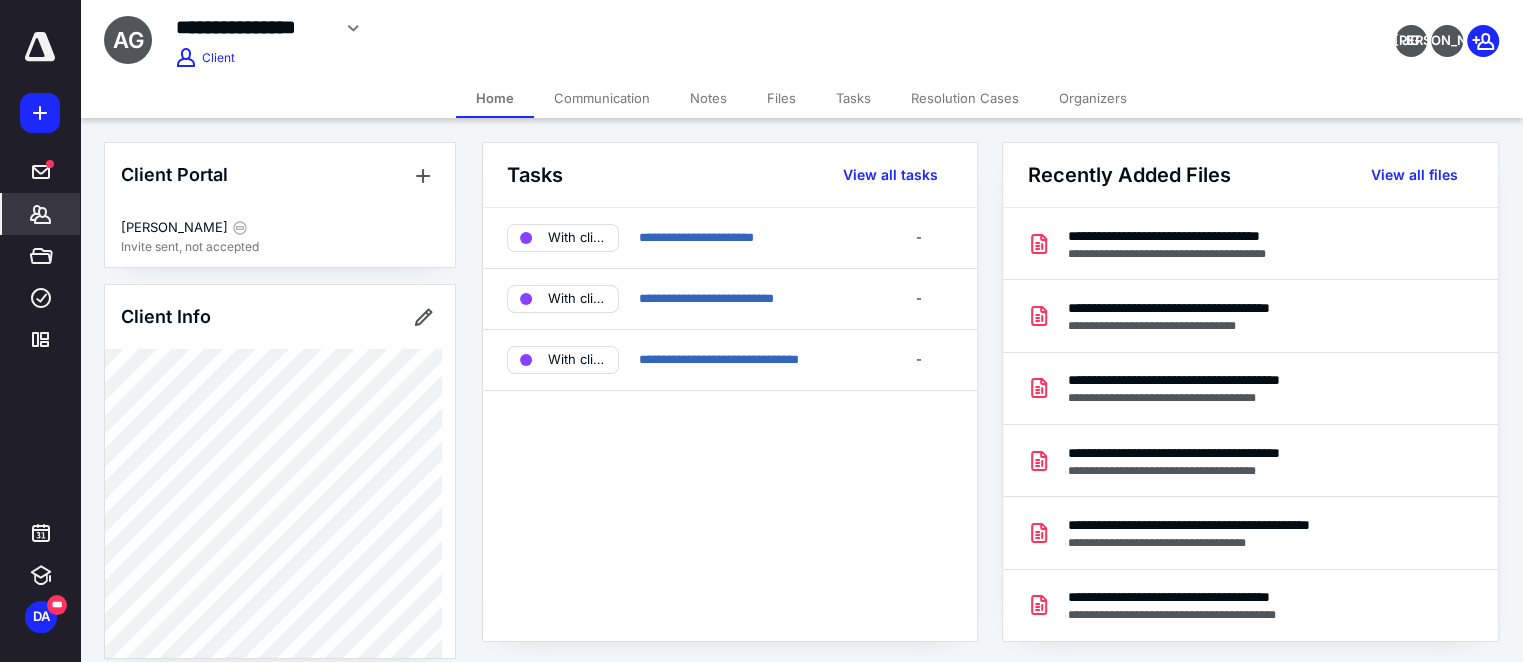 click on "Communication" at bounding box center [602, 98] 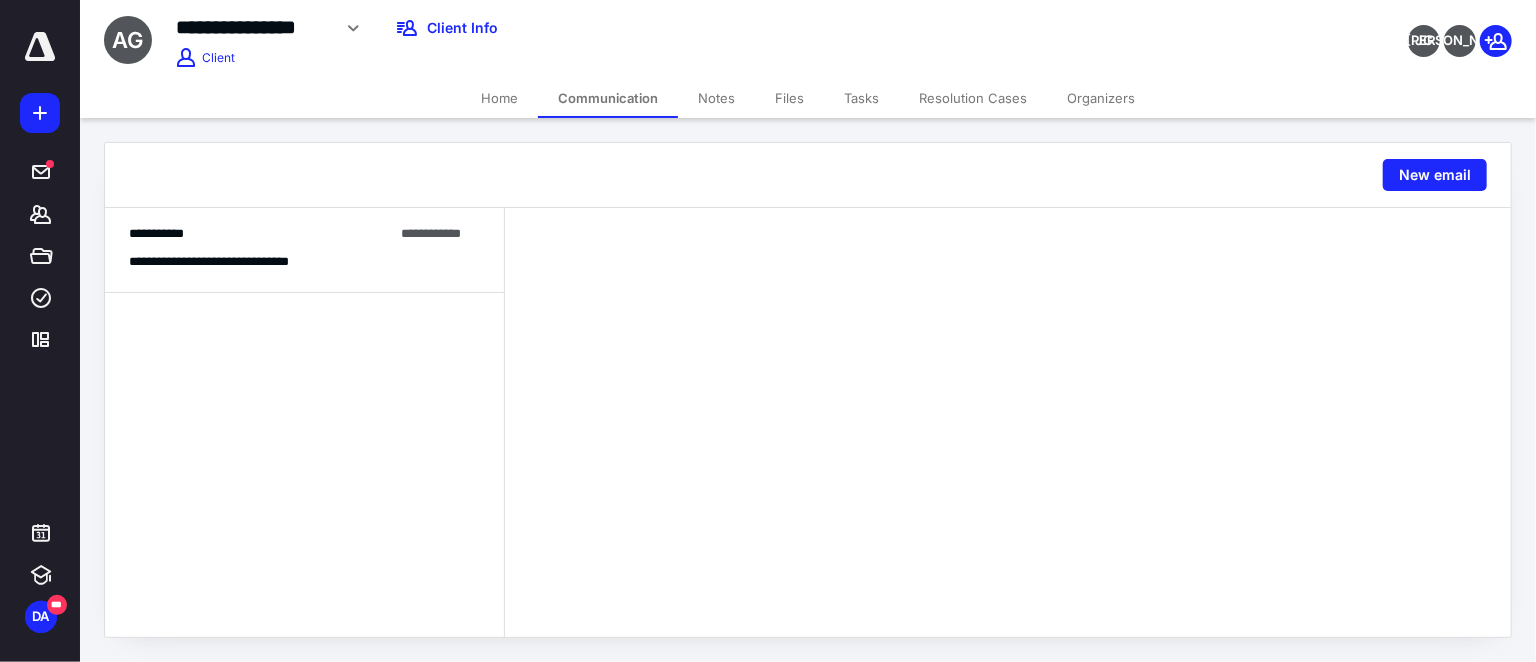 click on "**********" at bounding box center (261, 234) 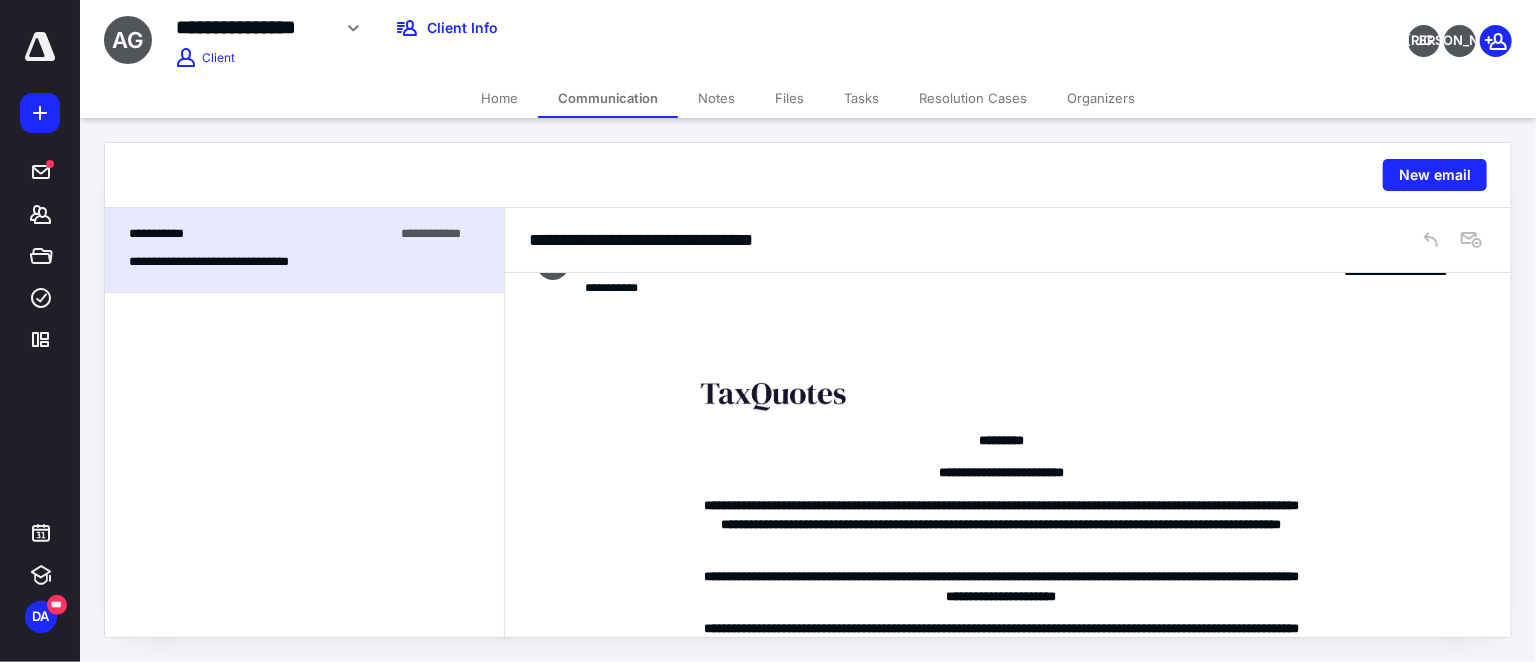 scroll, scrollTop: 0, scrollLeft: 0, axis: both 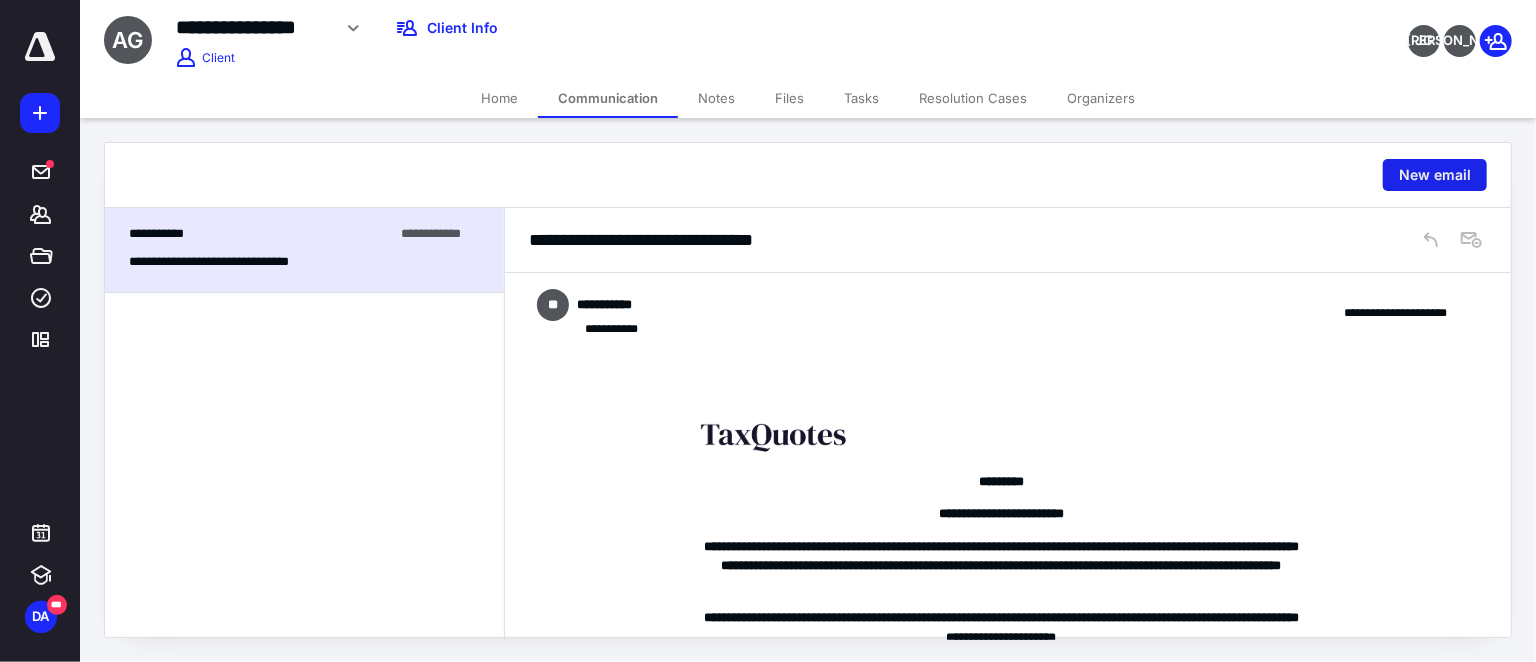 click on "New email" at bounding box center [1435, 175] 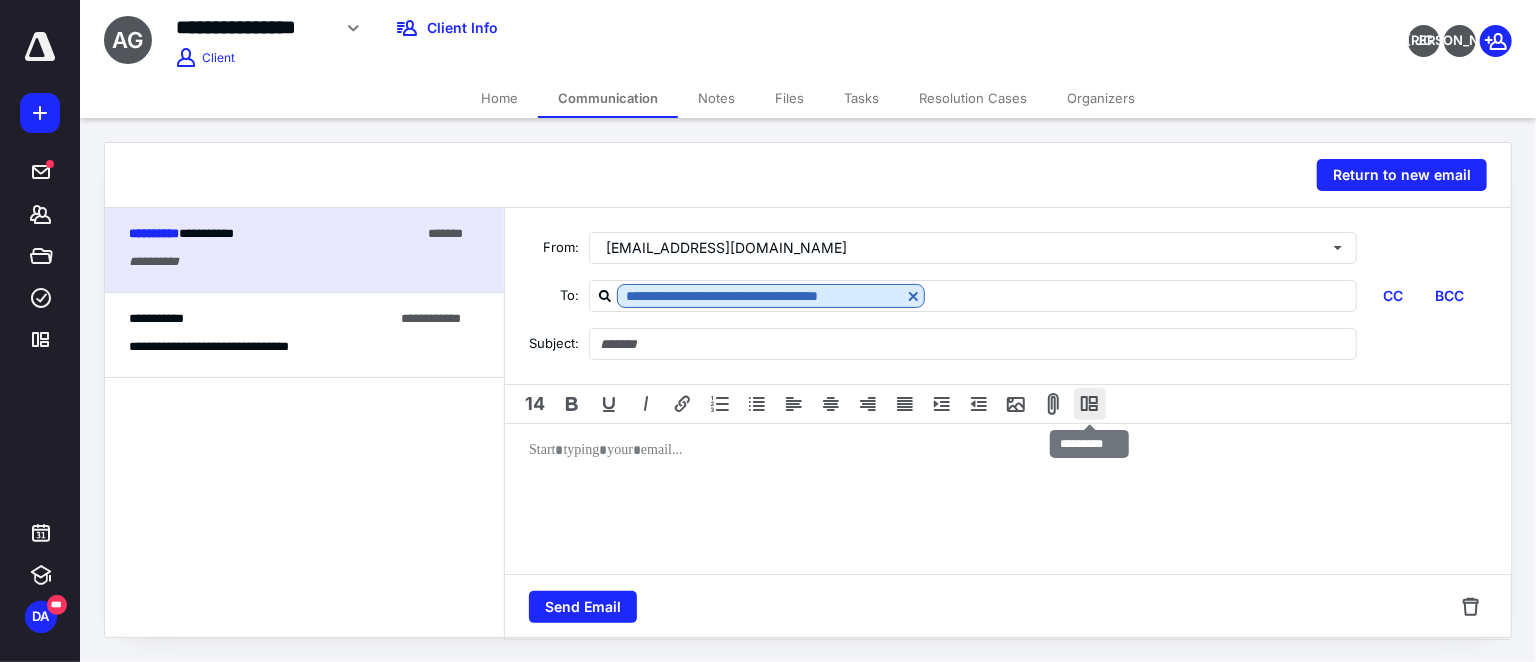 click at bounding box center [1090, 404] 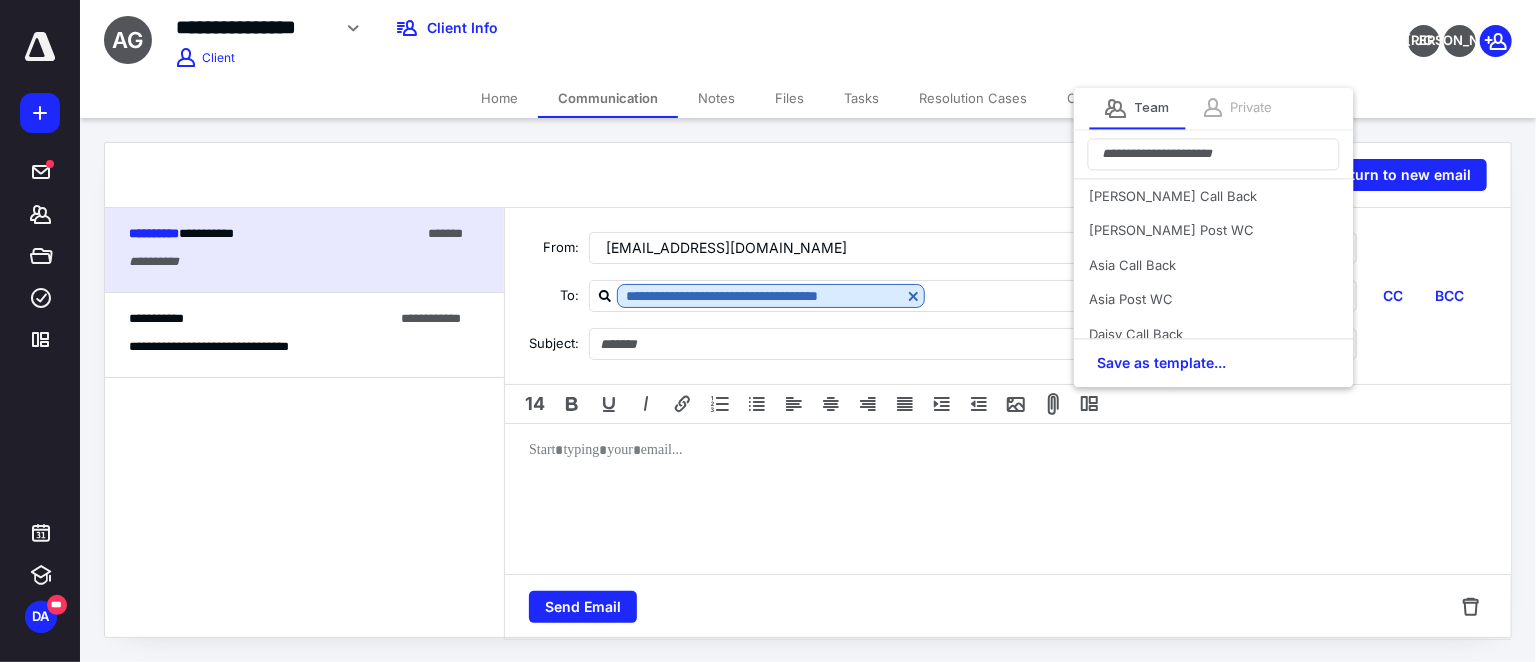 click on "Private" at bounding box center (1237, 108) 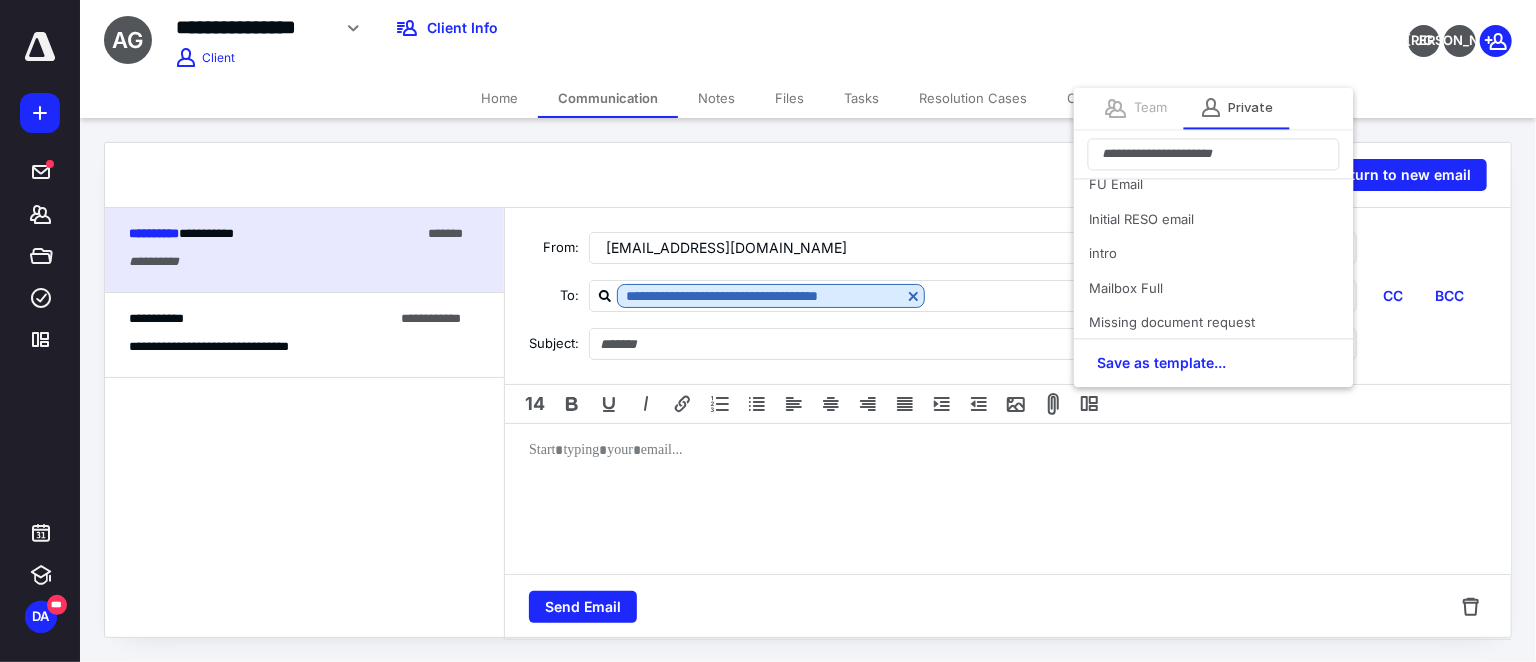scroll, scrollTop: 181, scrollLeft: 0, axis: vertical 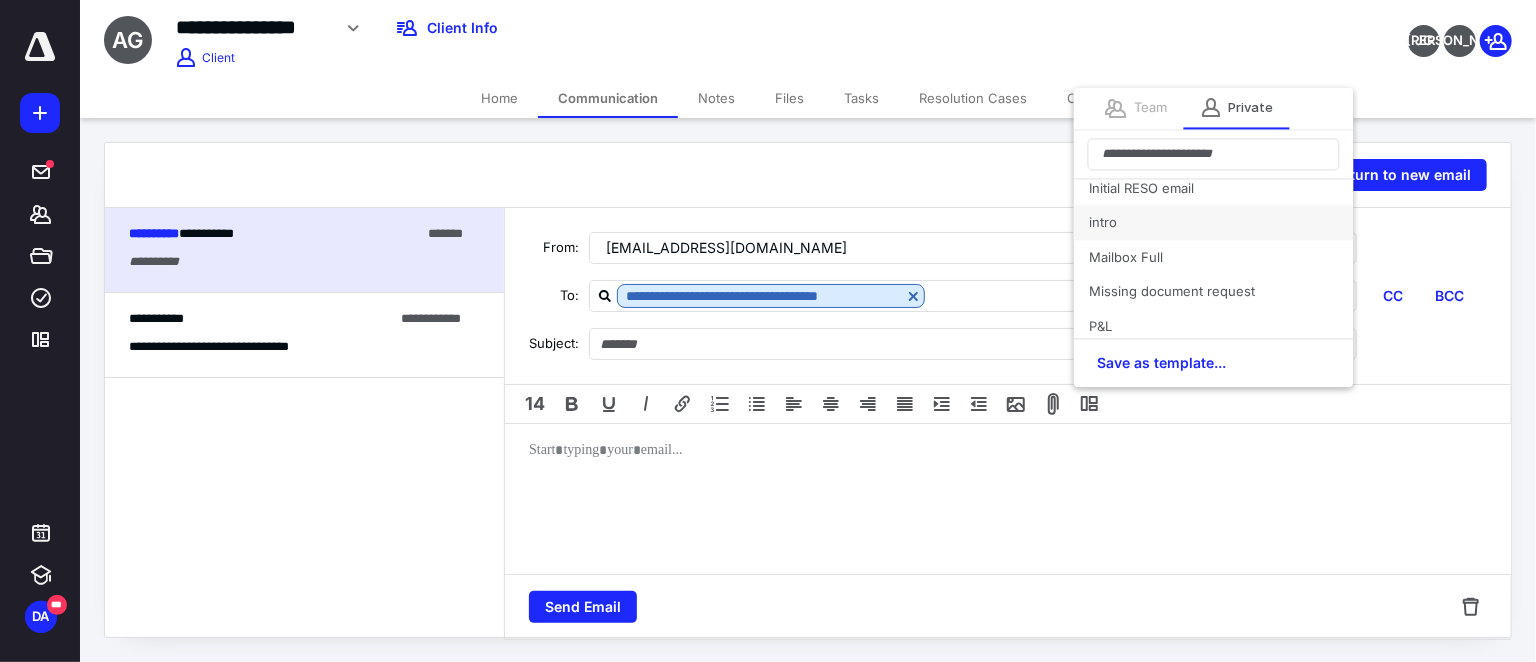 click on "intro" at bounding box center [1214, 223] 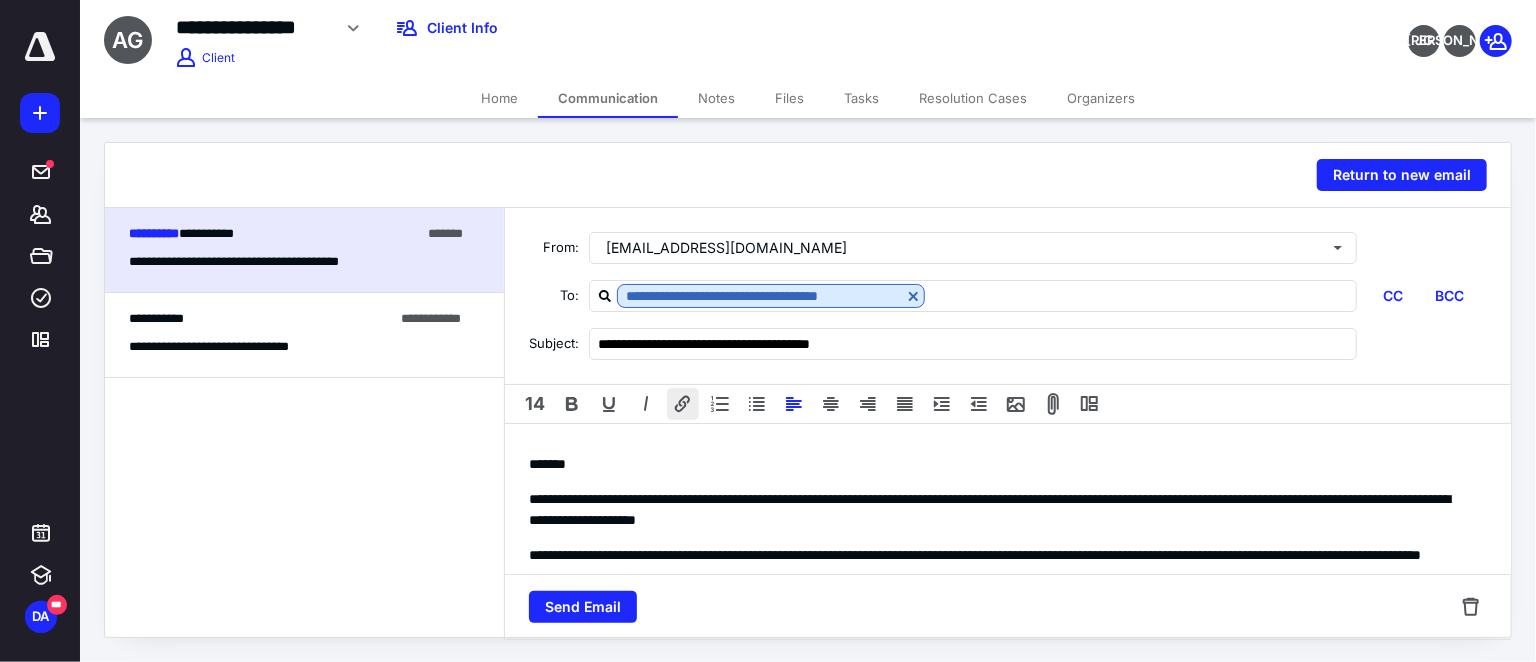 click at bounding box center (683, 404) 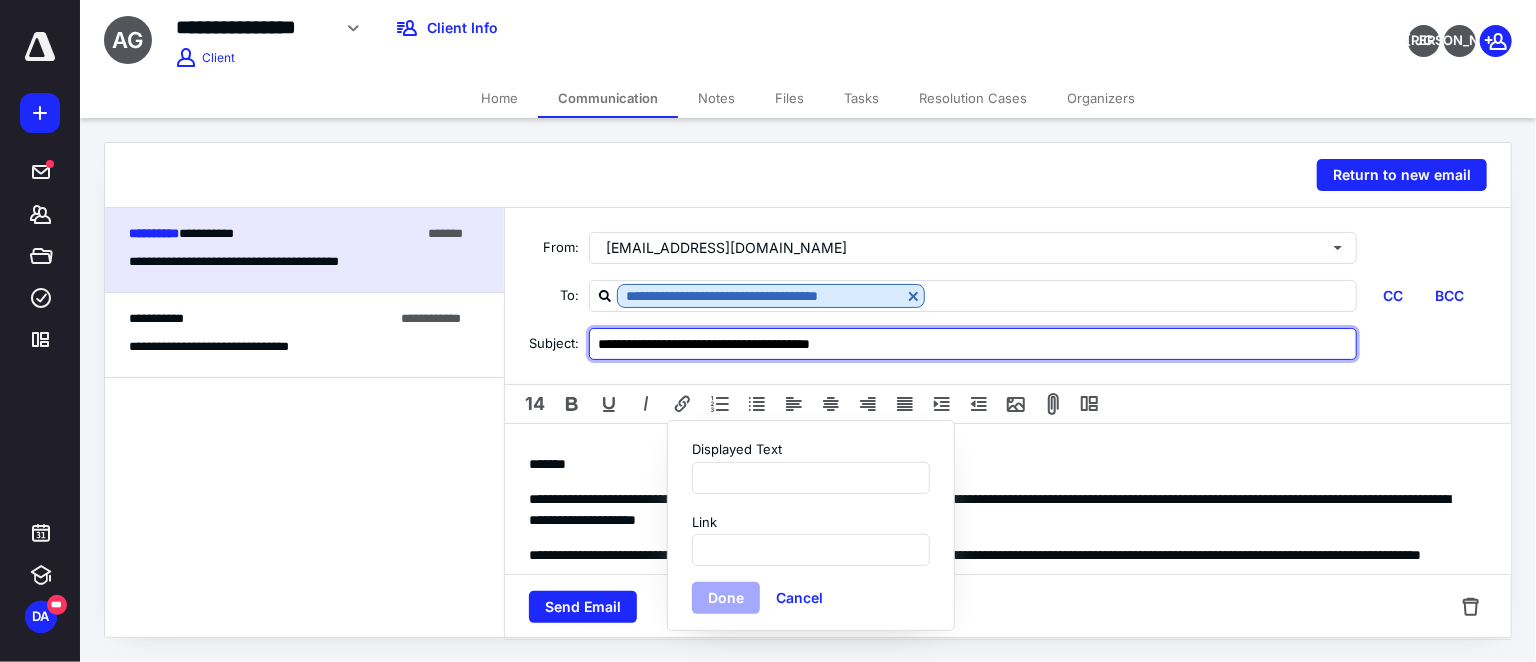 click on "**********" at bounding box center (973, 344) 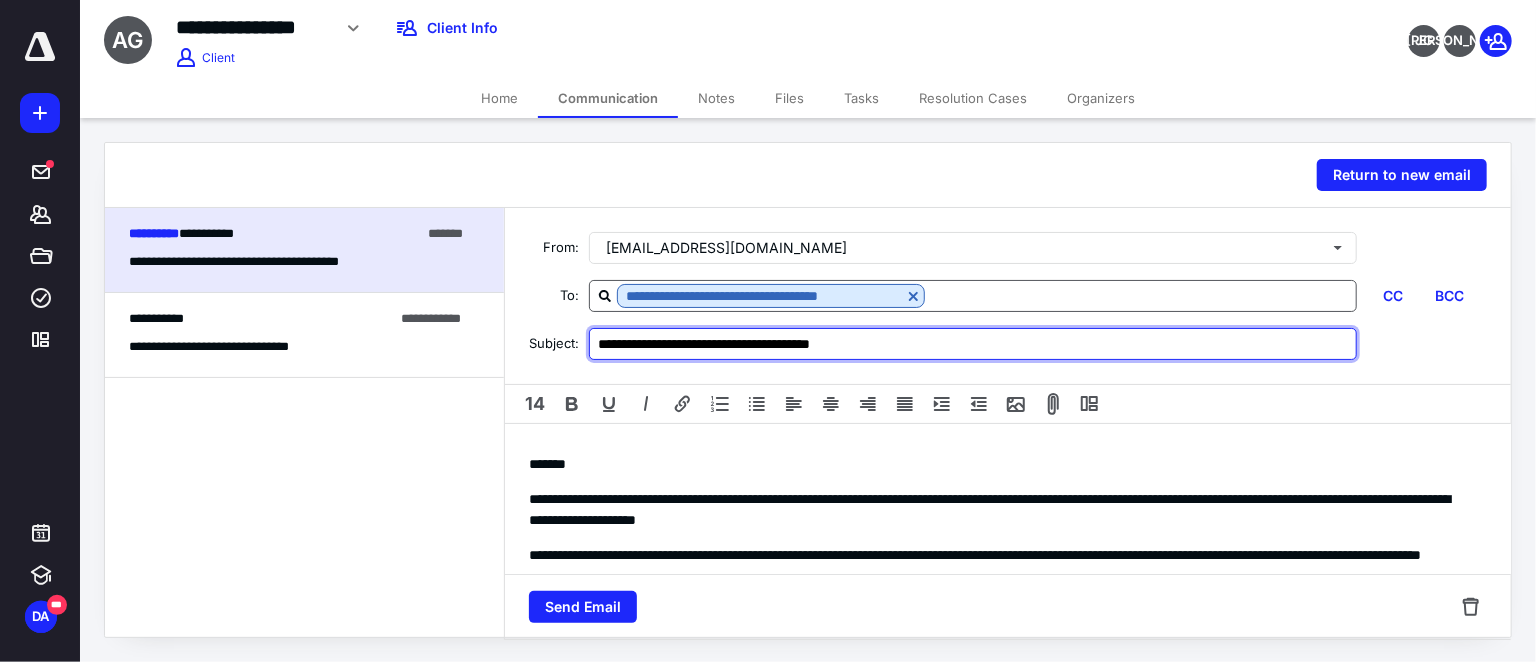 drag, startPoint x: 681, startPoint y: 340, endPoint x: 1108, endPoint y: 299, distance: 428.96387 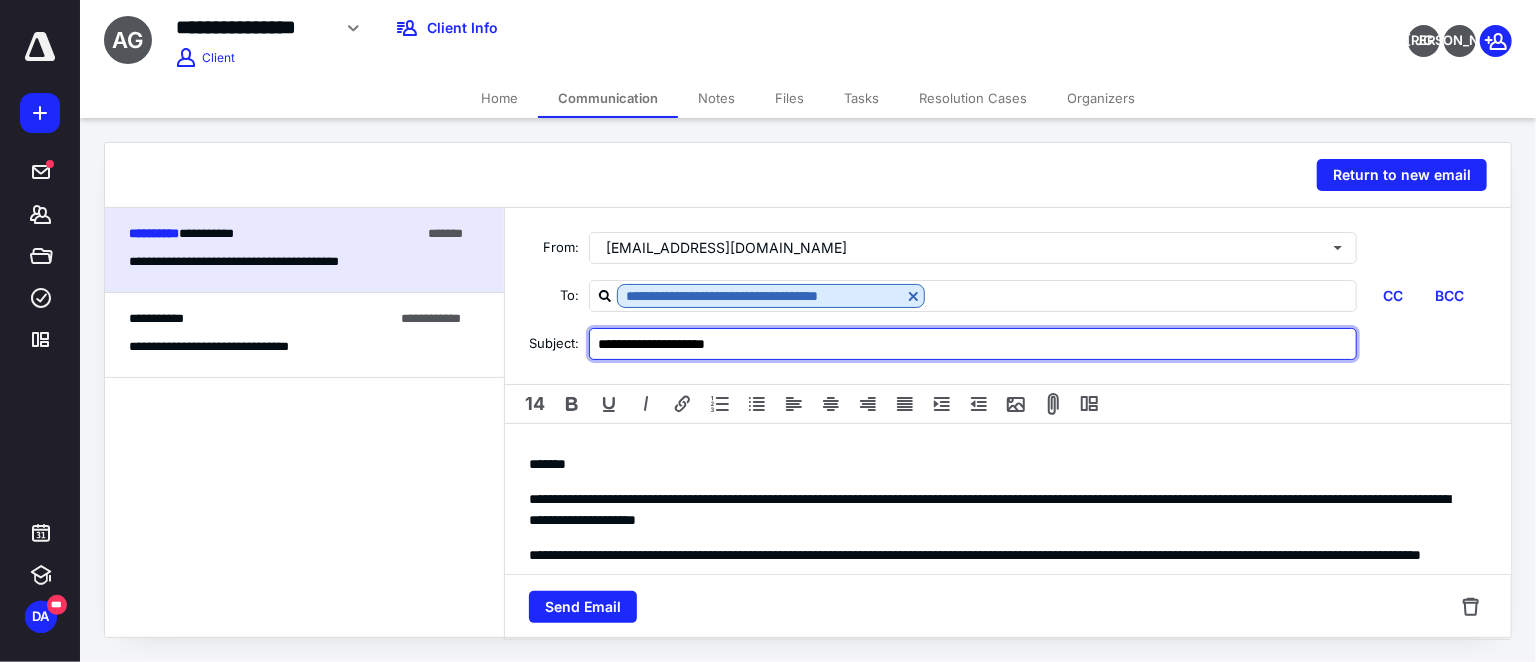 type on "**********" 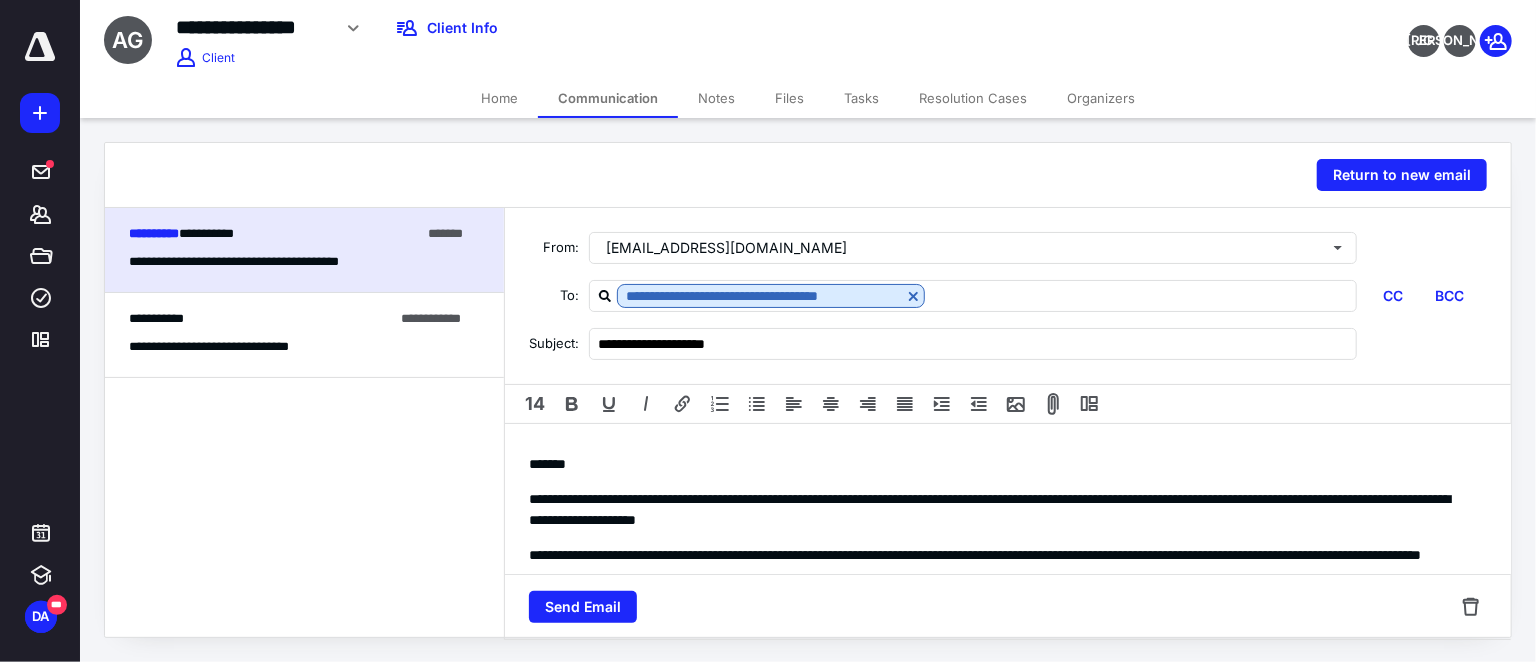 drag, startPoint x: 677, startPoint y: 520, endPoint x: 667, endPoint y: 516, distance: 10.770329 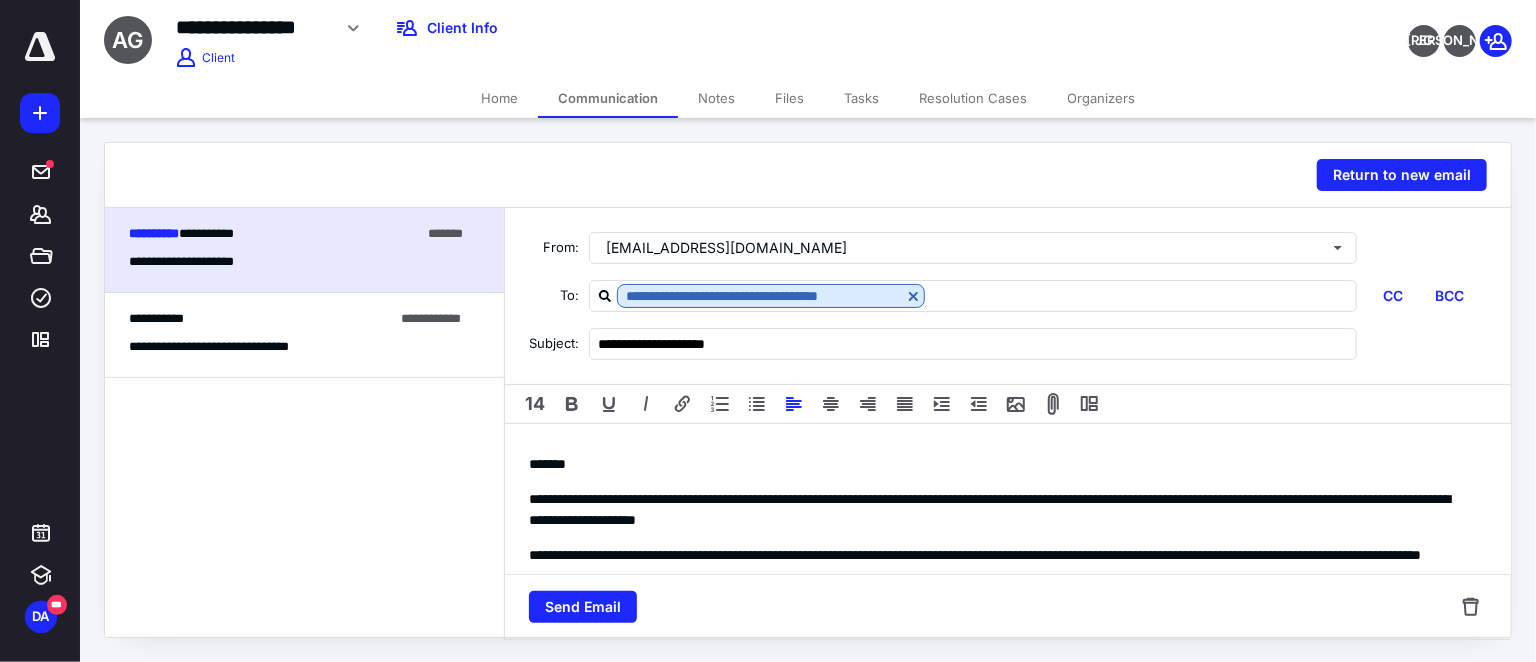 click on "*******" at bounding box center [1001, 464] 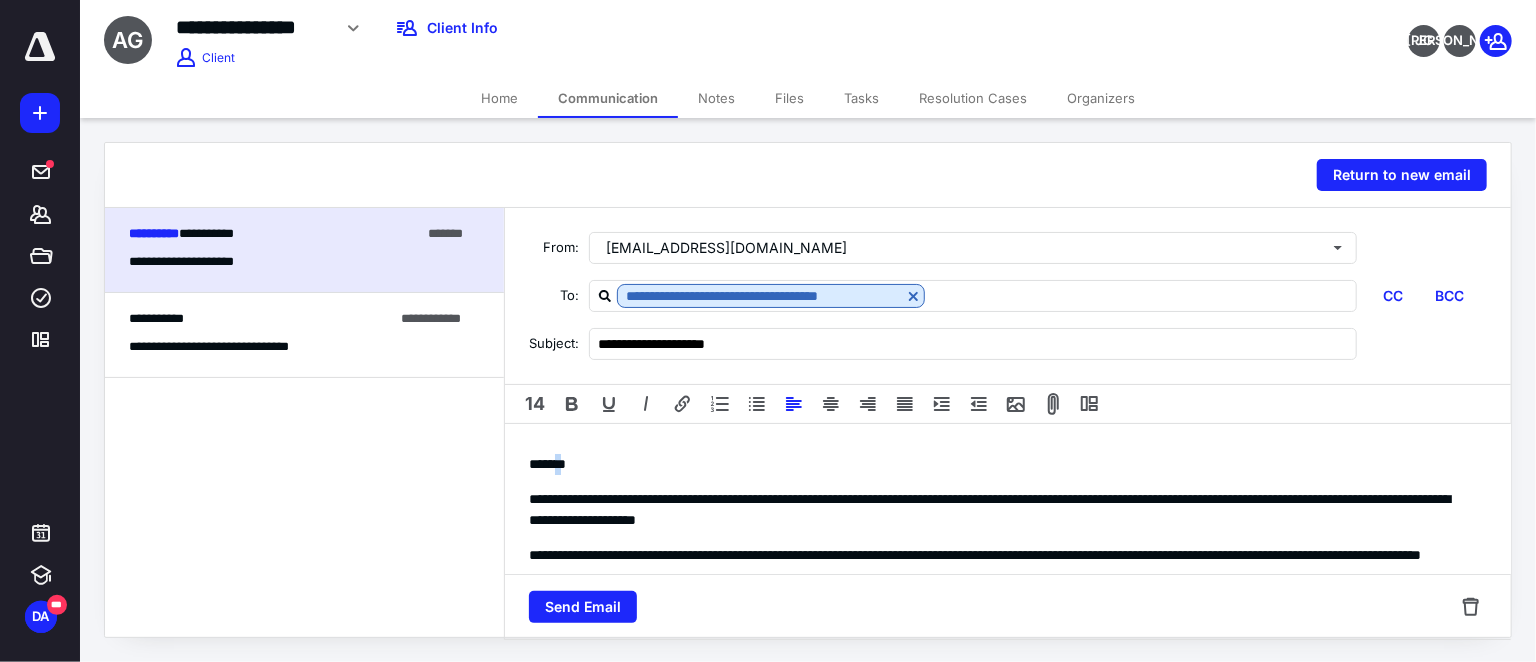 click on "*******" at bounding box center [1001, 464] 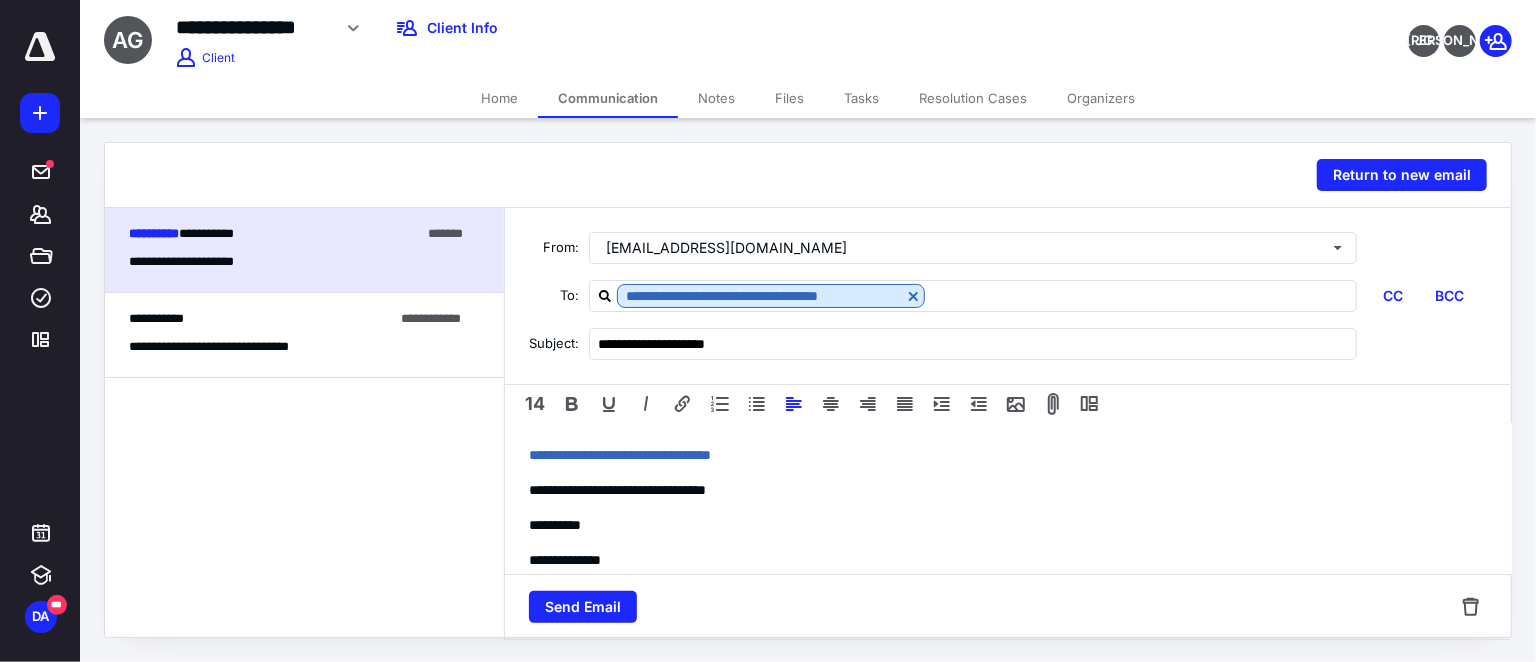 scroll, scrollTop: 0, scrollLeft: 0, axis: both 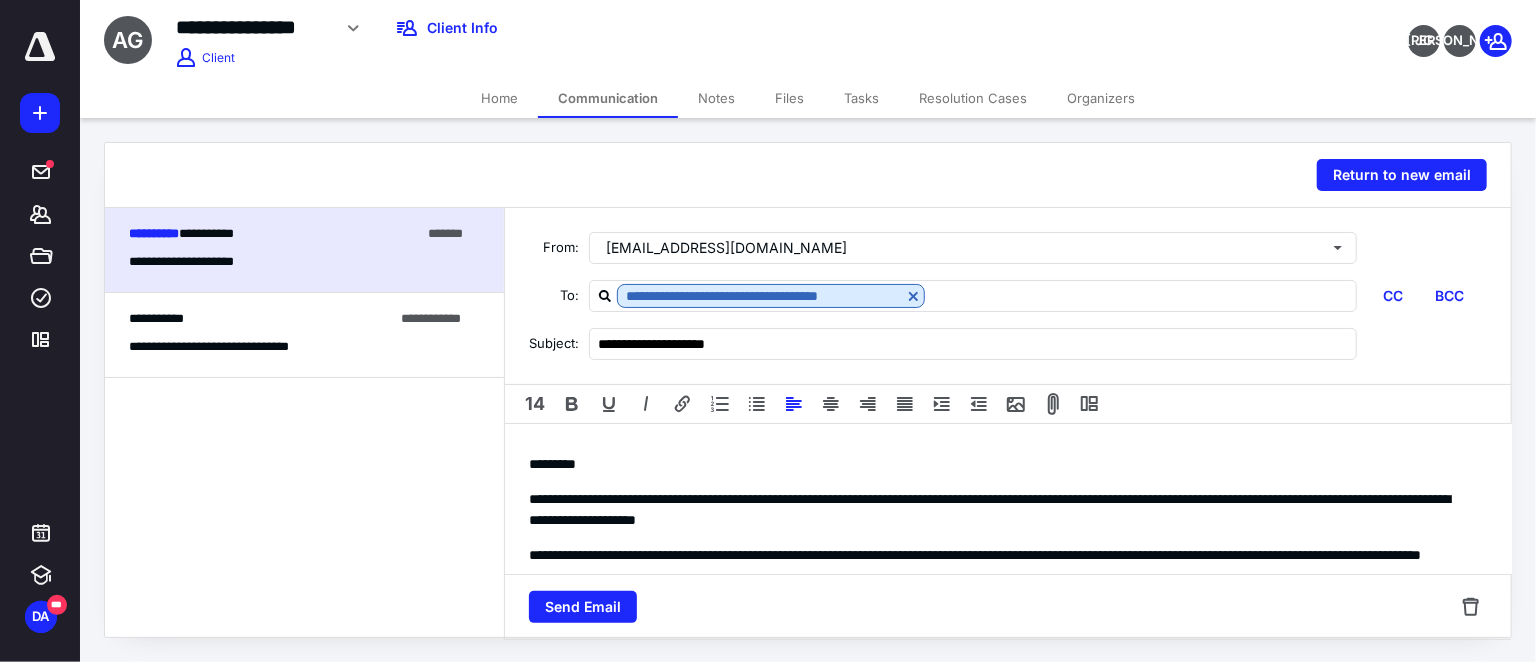 click on "**********" at bounding box center (1001, 510) 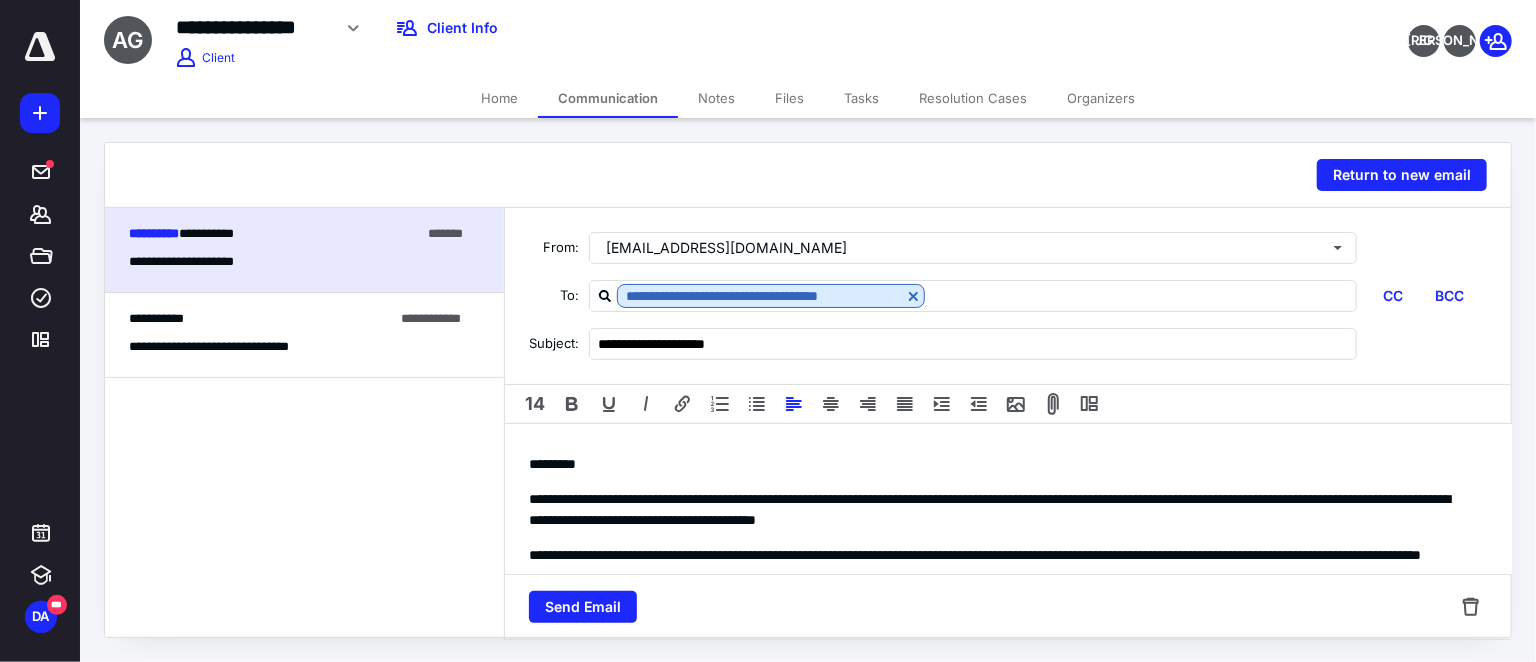 click on "**********" at bounding box center (1001, 510) 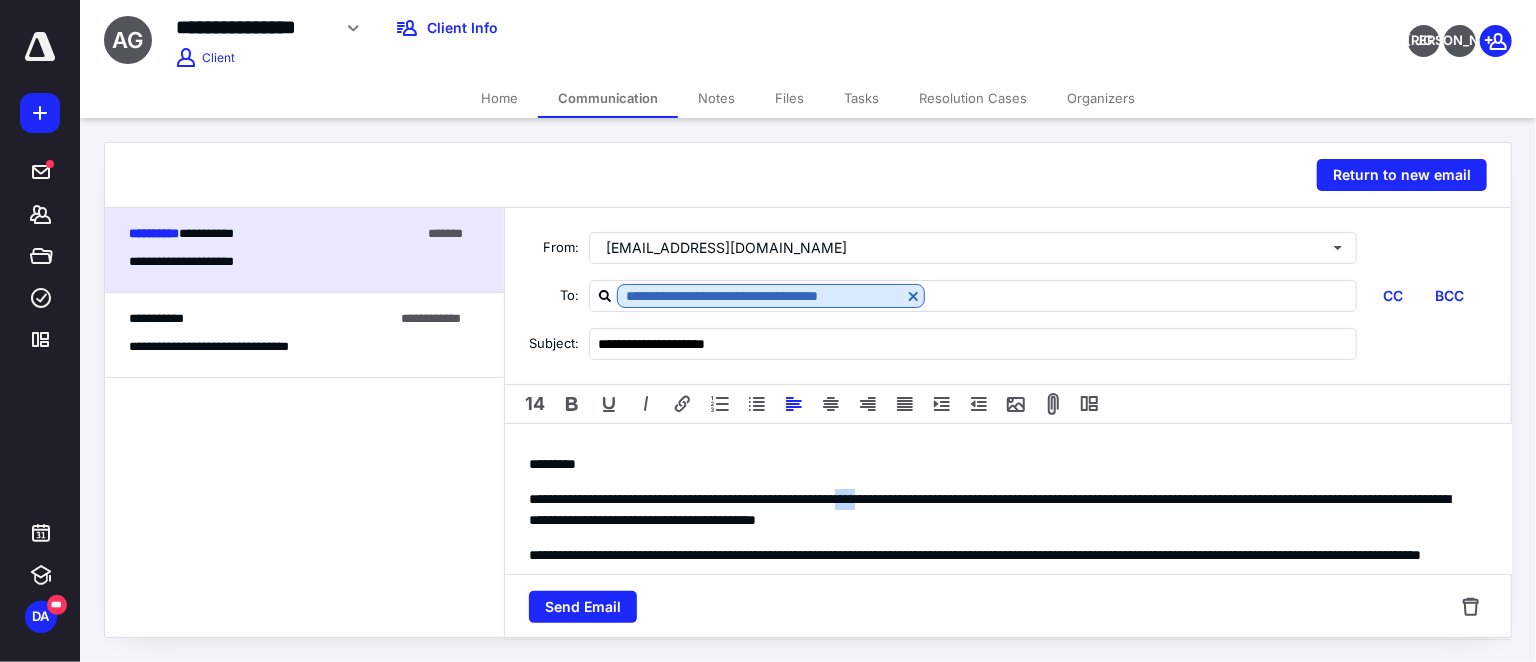 click on "**********" at bounding box center [1001, 510] 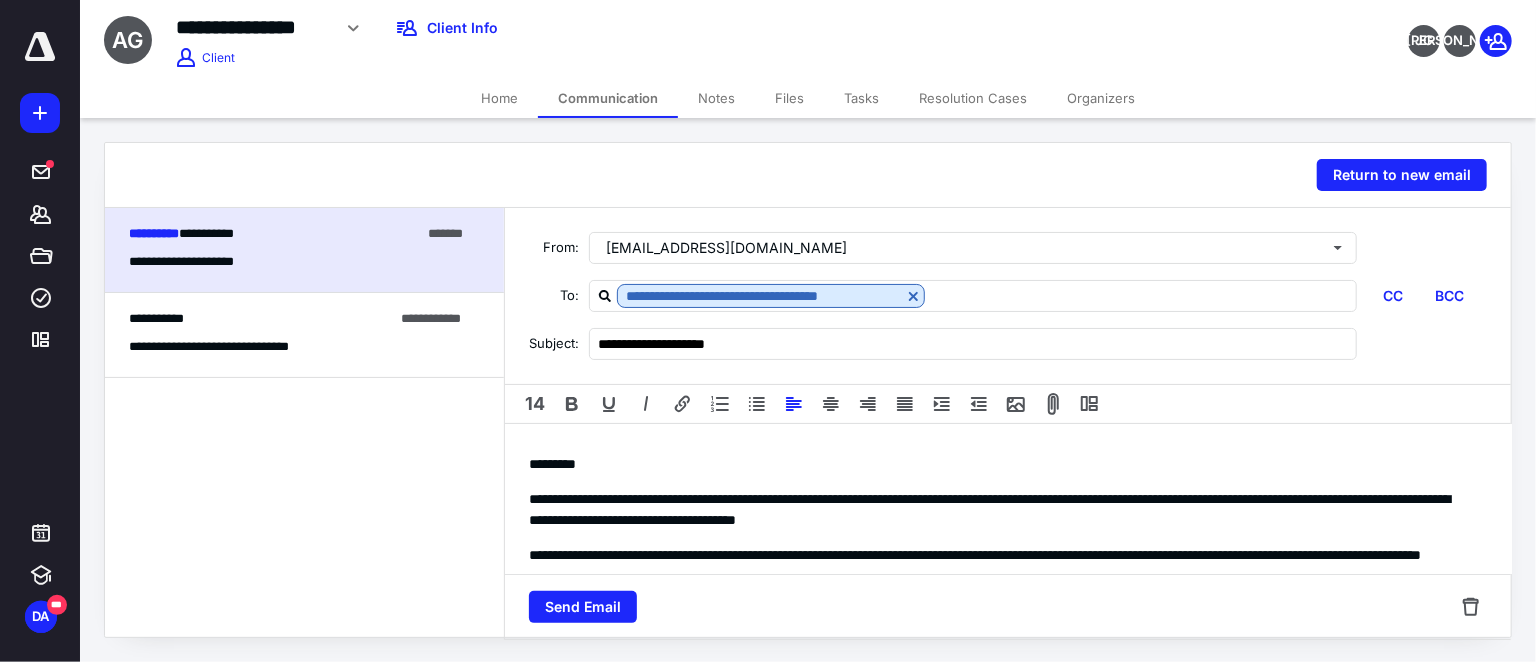 click on "**********" at bounding box center (1001, 510) 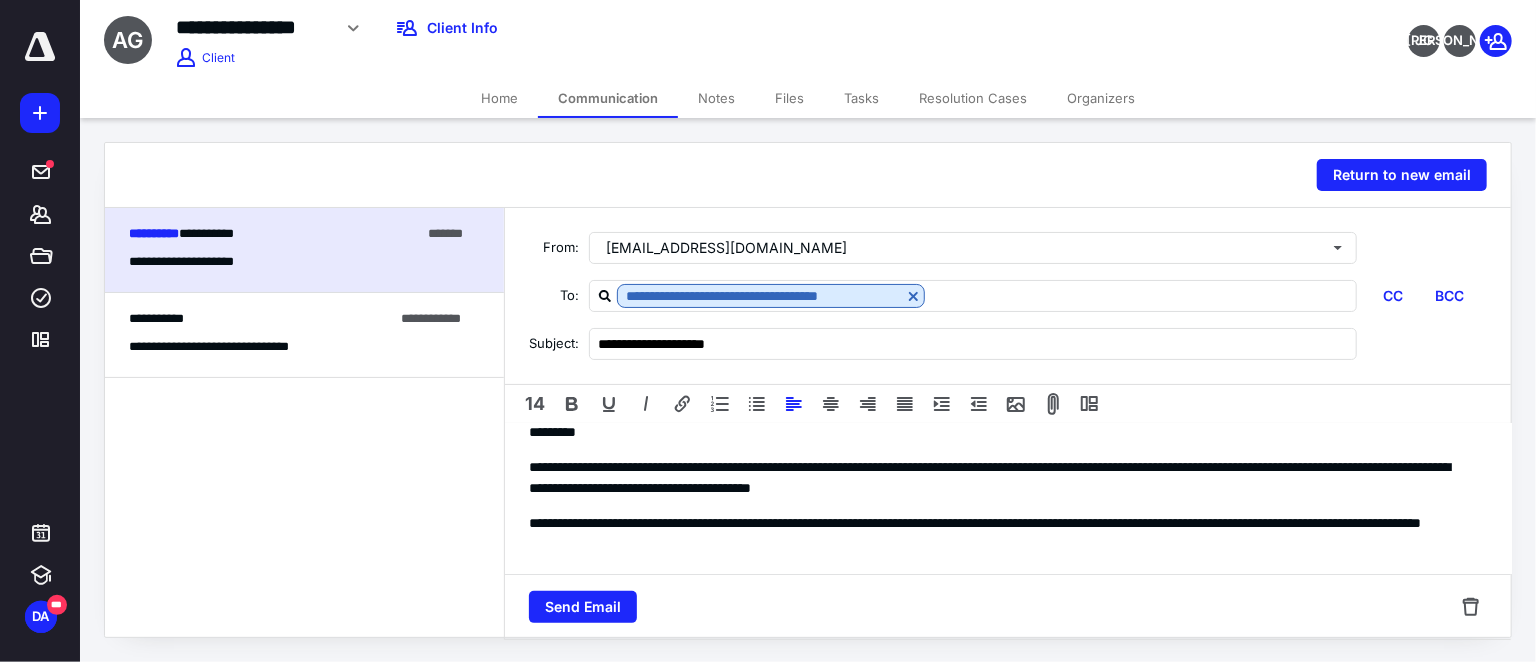 scroll, scrollTop: 0, scrollLeft: 0, axis: both 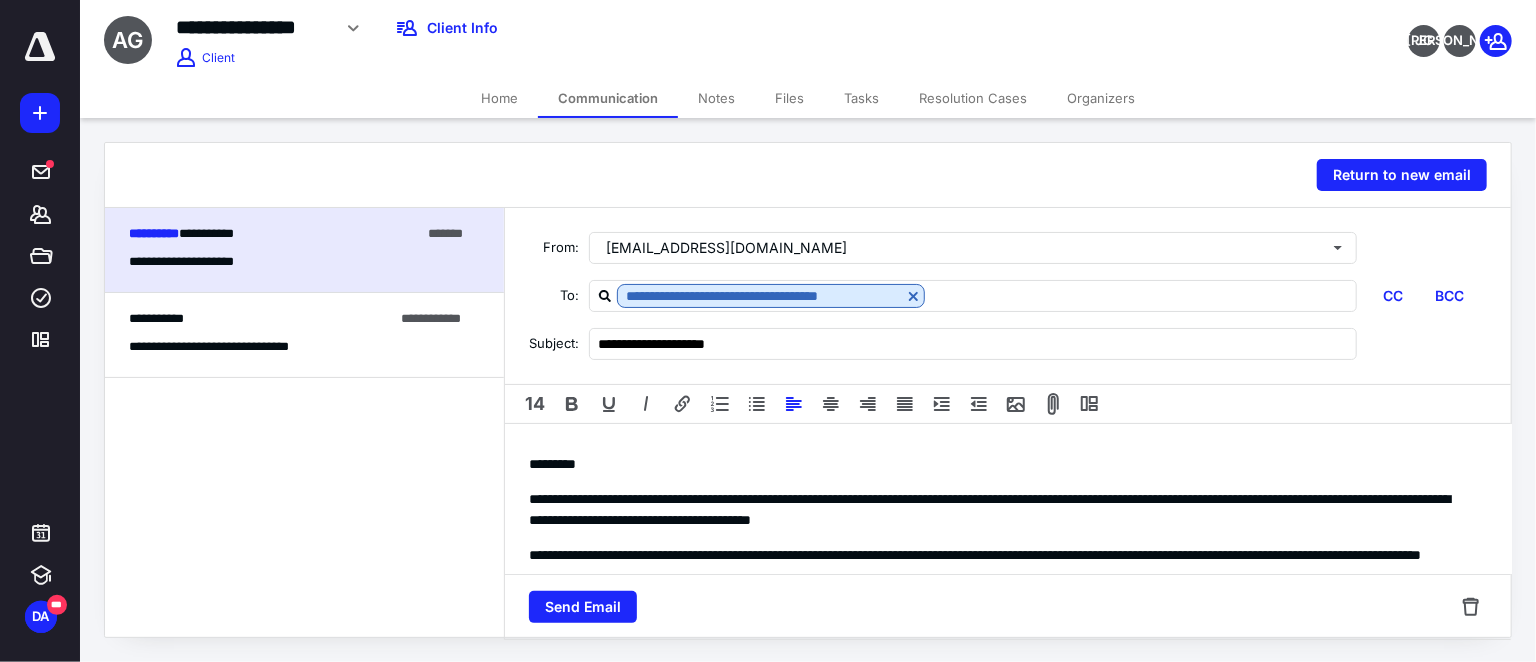 click on "**********" at bounding box center (1001, 510) 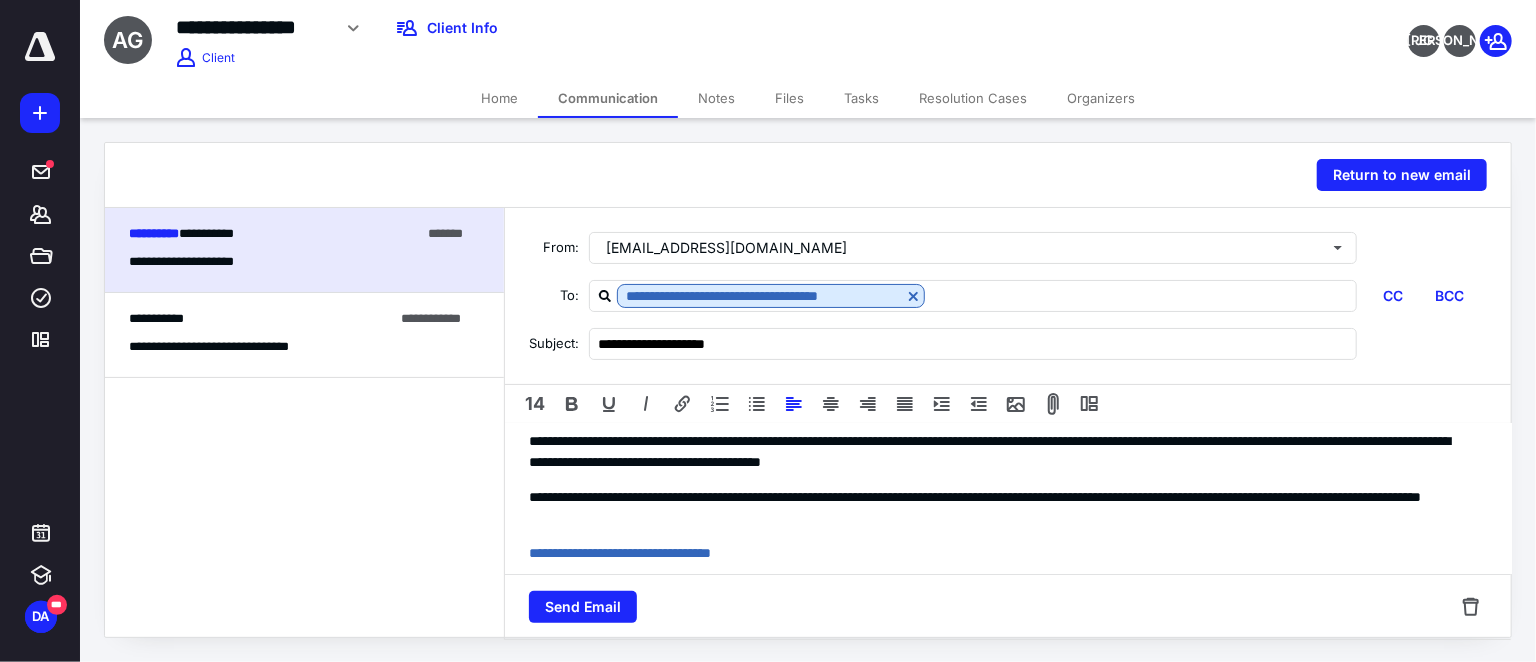 scroll, scrollTop: 90, scrollLeft: 0, axis: vertical 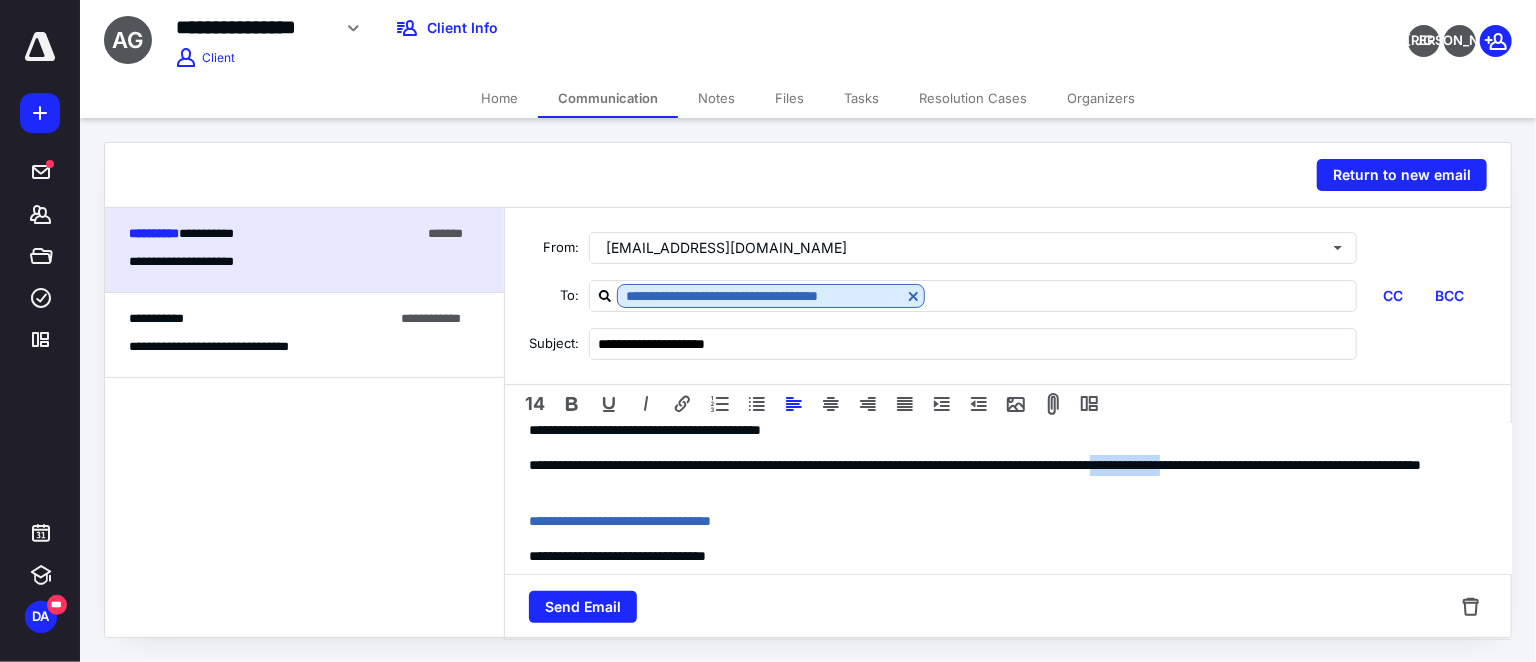 drag, startPoint x: 1276, startPoint y: 464, endPoint x: 1378, endPoint y: 464, distance: 102 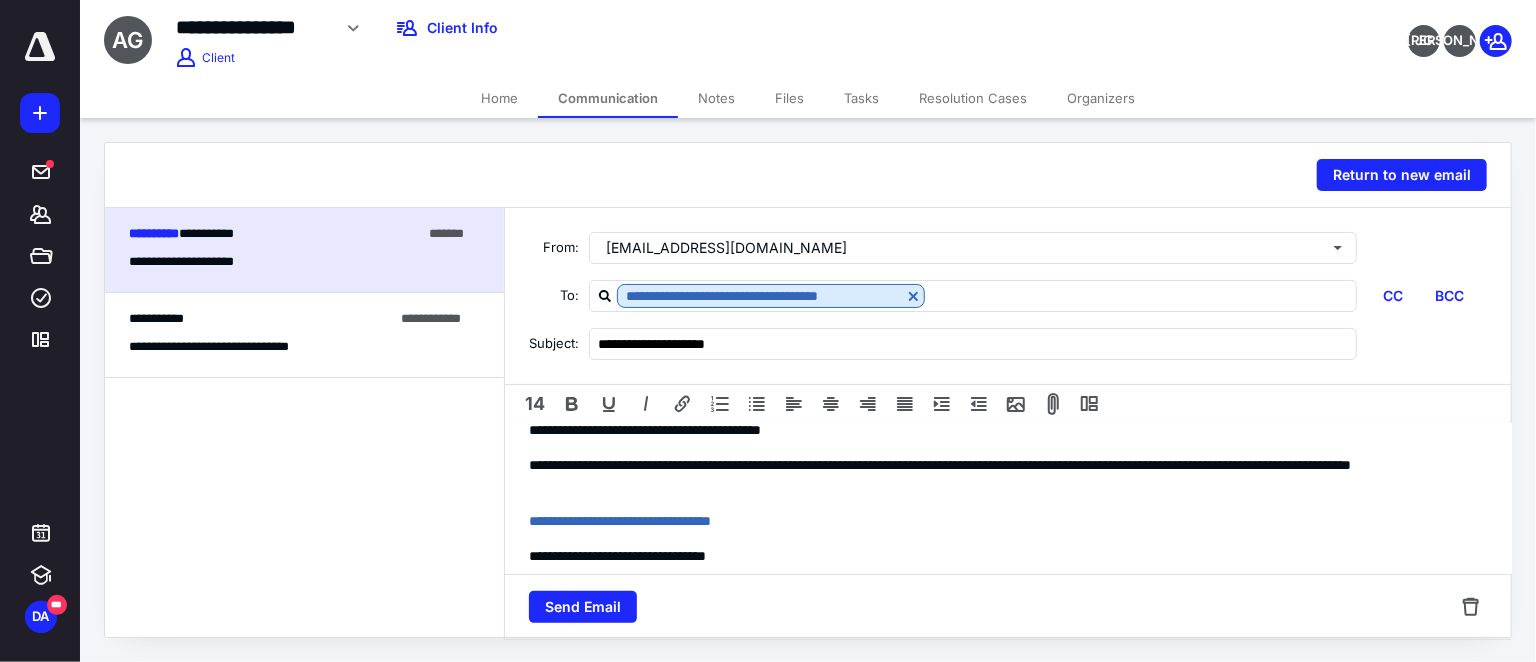 click on "**********" at bounding box center [606, 28] 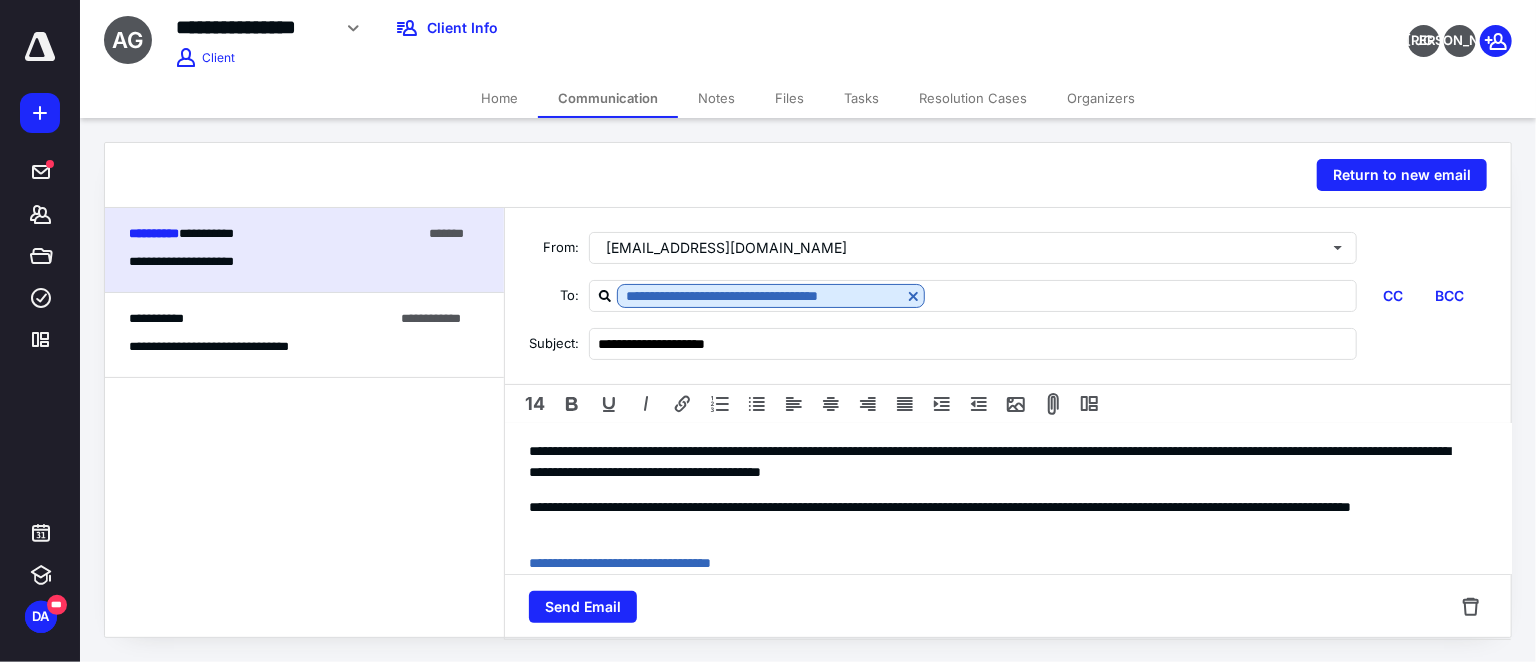 scroll, scrollTop: 90, scrollLeft: 0, axis: vertical 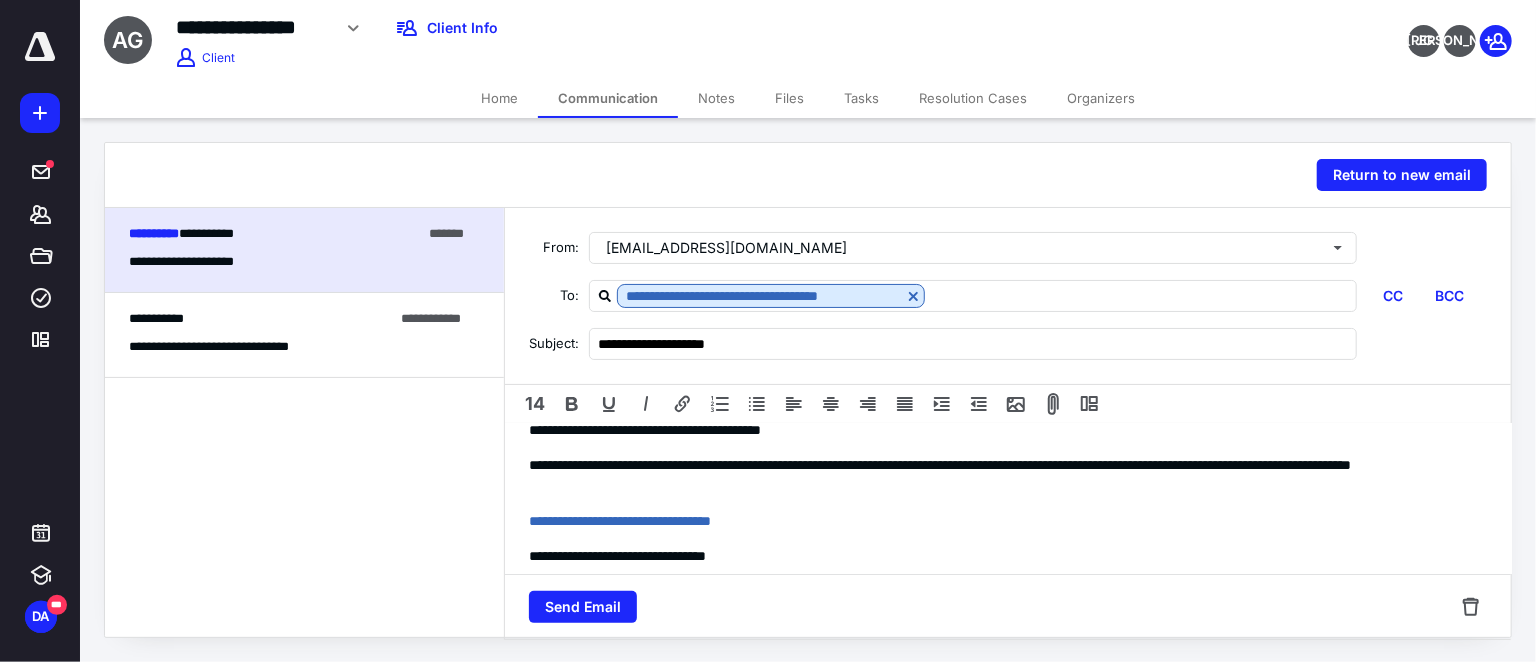 click on "**********" at bounding box center [1008, 551] 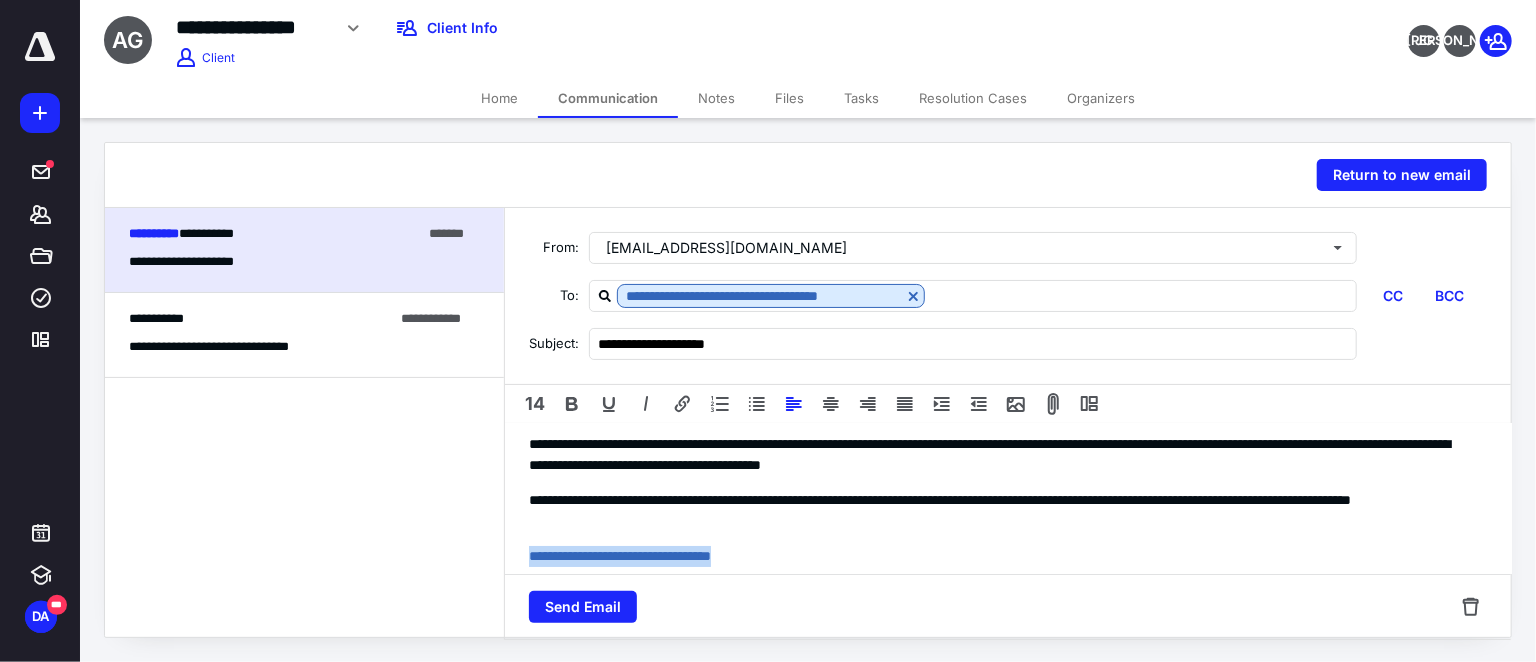 scroll, scrollTop: 160, scrollLeft: 0, axis: vertical 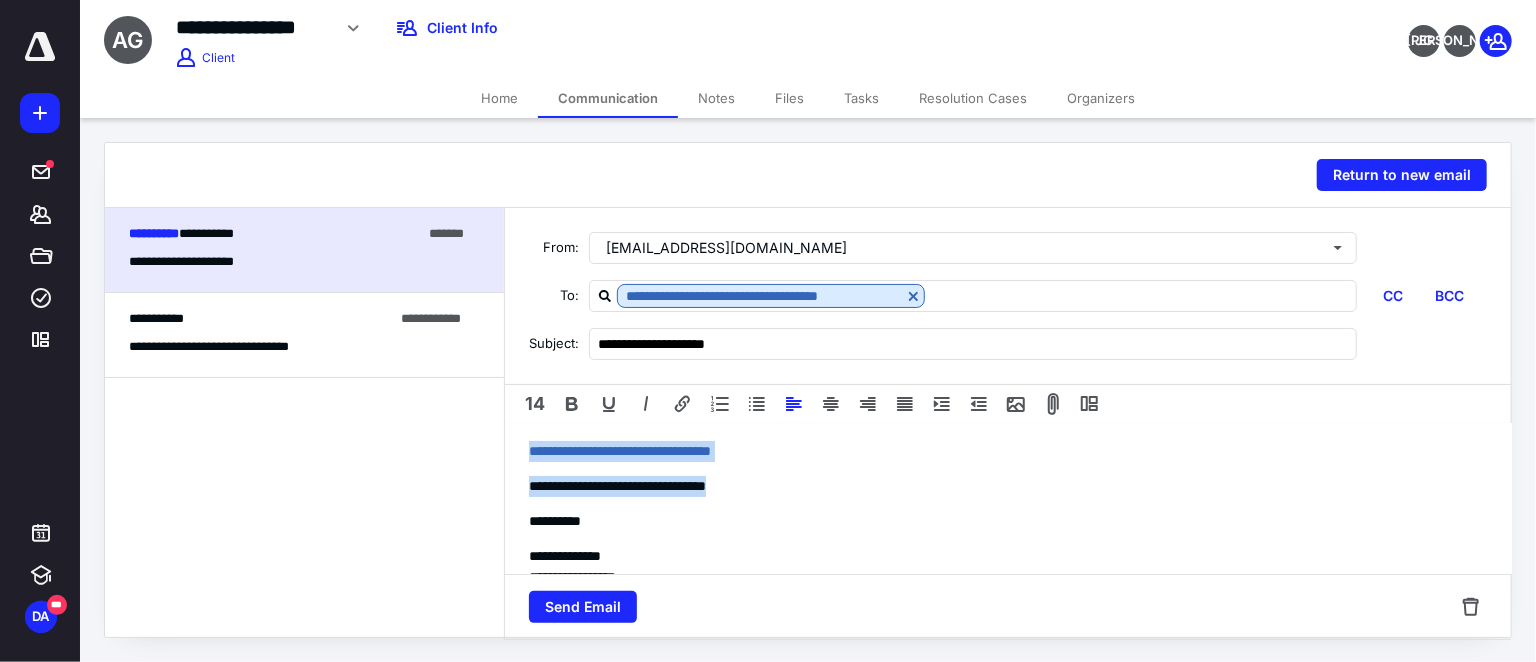 drag, startPoint x: 519, startPoint y: 510, endPoint x: 782, endPoint y: 489, distance: 263.83707 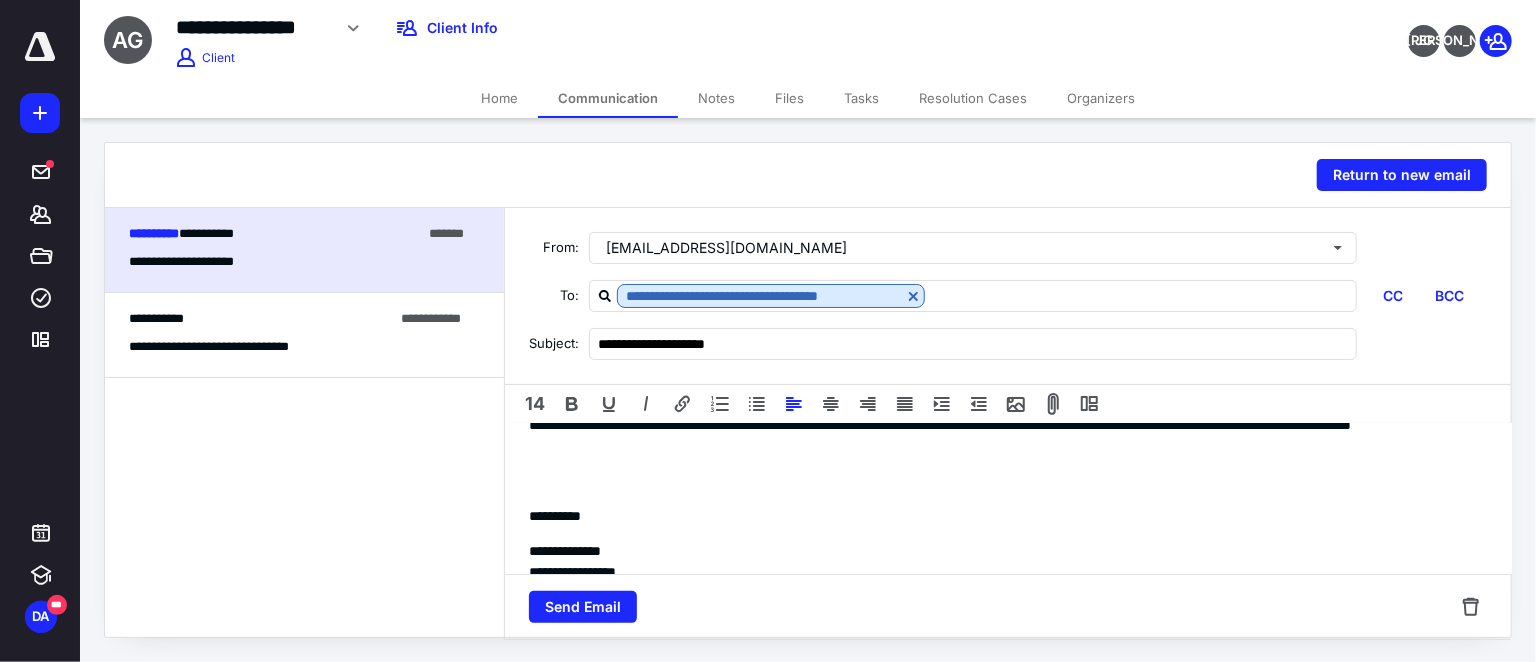 scroll, scrollTop: 160, scrollLeft: 0, axis: vertical 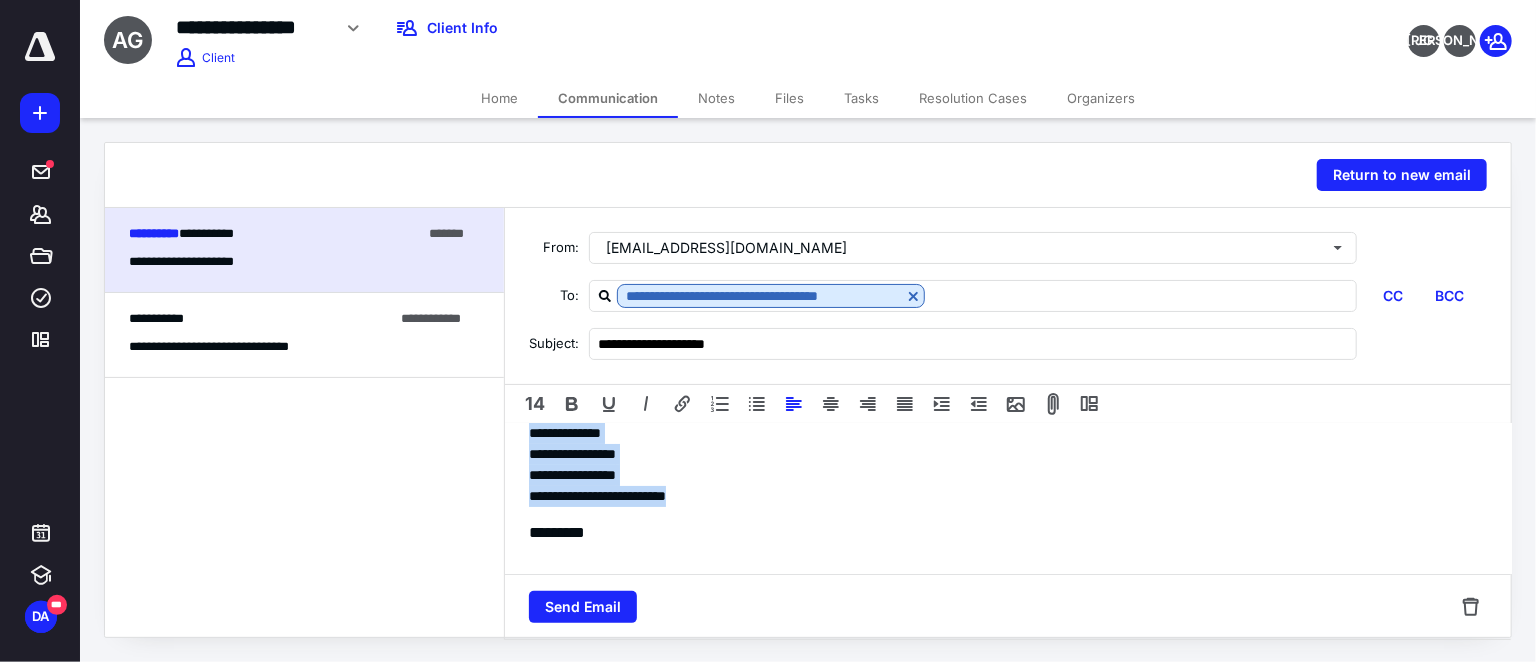 drag, startPoint x: 527, startPoint y: 485, endPoint x: 770, endPoint y: 502, distance: 243.59392 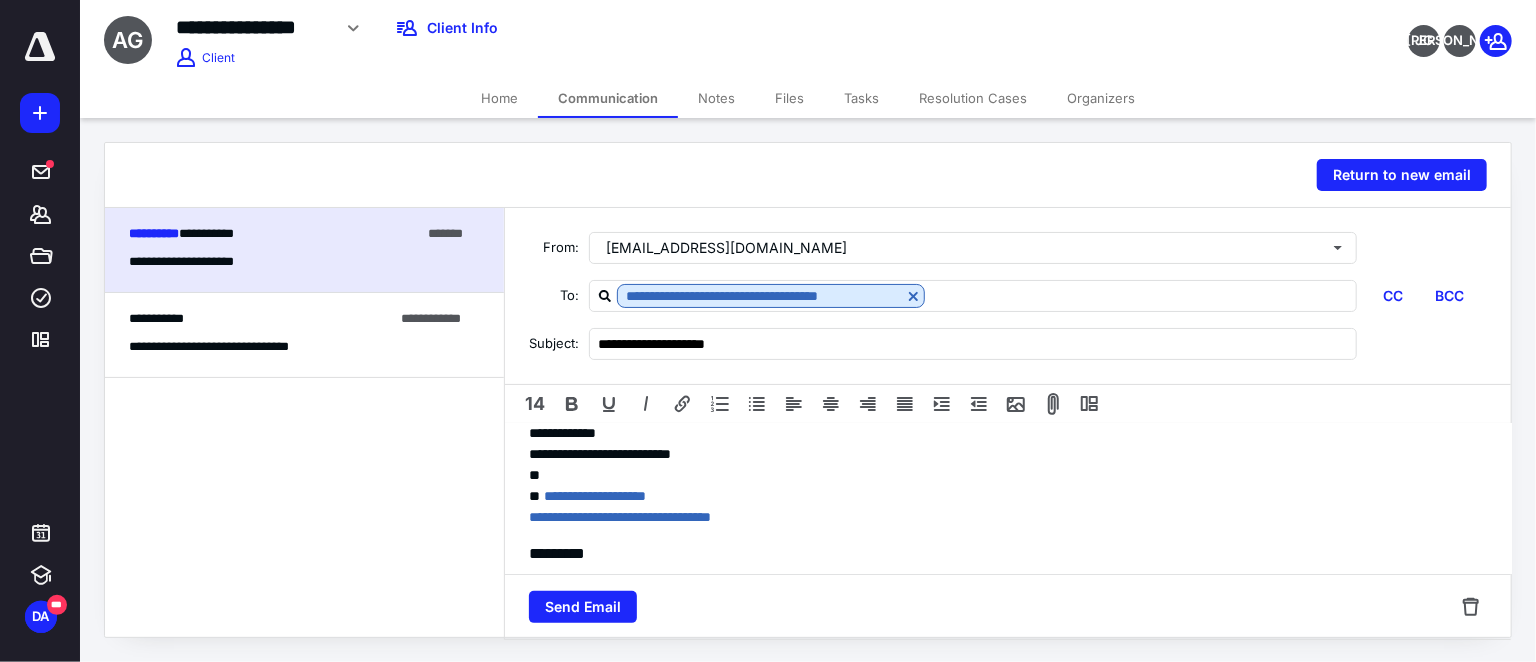 click on "**********" at bounding box center [1001, 475] 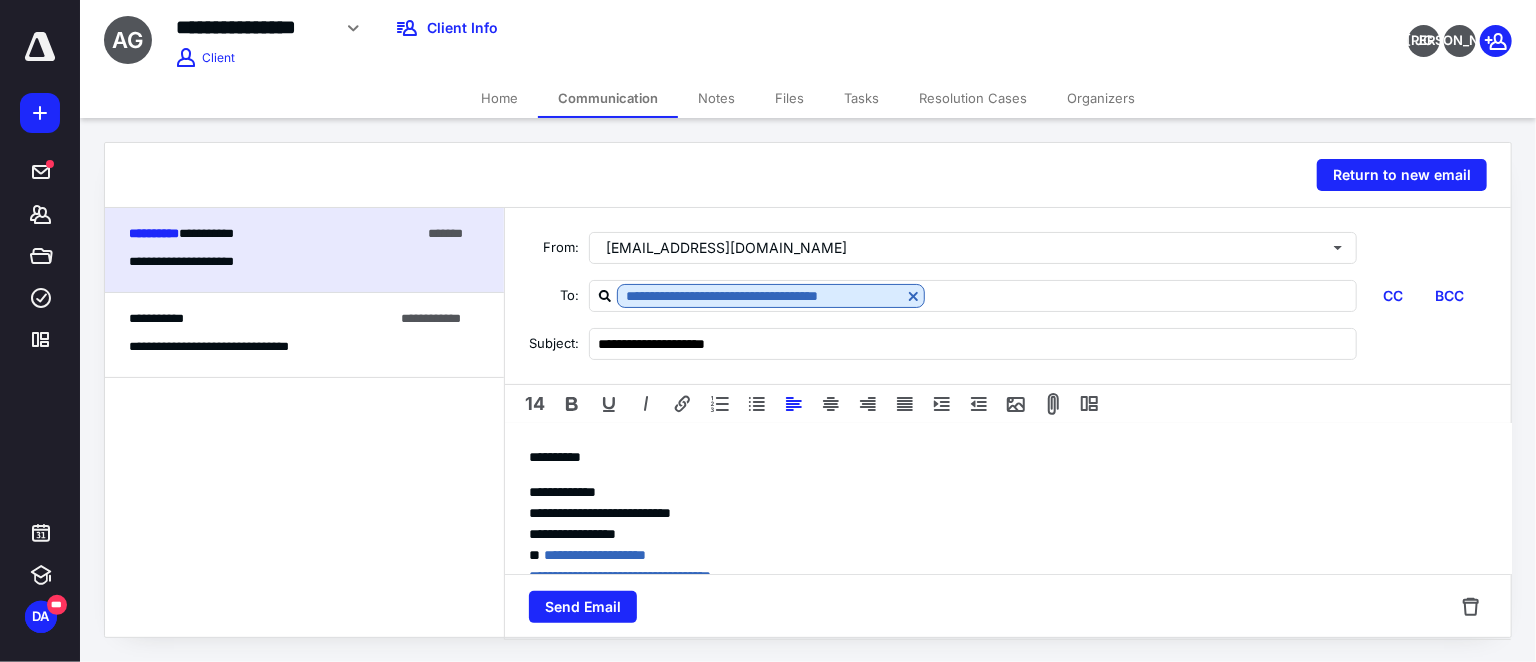scroll, scrollTop: 122, scrollLeft: 0, axis: vertical 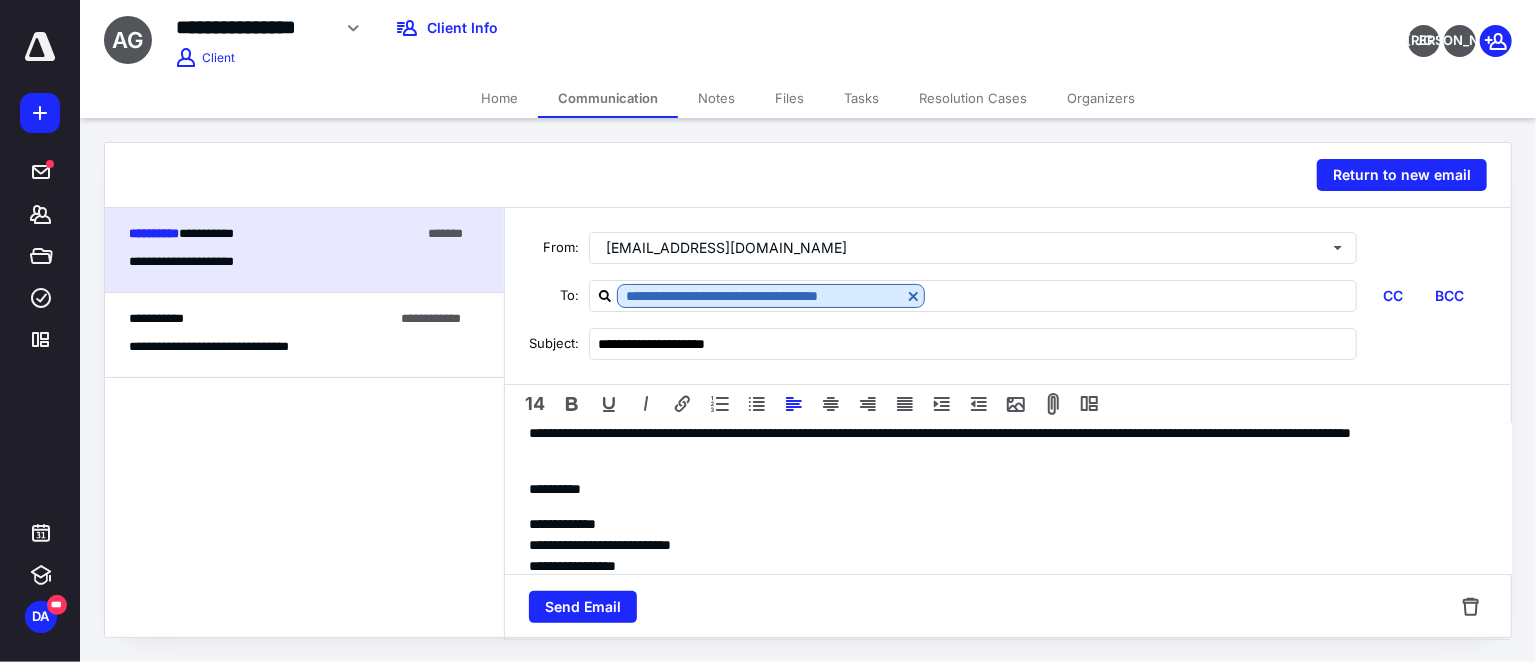 click on "**********" at bounding box center (1001, 444) 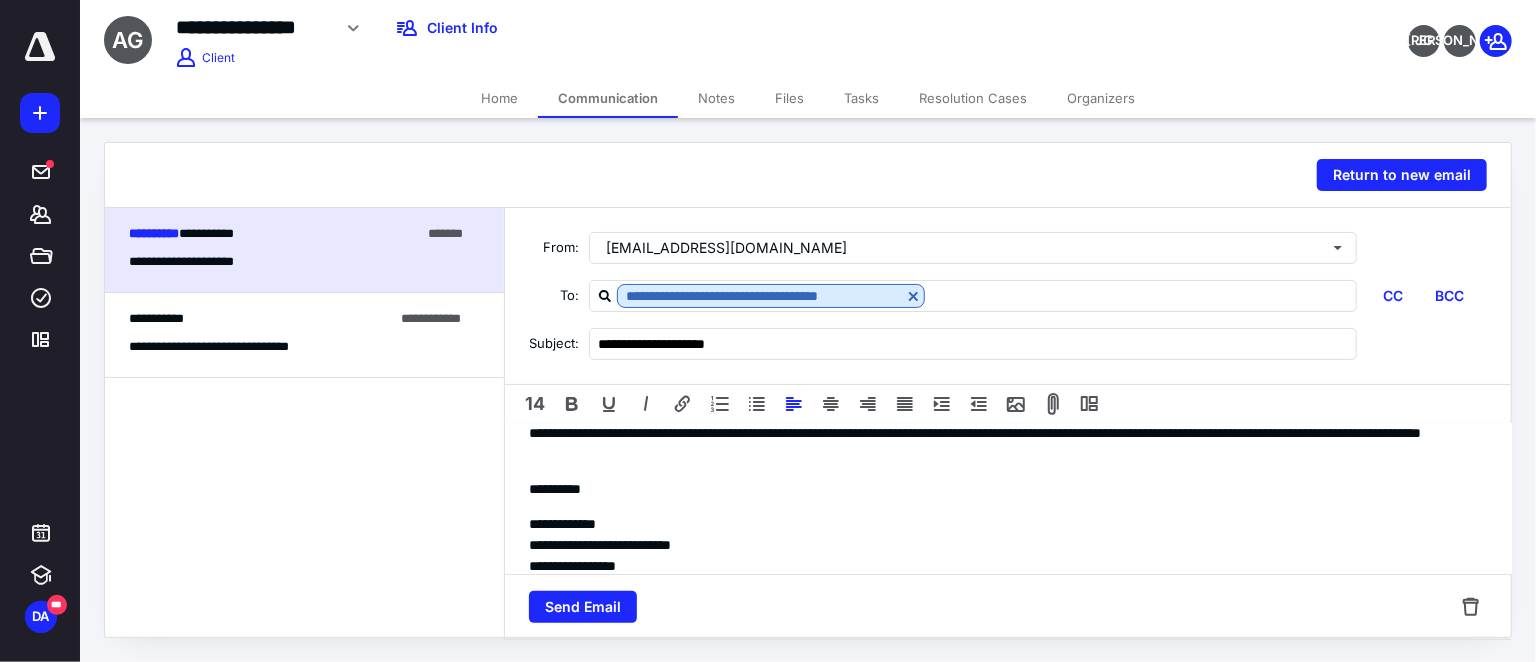 click on "**********" at bounding box center [1001, 444] 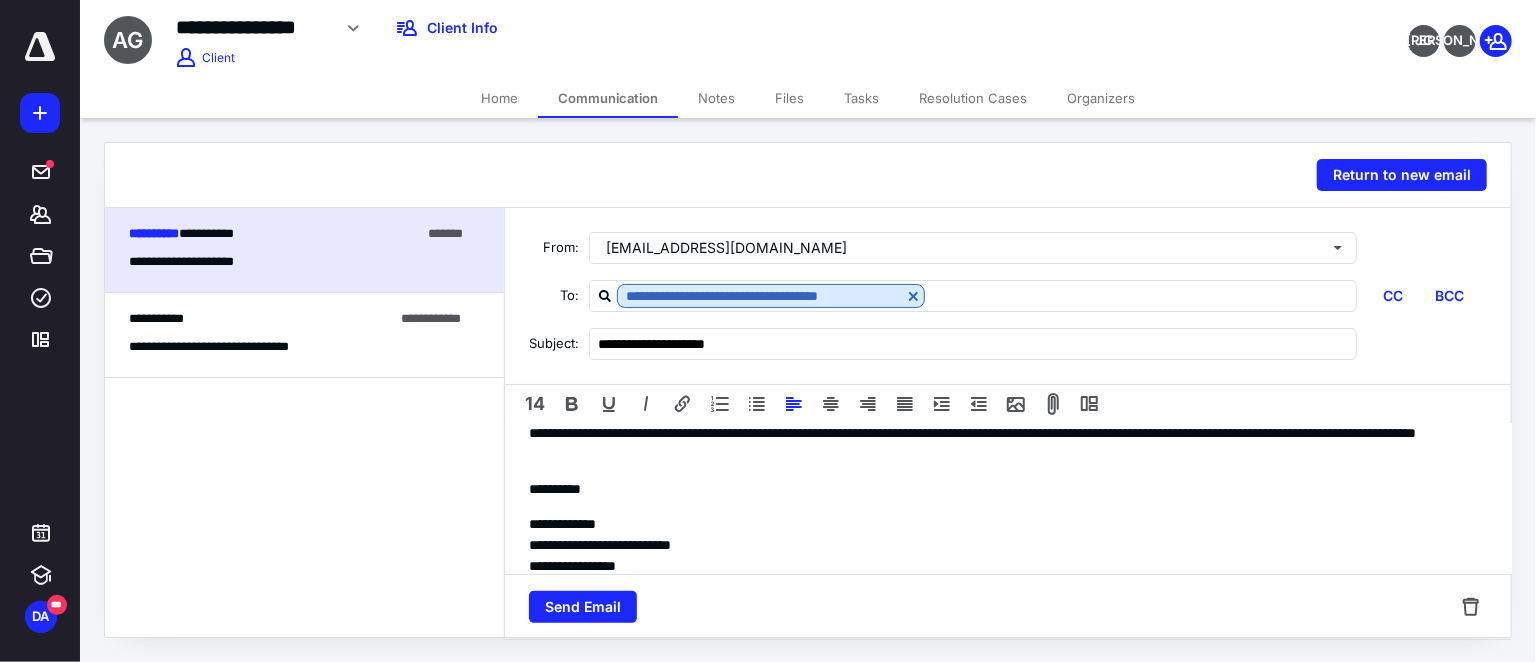 scroll, scrollTop: 121, scrollLeft: 0, axis: vertical 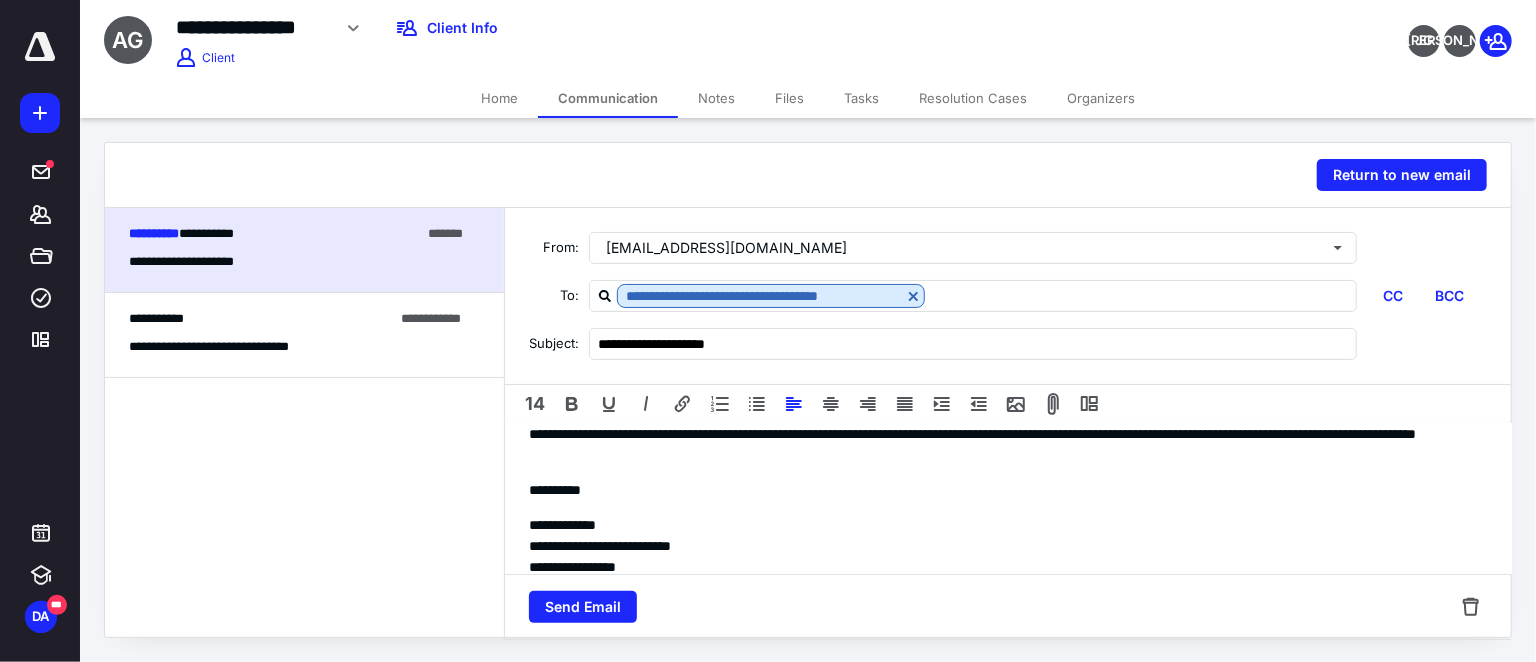 click on "**********" at bounding box center (1001, 445) 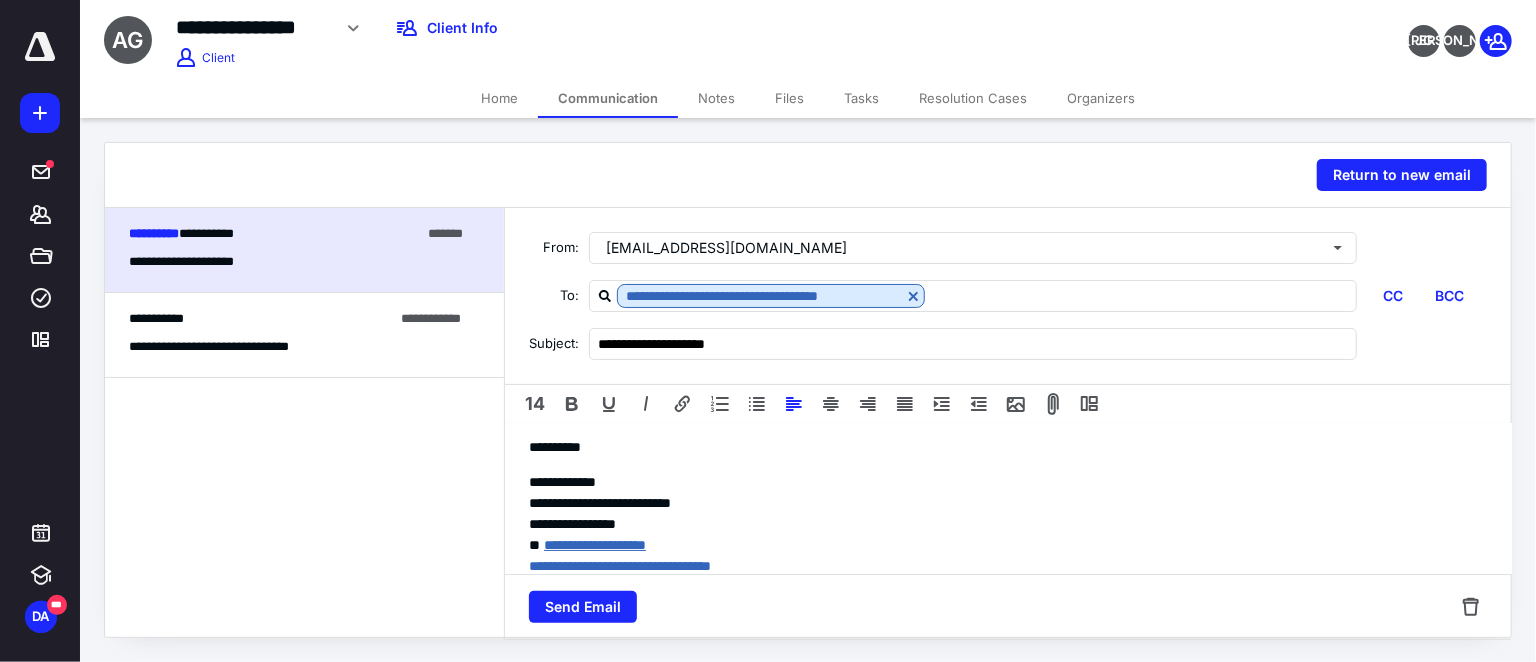 scroll, scrollTop: 143, scrollLeft: 0, axis: vertical 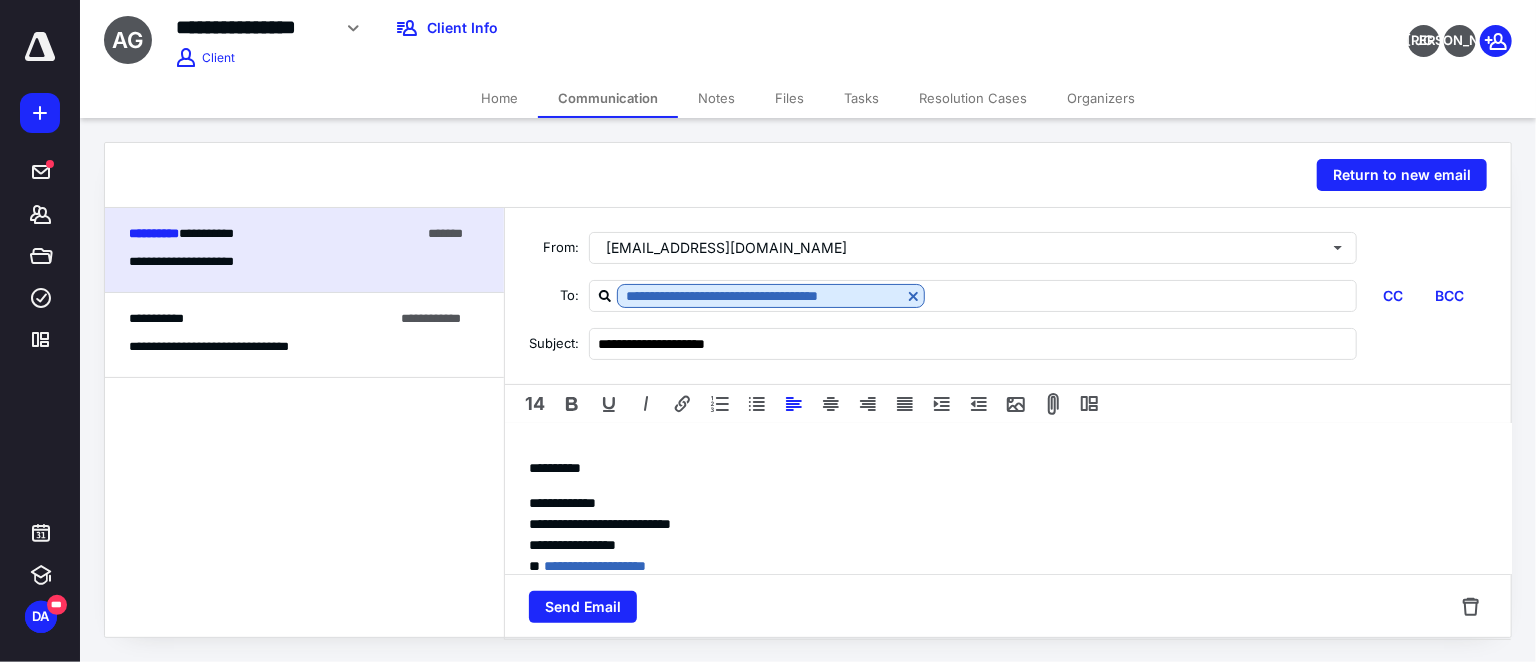 click on "**********" at bounding box center [1001, 468] 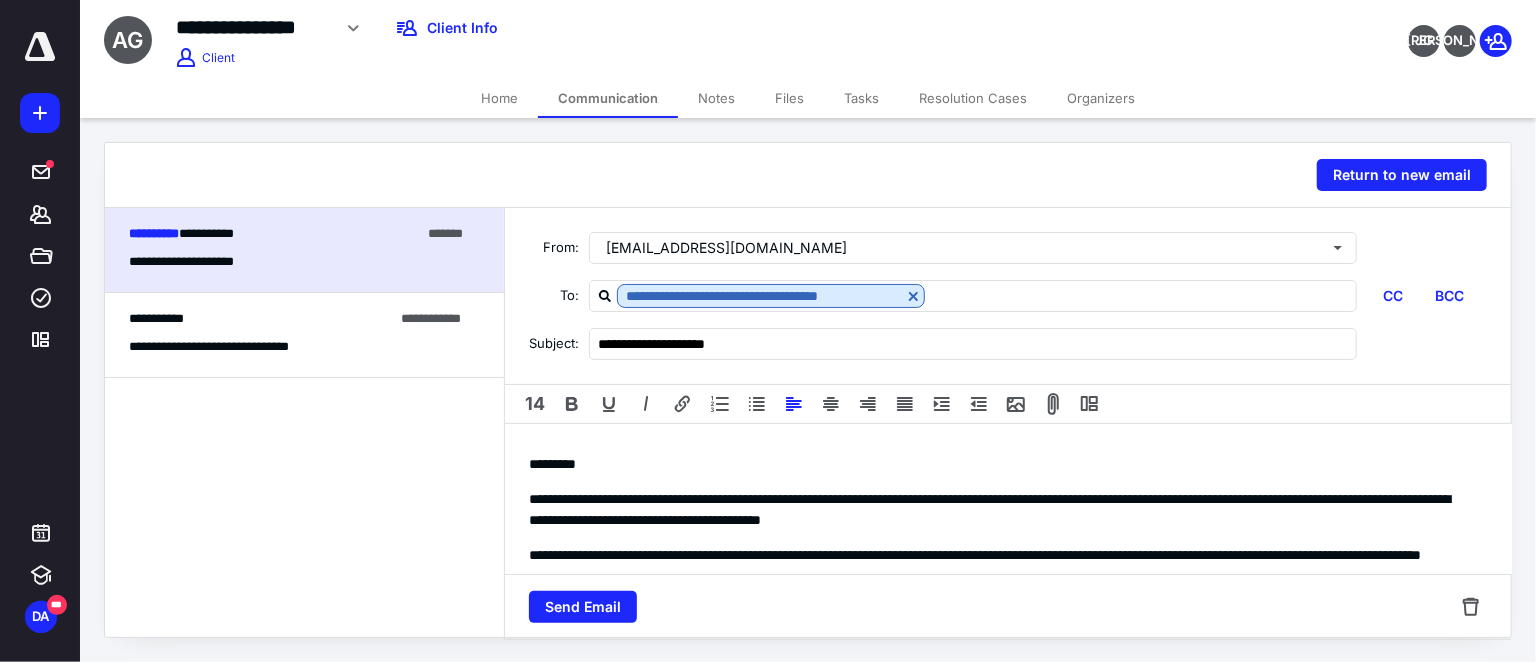 scroll, scrollTop: 0, scrollLeft: 0, axis: both 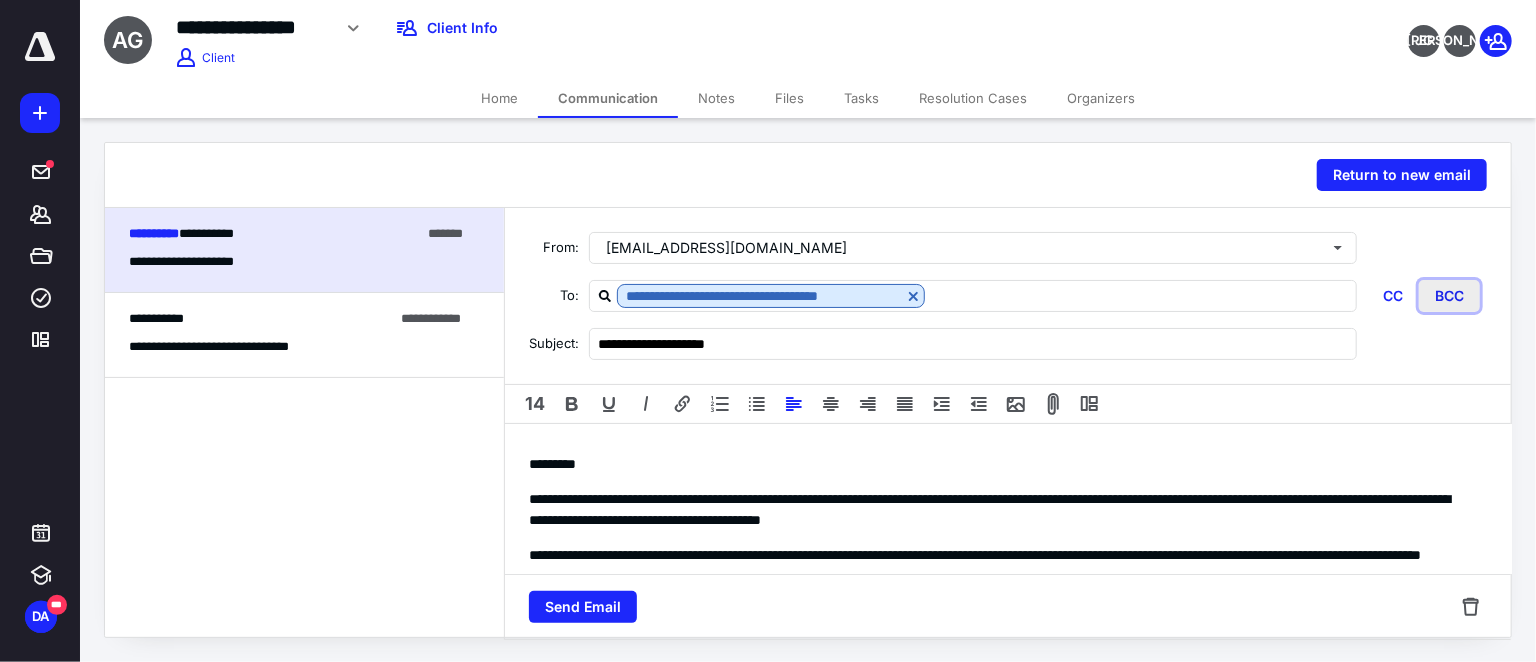 click on "BCC" at bounding box center (1449, 296) 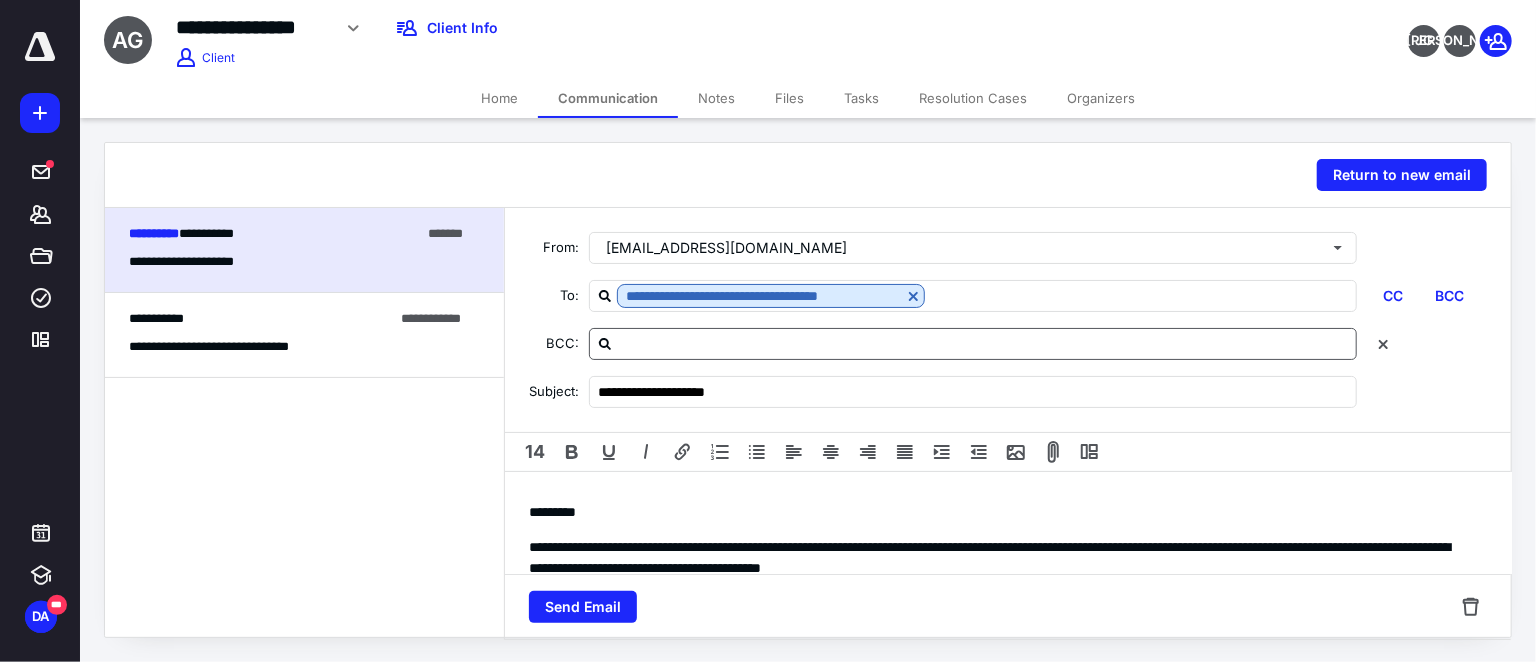 type 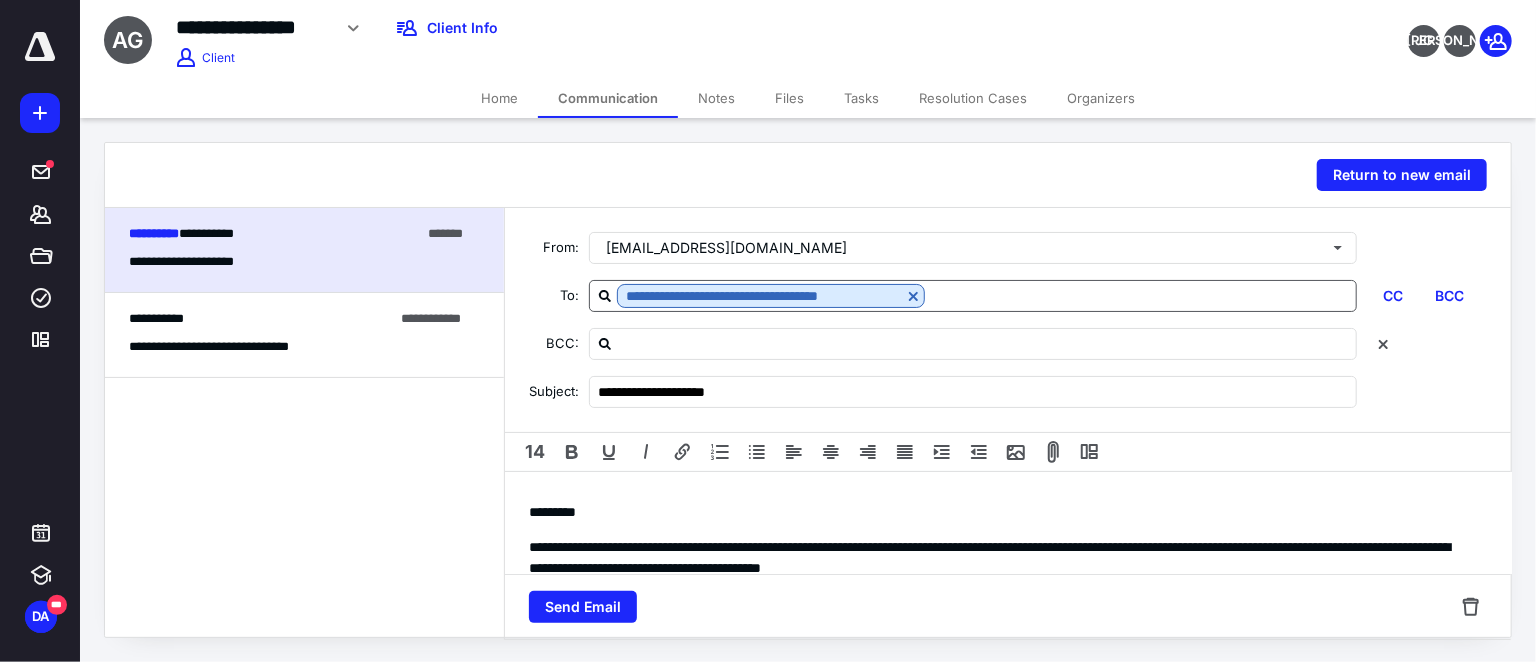 click on "**********" at bounding box center (771, 296) 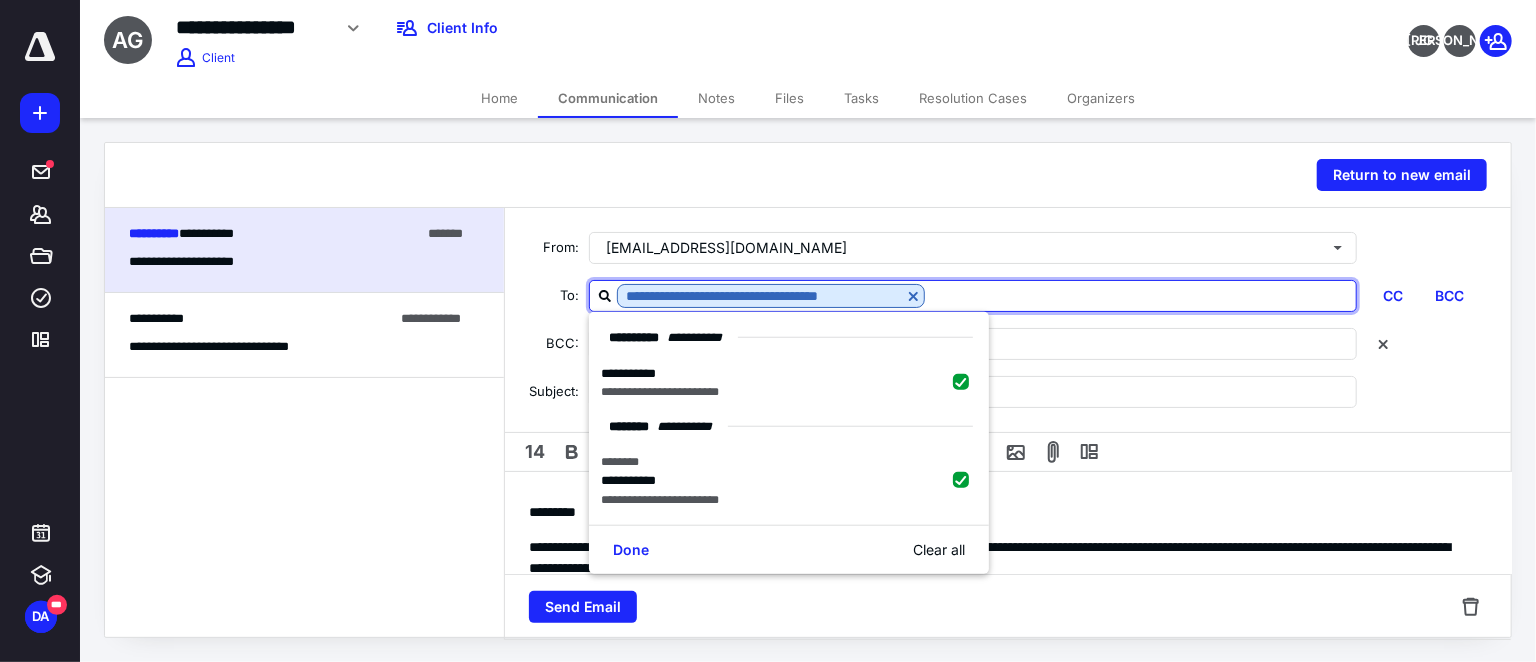 click on "**********" at bounding box center (1008, 320) 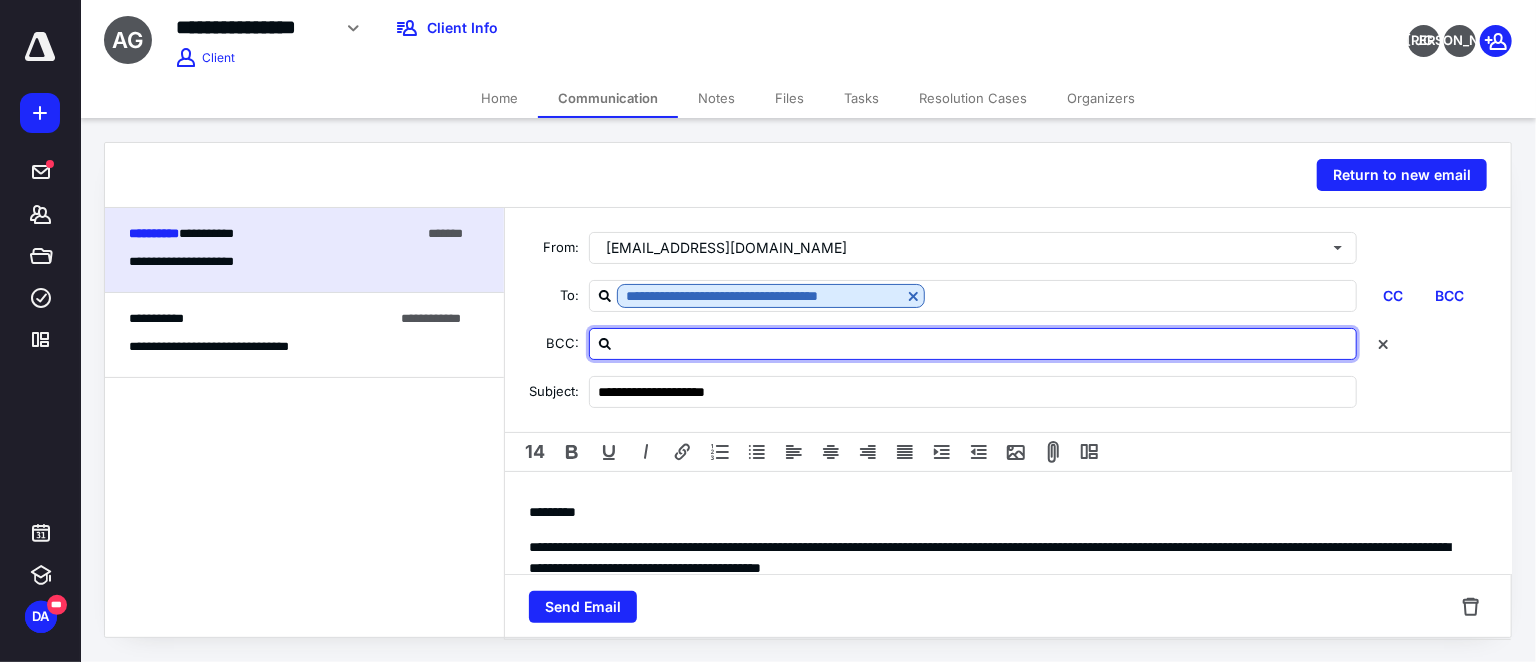click at bounding box center [985, 343] 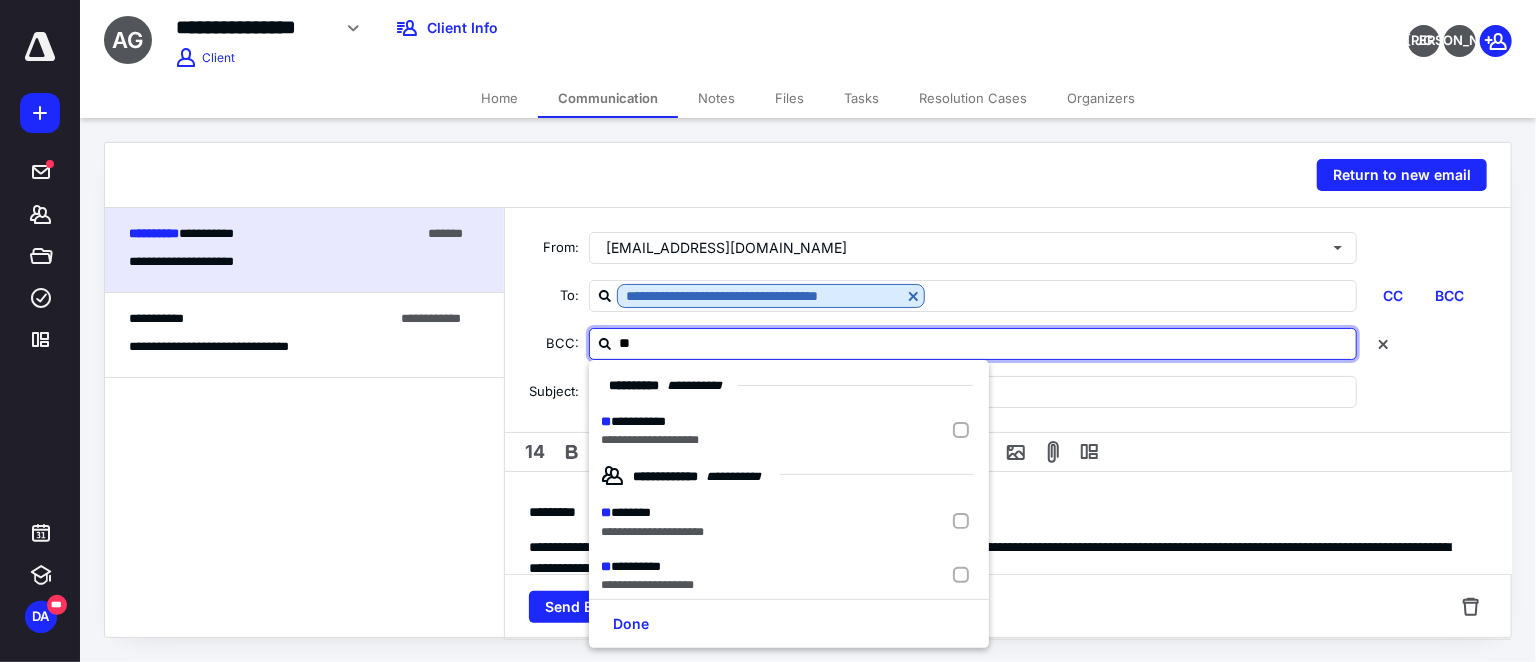 type on "*" 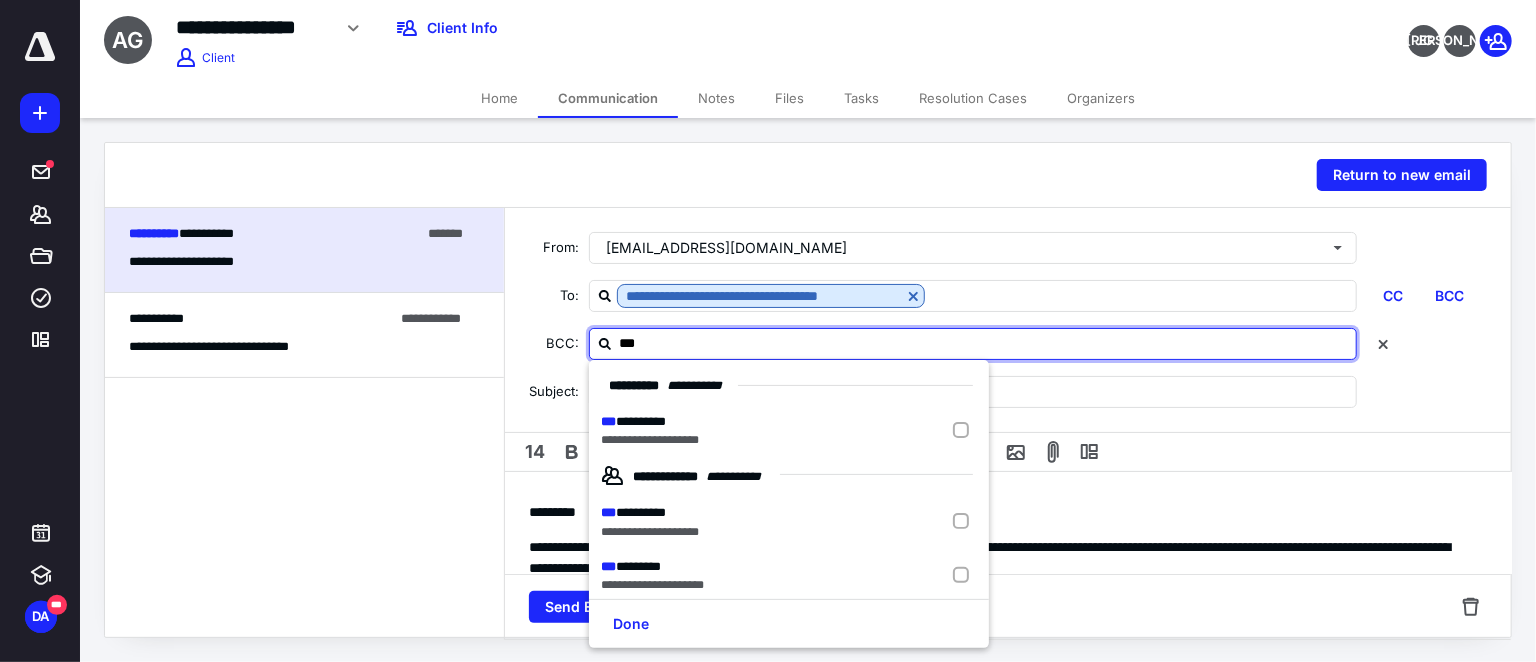 type on "****" 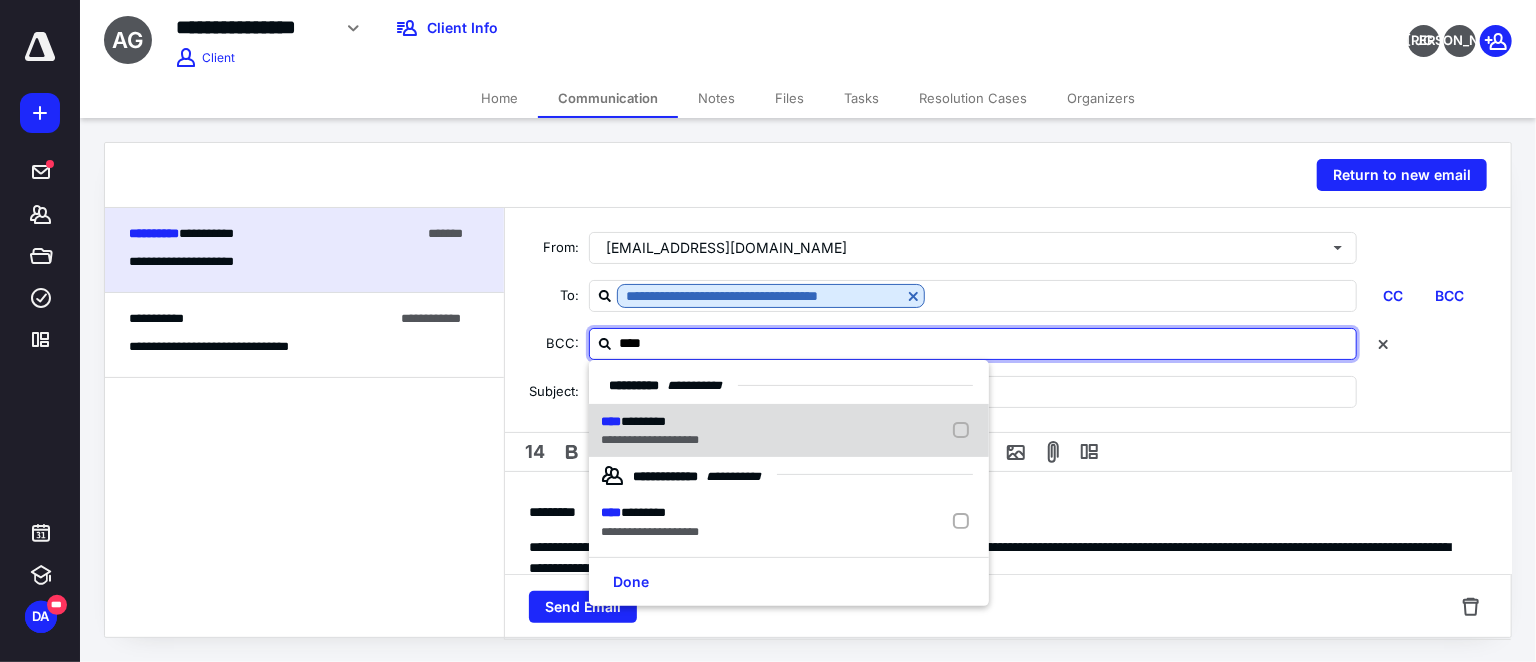 click on "*********" at bounding box center (643, 421) 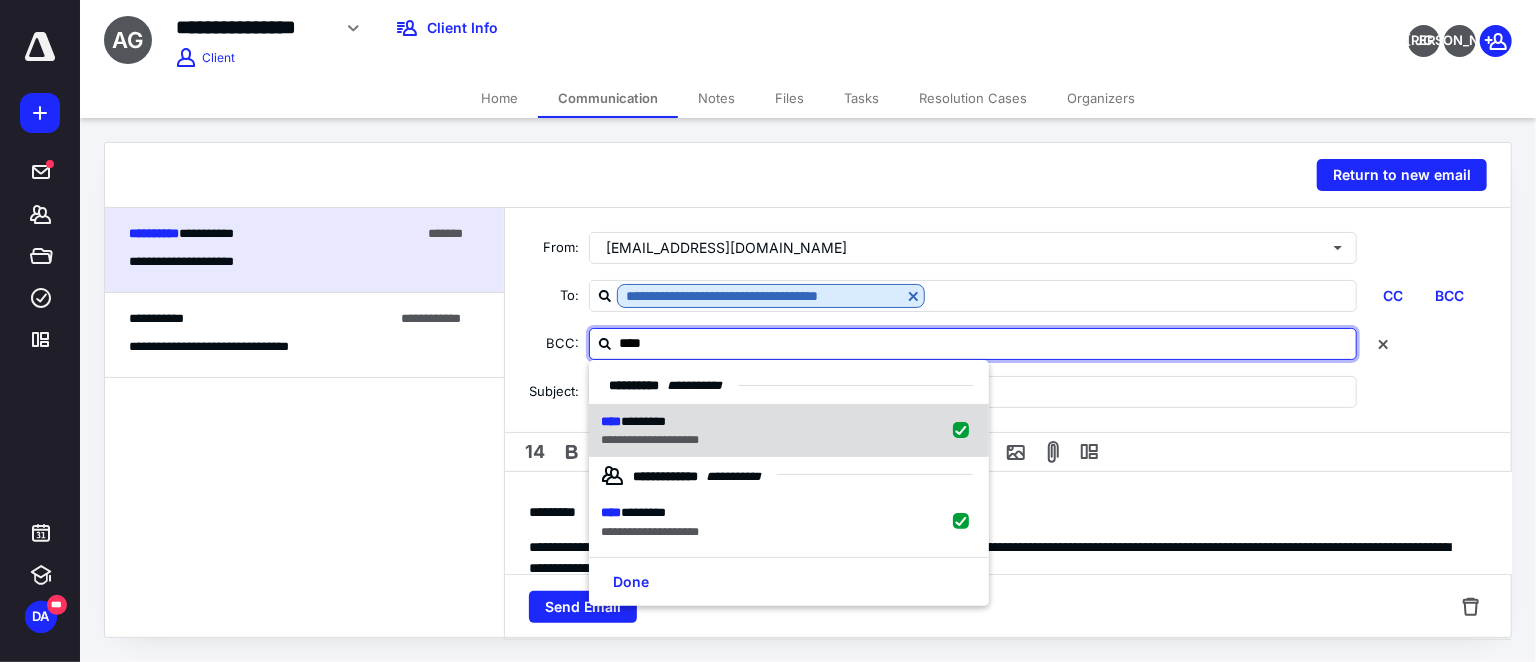 checkbox on "true" 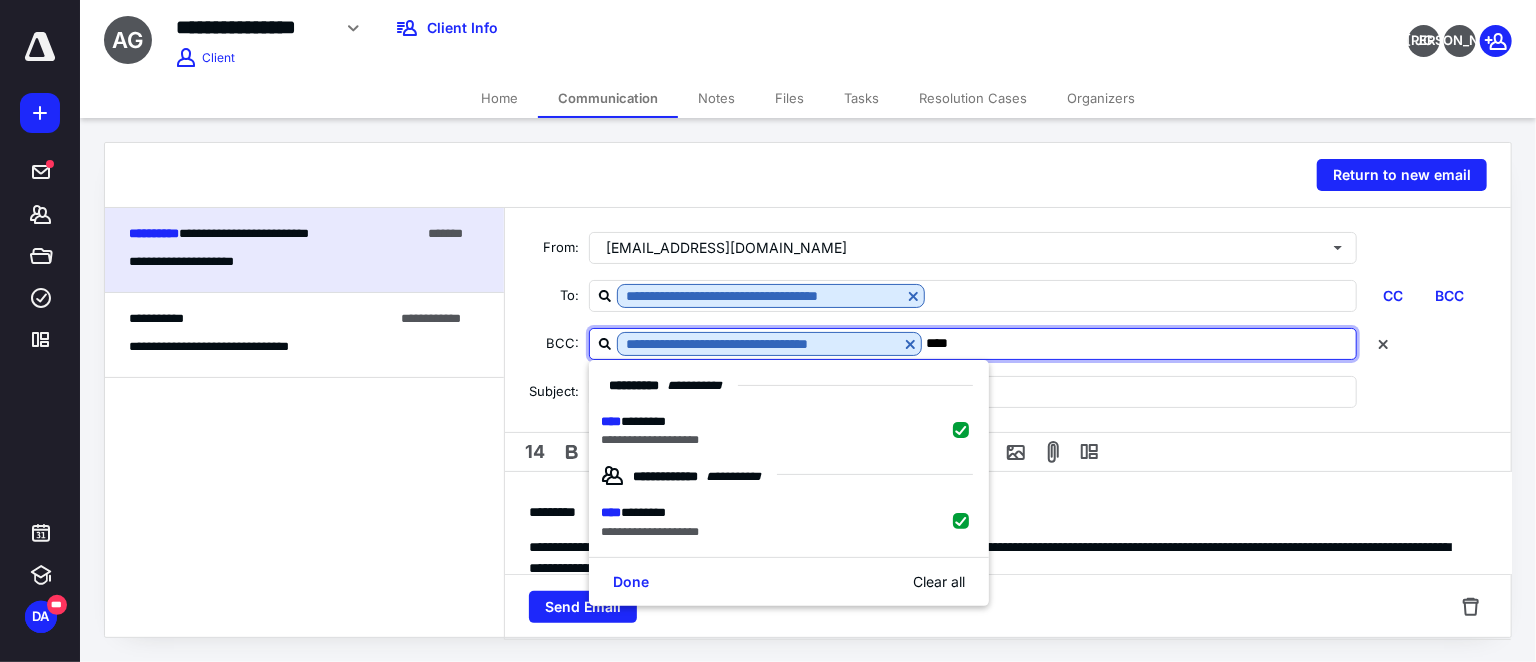 type on "****" 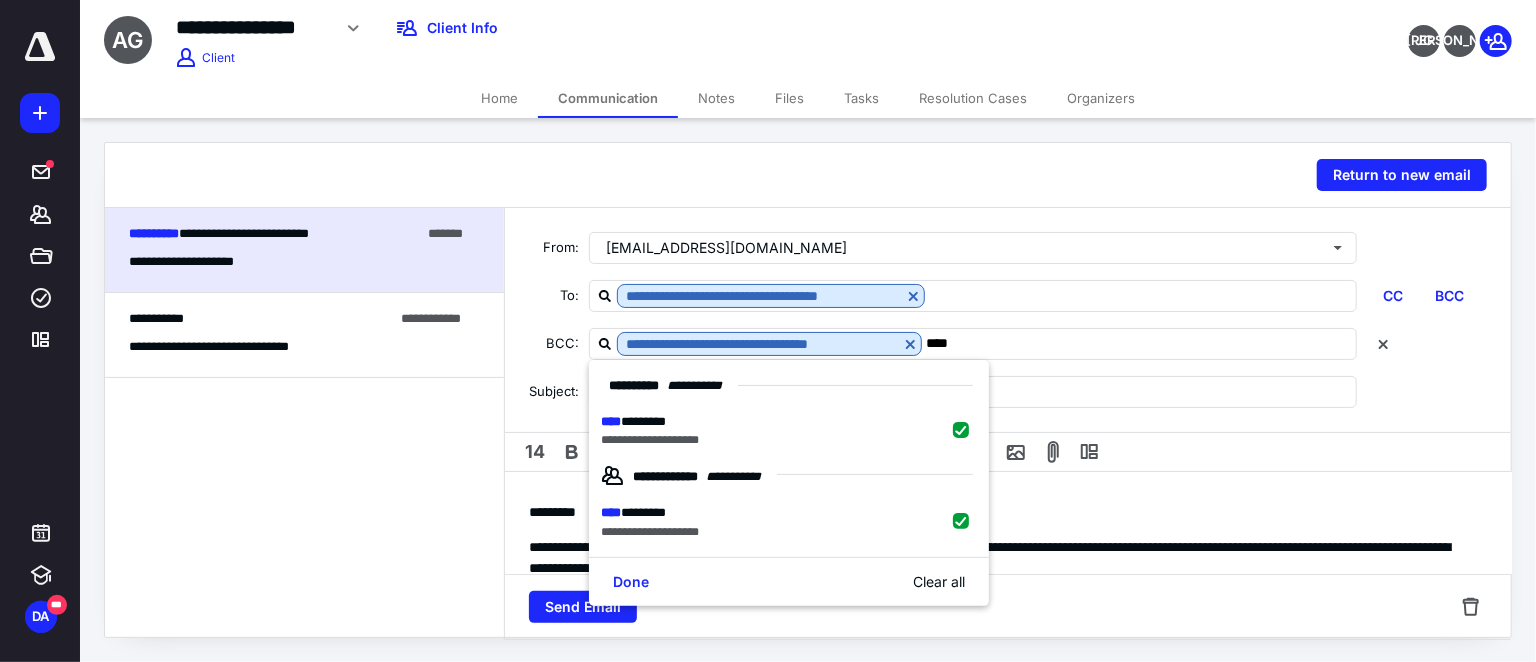 click on "14" at bounding box center (1008, 452) 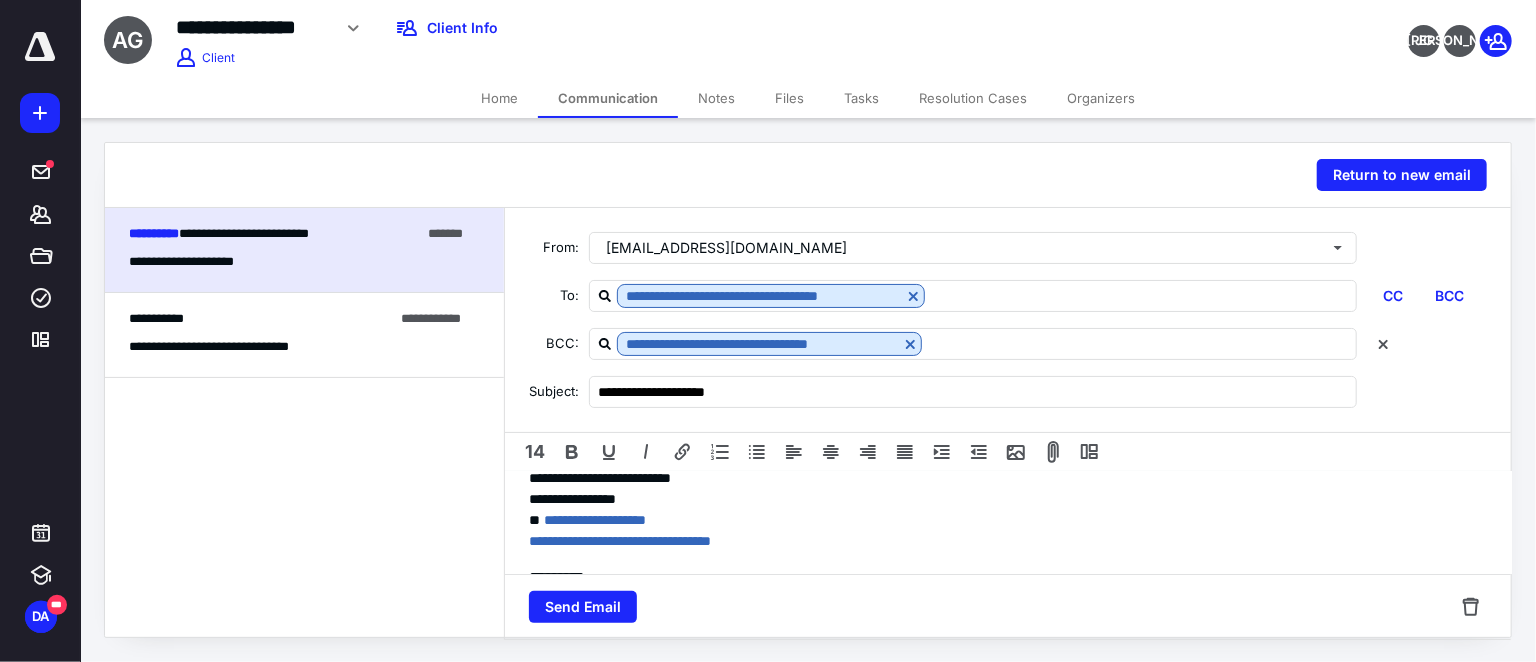 scroll, scrollTop: 317, scrollLeft: 0, axis: vertical 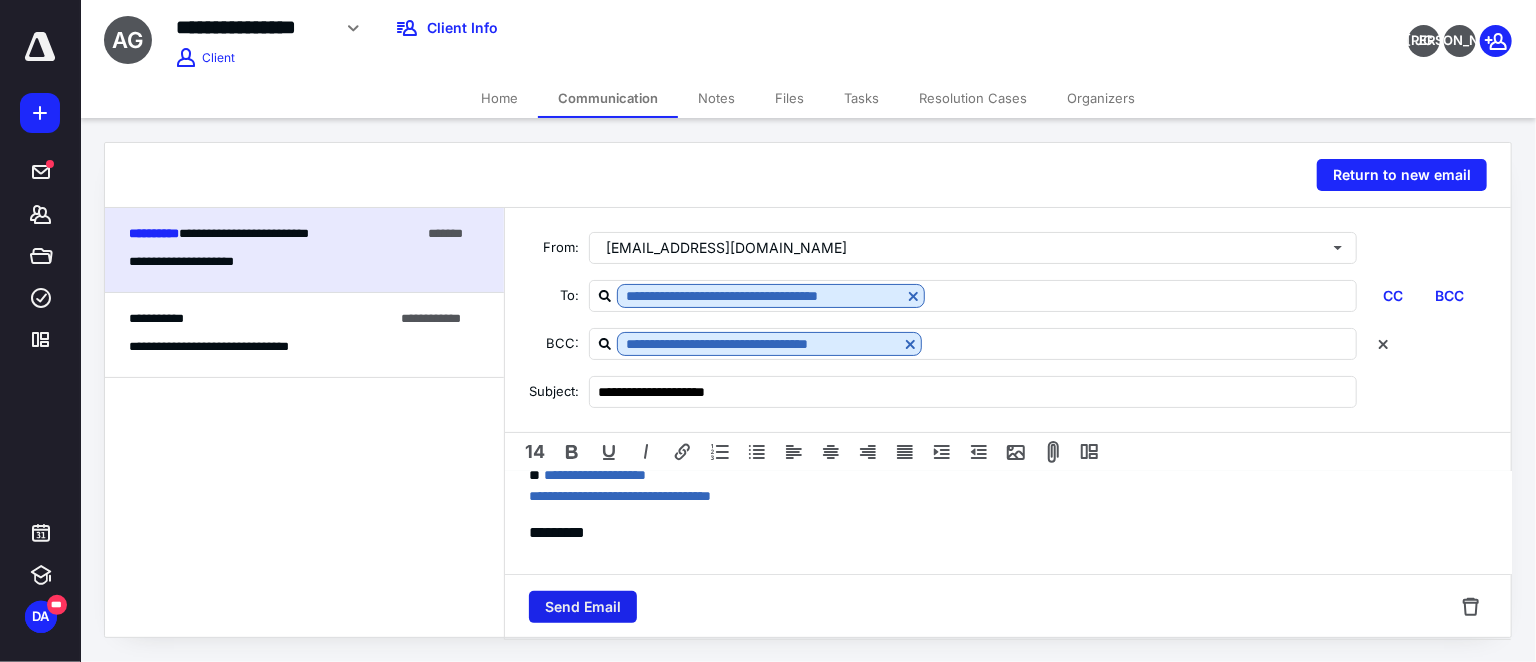 click on "Send Email" at bounding box center (583, 607) 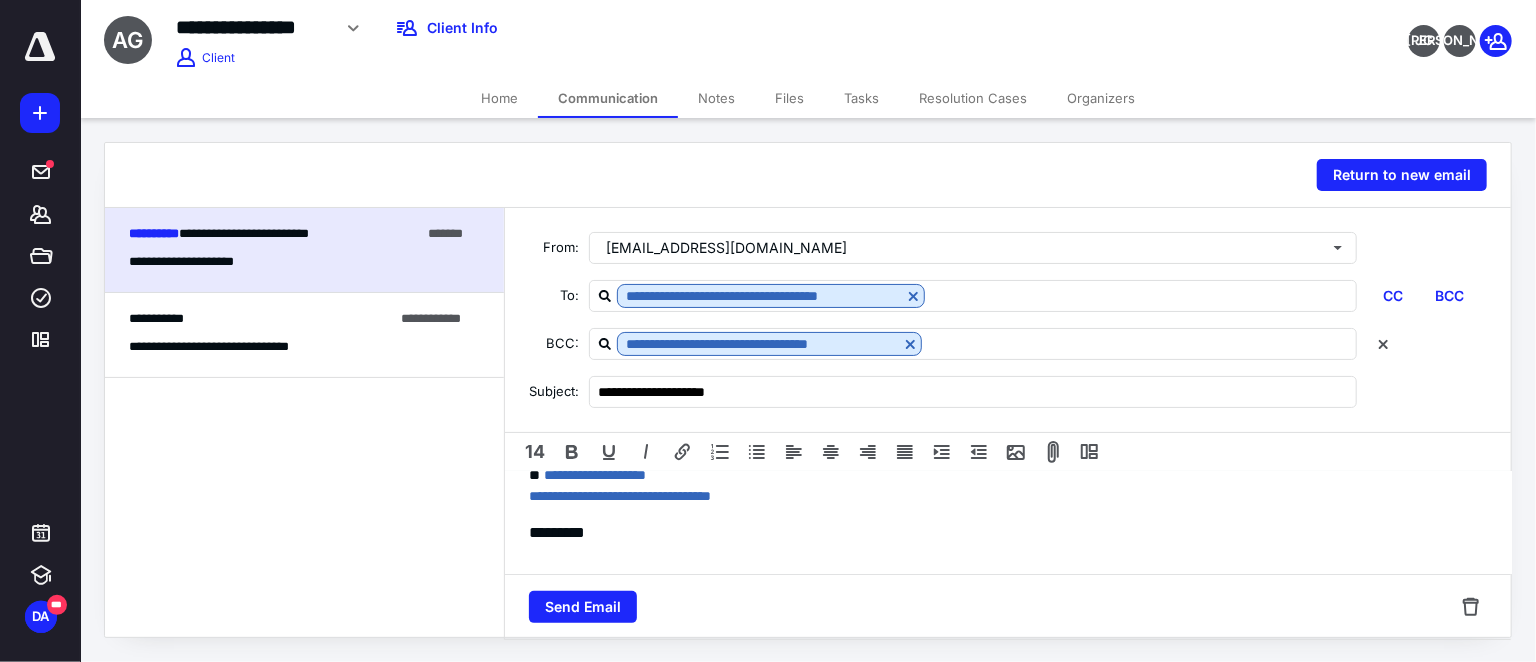 click on "**********" at bounding box center [606, 28] 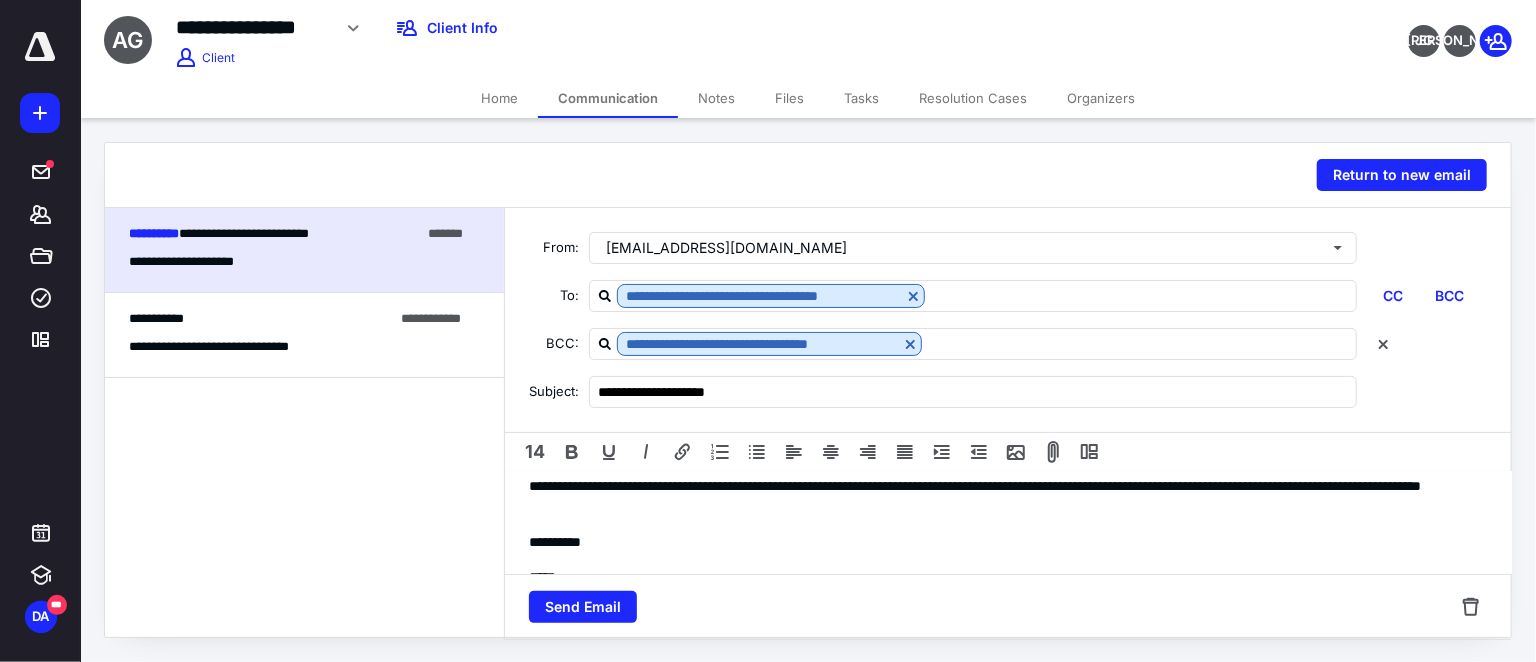 scroll, scrollTop: 272, scrollLeft: 0, axis: vertical 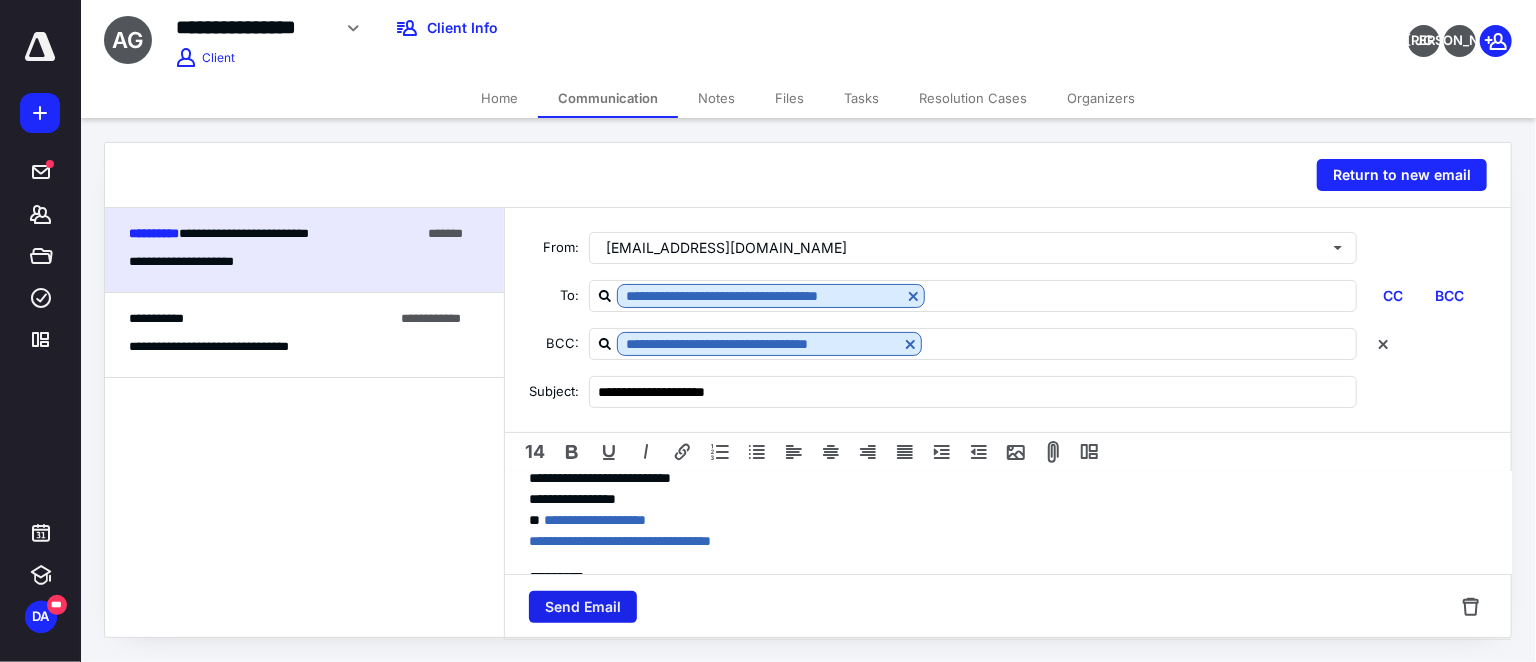 click on "Send Email" at bounding box center (583, 607) 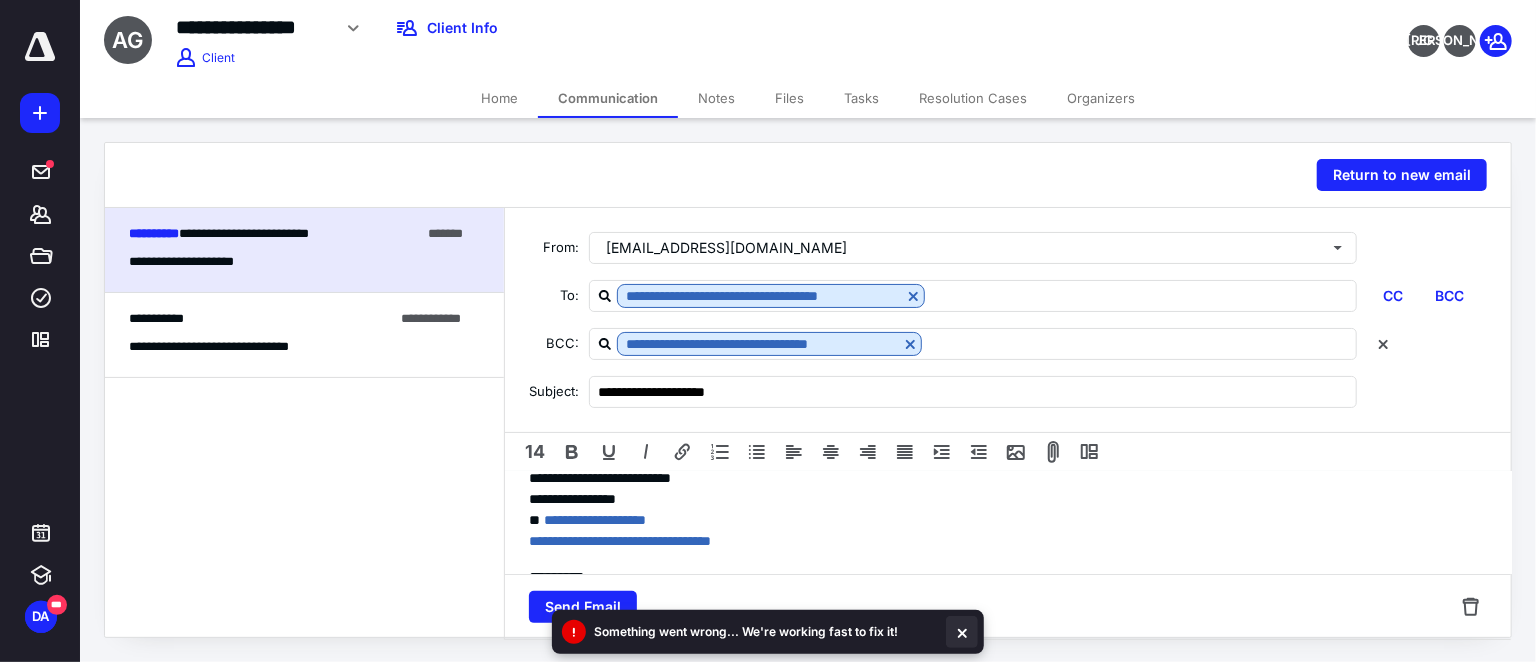 click at bounding box center [962, 632] 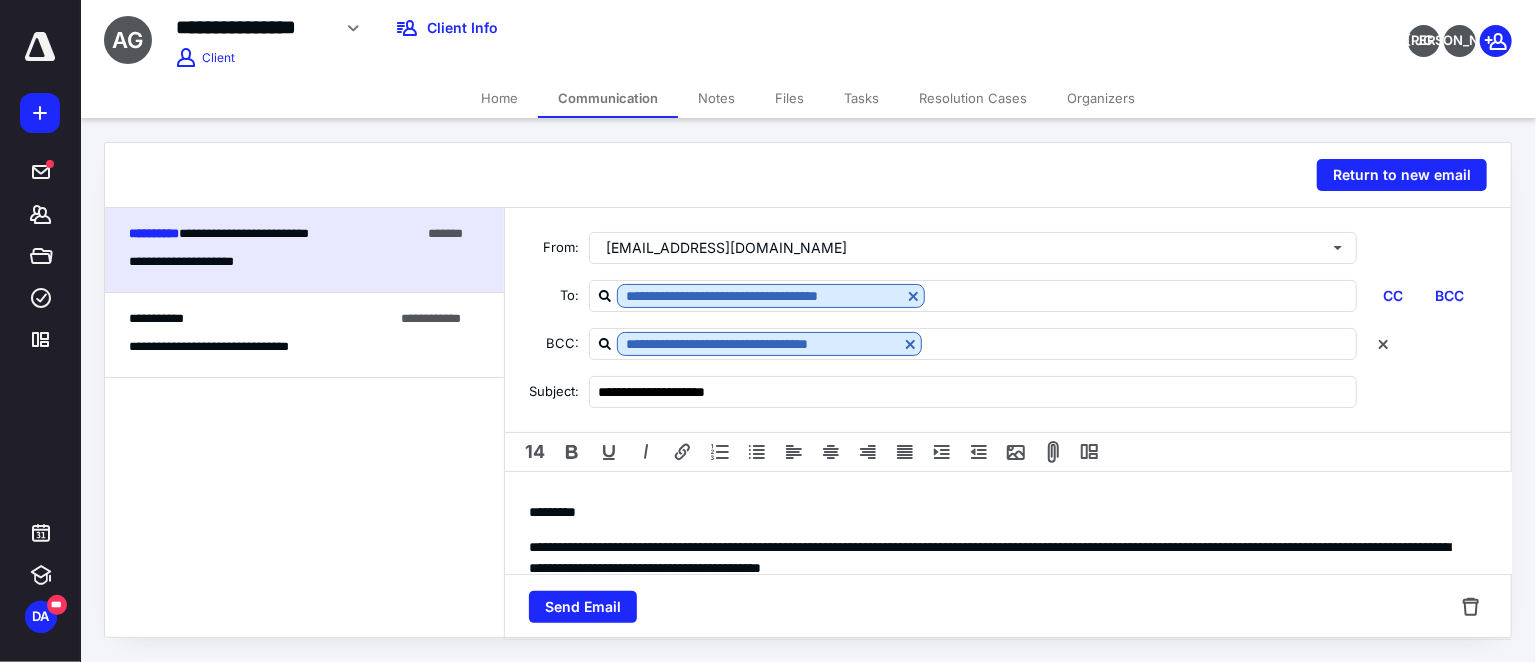 scroll, scrollTop: 317, scrollLeft: 0, axis: vertical 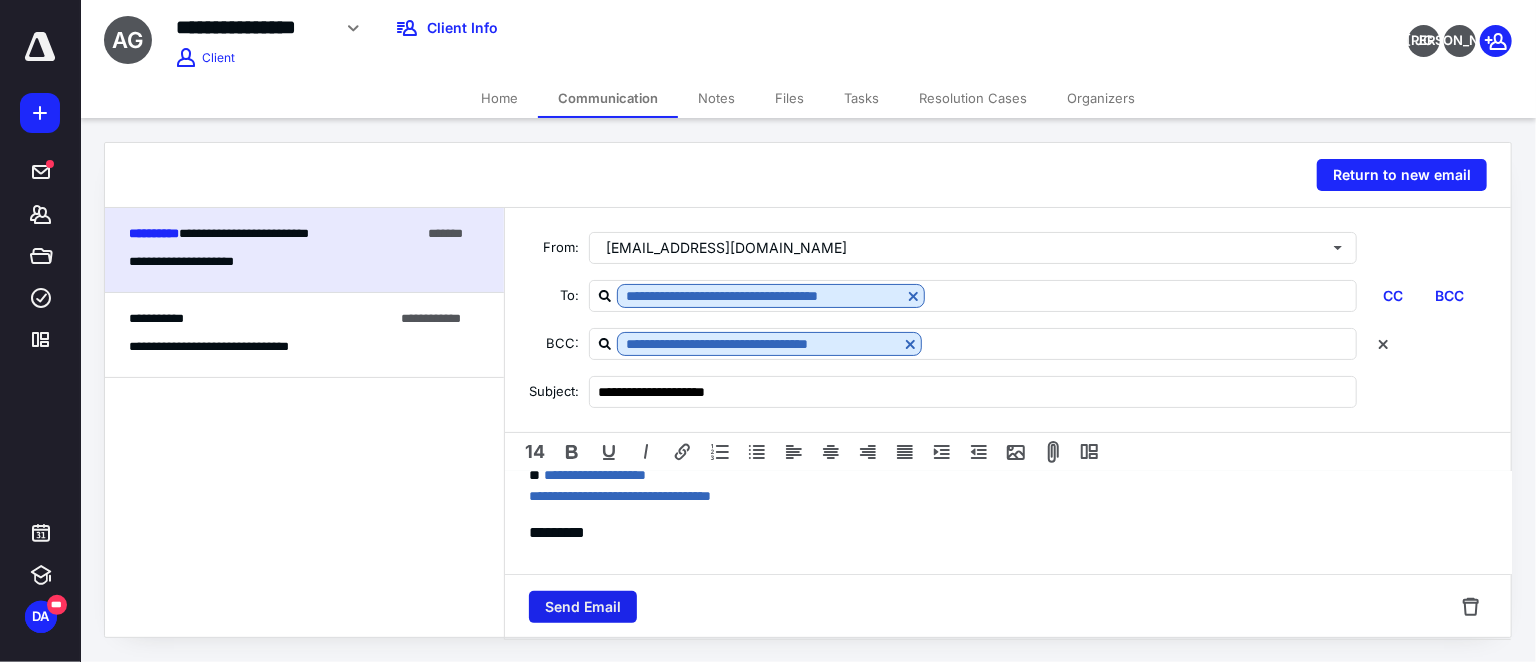 click on "Send Email" at bounding box center (583, 607) 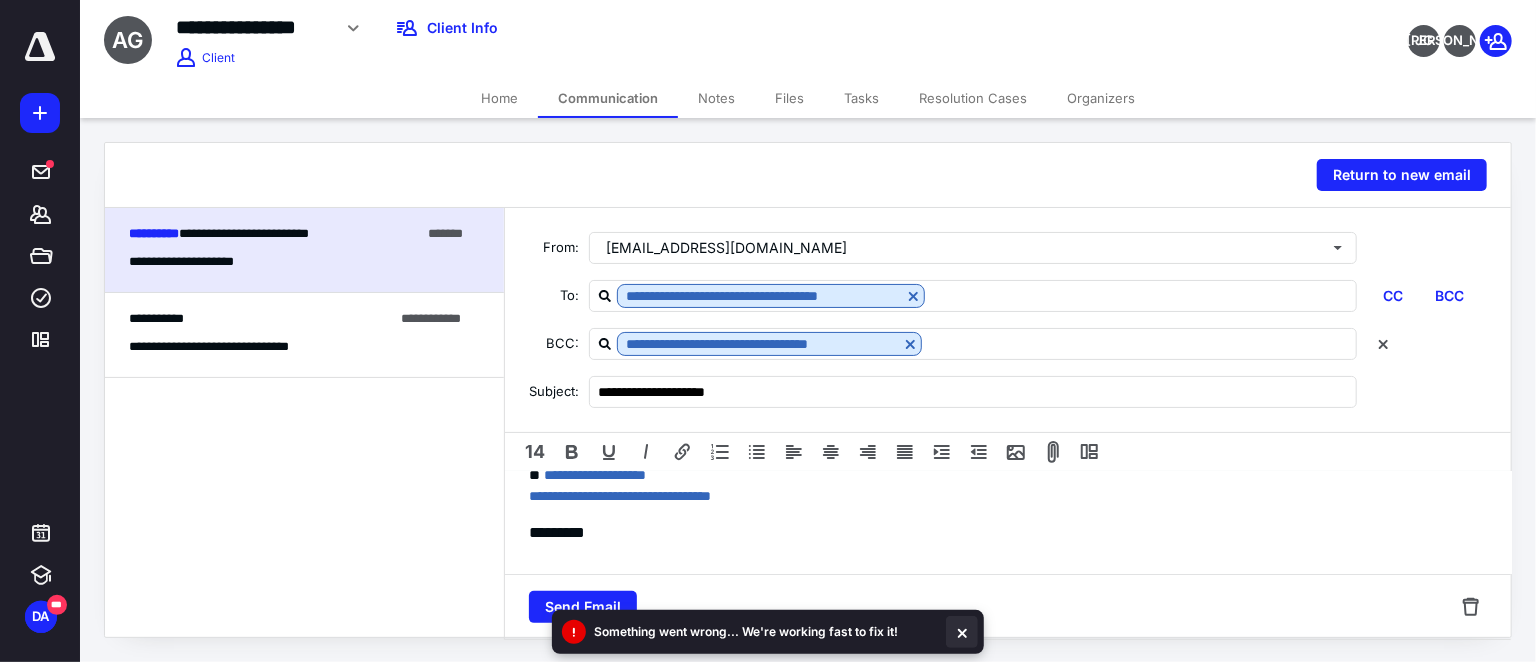 click at bounding box center [962, 632] 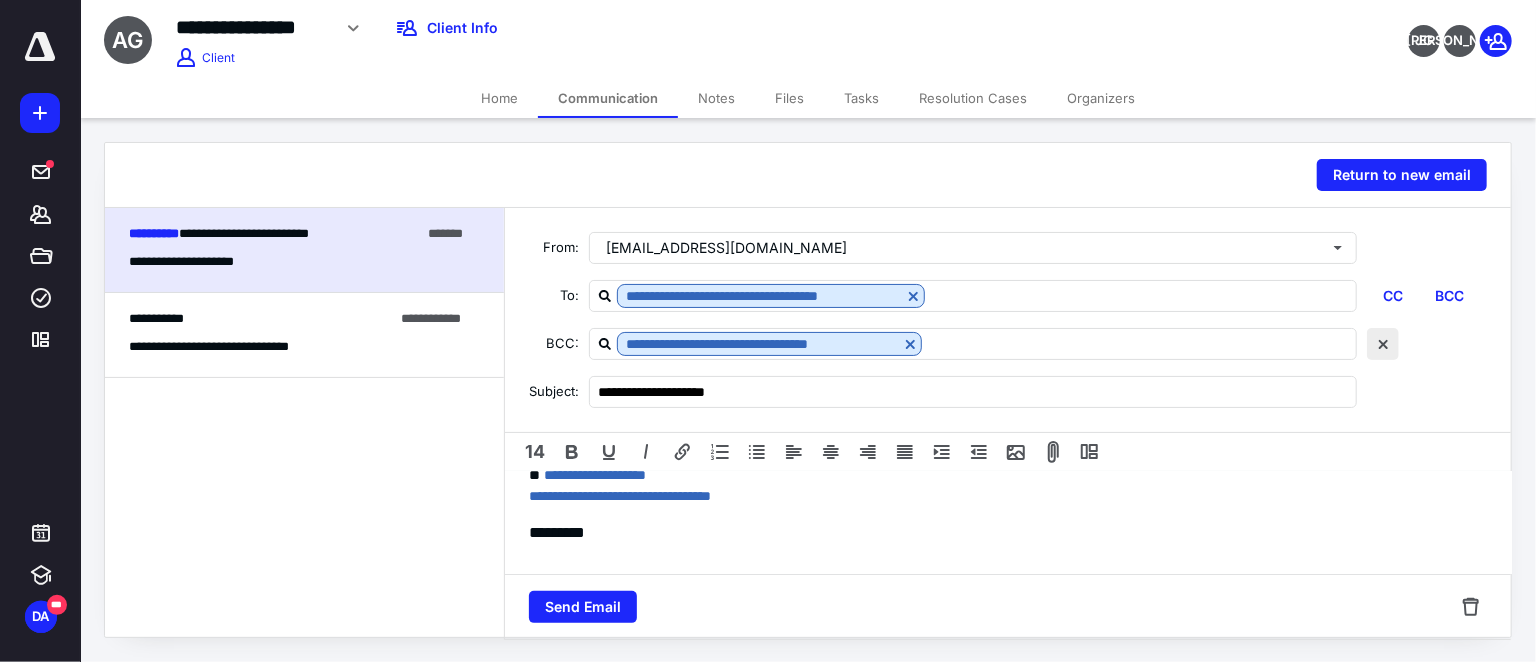 click at bounding box center (1383, 344) 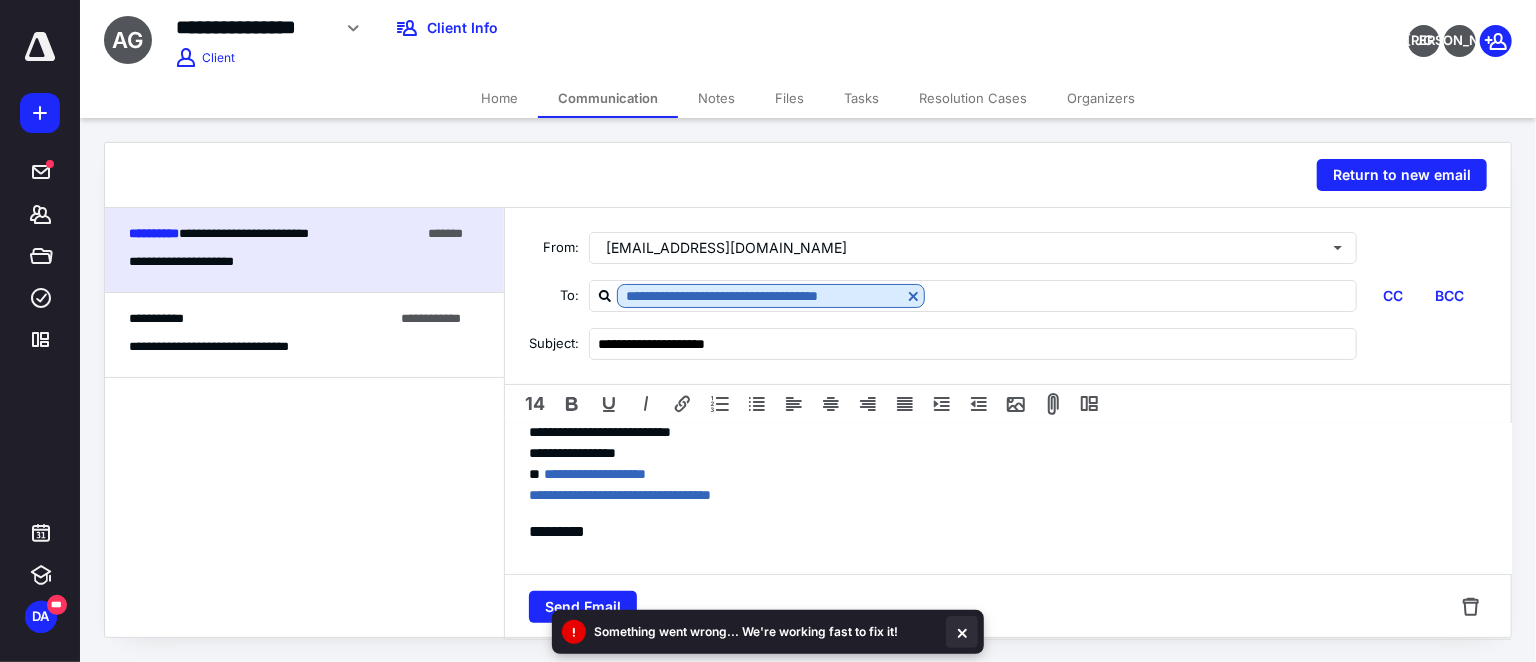 click at bounding box center [962, 632] 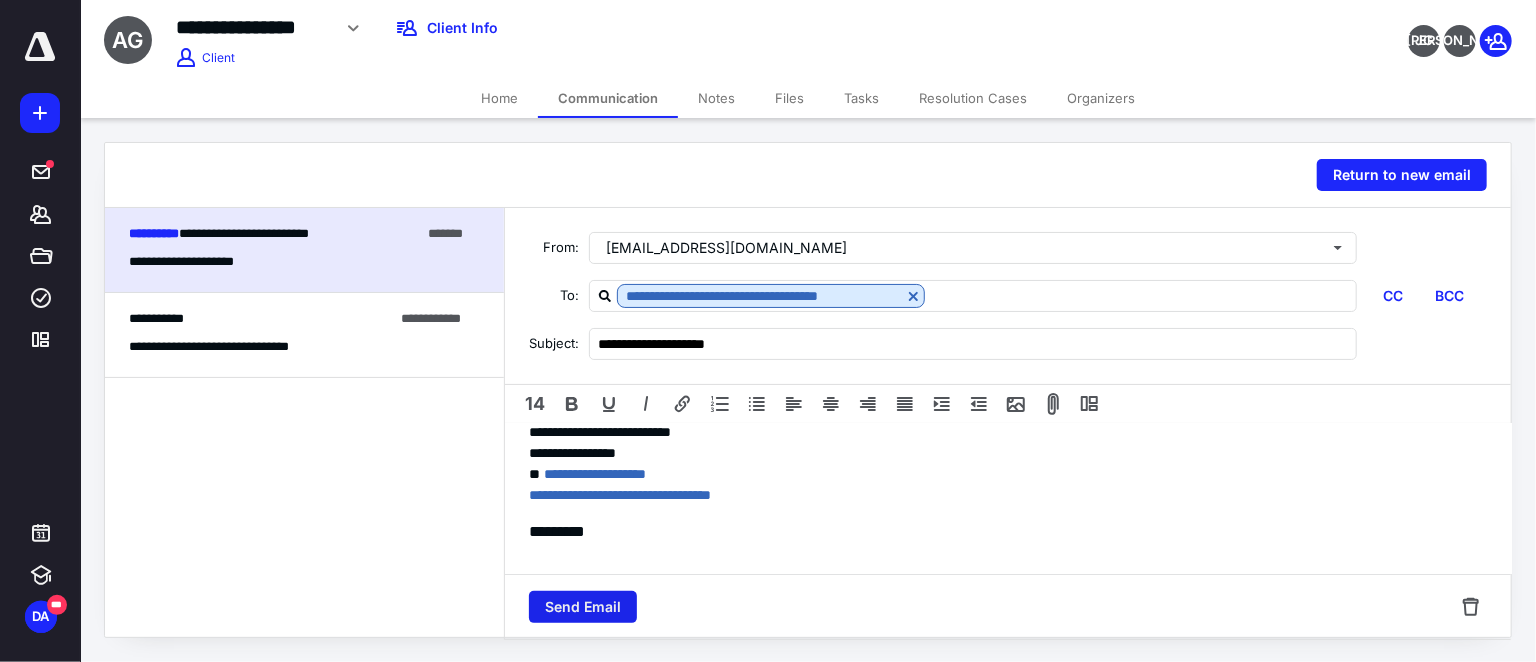 click on "Send Email" at bounding box center [583, 607] 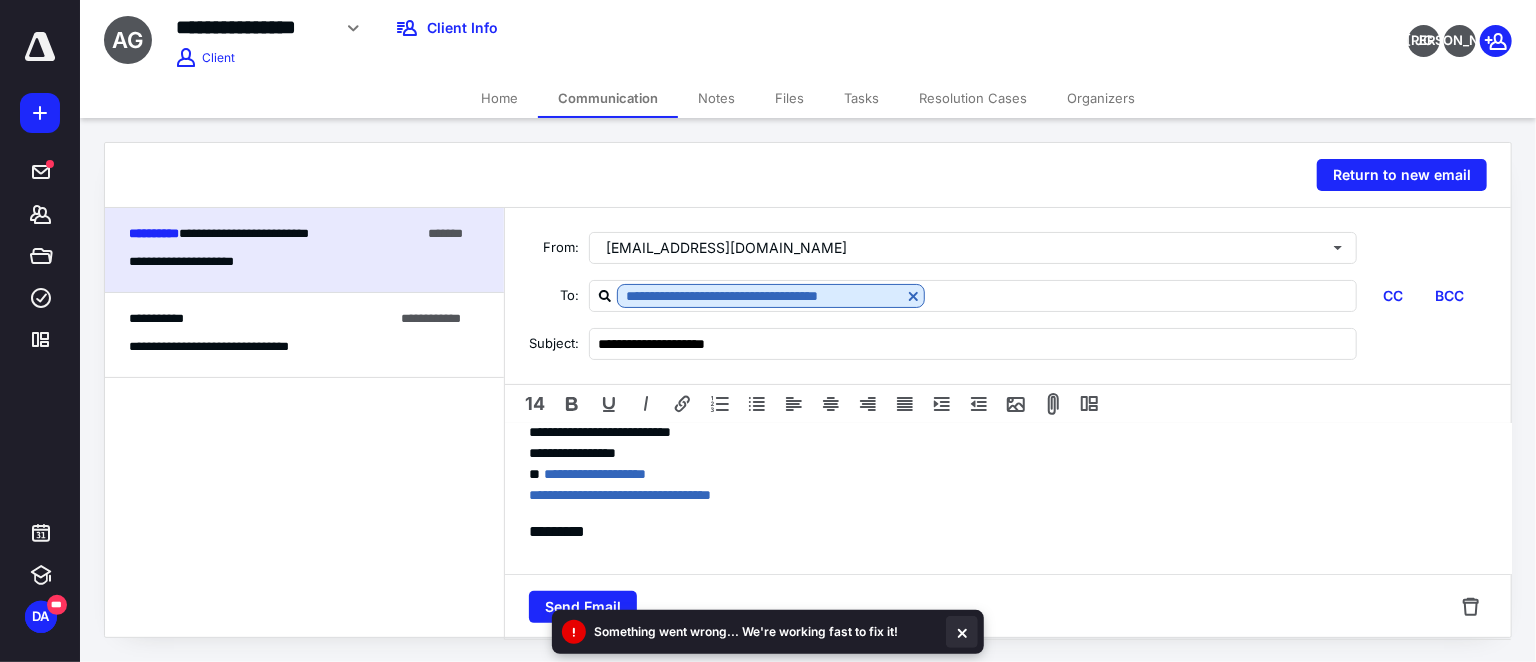 click at bounding box center (962, 632) 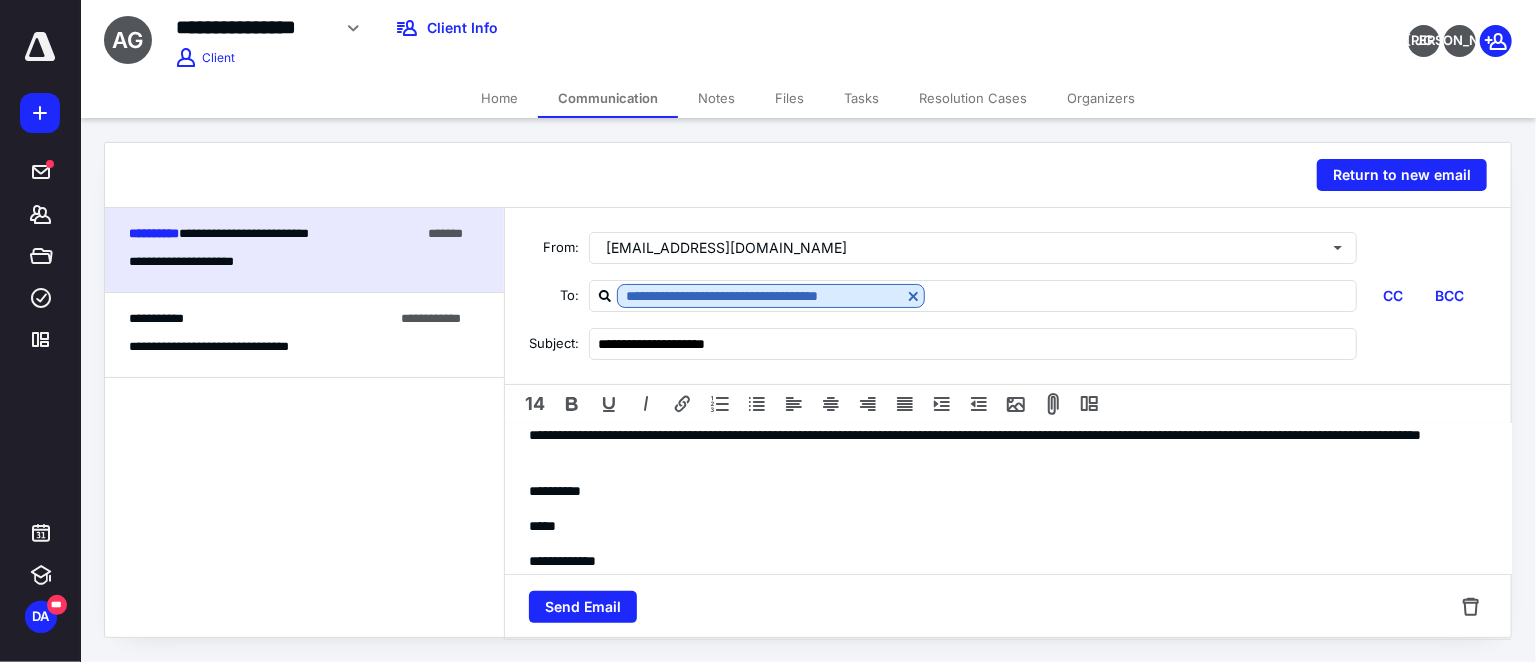scroll, scrollTop: 0, scrollLeft: 0, axis: both 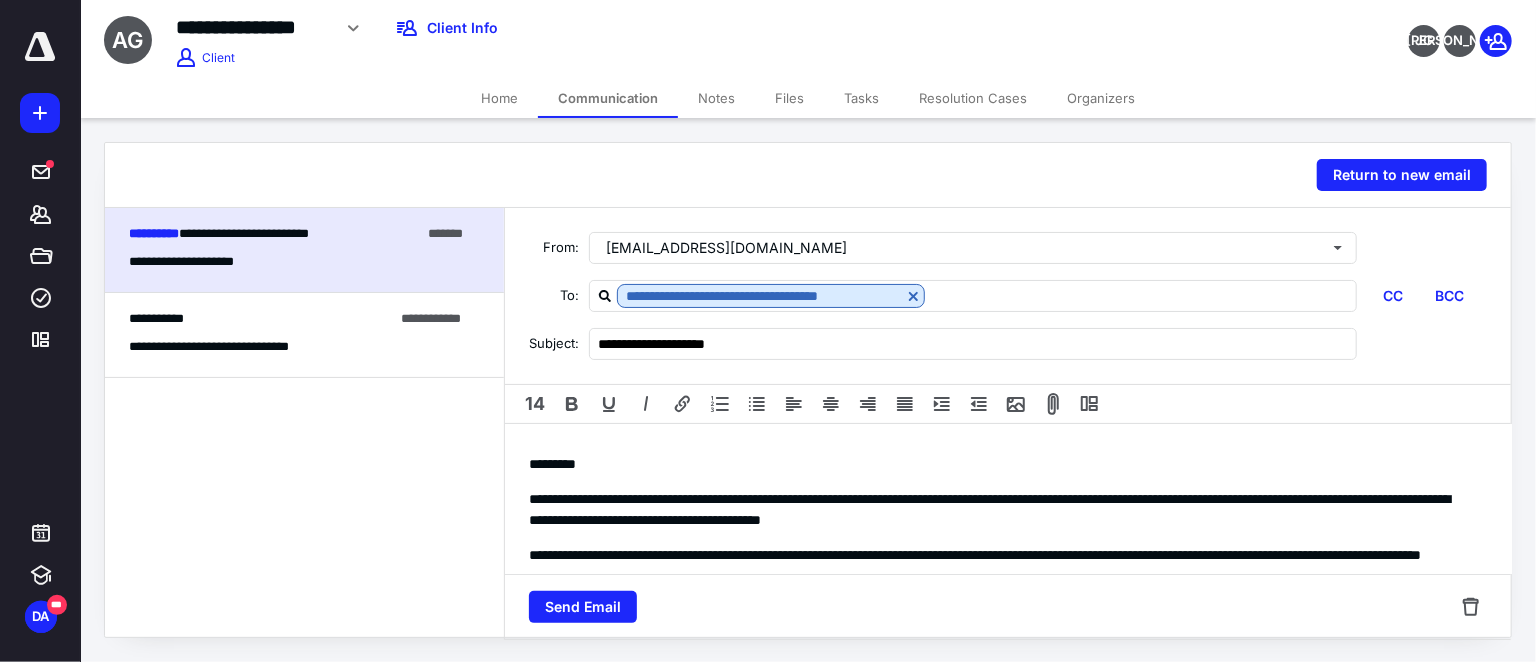 click on "**********" at bounding box center [606, 28] 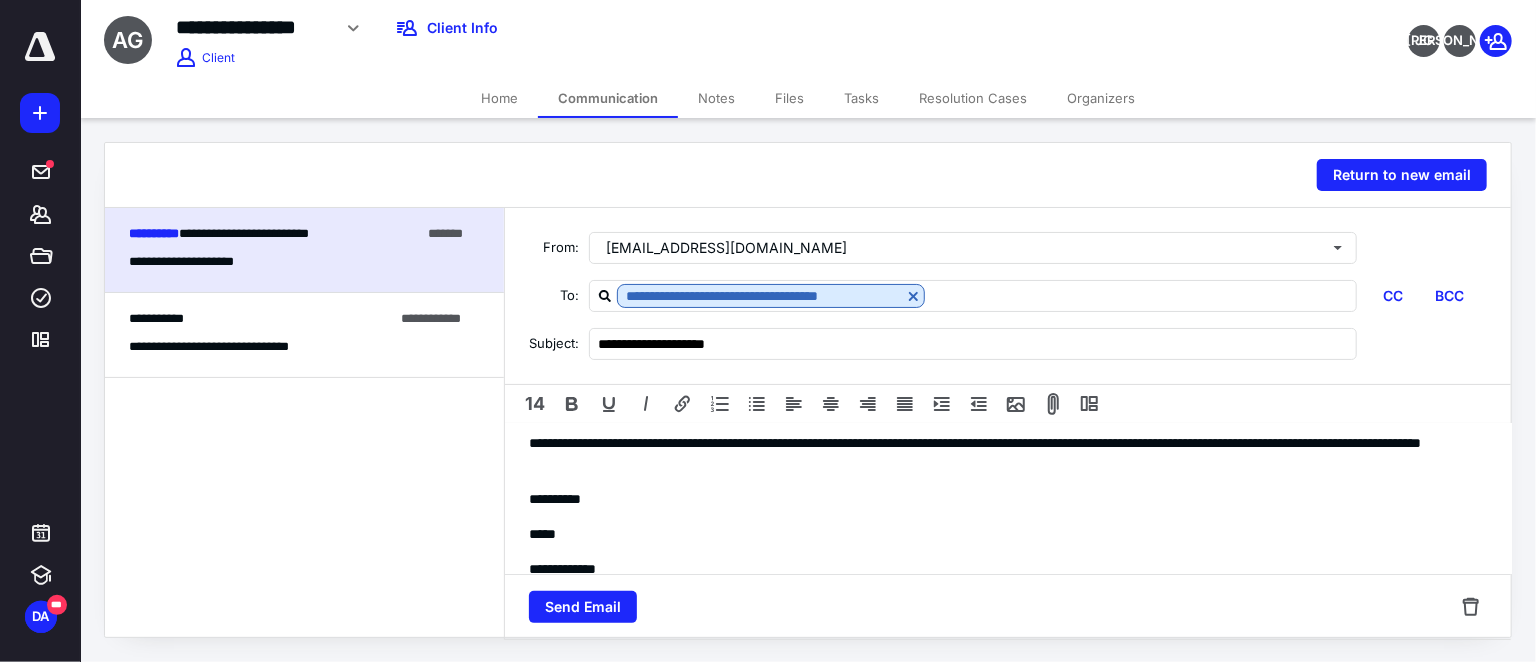scroll, scrollTop: 270, scrollLeft: 0, axis: vertical 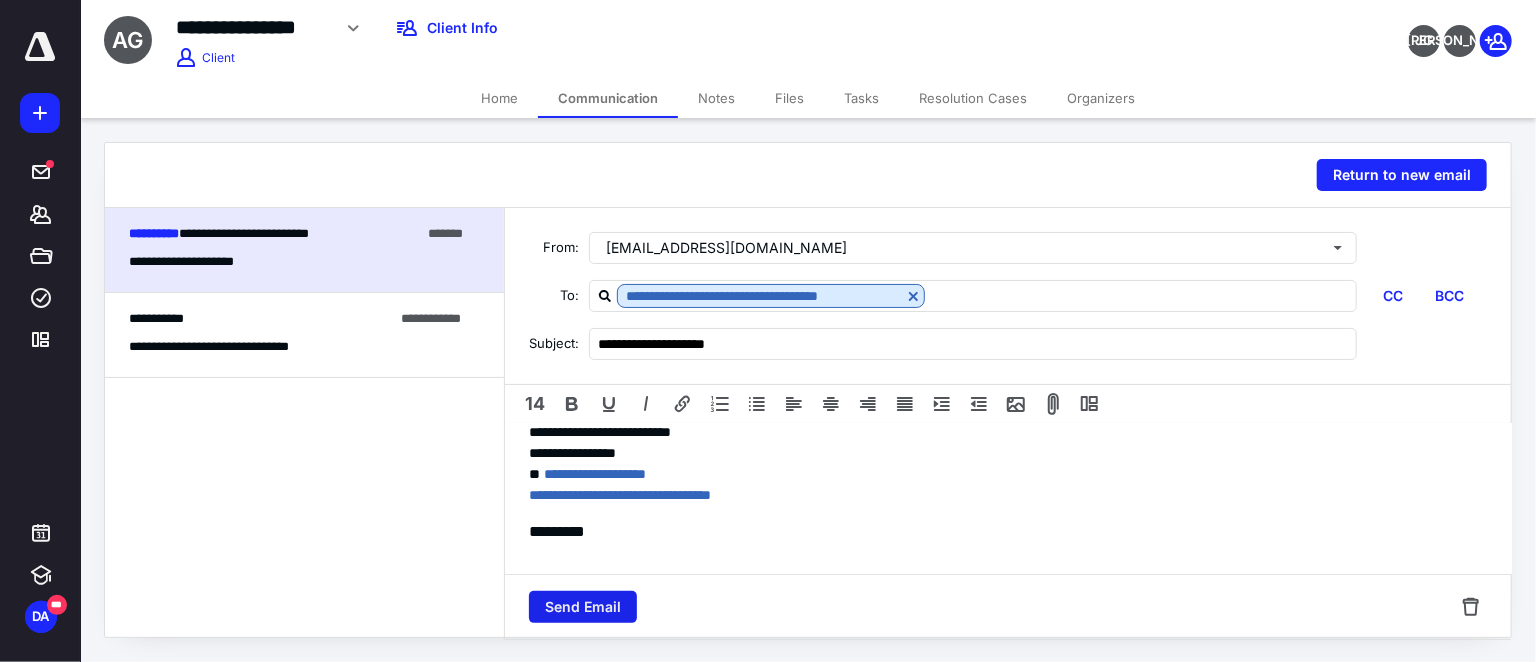 click on "Send Email" at bounding box center (583, 607) 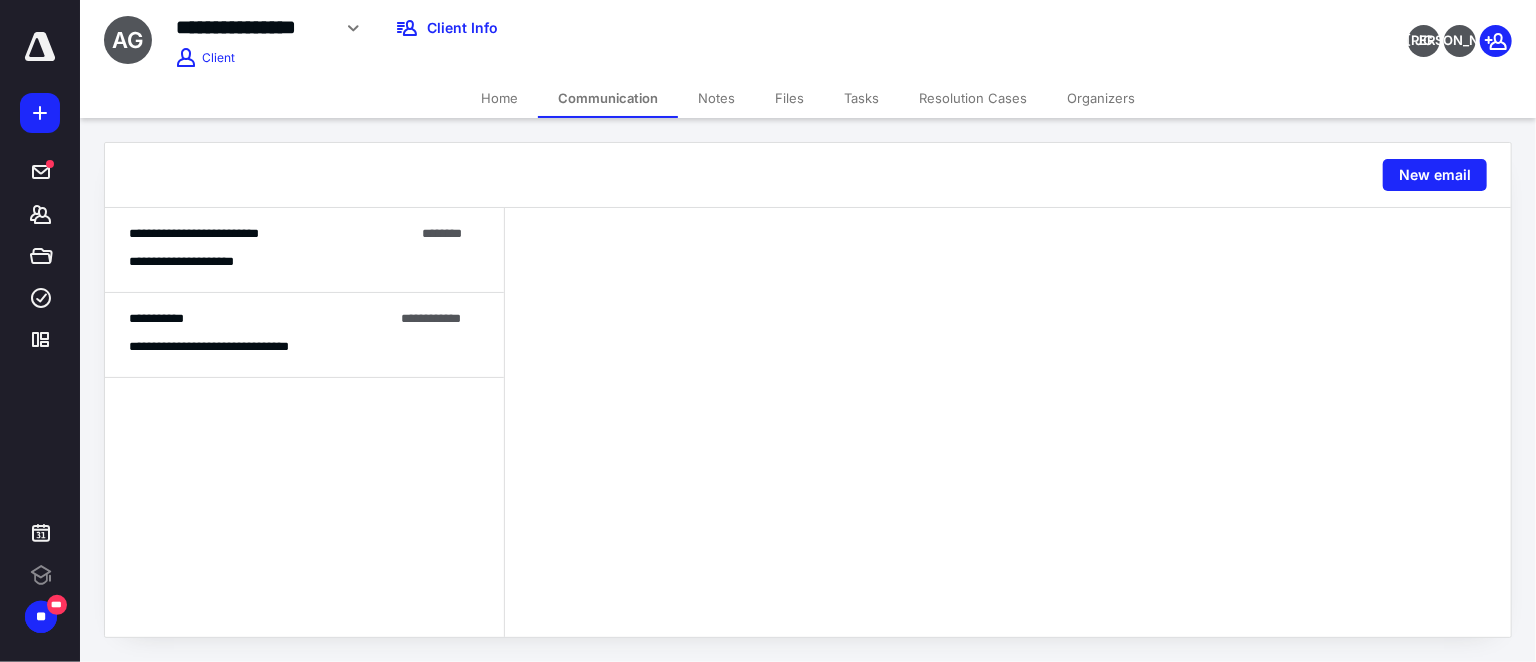 scroll, scrollTop: 0, scrollLeft: 0, axis: both 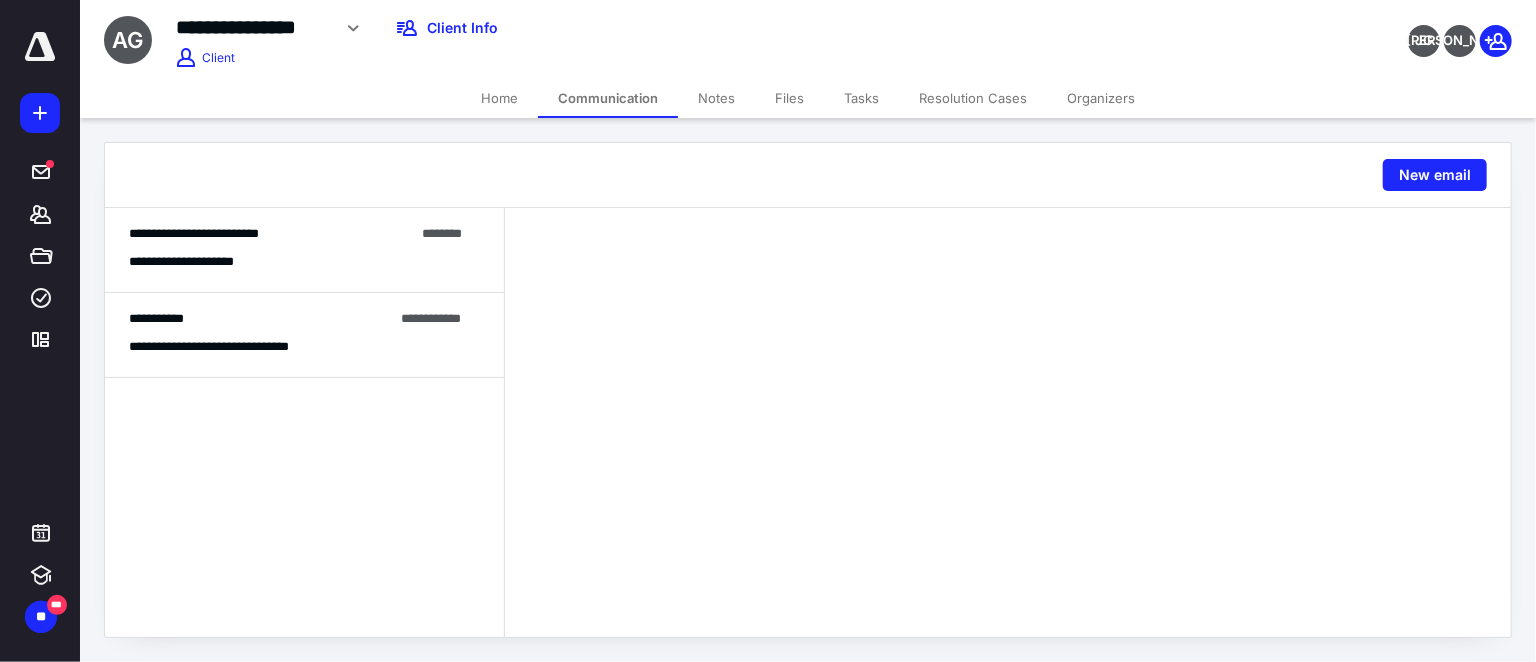 click on "**********" at bounding box center [271, 234] 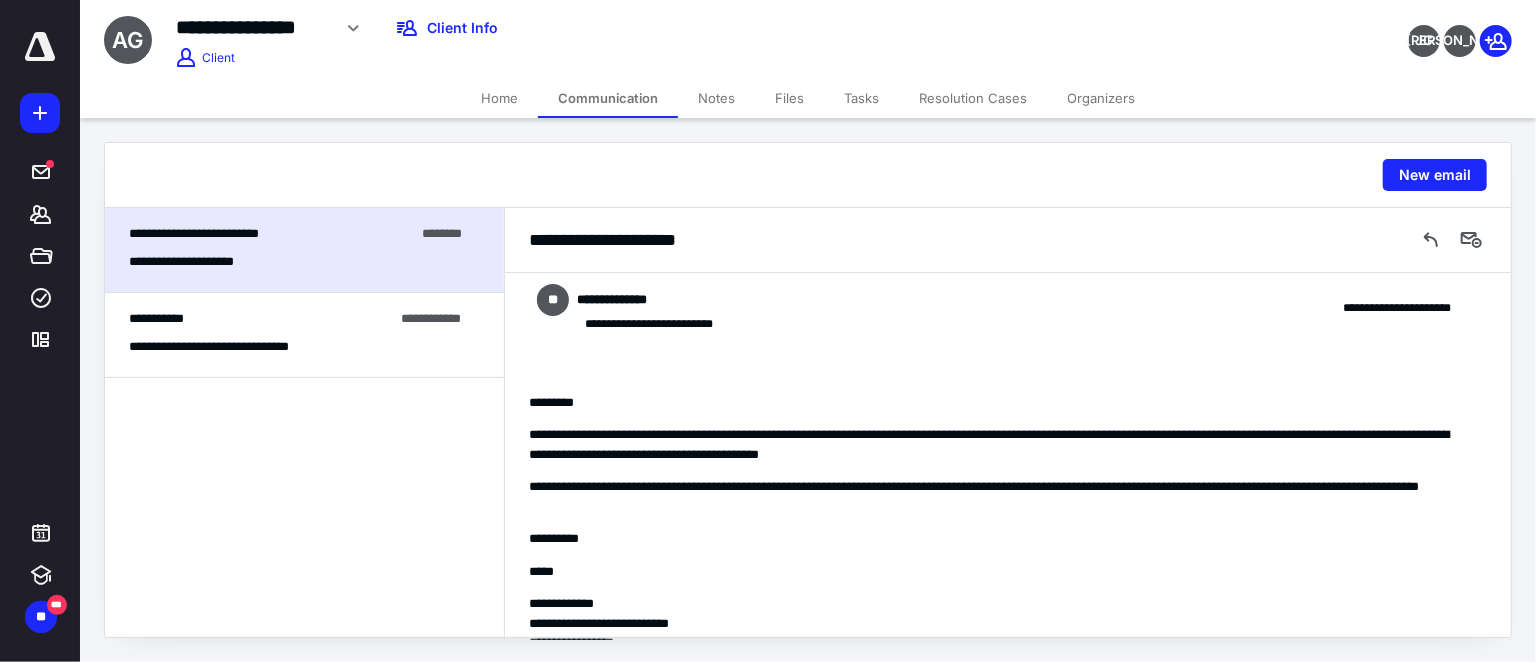 scroll, scrollTop: 0, scrollLeft: 0, axis: both 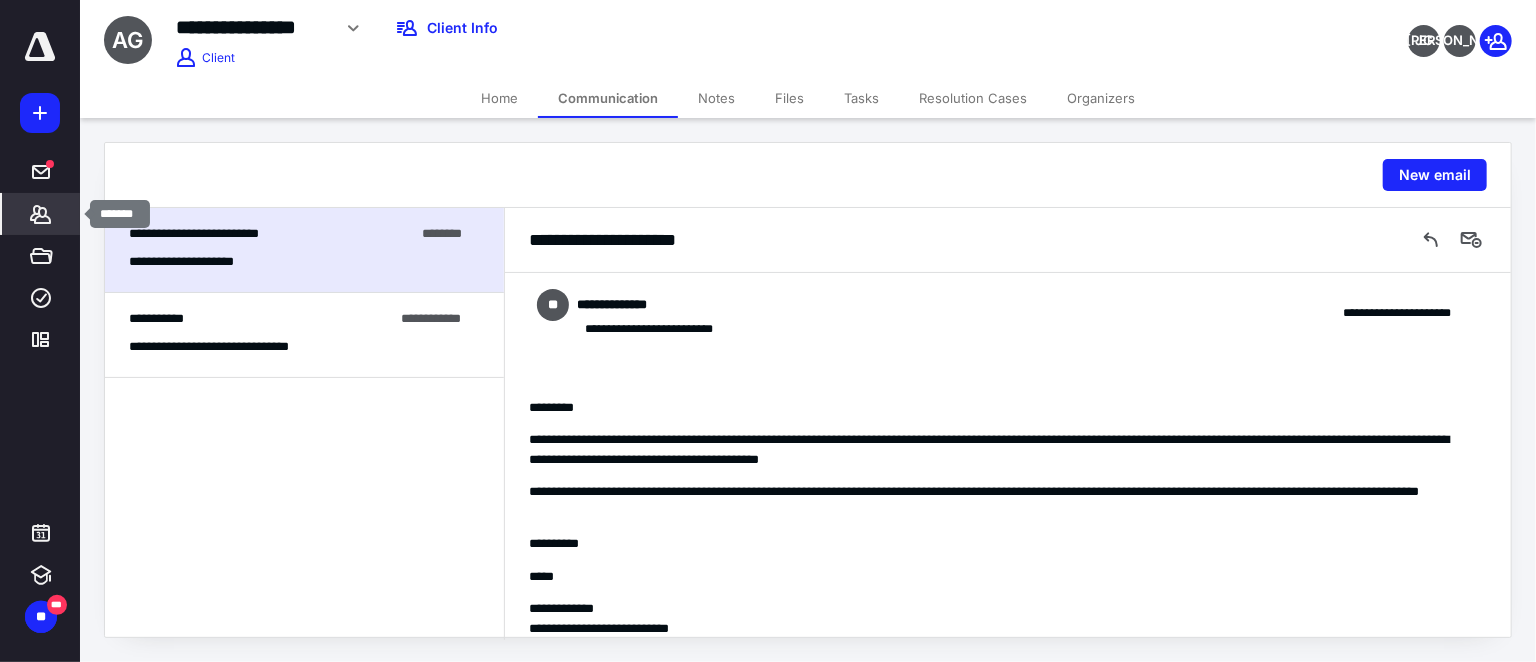 click 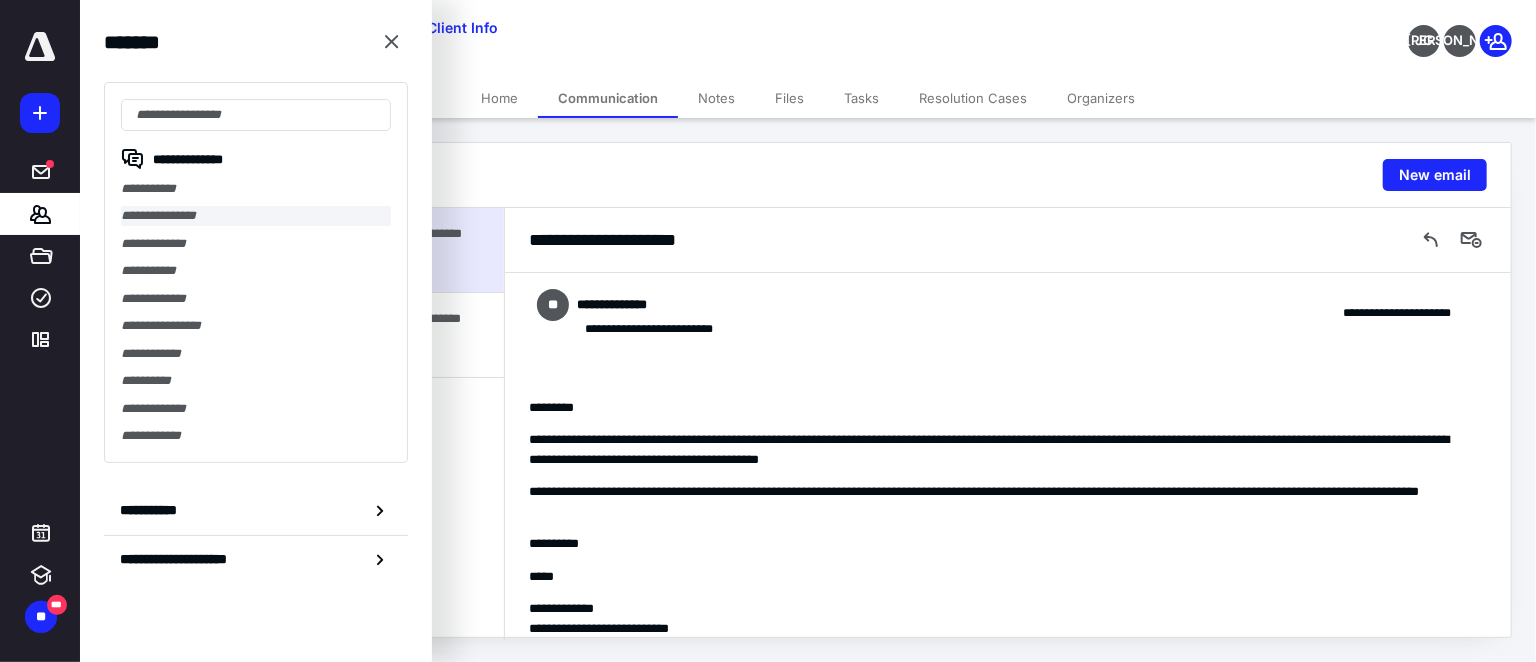 click on "**********" at bounding box center [256, 215] 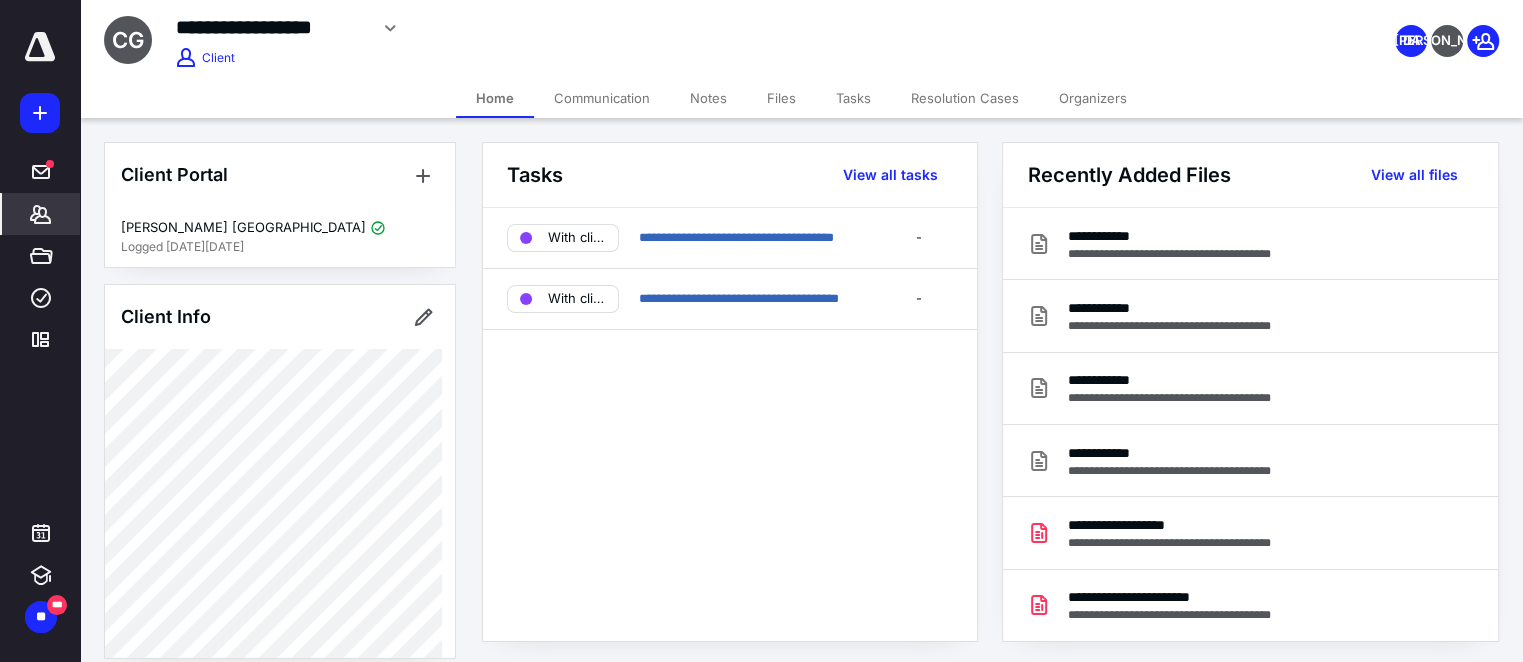 click on "Communication" at bounding box center [602, 98] 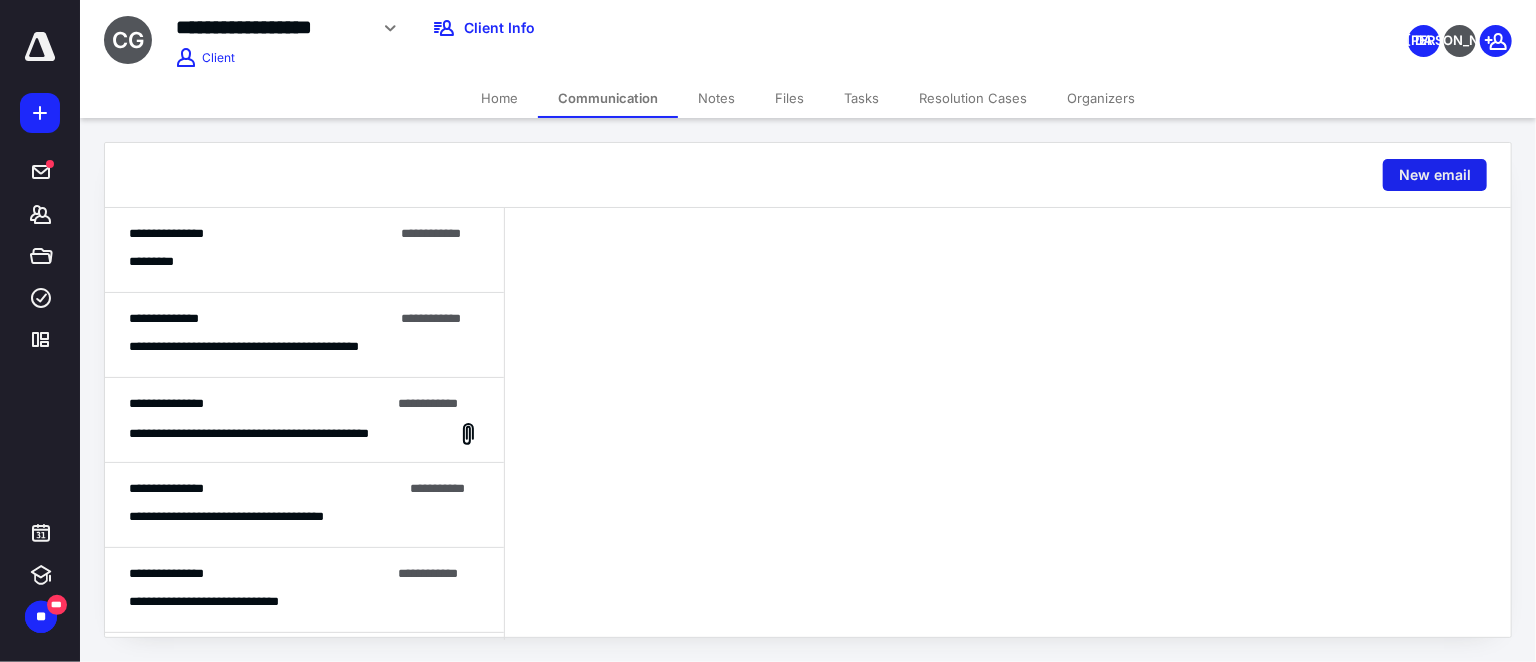 click on "New email" at bounding box center (1435, 175) 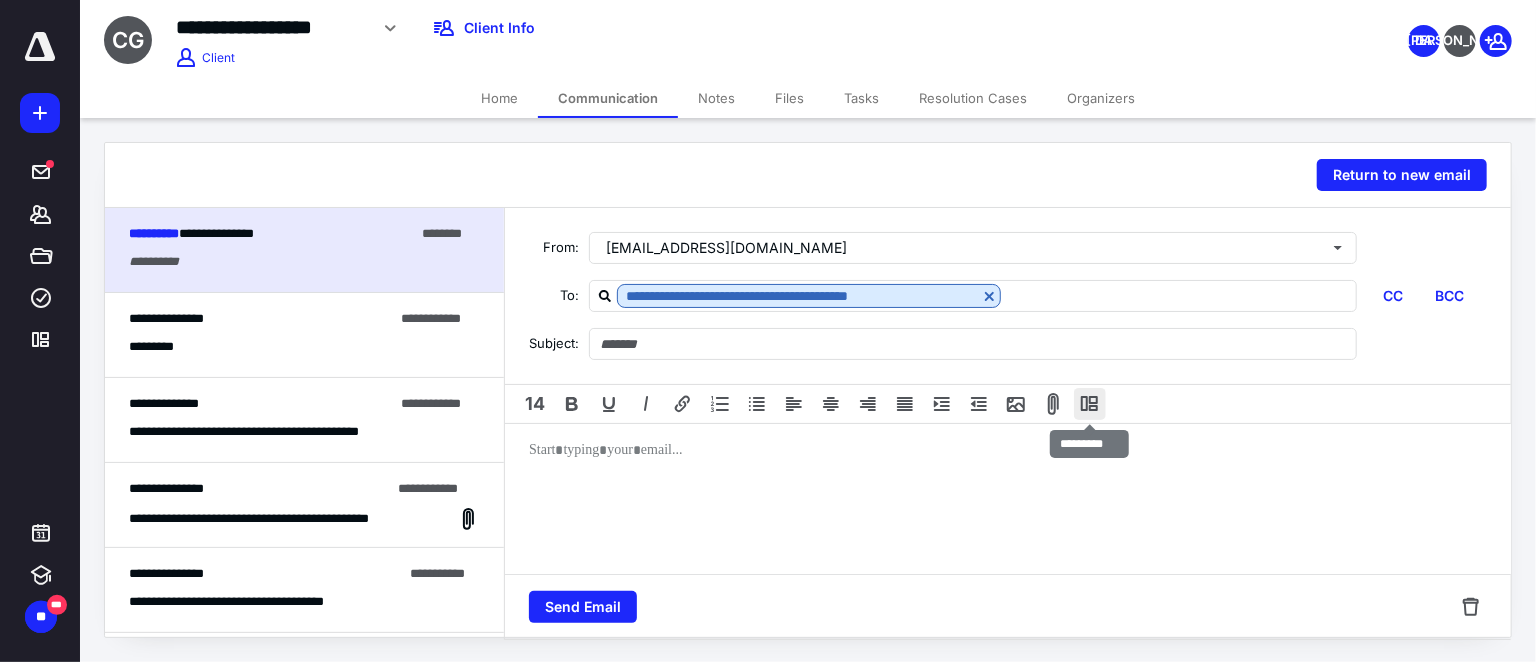 click at bounding box center (1090, 404) 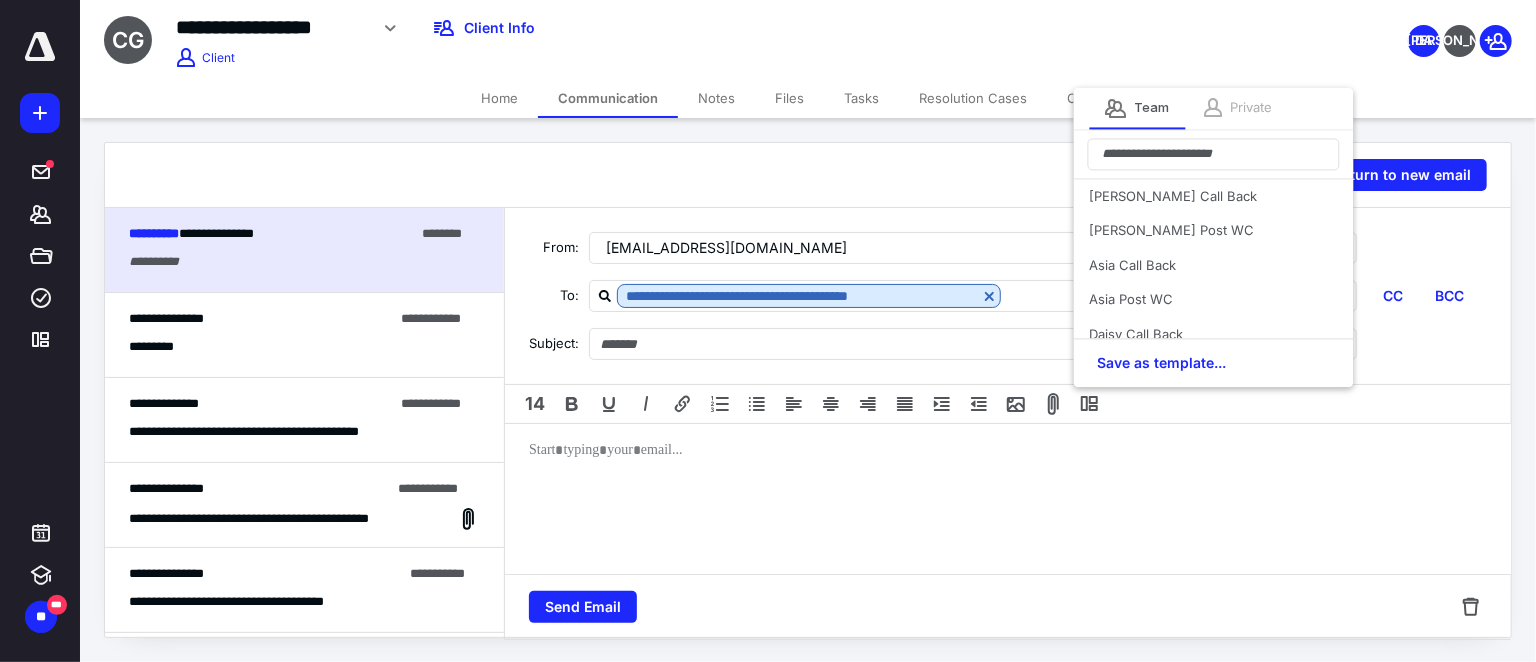 click on "Private" at bounding box center (1252, 108) 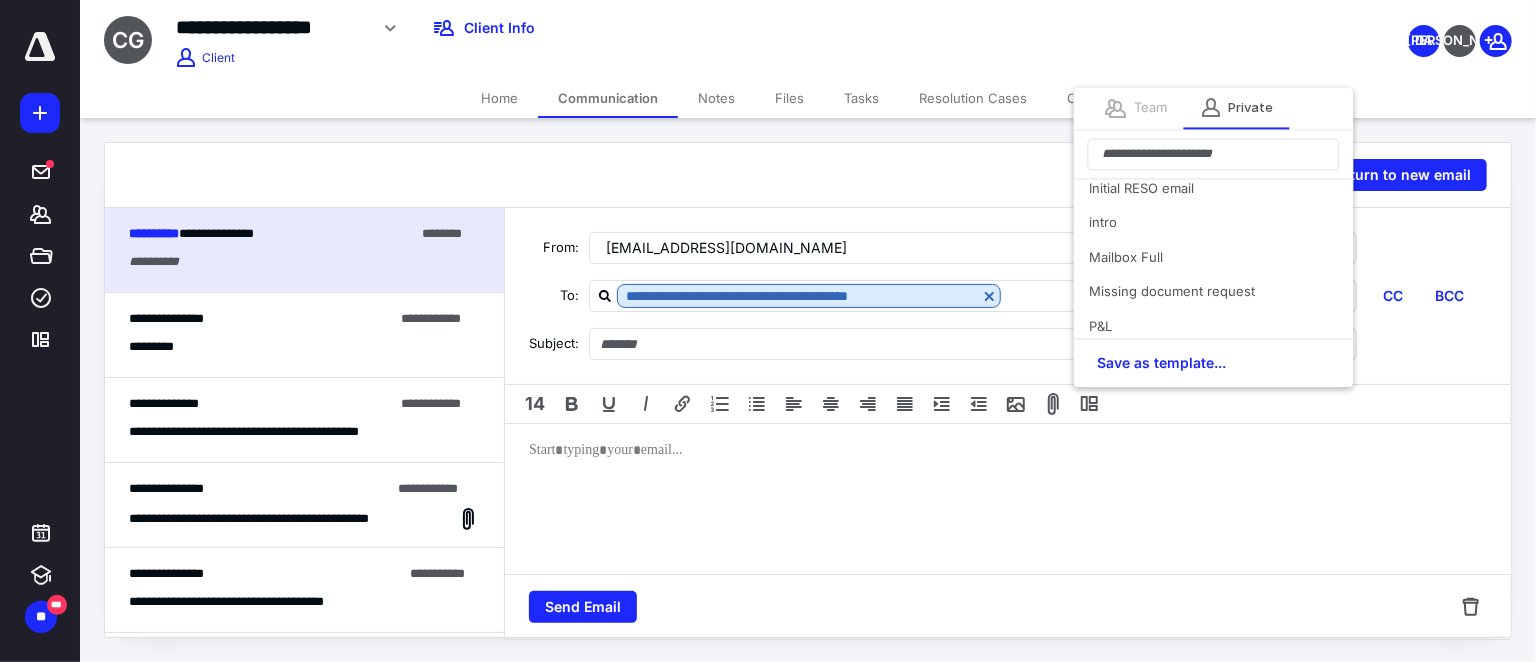scroll, scrollTop: 90, scrollLeft: 0, axis: vertical 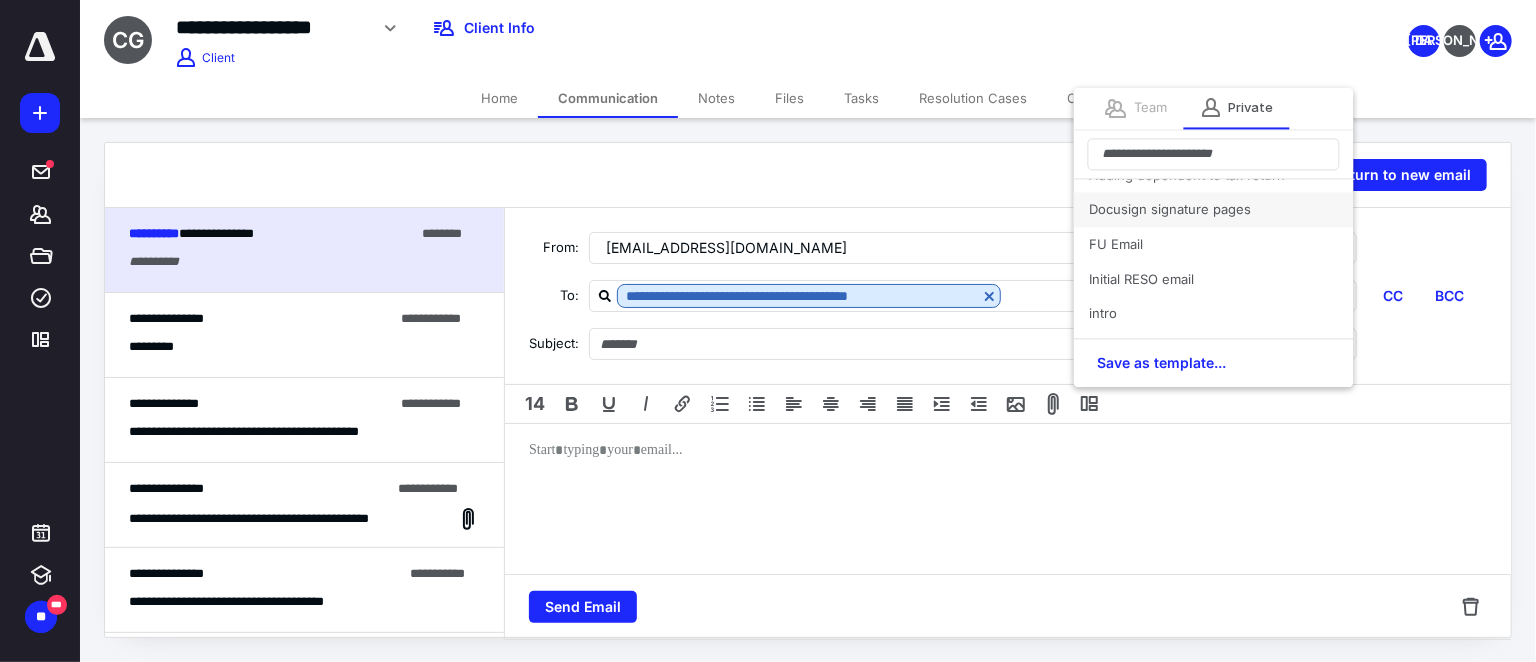 click on "Docusign signature pages" at bounding box center [1214, 210] 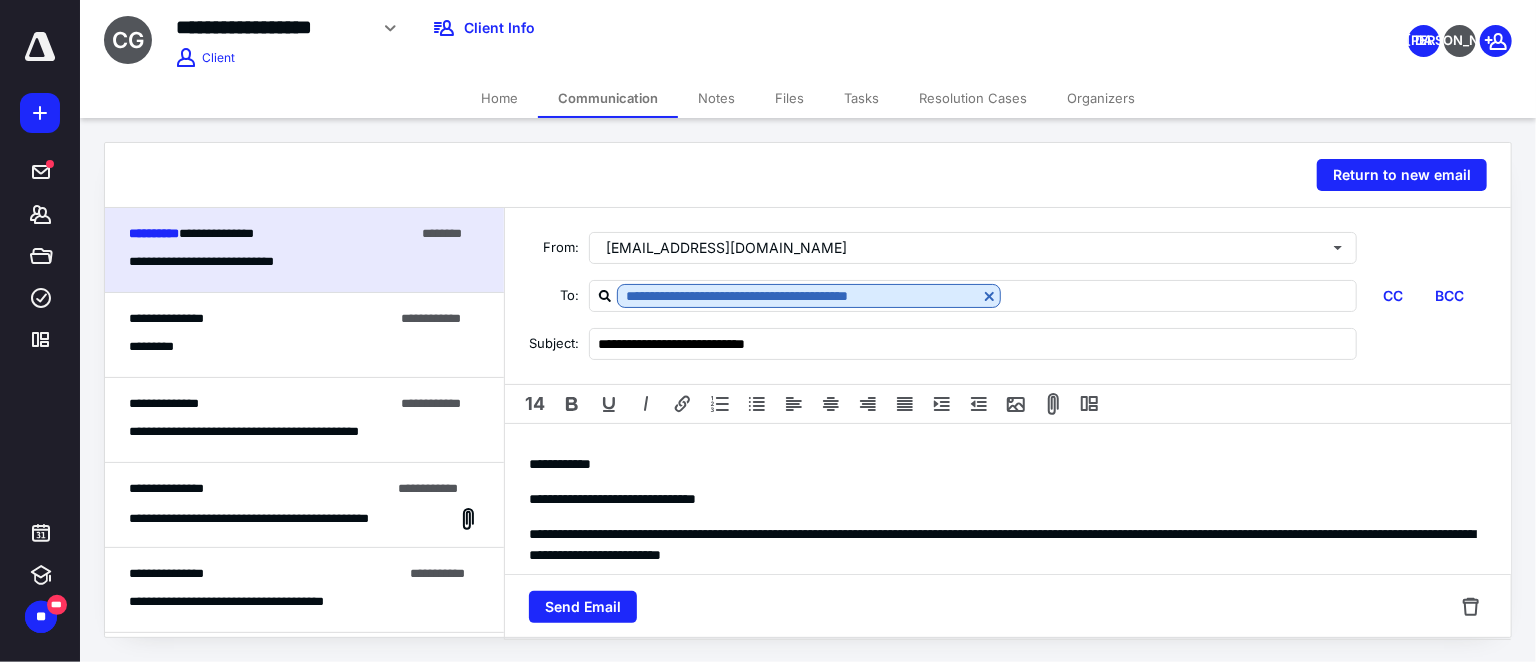 click on "**********" at bounding box center (1008, 630) 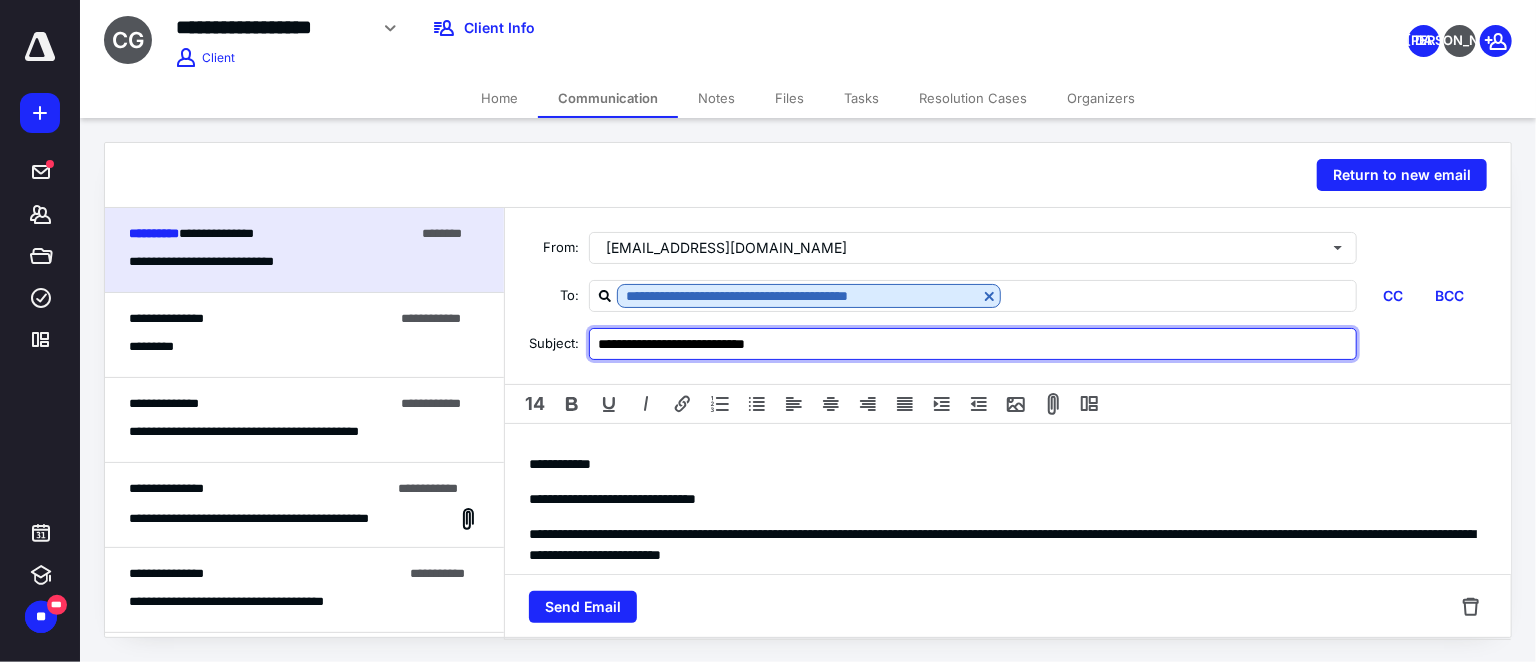 click on "**********" at bounding box center [973, 344] 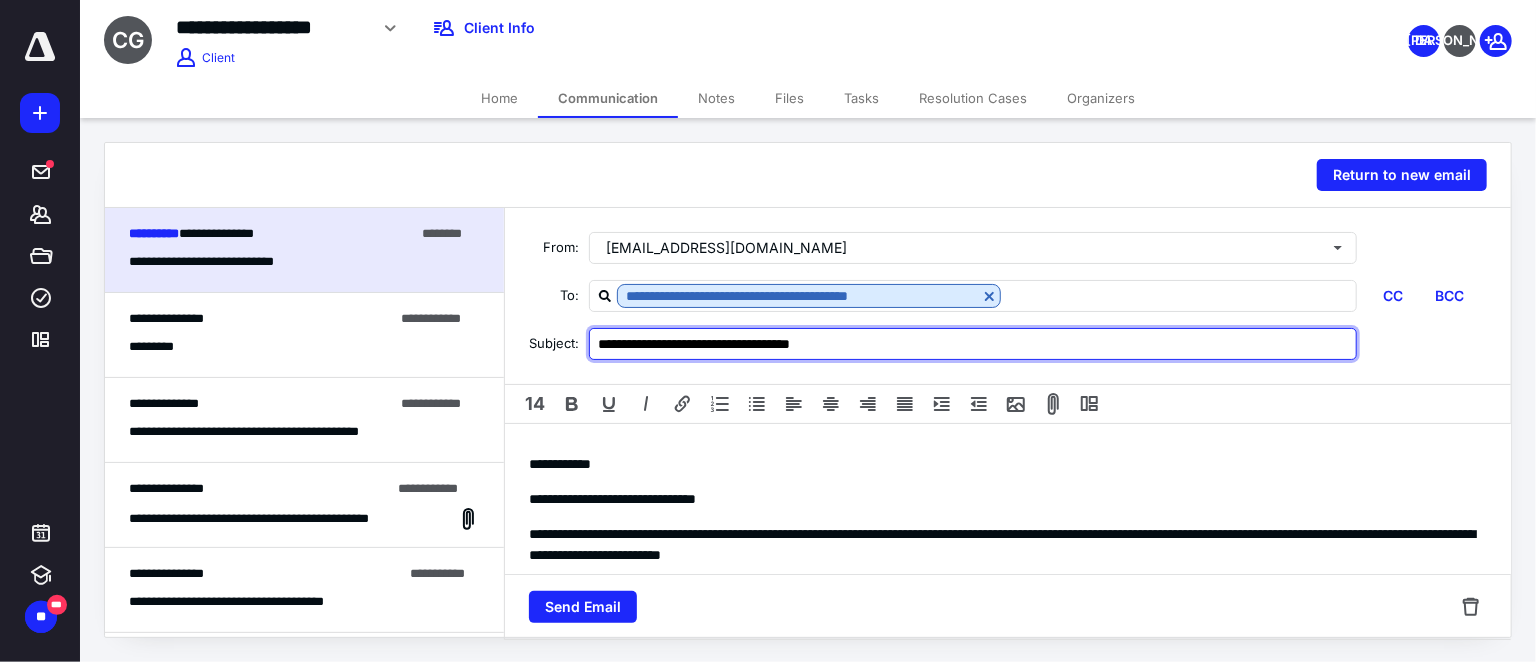type on "**********" 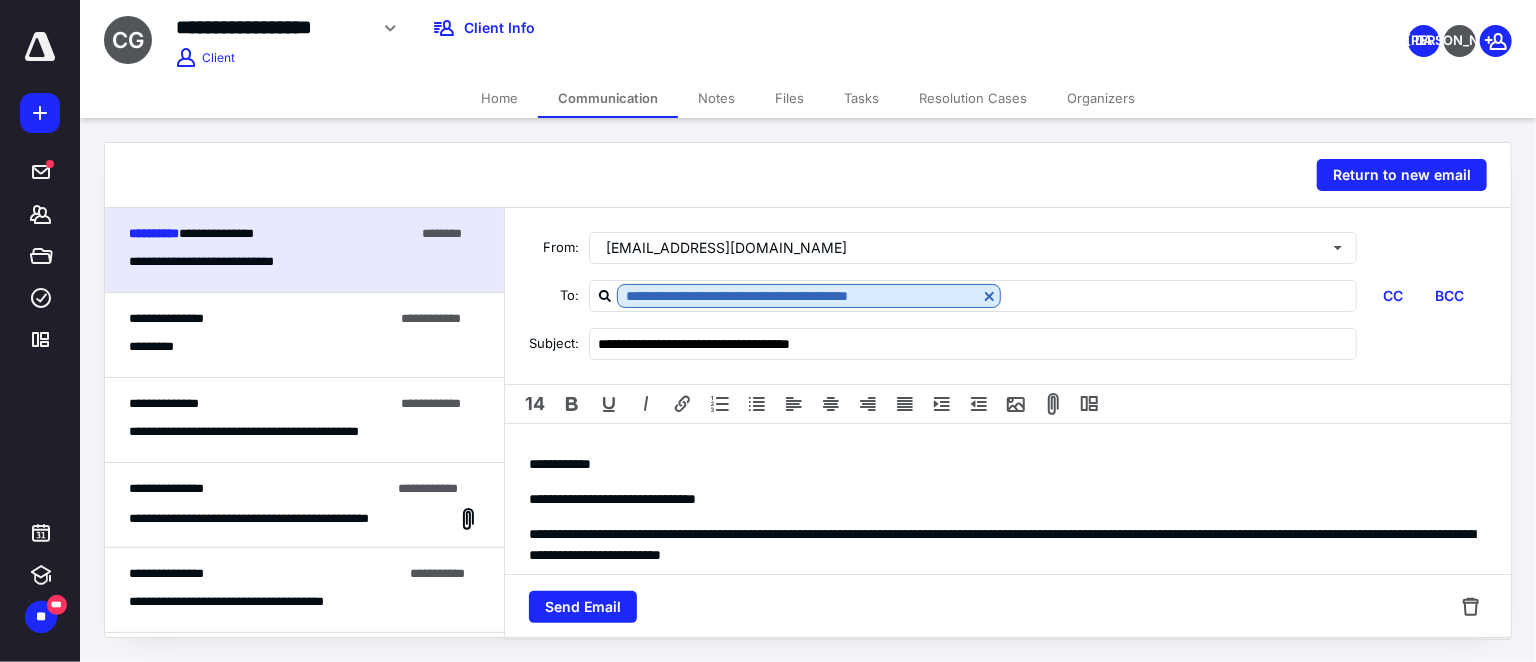 click on "**********" at bounding box center (560, 464) 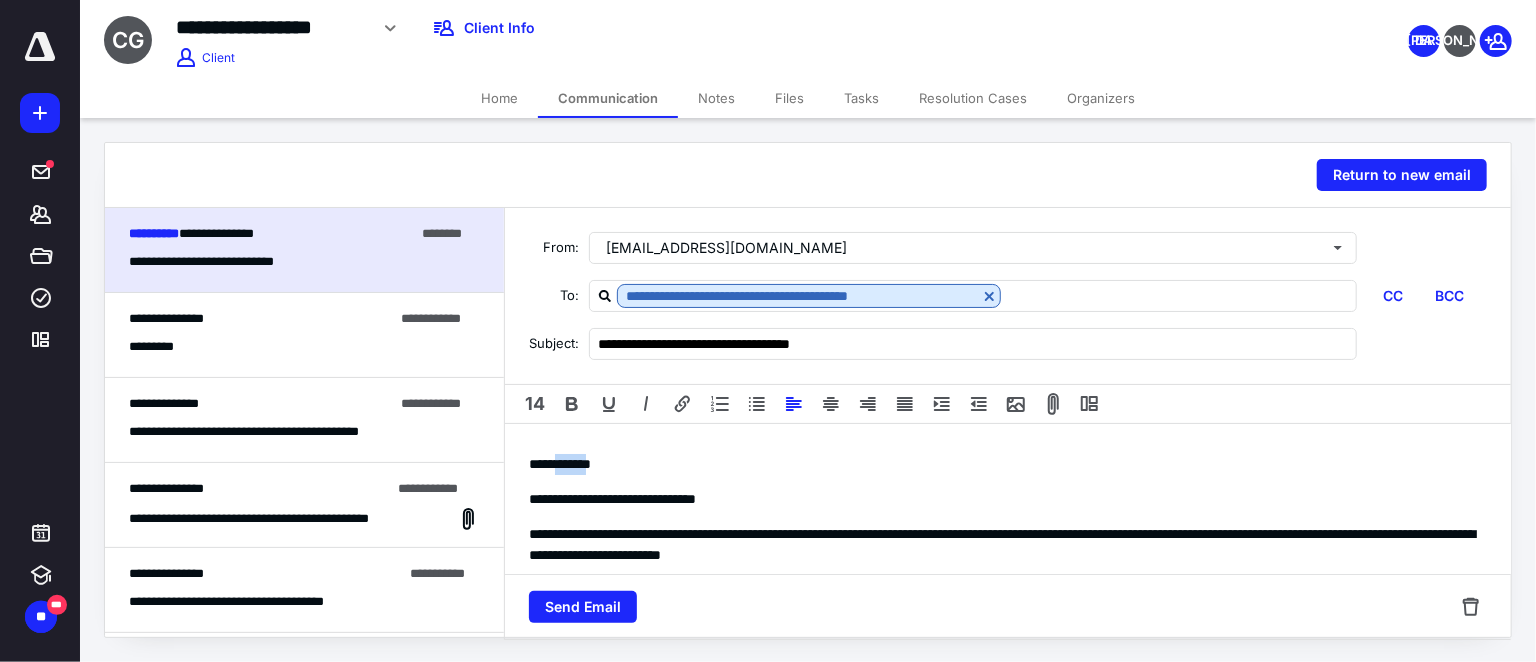 click on "**********" at bounding box center [560, 464] 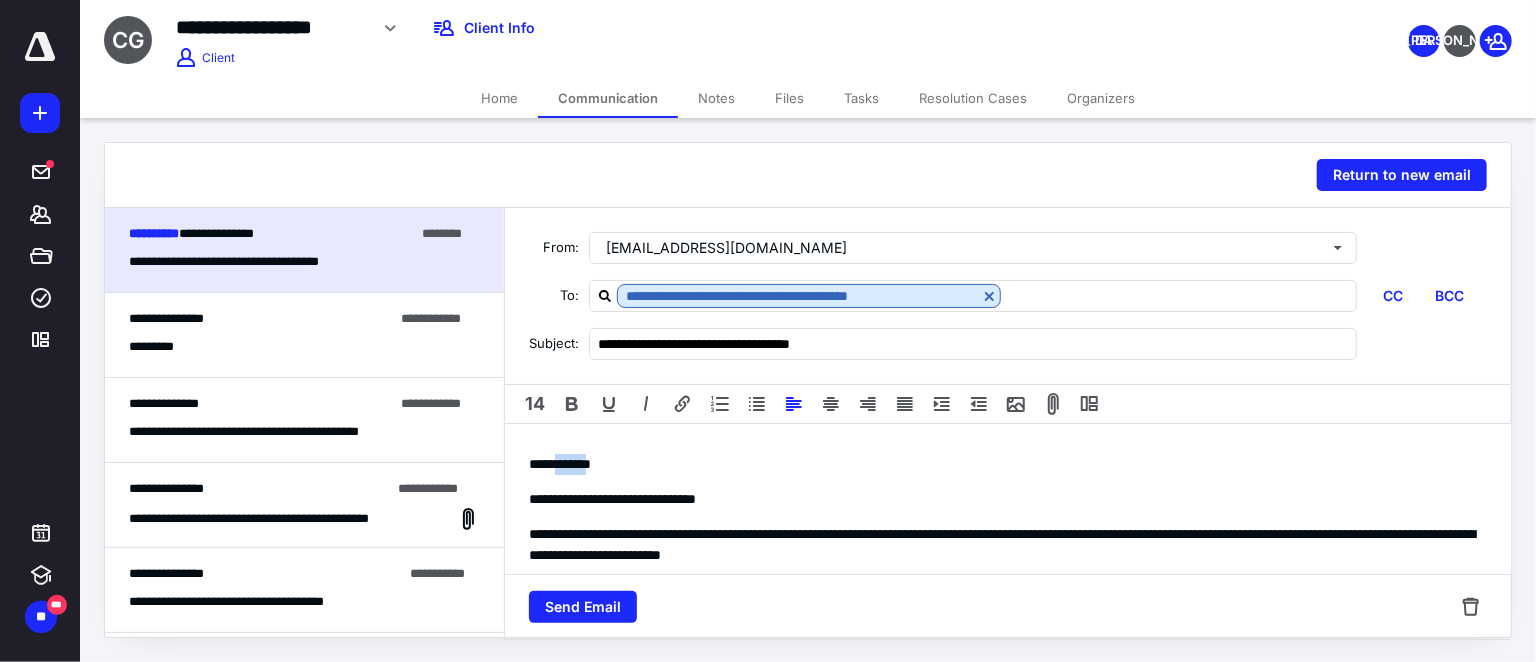 type 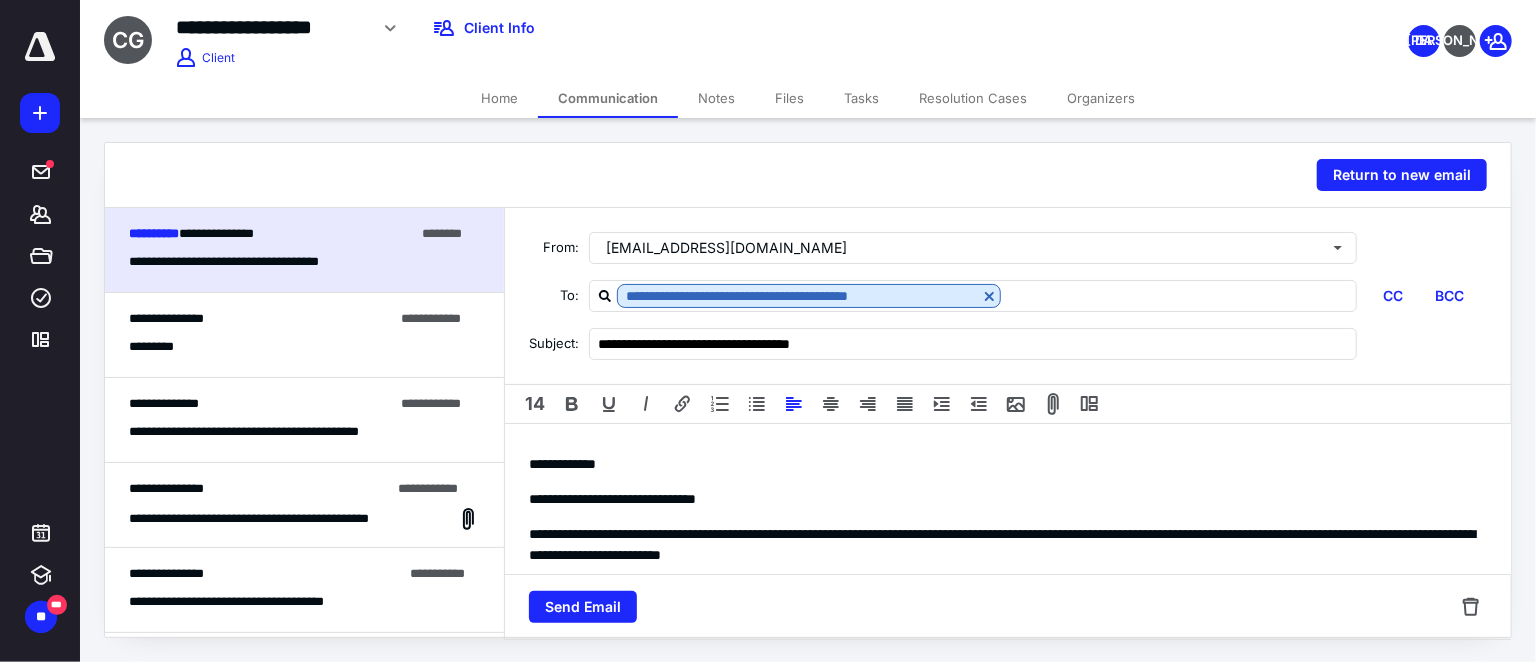 click on "**********" at bounding box center (1008, 499) 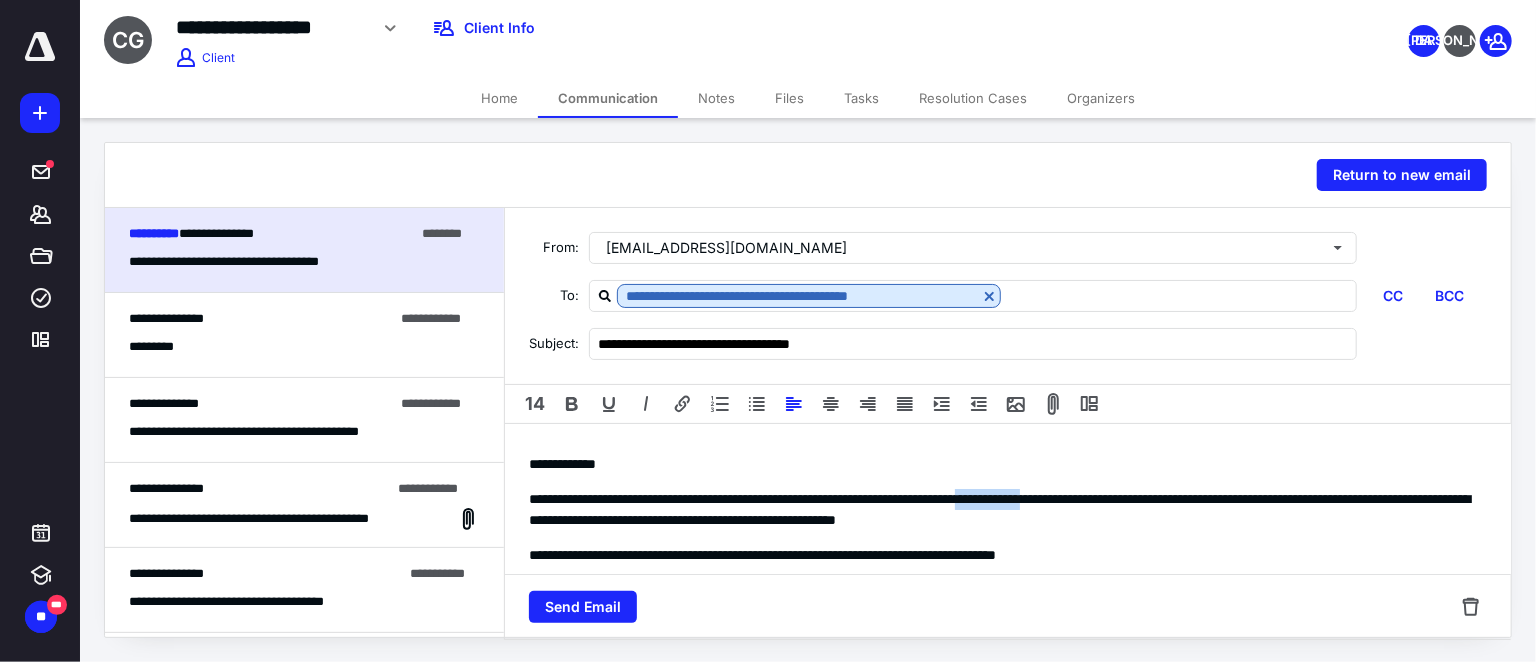 drag, startPoint x: 1074, startPoint y: 498, endPoint x: 1174, endPoint y: 492, distance: 100.17984 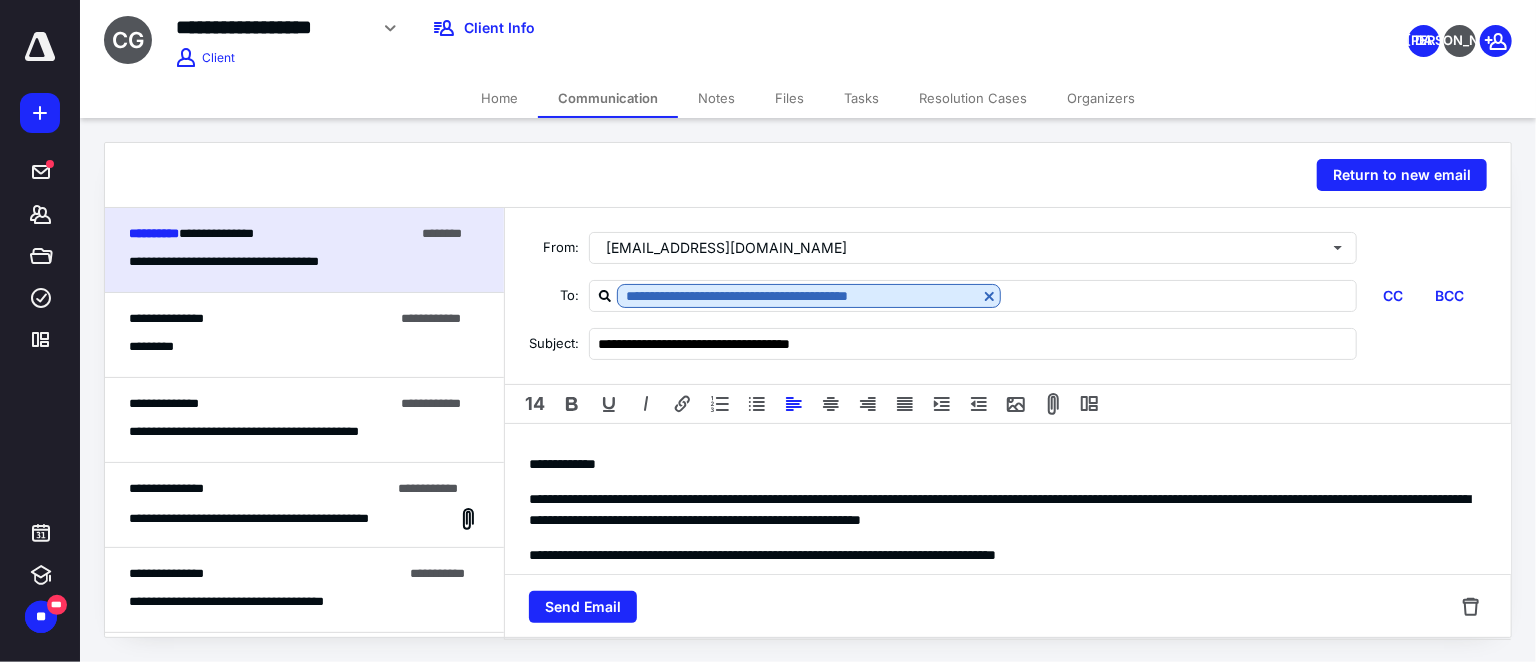 click on "**********" at bounding box center (1001, 510) 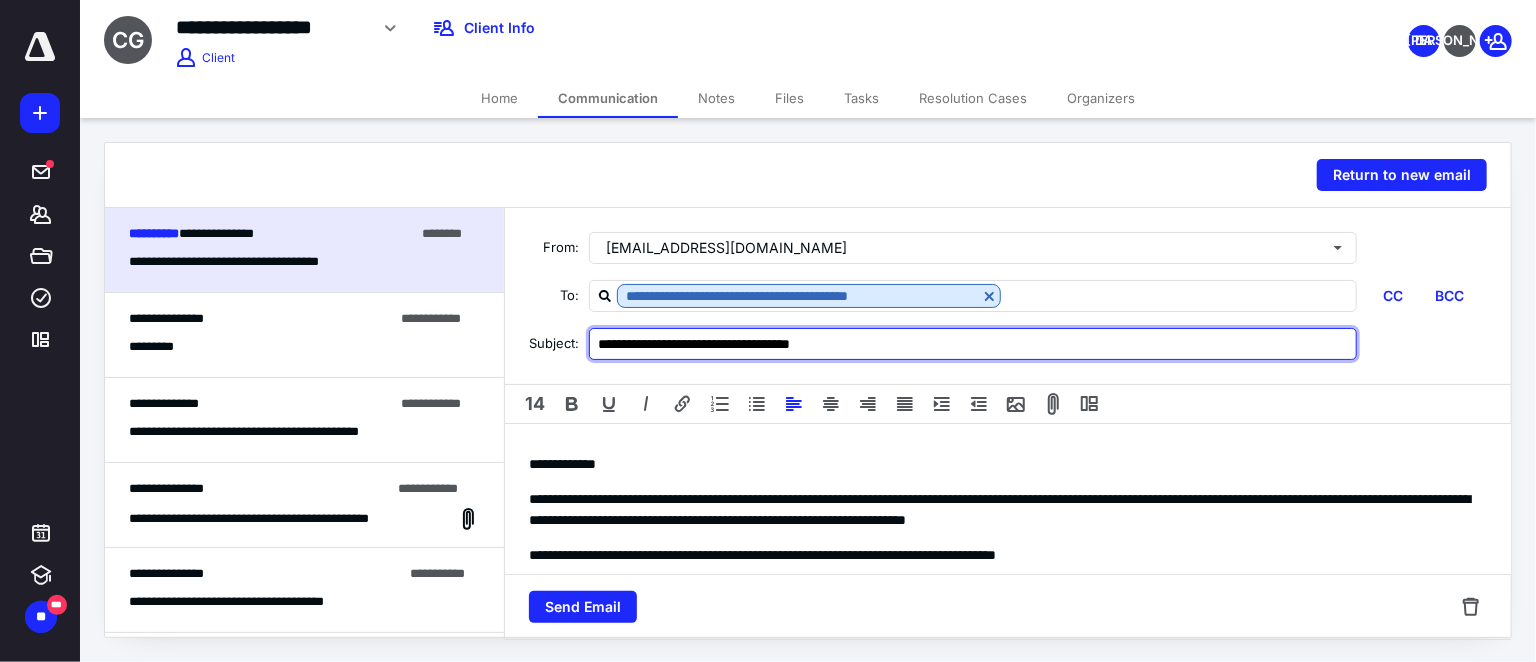 click on "**********" at bounding box center (973, 344) 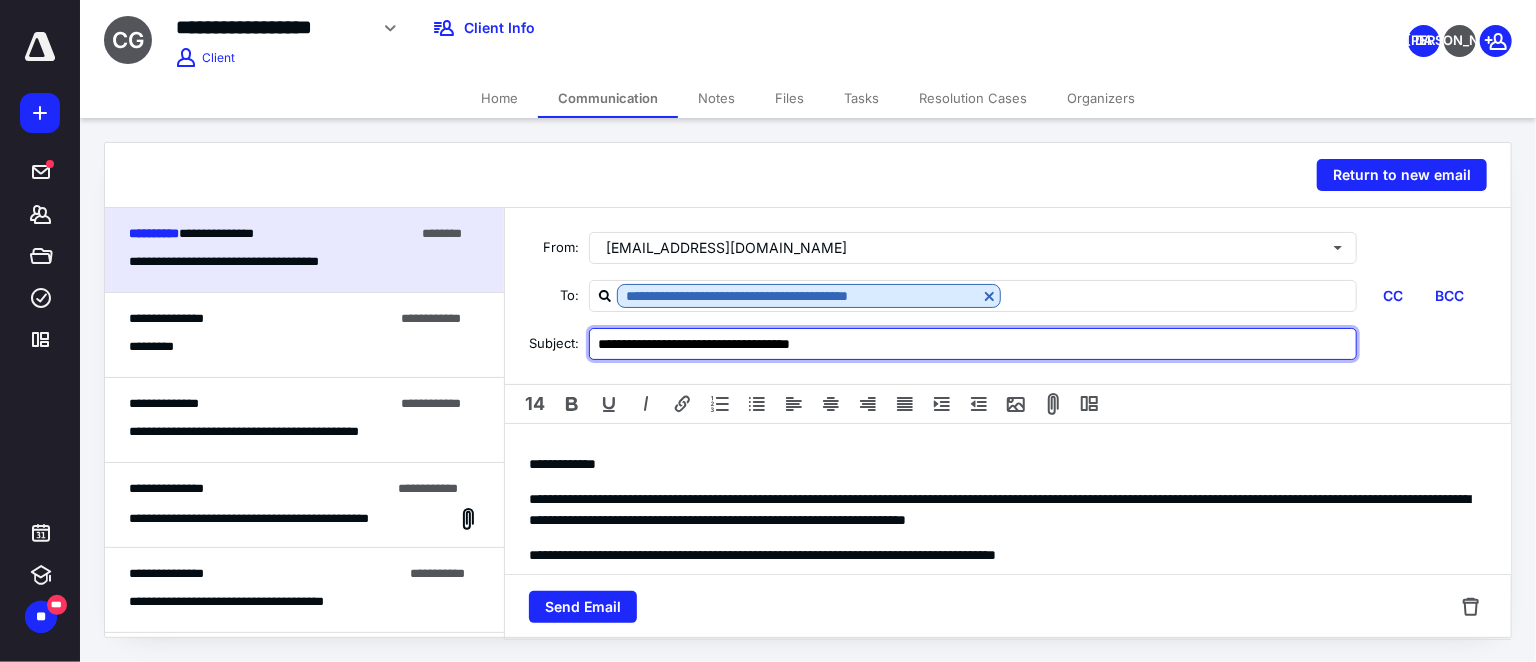 click on "**********" at bounding box center (973, 344) 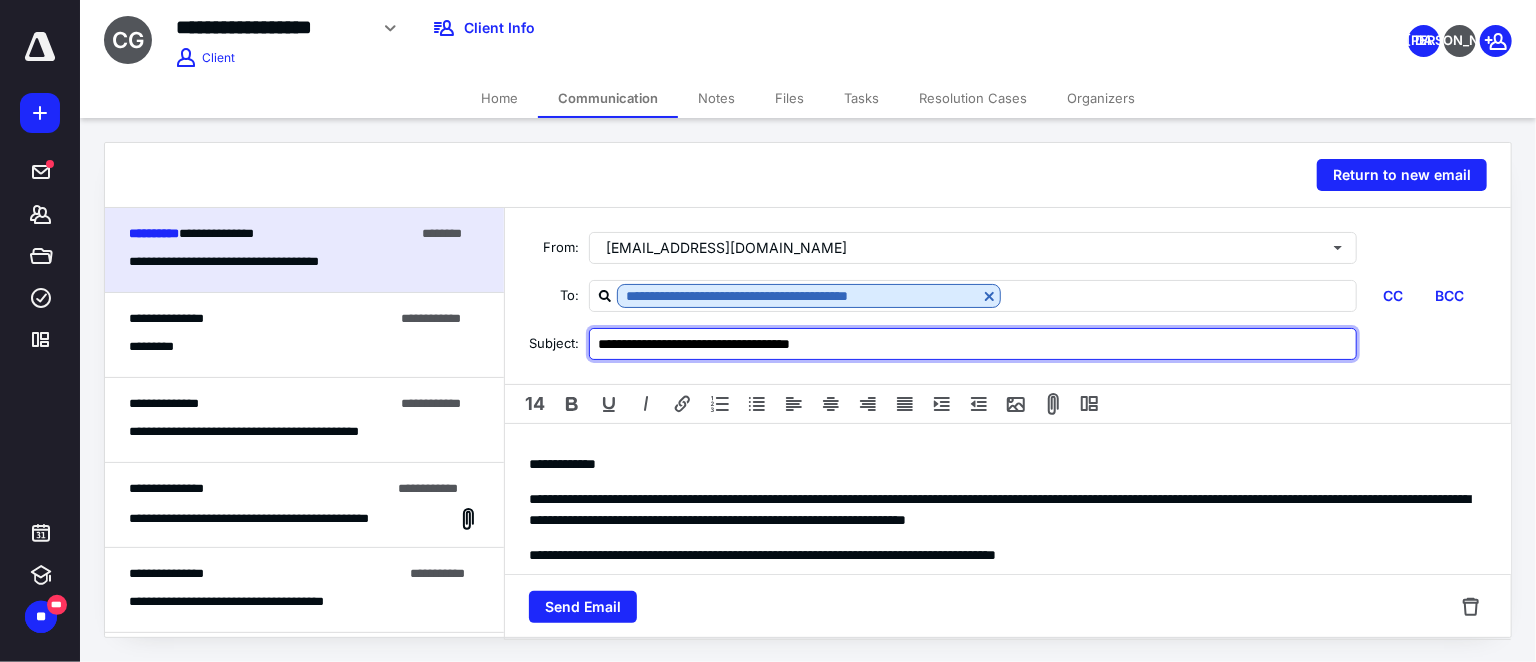 type on "**********" 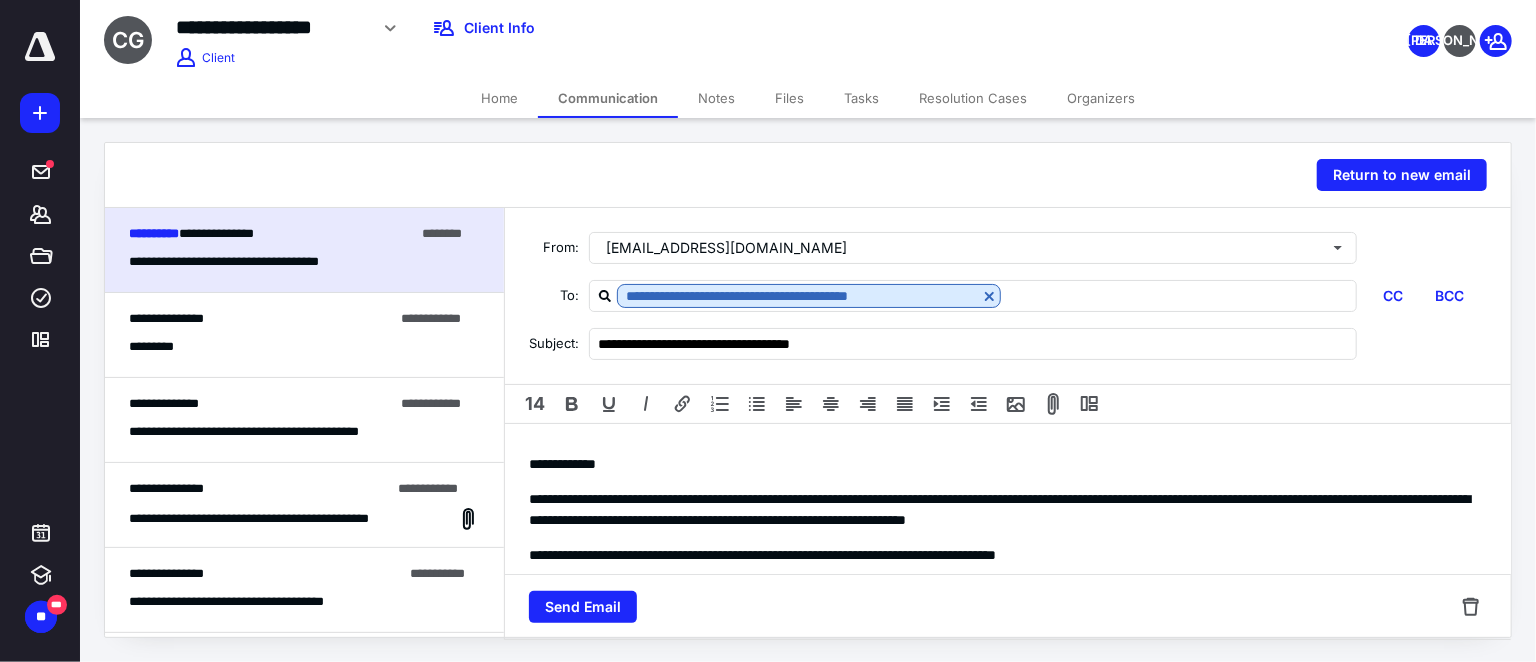 click on "**********" at bounding box center (1001, 510) 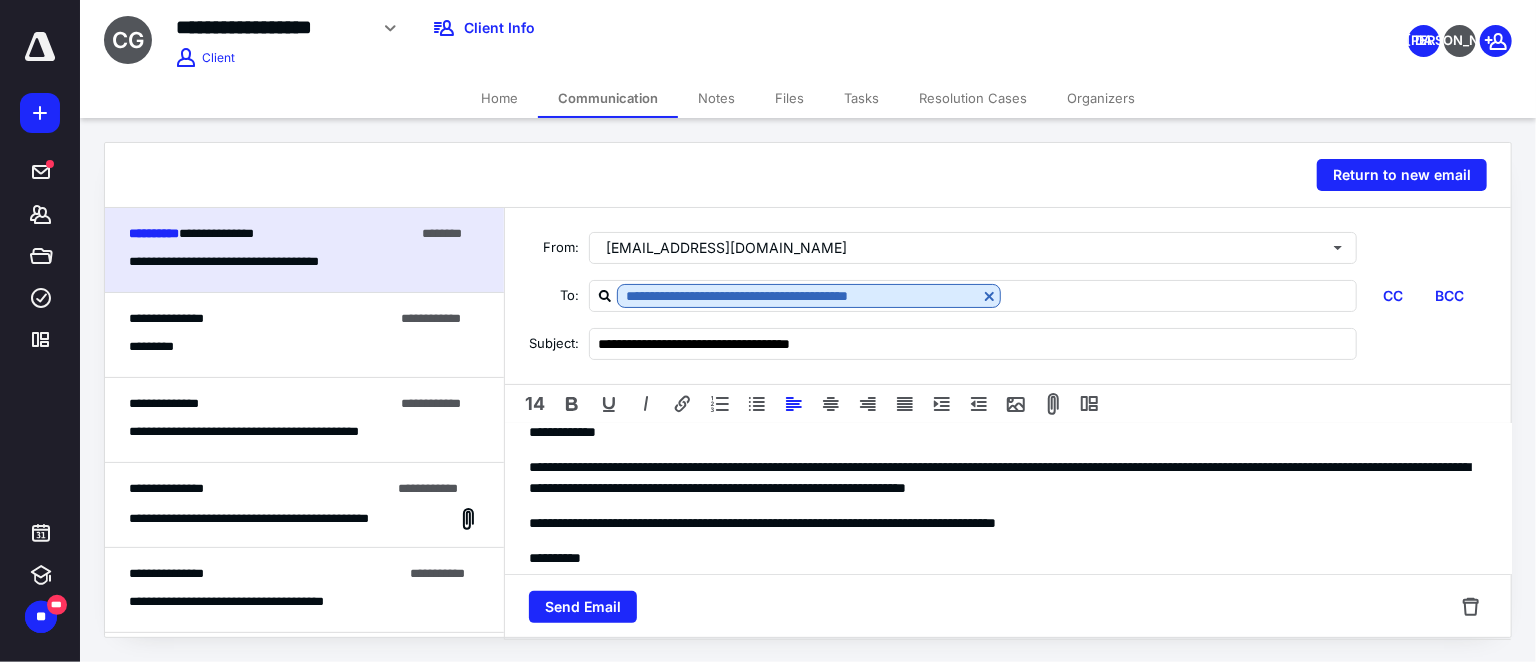 scroll, scrollTop: 0, scrollLeft: 0, axis: both 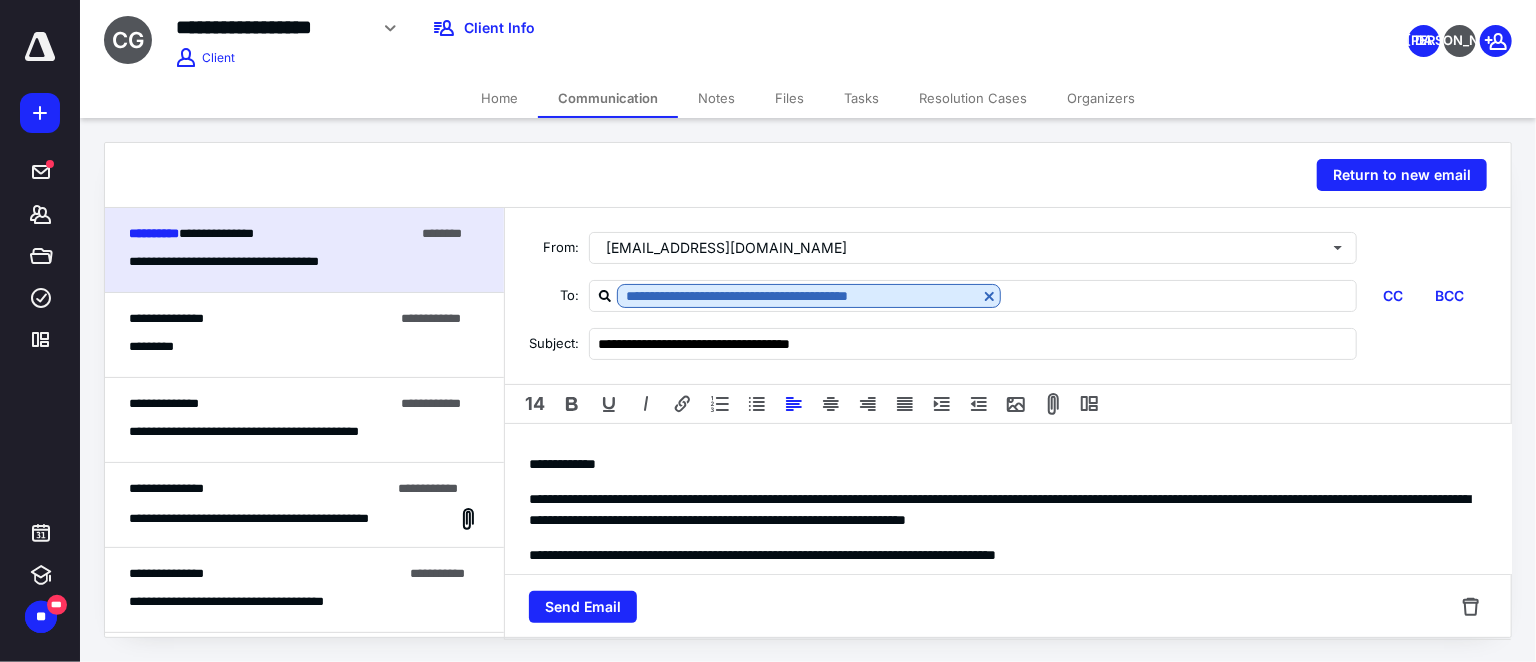 click on "**********" at bounding box center (1001, 510) 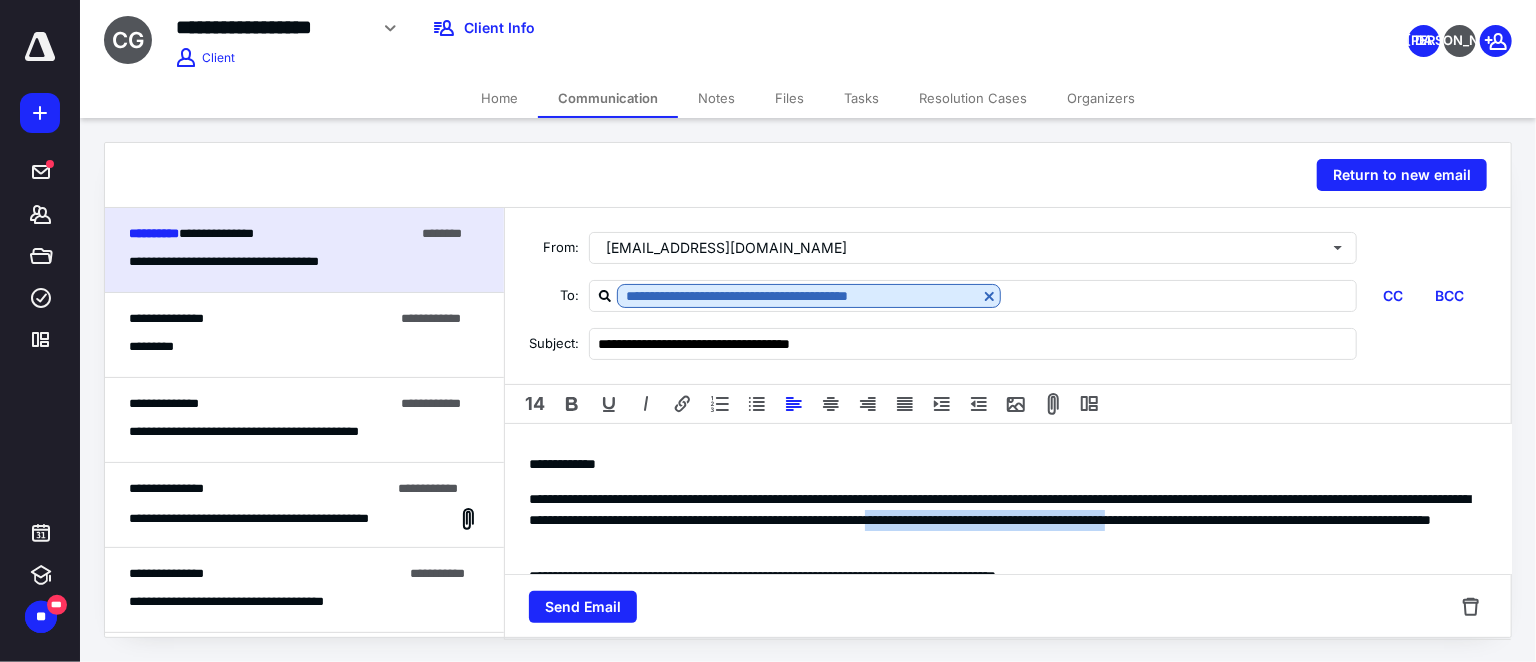 drag, startPoint x: 1281, startPoint y: 522, endPoint x: 643, endPoint y: 542, distance: 638.3134 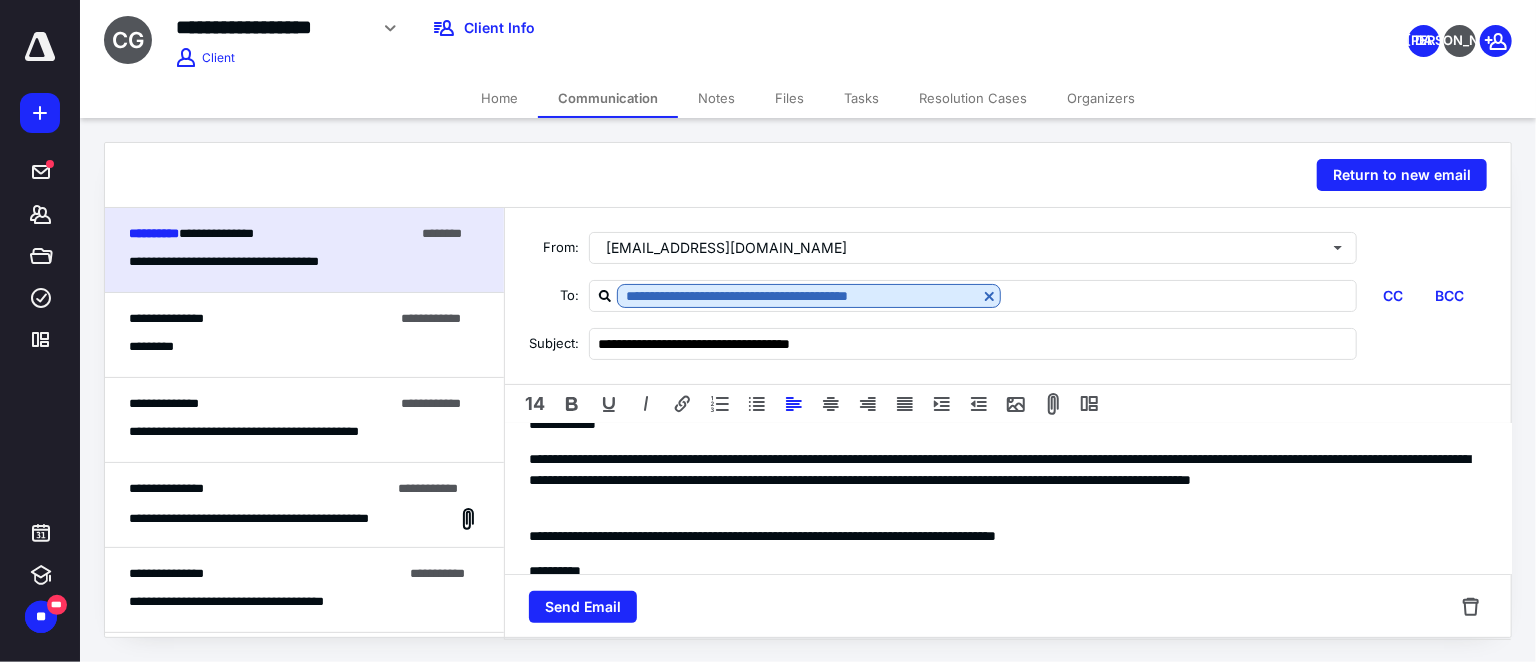 scroll, scrollTop: 0, scrollLeft: 0, axis: both 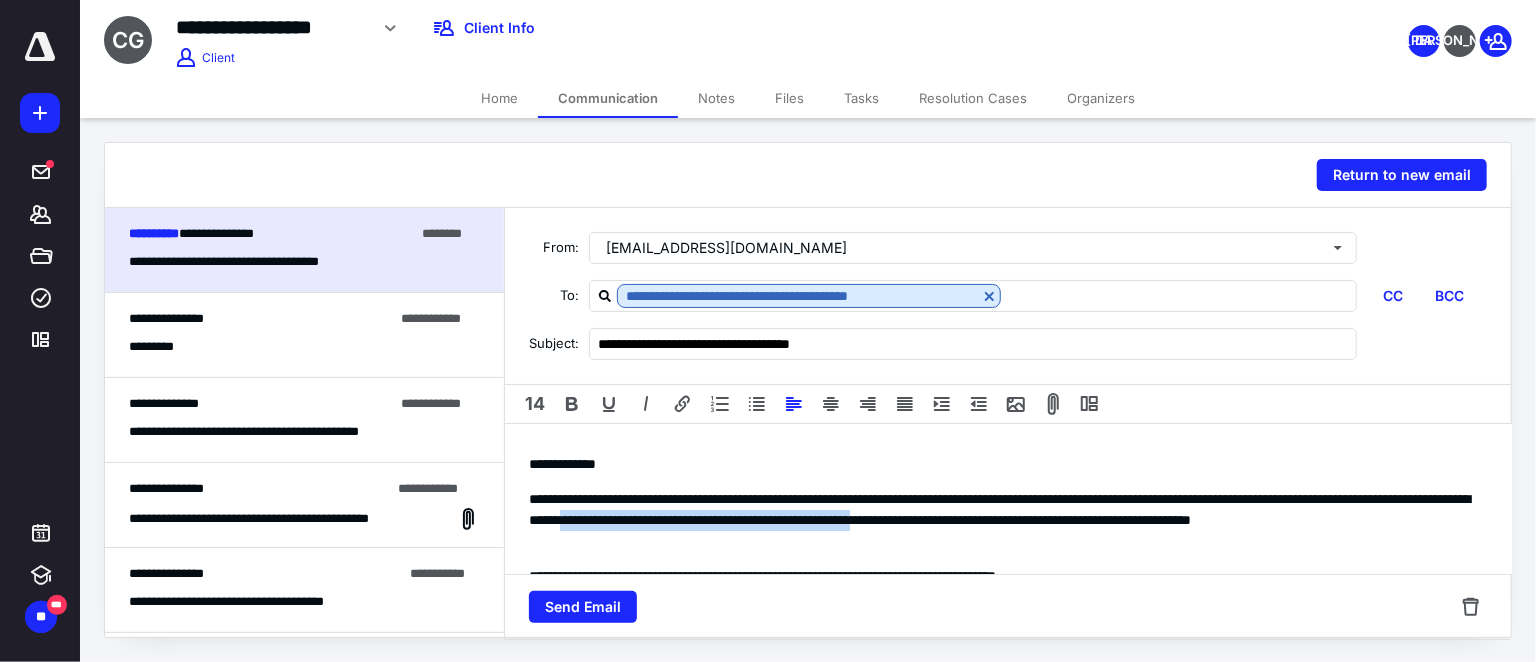 drag, startPoint x: 886, startPoint y: 520, endPoint x: 1270, endPoint y: 520, distance: 384 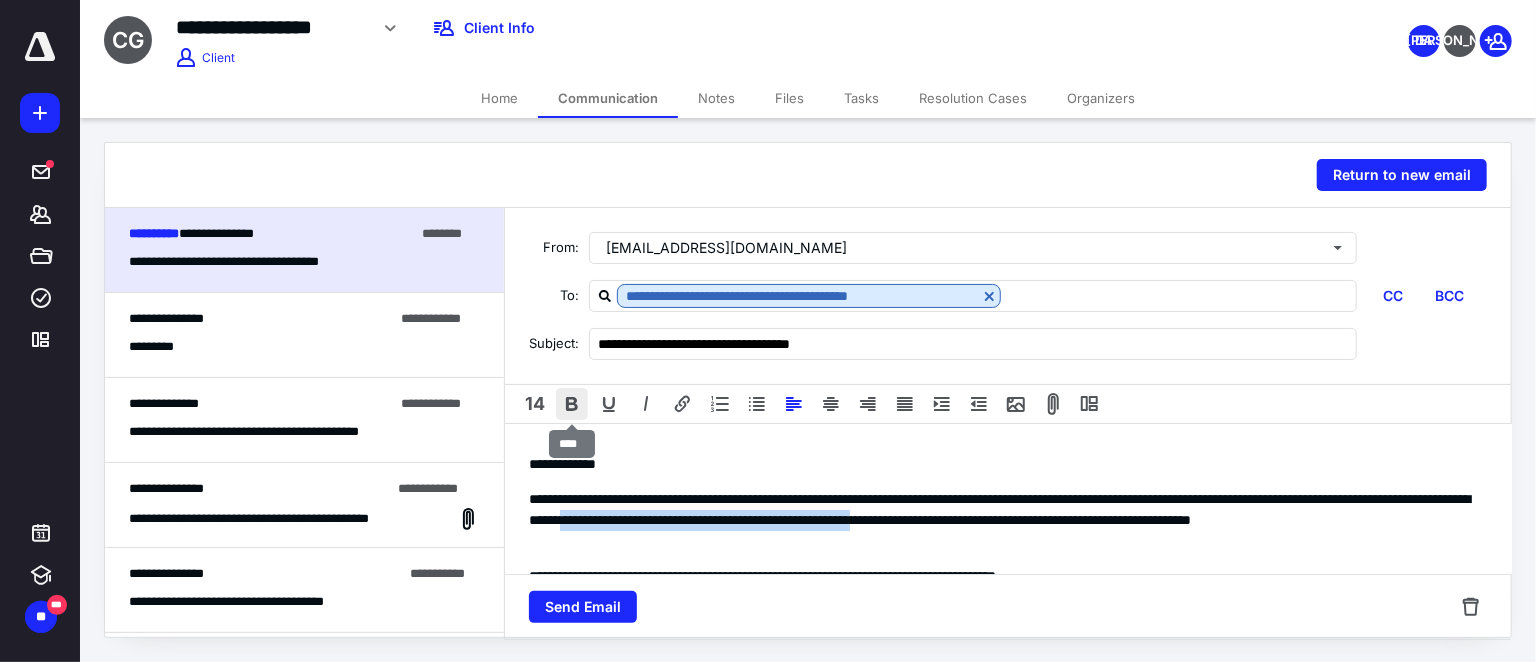 click at bounding box center (572, 404) 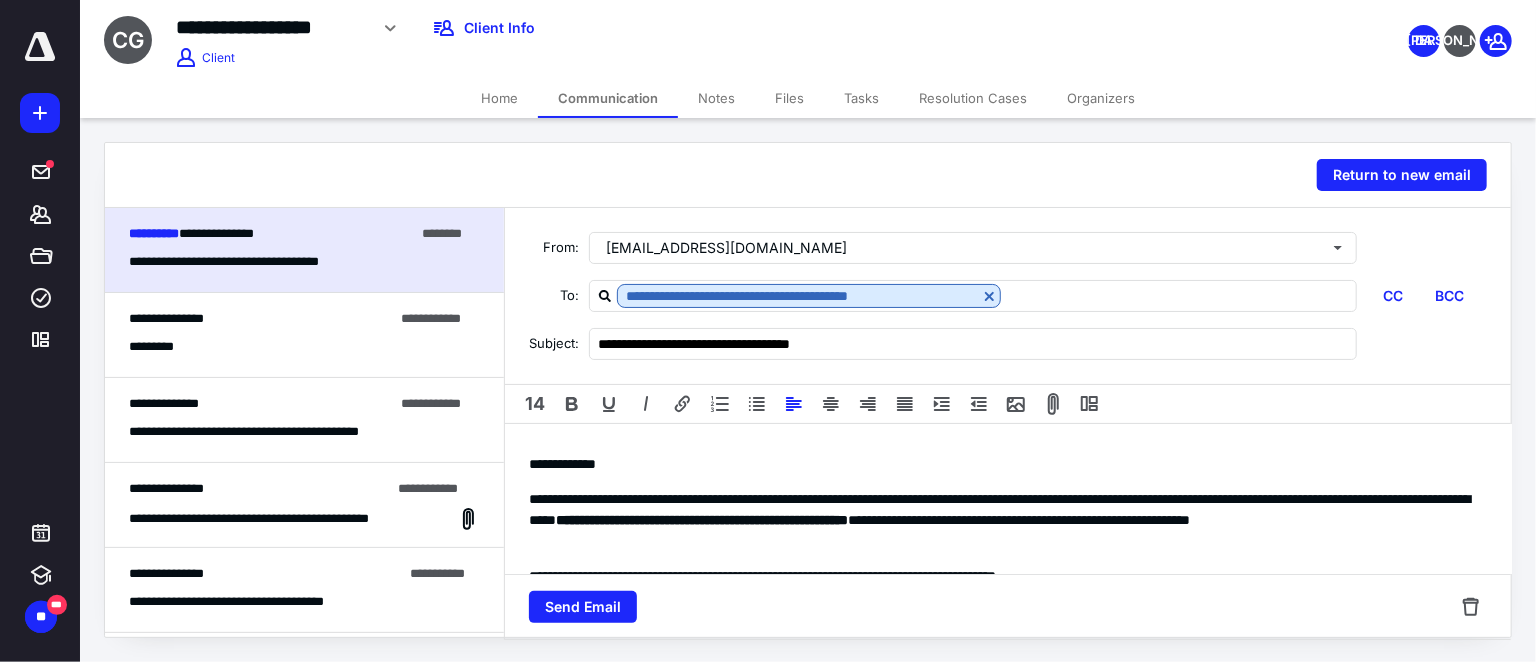click on "**********" at bounding box center [1001, 520] 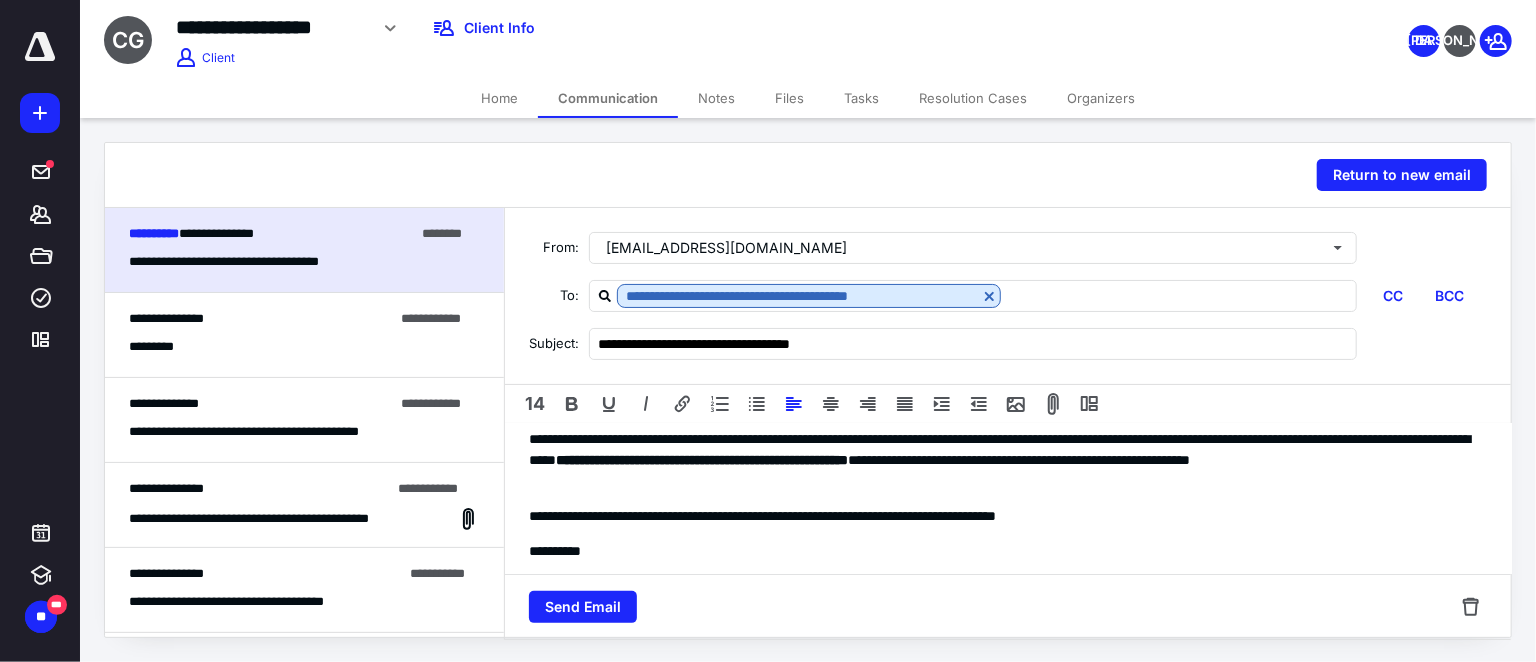 scroll, scrollTop: 90, scrollLeft: 0, axis: vertical 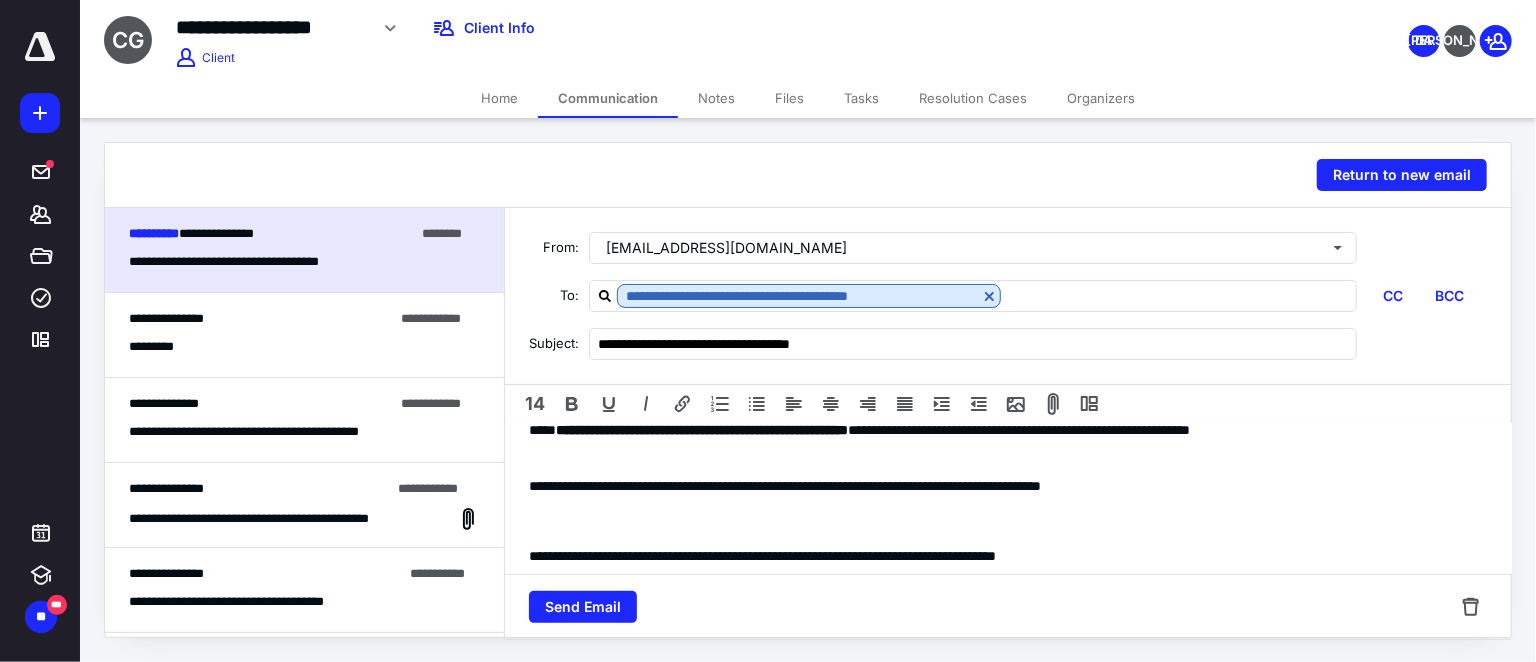 click at bounding box center [1008, 521] 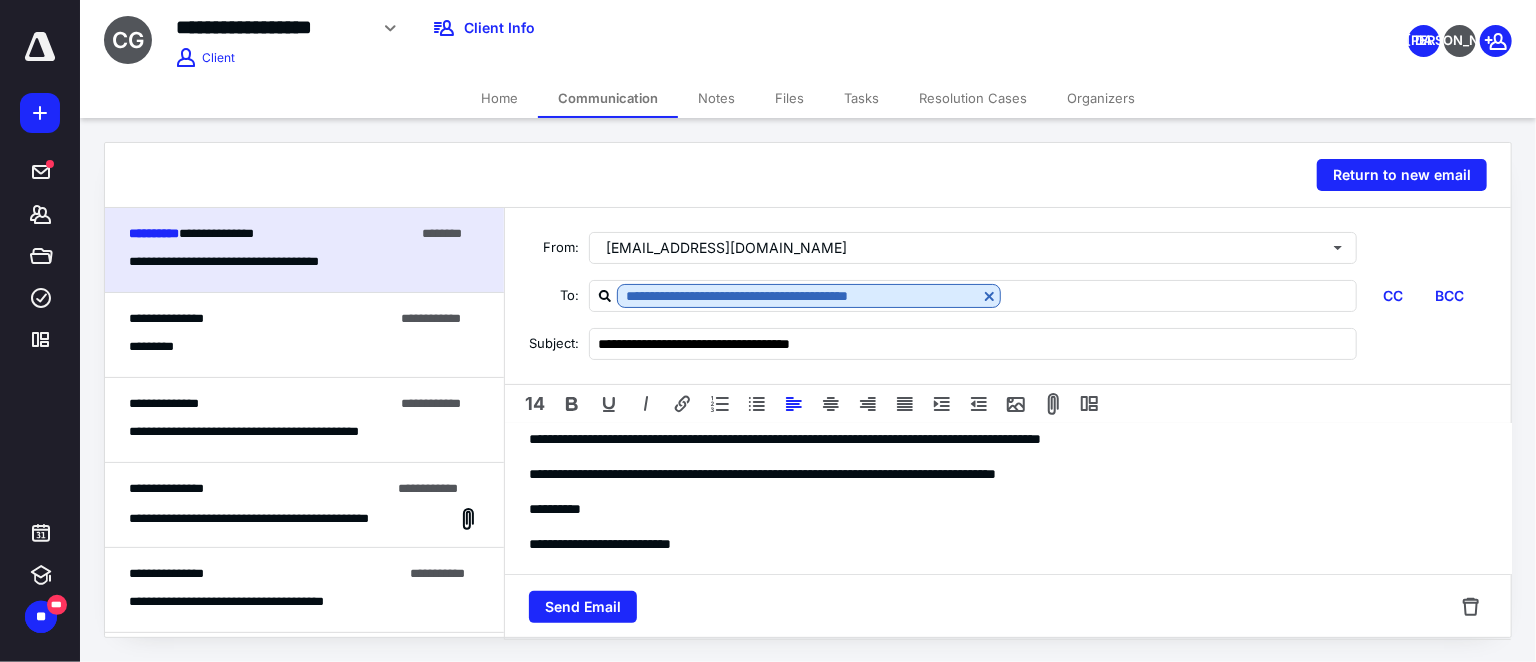 scroll, scrollTop: 181, scrollLeft: 0, axis: vertical 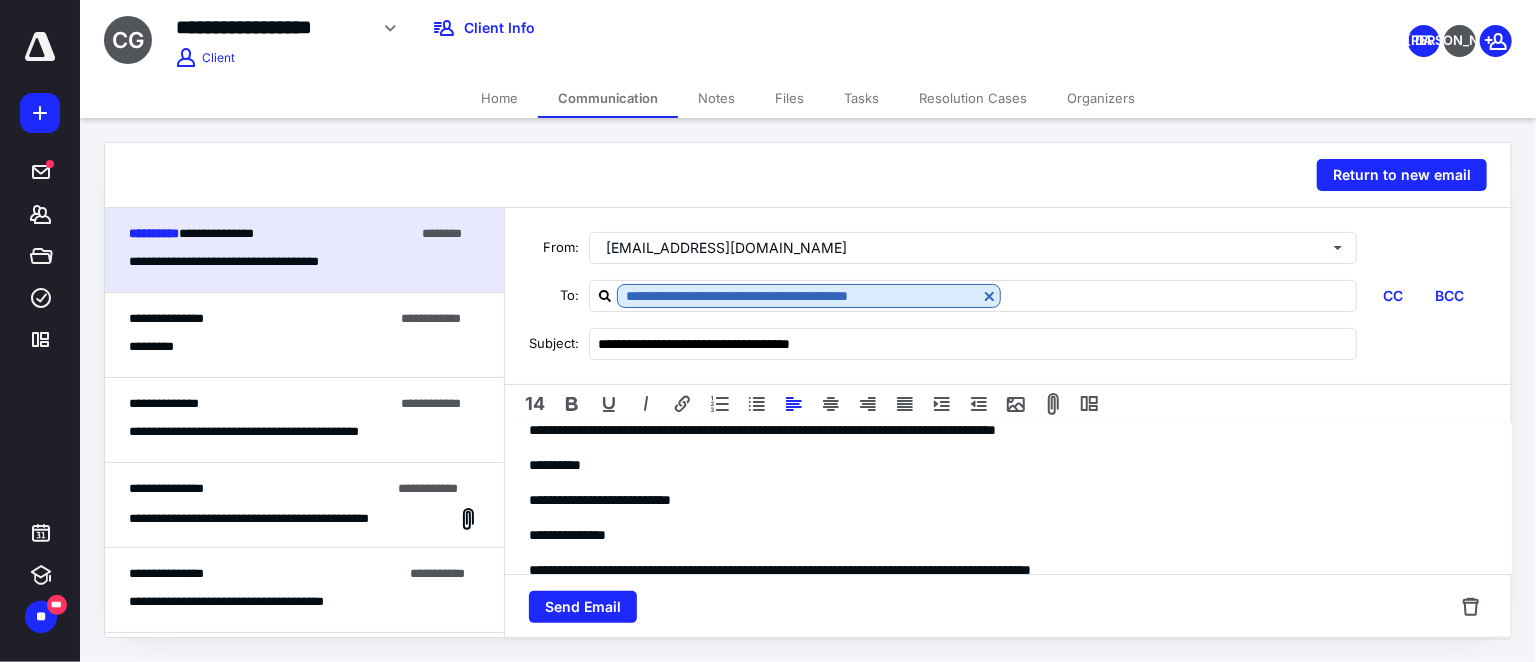 click on "**********" at bounding box center [762, 430] 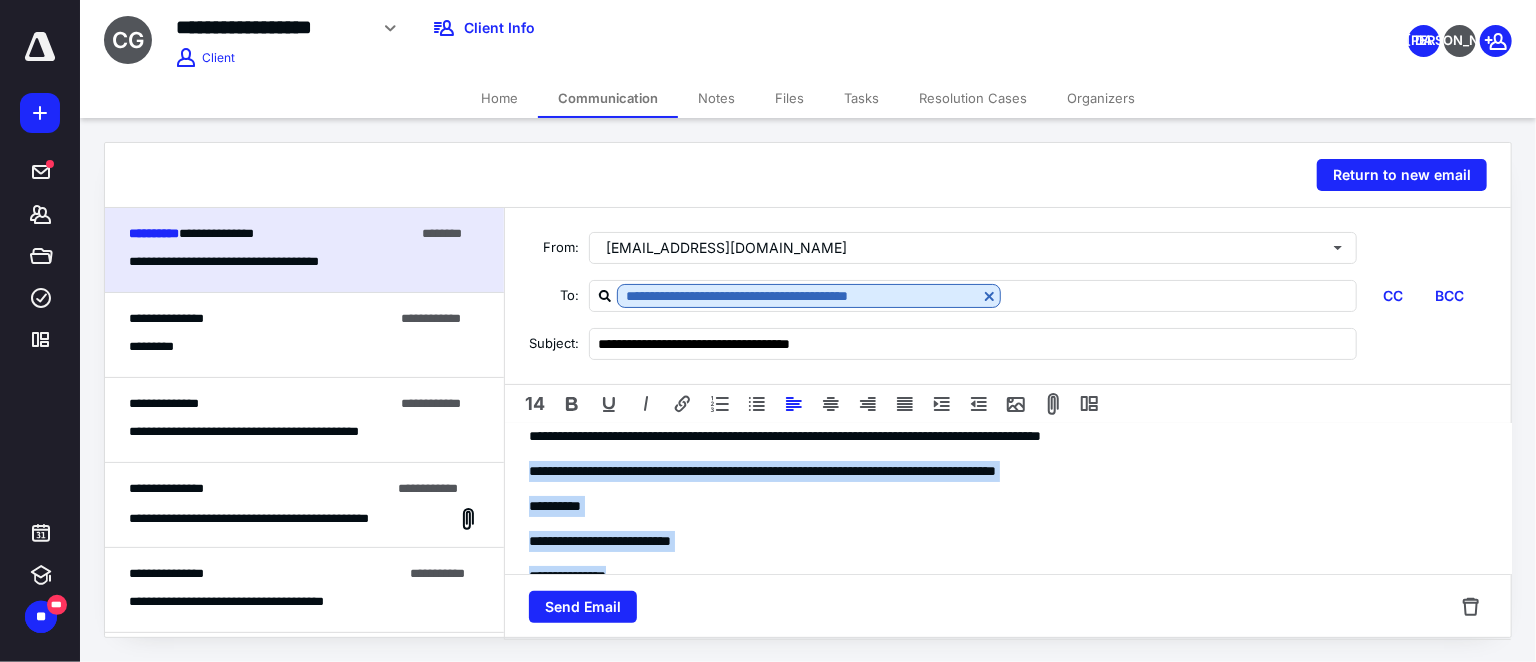 scroll, scrollTop: 253, scrollLeft: 0, axis: vertical 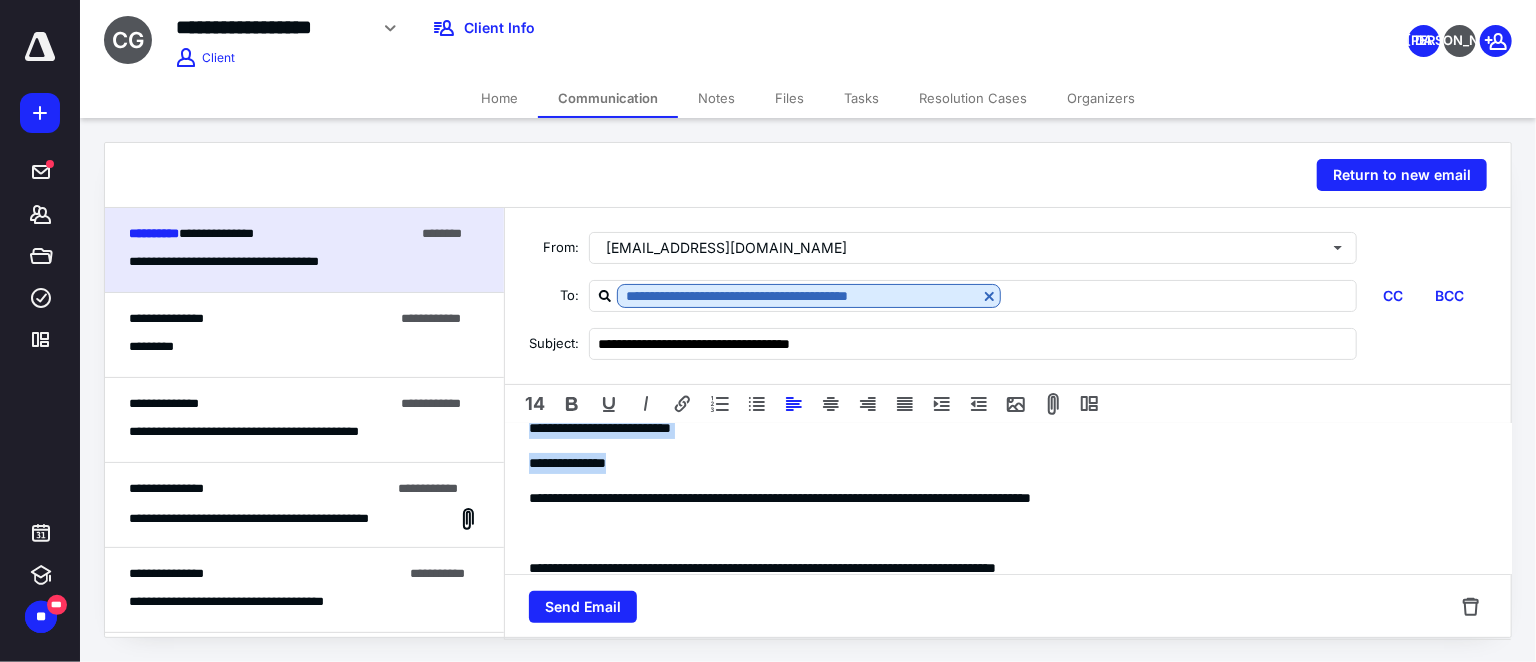 drag, startPoint x: 526, startPoint y: 435, endPoint x: 671, endPoint y: 445, distance: 145.34442 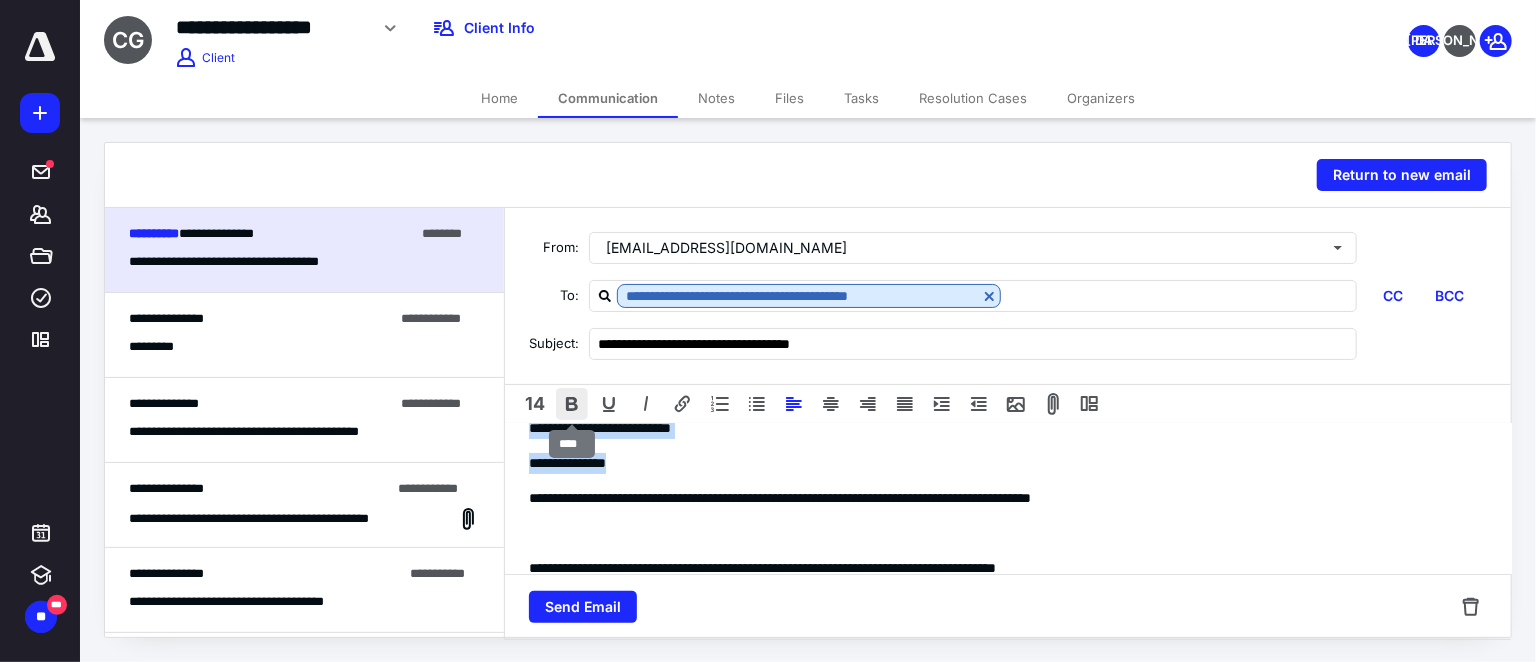 click at bounding box center [572, 404] 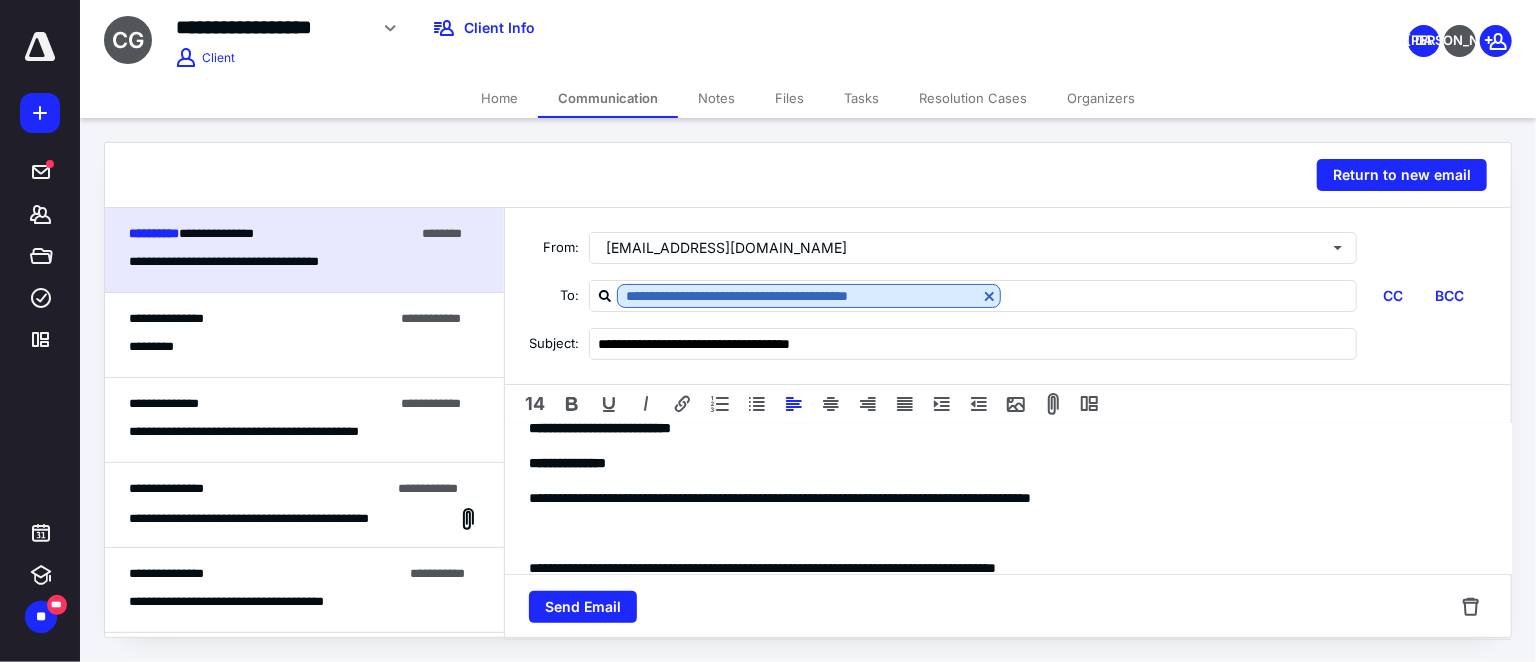 click on "**********" at bounding box center (1008, 493) 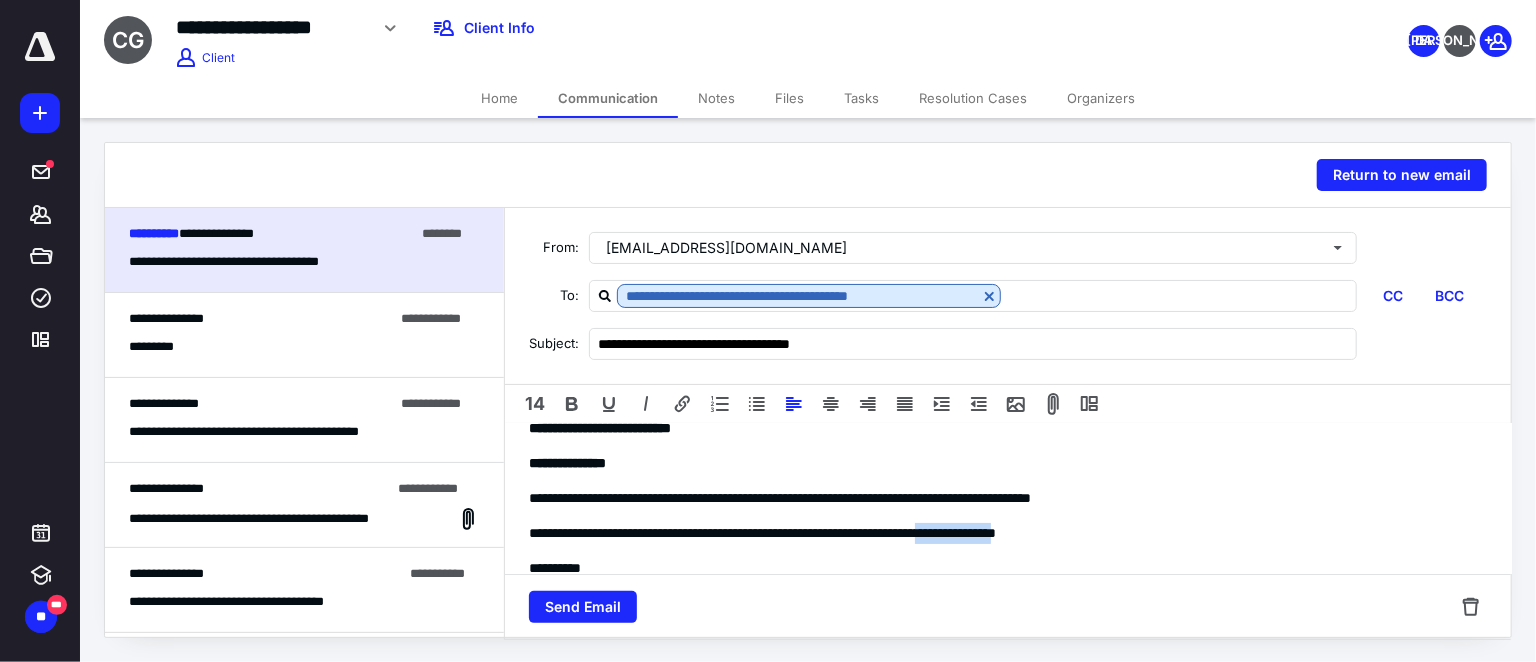 drag, startPoint x: 1067, startPoint y: 531, endPoint x: 1158, endPoint y: 537, distance: 91.197586 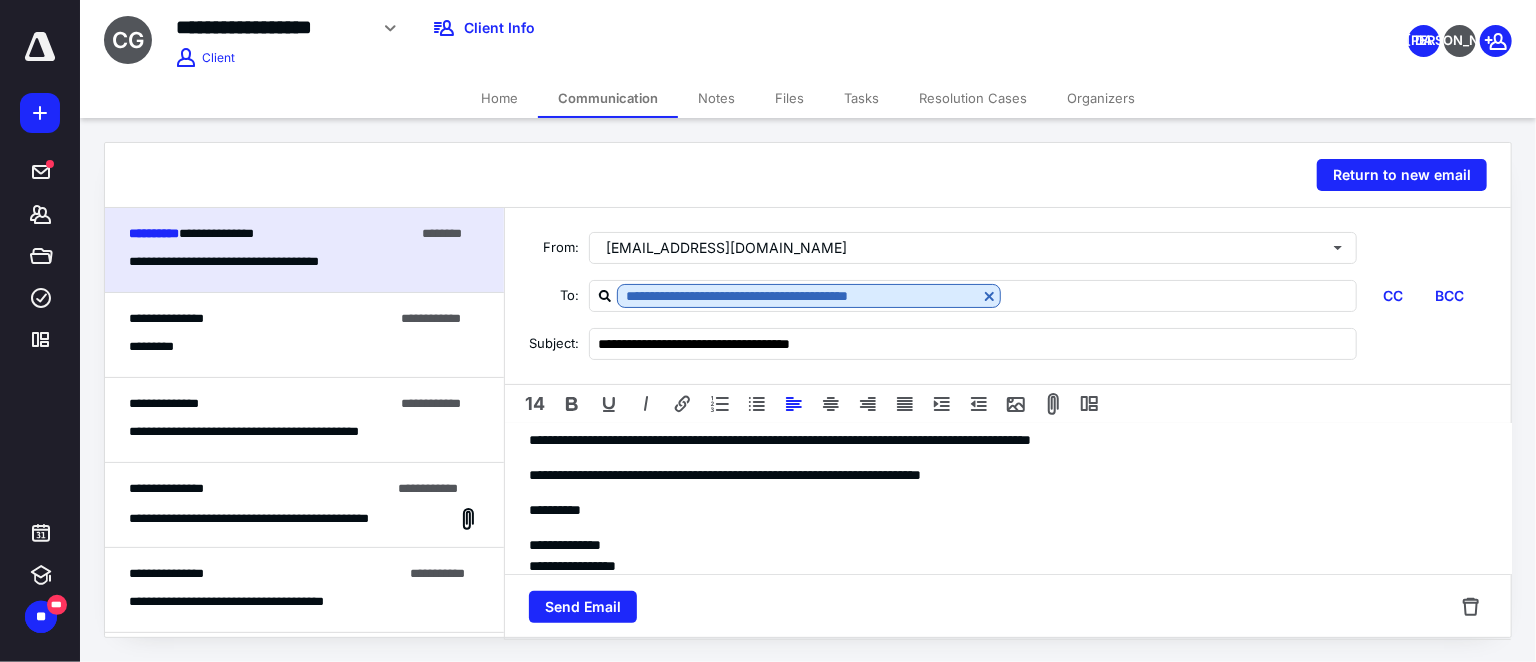 scroll, scrollTop: 344, scrollLeft: 0, axis: vertical 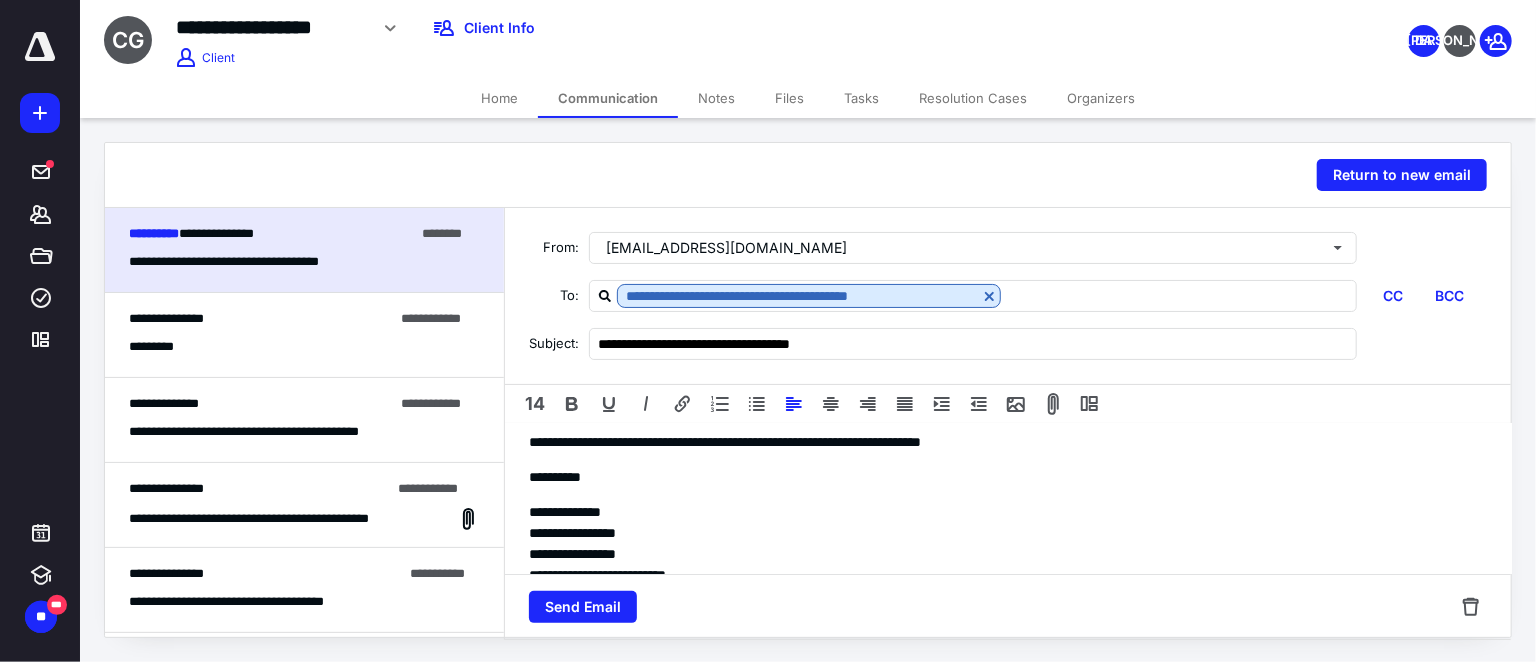 click on "**********" at bounding box center [1001, 442] 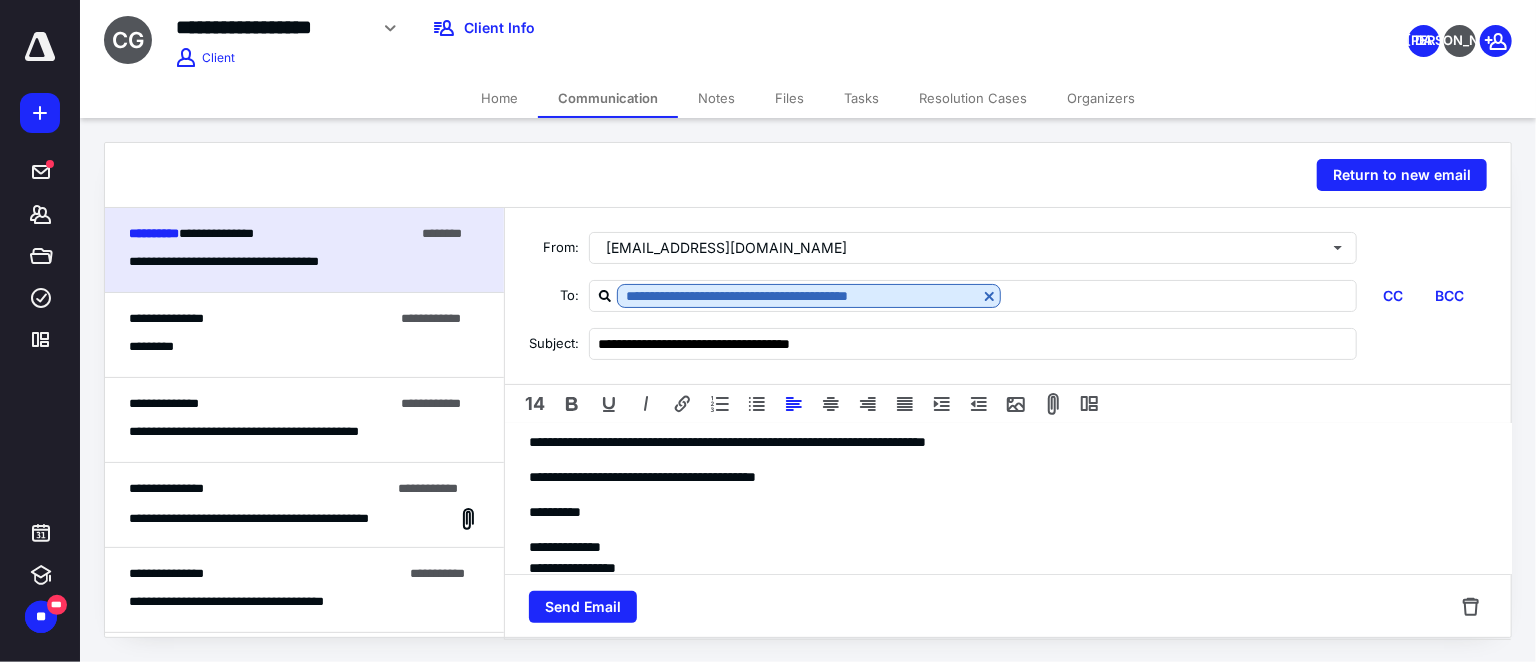click on "**********" at bounding box center (1001, 477) 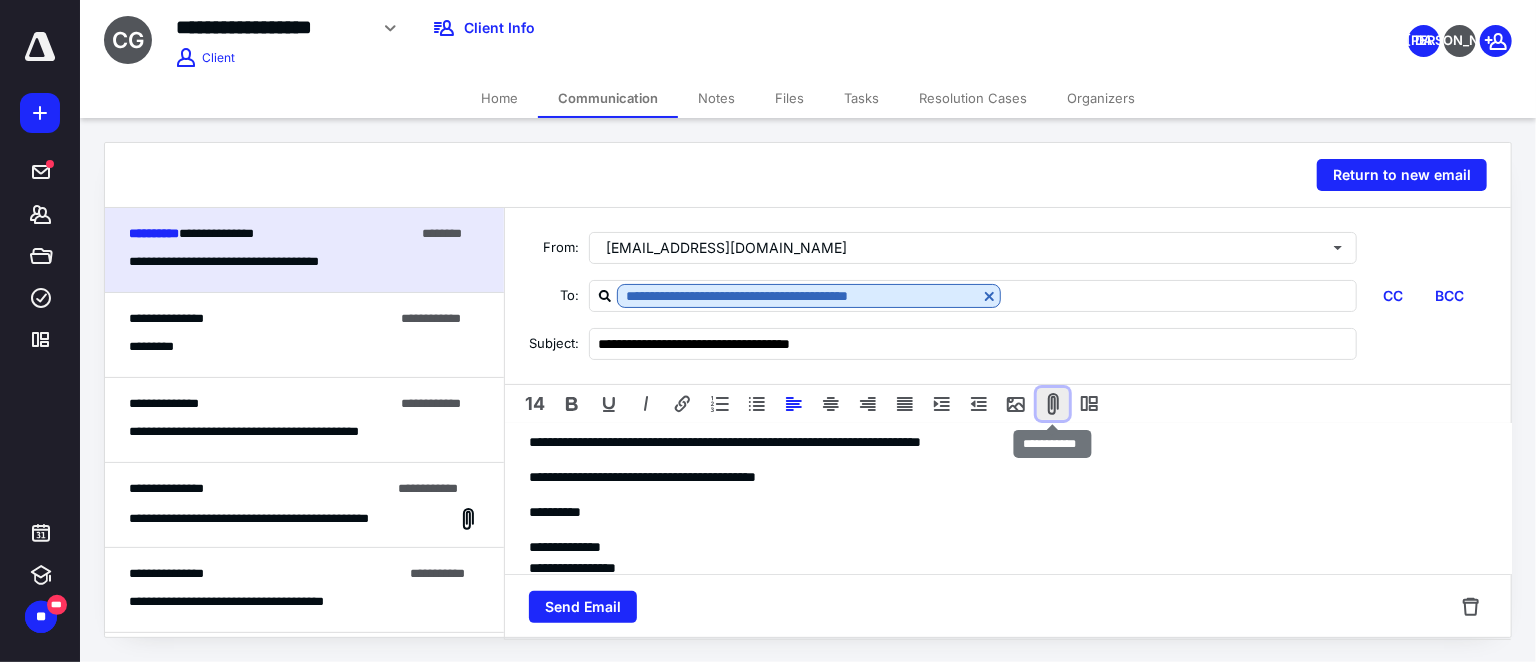 click at bounding box center [1053, 404] 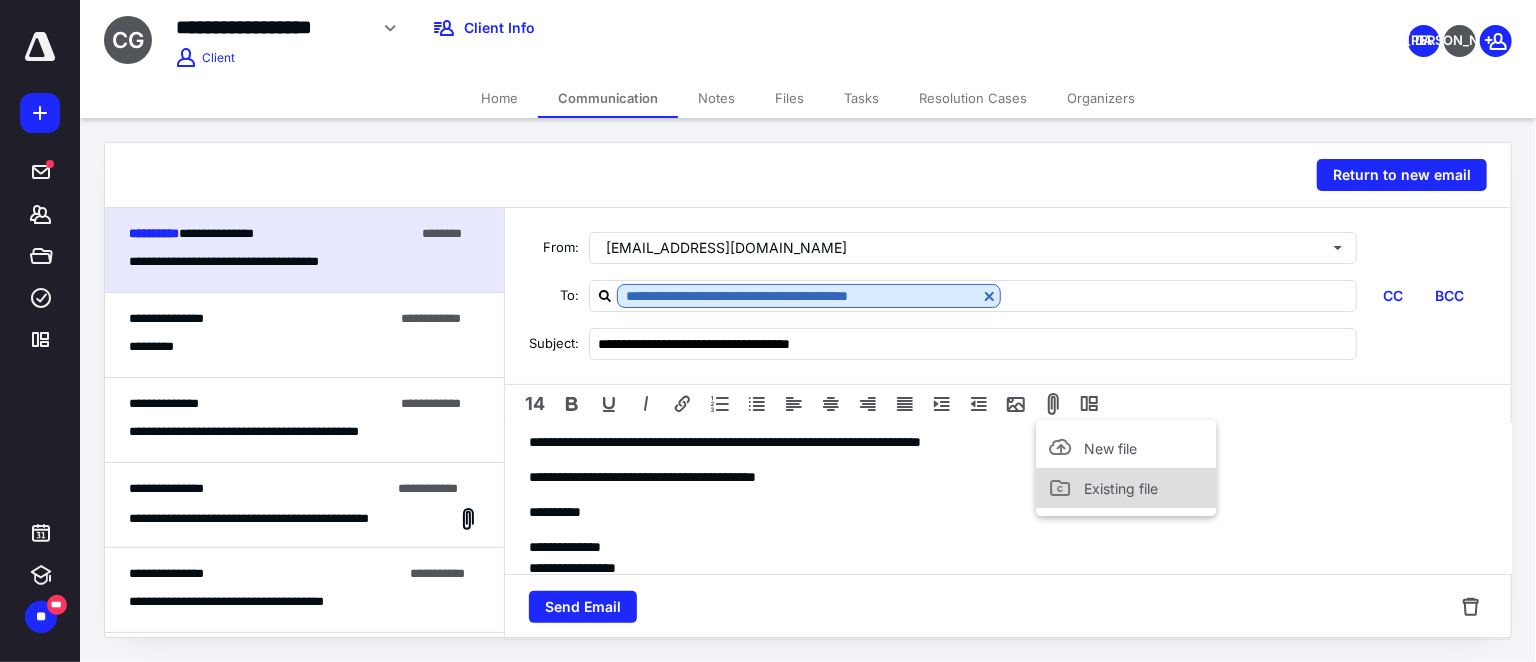 click on "Existing file" at bounding box center [1126, 488] 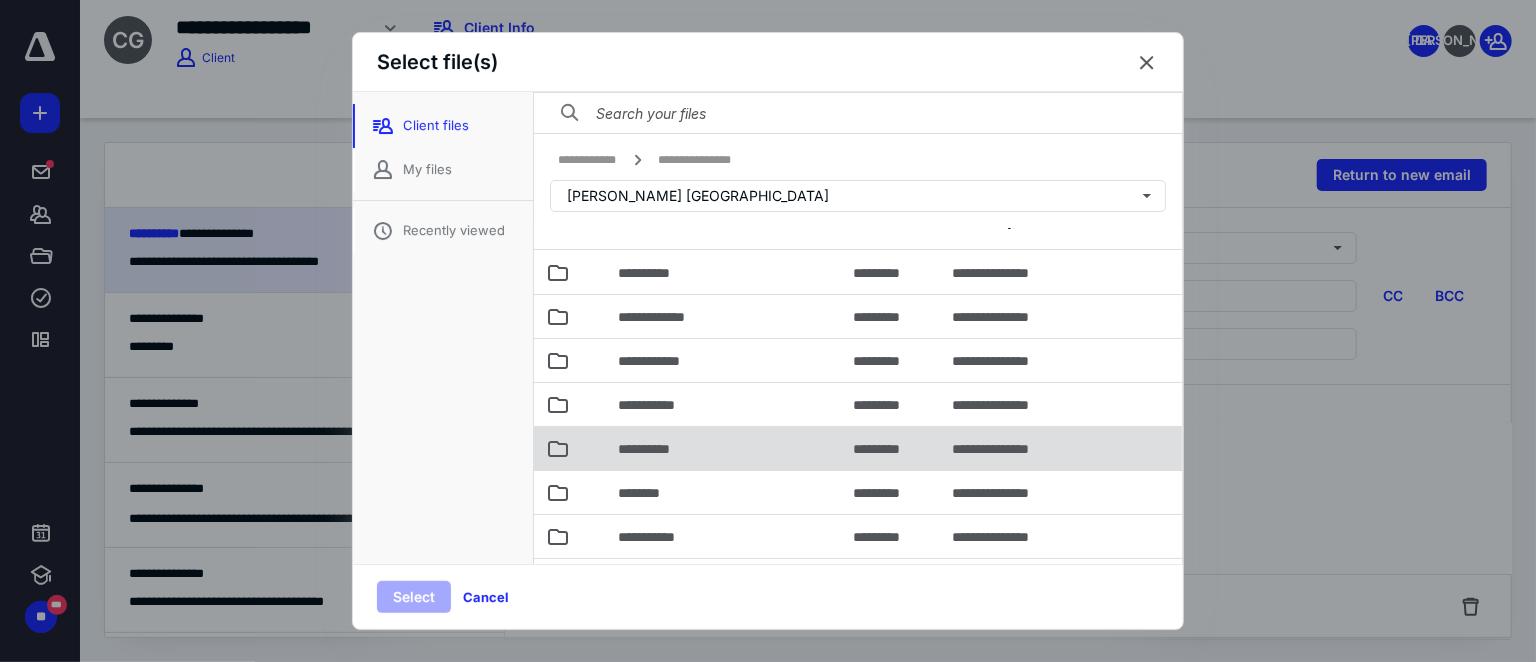 scroll, scrollTop: 56, scrollLeft: 0, axis: vertical 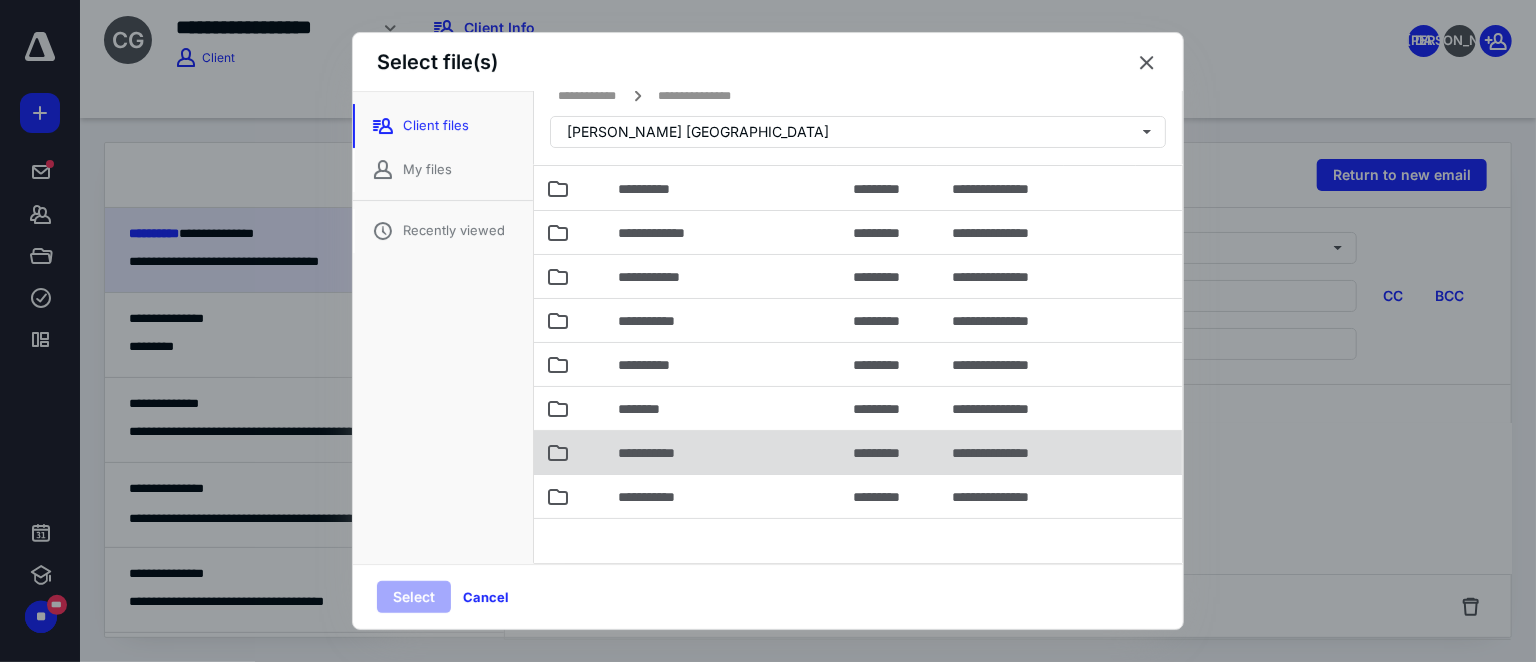 click on "**********" at bounding box center [723, 452] 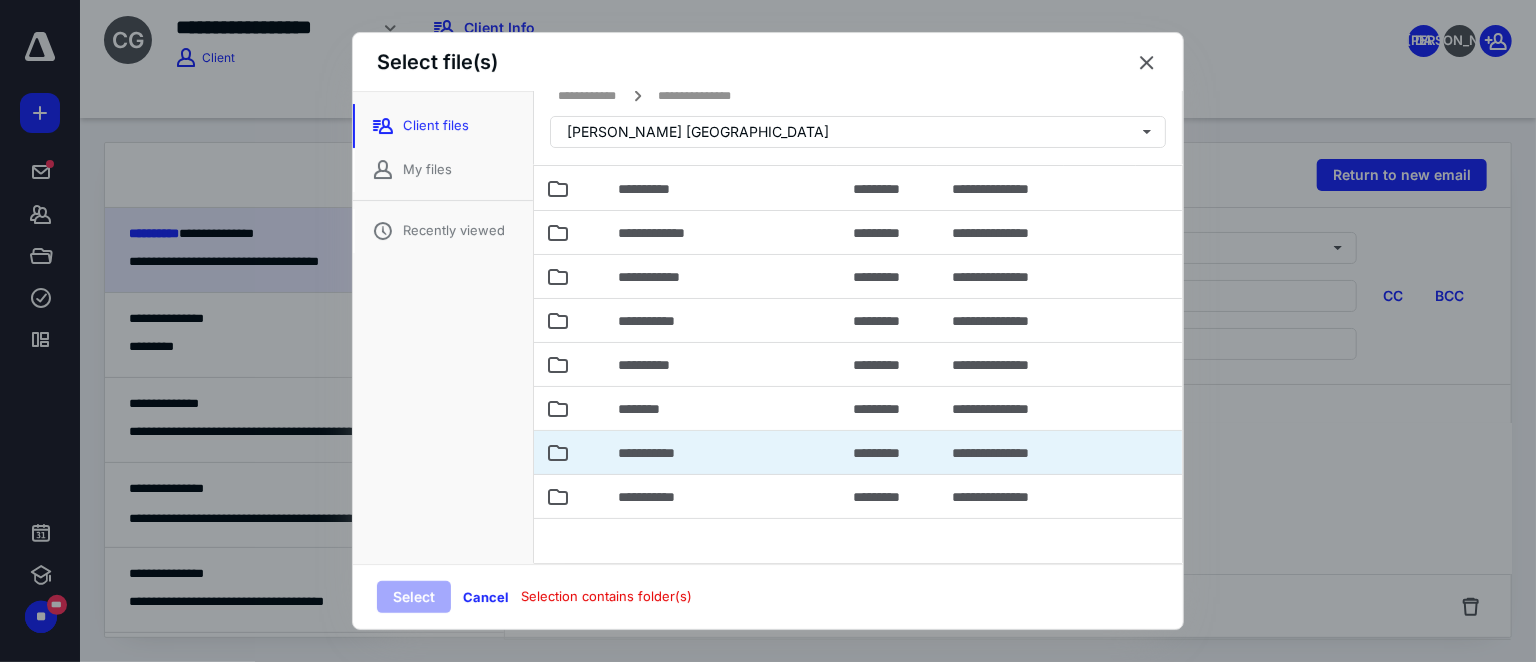 click on "**********" at bounding box center (723, 452) 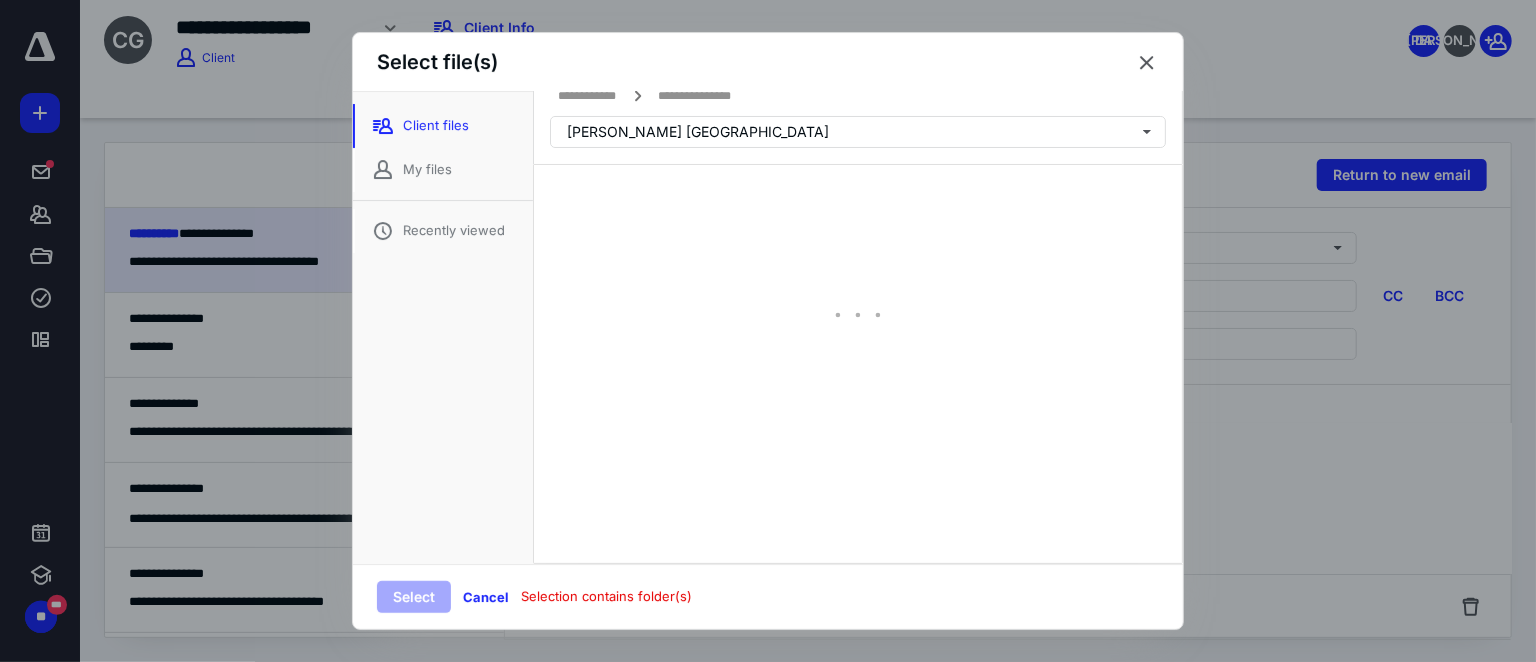 scroll, scrollTop: 0, scrollLeft: 0, axis: both 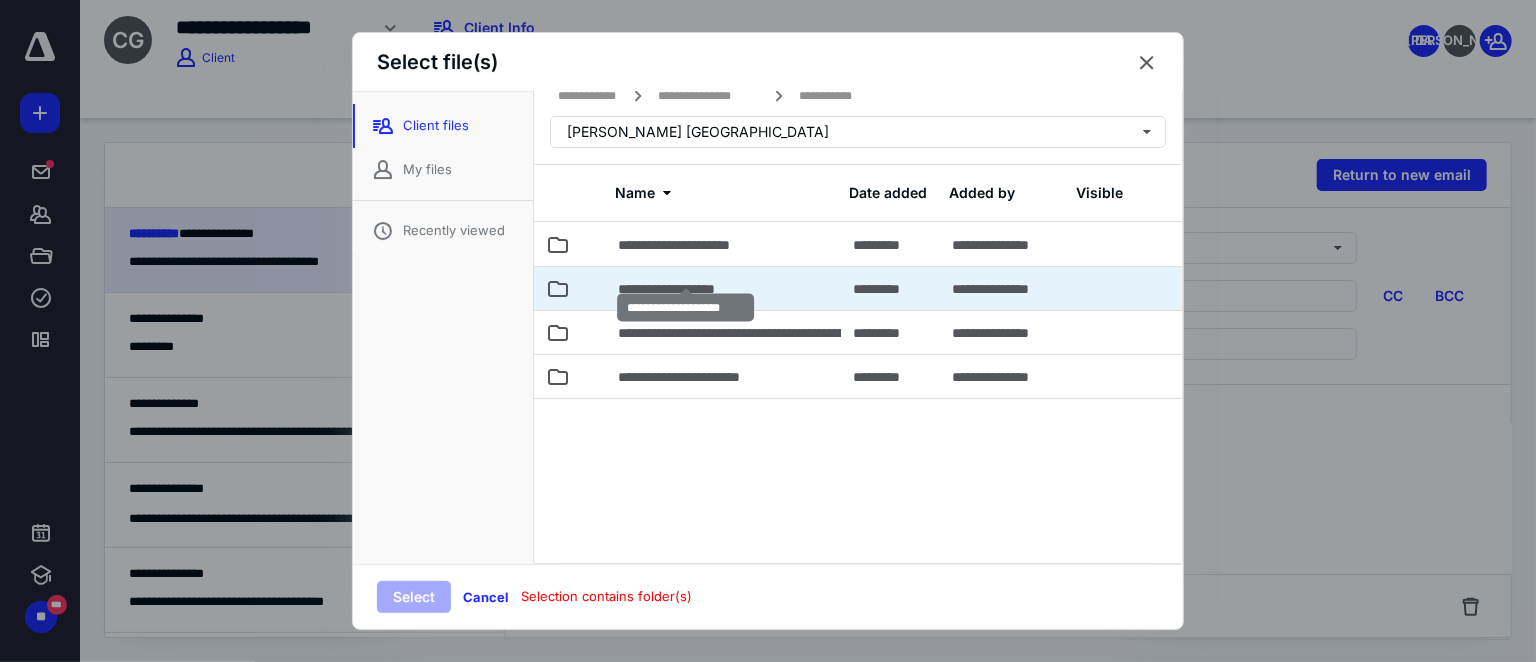 click on "**********" at bounding box center (685, 289) 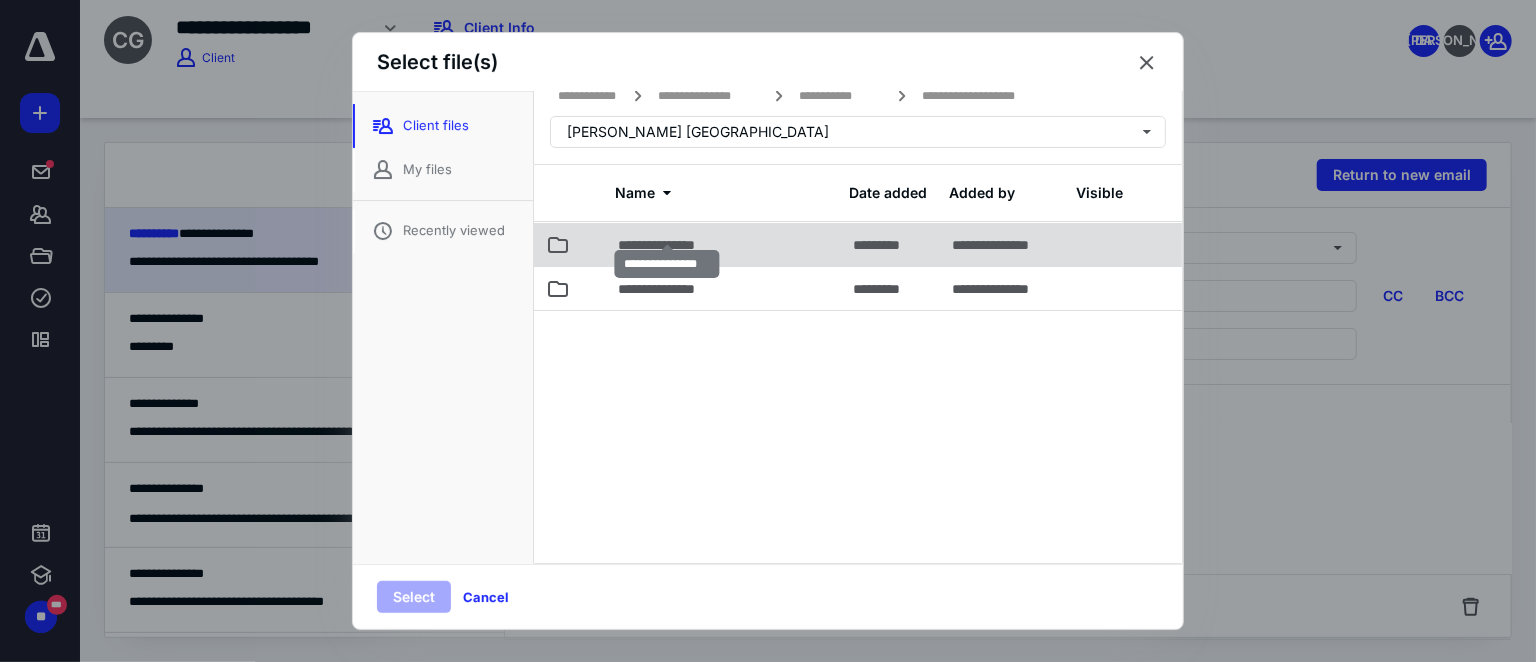 click on "**********" at bounding box center (667, 245) 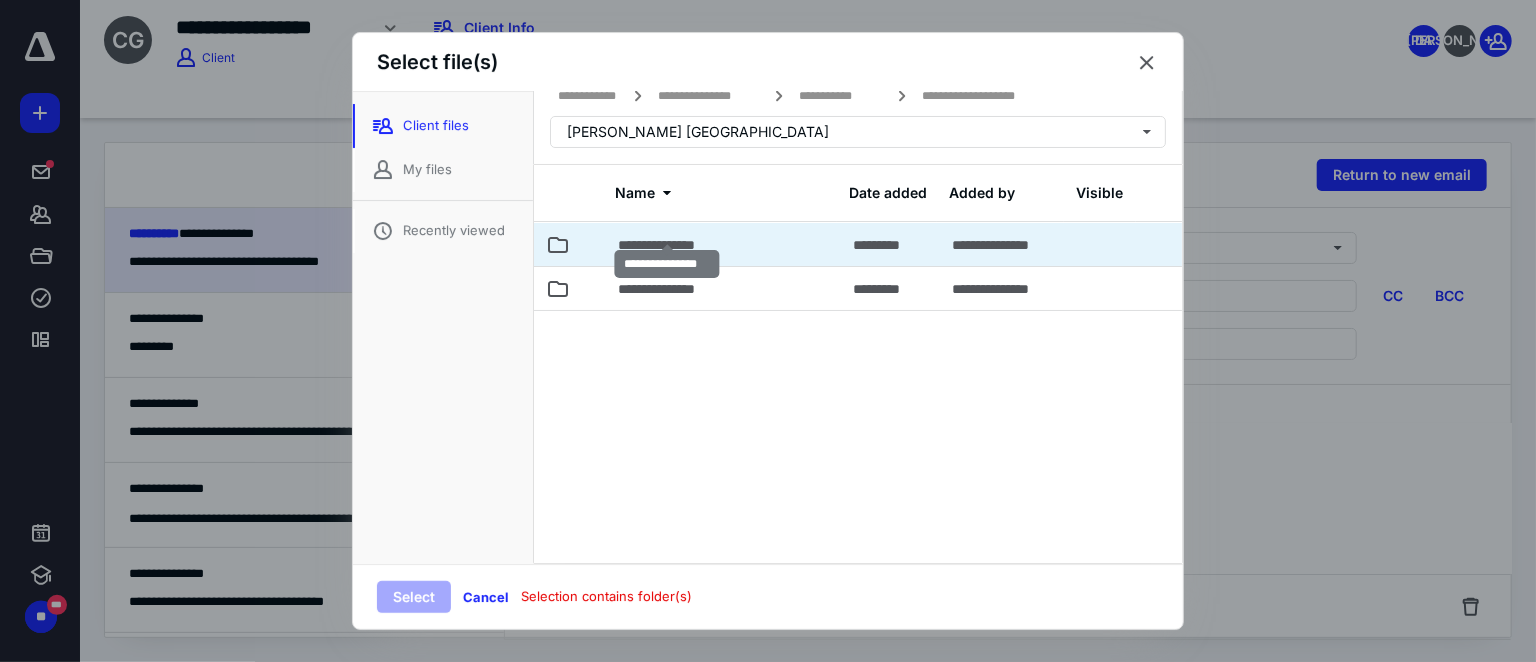click on "**********" at bounding box center (667, 245) 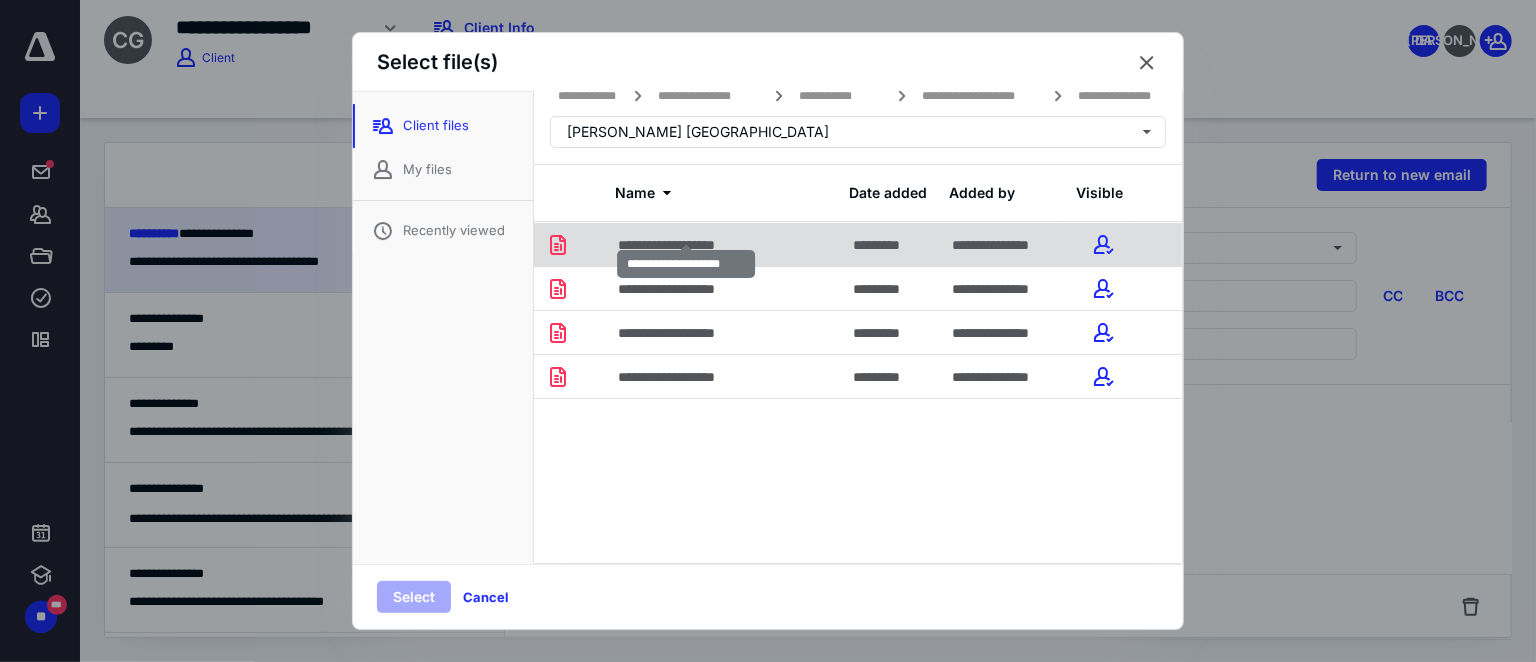 click on "**********" at bounding box center [686, 245] 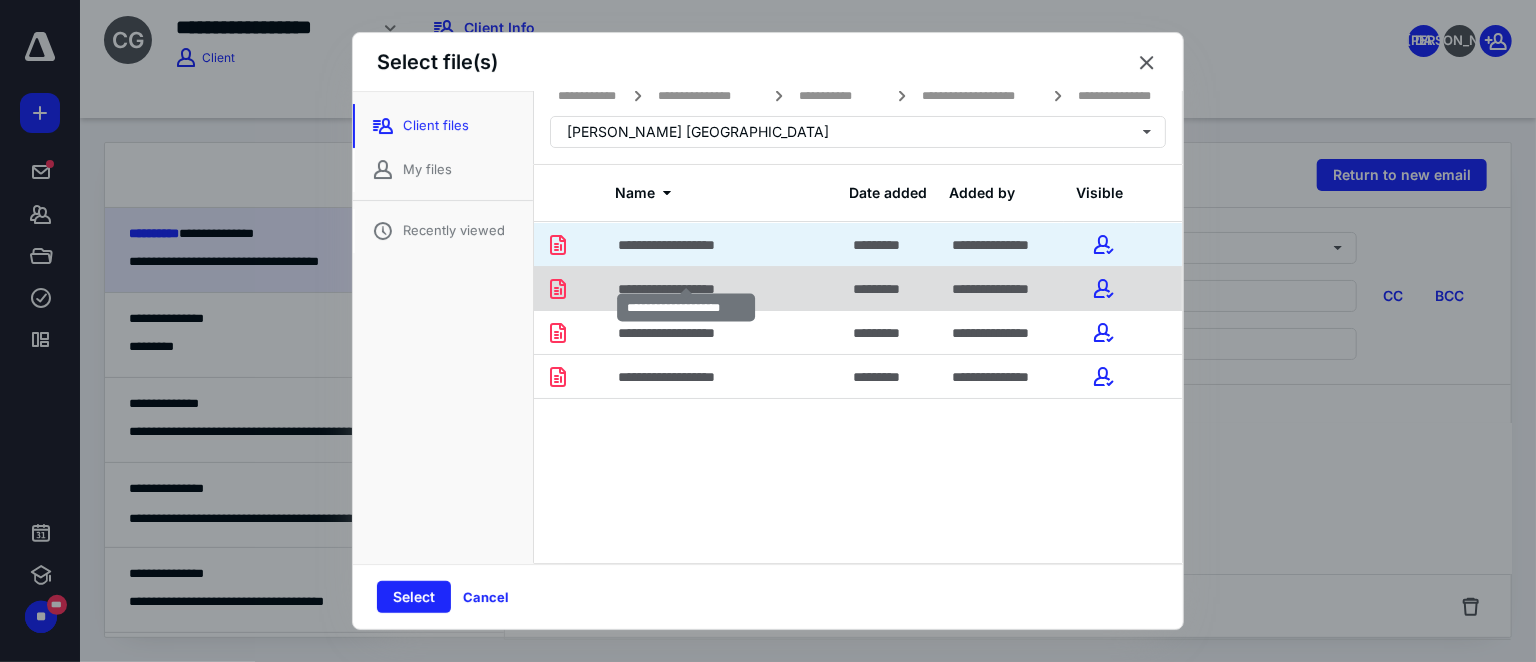 click on "**********" at bounding box center (686, 289) 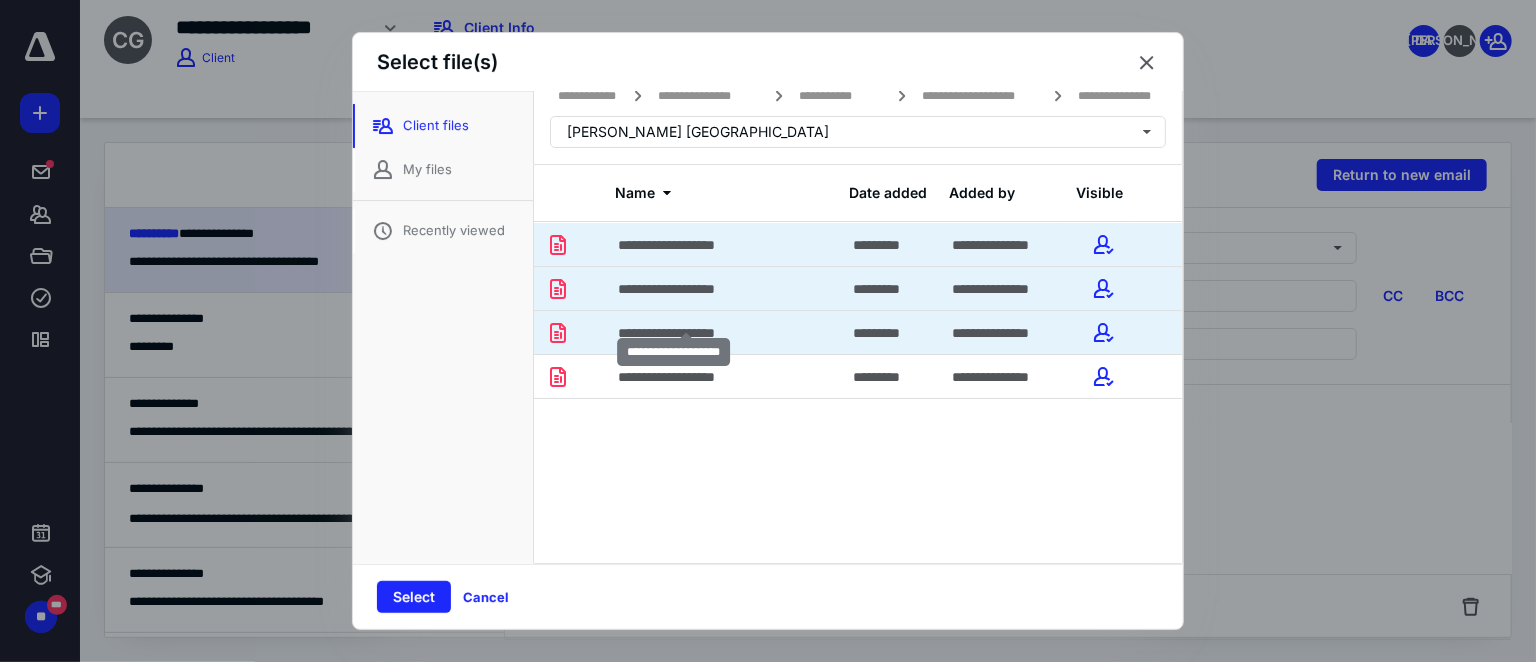click on "**********" at bounding box center [686, 333] 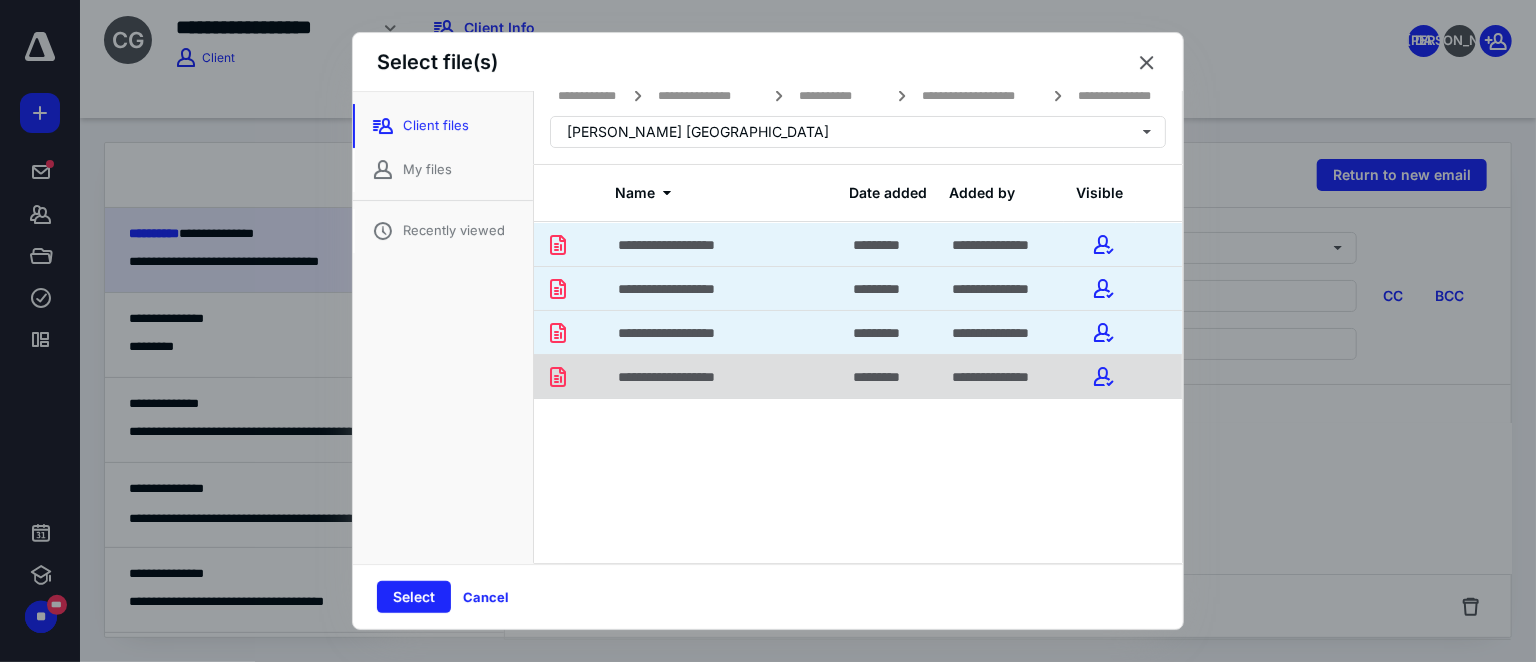 click on "**********" at bounding box center [686, 377] 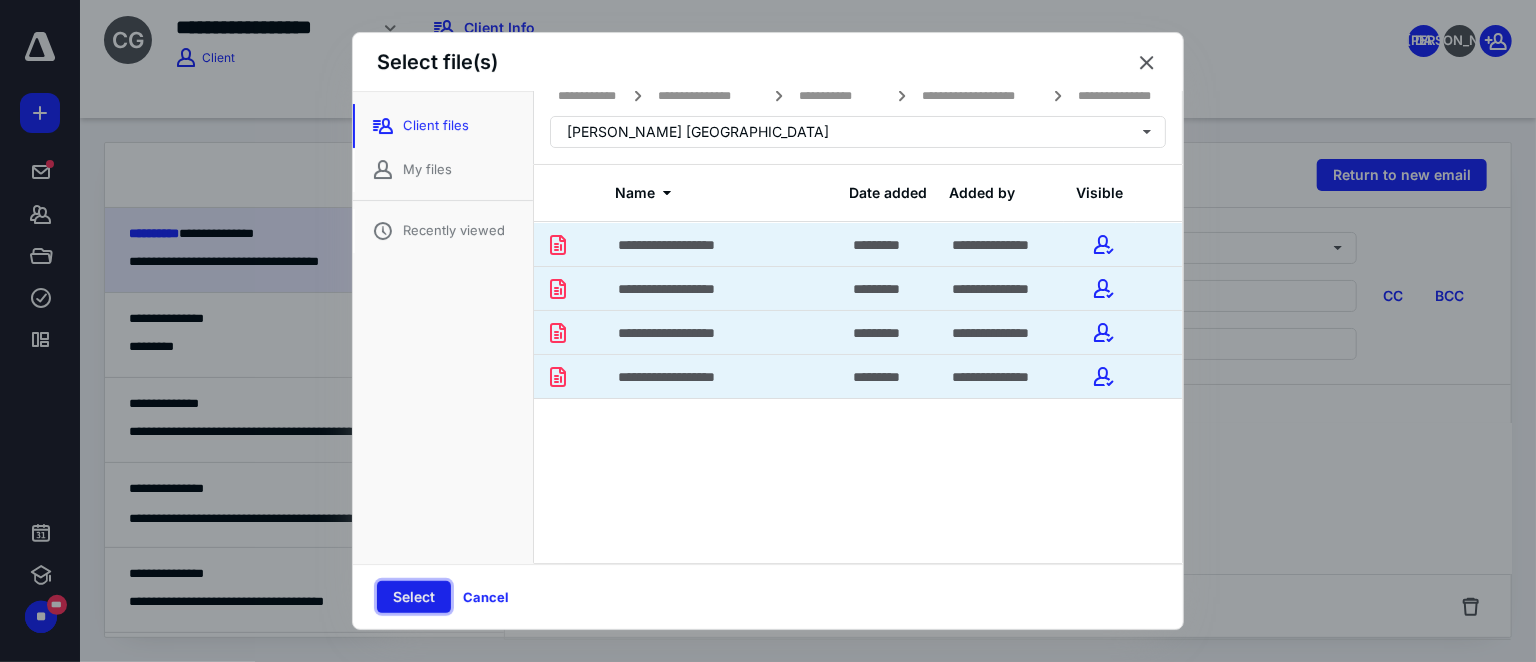 click on "Select" at bounding box center (414, 597) 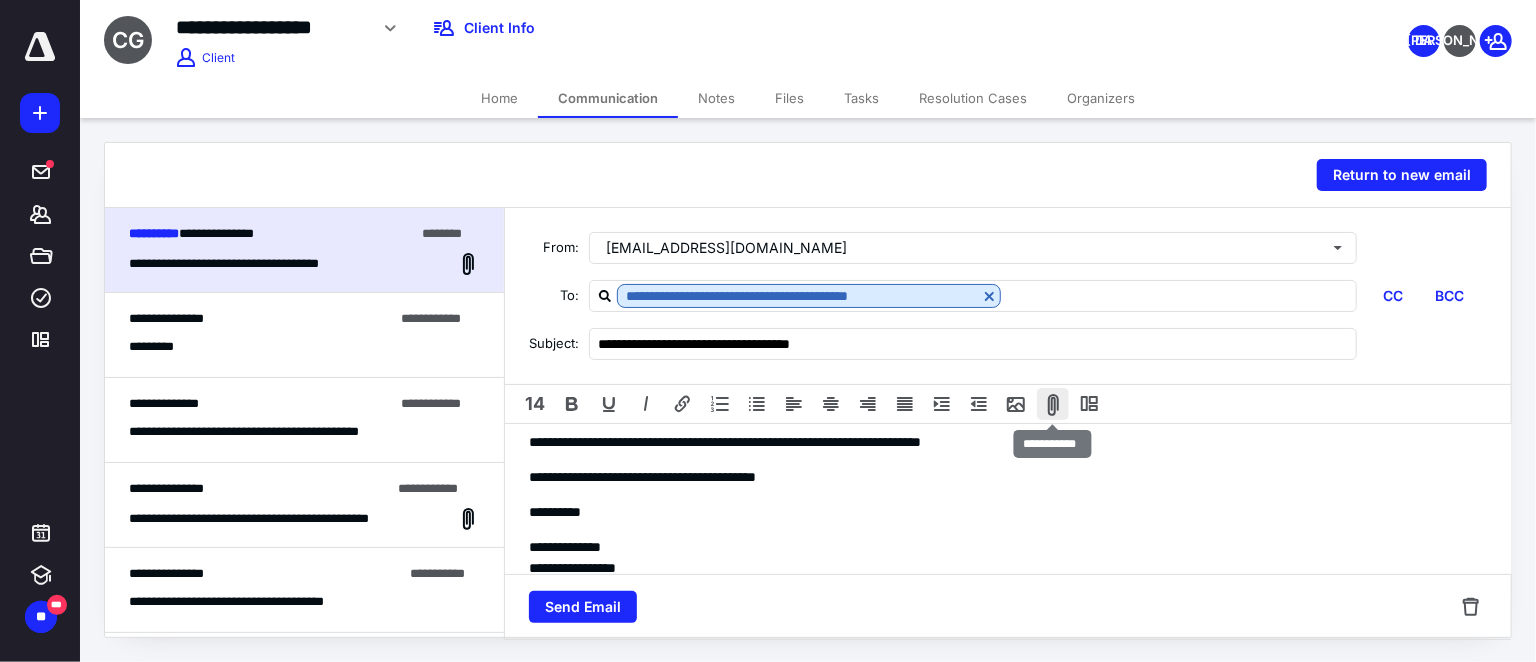 click at bounding box center [1053, 404] 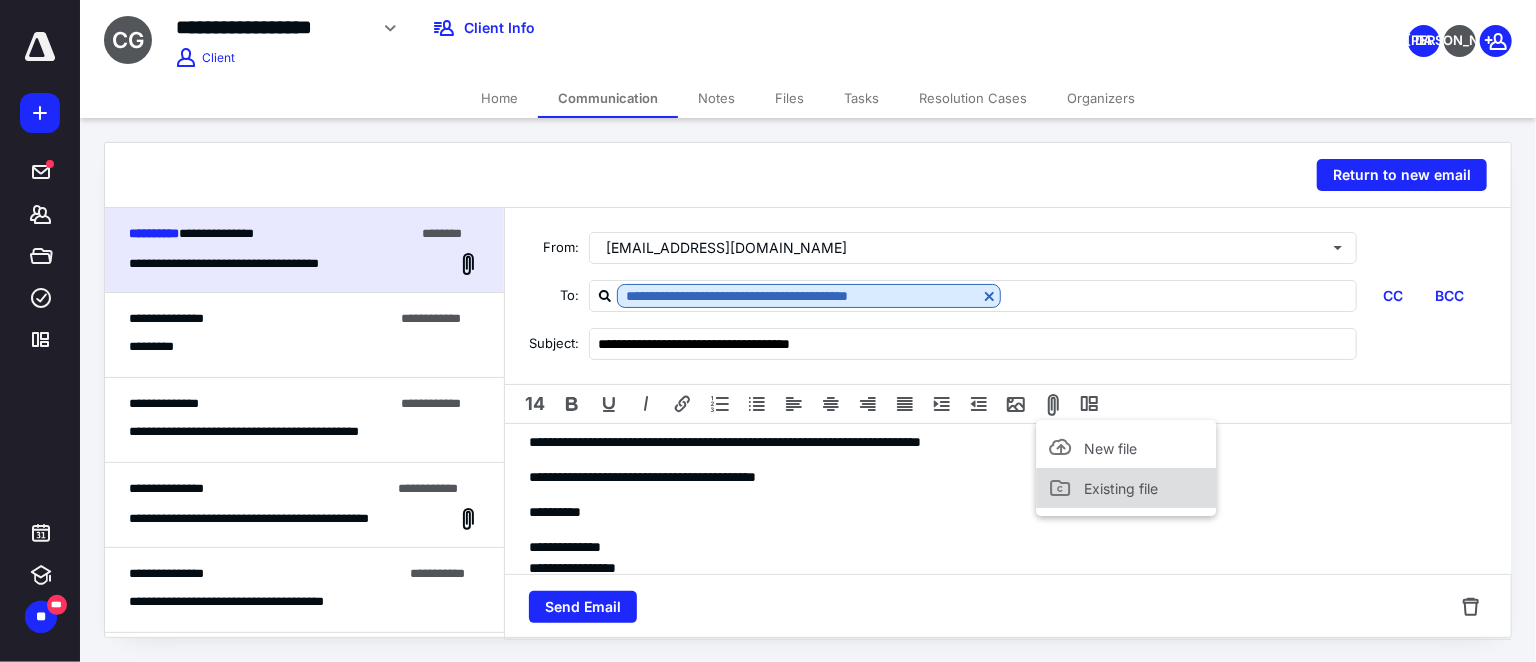 click on "Existing file" at bounding box center (1121, 488) 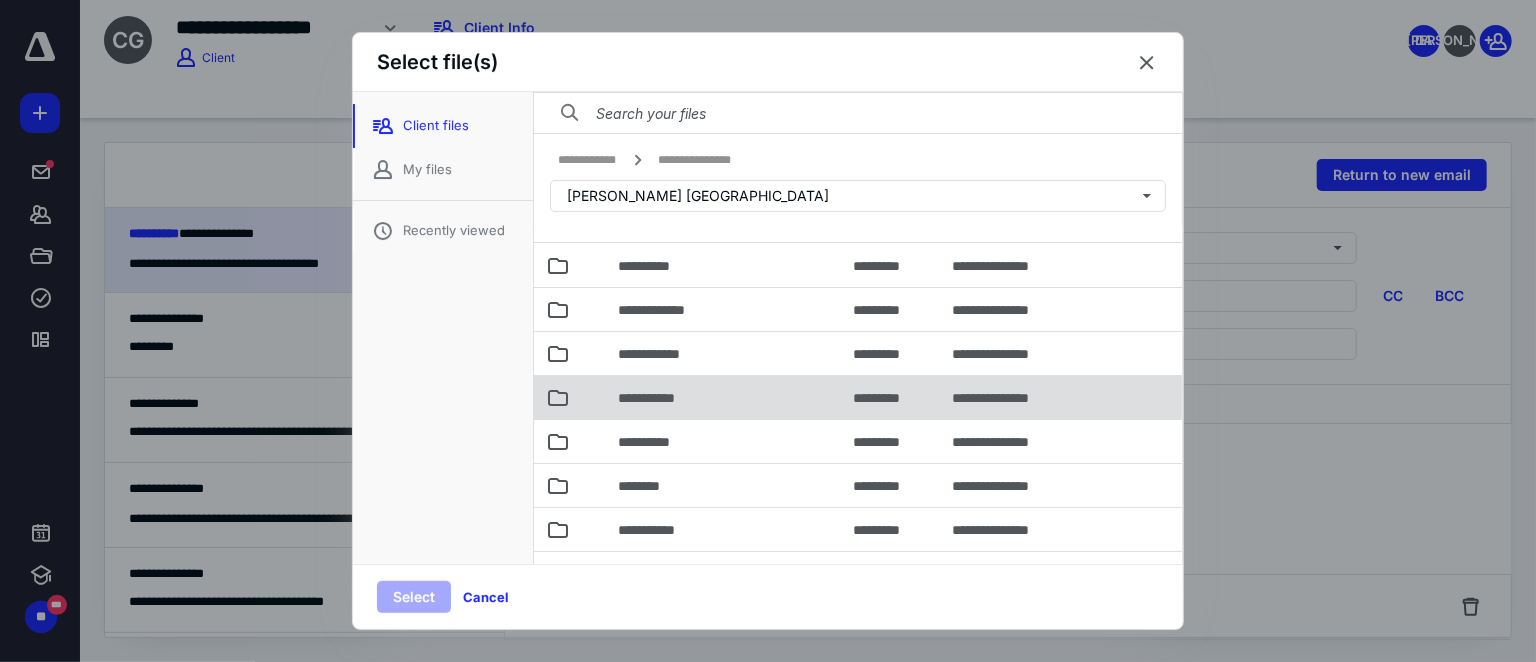 scroll, scrollTop: 56, scrollLeft: 0, axis: vertical 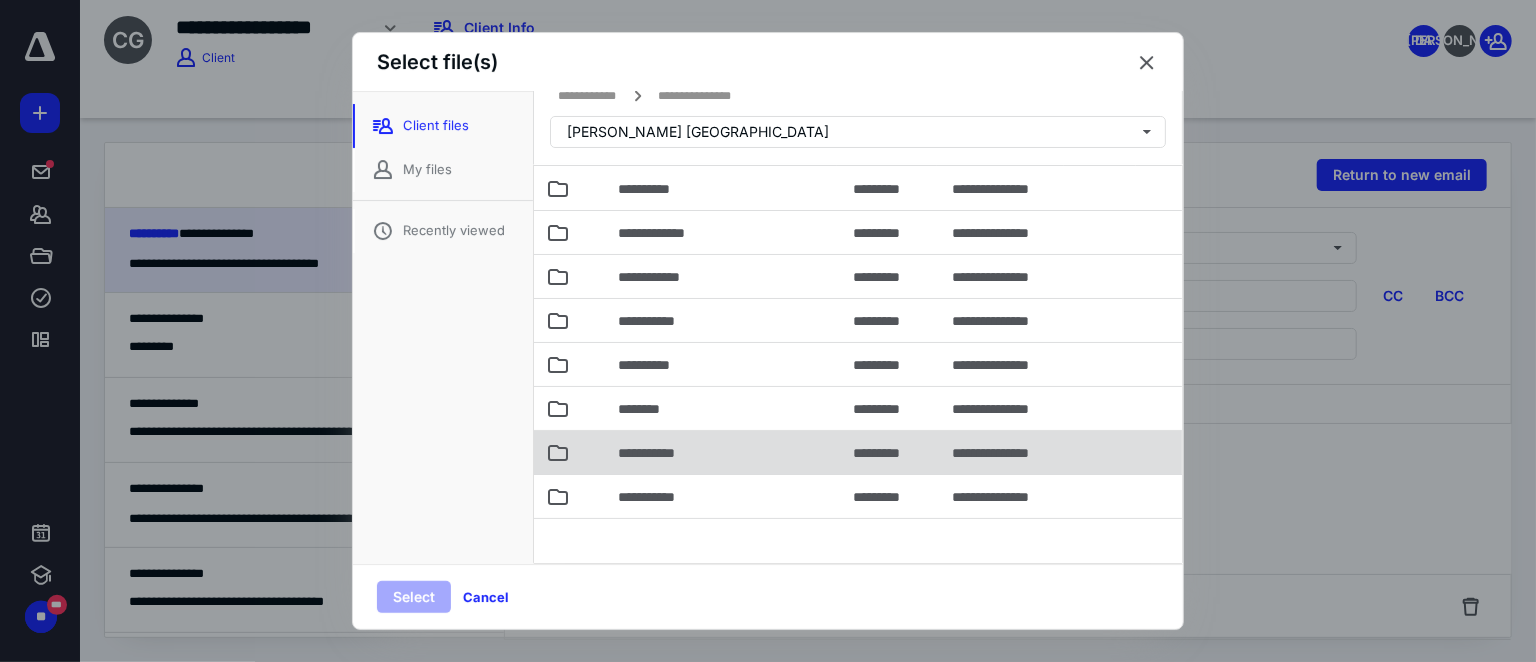 click on "**********" at bounding box center [723, 452] 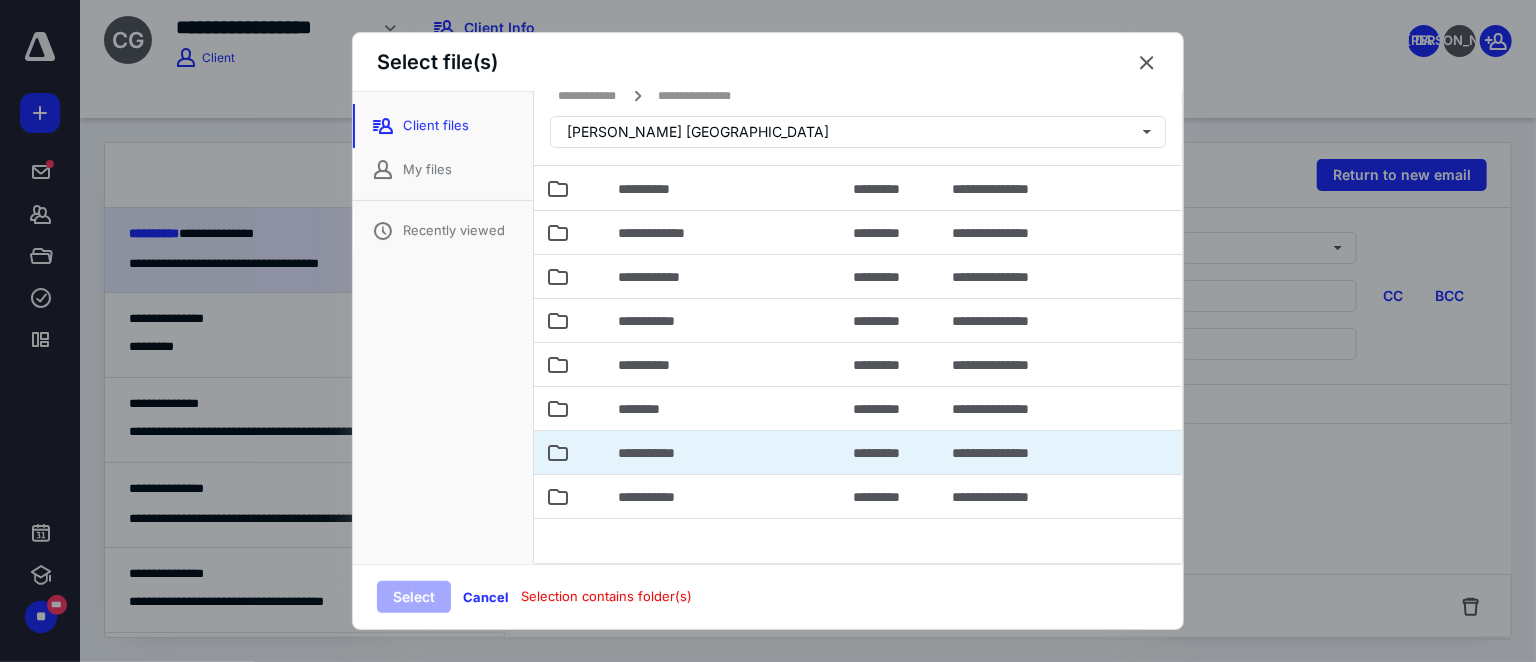 click on "**********" at bounding box center (723, 452) 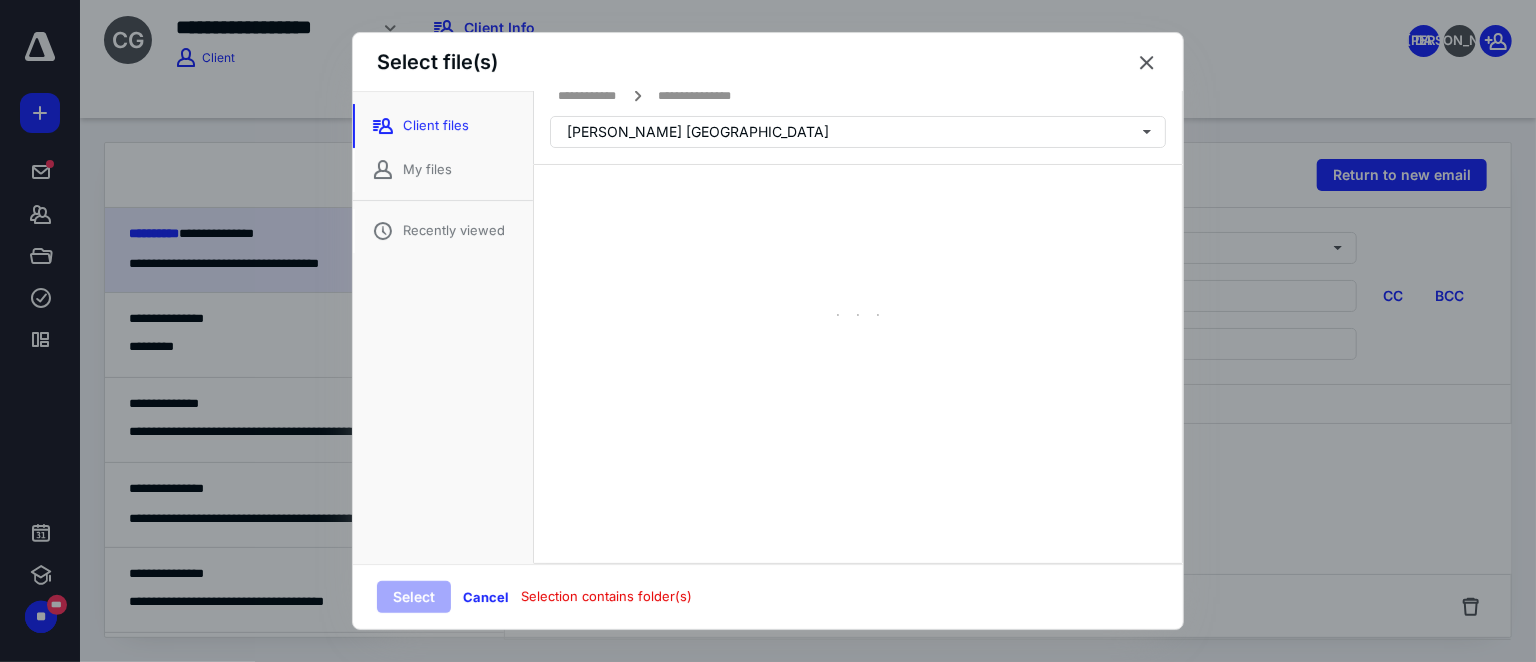 scroll, scrollTop: 0, scrollLeft: 0, axis: both 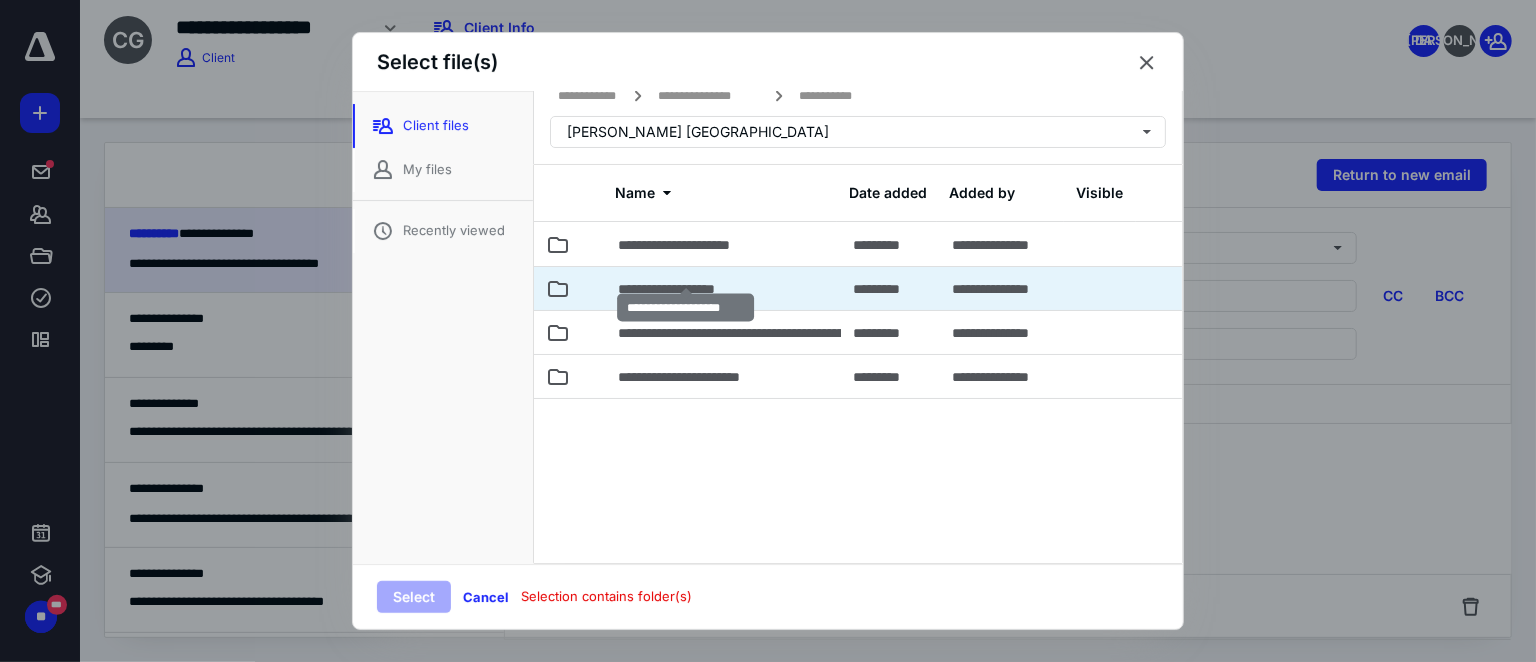 click on "**********" at bounding box center (685, 289) 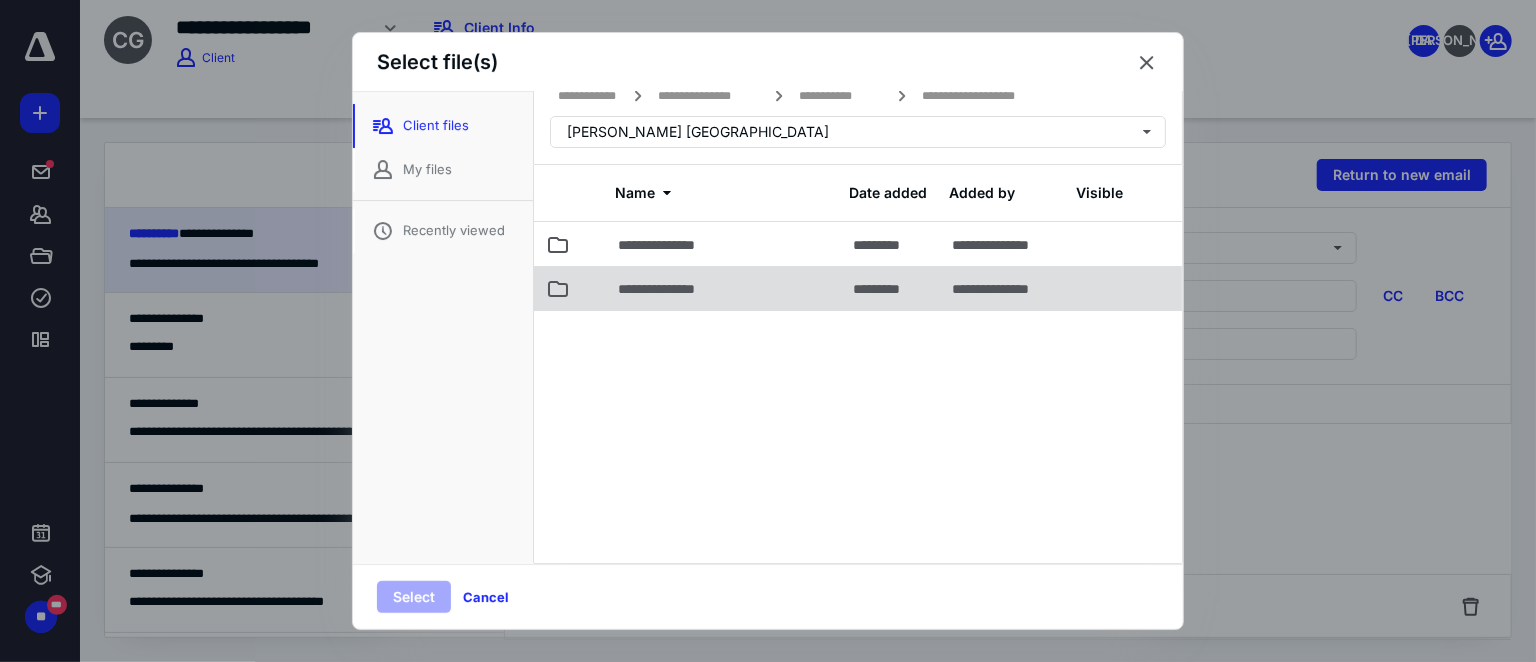 click on "**********" at bounding box center [672, 289] 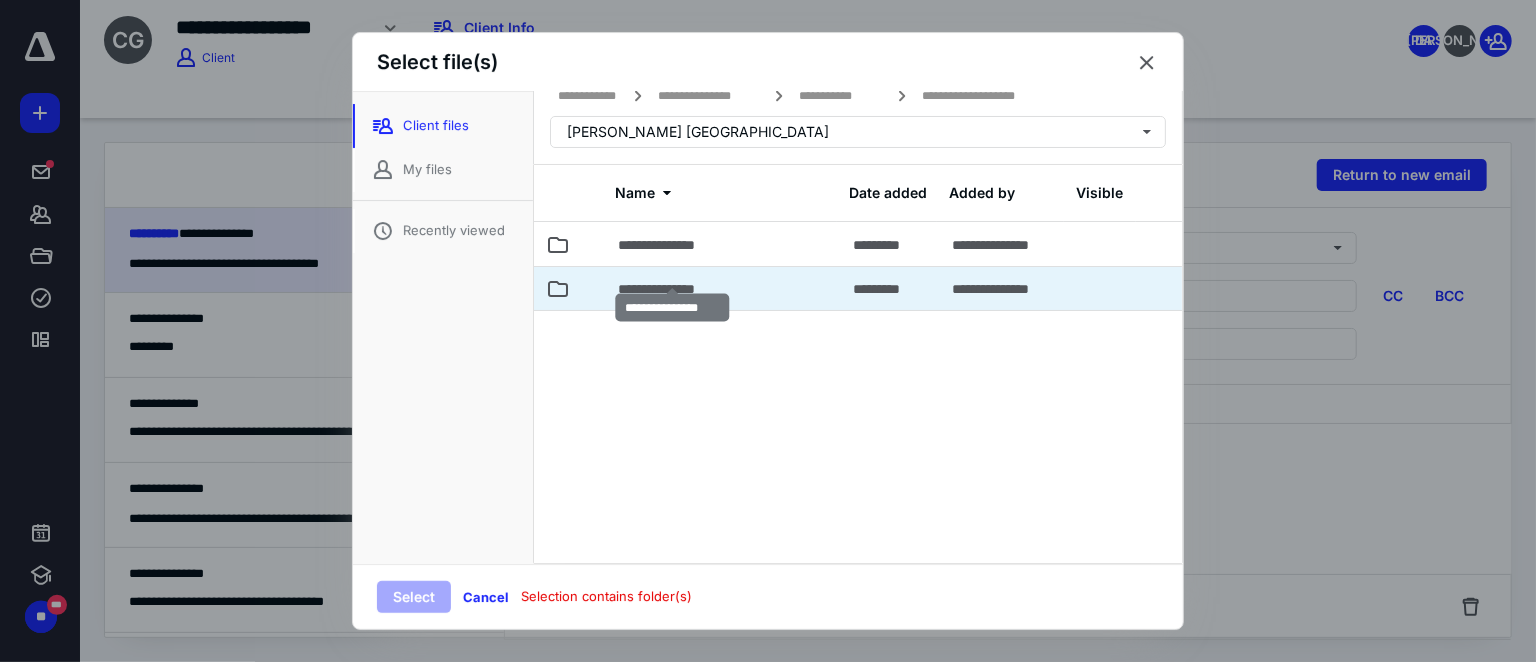 click on "**********" at bounding box center (672, 289) 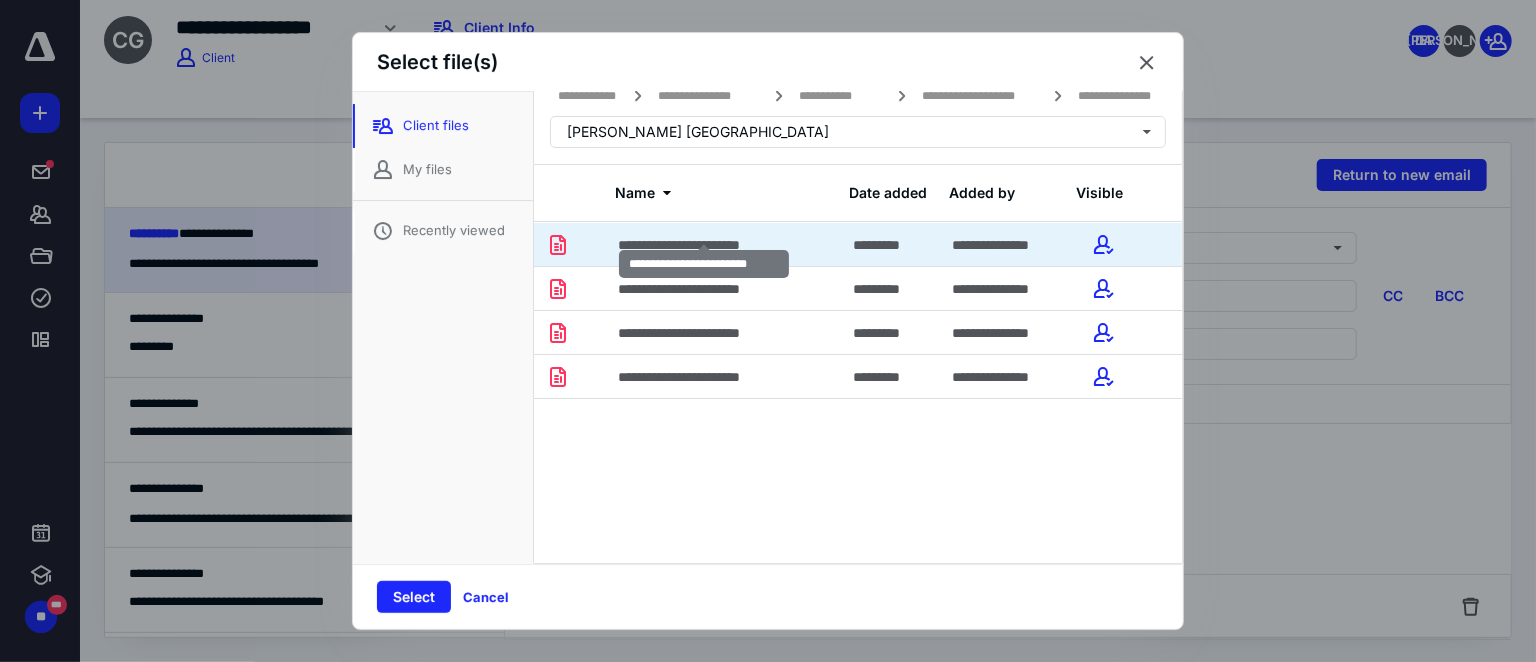 click on "**********" at bounding box center (704, 245) 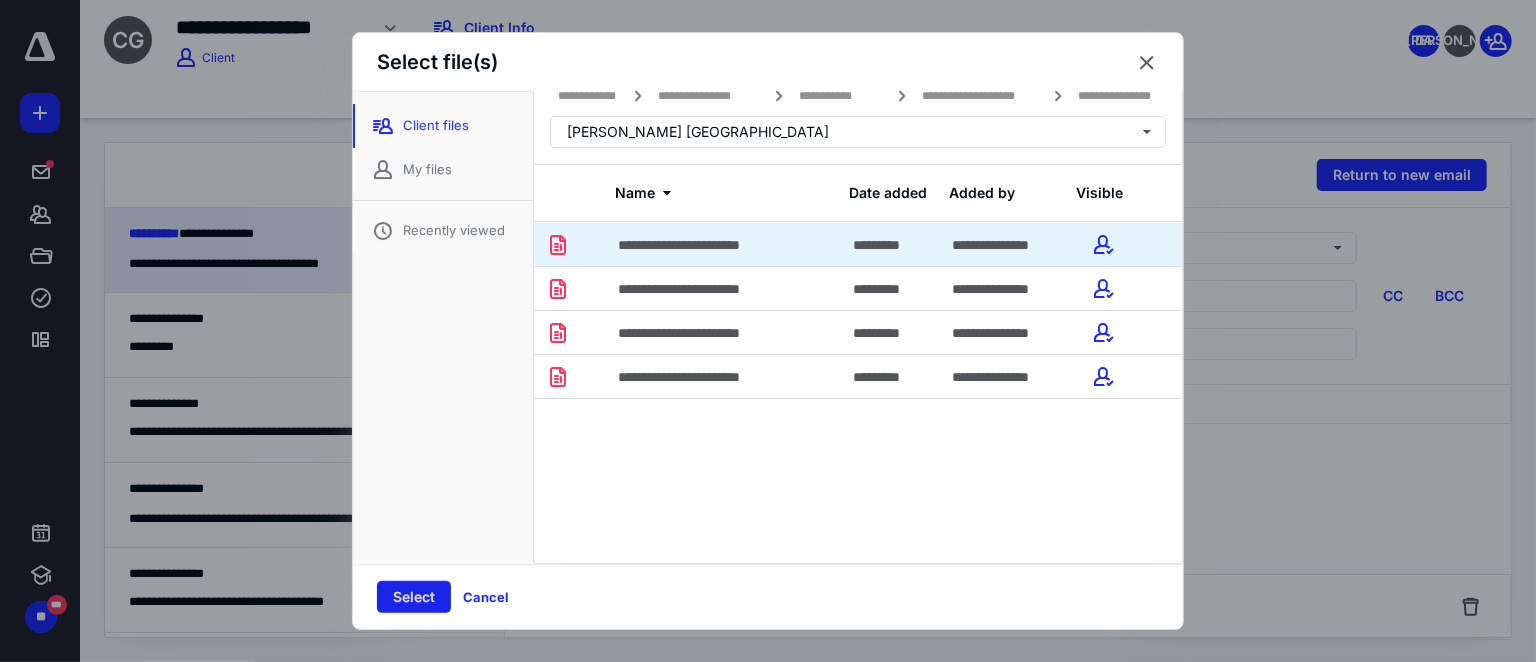 click on "Select" at bounding box center [414, 597] 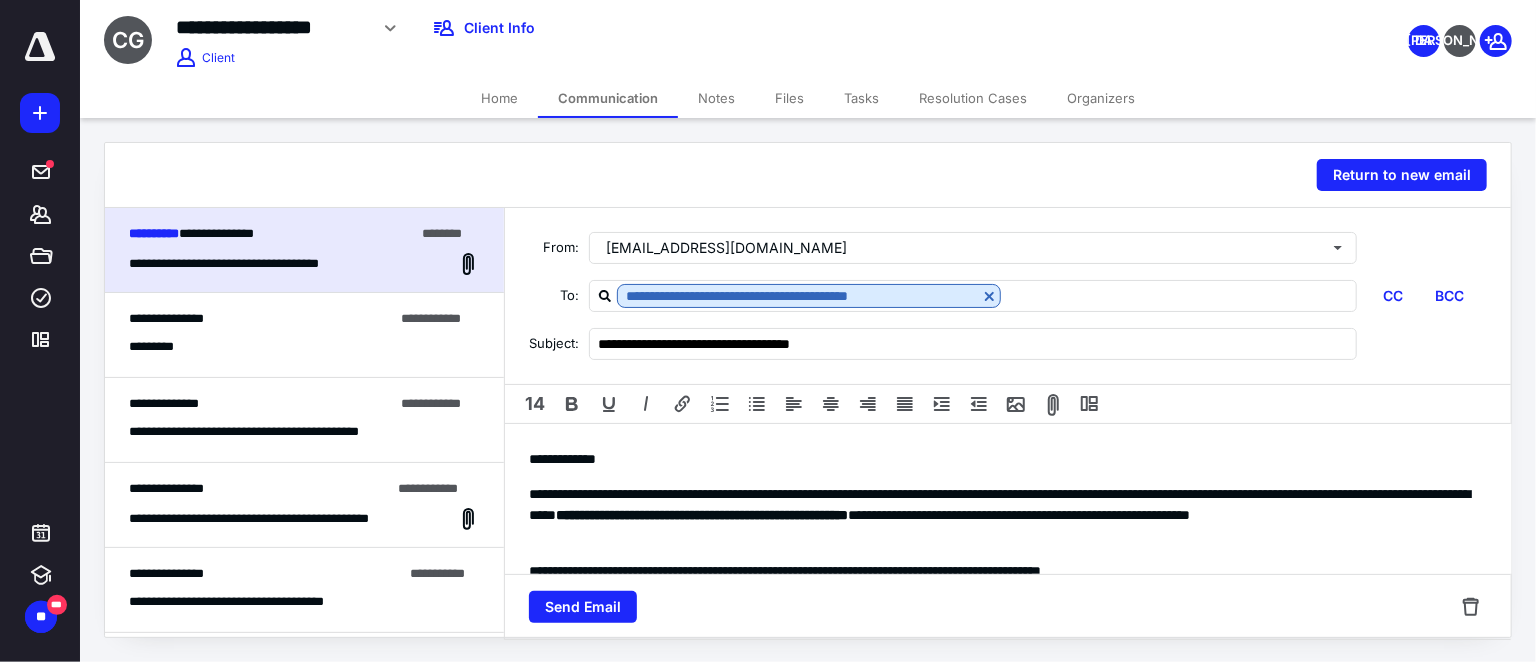 scroll, scrollTop: 0, scrollLeft: 0, axis: both 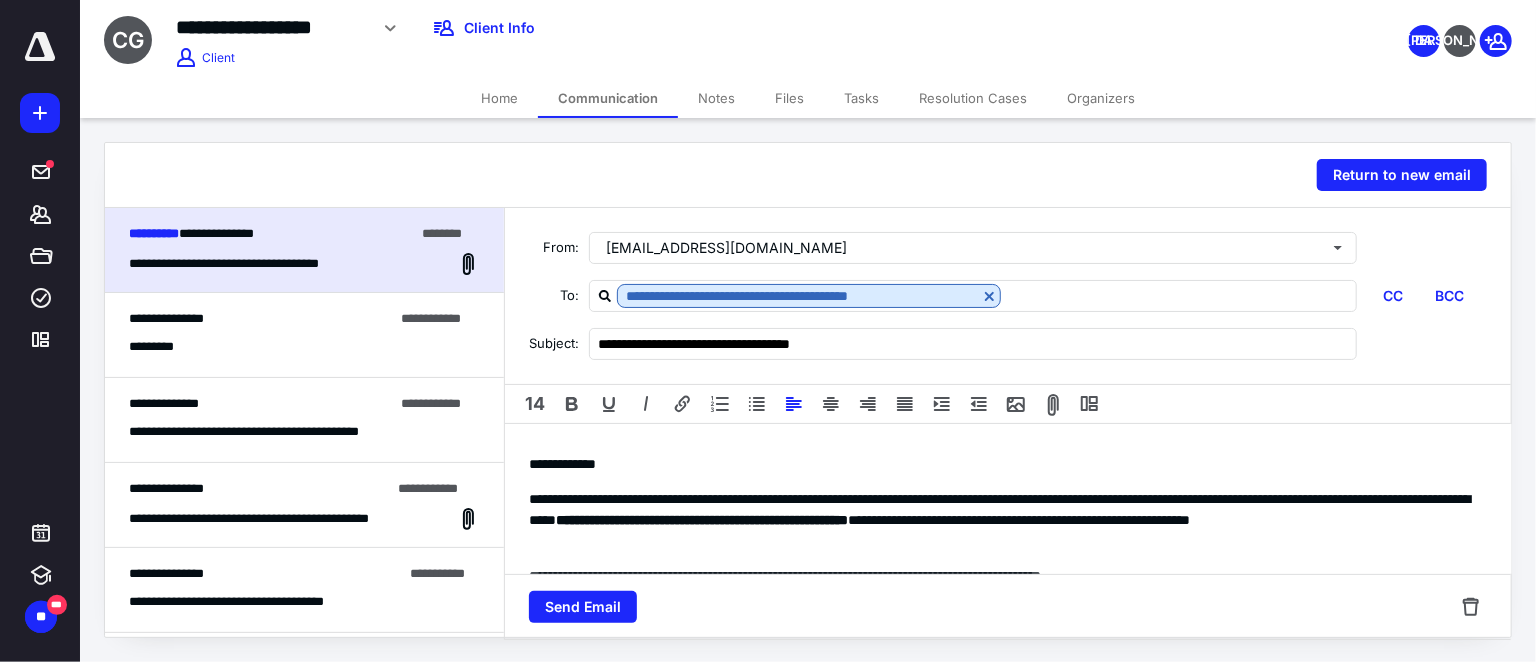 click on "**********" at bounding box center [1001, 520] 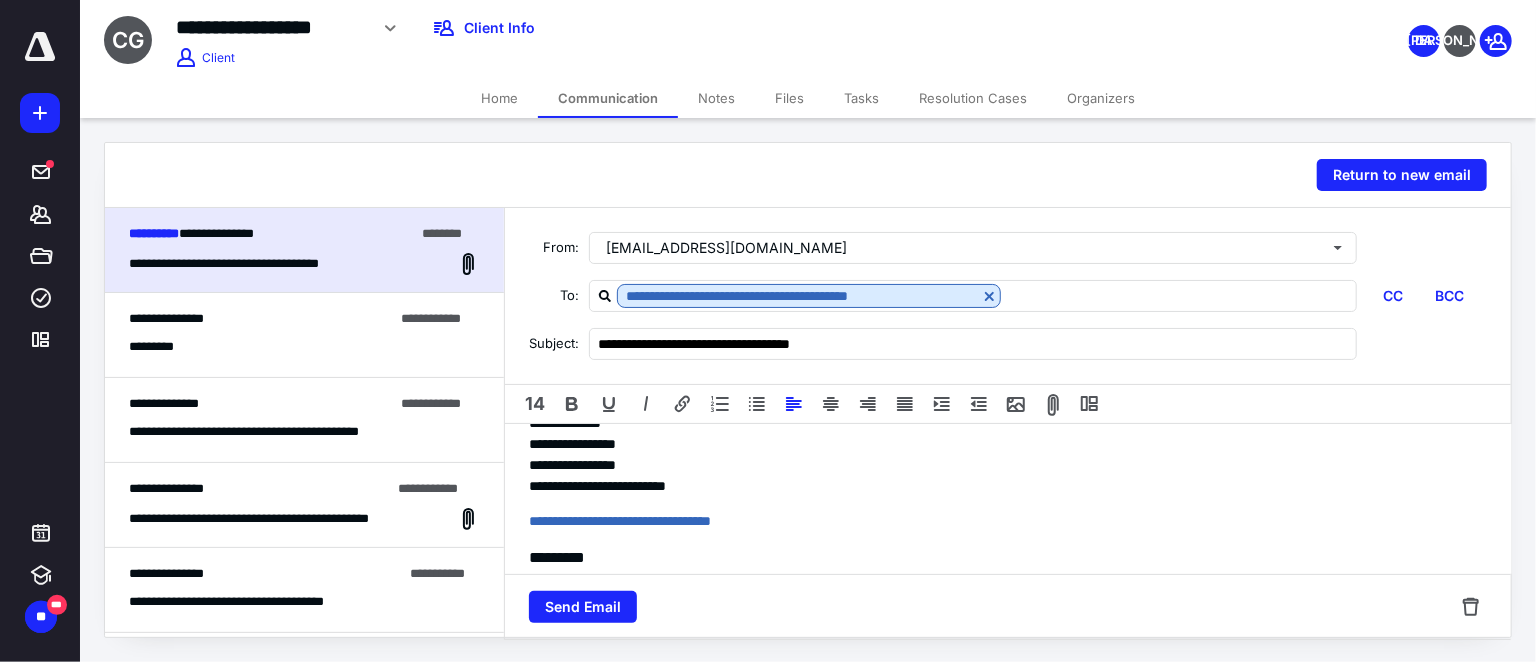 scroll, scrollTop: 665, scrollLeft: 0, axis: vertical 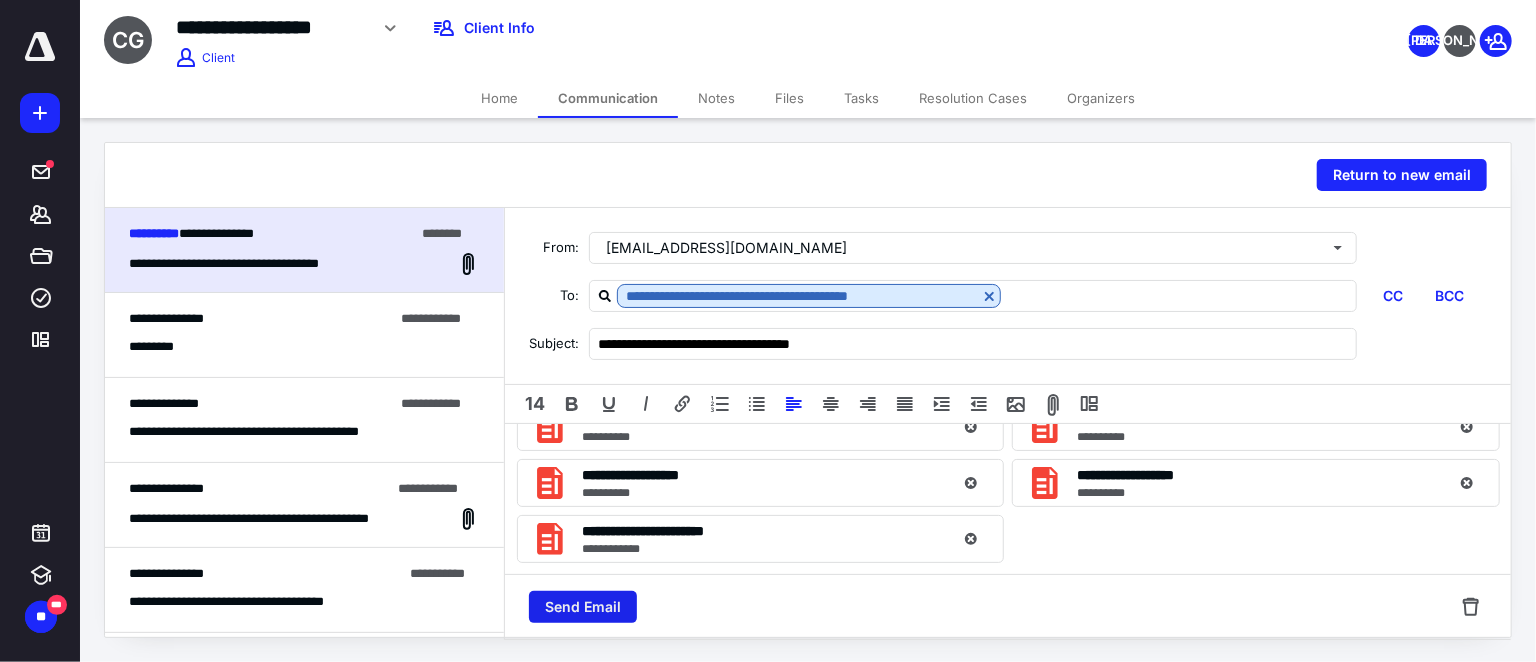 click on "Send Email" at bounding box center [583, 607] 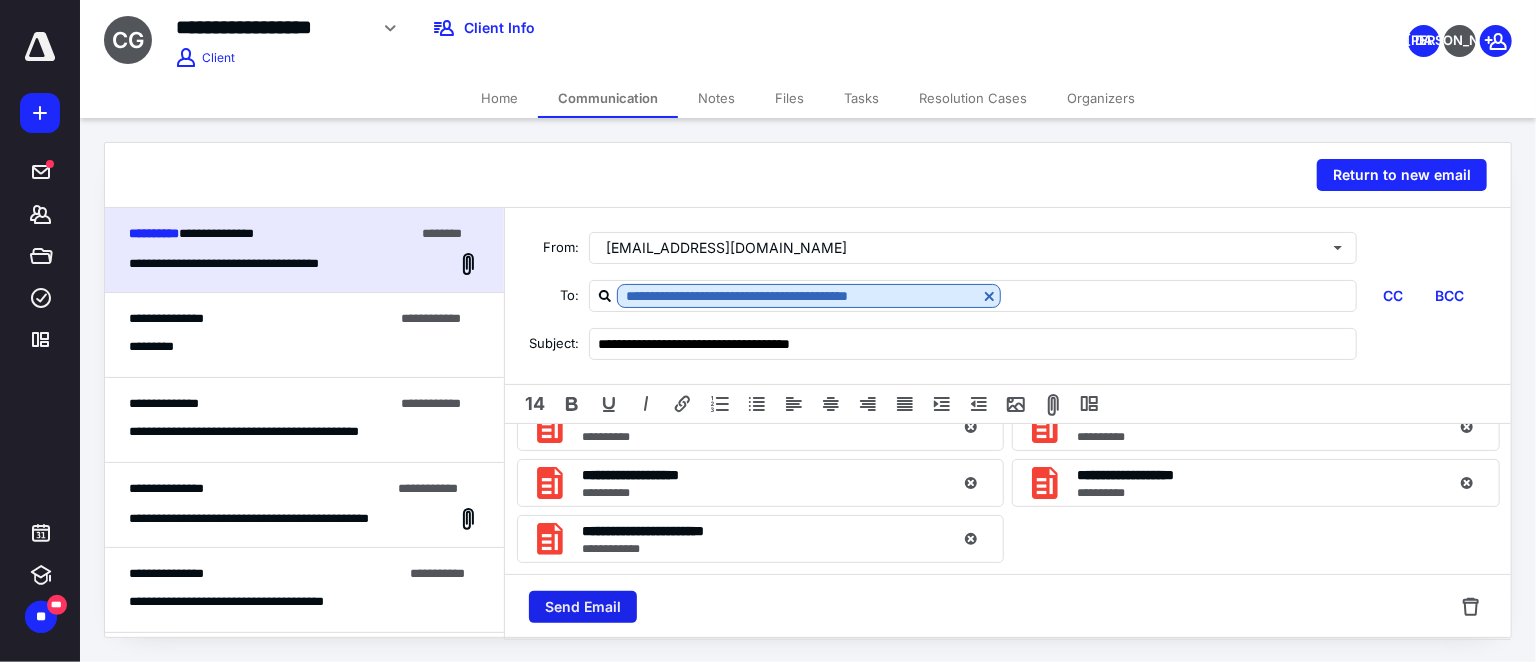click on "Send Email" at bounding box center (583, 607) 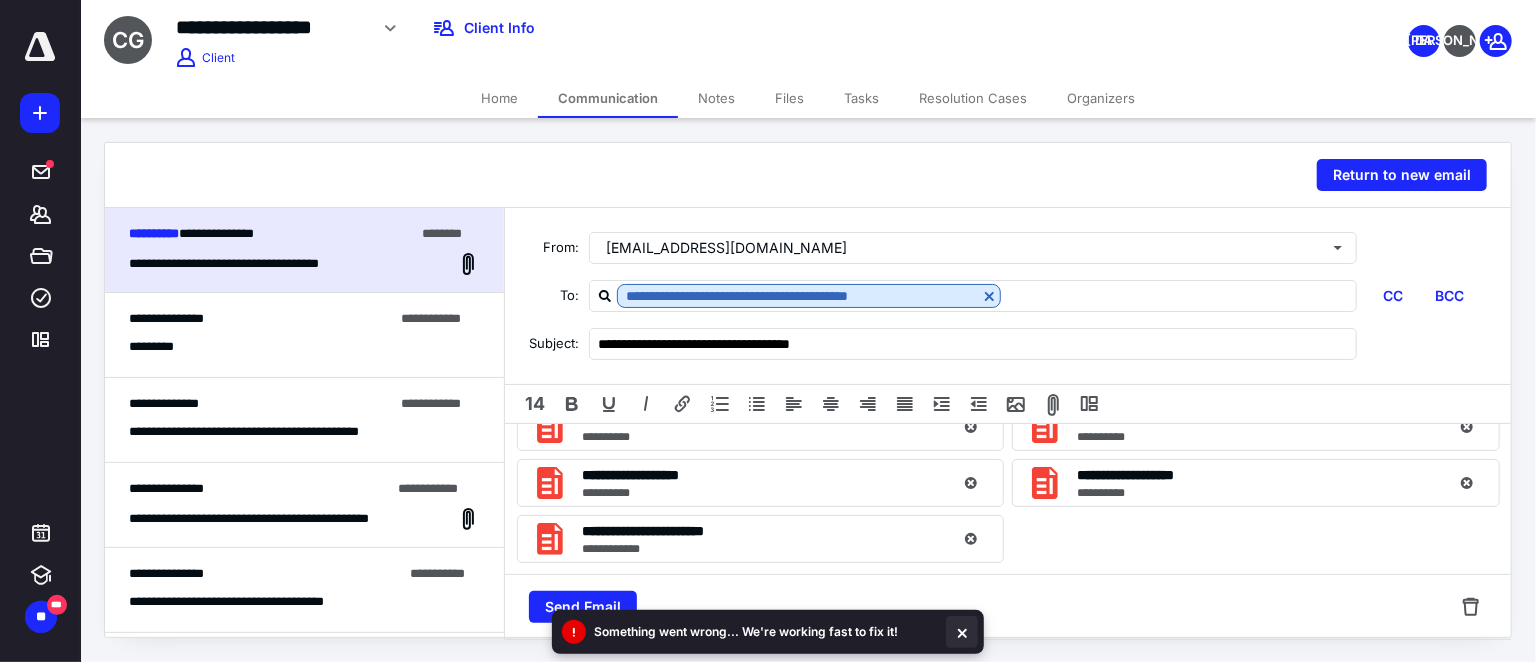 click at bounding box center [962, 632] 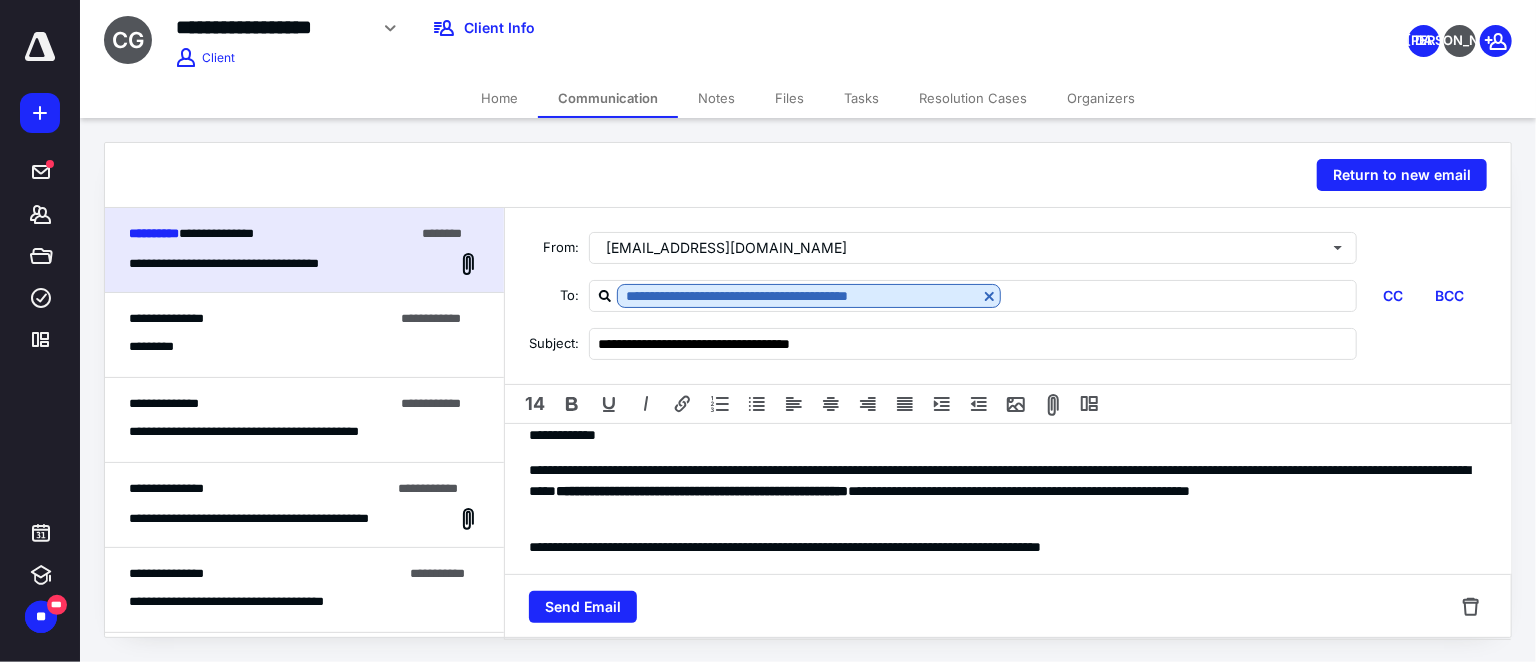 scroll, scrollTop: 0, scrollLeft: 0, axis: both 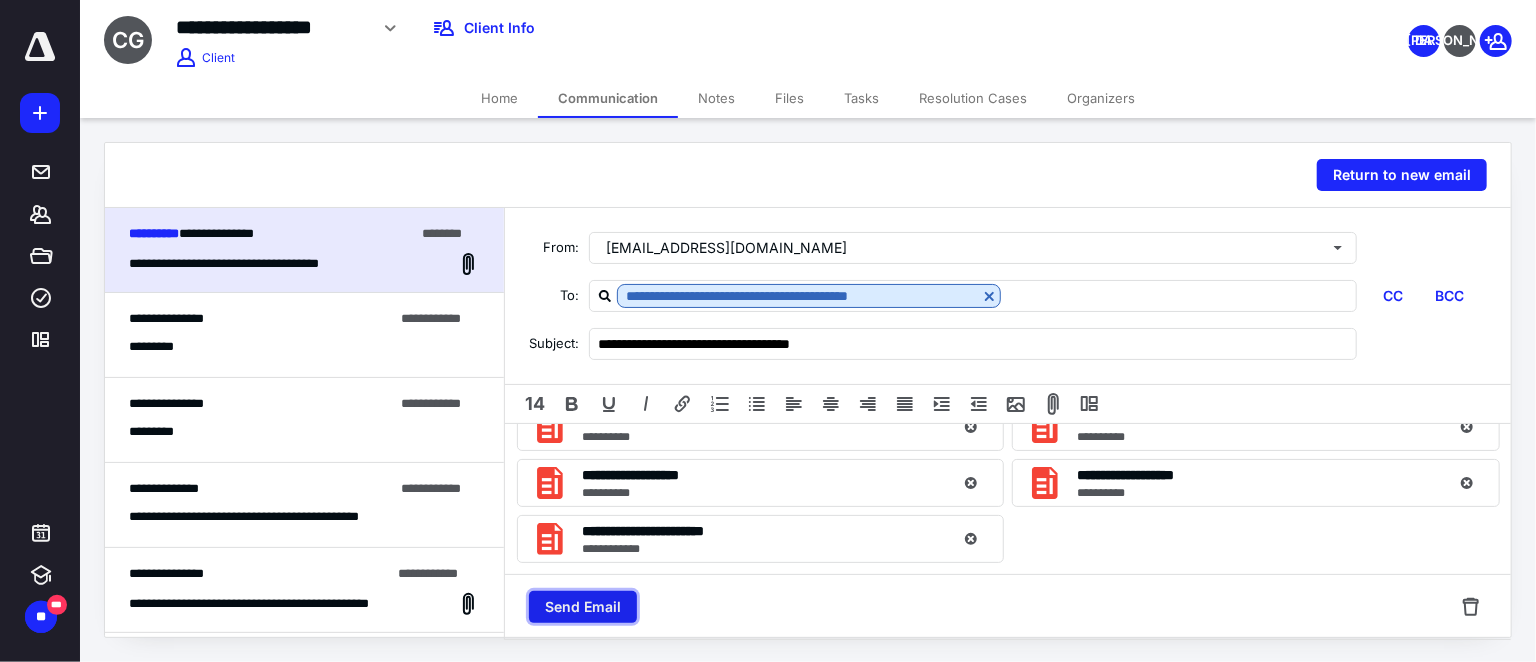 click on "Send Email" at bounding box center (583, 607) 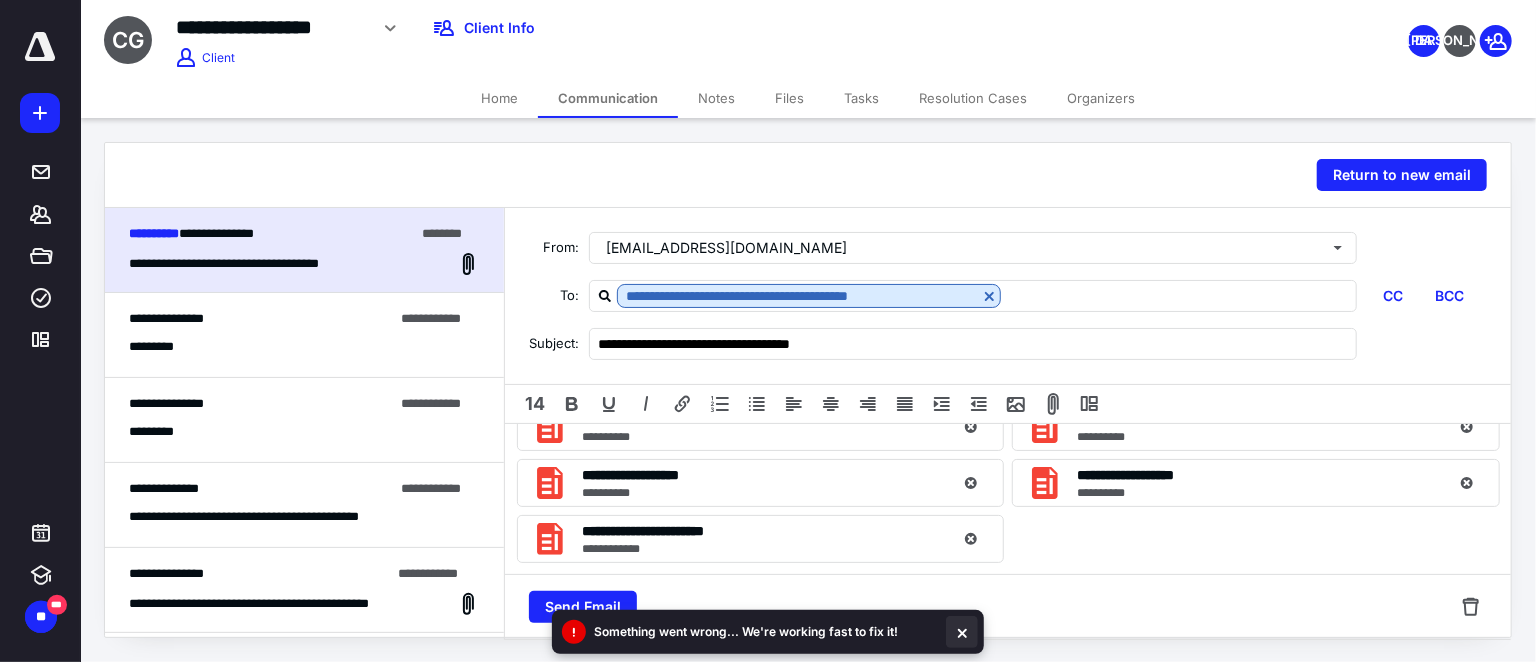 click at bounding box center (962, 632) 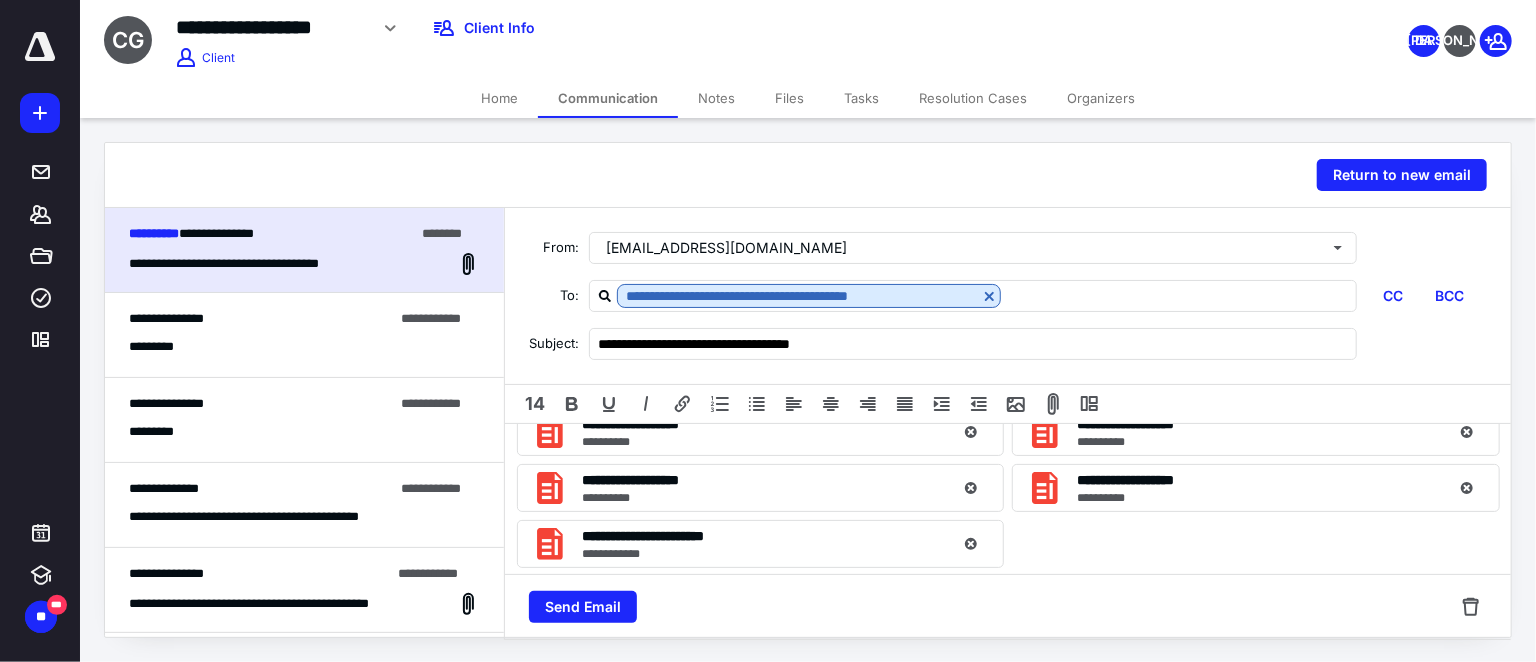 scroll, scrollTop: 665, scrollLeft: 0, axis: vertical 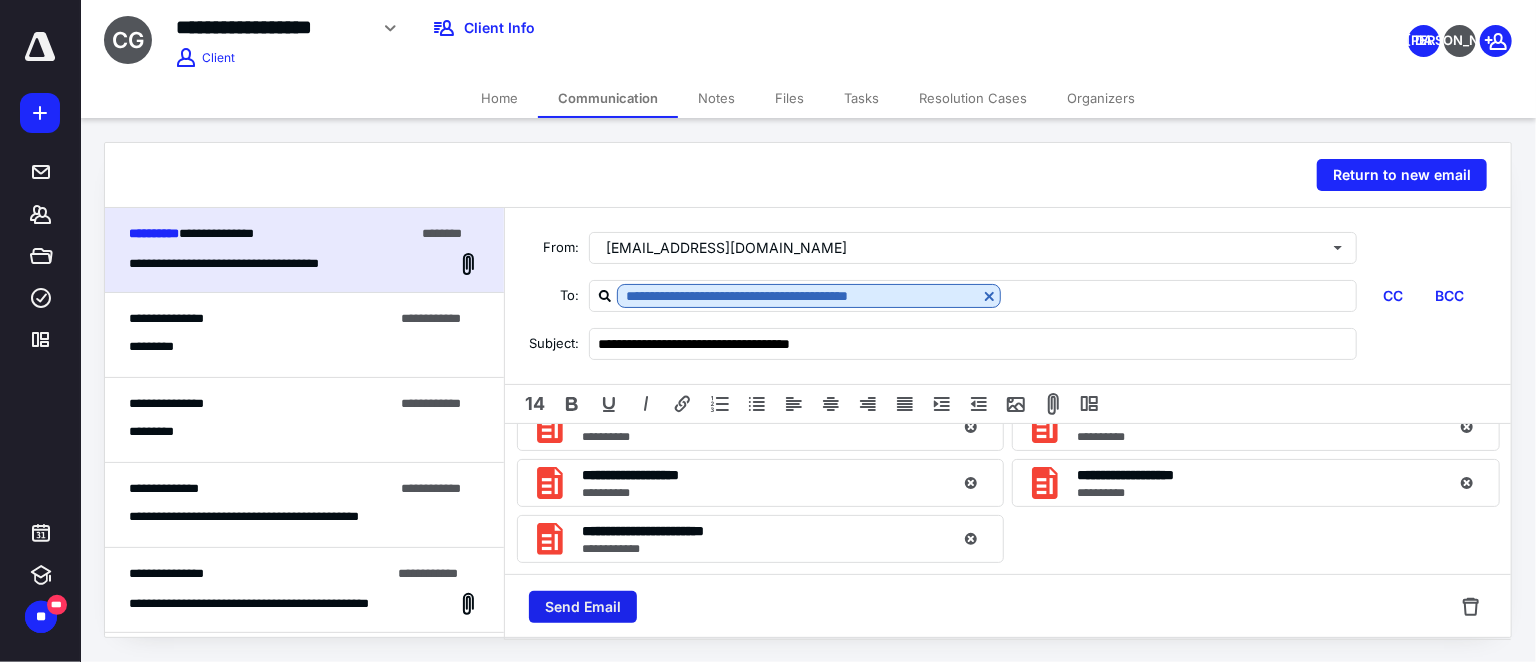 click on "Send Email" at bounding box center [583, 607] 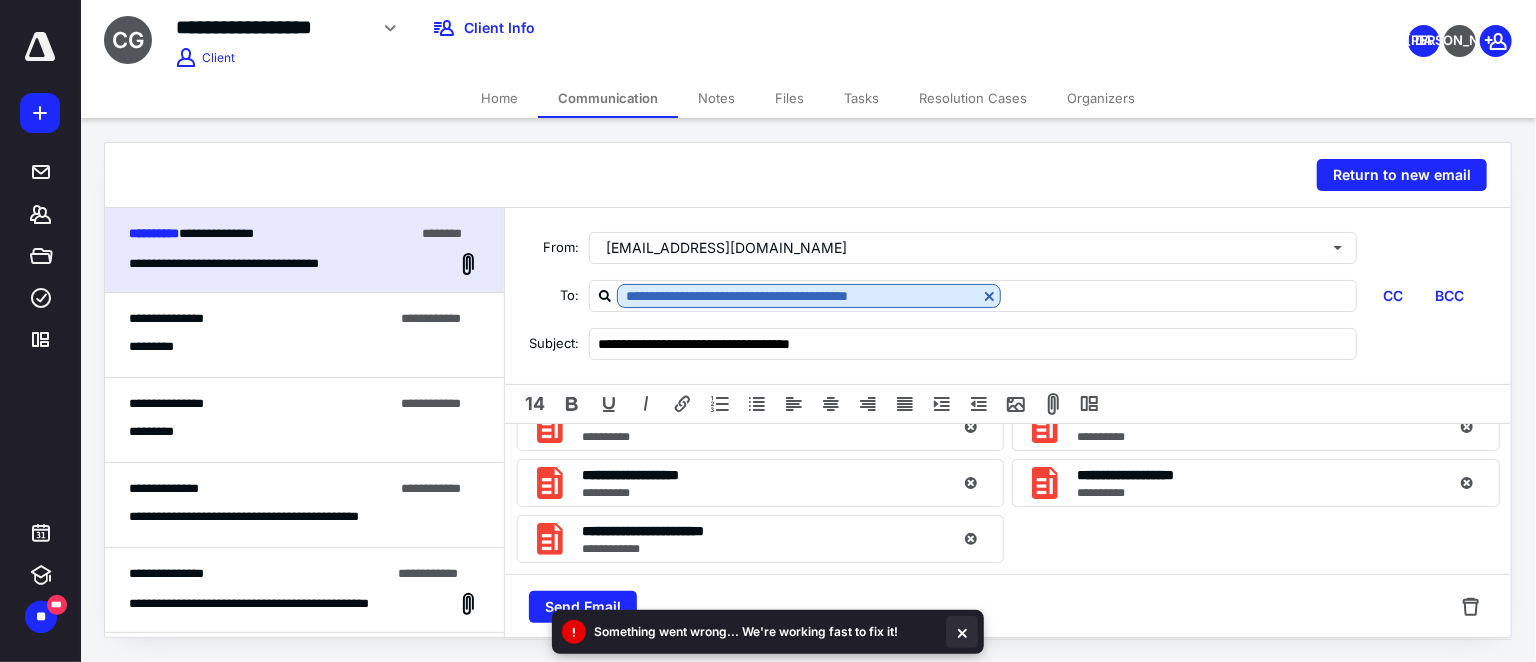 click at bounding box center (962, 632) 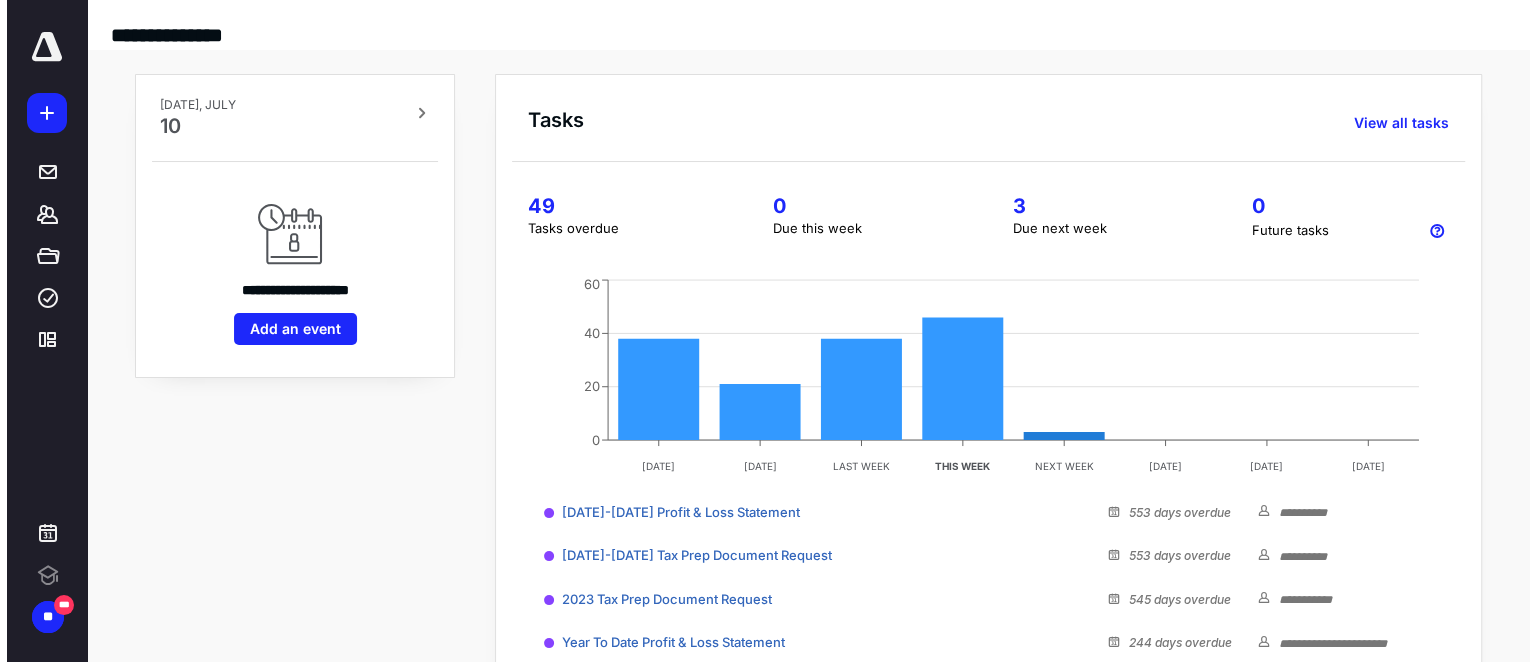 scroll, scrollTop: 0, scrollLeft: 0, axis: both 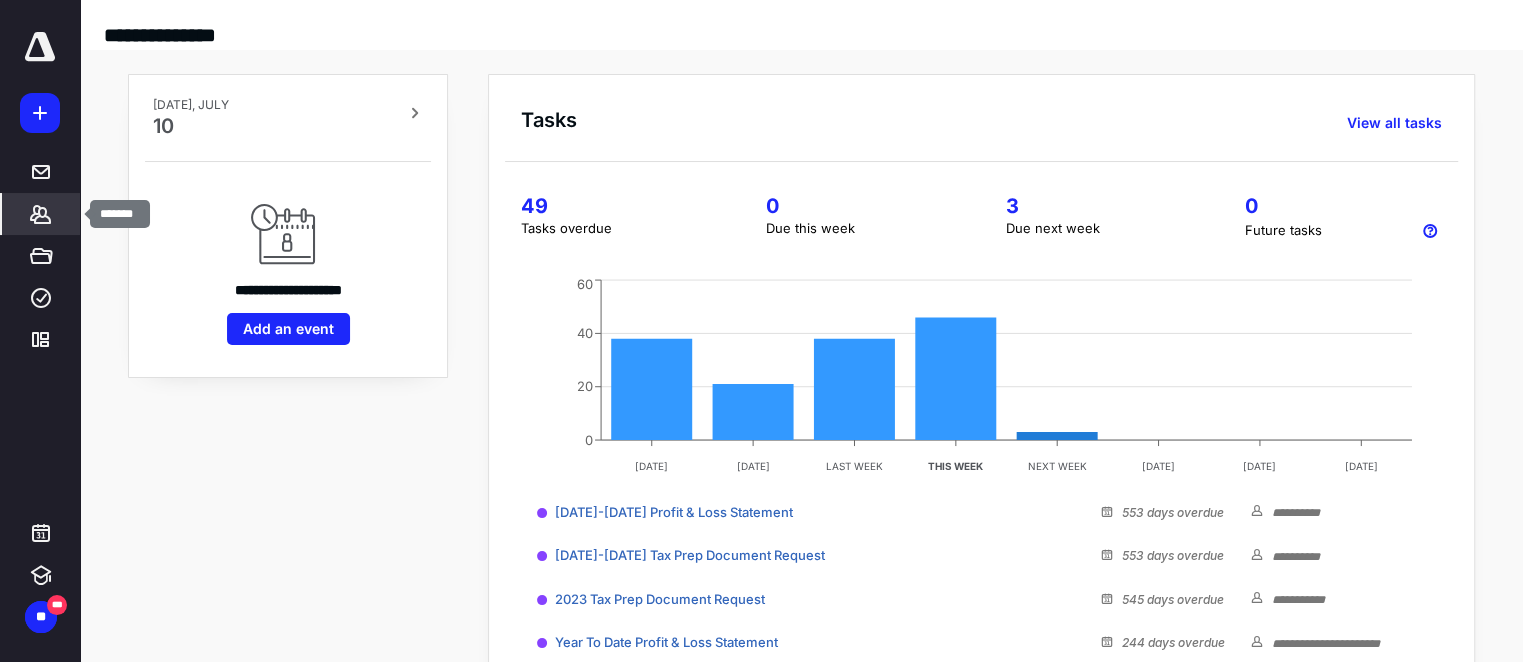 click 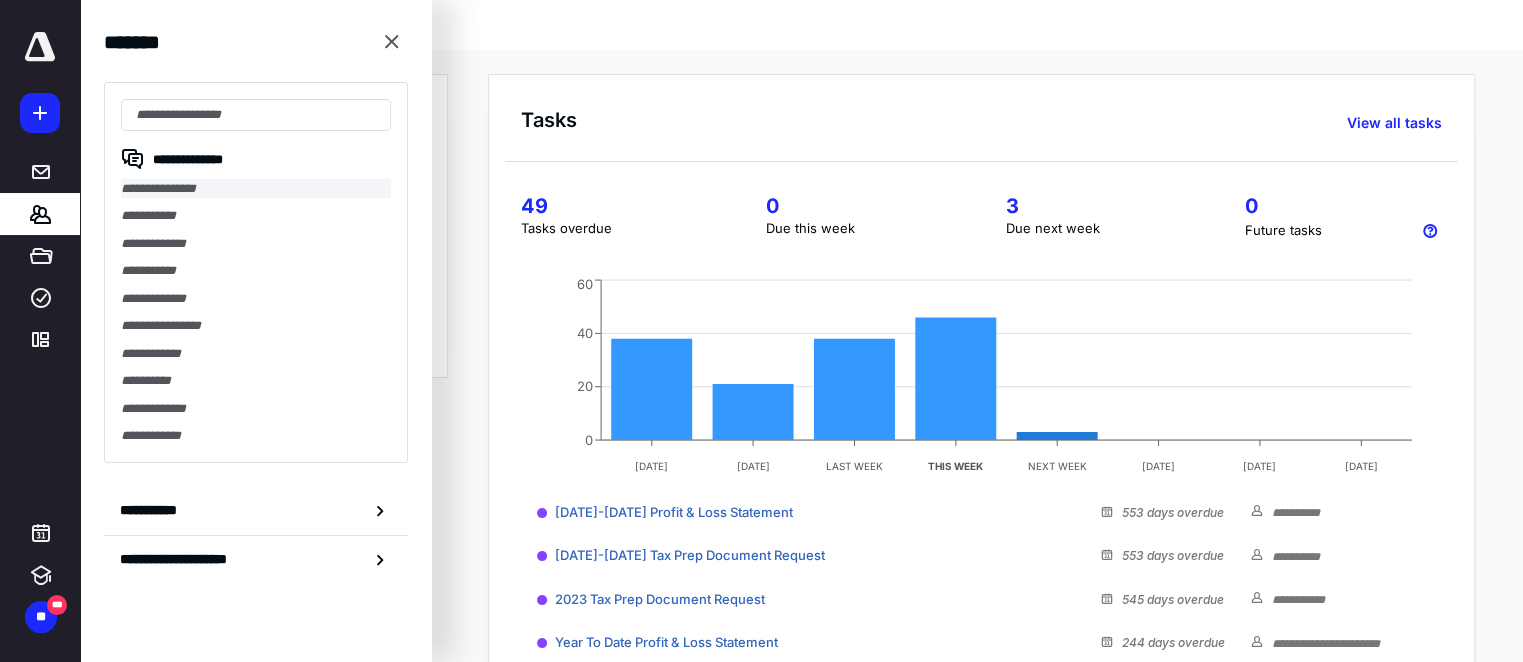 click on "**********" at bounding box center (256, 188) 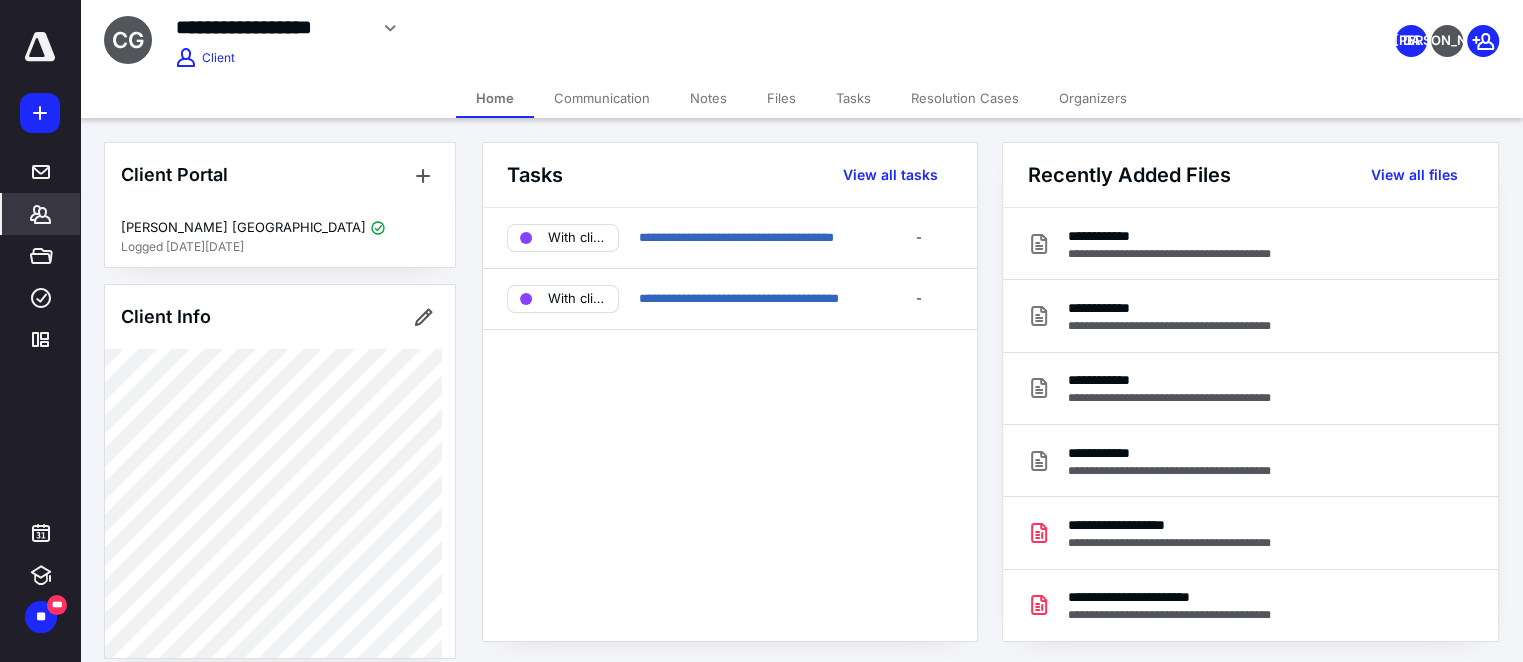 click on "Communication" at bounding box center (602, 98) 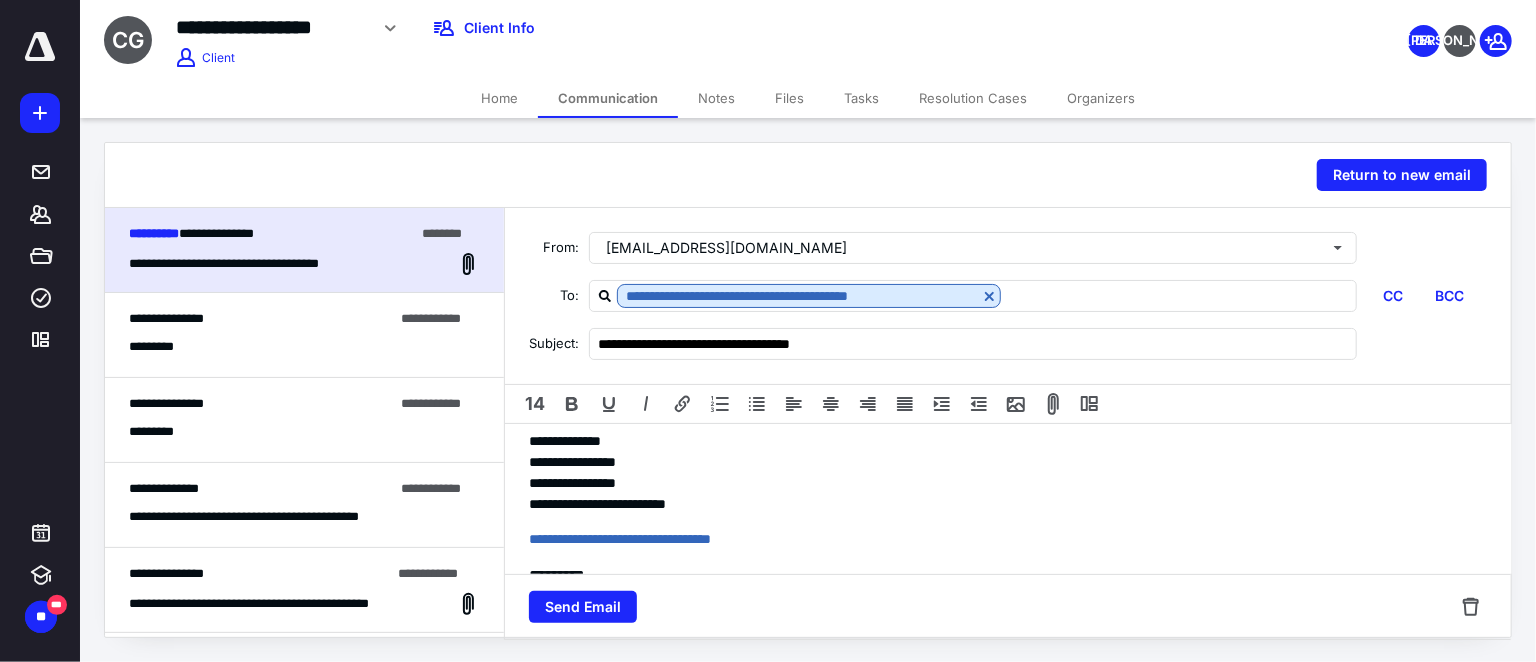 scroll, scrollTop: 454, scrollLeft: 0, axis: vertical 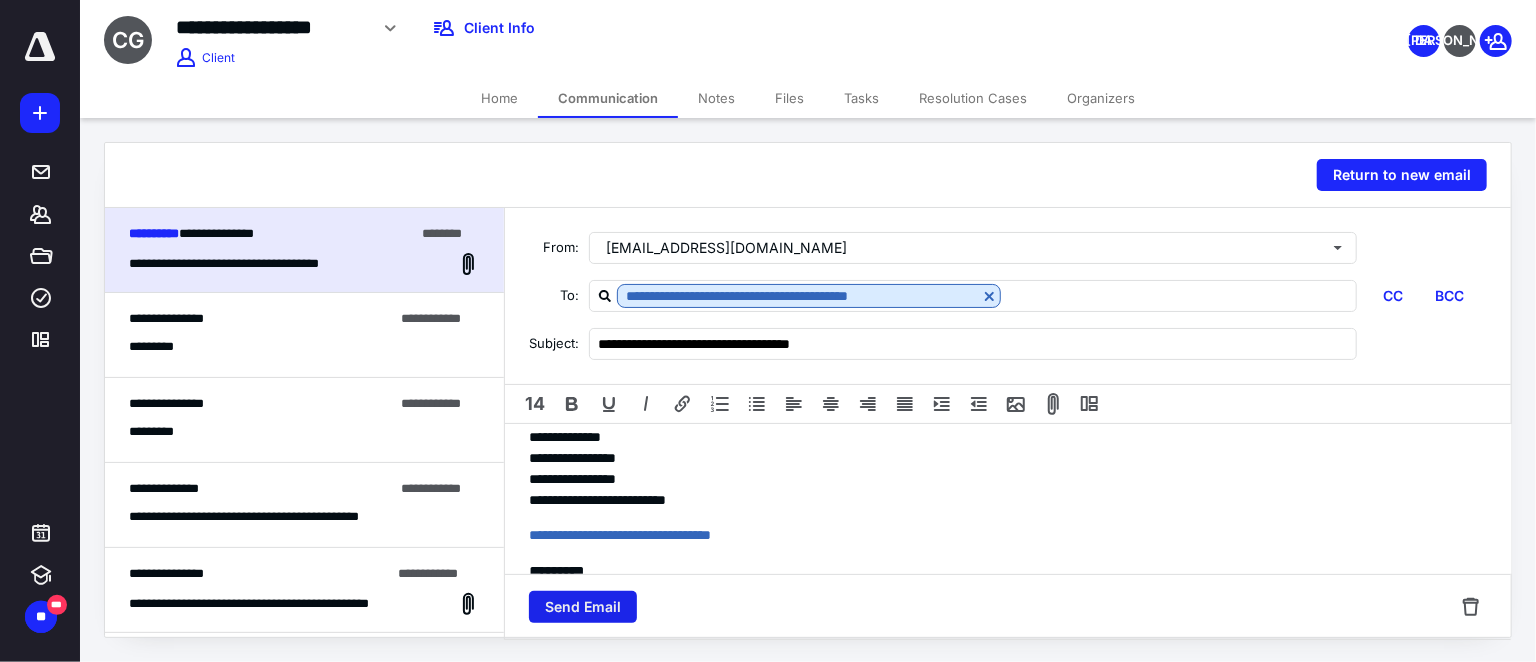 click on "Send Email" at bounding box center (583, 607) 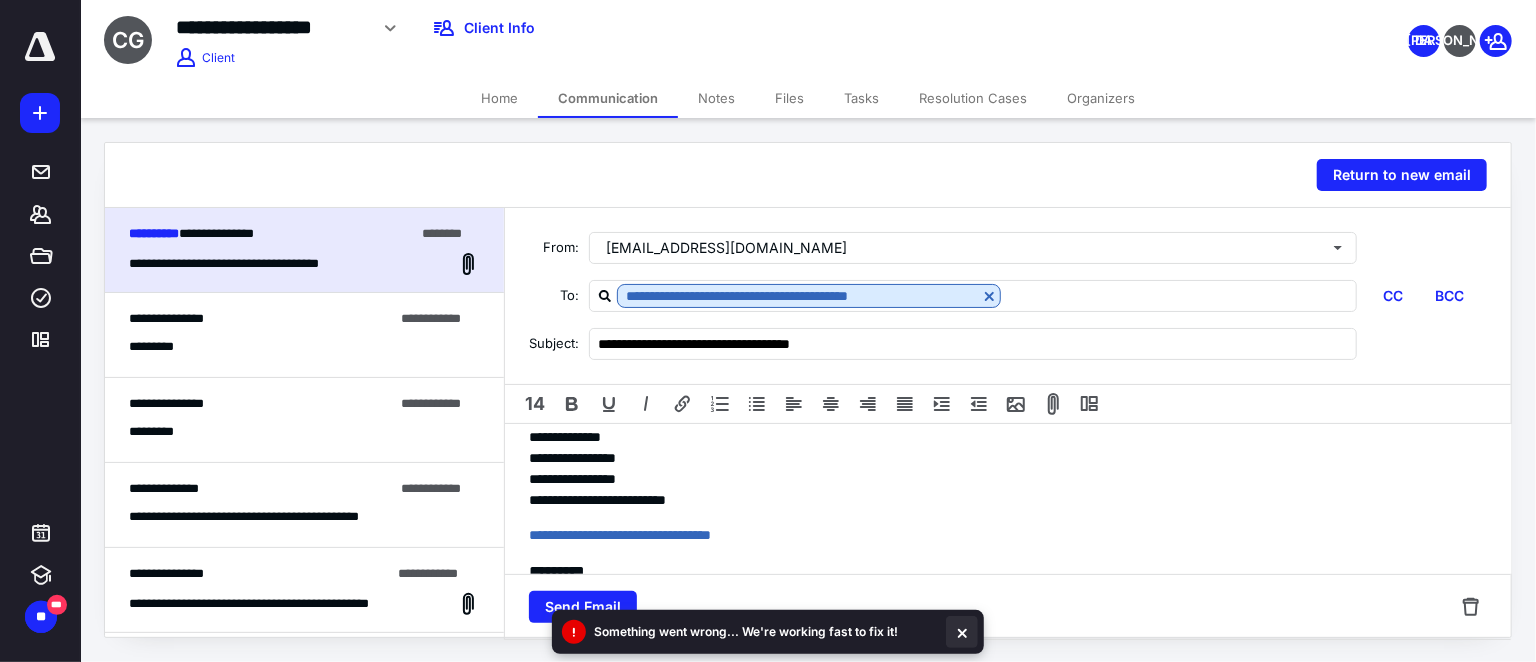 click at bounding box center (962, 632) 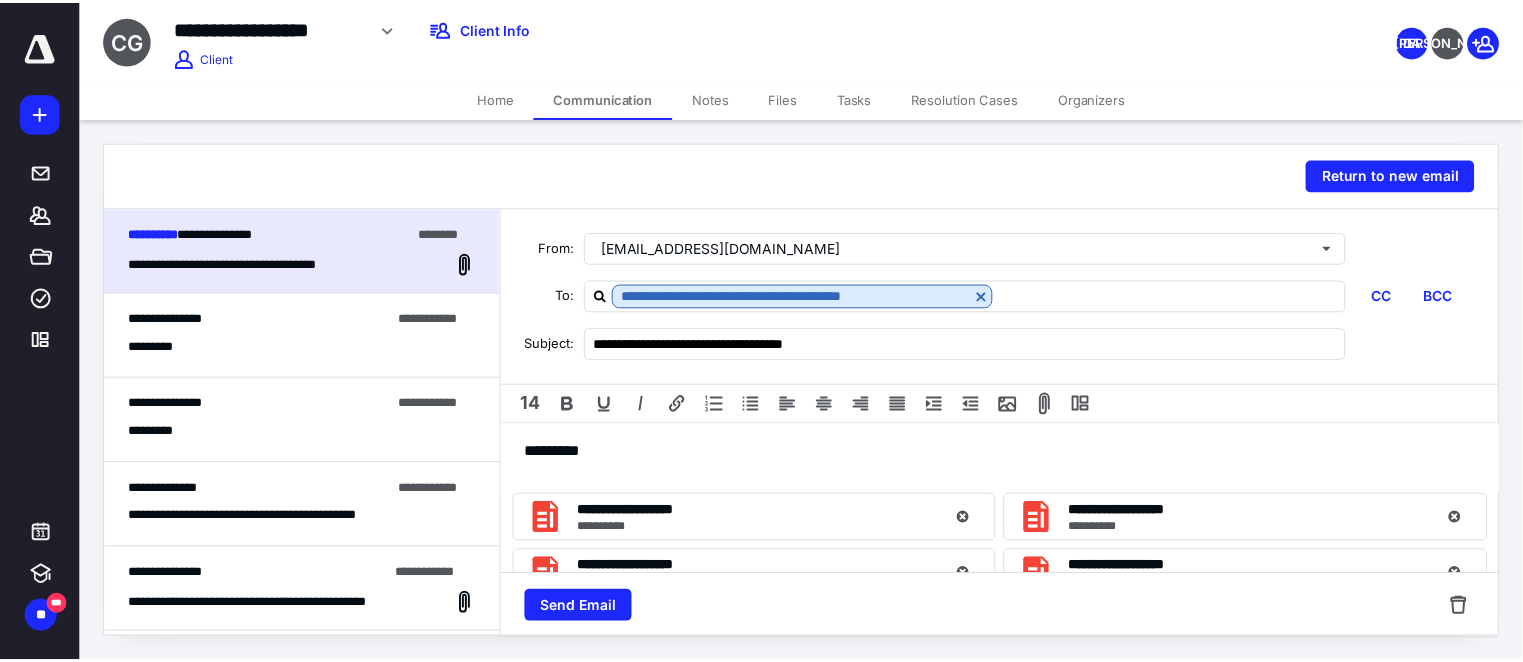 scroll, scrollTop: 665, scrollLeft: 0, axis: vertical 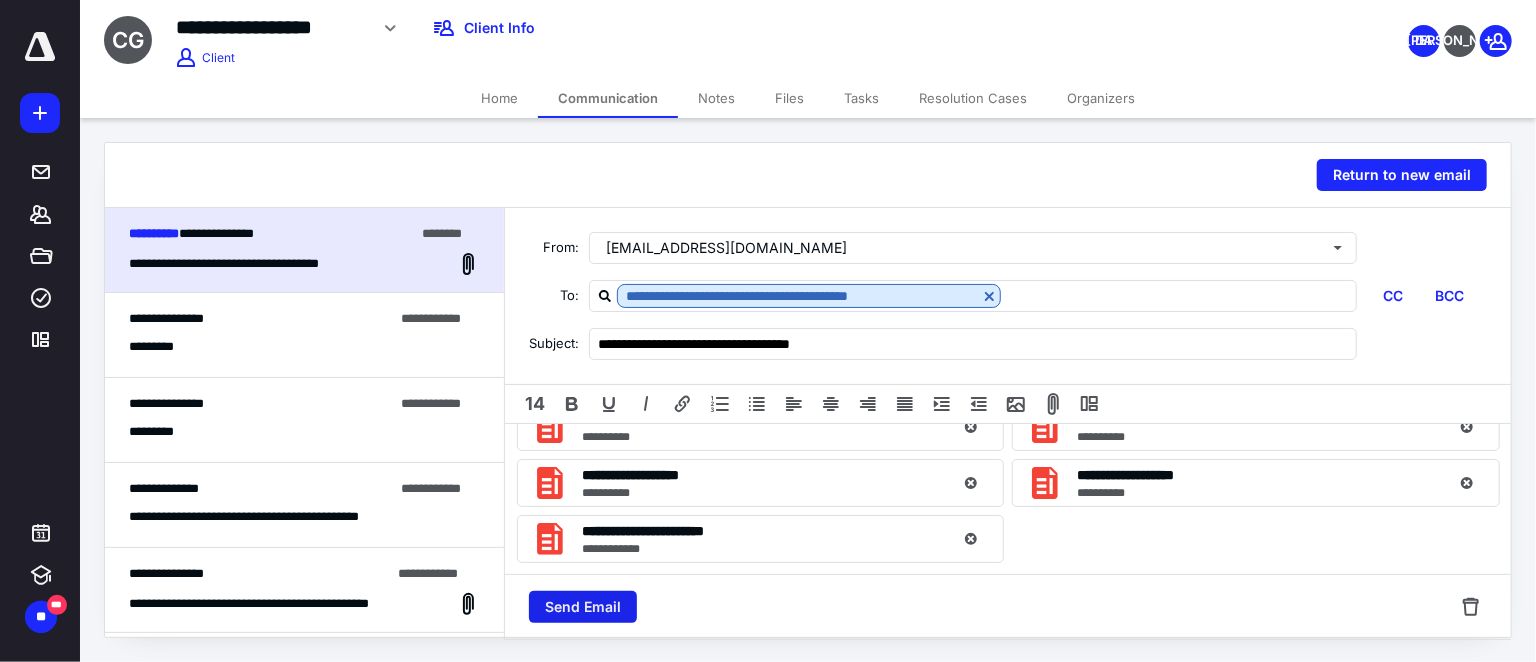 click on "Send Email" at bounding box center [583, 607] 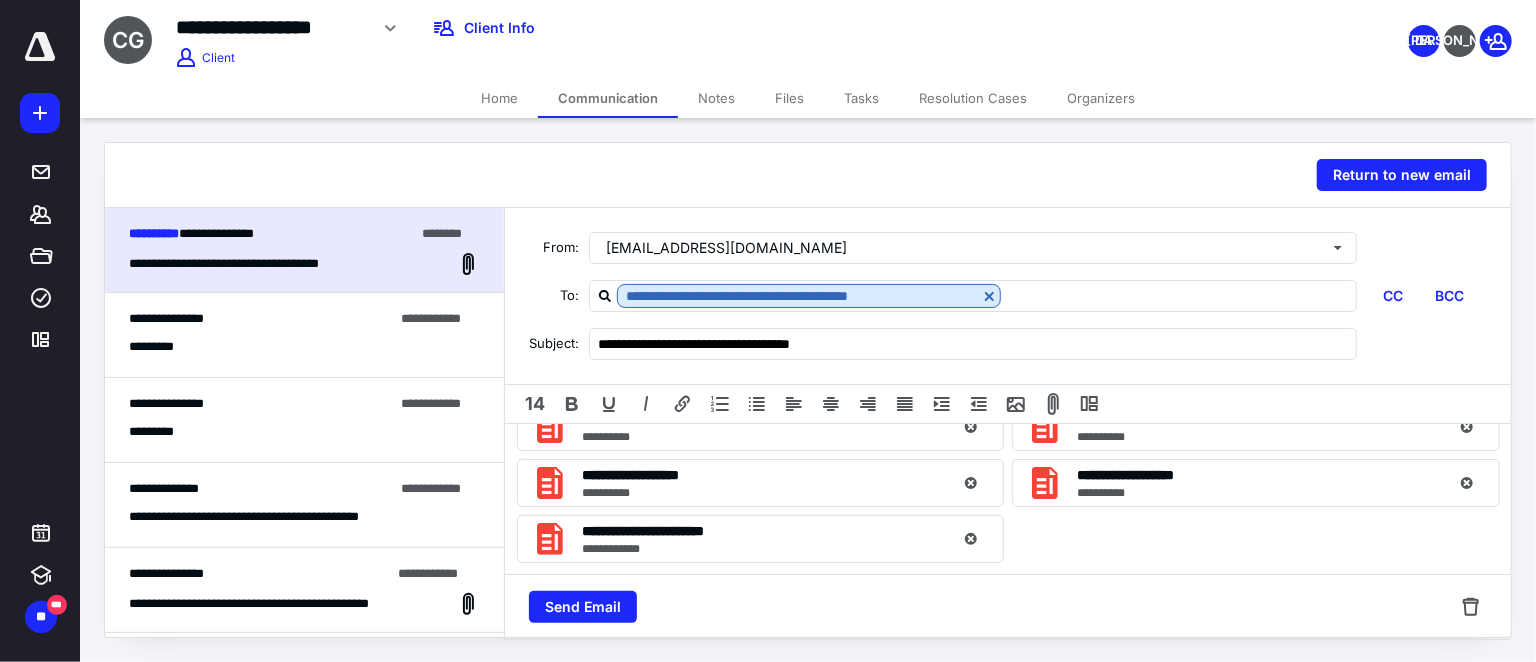 click on "Return to new email" at bounding box center (808, 175) 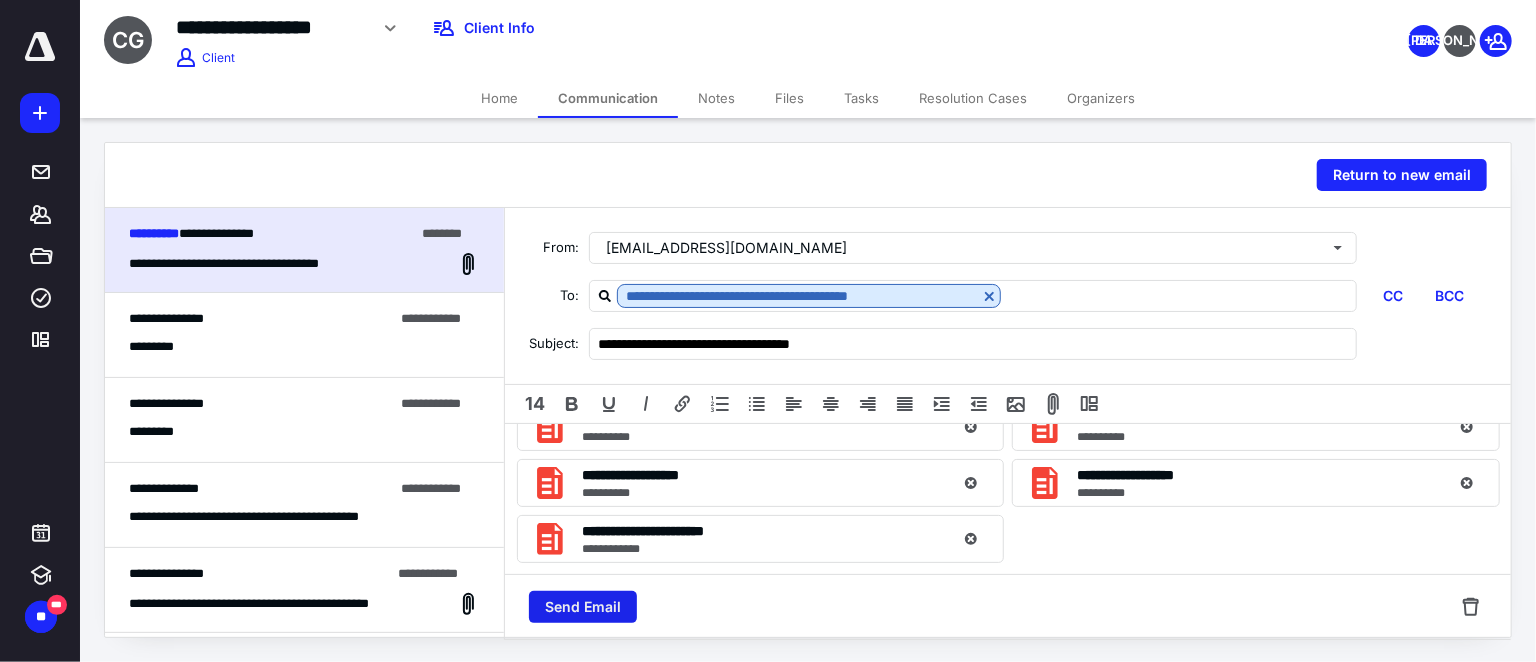 click on "Send Email" at bounding box center [583, 607] 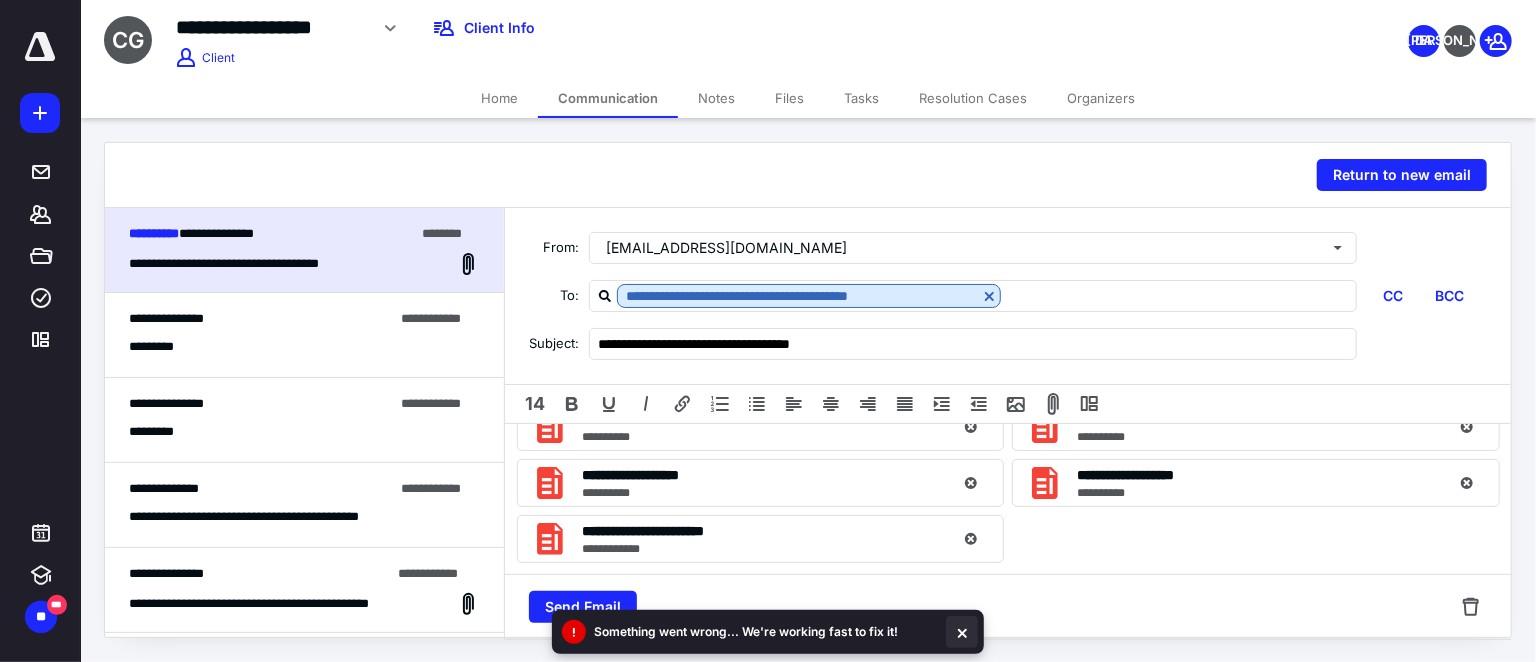 click at bounding box center [962, 632] 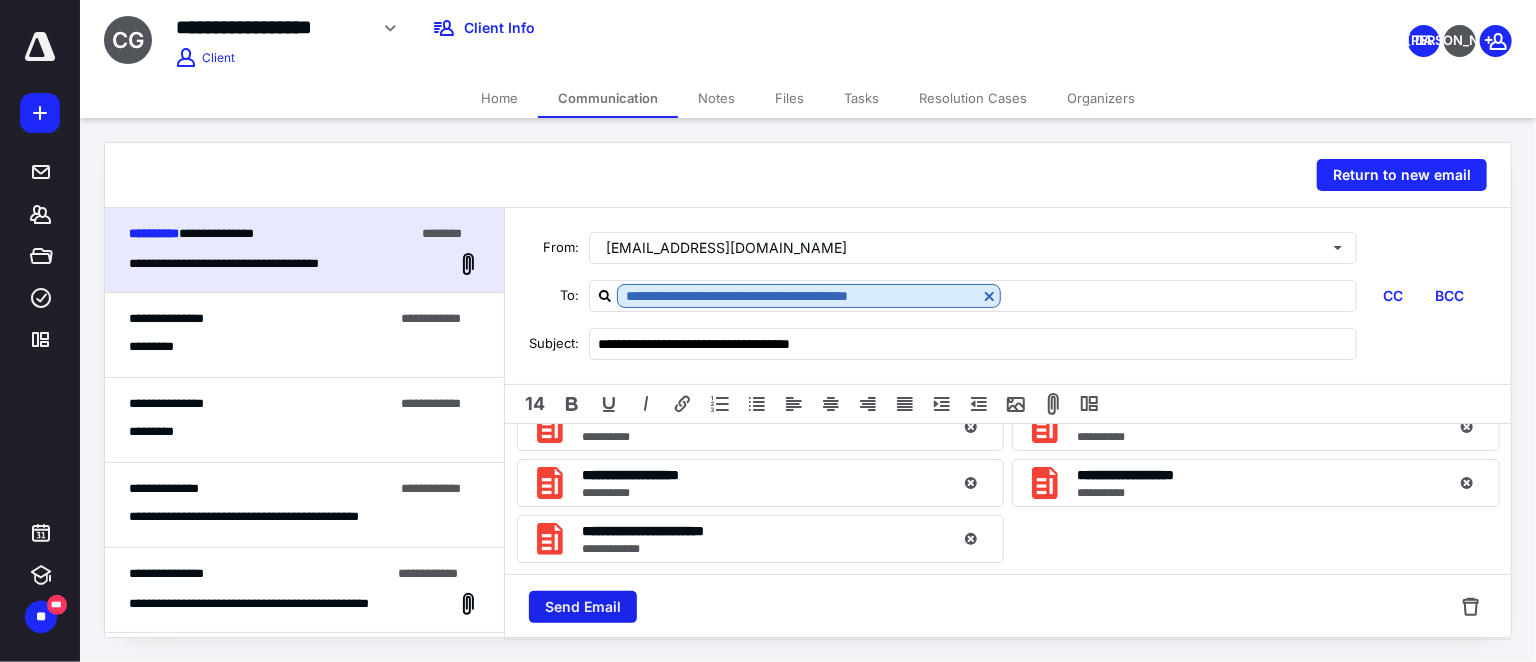 click on "Send Email" at bounding box center (583, 607) 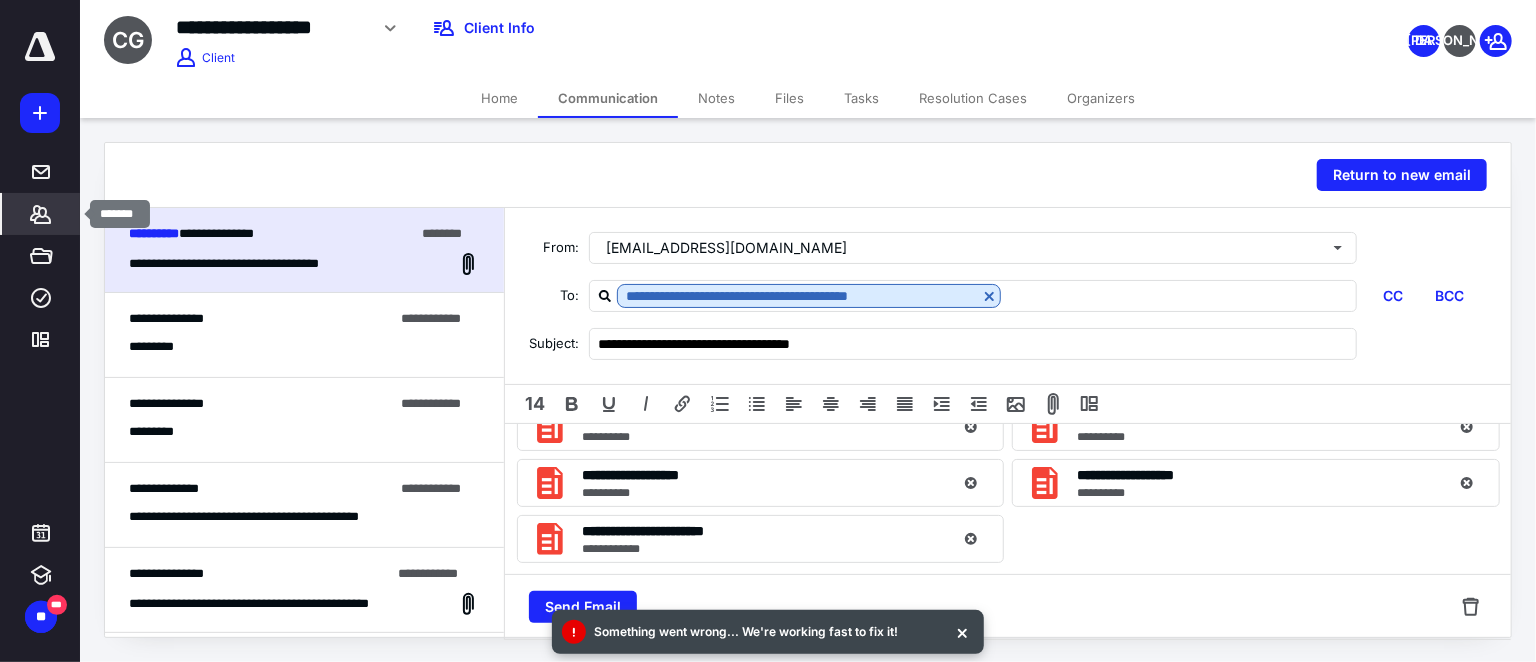 click 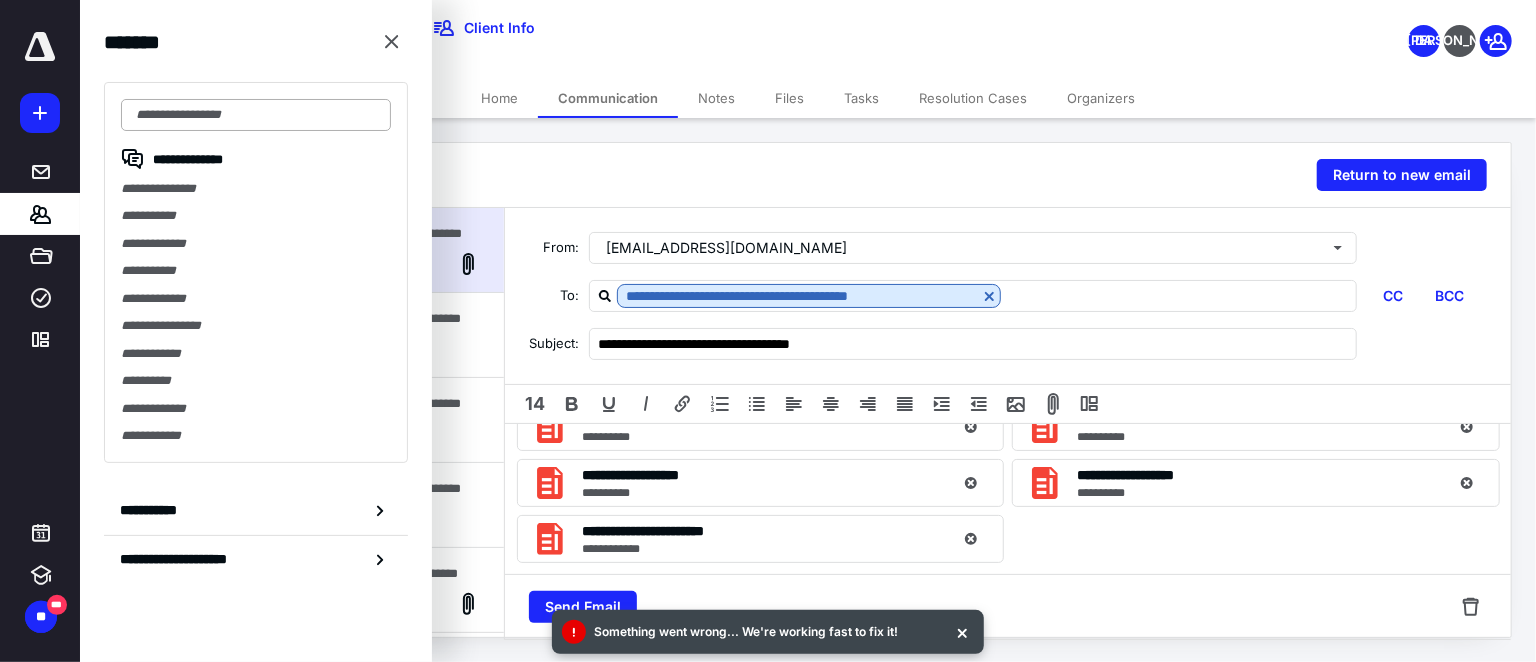 click at bounding box center (256, 115) 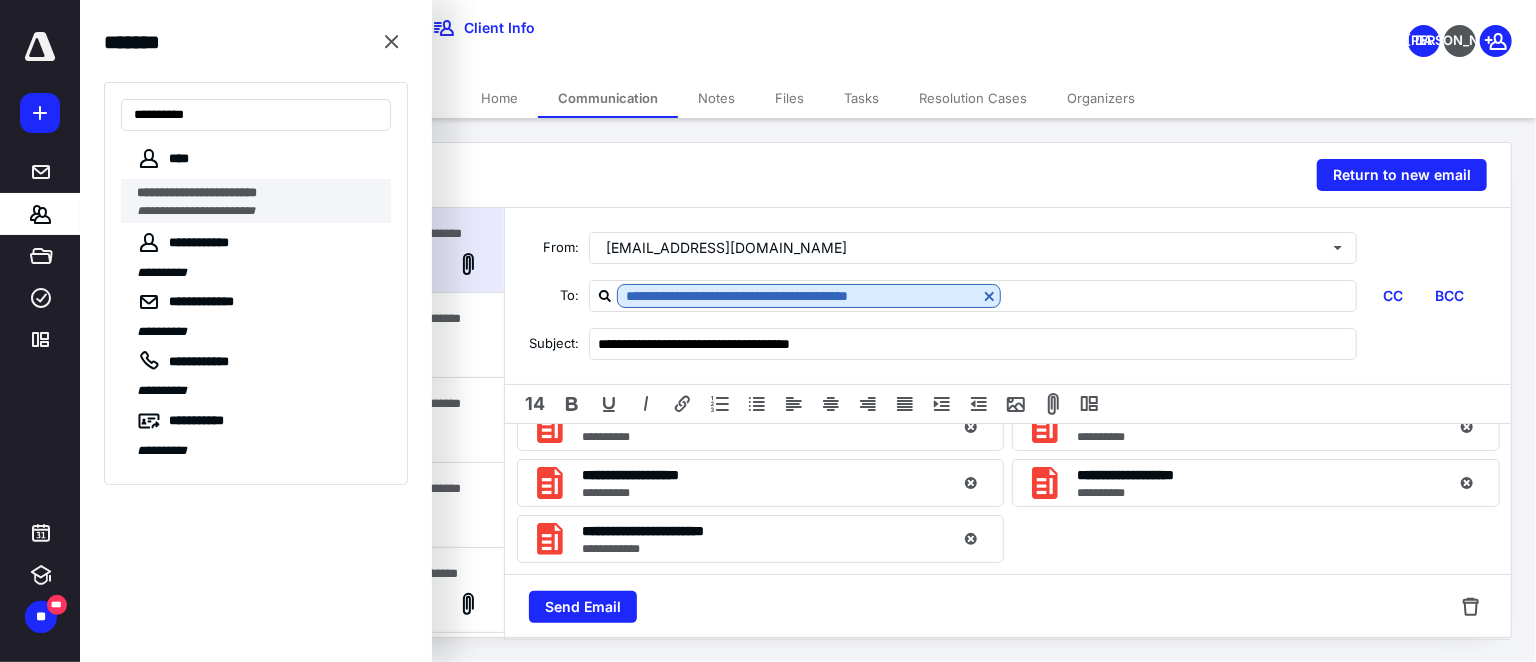 type on "**********" 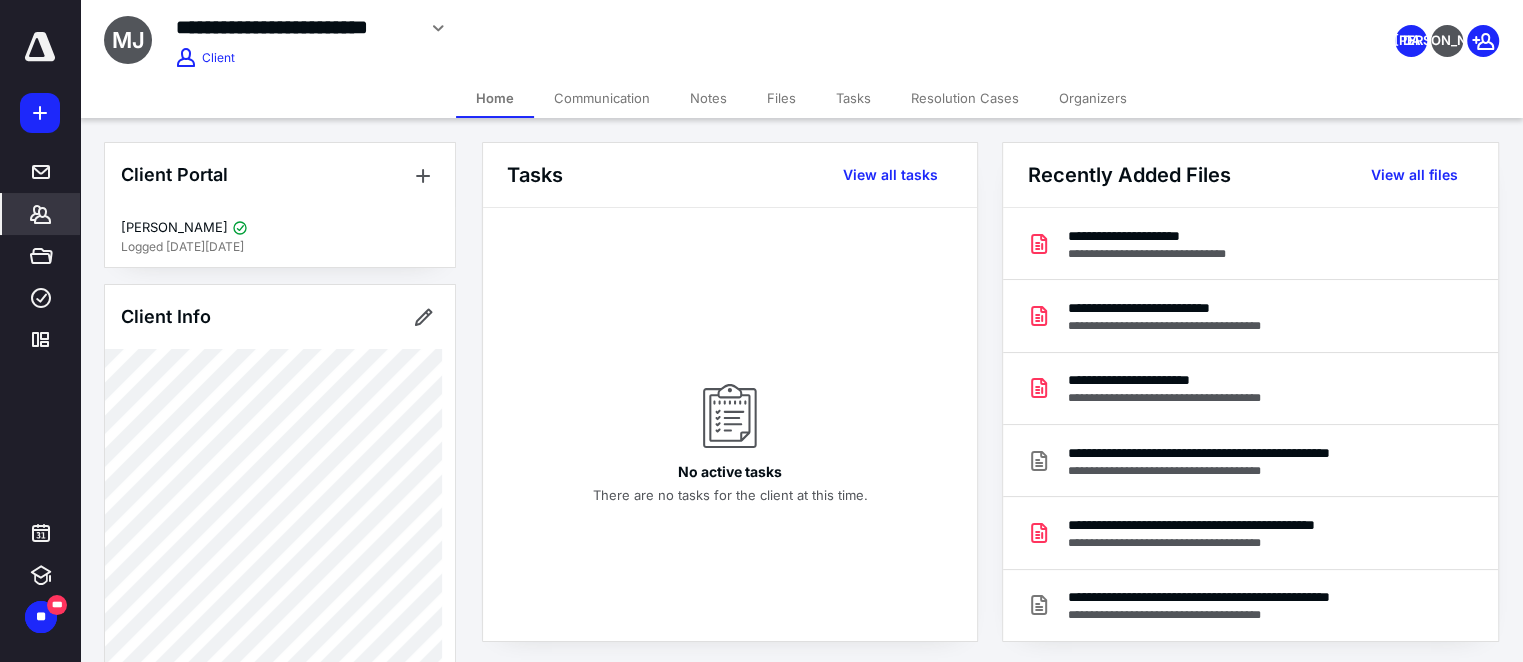 click on "**********" at bounding box center [566, 35] 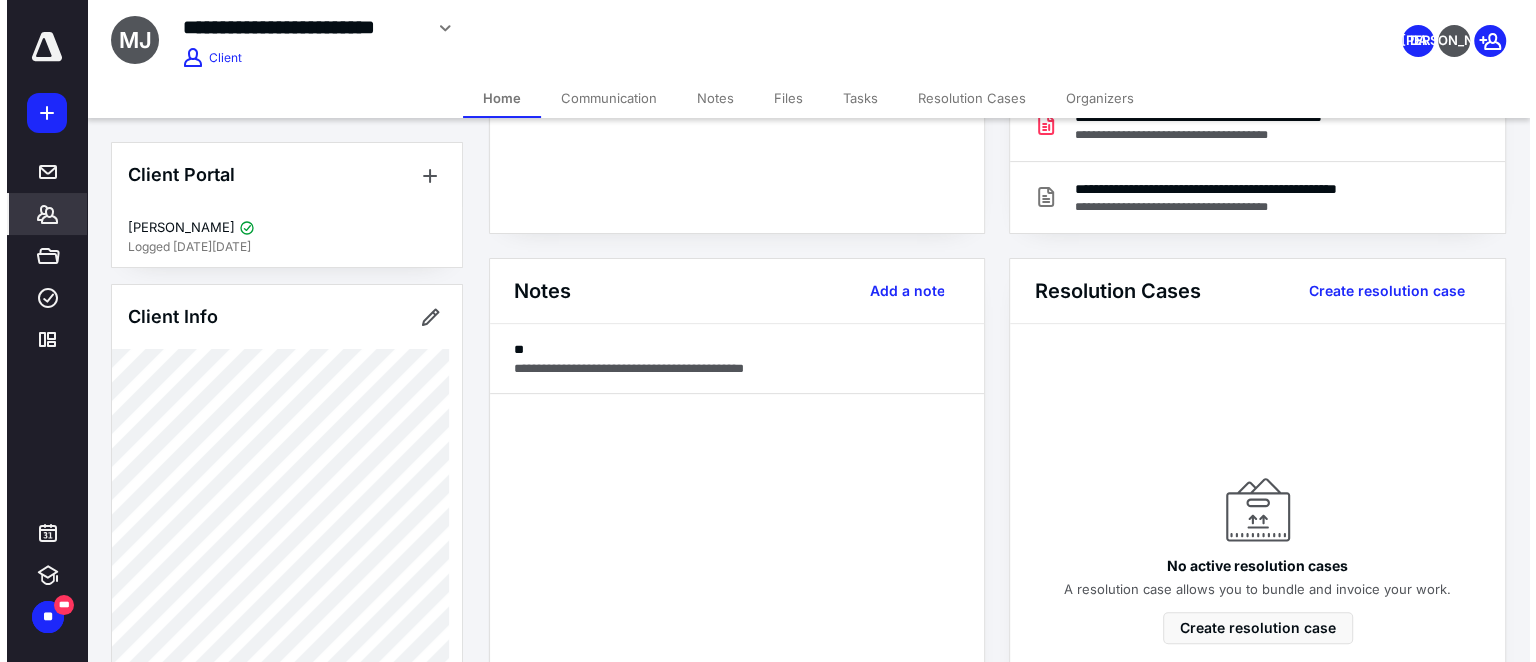 scroll, scrollTop: 454, scrollLeft: 0, axis: vertical 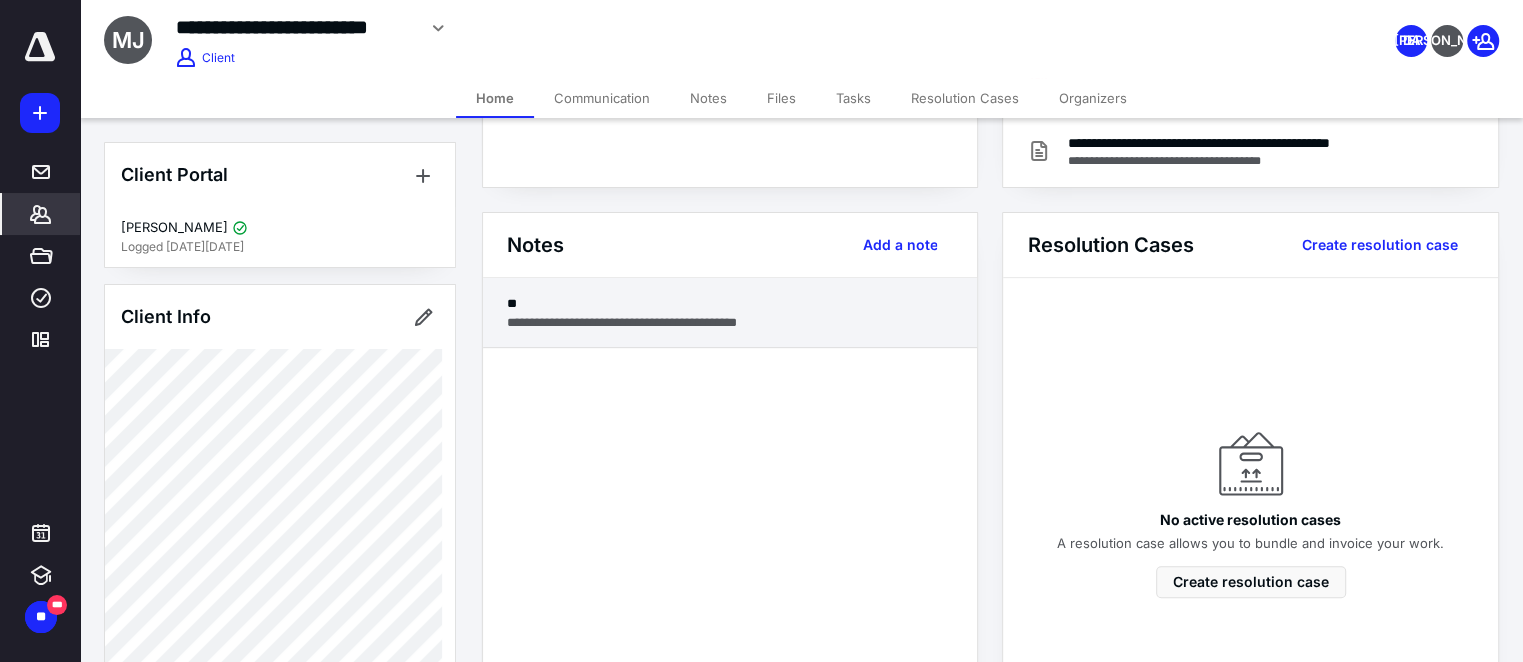 click on "**********" at bounding box center (730, 322) 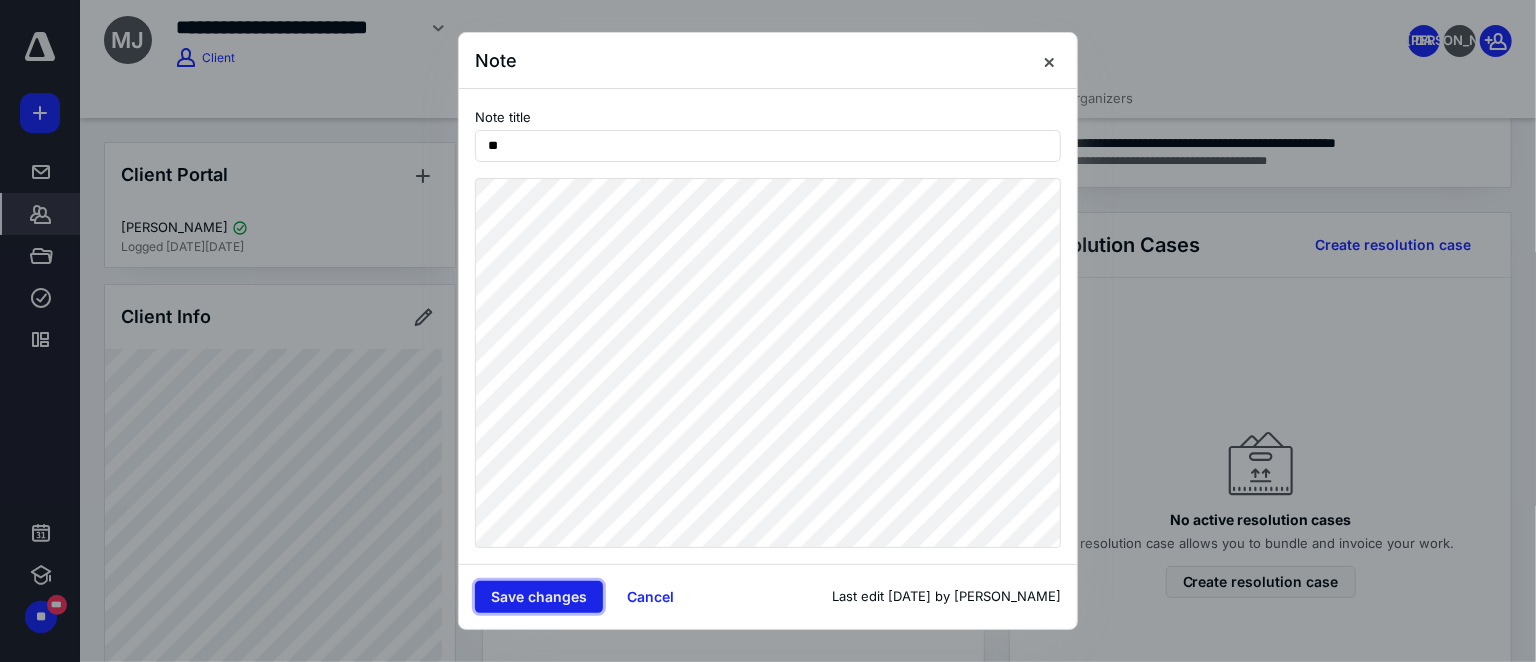 click on "Save changes" at bounding box center [539, 597] 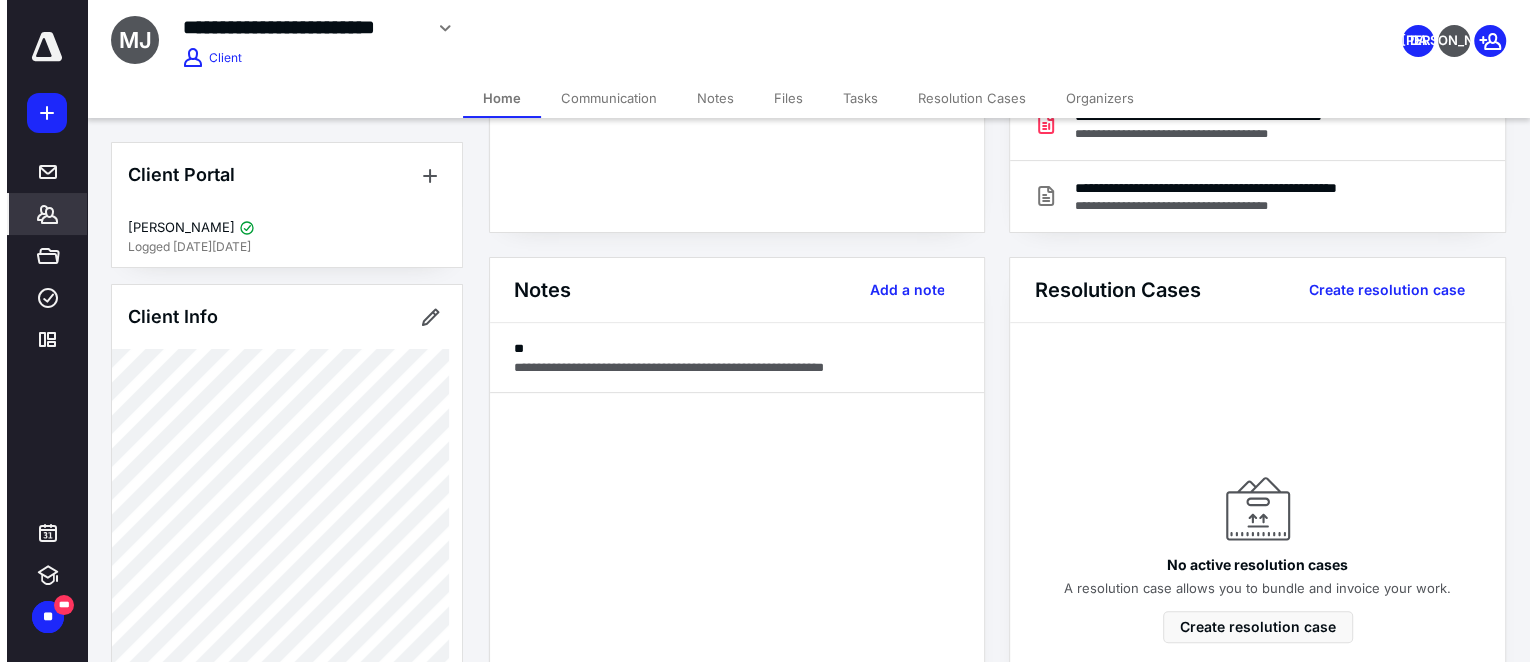 scroll, scrollTop: 0, scrollLeft: 0, axis: both 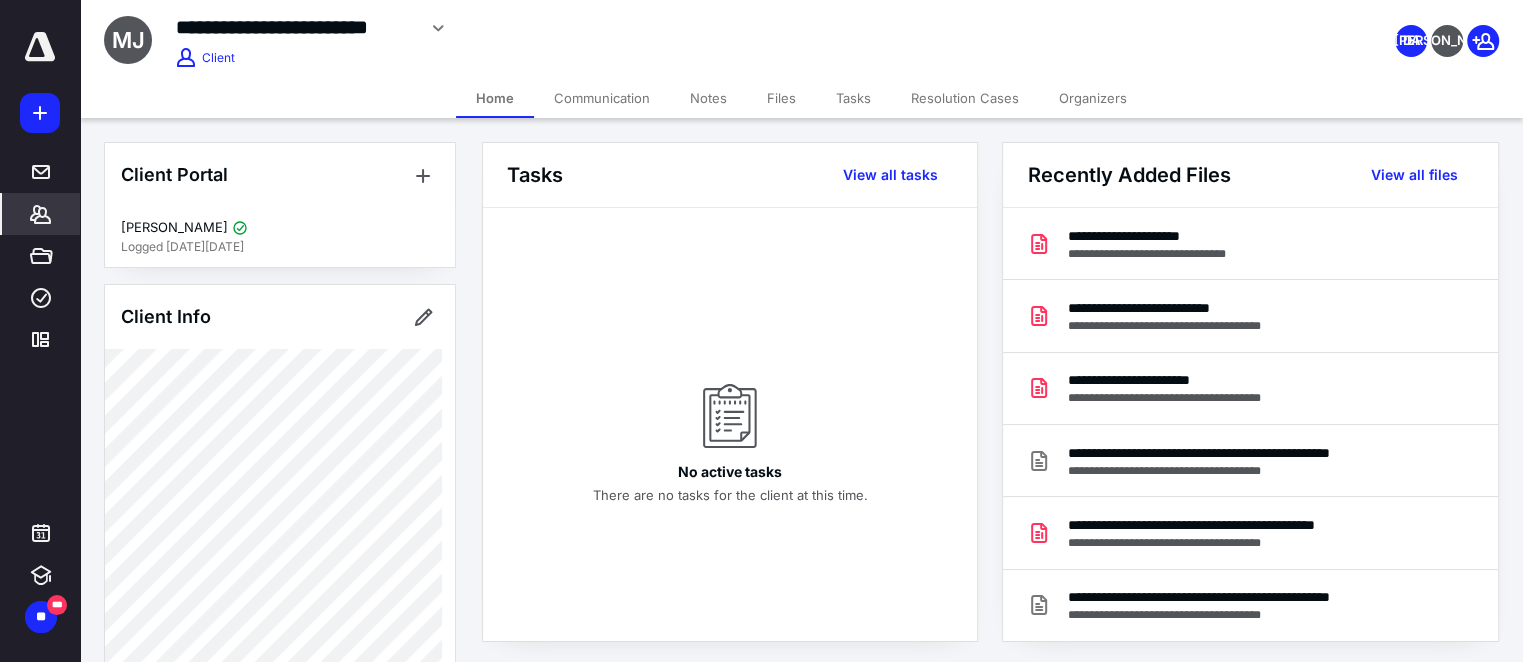 click on "Communication" at bounding box center [602, 98] 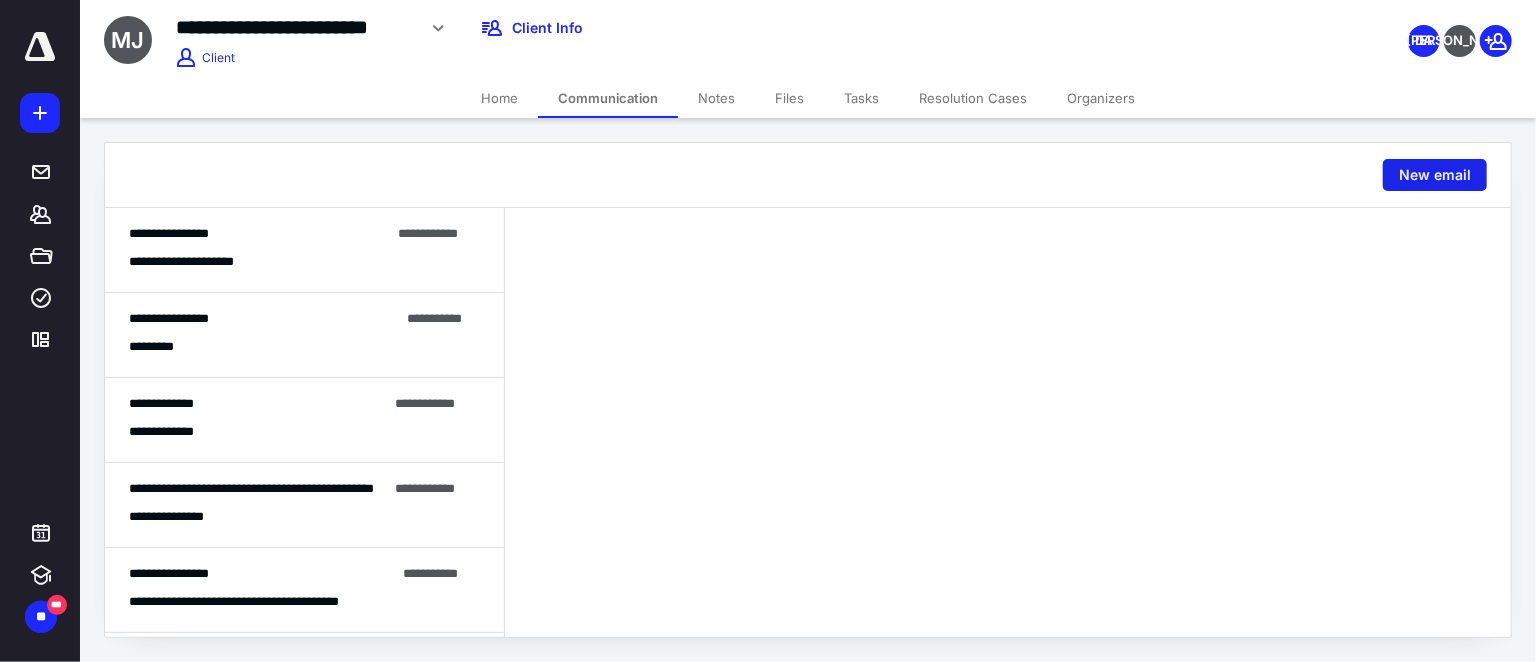 click on "New email" at bounding box center [1435, 175] 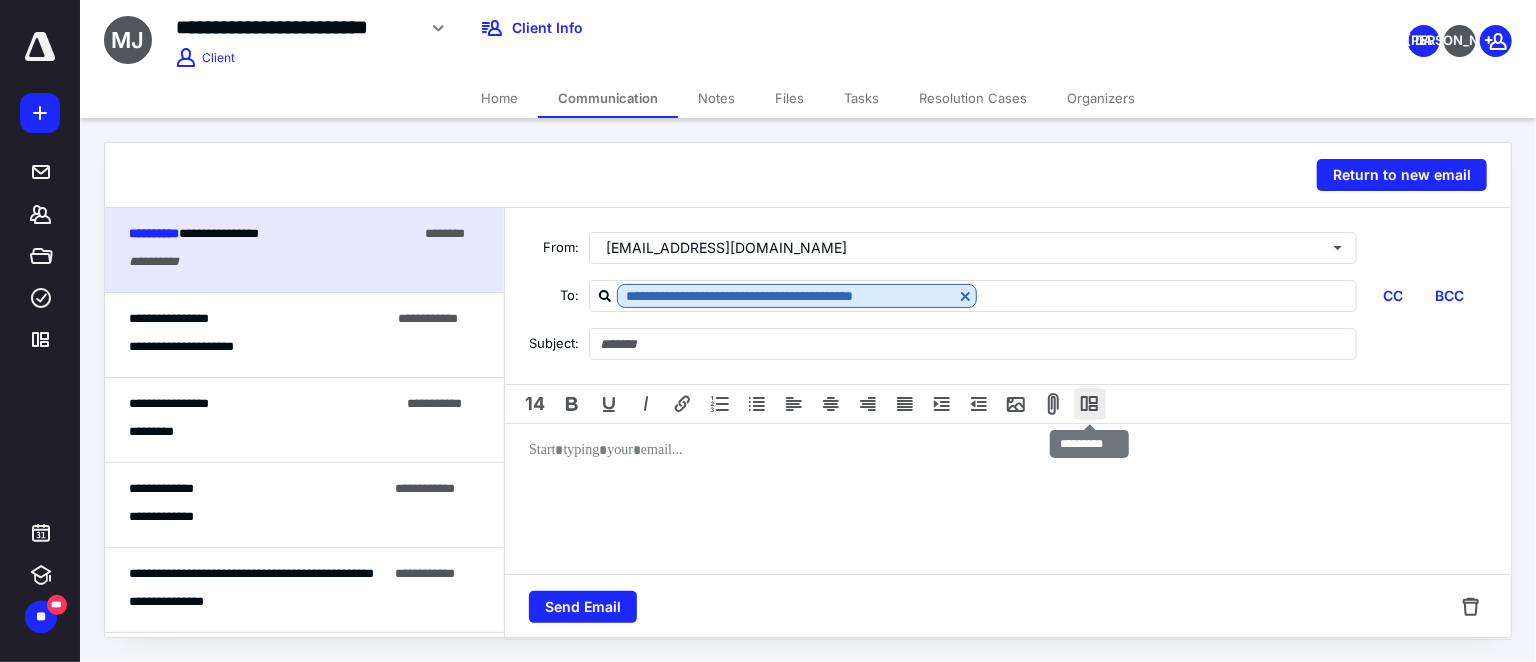 click at bounding box center (1090, 404) 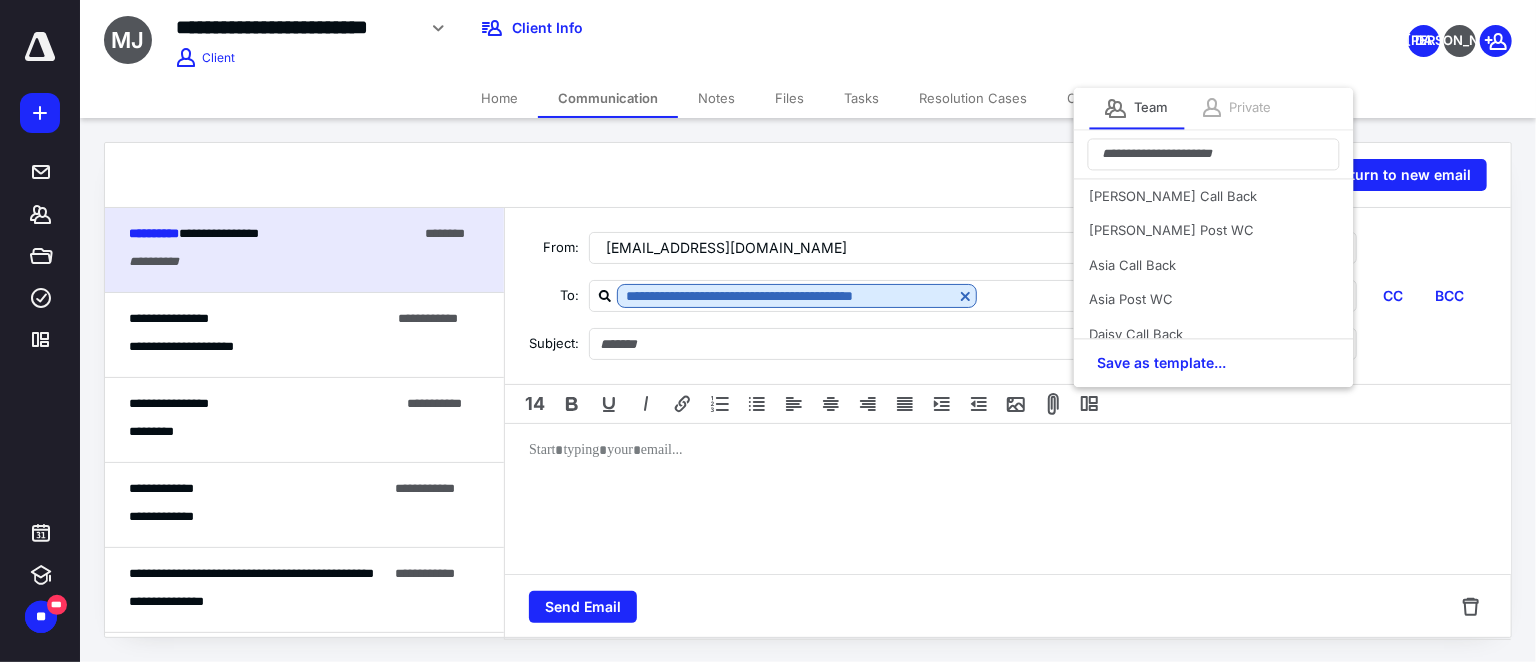 click on "Private" at bounding box center [1251, 108] 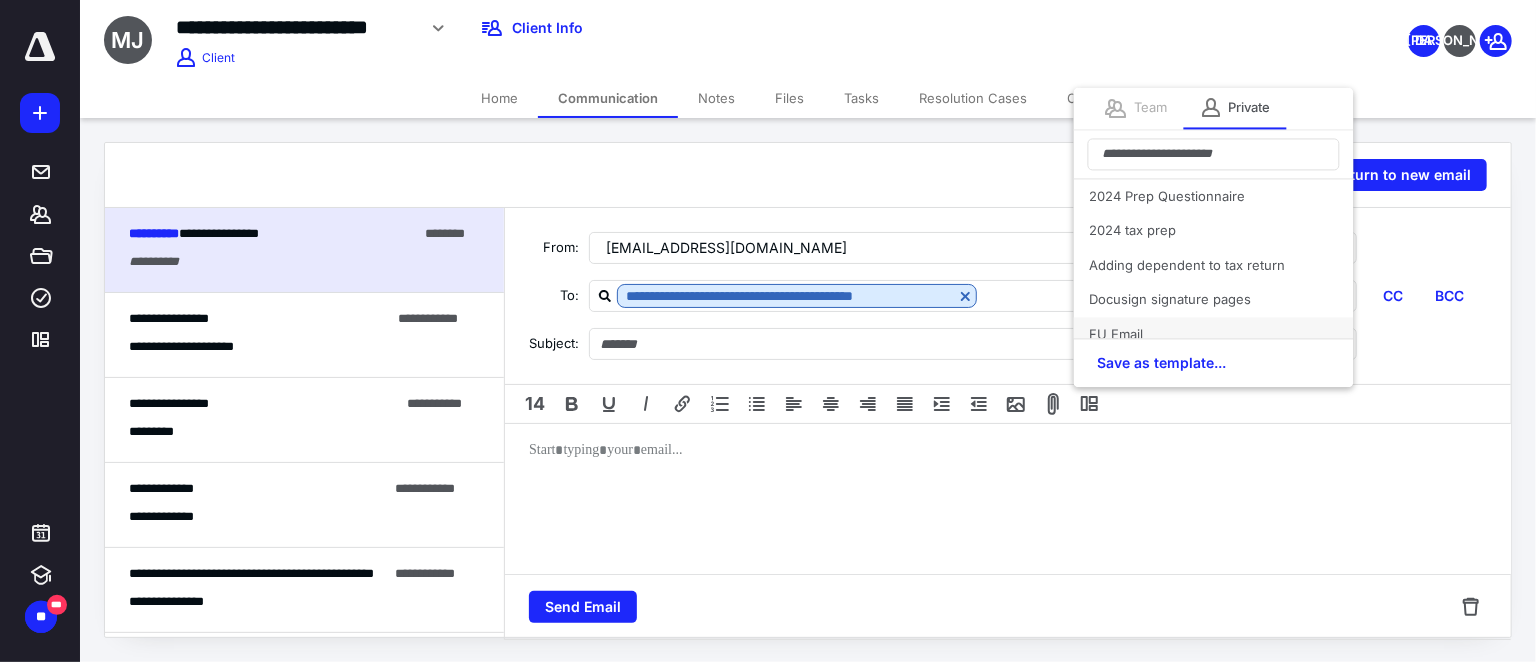 scroll, scrollTop: 90, scrollLeft: 0, axis: vertical 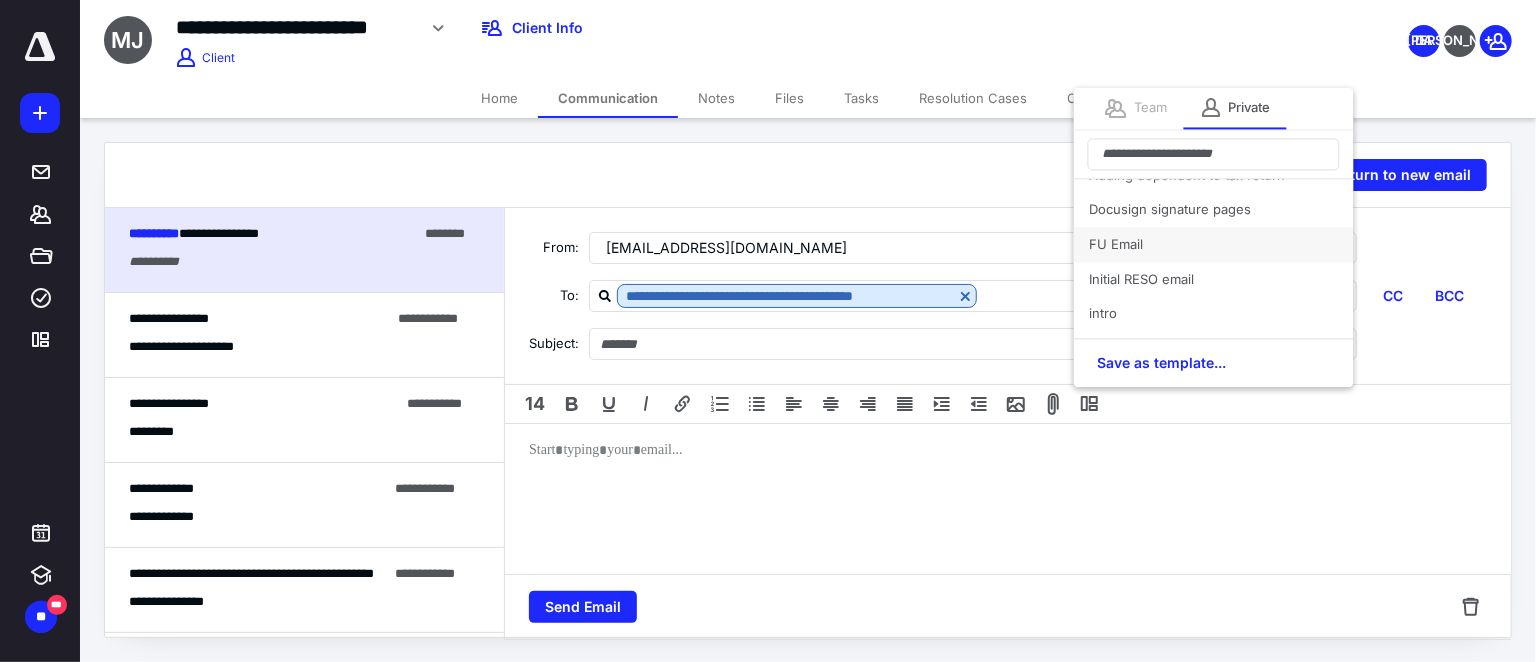 click on "FU Email" at bounding box center [1214, 244] 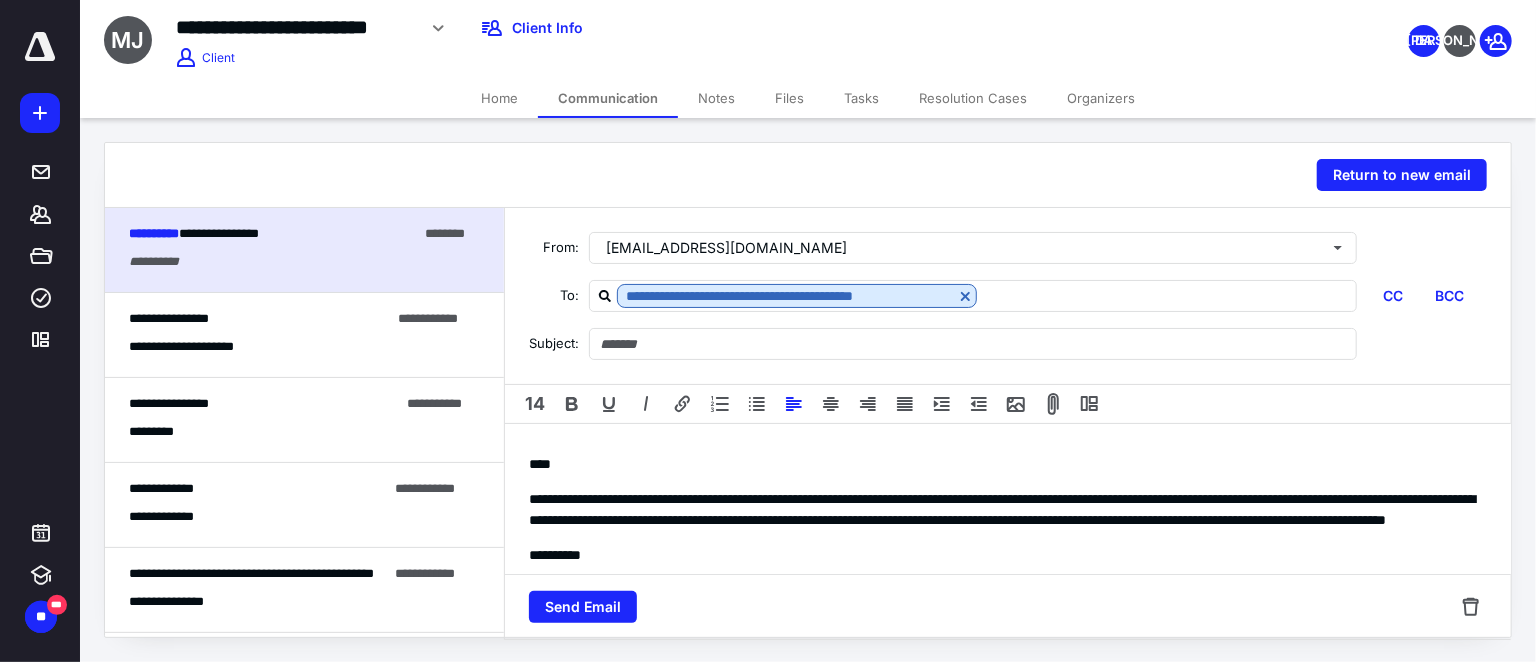 type on "*********" 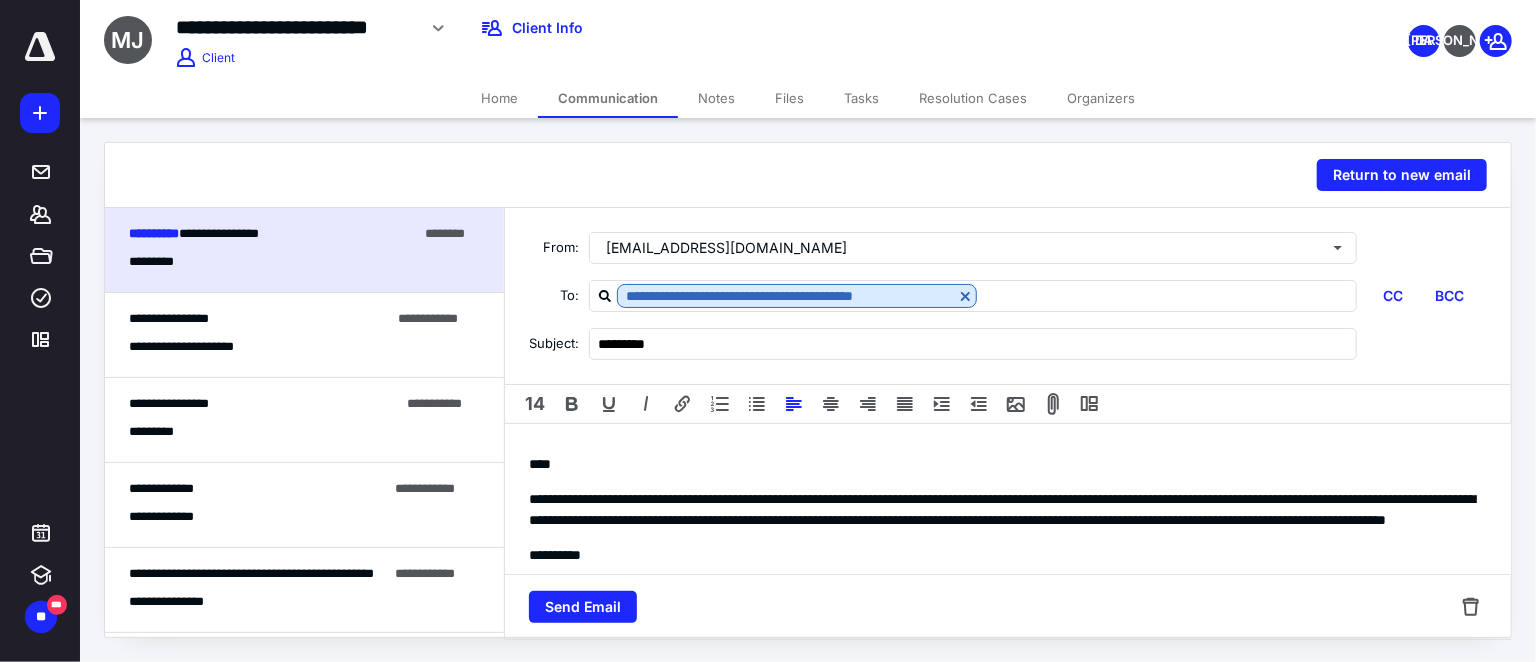 click on "****" at bounding box center (540, 464) 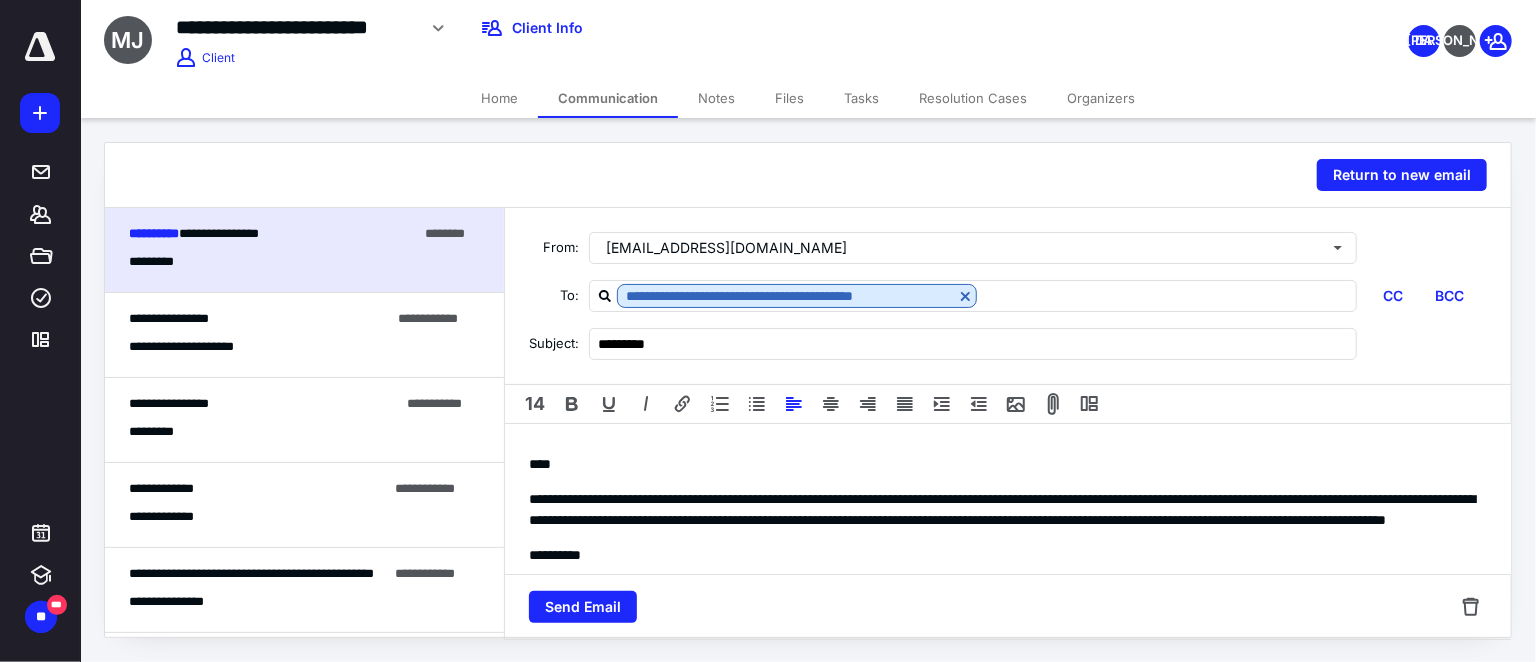type 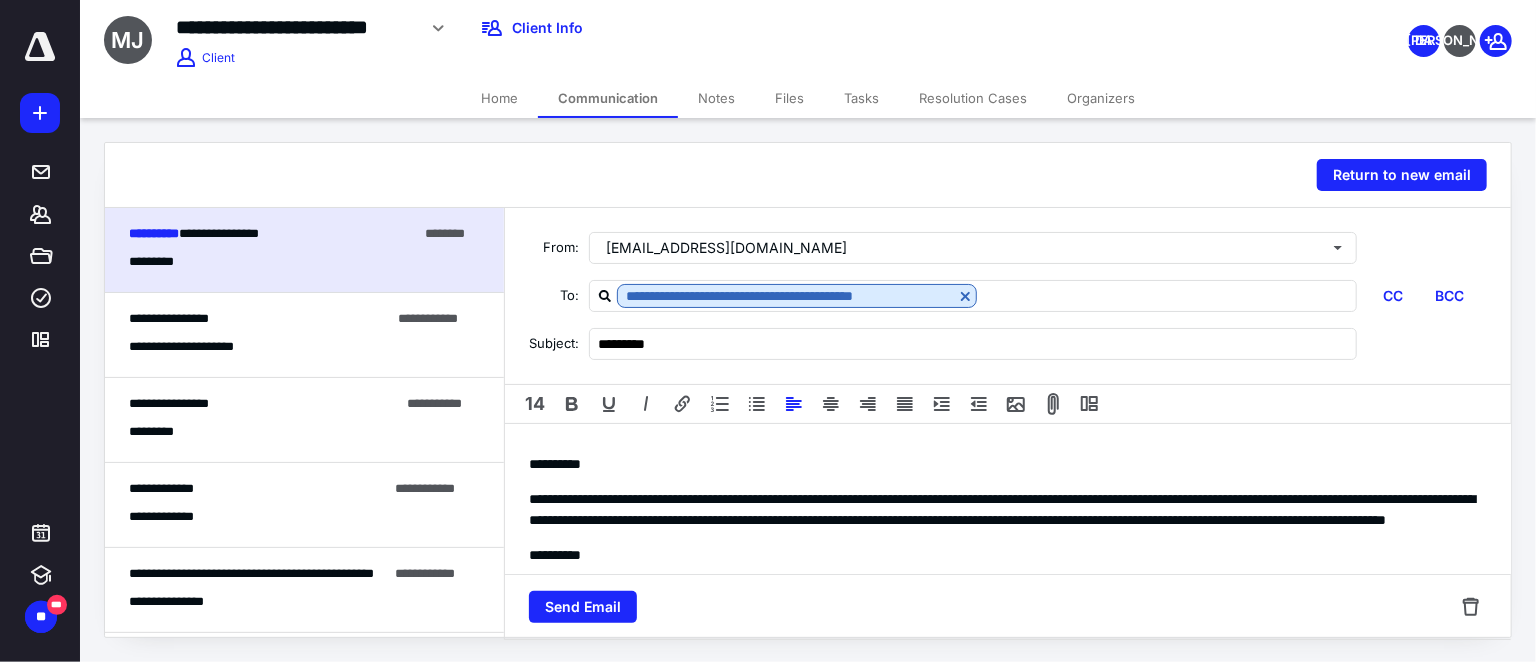 click on "**********" at bounding box center [1002, 509] 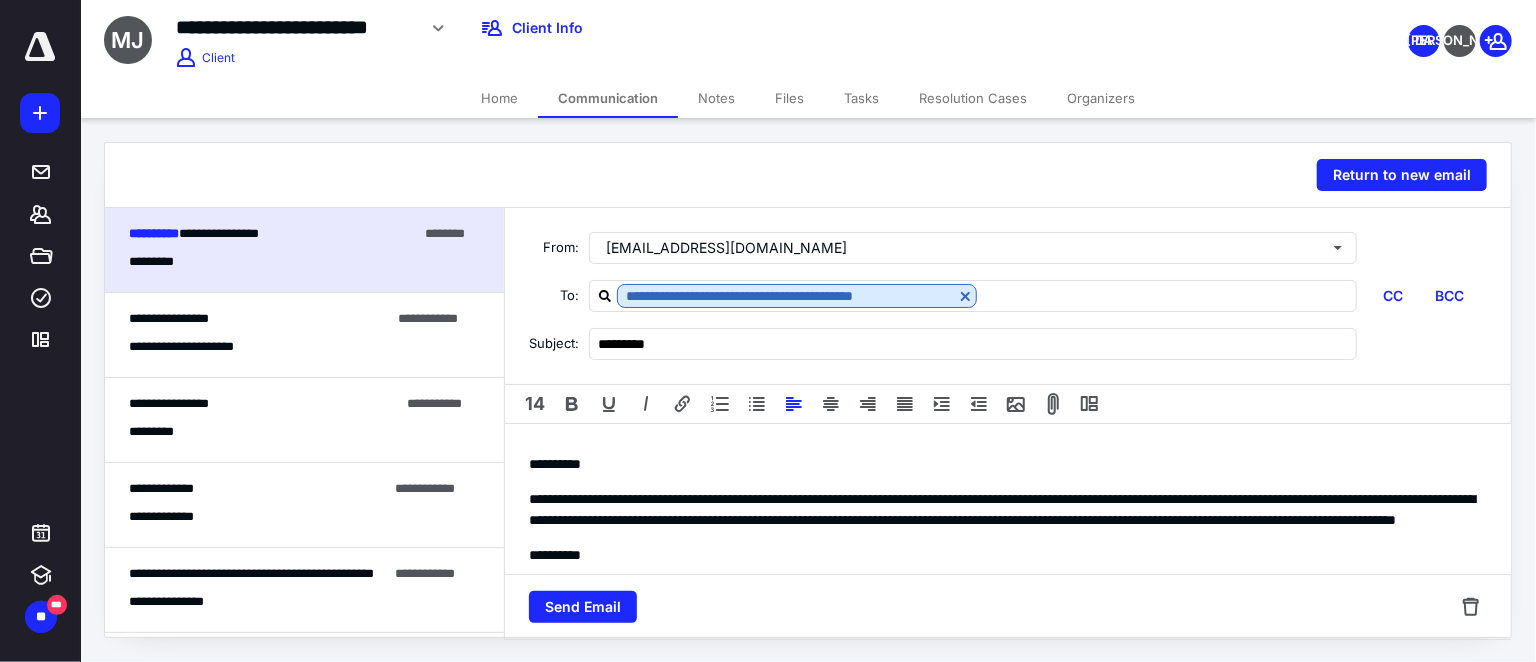 click on "**********" at bounding box center [1002, 509] 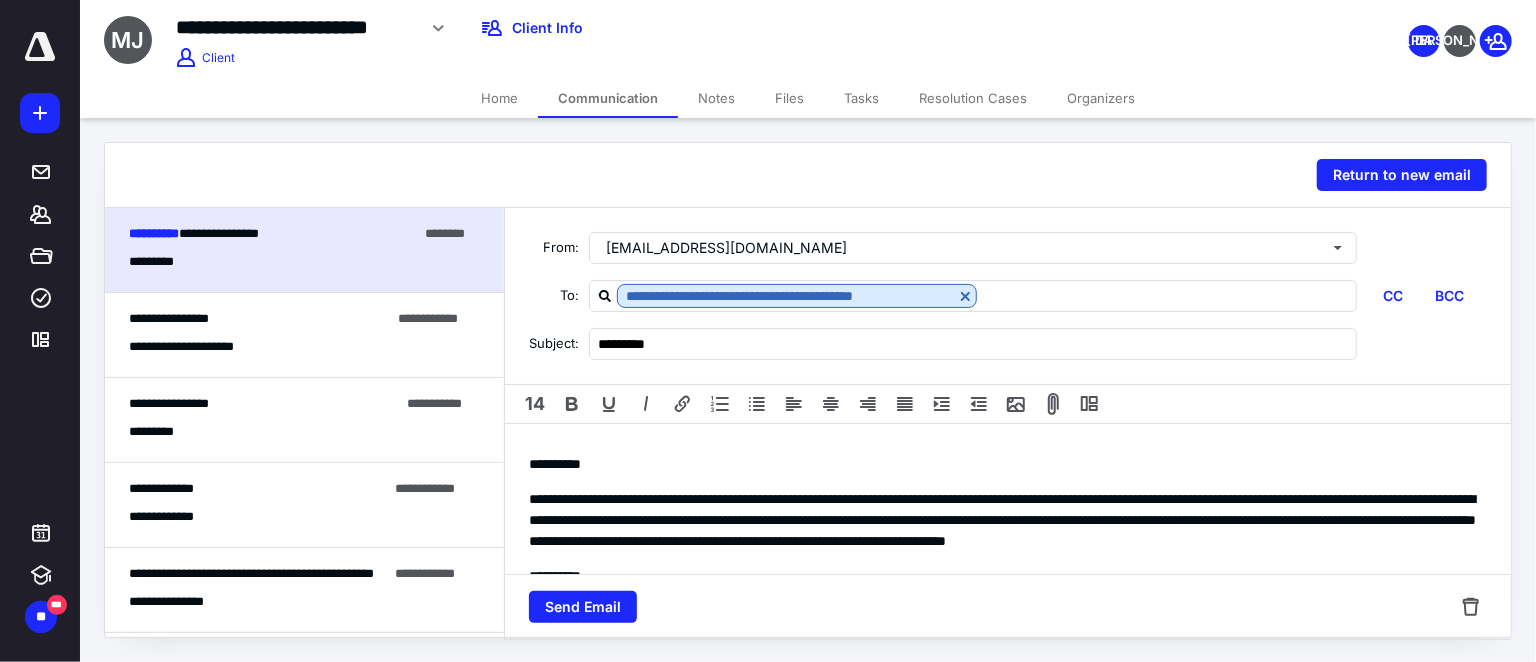 click on "Send Email" at bounding box center (1008, 607) 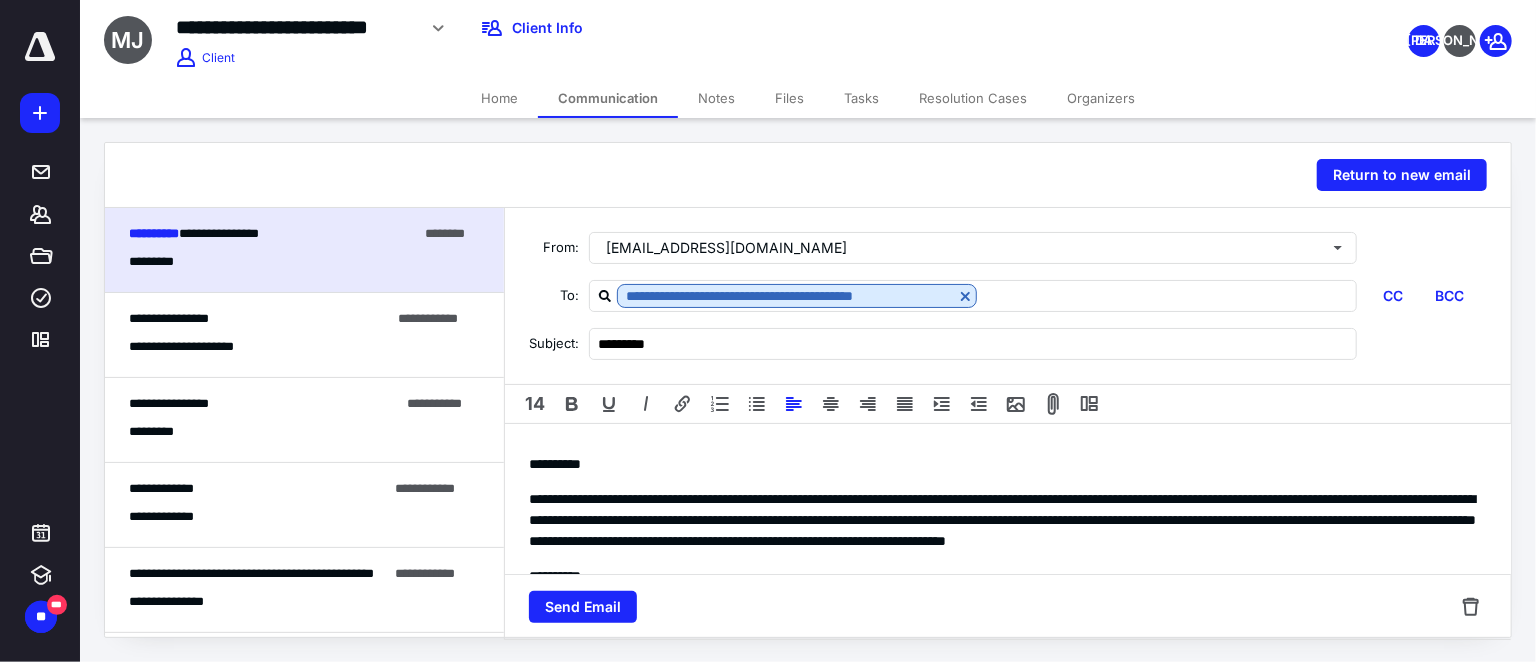 click on "**********" at bounding box center [1002, 520] 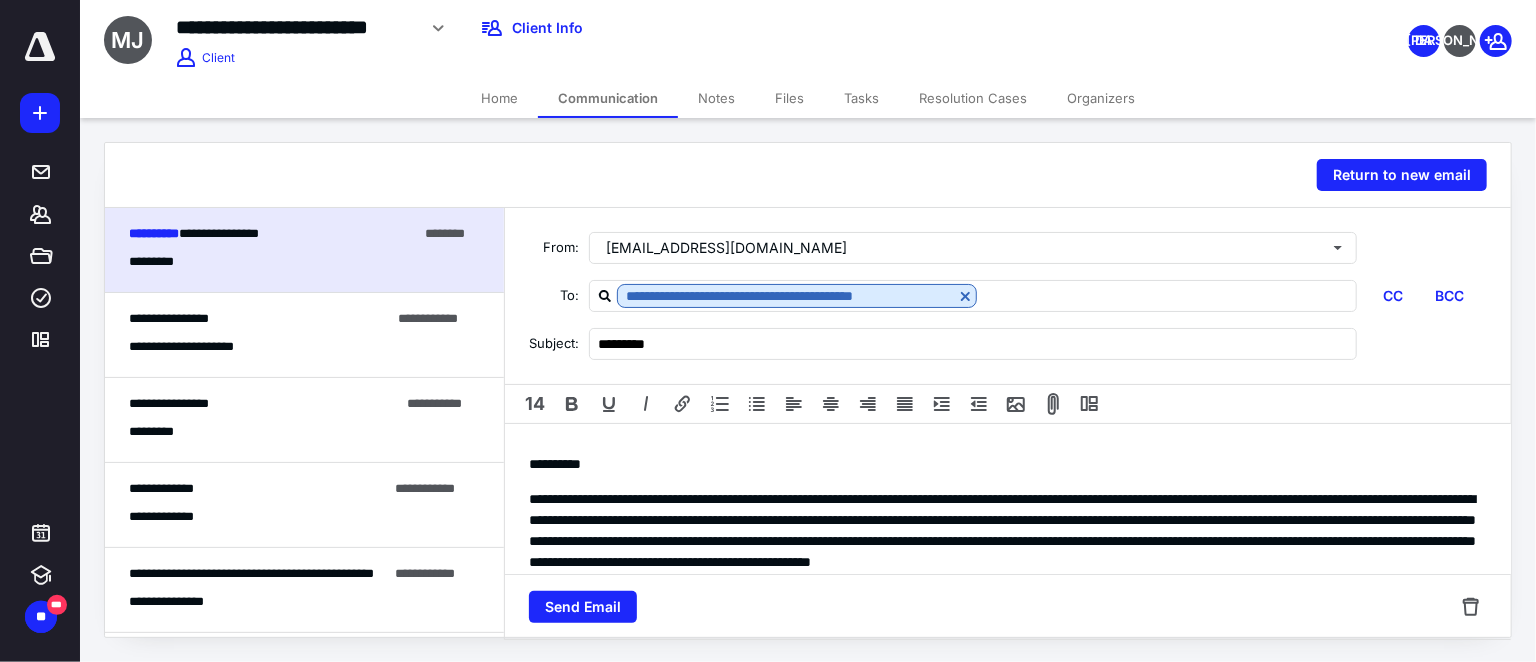 click on "Send Email" at bounding box center (1008, 607) 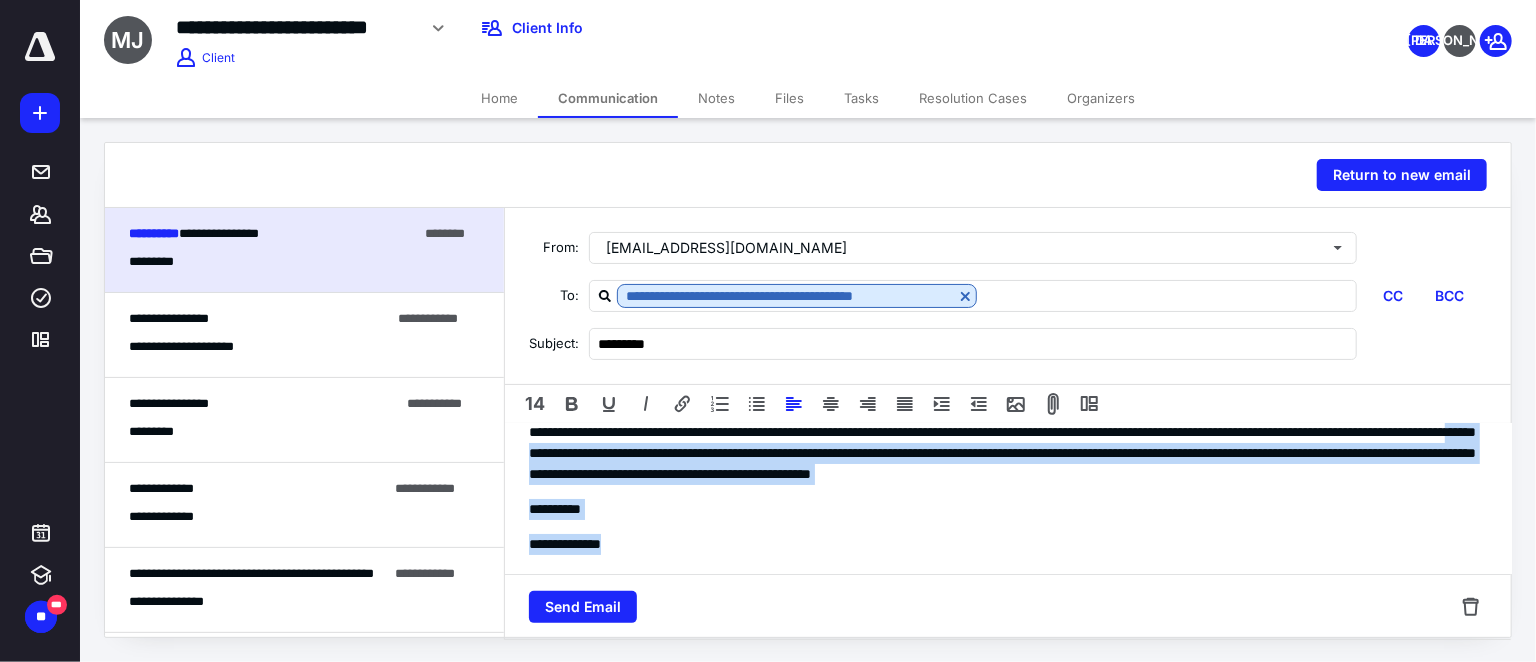 scroll, scrollTop: 120, scrollLeft: 0, axis: vertical 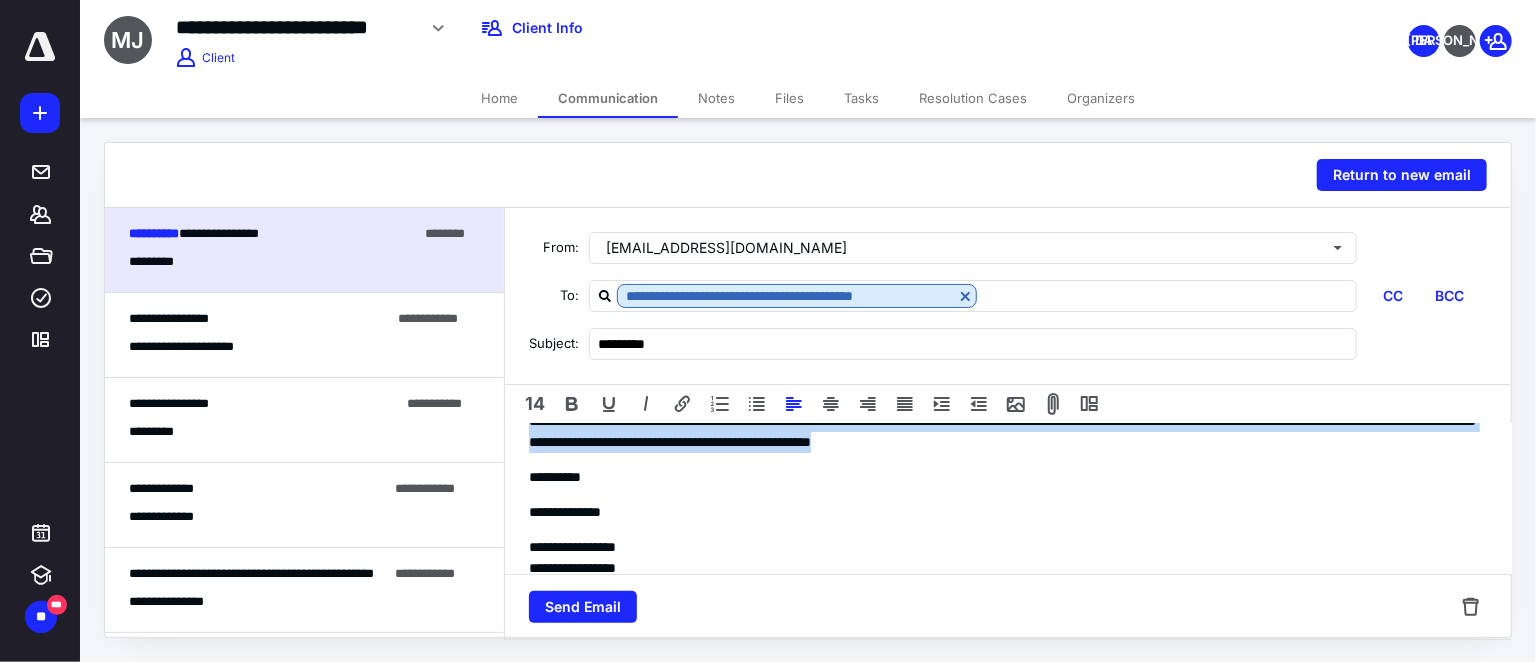 drag, startPoint x: 1047, startPoint y: 541, endPoint x: 907, endPoint y: 462, distance: 160.75136 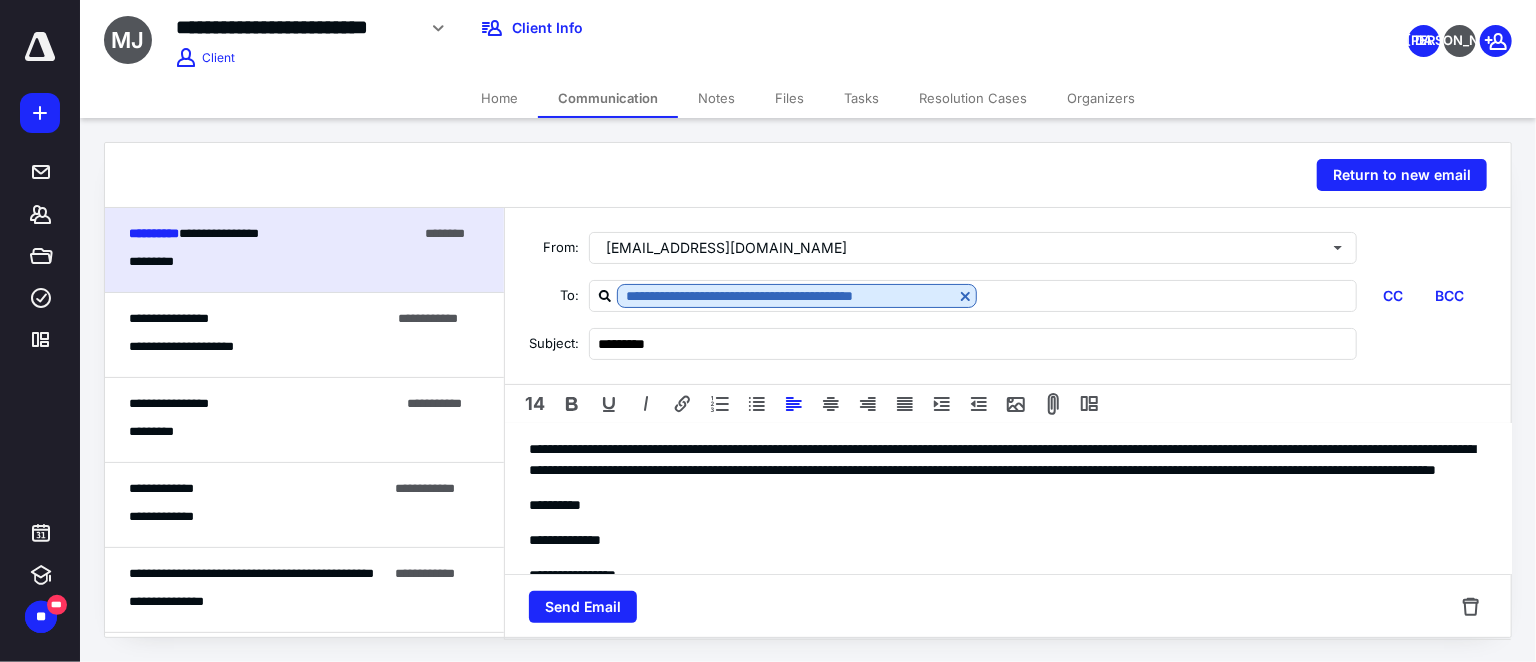 scroll, scrollTop: 17, scrollLeft: 0, axis: vertical 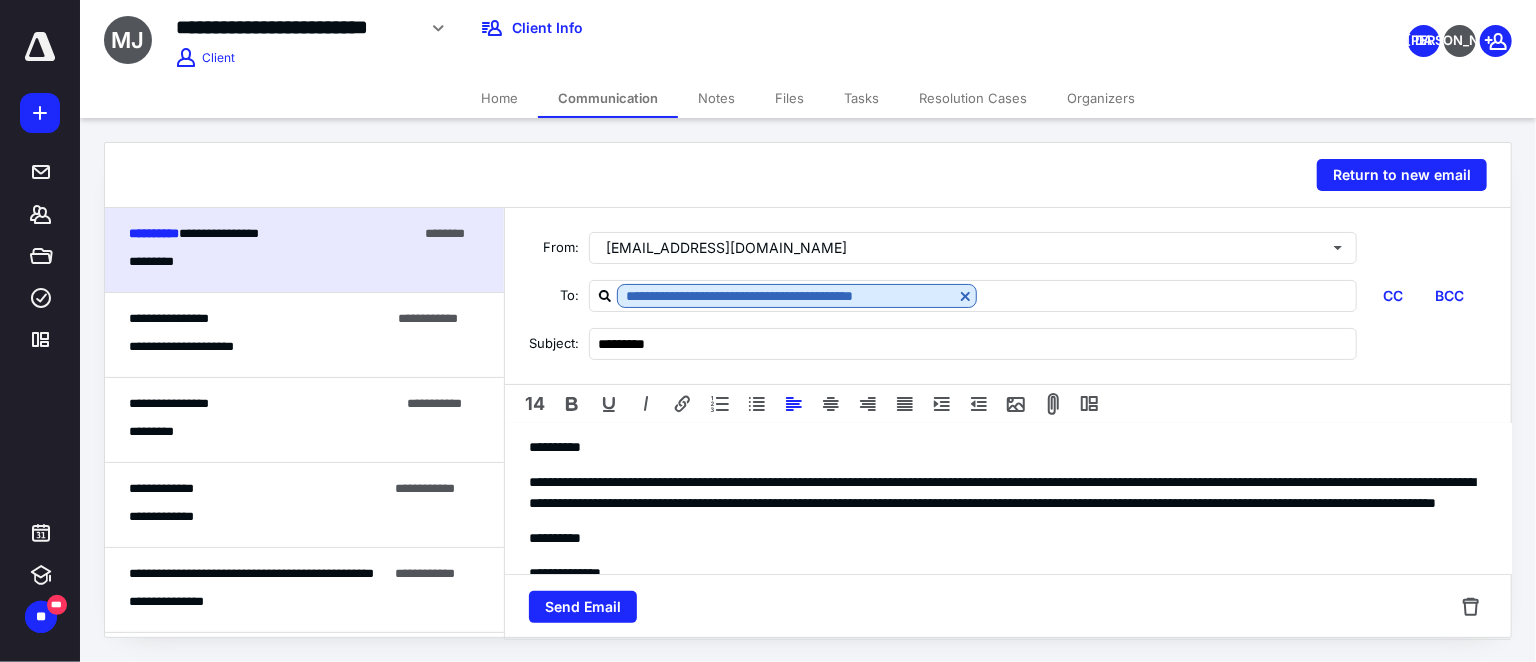 click on "**********" at bounding box center [1002, 492] 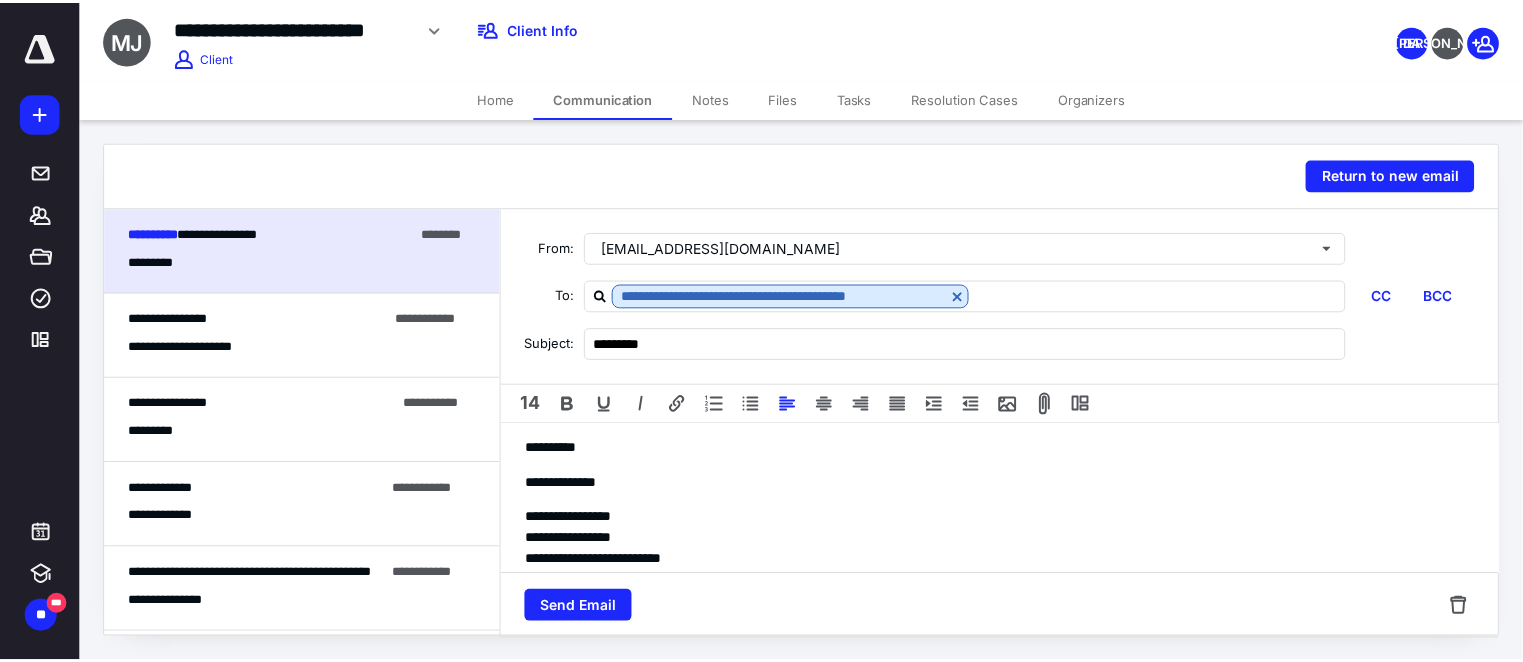 scroll, scrollTop: 108, scrollLeft: 0, axis: vertical 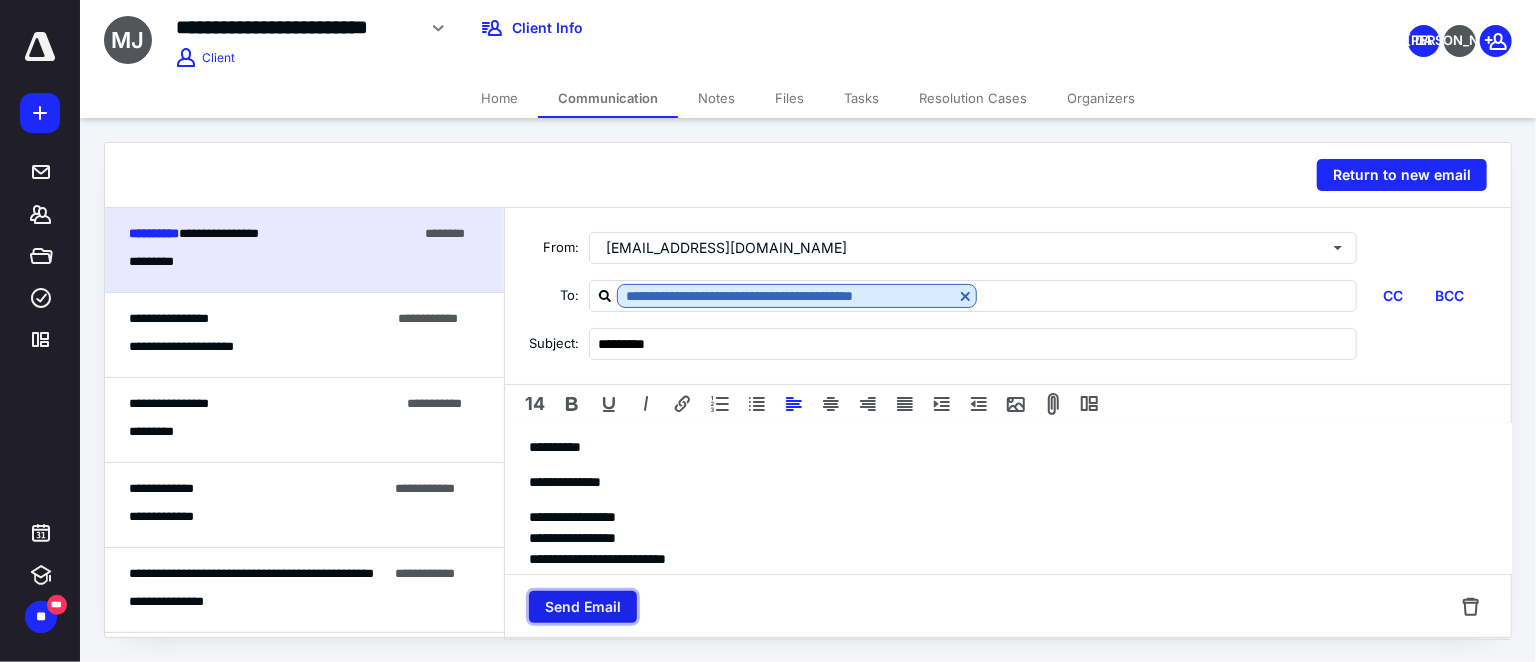 click on "Send Email" at bounding box center (583, 607) 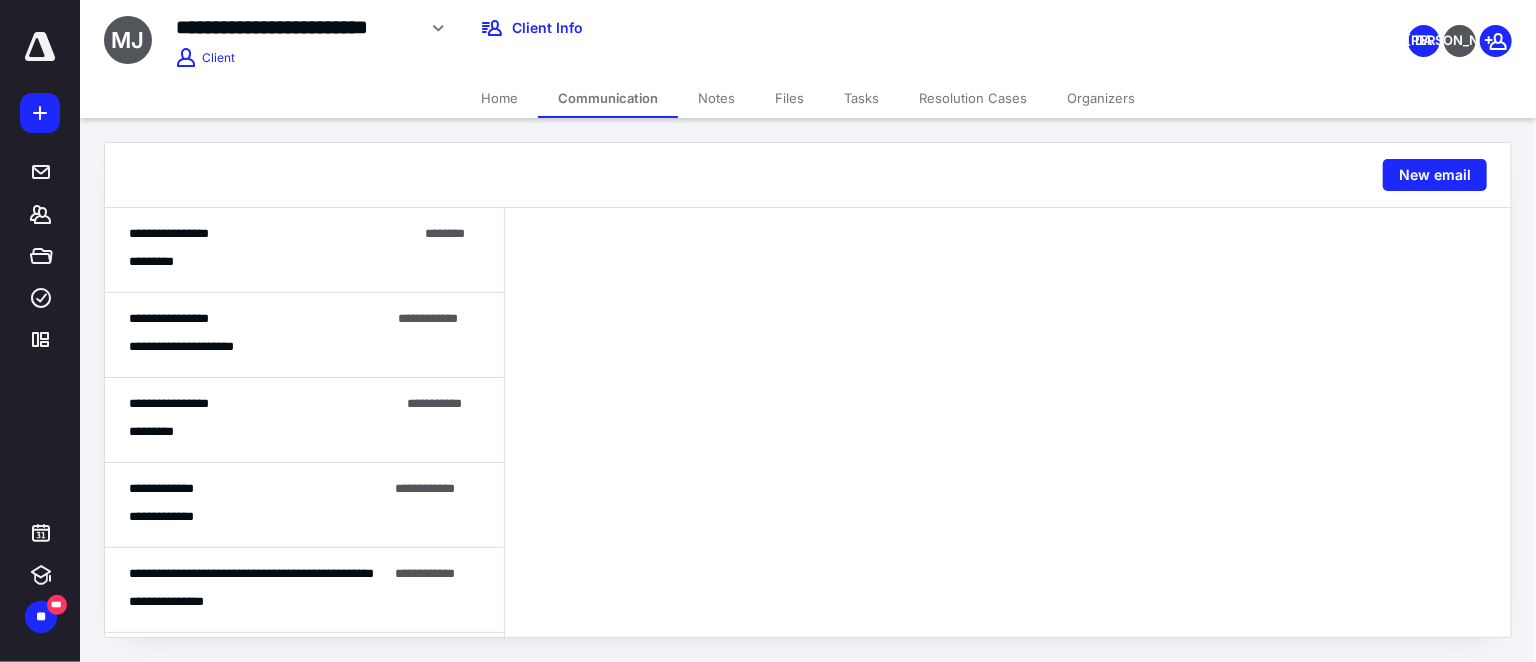 click on "**********" at bounding box center (606, 28) 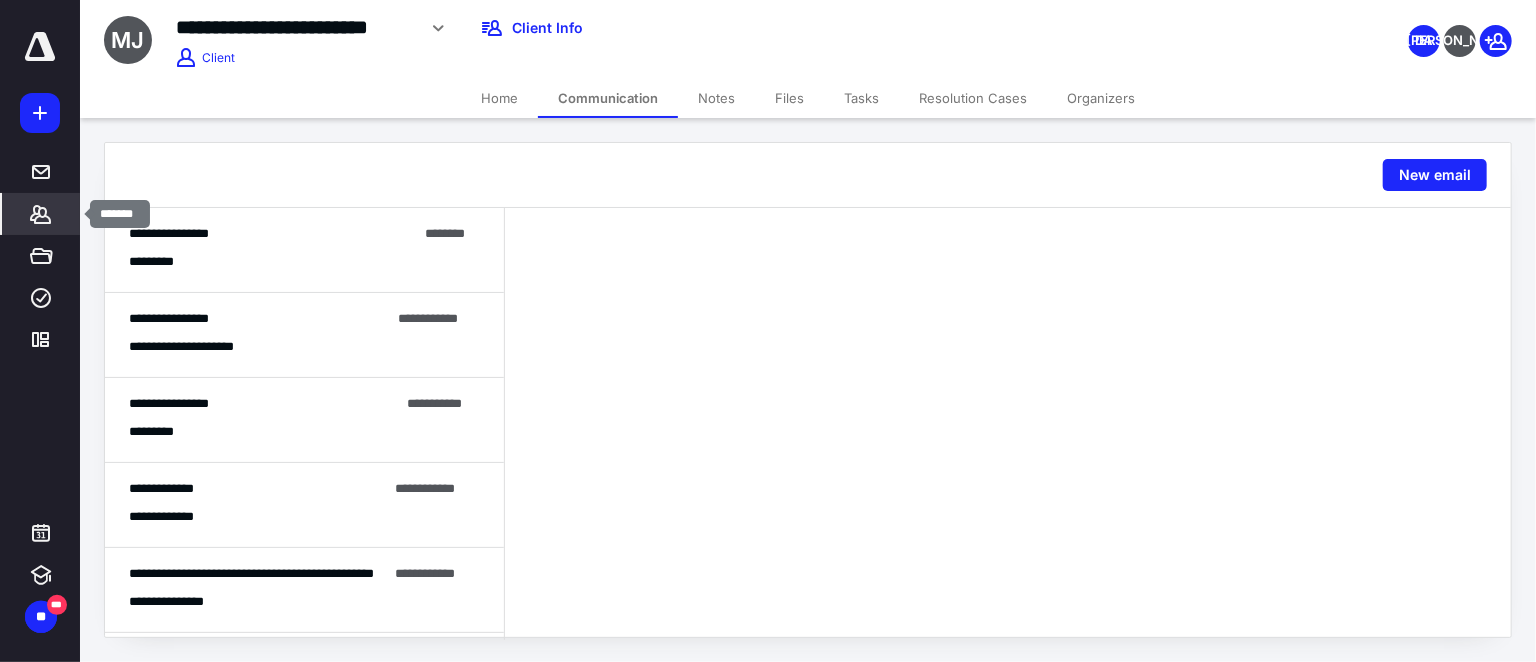 click 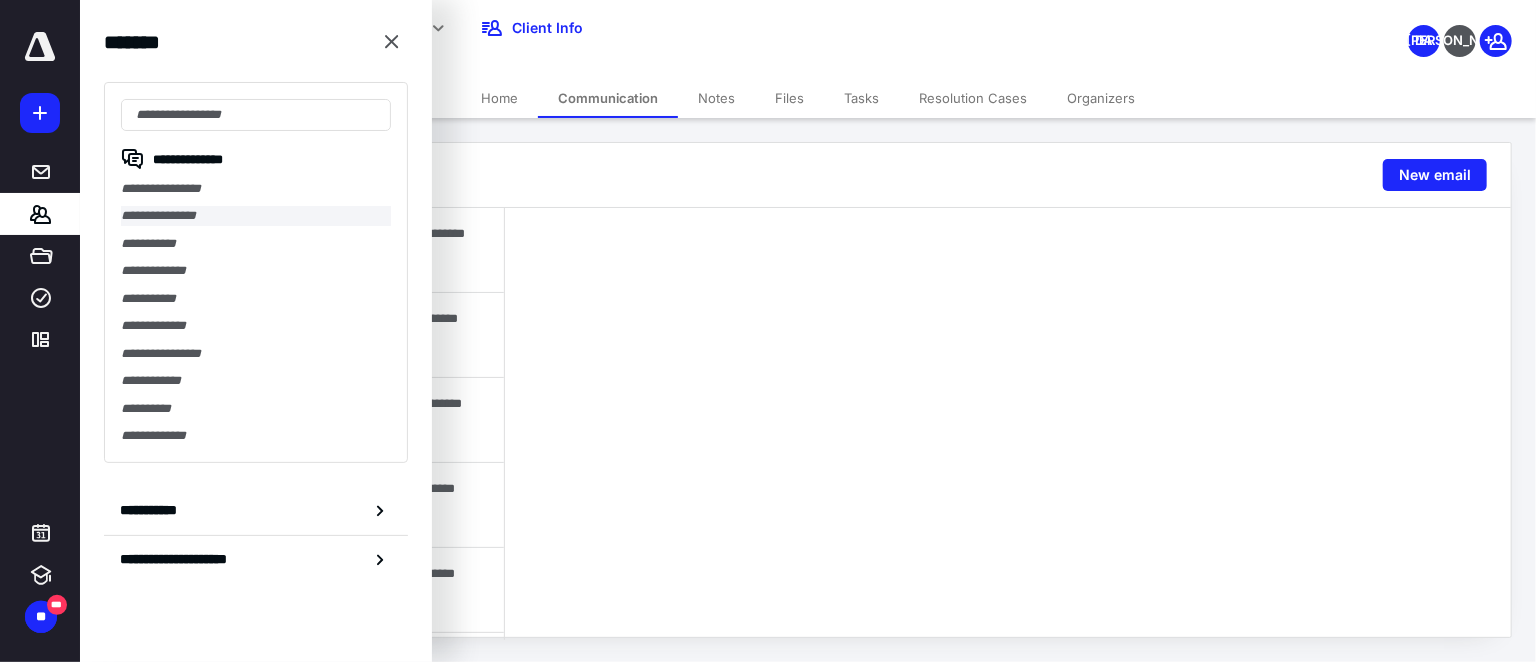 click on "**********" at bounding box center [256, 215] 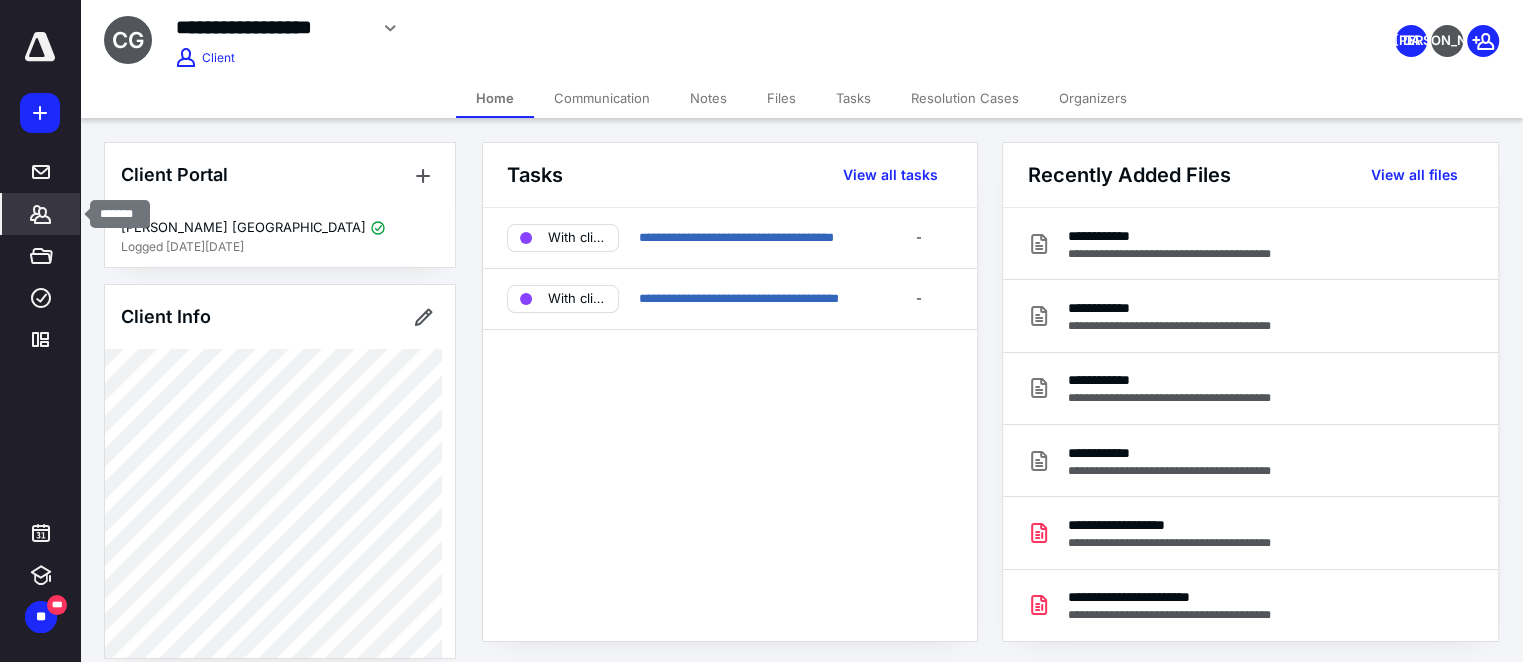 click on "*******" at bounding box center [41, 214] 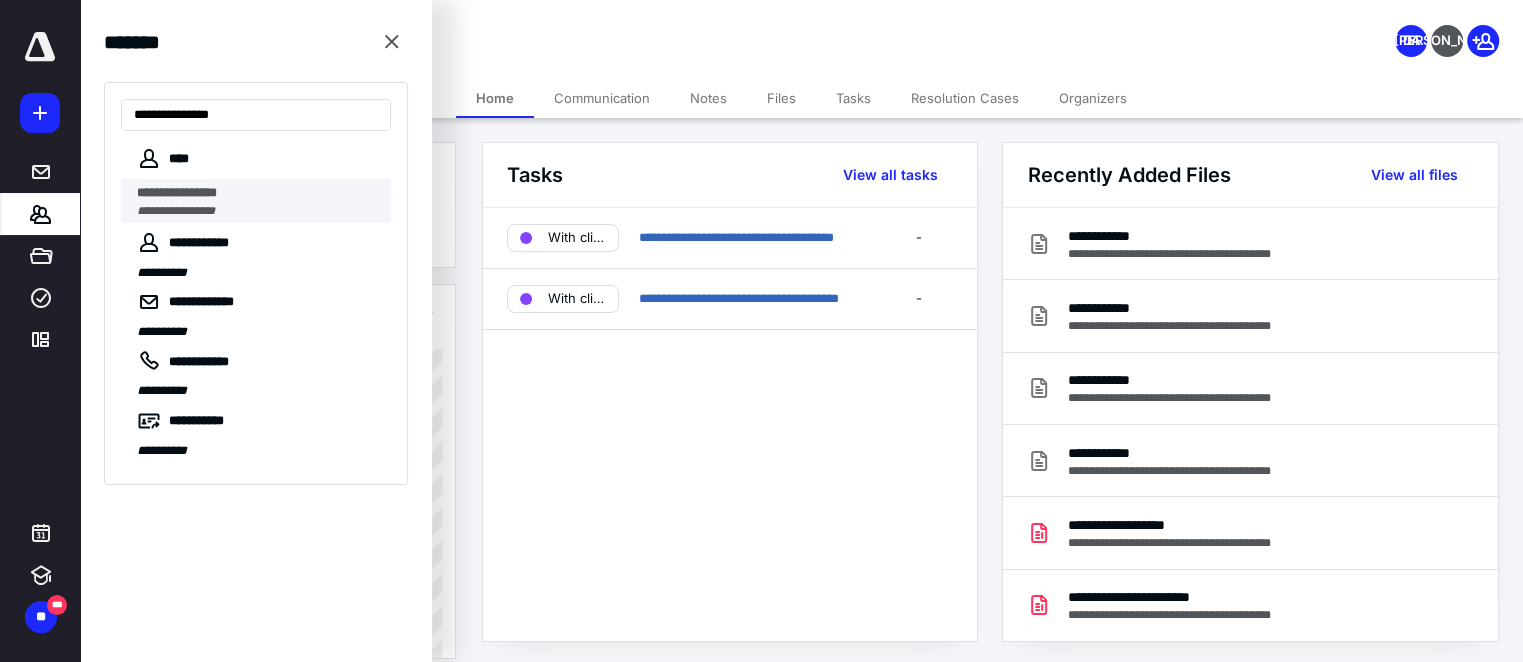 type on "**********" 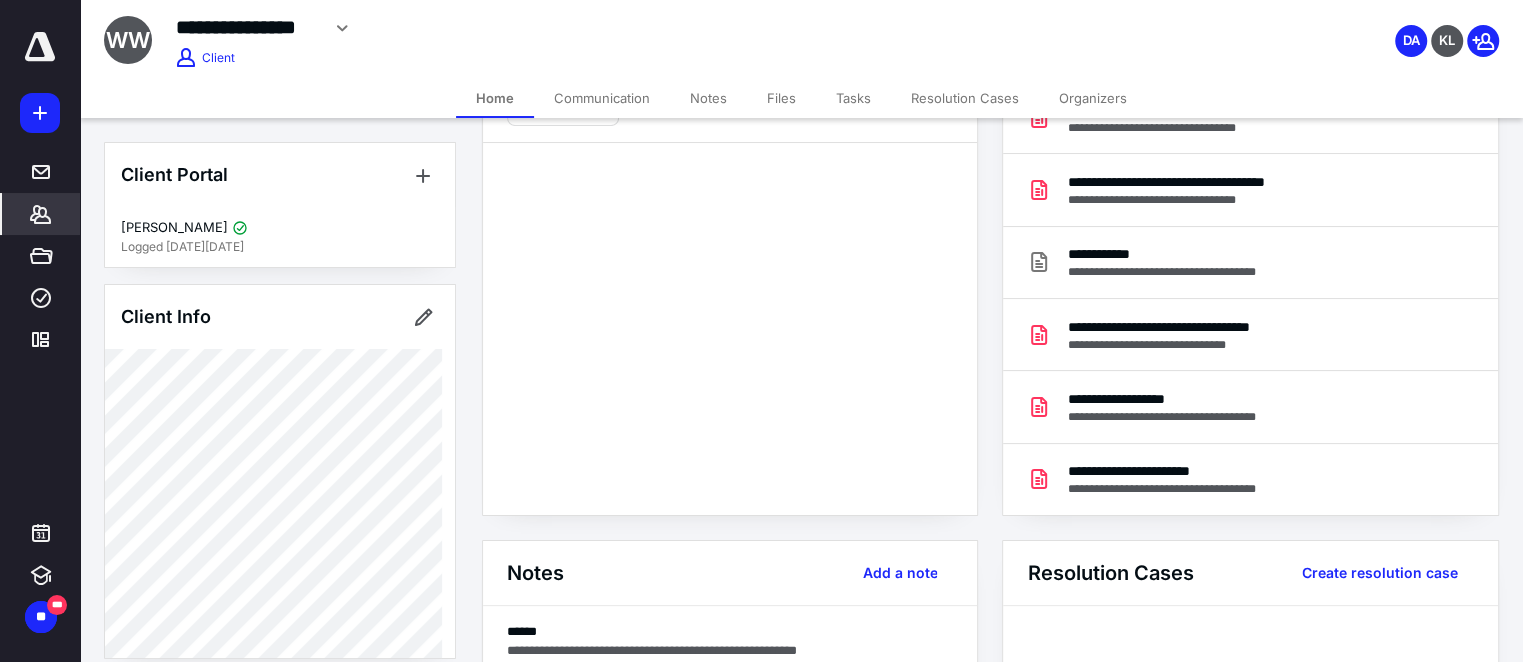 scroll, scrollTop: 0, scrollLeft: 0, axis: both 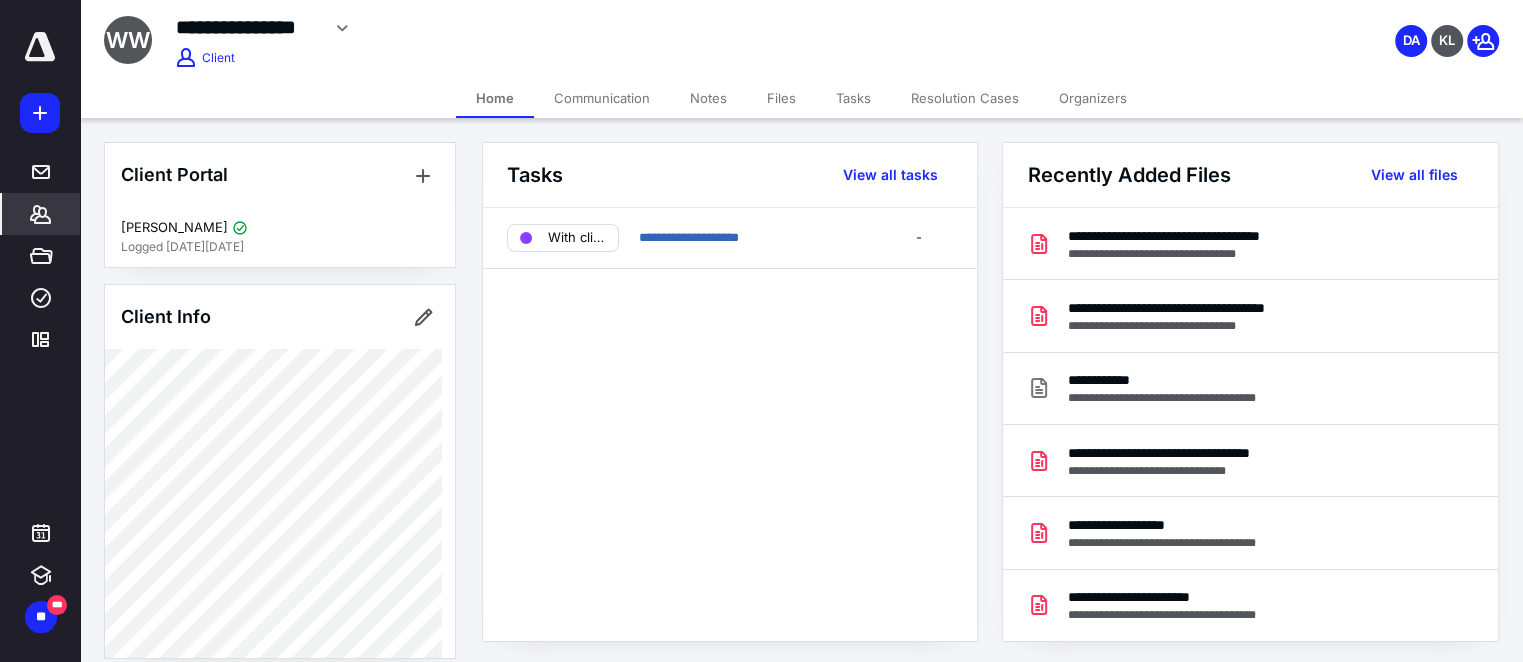 click on "**********" at bounding box center (602, 28) 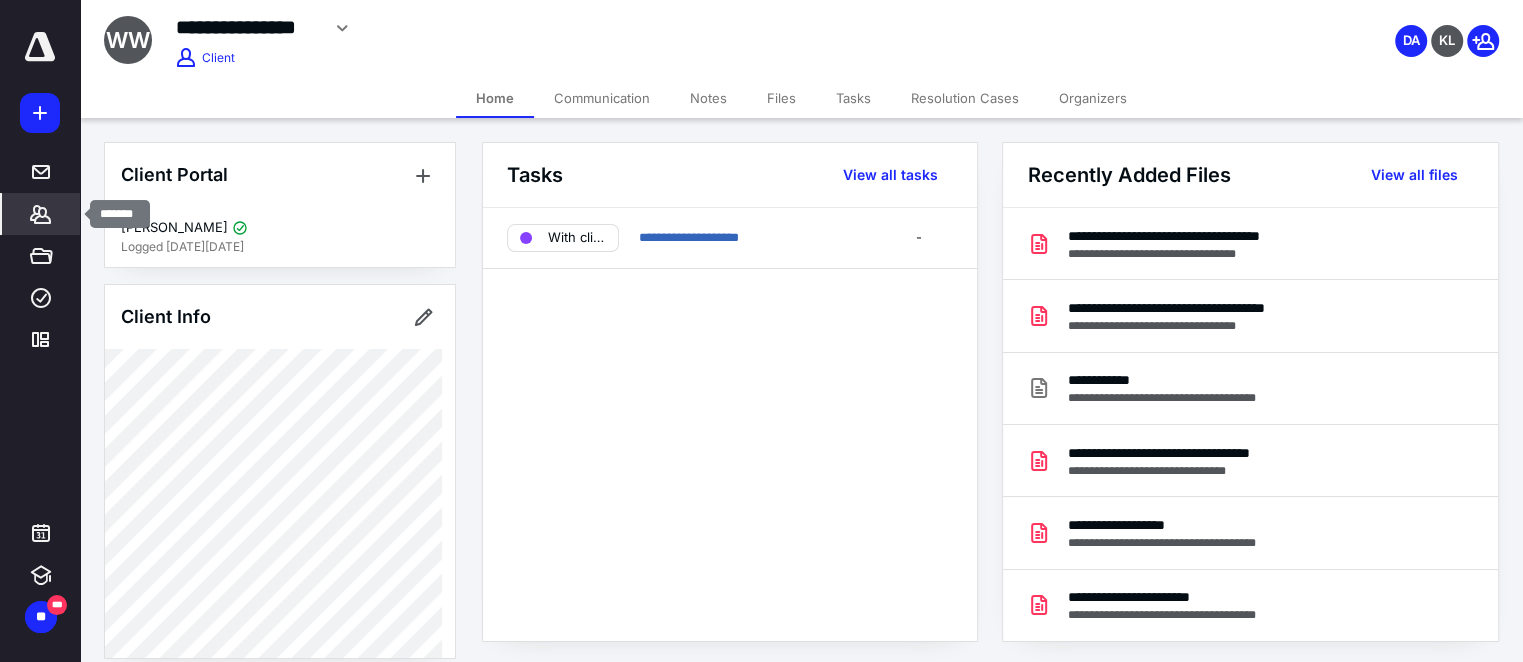 click 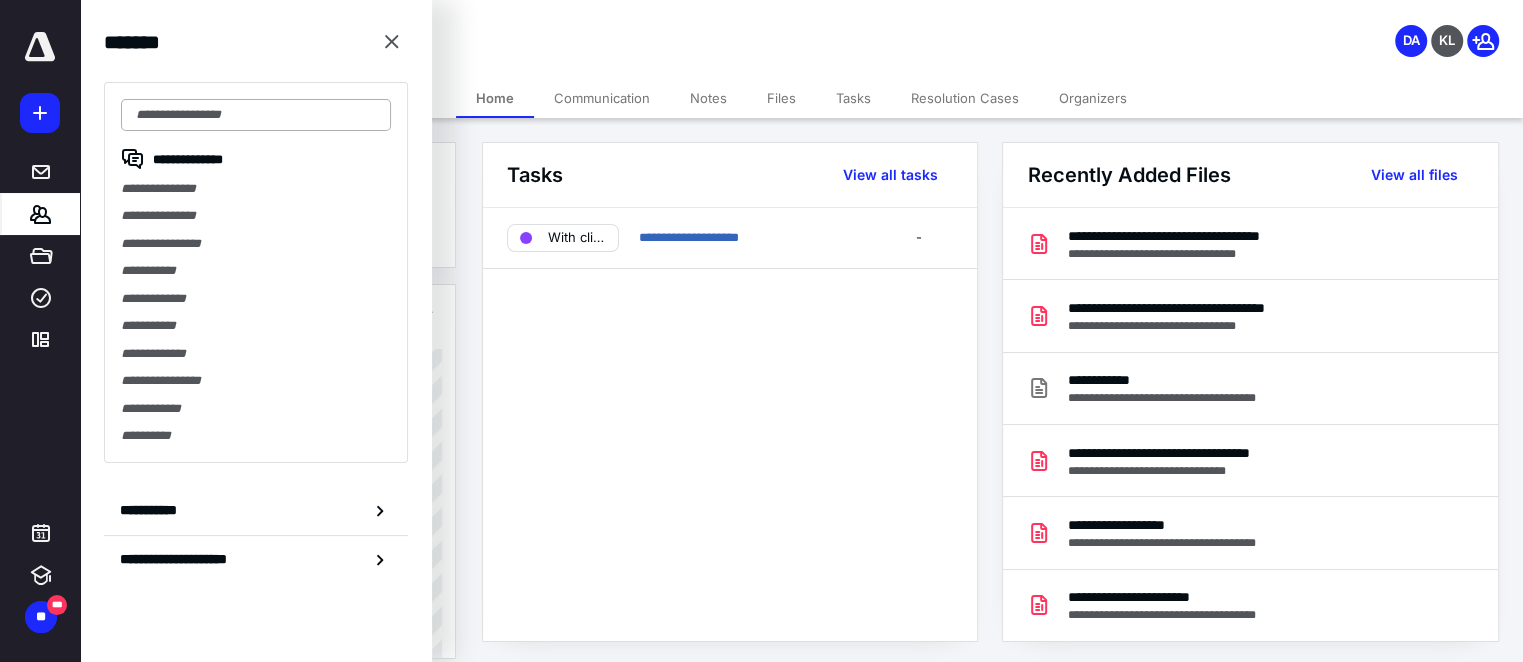 click at bounding box center [256, 115] 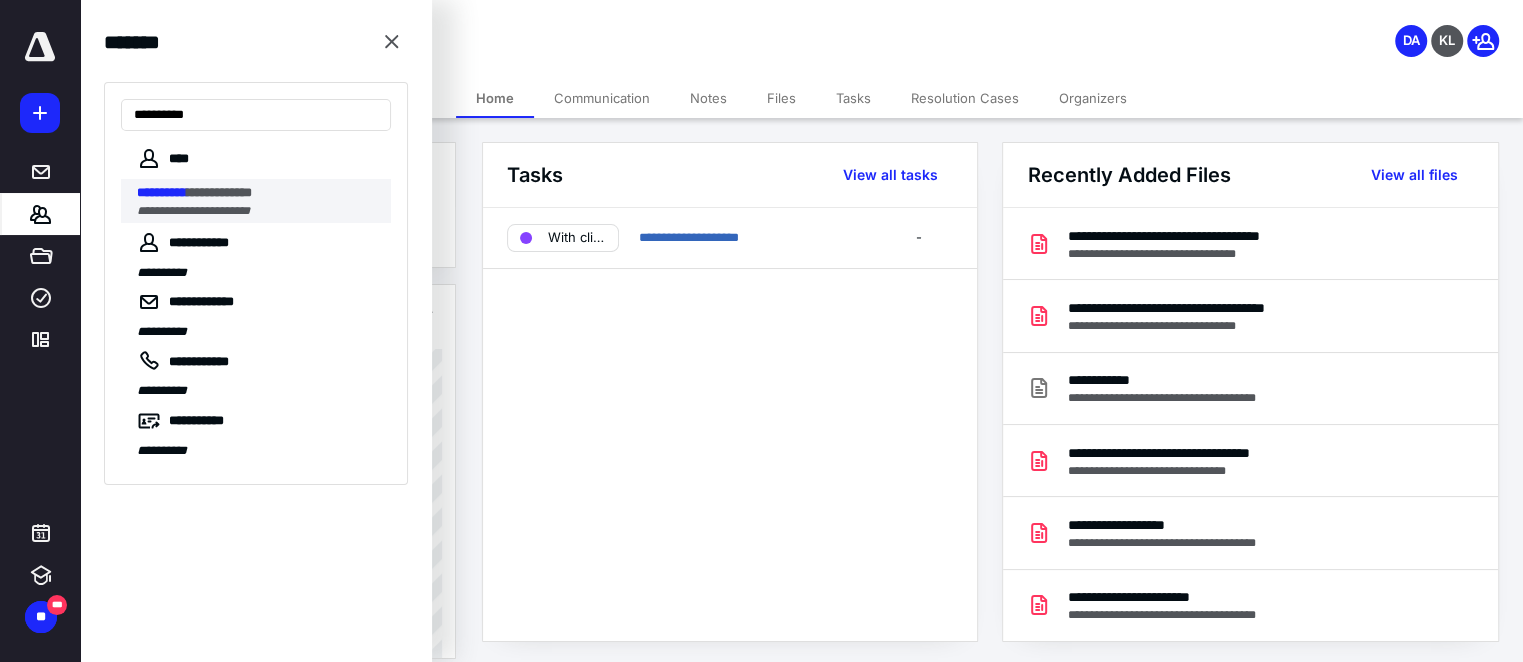 type on "**********" 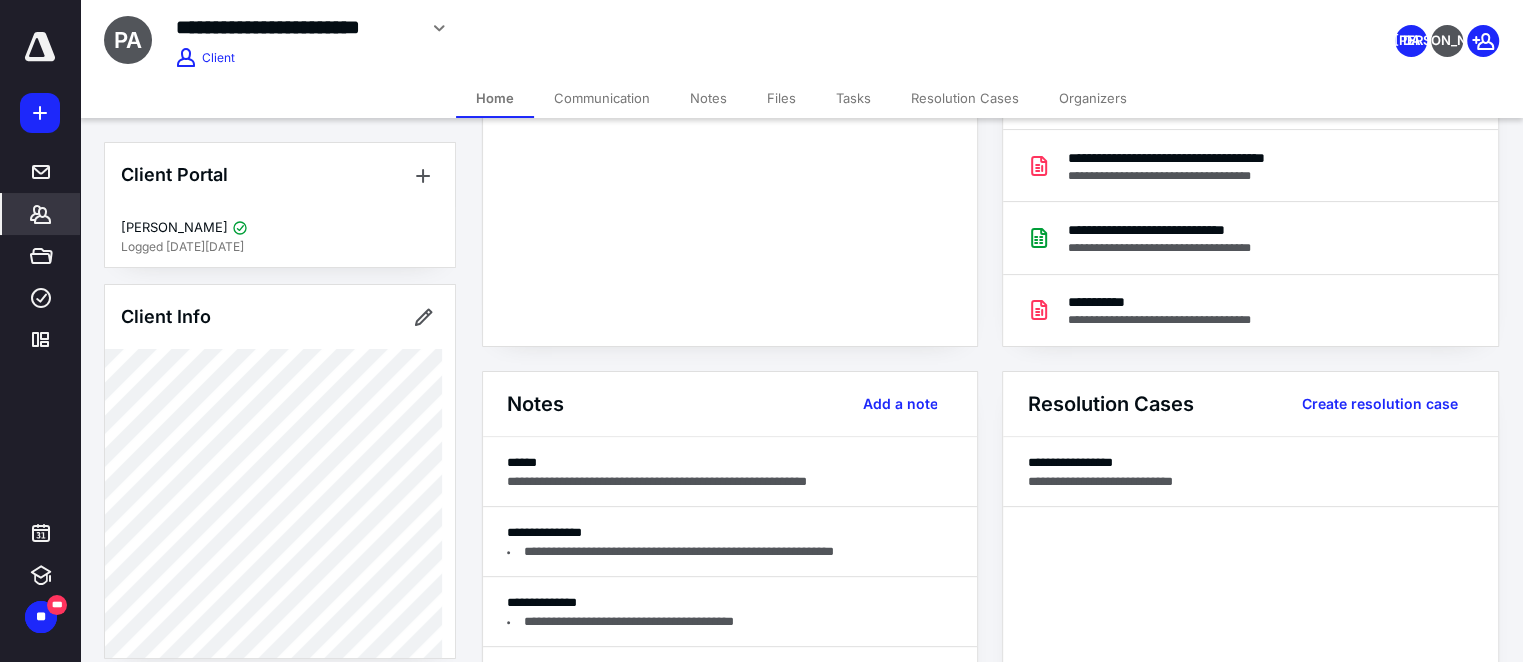scroll, scrollTop: 0, scrollLeft: 0, axis: both 